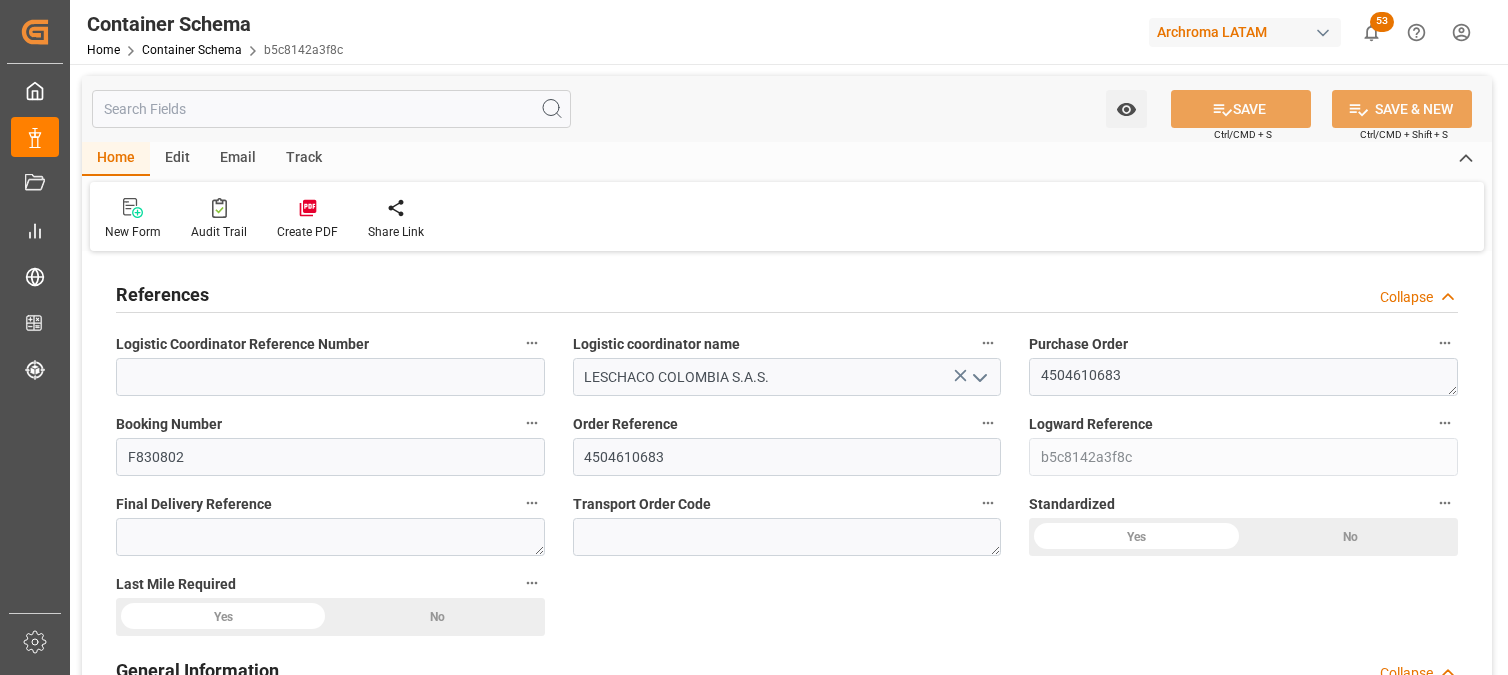 scroll, scrollTop: 0, scrollLeft: 0, axis: both 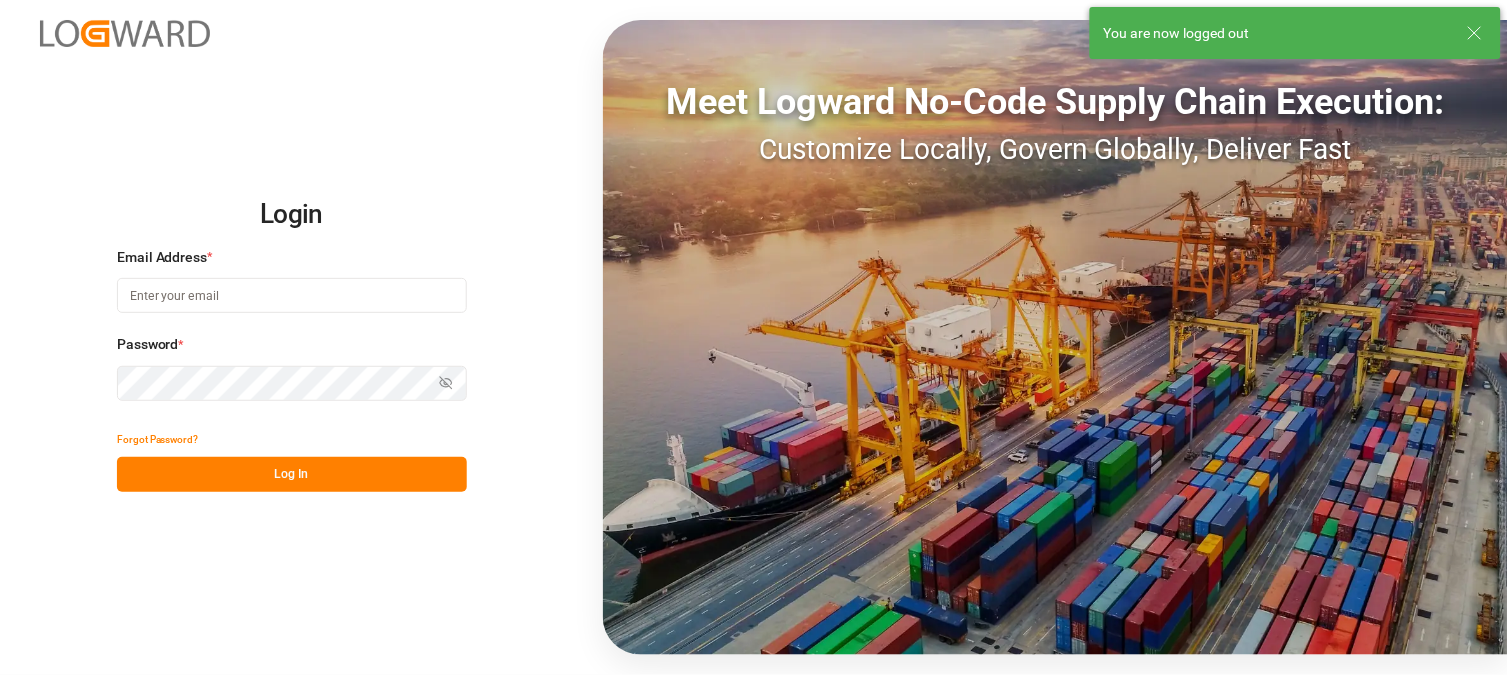 type on "sara.lonche@leschaco.com" 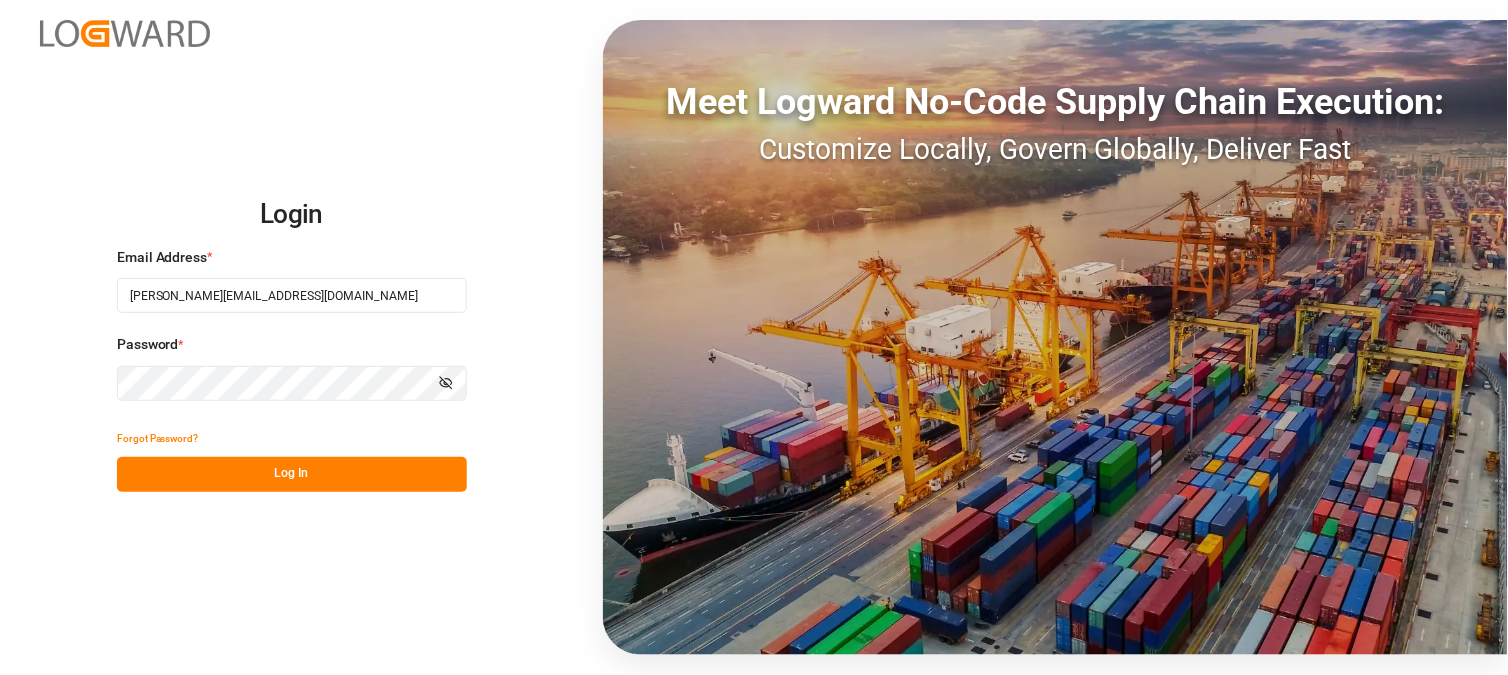 click on "Log In" at bounding box center [292, 474] 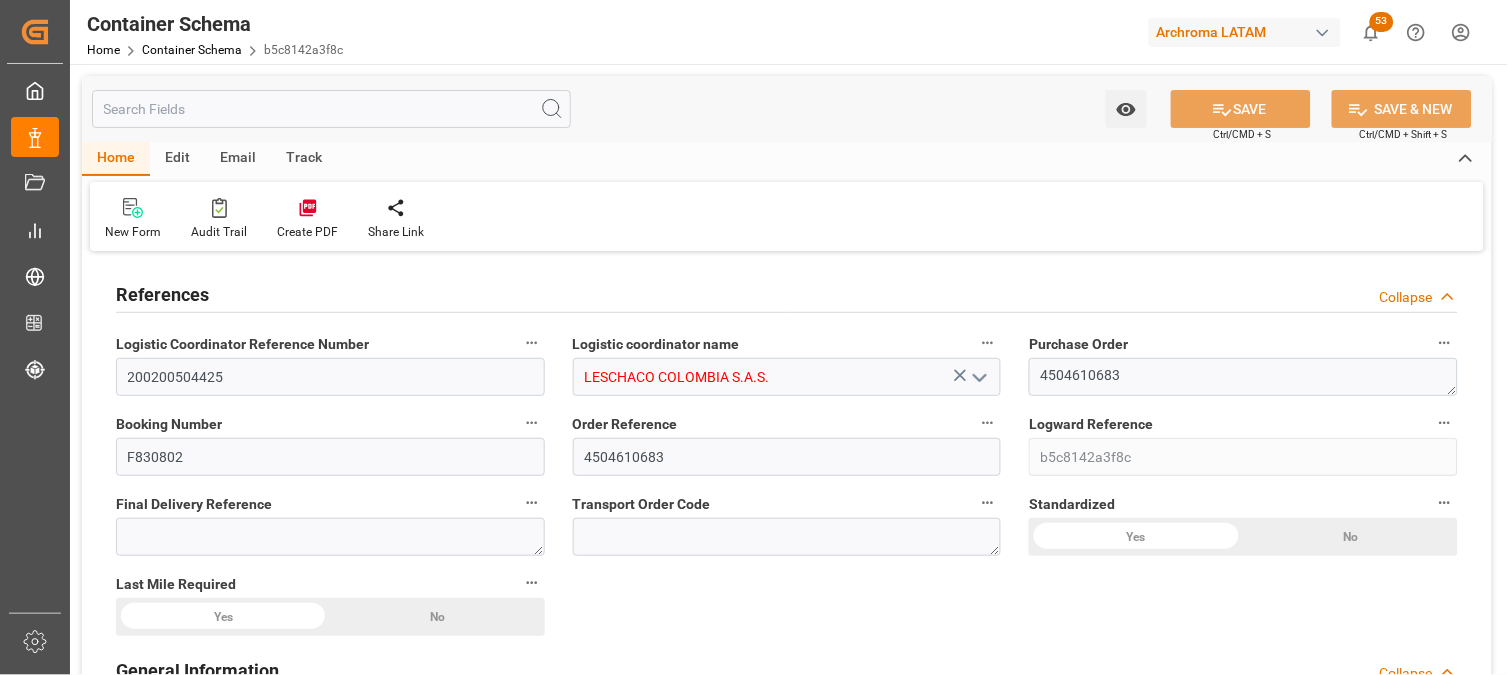 type on "0" 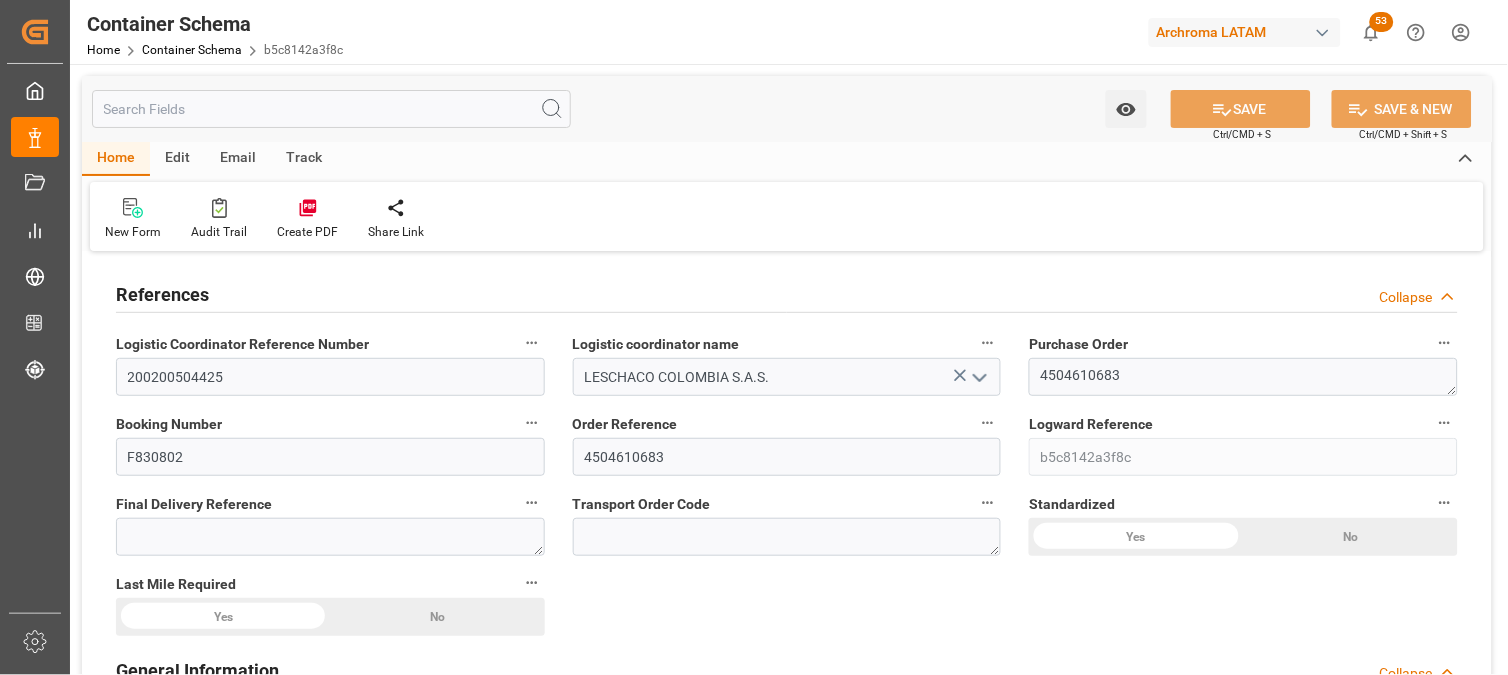type on "20-05-2025 10:45" 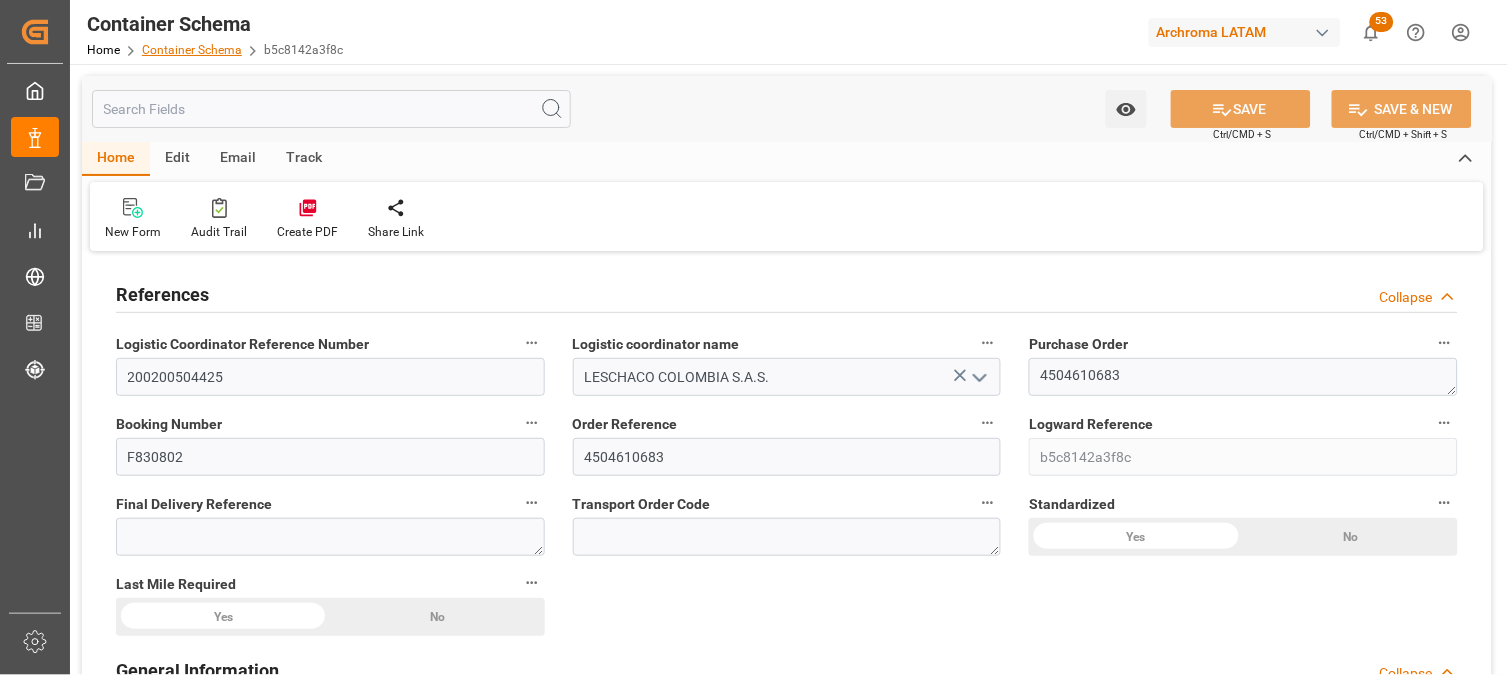 click on "Container Schema" at bounding box center (192, 50) 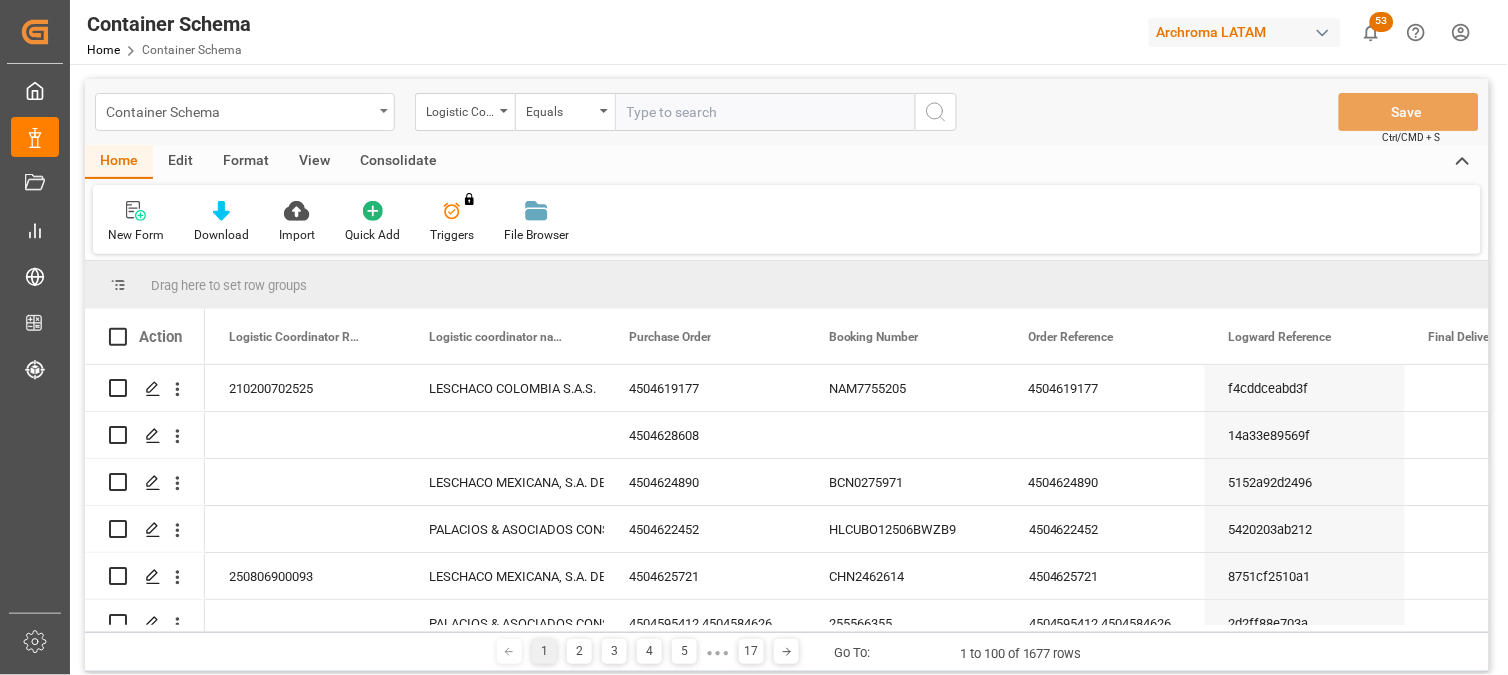 click on "Container Schema" at bounding box center [239, 110] 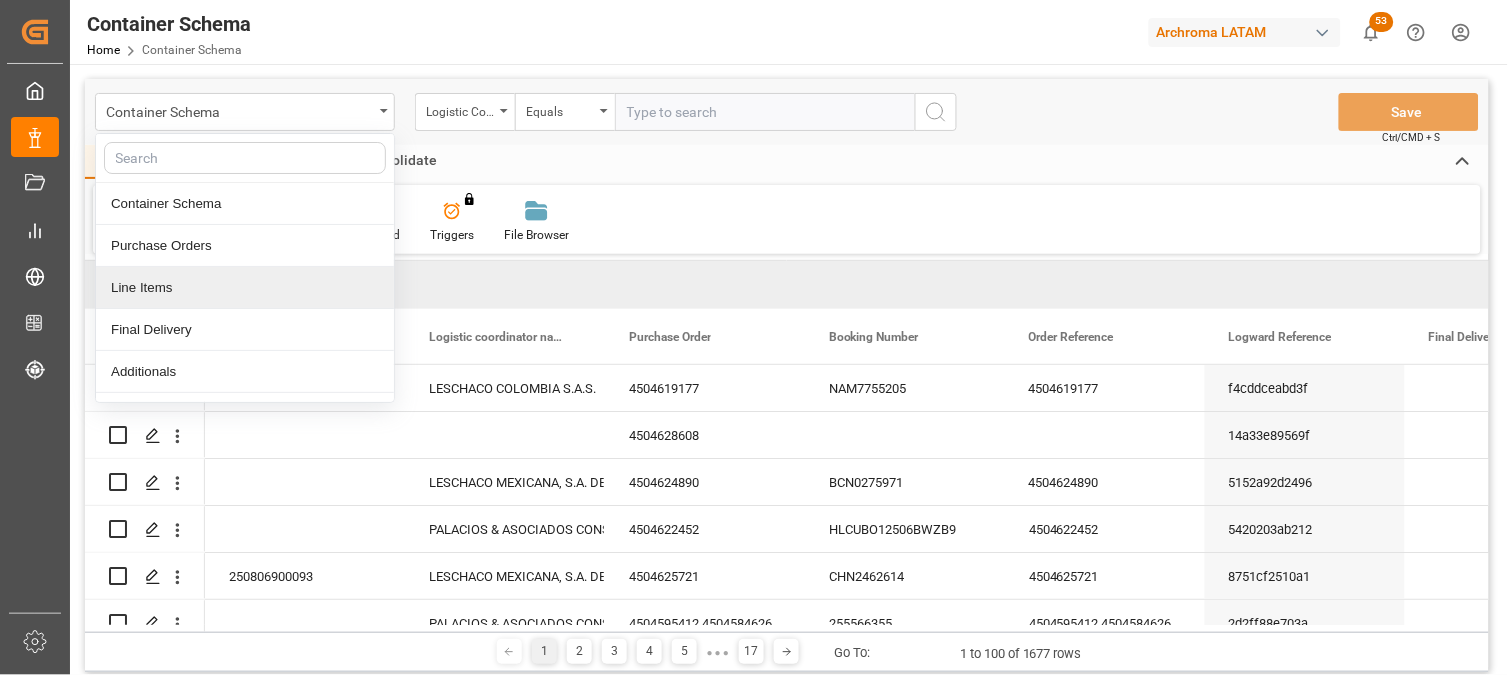 click on "Line Items" at bounding box center [245, 288] 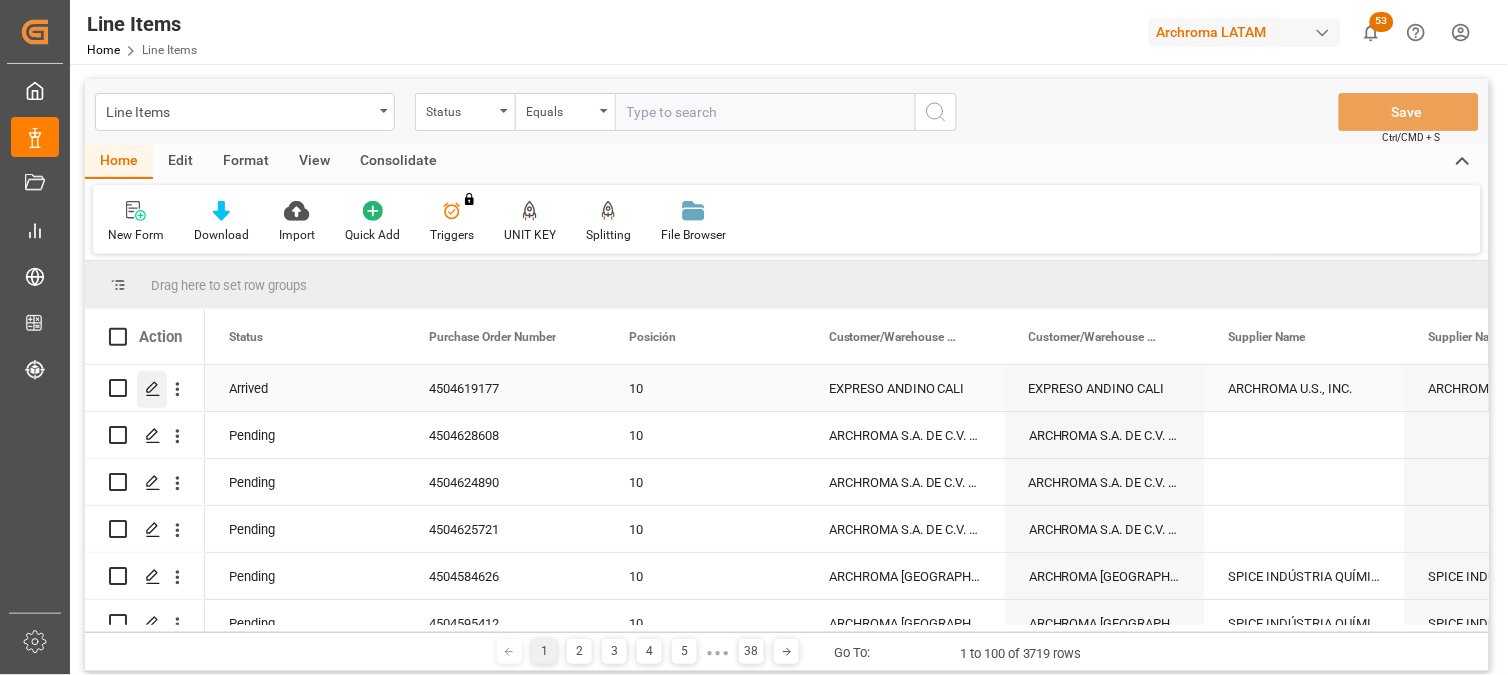 click 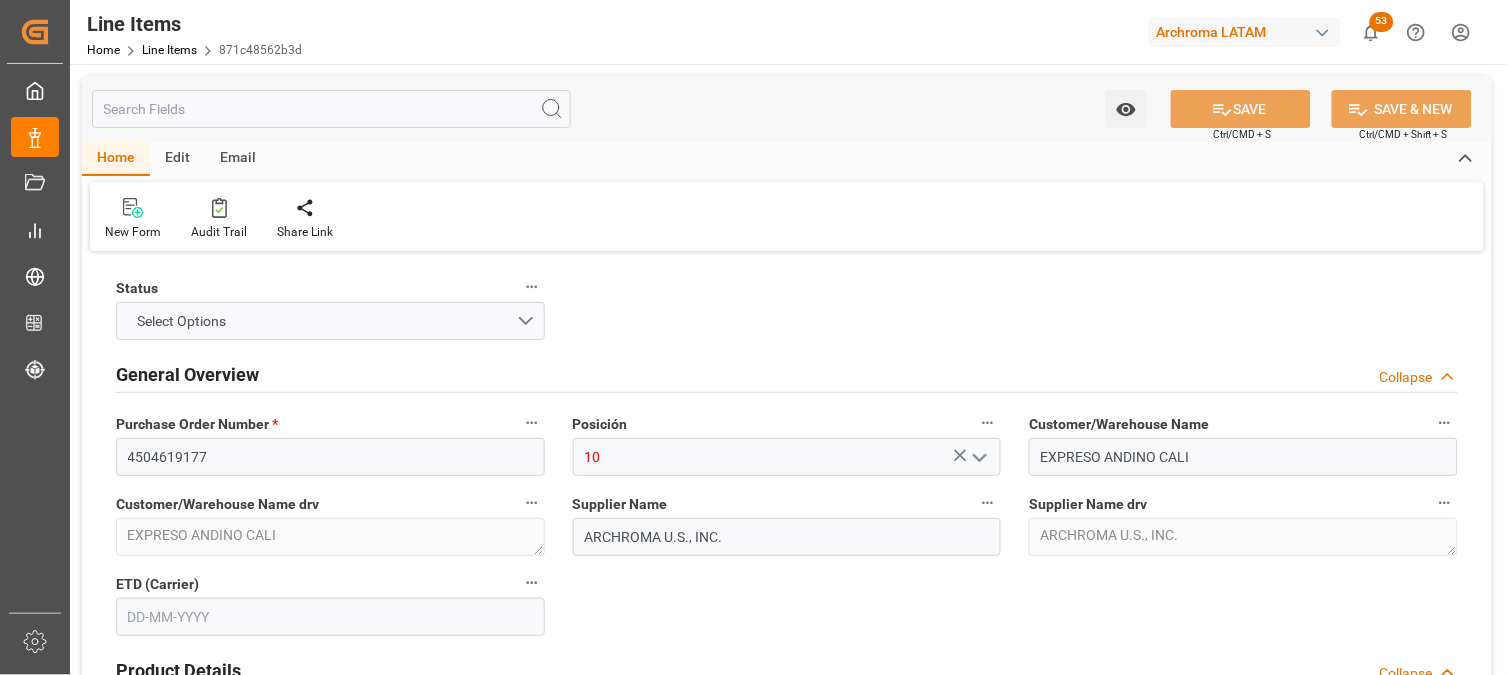 type on "12352400" 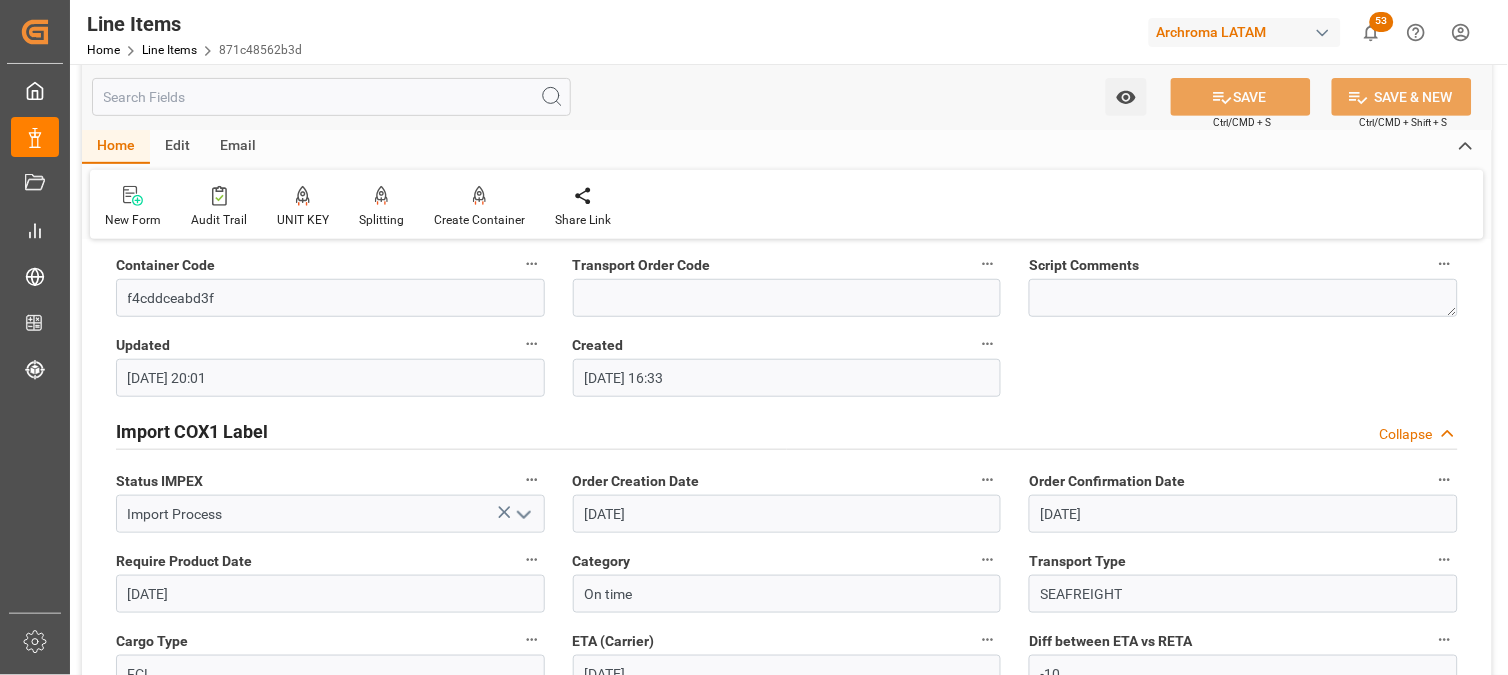 scroll, scrollTop: 1888, scrollLeft: 0, axis: vertical 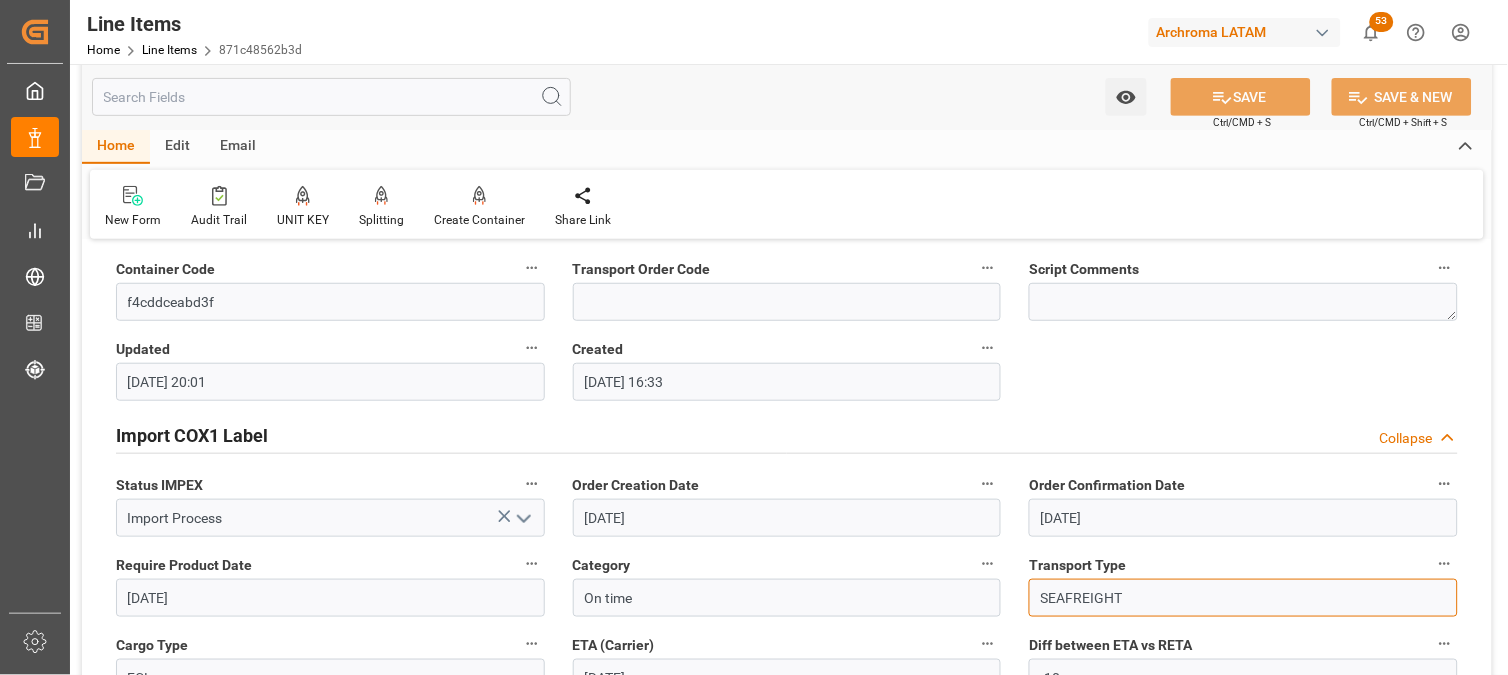 drag, startPoint x: 1127, startPoint y: 596, endPoint x: 992, endPoint y: 593, distance: 135.03333 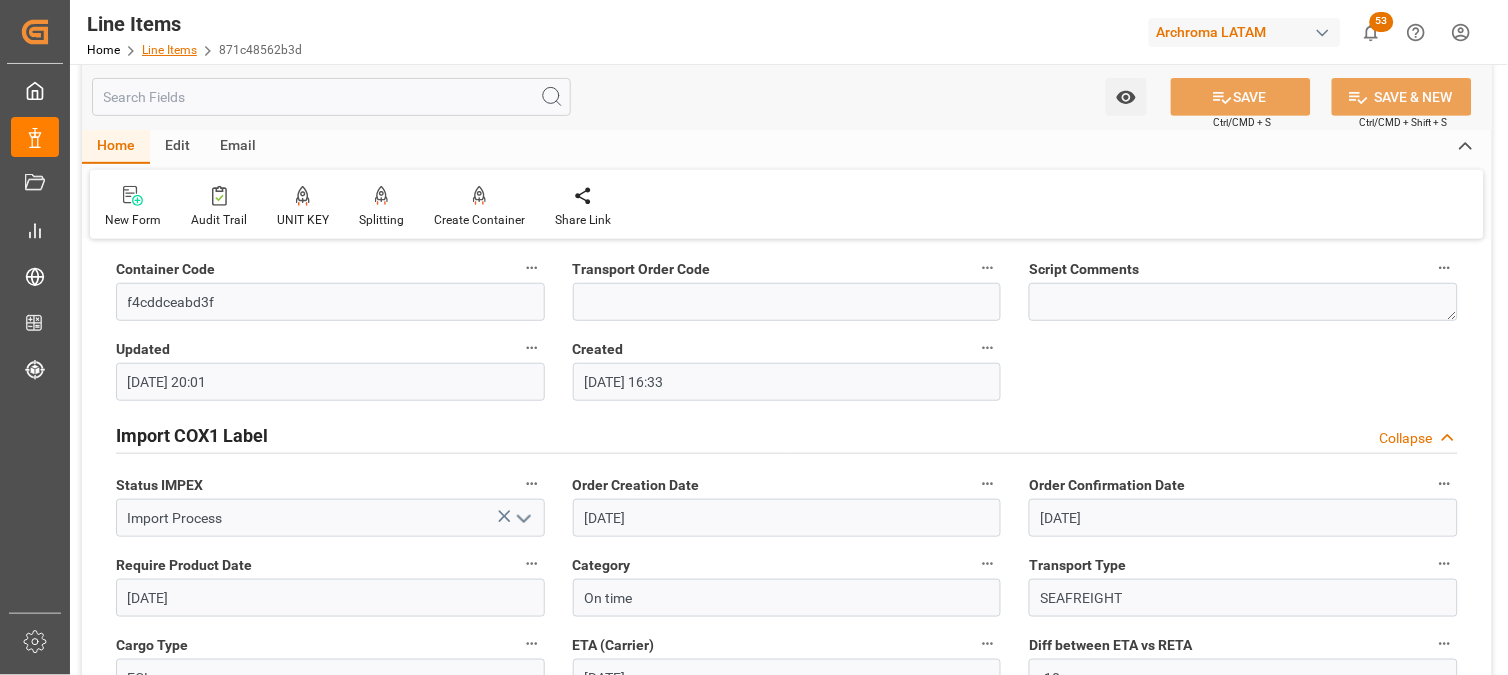 click on "Line Items" at bounding box center [169, 50] 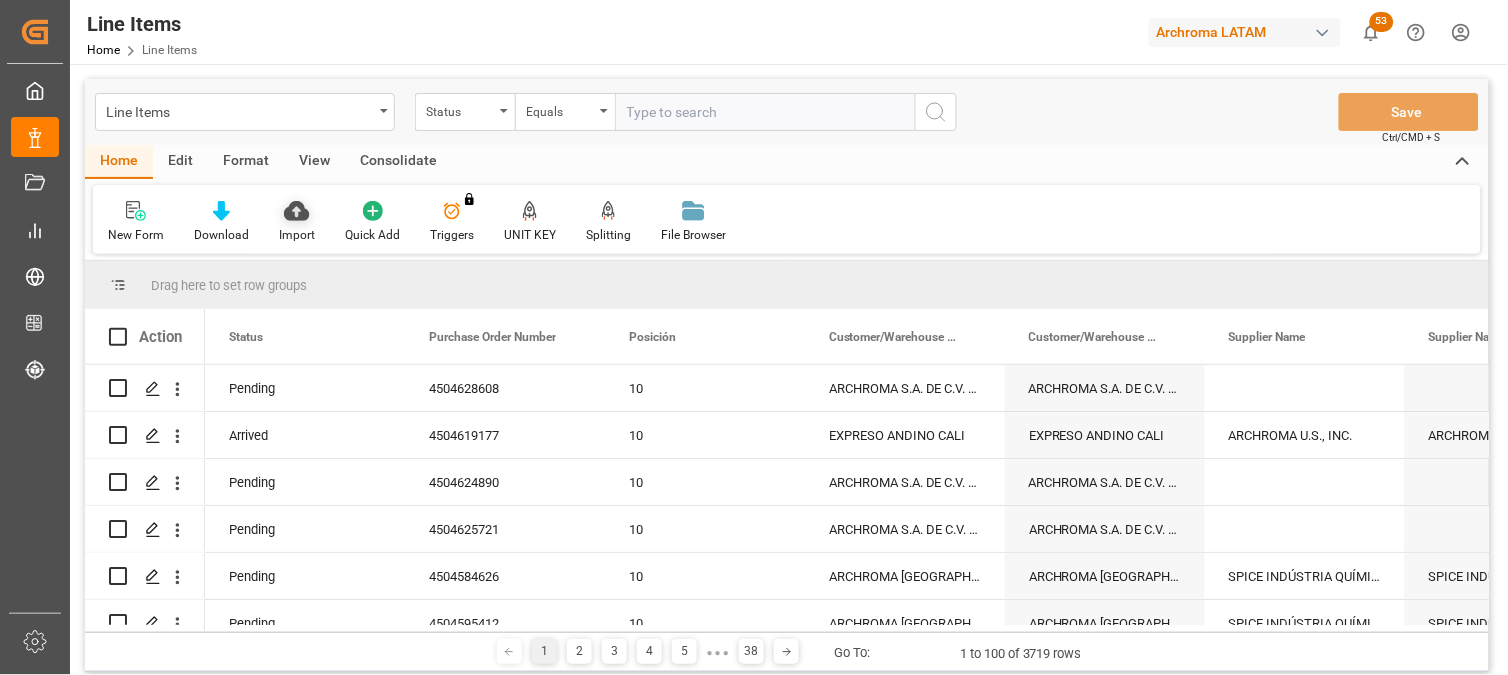 click on "Import" at bounding box center [297, 222] 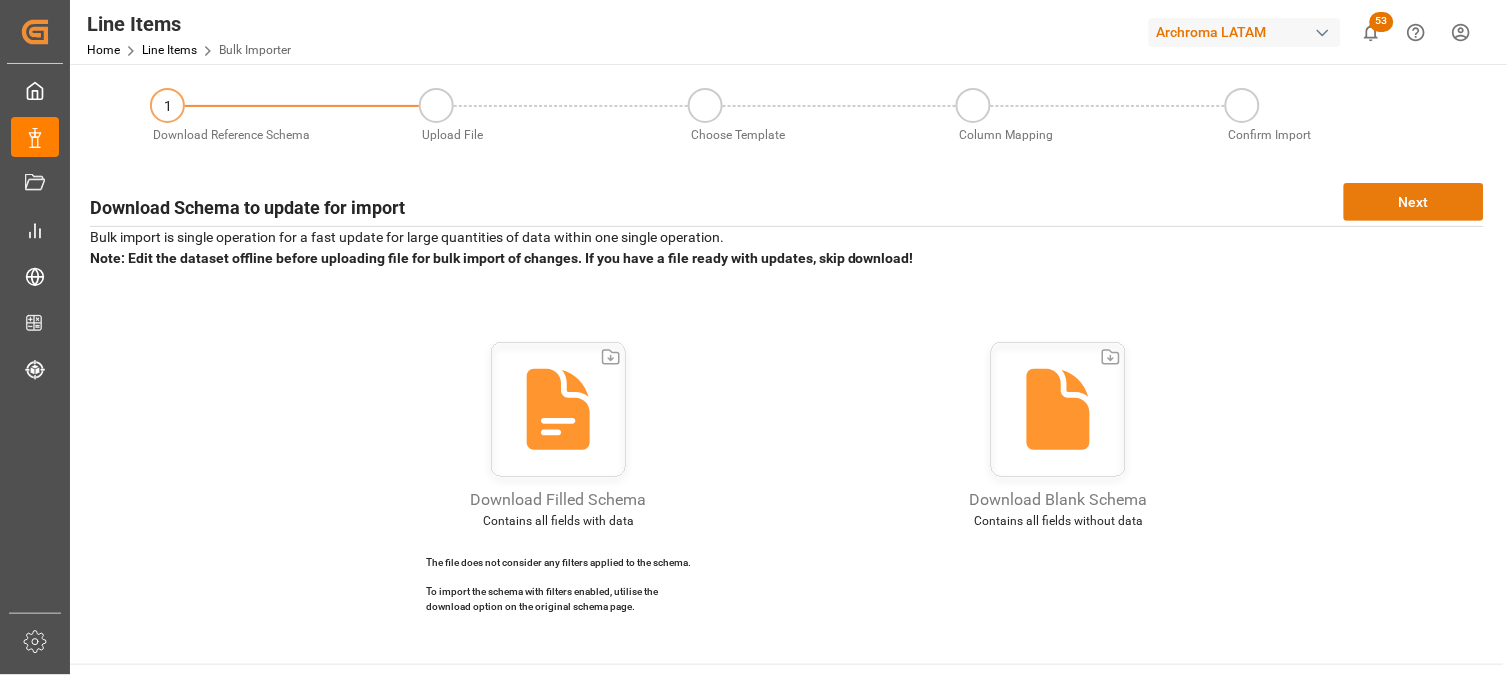 click on "Next" at bounding box center [1414, 202] 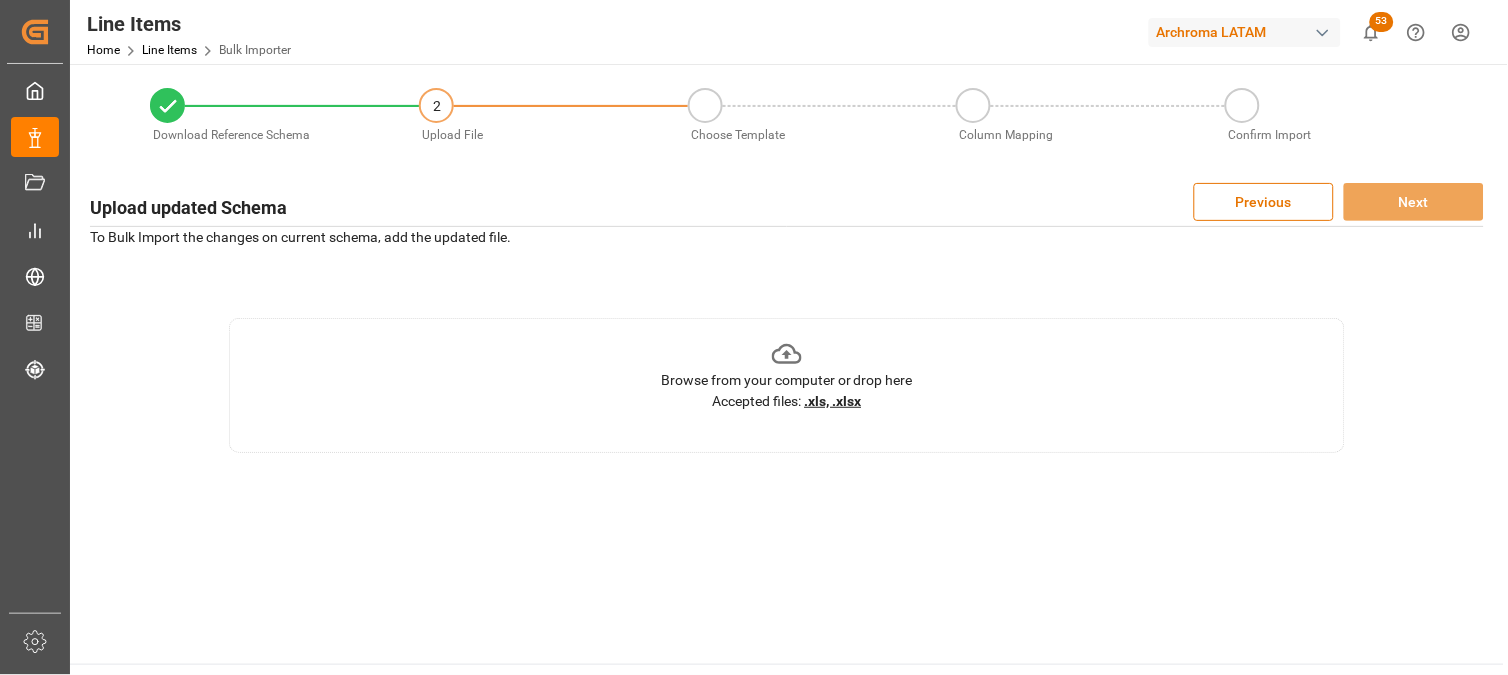 click 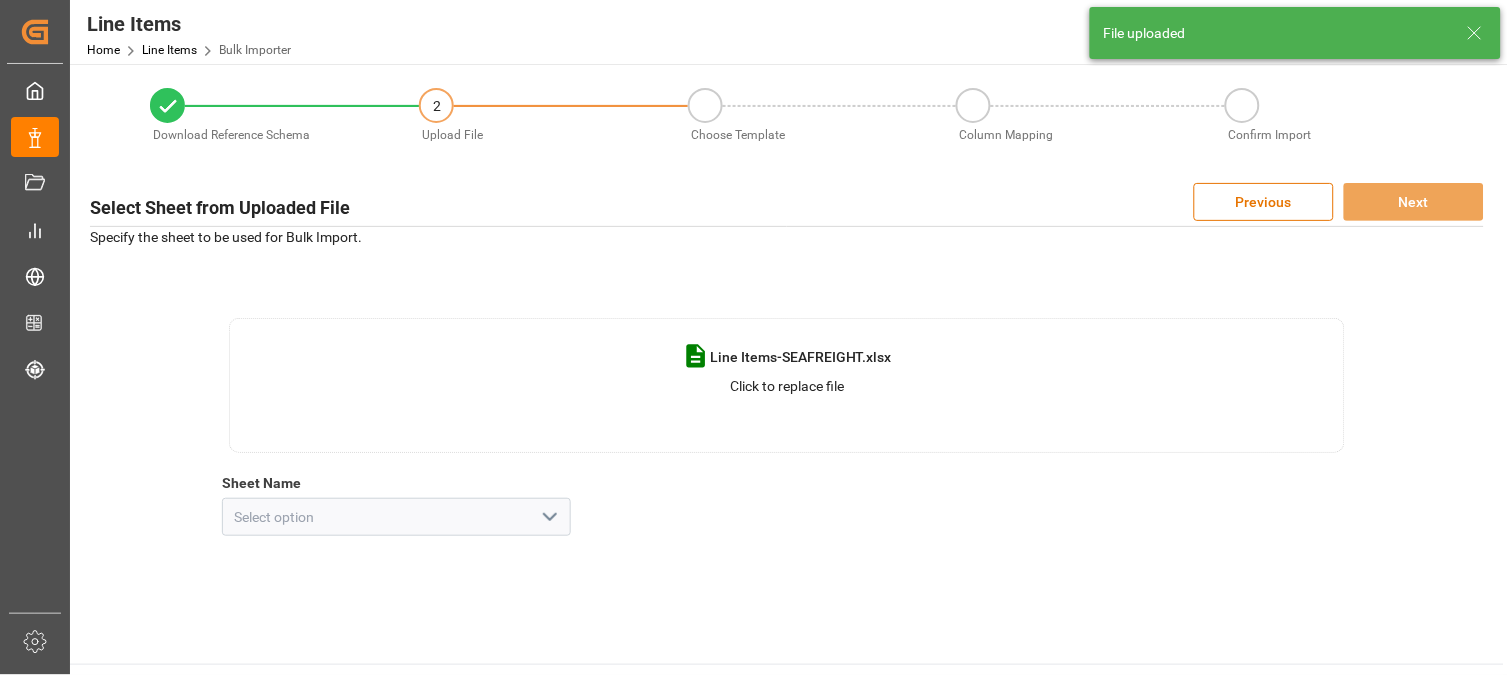 click 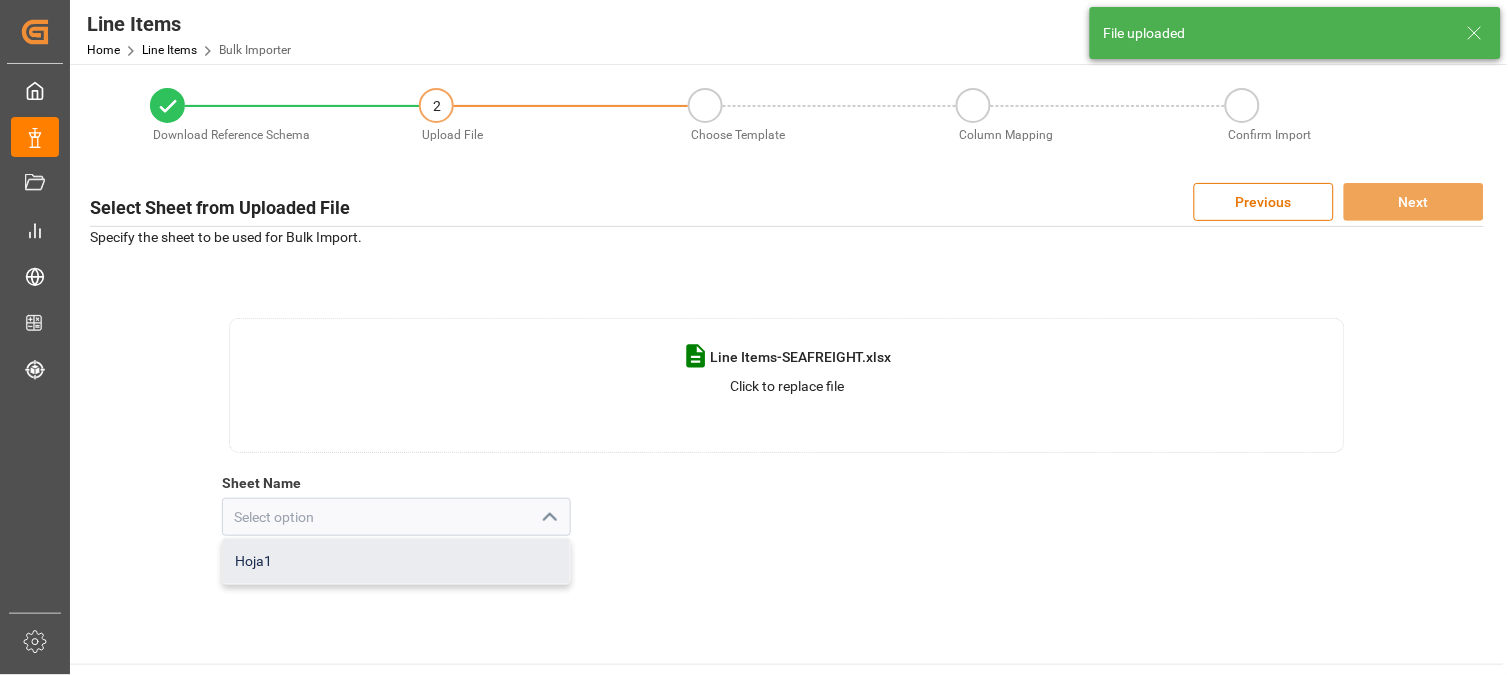 click on "Hoja1" at bounding box center (396, 561) 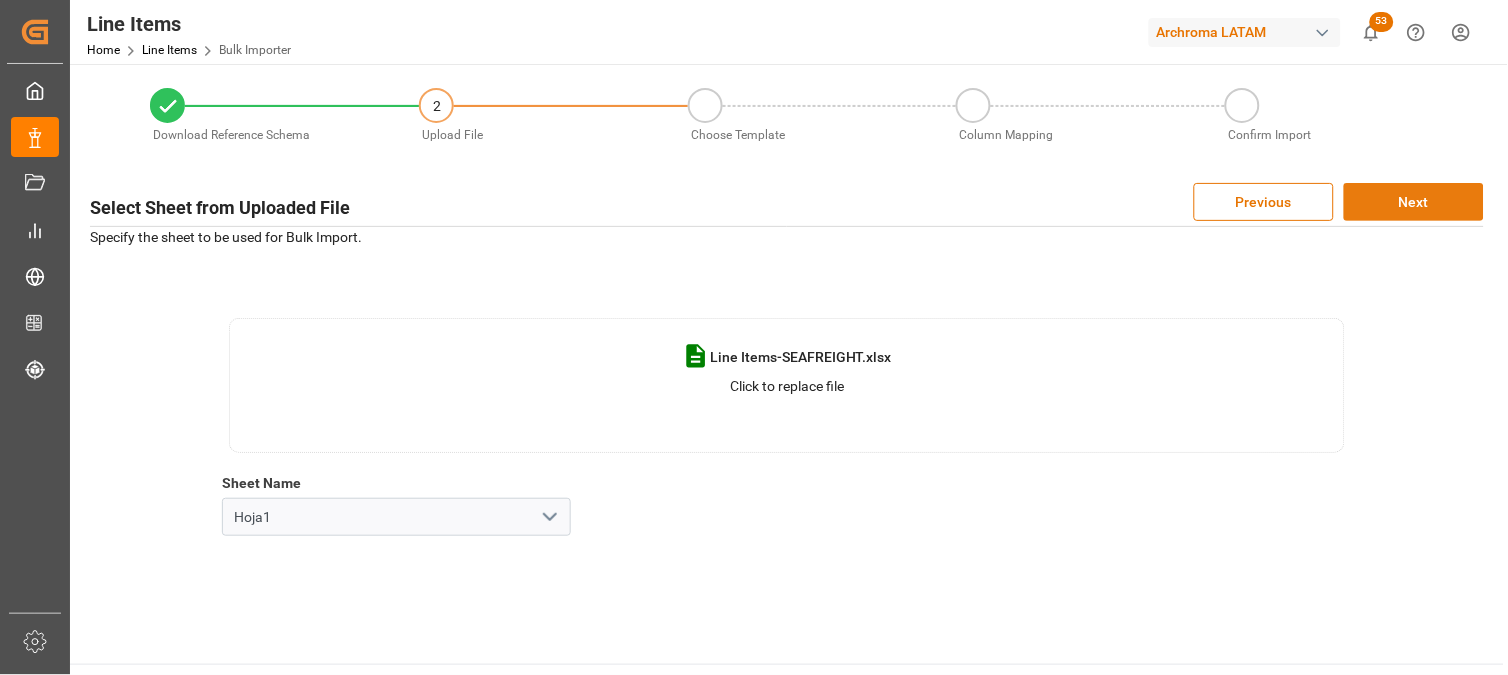 click on "Next" at bounding box center [1414, 202] 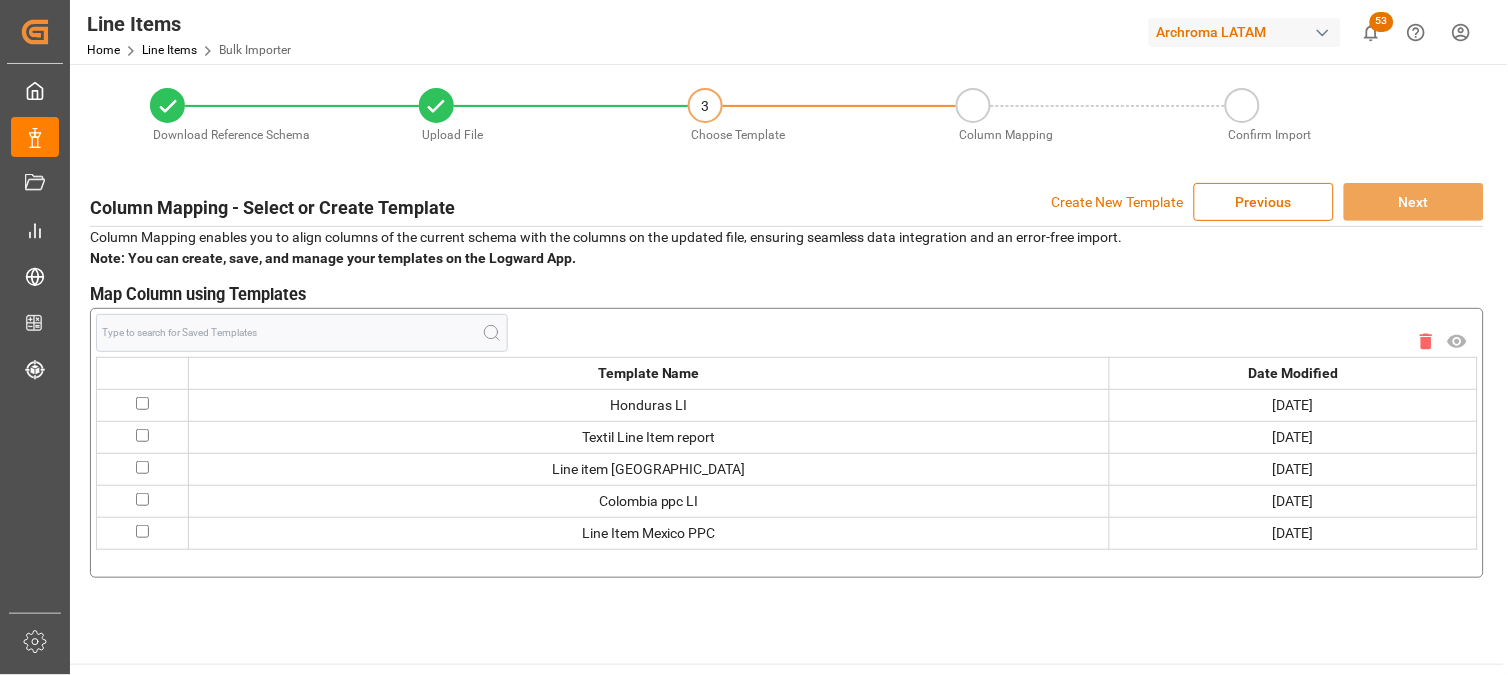 click on "Create New Template" at bounding box center [1118, 202] 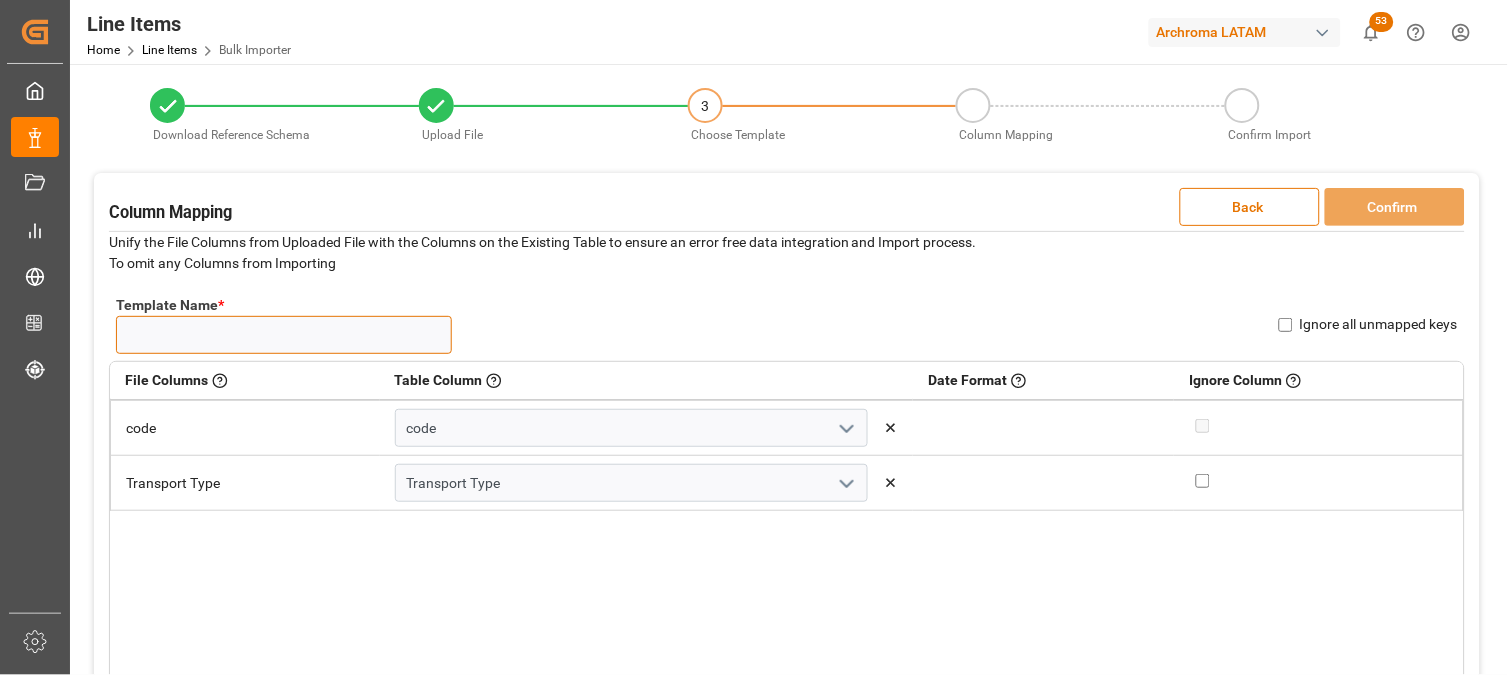 click on "Template Name  *" at bounding box center (284, 335) 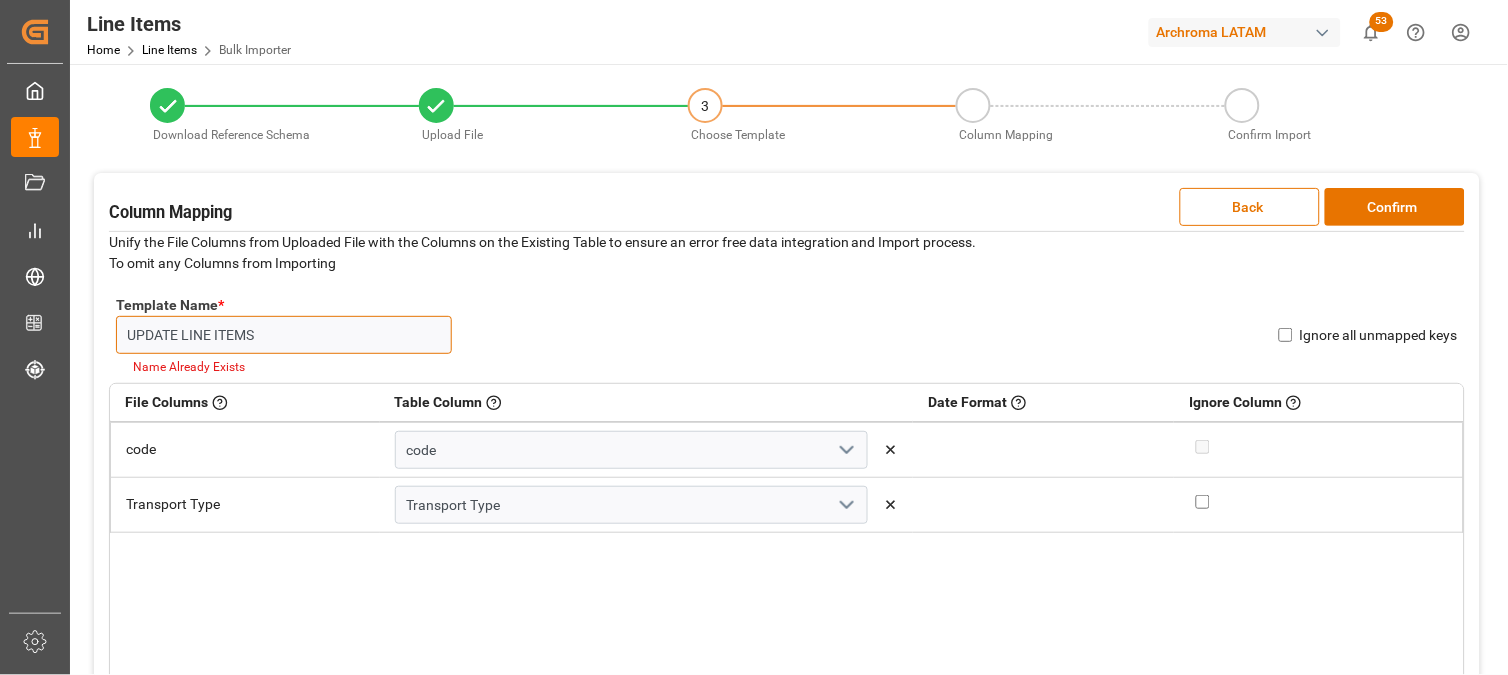 click on "UPDATE LINE ITEMS" at bounding box center (284, 335) 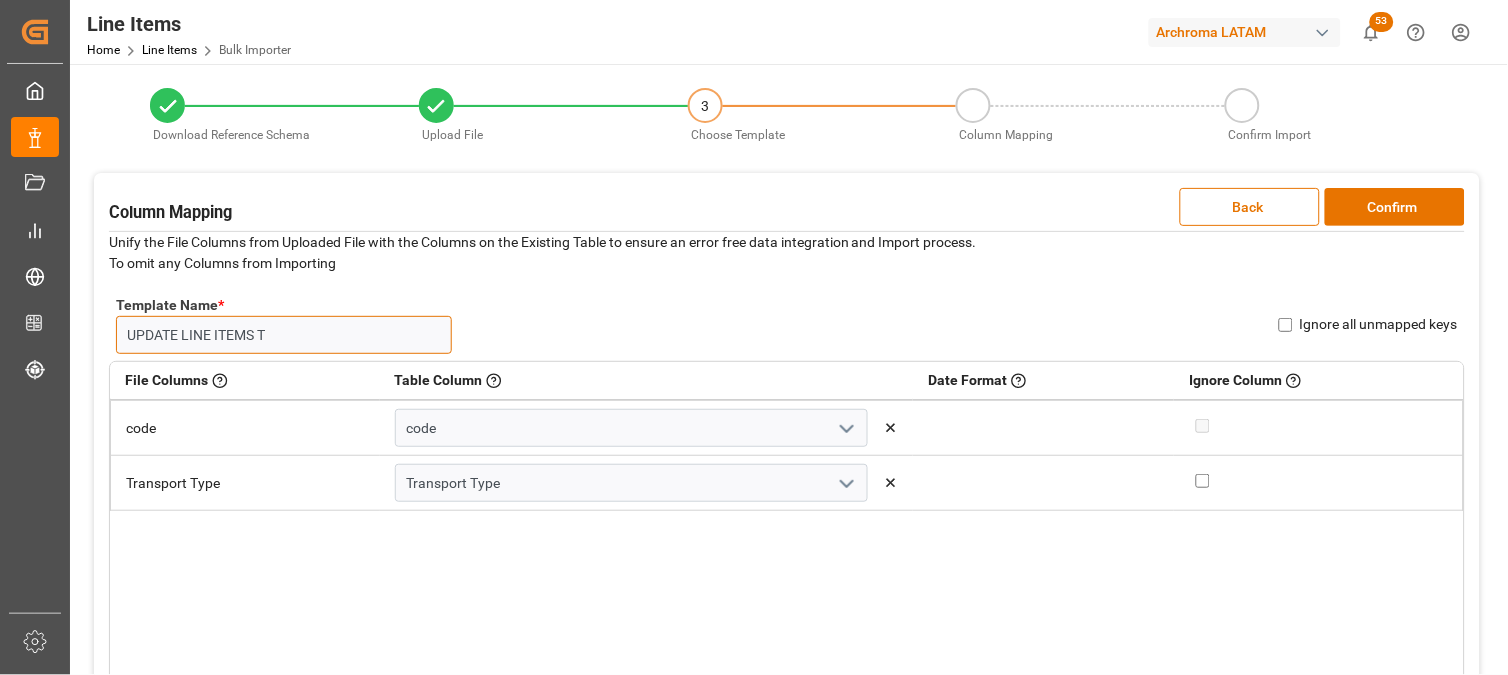 type on "UPDATE LINE ITEMS T" 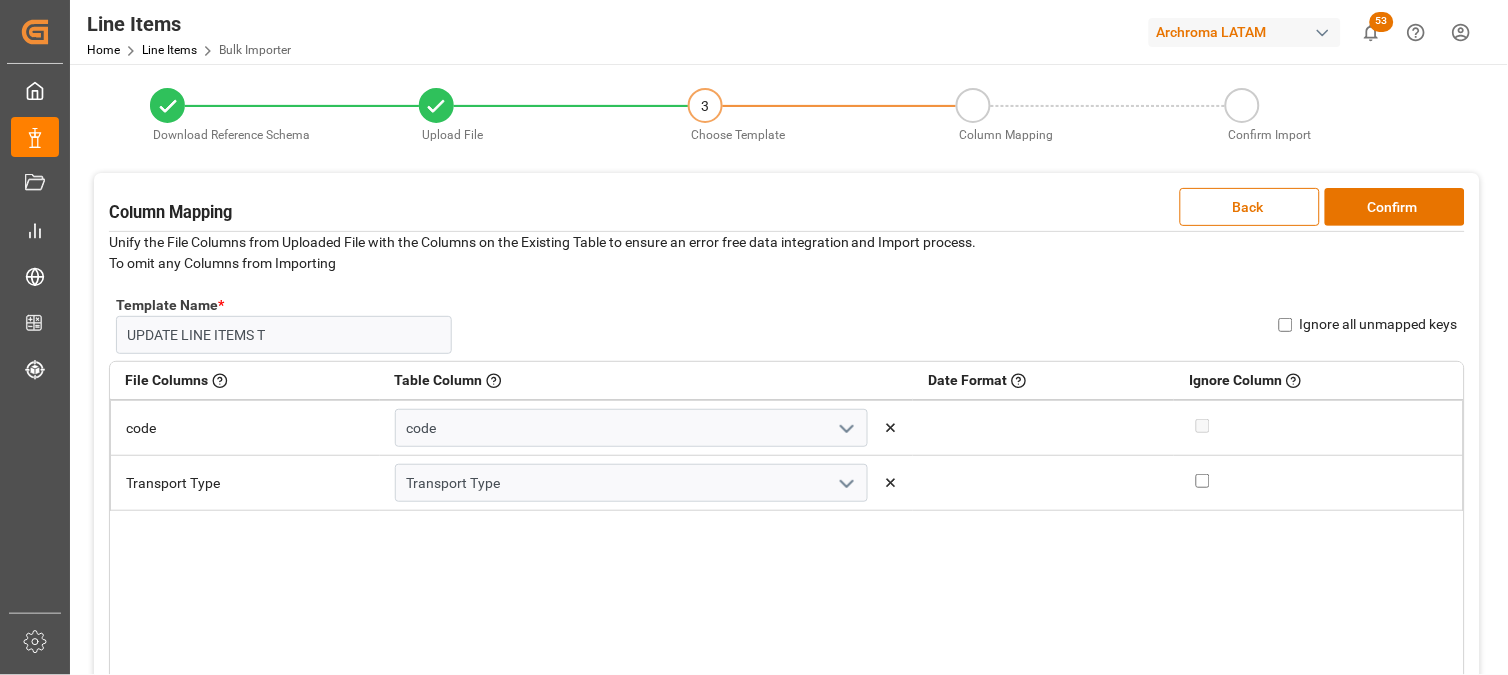 click on "Ignore all unmapped keys" at bounding box center [1286, 325] 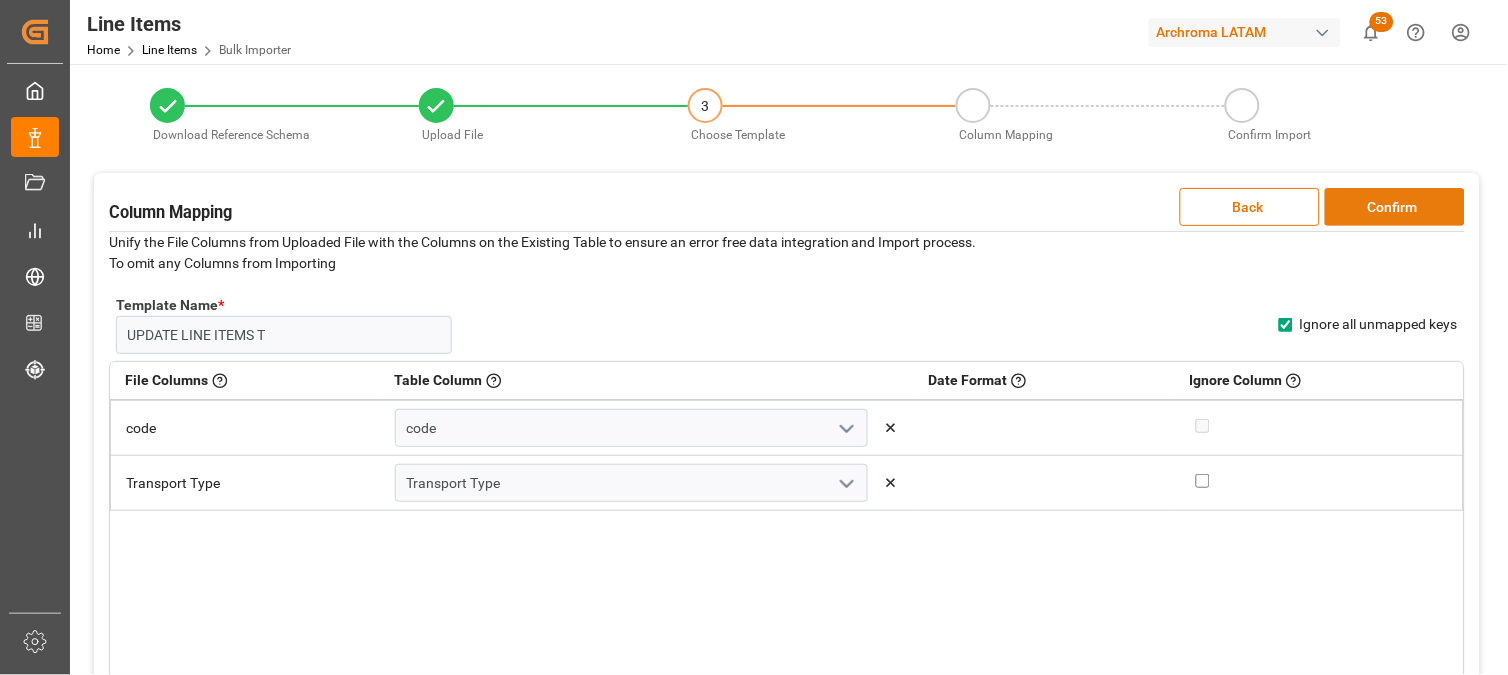 click on "Confirm" at bounding box center (1395, 207) 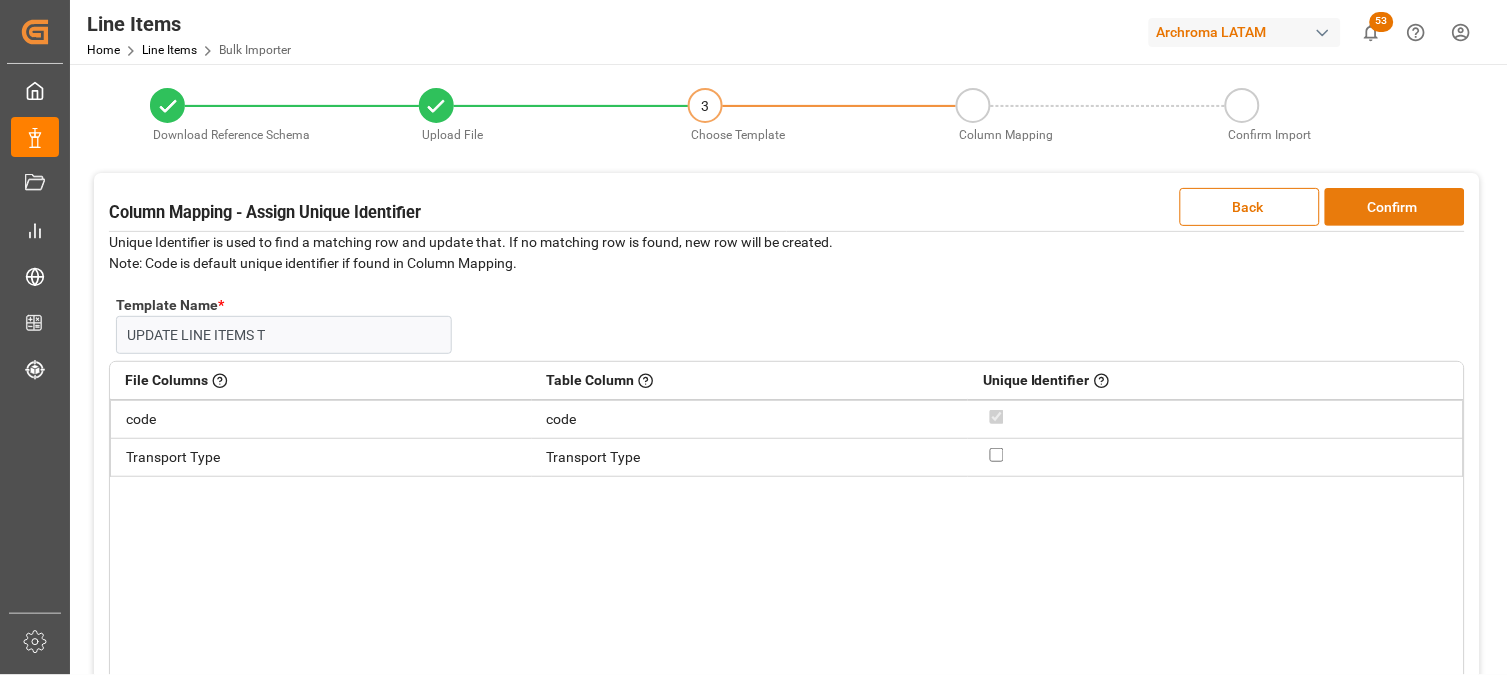 click on "Confirm" at bounding box center (1395, 207) 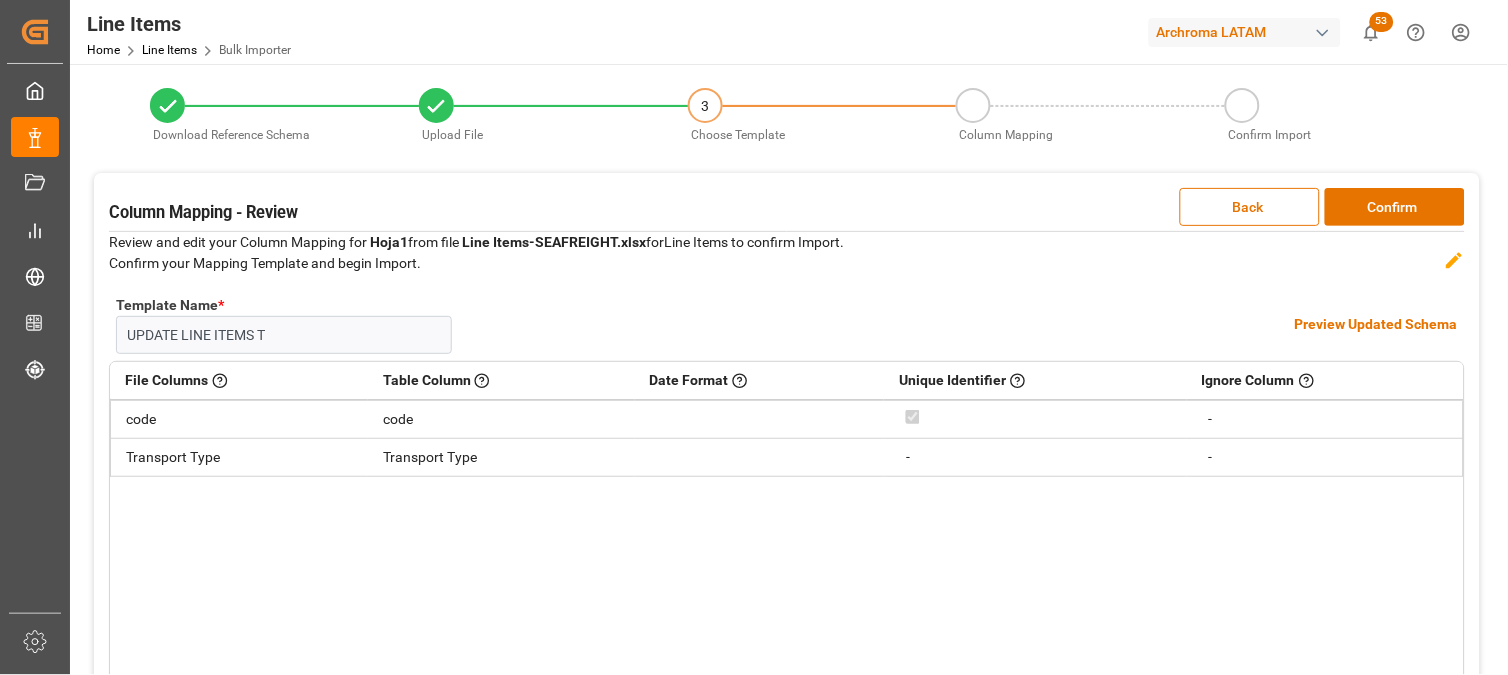 click on "Preview Updated Schema" at bounding box center (1376, 324) 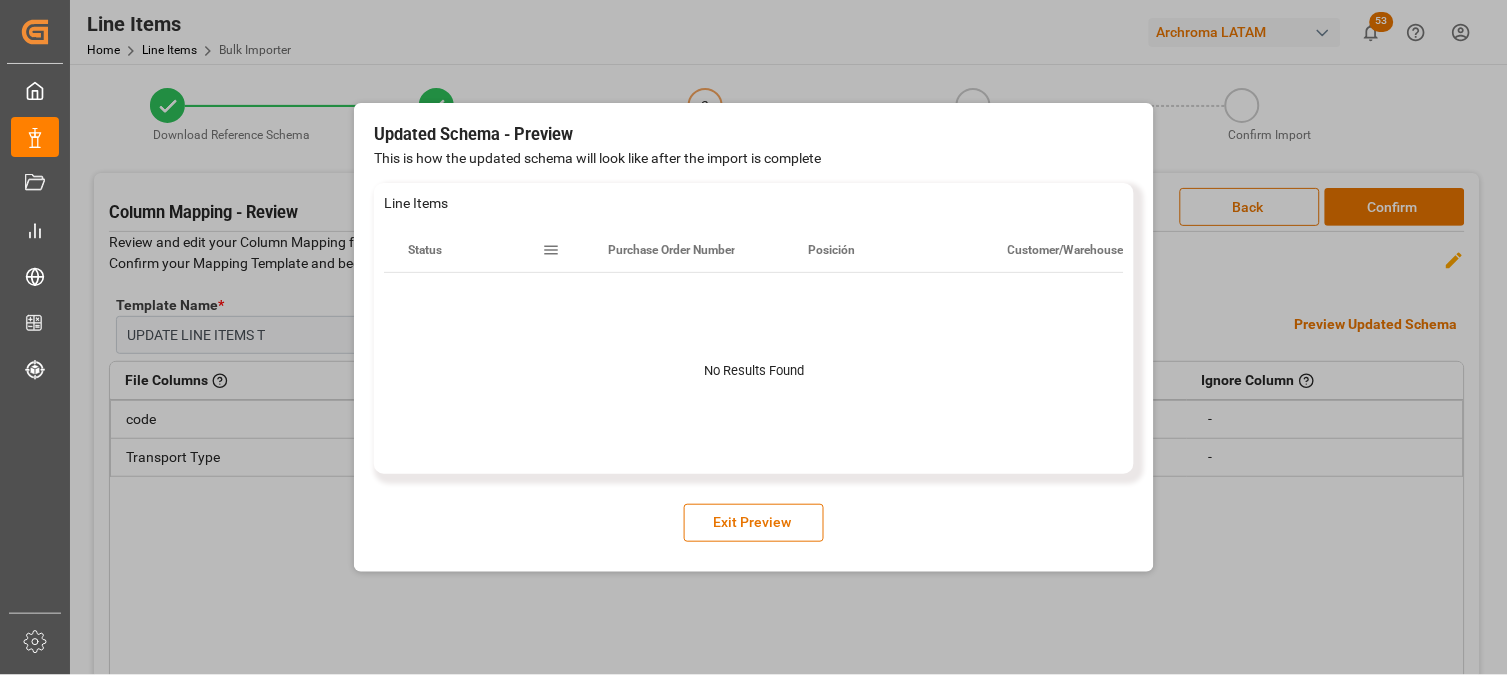 click on "Status" at bounding box center (425, 250) 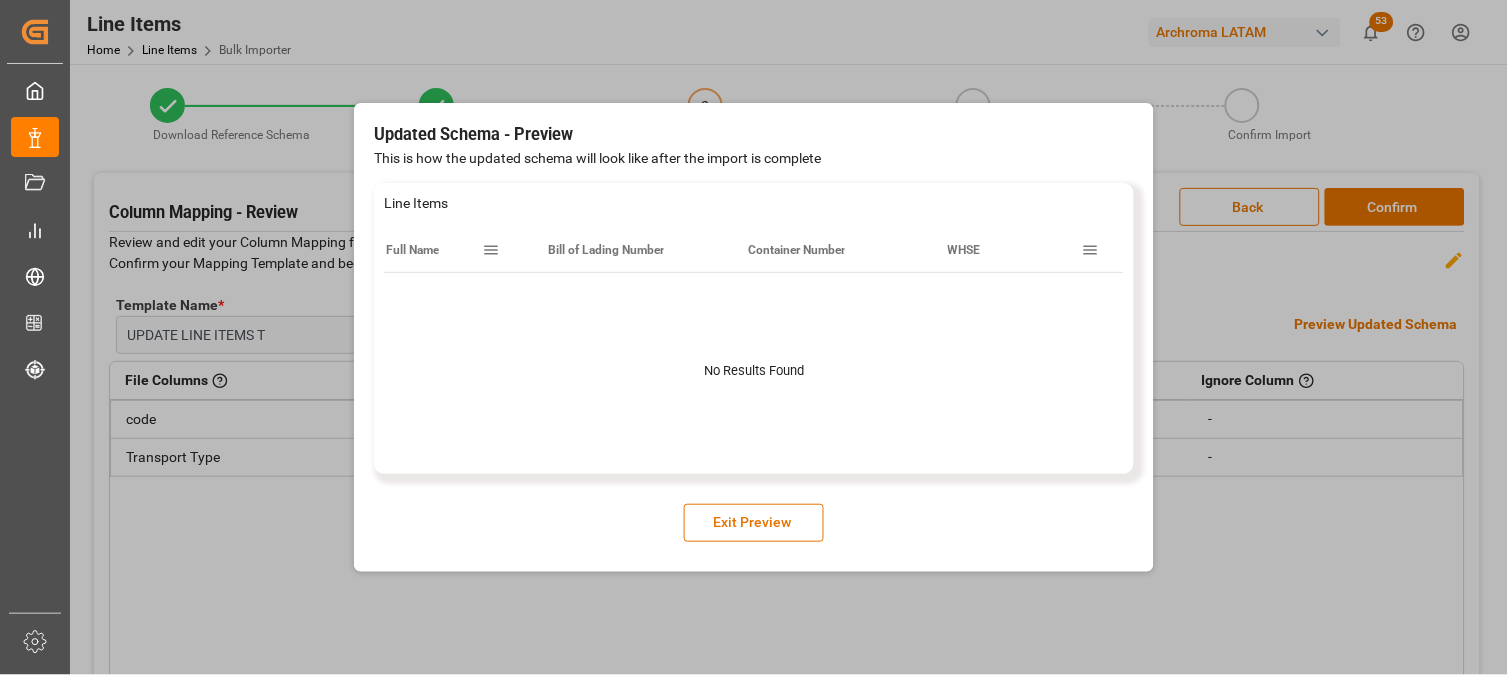 scroll, scrollTop: 0, scrollLeft: 11660, axis: horizontal 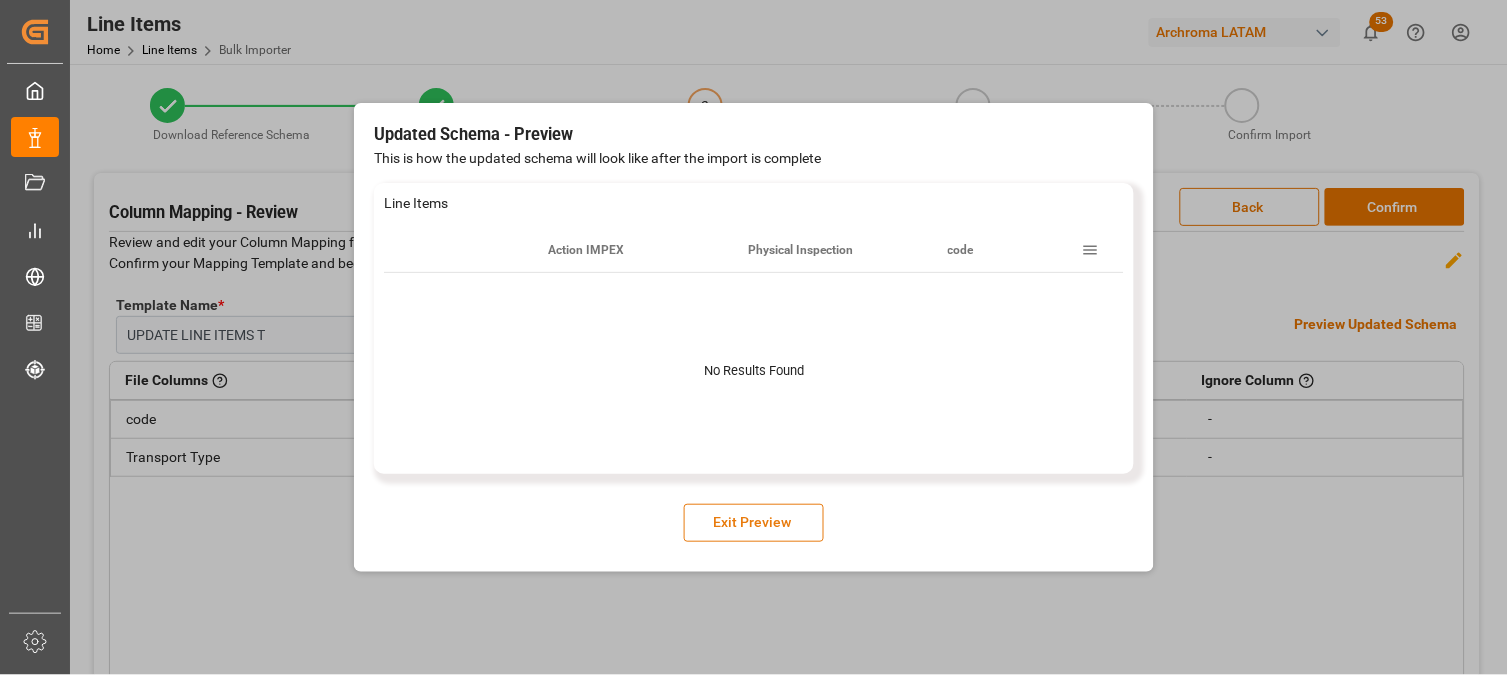 click on "Exit Preview" at bounding box center [754, 523] 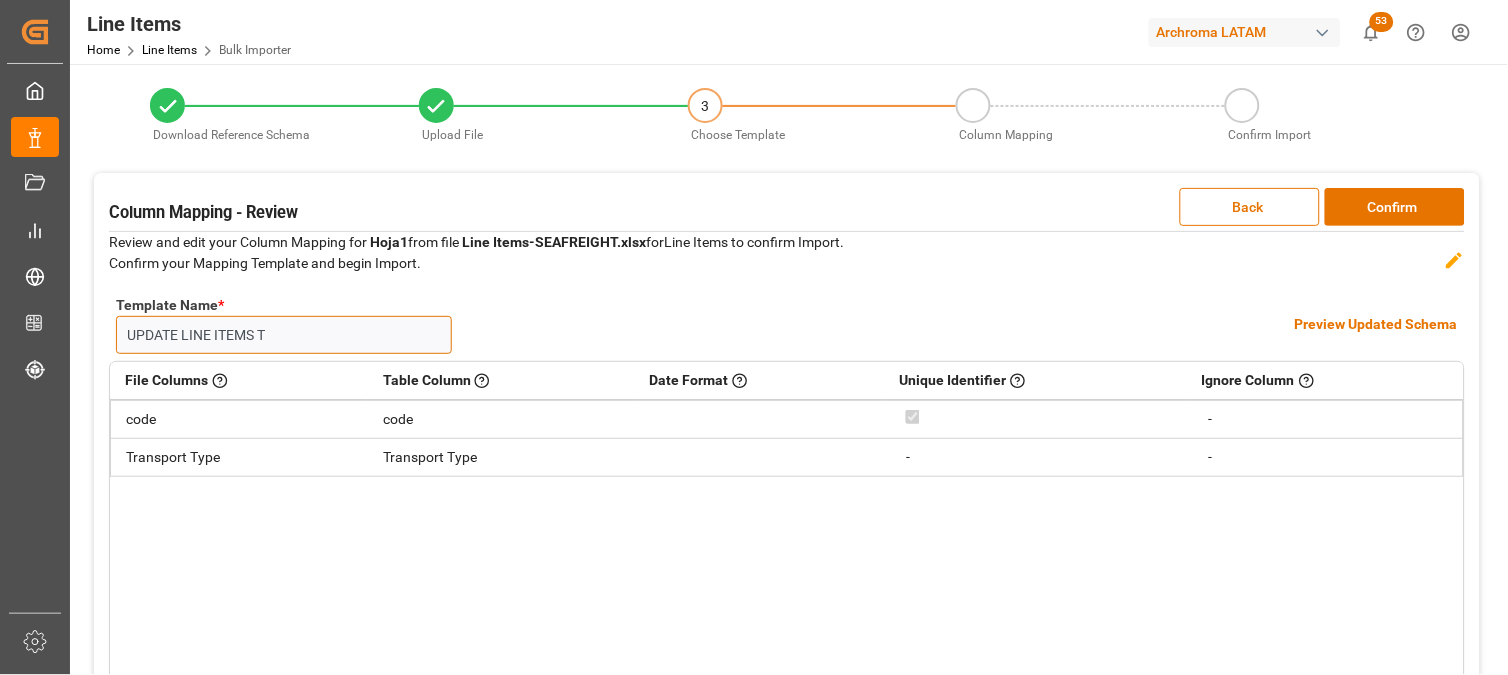 click on "UPDATE LINE ITEMS T" at bounding box center (284, 335) 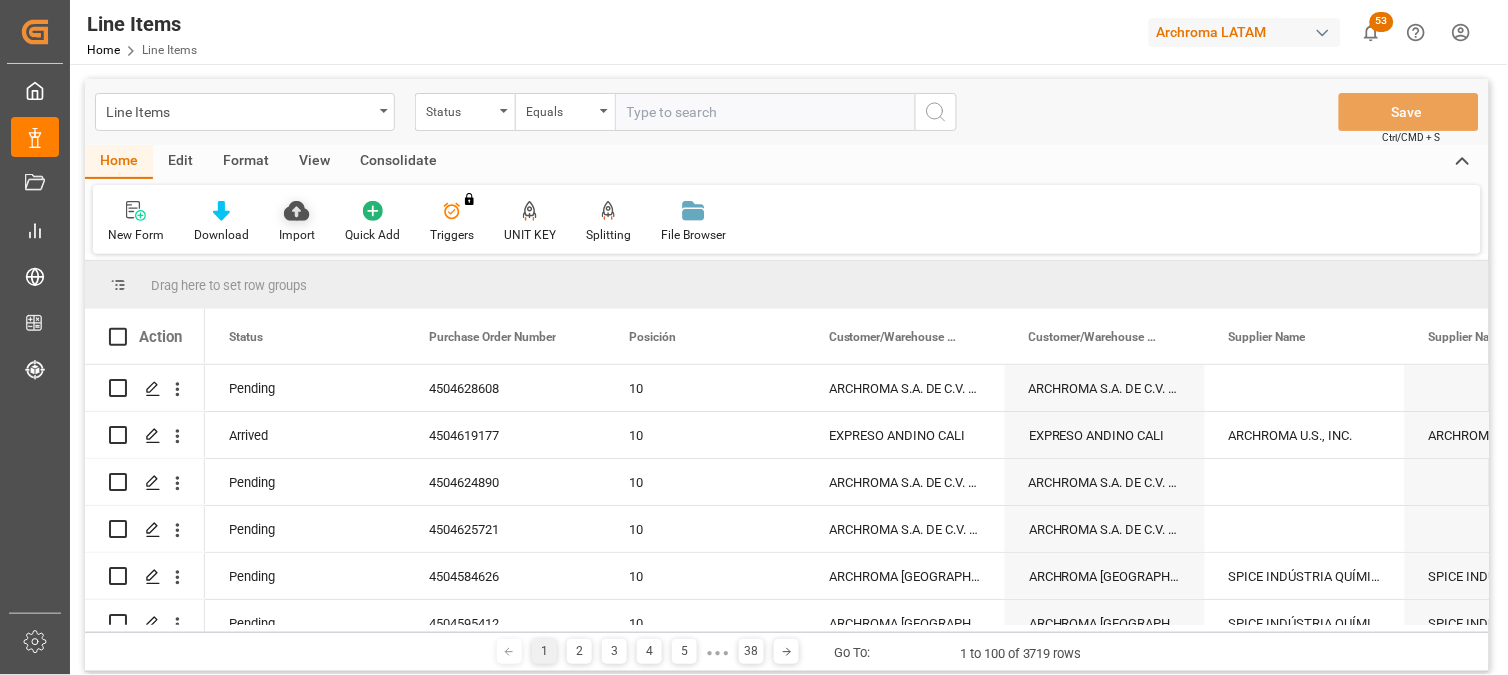 click on "Import" at bounding box center [297, 222] 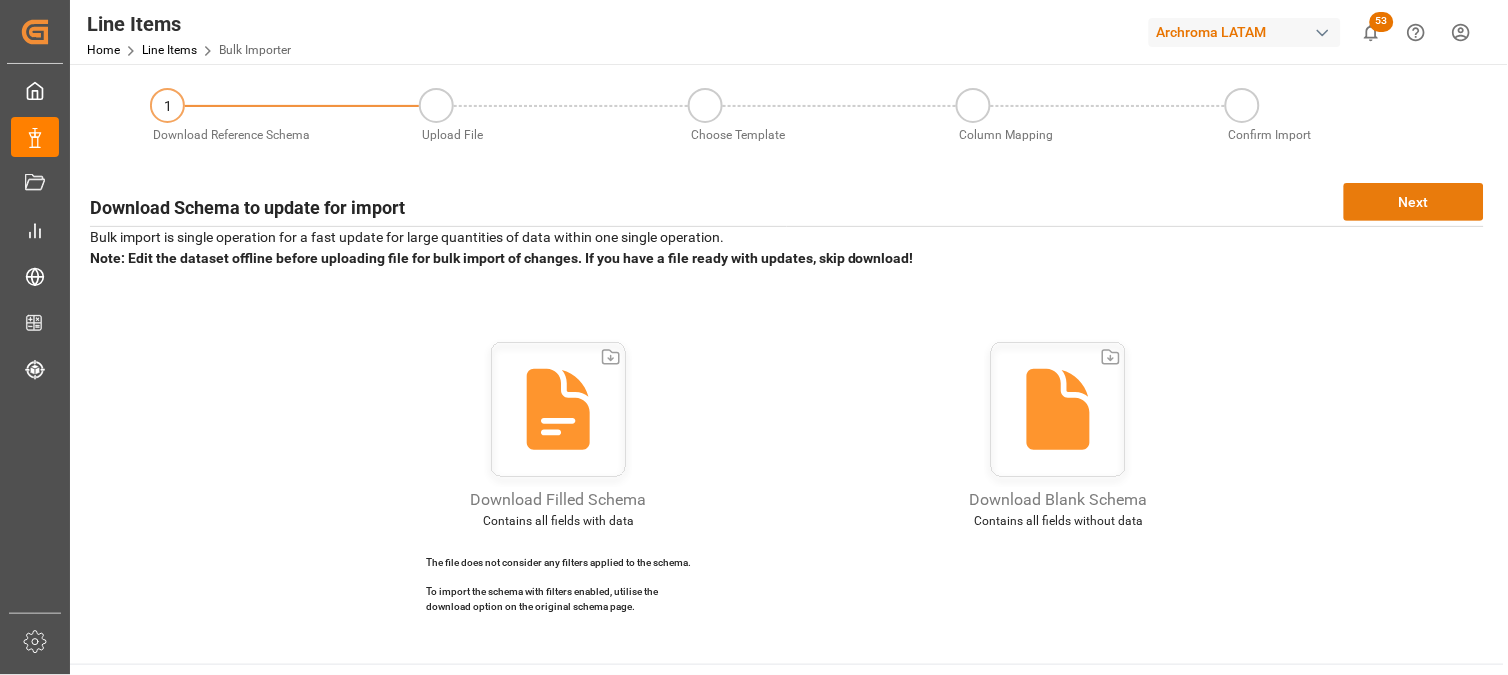 click on "Next" at bounding box center (1414, 202) 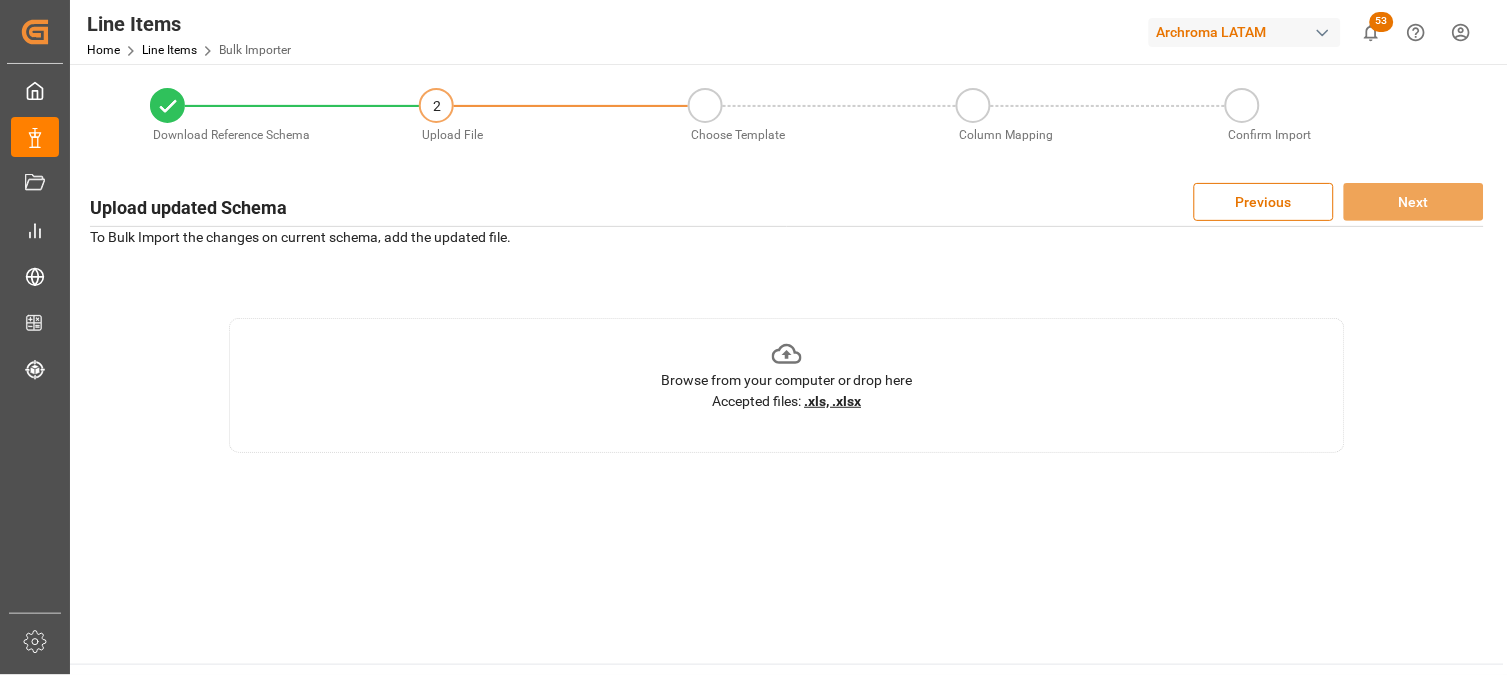 click 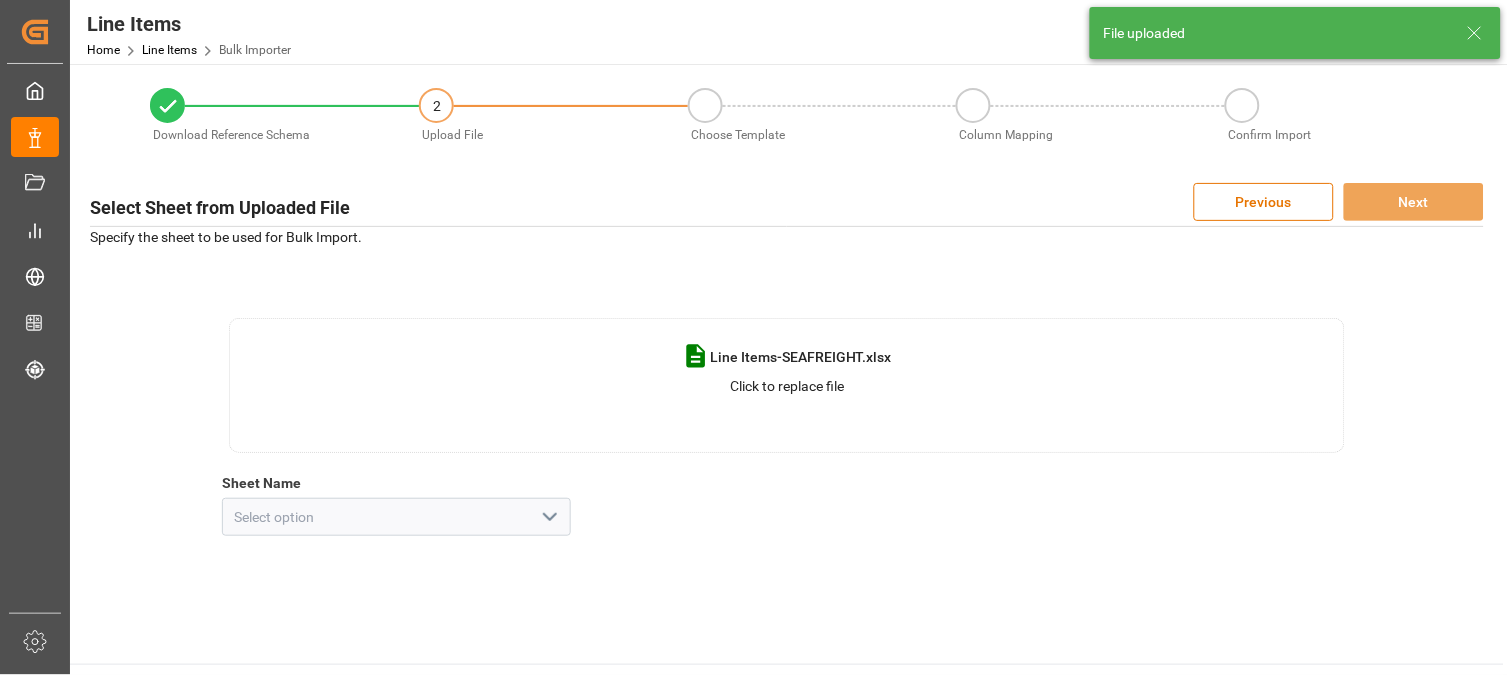 click 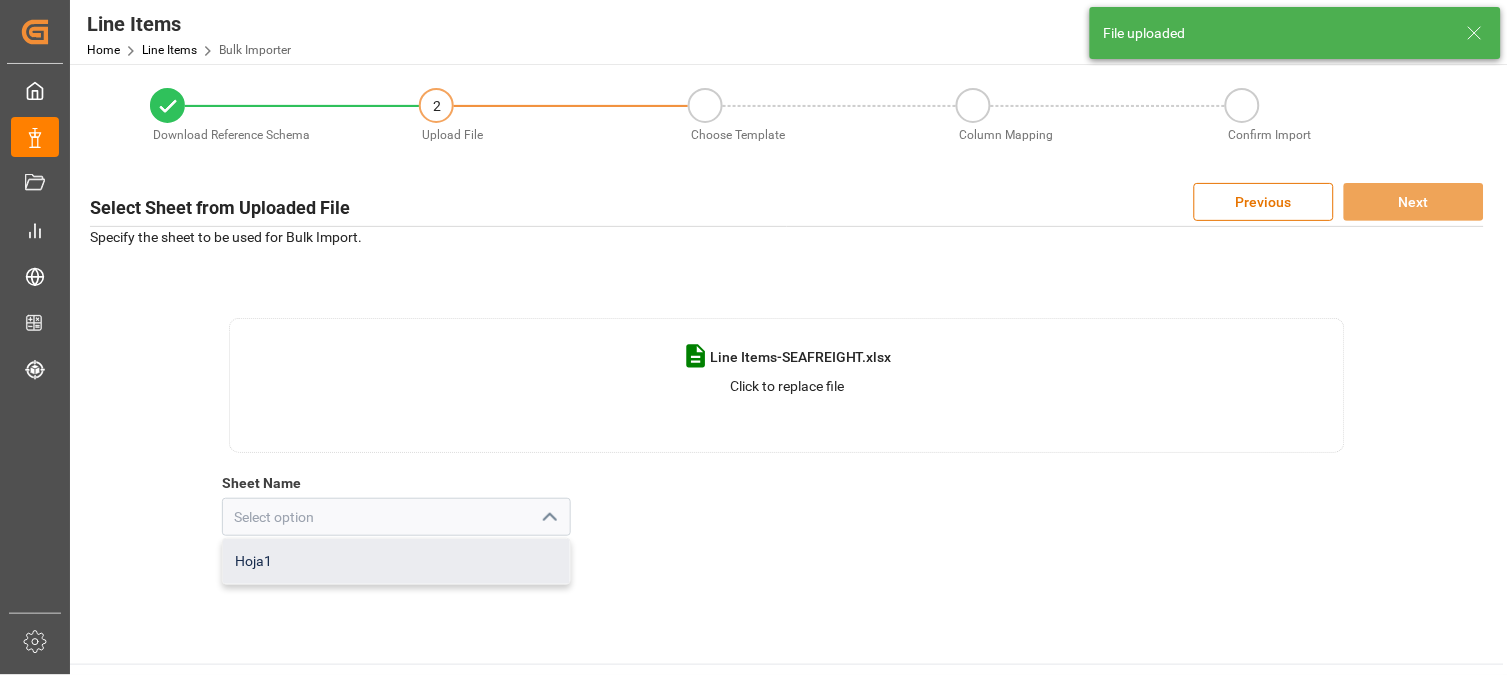 click on "Hoja1" at bounding box center (396, 561) 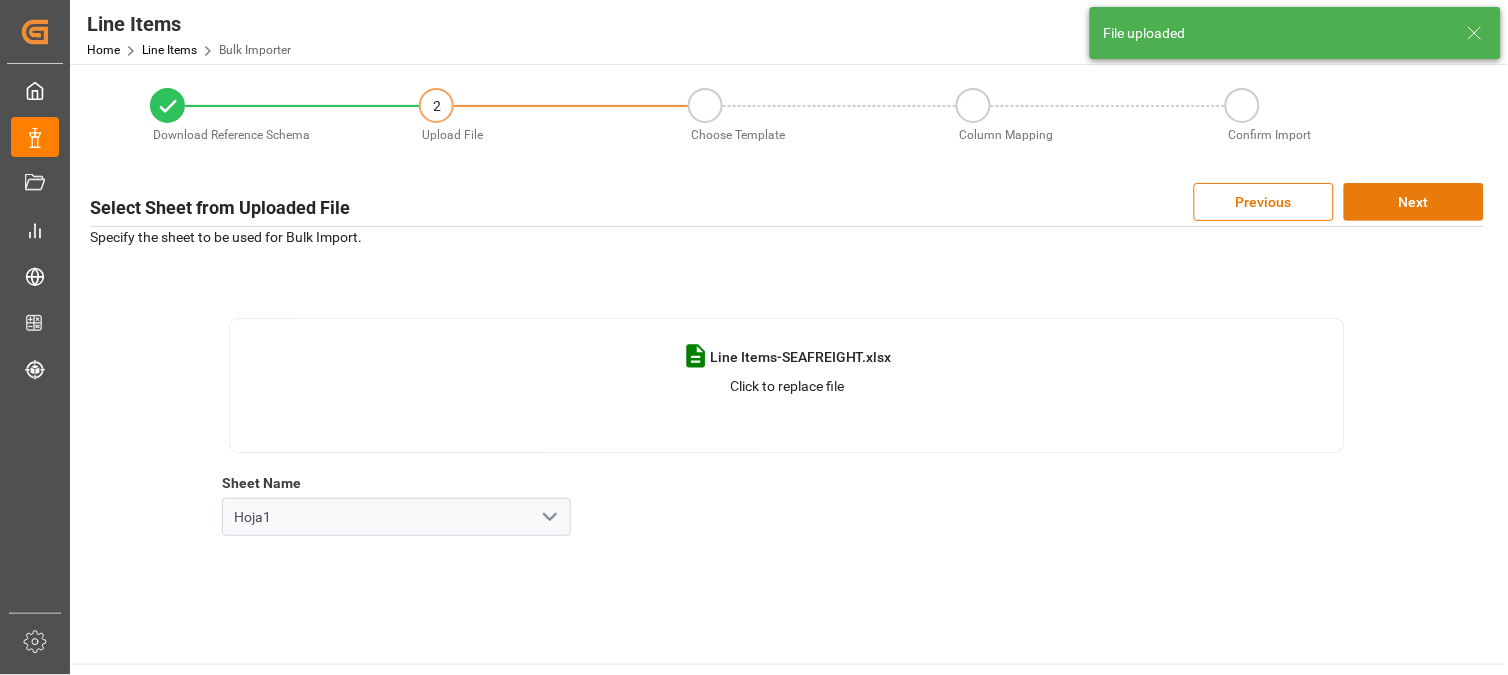 click on "Next" at bounding box center (1414, 202) 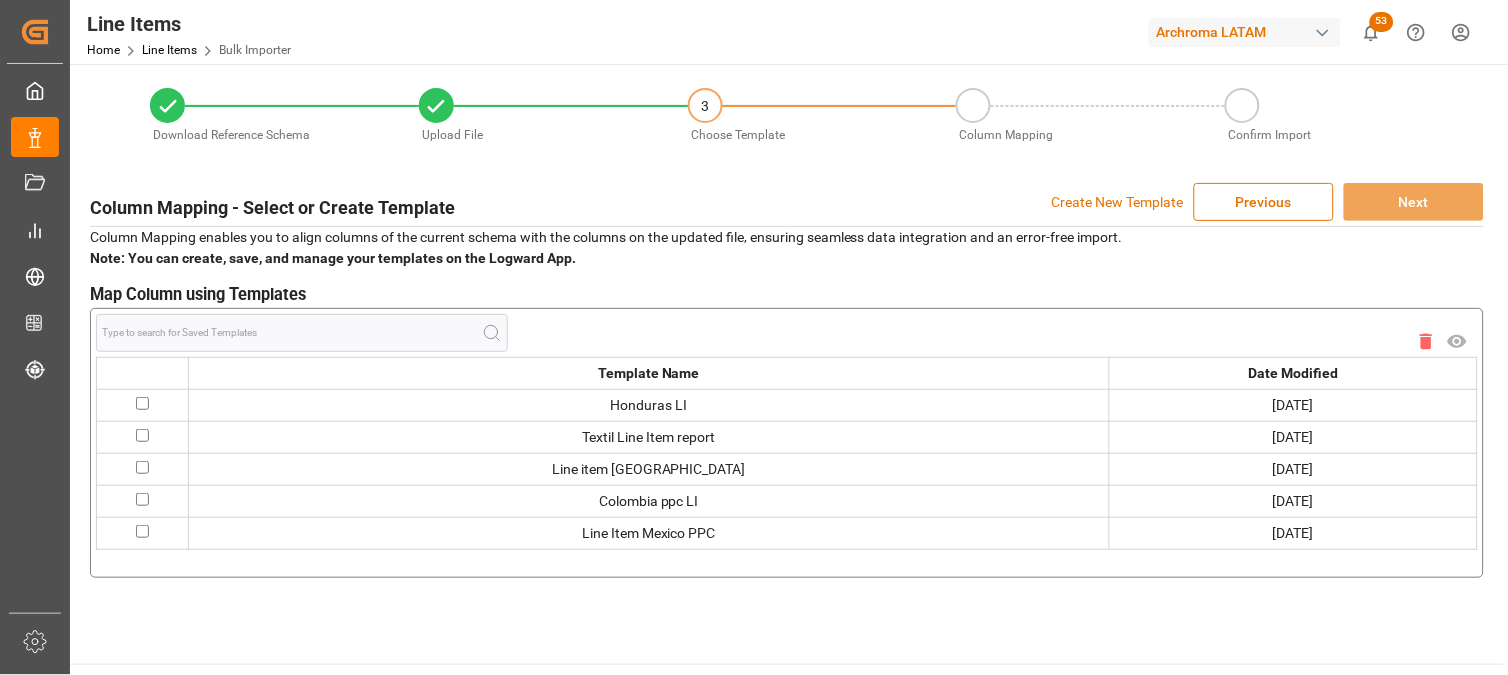 click on "Create New Template" at bounding box center [1118, 202] 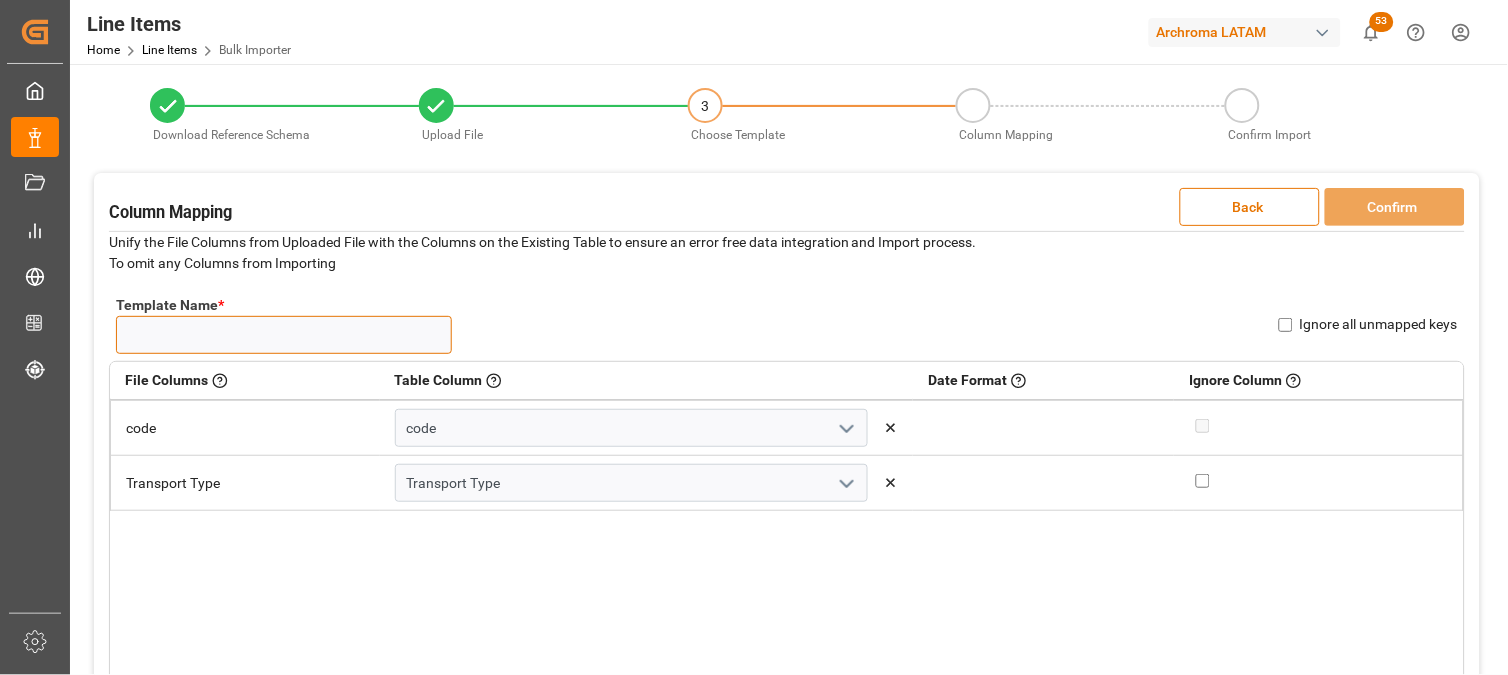 click on "Template Name  *" at bounding box center (284, 335) 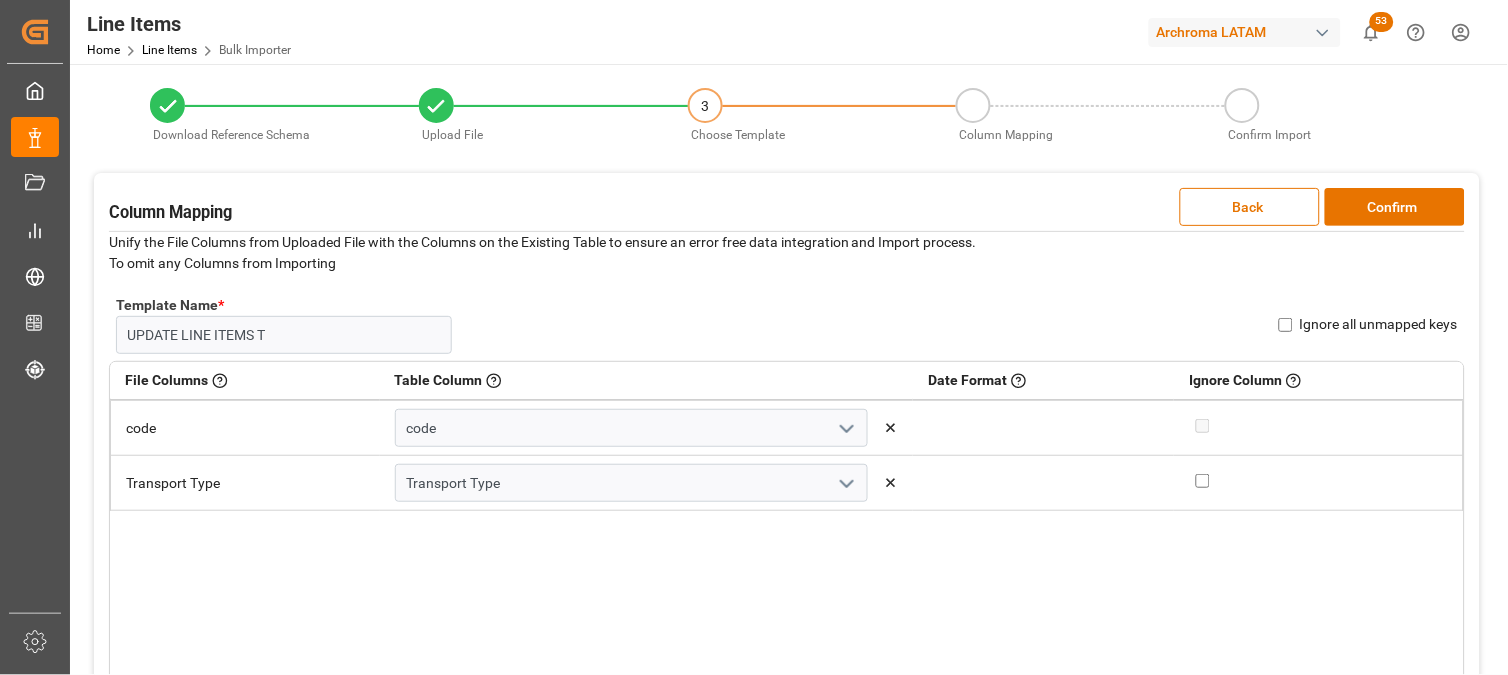 click on "Ignore all unmapped keys" at bounding box center [1286, 325] 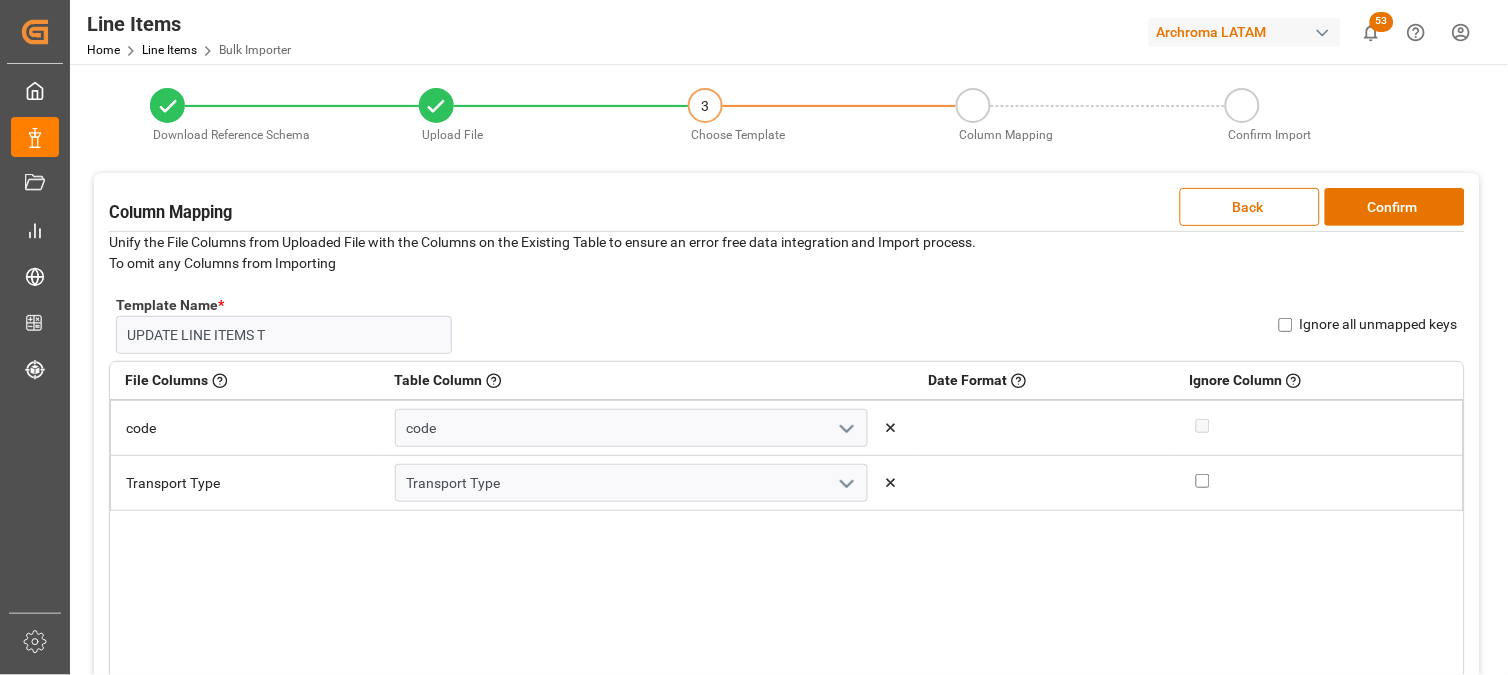 checkbox on "true" 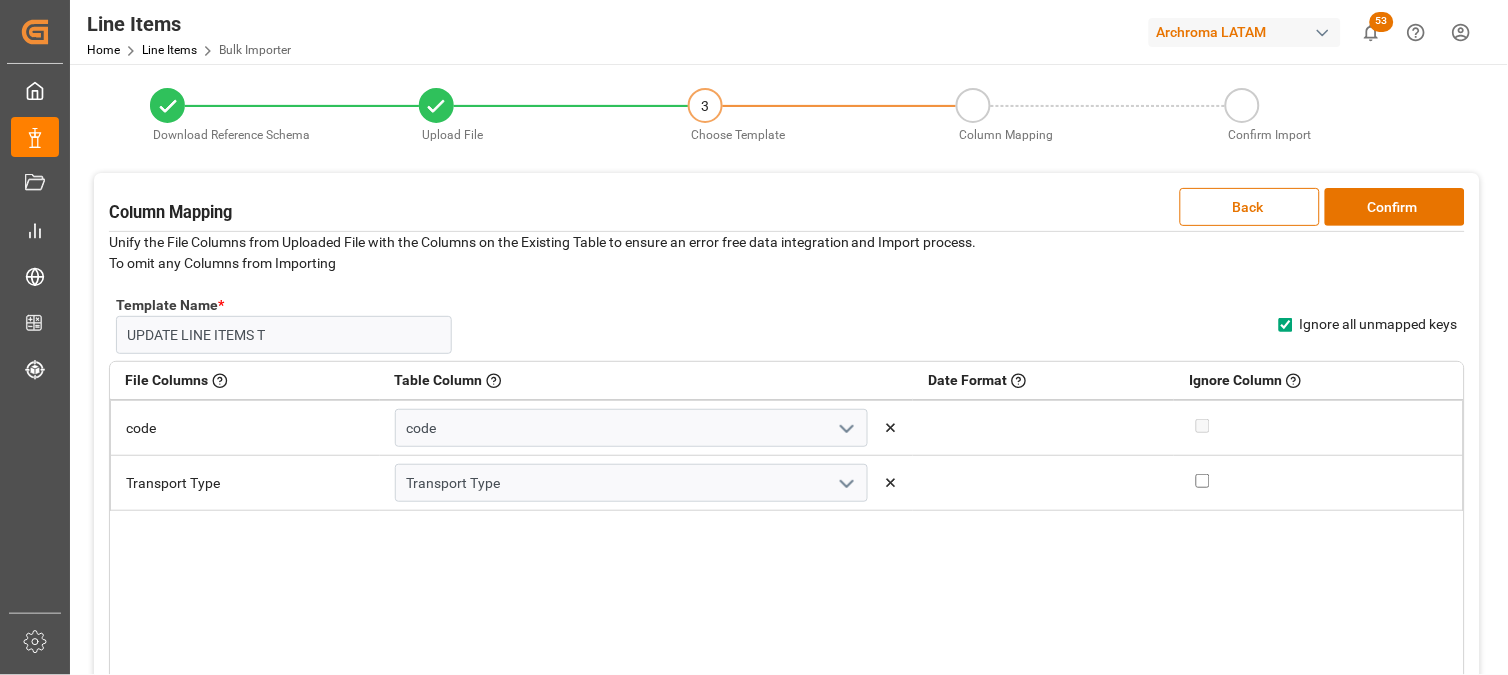 click 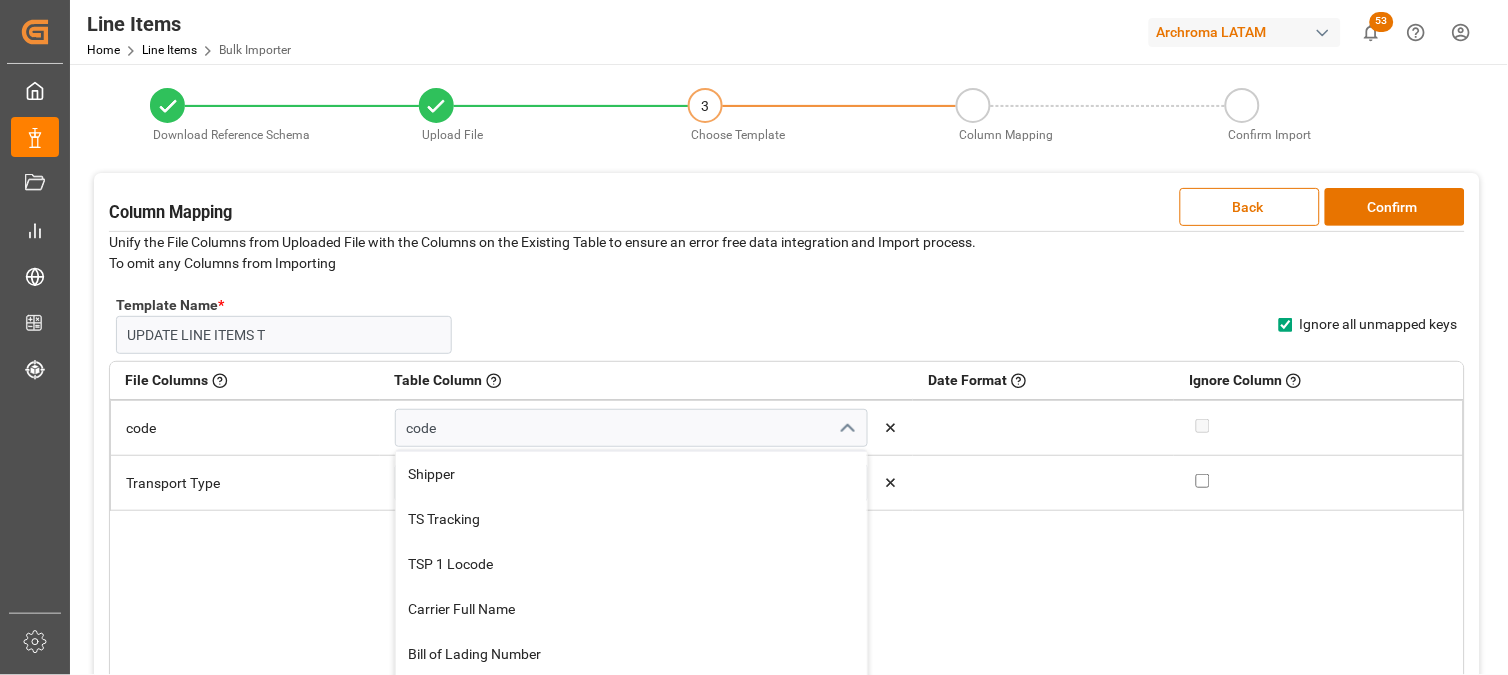 scroll, scrollTop: 2475, scrollLeft: 0, axis: vertical 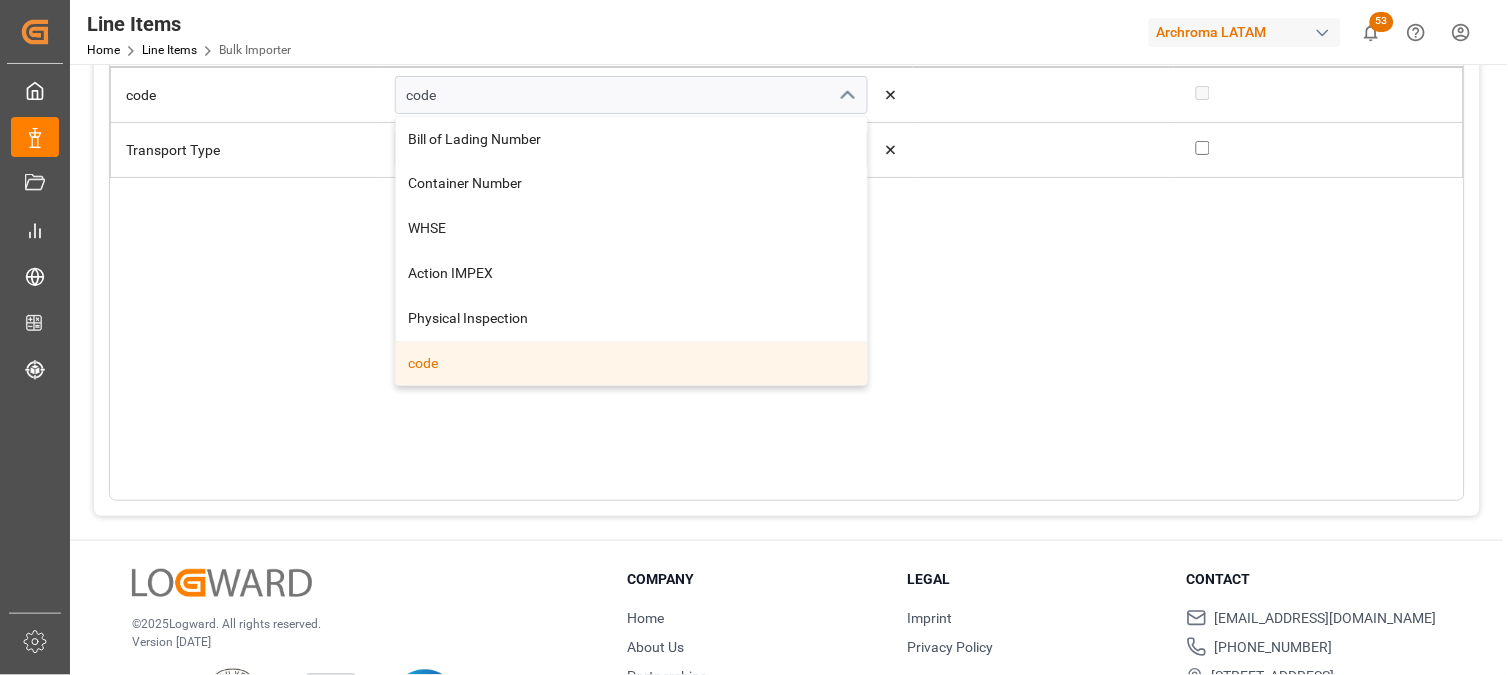 click on "code" at bounding box center (631, 364) 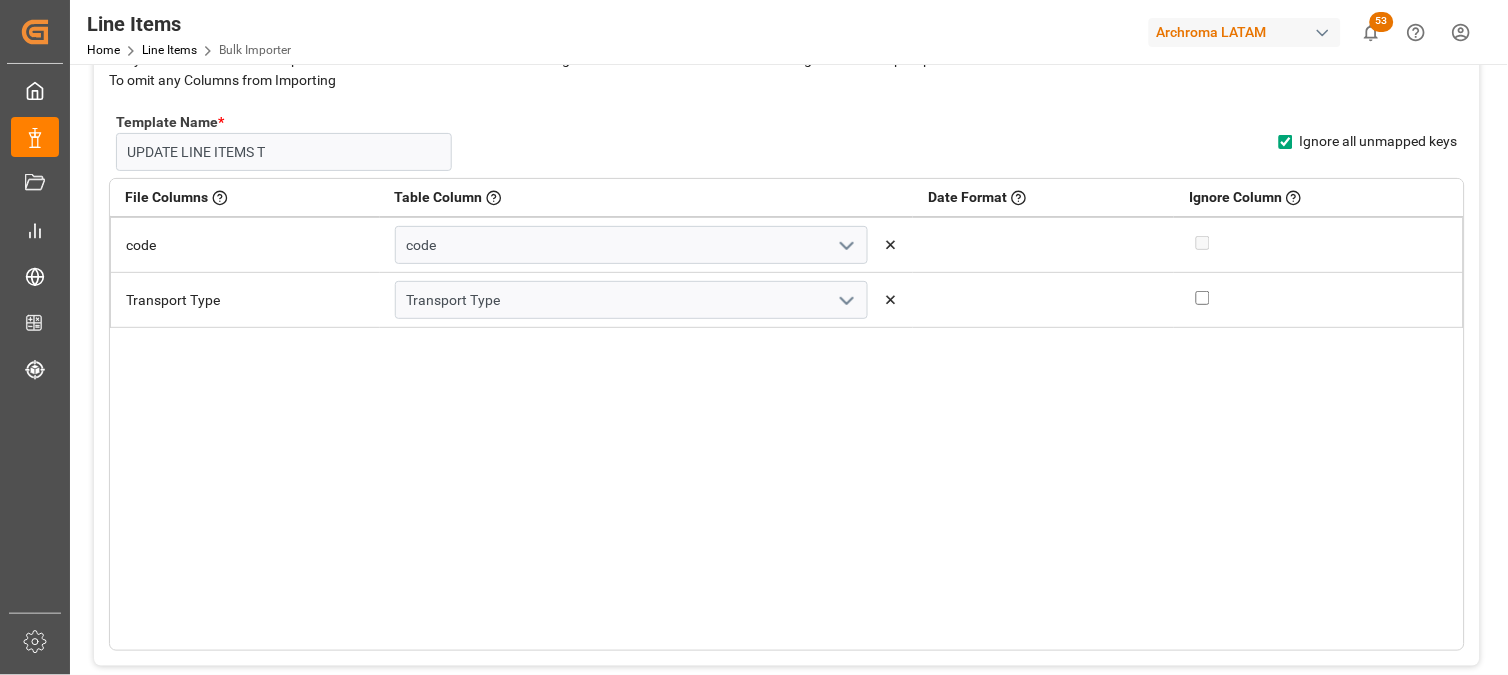 scroll, scrollTop: 0, scrollLeft: 0, axis: both 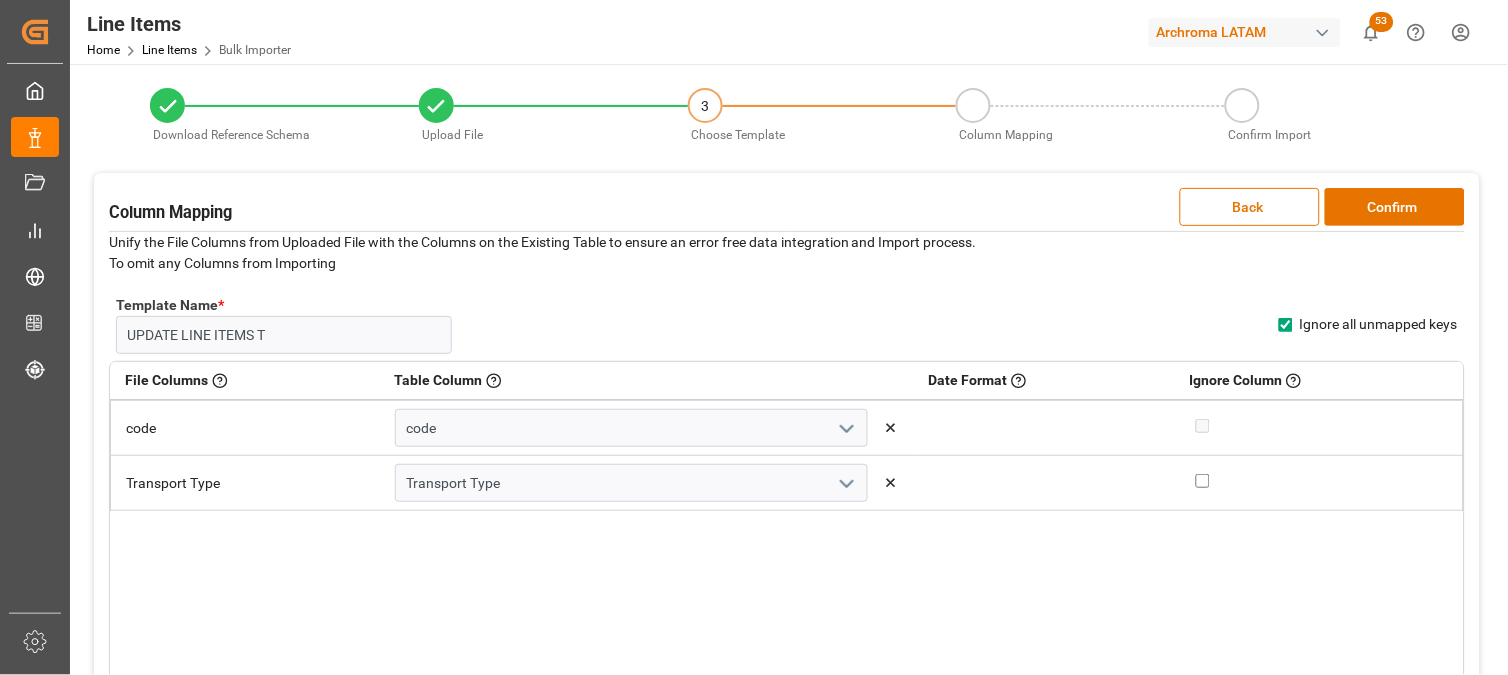 click 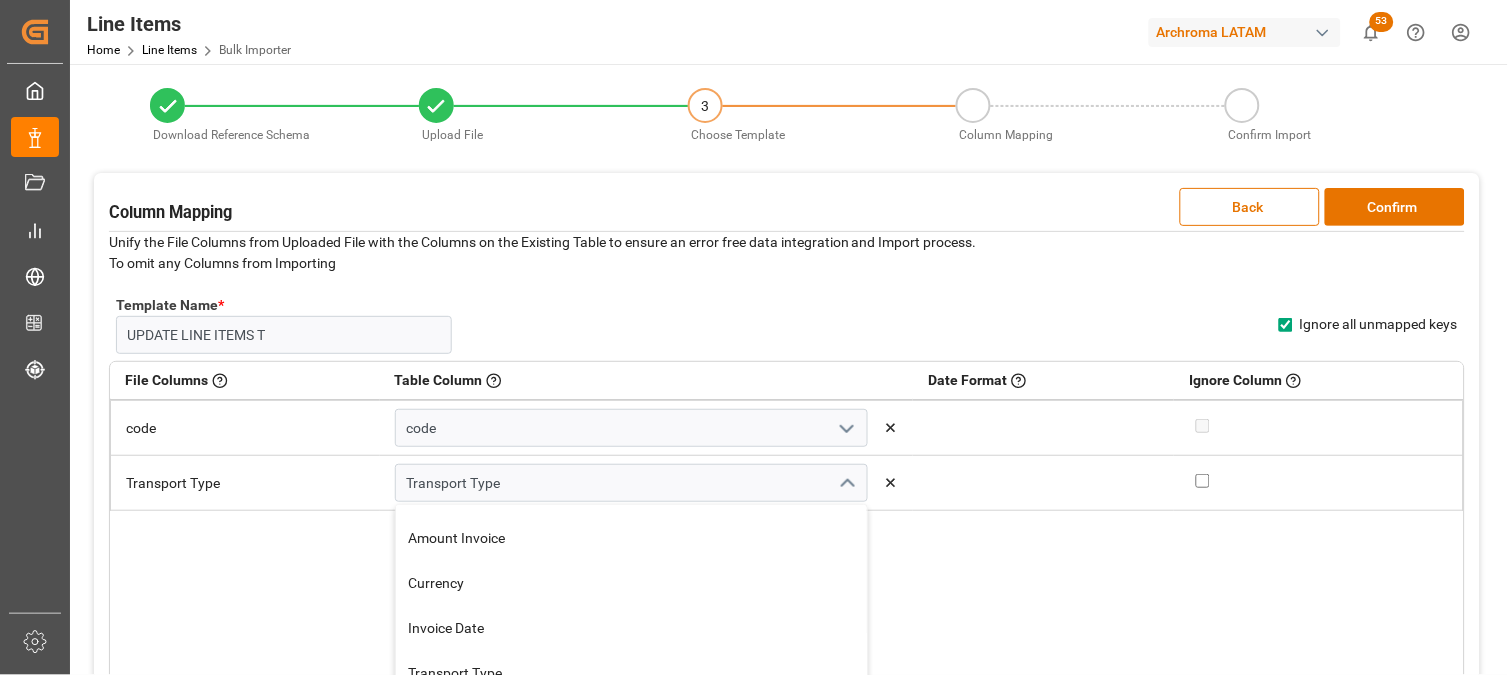 scroll, scrollTop: 1000, scrollLeft: 0, axis: vertical 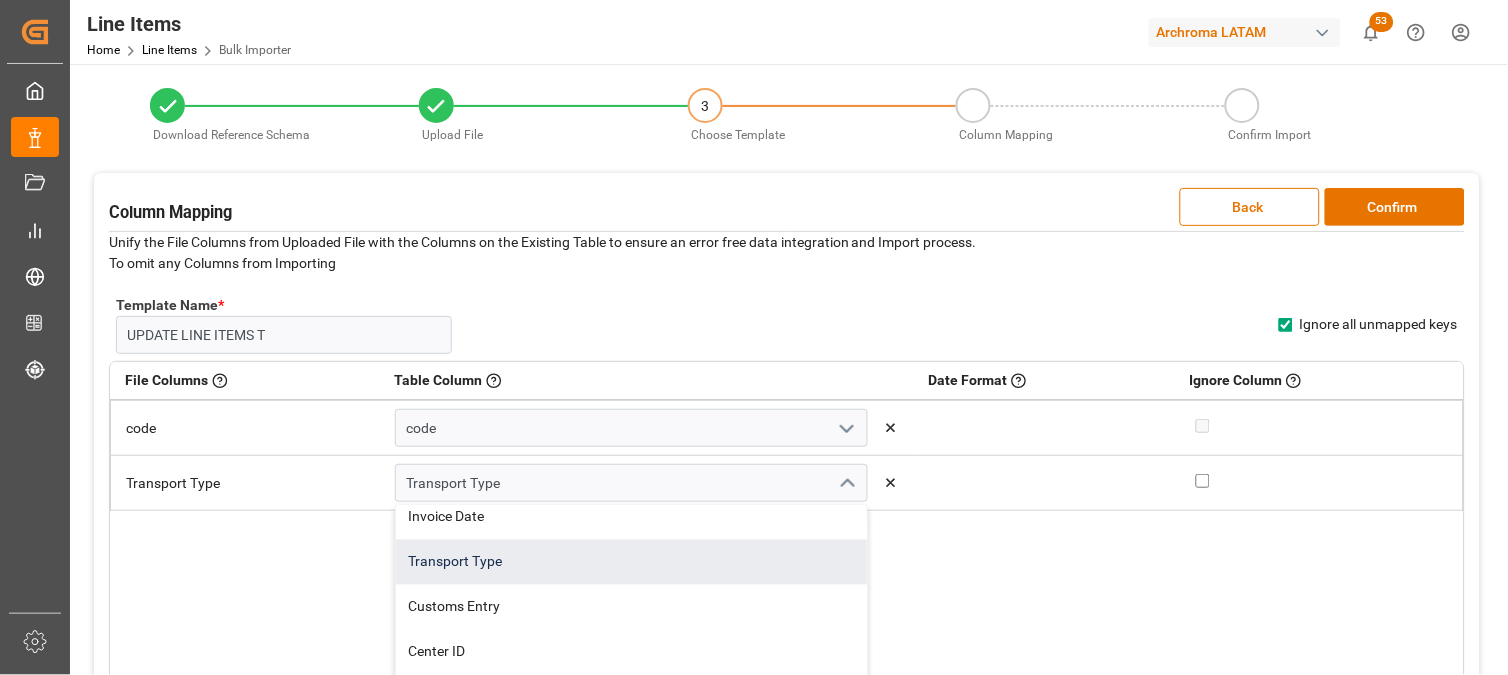 click on "Transport Type" at bounding box center (631, 562) 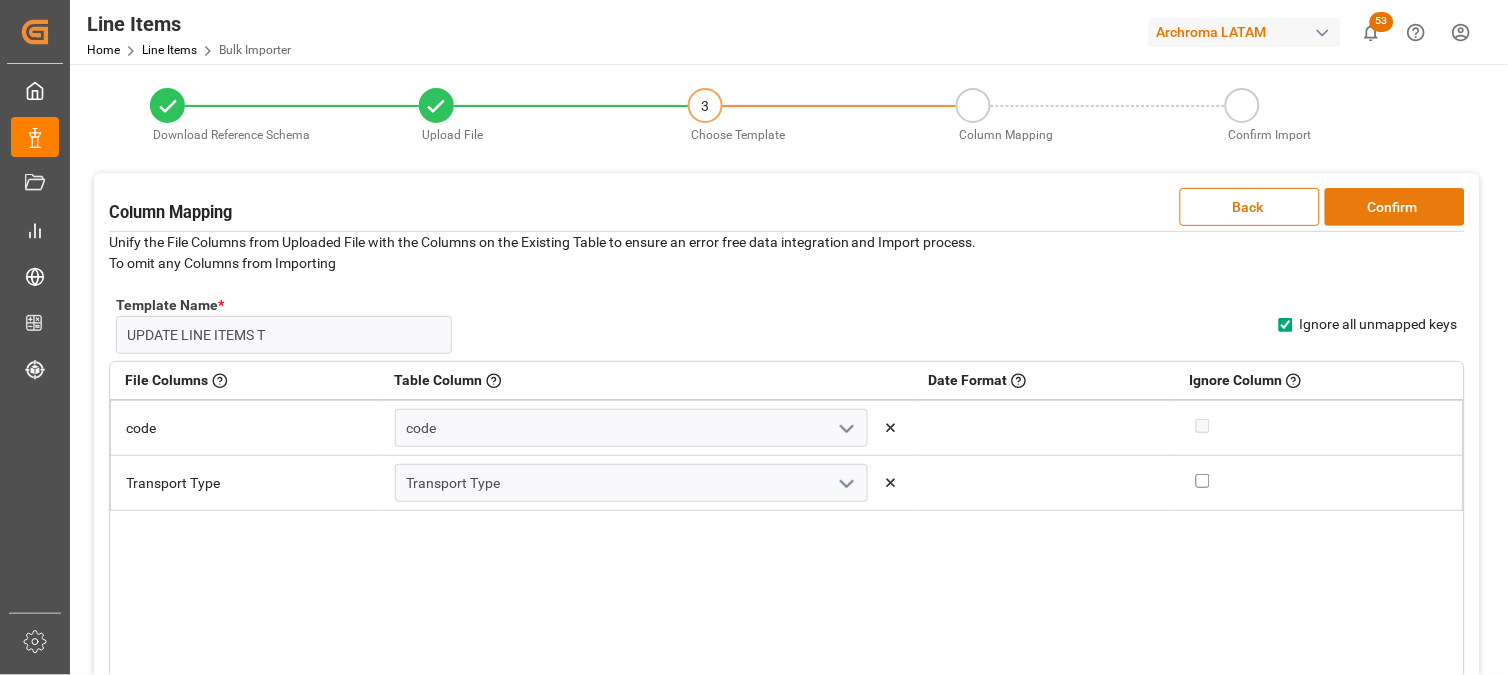 click on "Confirm" at bounding box center (1395, 207) 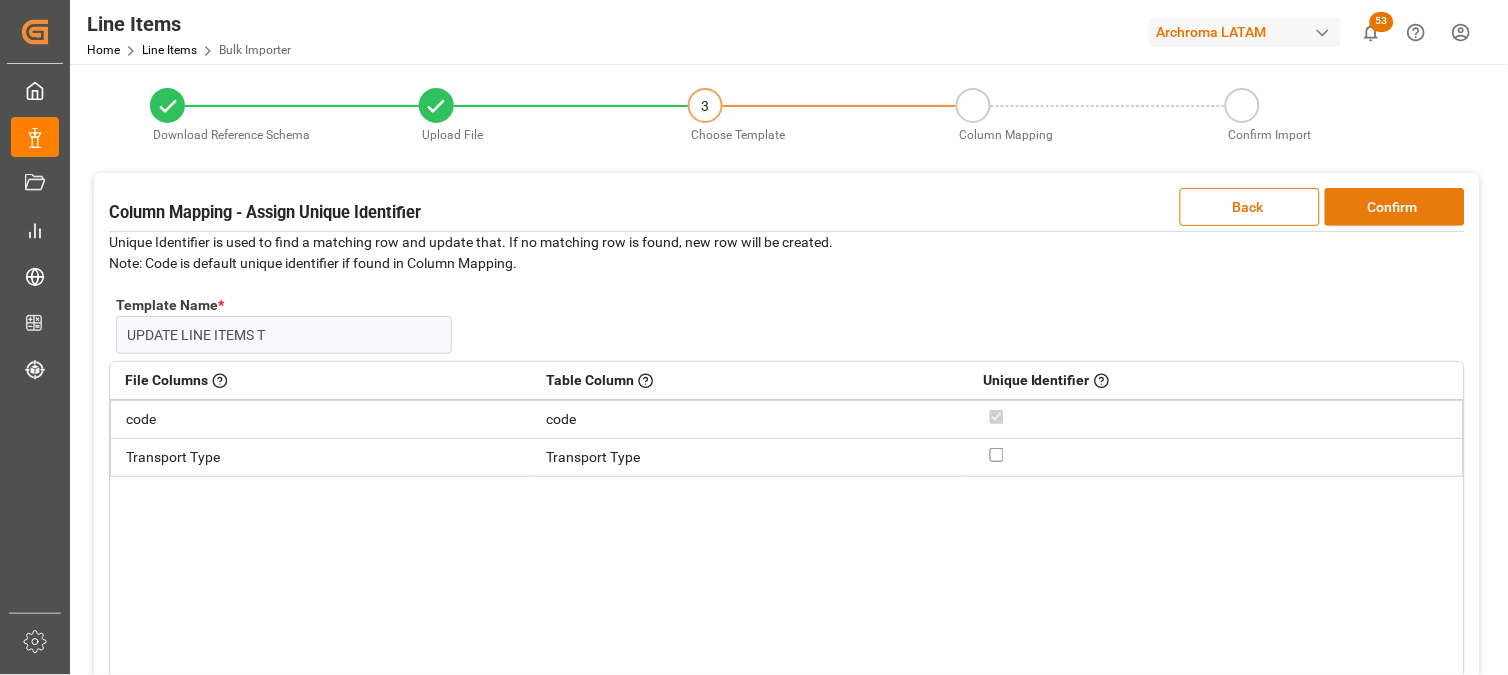 click on "Confirm" at bounding box center (1395, 207) 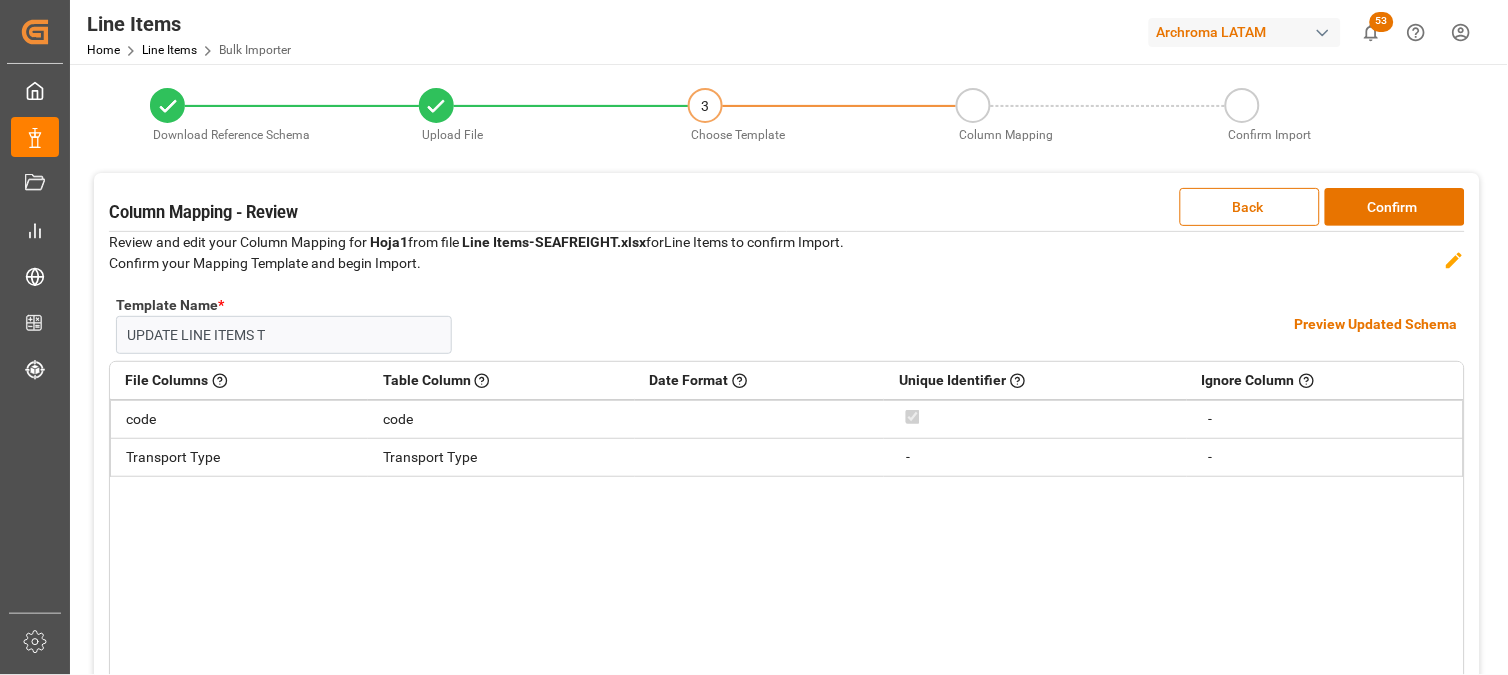 click on "Preview Updated Schema" at bounding box center [1376, 324] 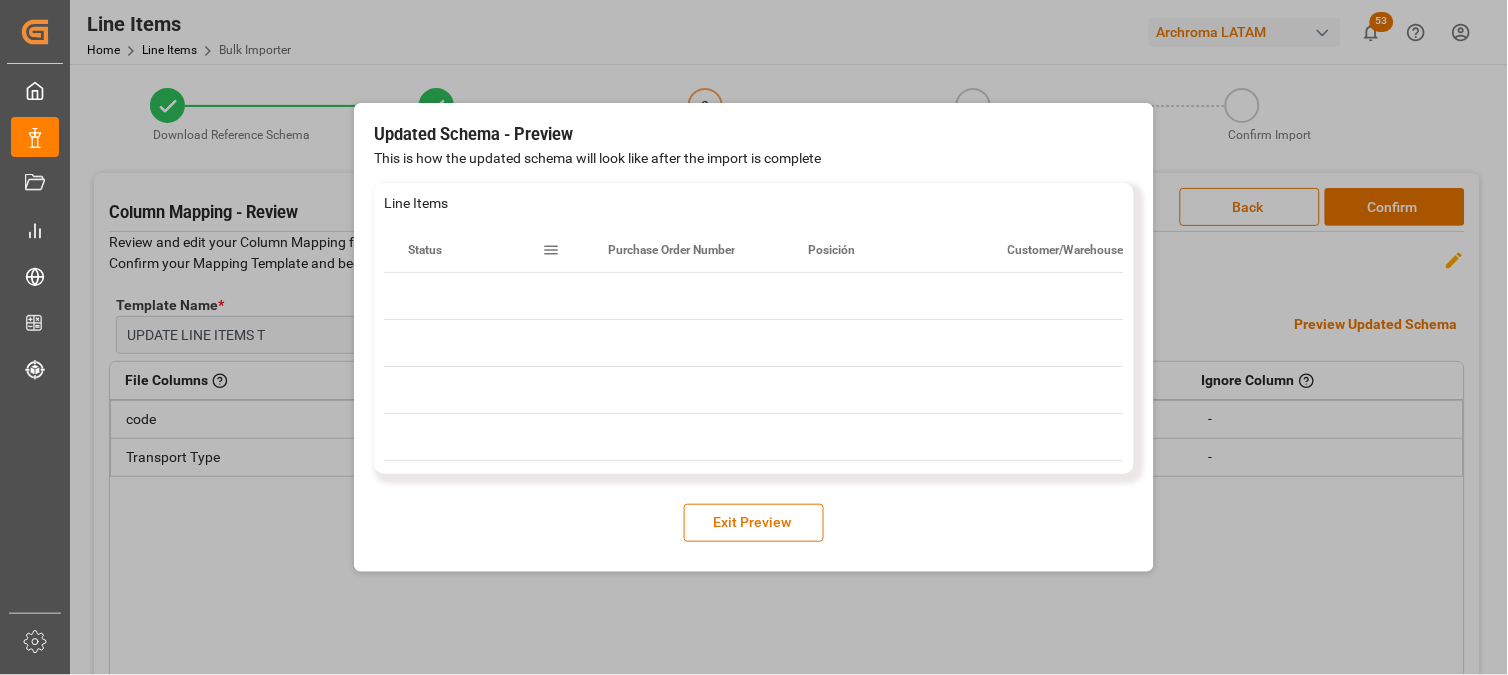 click on "Status" at bounding box center (475, 250) 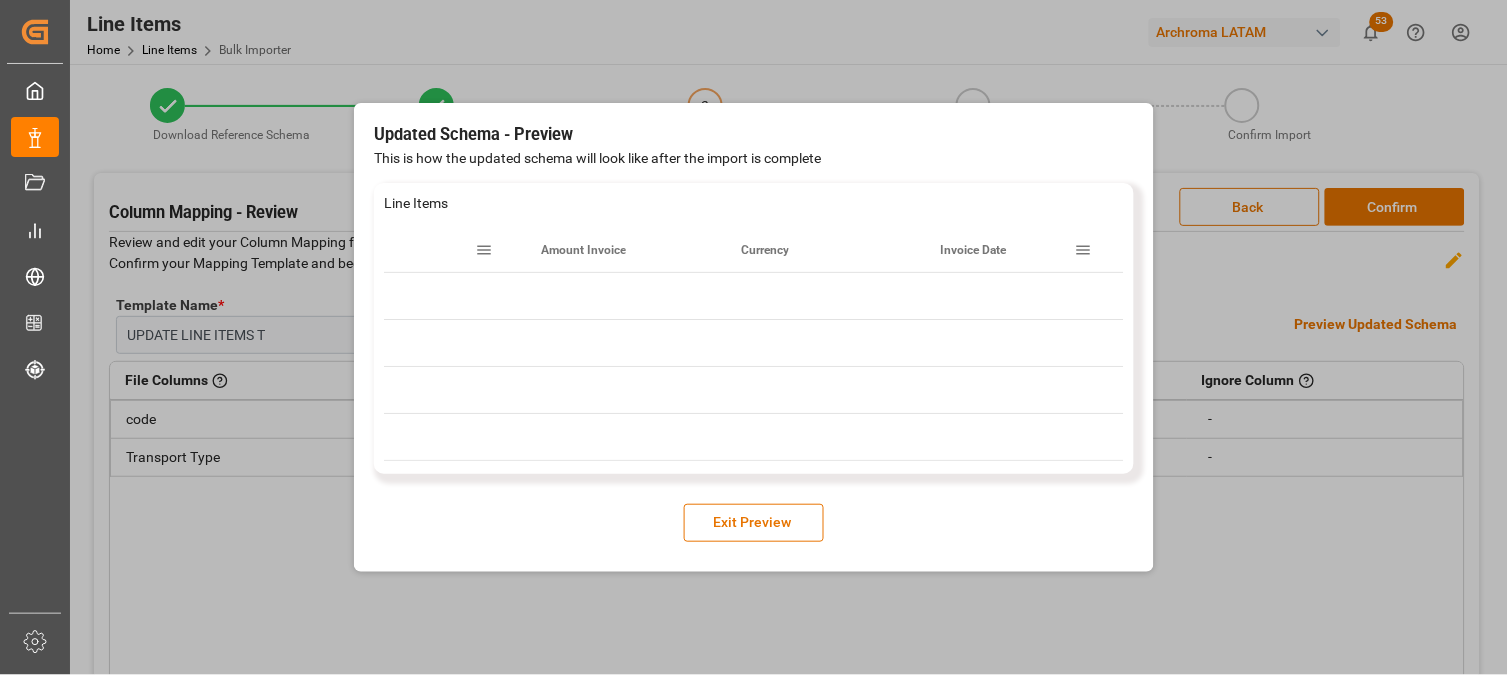 scroll, scrollTop: 0, scrollLeft: 4266, axis: horizontal 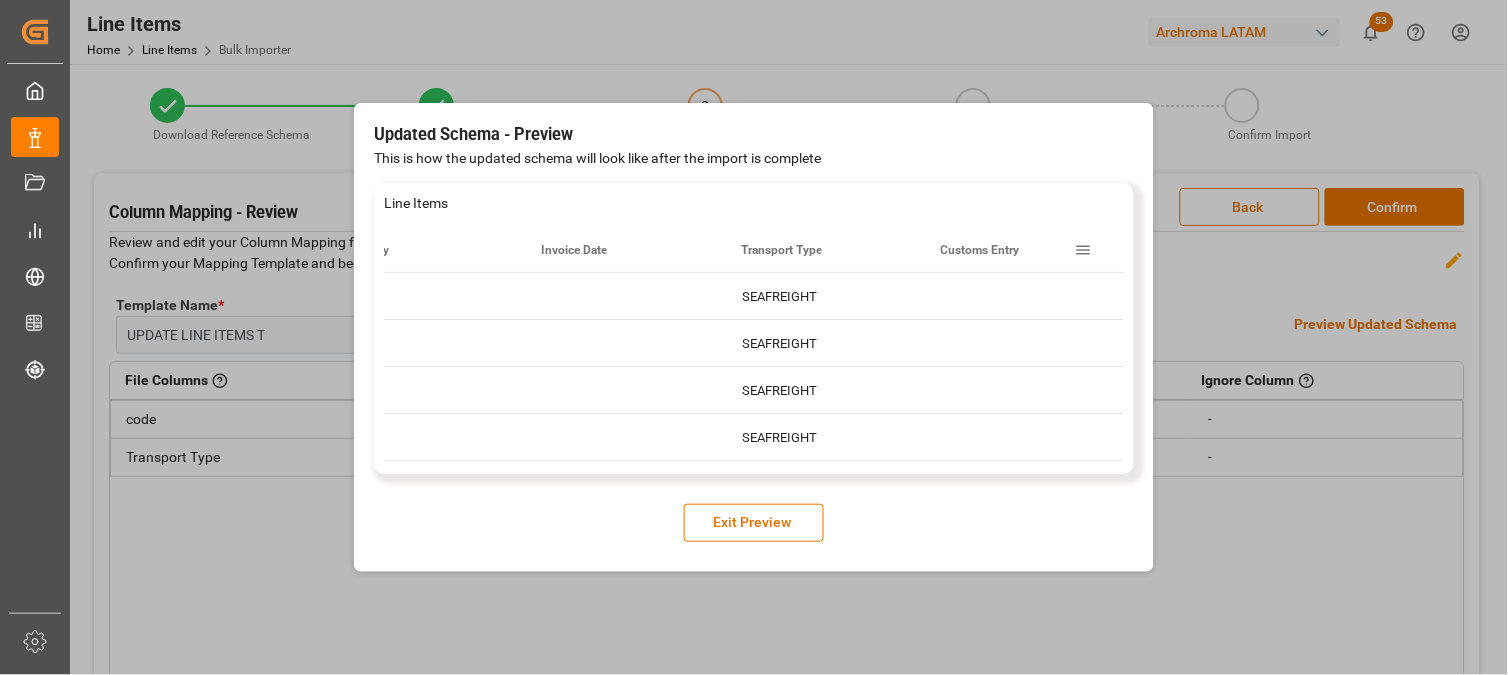 click on "Exit Preview" at bounding box center [754, 523] 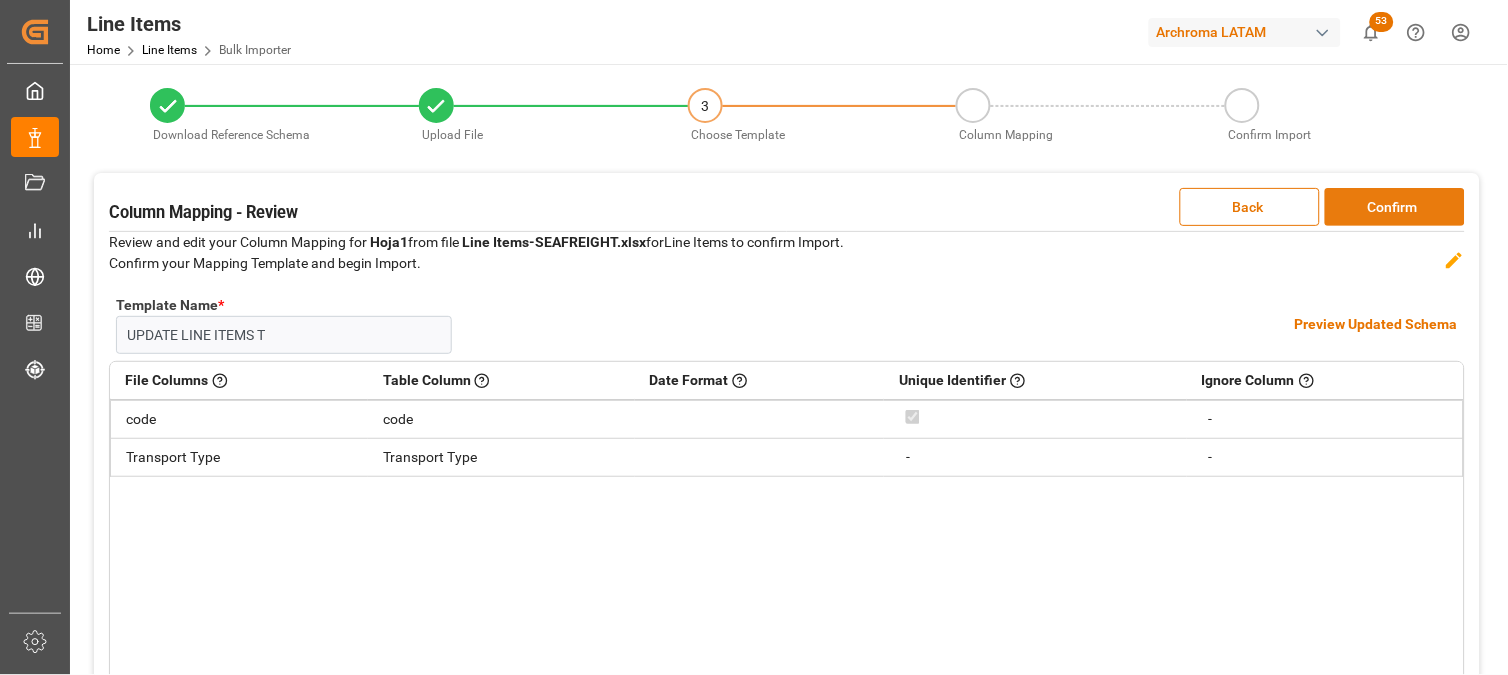 click on "Confirm" at bounding box center (1395, 207) 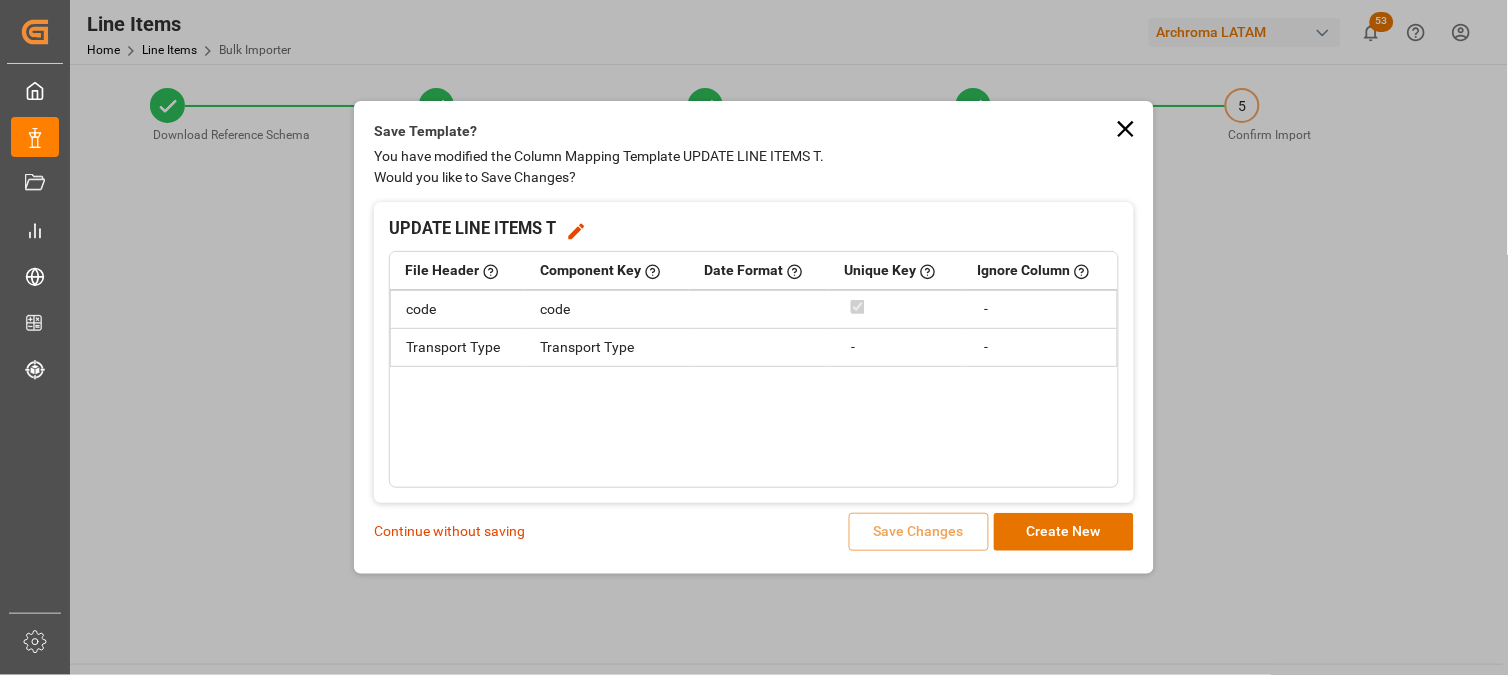 click on "Continue without saving" at bounding box center (449, 531) 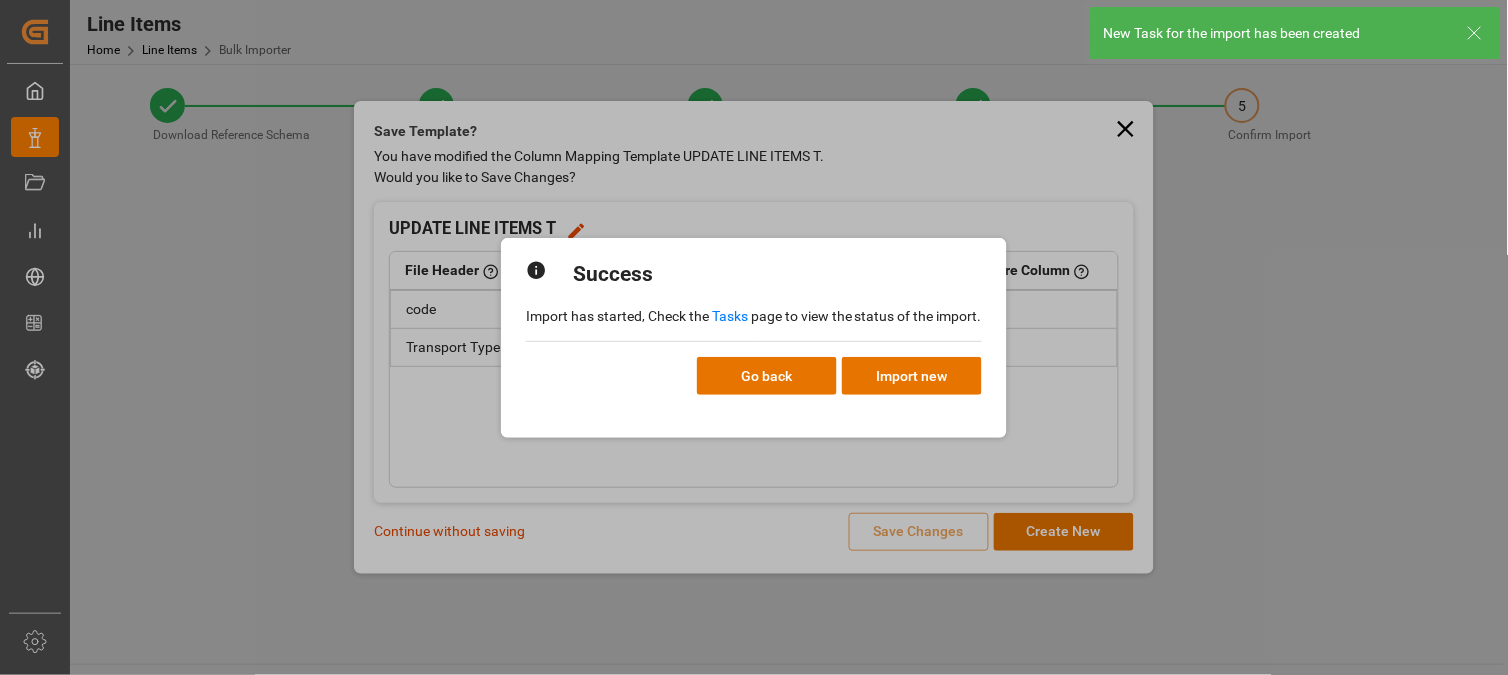 click on "Tasks" at bounding box center (730, 316) 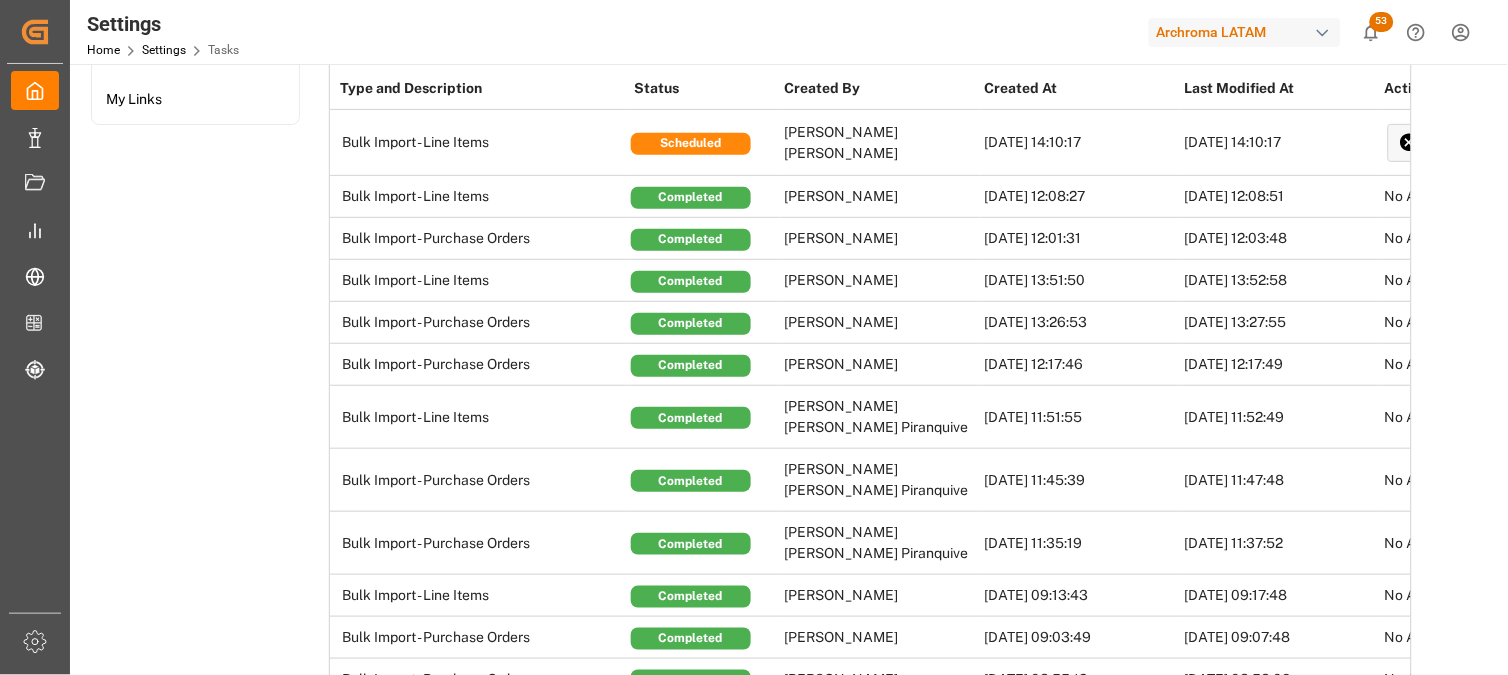 scroll, scrollTop: 0, scrollLeft: 0, axis: both 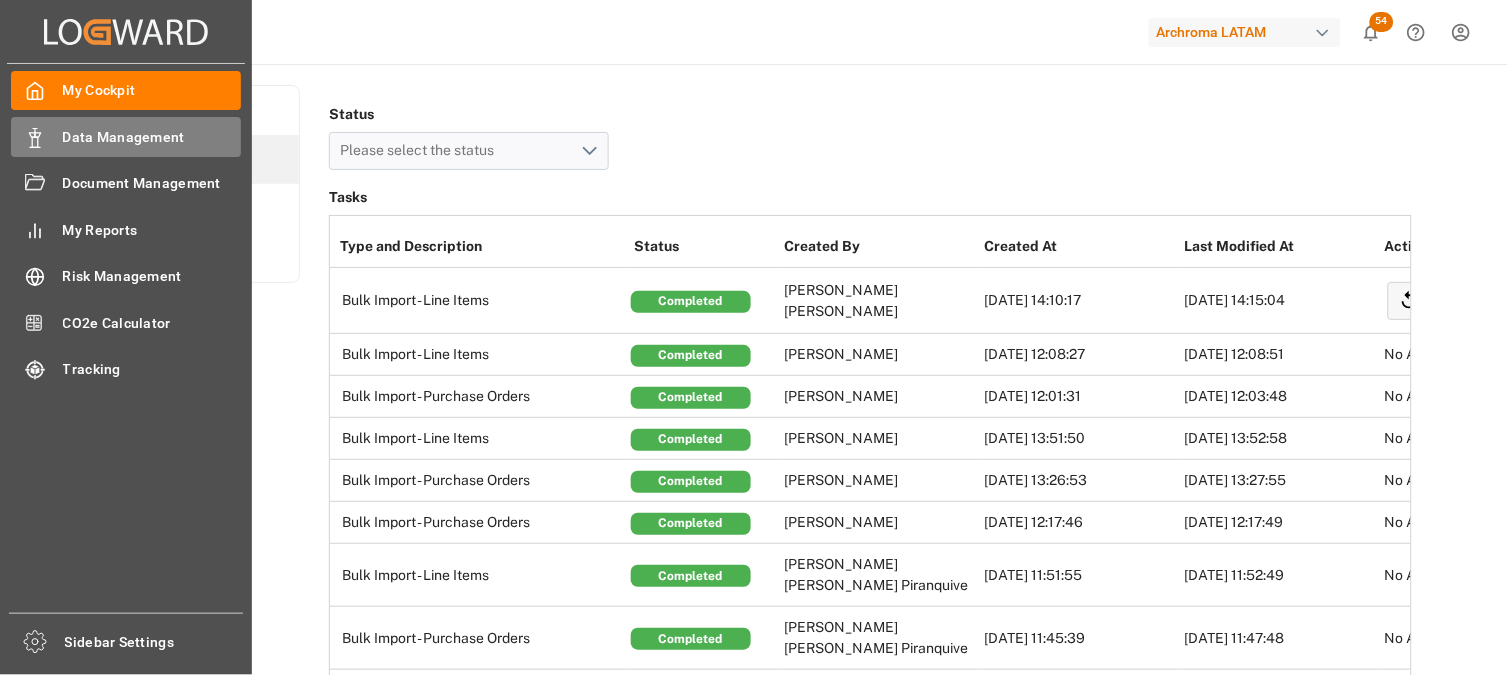 click on "Data Management" at bounding box center [152, 137] 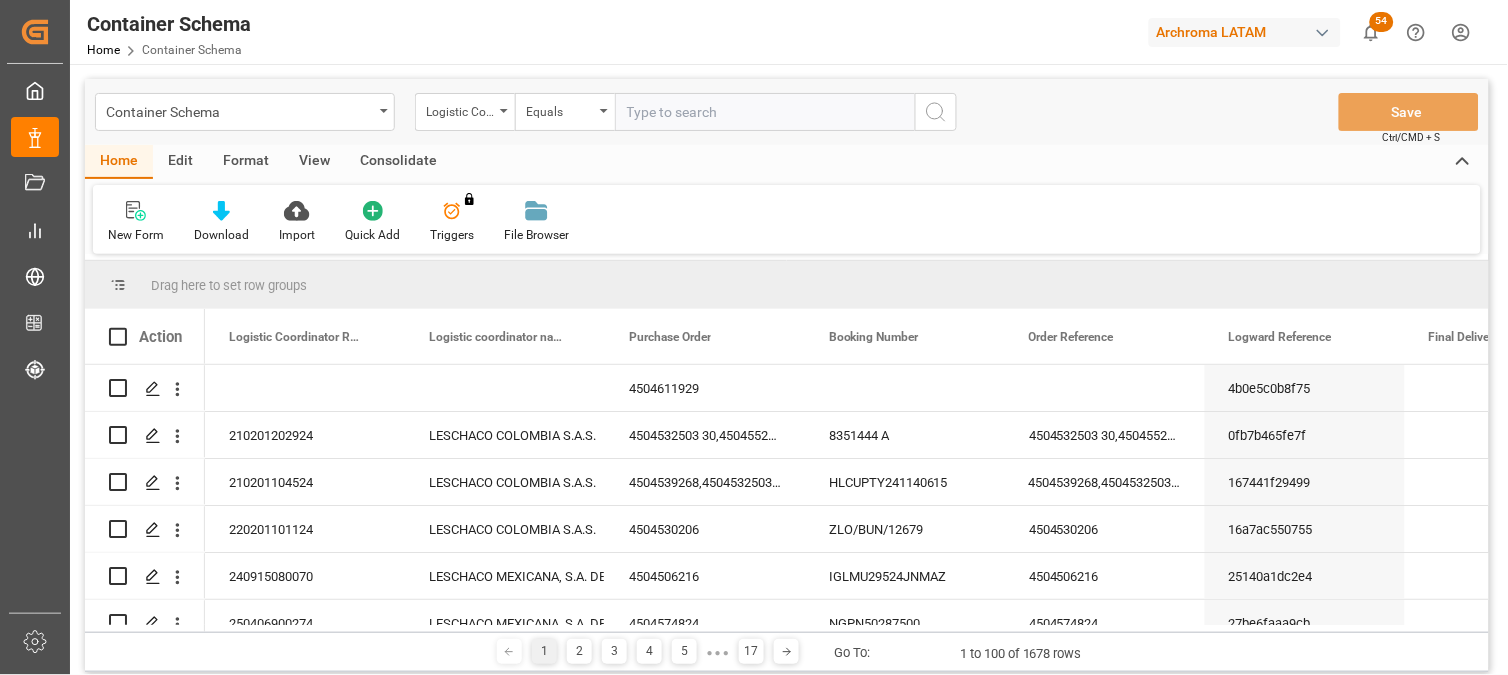click on "Container Schema" at bounding box center (245, 112) 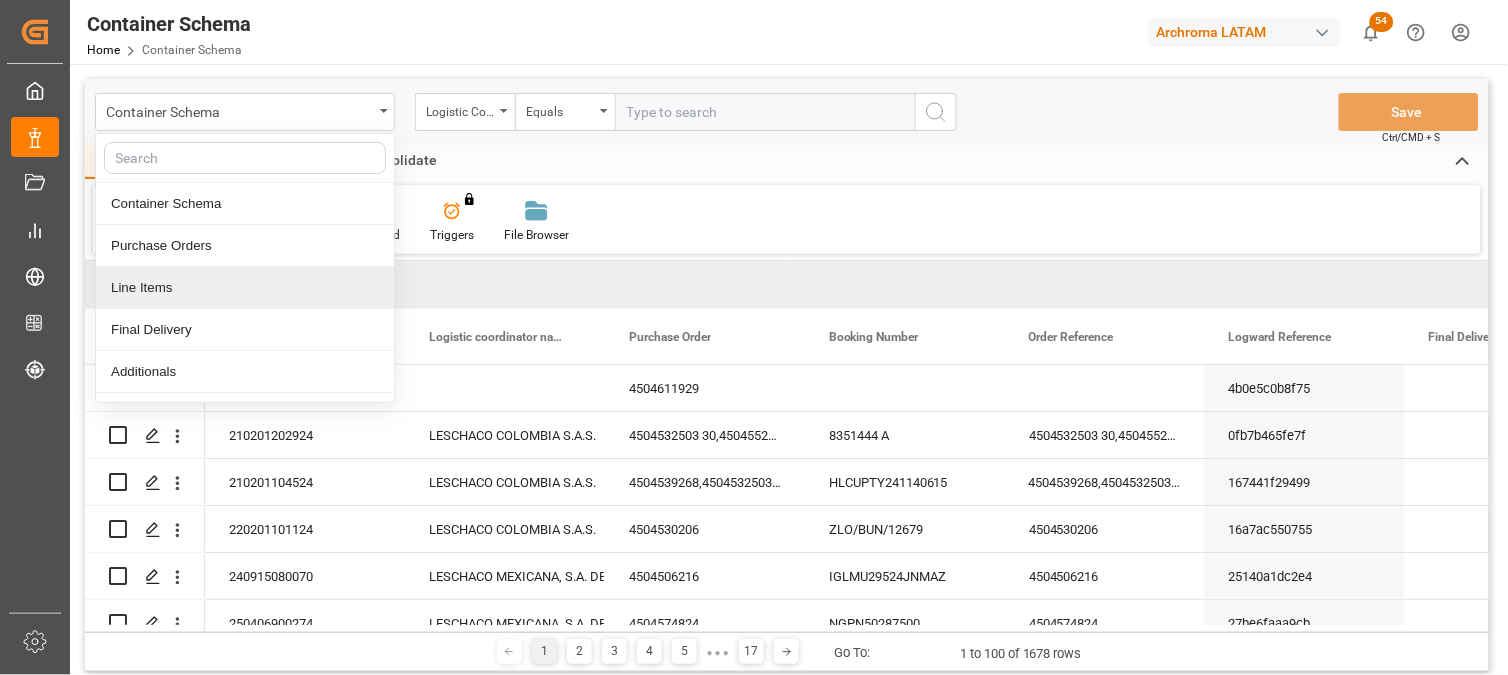 click on "Line Items" at bounding box center (245, 288) 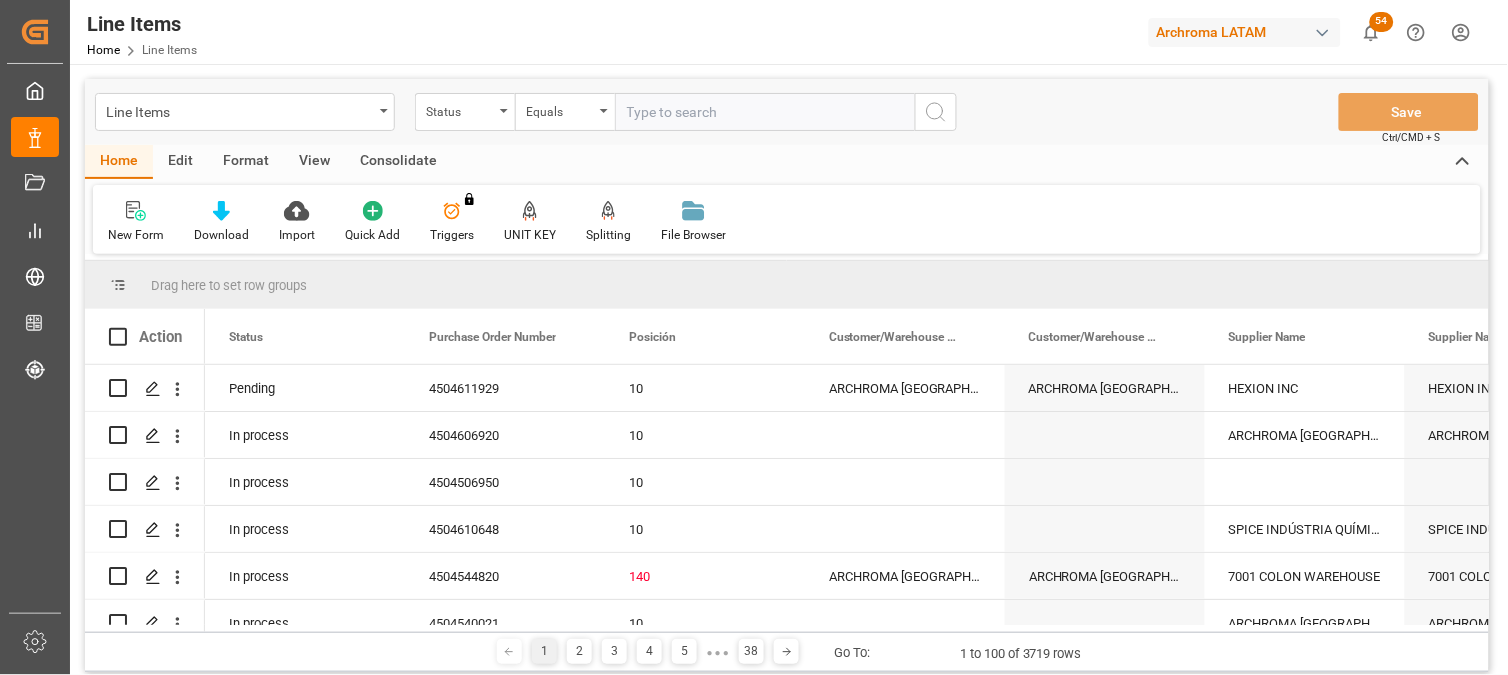 click on "Action" at bounding box center [145, 336] 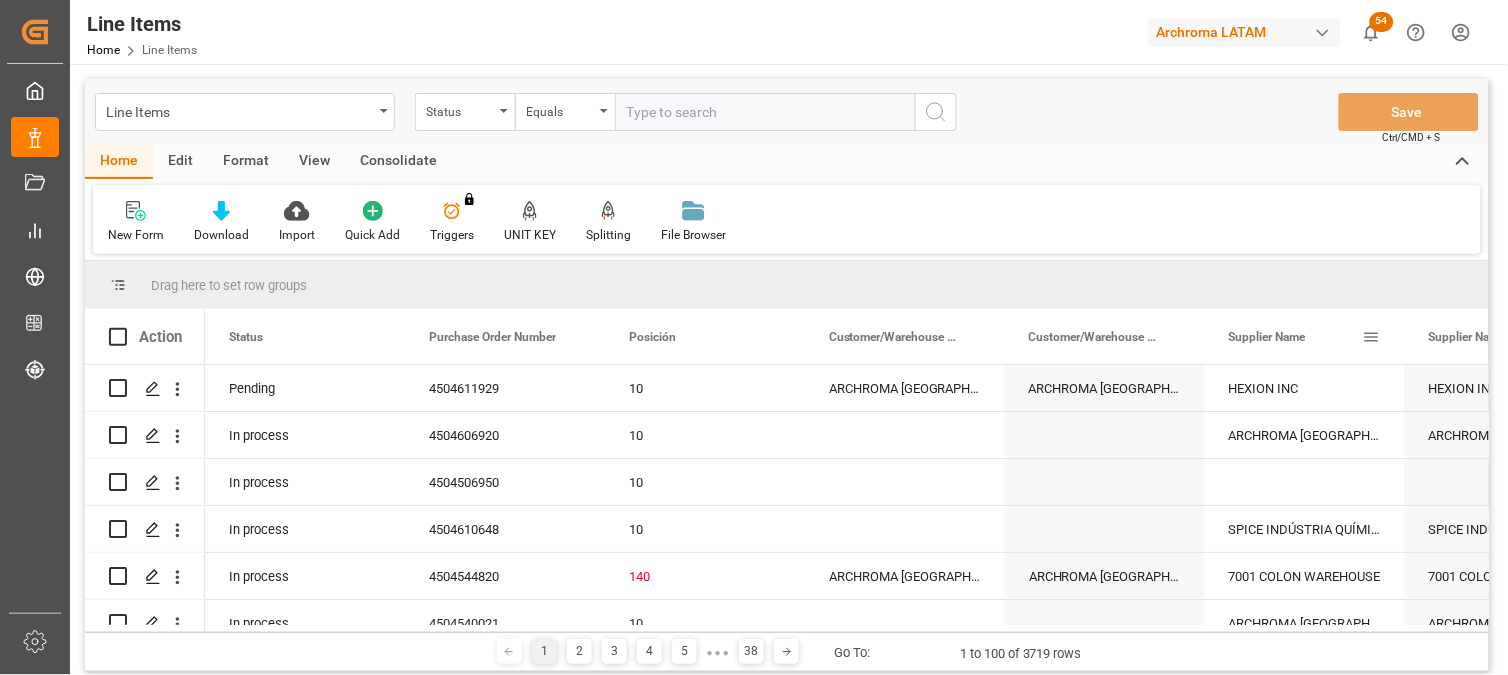 scroll, scrollTop: 0, scrollLeft: 122, axis: horizontal 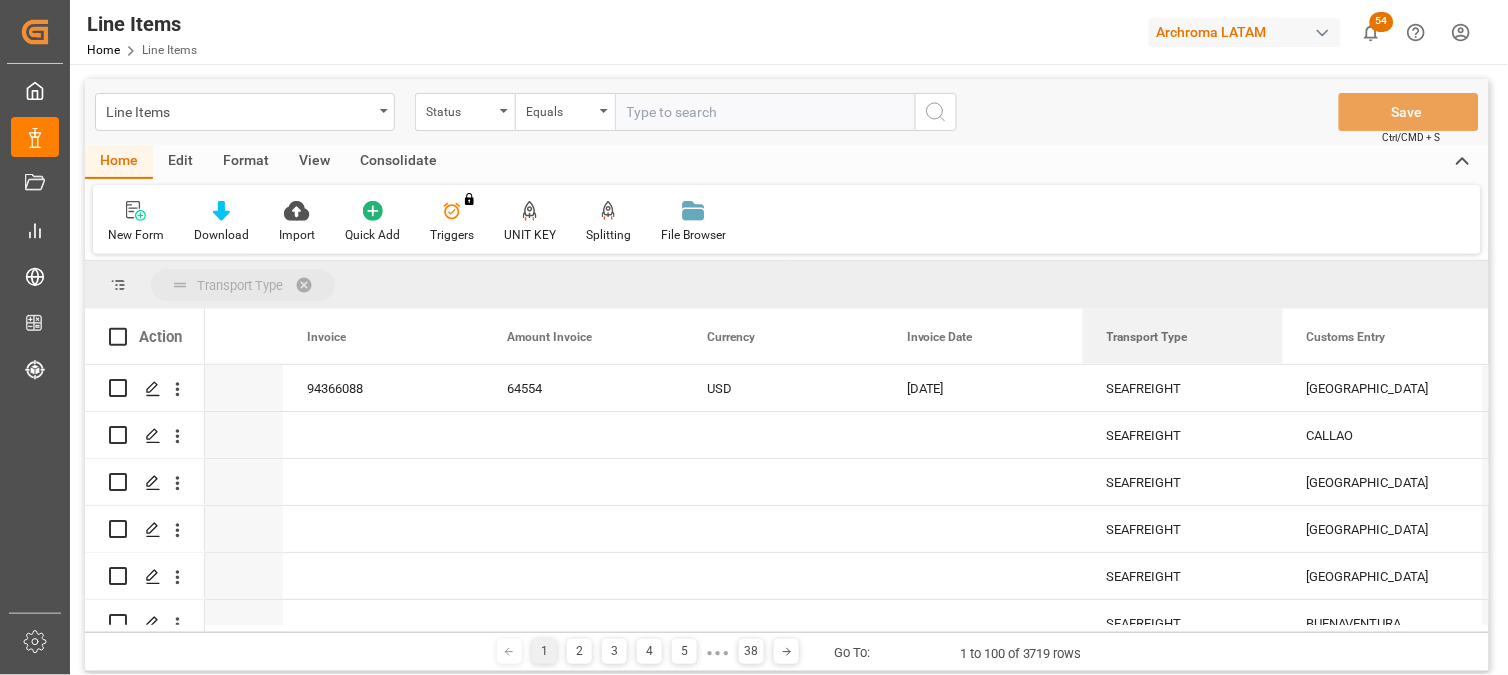 drag, startPoint x: 1143, startPoint y: 337, endPoint x: 1083, endPoint y: 296, distance: 72.67049 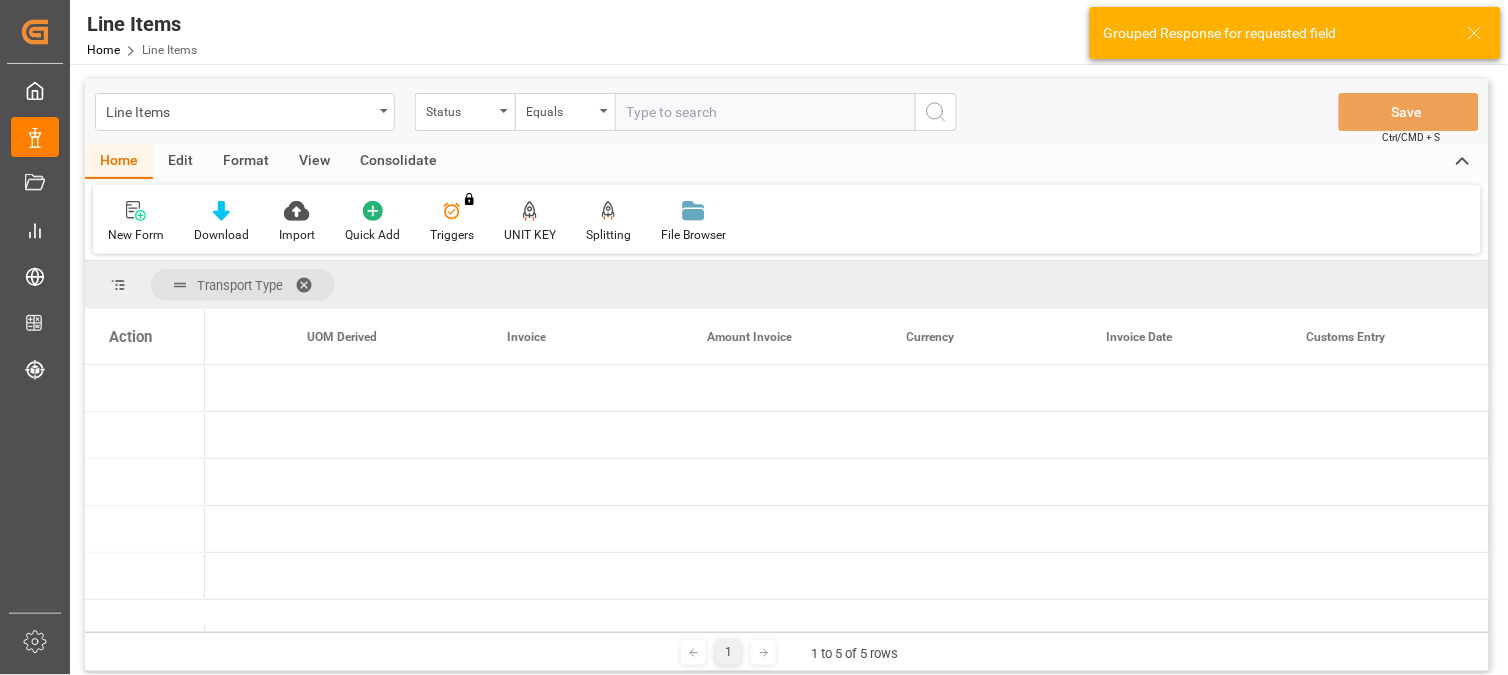 click on "Action" at bounding box center [145, 336] 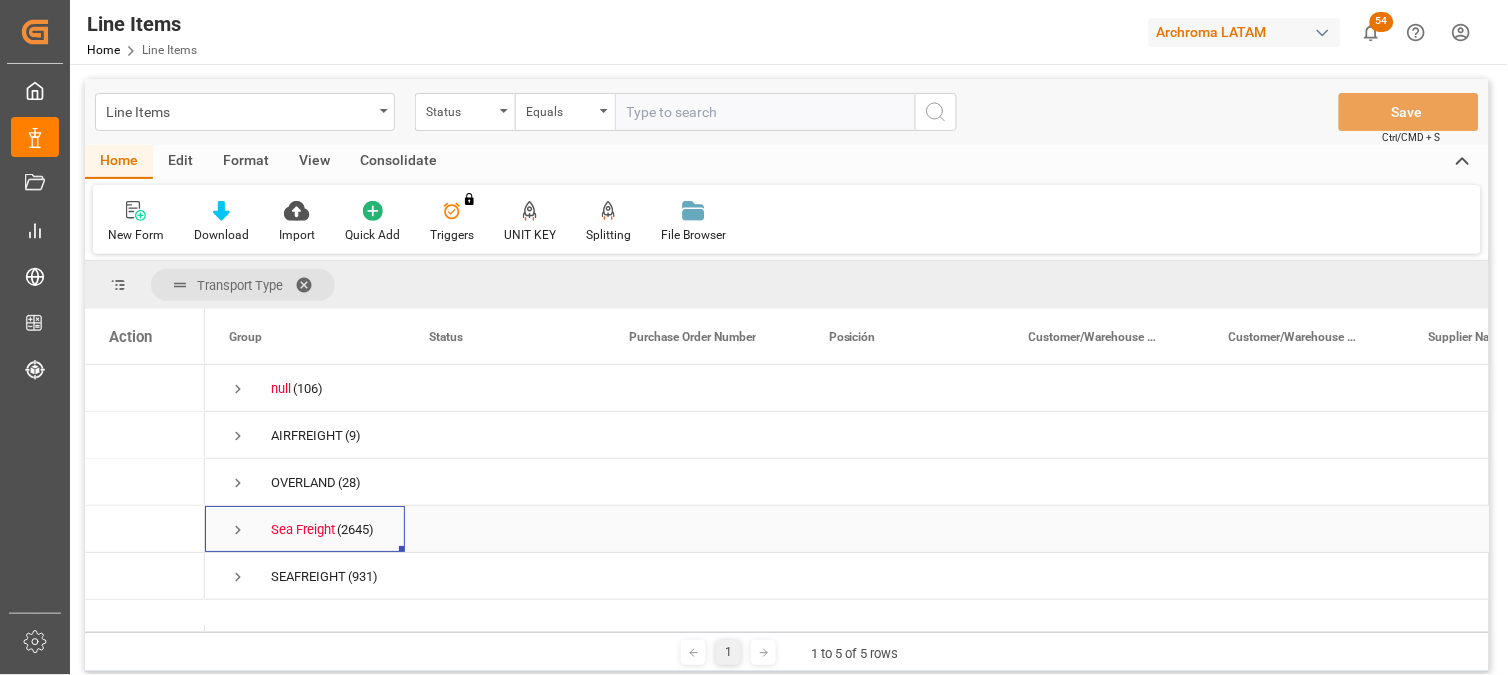 click at bounding box center (238, 530) 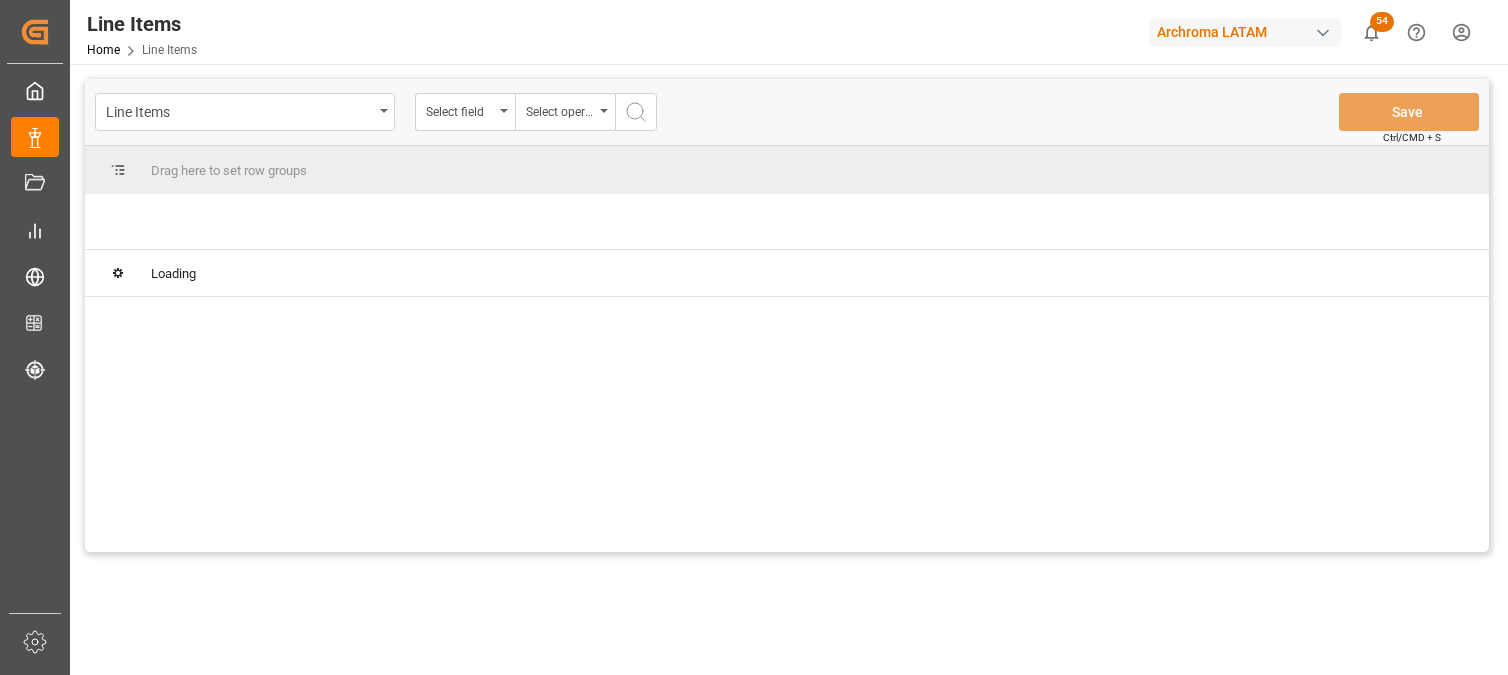 scroll, scrollTop: 0, scrollLeft: 0, axis: both 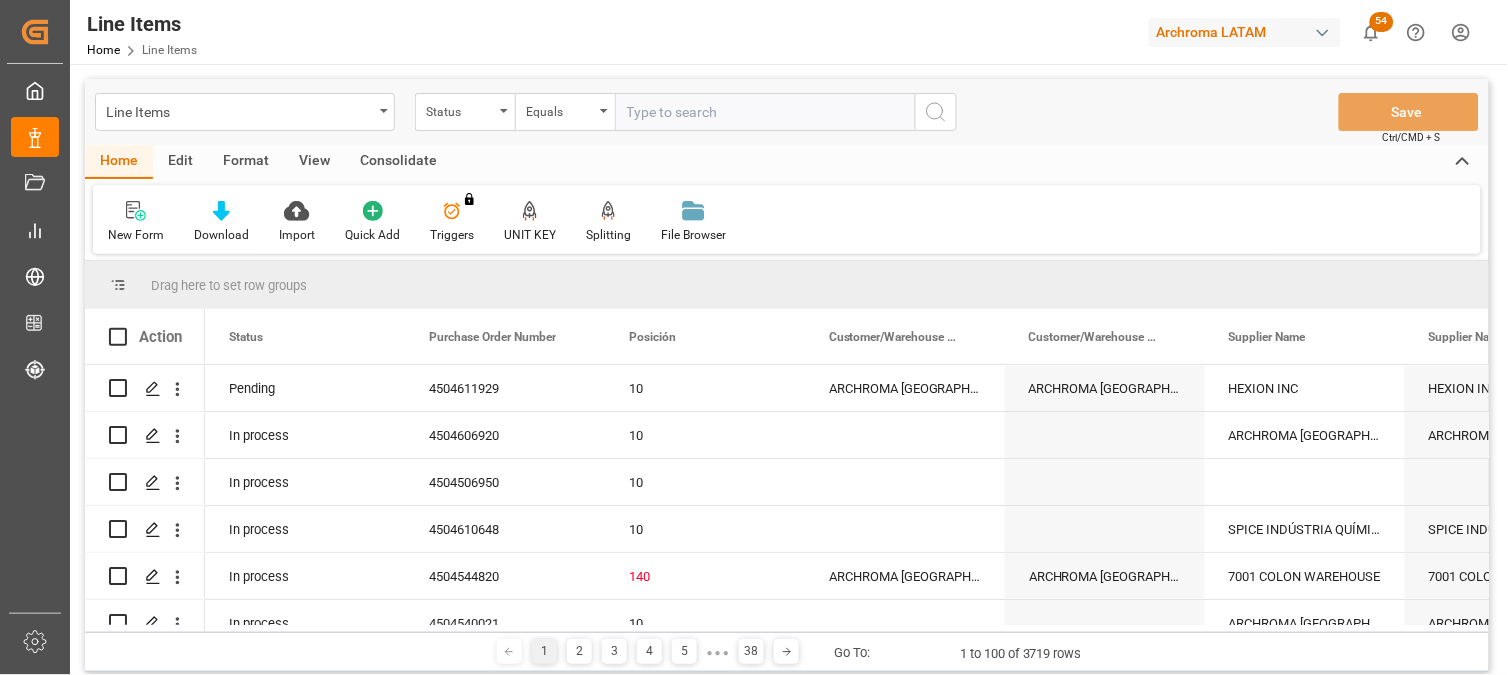 click on "Action" at bounding box center (160, 337) 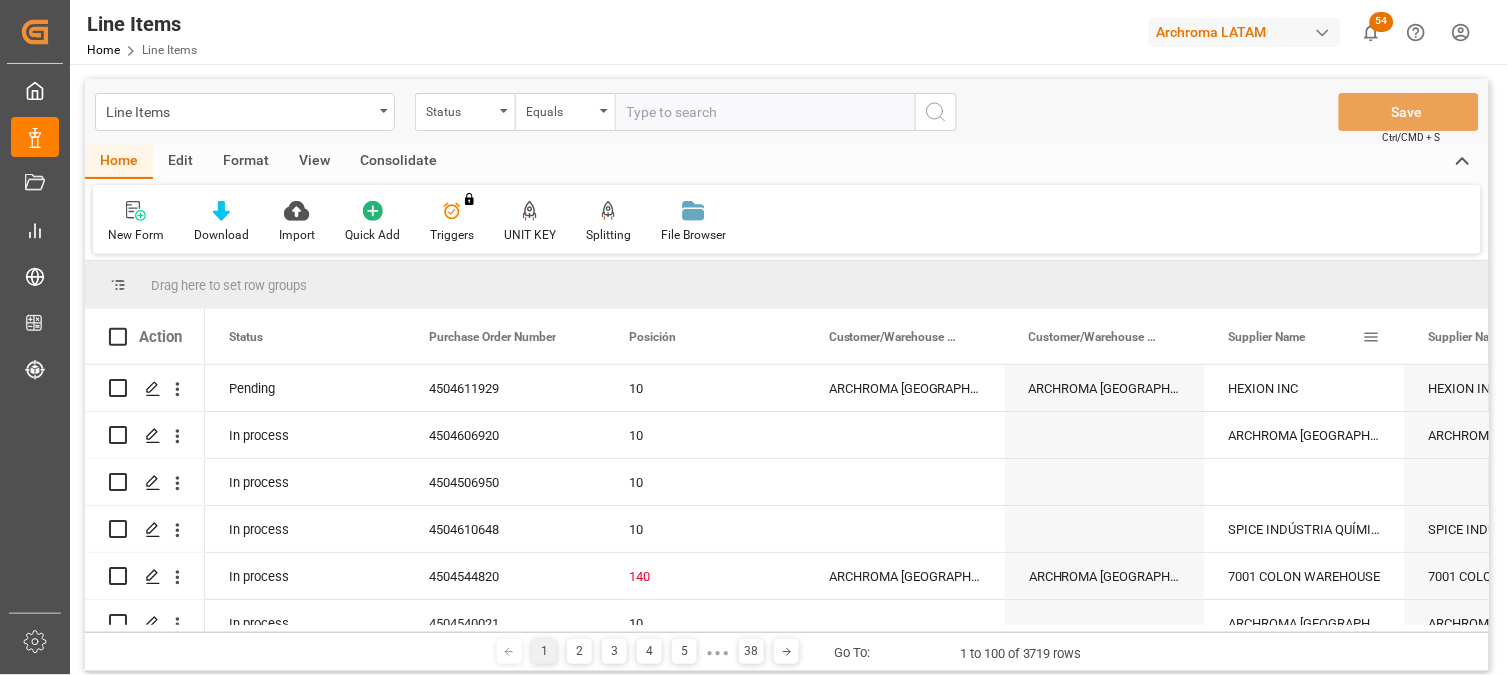 scroll, scrollTop: 0, scrollLeft: 322, axis: horizontal 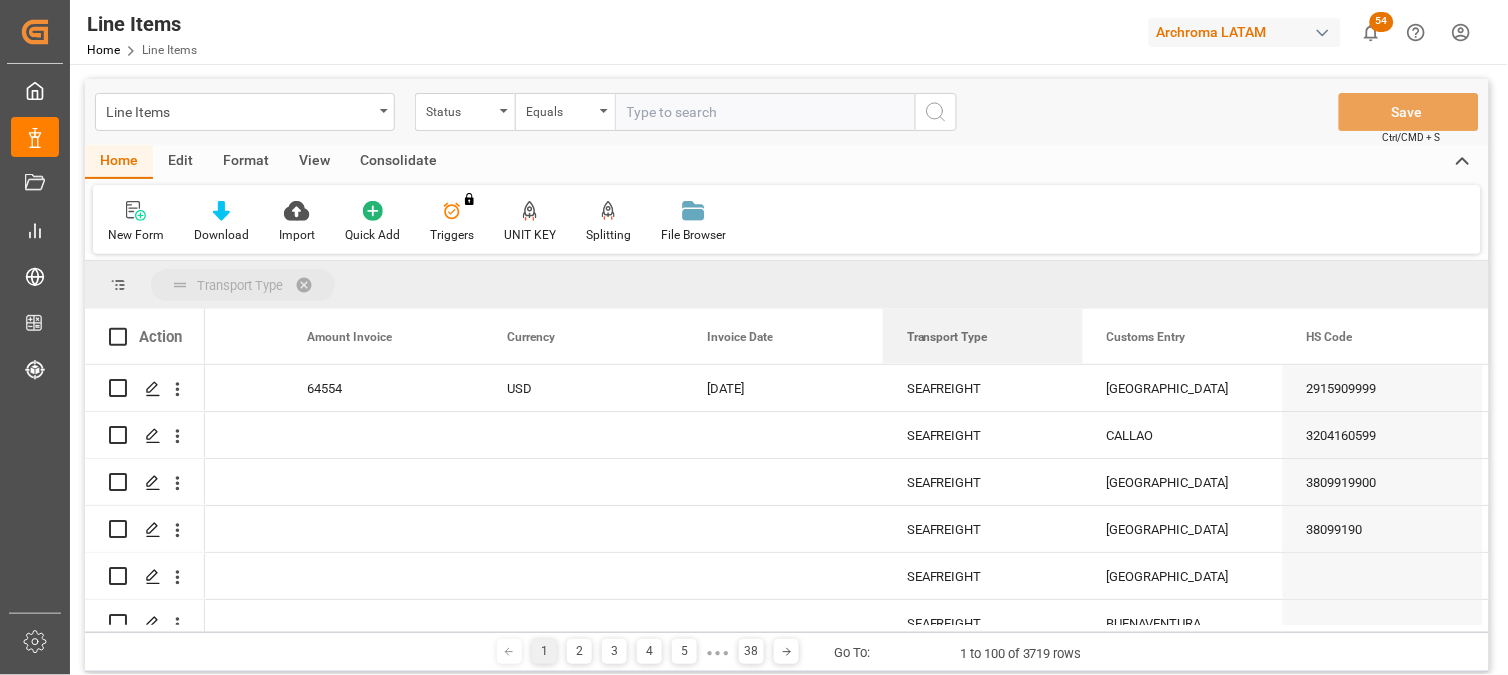 drag, startPoint x: 946, startPoint y: 346, endPoint x: 883, endPoint y: 276, distance: 94.17537 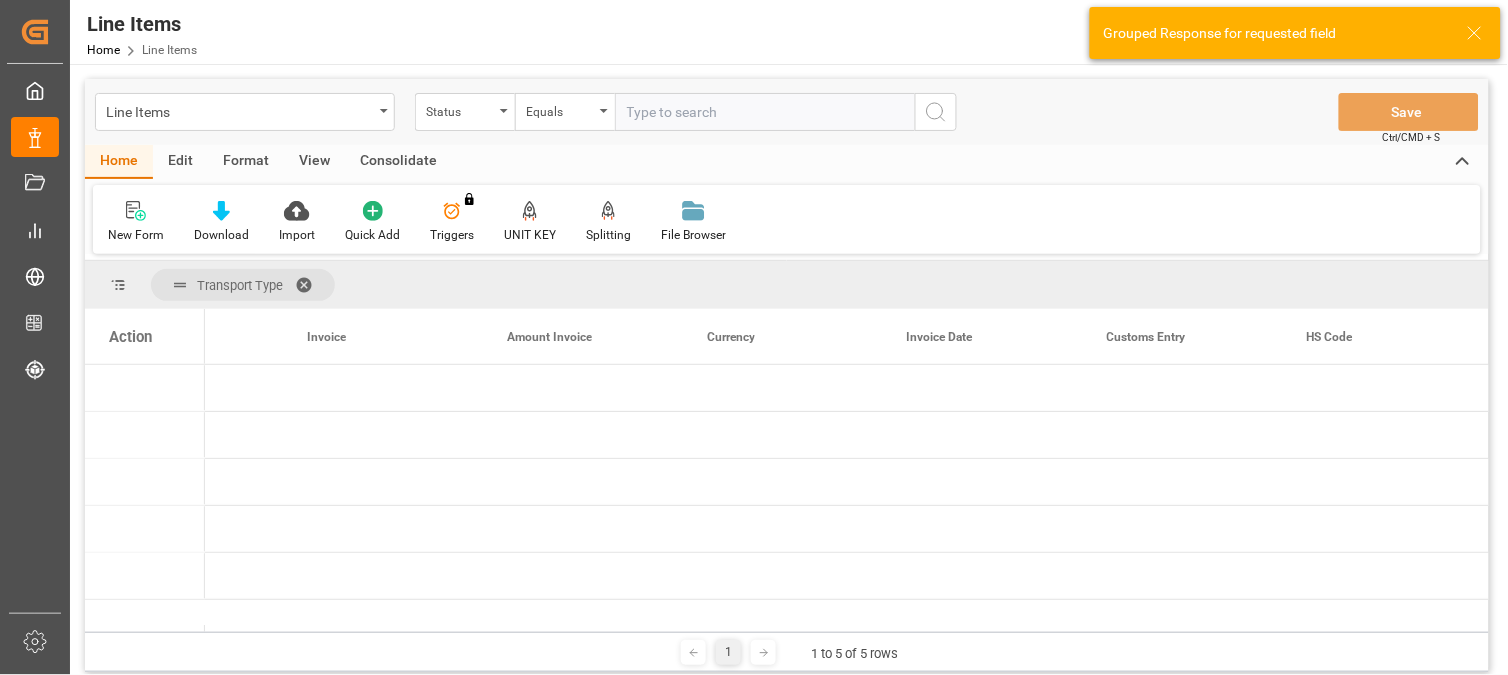 click on "Action" at bounding box center [145, 336] 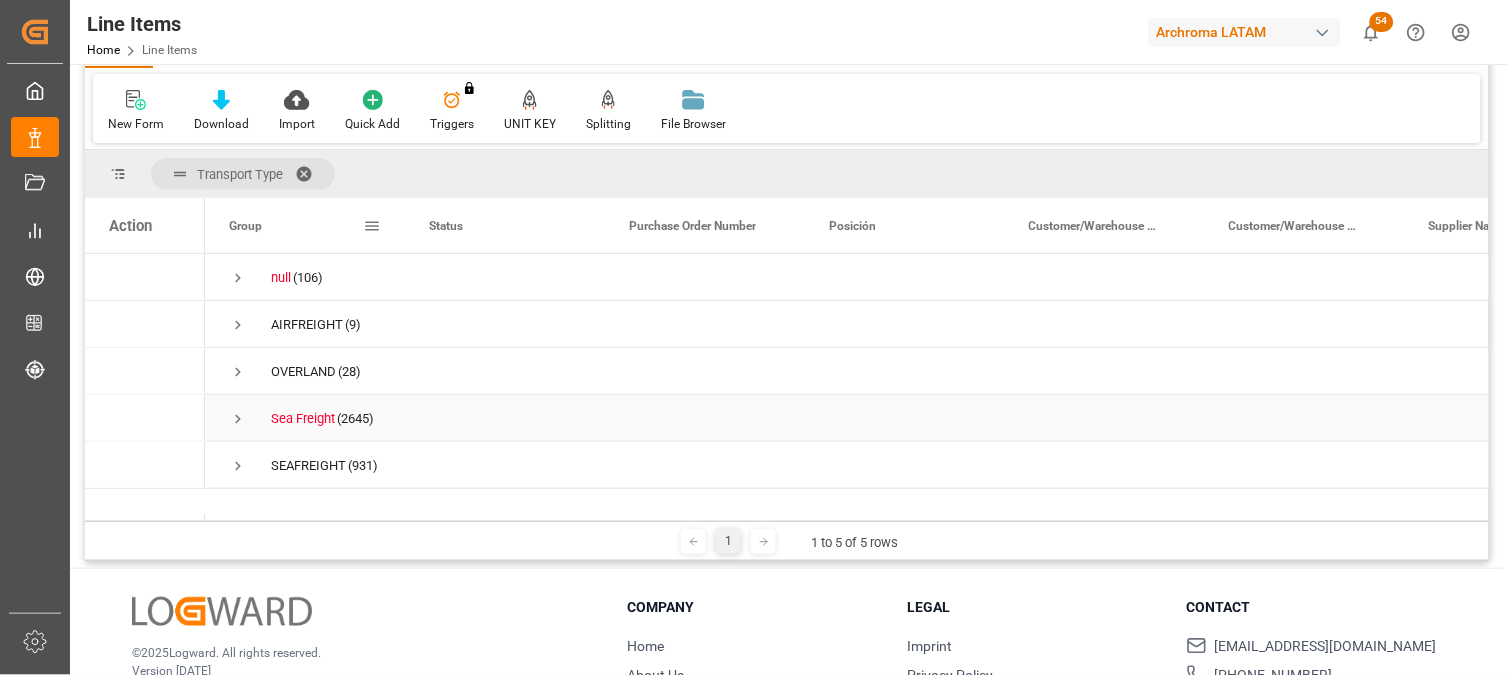 click at bounding box center (238, 419) 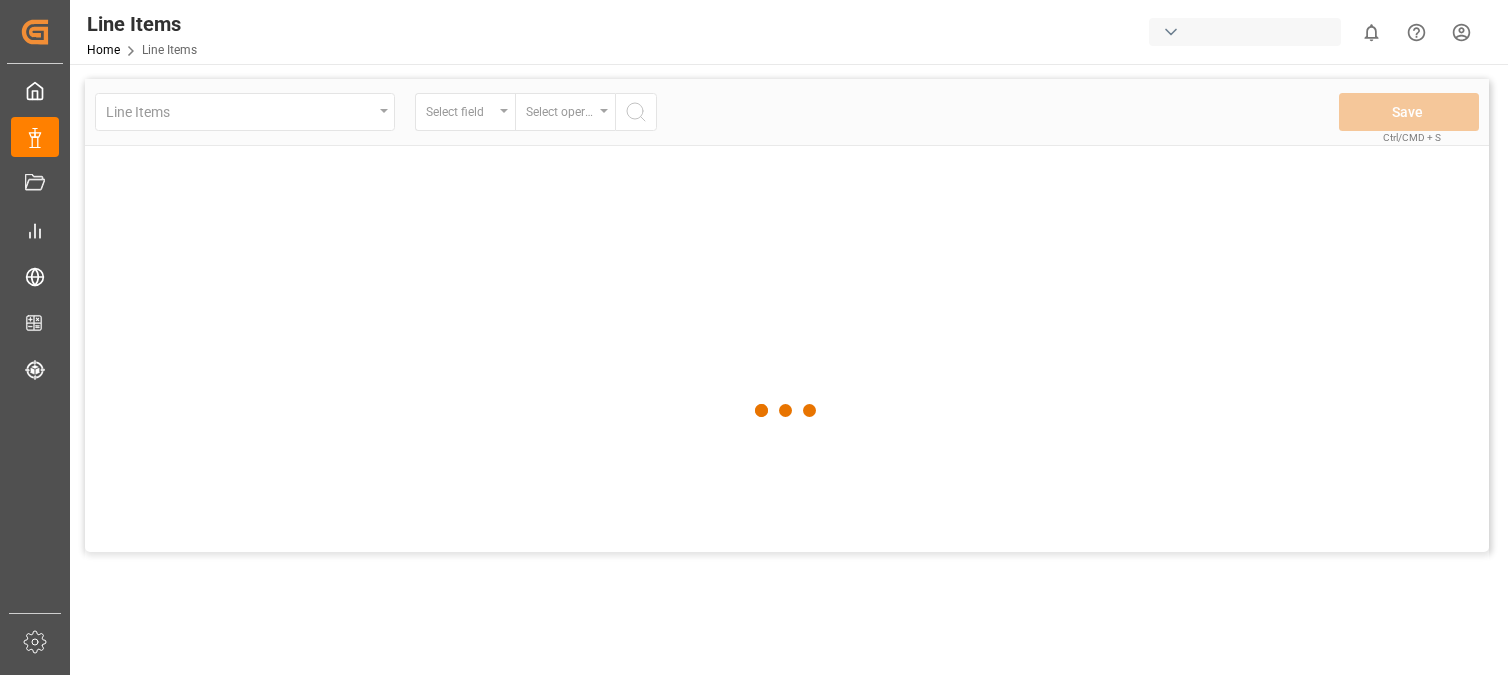 scroll, scrollTop: 0, scrollLeft: 0, axis: both 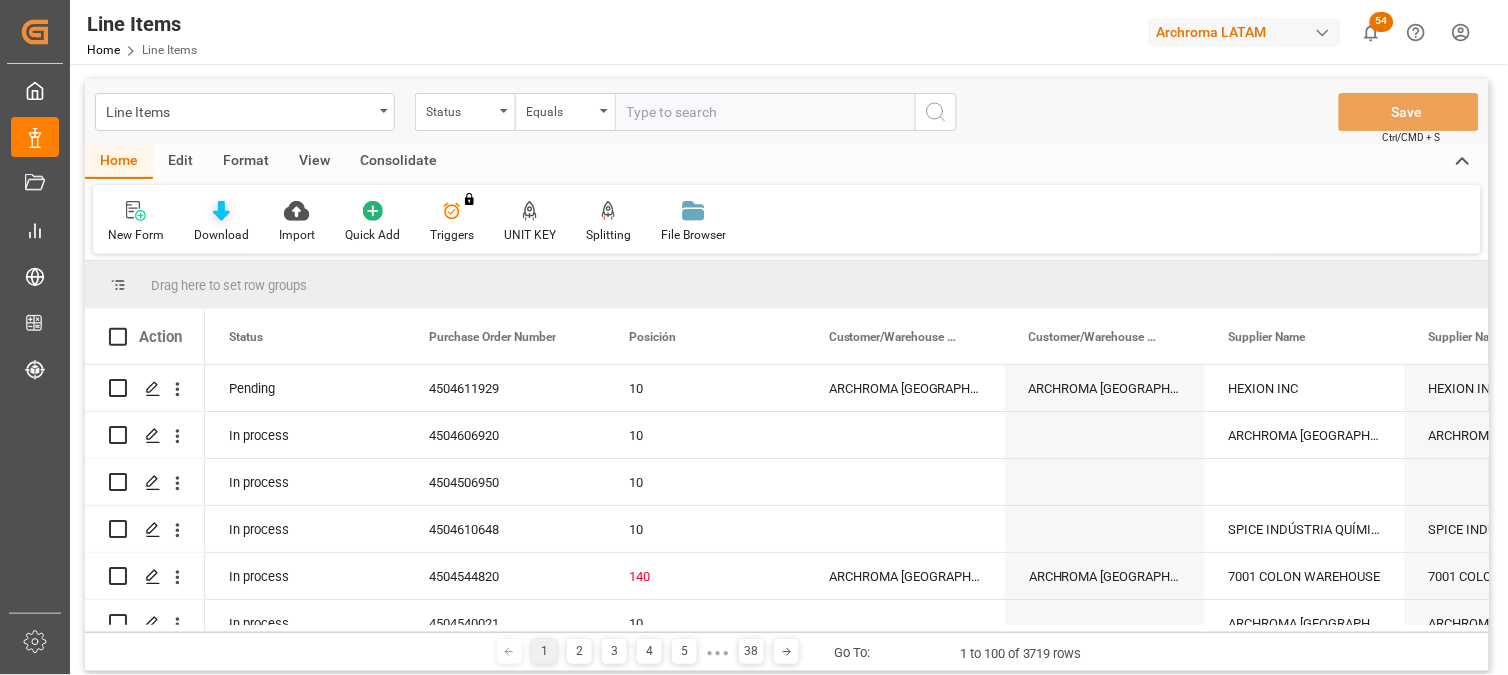 click 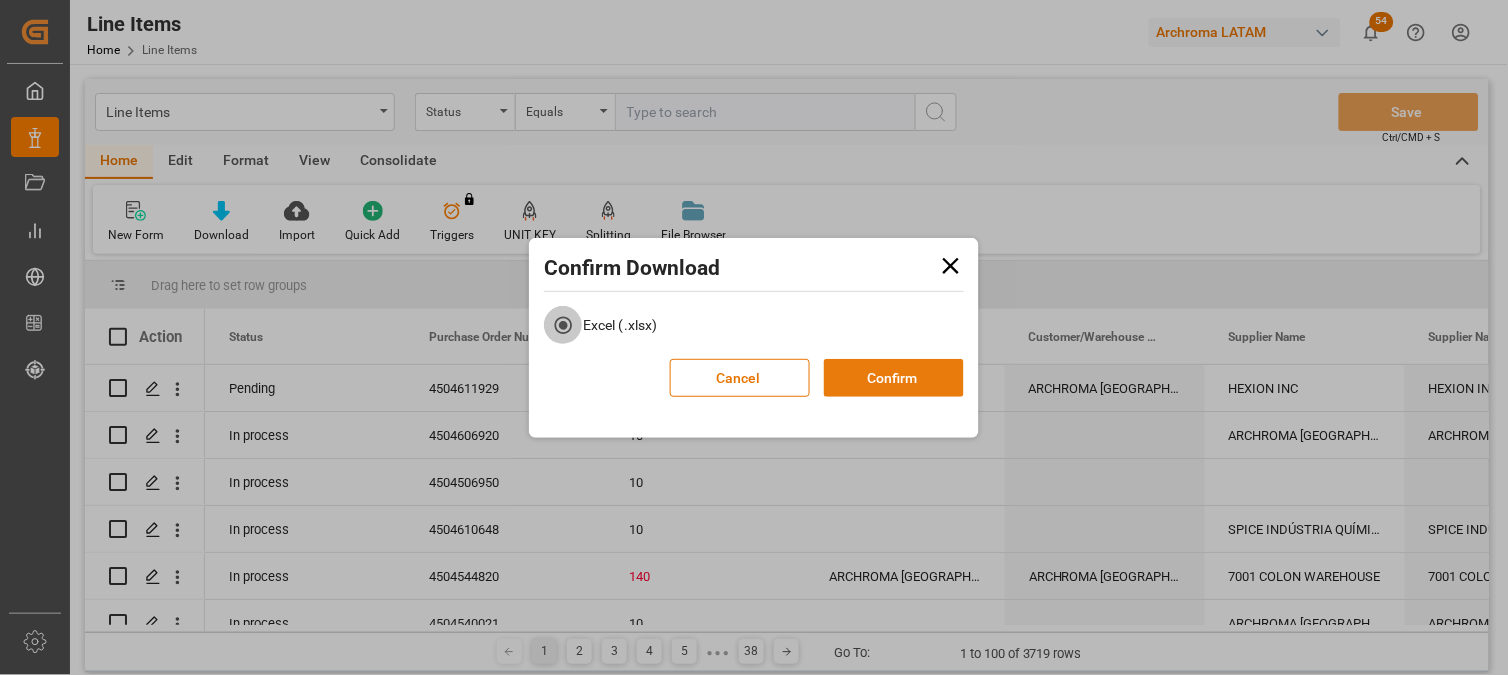 click on "Confirm" at bounding box center [894, 378] 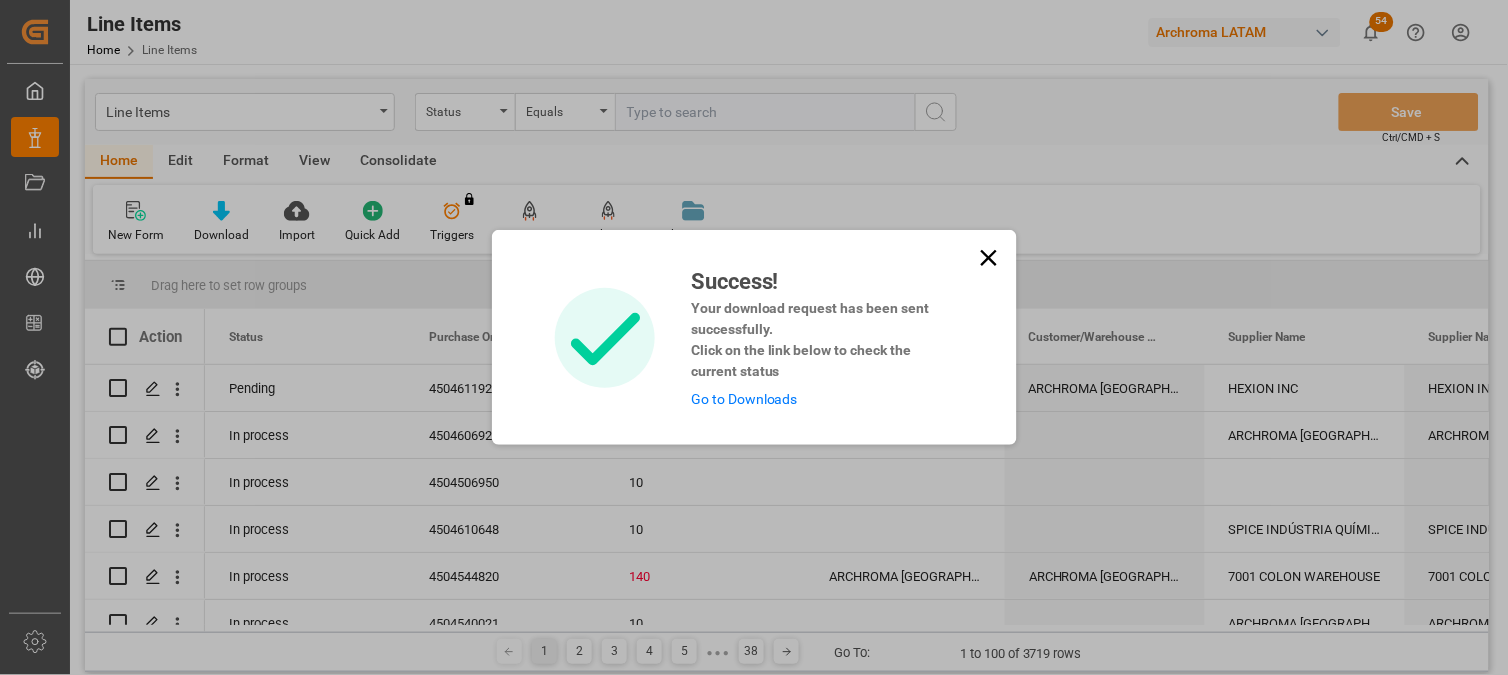 click on "Success! Your download request has been sent successfully.  Click on the link below to check the current status   Go to Downloads" at bounding box center (814, 337) 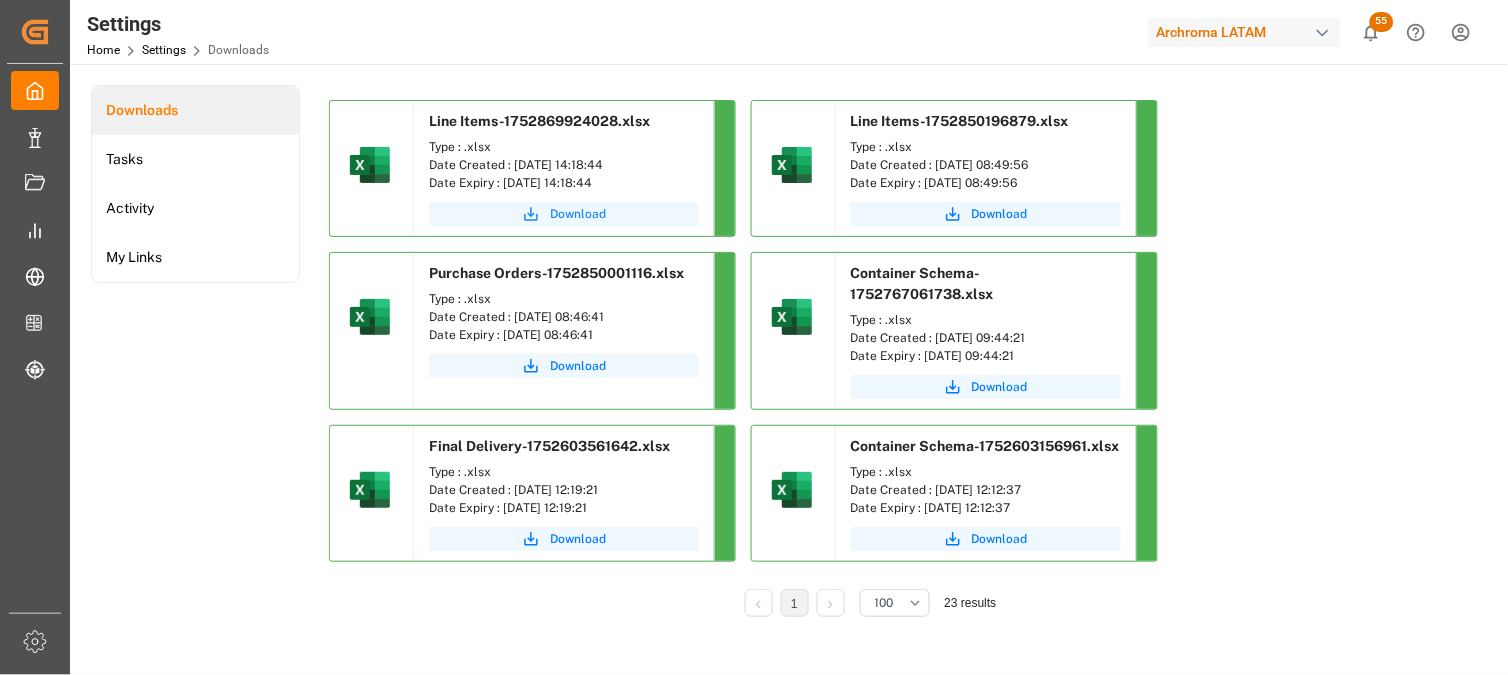 click on "Download" at bounding box center [578, 214] 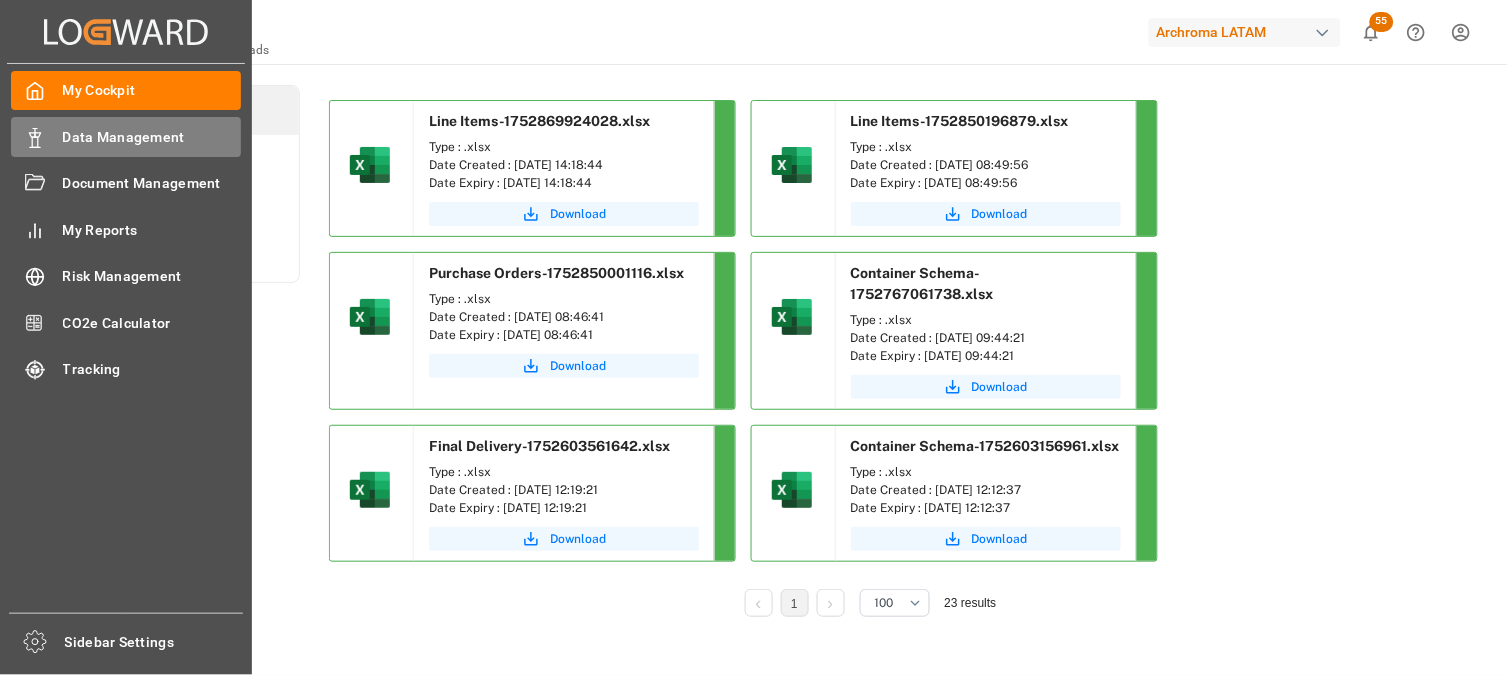 click on "Data Management" at bounding box center [152, 137] 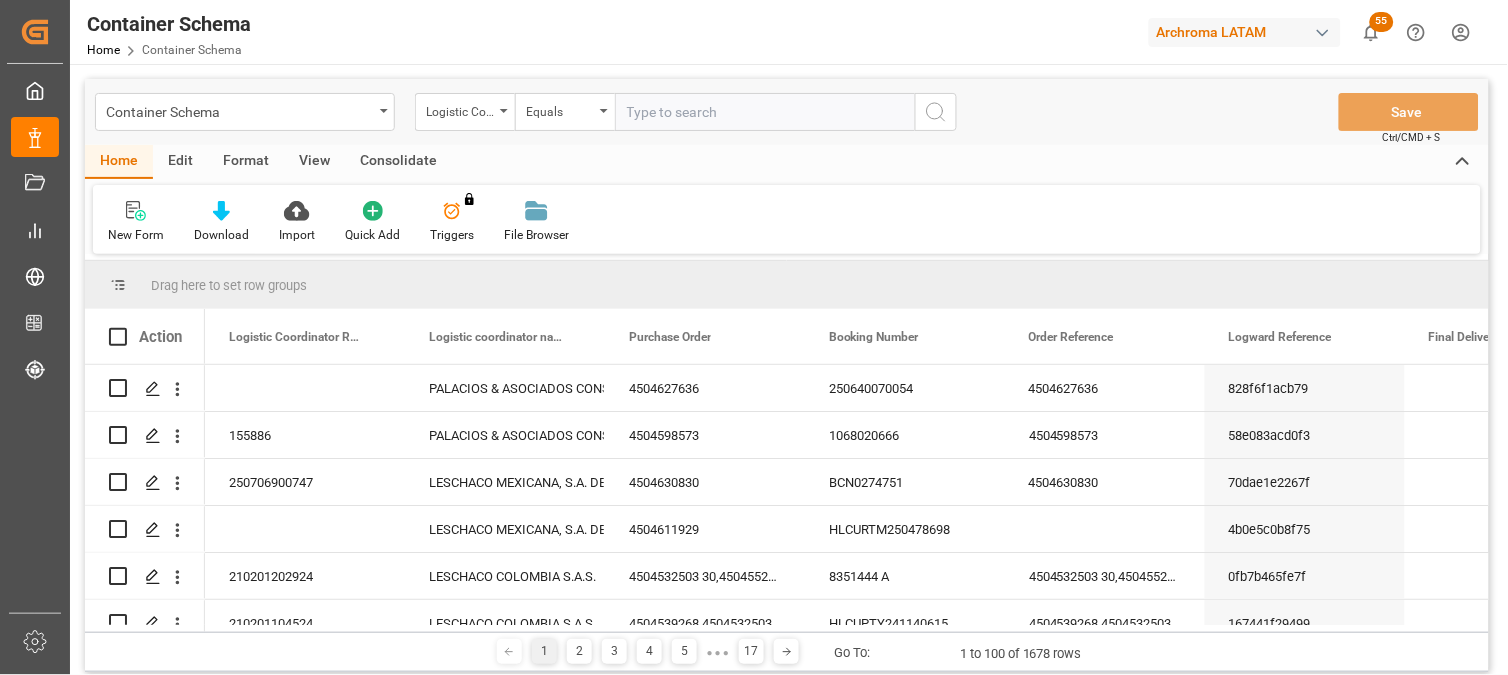 click on "Action" at bounding box center [160, 337] 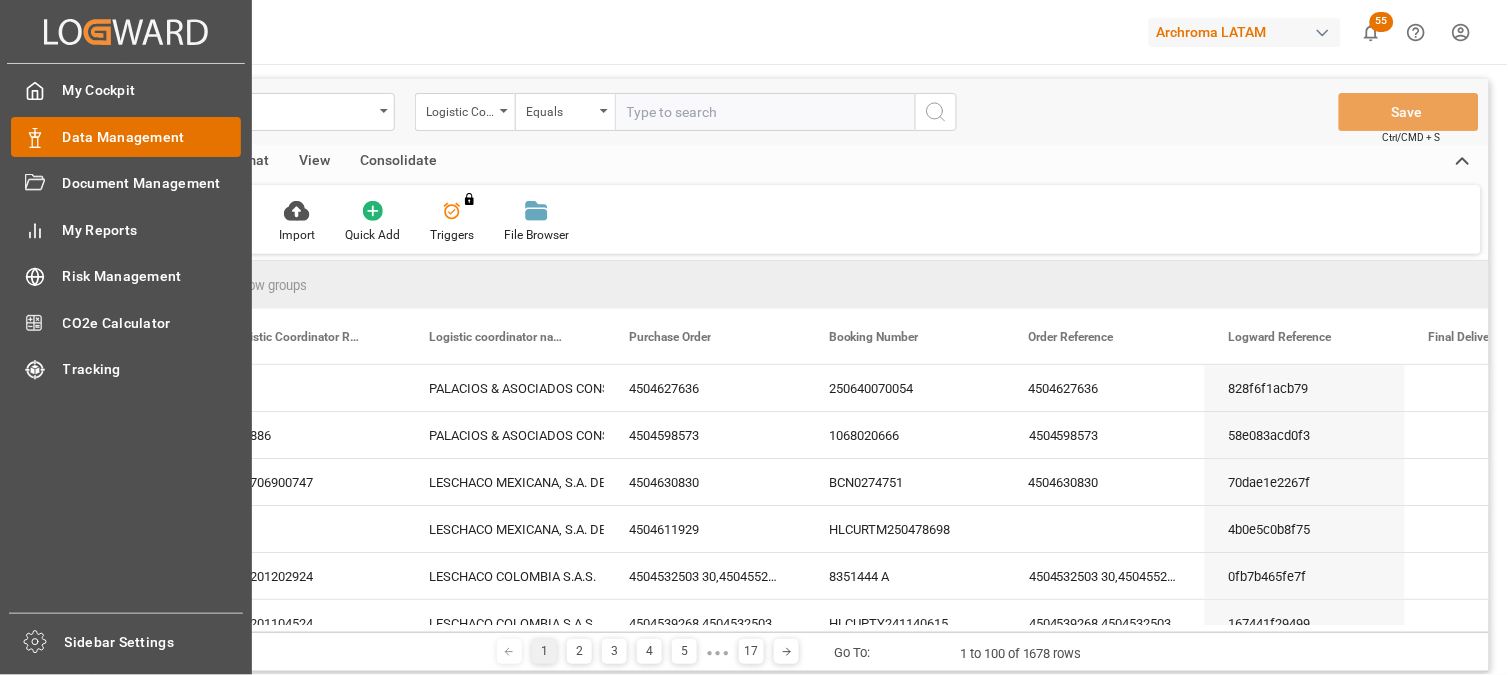 click on "Data Management" at bounding box center [152, 137] 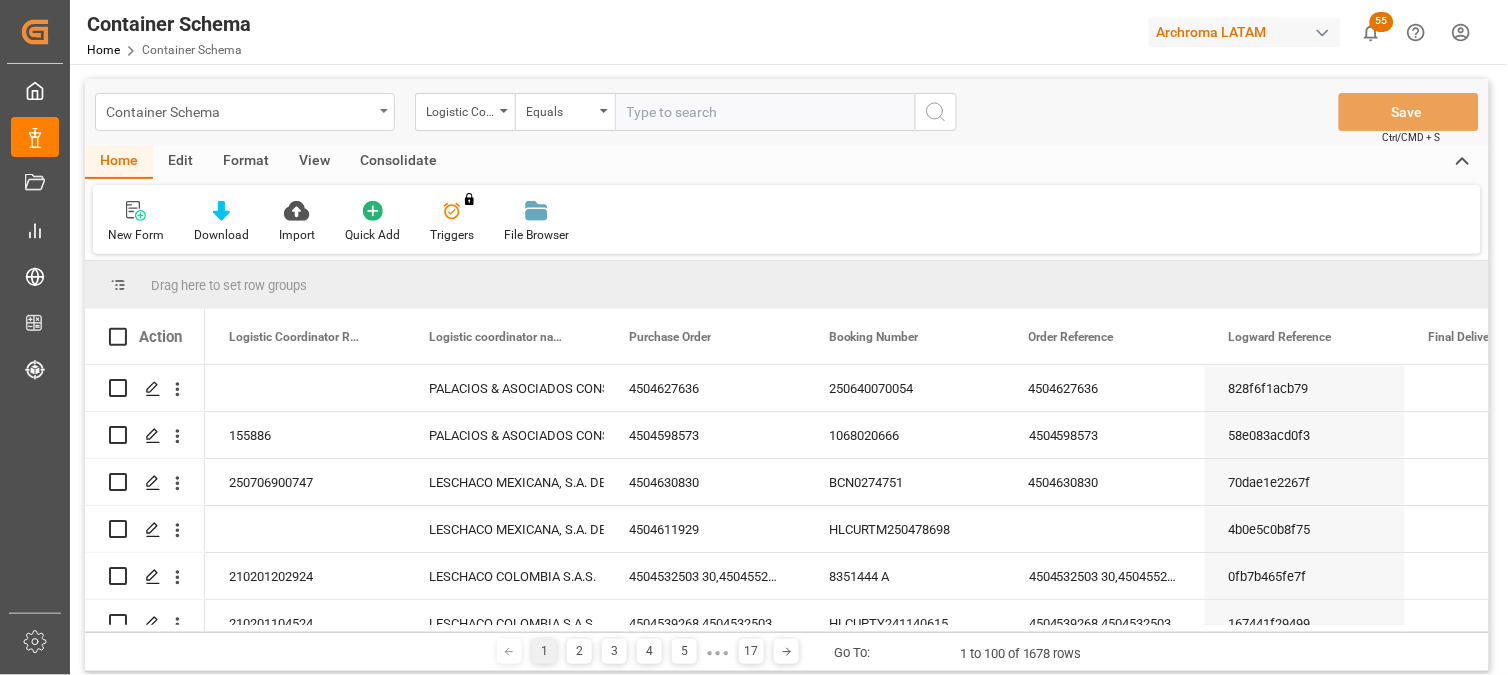click on "Container Schema" at bounding box center [245, 112] 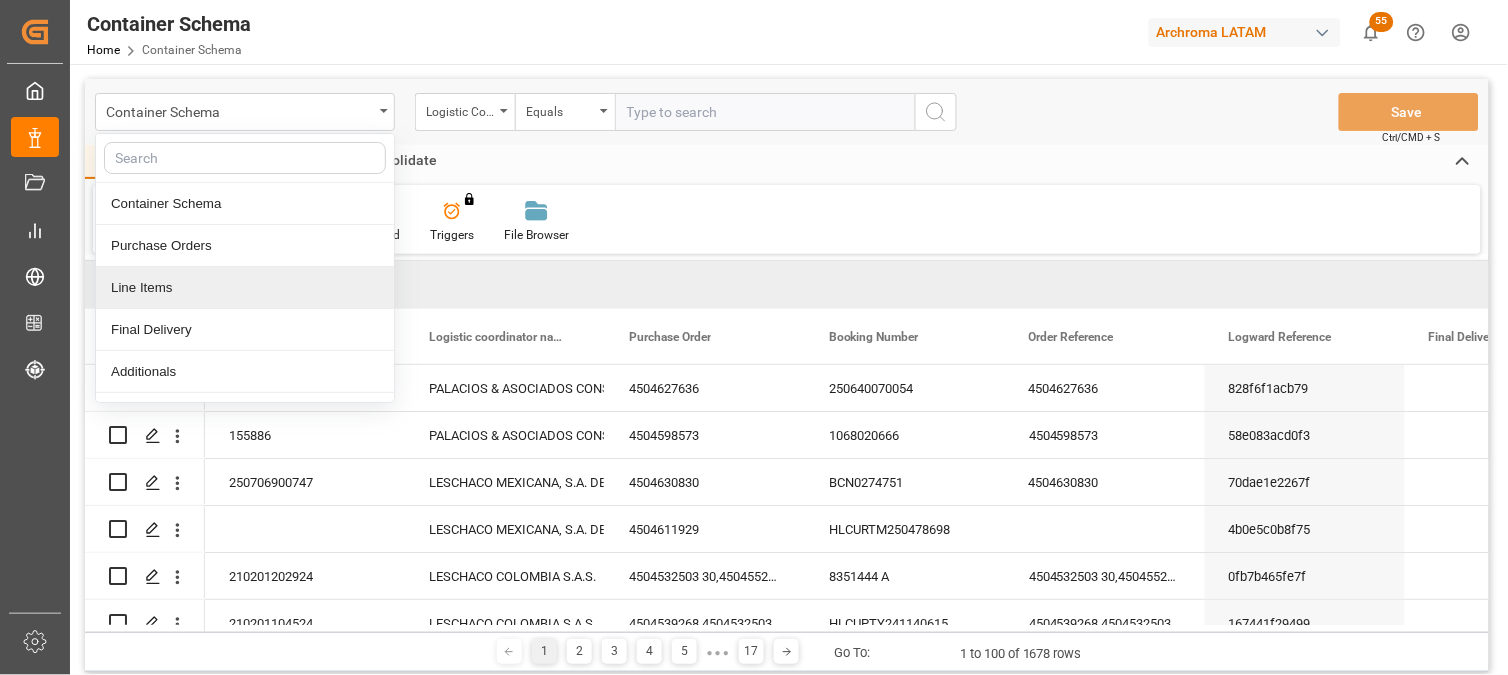 click on "Line Items" at bounding box center [245, 288] 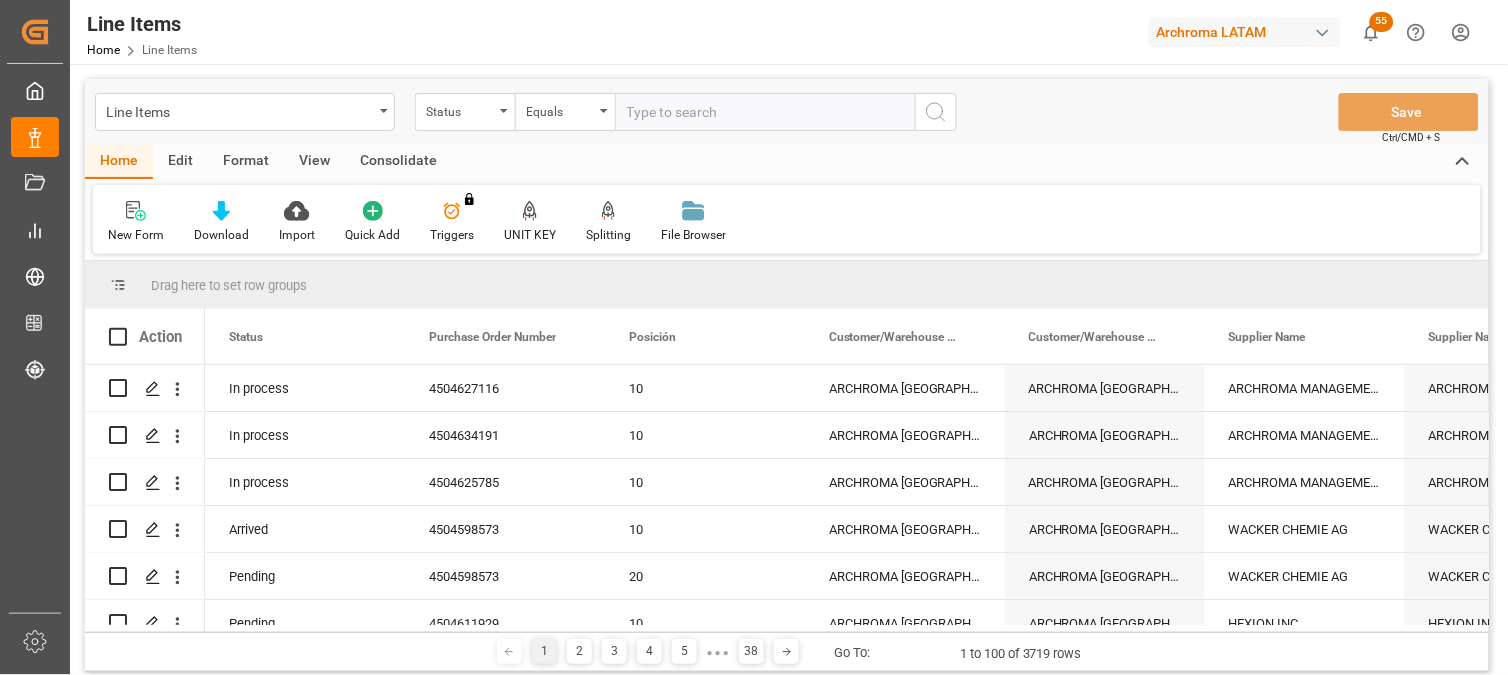 click on "Action" at bounding box center (145, 336) 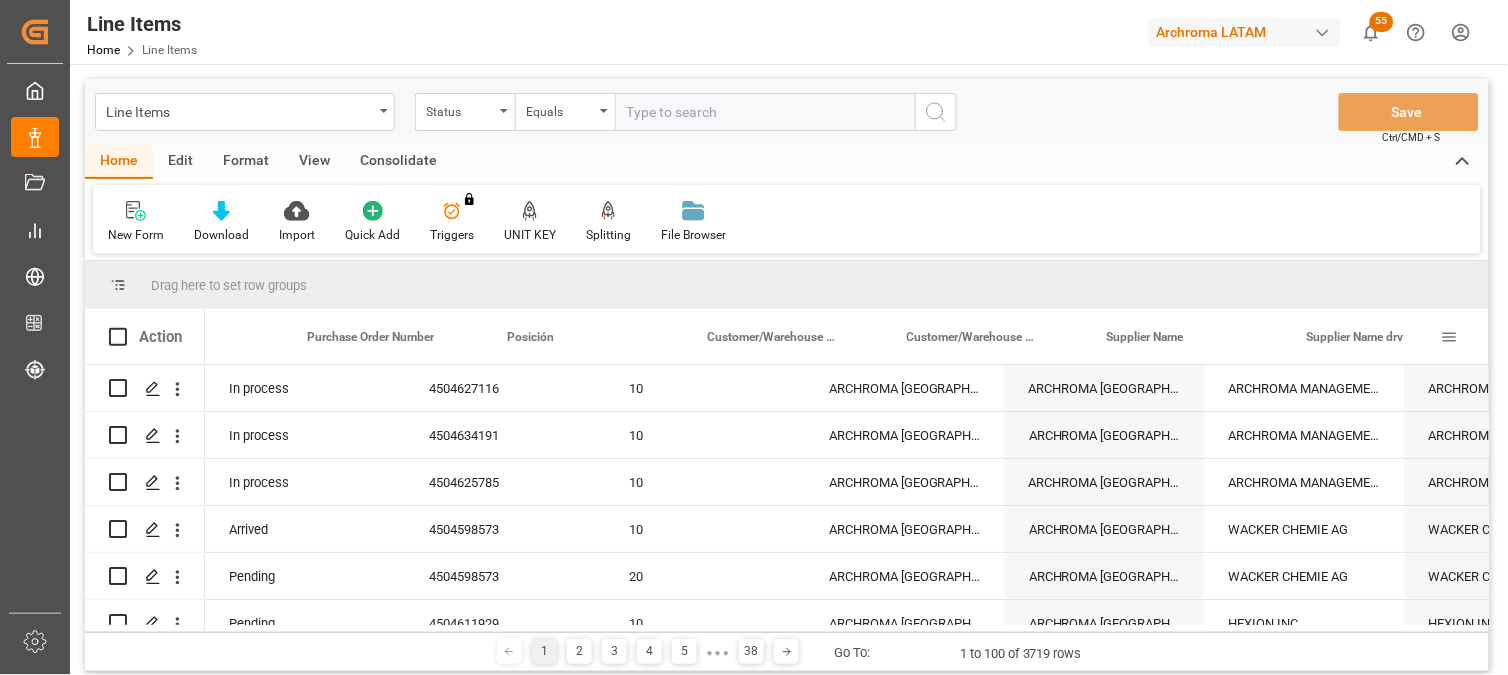 scroll, scrollTop: 0, scrollLeft: 122, axis: horizontal 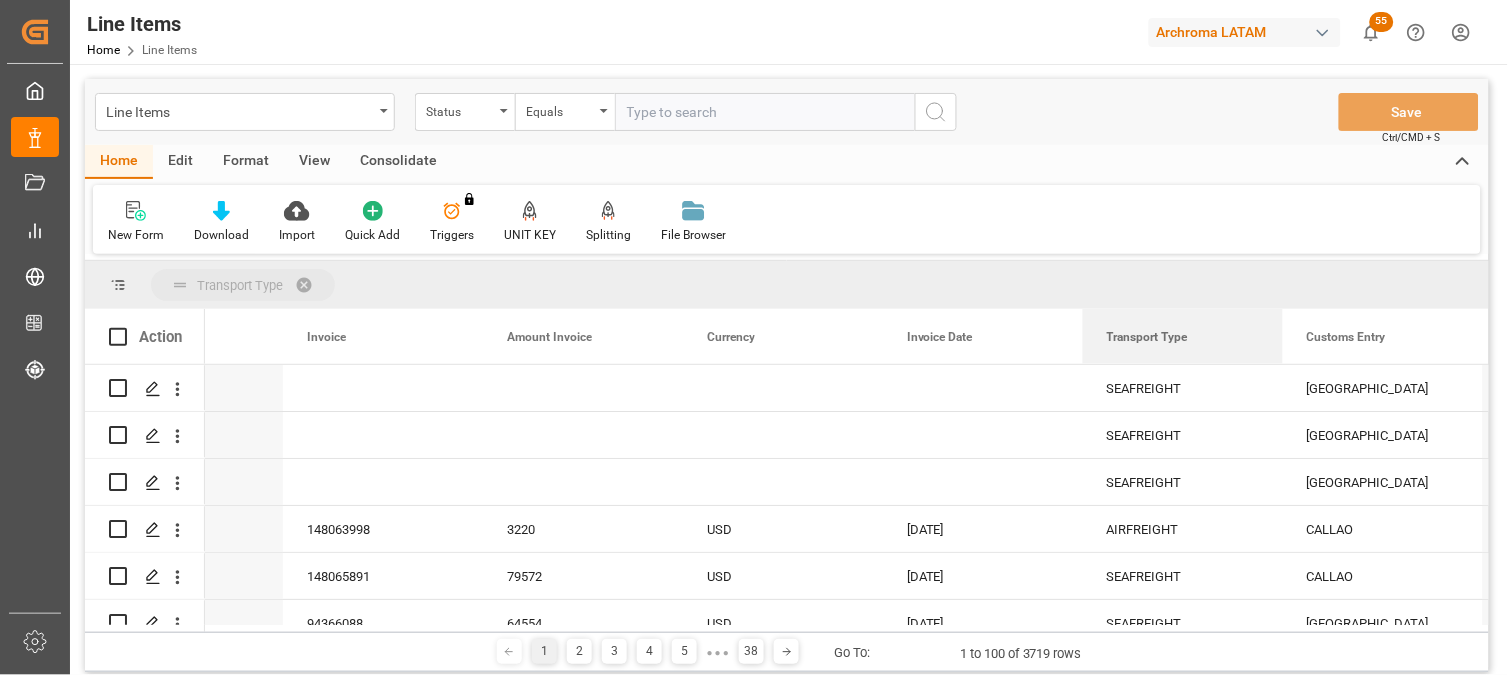 drag, startPoint x: 1134, startPoint y: 337, endPoint x: 1098, endPoint y: 282, distance: 65.734314 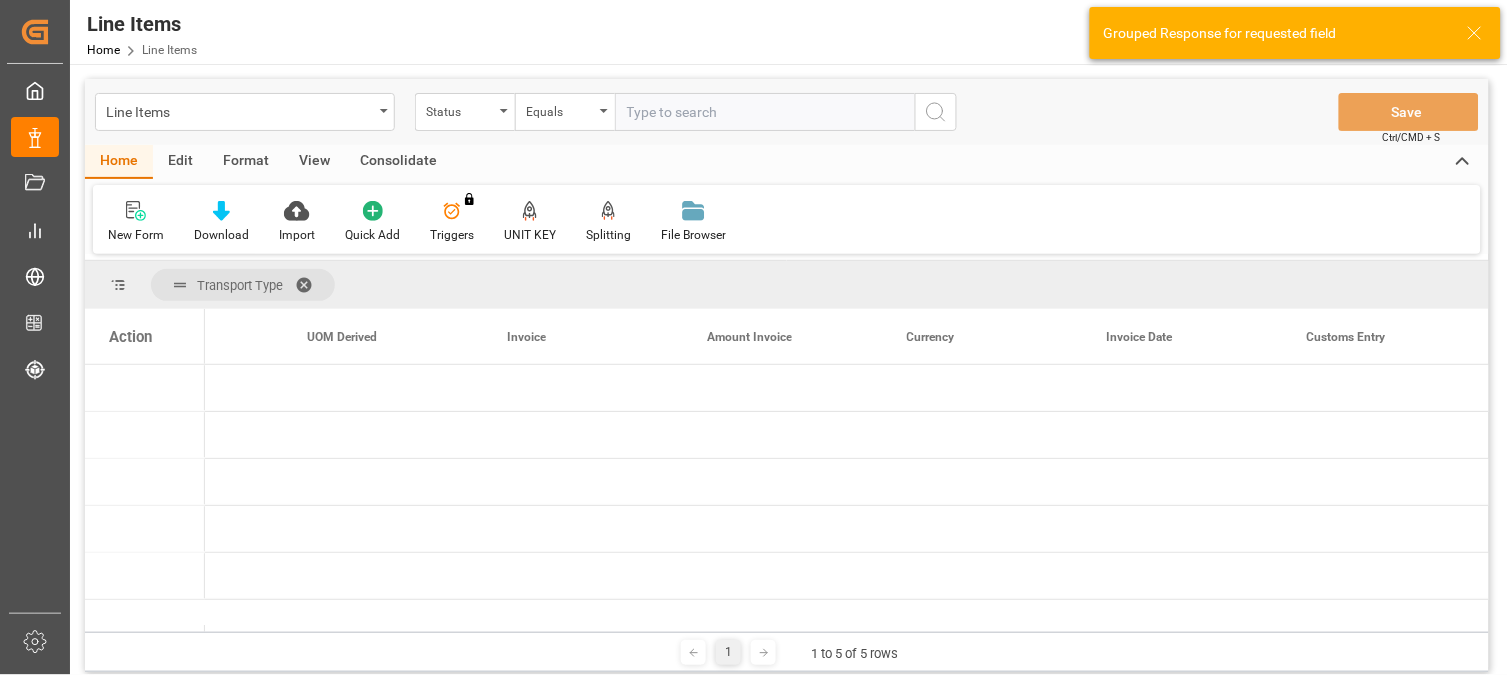 click on "Action" at bounding box center [145, 336] 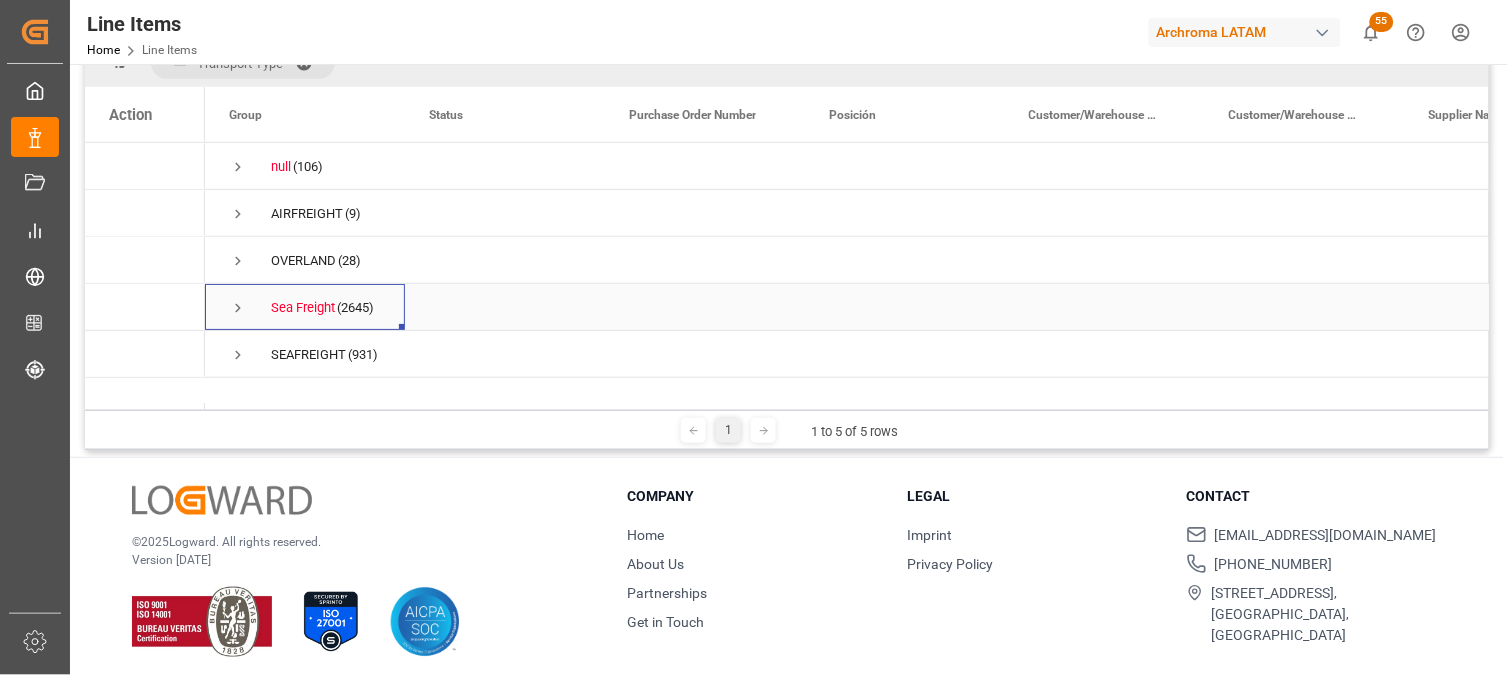 click at bounding box center (238, 308) 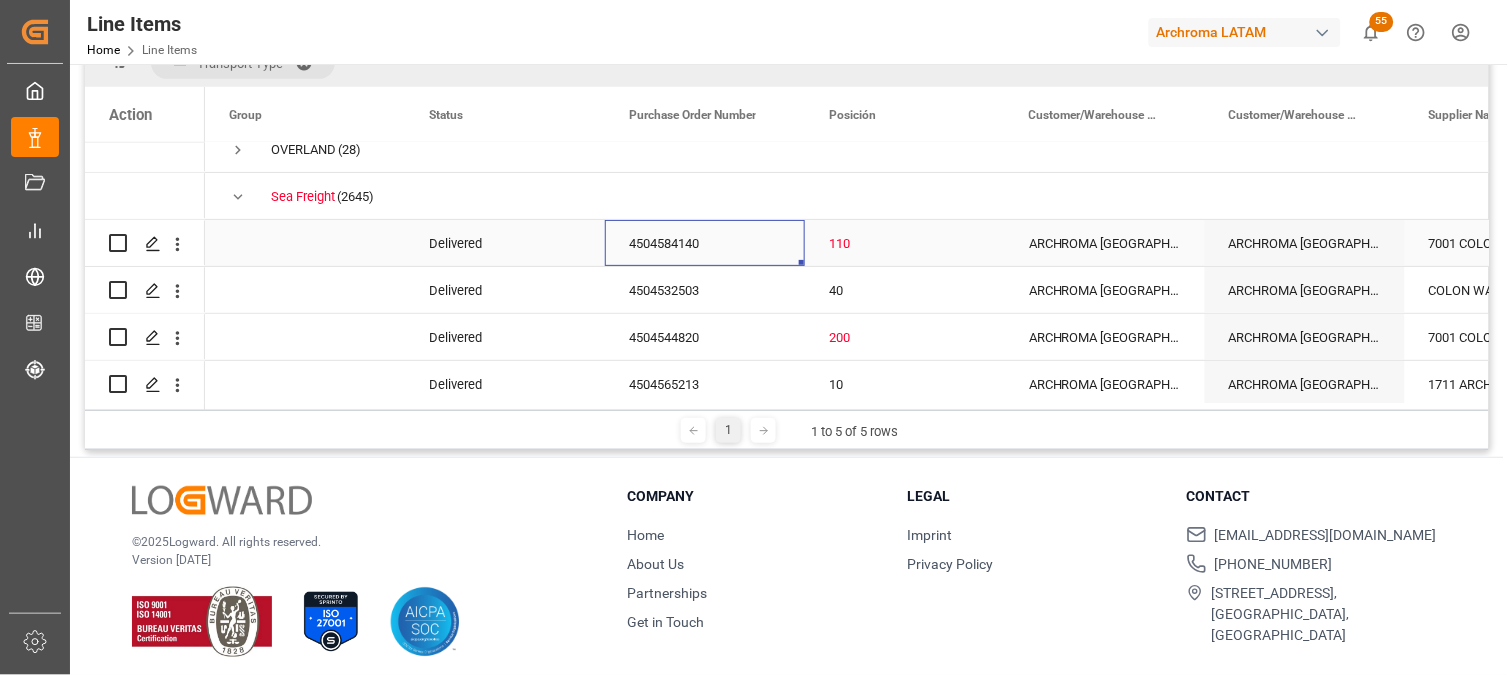 click on "4504584140" at bounding box center [705, 243] 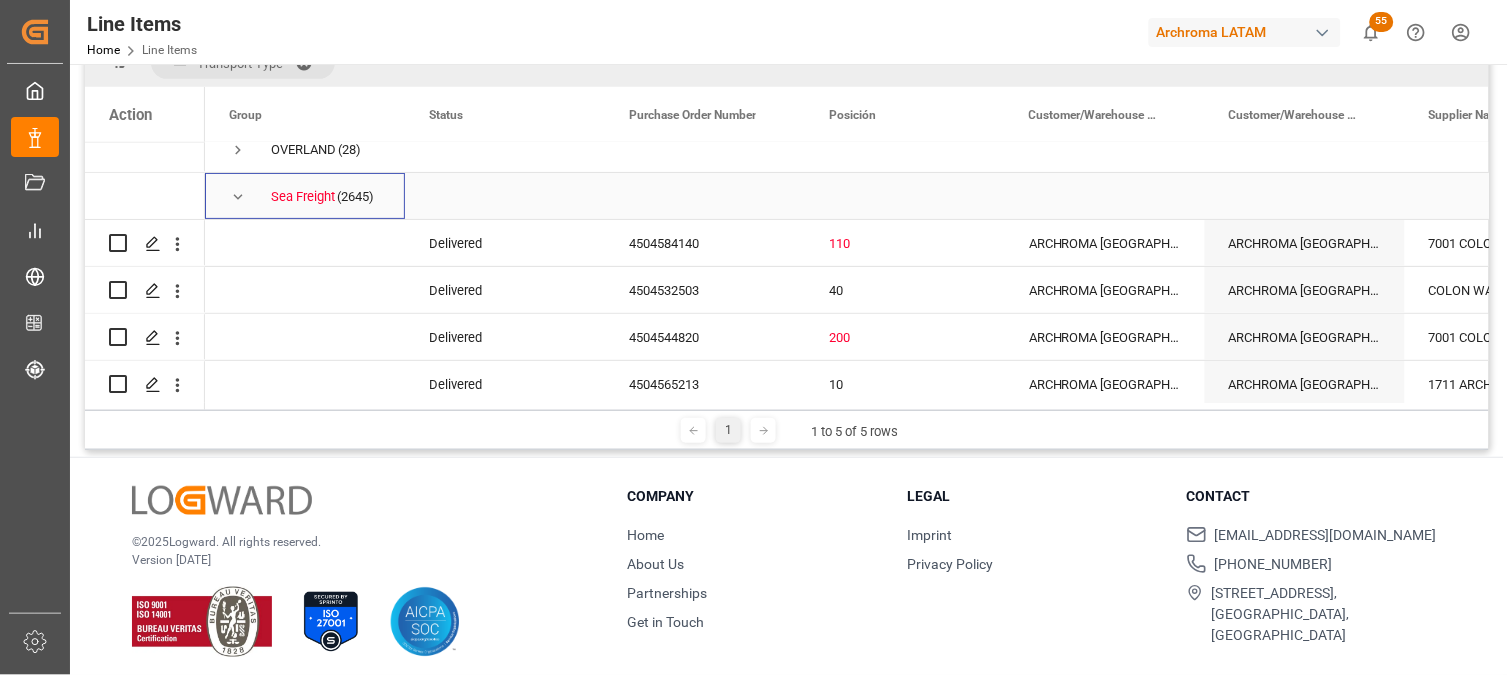 click at bounding box center [238, 197] 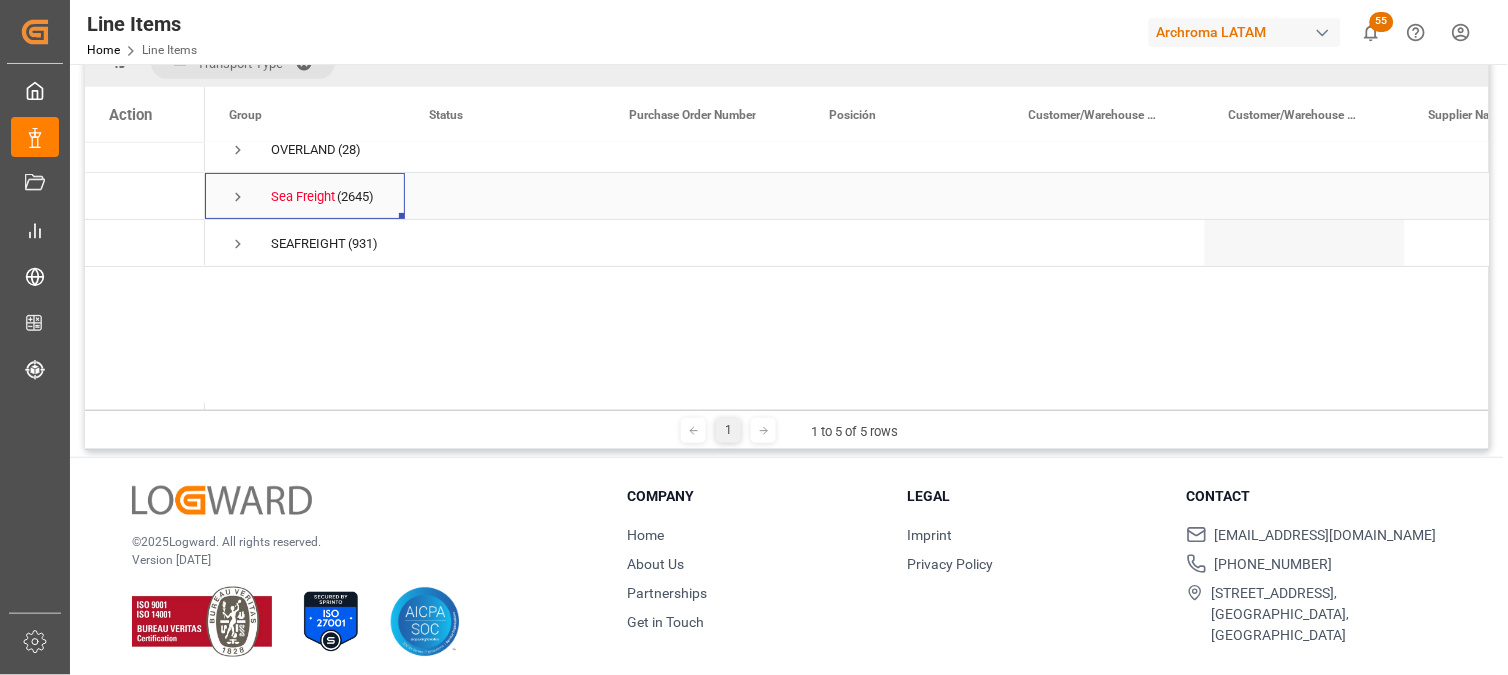 scroll, scrollTop: 0, scrollLeft: 0, axis: both 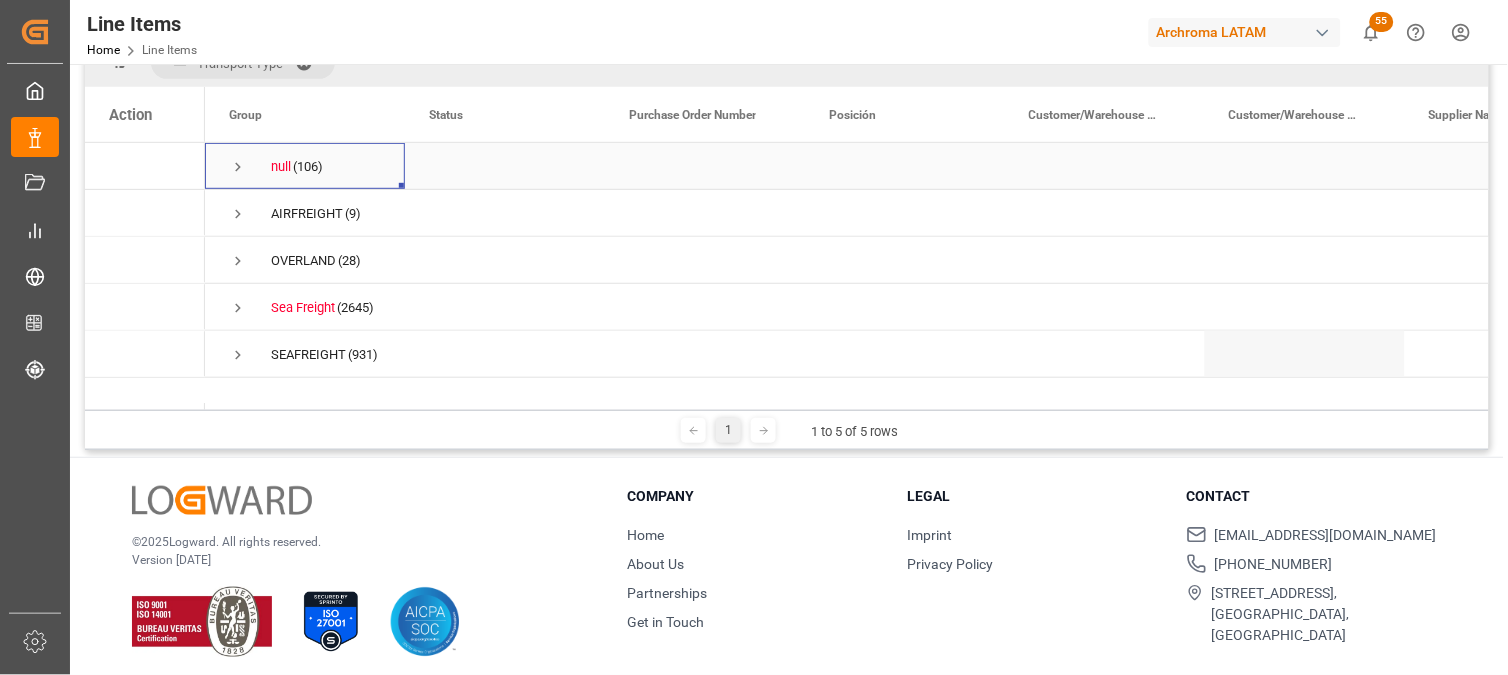 click at bounding box center [238, 167] 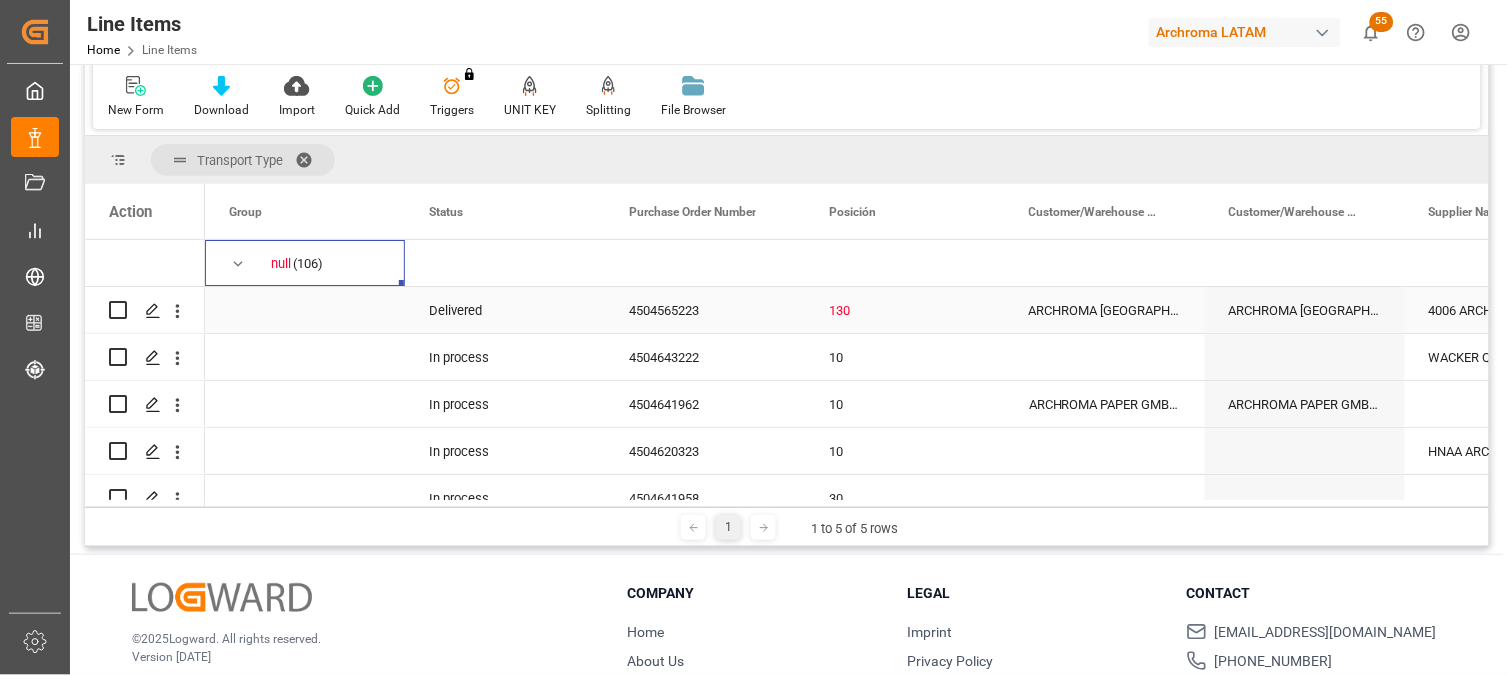 scroll, scrollTop: 0, scrollLeft: 0, axis: both 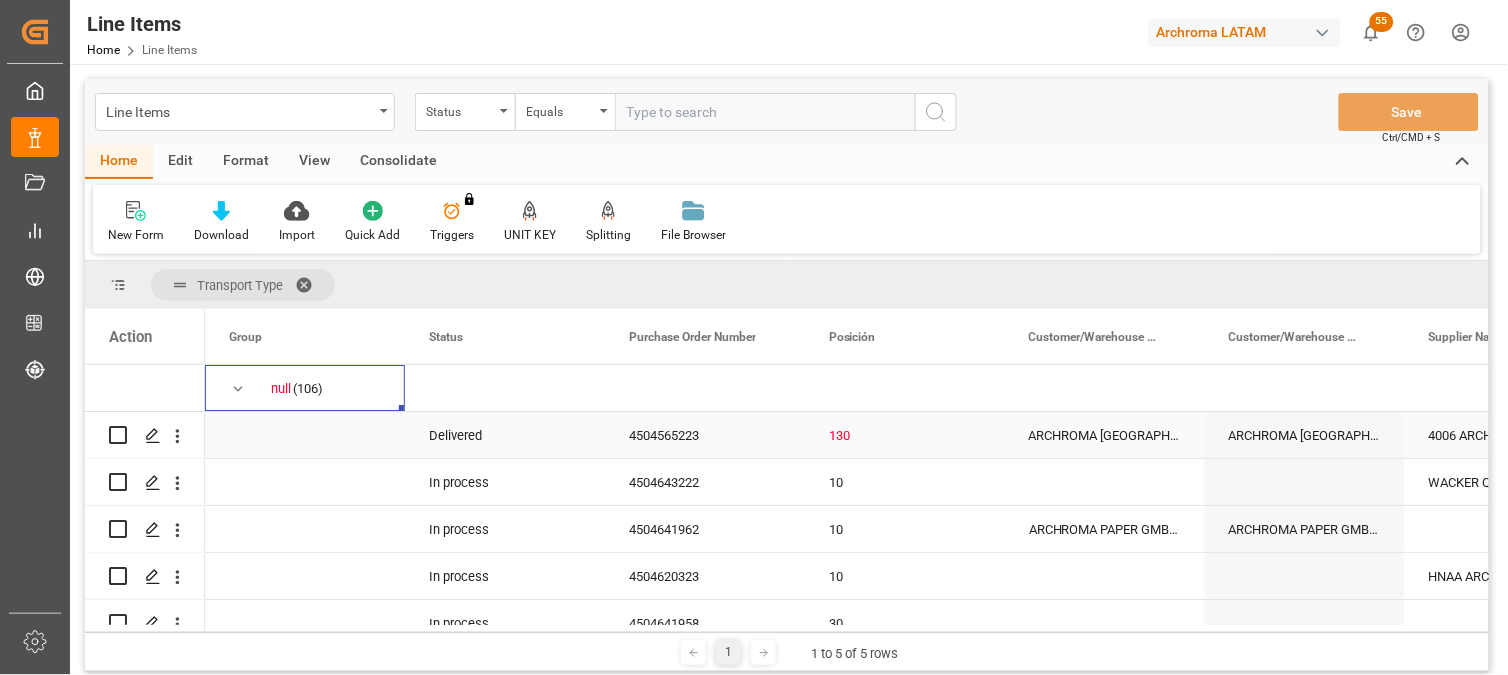 click on "Delivered" at bounding box center [505, 435] 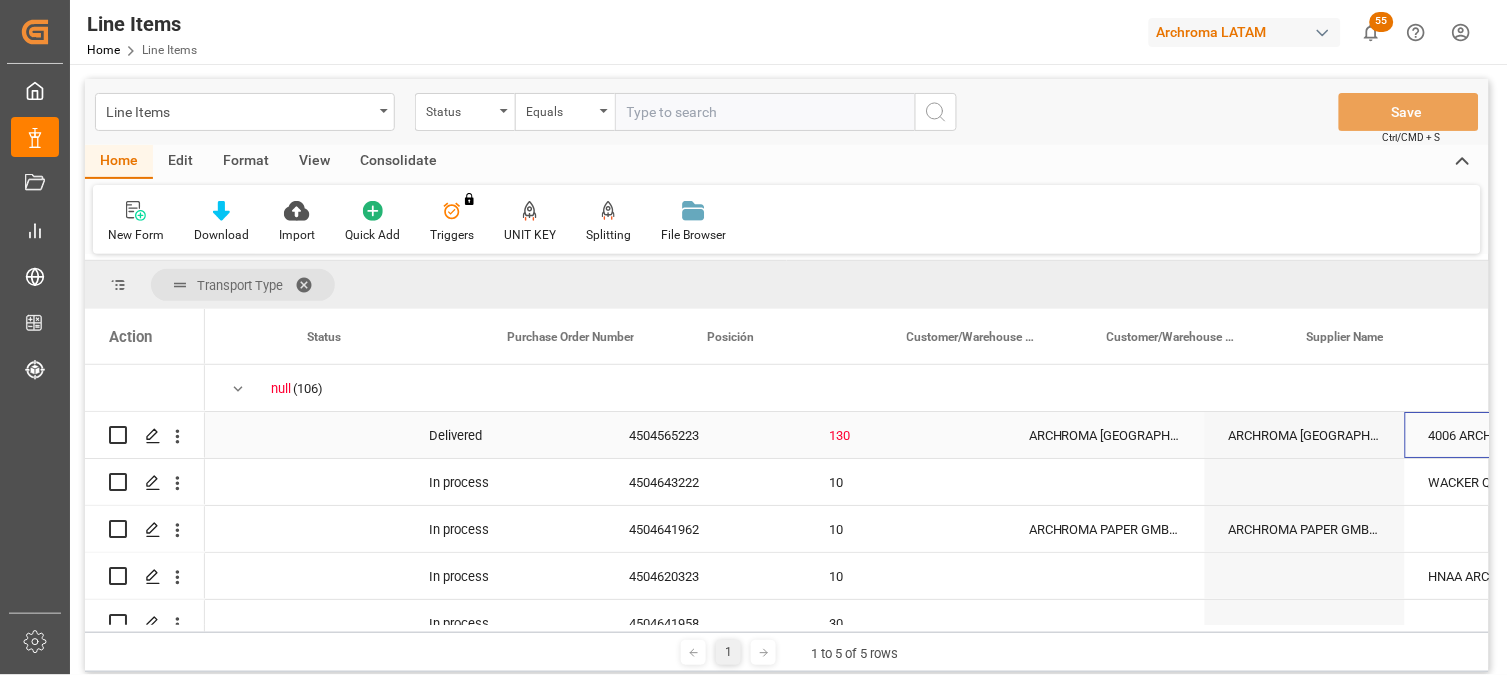 scroll, scrollTop: 0, scrollLeft: 122, axis: horizontal 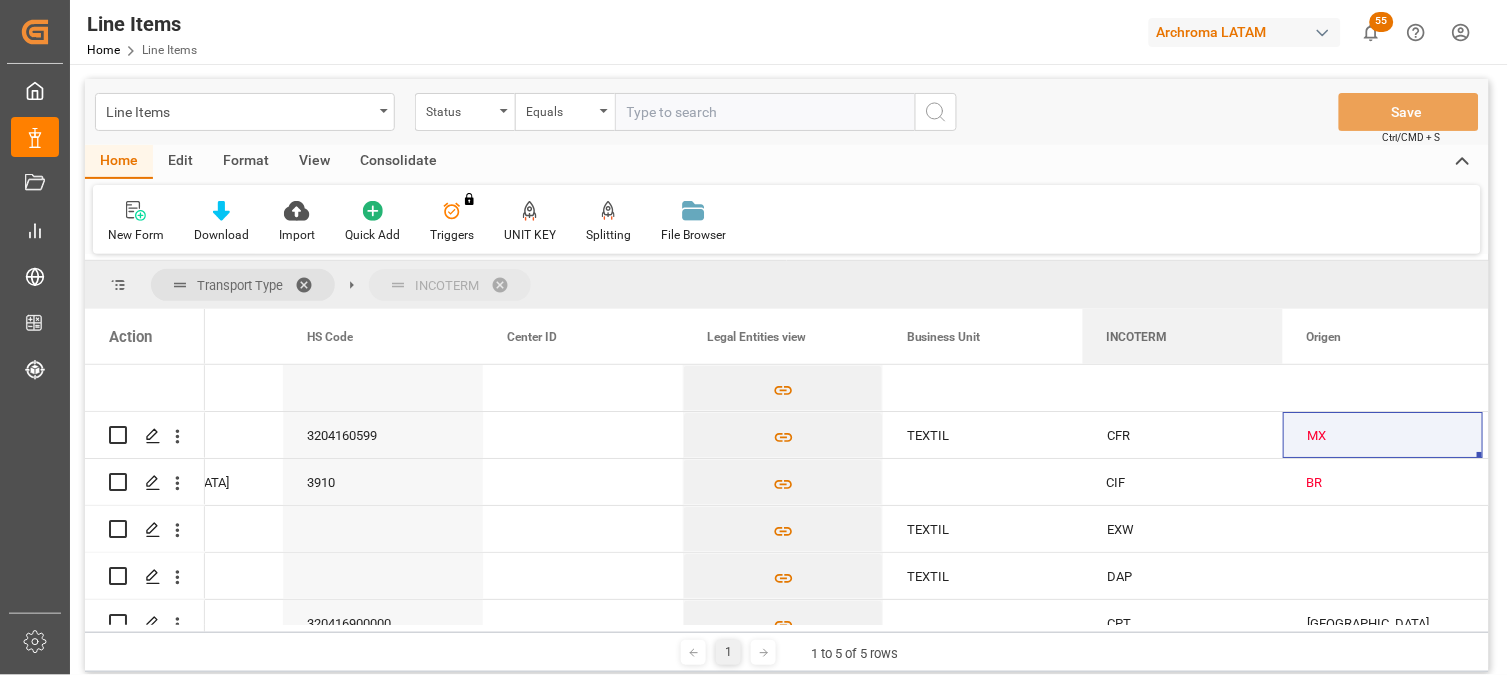 drag, startPoint x: 1144, startPoint y: 332, endPoint x: 1114, endPoint y: 282, distance: 58.30952 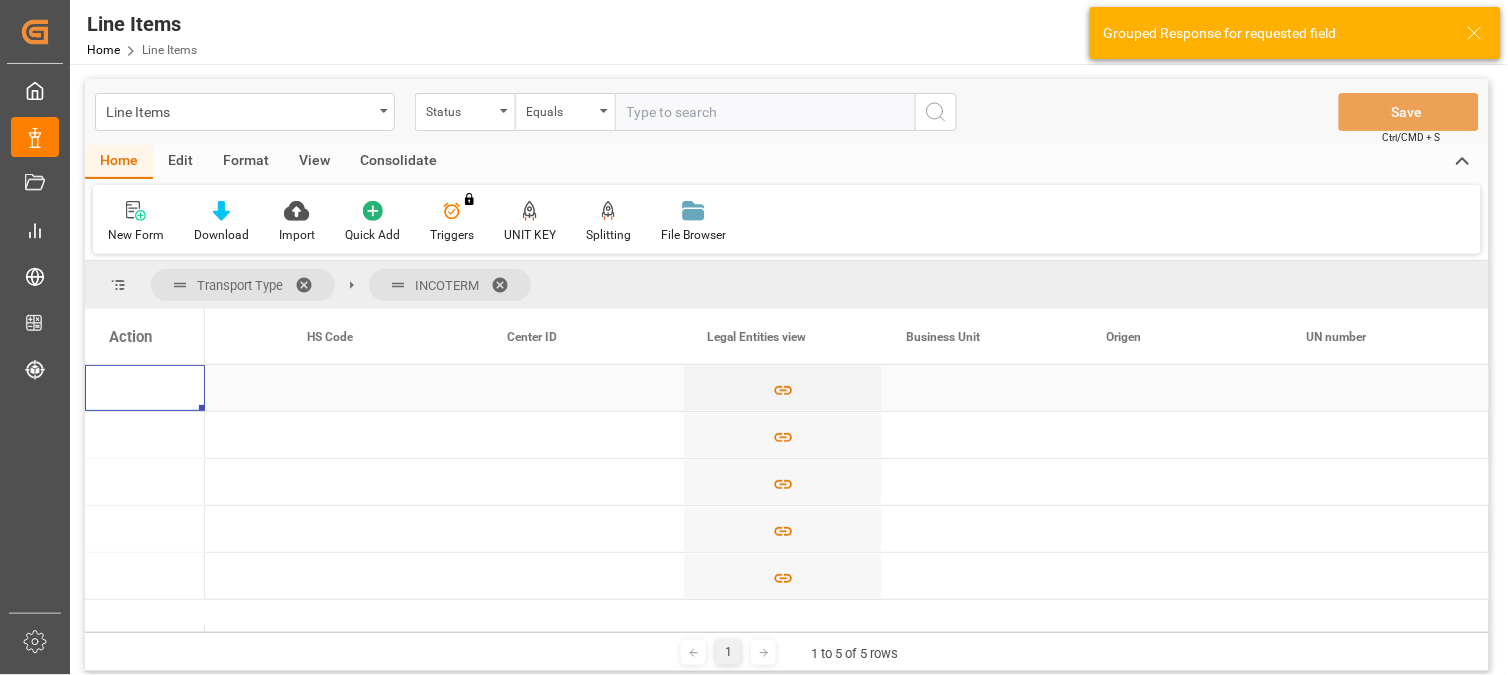 click at bounding box center (145, 388) 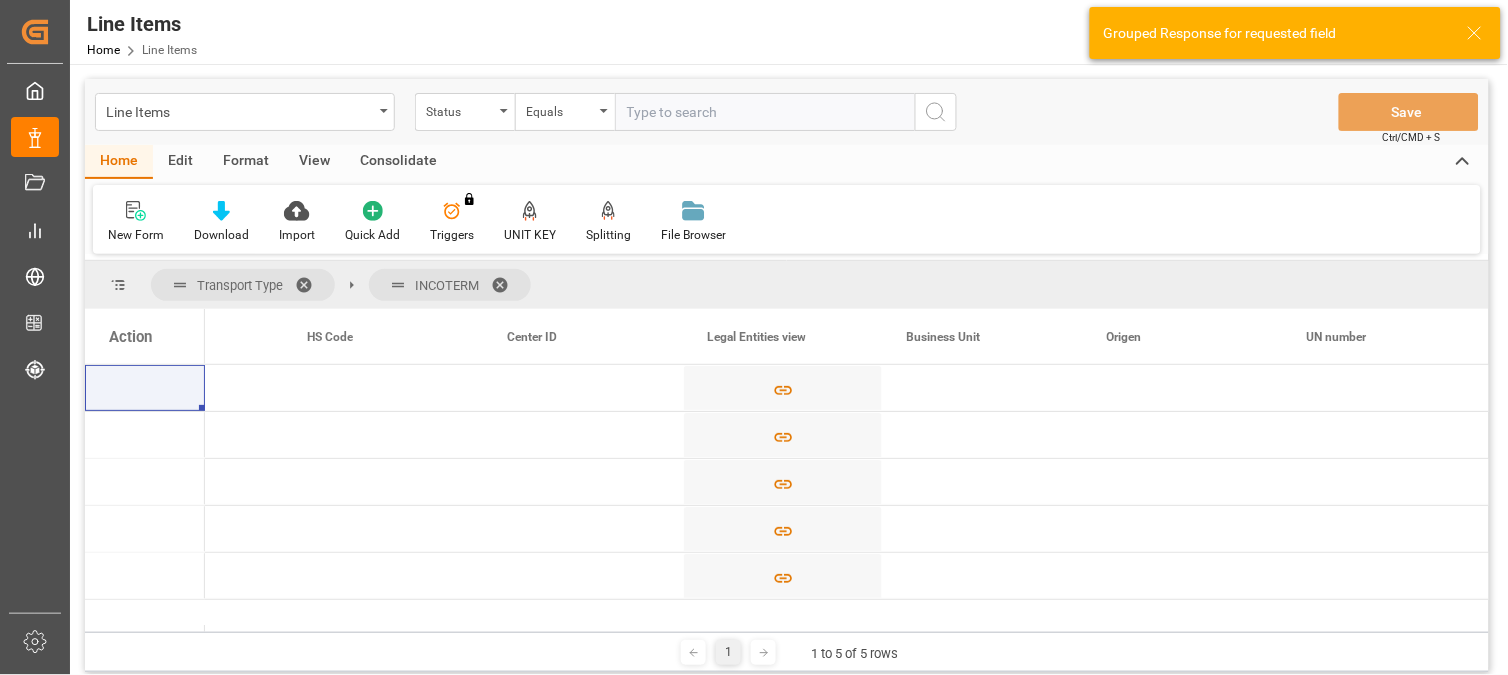 click on "Action" at bounding box center (130, 337) 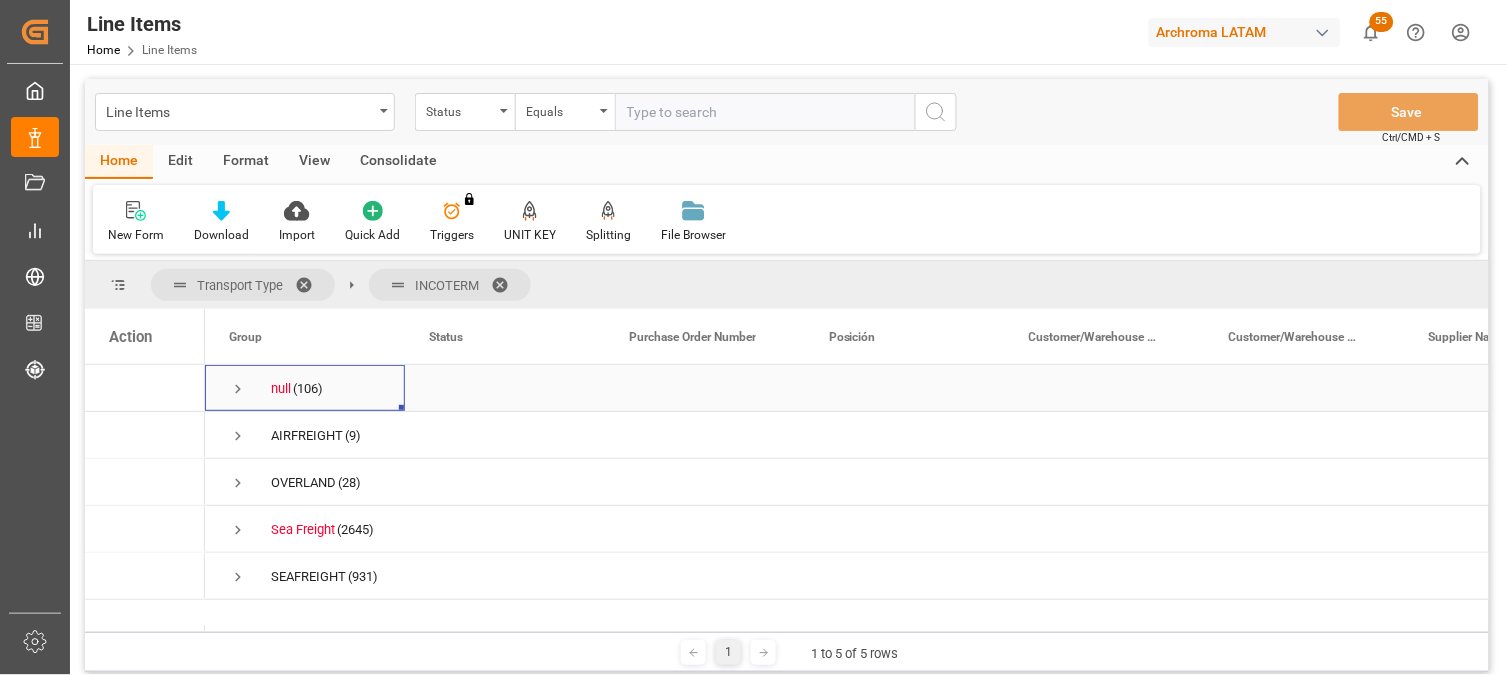 click at bounding box center [238, 389] 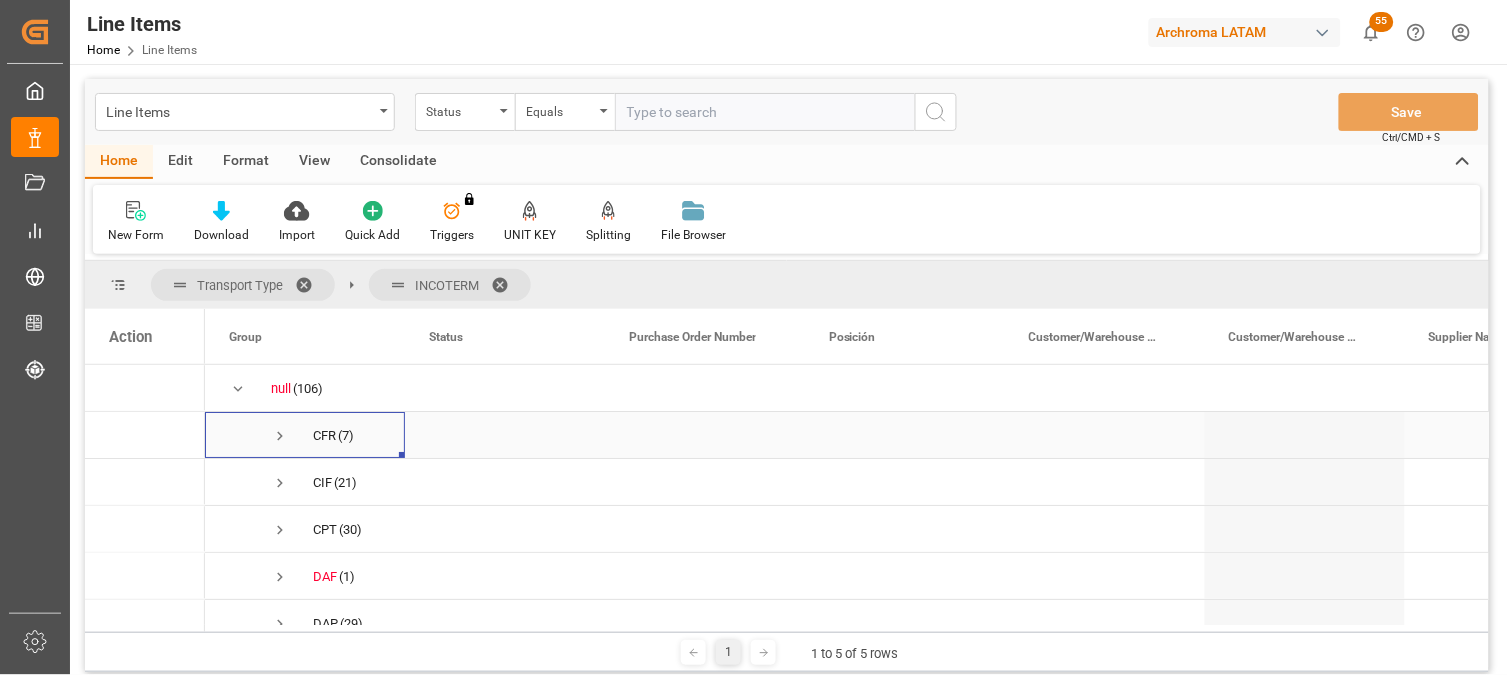 click at bounding box center [280, 436] 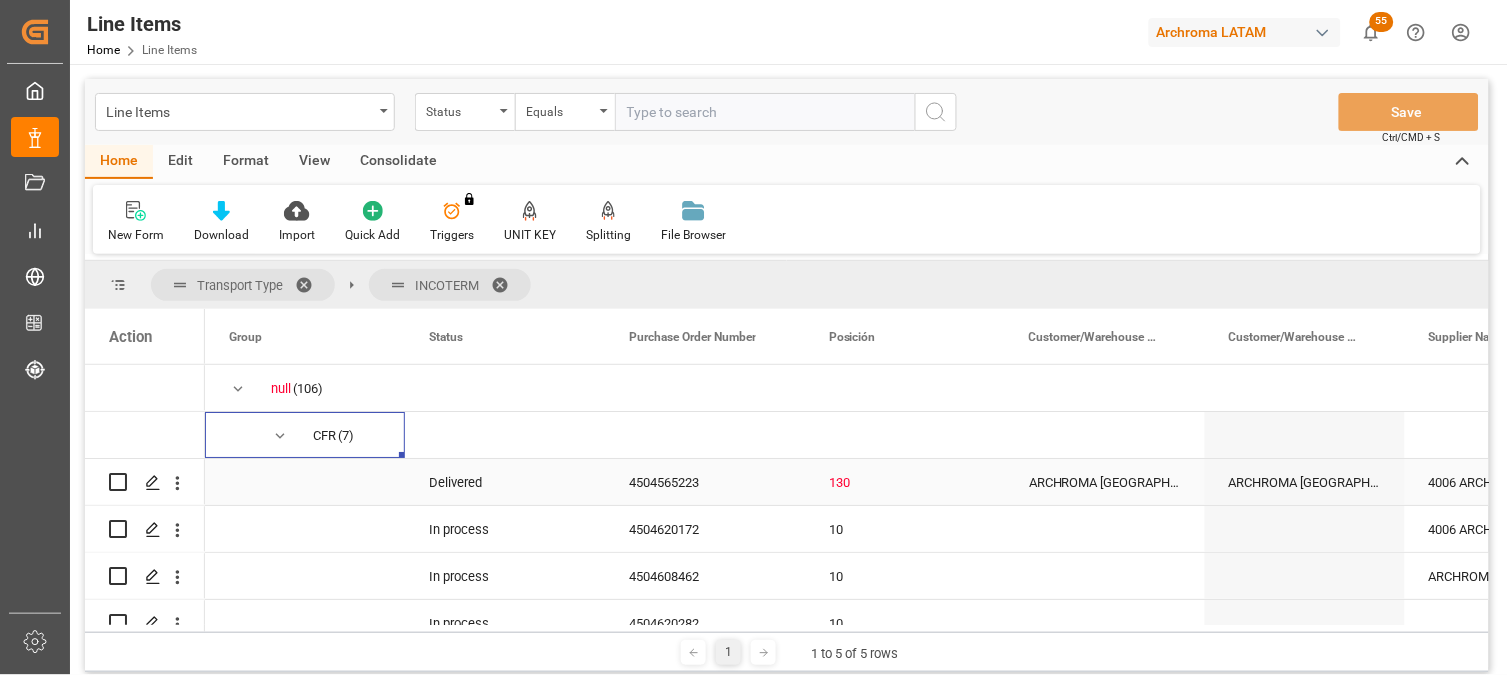 click on "4504565223" at bounding box center (705, 482) 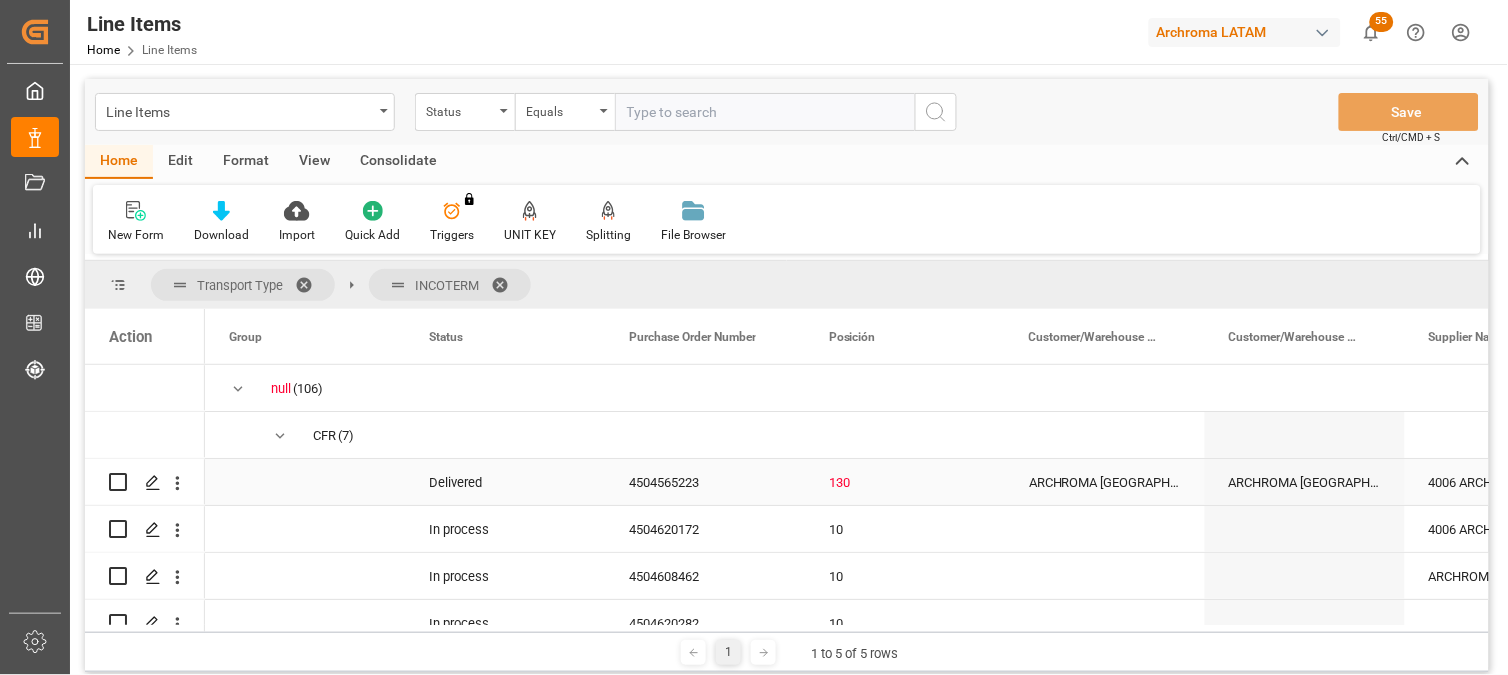 click on "4504565223" at bounding box center [705, 482] 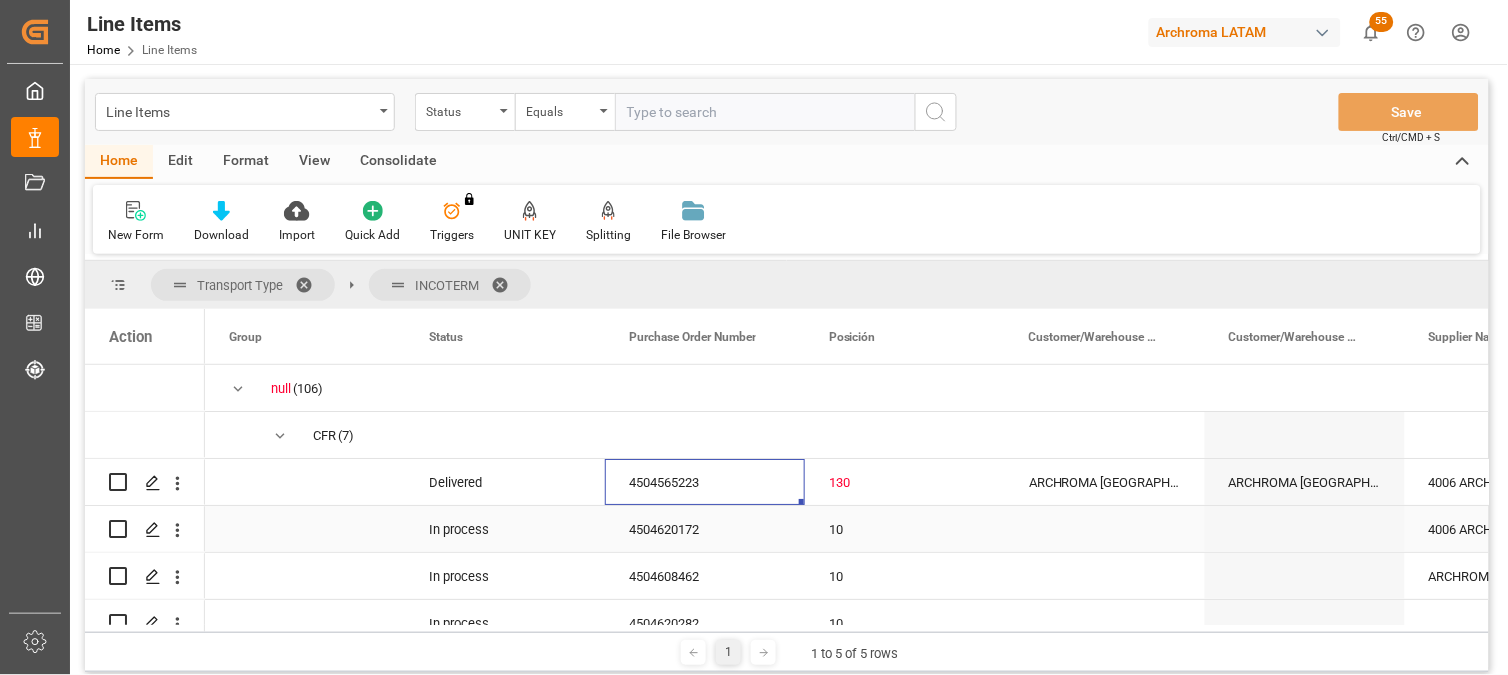 click on "4504620172" at bounding box center (705, 529) 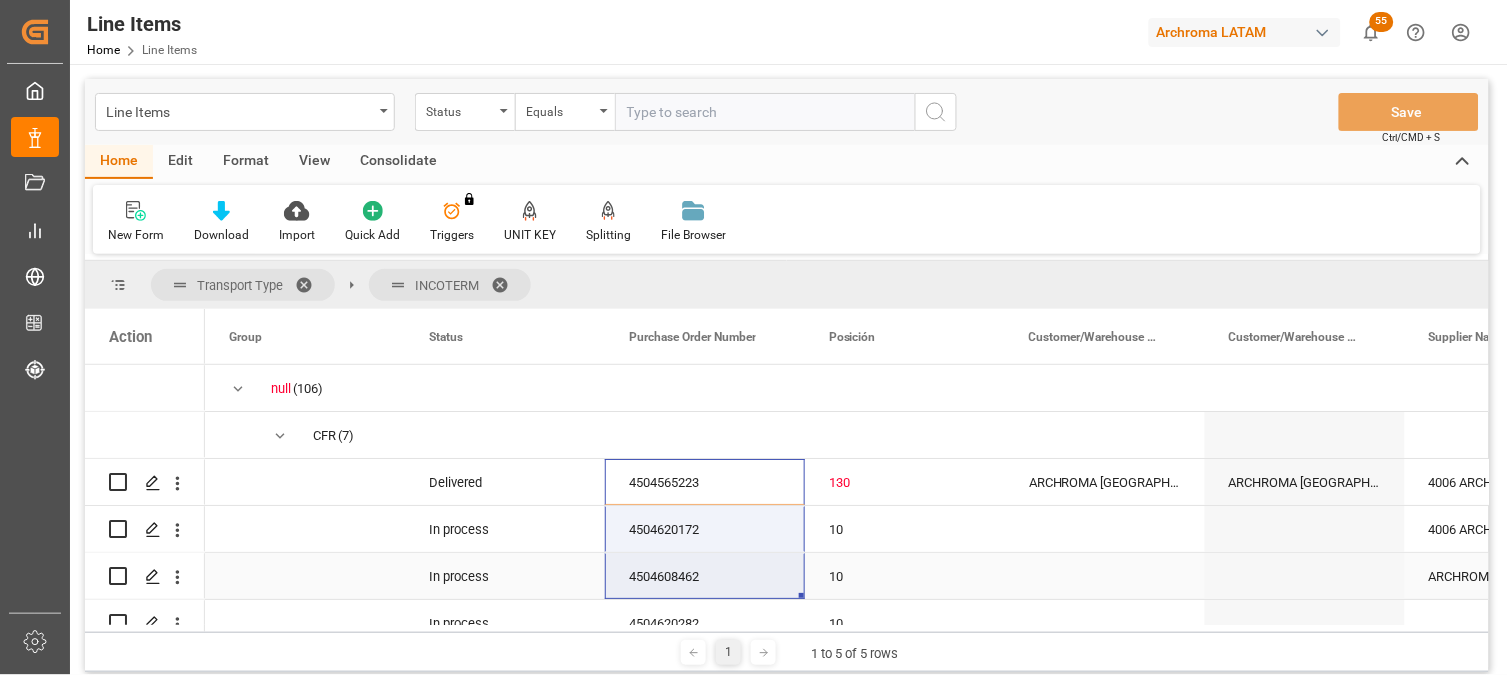 click on "4504608462" at bounding box center [705, 576] 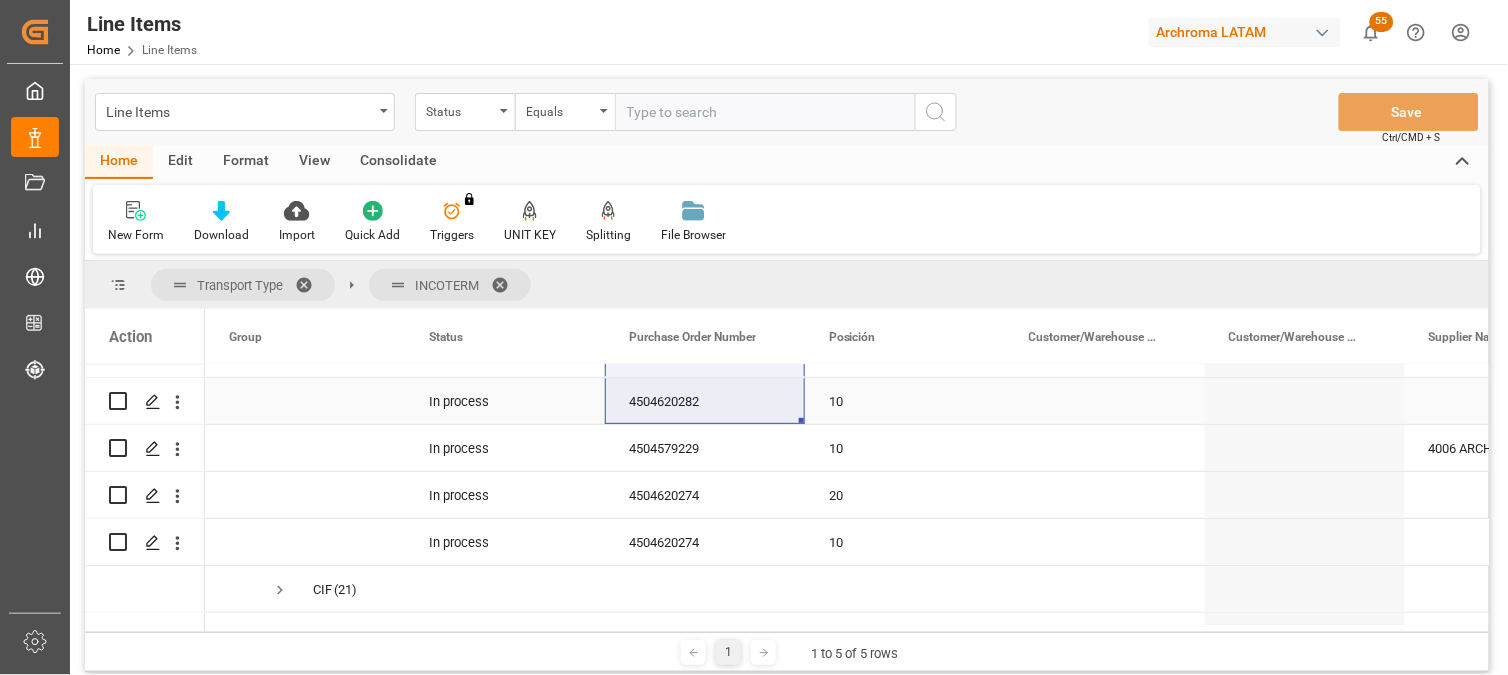 click on "4504620282" at bounding box center [705, 401] 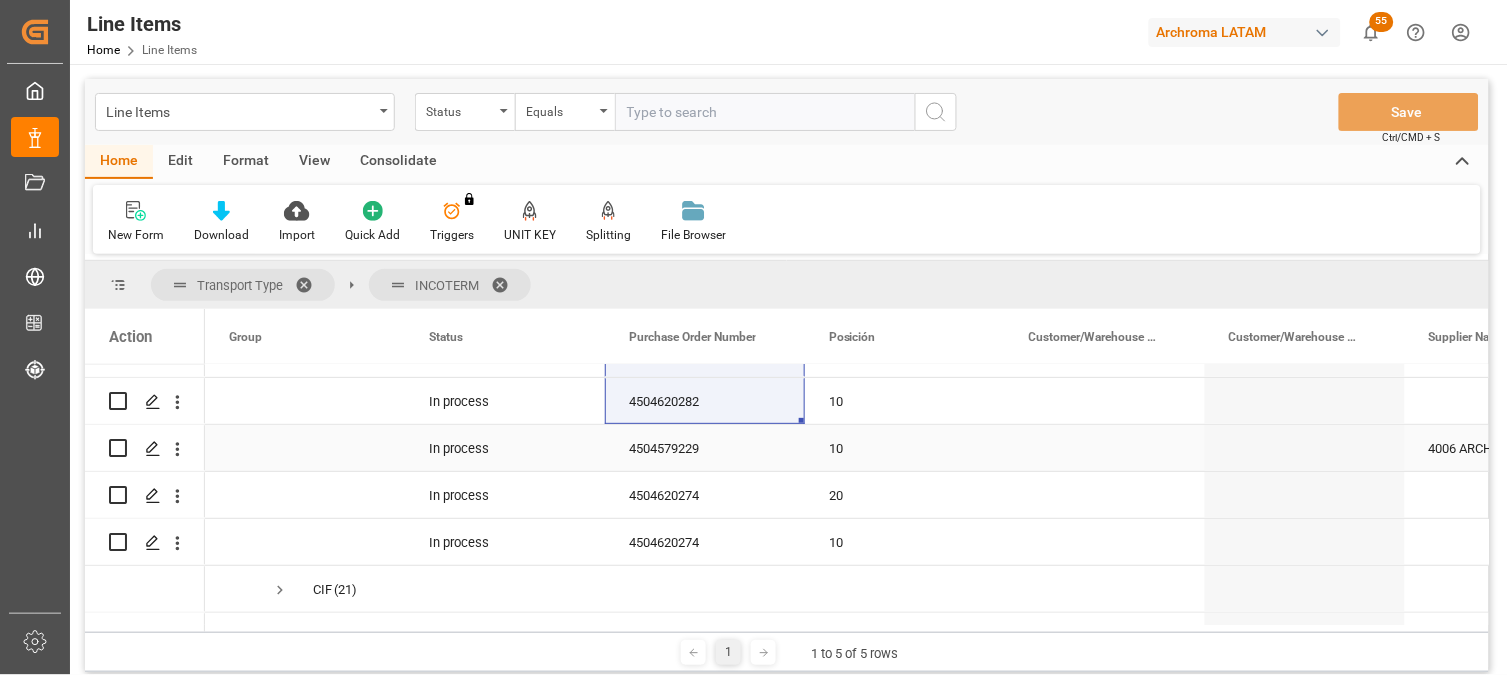 click on "4504579229" at bounding box center (705, 448) 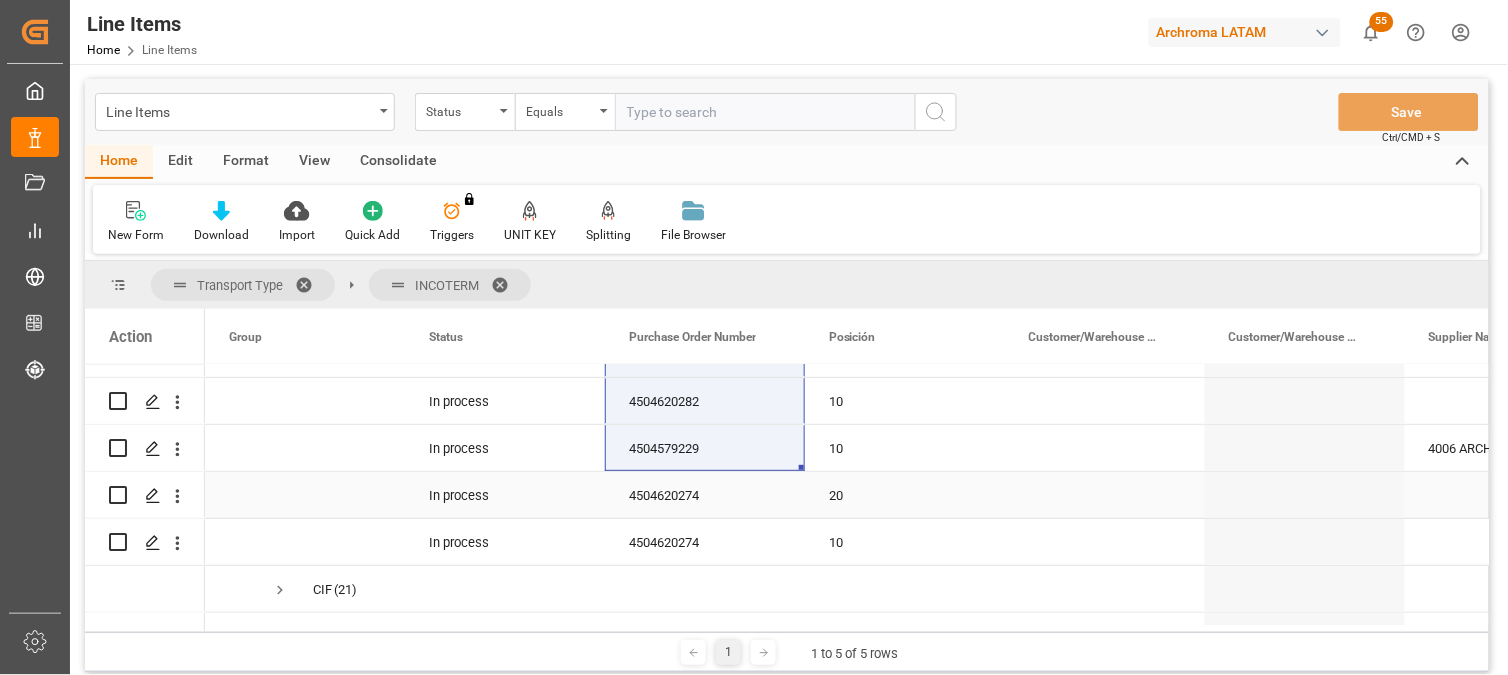 drag, startPoint x: 671, startPoint y: 498, endPoint x: 665, endPoint y: 546, distance: 48.373547 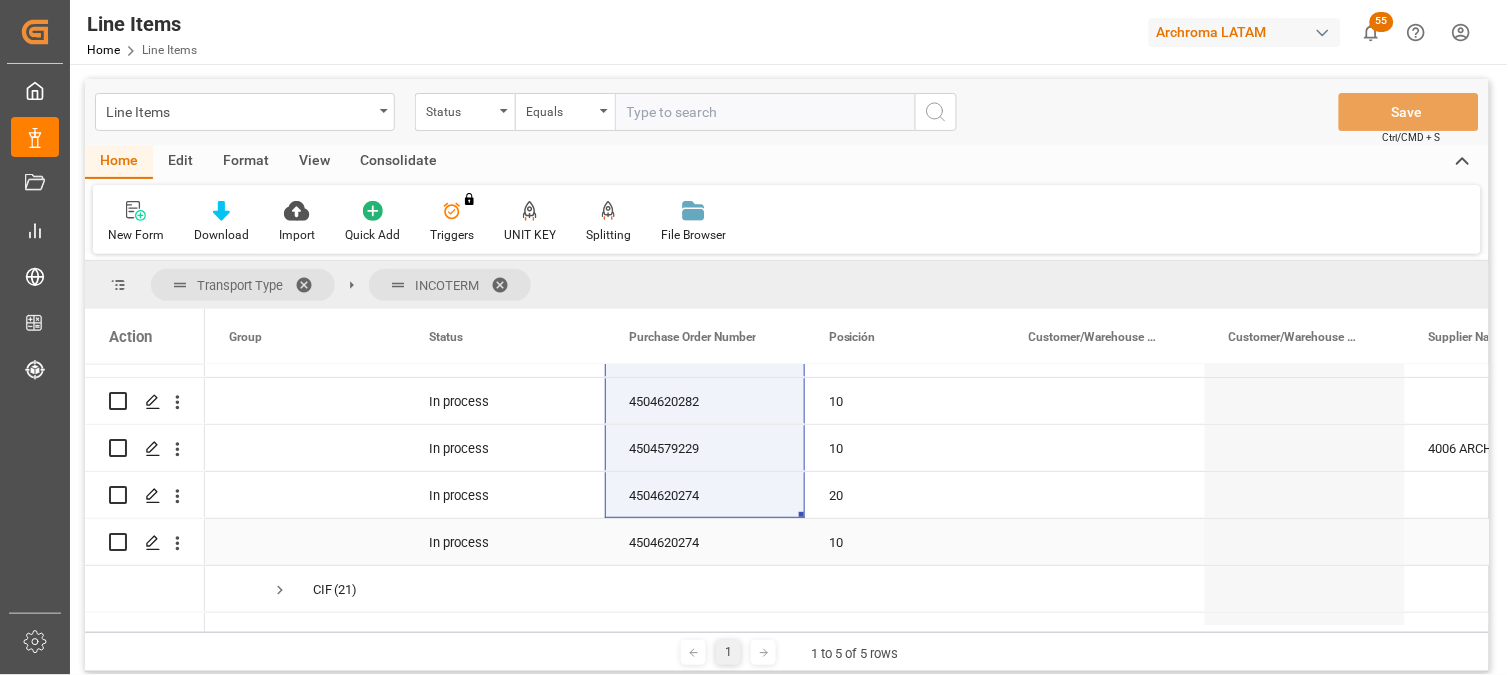 click on "4504620274" at bounding box center (705, 542) 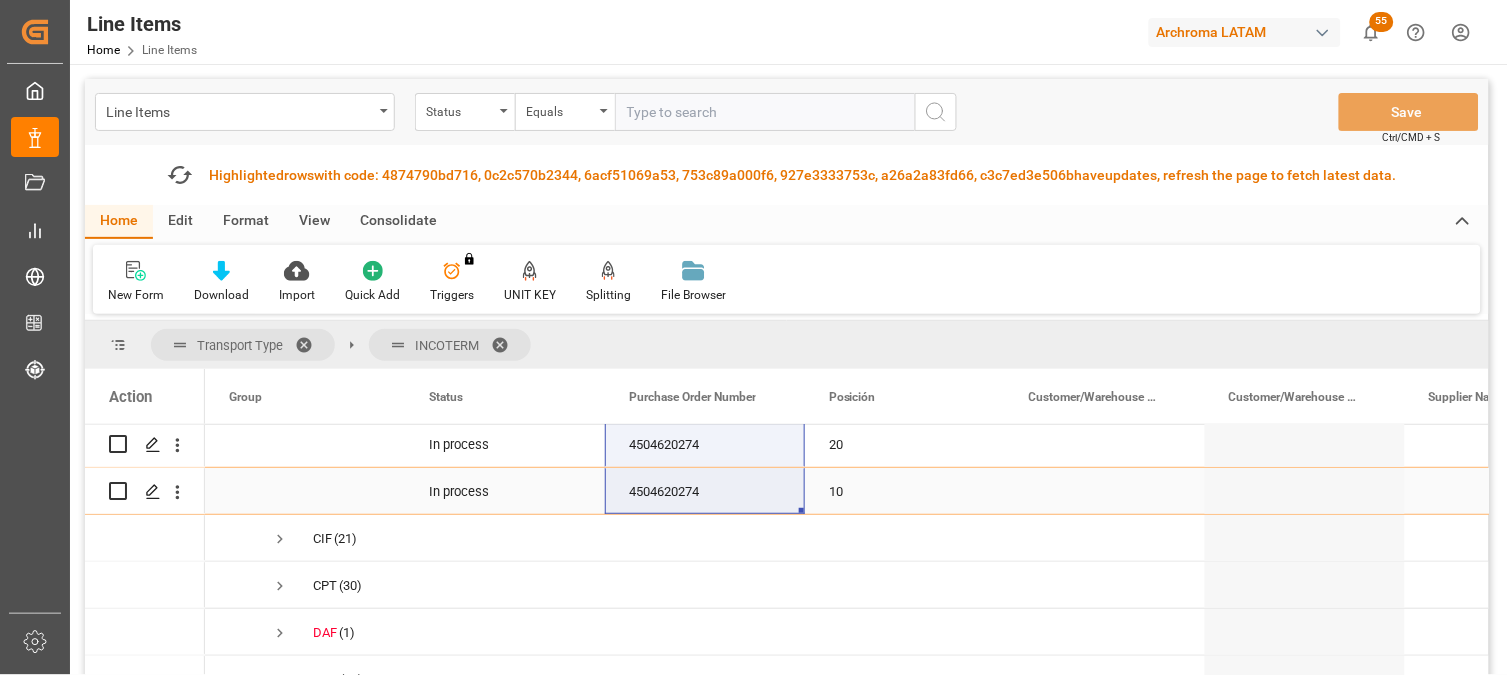 scroll, scrollTop: 0, scrollLeft: 0, axis: both 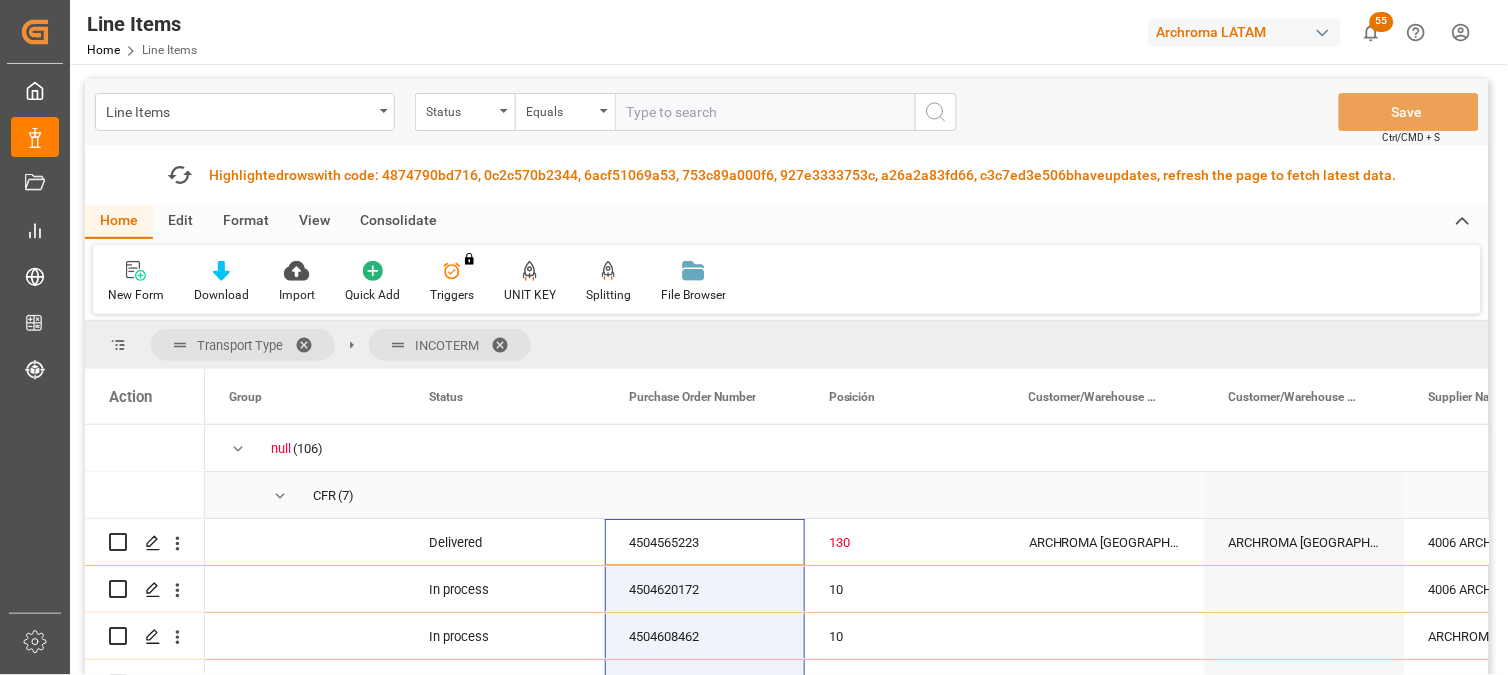 click at bounding box center (280, 496) 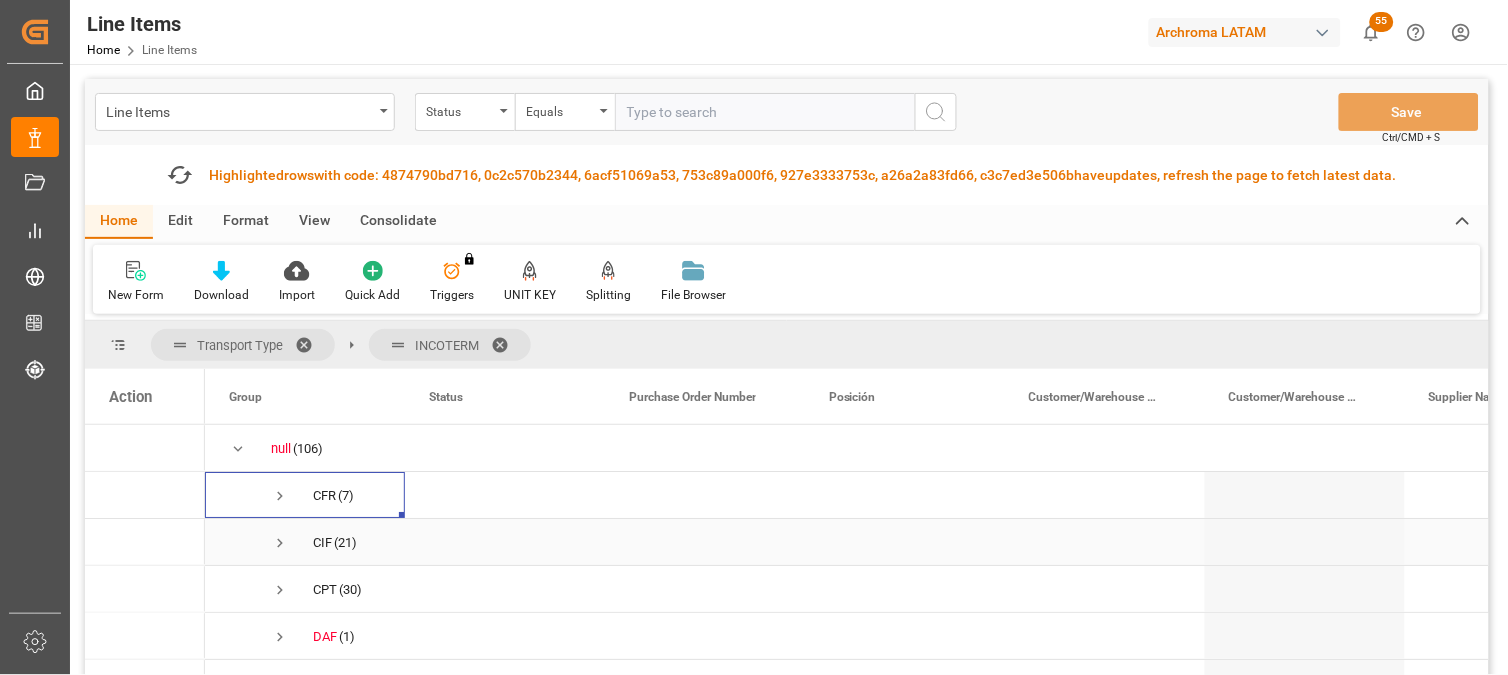 click at bounding box center (280, 543) 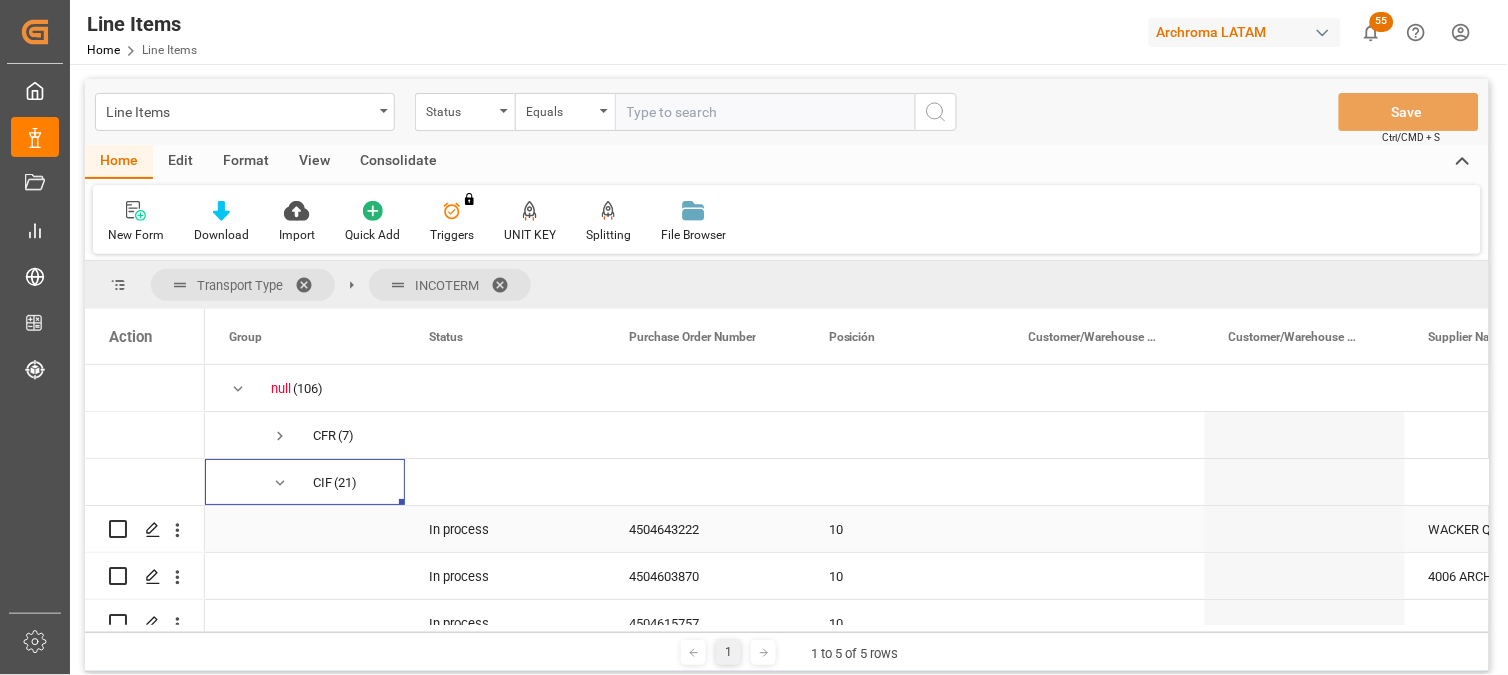 click on "4504643222" at bounding box center [705, 529] 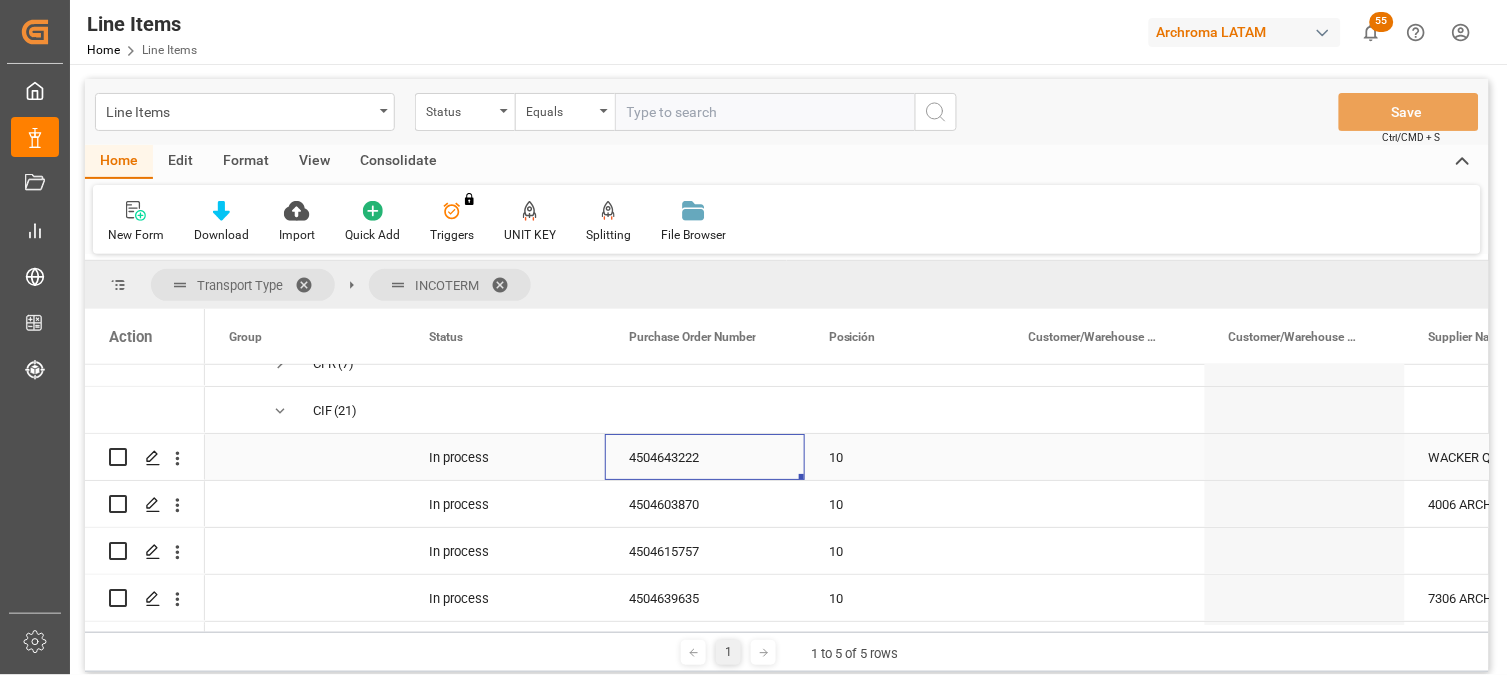 scroll, scrollTop: 111, scrollLeft: 0, axis: vertical 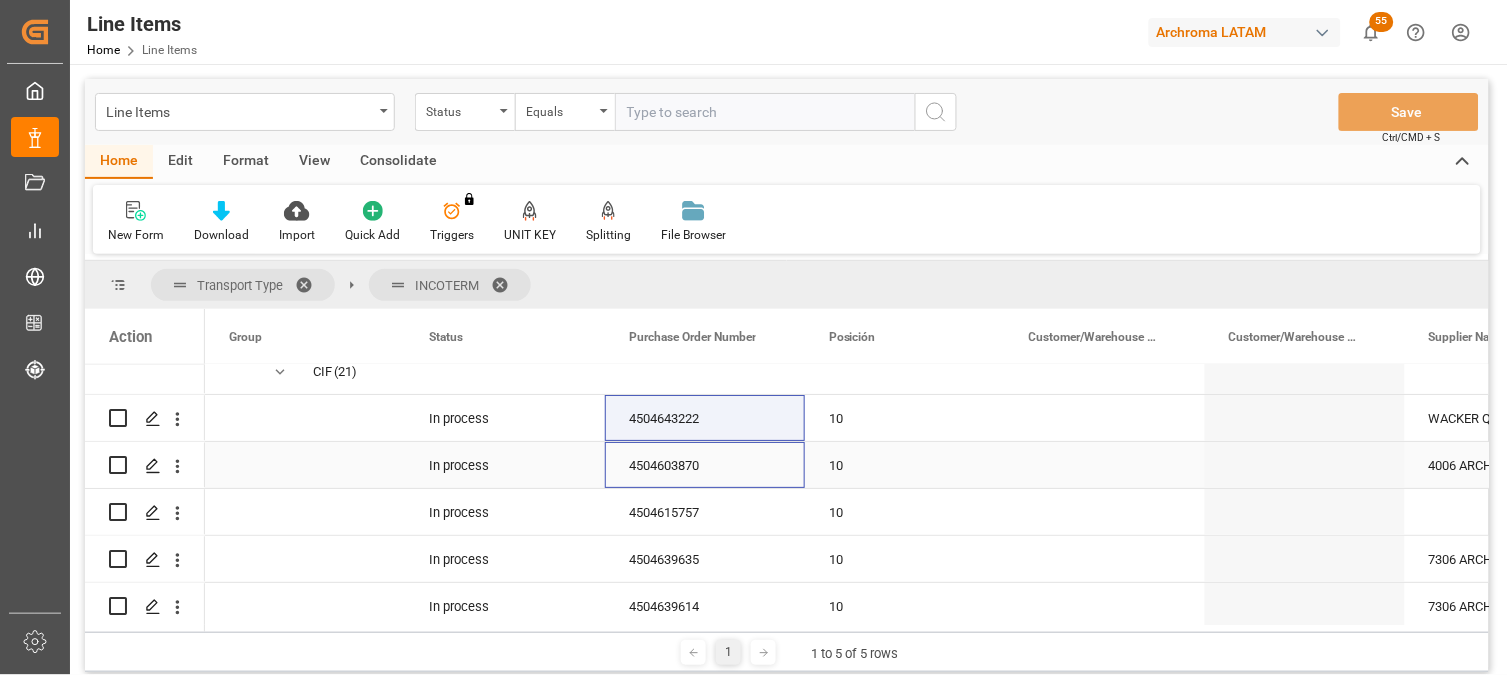 click on "4504603870" at bounding box center [705, 465] 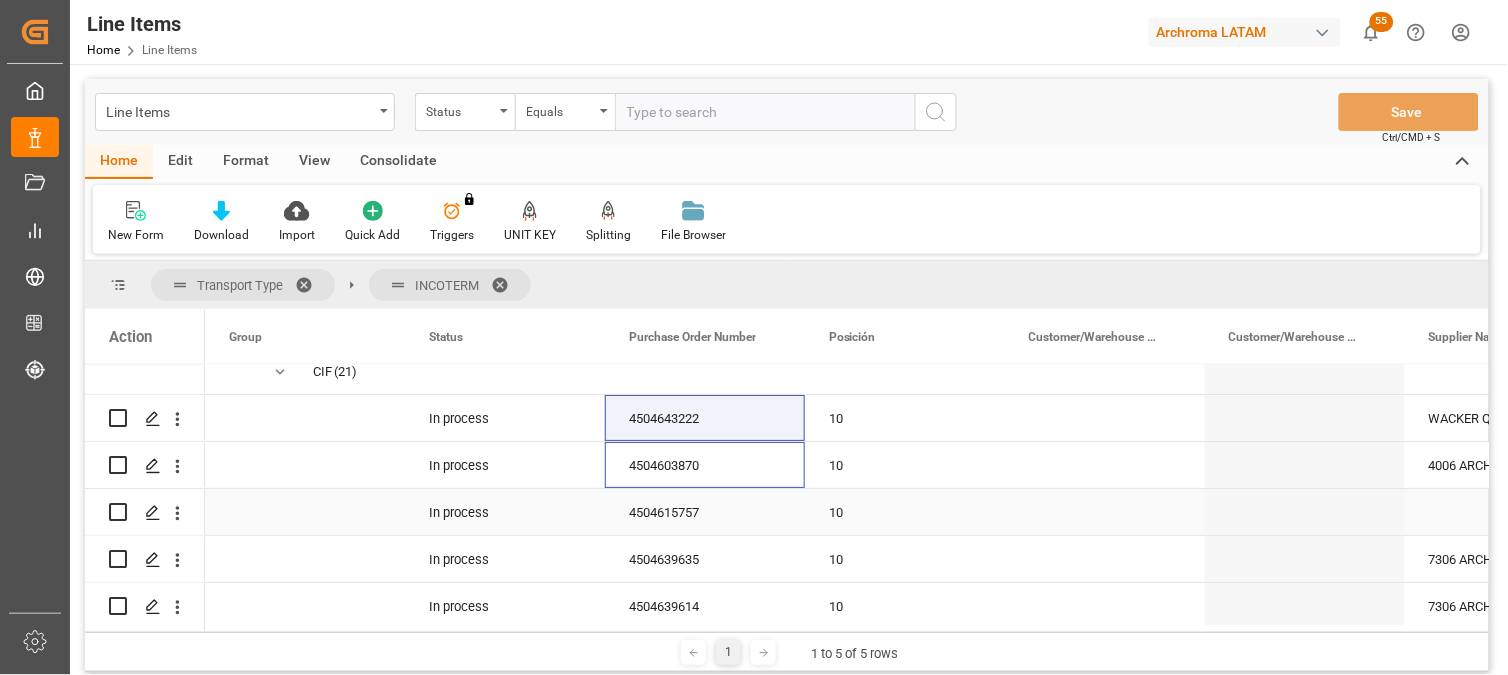 click on "4504615757" at bounding box center (705, 512) 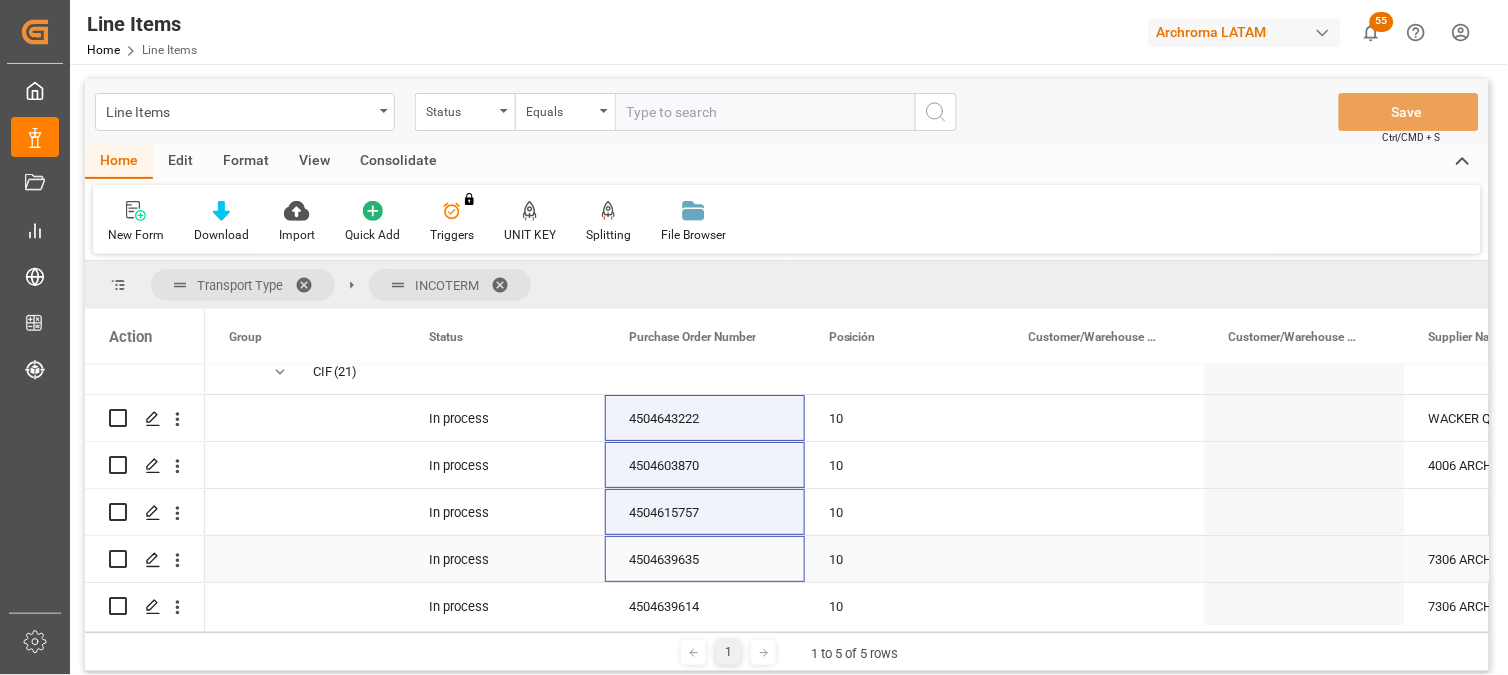 click on "4504639635" at bounding box center (705, 559) 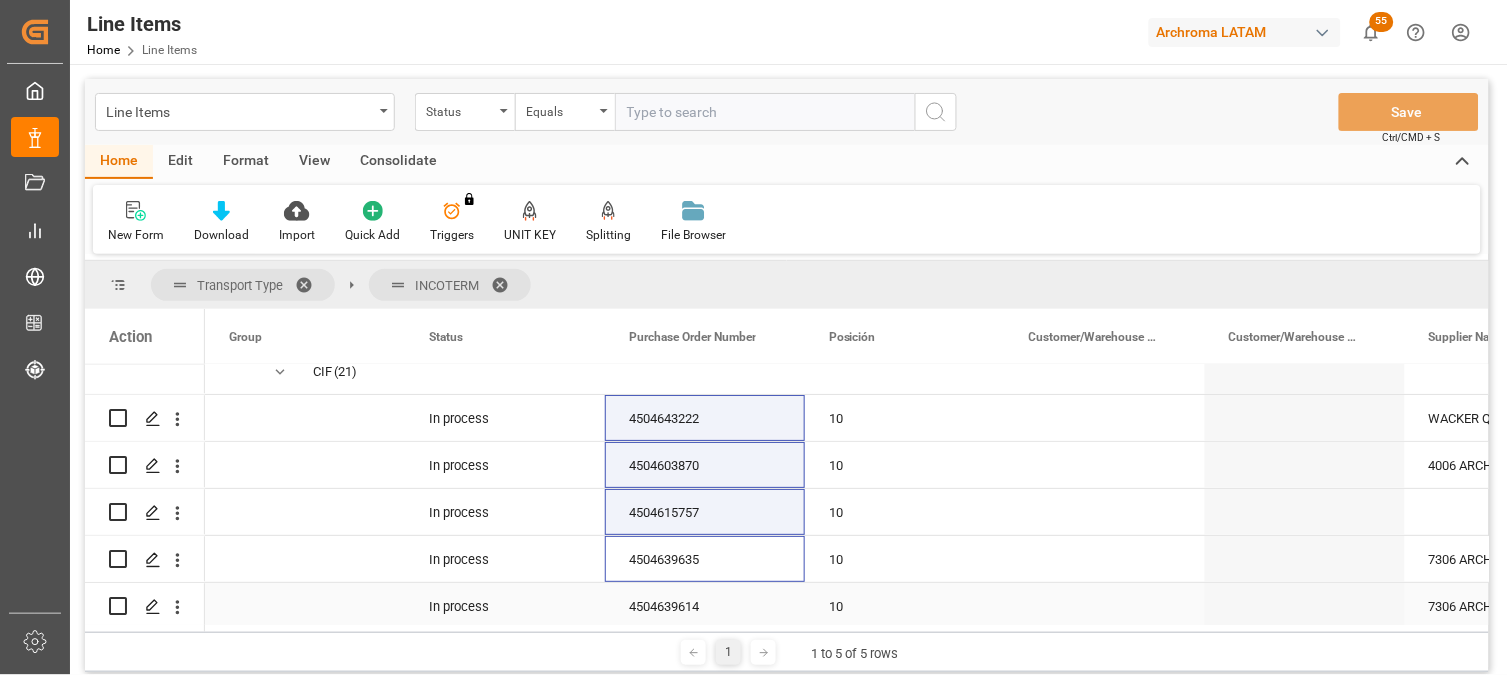 click on "4504639614" at bounding box center [705, 606] 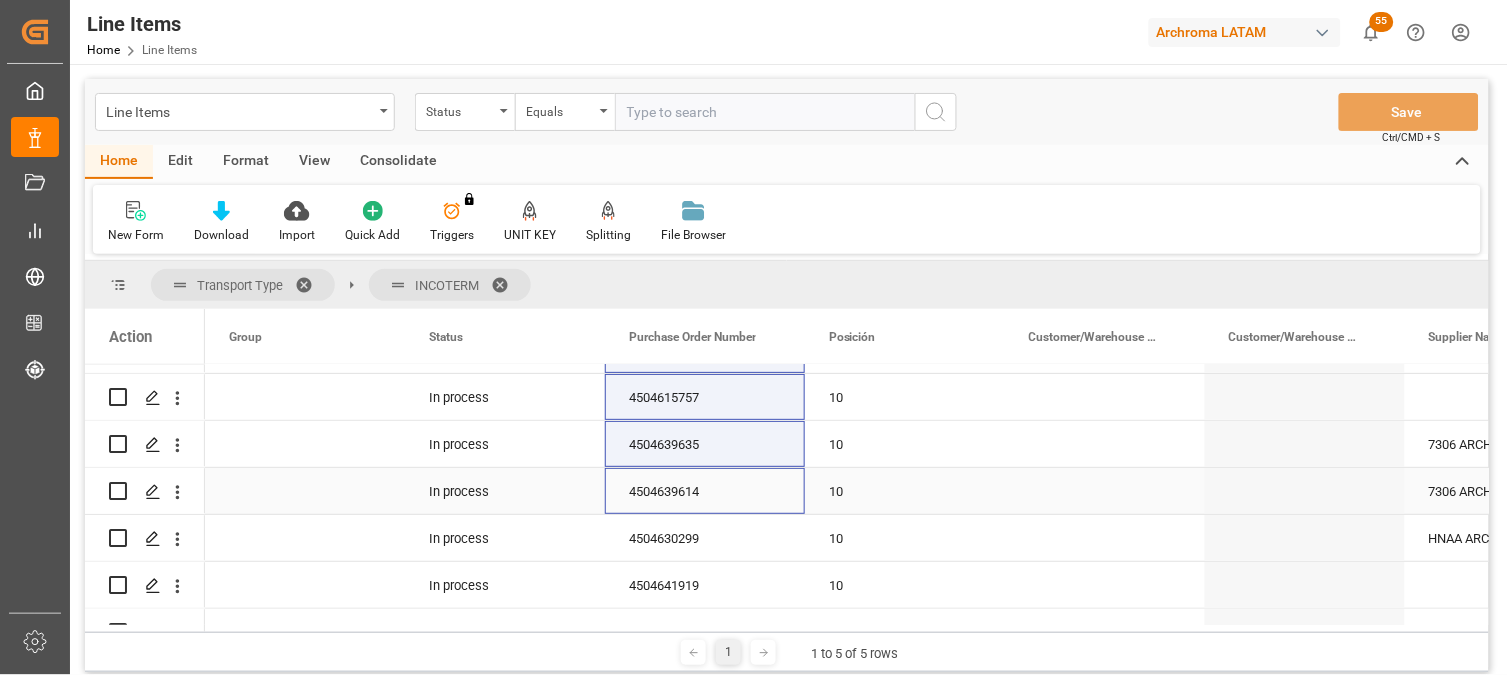 scroll, scrollTop: 222, scrollLeft: 0, axis: vertical 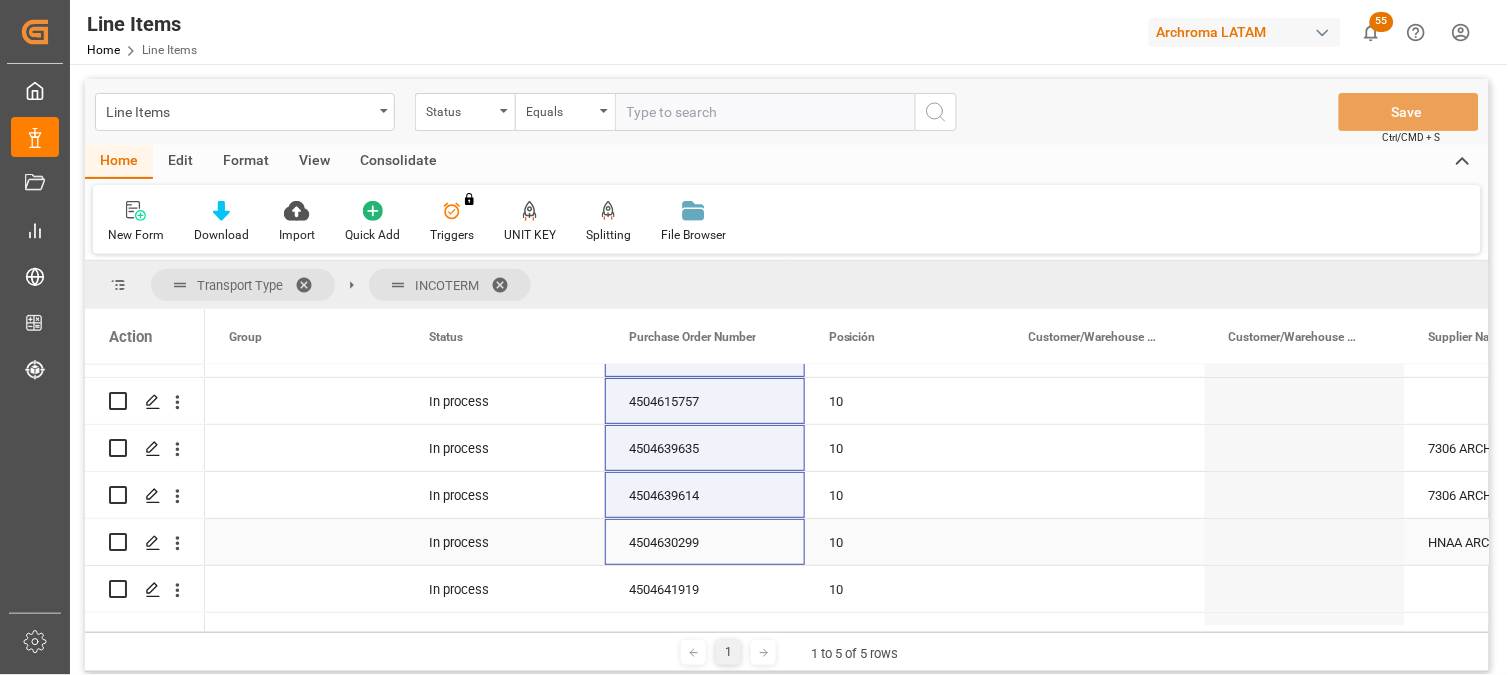 click on "4504630299" at bounding box center (705, 542) 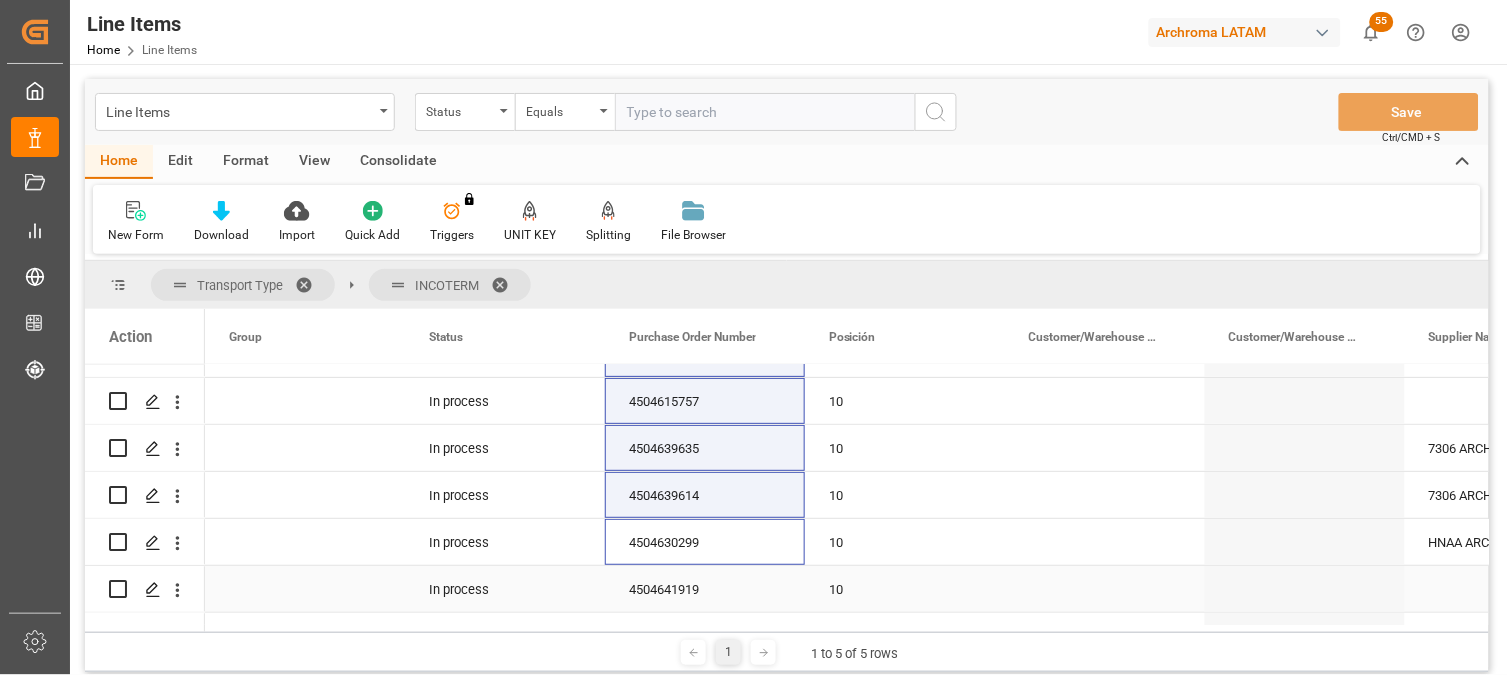 click on "4504641919" at bounding box center [705, 589] 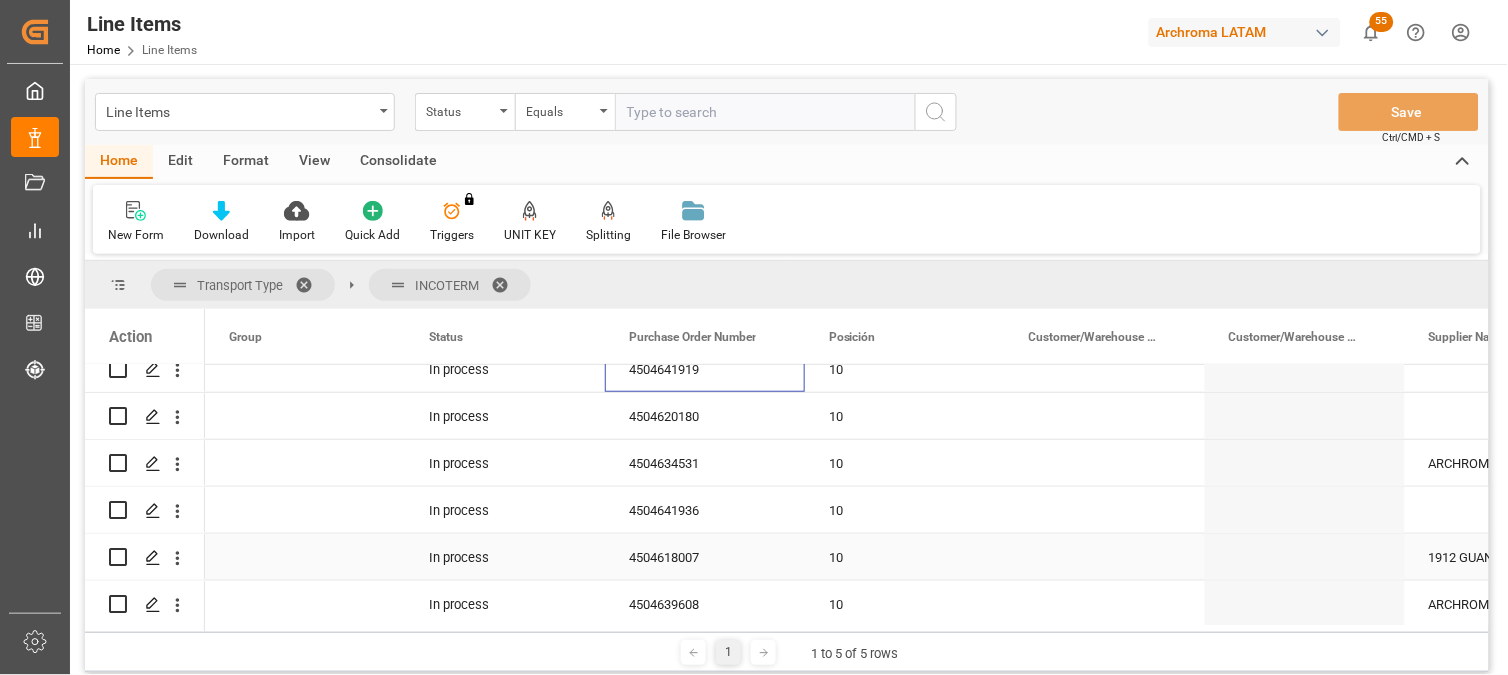 scroll, scrollTop: 444, scrollLeft: 0, axis: vertical 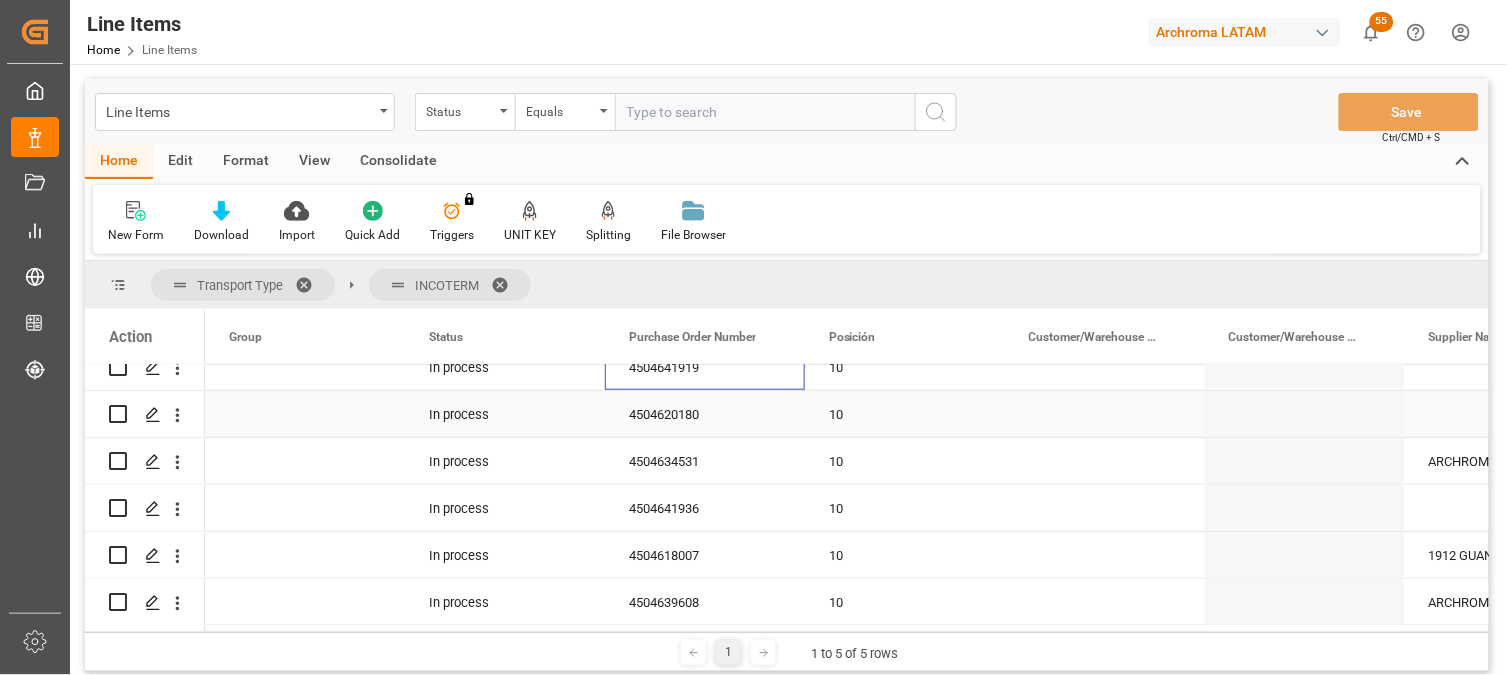click on "4504620180" at bounding box center (705, 414) 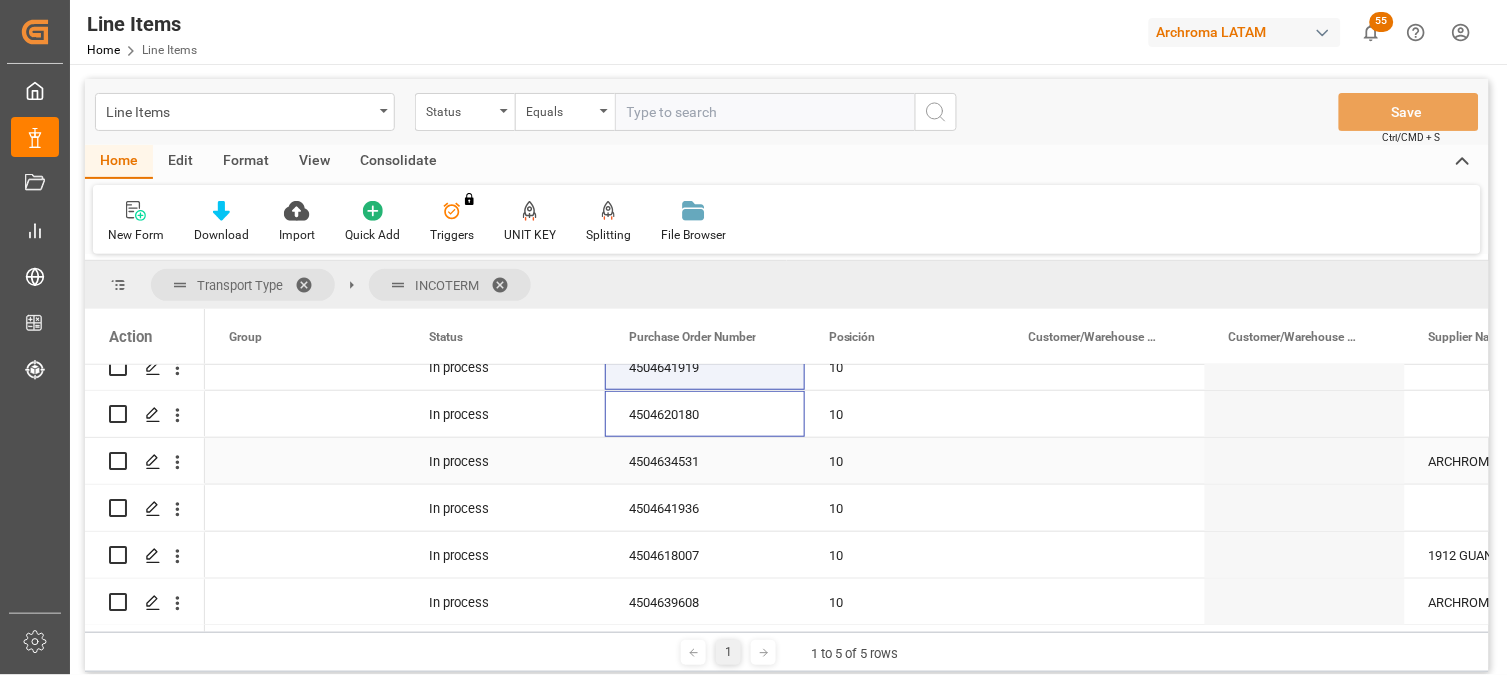 click on "4504634531" at bounding box center [705, 461] 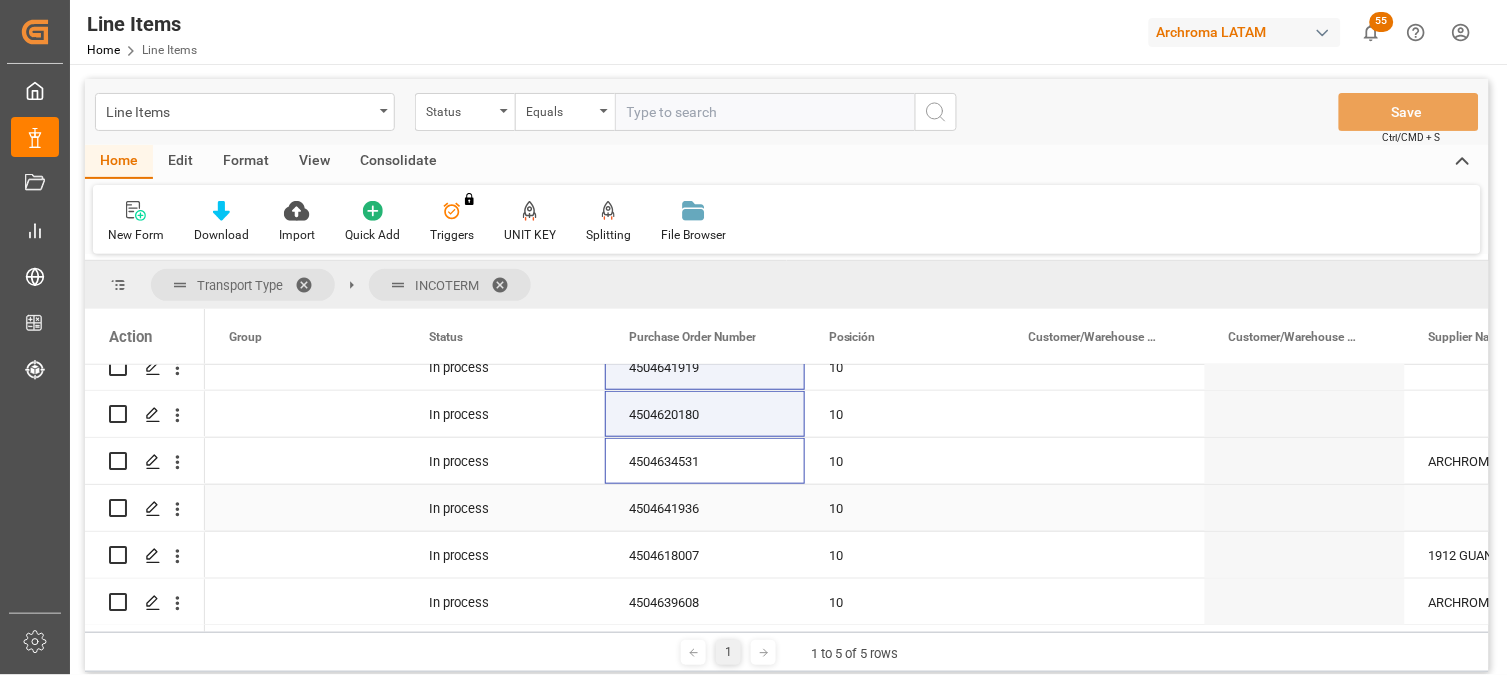 click on "4504641936" at bounding box center [705, 508] 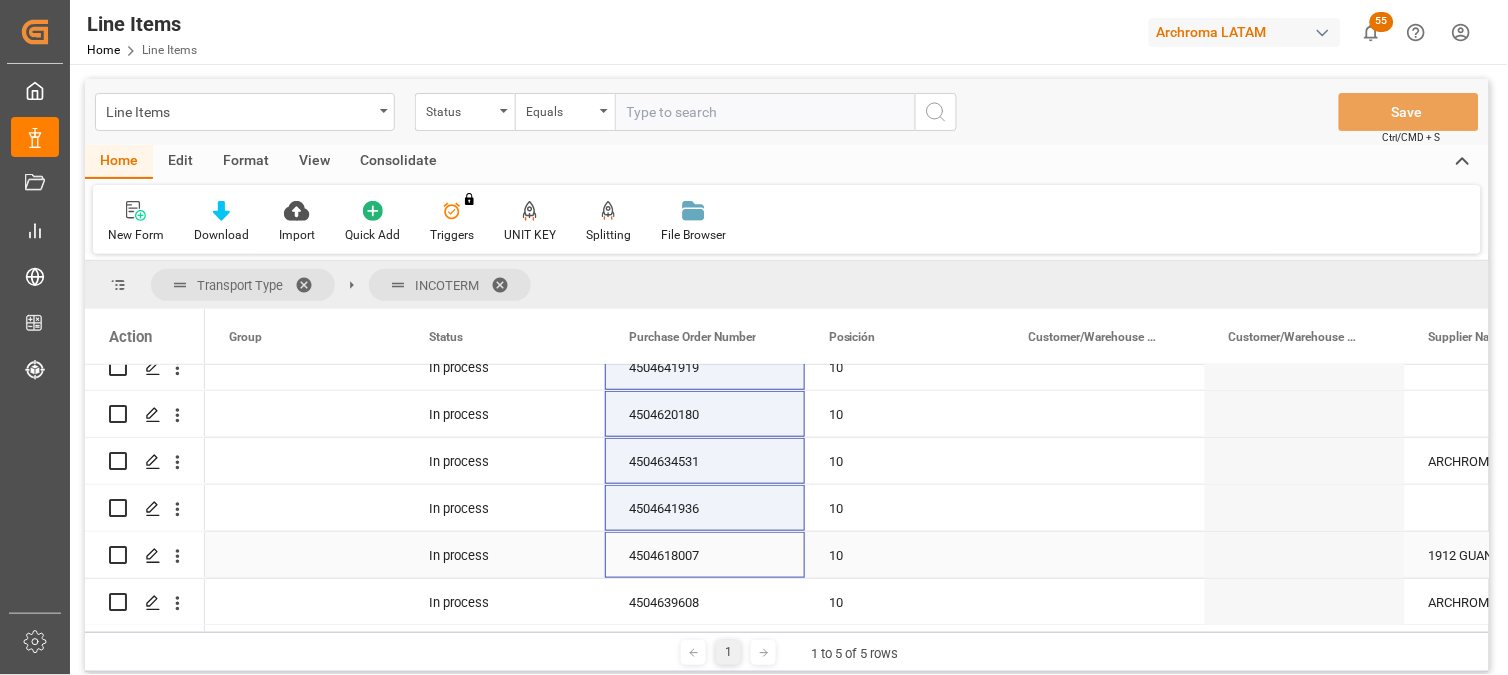 drag, startPoint x: 666, startPoint y: 554, endPoint x: 668, endPoint y: 590, distance: 36.05551 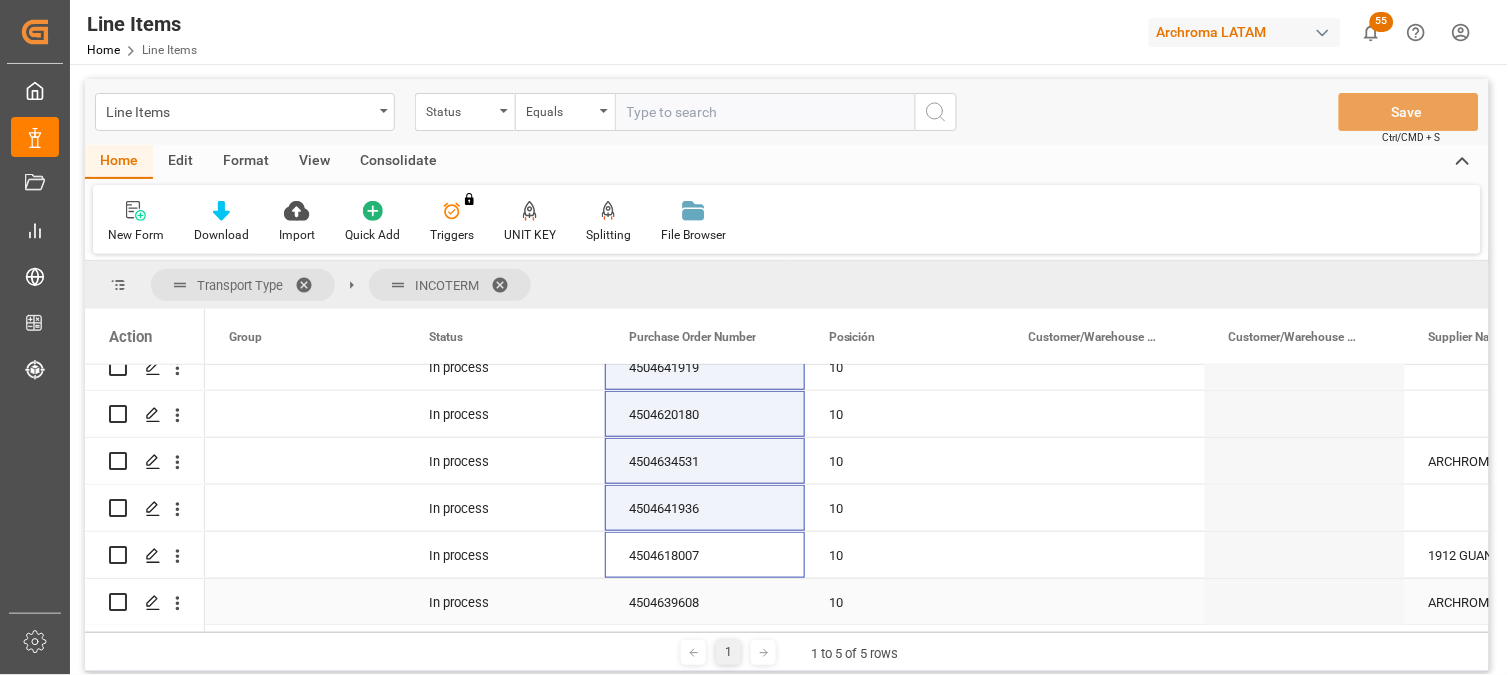 click on "4504639608" at bounding box center (705, 602) 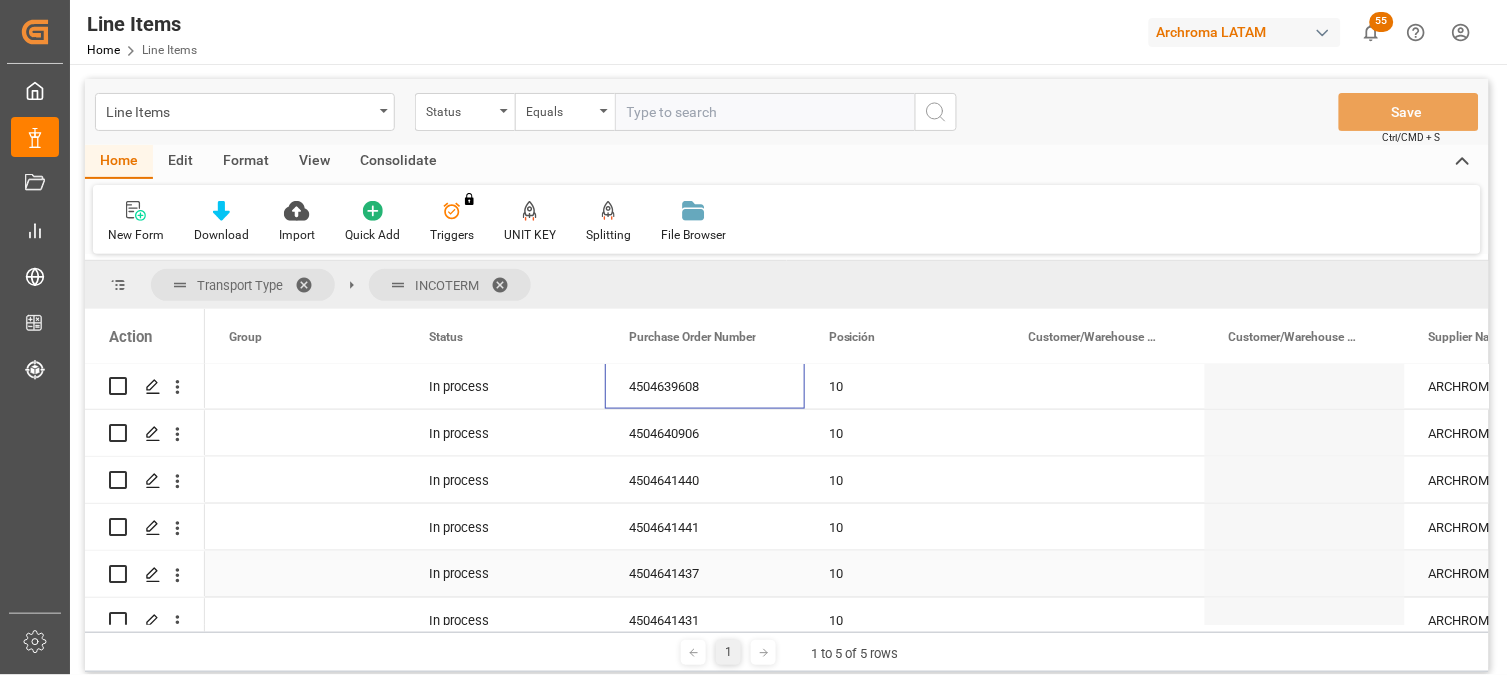 scroll, scrollTop: 666, scrollLeft: 0, axis: vertical 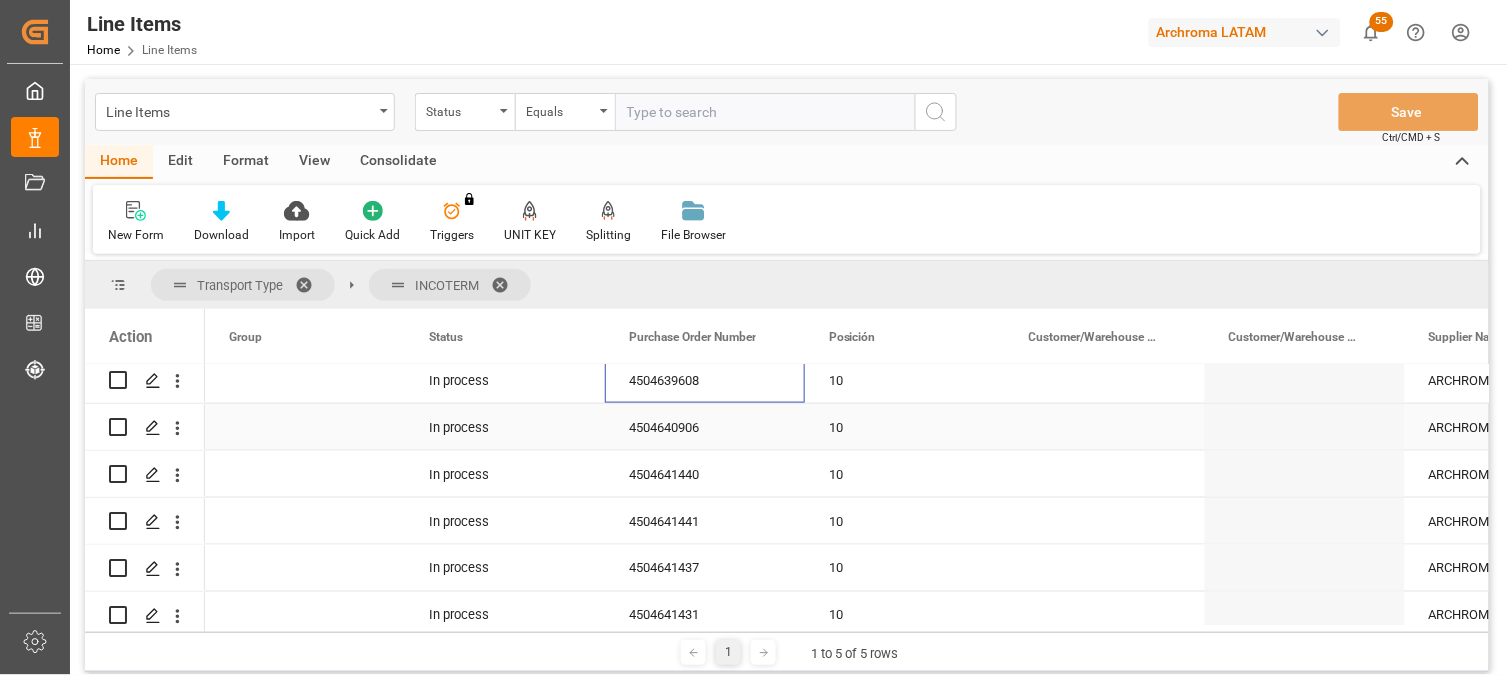 click on "4504640906" at bounding box center [705, 427] 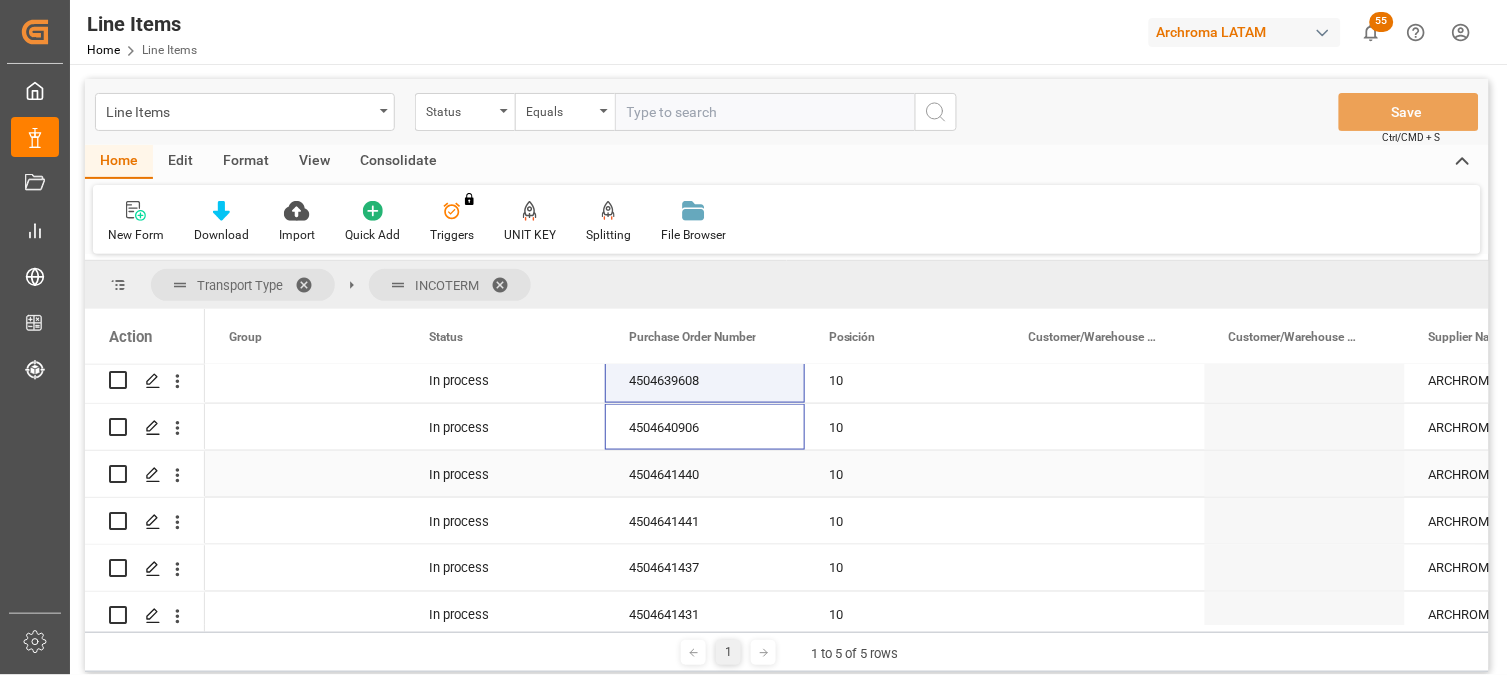 click on "4504641440" at bounding box center (705, 474) 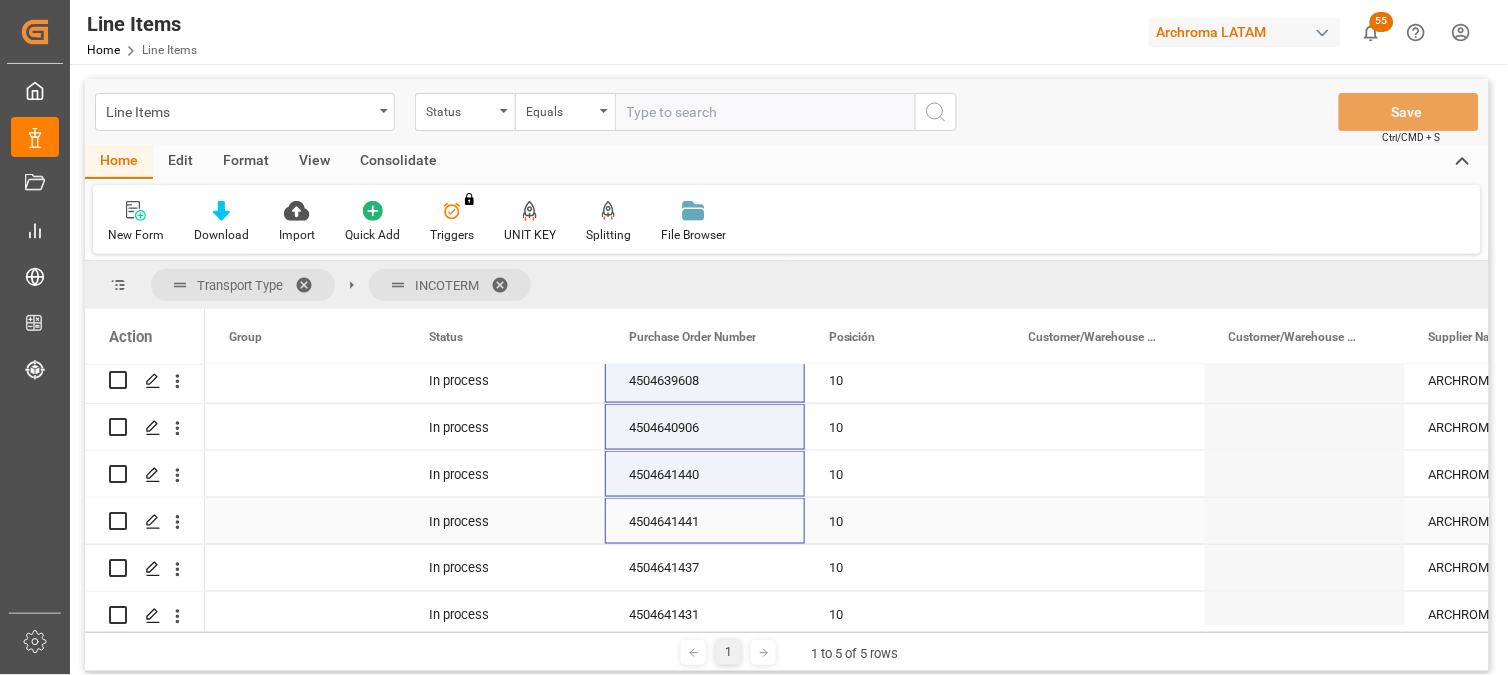 click on "4504641441" at bounding box center (705, 521) 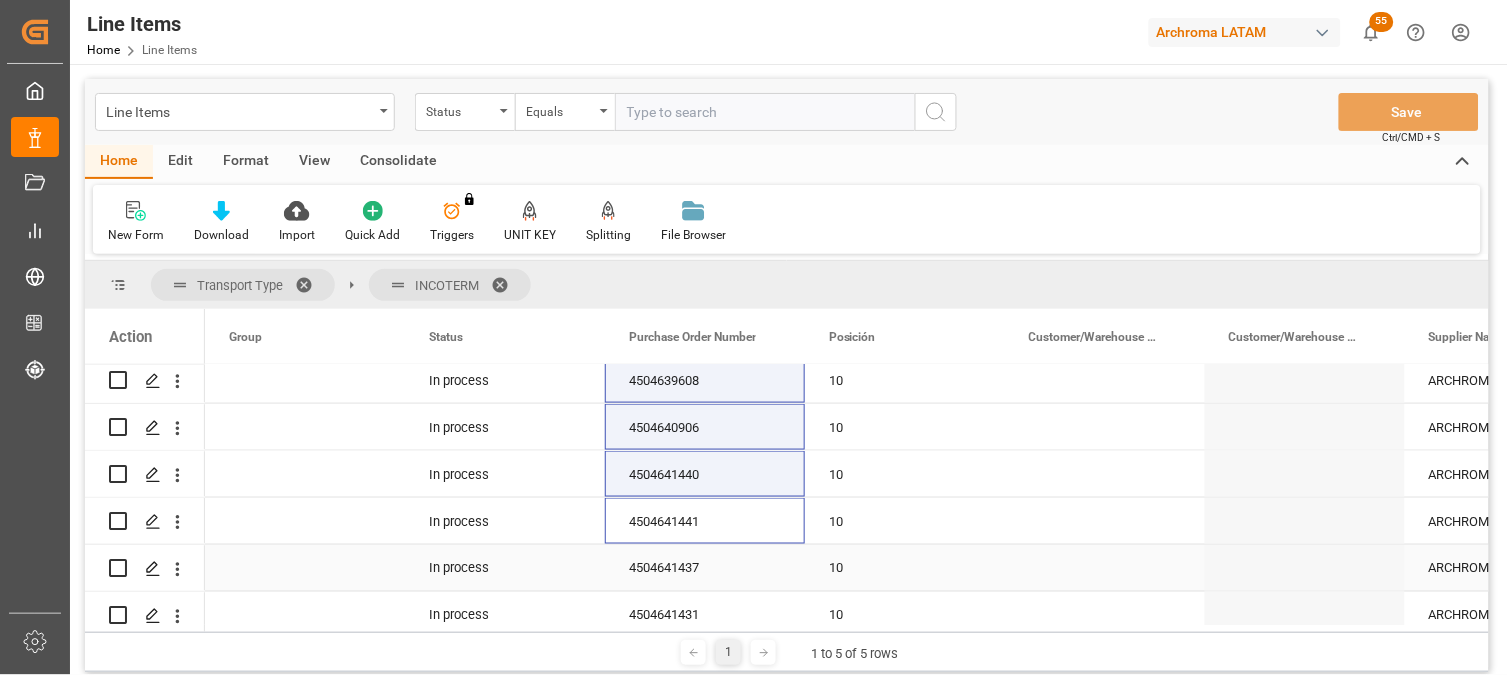 click on "4504641437" at bounding box center [705, 568] 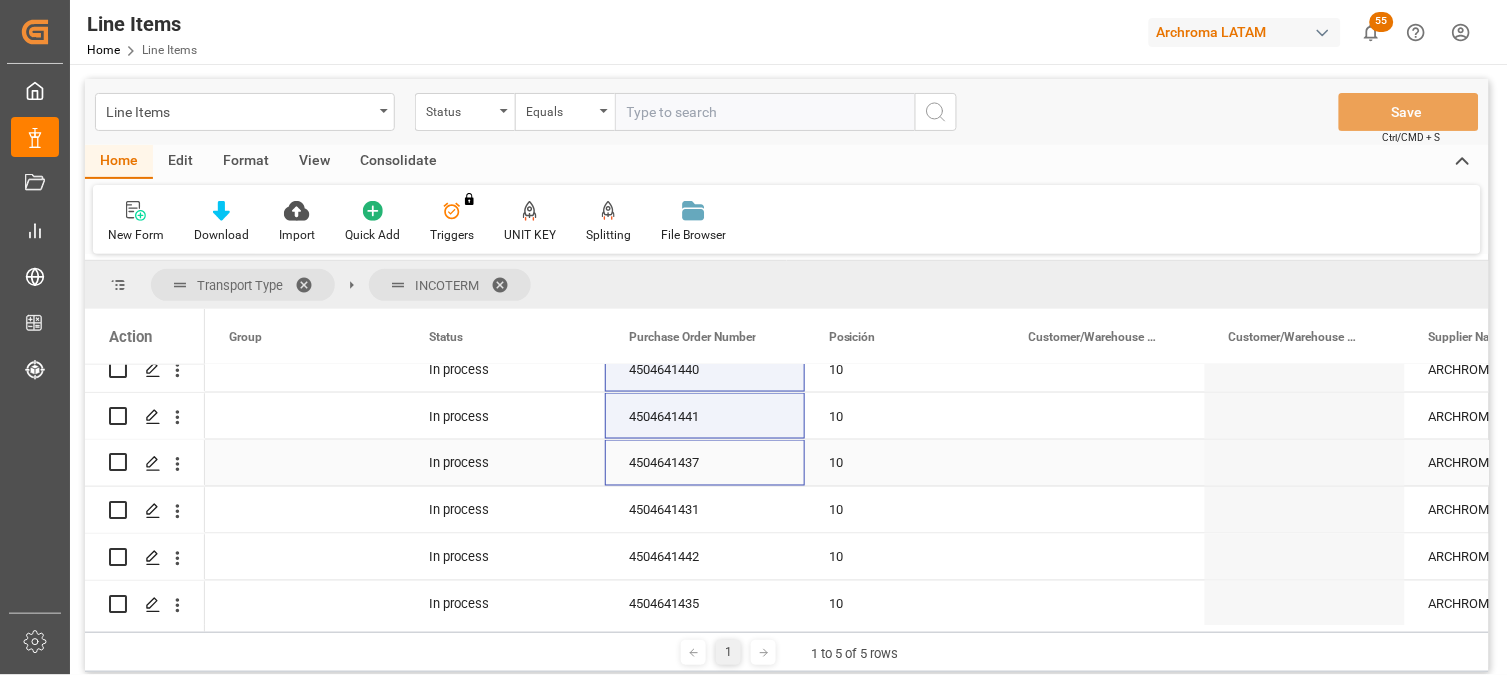 scroll, scrollTop: 888, scrollLeft: 0, axis: vertical 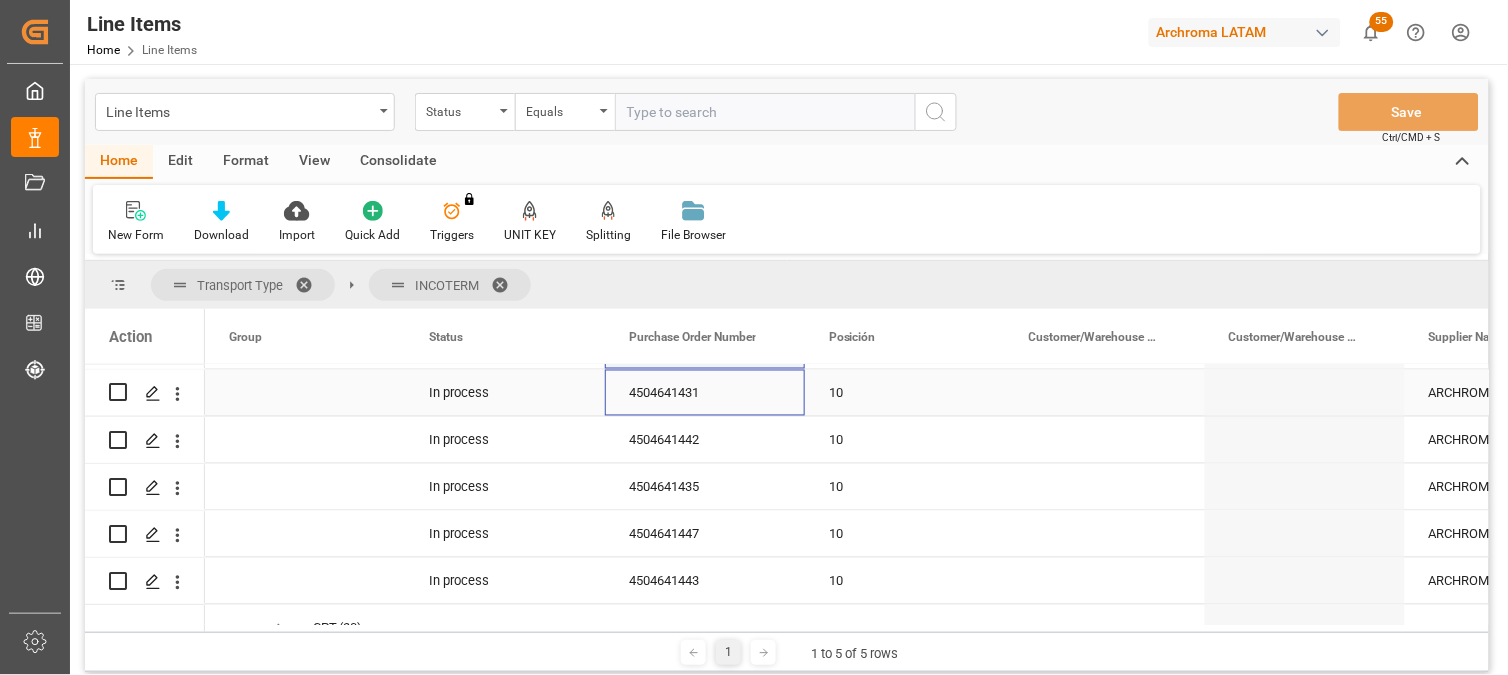click on "4504641431" at bounding box center (705, 393) 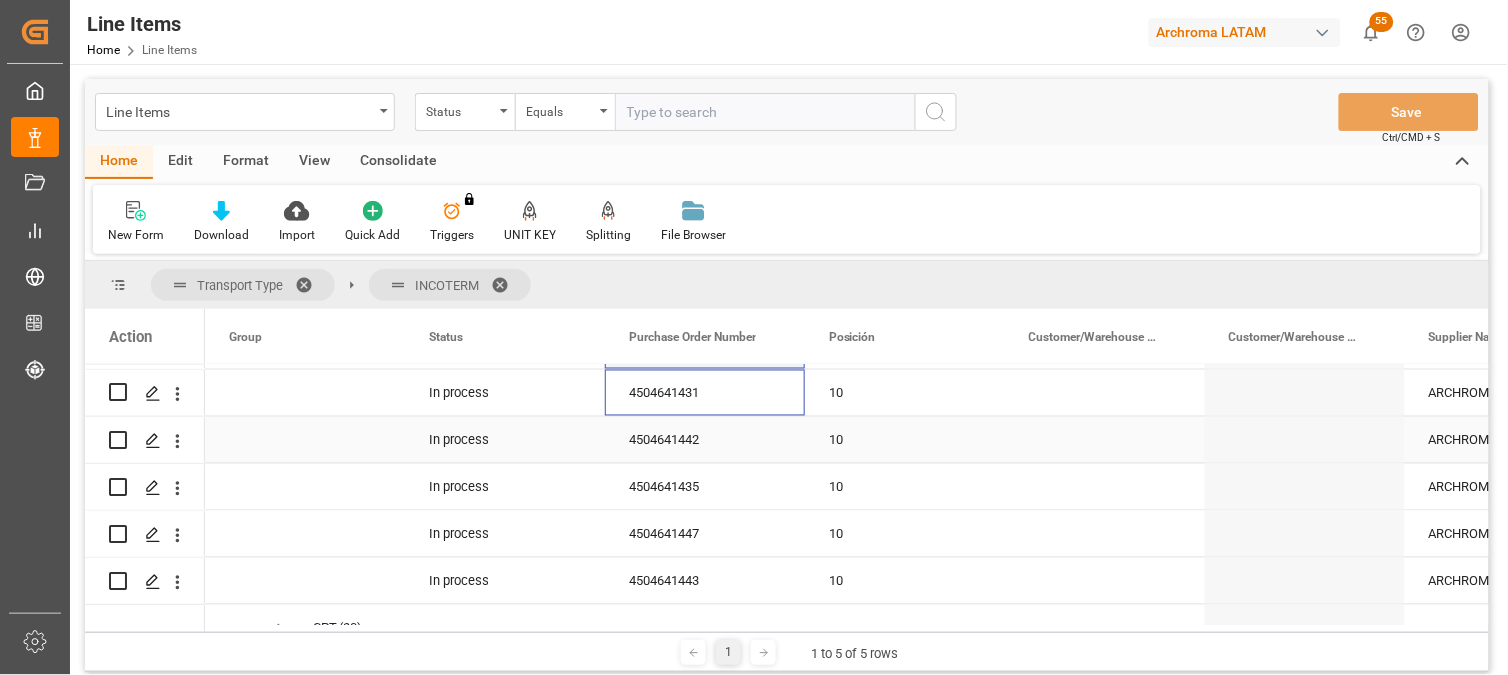 click on "4504641442" at bounding box center [705, 440] 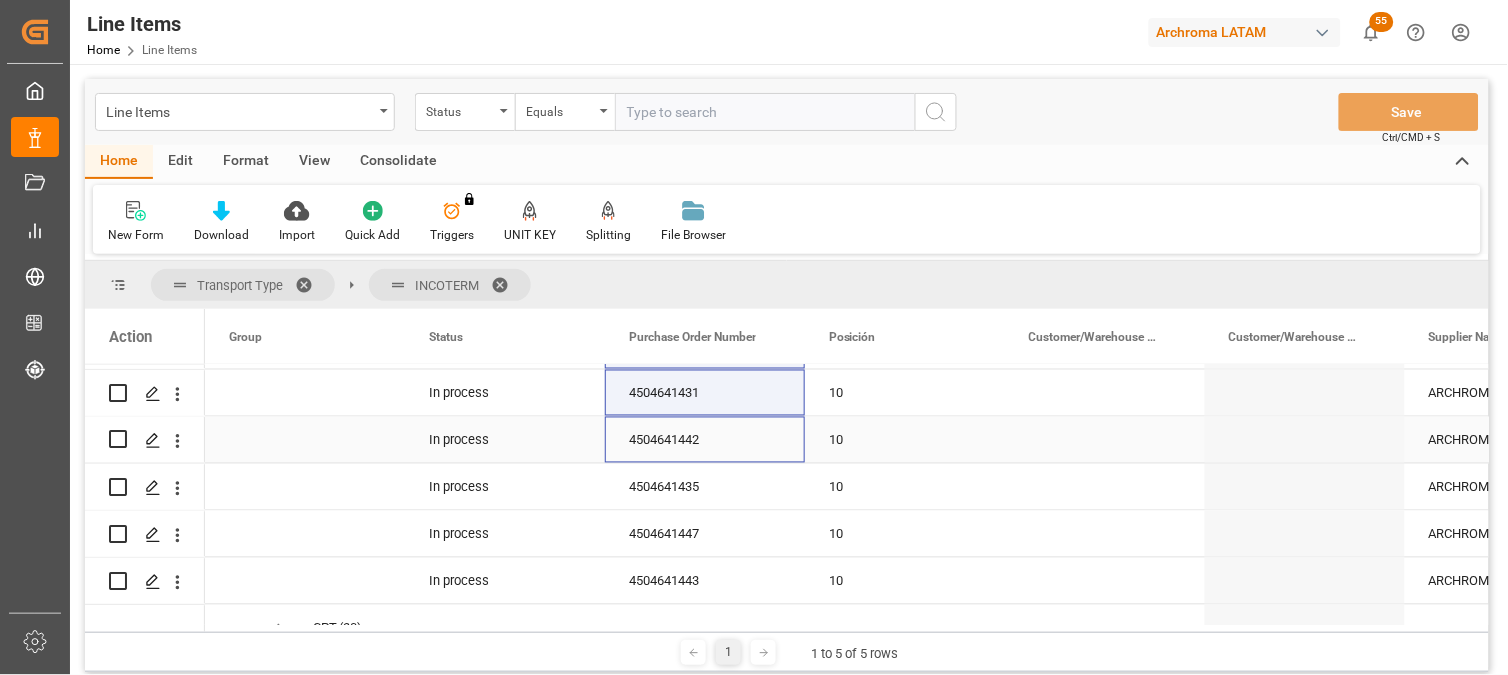 click on "4504641435" at bounding box center (705, 487) 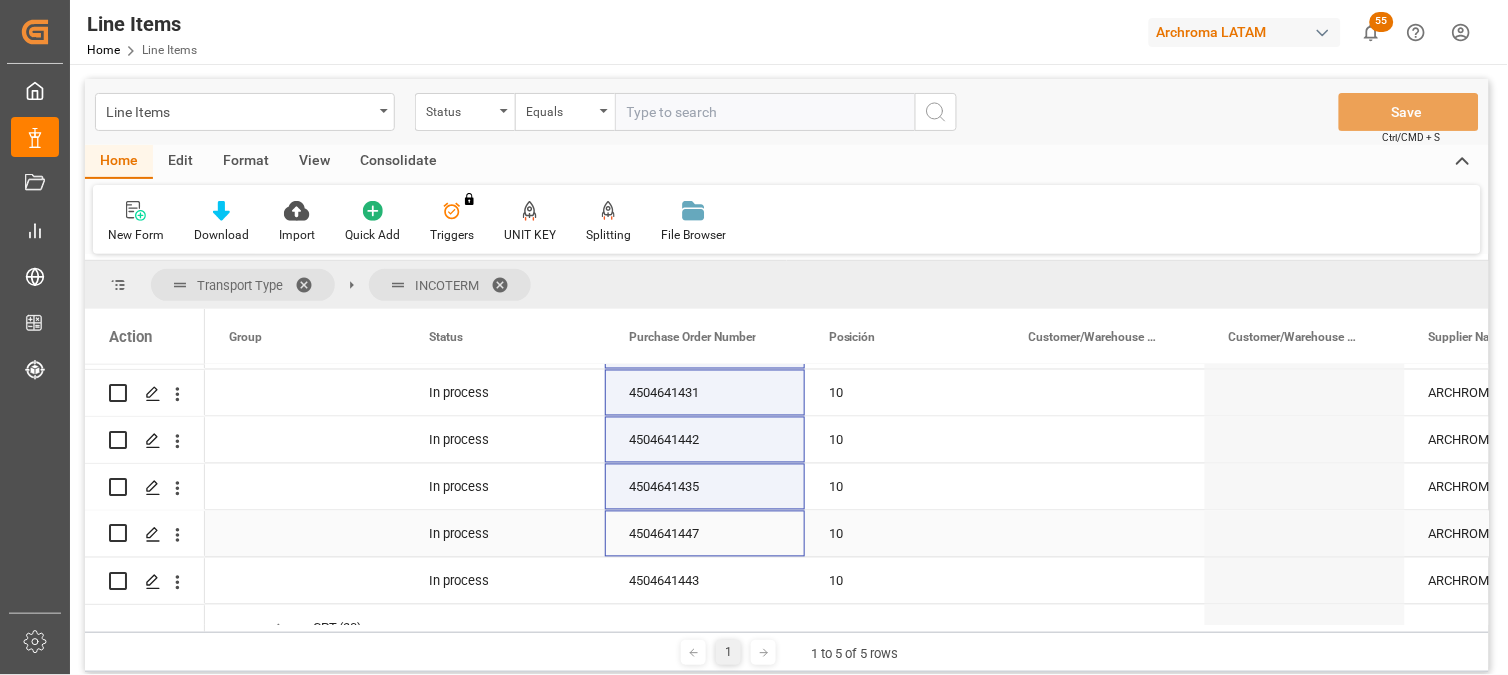 click on "4504641447" at bounding box center (705, 534) 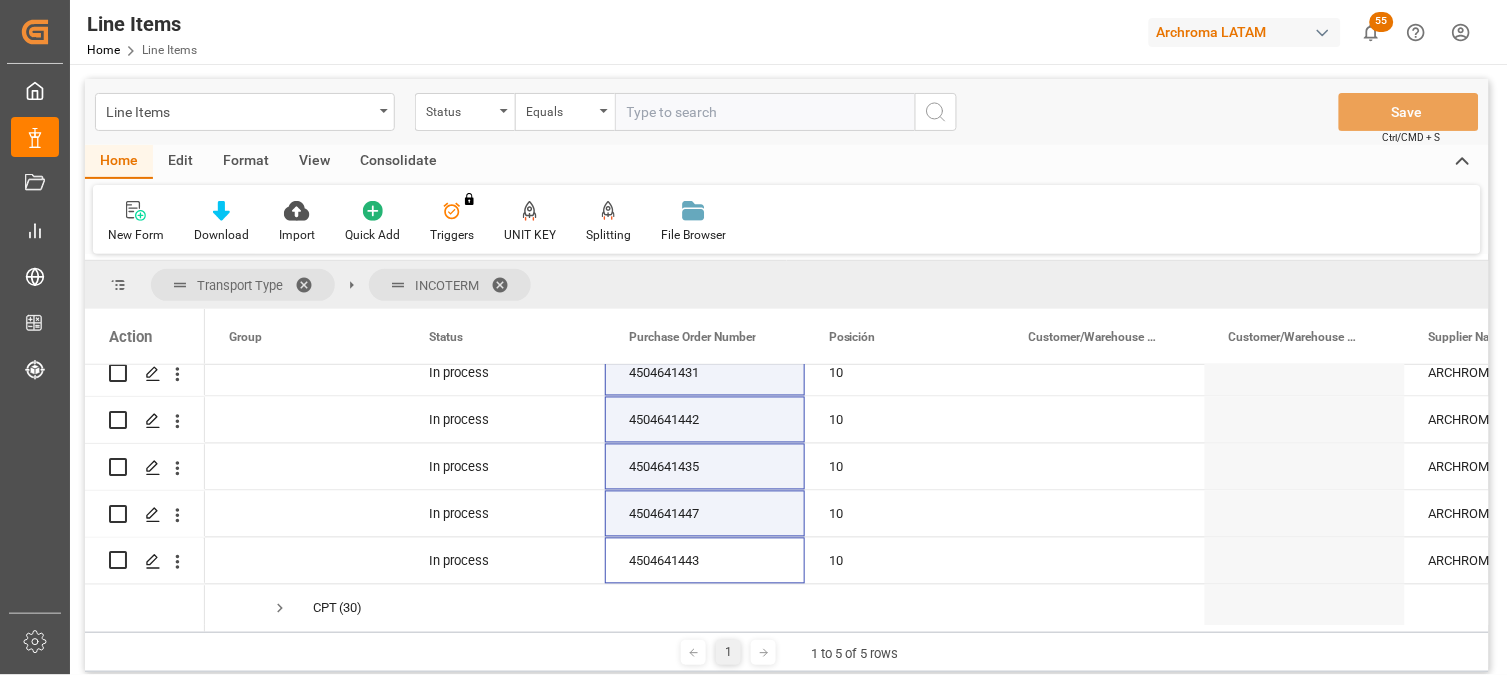 scroll, scrollTop: 888, scrollLeft: 0, axis: vertical 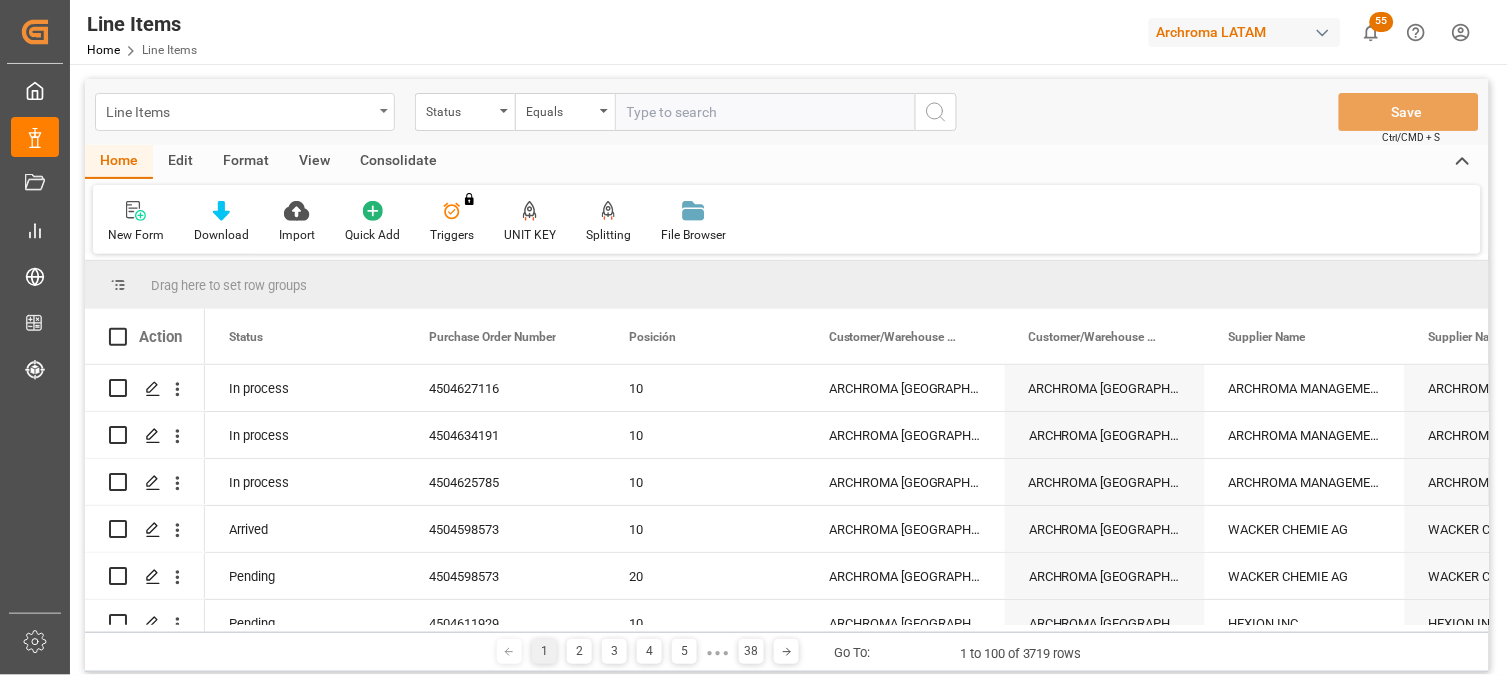 click on "Line Items" at bounding box center (245, 112) 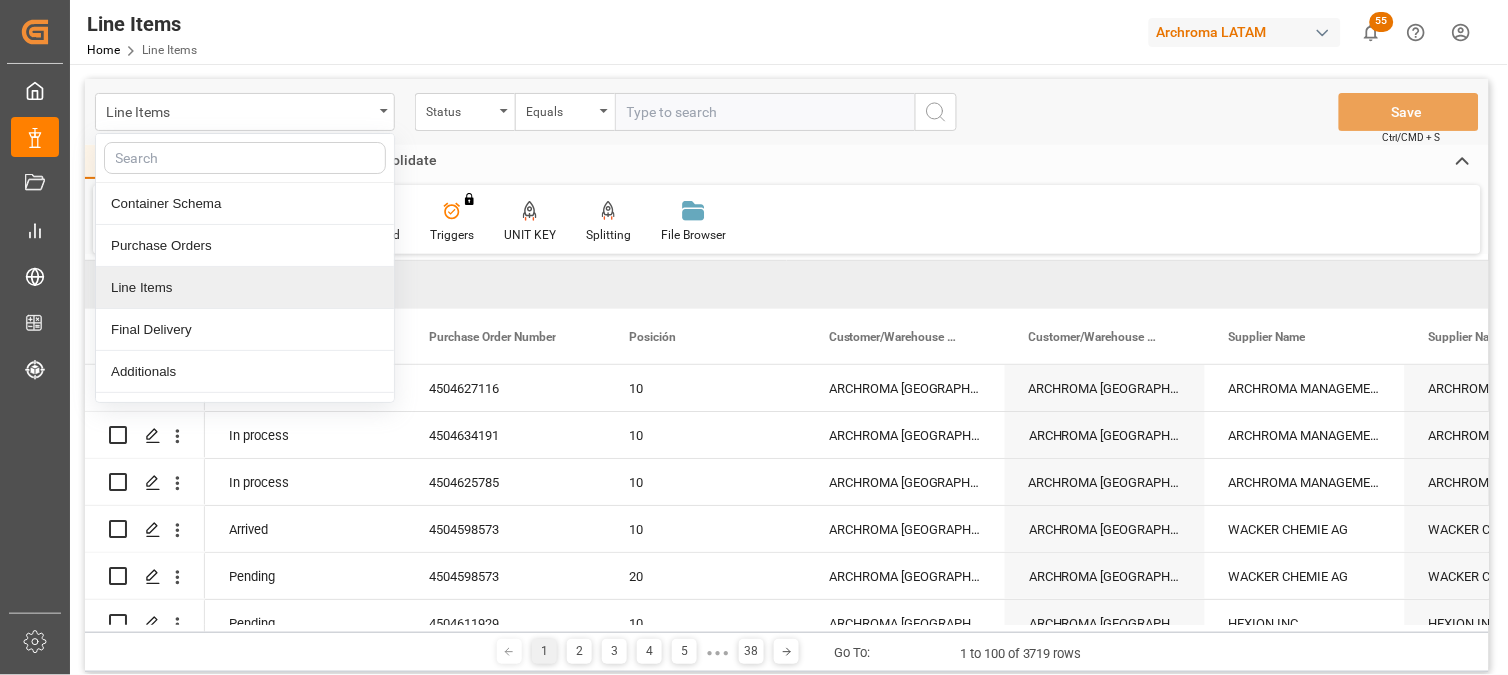click on "Line Items" at bounding box center (245, 288) 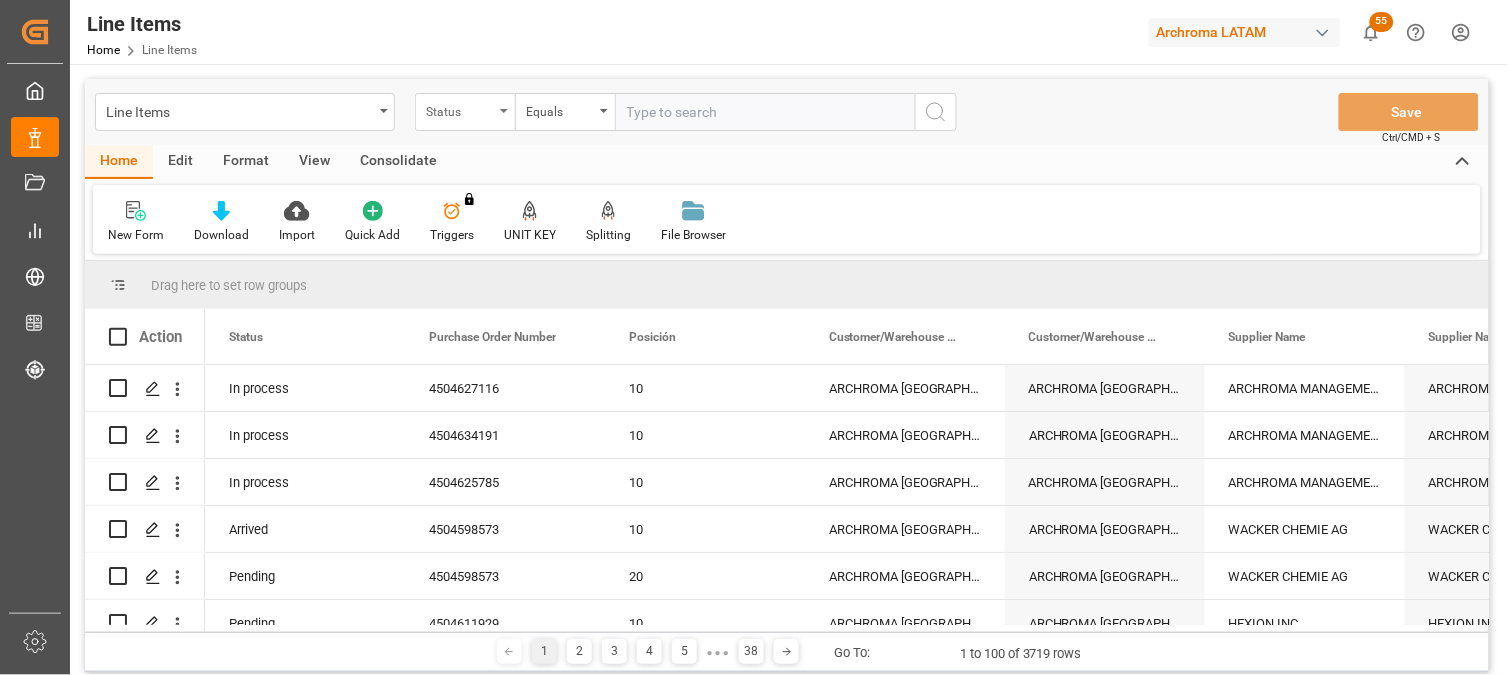click on "Status" at bounding box center [460, 109] 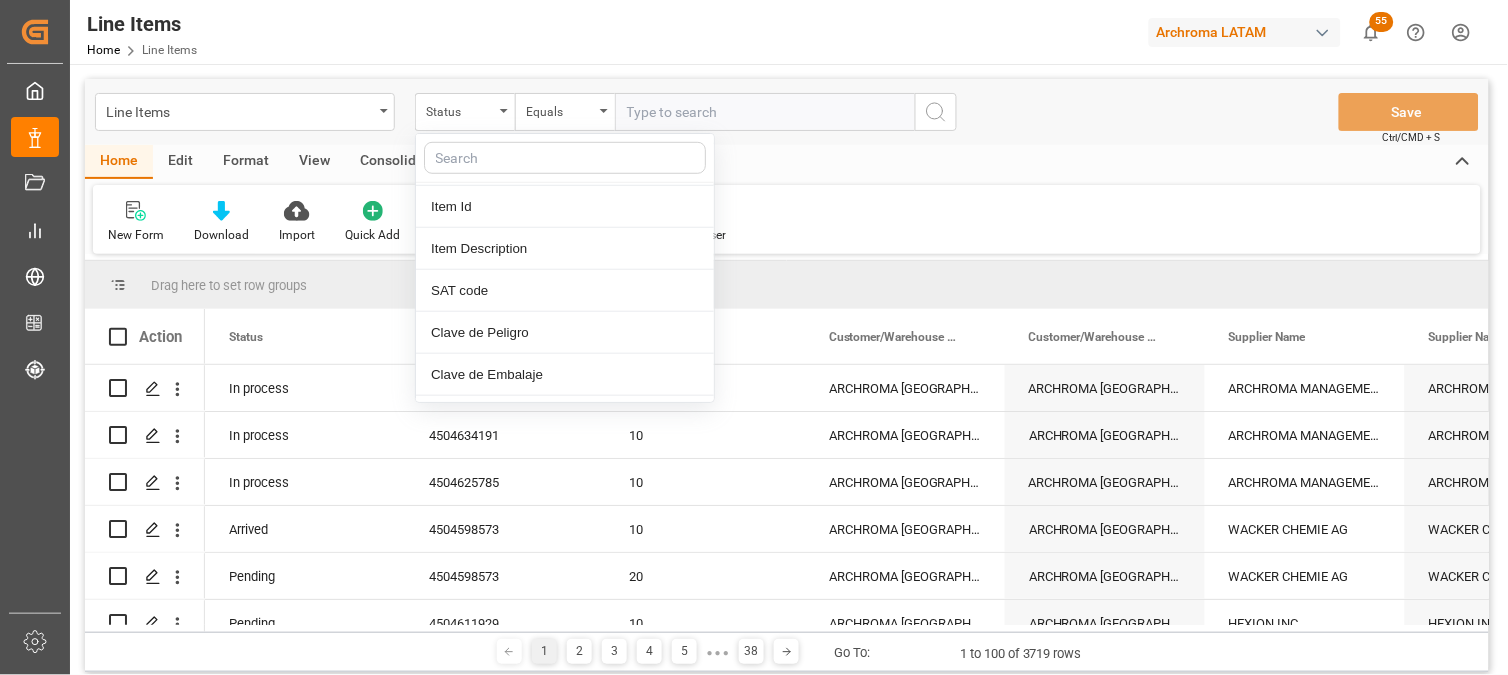 scroll, scrollTop: 0, scrollLeft: 0, axis: both 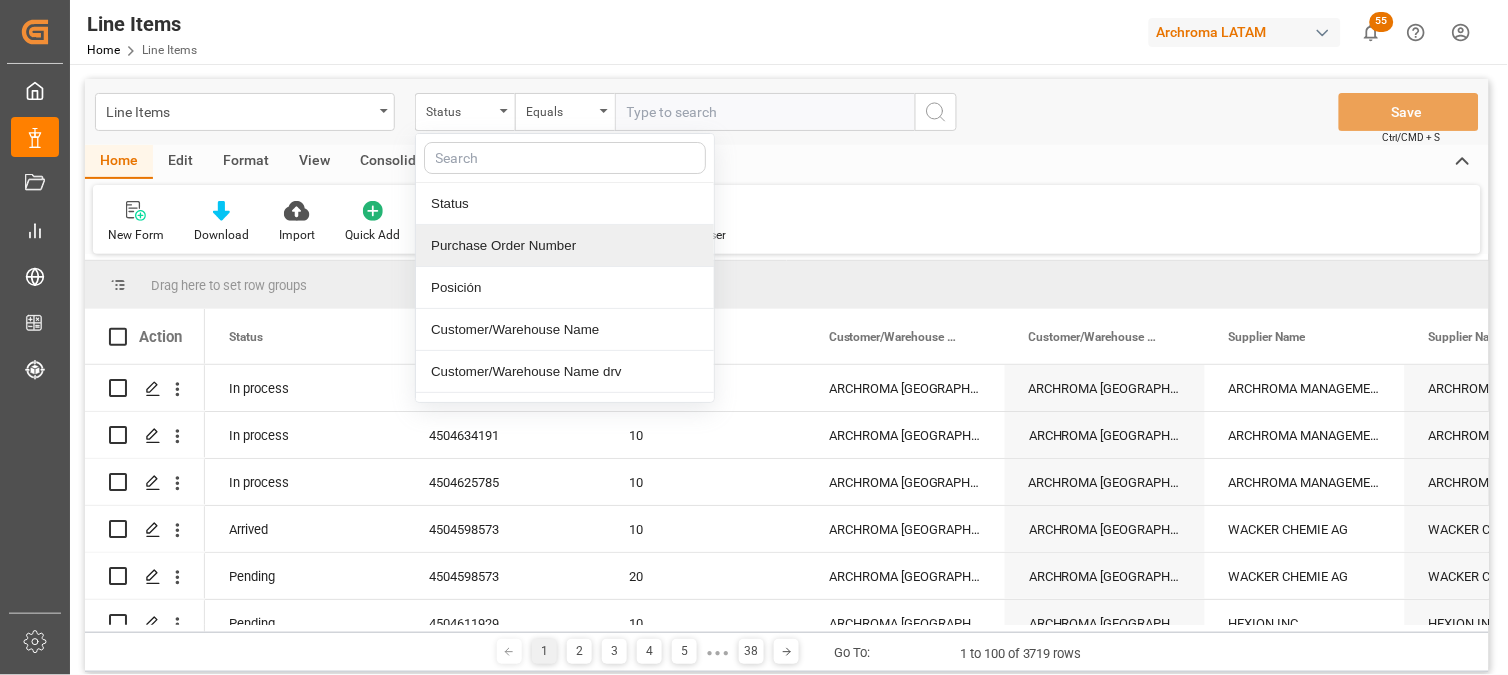 click on "Purchase Order Number" at bounding box center (565, 246) 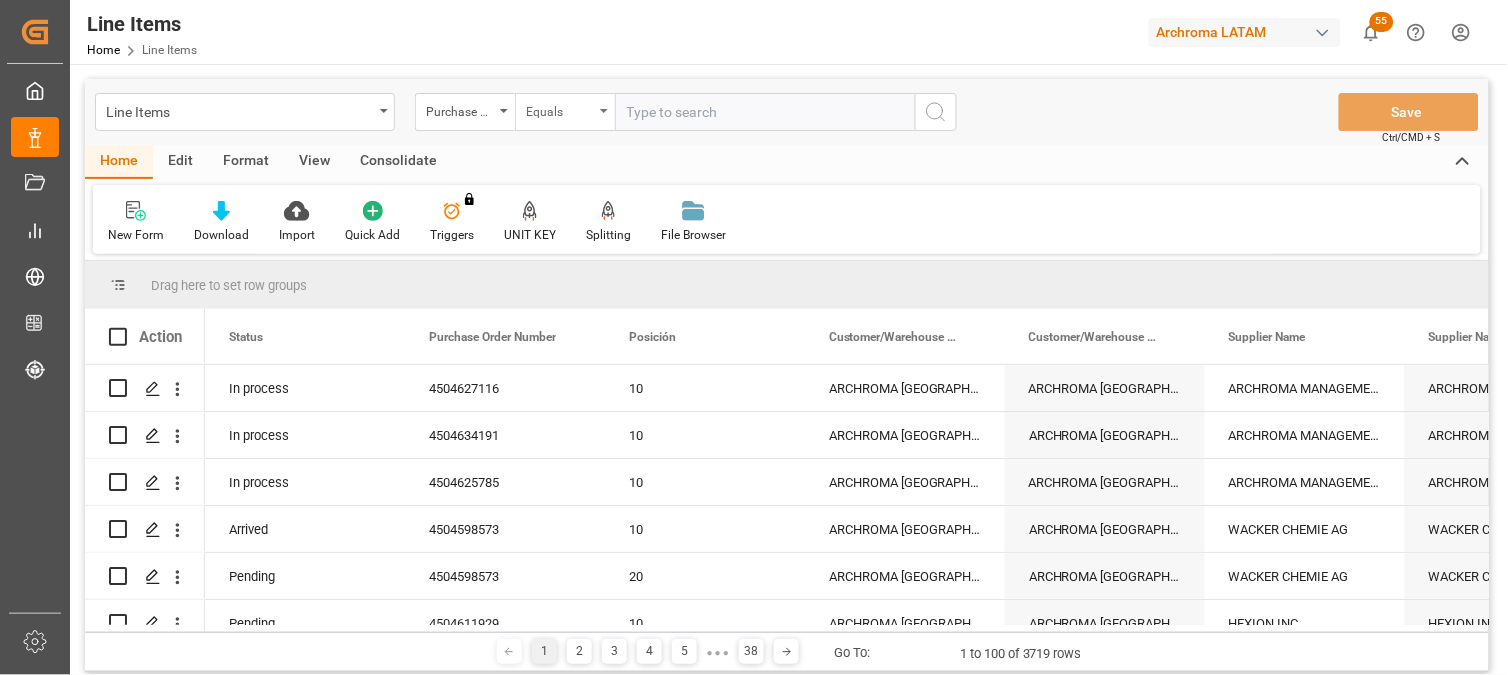 click on "Equals" at bounding box center (565, 112) 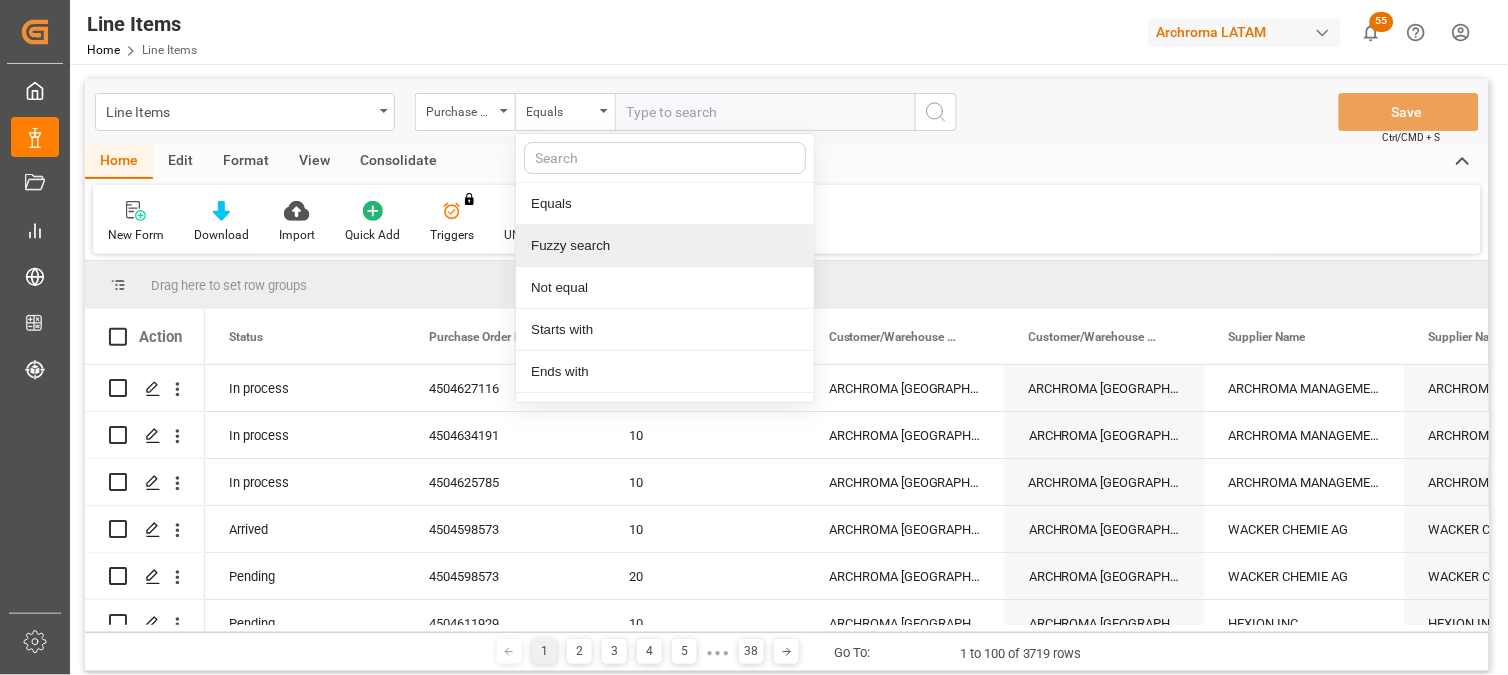 click on "Fuzzy search" at bounding box center [665, 246] 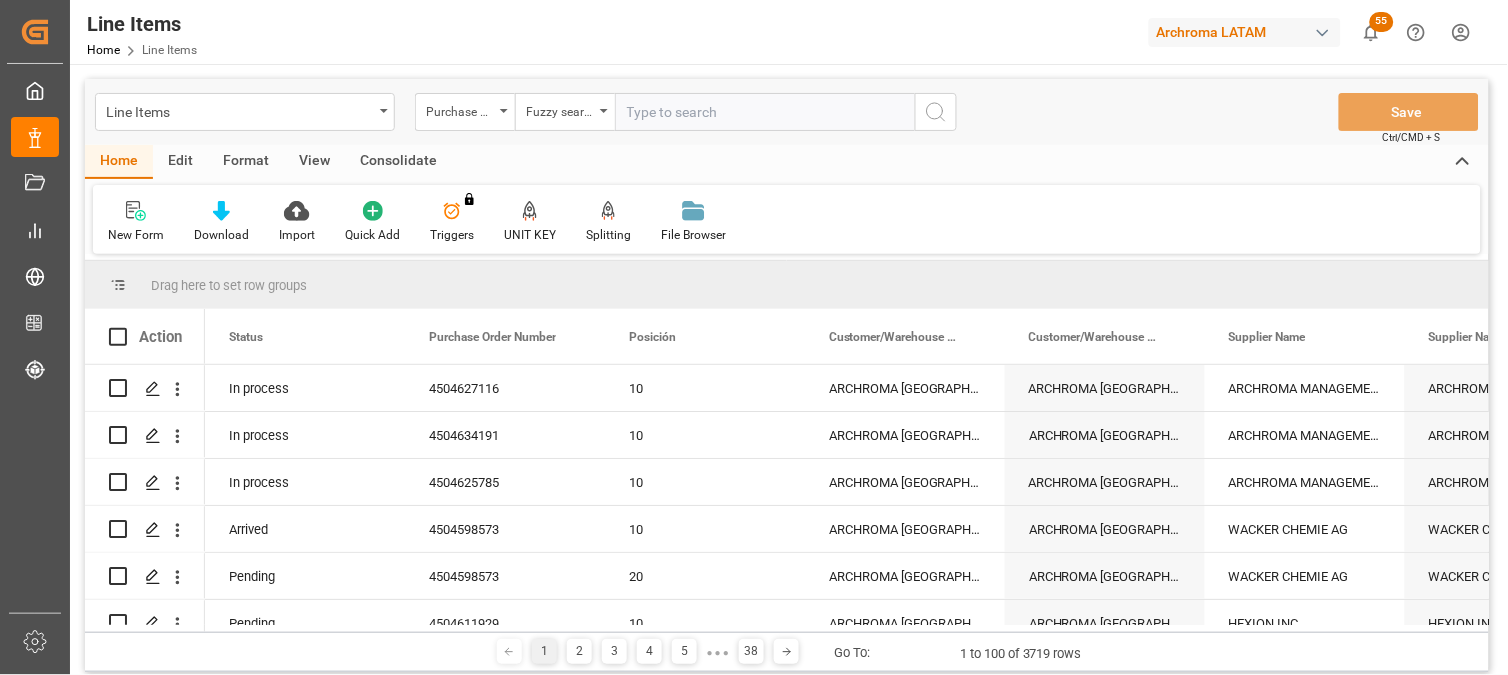 paste on "4504565223 4504620172 4504608462 4504620282 4504579229 4504620274 4504620274" 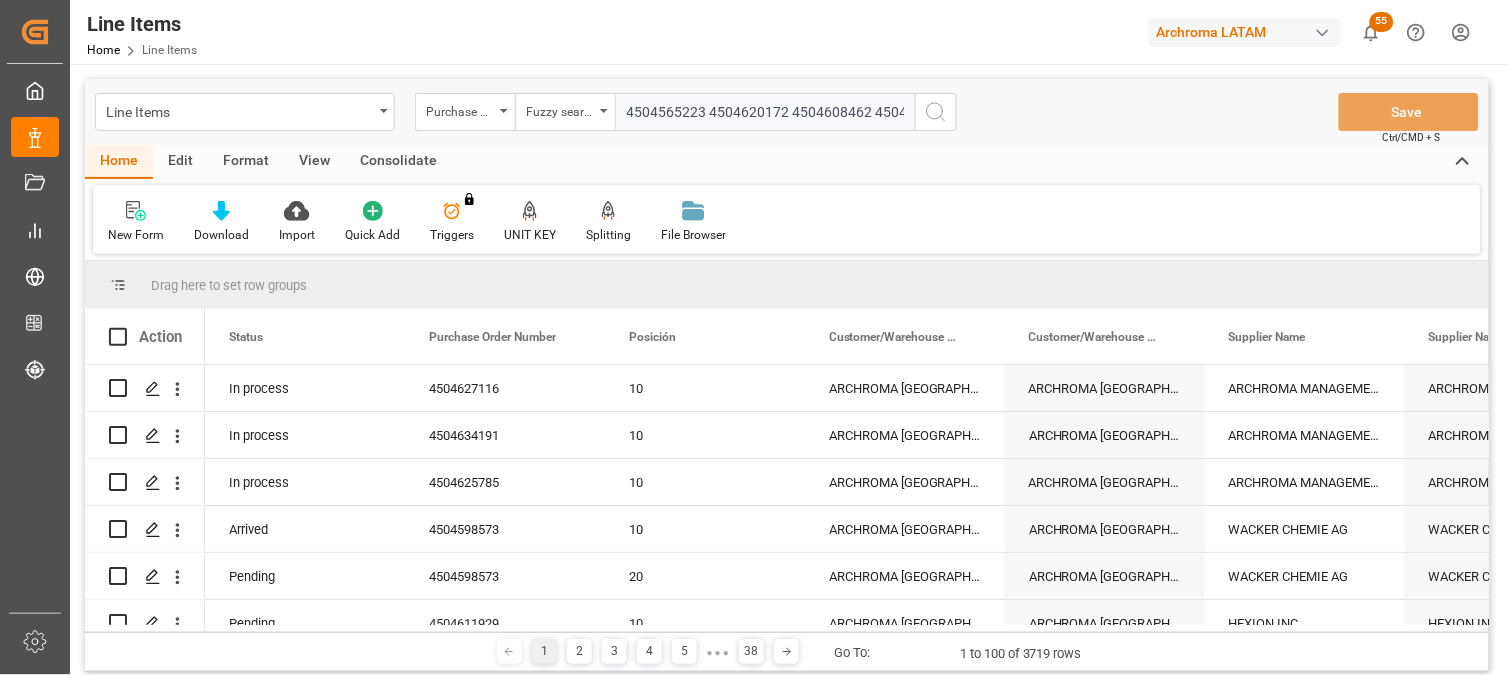 scroll, scrollTop: 0, scrollLeft: 293, axis: horizontal 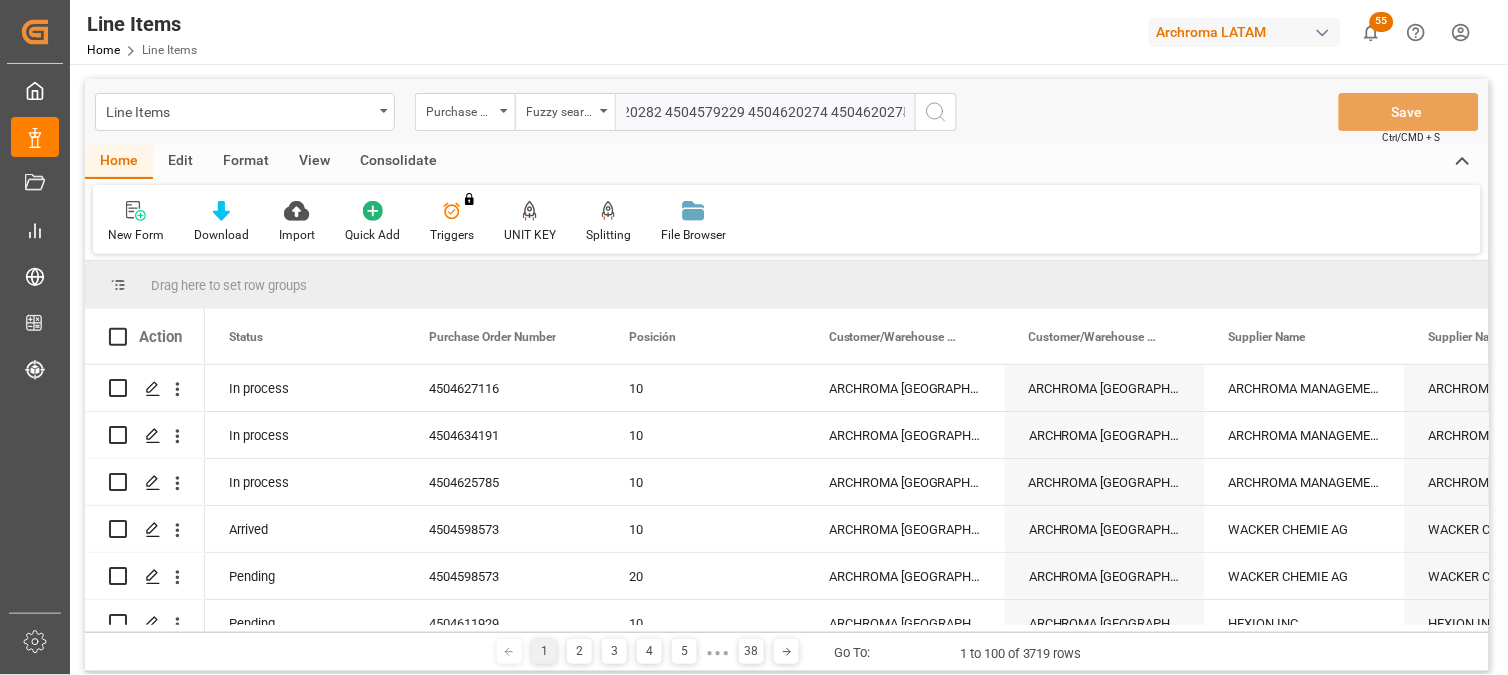 click on "4504565223 4504620172 4504608462 4504620282 4504579229 4504620274 4504620274" at bounding box center [765, 112] 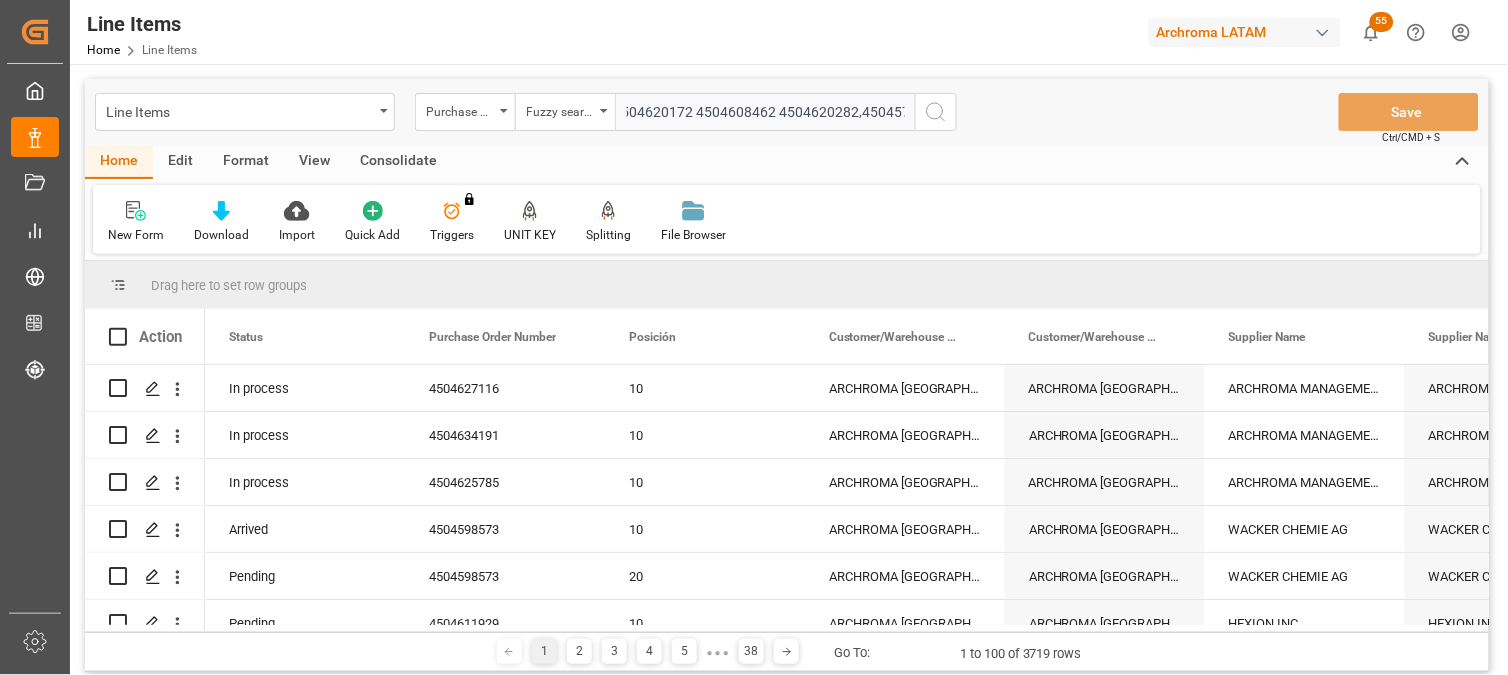 scroll, scrollTop: 0, scrollLeft: 88, axis: horizontal 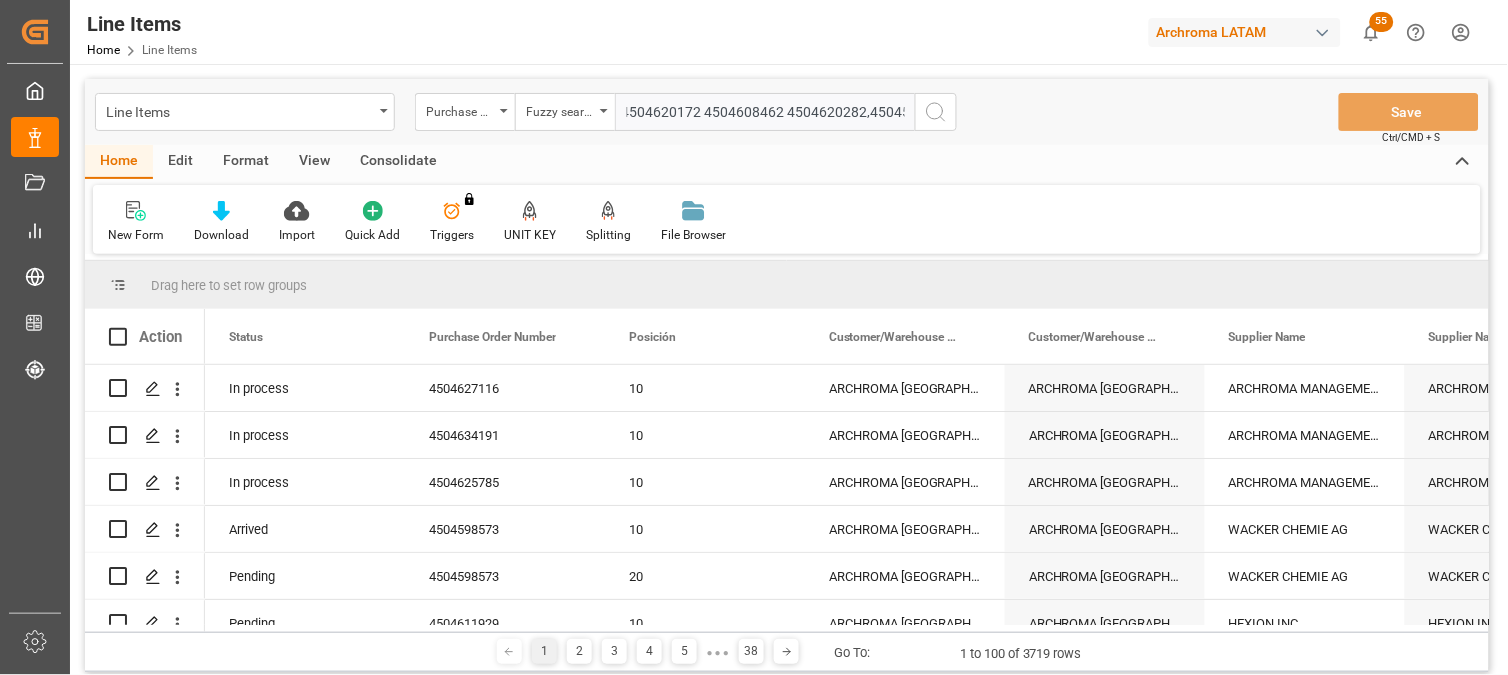 click on "4504565223 4504620172 4504608462 4504620282,4504579229,4504620274,4504620274" at bounding box center [765, 112] 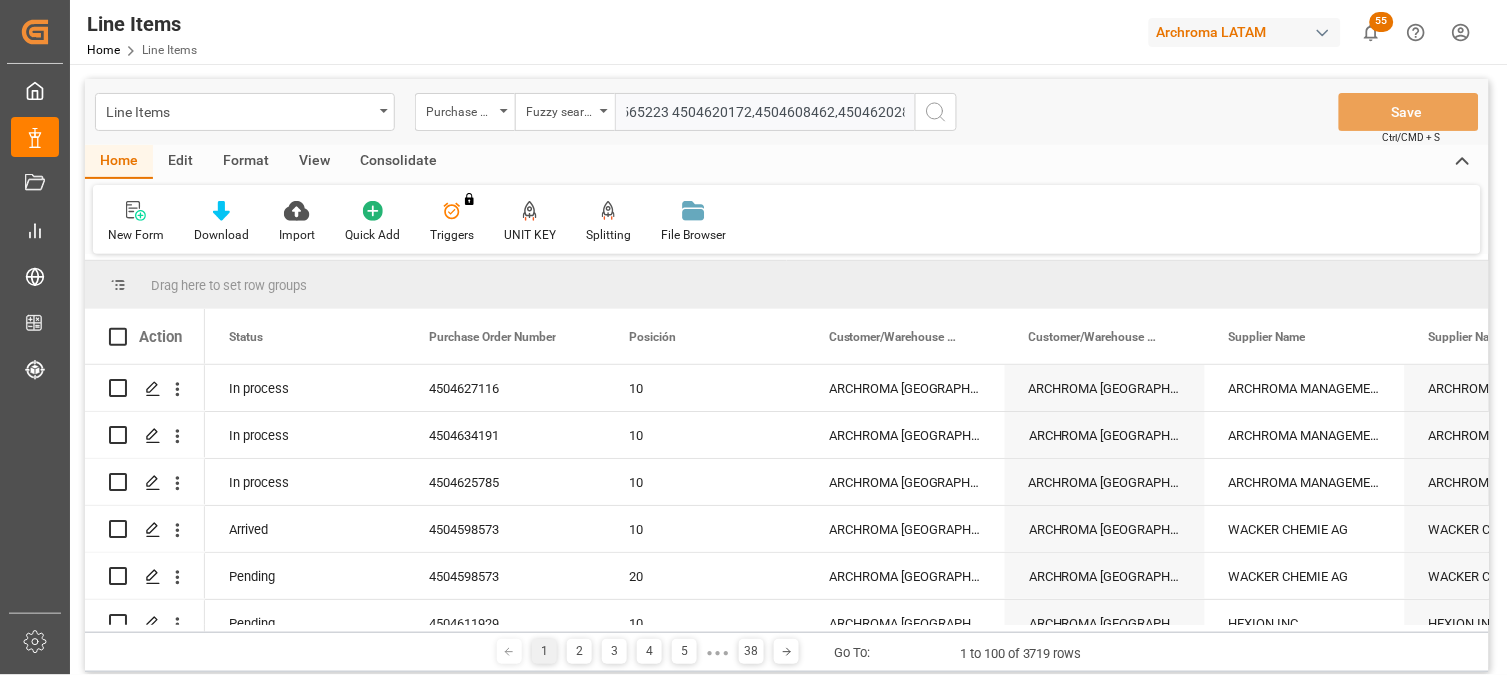 scroll, scrollTop: 0, scrollLeft: 0, axis: both 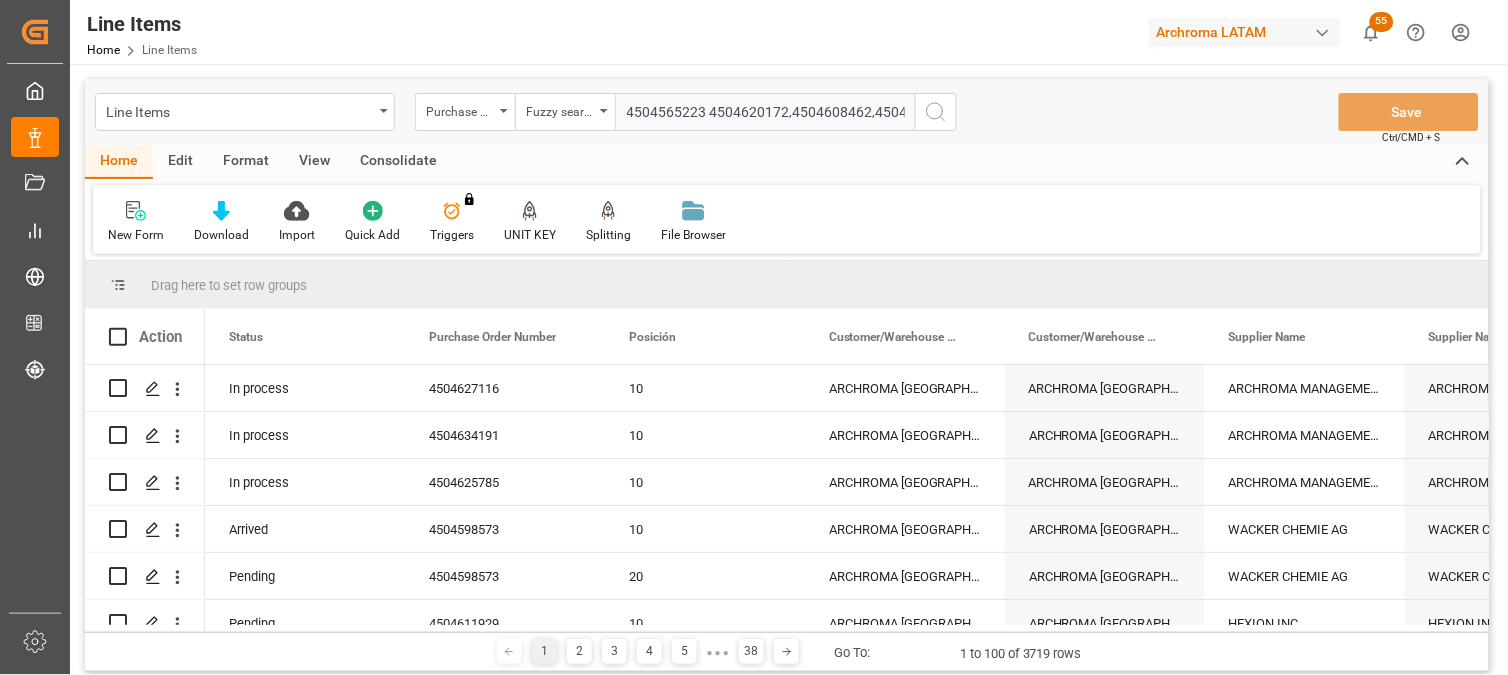 drag, startPoint x: 713, startPoint y: 106, endPoint x: 768, endPoint y: 112, distance: 55.326305 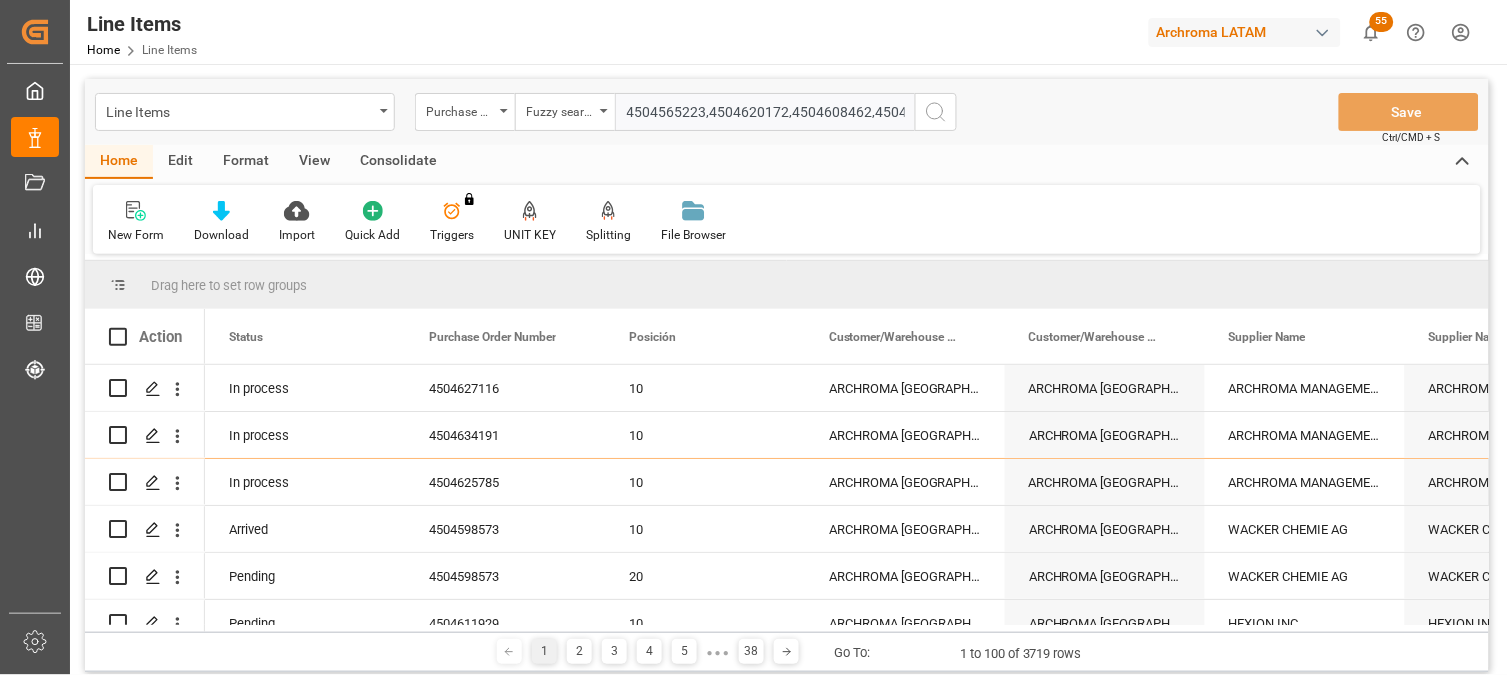 type on "4504565223,4504620172,4504608462,4504620282,4504579229,4504620274,4504620274" 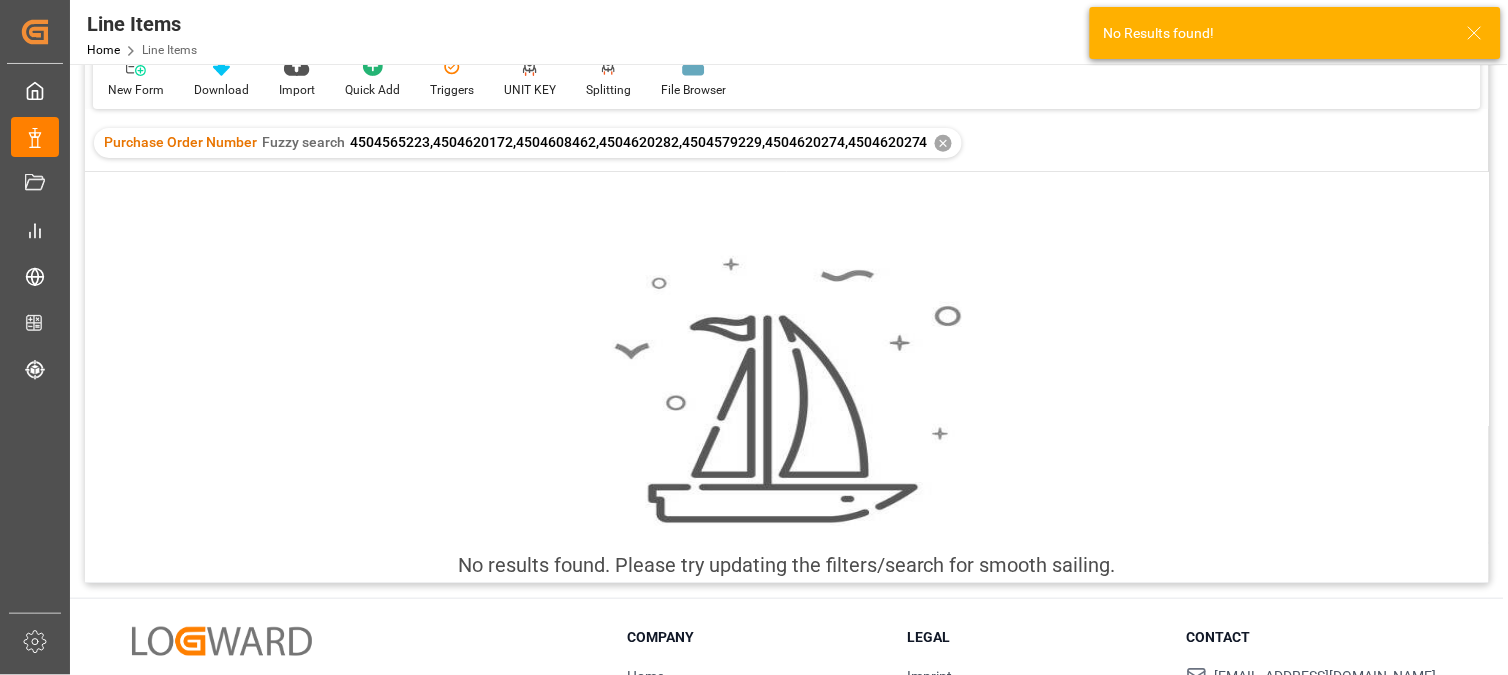 scroll, scrollTop: 0, scrollLeft: 0, axis: both 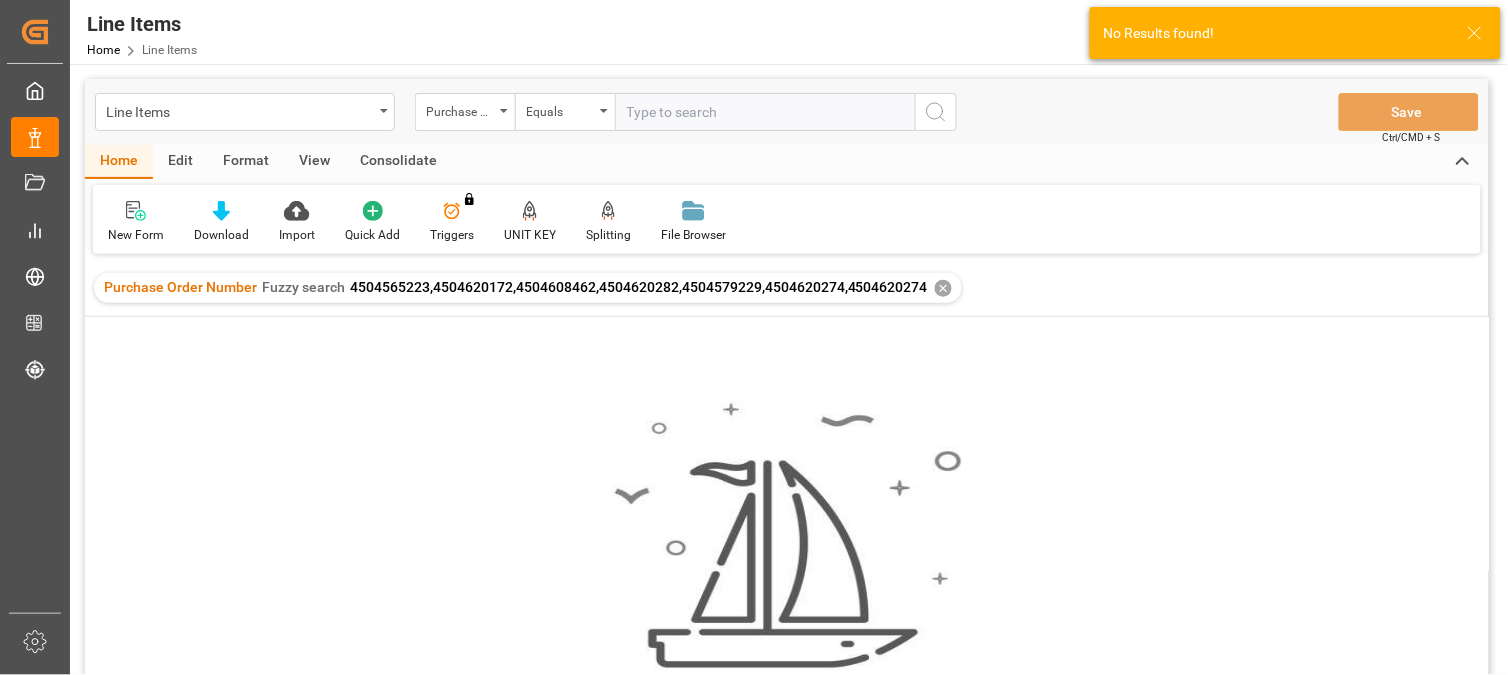click on "4504565223,4504620172,4504608462,4504620282,4504579229,4504620274,4504620274" at bounding box center [639, 287] 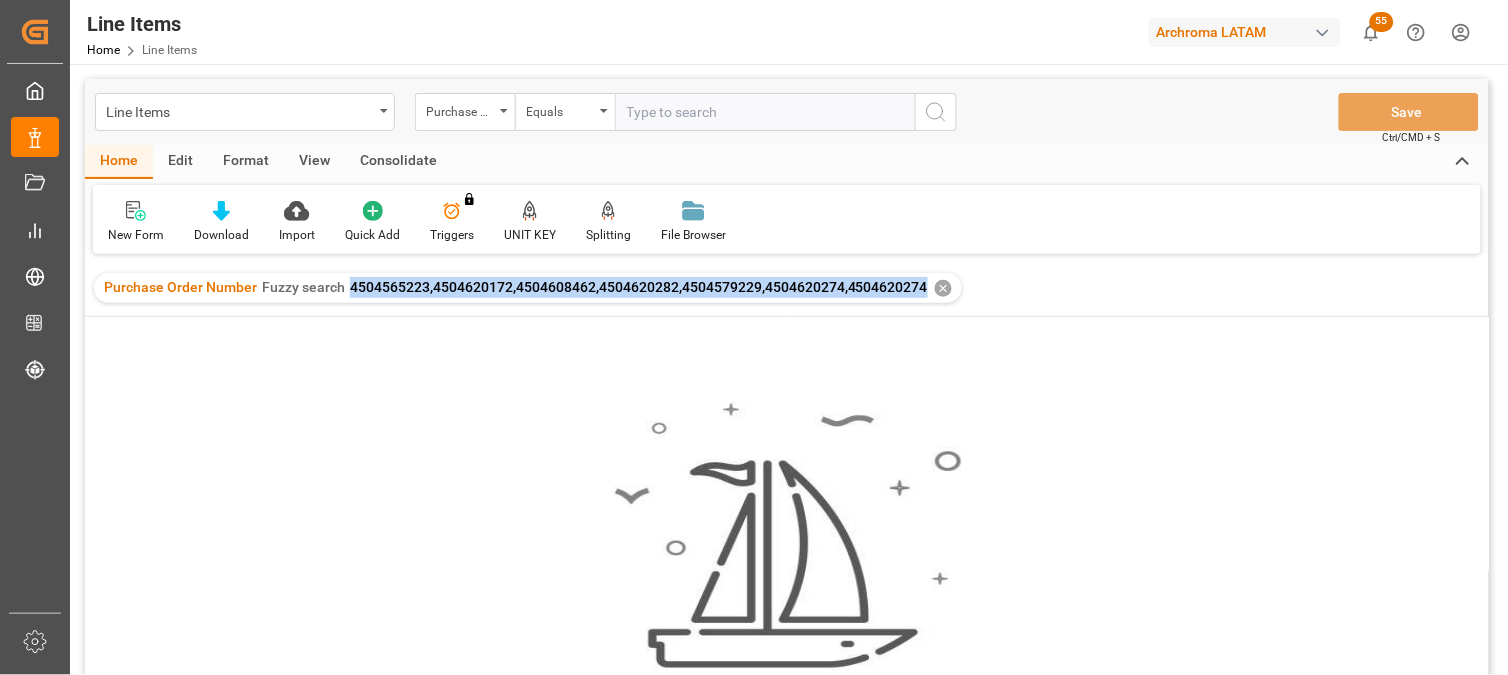 drag, startPoint x: 347, startPoint y: 288, endPoint x: 926, endPoint y: 311, distance: 579.45667 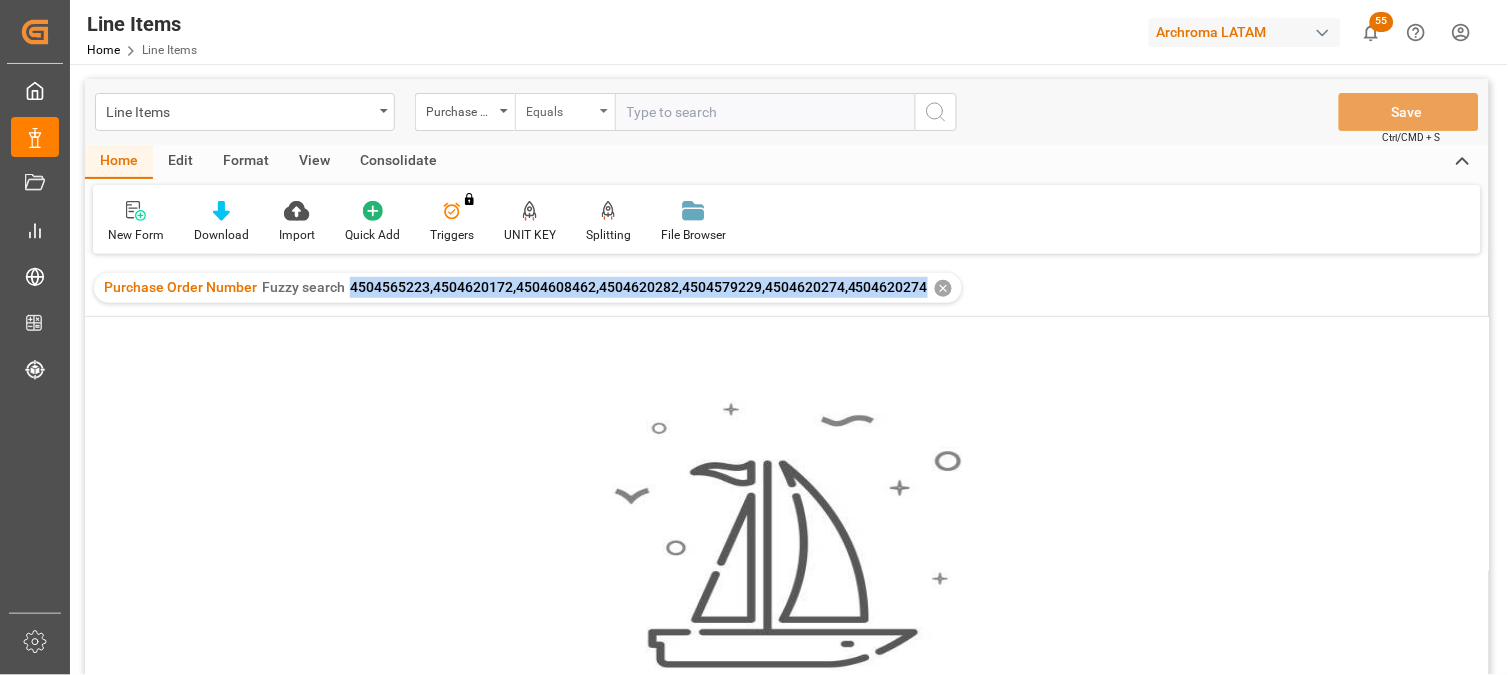 click on "Equals" at bounding box center [565, 112] 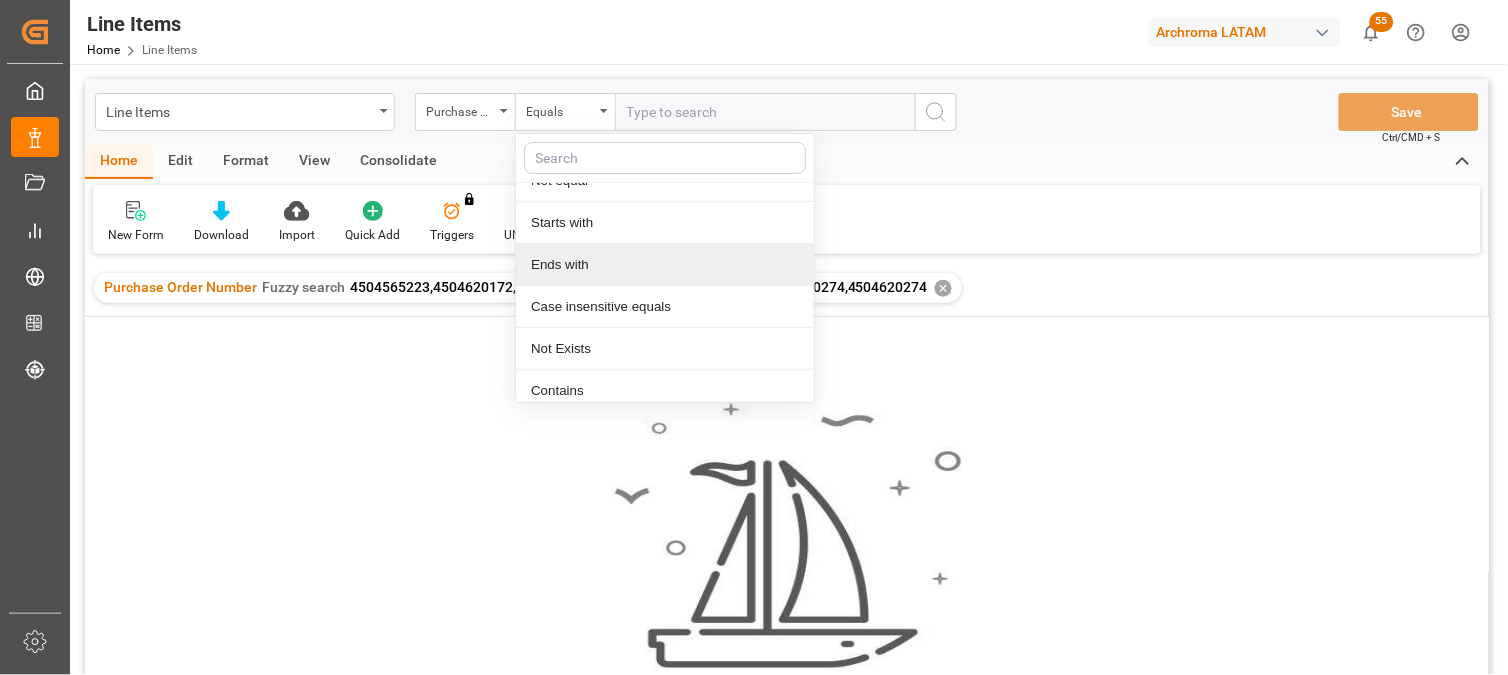 scroll, scrollTop: 117, scrollLeft: 0, axis: vertical 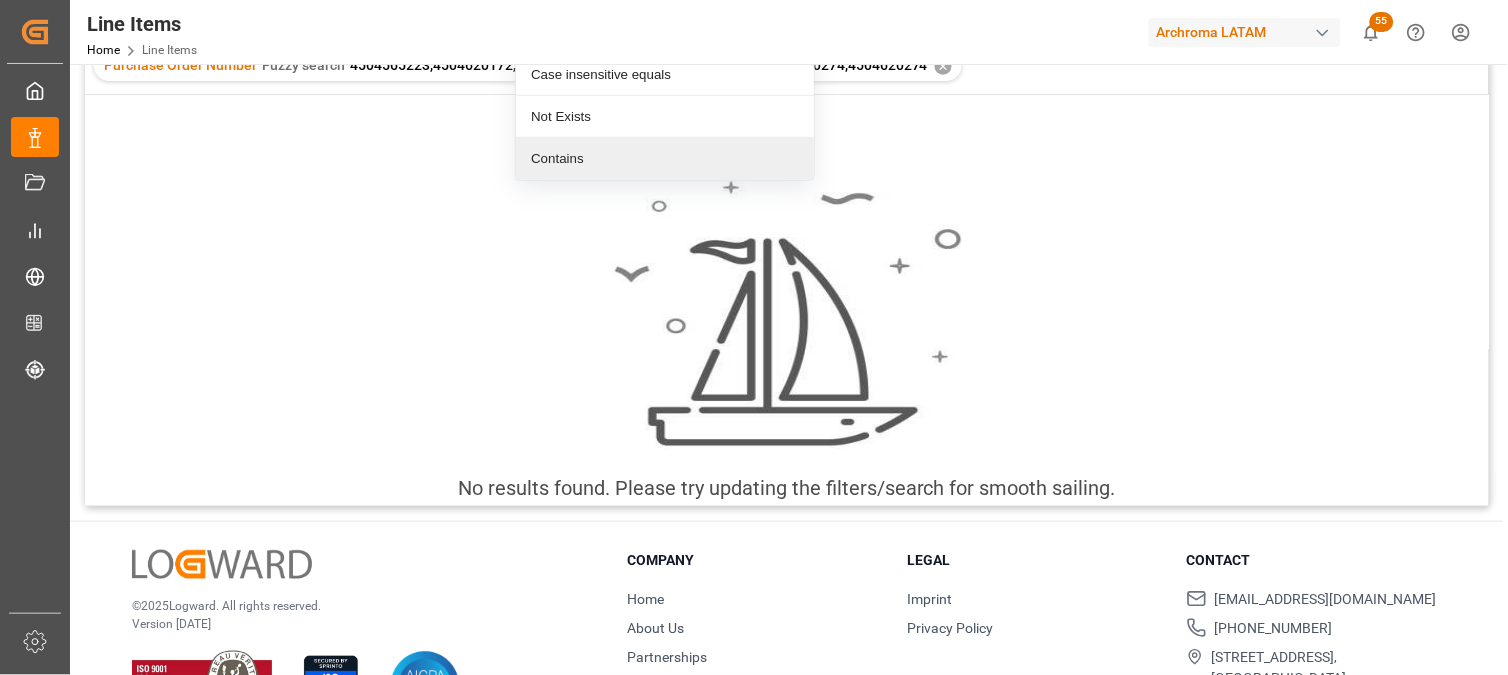 click on "Contains" at bounding box center [665, 159] 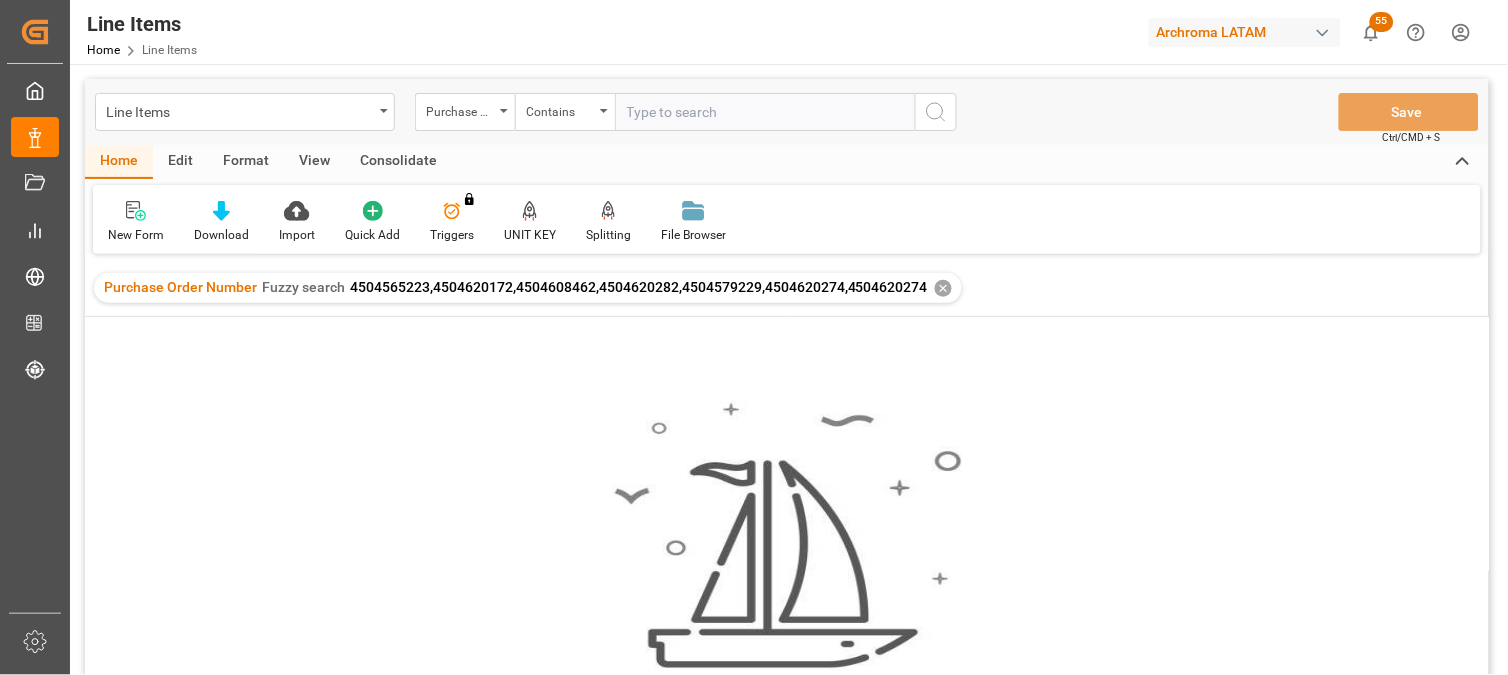 click on "✕" at bounding box center [943, 288] 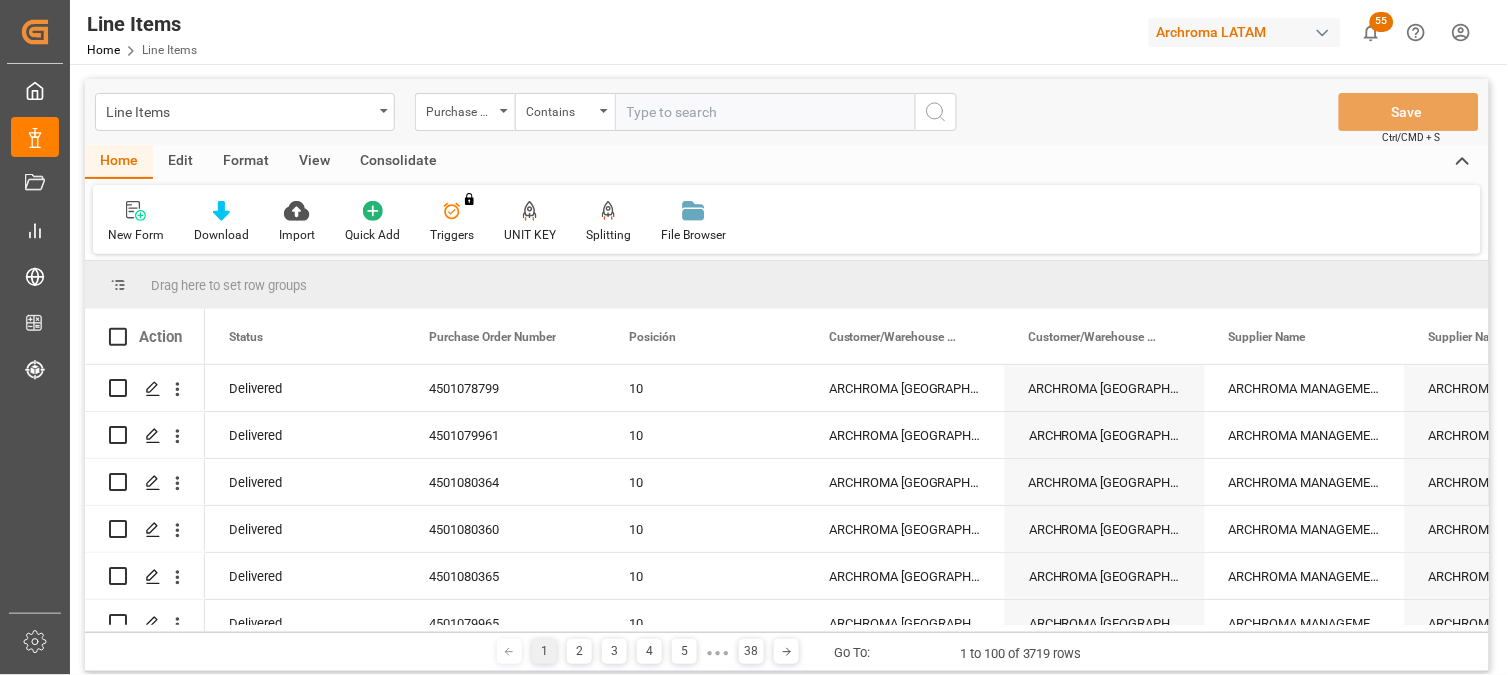 click at bounding box center (765, 112) 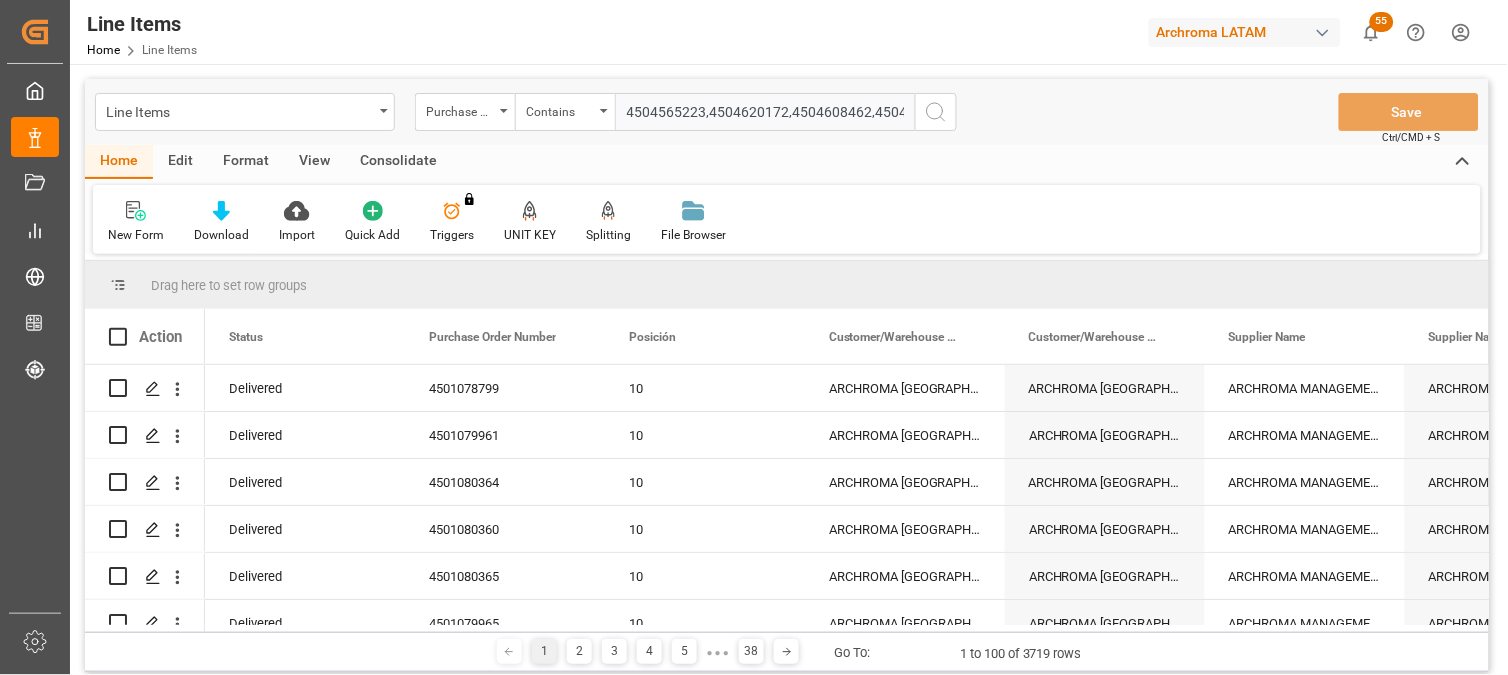 scroll, scrollTop: 0, scrollLeft: 288, axis: horizontal 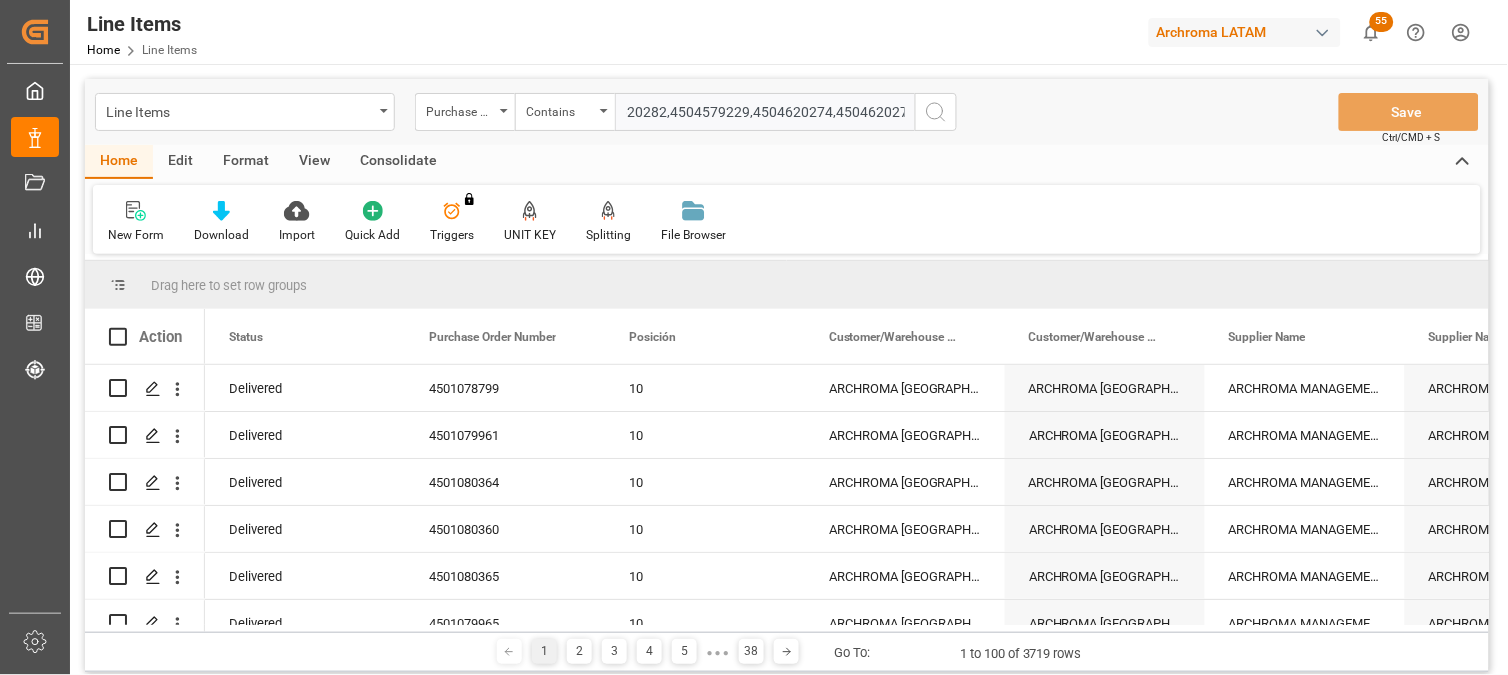 type on "4504565223,4504620172,4504608462,4504620282,4504579229,4504620274,4504620274" 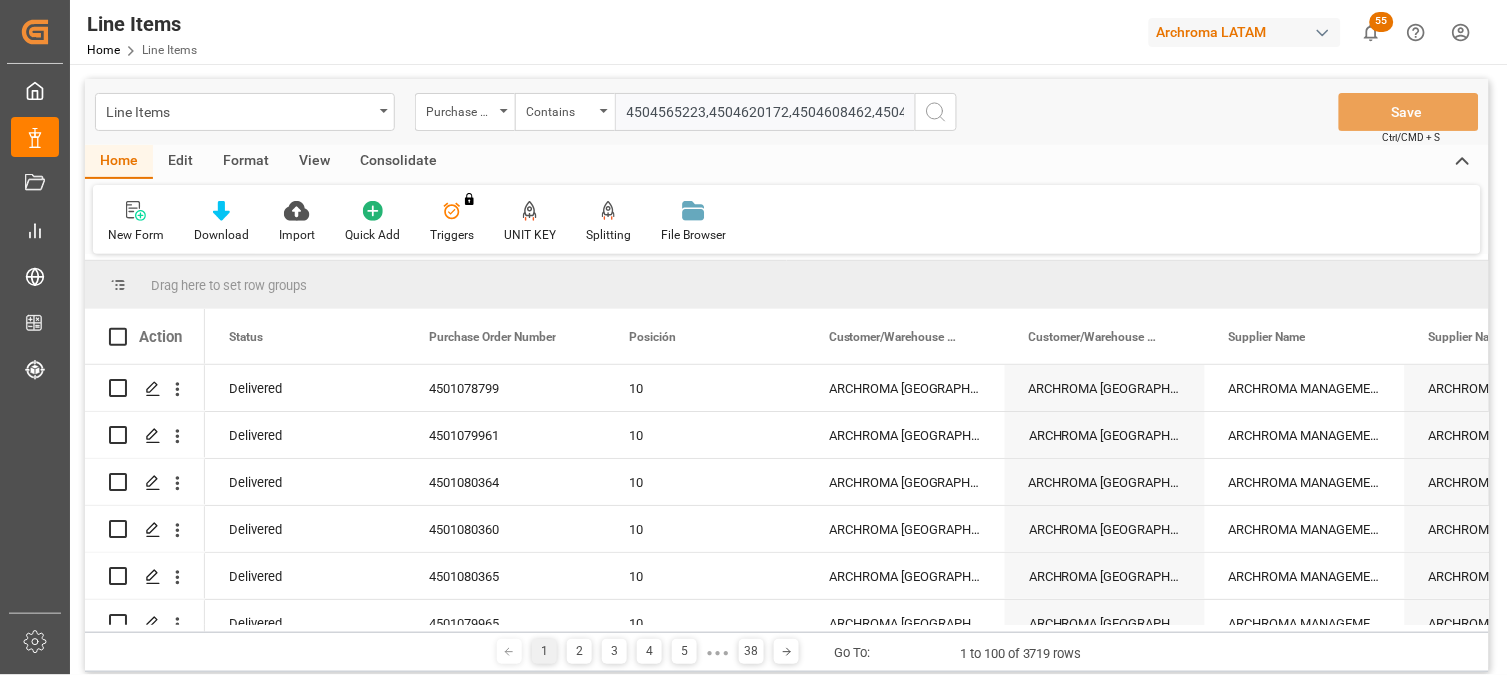 click 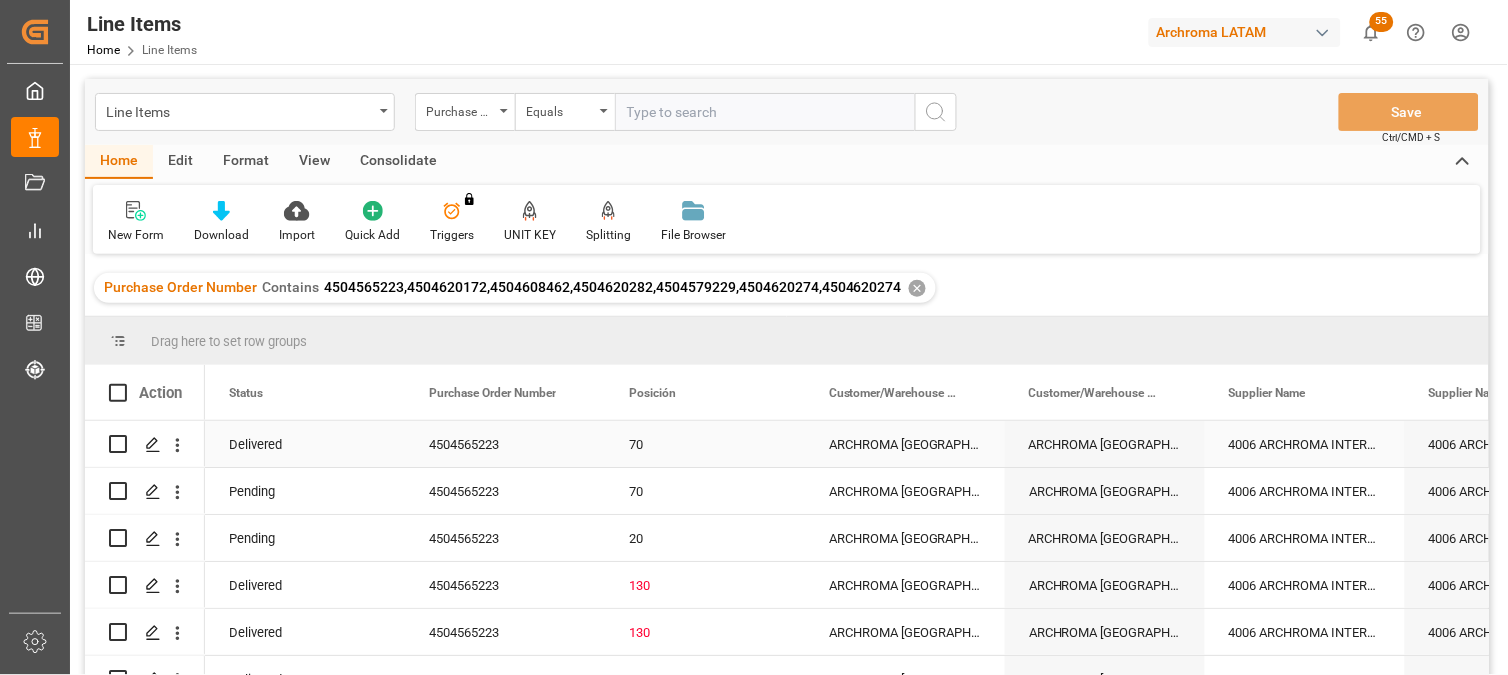 click on "4006 ARCHROMA INTERNATIONAL DE [GEOGRAPHIC_DATA]" at bounding box center [1305, 444] 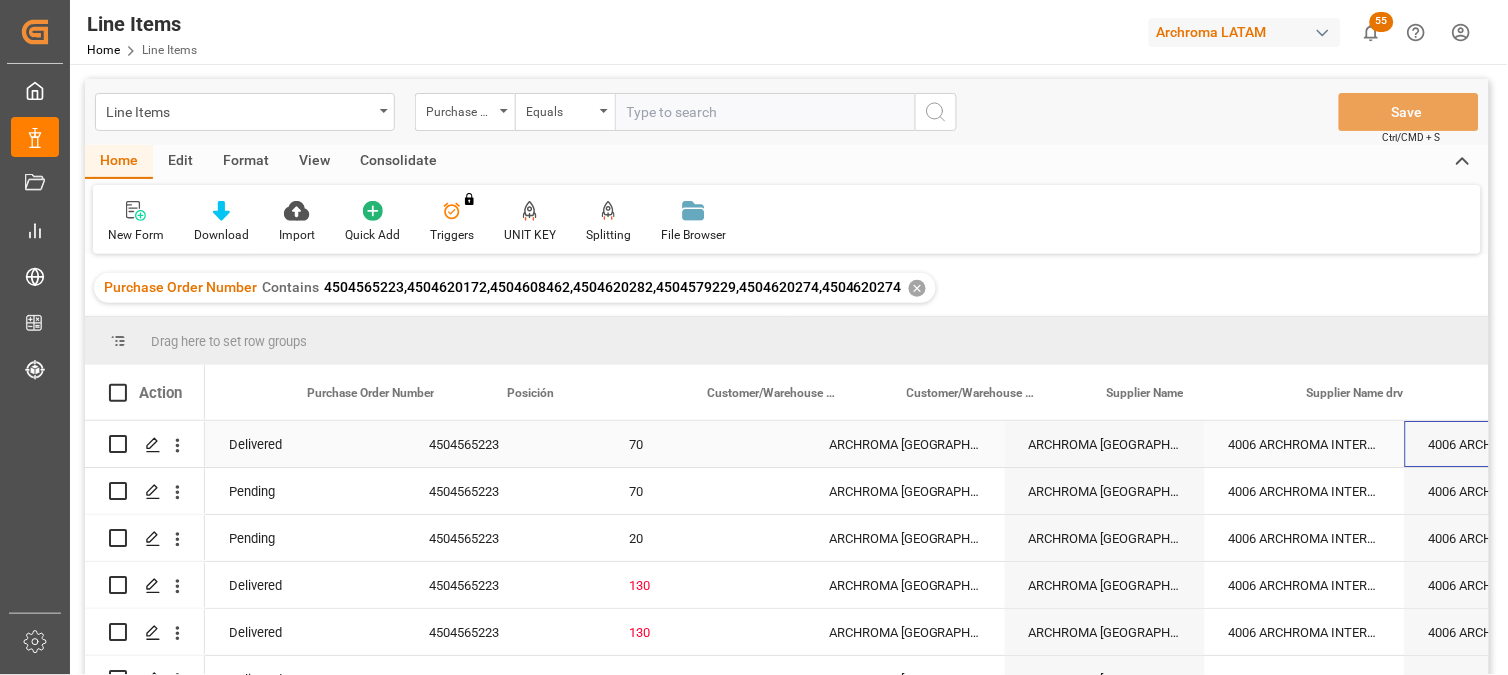 scroll, scrollTop: 0, scrollLeft: 122, axis: horizontal 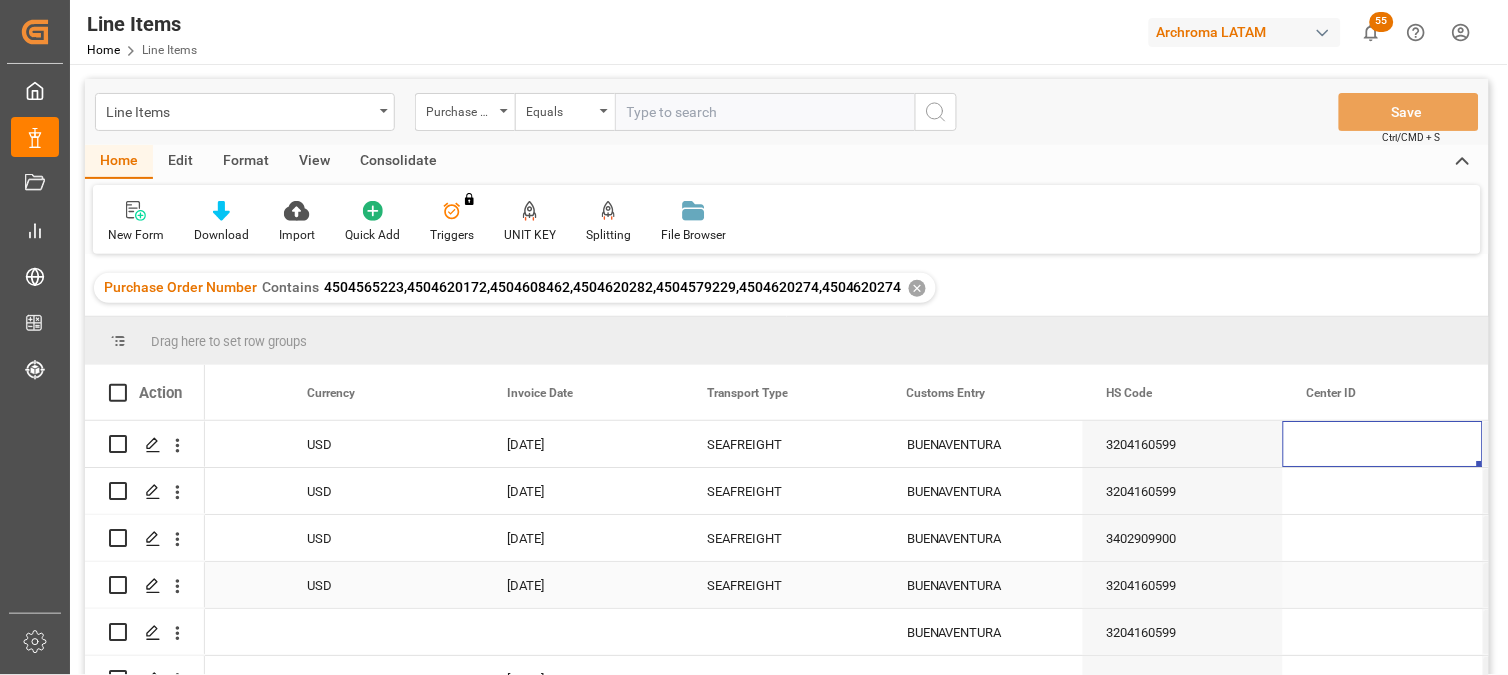 click on "SEAFREIGHT" at bounding box center (783, 586) 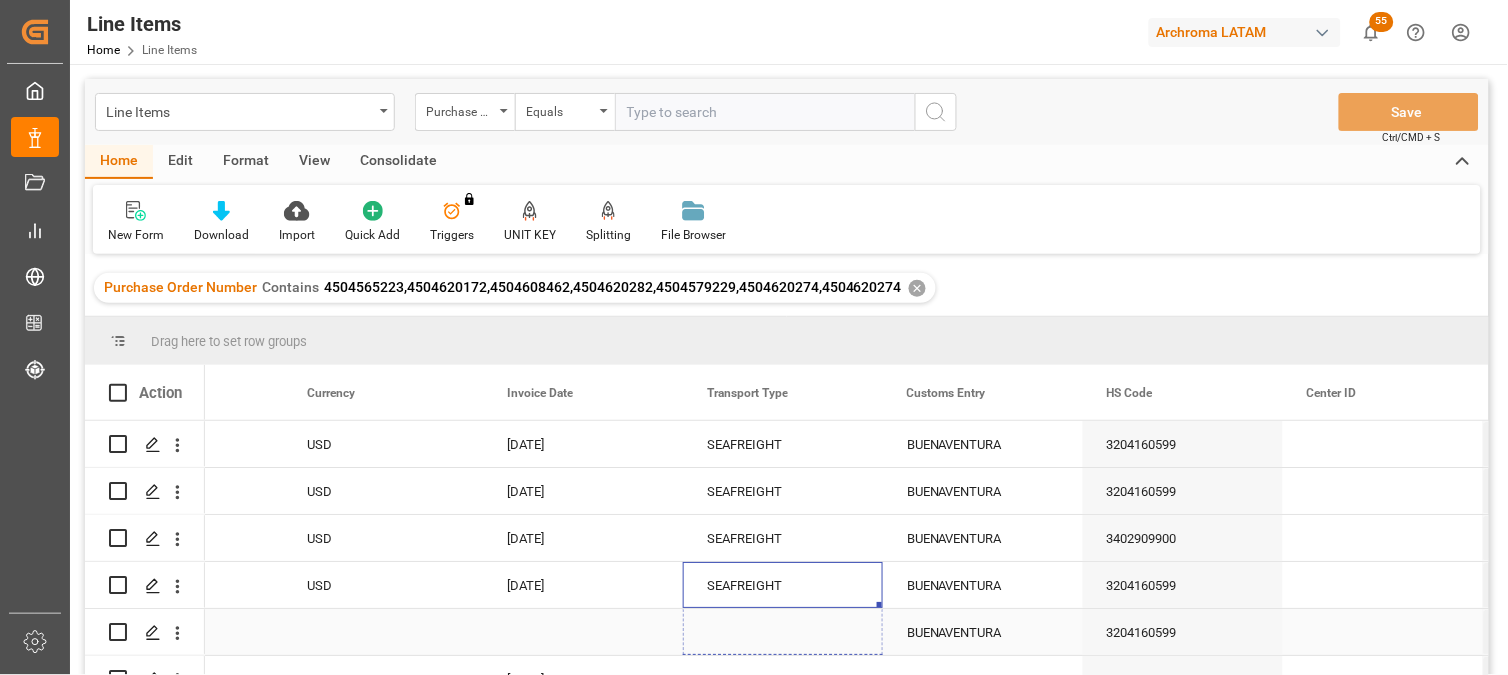 drag, startPoint x: 881, startPoint y: 605, endPoint x: 880, endPoint y: 631, distance: 26.019224 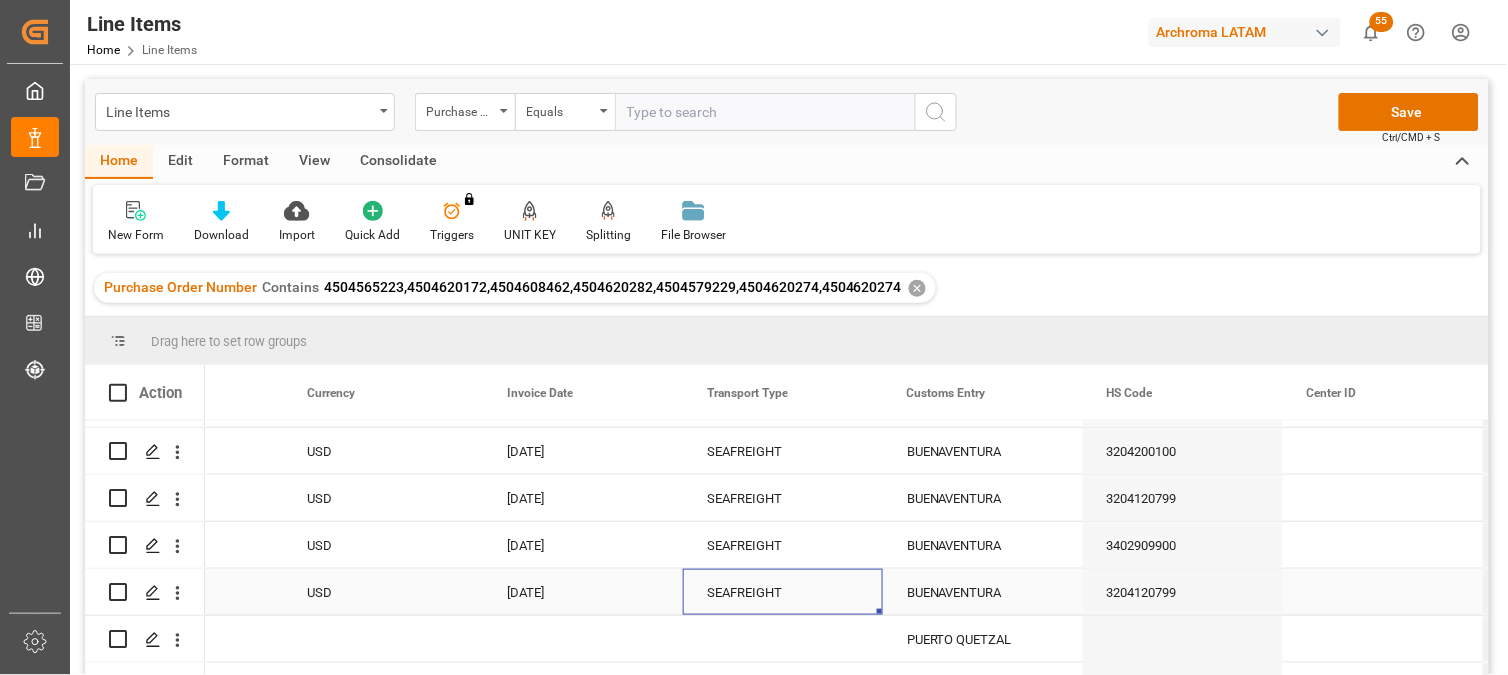 click on "SEAFREIGHT" at bounding box center [783, 593] 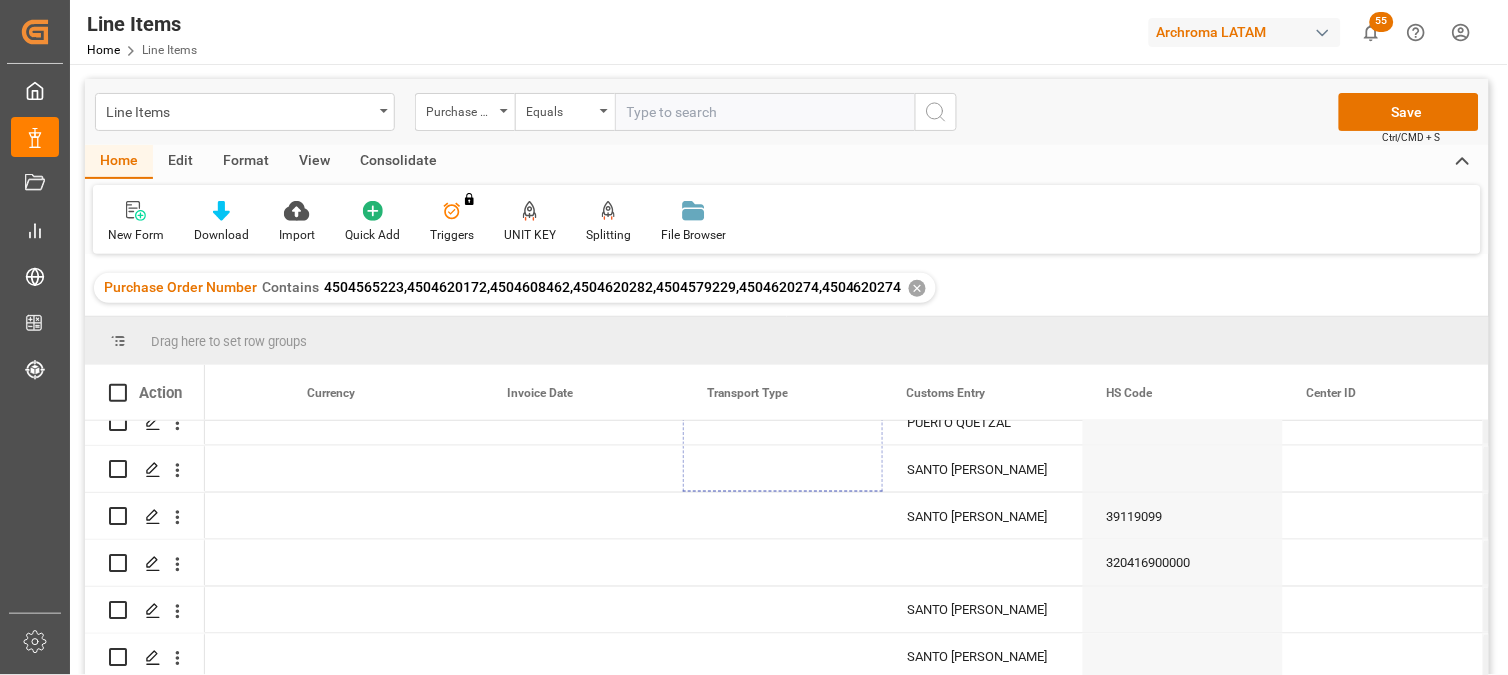 drag, startPoint x: 878, startPoint y: 611, endPoint x: 858, endPoint y: 717, distance: 107.87029 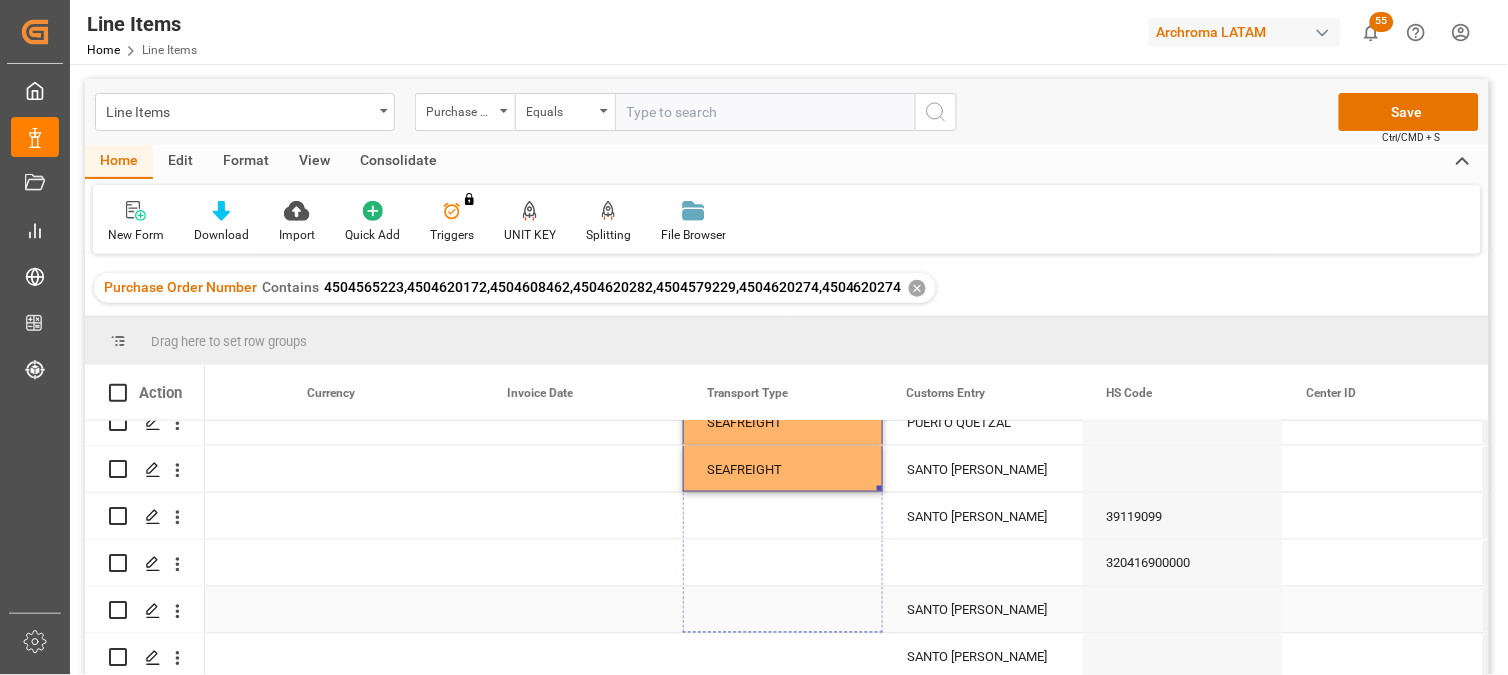 drag, startPoint x: 877, startPoint y: 482, endPoint x: 872, endPoint y: 633, distance: 151.08276 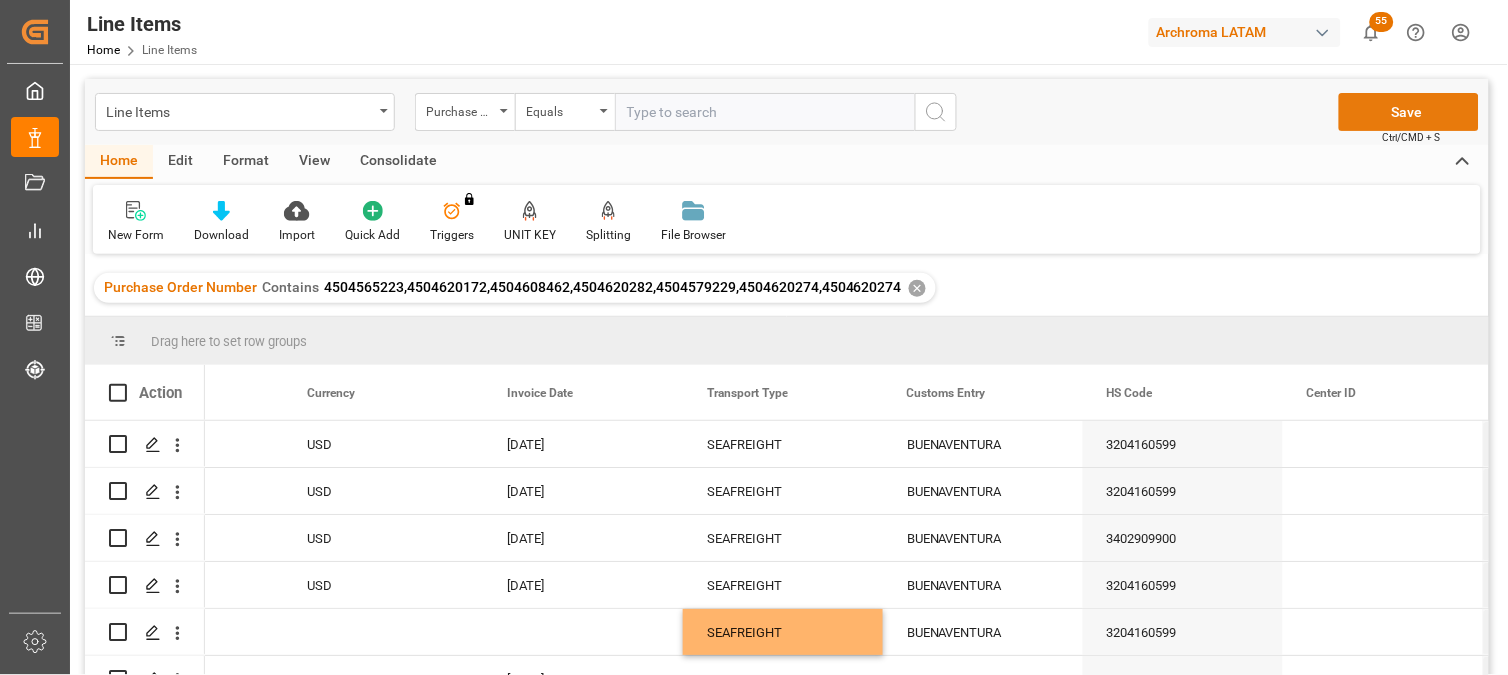 click on "Save" at bounding box center [1409, 112] 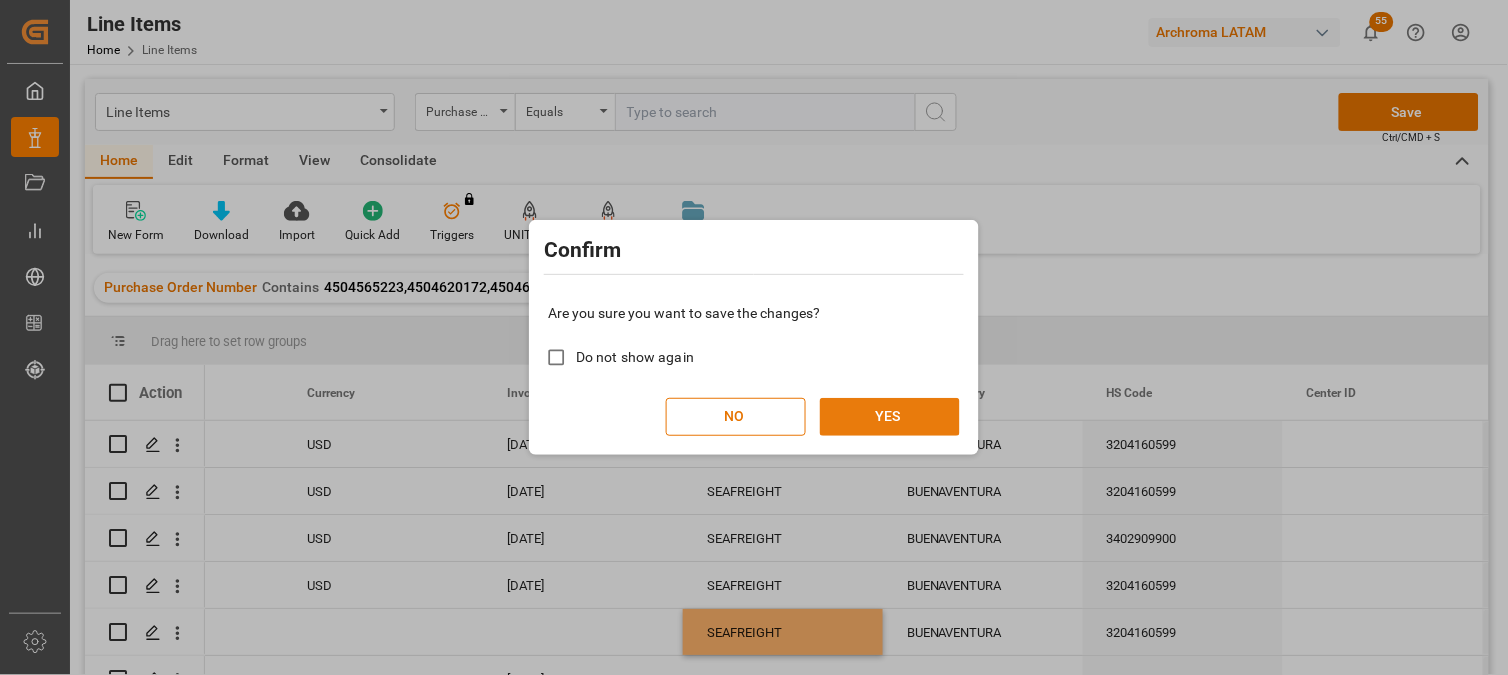 click on "YES" at bounding box center (890, 417) 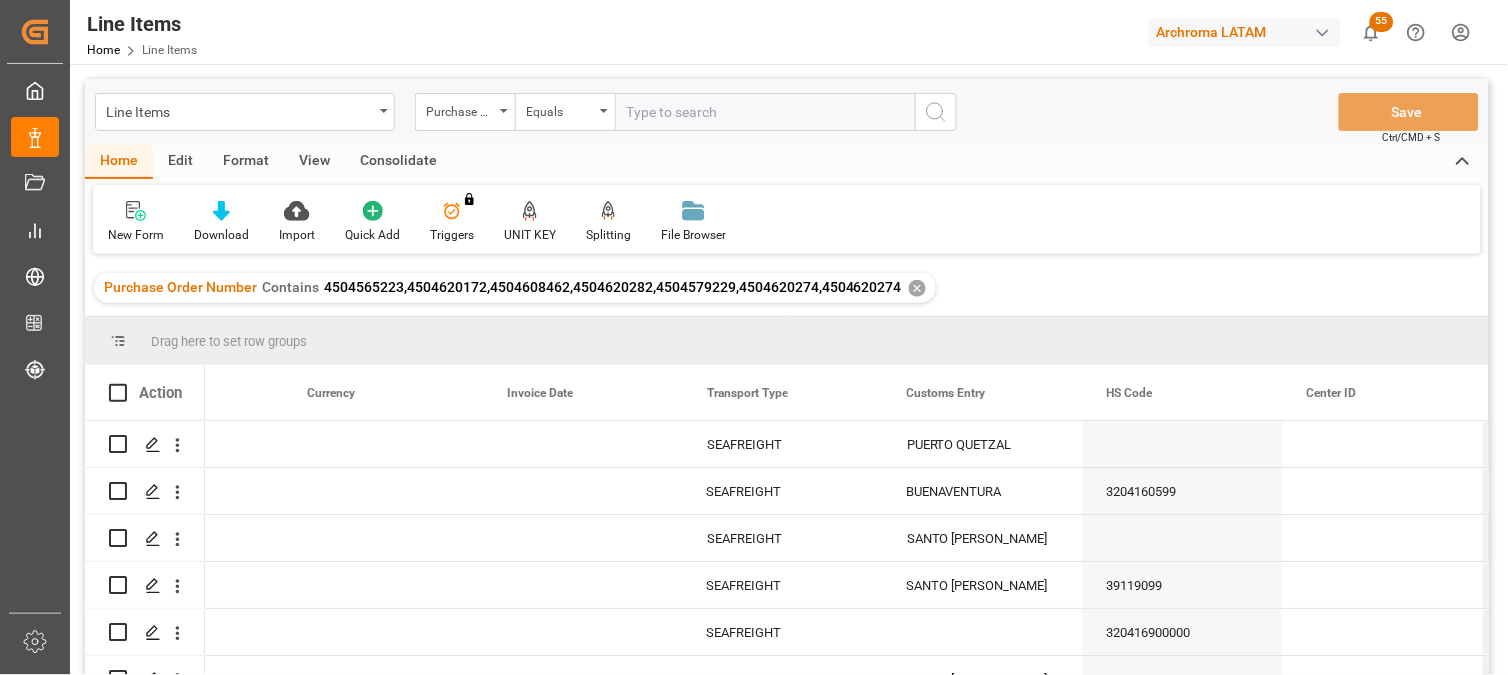click on "✕" at bounding box center [917, 288] 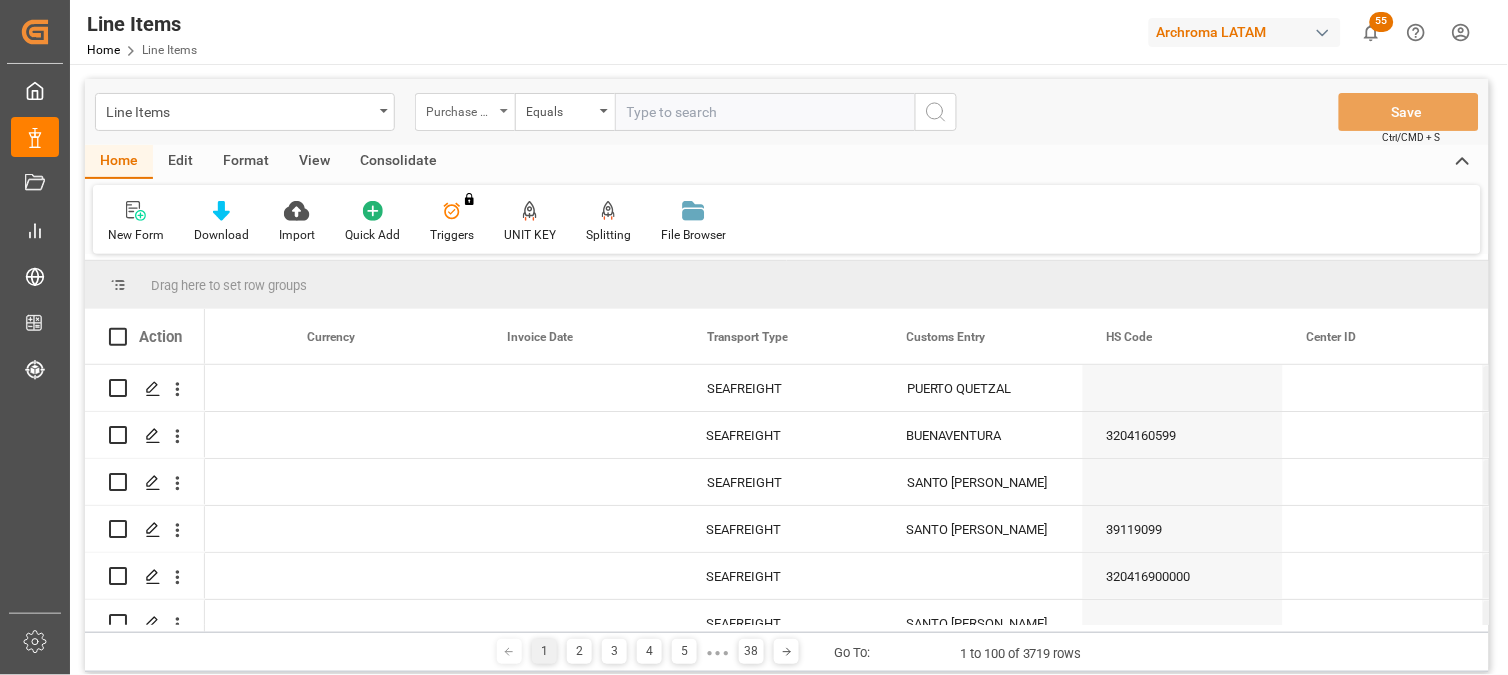 click on "Purchase Order Number" at bounding box center (460, 109) 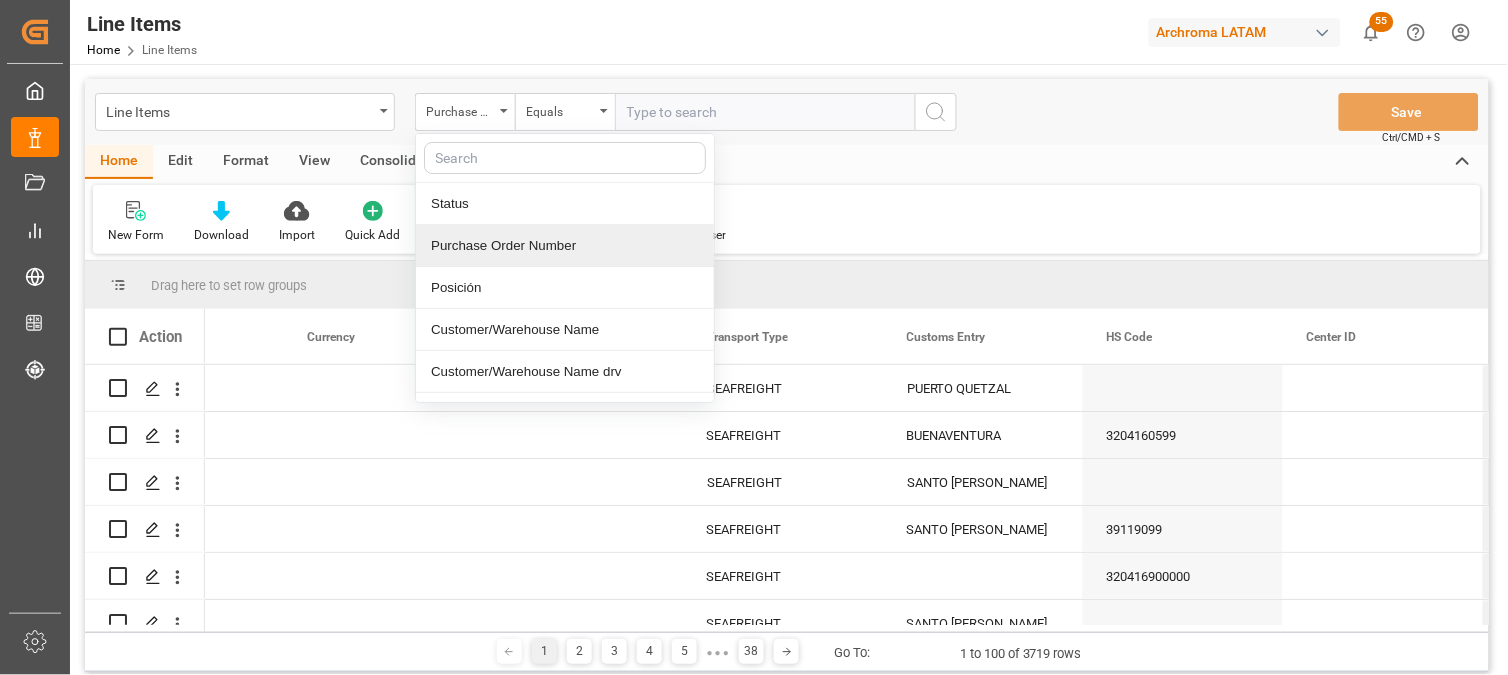 click on "Purchase Order Number" at bounding box center [565, 246] 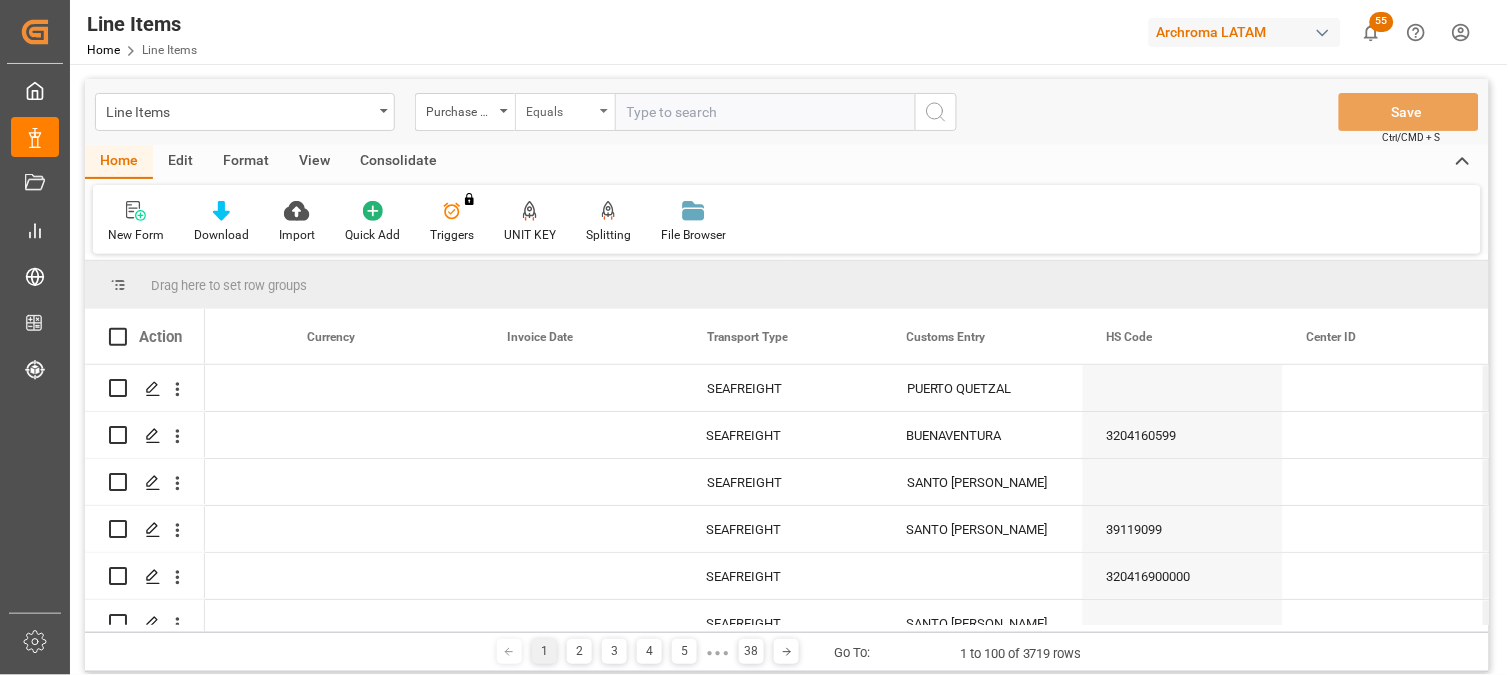 click on "Equals" at bounding box center [560, 109] 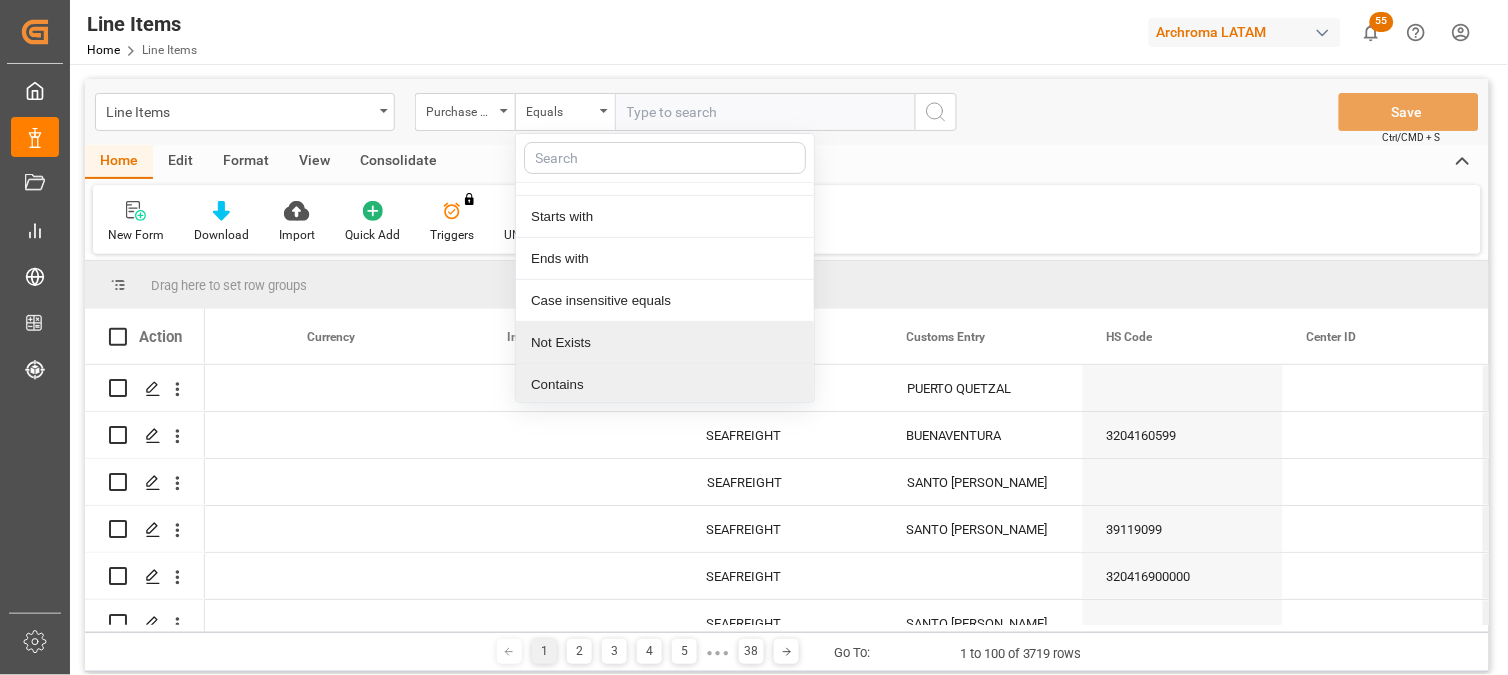 scroll, scrollTop: 117, scrollLeft: 0, axis: vertical 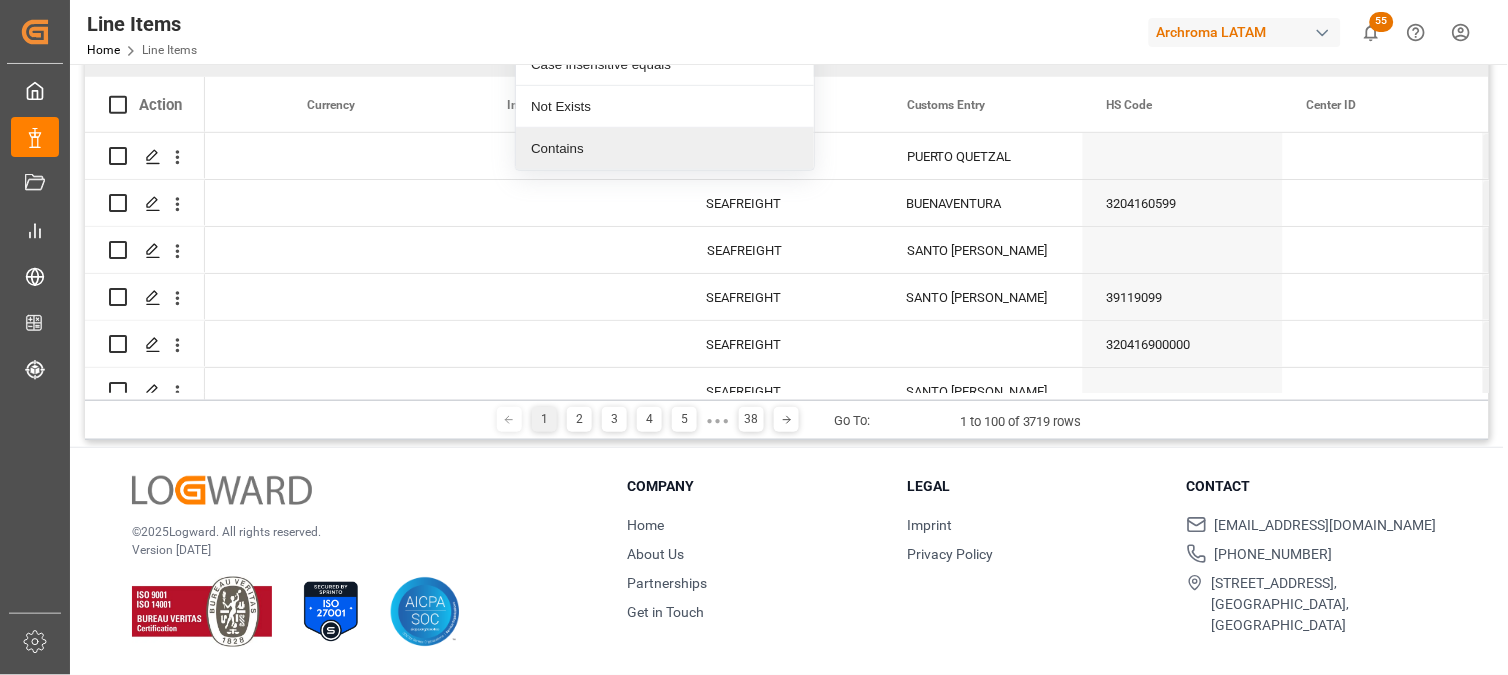 click on "Contains" at bounding box center (665, 149) 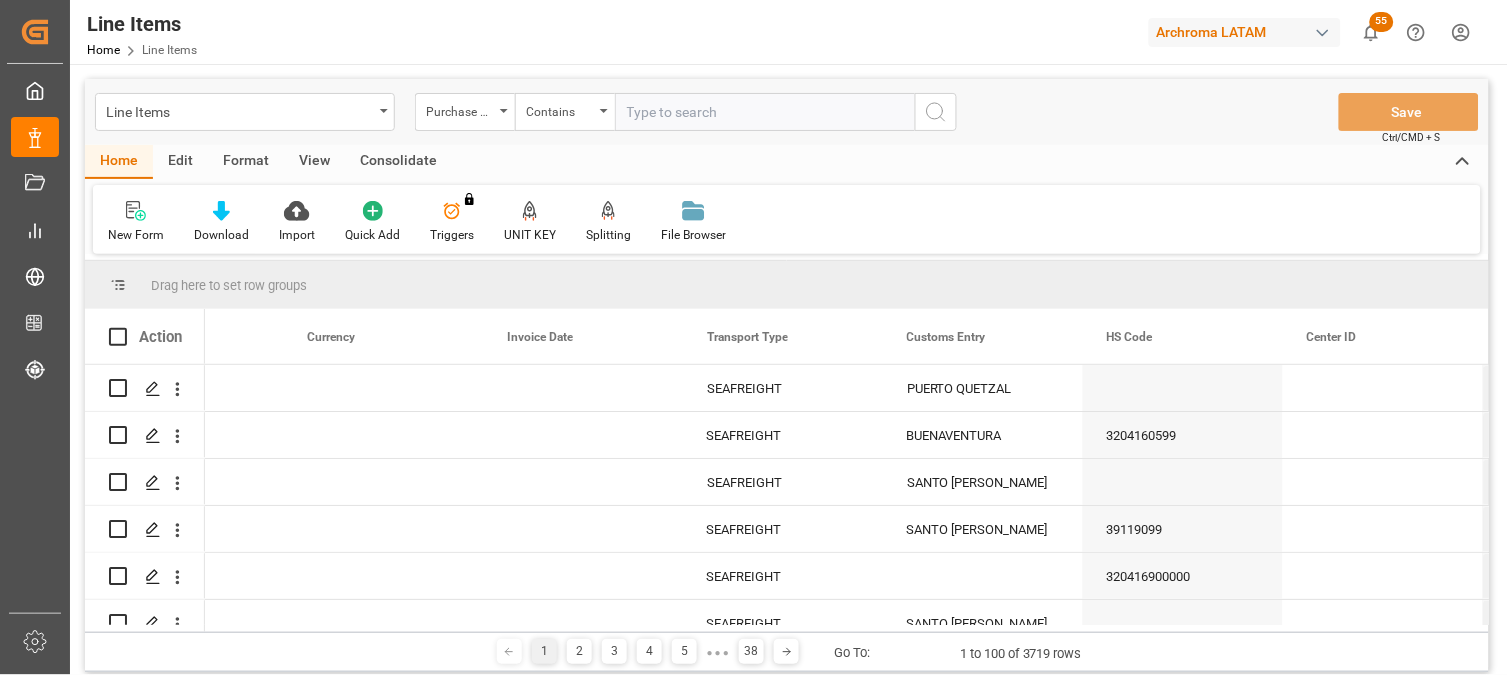 paste on "4504643222 4504603870 4504615757 4504639635 4504639614 4504630299 4504641919 4504620180 4504634531 4504641936 4504618007 4504639608 4504640906 4504641440 4504641441 4504641437 4504641431 4504641442 4504641435 4504641447 4504641443" 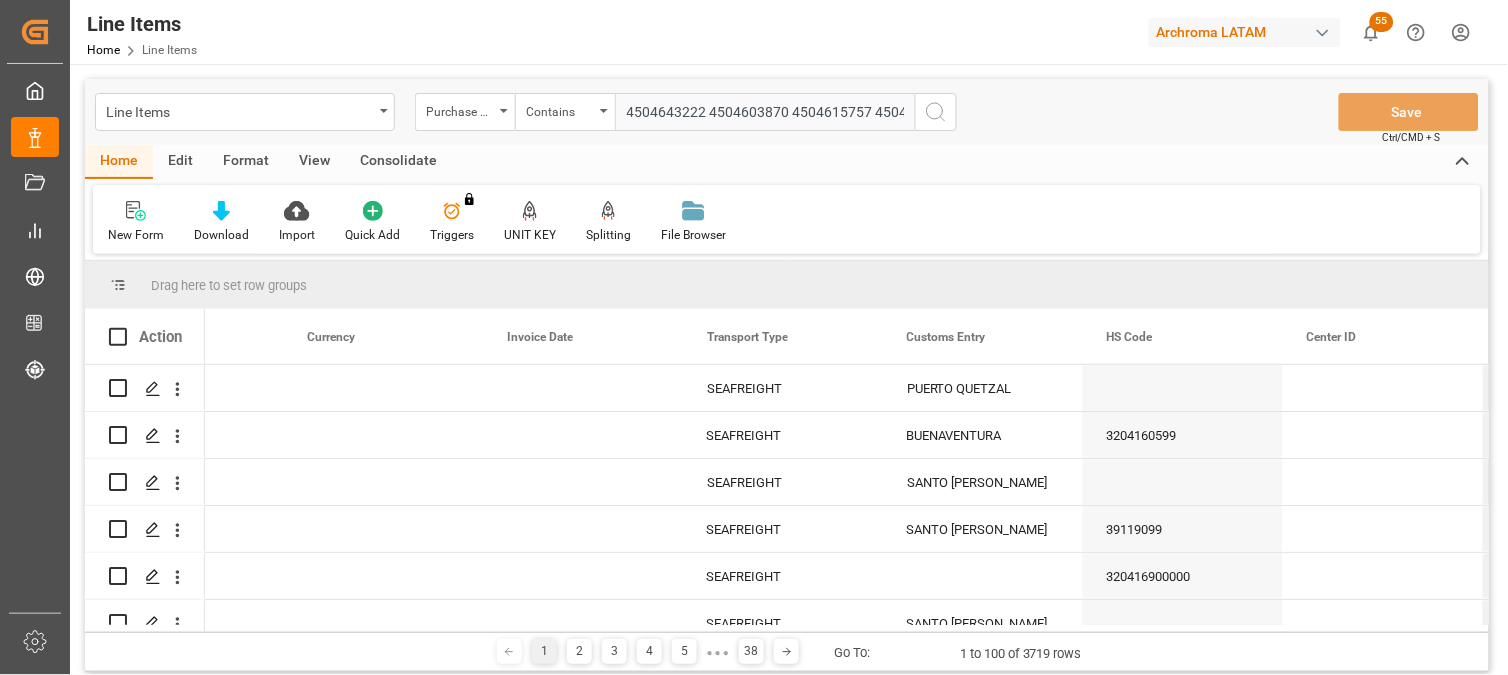 scroll, scrollTop: 0, scrollLeft: 1443, axis: horizontal 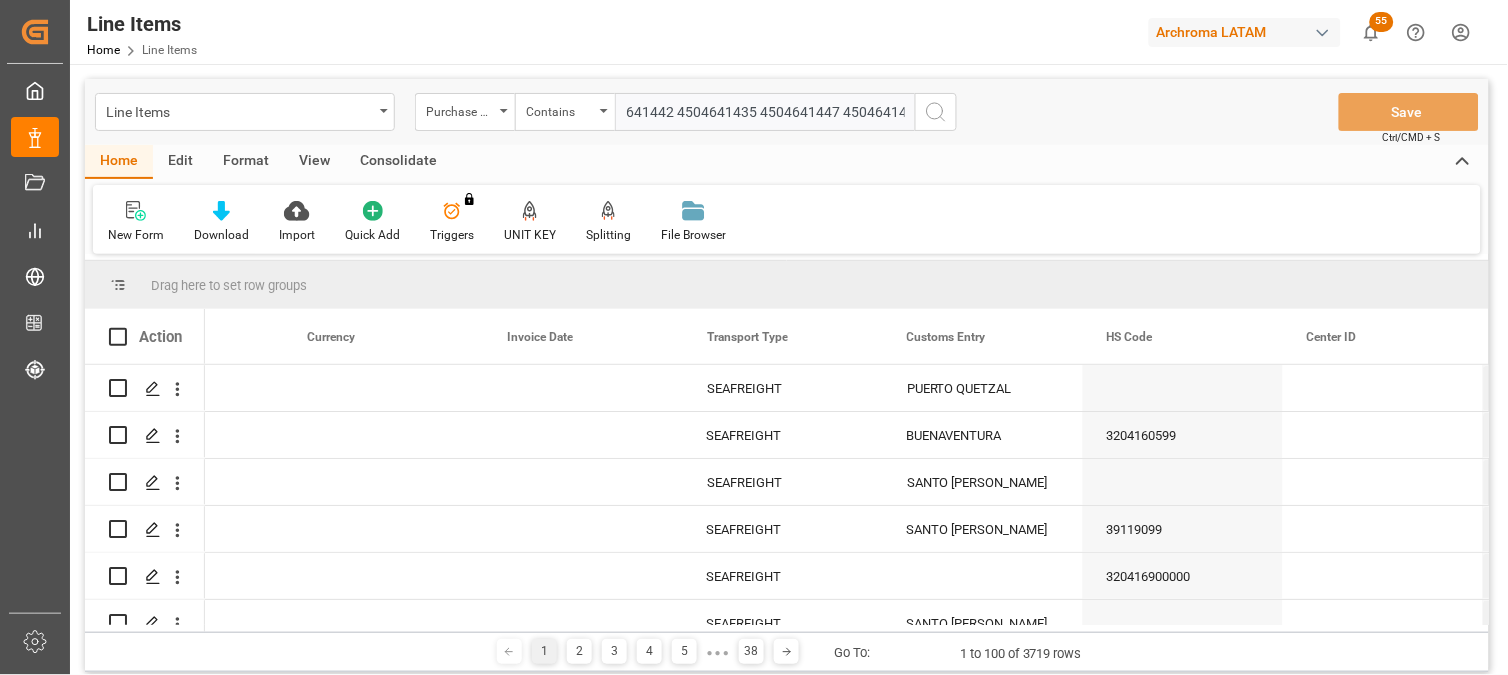 click on "4504643222 4504603870 4504615757 4504639635 4504639614 4504630299 4504641919 4504620180 4504634531 4504641936 4504618007 4504639608 4504640906 4504641440 4504641441 4504641437 4504641431 4504641442 4504641435 4504641447 4504641443" at bounding box center [765, 112] 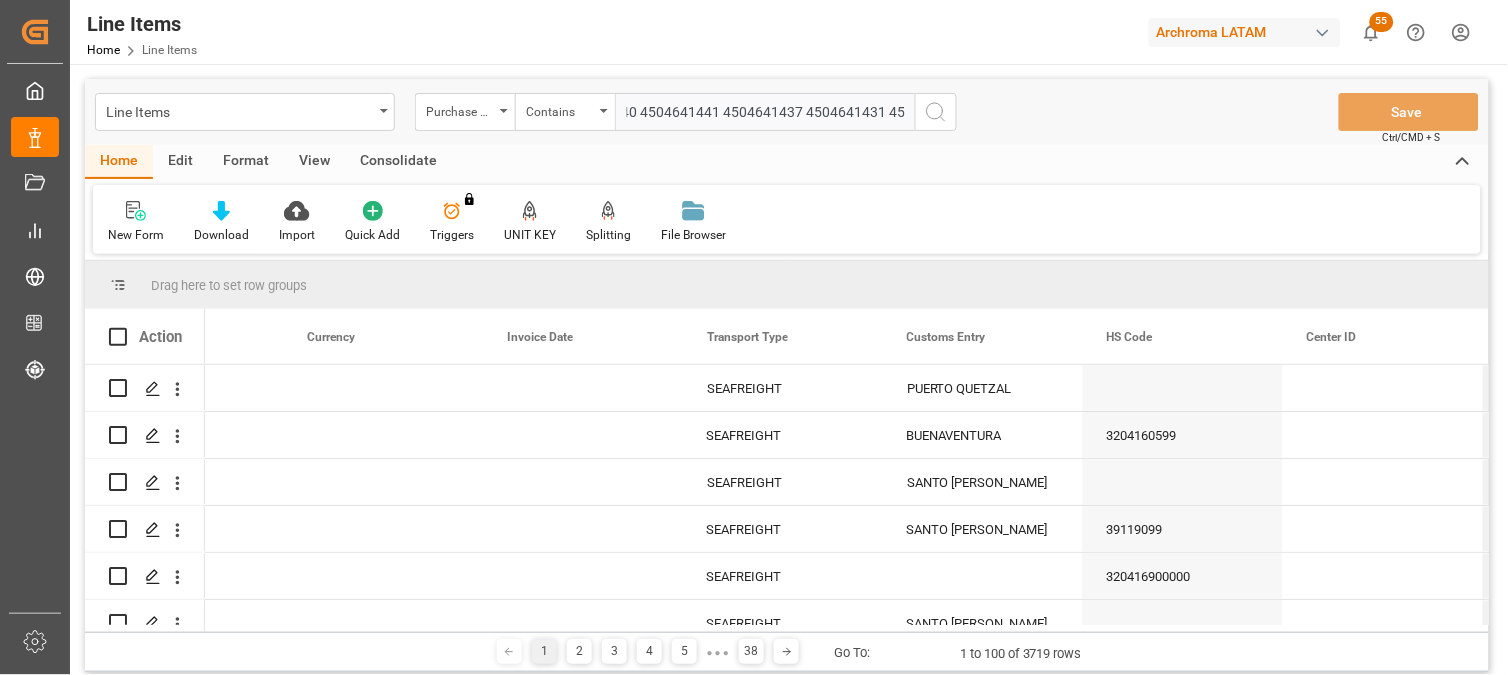 scroll, scrollTop: 0, scrollLeft: 1145, axis: horizontal 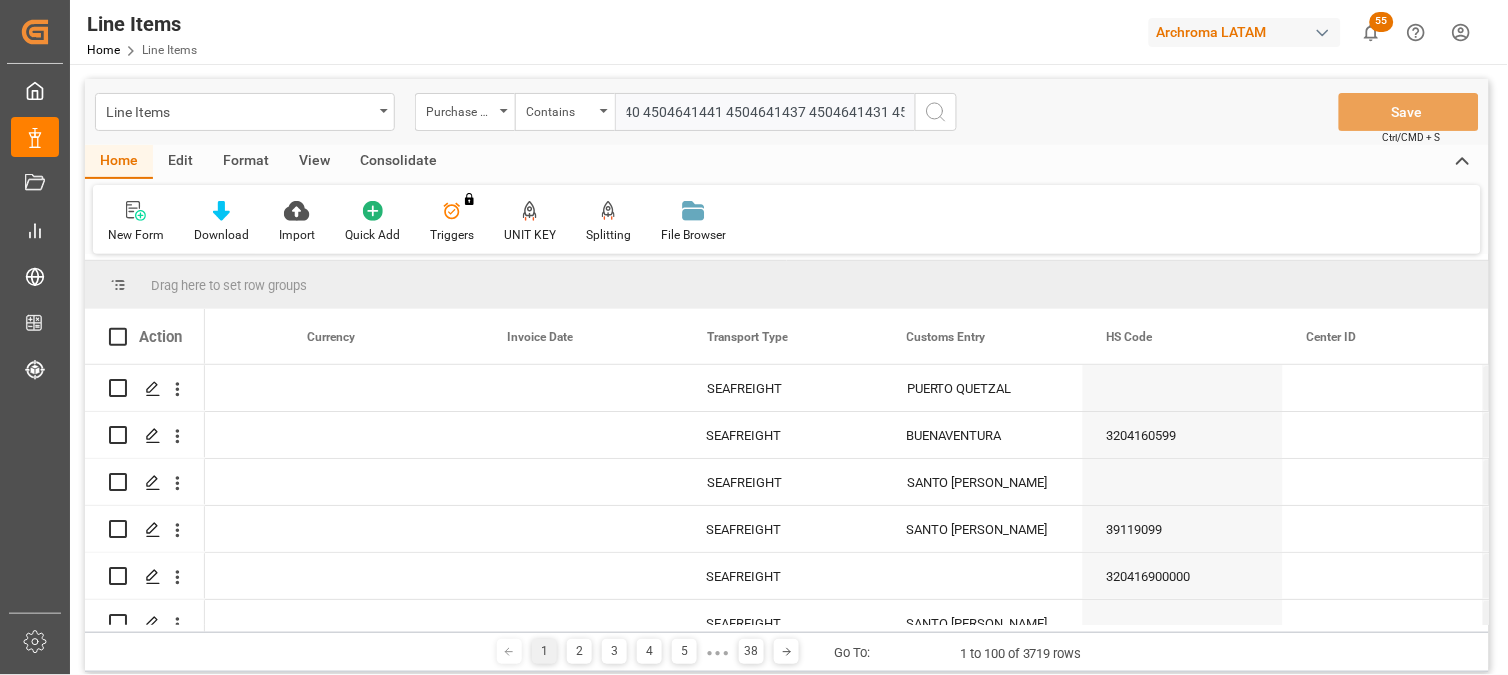 click on "4504643222 4504603870 4504615757 4504639635 4504639614 4504630299 4504641919 4504620180 4504634531 4504641936 4504618007 4504639608 4504640906 4504641440 4504641441 4504641437 4504641431 4504641442,4504641435,4504641447,4504641443" at bounding box center [765, 112] 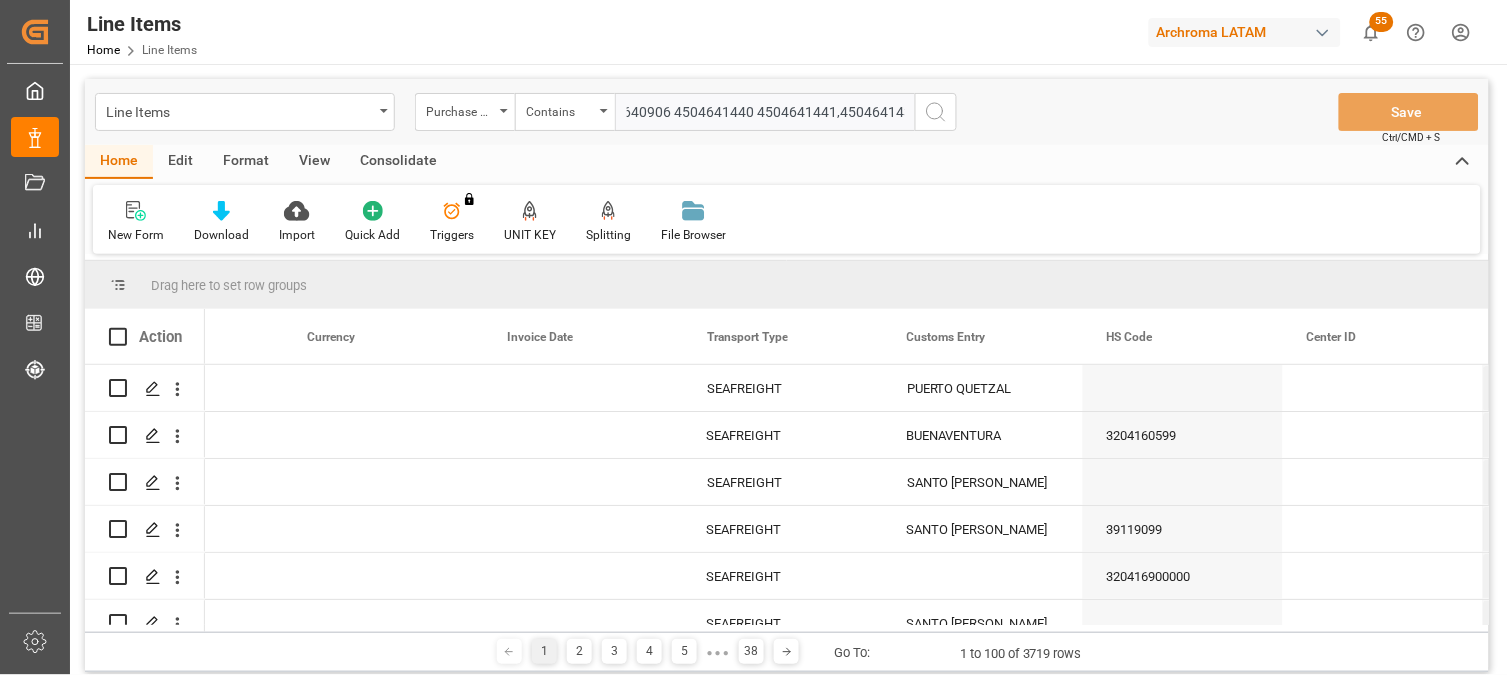 scroll, scrollTop: 0, scrollLeft: 992, axis: horizontal 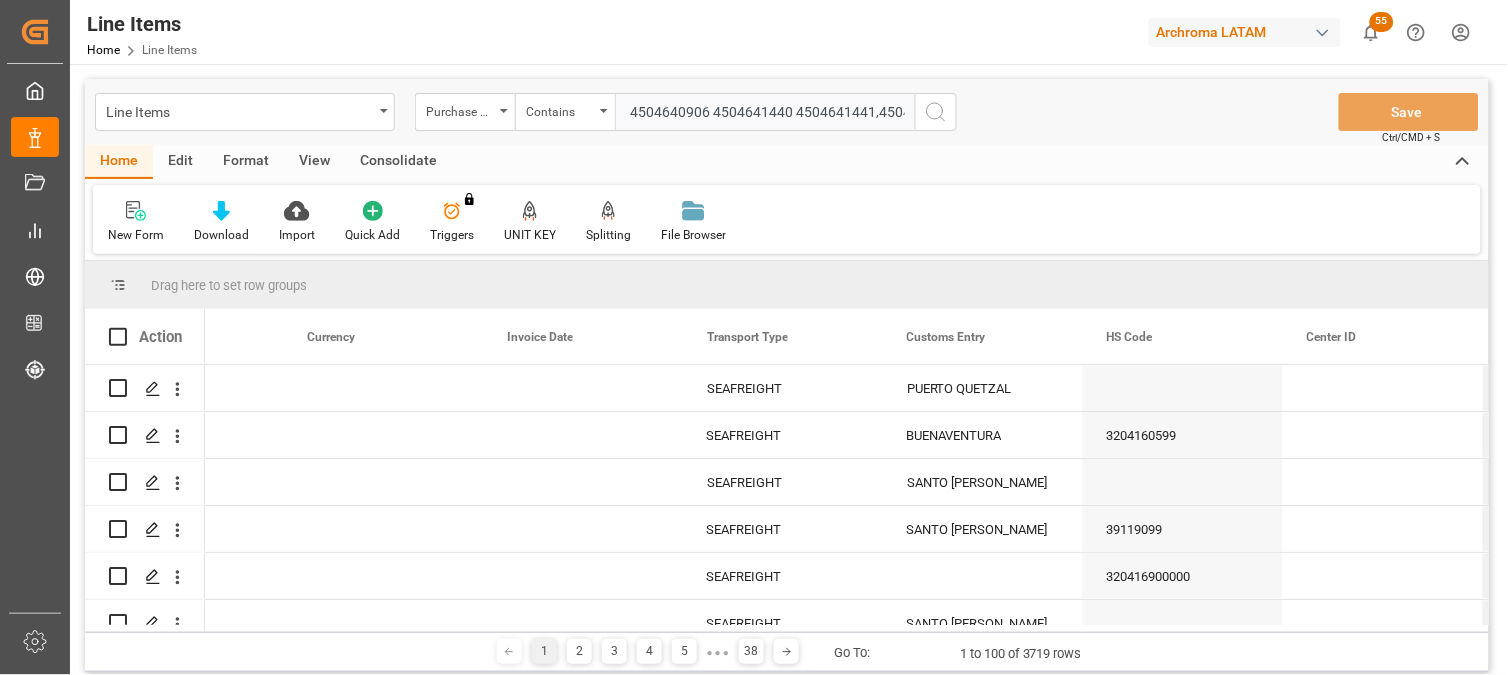 click on "4504643222 4504603870 4504615757 4504639635 4504639614 4504630299 4504641919 4504620180 4504634531 4504641936 4504618007 4504639608 4504640906 4504641440 4504641441,4504641437,4504641431,4504641442,4504641435,4504641447,4504641443" at bounding box center (765, 112) 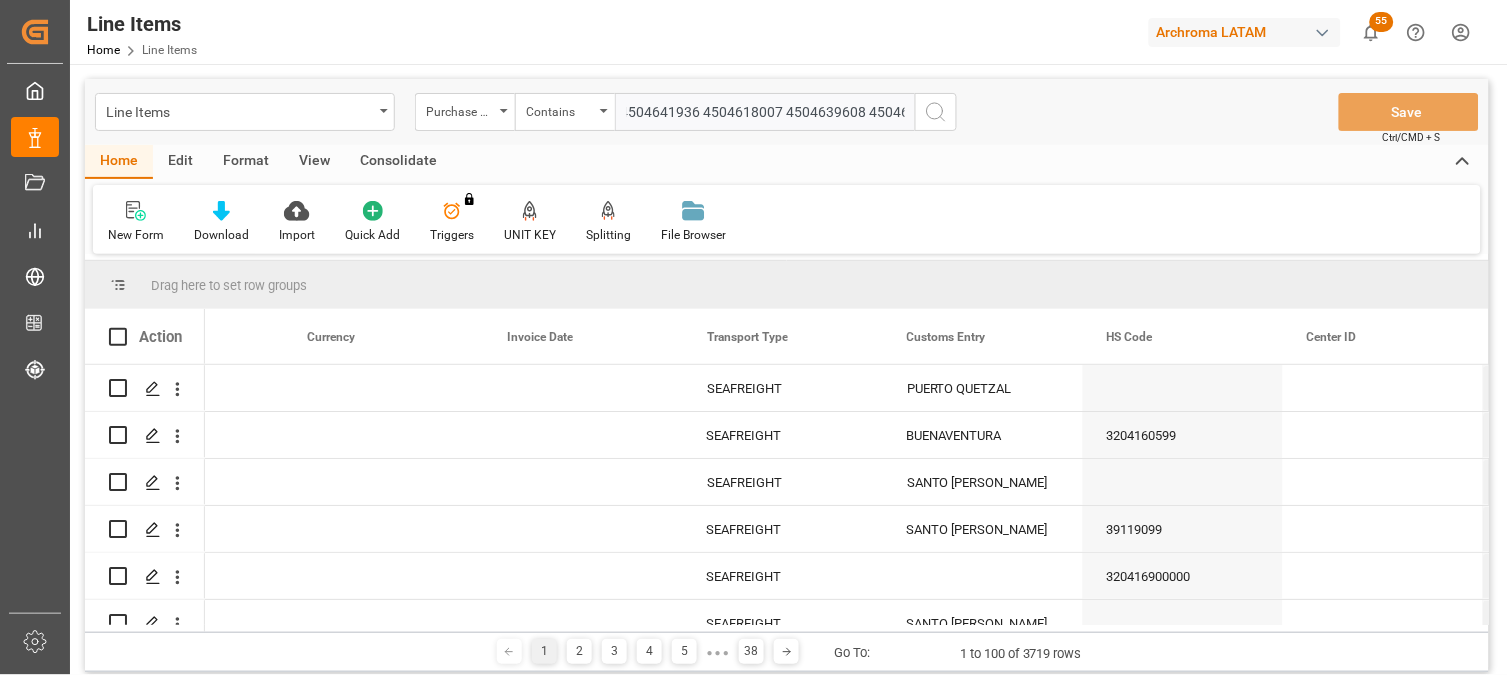 scroll, scrollTop: 0, scrollLeft: 726, axis: horizontal 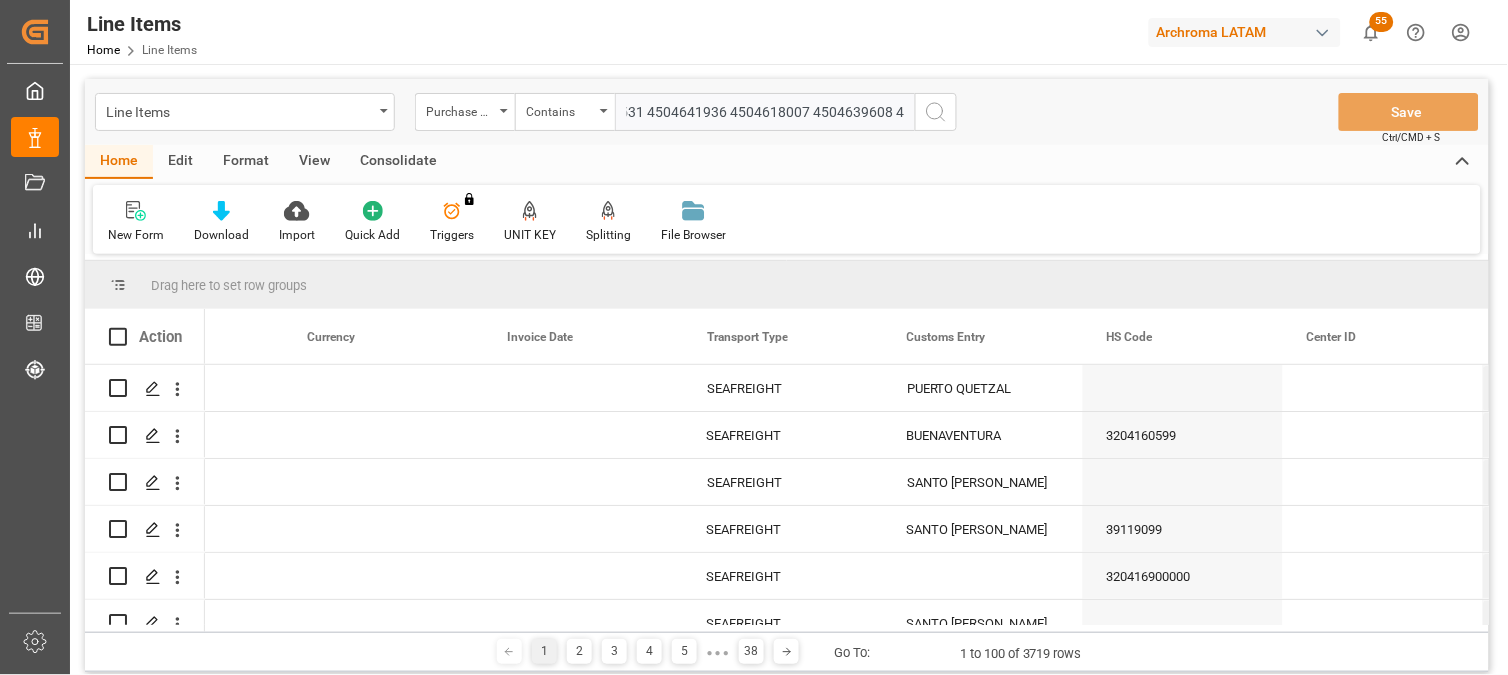 click on "4504643222 4504603870 4504615757 4504639635 4504639614 4504630299 4504641919 4504620180 4504634531 4504641936 4504618007 4504639608 4504640906,4504641440,4504641441,4504641437,4504641431,4504641442,4504641435,4504641447,4504641443" at bounding box center (765, 112) 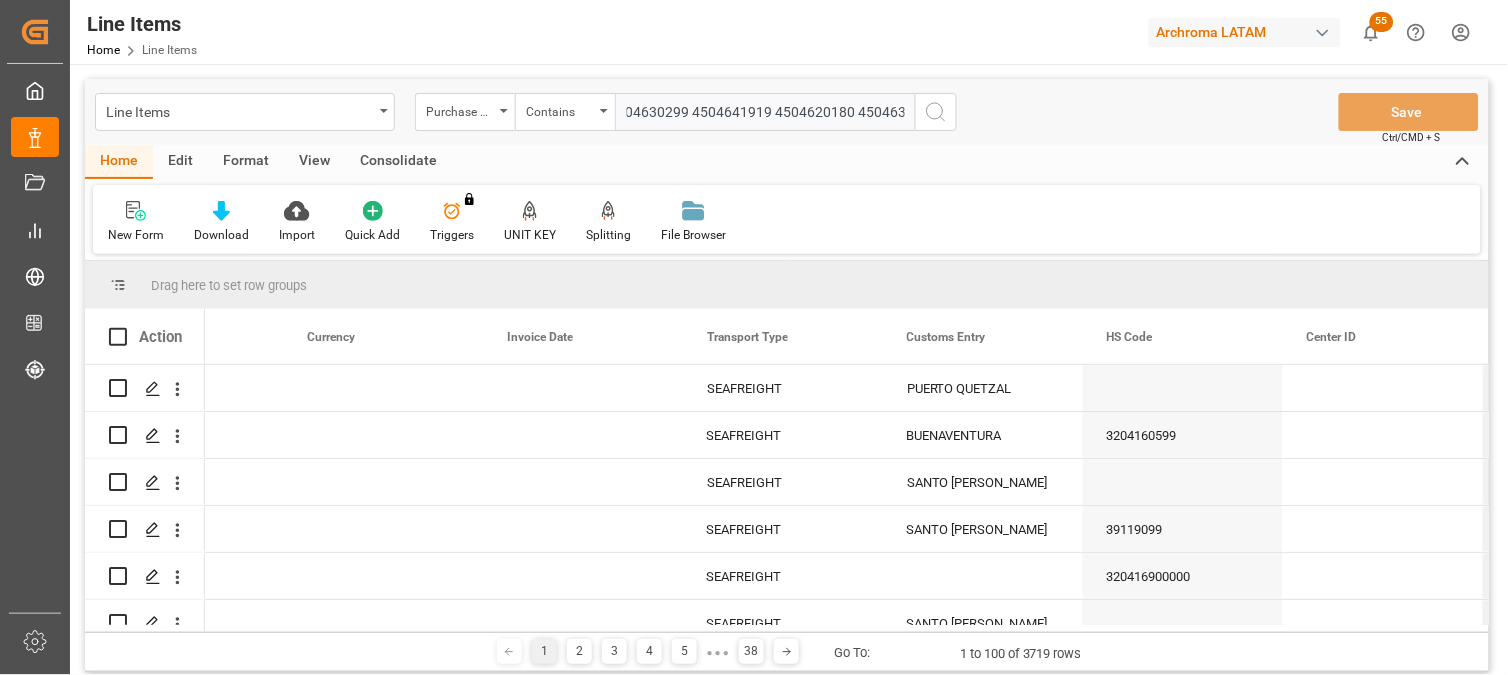 scroll, scrollTop: 0, scrollLeft: 408, axis: horizontal 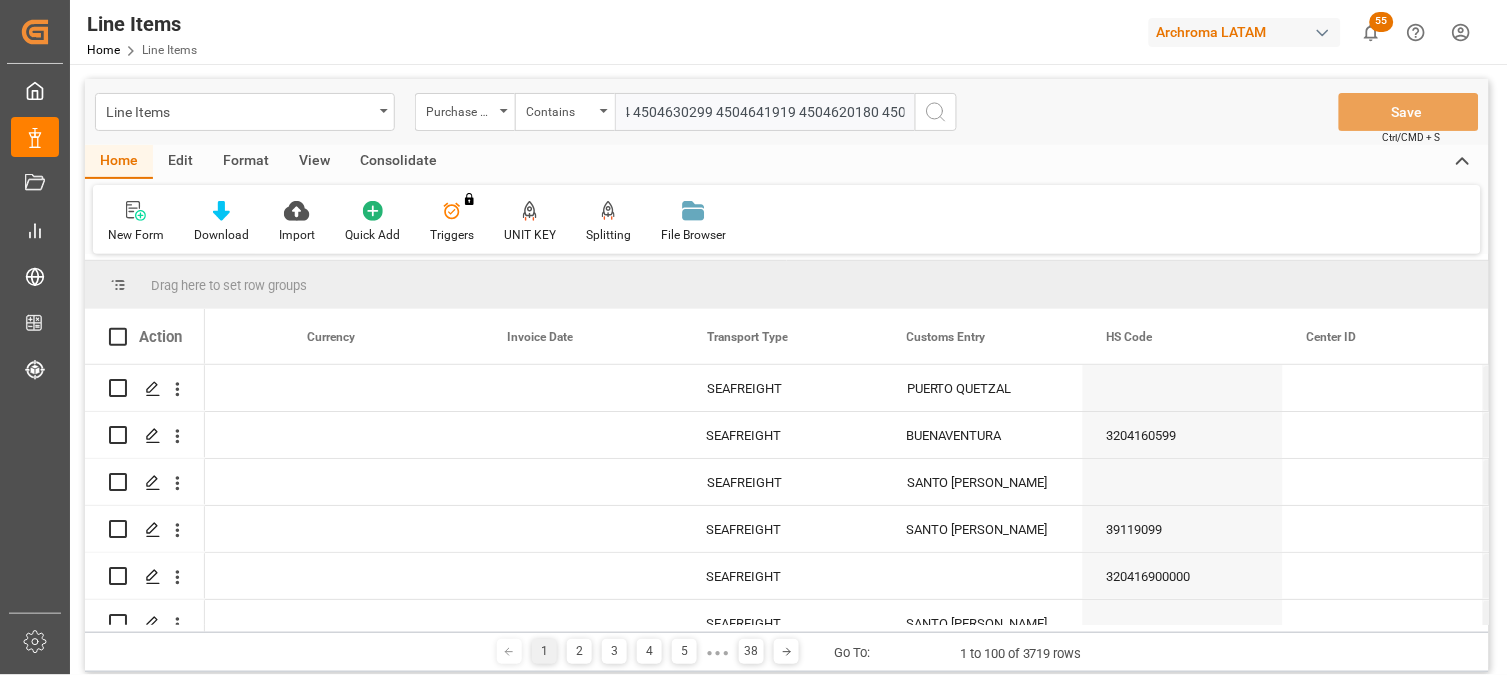 click on "4504643222 4504603870 4504615757 4504639635 4504639614 4504630299 4504641919 4504620180 4504634531,4504641936,4504618007,4504639608,4504640906,4504641440,4504641441,4504641437,4504641431,4504641442,4504641435,4504641447,4504641443" at bounding box center [765, 112] 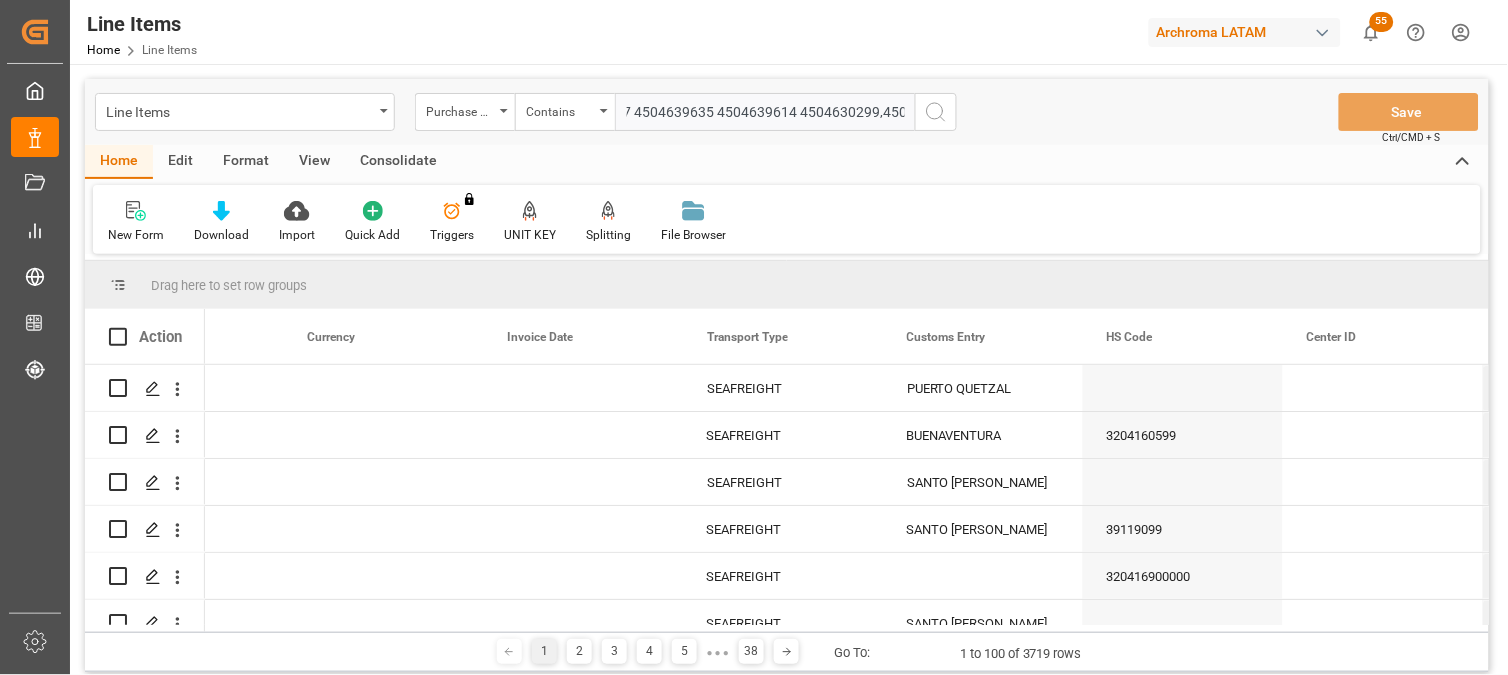 scroll, scrollTop: 0, scrollLeft: 210, axis: horizontal 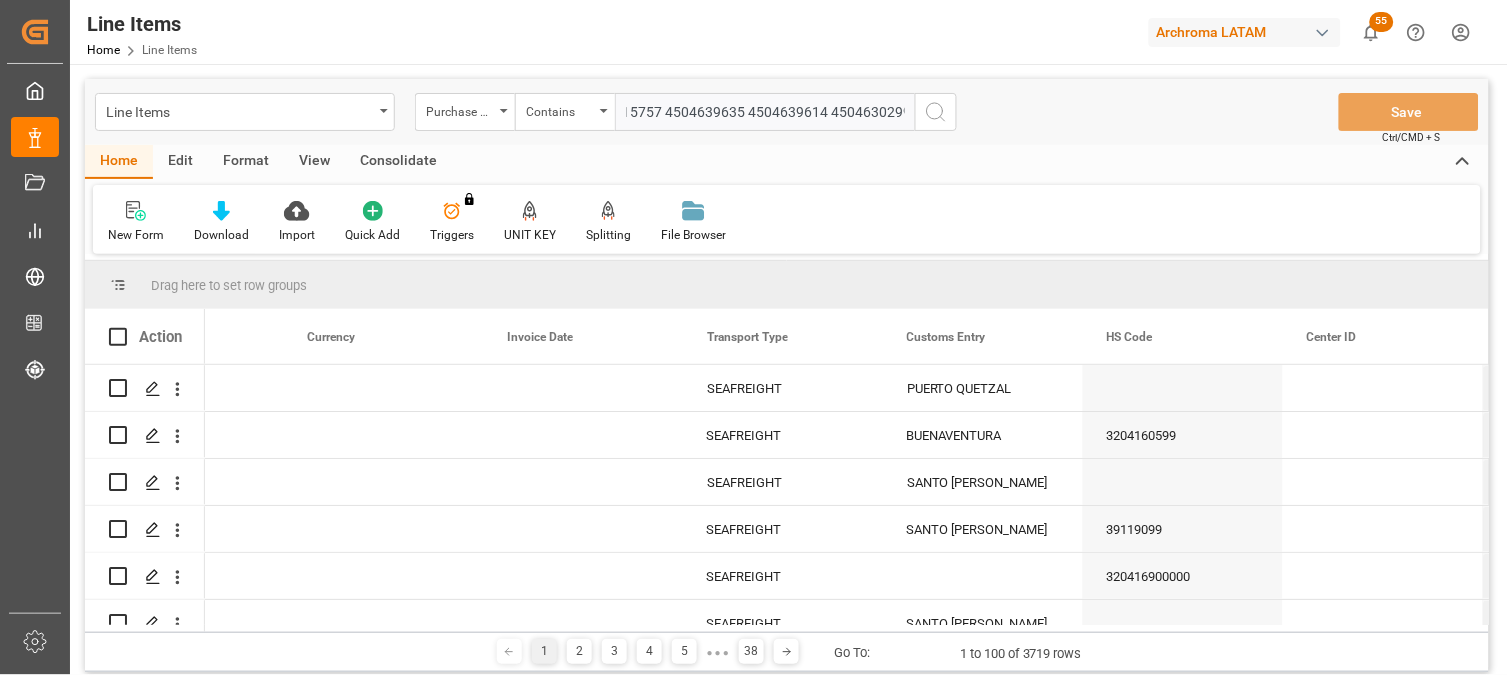click on "4504643222 4504603870 4504615757 4504639635 4504639614 4504630299,4504641919,4504620180,4504634531,4504641936,4504618007,4504639608,4504640906,4504641440,4504641441,4504641437,4504641431,4504641442,4504641435,4504641447,4504641443" at bounding box center [765, 112] 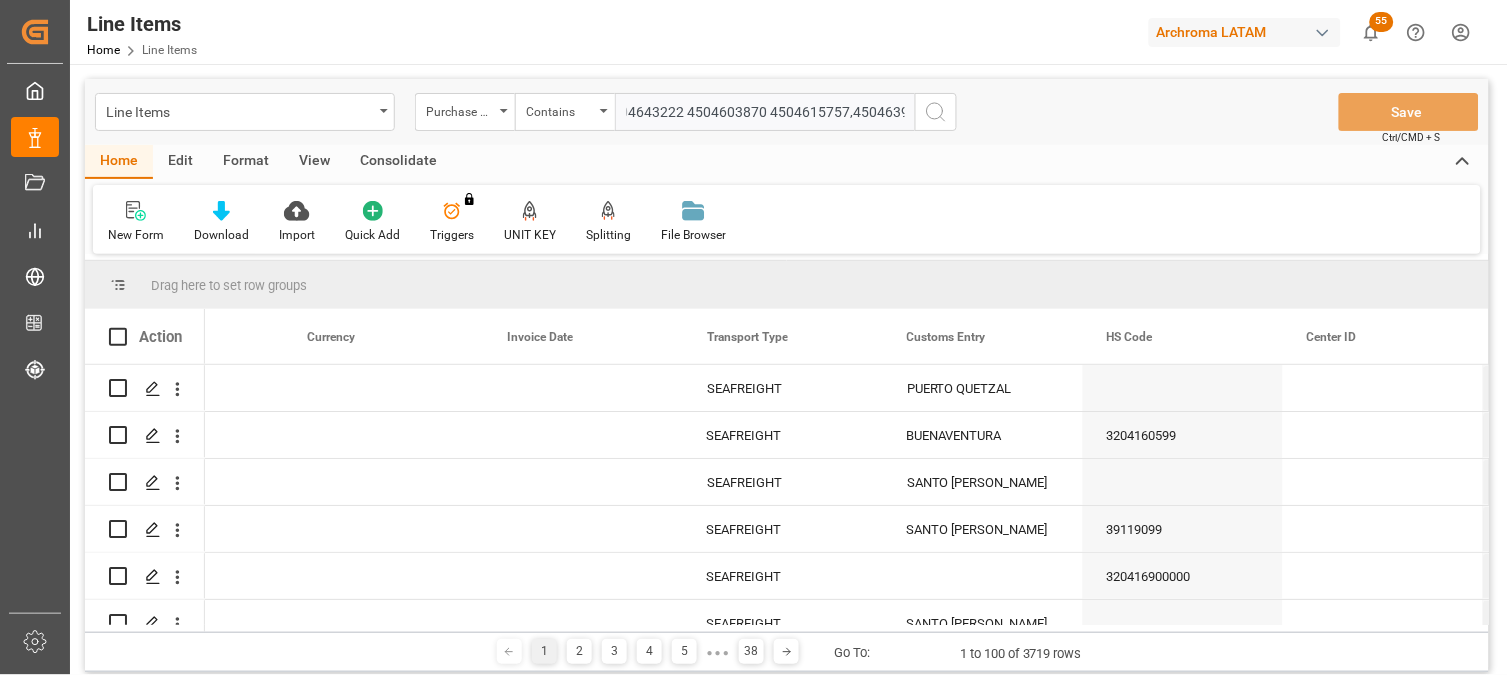 scroll, scrollTop: 0, scrollLeft: 0, axis: both 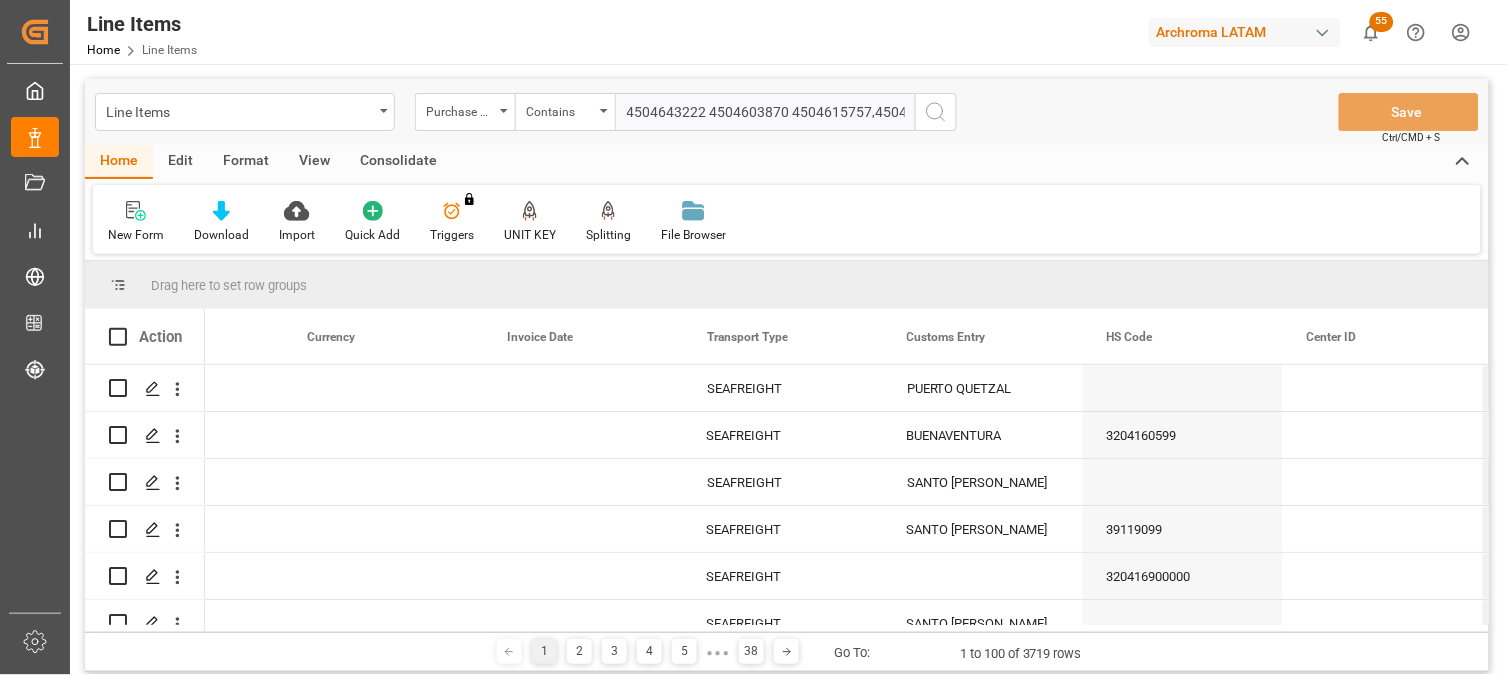 click on "4504643222 4504603870 4504615757,4504639635,4504639614,4504630299,4504641919,4504620180,4504634531,4504641936,4504618007,4504639608,4504640906,4504641440,4504641441,4504641437,4504641431,4504641442,4504641435,4504641447,4504641443" at bounding box center [765, 112] 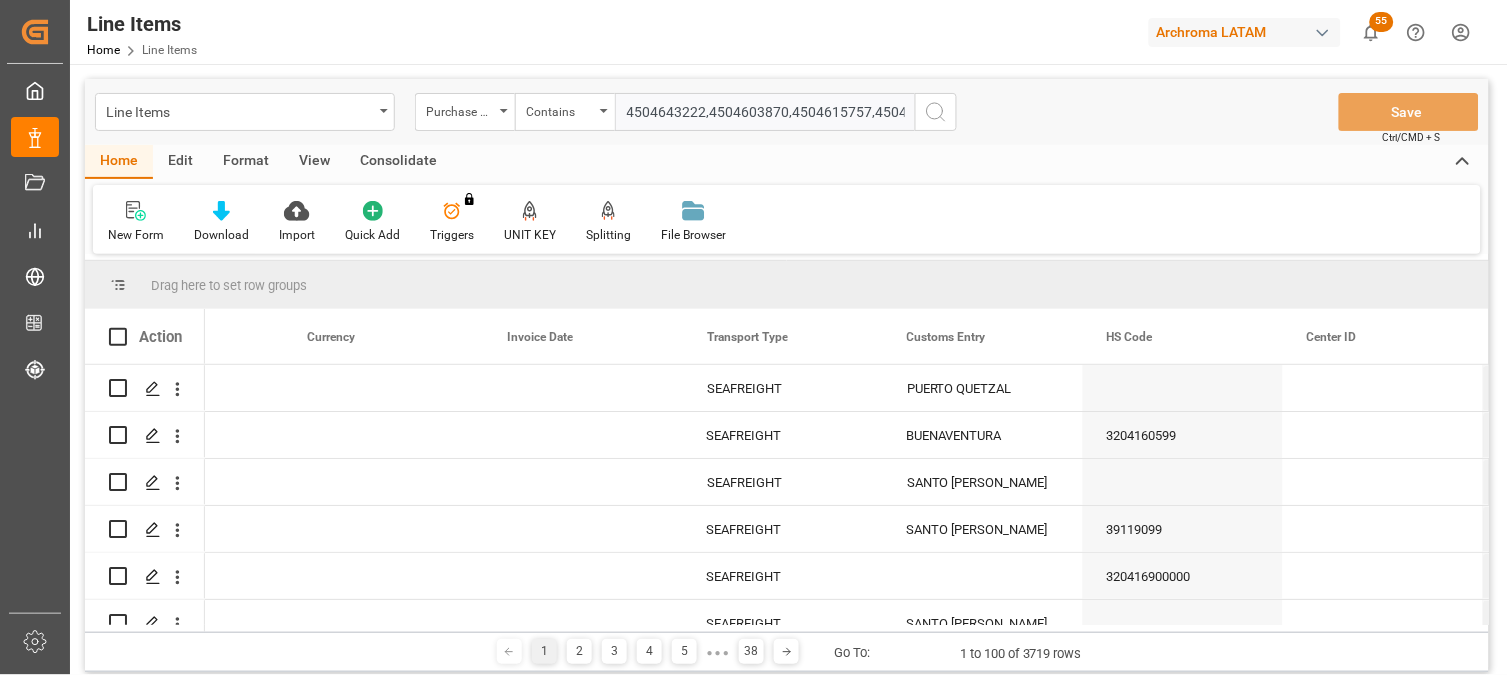 type on "4504643222,4504603870,4504615757,4504639635,4504639614,4504630299,4504641919,4504620180,4504634531,4504641936,4504618007,4504639608,4504640906,4504641440,4504641441,4504641437,4504641431,4504641442,4504641435,4504641447,4504641443" 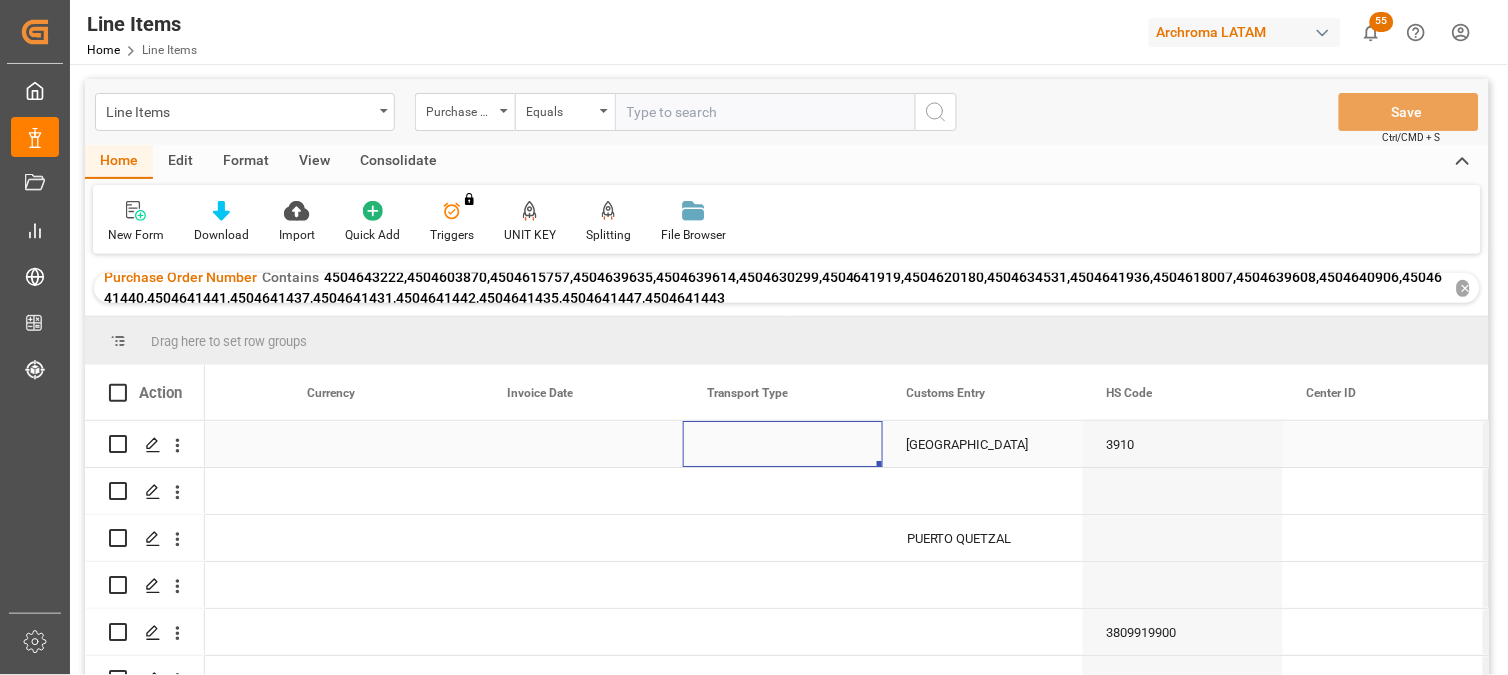 click at bounding box center [783, 444] 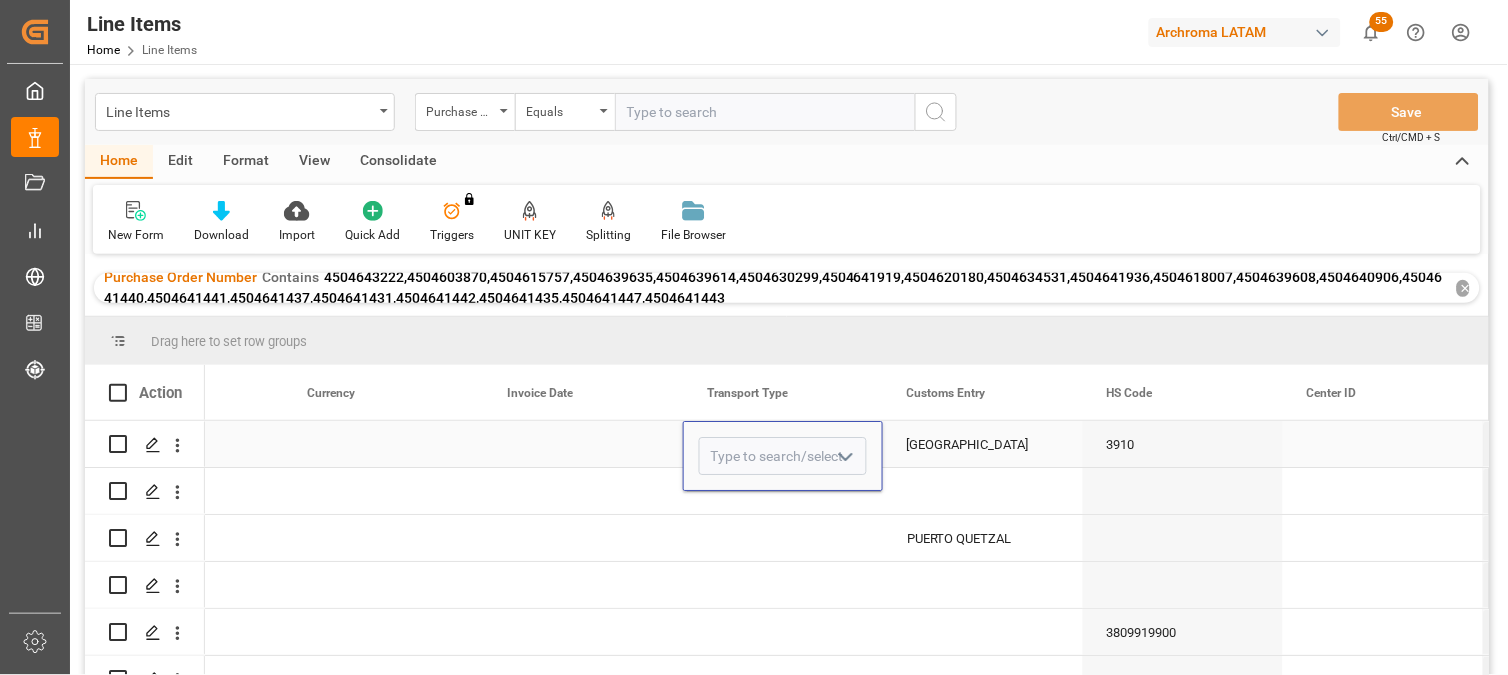click 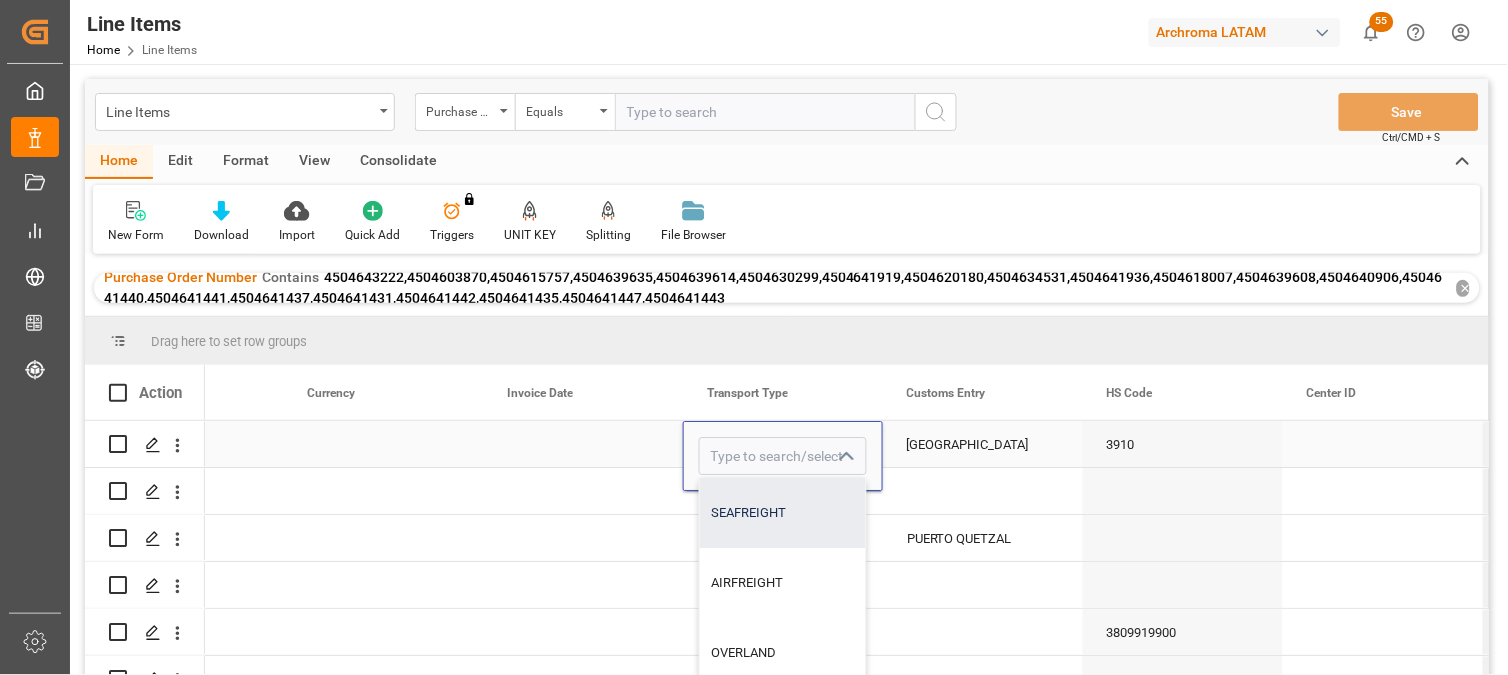 click on "SEAFREIGHT" at bounding box center [783, 513] 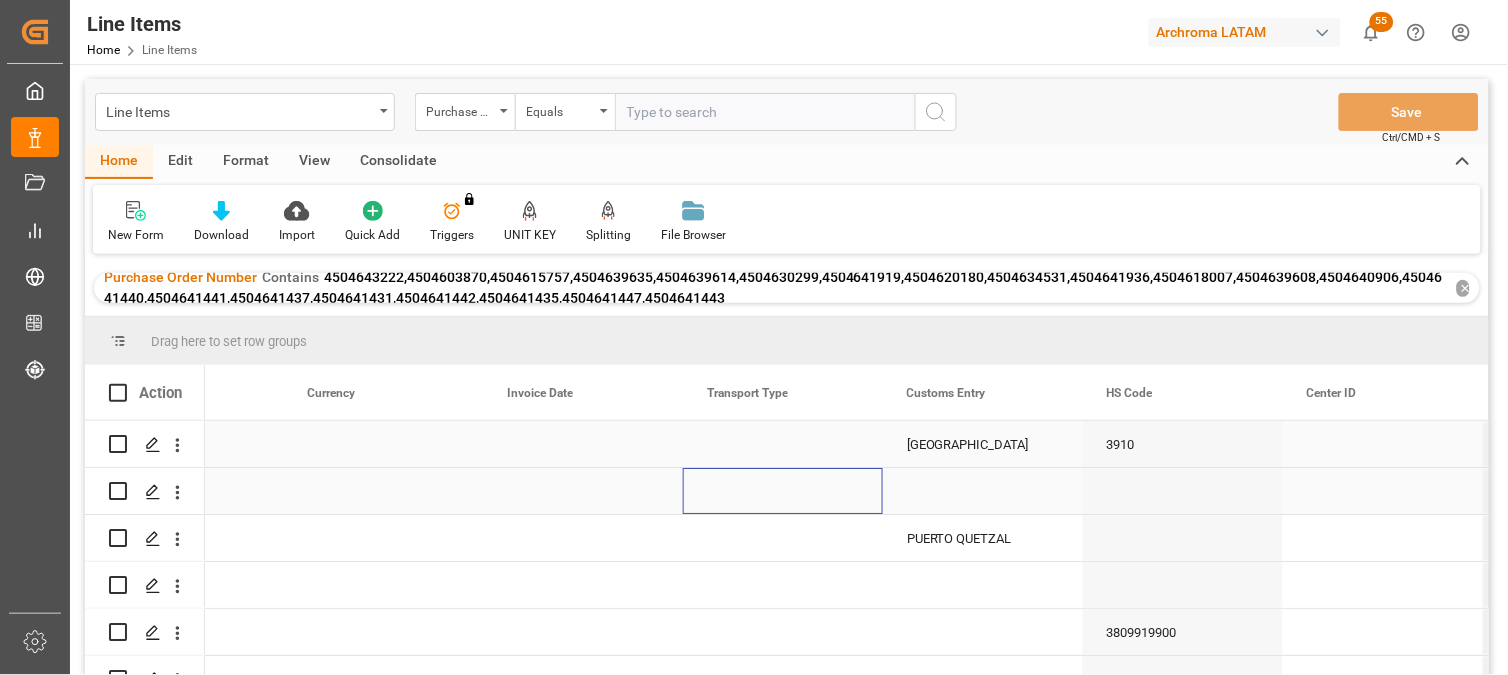 click at bounding box center [783, 491] 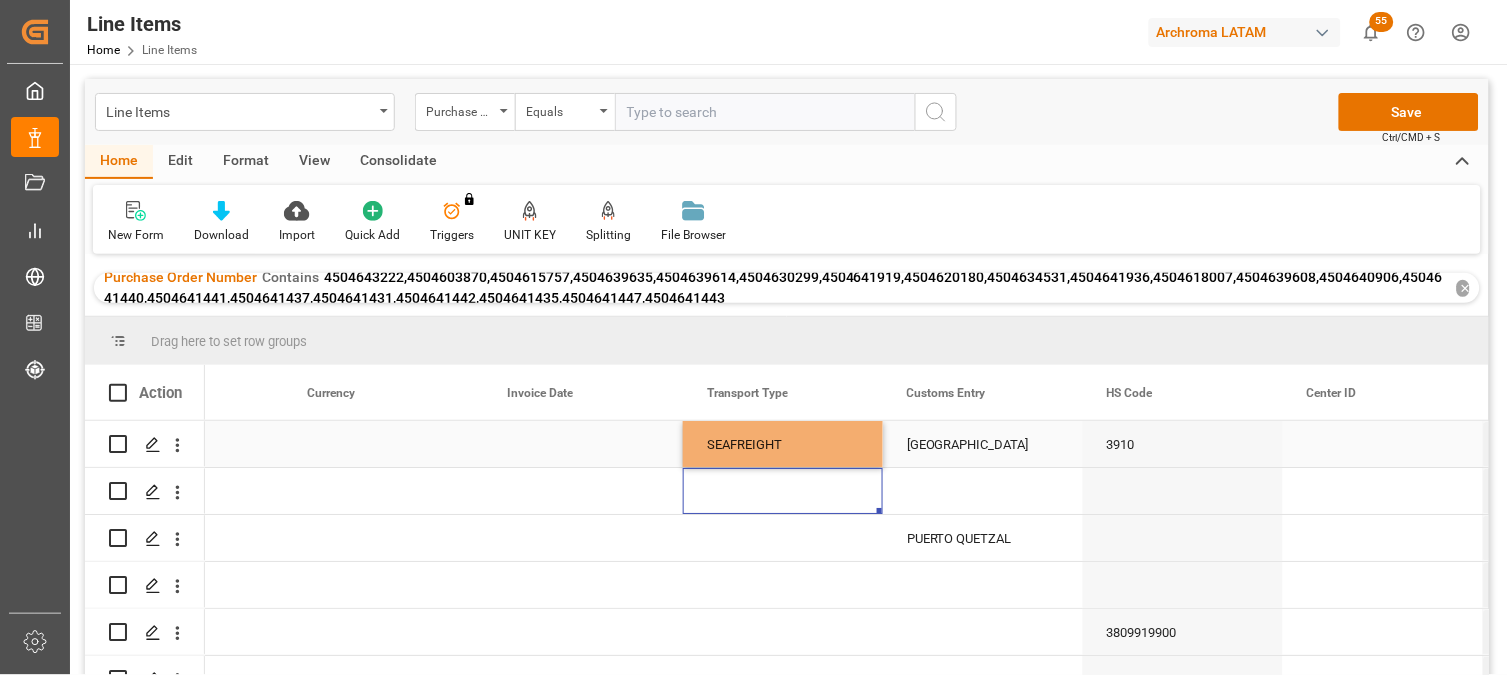 click on "SEAFREIGHT" at bounding box center (783, 445) 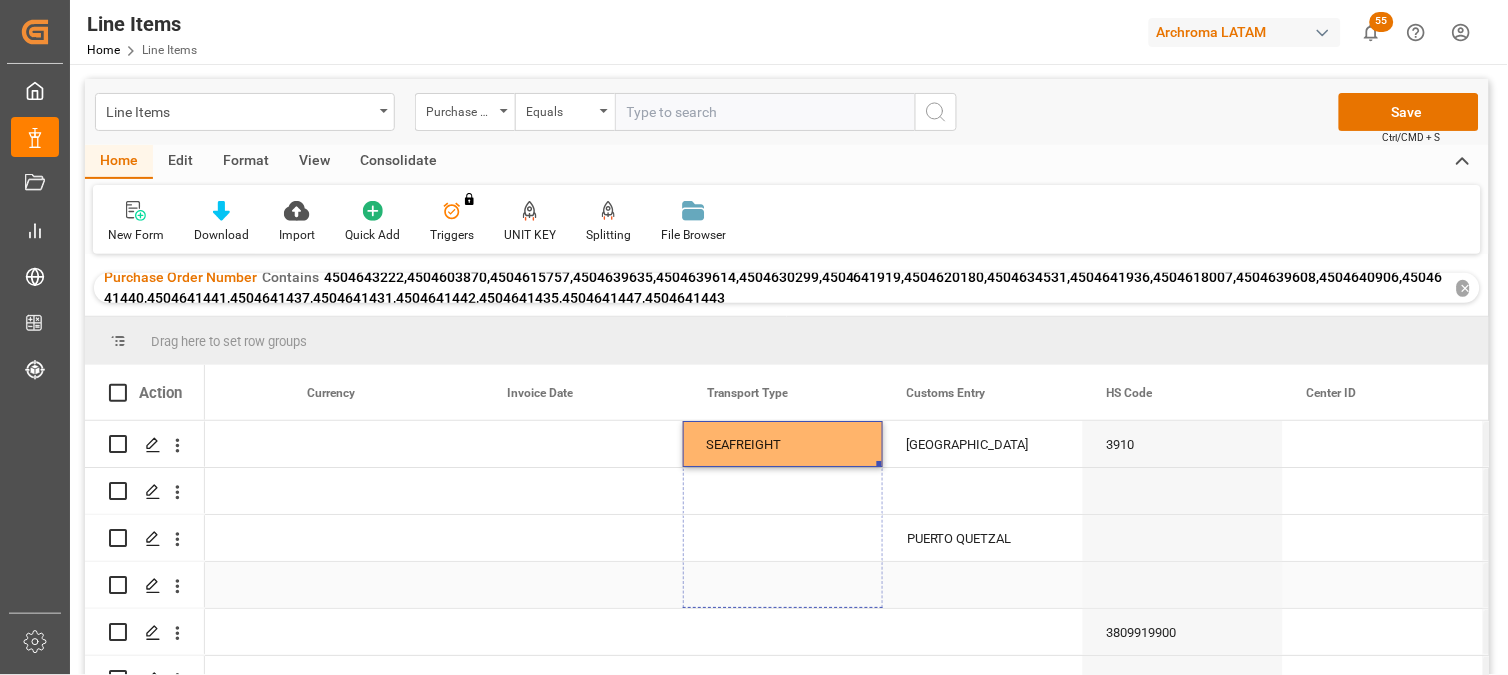 drag, startPoint x: 880, startPoint y: 462, endPoint x: 867, endPoint y: 644, distance: 182.4637 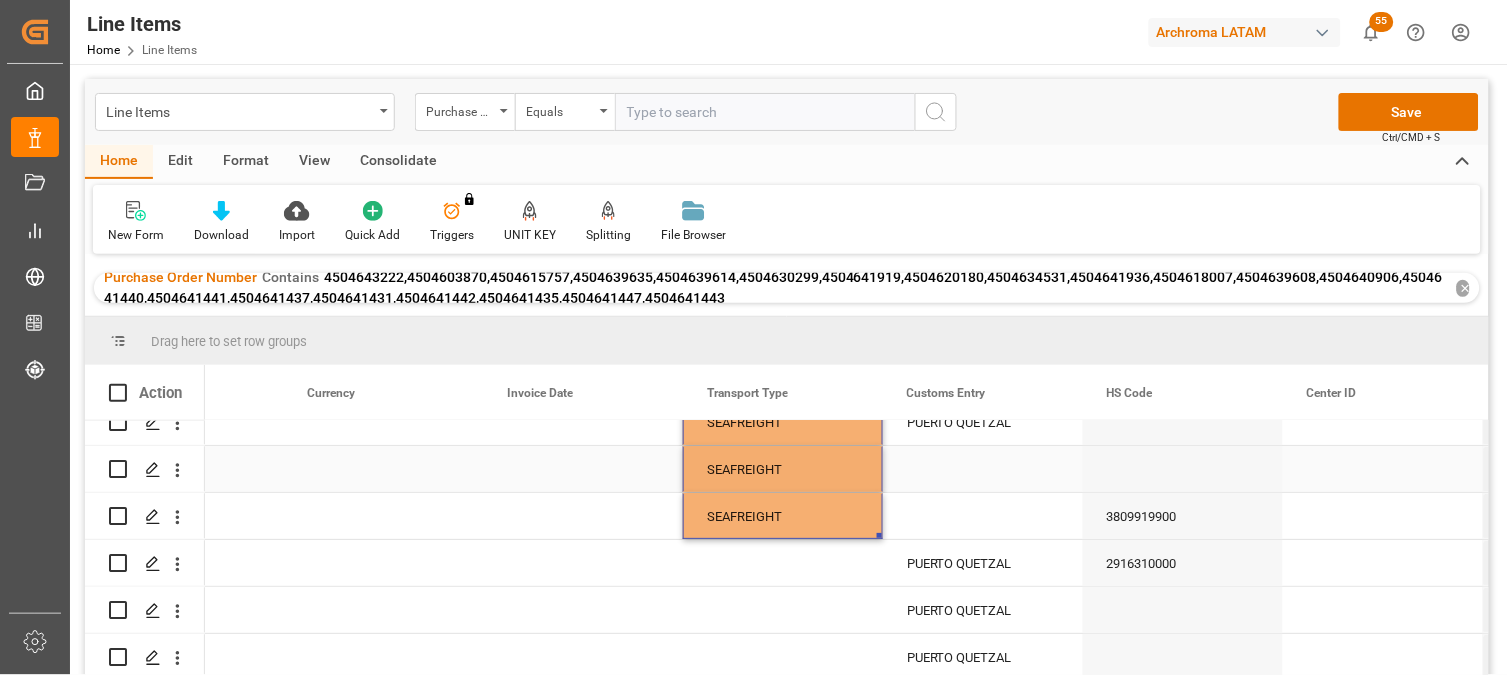 scroll, scrollTop: 222, scrollLeft: 0, axis: vertical 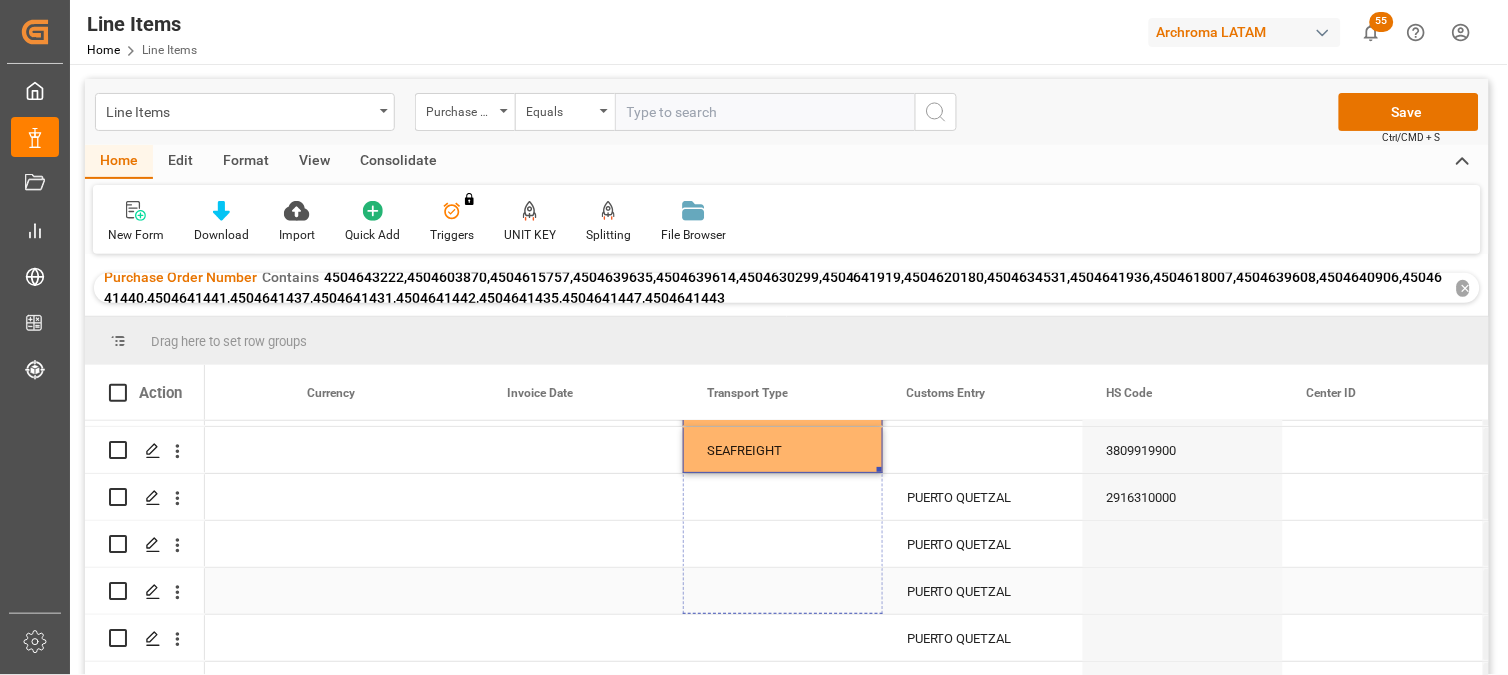 drag, startPoint x: 877, startPoint y: 430, endPoint x: 877, endPoint y: 608, distance: 178 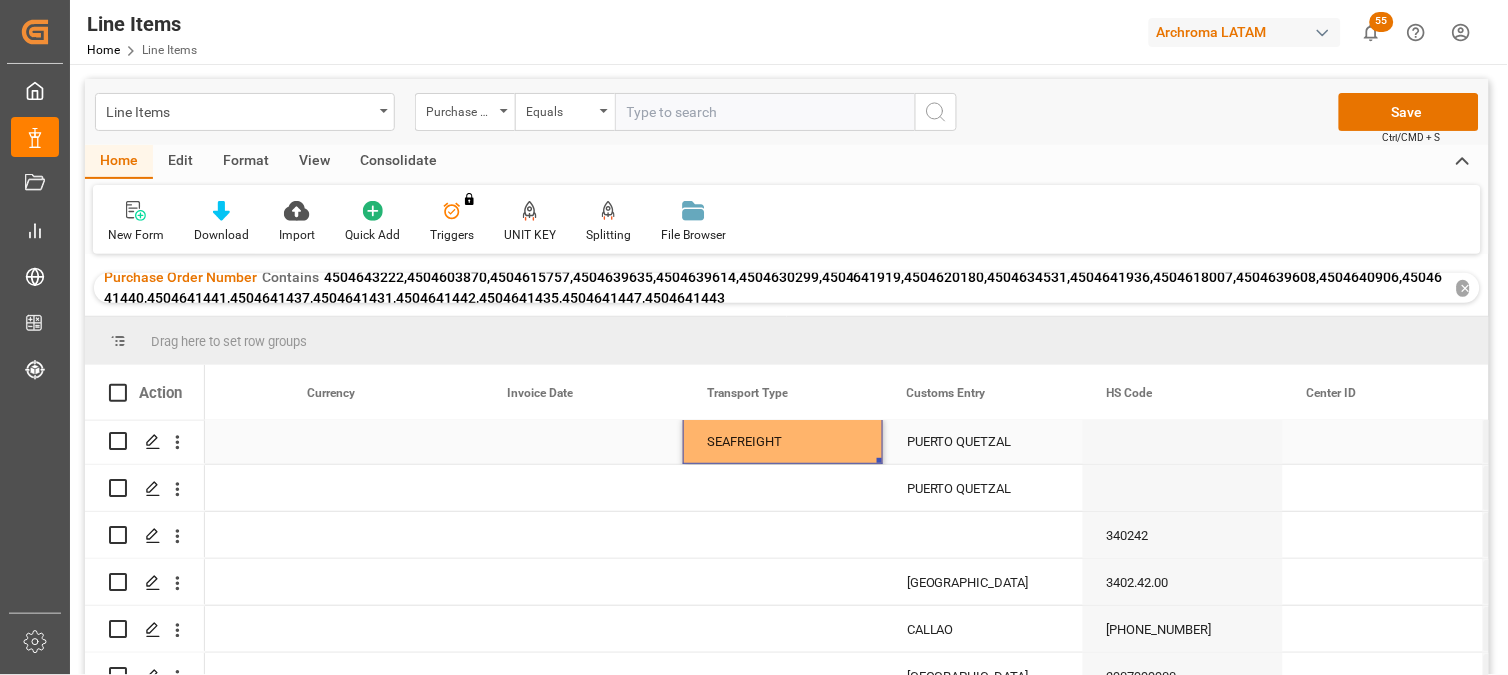 scroll, scrollTop: 293, scrollLeft: 0, axis: vertical 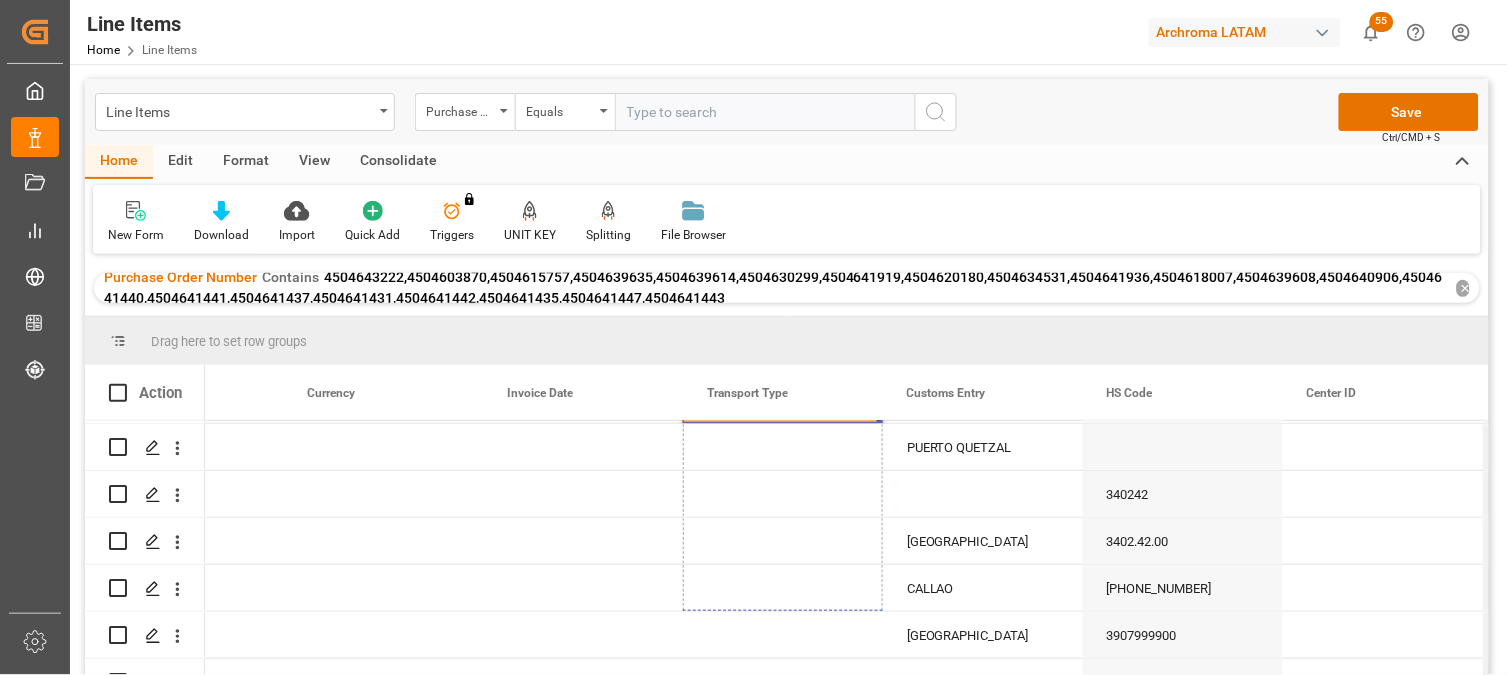drag, startPoint x: 878, startPoint y: 497, endPoint x: 867, endPoint y: 678, distance: 181.33394 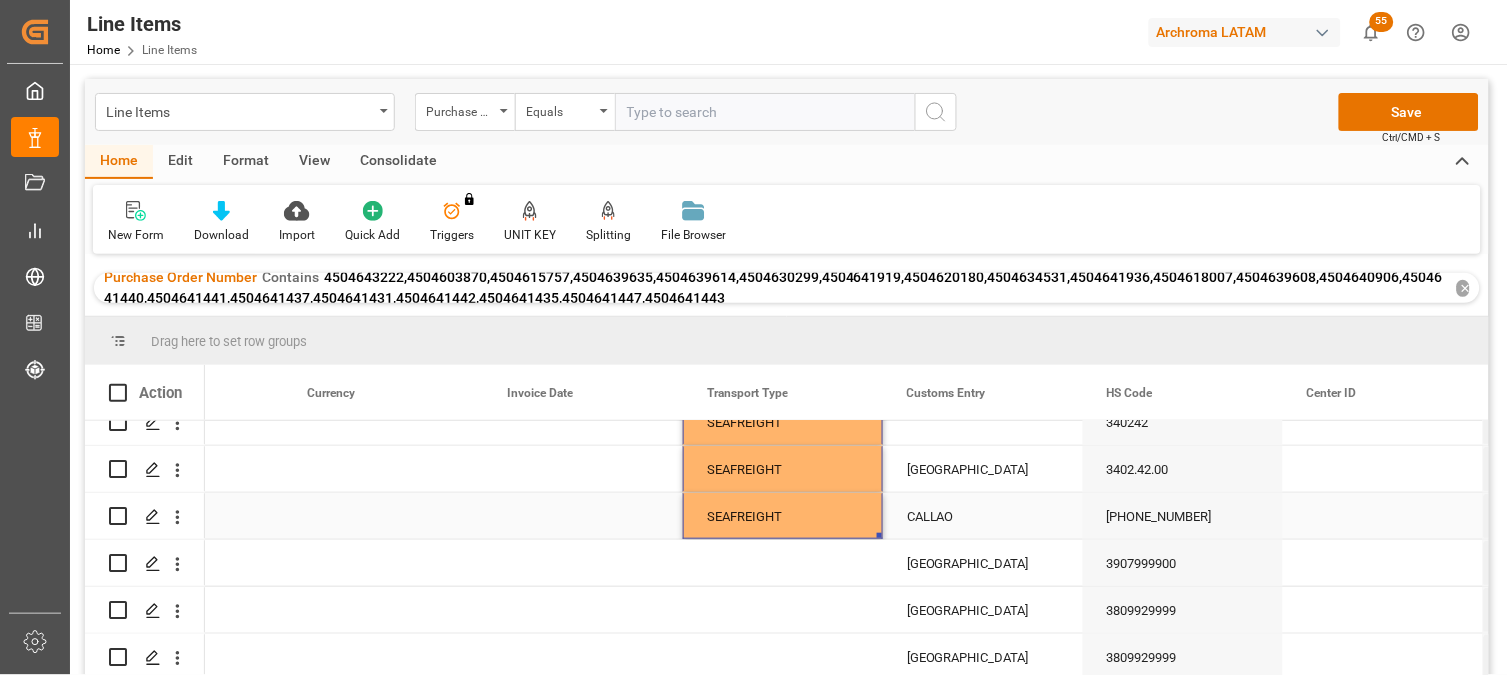 scroll, scrollTop: 484, scrollLeft: 0, axis: vertical 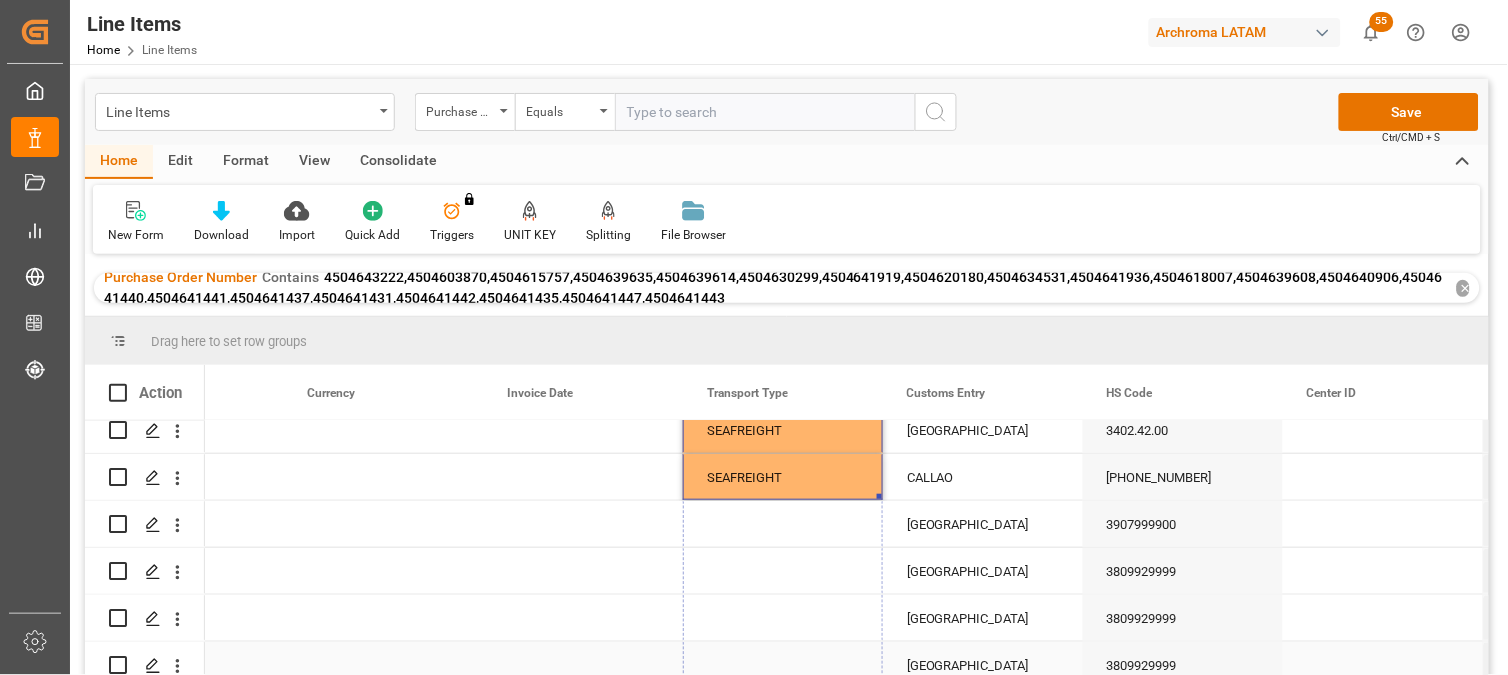 drag, startPoint x: 877, startPoint y: 495, endPoint x: 877, endPoint y: 647, distance: 152 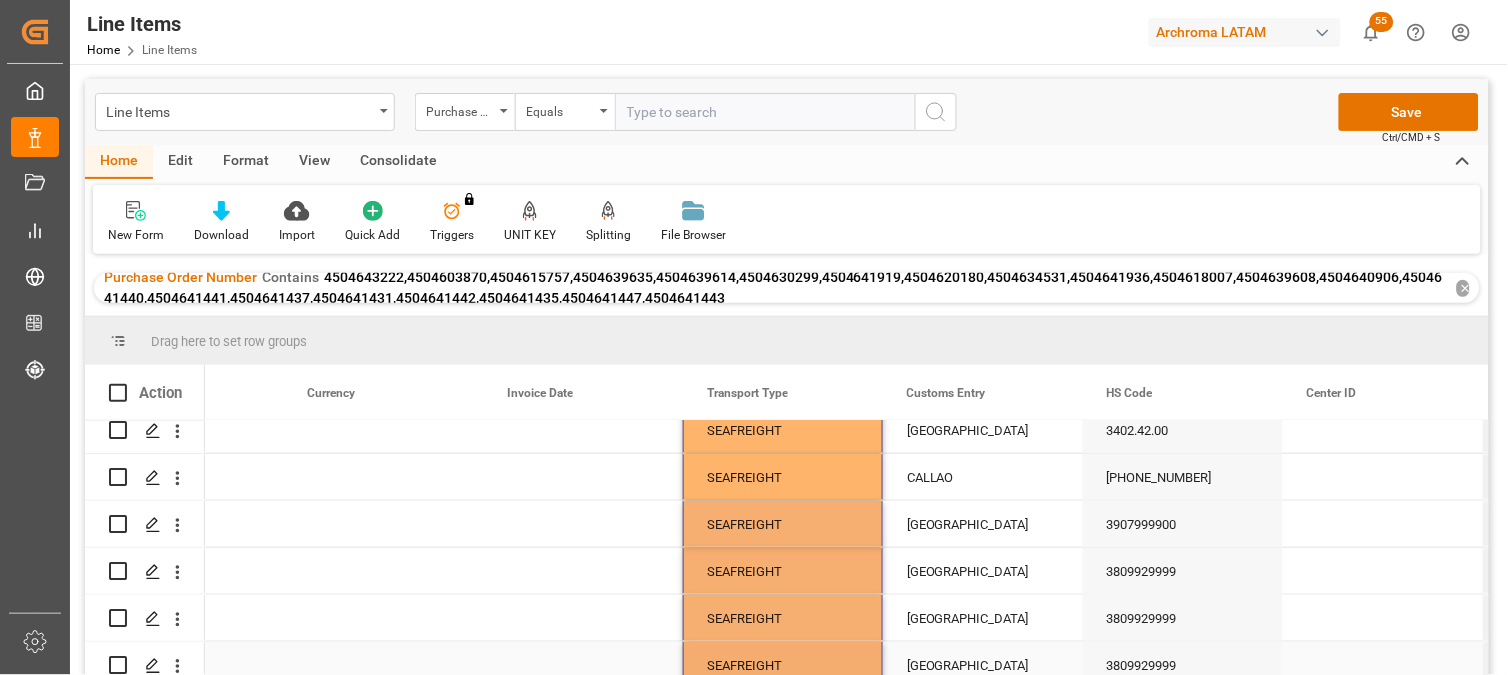scroll, scrollTop: 595, scrollLeft: 0, axis: vertical 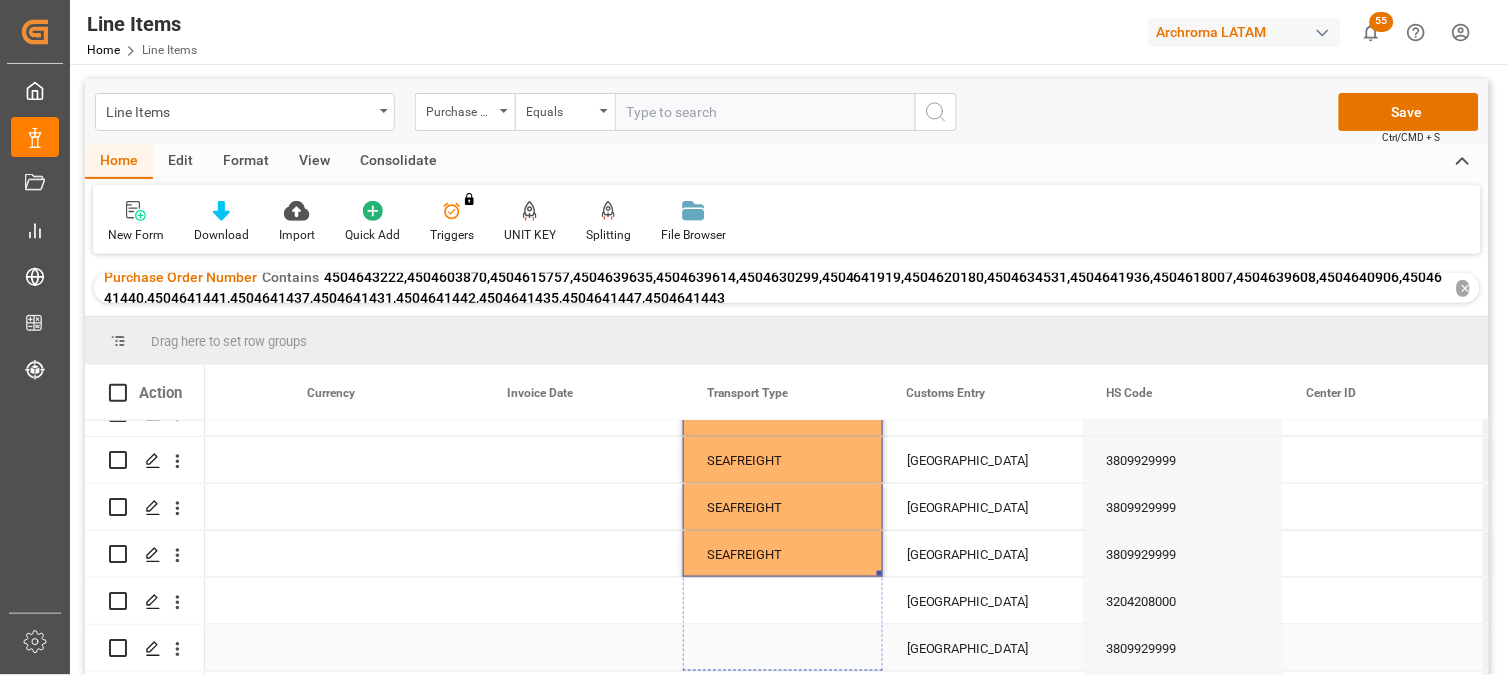 drag, startPoint x: 878, startPoint y: 572, endPoint x: 880, endPoint y: 664, distance: 92.021736 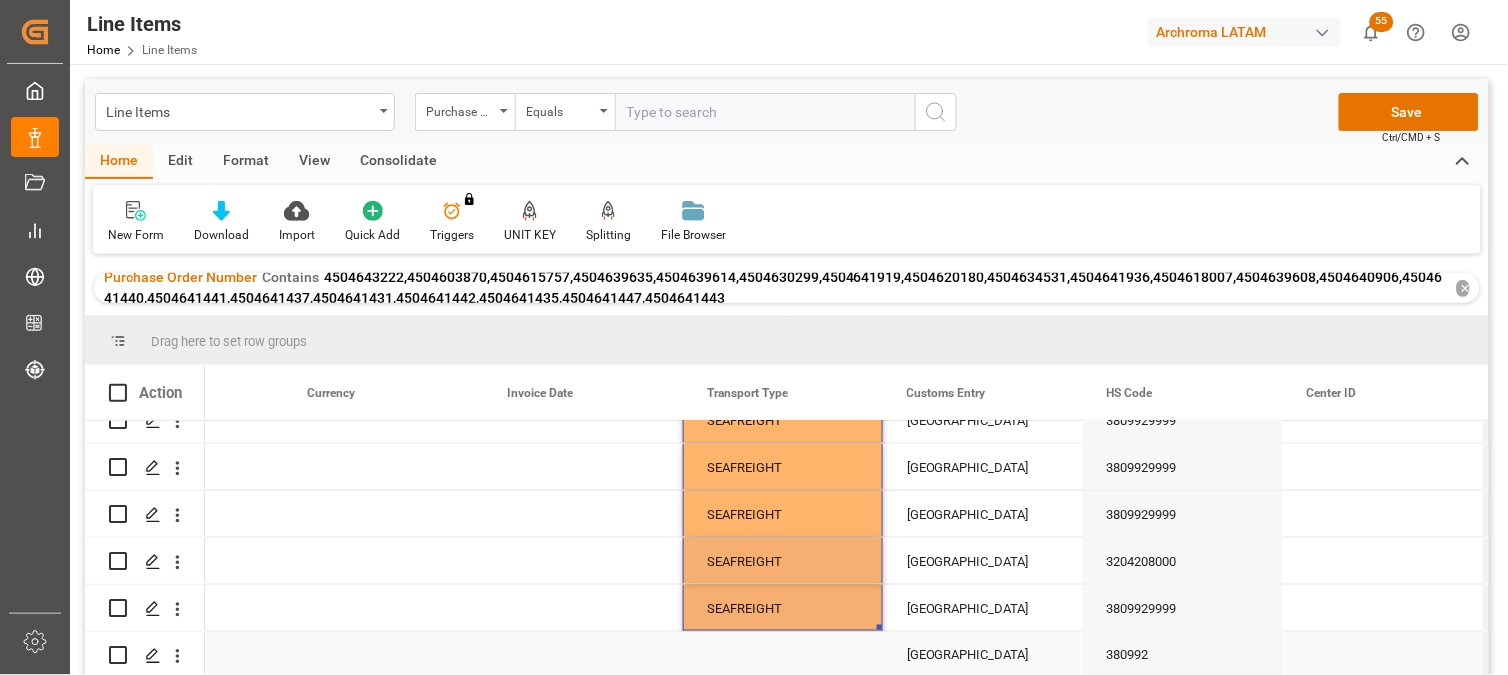 scroll, scrollTop: 732, scrollLeft: 0, axis: vertical 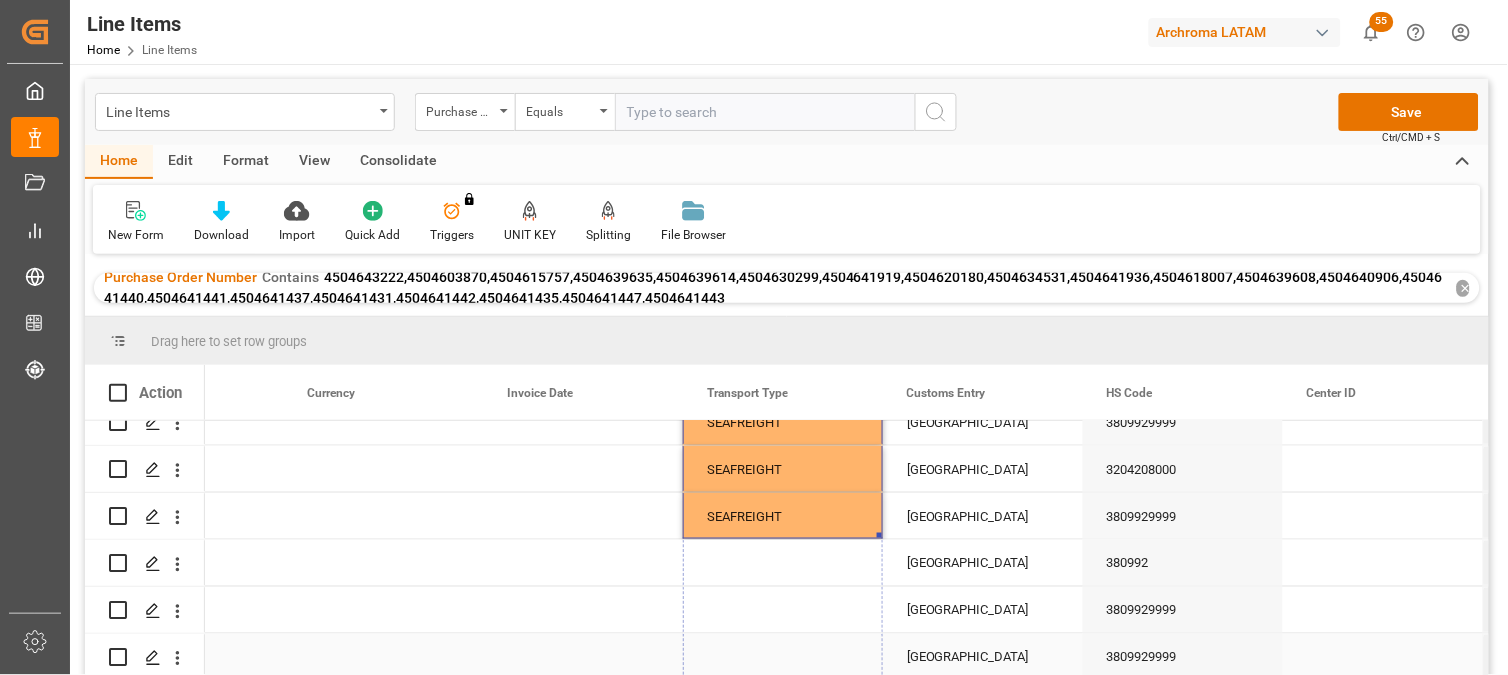 drag, startPoint x: 876, startPoint y: 527, endPoint x: 871, endPoint y: 652, distance: 125.09996 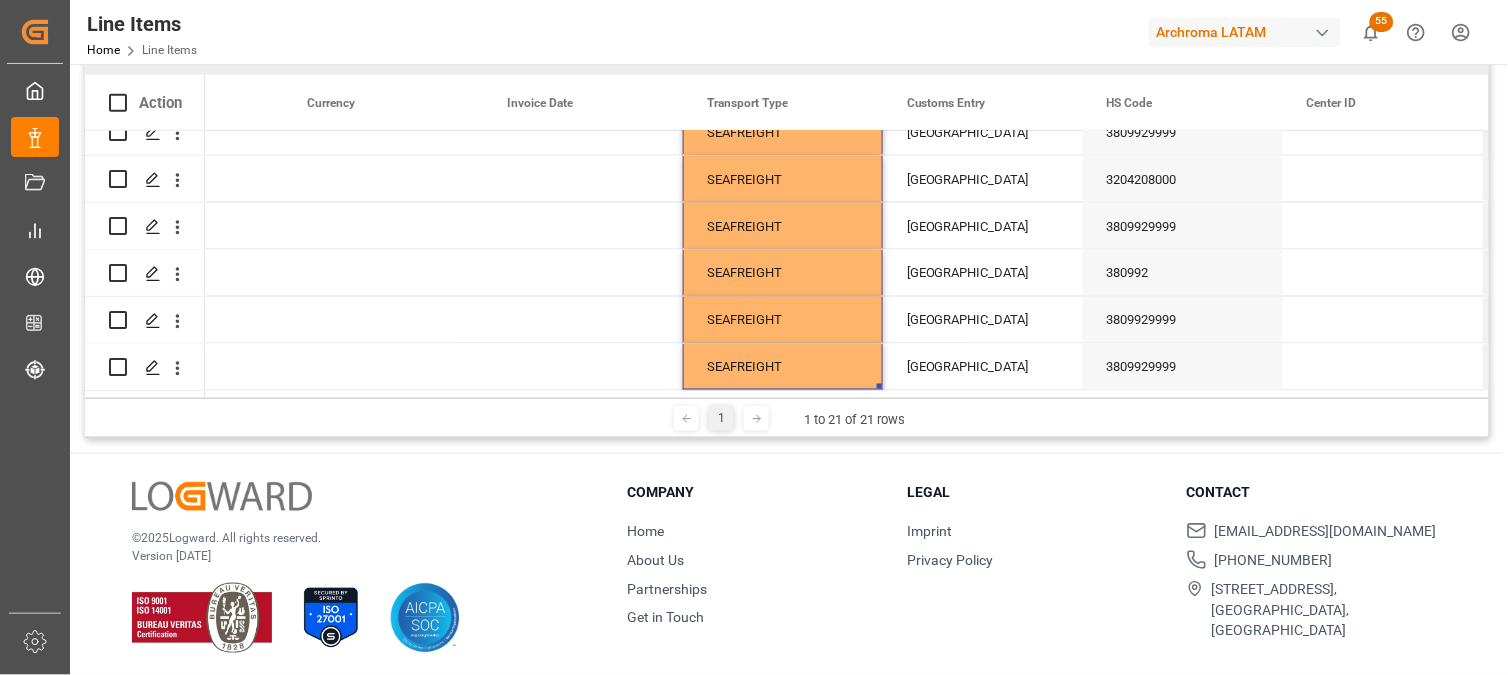 scroll, scrollTop: 295, scrollLeft: 0, axis: vertical 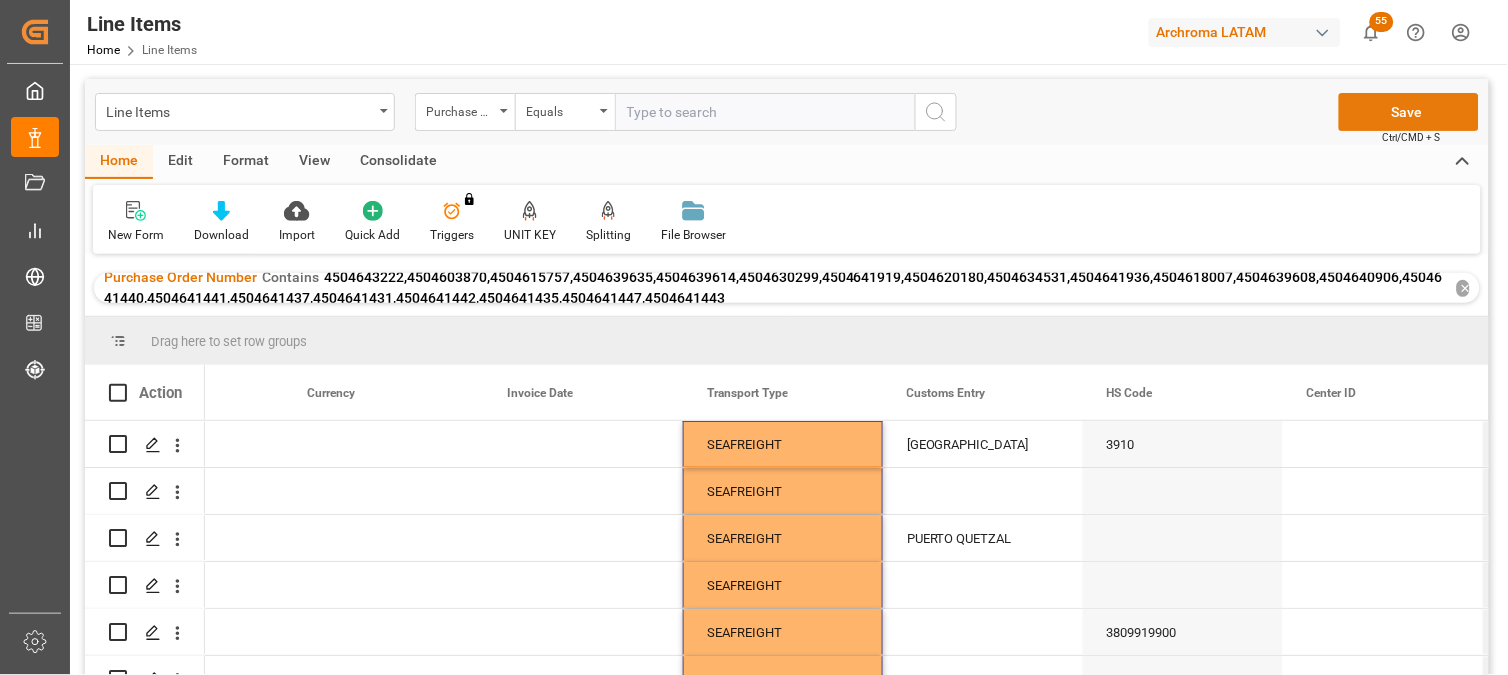 click on "Save" at bounding box center [1409, 112] 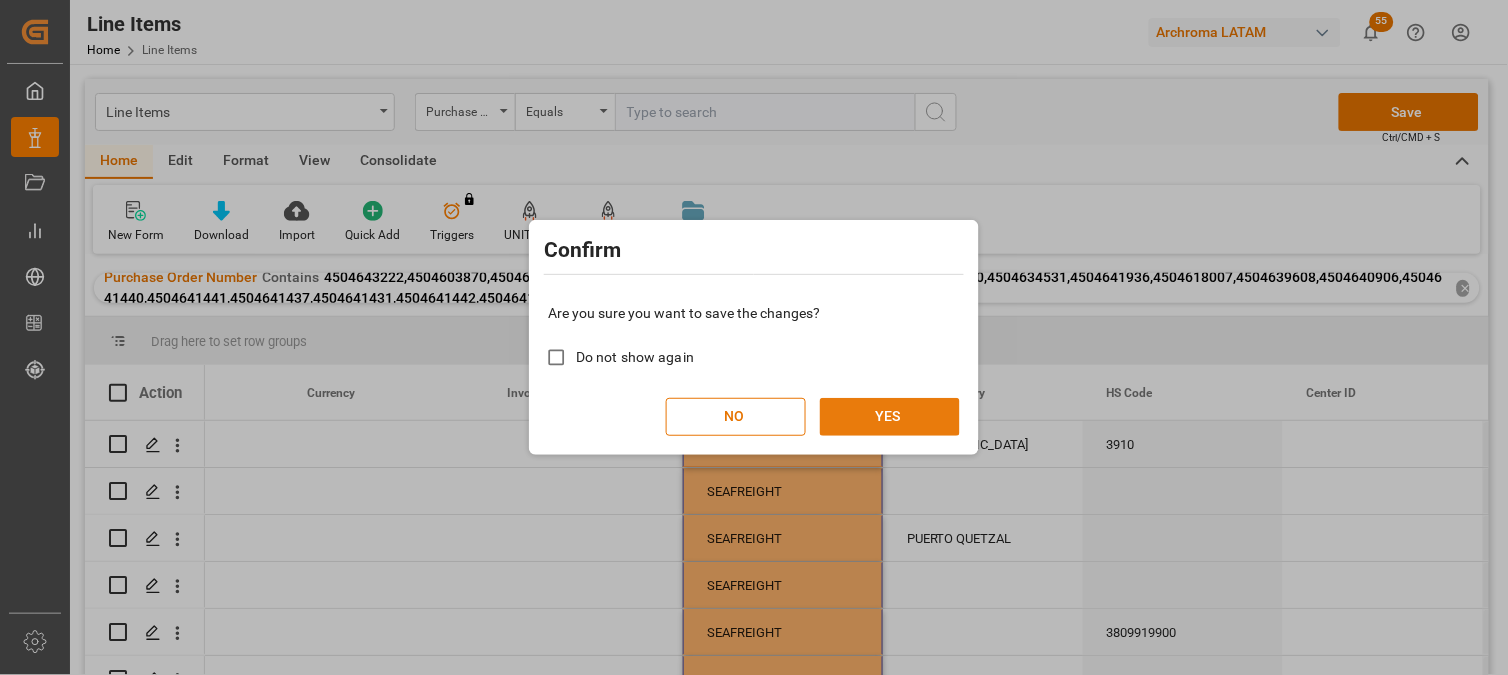 click on "YES" at bounding box center (890, 417) 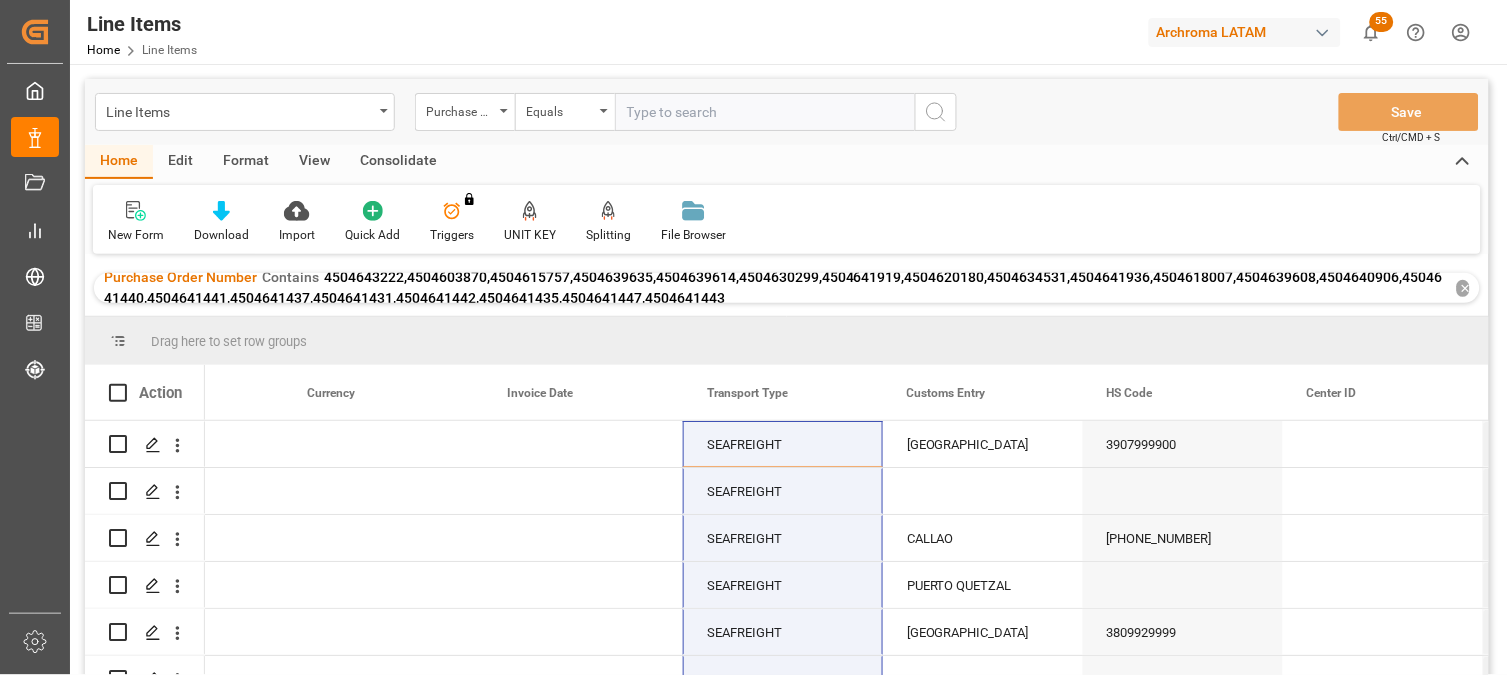 click on "✕" at bounding box center (1463, 288) 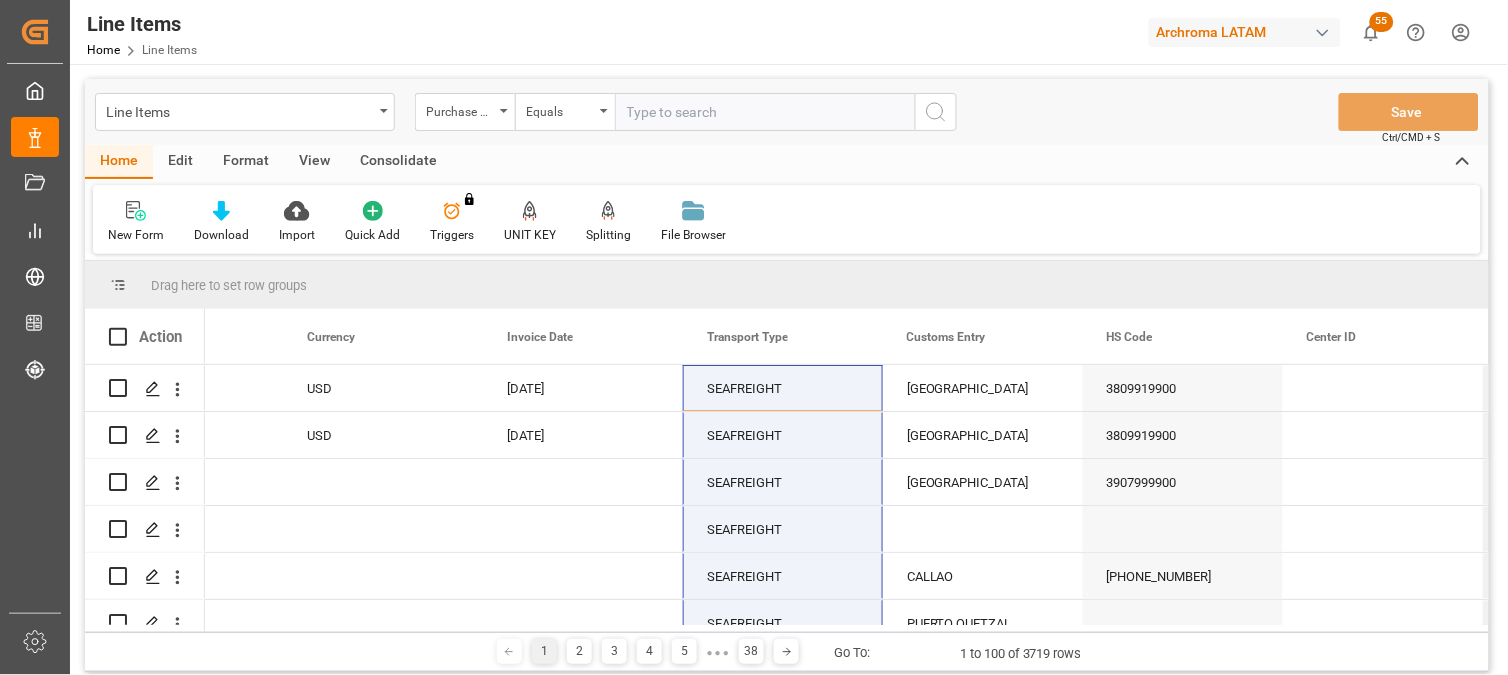 click at bounding box center (765, 112) 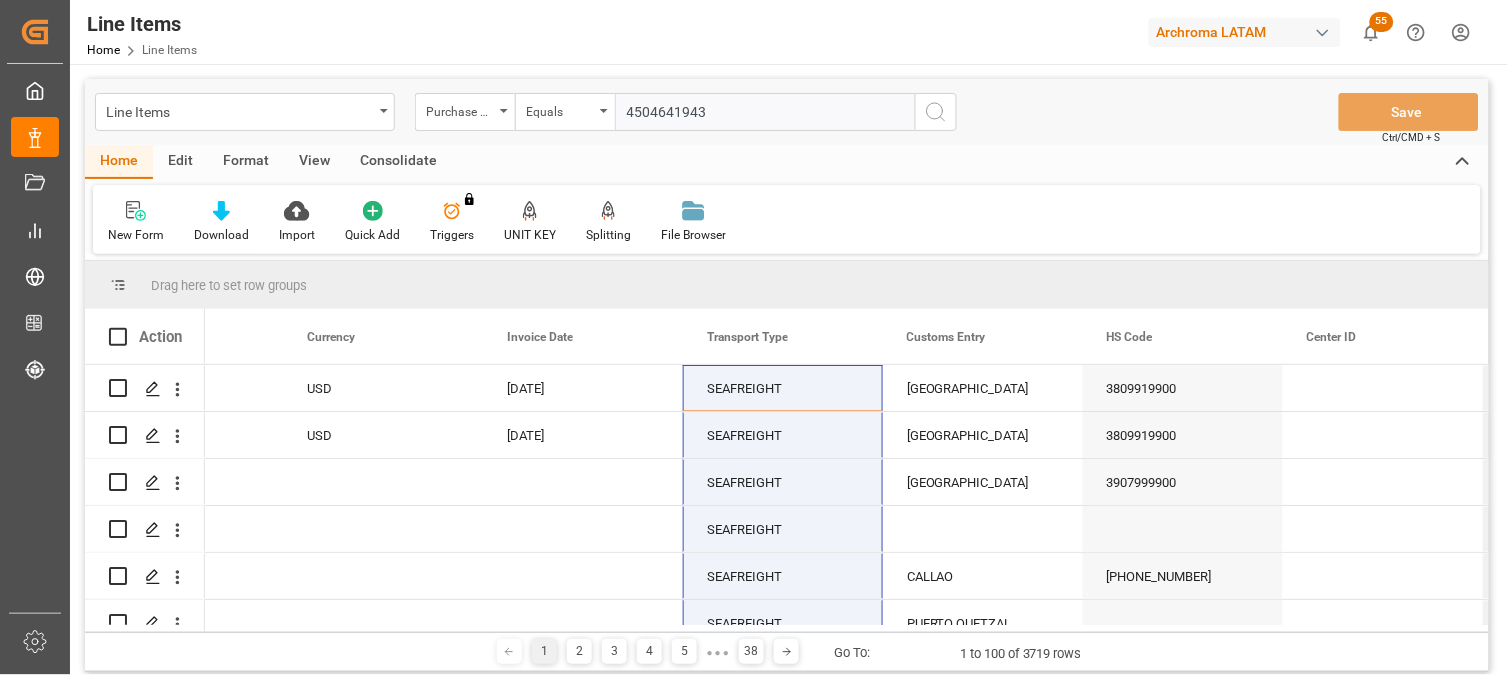 type on "4504641943" 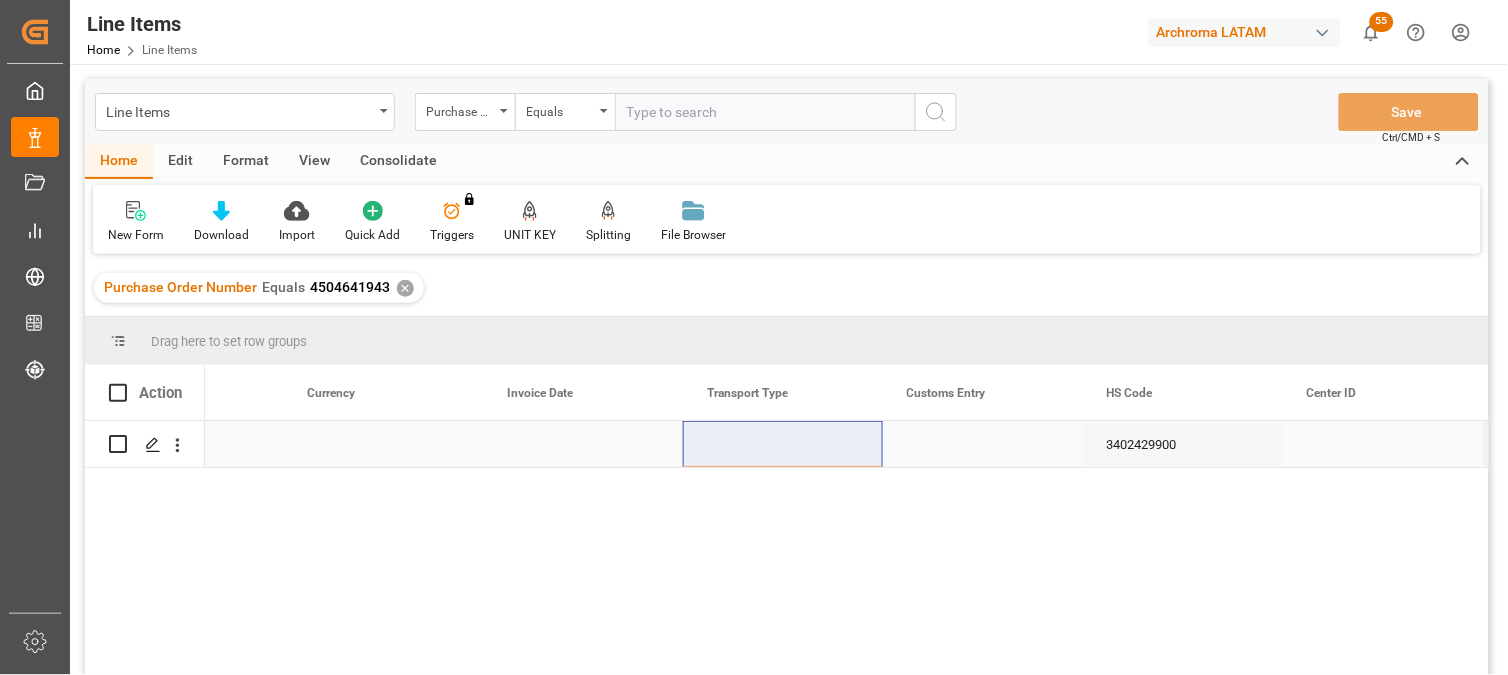 click at bounding box center [783, 444] 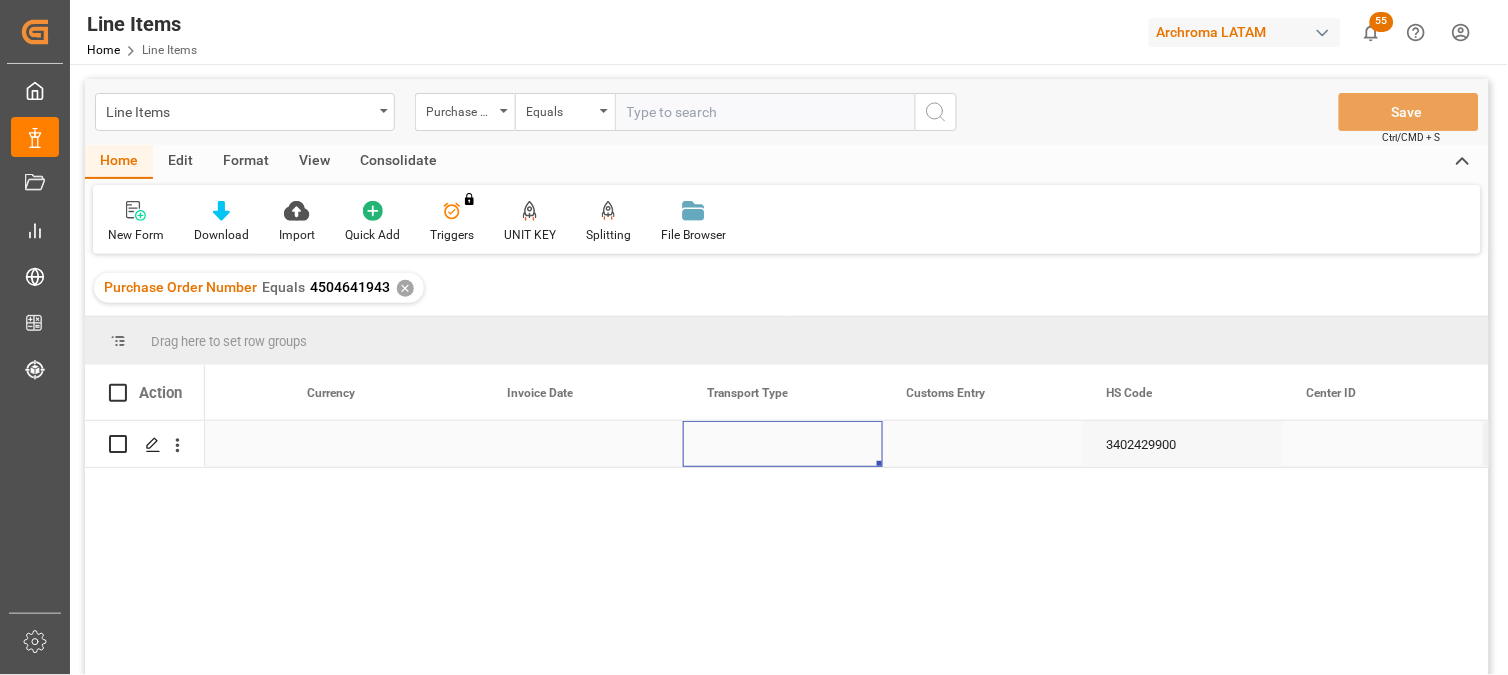 click at bounding box center (783, 444) 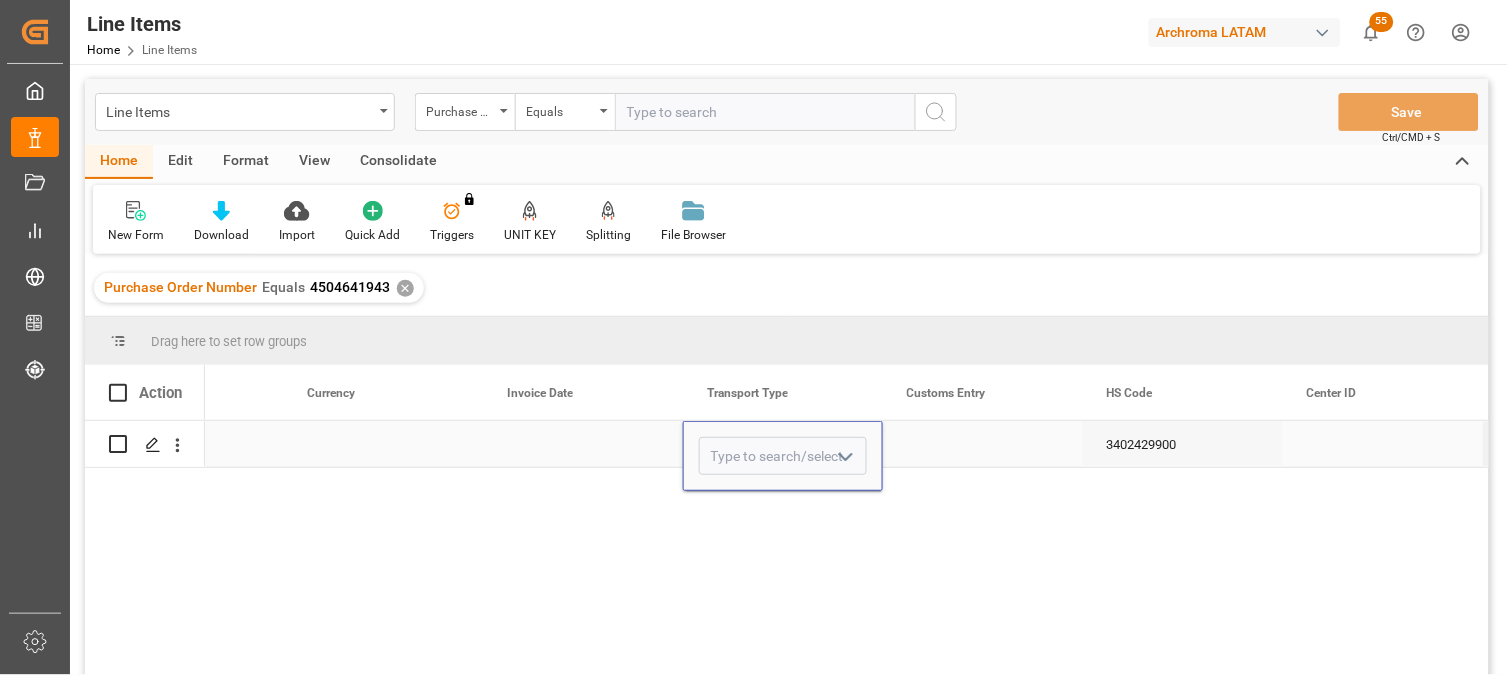 click 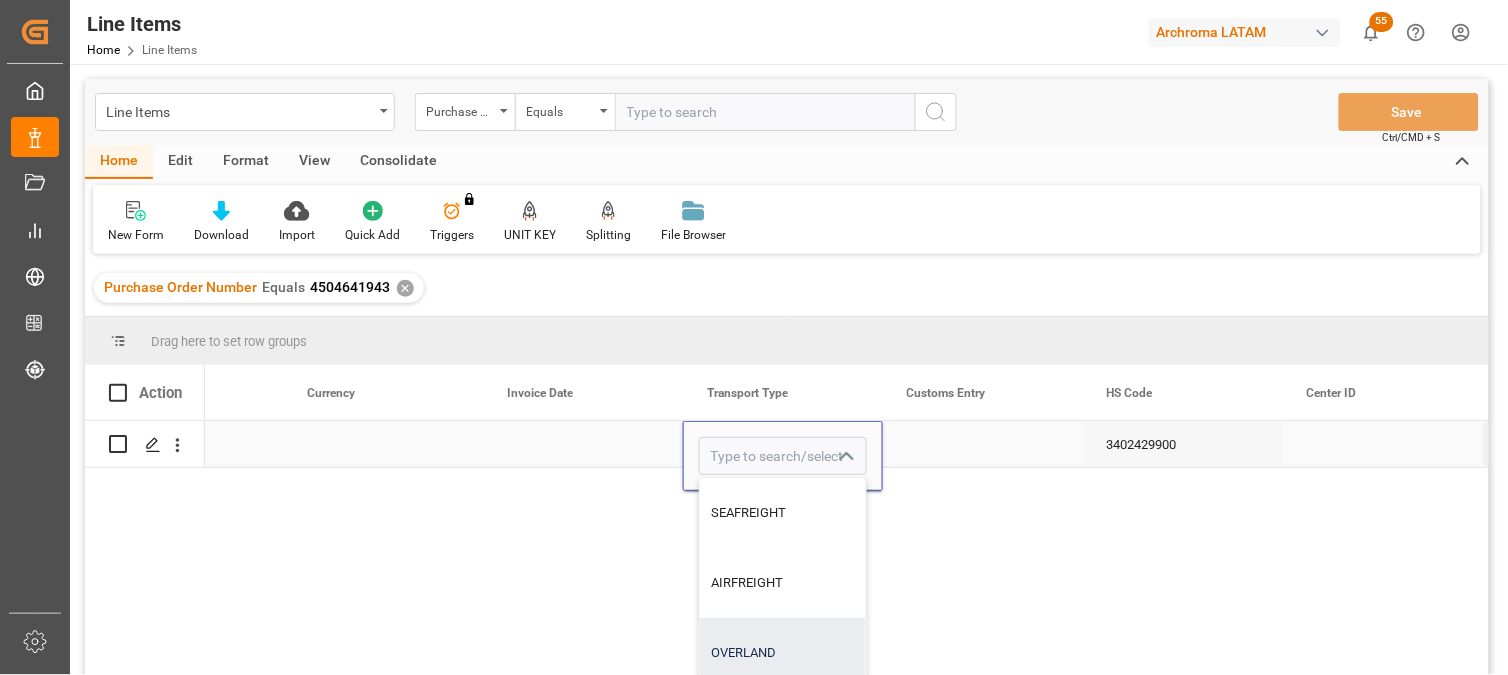 click on "OVERLAND" at bounding box center [783, 653] 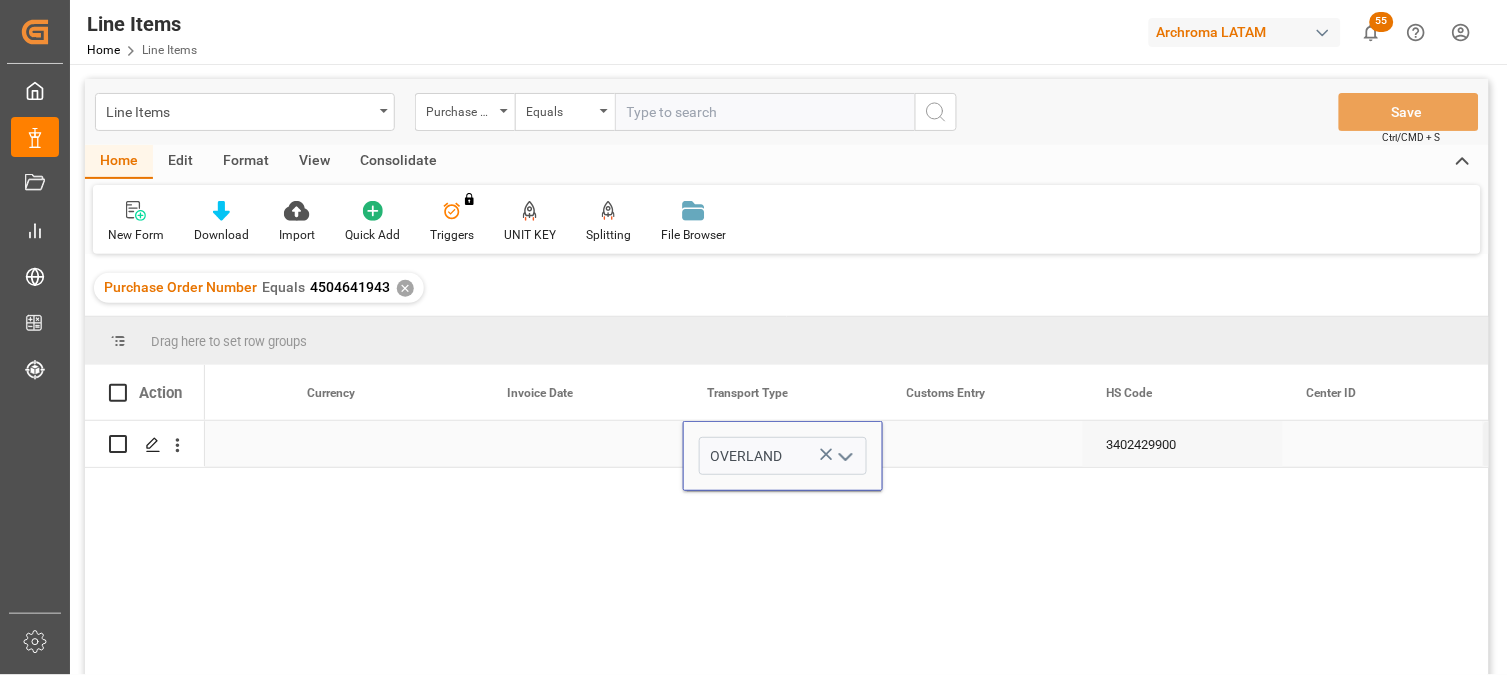 click at bounding box center [983, 444] 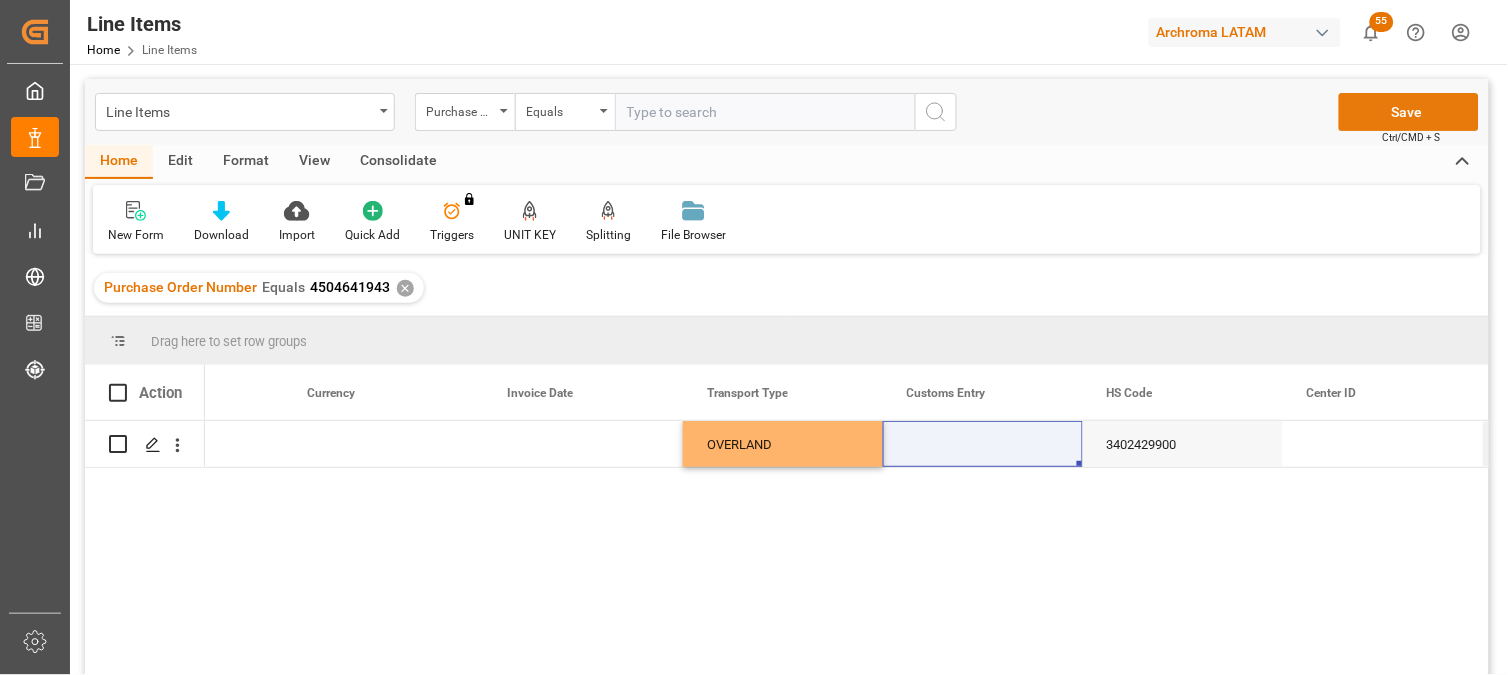 click on "Save" at bounding box center (1409, 112) 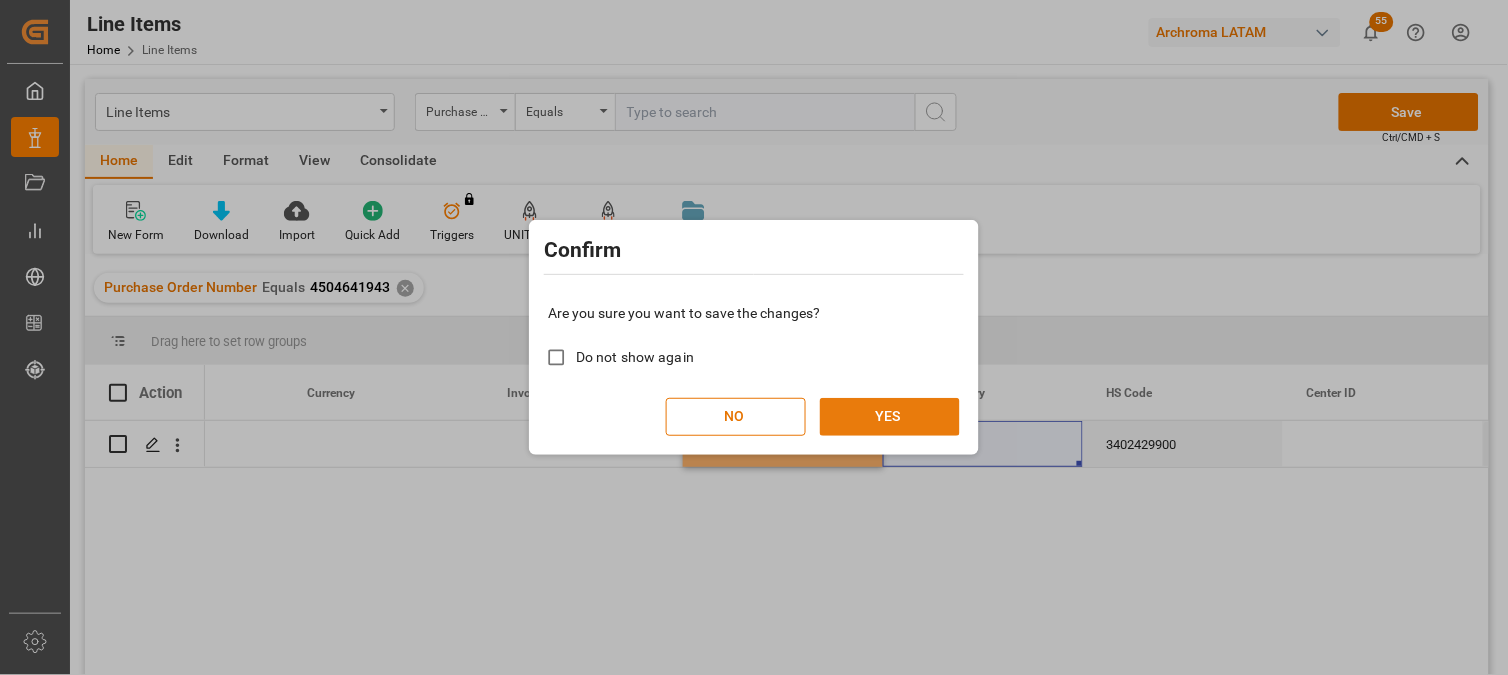 click on "YES" at bounding box center [890, 417] 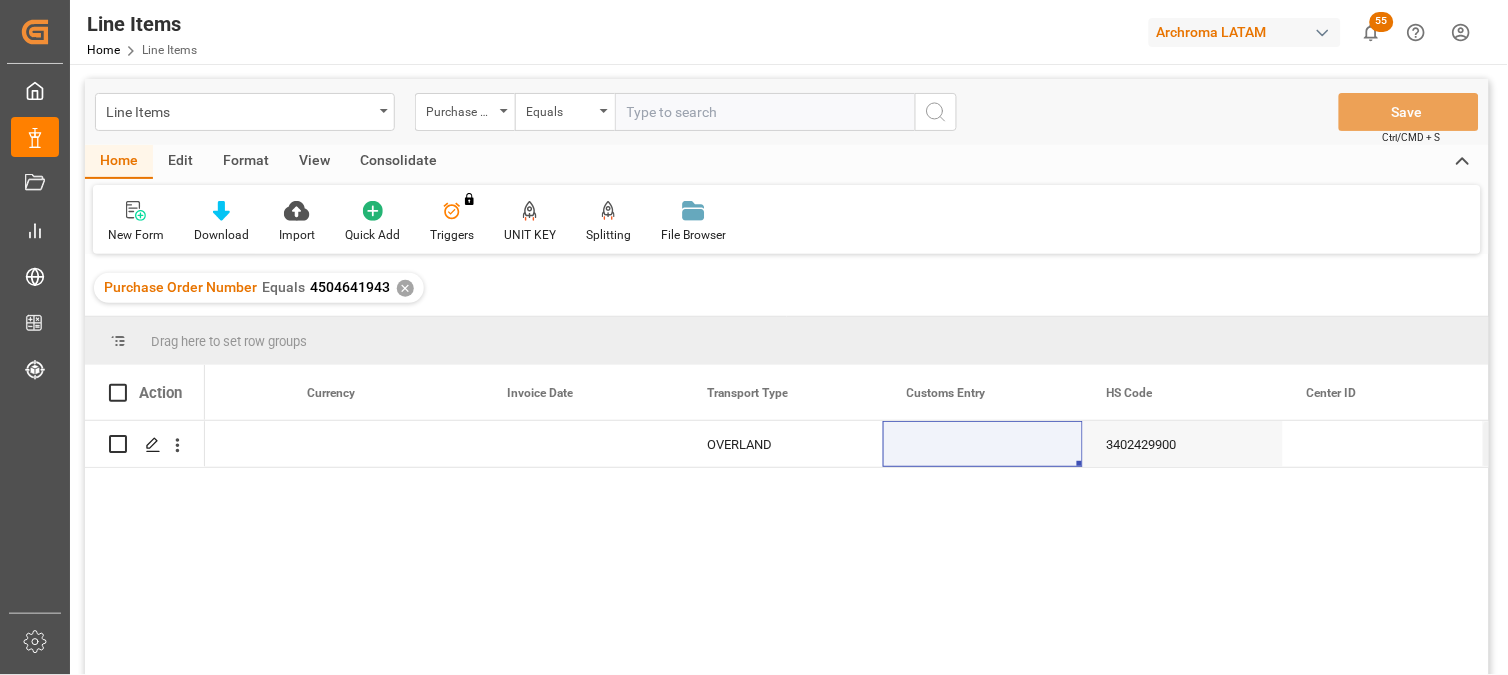 click on "✕" at bounding box center (405, 288) 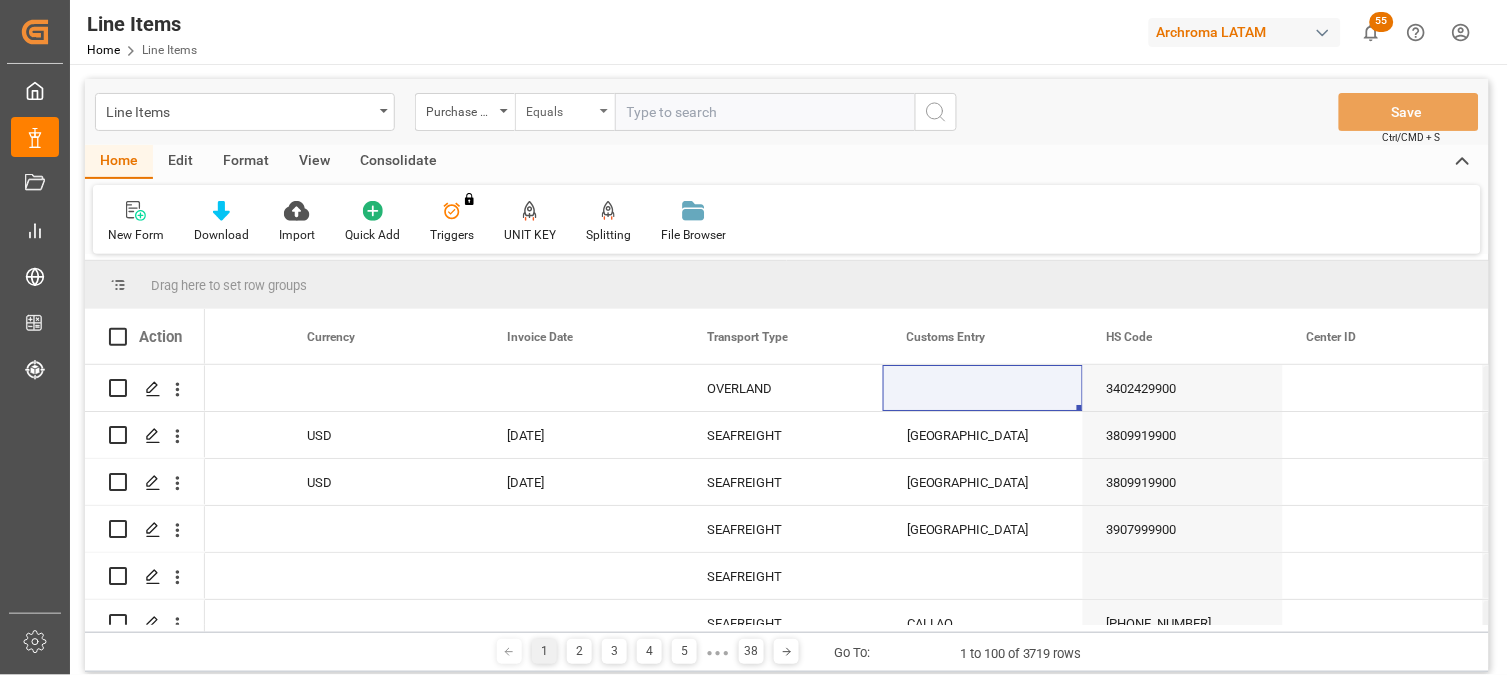 click on "Equals" at bounding box center (560, 109) 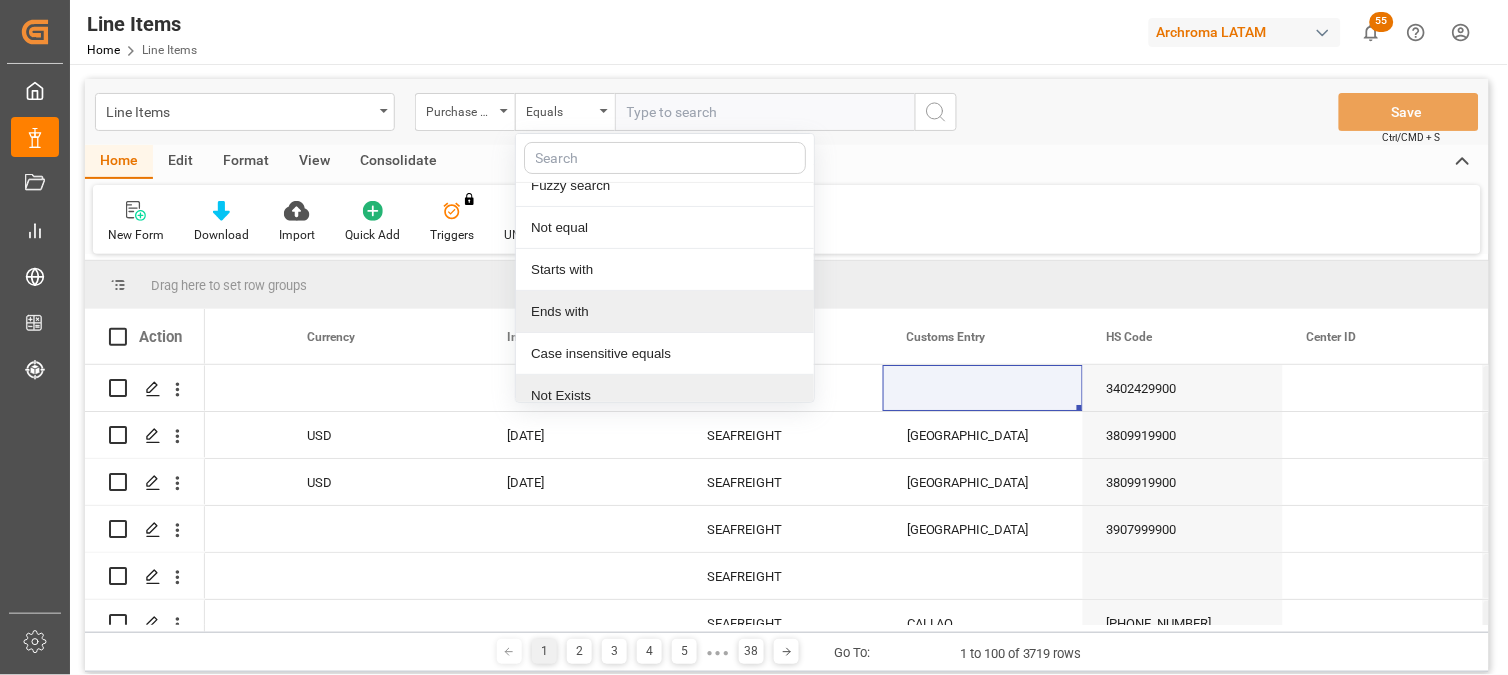 scroll, scrollTop: 117, scrollLeft: 0, axis: vertical 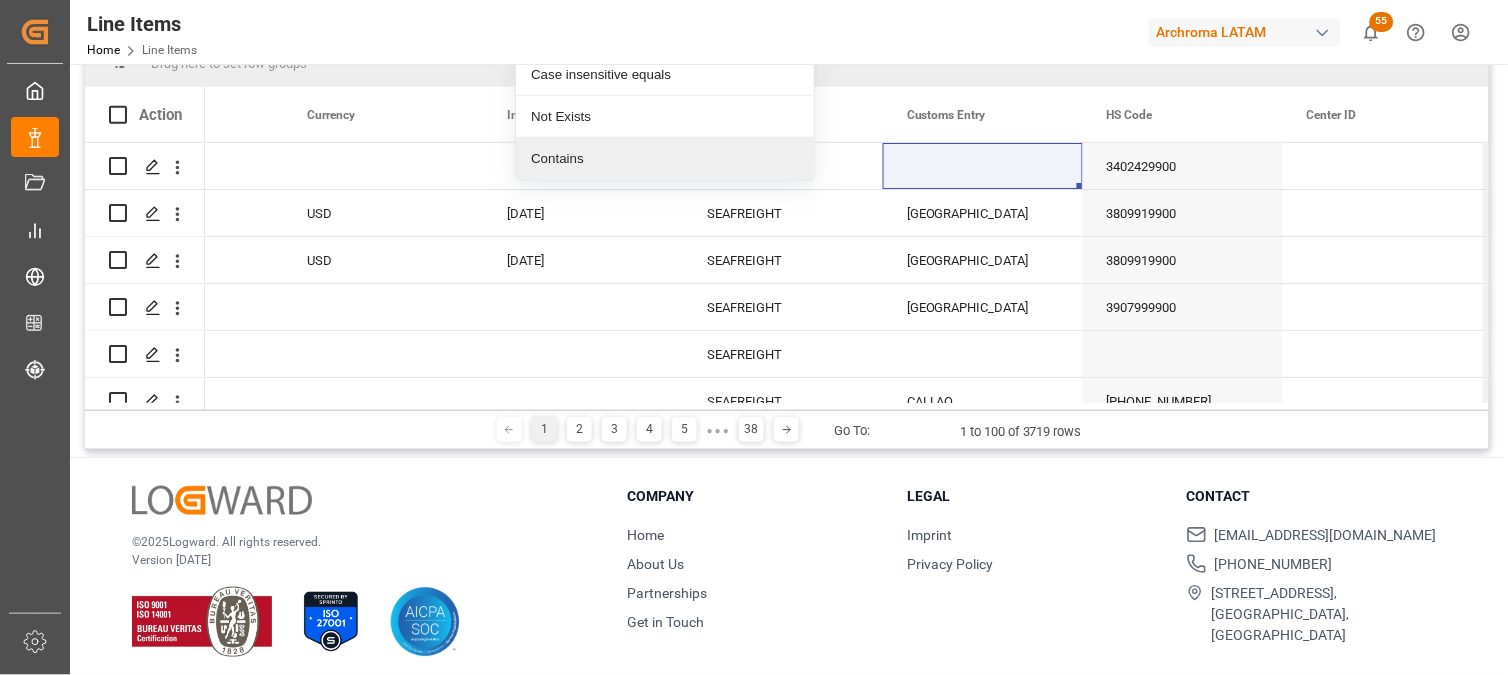 click on "Contains" at bounding box center (665, 159) 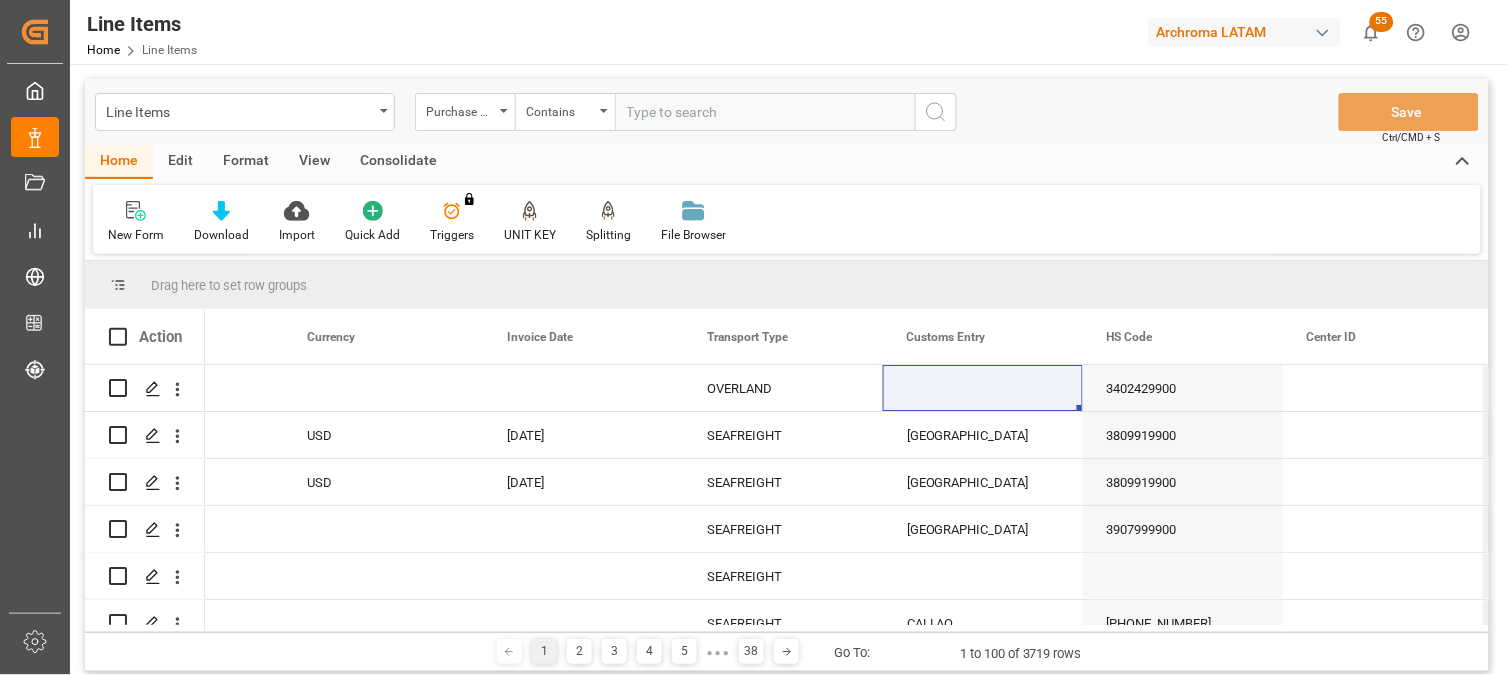 click at bounding box center [765, 112] 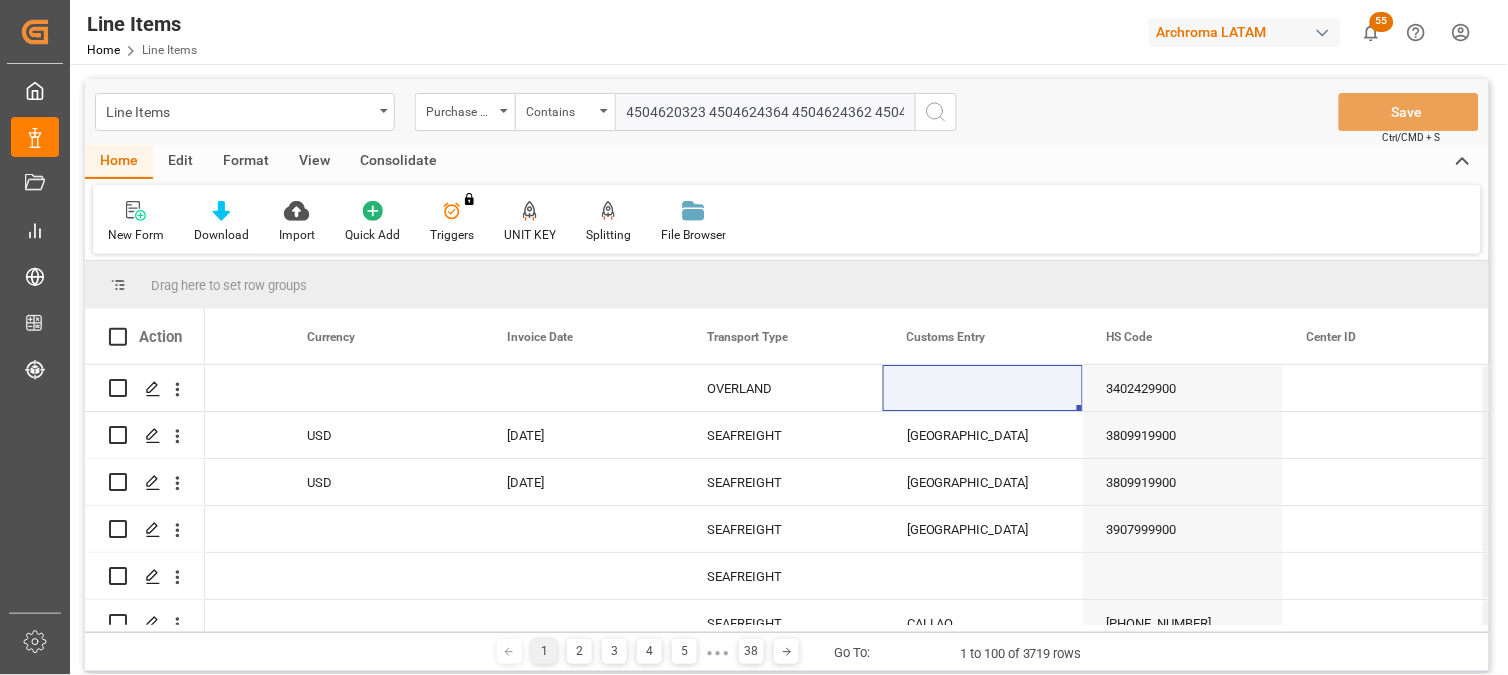 scroll, scrollTop: 0, scrollLeft: 2101, axis: horizontal 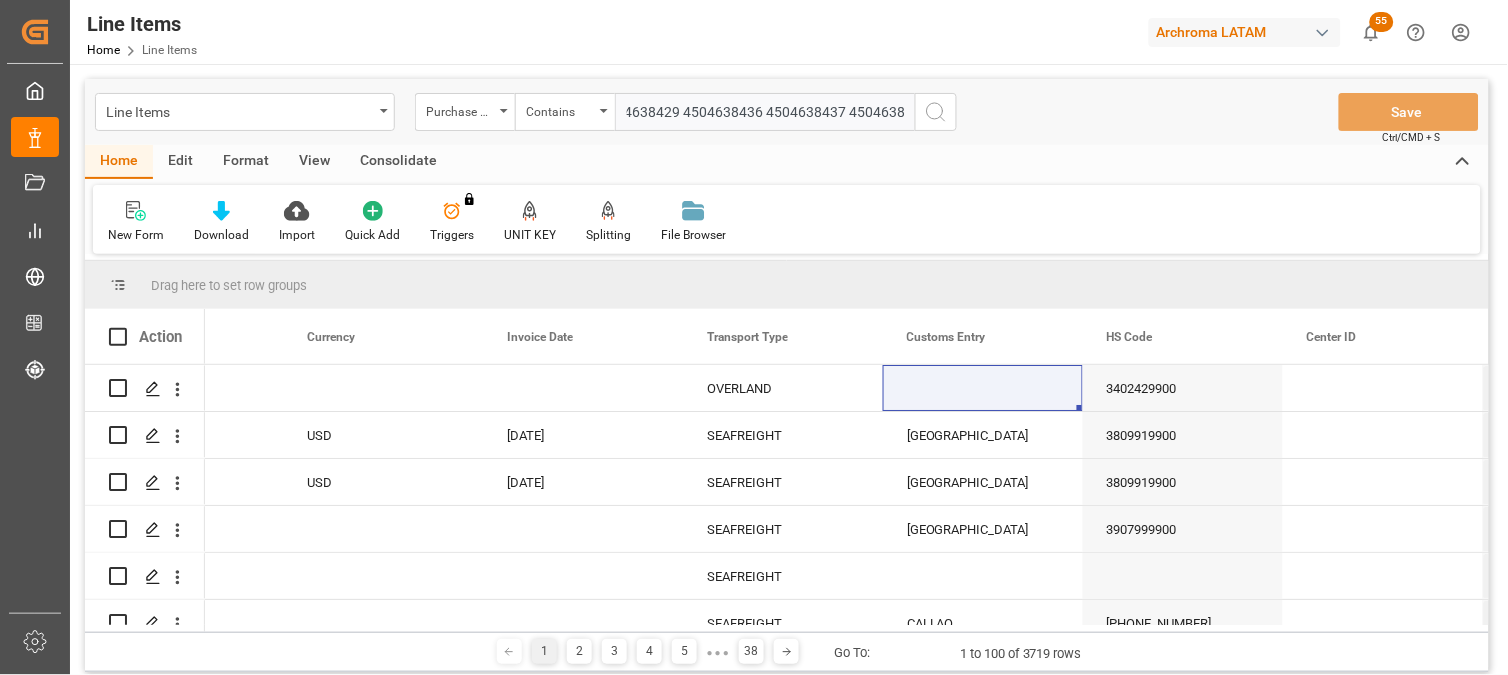 click on "4504620323 4504624364 4504624362 4504605521 4504636092 4504612988 4504610703 4504620322 4504624366 4504609994 4504624363 4504562527 4504634085 4504641848 4504620326 4504606464 4504635610 4504638435 4504638482 4504638427 4504638426 4504638438 4504638912 4504638483 4504638425 4504638429 4504638436 4504638437 4504638428" at bounding box center (765, 112) 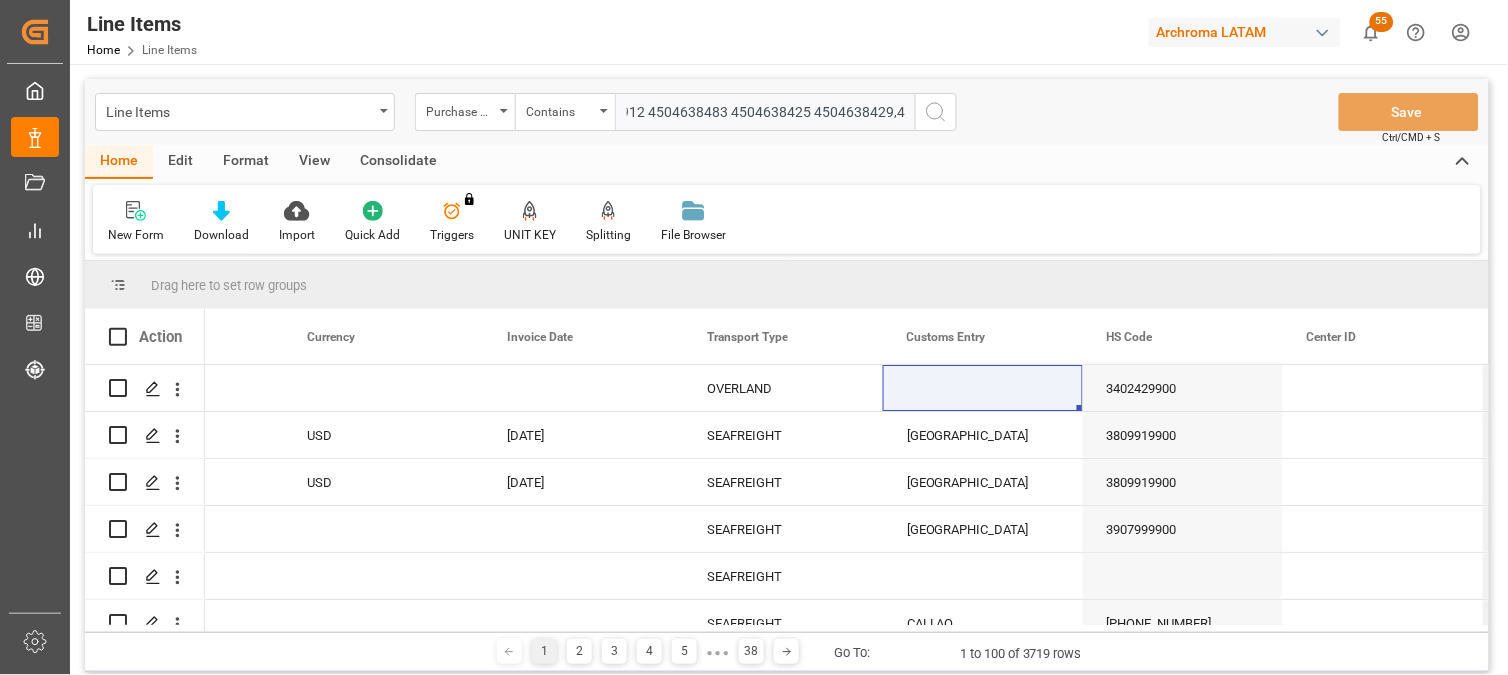 scroll, scrollTop: 0, scrollLeft: 1853, axis: horizontal 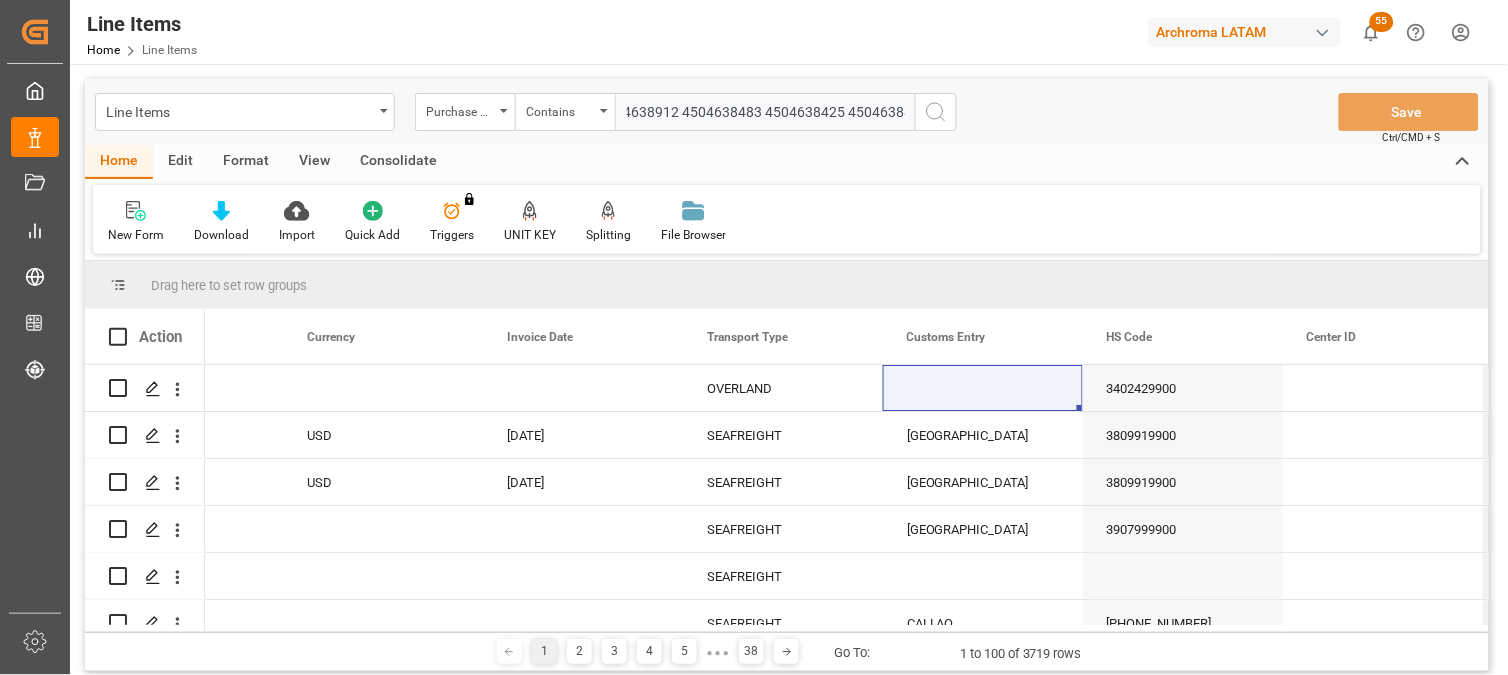 click on "4504620323 4504624364 4504624362 4504605521 4504636092 4504612988 4504610703 4504620322 4504624366 4504609994 4504624363 4504562527 4504634085 4504641848 4504620326 4504606464 4504635610 4504638435 4504638482 4504638427 4504638426 4504638438 4504638912 4504638483 4504638425 4504638429,4504638436,4504638437,4504638428" at bounding box center (765, 112) 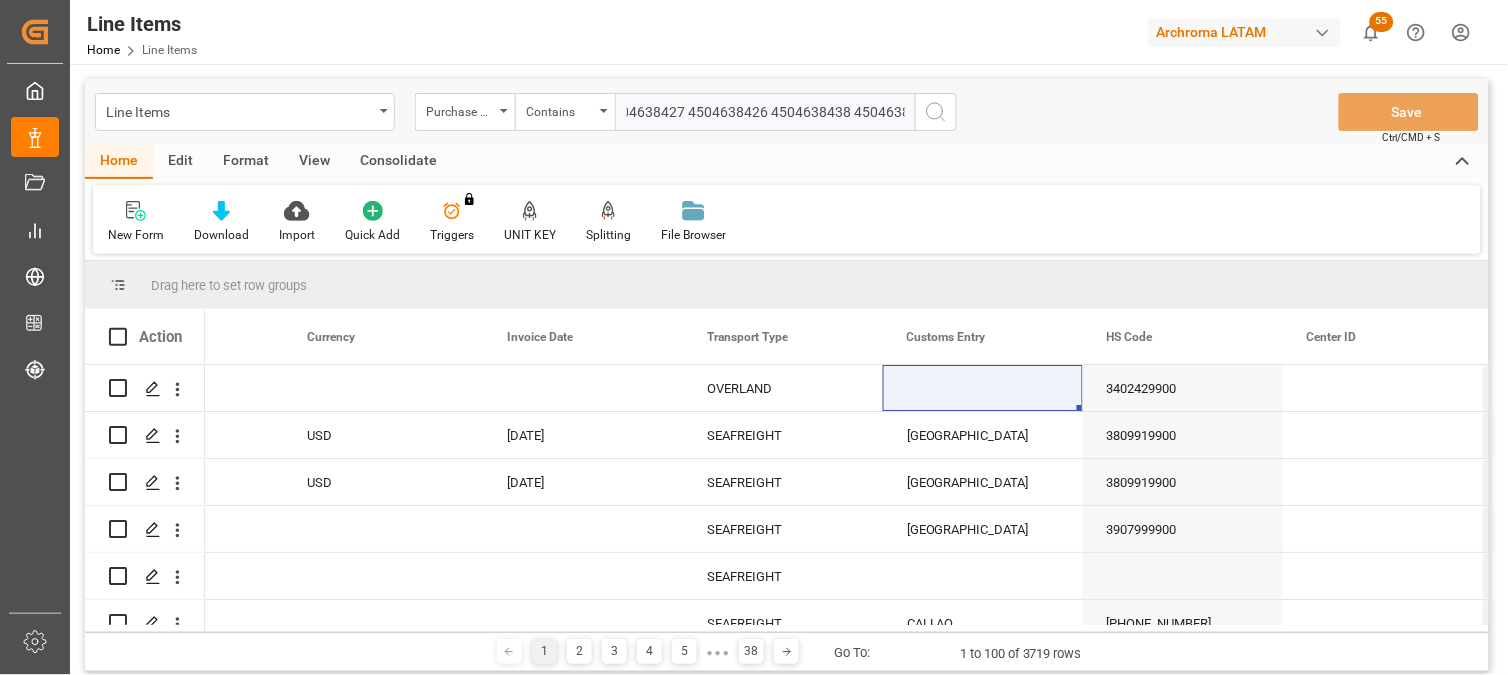 scroll, scrollTop: 0, scrollLeft: 1558, axis: horizontal 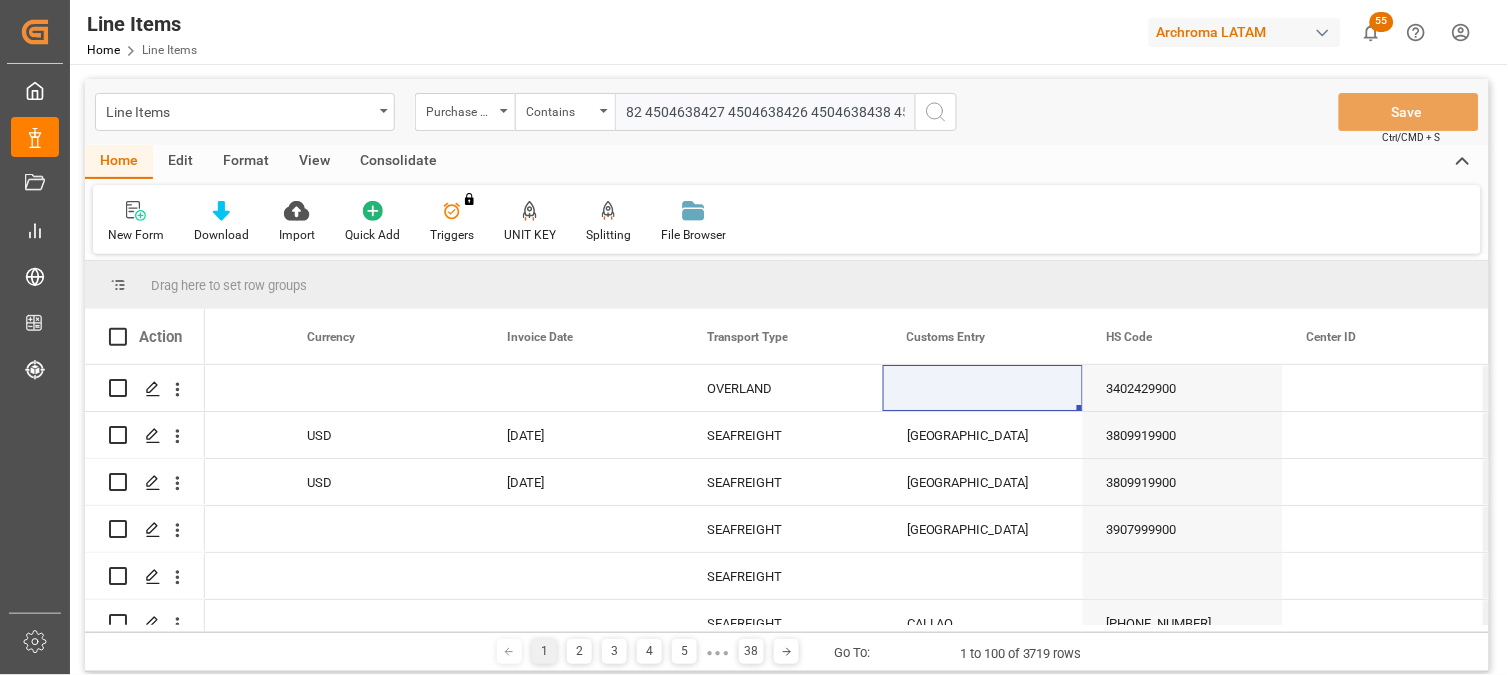 click on "4504620323 4504624364 4504624362 4504605521 4504636092 4504612988 4504610703 4504620322 4504624366 4504609994 4504624363 4504562527 4504634085 4504641848 4504620326 4504606464 4504635610 4504638435 4504638482 4504638427 4504638426 4504638438 4504638912,4504638483,4504638425,4504638429,4504638436,4504638437,4504638428" at bounding box center (765, 112) 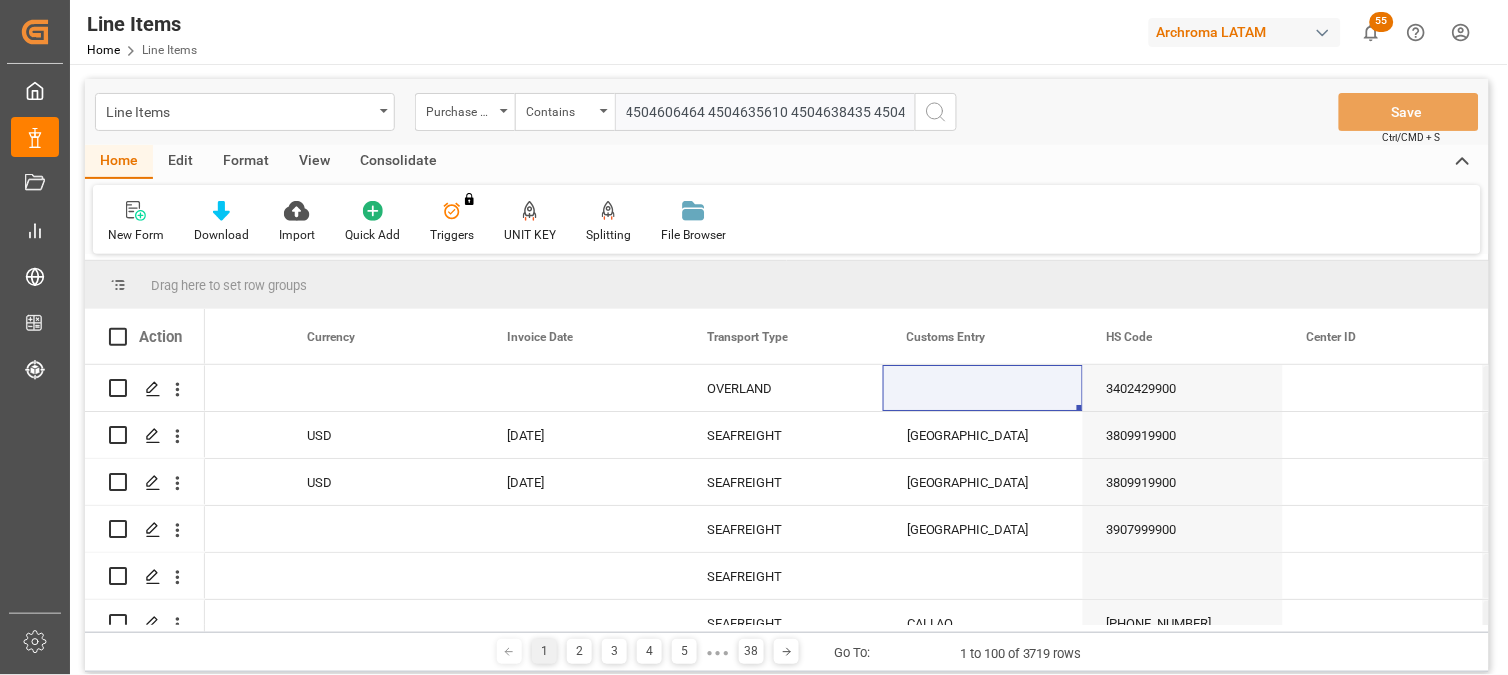 scroll, scrollTop: 0, scrollLeft: 1238, axis: horizontal 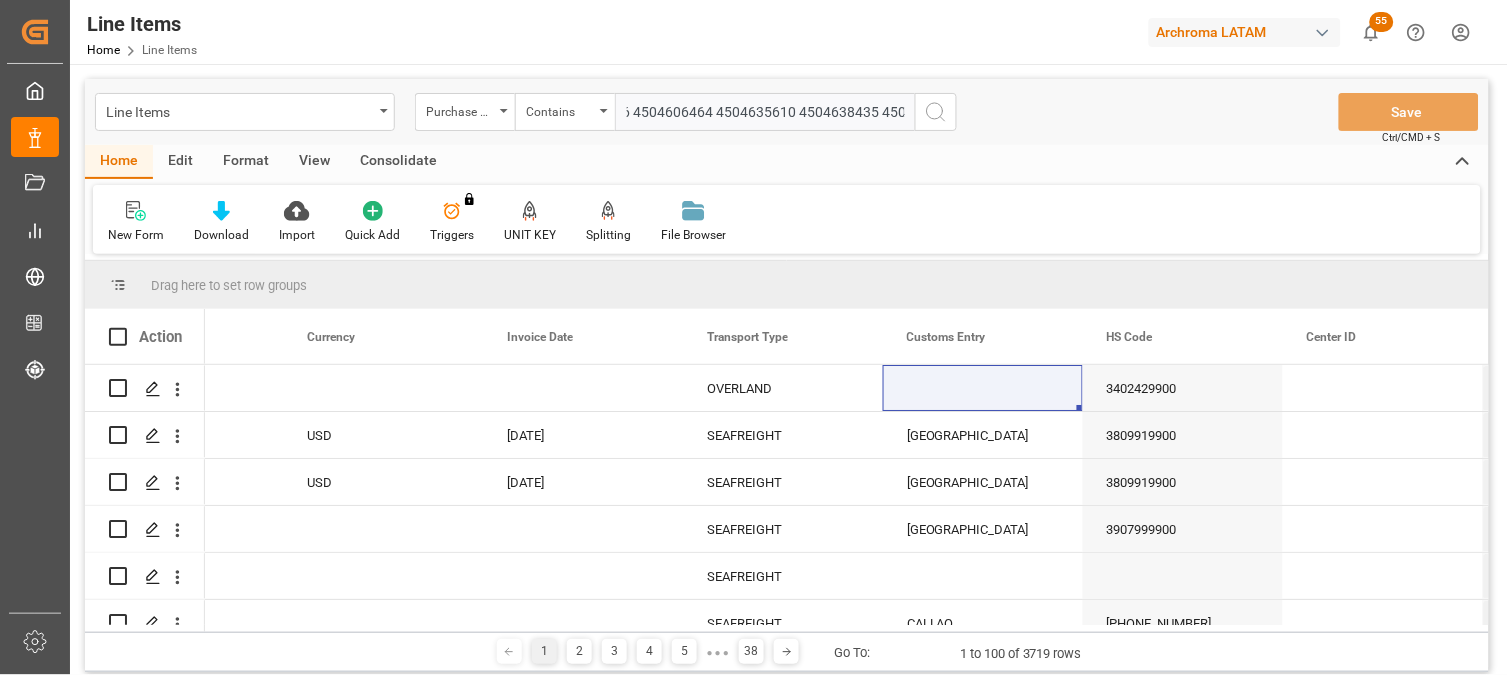 click on "4504620323 4504624364 4504624362 4504605521 4504636092 4504612988 4504610703 4504620322 4504624366 4504609994 4504624363 4504562527 4504634085 4504641848 4504620326 4504606464 4504635610 4504638435 4504638482,4504638427,4504638426,4504638438,4504638912,4504638483,4504638425,4504638429,4504638436,4504638437,4504638428" at bounding box center (765, 112) 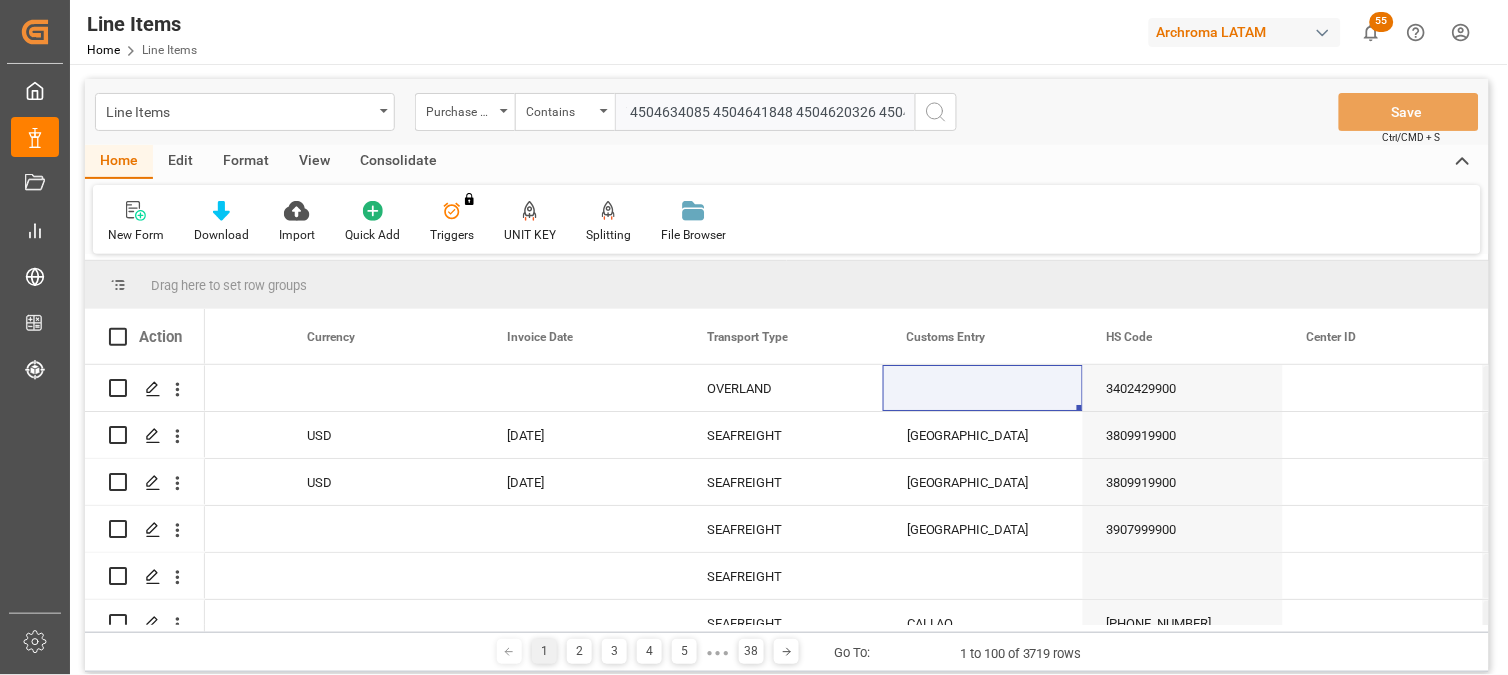 scroll, scrollTop: 0, scrollLeft: 981, axis: horizontal 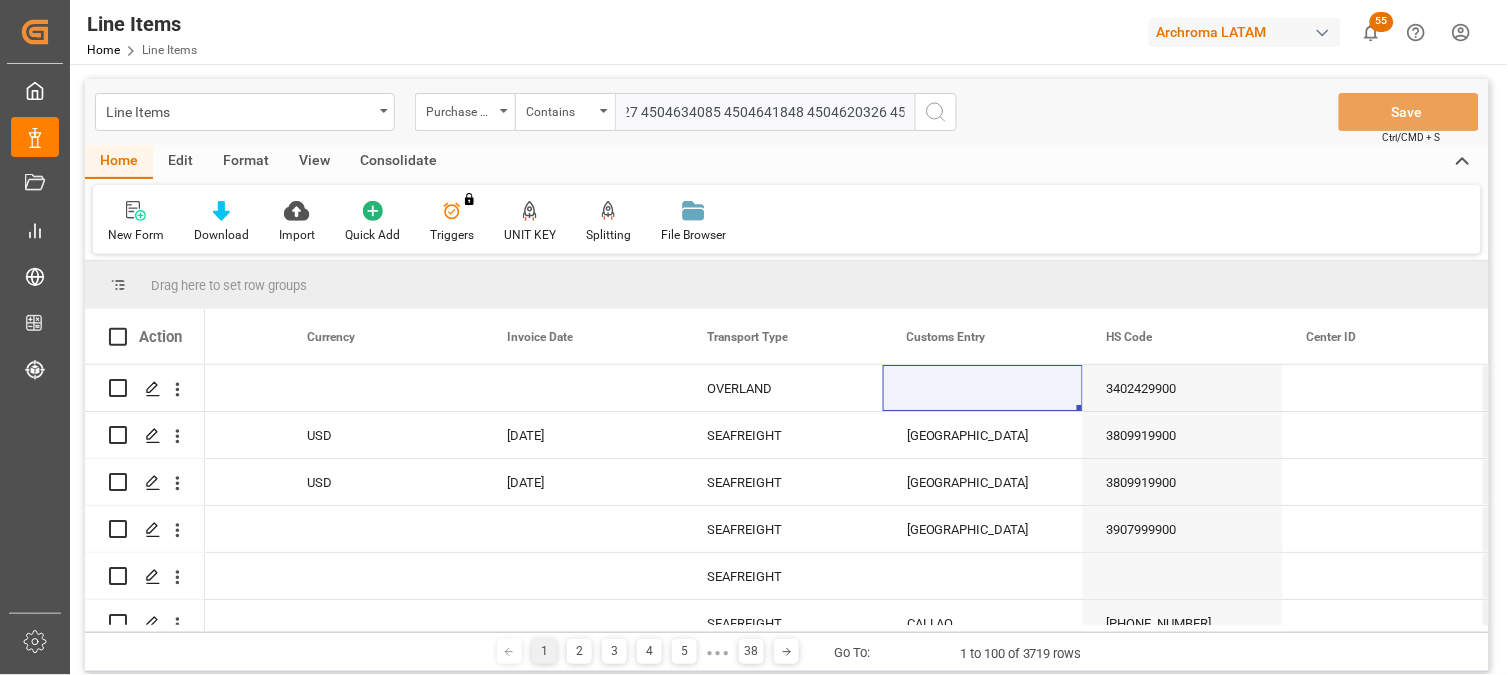 click on "4504620323 4504624364 4504624362 4504605521 4504636092 4504612988 4504610703 4504620322 4504624366 4504609994 4504624363 4504562527 4504634085 4504641848 4504620326 4504606464,4504635610,4504638435,4504638482,4504638427,4504638426,4504638438,4504638912,4504638483,4504638425,4504638429,4504638436,4504638437,4504638428" at bounding box center (765, 112) 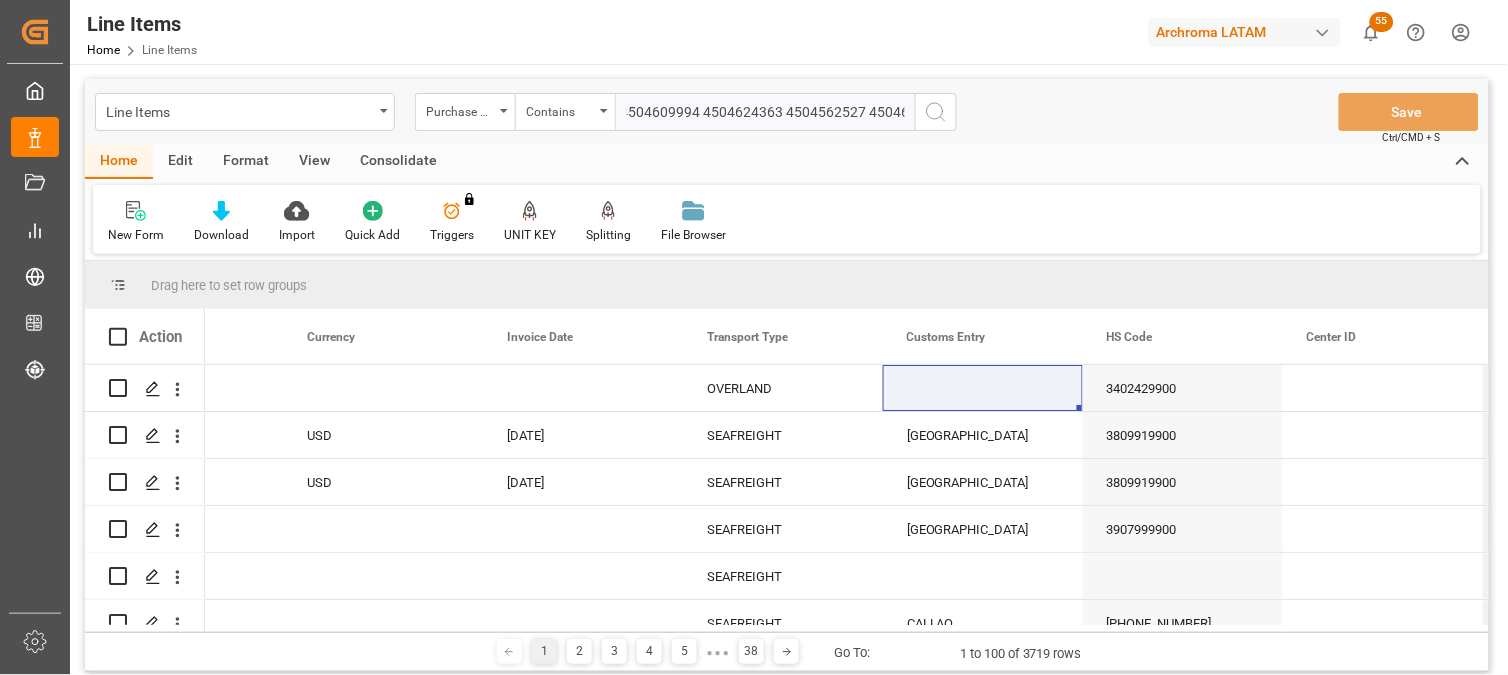 scroll, scrollTop: 0, scrollLeft: 734, axis: horizontal 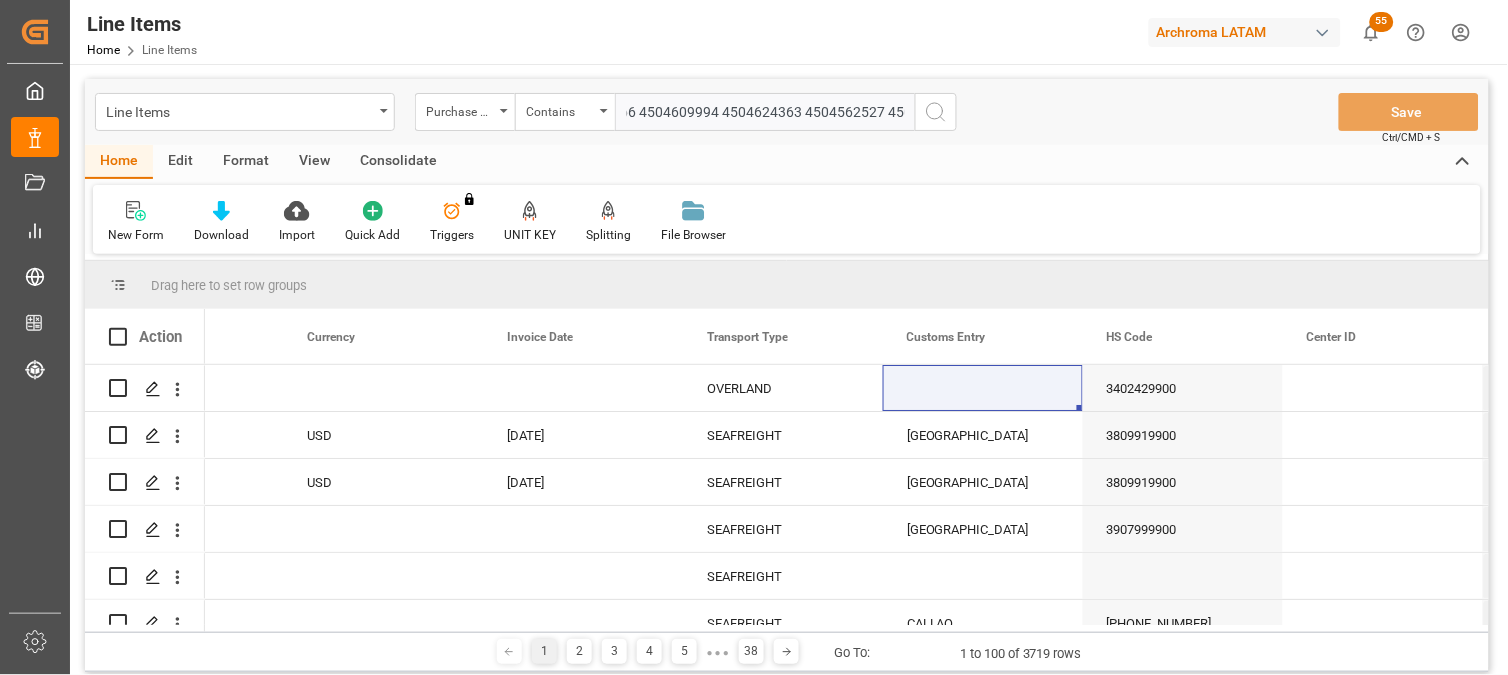 click on "4504620323 4504624364 4504624362 4504605521 4504636092 4504612988 4504610703 4504620322 4504624366 4504609994 4504624363 4504562527 4504634085,4504641848,4504620326,4504606464,4504635610,4504638435,4504638482,4504638427,4504638426,4504638438,4504638912,4504638483,4504638425,4504638429,4504638436,4504638437,4504638428" at bounding box center (765, 112) 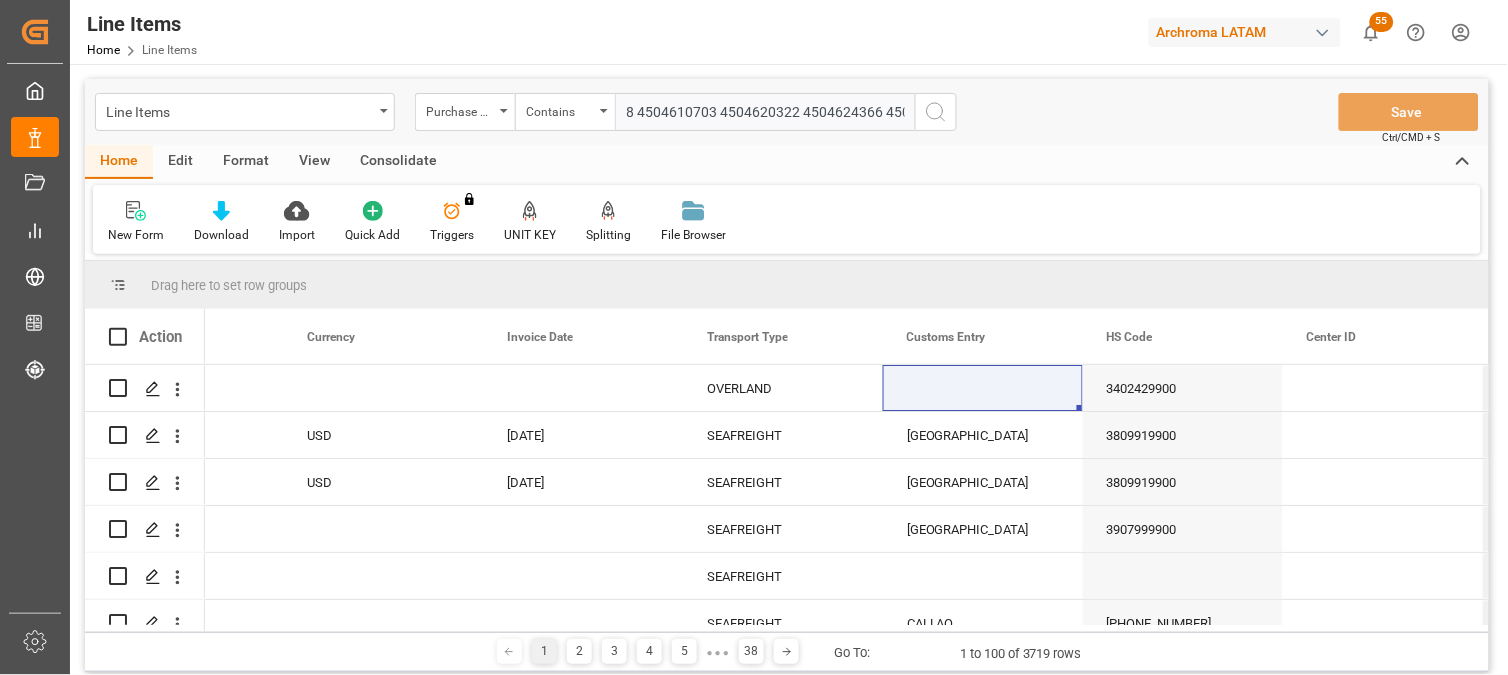 scroll, scrollTop: 0, scrollLeft: 480, axis: horizontal 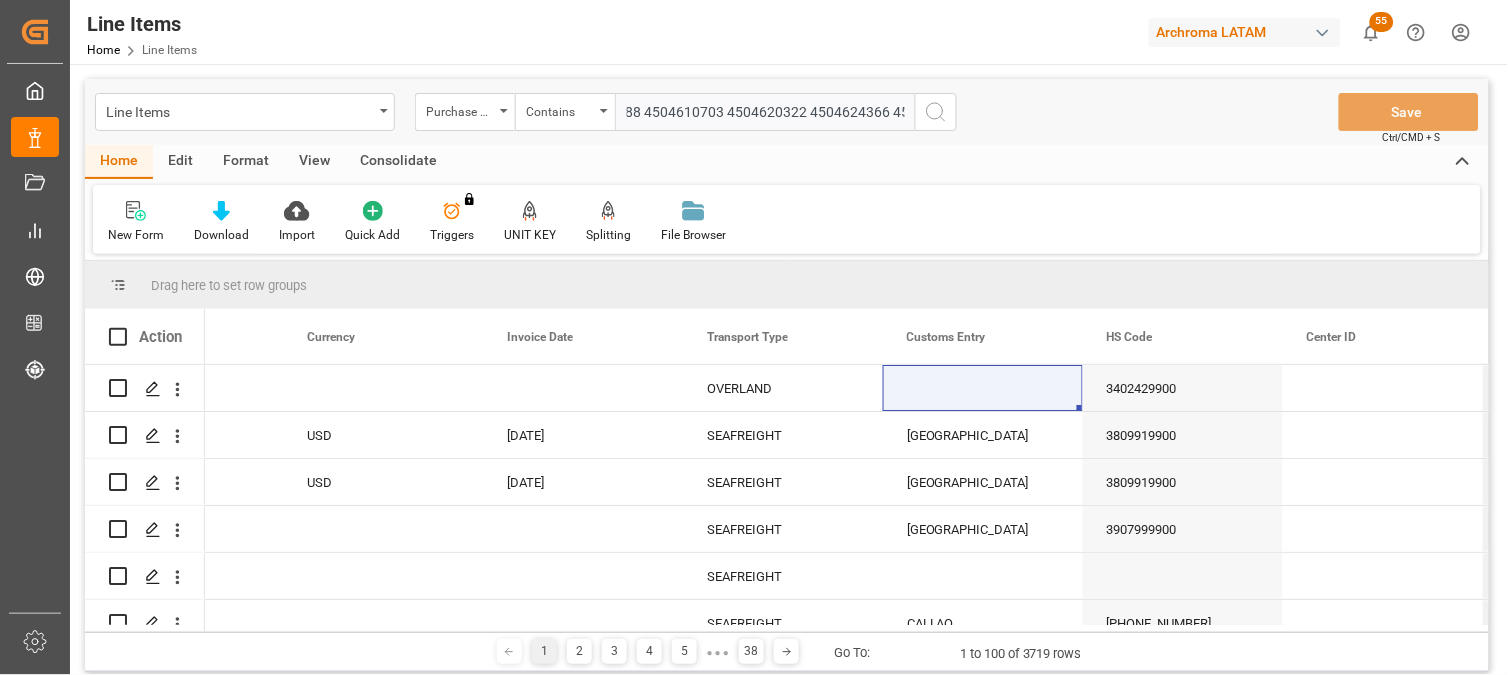 click on "4504620323 4504624364 4504624362 4504605521 4504636092 4504612988 4504610703 4504620322 4504624366 4504609994,4504624363,4504562527,4504634085,4504641848,4504620326,4504606464,4504635610,4504638435,4504638482,4504638427,4504638426,4504638438,4504638912,4504638483,4504638425,4504638429,4504638436,4504638437,4504638428" at bounding box center [765, 112] 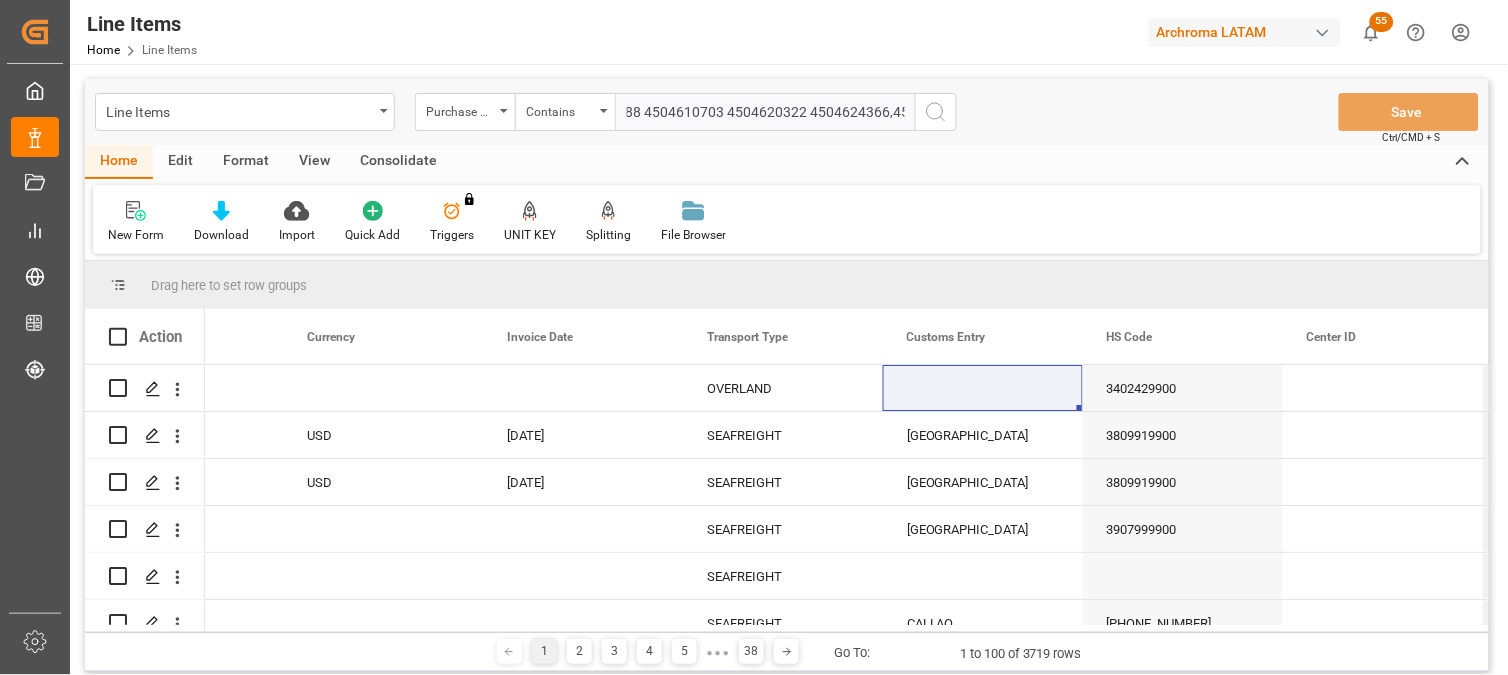 click on "4504620323 4504624364 4504624362 4504605521 4504636092 4504612988 4504610703 4504620322 4504624366,4504609994,4504624363,4504562527,4504634085,4504641848,4504620326,4504606464,4504635610,4504638435,4504638482,4504638427,4504638426,4504638438,4504638912,4504638483,4504638425,4504638429,4504638436,4504638437,4504638428" at bounding box center [765, 112] 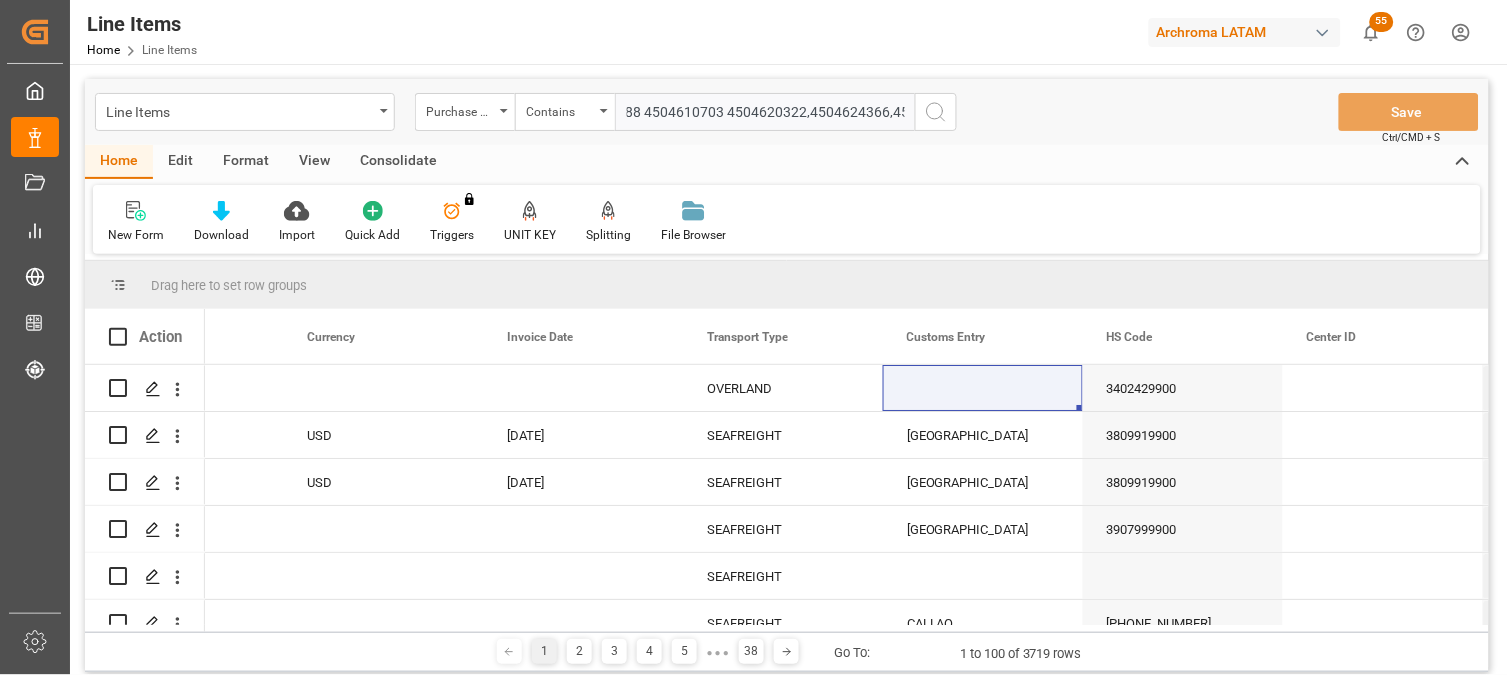 click on "4504620323 4504624364 4504624362 4504605521 4504636092 4504612988 4504610703 4504620322,4504624366,4504609994,4504624363,4504562527,4504634085,4504641848,4504620326,4504606464,4504635610,4504638435,4504638482,4504638427,4504638426,4504638438,4504638912,4504638483,4504638425,4504638429,4504638436,4504638437,4504638428" at bounding box center [765, 112] 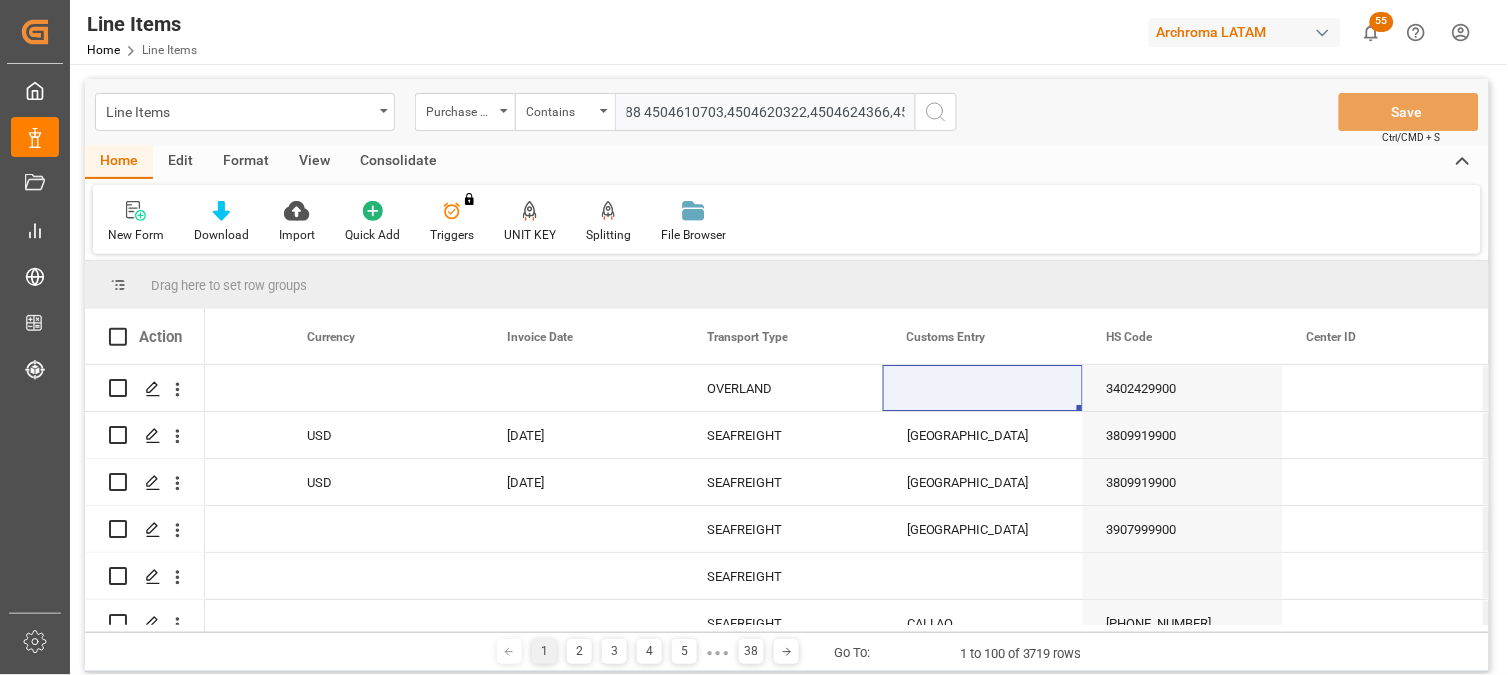 click on "4504620323 4504624364 4504624362 4504605521 4504636092 4504612988 4504610703,4504620322,4504624366,4504609994,4504624363,4504562527,4504634085,4504641848,4504620326,4504606464,4504635610,4504638435,4504638482,4504638427,4504638426,4504638438,4504638912,4504638483,4504638425,4504638429,4504638436,4504638437,4504638428" at bounding box center [765, 112] 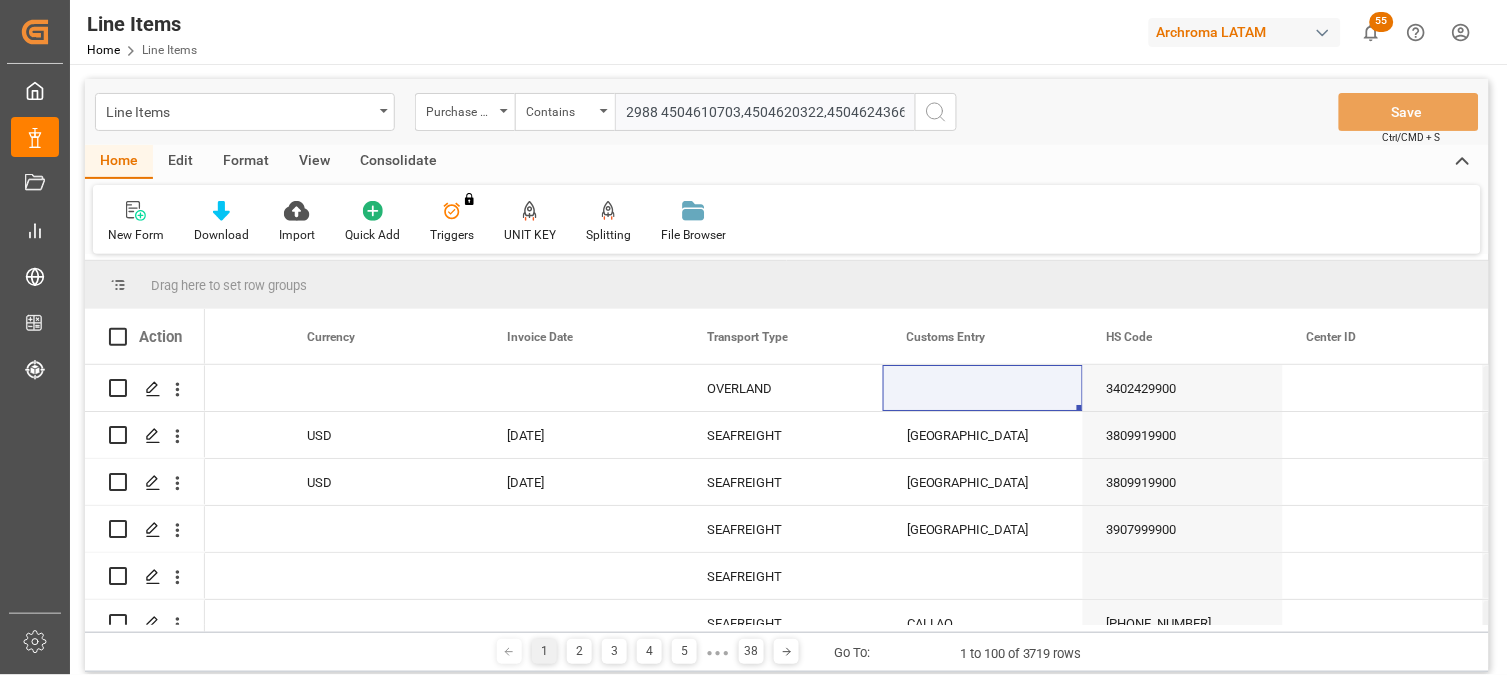 click on "4504620323 4504624364 4504624362 4504605521 4504636092 4504612988 4504610703,4504620322,4504624366,4504609994,4504624363,4504562527,4504634085,4504641848,4504620326,4504606464,4504635610,4504638435,4504638482,4504638427,4504638426,4504638438,4504638912,4504638483,4504638425,4504638429,4504638436,4504638437,4504638428" at bounding box center (765, 112) 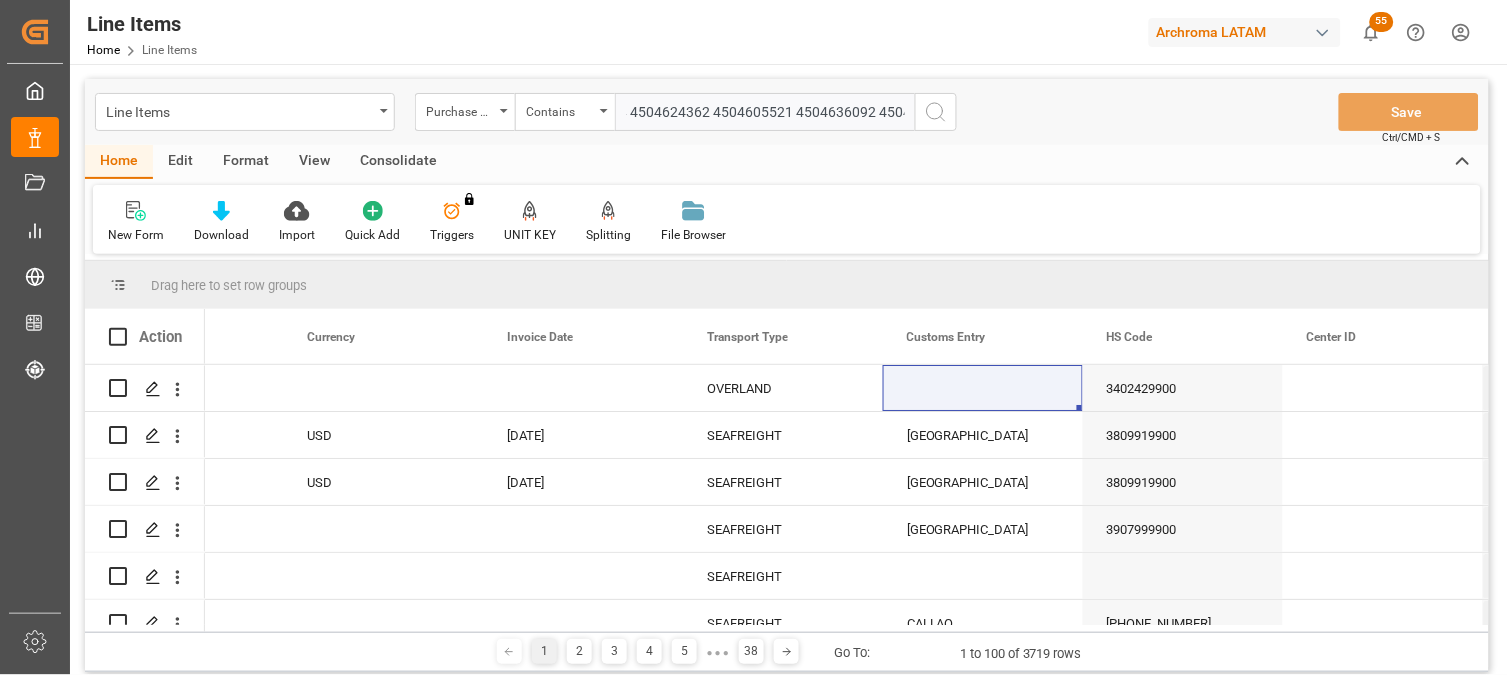 scroll, scrollTop: 0, scrollLeft: 158, axis: horizontal 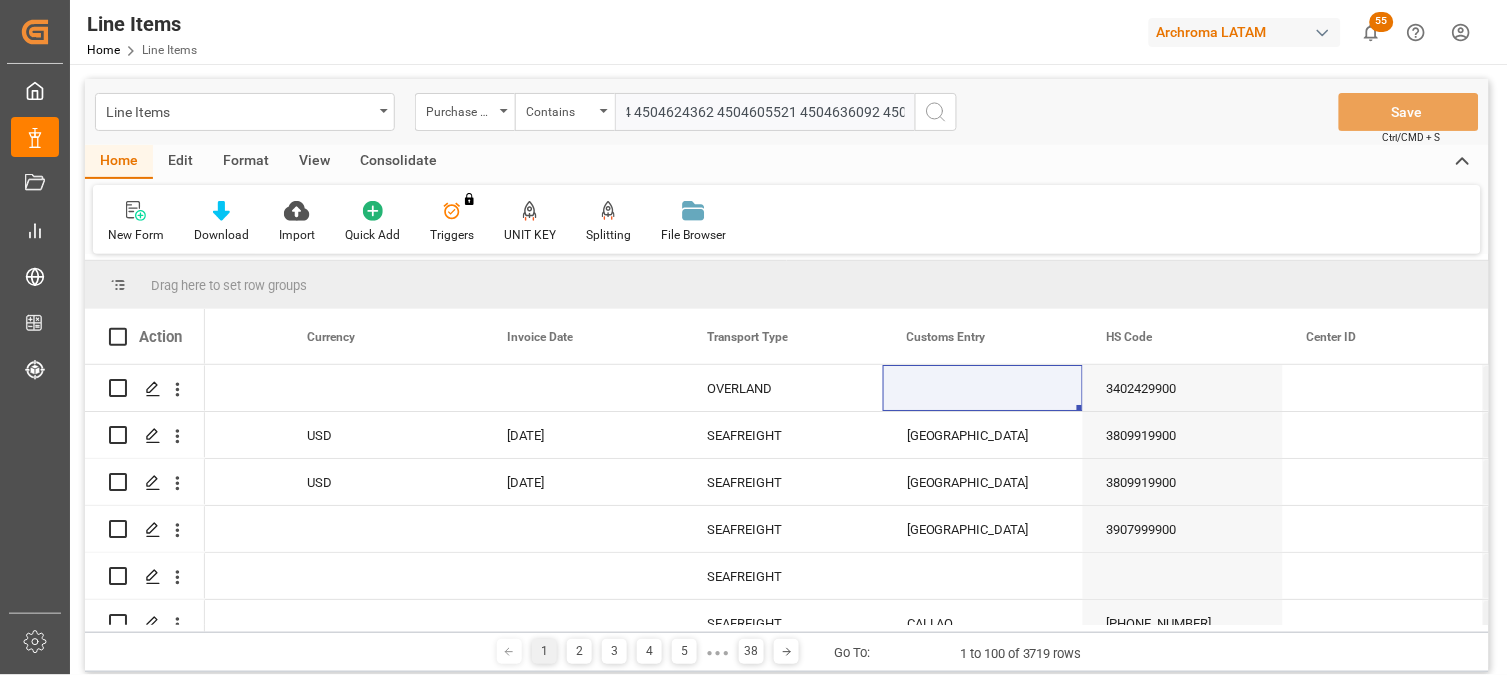 click on "4504620323 4504624364 4504624362 4504605521 4504636092 4504612988,4504610703,4504620322,4504624366,4504609994,4504624363,4504562527,4504634085,4504641848,4504620326,4504606464,4504635610,4504638435,4504638482,4504638427,4504638426,4504638438,4504638912,4504638483,4504638425,4504638429,4504638436,4504638437,4504638428" at bounding box center (765, 112) 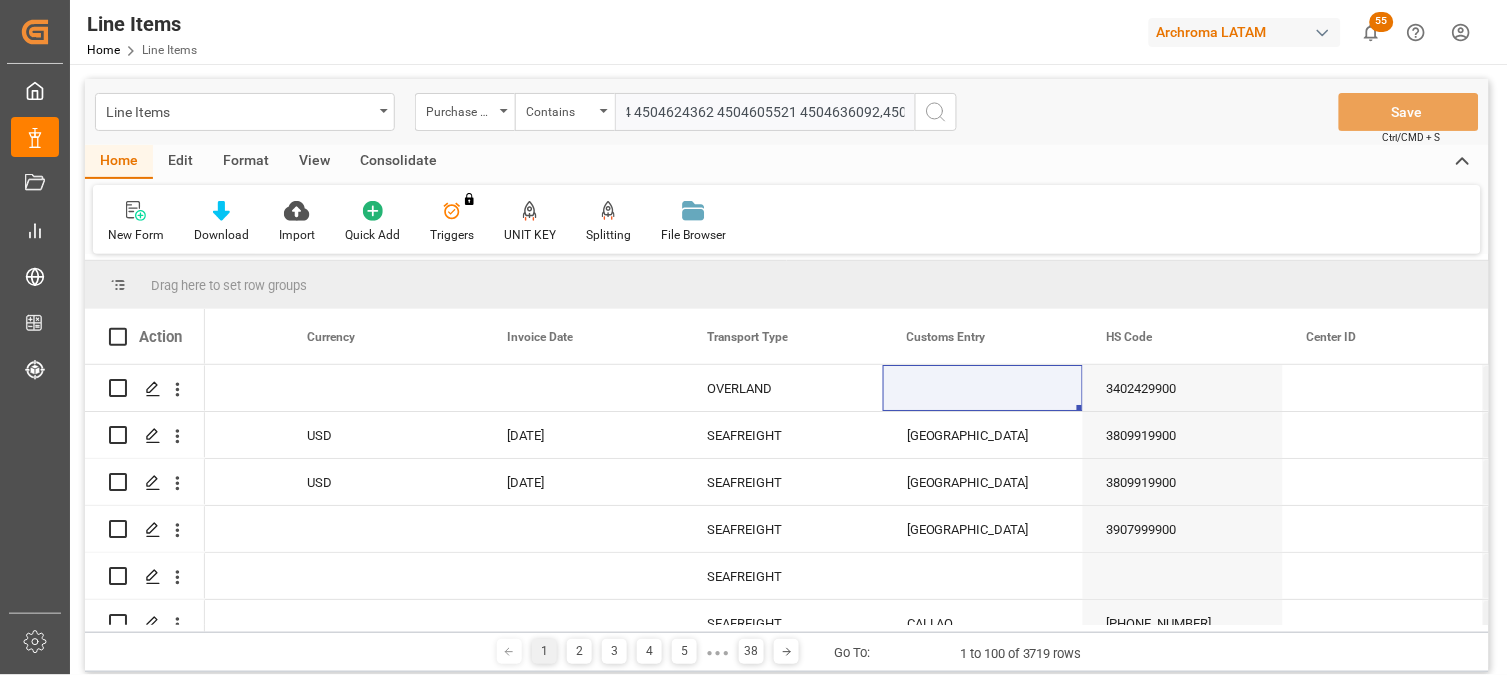 click on "4504620323 4504624364 4504624362 4504605521 4504636092,4504612988,4504610703,4504620322,4504624366,4504609994,4504624363,4504562527,4504634085,4504641848,4504620326,4504606464,4504635610,4504638435,4504638482,4504638427,4504638426,4504638438,4504638912,4504638483,4504638425,4504638429,4504638436,4504638437,4504638428" at bounding box center (765, 112) 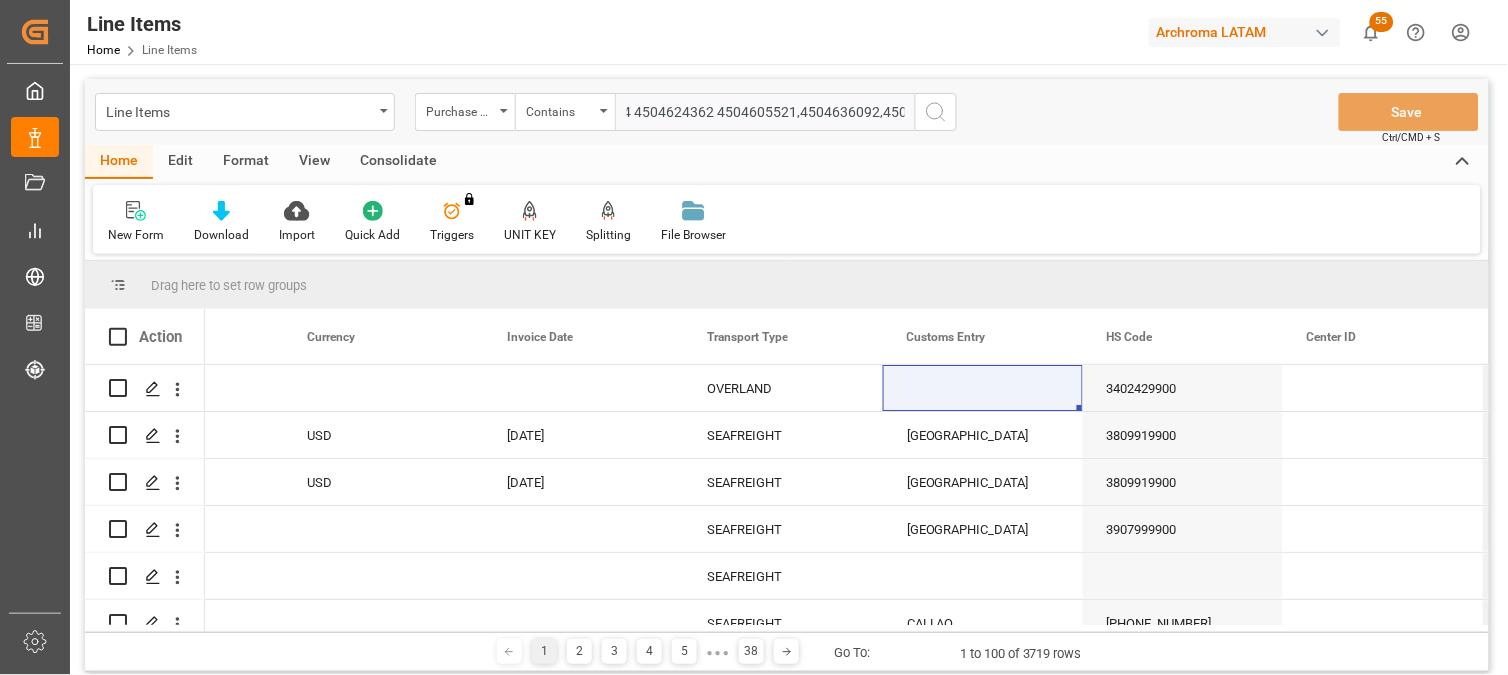 click on "4504620323 4504624364 4504624362 4504605521,4504636092,4504612988,4504610703,4504620322,4504624366,4504609994,4504624363,4504562527,4504634085,4504641848,4504620326,4504606464,4504635610,4504638435,4504638482,4504638427,4504638426,4504638438,4504638912,4504638483,4504638425,4504638429,4504638436,4504638437,4504638428" at bounding box center [765, 112] 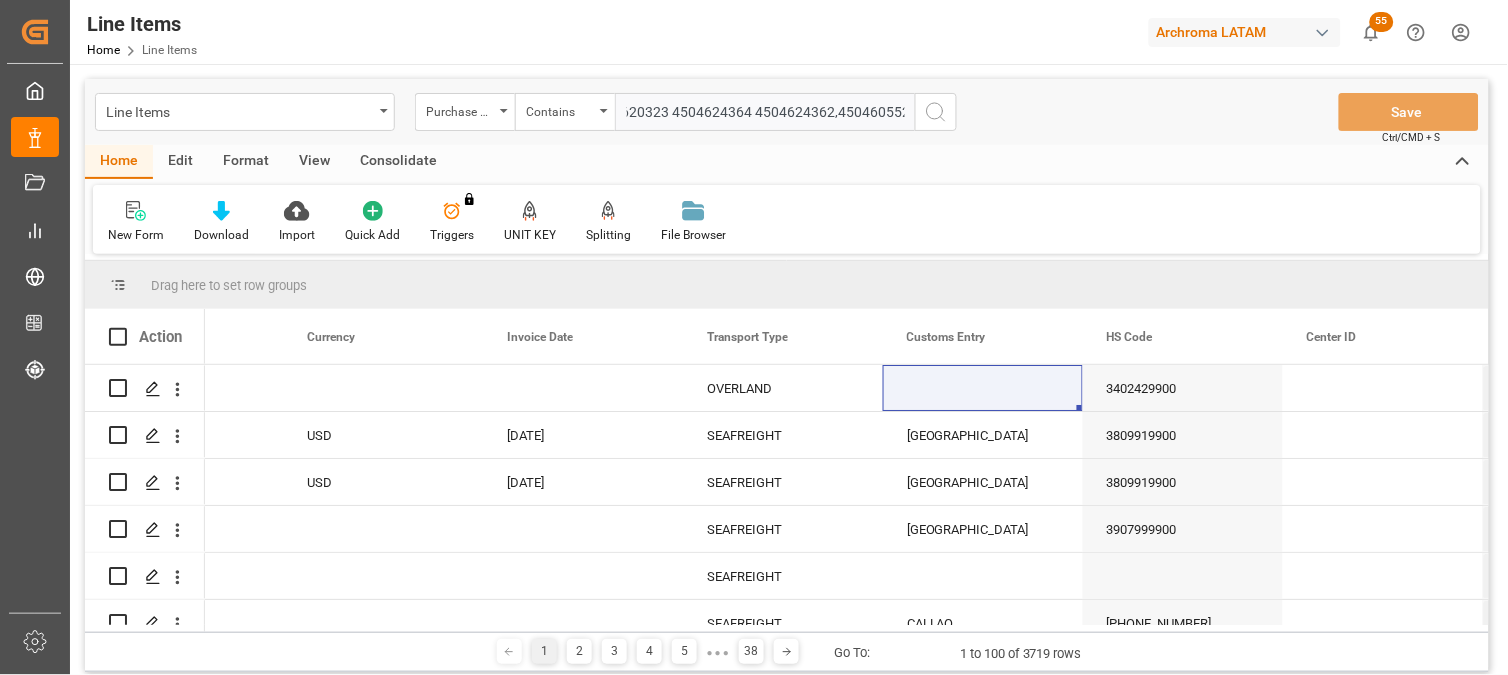 scroll, scrollTop: 0, scrollLeft: 0, axis: both 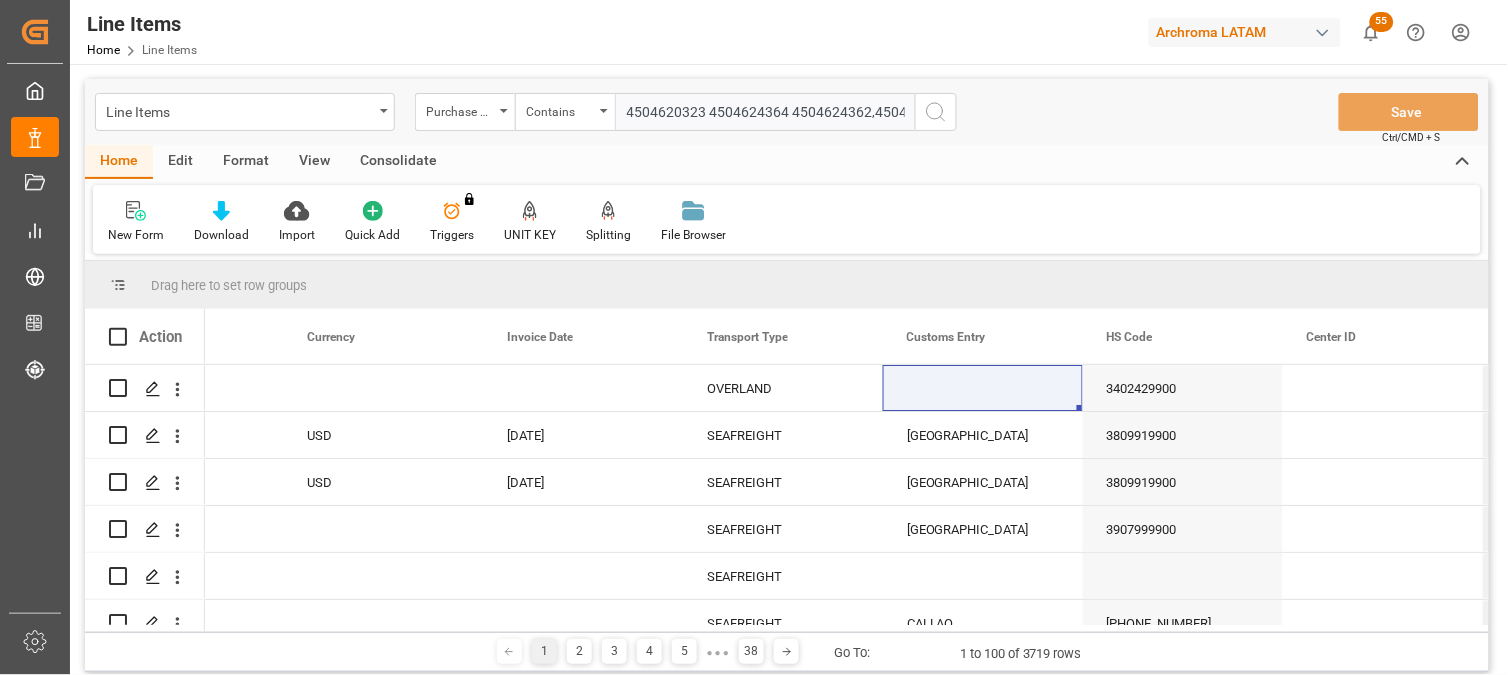 click on "4504620323 4504624364 4504624362,4504605521,4504636092,4504612988,4504610703,4504620322,4504624366,4504609994,4504624363,4504562527,4504634085,4504641848,4504620326,4504606464,4504635610,4504638435,4504638482,4504638427,4504638426,4504638438,4504638912,4504638483,4504638425,4504638429,4504638436,4504638437,4504638428" at bounding box center (765, 112) 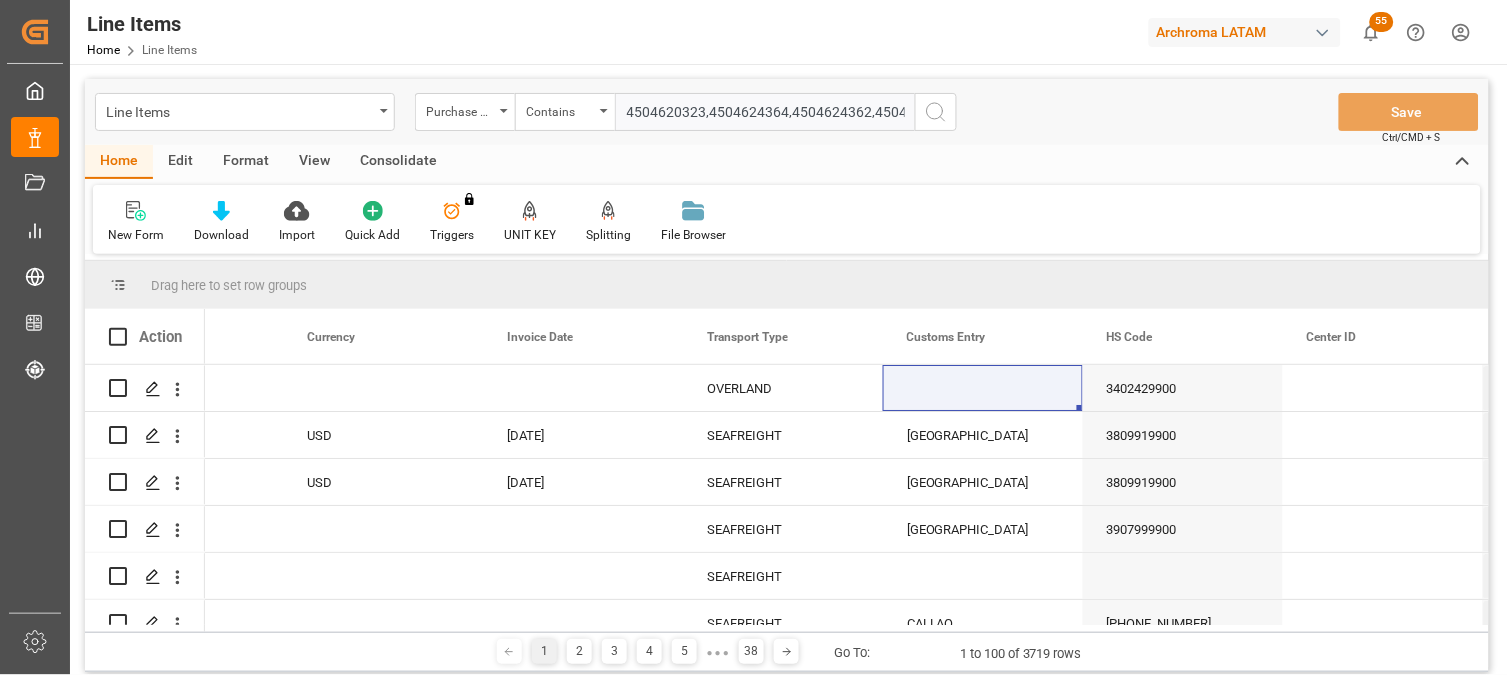type on "4504620323,4504624364,4504624362,4504605521,4504636092,4504612988,4504610703,4504620322,4504624366,4504609994,4504624363,4504562527,4504634085,4504641848,4504620326,4504606464,4504635610,4504638435,4504638482,4504638427,4504638426,4504638438,4504638912,4504638483,4504638425,4504638429,4504638436,4504638437,4504638428" 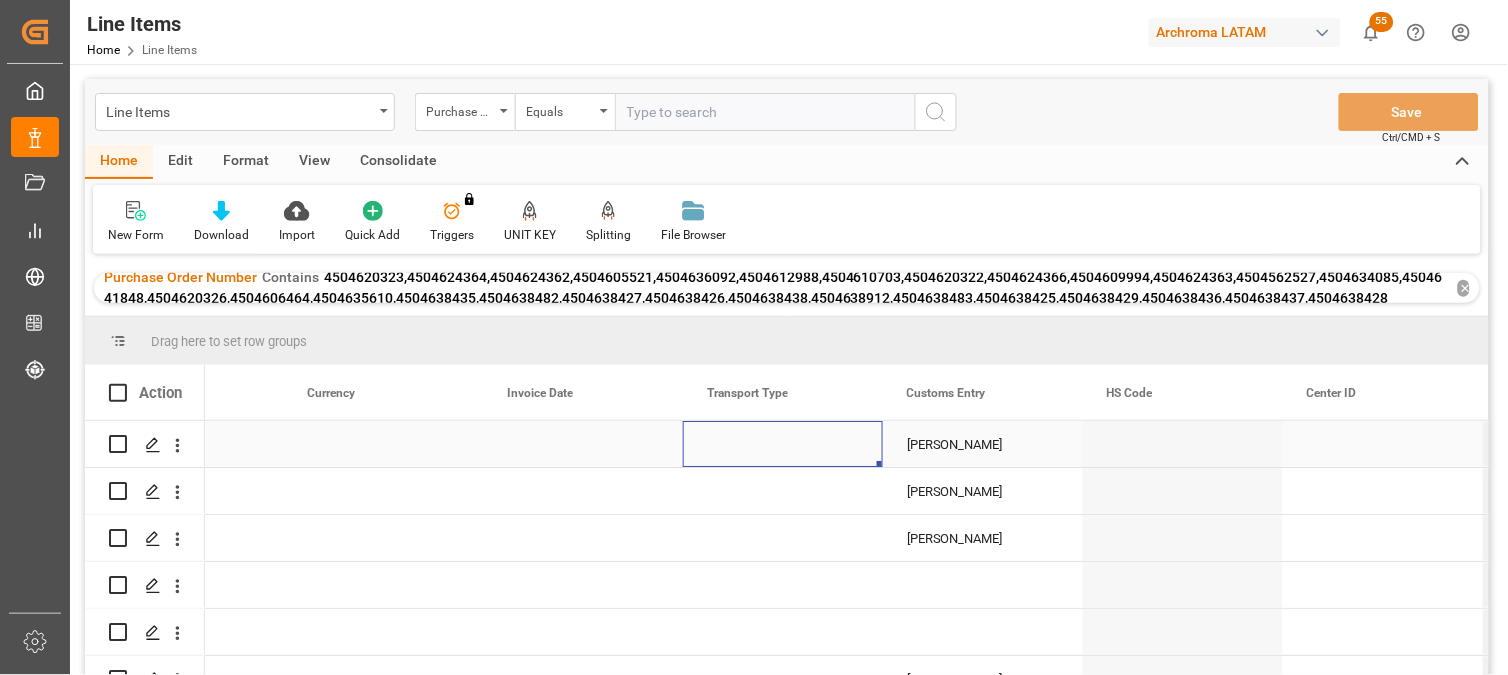 click at bounding box center (783, 444) 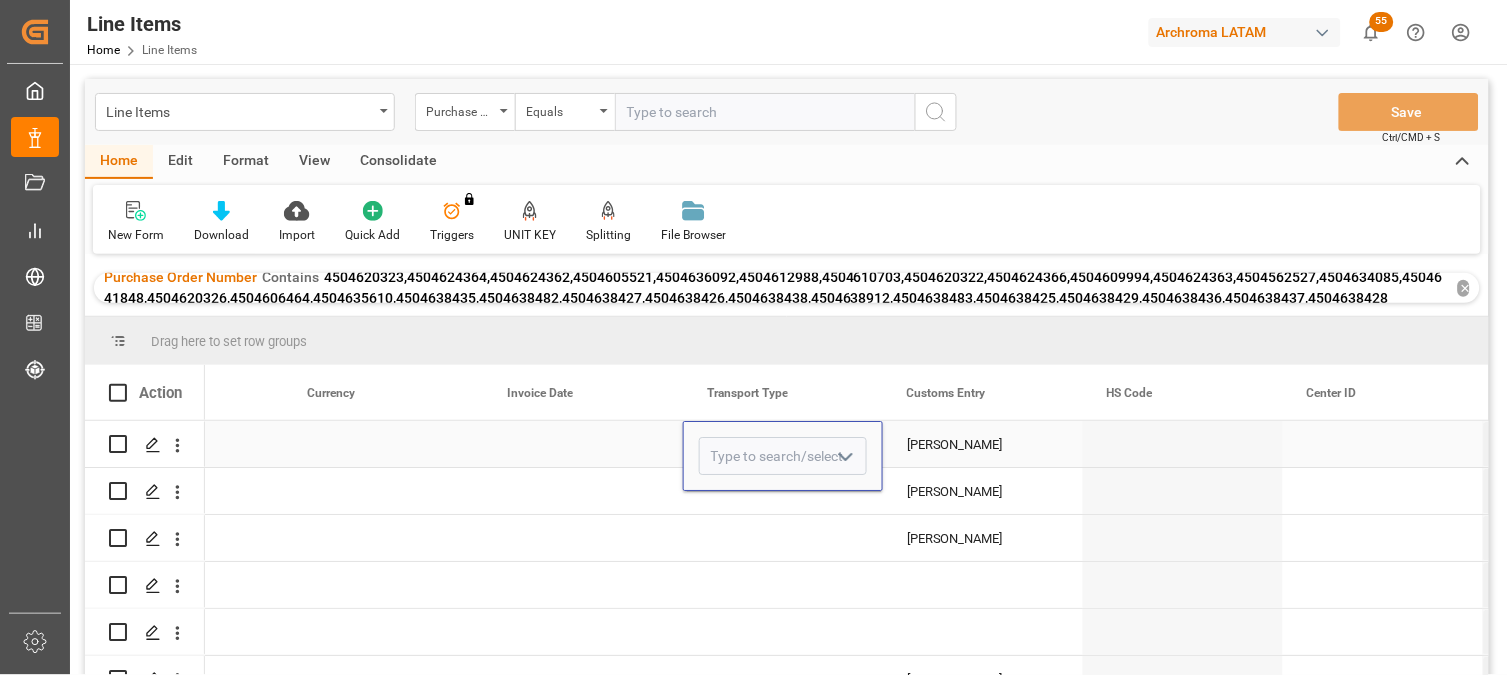 click 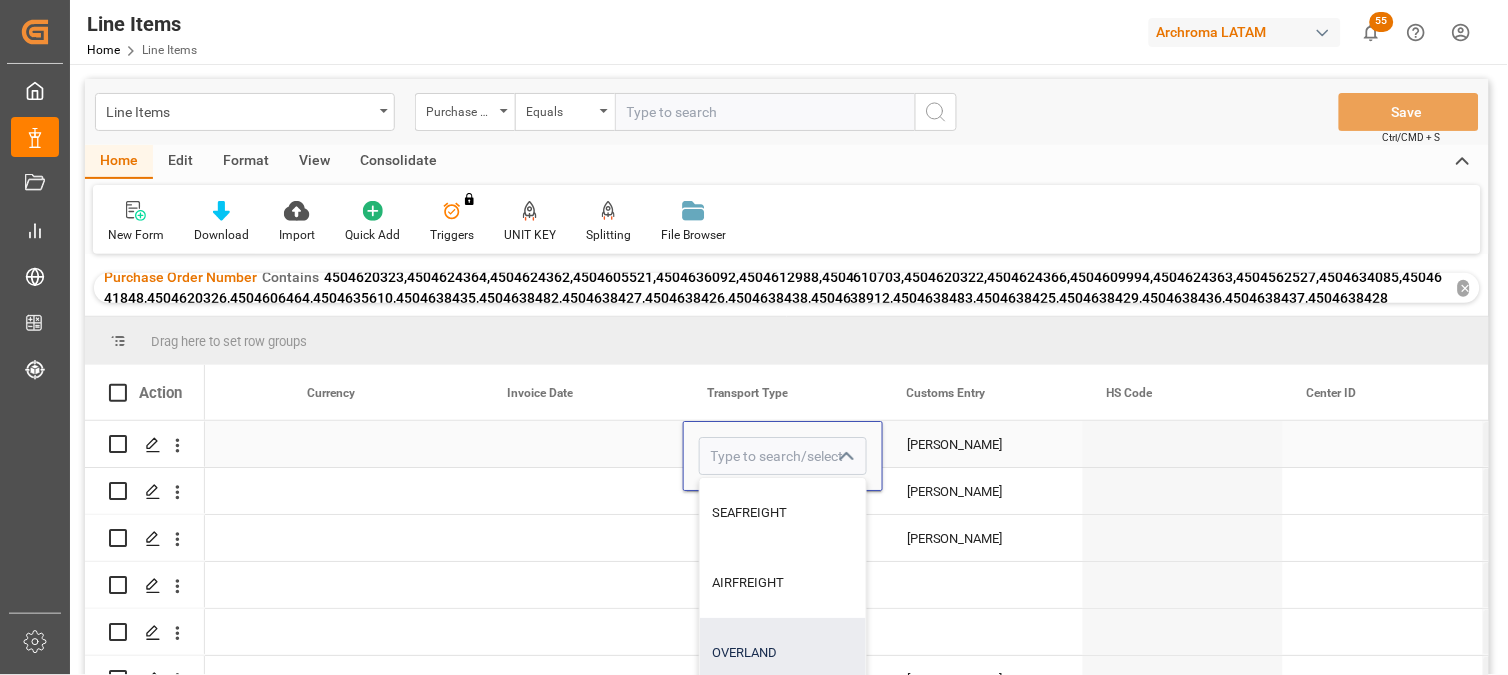 click on "OVERLAND" at bounding box center (783, 653) 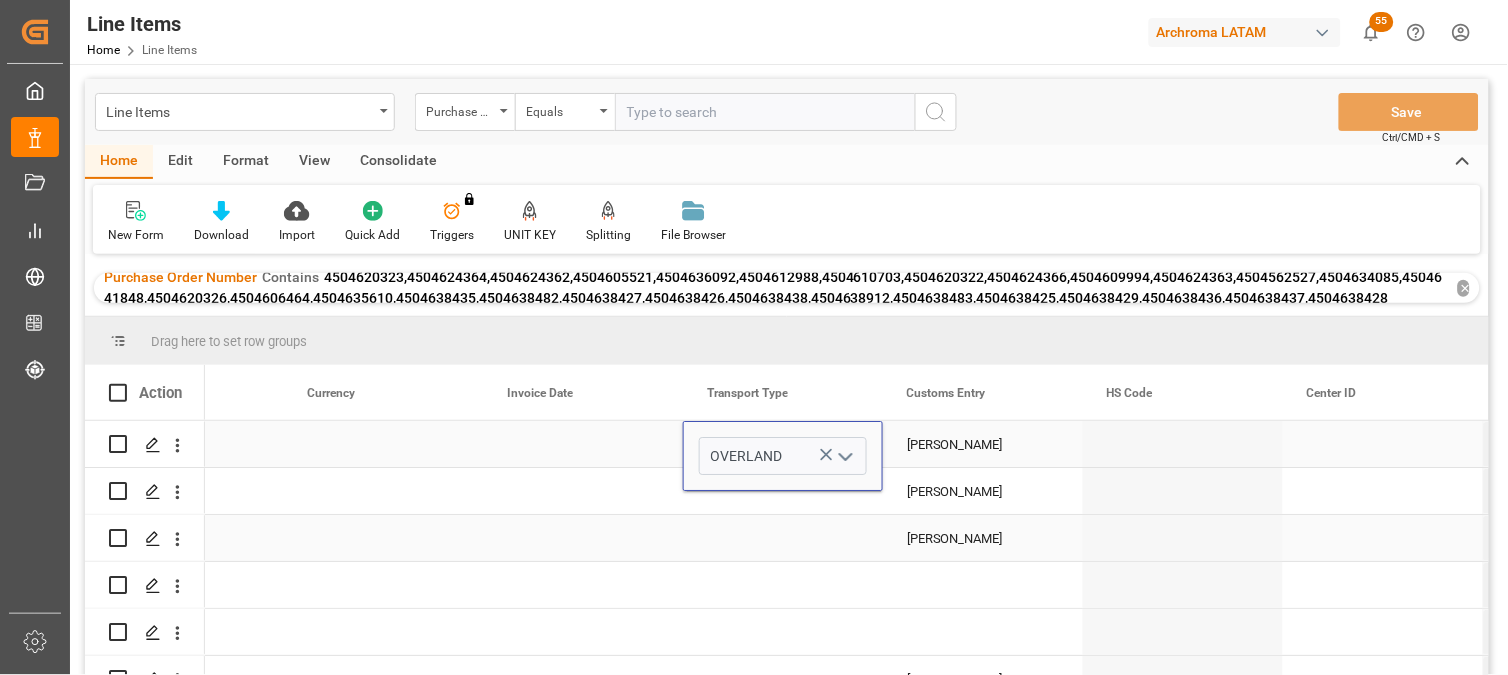 click at bounding box center [783, 491] 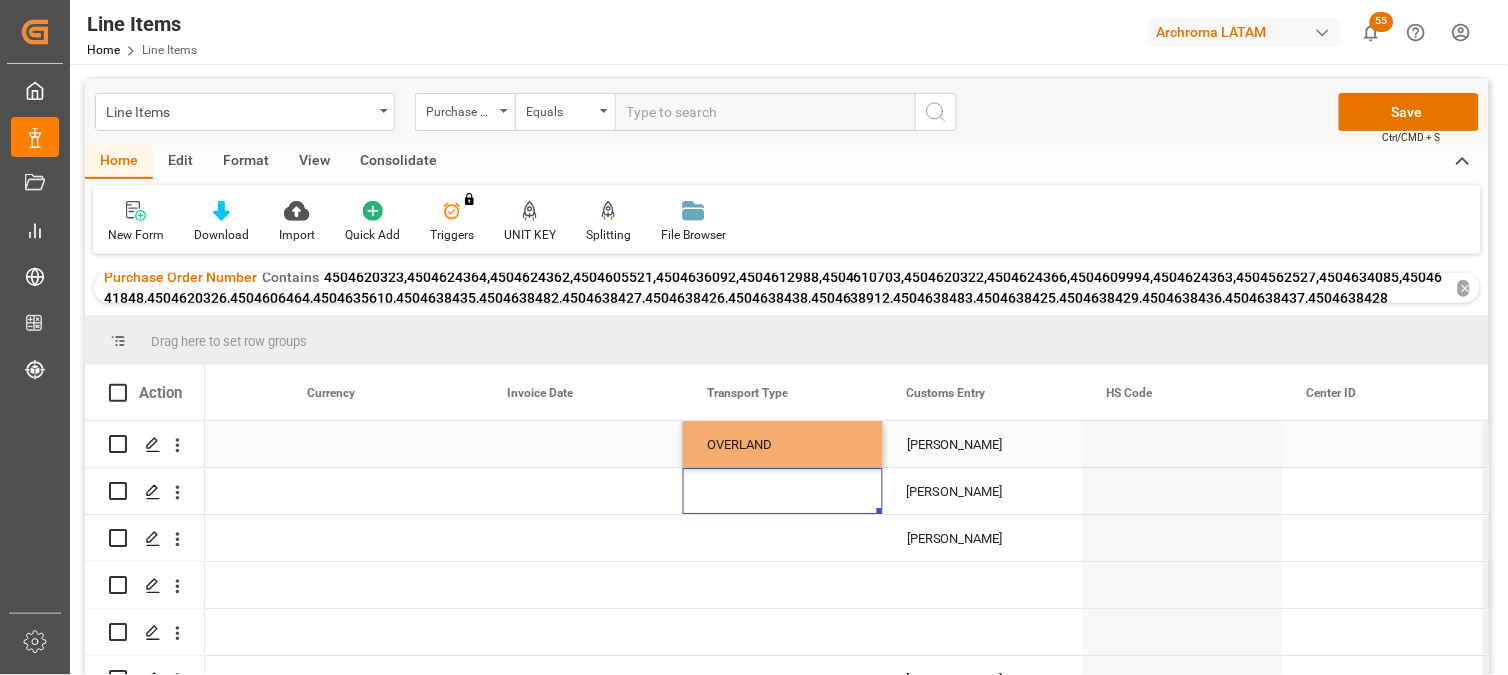 drag, startPoint x: 758, startPoint y: 436, endPoint x: 885, endPoint y: 461, distance: 129.43724 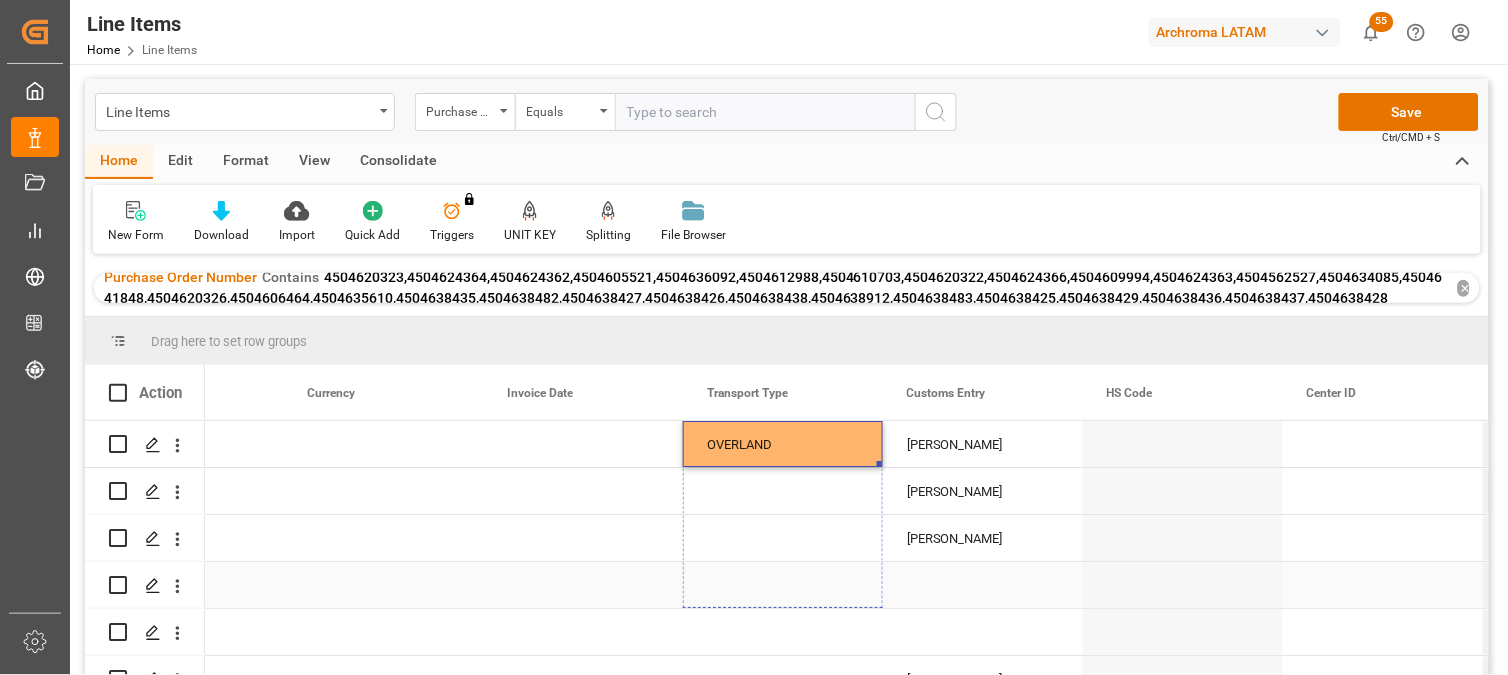 drag, startPoint x: 877, startPoint y: 462, endPoint x: 881, endPoint y: 622, distance: 160.04999 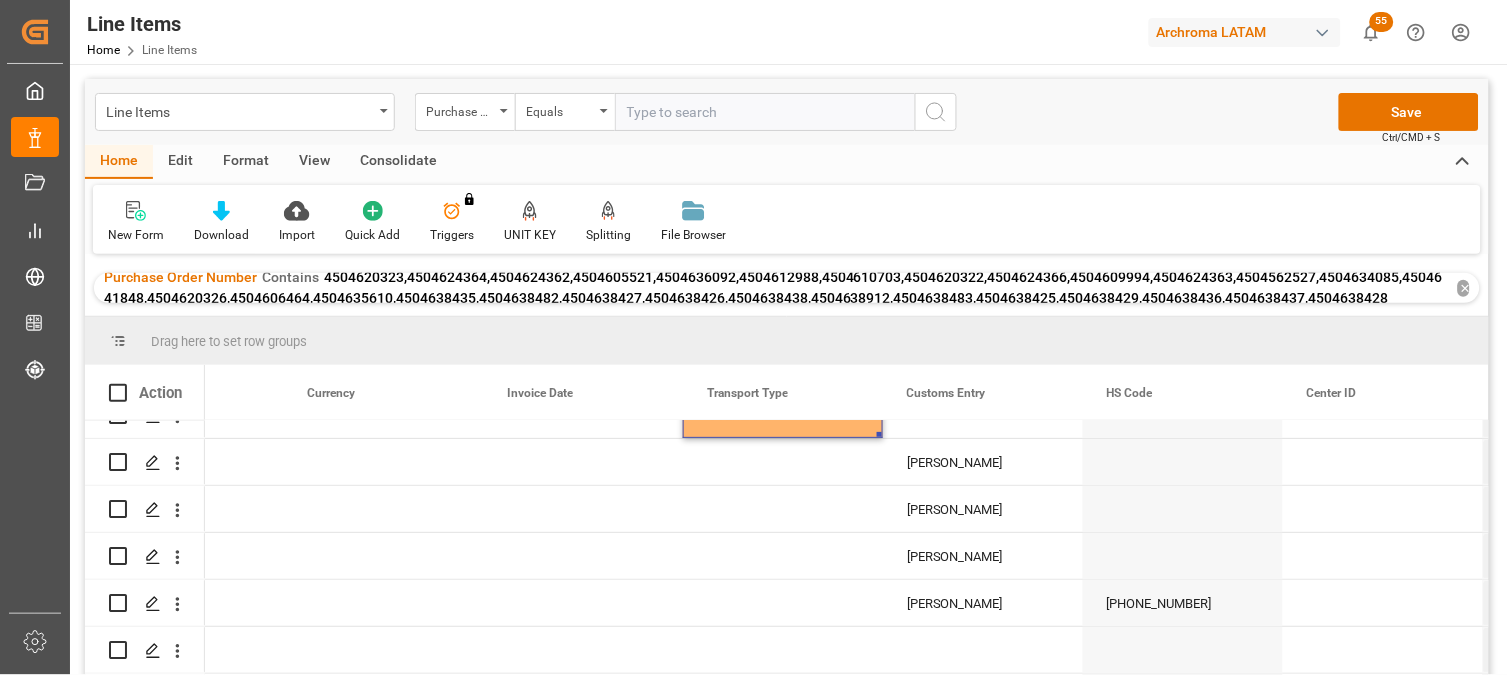 scroll, scrollTop: 222, scrollLeft: 0, axis: vertical 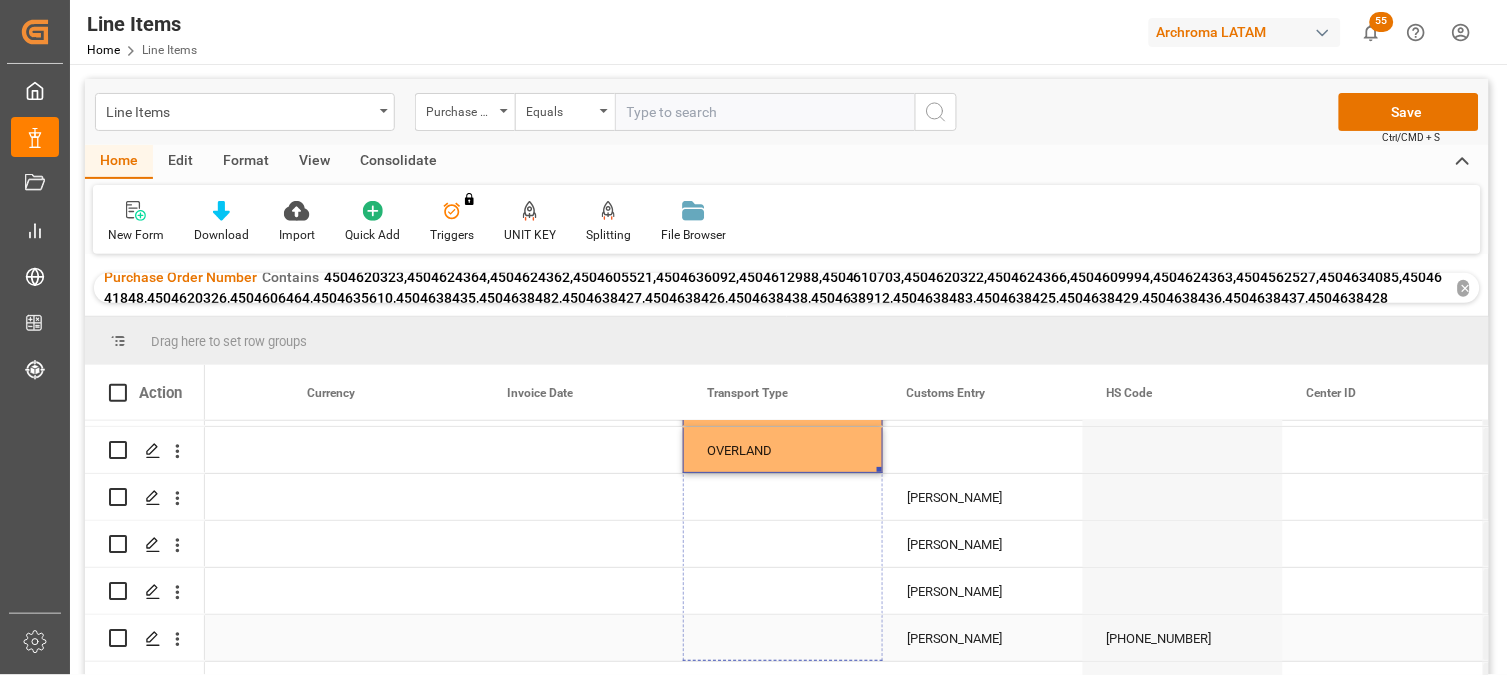drag, startPoint x: 878, startPoint y: 428, endPoint x: 875, endPoint y: 644, distance: 216.02083 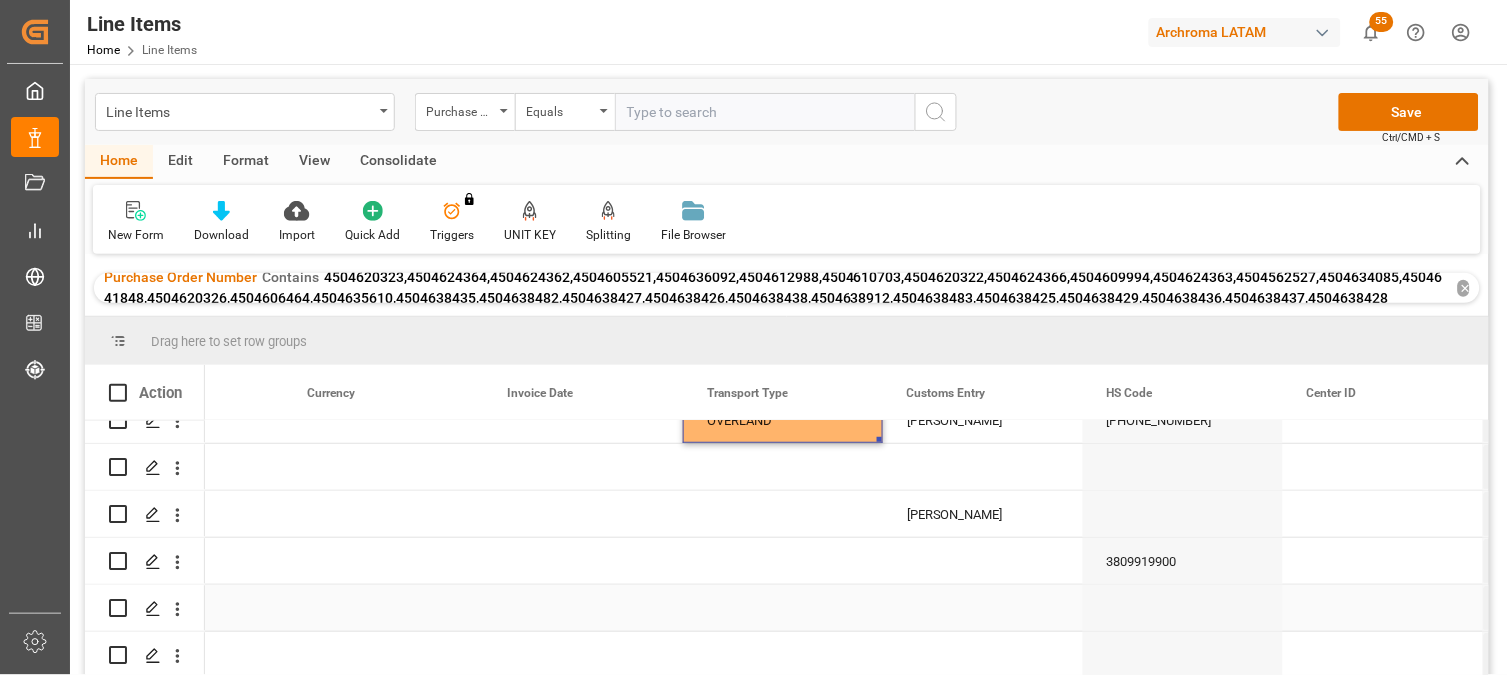 scroll, scrollTop: 404, scrollLeft: 0, axis: vertical 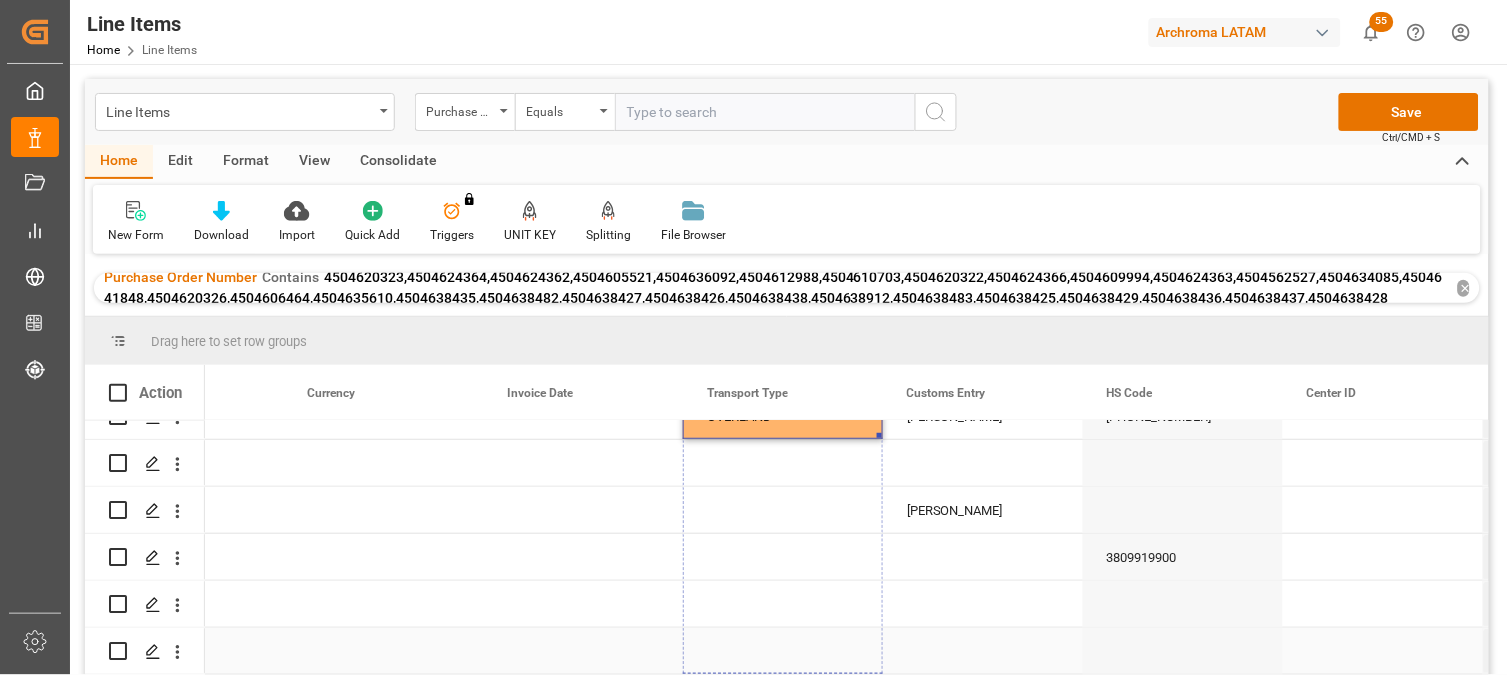 drag, startPoint x: 878, startPoint y: 434, endPoint x: 876, endPoint y: 665, distance: 231.00865 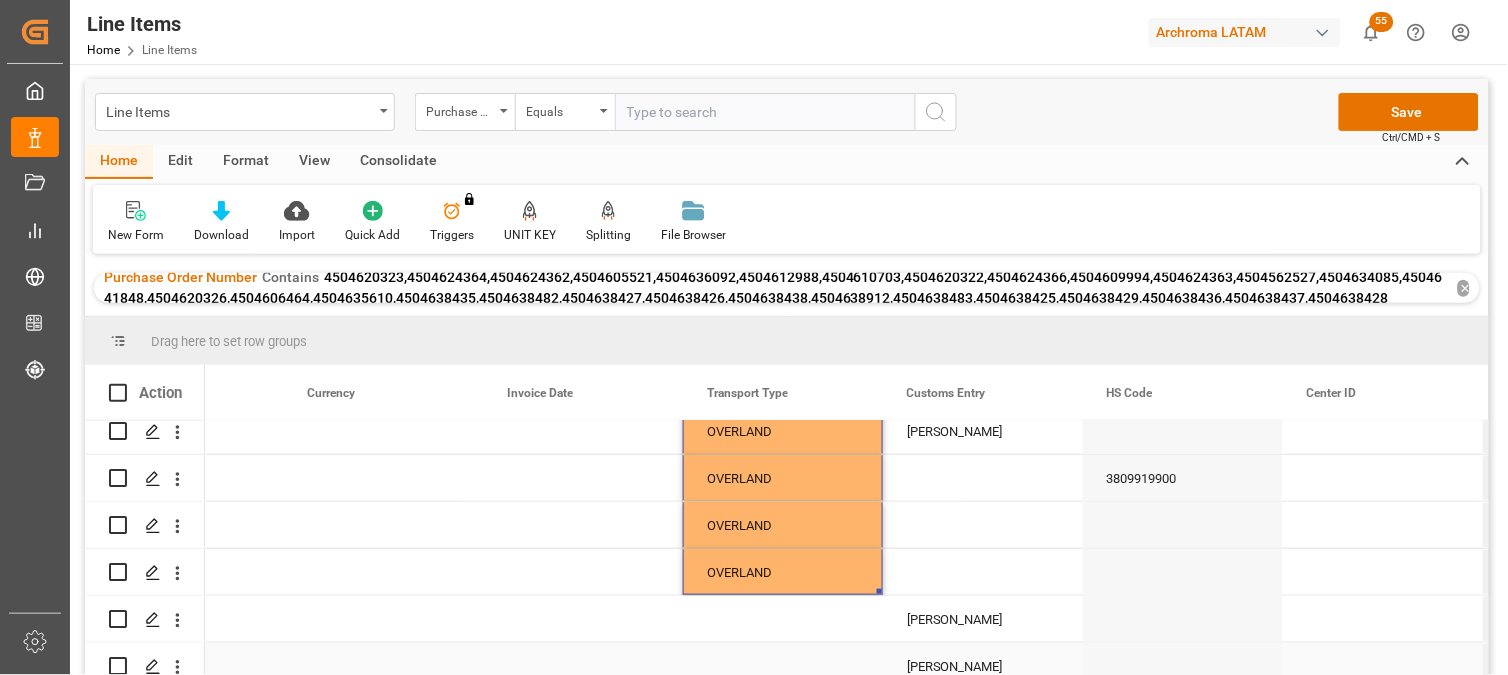 scroll, scrollTop: 515, scrollLeft: 0, axis: vertical 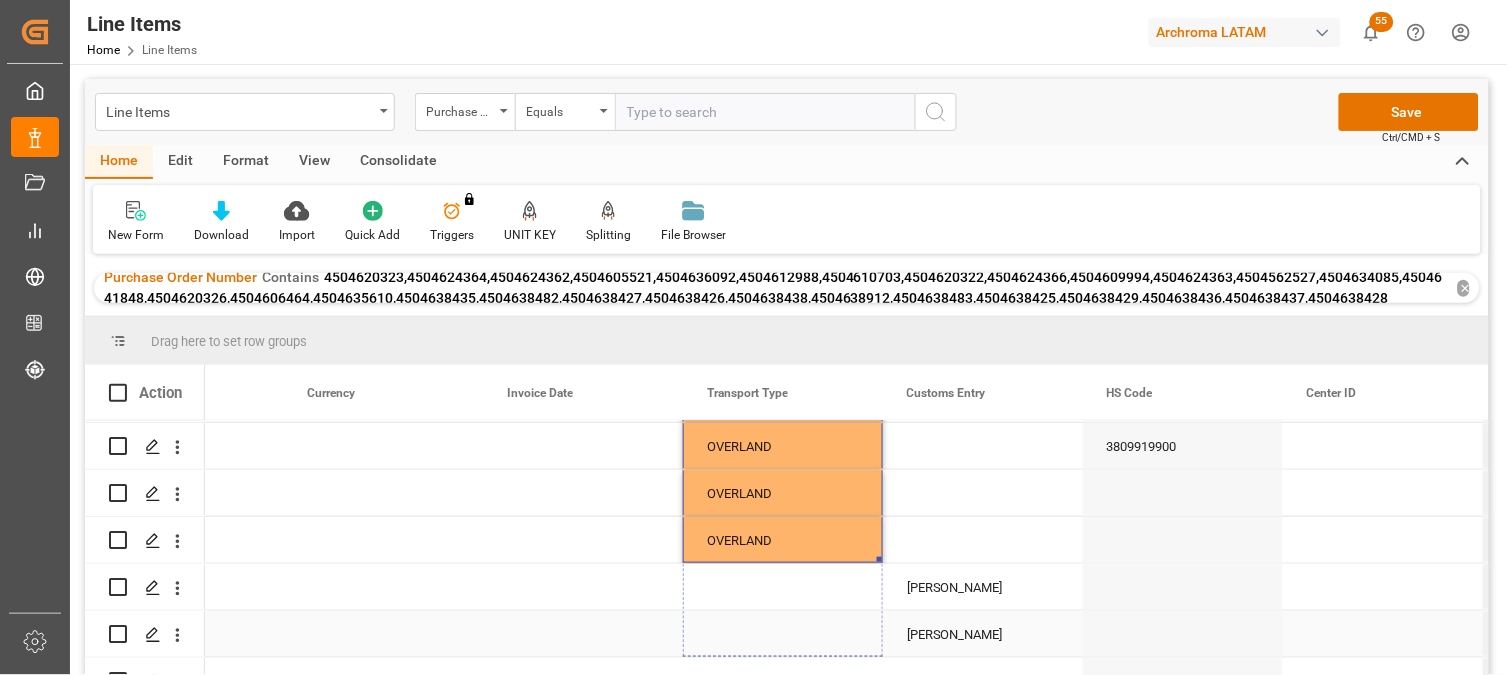 drag, startPoint x: 878, startPoint y: 560, endPoint x: 885, endPoint y: 638, distance: 78.31347 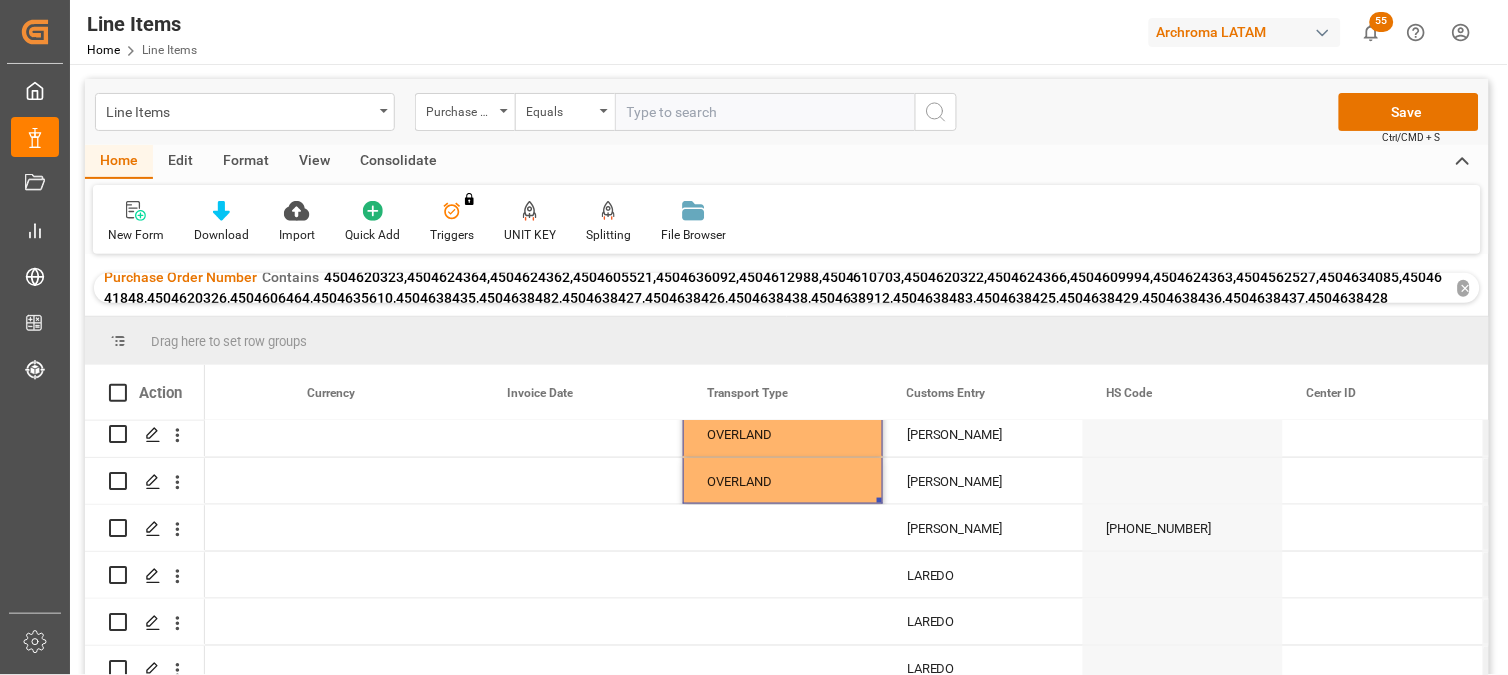 scroll, scrollTop: 626, scrollLeft: 0, axis: vertical 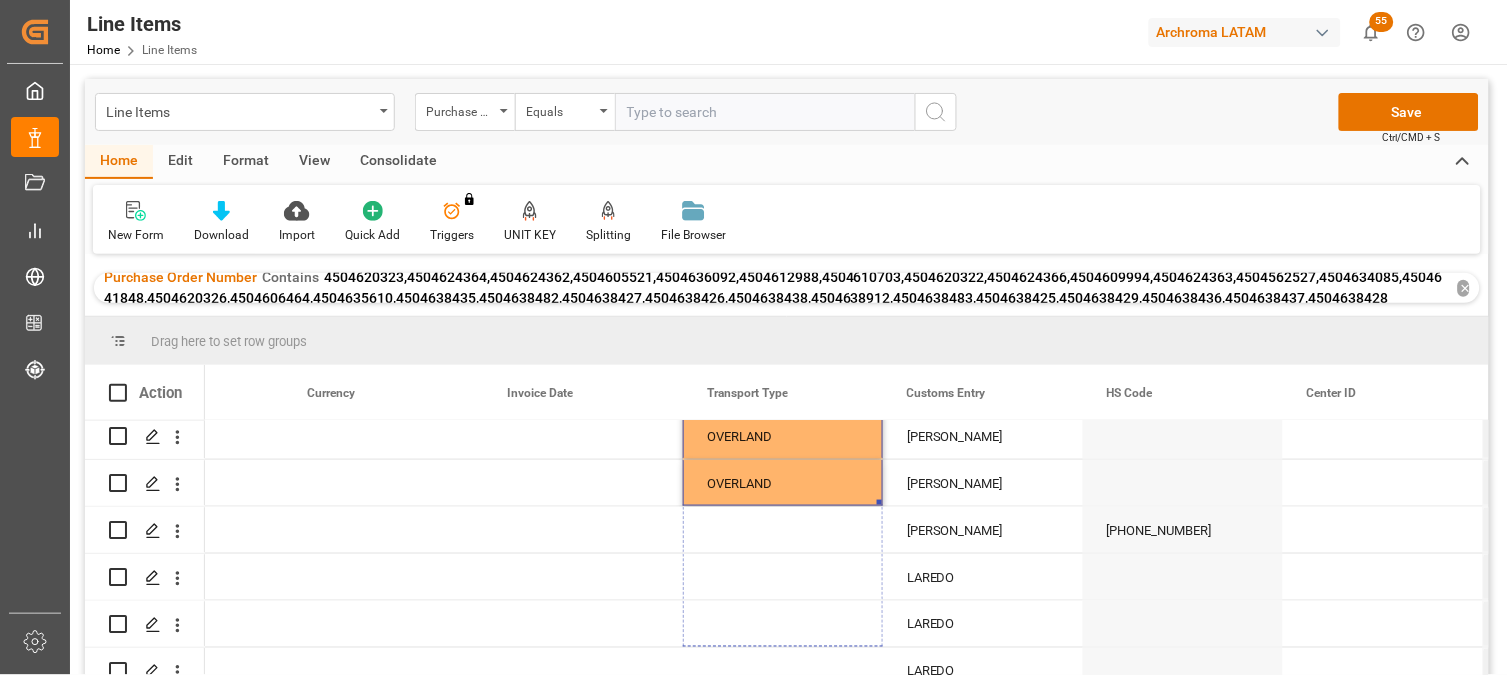 drag, startPoint x: 878, startPoint y: 543, endPoint x: 882, endPoint y: 686, distance: 143.05594 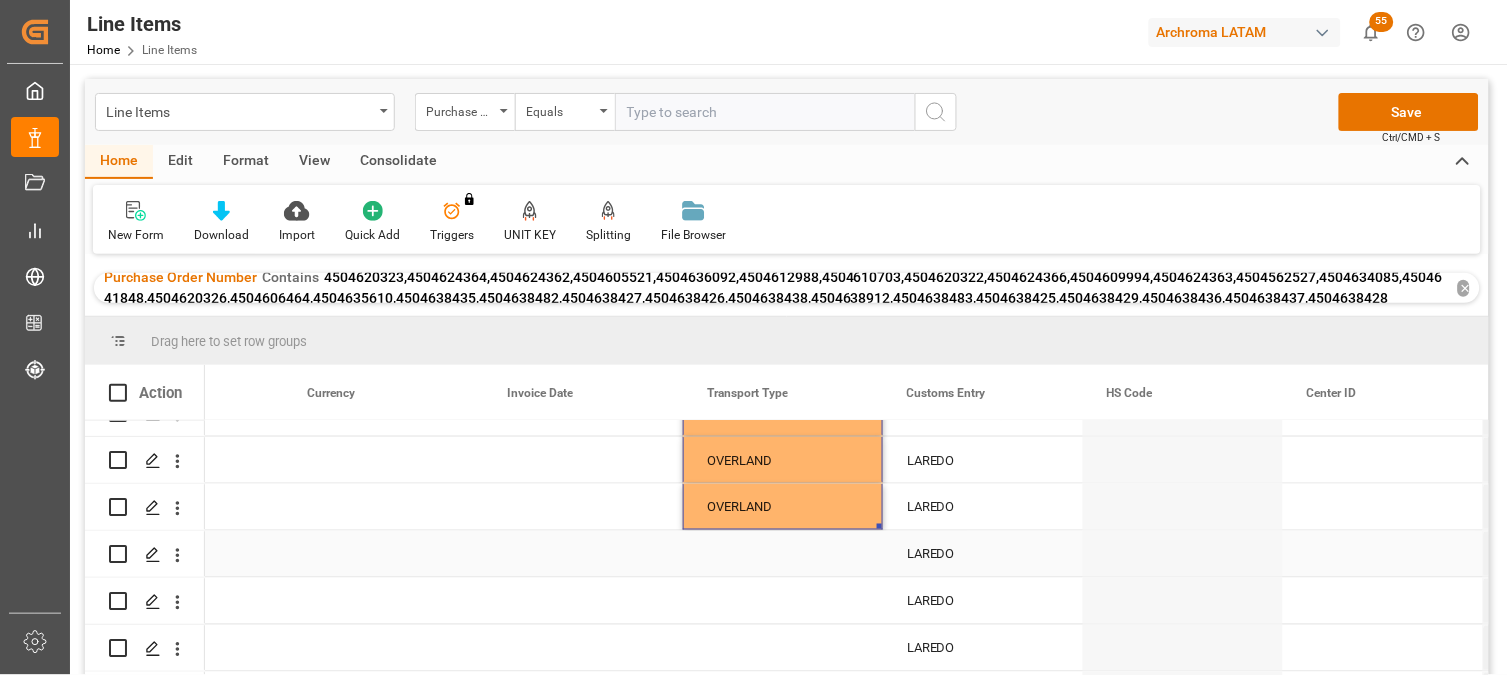 scroll, scrollTop: 817, scrollLeft: 0, axis: vertical 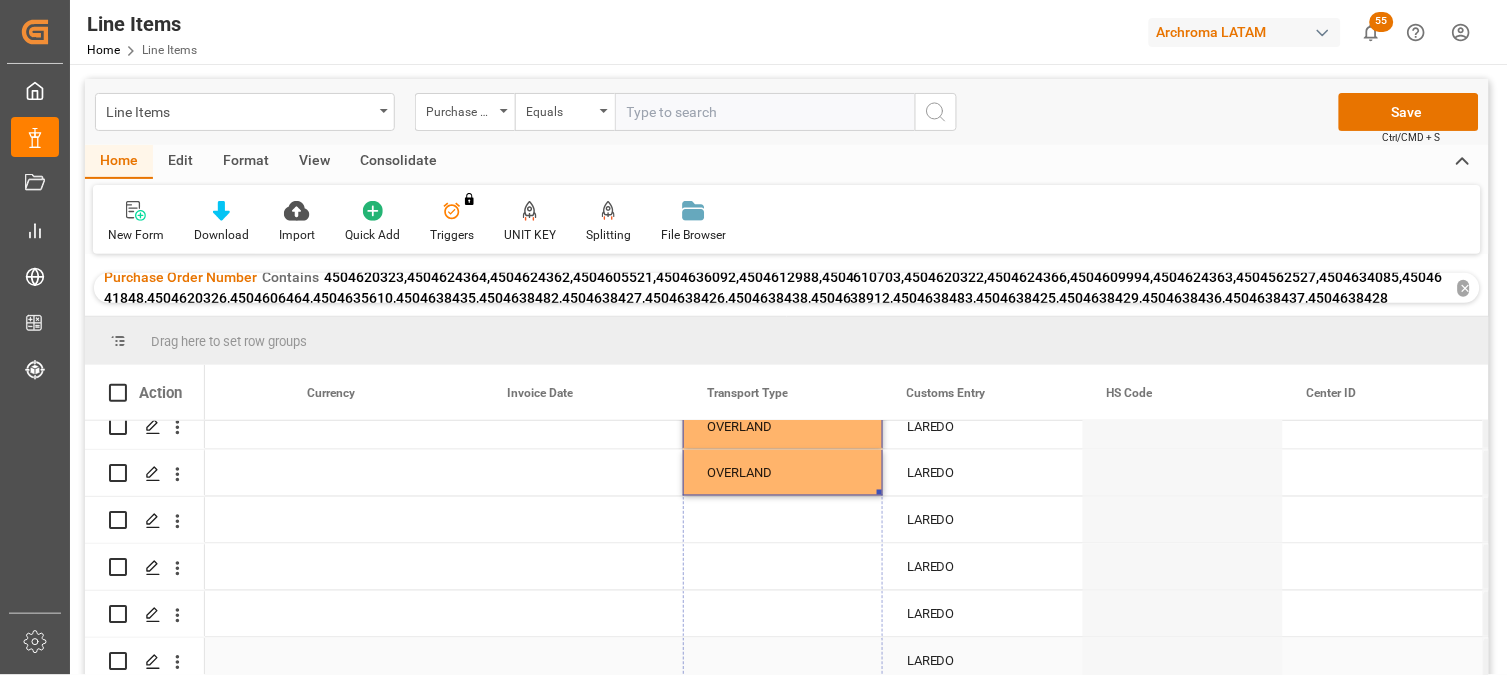 drag, startPoint x: 880, startPoint y: 491, endPoint x: 875, endPoint y: 692, distance: 201.06218 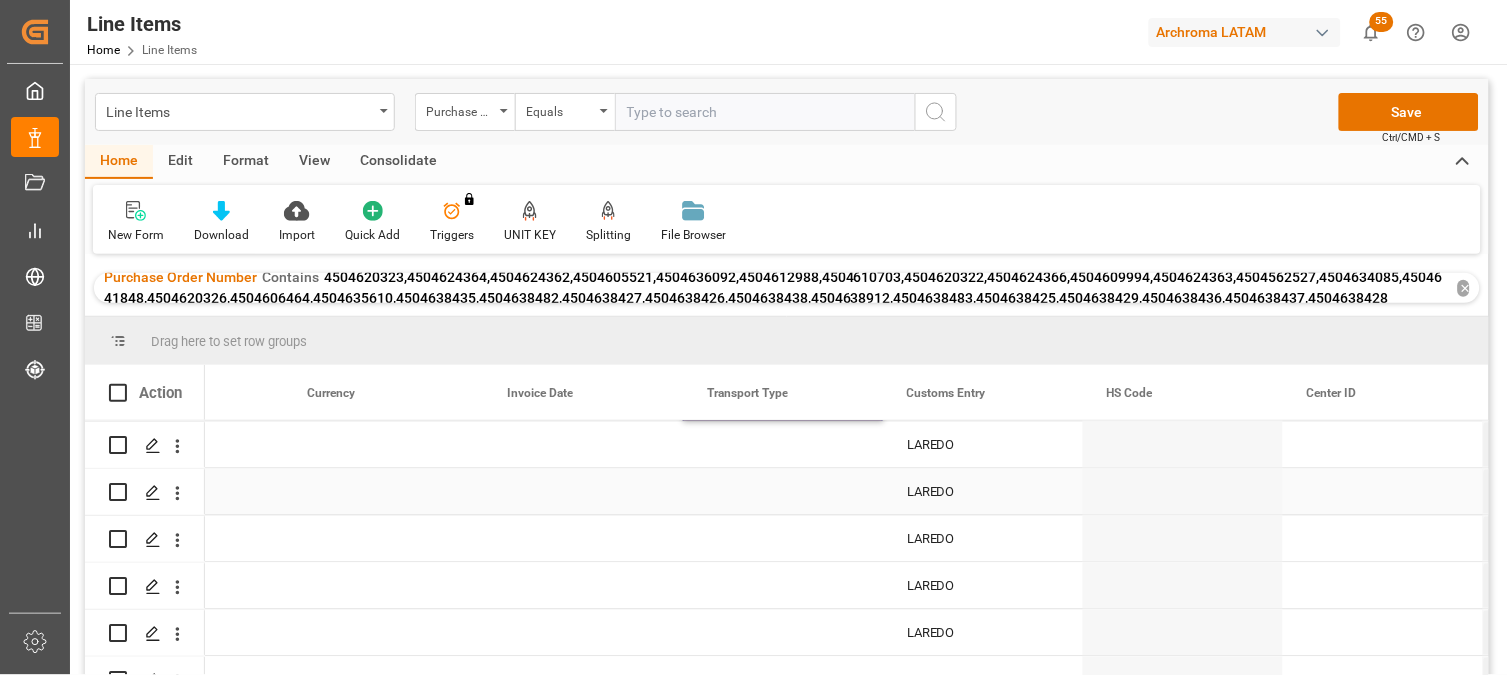 scroll, scrollTop: 968, scrollLeft: 0, axis: vertical 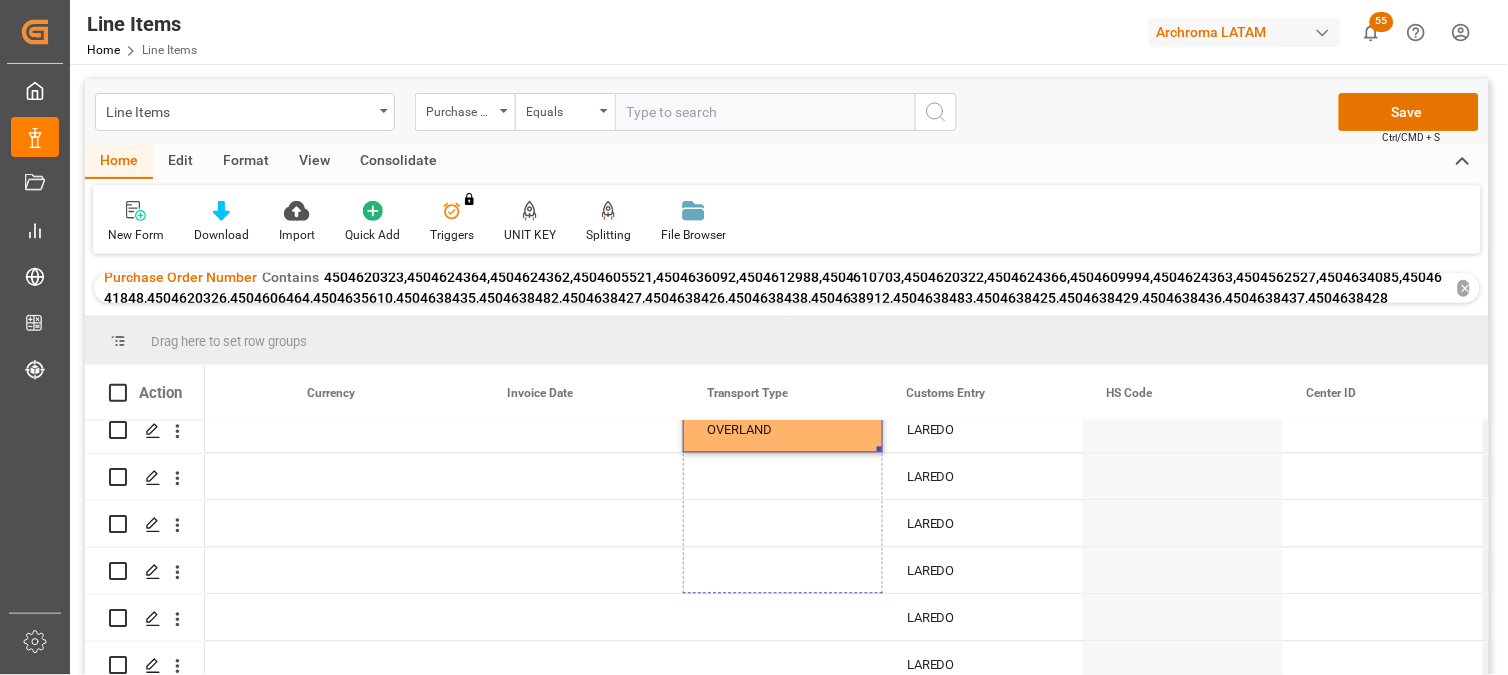 drag, startPoint x: 880, startPoint y: 530, endPoint x: 883, endPoint y: 711, distance: 181.02486 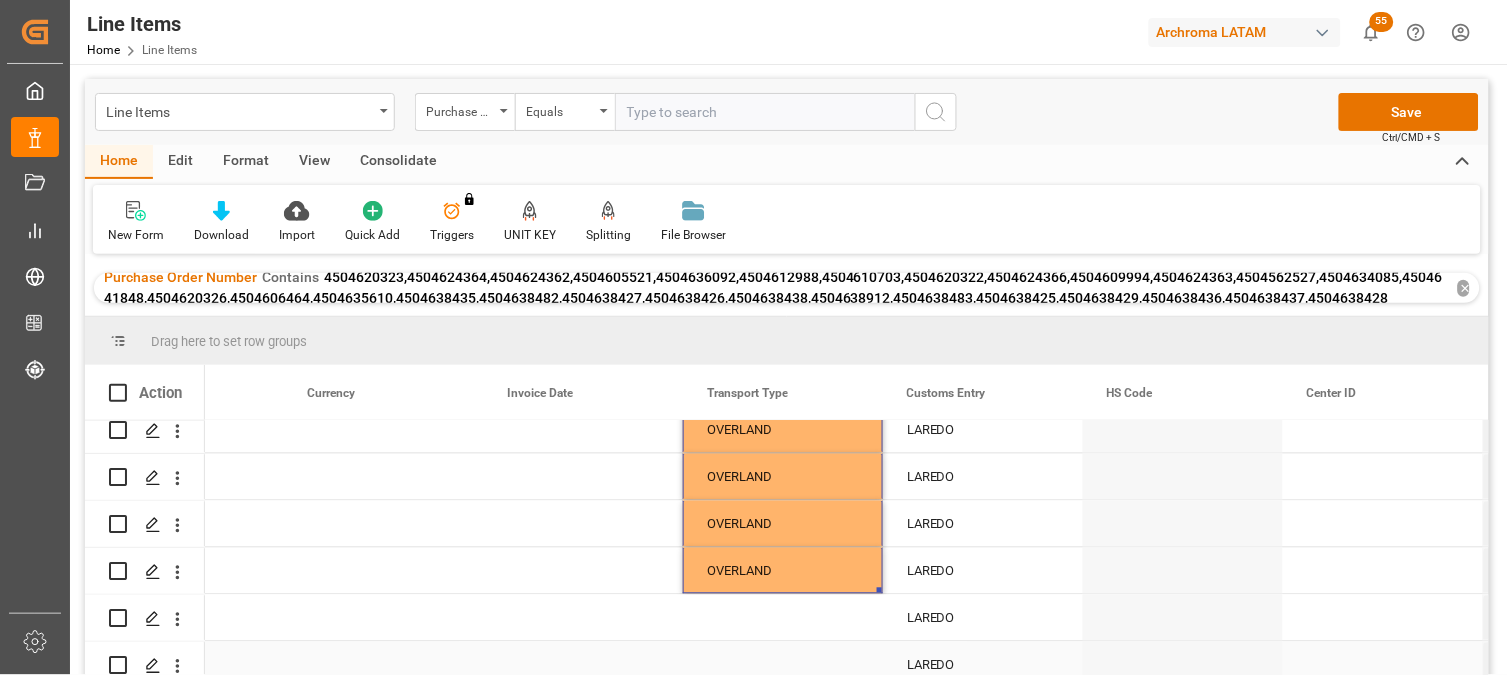 scroll, scrollTop: 1108, scrollLeft: 0, axis: vertical 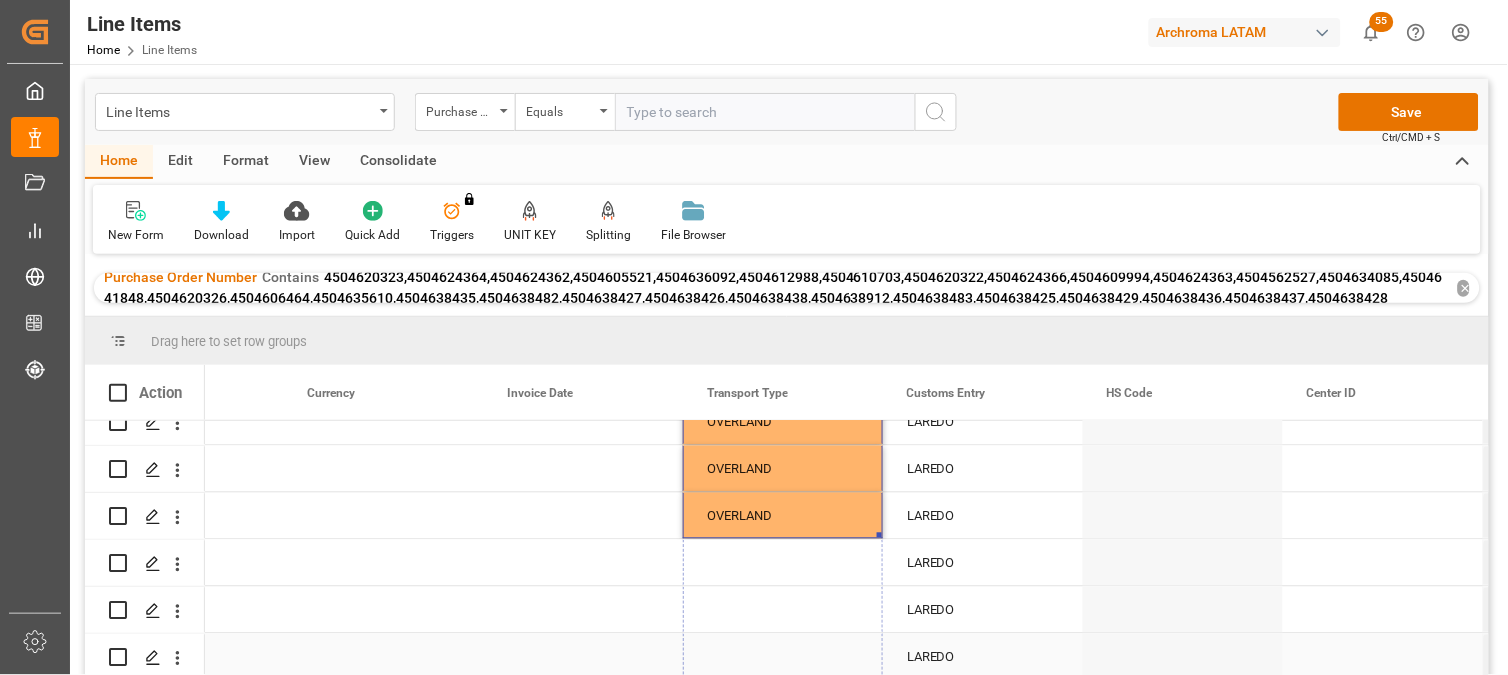 drag, startPoint x: 878, startPoint y: 528, endPoint x: 894, endPoint y: 680, distance: 152.83978 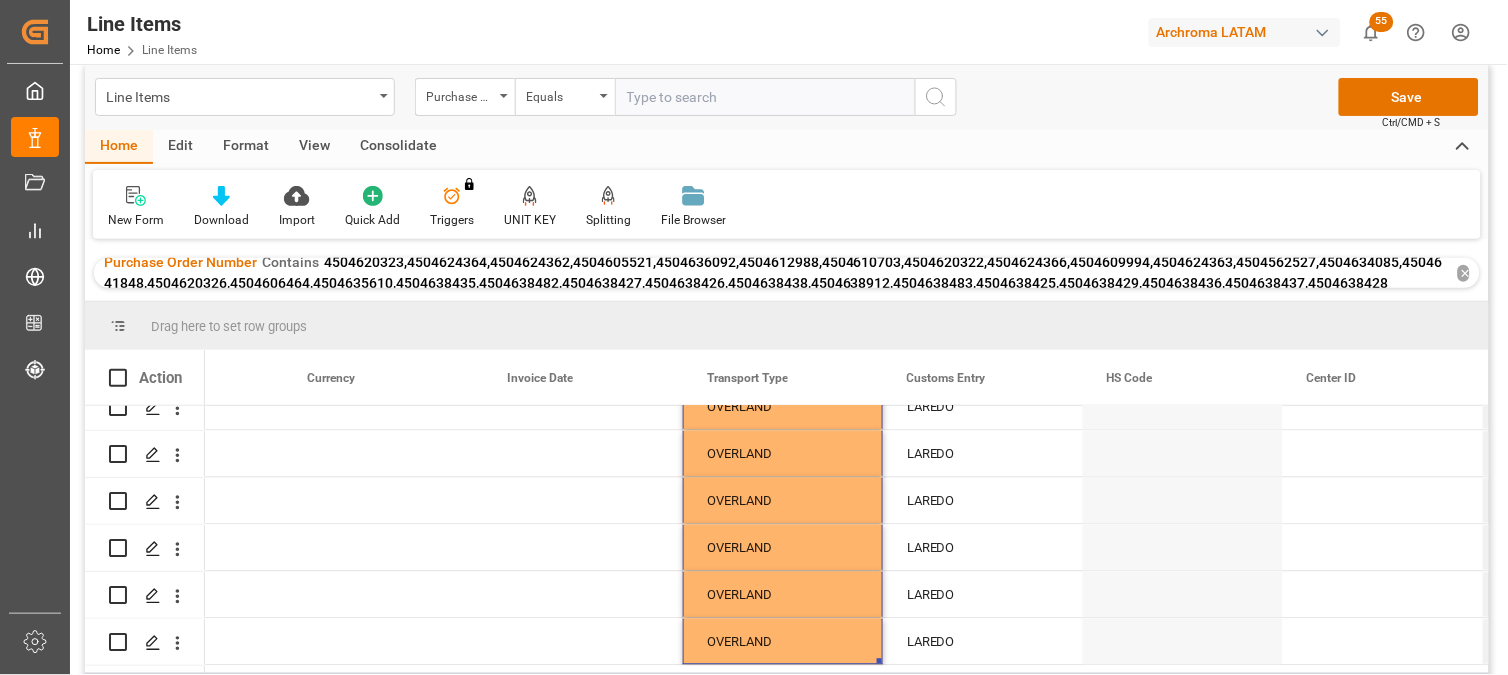 scroll, scrollTop: 0, scrollLeft: 0, axis: both 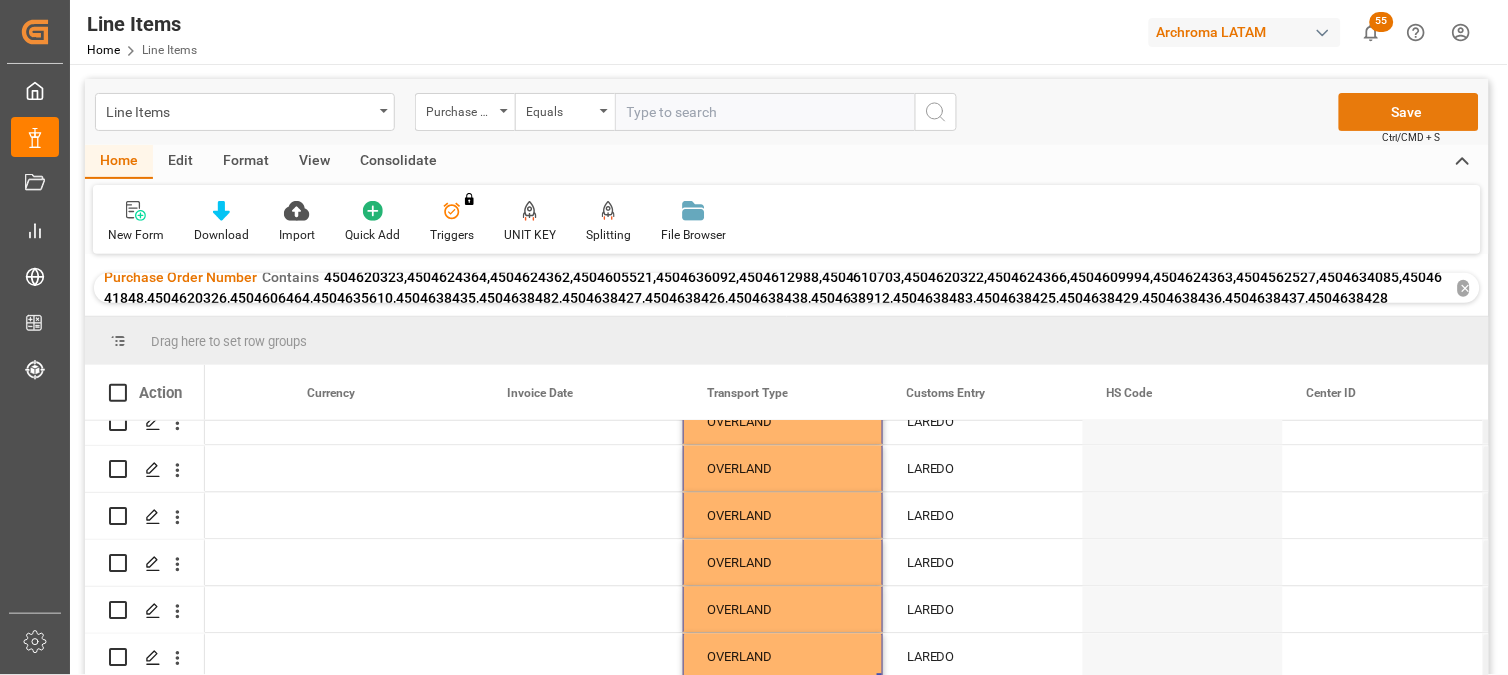 click on "Save" at bounding box center [1409, 112] 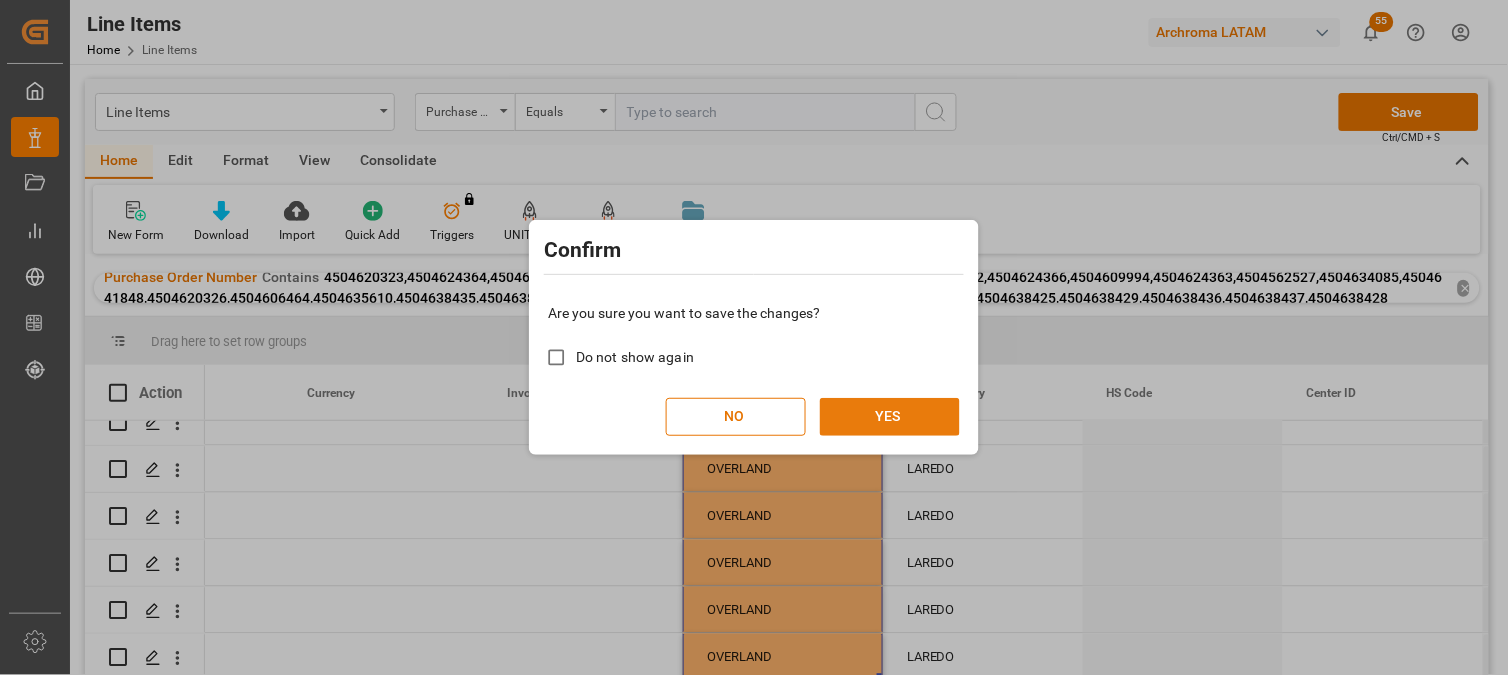 click on "YES" at bounding box center (890, 417) 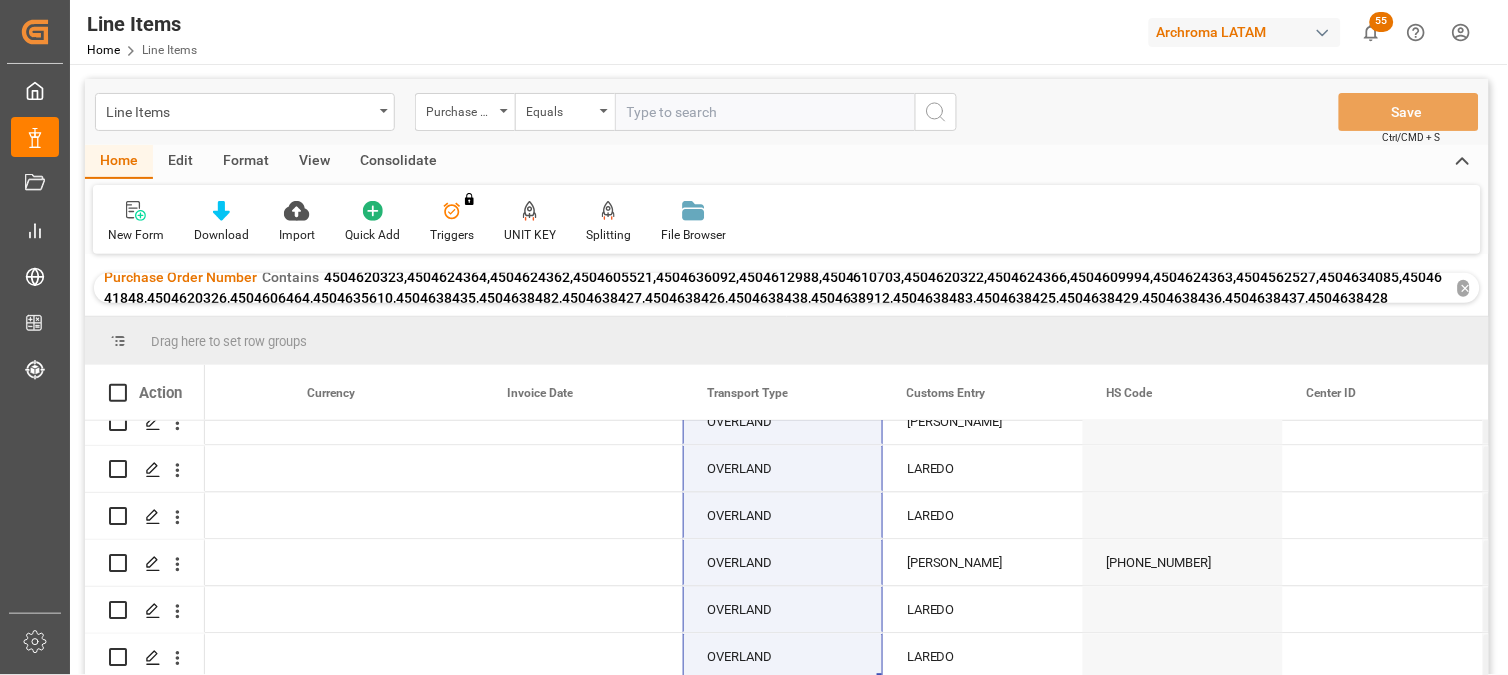 click on "✕" at bounding box center [1464, 288] 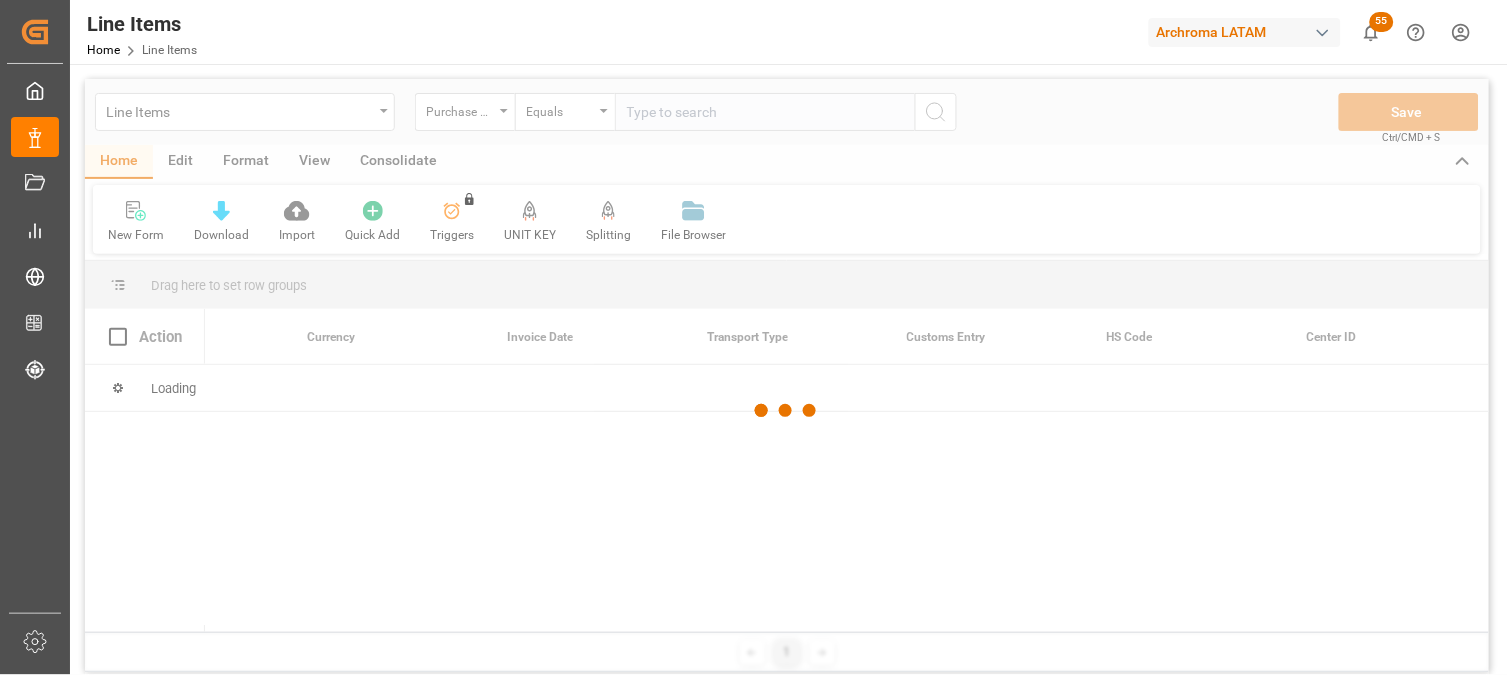 scroll, scrollTop: 0, scrollLeft: 0, axis: both 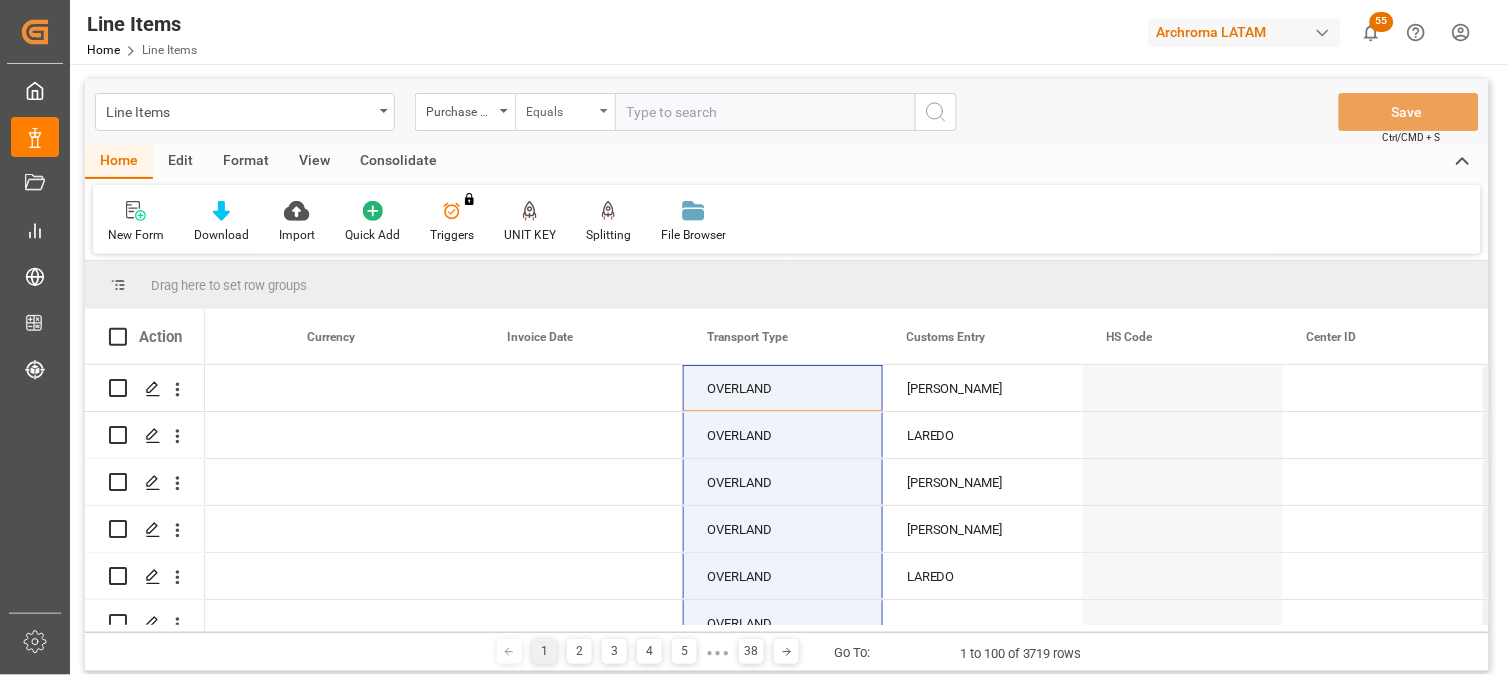 click on "Equals" at bounding box center [560, 109] 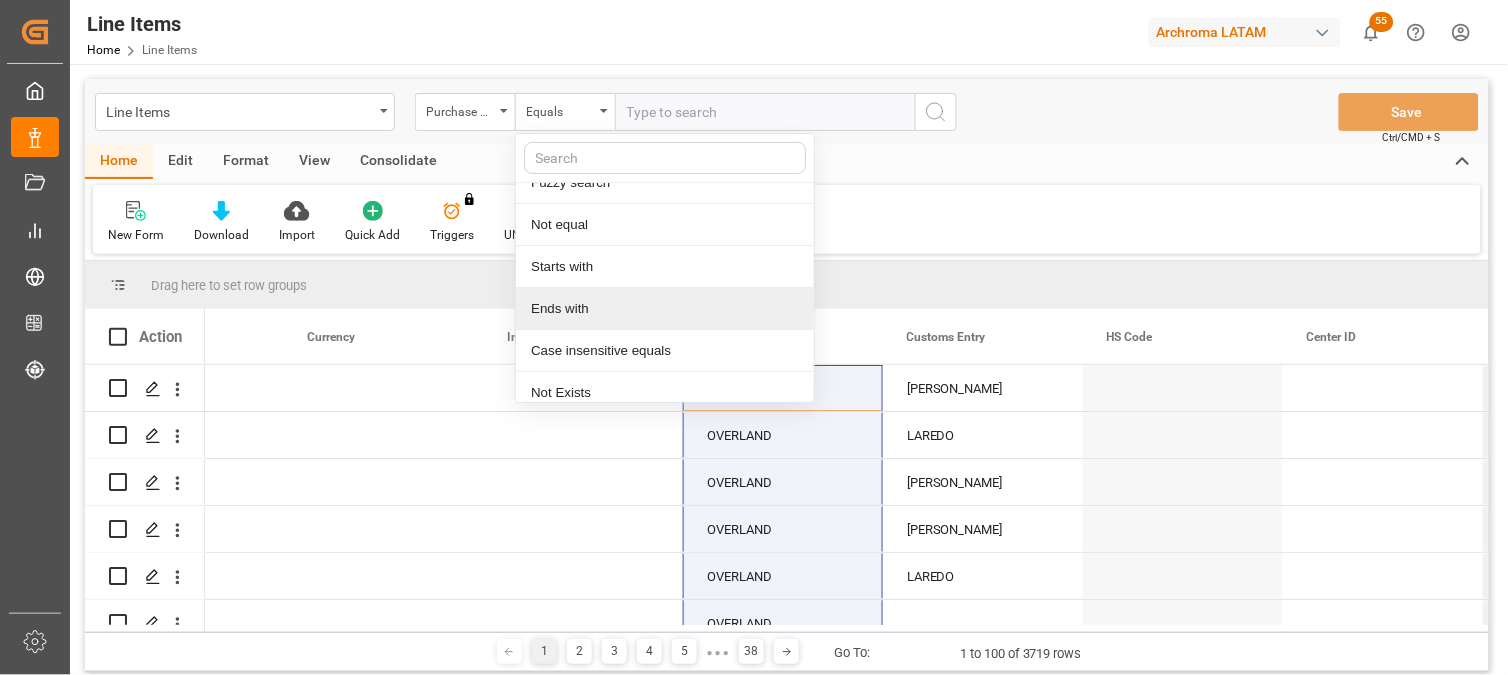 scroll, scrollTop: 117, scrollLeft: 0, axis: vertical 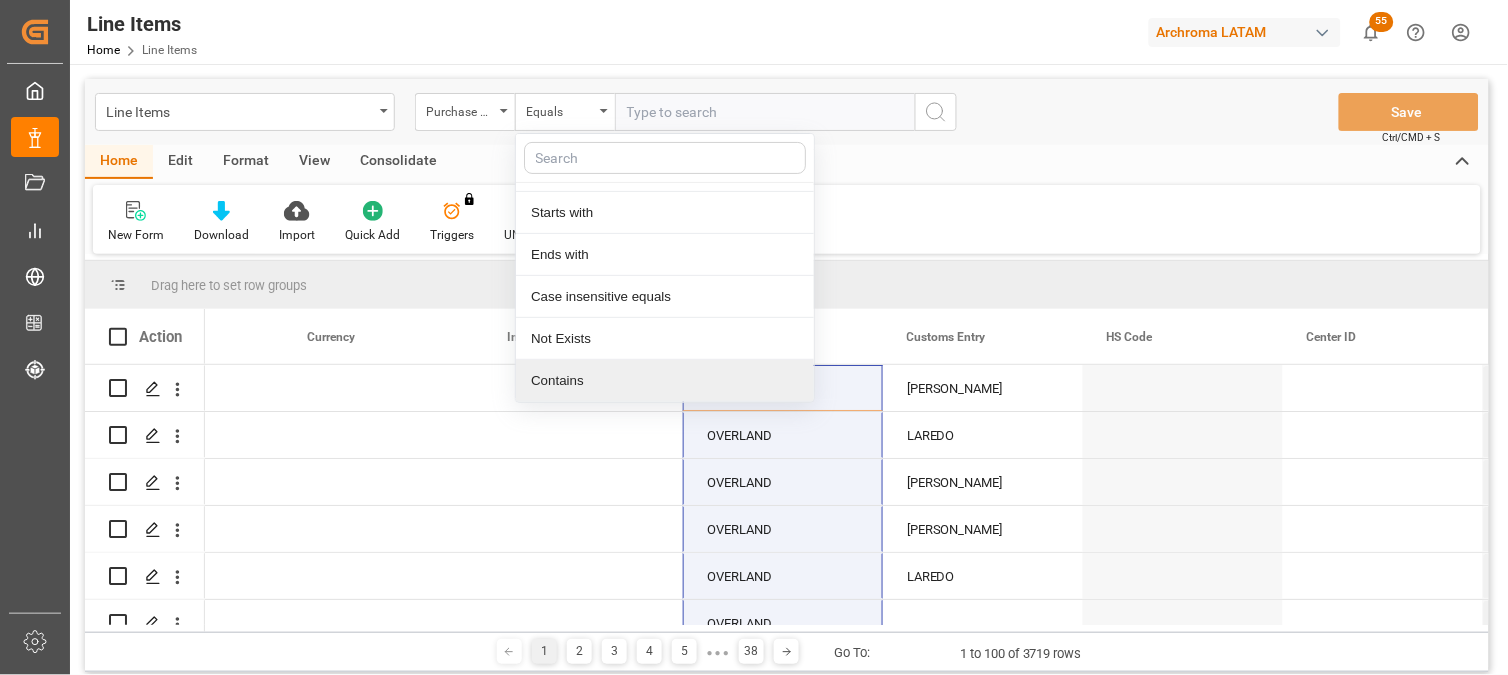 click on "Contains" at bounding box center [665, 381] 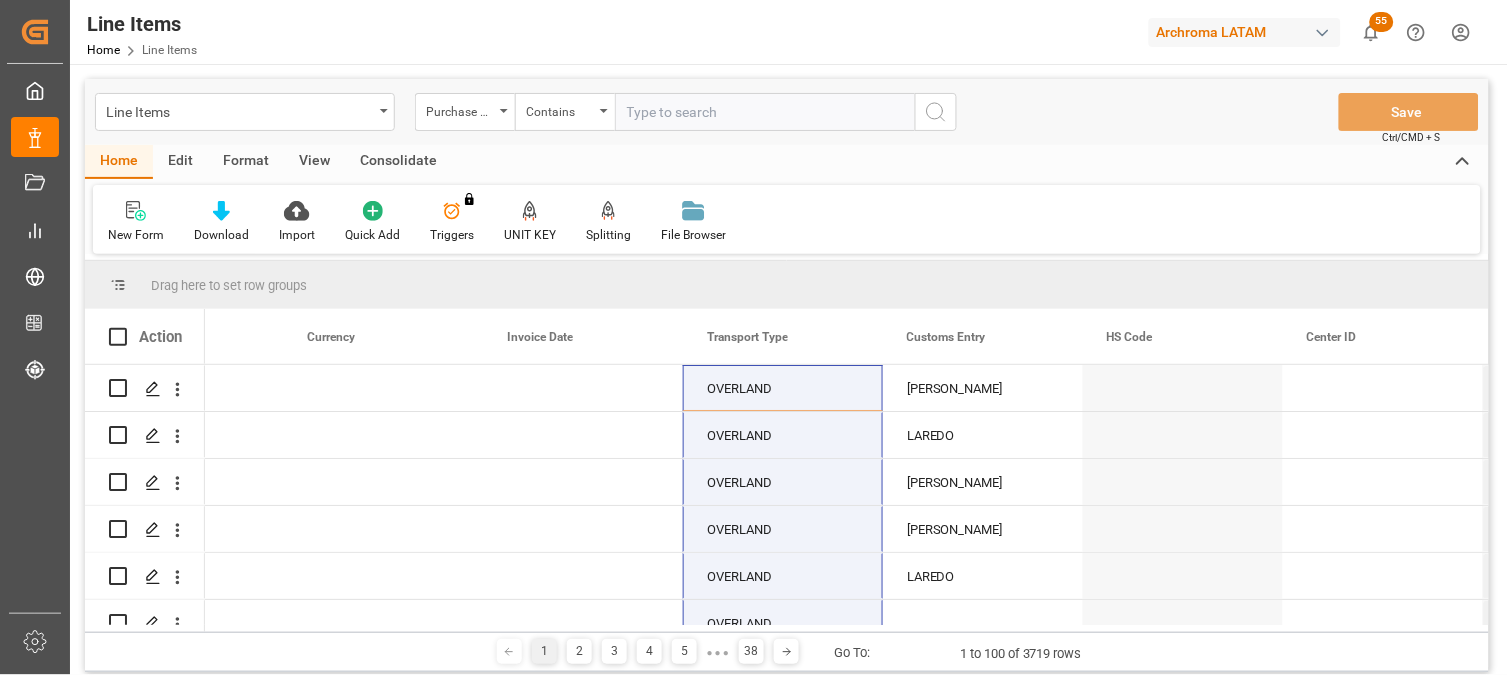 paste on "4504551542 4504636509 4504532939 4504623320 4504638979 4504620740 4504620740 4504620740" 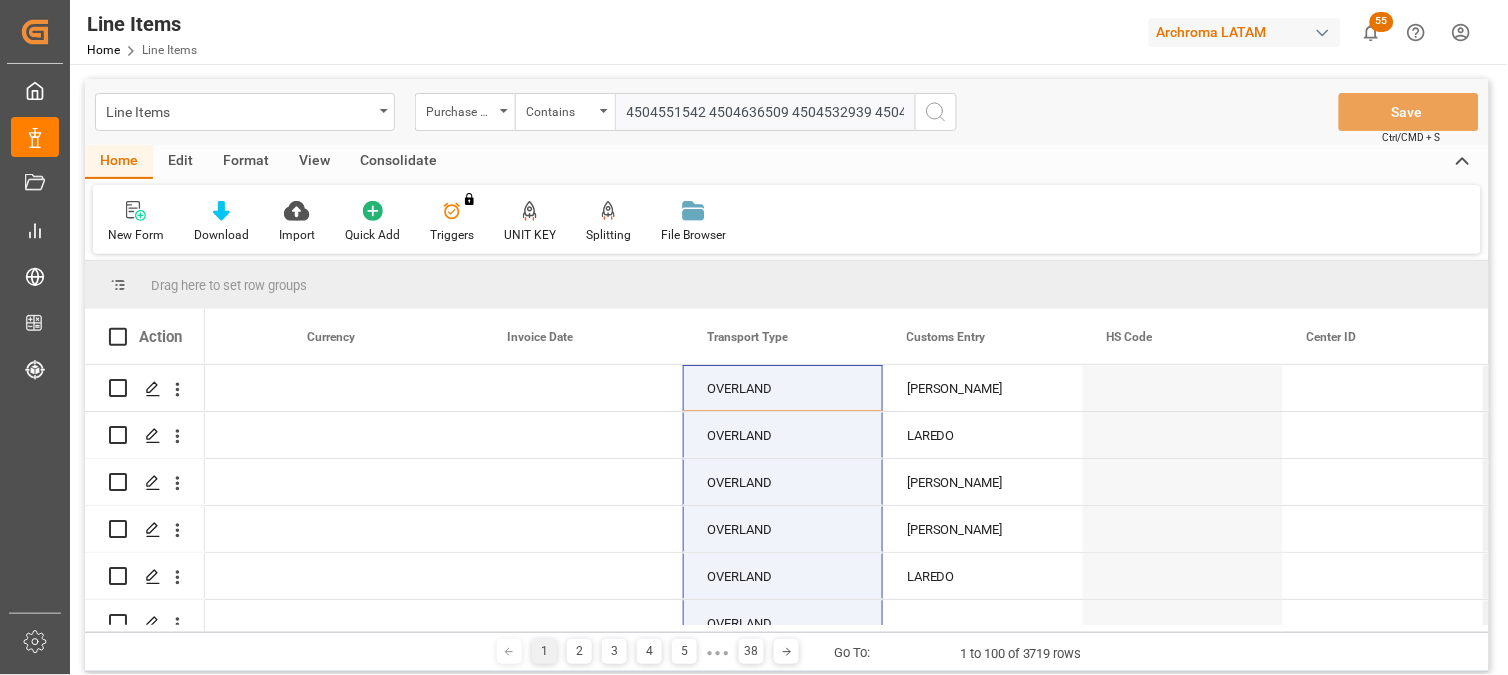 scroll, scrollTop: 0, scrollLeft: 375, axis: horizontal 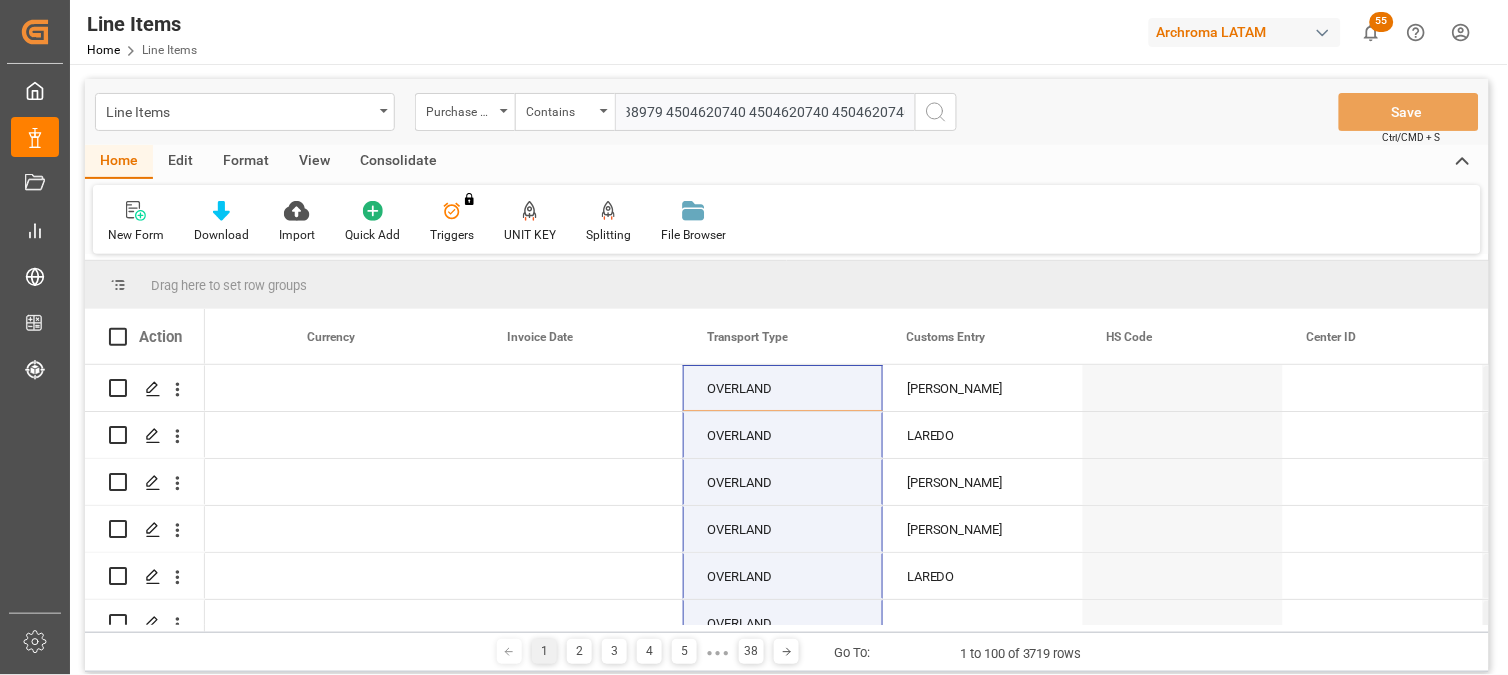 drag, startPoint x: 824, startPoint y: 107, endPoint x: 838, endPoint y: 122, distance: 20.518284 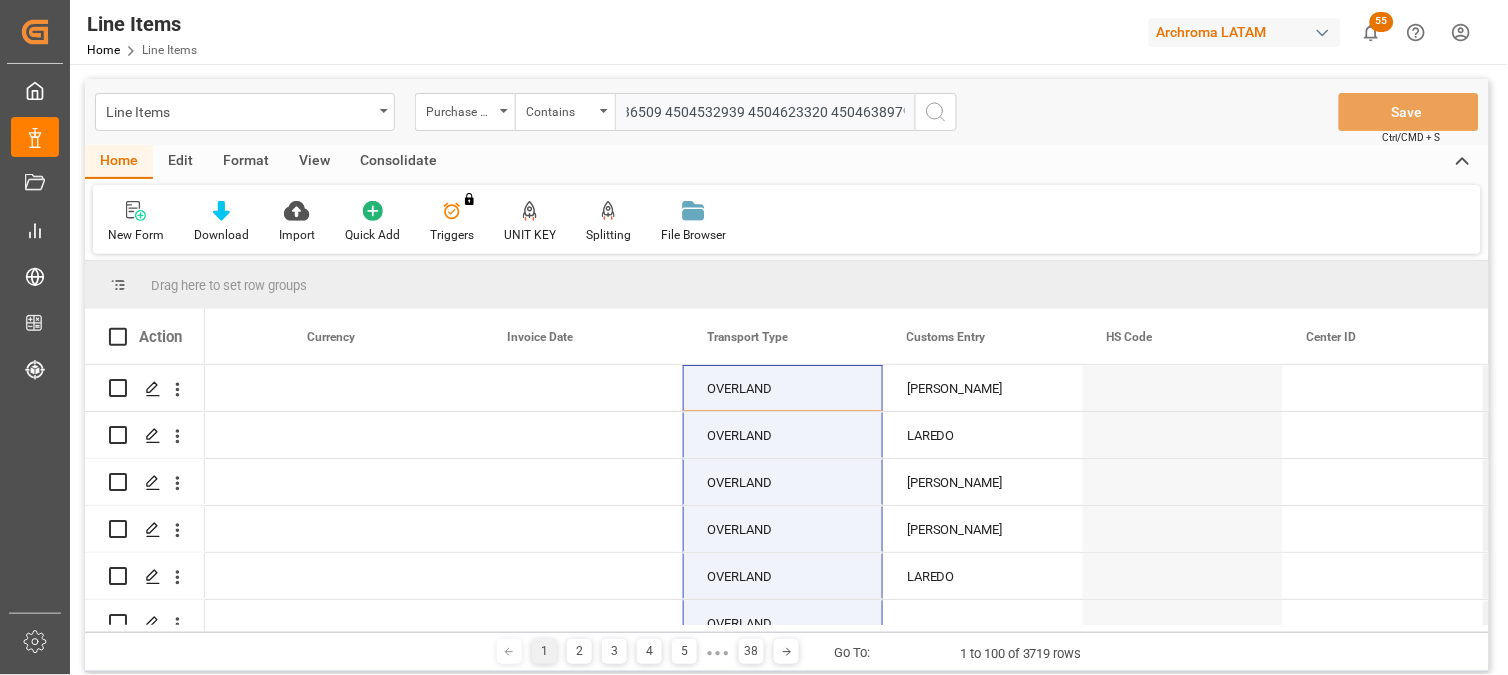 scroll, scrollTop: 0, scrollLeft: 120, axis: horizontal 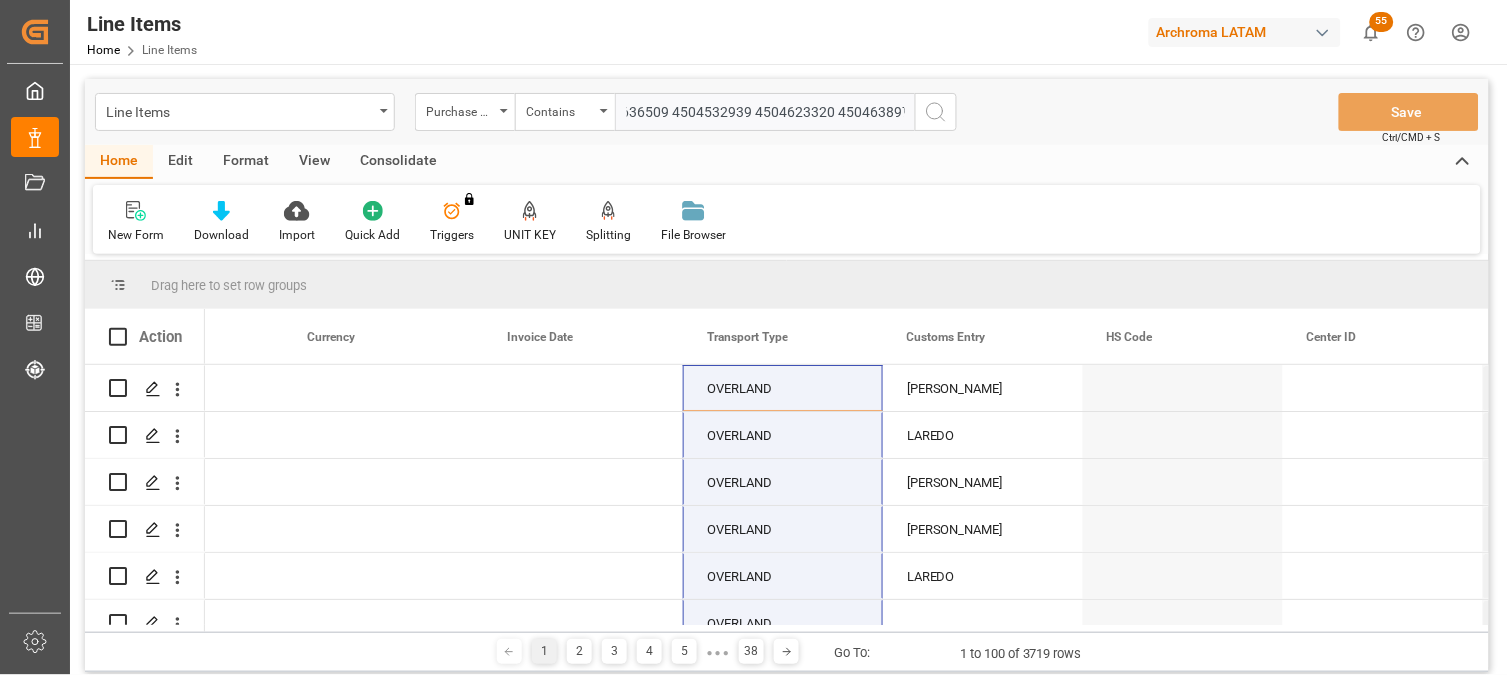click on "4504551542 4504636509 4504532939 4504623320 4504638979,4504620740,4504620740,4504620740" at bounding box center [765, 112] 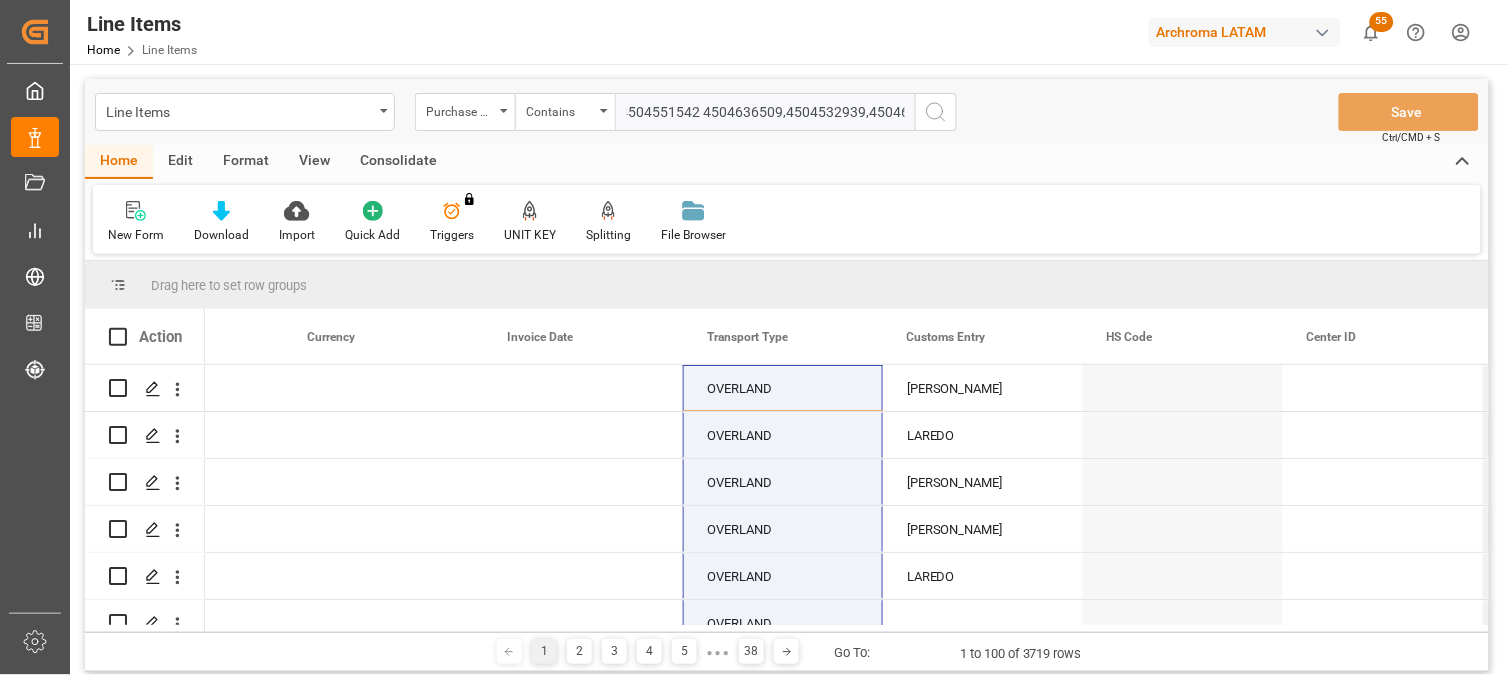 scroll, scrollTop: 0, scrollLeft: 0, axis: both 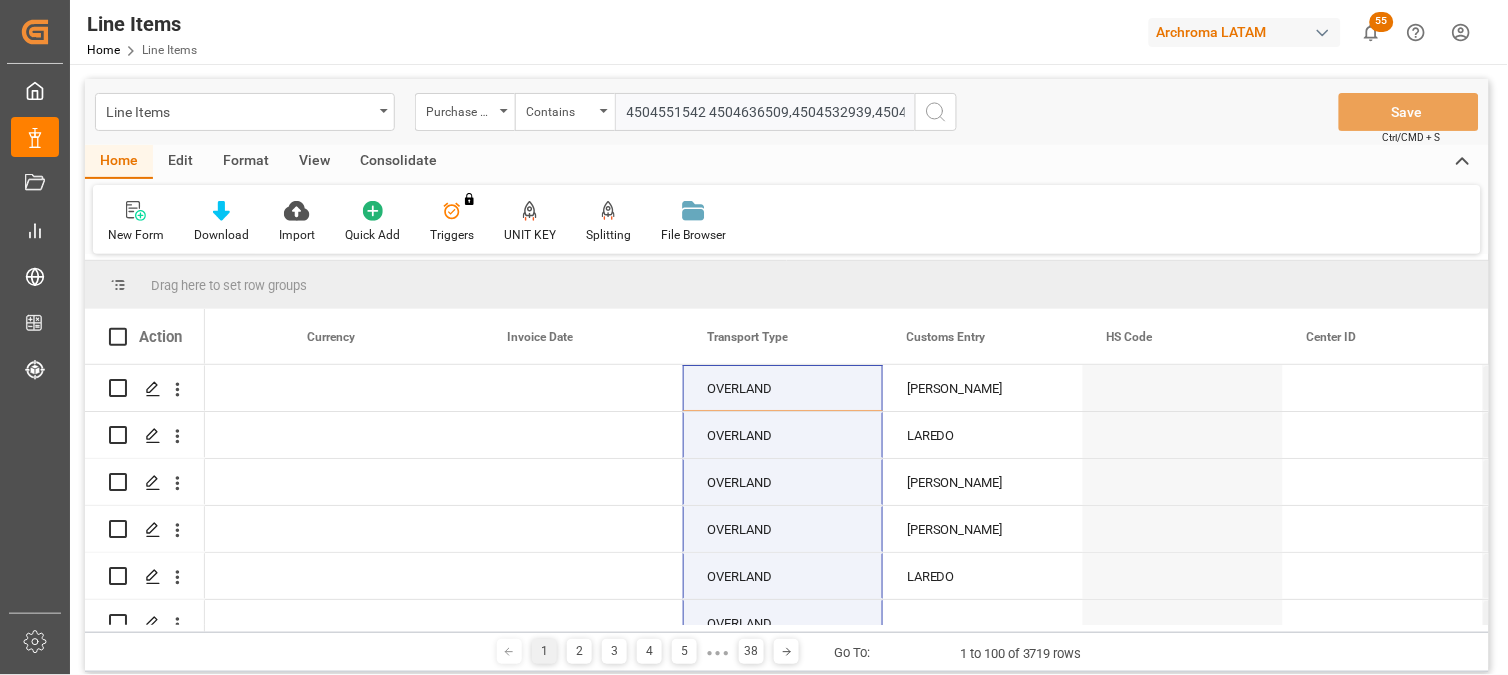 click on "4504551542 4504636509,4504532939,4504623320,4504638979,4504620740,4504620740,4504620740" at bounding box center (765, 112) 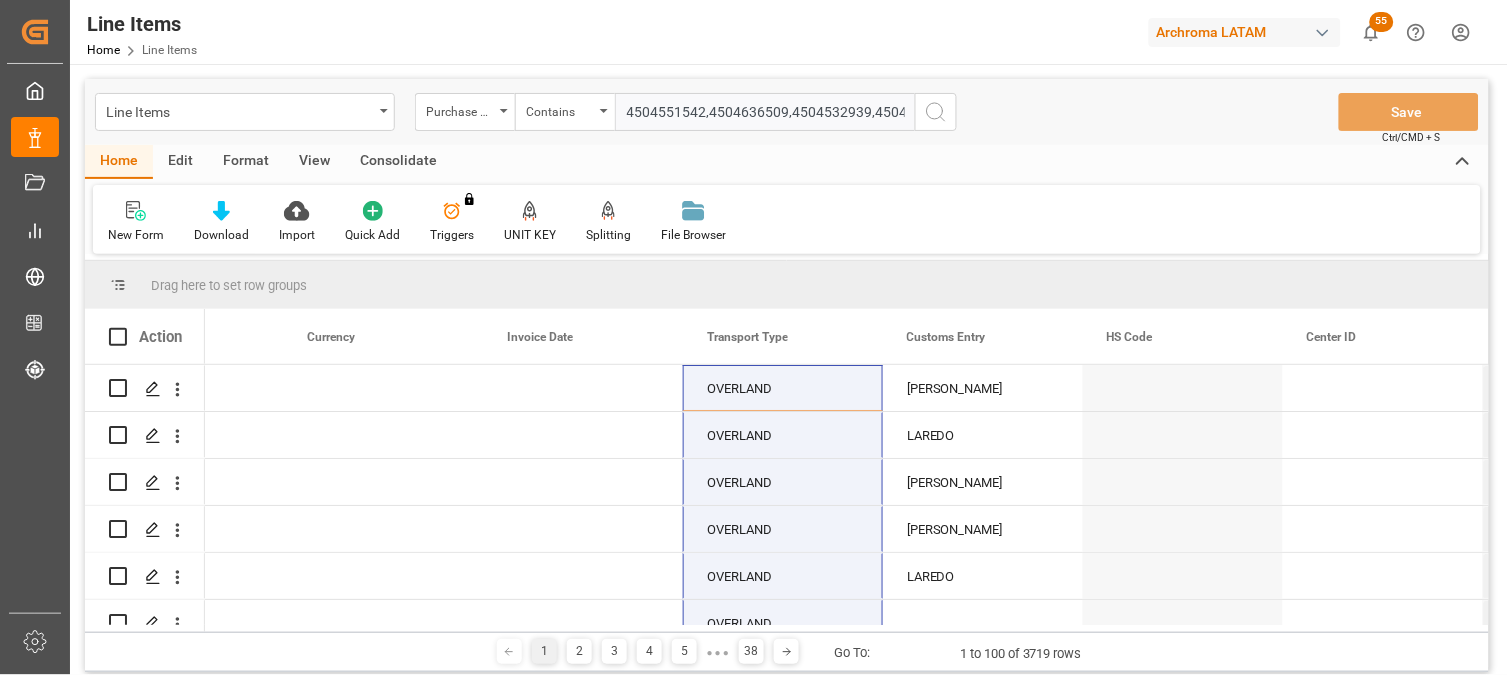 type on "4504551542,4504636509,4504532939,4504623320,4504638979,4504620740,4504620740,4504620740" 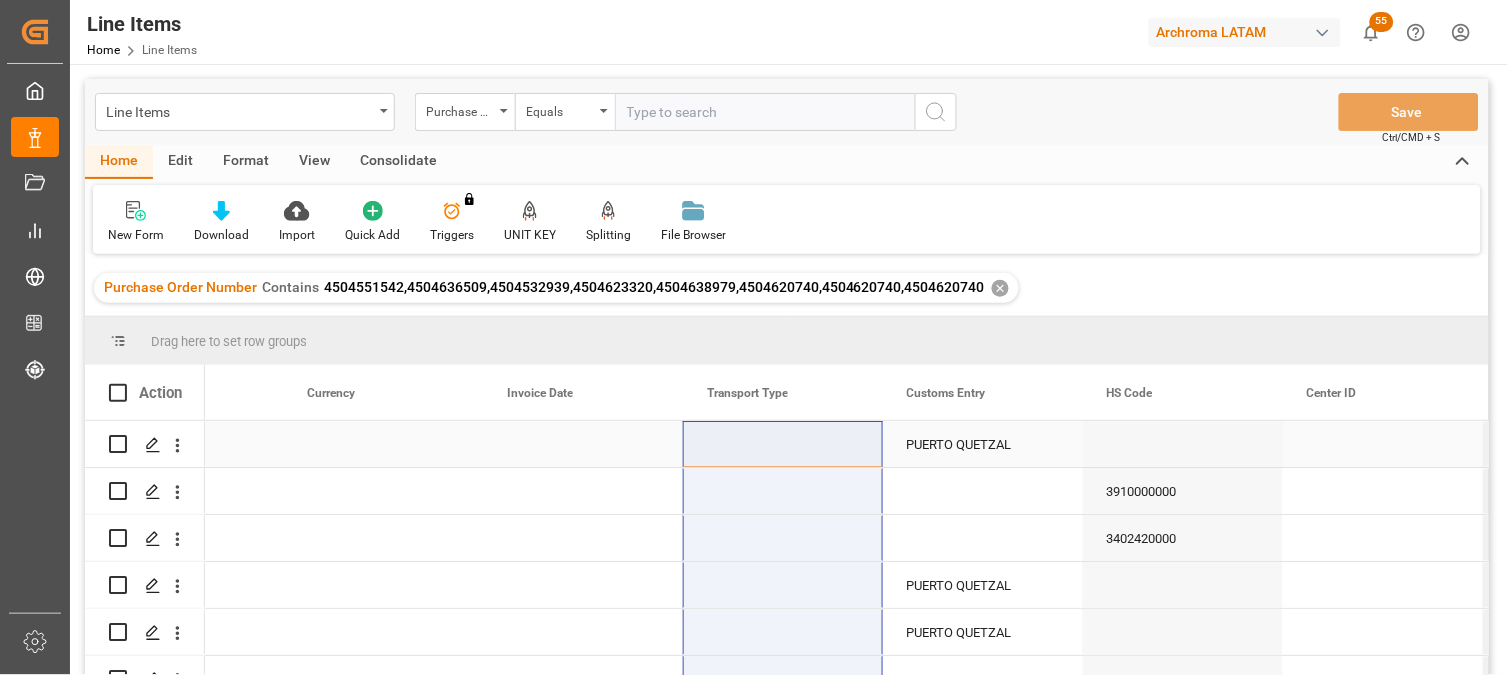 click at bounding box center (783, 444) 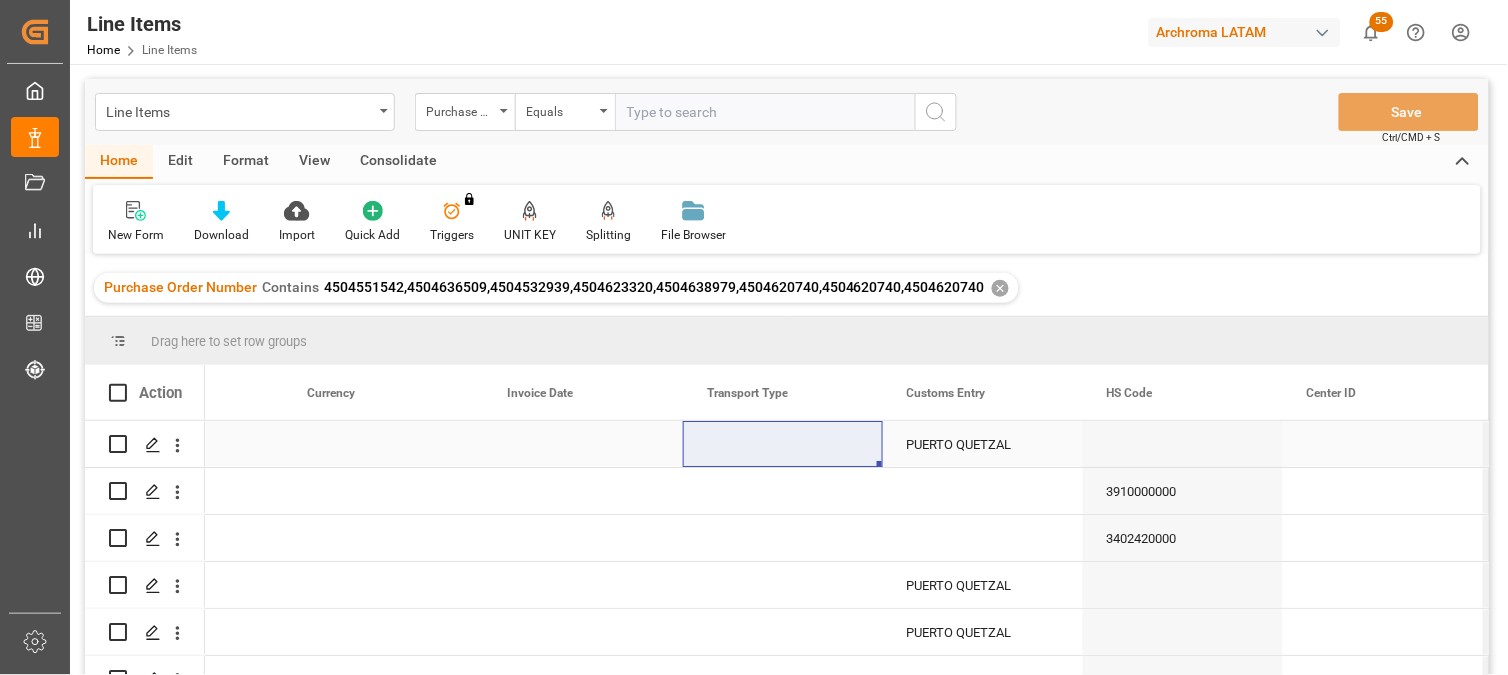 drag, startPoint x: 474, startPoint y: 446, endPoint x: 500, endPoint y: 444, distance: 26.076809 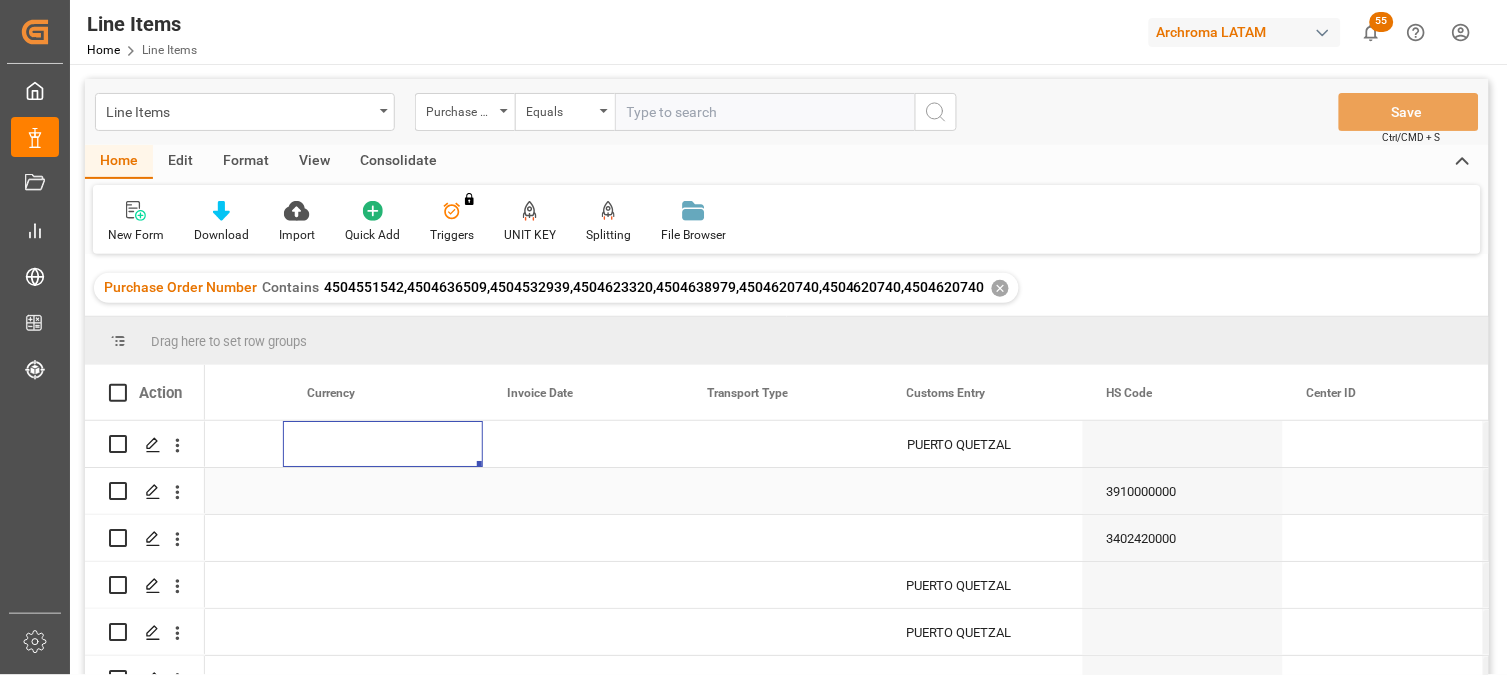 scroll, scrollTop: 121, scrollLeft: 0, axis: vertical 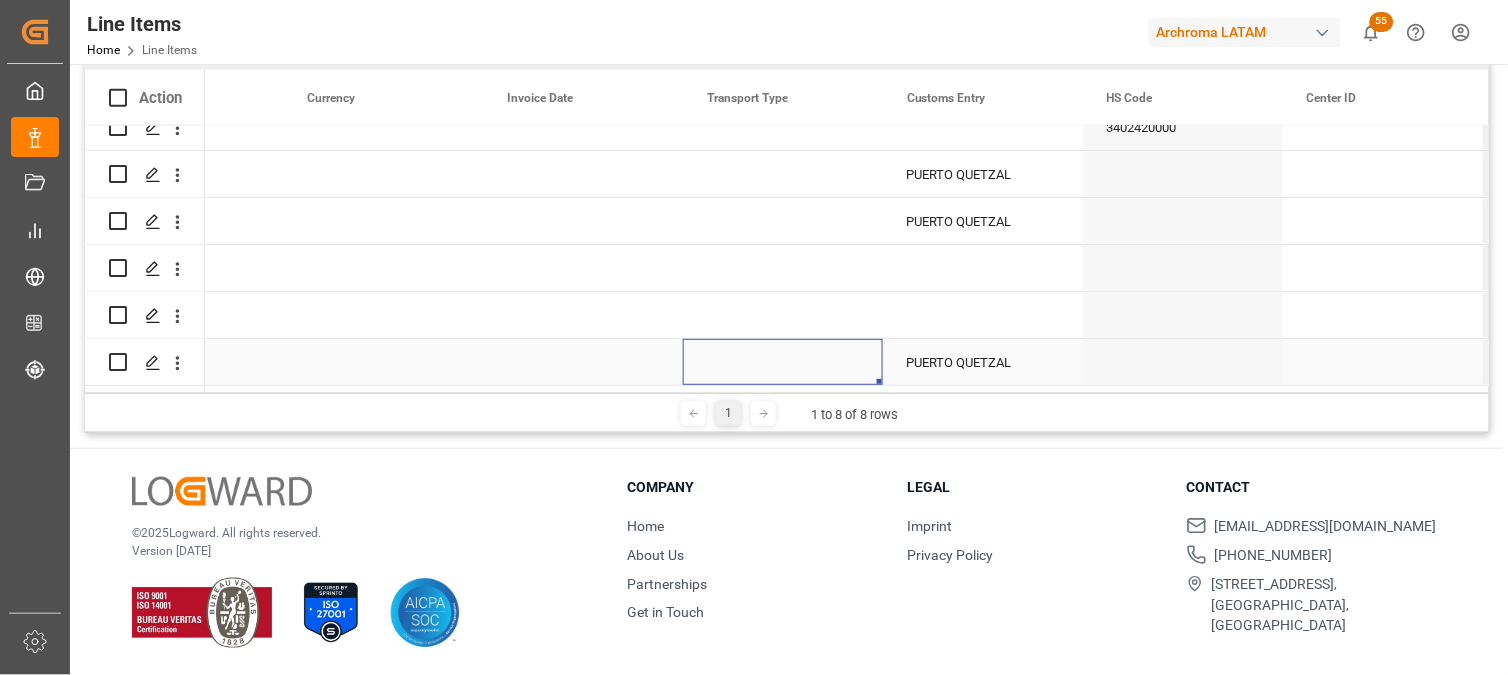 click at bounding box center (783, 362) 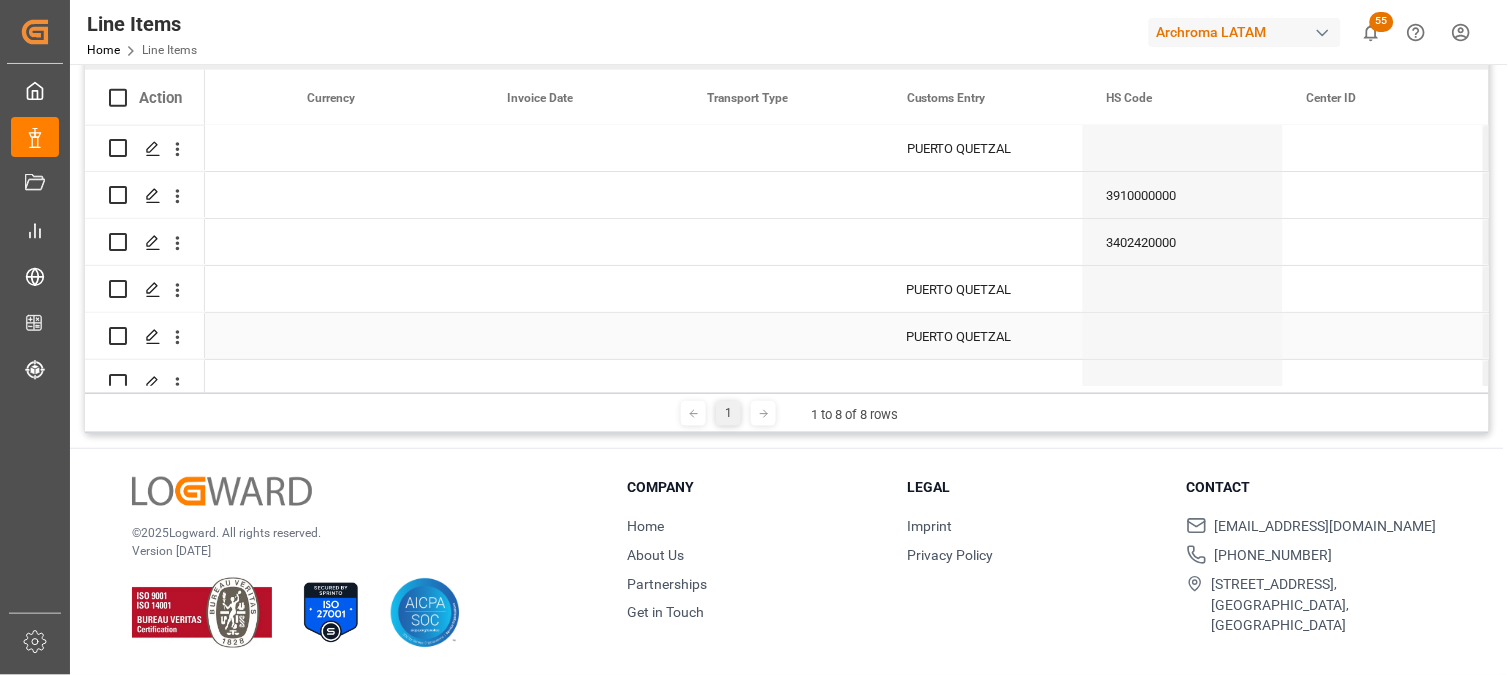 scroll, scrollTop: 0, scrollLeft: 0, axis: both 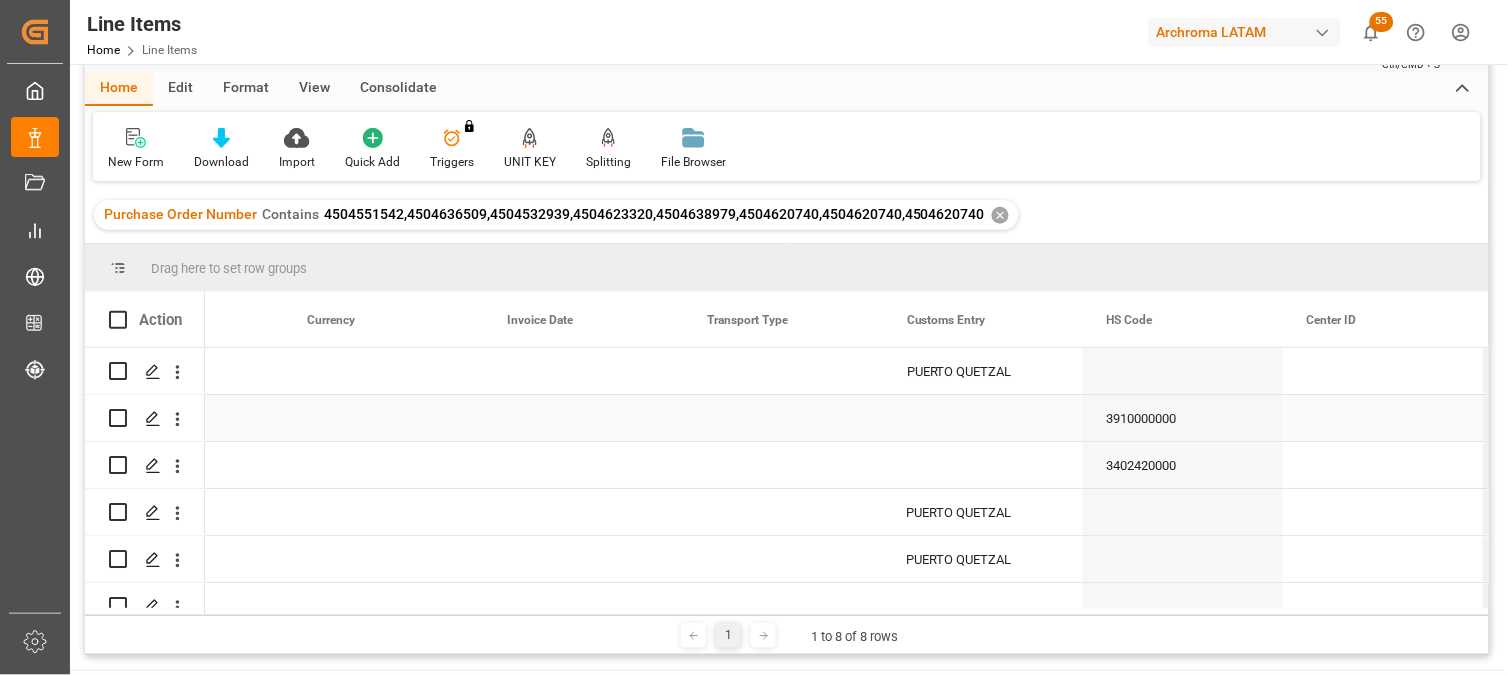 click at bounding box center (983, 418) 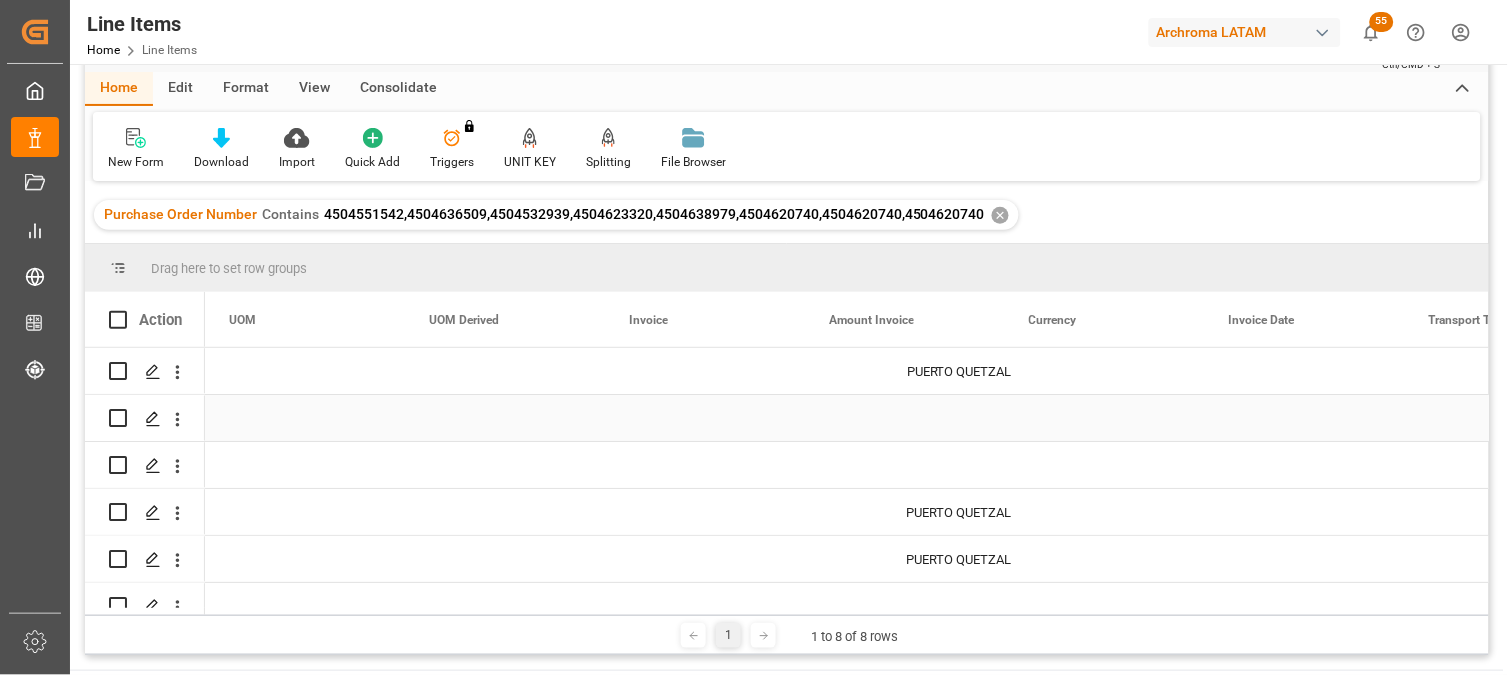 scroll, scrollTop: 0, scrollLeft: 3600, axis: horizontal 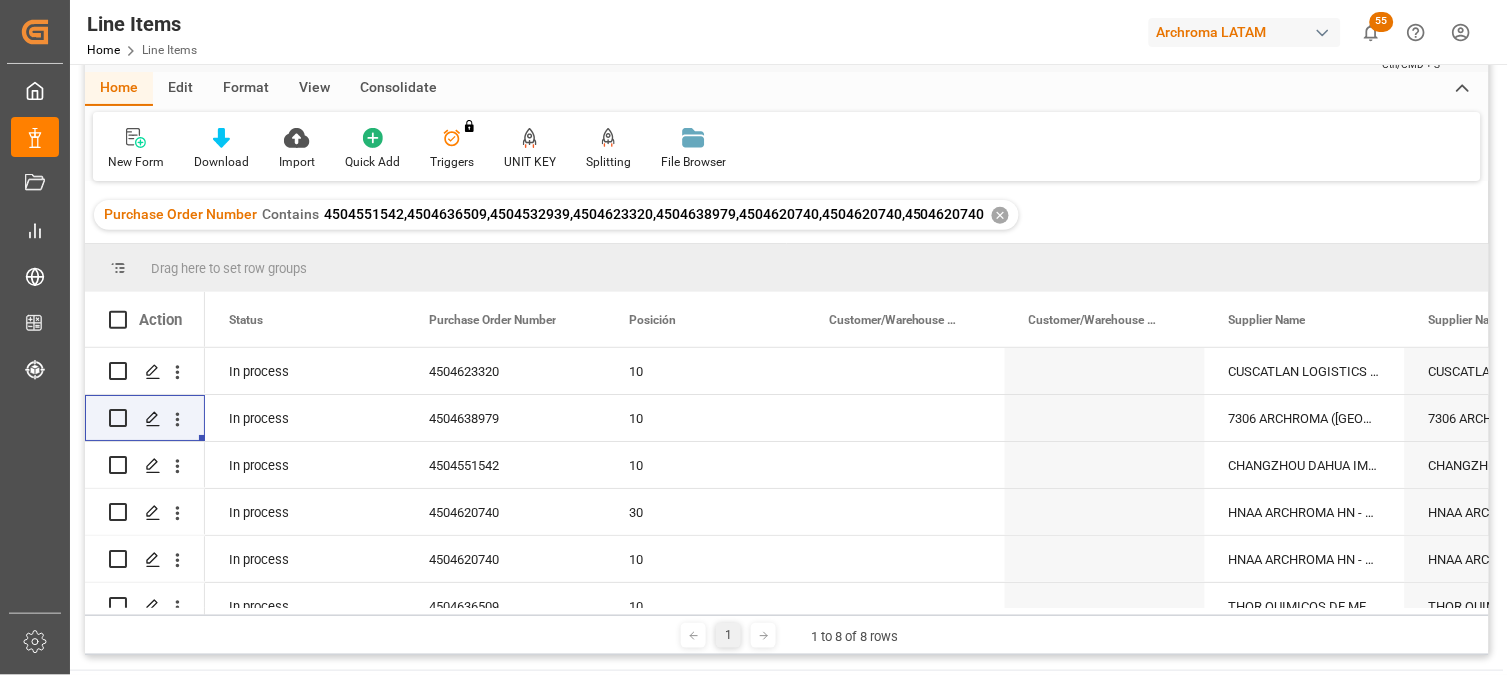 click on "Purchase Order Number Contains 4504551542,4504636509,4504532939,4504623320,4504638979,4504620740,4504620740,4504620740 ✕" at bounding box center [556, 215] 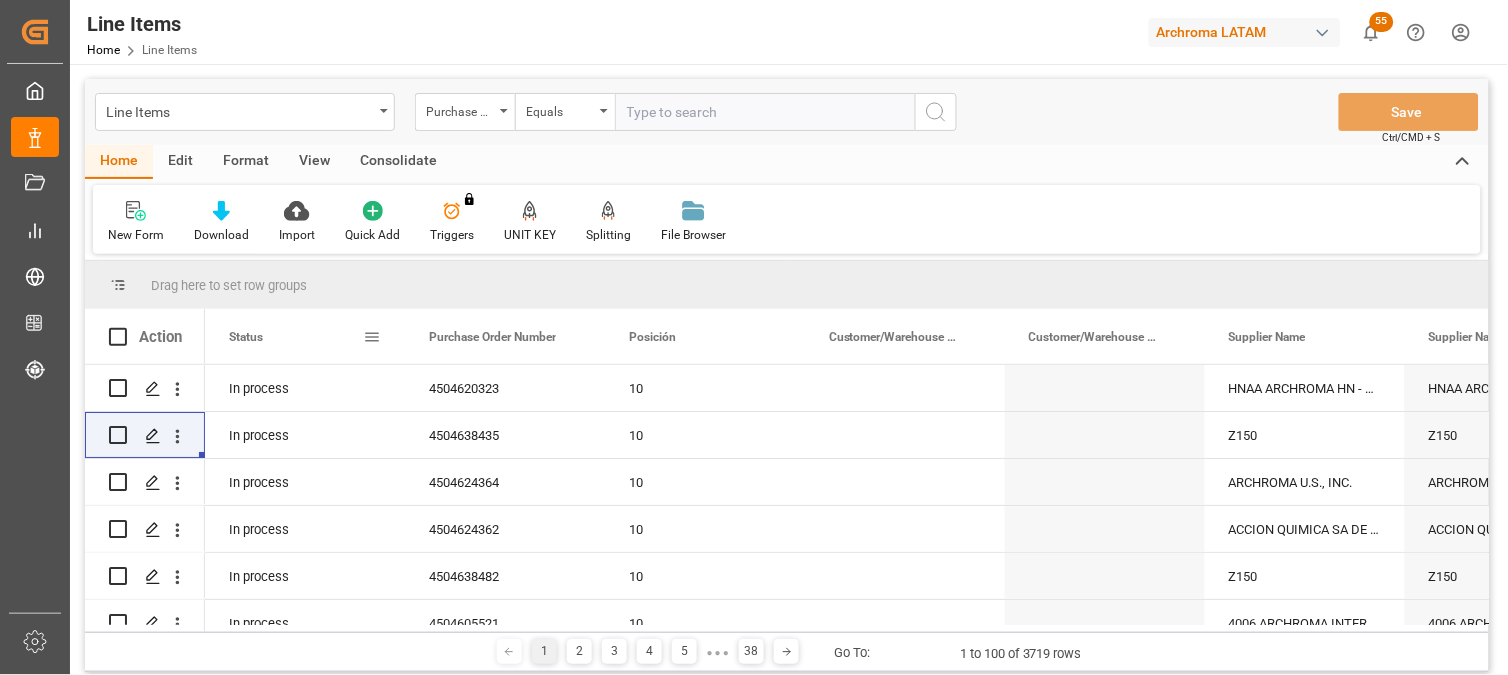 click on "Status" at bounding box center [246, 337] 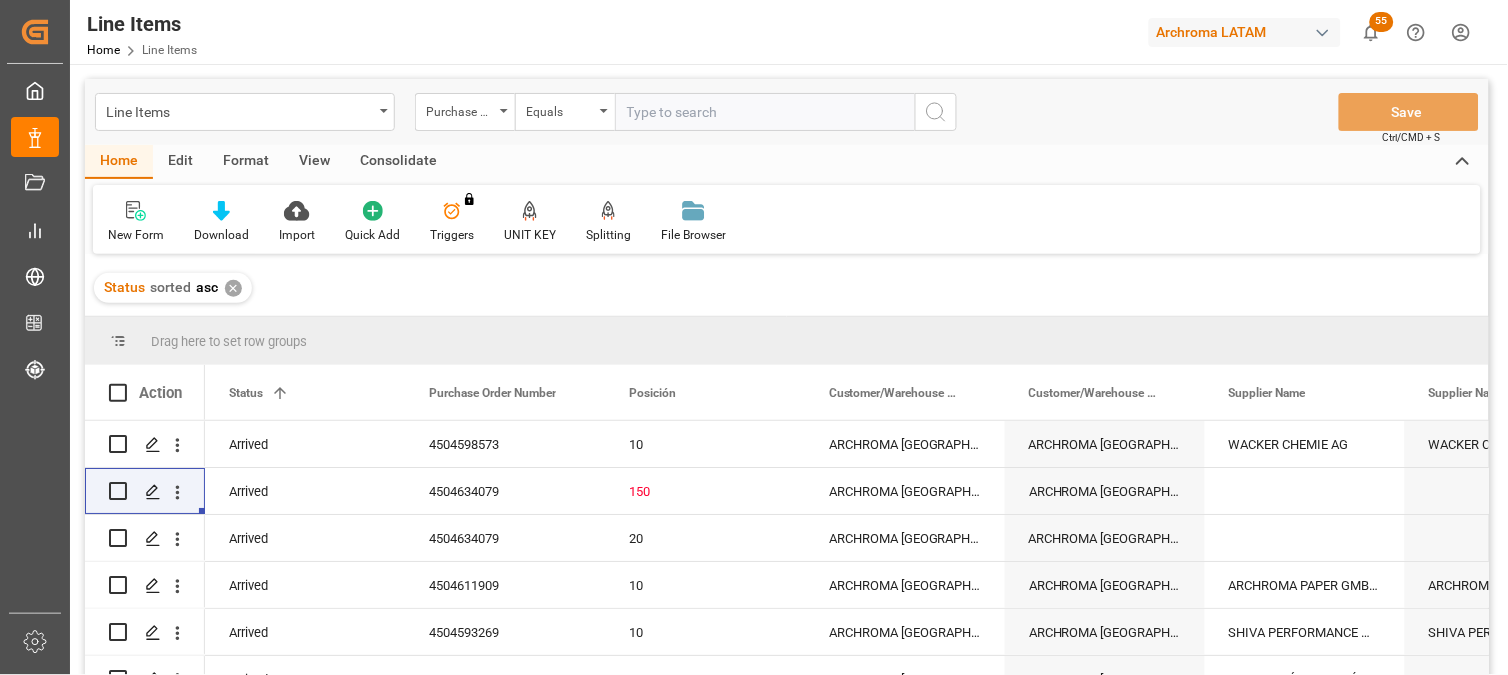 click on "Action" at bounding box center [160, 393] 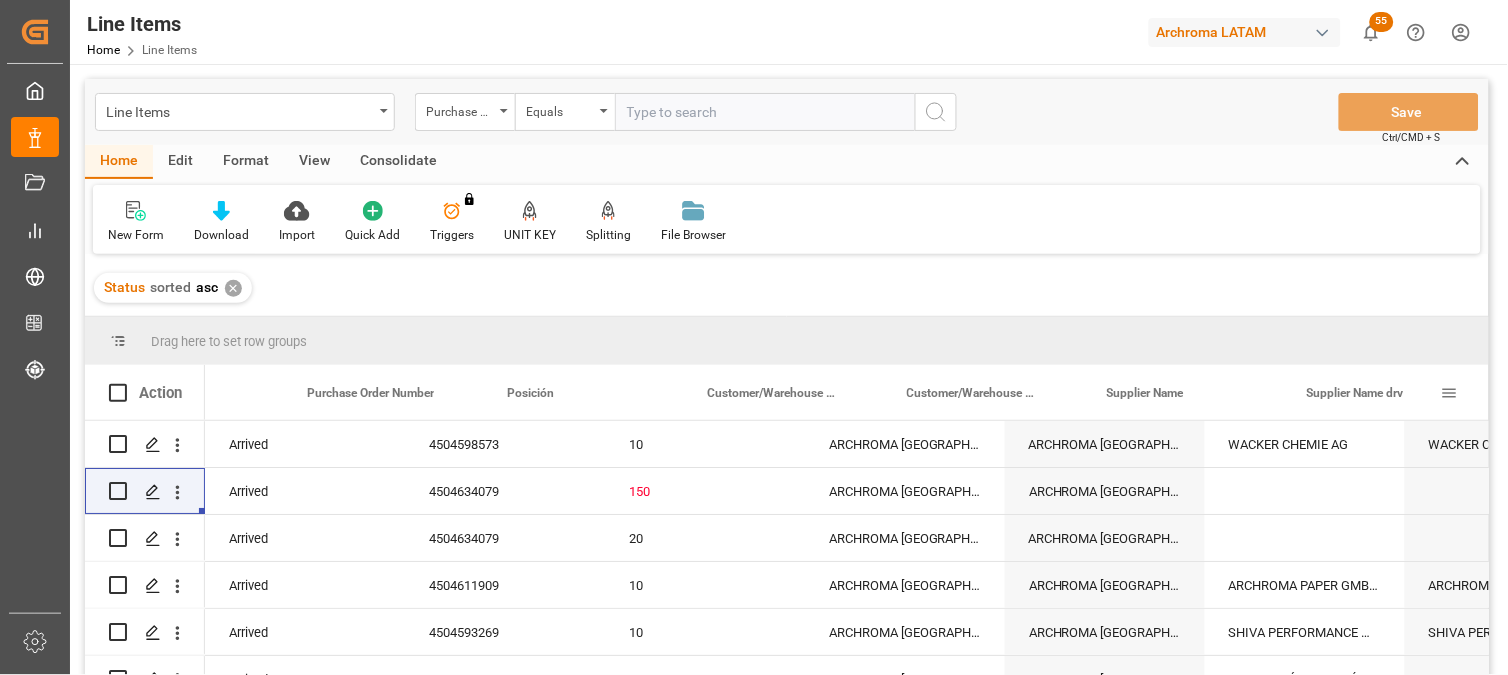 scroll, scrollTop: 0, scrollLeft: 122, axis: horizontal 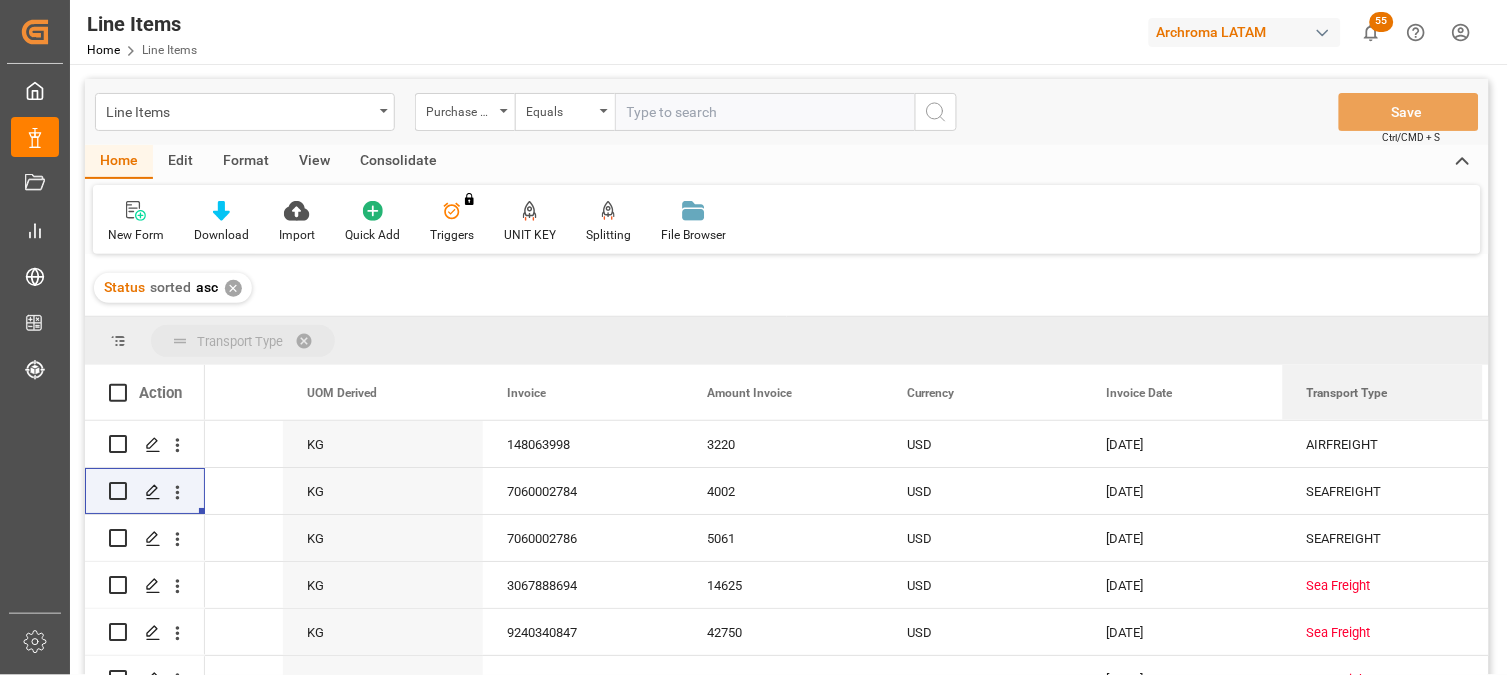 drag, startPoint x: 1362, startPoint y: 392, endPoint x: 1297, endPoint y: 351, distance: 76.8505 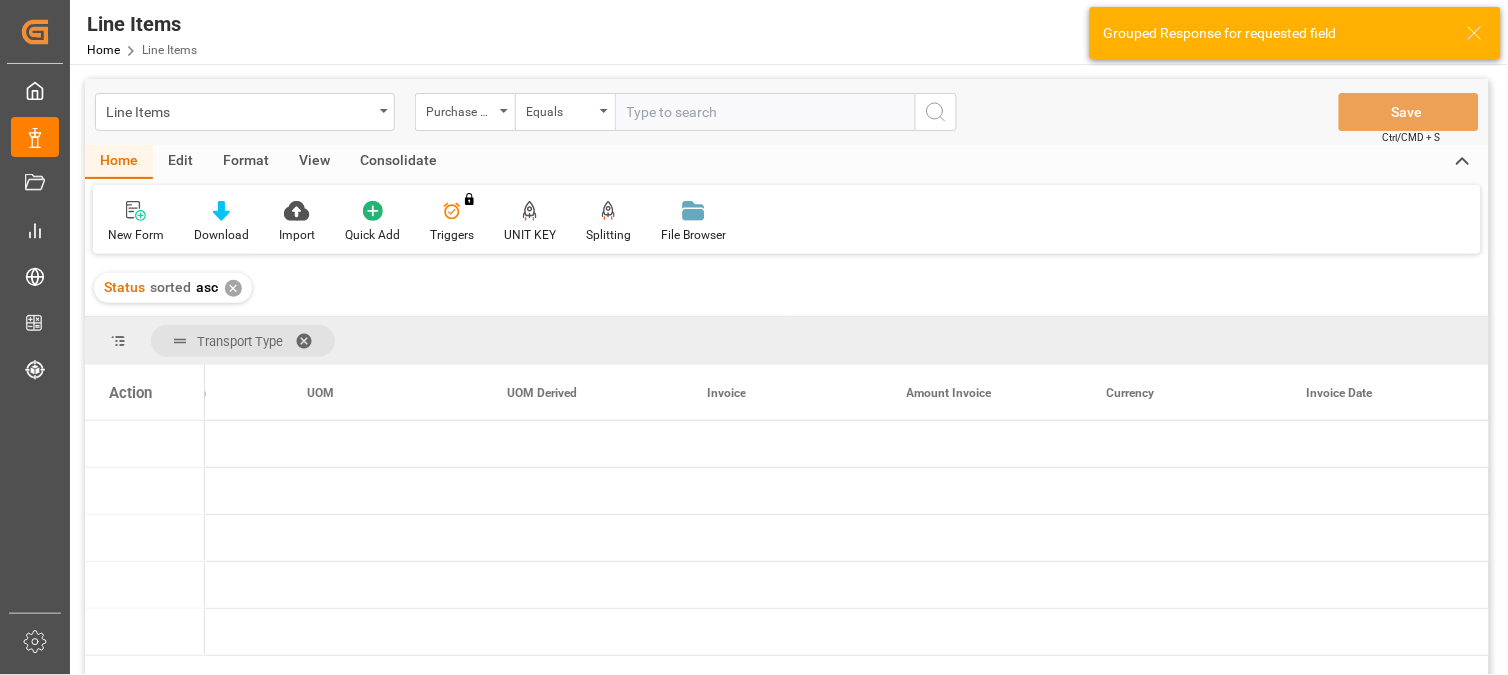 click on "Action" at bounding box center [130, 393] 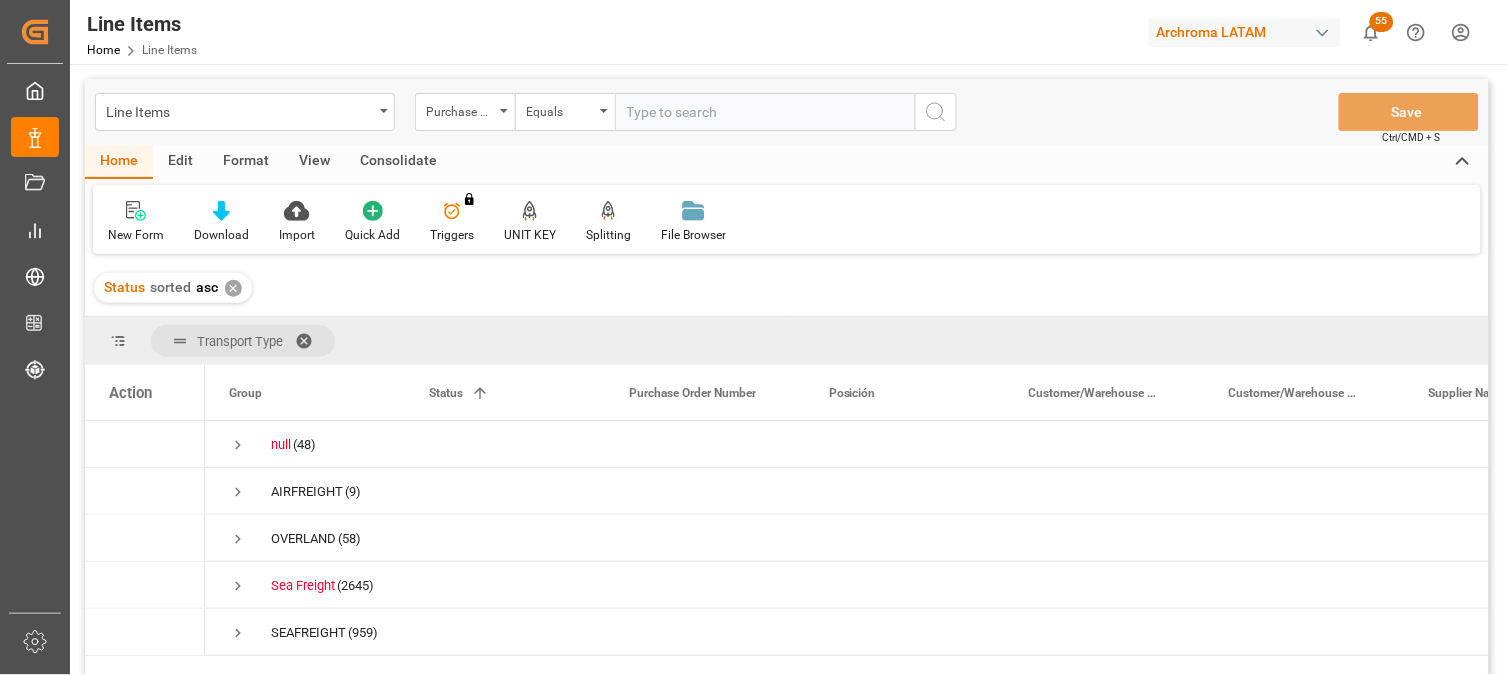 click at bounding box center (311, 341) 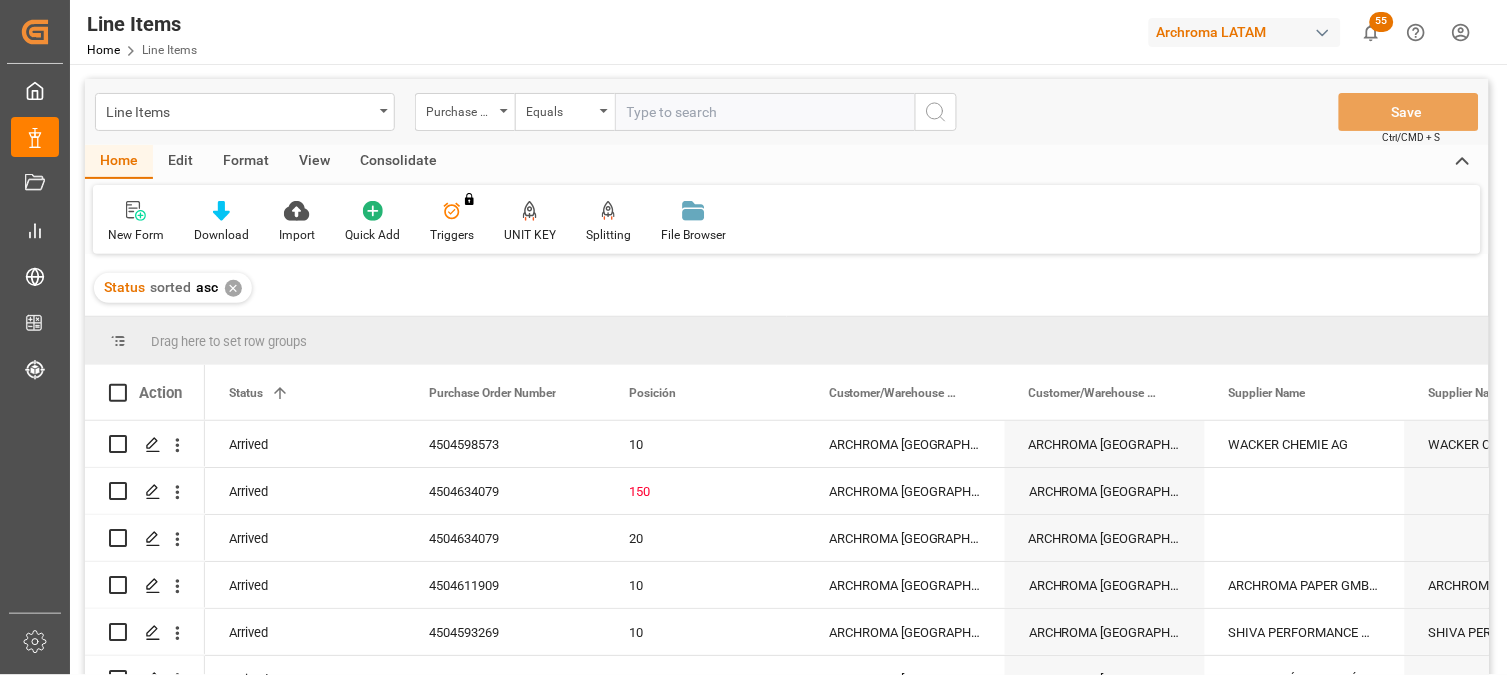 click on "Action" at bounding box center (145, 392) 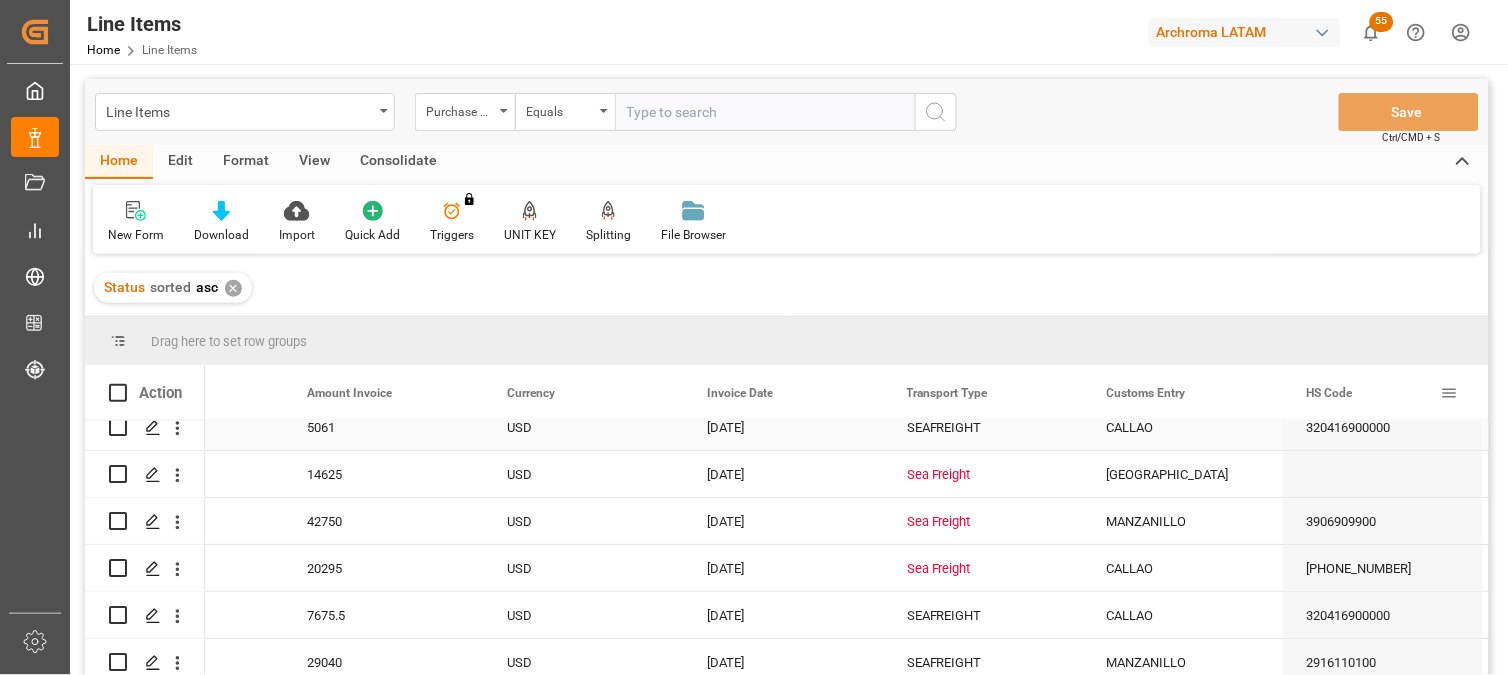 click on "SEAFREIGHT" at bounding box center [983, 428] 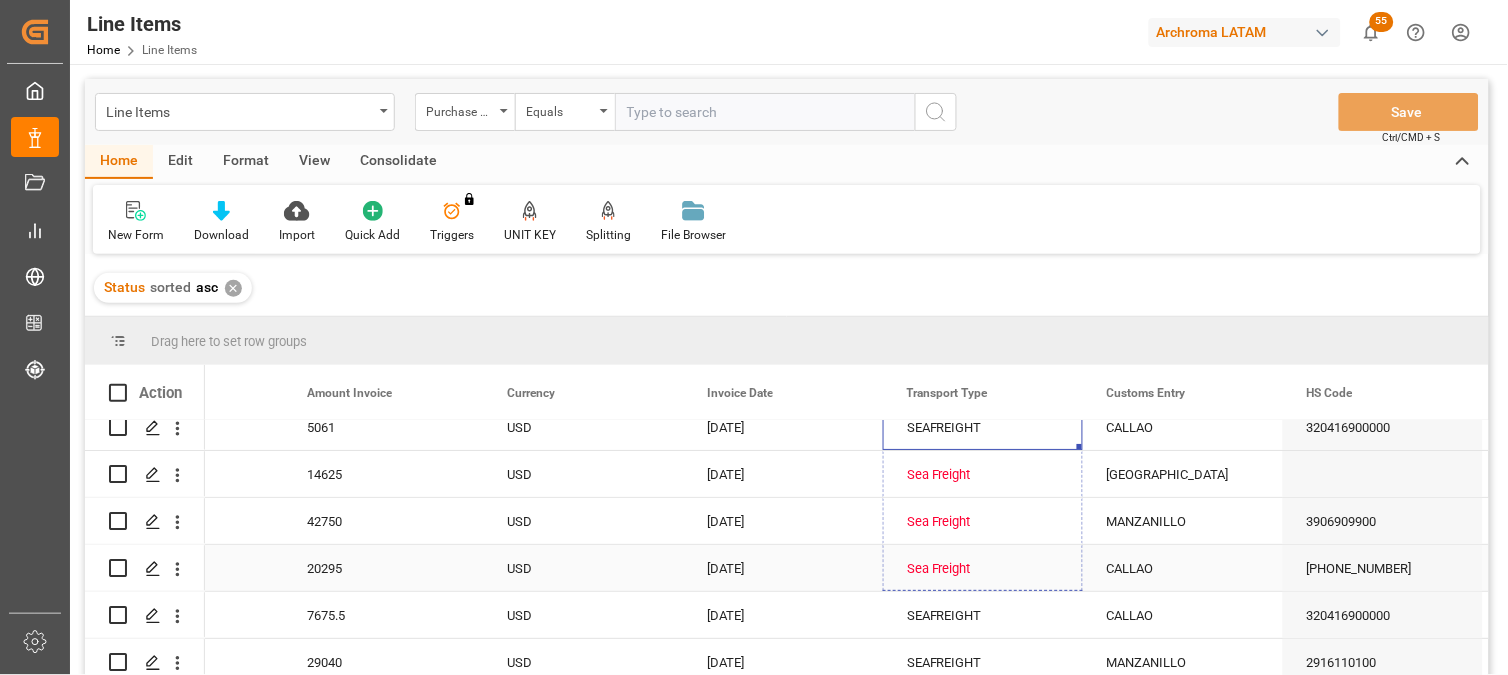 drag, startPoint x: 1077, startPoint y: 447, endPoint x: 1076, endPoint y: 568, distance: 121.004135 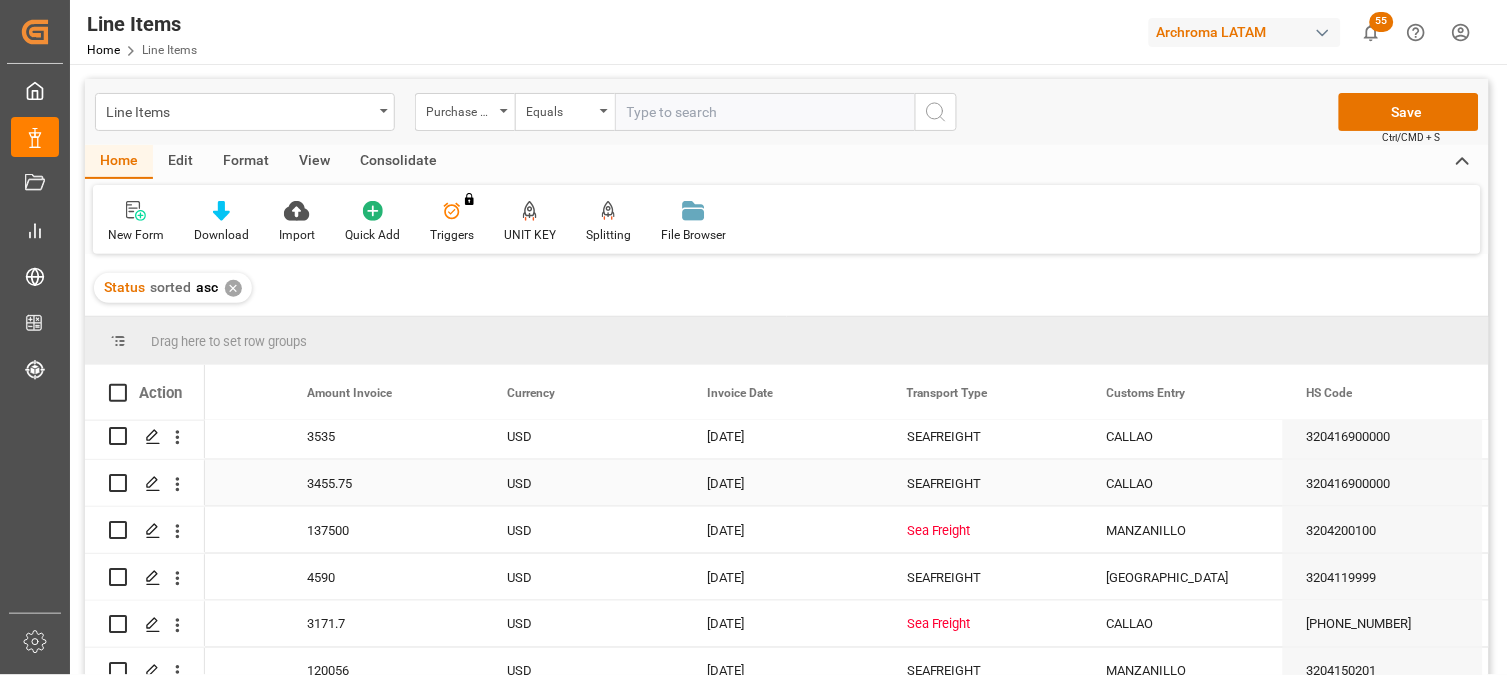 click on "SEAFREIGHT" at bounding box center [983, 484] 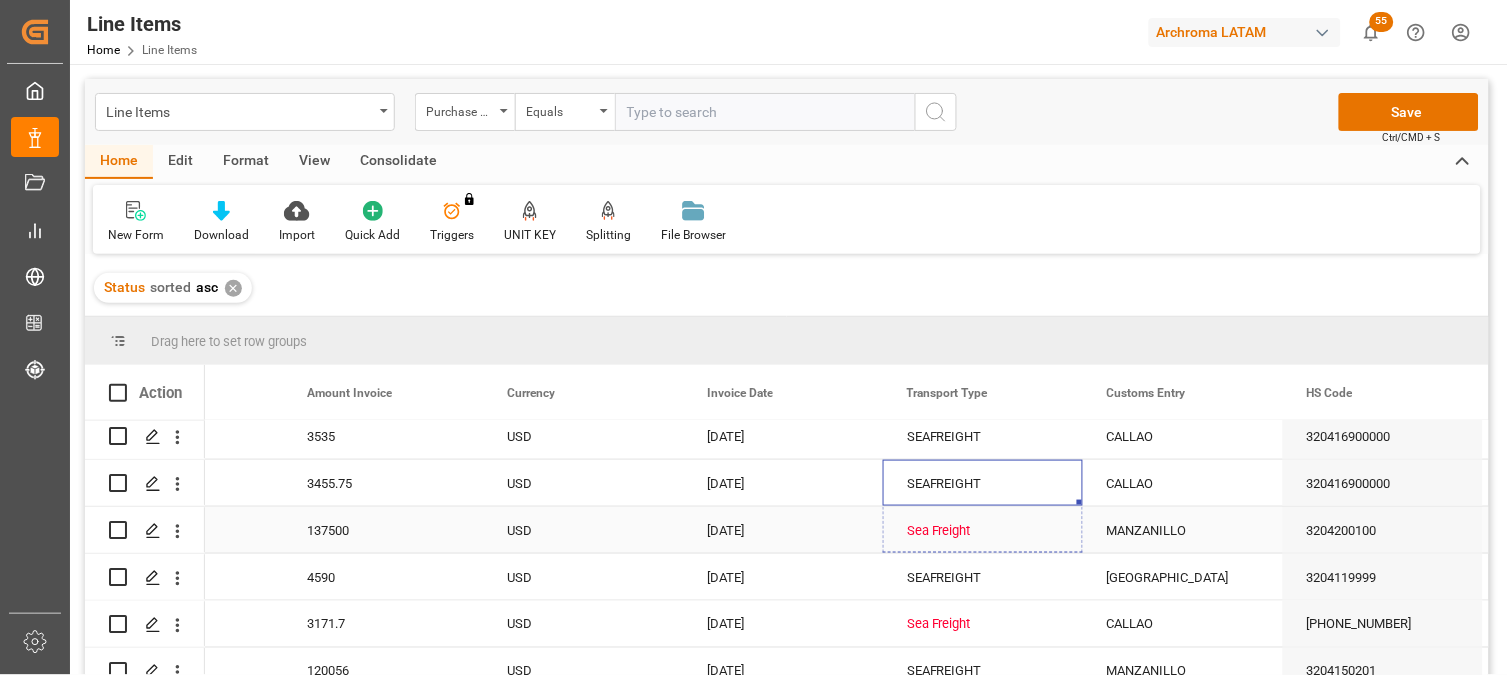 drag, startPoint x: 1077, startPoint y: 501, endPoint x: 1074, endPoint y: 545, distance: 44.102154 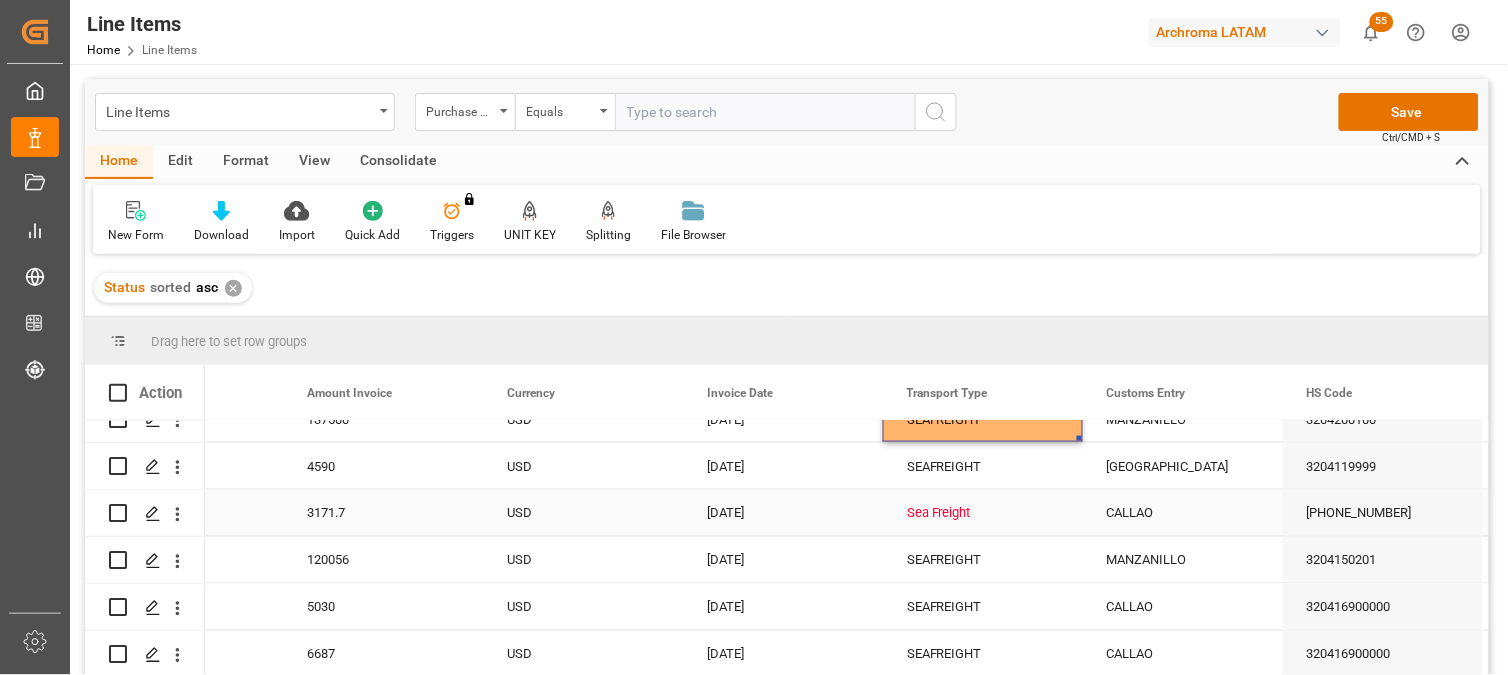 click on "Sea Freight" at bounding box center (983, 514) 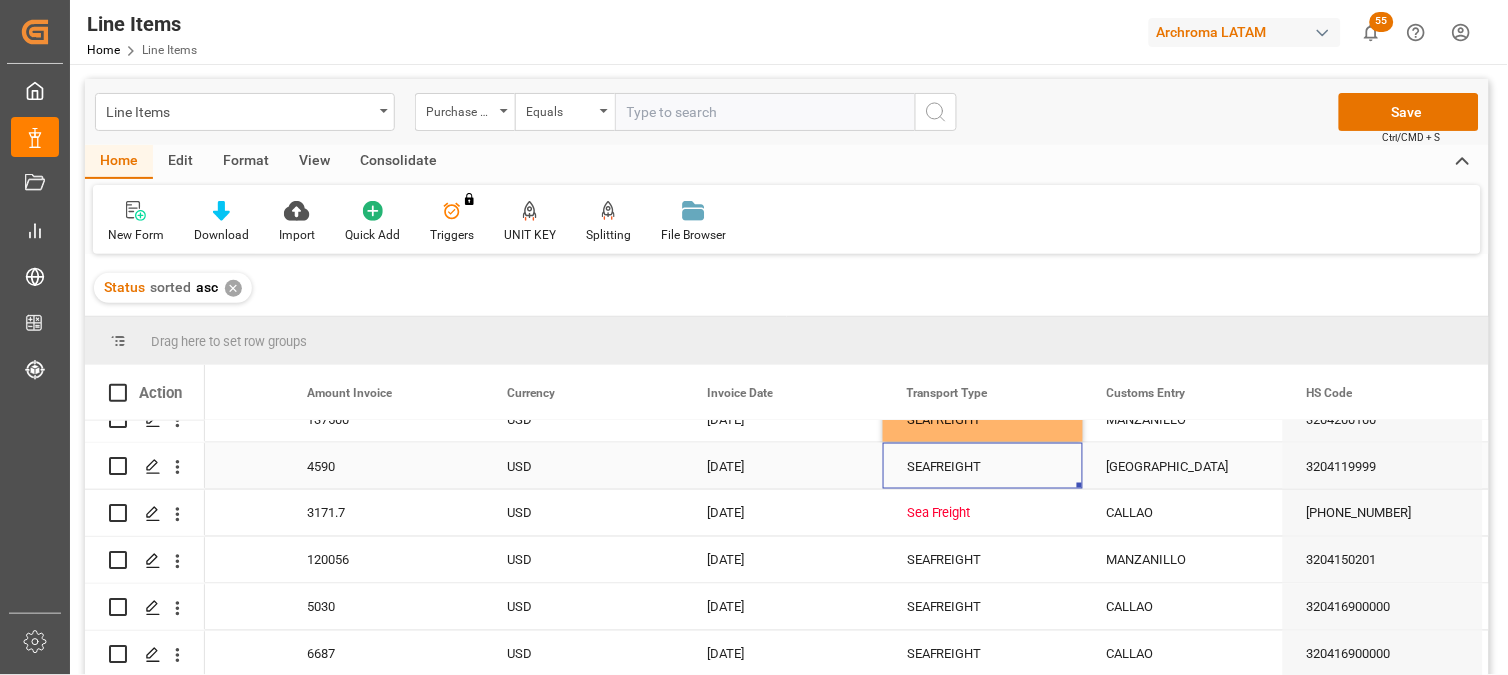 click on "SEAFREIGHT" at bounding box center (983, 467) 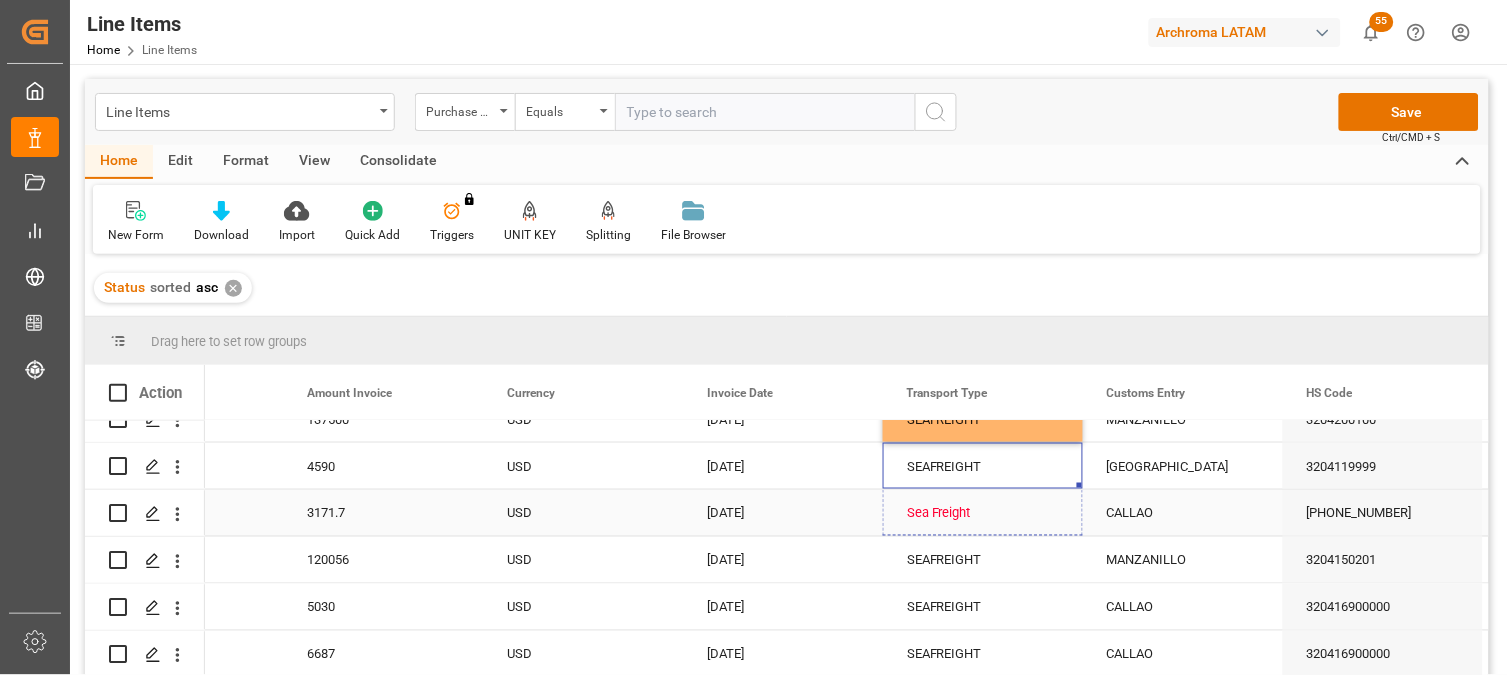 drag, startPoint x: 1077, startPoint y: 486, endPoint x: 1075, endPoint y: 504, distance: 18.110771 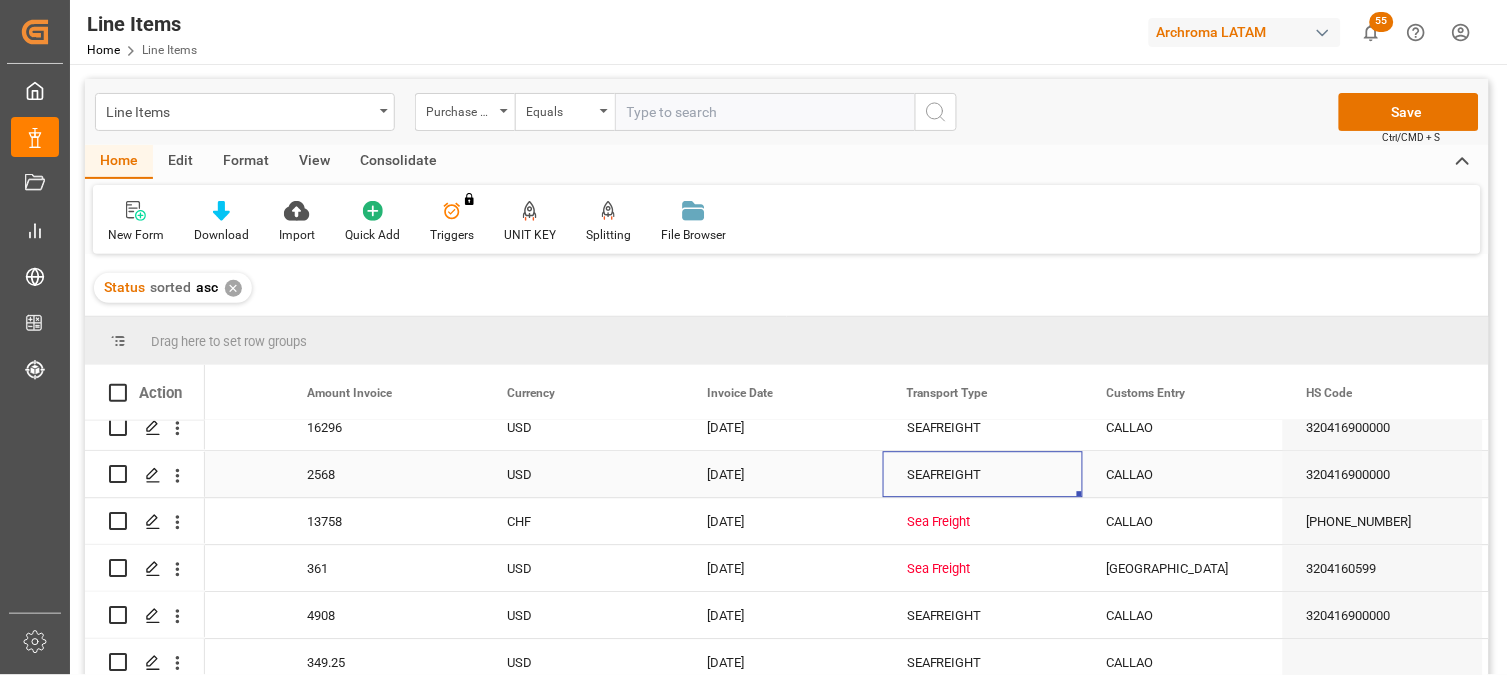 click on "SEAFREIGHT" at bounding box center [983, 475] 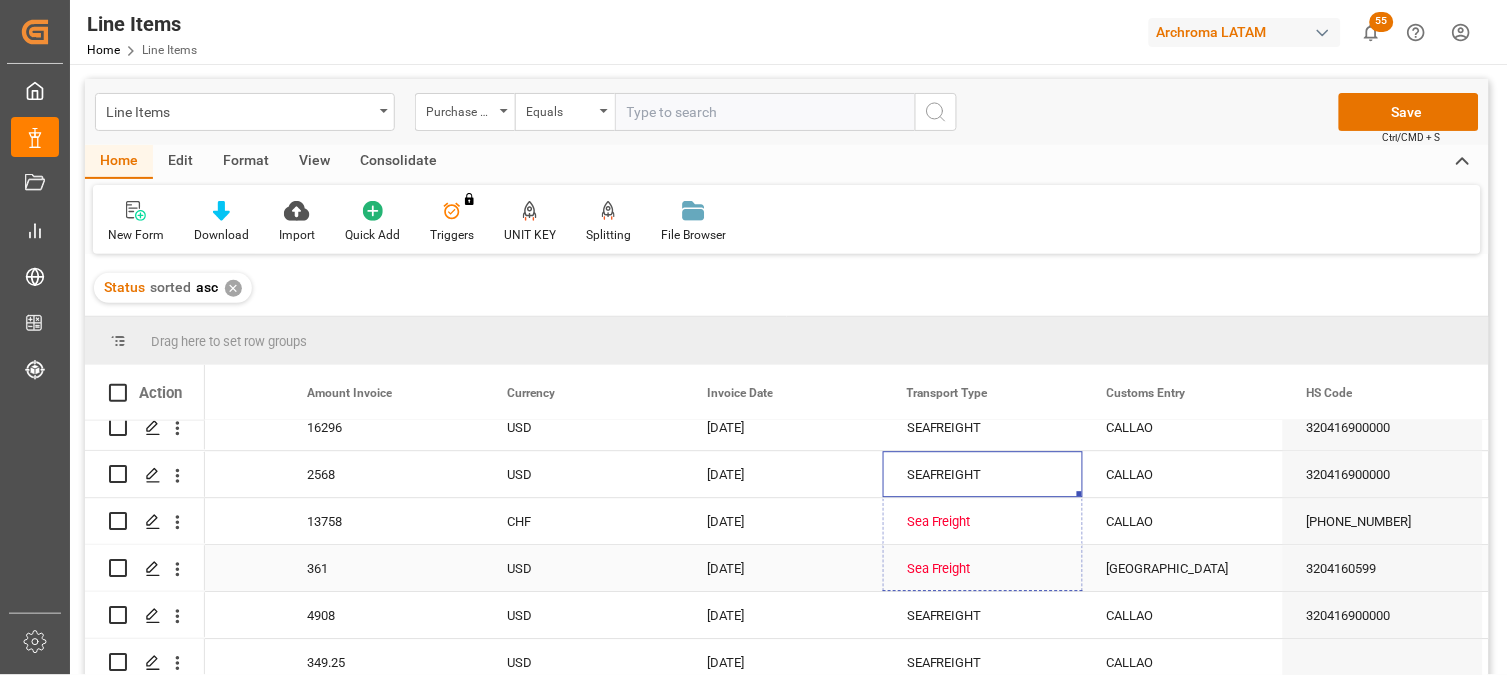 drag, startPoint x: 1076, startPoint y: 492, endPoint x: 1077, endPoint y: 557, distance: 65.00769 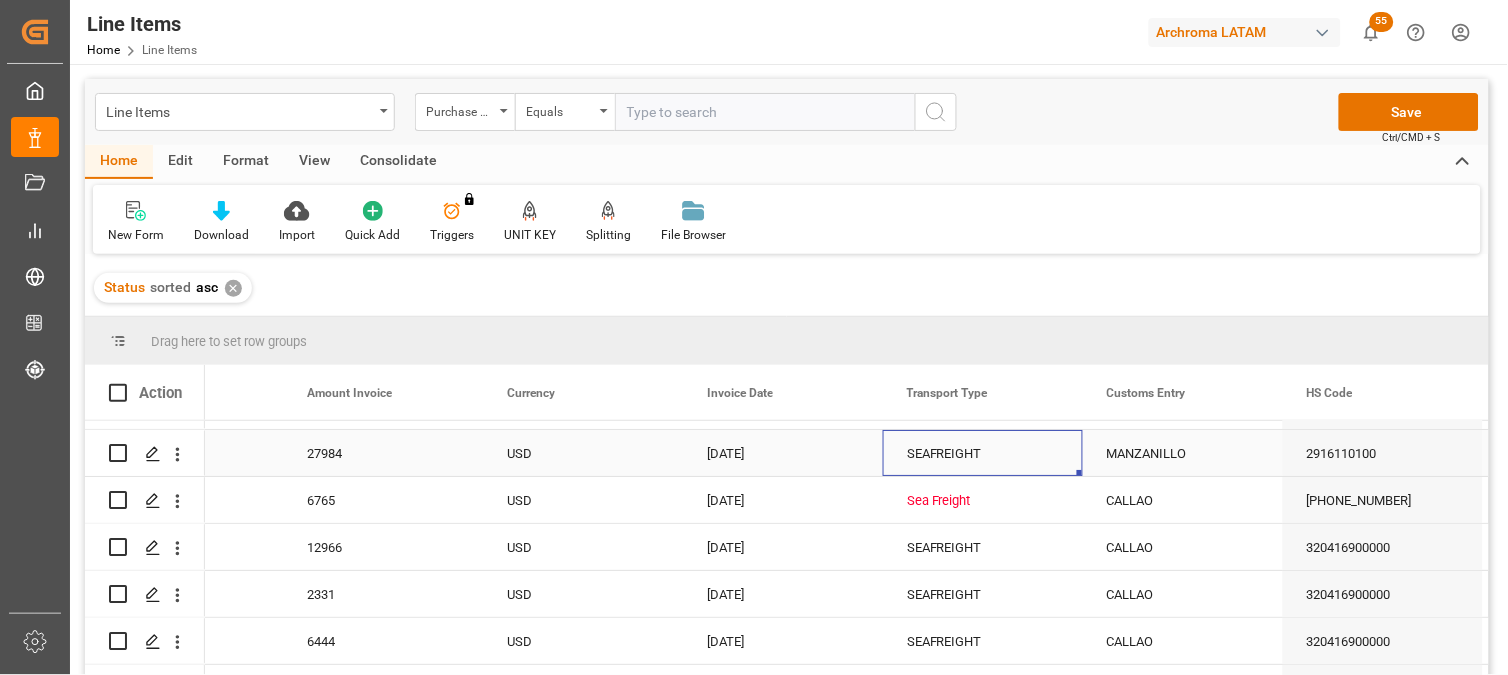 click on "SEAFREIGHT" at bounding box center [983, 454] 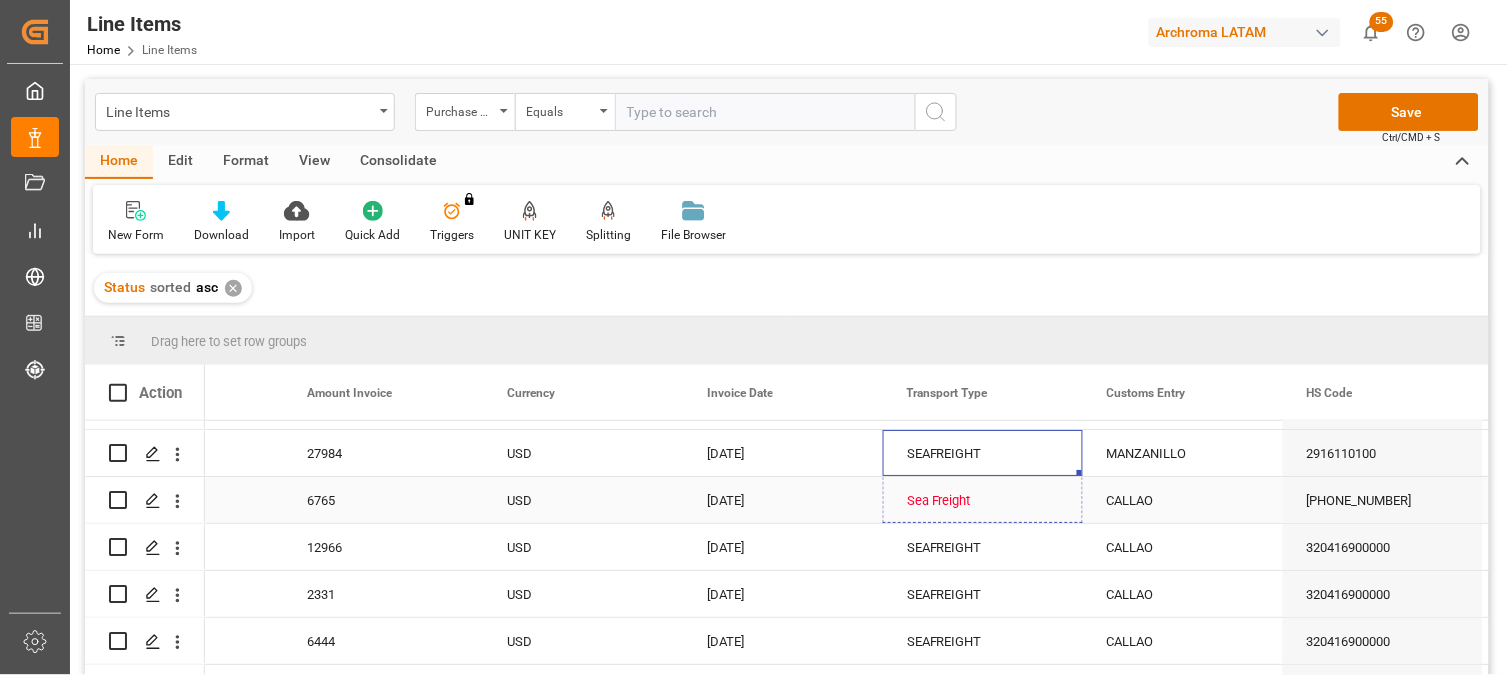 drag, startPoint x: 1077, startPoint y: 471, endPoint x: 1077, endPoint y: 498, distance: 27 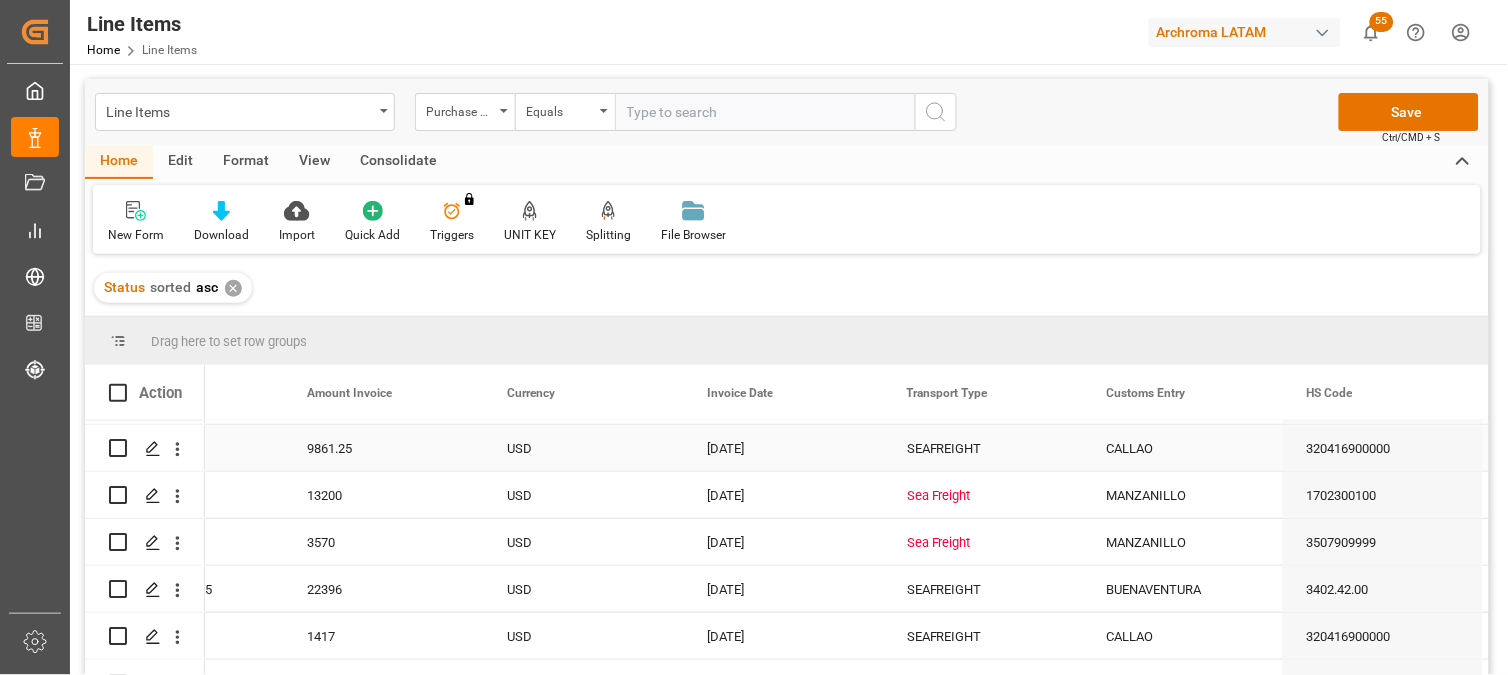 click on "SEAFREIGHT" at bounding box center [983, 449] 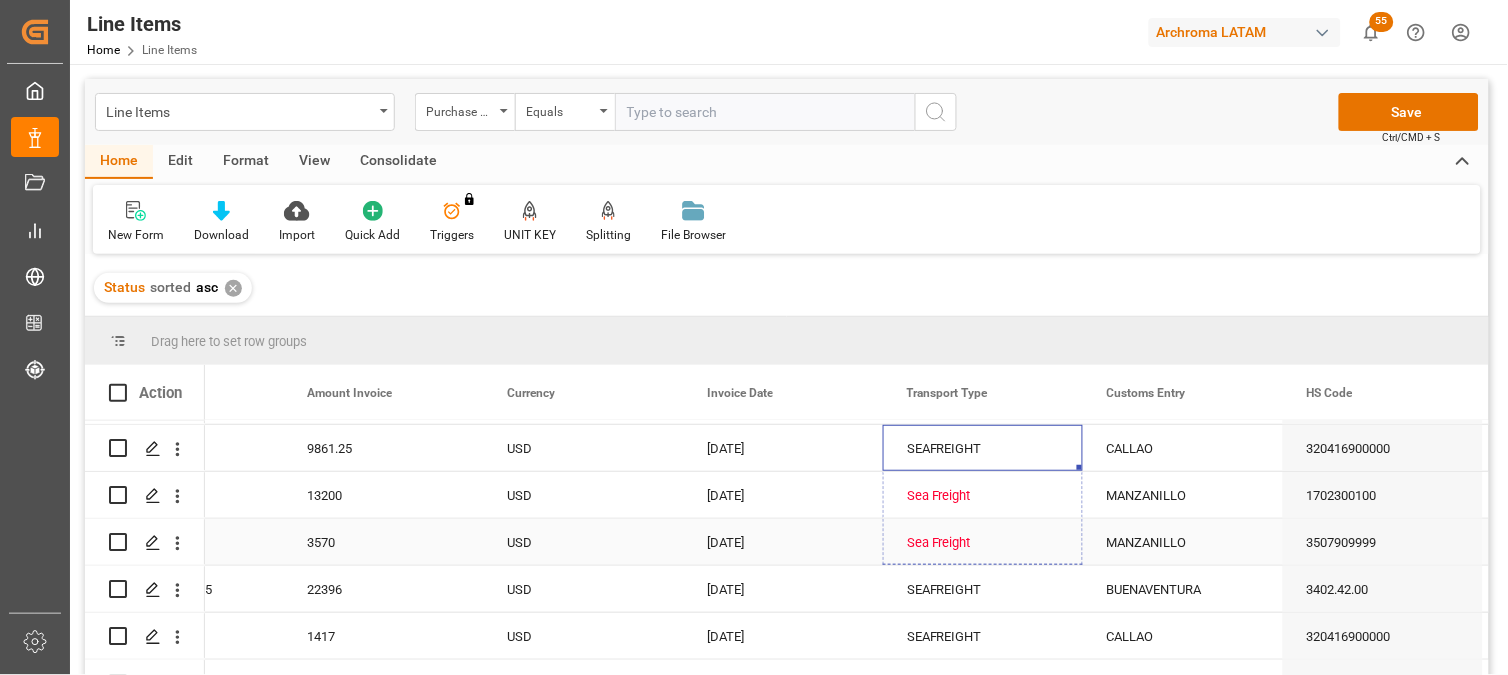 drag, startPoint x: 1075, startPoint y: 467, endPoint x: 1080, endPoint y: 533, distance: 66.189125 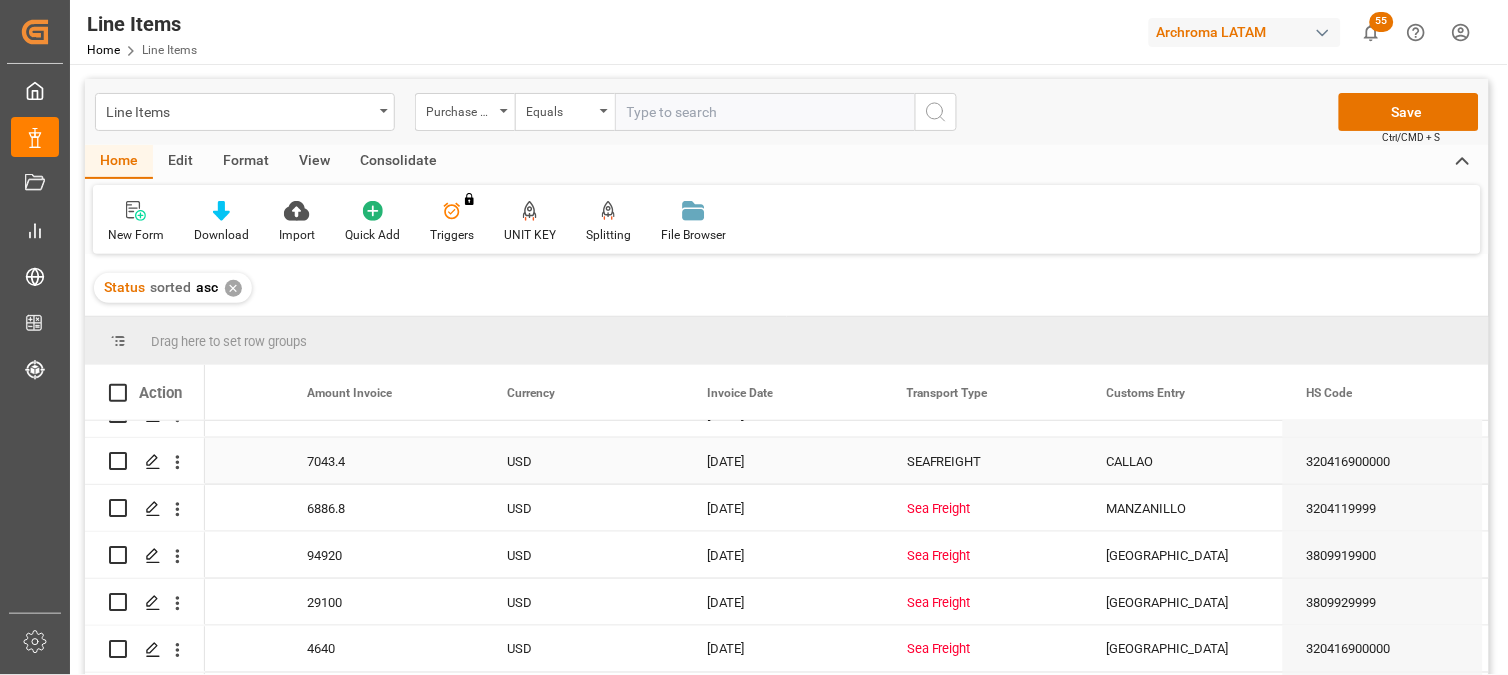 click on "SEAFREIGHT" at bounding box center [983, 462] 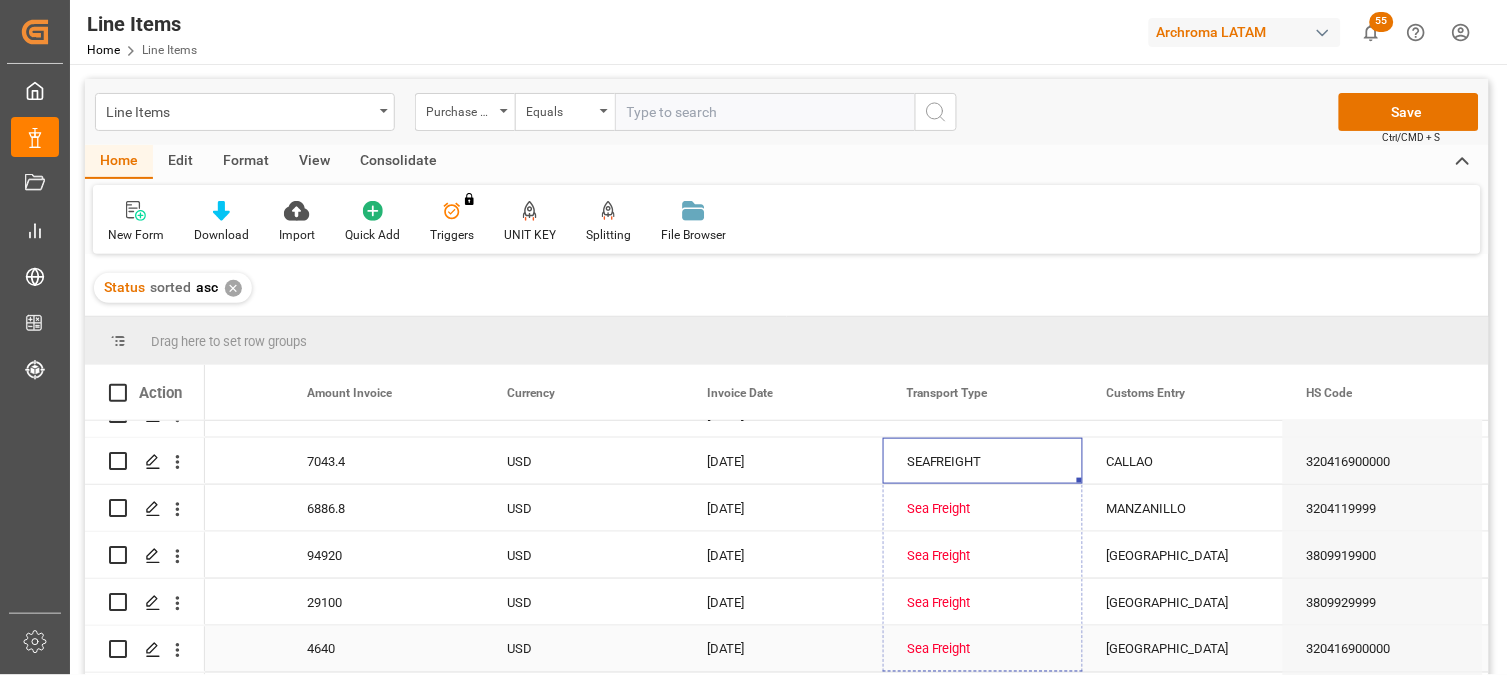 drag, startPoint x: 1078, startPoint y: 480, endPoint x: 1086, endPoint y: 635, distance: 155.20631 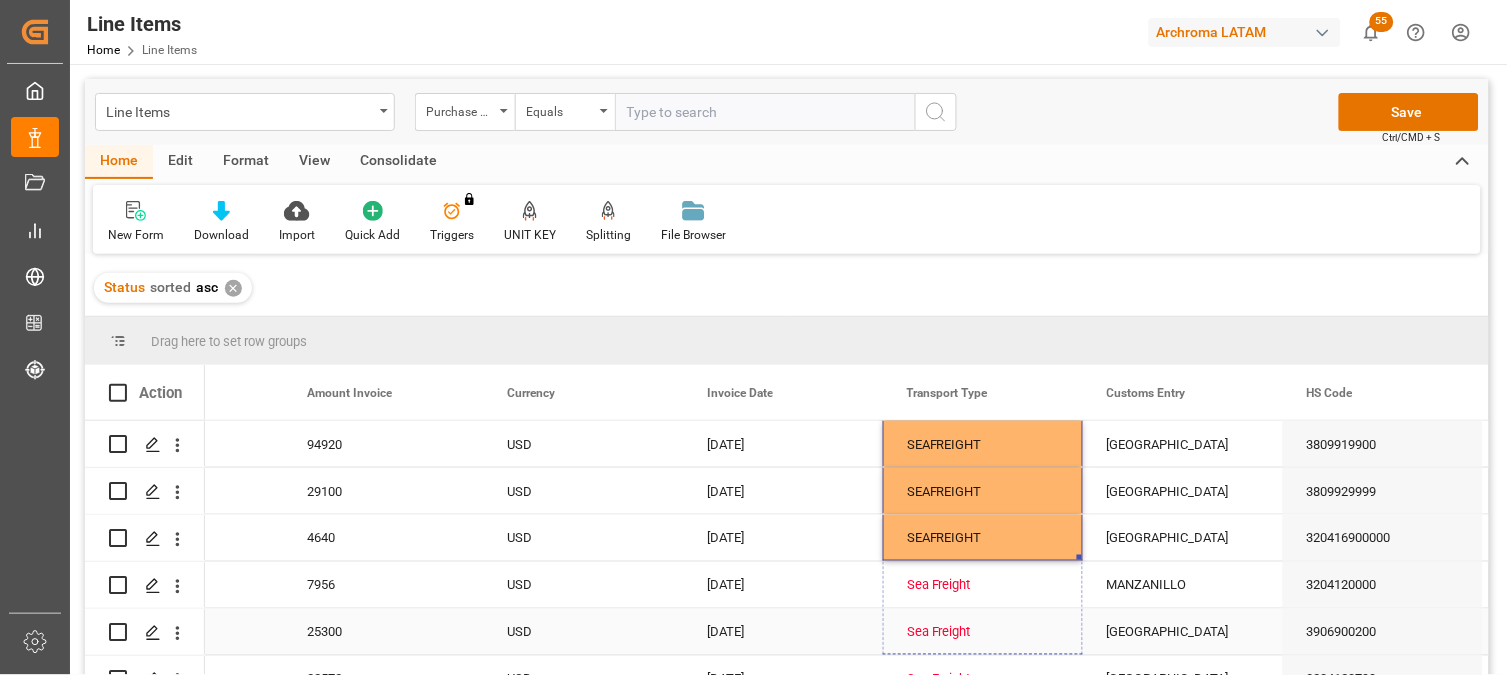 drag, startPoint x: 1075, startPoint y: 555, endPoint x: 1076, endPoint y: 613, distance: 58.00862 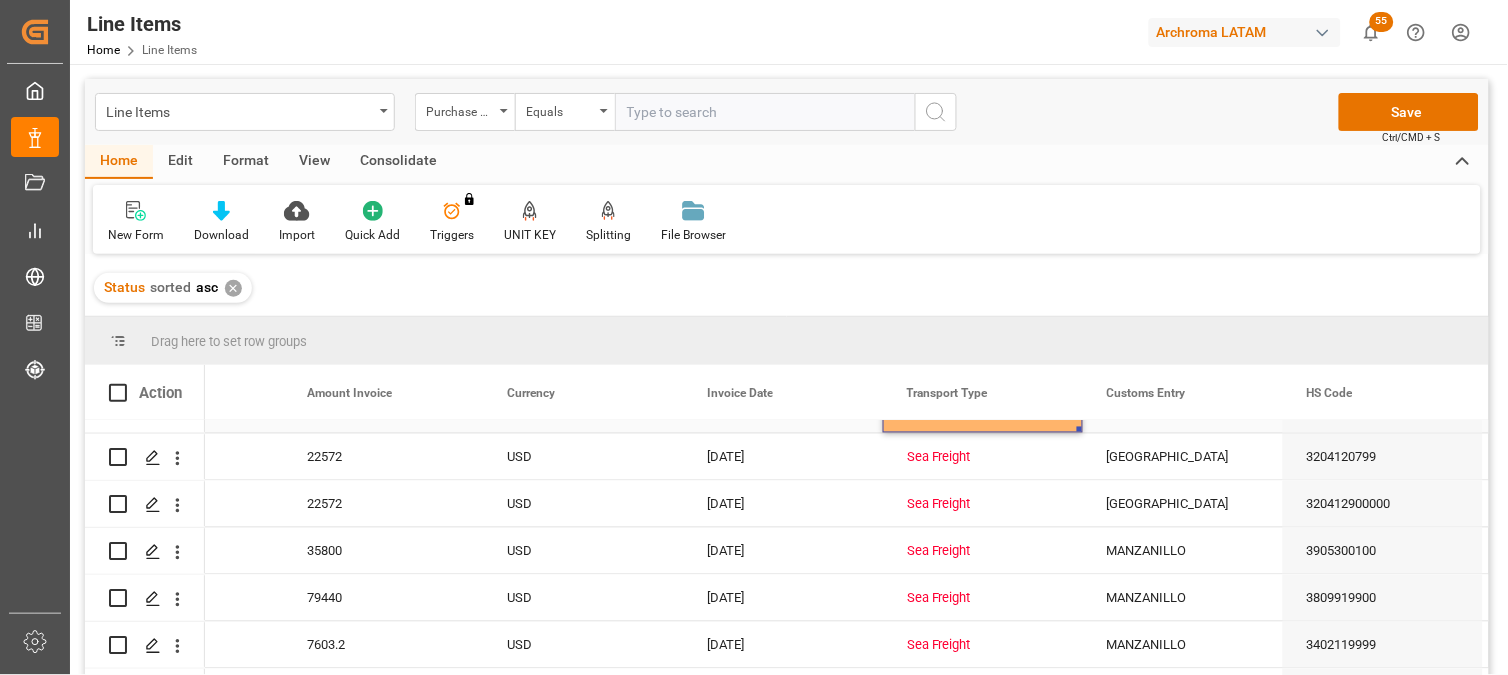 click on "SEAFREIGHT" at bounding box center (983, 410) 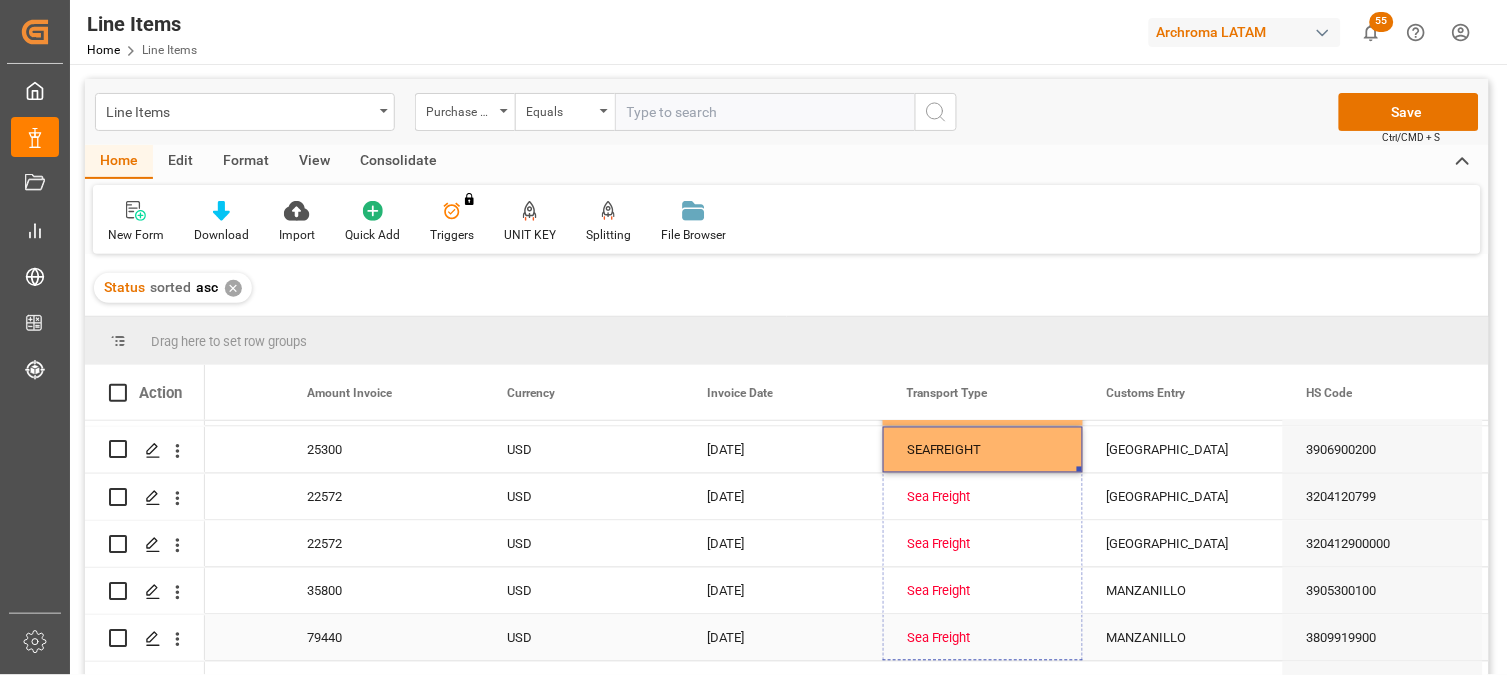 drag, startPoint x: 1080, startPoint y: 427, endPoint x: 1081, endPoint y: 646, distance: 219.00229 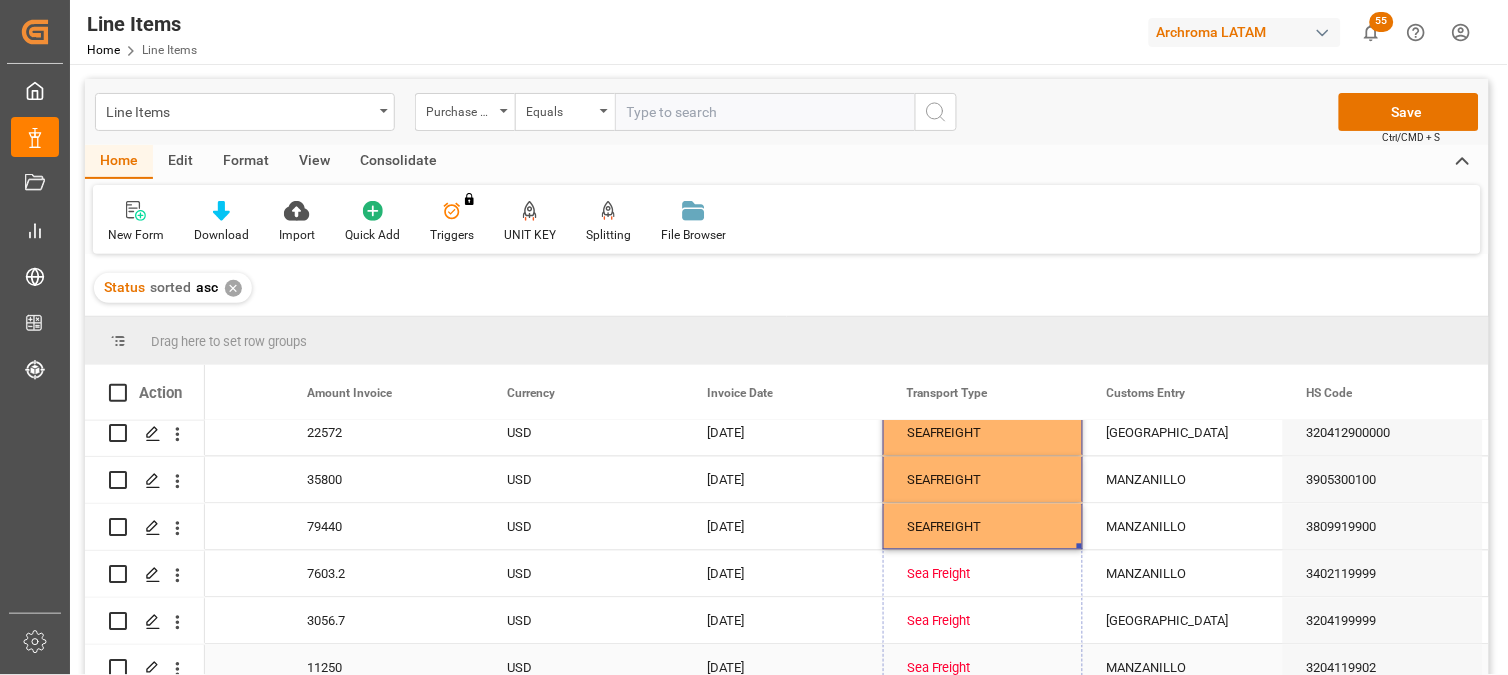 drag, startPoint x: 1076, startPoint y: 543, endPoint x: 1084, endPoint y: 664, distance: 121.264175 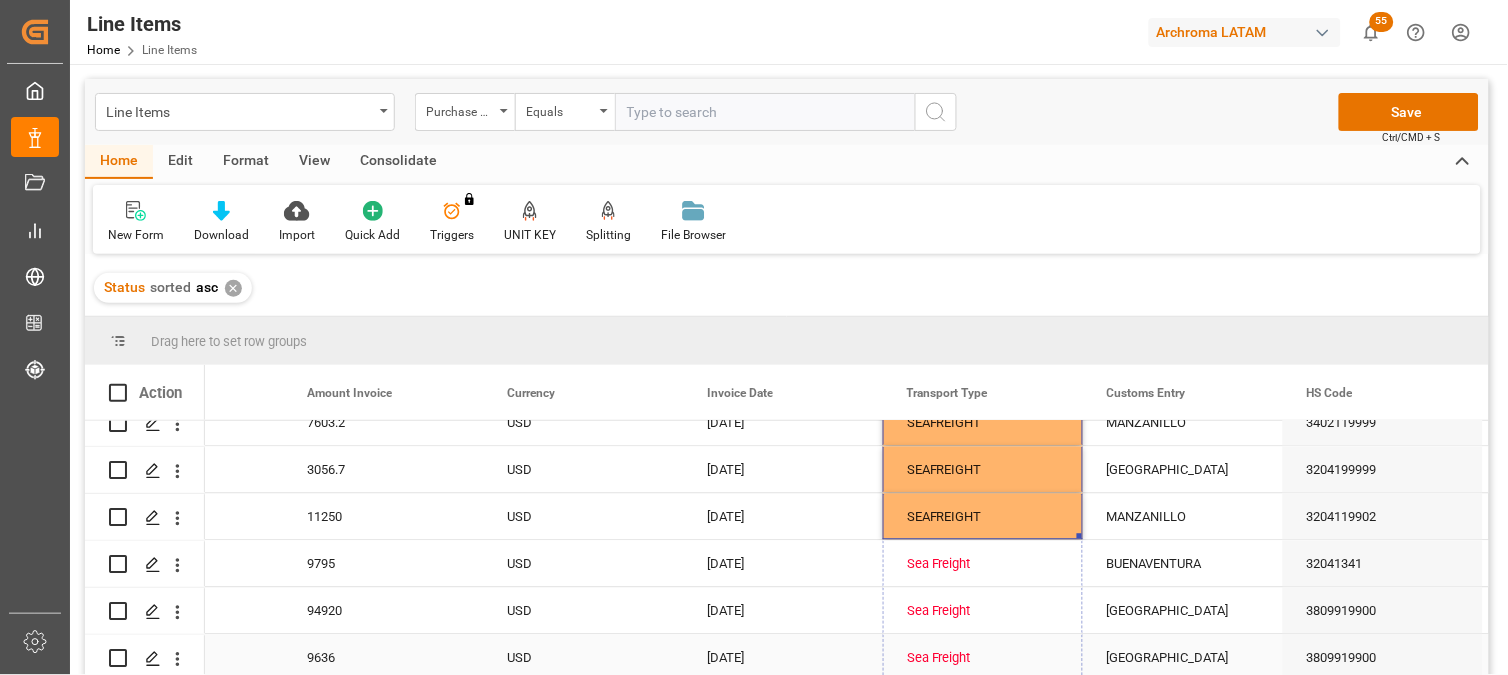 drag, startPoint x: 1077, startPoint y: 536, endPoint x: 1084, endPoint y: 644, distance: 108.226616 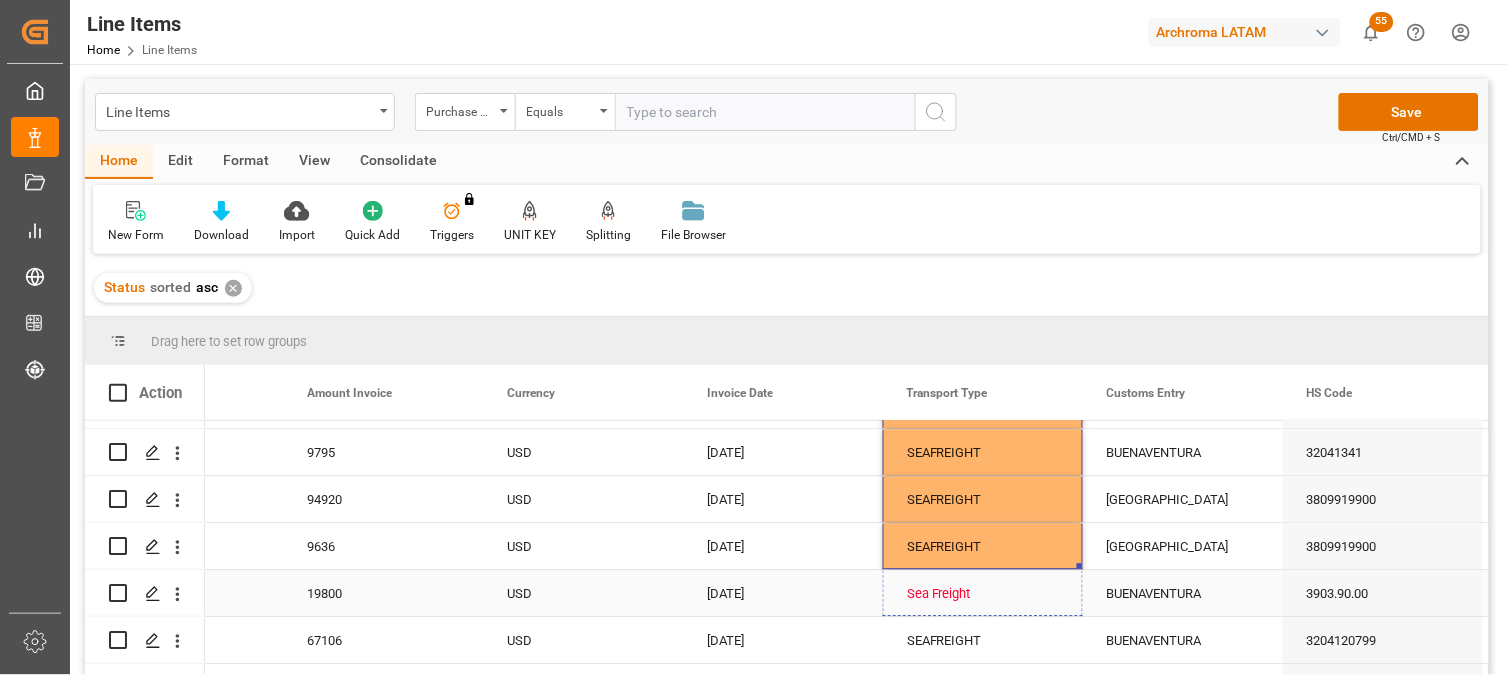 drag, startPoint x: 1077, startPoint y: 566, endPoint x: 1078, endPoint y: 603, distance: 37.01351 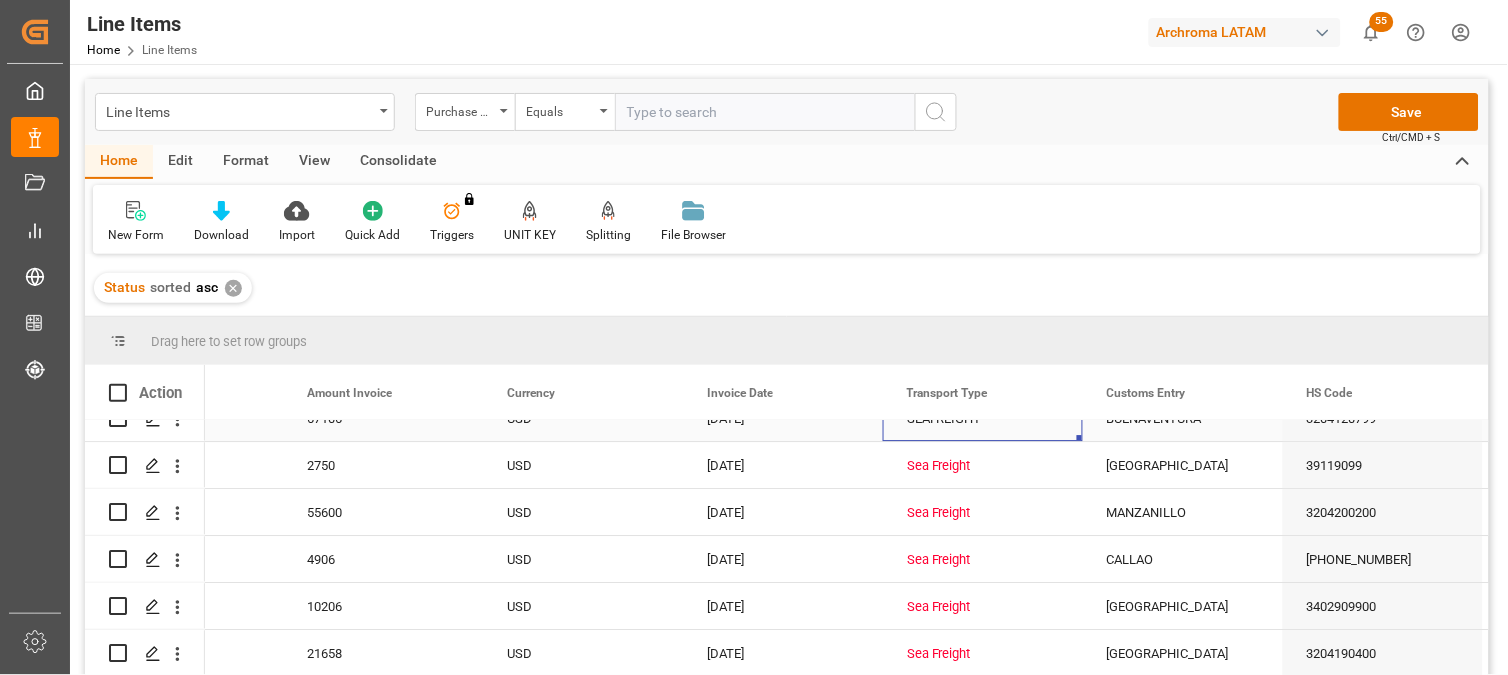 click on "SEAFREIGHT" at bounding box center (983, 419) 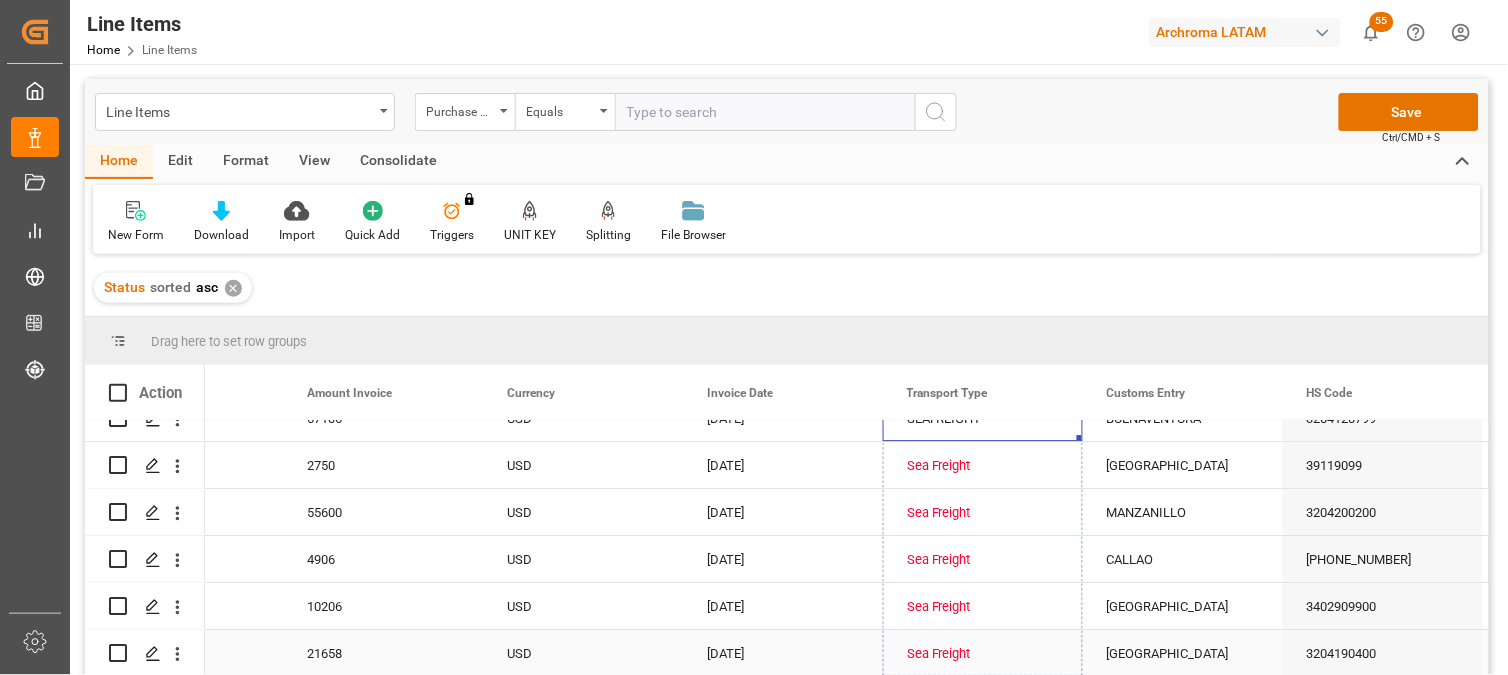 drag, startPoint x: 1081, startPoint y: 437, endPoint x: 1074, endPoint y: 645, distance: 208.11775 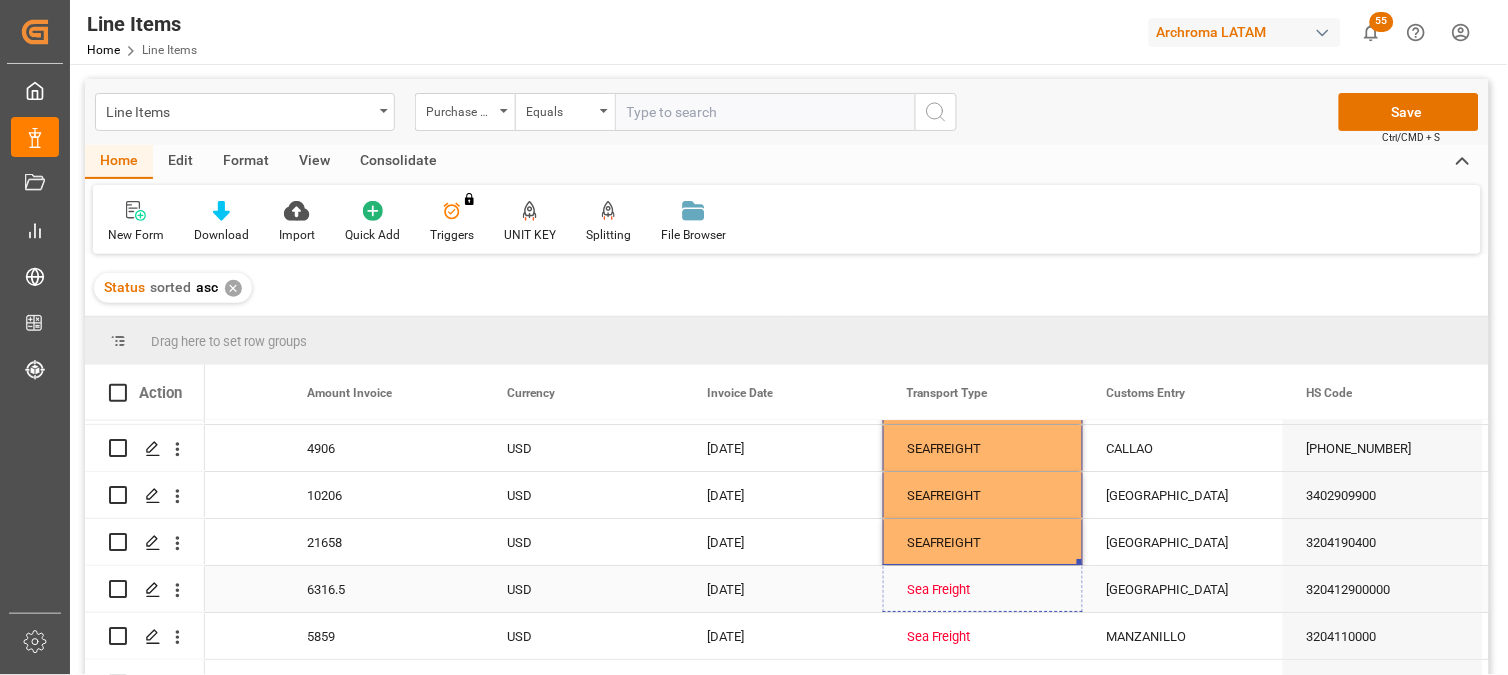 drag, startPoint x: 1076, startPoint y: 562, endPoint x: 1076, endPoint y: 614, distance: 52 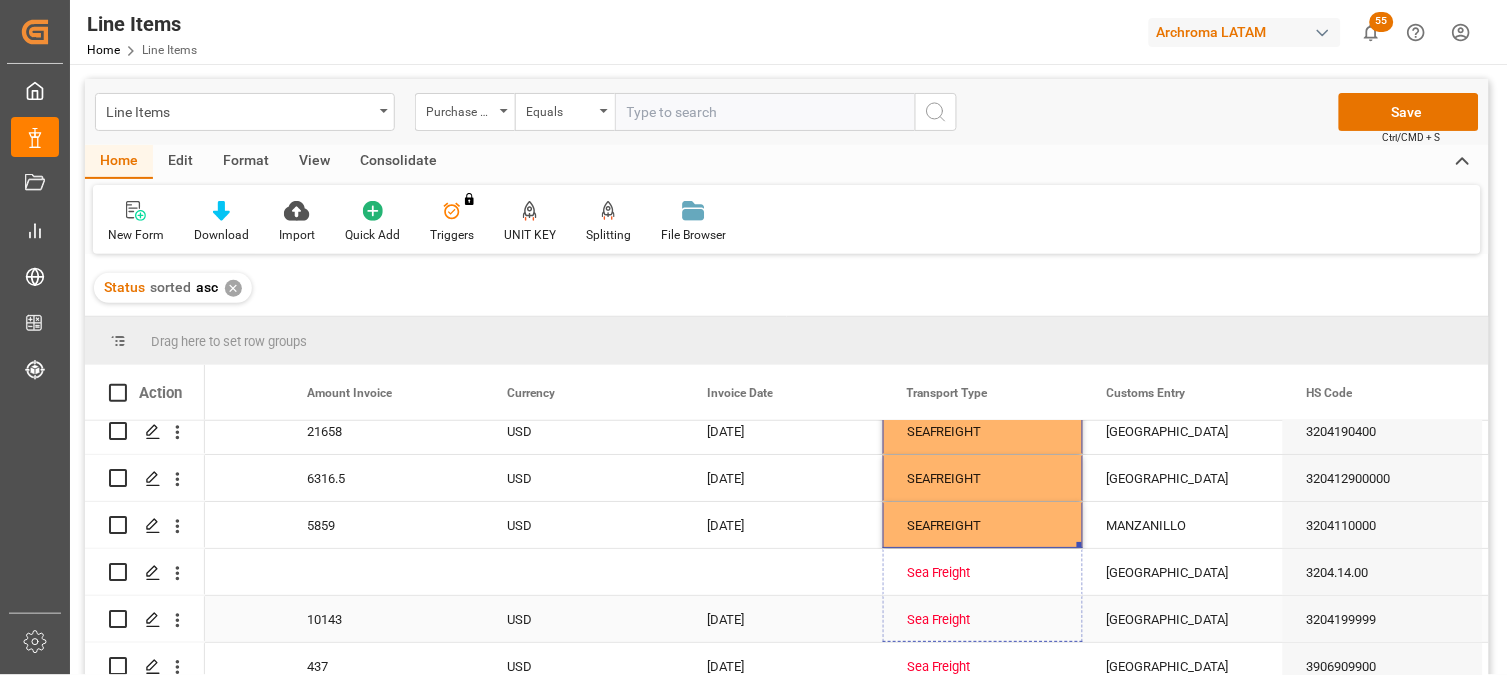 drag, startPoint x: 1081, startPoint y: 544, endPoint x: 1074, endPoint y: 646, distance: 102.239914 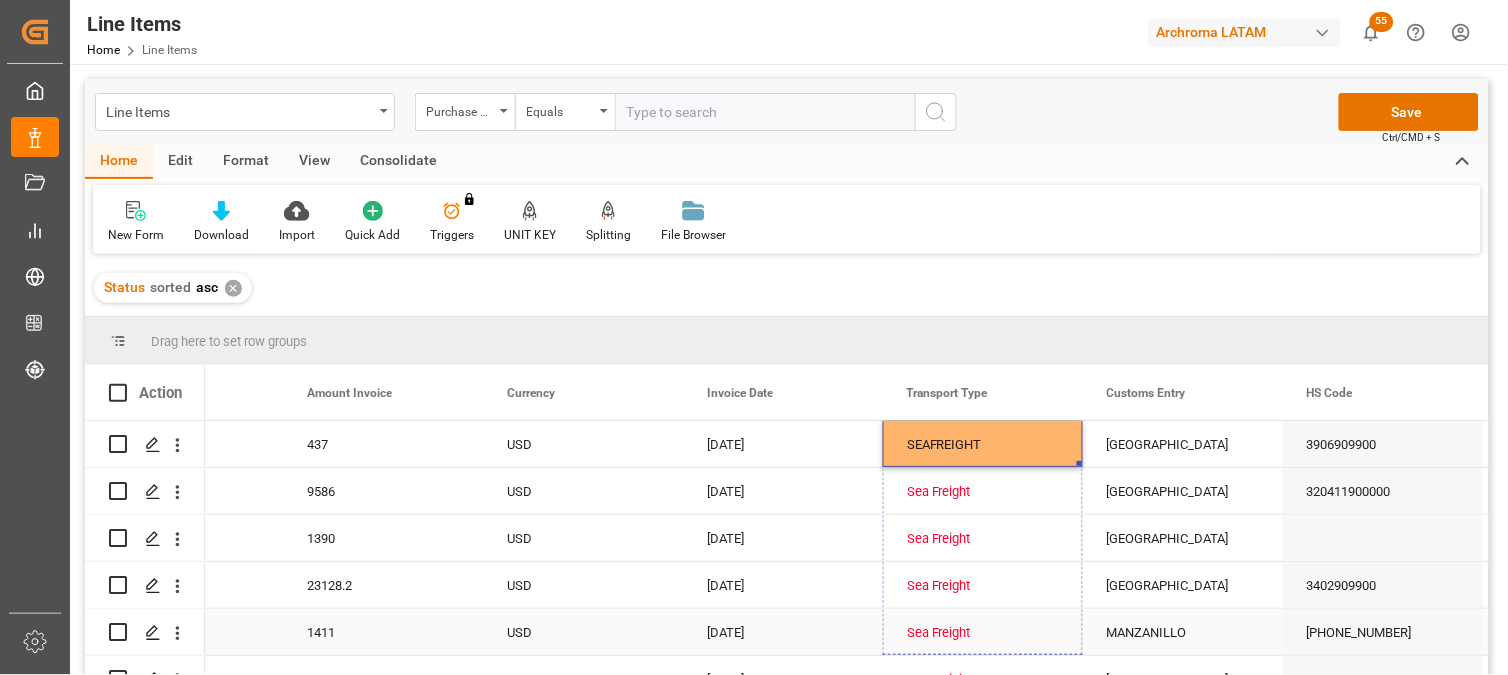 drag, startPoint x: 1077, startPoint y: 462, endPoint x: 1077, endPoint y: 632, distance: 170 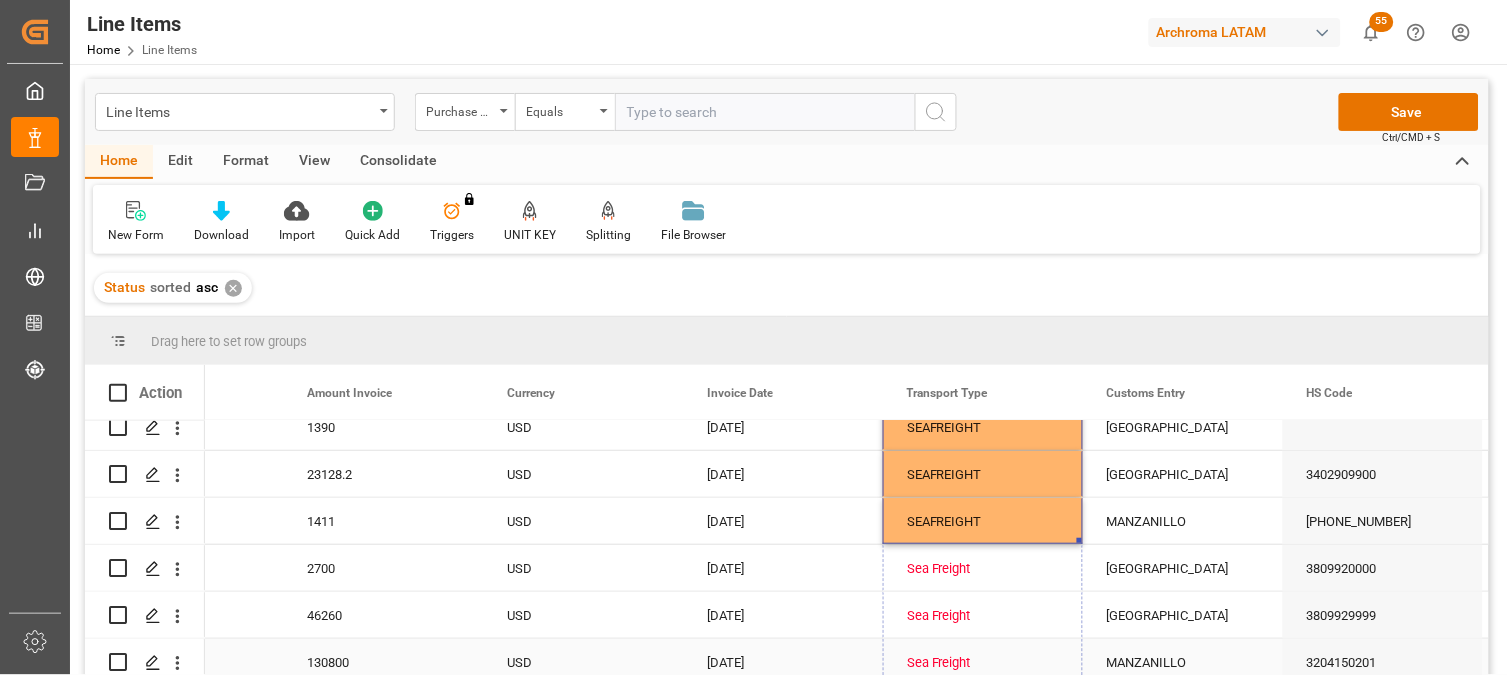 drag, startPoint x: 1077, startPoint y: 540, endPoint x: 1076, endPoint y: 638, distance: 98.005104 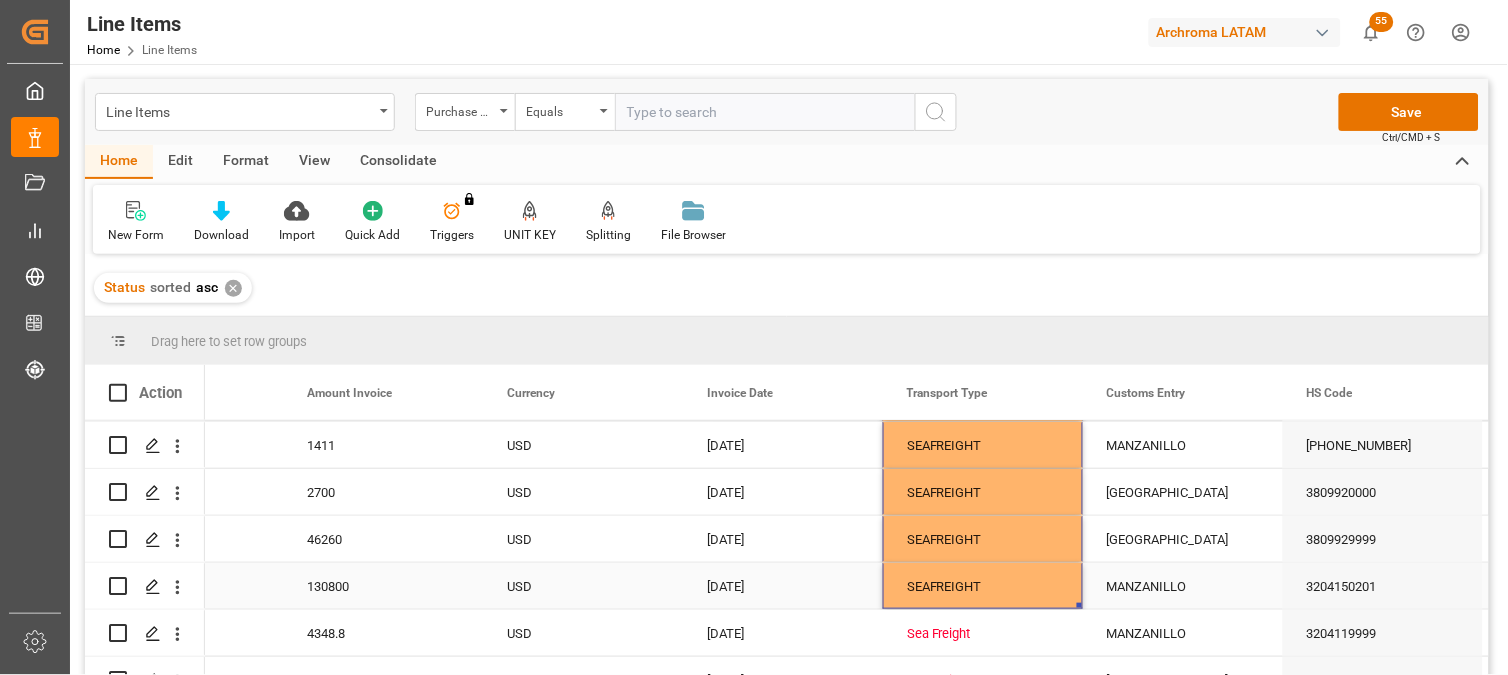 scroll, scrollTop: 3888, scrollLeft: 0, axis: vertical 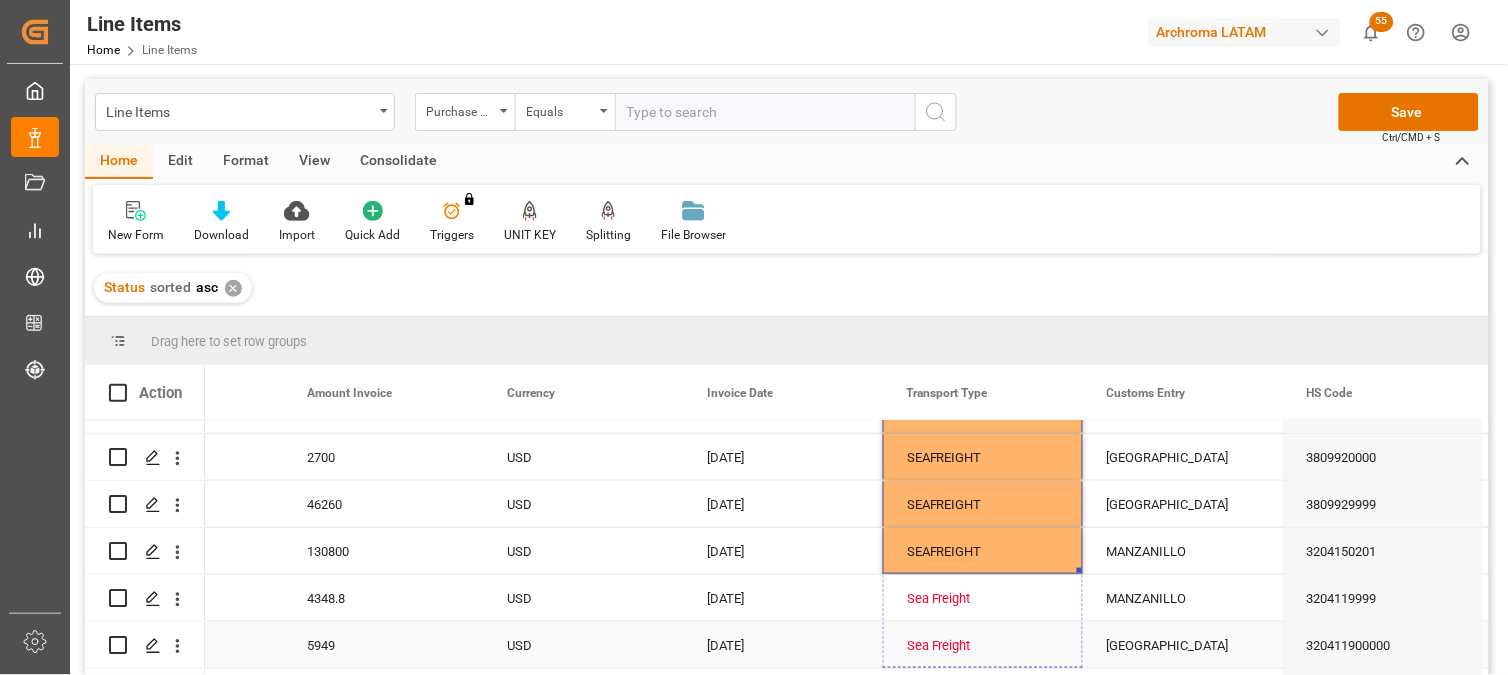 drag, startPoint x: 1080, startPoint y: 571, endPoint x: 1080, endPoint y: 661, distance: 90 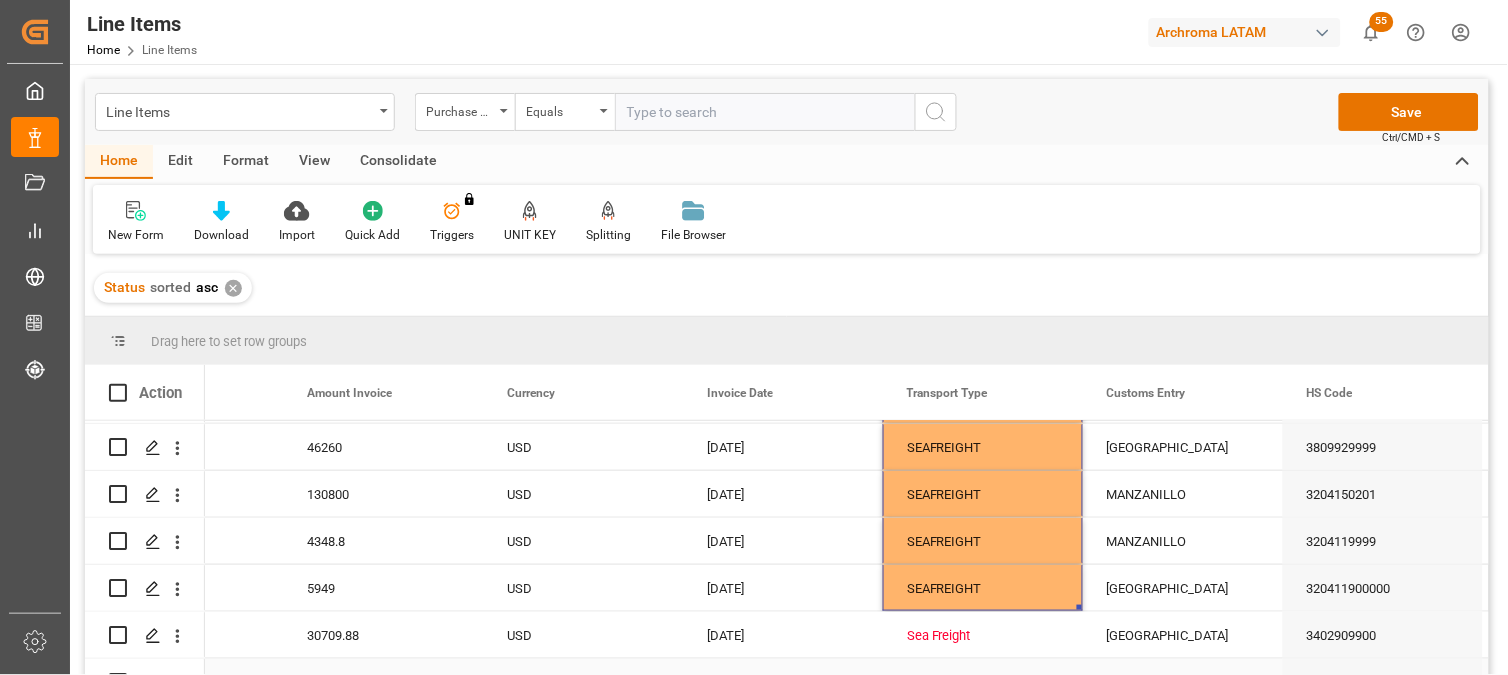 scroll, scrollTop: 4000, scrollLeft: 0, axis: vertical 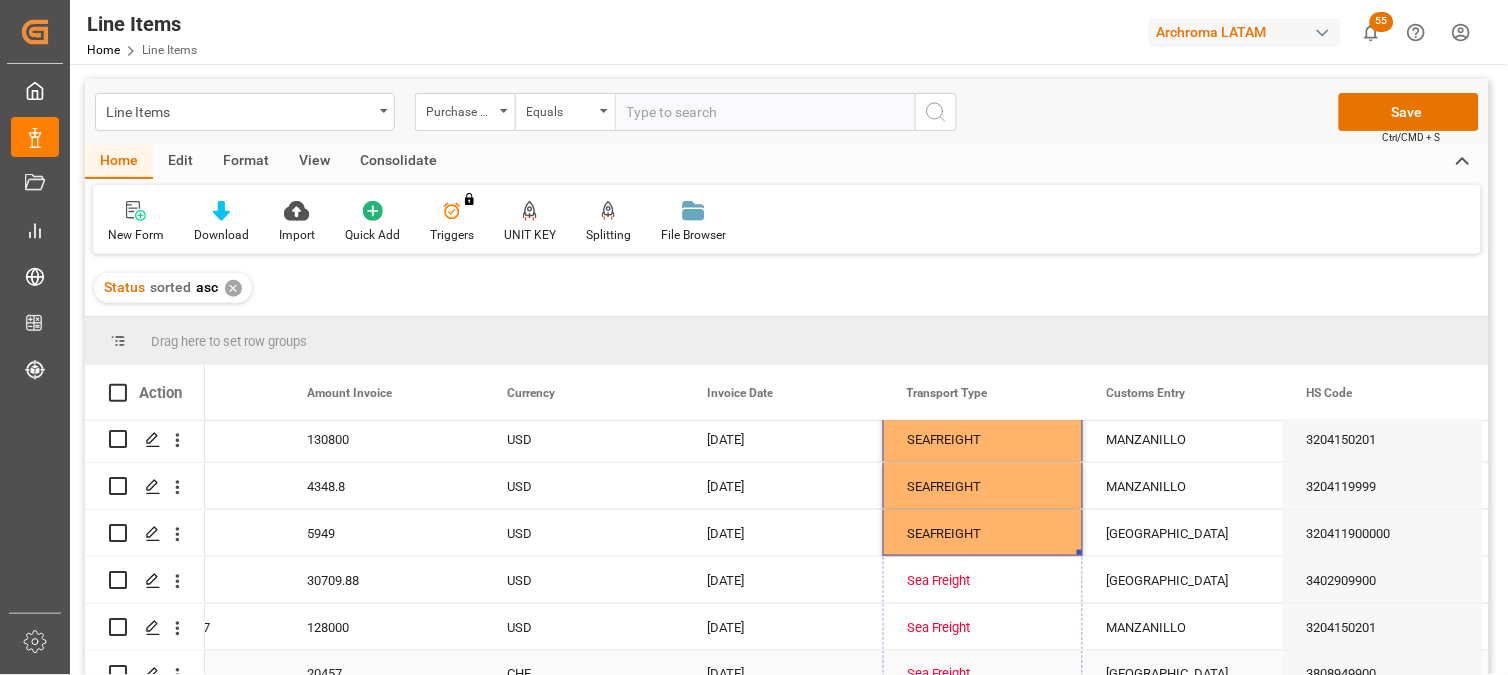 drag, startPoint x: 1078, startPoint y: 554, endPoint x: 1078, endPoint y: 653, distance: 99 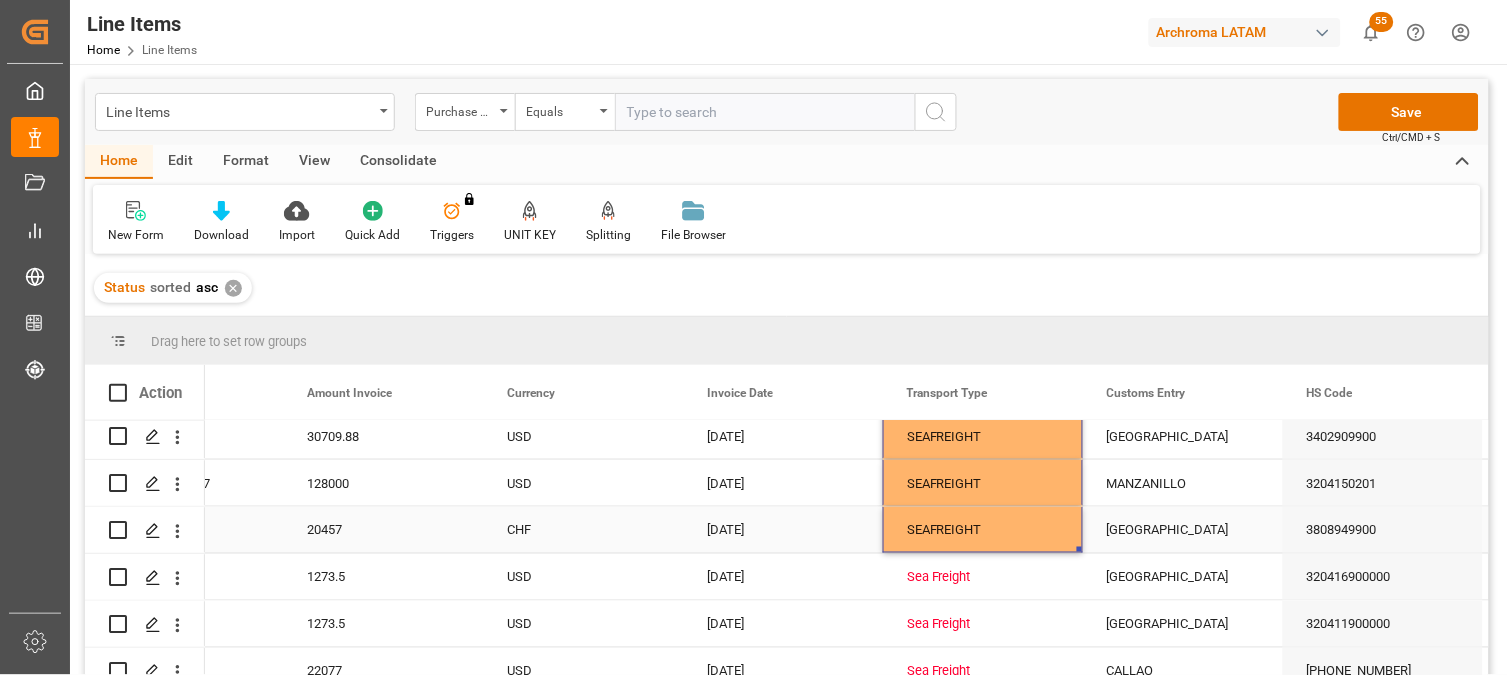 scroll, scrollTop: 4222, scrollLeft: 0, axis: vertical 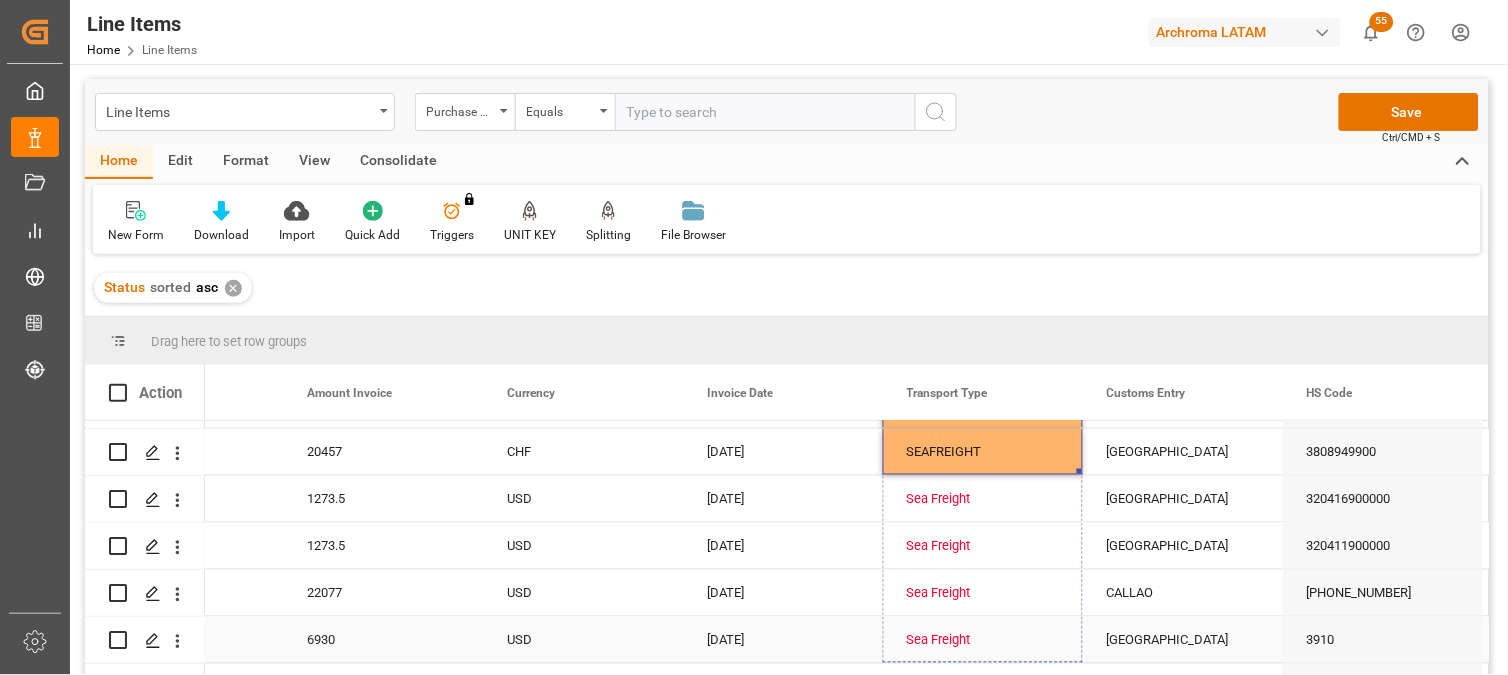 drag, startPoint x: 1076, startPoint y: 472, endPoint x: 1101, endPoint y: 645, distance: 174.79703 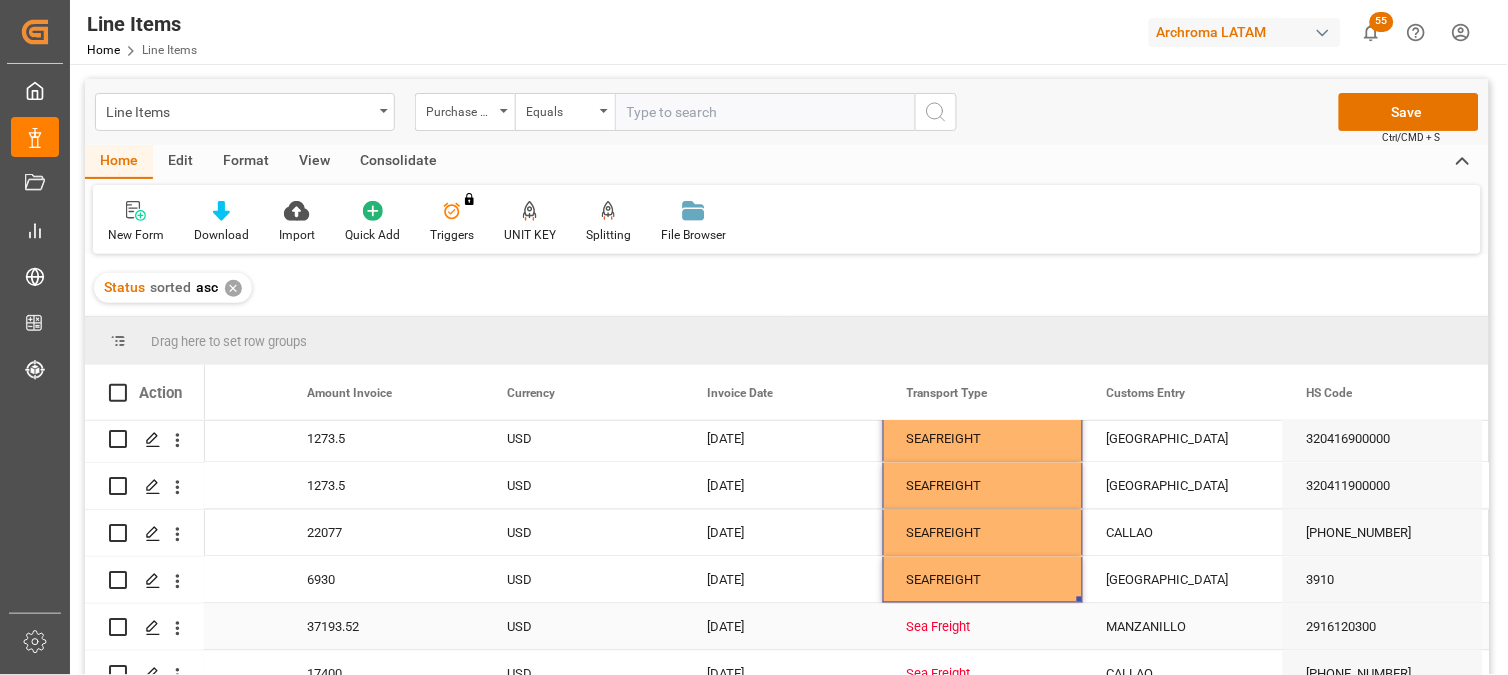 scroll, scrollTop: 4333, scrollLeft: 0, axis: vertical 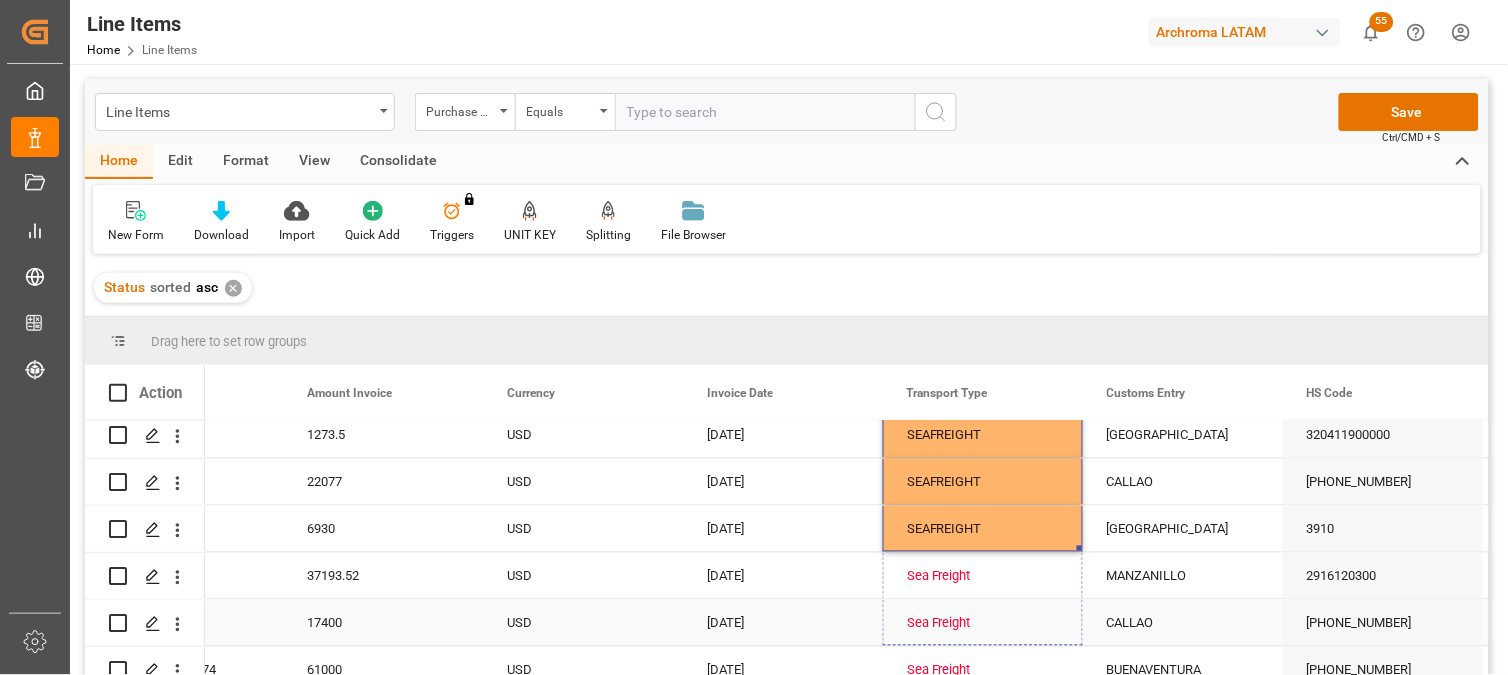 drag, startPoint x: 1078, startPoint y: 548, endPoint x: 1080, endPoint y: 645, distance: 97.020615 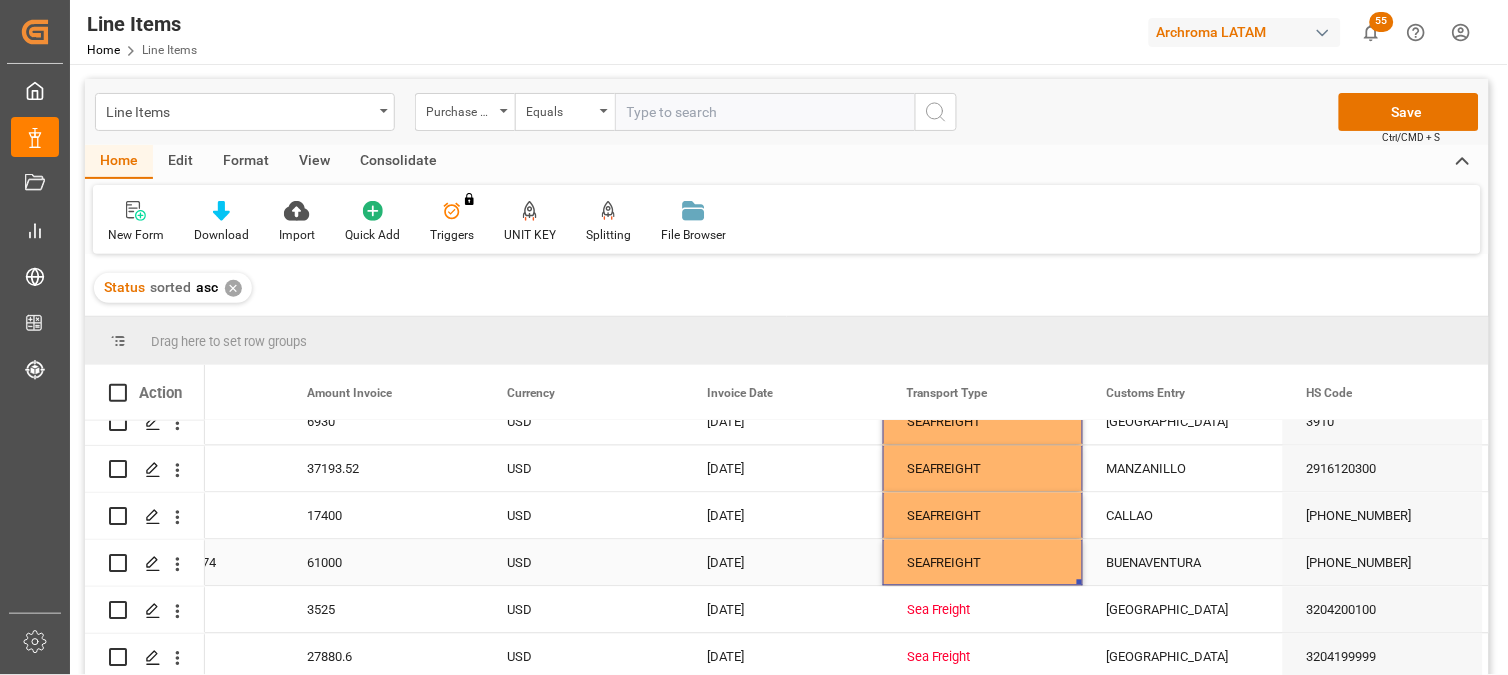 scroll, scrollTop: 4445, scrollLeft: 0, axis: vertical 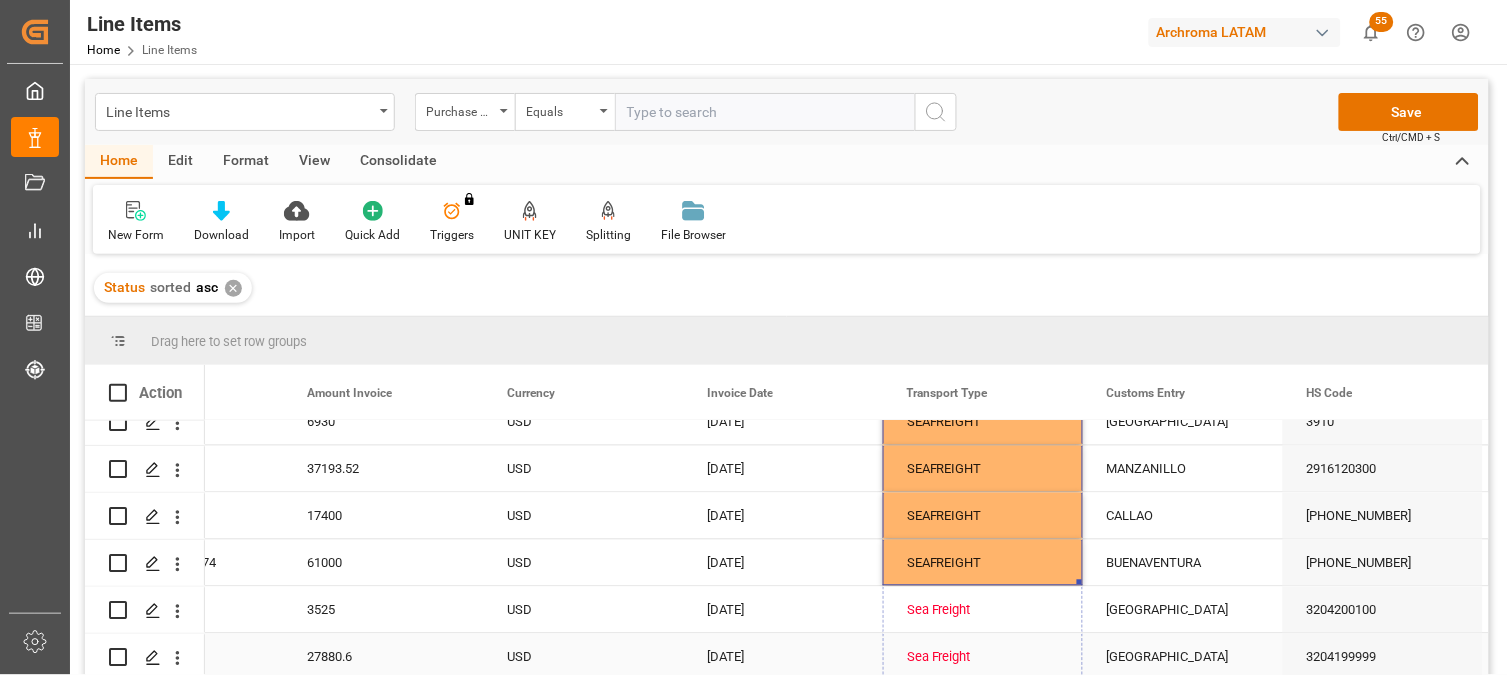 drag, startPoint x: 1081, startPoint y: 576, endPoint x: 1084, endPoint y: 645, distance: 69.065186 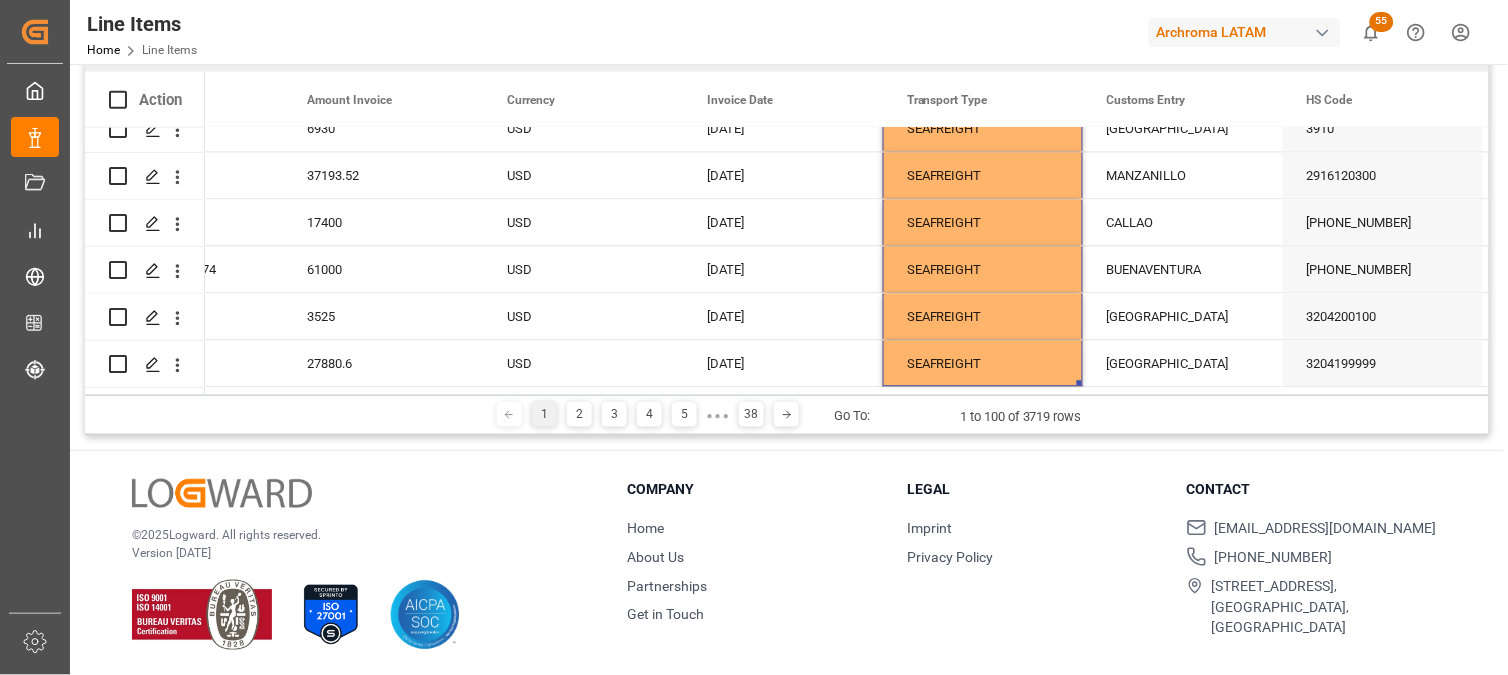scroll, scrollTop: 295, scrollLeft: 0, axis: vertical 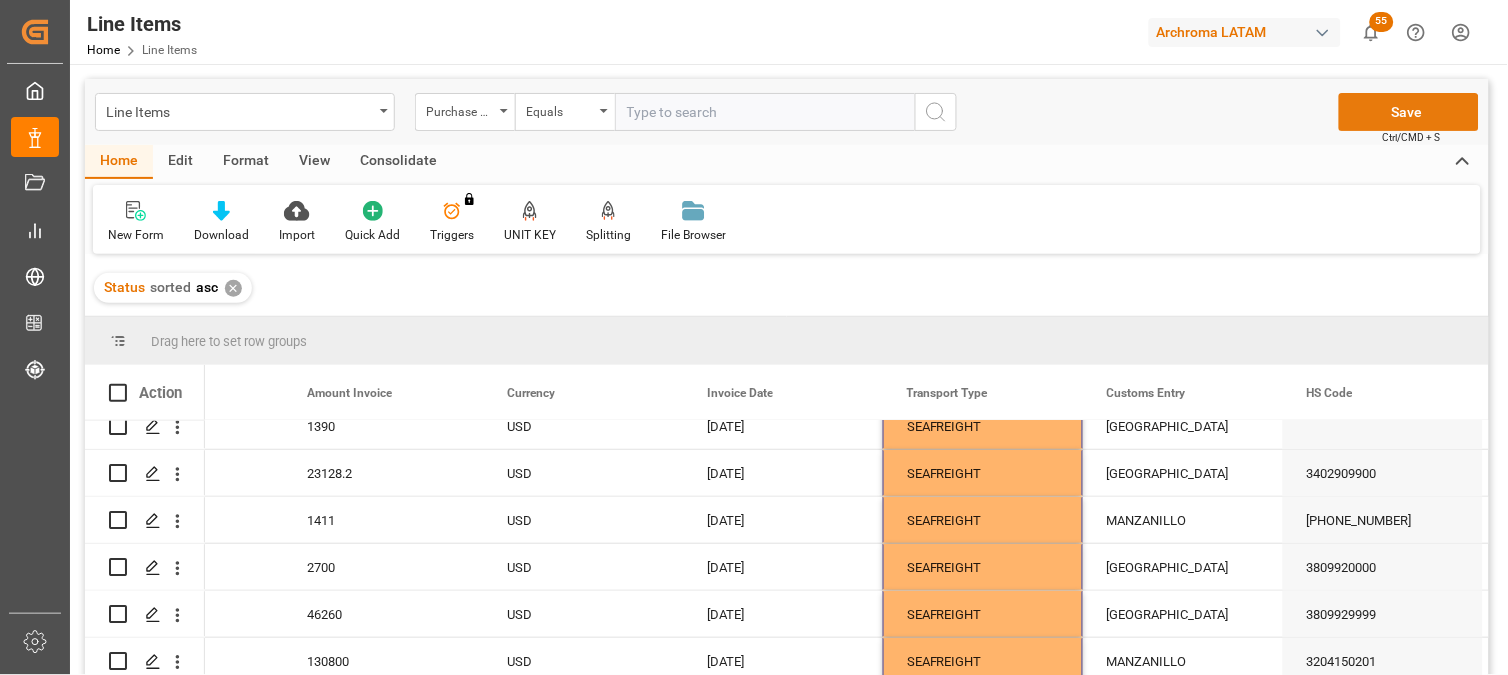 click on "Save" at bounding box center [1409, 112] 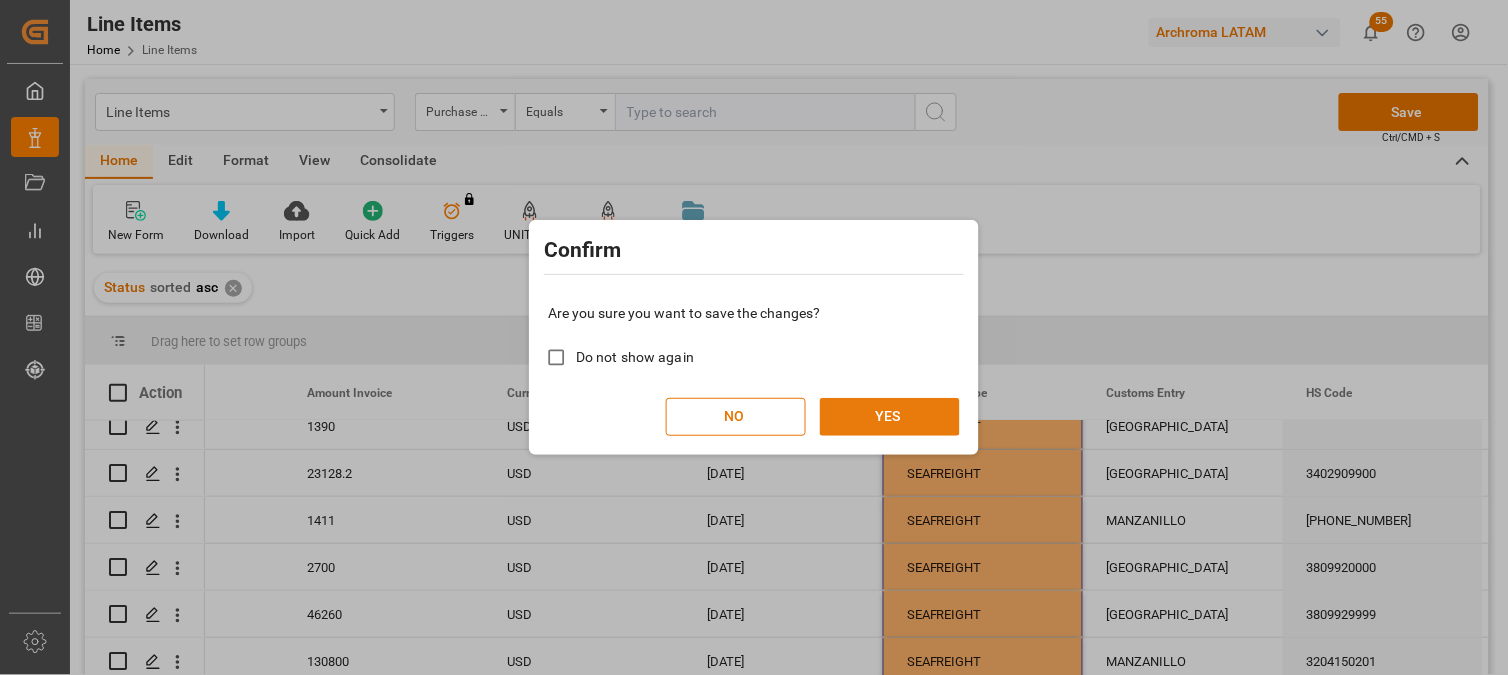 click on "YES" at bounding box center (890, 417) 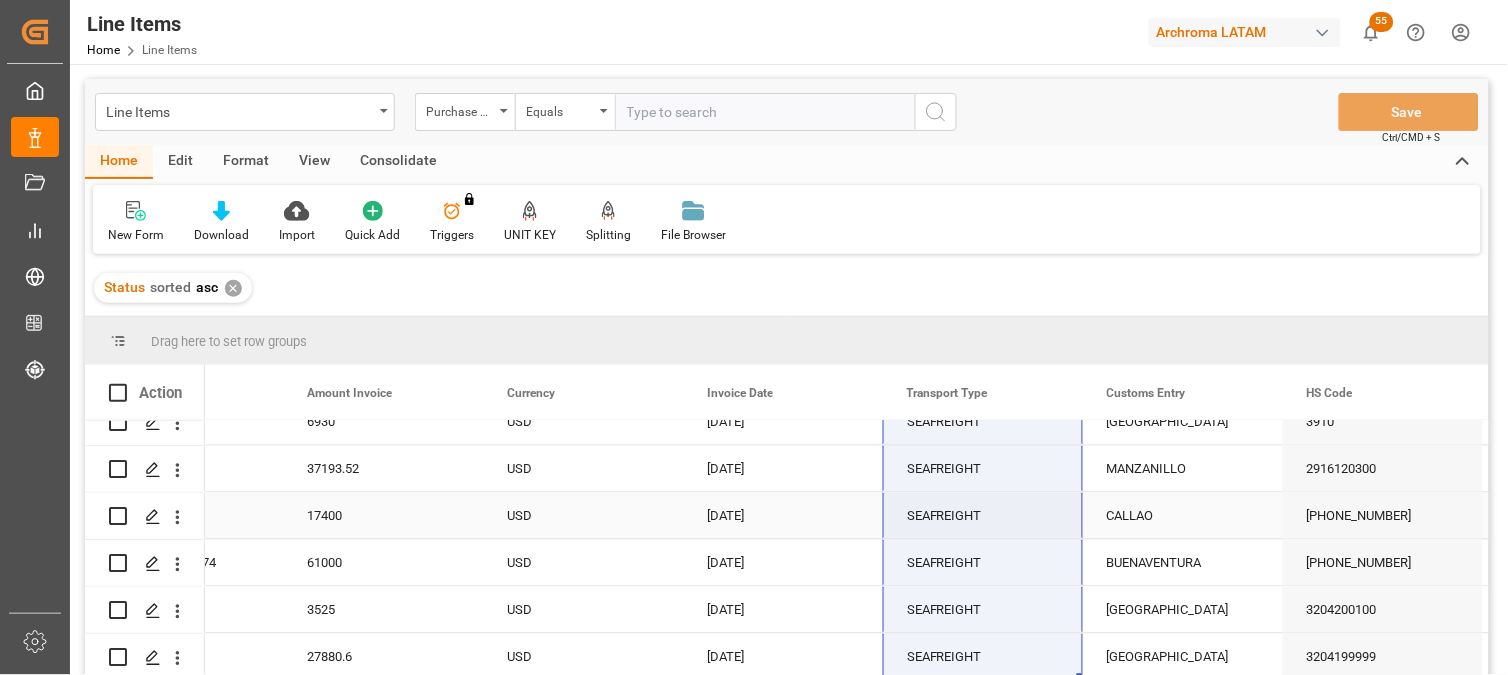 scroll, scrollTop: 4445, scrollLeft: 0, axis: vertical 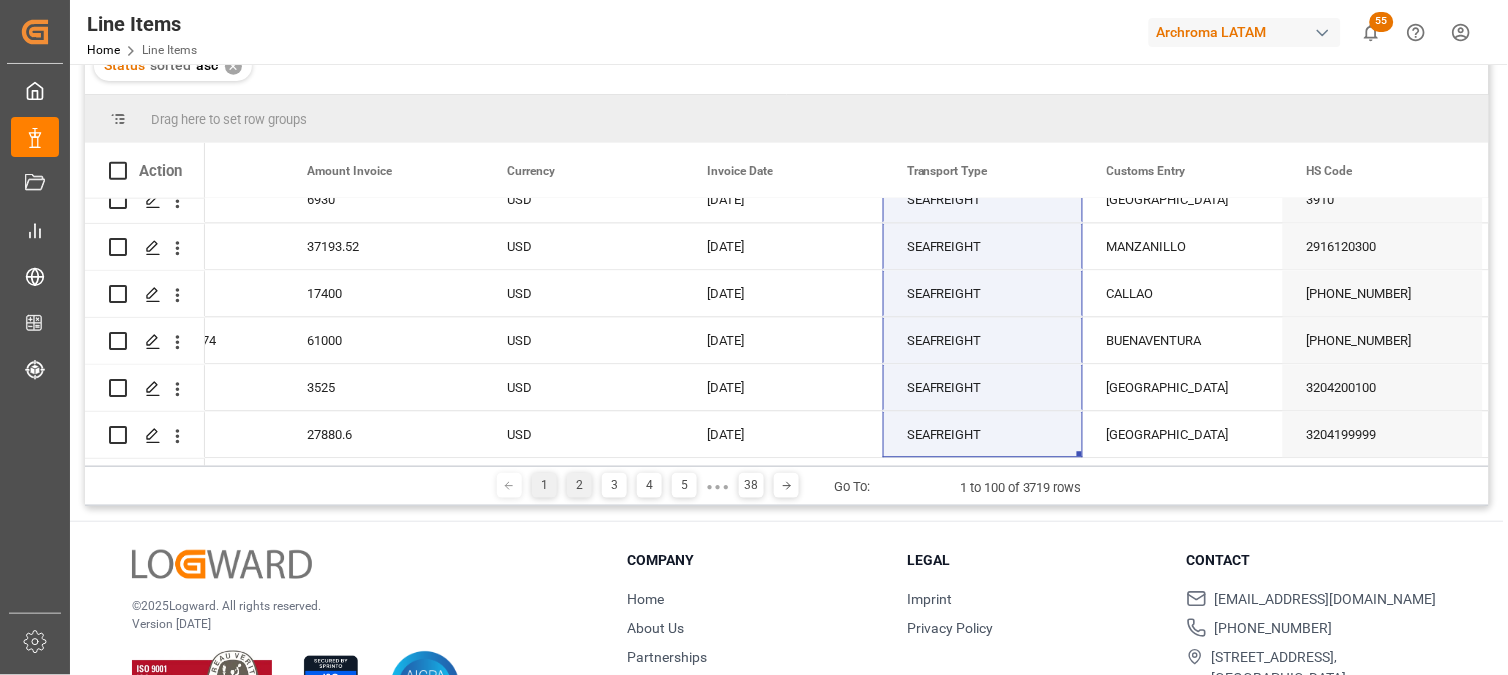 click on "2" at bounding box center (579, 485) 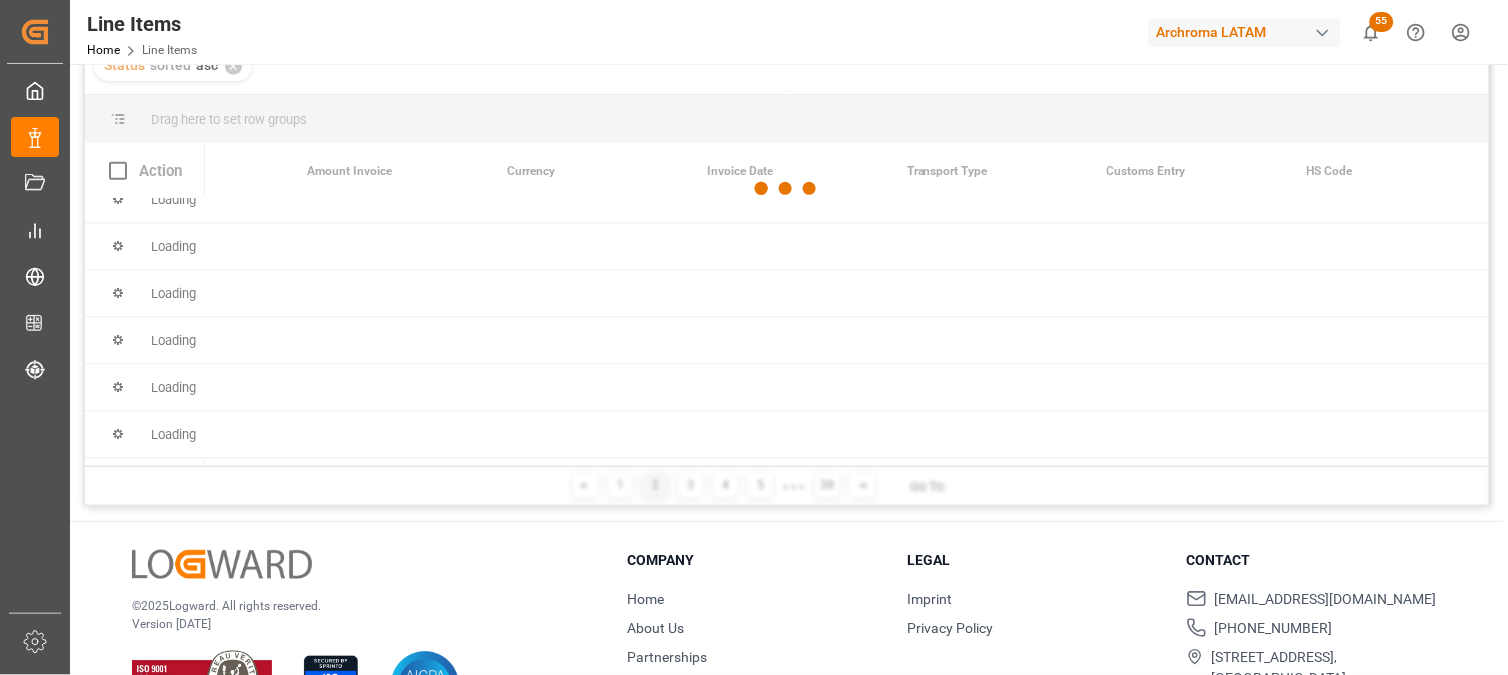 scroll, scrollTop: 0, scrollLeft: 0, axis: both 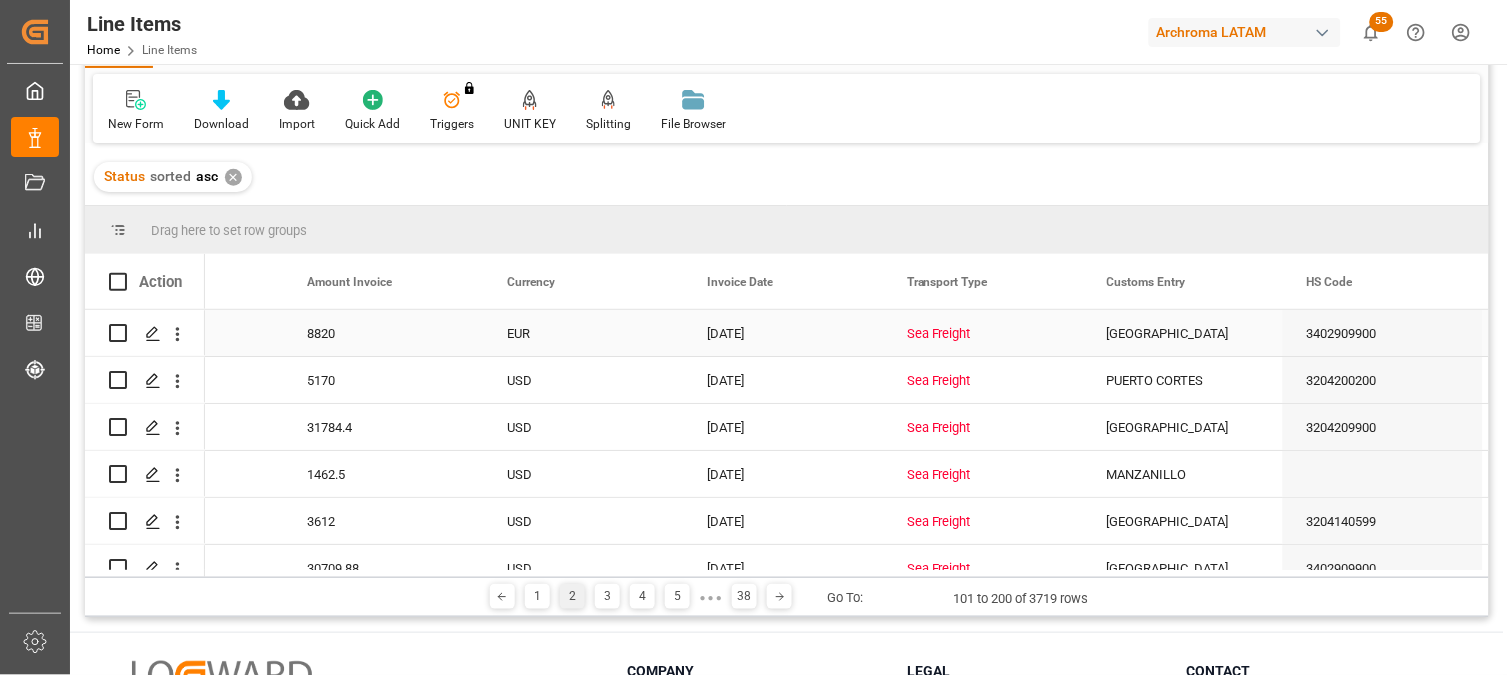 click on "Sea Freight" at bounding box center [983, 334] 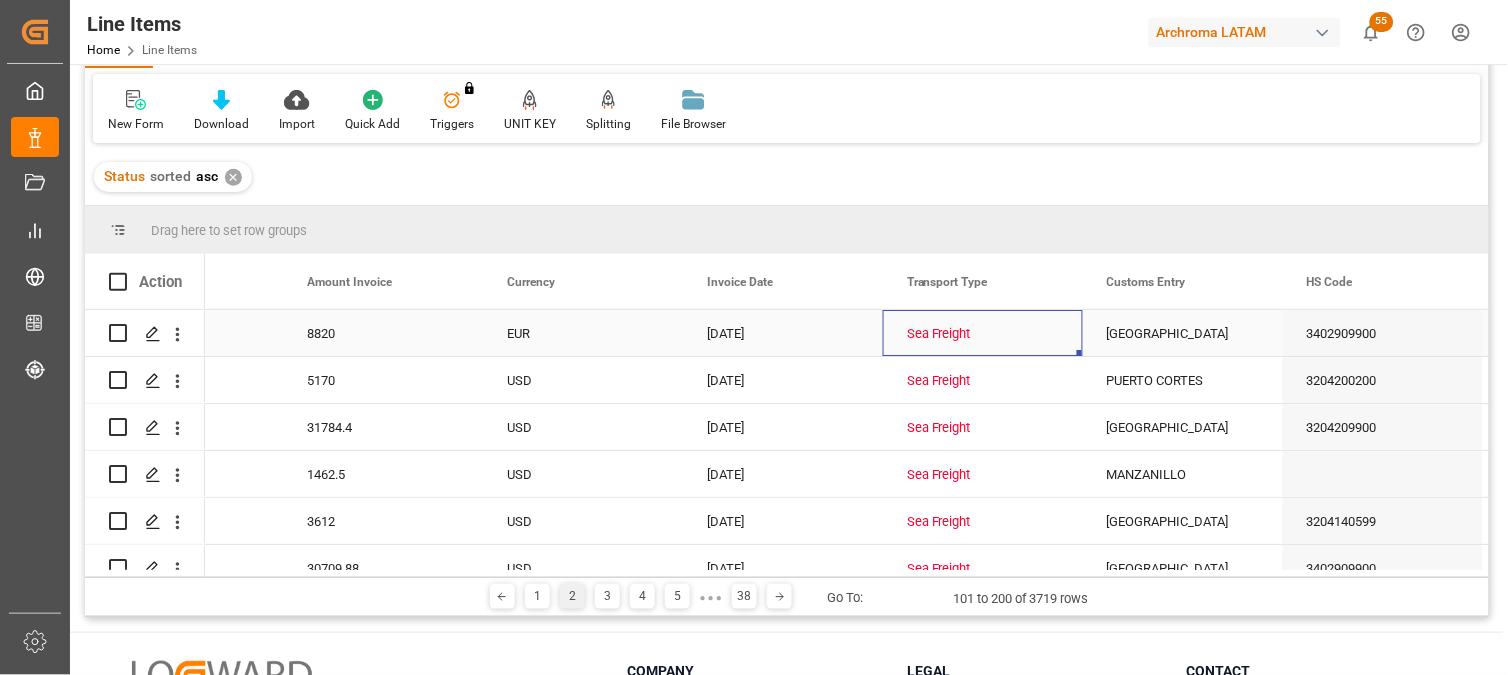 click on "Sea Freight" at bounding box center (983, 334) 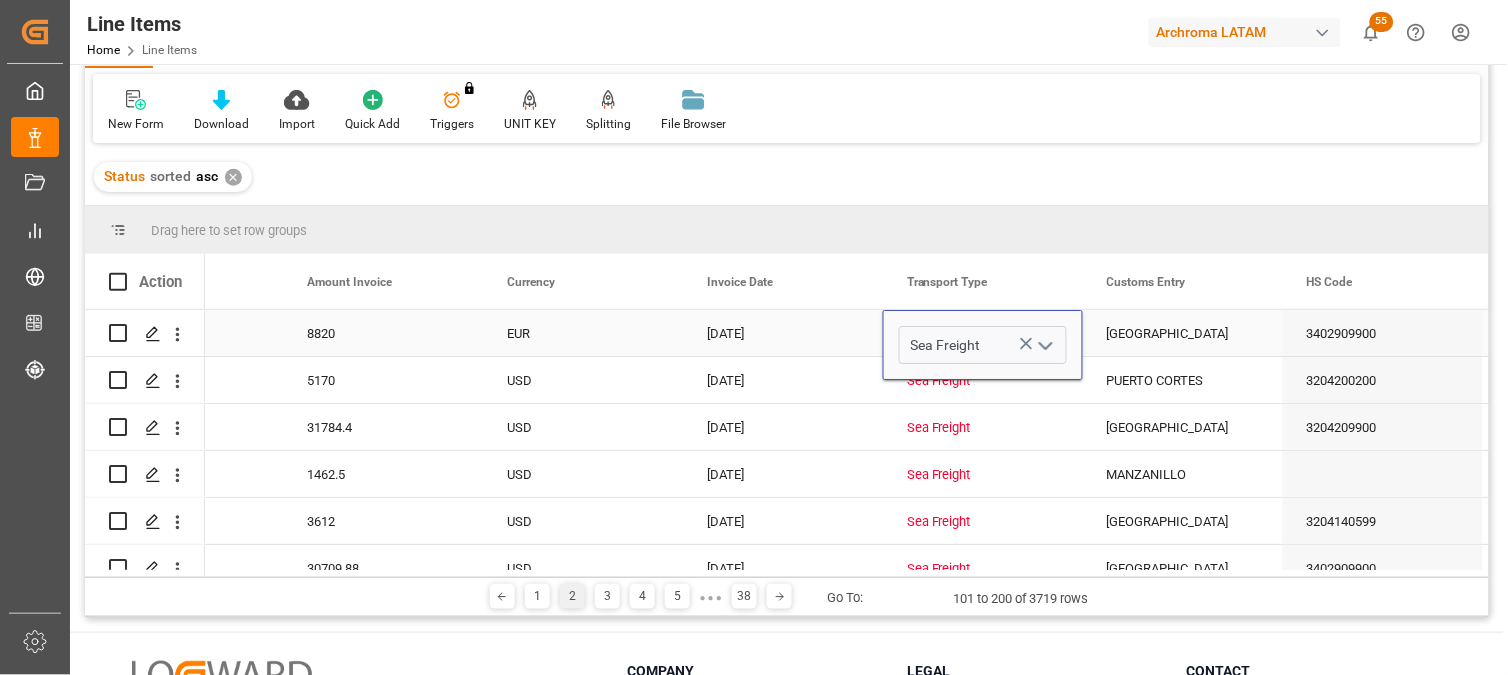 click 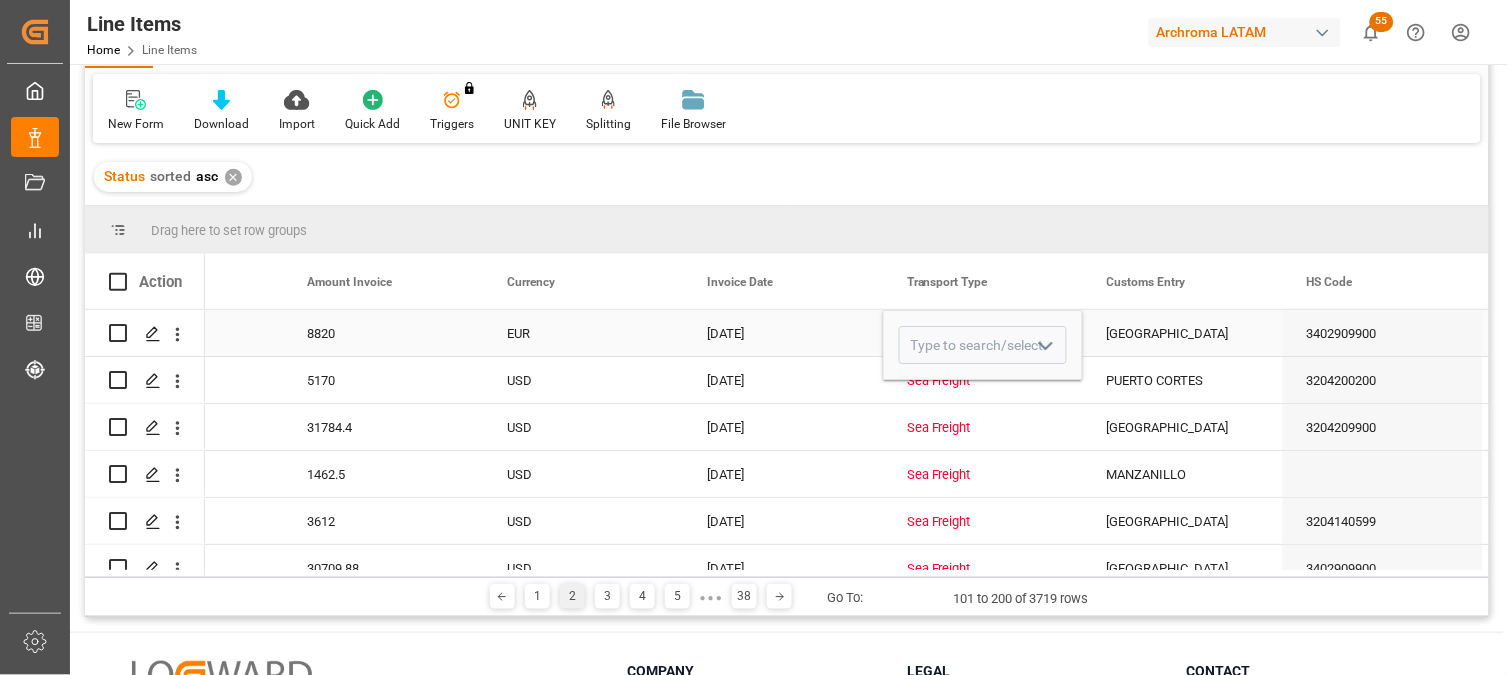 click 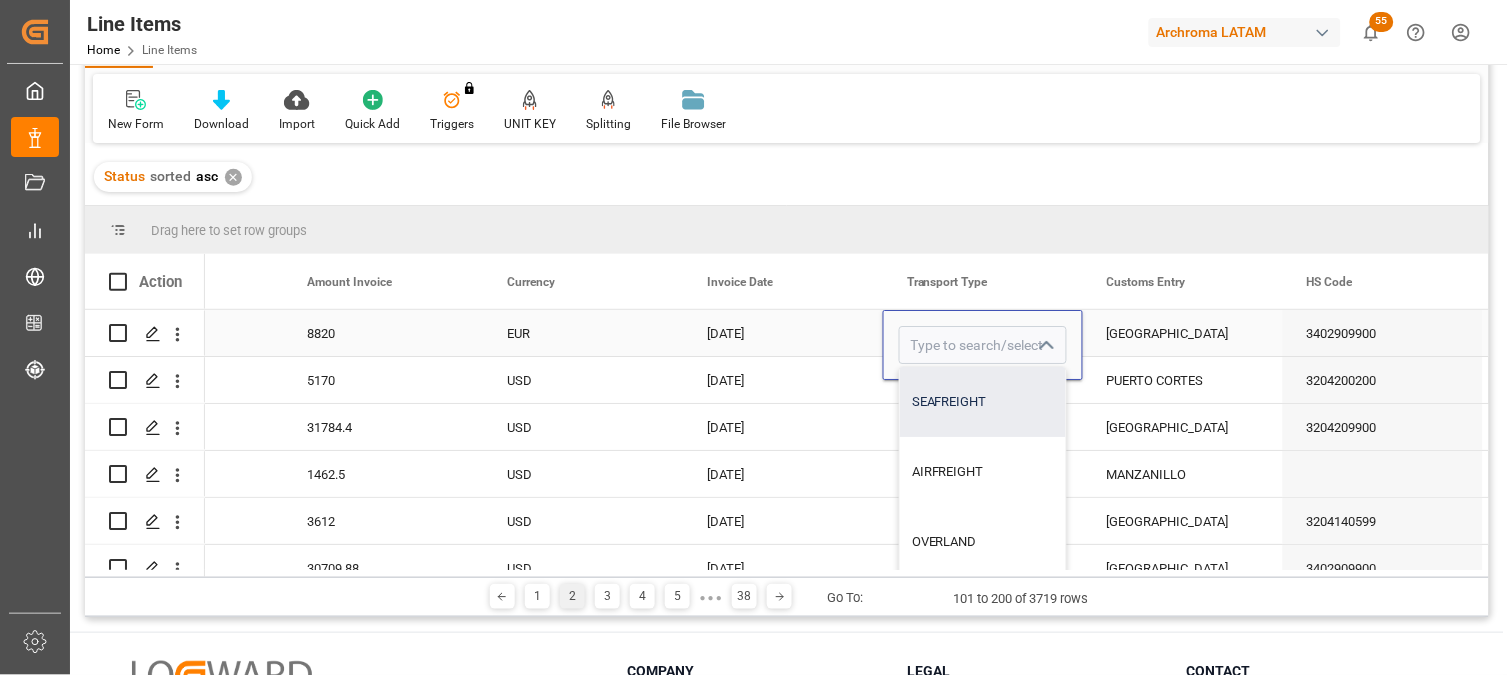 click on "SEAFREIGHT" at bounding box center (983, 402) 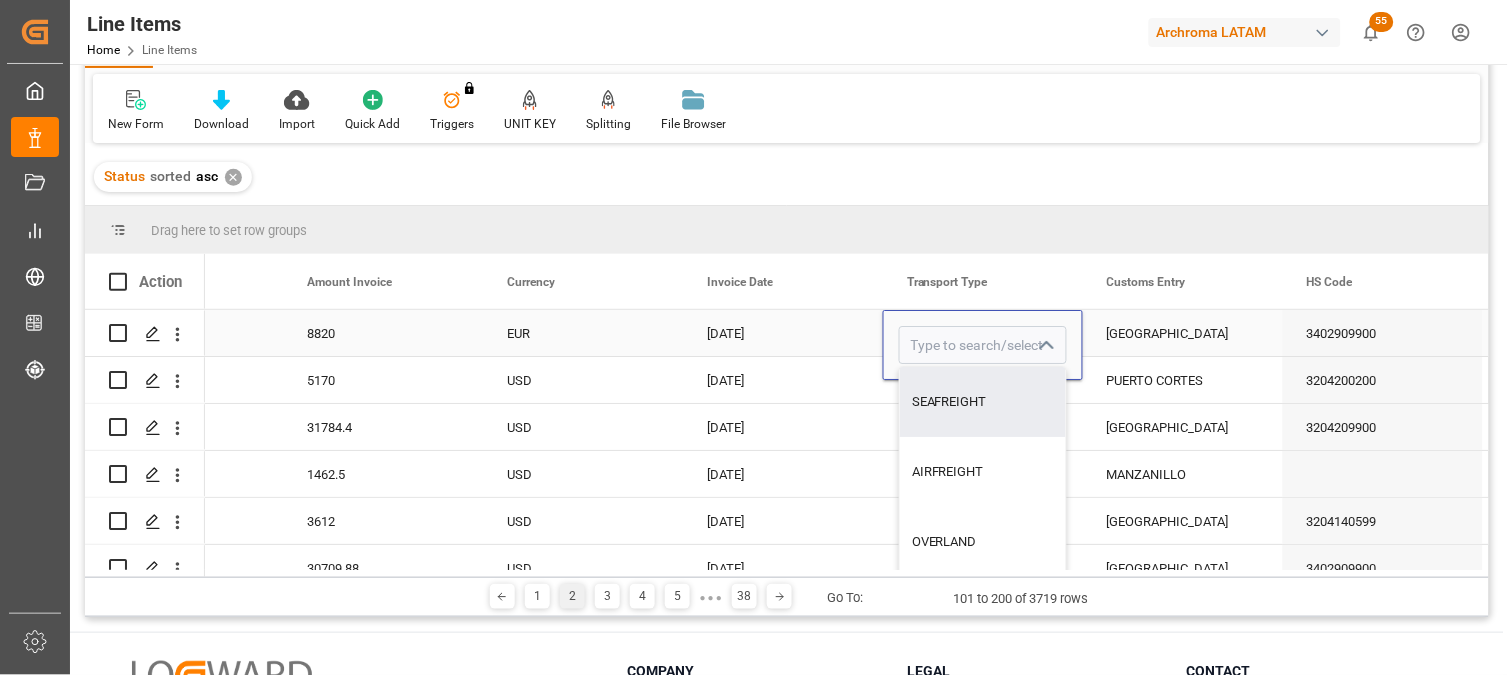 type on "SEAFREIGHT" 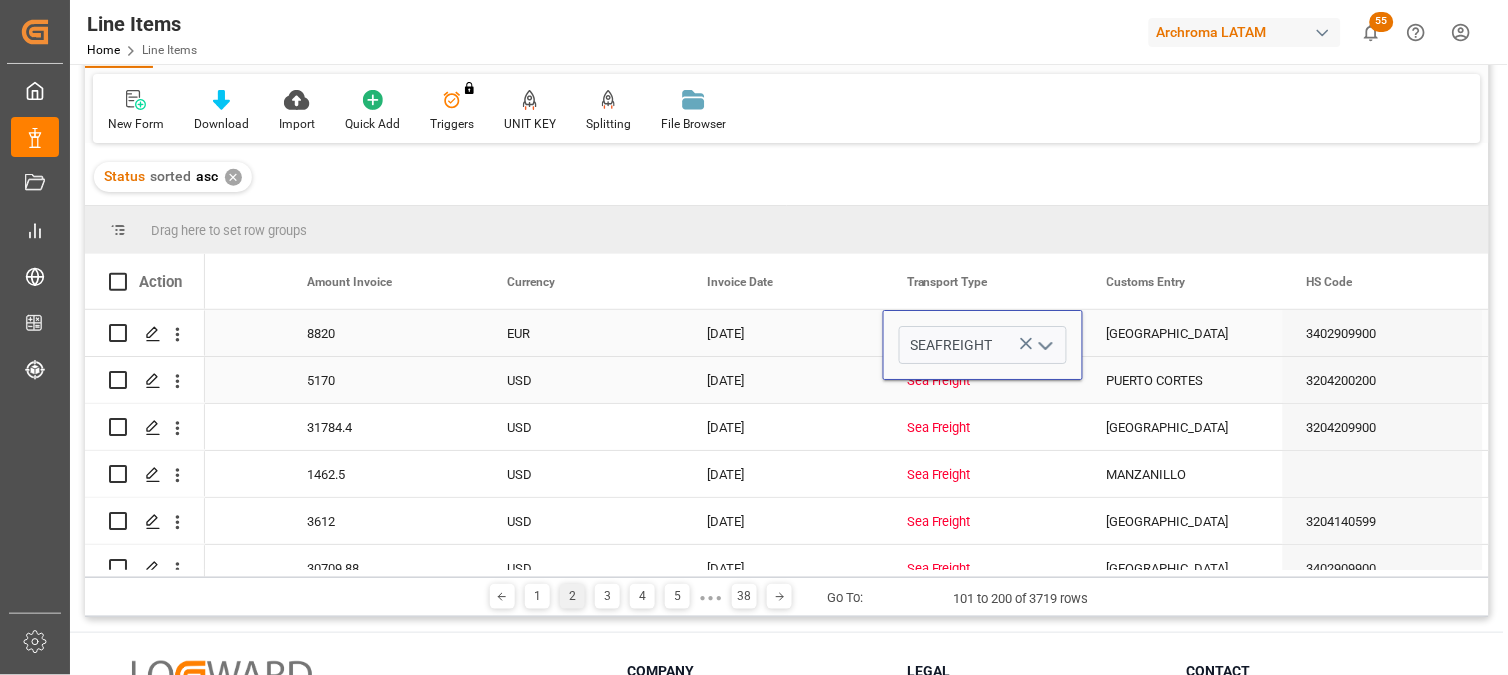 click on "Sea Freight" at bounding box center (983, 381) 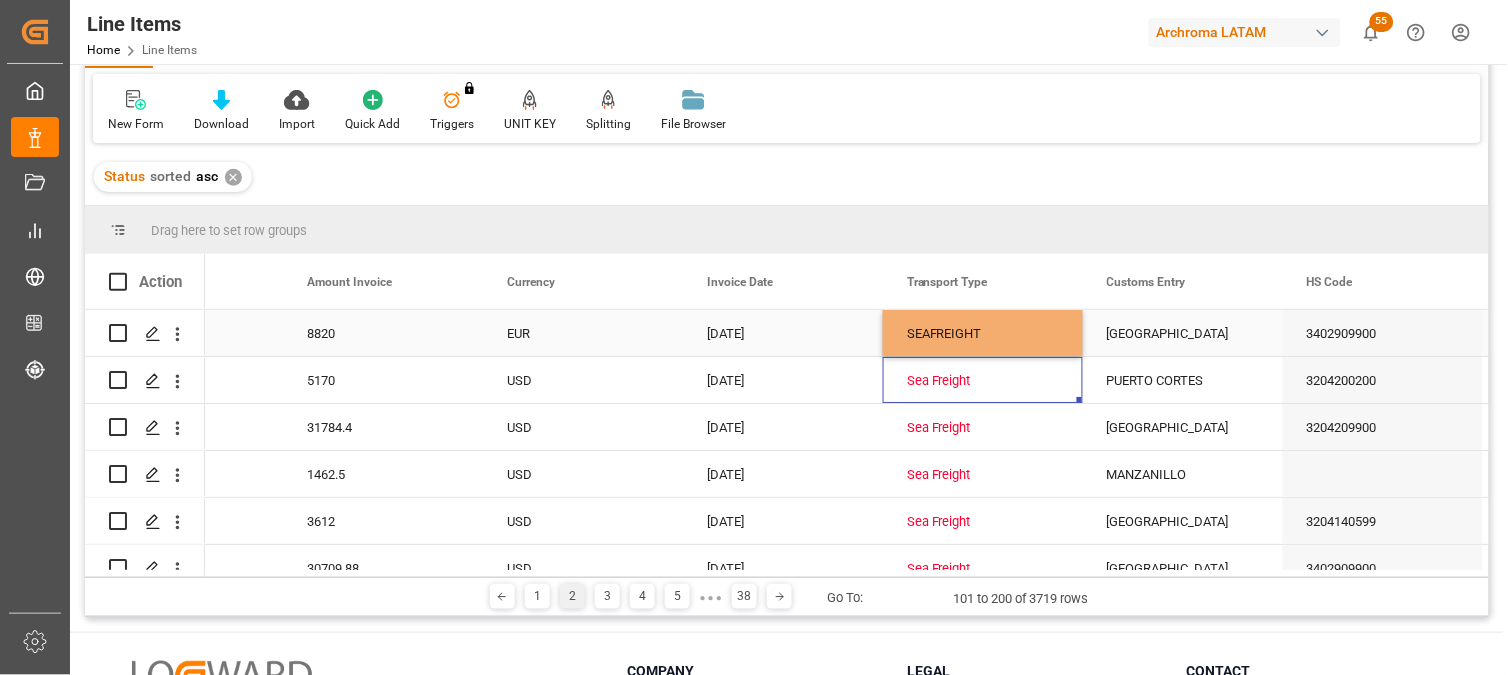 click on "SEAFREIGHT" at bounding box center (983, 334) 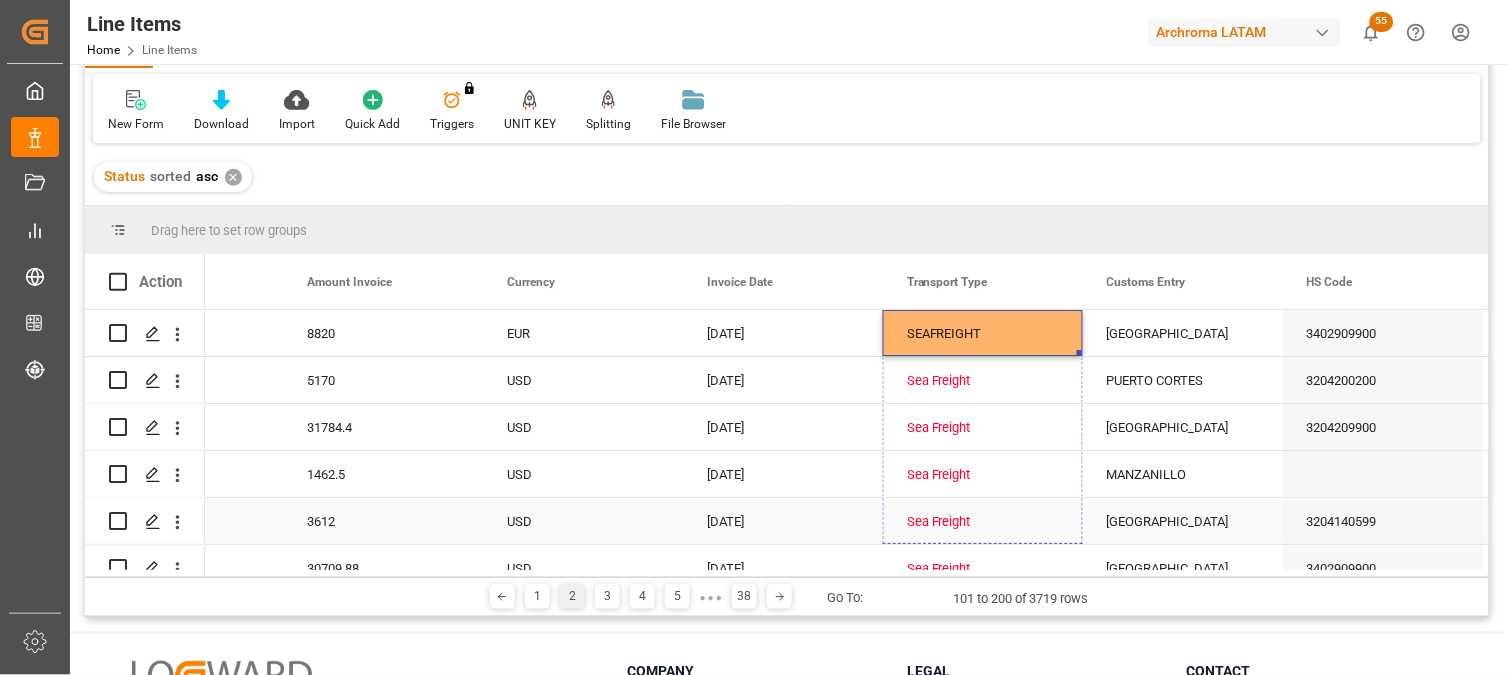 drag, startPoint x: 1076, startPoint y: 354, endPoint x: 1081, endPoint y: 513, distance: 159.0786 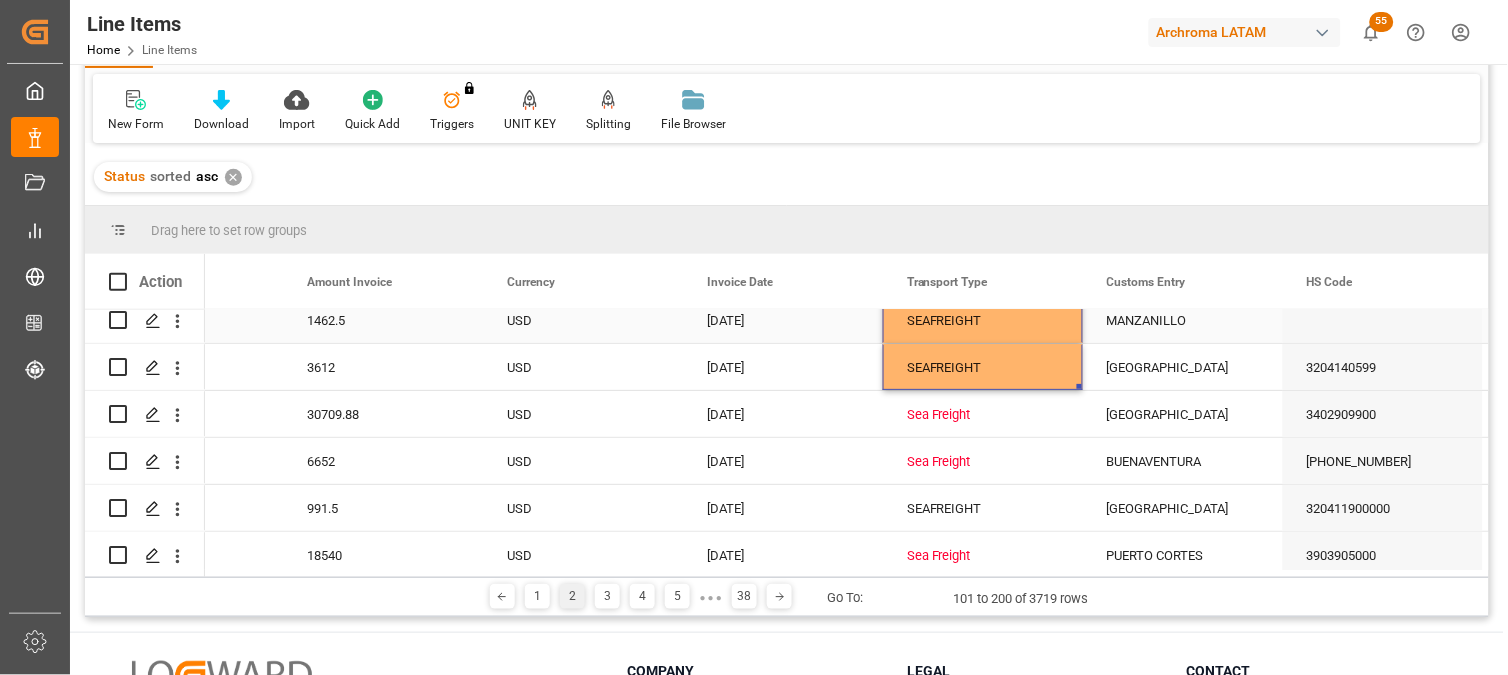 scroll, scrollTop: 222, scrollLeft: 0, axis: vertical 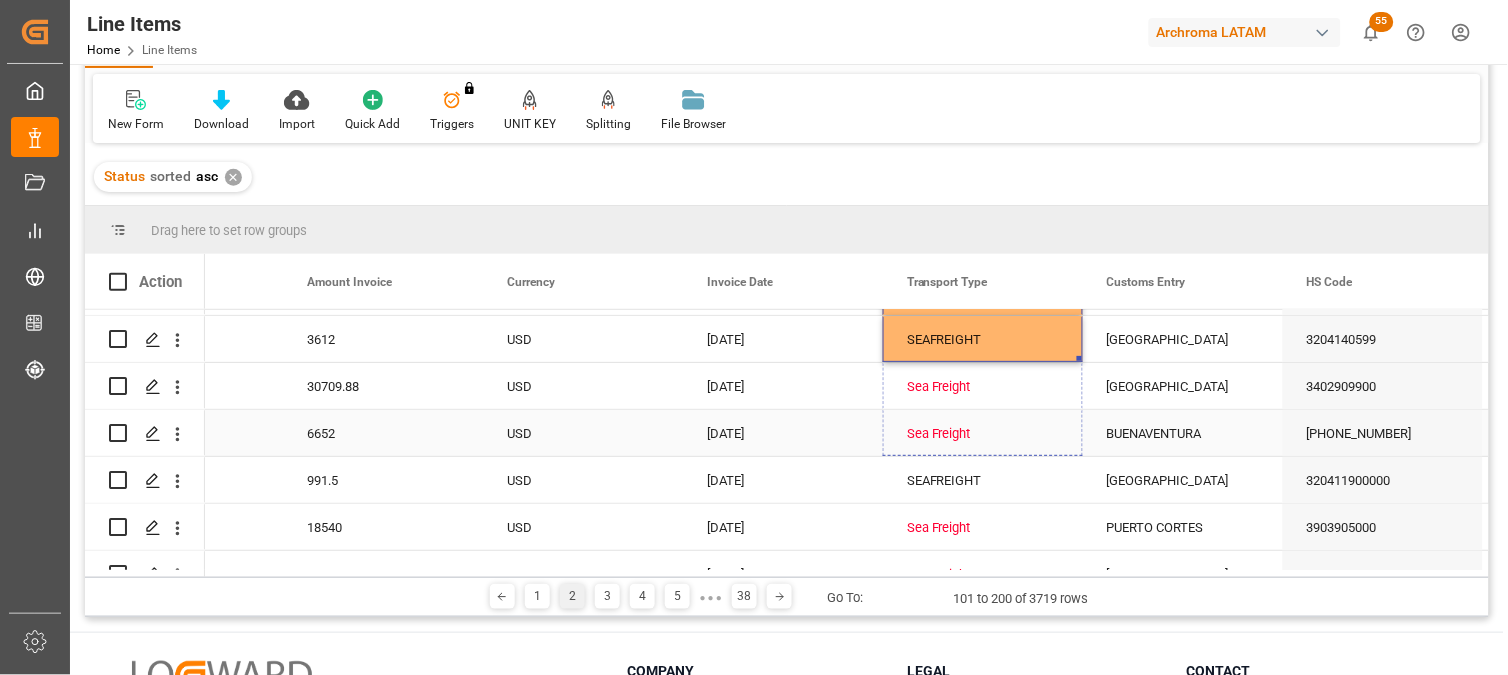 drag, startPoint x: 1077, startPoint y: 318, endPoint x: 1071, endPoint y: 412, distance: 94.19129 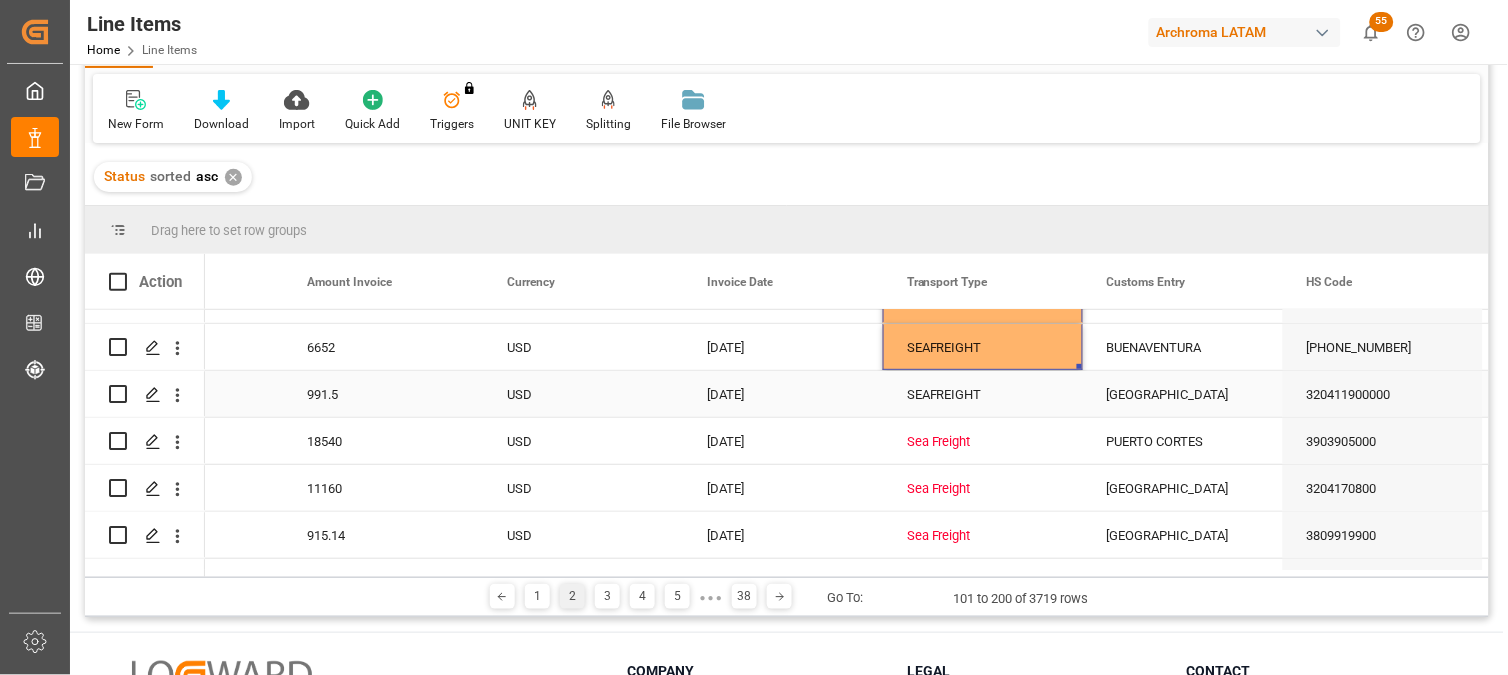 scroll, scrollTop: 293, scrollLeft: 0, axis: vertical 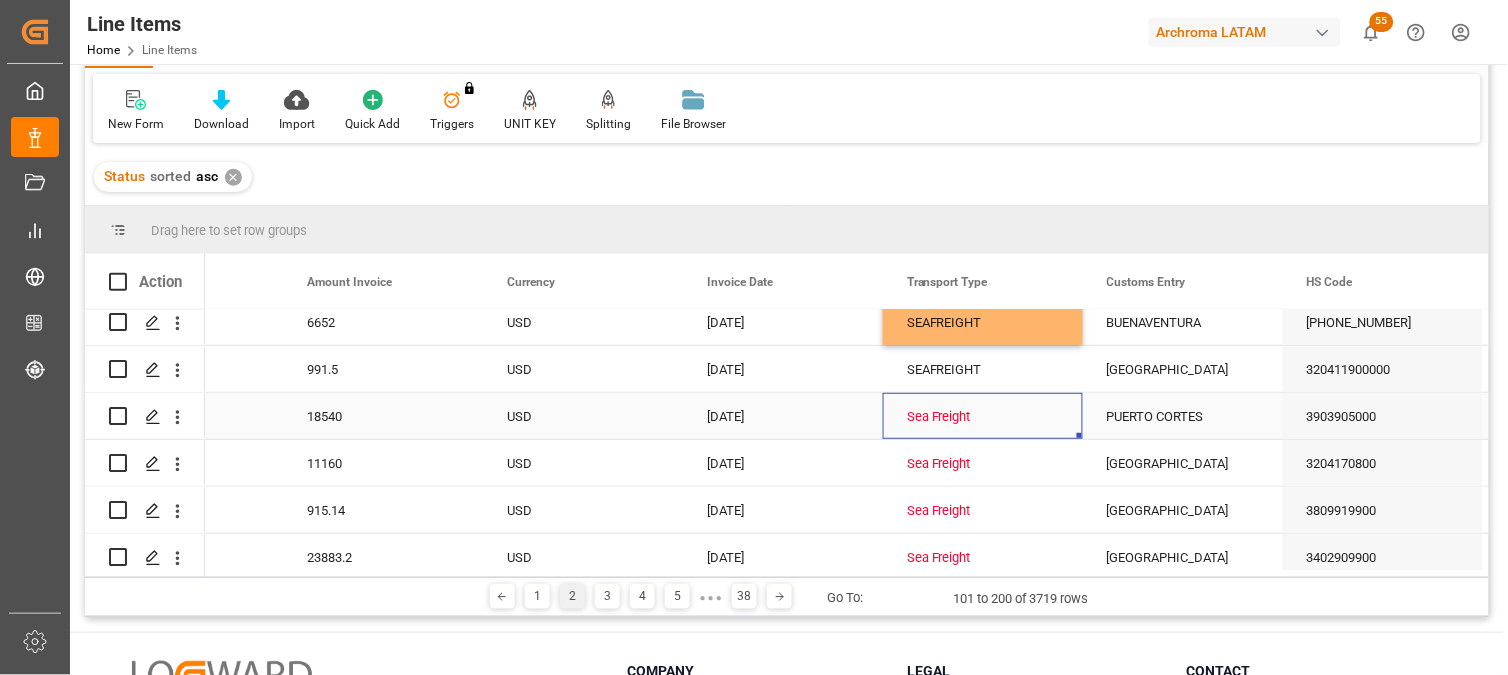 click on "Sea Freight" at bounding box center (983, 417) 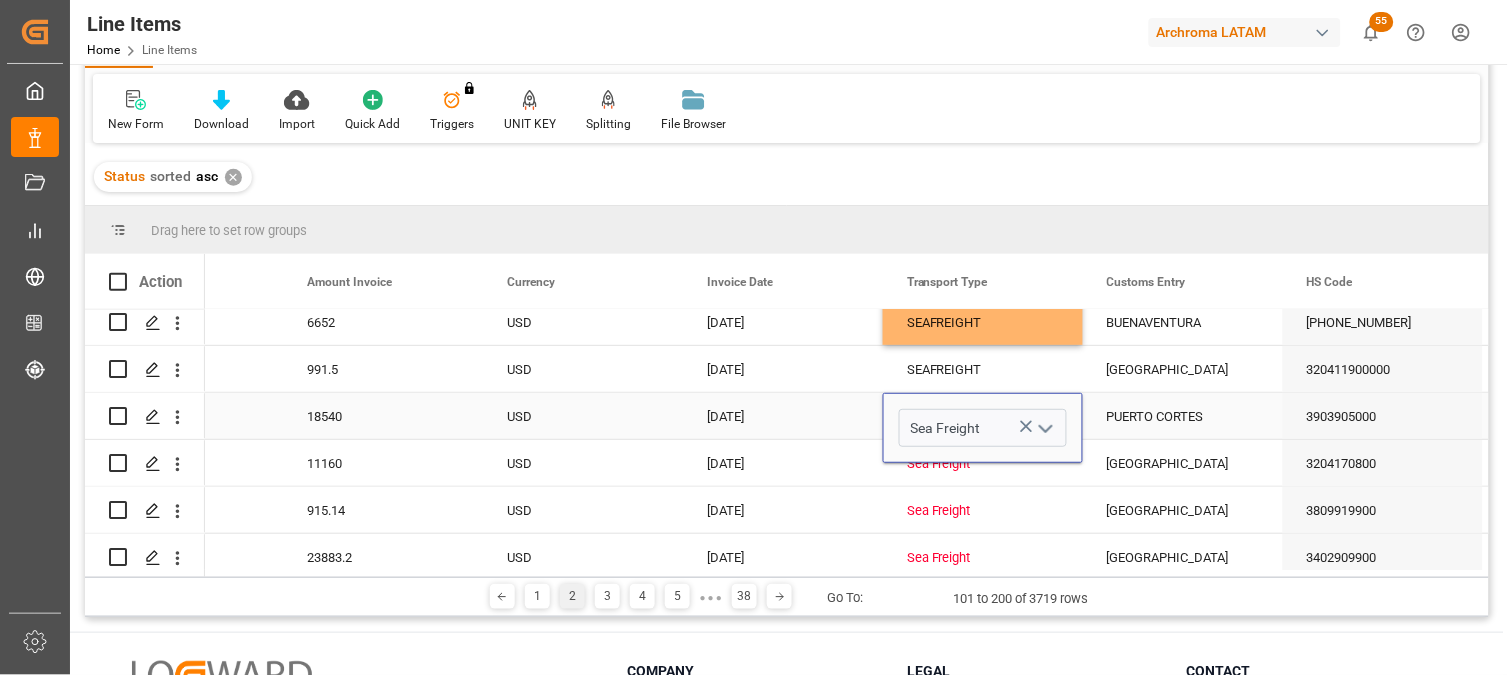 click 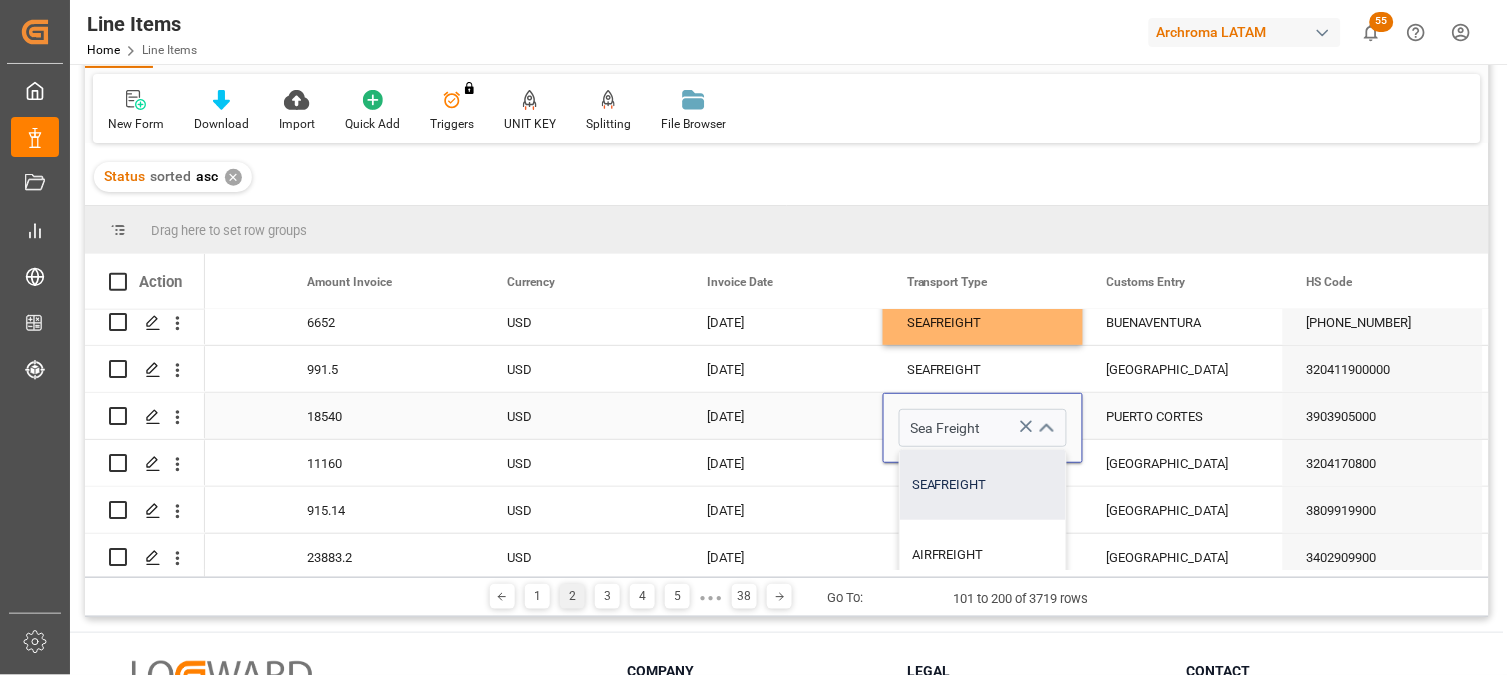 click on "SEAFREIGHT" at bounding box center [983, 485] 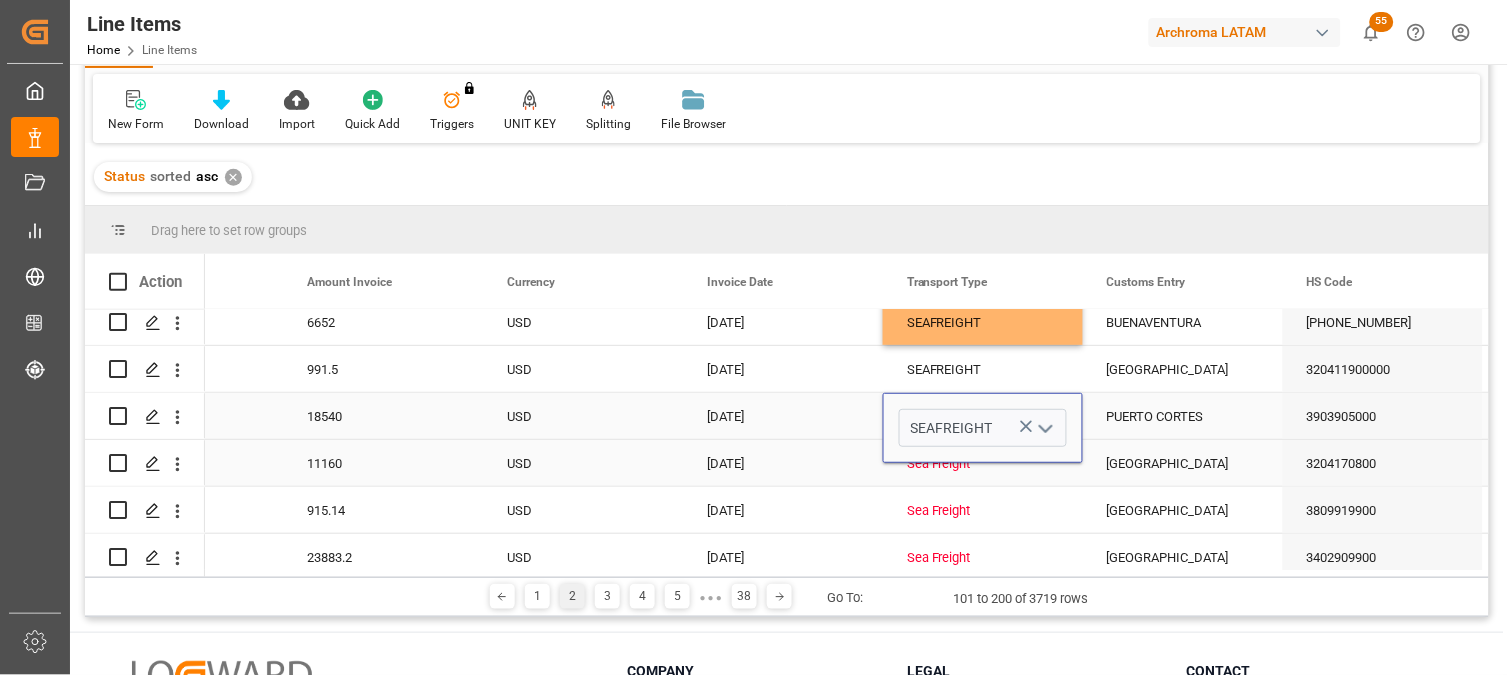 click on "Sea Freight" at bounding box center [983, 464] 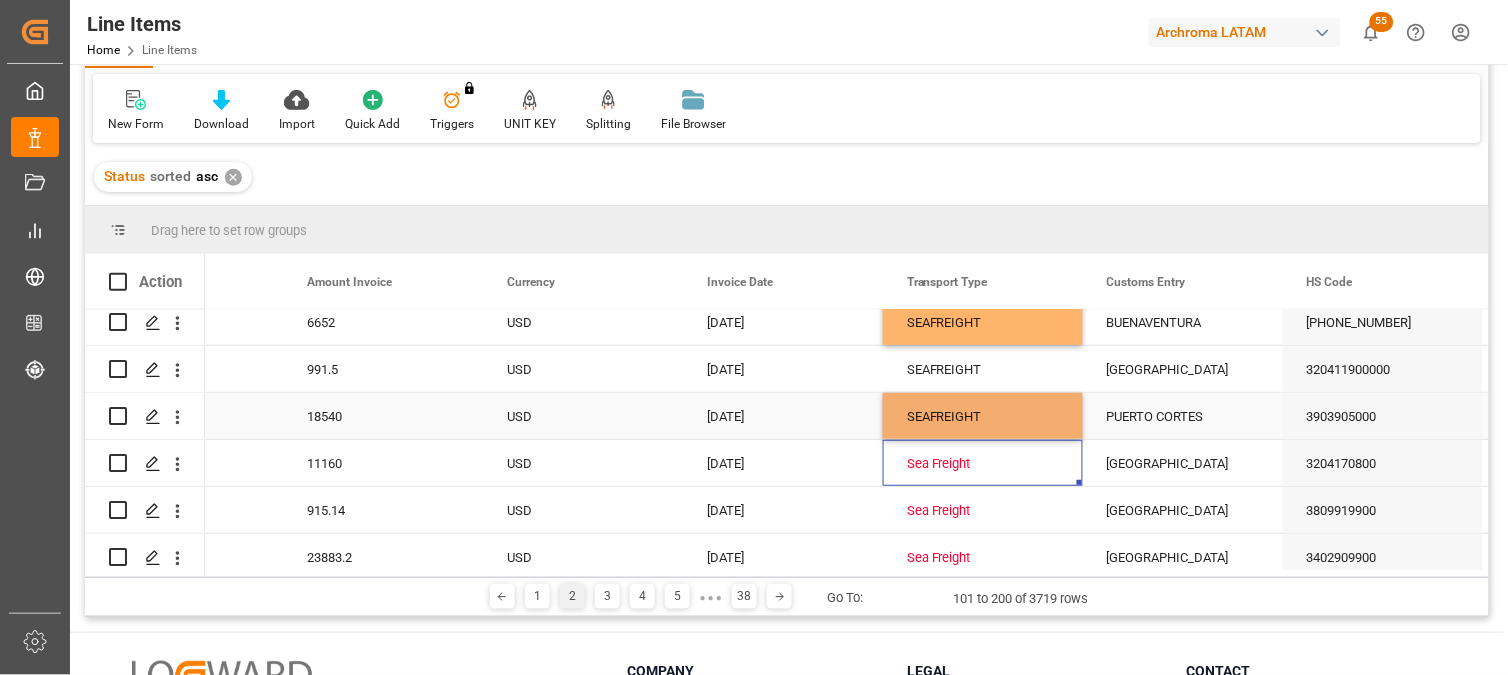 click on "SEAFREIGHT" at bounding box center (983, 417) 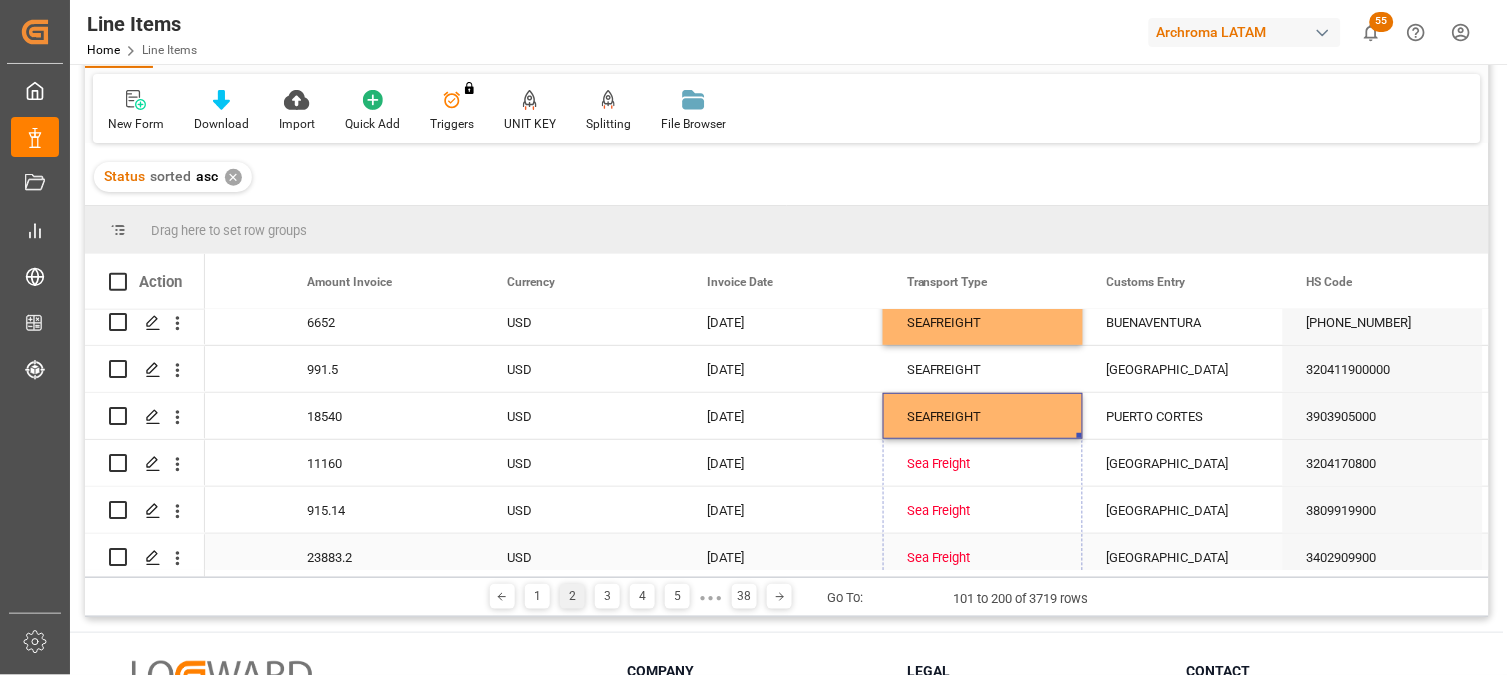 drag, startPoint x: 1078, startPoint y: 435, endPoint x: 1080, endPoint y: 550, distance: 115.01739 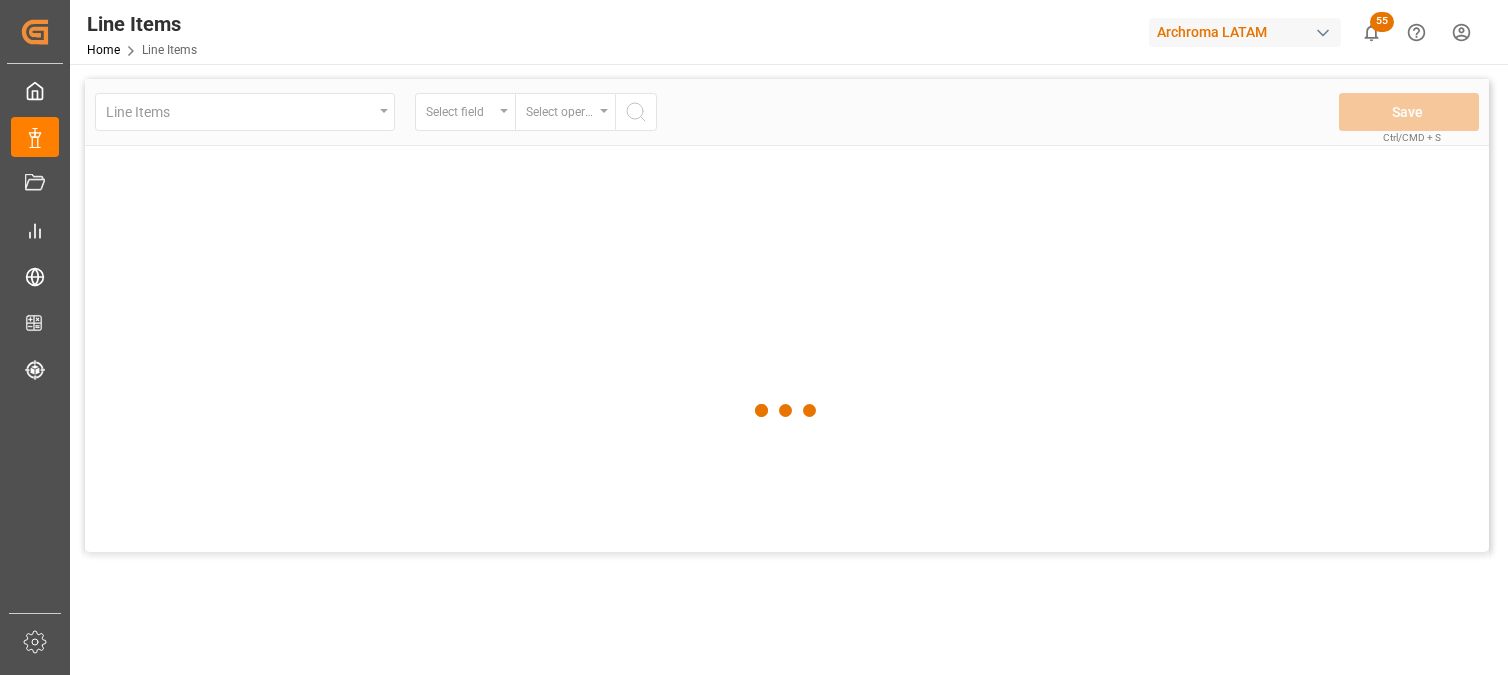 scroll, scrollTop: 0, scrollLeft: 0, axis: both 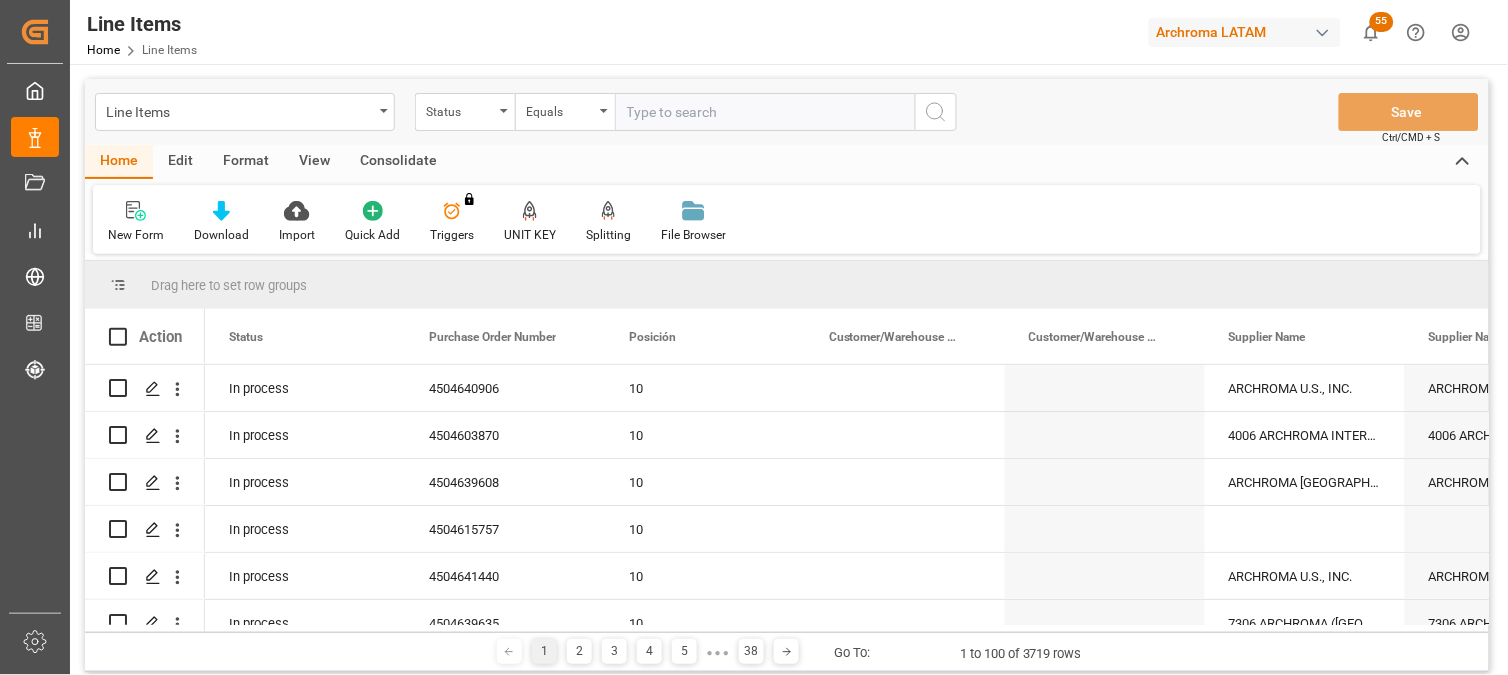 click on "Action" at bounding box center [145, 336] 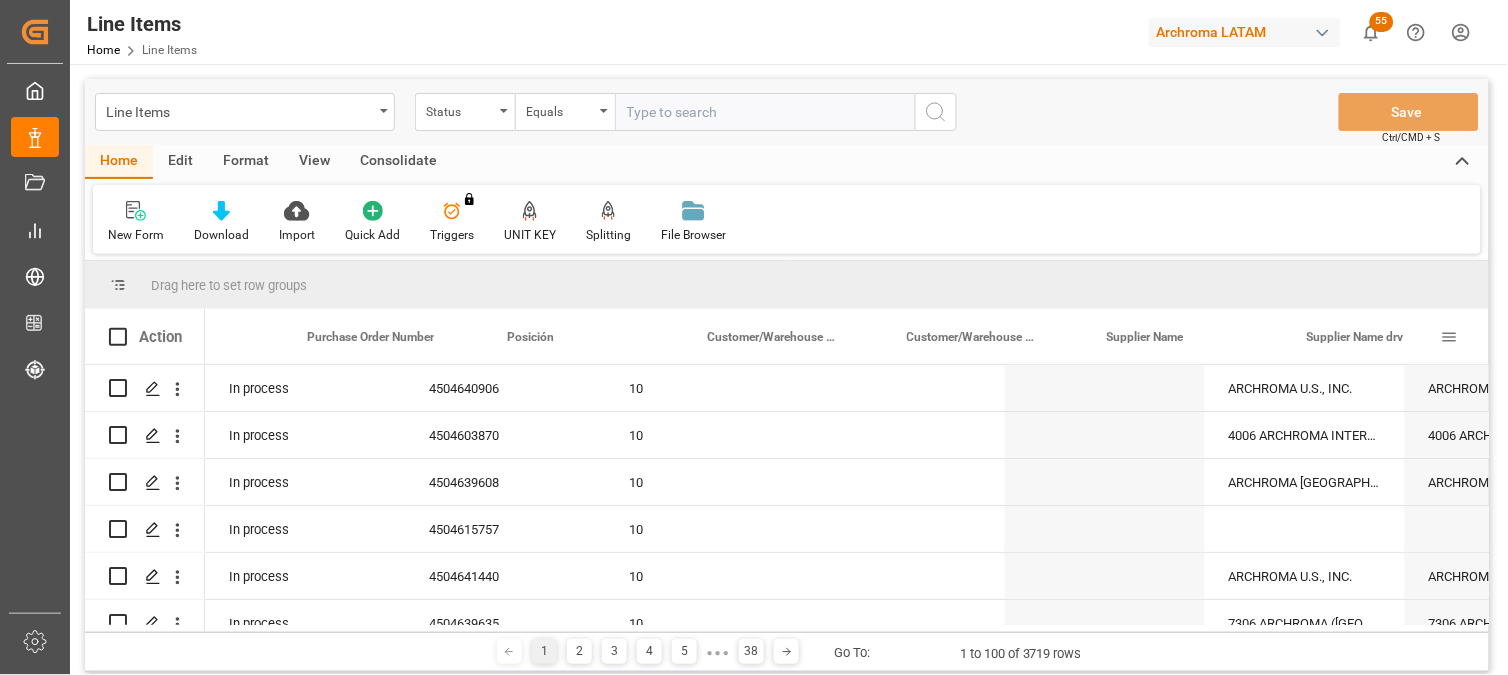 scroll, scrollTop: 0, scrollLeft: 322, axis: horizontal 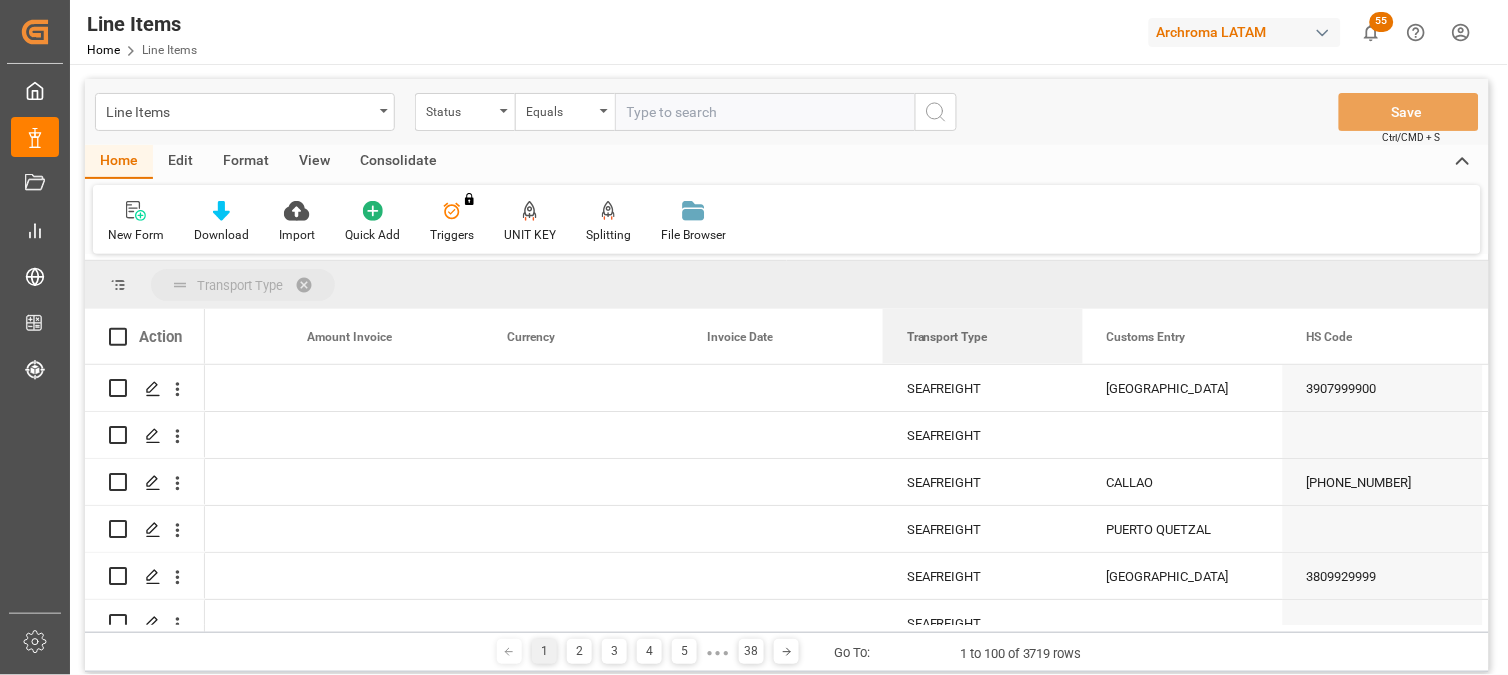 drag, startPoint x: 946, startPoint y: 338, endPoint x: 922, endPoint y: 294, distance: 50.119858 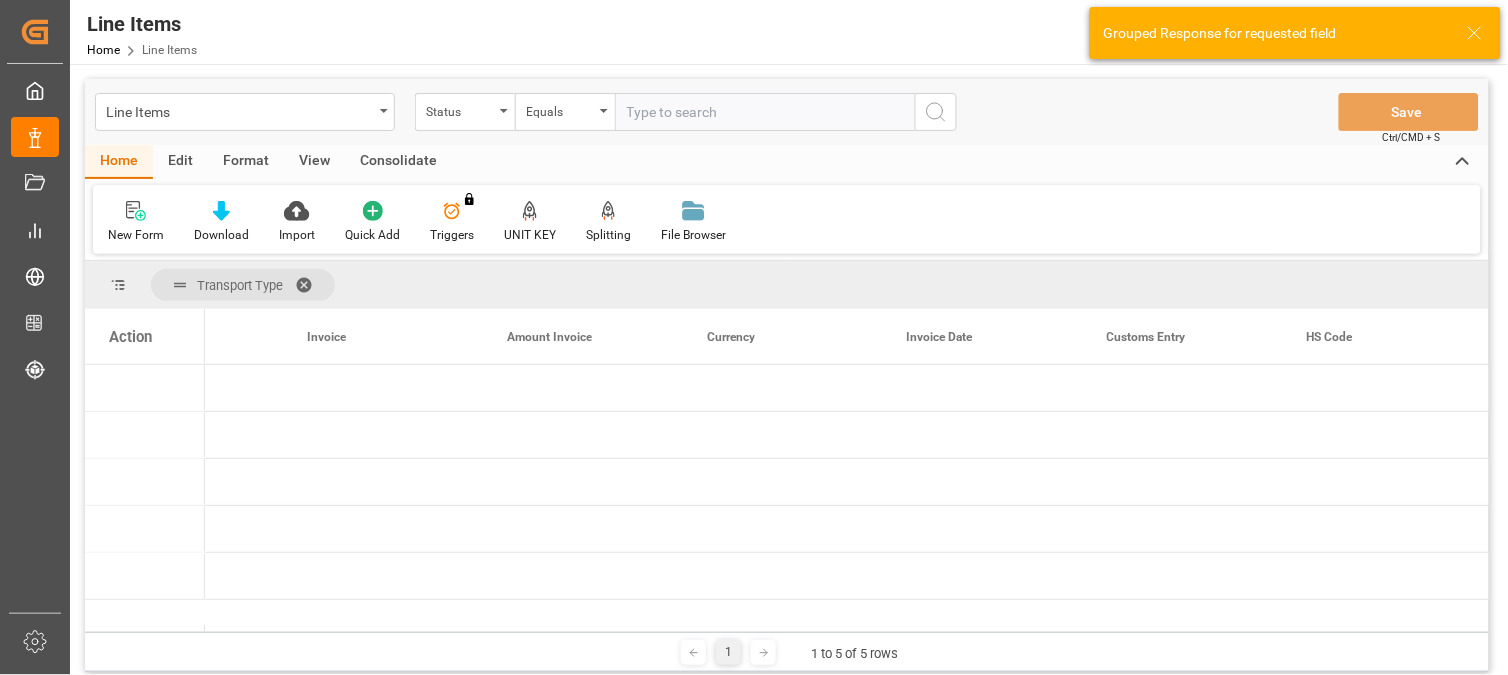 click on "Action" at bounding box center (145, 336) 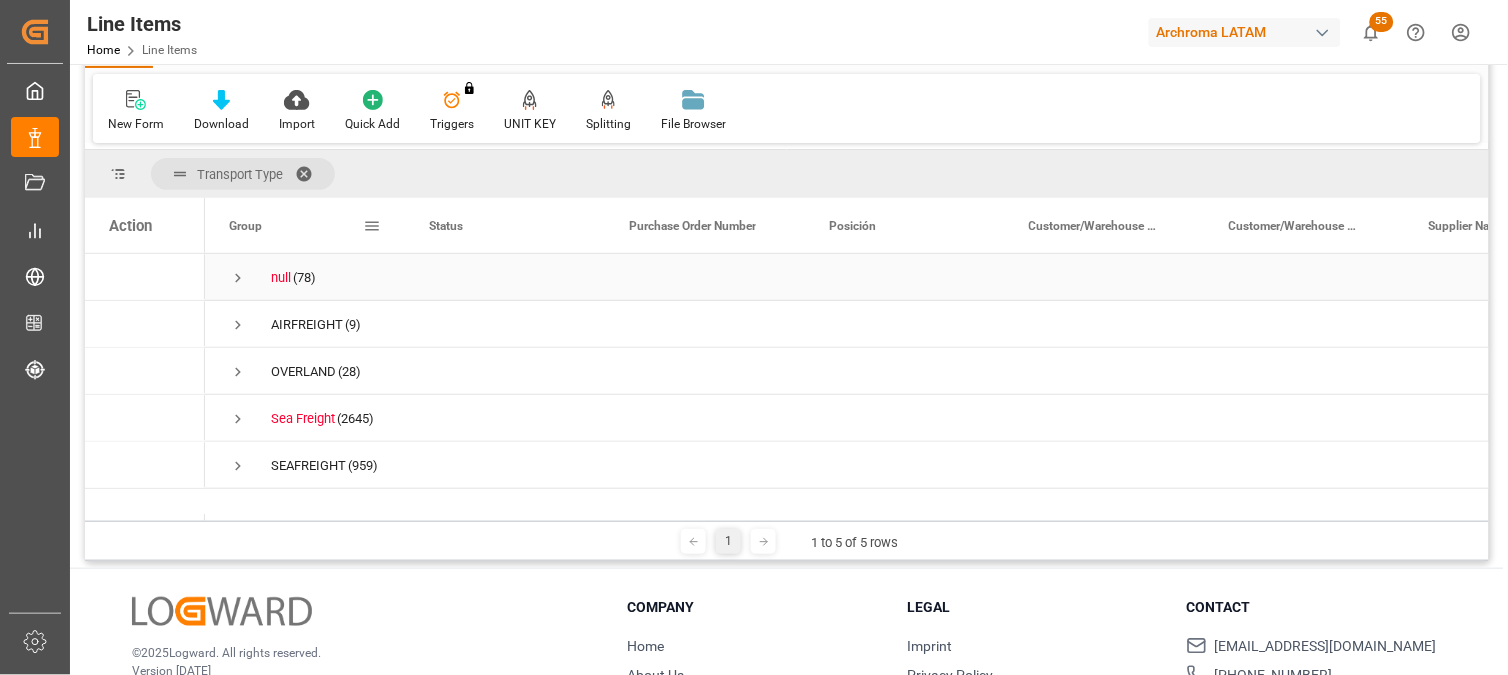 click at bounding box center [238, 278] 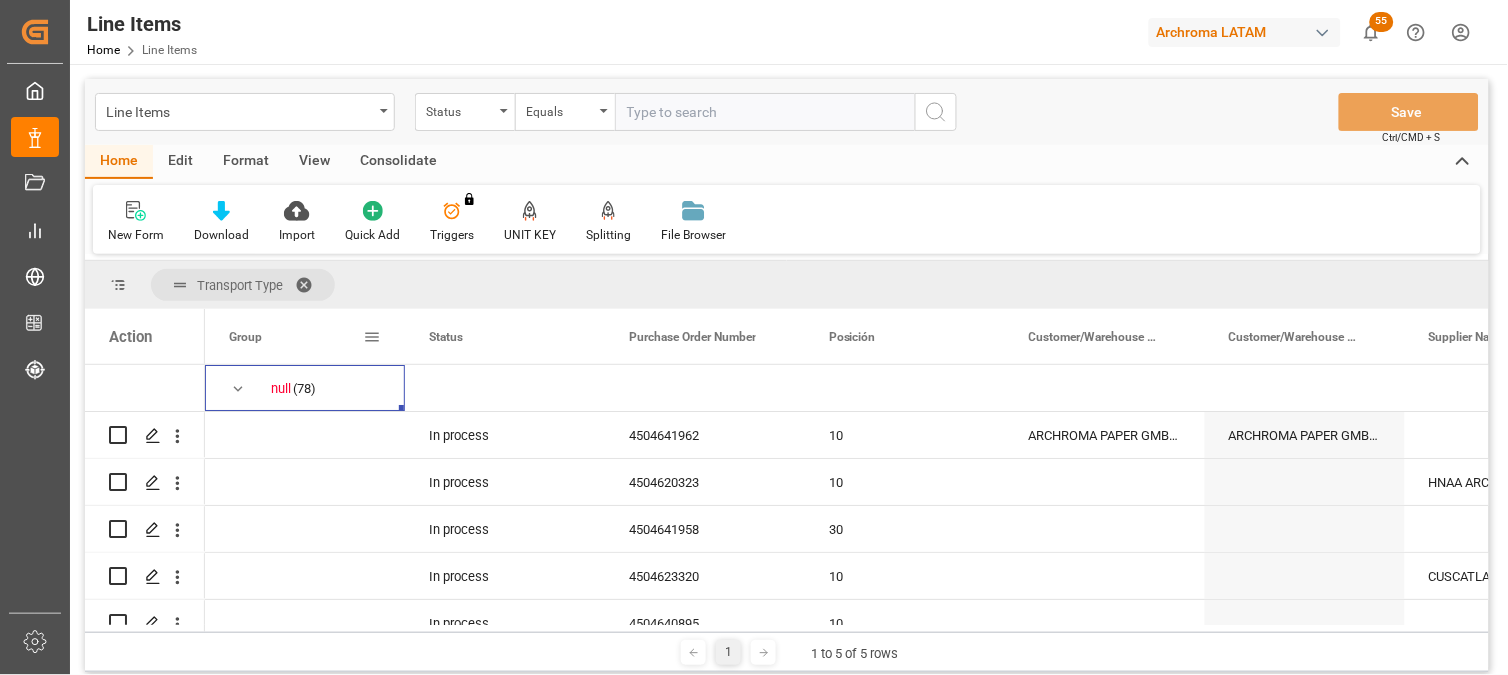 click on "Group" at bounding box center [245, 337] 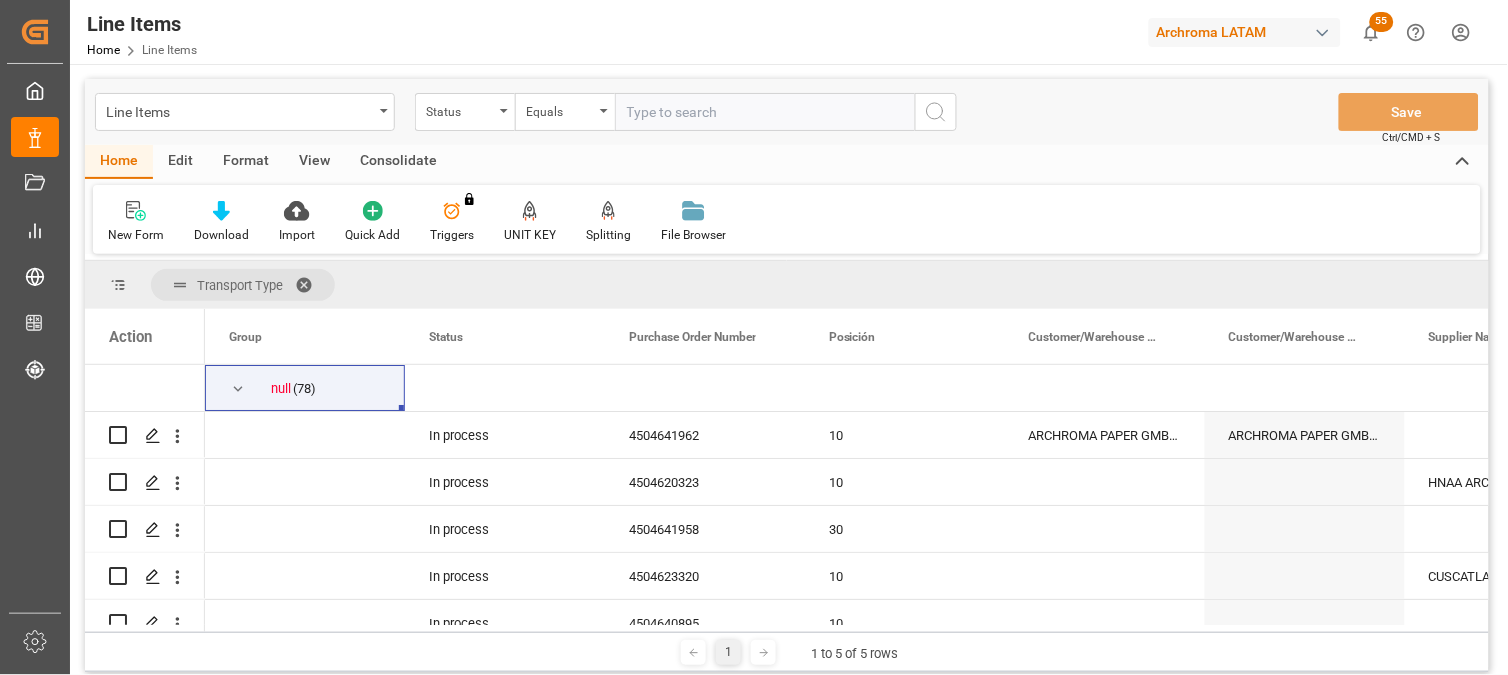 click on "Action" at bounding box center (145, 336) 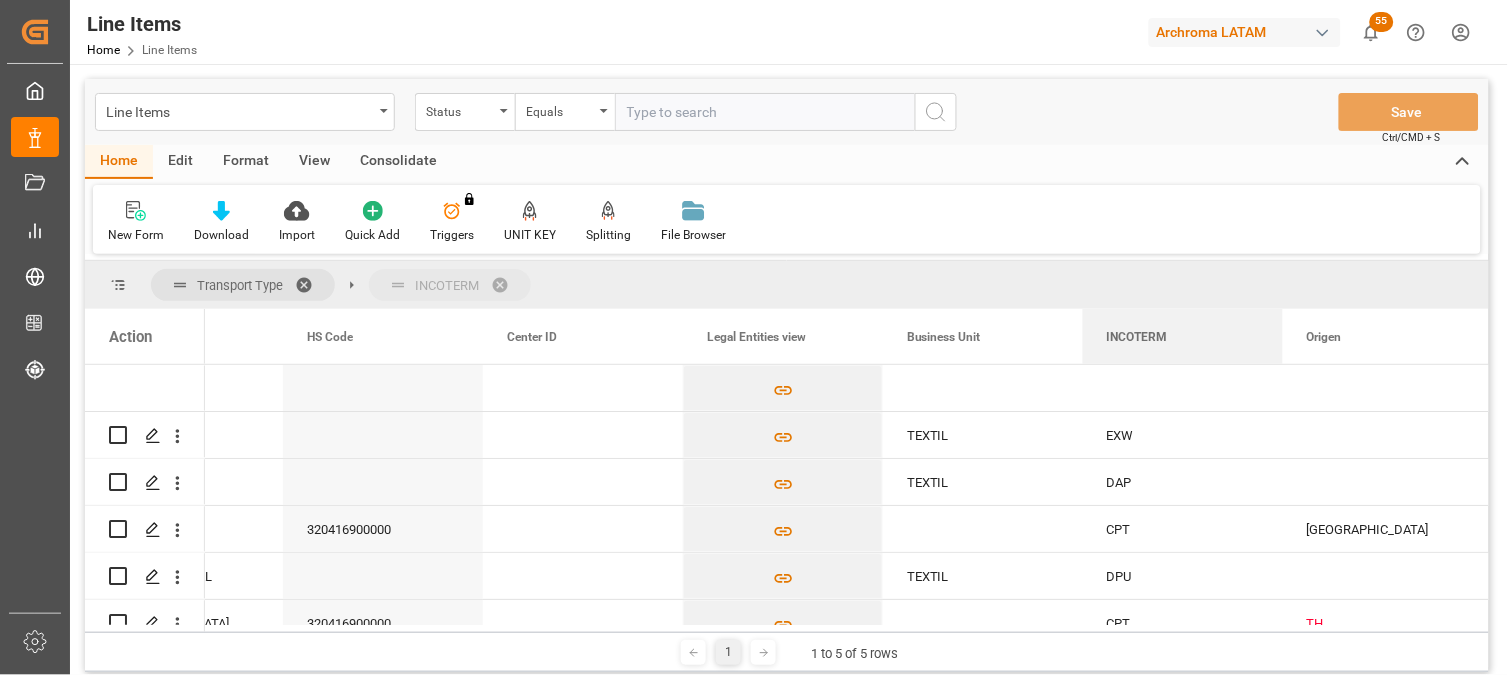 drag, startPoint x: 1144, startPoint y: 336, endPoint x: 1114, endPoint y: 282, distance: 61.77378 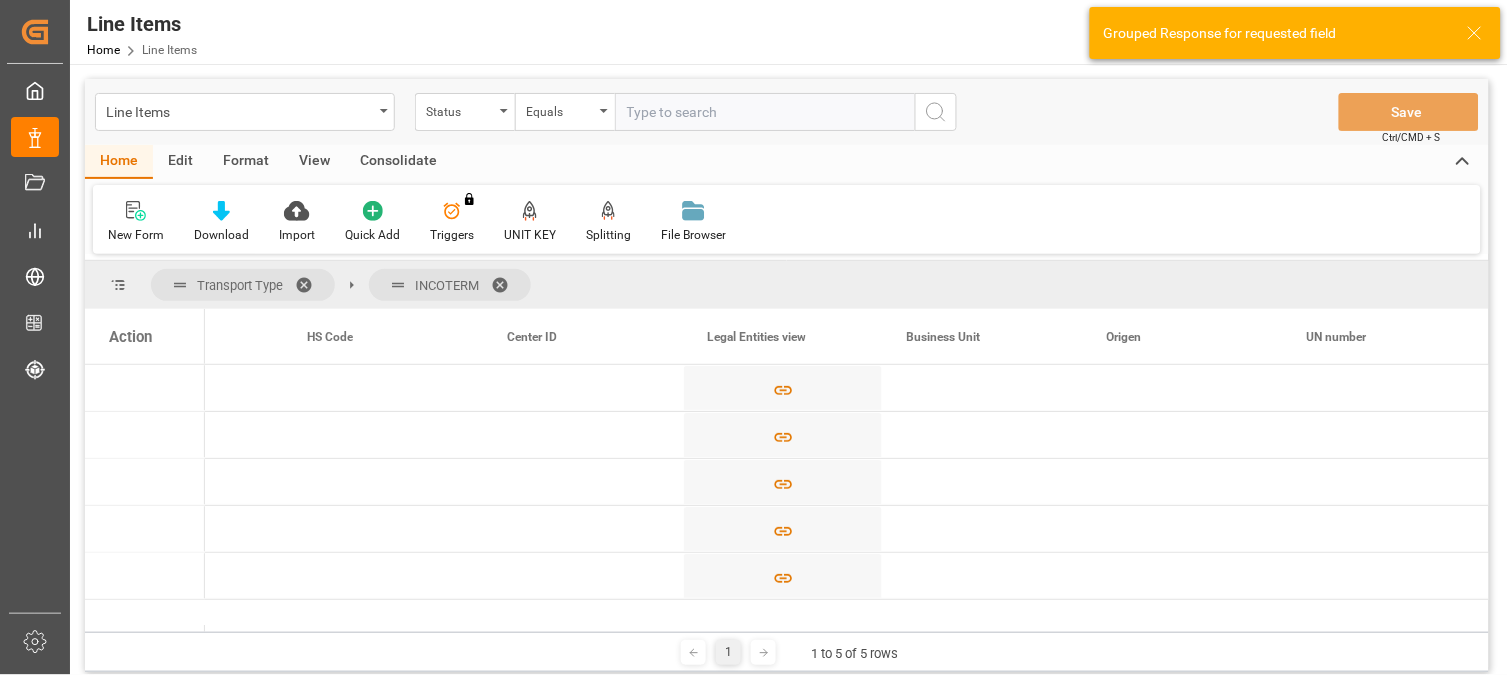click on "Action" at bounding box center [130, 337] 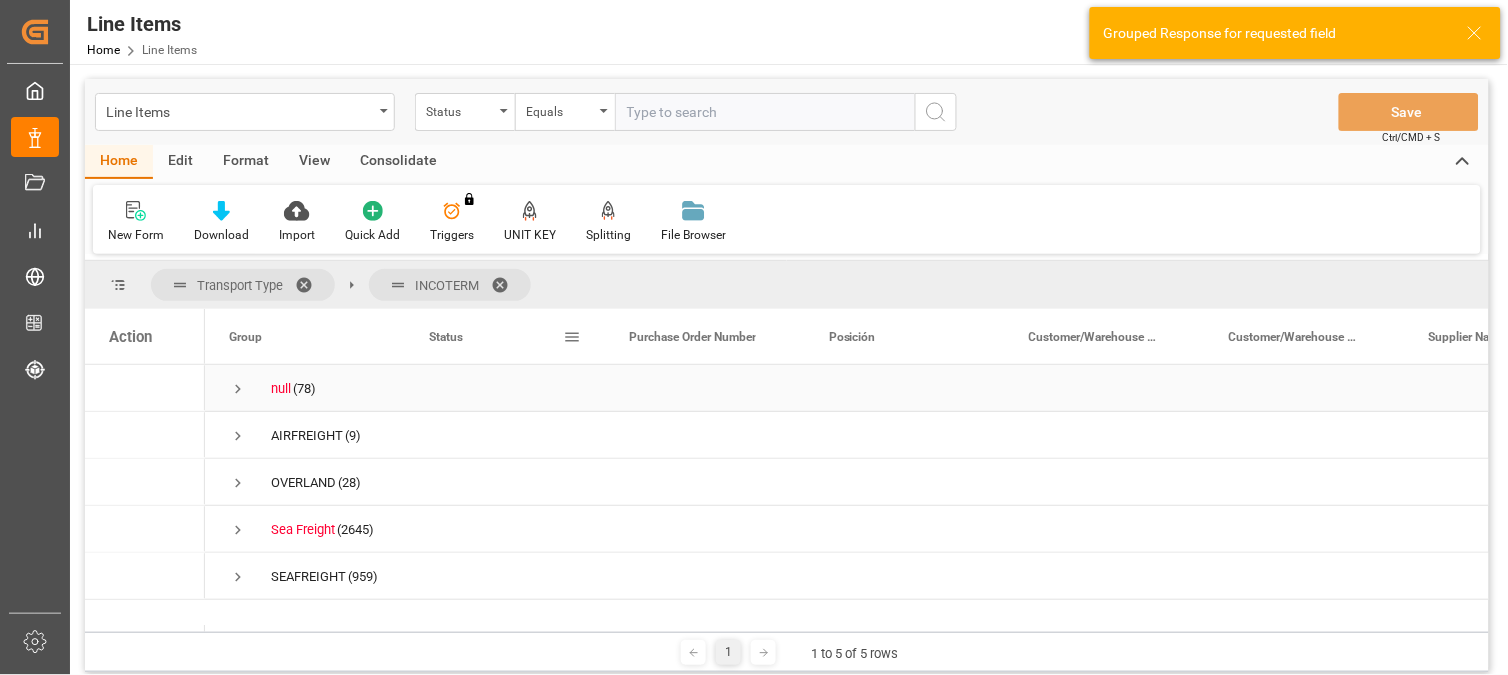 click at bounding box center (238, 389) 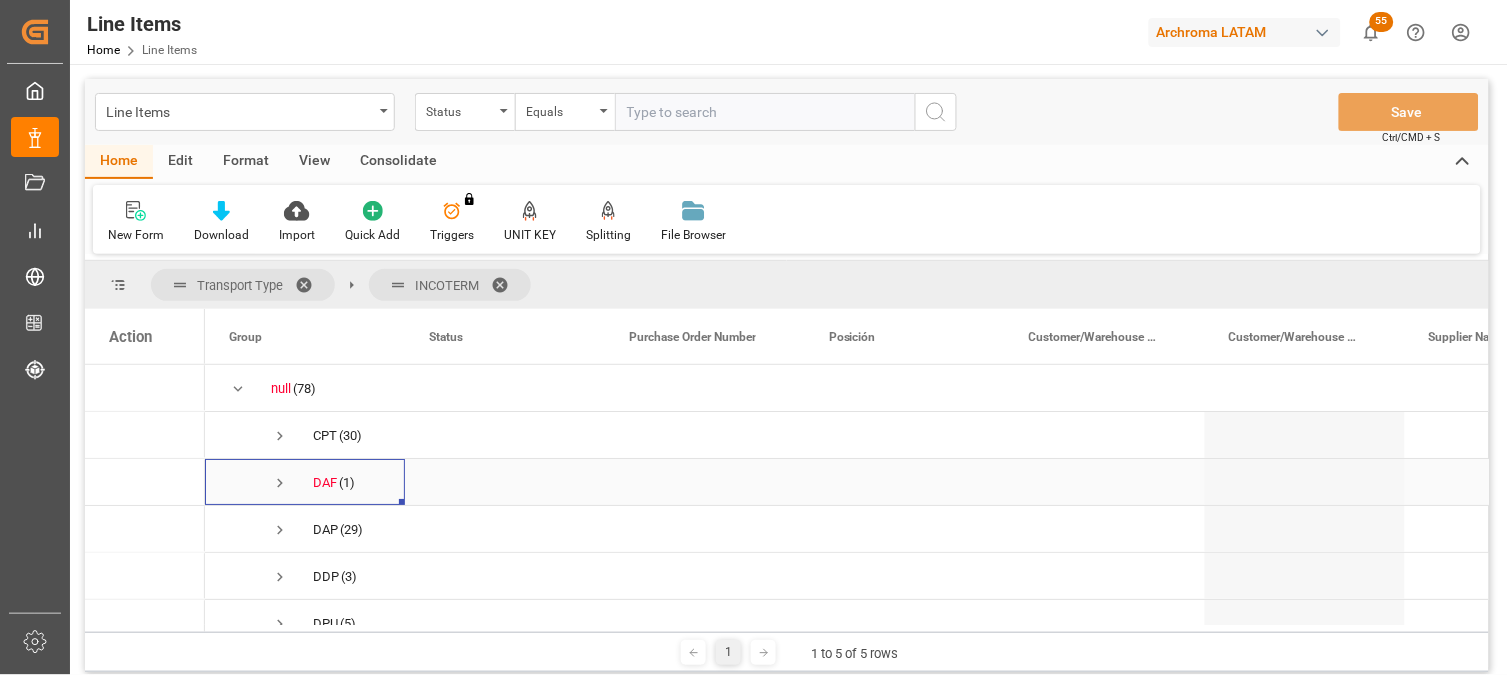 click at bounding box center (280, 483) 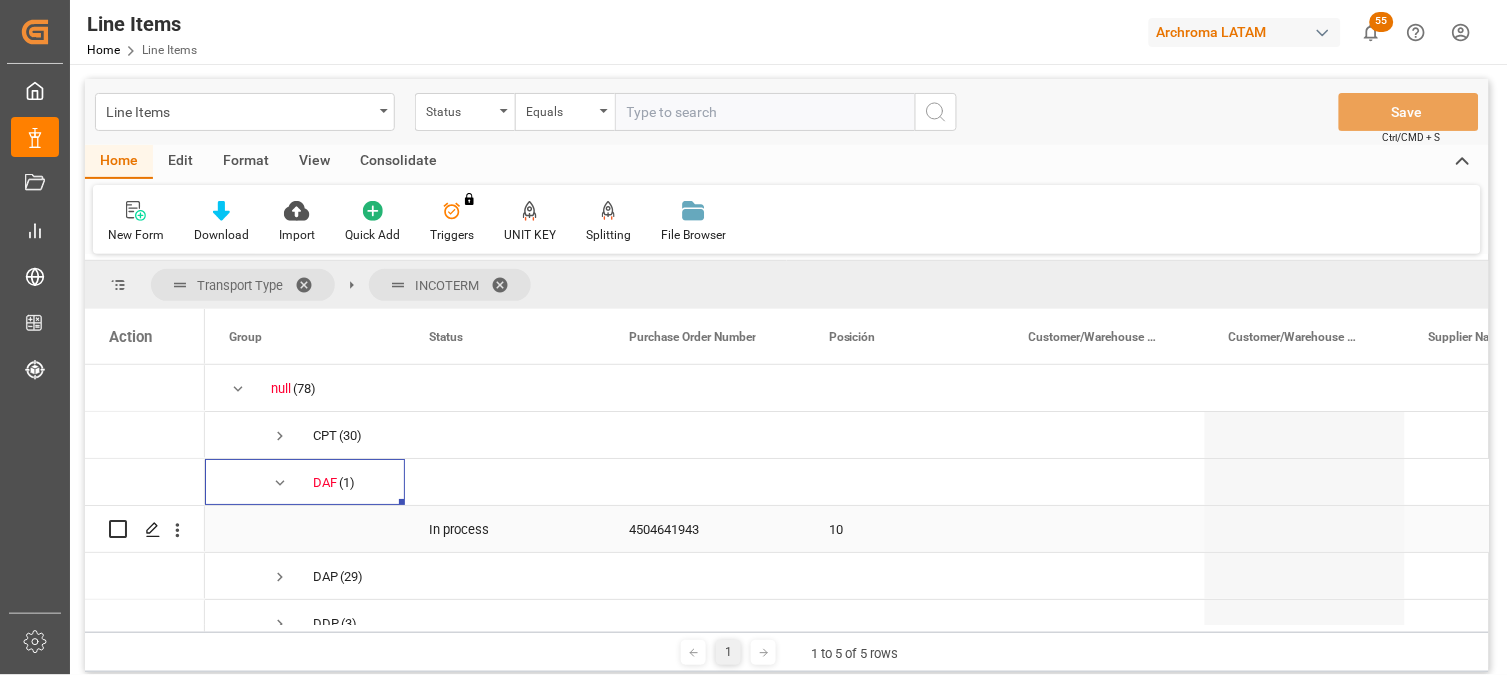click on "4504641943" at bounding box center (705, 529) 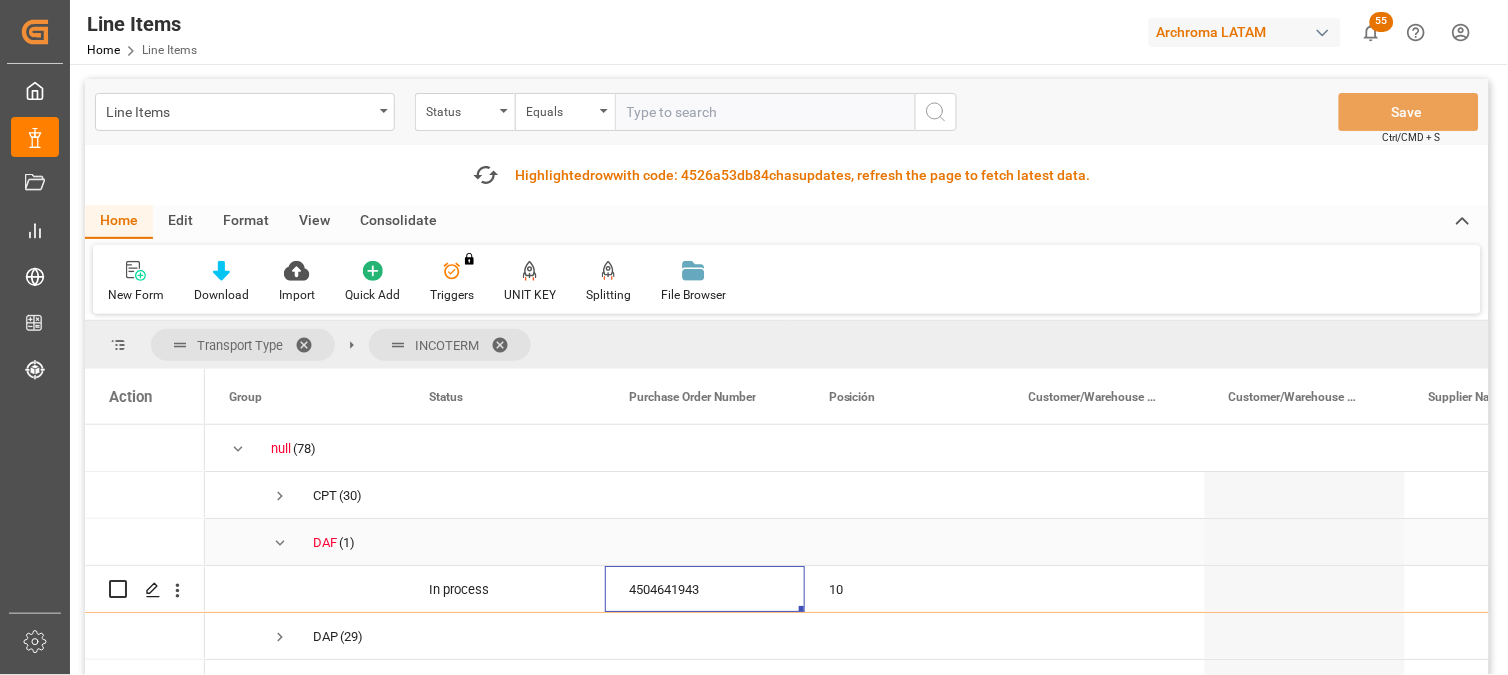 click at bounding box center [280, 543] 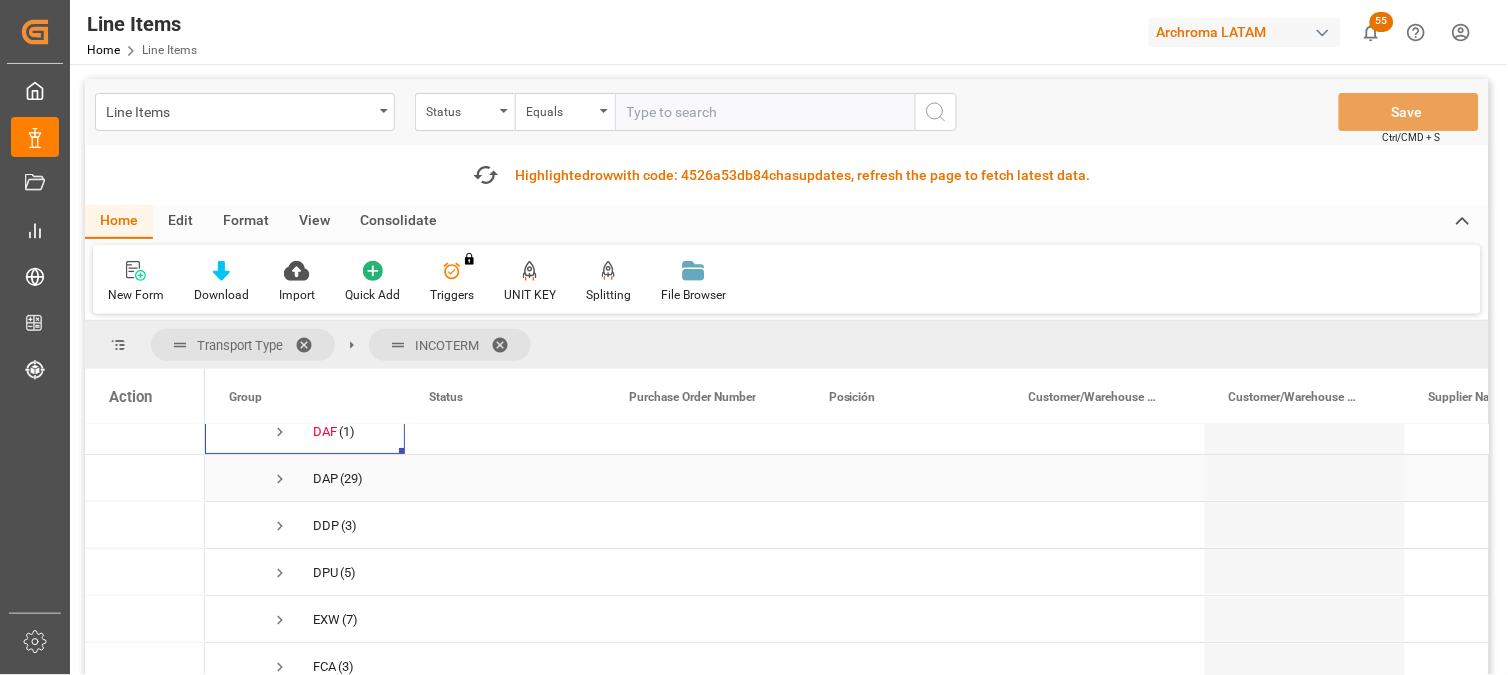 click at bounding box center (280, 479) 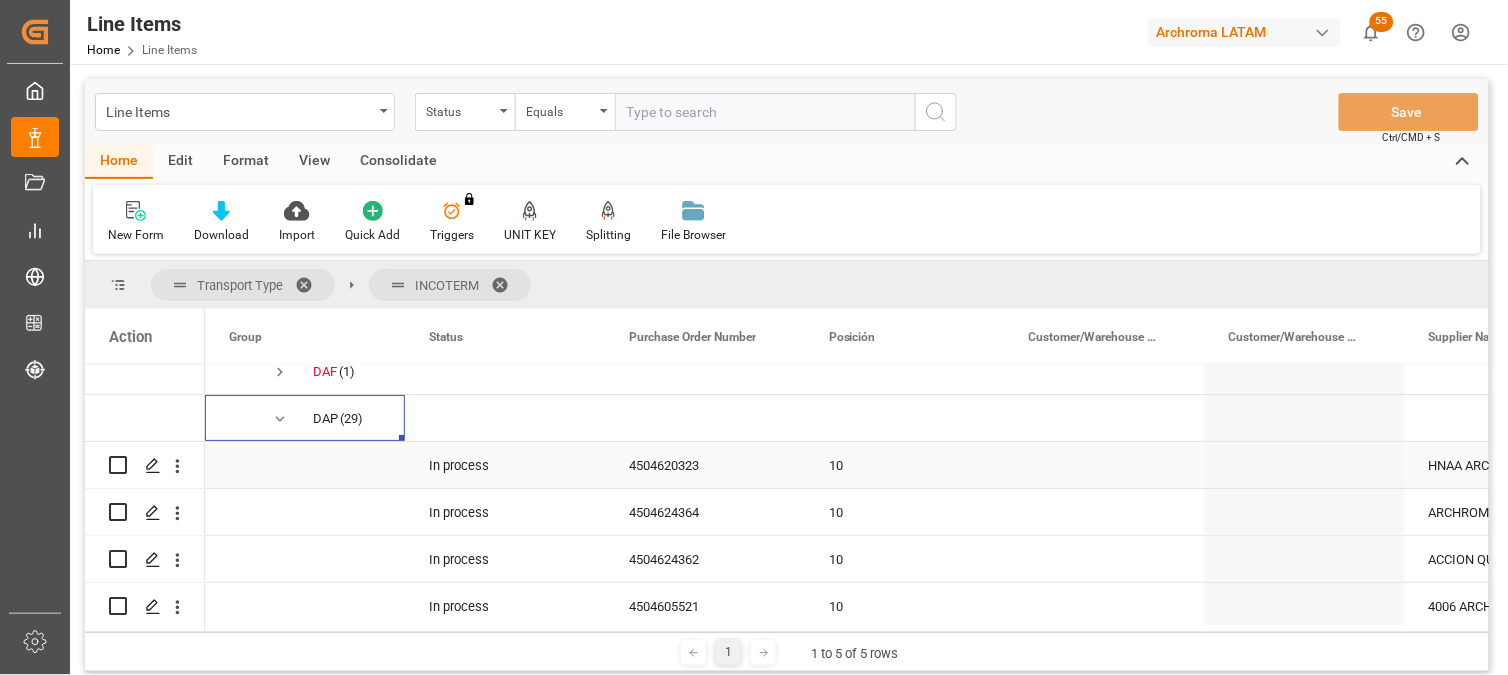 click on "4504620323" at bounding box center [705, 465] 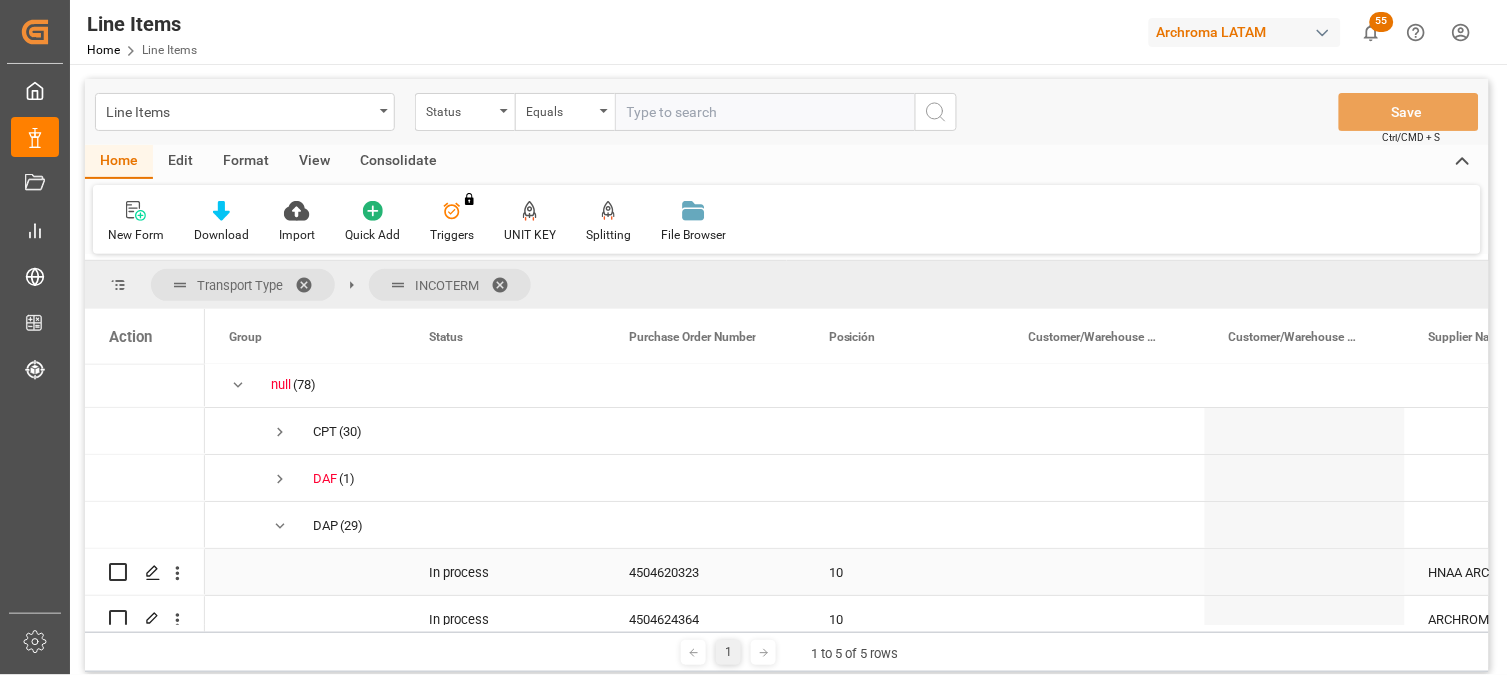 click on "4504620323" at bounding box center (705, 572) 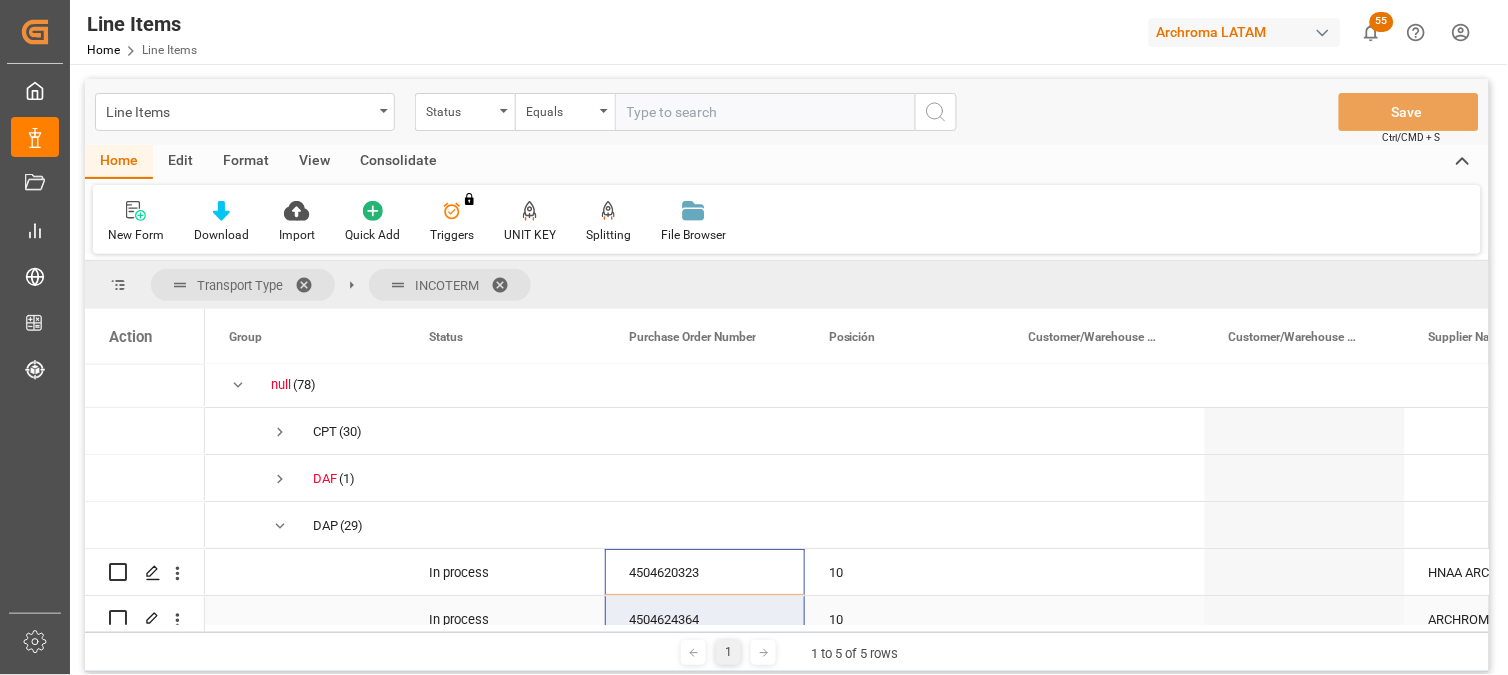click on "4504624364" at bounding box center (705, 619) 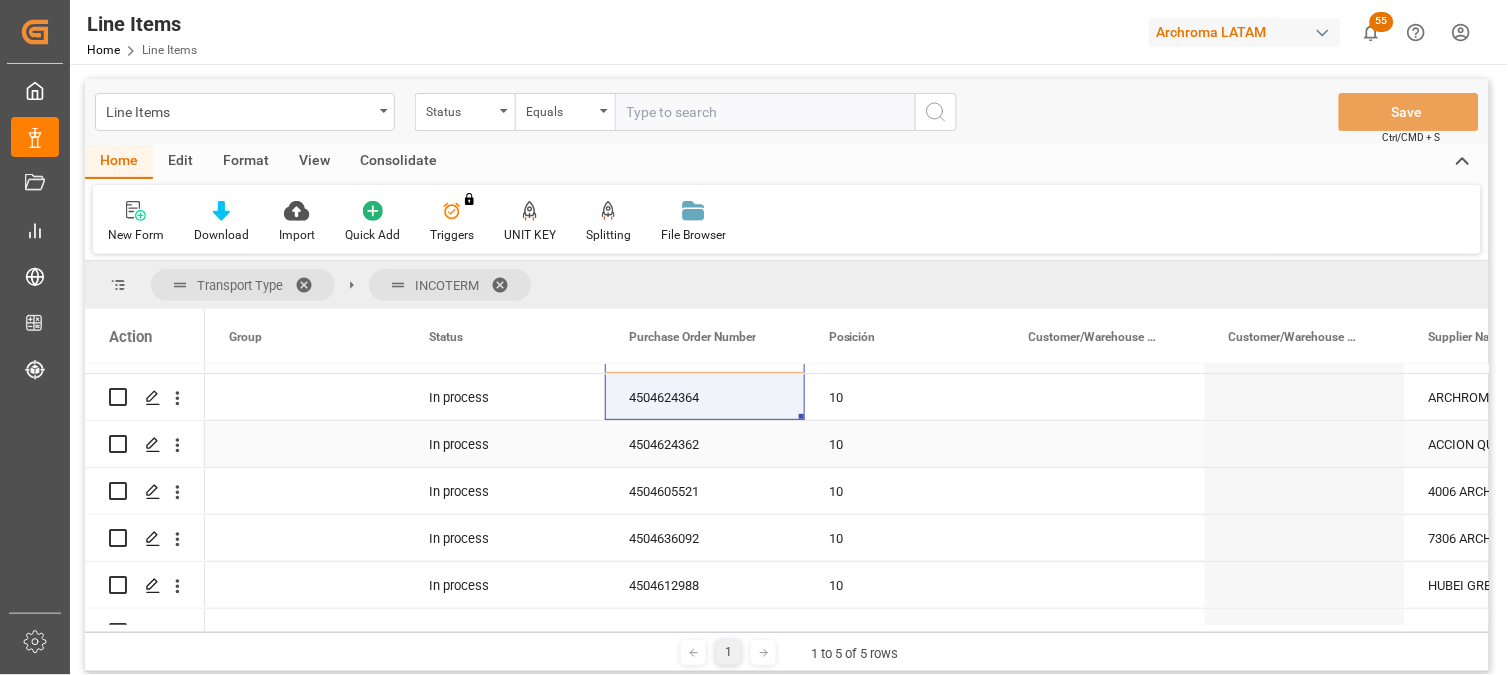 click on "4504624362" at bounding box center (705, 444) 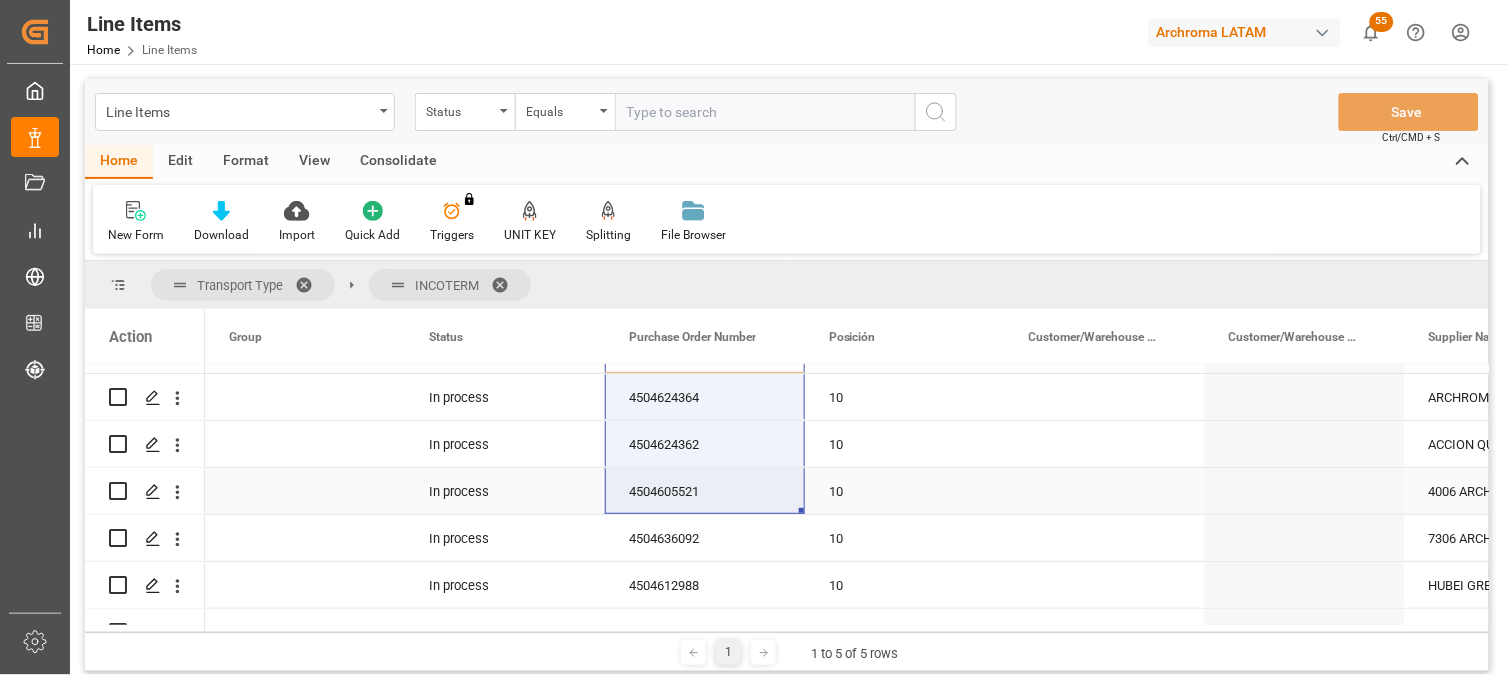 click on "4504605521" at bounding box center (705, 491) 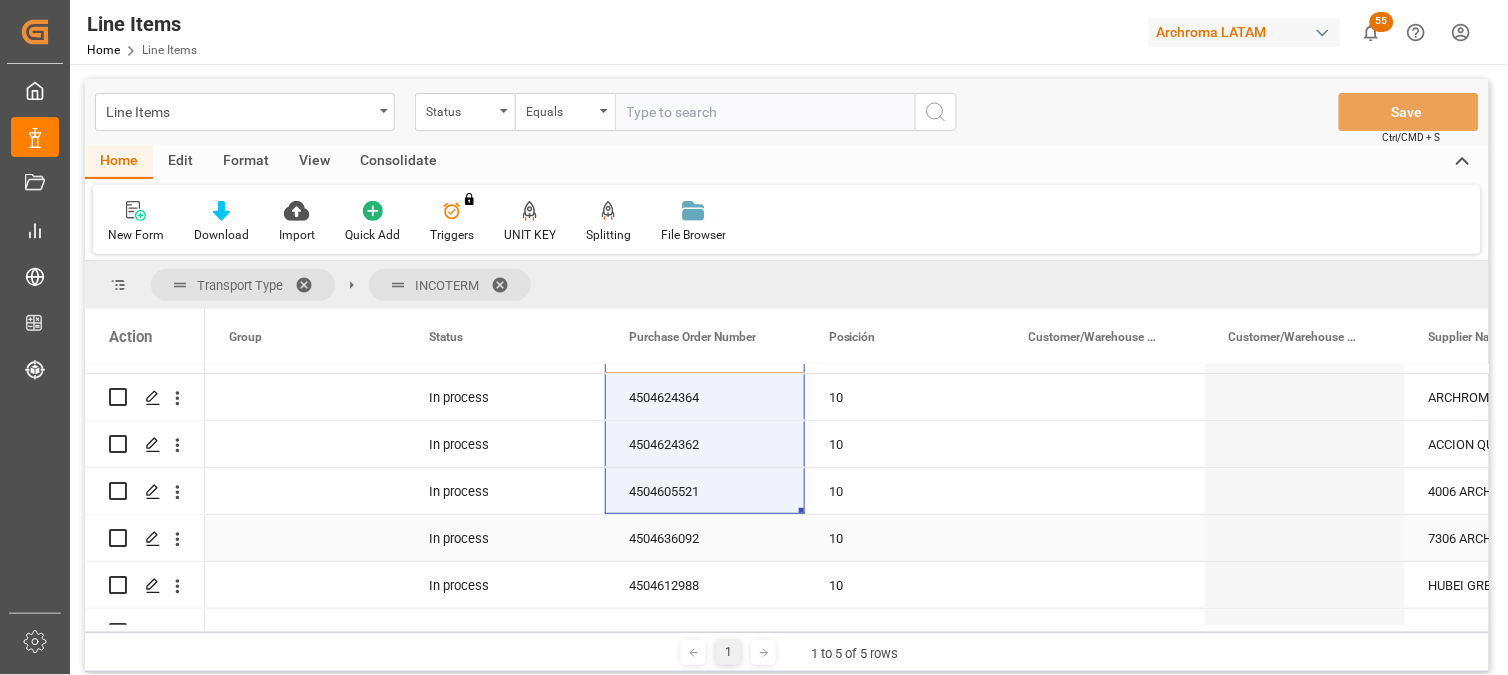 drag, startPoint x: 671, startPoint y: 533, endPoint x: 670, endPoint y: 567, distance: 34.0147 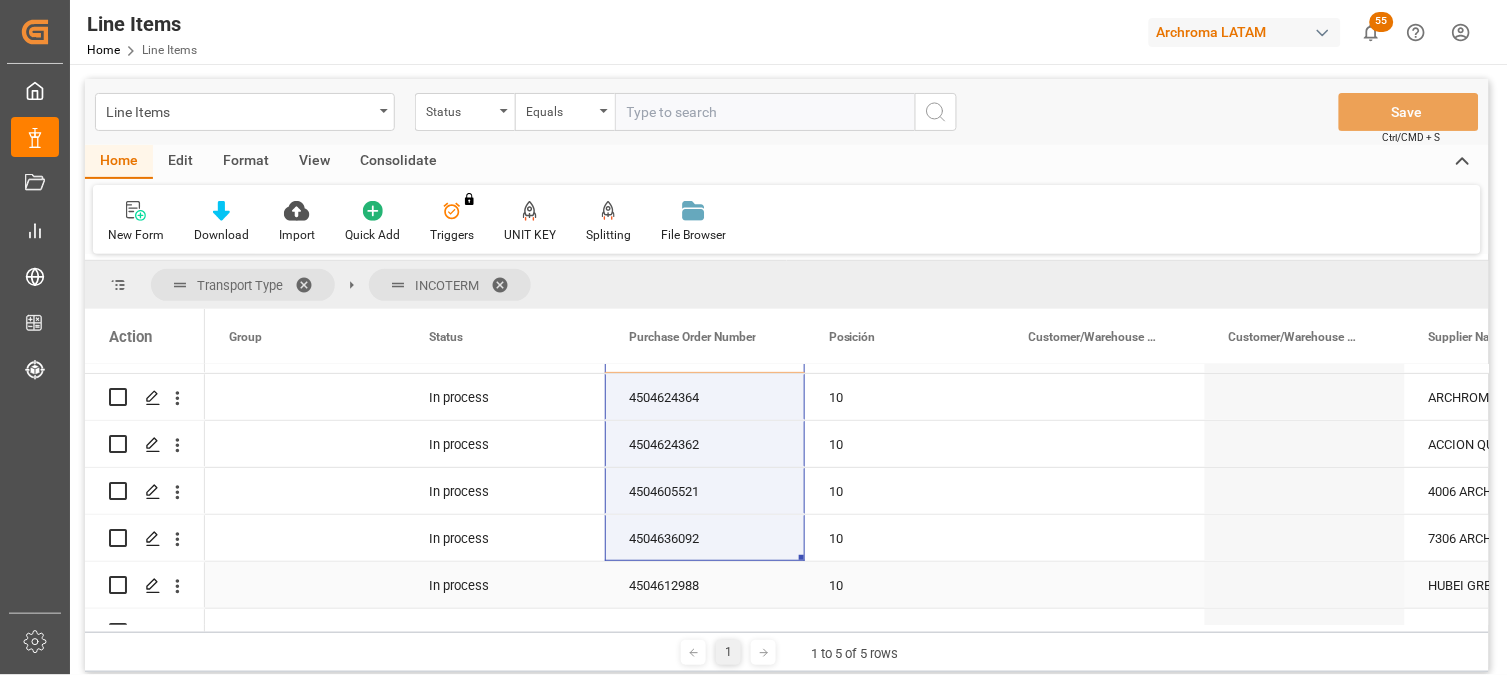 click on "4504612988" at bounding box center (705, 585) 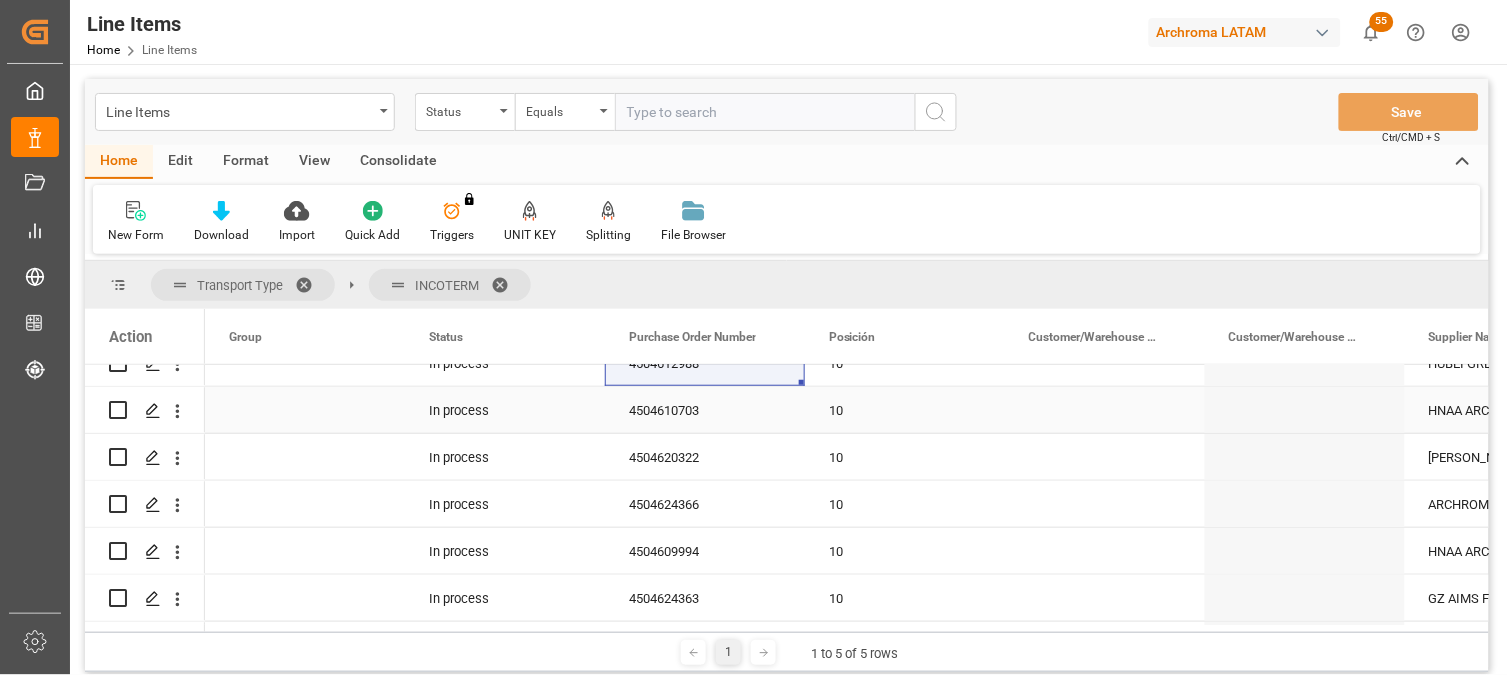 click on "4504610703" at bounding box center (705, 410) 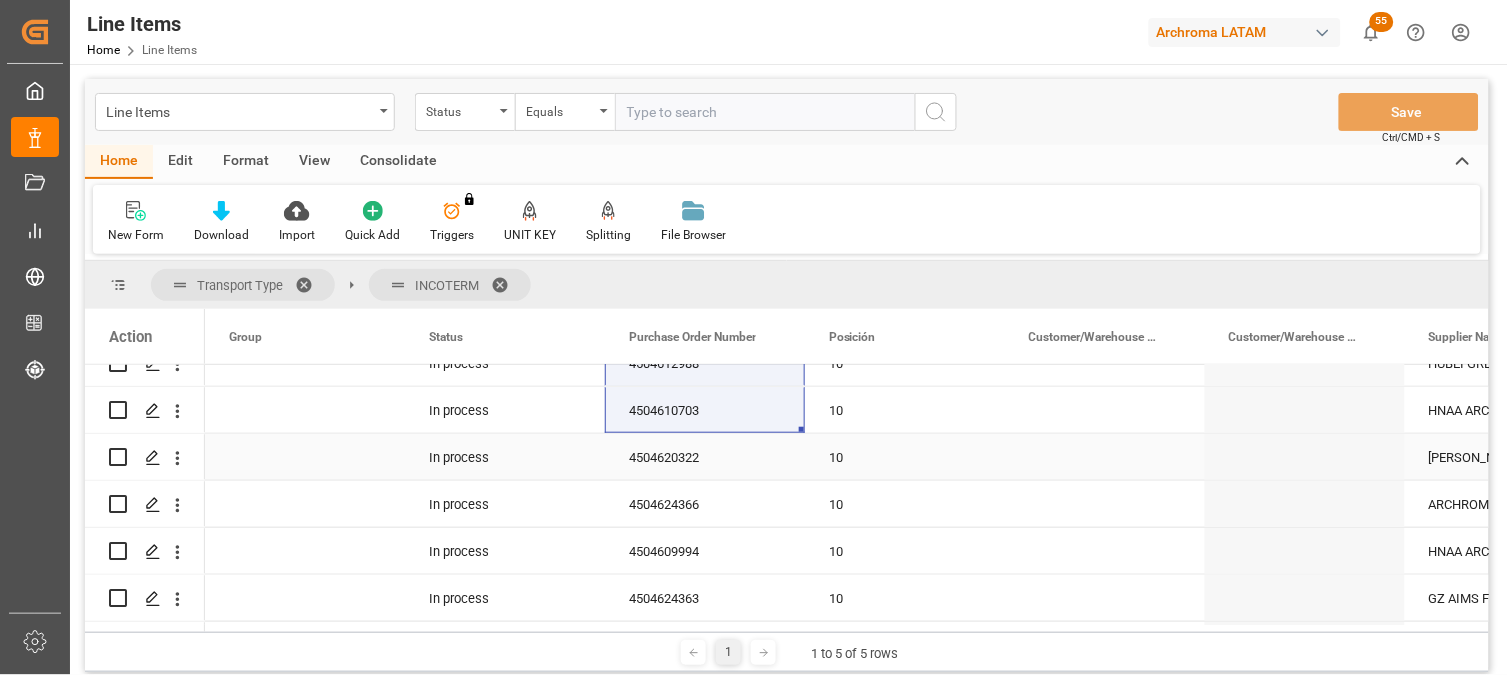 click on "4504620322" at bounding box center (705, 457) 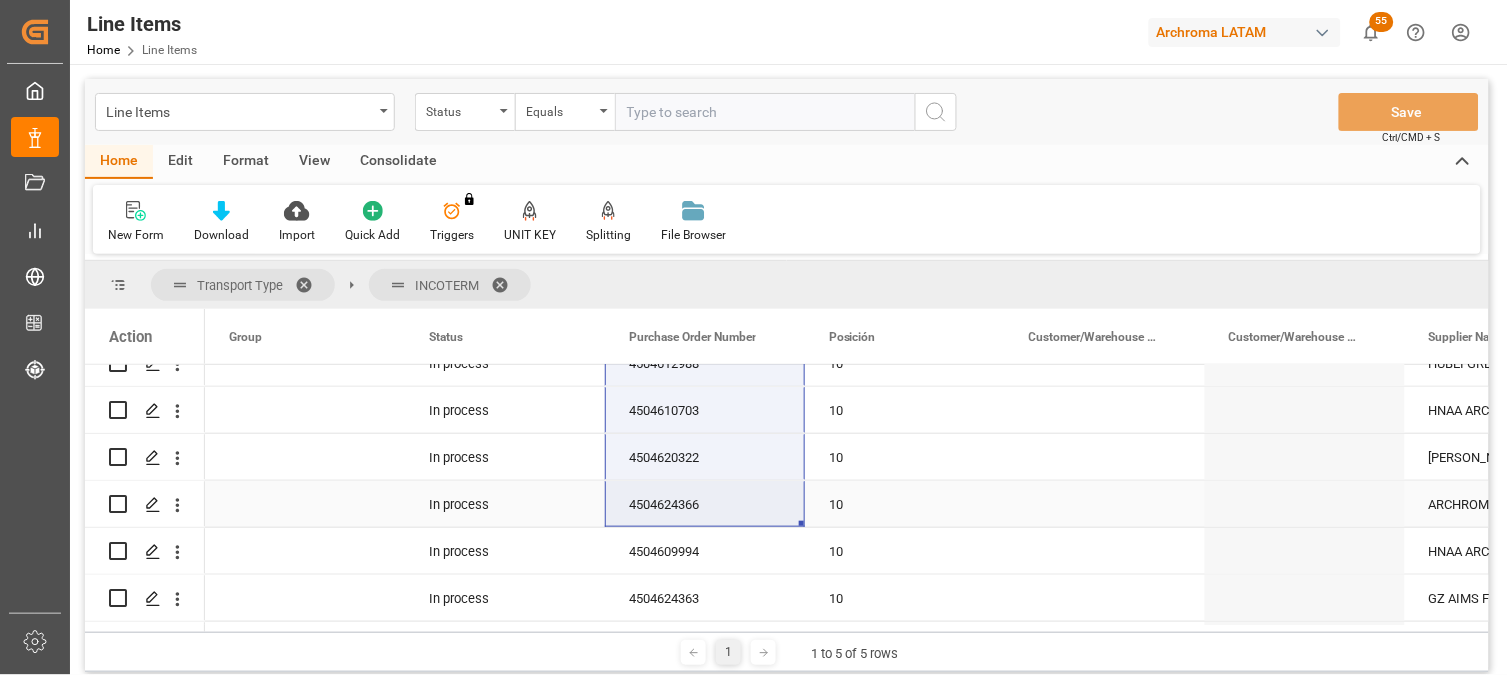 click on "4504624366" at bounding box center (705, 504) 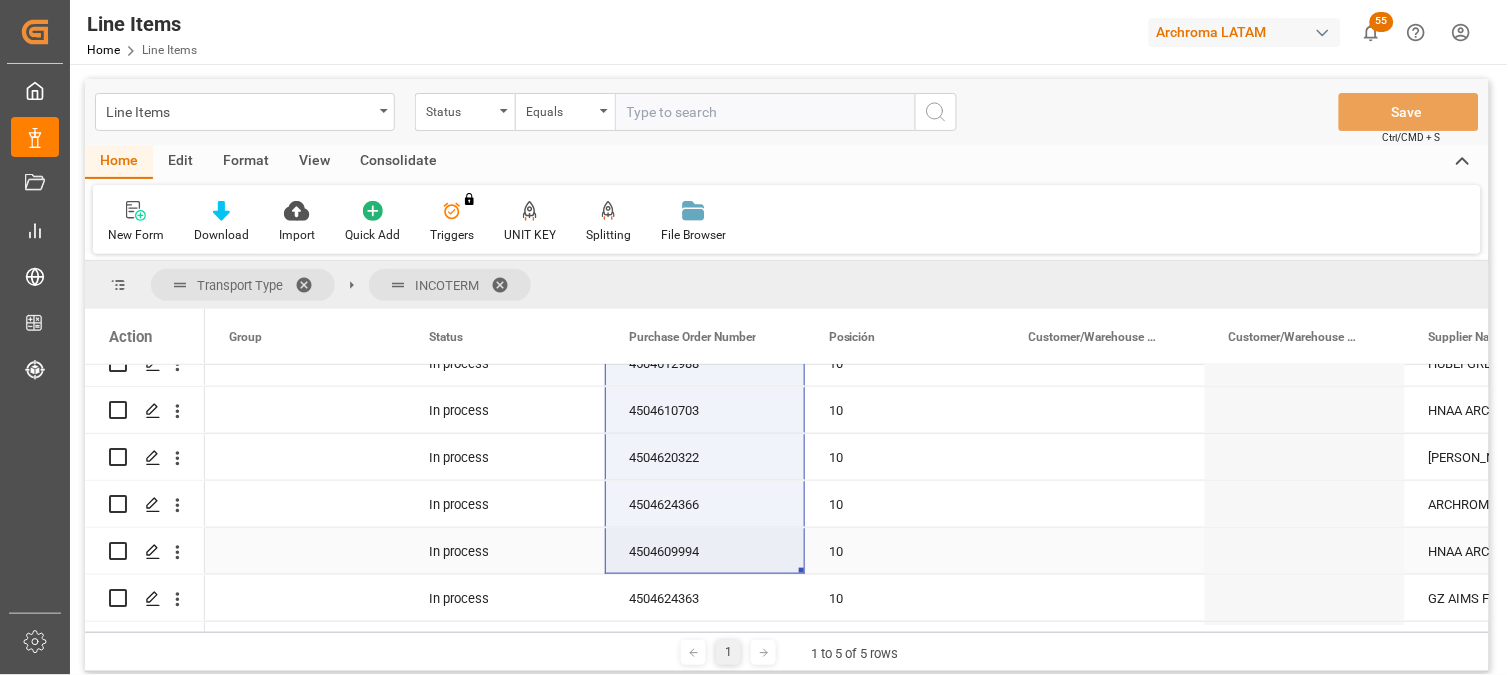click on "4504609994" at bounding box center [705, 551] 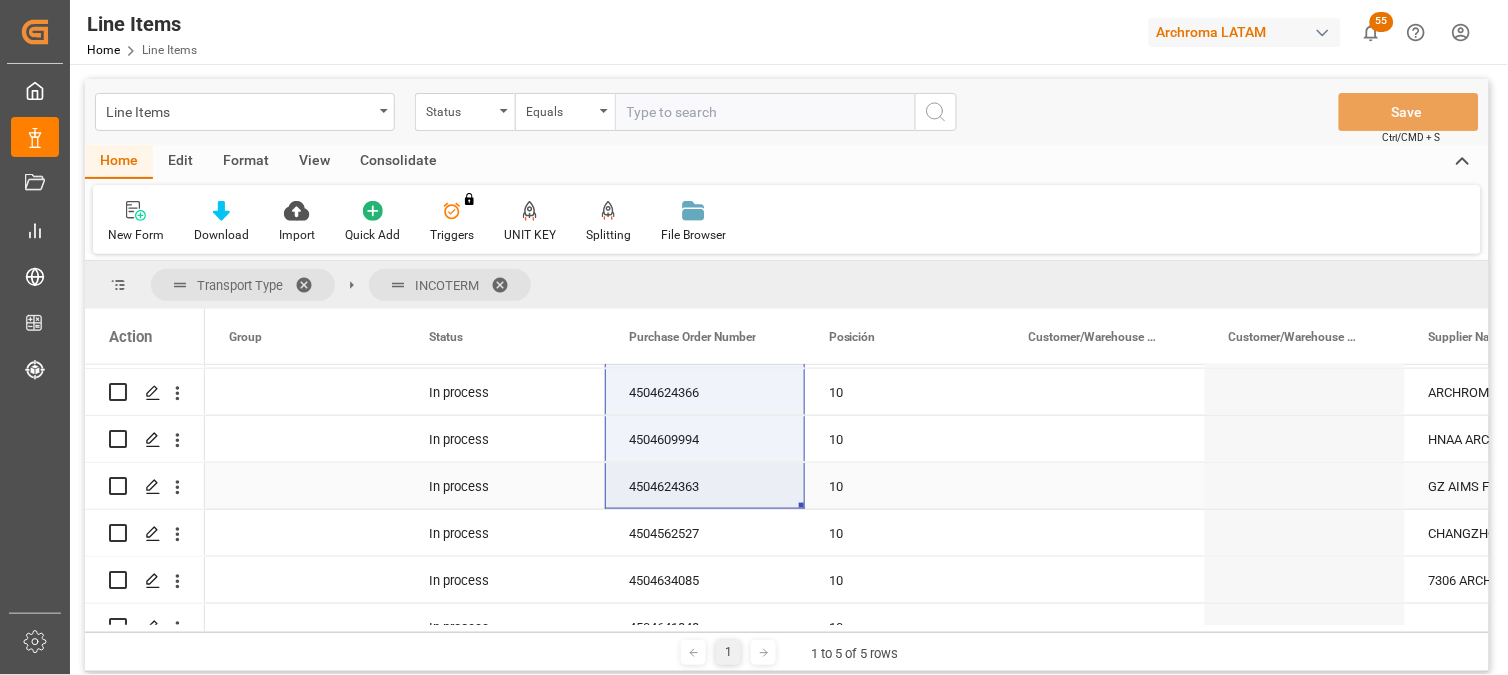 click on "4504624363" at bounding box center (705, 486) 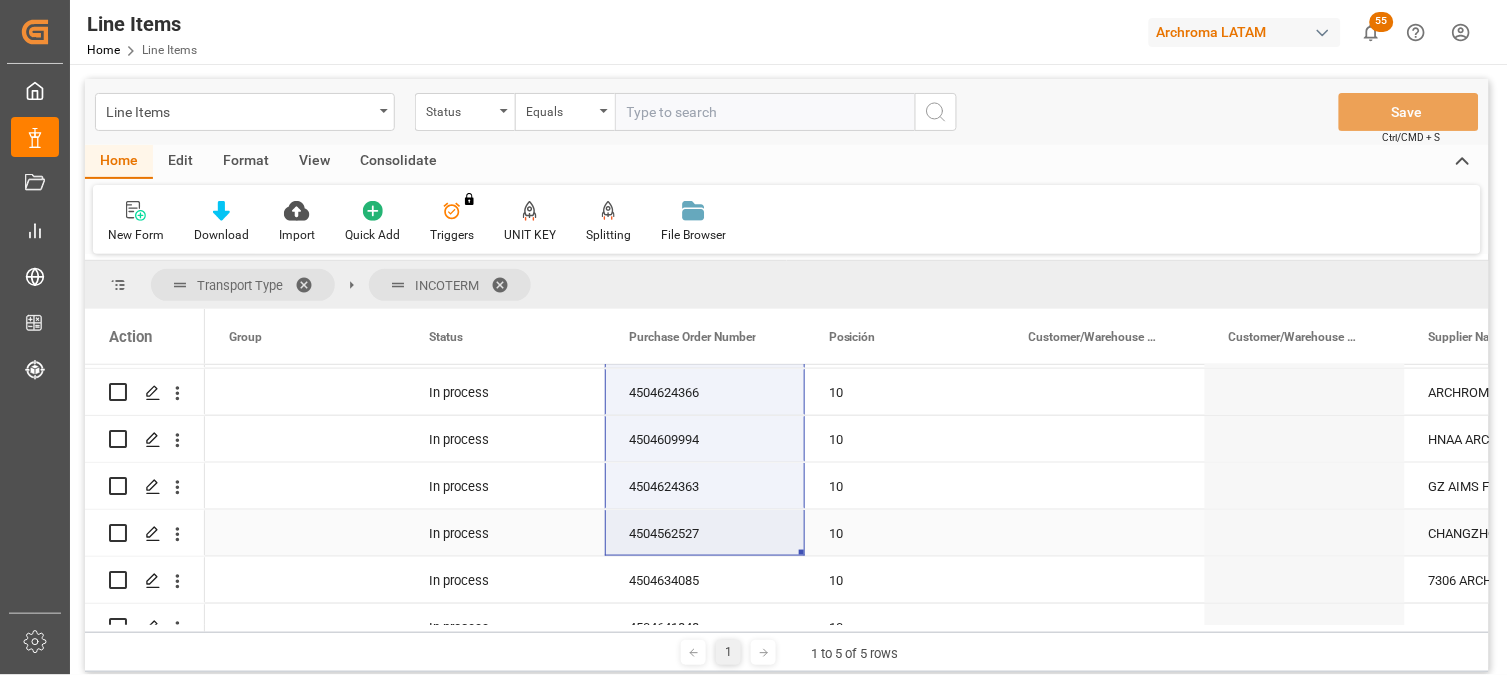 click on "4504562527" at bounding box center (705, 533) 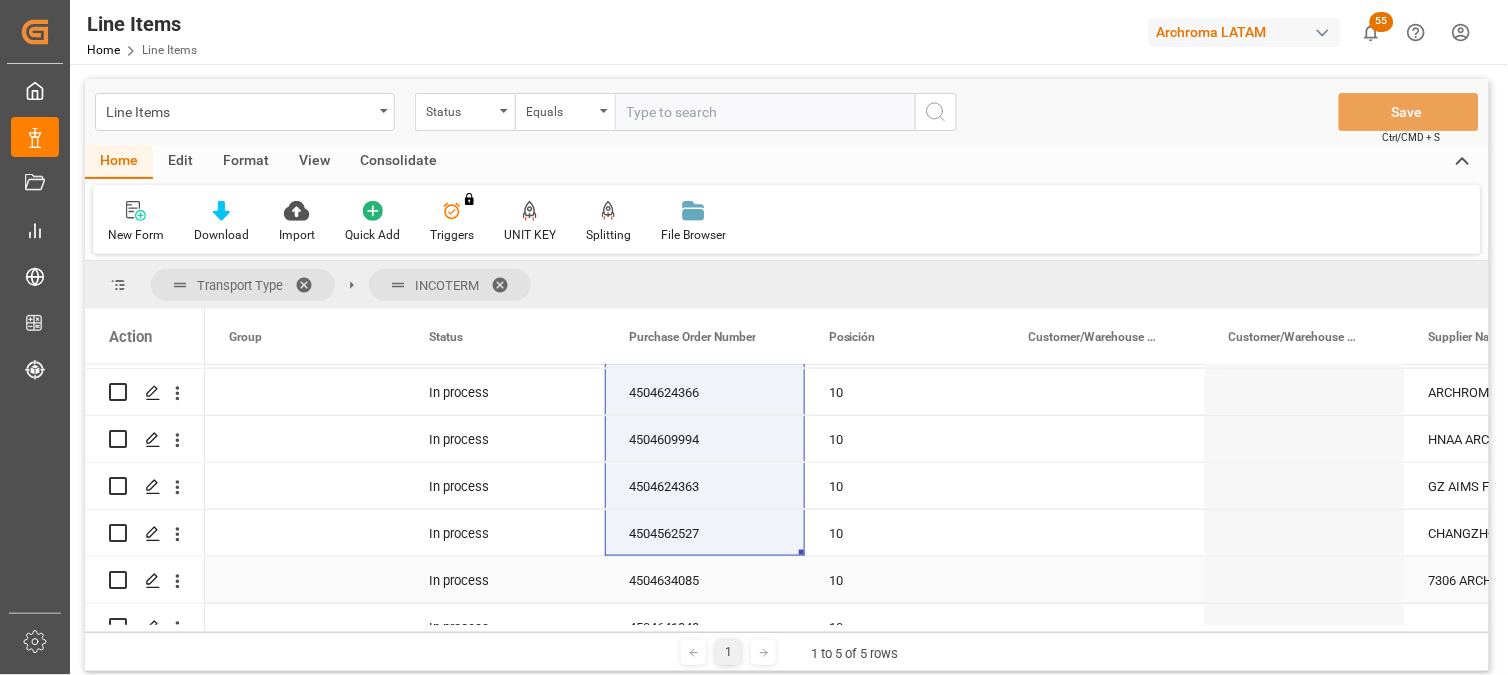 click on "4504634085" at bounding box center [705, 580] 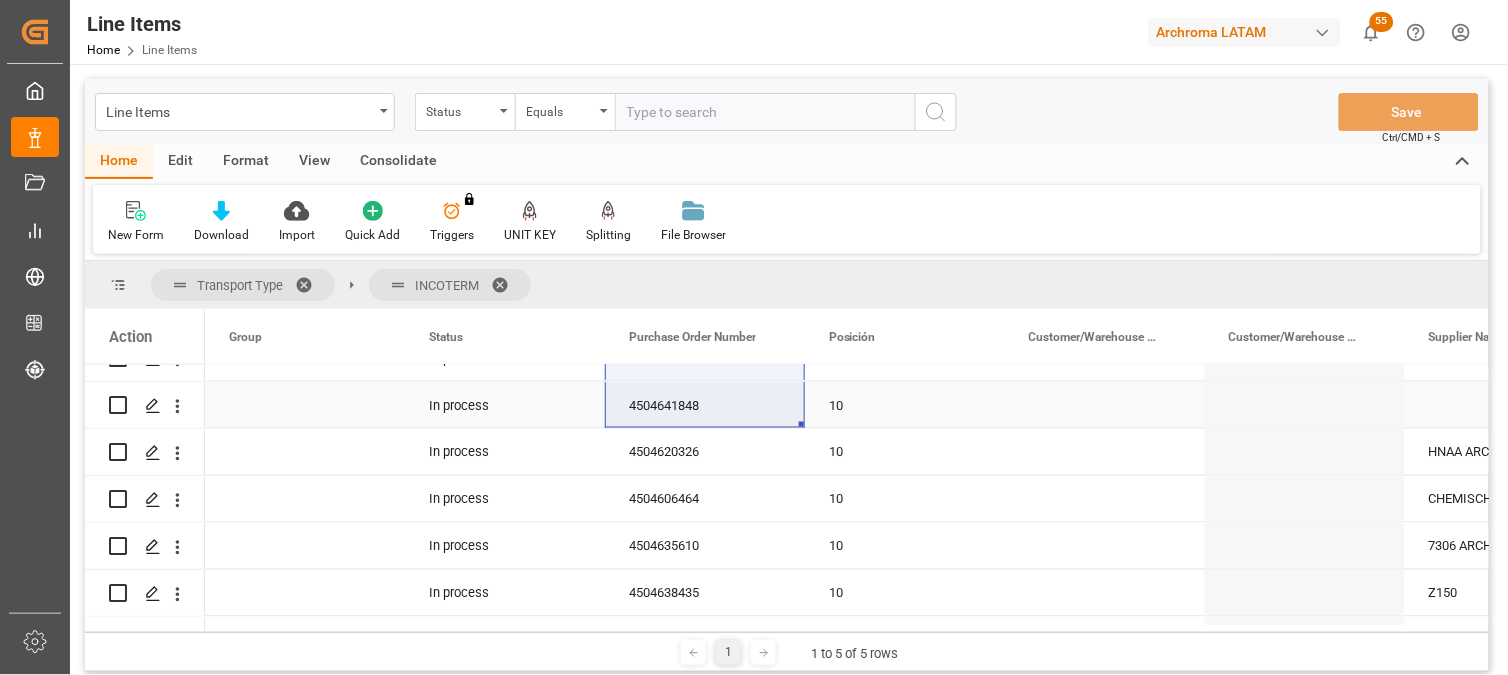 click on "4504641848" at bounding box center (705, 405) 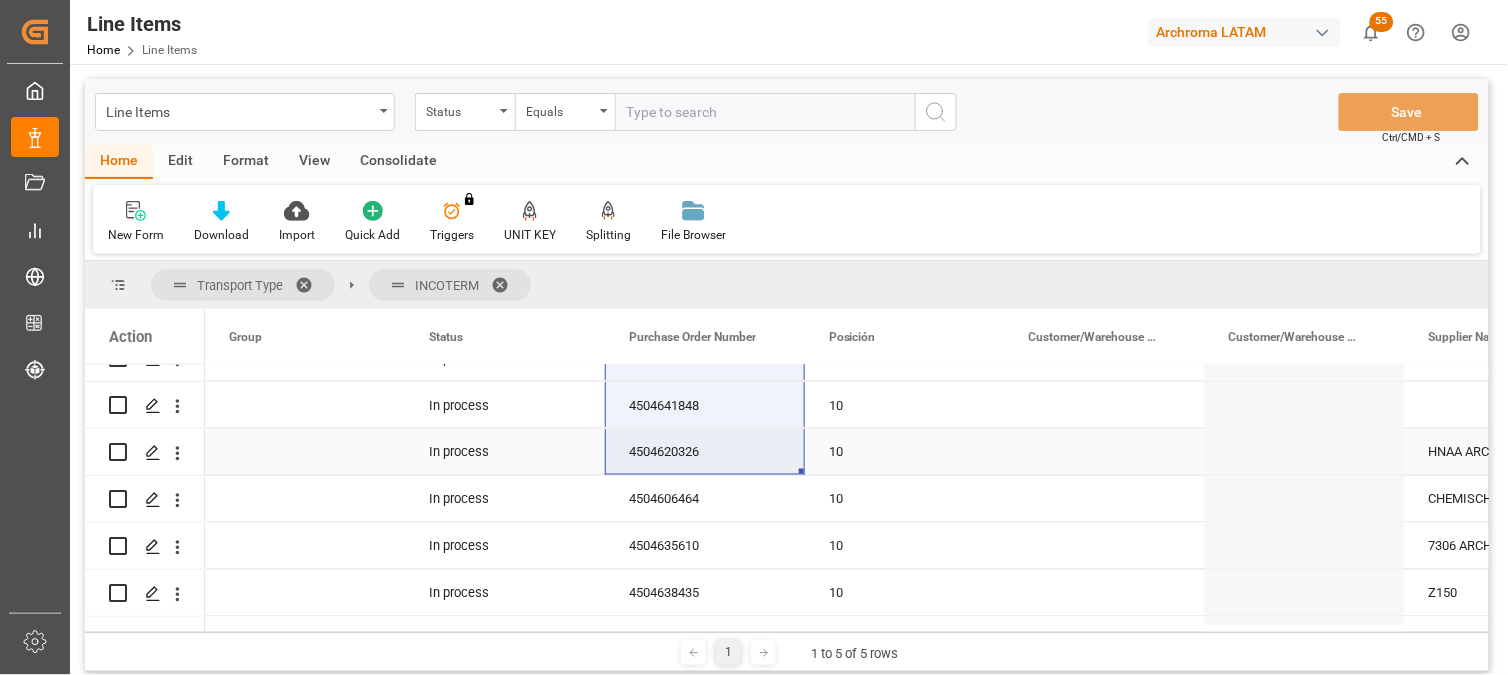 click on "4504620326" at bounding box center (705, 452) 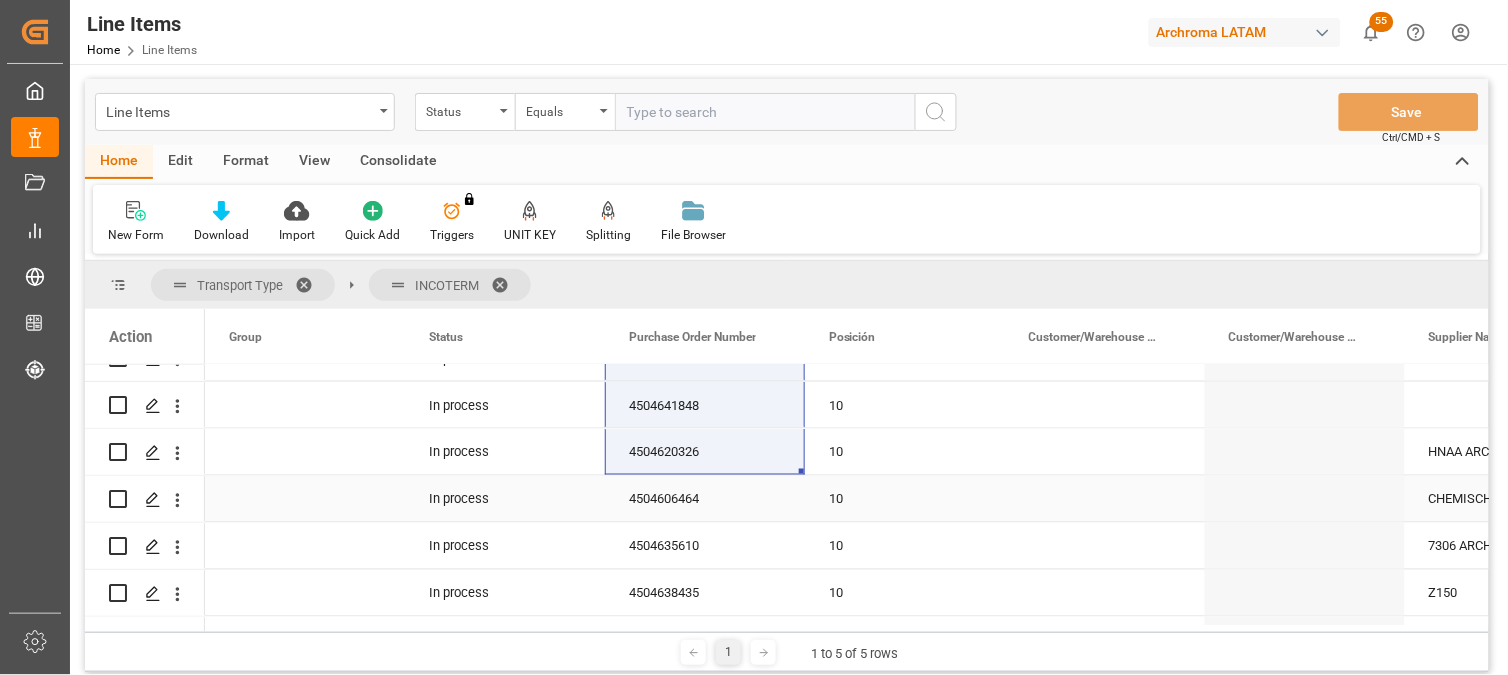 click on "4504606464" at bounding box center (705, 499) 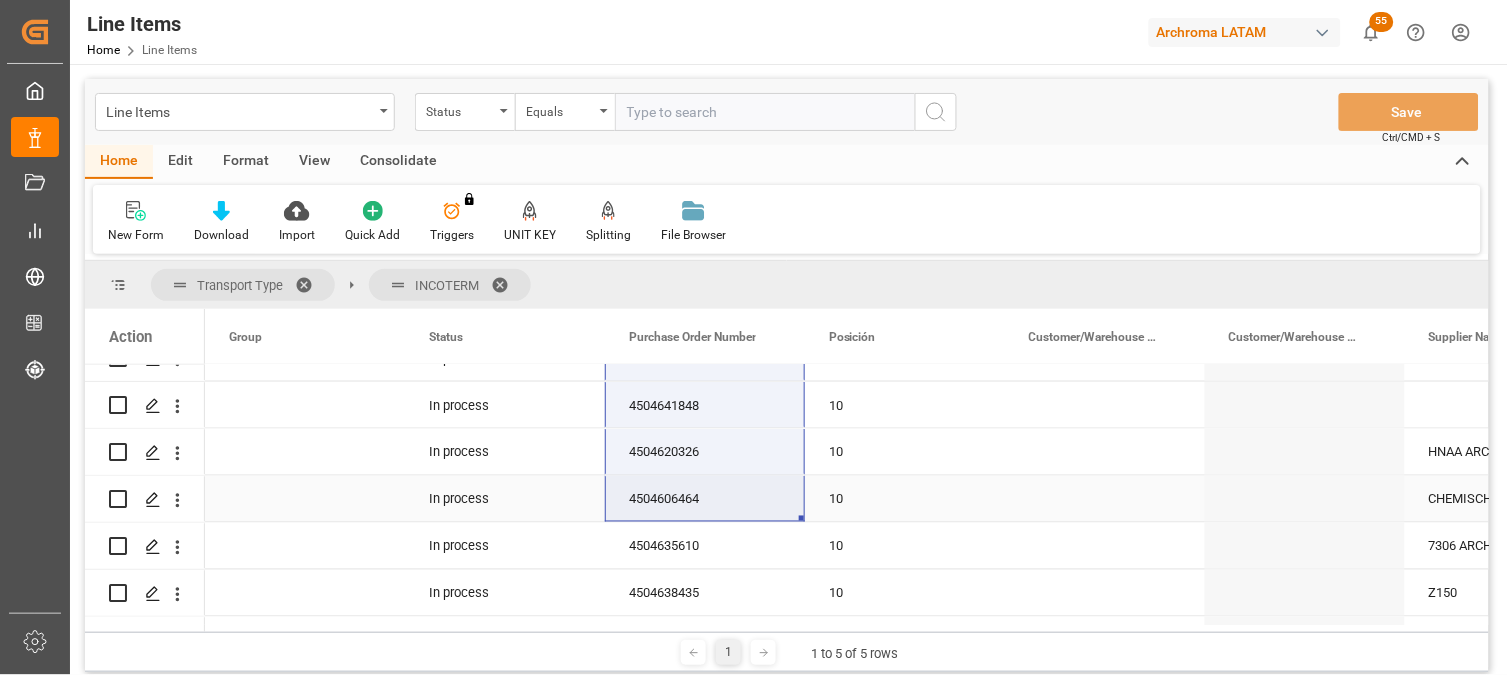 drag, startPoint x: 662, startPoint y: 537, endPoint x: 662, endPoint y: 552, distance: 15 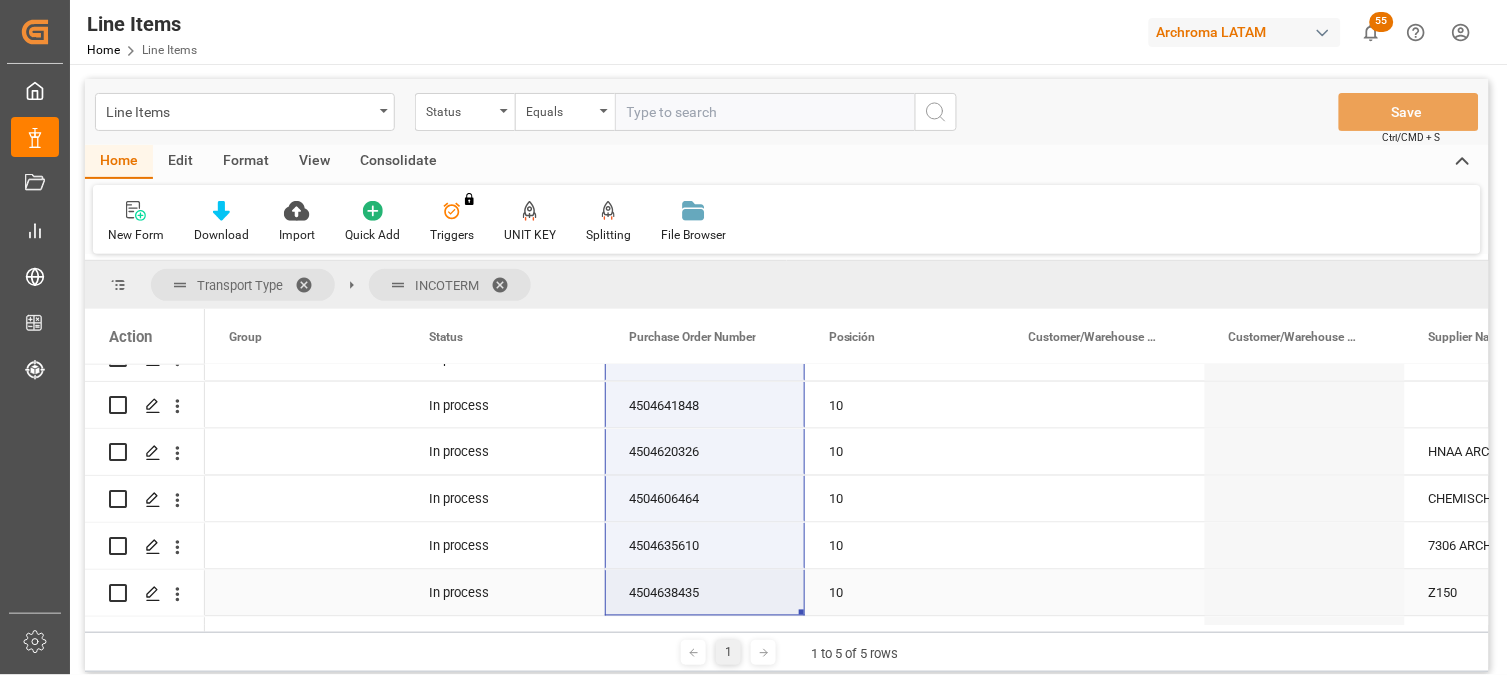 click on "4504638435" at bounding box center [705, 593] 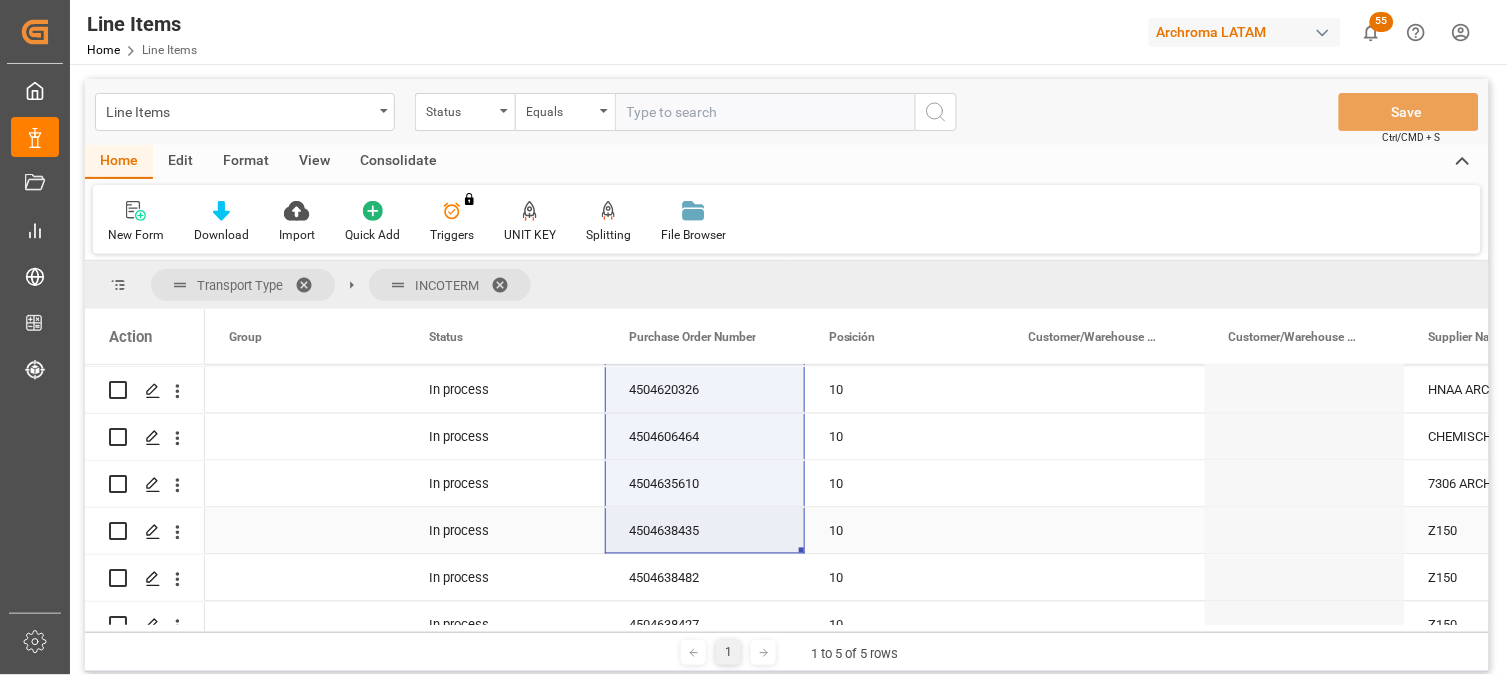 scroll, scrollTop: 893, scrollLeft: 0, axis: vertical 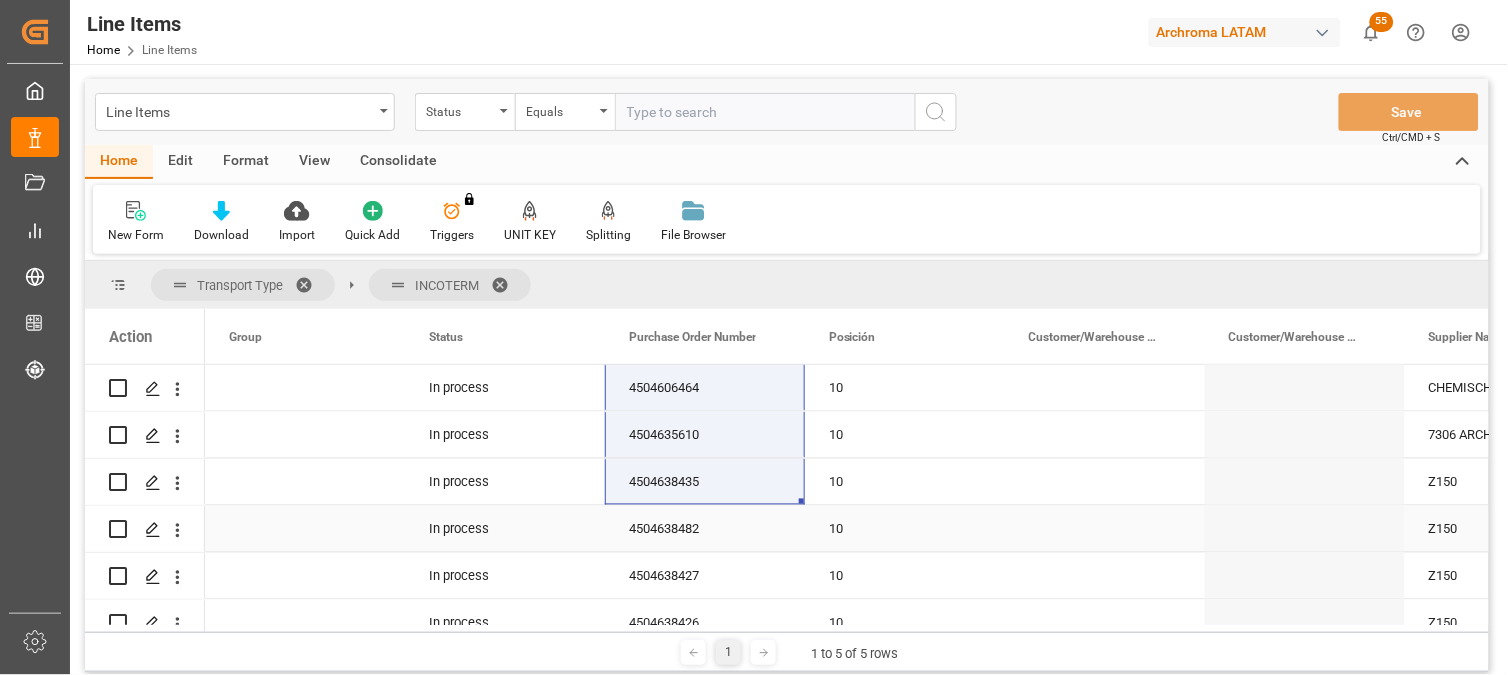 click on "4504638482" at bounding box center [705, 529] 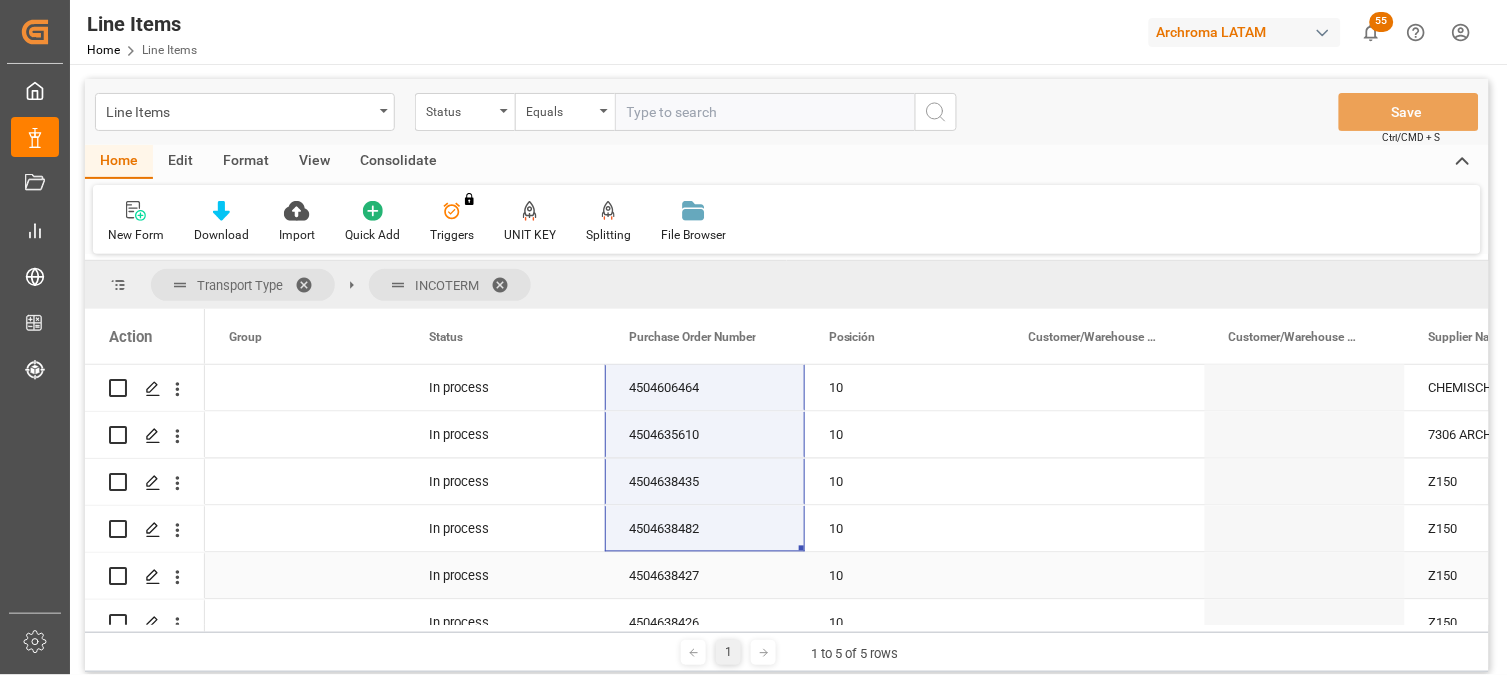 click on "4504638427" at bounding box center (705, 576) 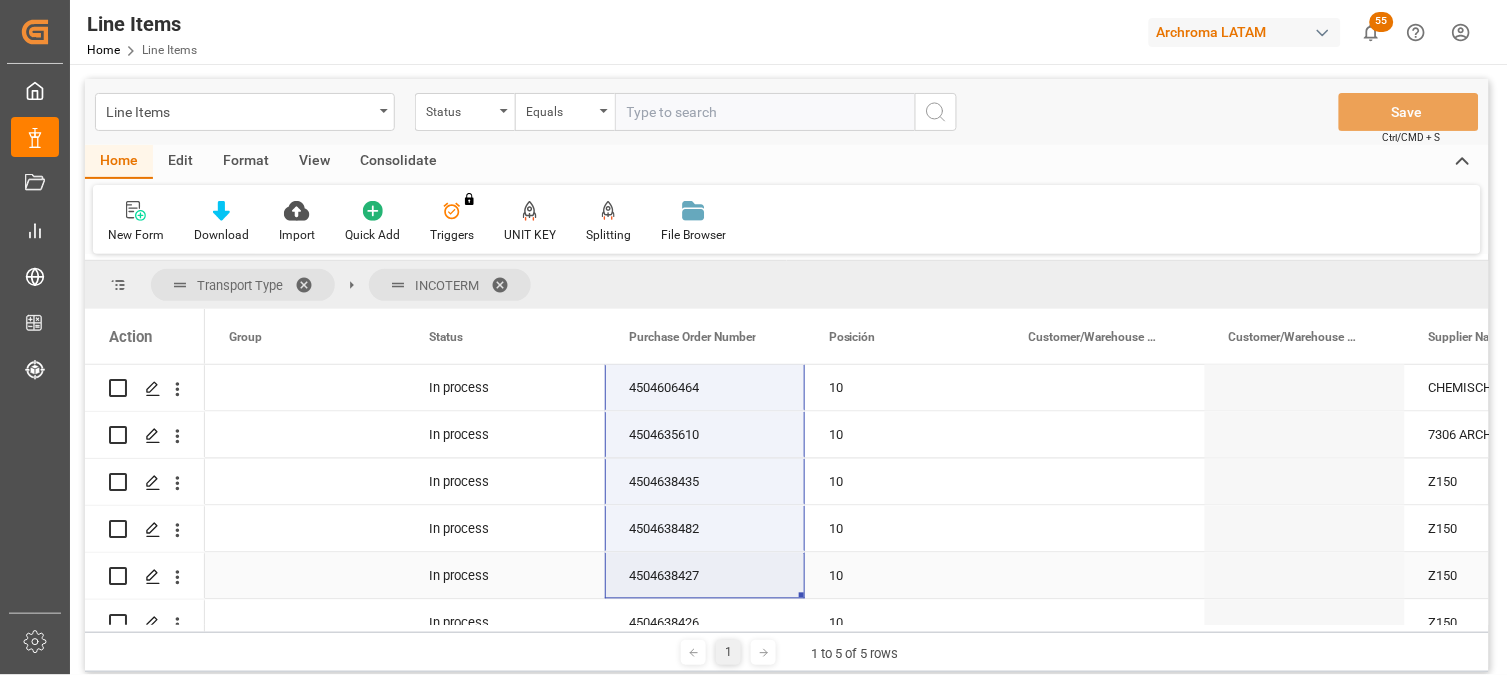 scroll, scrollTop: 1115, scrollLeft: 0, axis: vertical 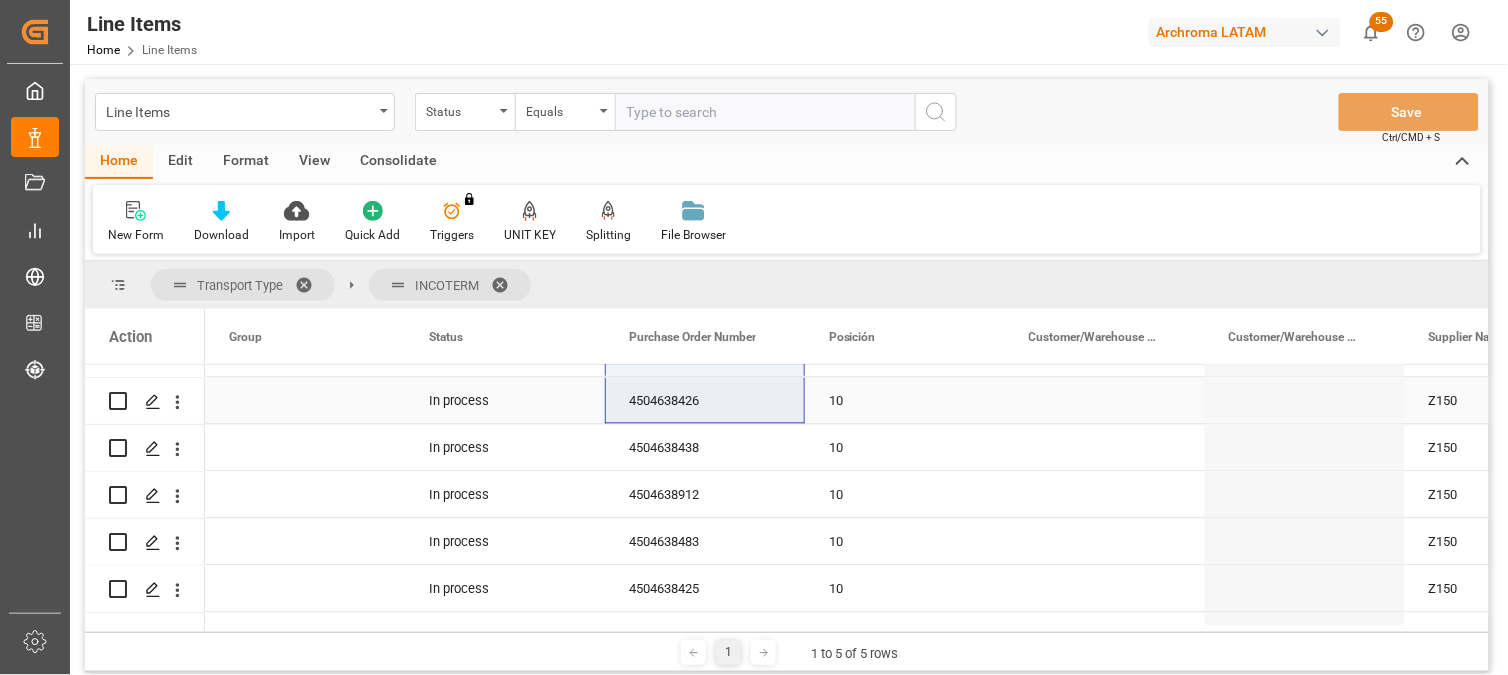 click on "4504638426" at bounding box center (705, 401) 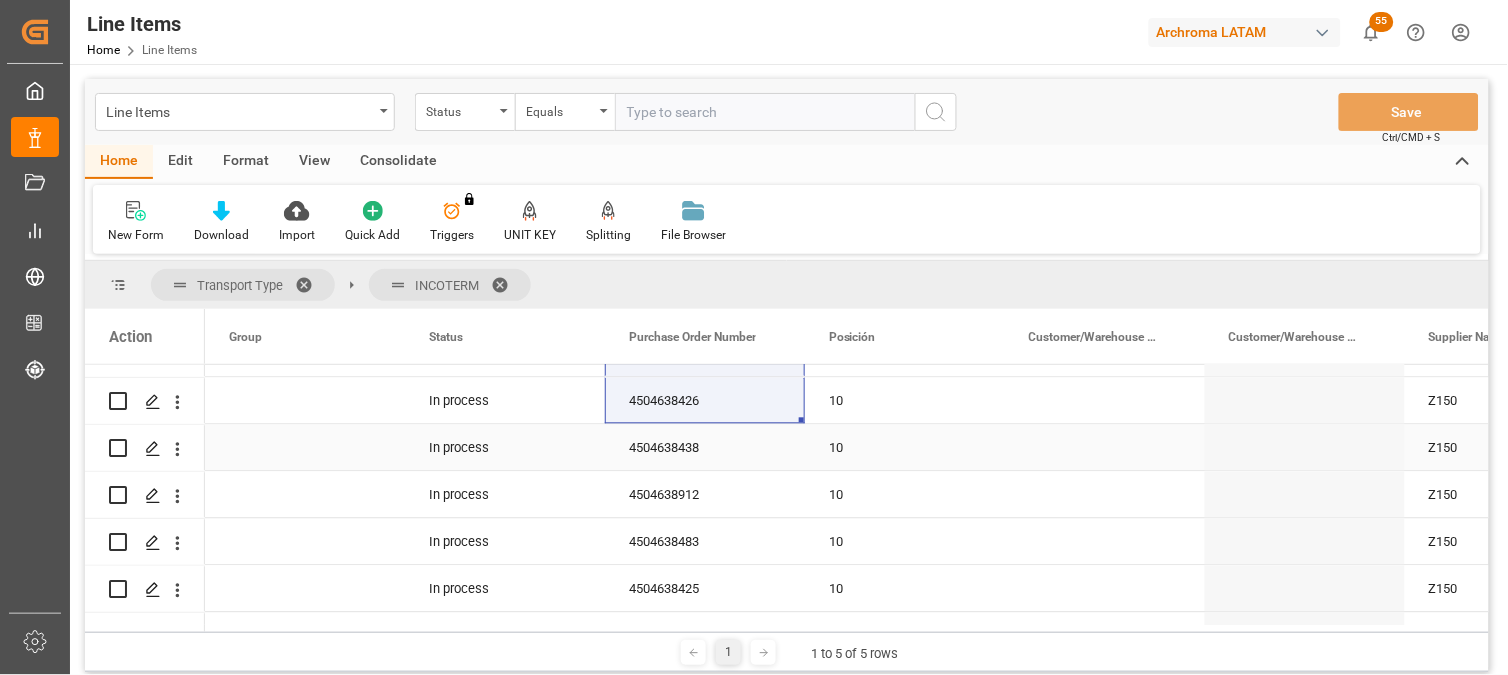 click on "4504638438" at bounding box center [705, 448] 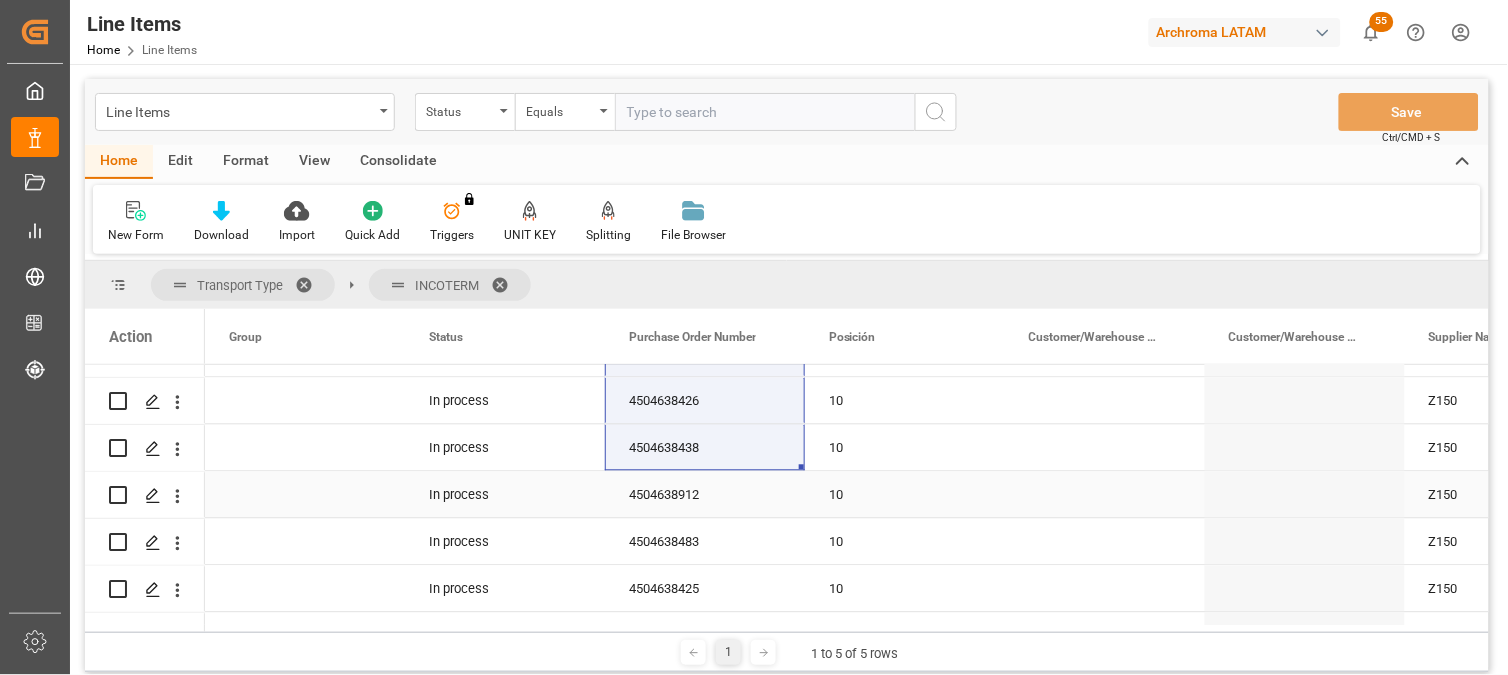 drag, startPoint x: 676, startPoint y: 480, endPoint x: 676, endPoint y: 523, distance: 43 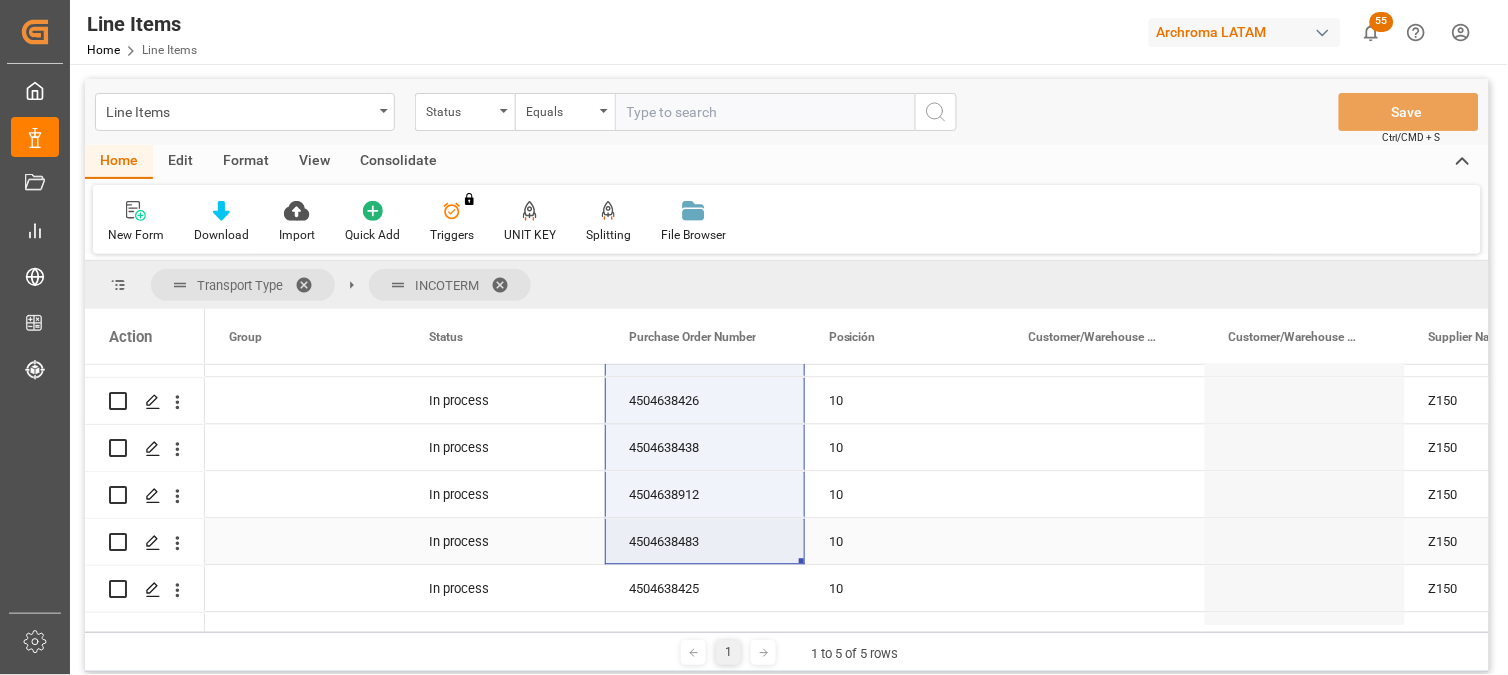 click on "4504638483" at bounding box center (705, 542) 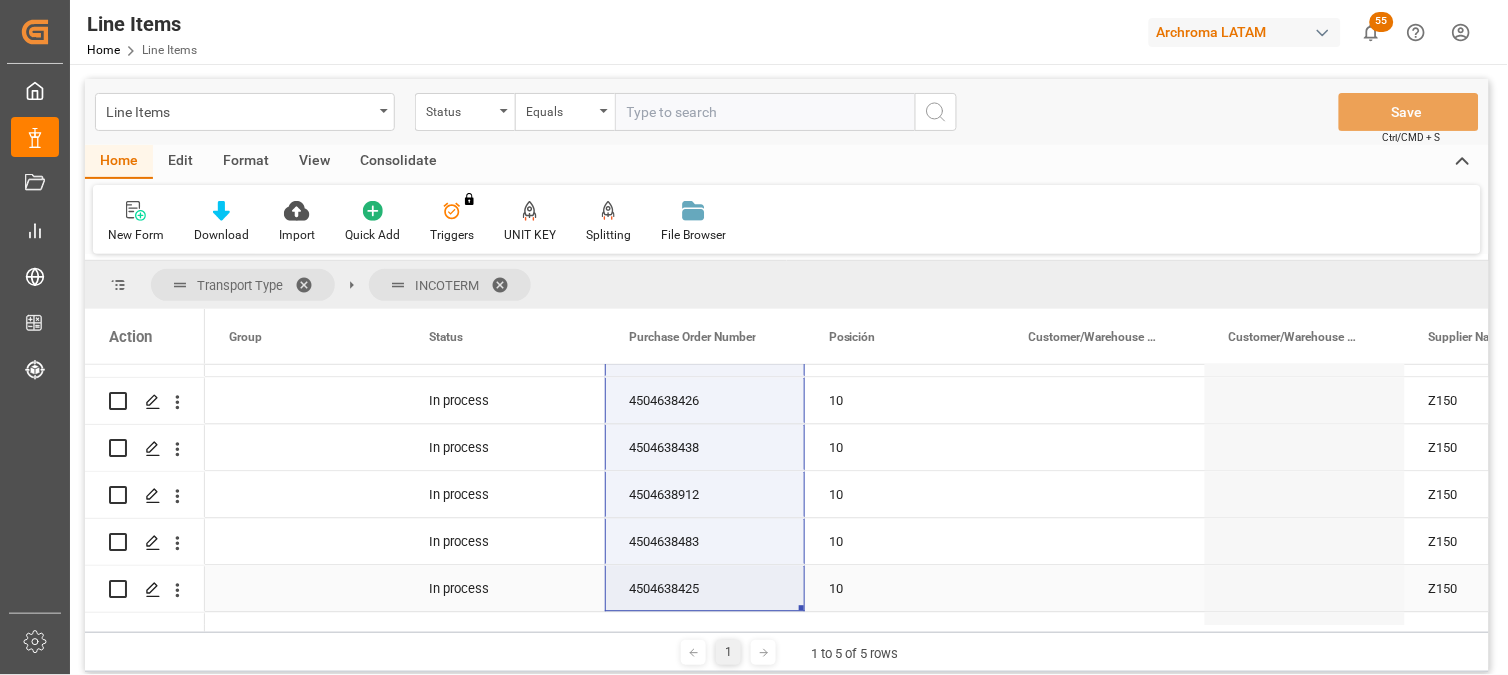 click on "4504638425" at bounding box center (705, 589) 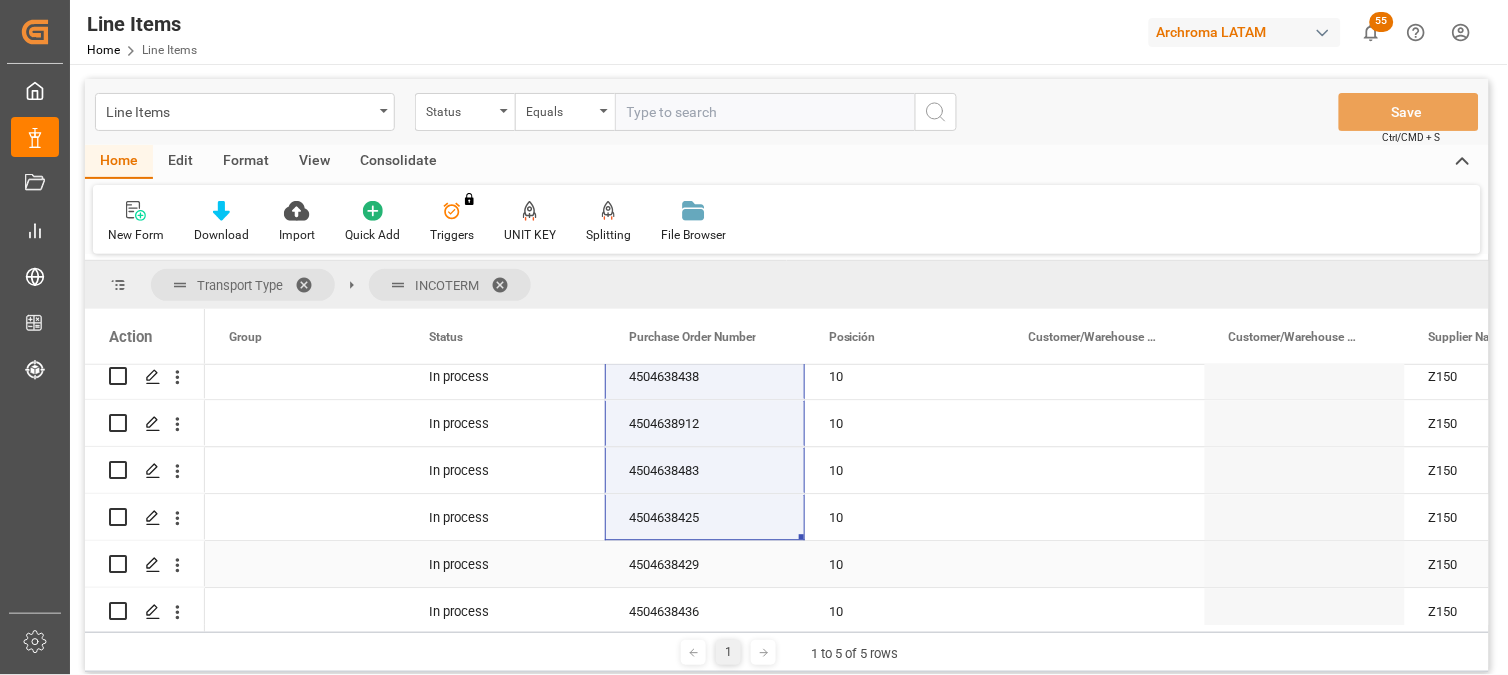 scroll, scrollTop: 1226, scrollLeft: 0, axis: vertical 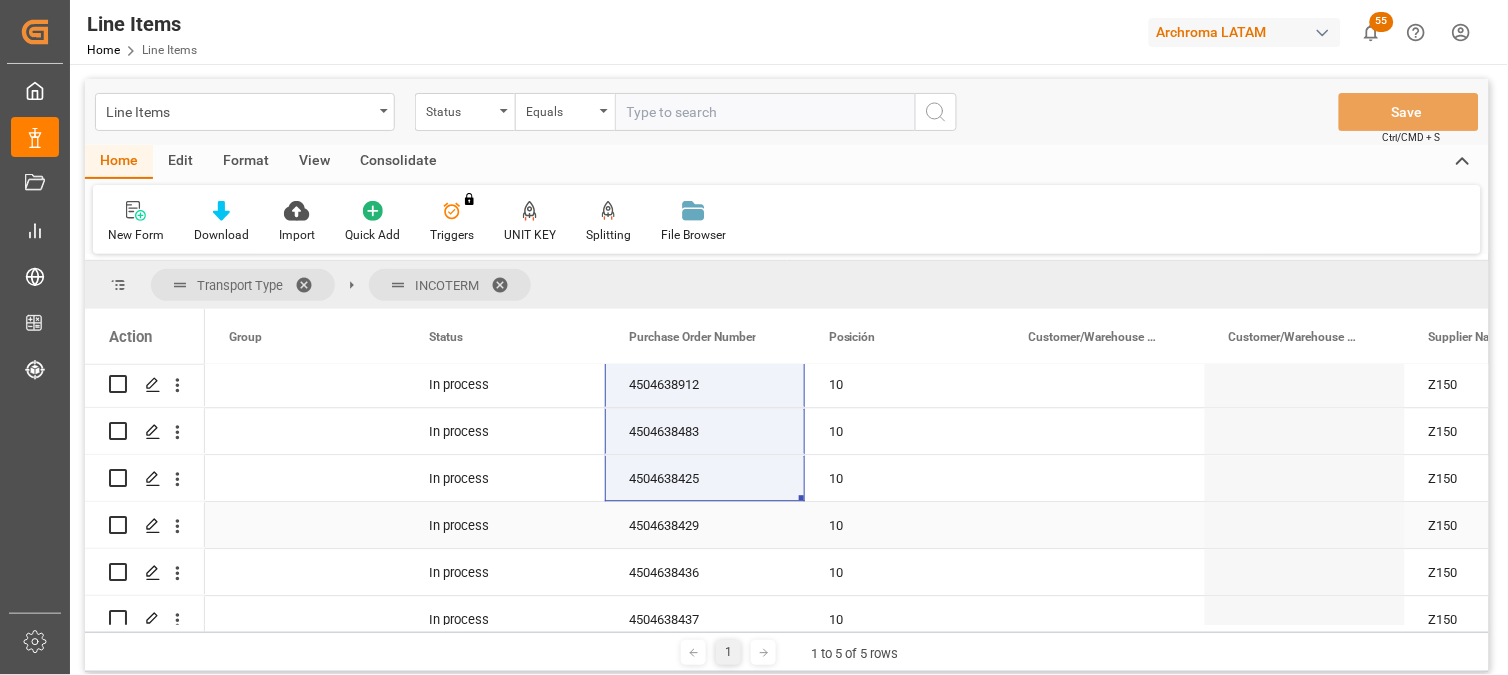 drag, startPoint x: 676, startPoint y: 524, endPoint x: 674, endPoint y: 541, distance: 17.117243 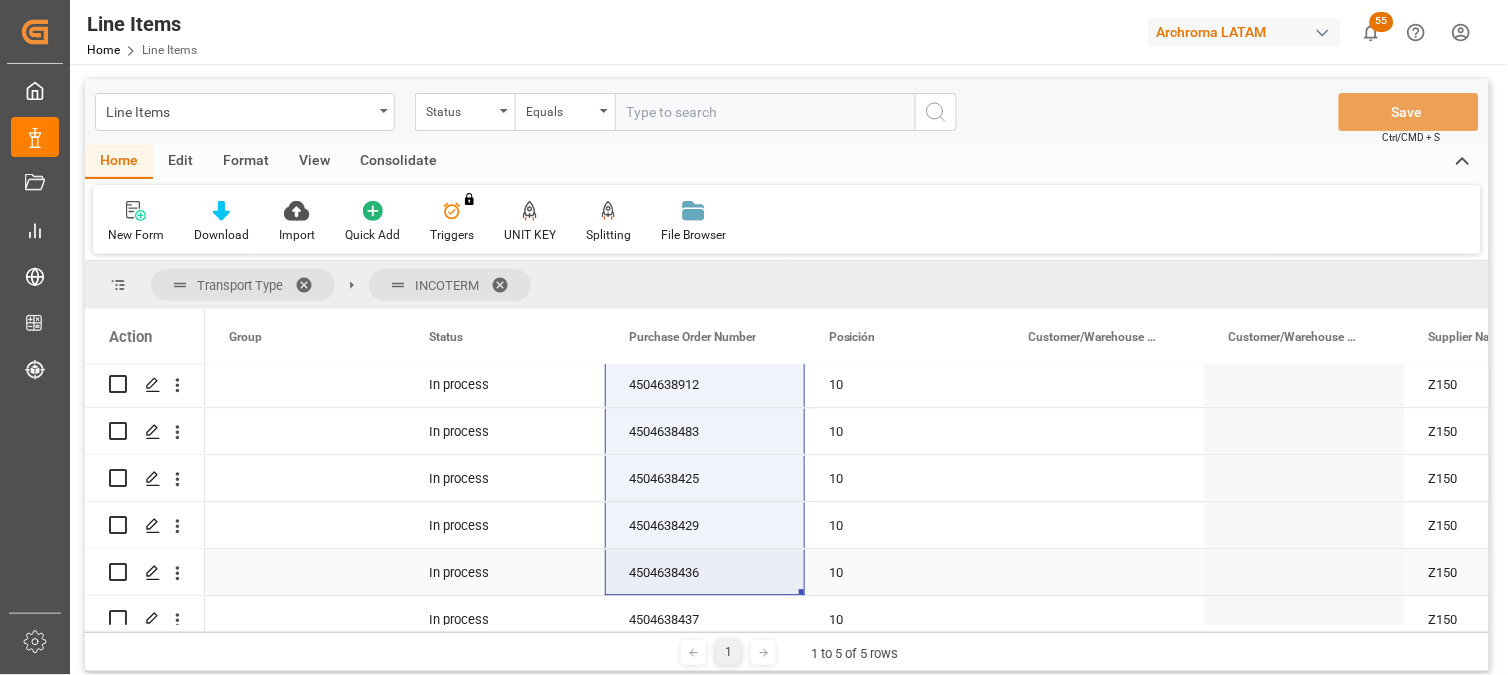 click on "4504638436" at bounding box center [705, 572] 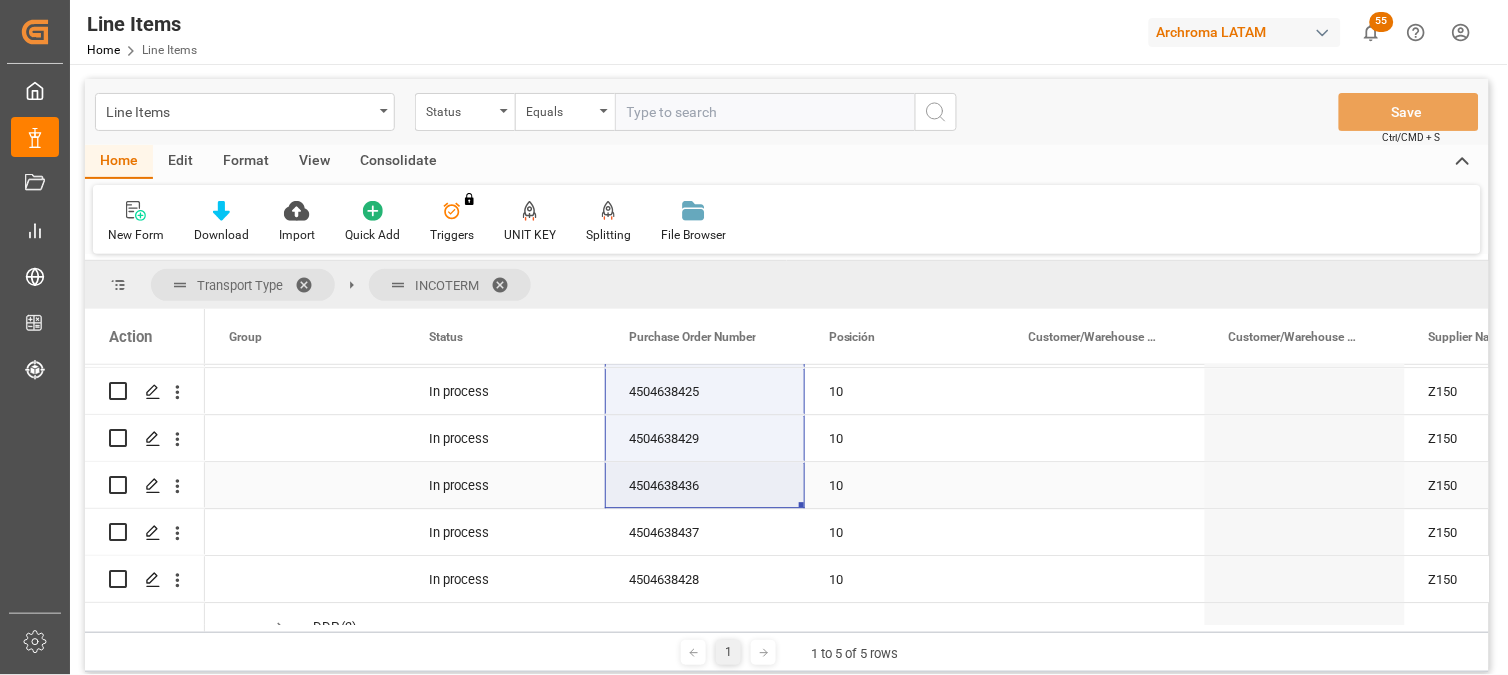 scroll, scrollTop: 1448, scrollLeft: 0, axis: vertical 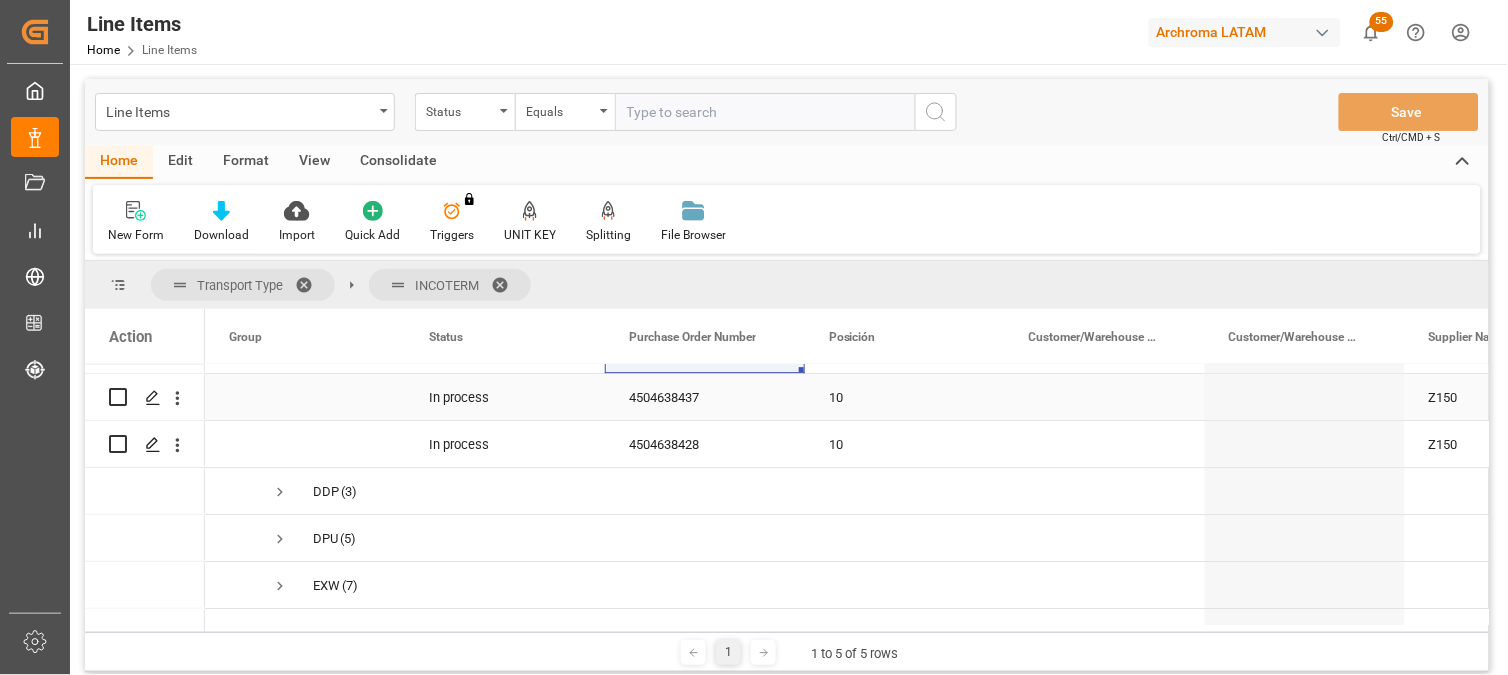 click on "4504638437" at bounding box center (705, 397) 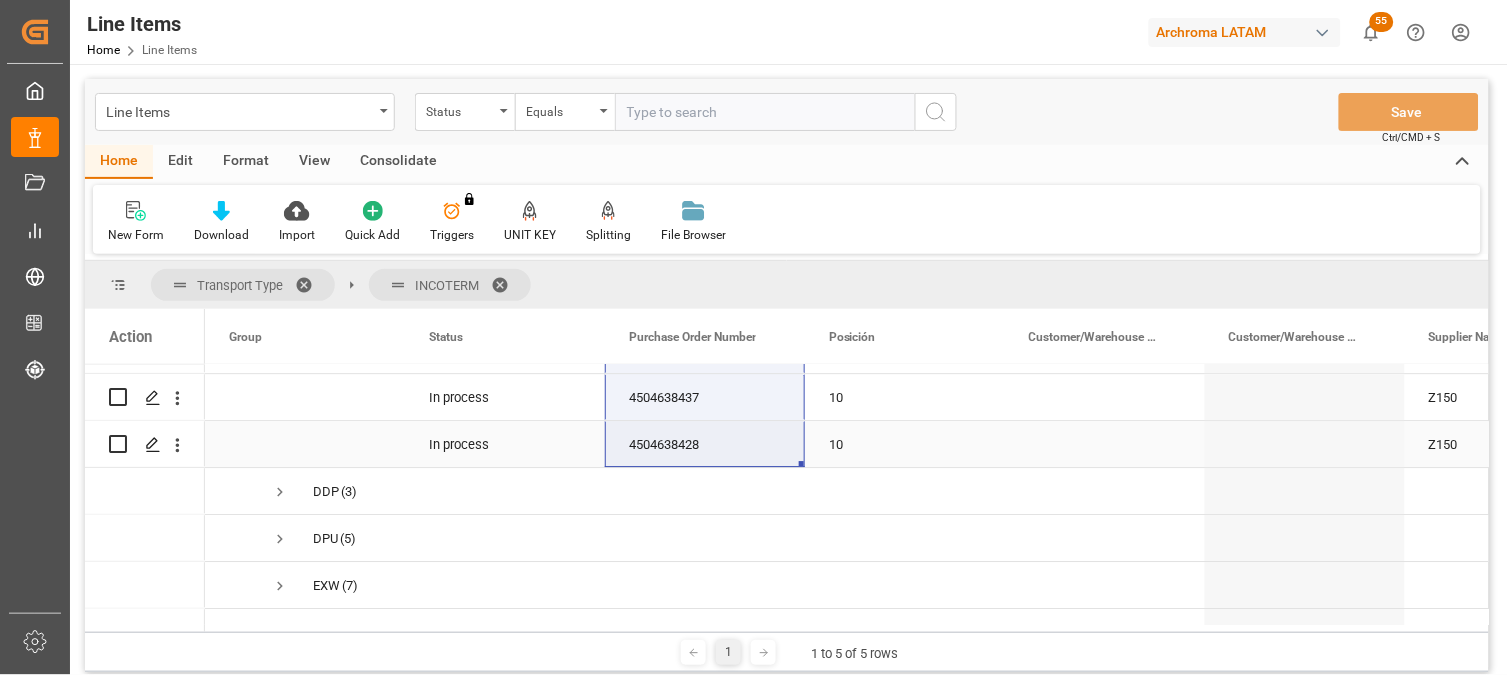 click on "4504638428" at bounding box center (705, 444) 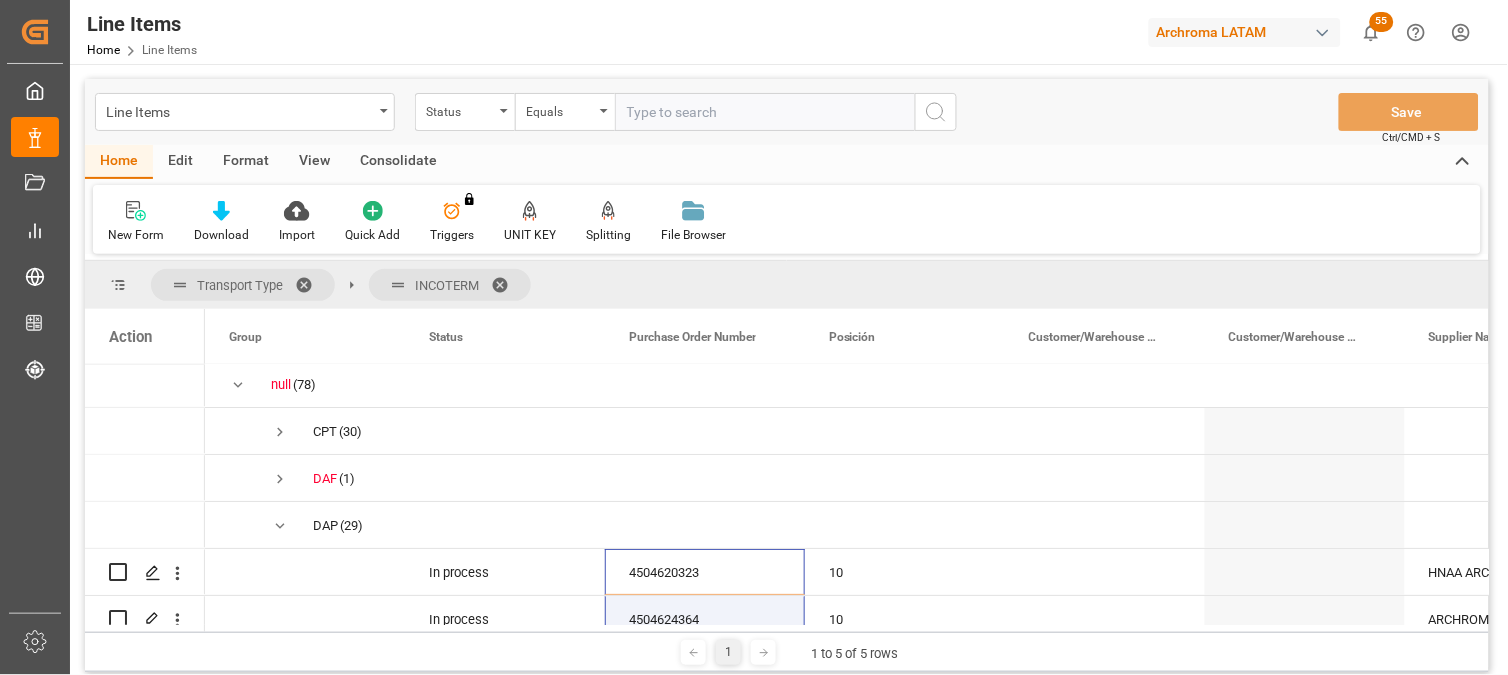 scroll, scrollTop: 0, scrollLeft: 0, axis: both 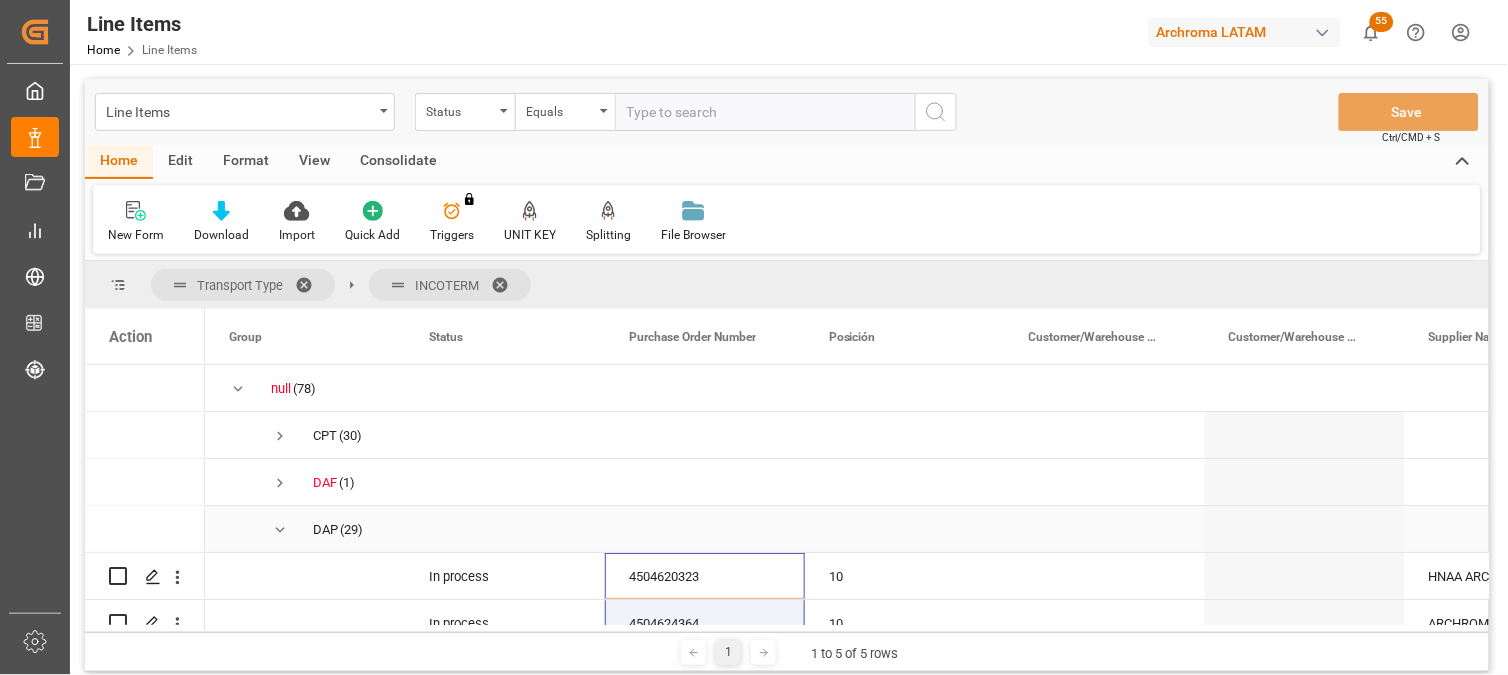 click at bounding box center [280, 530] 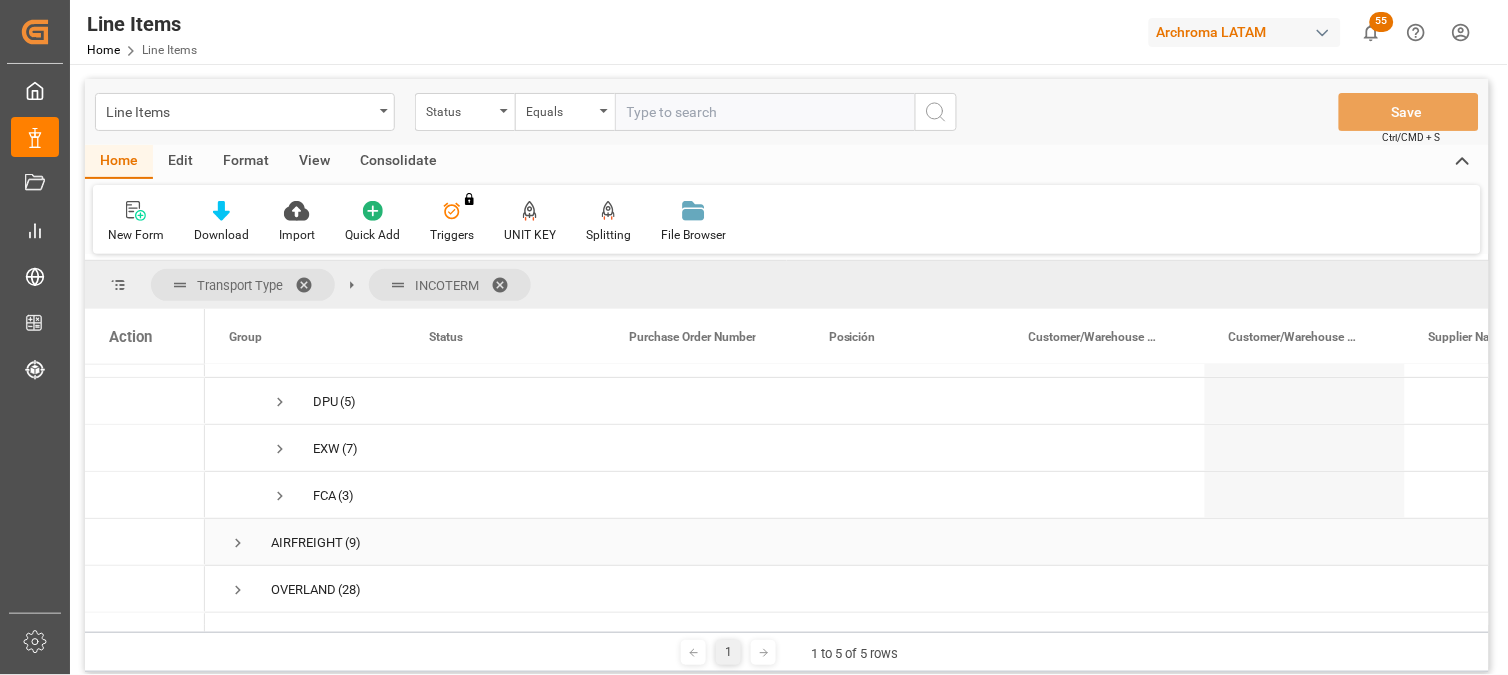 scroll, scrollTop: 111, scrollLeft: 0, axis: vertical 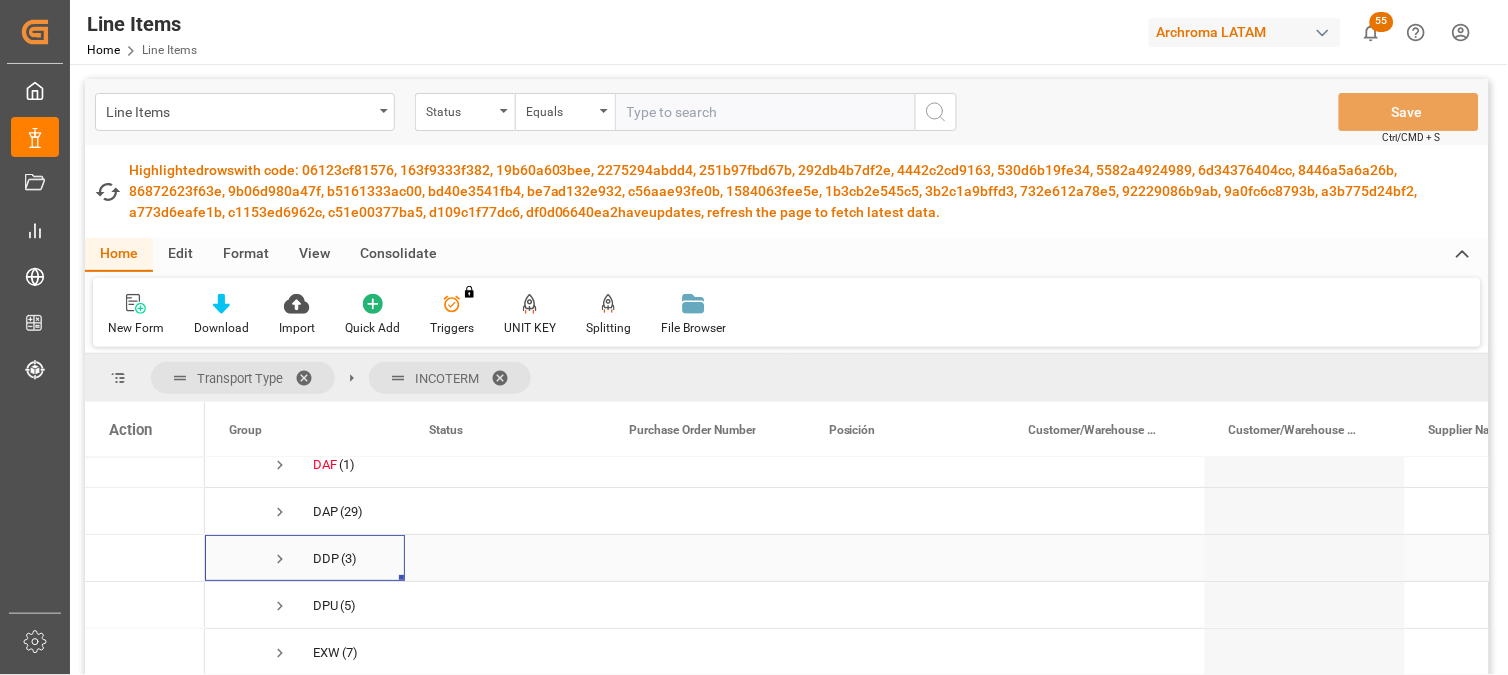 click at bounding box center [280, 559] 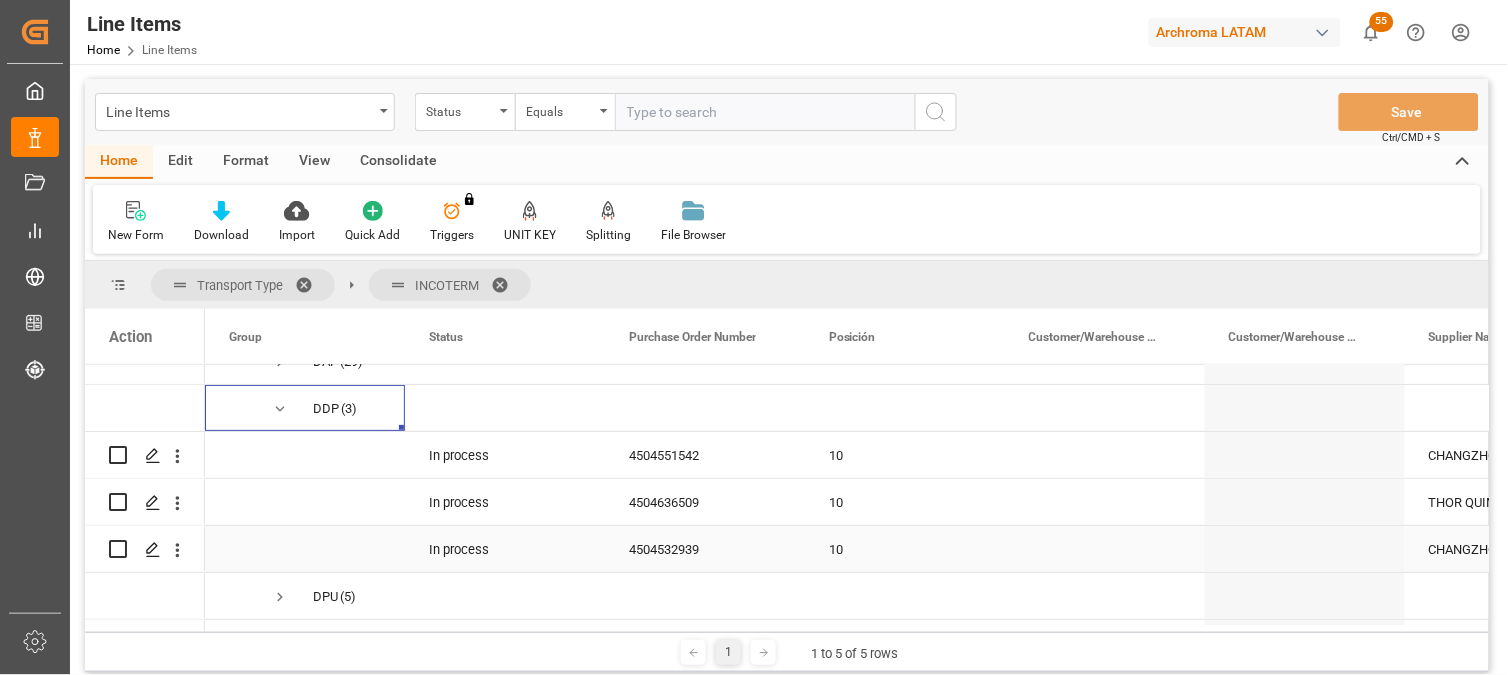 scroll, scrollTop: 222, scrollLeft: 0, axis: vertical 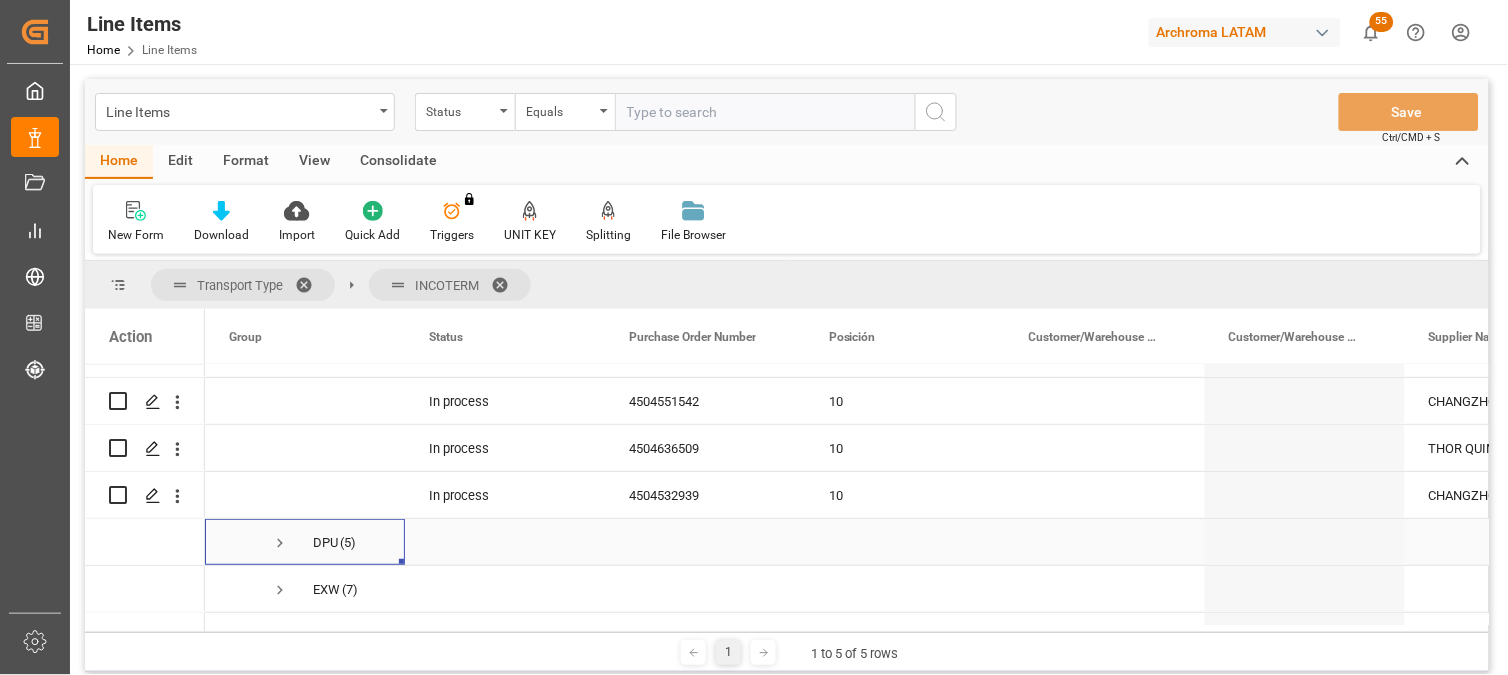 click at bounding box center (280, 543) 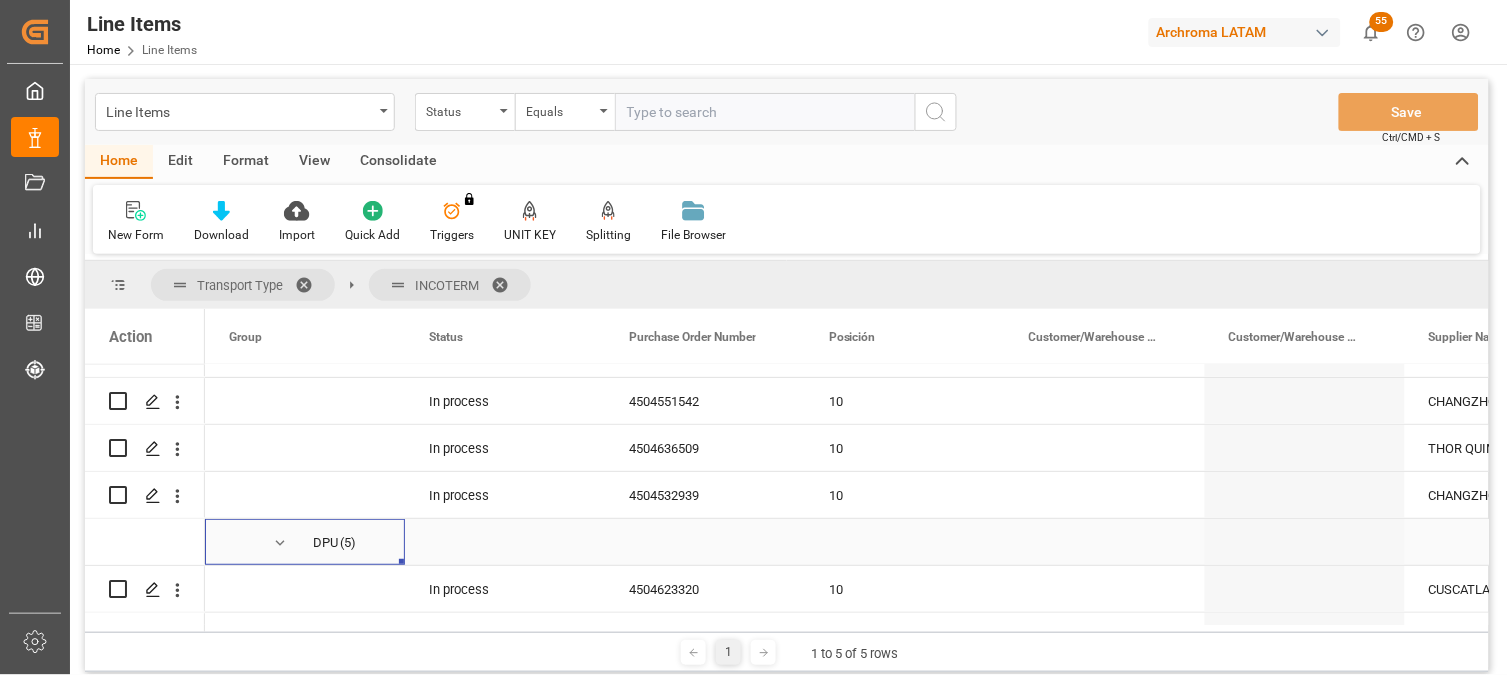 scroll, scrollTop: 111, scrollLeft: 0, axis: vertical 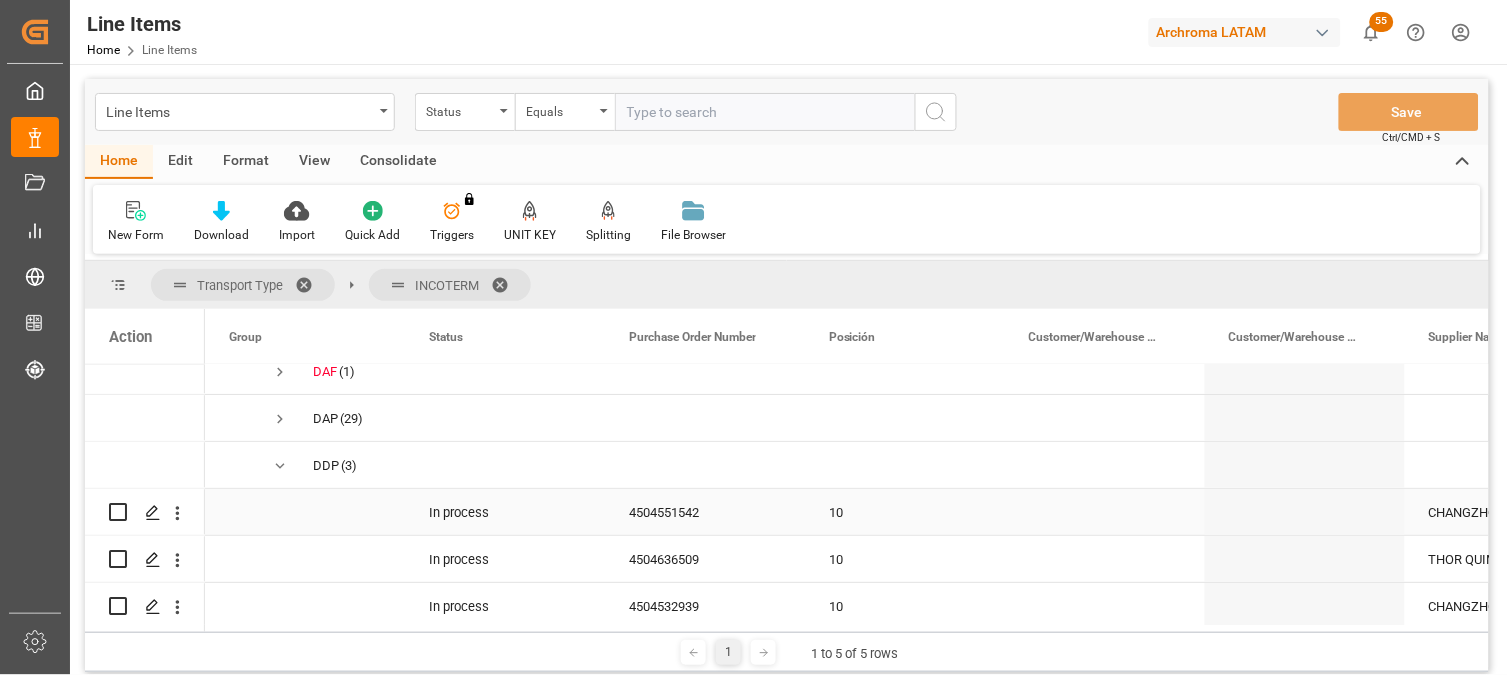 click on "4504551542" at bounding box center [705, 512] 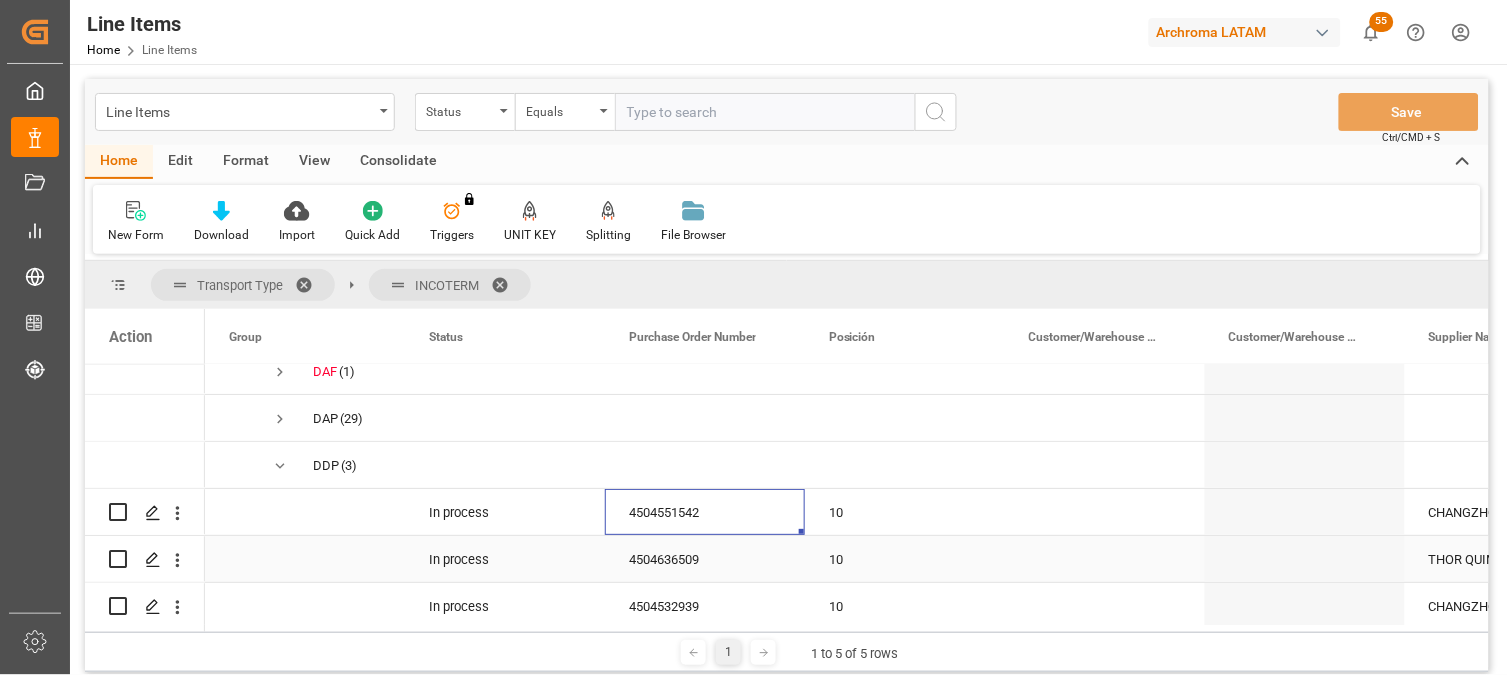 click on "4504636509" at bounding box center [705, 559] 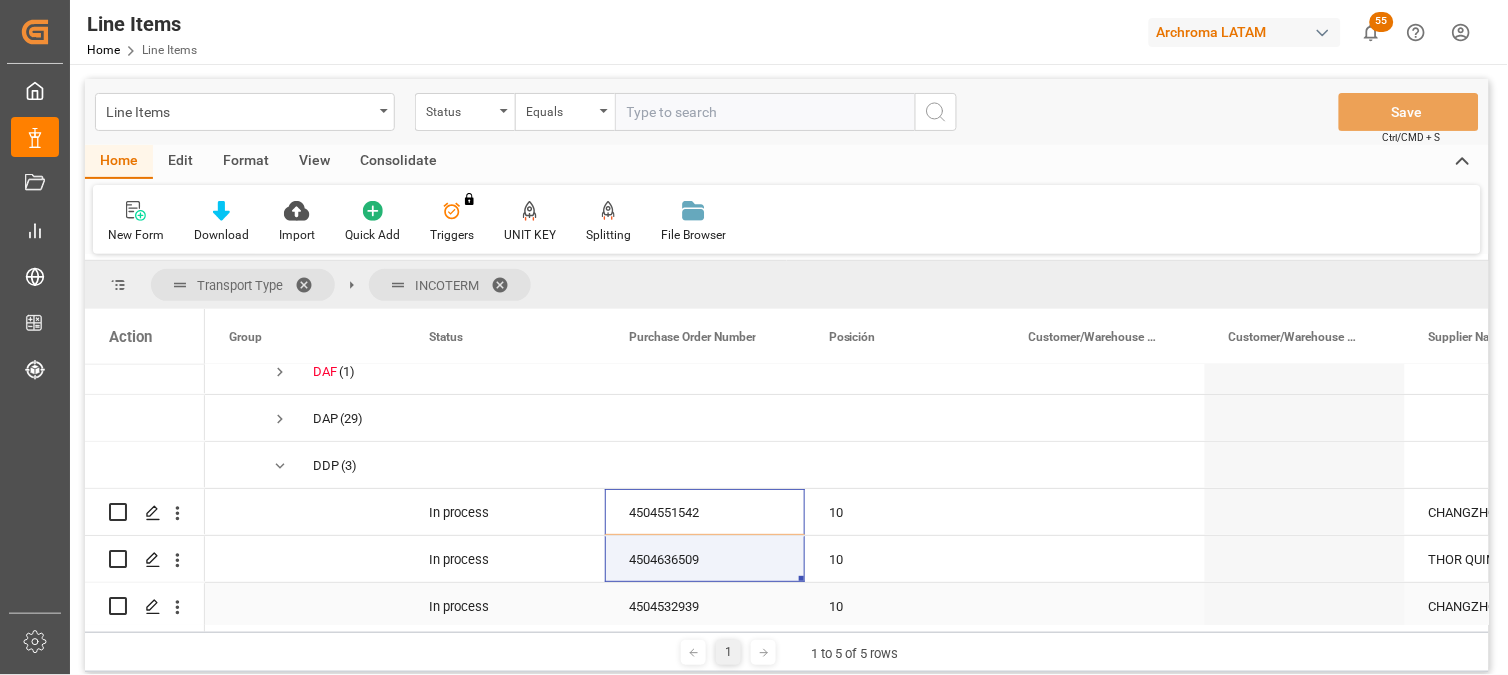 click on "4504532939" at bounding box center (705, 606) 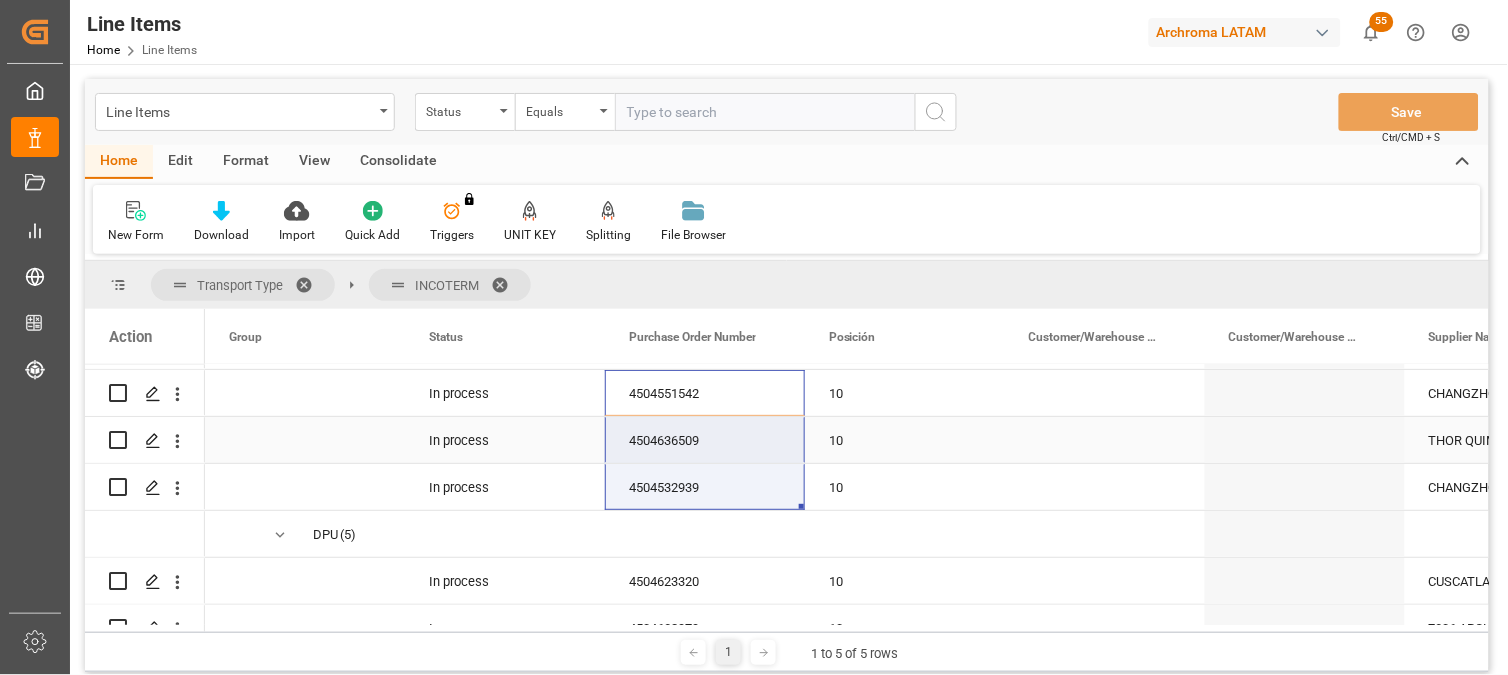 scroll, scrollTop: 333, scrollLeft: 0, axis: vertical 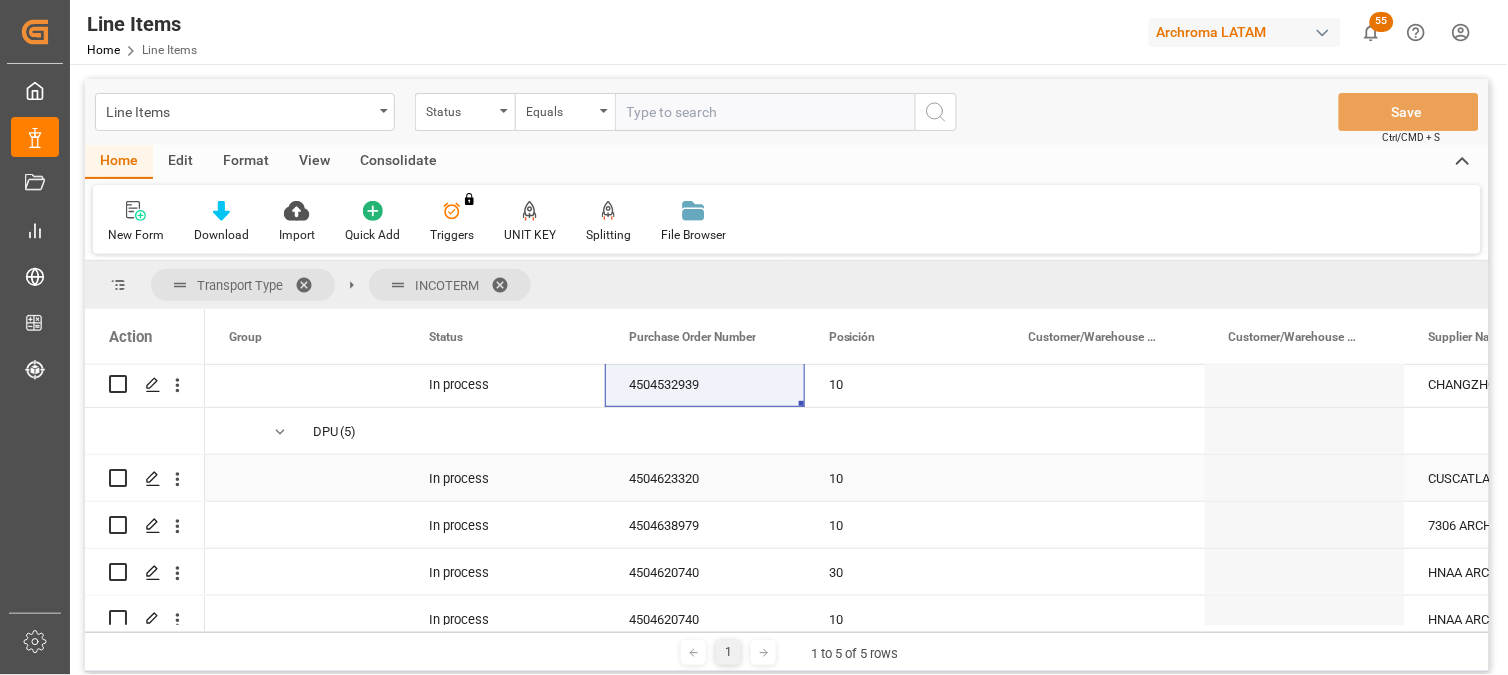 click on "4504623320" at bounding box center [705, 478] 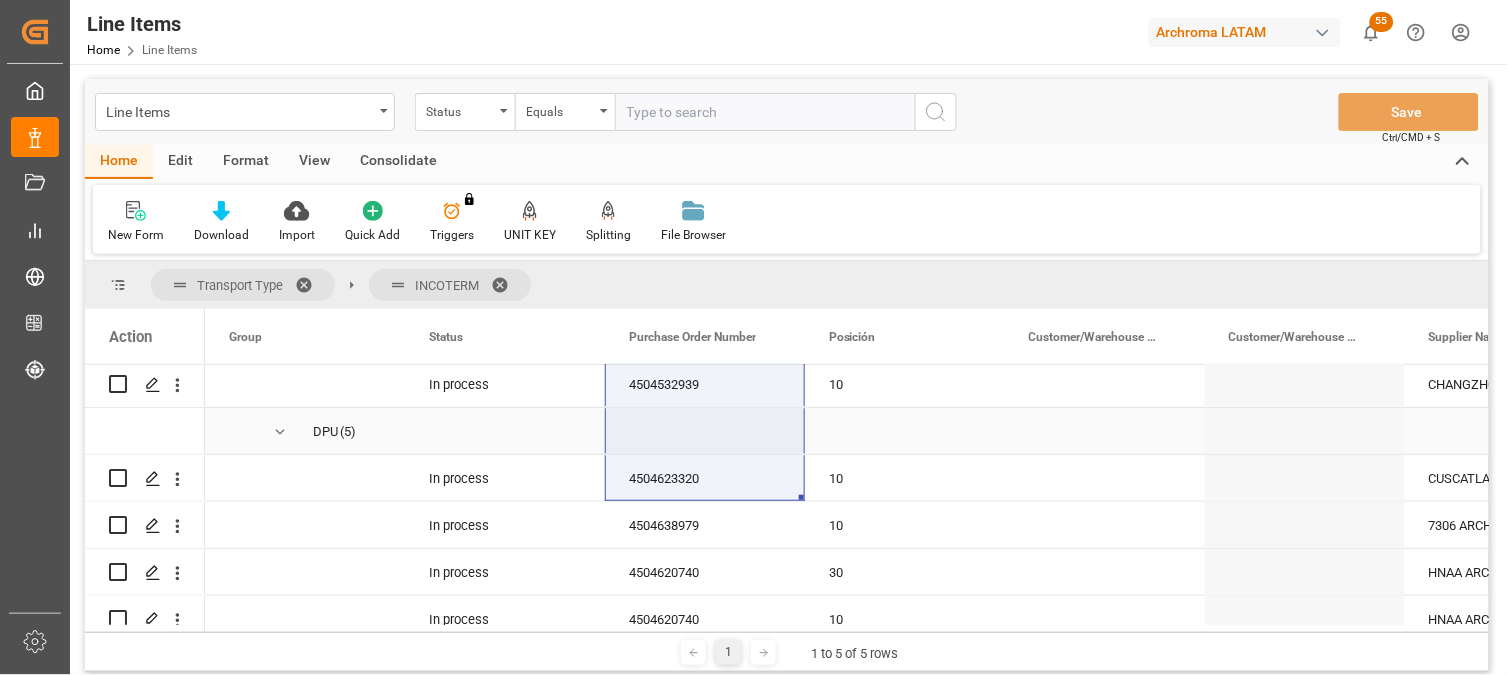 click at bounding box center (705, 431) 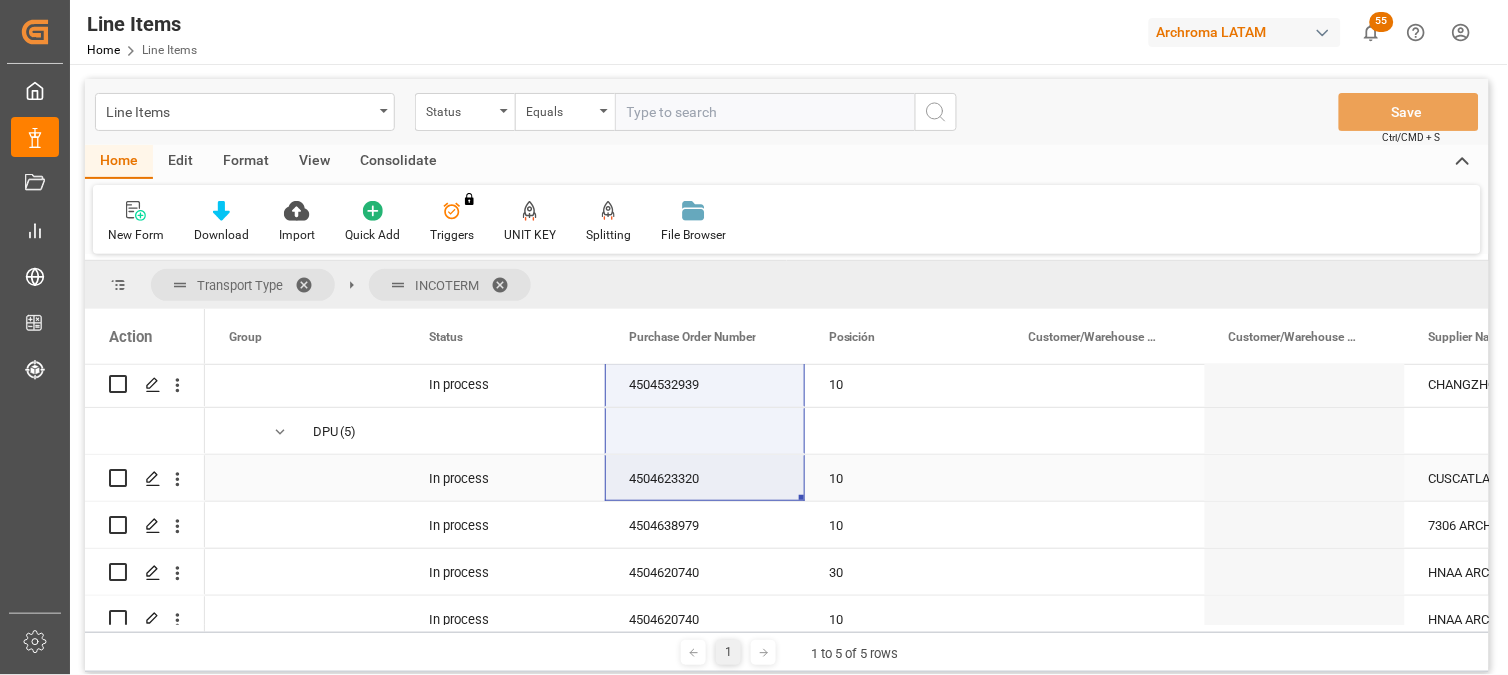 click on "4504623320" at bounding box center [705, 478] 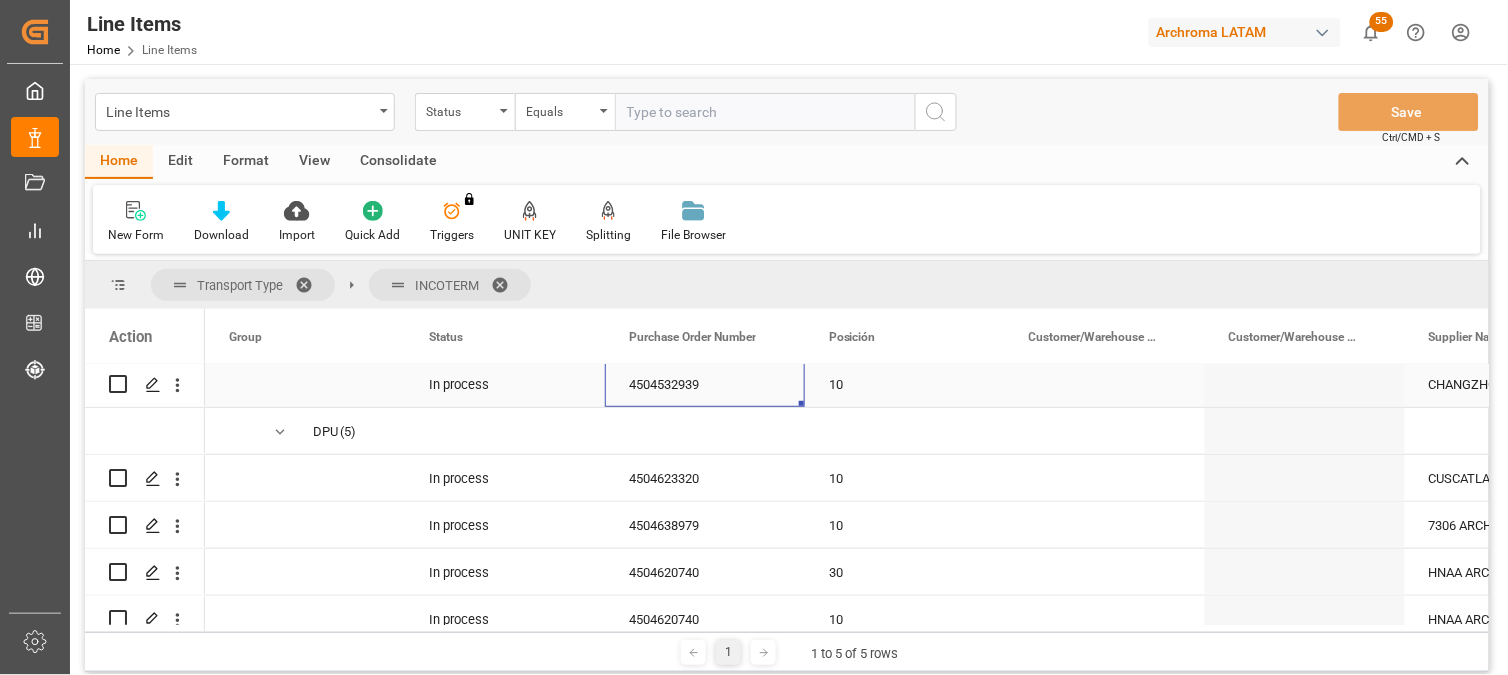click on "4504532939" at bounding box center [705, 384] 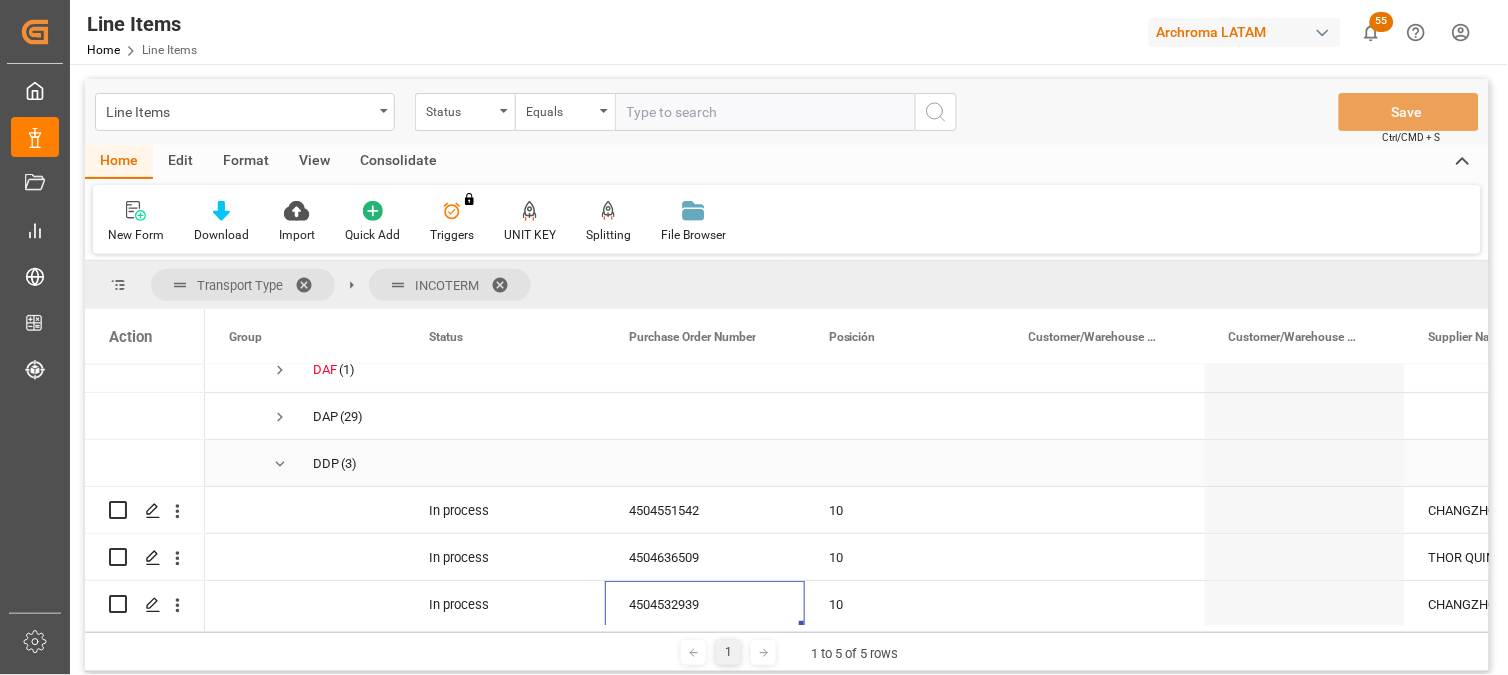 scroll, scrollTop: 111, scrollLeft: 0, axis: vertical 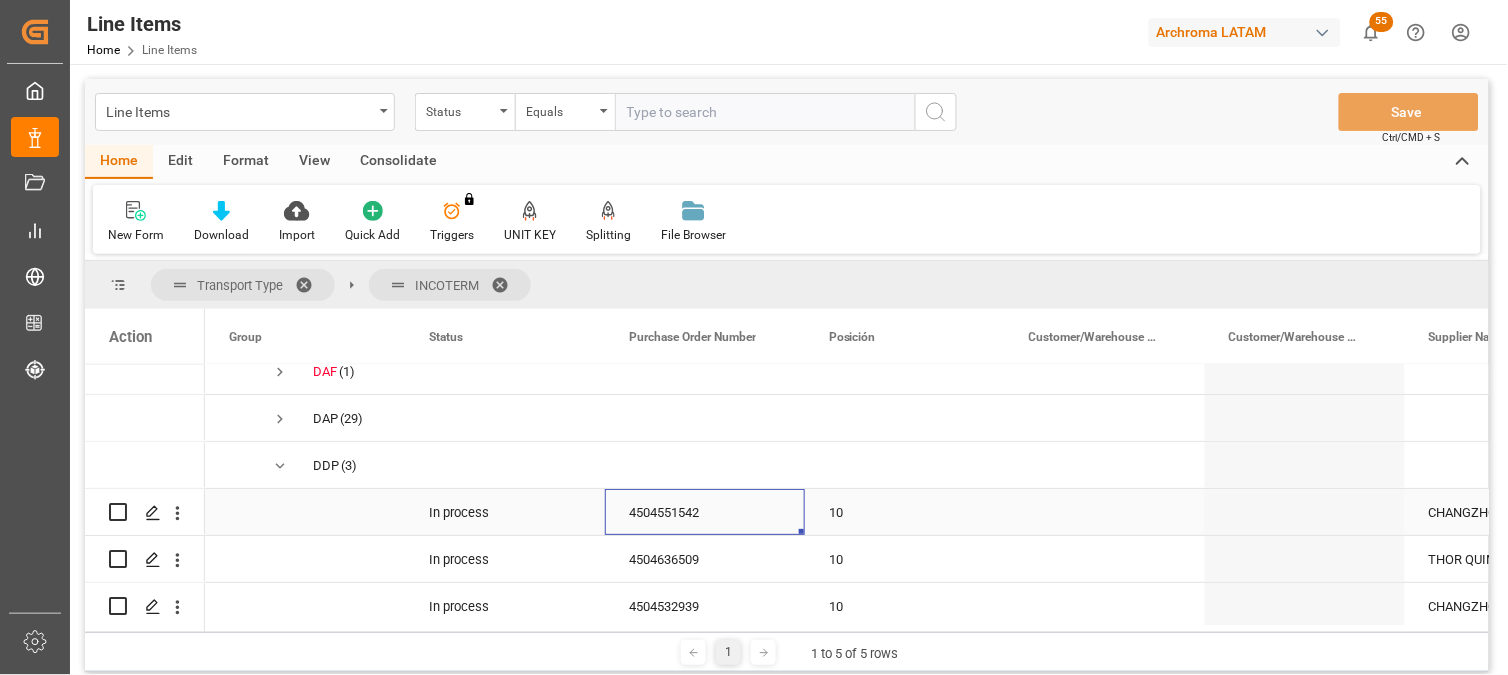 click on "4504551542" at bounding box center [705, 512] 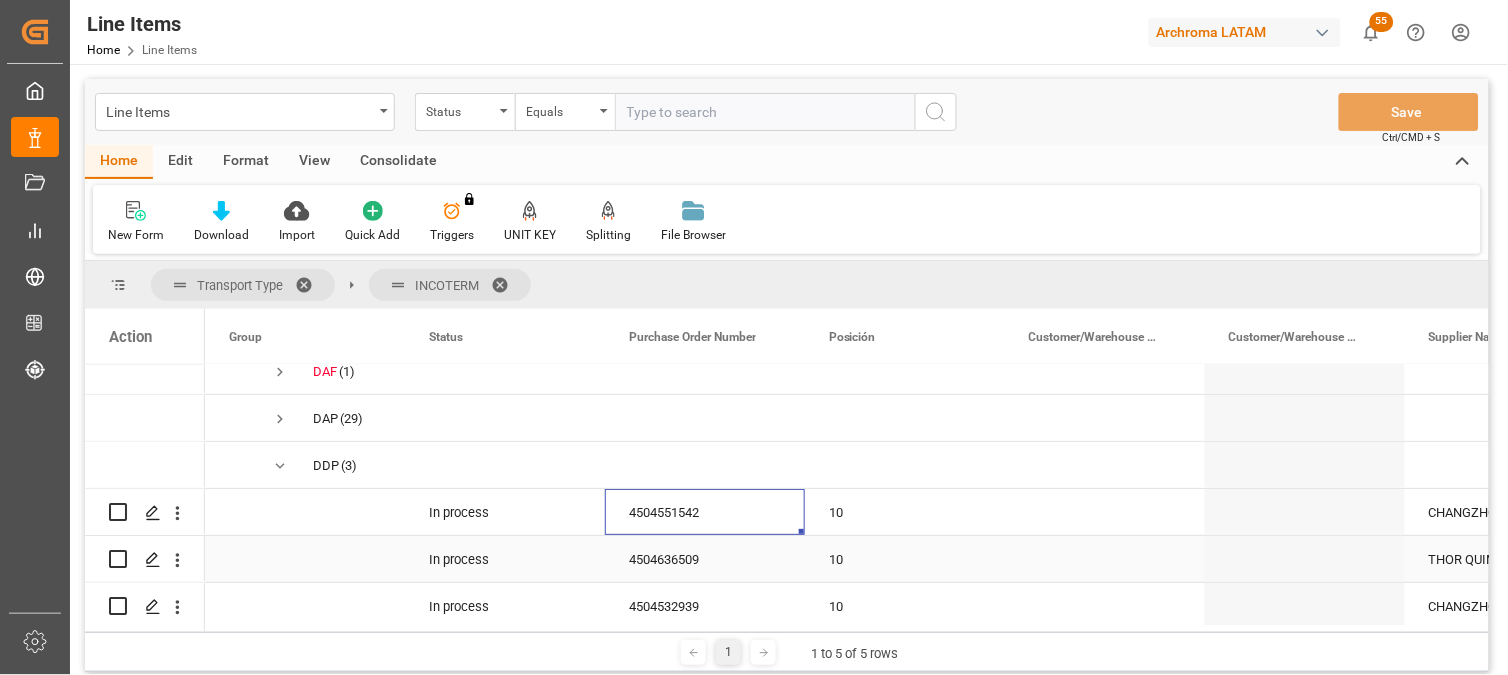 click on "4504636509" at bounding box center [705, 559] 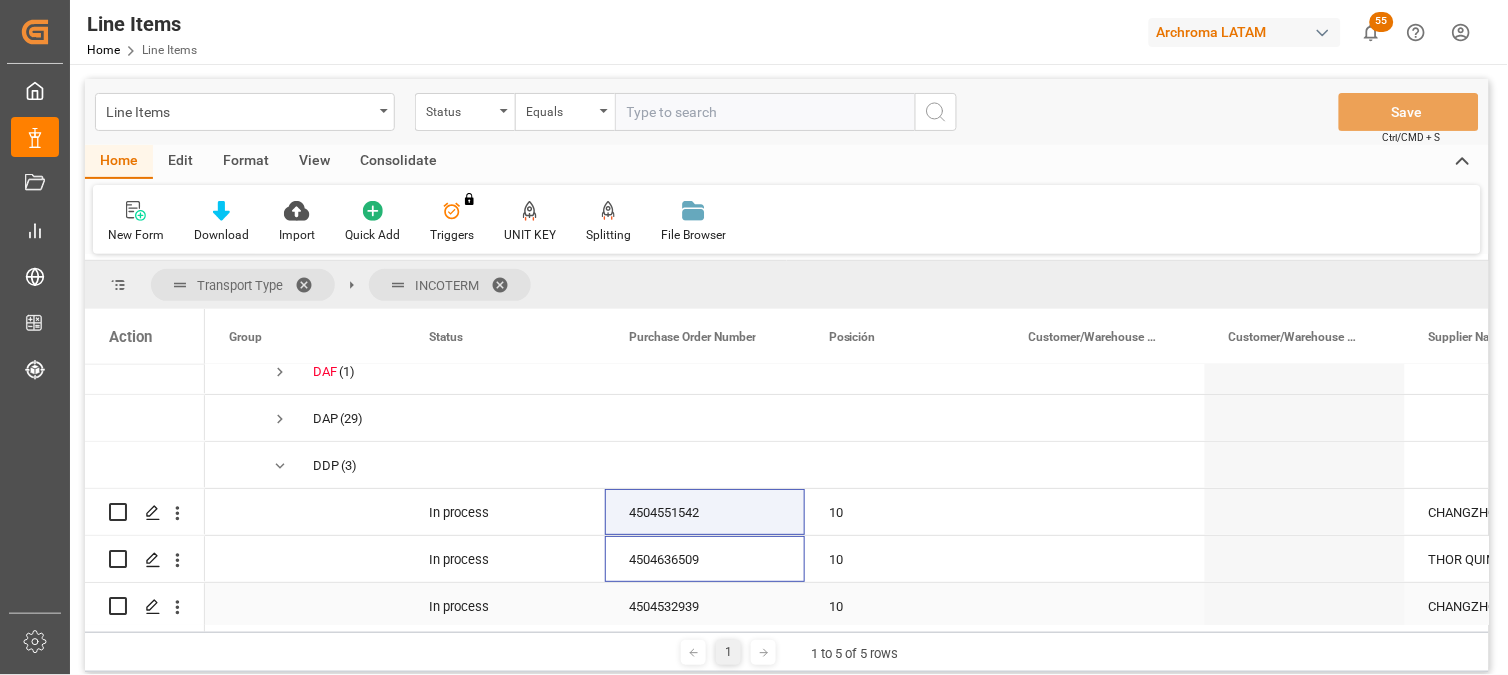 click on "4504532939" at bounding box center [705, 606] 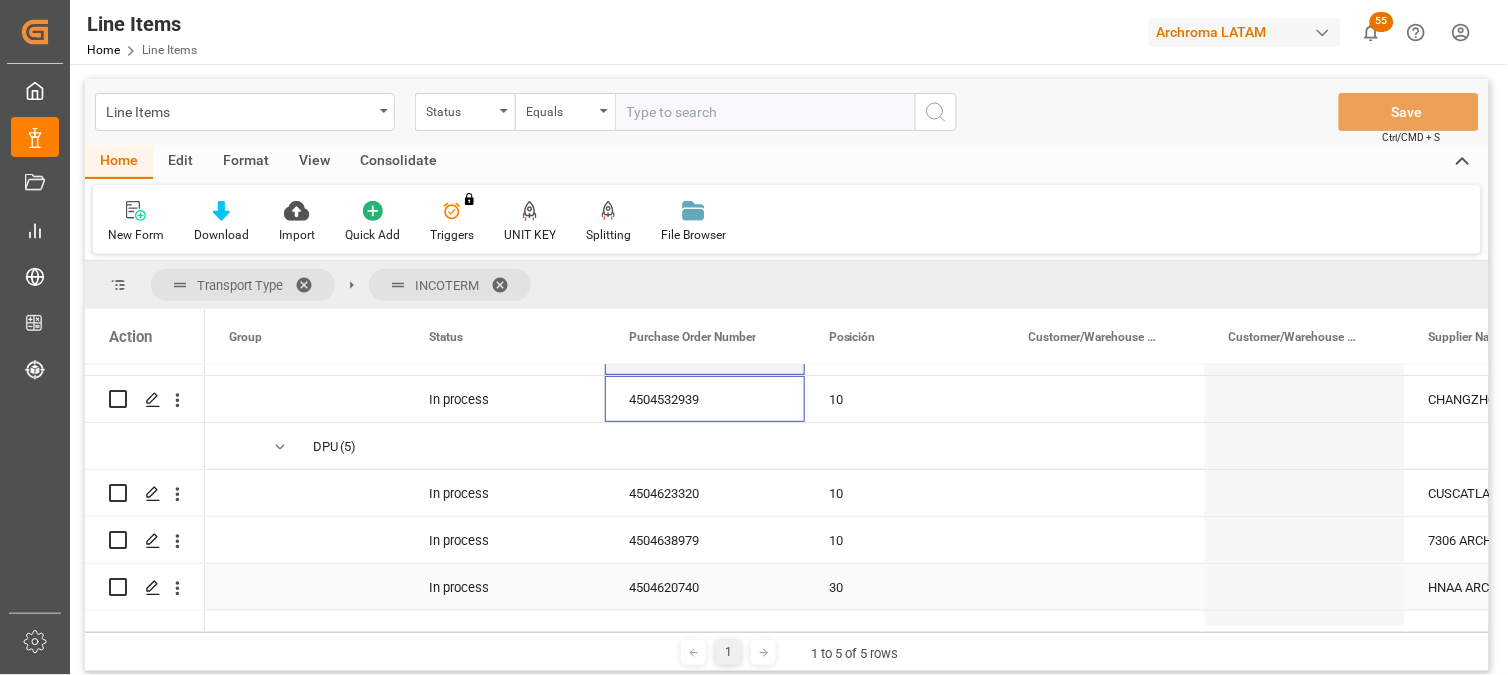 scroll, scrollTop: 333, scrollLeft: 0, axis: vertical 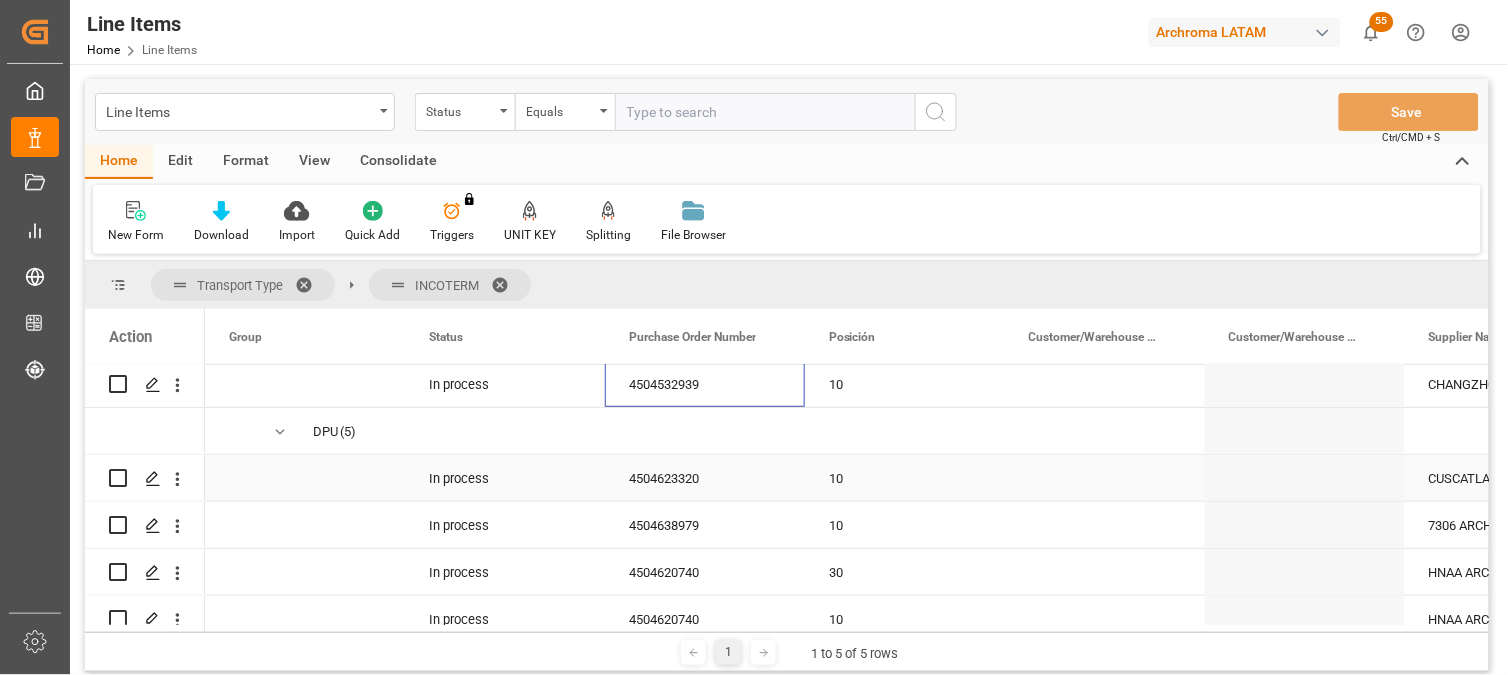 click on "4504623320" at bounding box center [705, 478] 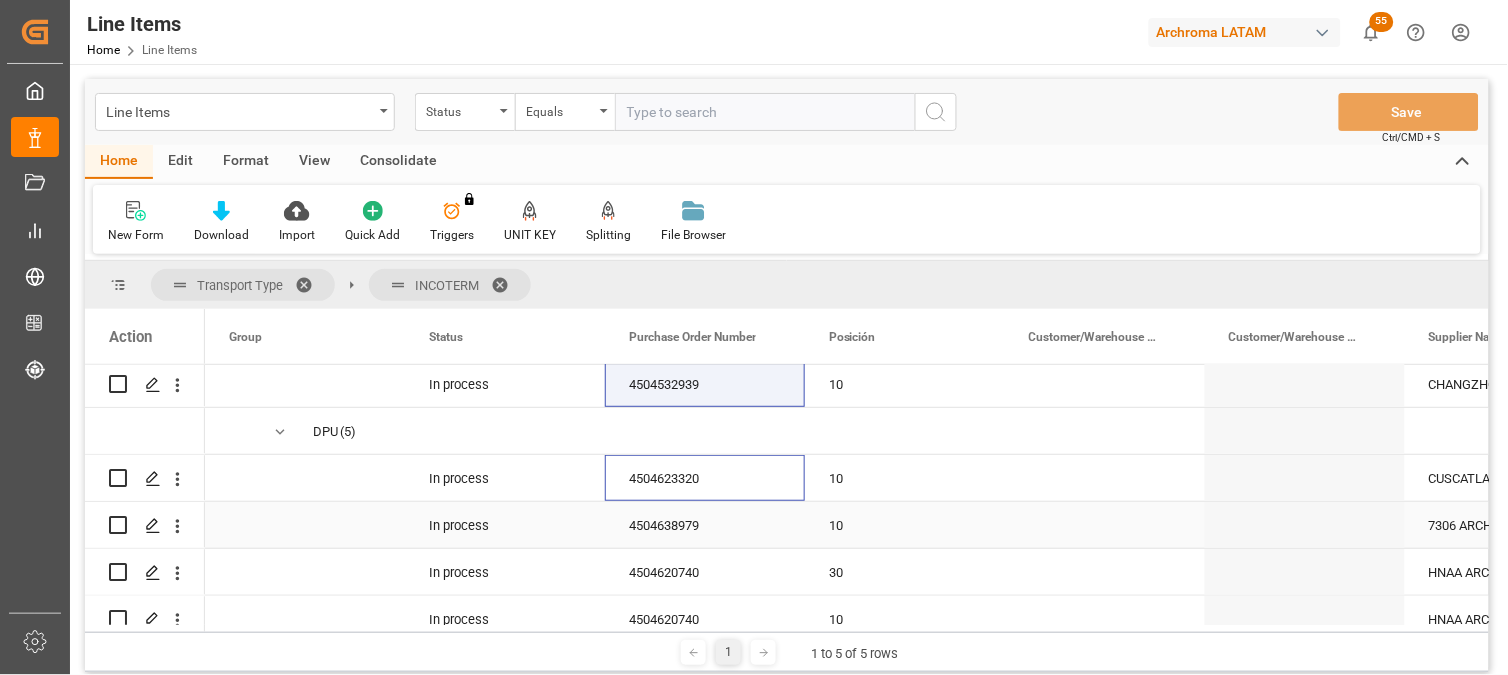 click on "4504638979" at bounding box center [705, 525] 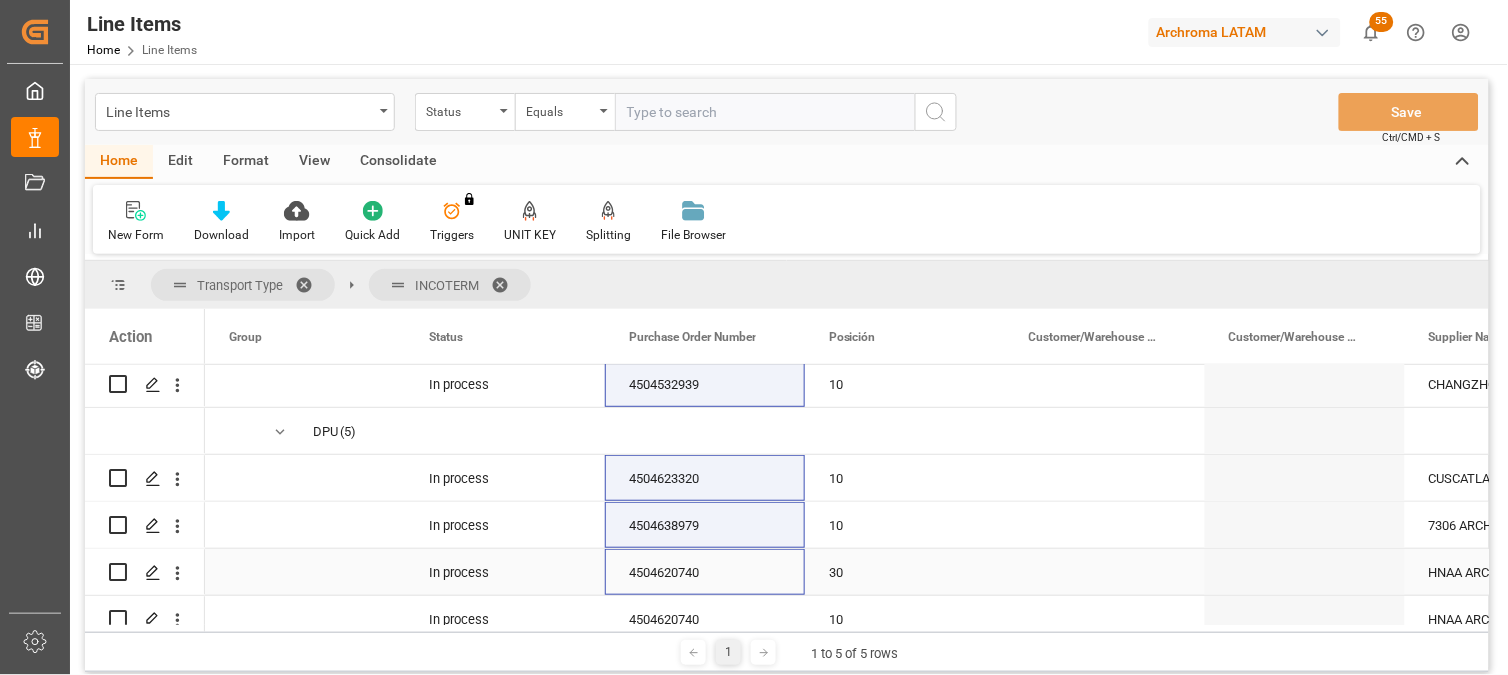 click on "4504620740" at bounding box center [705, 572] 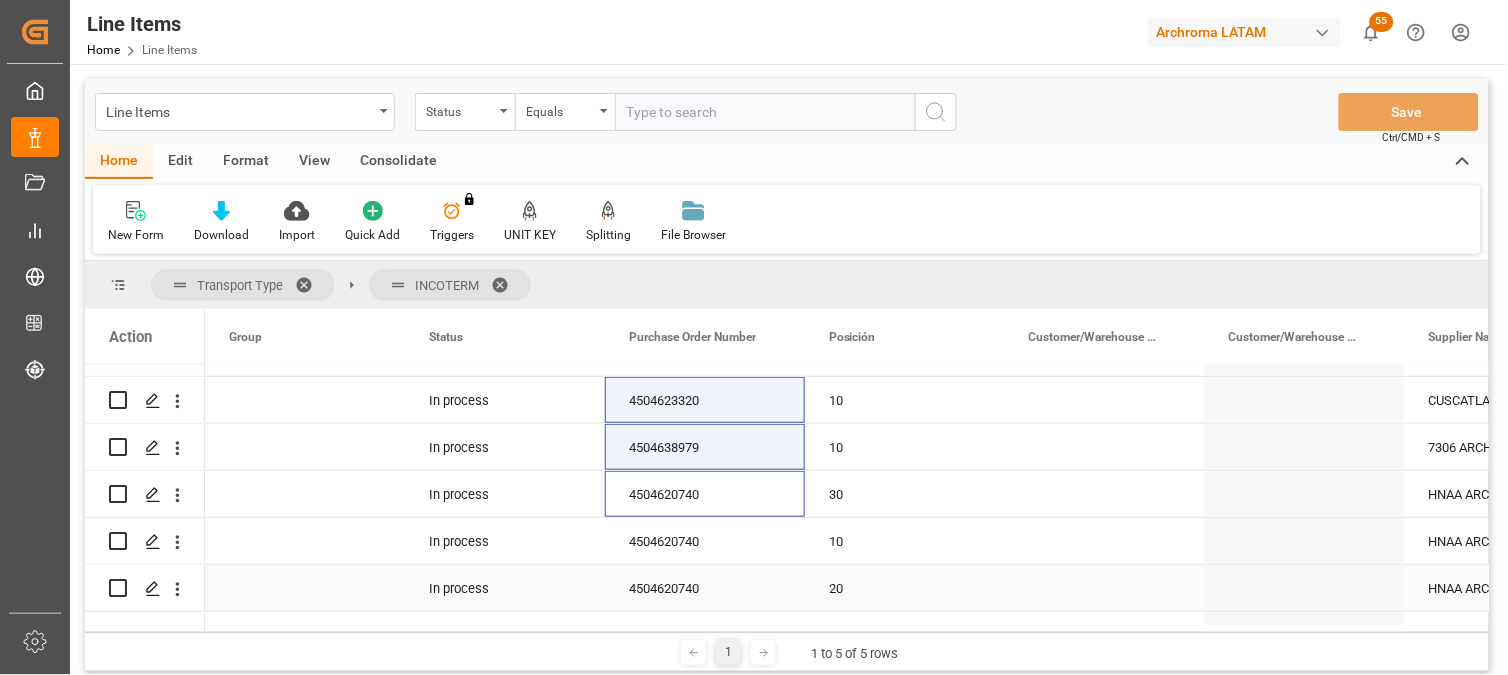 scroll, scrollTop: 444, scrollLeft: 0, axis: vertical 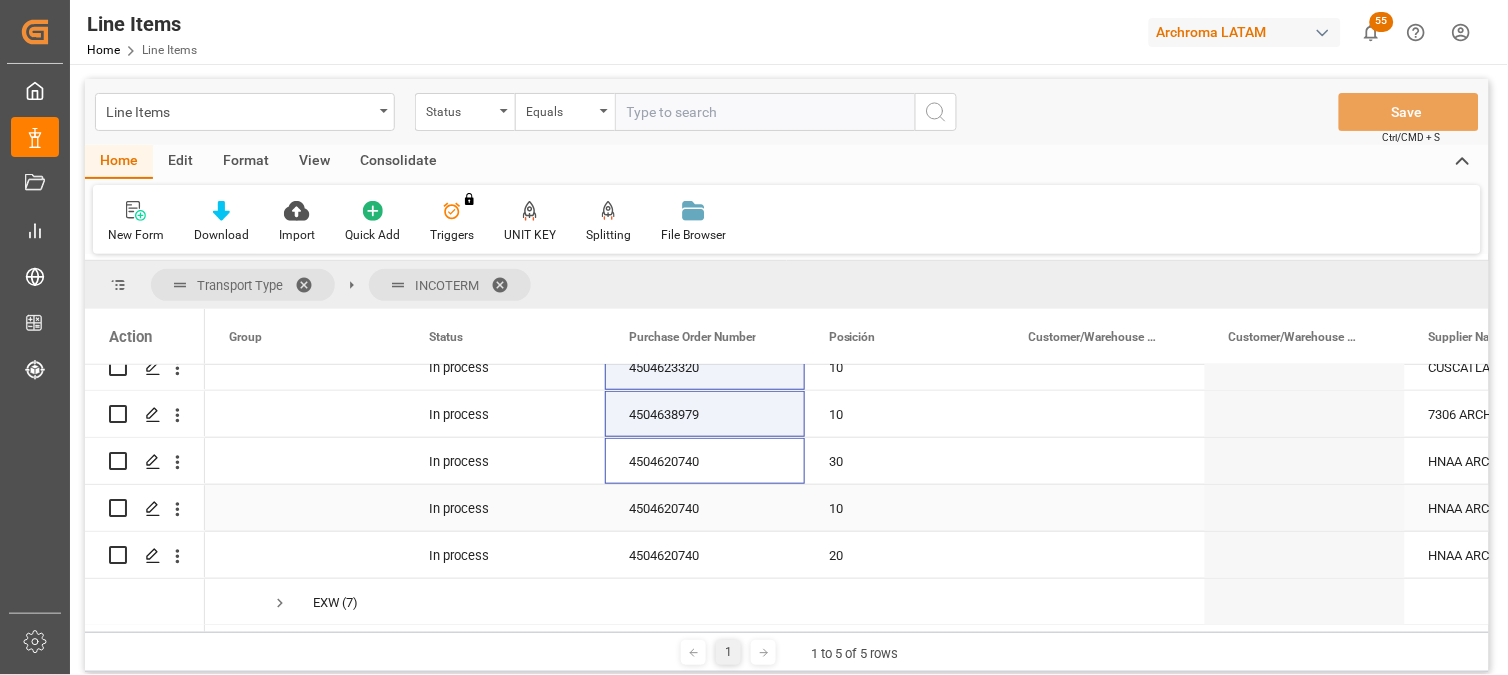 click on "4504620740" at bounding box center [705, 508] 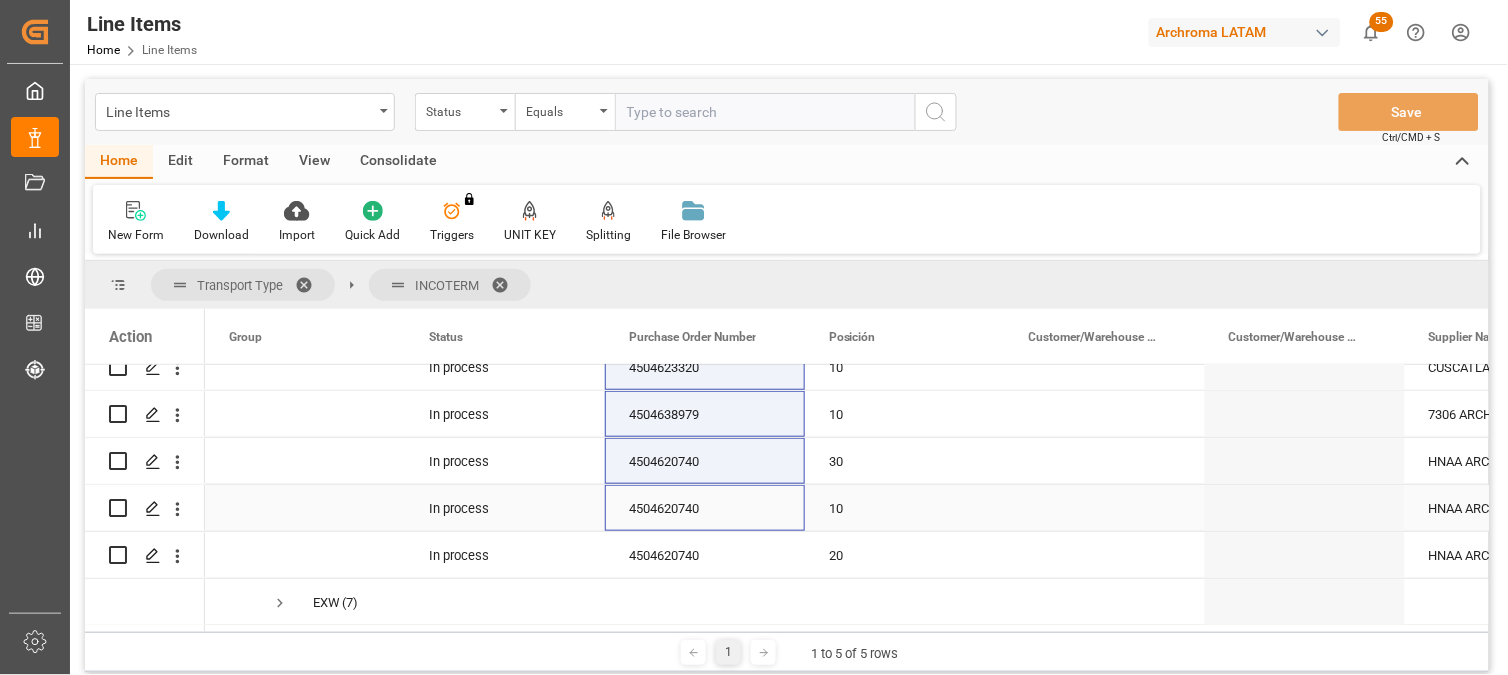 click on "4504620740" at bounding box center (705, 555) 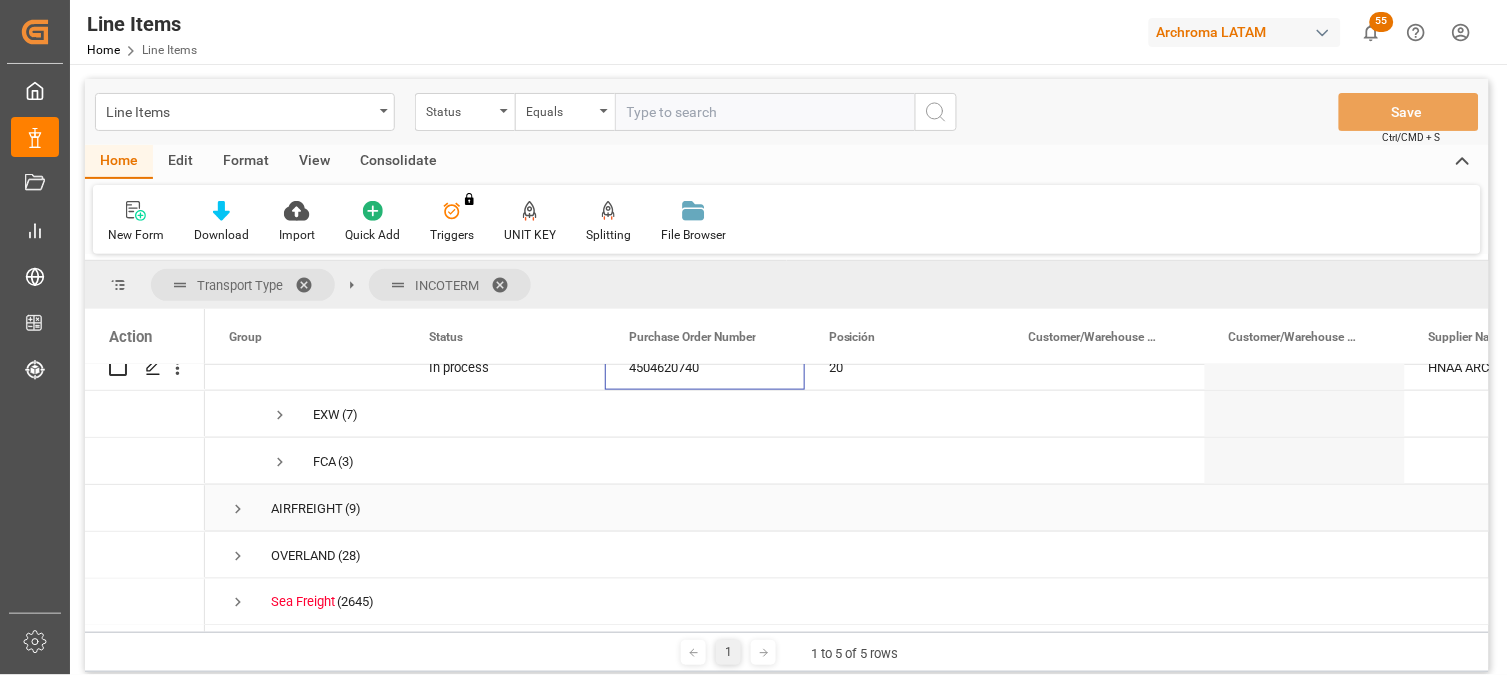 scroll, scrollTop: 666, scrollLeft: 0, axis: vertical 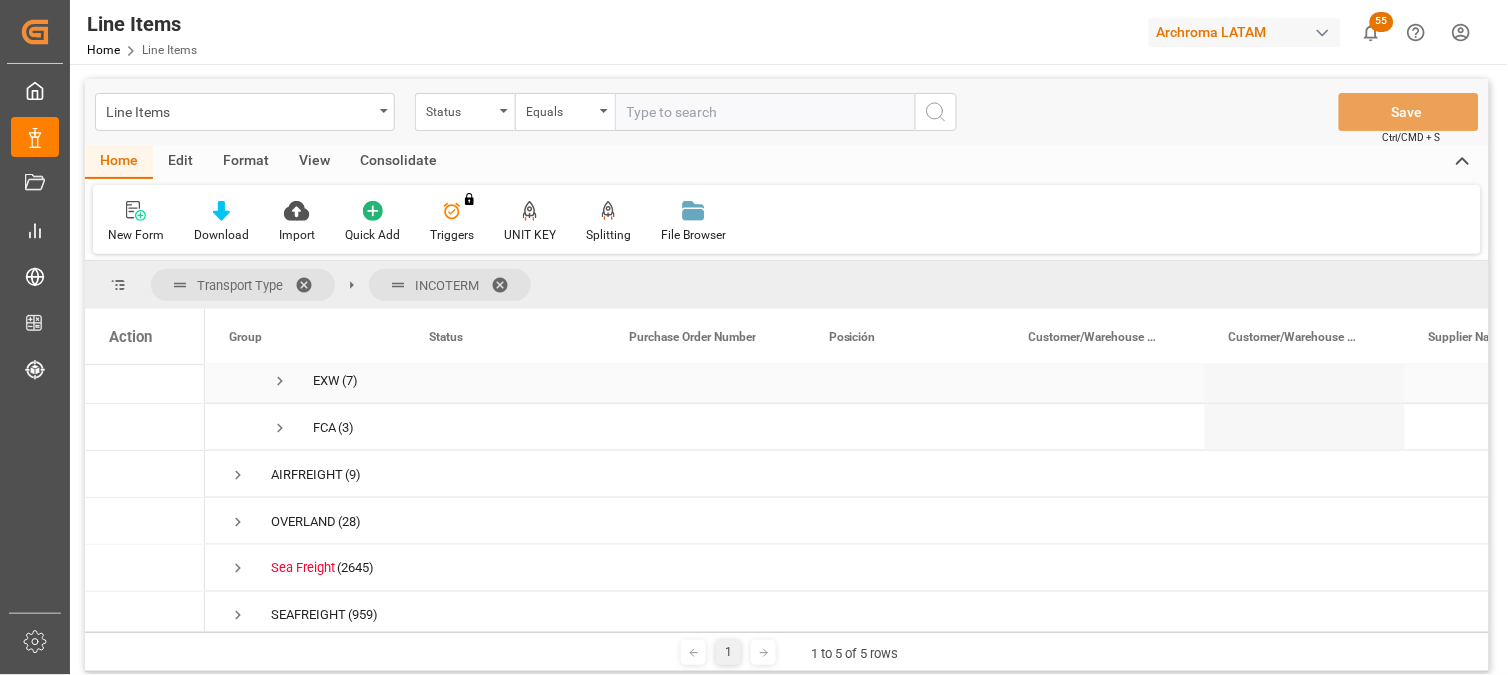click at bounding box center [280, 381] 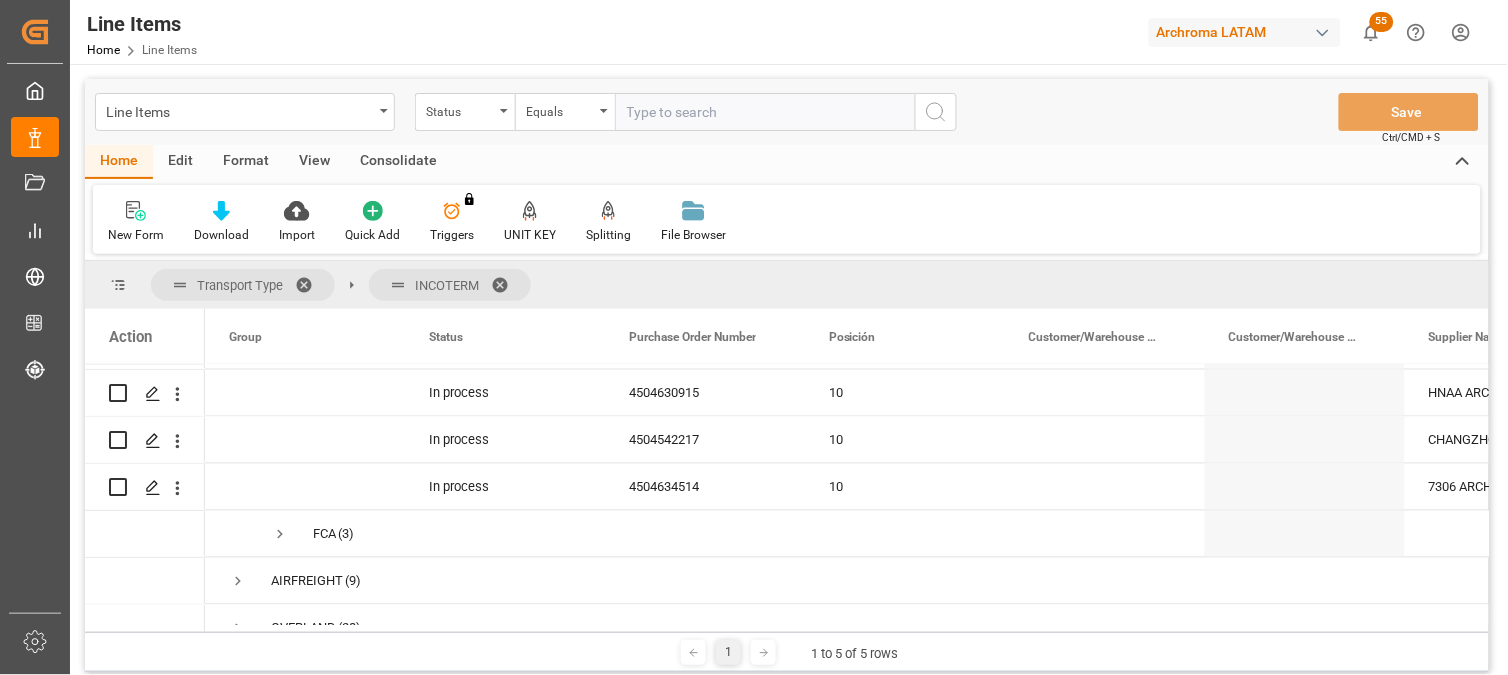 scroll, scrollTop: 777, scrollLeft: 0, axis: vertical 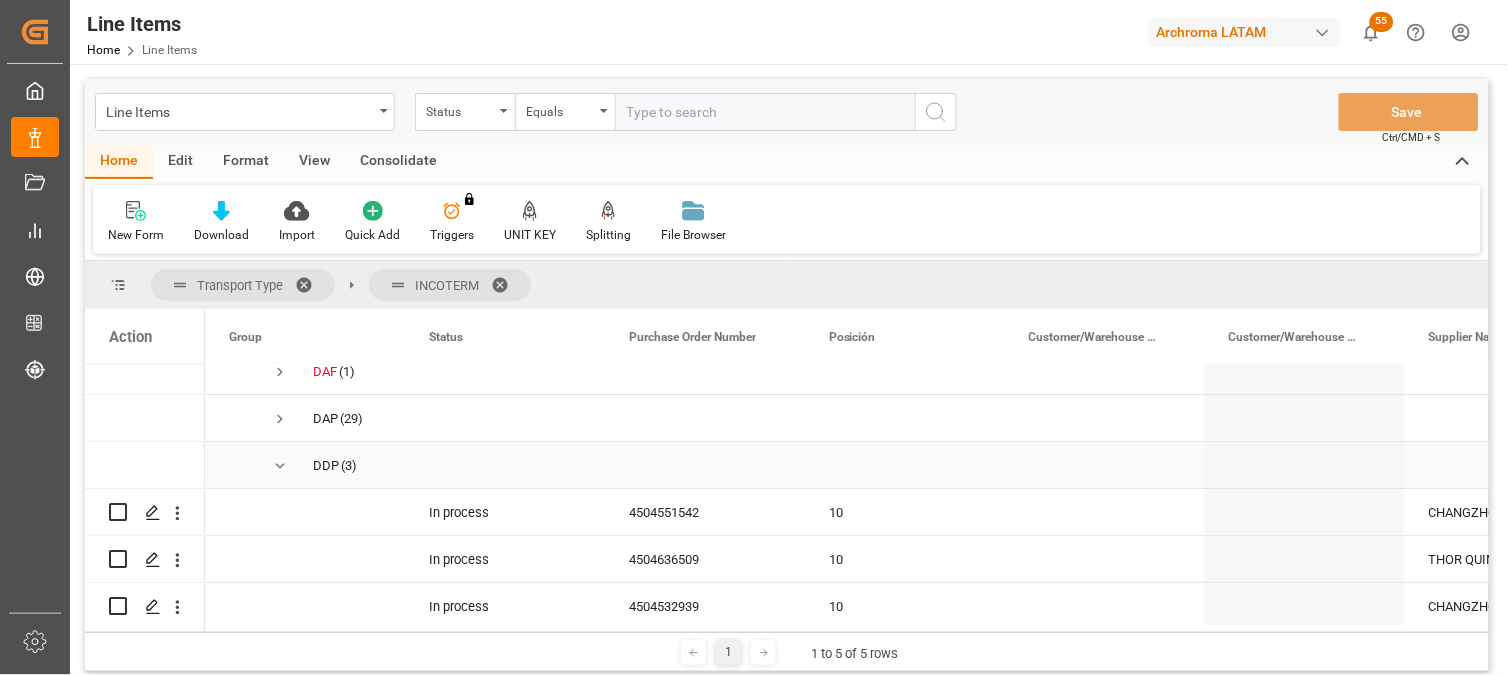 click at bounding box center (280, 466) 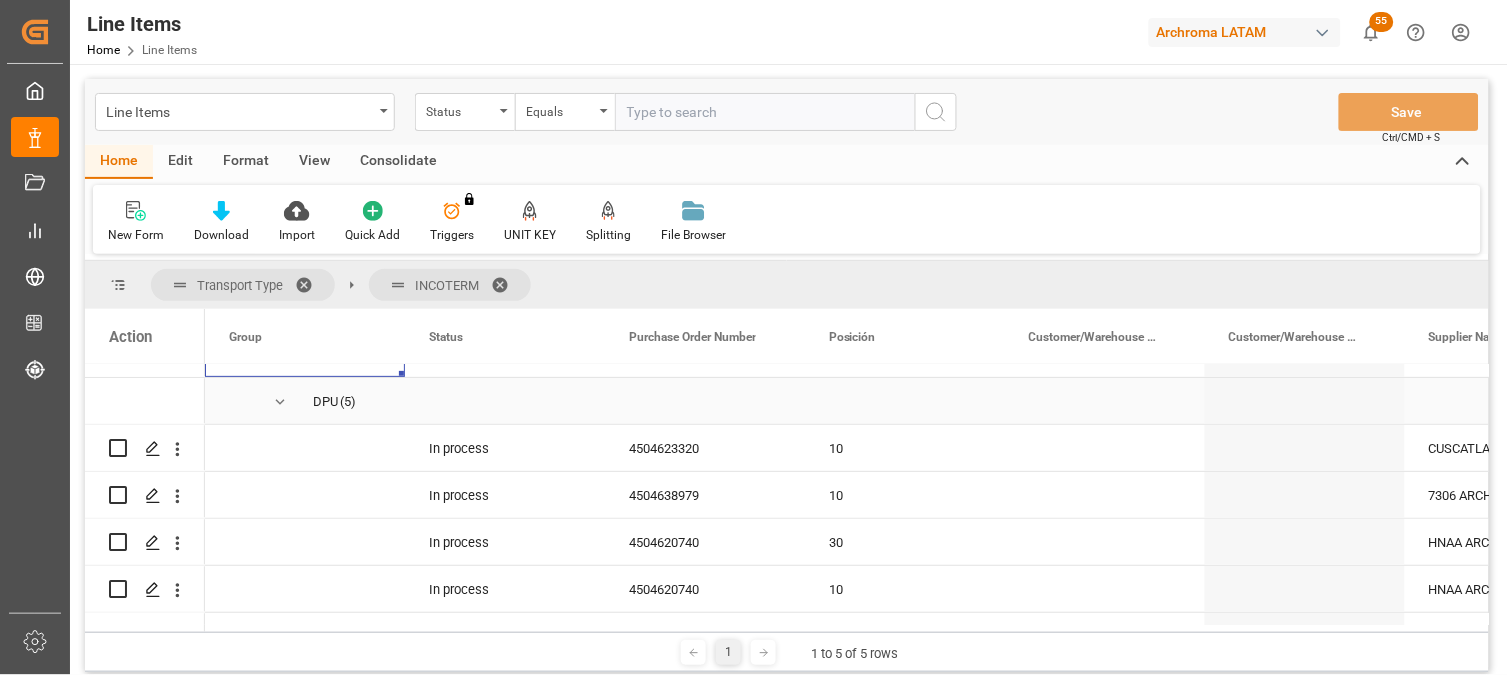 click at bounding box center [280, 402] 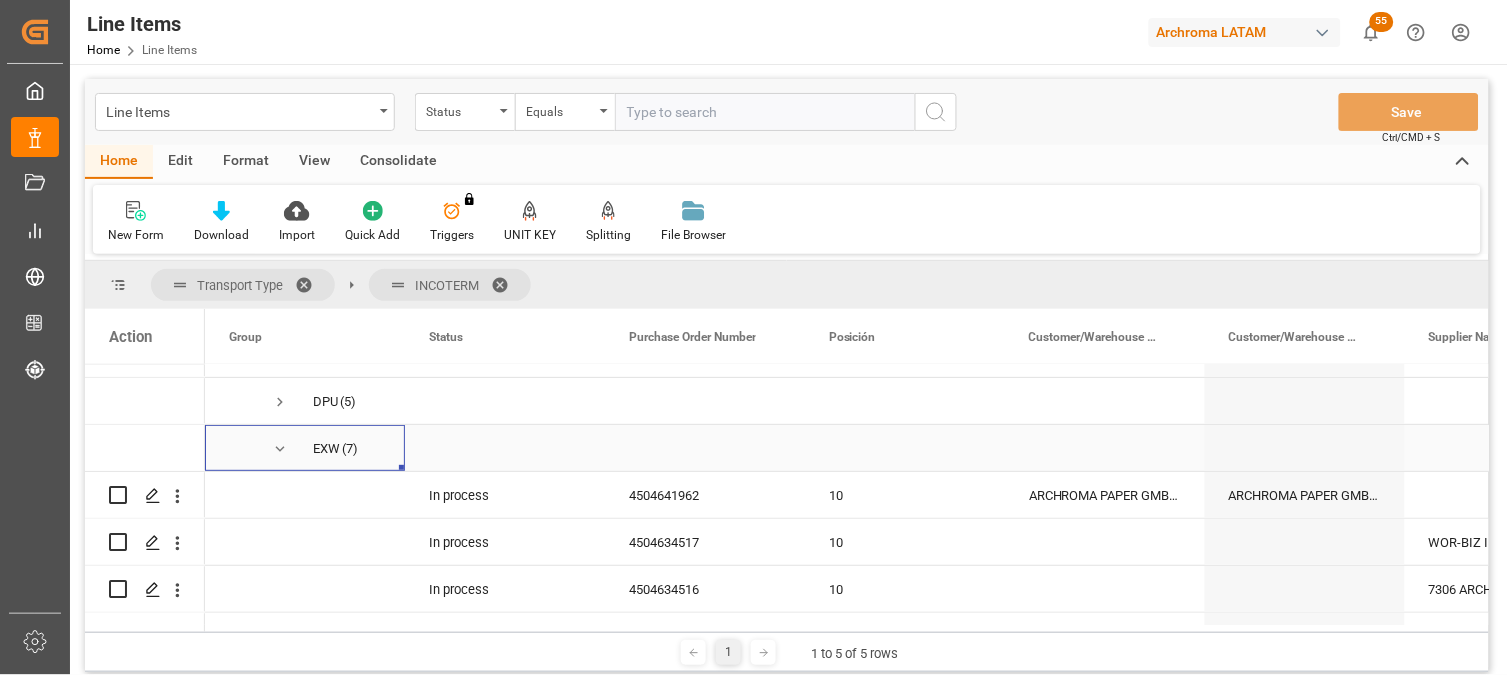 click at bounding box center (280, 449) 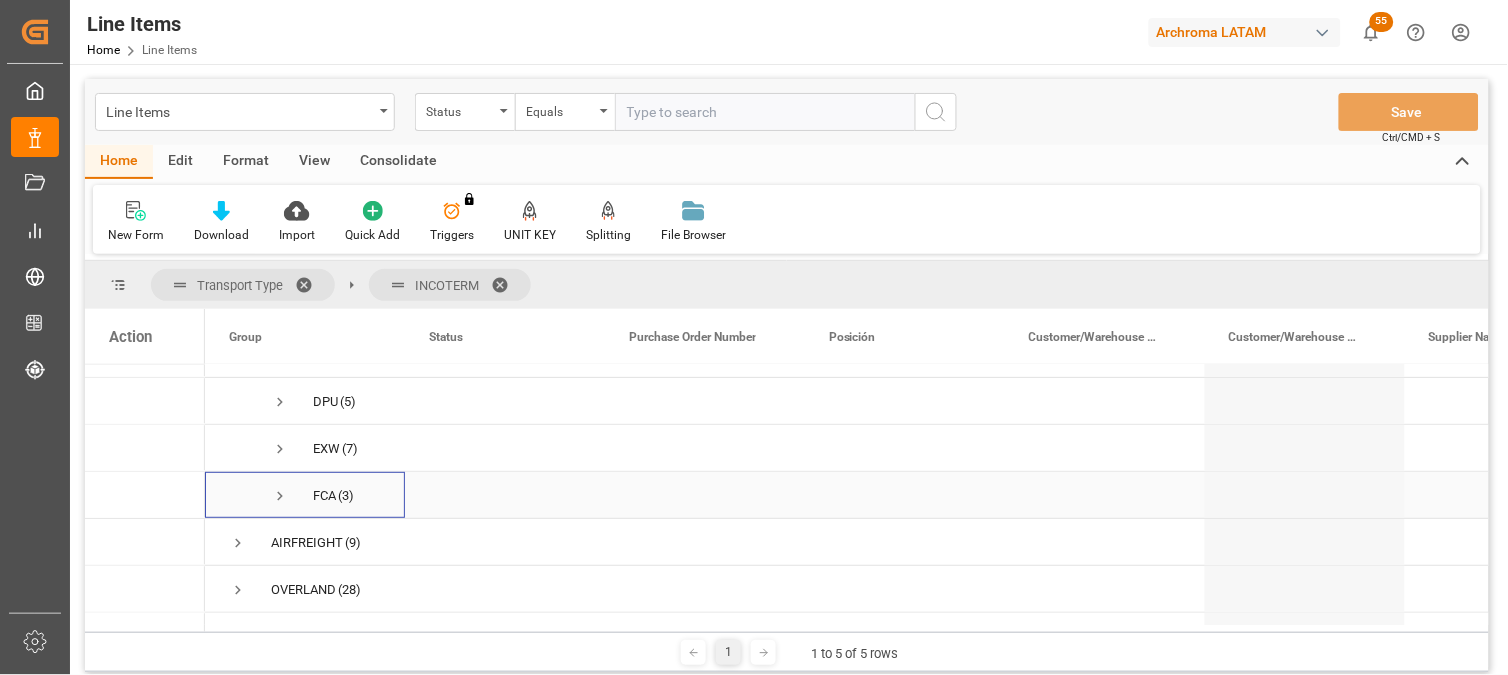 click at bounding box center (280, 496) 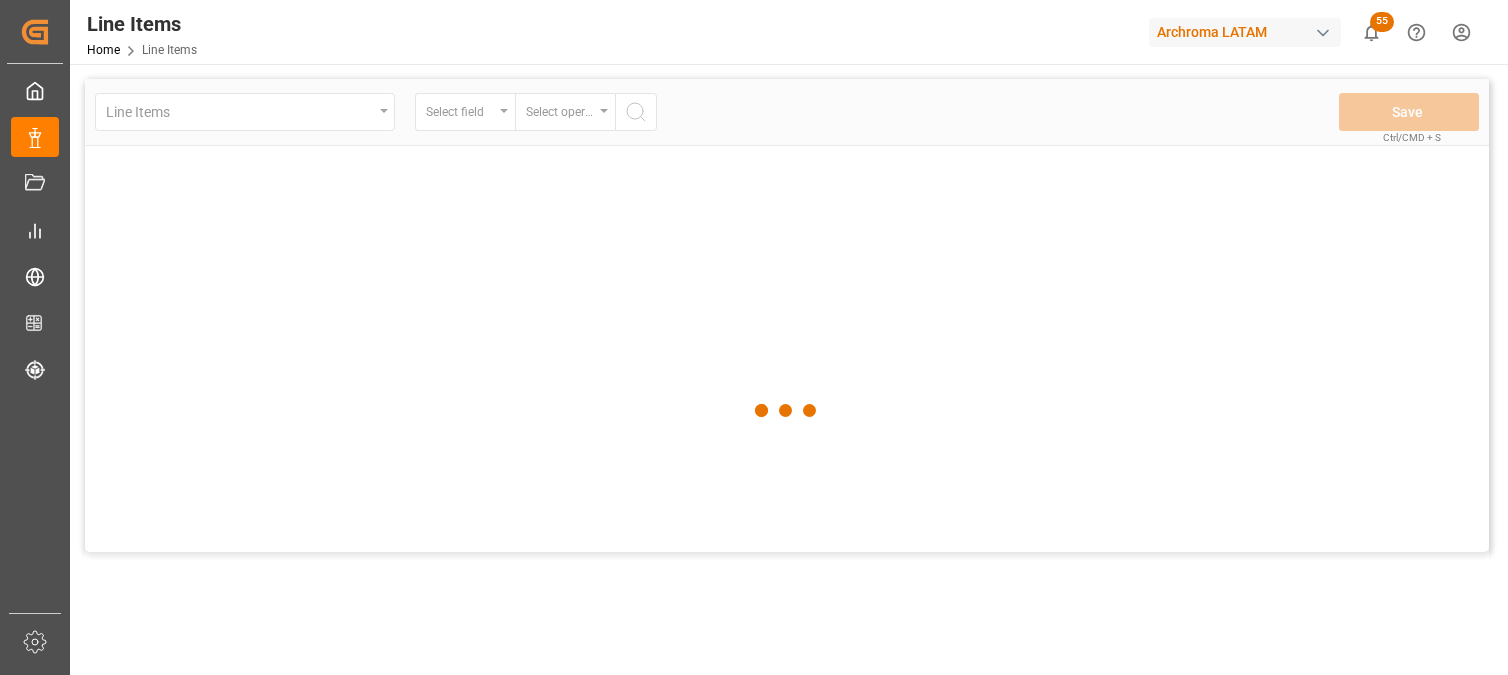 scroll, scrollTop: 0, scrollLeft: 0, axis: both 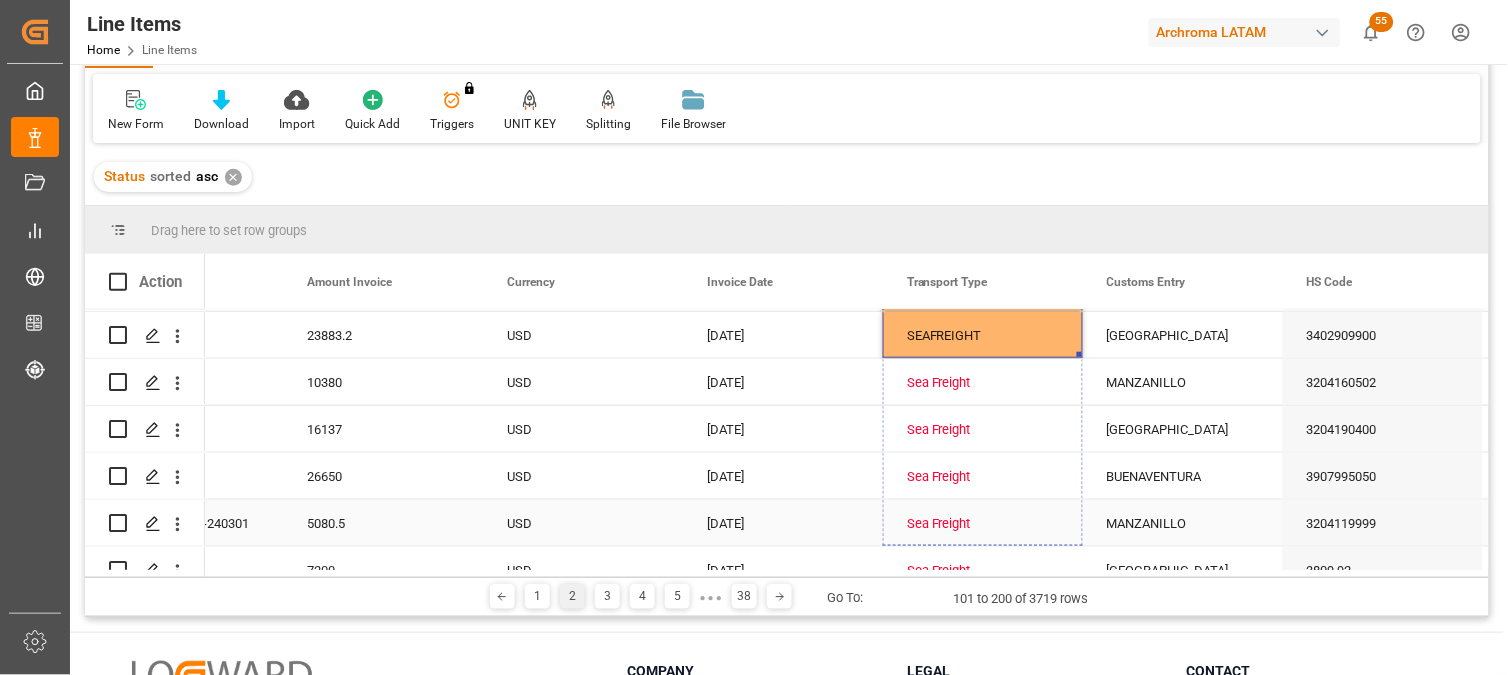 drag, startPoint x: 1075, startPoint y: 351, endPoint x: 1078, endPoint y: 522, distance: 171.0263 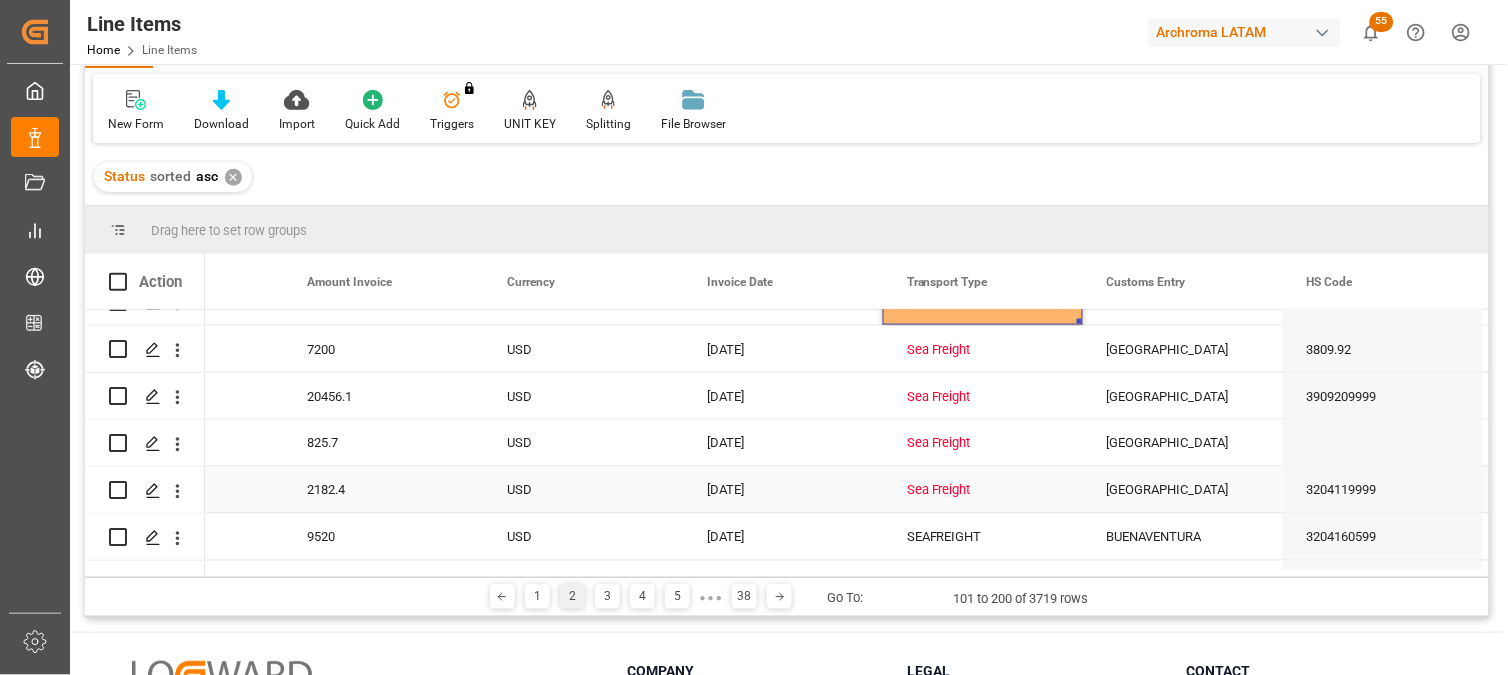 scroll, scrollTop: 737, scrollLeft: 0, axis: vertical 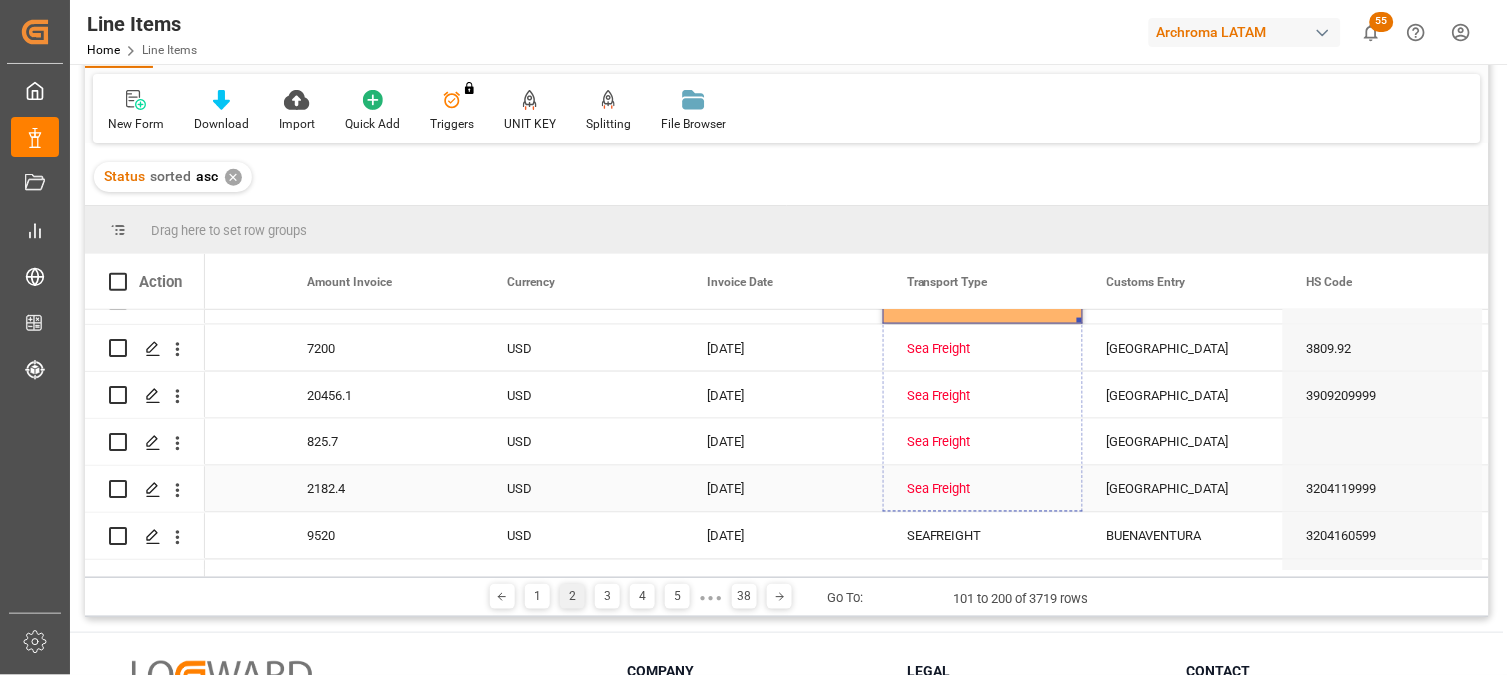drag, startPoint x: 1077, startPoint y: 320, endPoint x: 1072, endPoint y: 484, distance: 164.0762 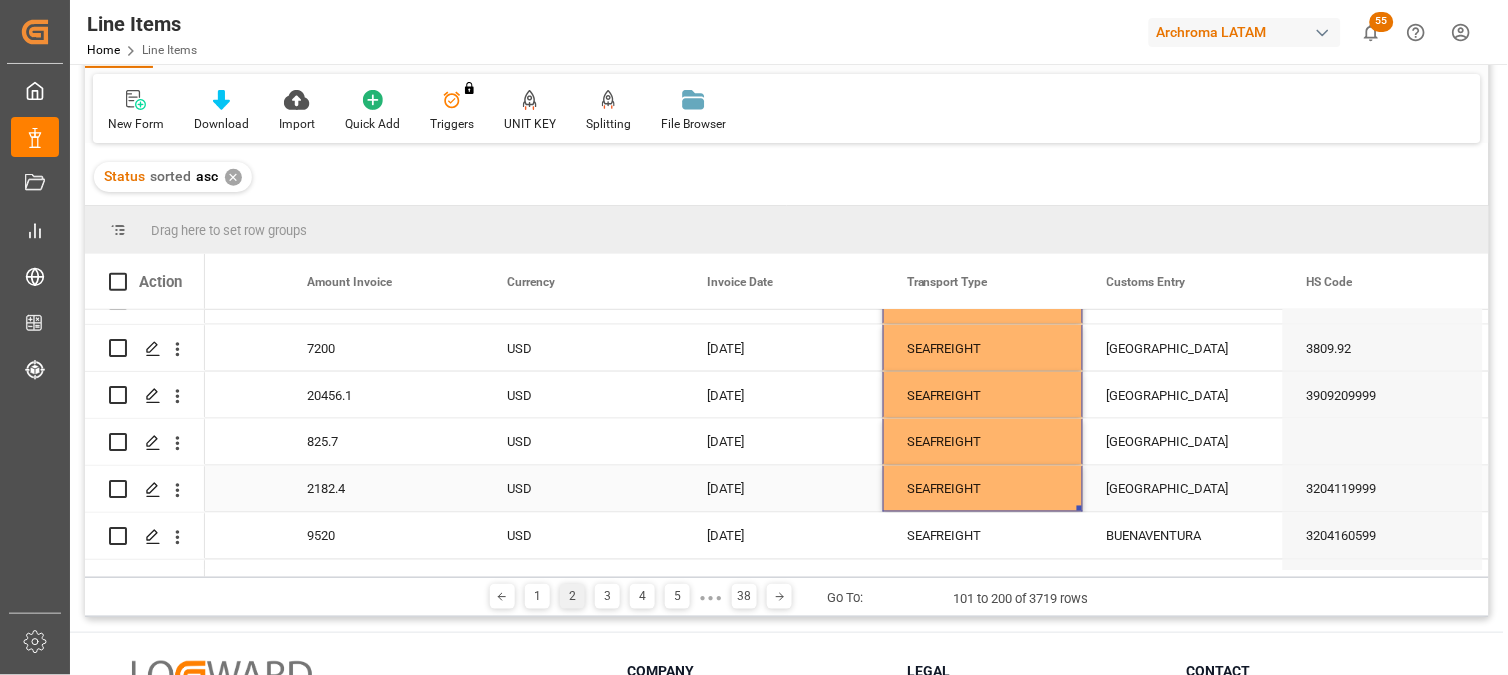 scroll, scrollTop: 848, scrollLeft: 0, axis: vertical 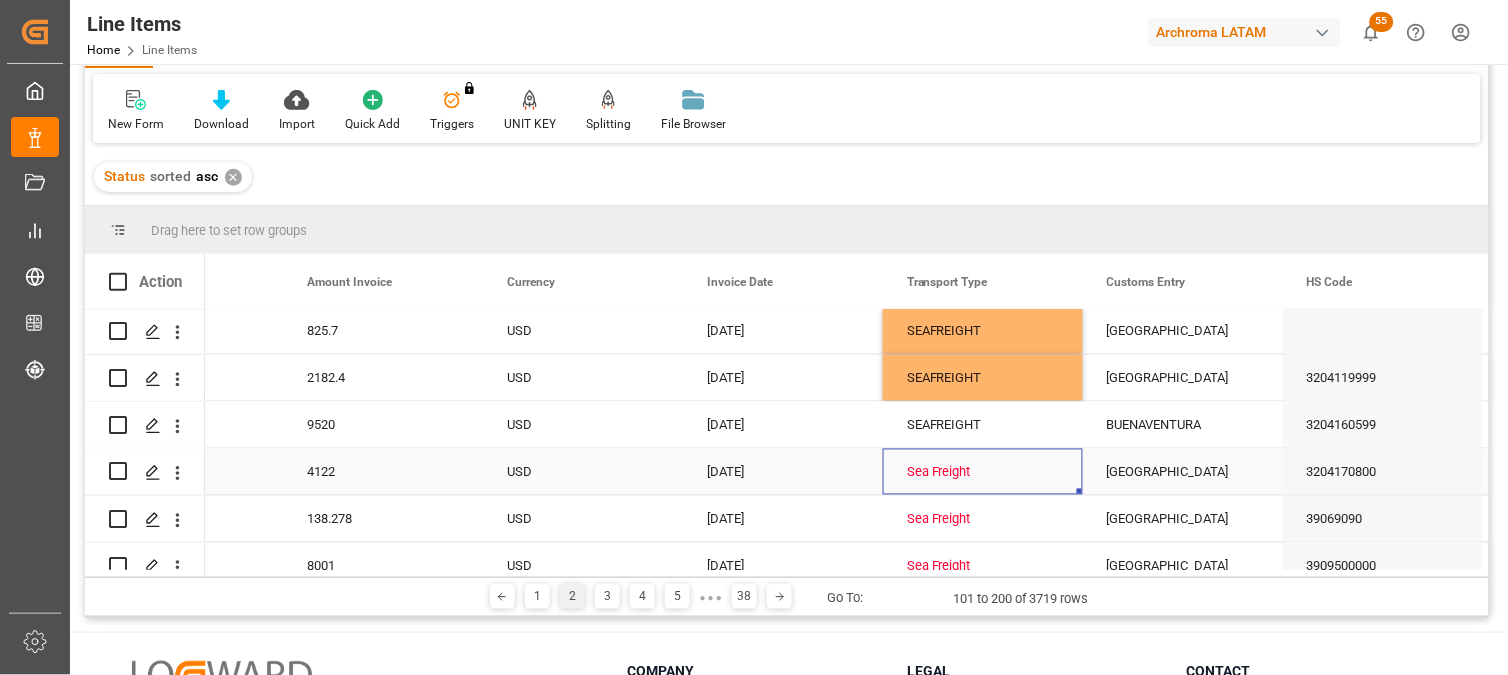 click on "Sea Freight" at bounding box center (983, 473) 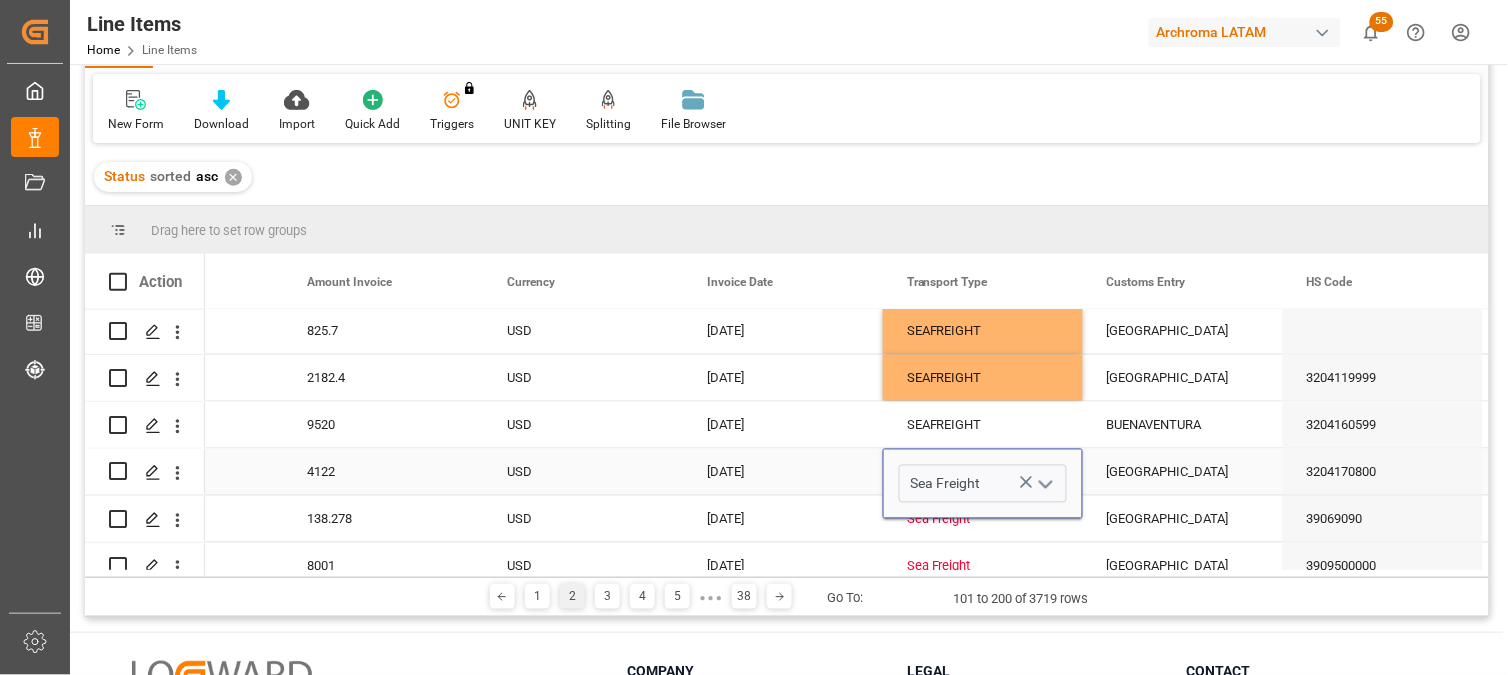 click 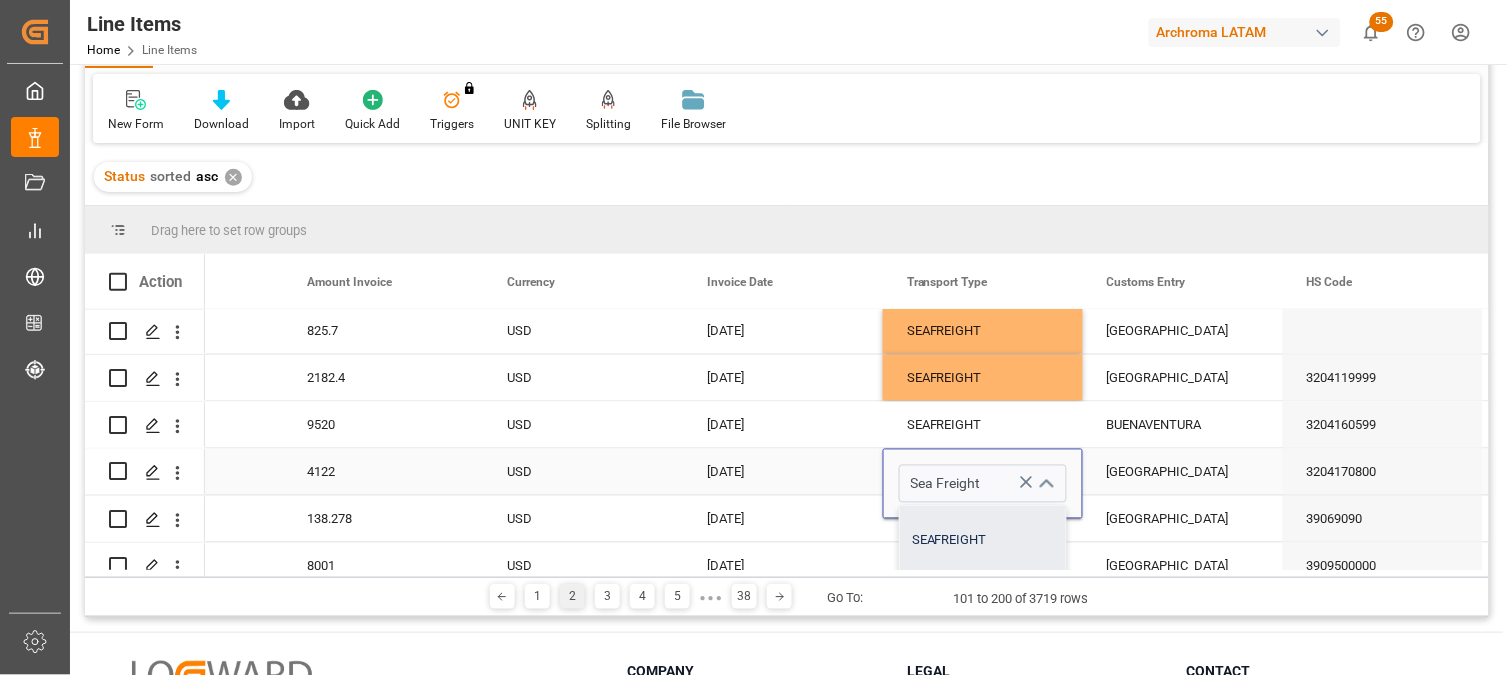 click on "SEAFREIGHT" at bounding box center (983, 541) 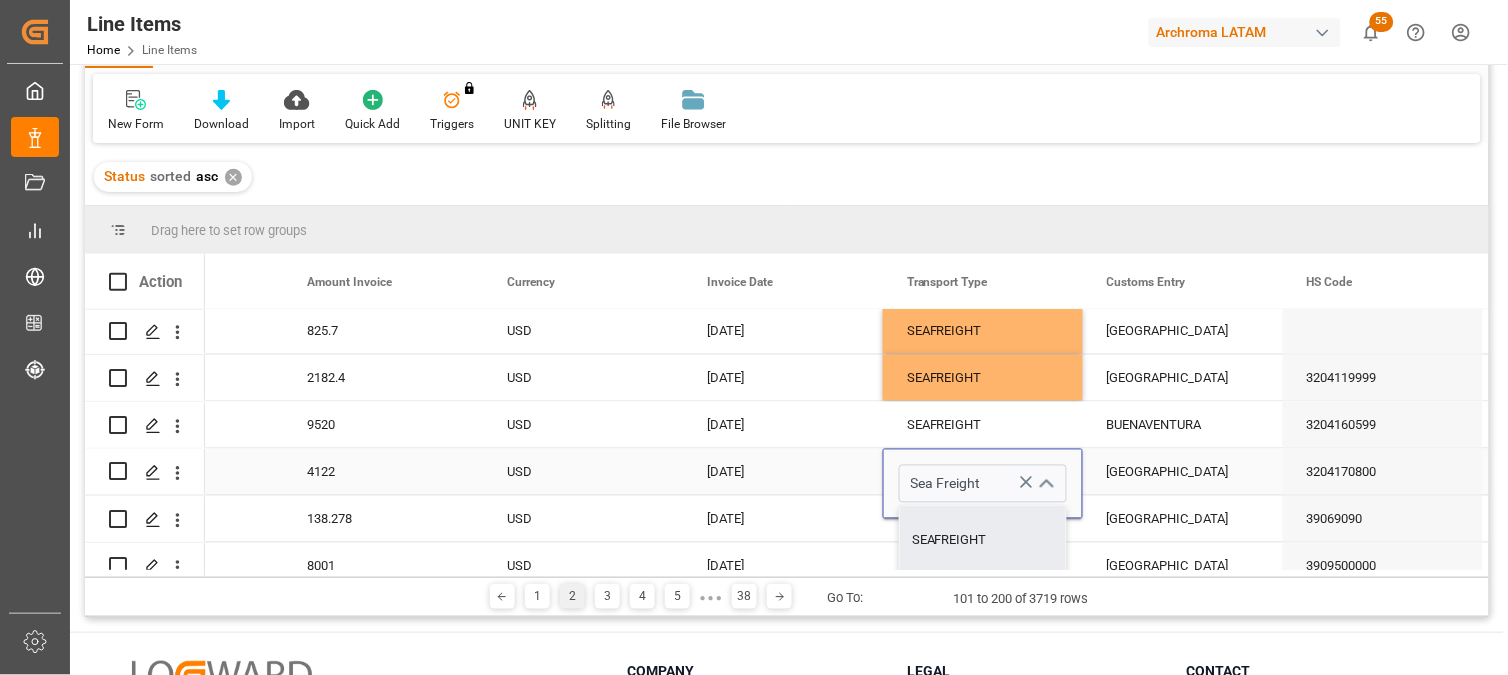 type on "SEAFREIGHT" 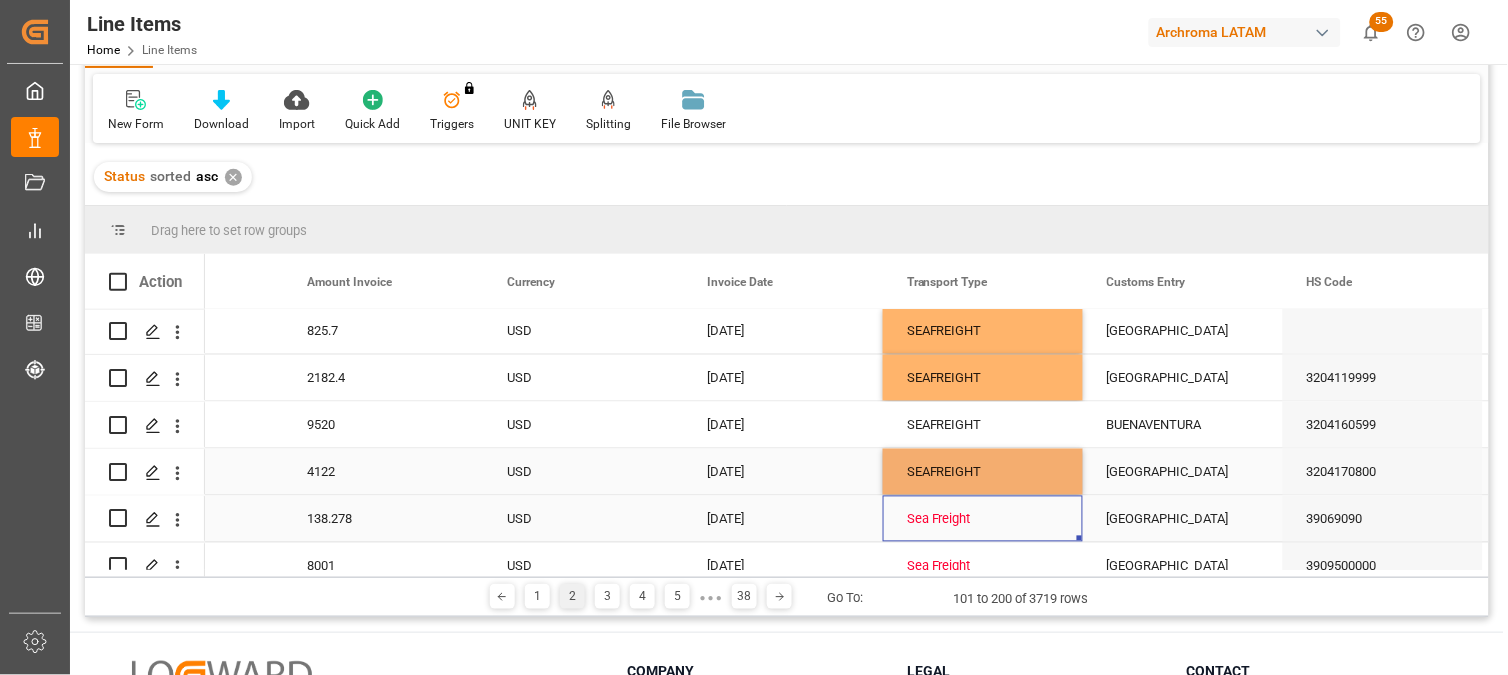click on "Sea Freight" at bounding box center (983, 520) 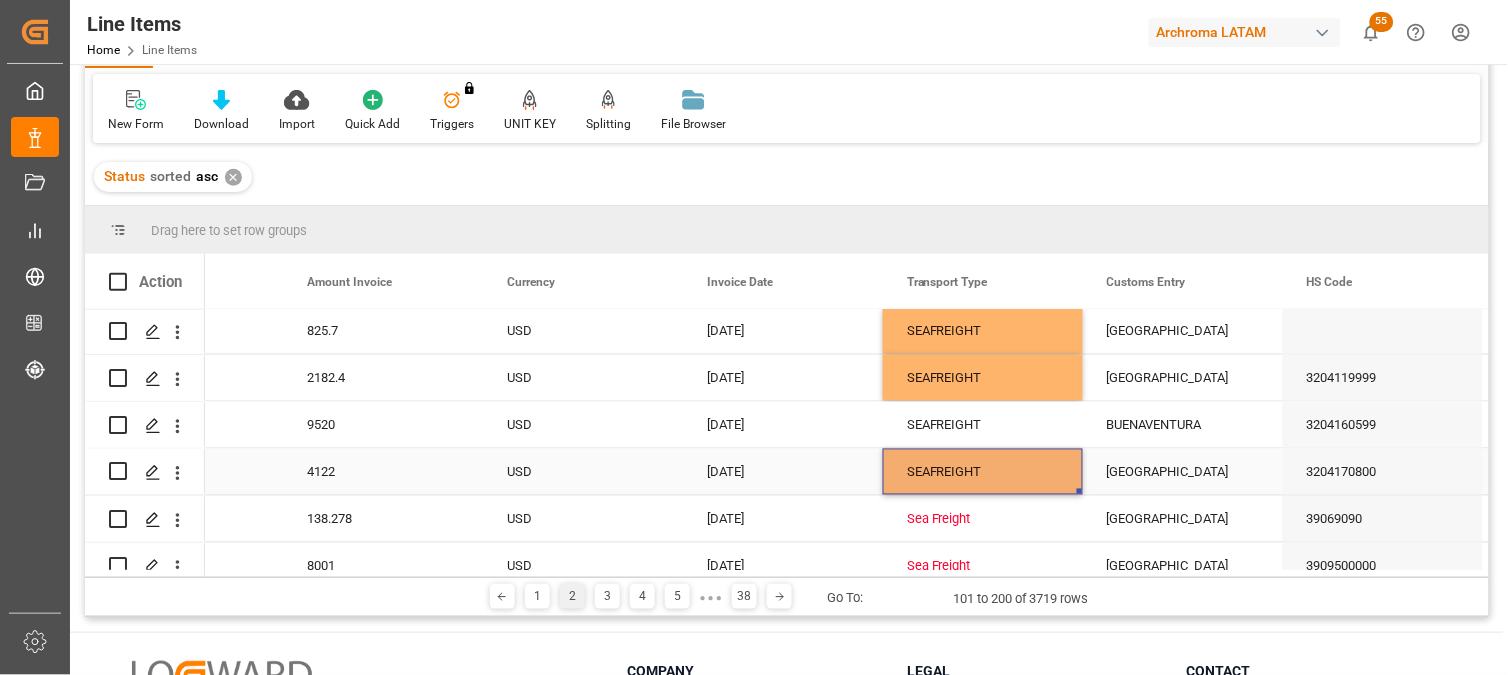click on "SEAFREIGHT" at bounding box center (983, 473) 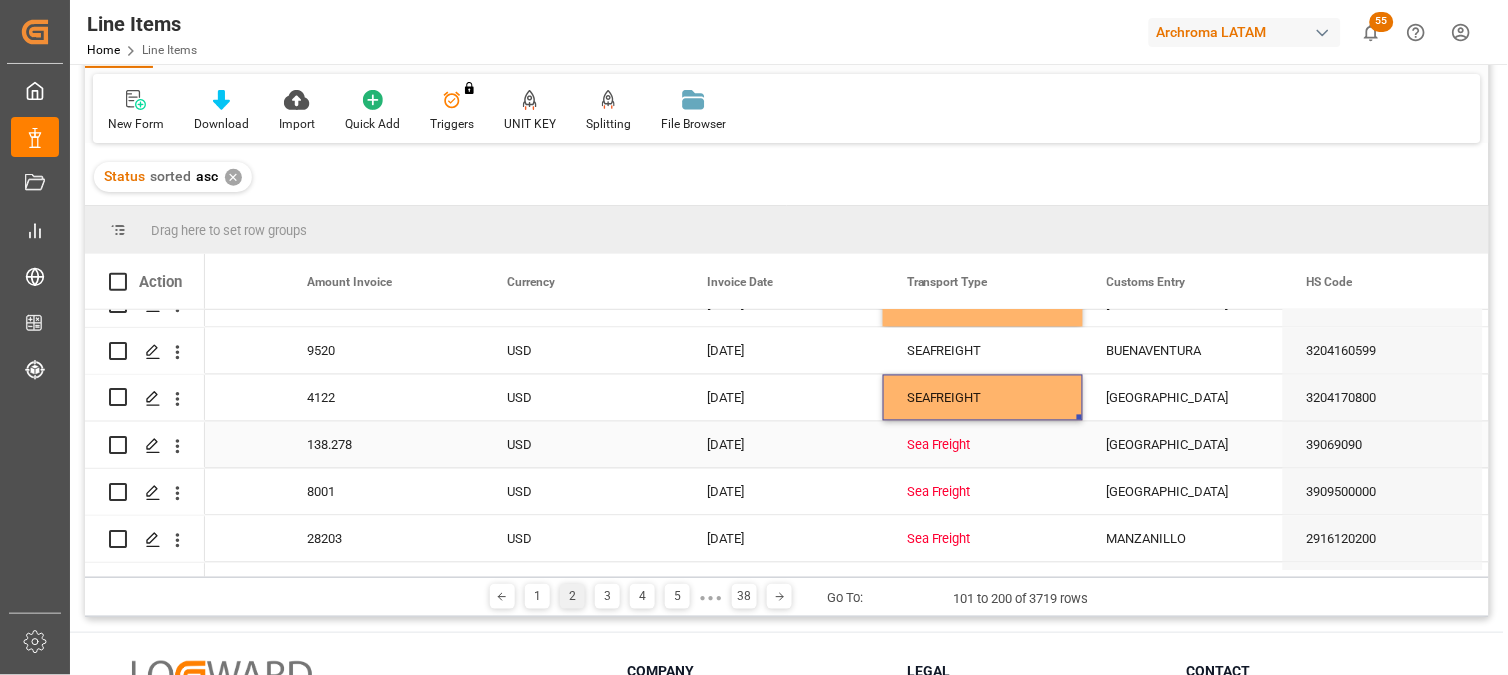 scroll, scrollTop: 960, scrollLeft: 0, axis: vertical 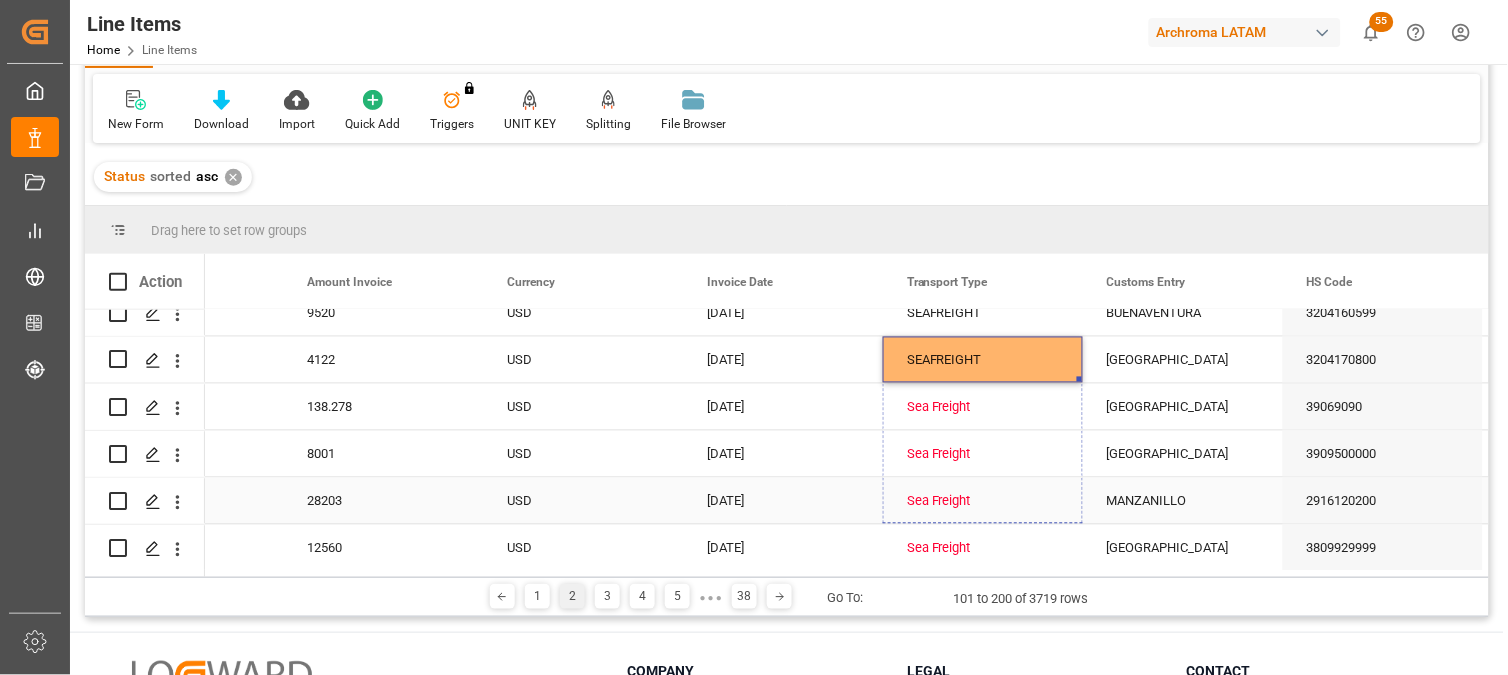 drag, startPoint x: 1077, startPoint y: 377, endPoint x: 1070, endPoint y: 531, distance: 154.15901 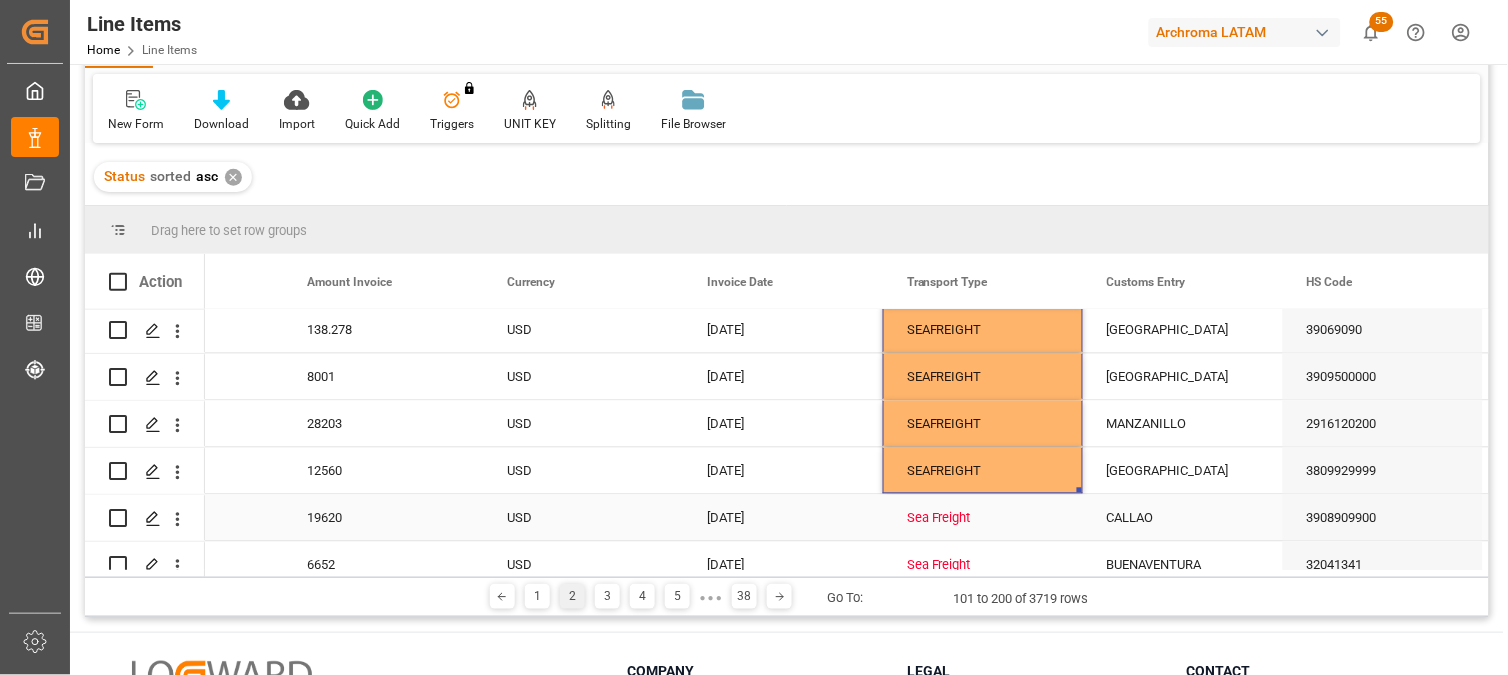 scroll, scrollTop: 1182, scrollLeft: 0, axis: vertical 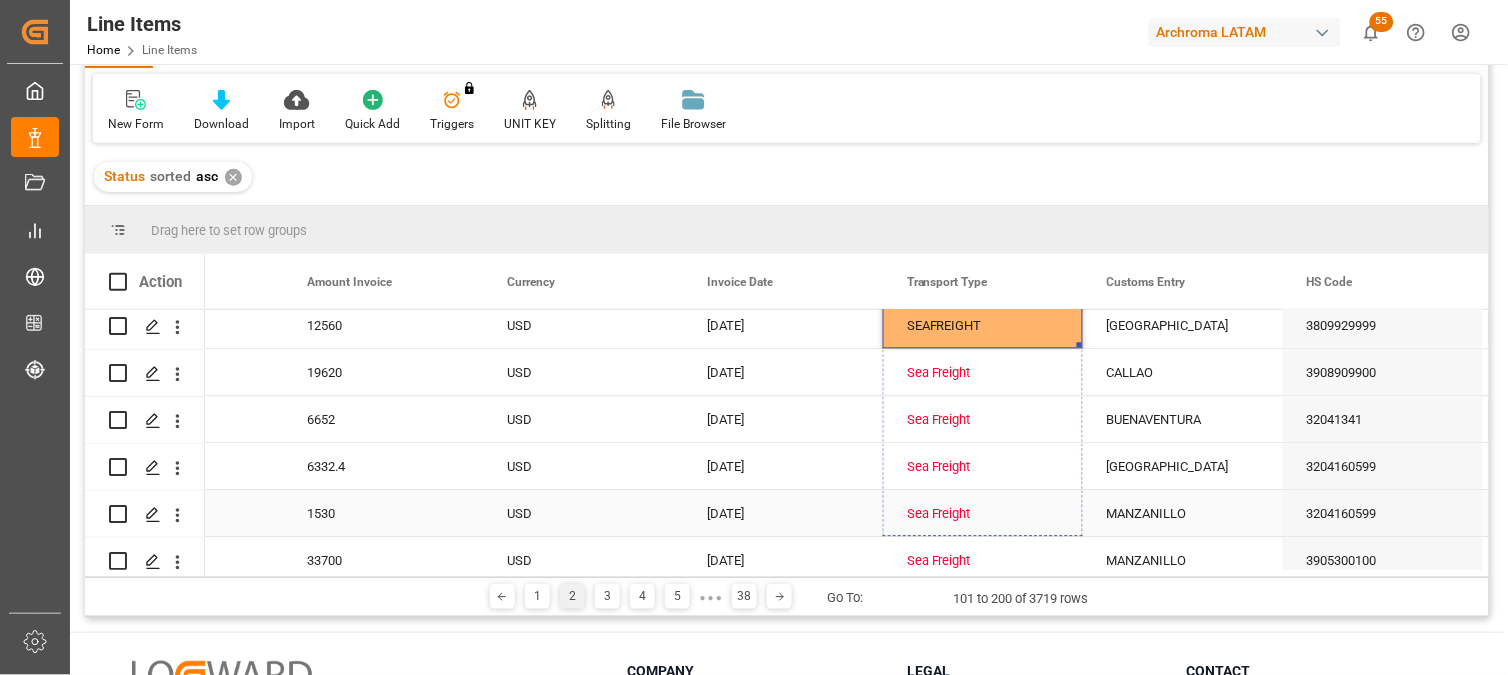 drag, startPoint x: 1078, startPoint y: 345, endPoint x: 1065, endPoint y: 534, distance: 189.44656 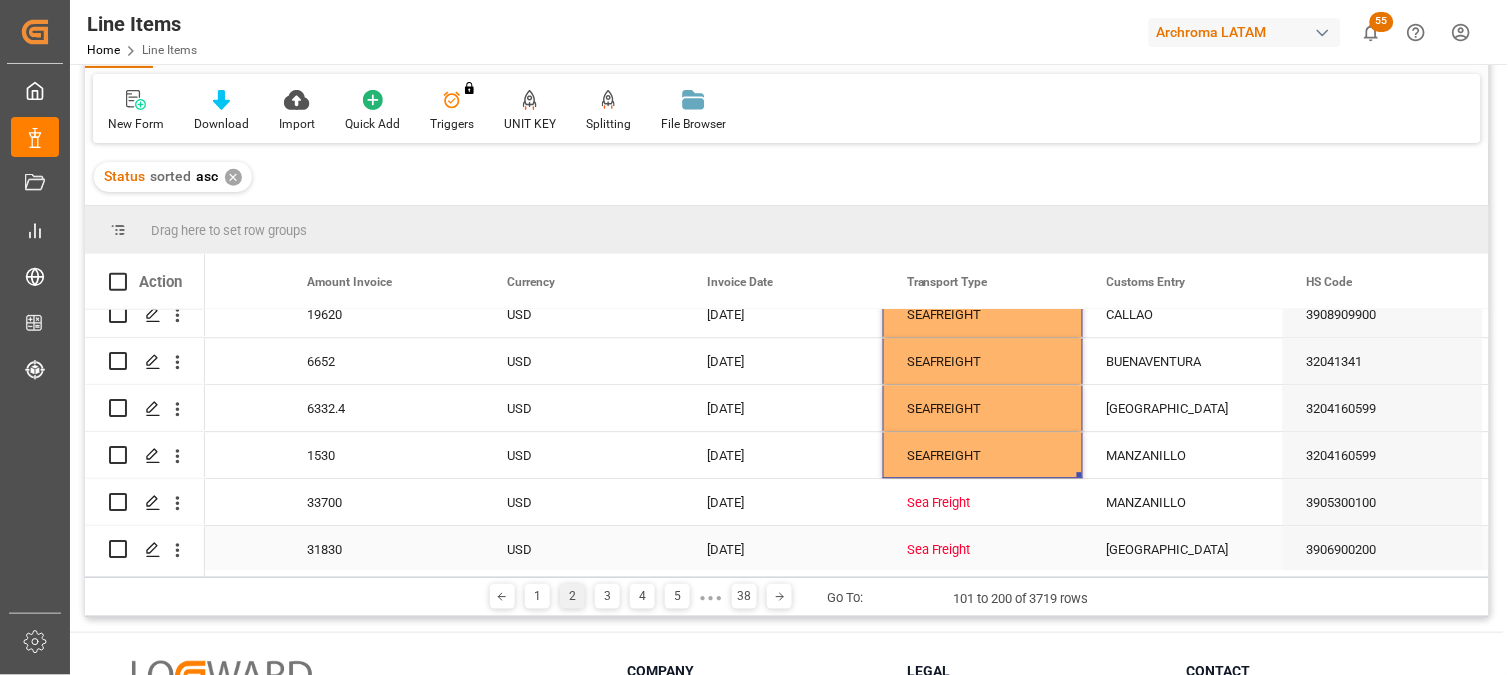 scroll, scrollTop: 1293, scrollLeft: 0, axis: vertical 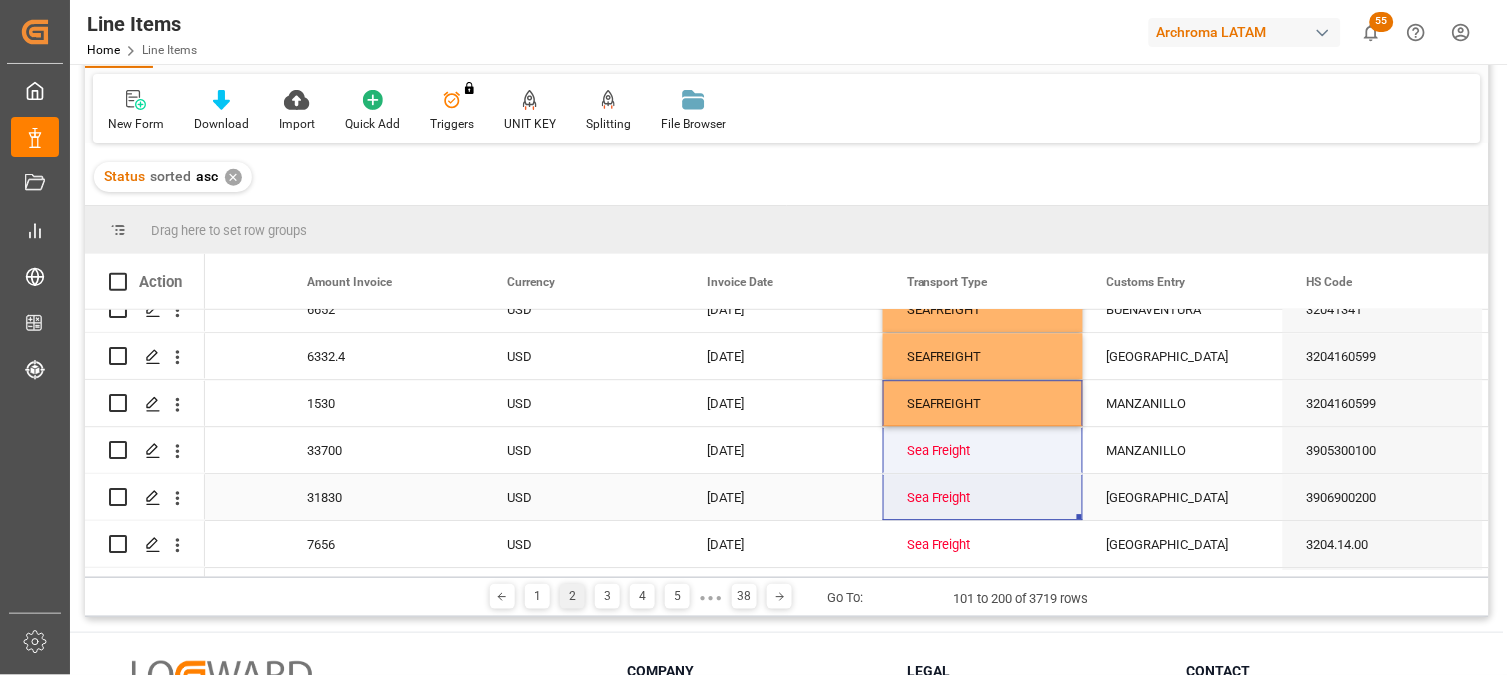 drag, startPoint x: 1078, startPoint y: 417, endPoint x: 1068, endPoint y: 501, distance: 84.59315 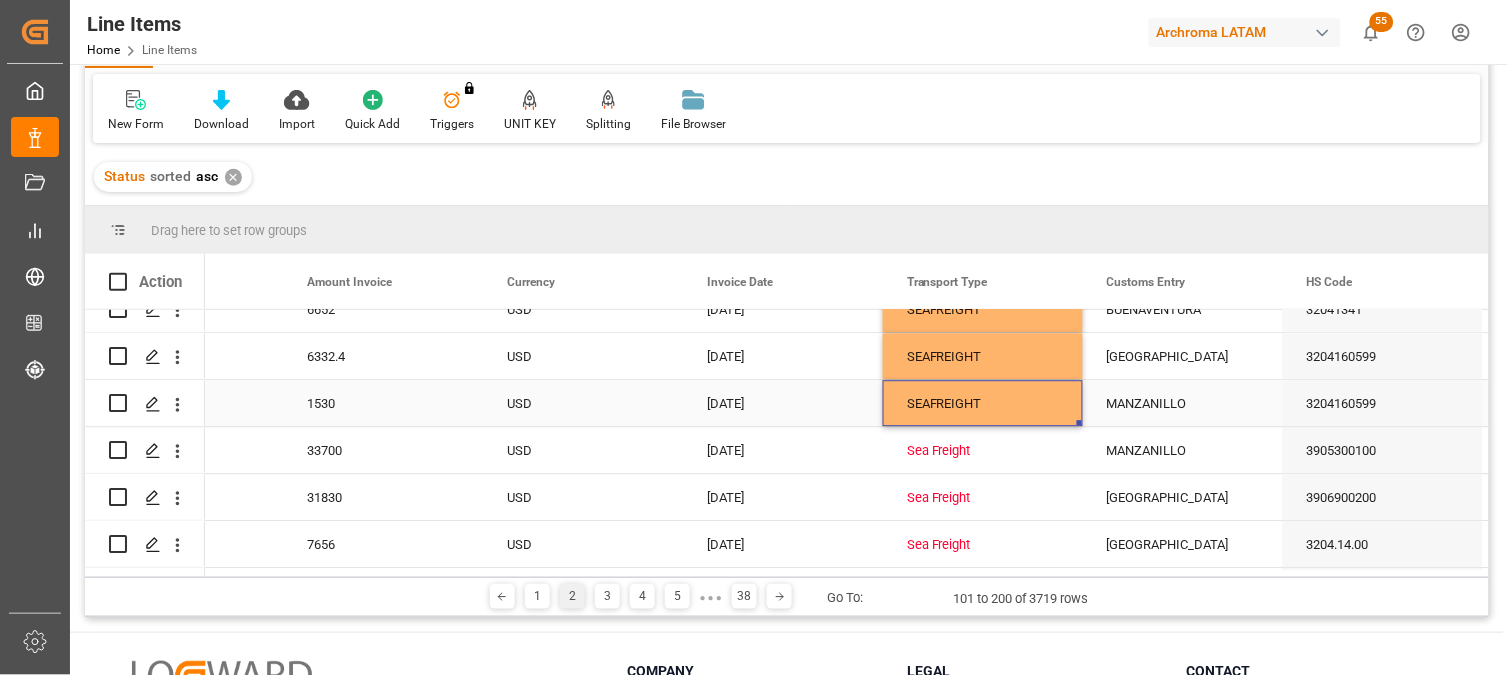 click on "SEAFREIGHT" at bounding box center [983, 403] 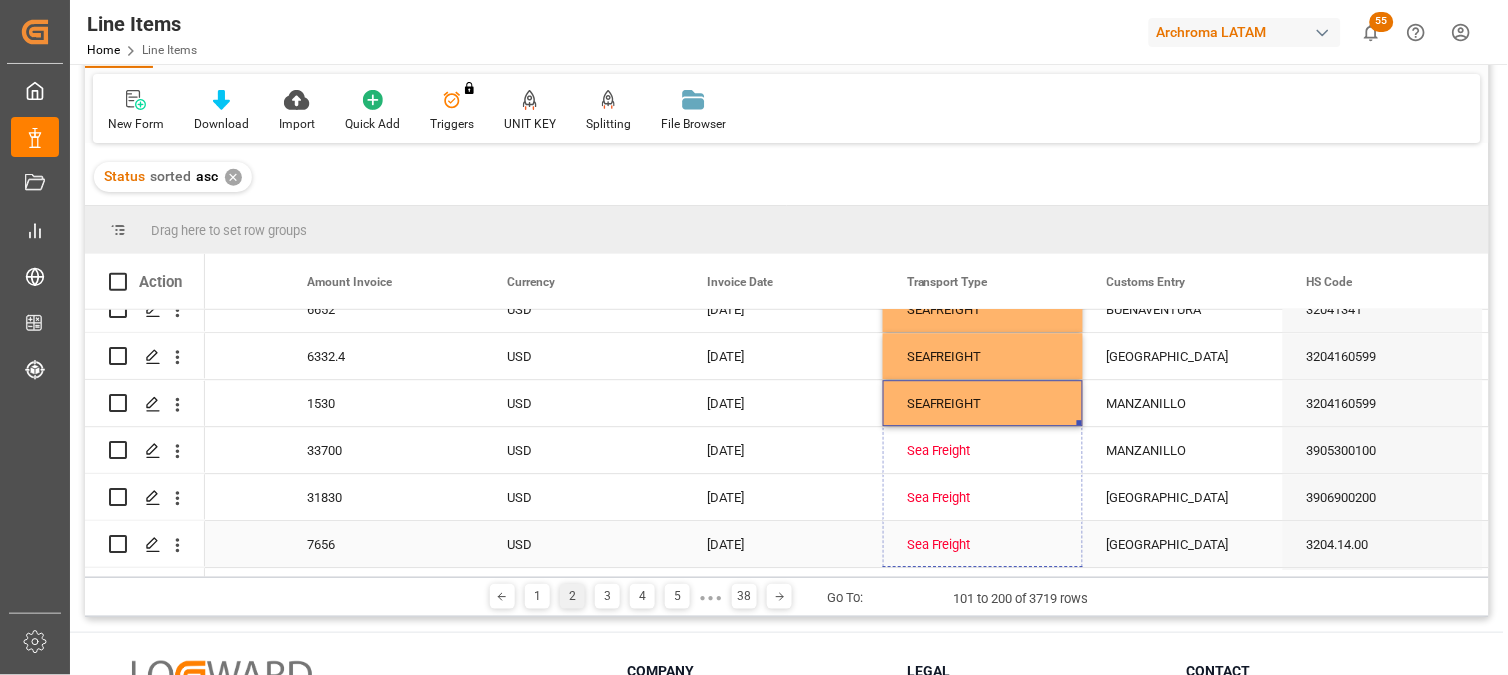drag, startPoint x: 1075, startPoint y: 421, endPoint x: 1076, endPoint y: 537, distance: 116.00431 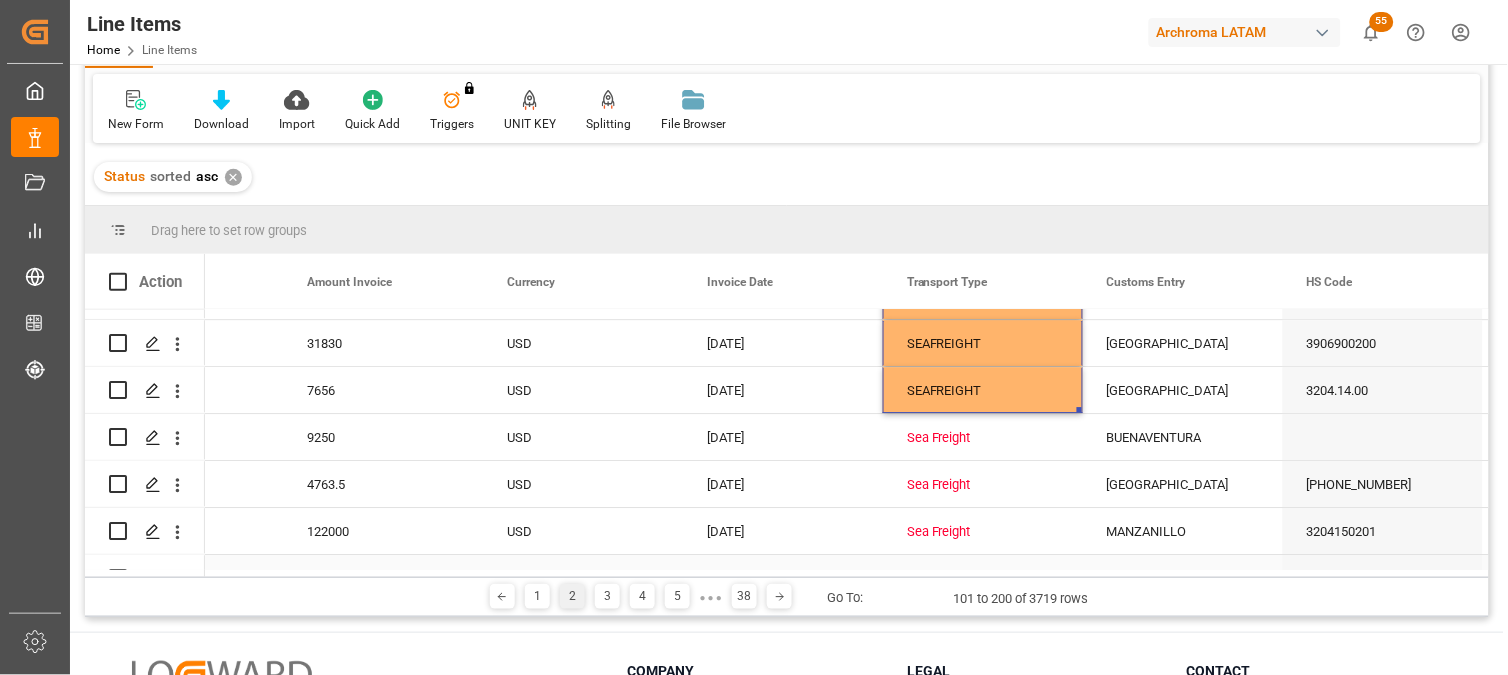 scroll, scrollTop: 1515, scrollLeft: 0, axis: vertical 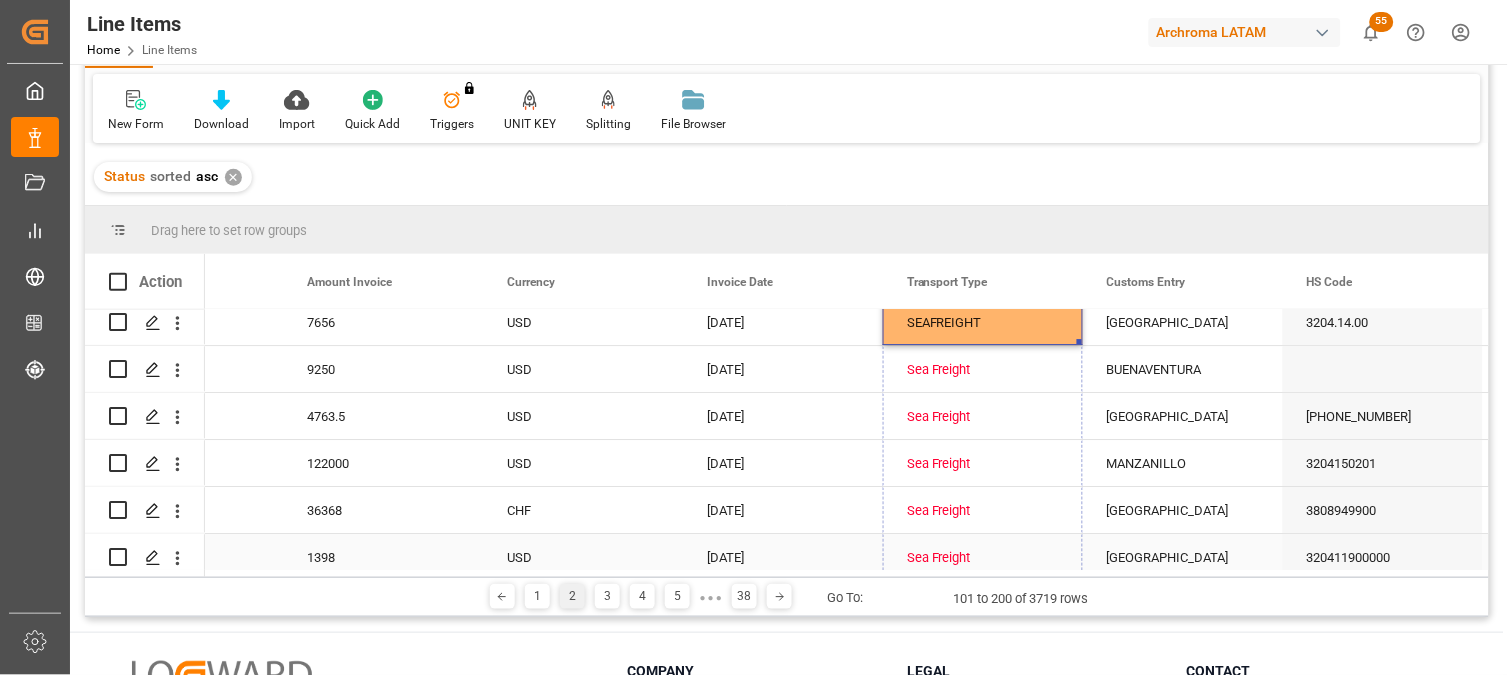 drag, startPoint x: 1077, startPoint y: 342, endPoint x: 1060, endPoint y: 546, distance: 204.7071 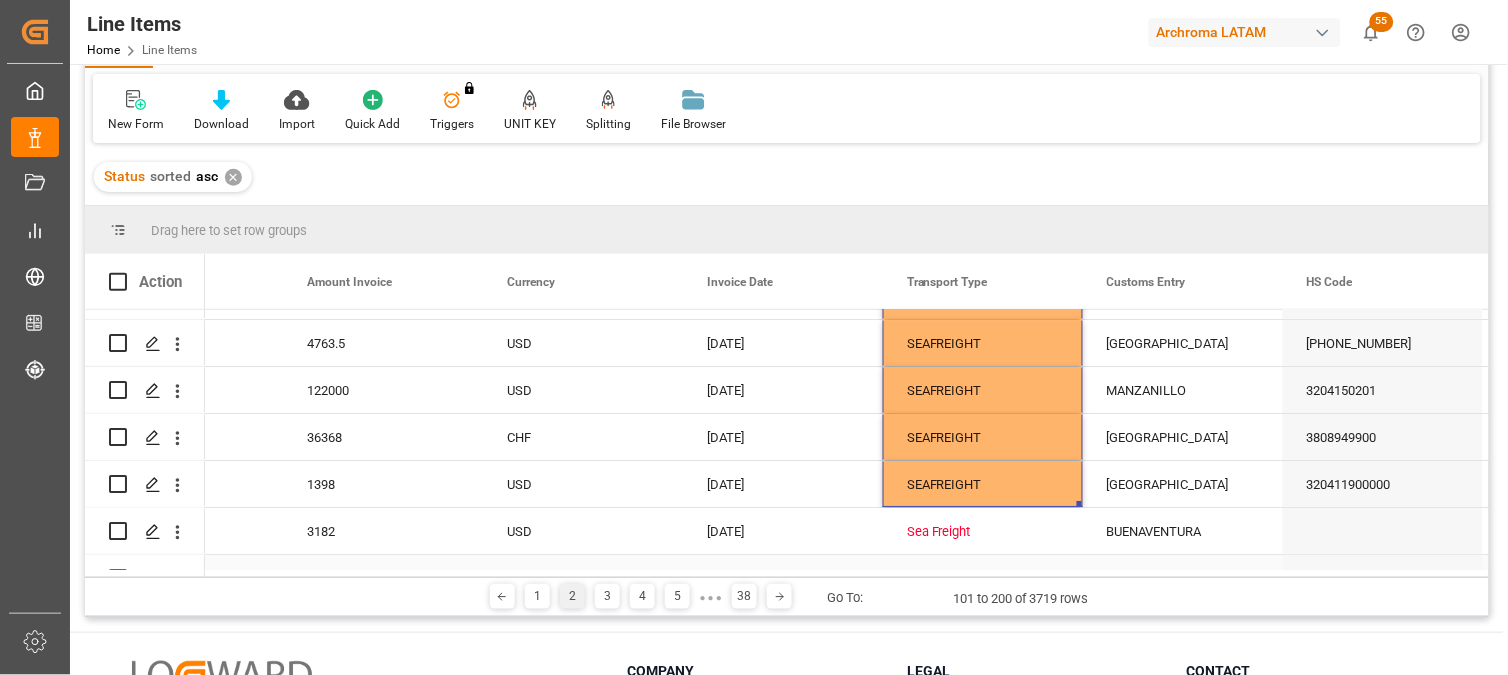 scroll, scrollTop: 1626, scrollLeft: 0, axis: vertical 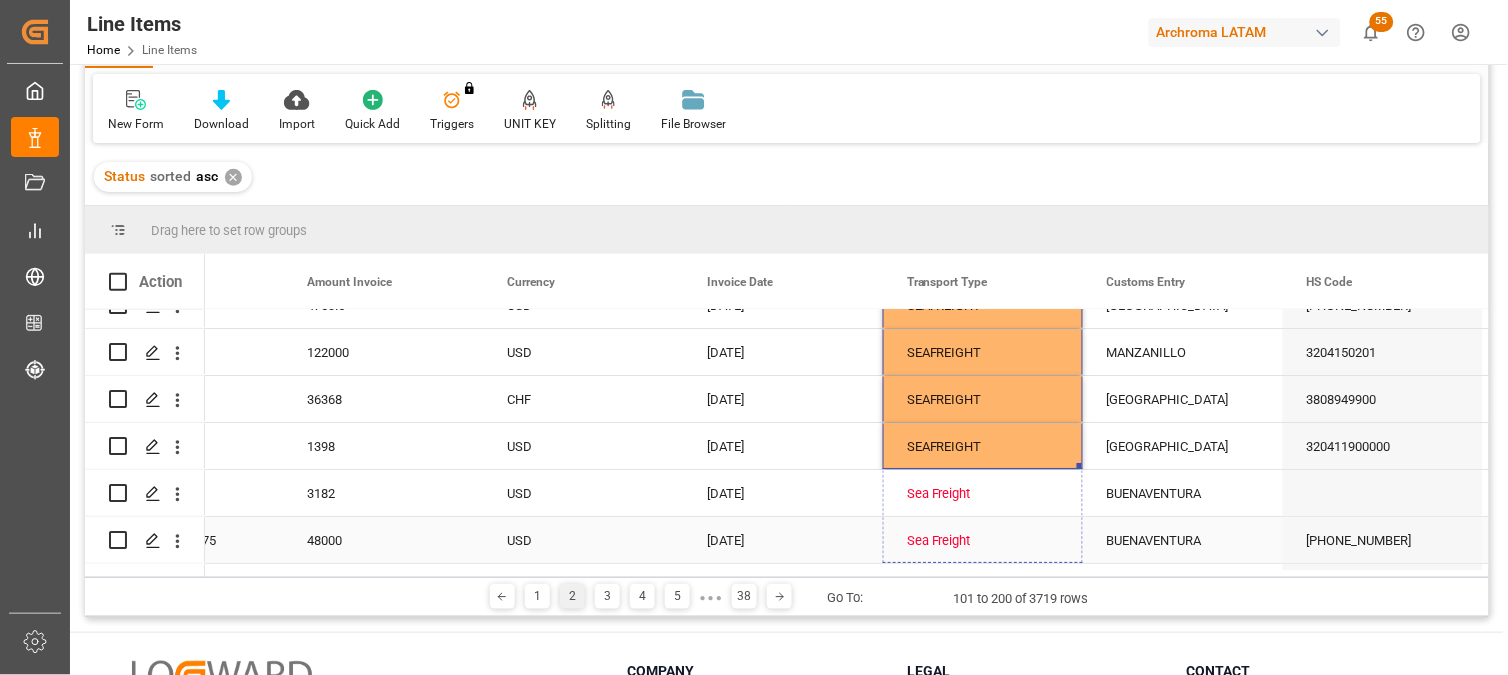 drag, startPoint x: 1076, startPoint y: 464, endPoint x: 1076, endPoint y: 521, distance: 57 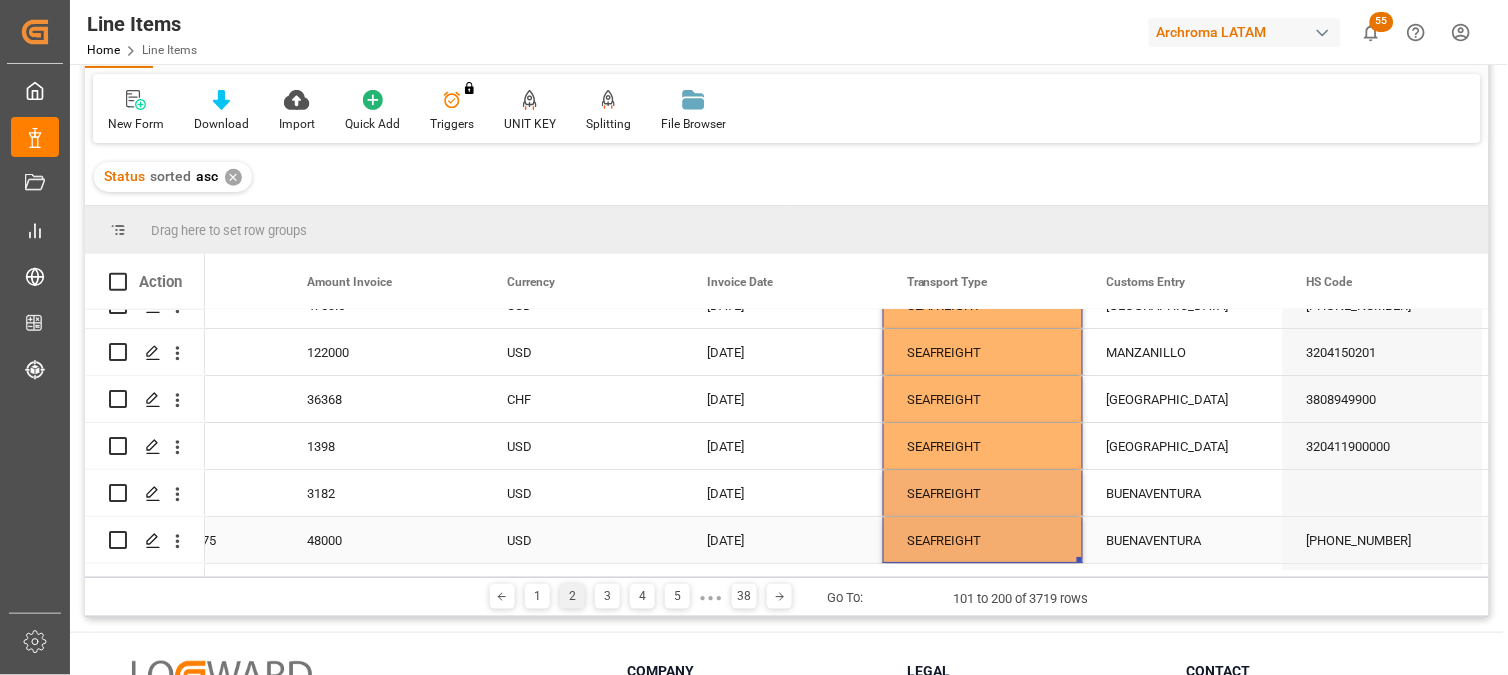 scroll, scrollTop: 1737, scrollLeft: 0, axis: vertical 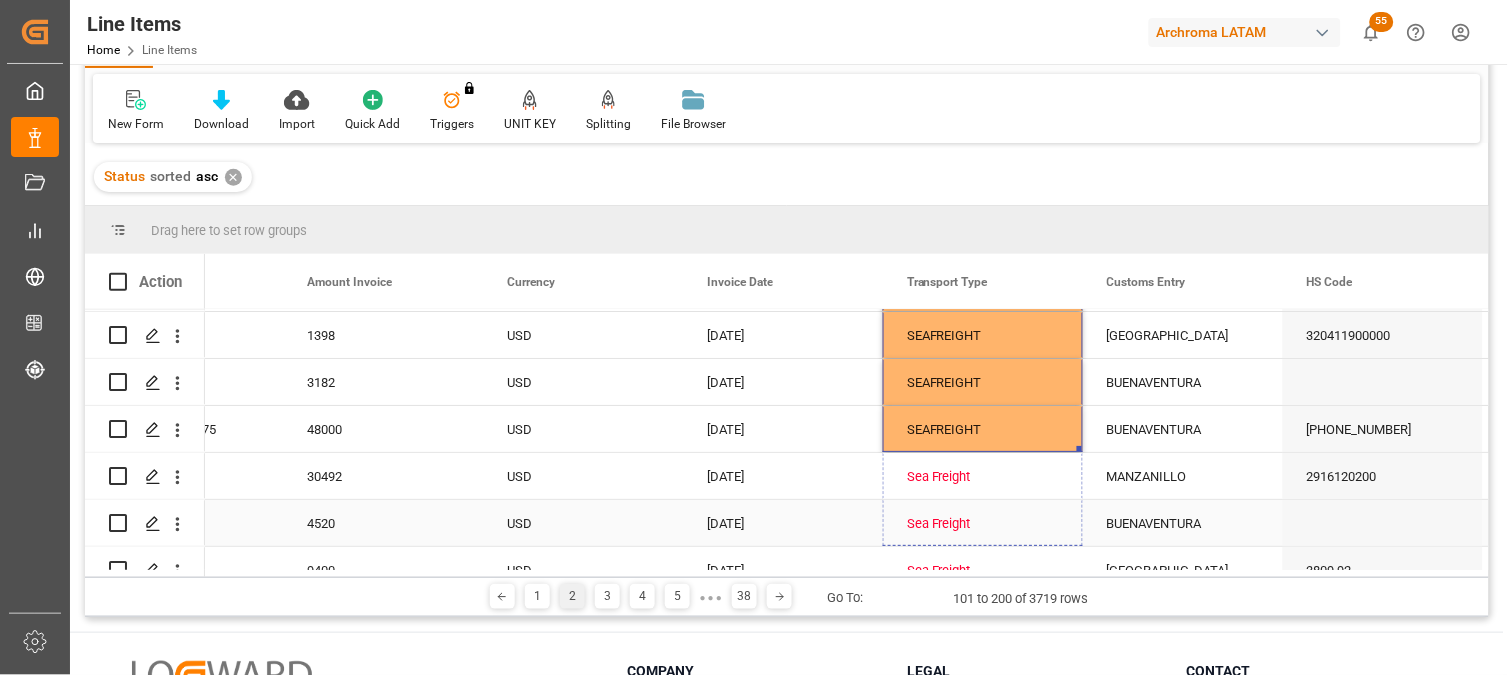 drag, startPoint x: 1080, startPoint y: 447, endPoint x: 1080, endPoint y: 531, distance: 84 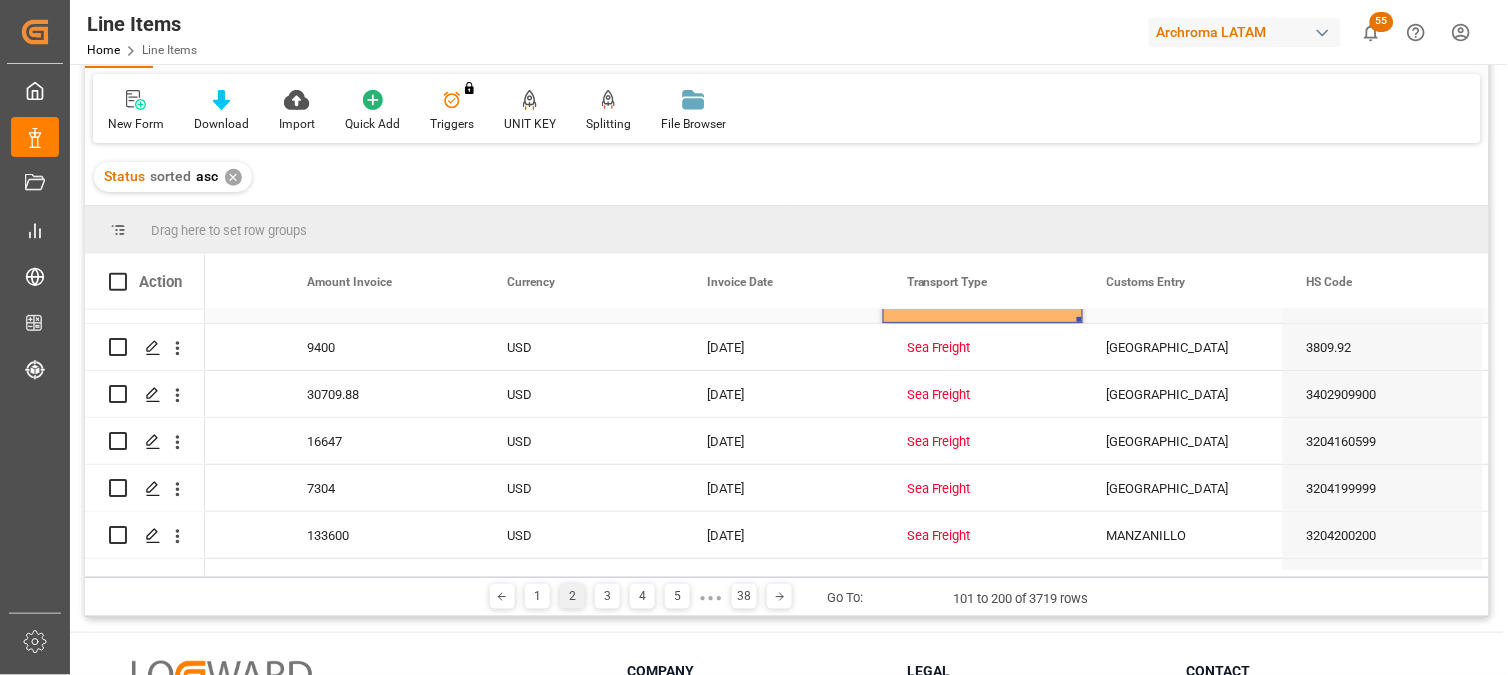 scroll, scrollTop: 1920, scrollLeft: 0, axis: vertical 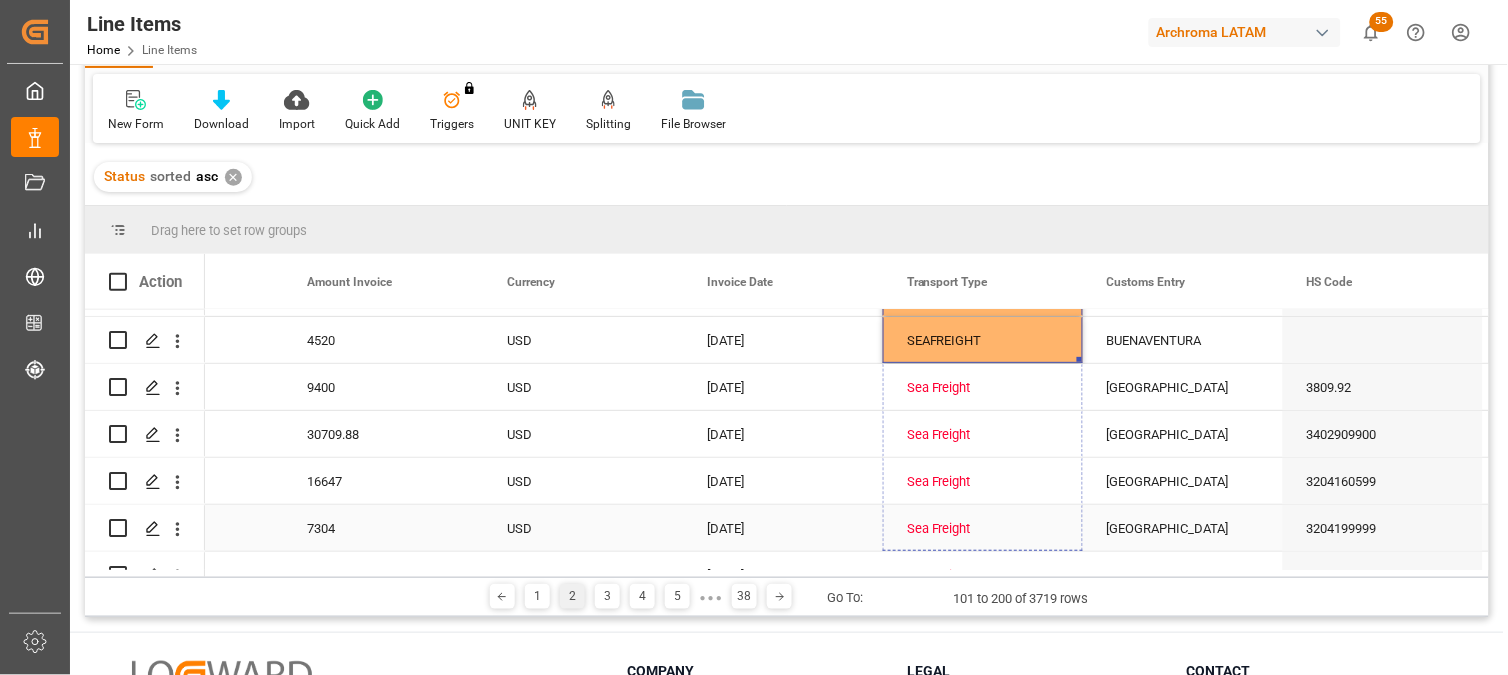 drag, startPoint x: 1080, startPoint y: 321, endPoint x: 1064, endPoint y: 531, distance: 210.60864 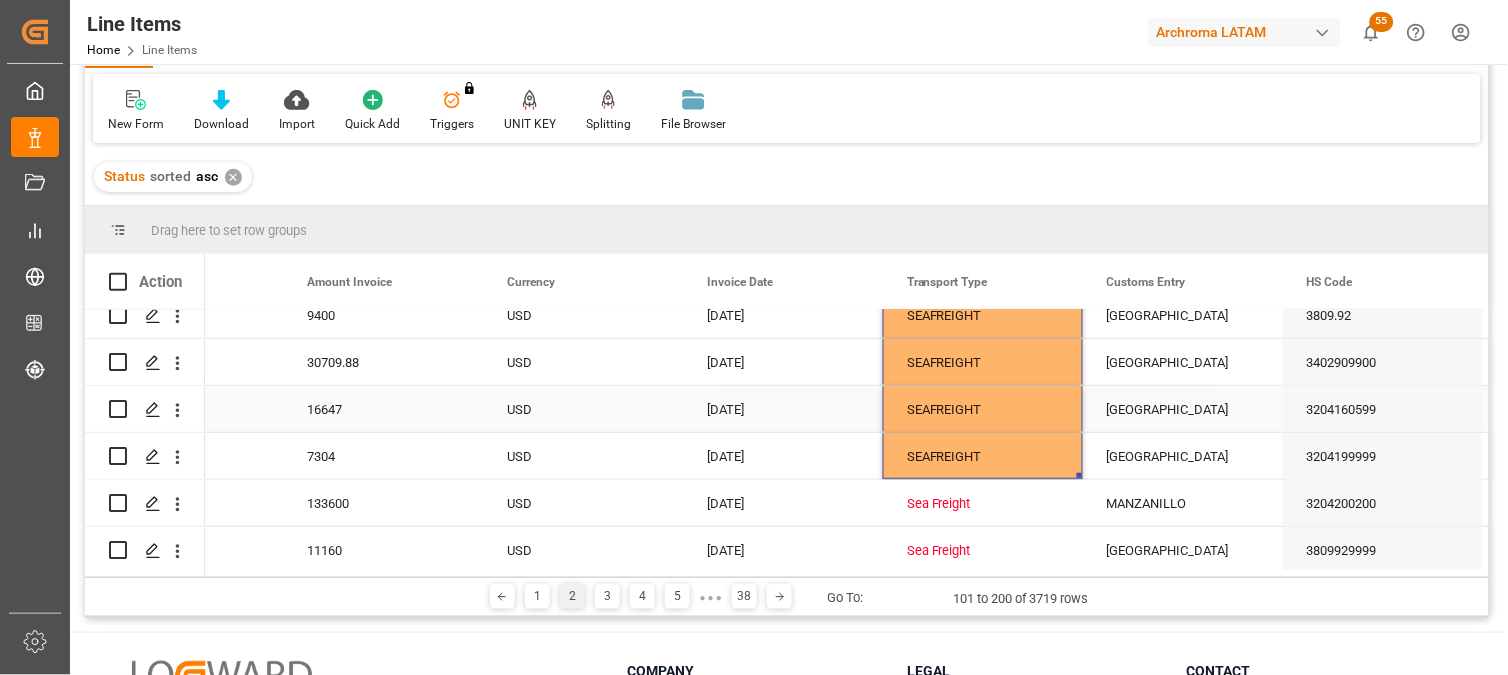 scroll, scrollTop: 2031, scrollLeft: 0, axis: vertical 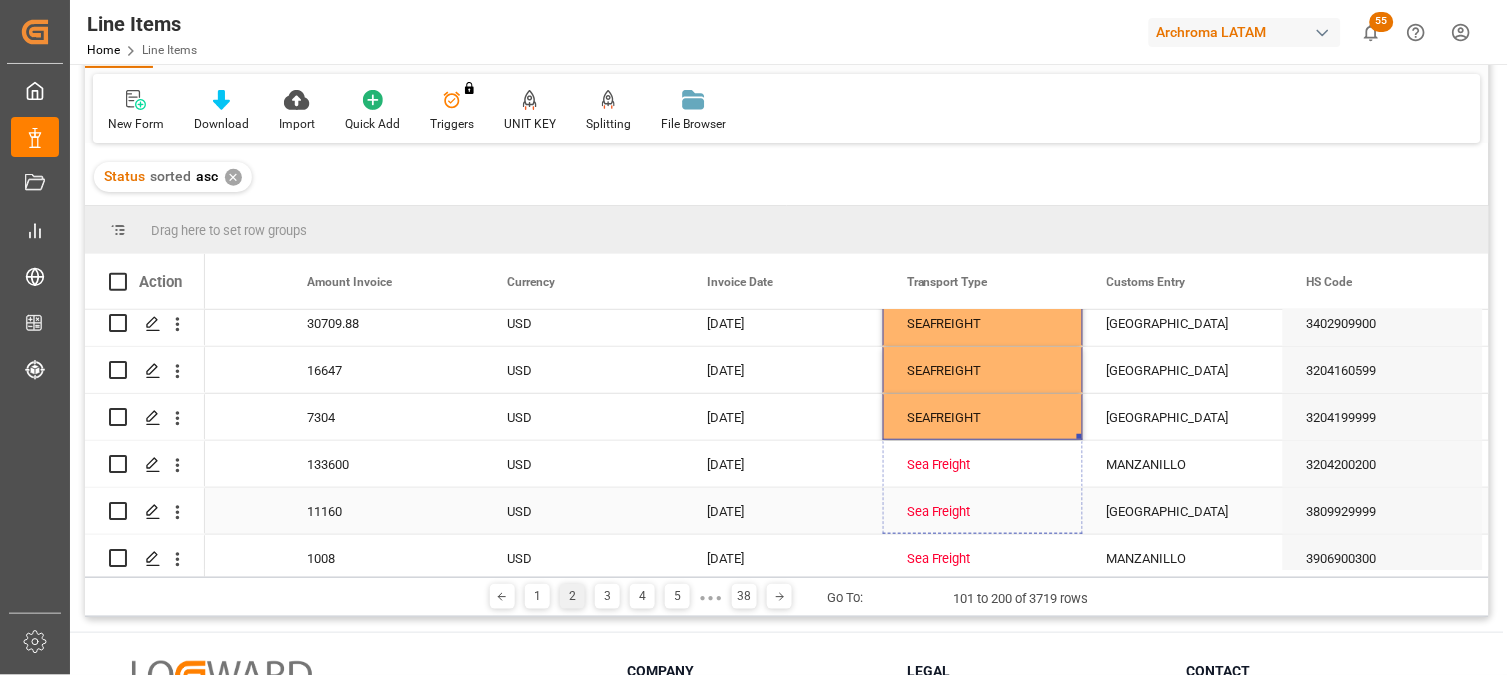 drag, startPoint x: 1080, startPoint y: 437, endPoint x: 1078, endPoint y: 532, distance: 95.02105 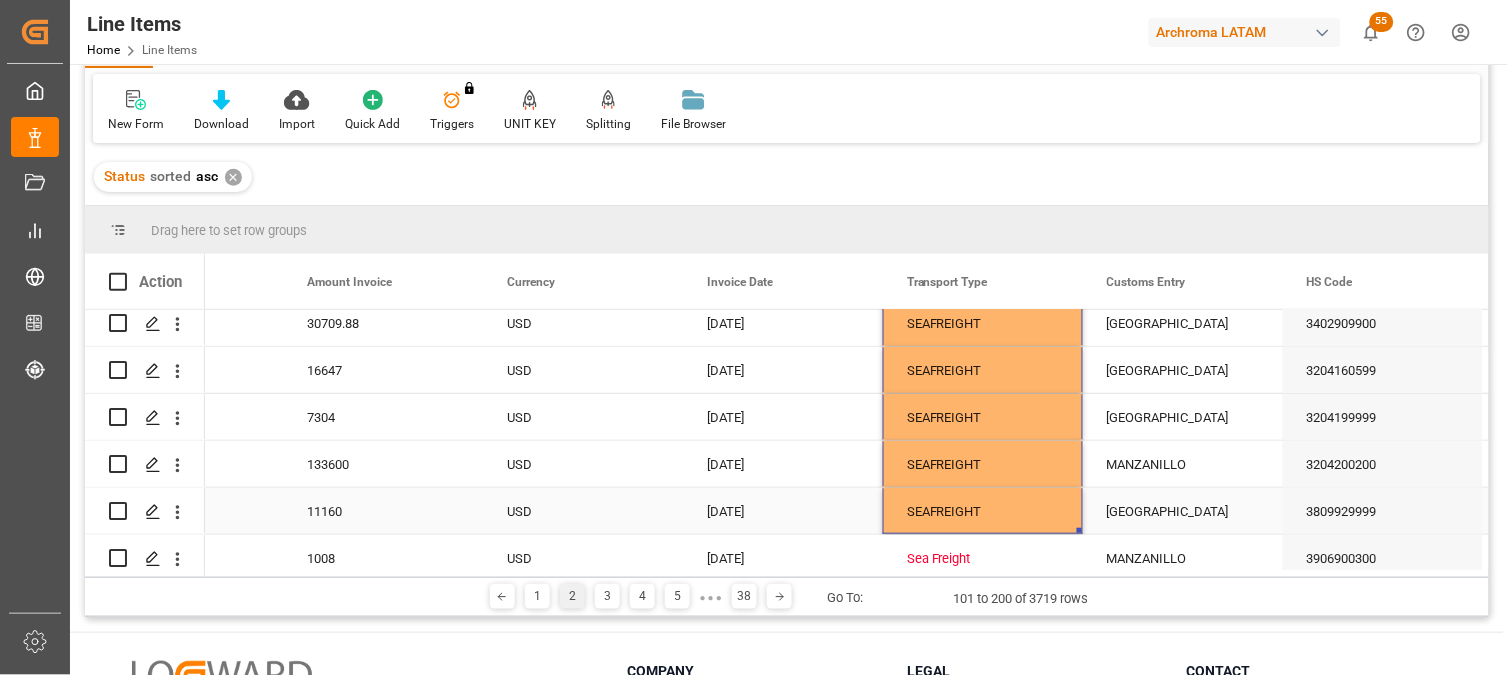 scroll, scrollTop: 2142, scrollLeft: 0, axis: vertical 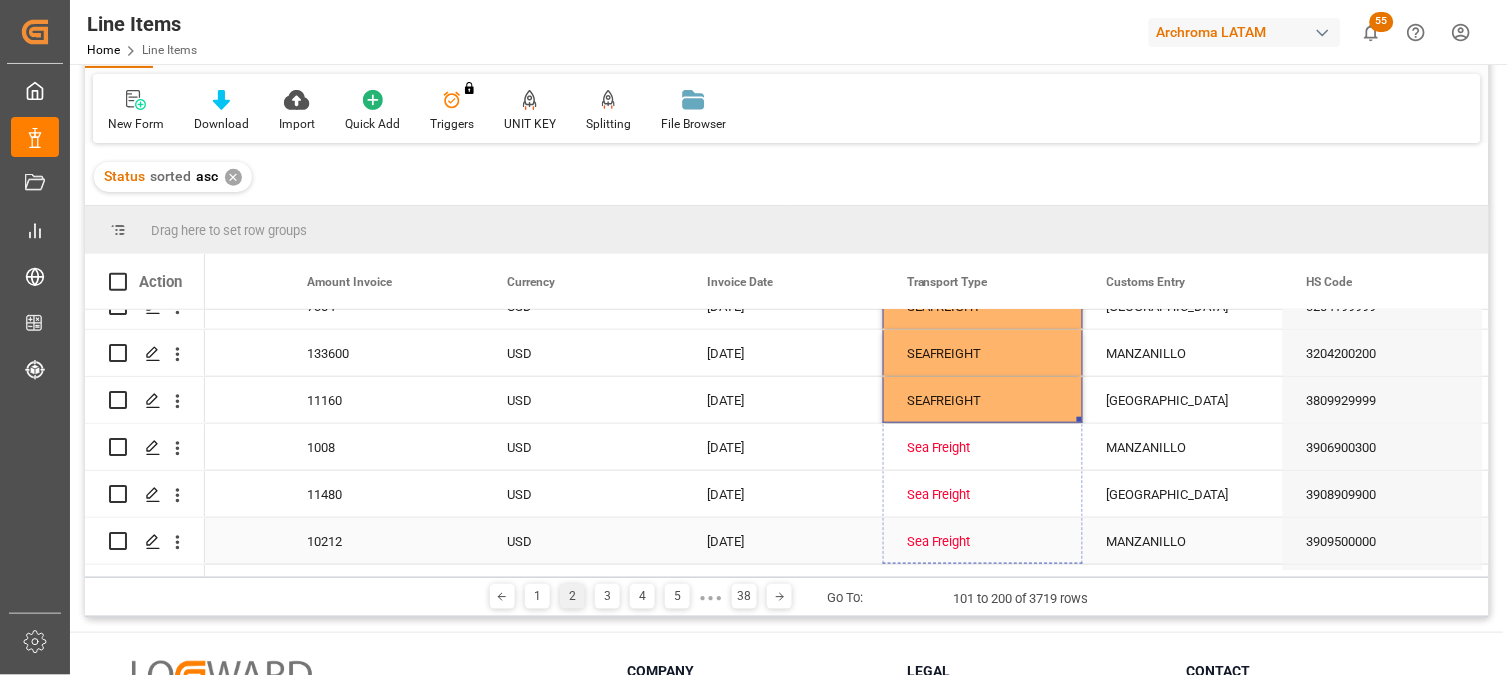 drag, startPoint x: 1078, startPoint y: 426, endPoint x: 1084, endPoint y: 542, distance: 116.15507 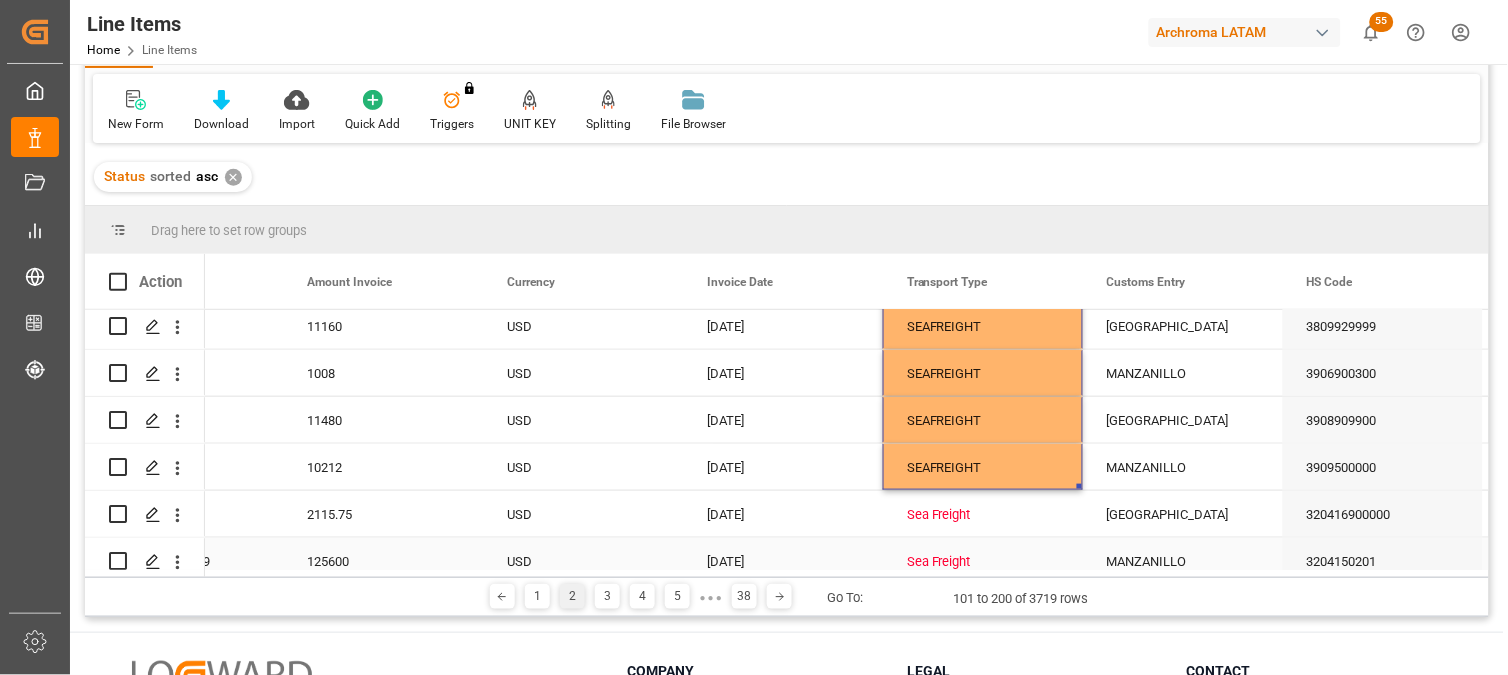 scroll, scrollTop: 2253, scrollLeft: 0, axis: vertical 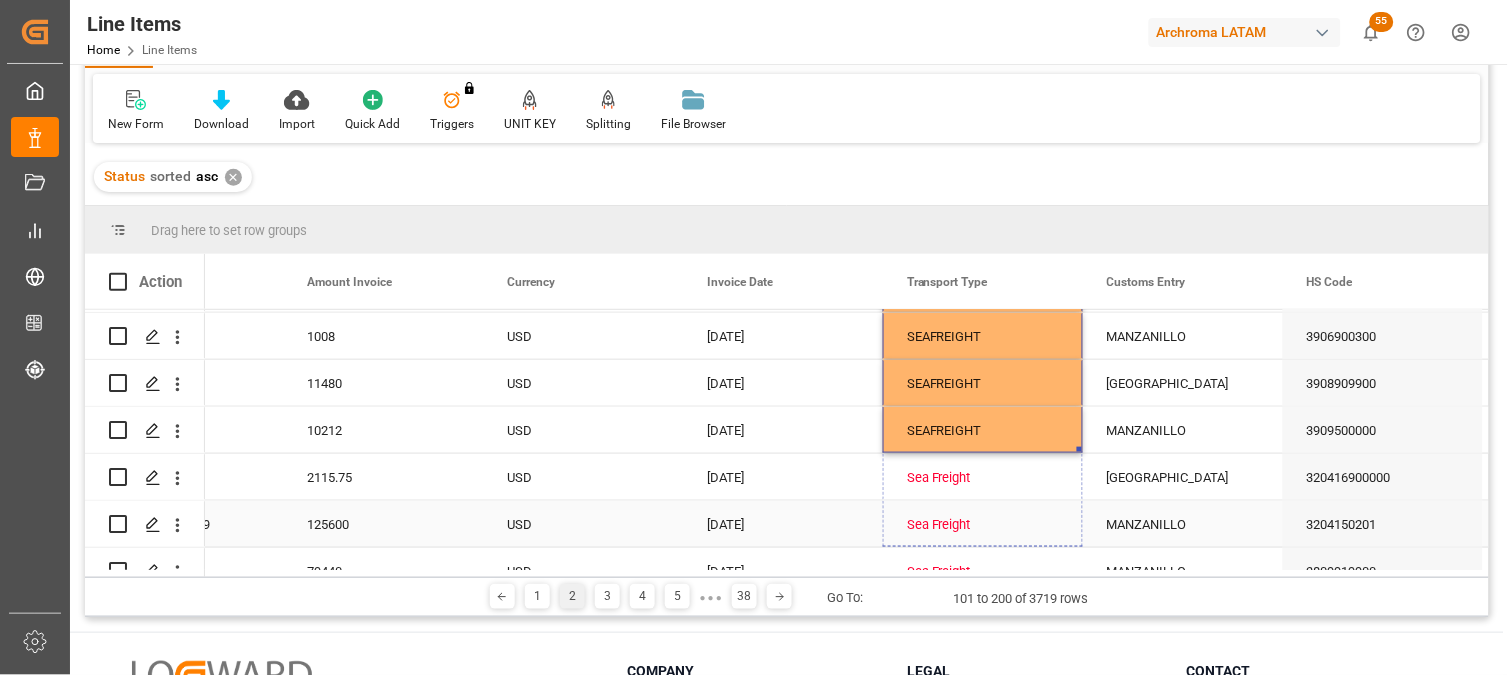 drag, startPoint x: 1078, startPoint y: 447, endPoint x: 1078, endPoint y: 507, distance: 60 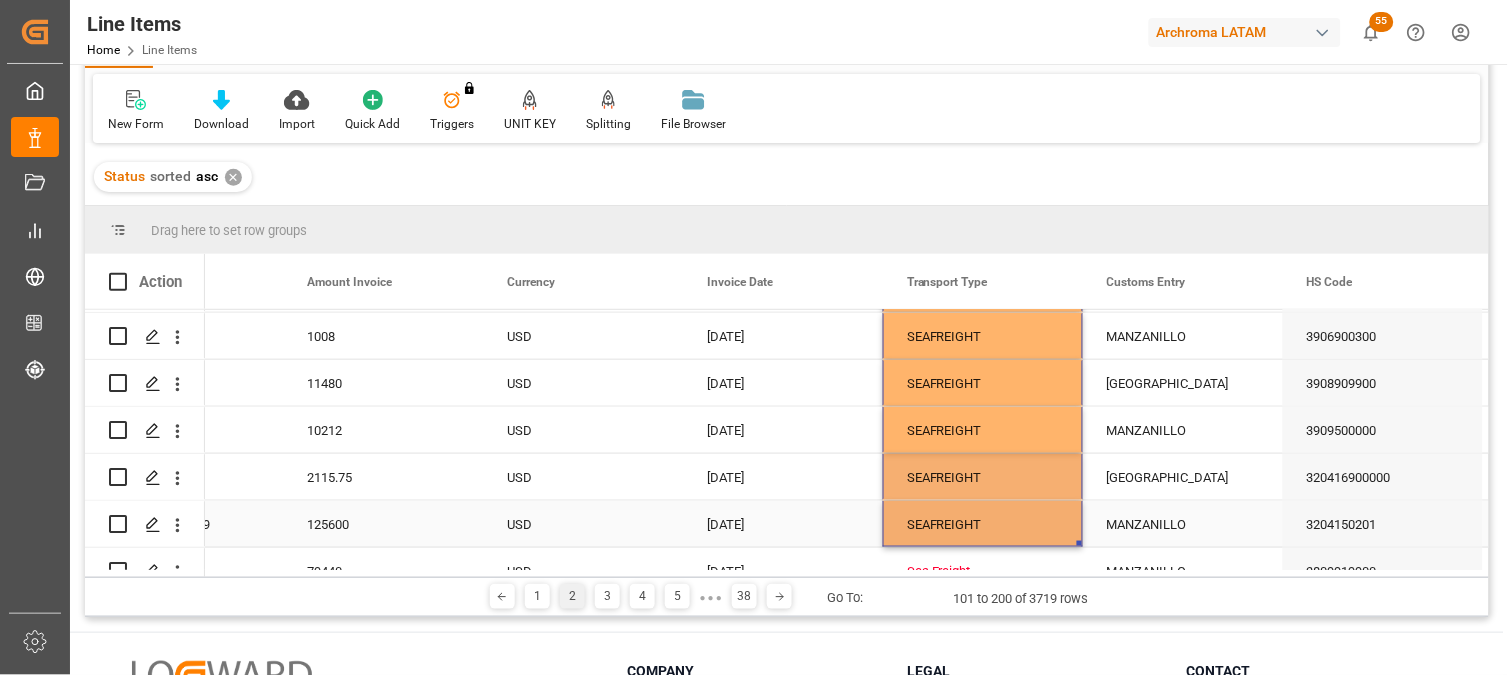scroll, scrollTop: 2364, scrollLeft: 0, axis: vertical 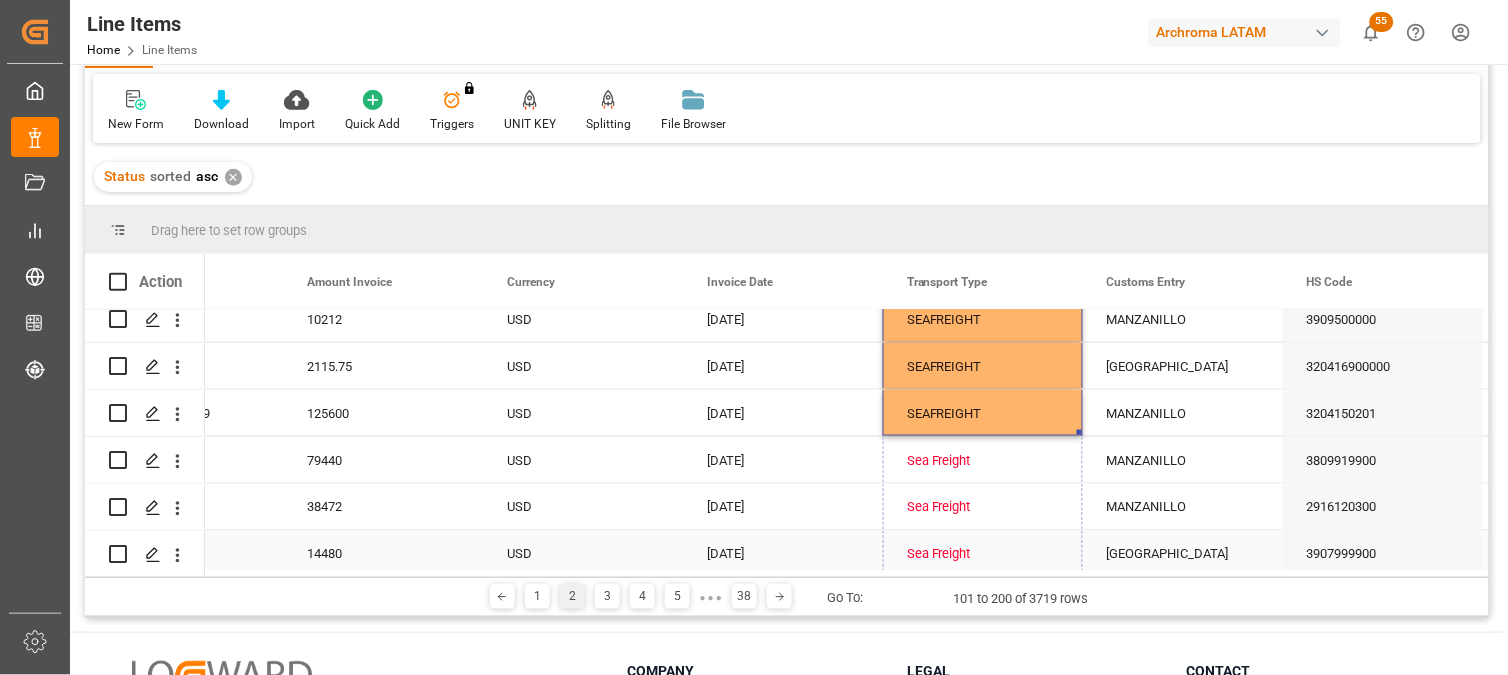 drag, startPoint x: 1078, startPoint y: 432, endPoint x: 1076, endPoint y: 540, distance: 108.01852 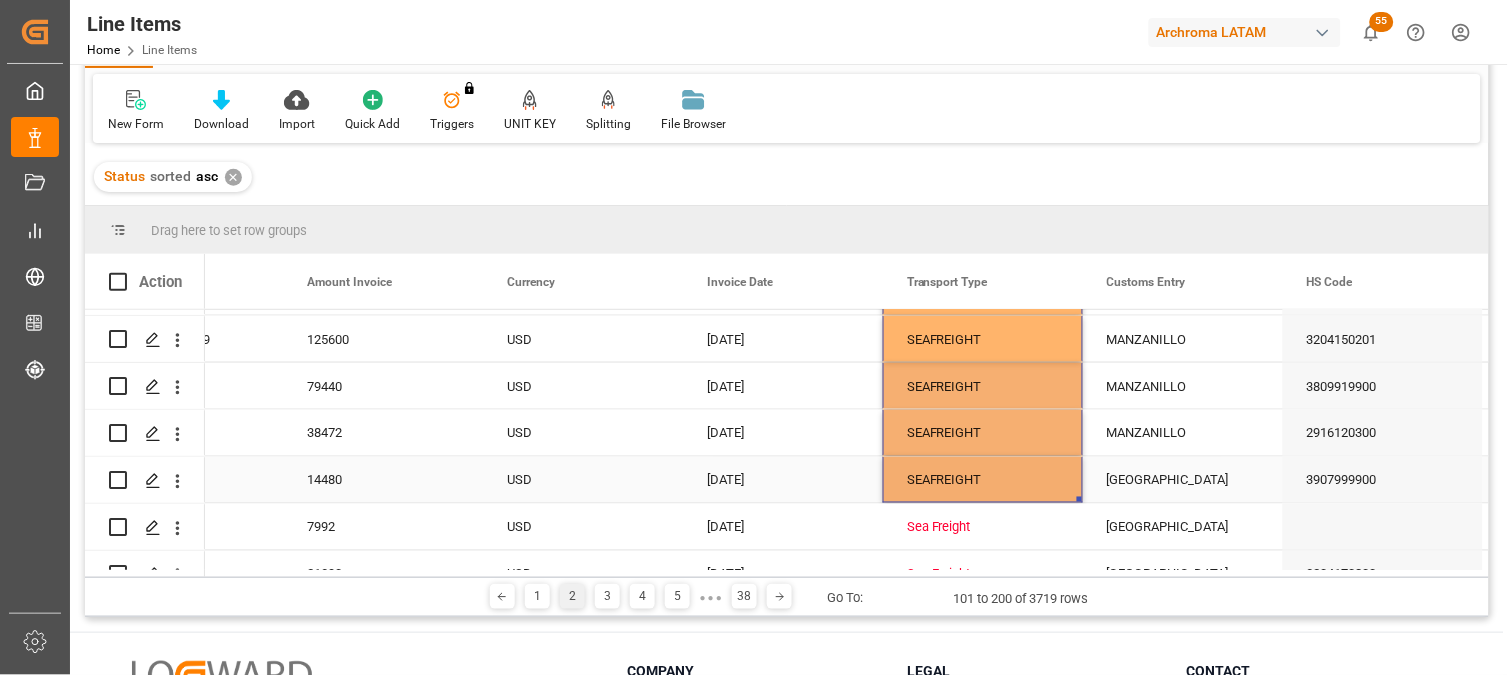 scroll, scrollTop: 2475, scrollLeft: 0, axis: vertical 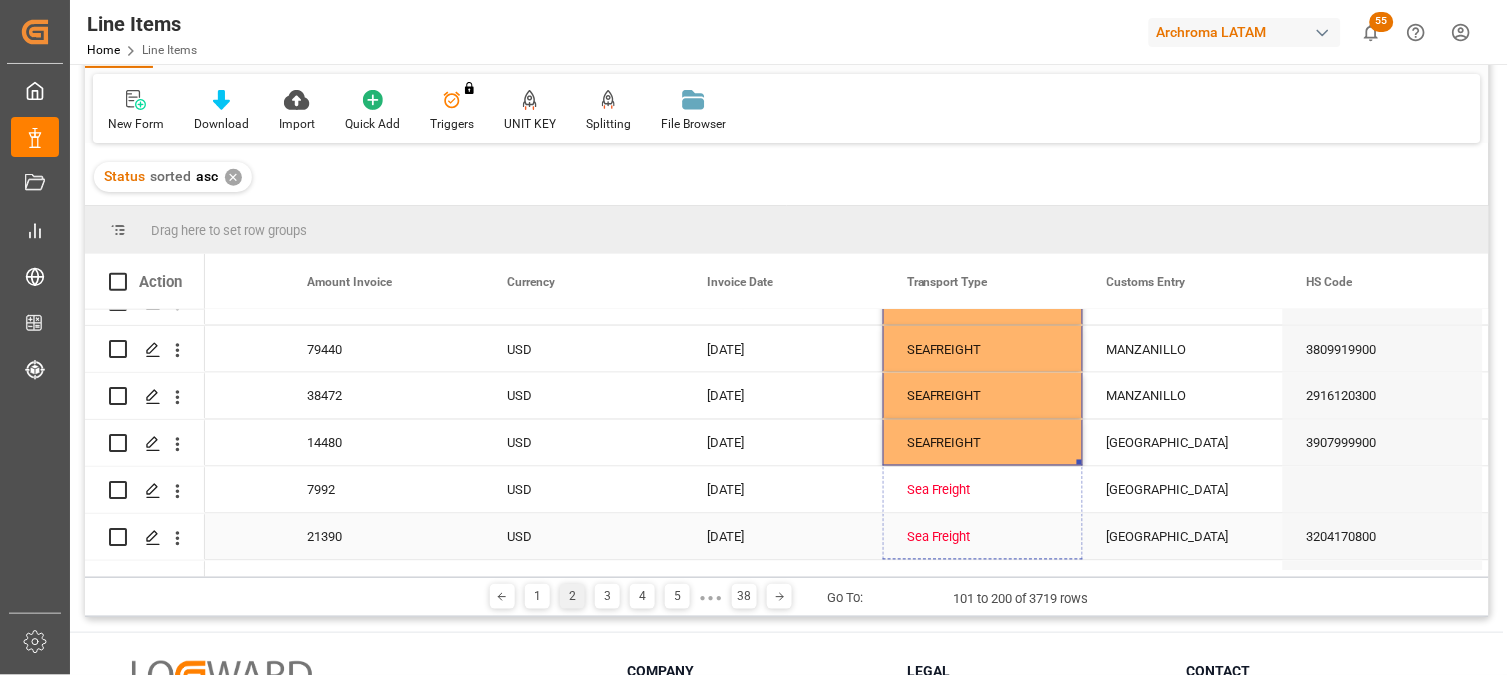 drag, startPoint x: 1078, startPoint y: 462, endPoint x: 1075, endPoint y: 518, distance: 56.0803 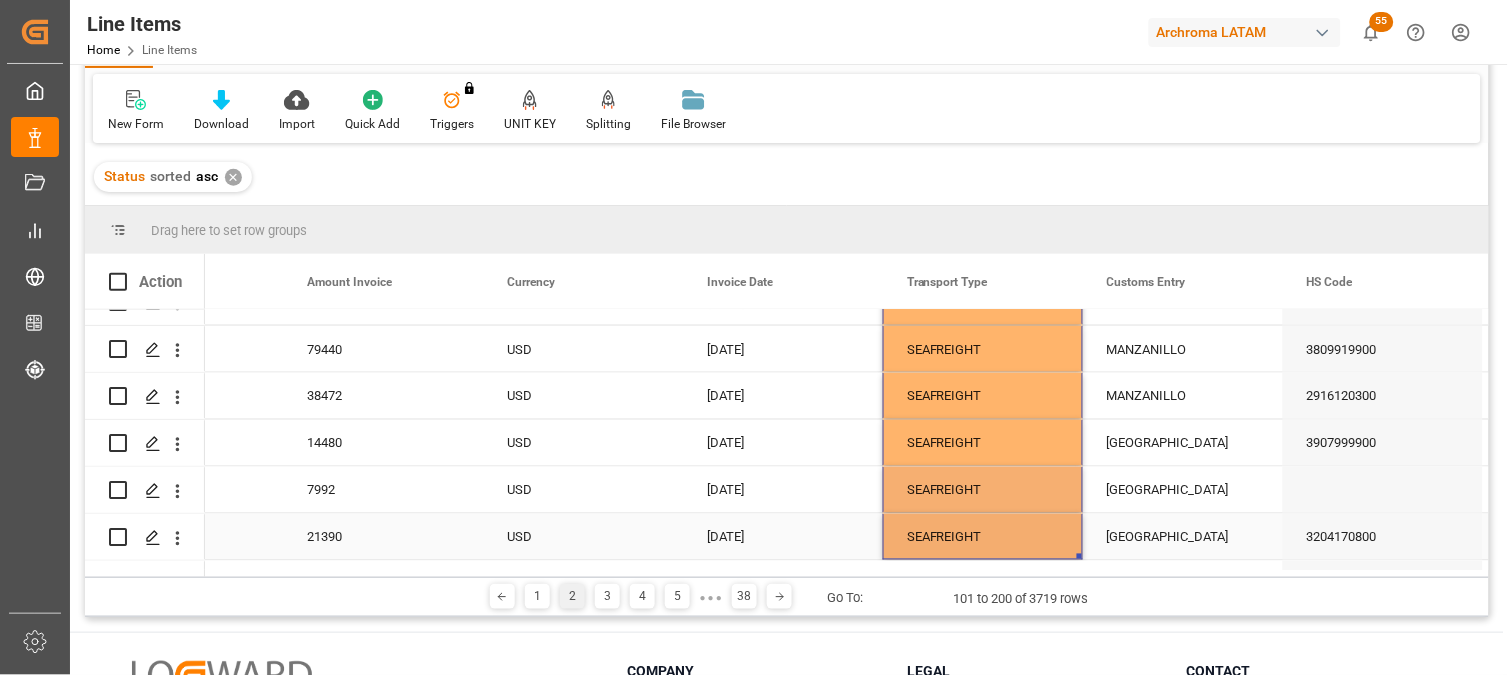 scroll, scrollTop: 2586, scrollLeft: 0, axis: vertical 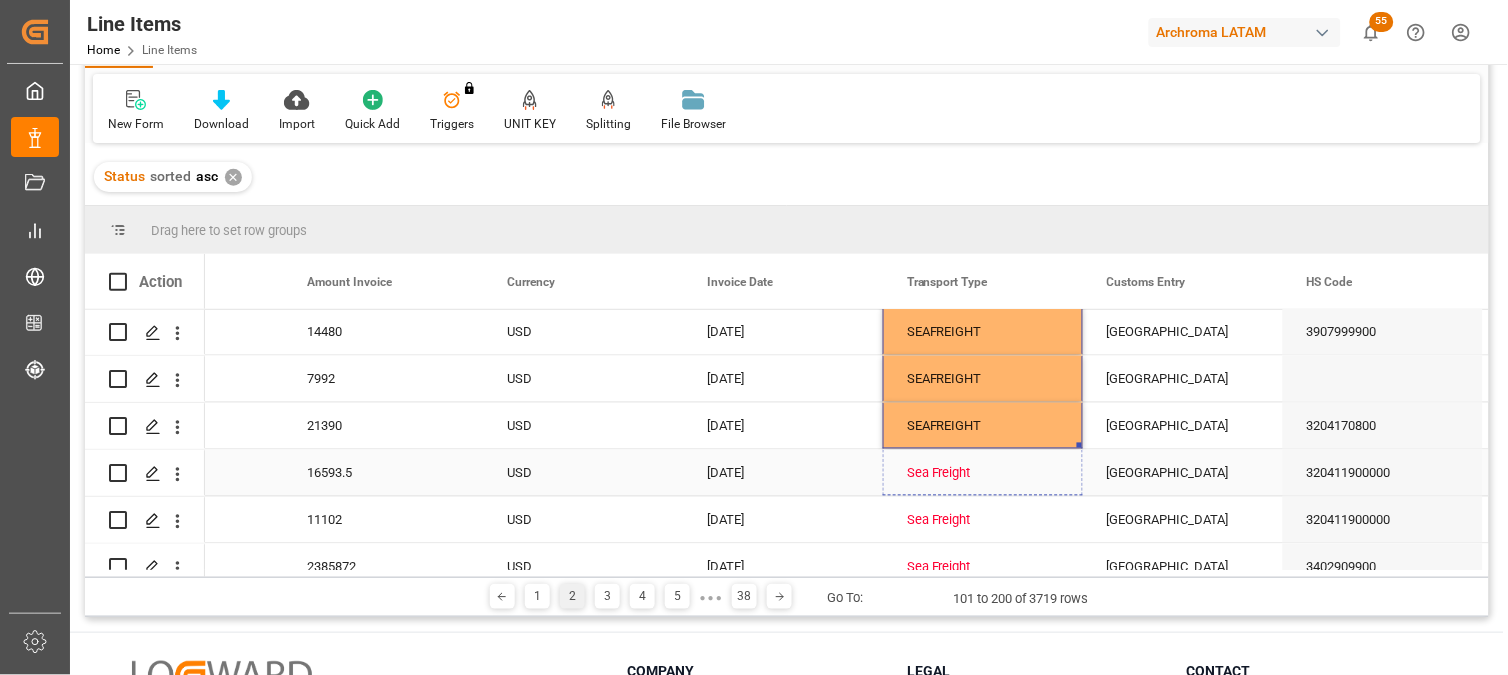 drag, startPoint x: 1081, startPoint y: 443, endPoint x: 1071, endPoint y: 518, distance: 75.66373 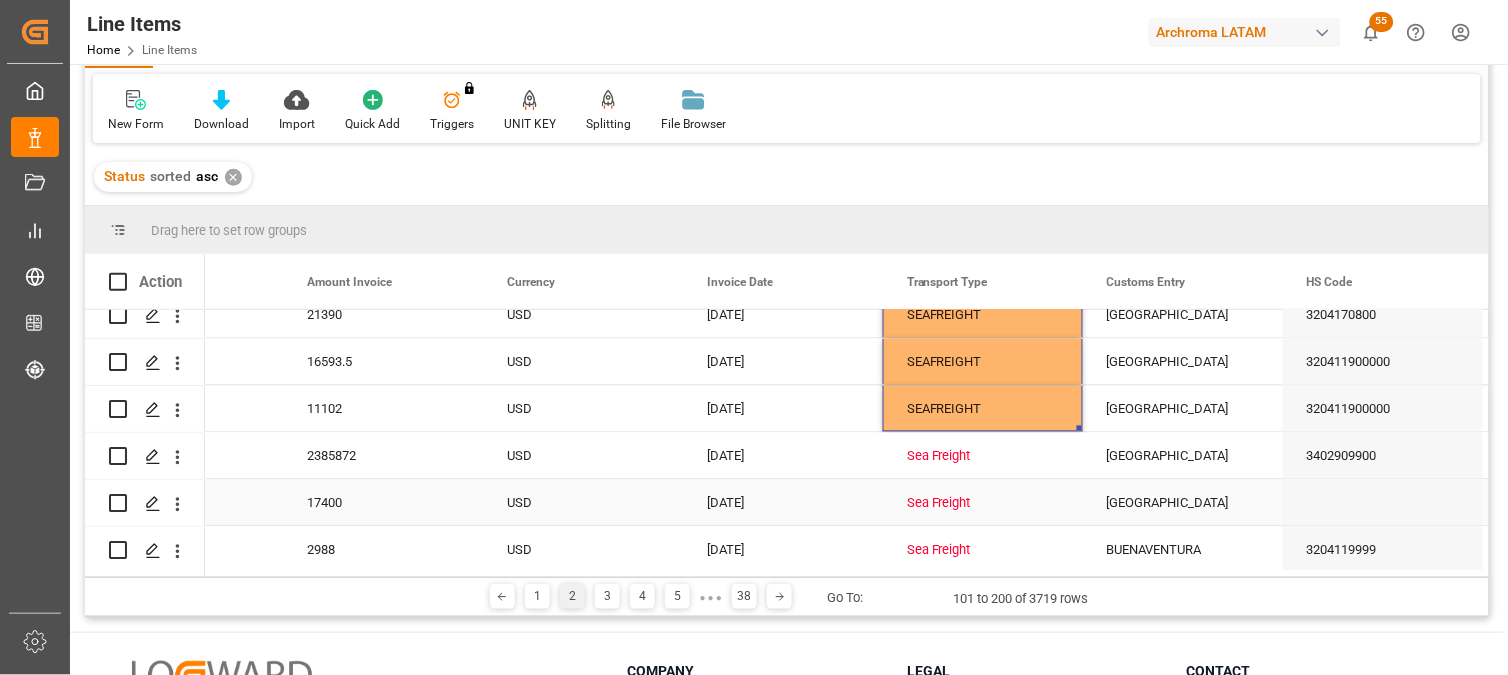 scroll, scrollTop: 2808, scrollLeft: 0, axis: vertical 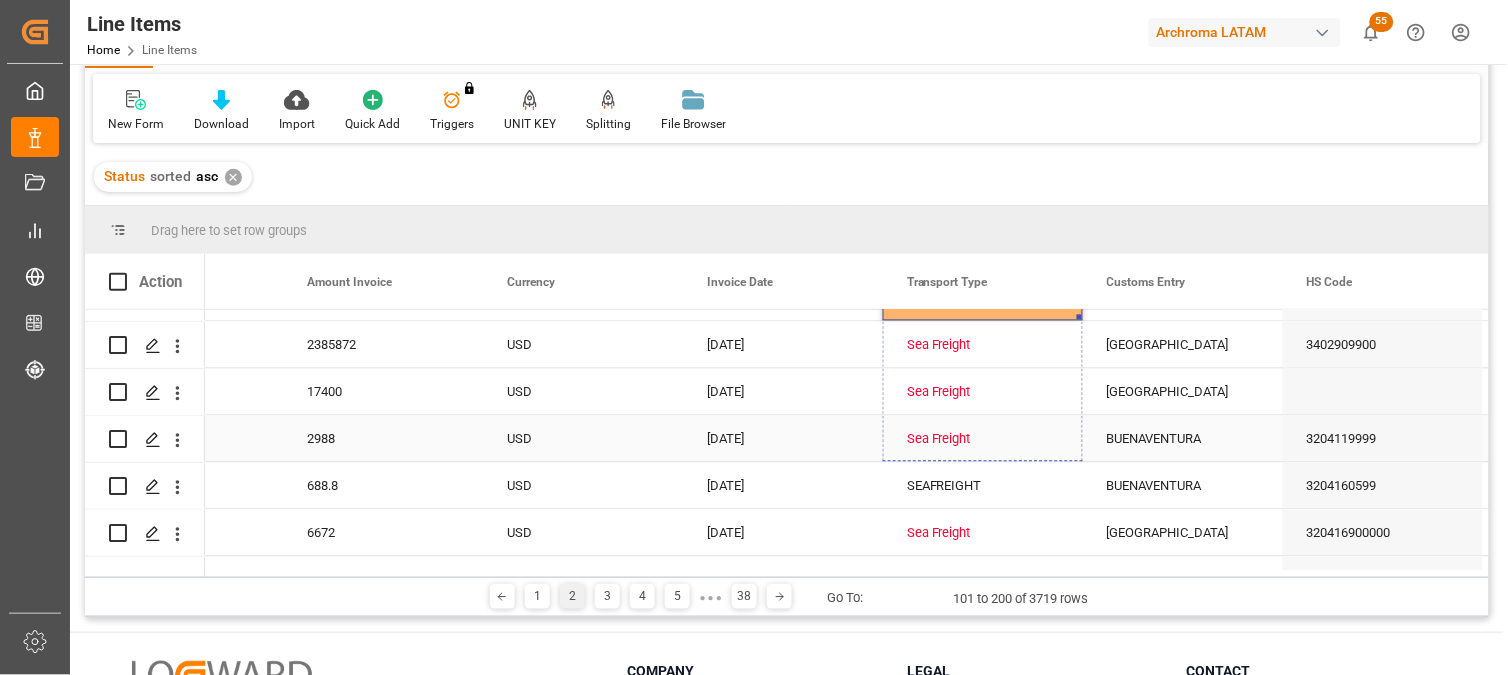 drag, startPoint x: 1080, startPoint y: 317, endPoint x: 1066, endPoint y: 442, distance: 125.781555 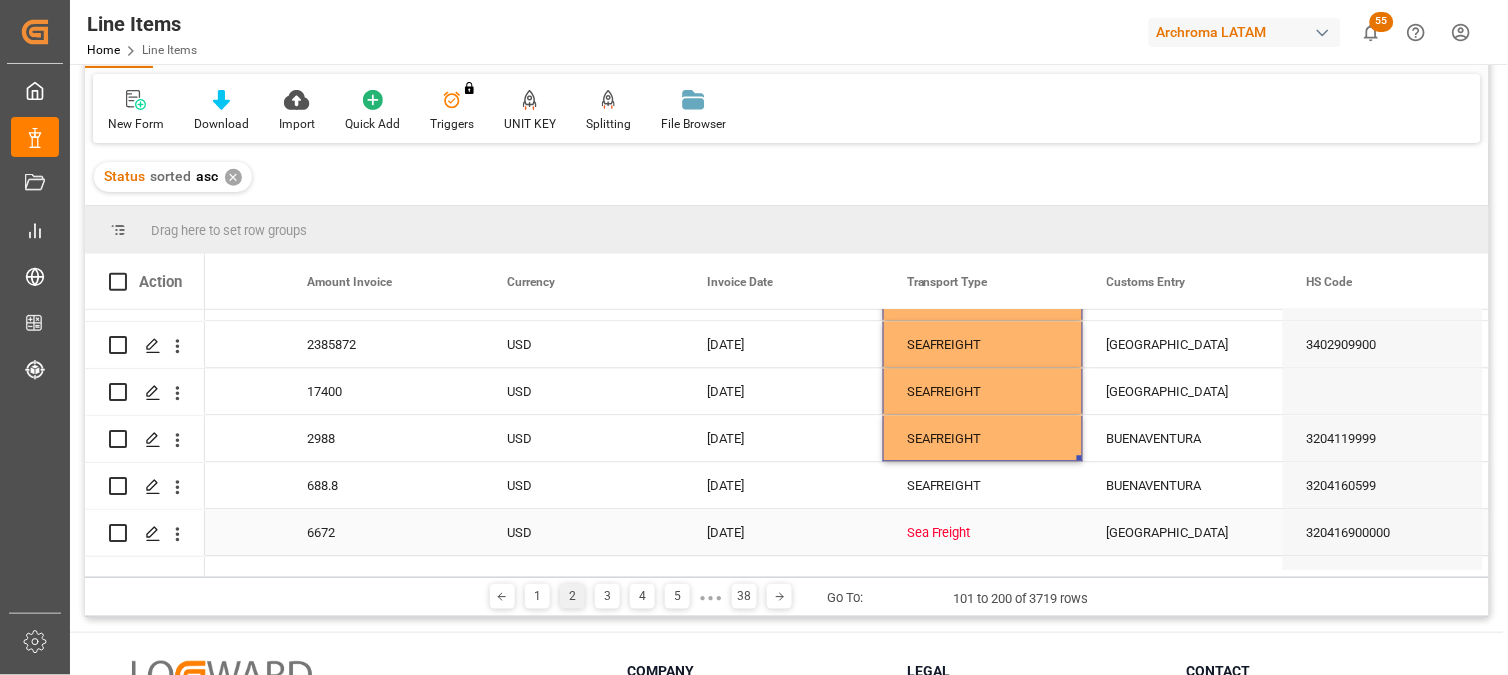 scroll, scrollTop: 2920, scrollLeft: 0, axis: vertical 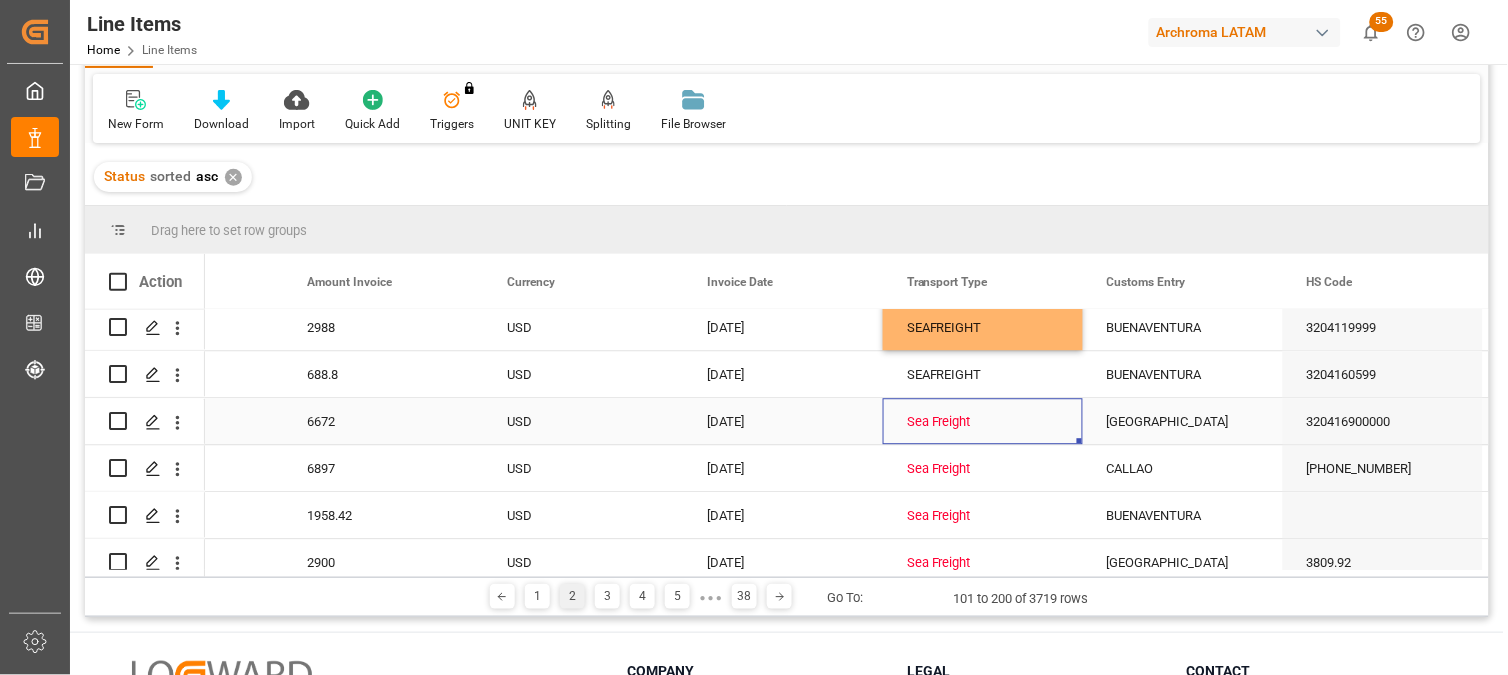click on "Sea Freight" at bounding box center [983, 422] 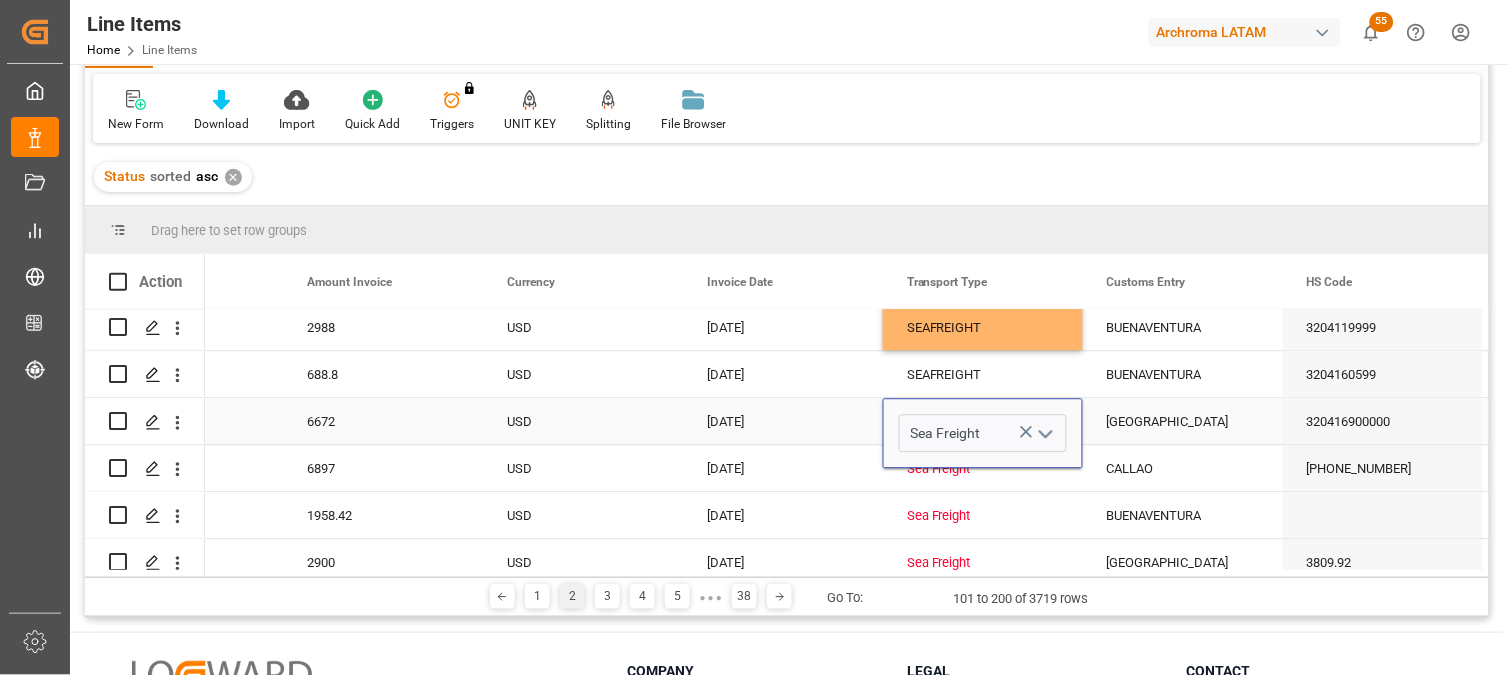 click 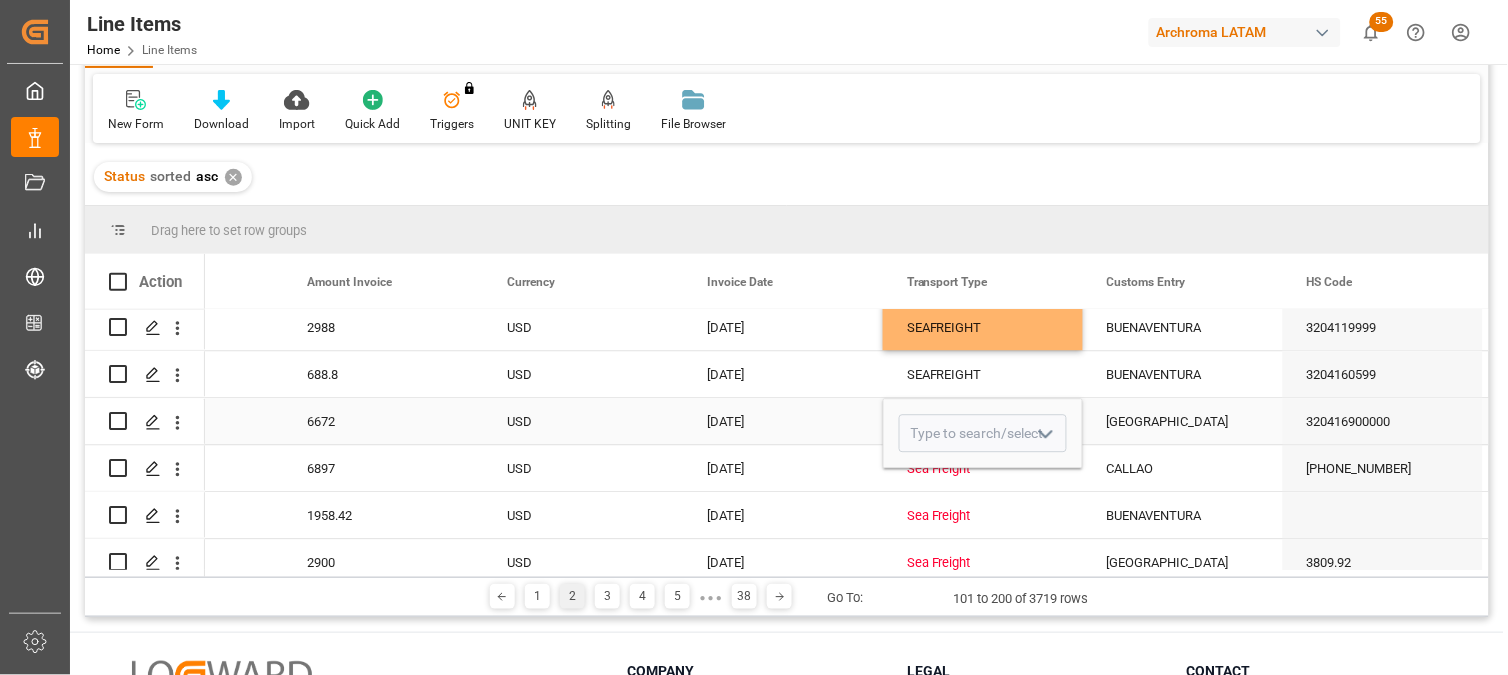 click 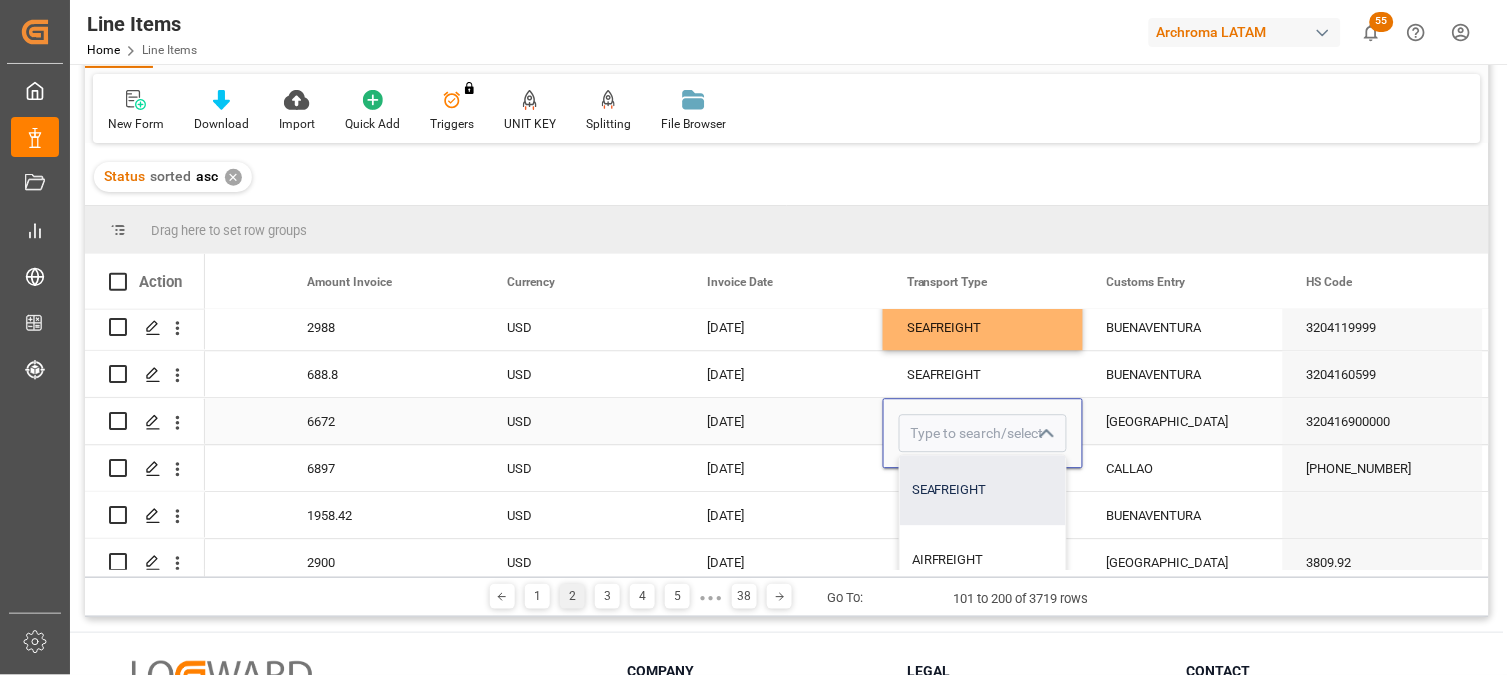 click on "SEAFREIGHT" at bounding box center [983, 490] 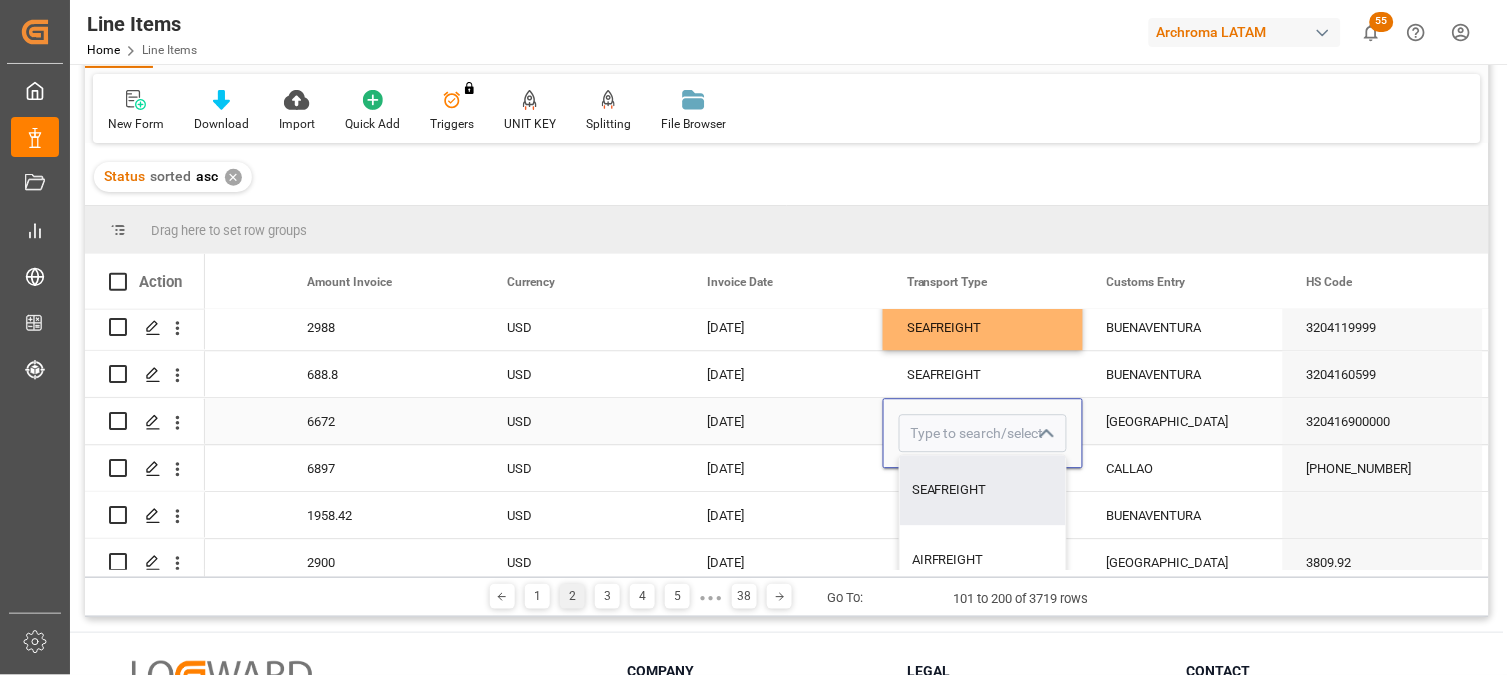 type on "SEAFREIGHT" 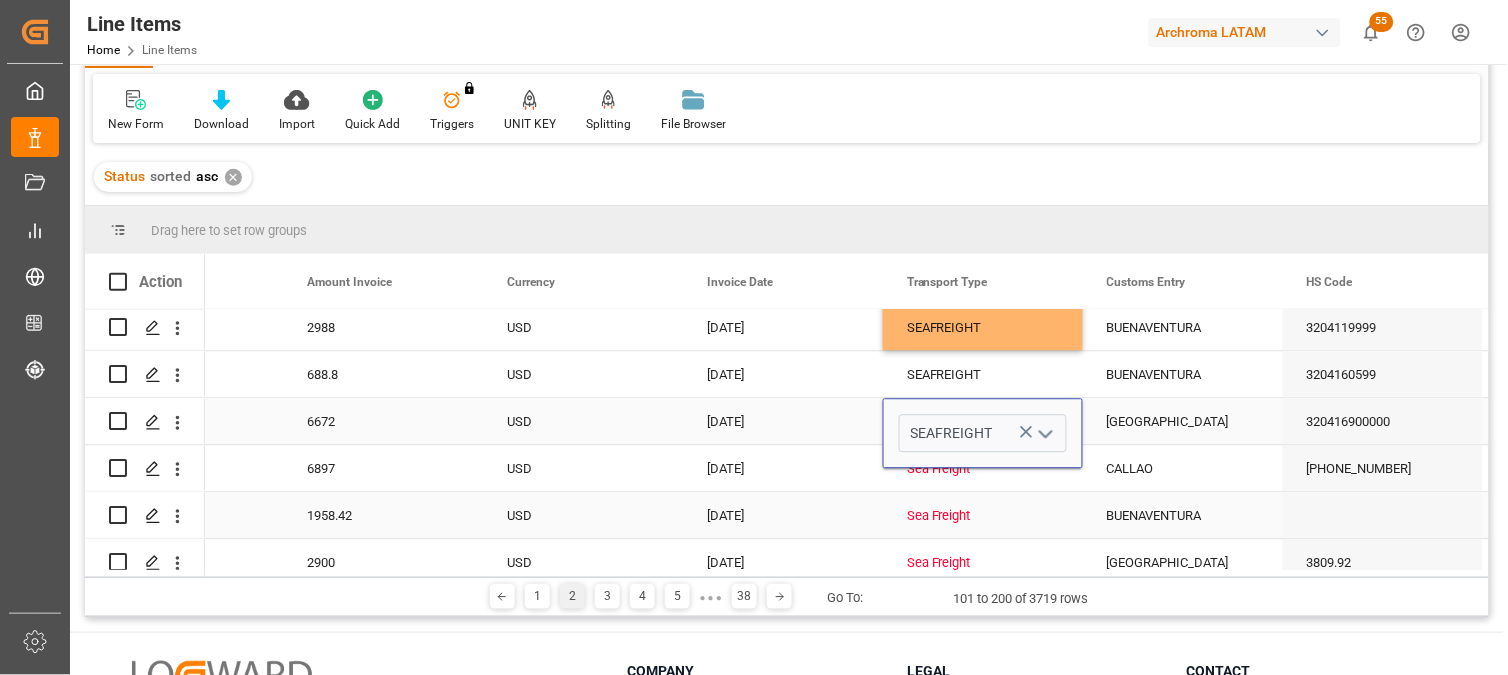 click on "Sea Freight" at bounding box center (983, 516) 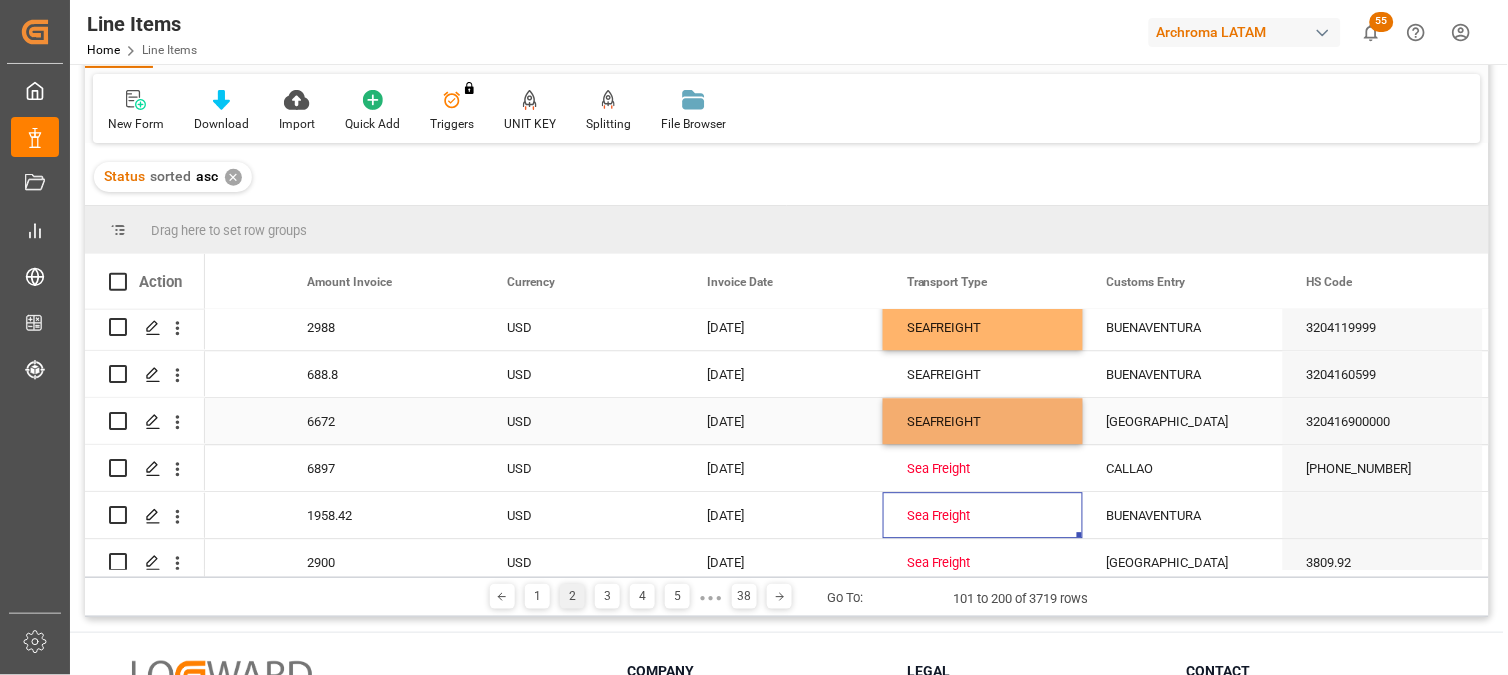 click on "SEAFREIGHT" at bounding box center [983, 422] 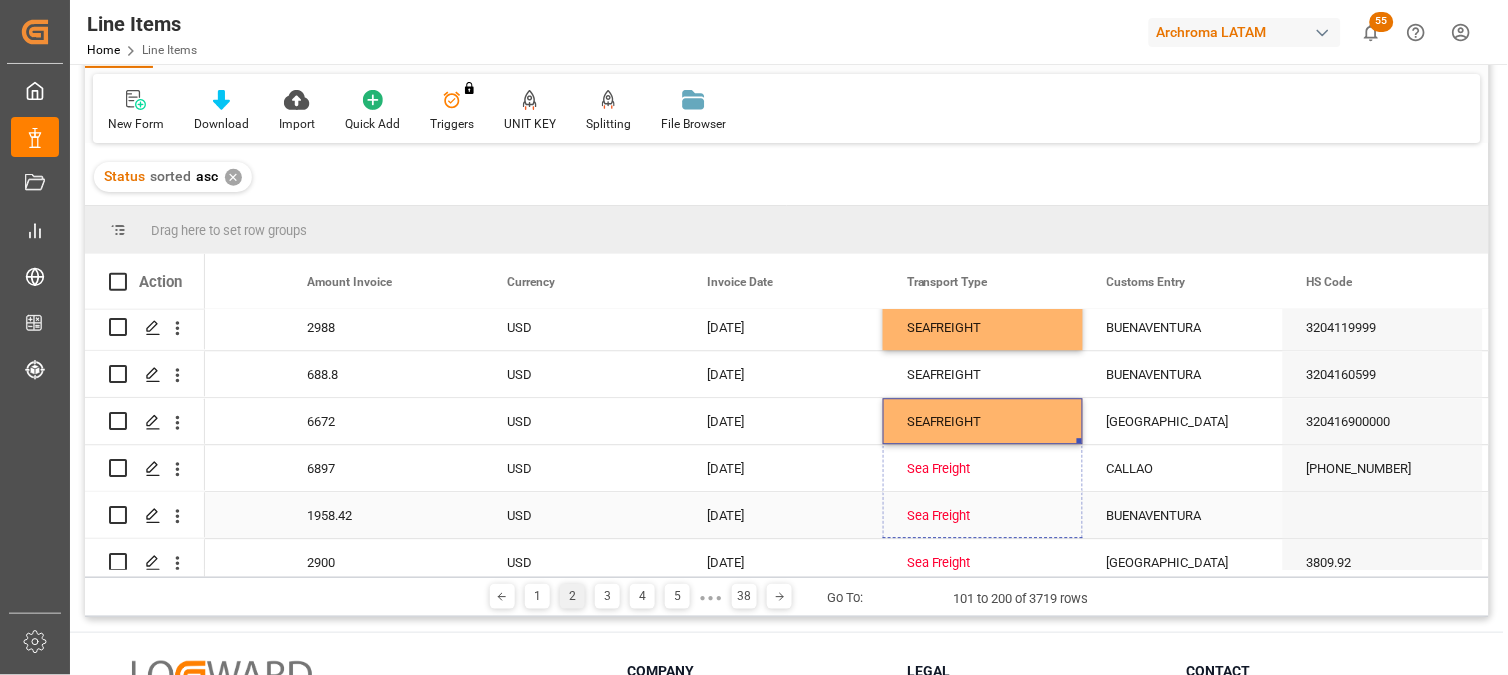 drag, startPoint x: 1080, startPoint y: 441, endPoint x: 1083, endPoint y: 533, distance: 92.0489 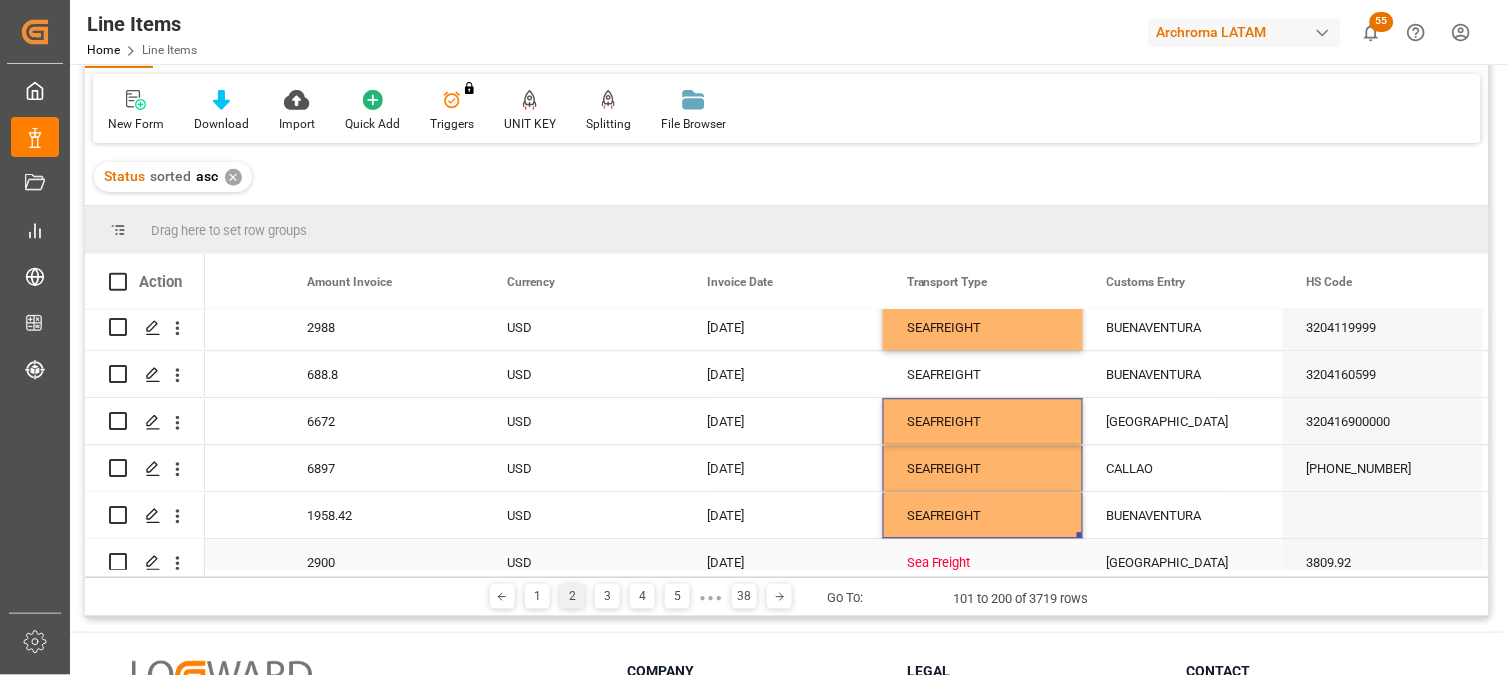 scroll, scrollTop: 3031, scrollLeft: 0, axis: vertical 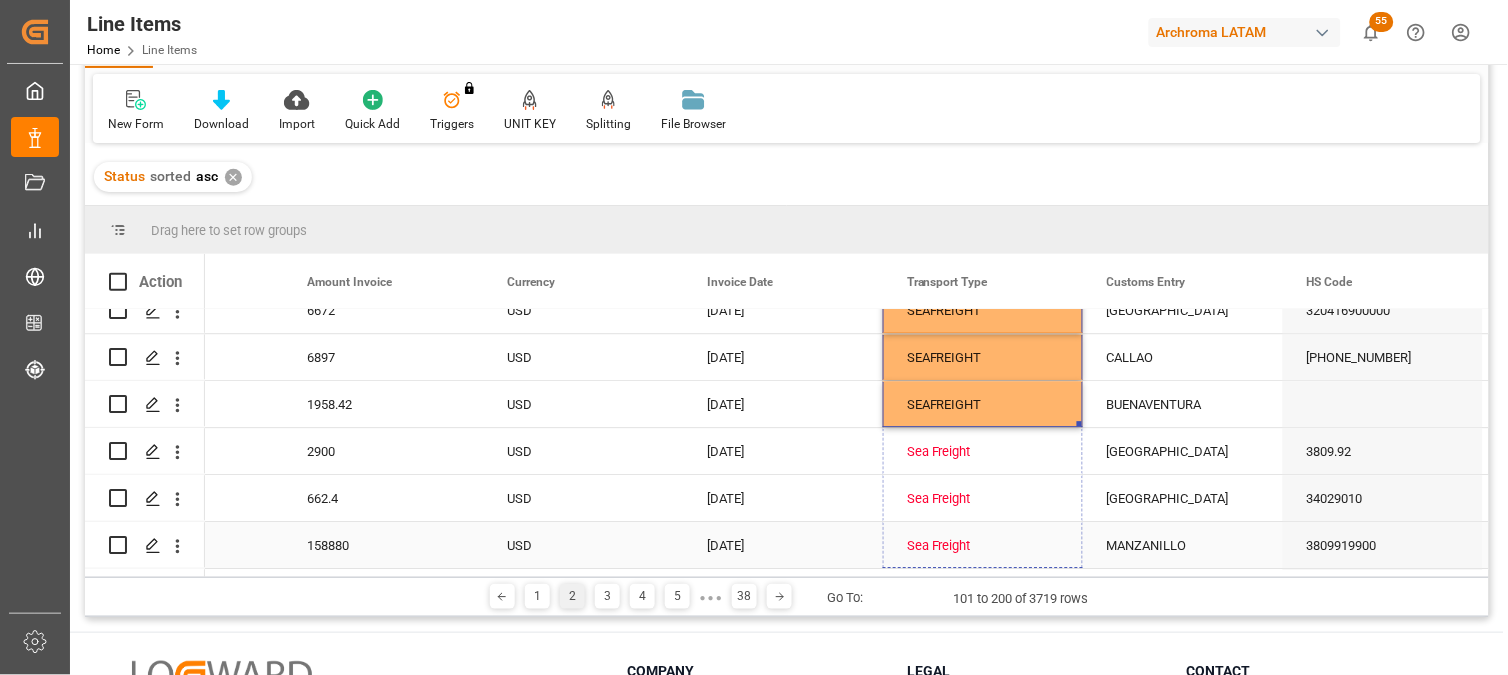 drag, startPoint x: 1076, startPoint y: 423, endPoint x: 1076, endPoint y: 533, distance: 110 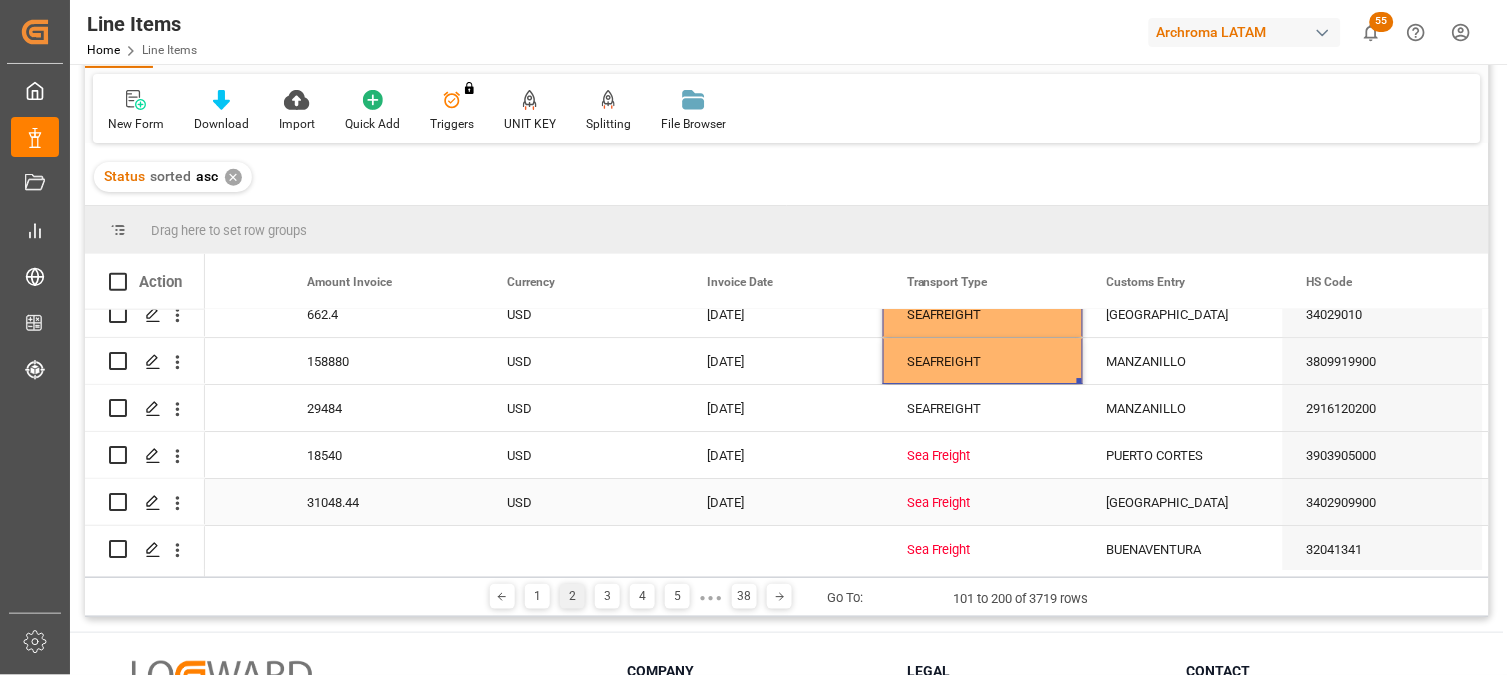 scroll, scrollTop: 3253, scrollLeft: 0, axis: vertical 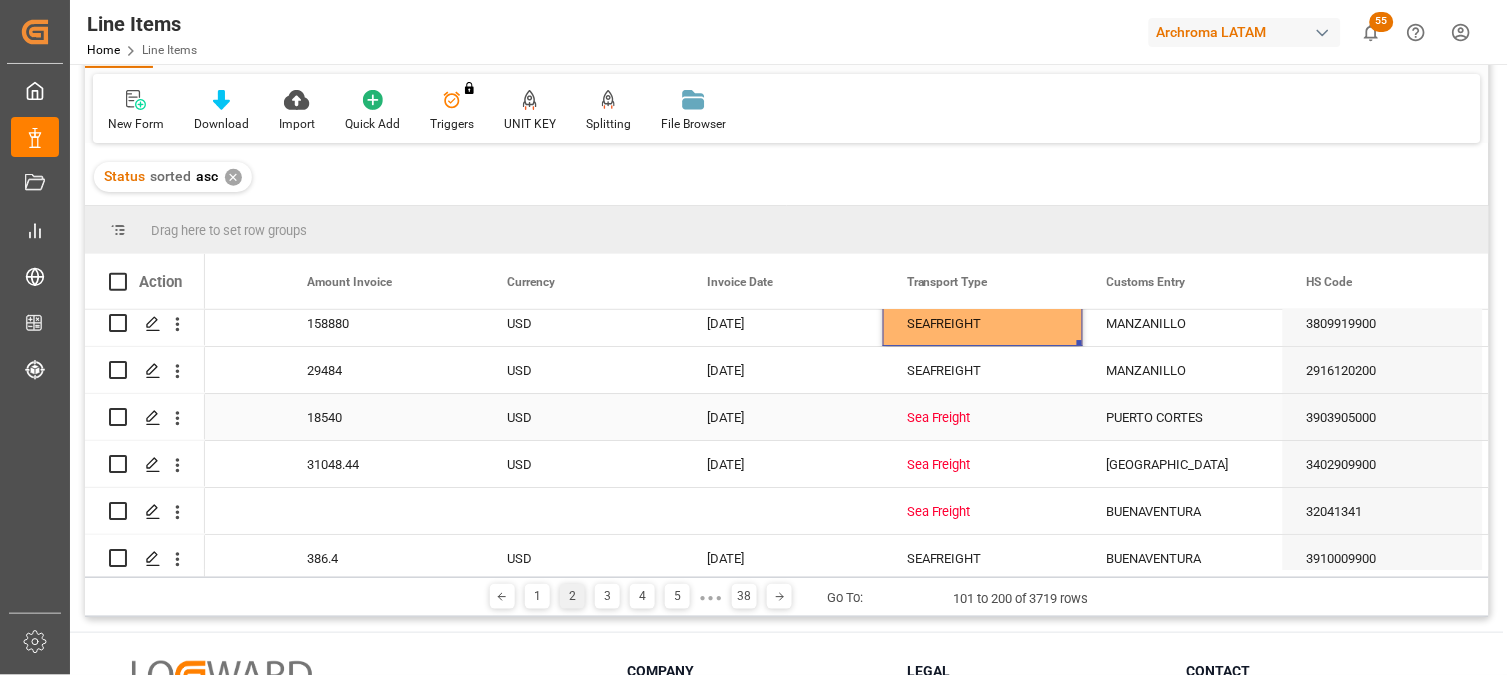 click on "Sea Freight" at bounding box center [983, 418] 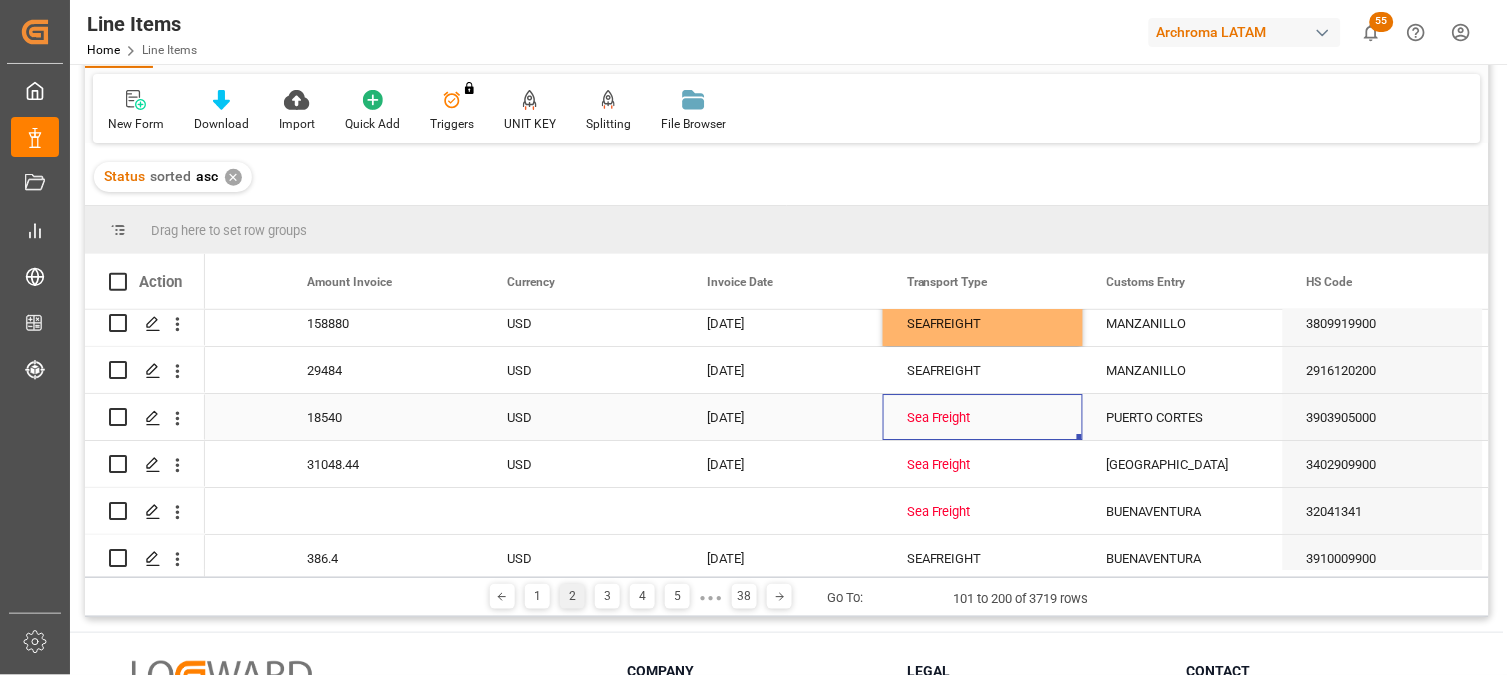 click on "Sea Freight" at bounding box center [983, 418] 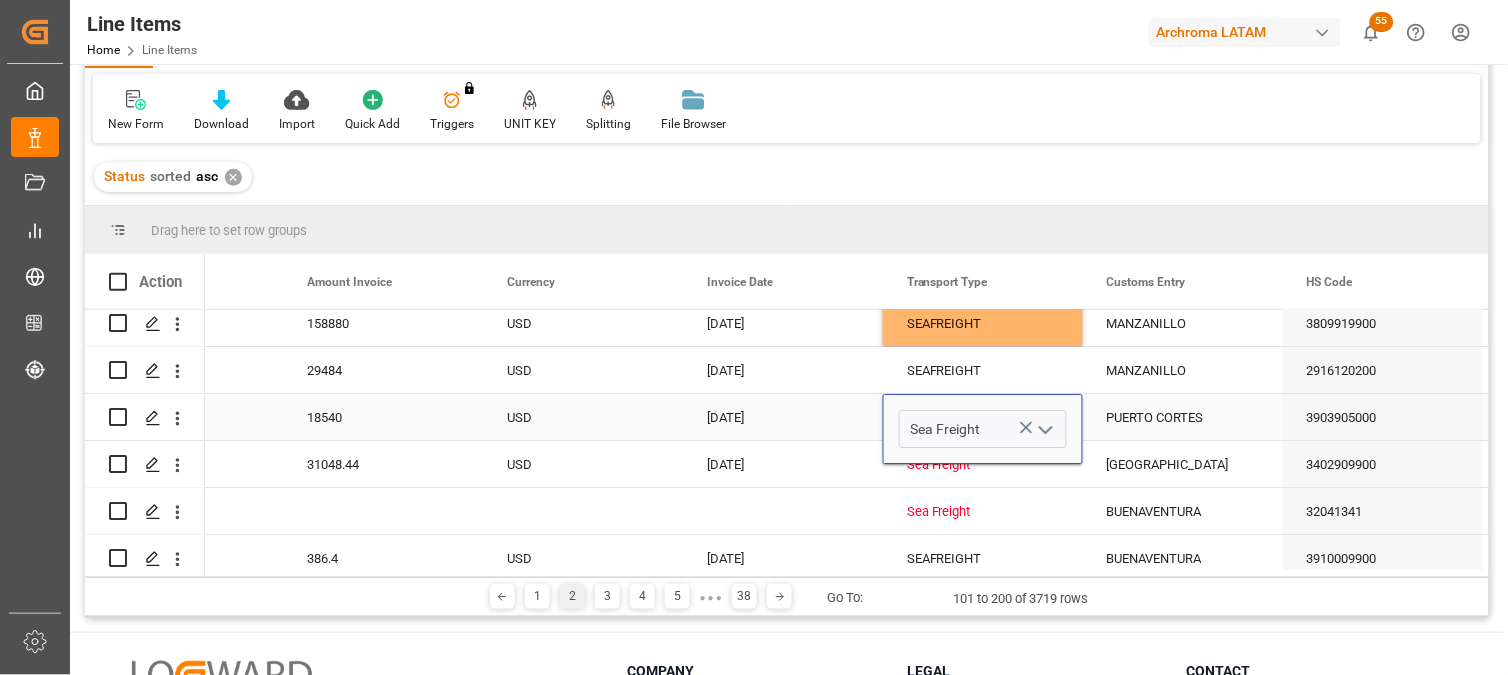 click 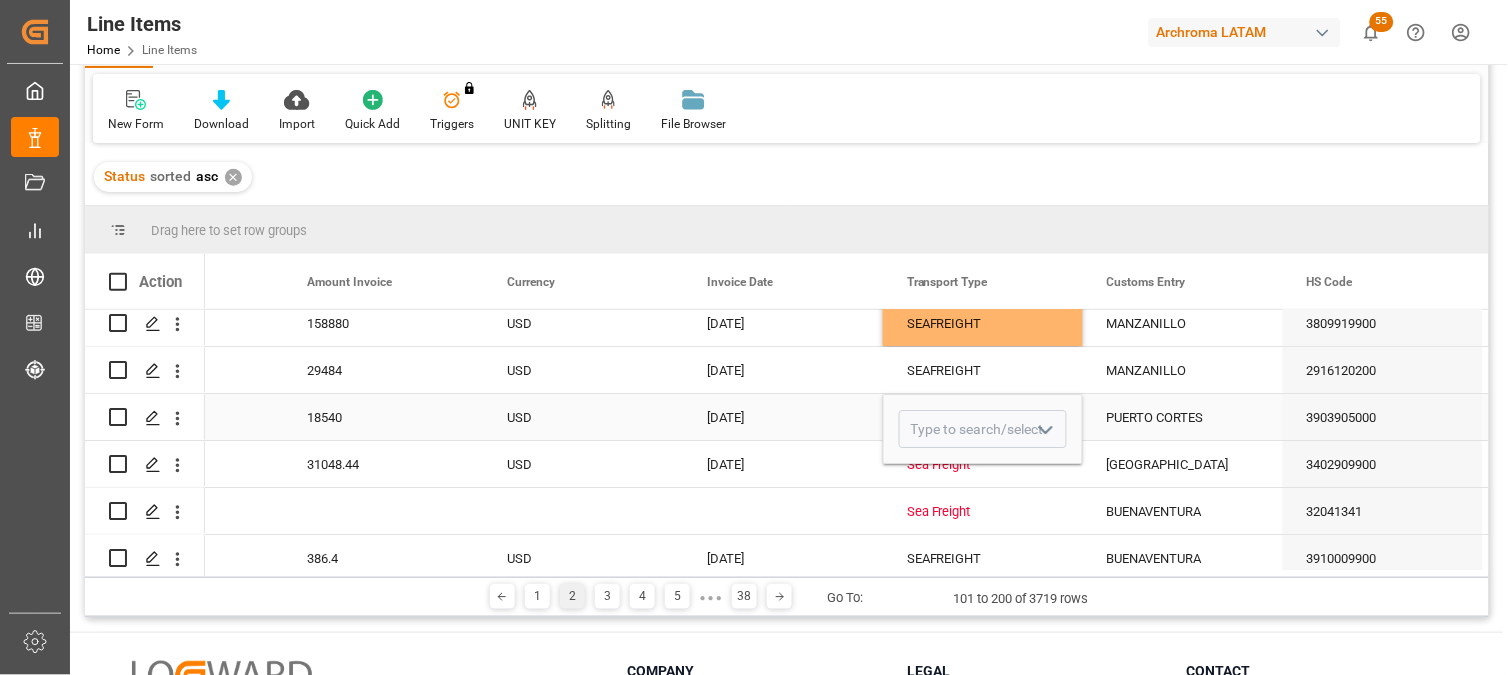 click 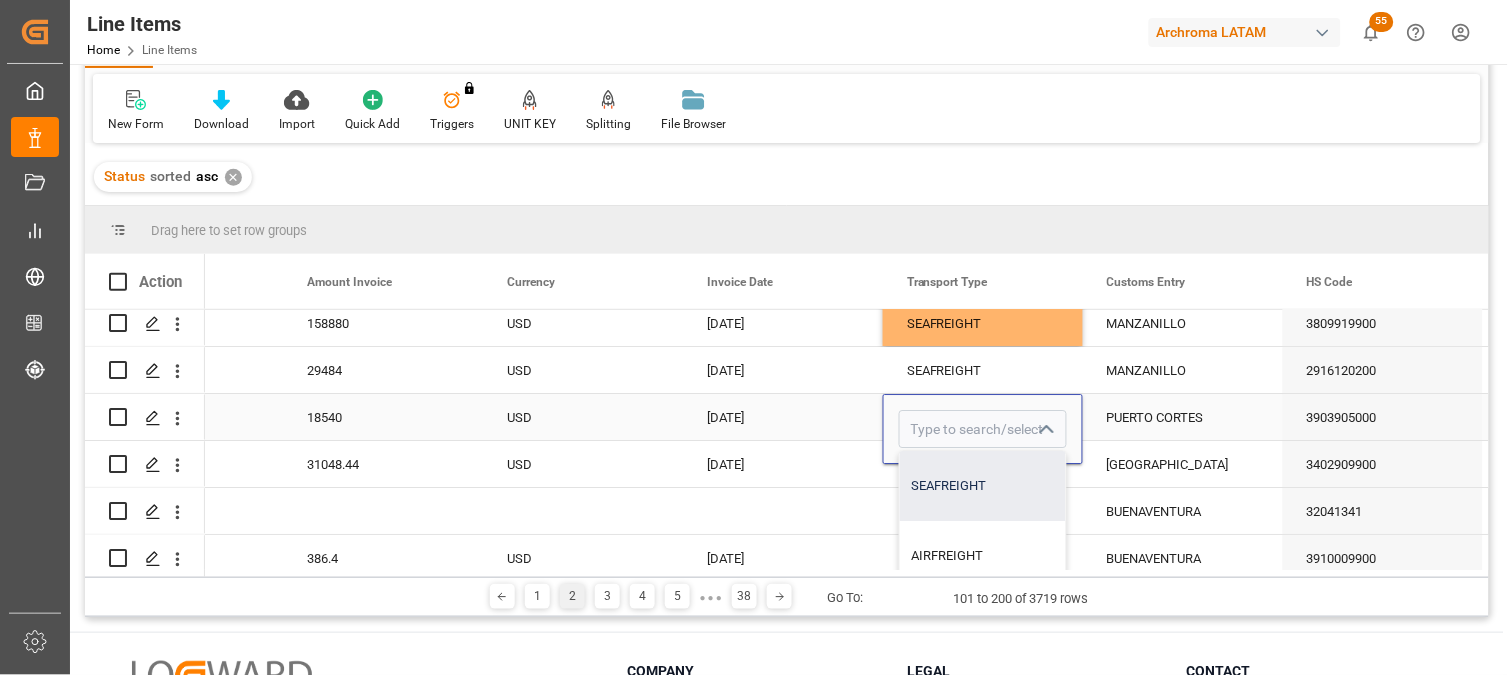 click on "SEAFREIGHT" at bounding box center (983, 486) 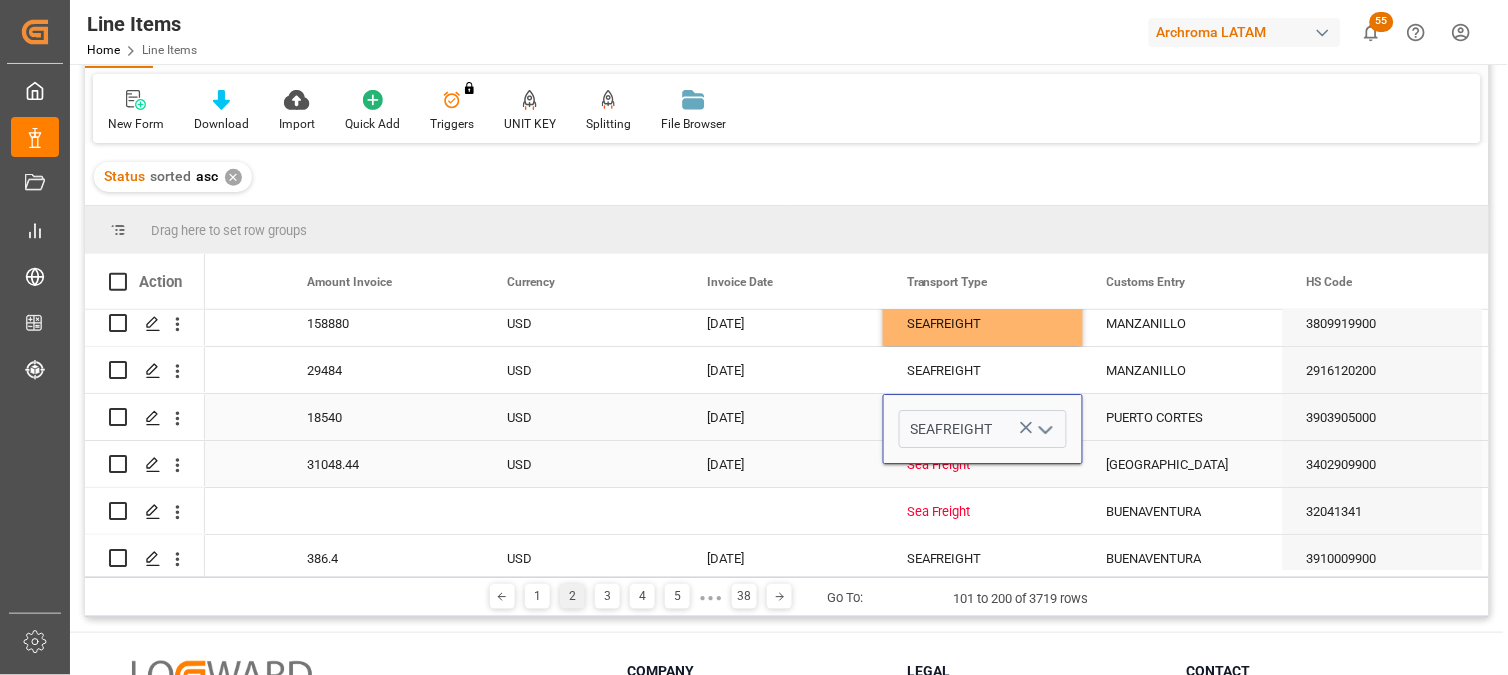 click on "Sea Freight" at bounding box center [983, 465] 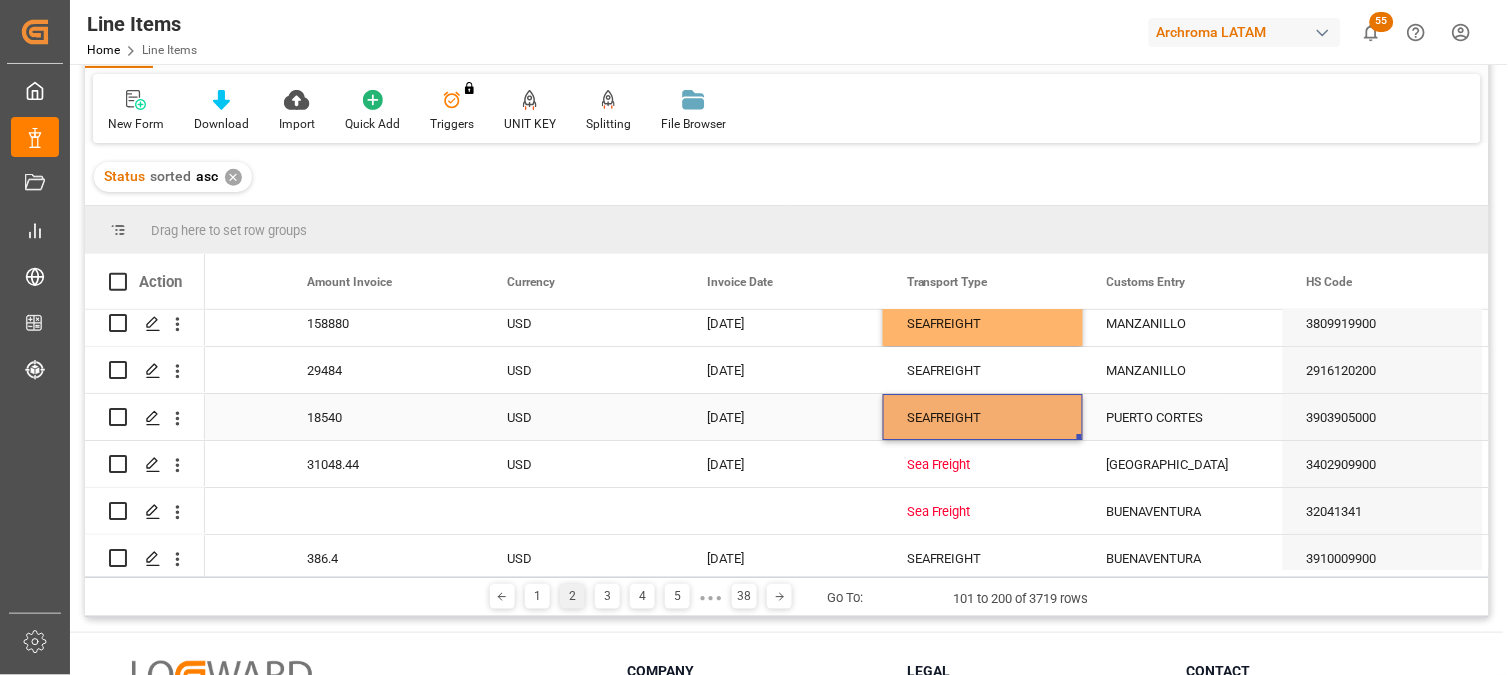click on "SEAFREIGHT" at bounding box center [983, 418] 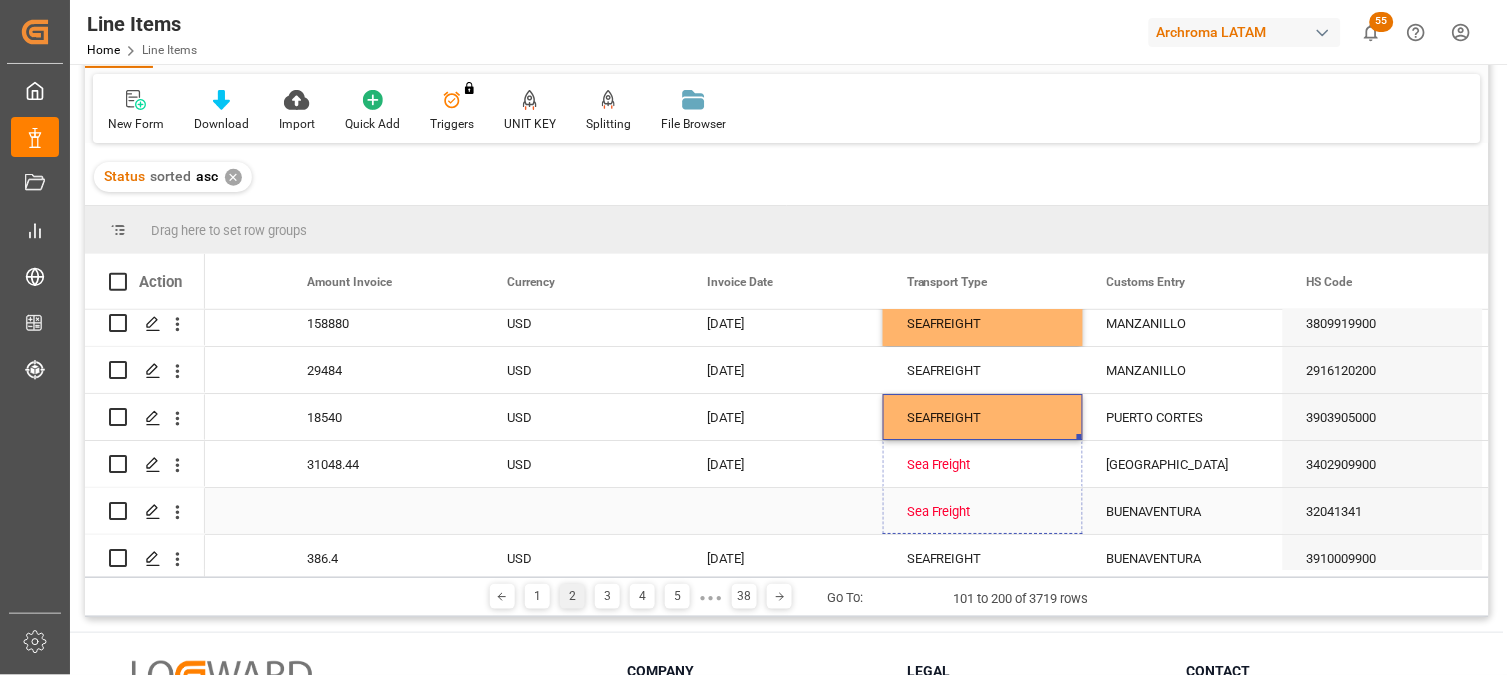 drag, startPoint x: 1078, startPoint y: 435, endPoint x: 1078, endPoint y: 501, distance: 66 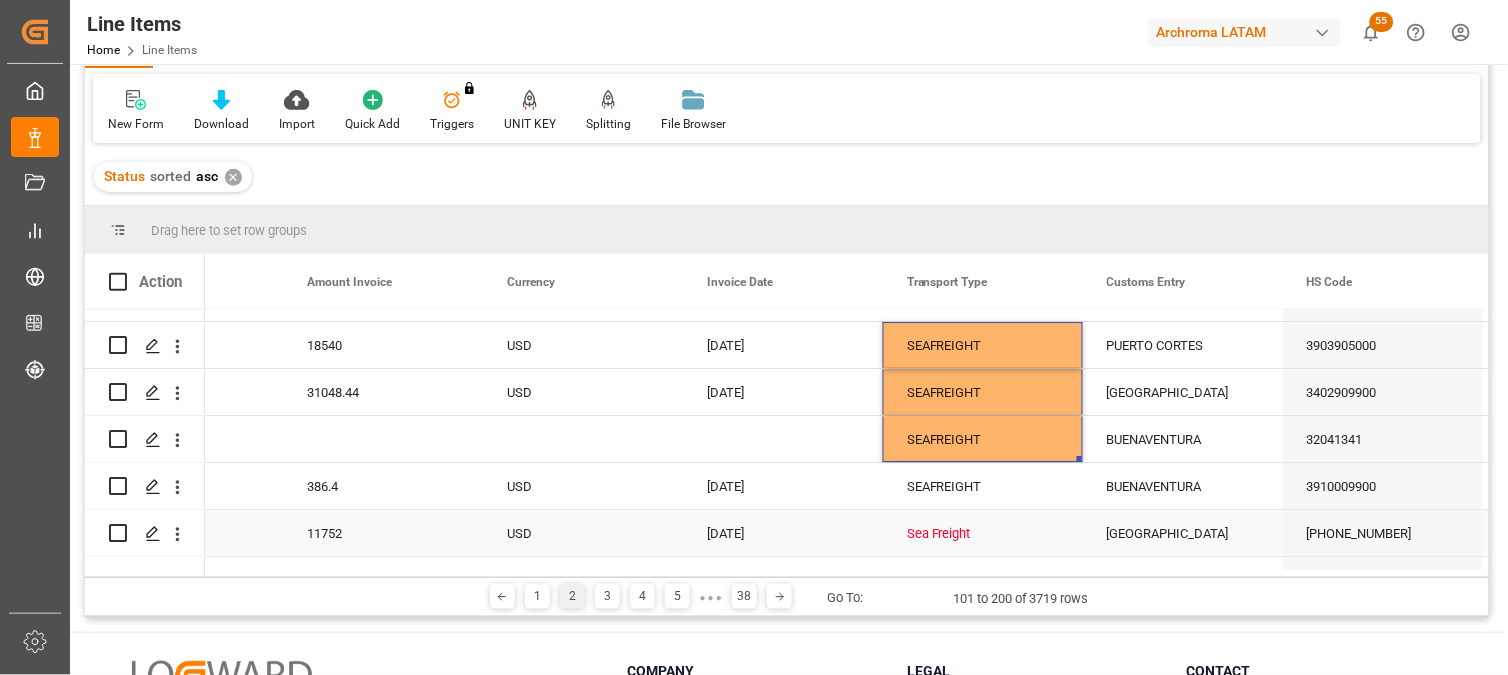 scroll, scrollTop: 3364, scrollLeft: 0, axis: vertical 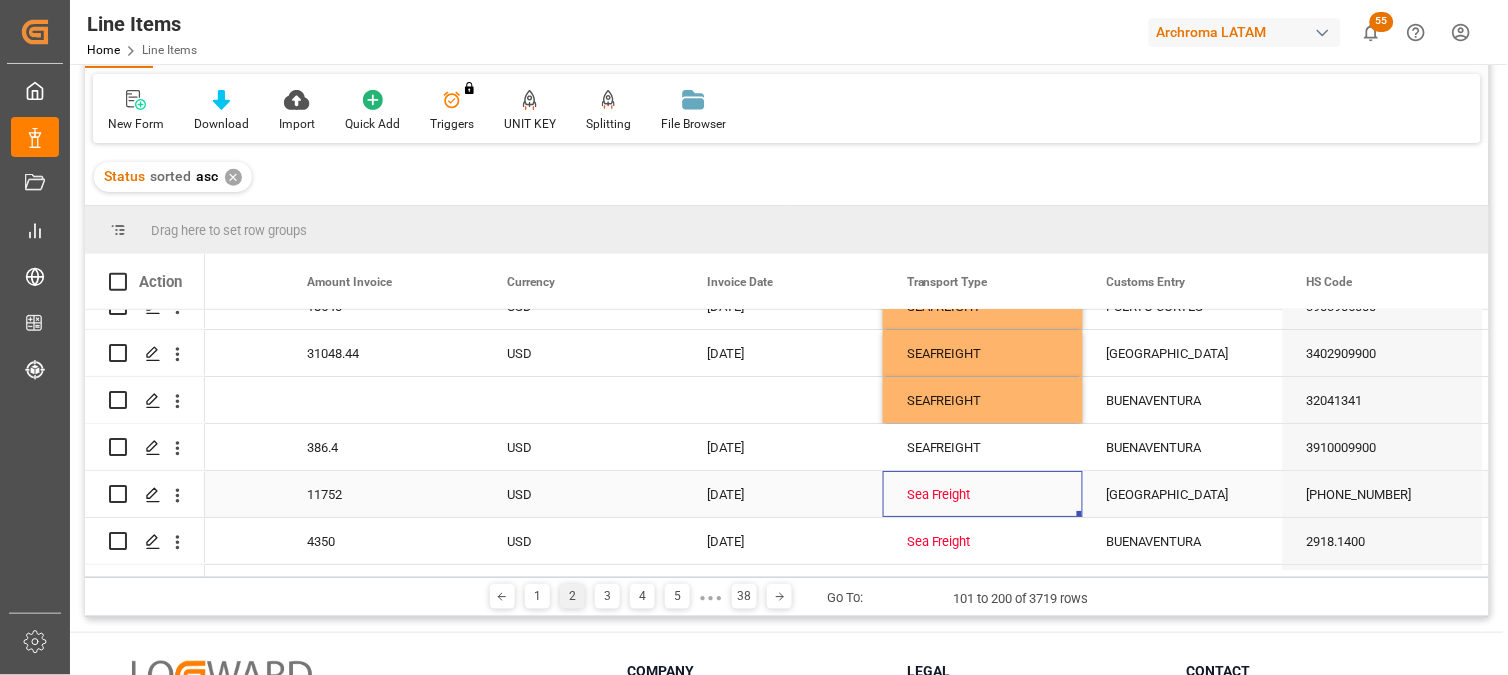 click on "Sea Freight" at bounding box center (983, 494) 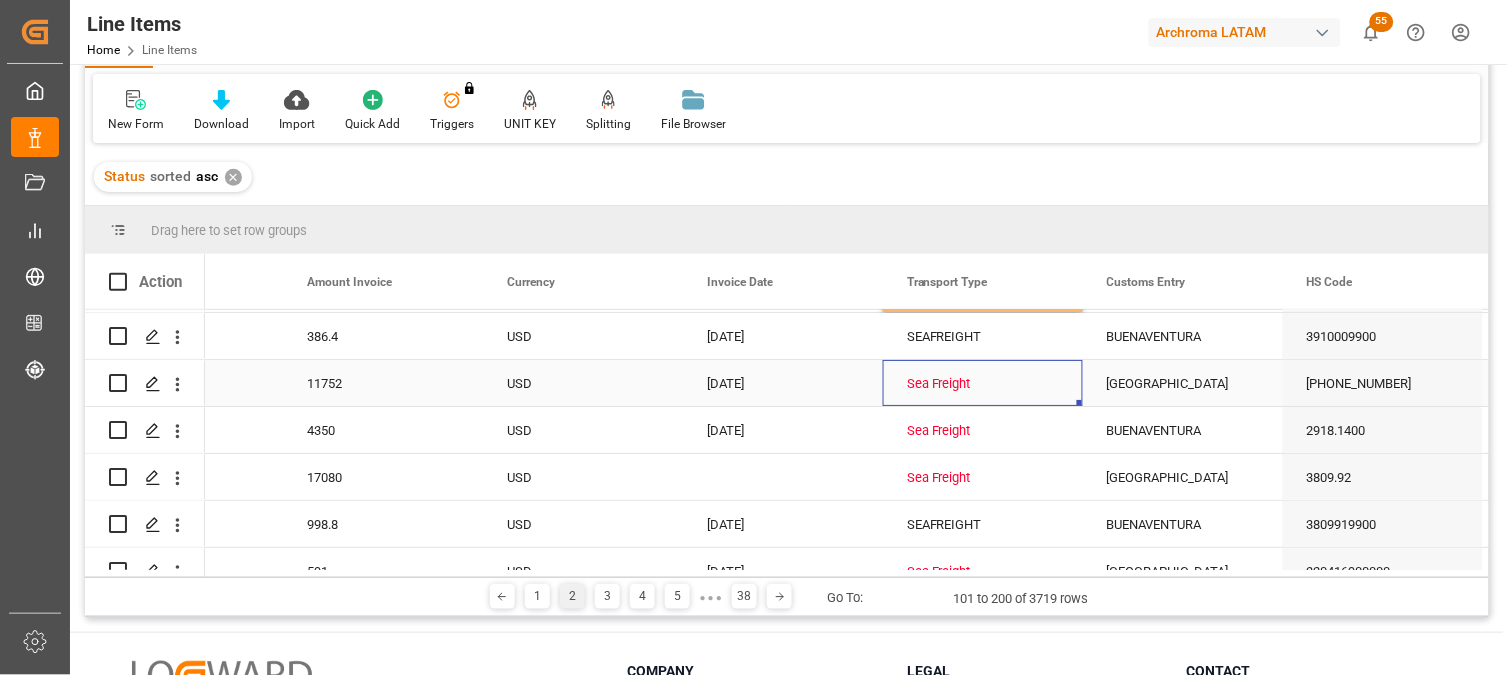 click on "Sea Freight" at bounding box center [983, 384] 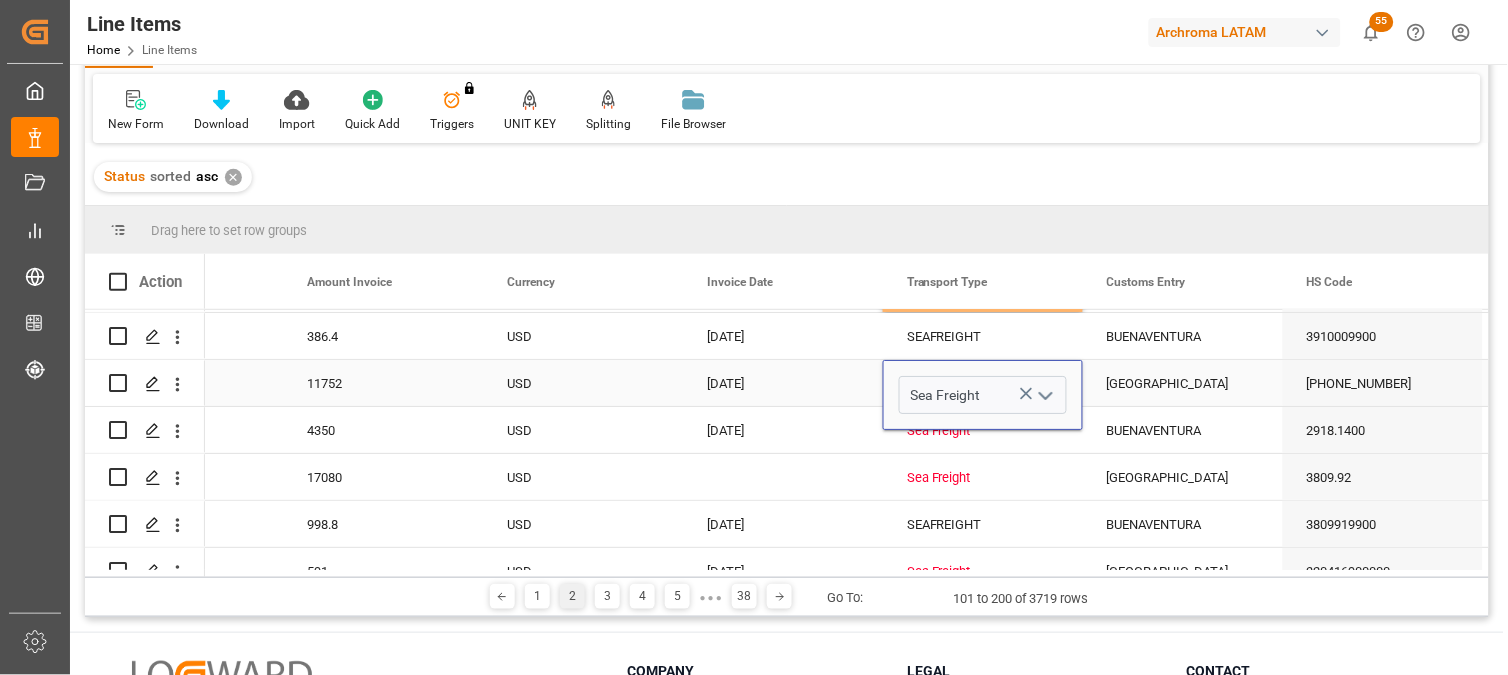 click 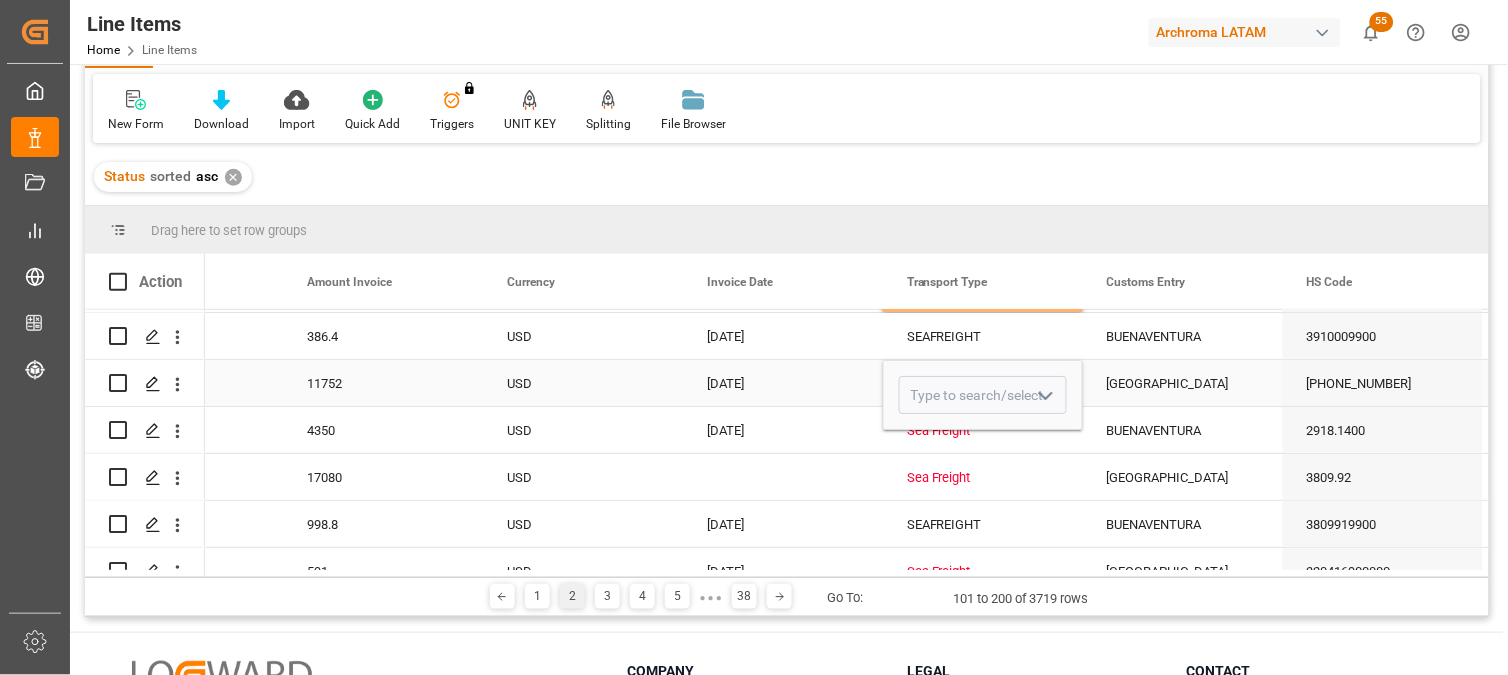 click 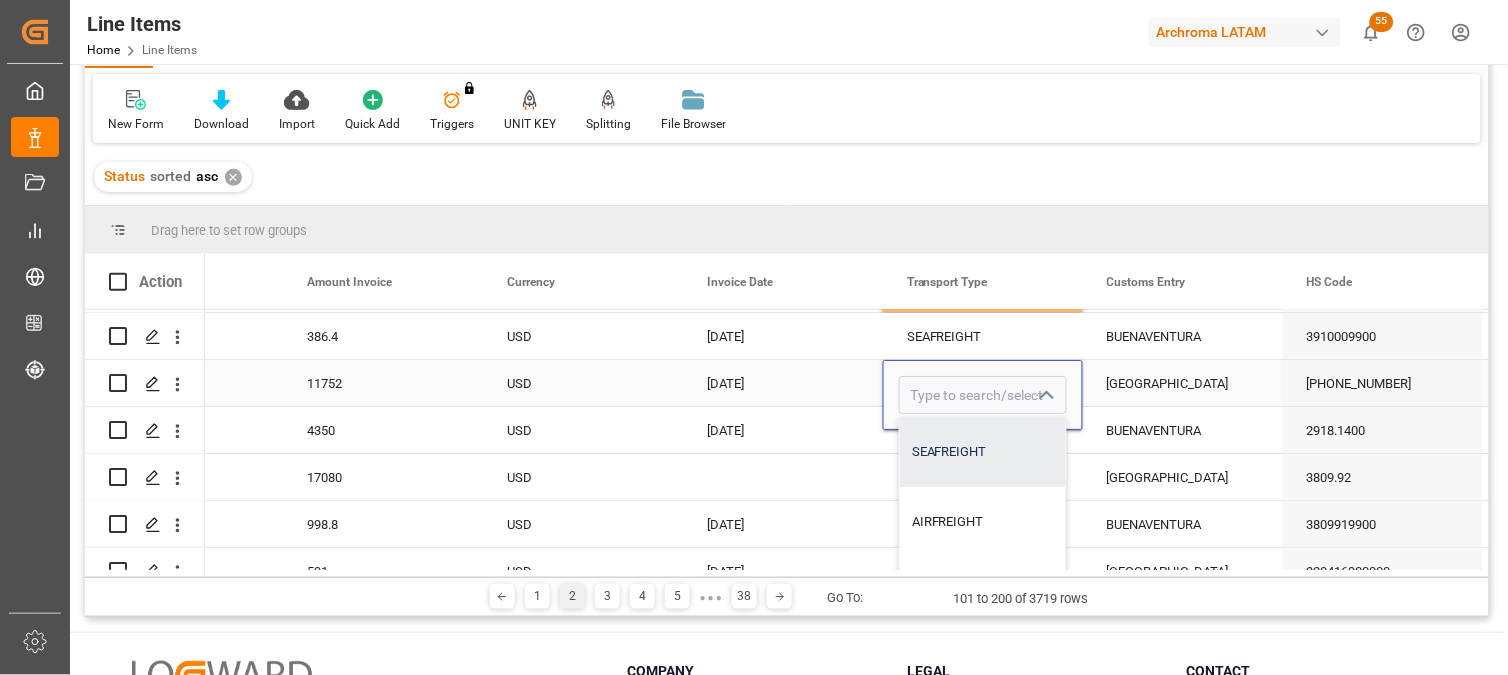 click on "SEAFREIGHT" at bounding box center [983, 452] 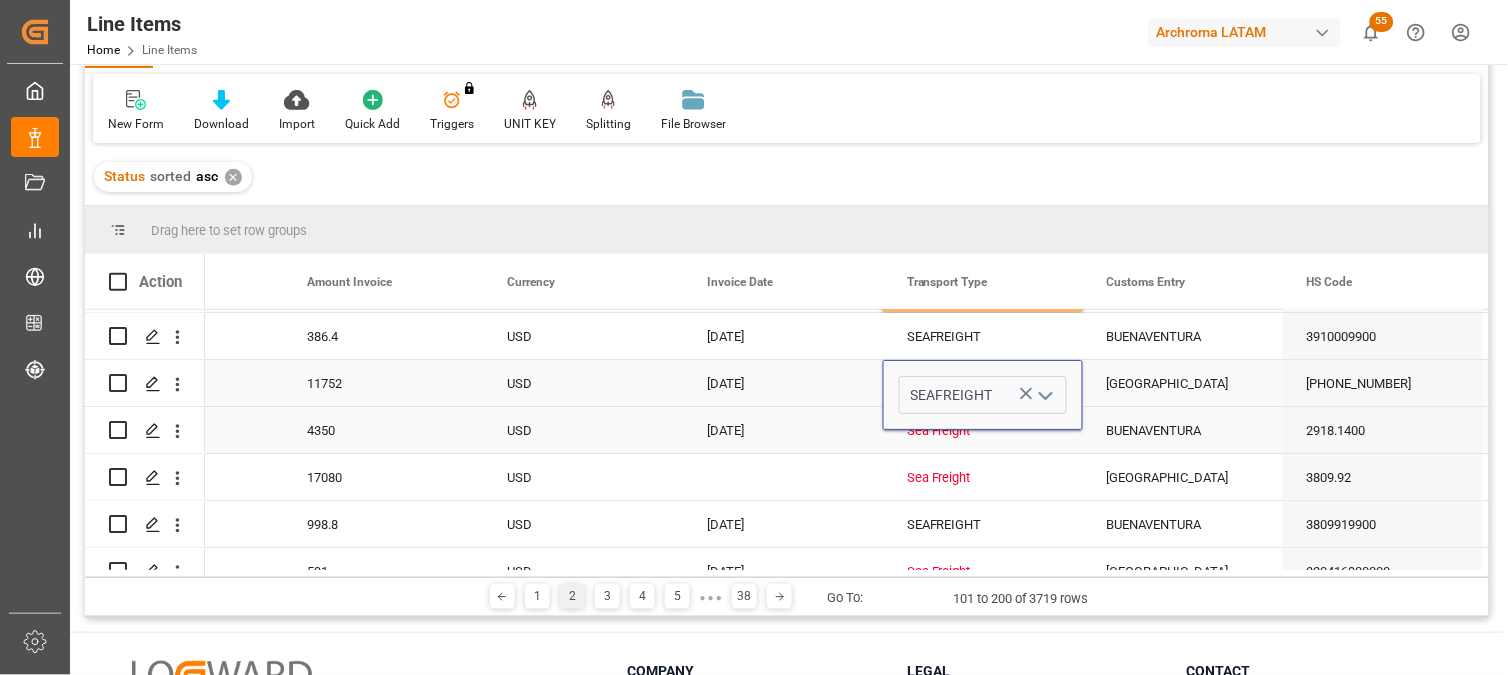 click on "Sea Freight" at bounding box center [983, 431] 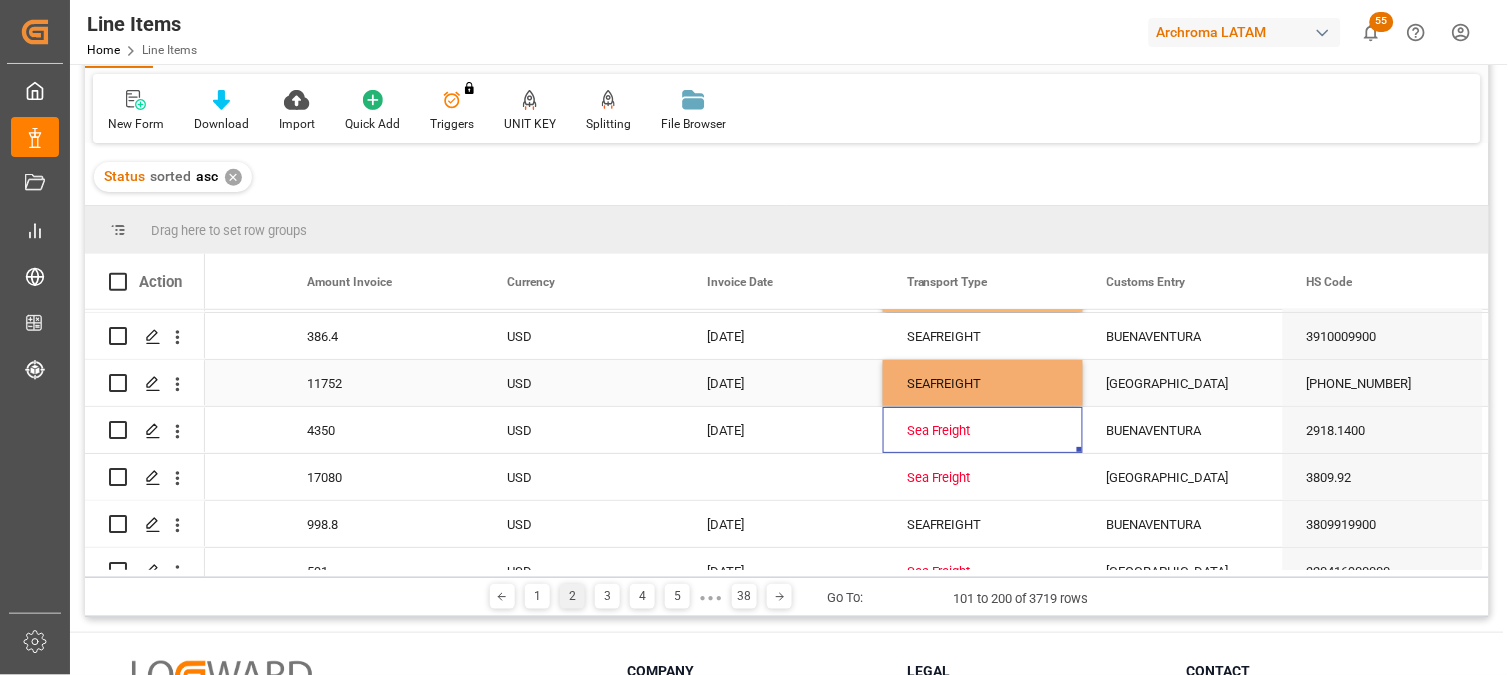 click on "SEAFREIGHT" at bounding box center [983, 384] 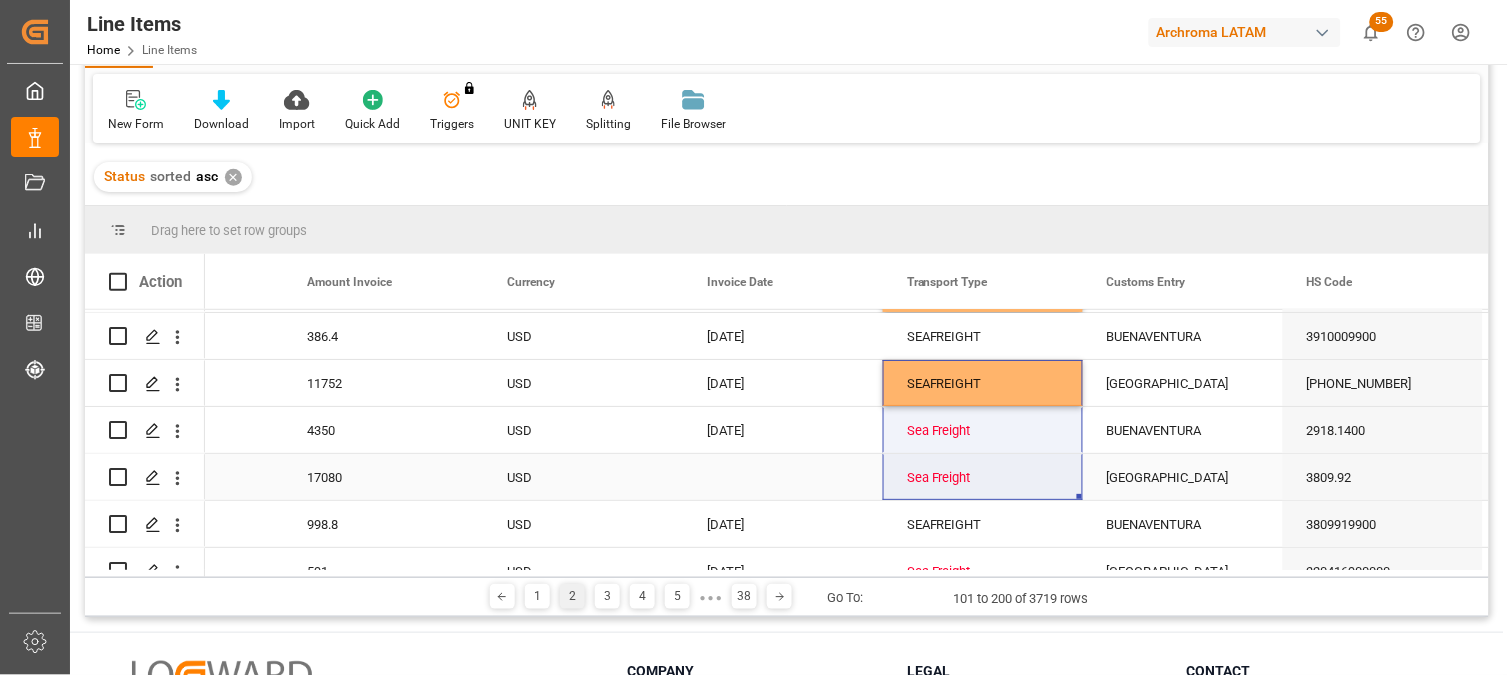 drag, startPoint x: 1080, startPoint y: 397, endPoint x: 1081, endPoint y: 462, distance: 65.00769 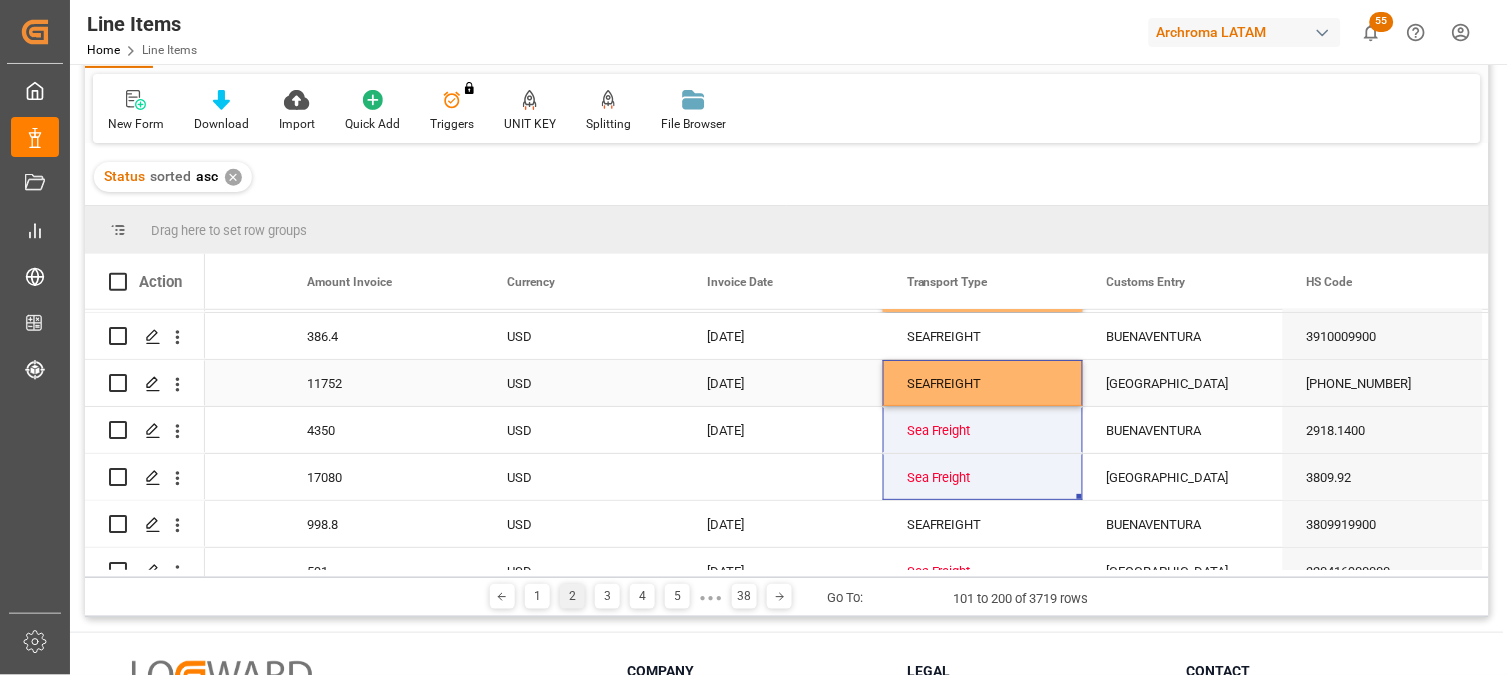 drag, startPoint x: 1065, startPoint y: 378, endPoint x: 1070, endPoint y: 395, distance: 17.720045 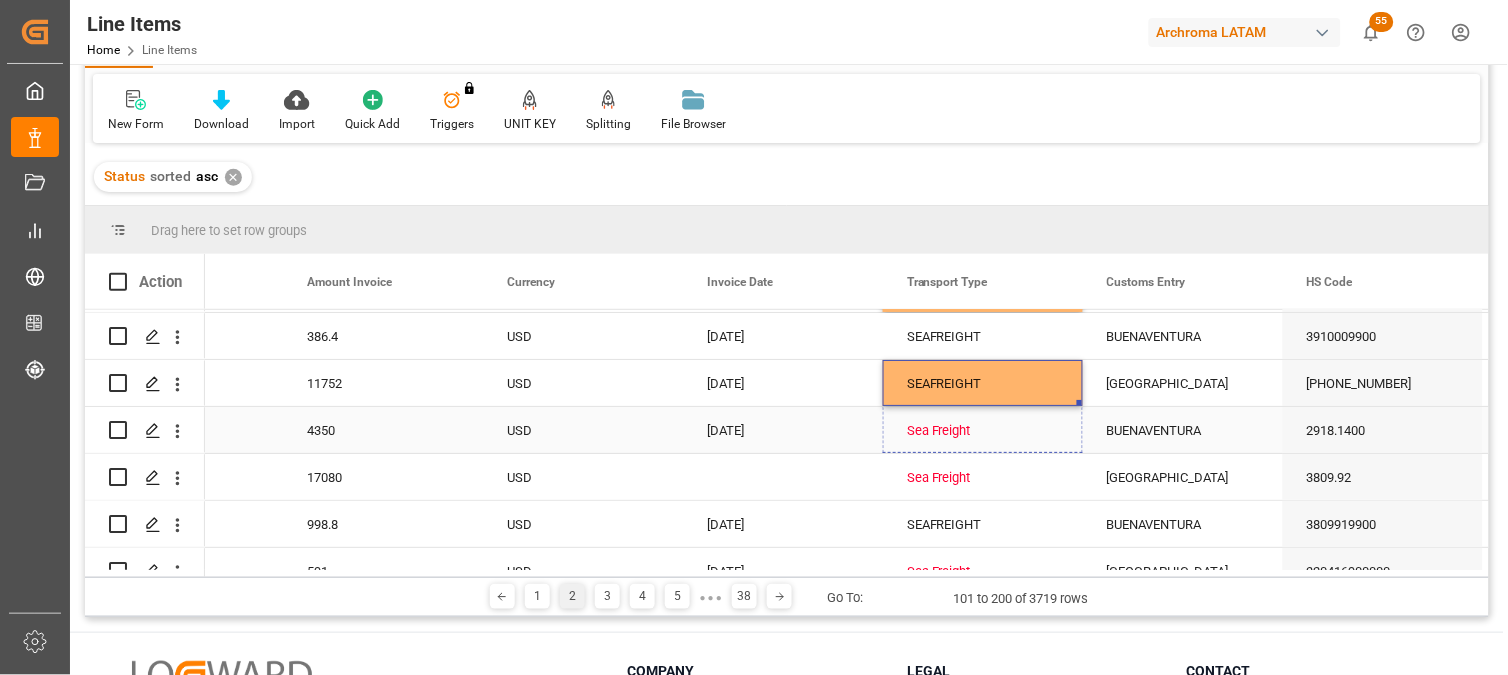 drag, startPoint x: 1077, startPoint y: 398, endPoint x: 1080, endPoint y: 474, distance: 76.05919 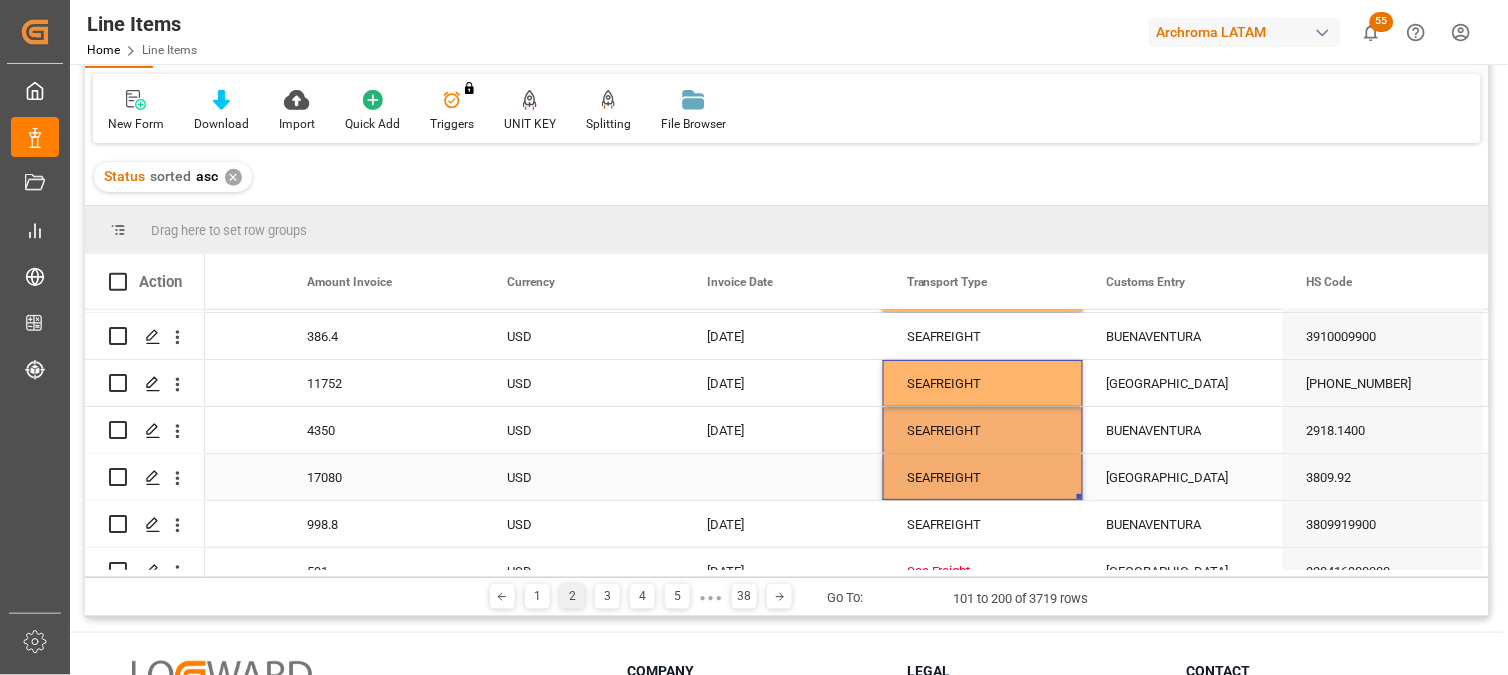 scroll, scrollTop: 3586, scrollLeft: 0, axis: vertical 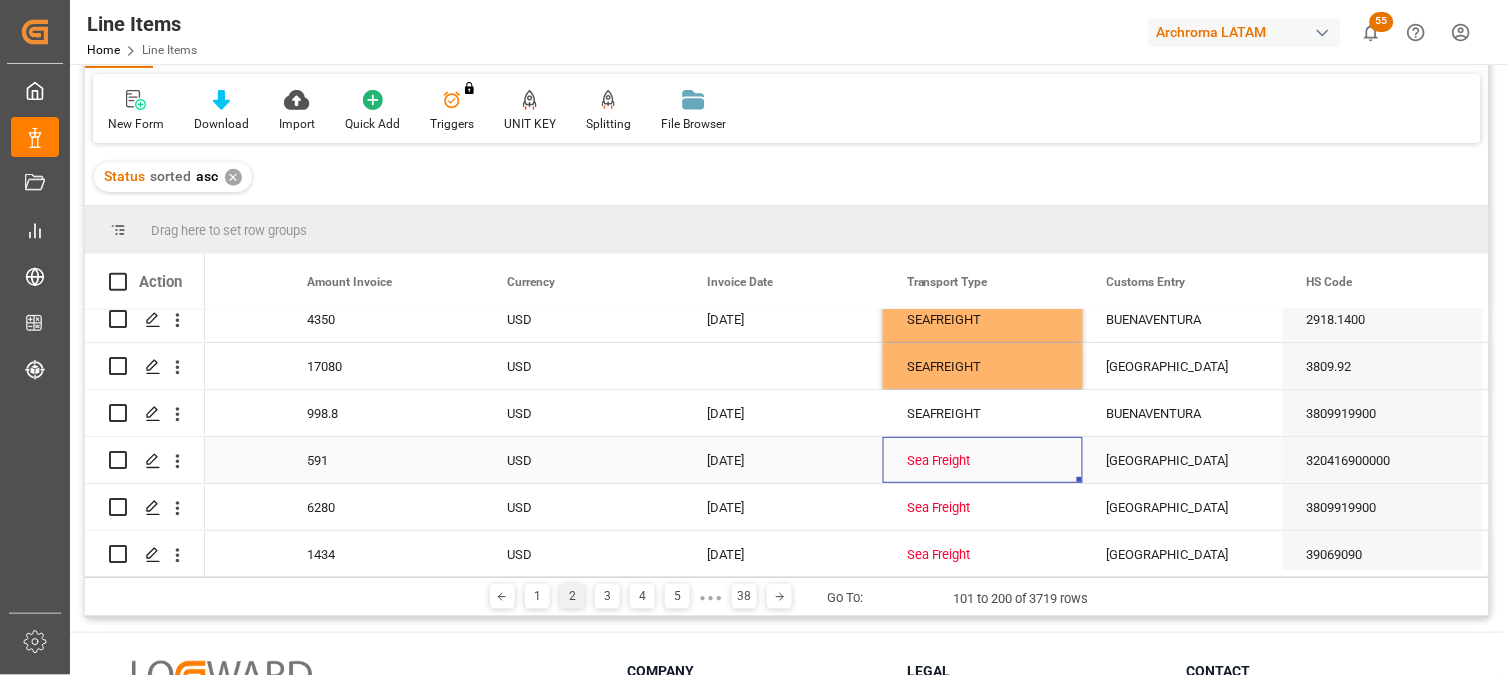 click on "Sea Freight" at bounding box center [983, 461] 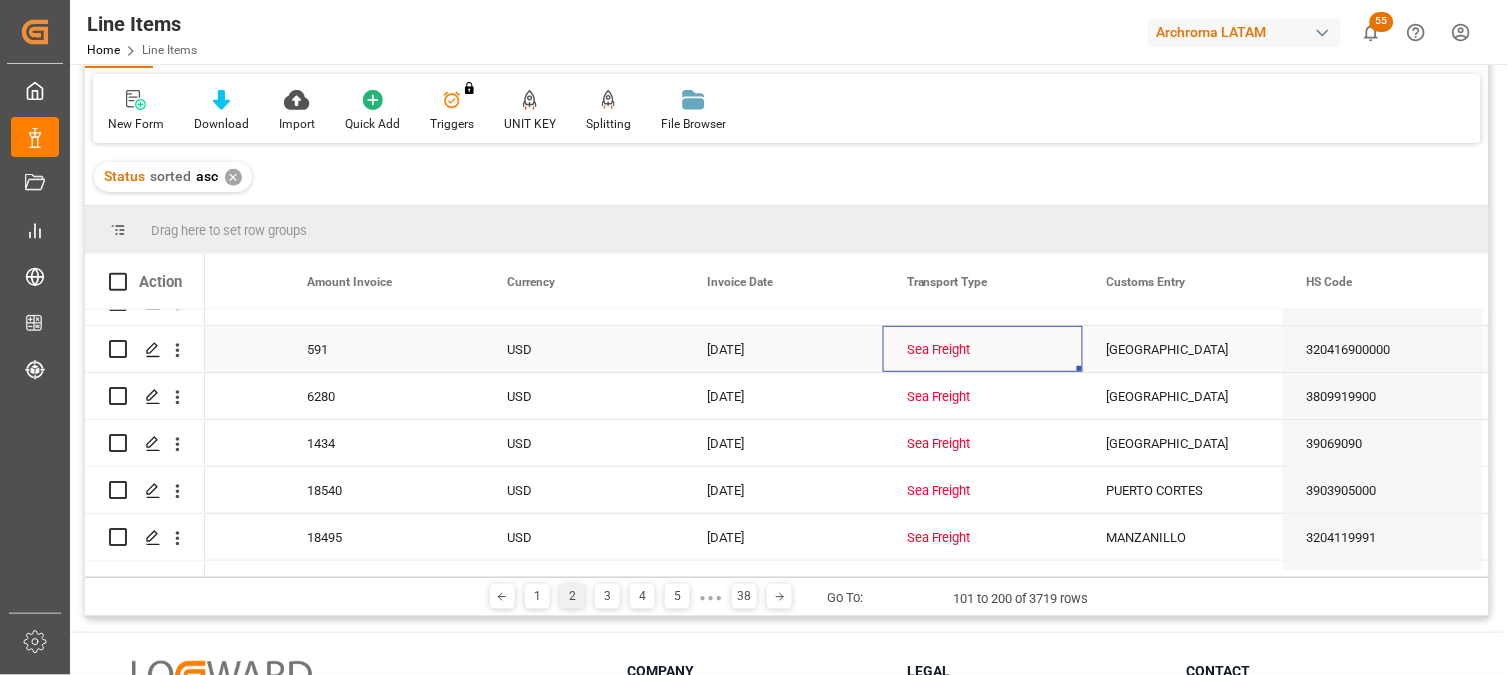click on "Sea Freight" at bounding box center (983, 350) 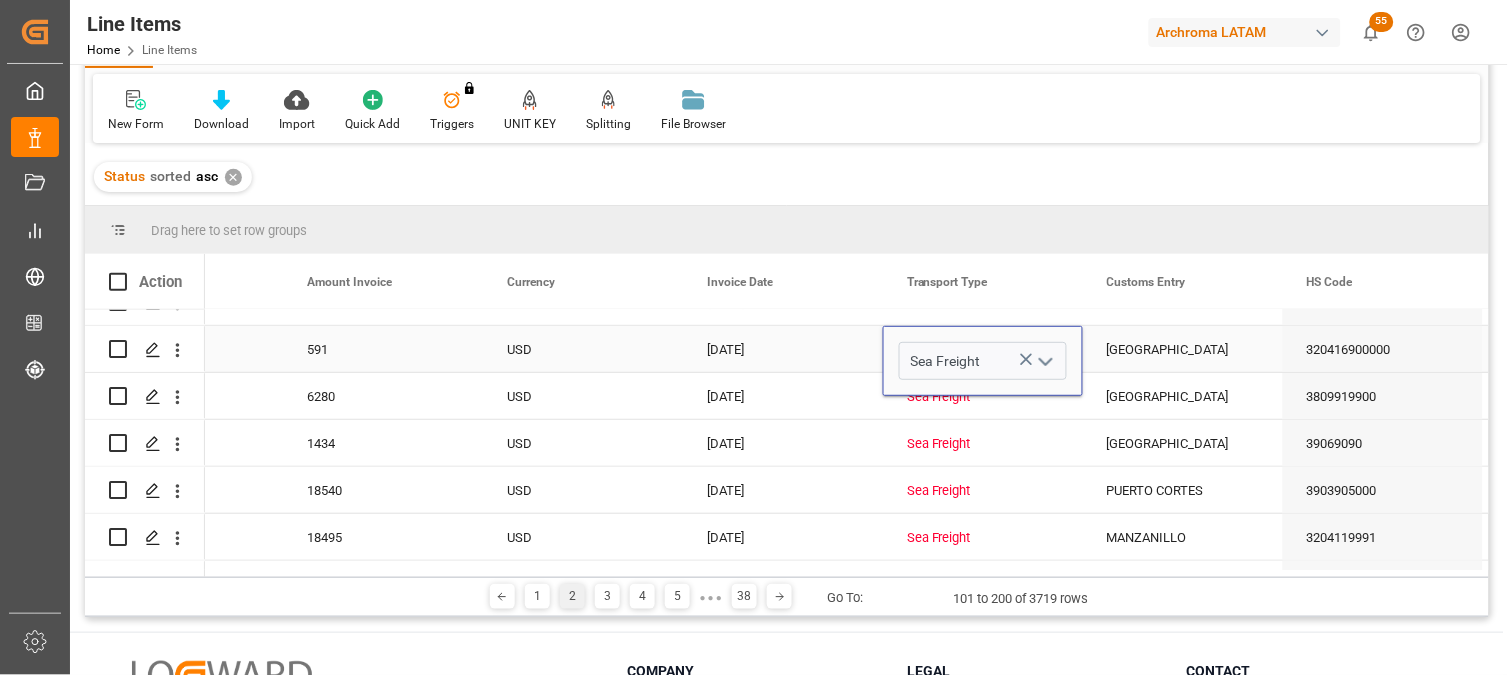 click 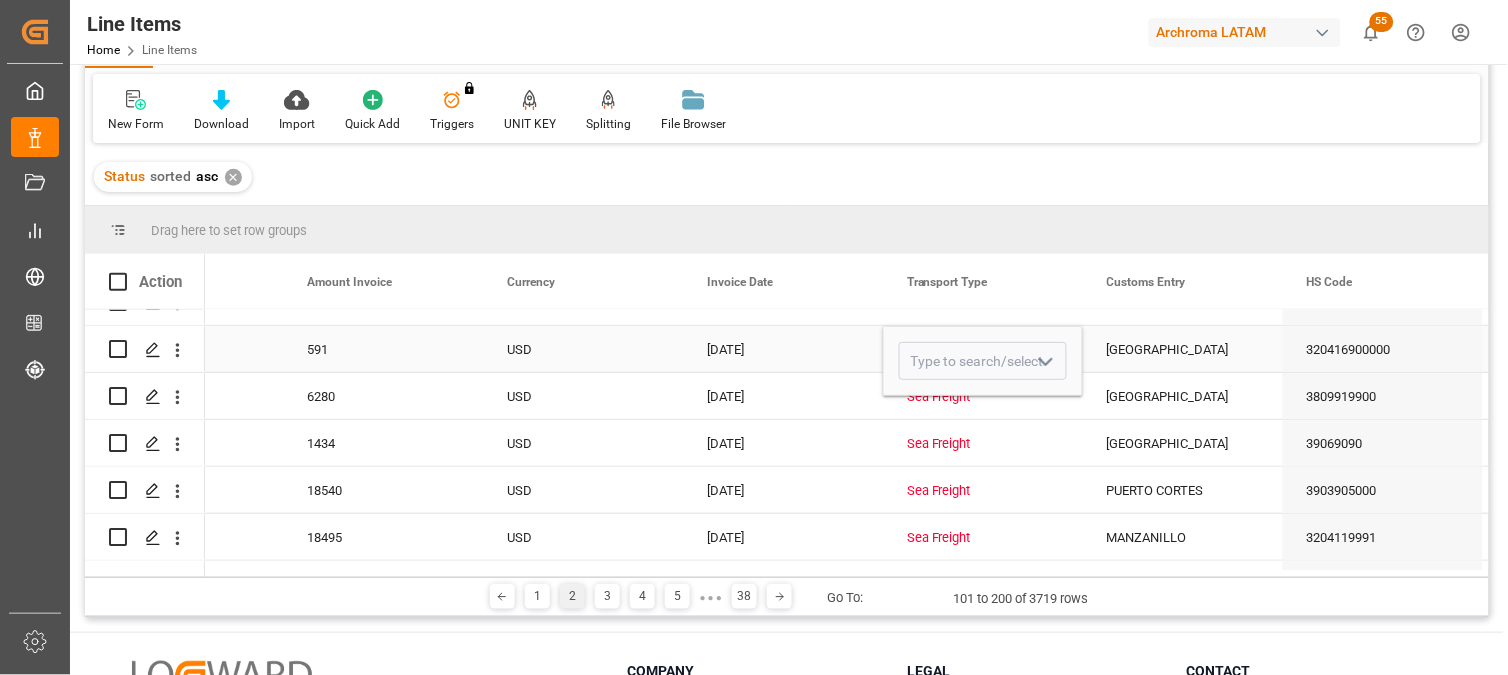 click 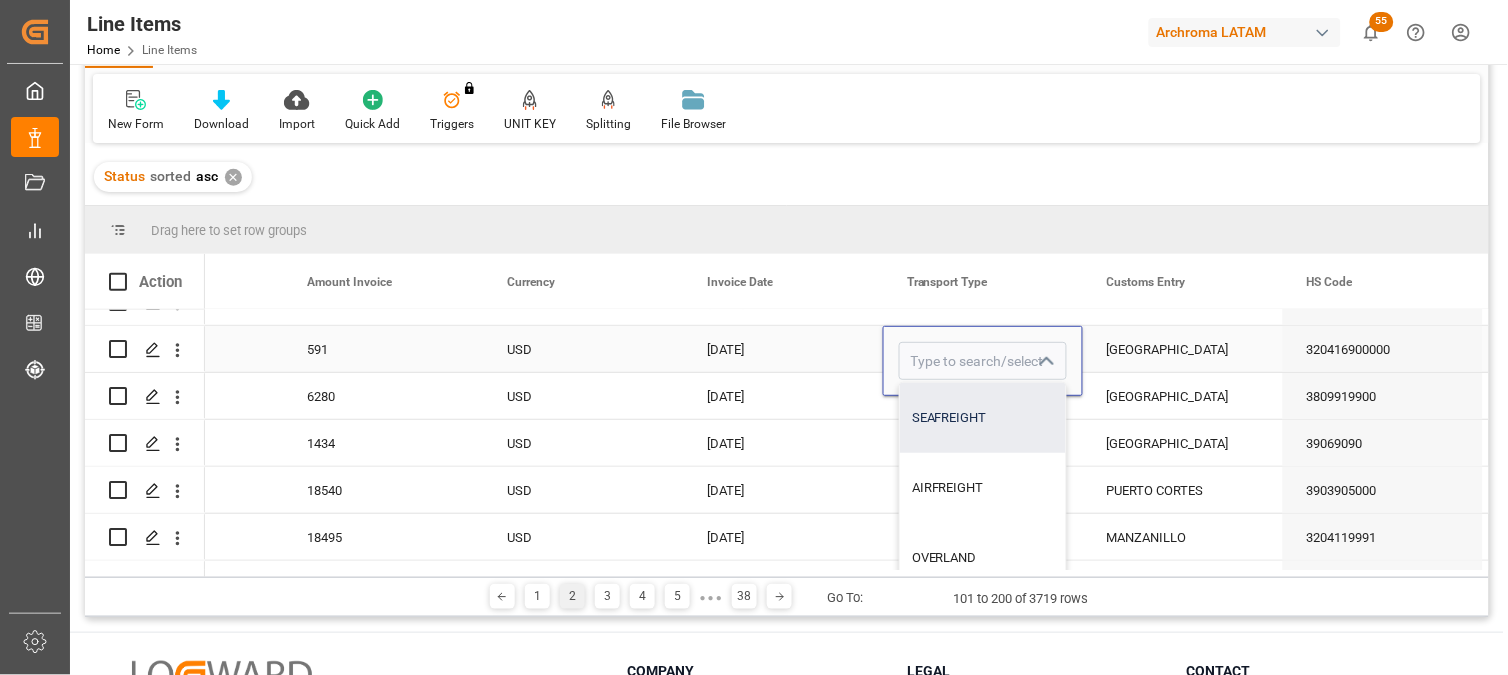 click on "SEAFREIGHT" at bounding box center (983, 418) 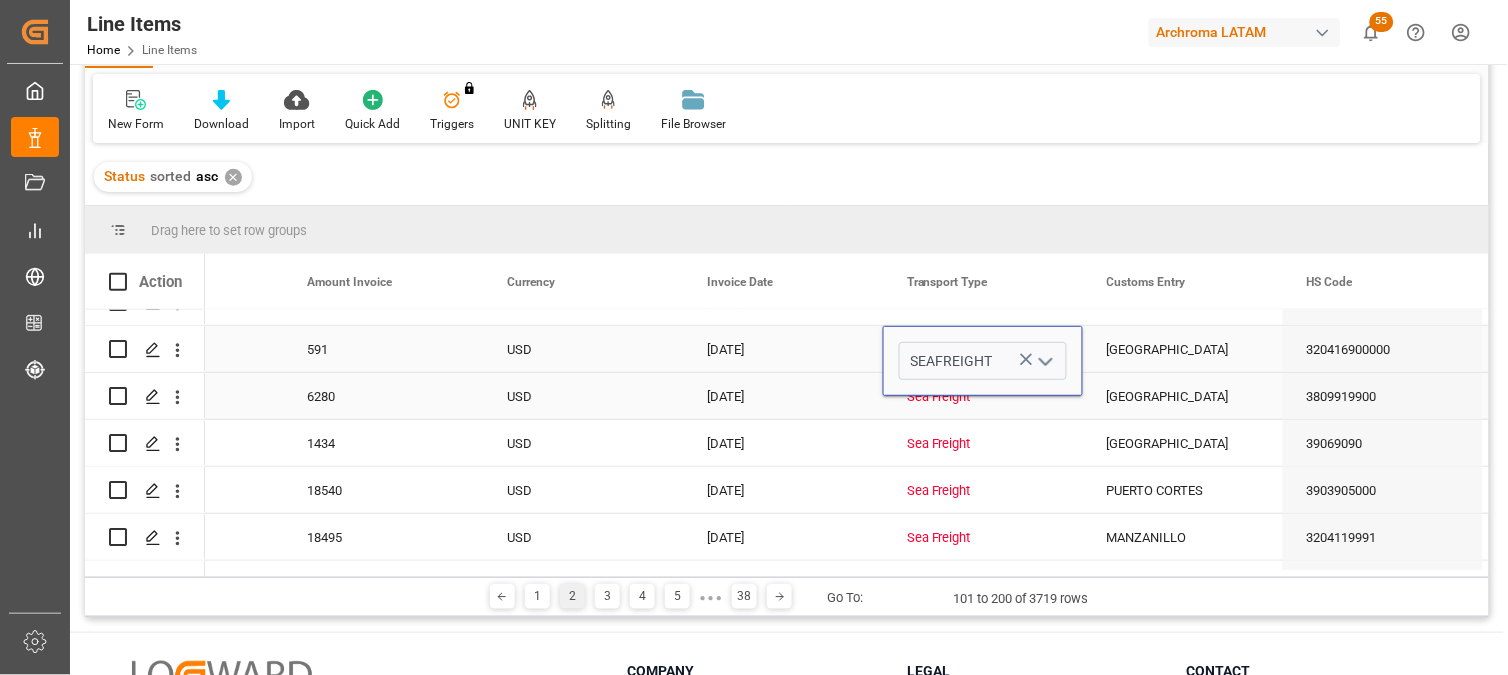 click on "Sea Freight" at bounding box center [983, 397] 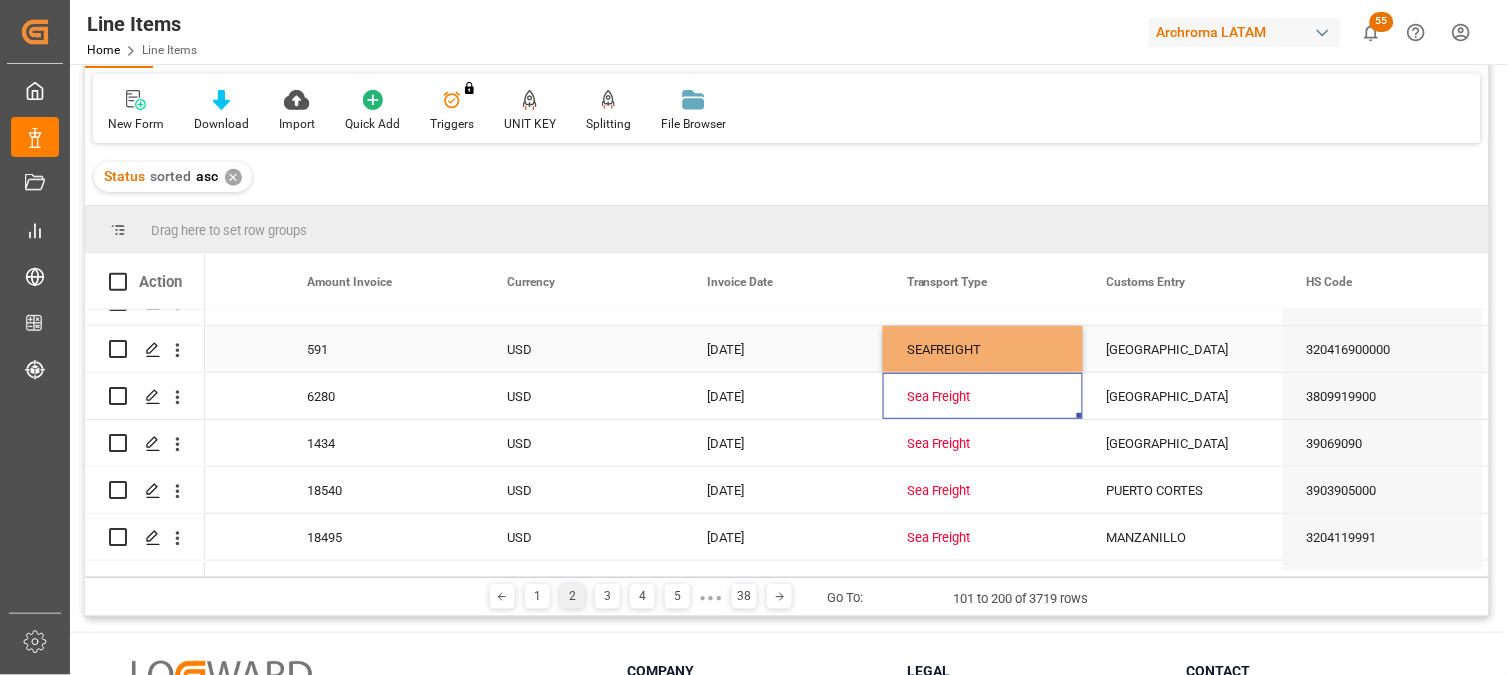 click on "SEAFREIGHT" at bounding box center [983, 350] 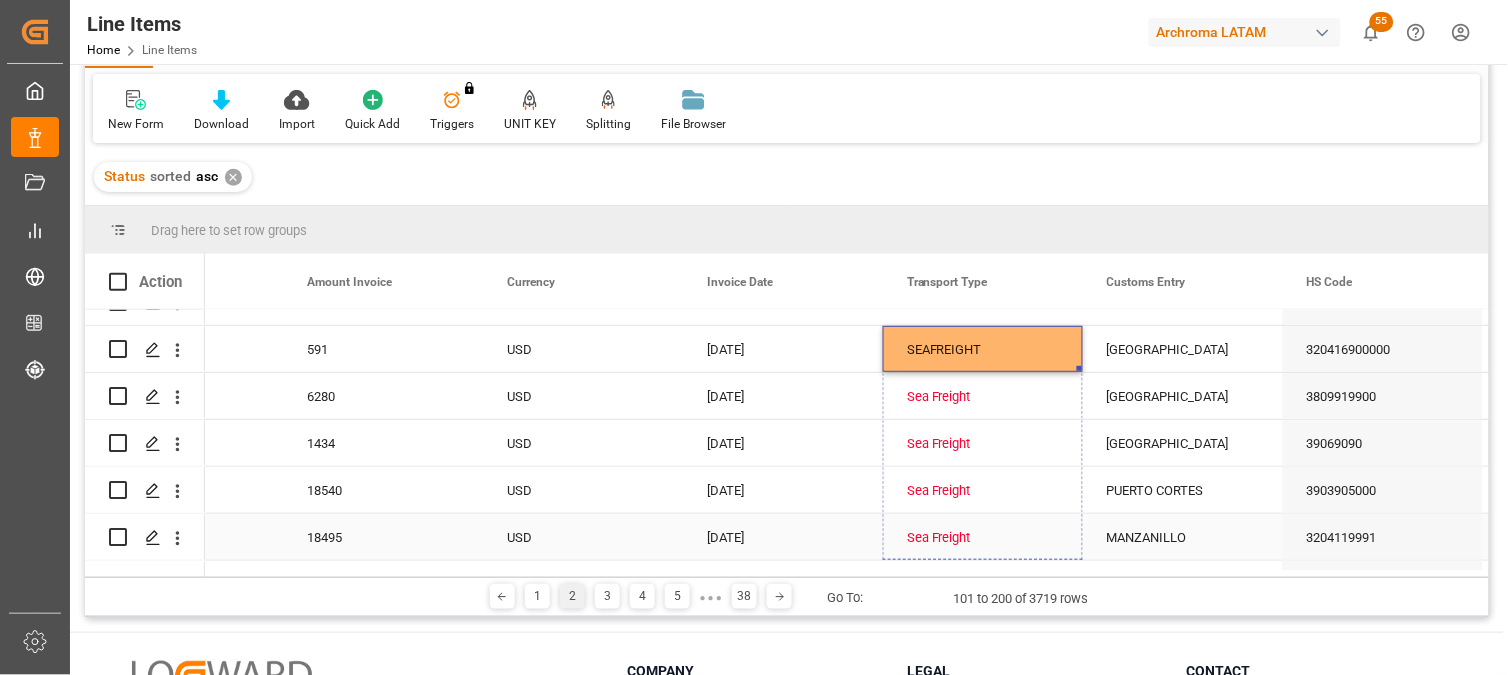 drag, startPoint x: 1078, startPoint y: 368, endPoint x: 1078, endPoint y: 523, distance: 155 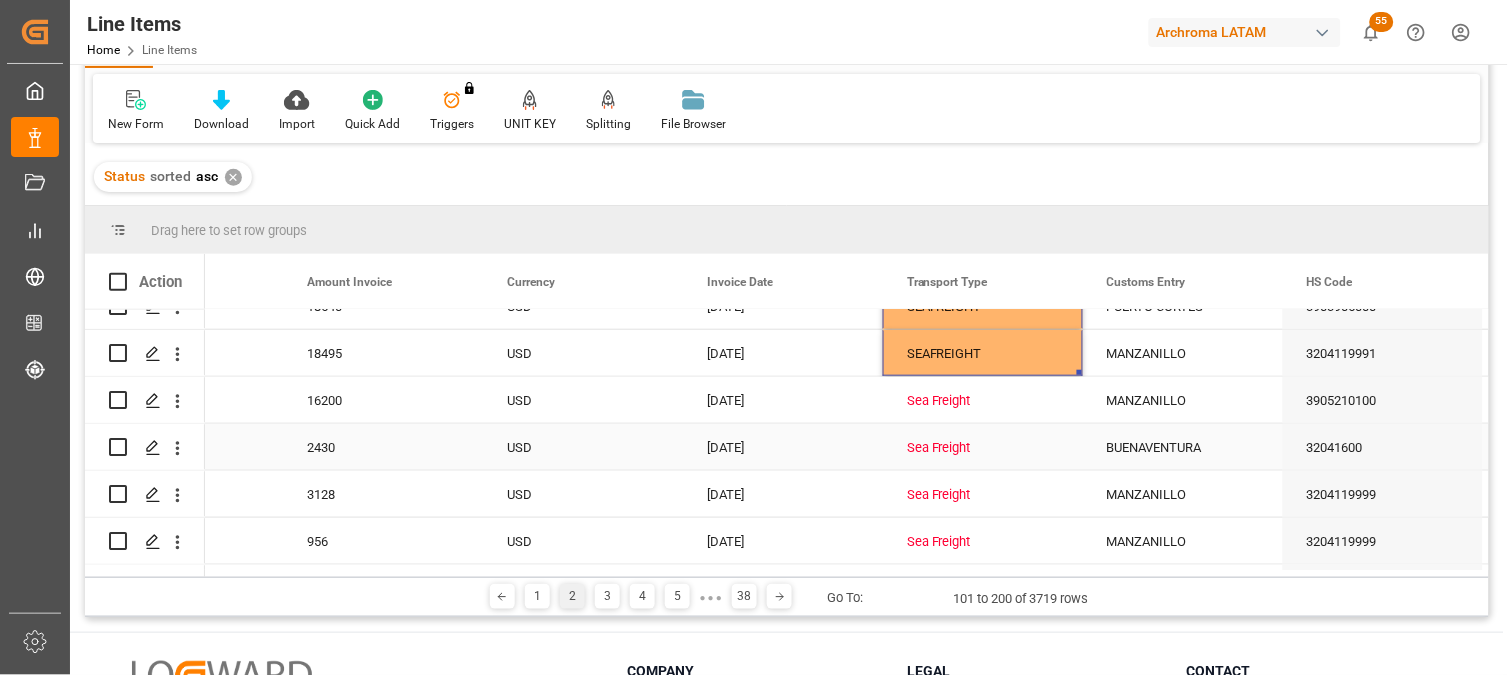 scroll, scrollTop: 3920, scrollLeft: 0, axis: vertical 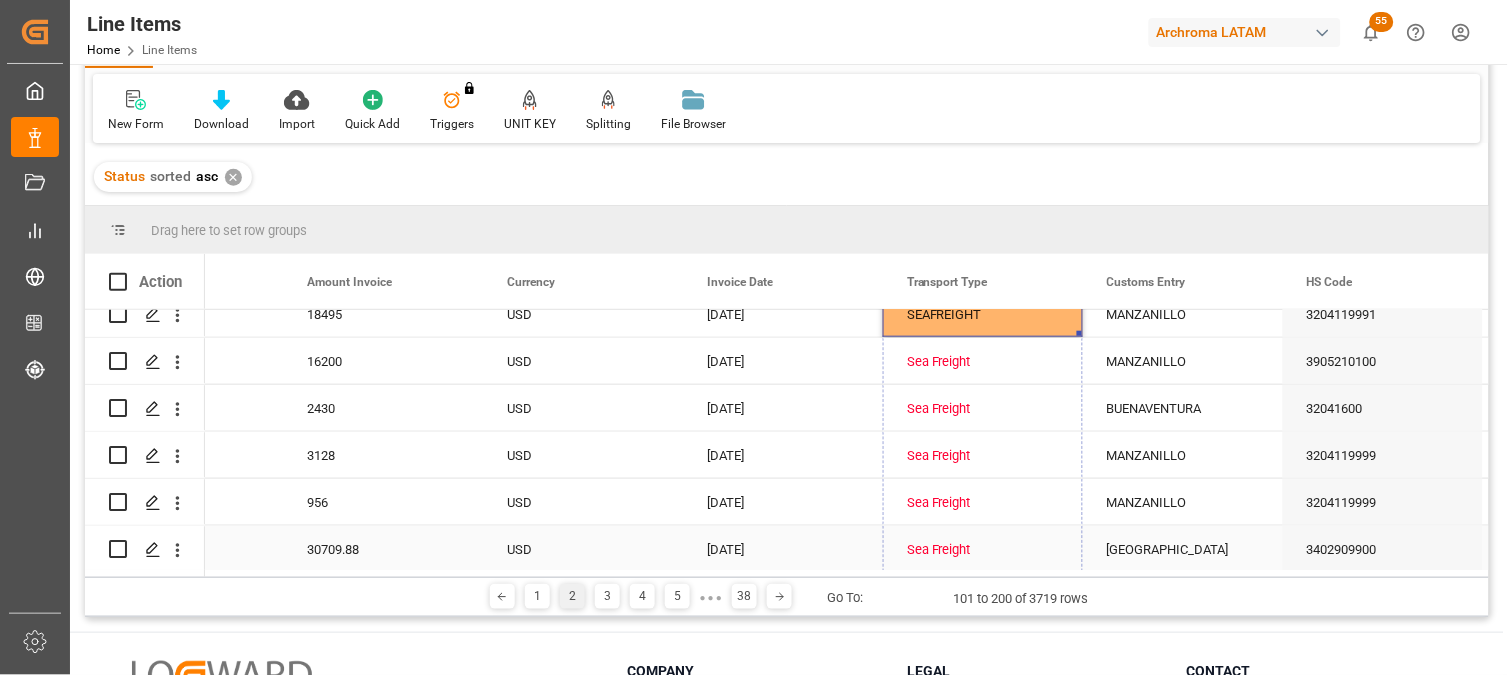 drag, startPoint x: 1077, startPoint y: 335, endPoint x: 1071, endPoint y: 544, distance: 209.0861 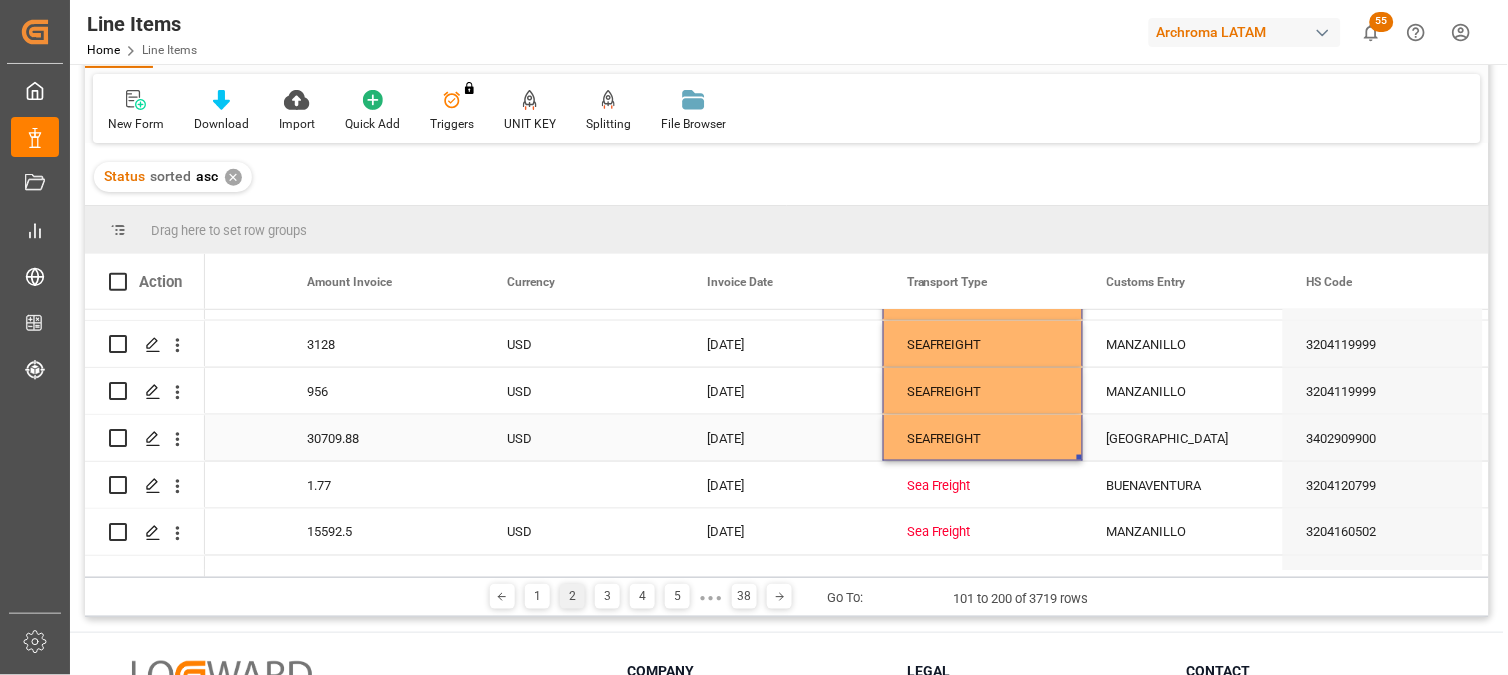 scroll, scrollTop: 4142, scrollLeft: 0, axis: vertical 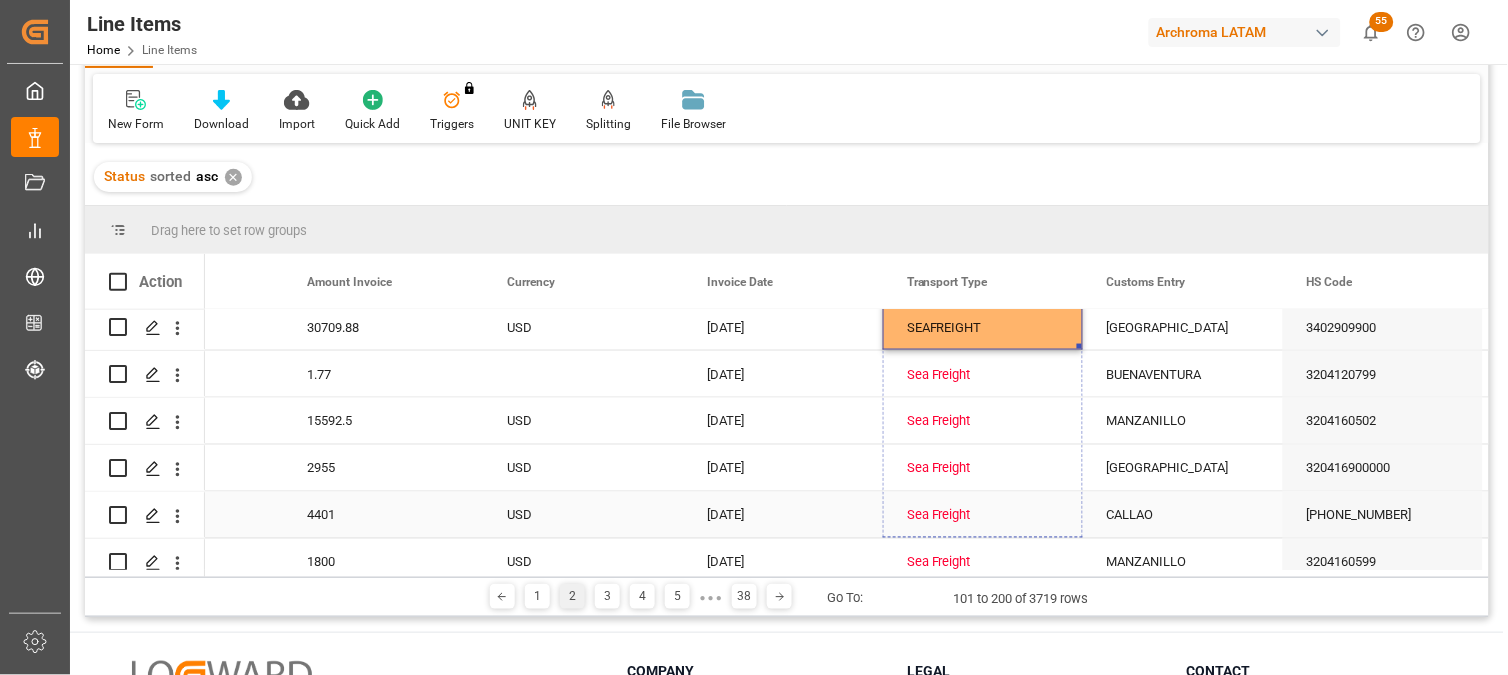 drag, startPoint x: 1077, startPoint y: 346, endPoint x: 1062, endPoint y: 536, distance: 190.59119 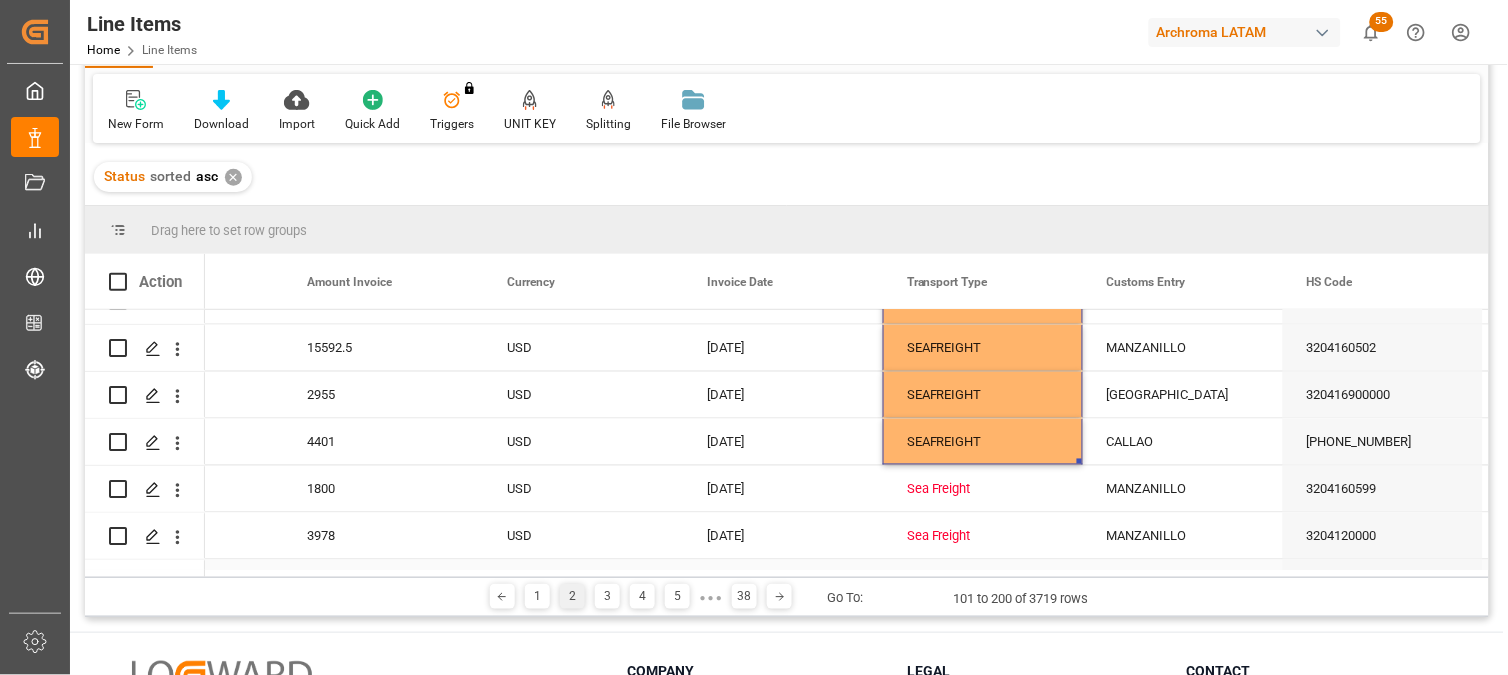 scroll, scrollTop: 4253, scrollLeft: 0, axis: vertical 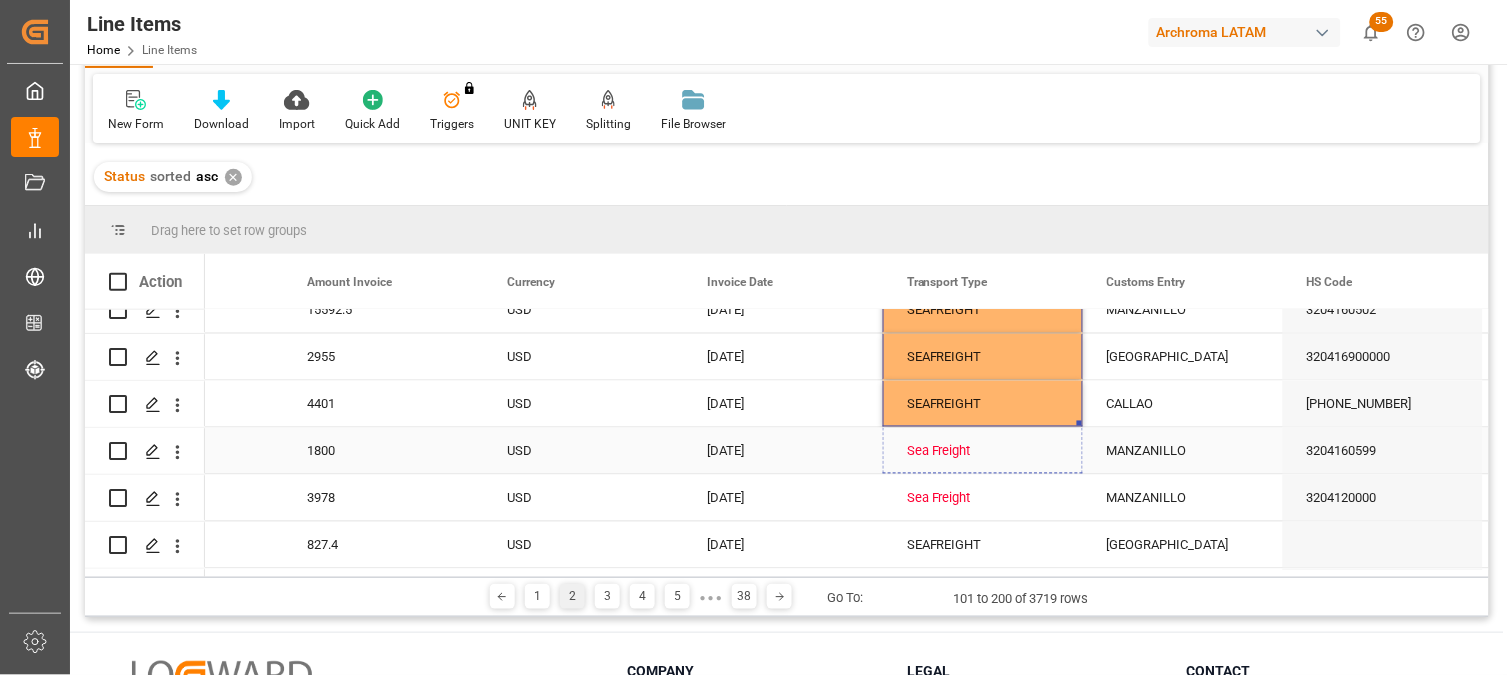 drag, startPoint x: 1080, startPoint y: 421, endPoint x: 1076, endPoint y: 486, distance: 65.12296 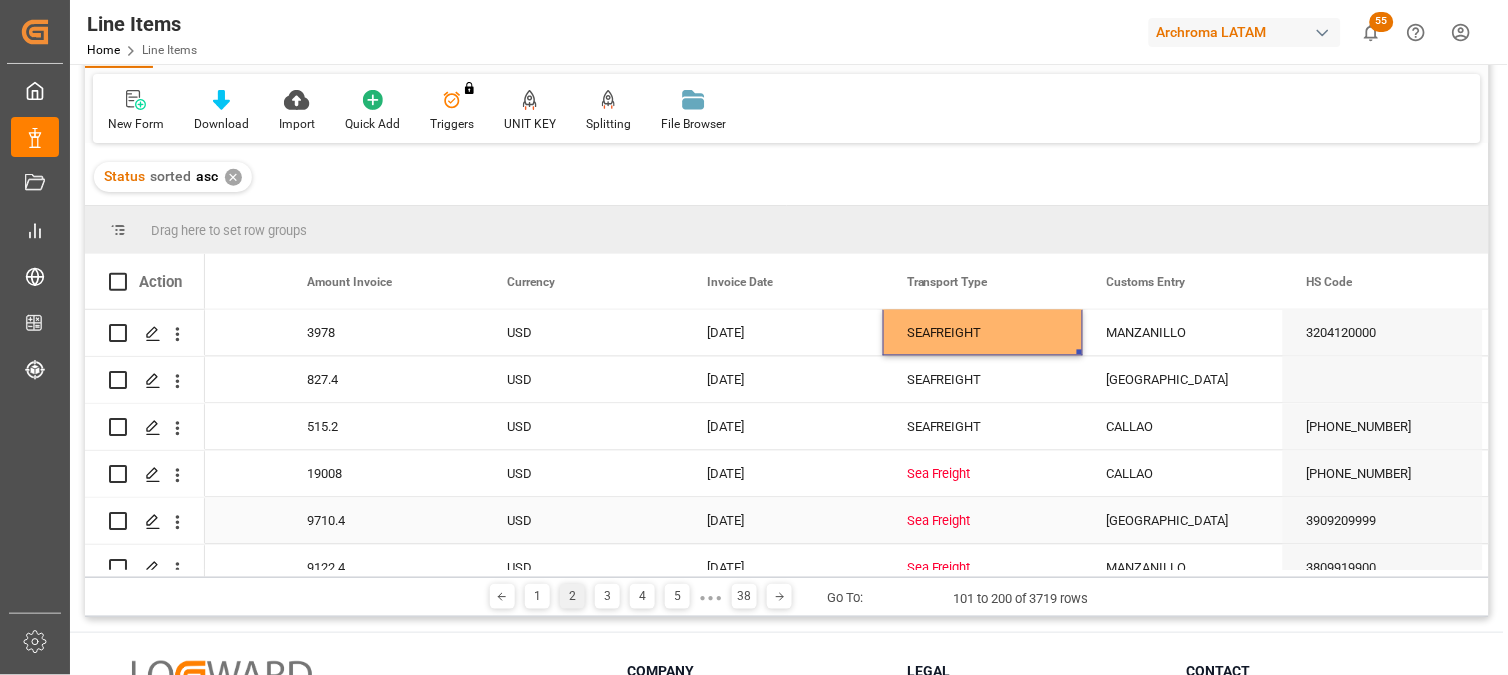 scroll, scrollTop: 4445, scrollLeft: 0, axis: vertical 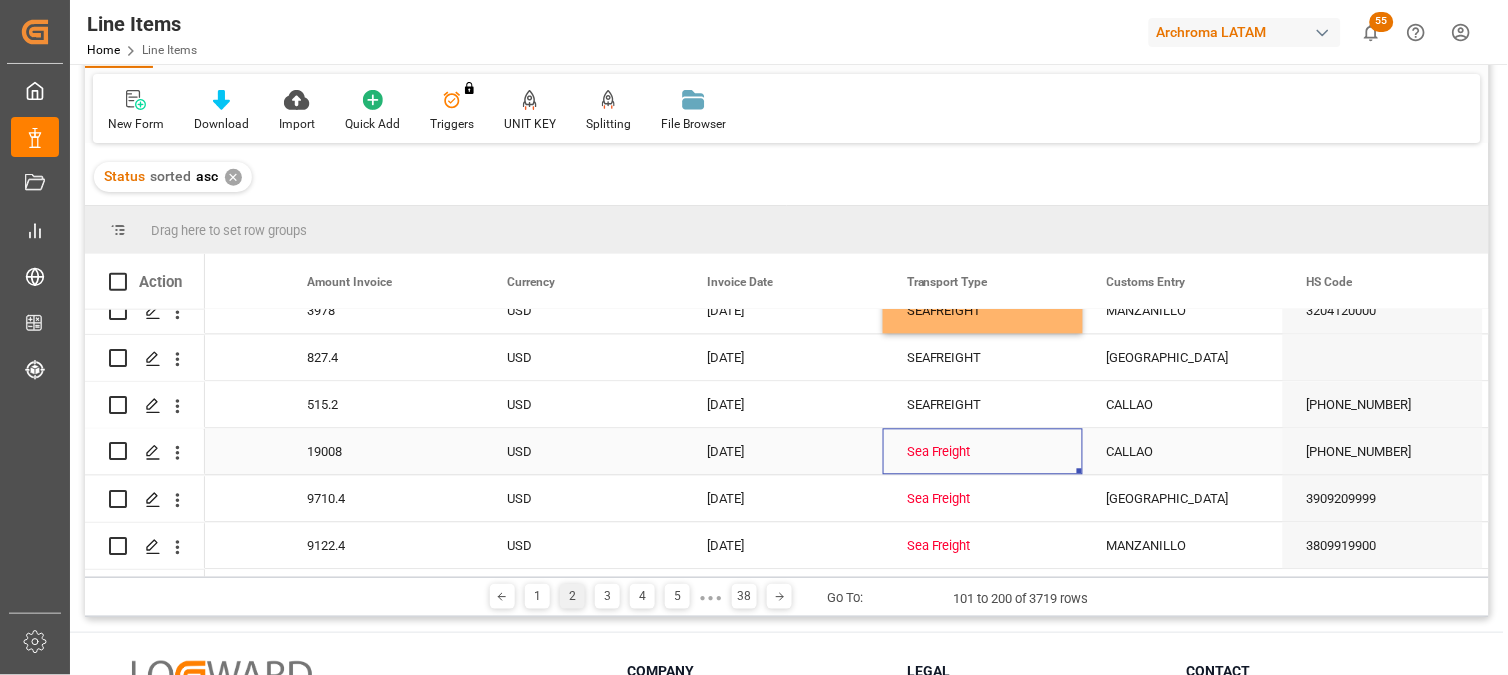 click on "Sea Freight" at bounding box center [983, 453] 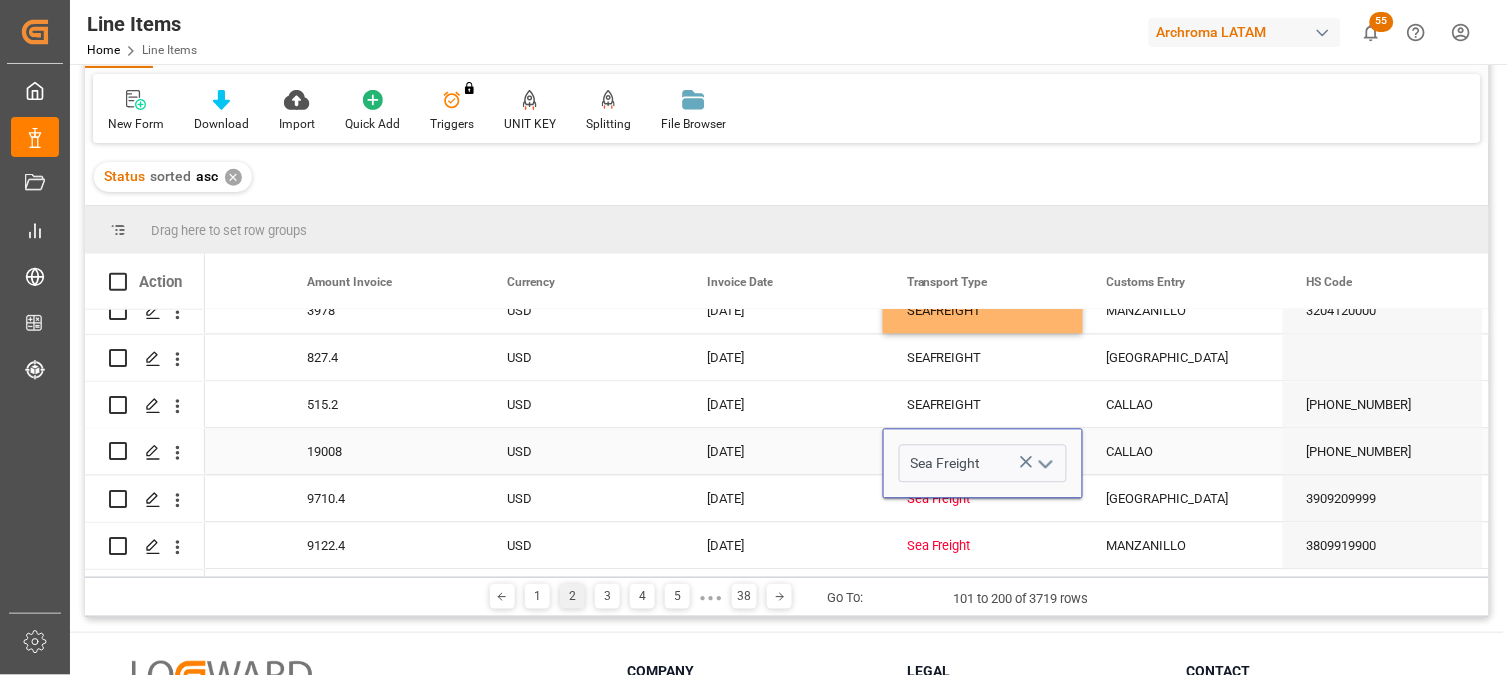 click 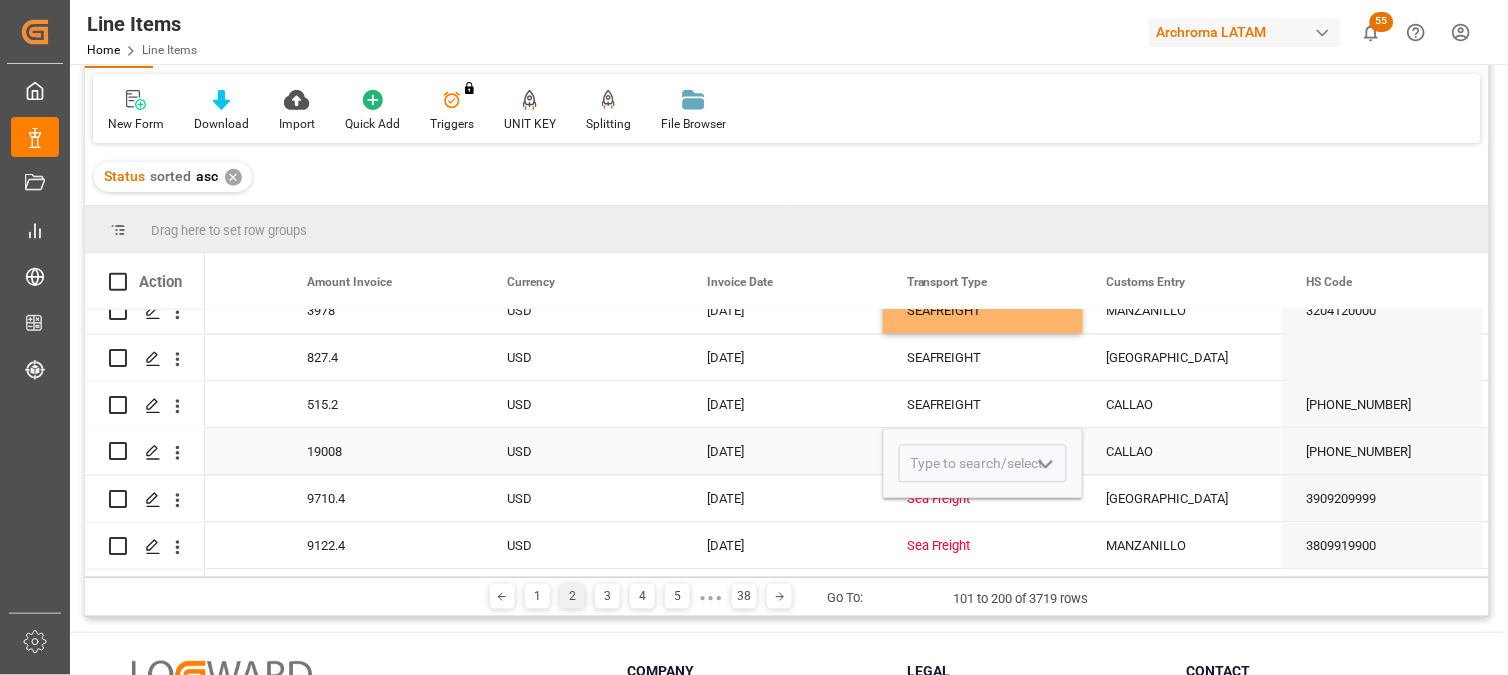 click 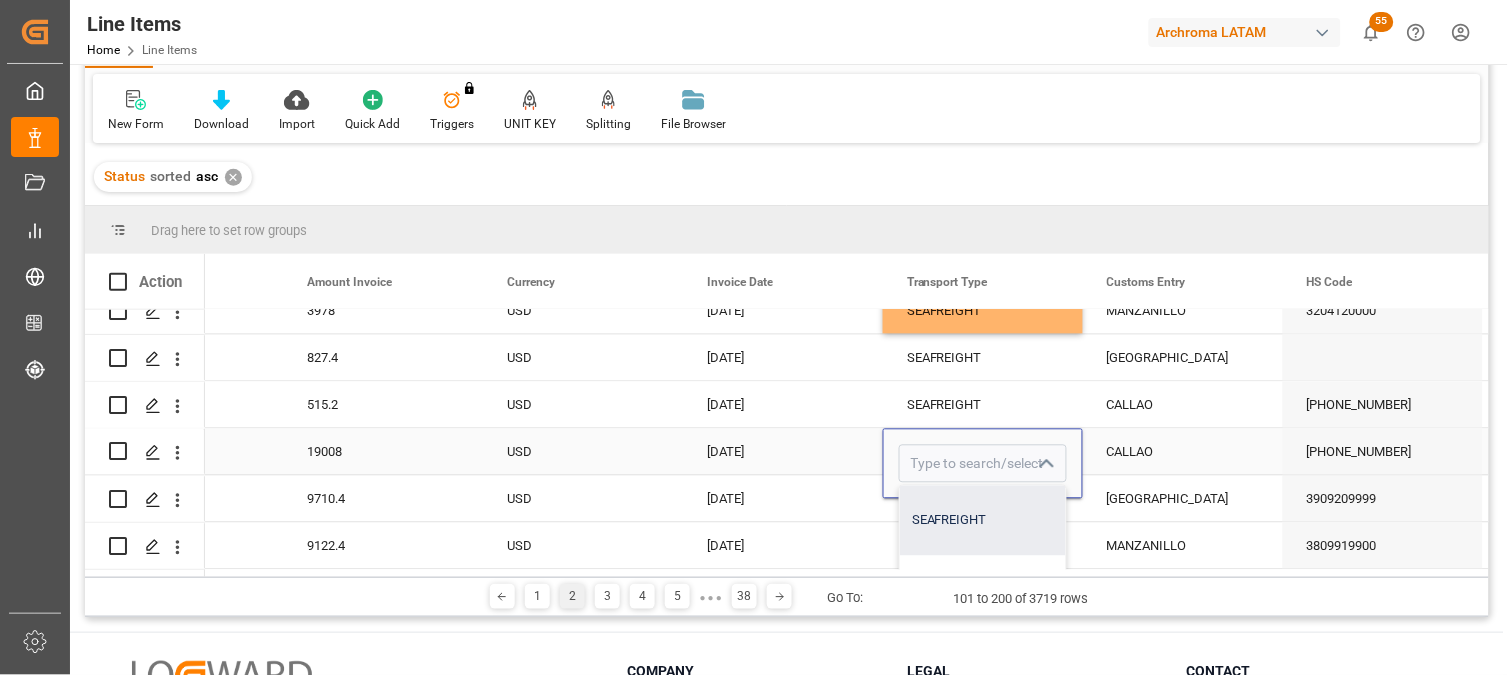 click on "SEAFREIGHT" at bounding box center (983, 521) 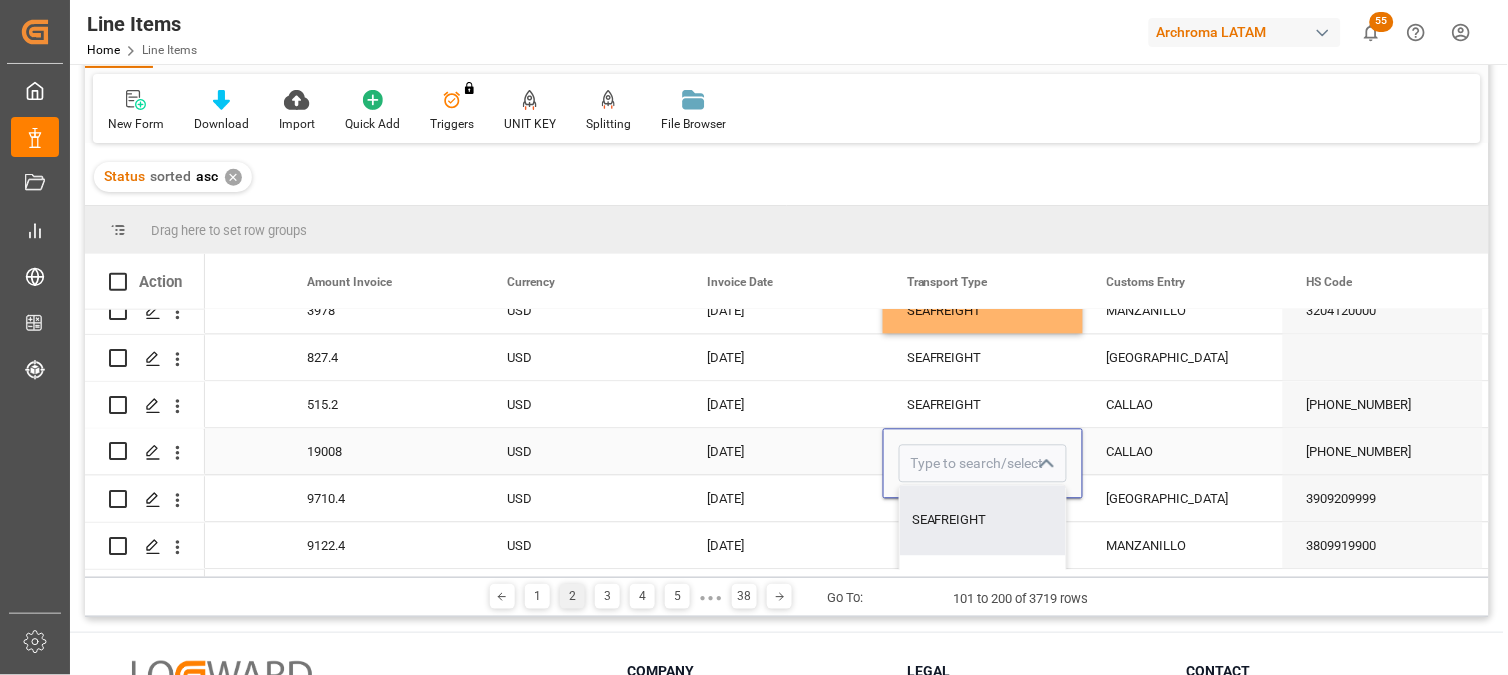 type on "SEAFREIGHT" 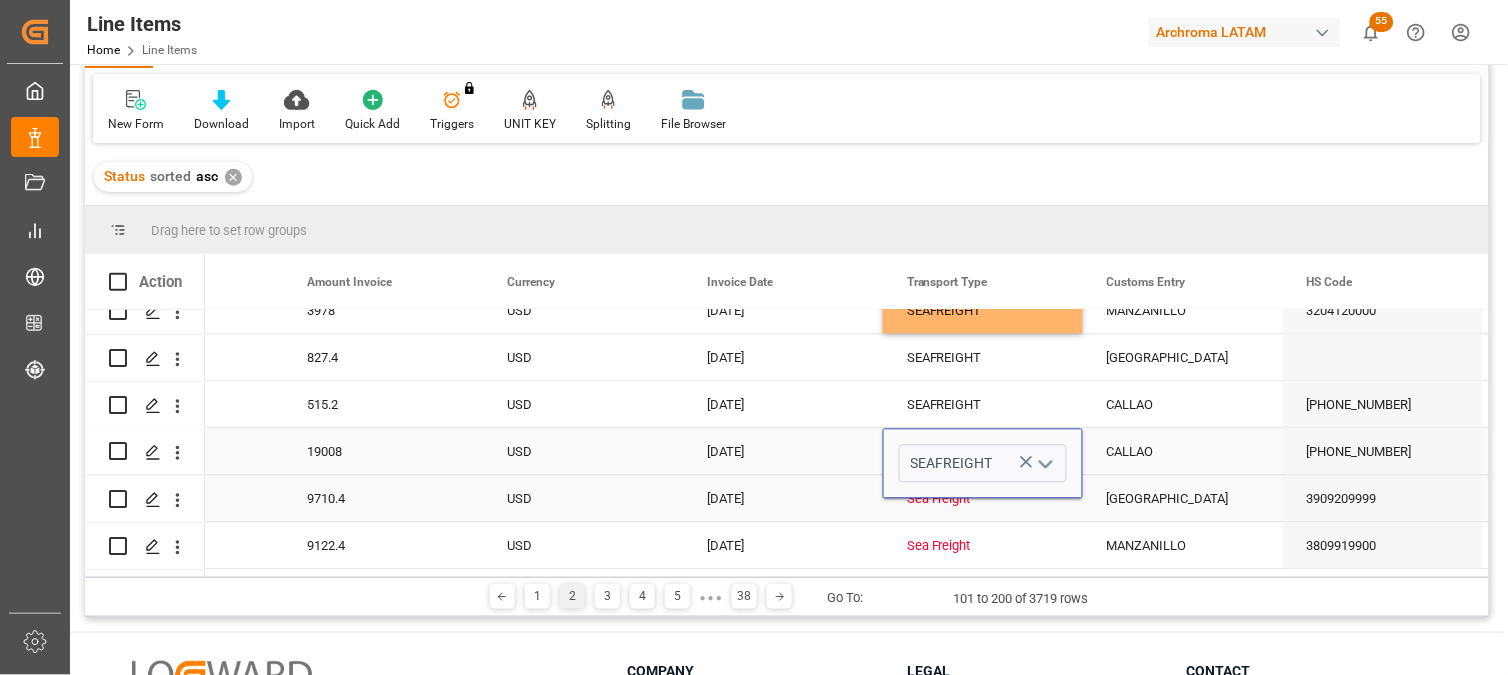 click on "Sea Freight" at bounding box center (983, 500) 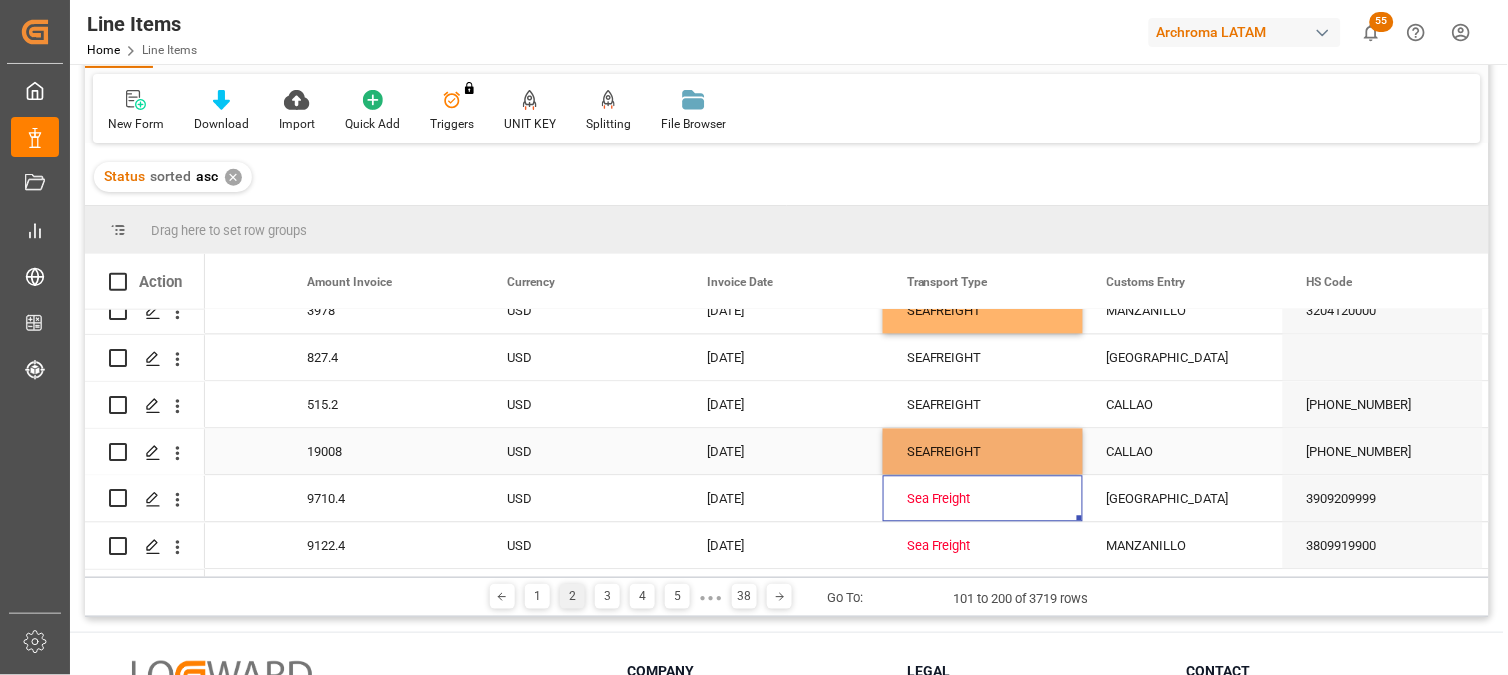 drag, startPoint x: 997, startPoint y: 452, endPoint x: 1061, endPoint y: 458, distance: 64.28063 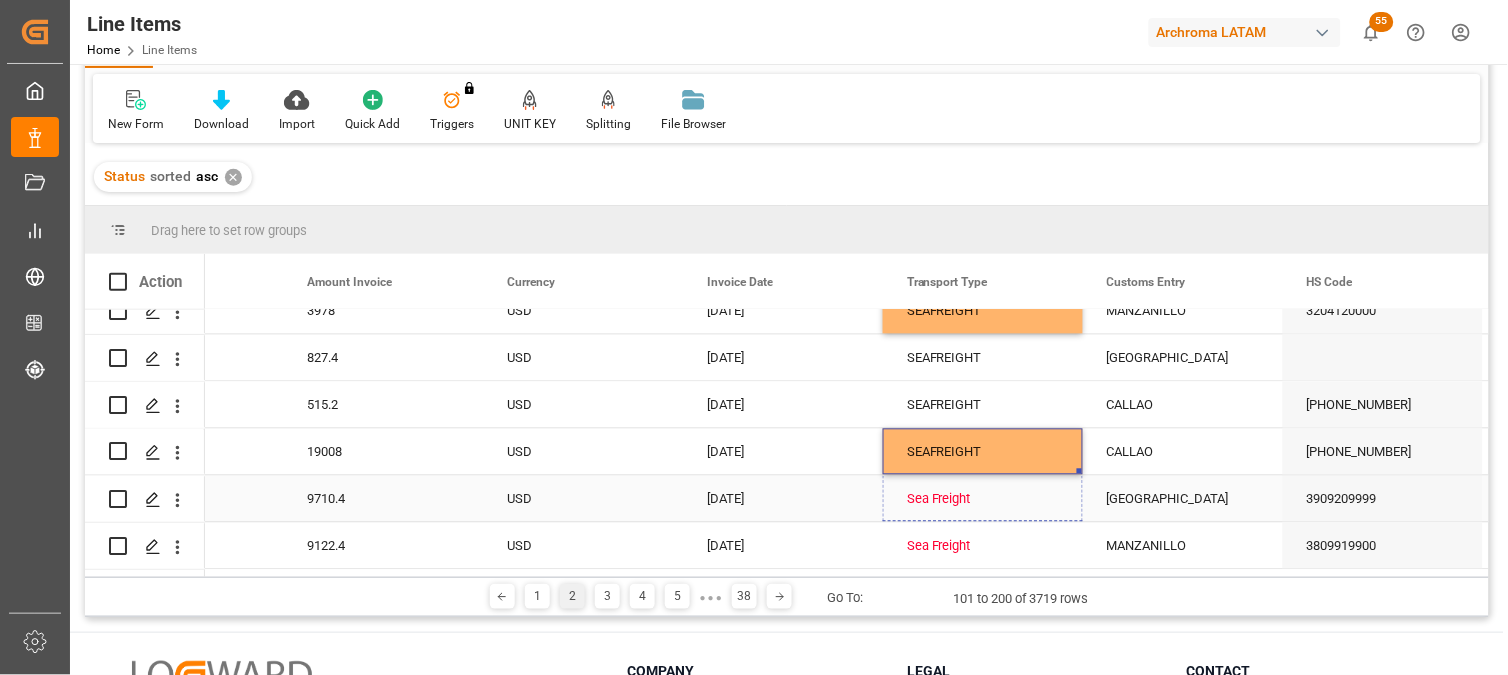 drag, startPoint x: 1080, startPoint y: 464, endPoint x: 1080, endPoint y: 517, distance: 53 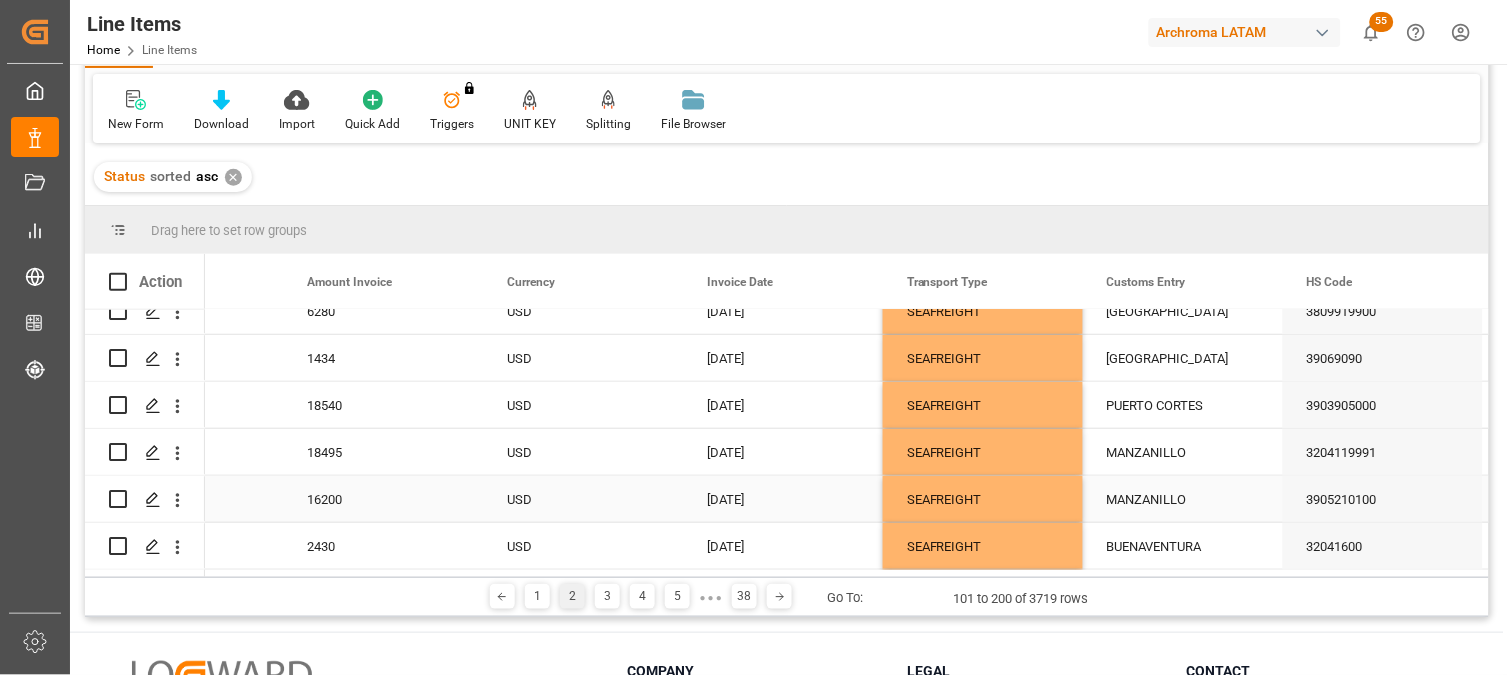 scroll, scrollTop: 3778, scrollLeft: 0, axis: vertical 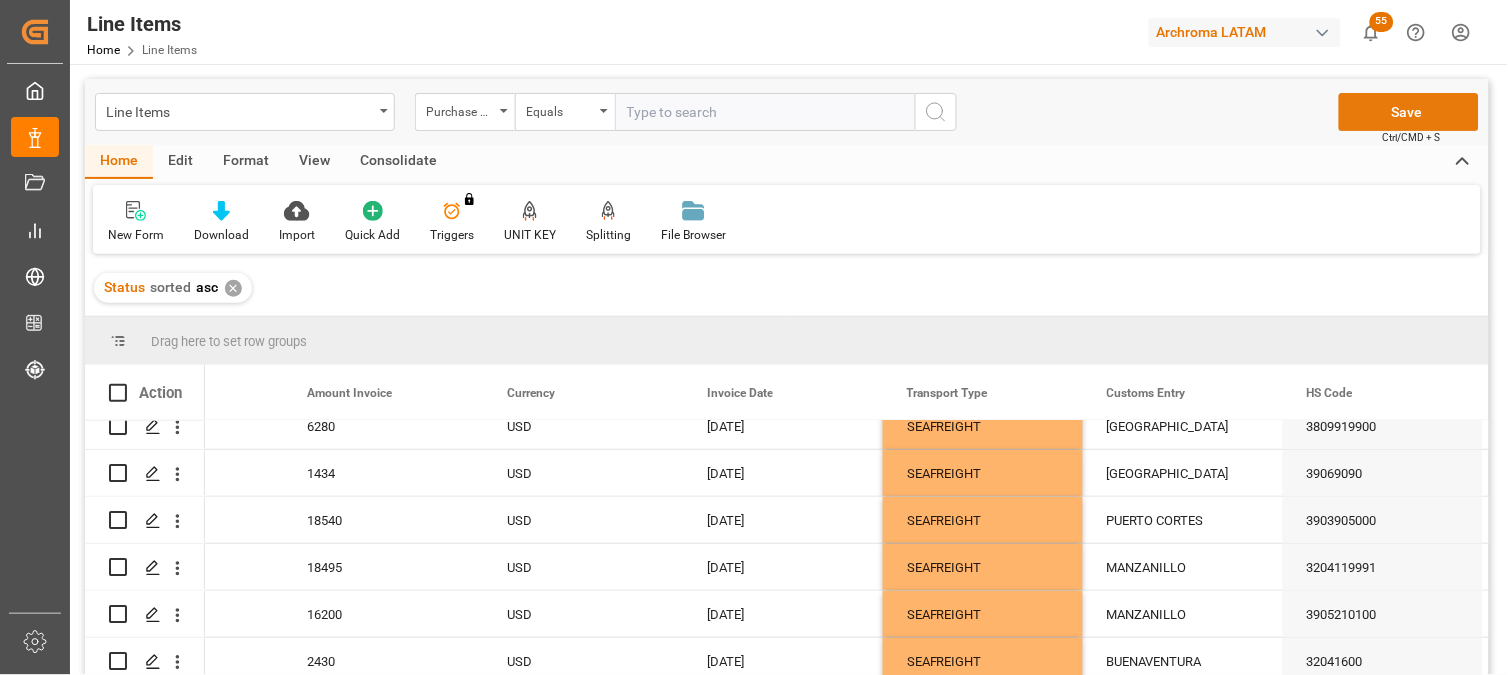 click on "Save" at bounding box center [1409, 112] 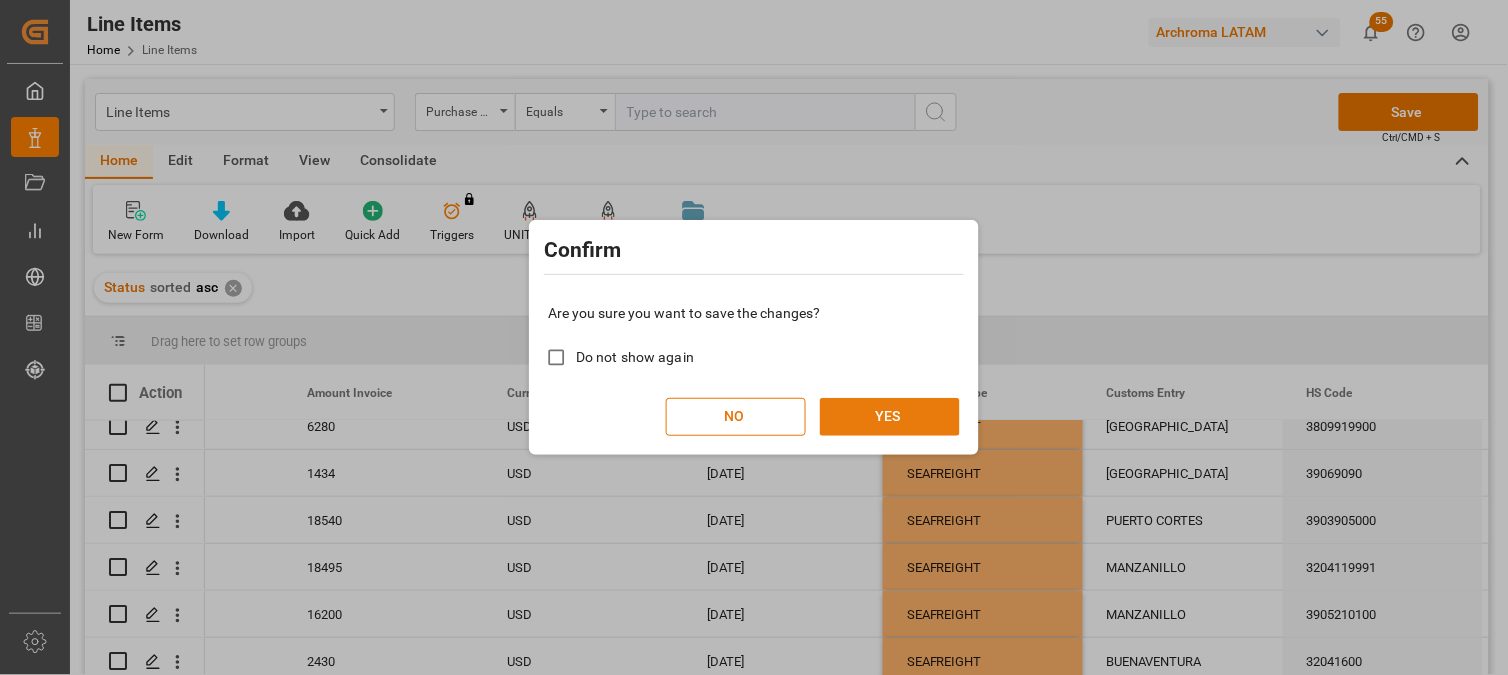 click on "YES" at bounding box center (890, 417) 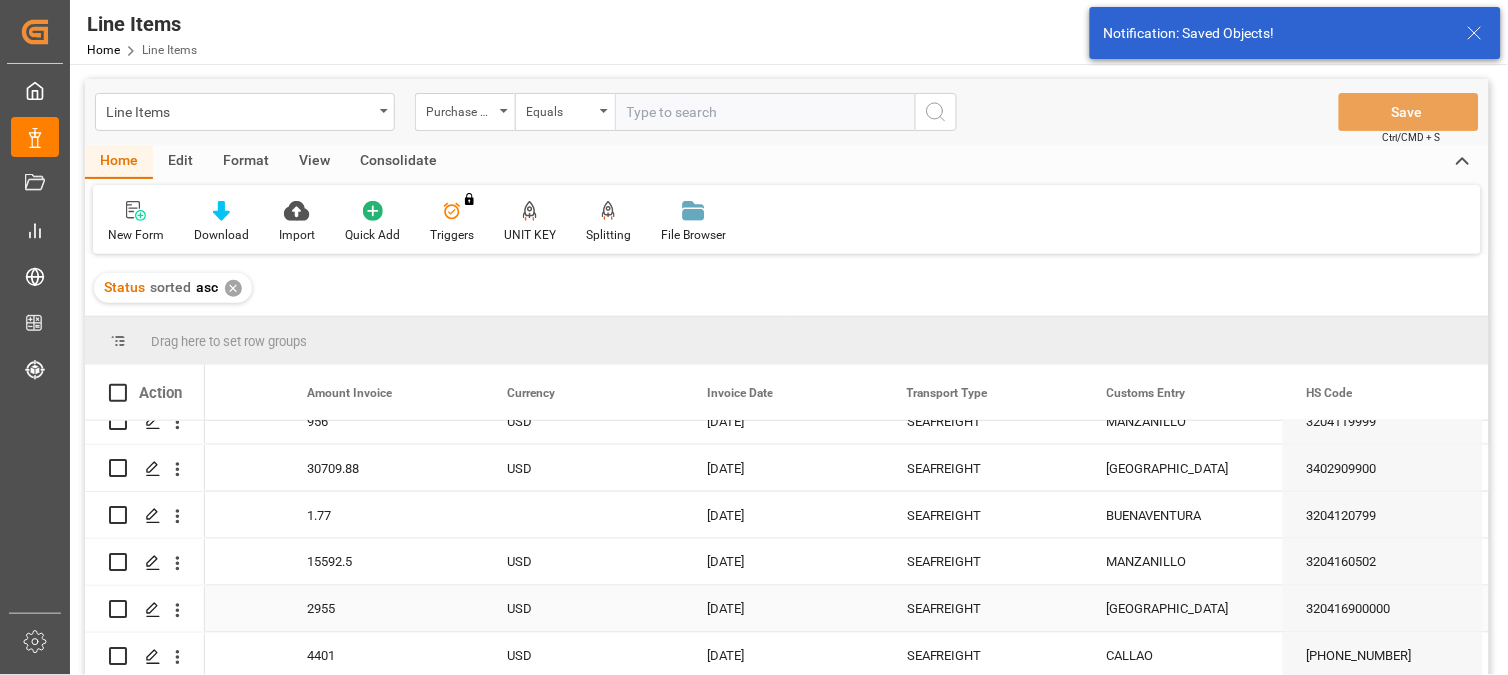 scroll, scrollTop: 4445, scrollLeft: 0, axis: vertical 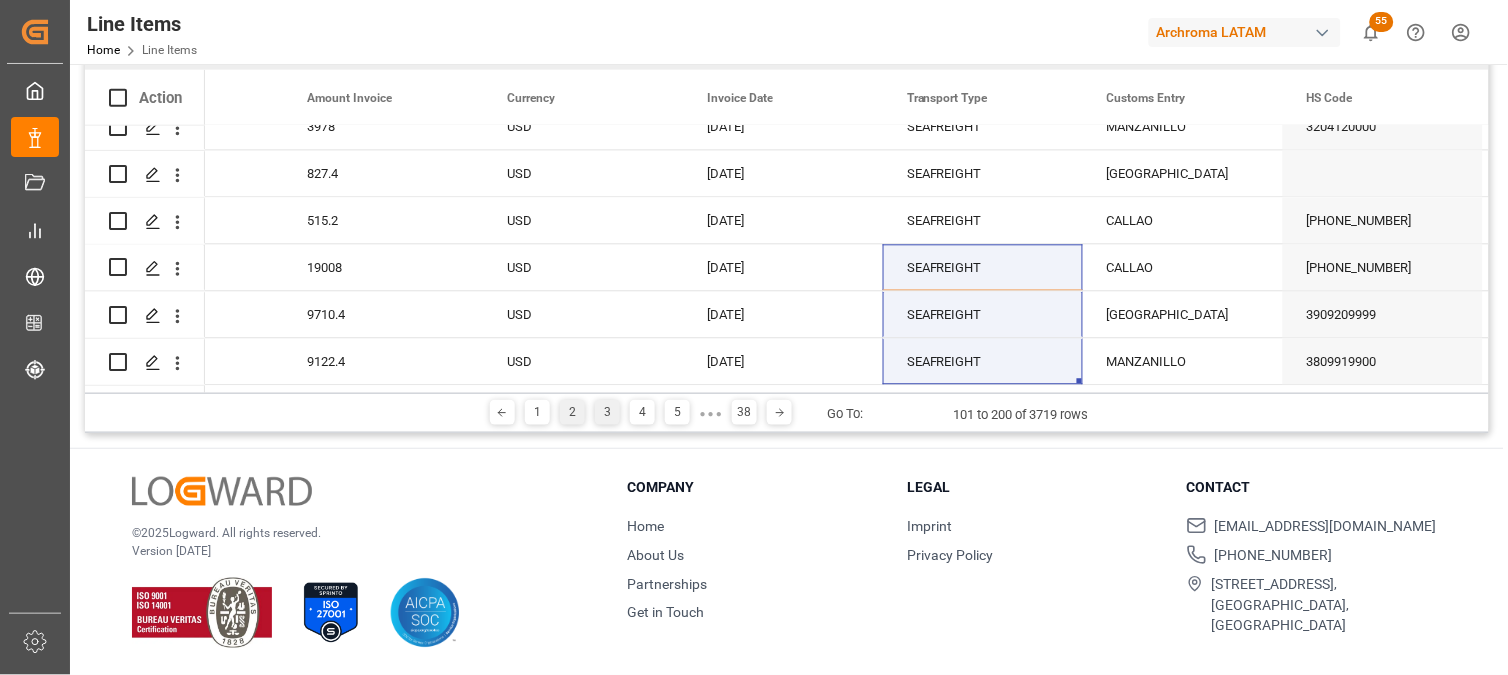 click on "3" at bounding box center (607, 412) 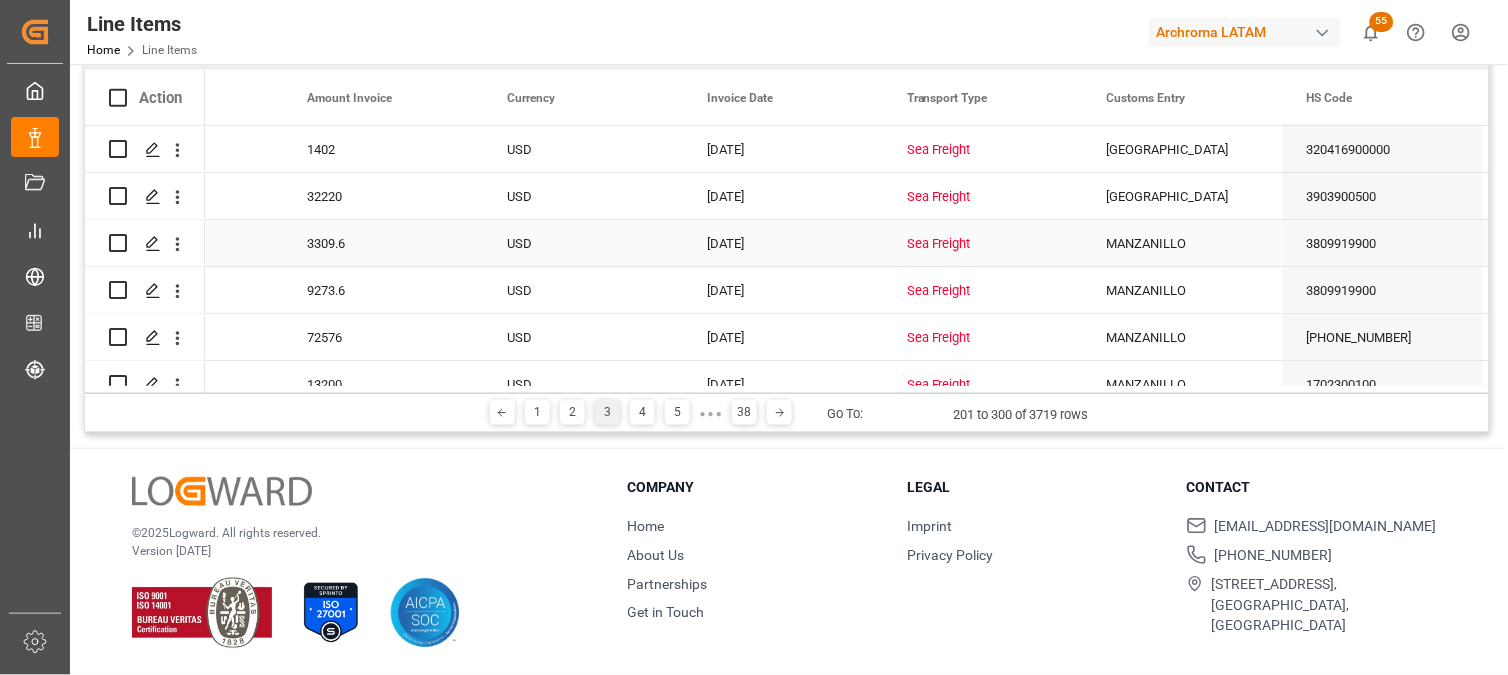 scroll, scrollTop: 0, scrollLeft: 0, axis: both 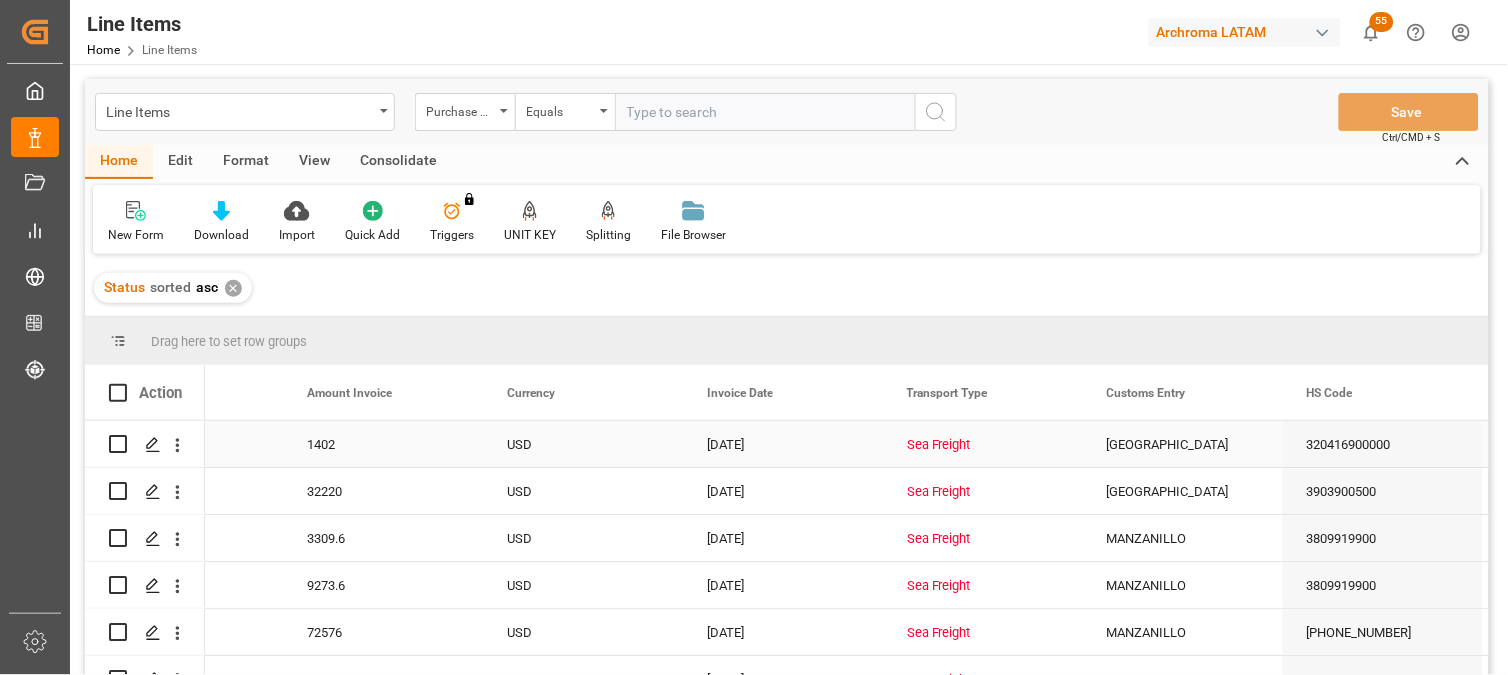 click on "Sea Freight" at bounding box center (983, 445) 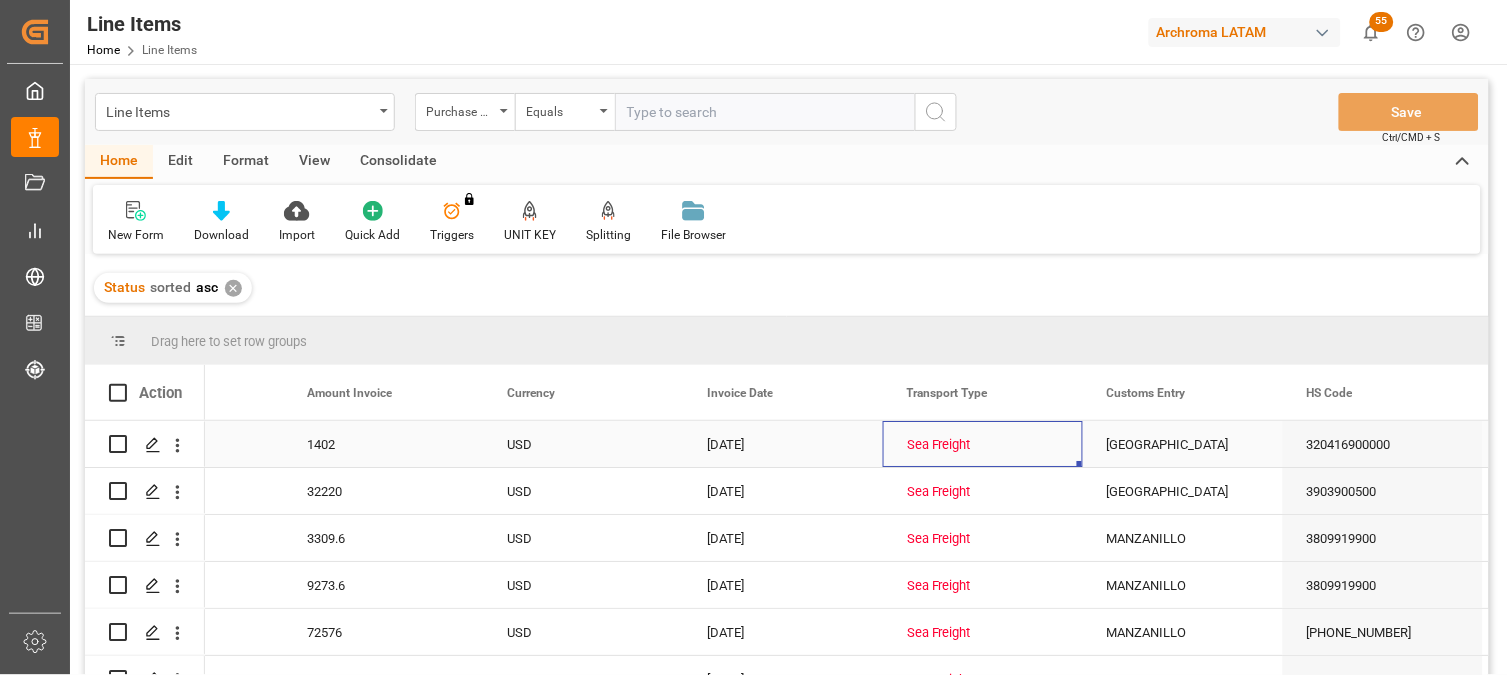 click on "Sea Freight" at bounding box center (983, 445) 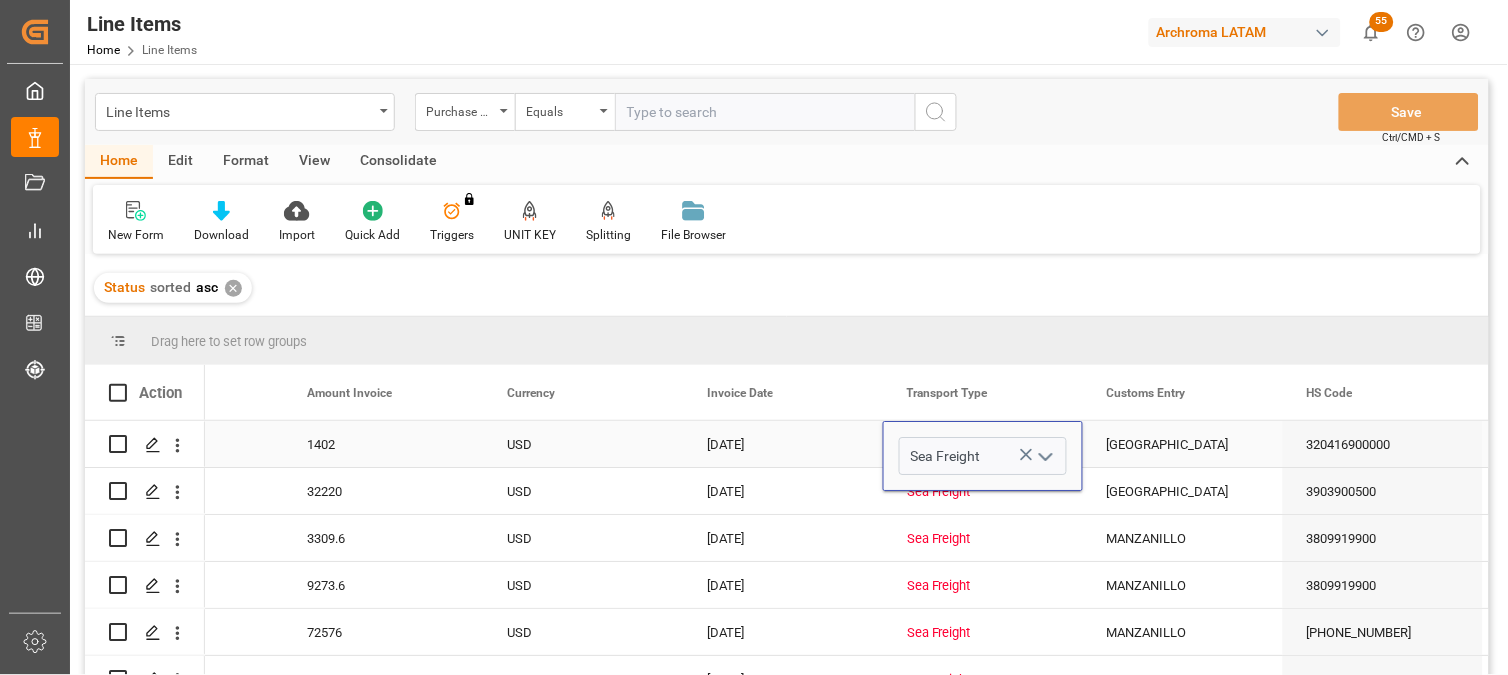 click 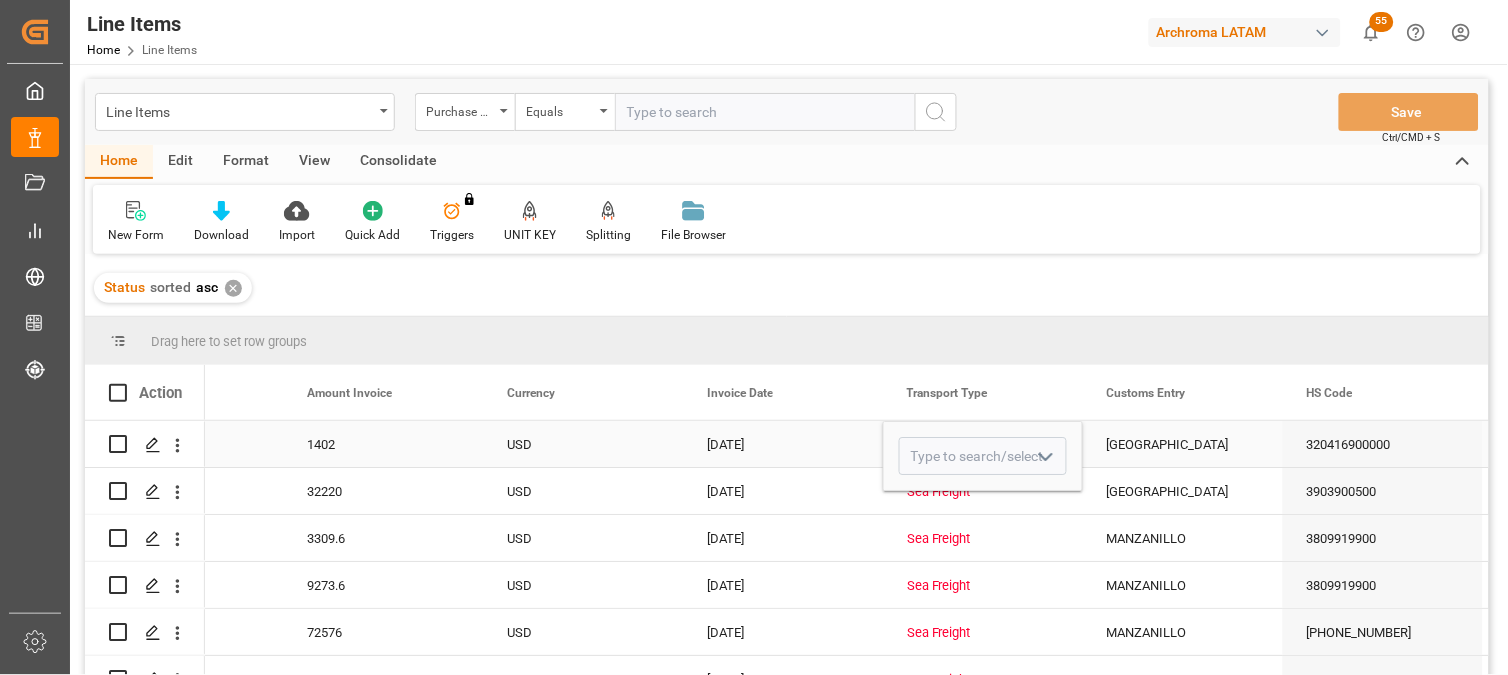 click 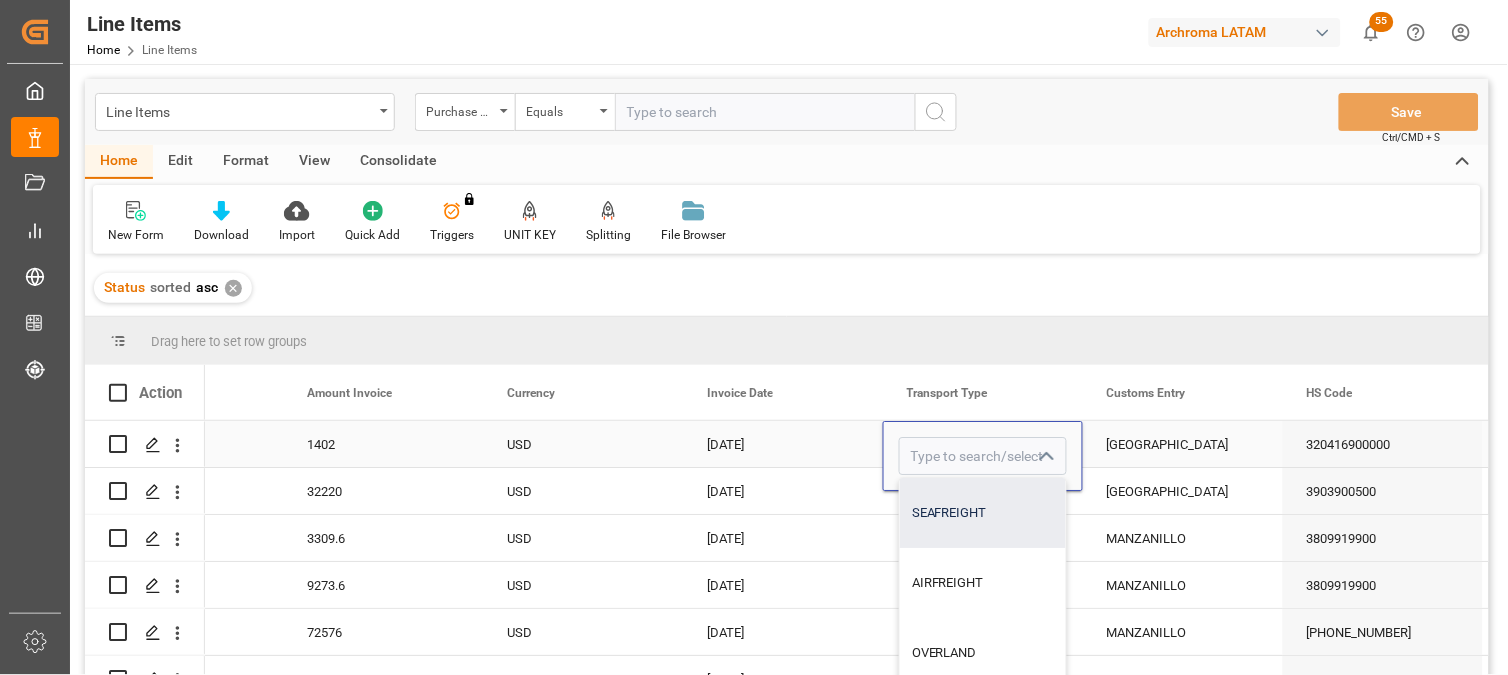 click on "SEAFREIGHT" at bounding box center (983, 513) 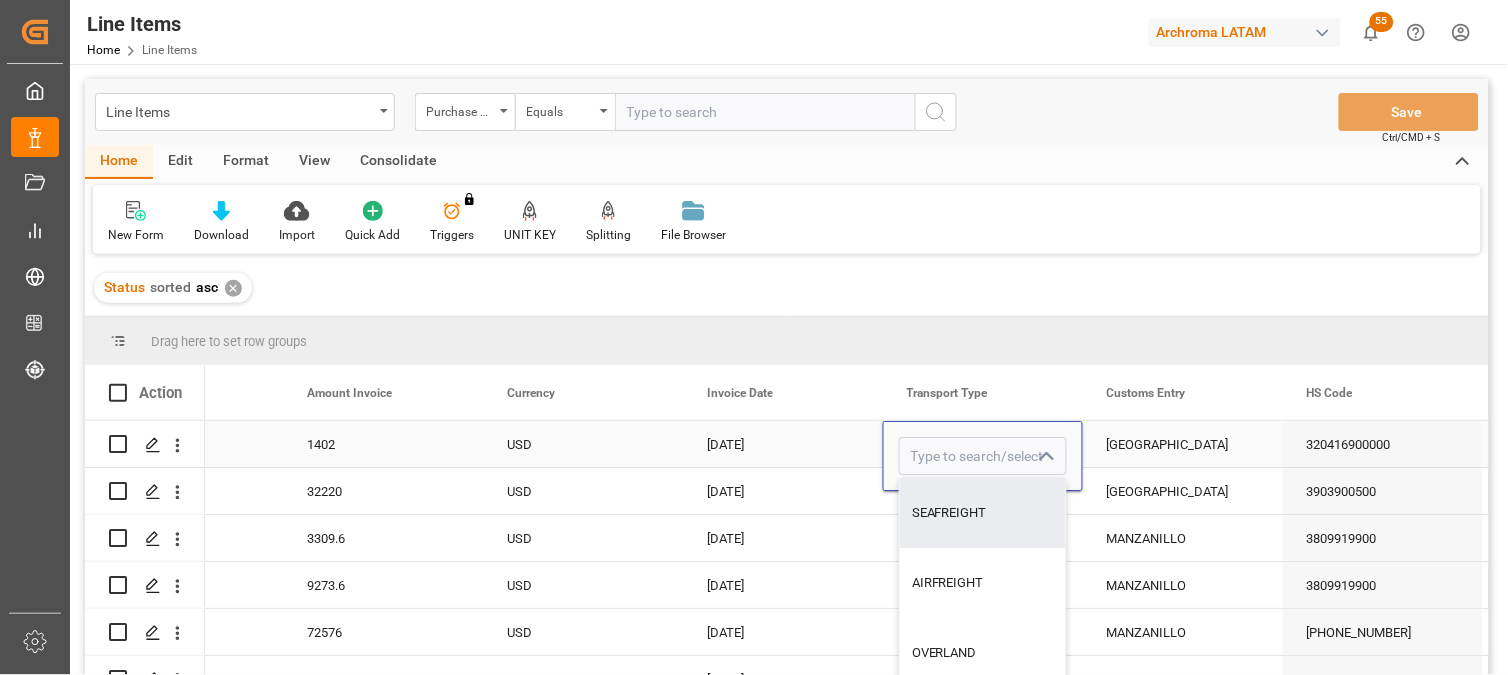 type on "SEAFREIGHT" 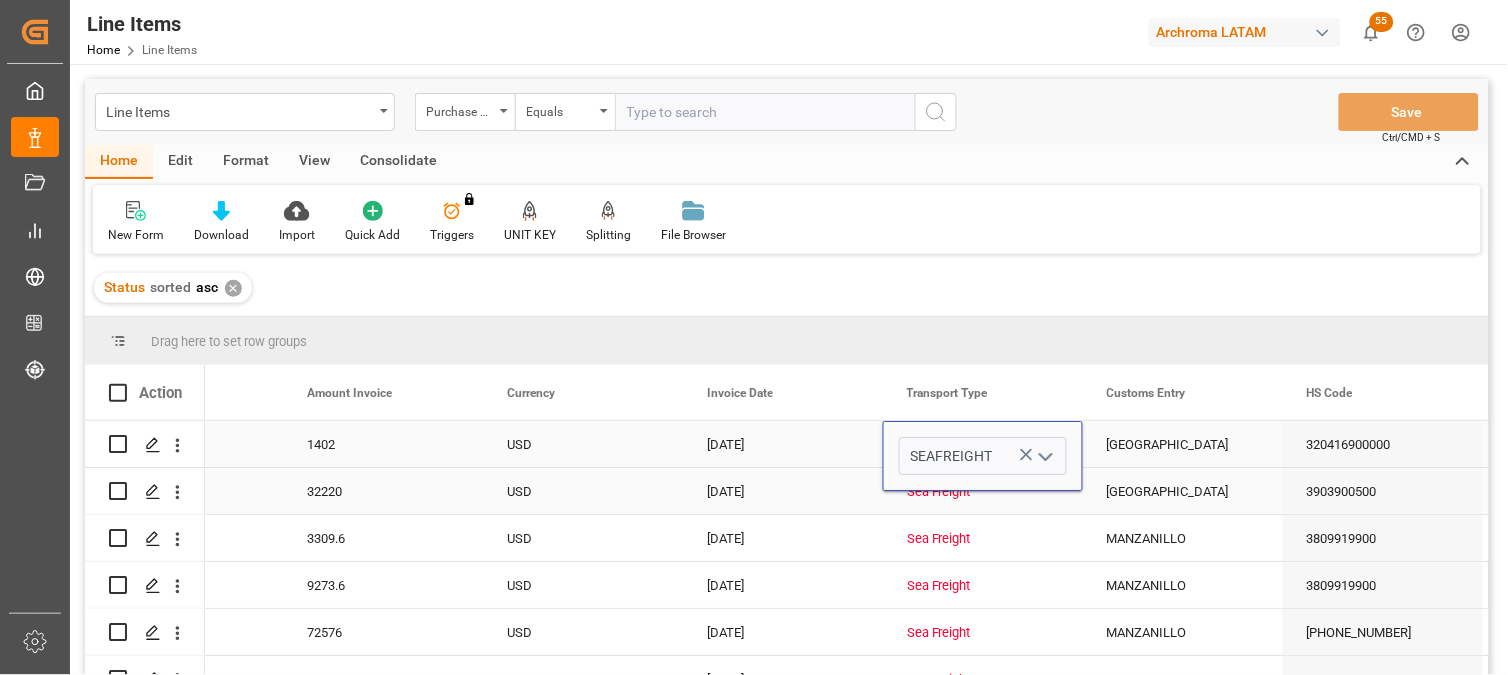 click on "Sea Freight" at bounding box center (983, 492) 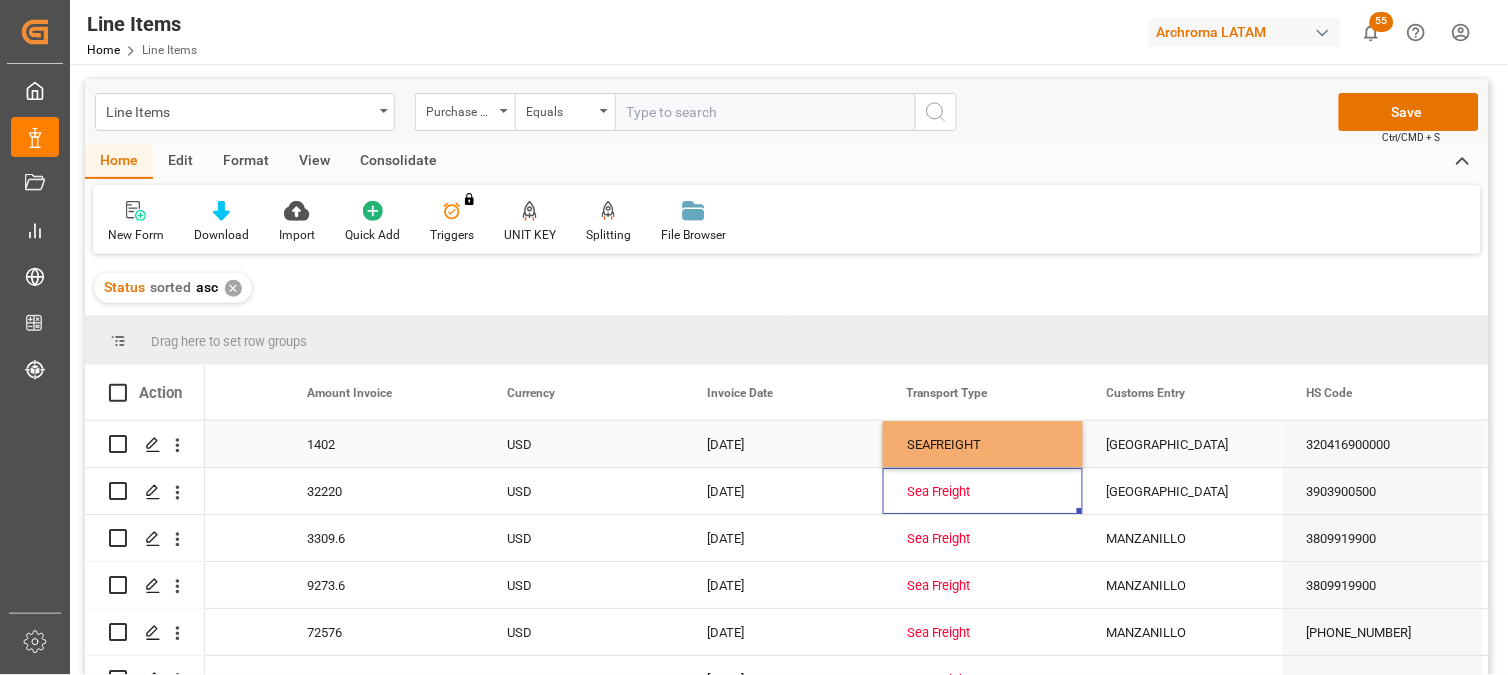 click on "SEAFREIGHT" at bounding box center (983, 445) 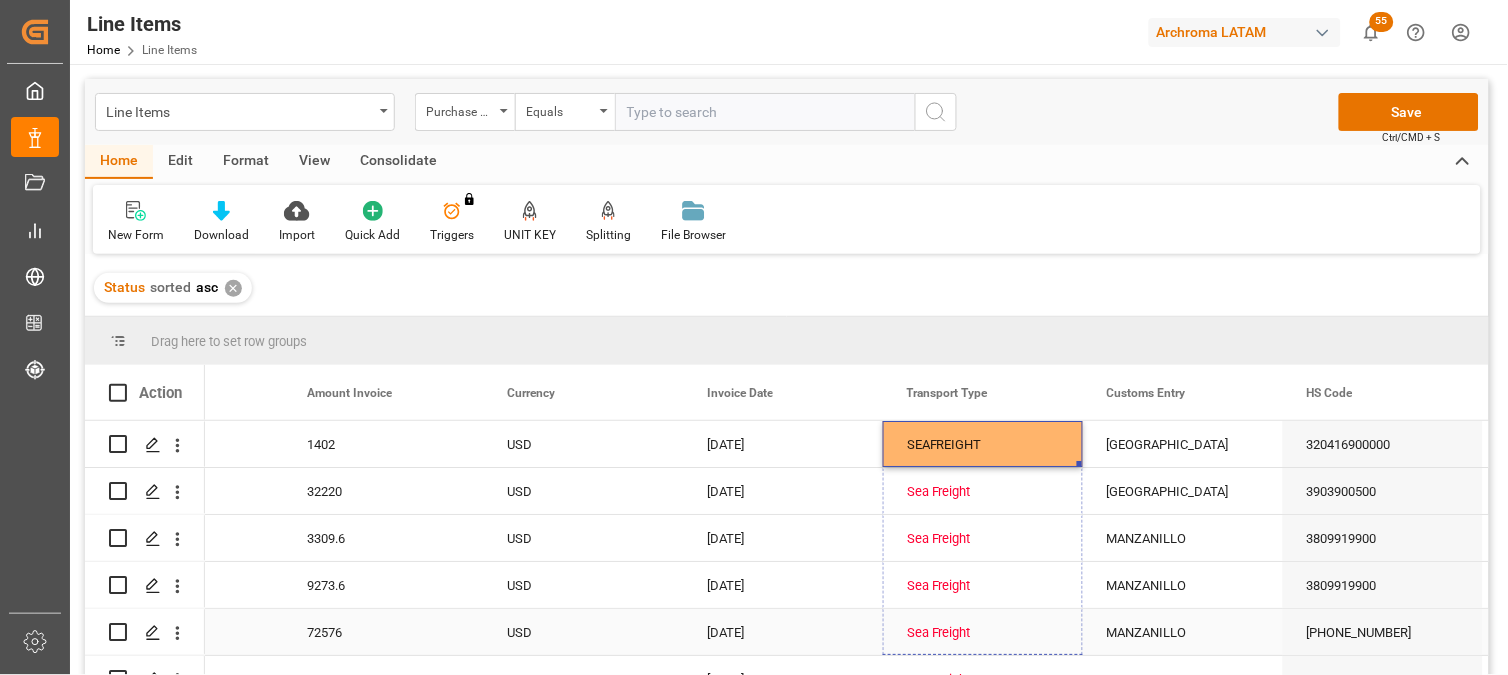 drag, startPoint x: 1080, startPoint y: 460, endPoint x: 1068, endPoint y: 614, distance: 154.46683 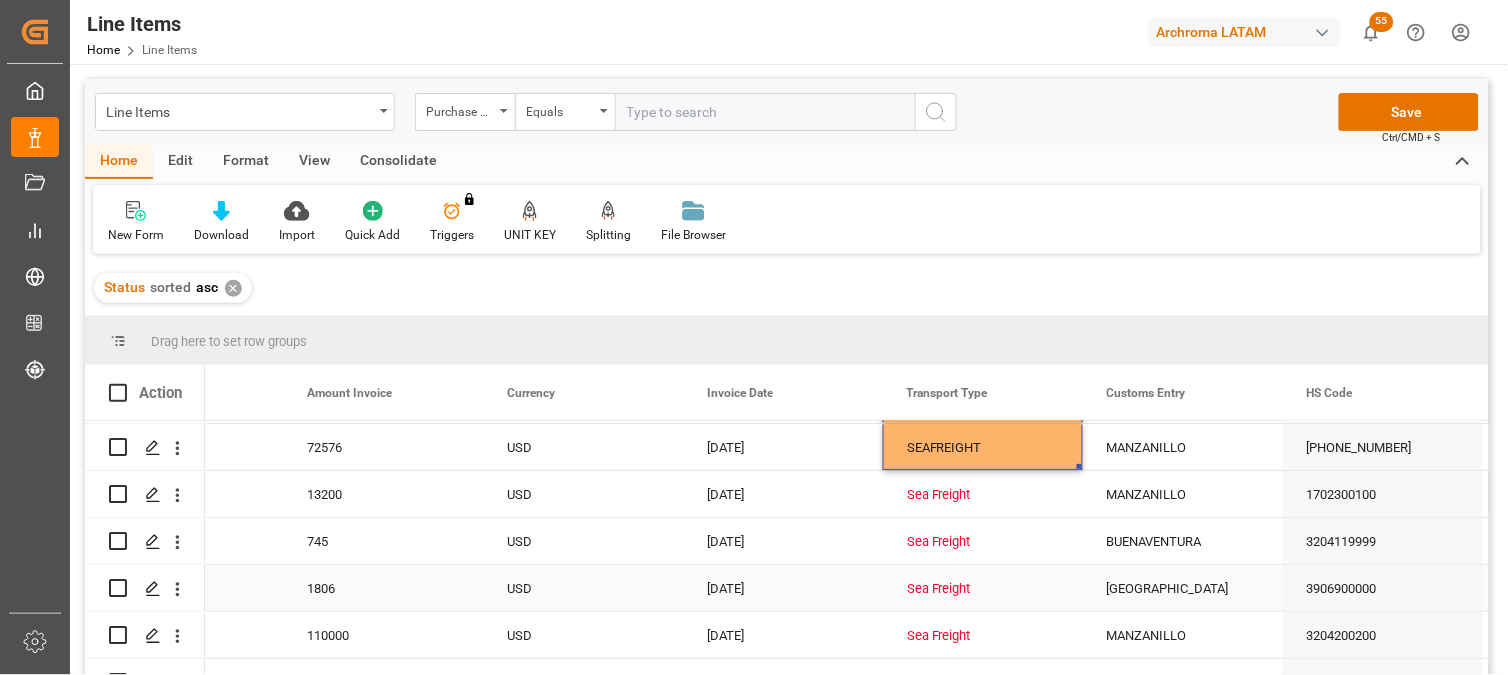 scroll, scrollTop: 222, scrollLeft: 0, axis: vertical 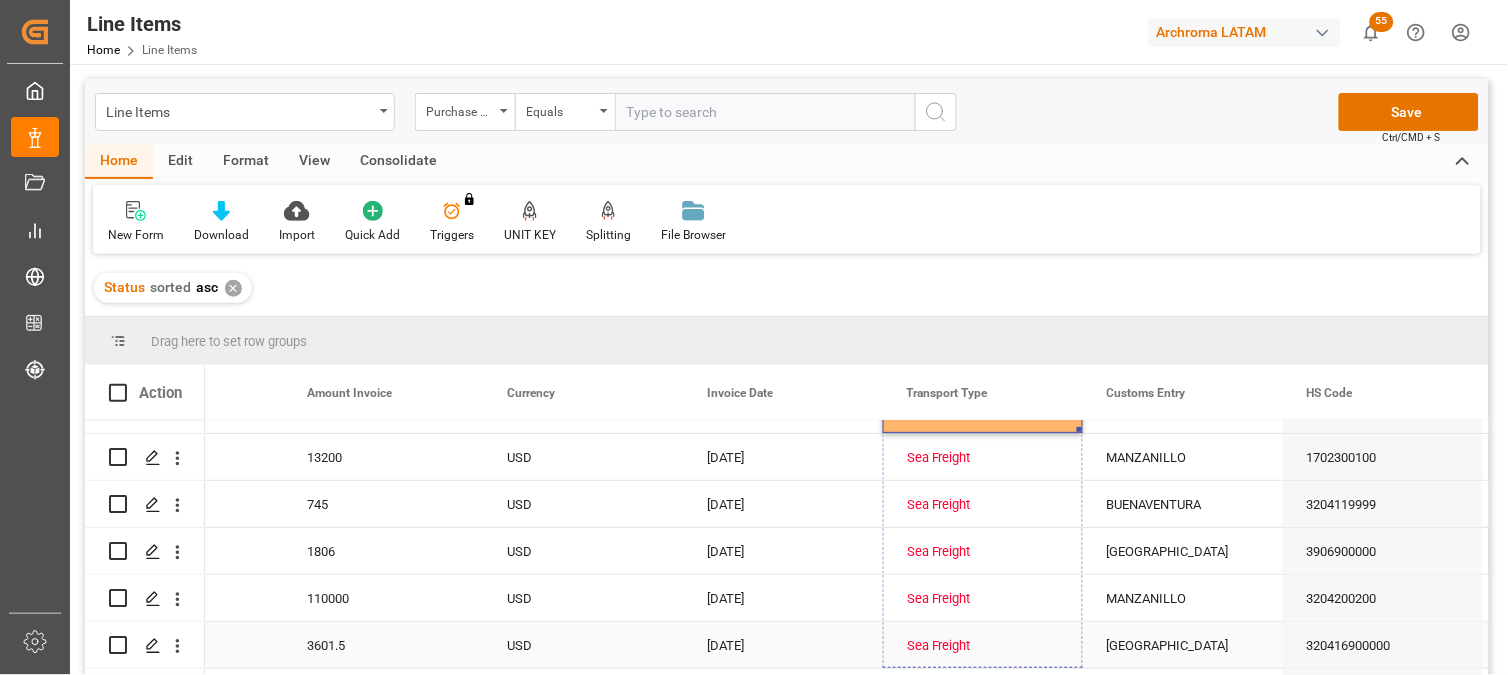 drag, startPoint x: 1076, startPoint y: 428, endPoint x: 1064, endPoint y: 623, distance: 195.36888 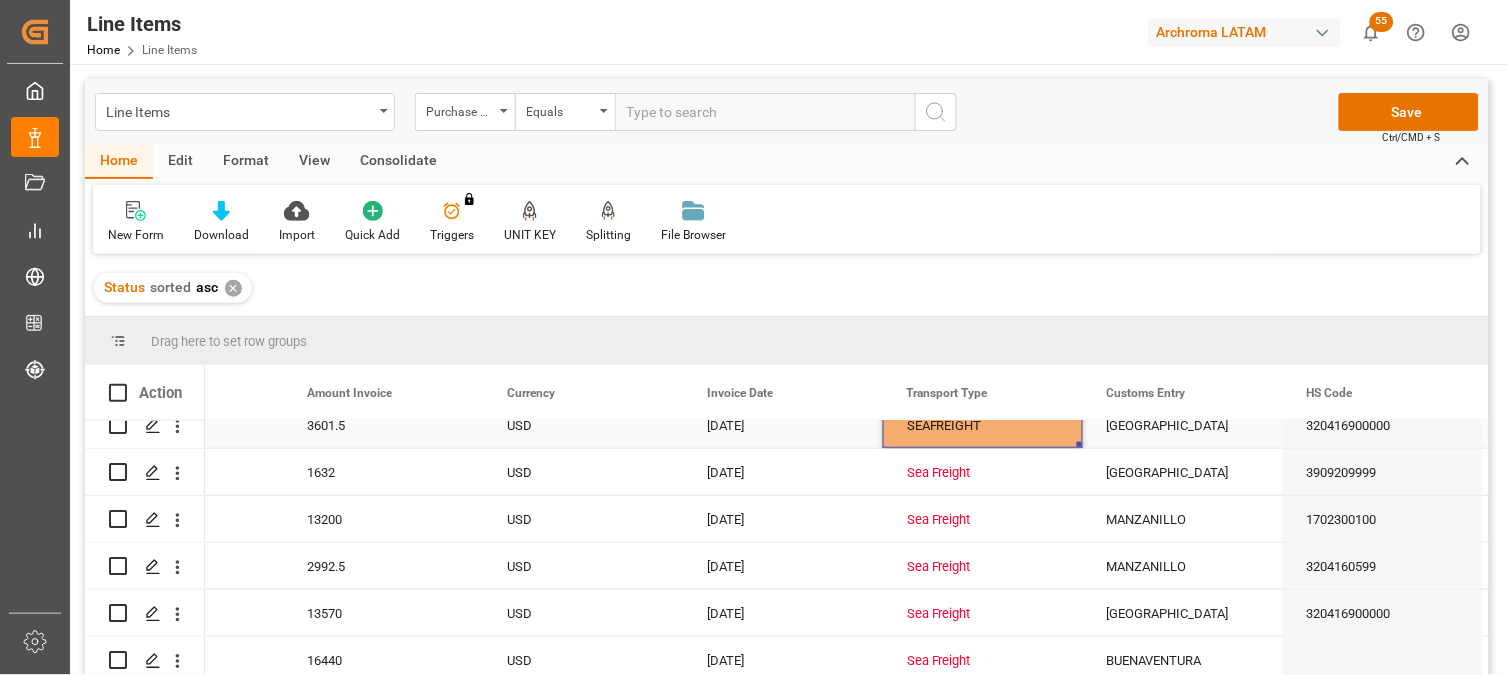 scroll, scrollTop: 444, scrollLeft: 0, axis: vertical 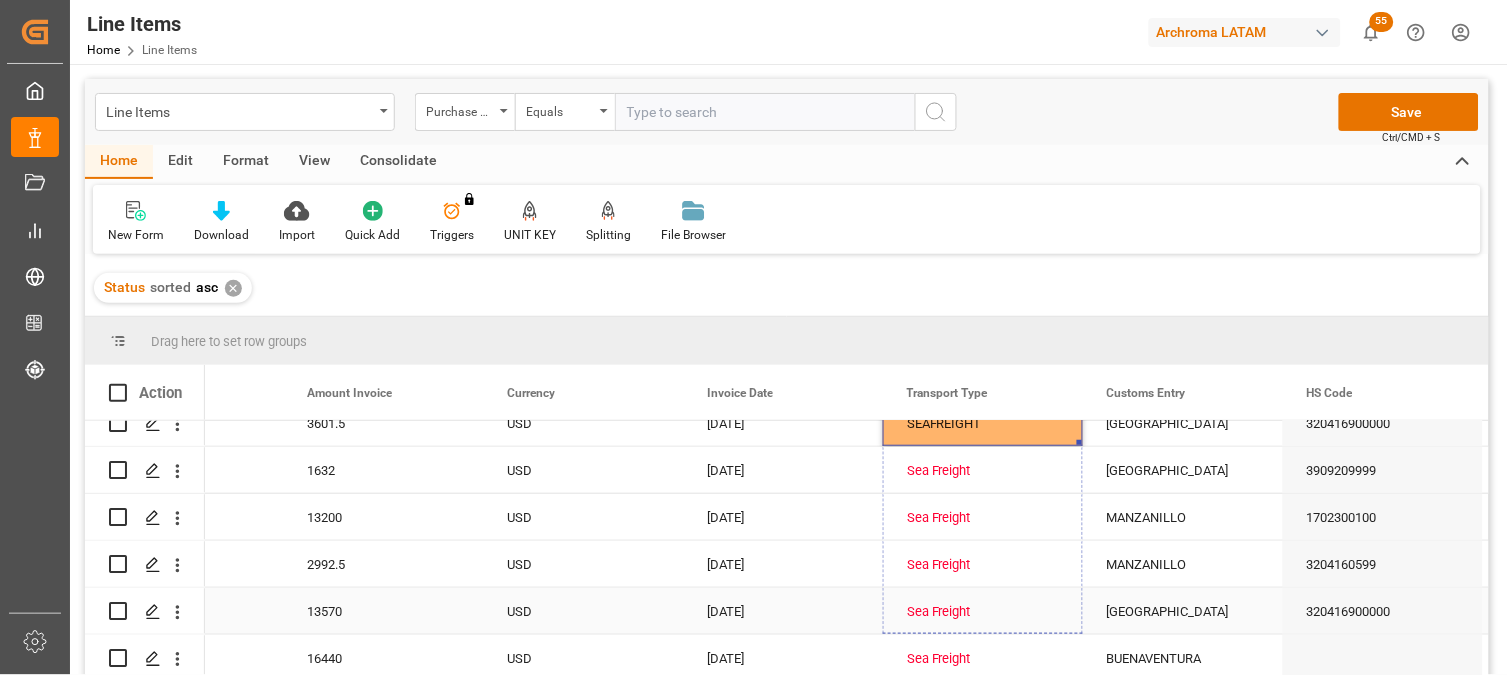 drag, startPoint x: 1077, startPoint y: 441, endPoint x: 1074, endPoint y: 634, distance: 193.02332 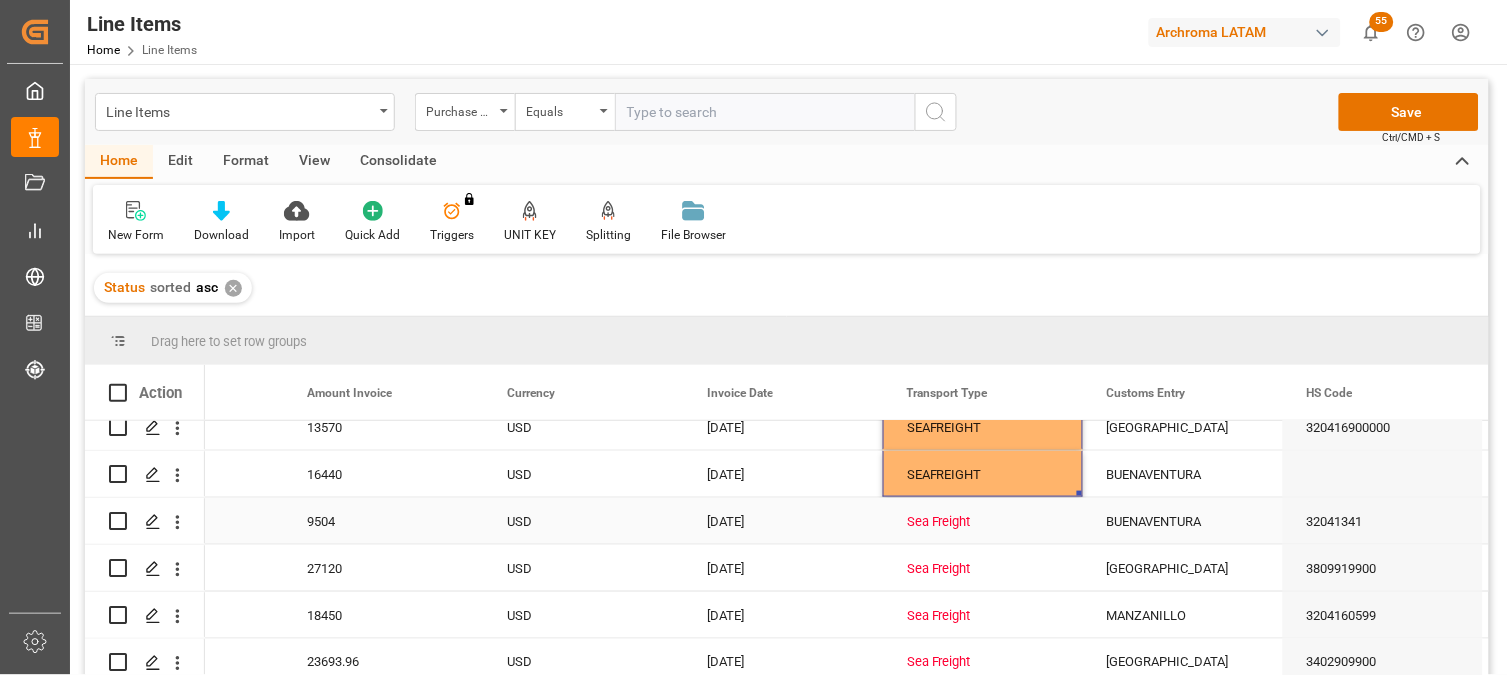scroll, scrollTop: 666, scrollLeft: 0, axis: vertical 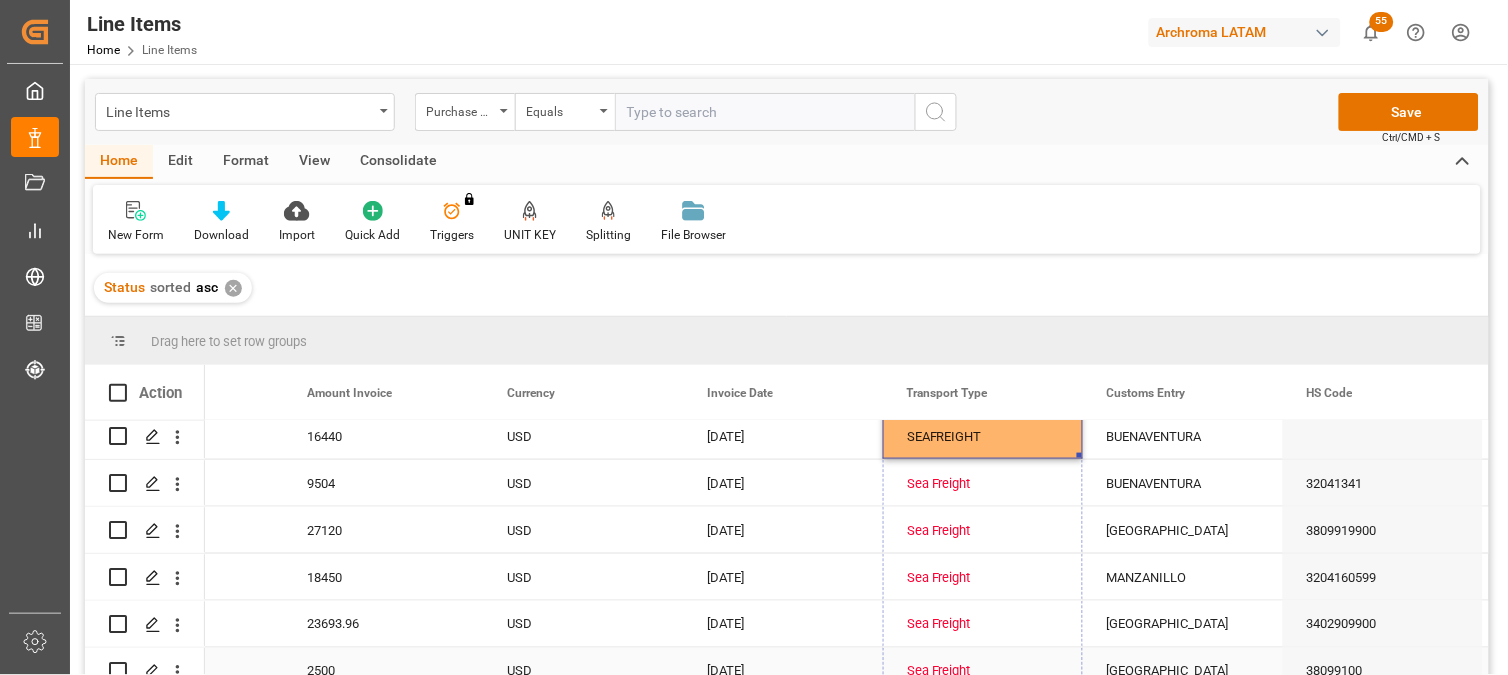 drag, startPoint x: 1078, startPoint y: 455, endPoint x: 1066, endPoint y: 650, distance: 195.36888 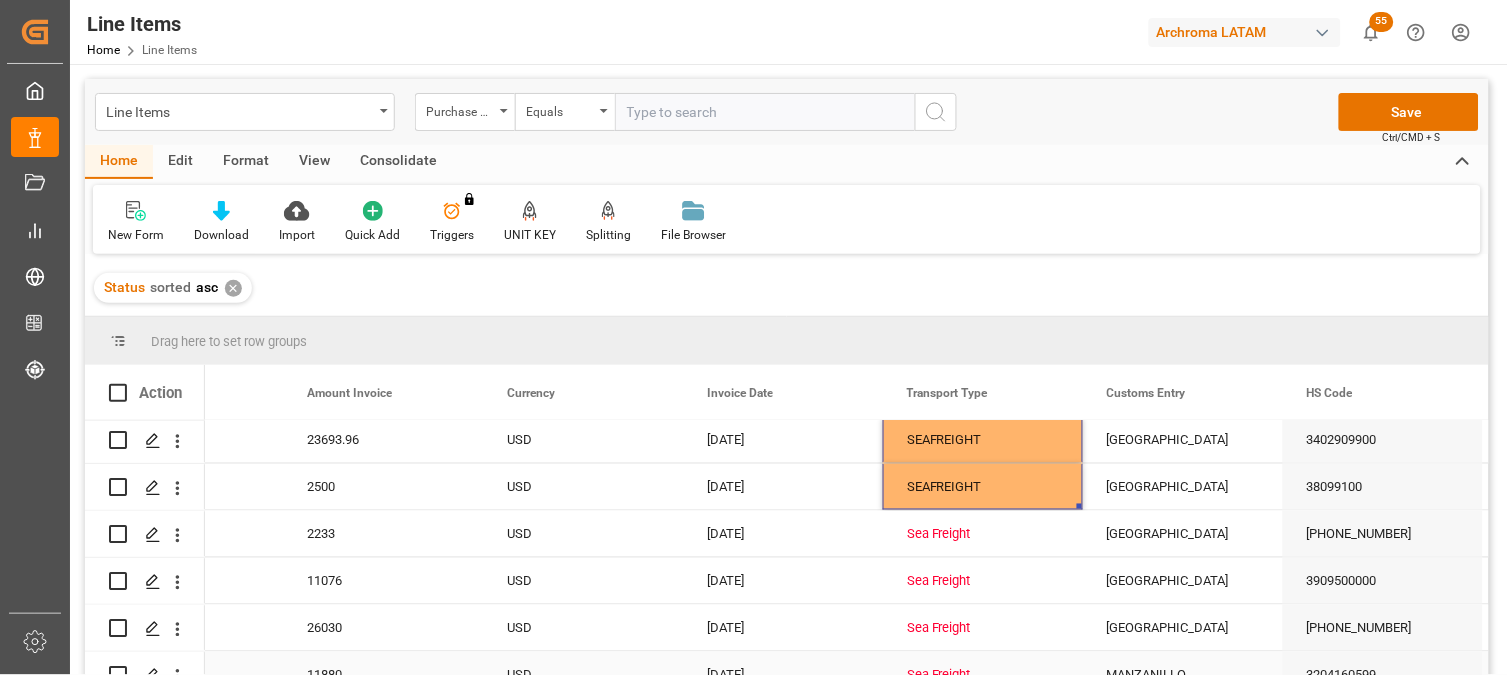 scroll, scrollTop: 888, scrollLeft: 0, axis: vertical 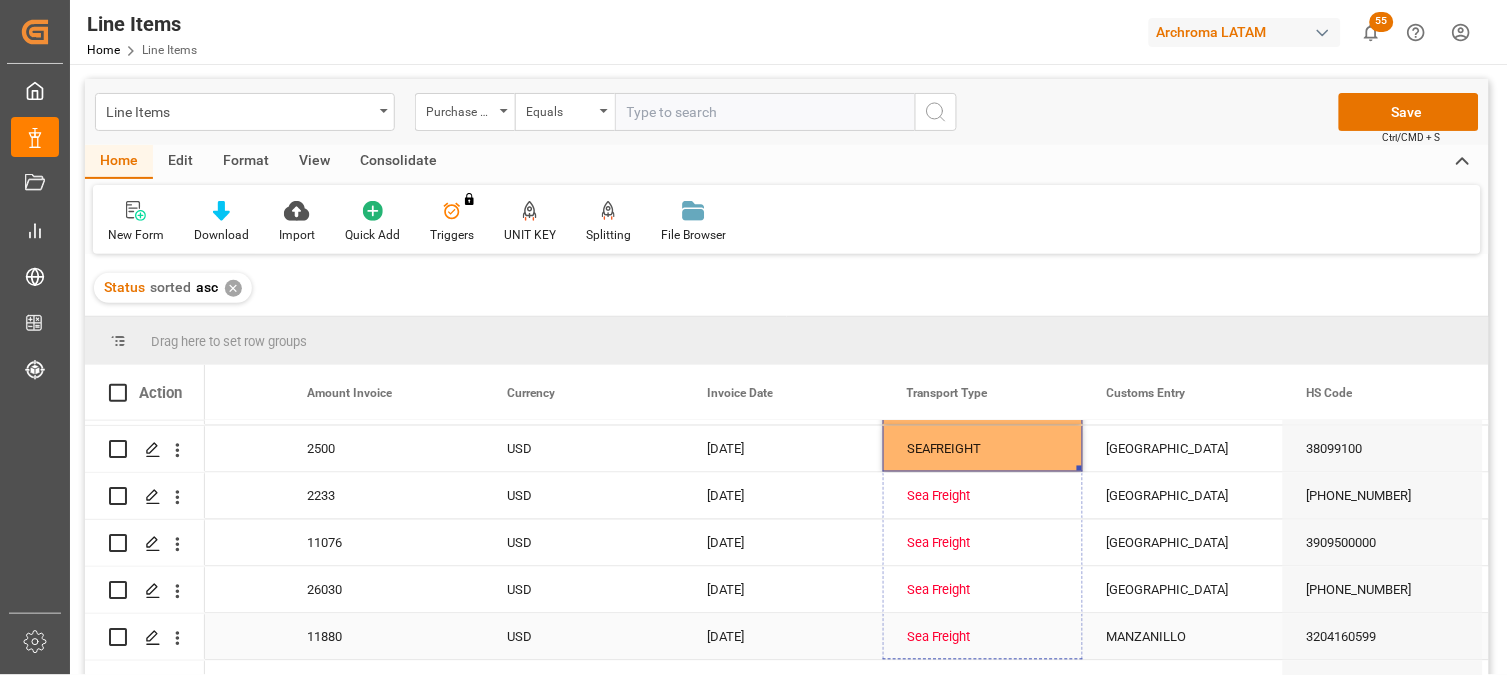 drag, startPoint x: 1080, startPoint y: 467, endPoint x: 1065, endPoint y: 625, distance: 158.71043 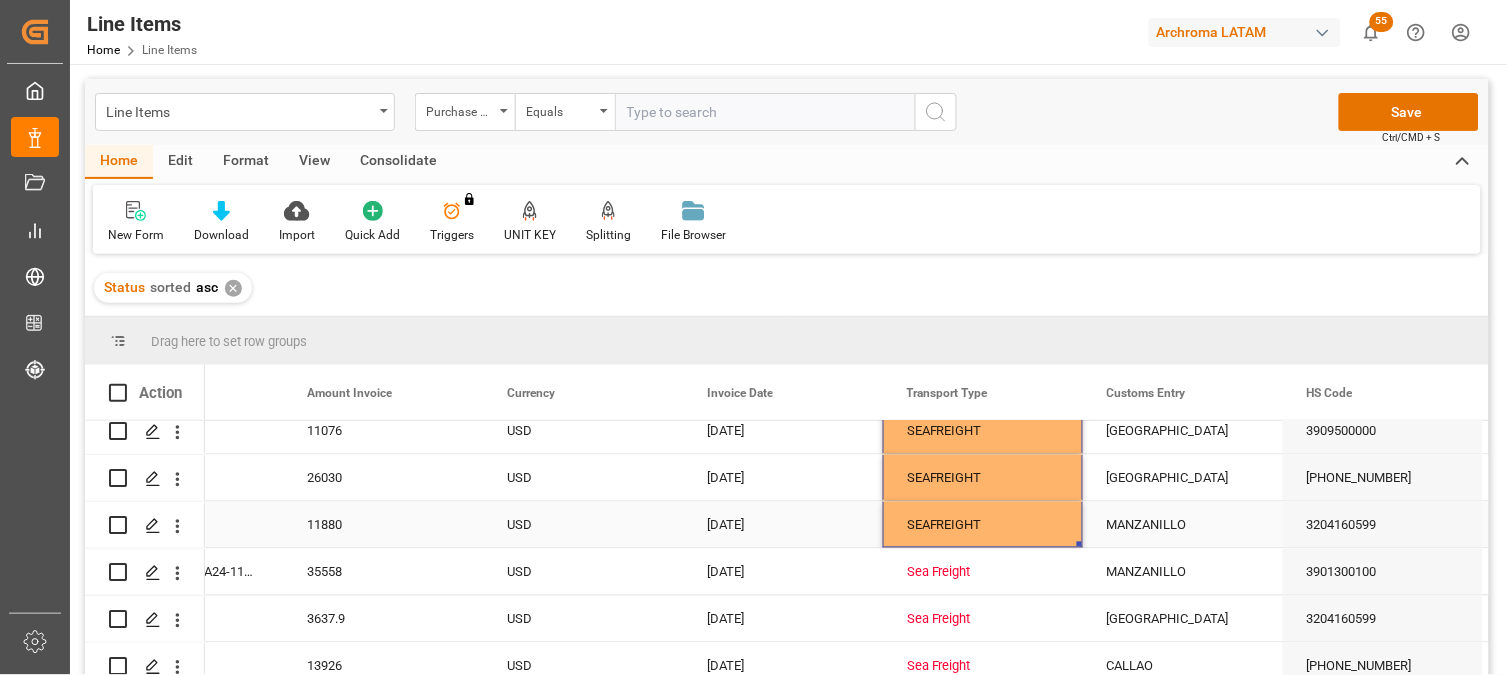 scroll, scrollTop: 1111, scrollLeft: 0, axis: vertical 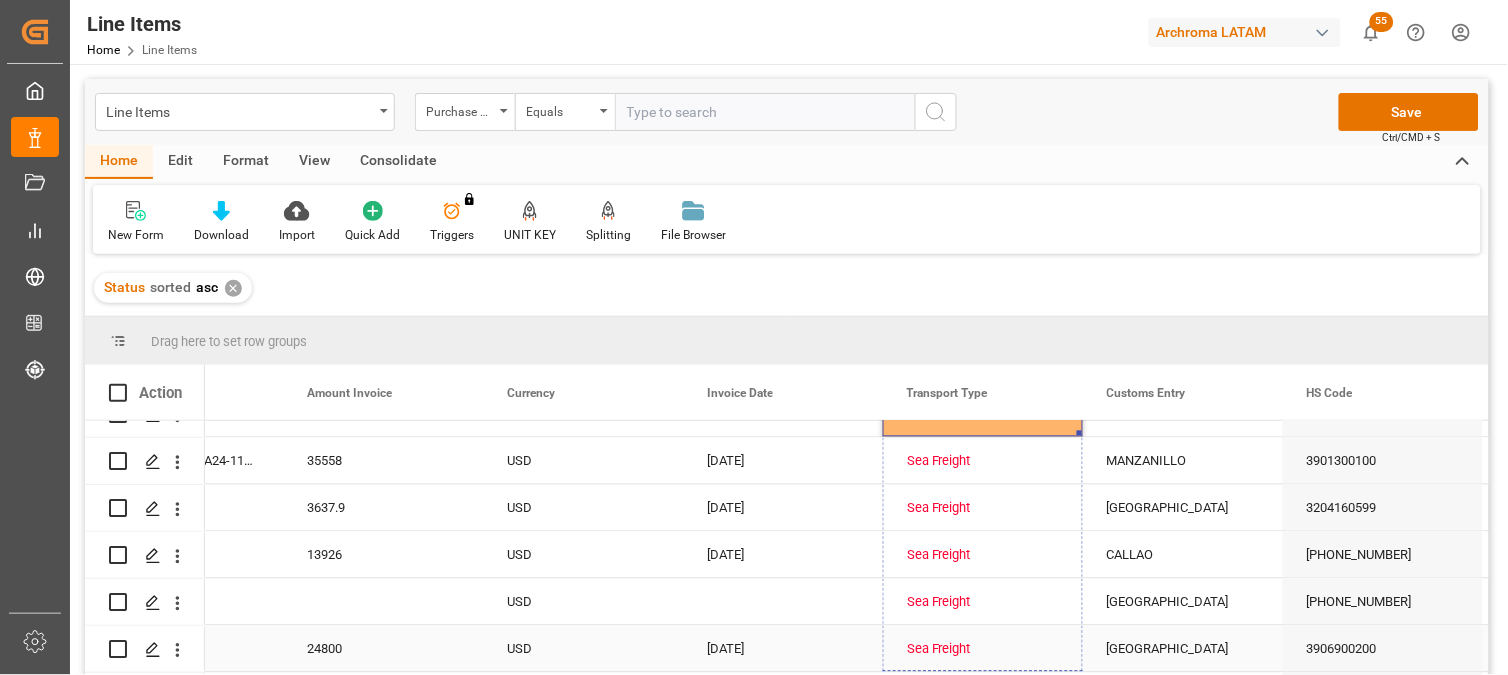 drag, startPoint x: 1076, startPoint y: 435, endPoint x: 1076, endPoint y: 647, distance: 212 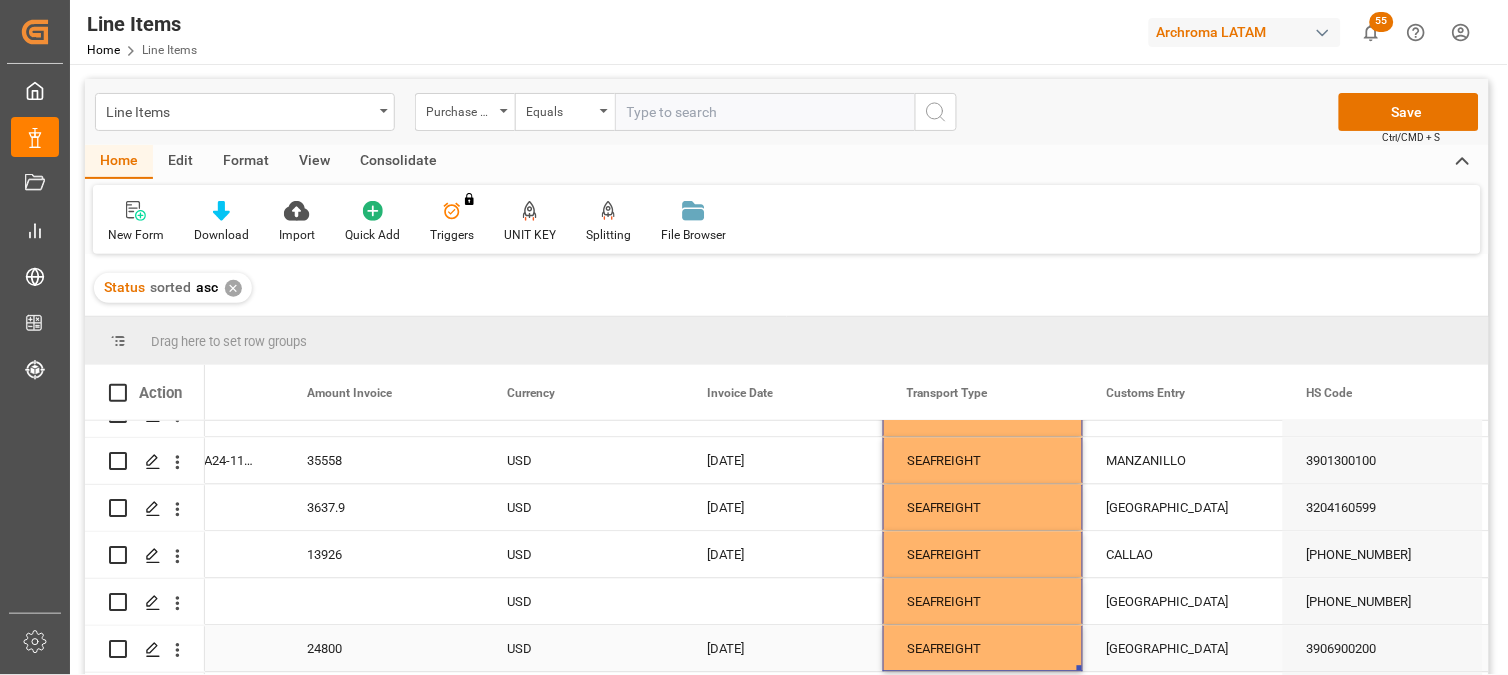 scroll, scrollTop: 1222, scrollLeft: 0, axis: vertical 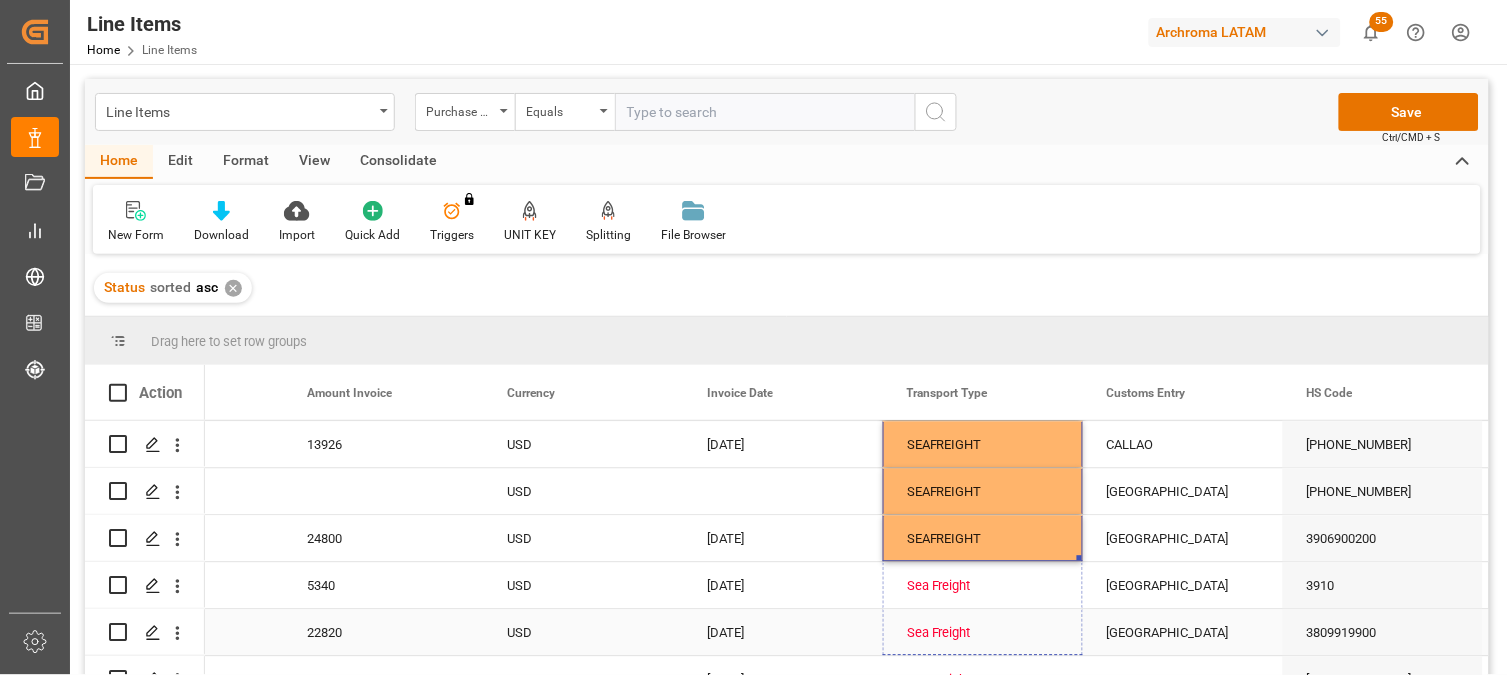 drag, startPoint x: 1078, startPoint y: 555, endPoint x: 1074, endPoint y: 621, distance: 66.1211 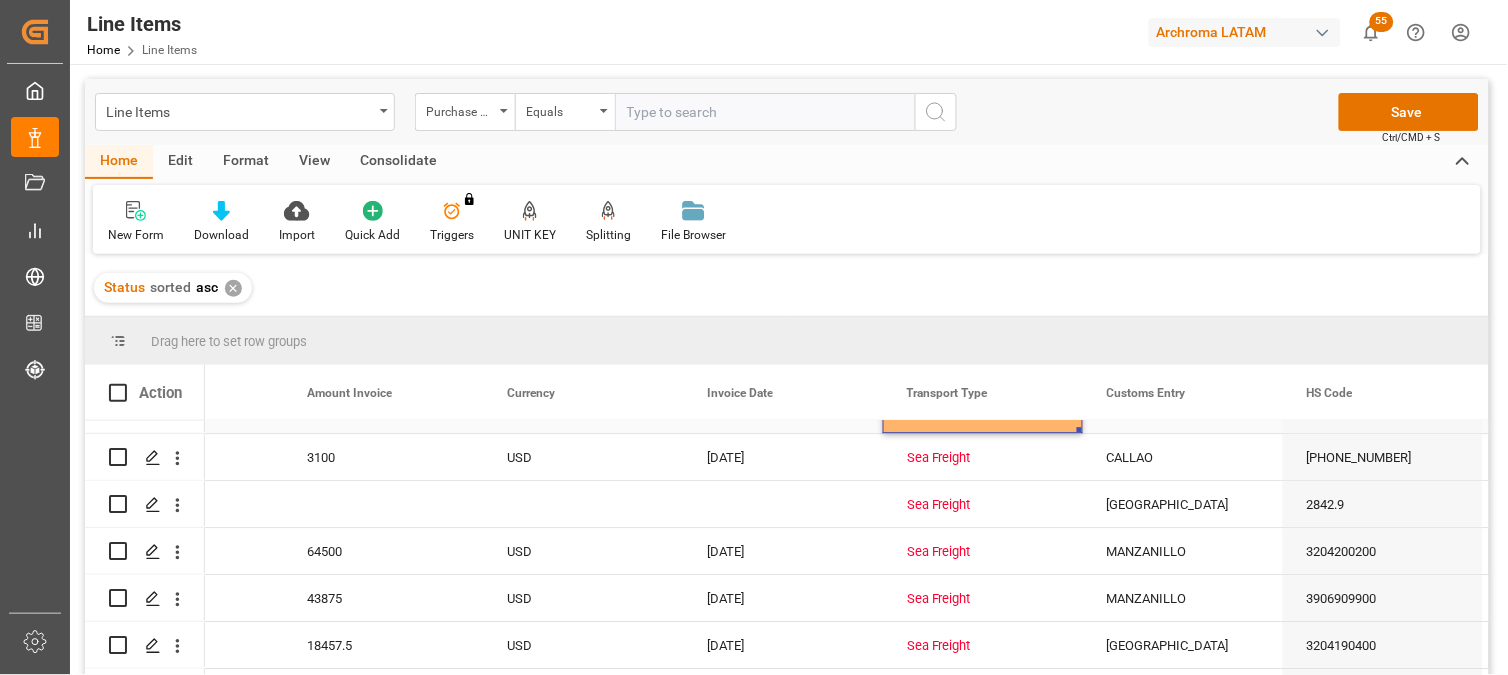 scroll, scrollTop: 1404, scrollLeft: 0, axis: vertical 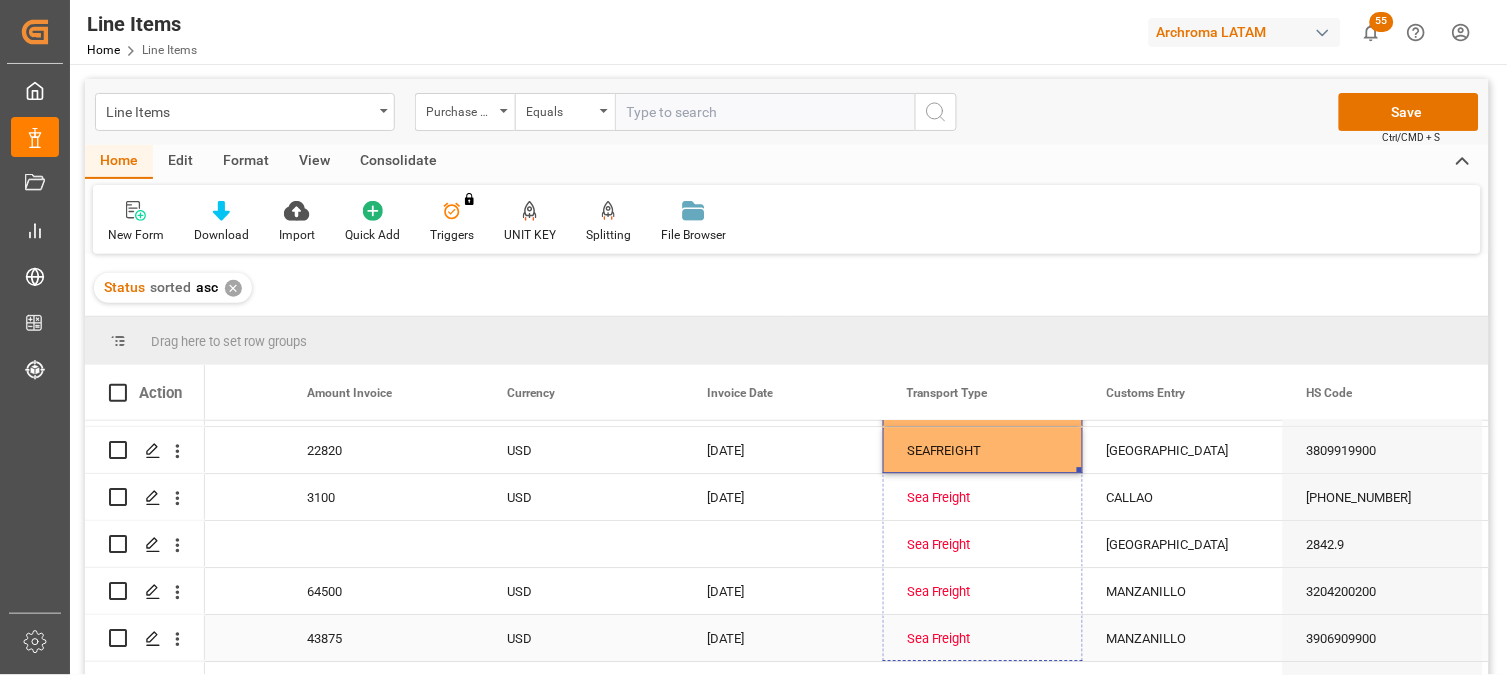 drag, startPoint x: 1078, startPoint y: 430, endPoint x: 1076, endPoint y: 630, distance: 200.01 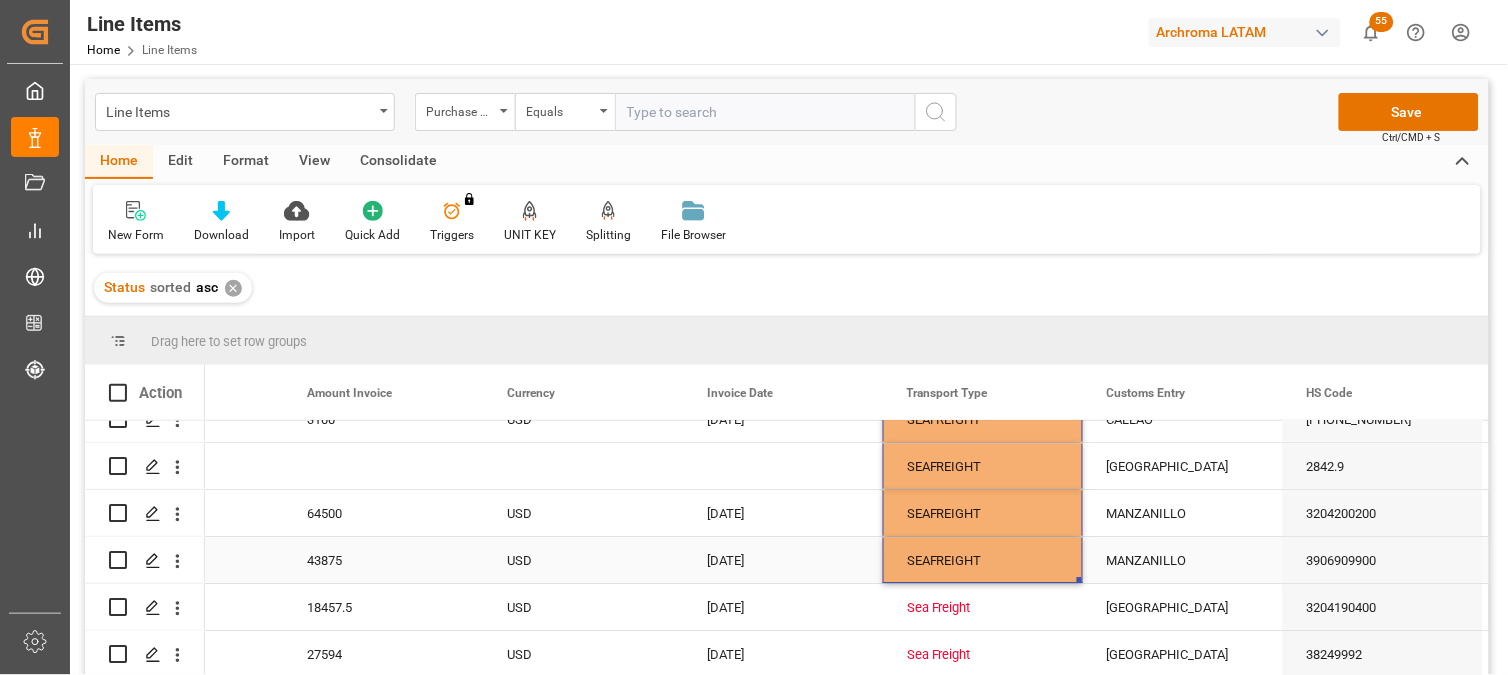 scroll, scrollTop: 1515, scrollLeft: 0, axis: vertical 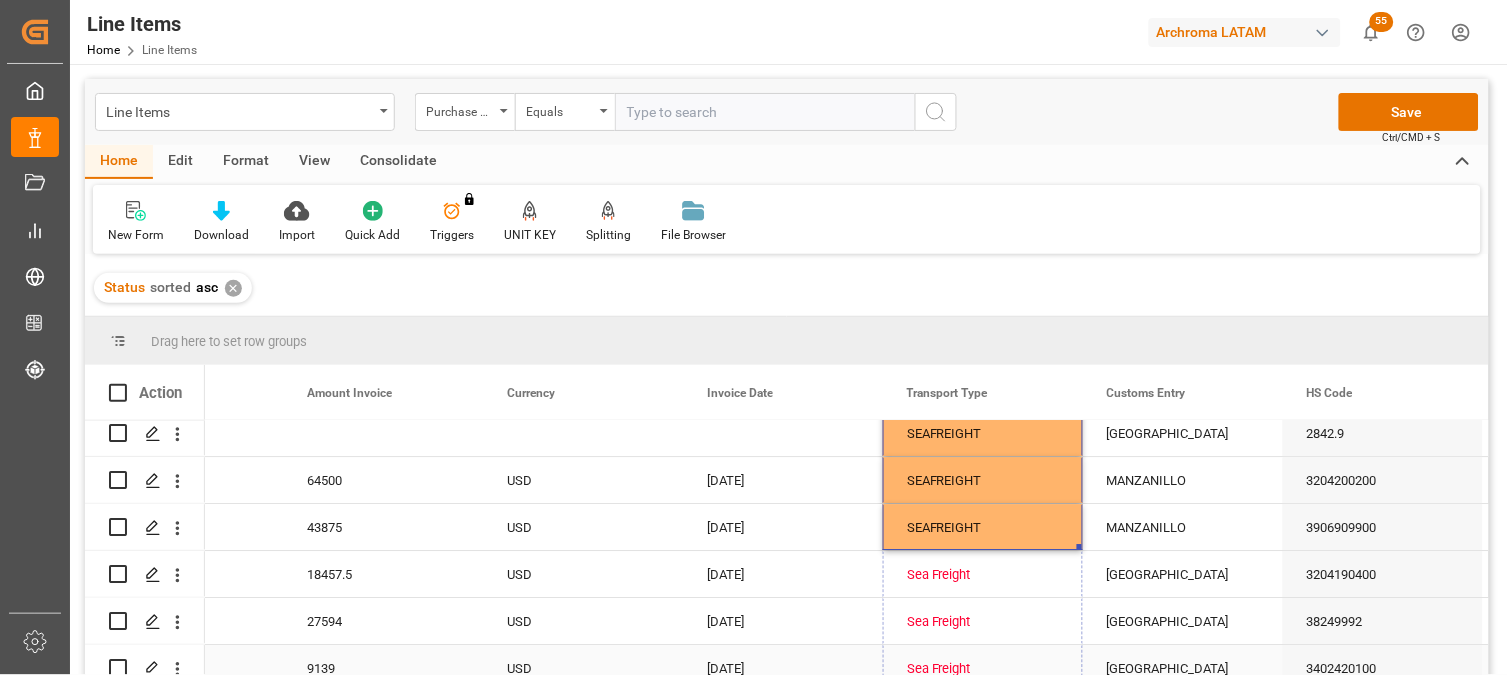 drag, startPoint x: 1077, startPoint y: 547, endPoint x: 1072, endPoint y: 647, distance: 100.12492 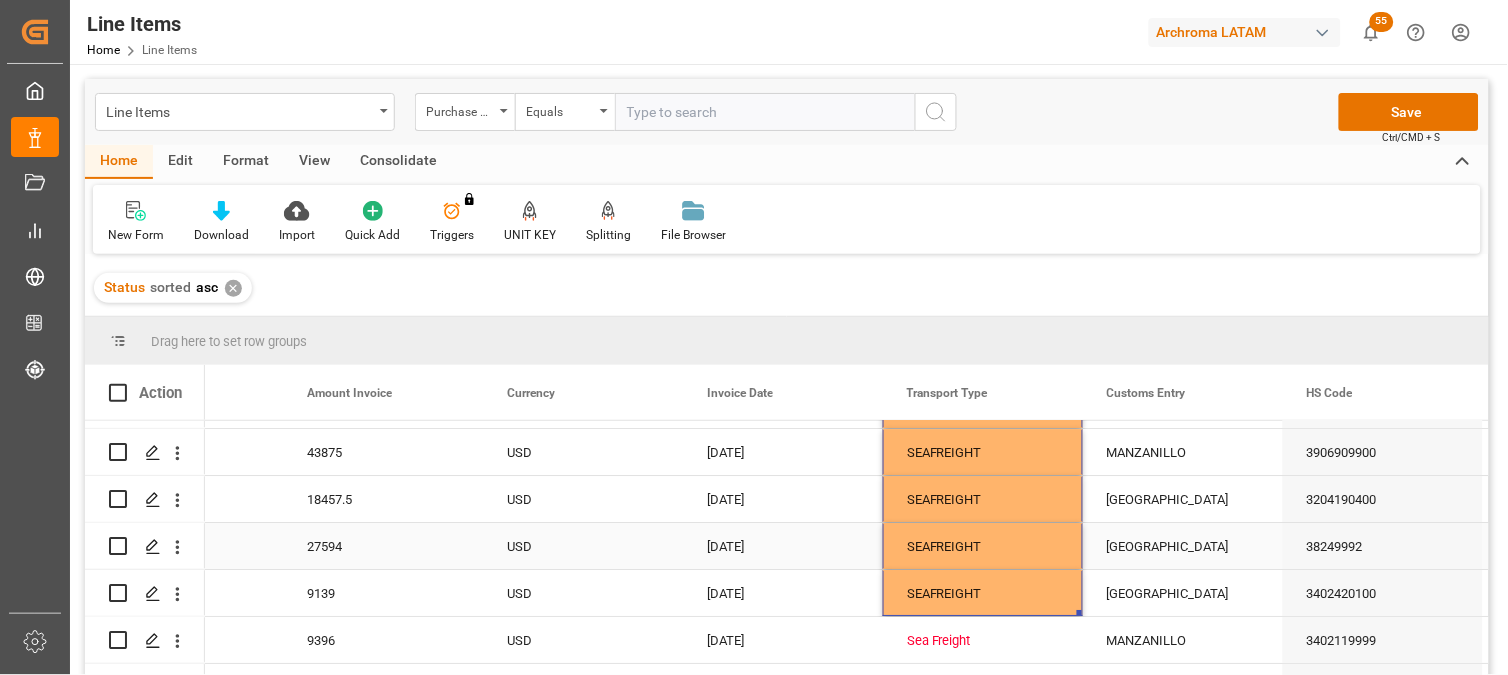 scroll, scrollTop: 1737, scrollLeft: 0, axis: vertical 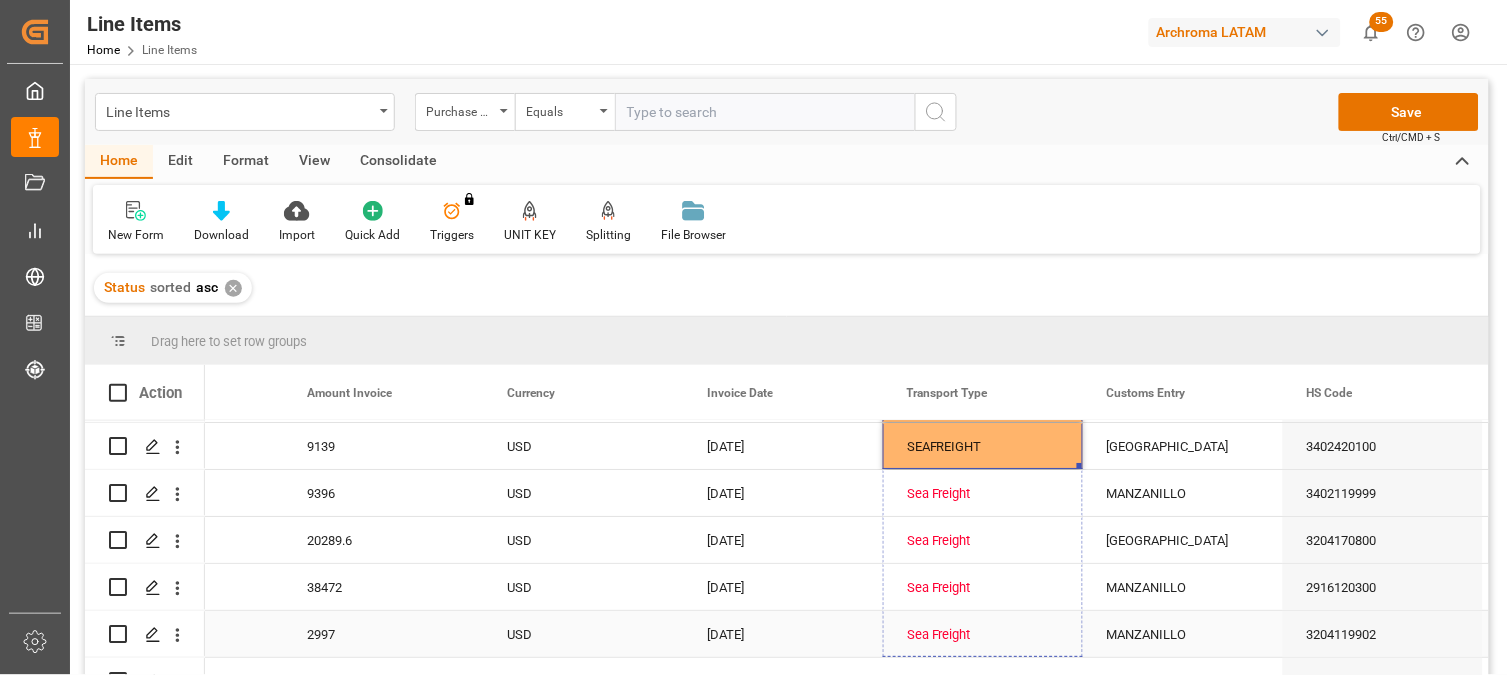 drag, startPoint x: 1076, startPoint y: 464, endPoint x: 1074, endPoint y: 622, distance: 158.01266 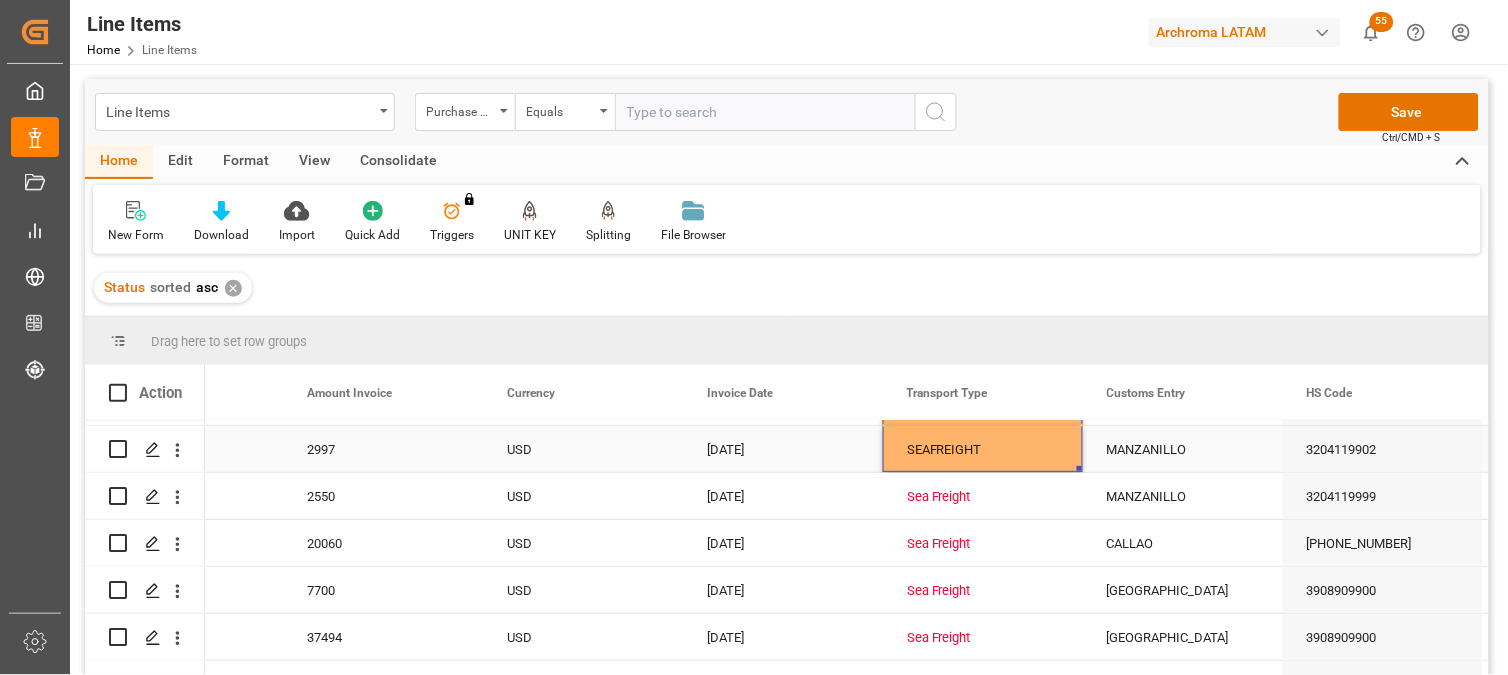 scroll, scrollTop: 1960, scrollLeft: 0, axis: vertical 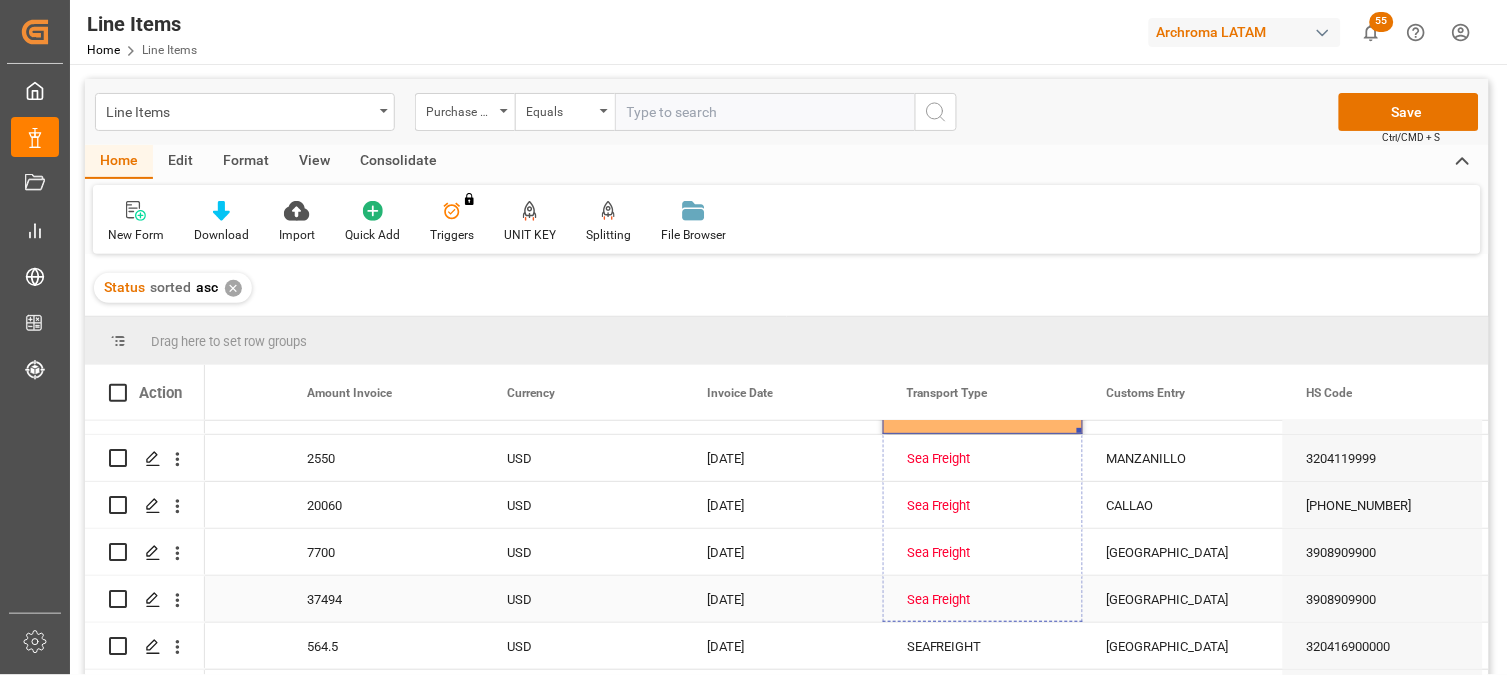 drag, startPoint x: 1080, startPoint y: 430, endPoint x: 1073, endPoint y: 587, distance: 157.15598 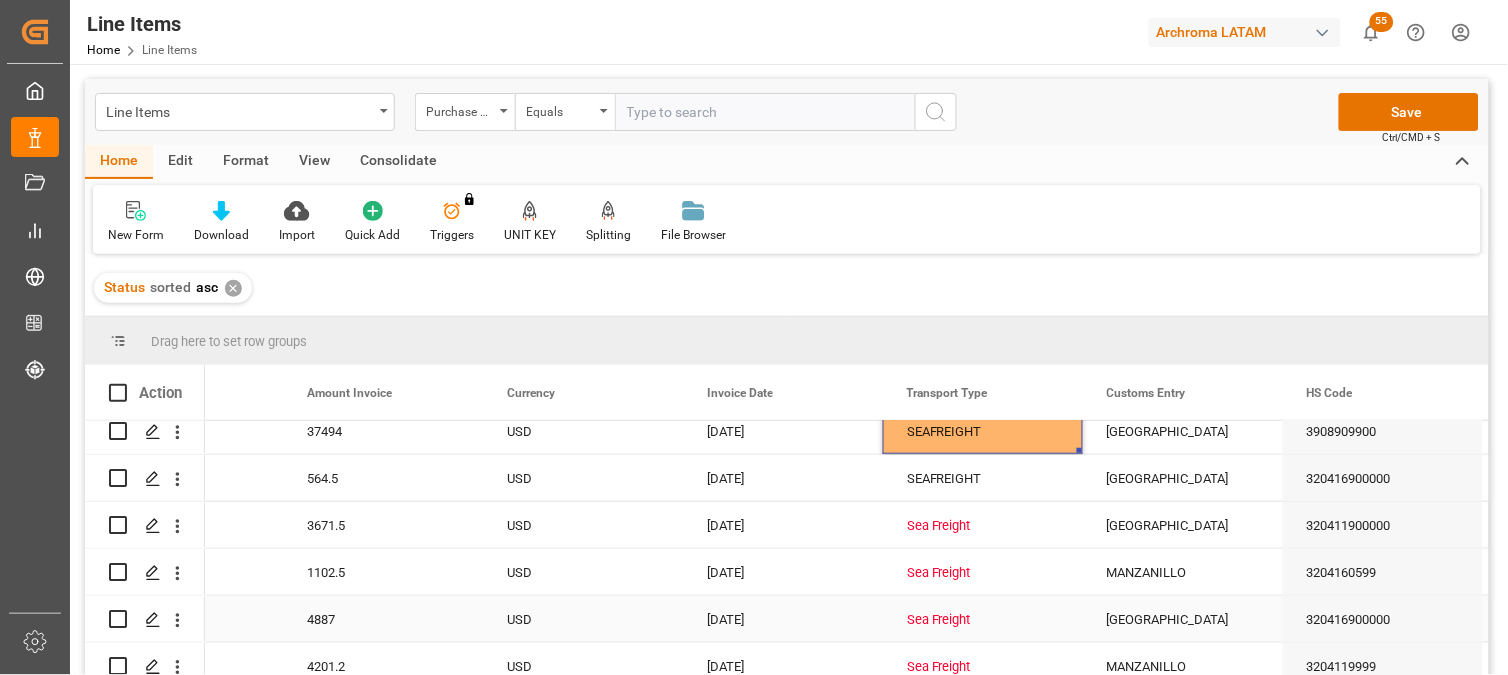scroll, scrollTop: 2182, scrollLeft: 0, axis: vertical 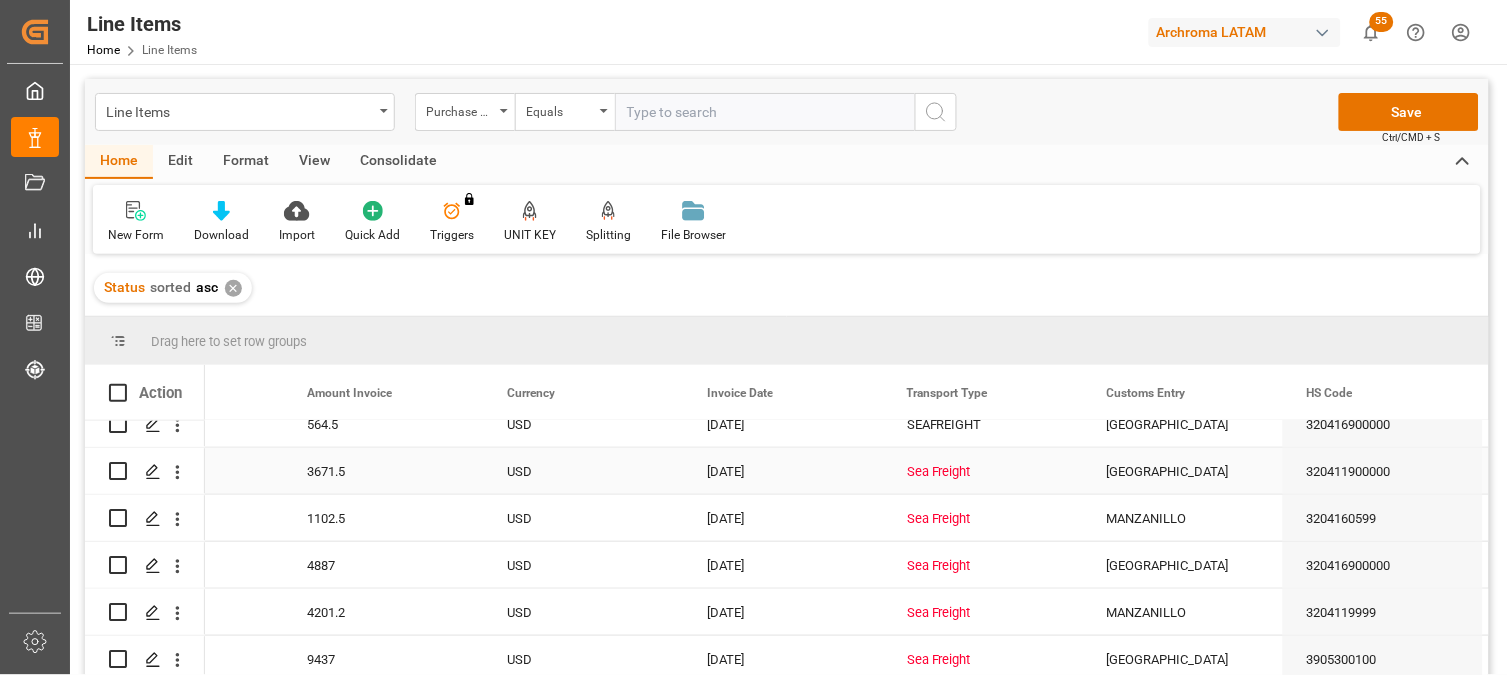 click on "Sea Freight" at bounding box center (983, 472) 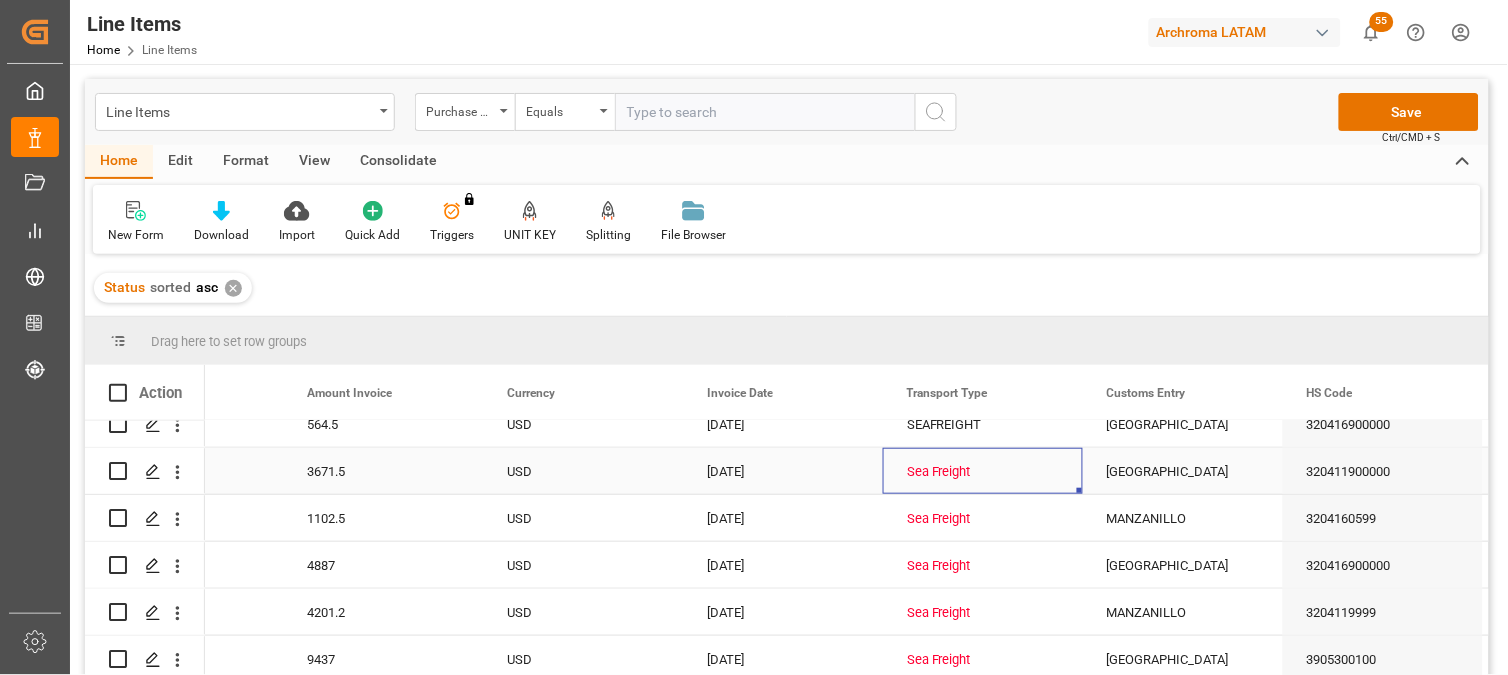 click on "Sea Freight" at bounding box center (983, 472) 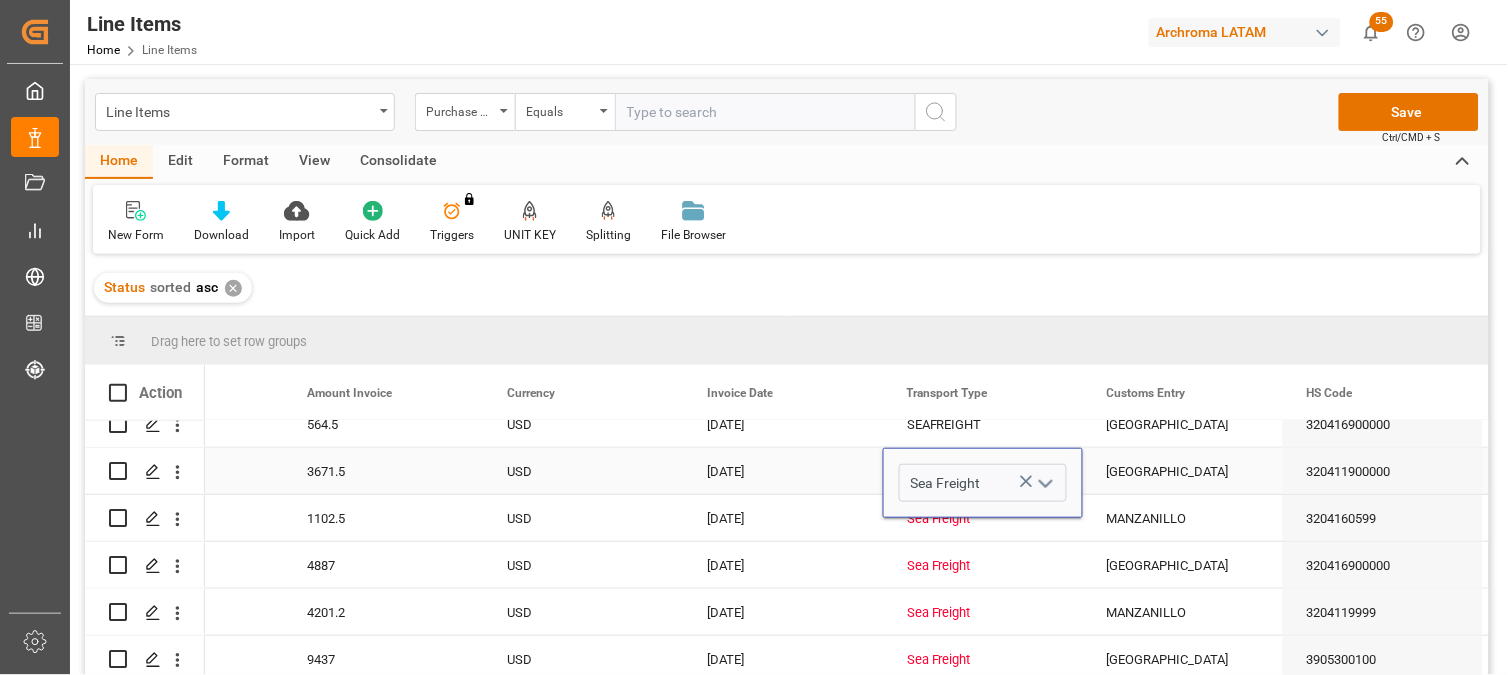 click 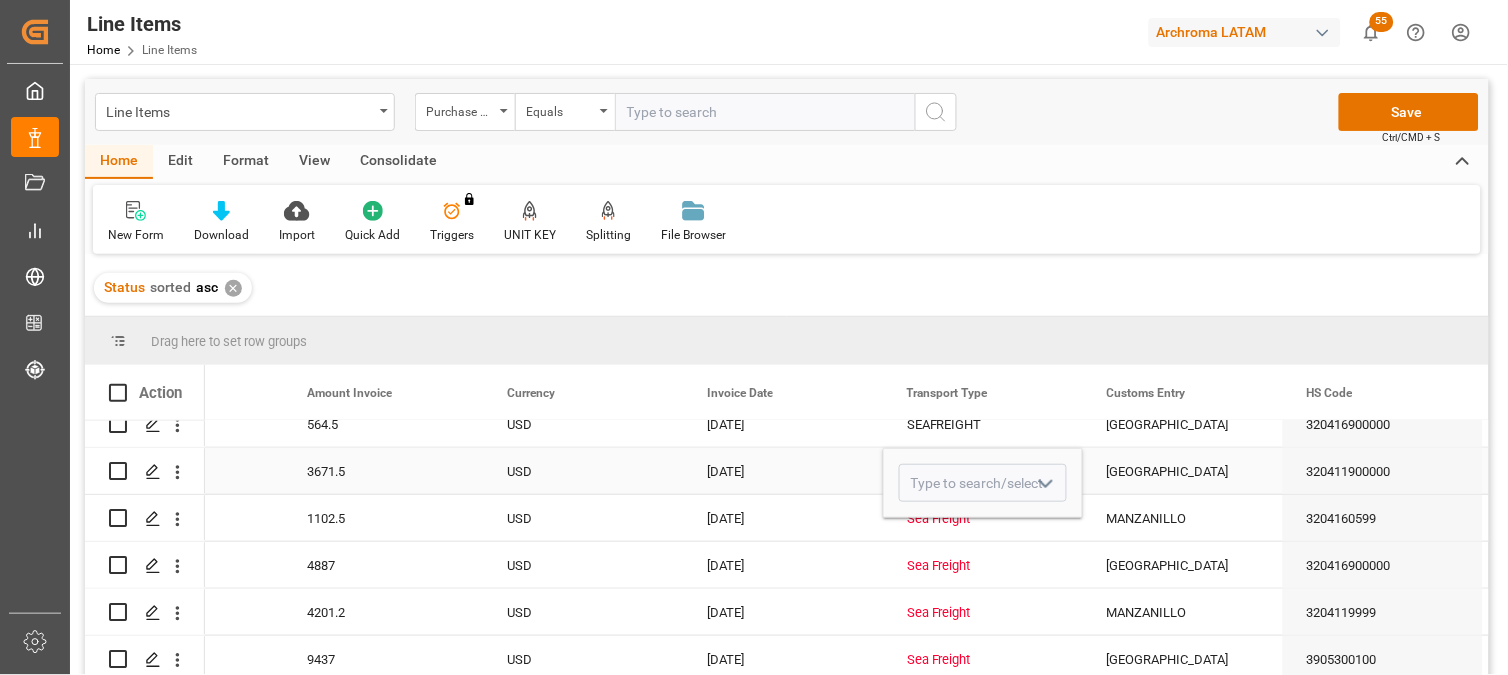 click 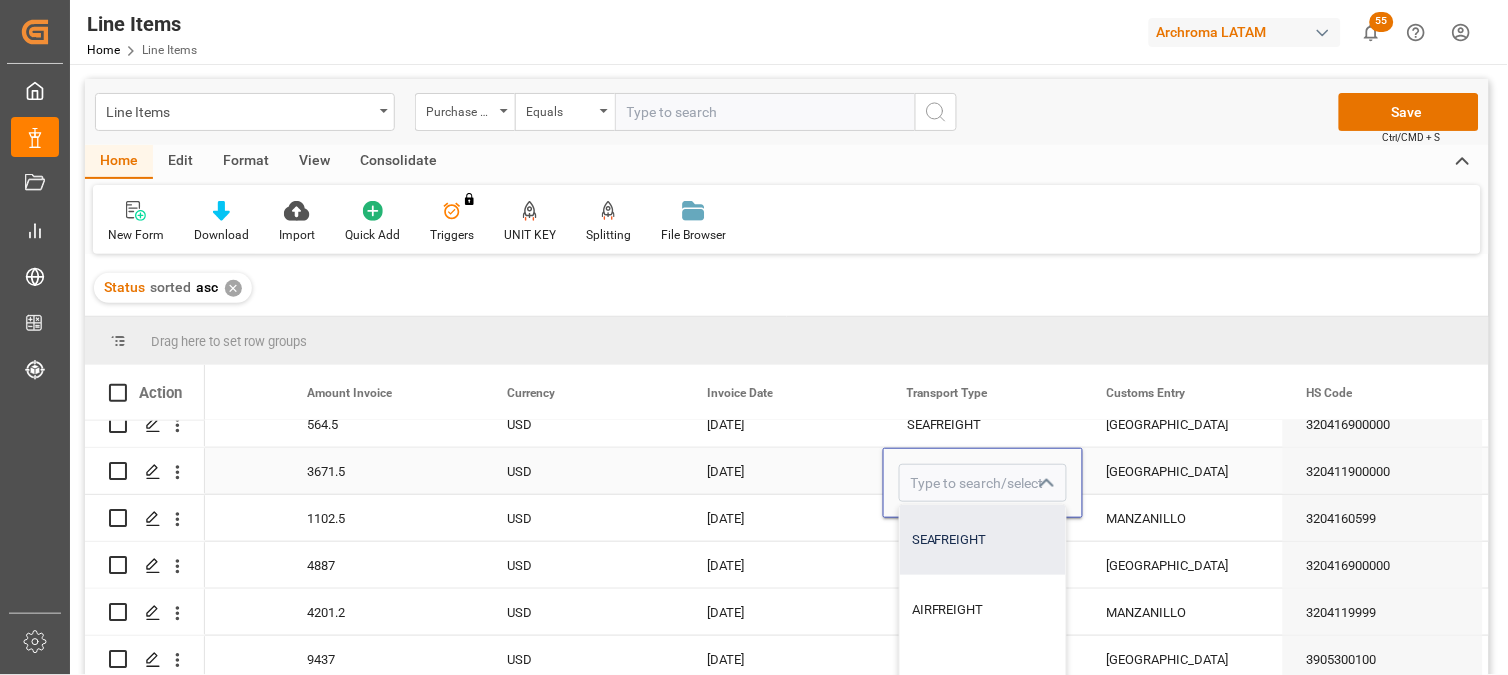 click on "SEAFREIGHT" at bounding box center [983, 540] 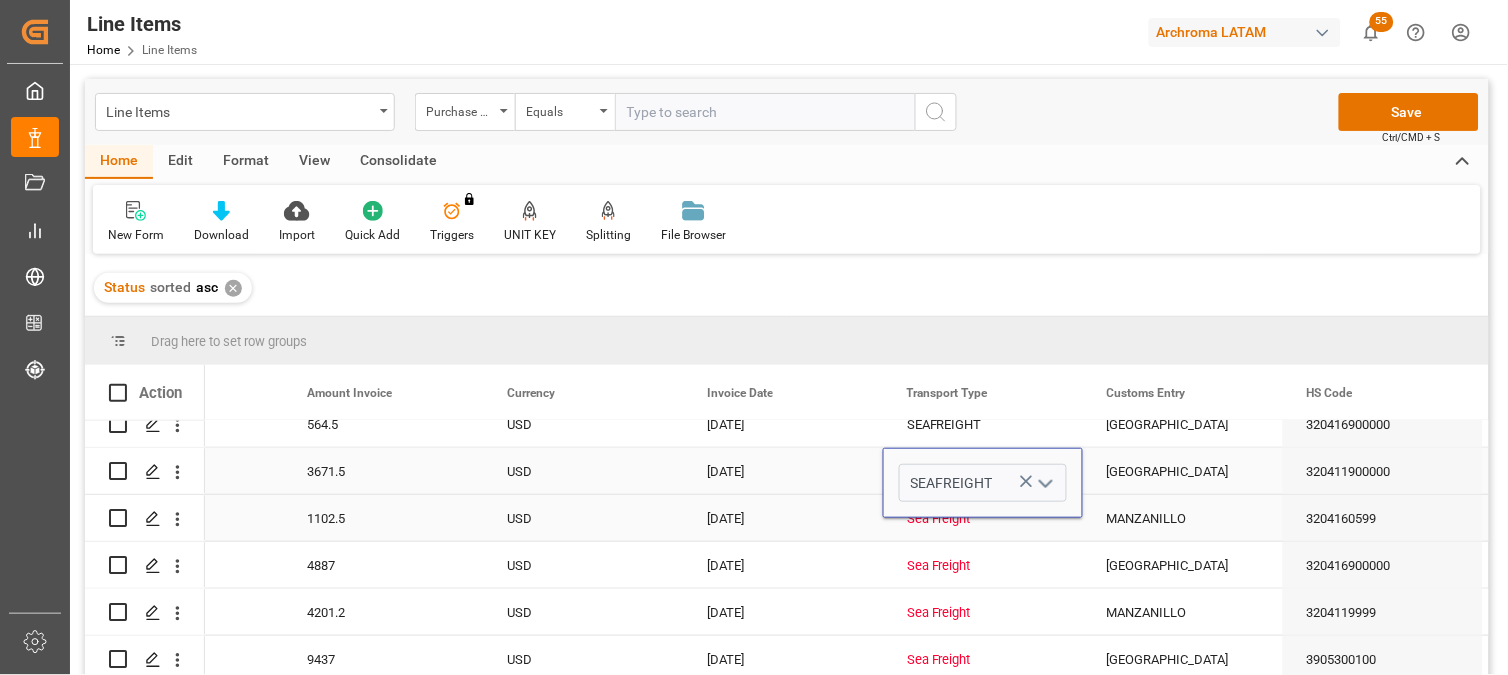 click on "Sea Freight" at bounding box center [983, 519] 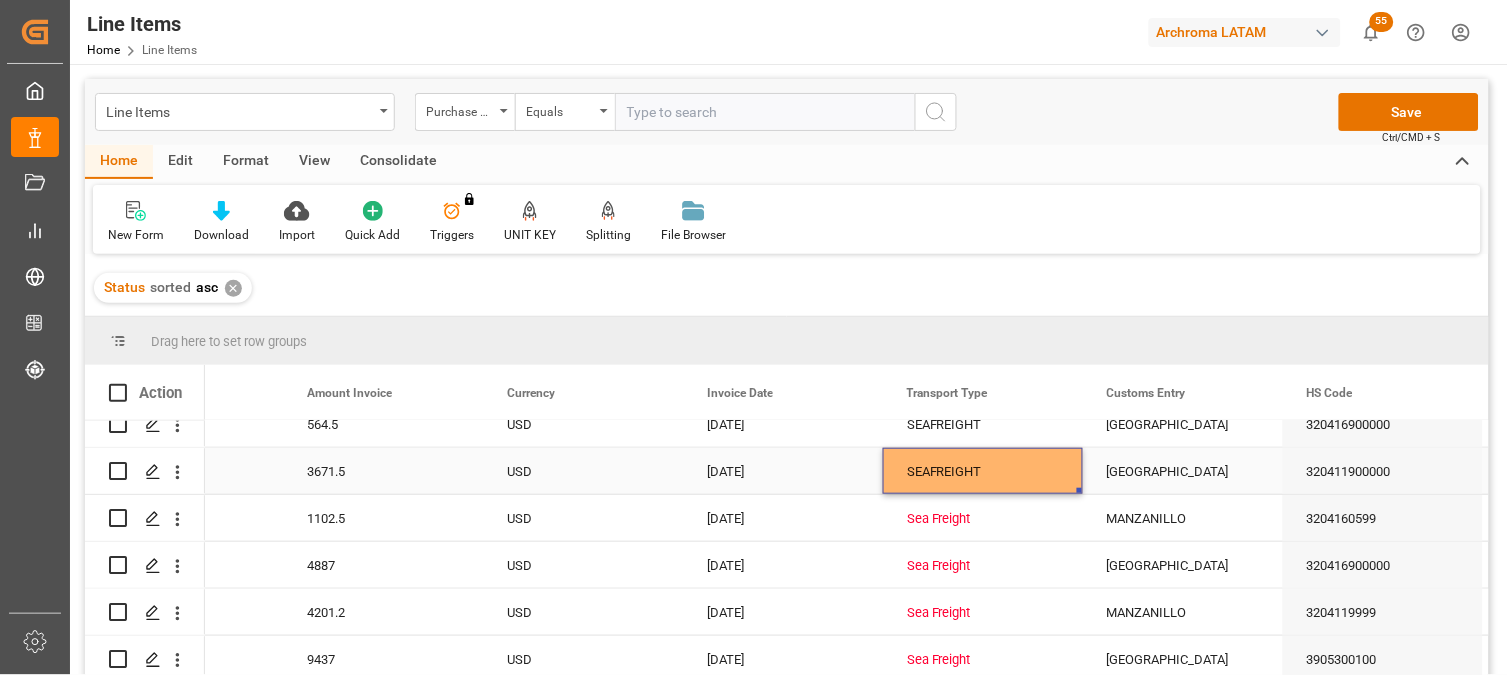 click on "SEAFREIGHT" at bounding box center (983, 472) 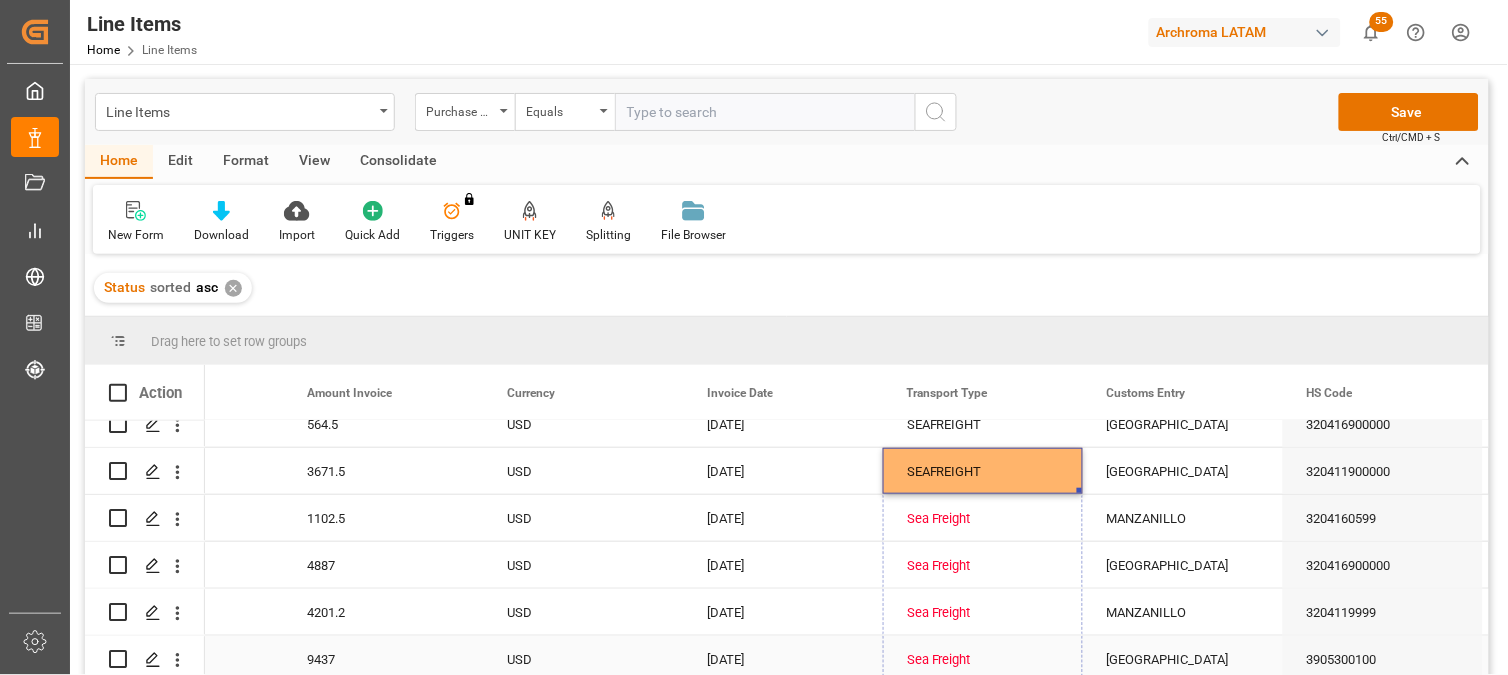 drag, startPoint x: 1080, startPoint y: 490, endPoint x: 1086, endPoint y: 657, distance: 167.10774 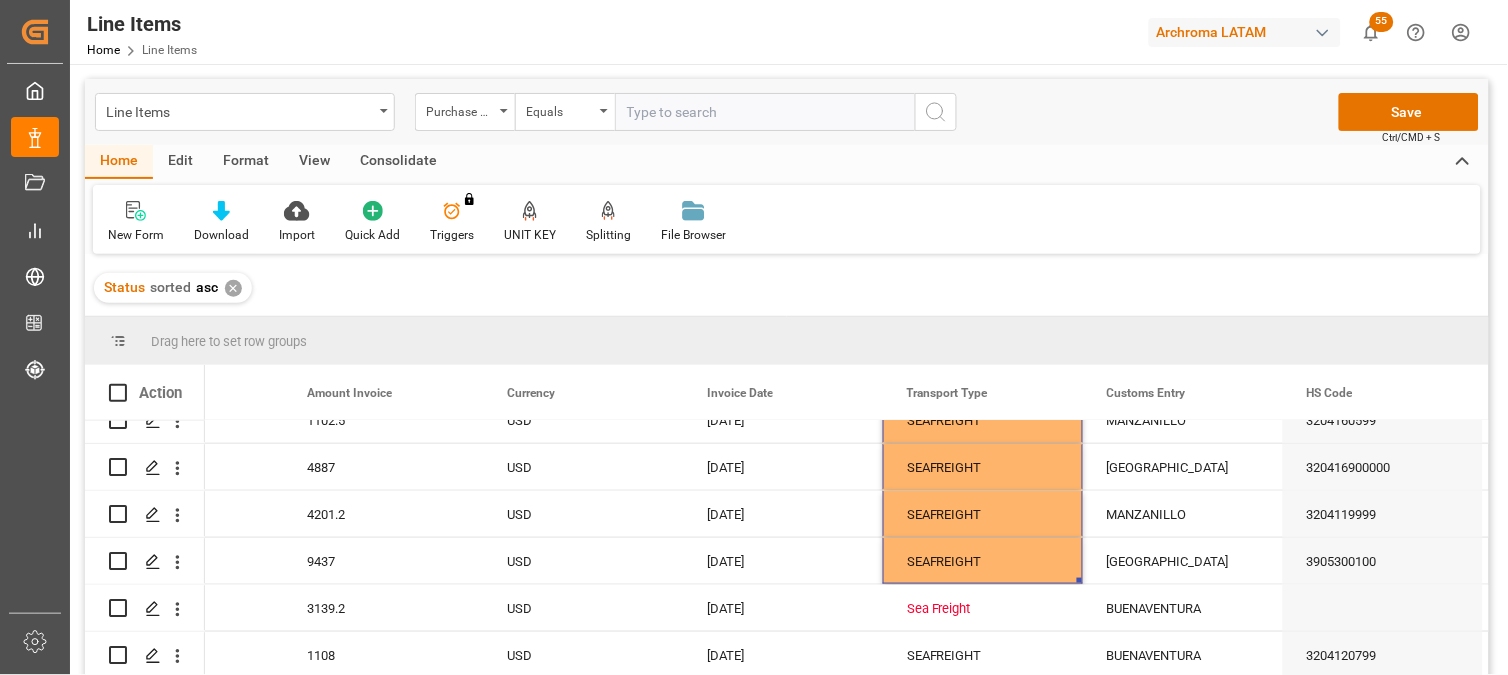 scroll, scrollTop: 2404, scrollLeft: 0, axis: vertical 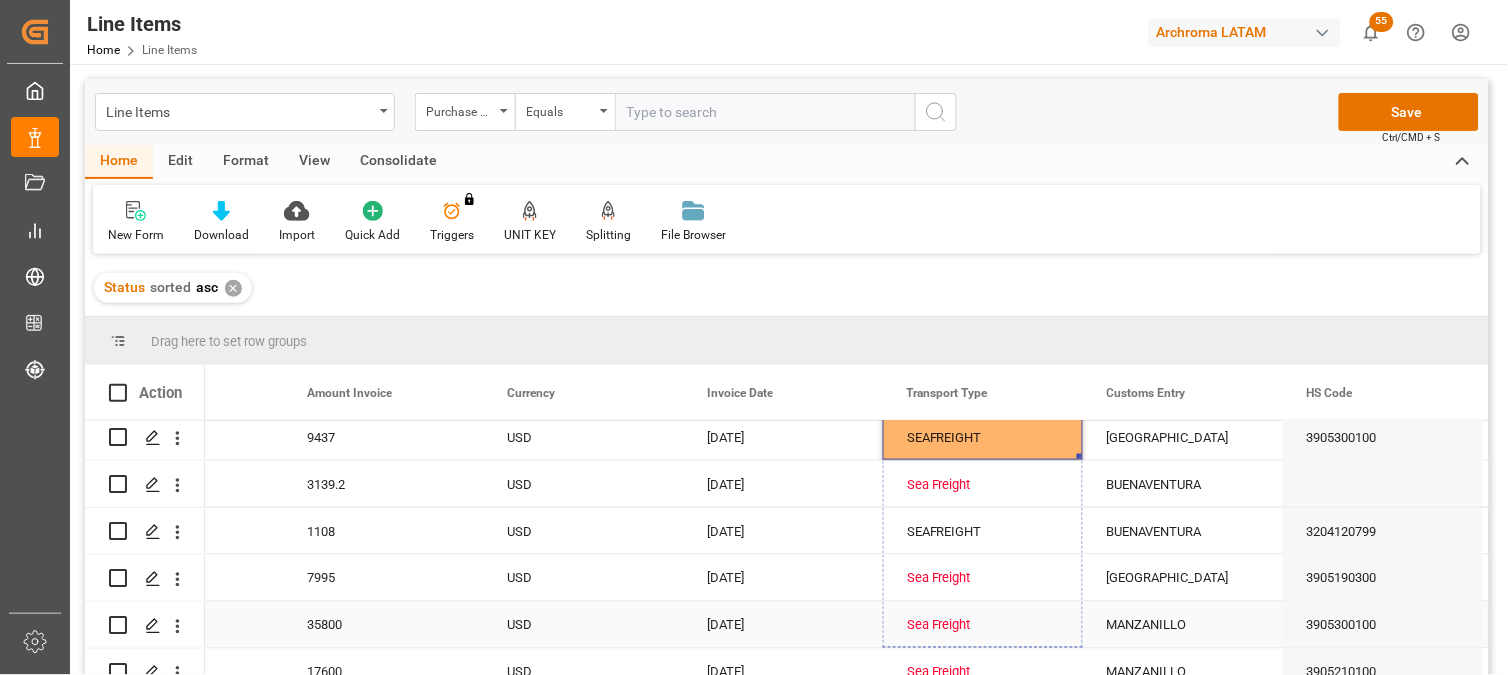 drag, startPoint x: 1078, startPoint y: 456, endPoint x: 1054, endPoint y: 634, distance: 179.61069 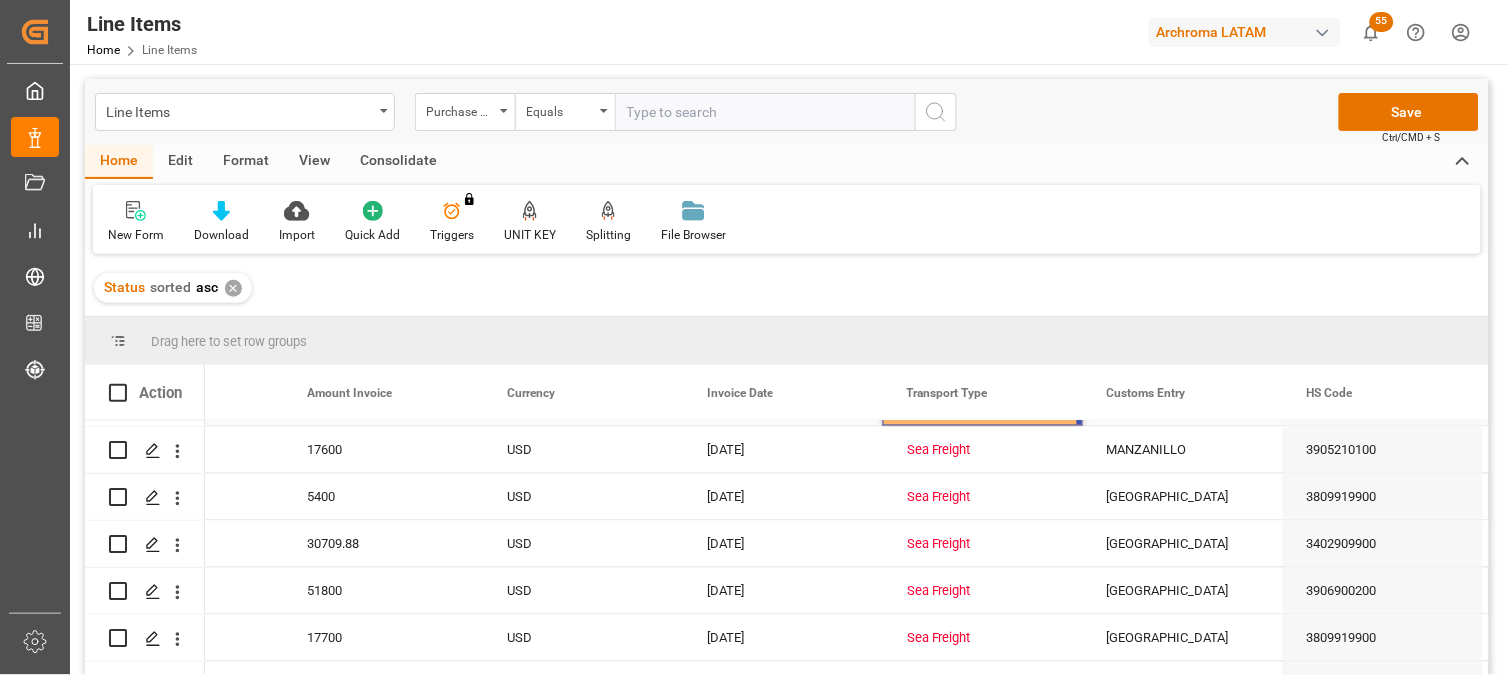 scroll, scrollTop: 2586, scrollLeft: 0, axis: vertical 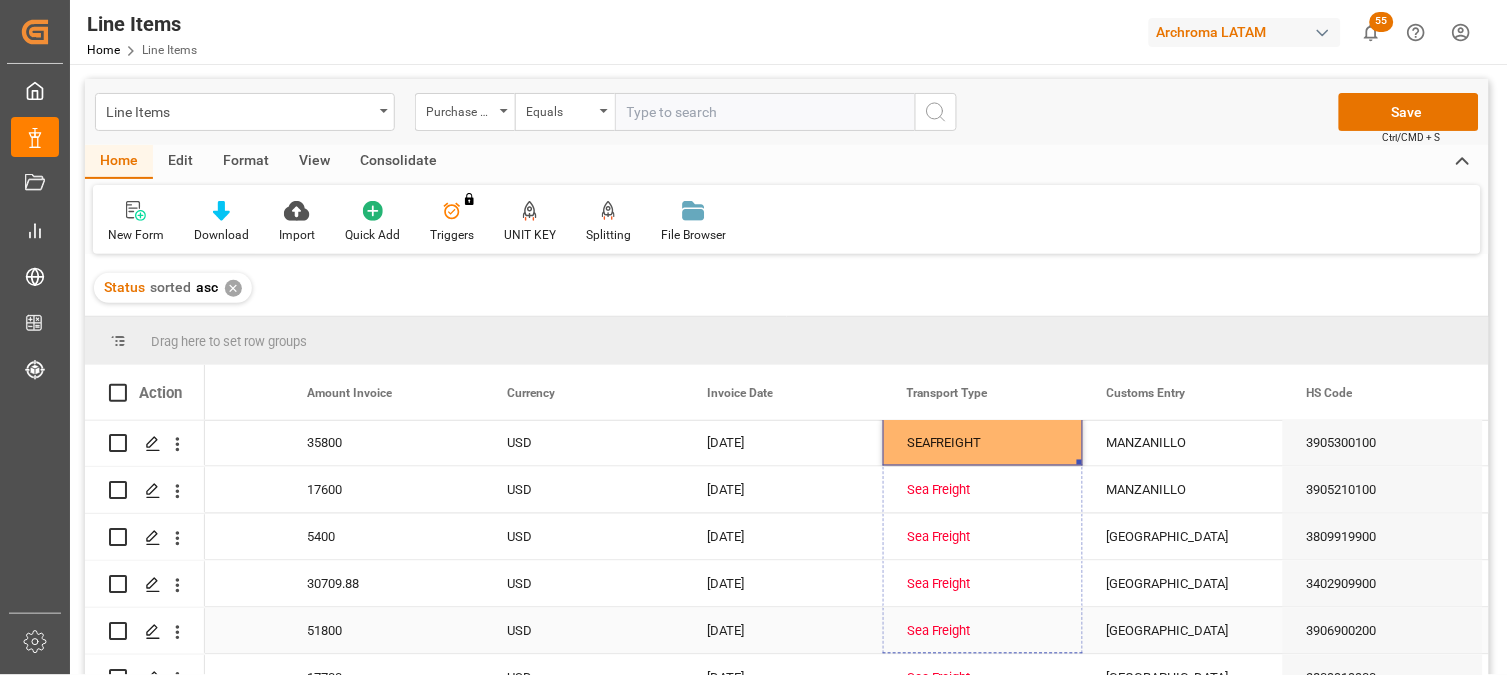 drag, startPoint x: 1078, startPoint y: 423, endPoint x: 1073, endPoint y: 650, distance: 227.05505 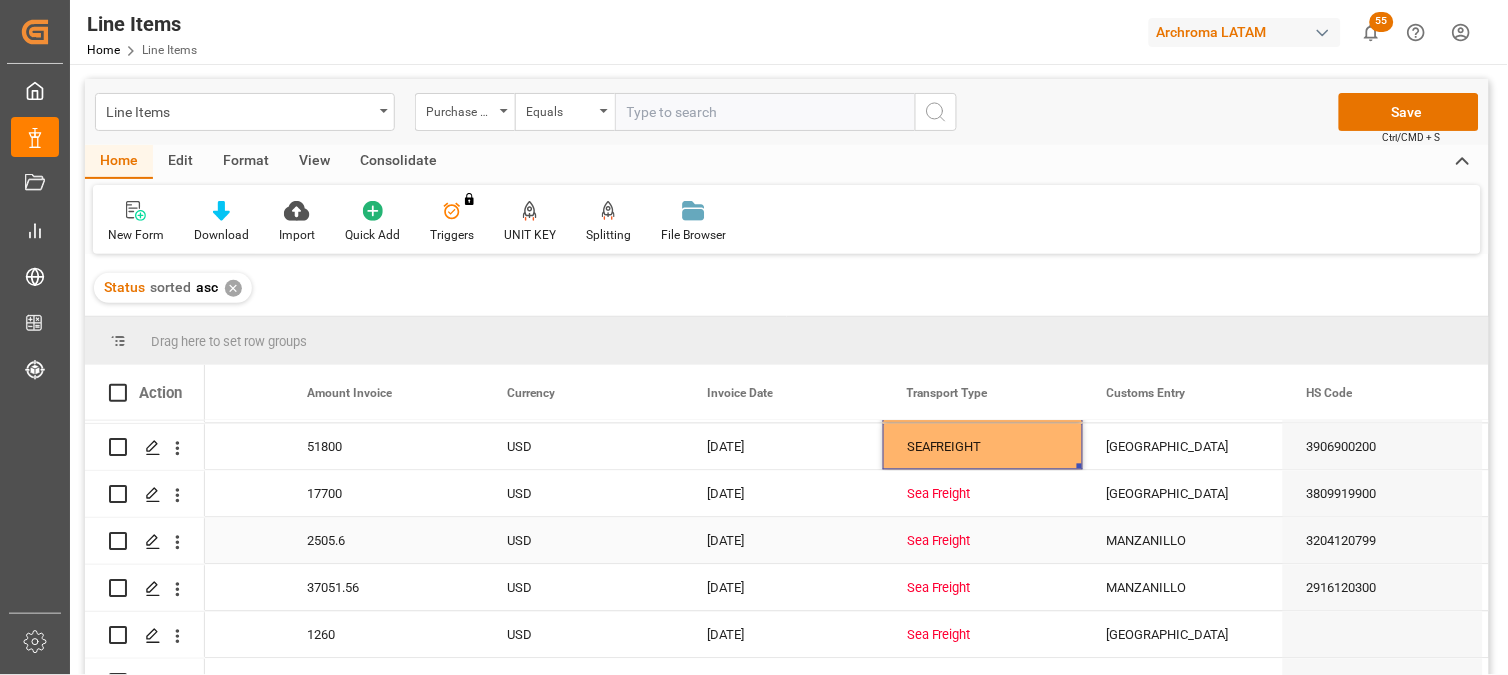 scroll, scrollTop: 2808, scrollLeft: 0, axis: vertical 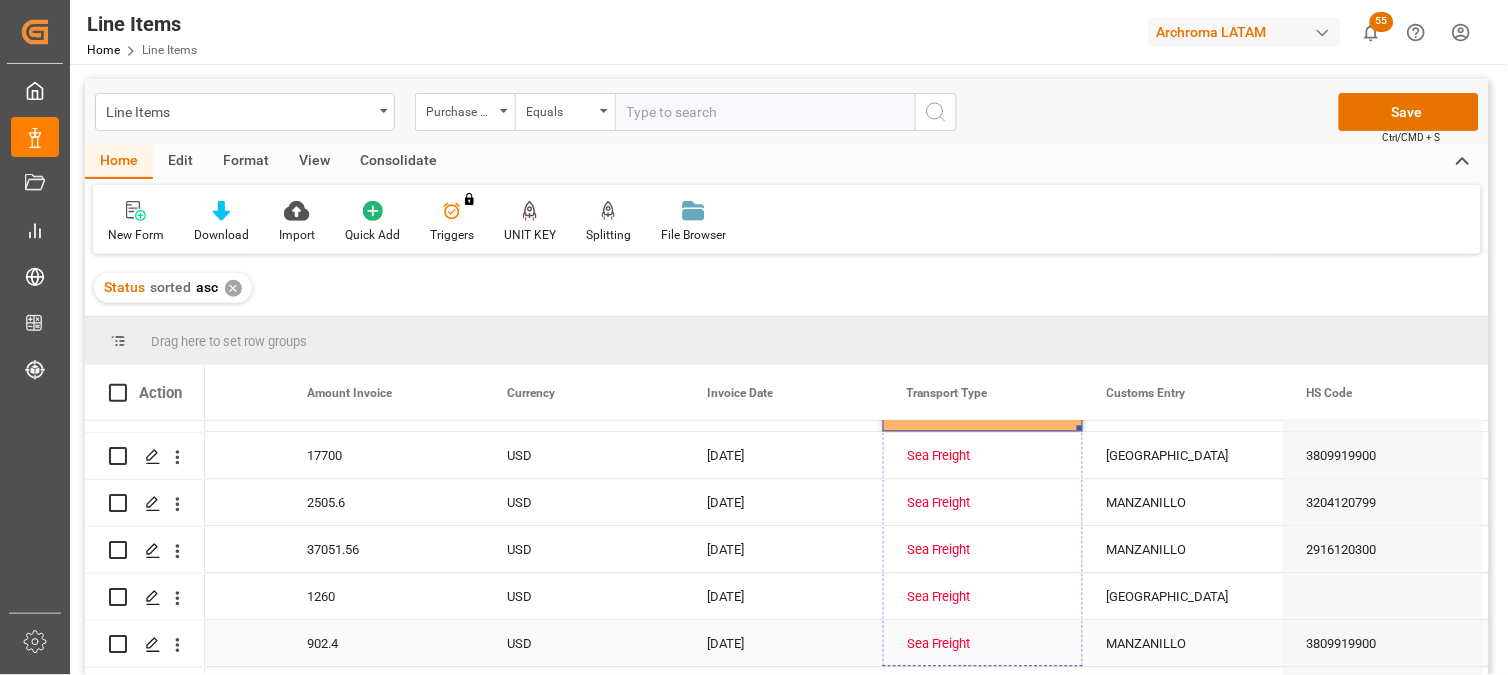 drag, startPoint x: 1078, startPoint y: 427, endPoint x: 1072, endPoint y: 656, distance: 229.07858 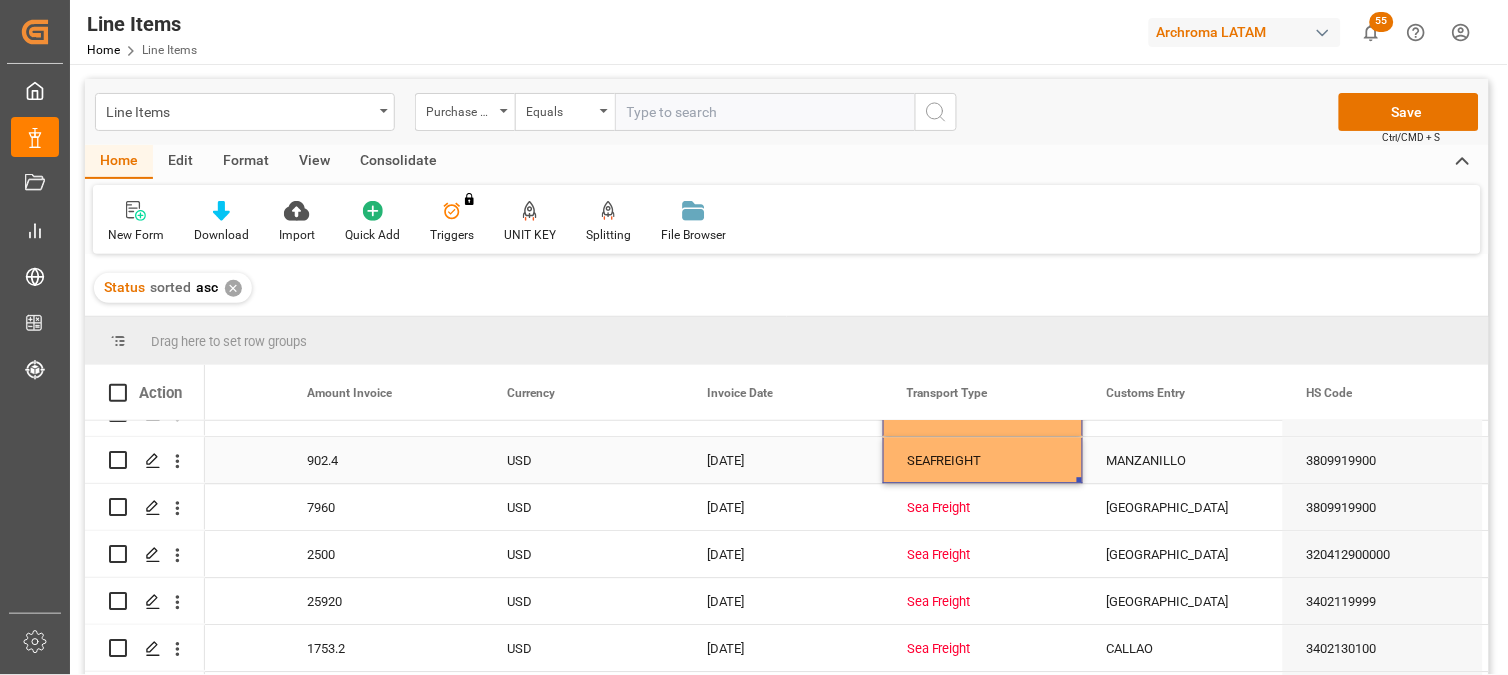 scroll, scrollTop: 3031, scrollLeft: 0, axis: vertical 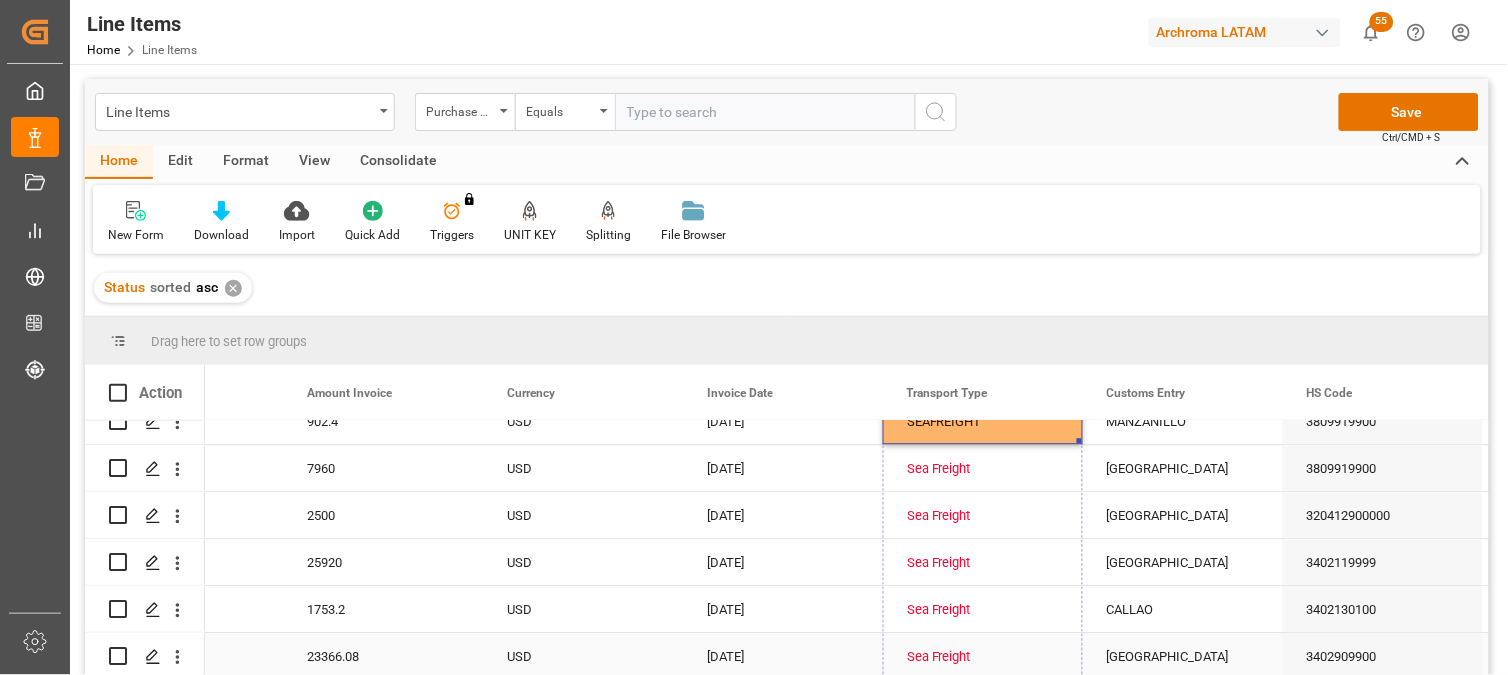 drag, startPoint x: 1080, startPoint y: 440, endPoint x: 1063, endPoint y: 637, distance: 197.73215 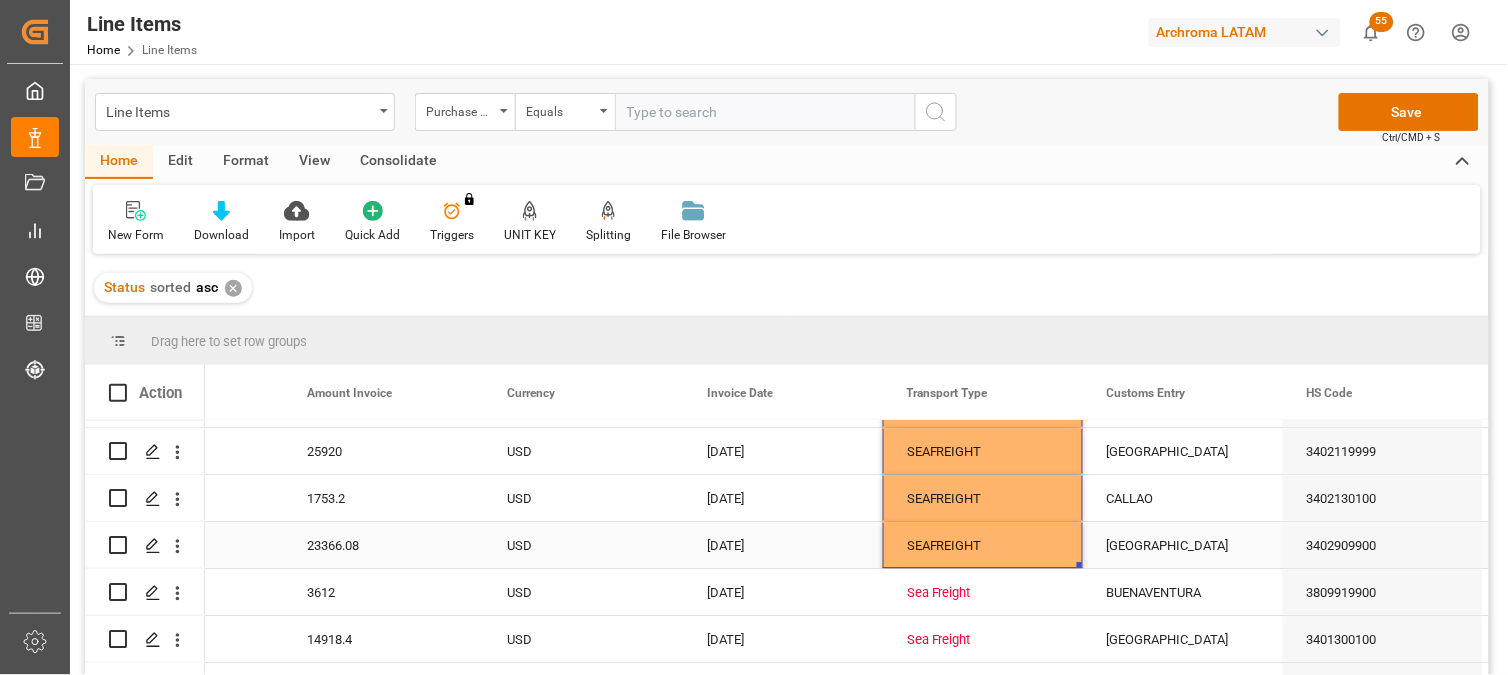 scroll, scrollTop: 3253, scrollLeft: 0, axis: vertical 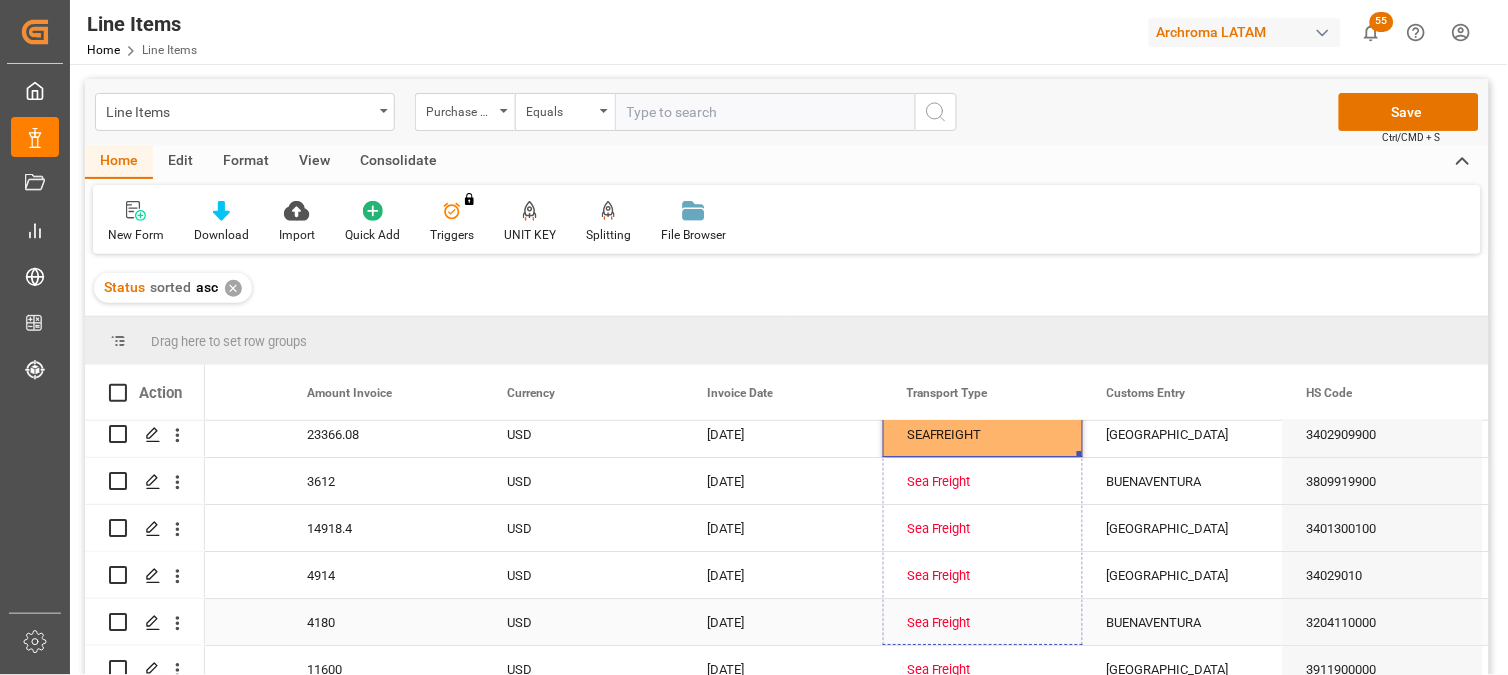 drag, startPoint x: 1080, startPoint y: 453, endPoint x: 1047, endPoint y: 638, distance: 187.9202 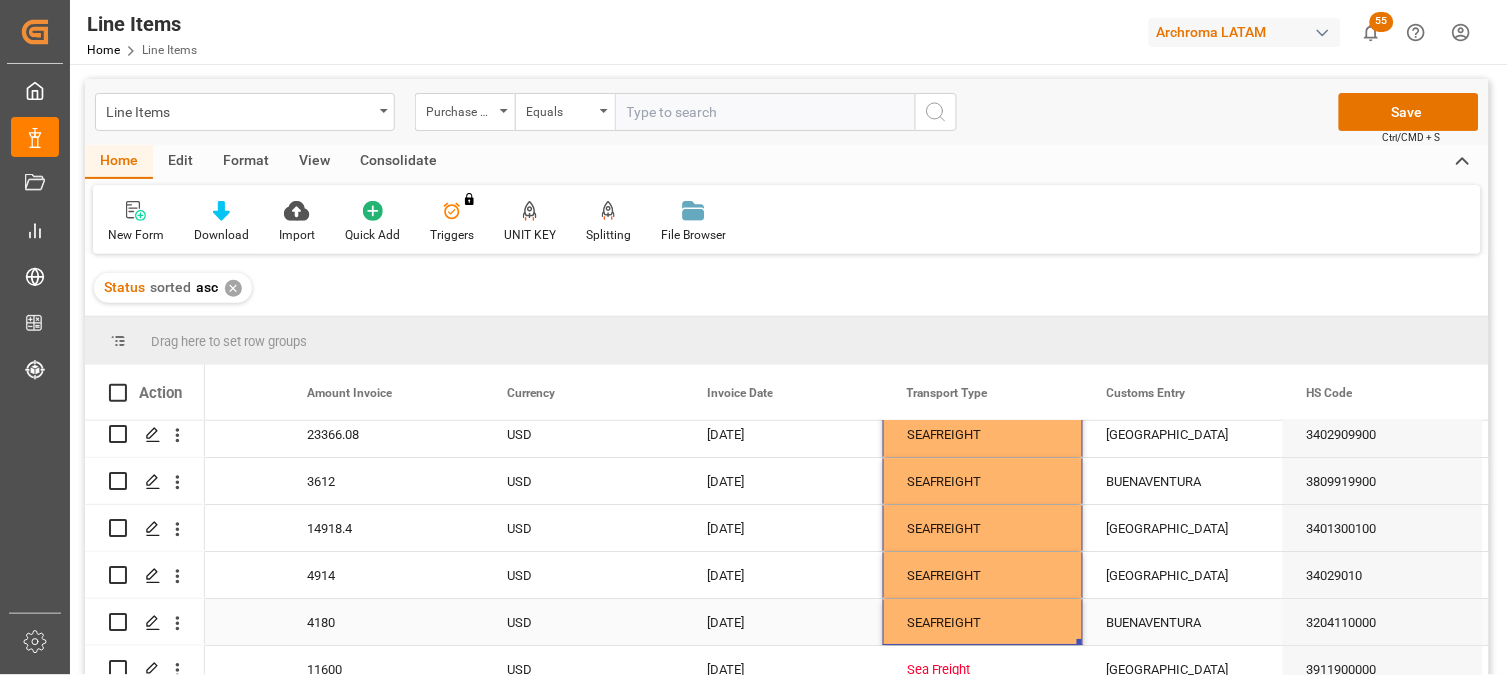 scroll, scrollTop: 3364, scrollLeft: 0, axis: vertical 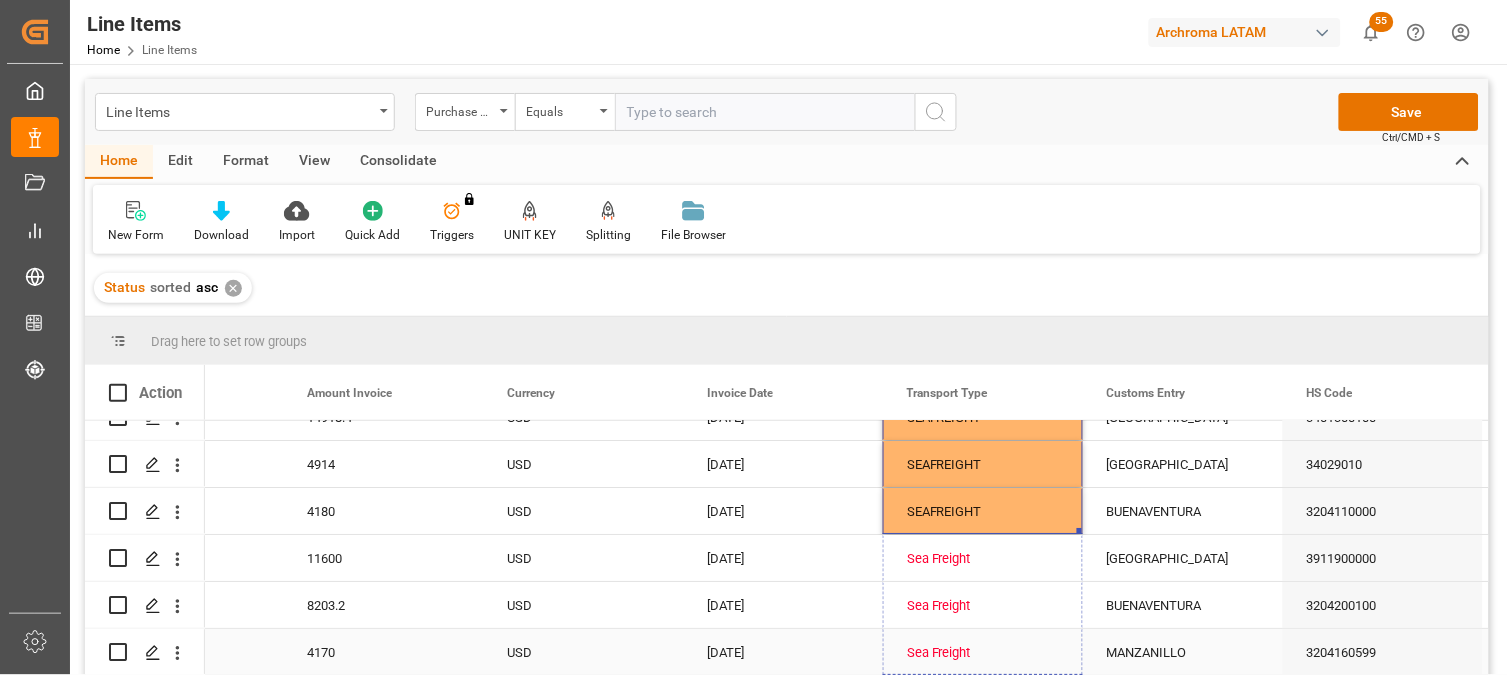 drag, startPoint x: 1080, startPoint y: 531, endPoint x: 1072, endPoint y: 630, distance: 99.32271 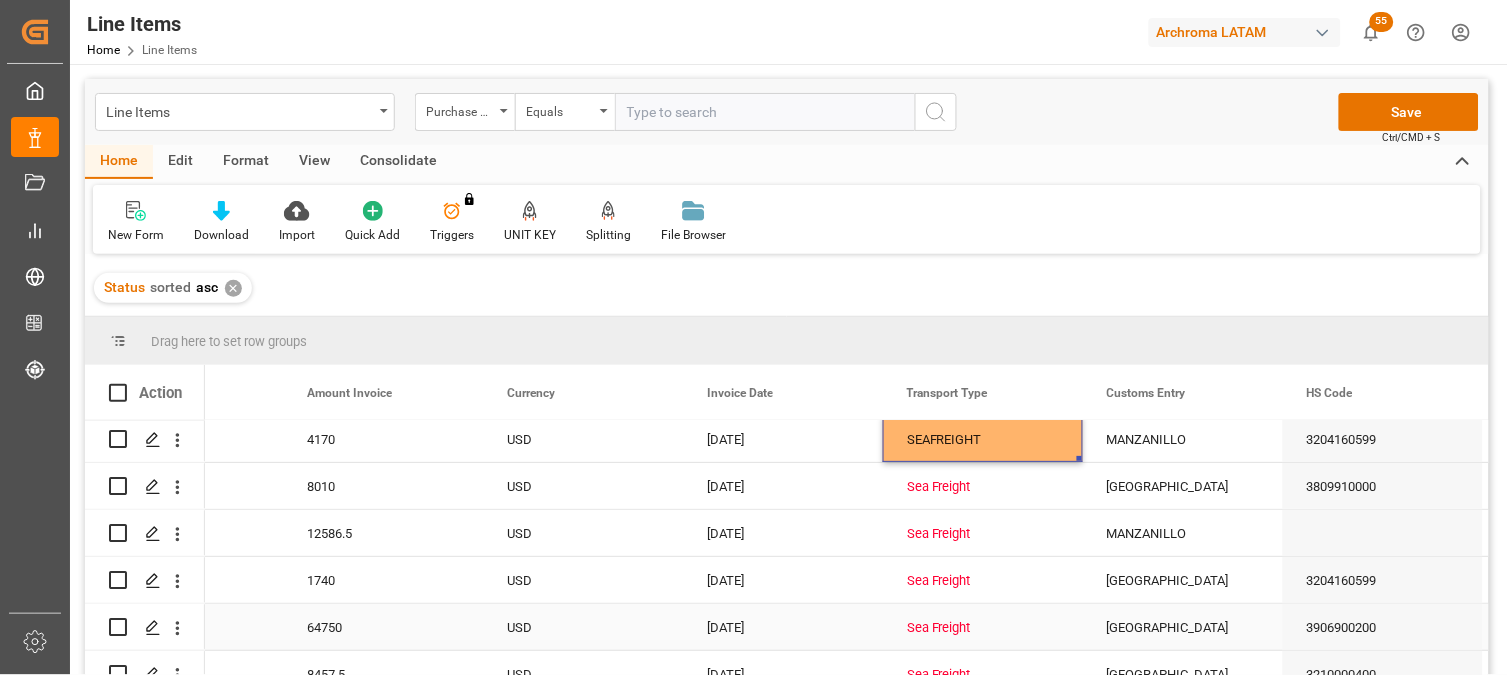scroll, scrollTop: 3586, scrollLeft: 0, axis: vertical 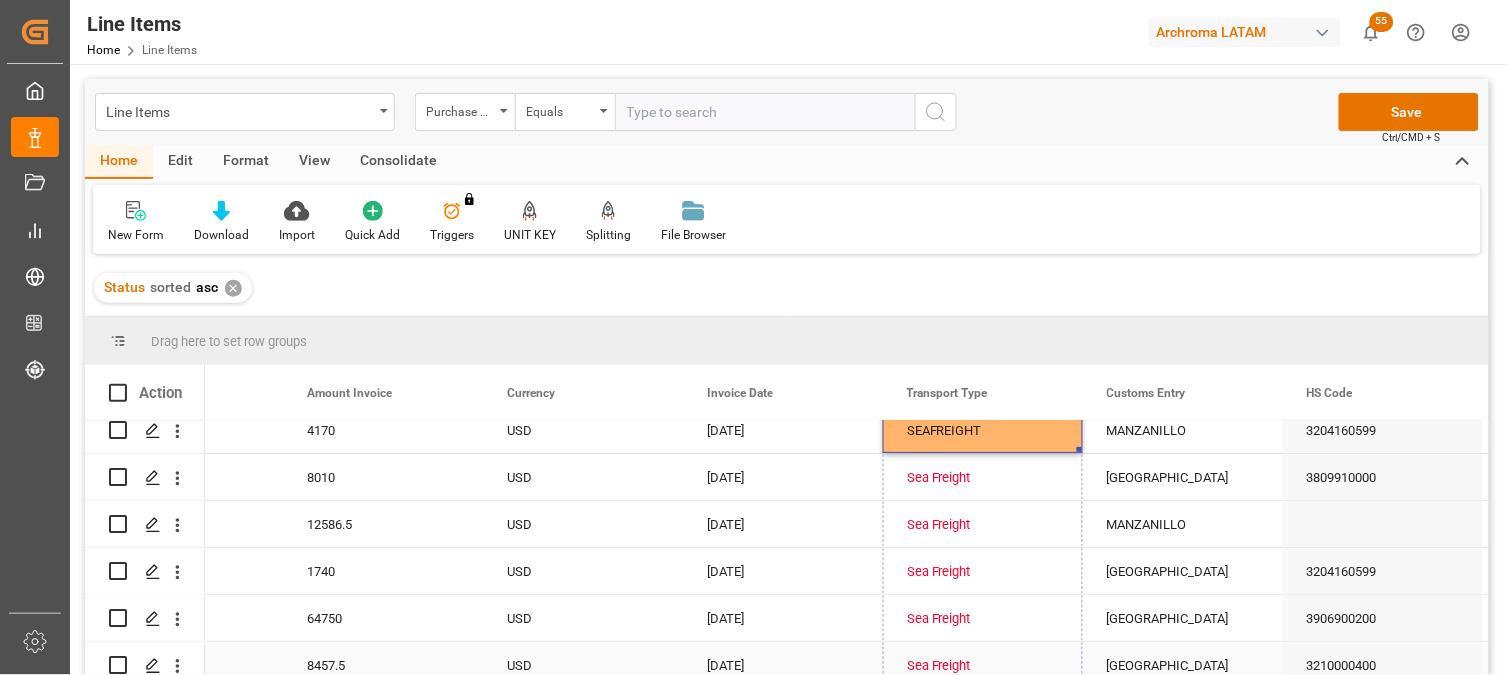 drag, startPoint x: 1078, startPoint y: 448, endPoint x: 1066, endPoint y: 655, distance: 207.34753 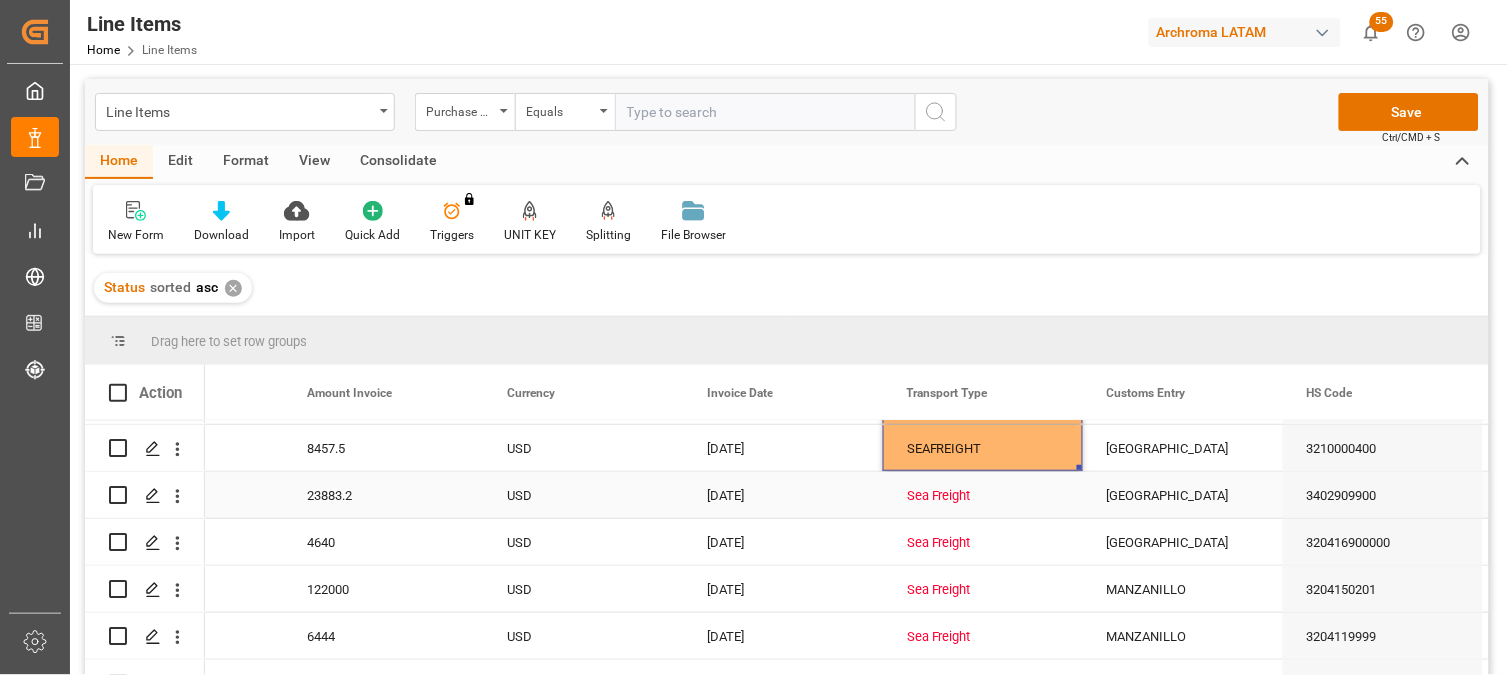 scroll, scrollTop: 3808, scrollLeft: 0, axis: vertical 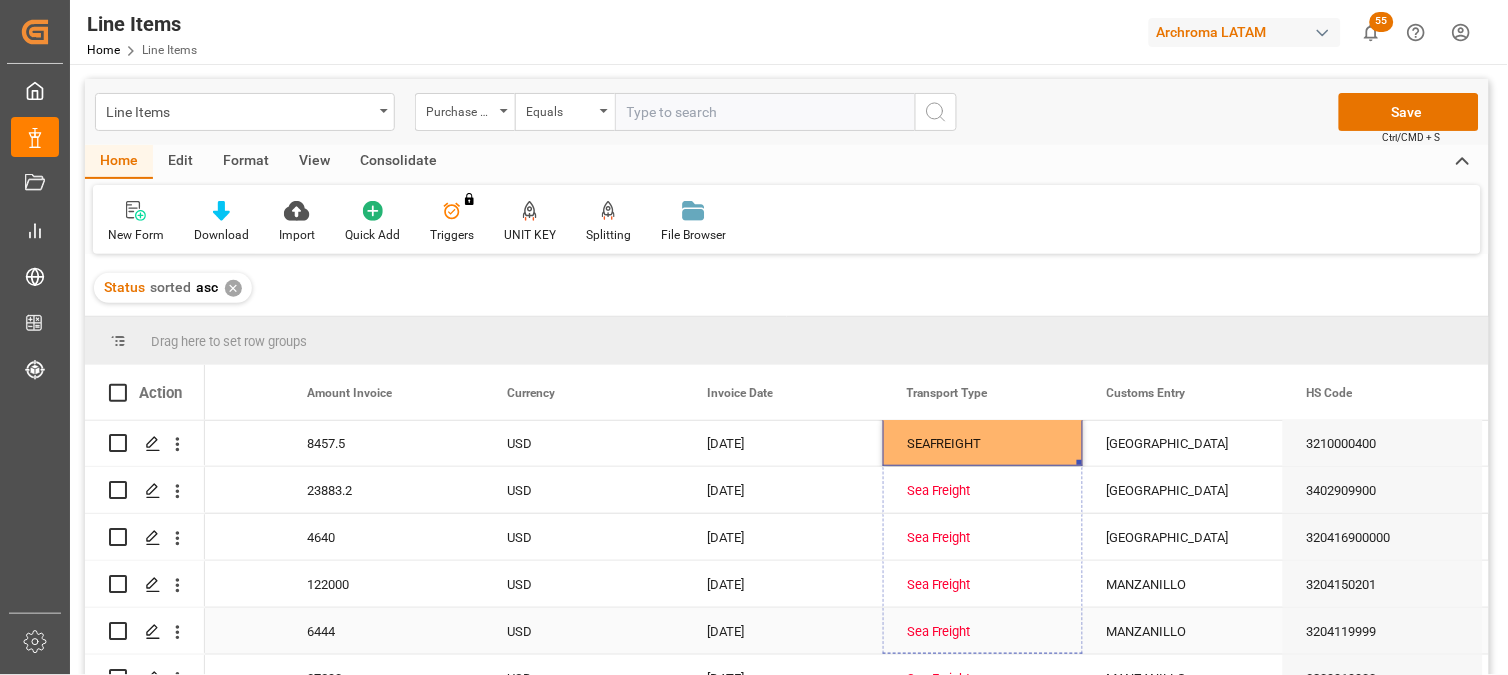 drag, startPoint x: 1077, startPoint y: 462, endPoint x: 1063, endPoint y: 615, distance: 153.63919 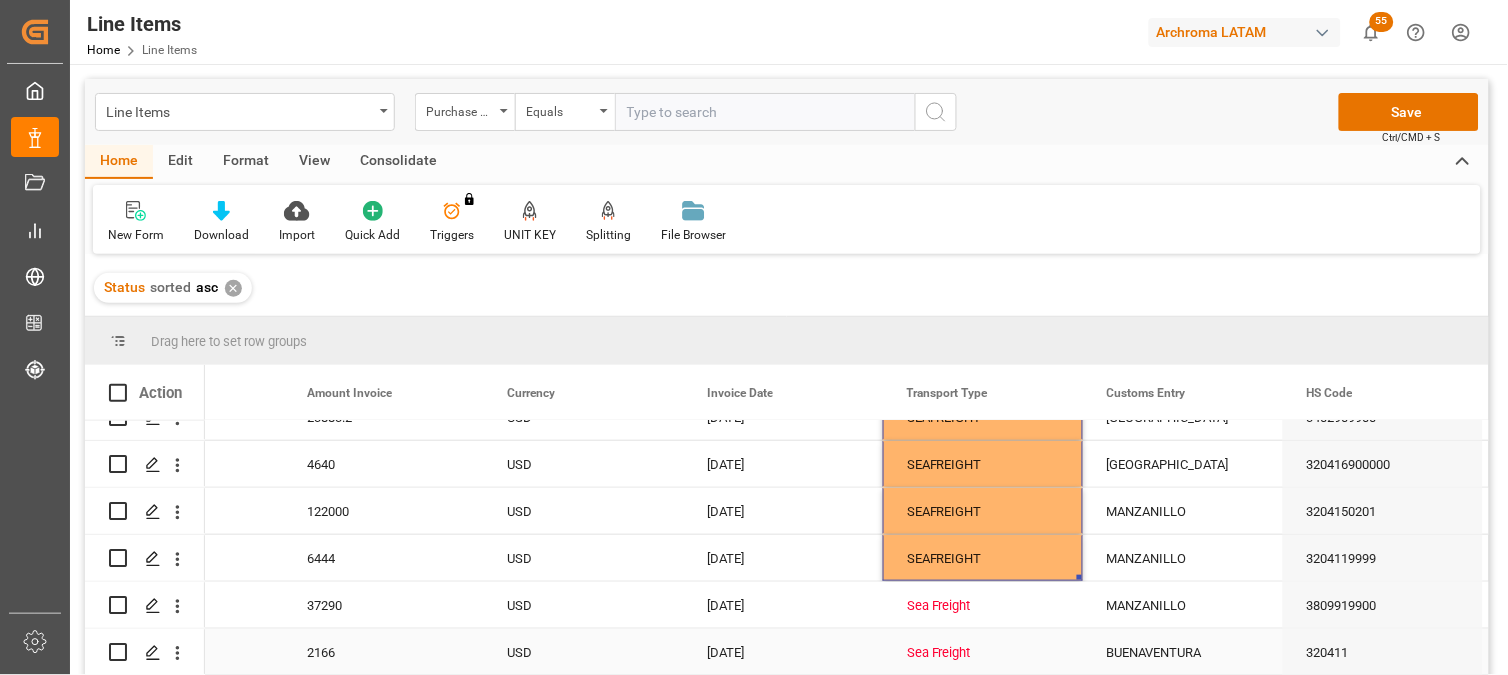 scroll, scrollTop: 3920, scrollLeft: 0, axis: vertical 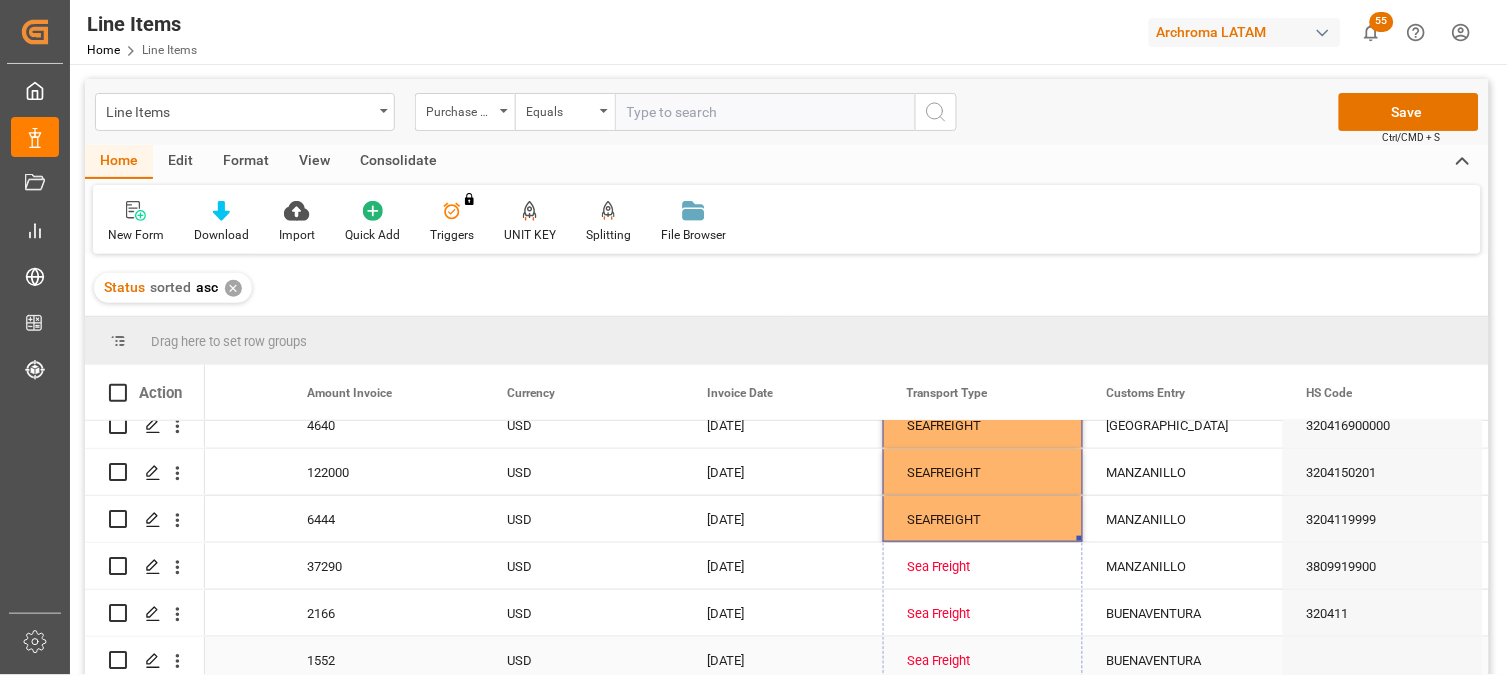 drag, startPoint x: 1078, startPoint y: 538, endPoint x: 1076, endPoint y: 655, distance: 117.01709 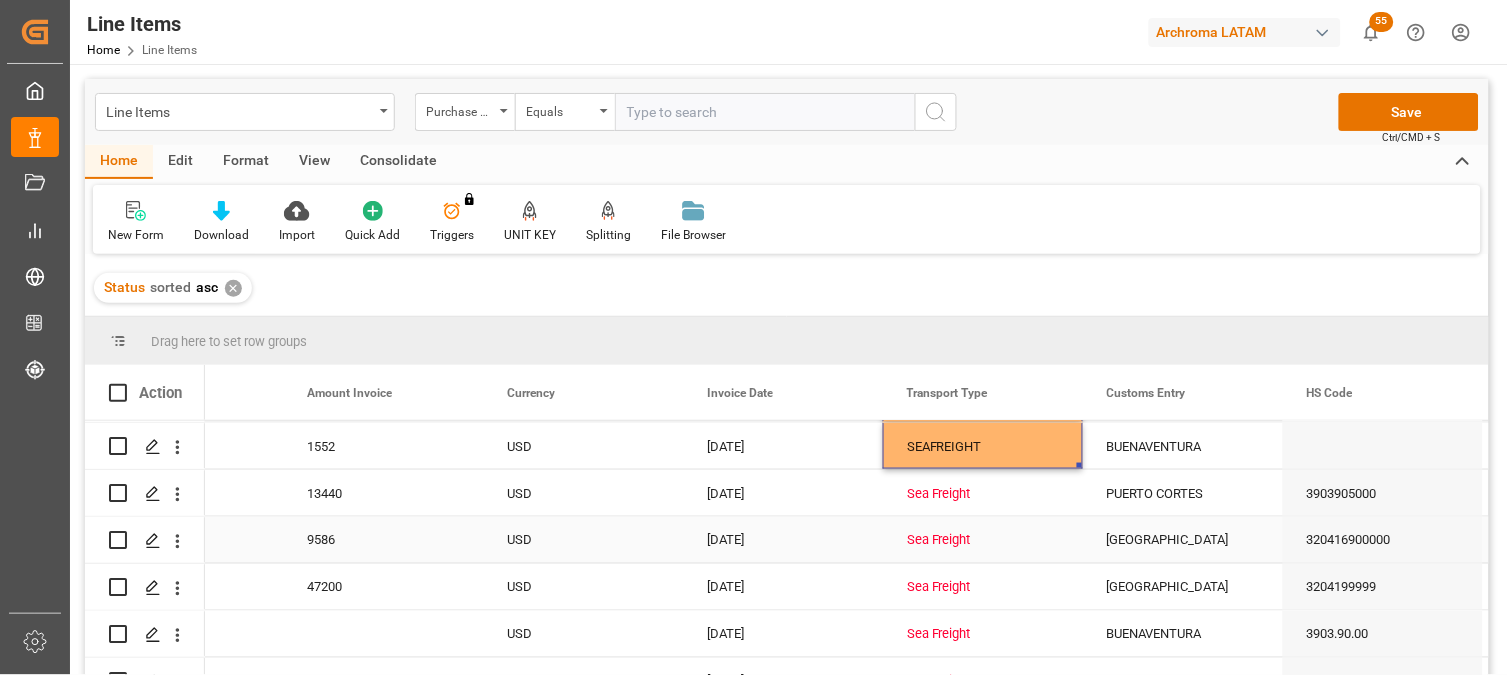 scroll, scrollTop: 4142, scrollLeft: 0, axis: vertical 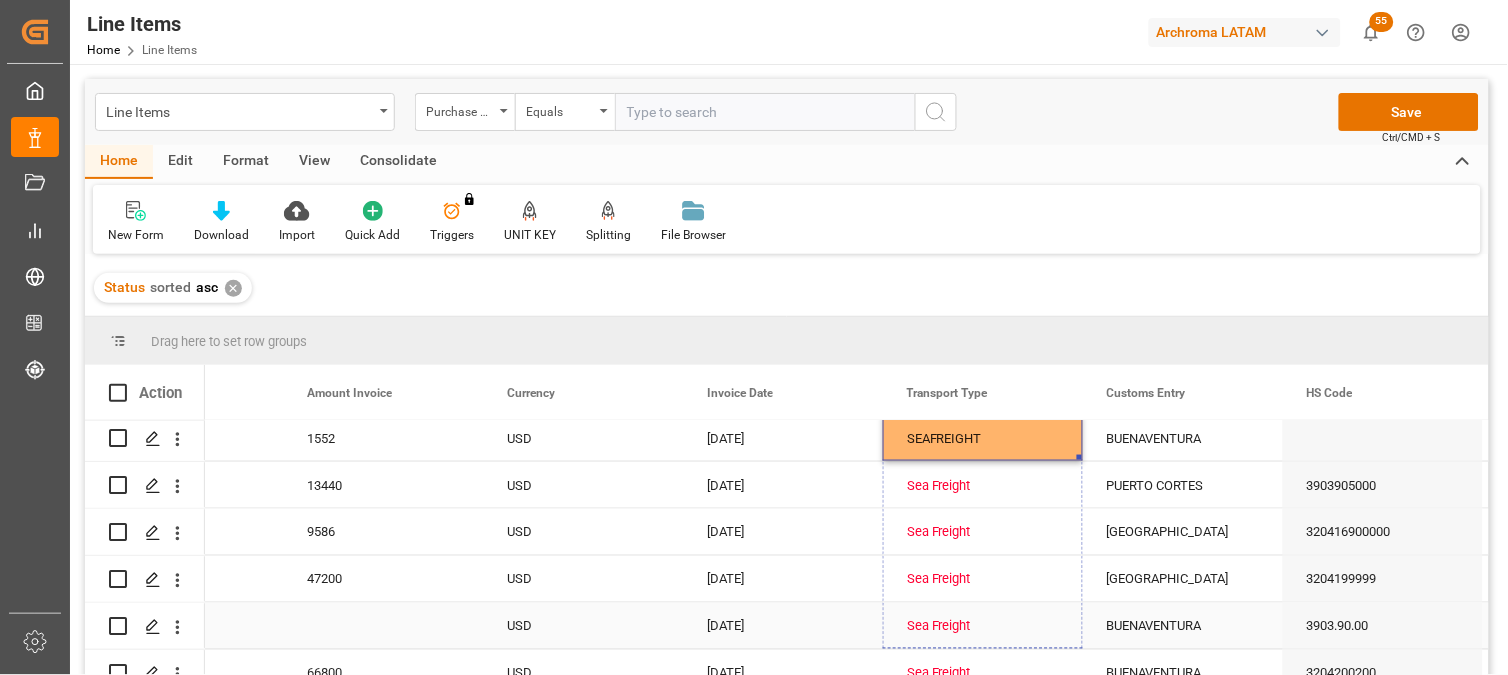 drag, startPoint x: 1080, startPoint y: 457, endPoint x: 1074, endPoint y: 641, distance: 184.0978 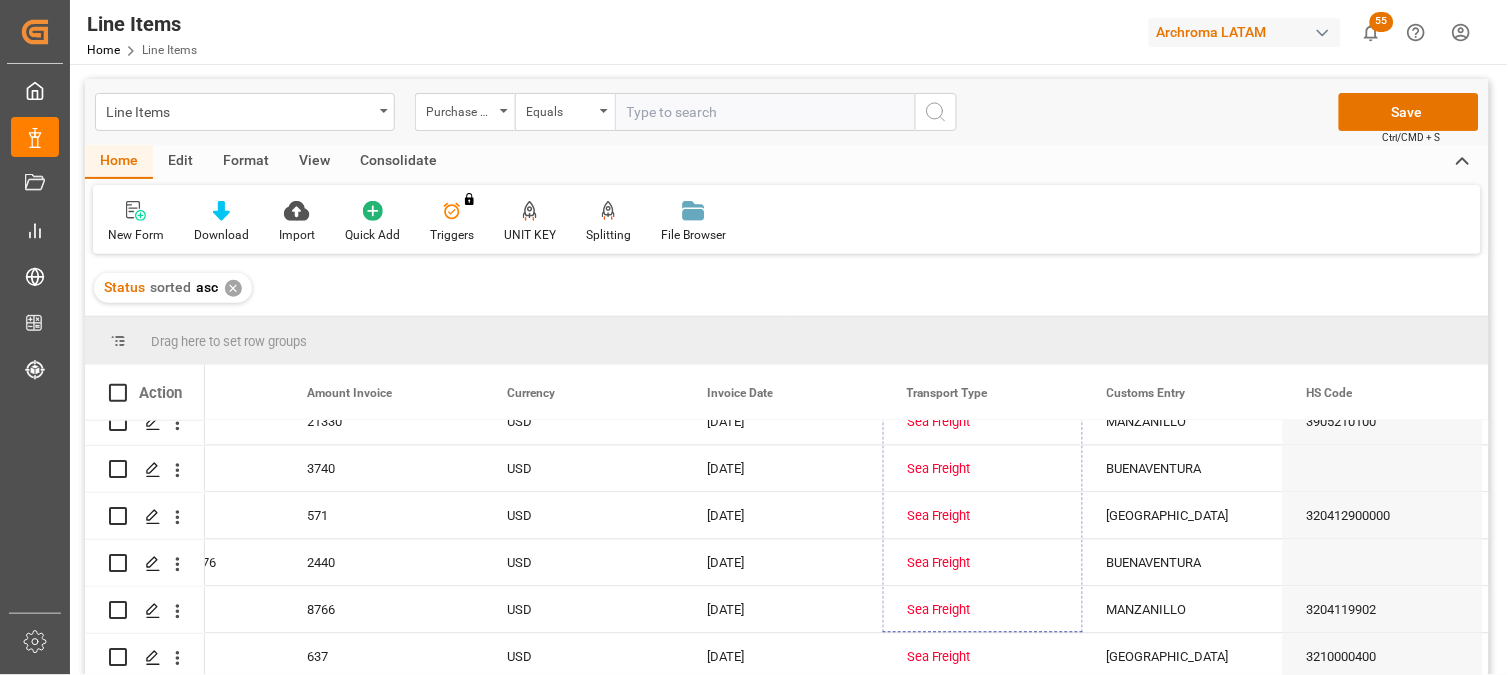 scroll, scrollTop: 4445, scrollLeft: 0, axis: vertical 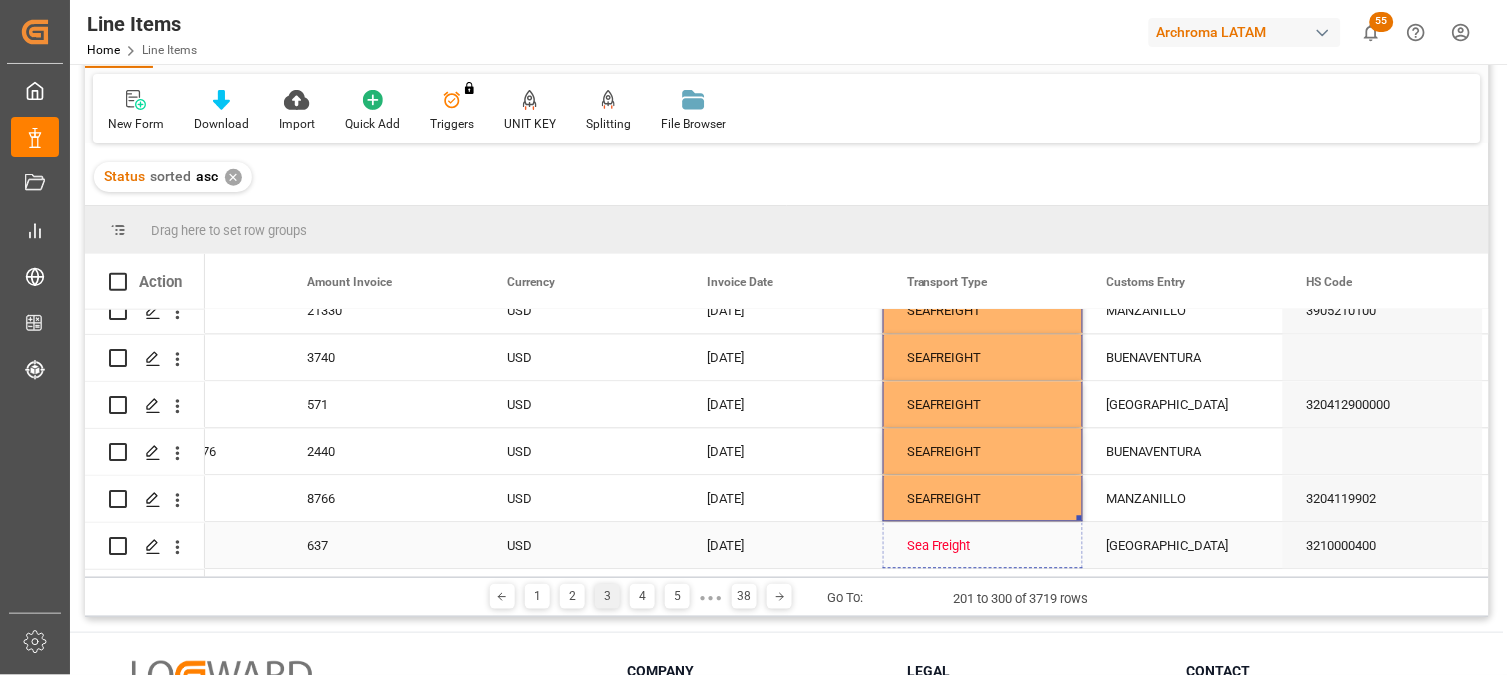 drag, startPoint x: 1080, startPoint y: 520, endPoint x: 1077, endPoint y: 548, distance: 28.160255 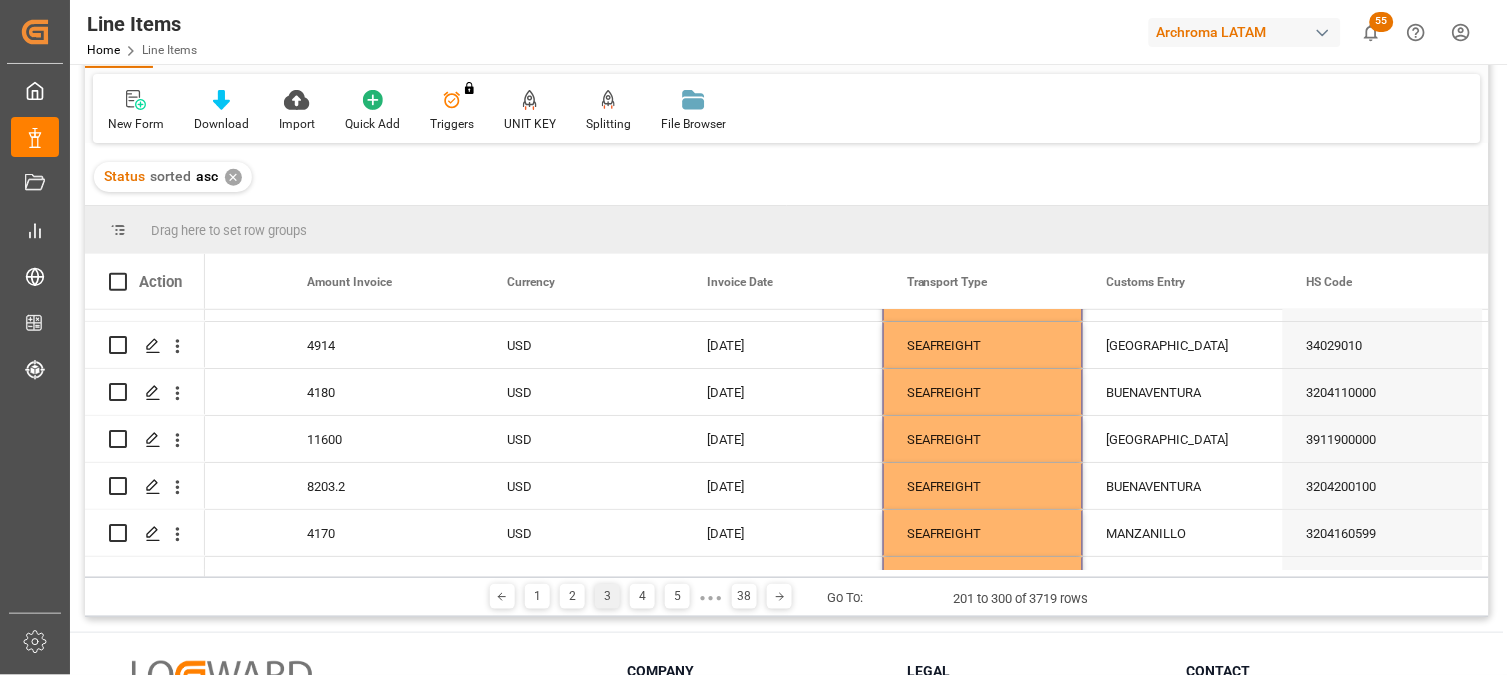 scroll, scrollTop: 3334, scrollLeft: 0, axis: vertical 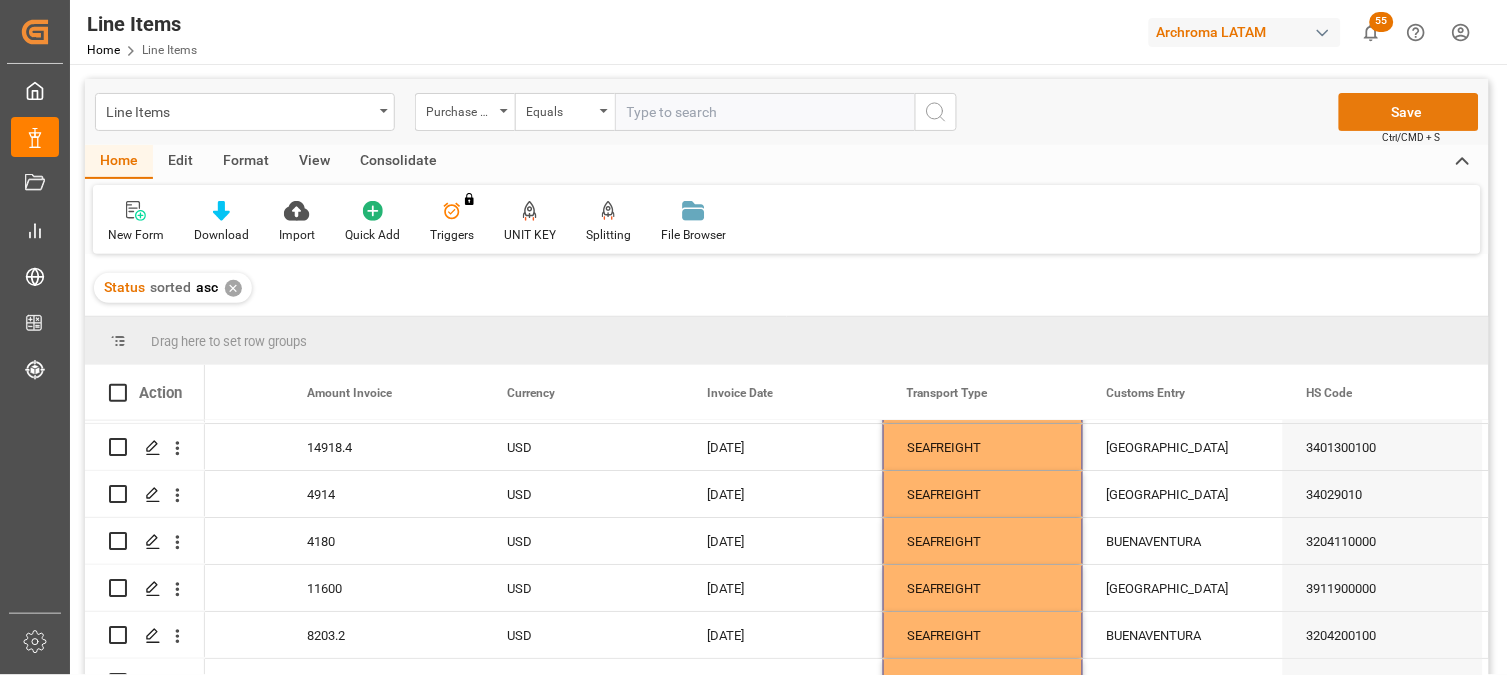 click on "Save" at bounding box center [1409, 112] 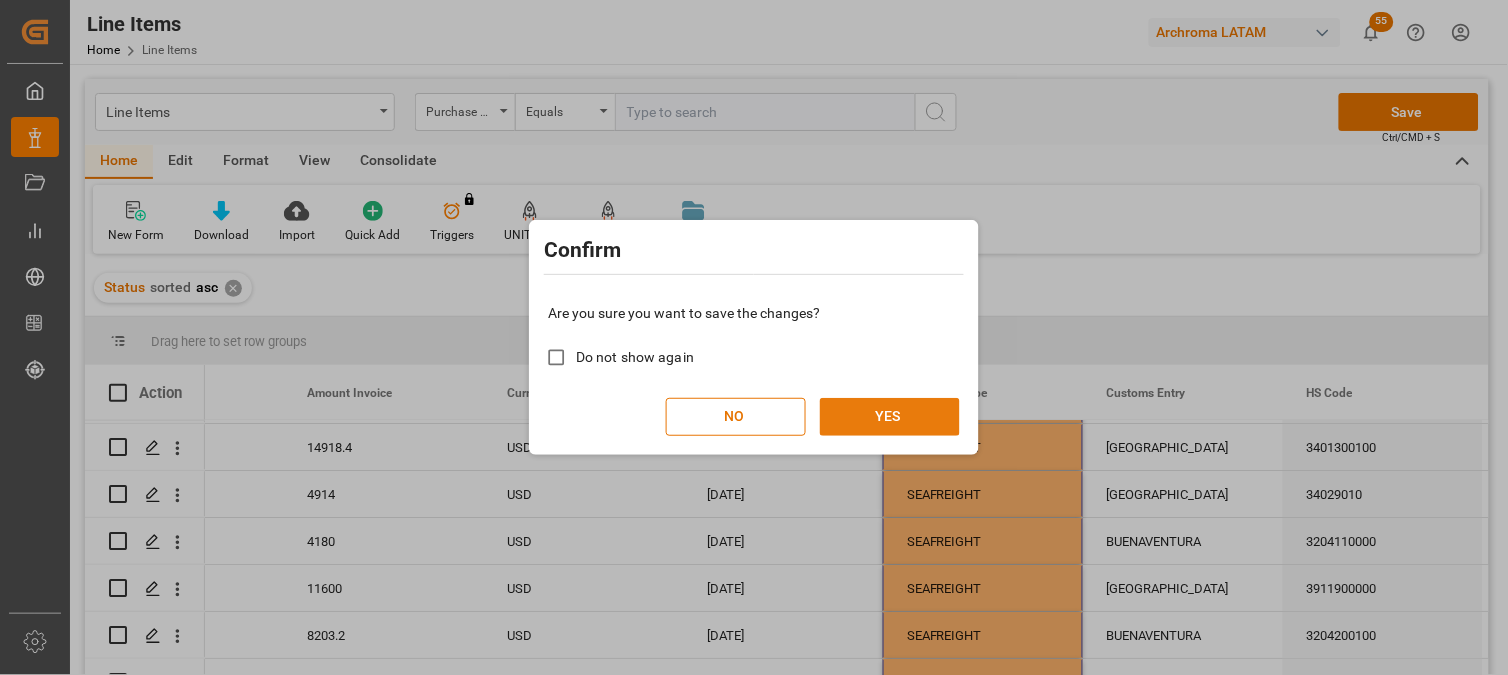 click on "YES" at bounding box center (890, 417) 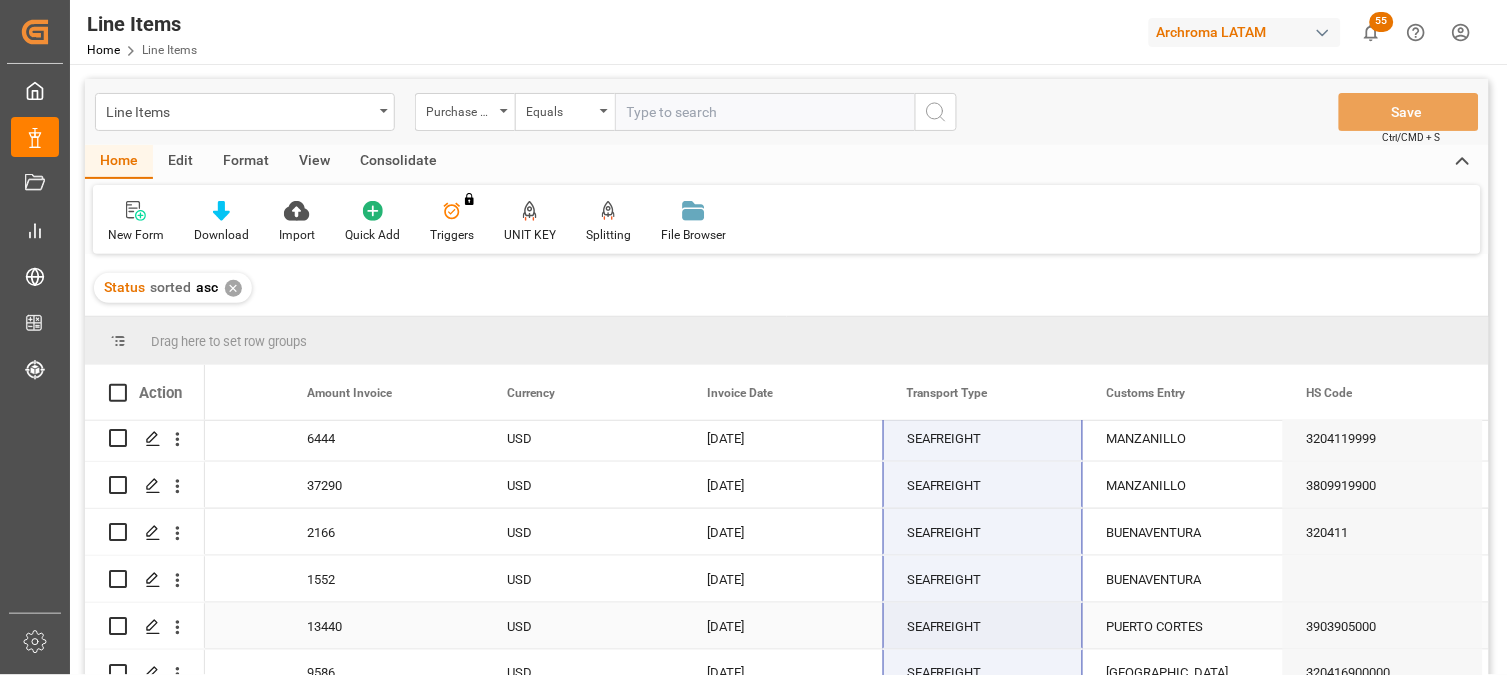 scroll, scrollTop: 4445, scrollLeft: 0, axis: vertical 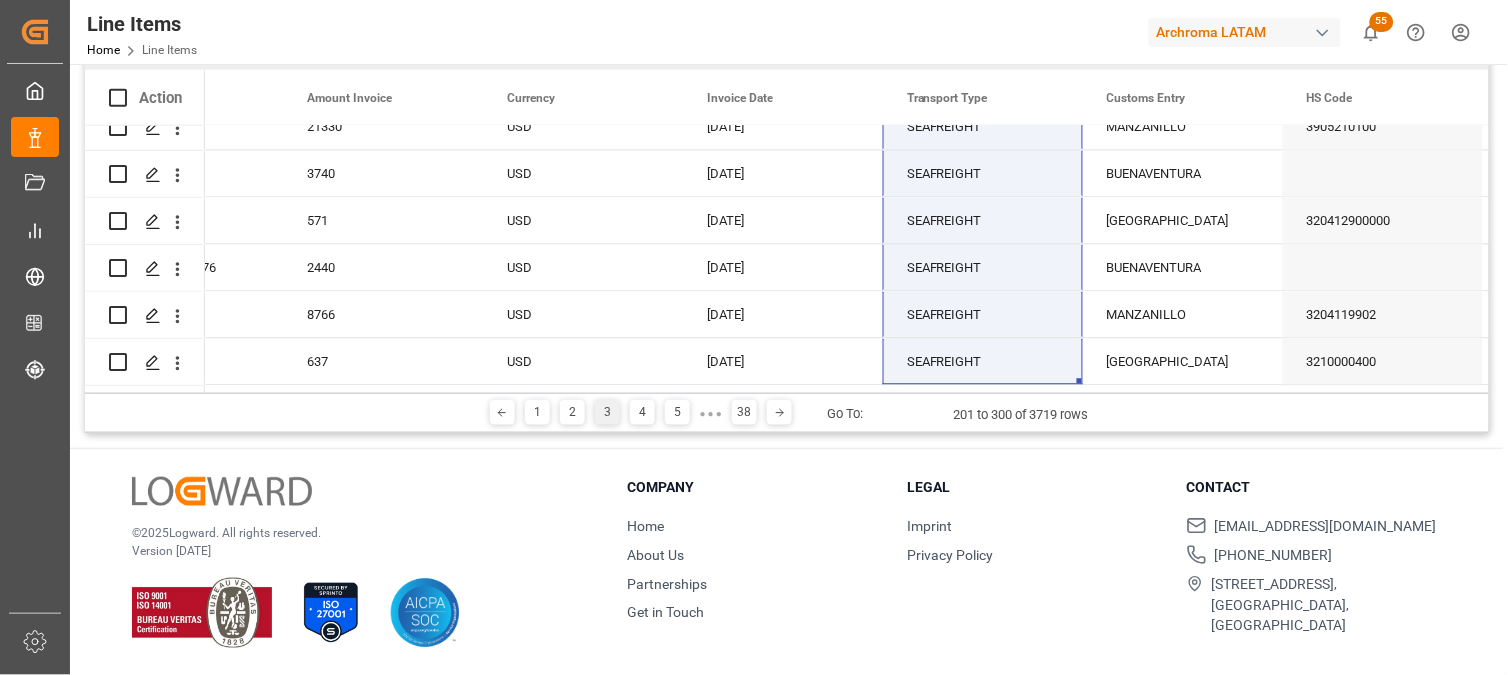 click on "4" at bounding box center [642, 412] 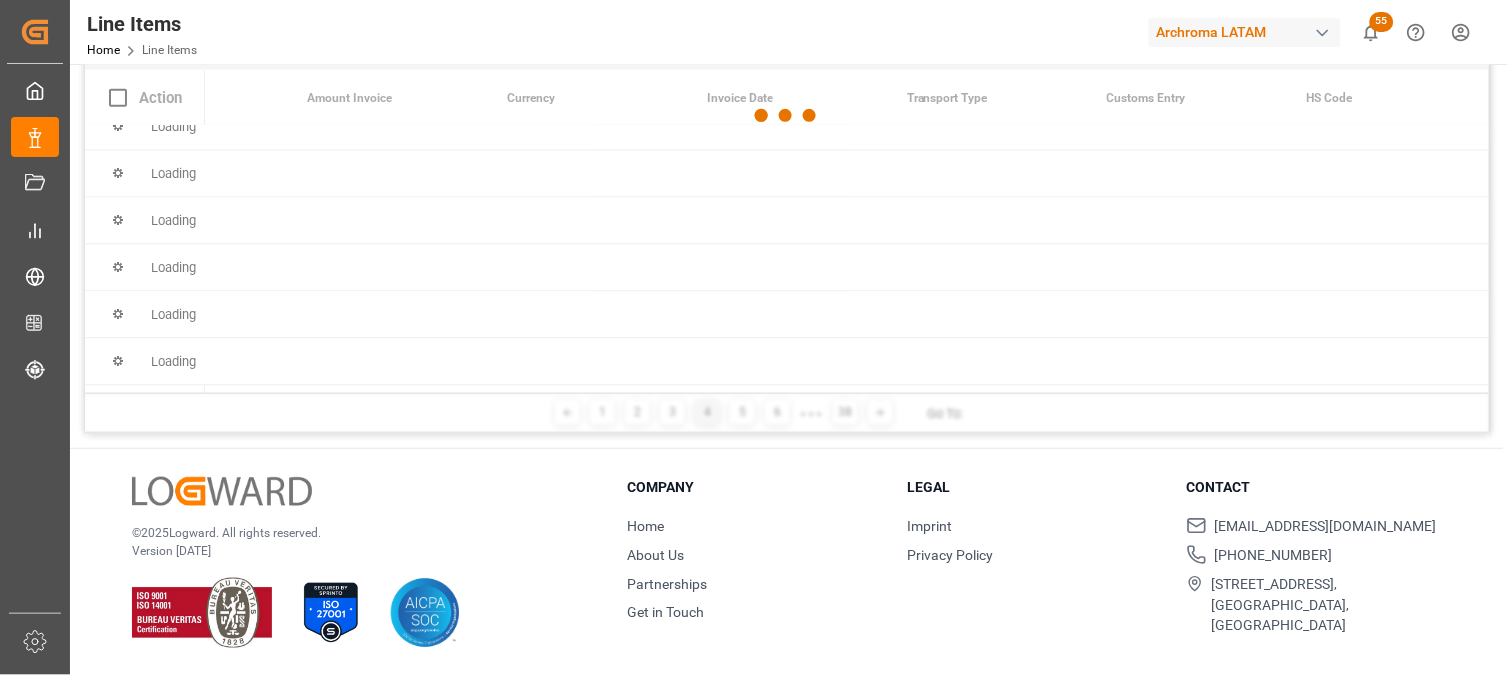scroll, scrollTop: 0, scrollLeft: 0, axis: both 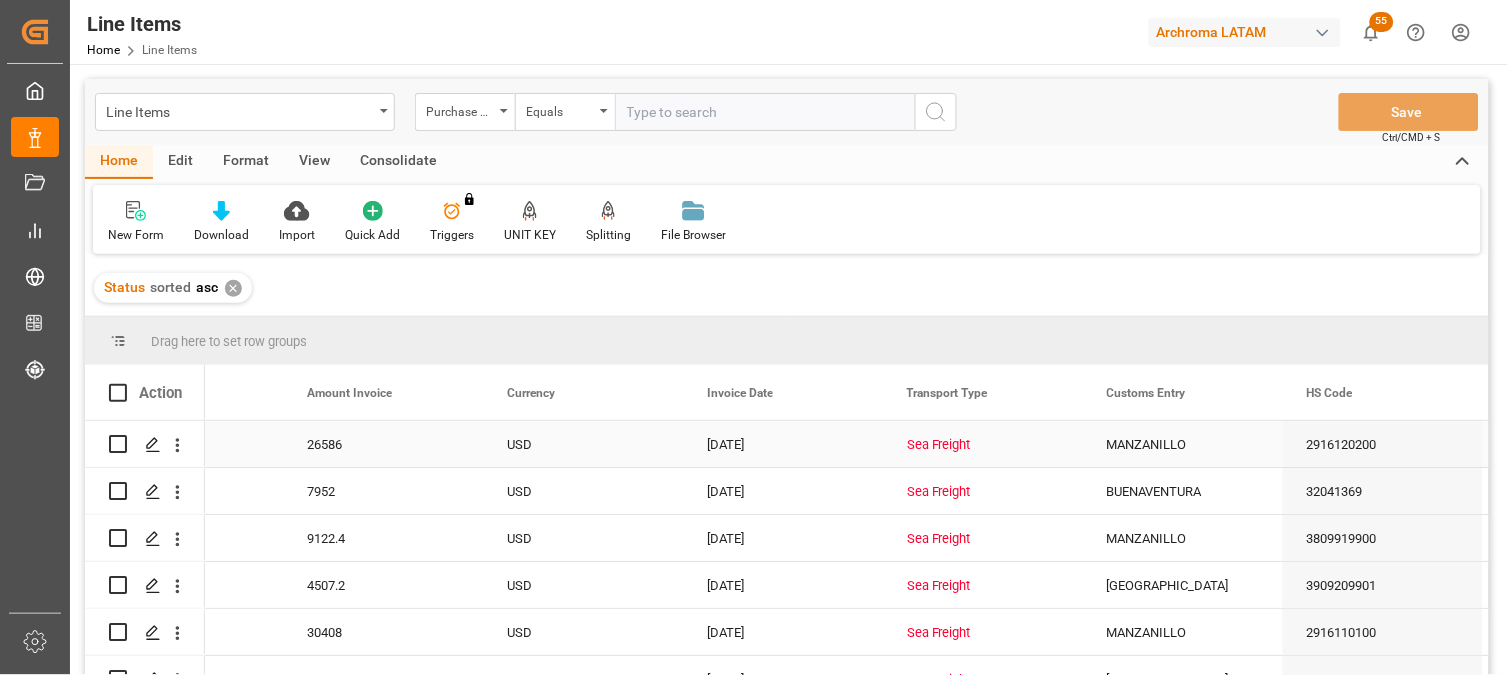 click on "Sea Freight" at bounding box center (983, 445) 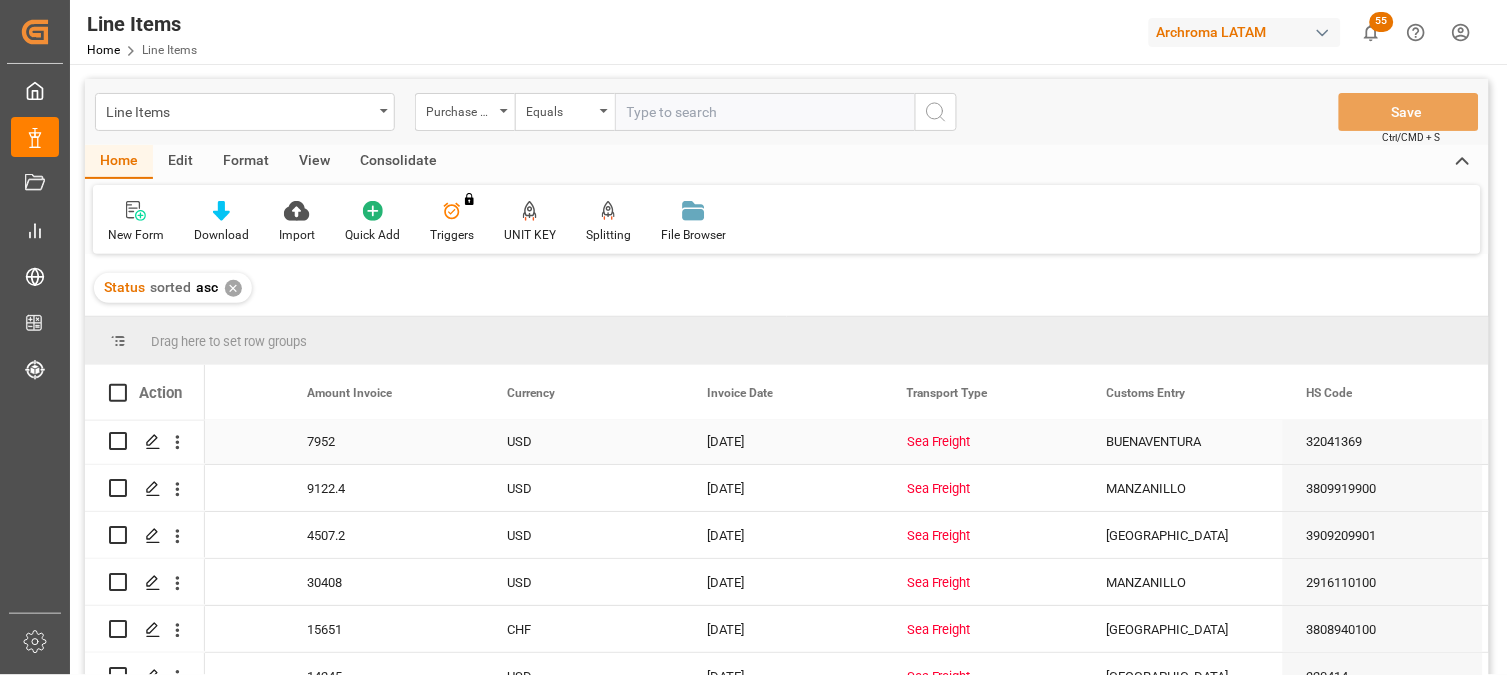 scroll, scrollTop: 0, scrollLeft: 0, axis: both 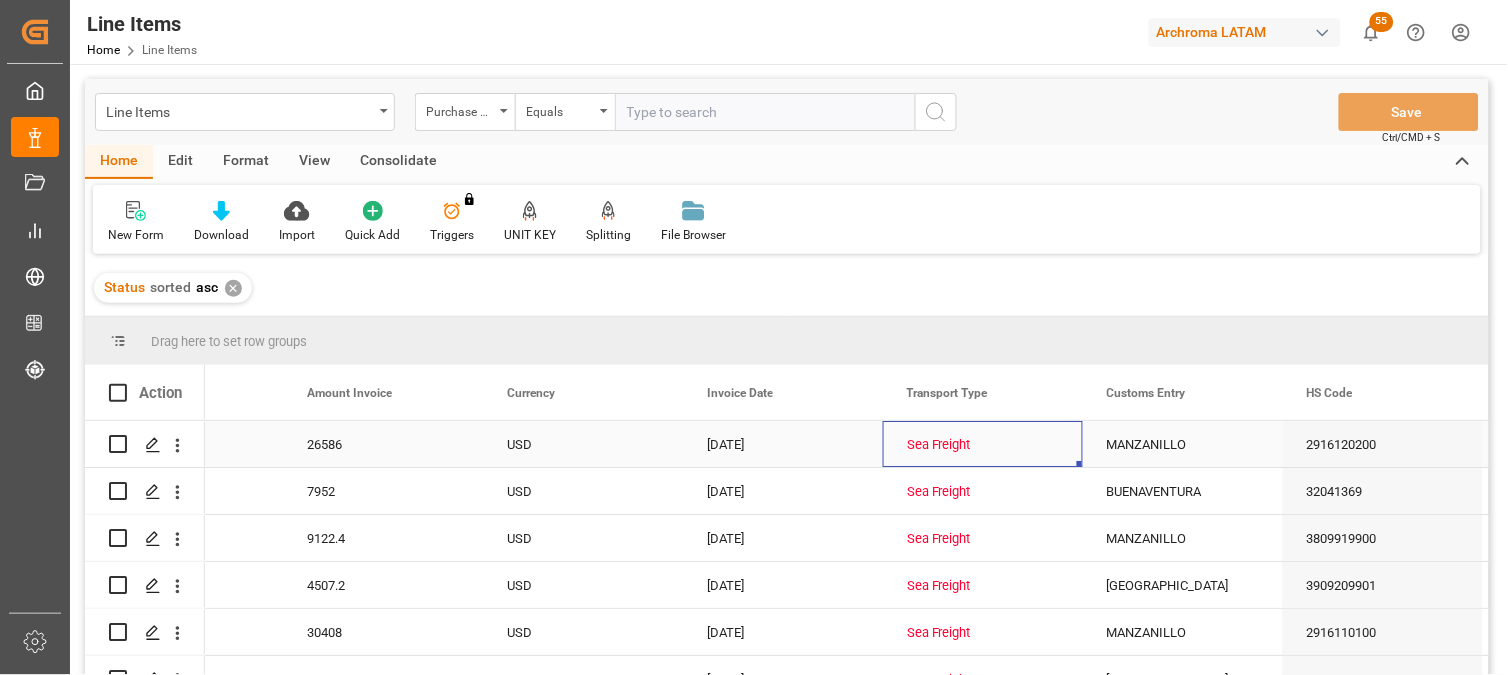 click on "Sea Freight" at bounding box center [983, 445] 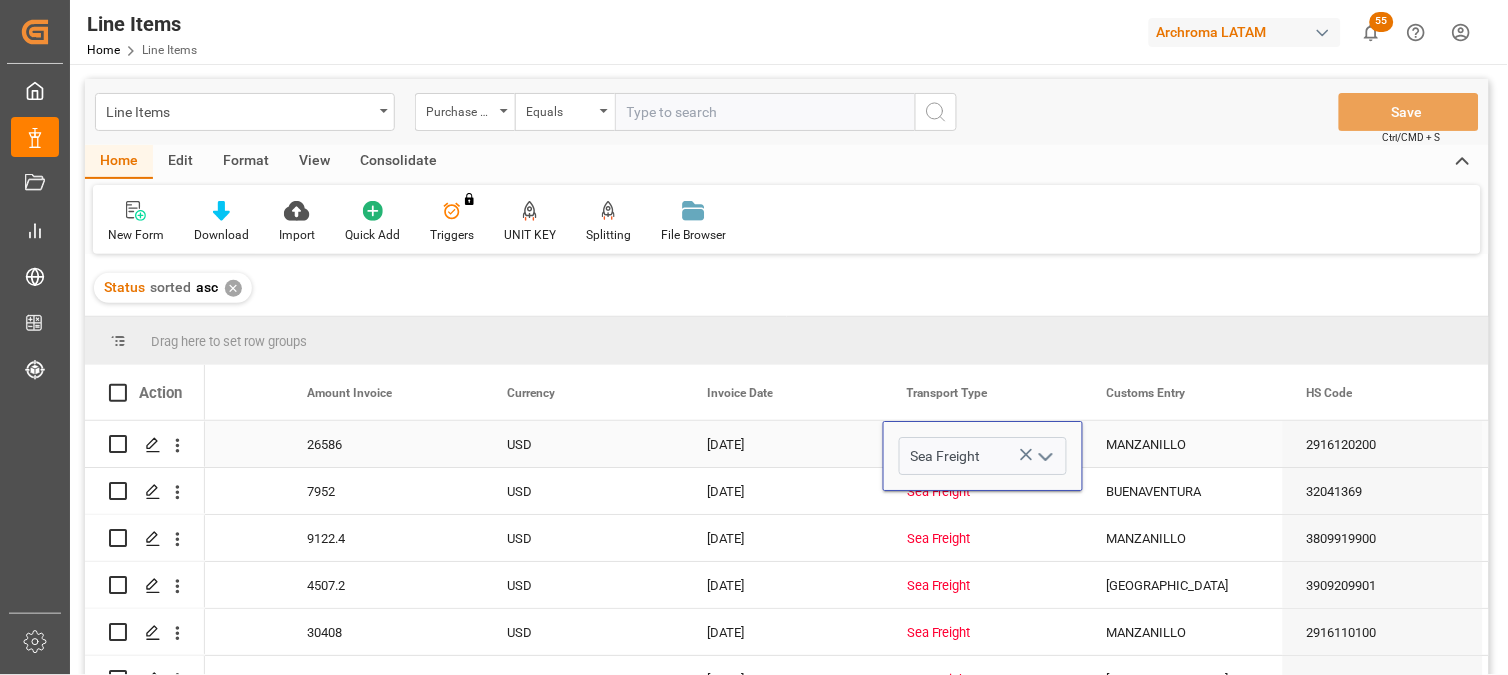 click 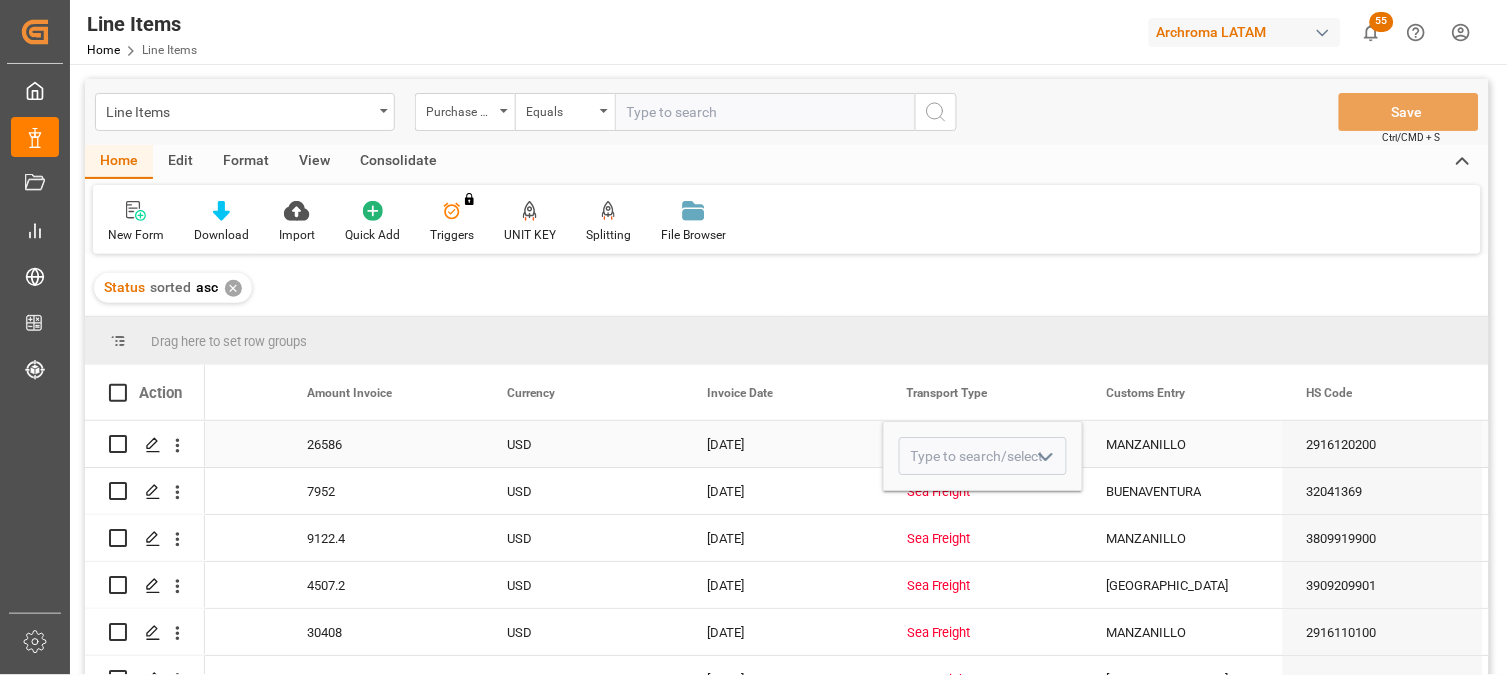 click 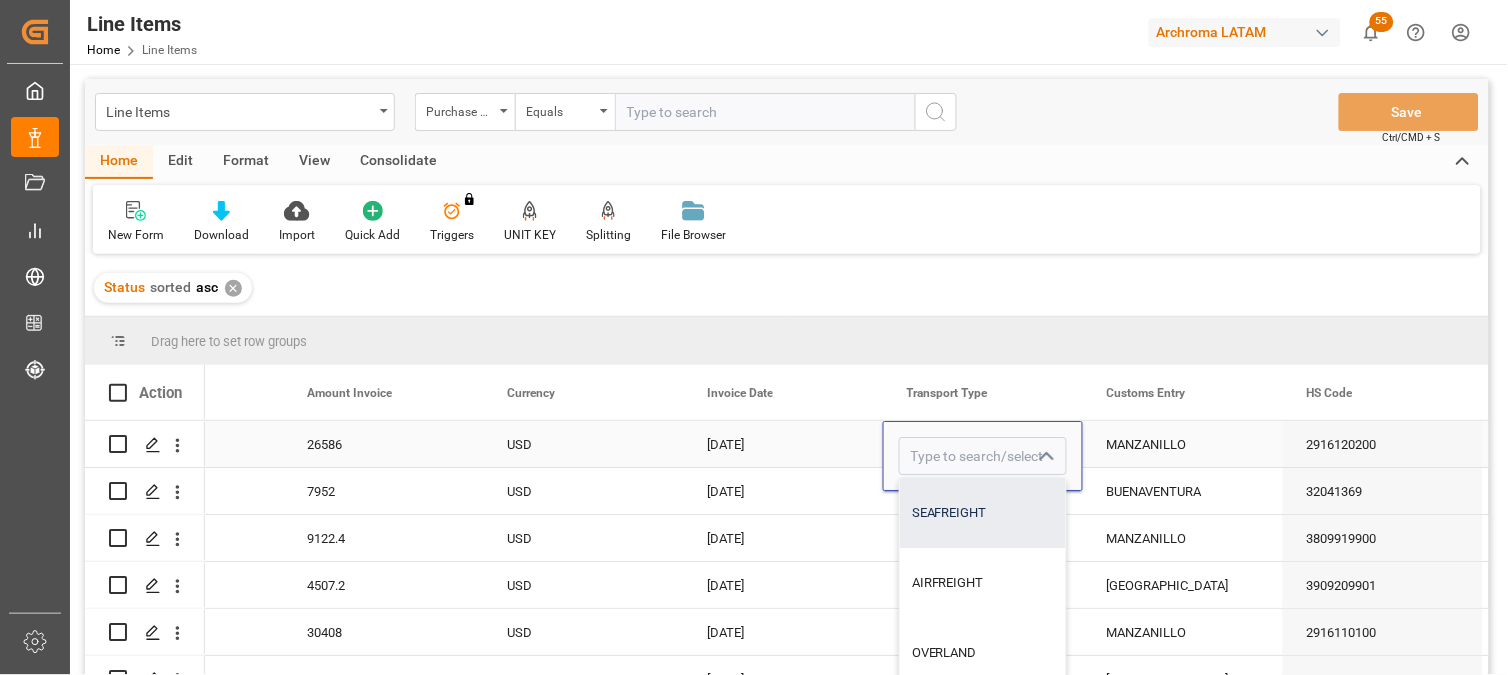click on "SEAFREIGHT" at bounding box center (983, 513) 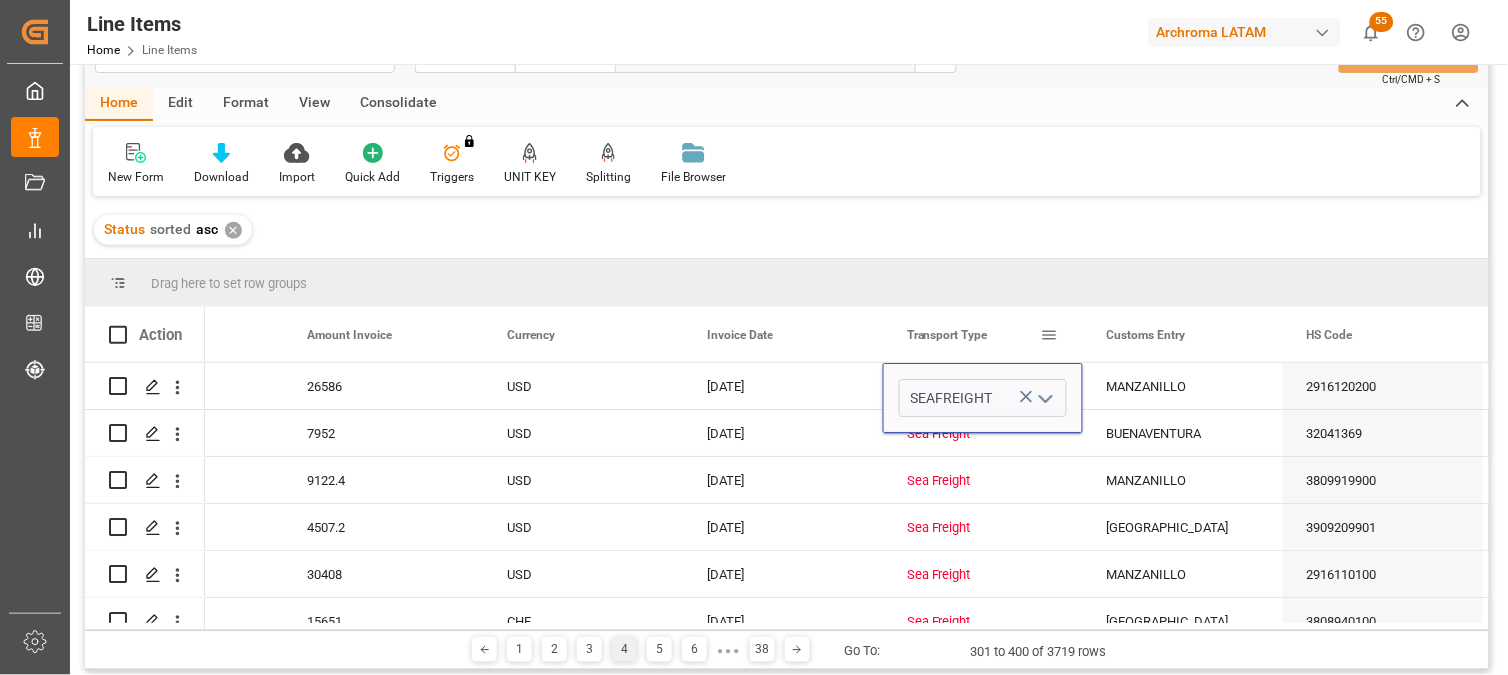 scroll, scrollTop: 111, scrollLeft: 0, axis: vertical 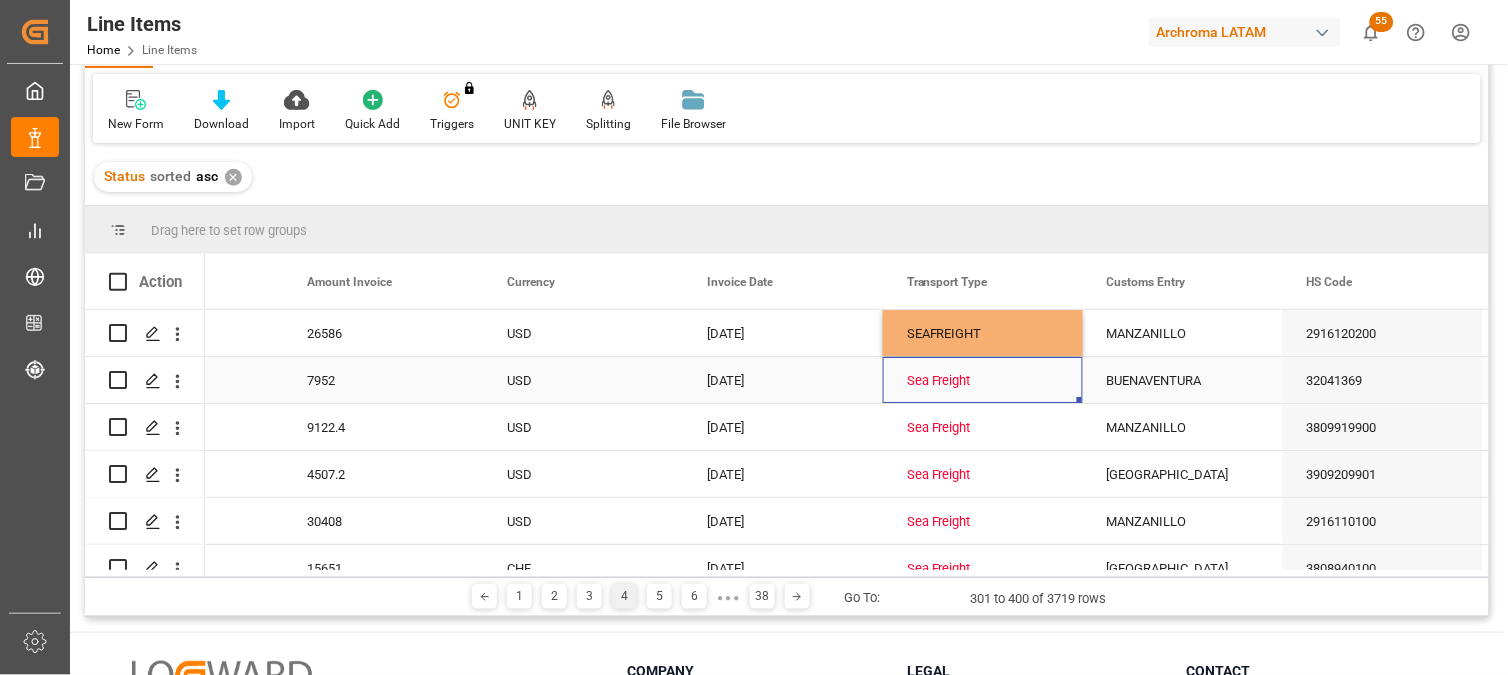 click on "Sea Freight" at bounding box center [983, 381] 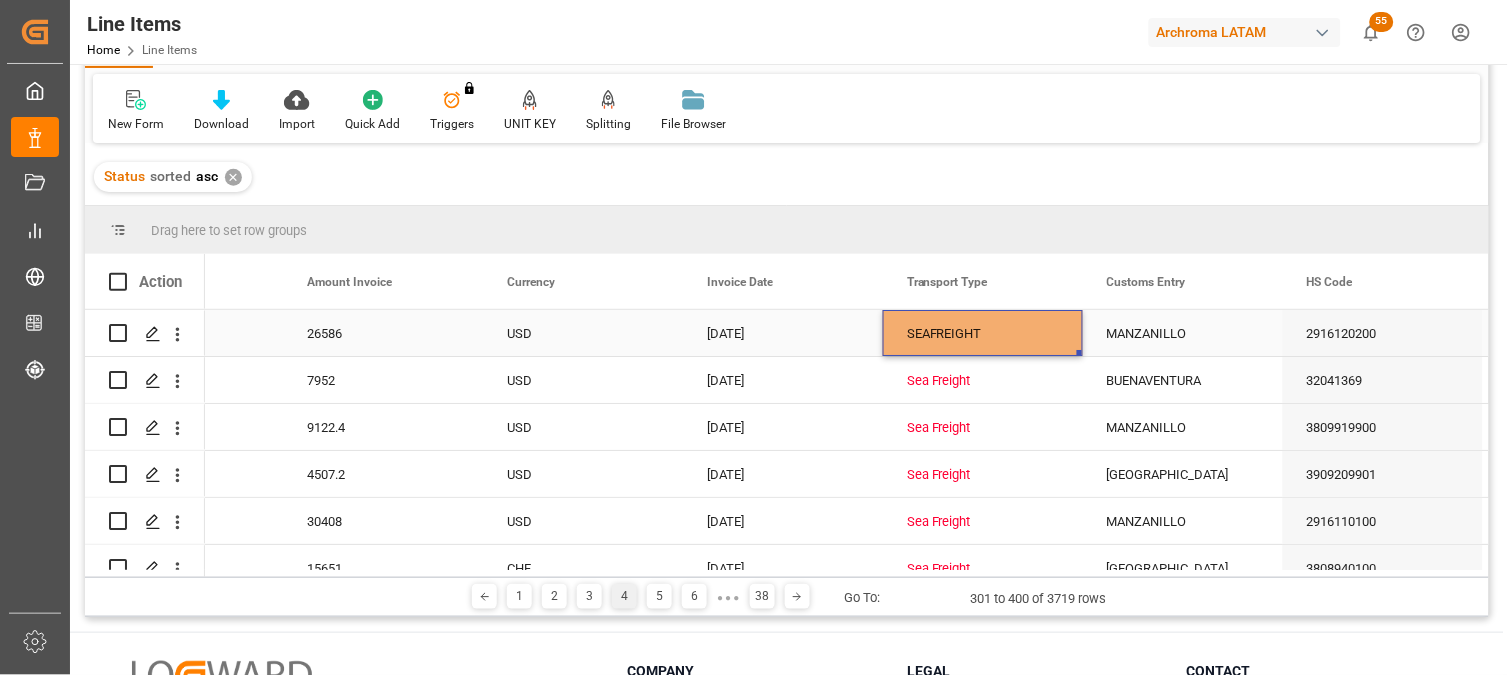 click on "SEAFREIGHT" at bounding box center [983, 334] 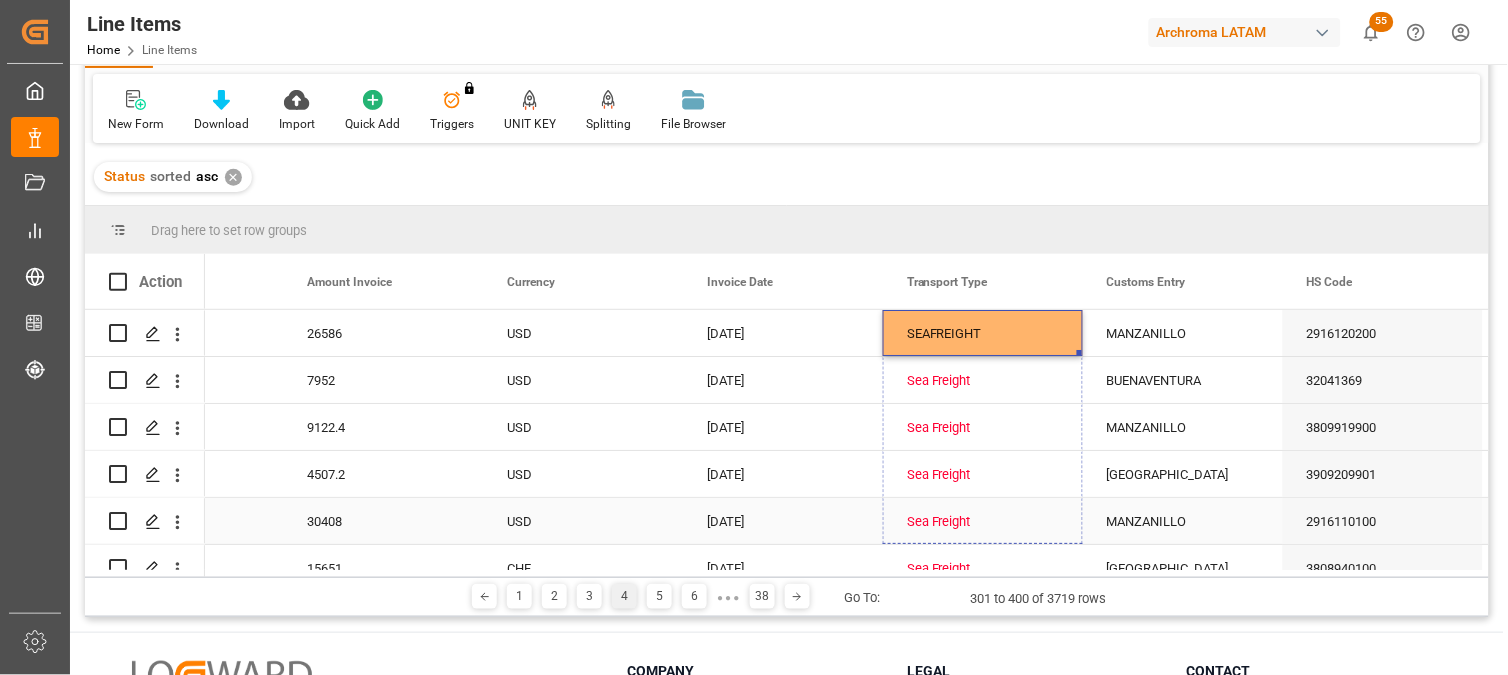 drag, startPoint x: 1078, startPoint y: 353, endPoint x: 1078, endPoint y: 516, distance: 163 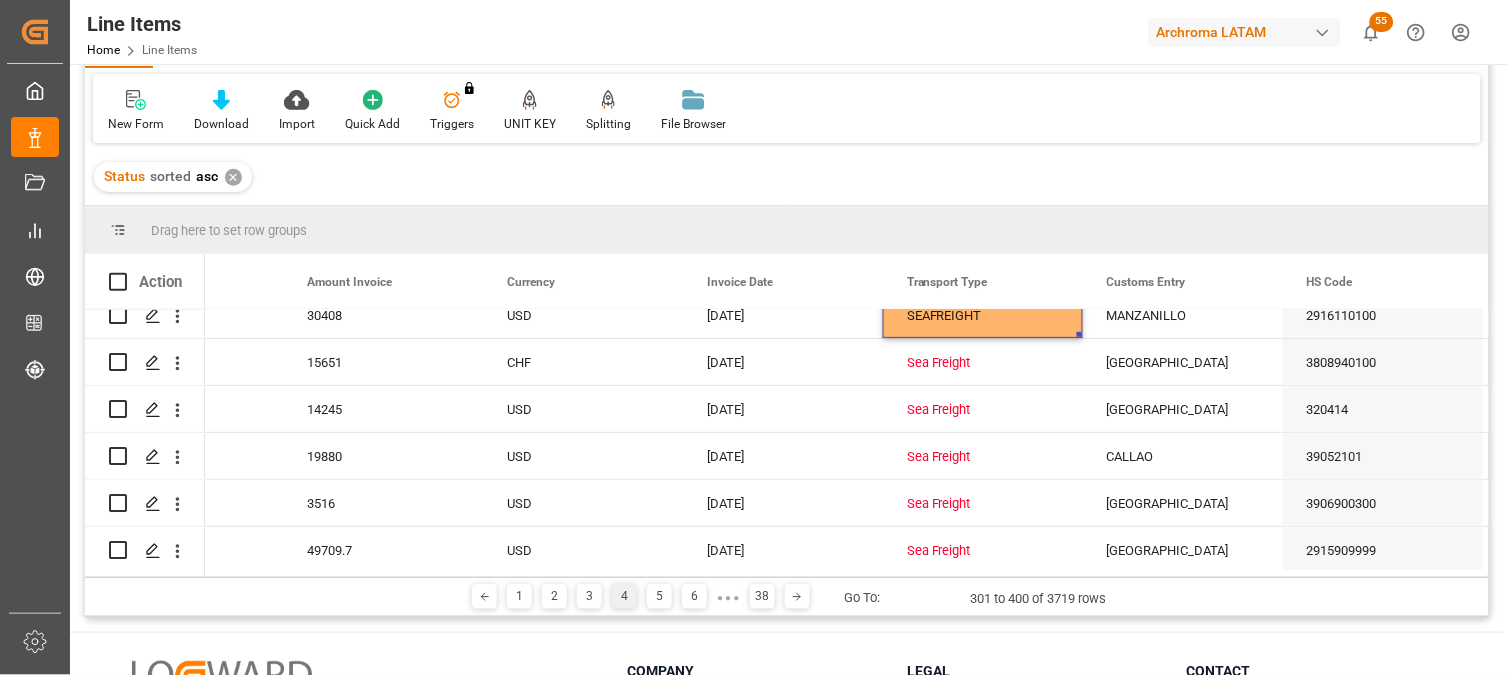 scroll, scrollTop: 222, scrollLeft: 0, axis: vertical 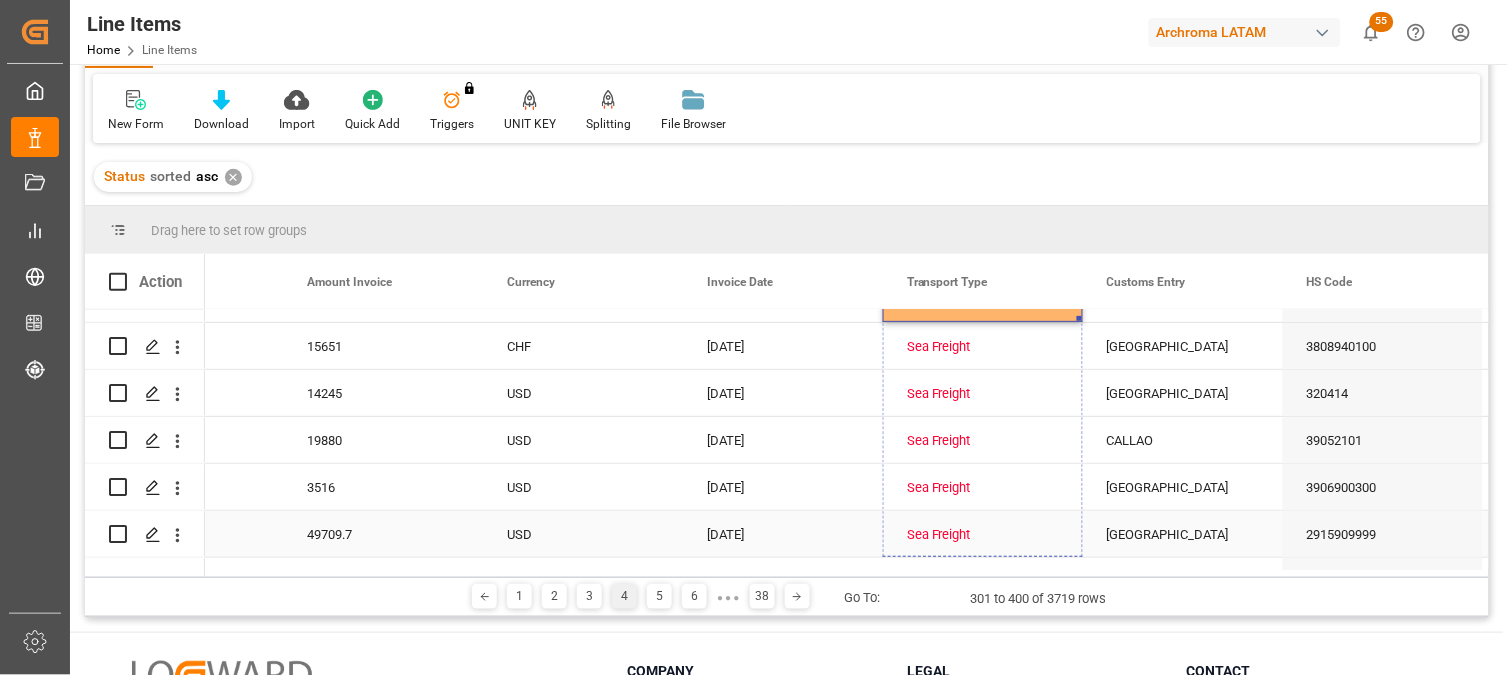 drag, startPoint x: 1077, startPoint y: 318, endPoint x: 1081, endPoint y: 521, distance: 203.0394 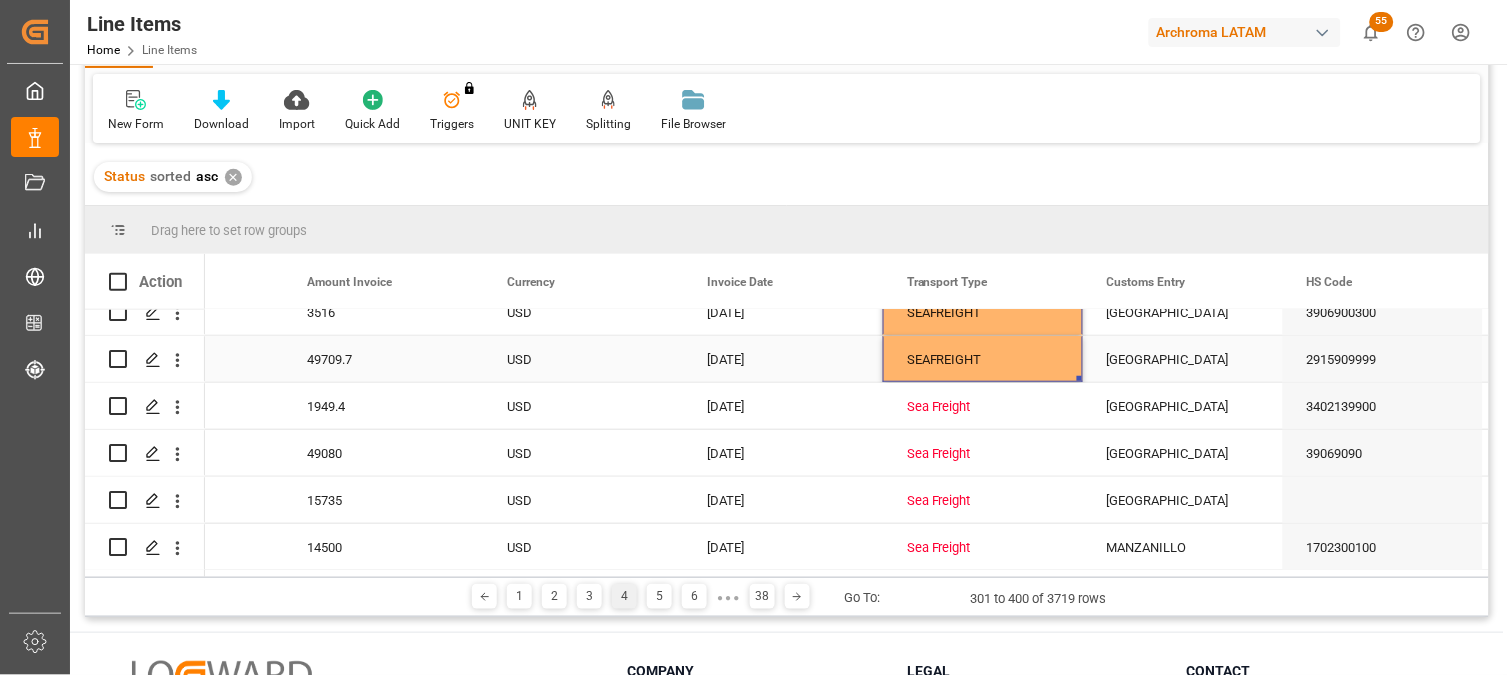 scroll, scrollTop: 444, scrollLeft: 0, axis: vertical 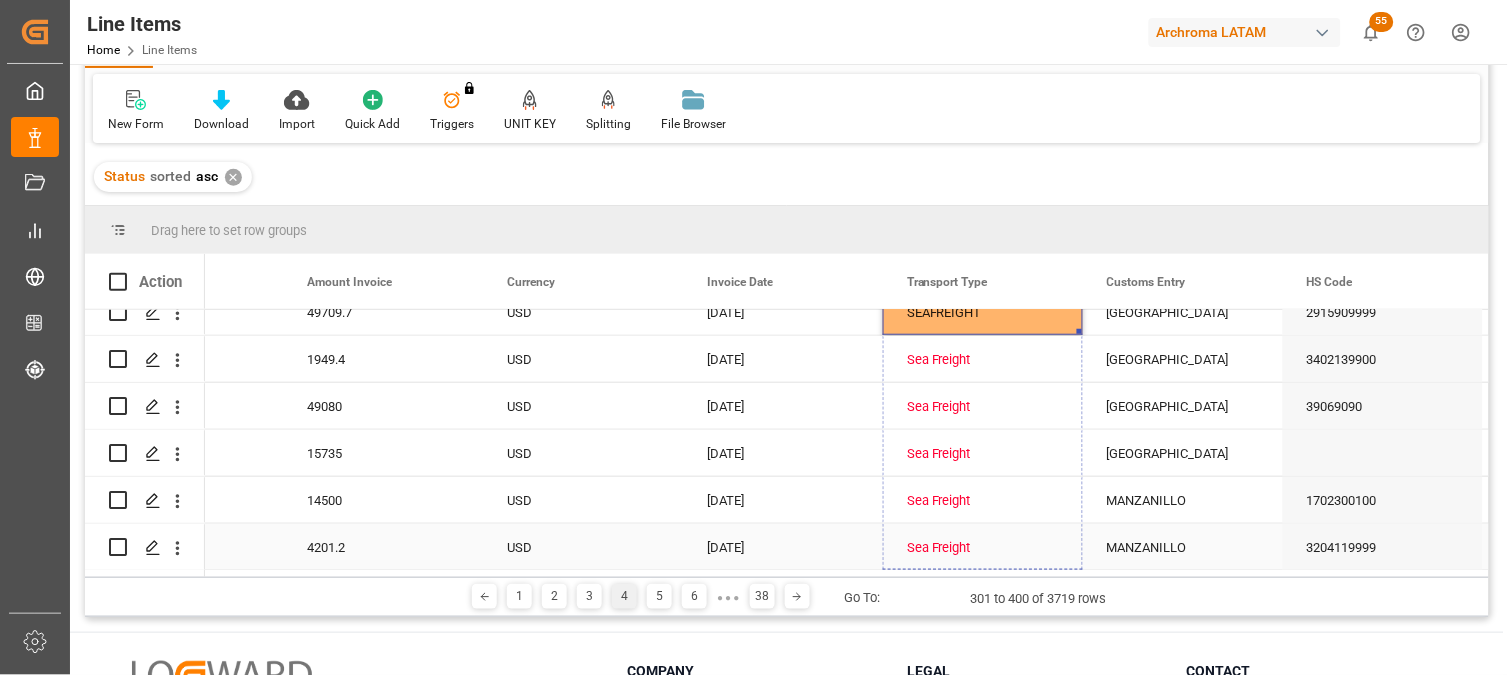 drag, startPoint x: 1077, startPoint y: 330, endPoint x: 1080, endPoint y: 532, distance: 202.02228 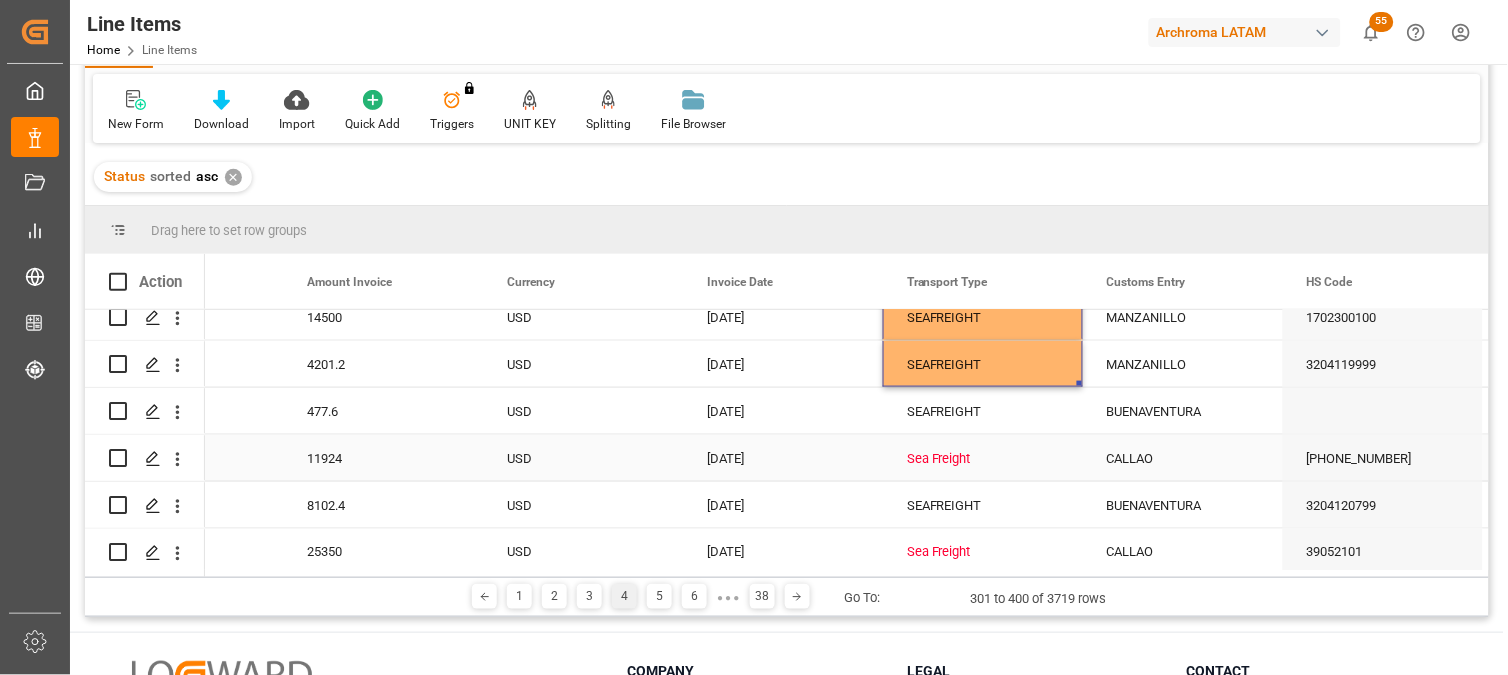 scroll, scrollTop: 666, scrollLeft: 0, axis: vertical 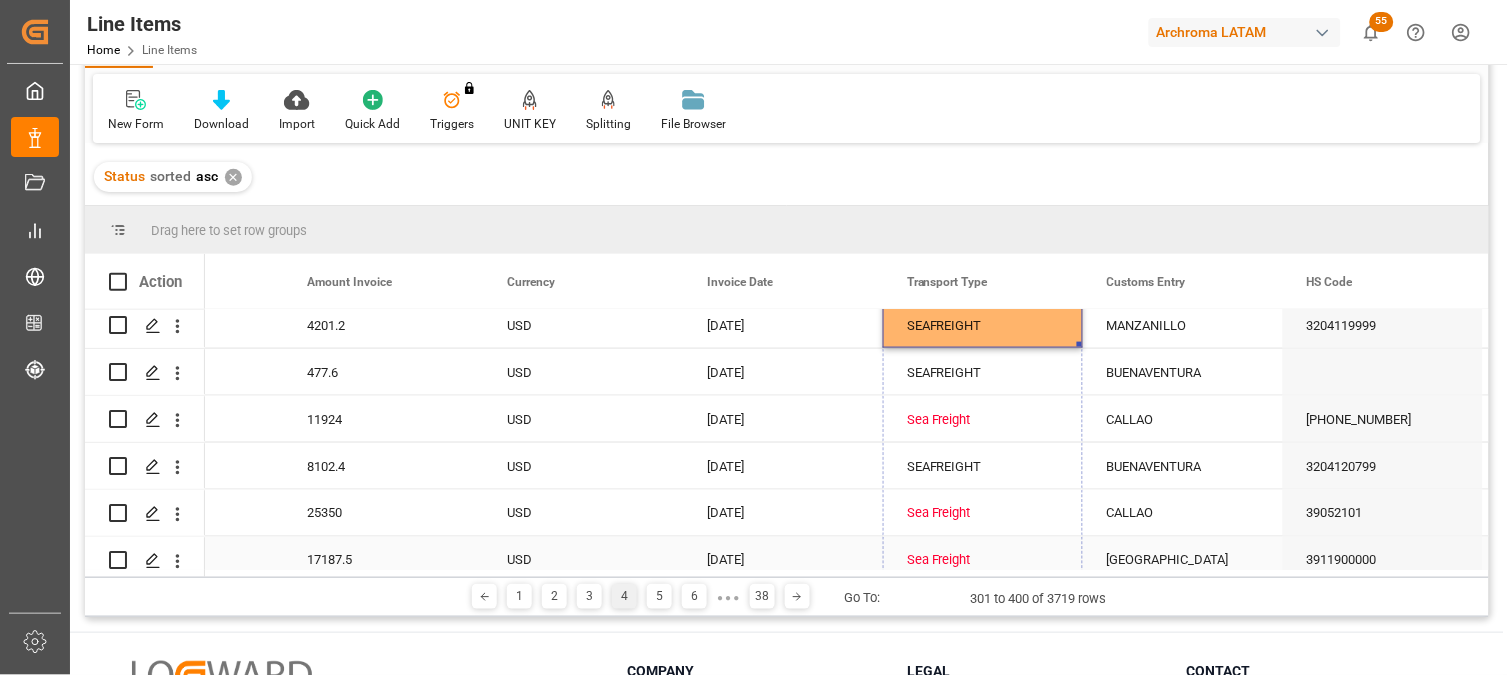 drag, startPoint x: 1078, startPoint y: 343, endPoint x: 1073, endPoint y: 546, distance: 203.06157 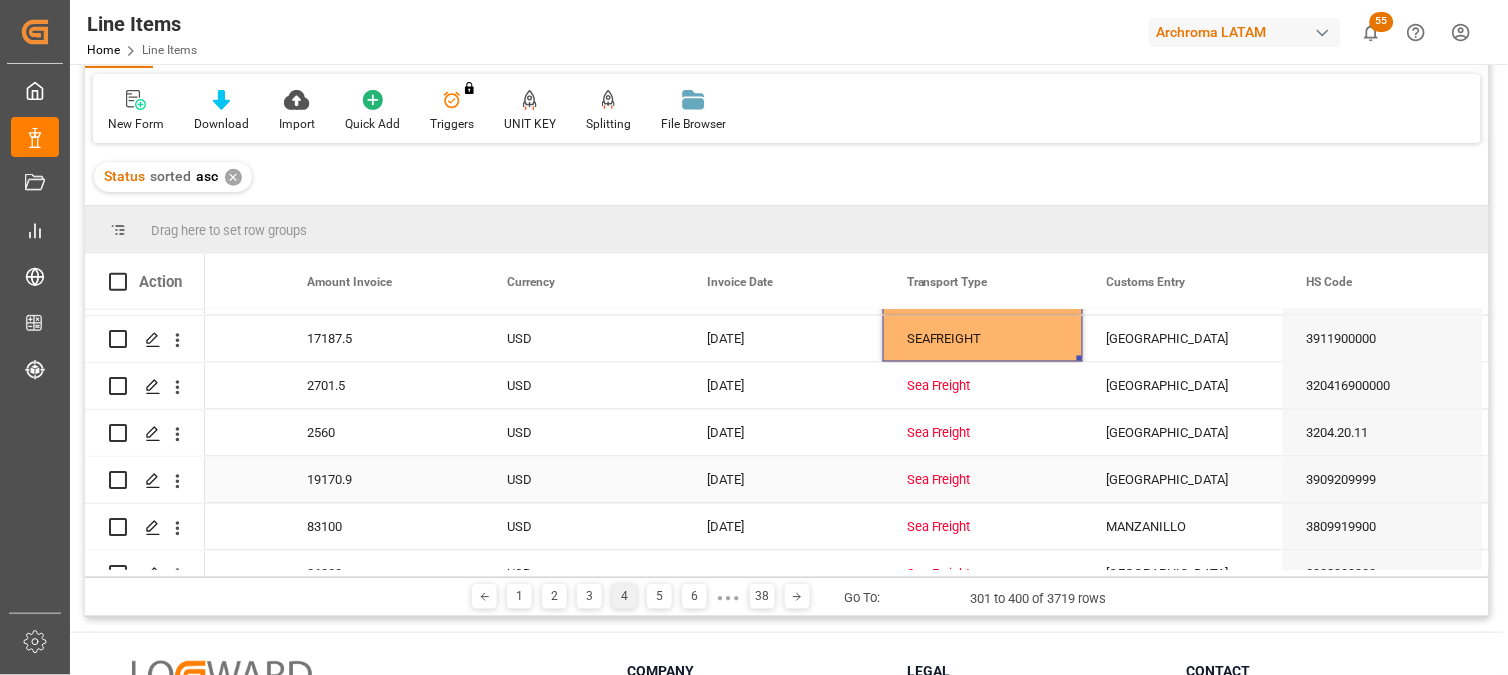 scroll, scrollTop: 888, scrollLeft: 0, axis: vertical 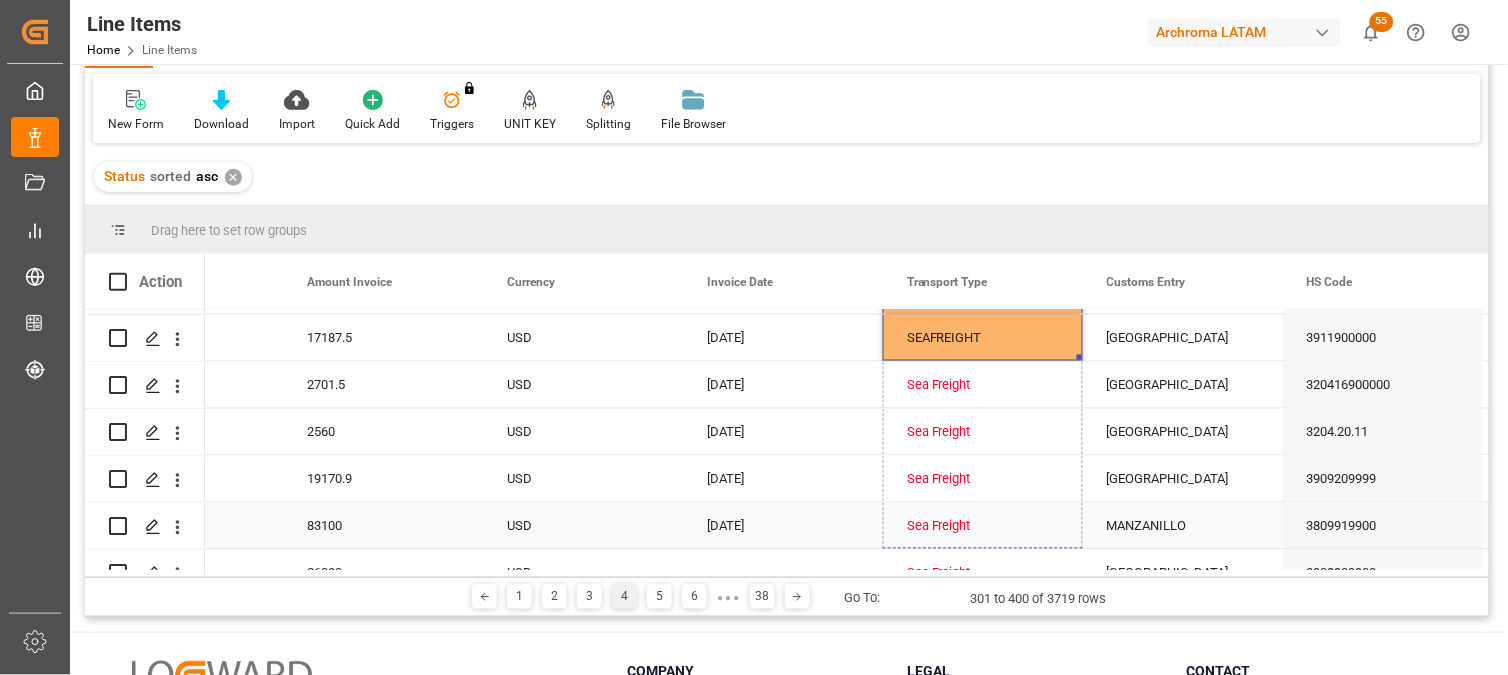 drag, startPoint x: 1081, startPoint y: 356, endPoint x: 1070, endPoint y: 524, distance: 168.35974 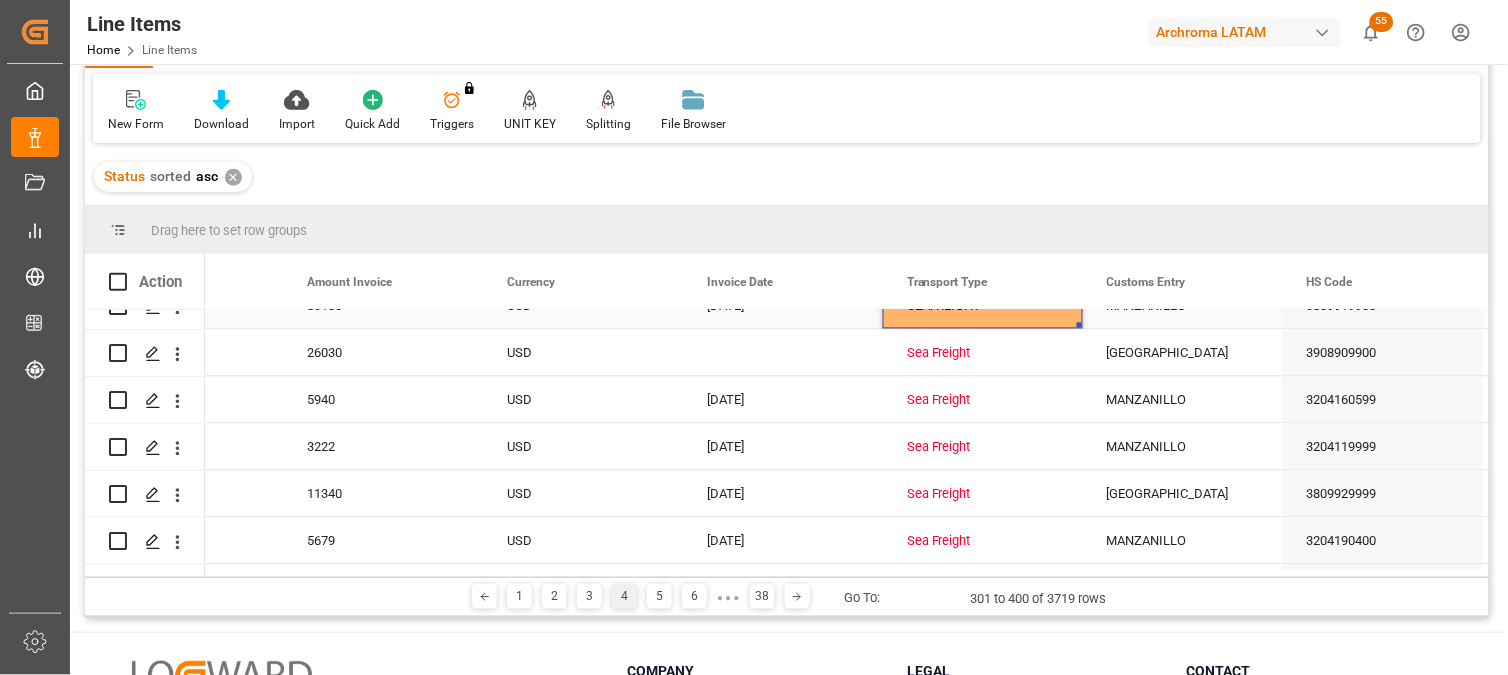 scroll, scrollTop: 1111, scrollLeft: 0, axis: vertical 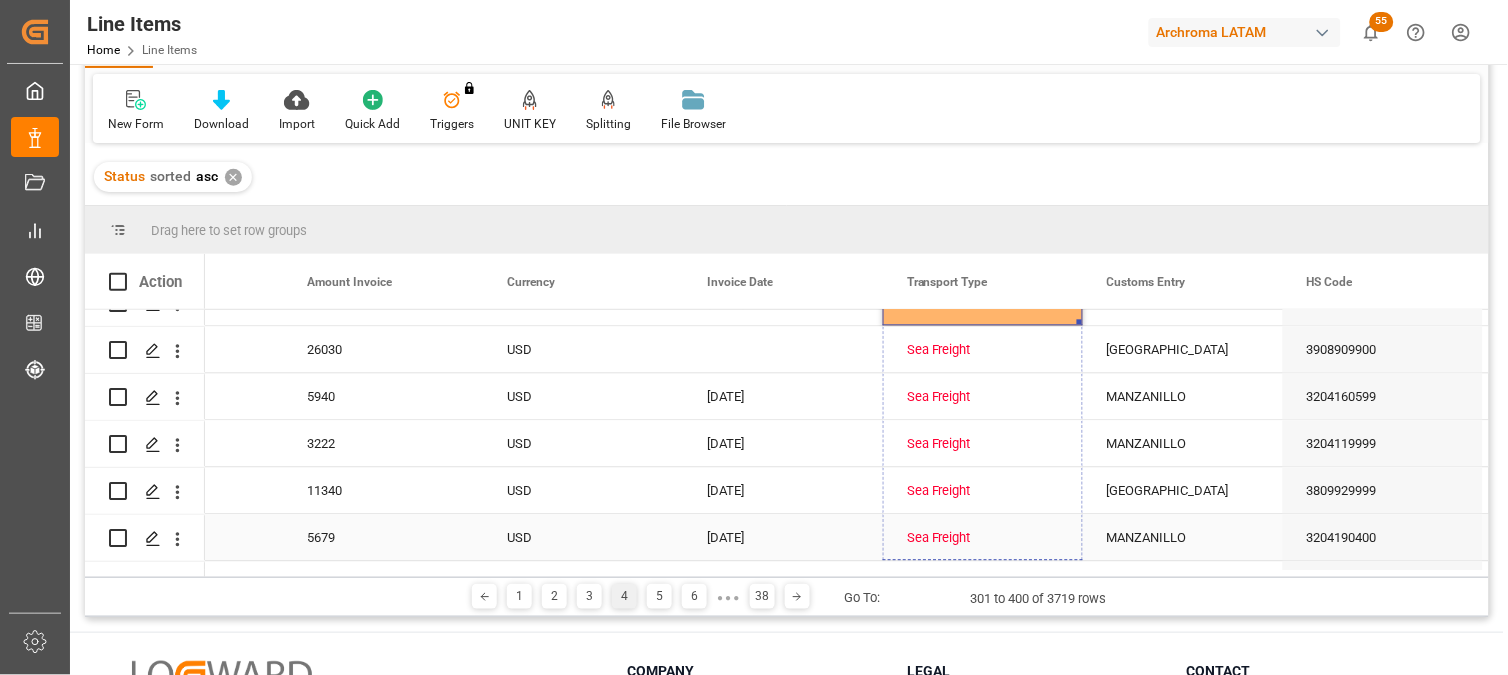 drag, startPoint x: 1078, startPoint y: 320, endPoint x: 1077, endPoint y: 528, distance: 208.00241 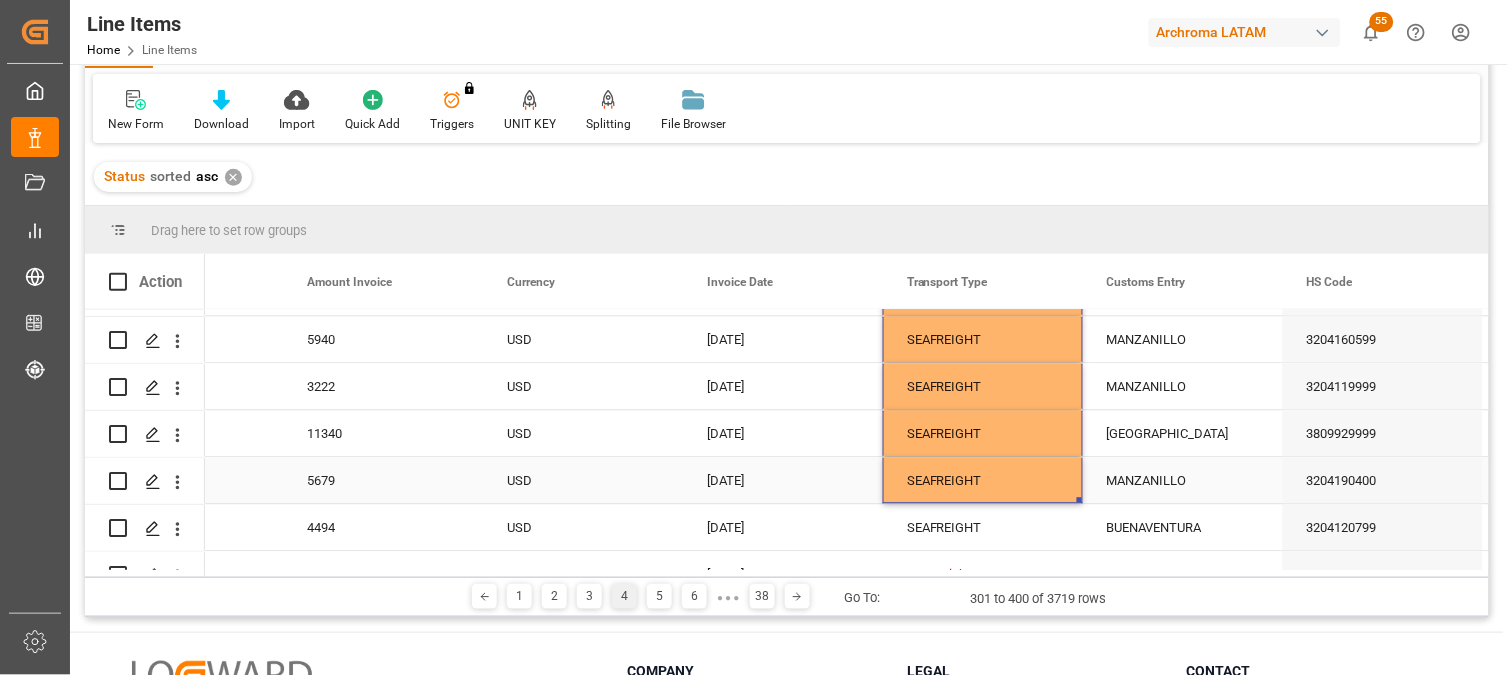 scroll, scrollTop: 1222, scrollLeft: 0, axis: vertical 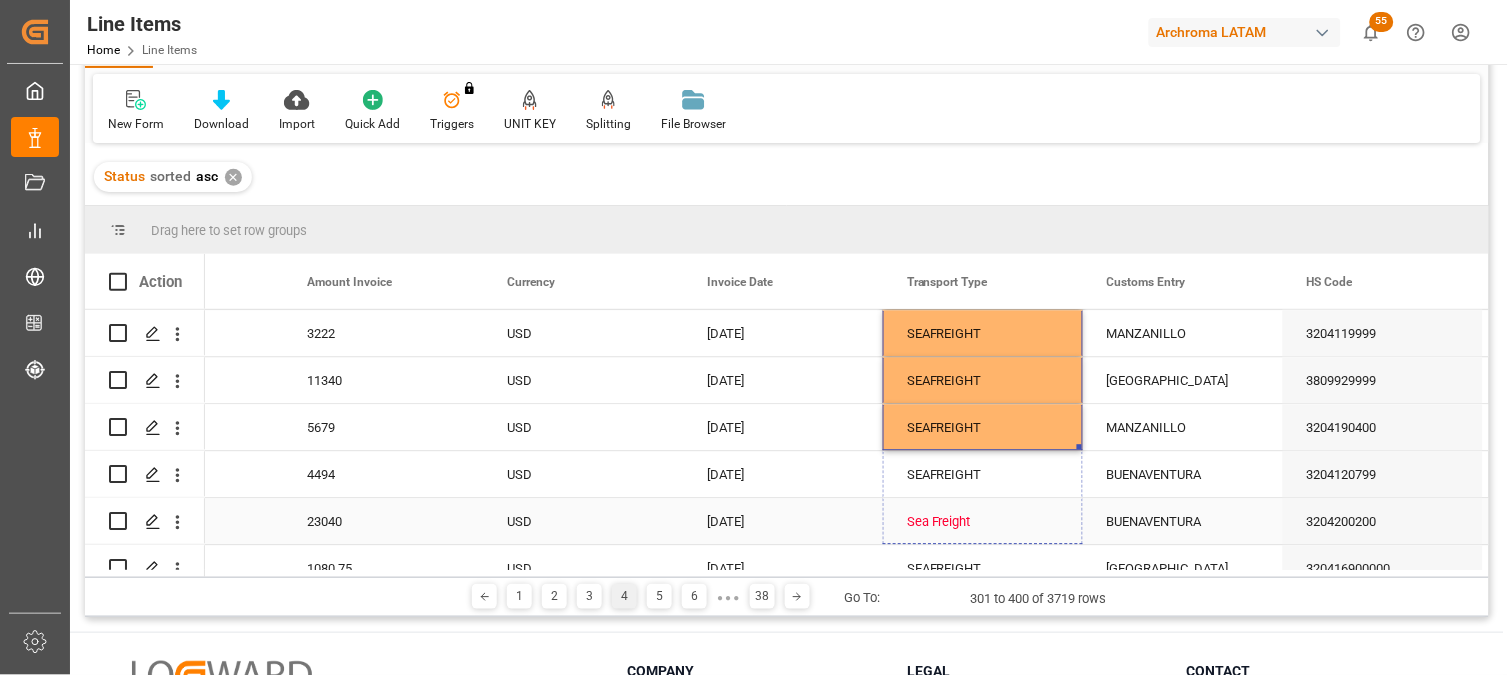 drag, startPoint x: 1080, startPoint y: 446, endPoint x: 1078, endPoint y: 540, distance: 94.02127 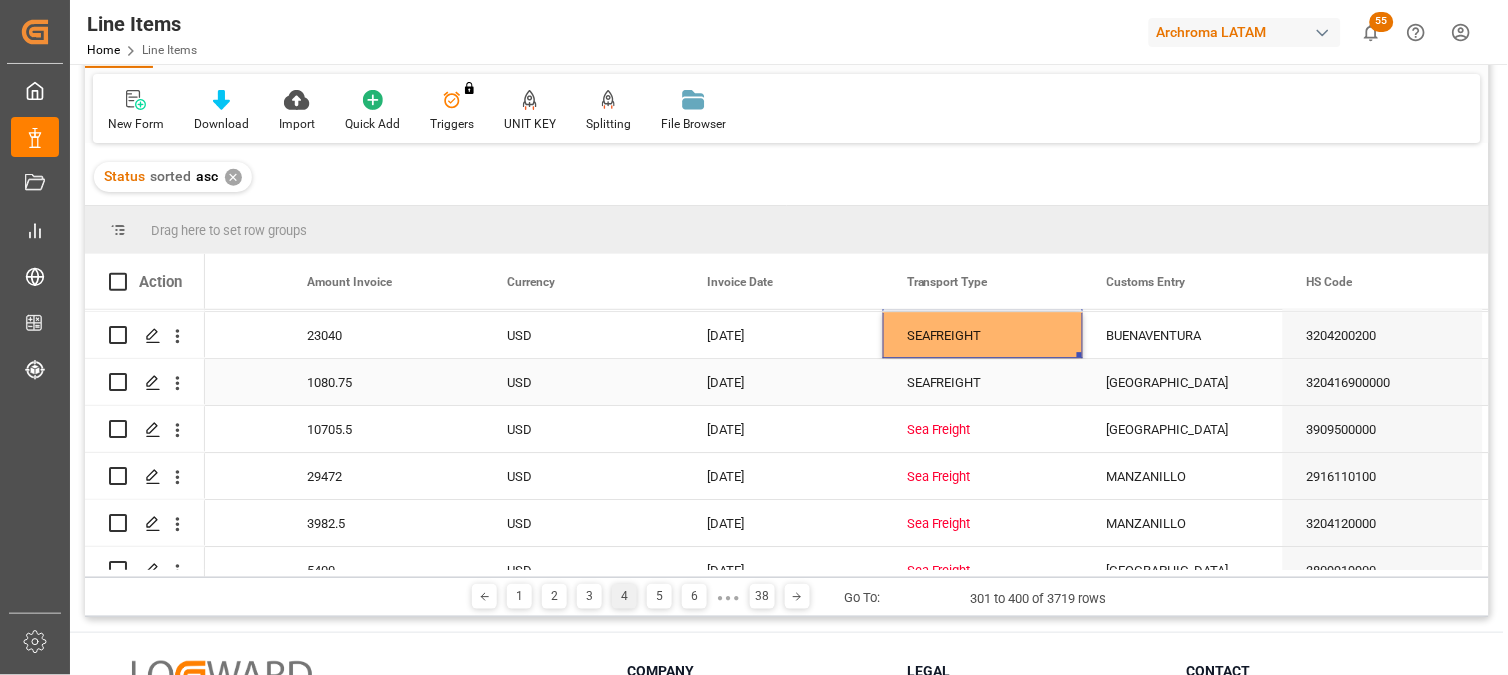 scroll, scrollTop: 1444, scrollLeft: 0, axis: vertical 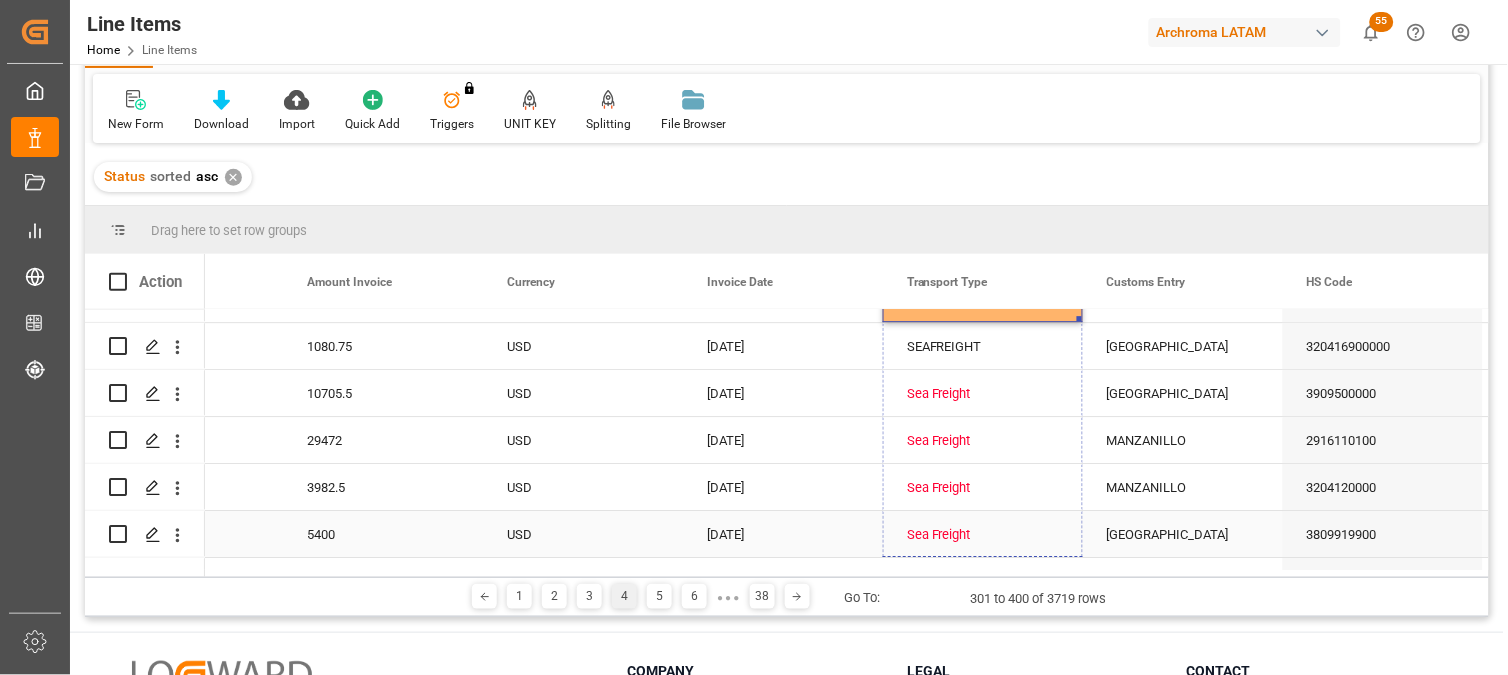 drag, startPoint x: 1081, startPoint y: 315, endPoint x: 1078, endPoint y: 540, distance: 225.02 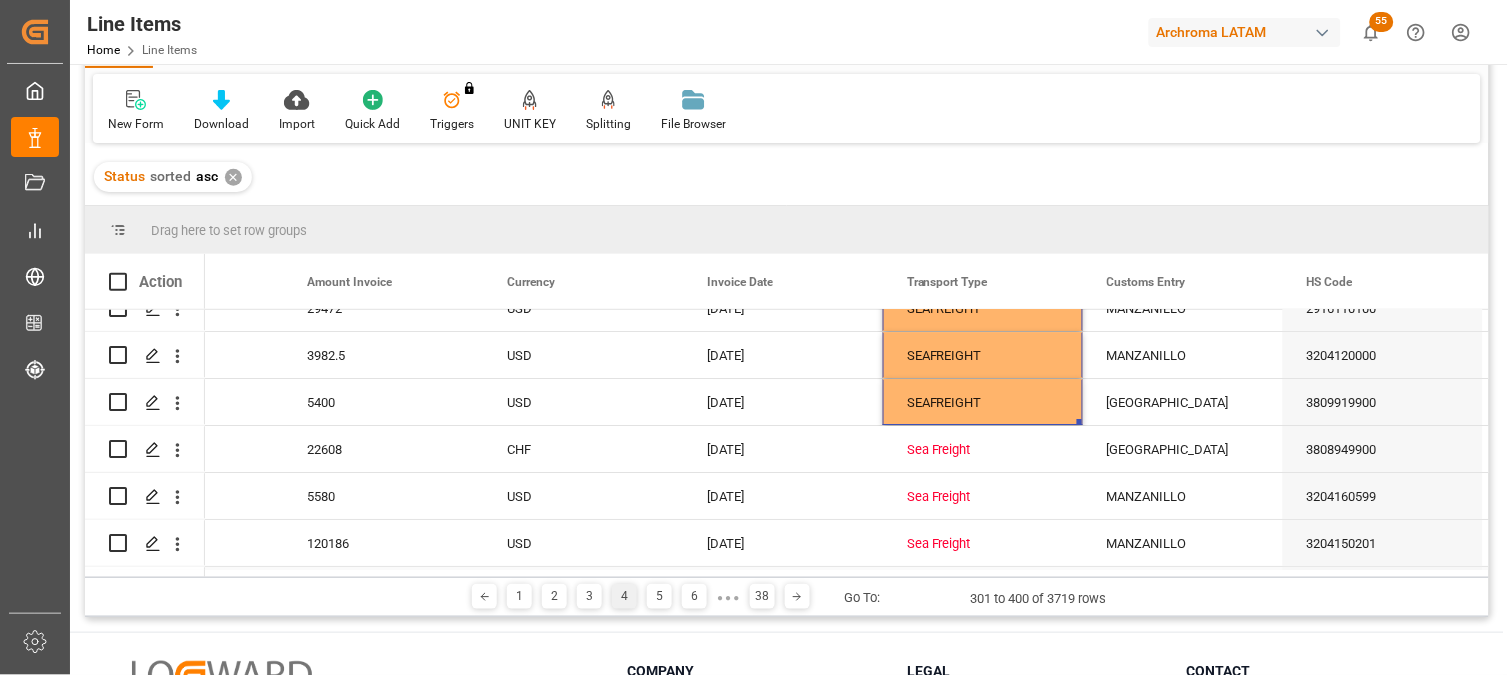 scroll, scrollTop: 1666, scrollLeft: 0, axis: vertical 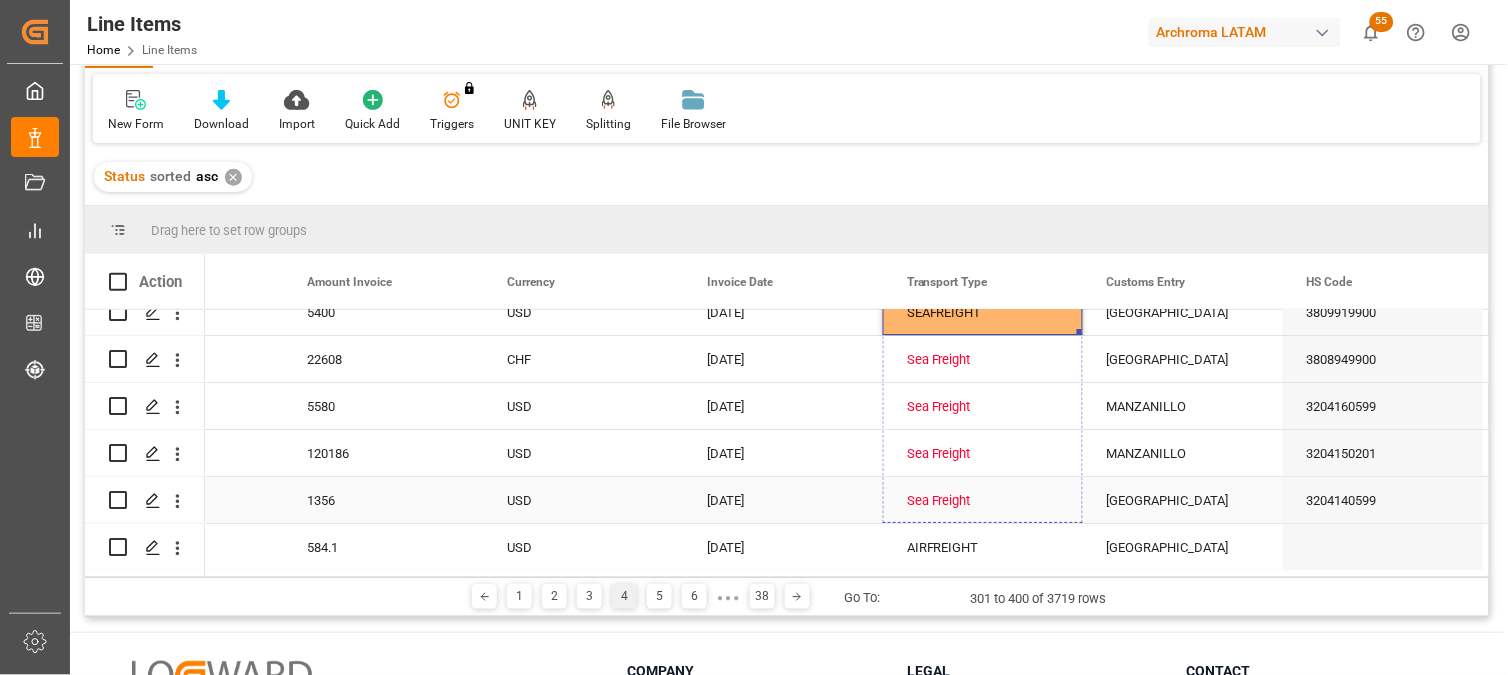 drag, startPoint x: 1080, startPoint y: 330, endPoint x: 1077, endPoint y: 490, distance: 160.02812 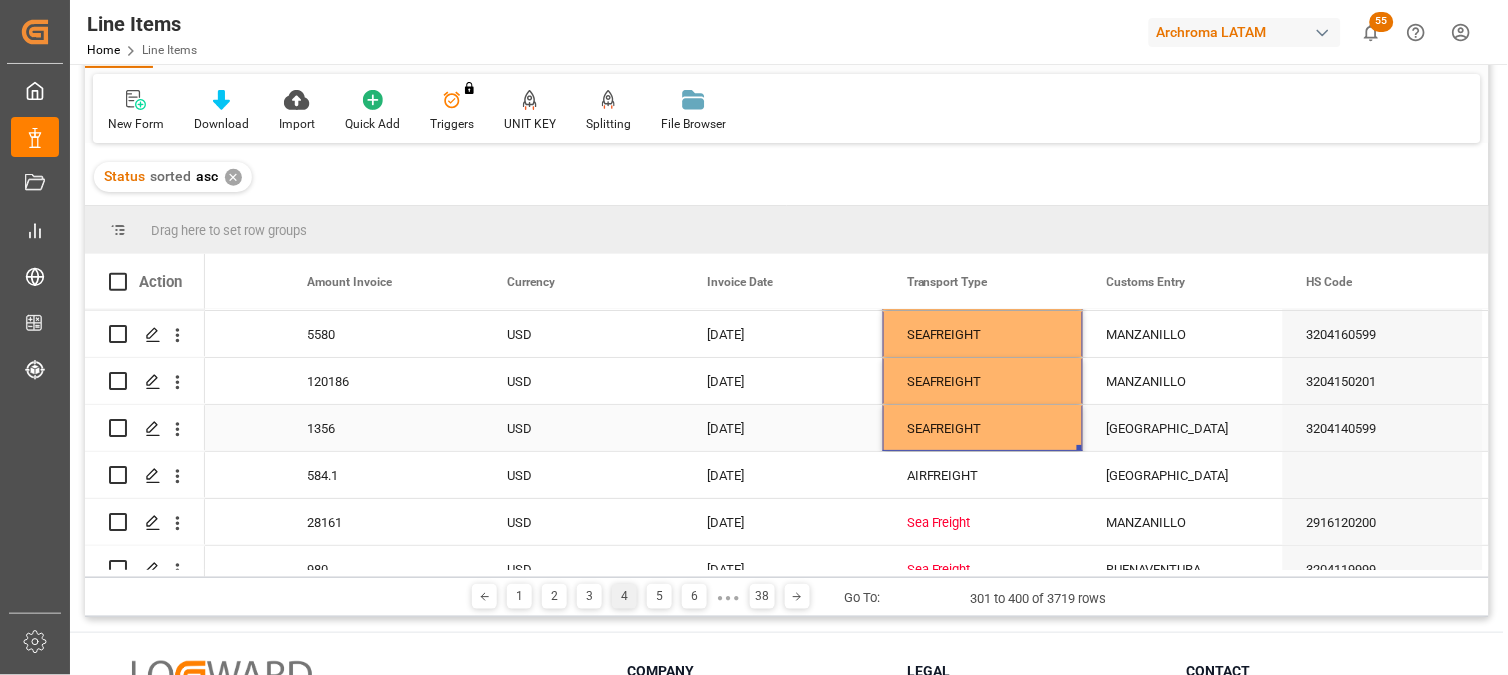 scroll, scrollTop: 1777, scrollLeft: 0, axis: vertical 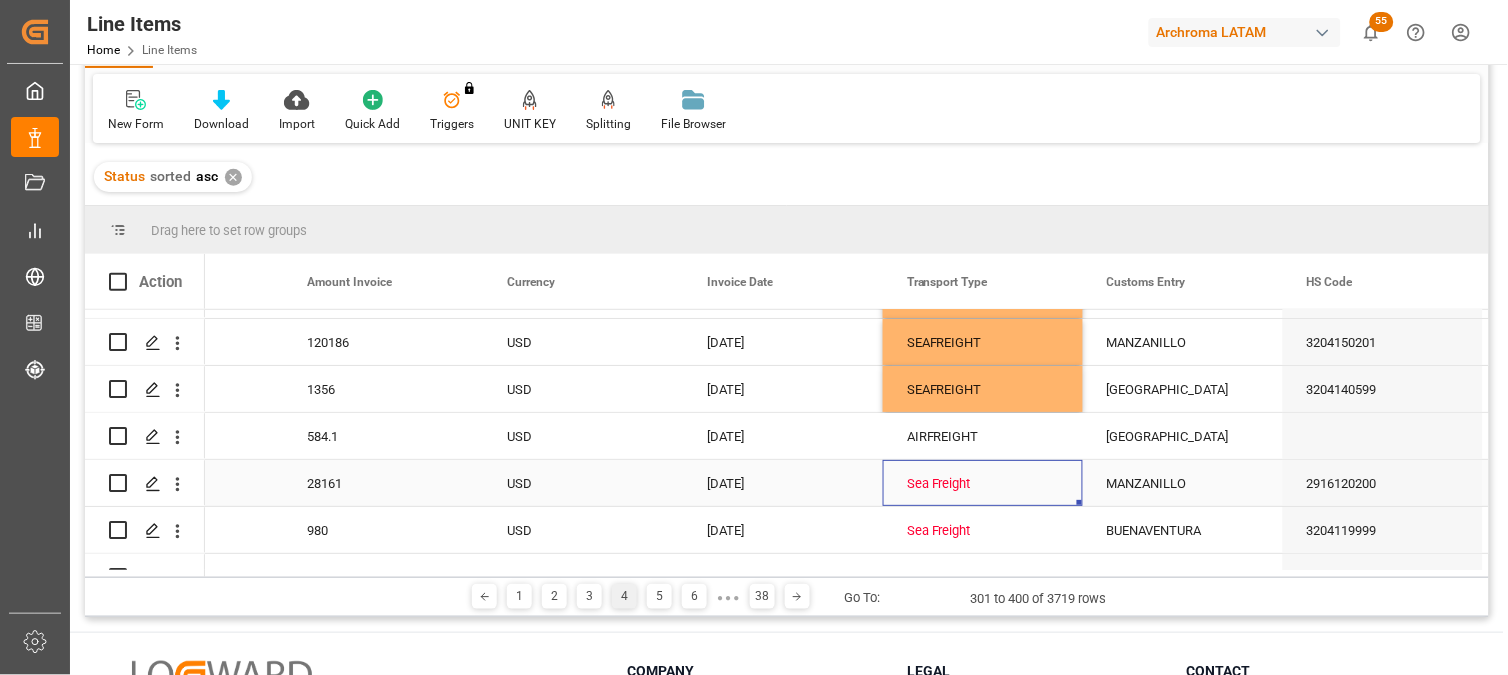 click on "Sea Freight" at bounding box center (983, 484) 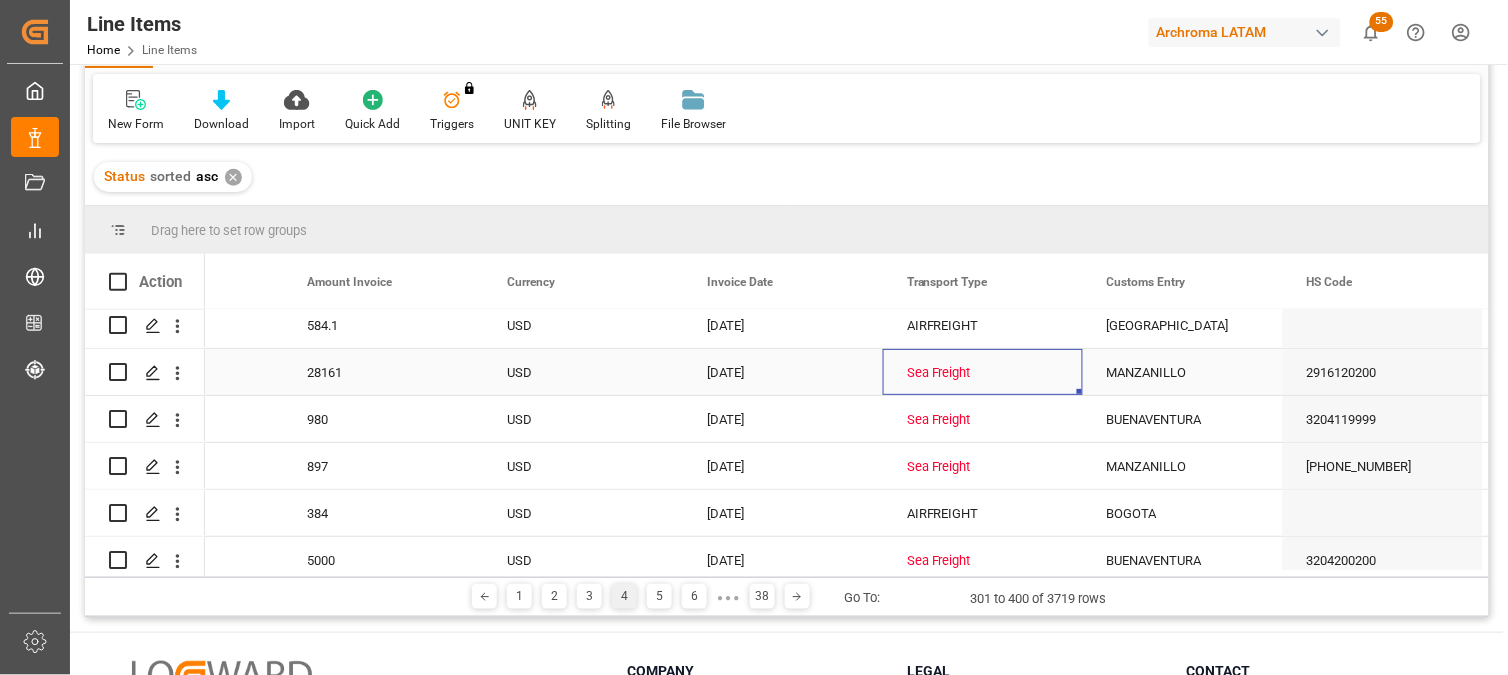 click on "Sea Freight" at bounding box center (983, 373) 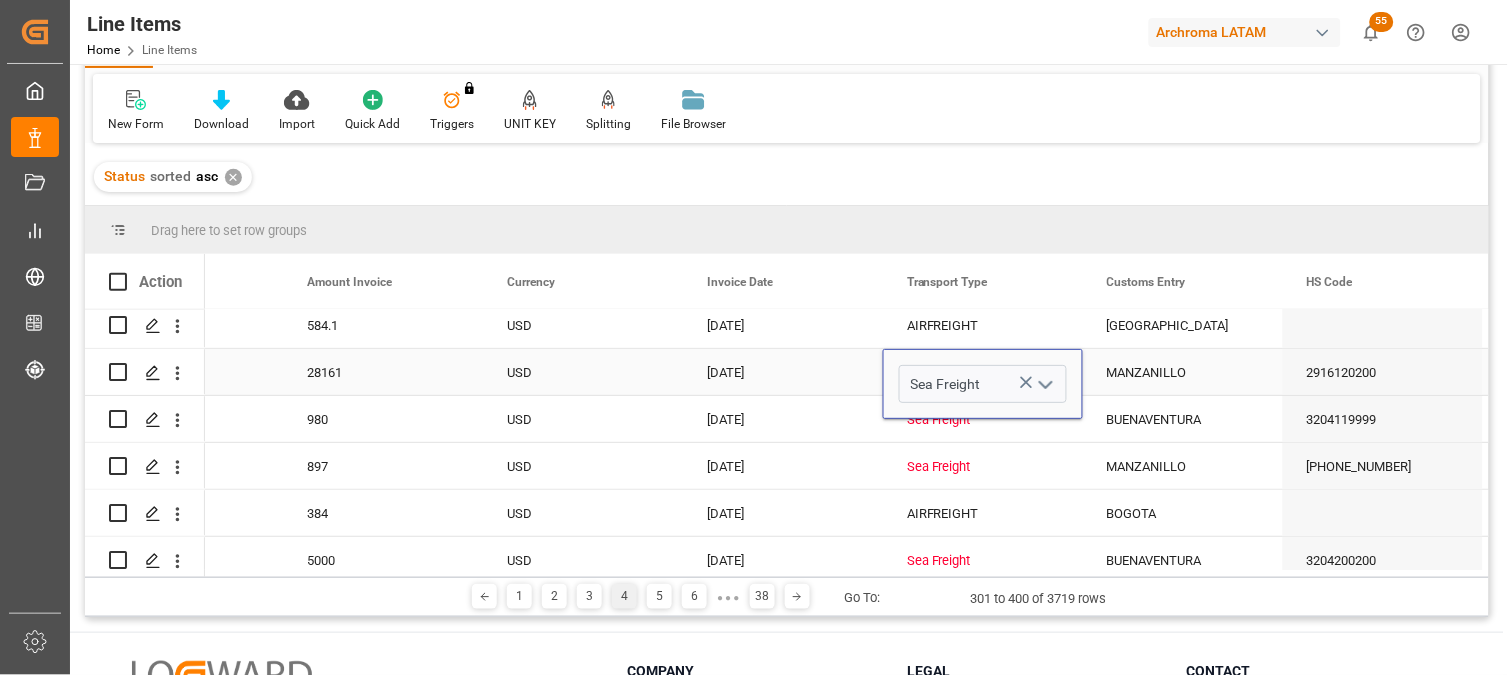 drag, startPoint x: 1020, startPoint y: 377, endPoint x: 1032, endPoint y: 378, distance: 12.0415945 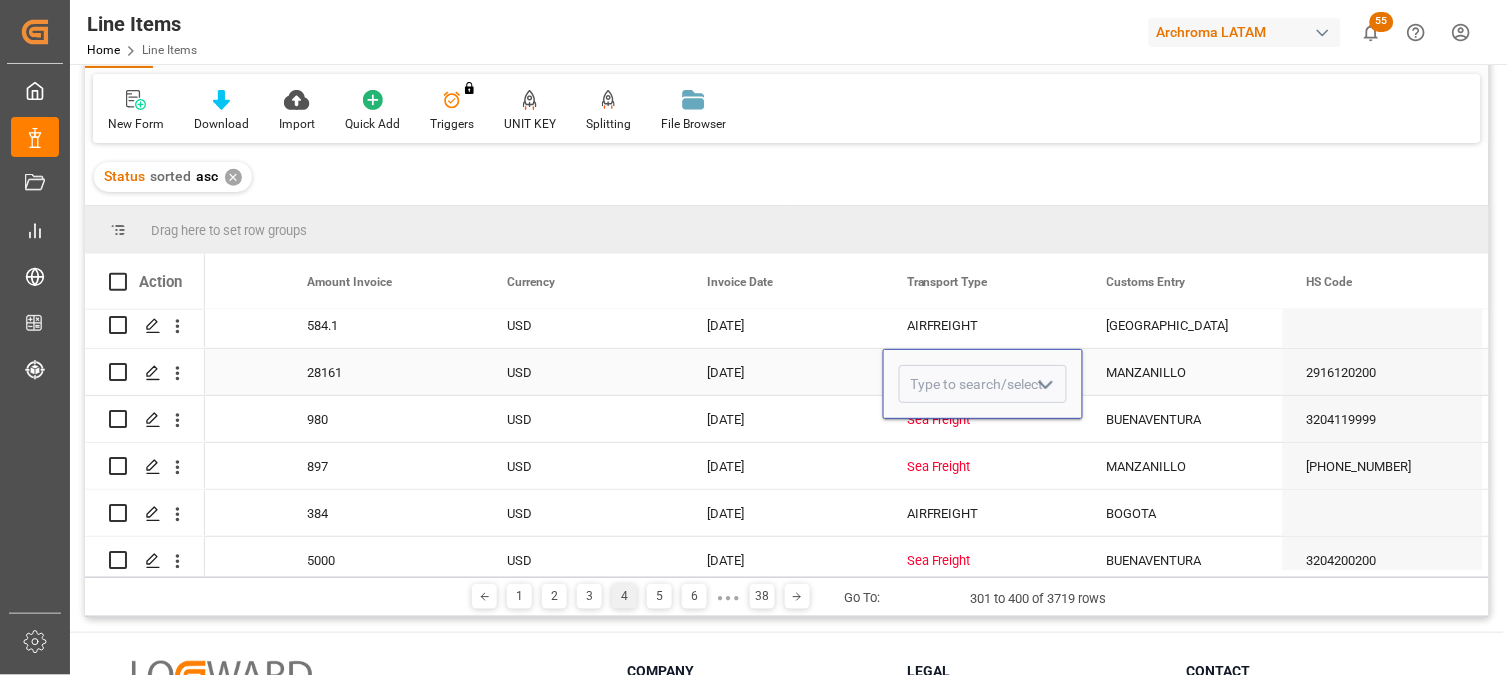 click 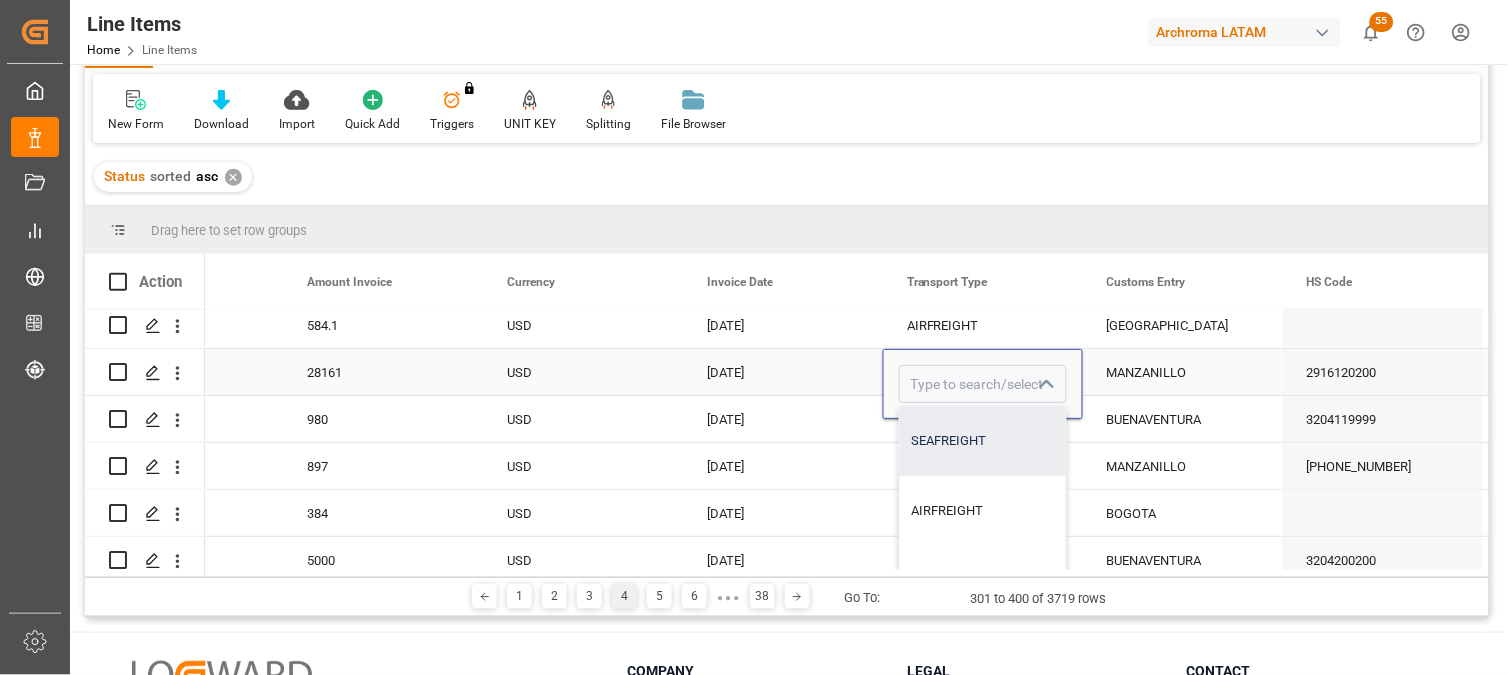 click on "SEAFREIGHT" at bounding box center (983, 441) 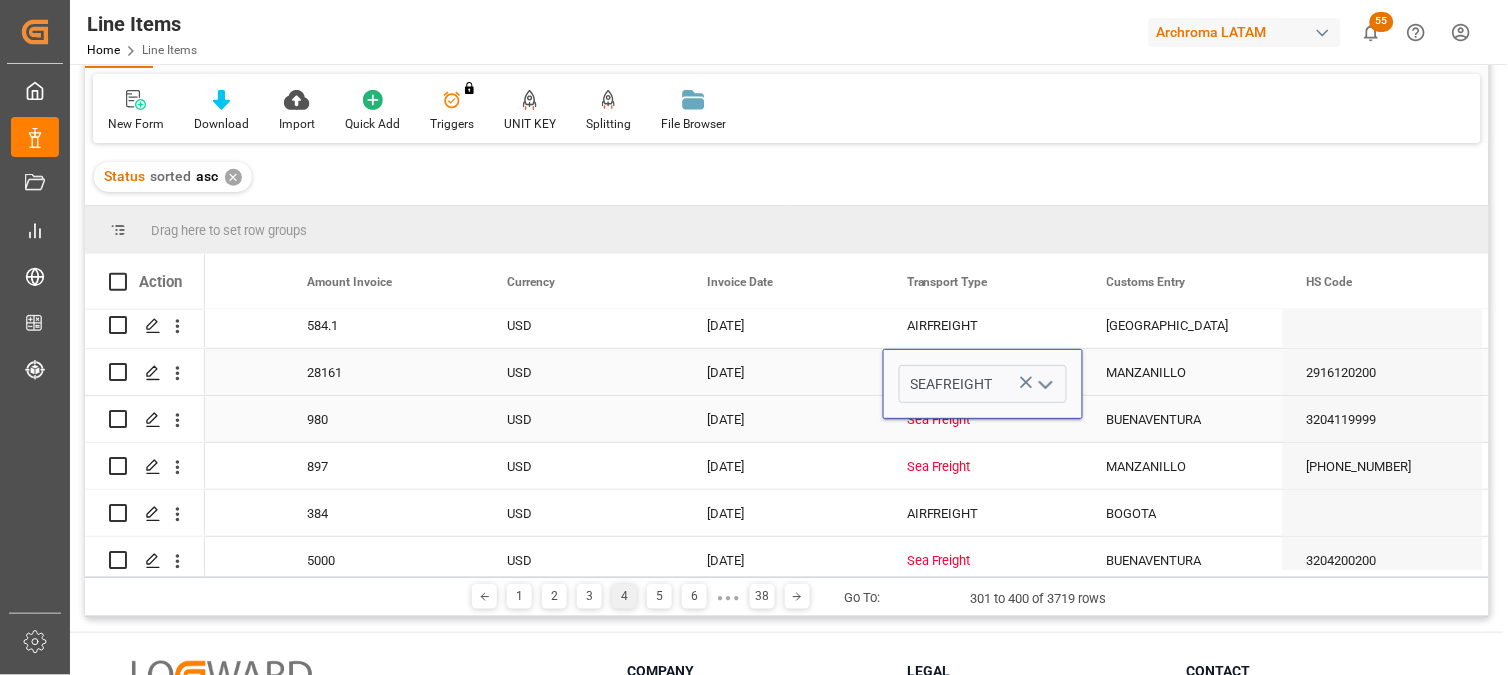 click on "Sea Freight" at bounding box center [983, 420] 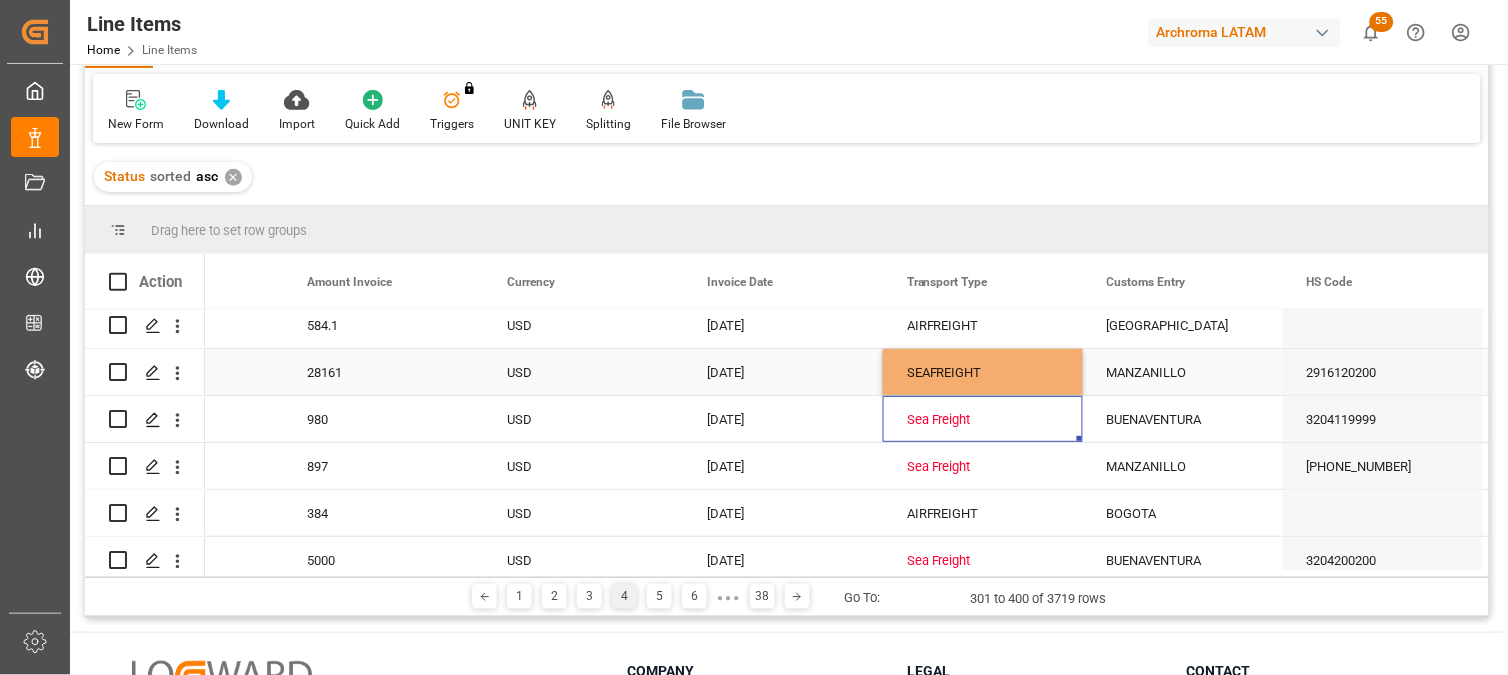 click on "SEAFREIGHT" at bounding box center [983, 373] 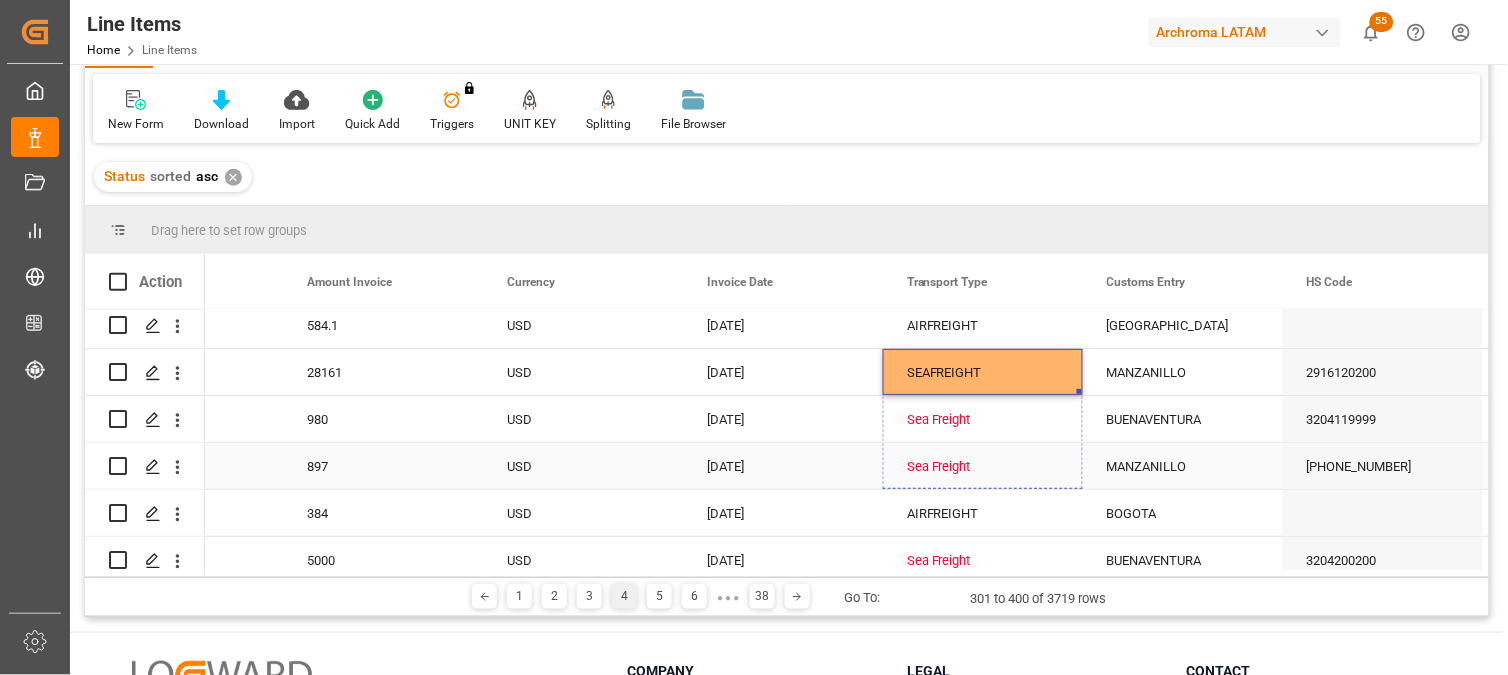 drag, startPoint x: 1075, startPoint y: 386, endPoint x: 1076, endPoint y: 456, distance: 70.00714 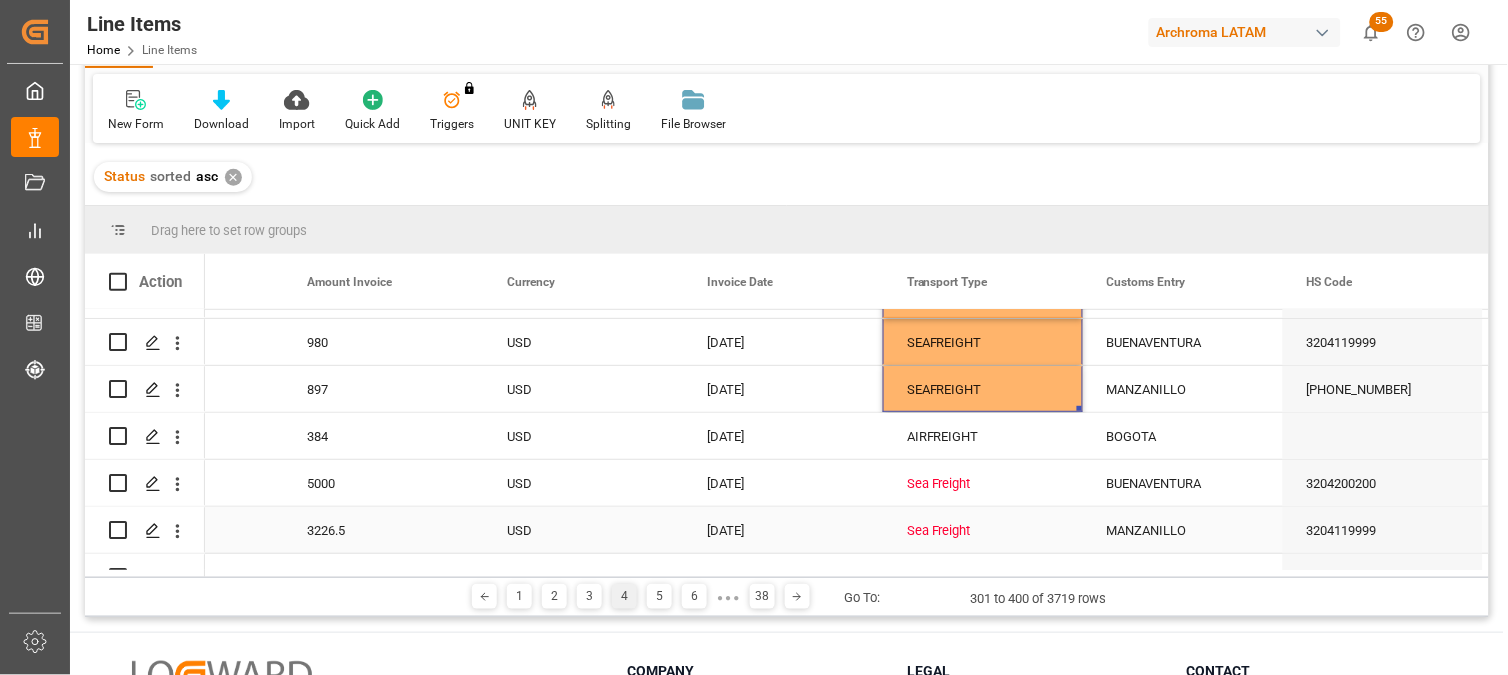scroll, scrollTop: 2000, scrollLeft: 0, axis: vertical 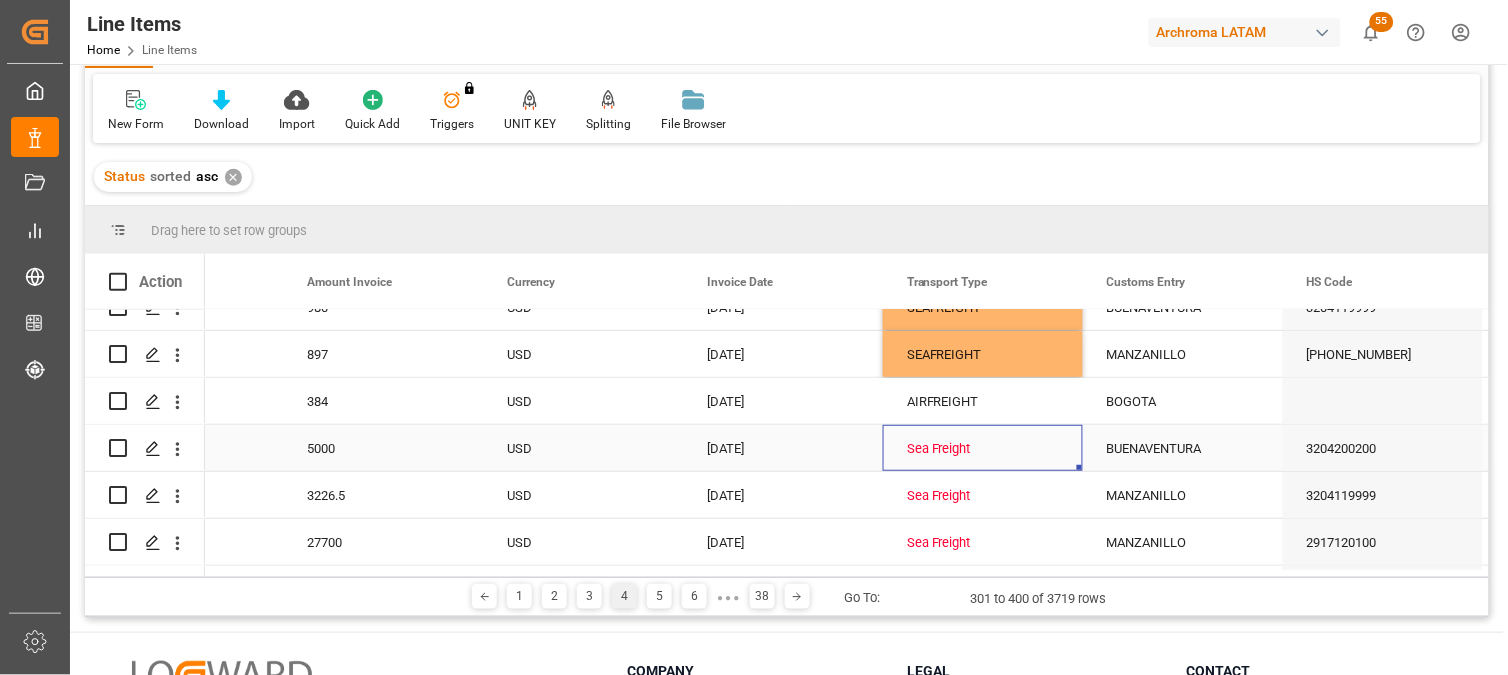 click on "Sea Freight" at bounding box center [983, 449] 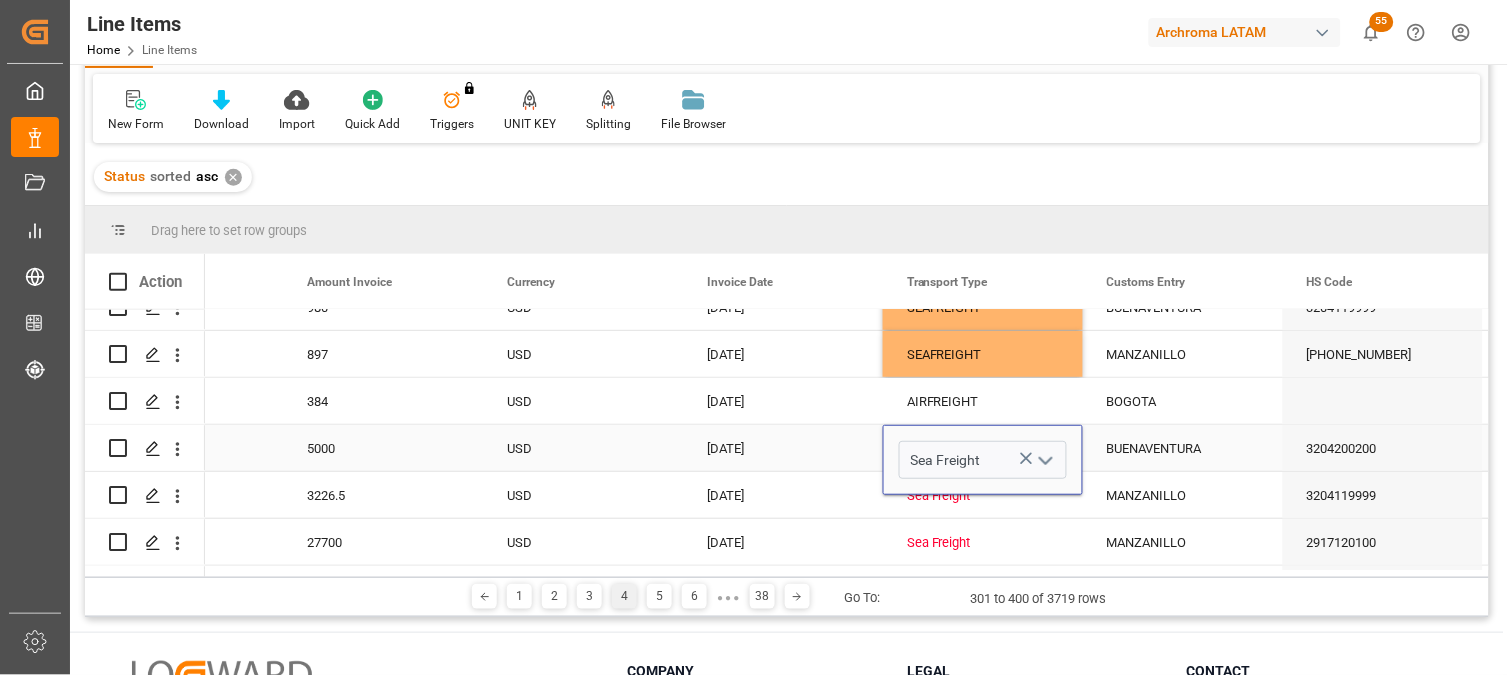 click 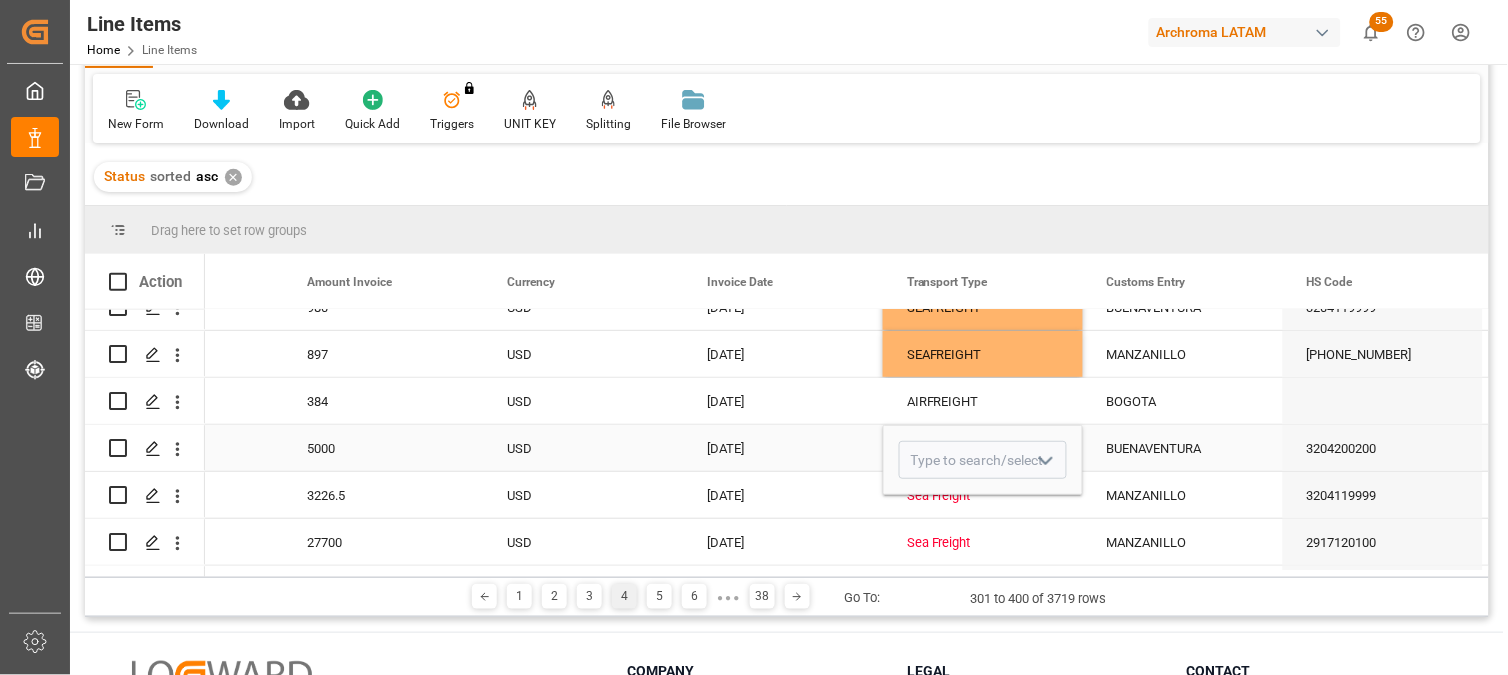 click 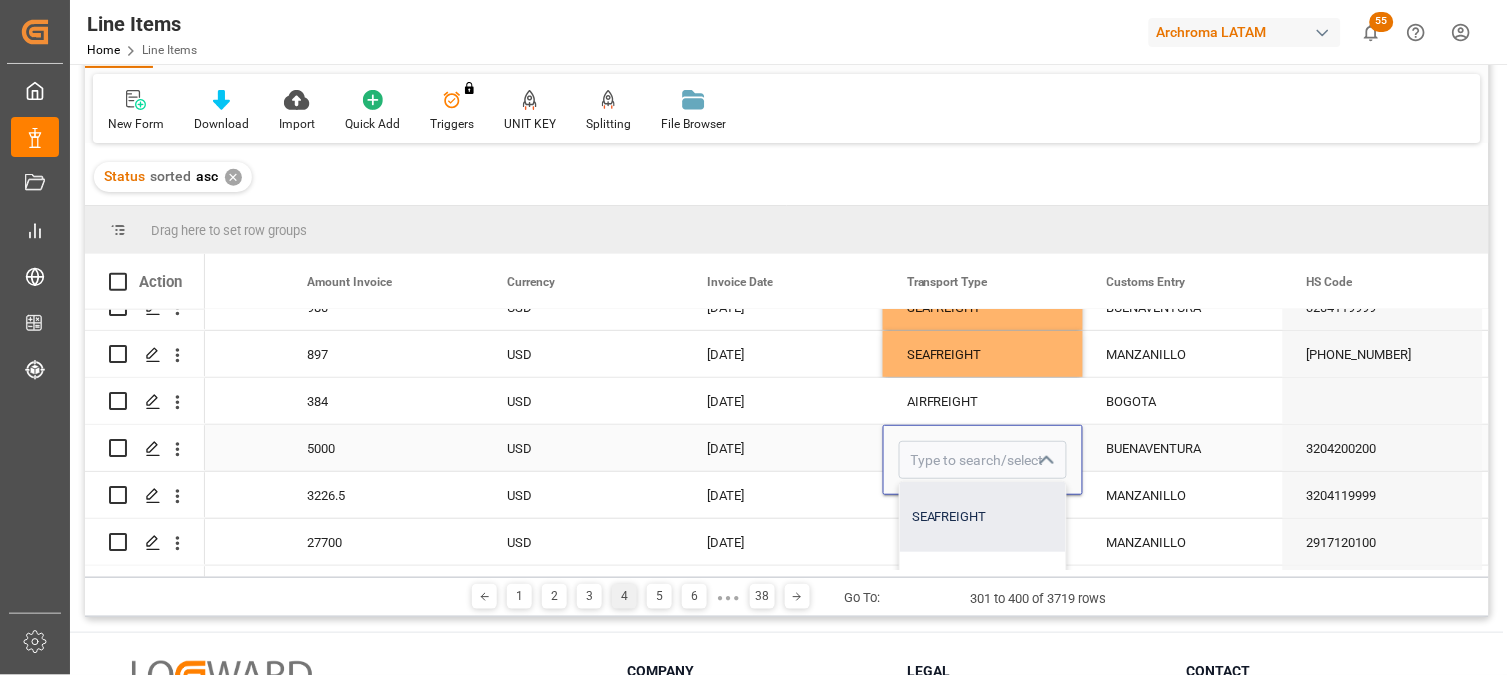 click on "SEAFREIGHT" at bounding box center (983, 517) 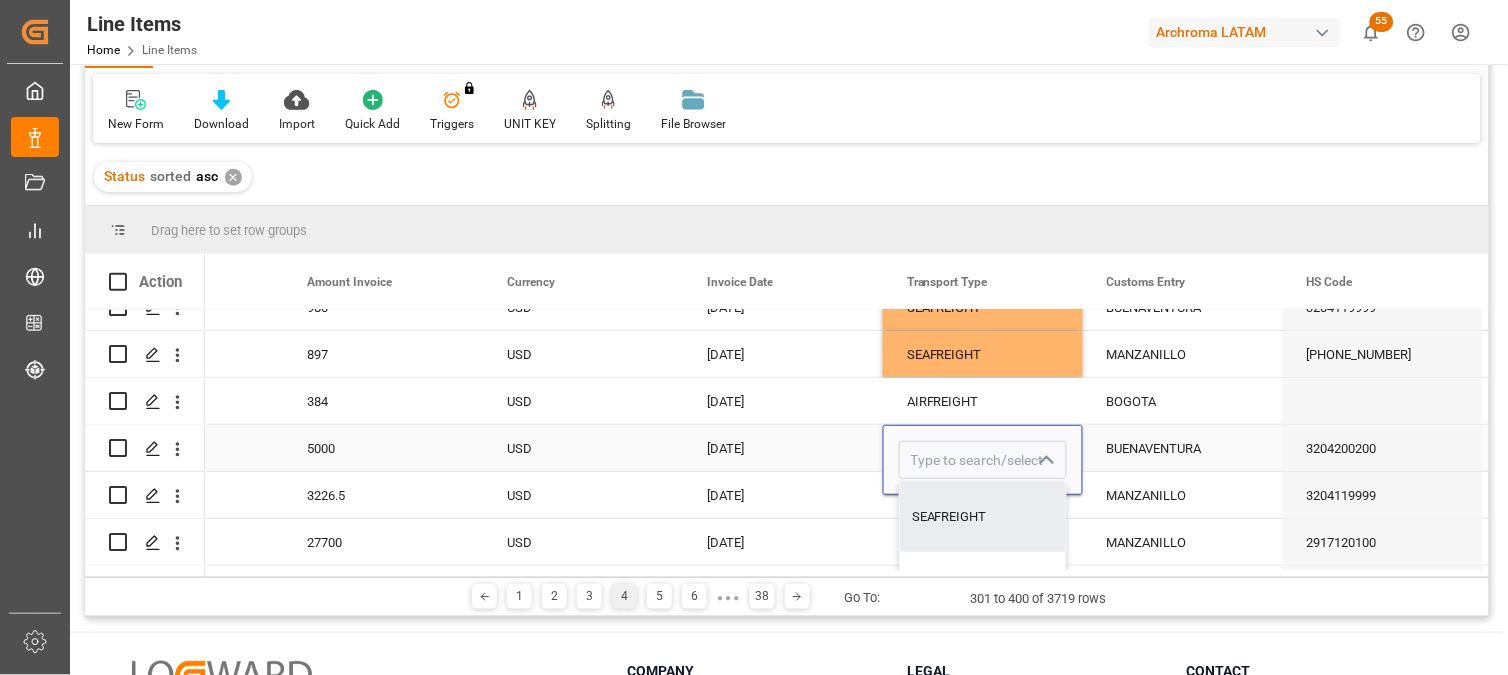 type on "SEAFREIGHT" 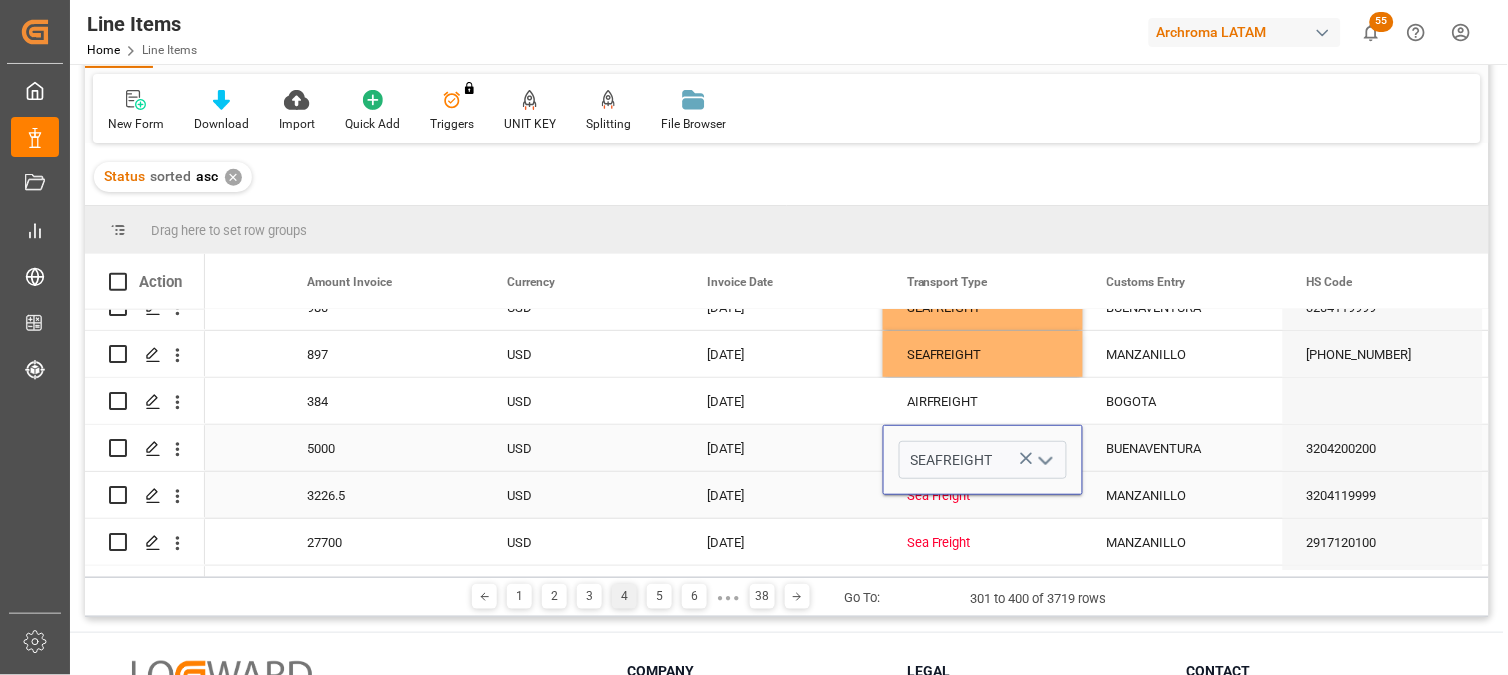 click on "Sea Freight" at bounding box center (983, 496) 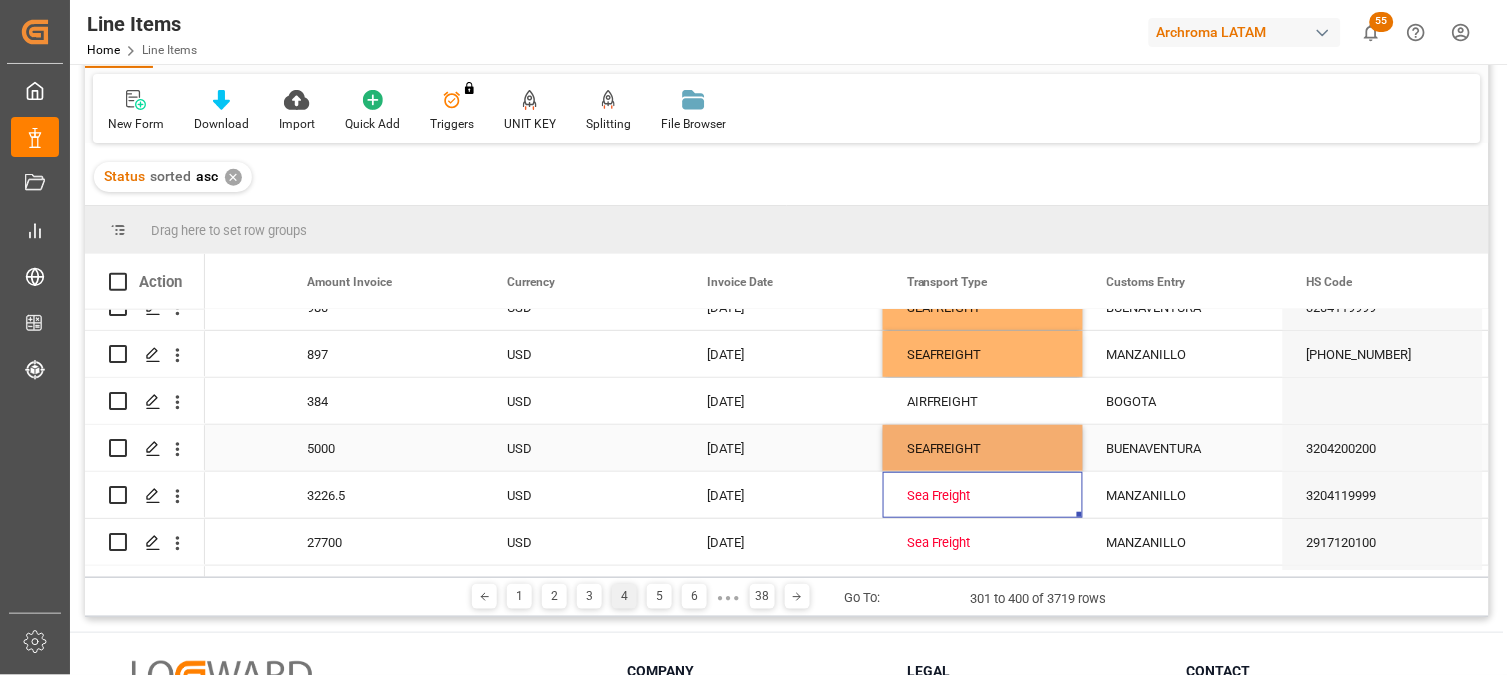 click on "SEAFREIGHT" at bounding box center [983, 449] 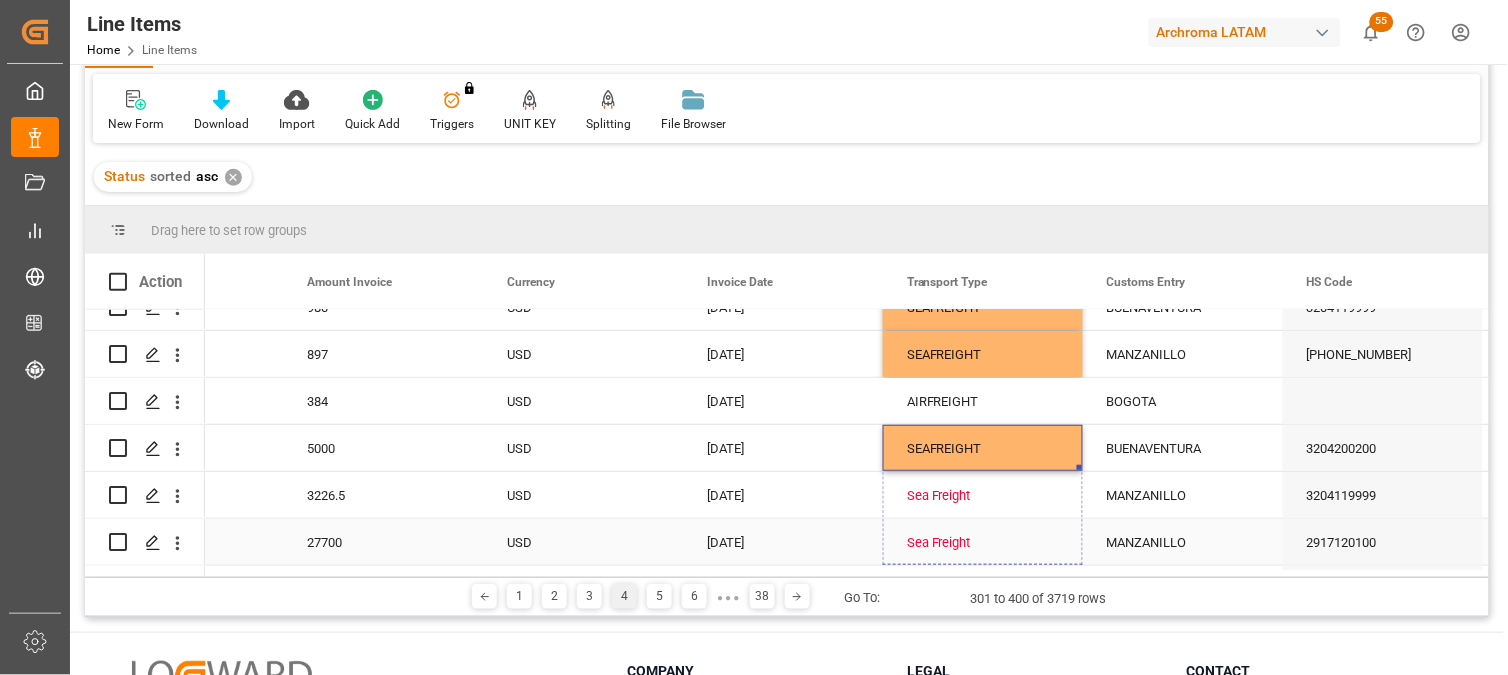 drag, startPoint x: 1081, startPoint y: 466, endPoint x: 1077, endPoint y: 527, distance: 61.13101 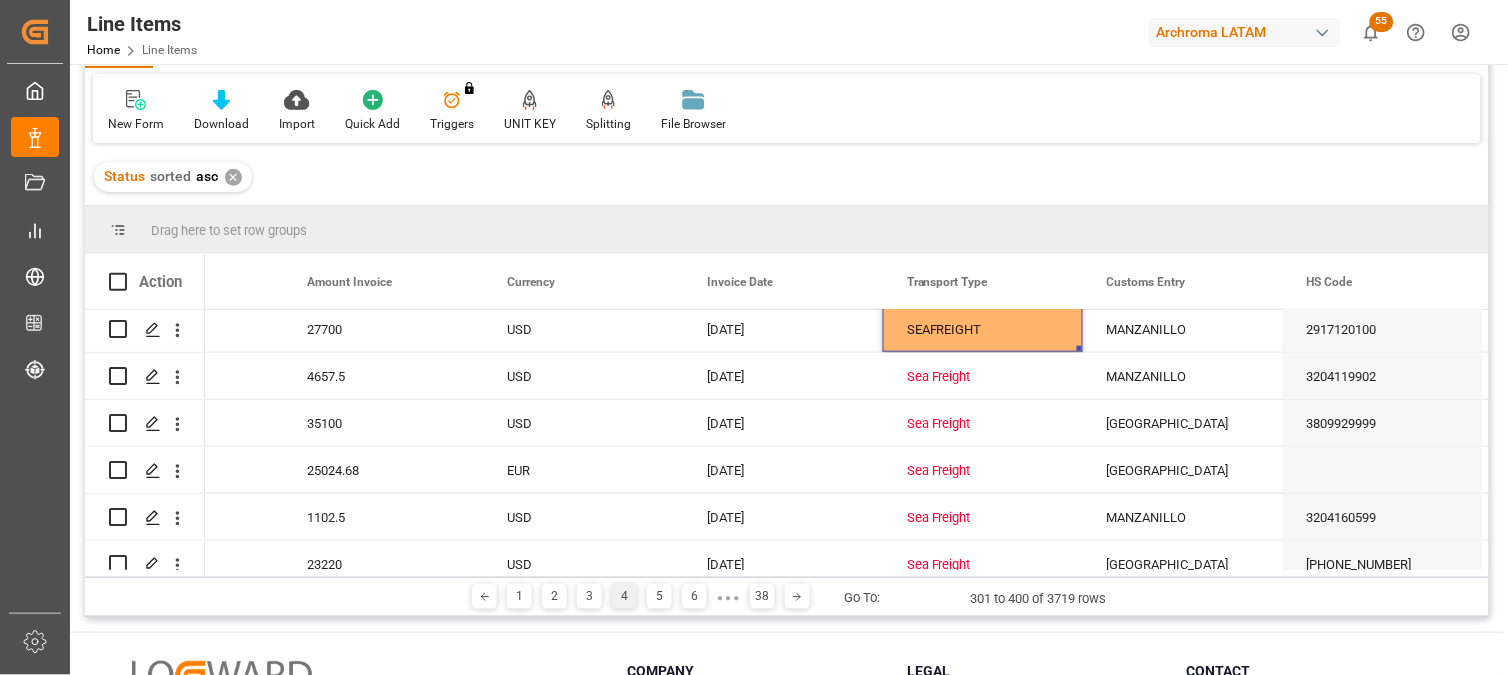 scroll, scrollTop: 2222, scrollLeft: 0, axis: vertical 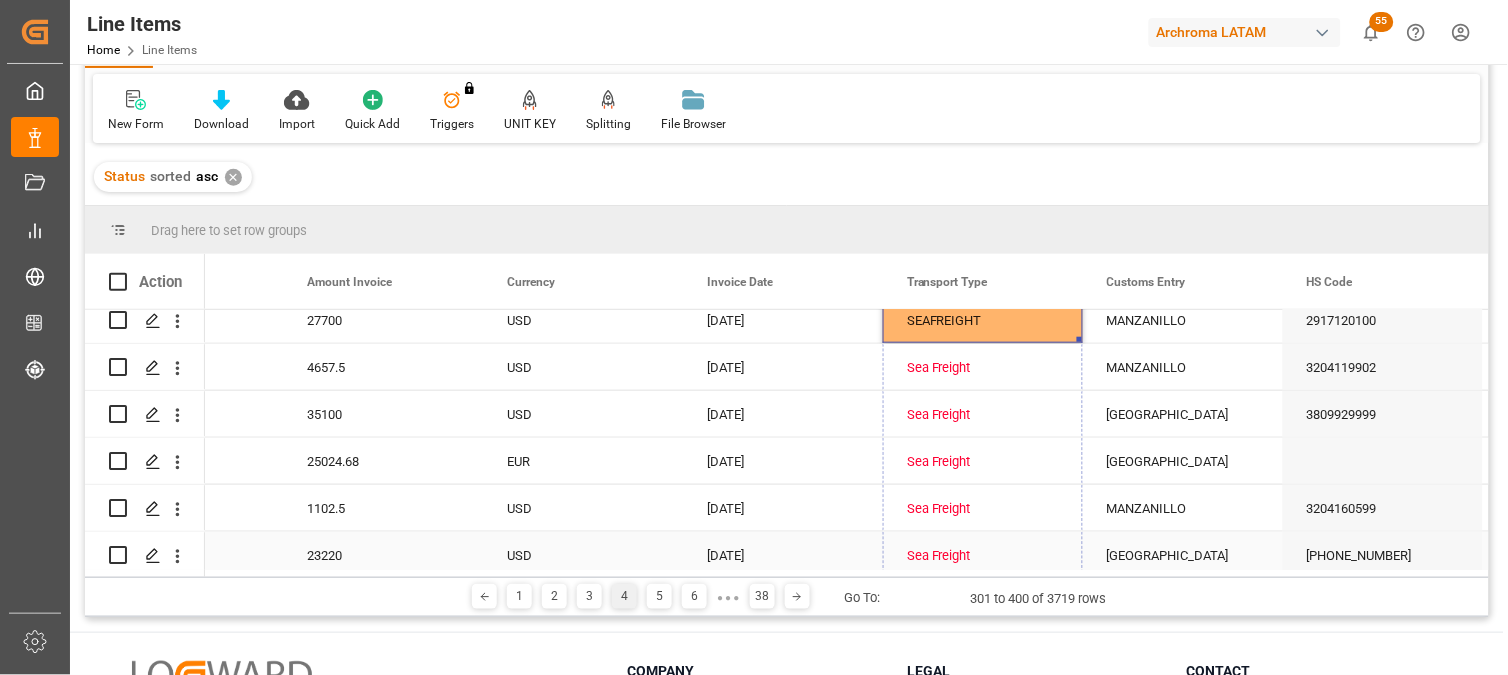 drag, startPoint x: 1076, startPoint y: 341, endPoint x: 1072, endPoint y: 536, distance: 195.04102 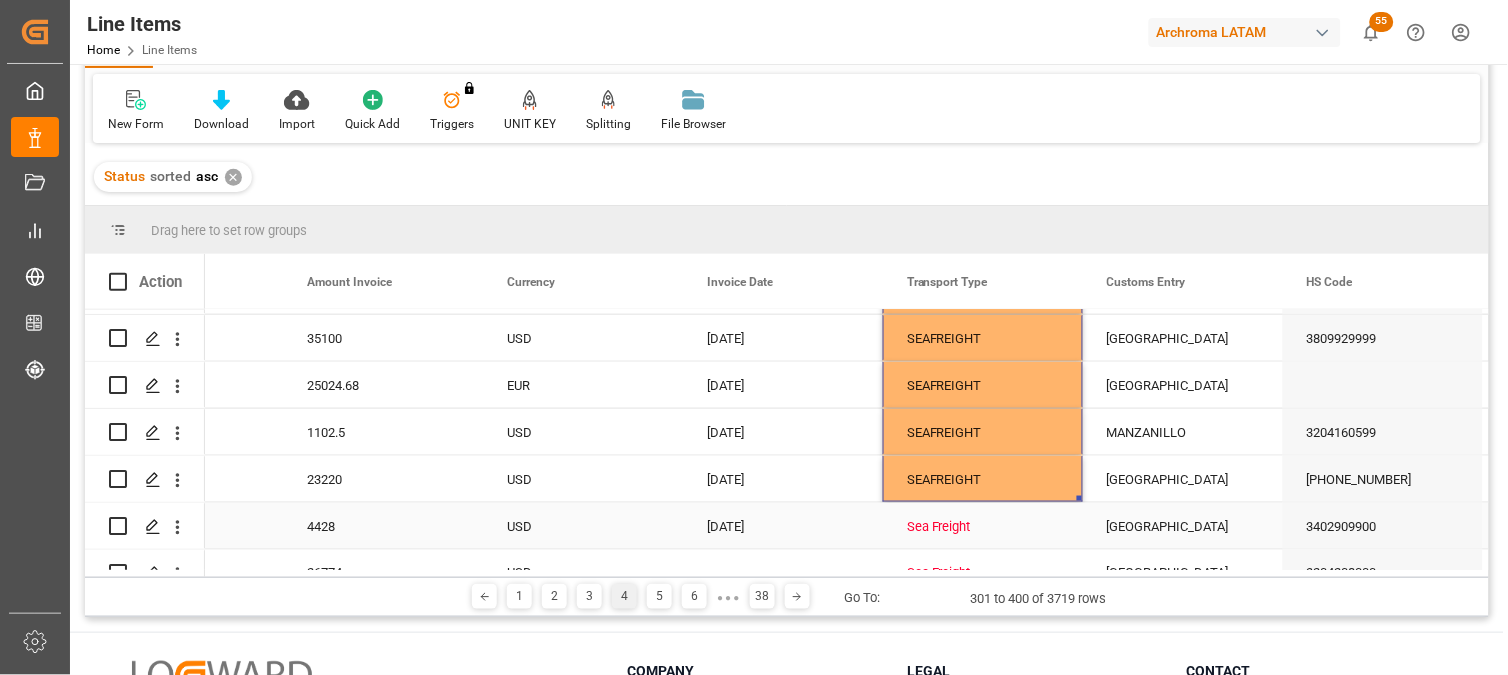 scroll, scrollTop: 2333, scrollLeft: 0, axis: vertical 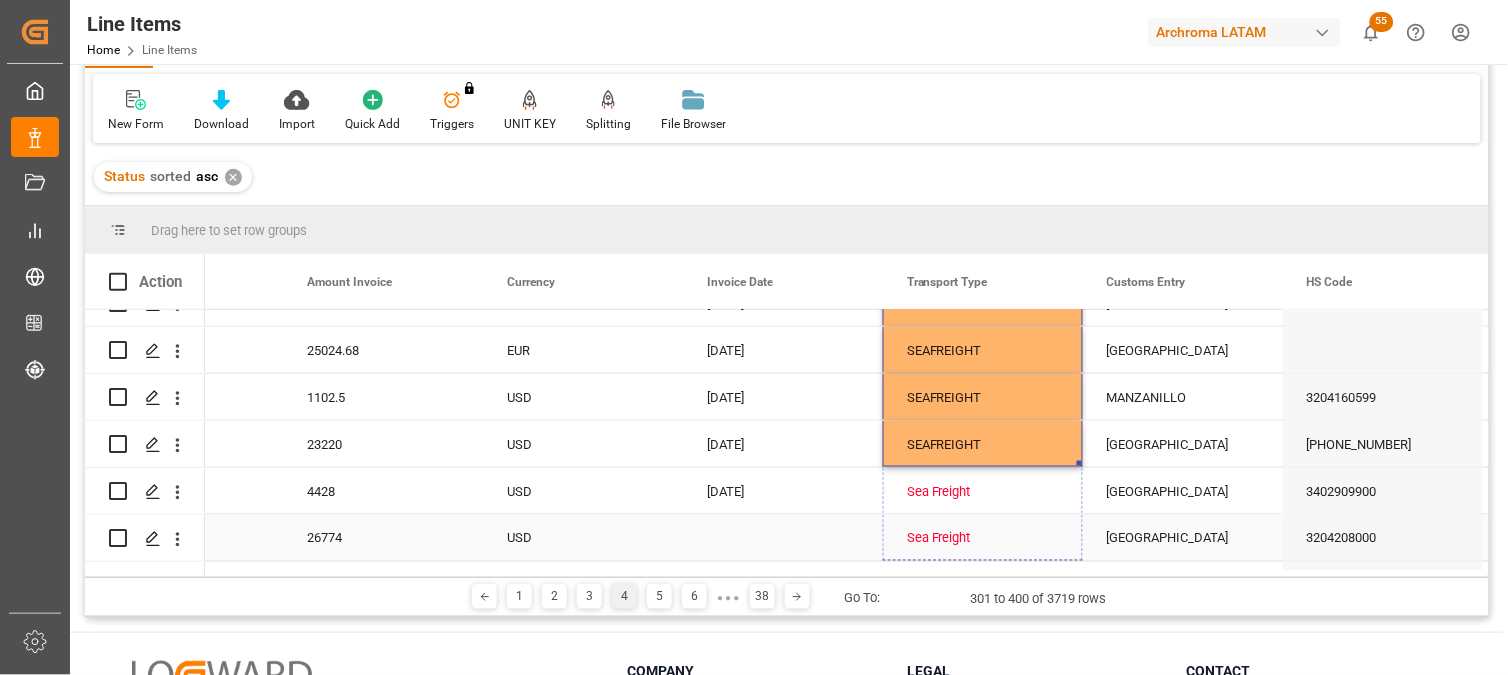 drag, startPoint x: 1075, startPoint y: 464, endPoint x: 1075, endPoint y: 522, distance: 58 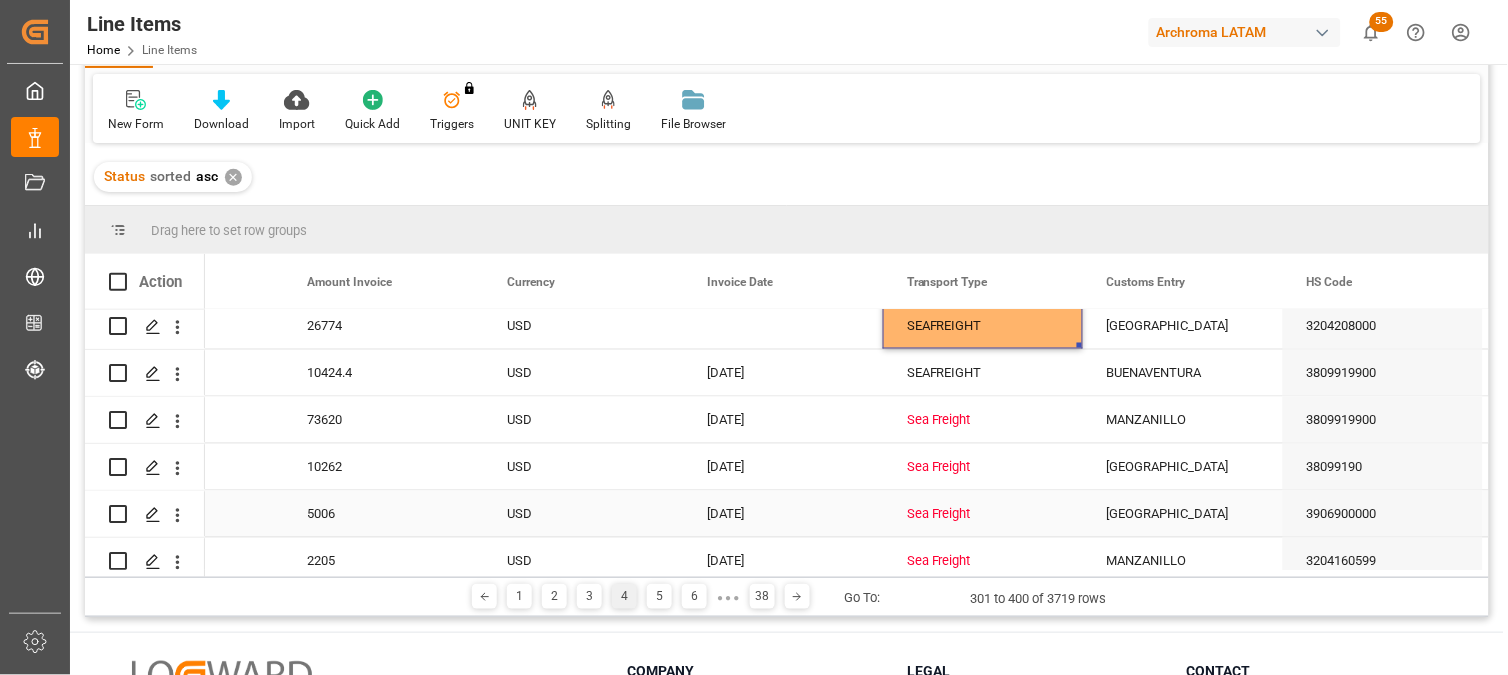 scroll, scrollTop: 2555, scrollLeft: 0, axis: vertical 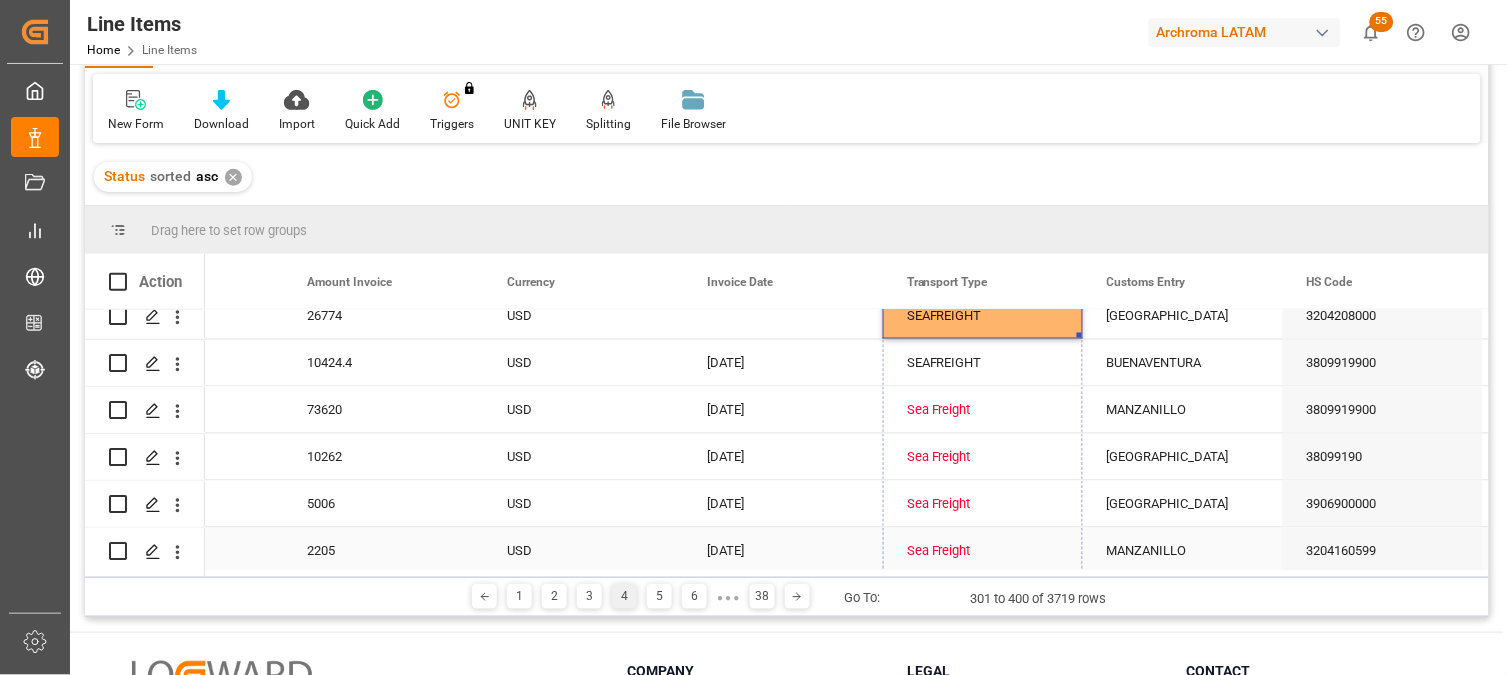 drag, startPoint x: 1080, startPoint y: 333, endPoint x: 1077, endPoint y: 540, distance: 207.02174 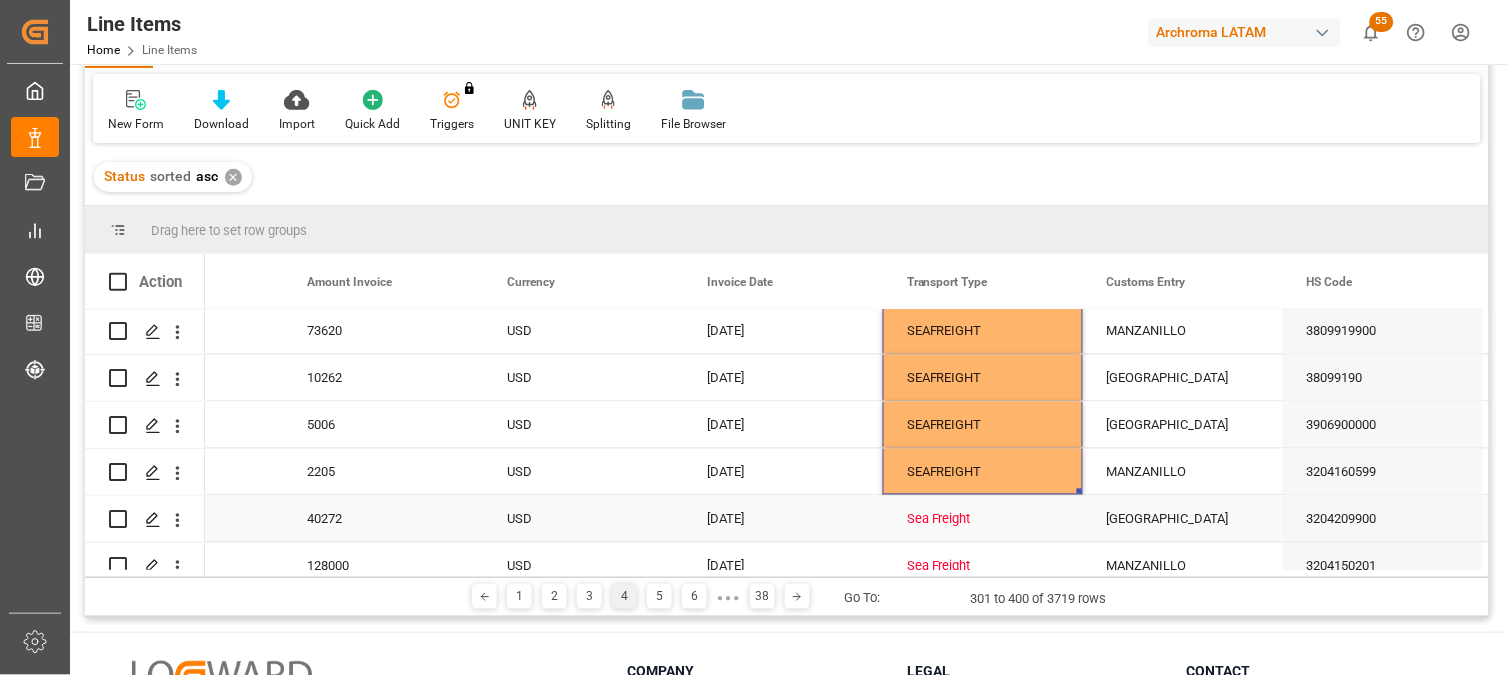scroll, scrollTop: 2666, scrollLeft: 0, axis: vertical 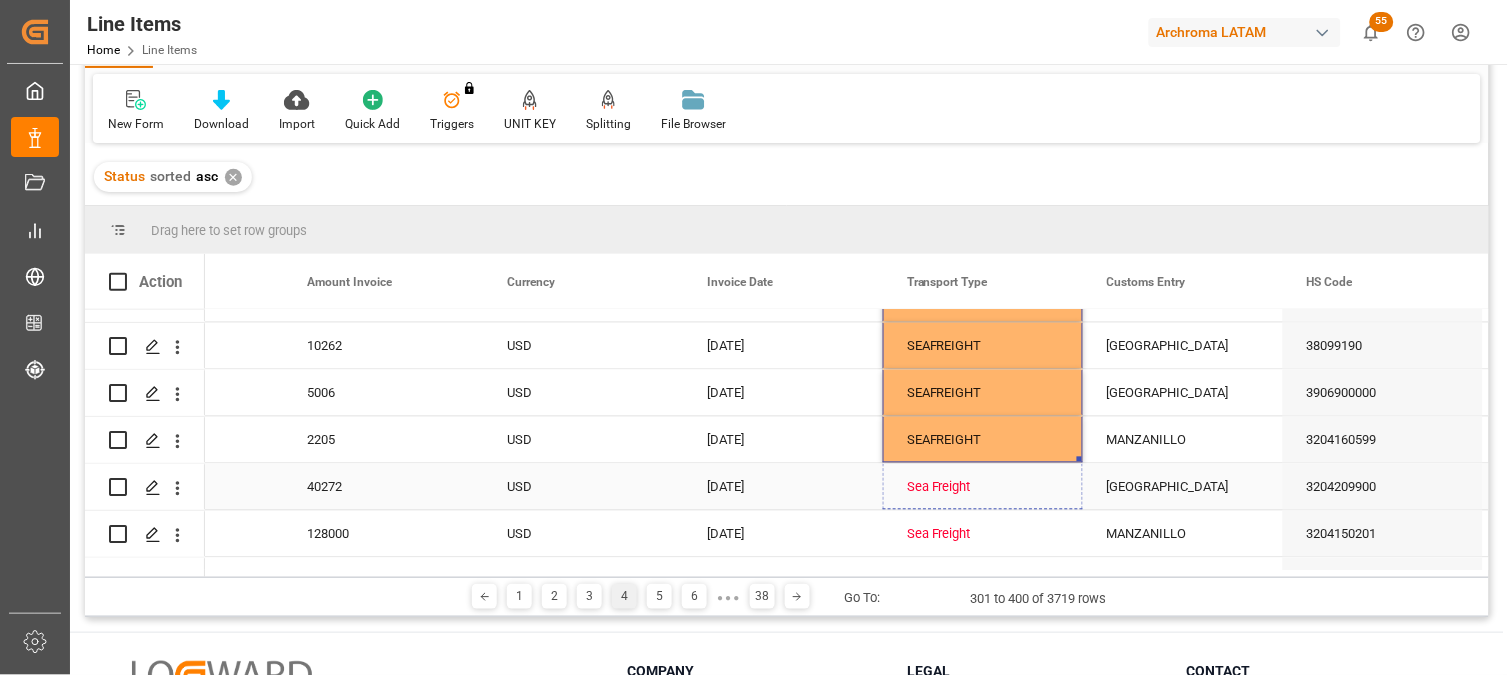 drag, startPoint x: 1080, startPoint y: 460, endPoint x: 1077, endPoint y: 510, distance: 50.08992 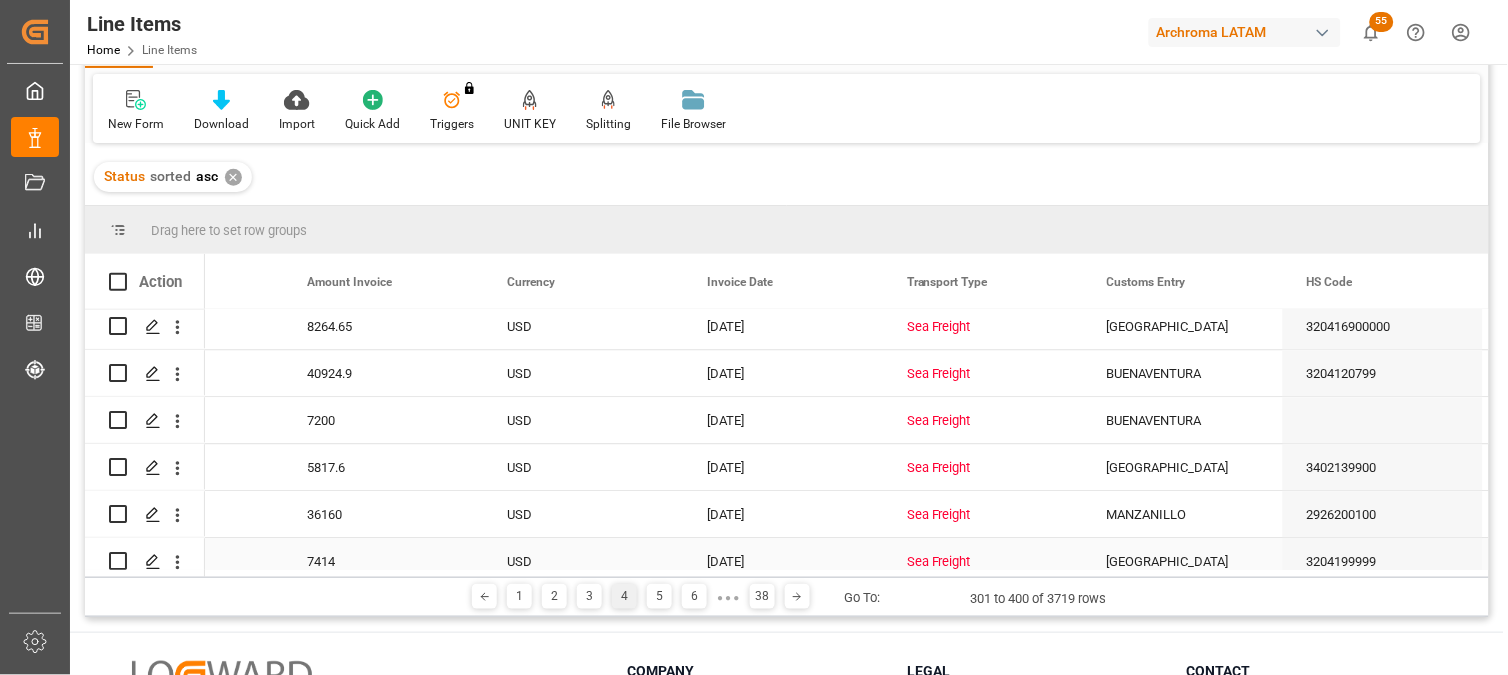 scroll, scrollTop: 2888, scrollLeft: 0, axis: vertical 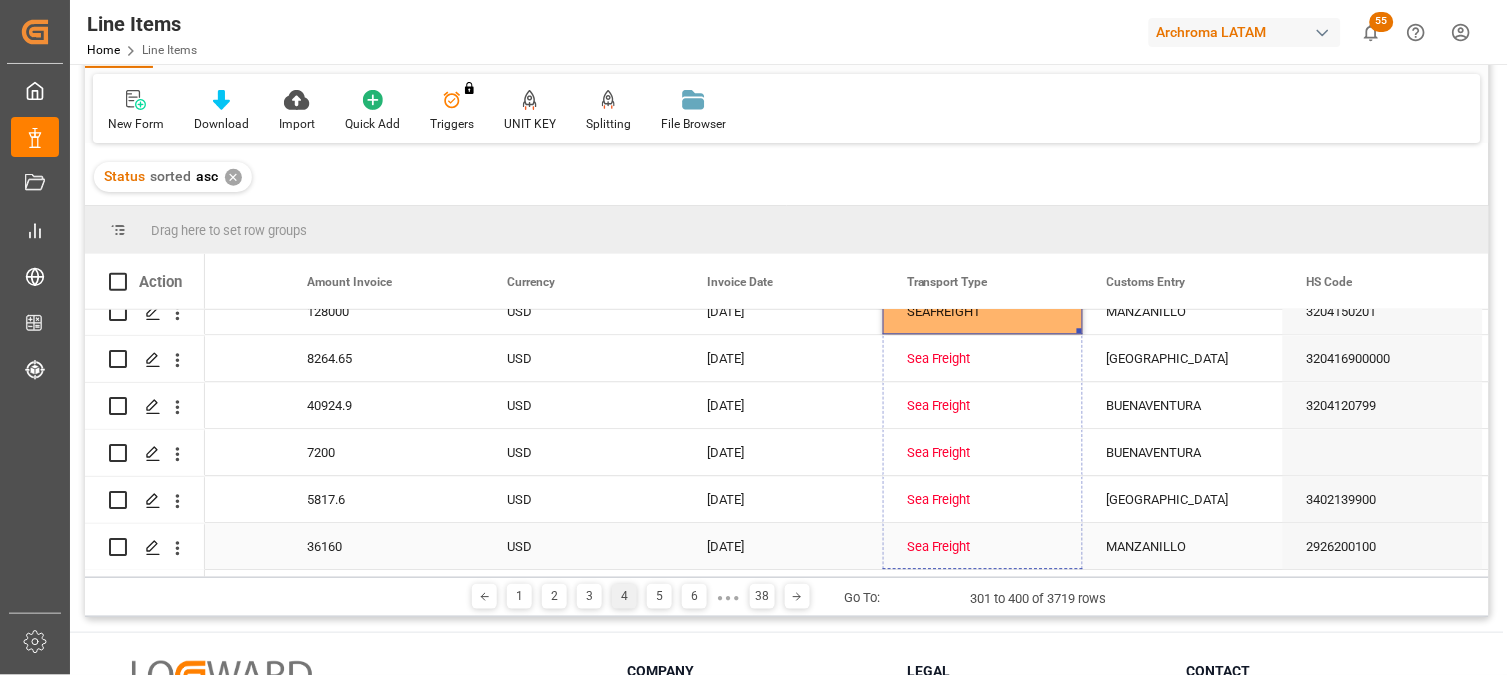 drag, startPoint x: 1080, startPoint y: 331, endPoint x: 1041, endPoint y: 544, distance: 216.54099 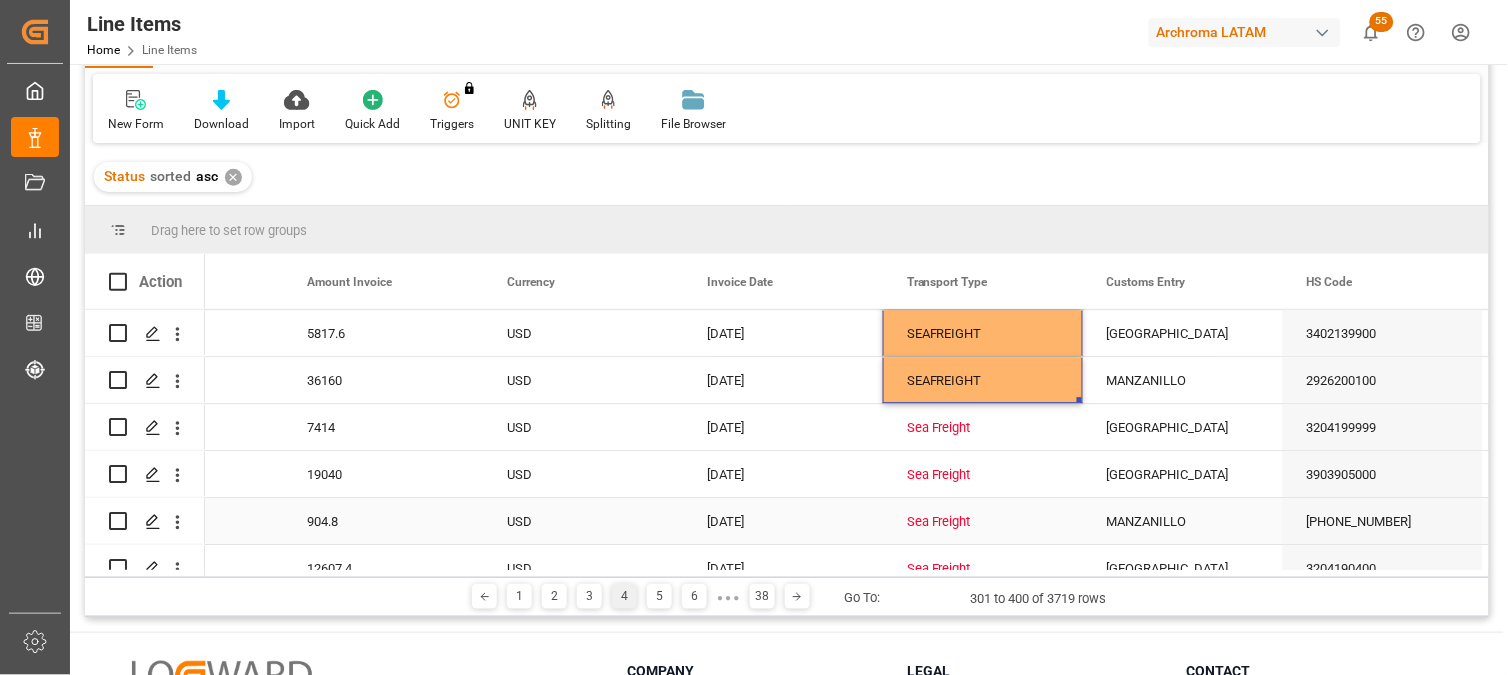 scroll, scrollTop: 3111, scrollLeft: 0, axis: vertical 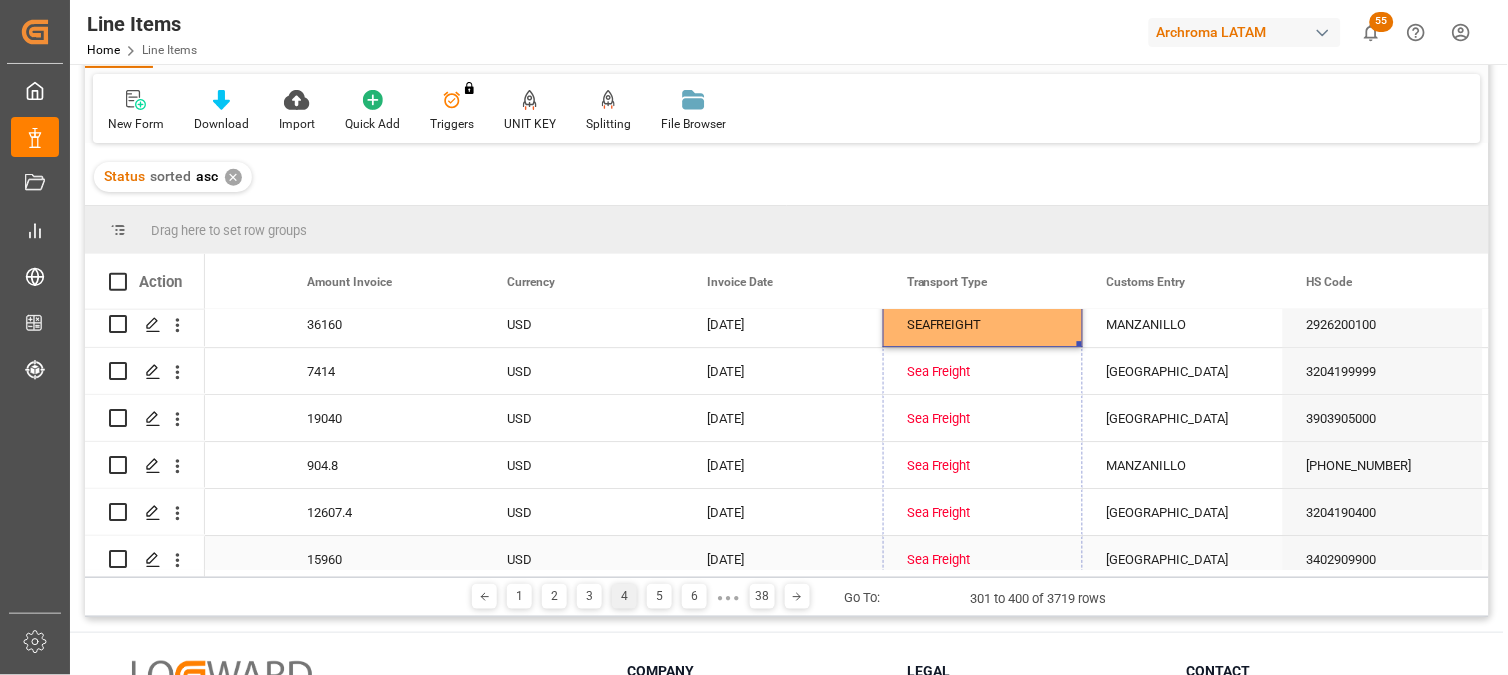 drag, startPoint x: 1078, startPoint y: 344, endPoint x: 1073, endPoint y: 546, distance: 202.06187 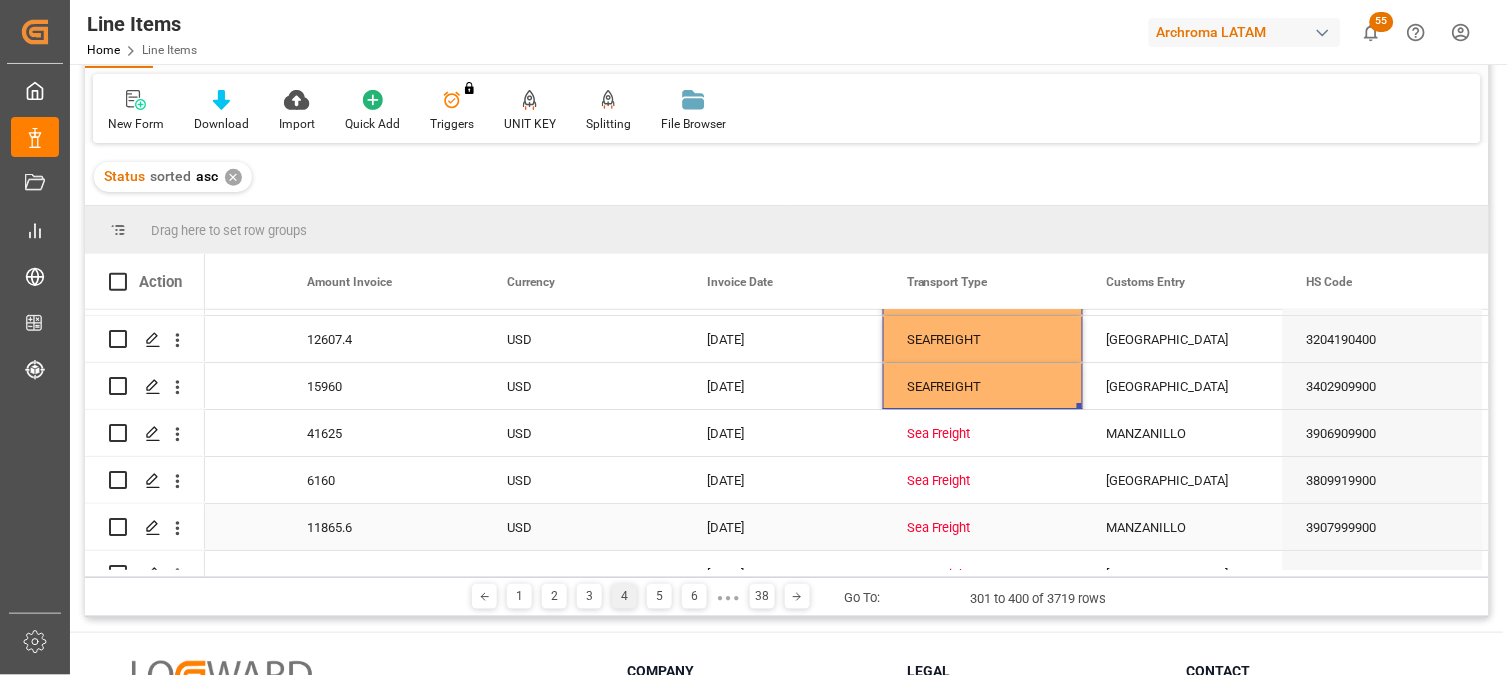 scroll, scrollTop: 3333, scrollLeft: 0, axis: vertical 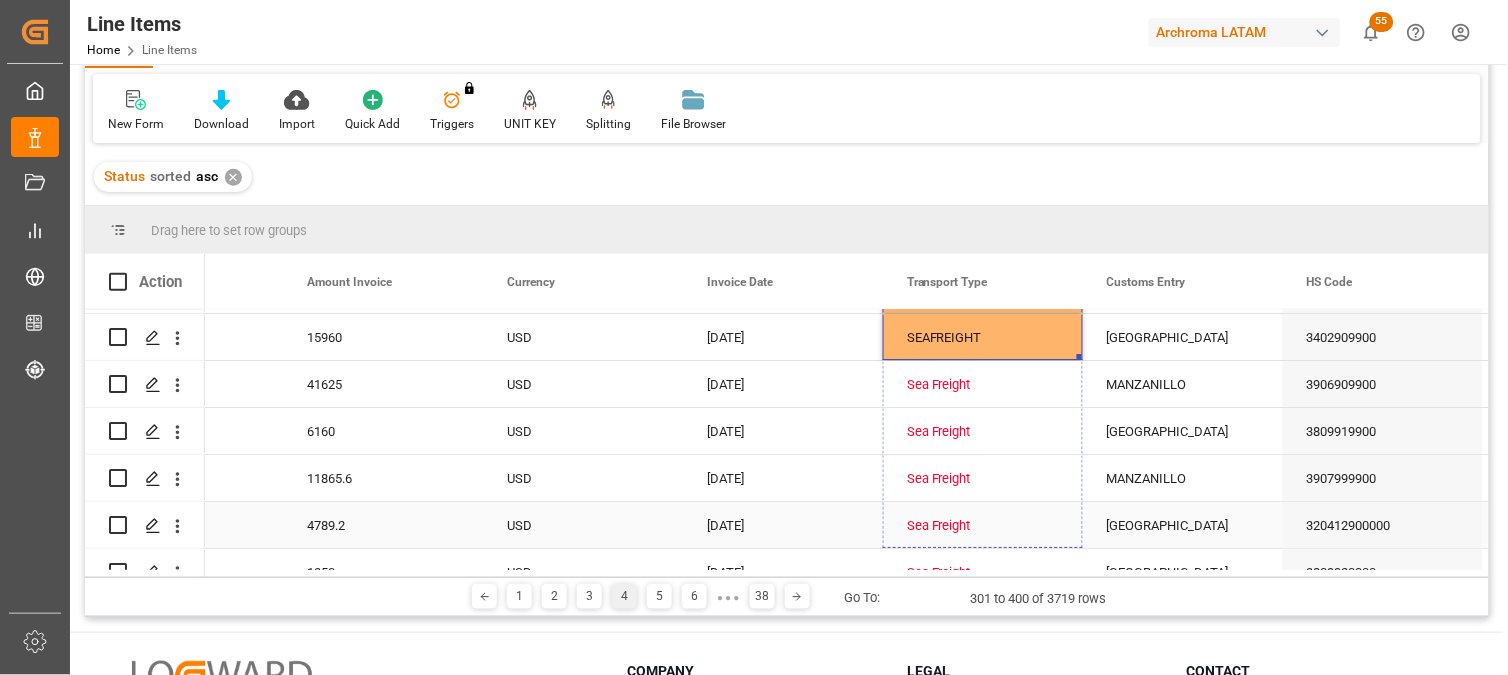 drag, startPoint x: 1077, startPoint y: 356, endPoint x: 1065, endPoint y: 508, distance: 152.47295 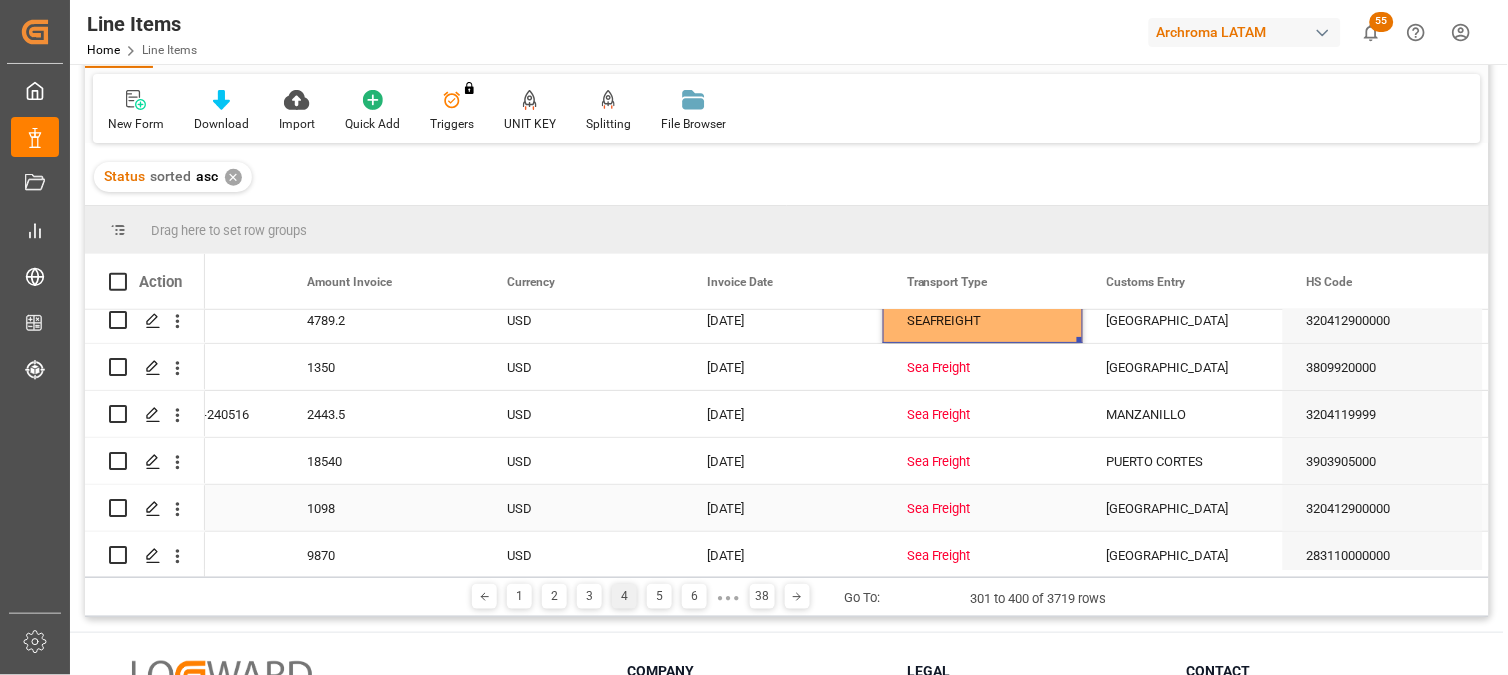 scroll, scrollTop: 3555, scrollLeft: 0, axis: vertical 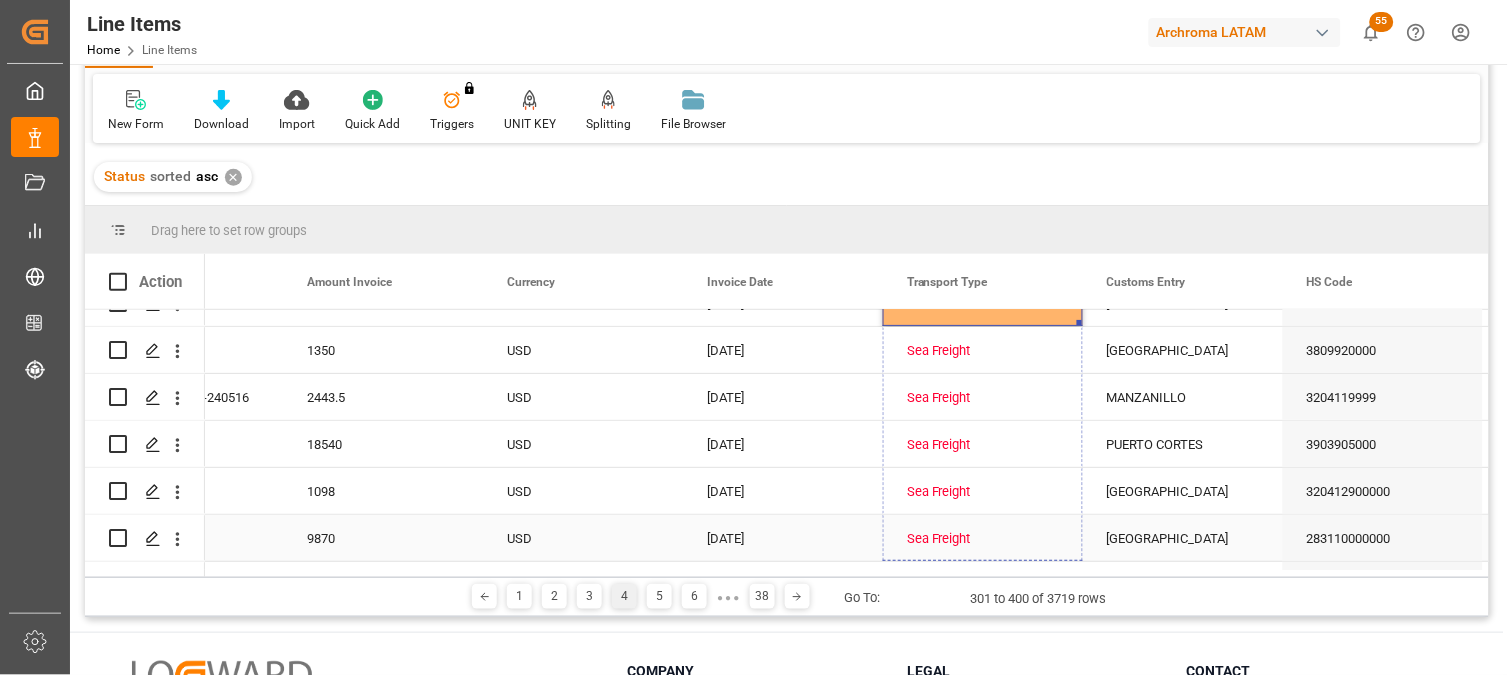 drag, startPoint x: 1076, startPoint y: 322, endPoint x: 1072, endPoint y: 521, distance: 199.04019 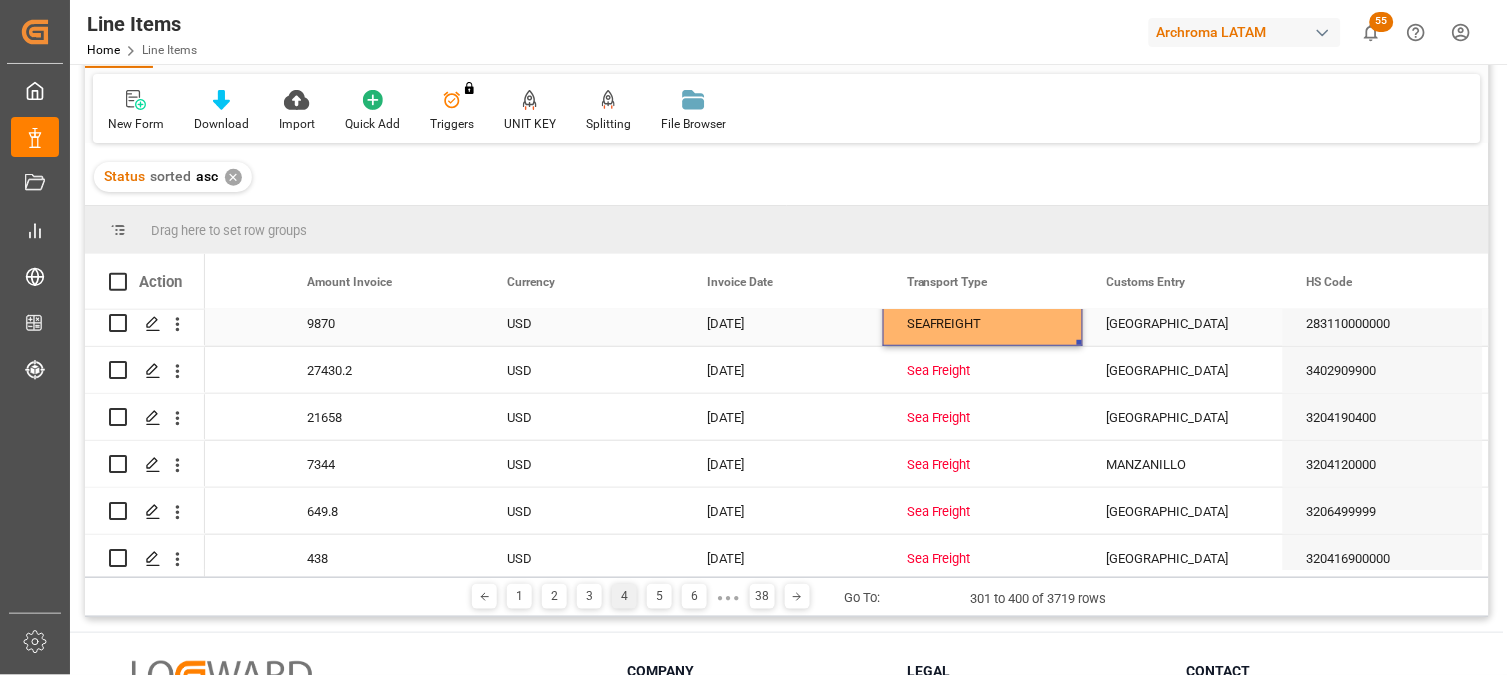 scroll, scrollTop: 3777, scrollLeft: 0, axis: vertical 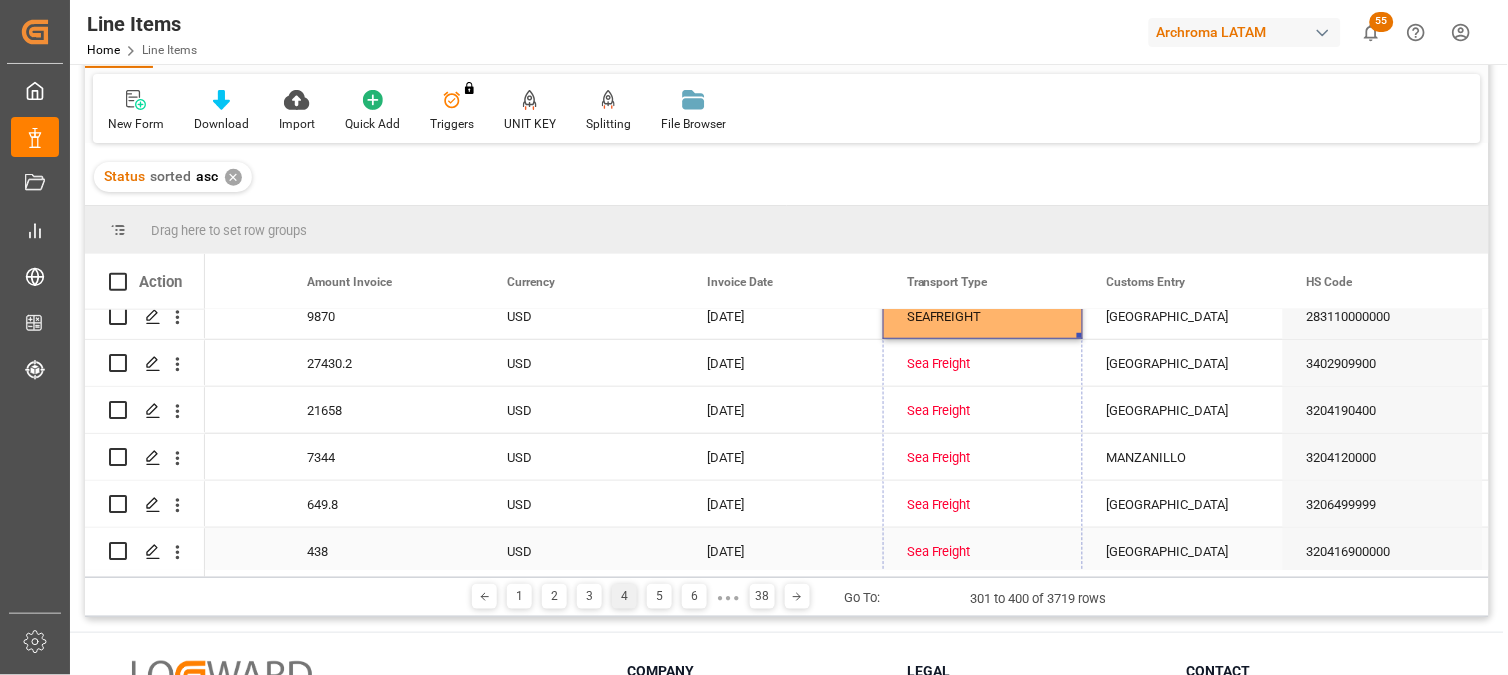 drag, startPoint x: 1077, startPoint y: 336, endPoint x: 1075, endPoint y: 541, distance: 205.00975 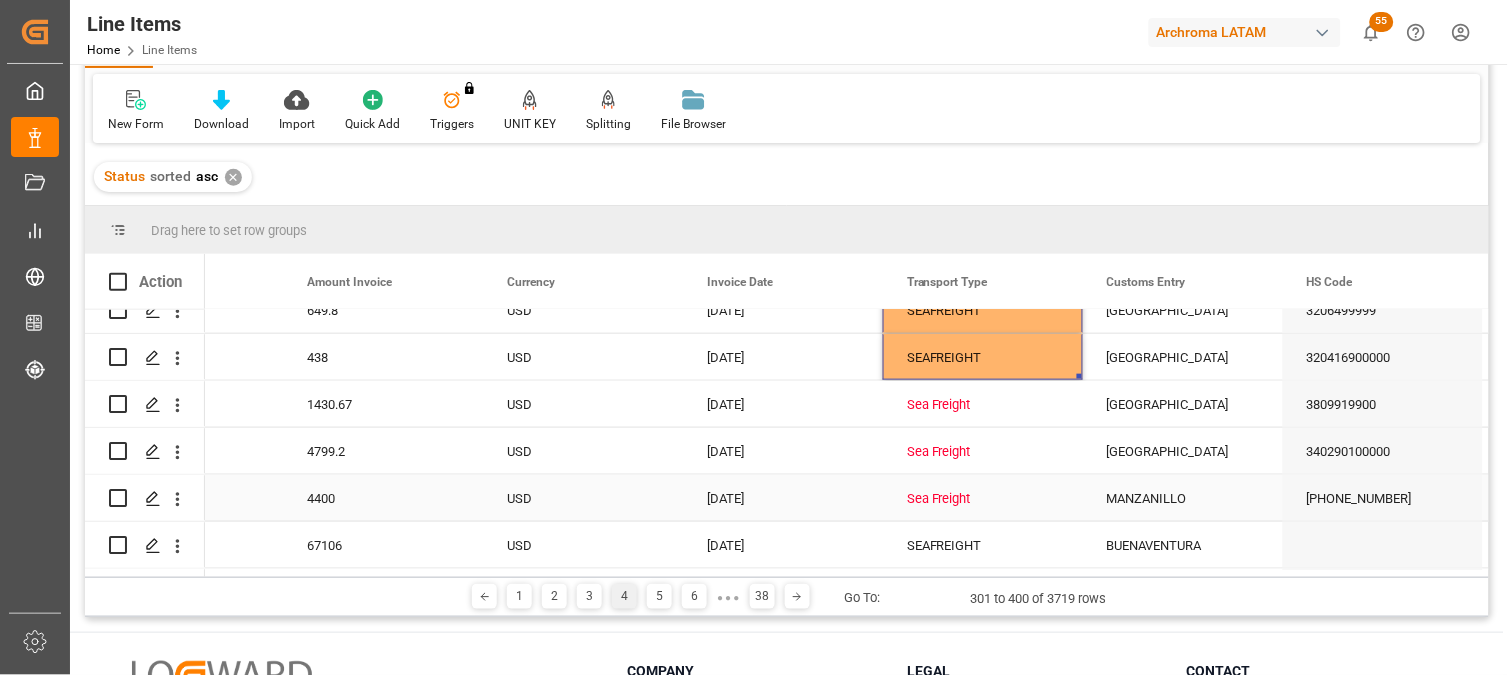 scroll, scrollTop: 4000, scrollLeft: 0, axis: vertical 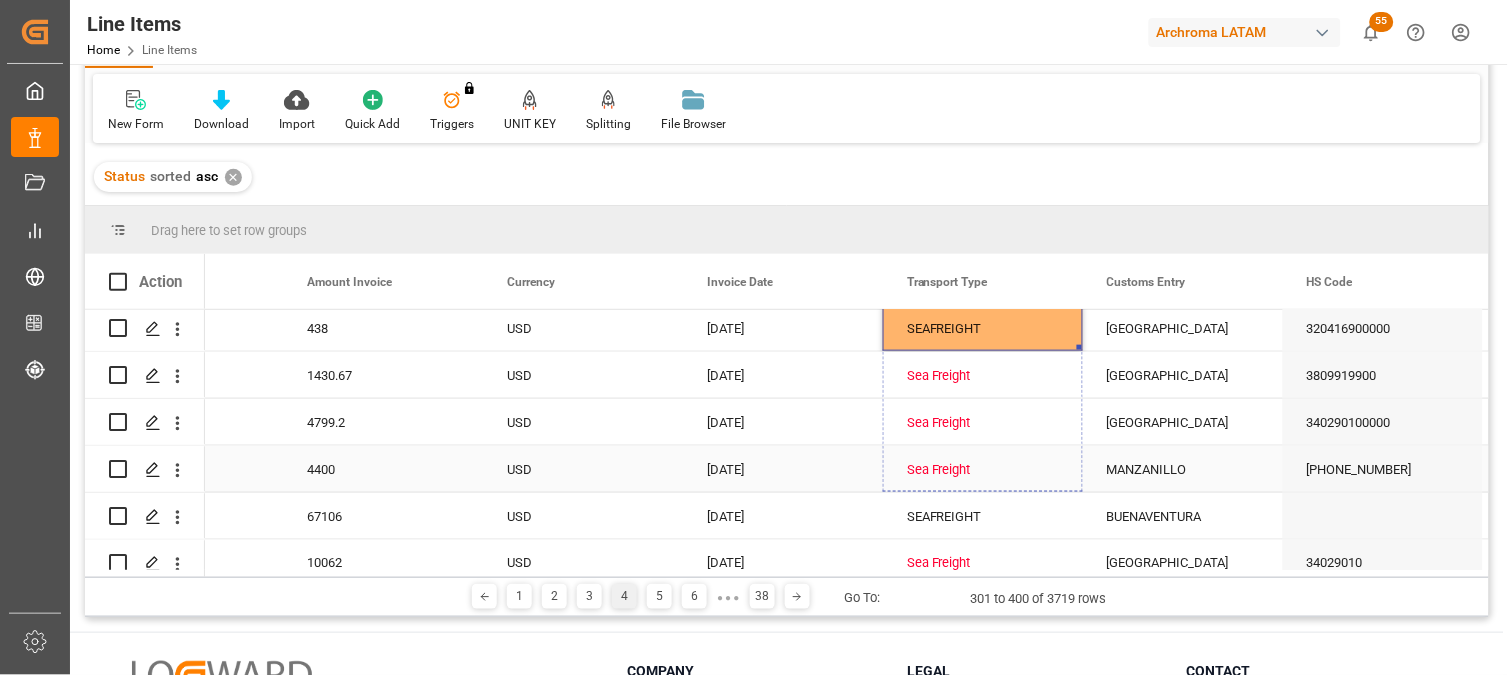 drag, startPoint x: 1078, startPoint y: 348, endPoint x: 1070, endPoint y: 457, distance: 109.29318 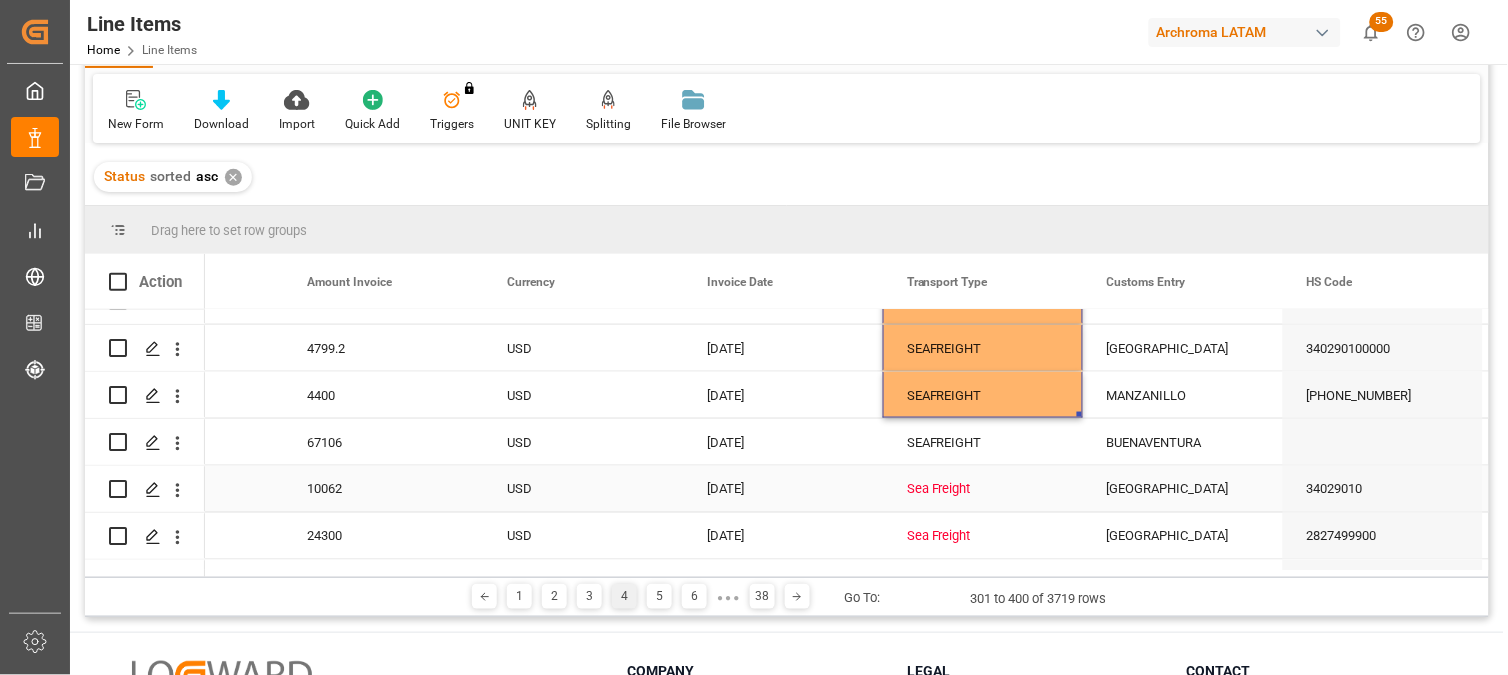 scroll, scrollTop: 4111, scrollLeft: 0, axis: vertical 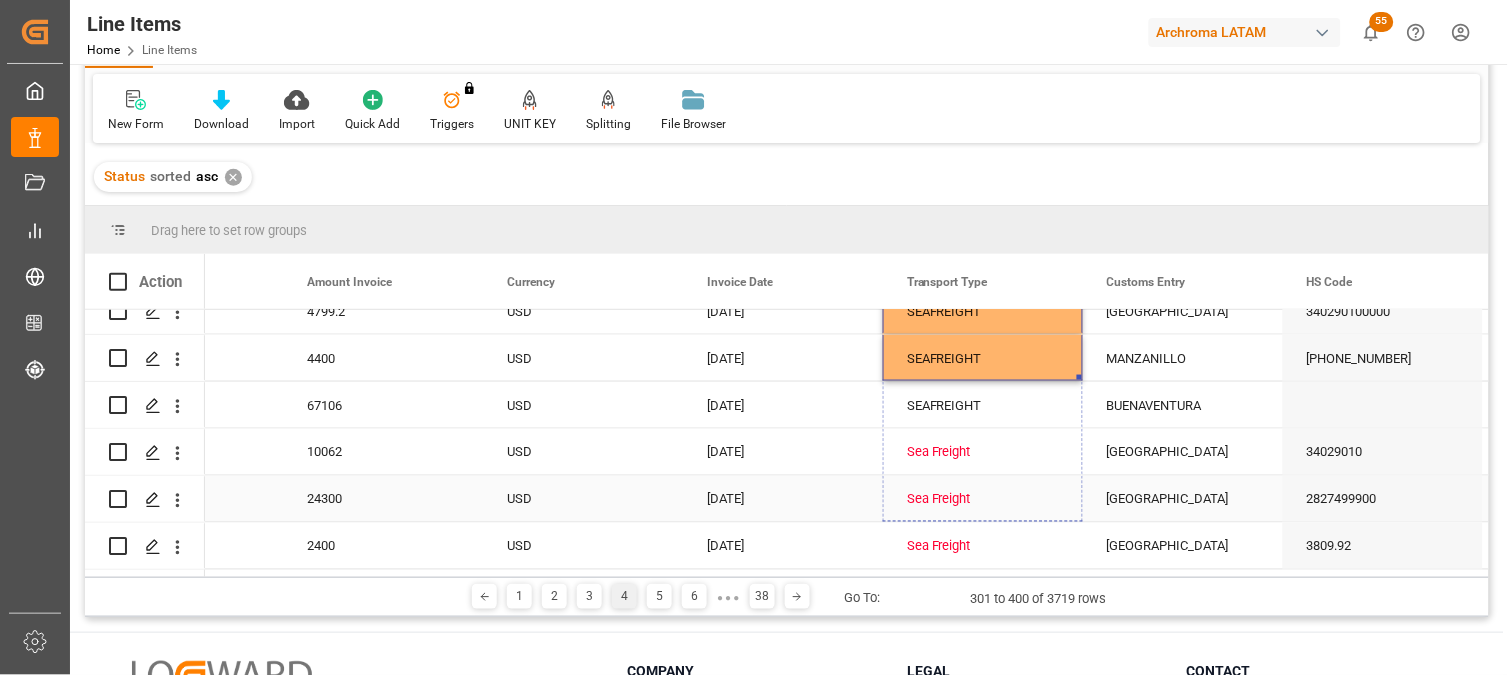 drag, startPoint x: 1081, startPoint y: 377, endPoint x: 1083, endPoint y: 516, distance: 139.01439 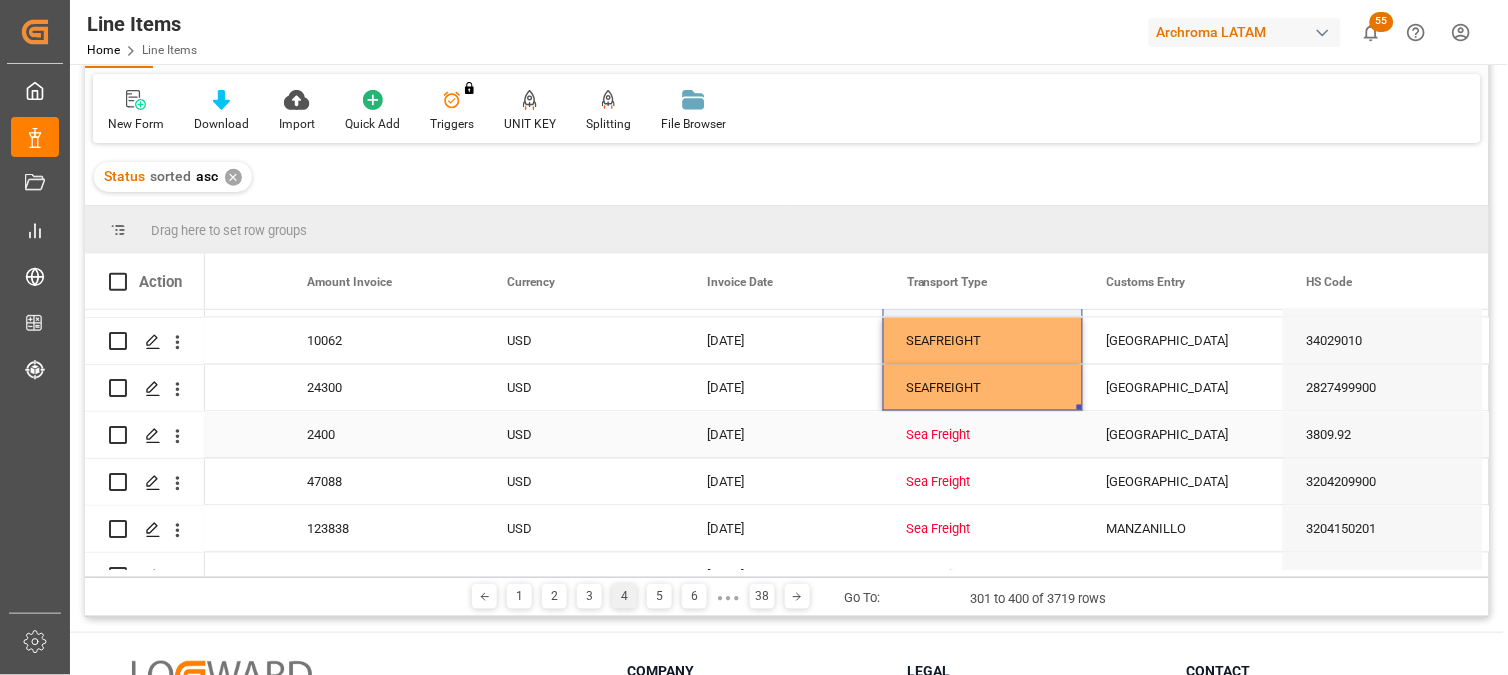 scroll, scrollTop: 4333, scrollLeft: 0, axis: vertical 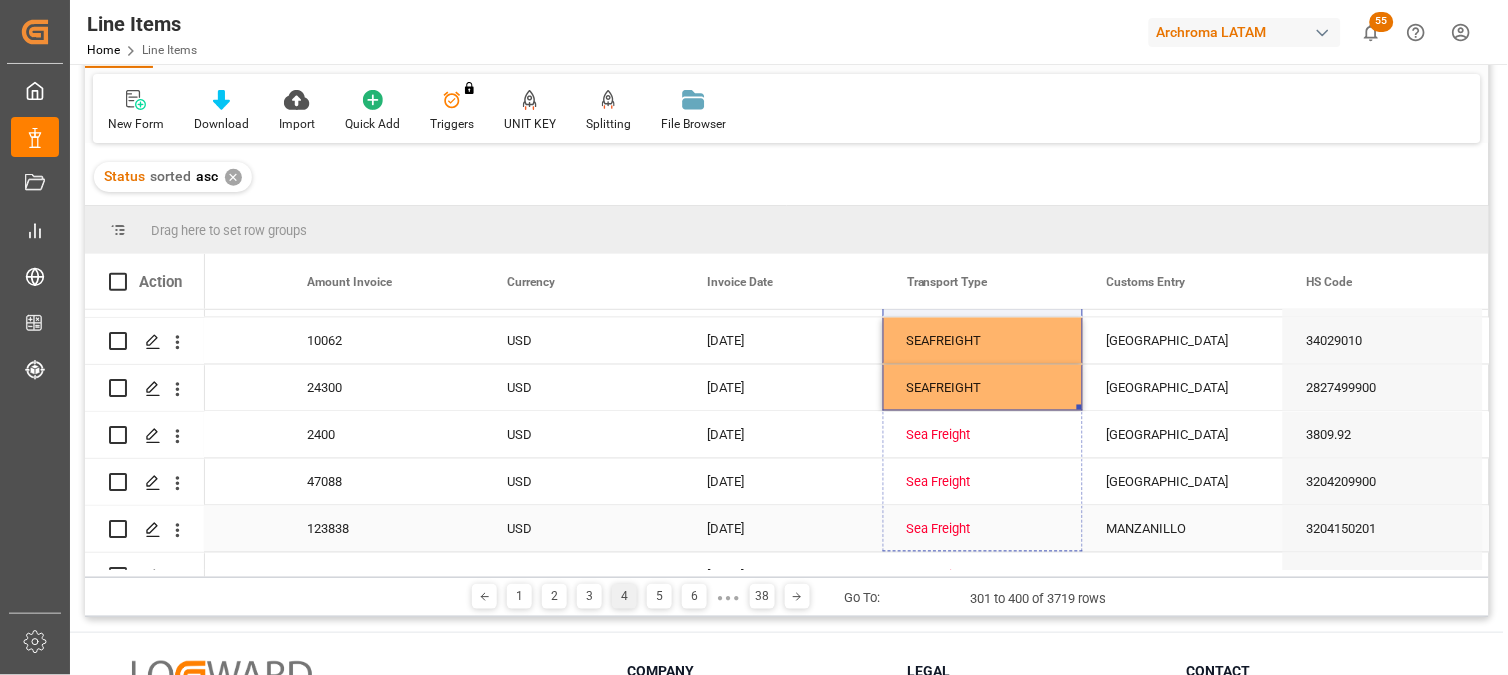 drag, startPoint x: 1080, startPoint y: 408, endPoint x: 1066, endPoint y: 527, distance: 119.8207 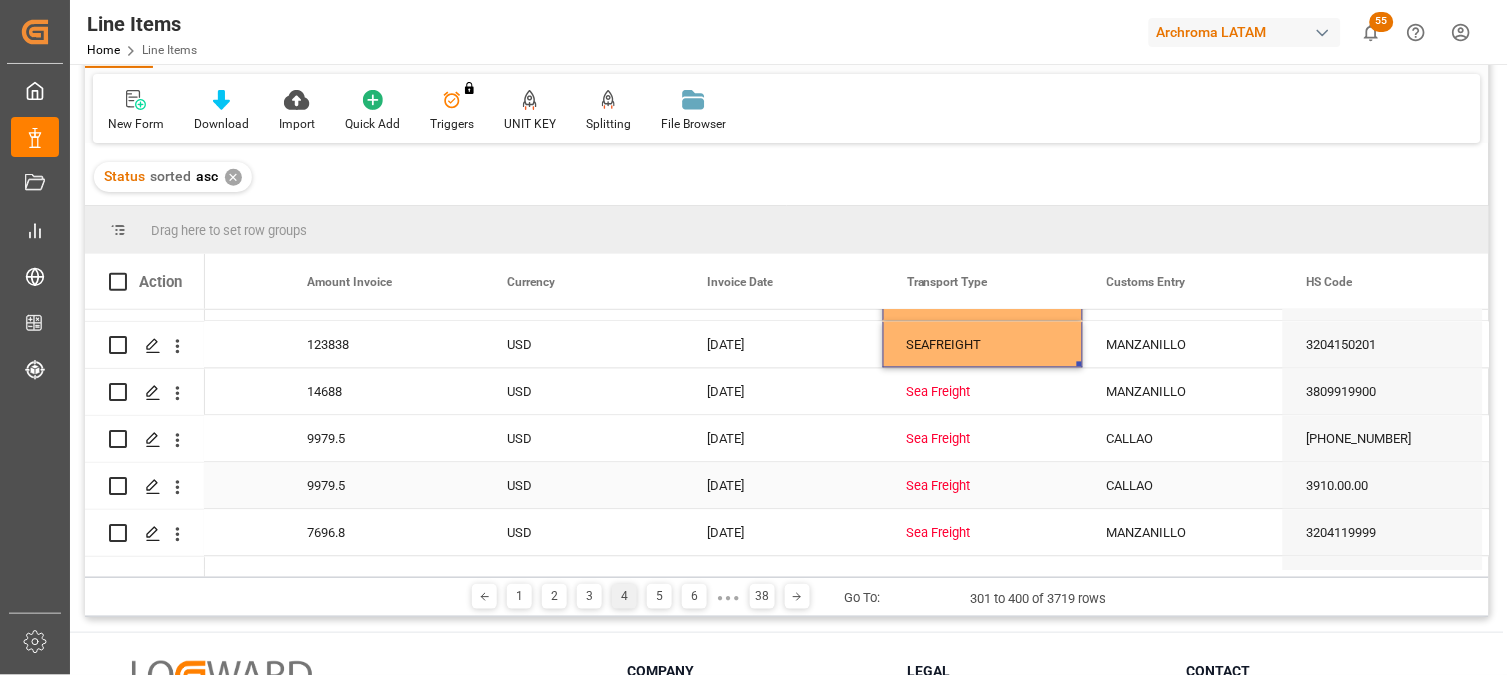 scroll, scrollTop: 4444, scrollLeft: 0, axis: vertical 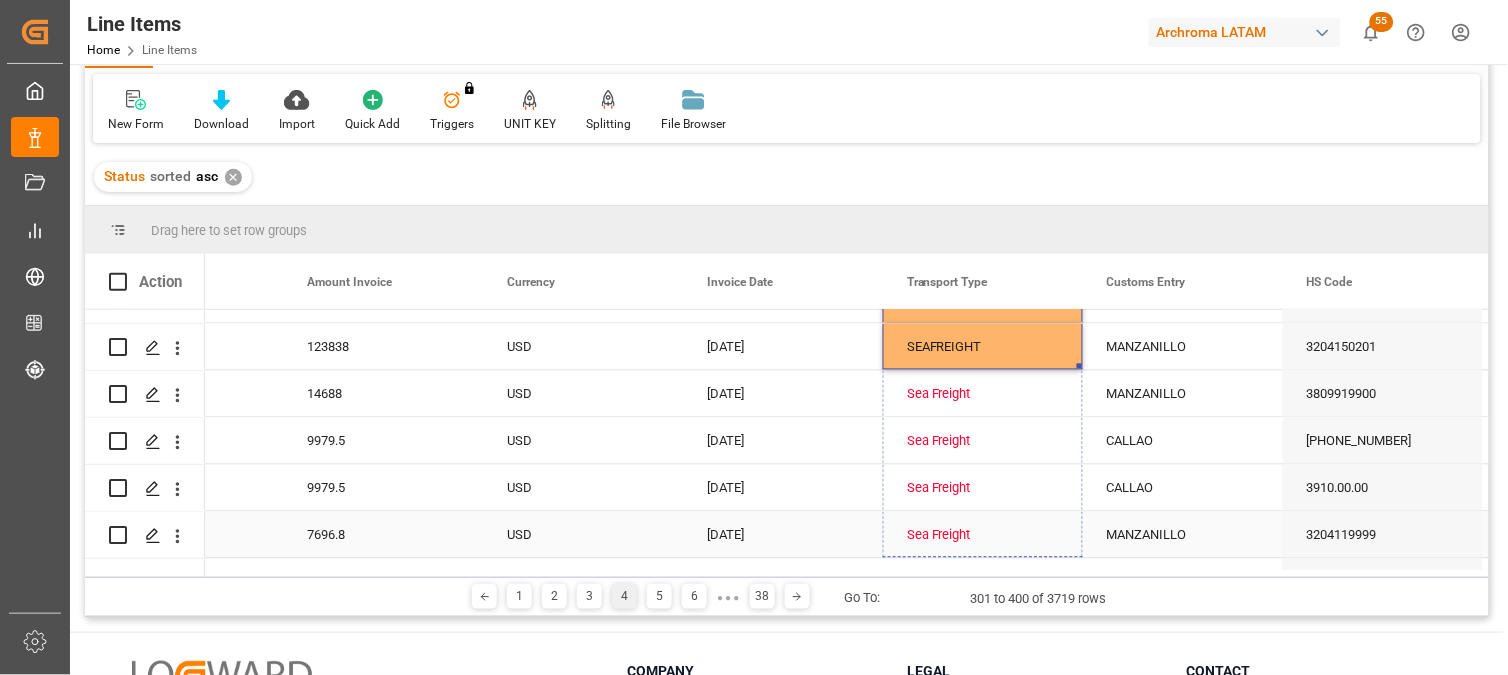 drag, startPoint x: 1081, startPoint y: 326, endPoint x: 1061, endPoint y: 527, distance: 201.99257 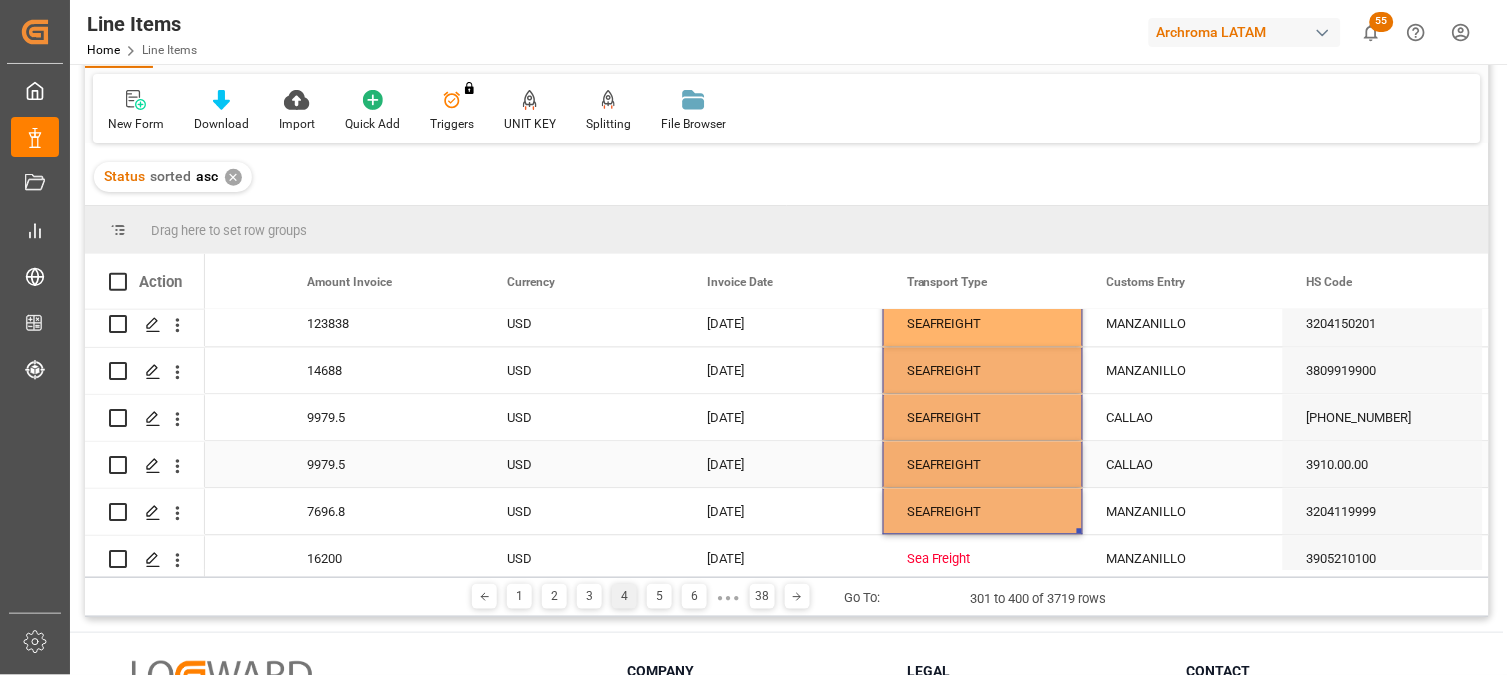 scroll, scrollTop: 4445, scrollLeft: 0, axis: vertical 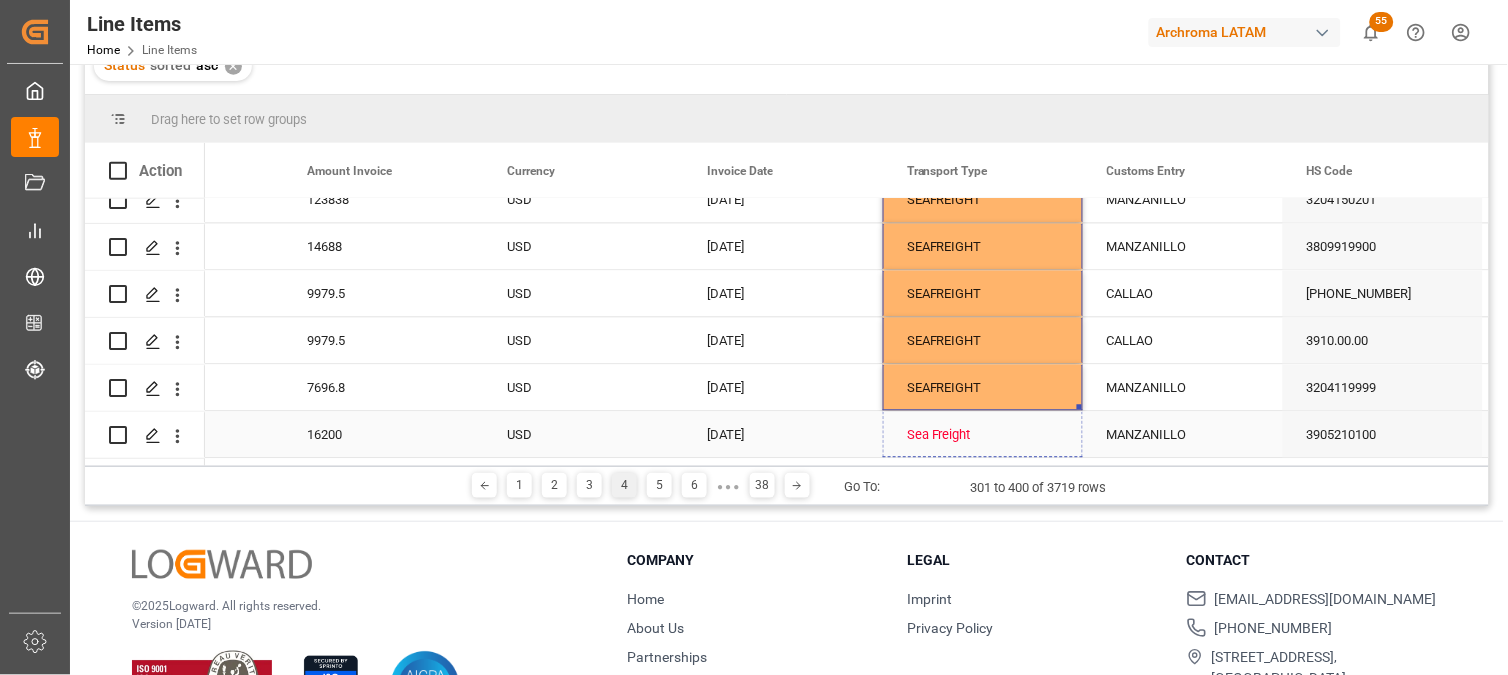 drag, startPoint x: 1076, startPoint y: 401, endPoint x: 1083, endPoint y: 447, distance: 46.52956 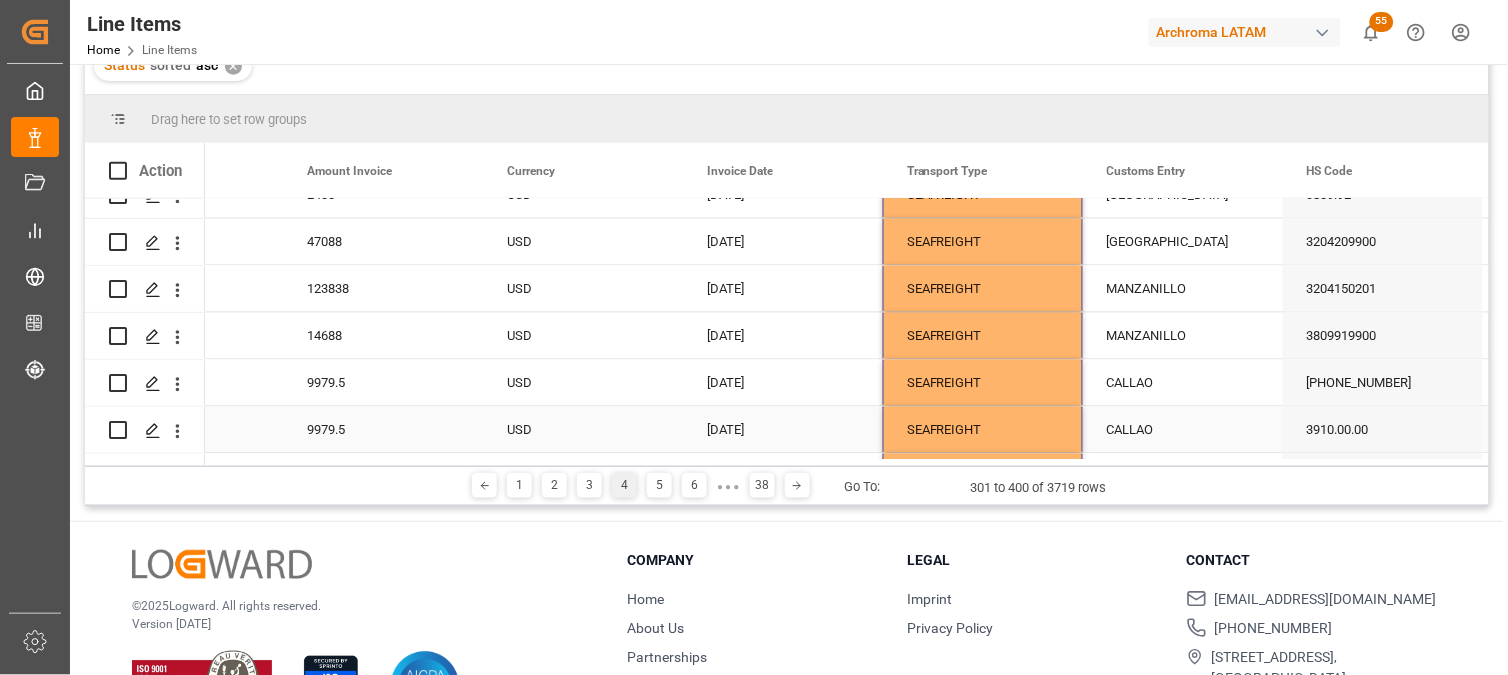 scroll, scrollTop: 4001, scrollLeft: 0, axis: vertical 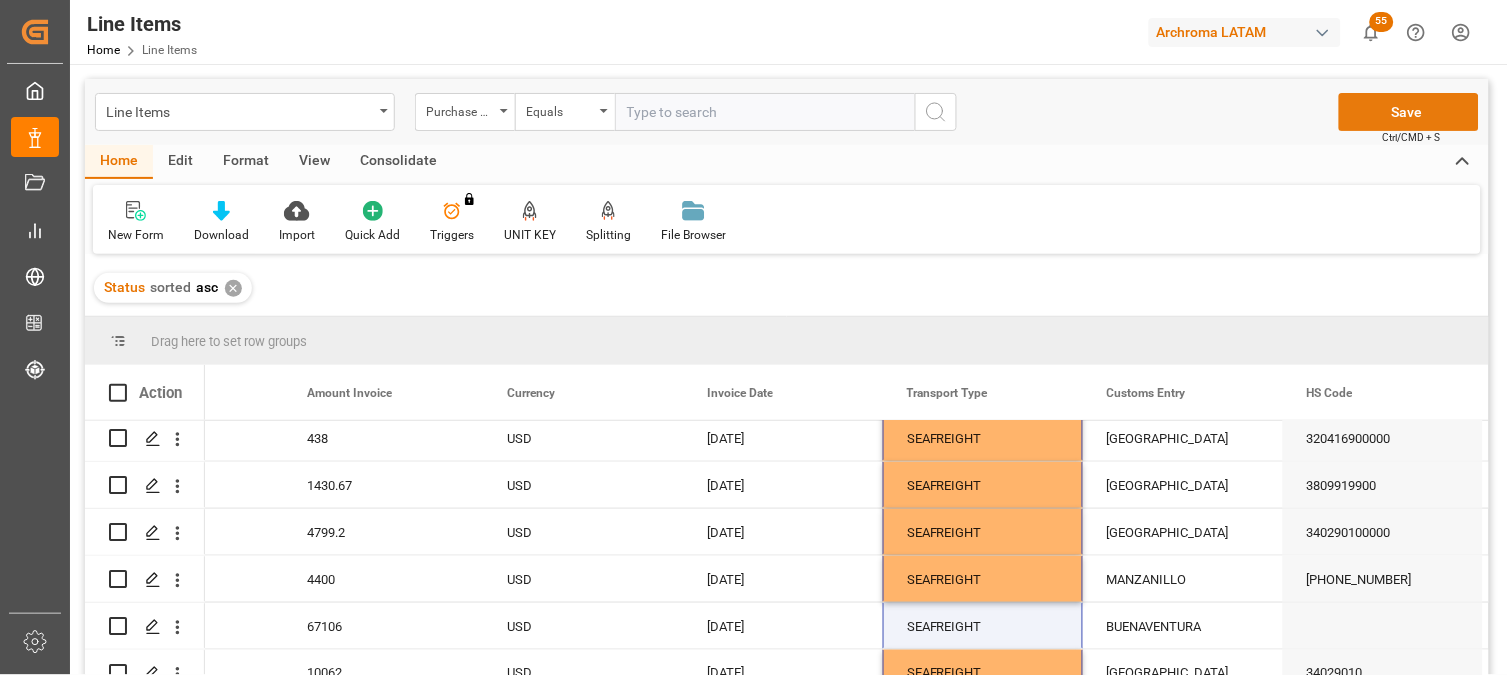 click on "Save" at bounding box center (1409, 112) 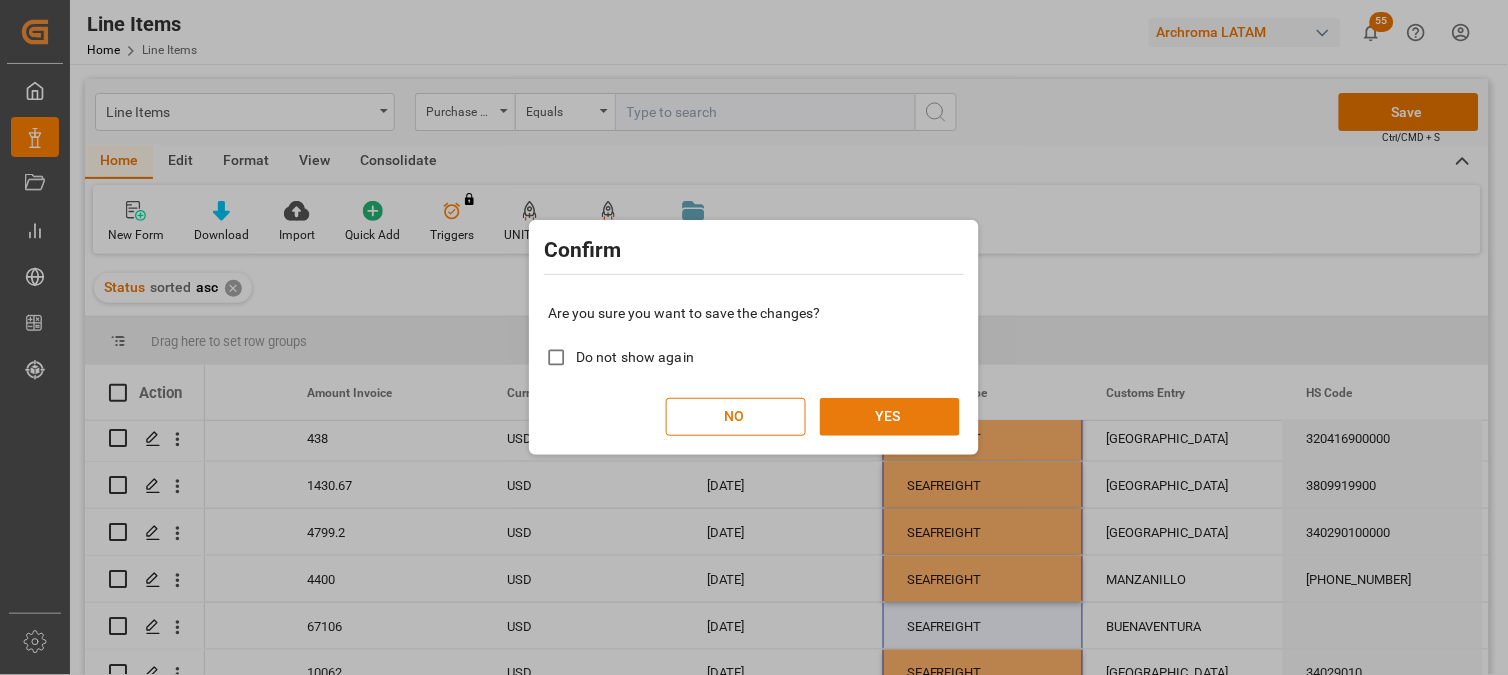 click on "YES" at bounding box center [890, 417] 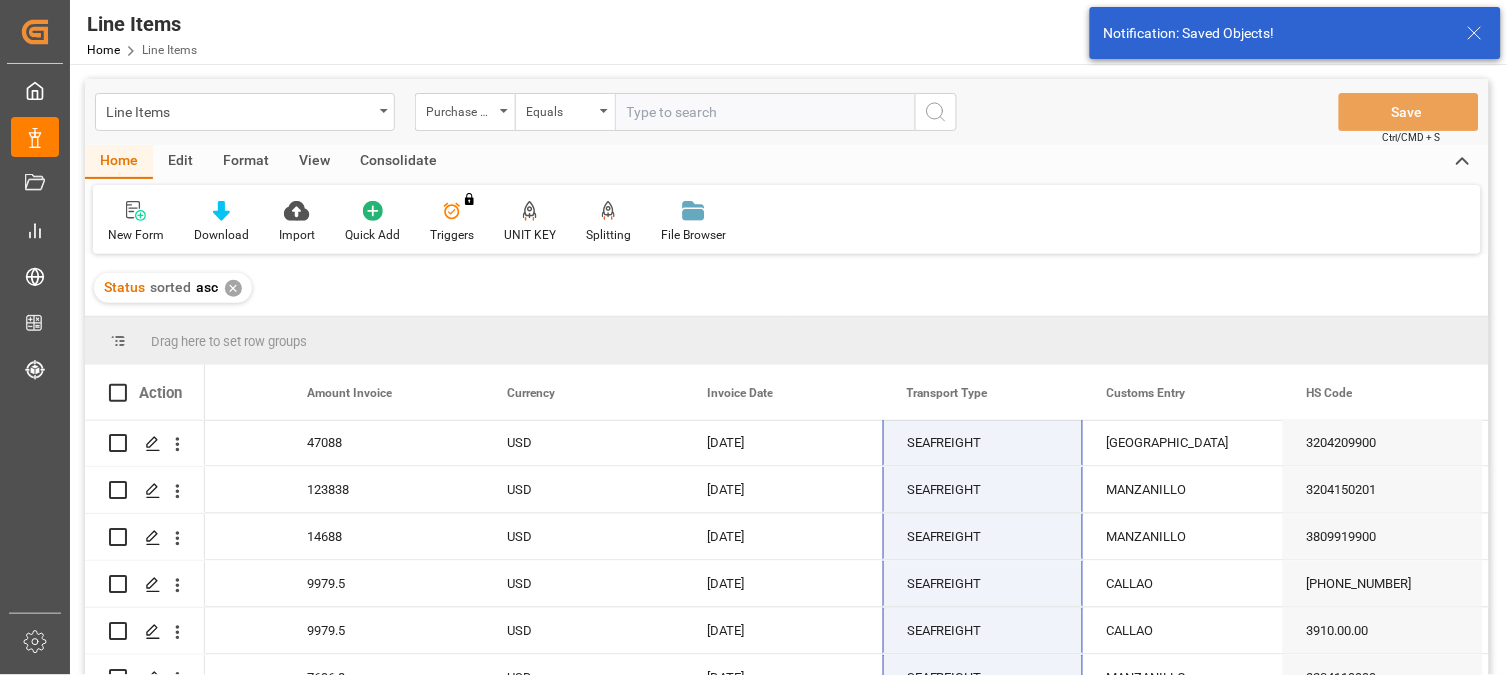scroll, scrollTop: 4445, scrollLeft: 0, axis: vertical 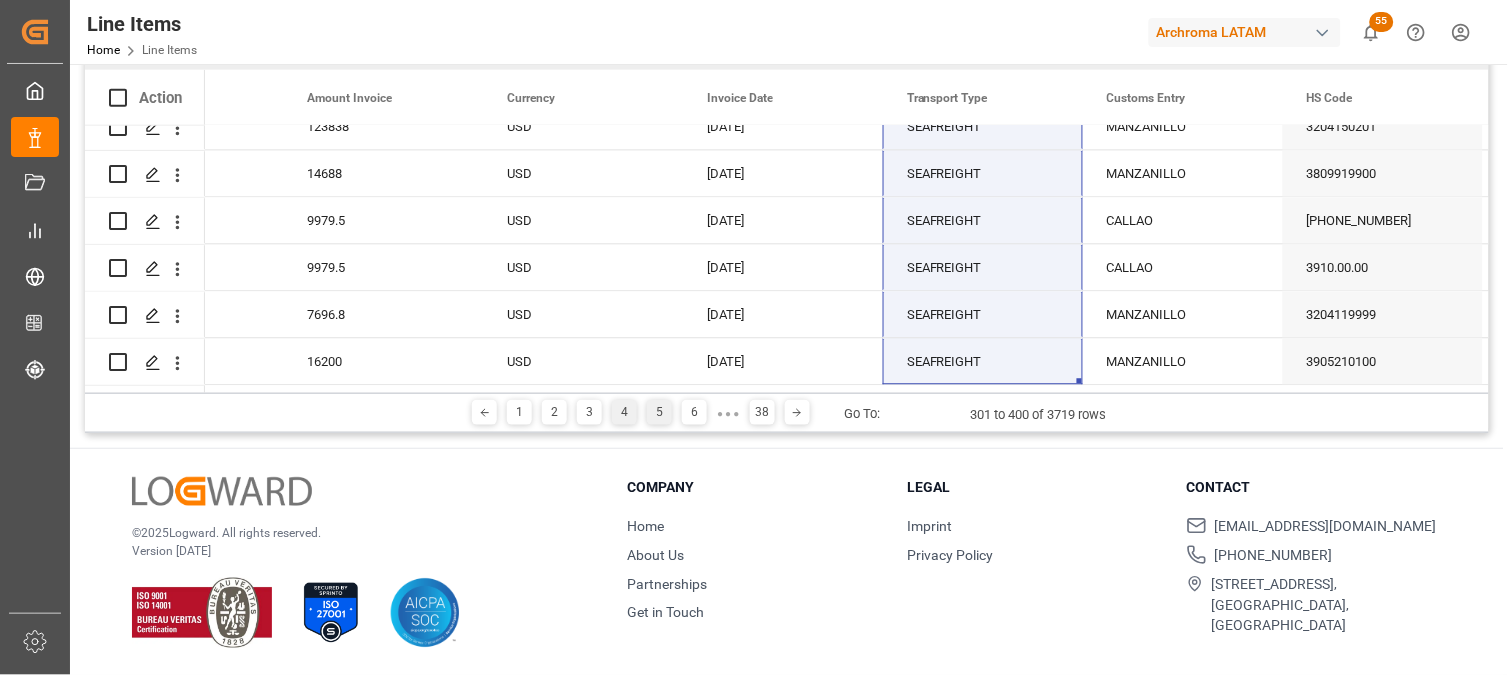 click on "5" at bounding box center (659, 412) 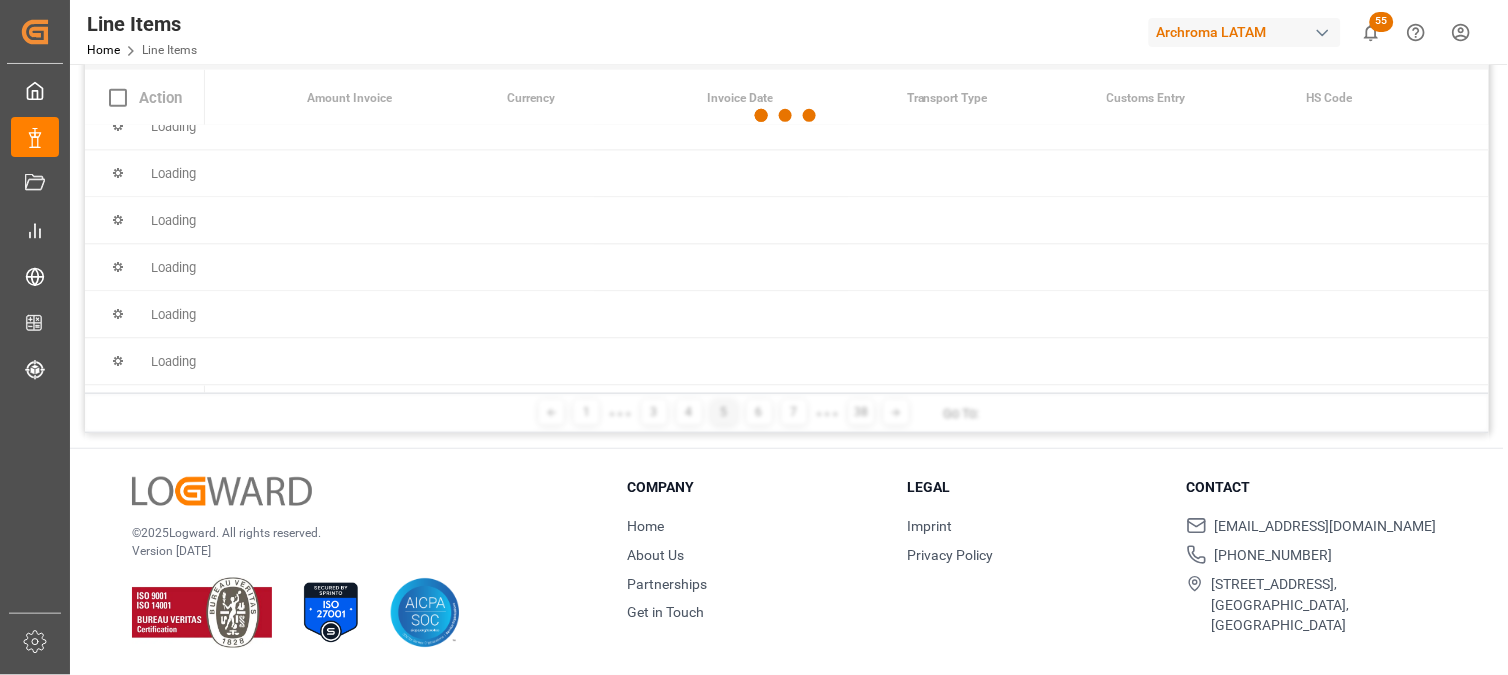 scroll, scrollTop: 0, scrollLeft: 0, axis: both 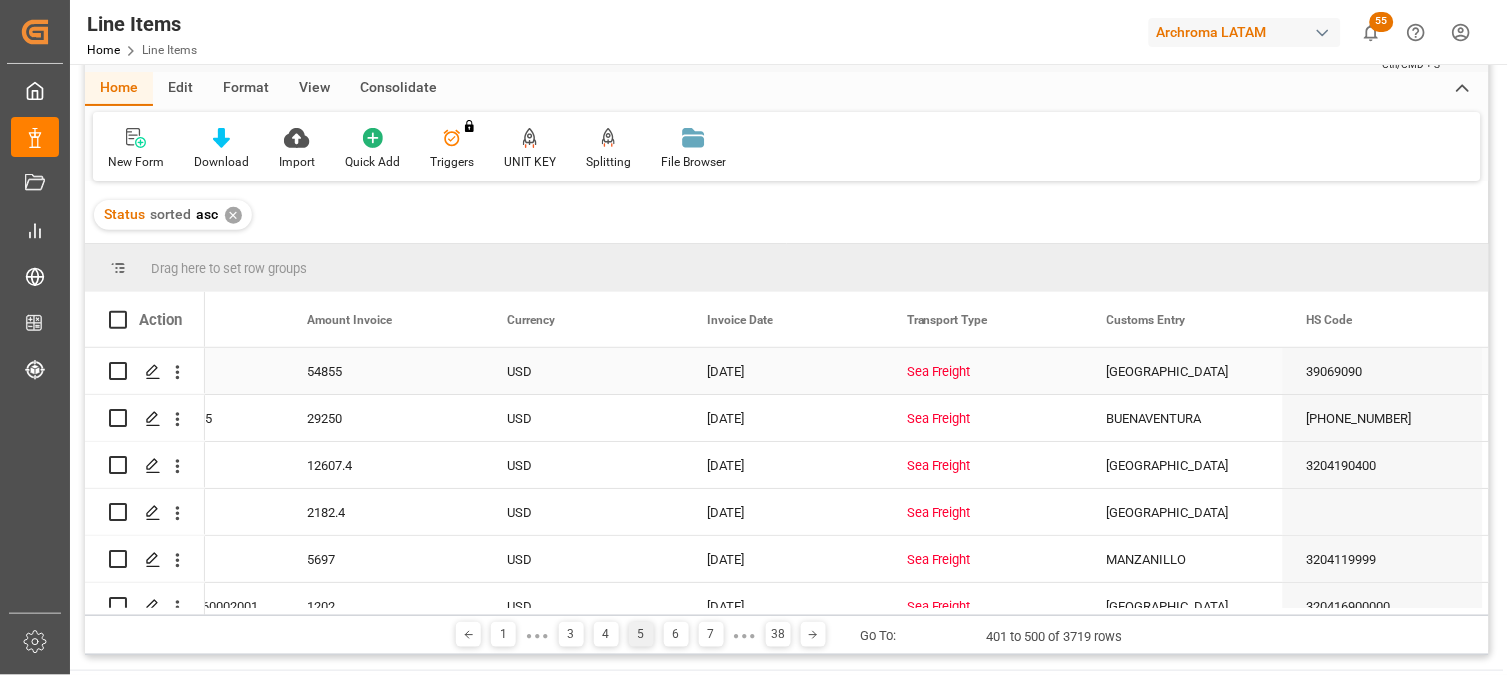 click on "Sea Freight" at bounding box center [983, 372] 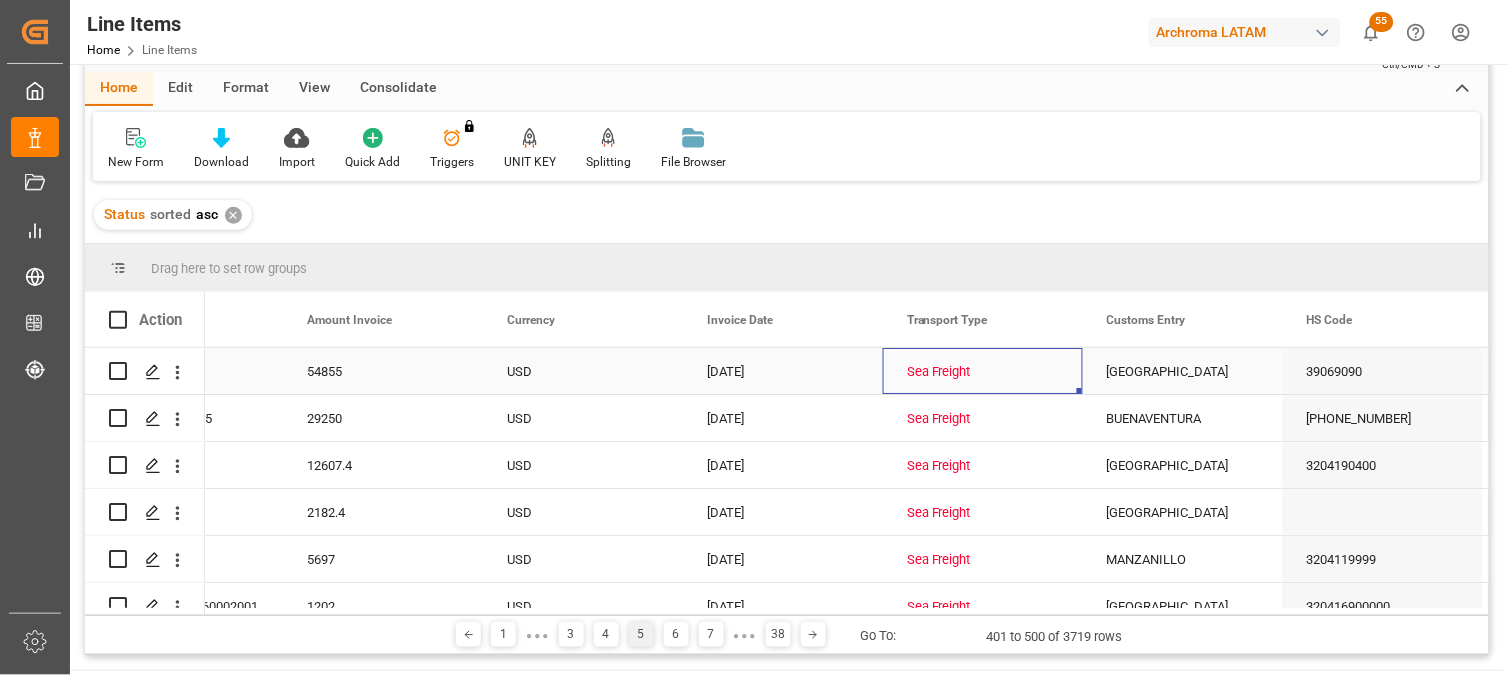 click on "Sea Freight" at bounding box center (983, 372) 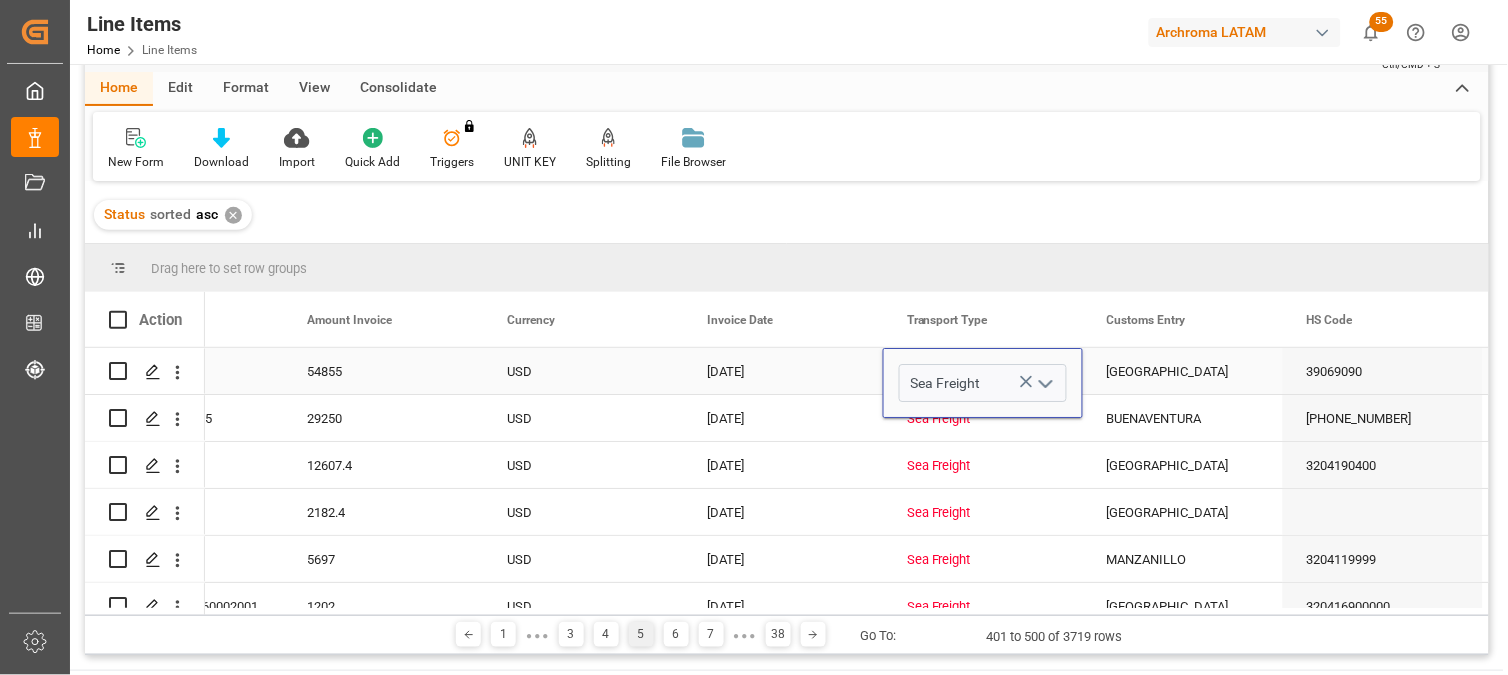 click 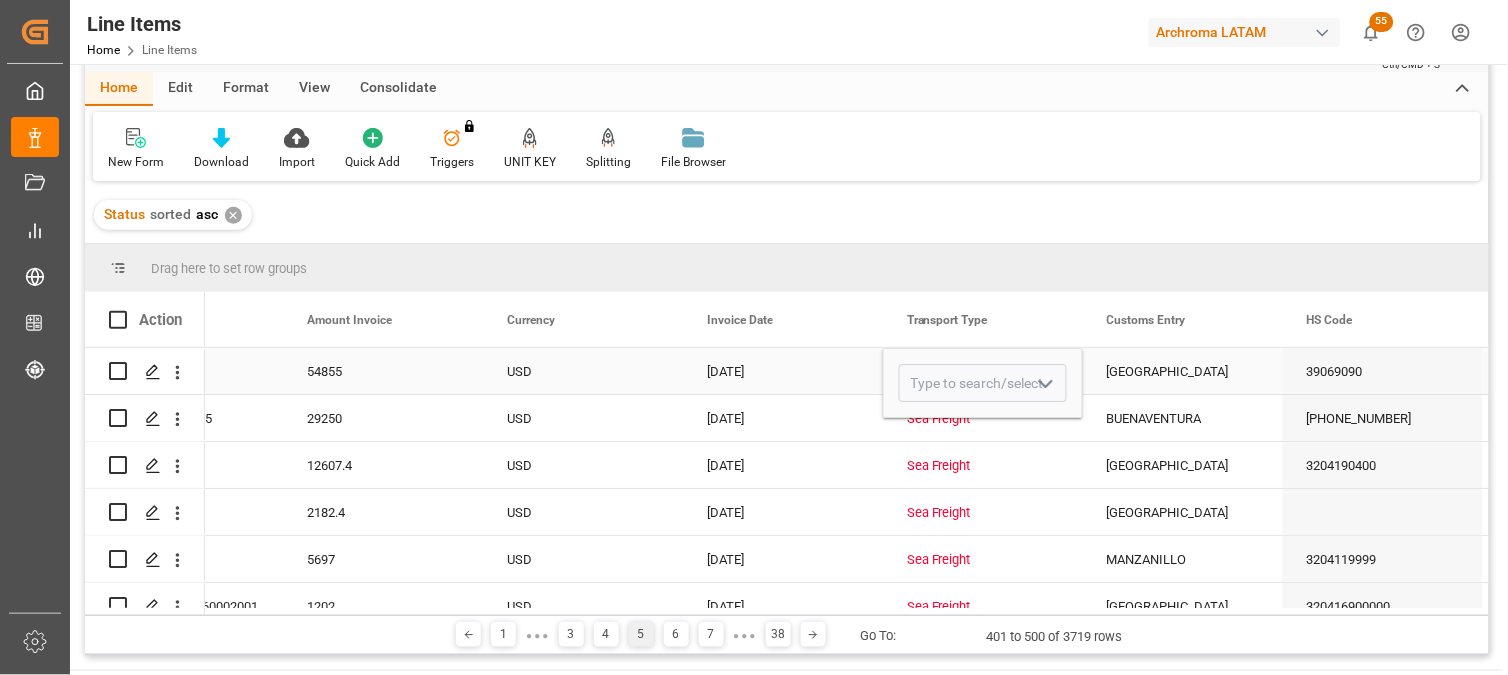 click 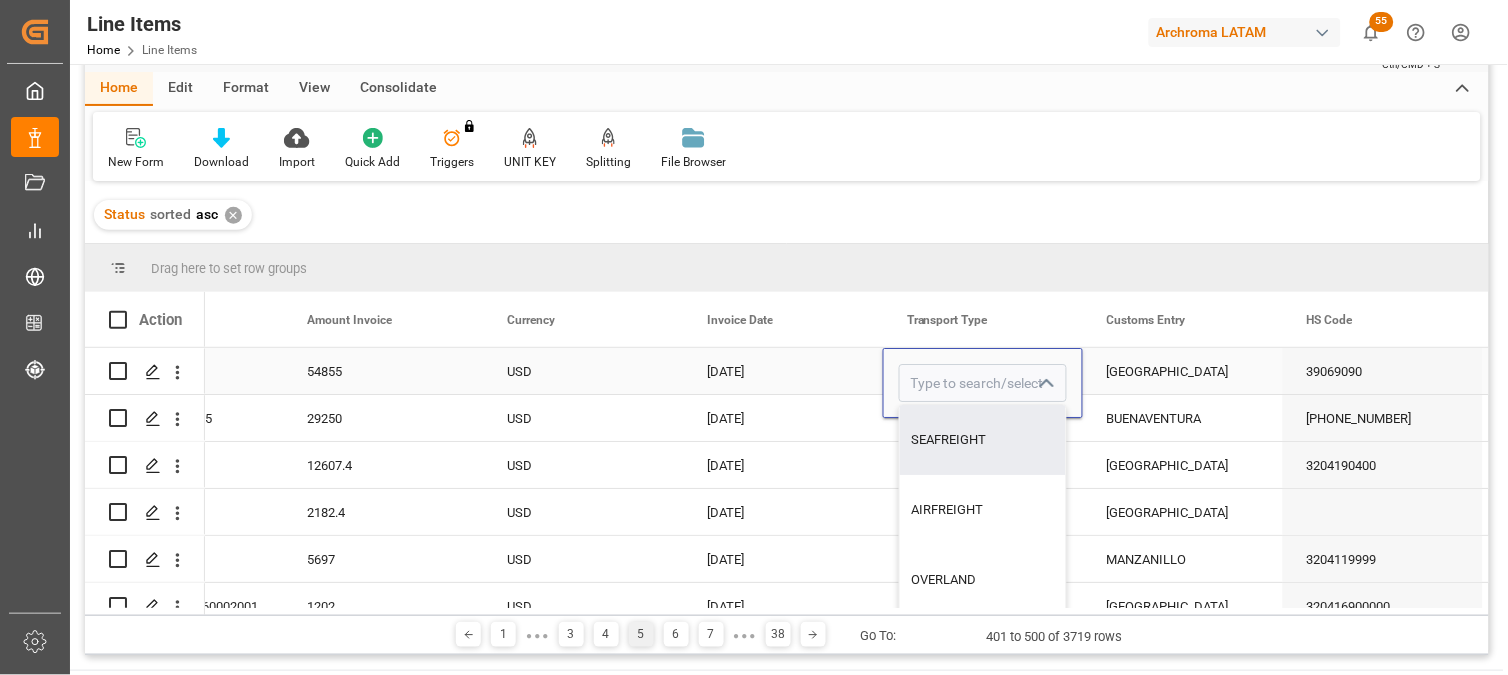 click on "SEAFREIGHT" at bounding box center [983, 440] 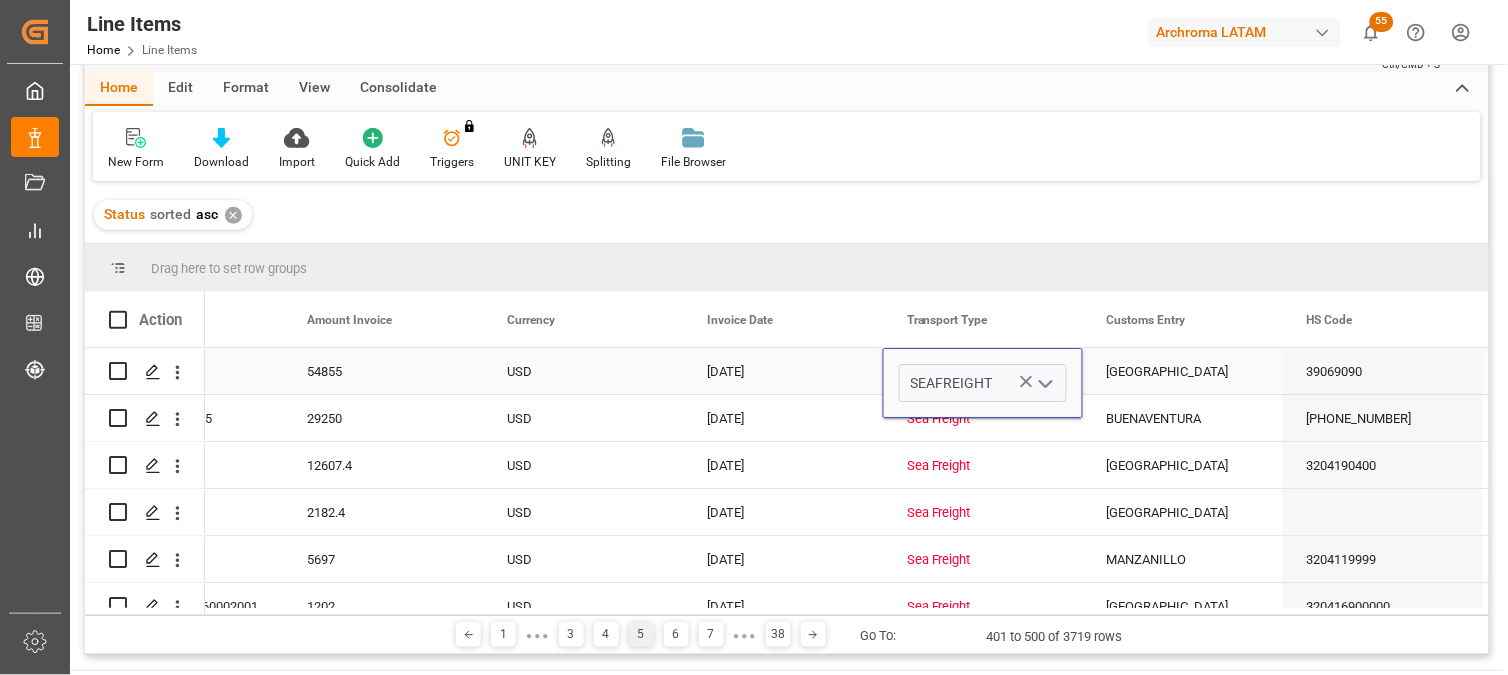 click on "[GEOGRAPHIC_DATA]" at bounding box center (1183, 371) 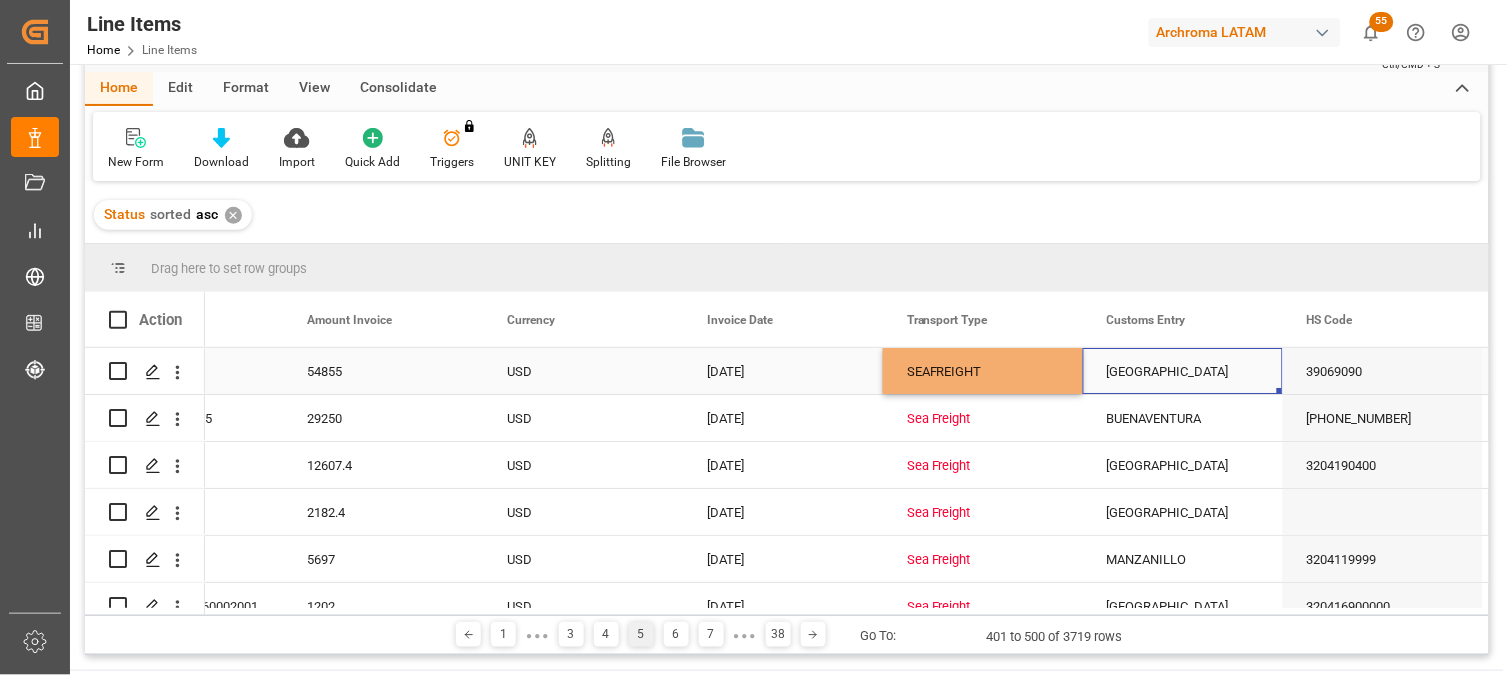 click on "SEAFREIGHT" at bounding box center [983, 372] 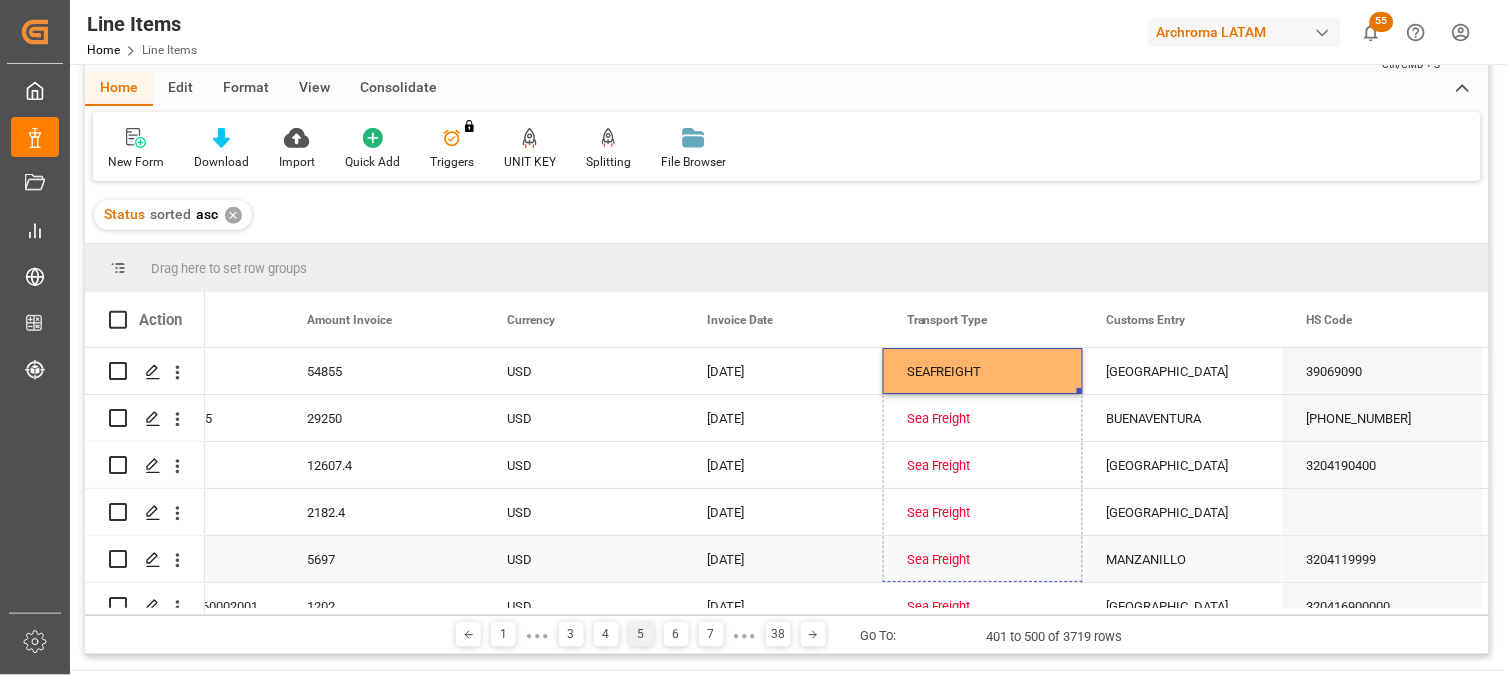 drag, startPoint x: 1076, startPoint y: 388, endPoint x: 1083, endPoint y: 552, distance: 164.14932 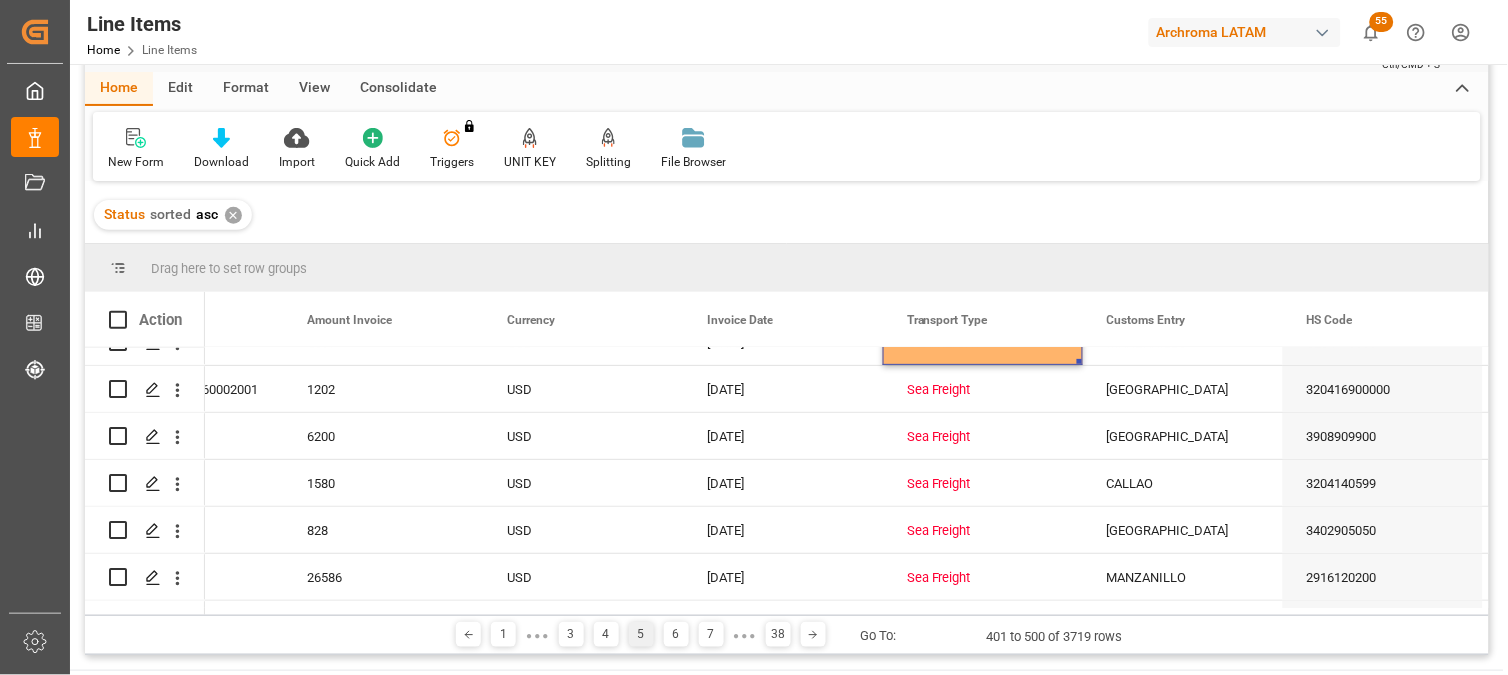 scroll, scrollTop: 222, scrollLeft: 0, axis: vertical 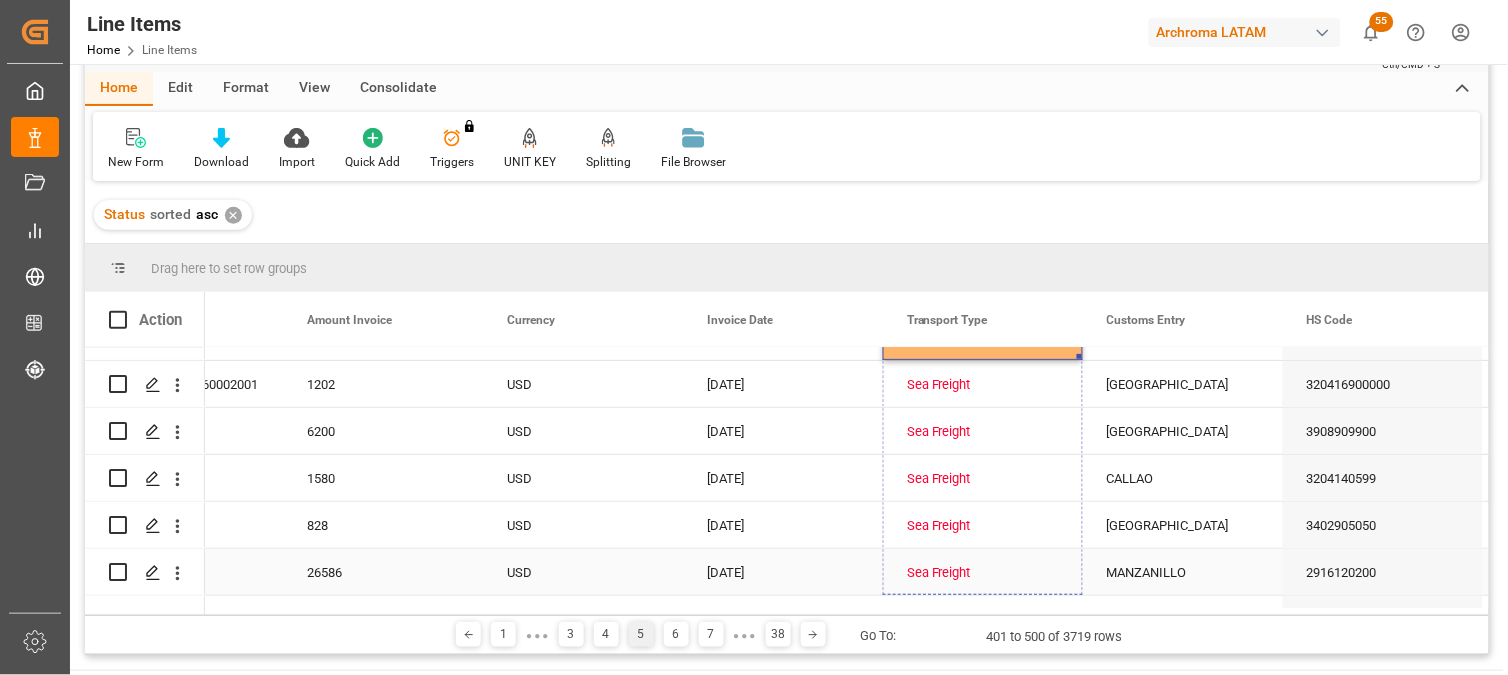 drag, startPoint x: 1078, startPoint y: 356, endPoint x: 1064, endPoint y: 556, distance: 200.4894 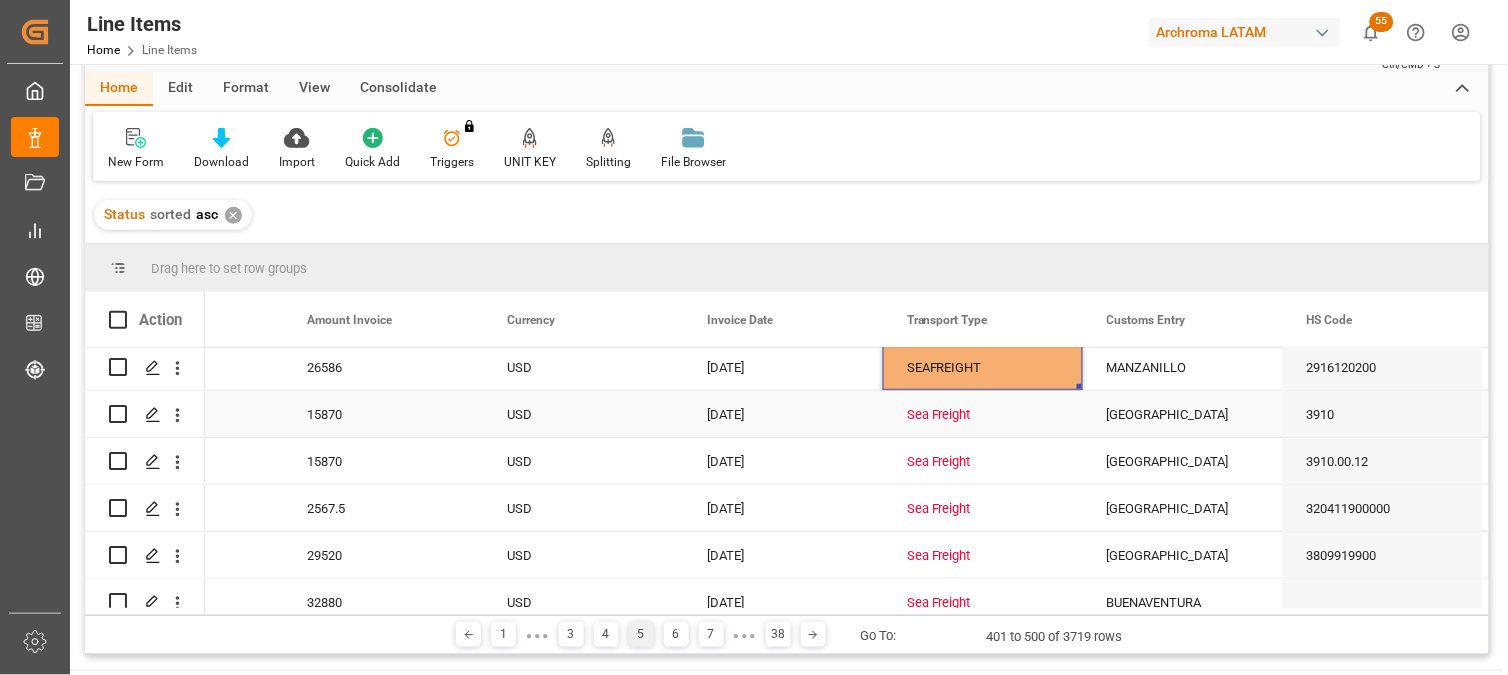 scroll, scrollTop: 444, scrollLeft: 0, axis: vertical 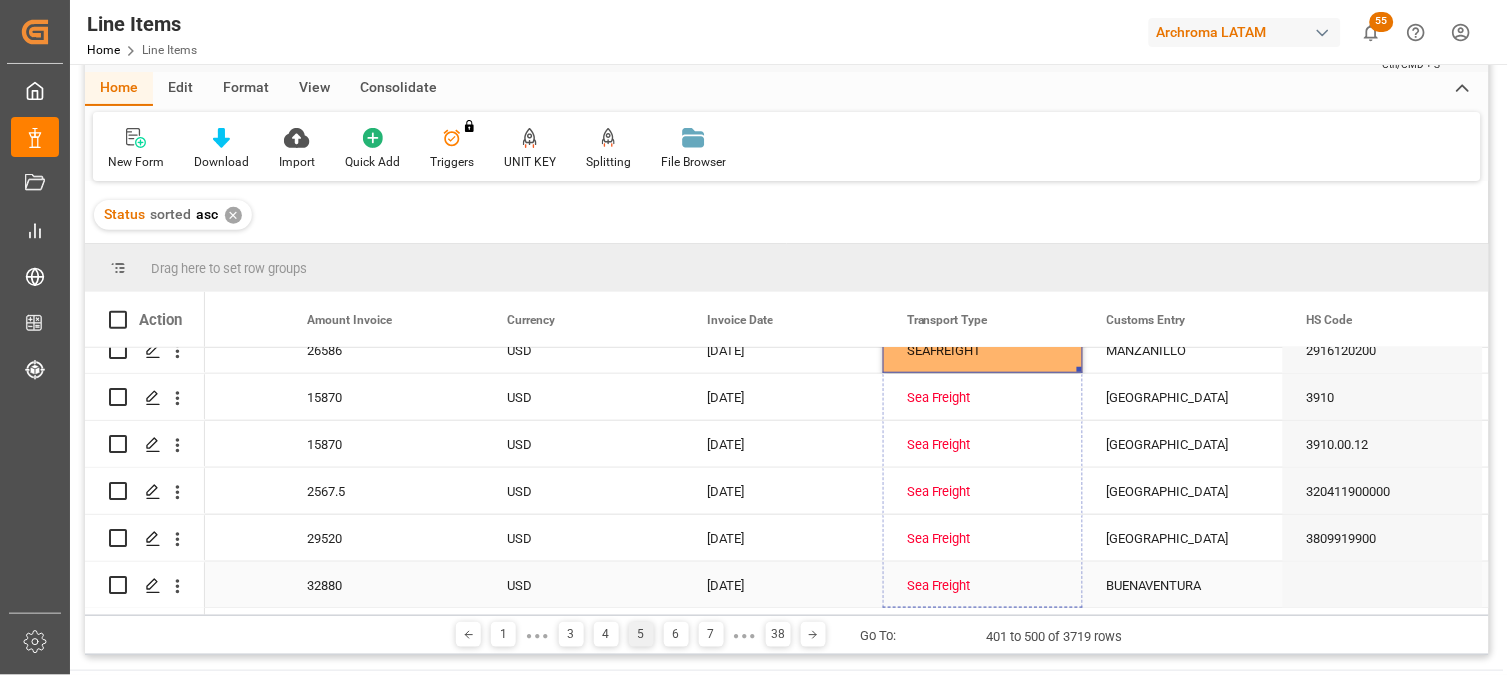 drag, startPoint x: 1078, startPoint y: 368, endPoint x: 1063, endPoint y: 564, distance: 196.57314 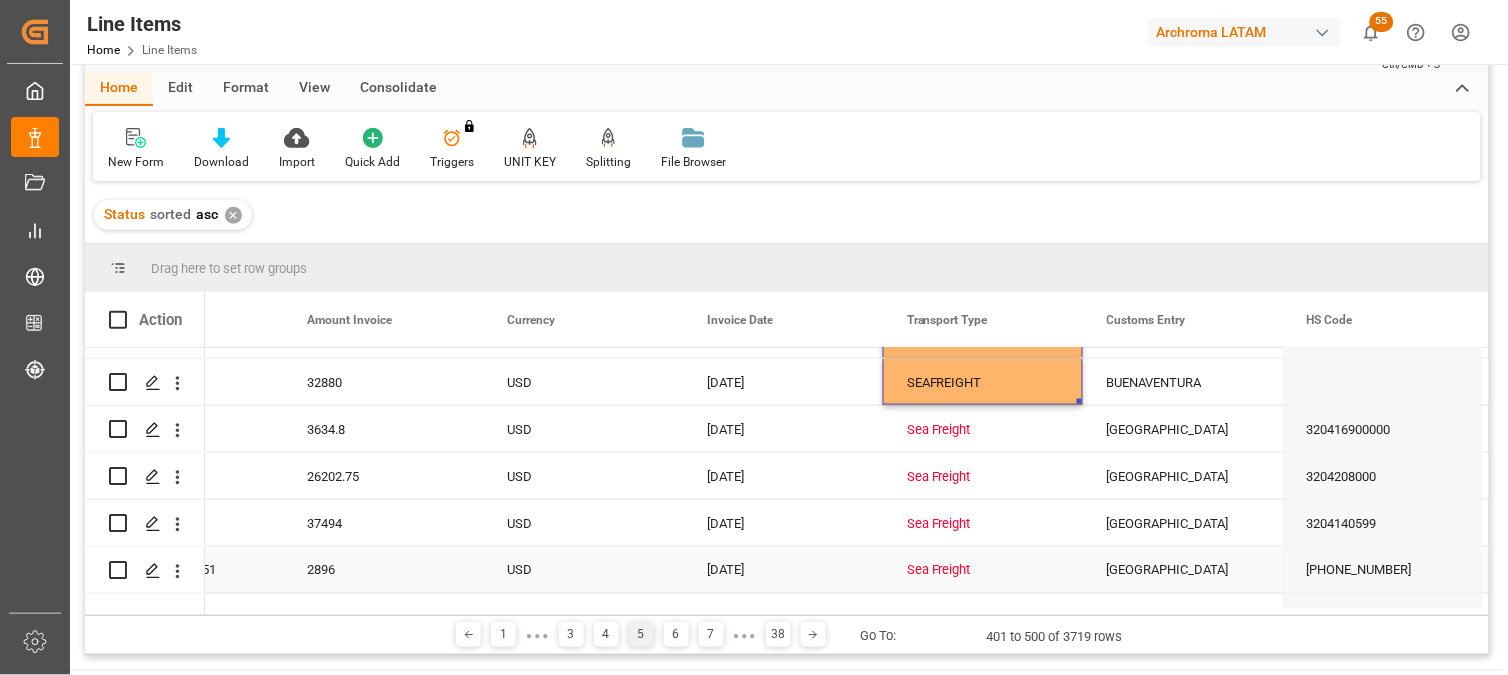scroll, scrollTop: 666, scrollLeft: 0, axis: vertical 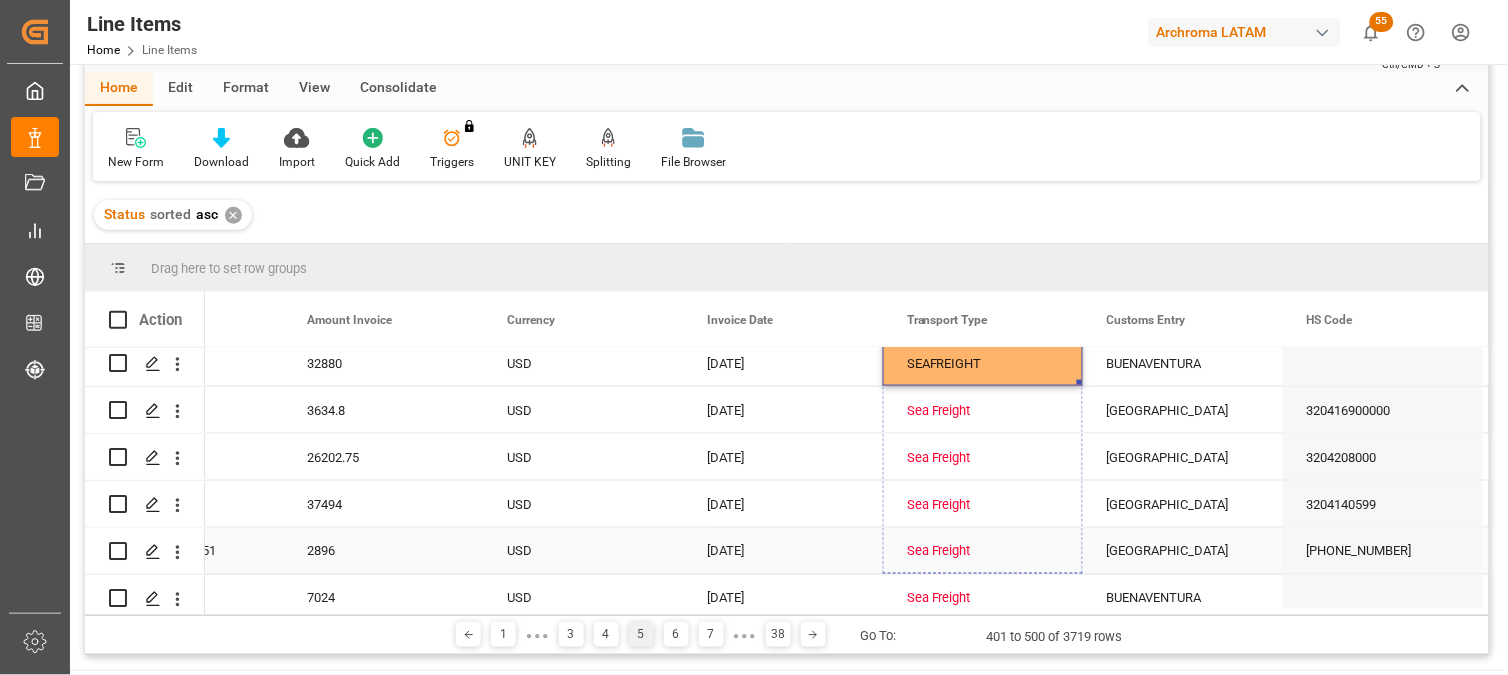 drag, startPoint x: 1078, startPoint y: 381, endPoint x: 1061, endPoint y: 573, distance: 192.75113 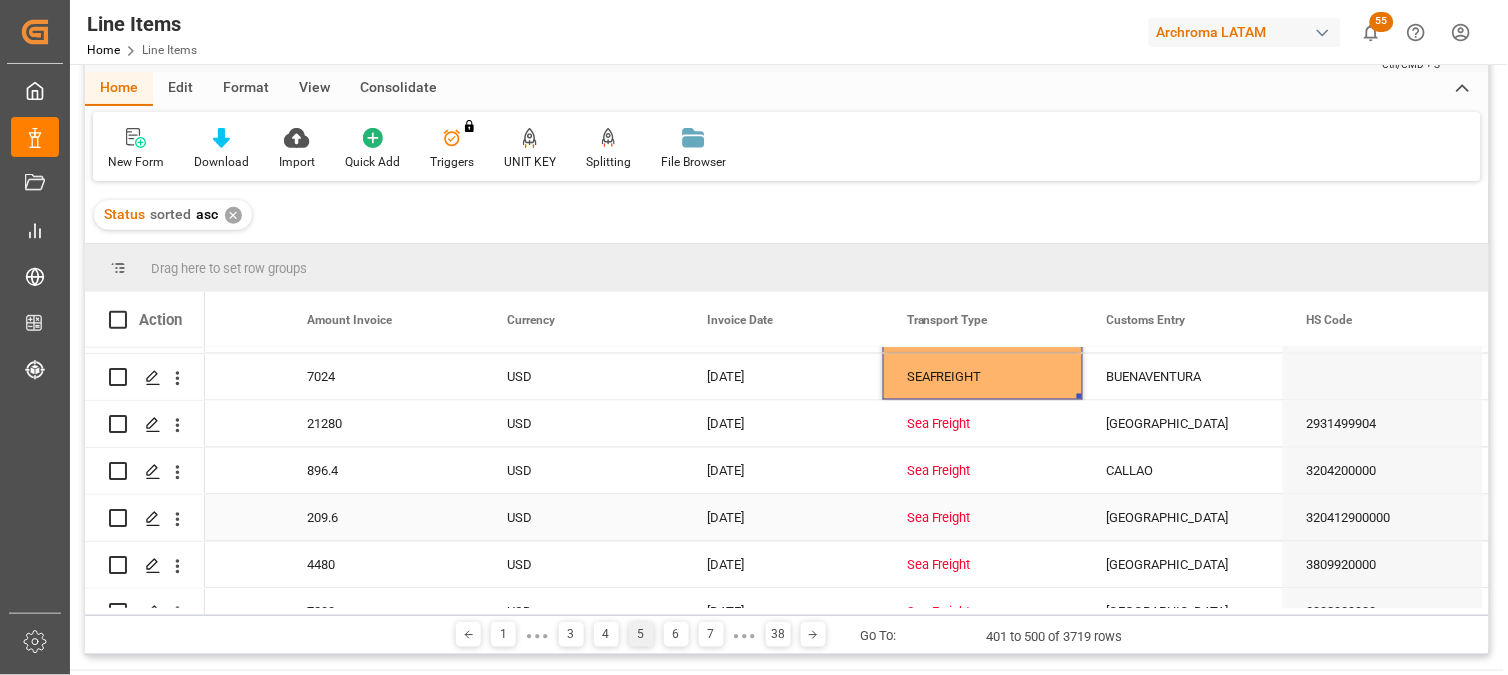 scroll, scrollTop: 888, scrollLeft: 0, axis: vertical 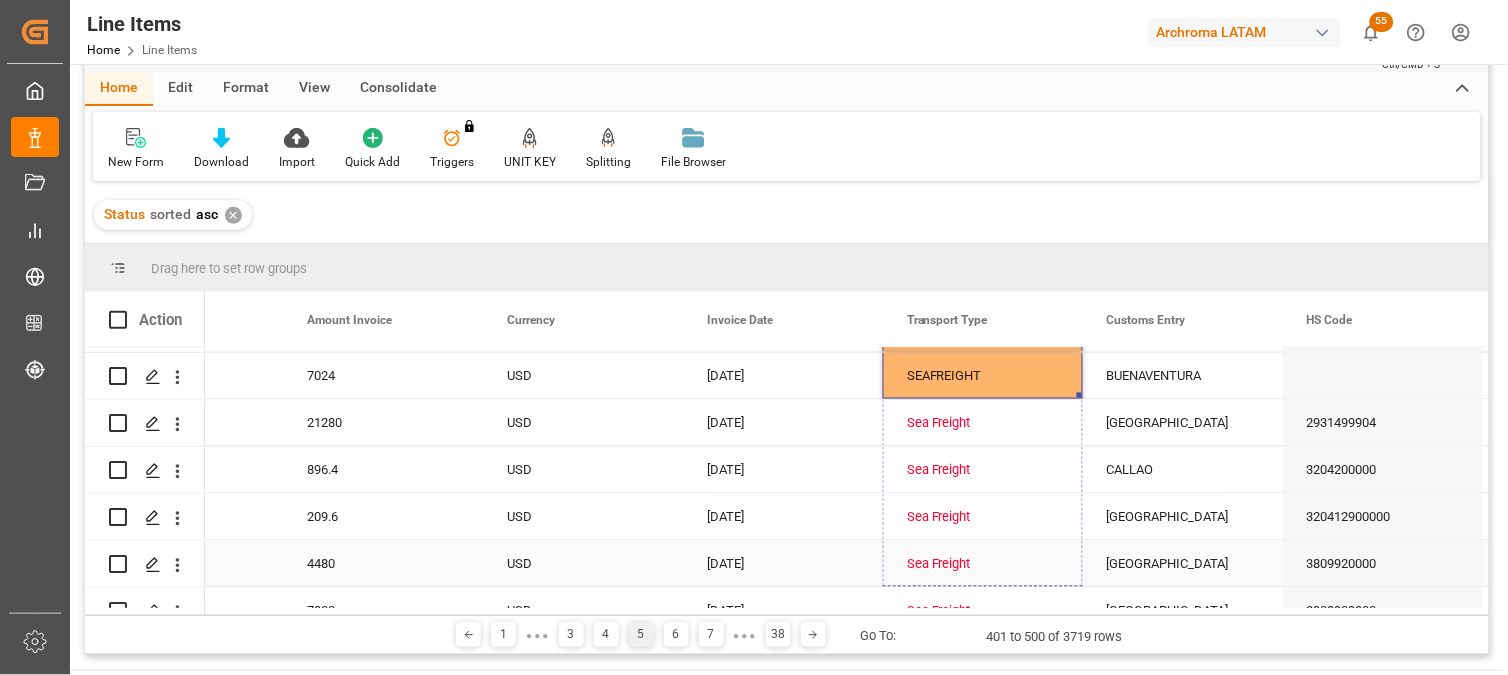 drag, startPoint x: 1078, startPoint y: 394, endPoint x: 1070, endPoint y: 560, distance: 166.19266 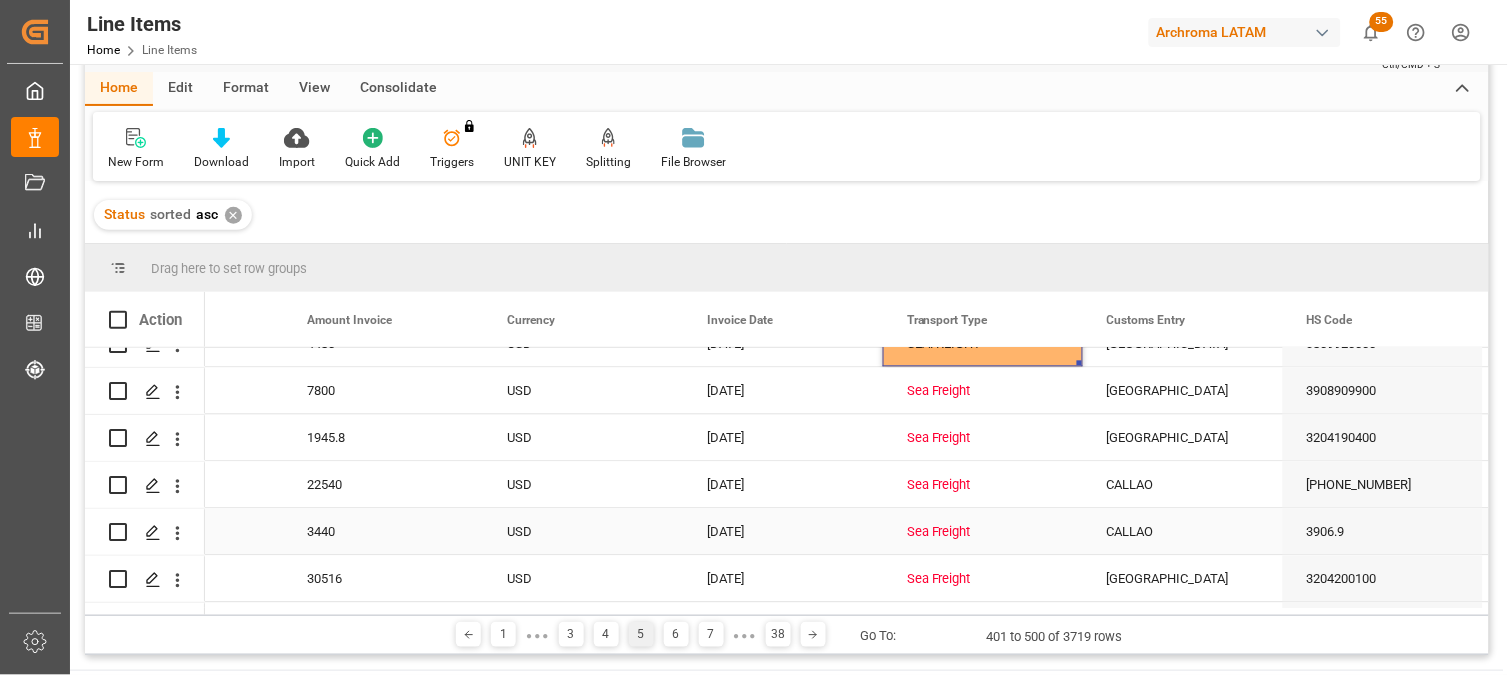 scroll, scrollTop: 1111, scrollLeft: 0, axis: vertical 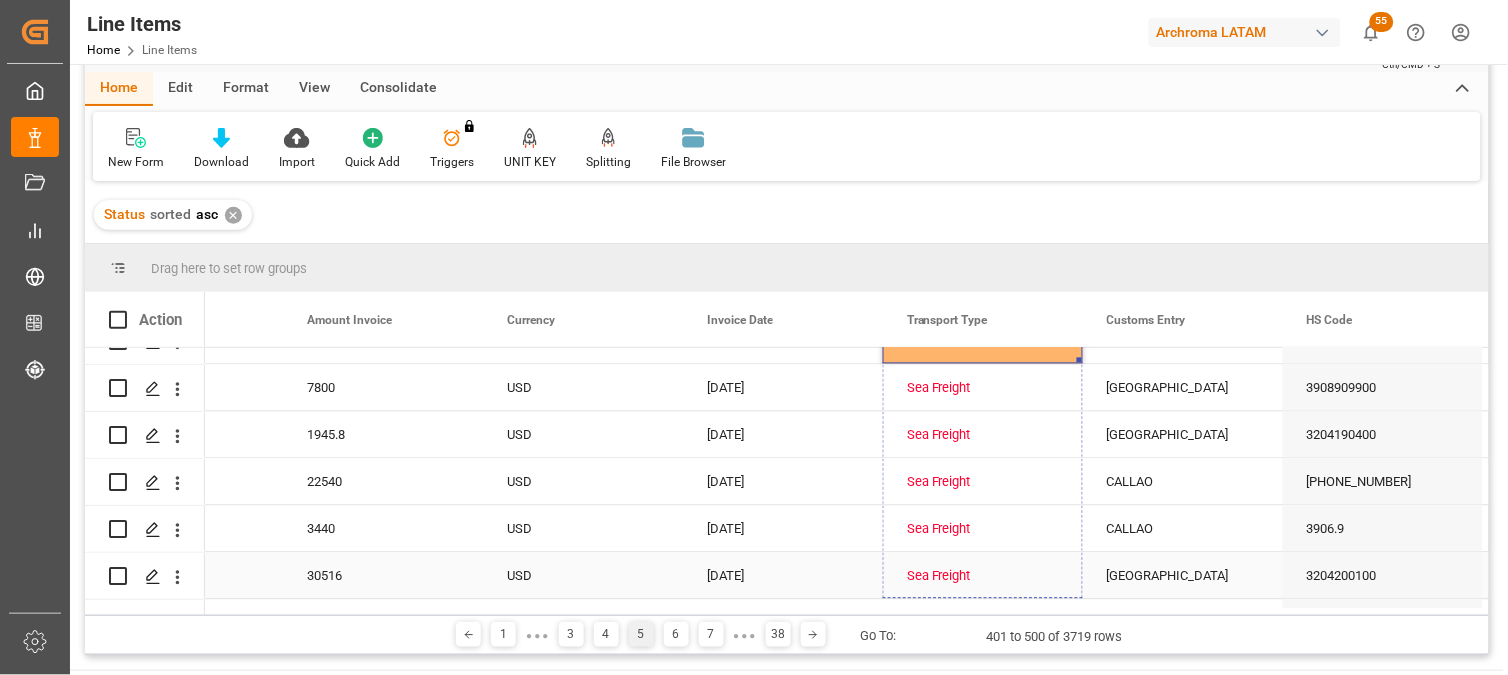 drag, startPoint x: 1078, startPoint y: 360, endPoint x: 1063, endPoint y: 560, distance: 200.5617 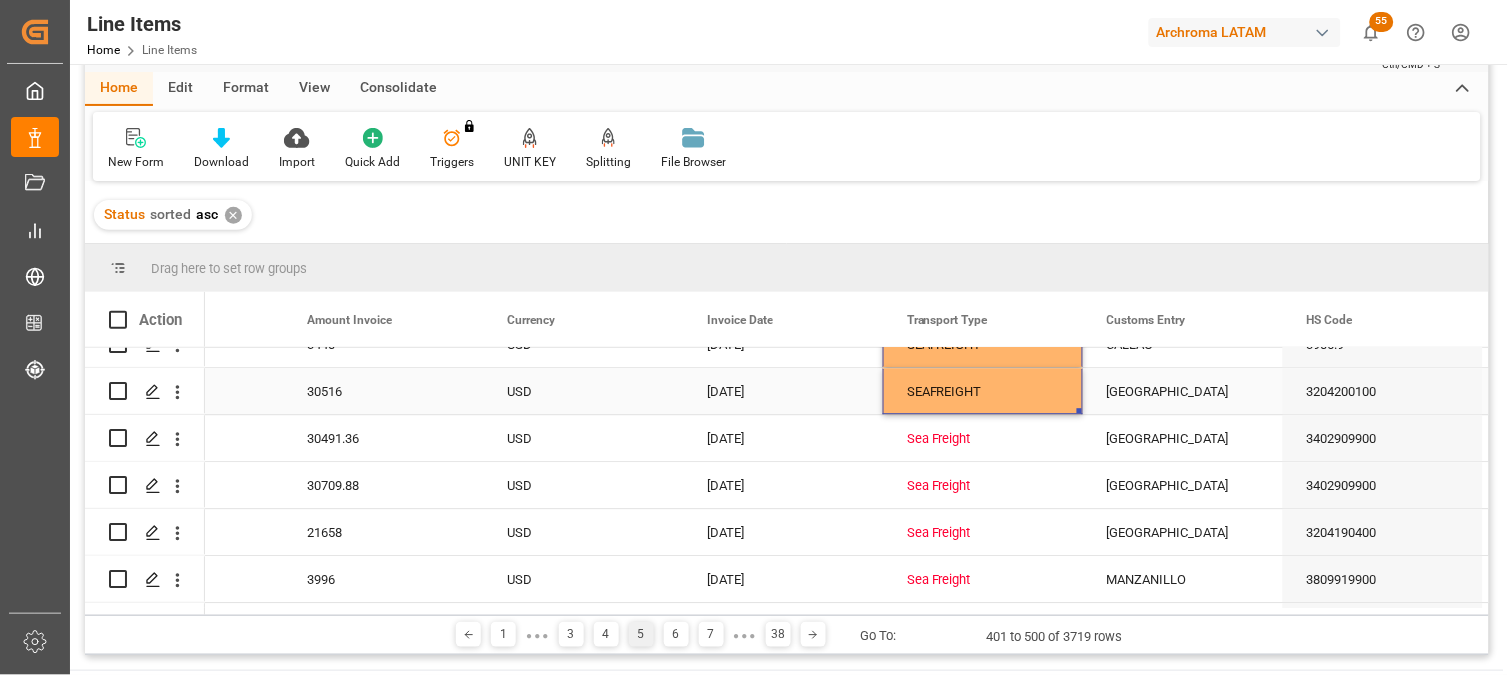scroll, scrollTop: 1333, scrollLeft: 0, axis: vertical 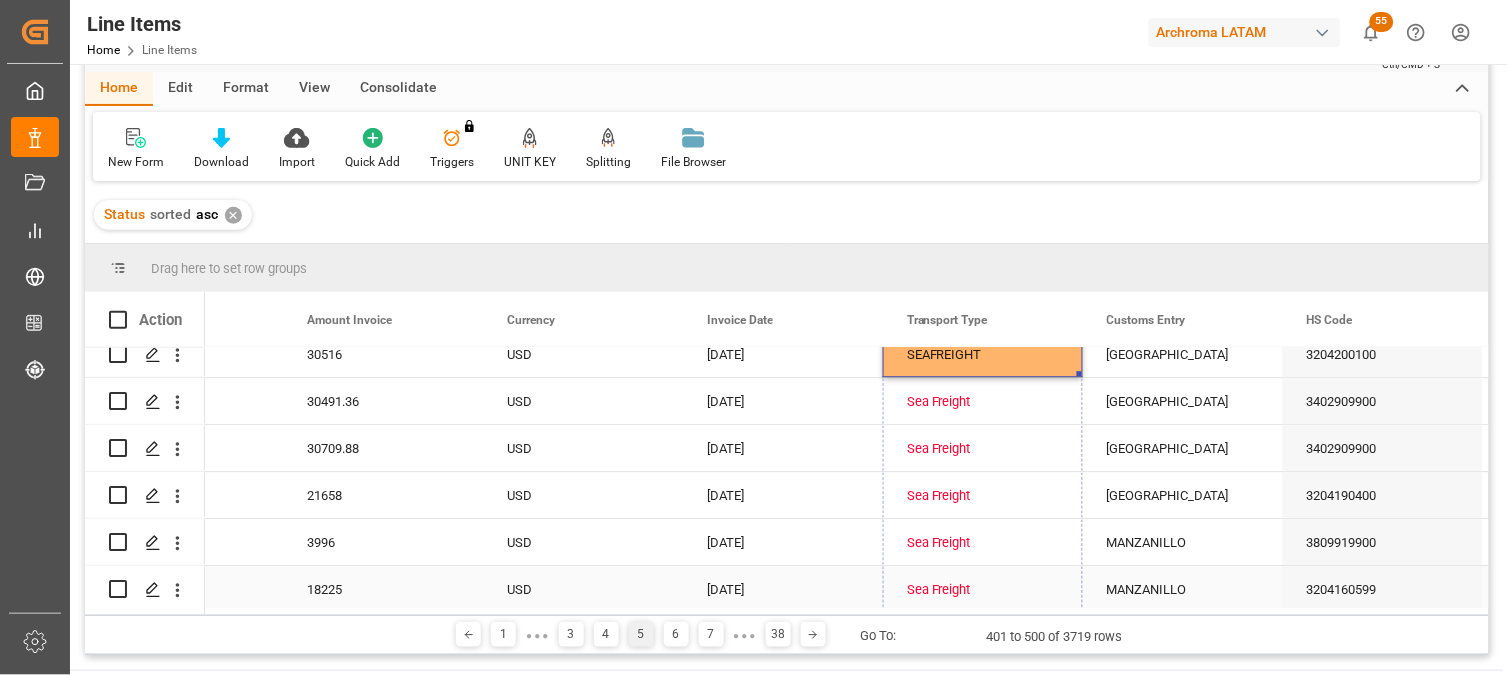 drag, startPoint x: 1077, startPoint y: 374, endPoint x: 1064, endPoint y: 578, distance: 204.4138 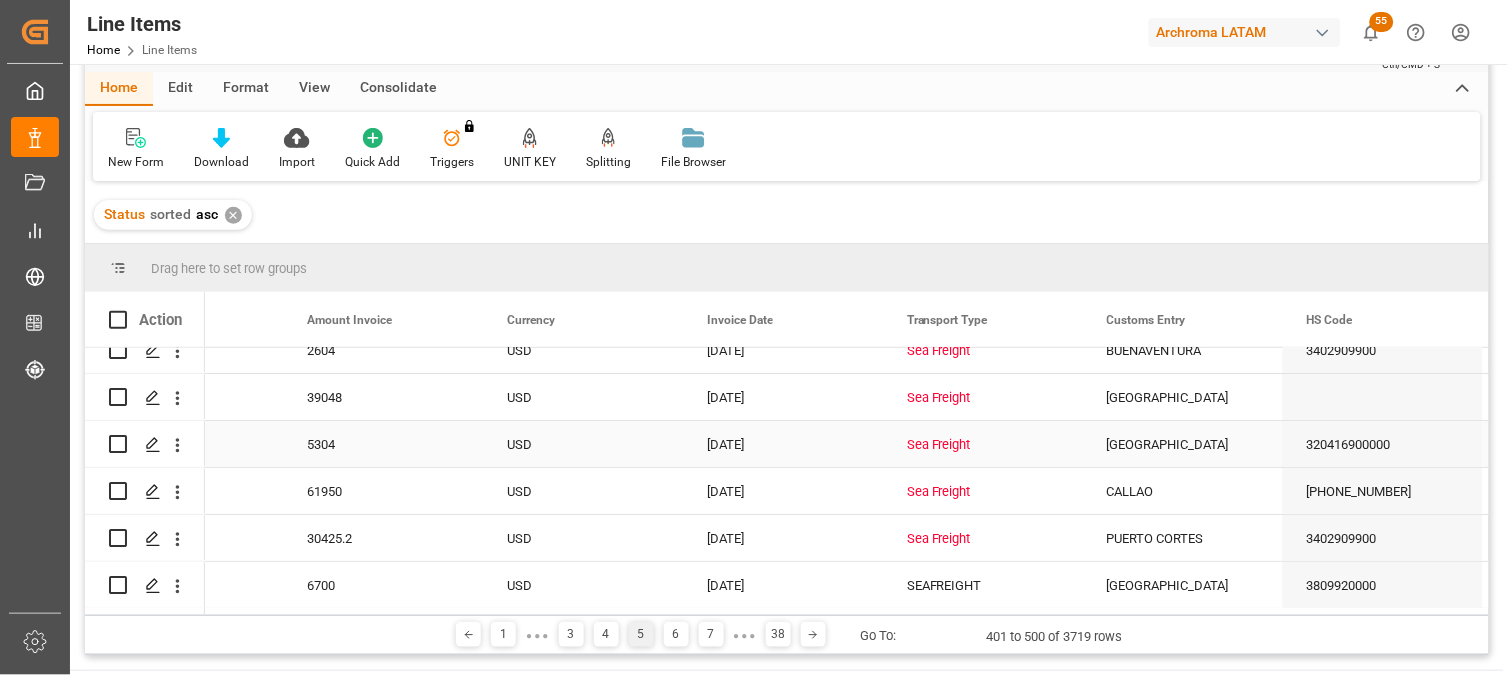 scroll, scrollTop: 1555, scrollLeft: 0, axis: vertical 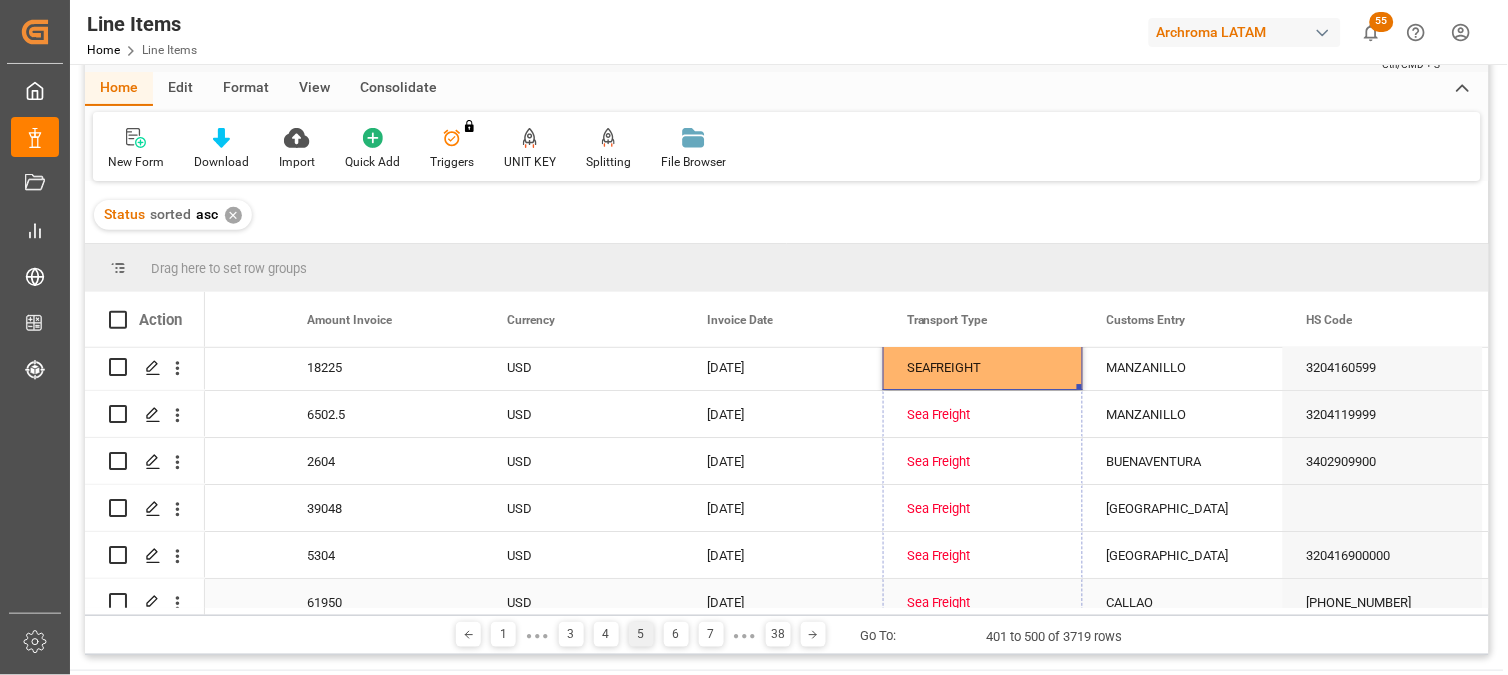 drag, startPoint x: 1078, startPoint y: 387, endPoint x: 1078, endPoint y: 584, distance: 197 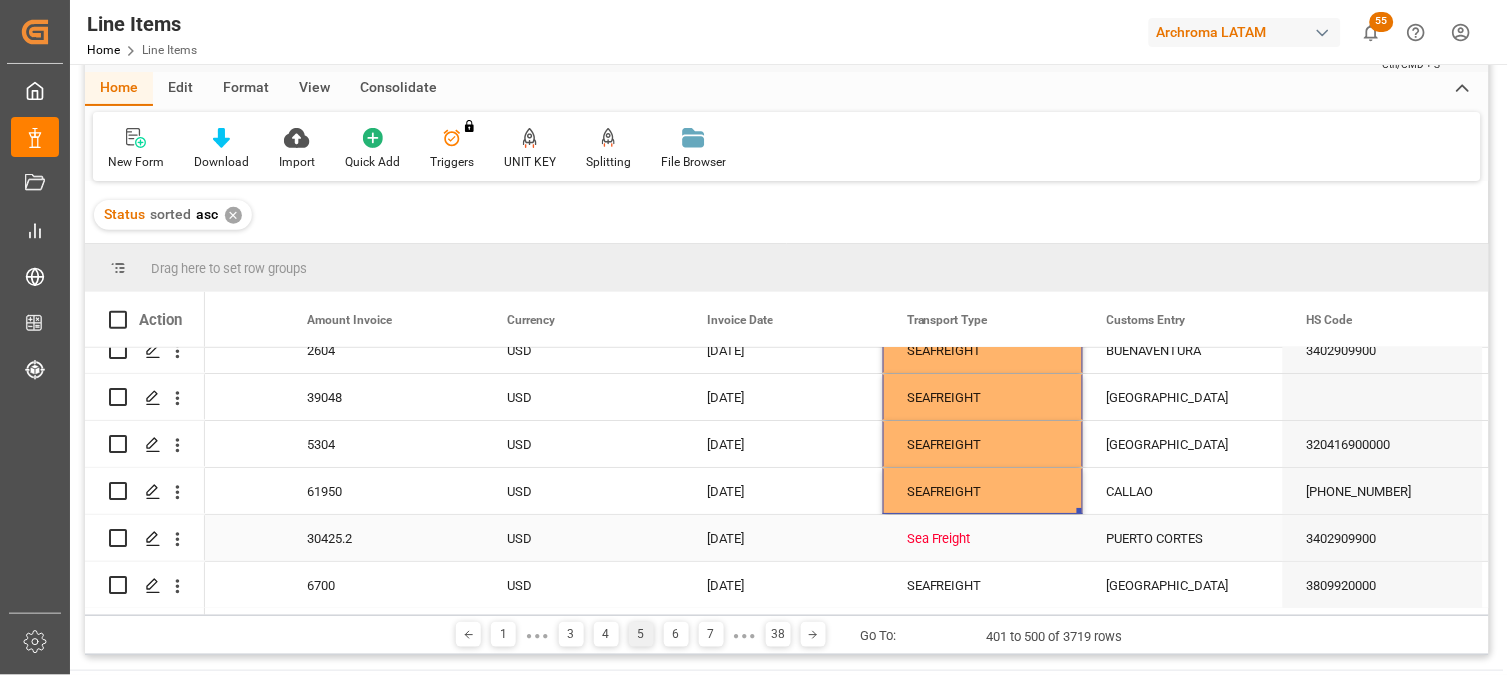 scroll, scrollTop: 1777, scrollLeft: 0, axis: vertical 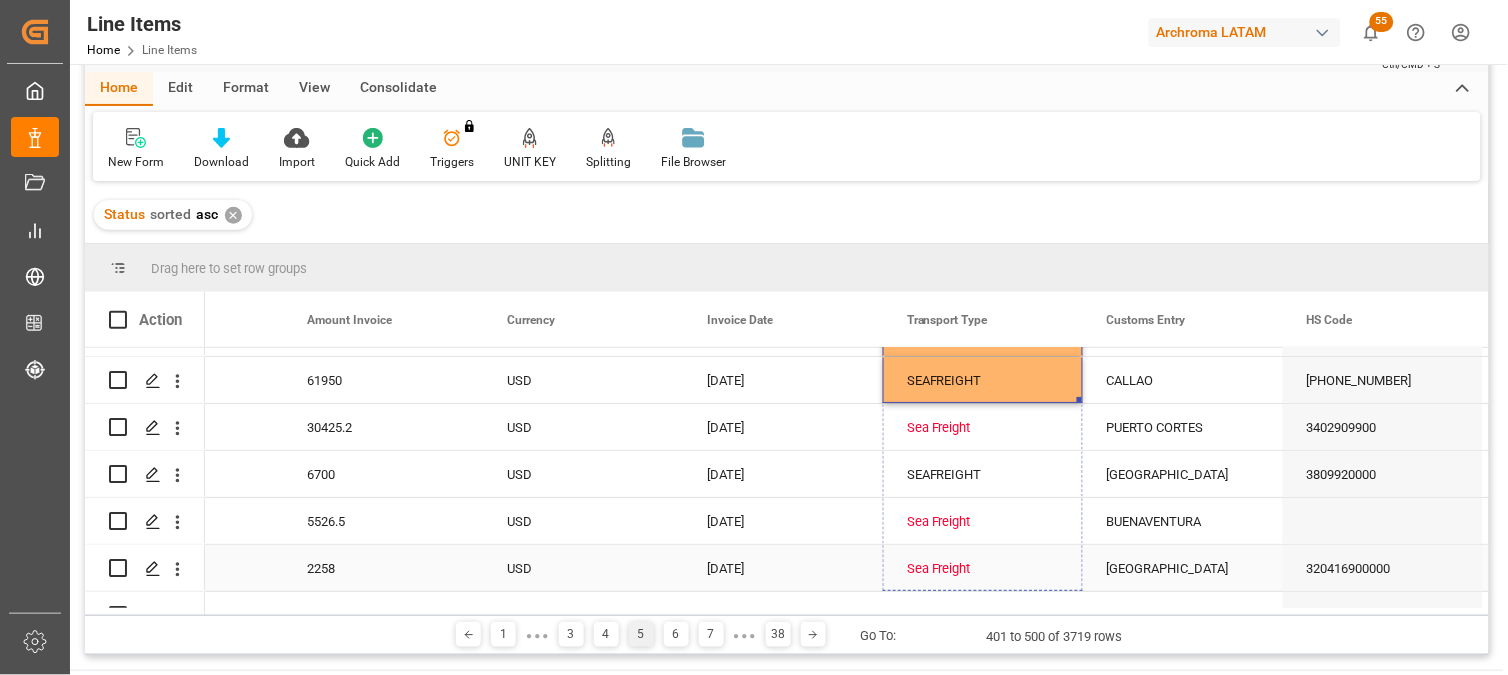 drag, startPoint x: 1076, startPoint y: 398, endPoint x: 1081, endPoint y: 567, distance: 169.07394 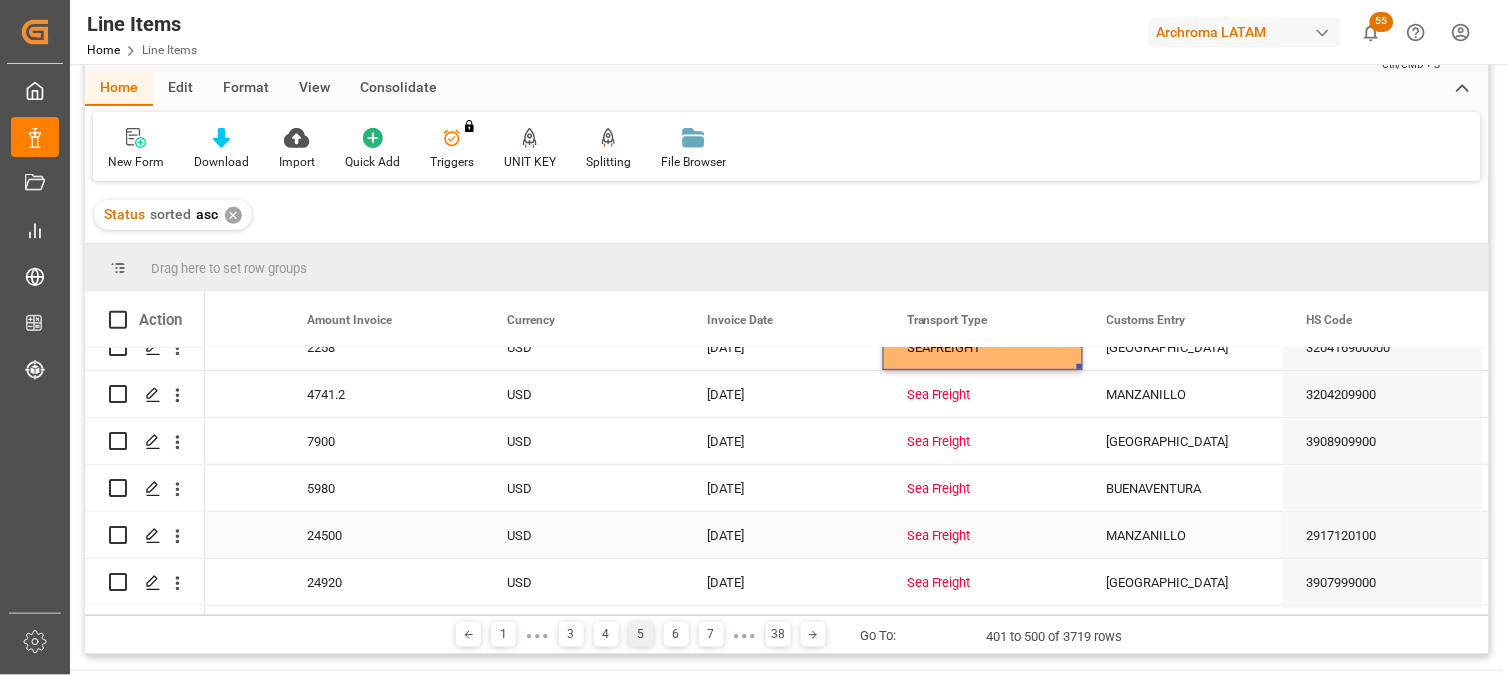 scroll, scrollTop: 2000, scrollLeft: 0, axis: vertical 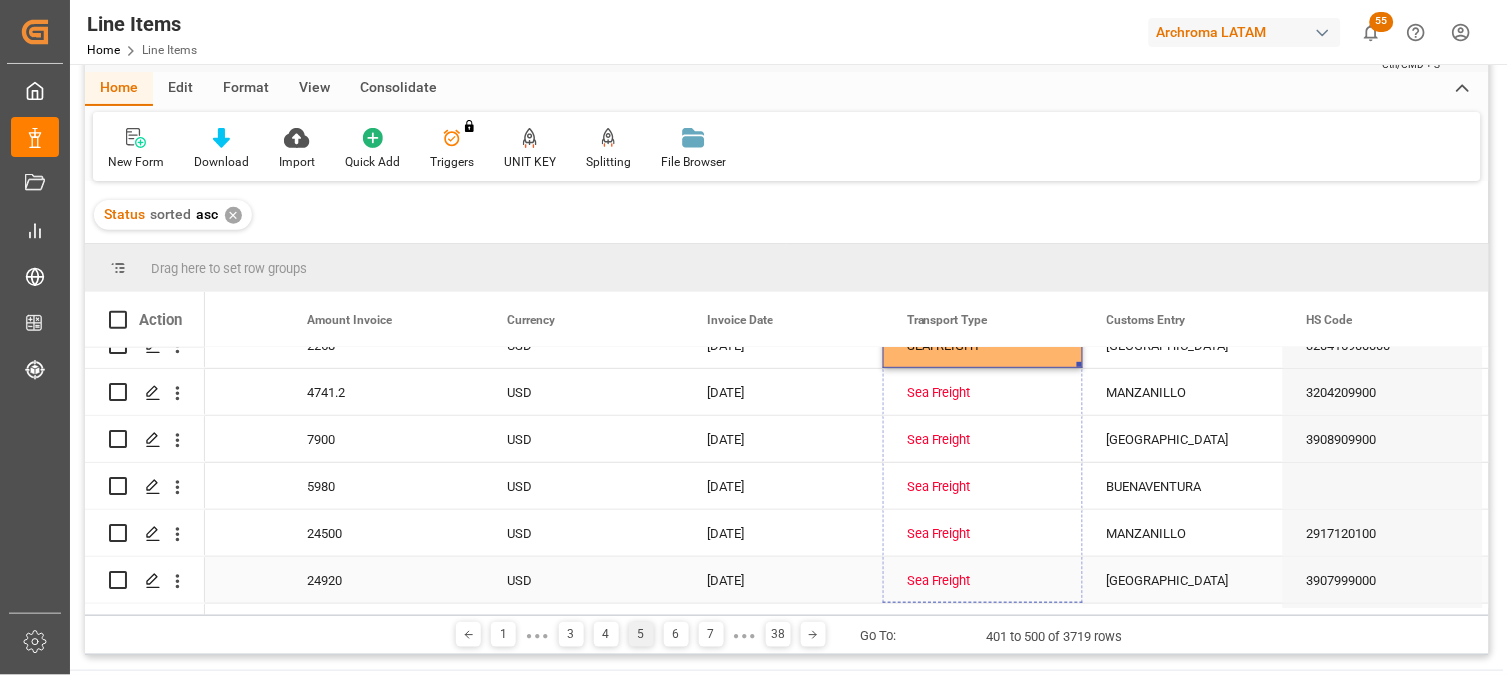 drag, startPoint x: 1078, startPoint y: 364, endPoint x: 1086, endPoint y: 581, distance: 217.14742 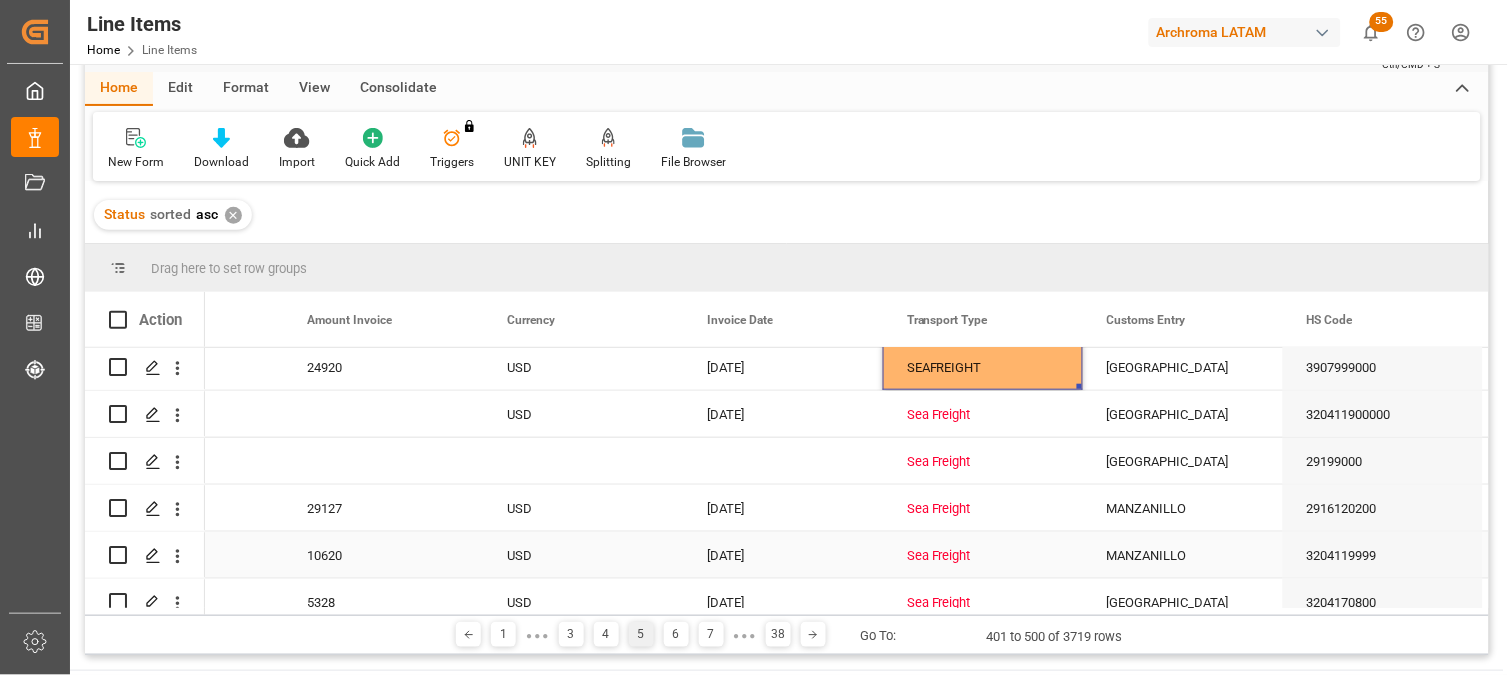 scroll, scrollTop: 2222, scrollLeft: 0, axis: vertical 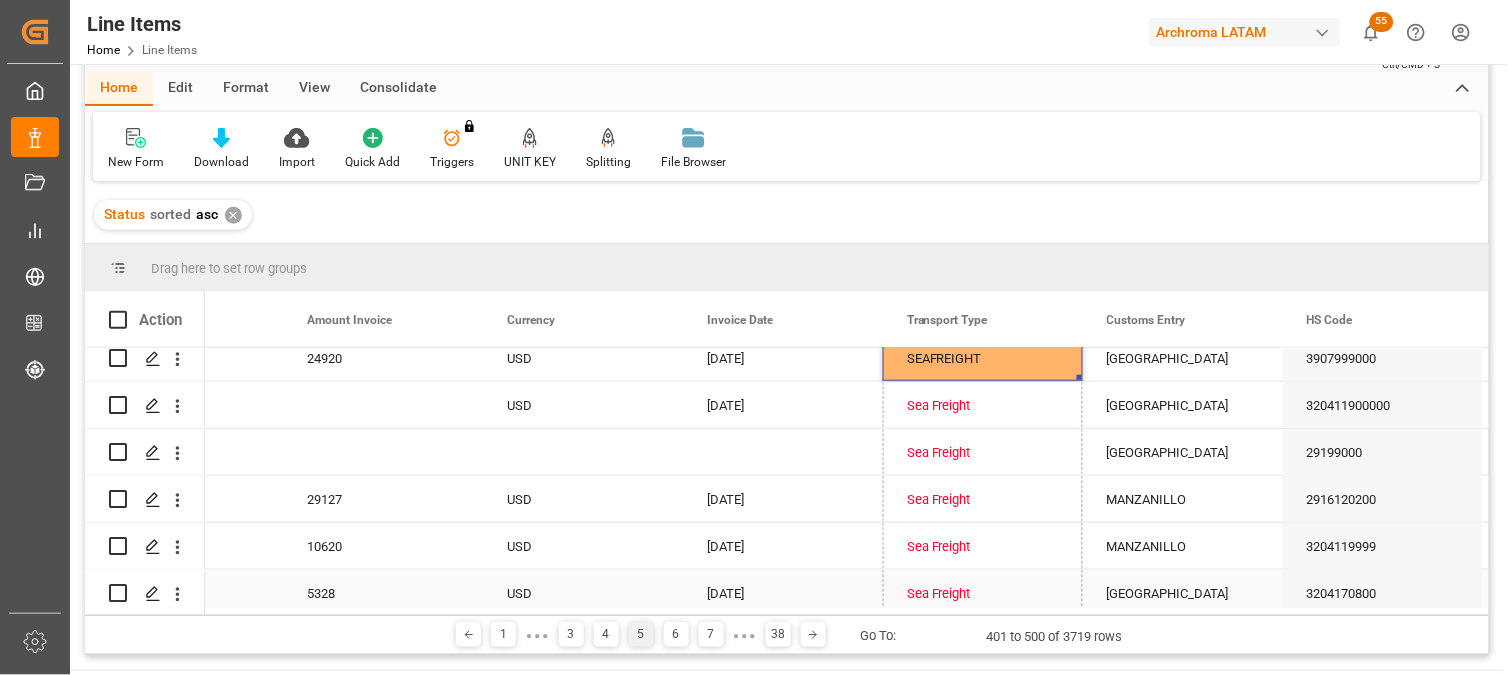 drag, startPoint x: 1076, startPoint y: 378, endPoint x: 1110, endPoint y: 577, distance: 201.88364 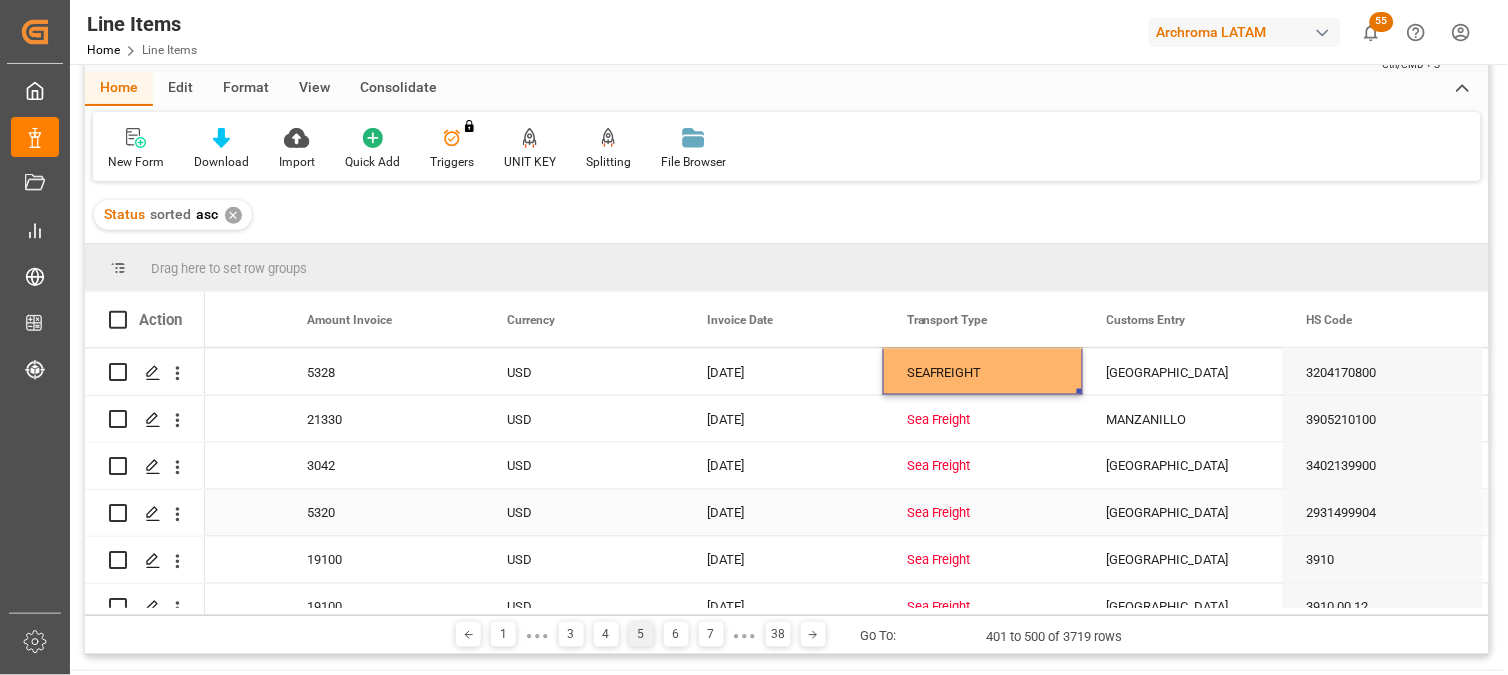 scroll, scrollTop: 2444, scrollLeft: 0, axis: vertical 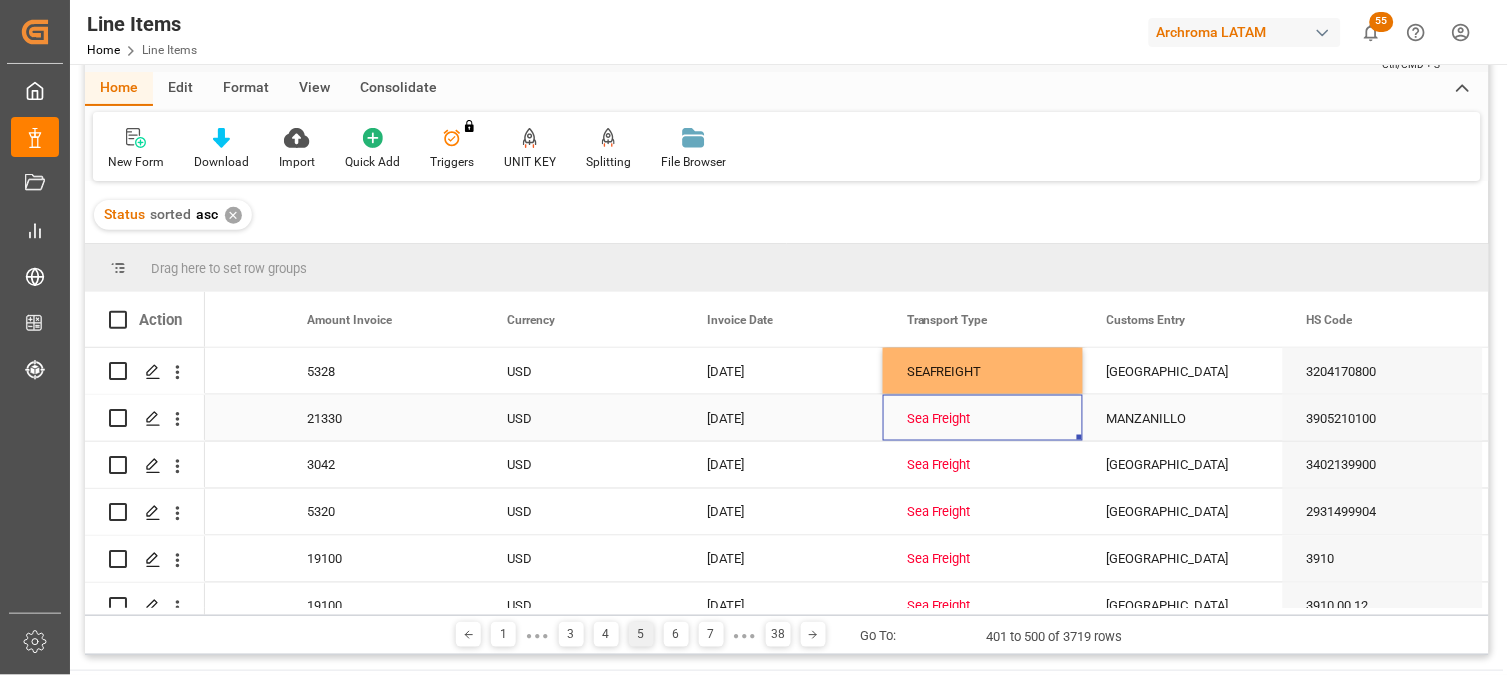 click on "Sea Freight" at bounding box center (983, 418) 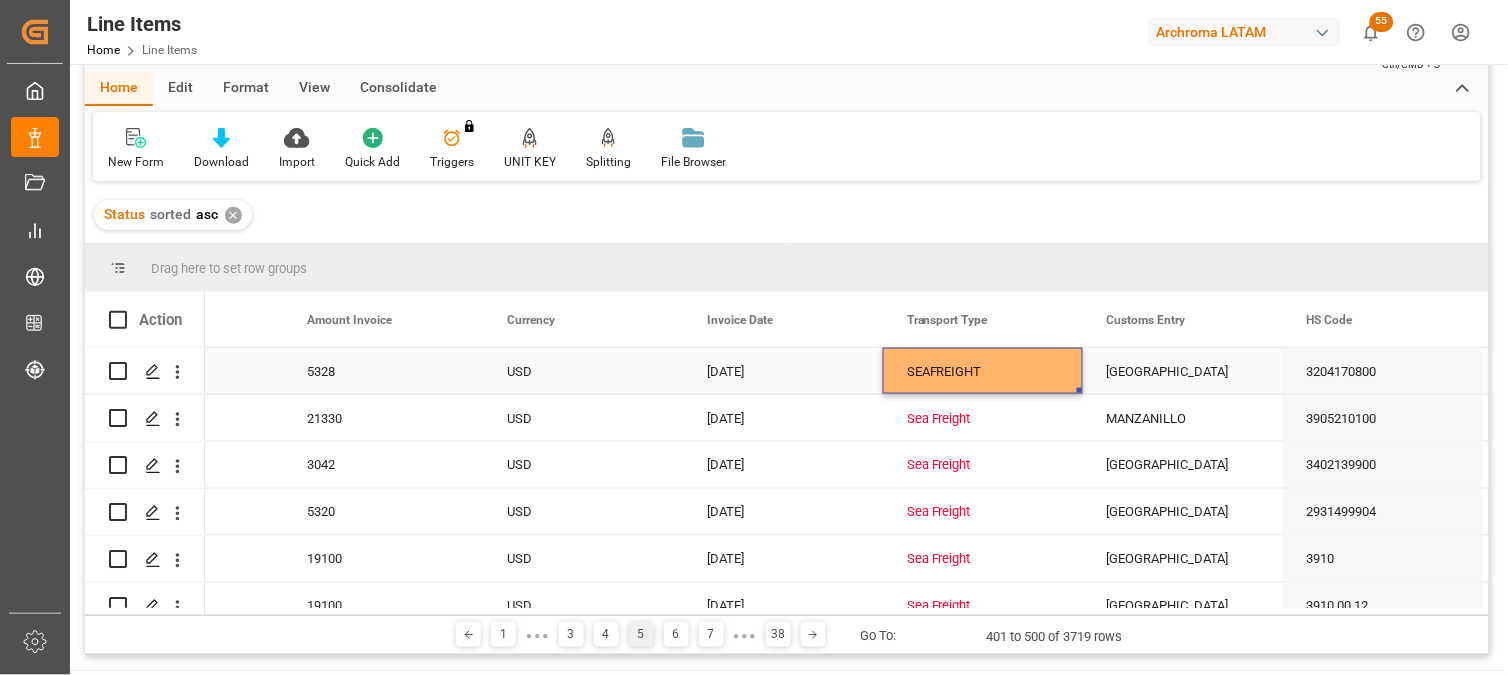 click on "SEAFREIGHT" at bounding box center [983, 371] 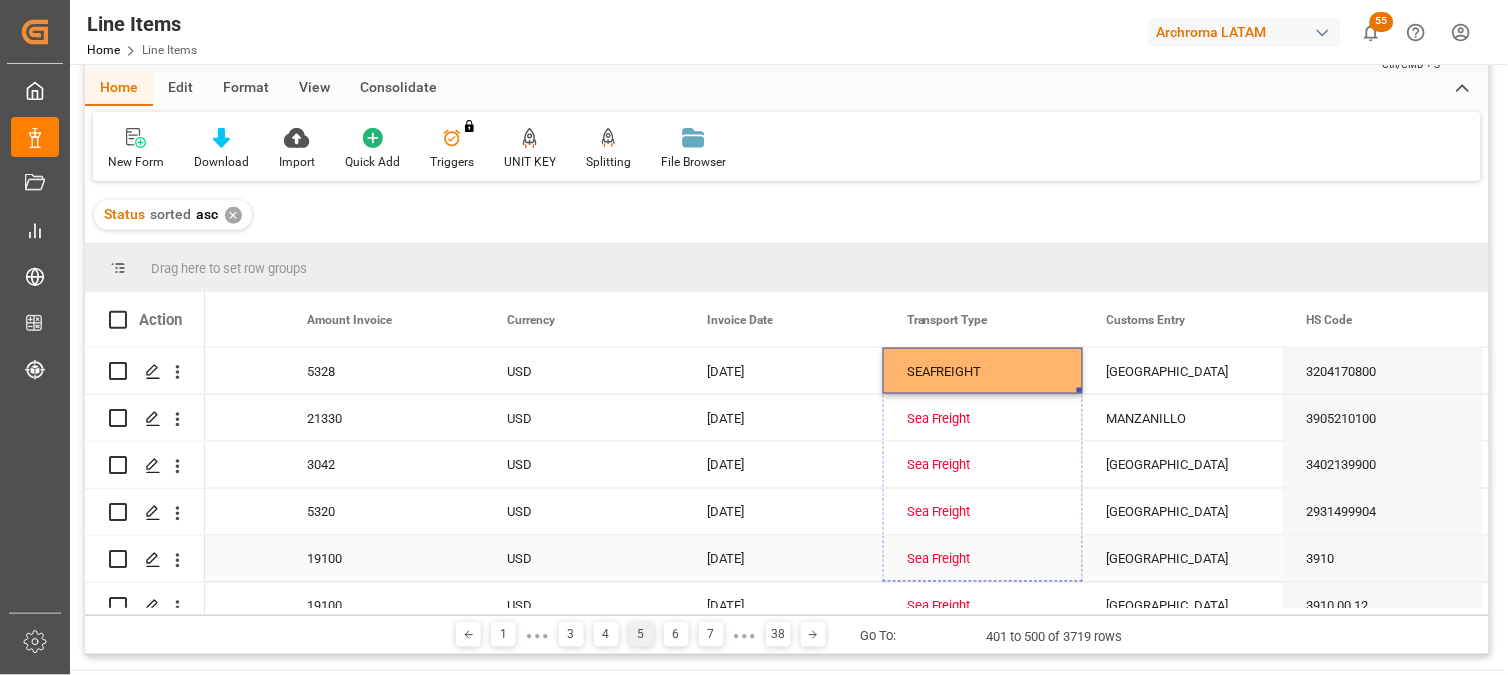 drag, startPoint x: 1077, startPoint y: 388, endPoint x: 1070, endPoint y: 538, distance: 150.16324 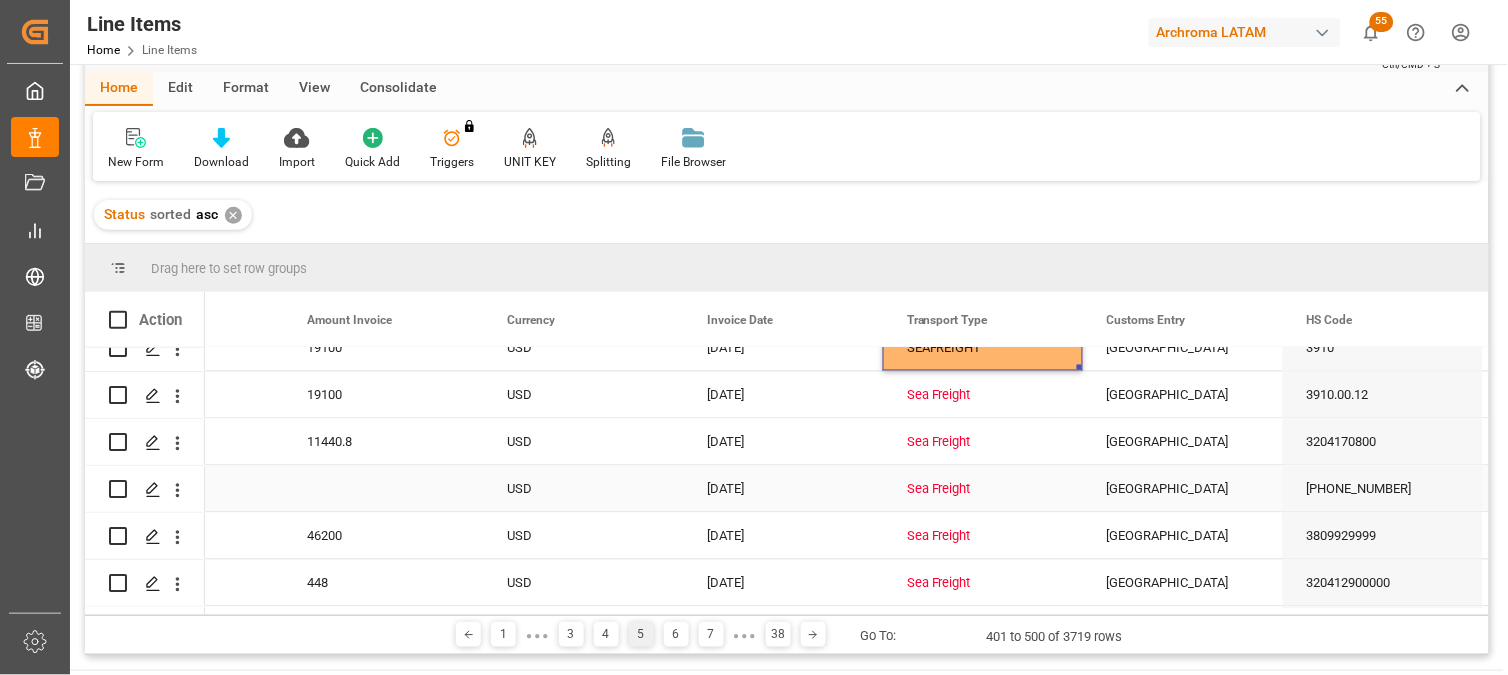 scroll, scrollTop: 2666, scrollLeft: 0, axis: vertical 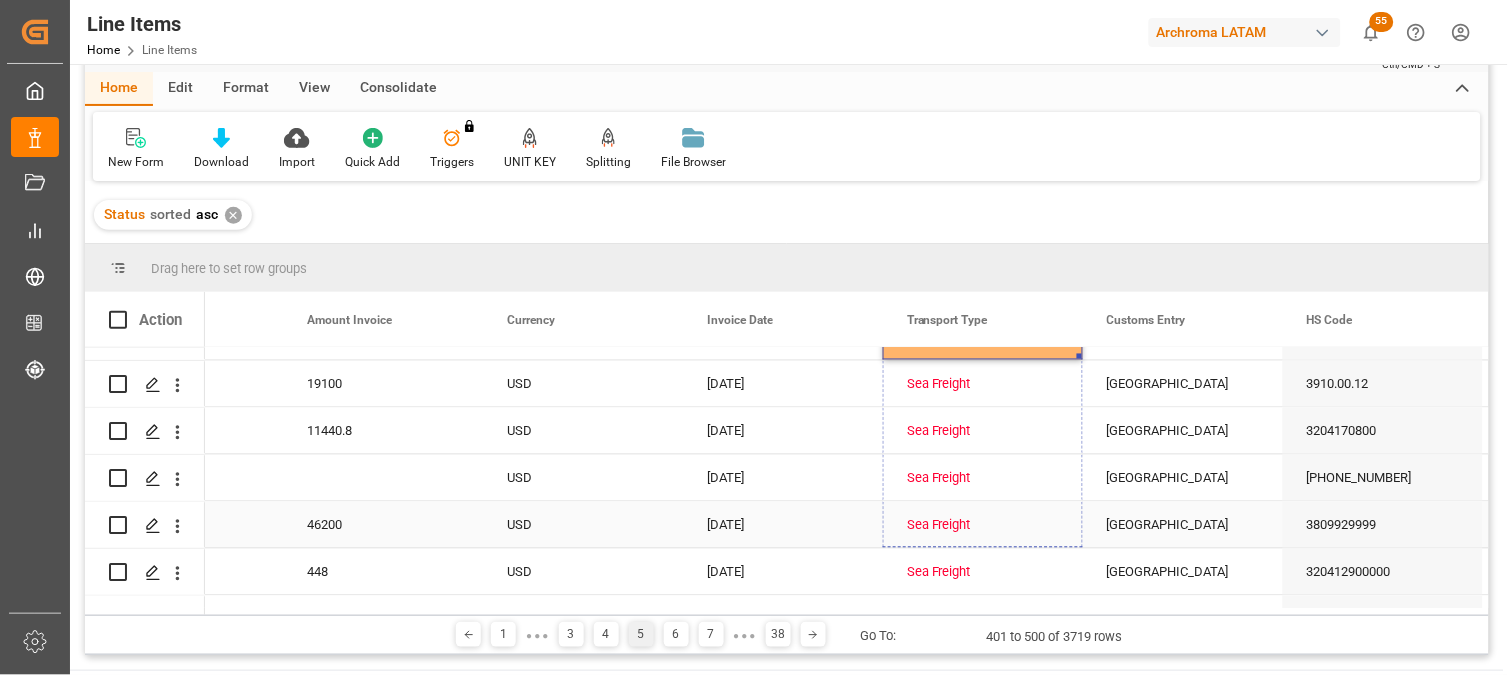 drag, startPoint x: 1077, startPoint y: 355, endPoint x: 1073, endPoint y: 545, distance: 190.0421 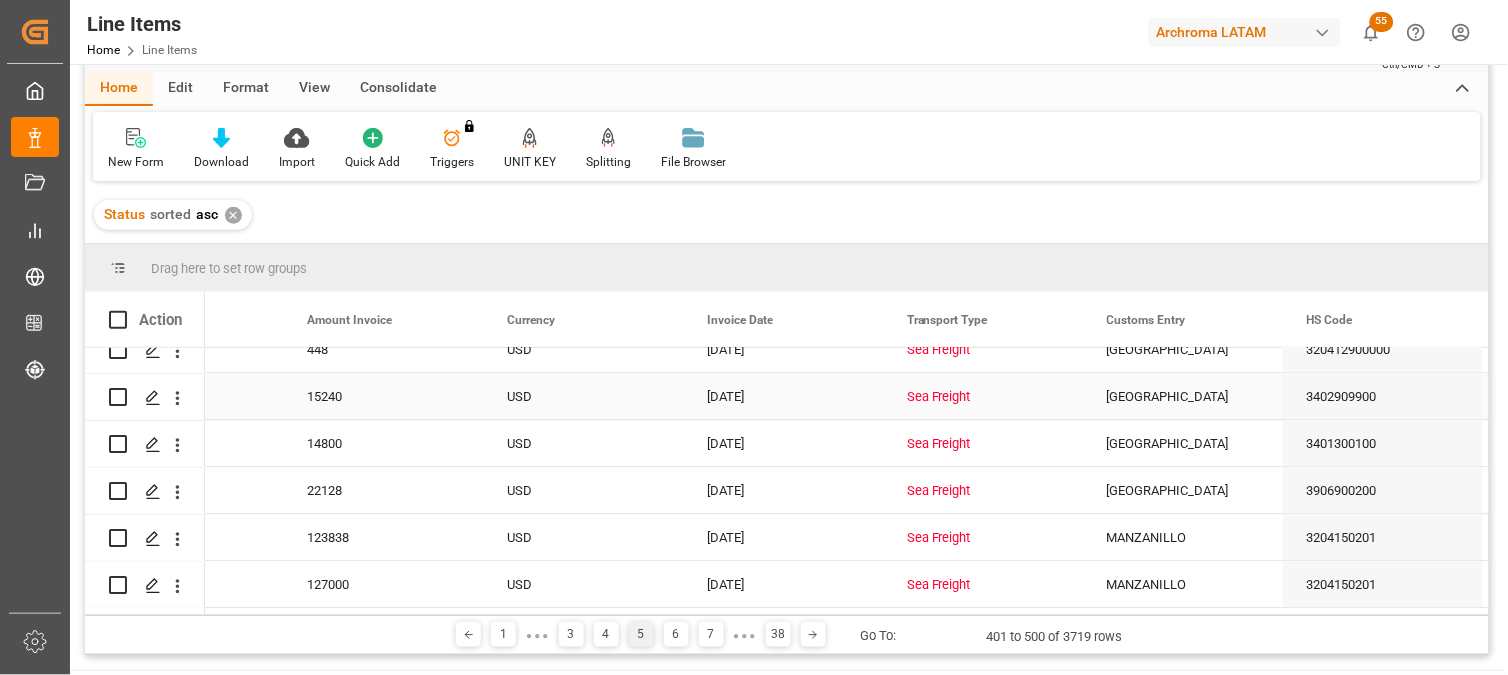 scroll, scrollTop: 2777, scrollLeft: 0, axis: vertical 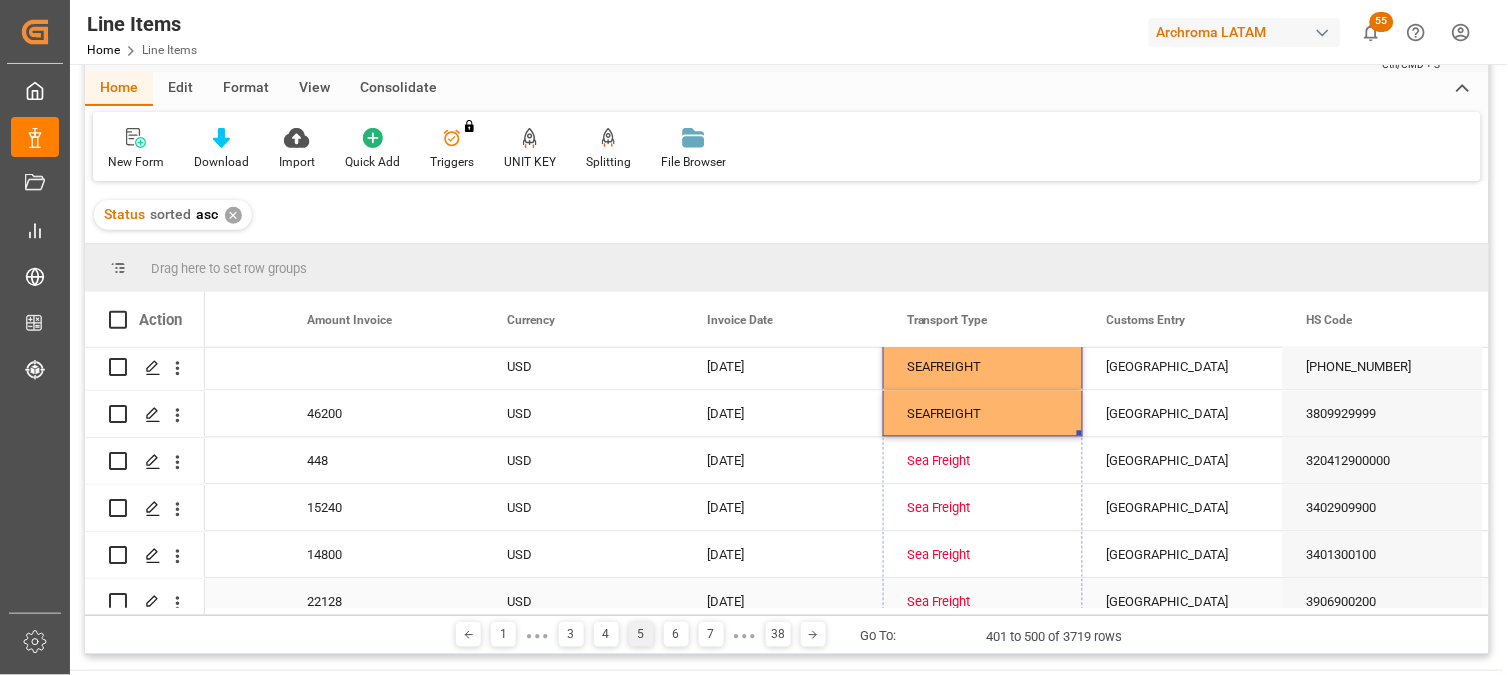 drag, startPoint x: 1080, startPoint y: 433, endPoint x: 1074, endPoint y: 577, distance: 144.12494 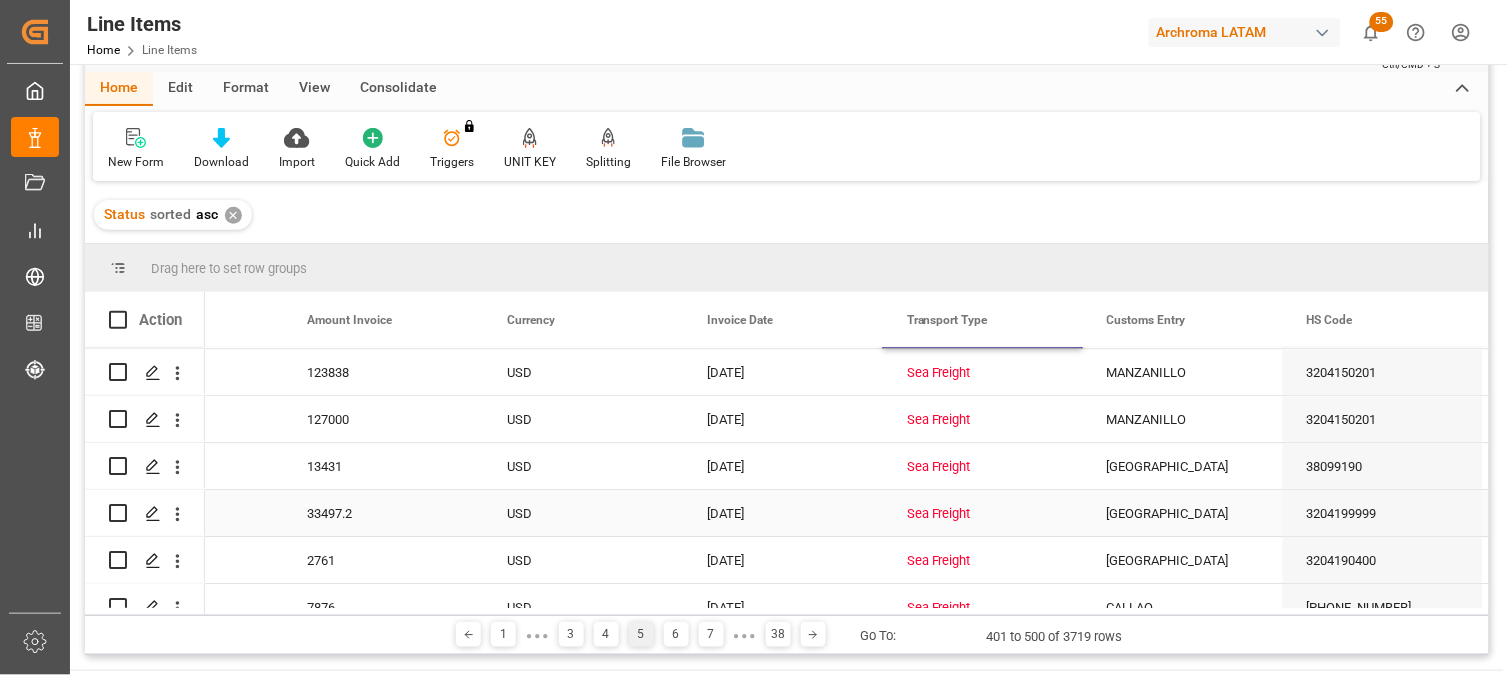 scroll, scrollTop: 3000, scrollLeft: 0, axis: vertical 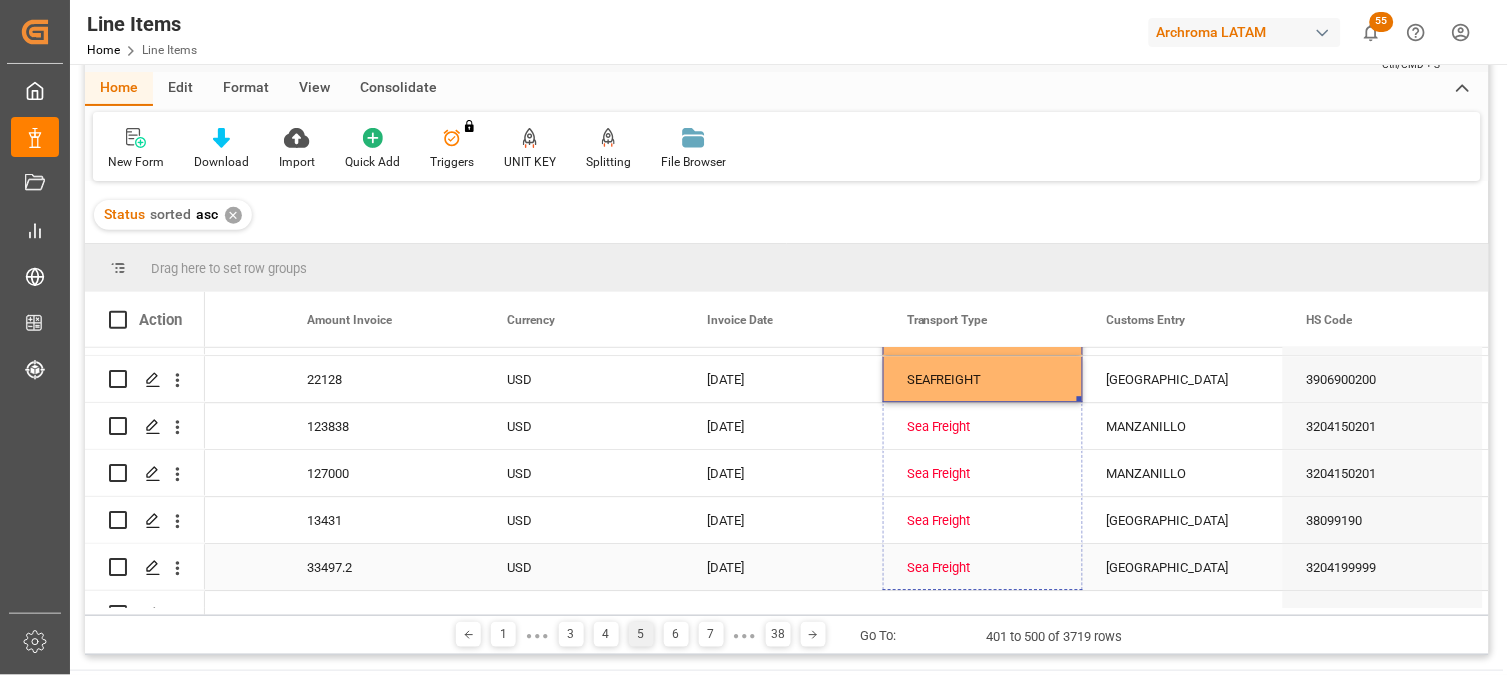 drag, startPoint x: 1082, startPoint y: 397, endPoint x: 1074, endPoint y: 546, distance: 149.21461 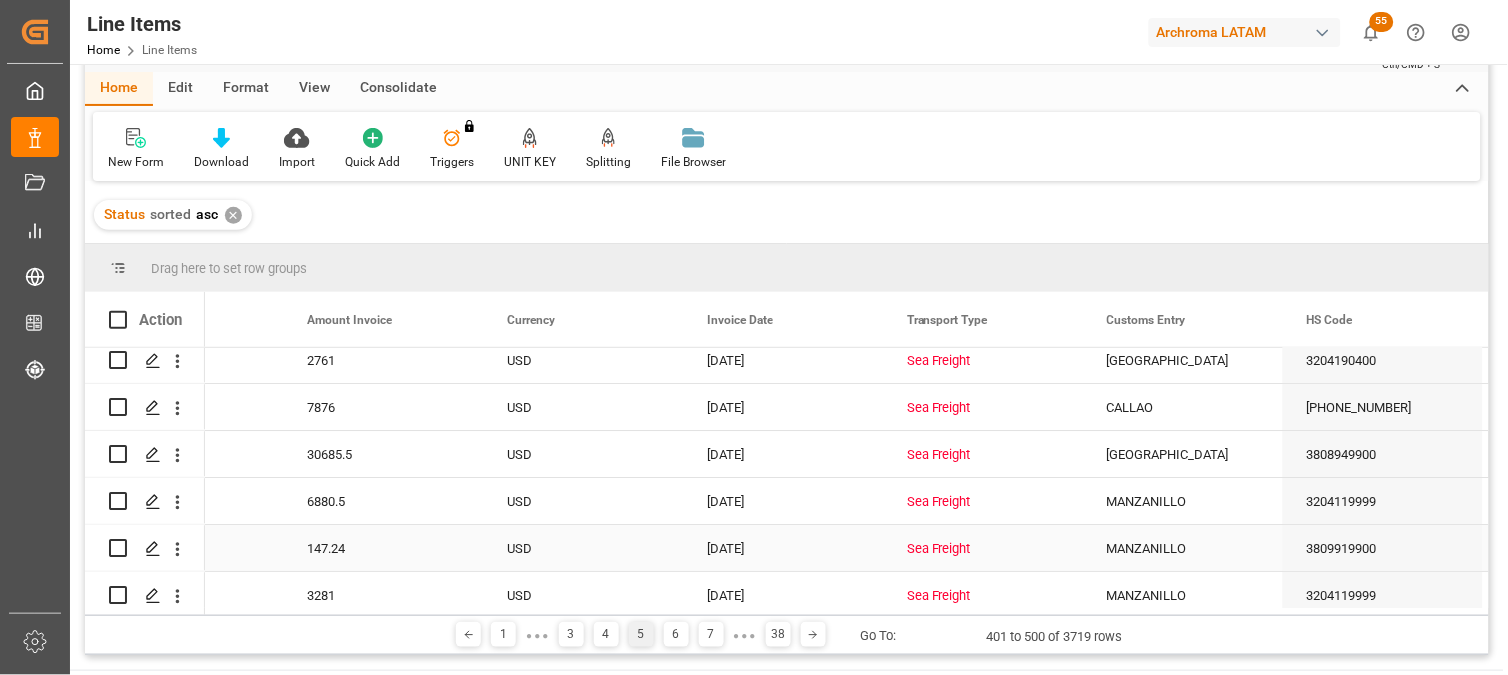 scroll, scrollTop: 3222, scrollLeft: 0, axis: vertical 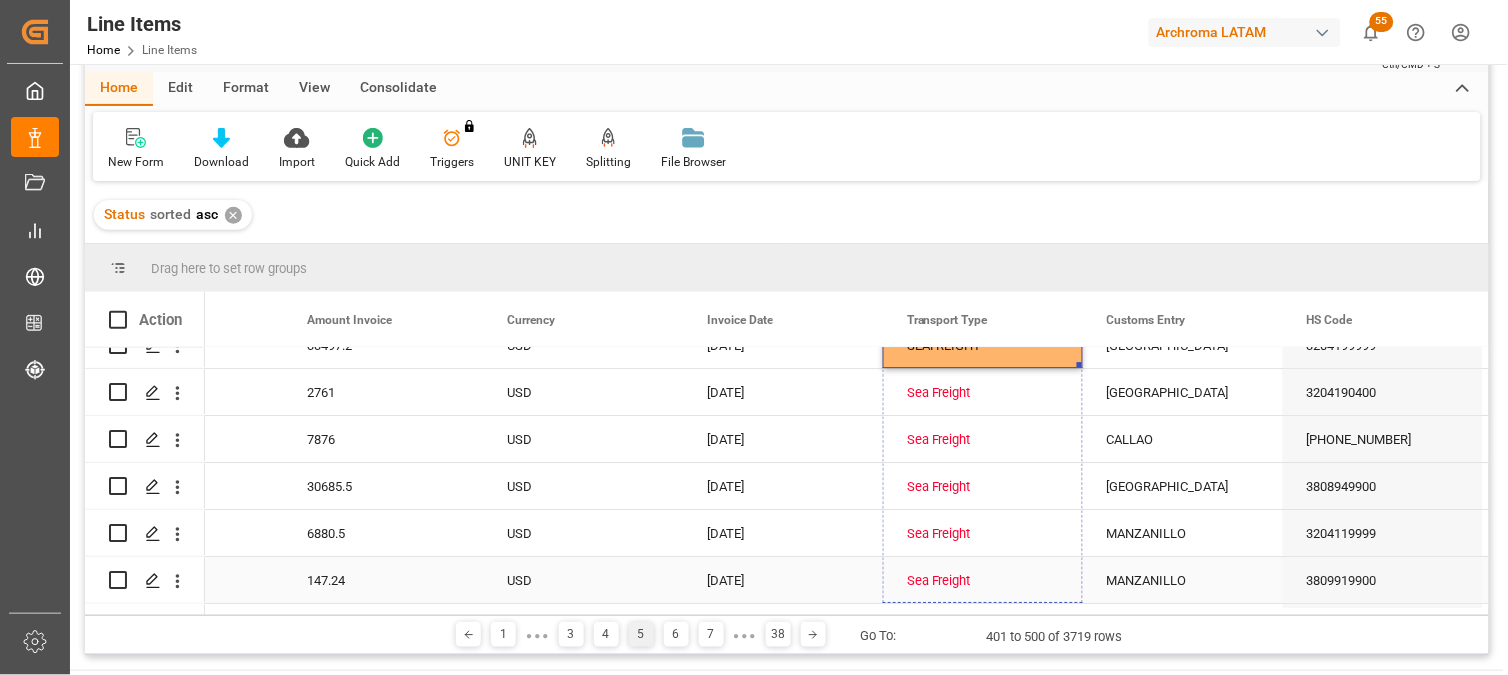 drag, startPoint x: 1080, startPoint y: 365, endPoint x: 1062, endPoint y: 570, distance: 205.78873 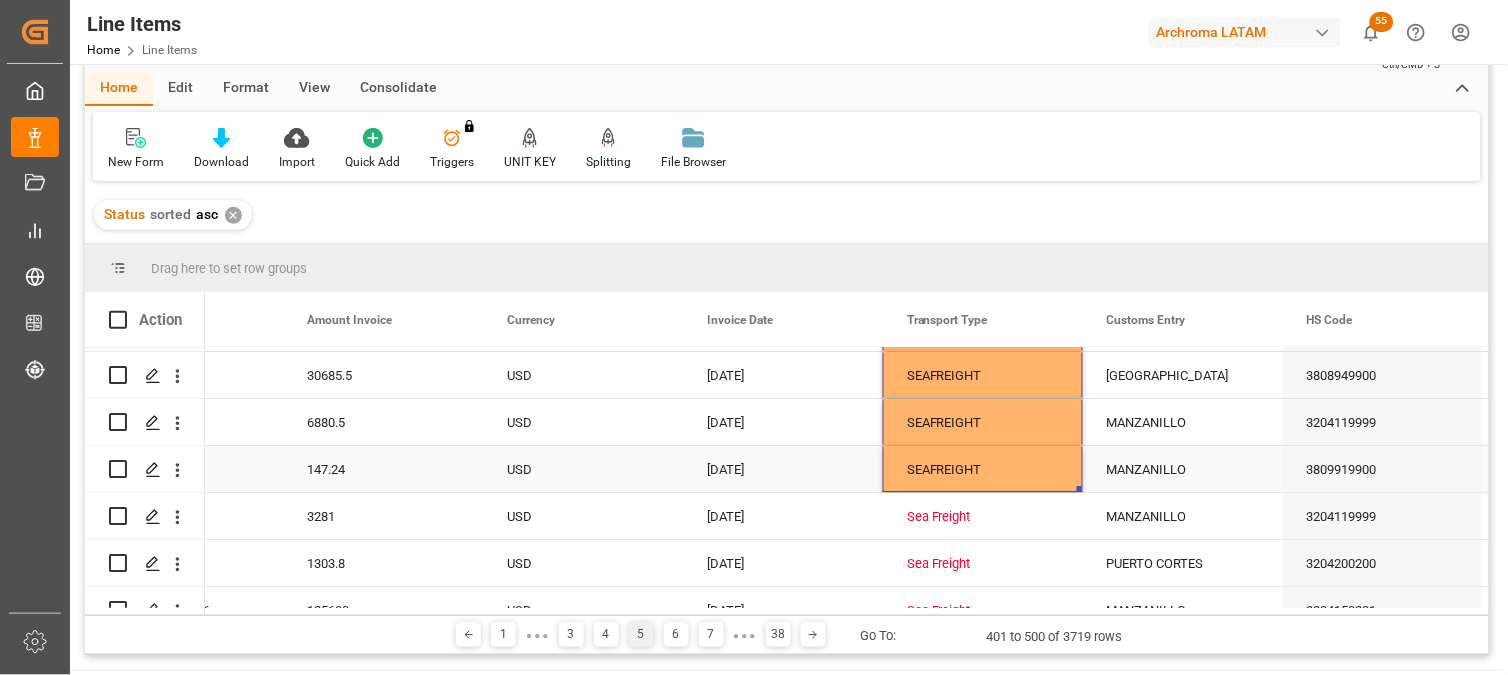 scroll, scrollTop: 3444, scrollLeft: 0, axis: vertical 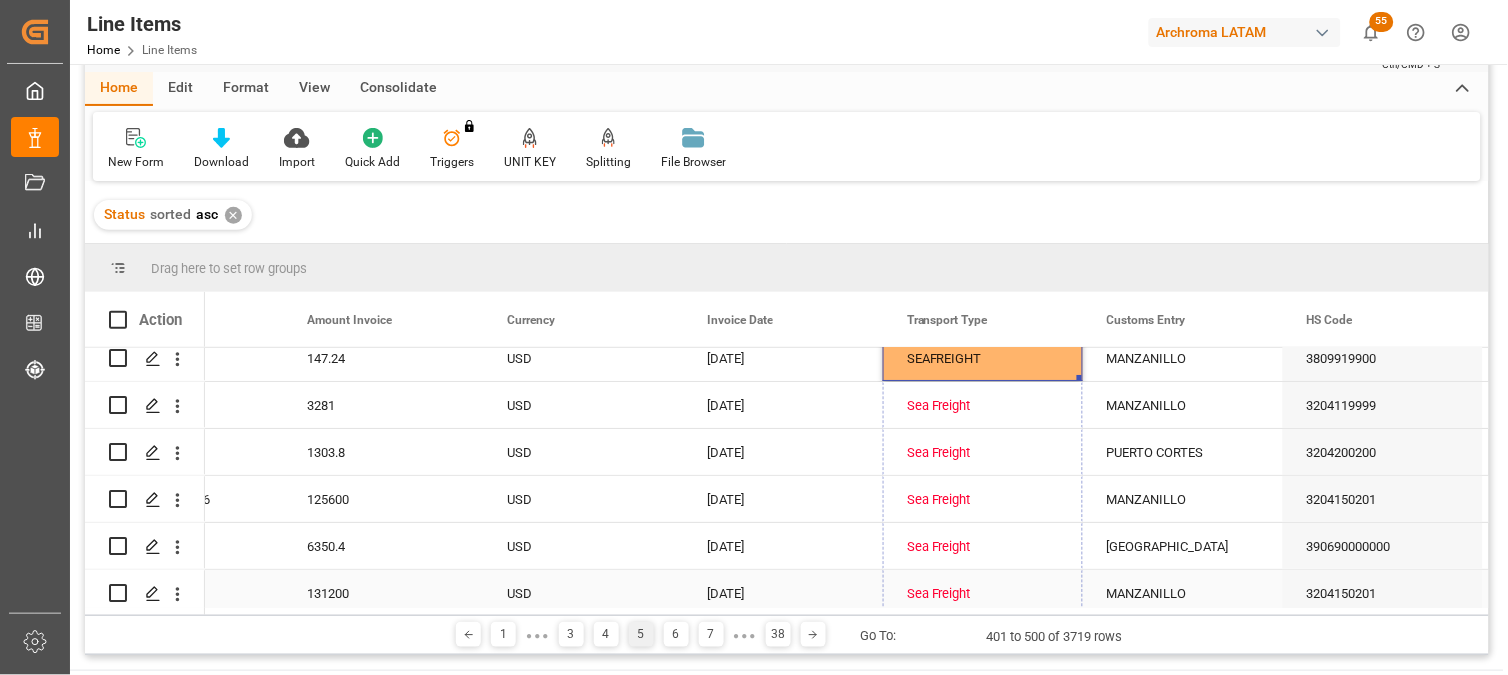 drag, startPoint x: 1078, startPoint y: 378, endPoint x: 1057, endPoint y: 577, distance: 200.10497 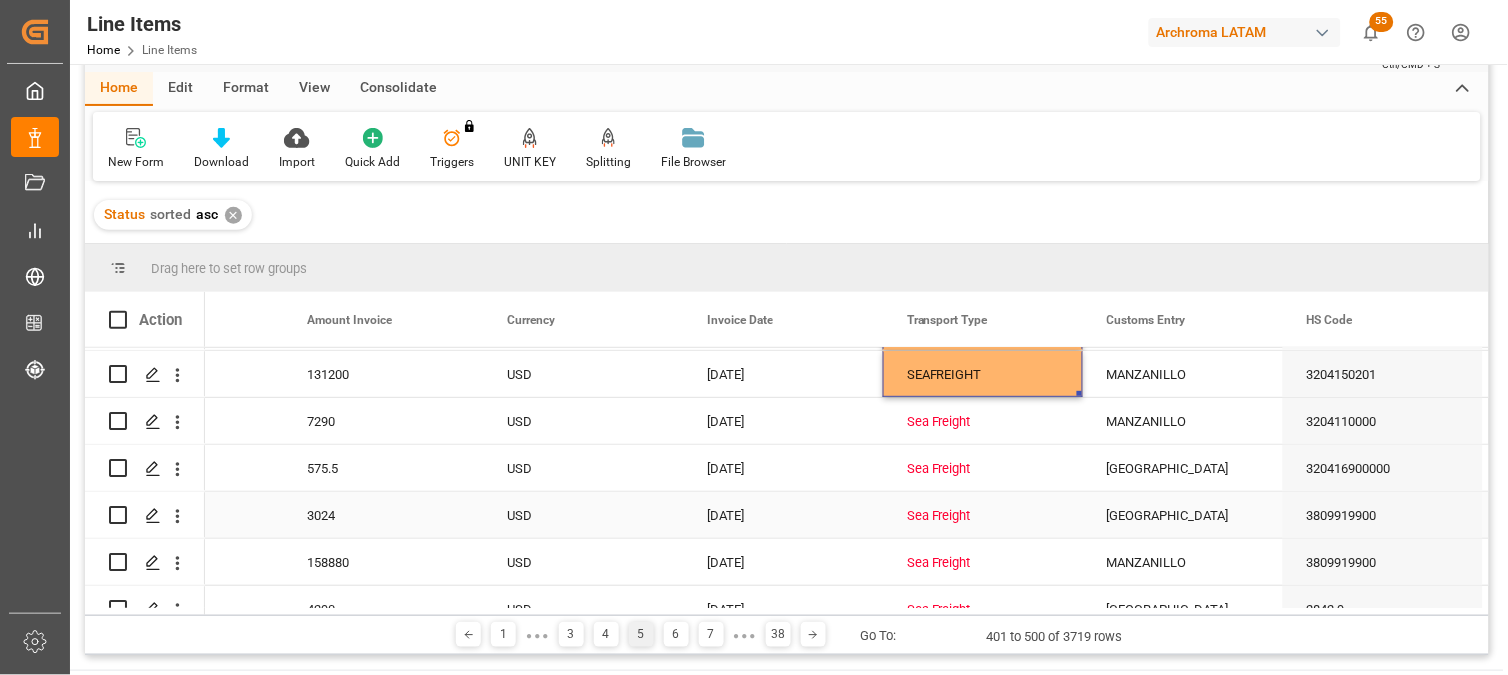 scroll, scrollTop: 3666, scrollLeft: 0, axis: vertical 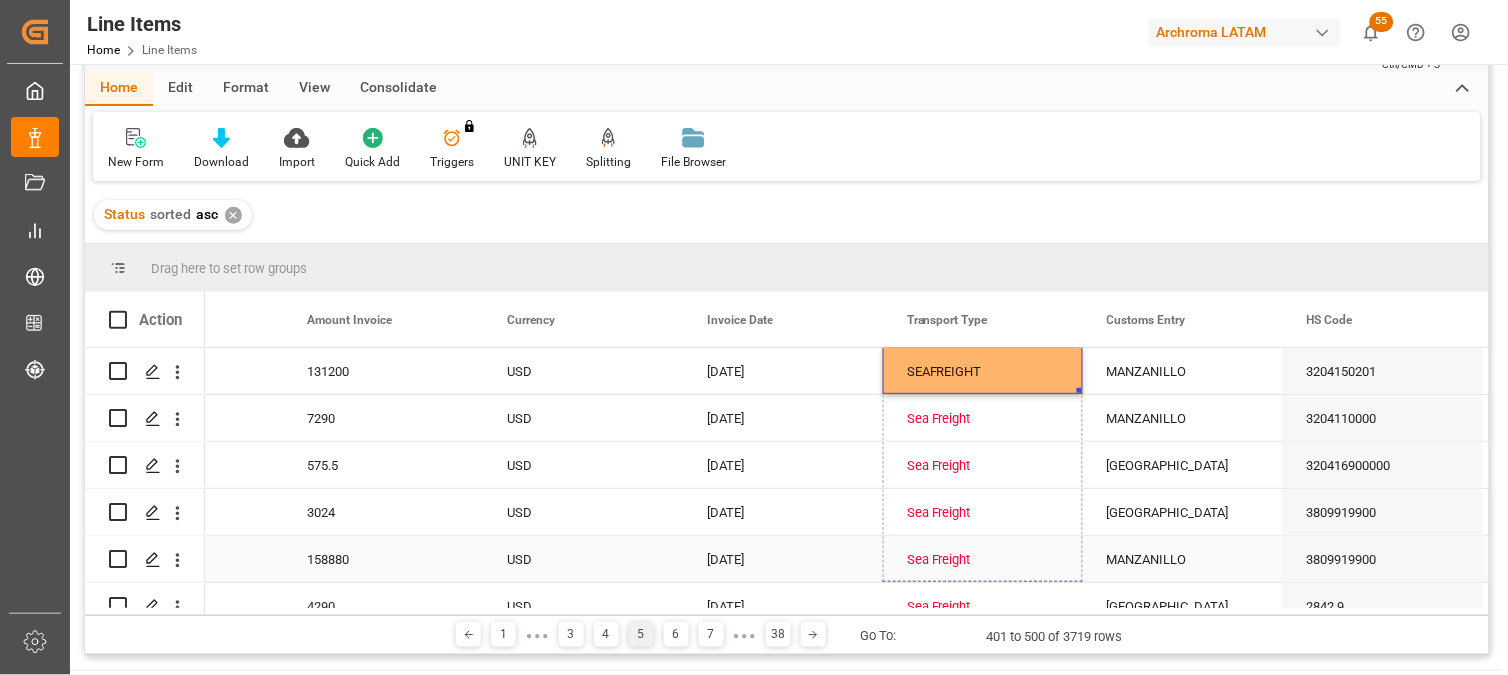 drag, startPoint x: 1078, startPoint y: 391, endPoint x: 1081, endPoint y: 556, distance: 165.02727 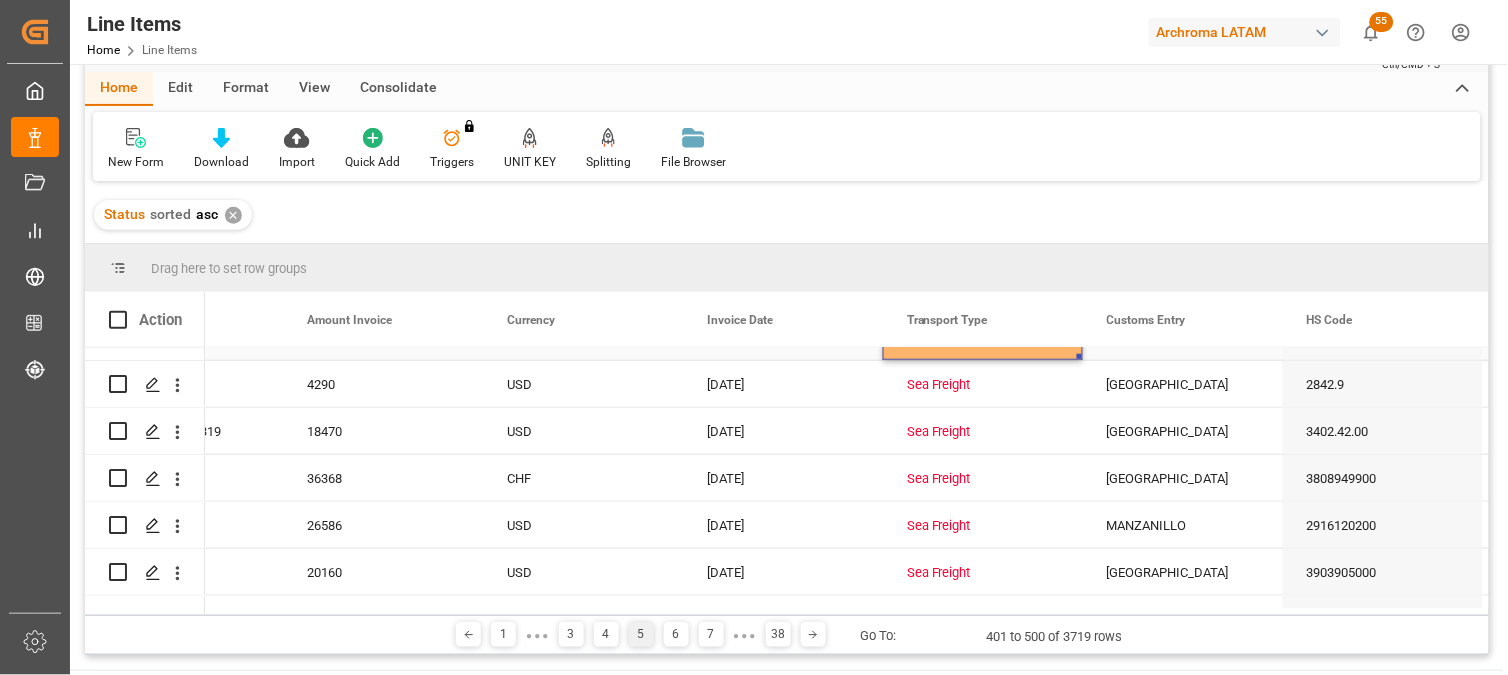 scroll, scrollTop: 3848, scrollLeft: 0, axis: vertical 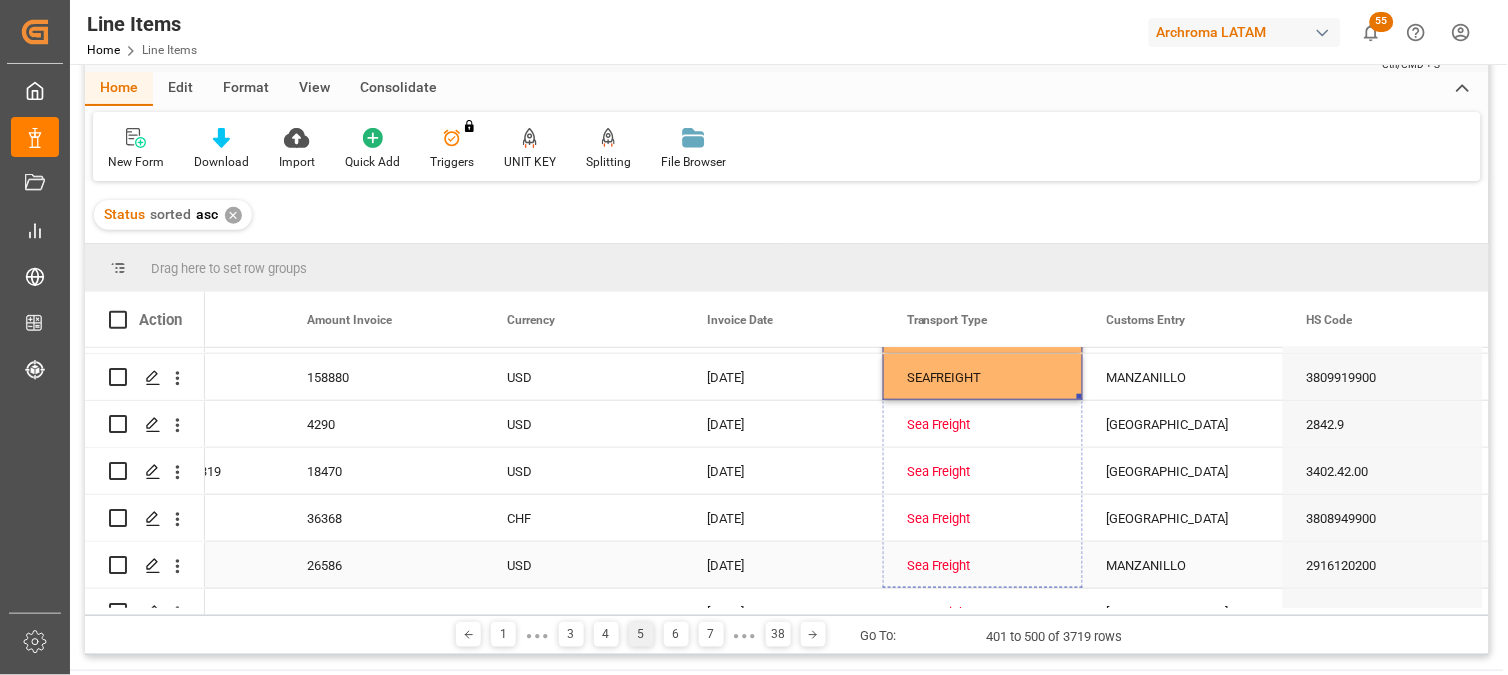 drag, startPoint x: 1078, startPoint y: 355, endPoint x: 1071, endPoint y: 553, distance: 198.1237 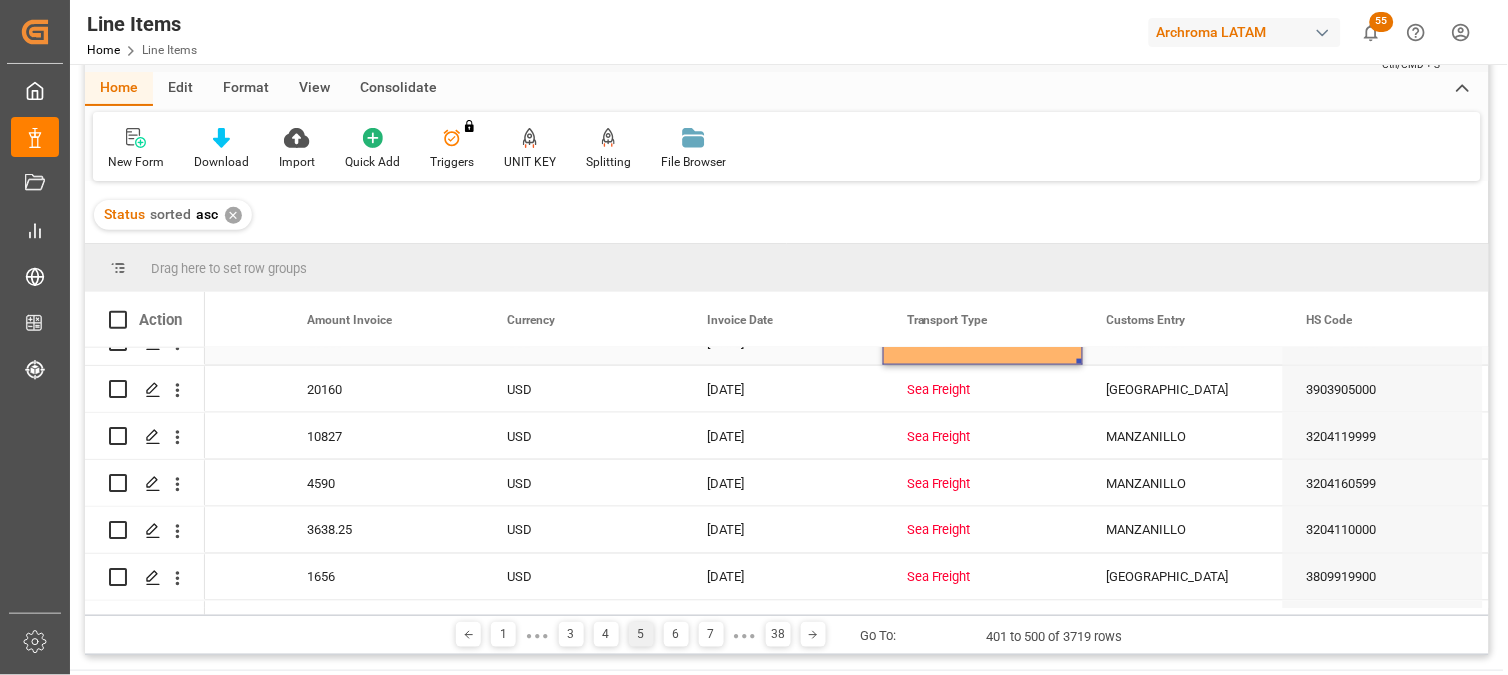 scroll, scrollTop: 4031, scrollLeft: 0, axis: vertical 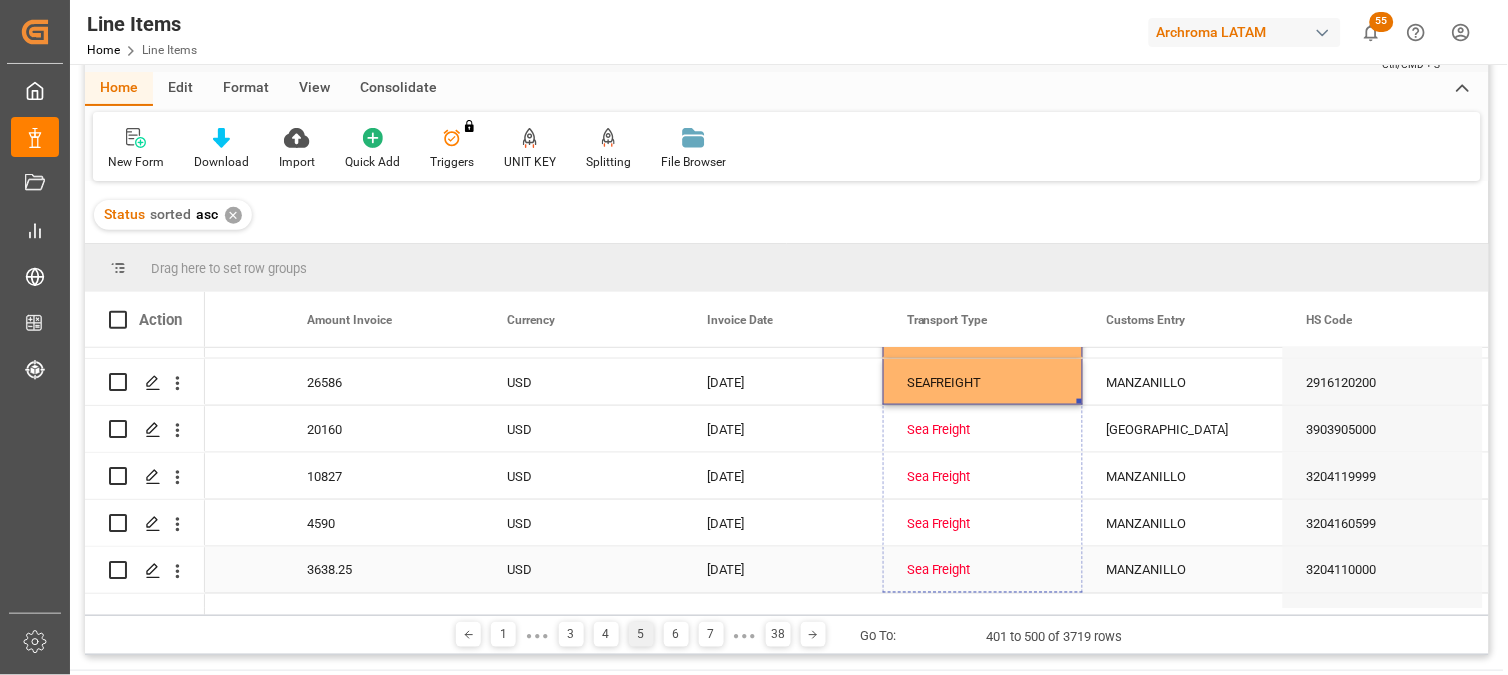 drag, startPoint x: 1077, startPoint y: 362, endPoint x: 1101, endPoint y: 561, distance: 200.44202 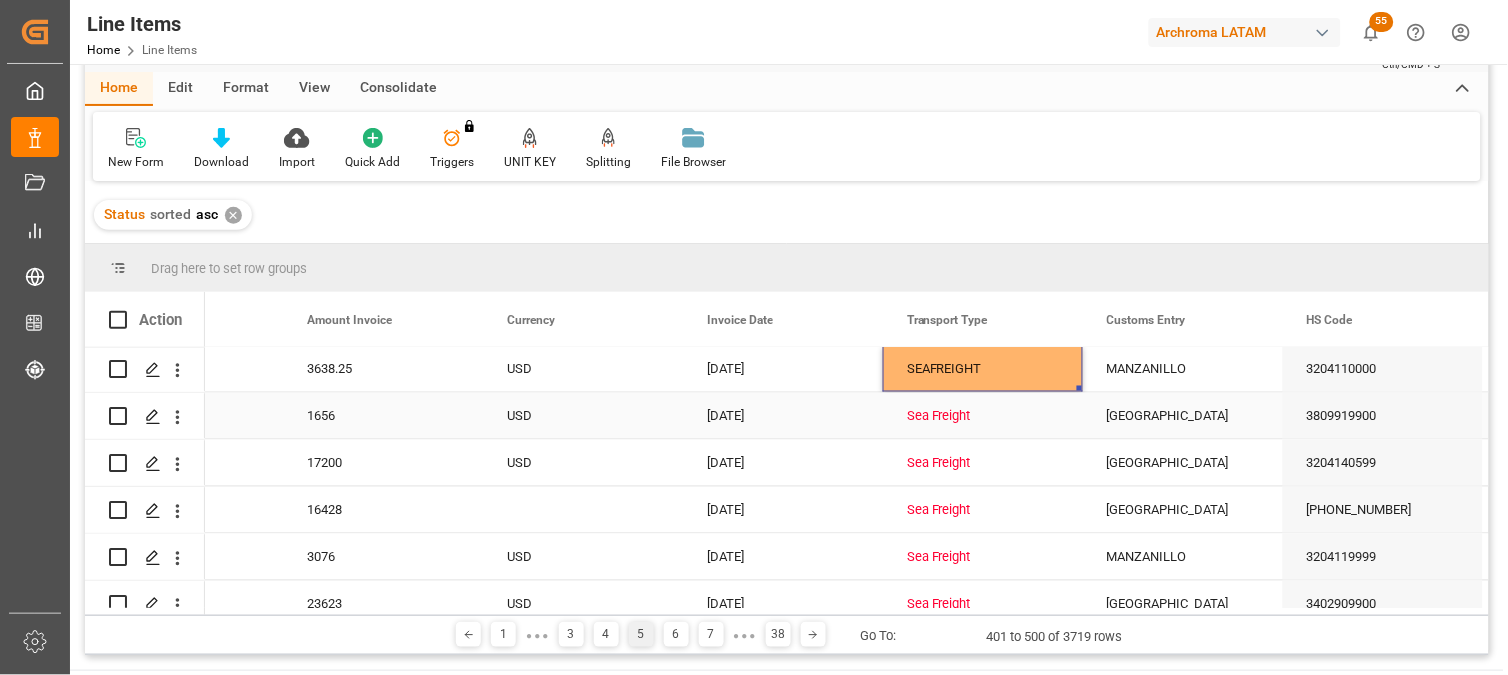 scroll, scrollTop: 4253, scrollLeft: 0, axis: vertical 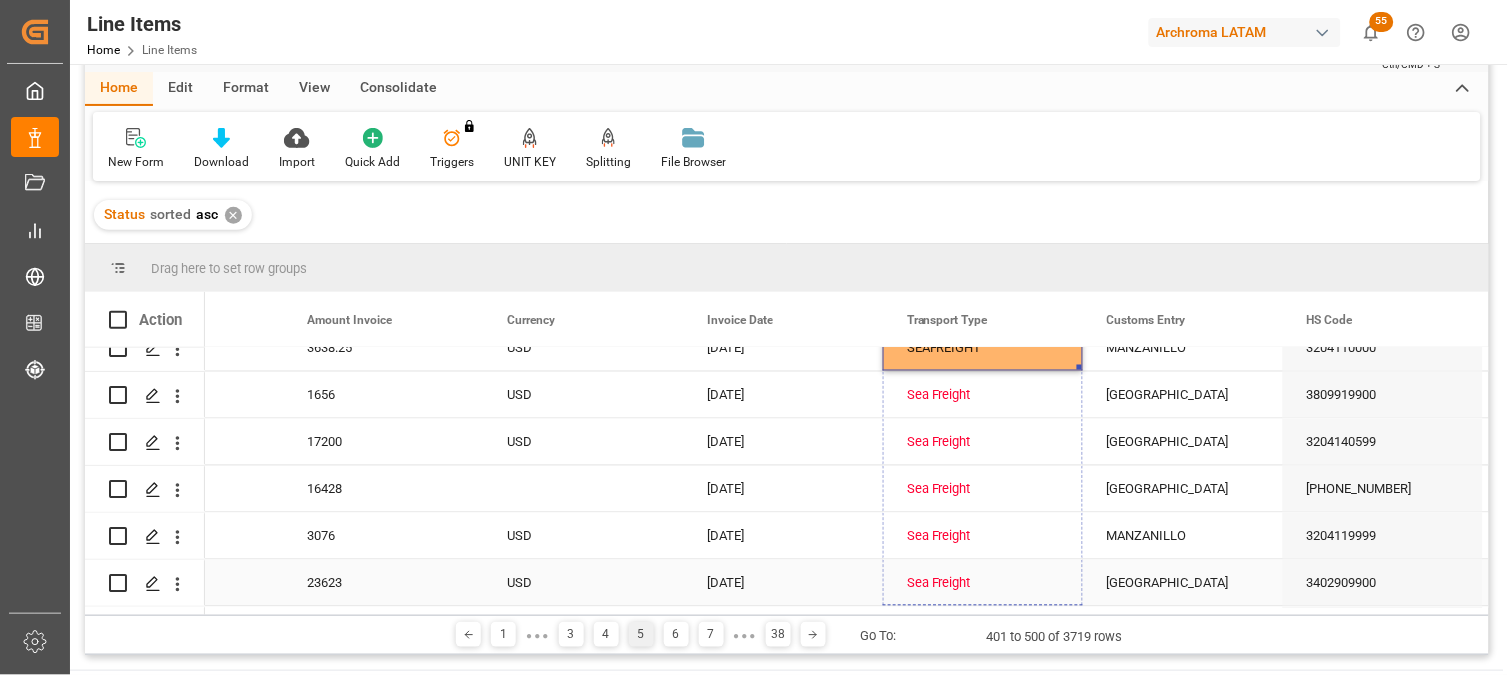 drag, startPoint x: 1077, startPoint y: 366, endPoint x: 1045, endPoint y: 564, distance: 200.56918 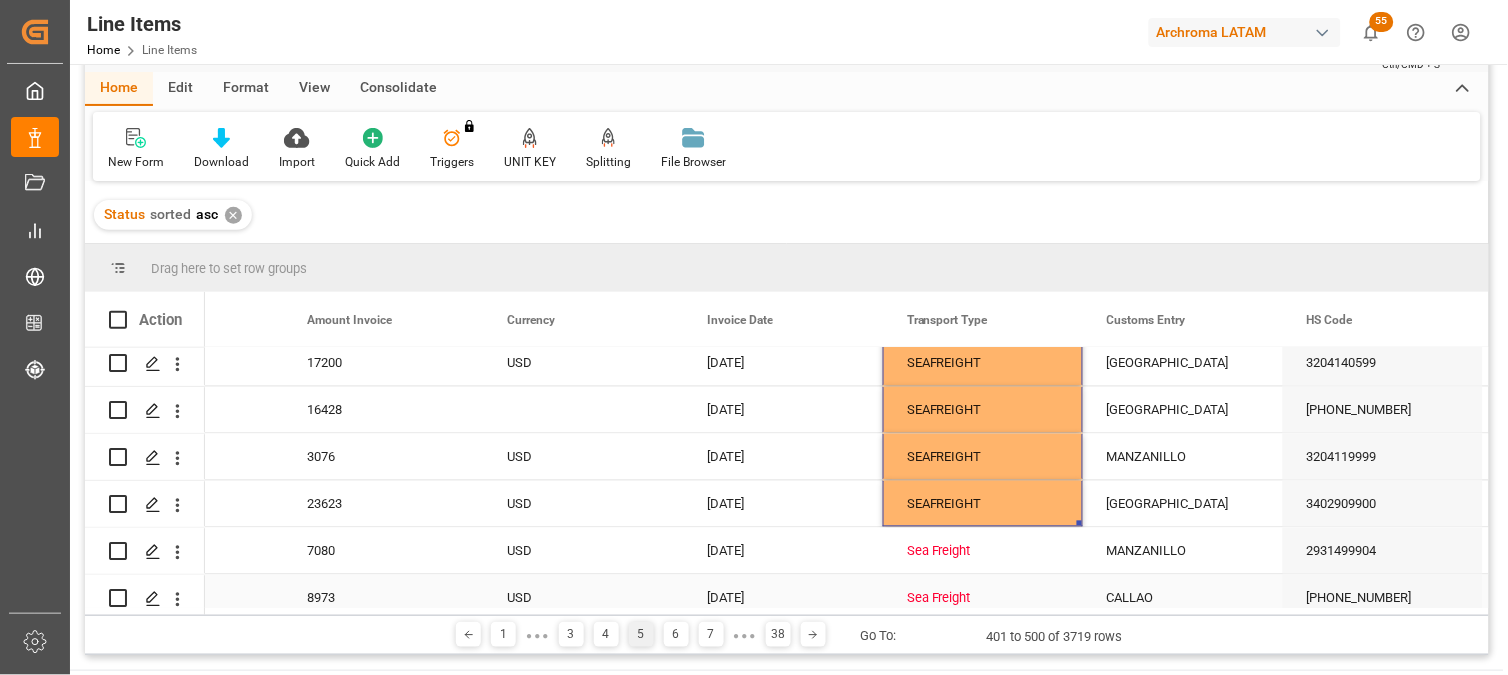 scroll, scrollTop: 4445, scrollLeft: 0, axis: vertical 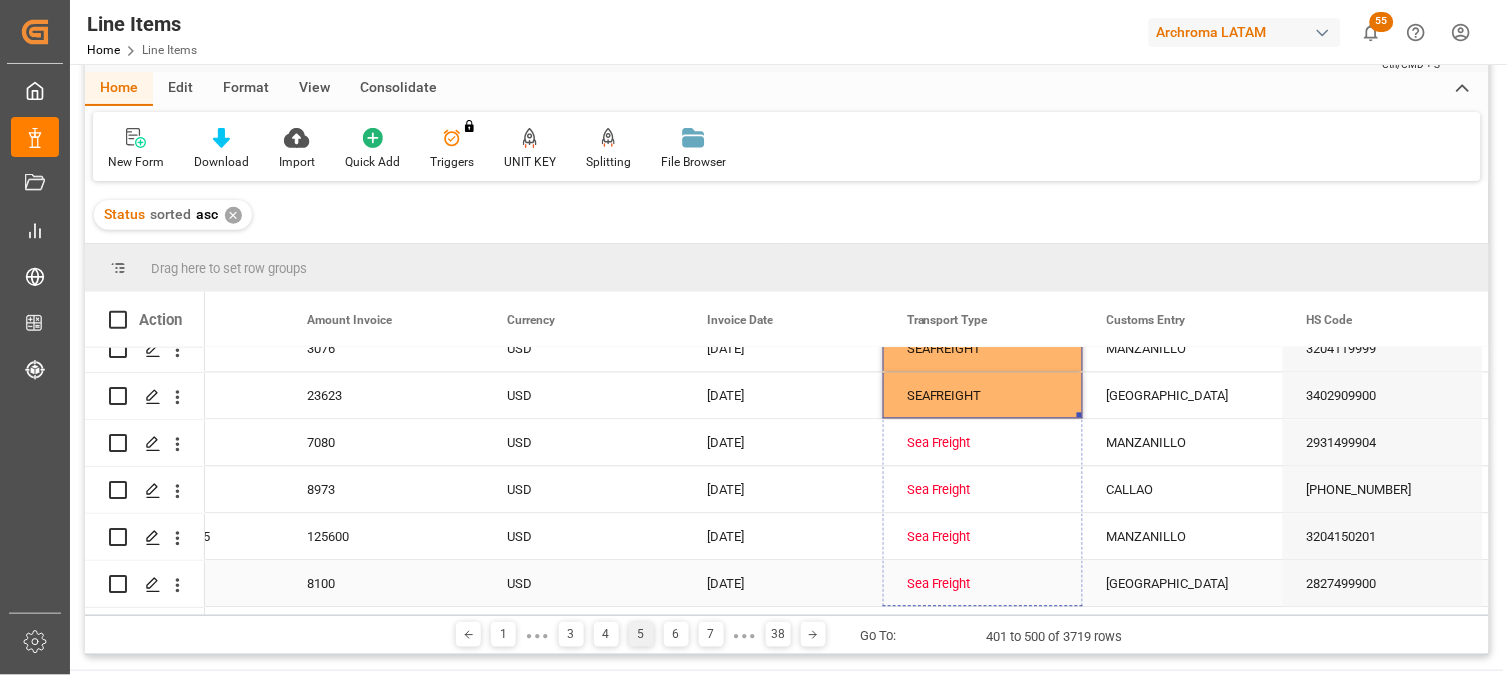drag, startPoint x: 1080, startPoint y: 408, endPoint x: 1063, endPoint y: 558, distance: 150.96027 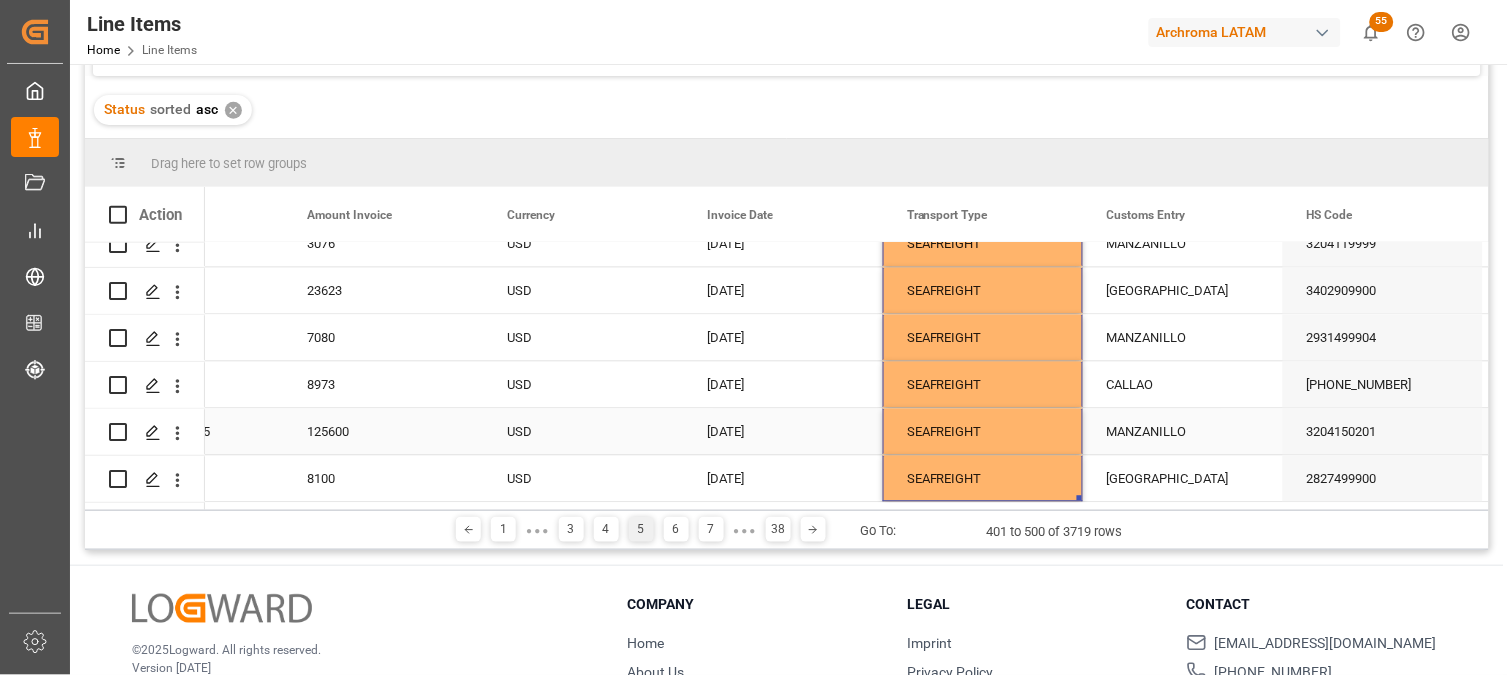 scroll, scrollTop: 295, scrollLeft: 0, axis: vertical 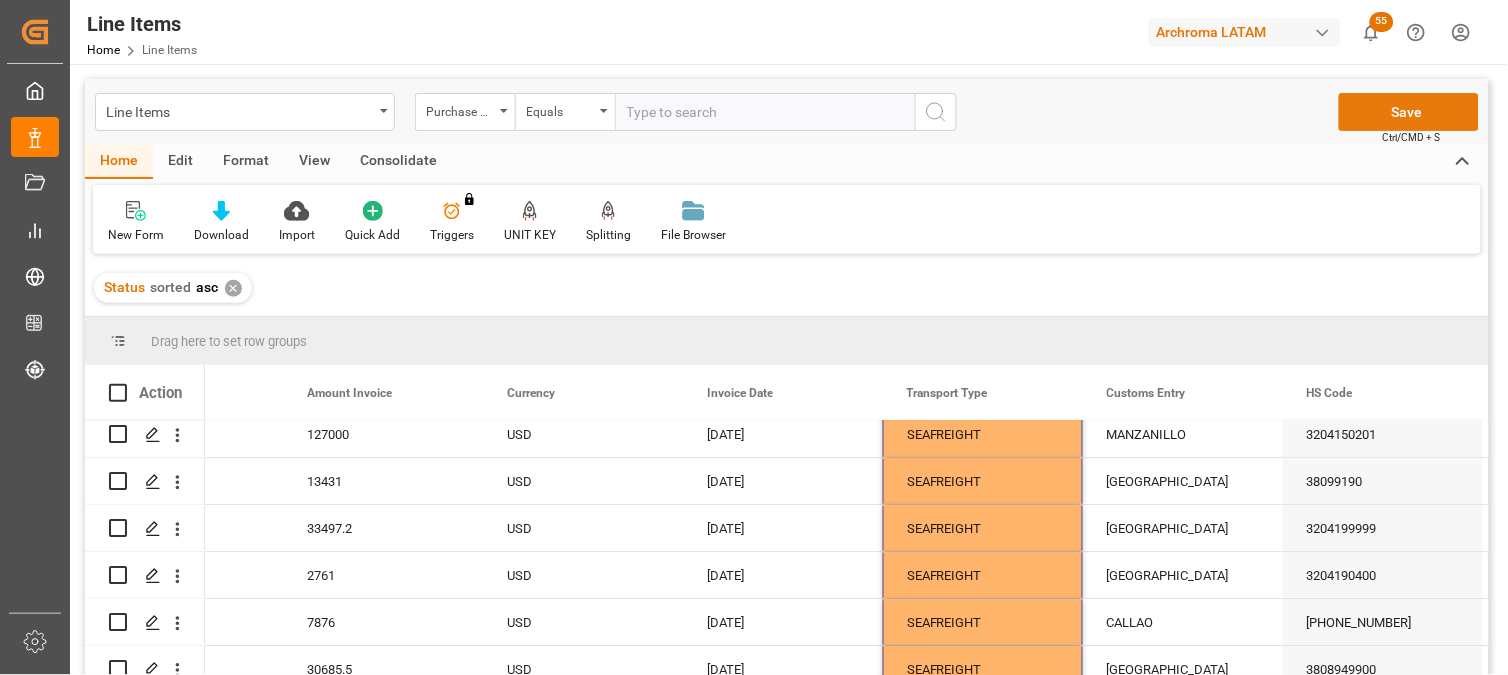 click on "Save" at bounding box center (1409, 112) 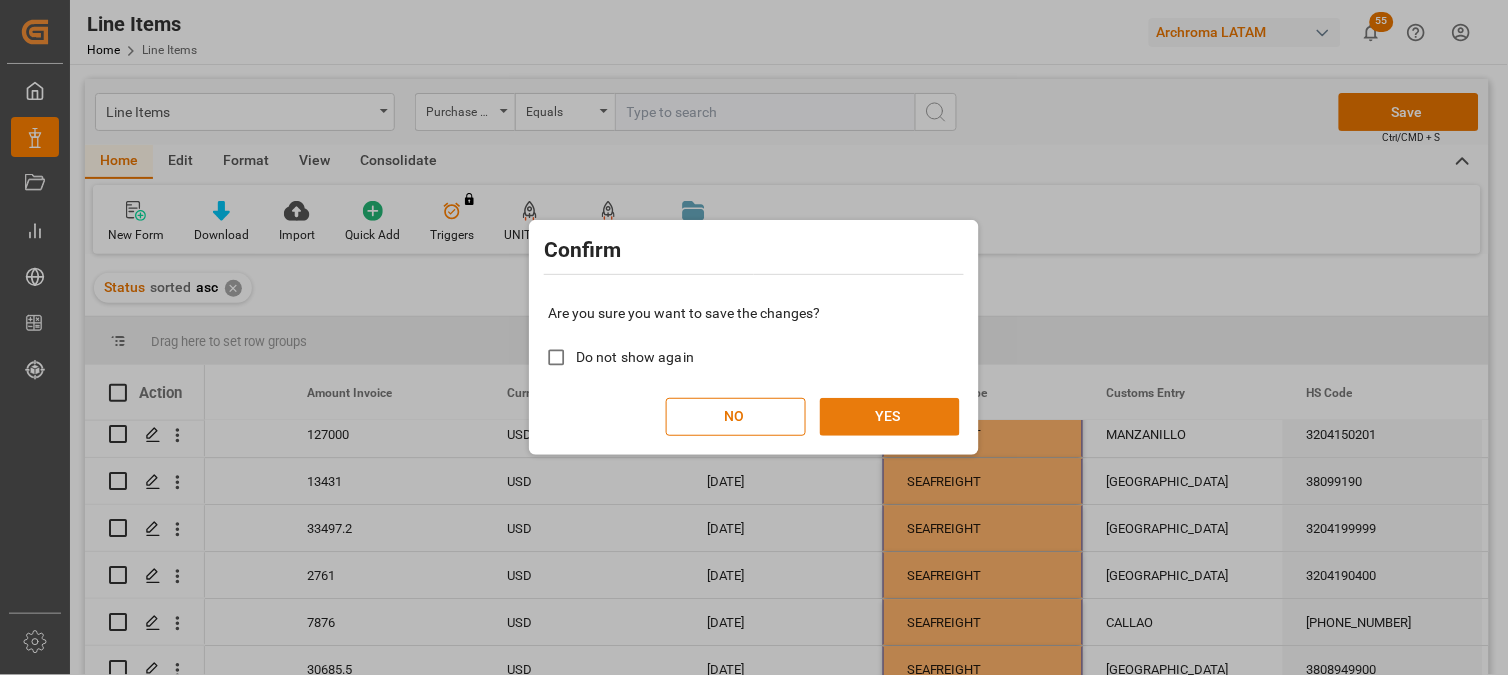 click on "YES" at bounding box center (890, 417) 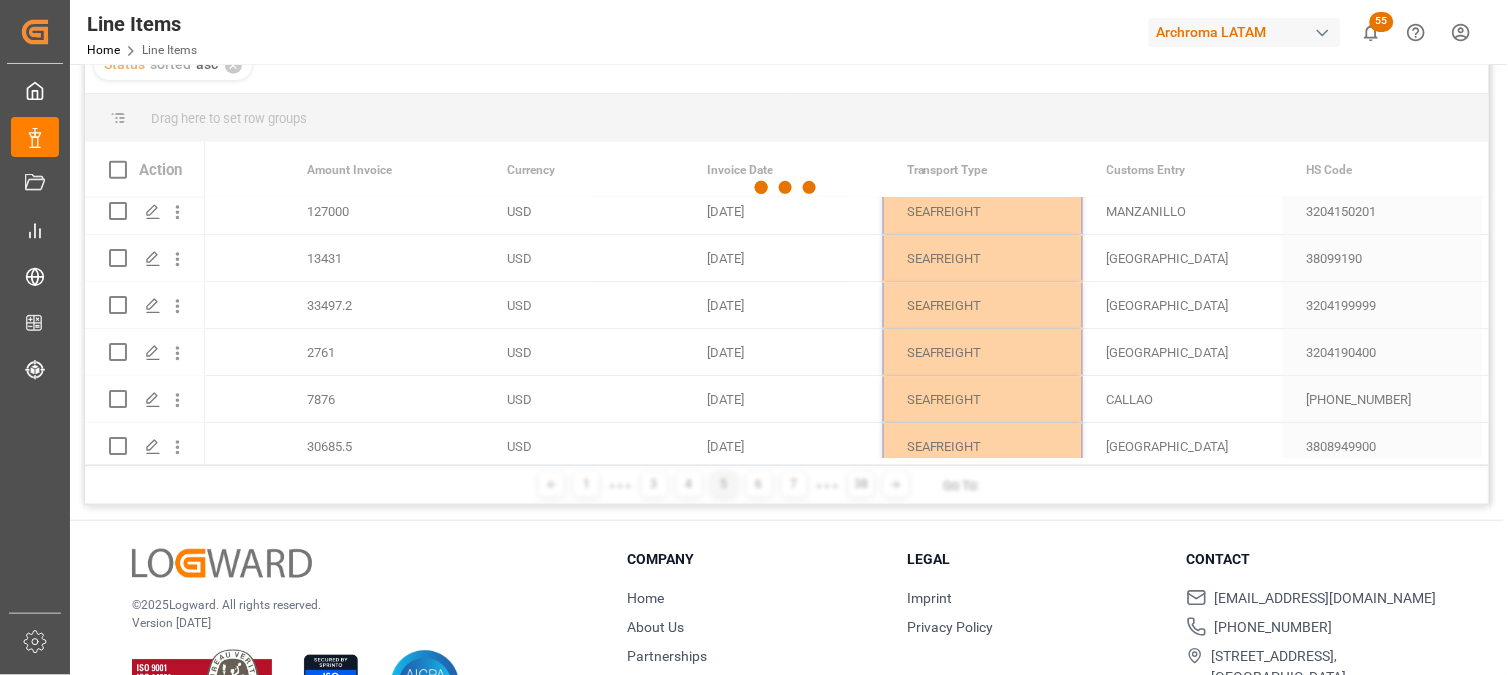 scroll, scrollTop: 295, scrollLeft: 0, axis: vertical 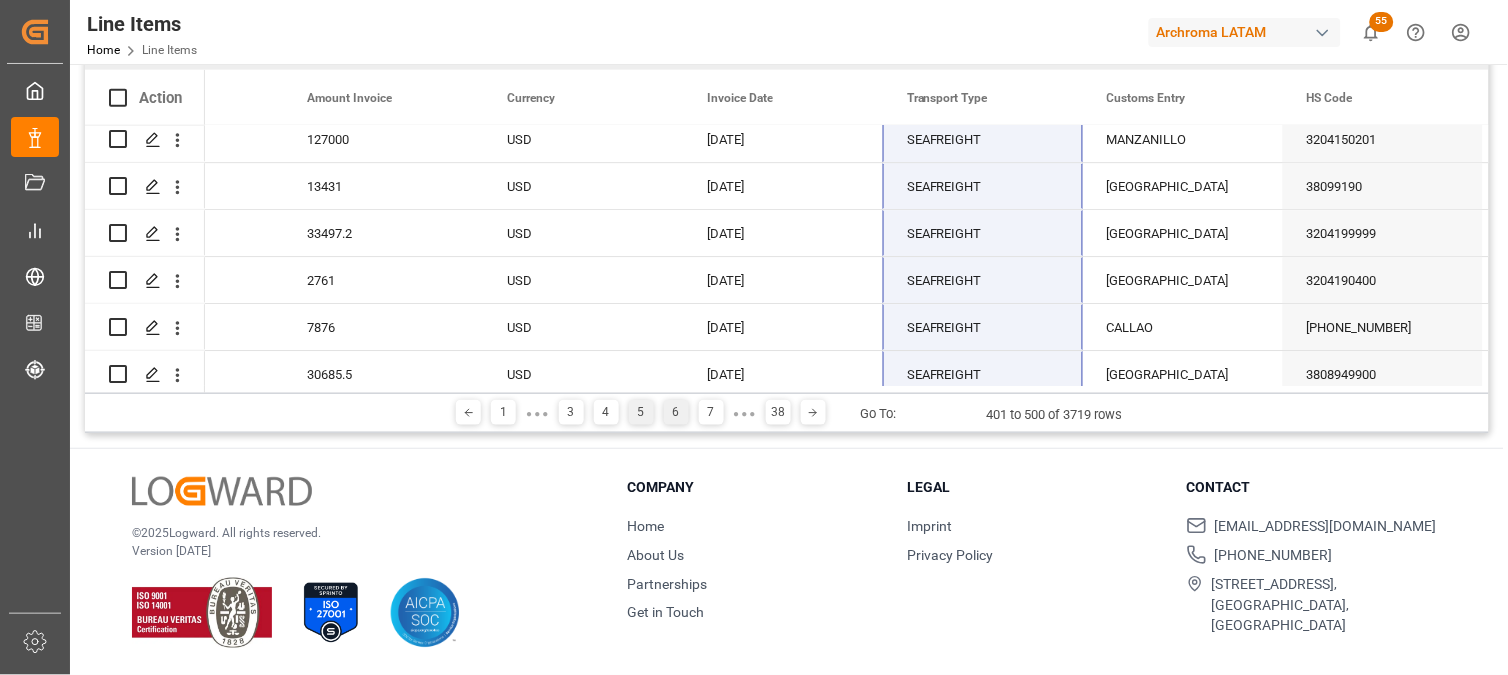 click on "6" at bounding box center (676, 412) 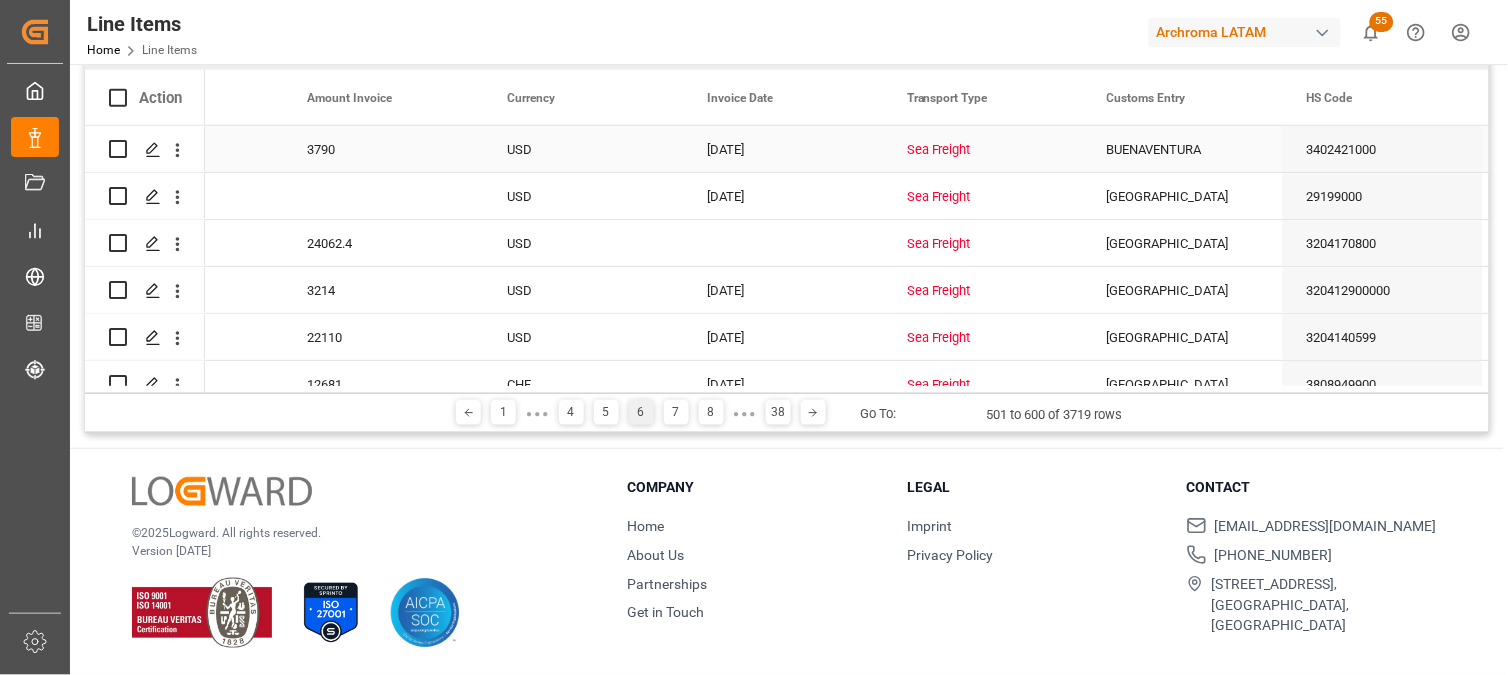click on "Sea Freight" at bounding box center [983, 150] 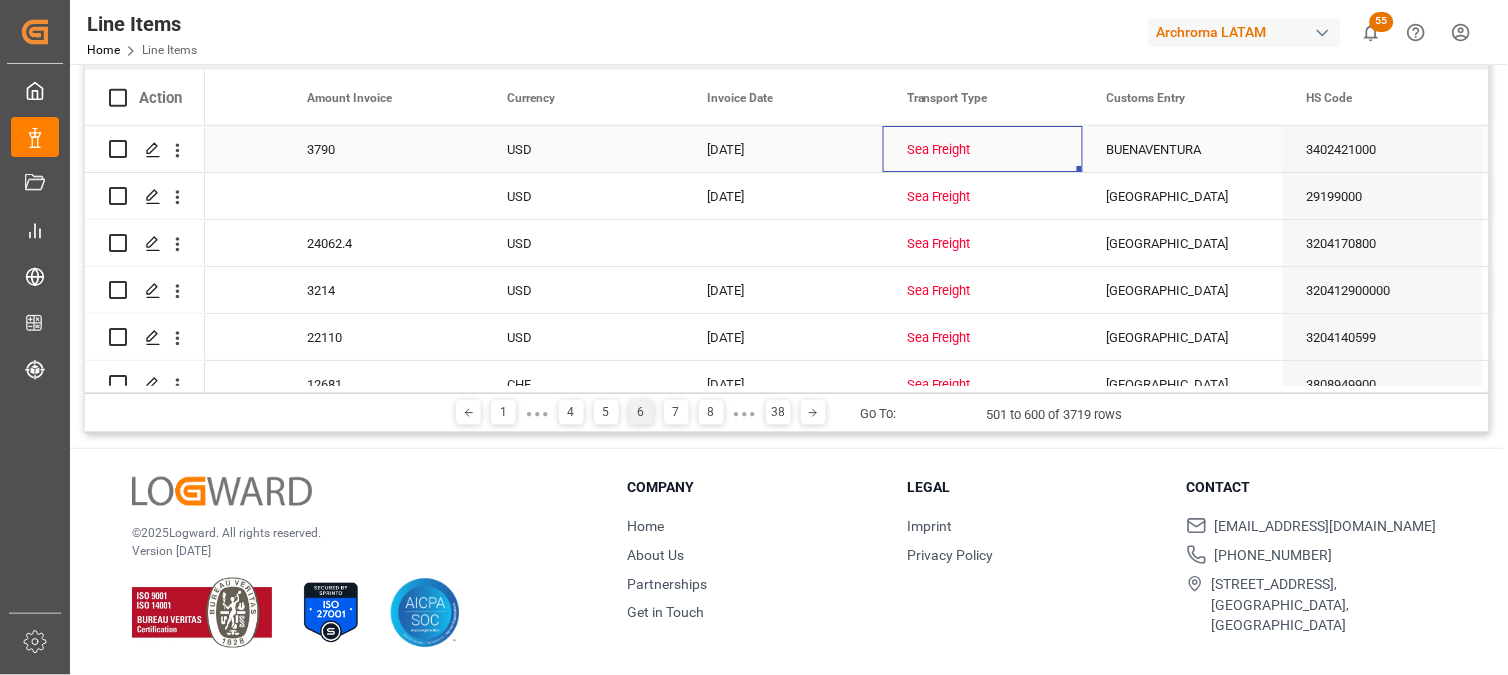 click on "Sea Freight" at bounding box center (983, 150) 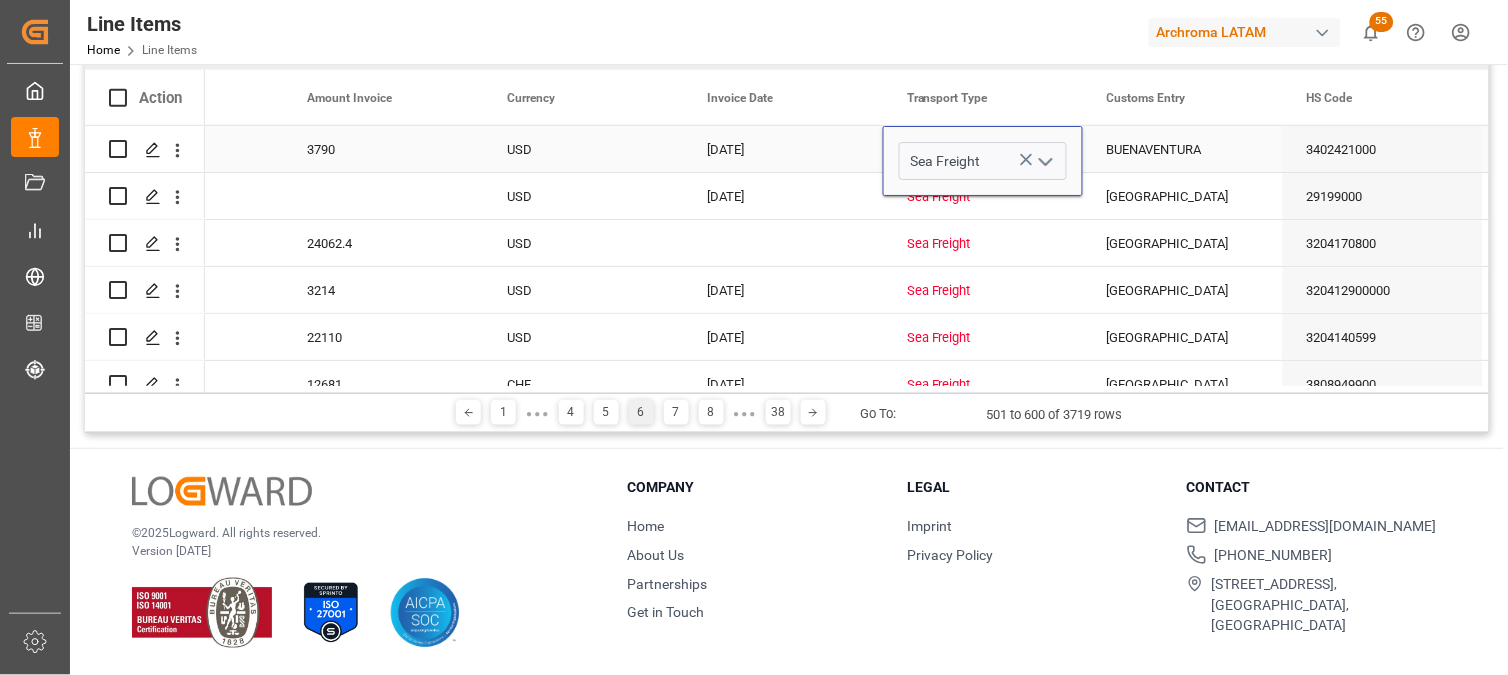 click 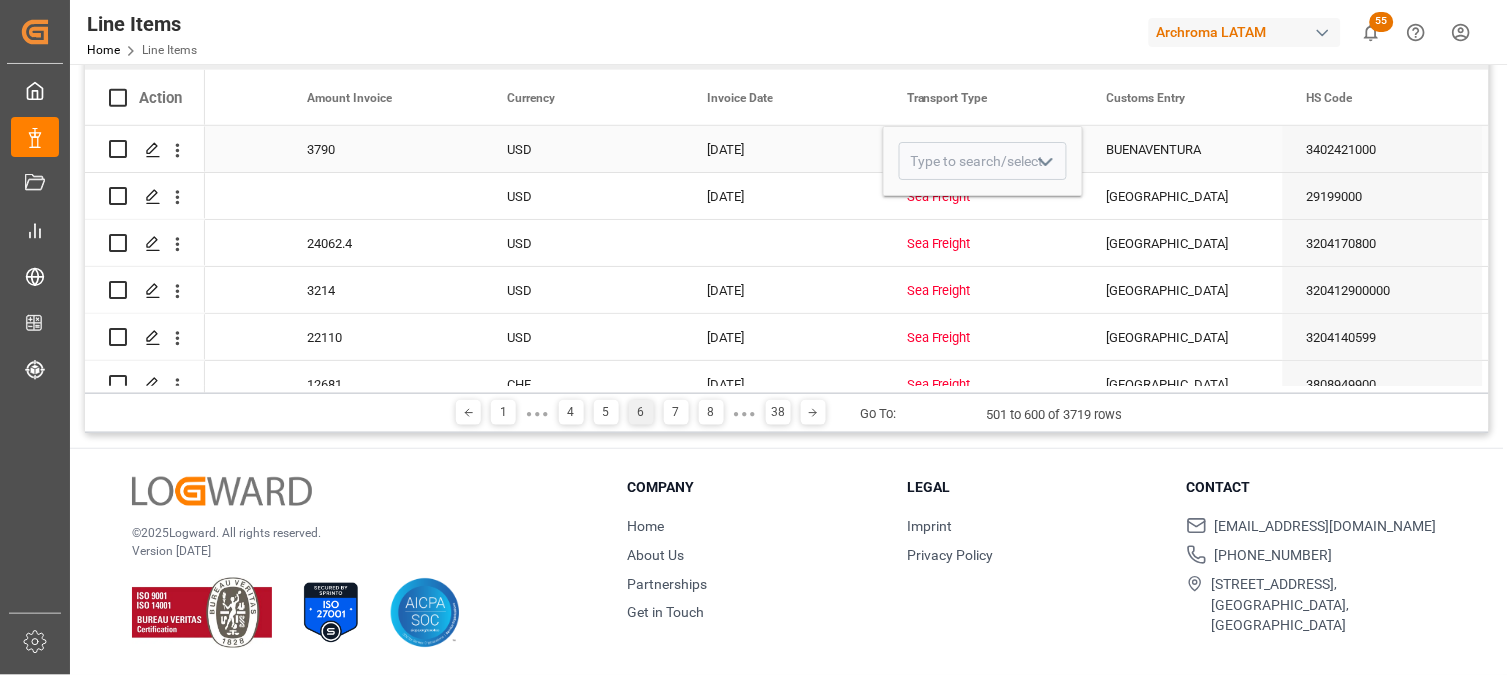 click 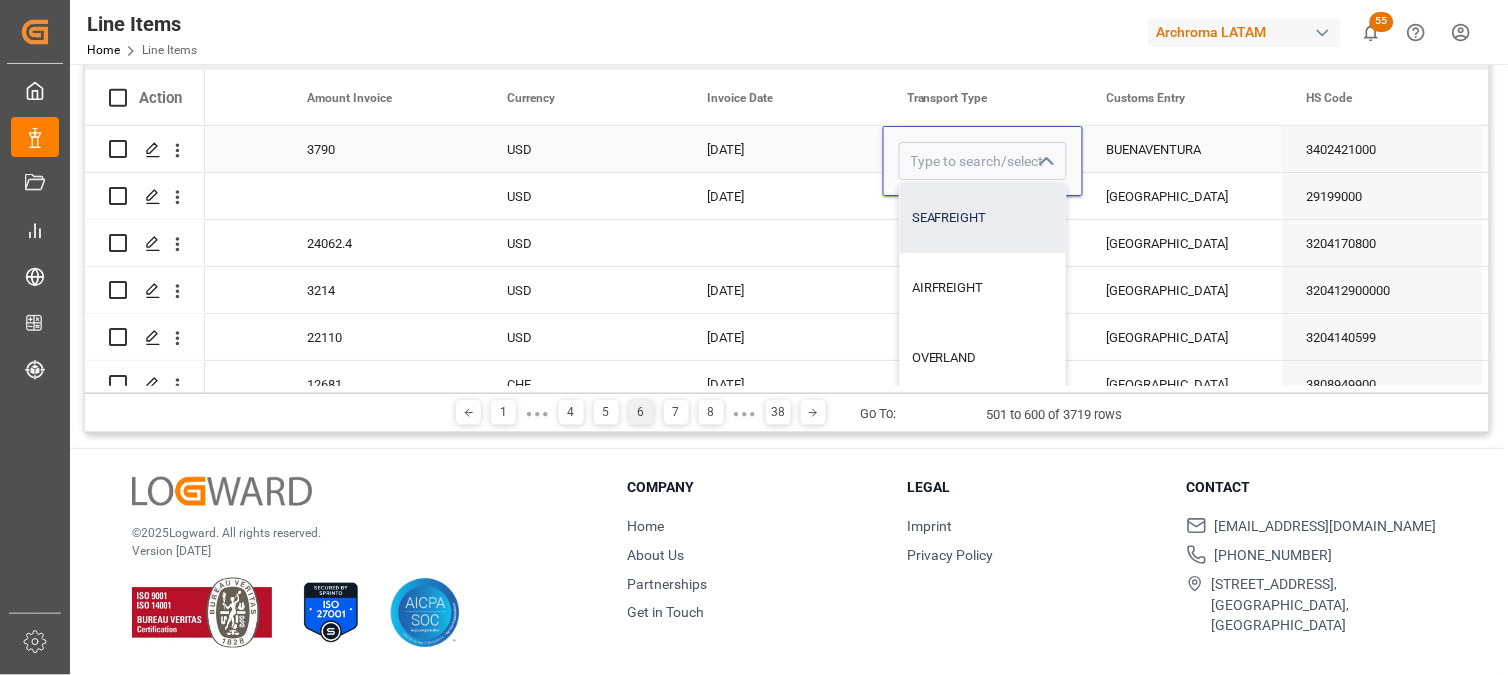 click on "SEAFREIGHT" at bounding box center [983, 218] 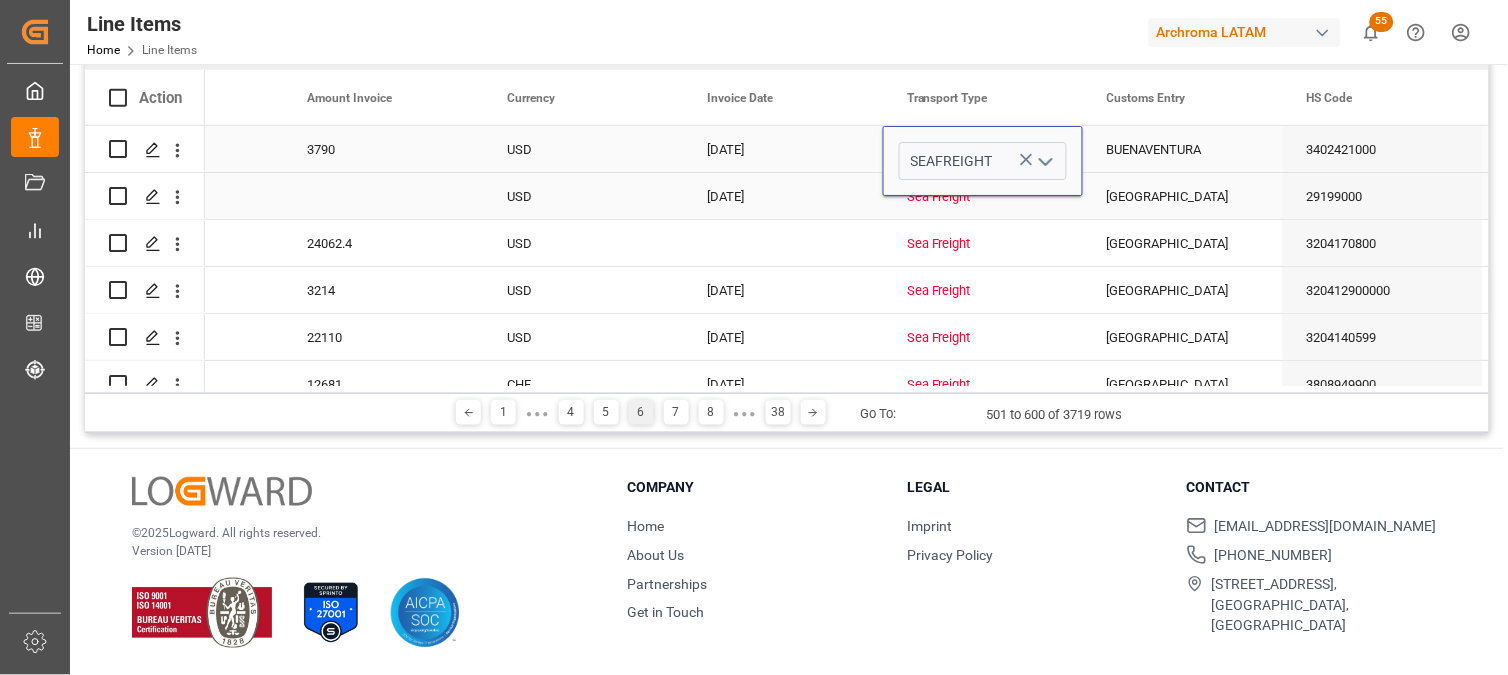click on "Sea Freight" at bounding box center (983, 197) 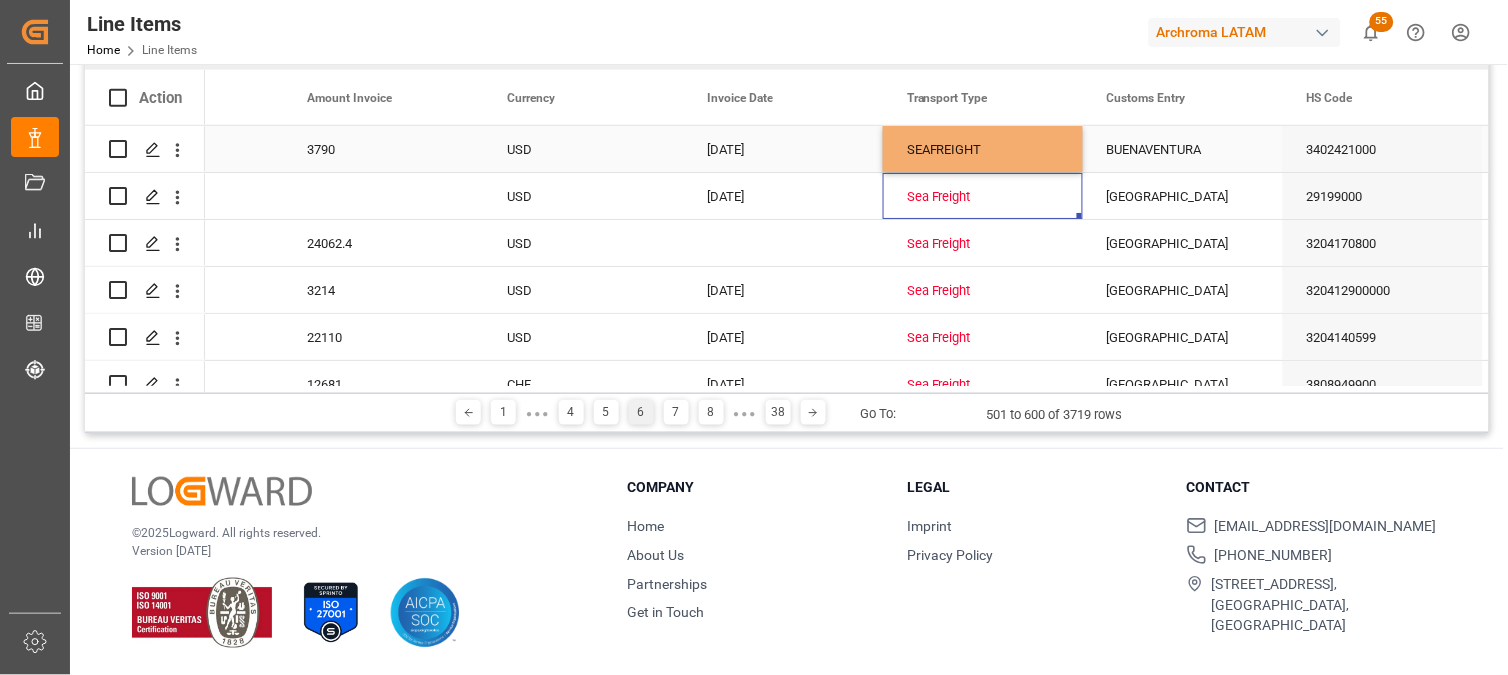 click on "SEAFREIGHT" at bounding box center (983, 150) 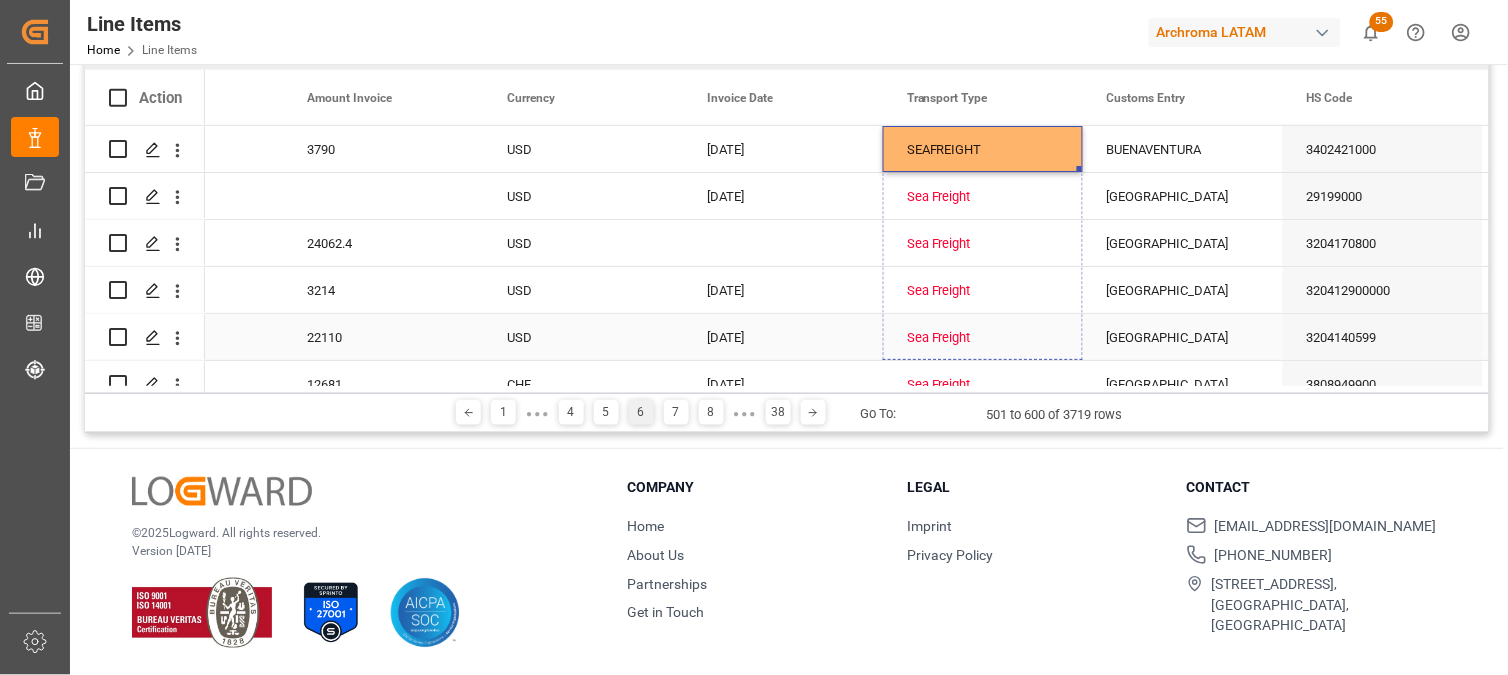 drag, startPoint x: 1081, startPoint y: 167, endPoint x: 1062, endPoint y: 318, distance: 152.19067 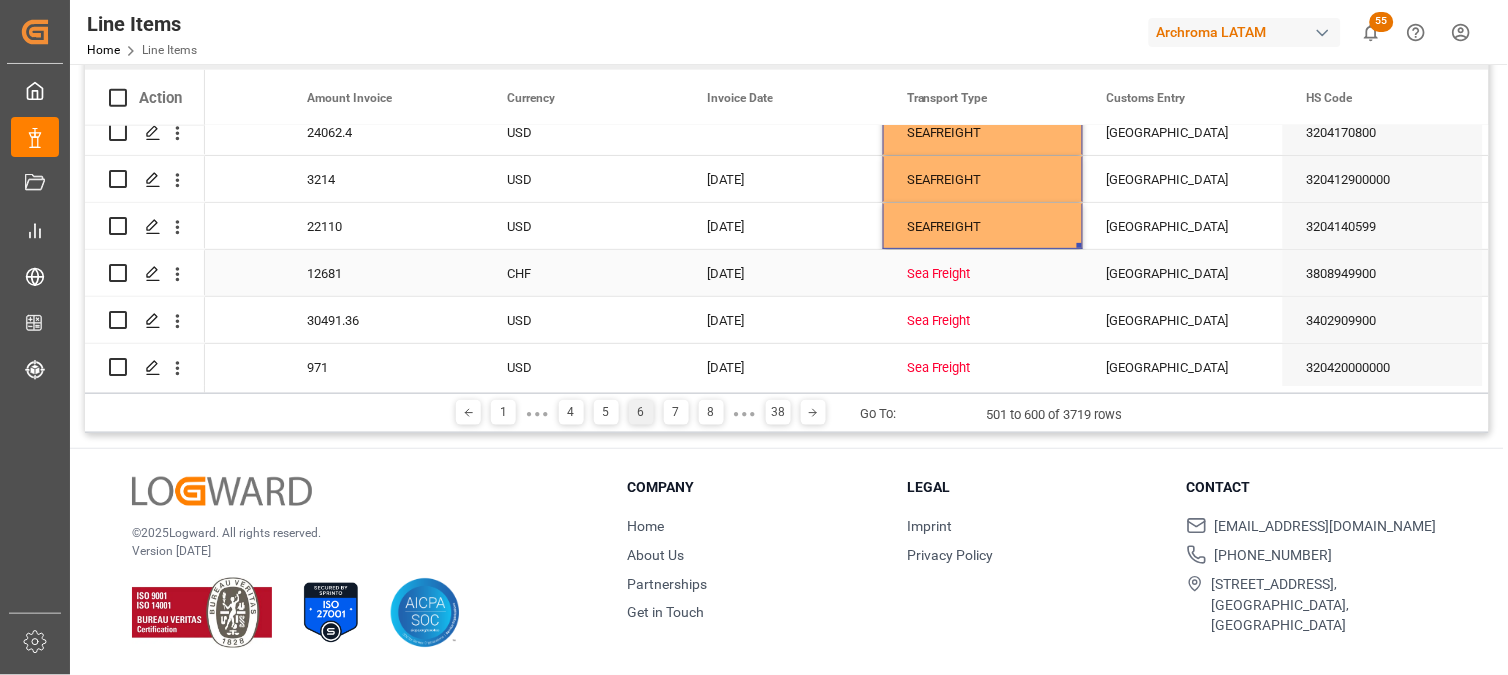 scroll, scrollTop: 222, scrollLeft: 0, axis: vertical 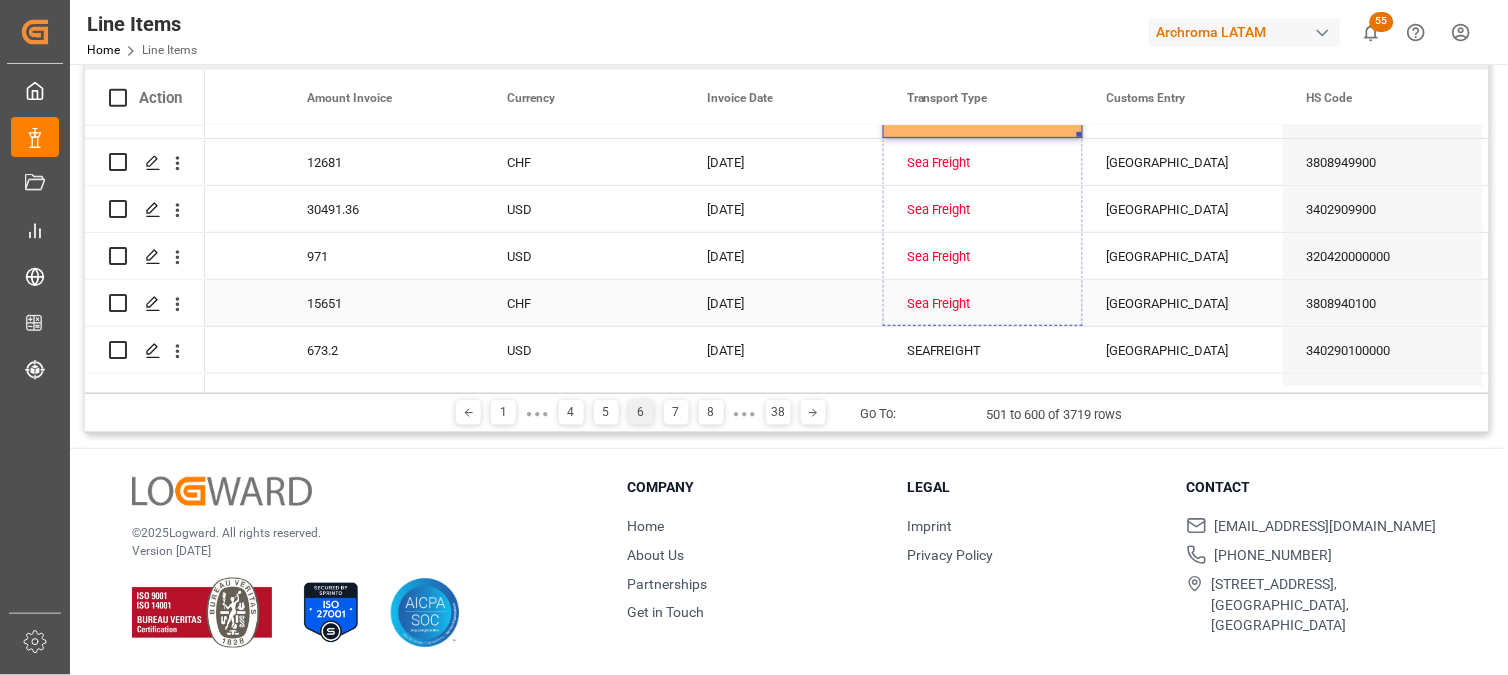 drag, startPoint x: 1078, startPoint y: 135, endPoint x: 1075, endPoint y: 292, distance: 157.02866 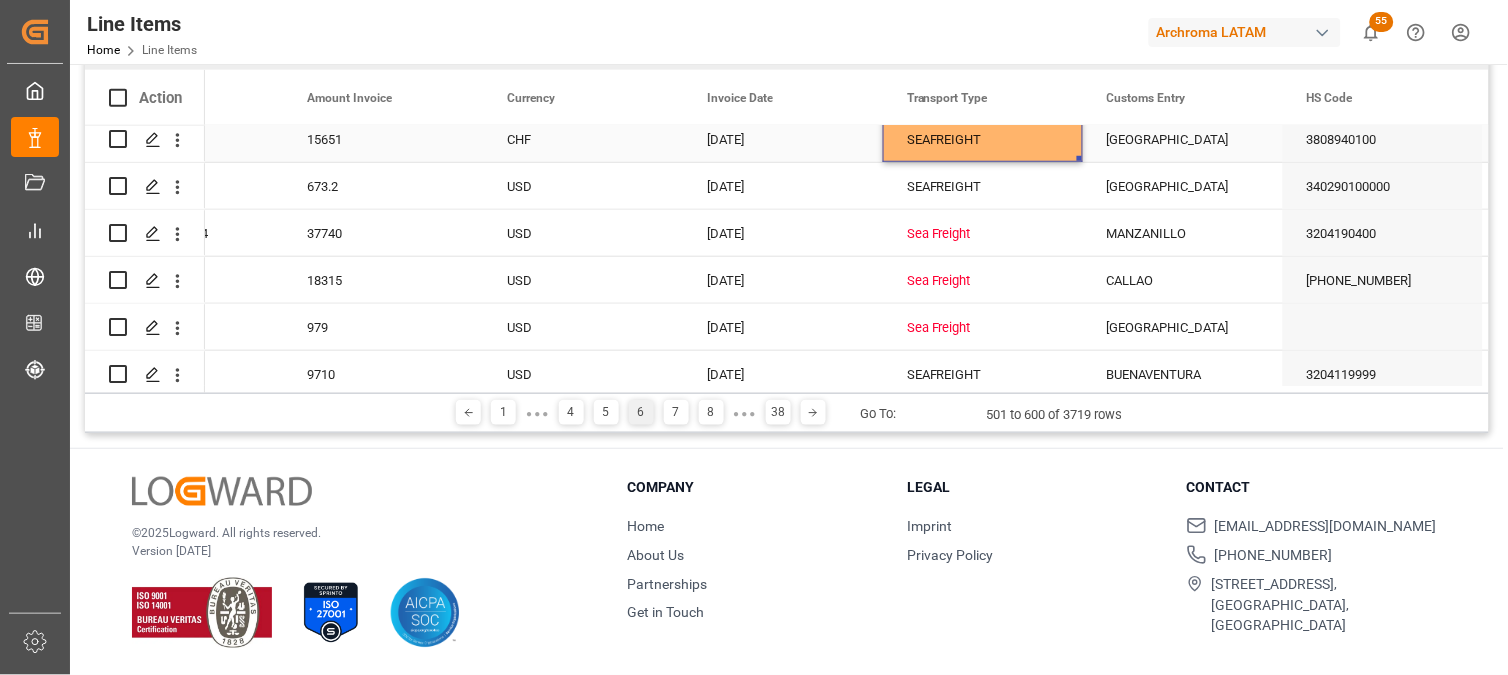 scroll, scrollTop: 333, scrollLeft: 0, axis: vertical 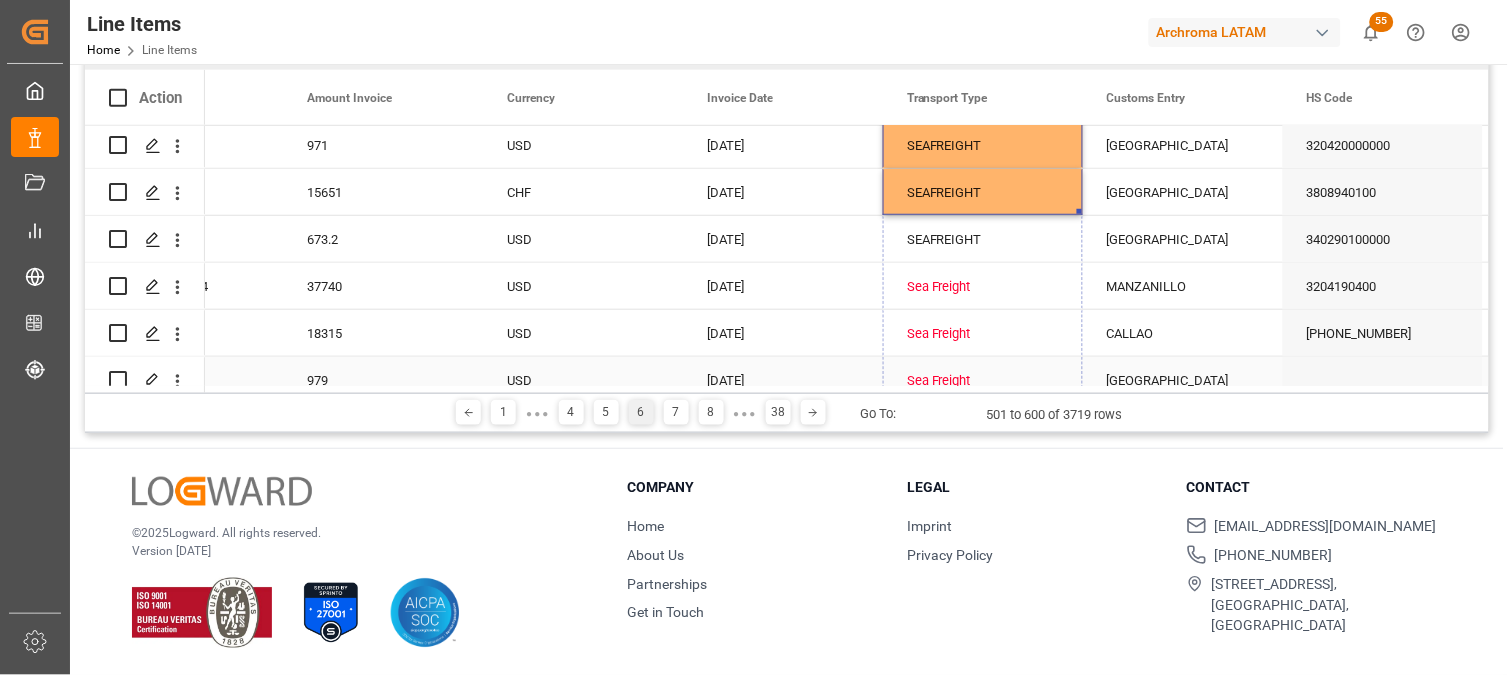 drag, startPoint x: 1078, startPoint y: 211, endPoint x: 1078, endPoint y: 358, distance: 147 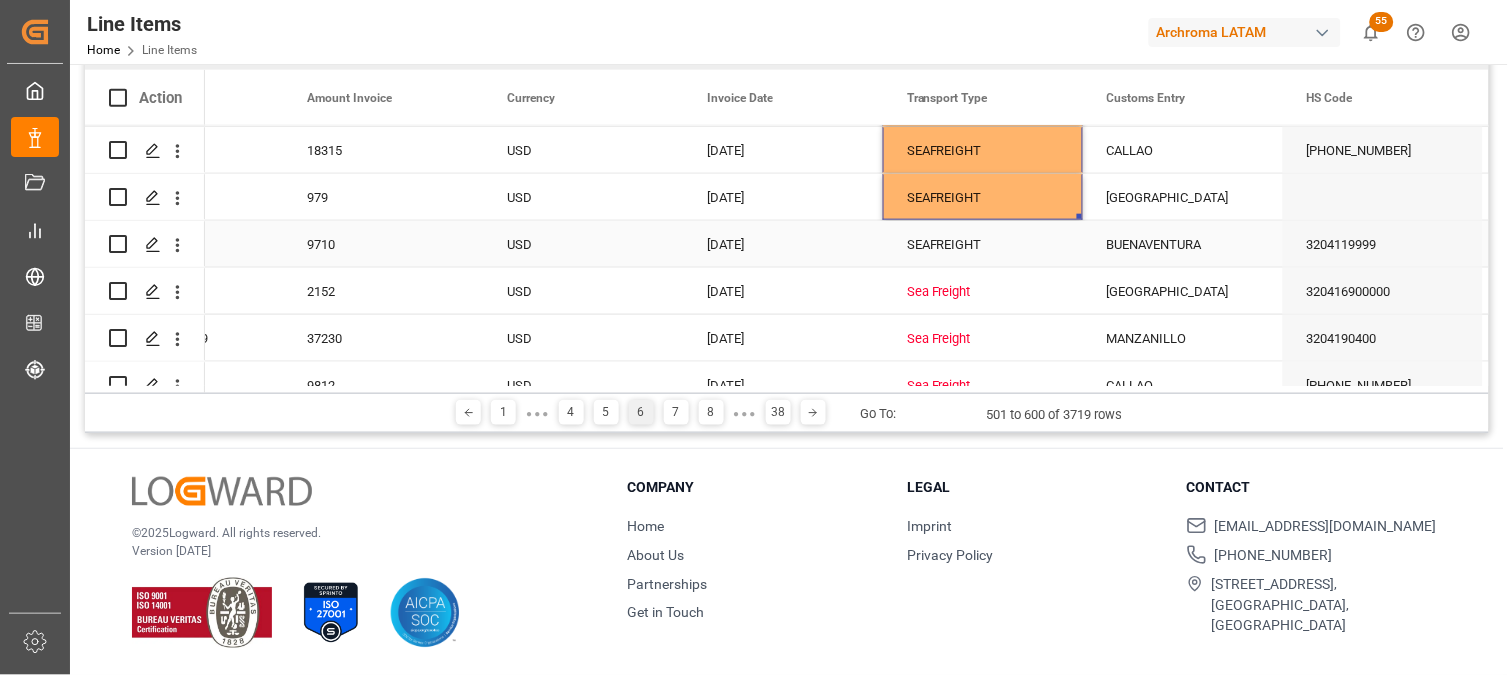 scroll, scrollTop: 555, scrollLeft: 0, axis: vertical 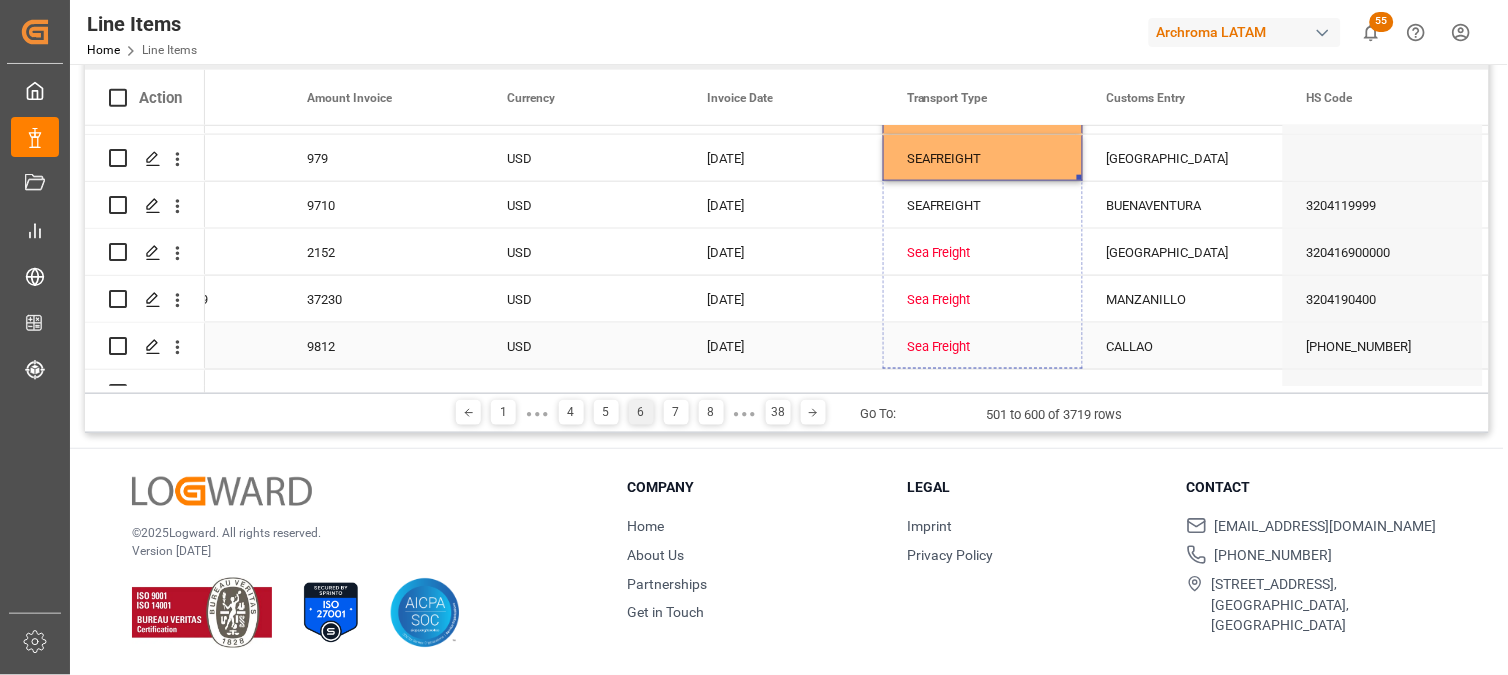 drag, startPoint x: 1080, startPoint y: 176, endPoint x: 1076, endPoint y: 327, distance: 151.05296 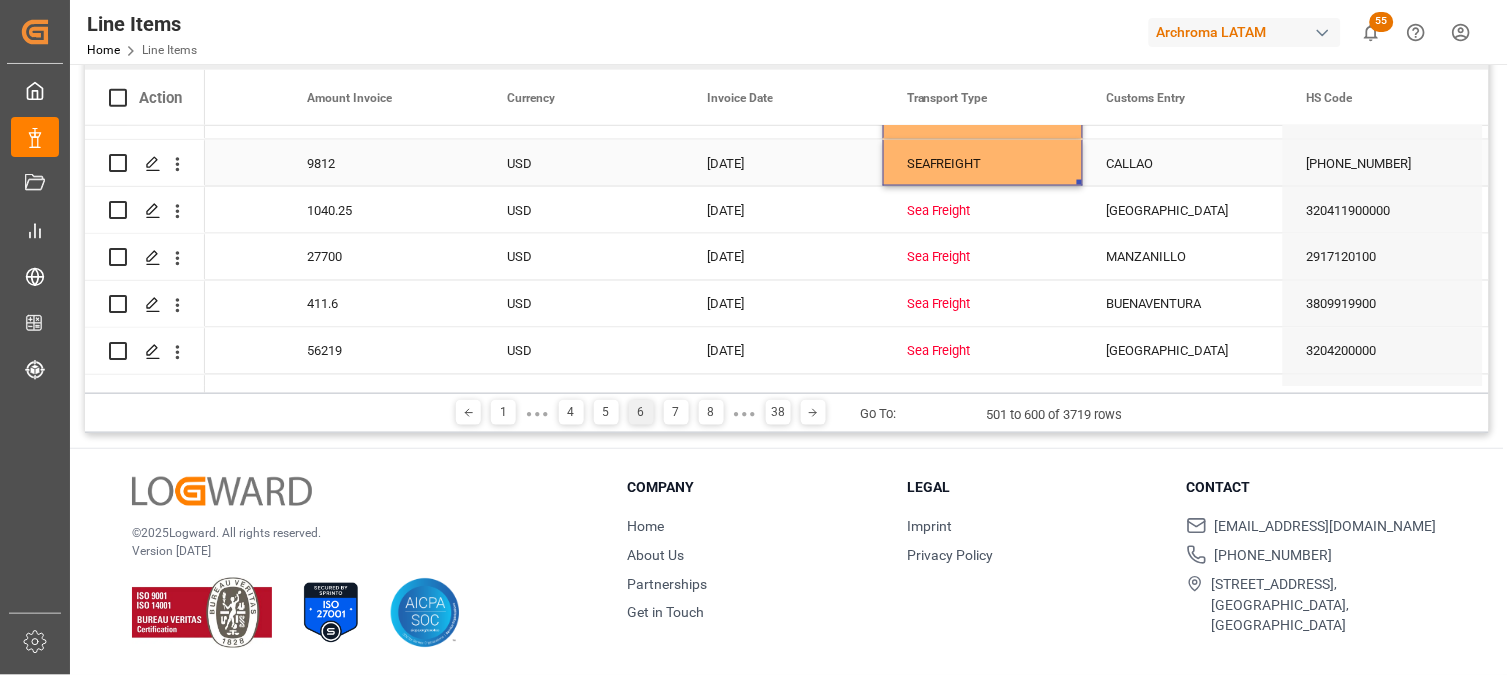 scroll, scrollTop: 777, scrollLeft: 0, axis: vertical 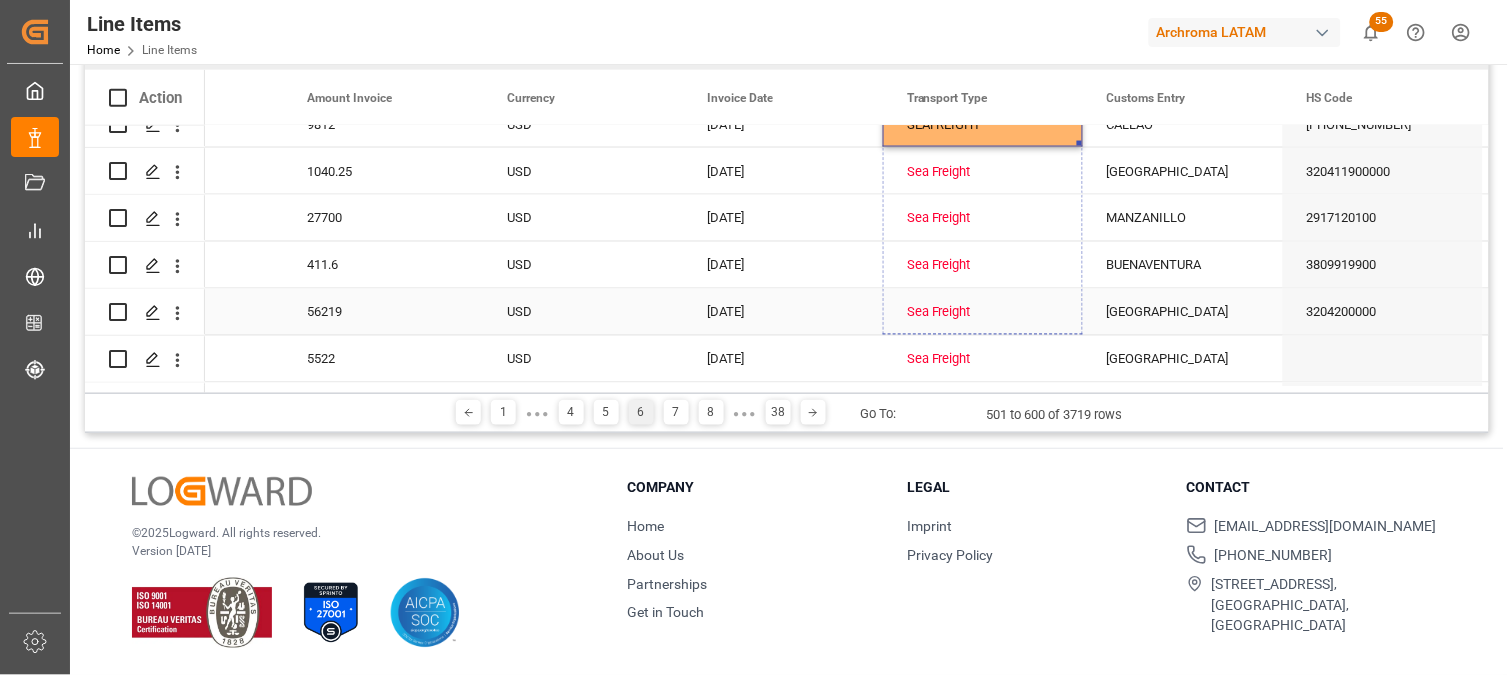 drag, startPoint x: 1080, startPoint y: 141, endPoint x: 1072, endPoint y: 332, distance: 191.16747 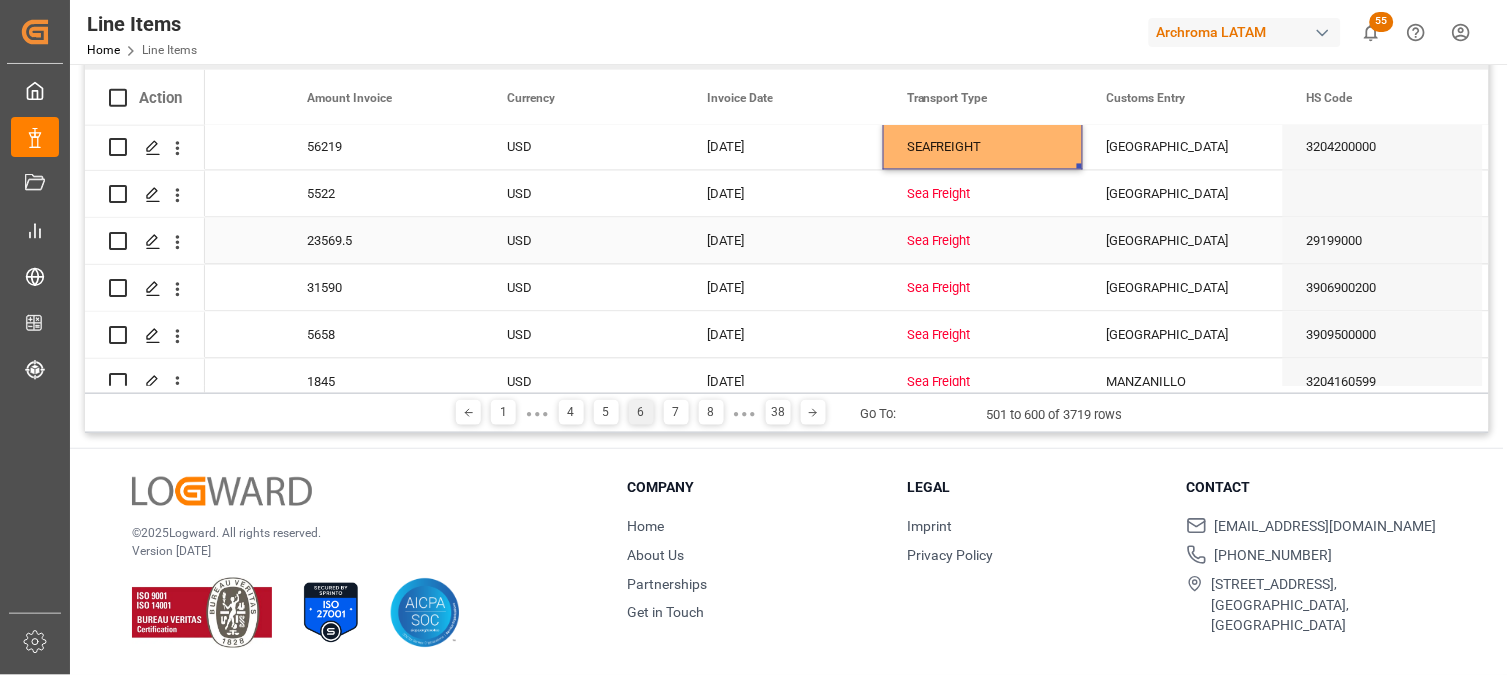 scroll, scrollTop: 888, scrollLeft: 0, axis: vertical 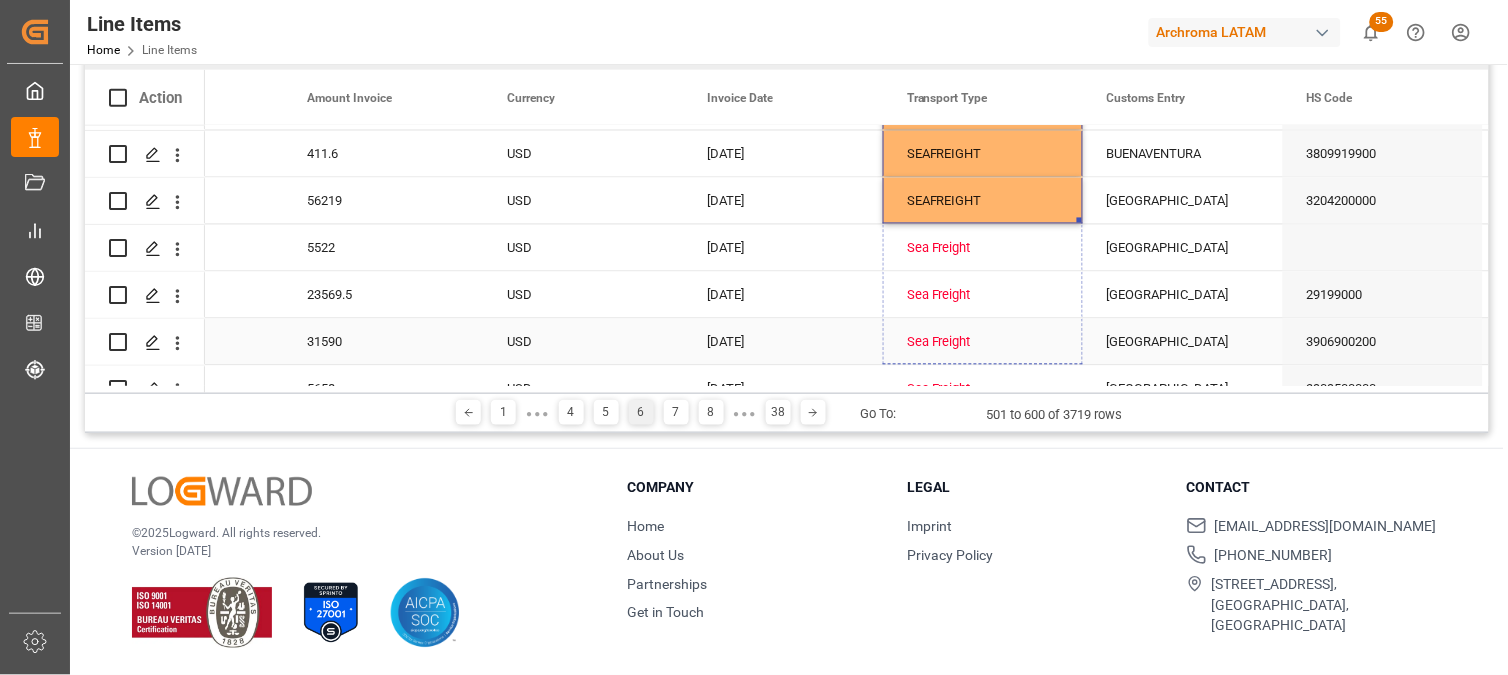 drag, startPoint x: 1078, startPoint y: 216, endPoint x: 1073, endPoint y: 337, distance: 121.103264 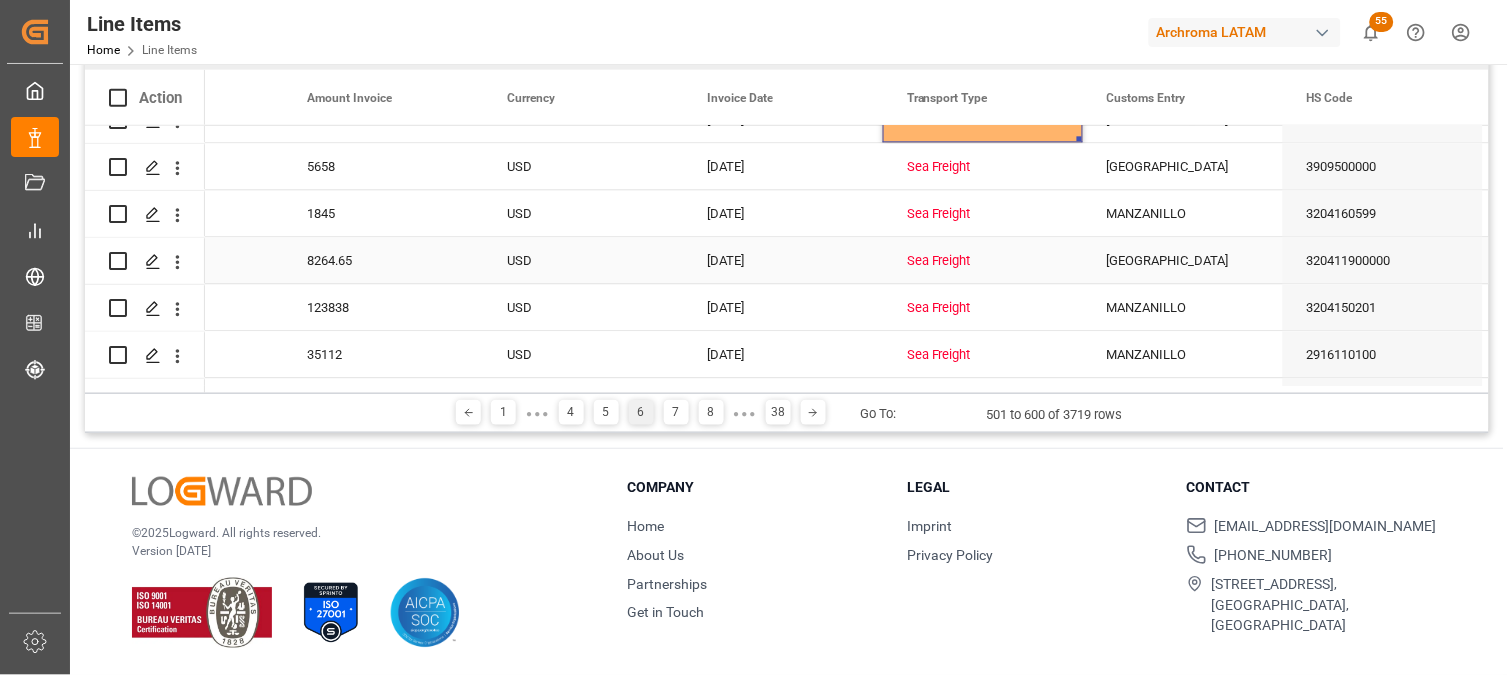 scroll, scrollTop: 1111, scrollLeft: 0, axis: vertical 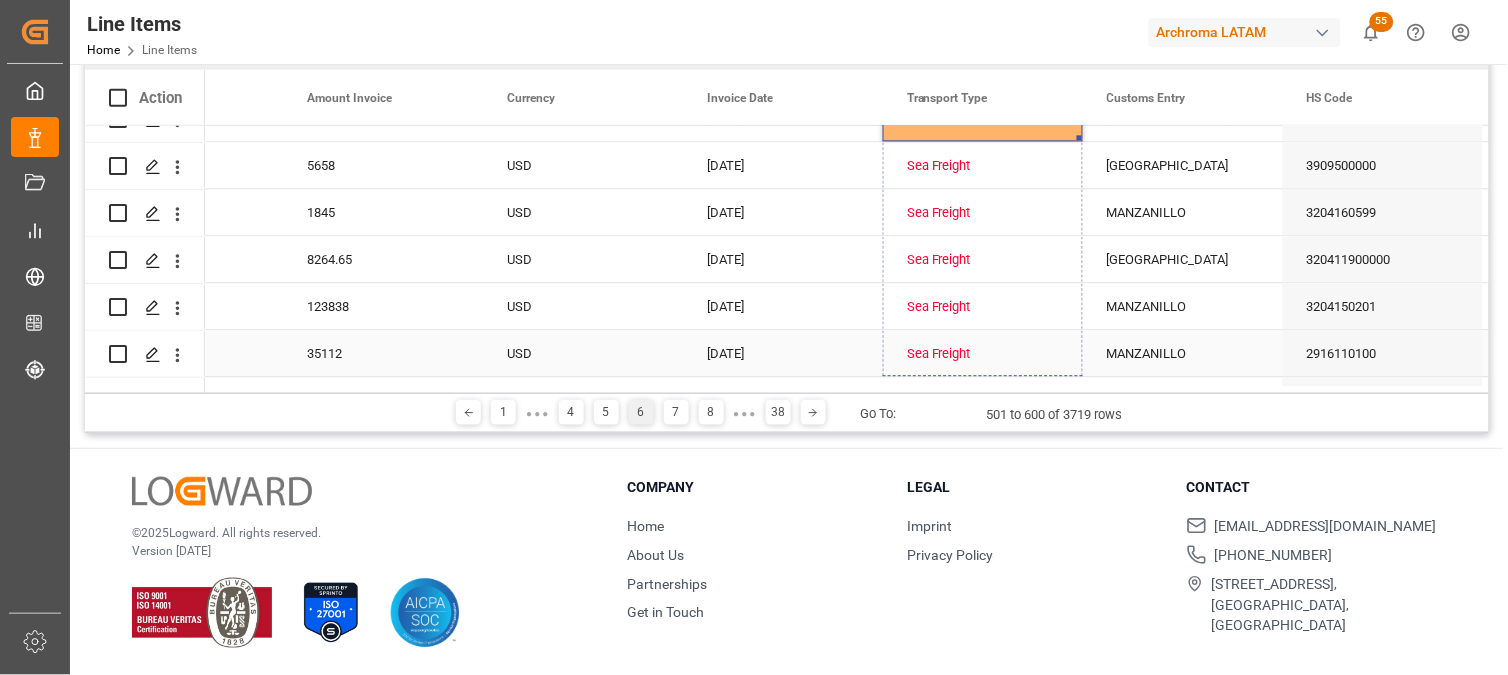 drag, startPoint x: 1076, startPoint y: 137, endPoint x: 1085, endPoint y: 336, distance: 199.20341 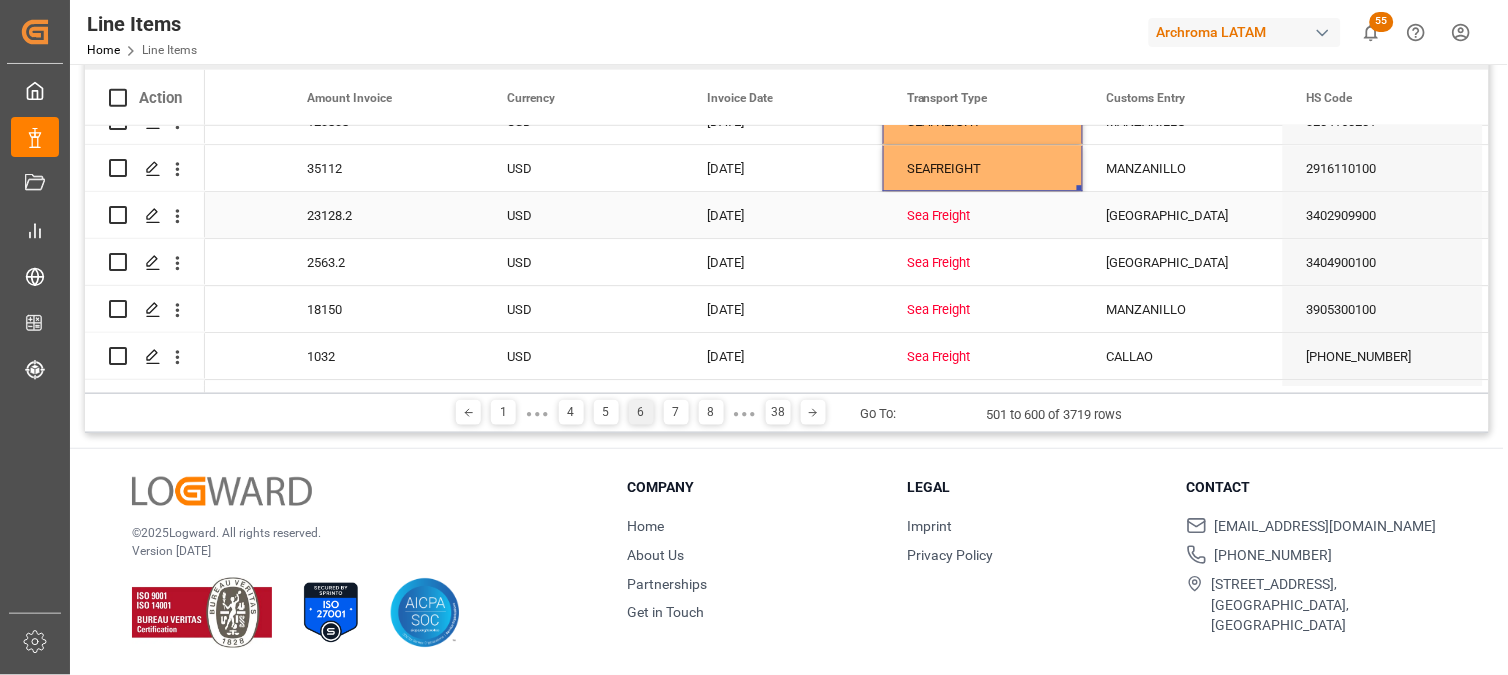 scroll, scrollTop: 1333, scrollLeft: 0, axis: vertical 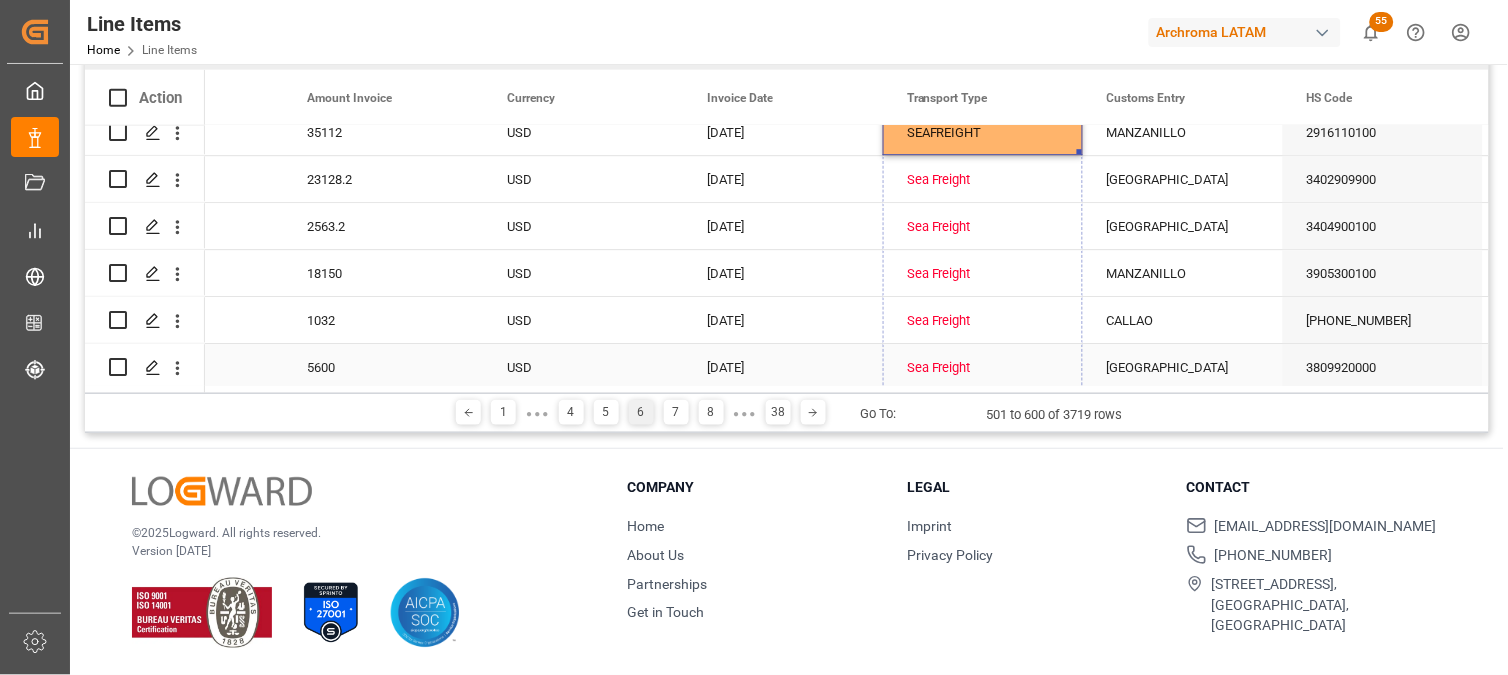 drag, startPoint x: 1081, startPoint y: 151, endPoint x: 1081, endPoint y: 355, distance: 204 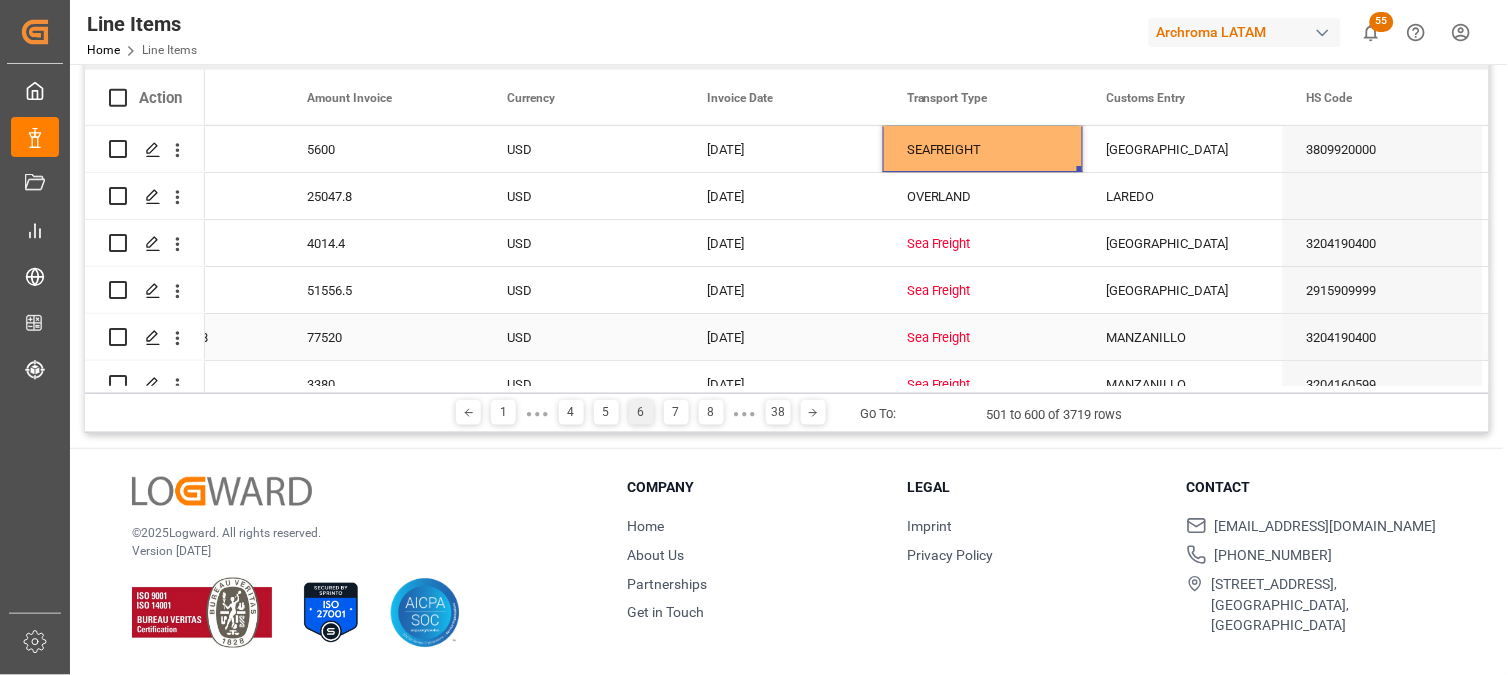 scroll, scrollTop: 1555, scrollLeft: 0, axis: vertical 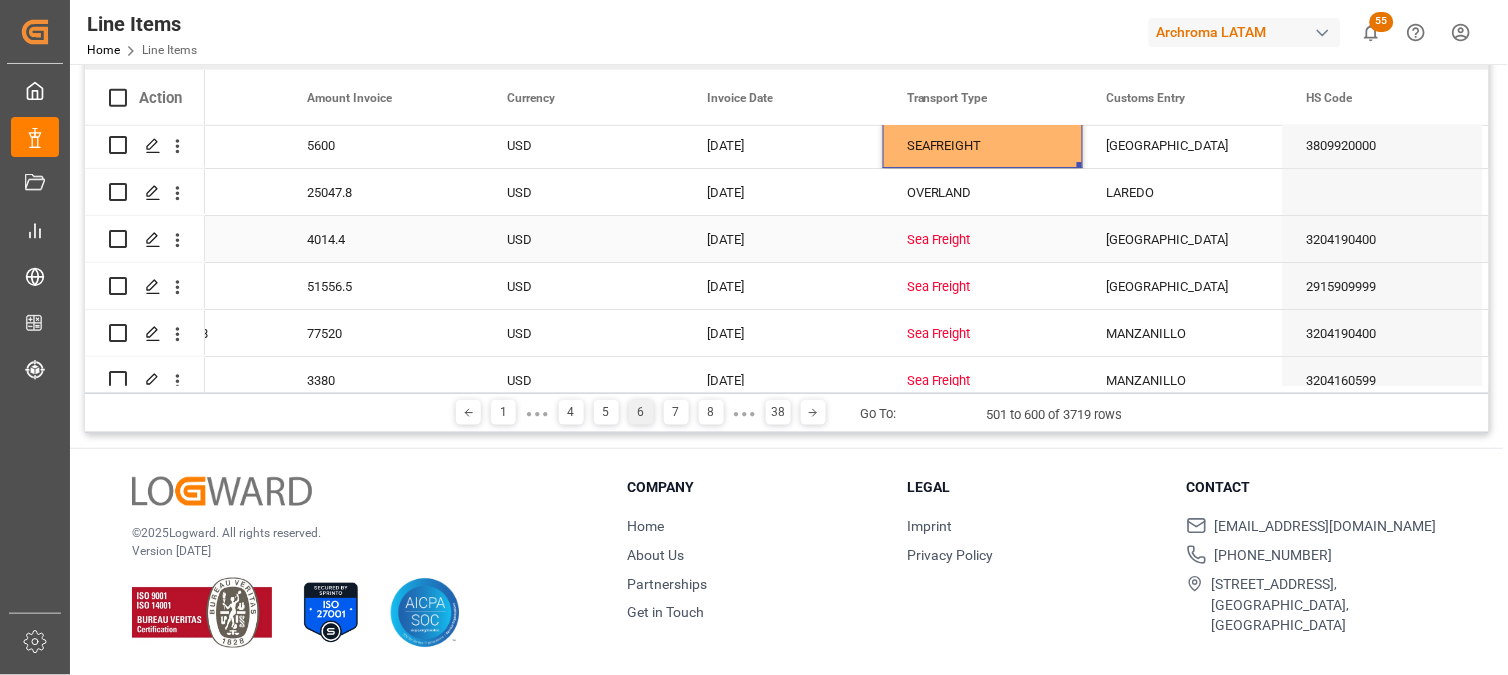 click on "Sea Freight" at bounding box center [983, 240] 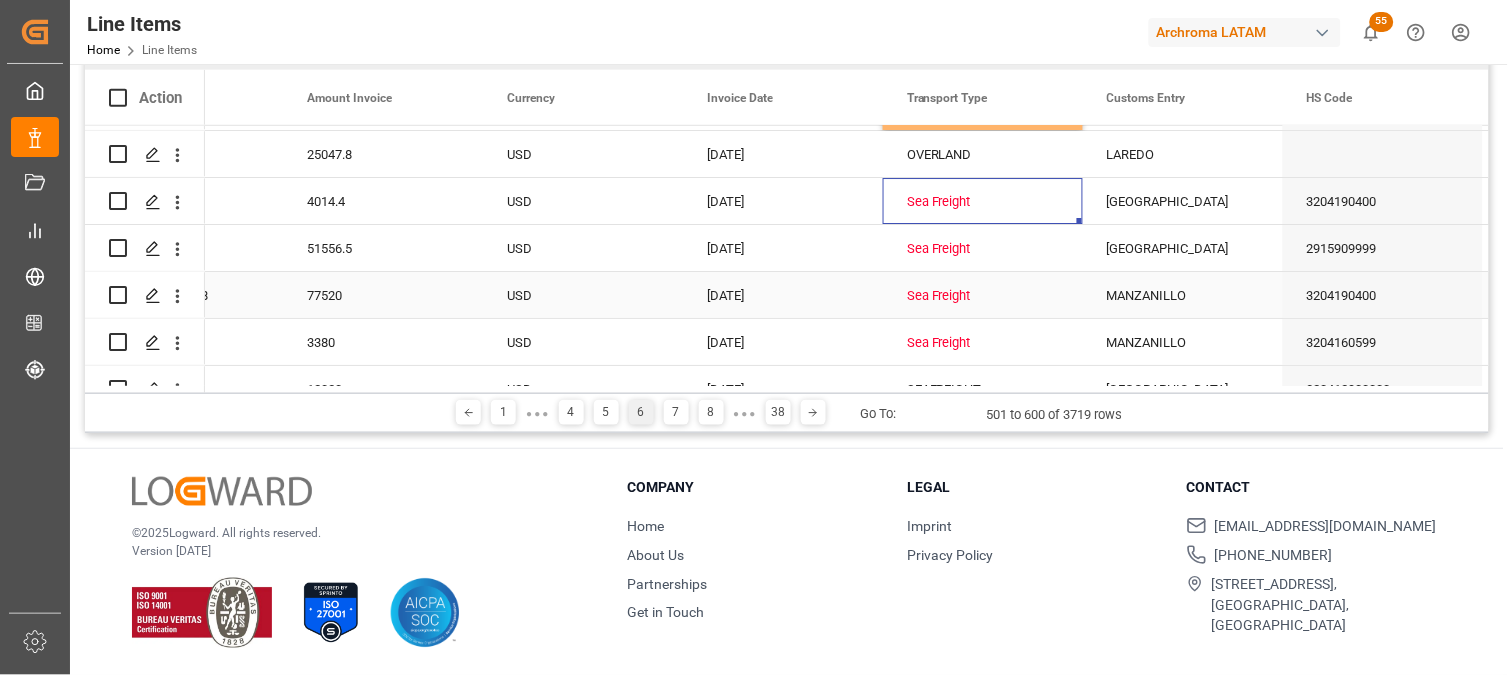 scroll, scrollTop: 1555, scrollLeft: 0, axis: vertical 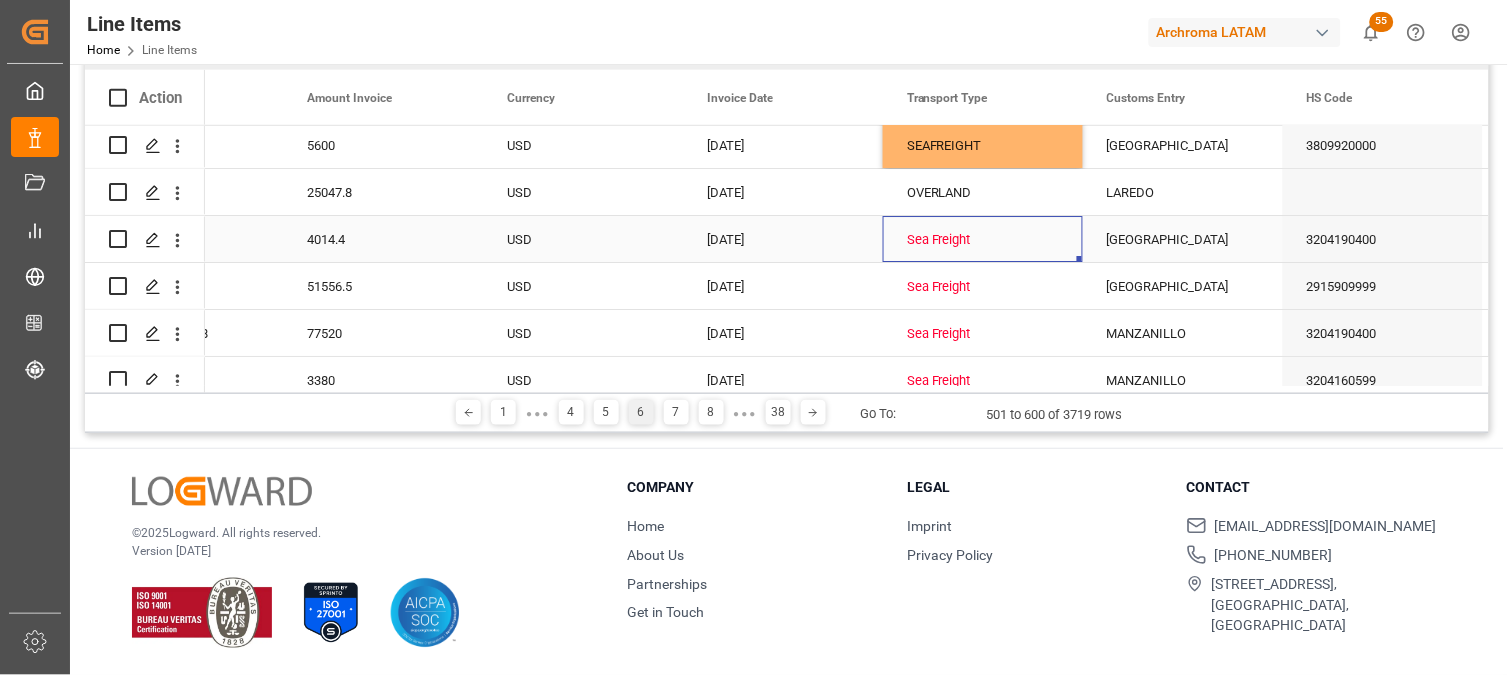 click on "Sea Freight" at bounding box center [983, 240] 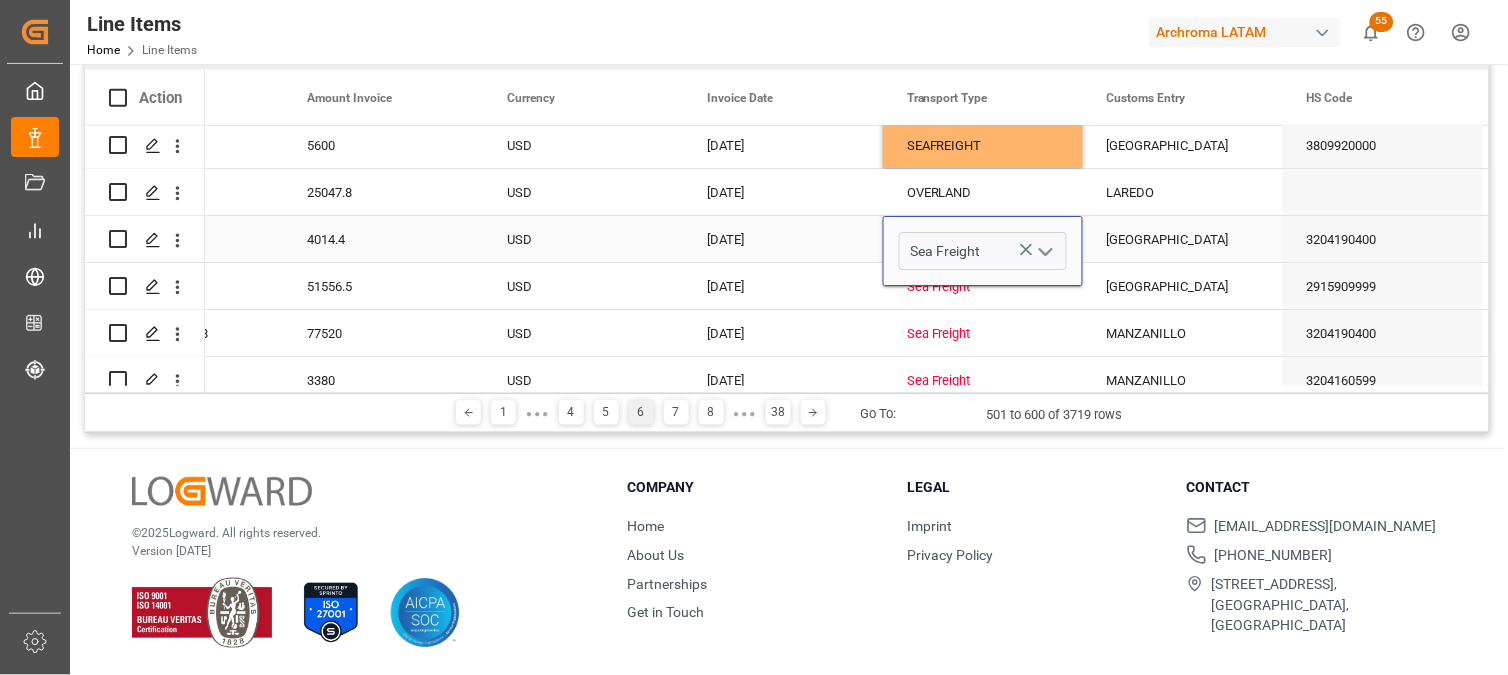 click at bounding box center (1045, 251) 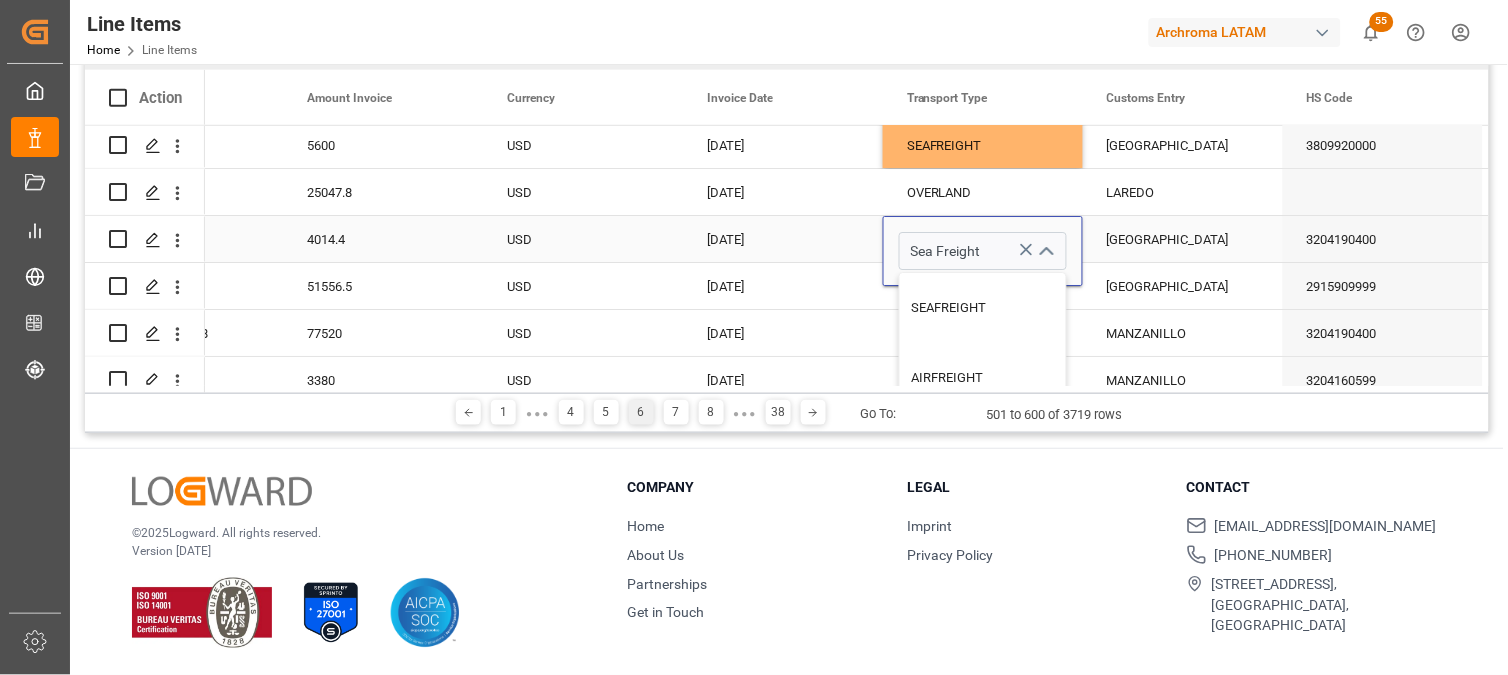 click 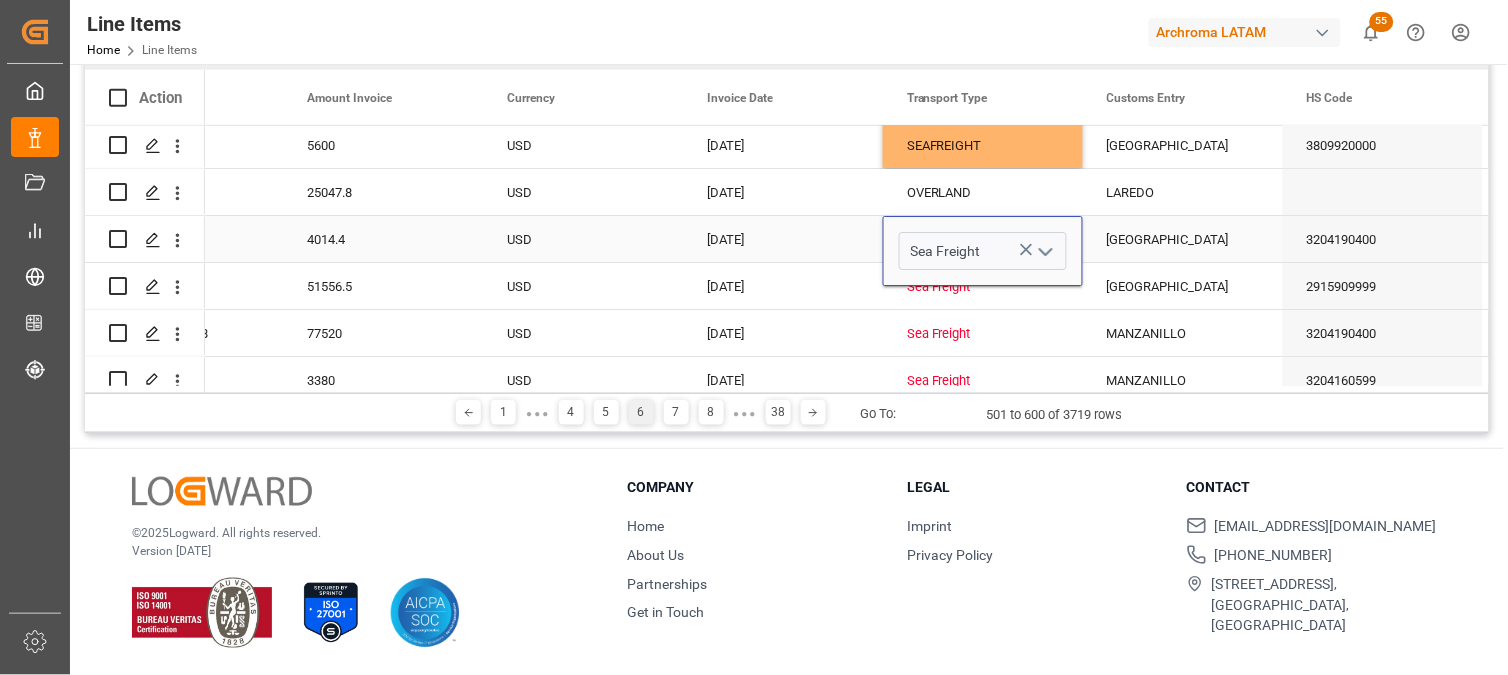 click 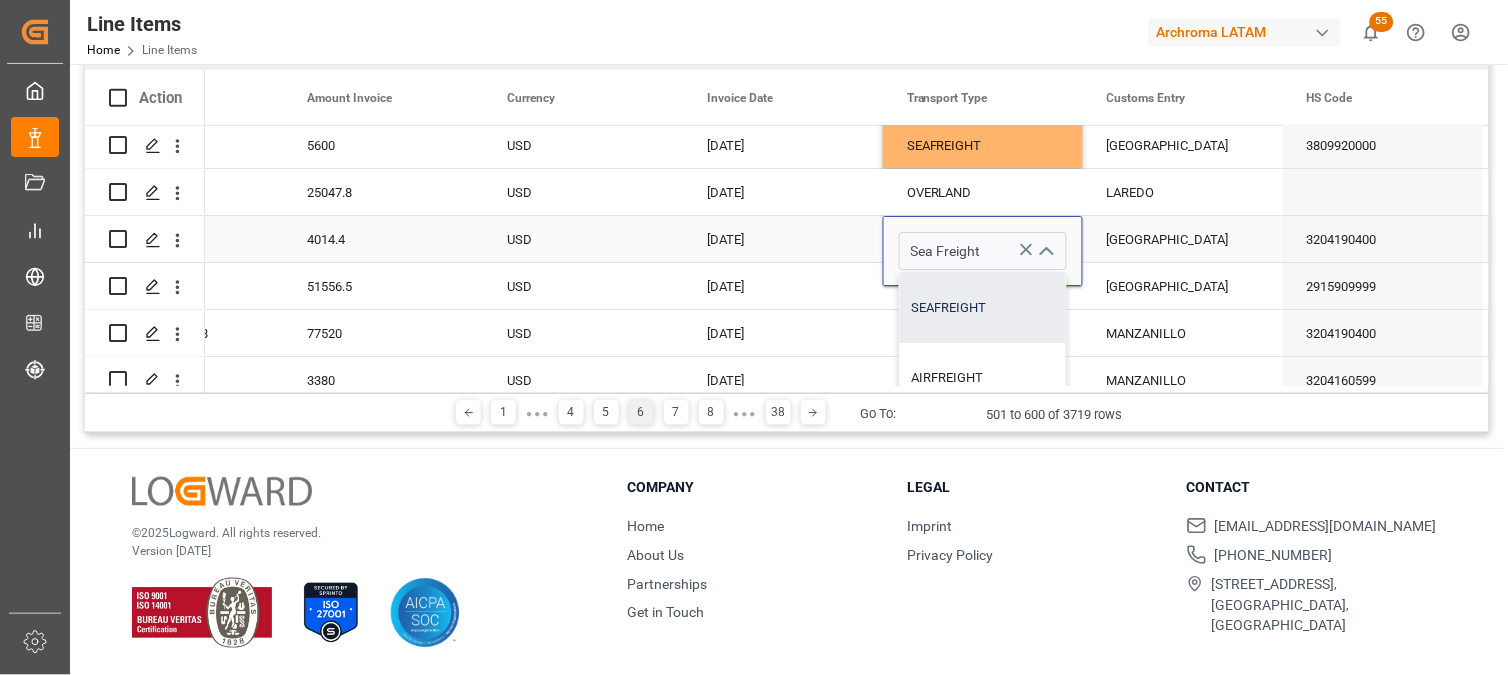 click on "SEAFREIGHT" at bounding box center (983, 308) 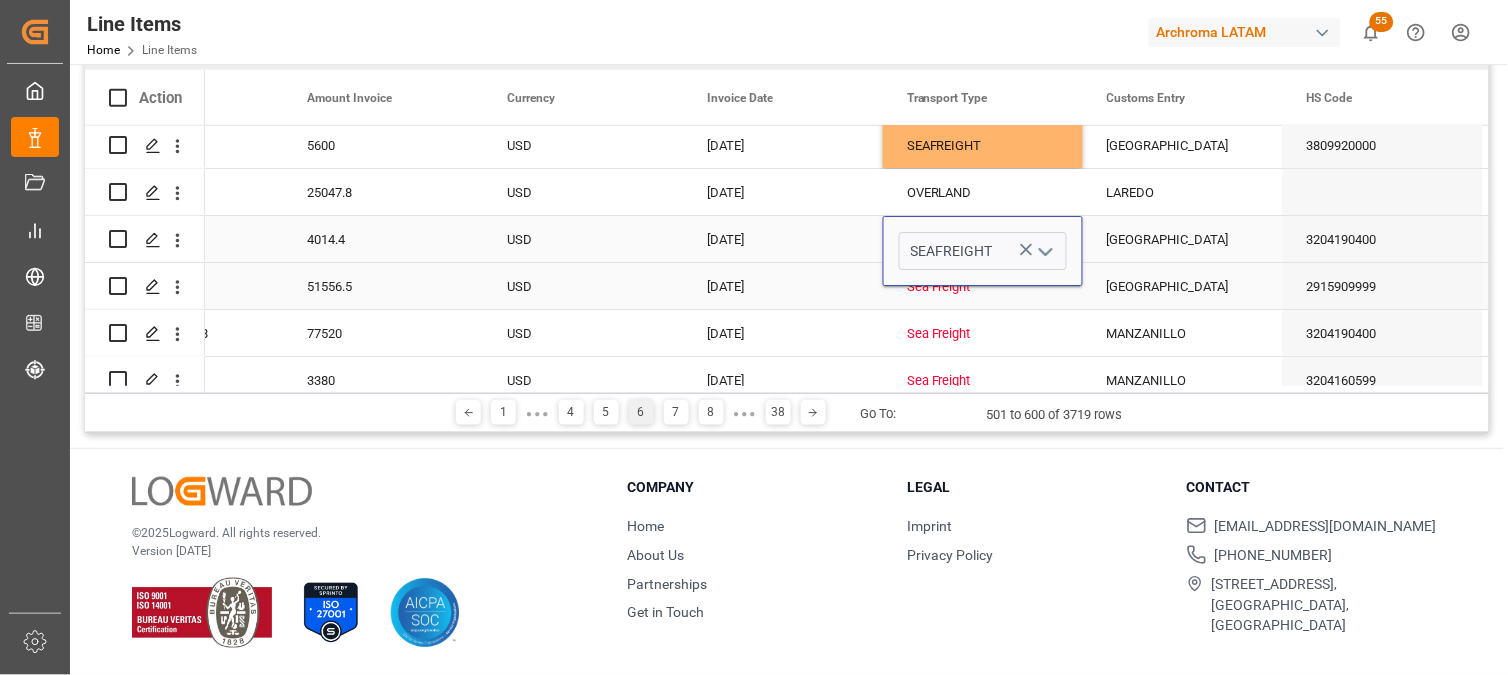 click on "Sea Freight" at bounding box center [983, 287] 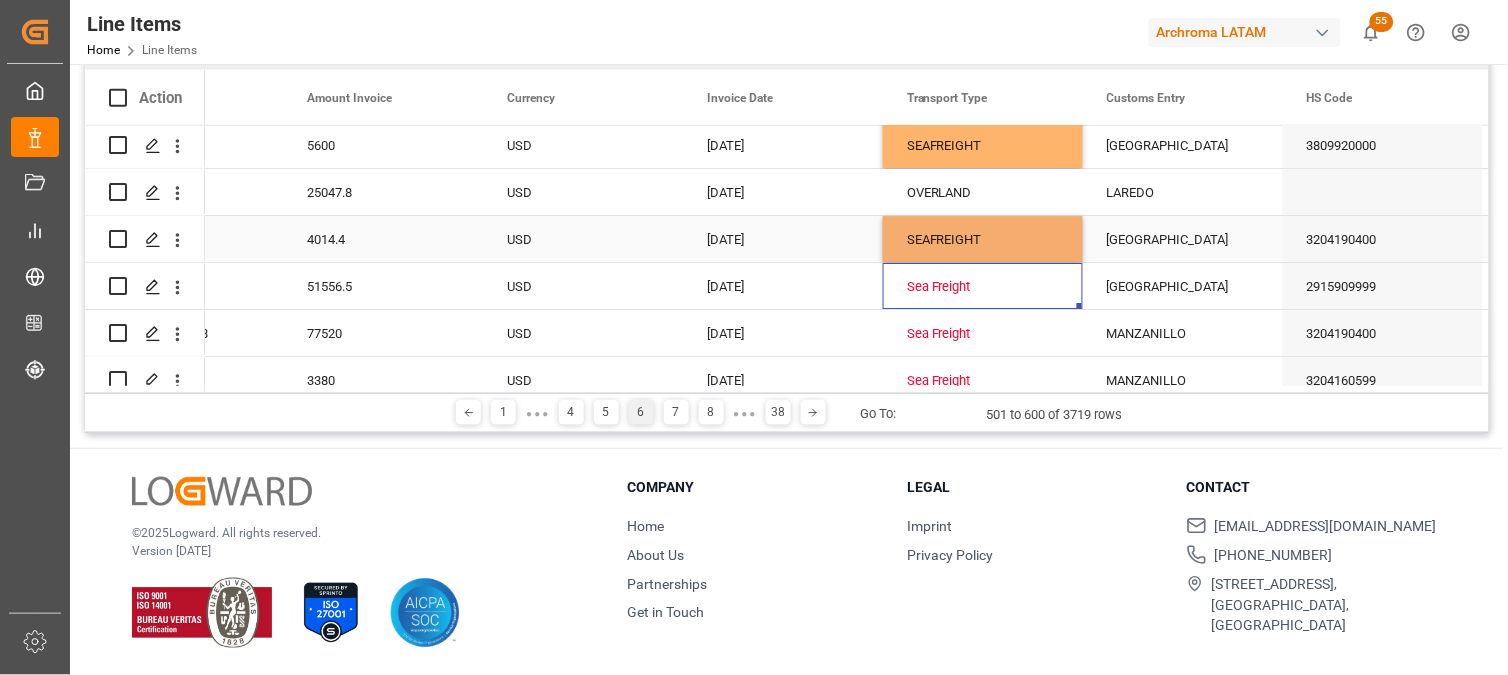 click on "SEAFREIGHT" at bounding box center (983, 240) 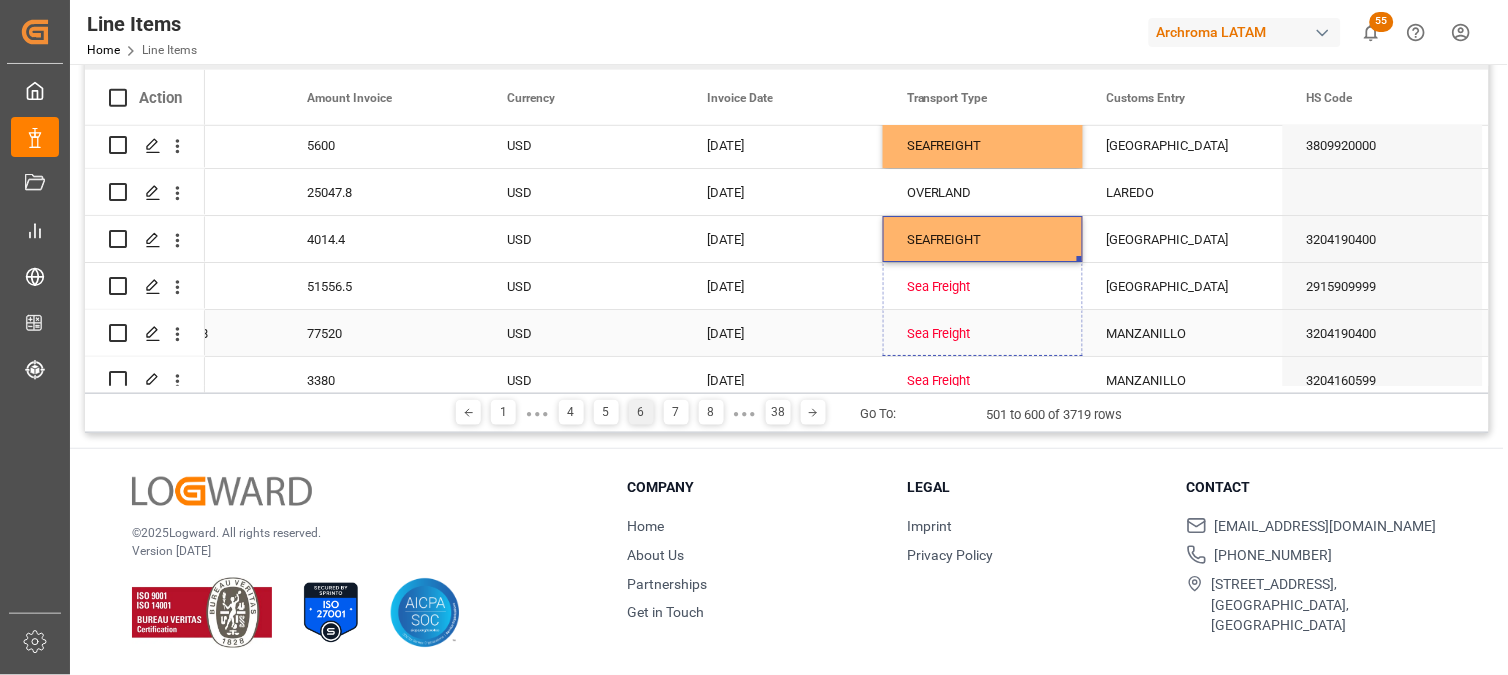drag, startPoint x: 1076, startPoint y: 254, endPoint x: 1065, endPoint y: 354, distance: 100.60318 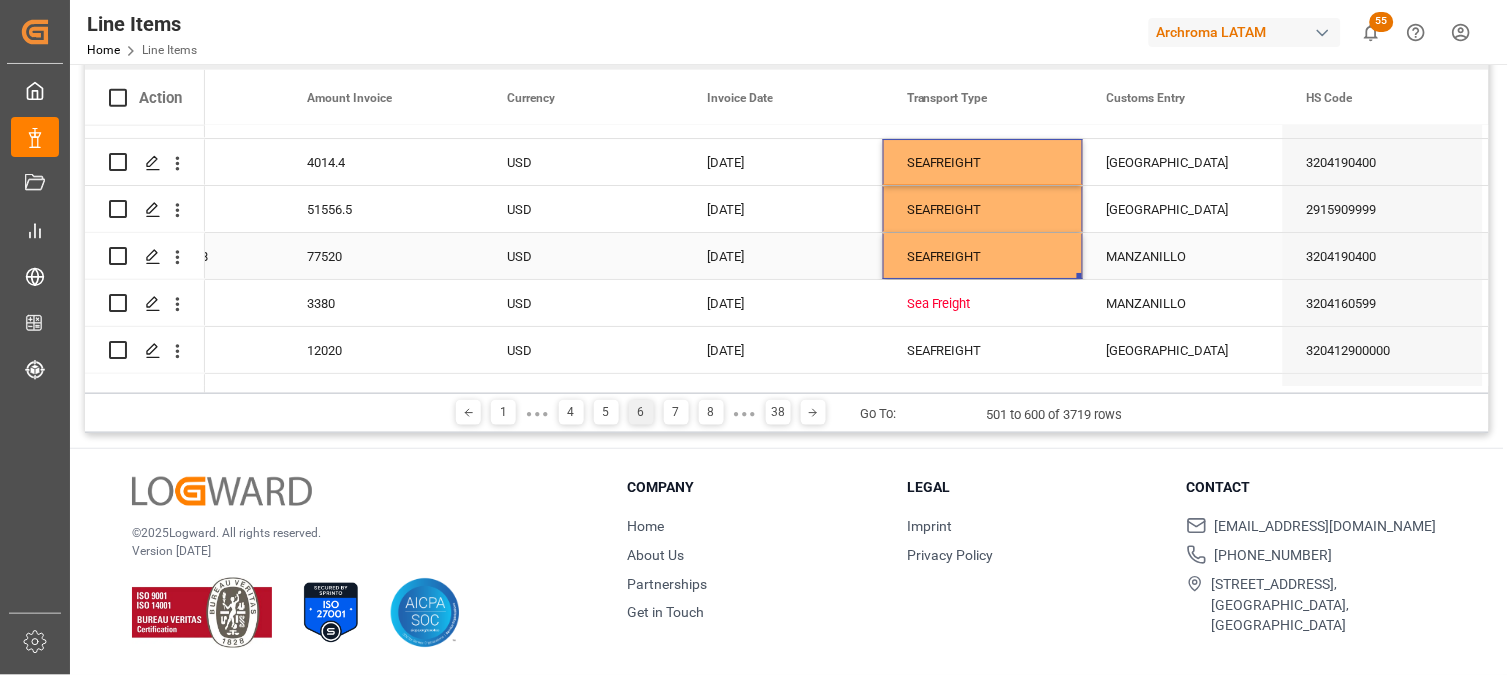 scroll, scrollTop: 1666, scrollLeft: 0, axis: vertical 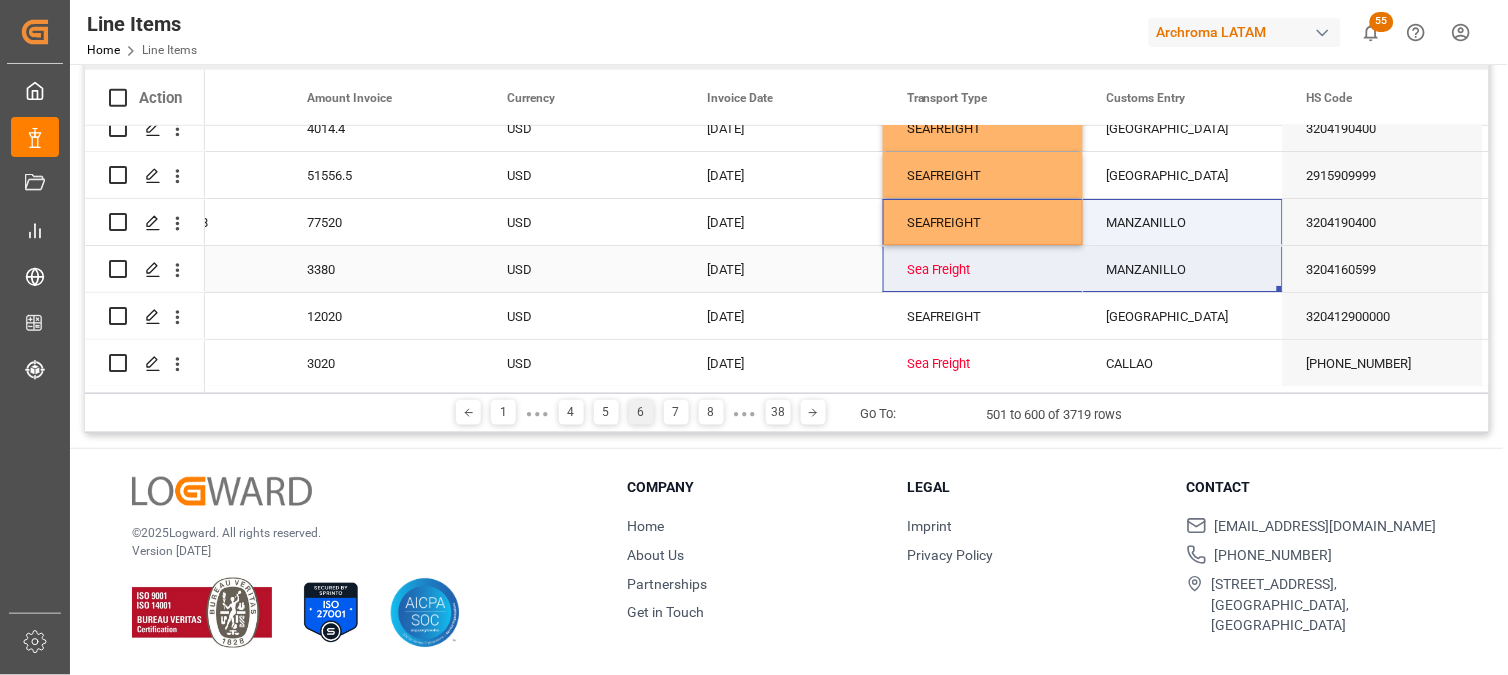 drag, startPoint x: 1075, startPoint y: 232, endPoint x: 1082, endPoint y: 272, distance: 40.60788 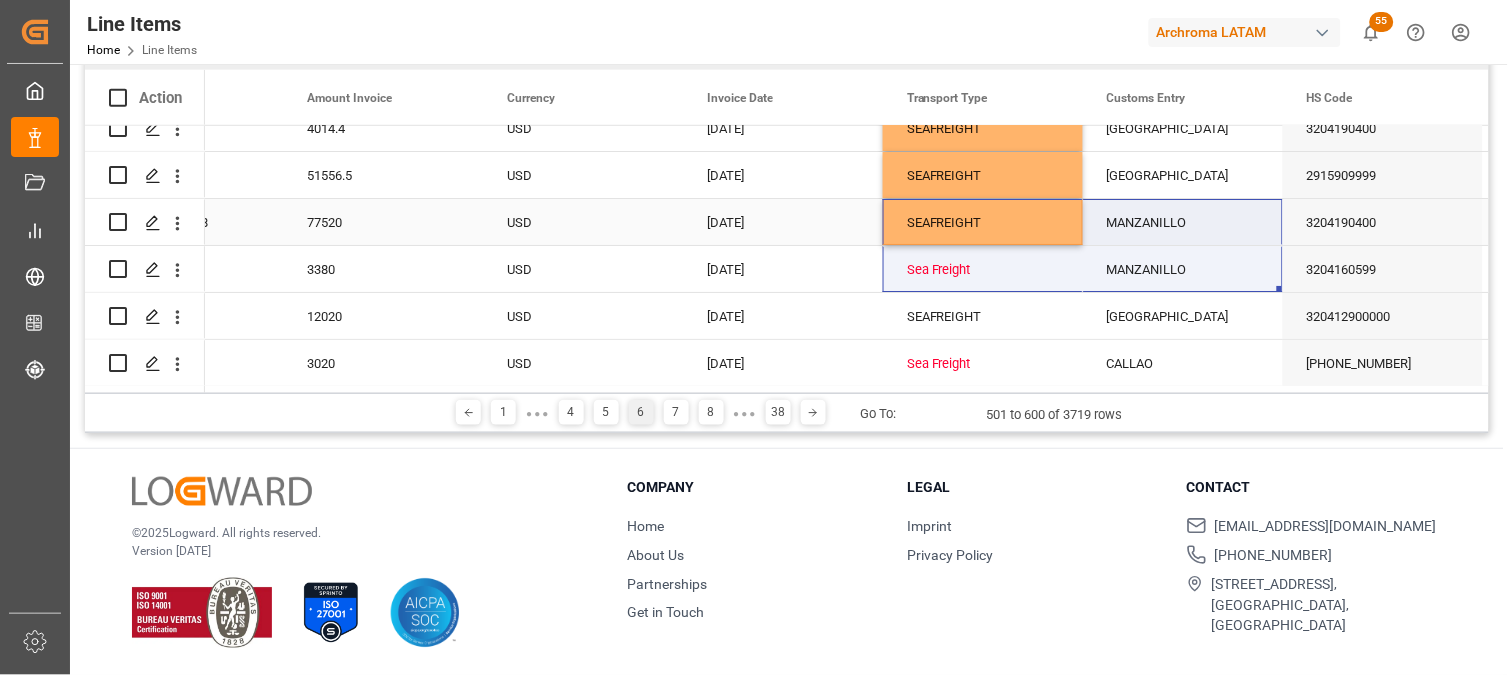 click on "SEAFREIGHT" at bounding box center (983, 222) 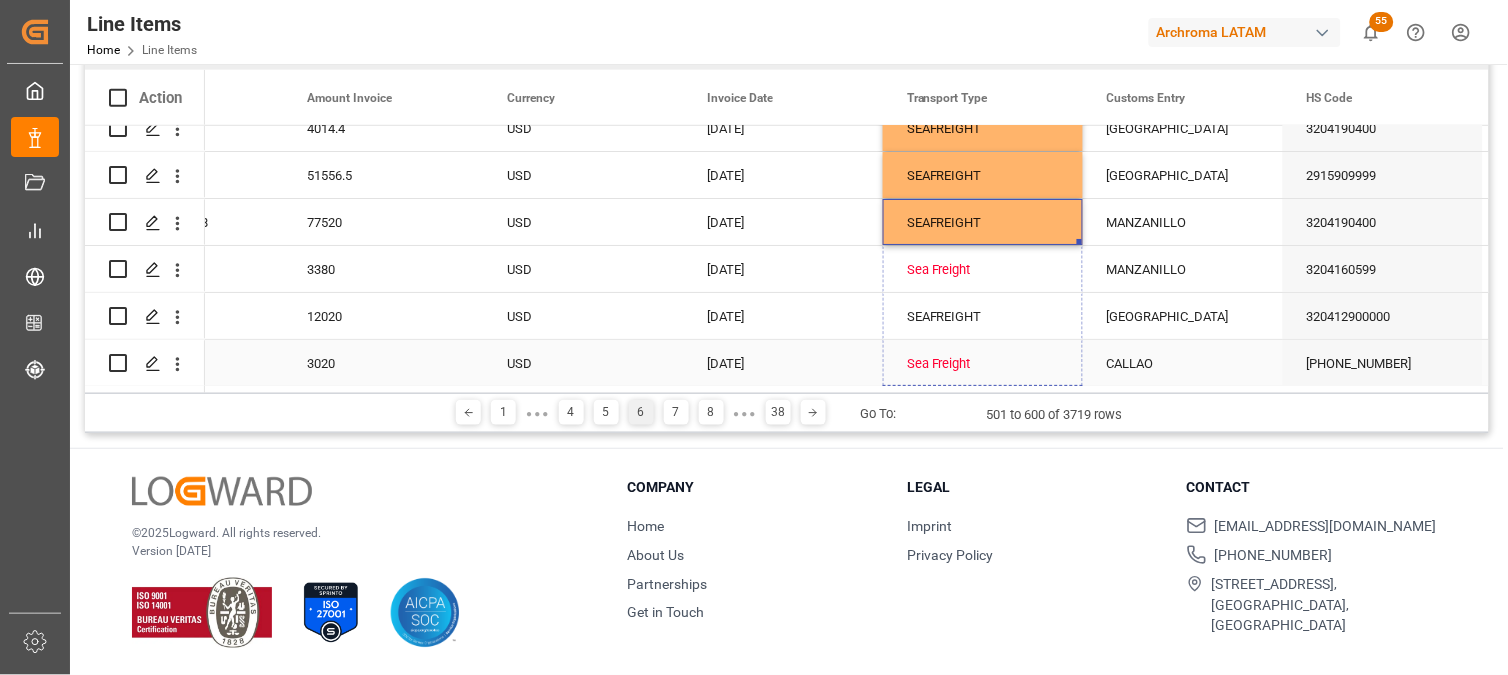 drag, startPoint x: 1078, startPoint y: 238, endPoint x: 1071, endPoint y: 351, distance: 113.216606 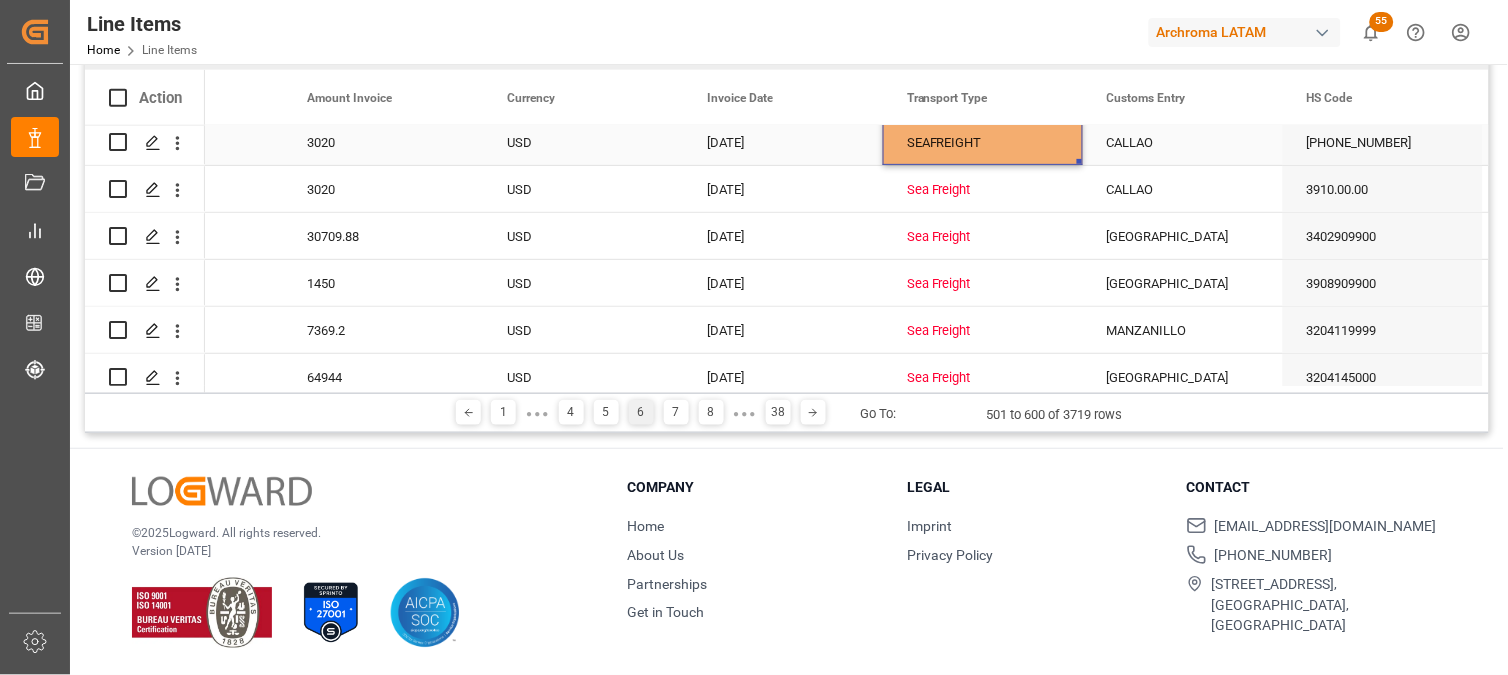 scroll, scrollTop: 1888, scrollLeft: 0, axis: vertical 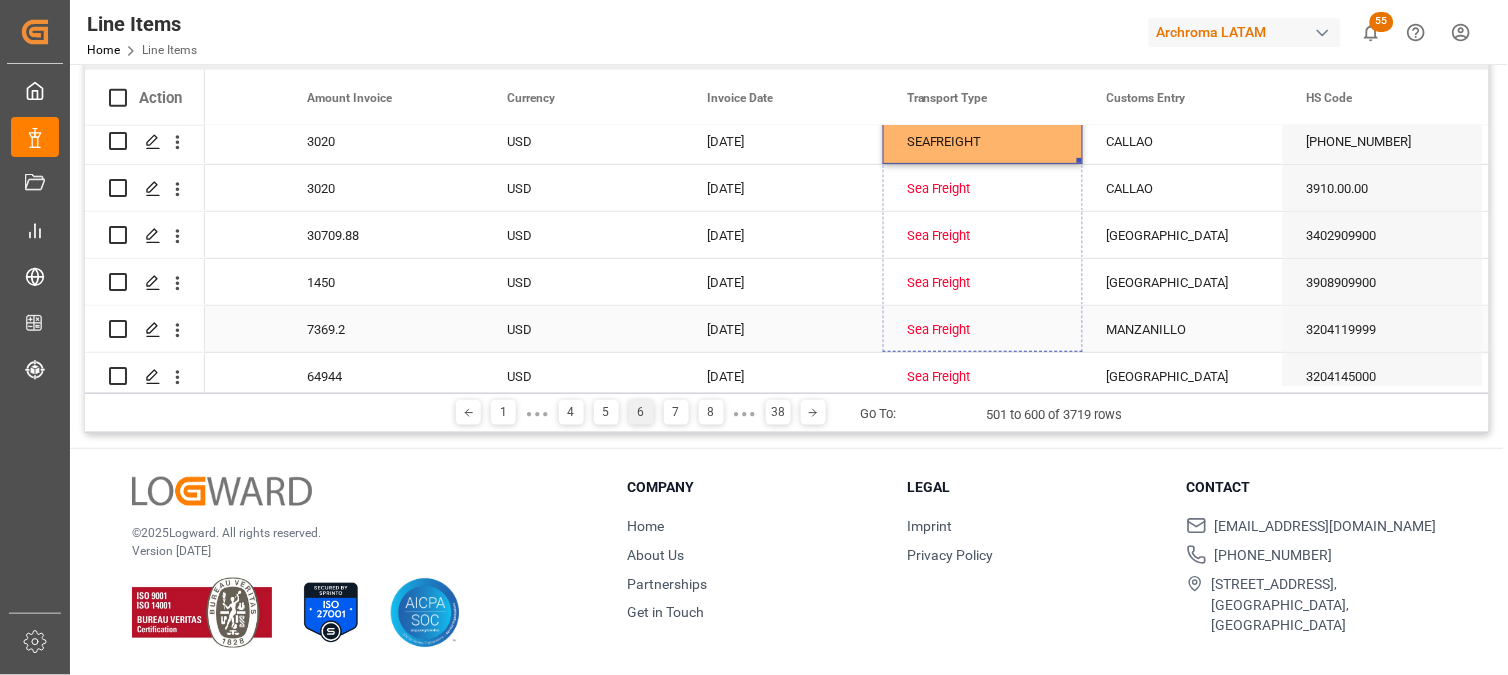 drag, startPoint x: 1077, startPoint y: 161, endPoint x: 1078, endPoint y: 341, distance: 180.00278 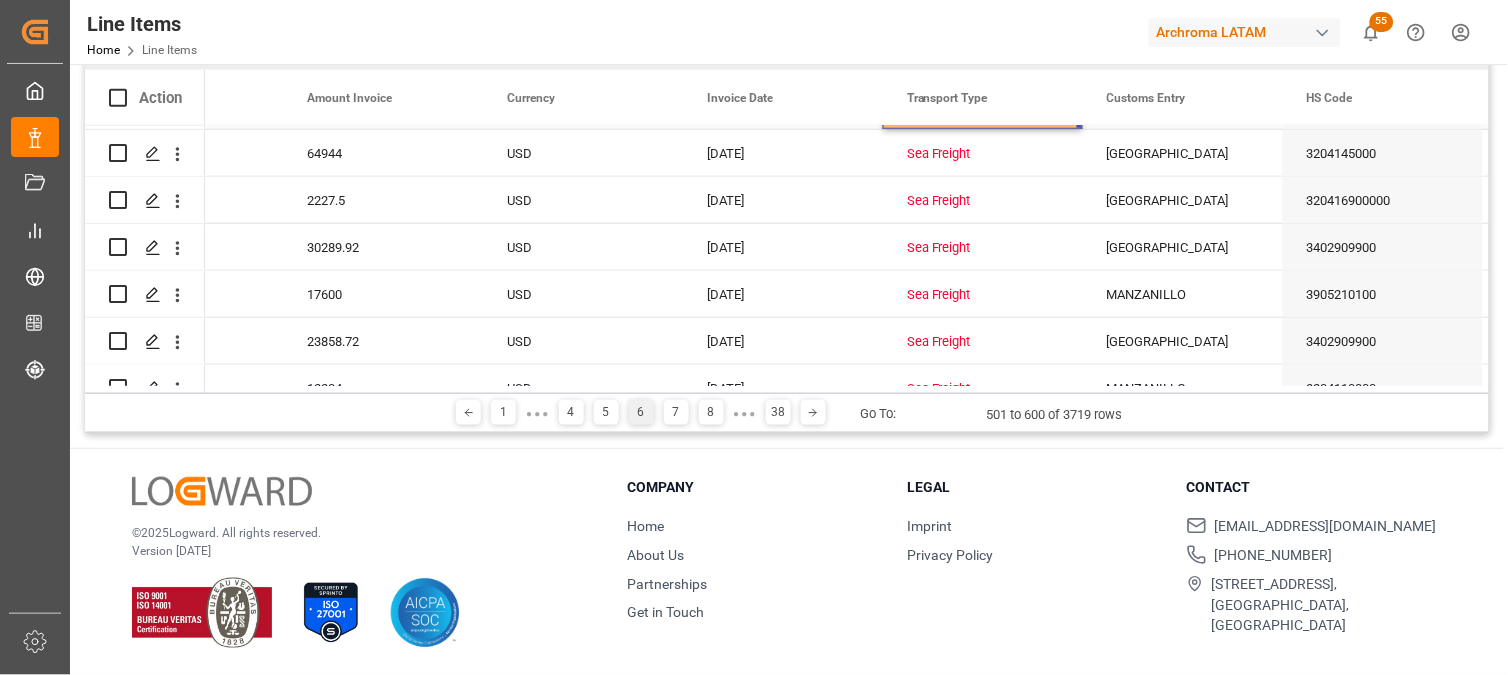 scroll, scrollTop: 2031, scrollLeft: 0, axis: vertical 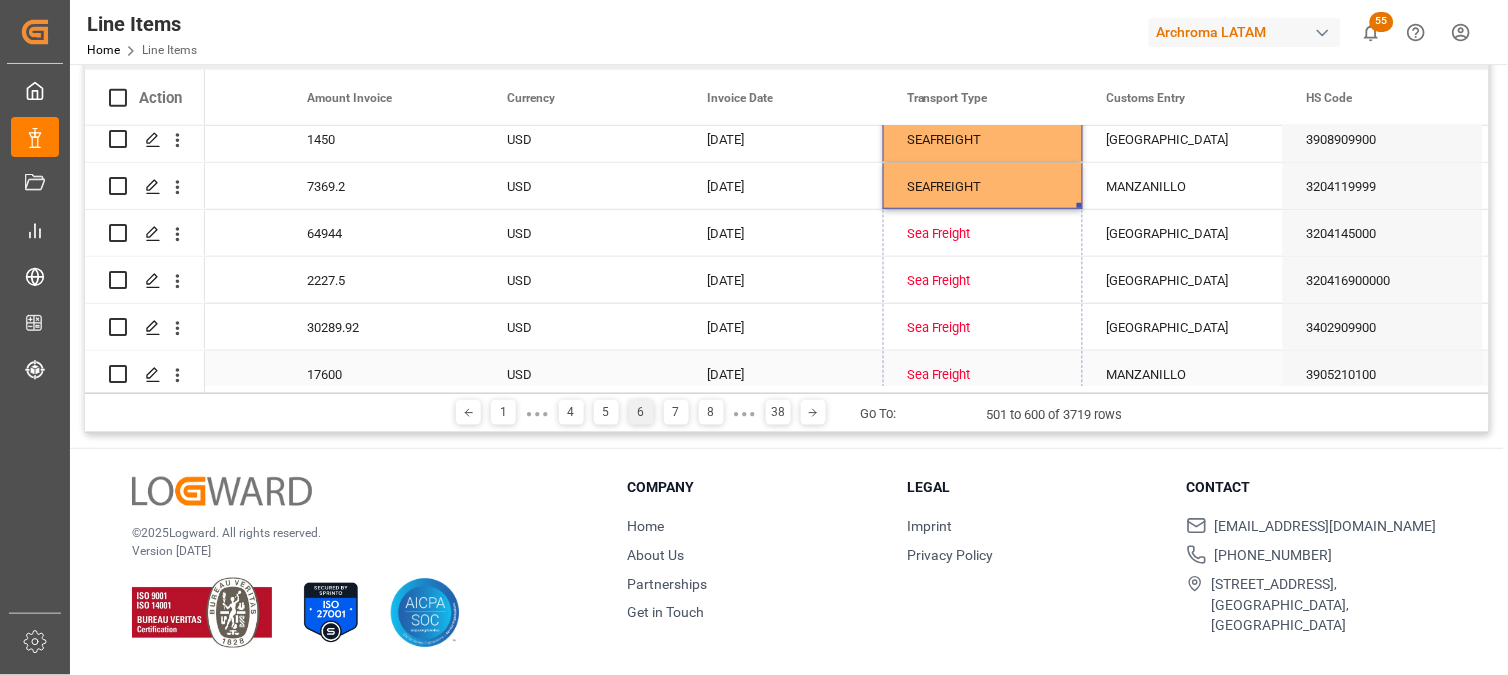 drag, startPoint x: 1080, startPoint y: 126, endPoint x: 1085, endPoint y: 360, distance: 234.0534 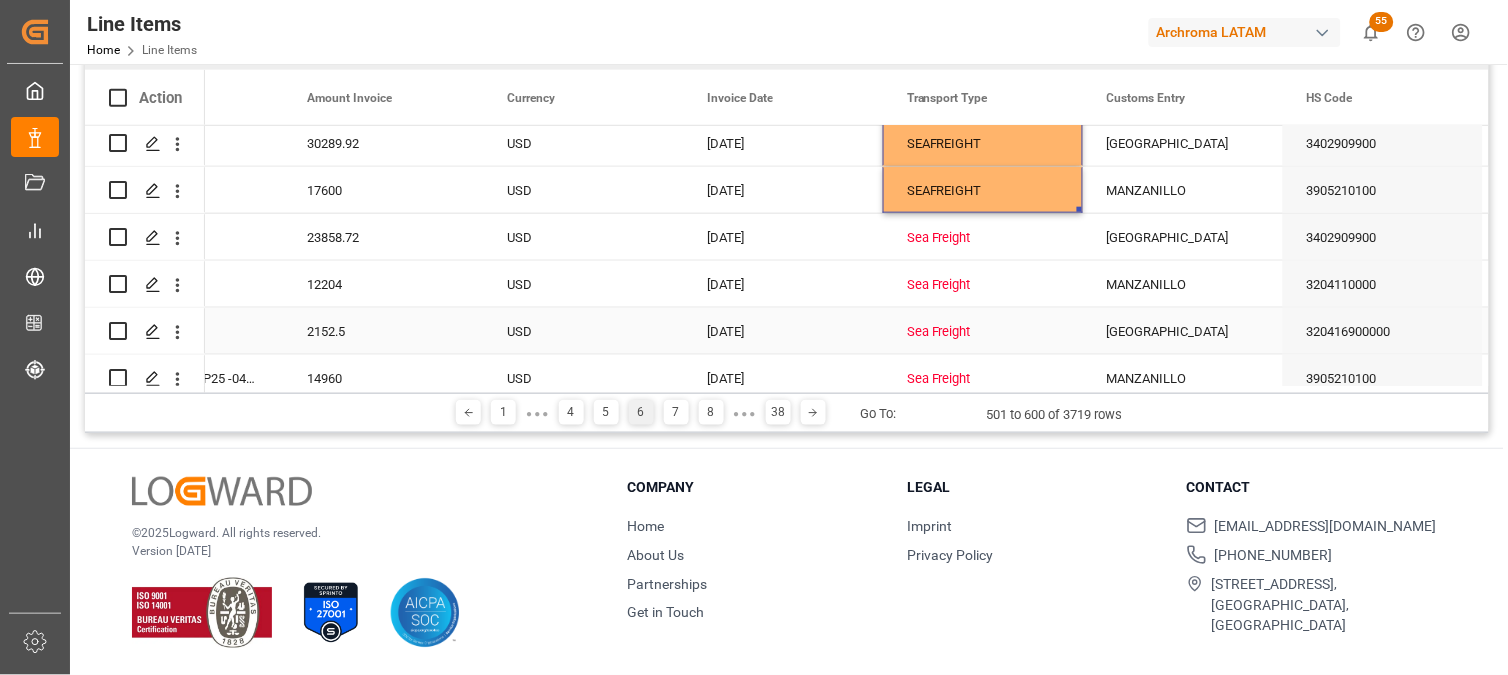 scroll, scrollTop: 2253, scrollLeft: 0, axis: vertical 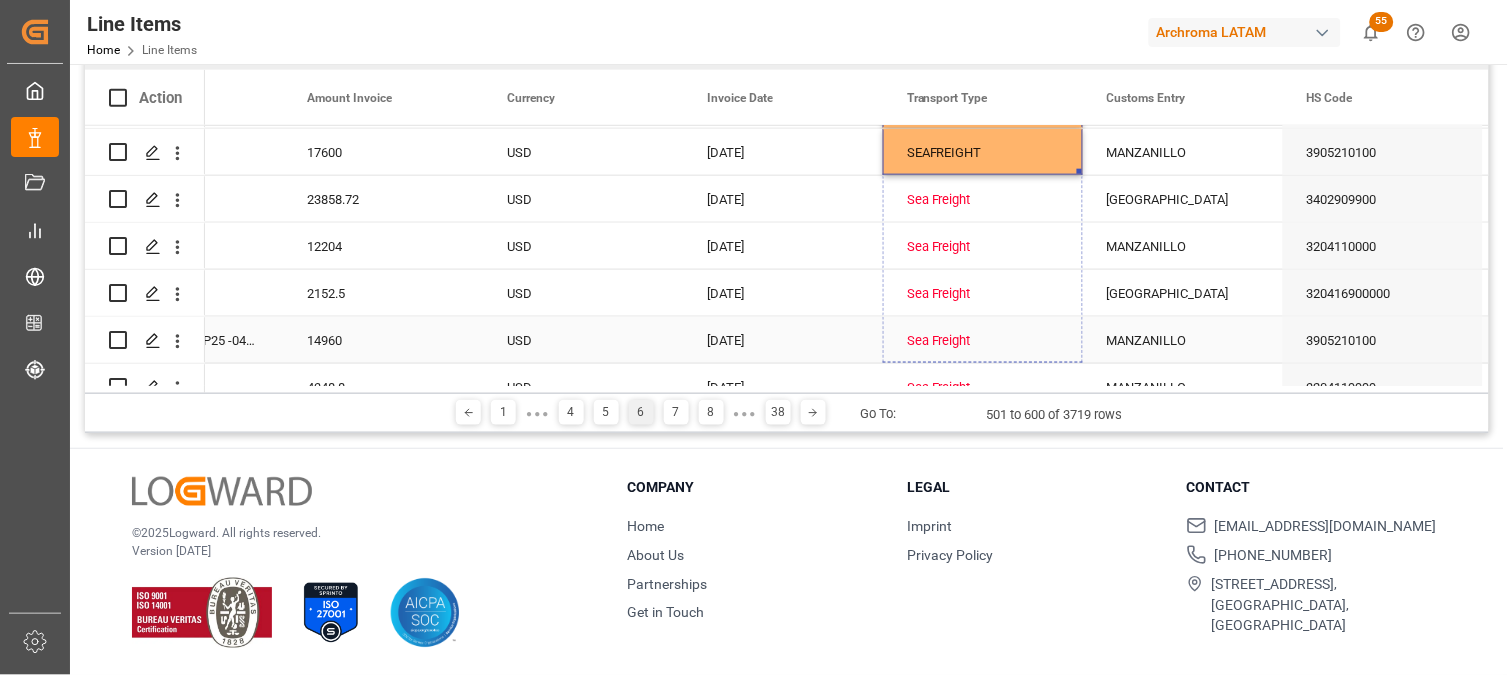 drag, startPoint x: 1078, startPoint y: 171, endPoint x: 1067, endPoint y: 338, distance: 167.36188 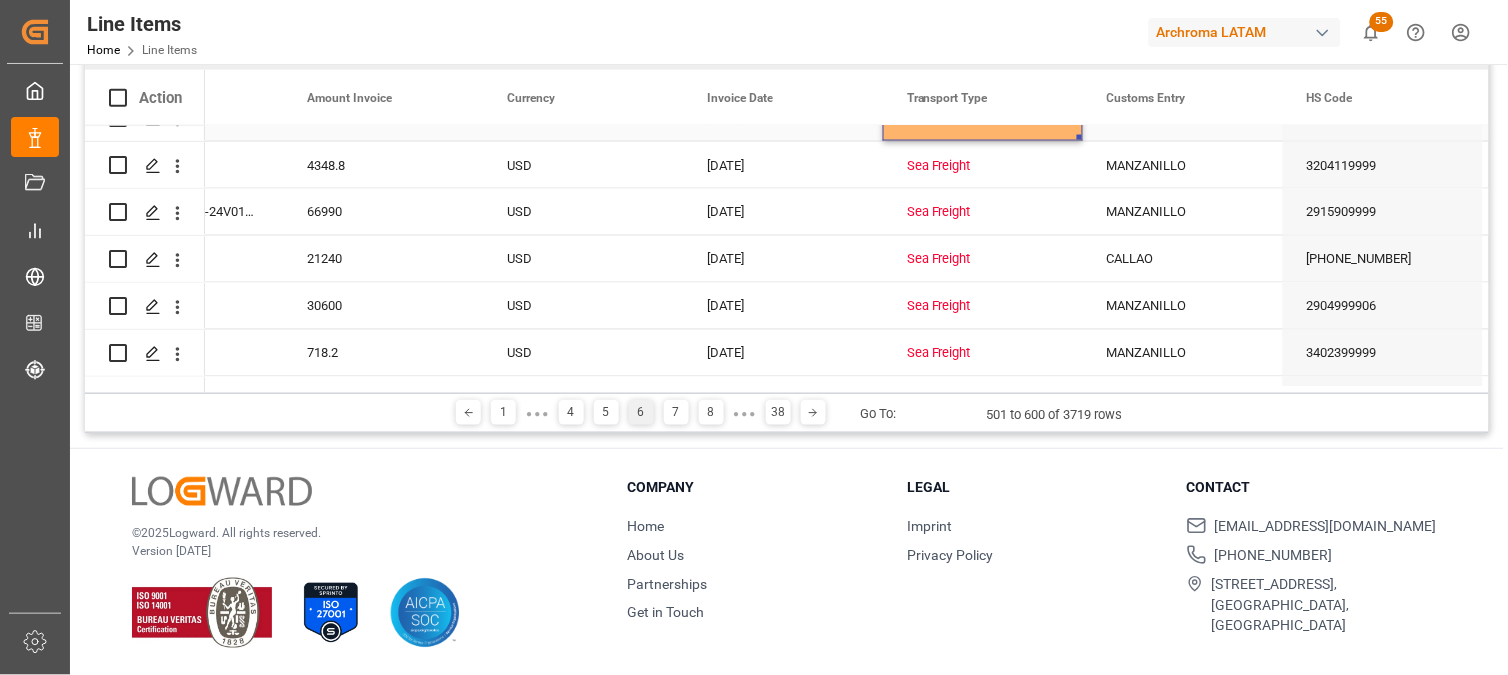 scroll, scrollTop: 2435, scrollLeft: 0, axis: vertical 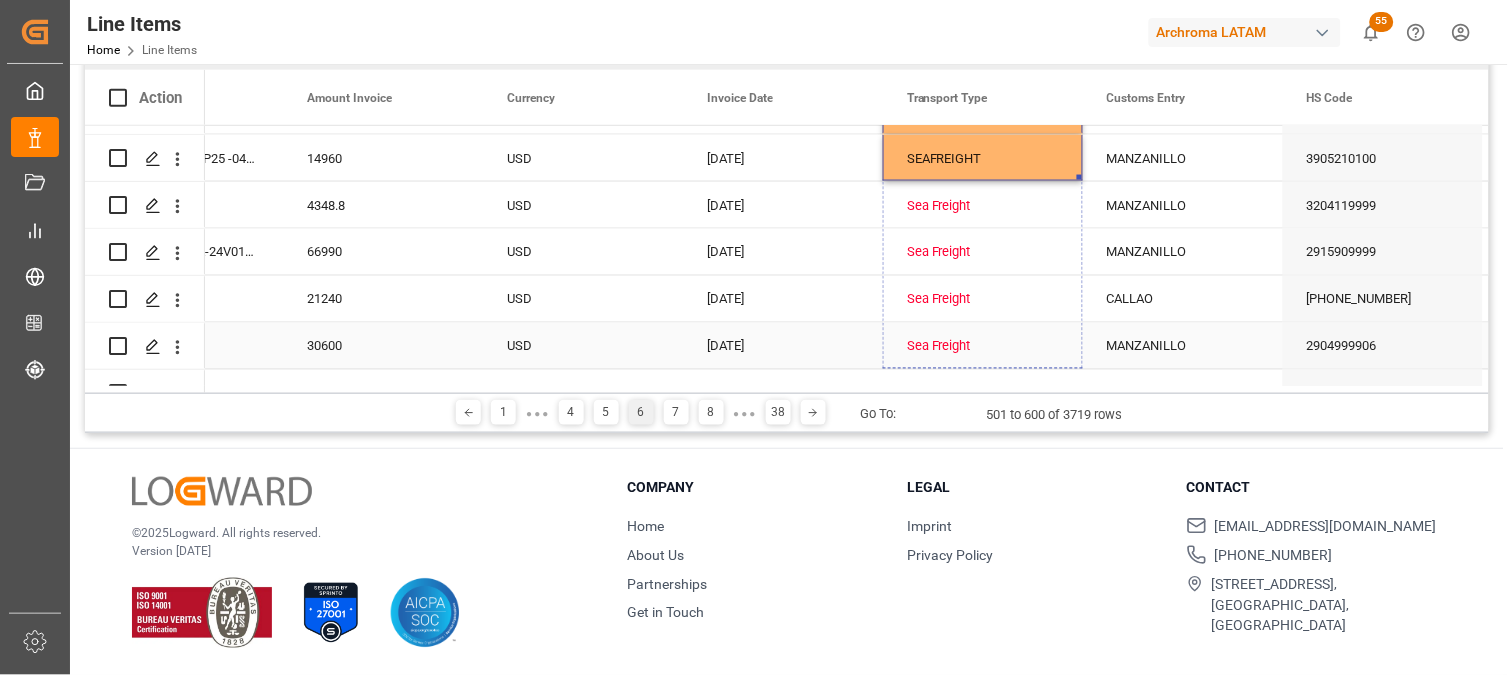 drag, startPoint x: 1078, startPoint y: 137, endPoint x: 1055, endPoint y: 337, distance: 201.31816 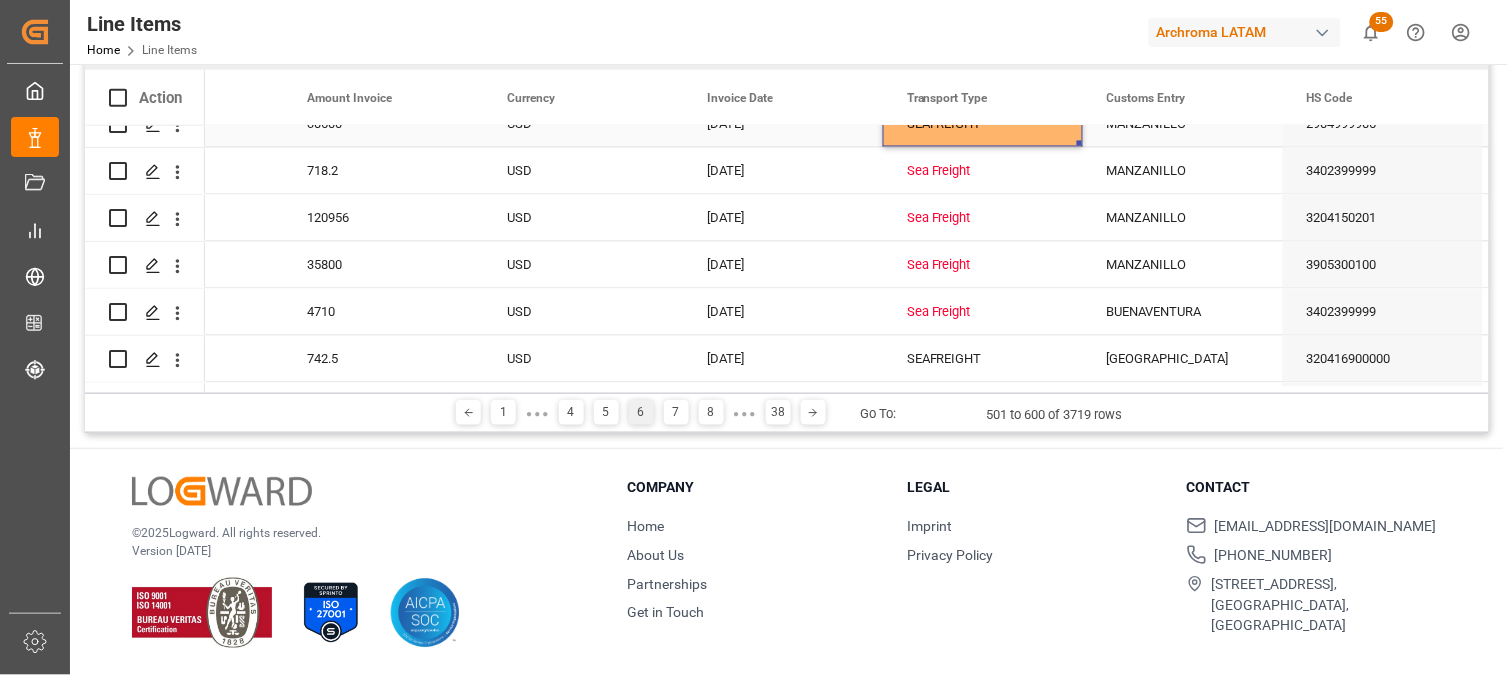 scroll, scrollTop: 2617, scrollLeft: 0, axis: vertical 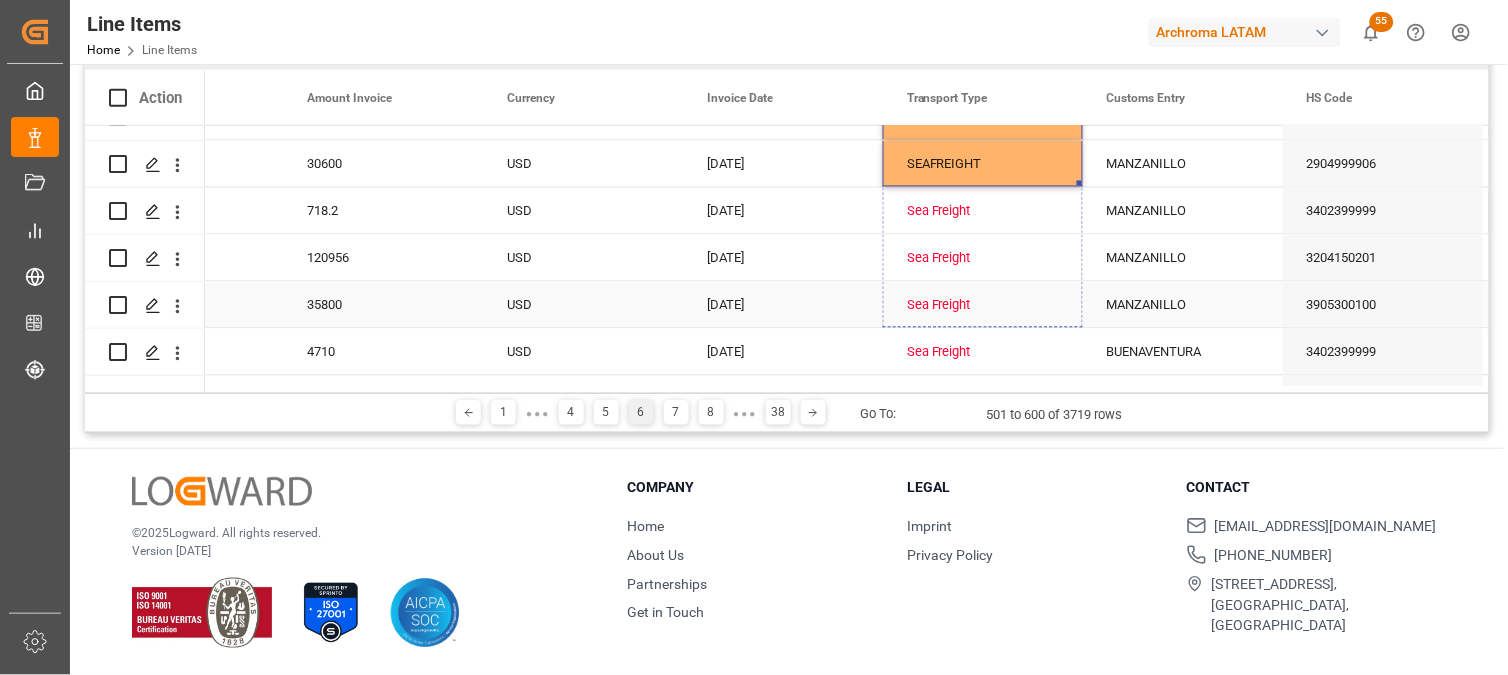 drag, startPoint x: 1077, startPoint y: 143, endPoint x: 1083, endPoint y: 298, distance: 155.11609 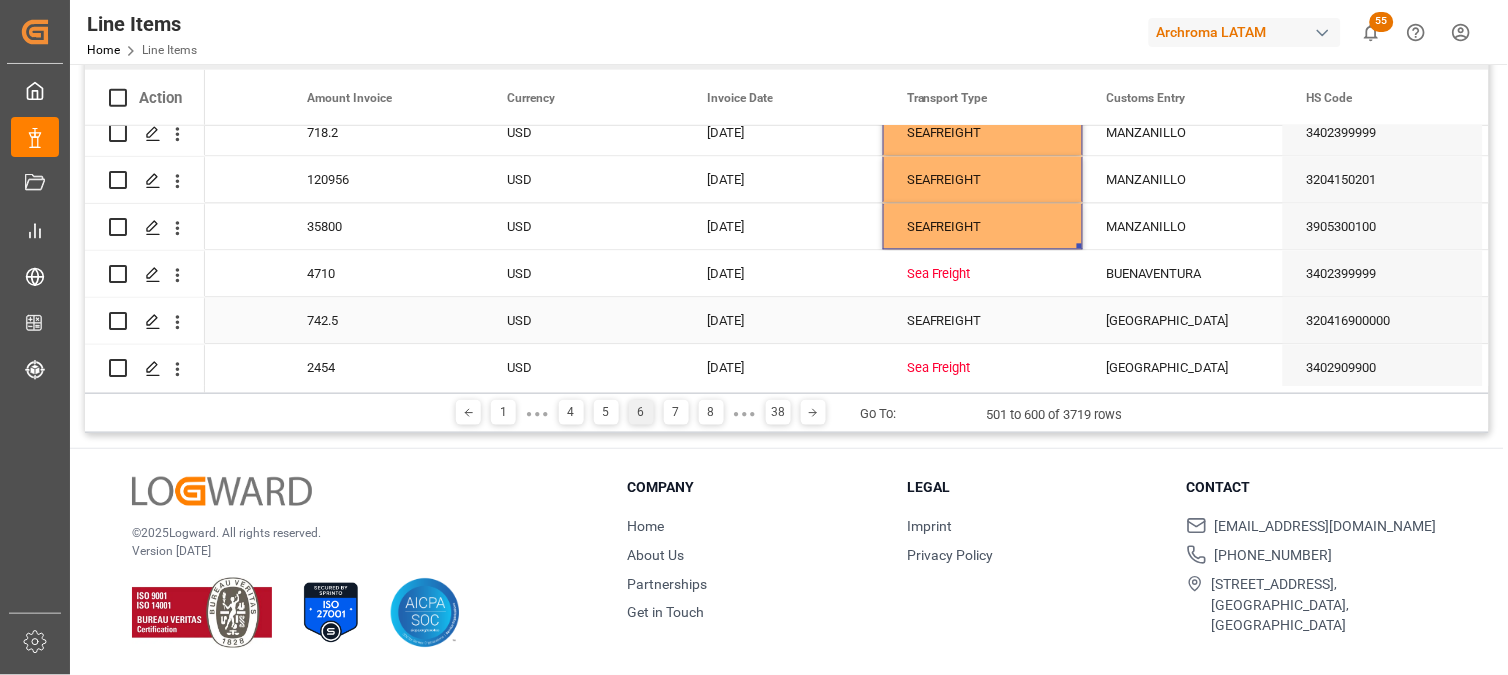 scroll, scrollTop: 2728, scrollLeft: 0, axis: vertical 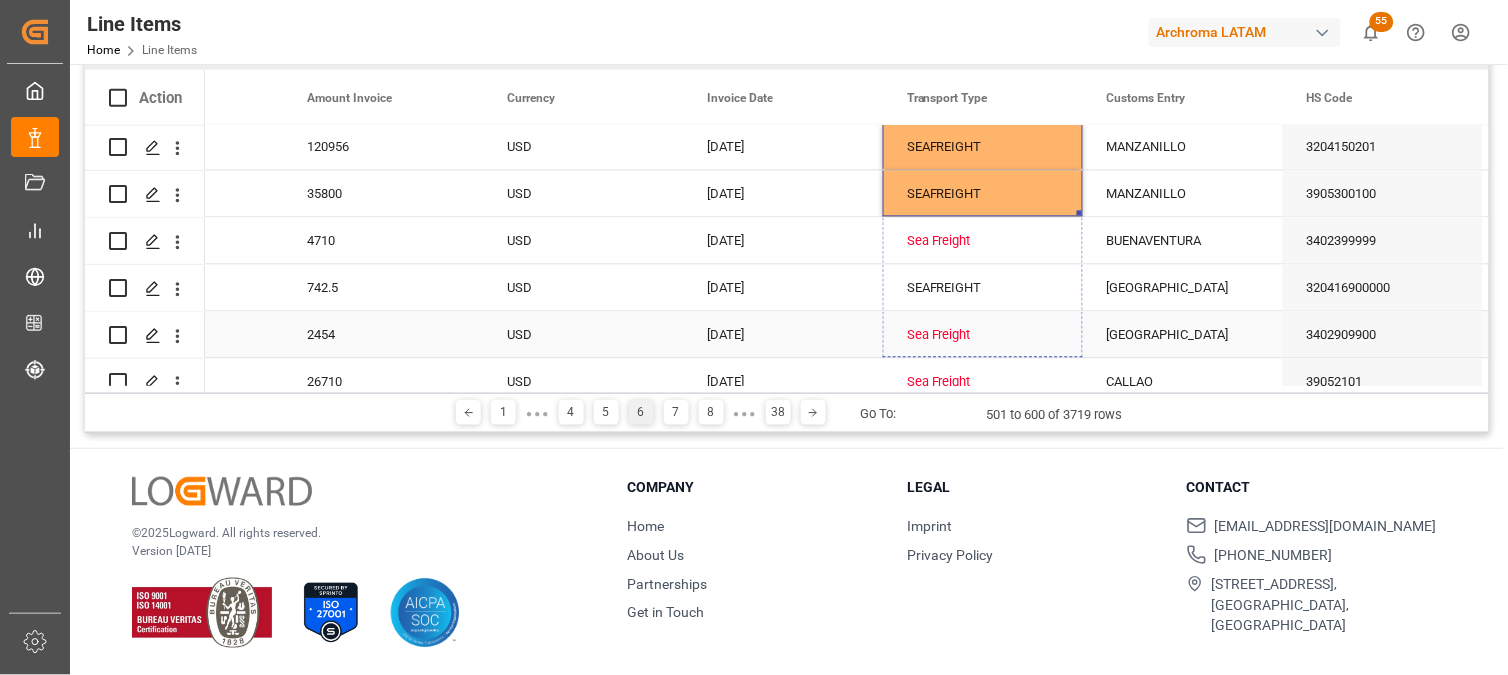 drag, startPoint x: 1080, startPoint y: 212, endPoint x: 1072, endPoint y: 346, distance: 134.23859 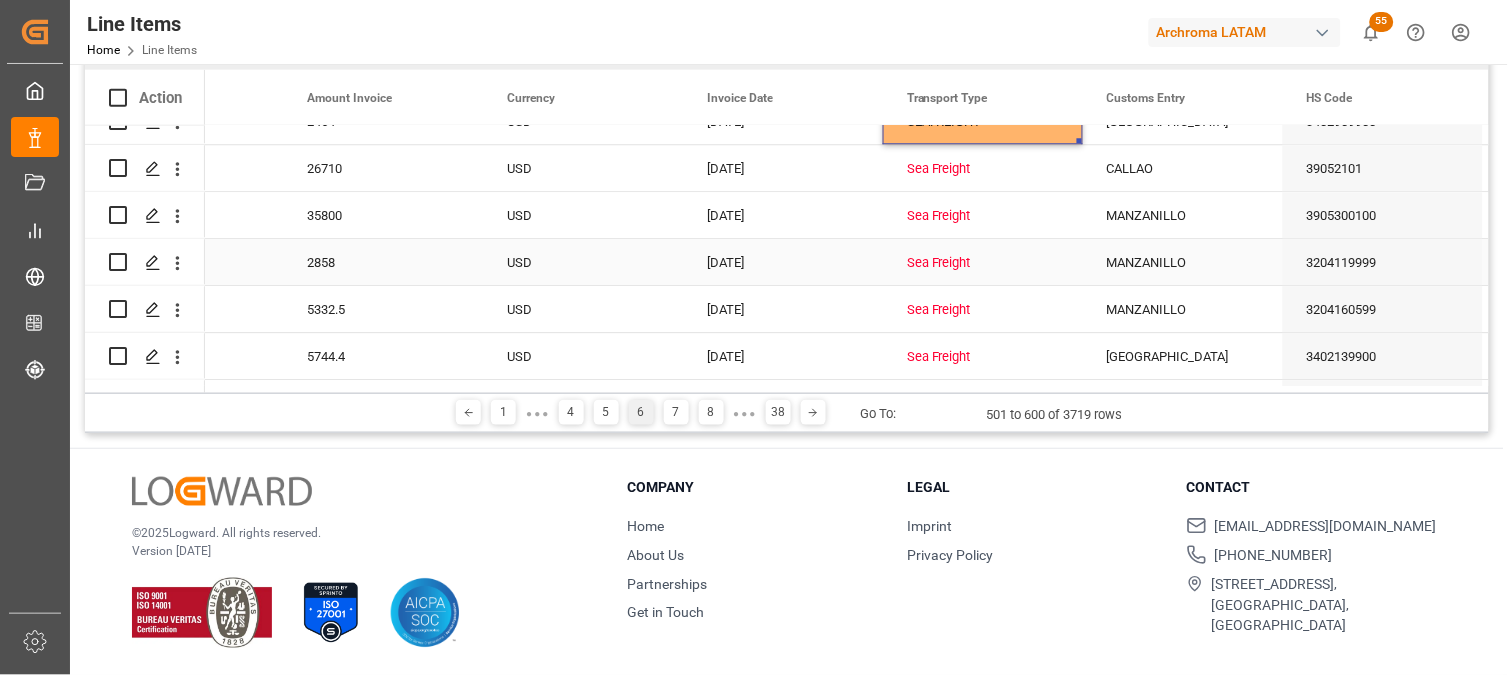 scroll, scrollTop: 2951, scrollLeft: 0, axis: vertical 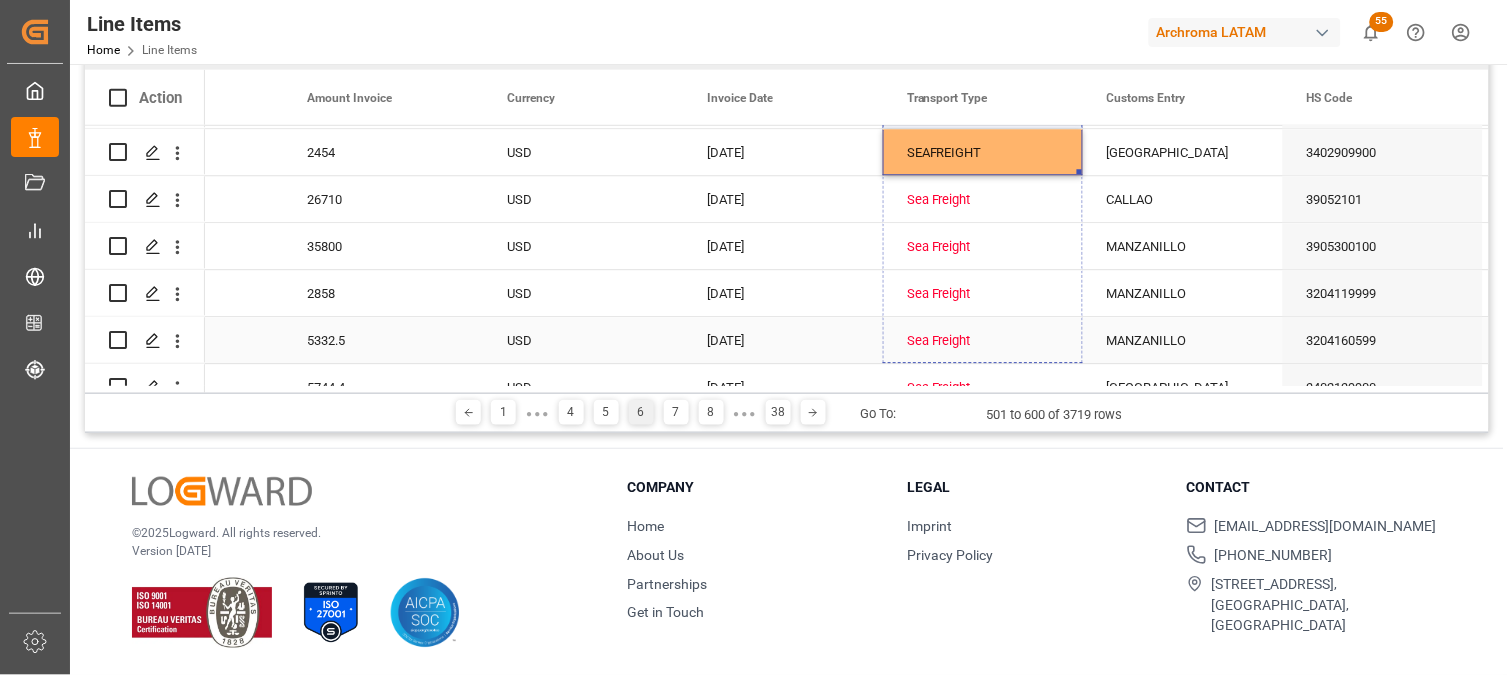 drag, startPoint x: 1076, startPoint y: 132, endPoint x: 1068, endPoint y: 341, distance: 209.15306 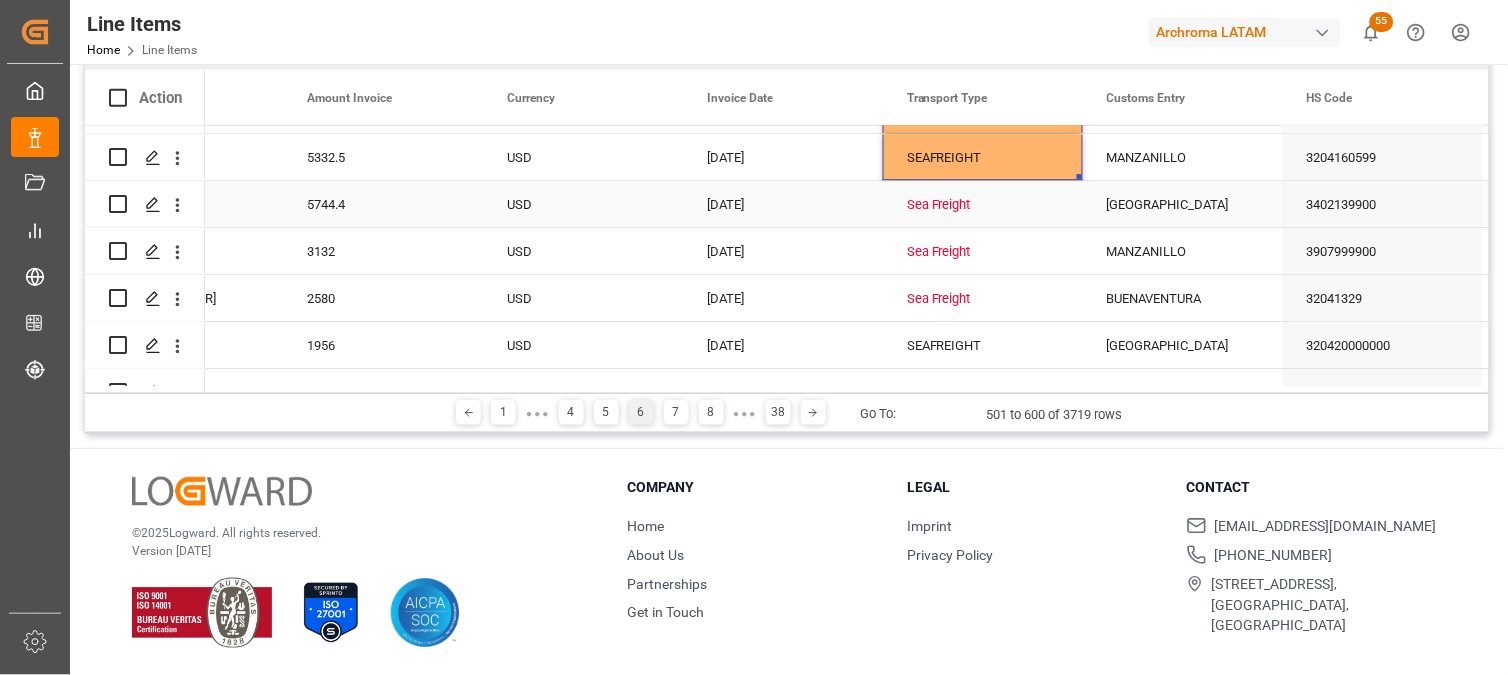 scroll, scrollTop: 3133, scrollLeft: 0, axis: vertical 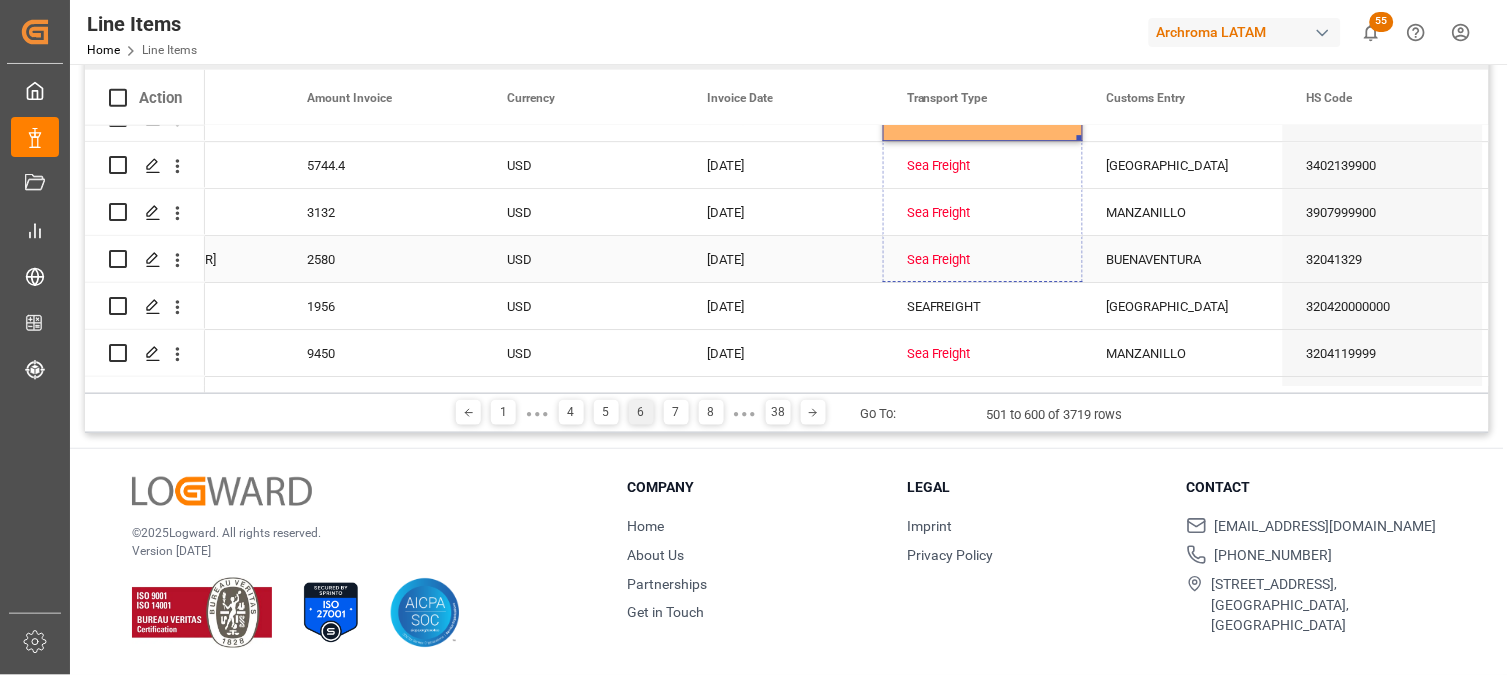drag, startPoint x: 1077, startPoint y: 136, endPoint x: 1082, endPoint y: 257, distance: 121.103264 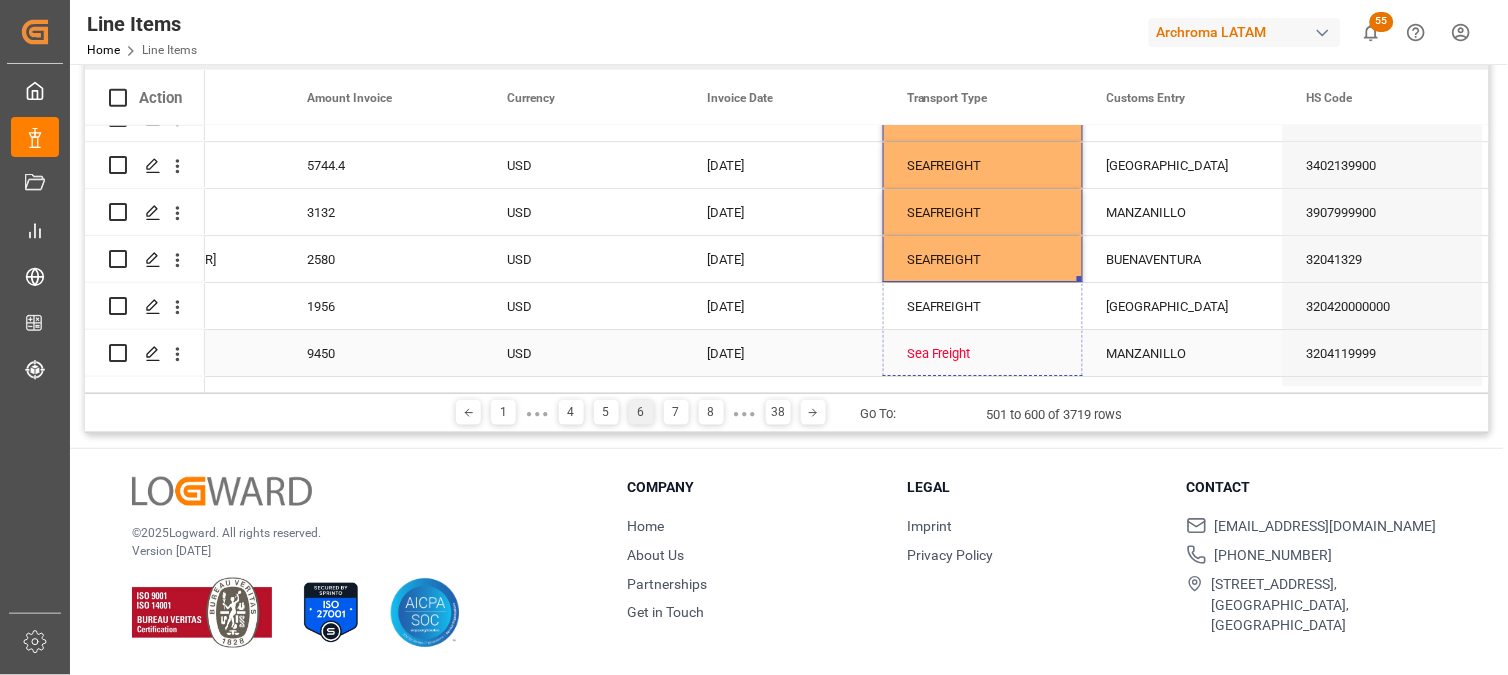 drag, startPoint x: 1078, startPoint y: 276, endPoint x: 1072, endPoint y: 346, distance: 70.256676 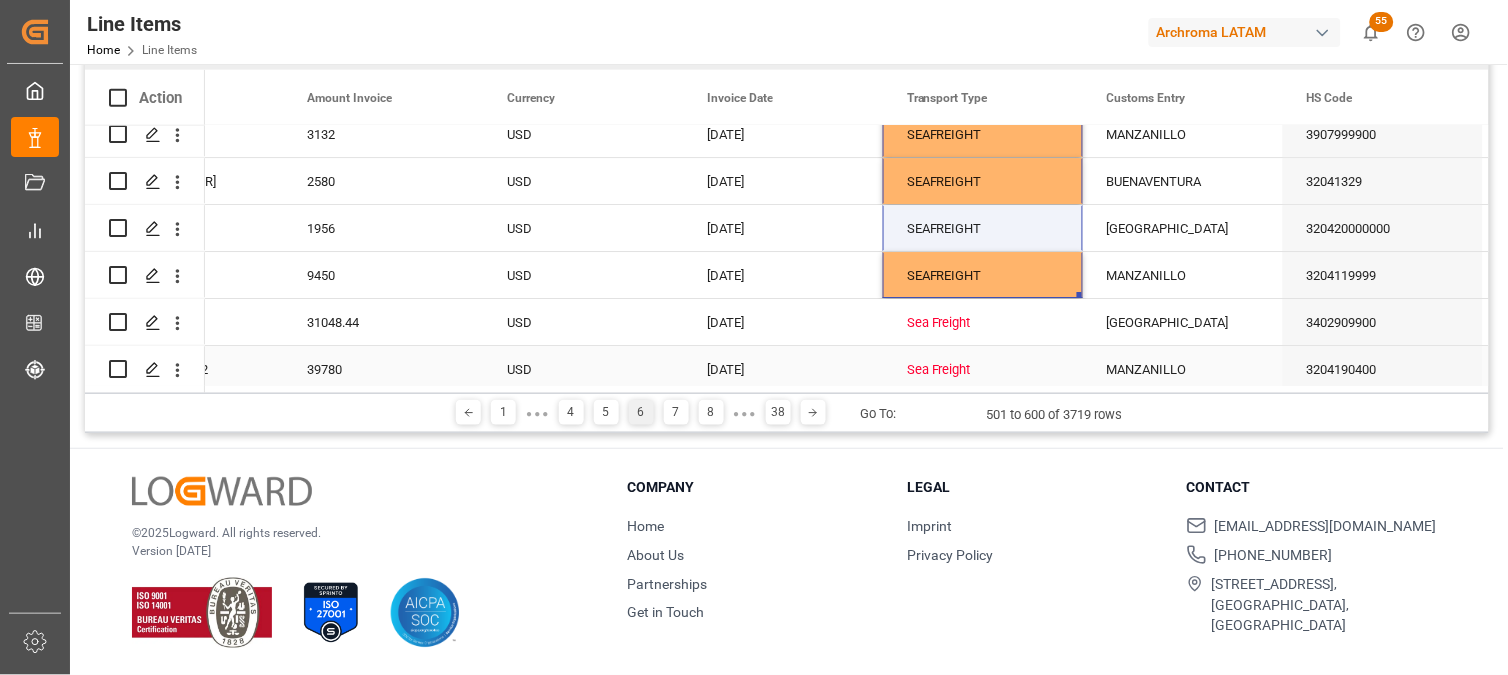 scroll, scrollTop: 3244, scrollLeft: 0, axis: vertical 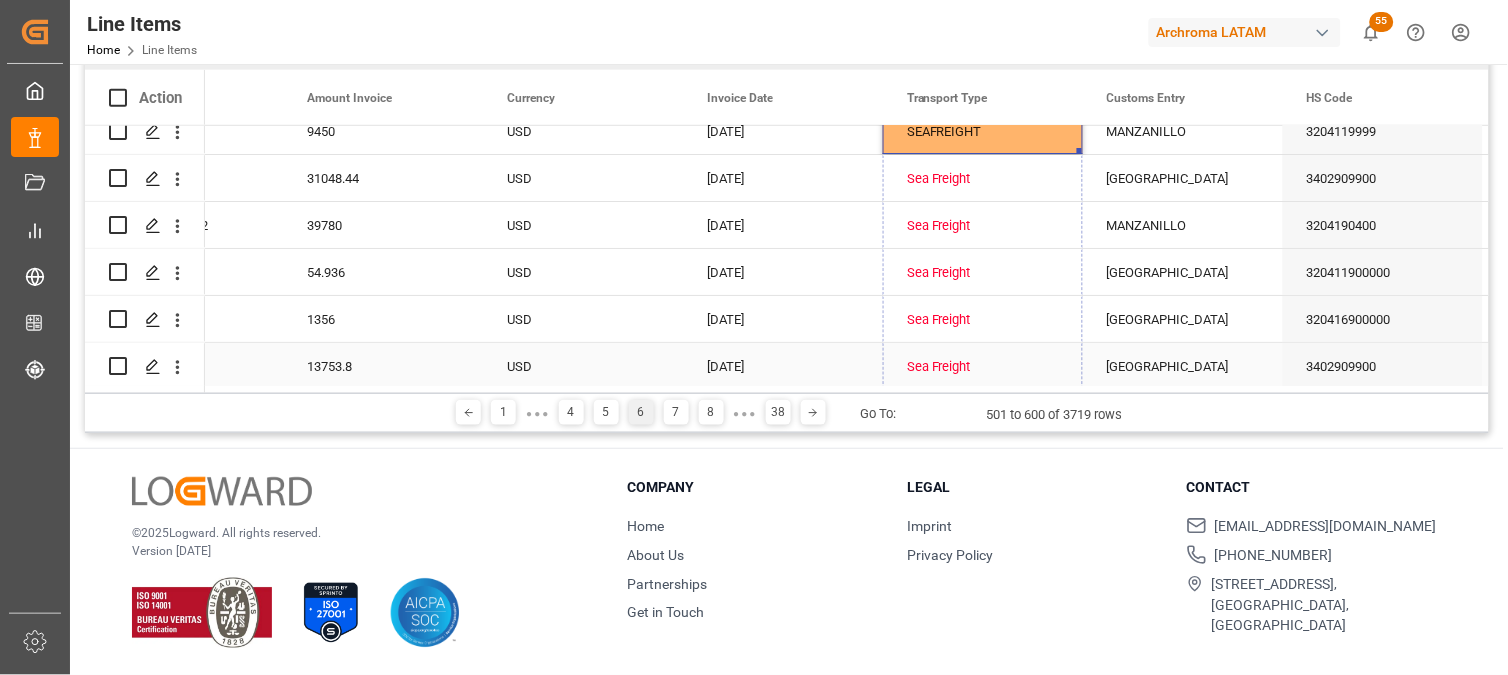 drag, startPoint x: 1077, startPoint y: 148, endPoint x: 1075, endPoint y: 346, distance: 198.0101 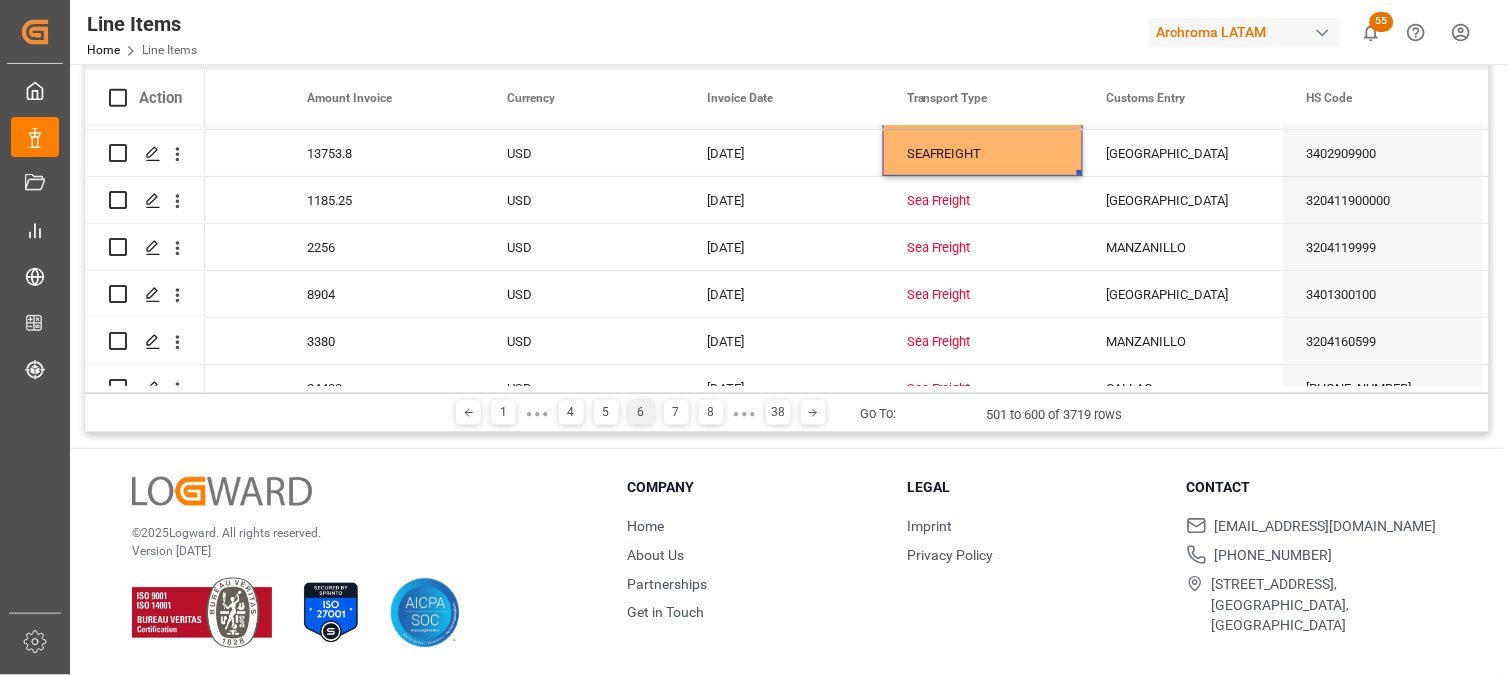 scroll, scrollTop: 3577, scrollLeft: 0, axis: vertical 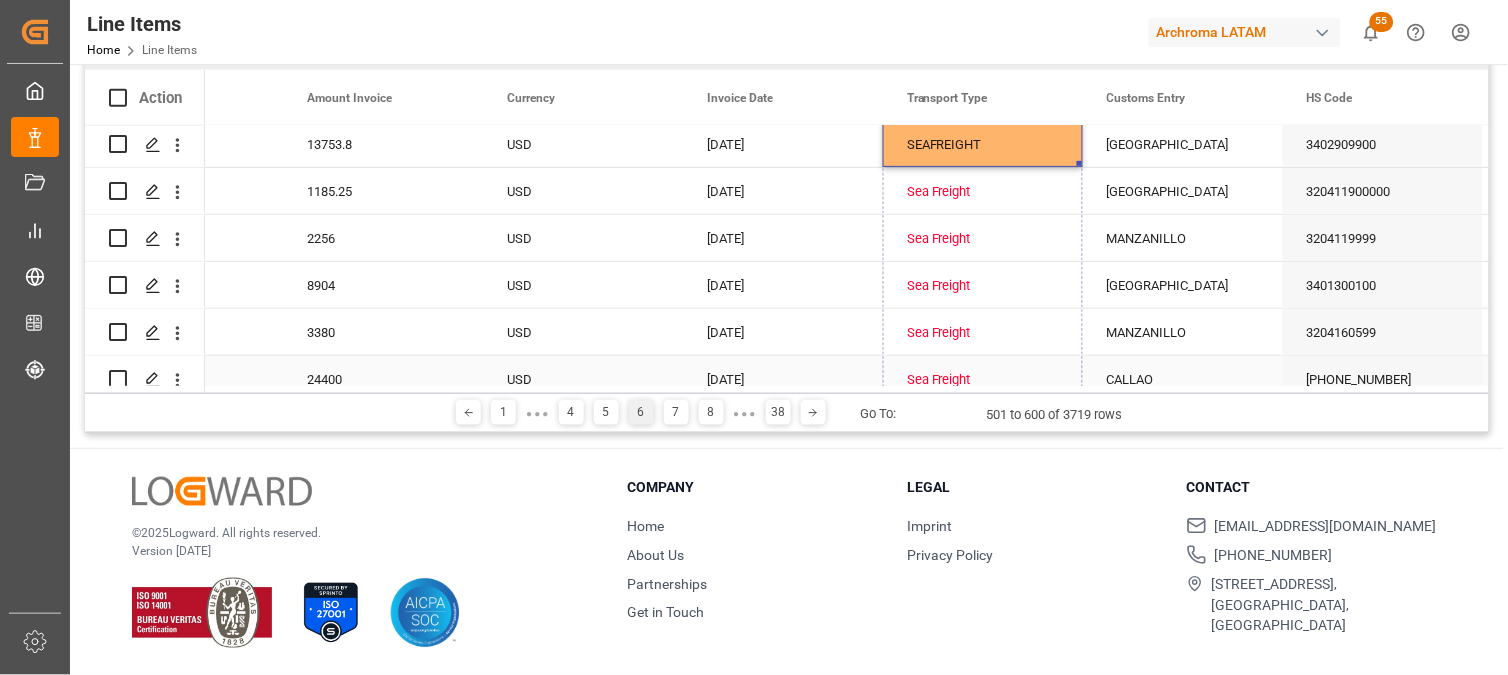 drag, startPoint x: 1078, startPoint y: 163, endPoint x: 1078, endPoint y: 363, distance: 200 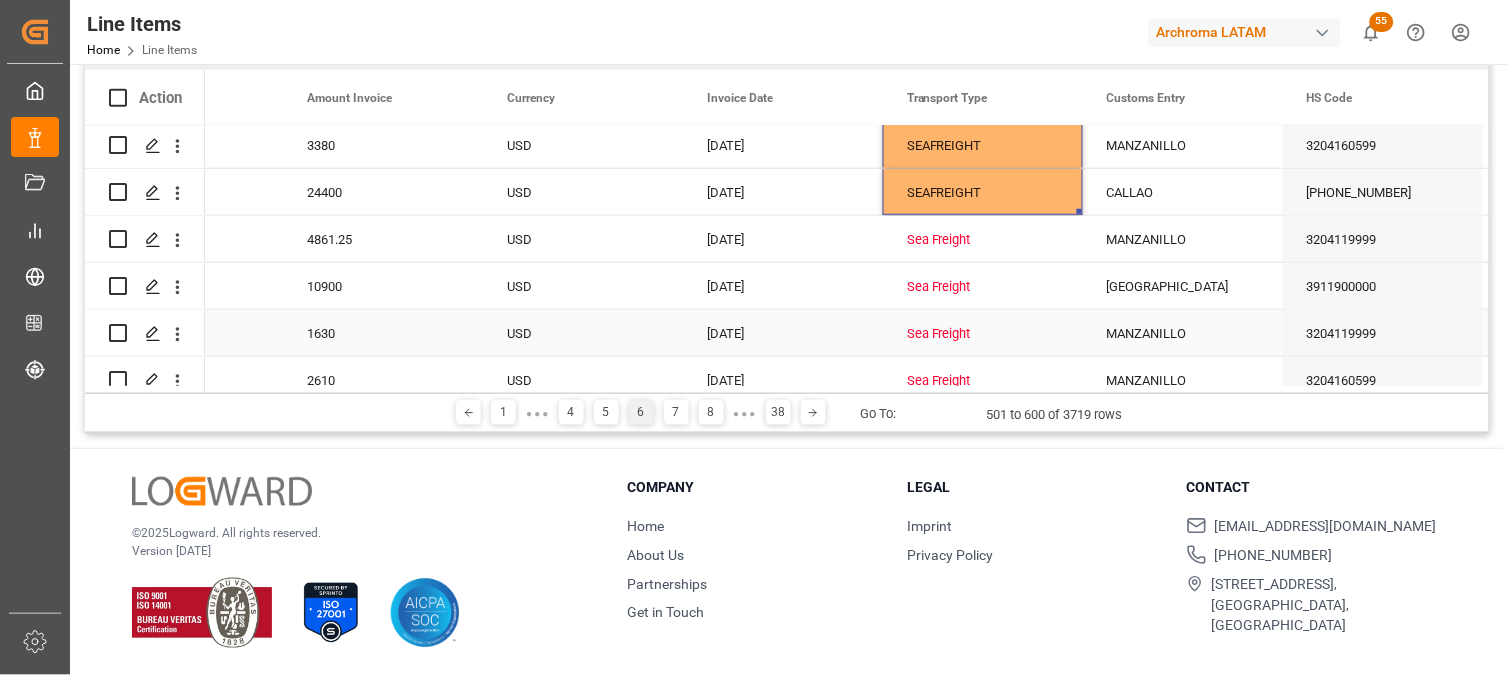 scroll, scrollTop: 3800, scrollLeft: 0, axis: vertical 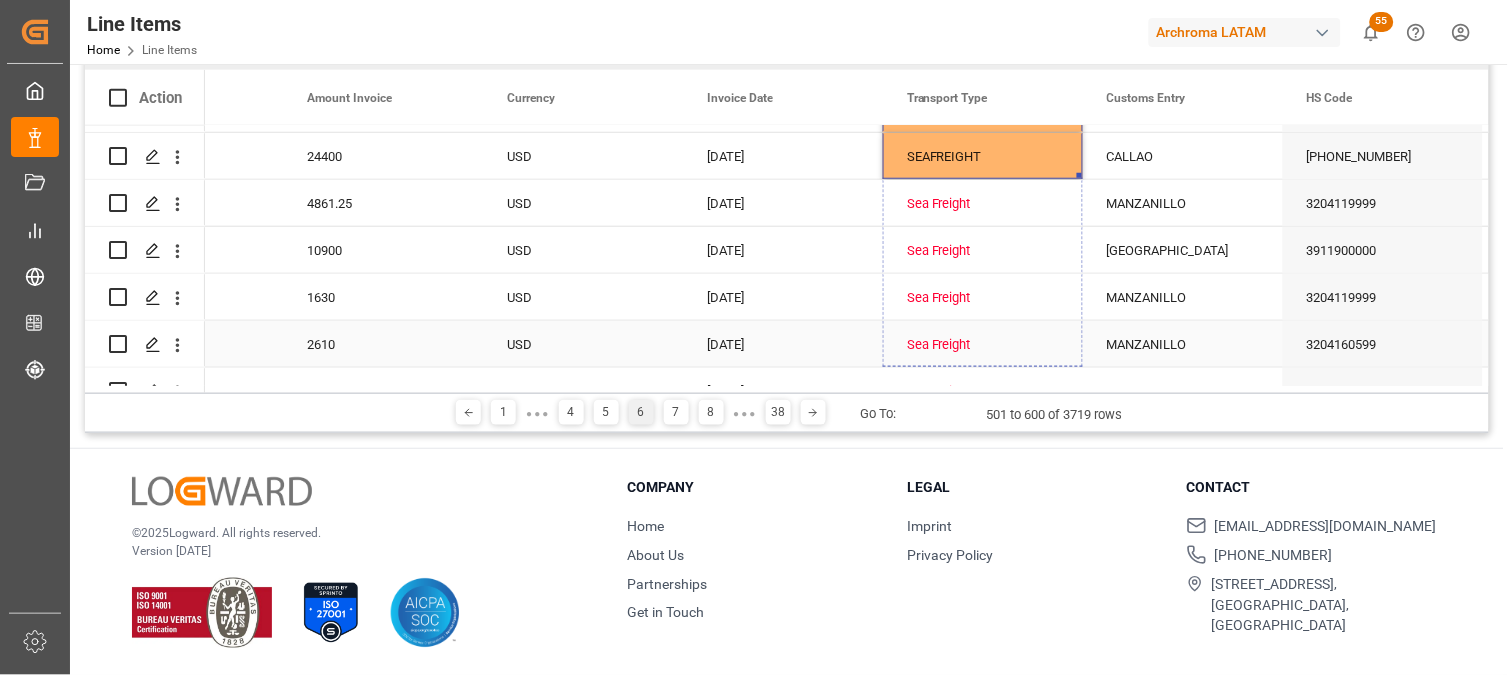 drag, startPoint x: 1080, startPoint y: 174, endPoint x: 1086, endPoint y: 331, distance: 157.11461 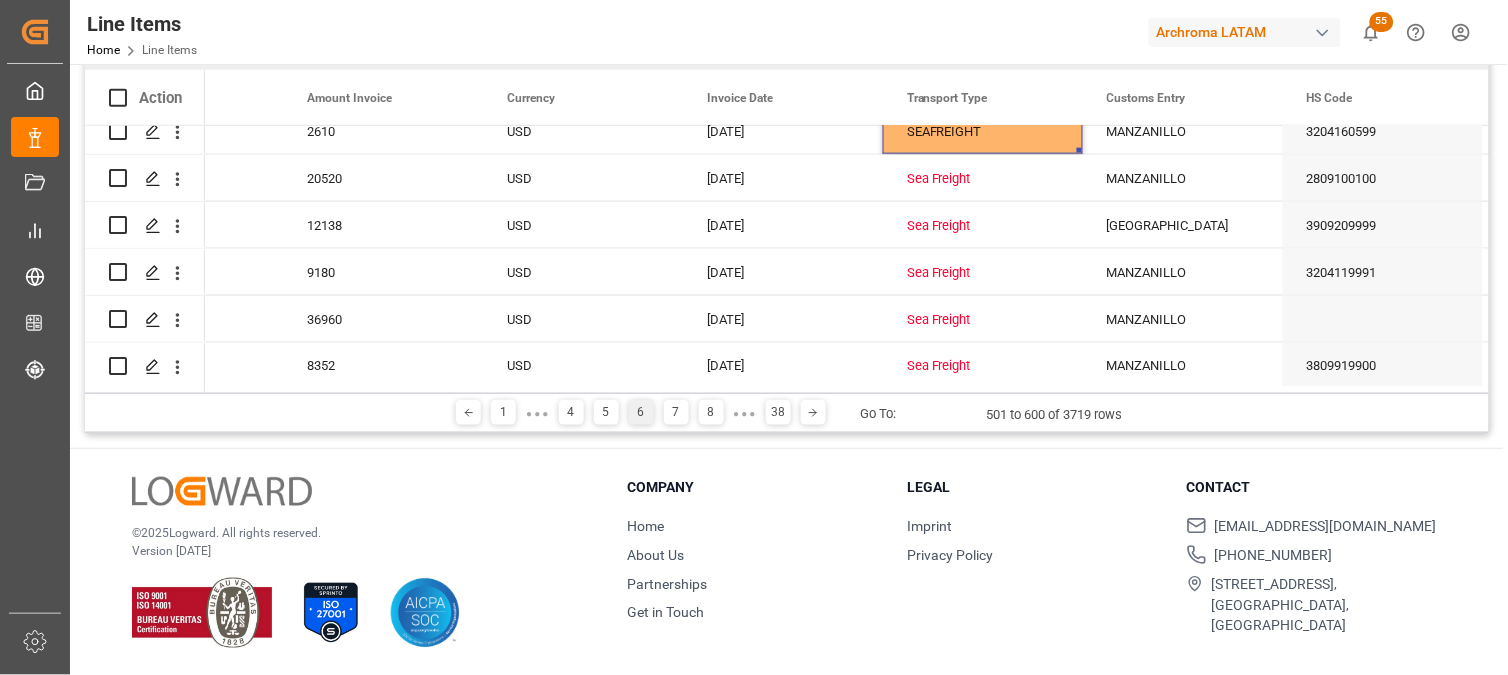 scroll, scrollTop: 4022, scrollLeft: 0, axis: vertical 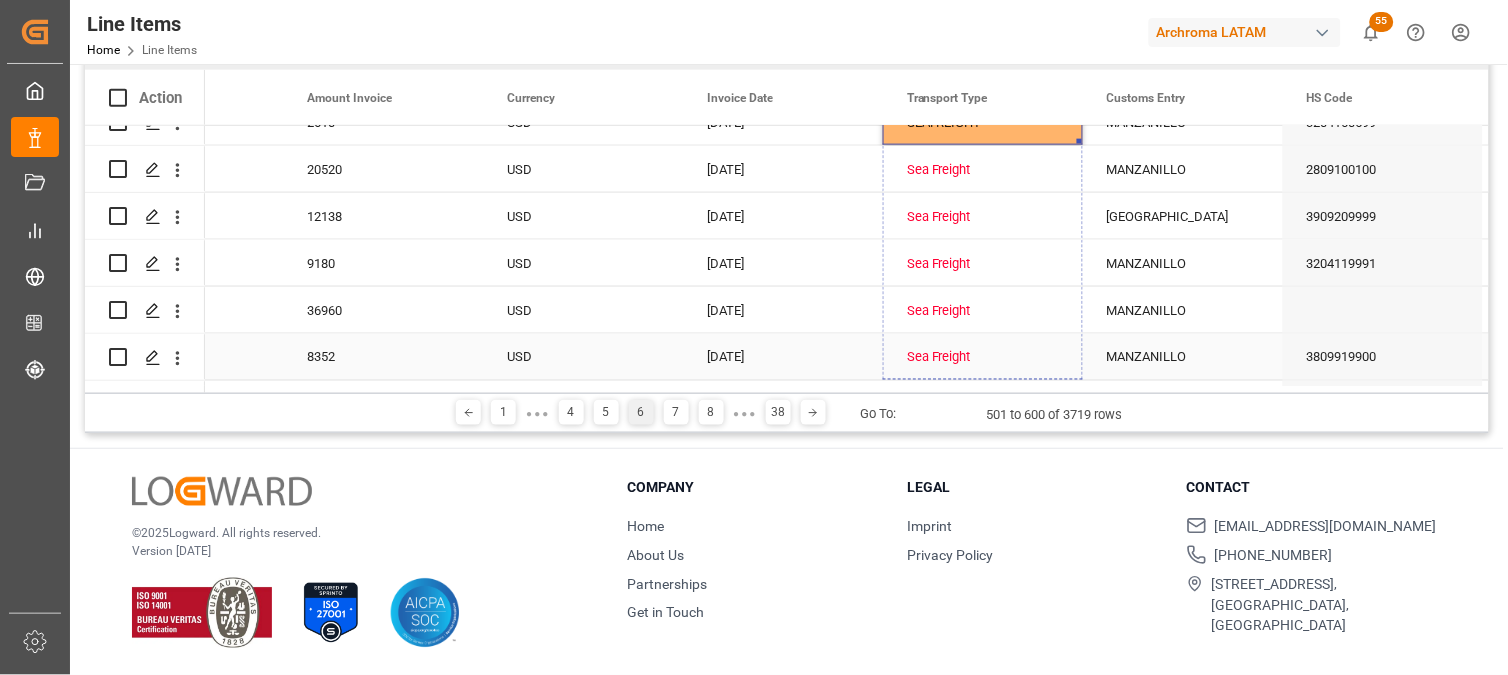 drag, startPoint x: 1080, startPoint y: 141, endPoint x: 1057, endPoint y: 335, distance: 195.35864 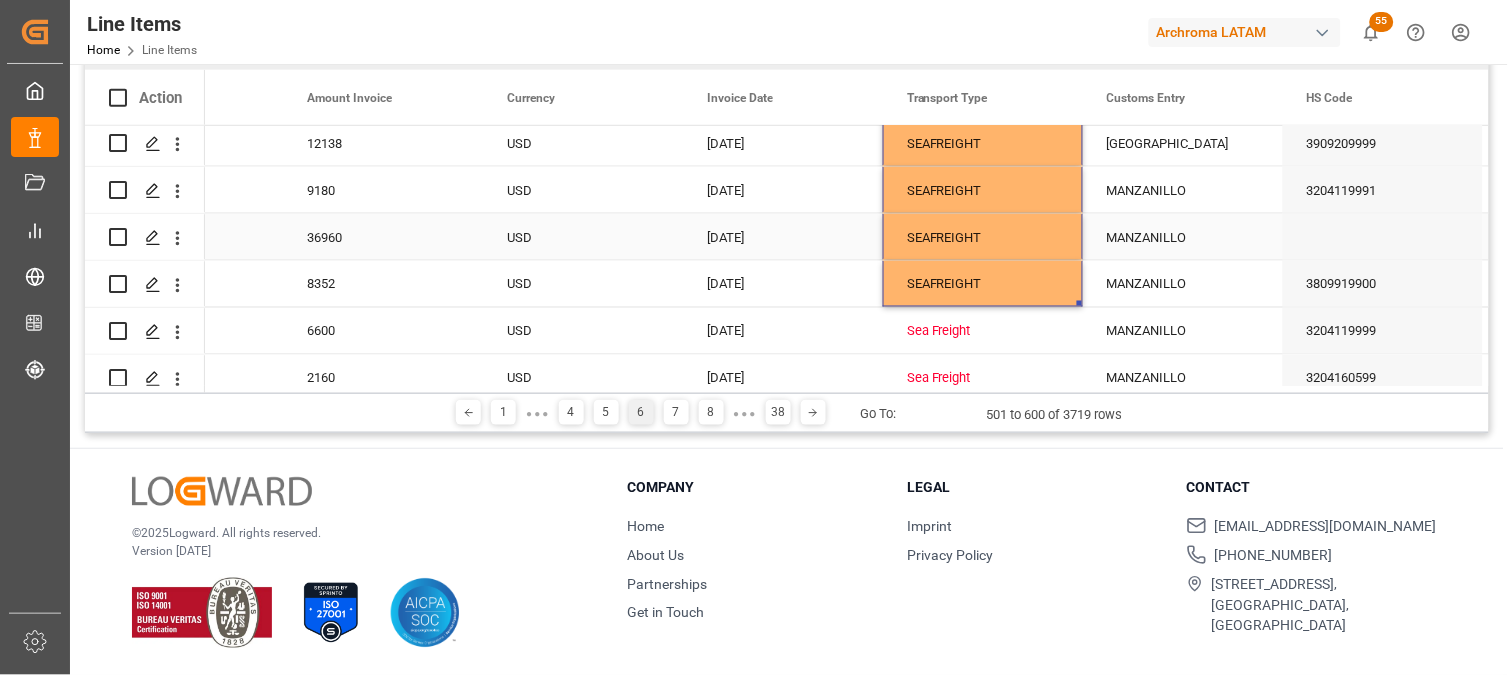 scroll, scrollTop: 4133, scrollLeft: 0, axis: vertical 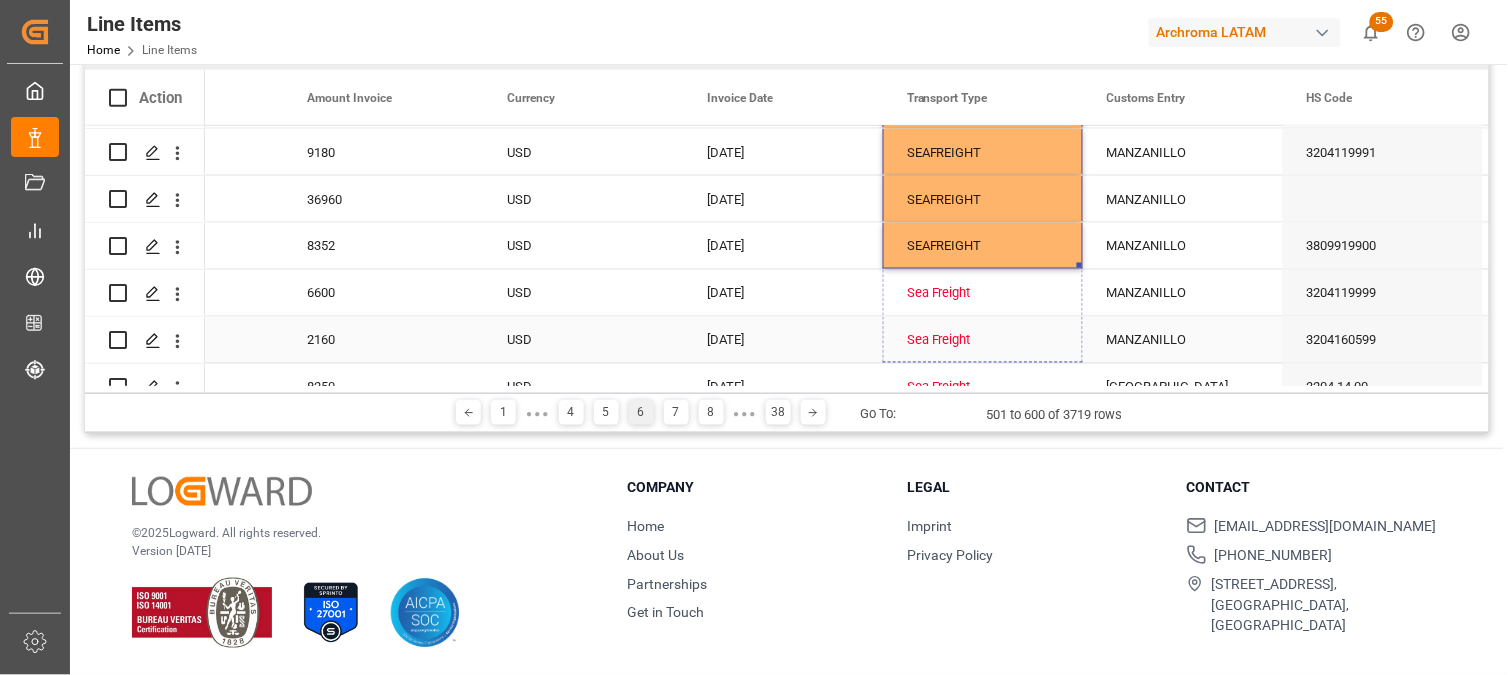 drag, startPoint x: 1081, startPoint y: 264, endPoint x: 1071, endPoint y: 324, distance: 60.827625 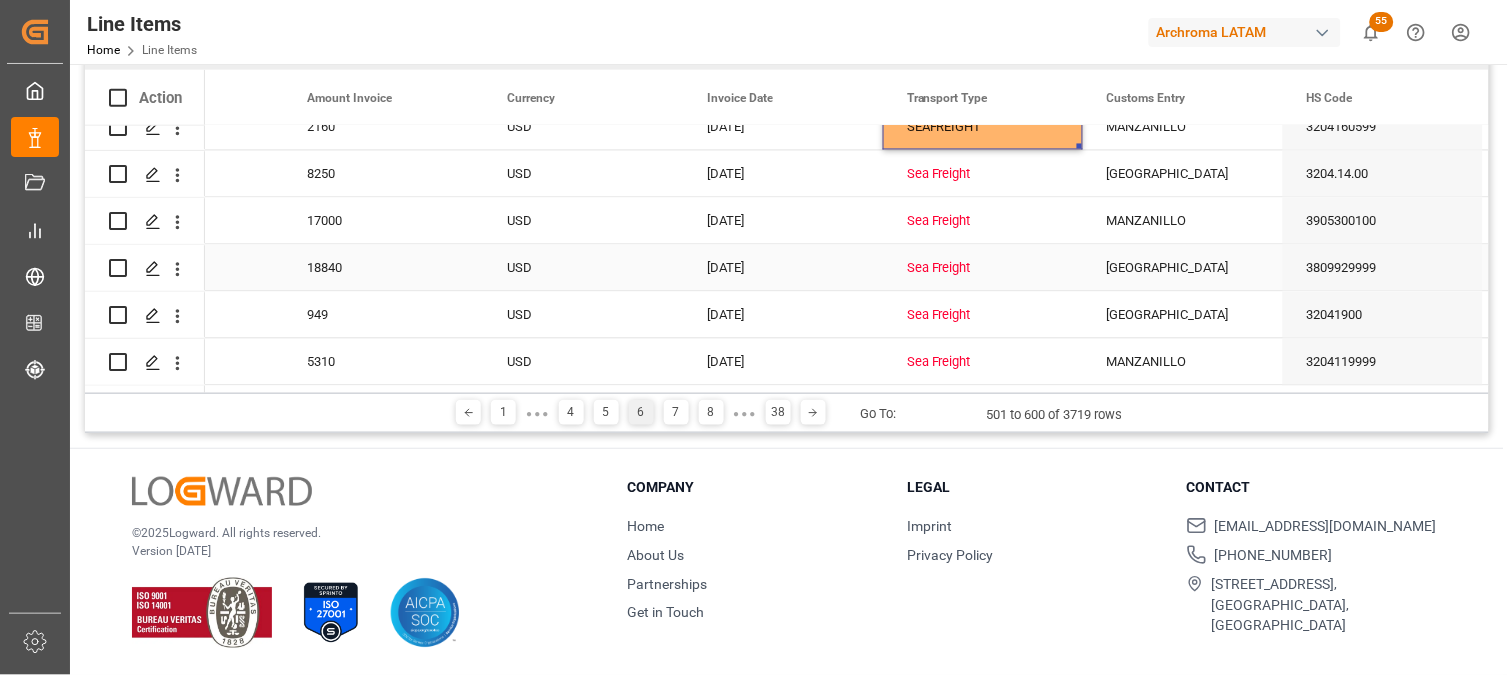 scroll, scrollTop: 4355, scrollLeft: 0, axis: vertical 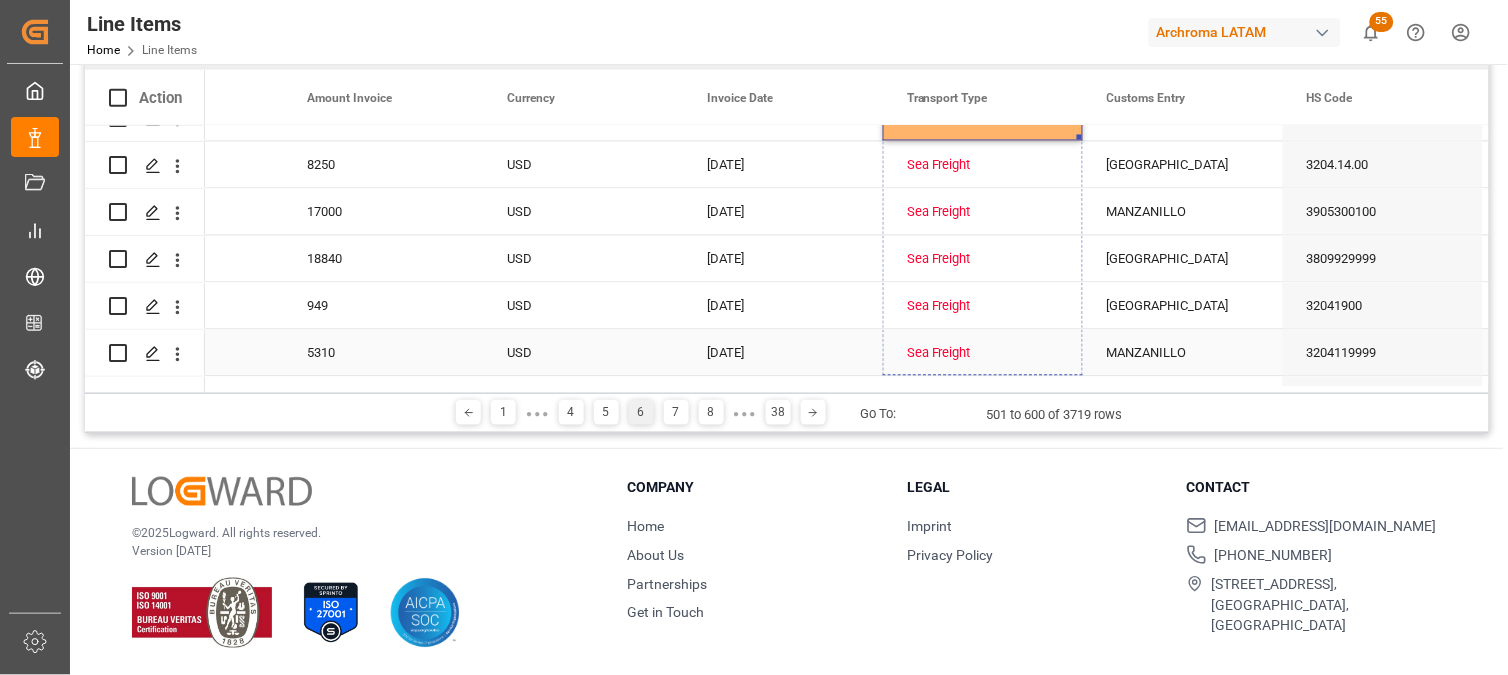 drag, startPoint x: 1078, startPoint y: 136, endPoint x: 1062, endPoint y: 333, distance: 197.64868 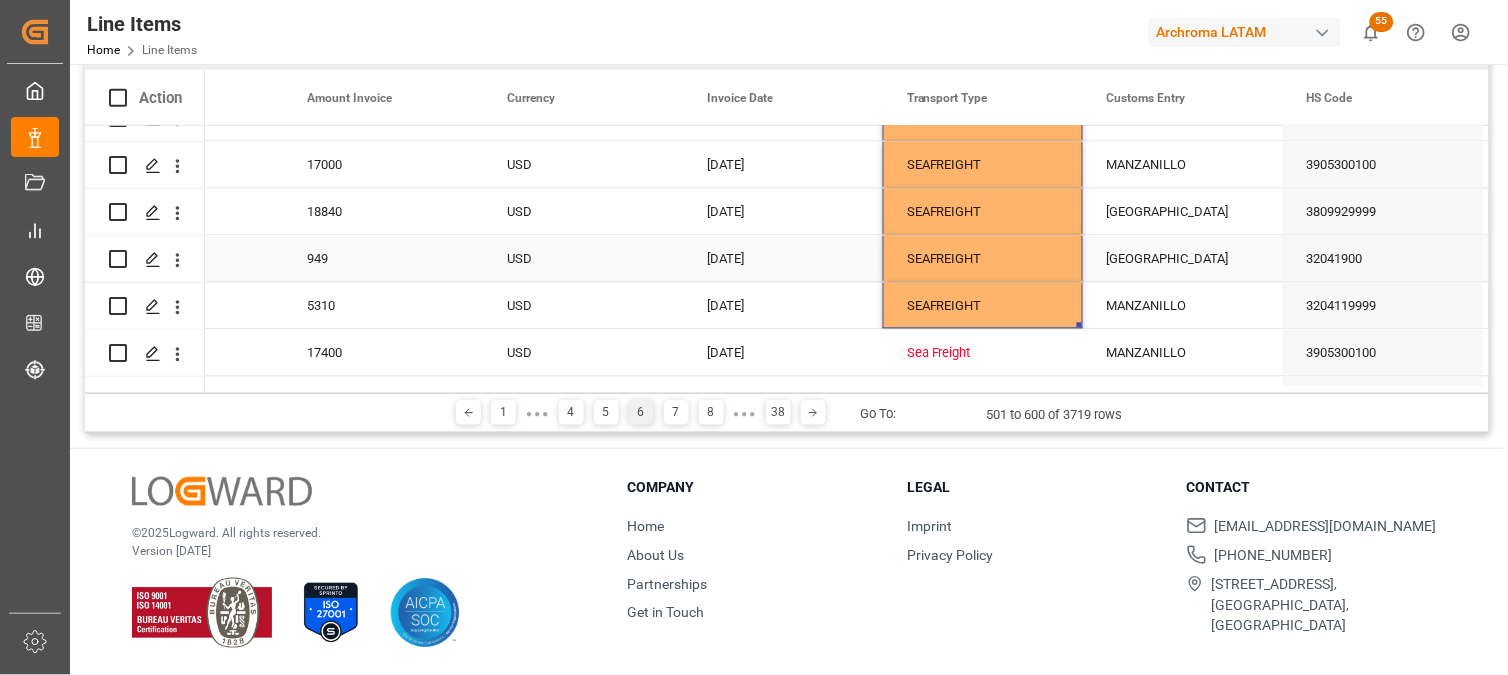 scroll, scrollTop: 4445, scrollLeft: 0, axis: vertical 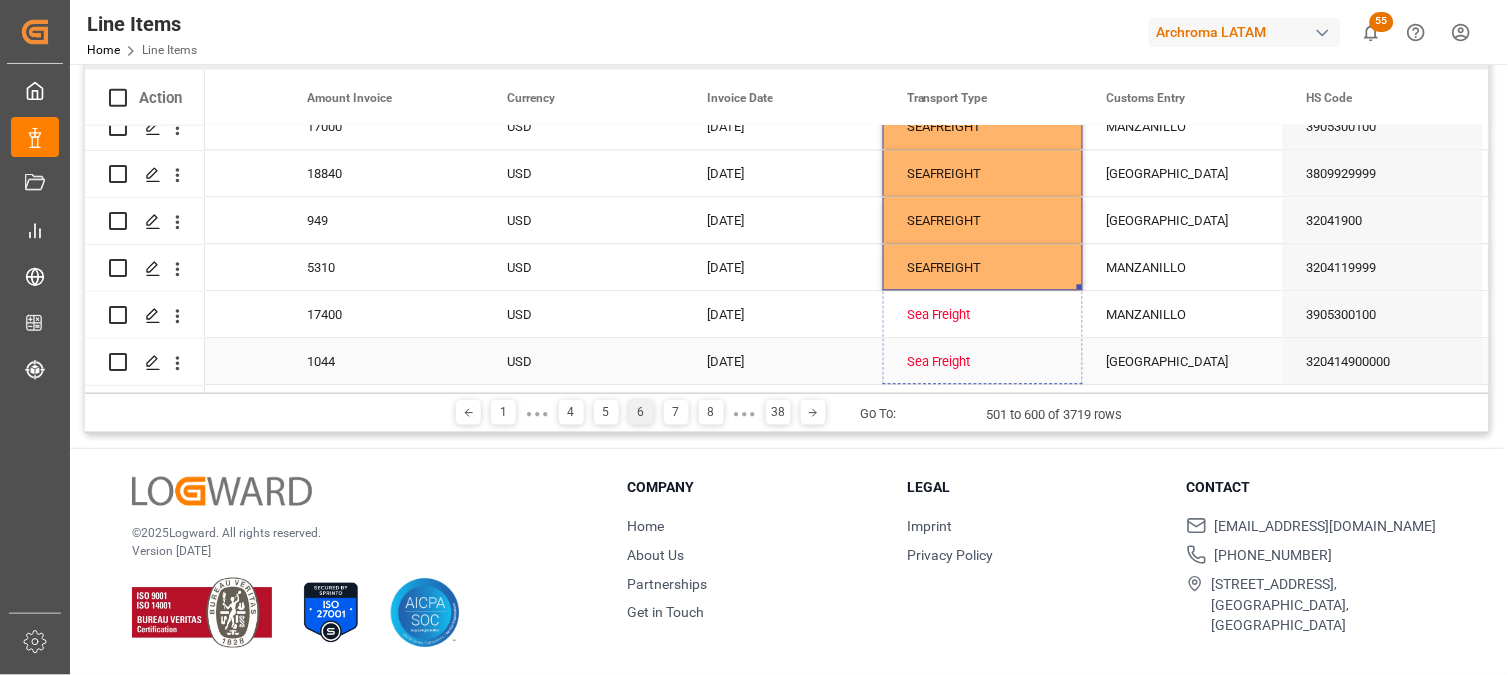 drag, startPoint x: 1080, startPoint y: 280, endPoint x: 1072, endPoint y: 338, distance: 58.549126 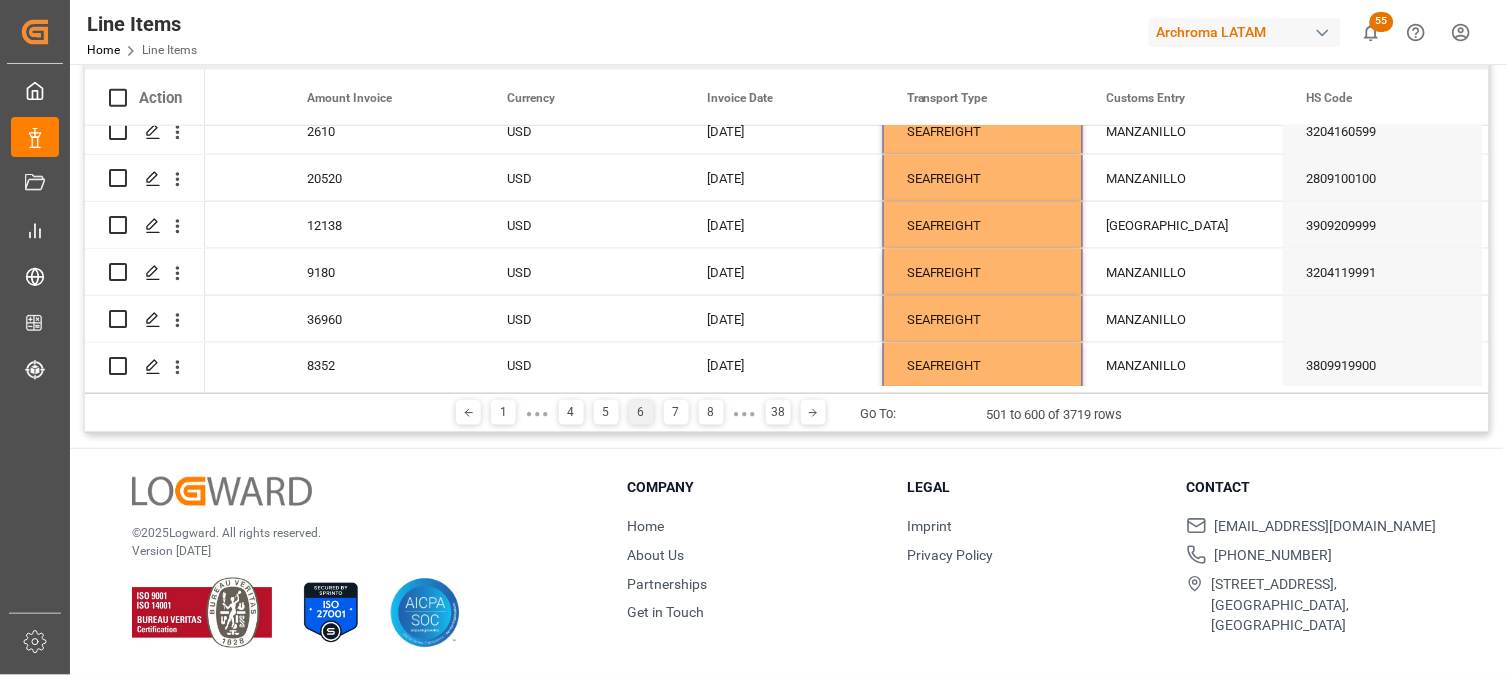 scroll, scrollTop: 4001, scrollLeft: 0, axis: vertical 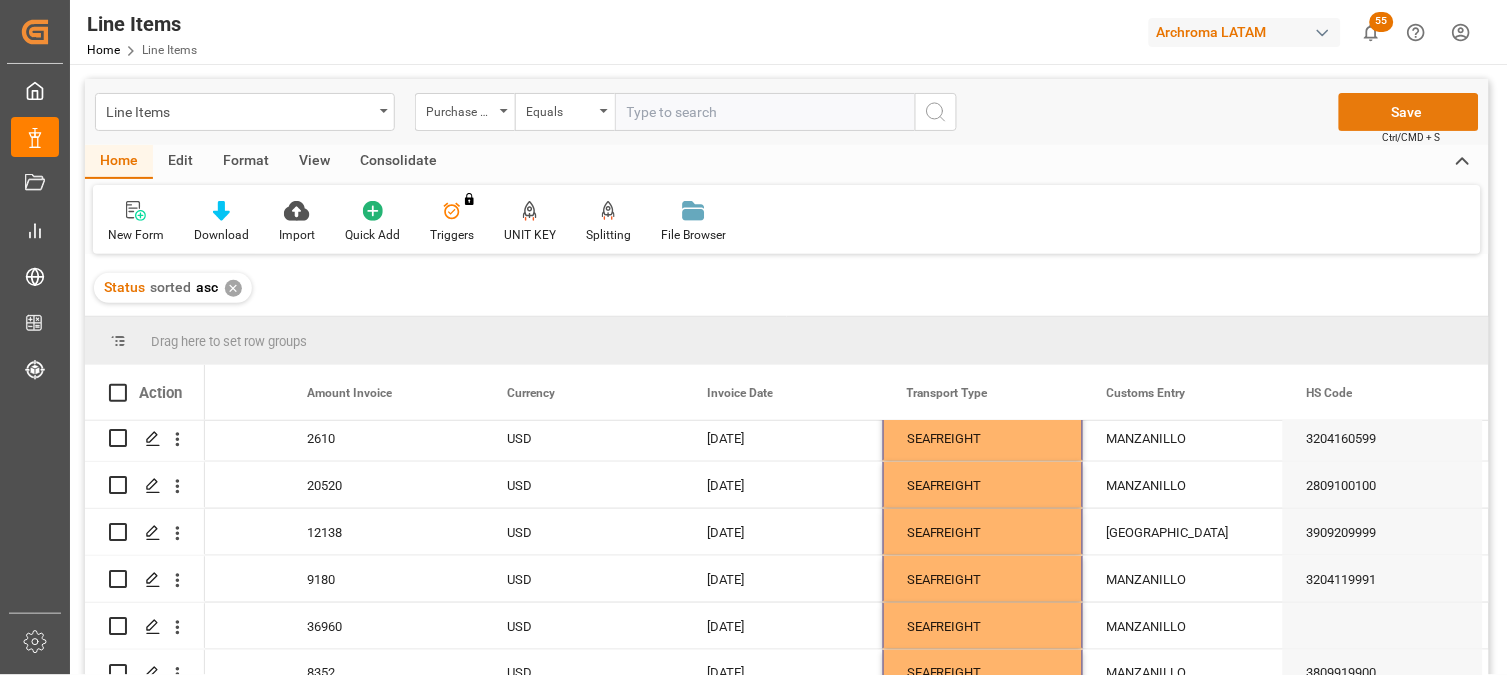 click on "Save" at bounding box center (1409, 112) 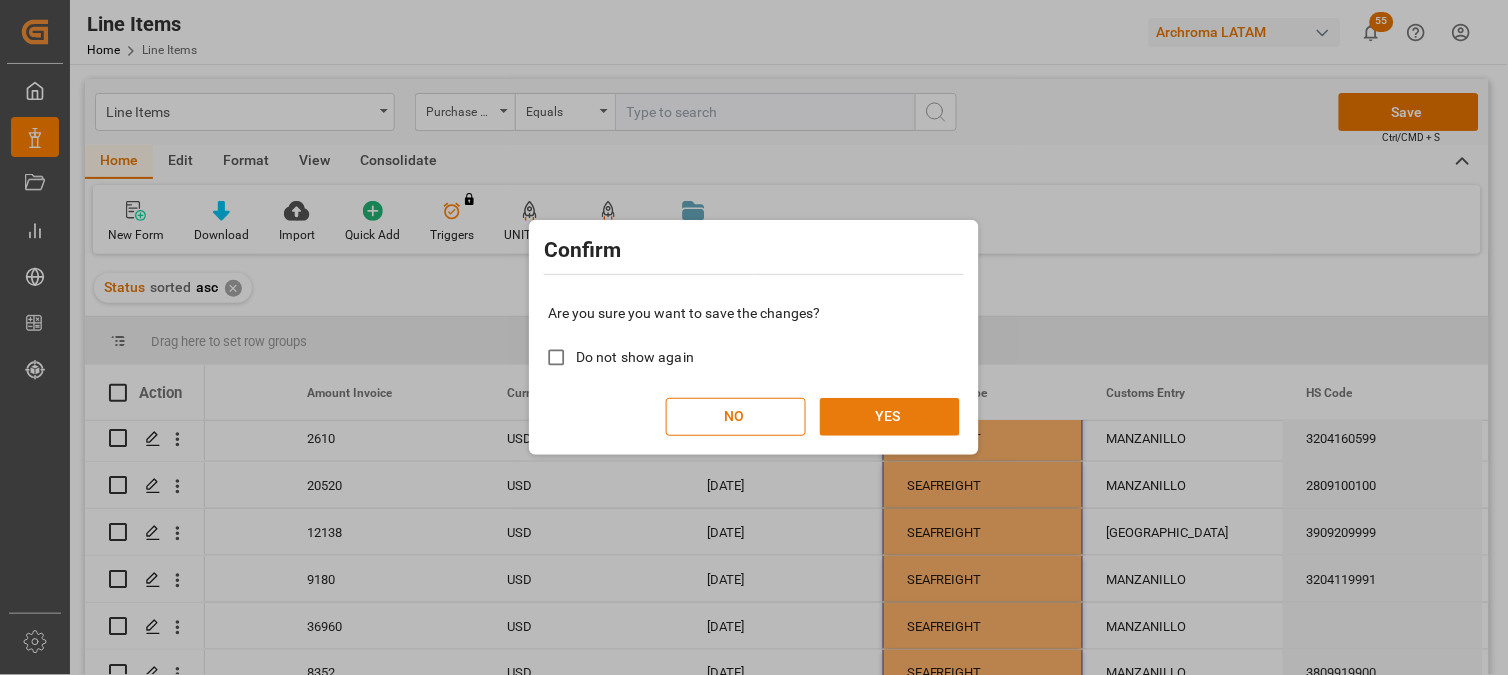 click on "YES" at bounding box center [890, 417] 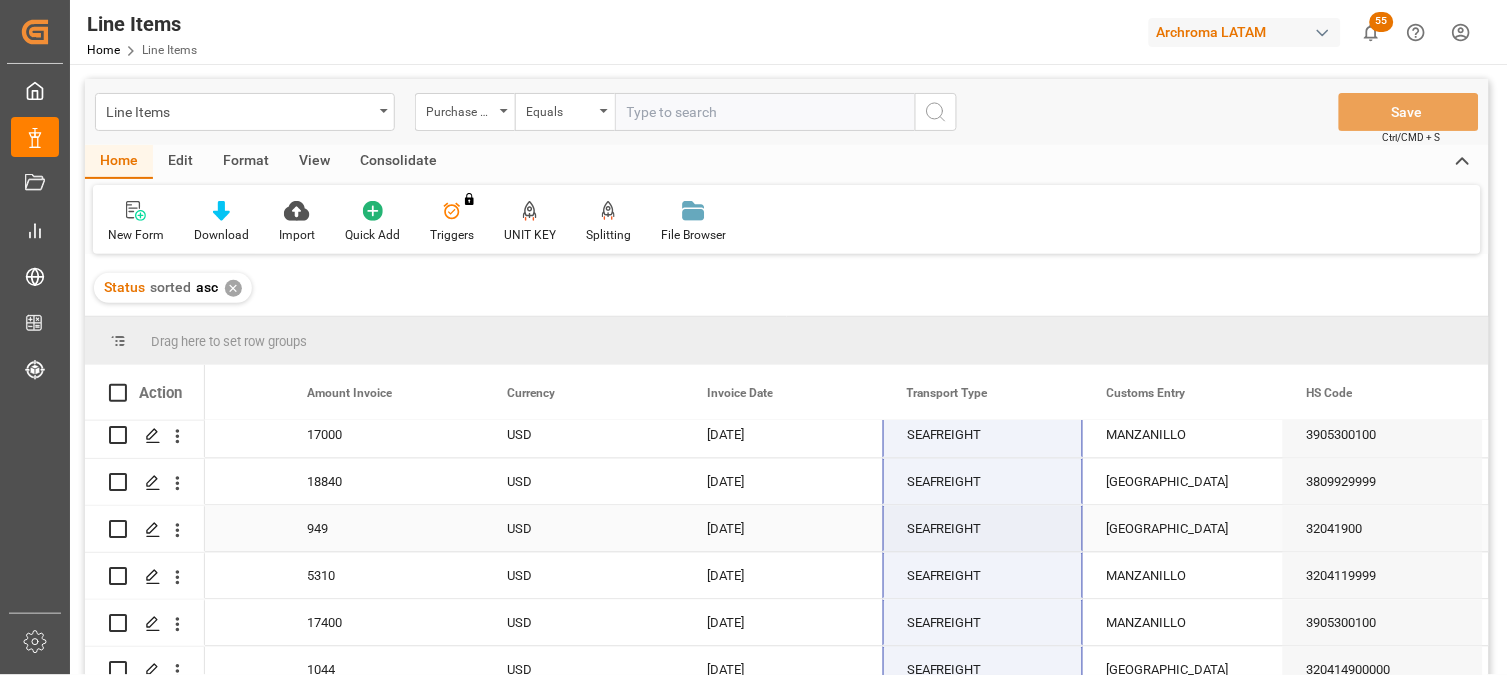 scroll, scrollTop: 4445, scrollLeft: 0, axis: vertical 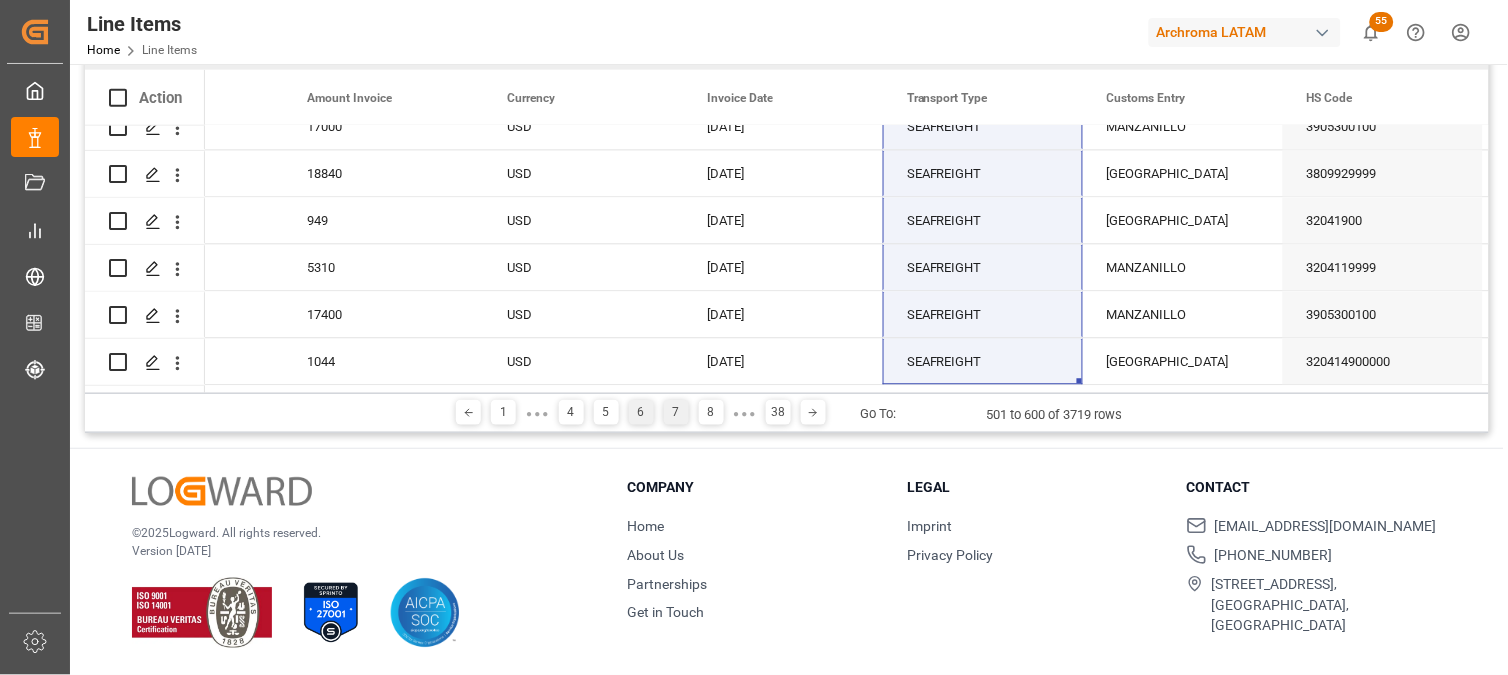 click on "7" at bounding box center [676, 412] 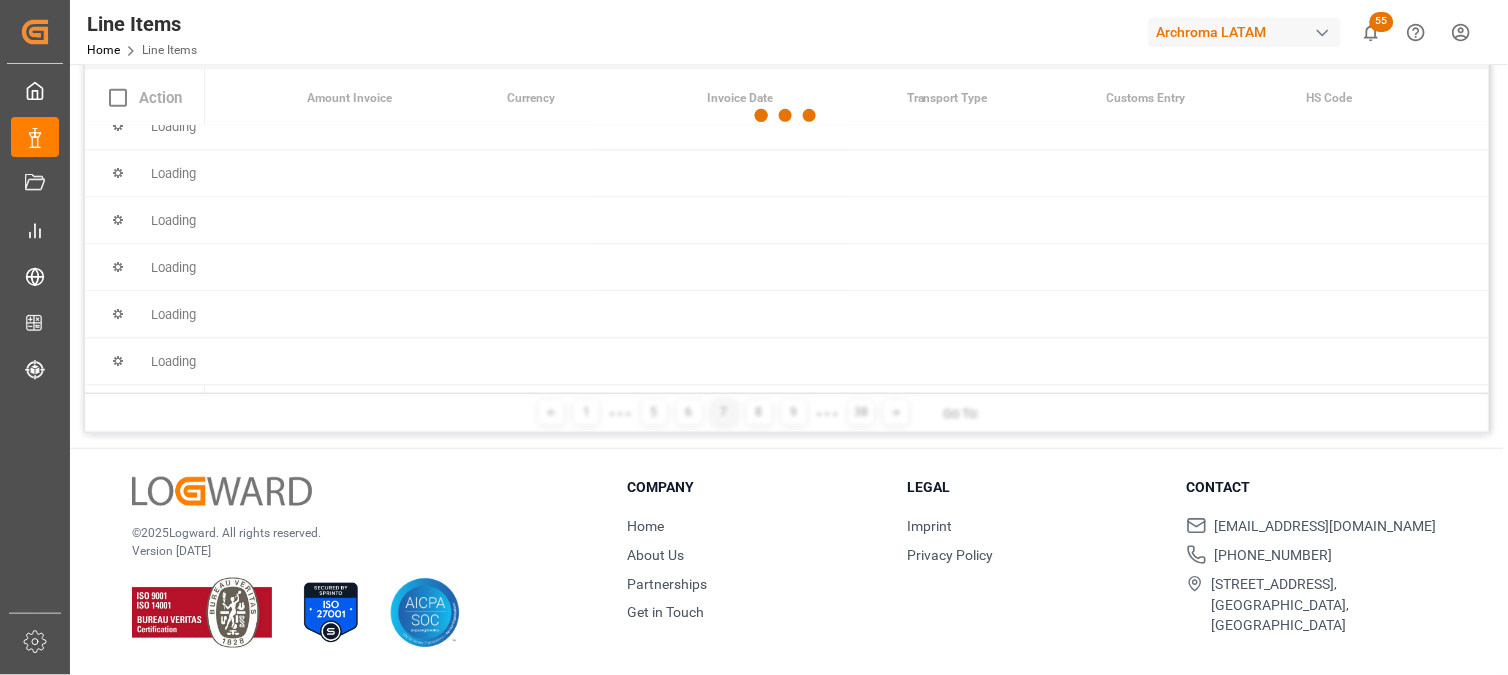 scroll, scrollTop: 0, scrollLeft: 0, axis: both 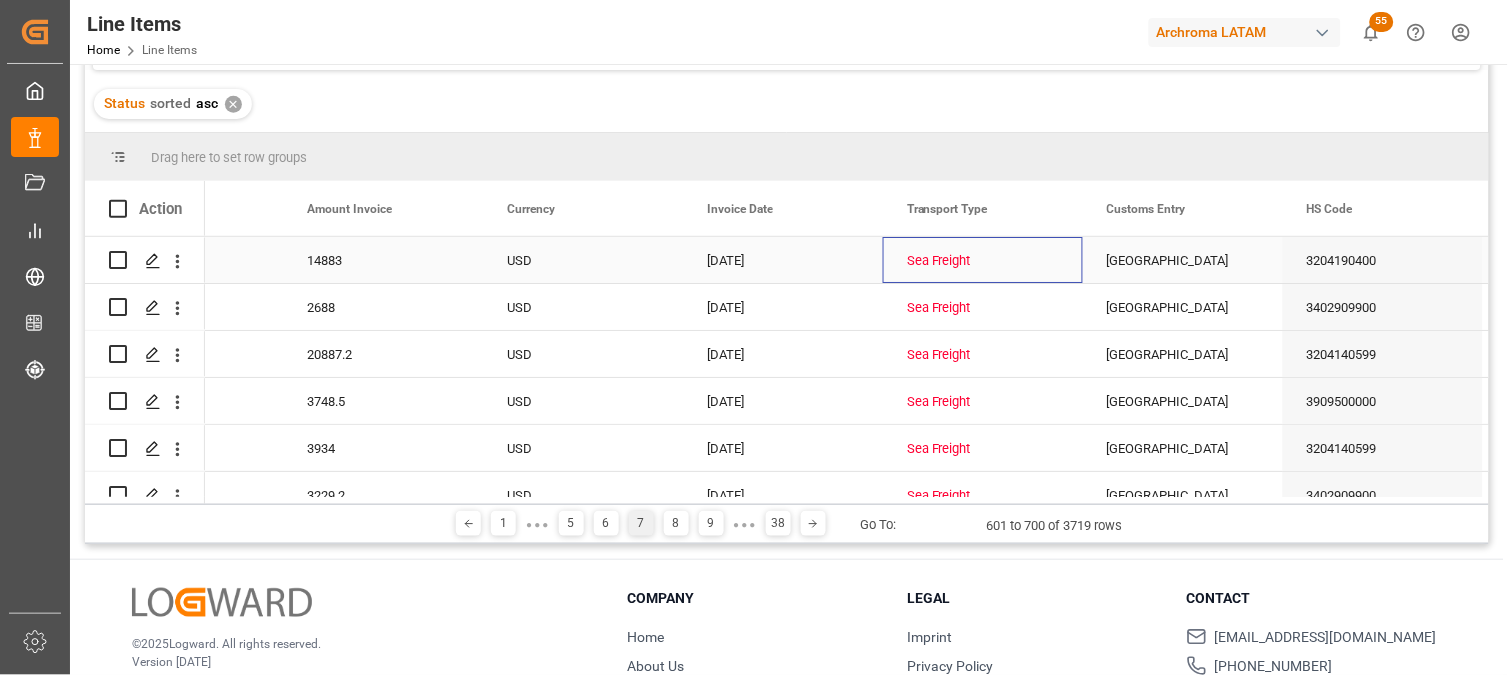 click on "Sea Freight" at bounding box center (983, 261) 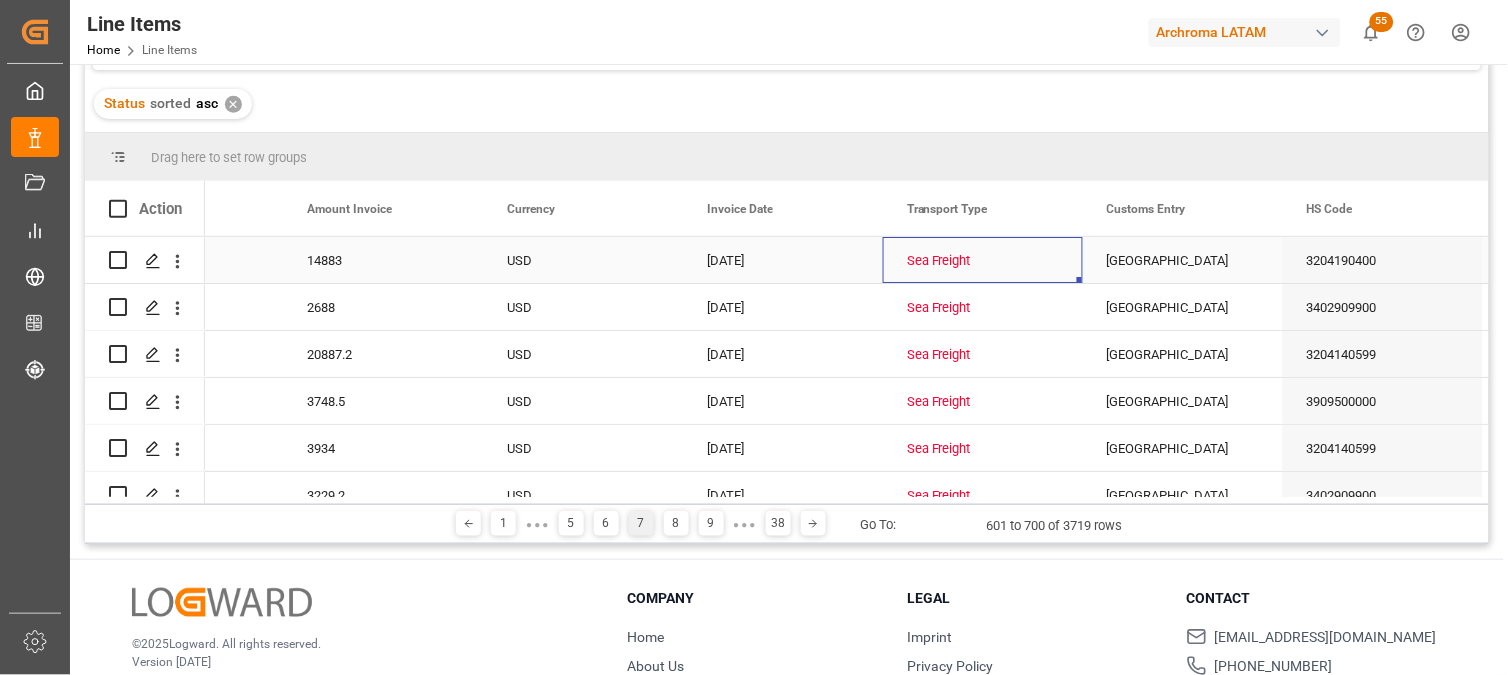 click on "Sea Freight" at bounding box center [983, 261] 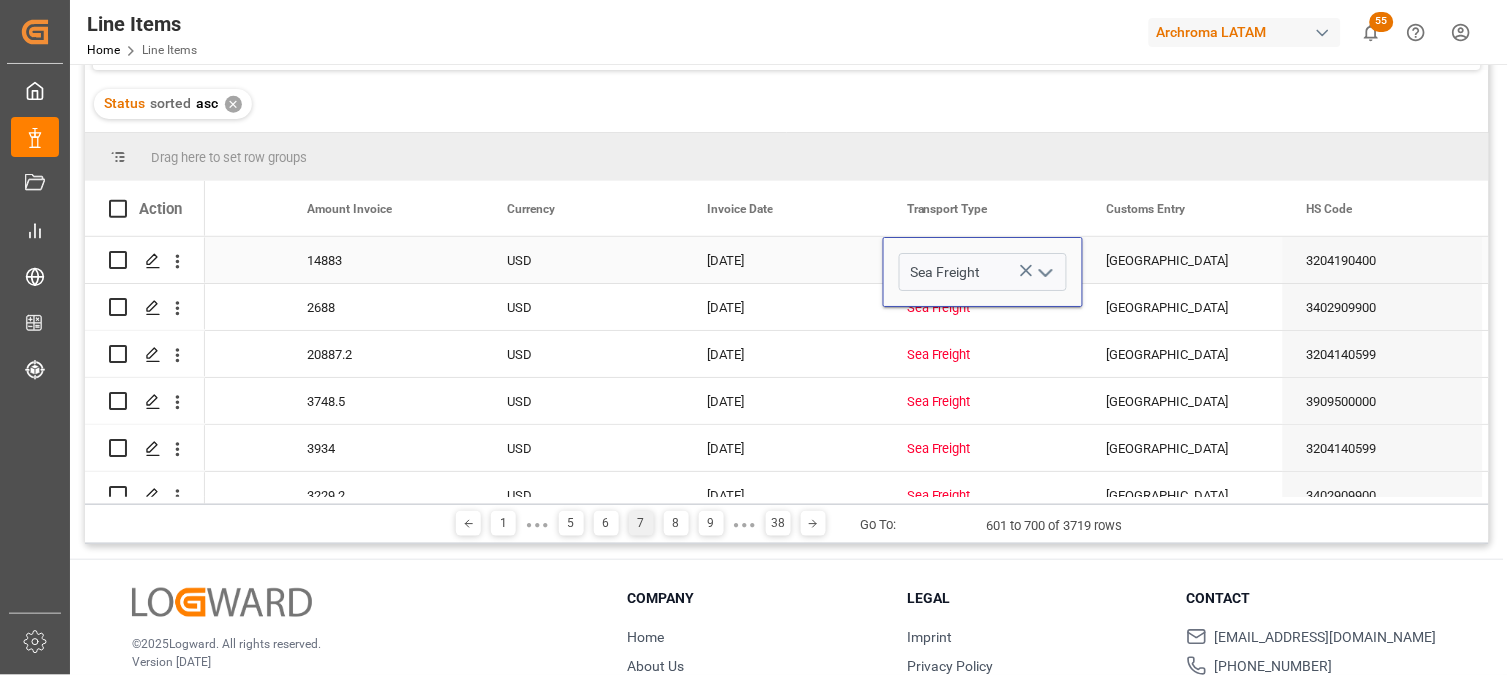 drag, startPoint x: 1027, startPoint y: 265, endPoint x: 1052, endPoint y: 273, distance: 26.24881 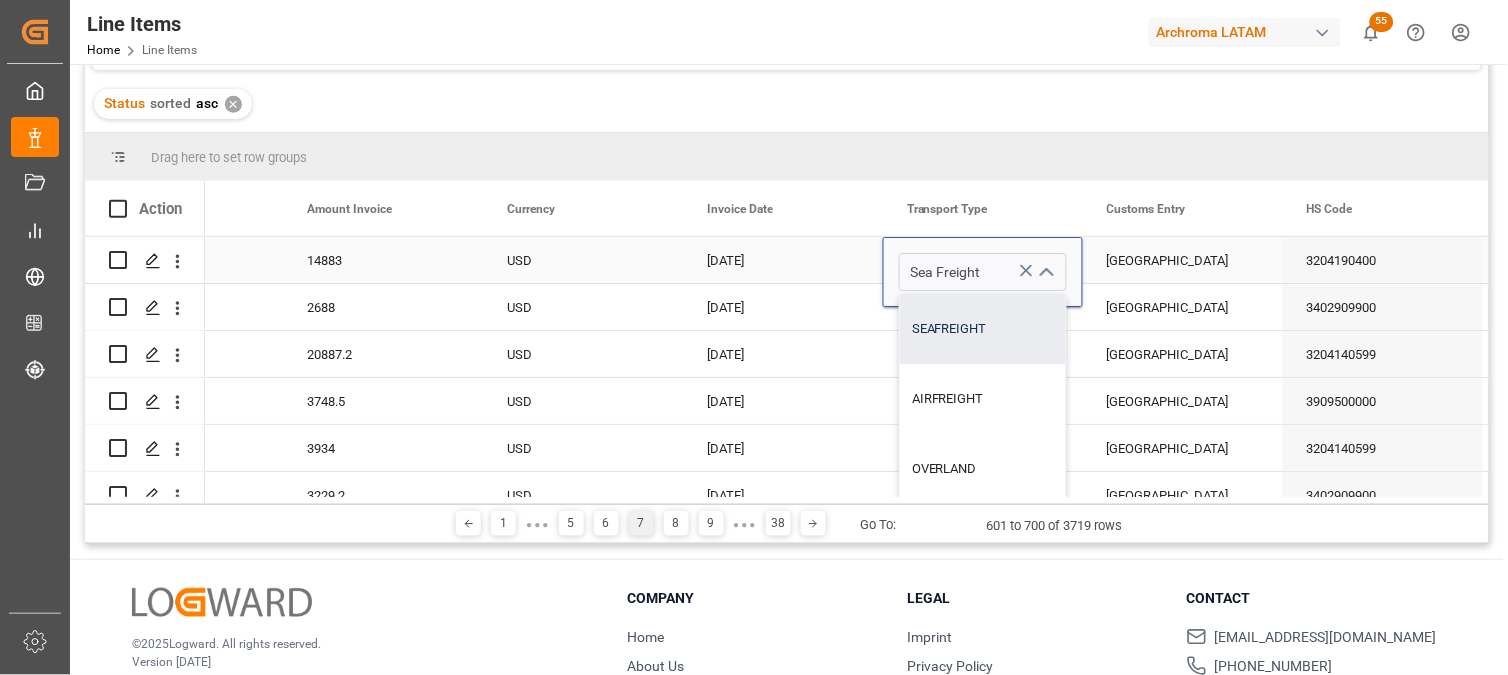 click on "SEAFREIGHT" at bounding box center [983, 329] 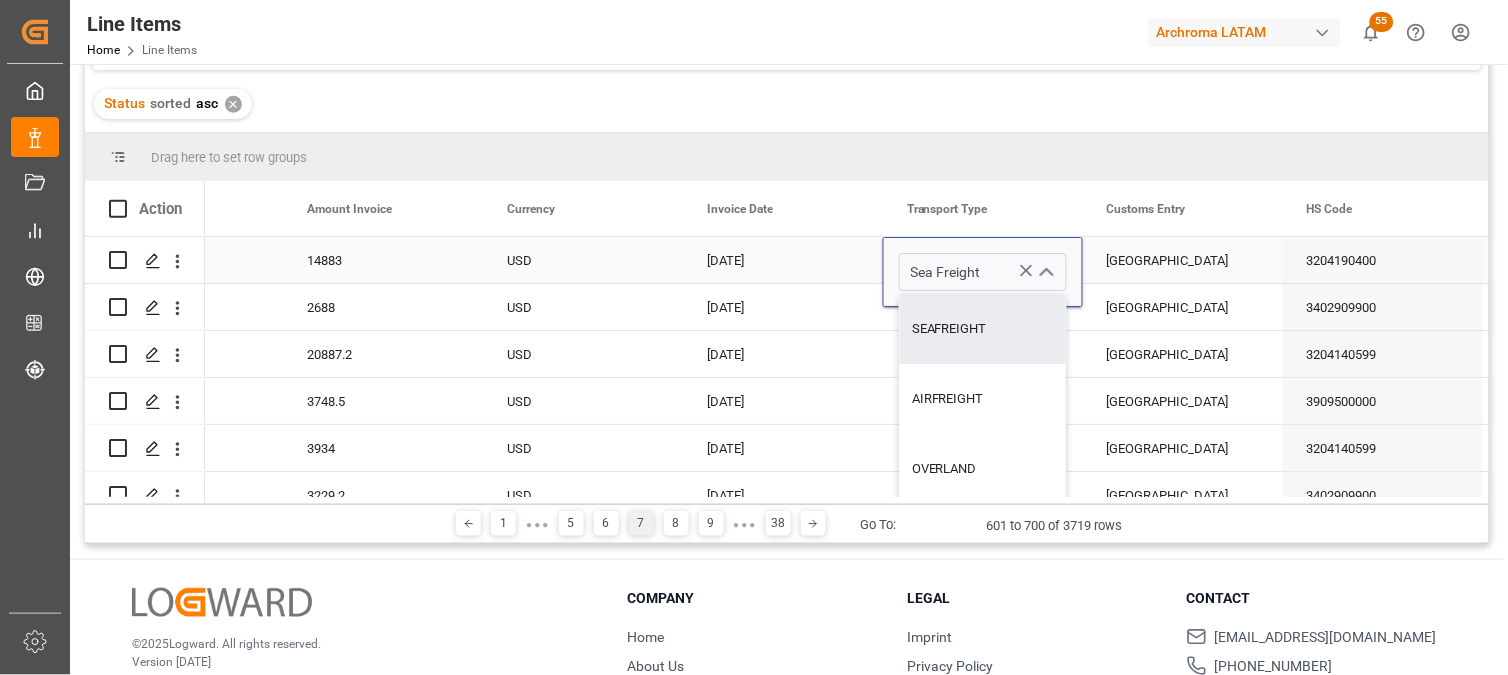 type on "SEAFREIGHT" 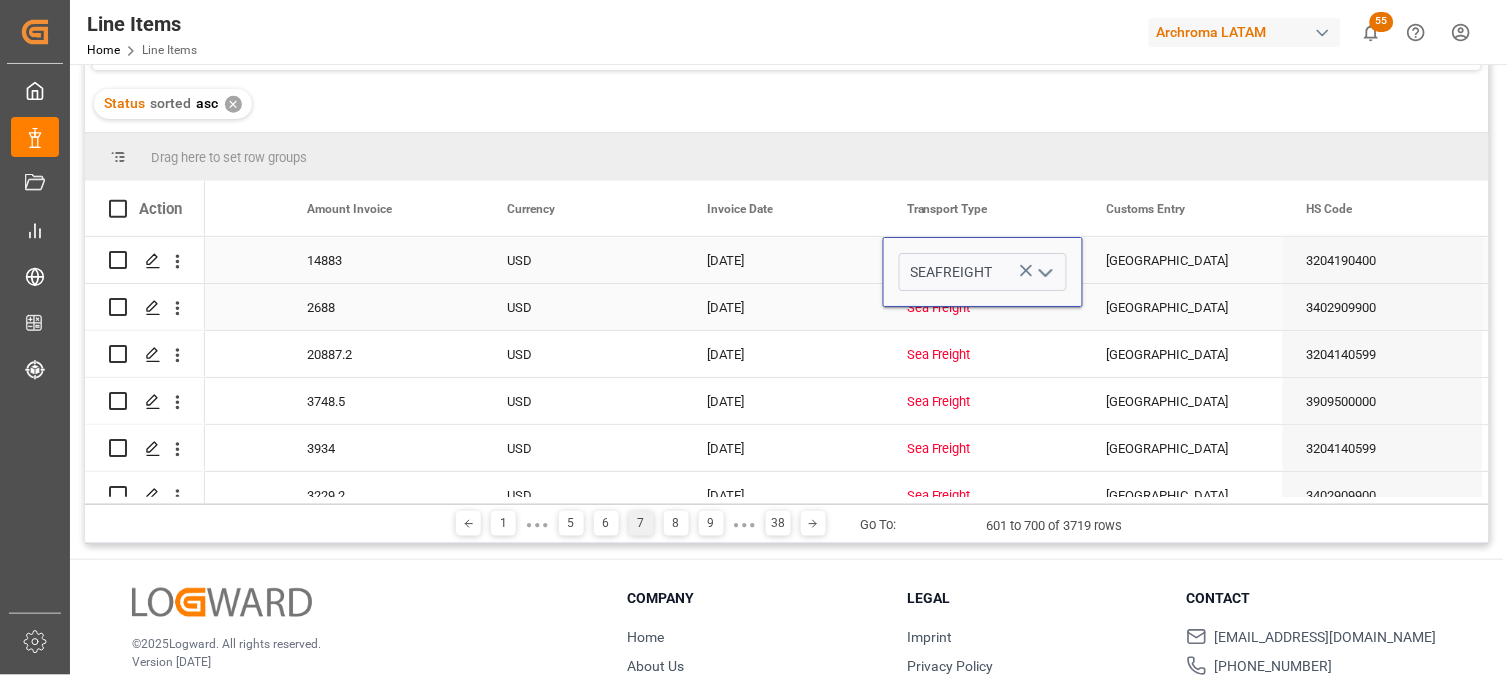 click on "Sea Freight" at bounding box center [983, 308] 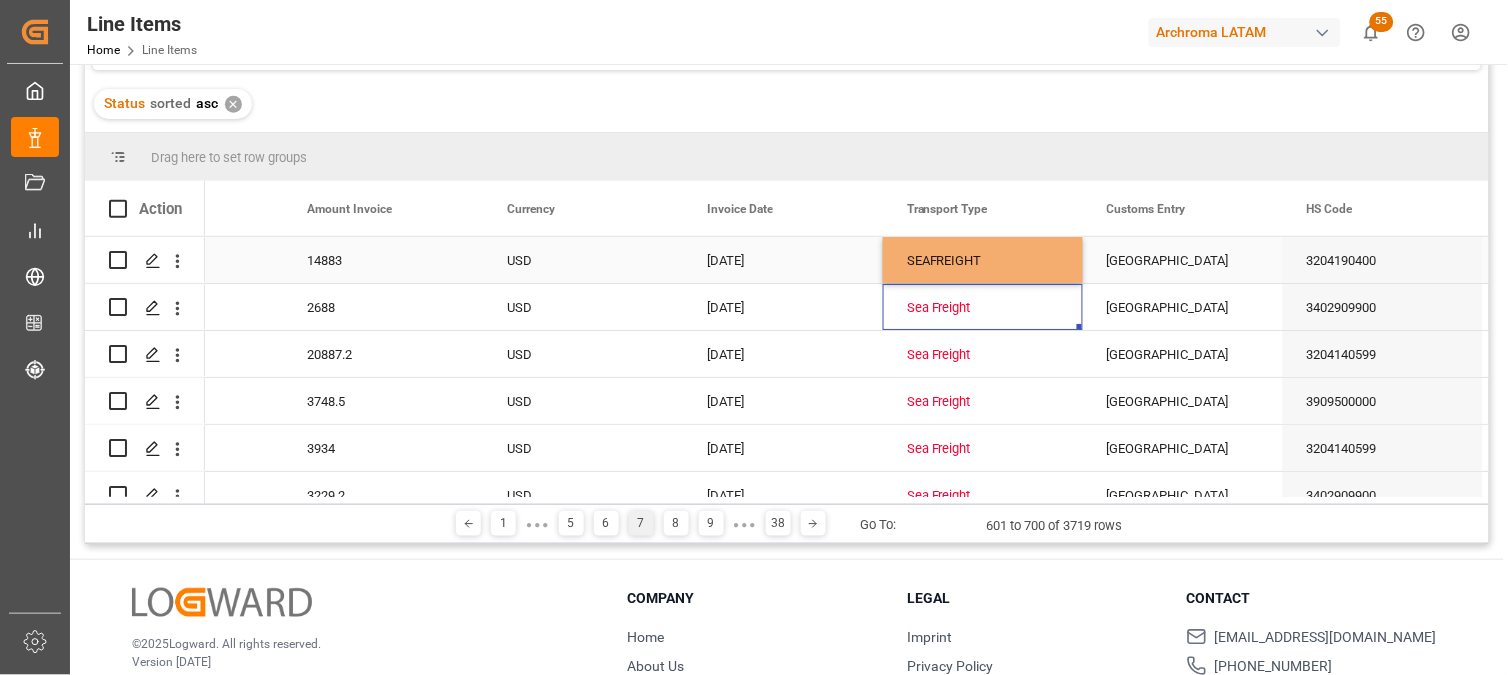 click on "SEAFREIGHT" at bounding box center (983, 261) 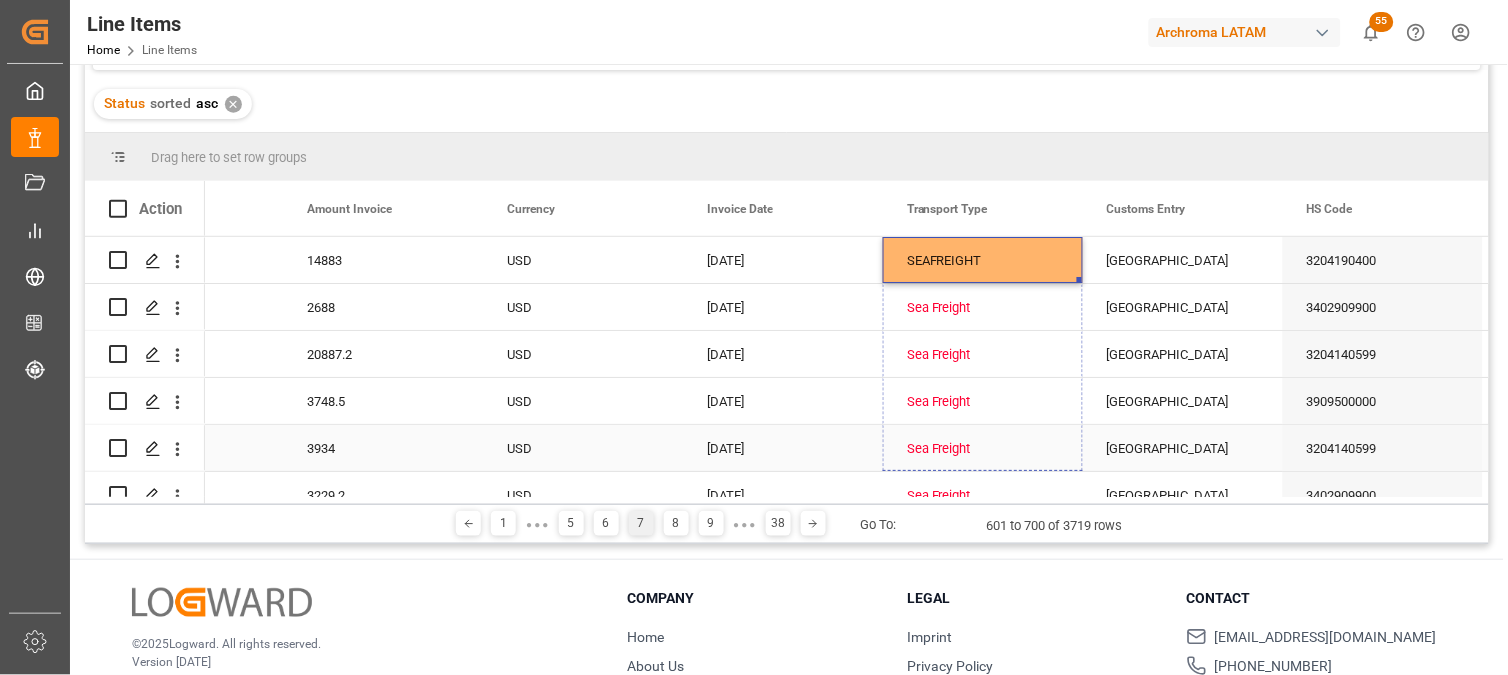 drag, startPoint x: 1080, startPoint y: 278, endPoint x: 1082, endPoint y: 464, distance: 186.01076 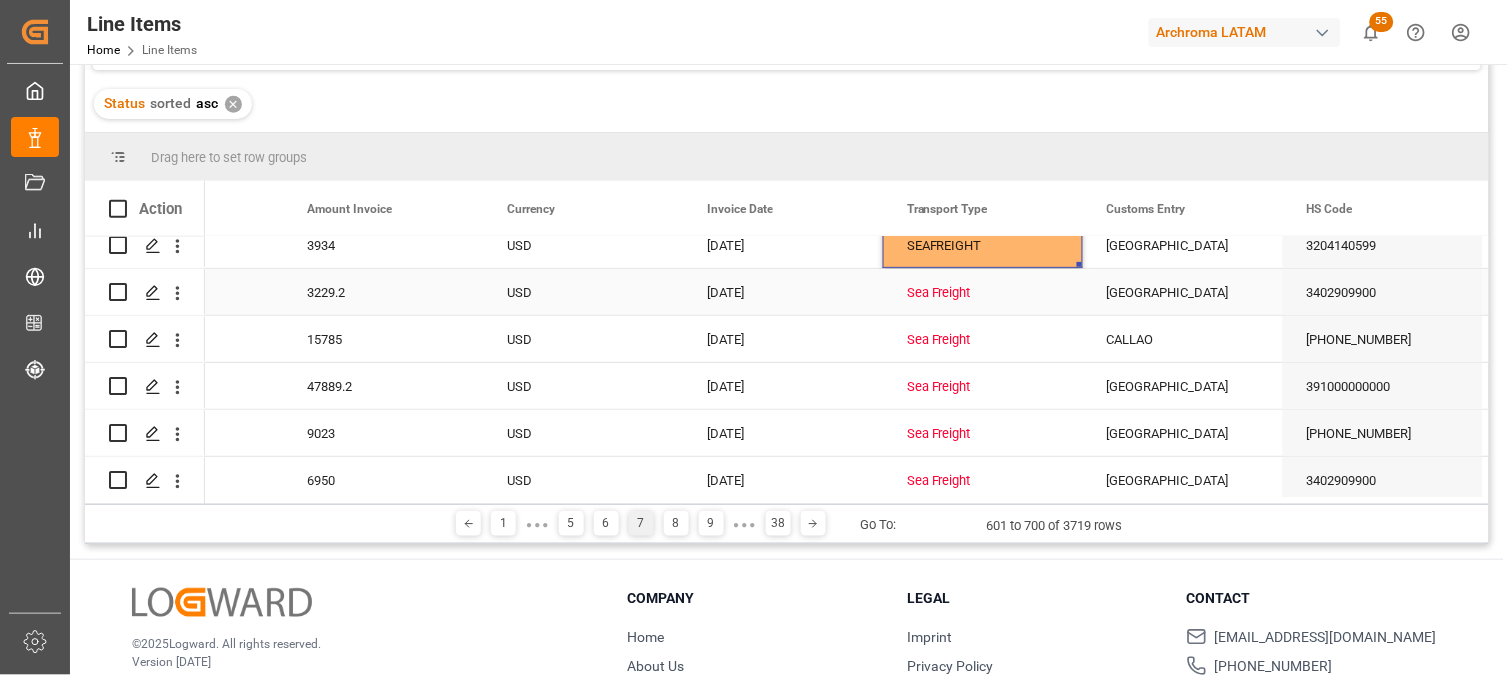 scroll, scrollTop: 222, scrollLeft: 0, axis: vertical 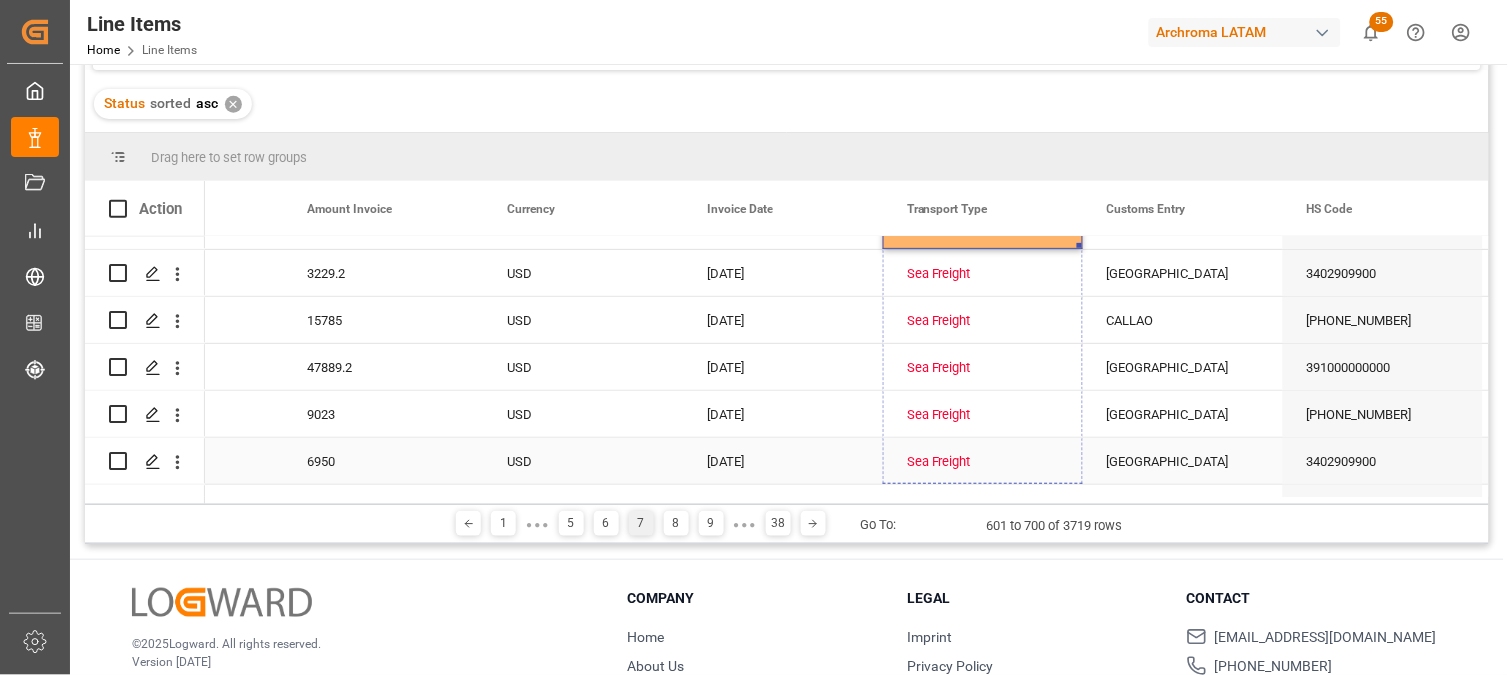 drag, startPoint x: 1080, startPoint y: 246, endPoint x: 1090, endPoint y: 454, distance: 208.24025 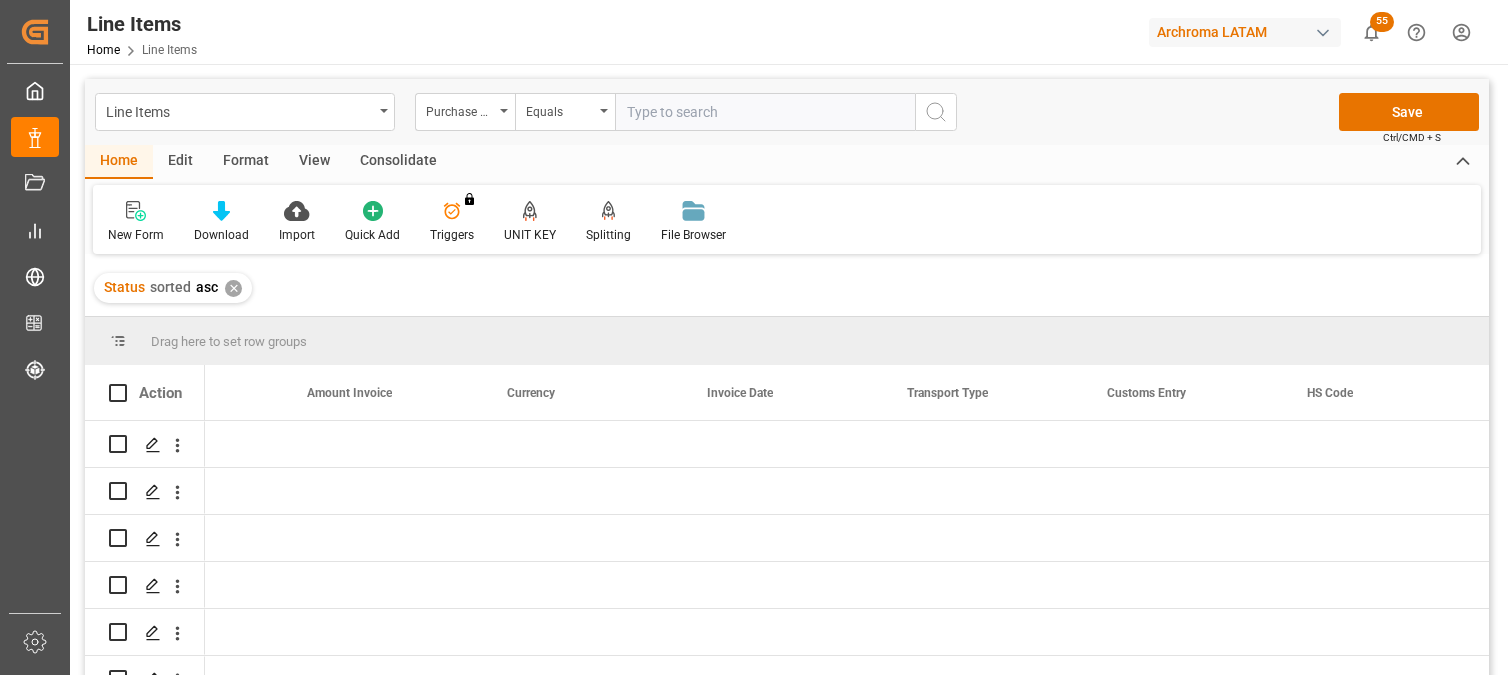 scroll, scrollTop: 0, scrollLeft: 0, axis: both 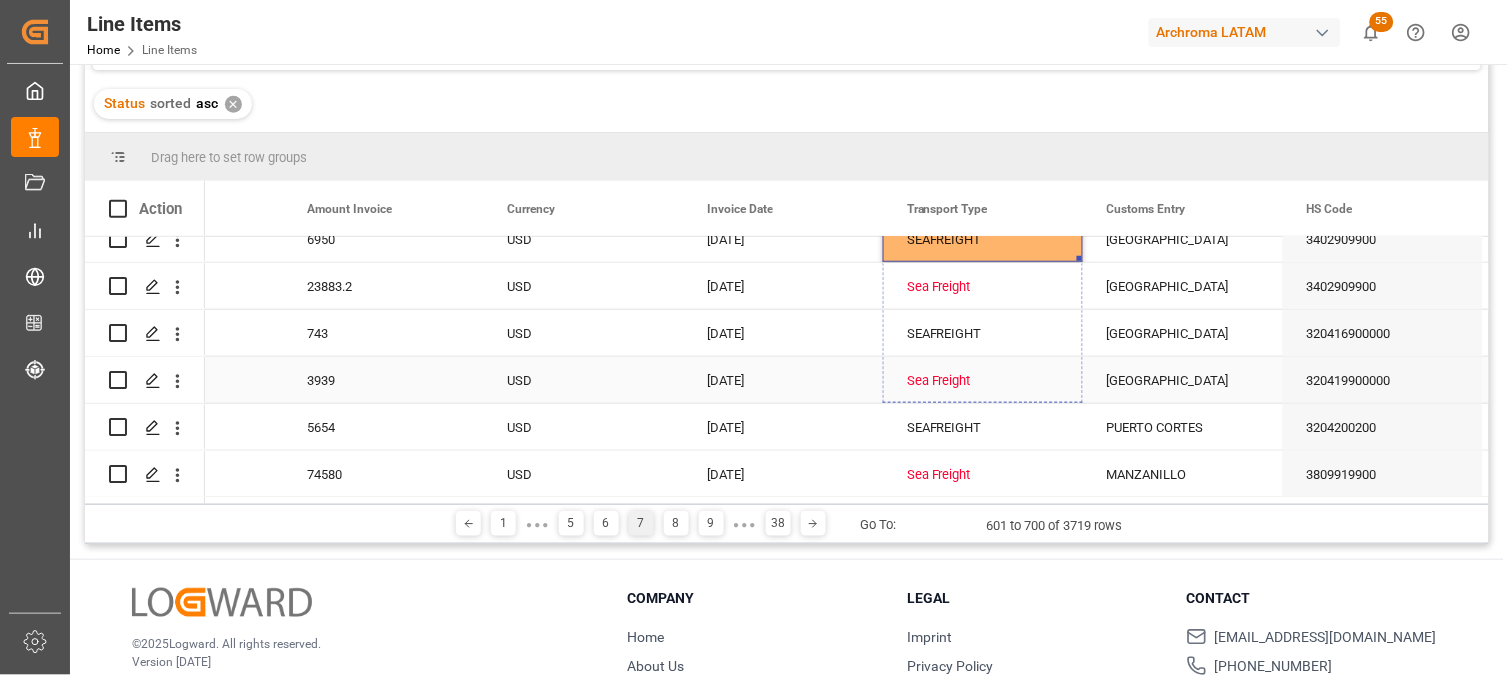 drag, startPoint x: 1076, startPoint y: 258, endPoint x: 1056, endPoint y: 387, distance: 130.54118 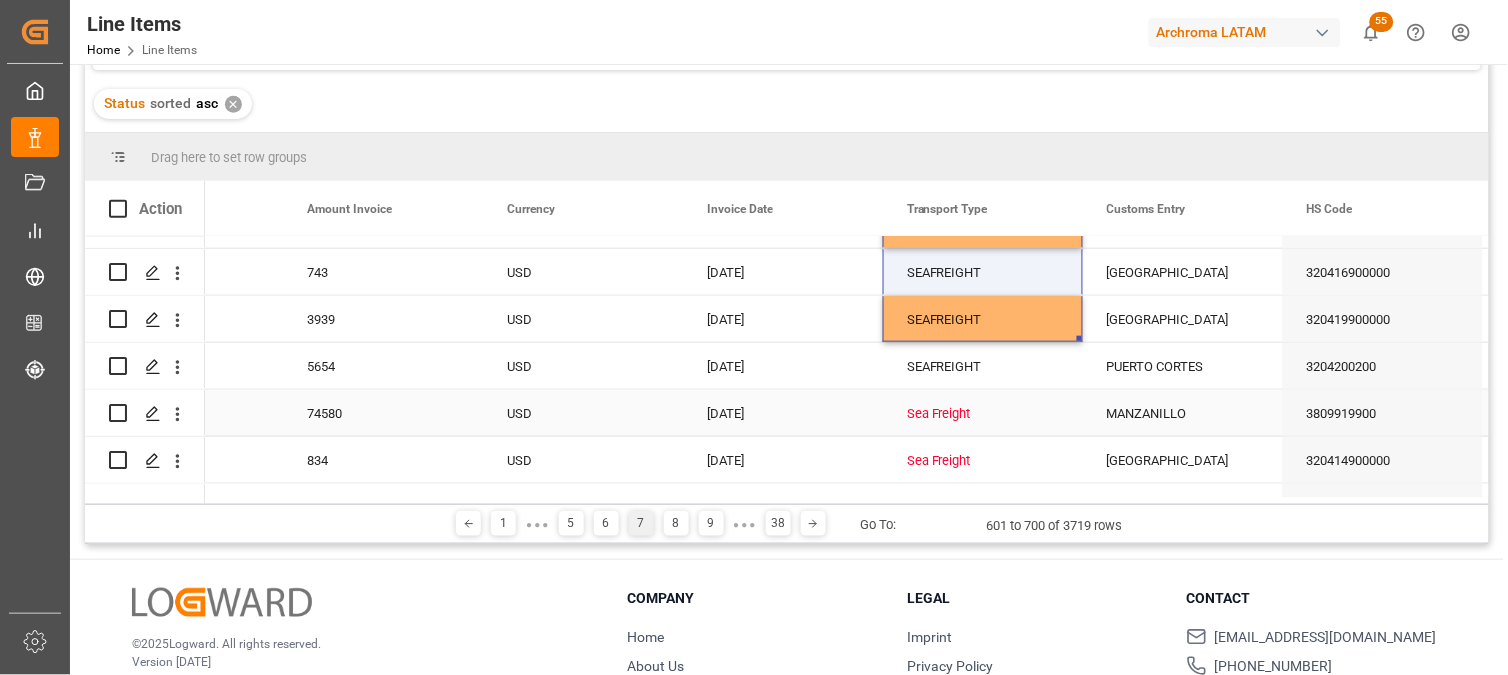 scroll, scrollTop: 555, scrollLeft: 0, axis: vertical 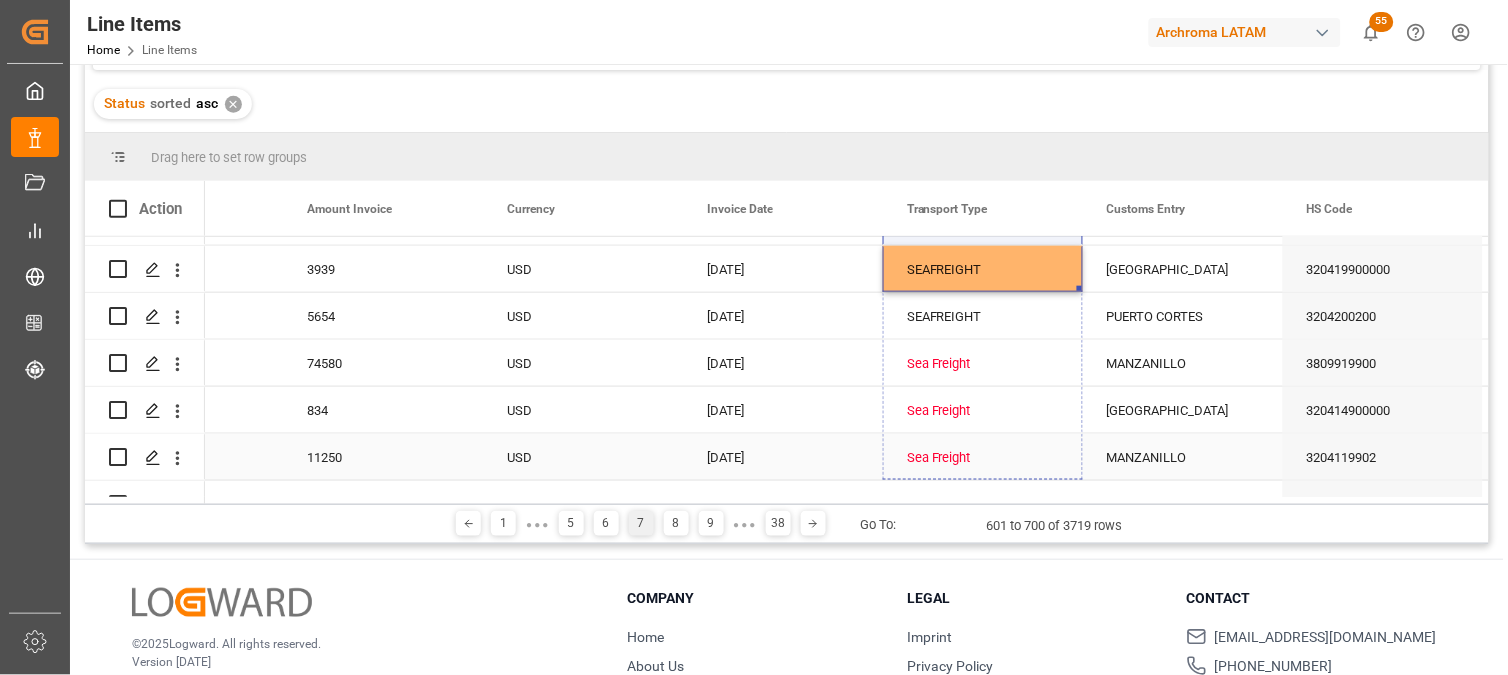 drag, startPoint x: 1078, startPoint y: 285, endPoint x: 1076, endPoint y: 434, distance: 149.01343 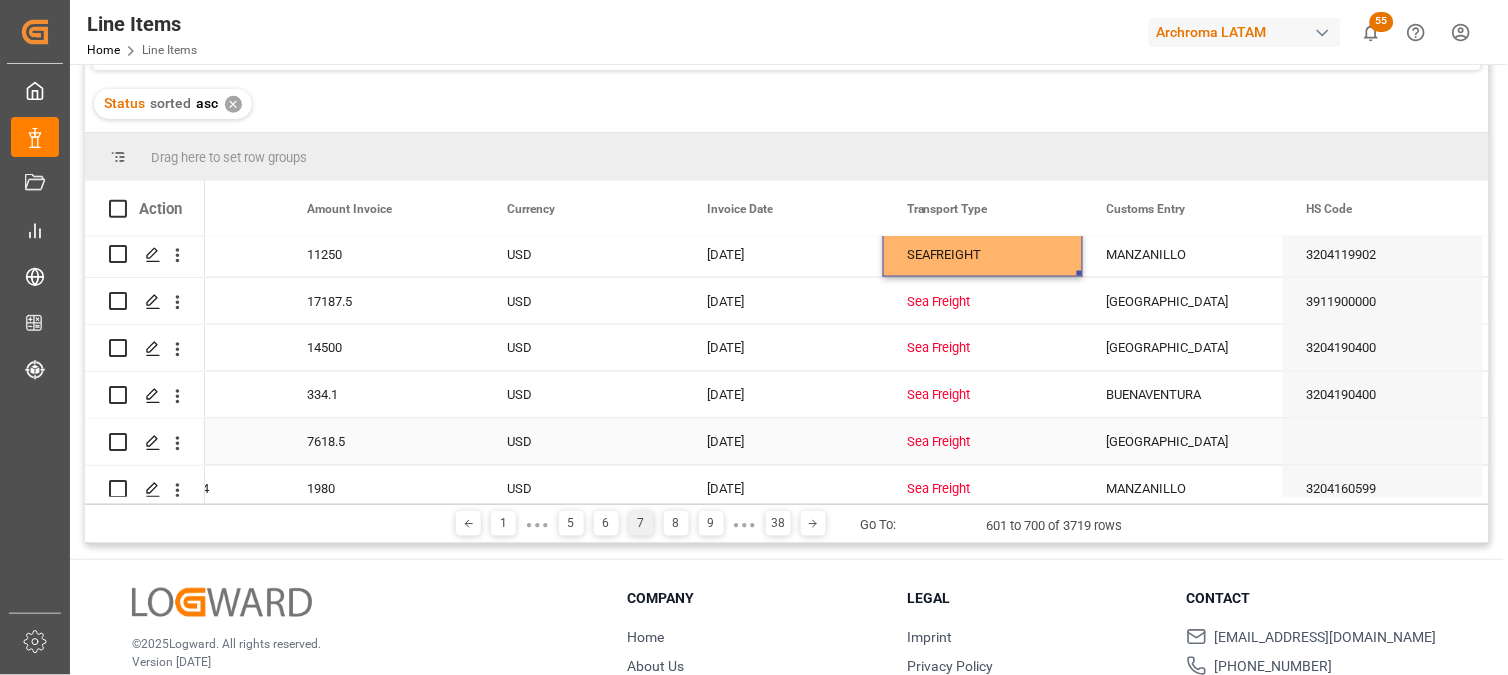 scroll, scrollTop: 777, scrollLeft: 0, axis: vertical 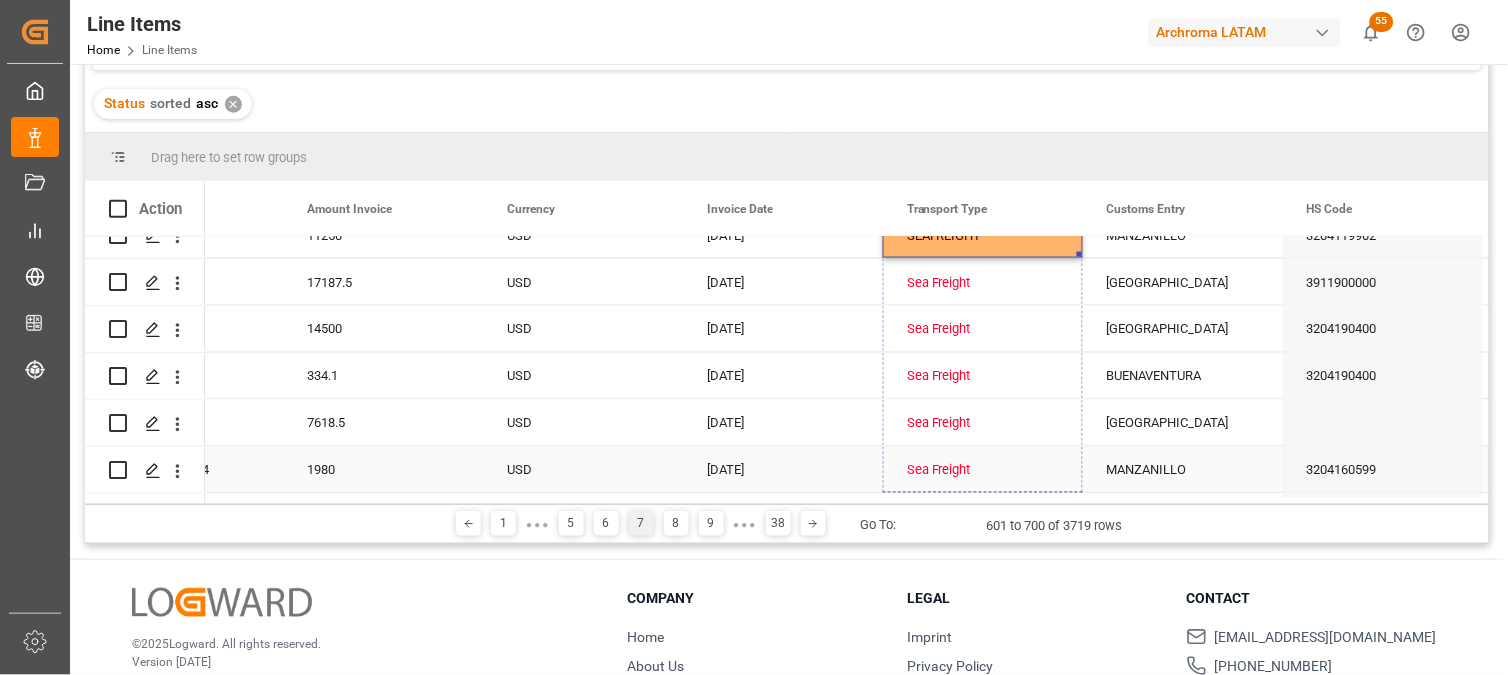 drag, startPoint x: 1081, startPoint y: 253, endPoint x: 1074, endPoint y: 465, distance: 212.11554 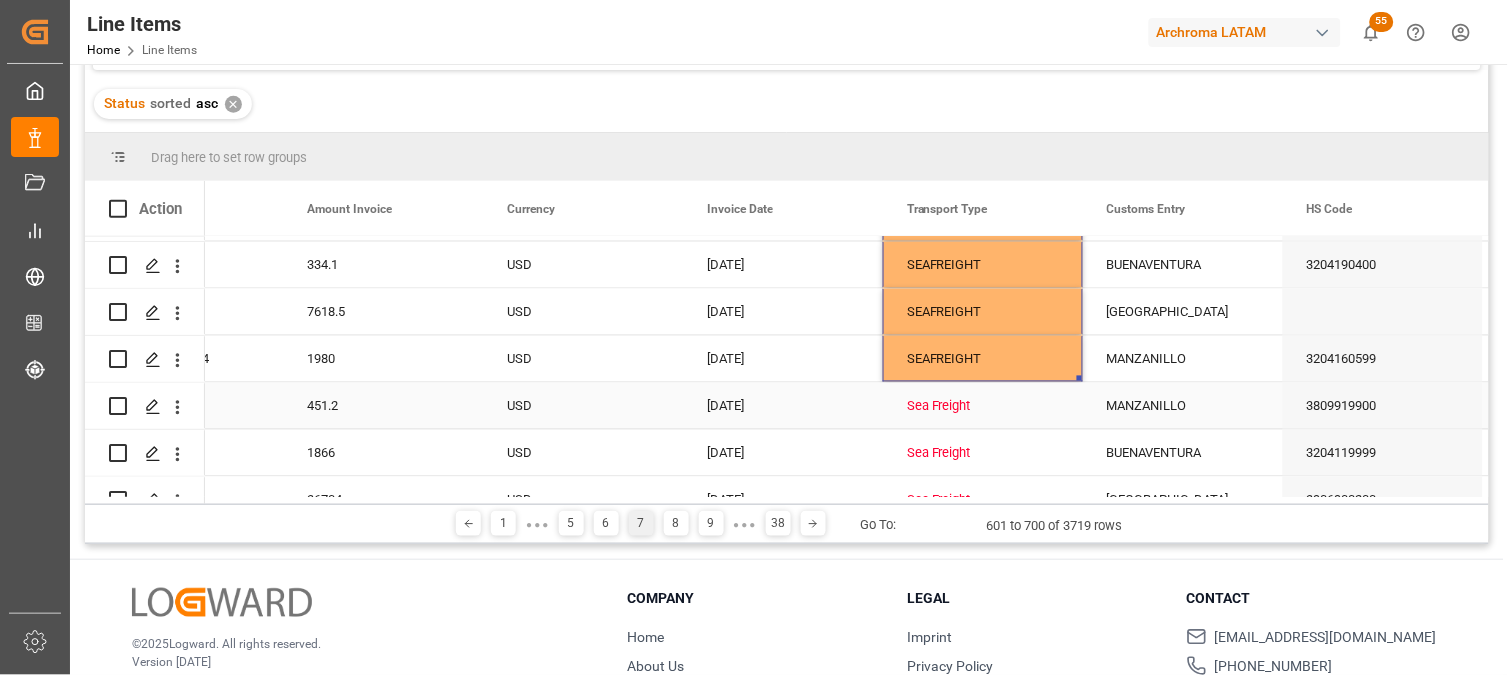scroll, scrollTop: 1000, scrollLeft: 0, axis: vertical 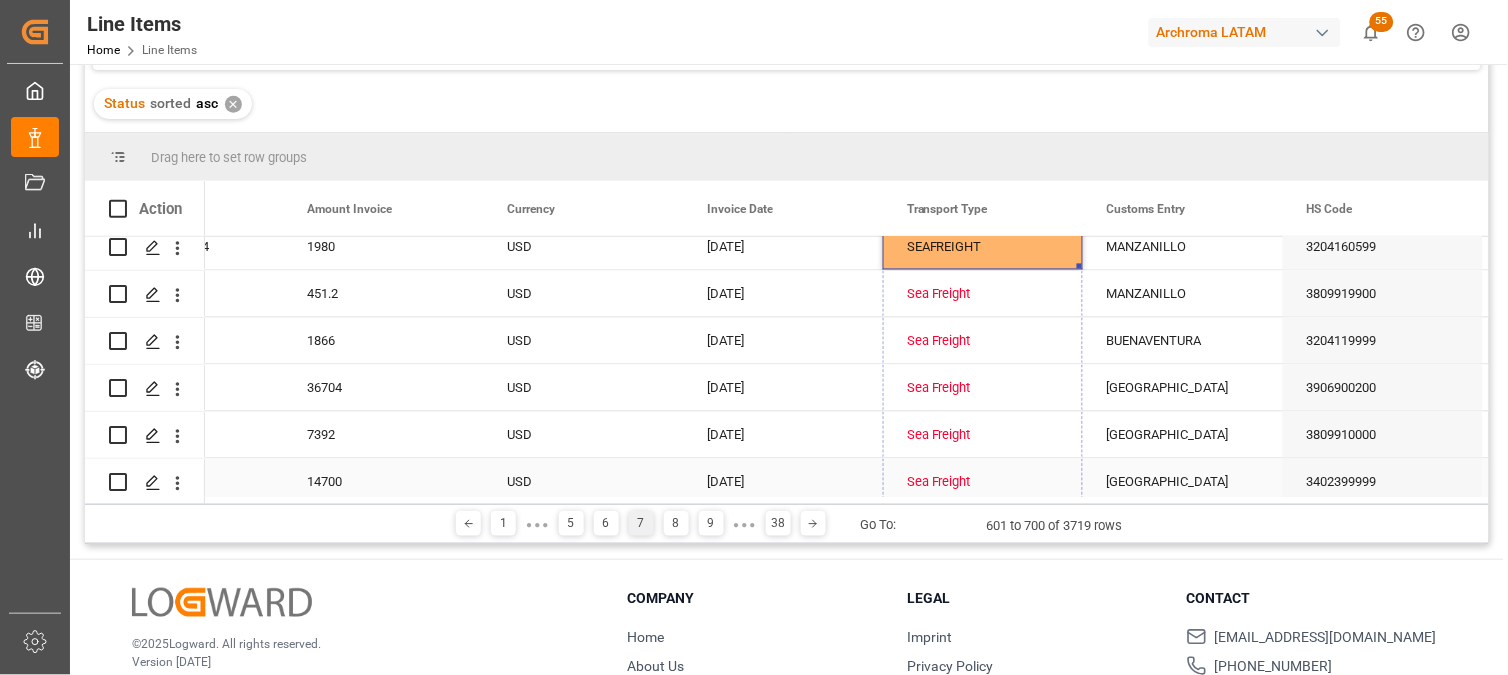 drag, startPoint x: 1081, startPoint y: 265, endPoint x: 1067, endPoint y: 465, distance: 200.4894 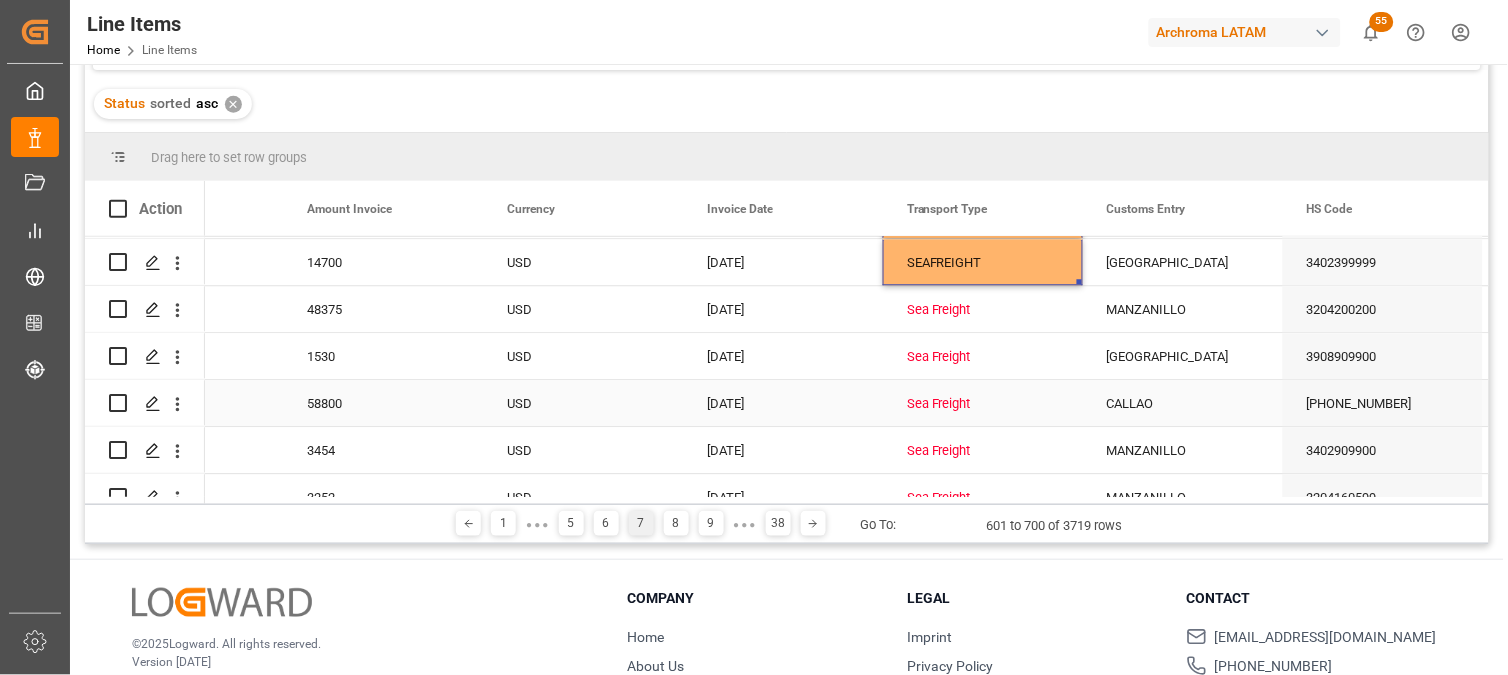 scroll, scrollTop: 1222, scrollLeft: 0, axis: vertical 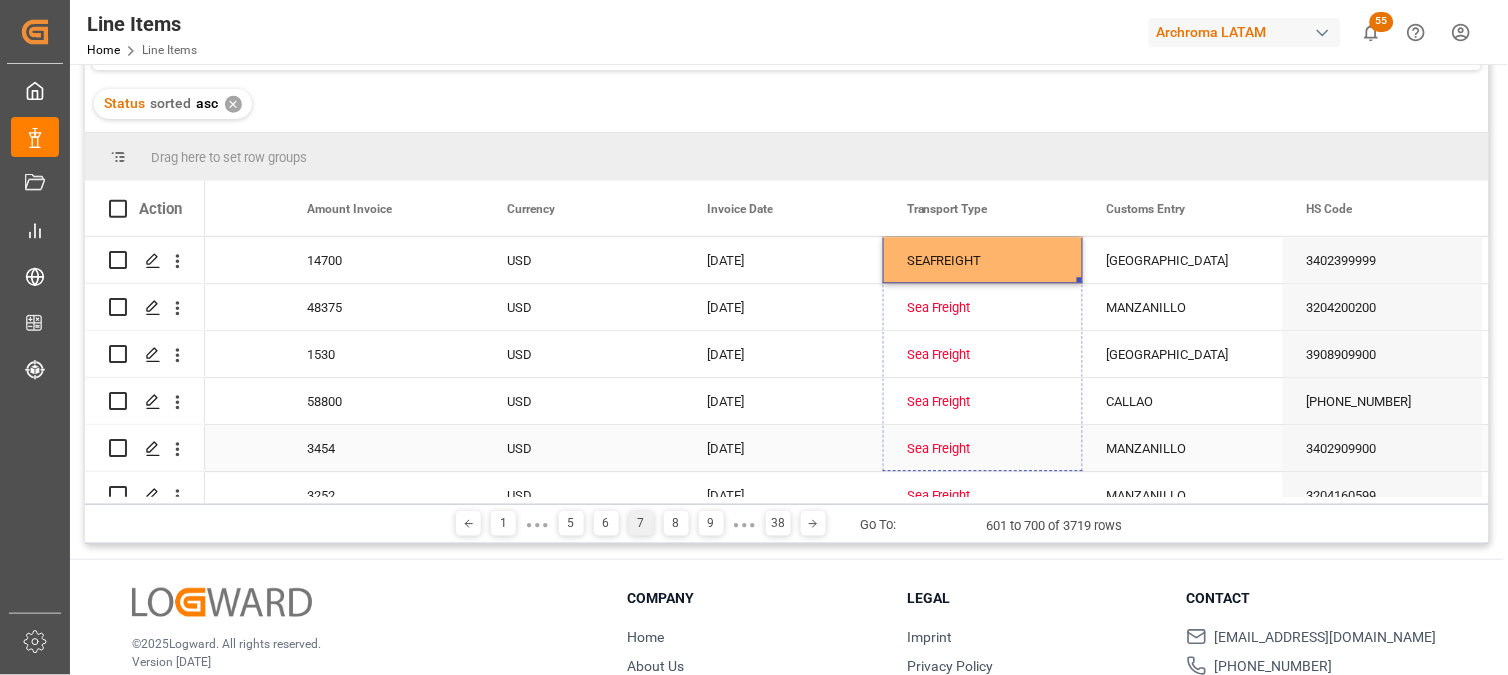 drag, startPoint x: 1078, startPoint y: 277, endPoint x: 1072, endPoint y: 448, distance: 171.10522 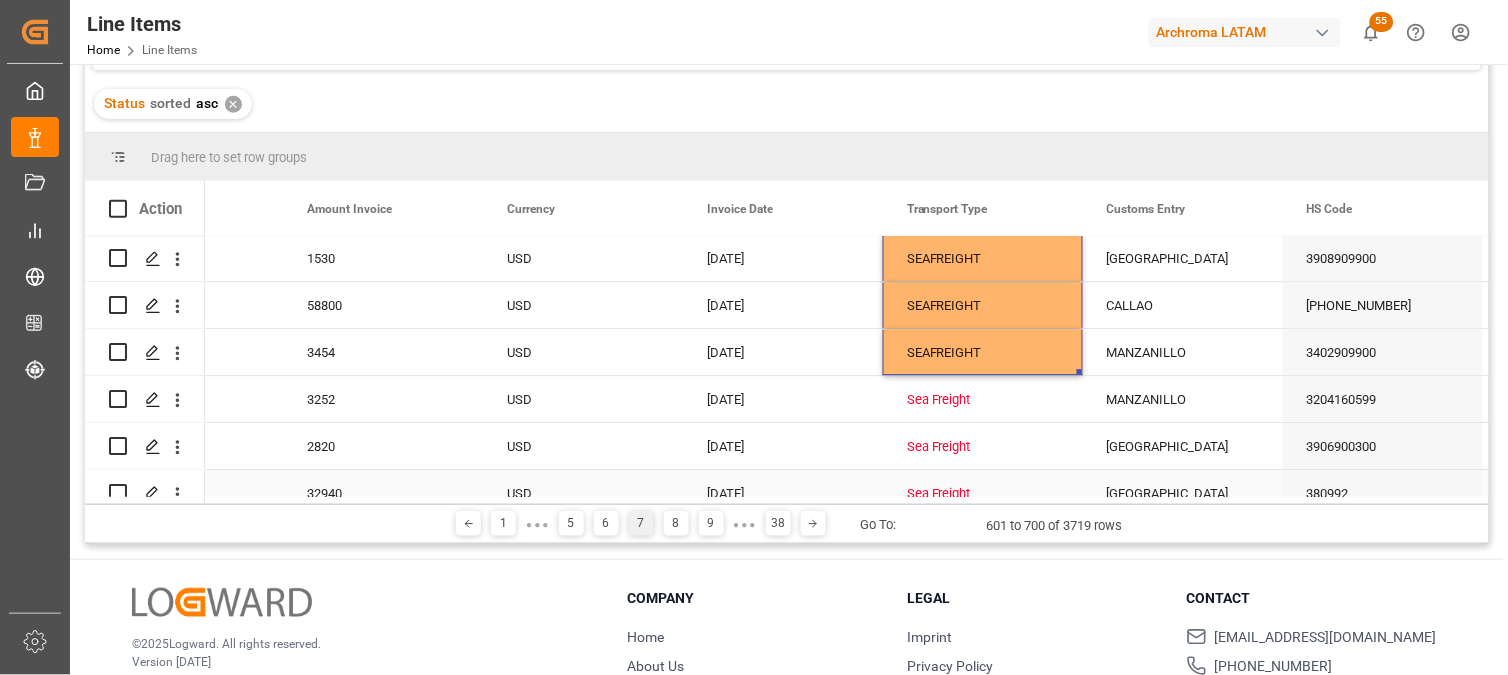 scroll, scrollTop: 1444, scrollLeft: 0, axis: vertical 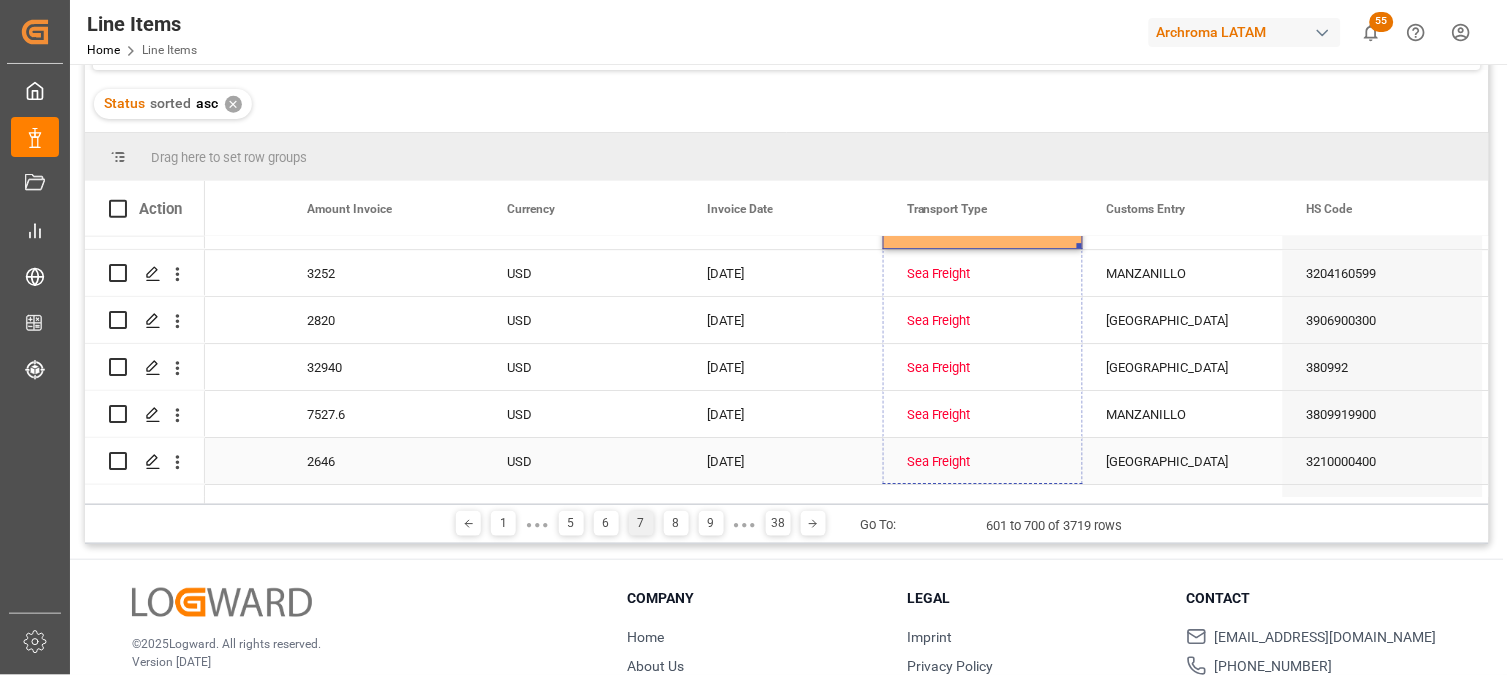 drag, startPoint x: 1078, startPoint y: 245, endPoint x: 1074, endPoint y: 472, distance: 227.03523 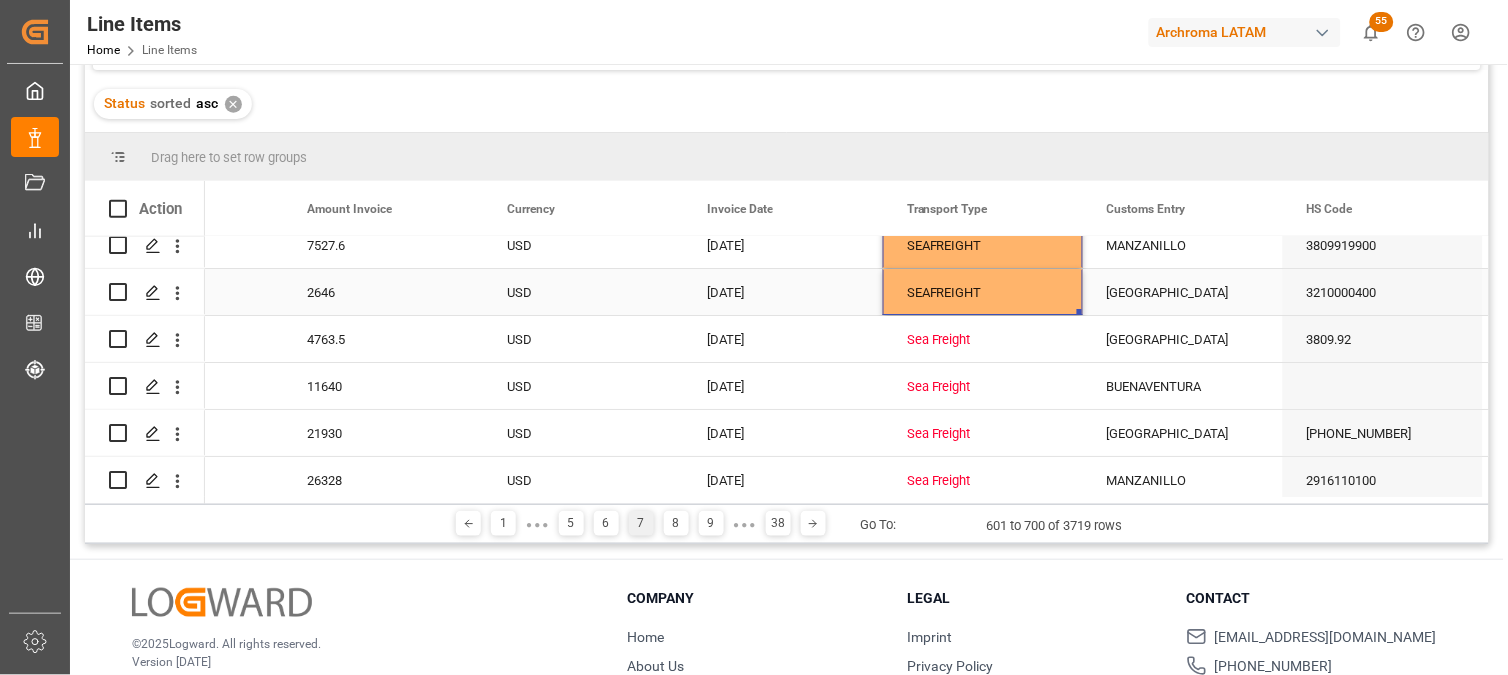 scroll, scrollTop: 1666, scrollLeft: 0, axis: vertical 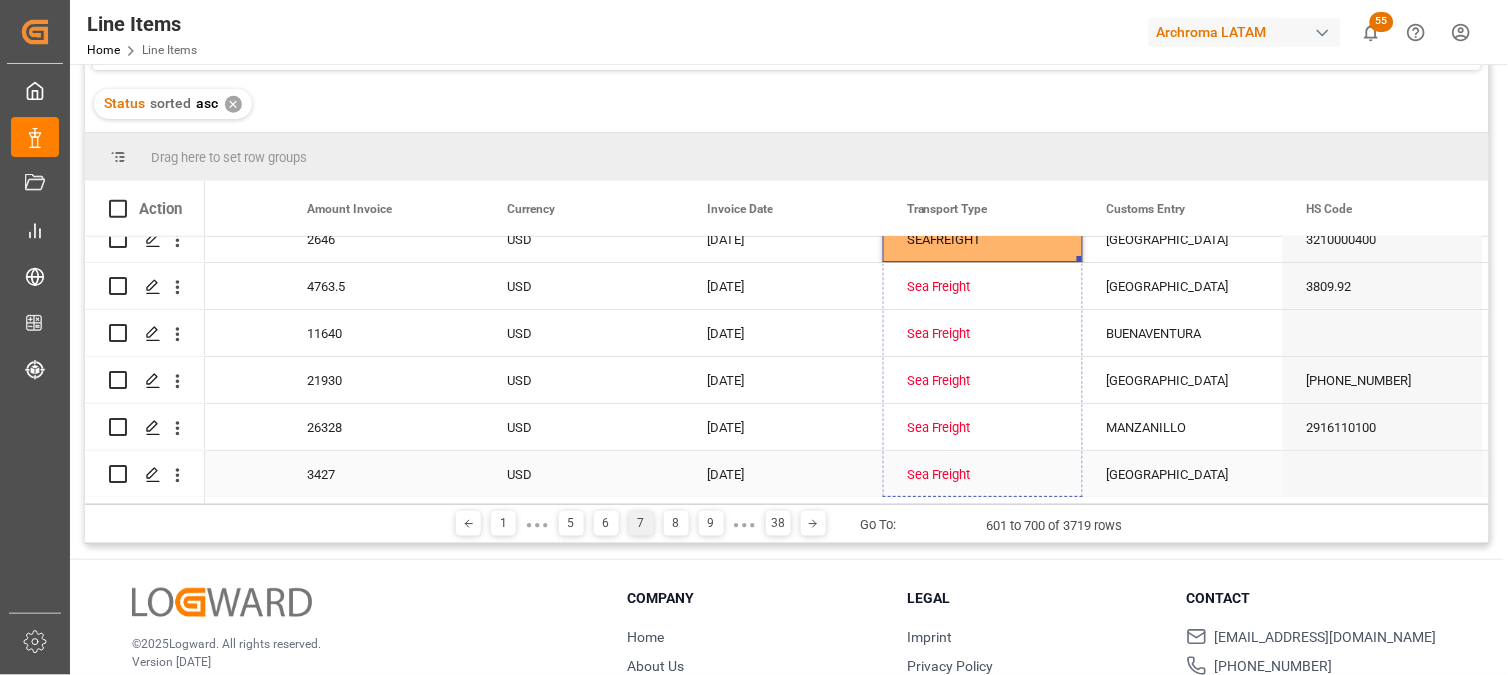 drag, startPoint x: 1078, startPoint y: 257, endPoint x: 1070, endPoint y: 466, distance: 209.15306 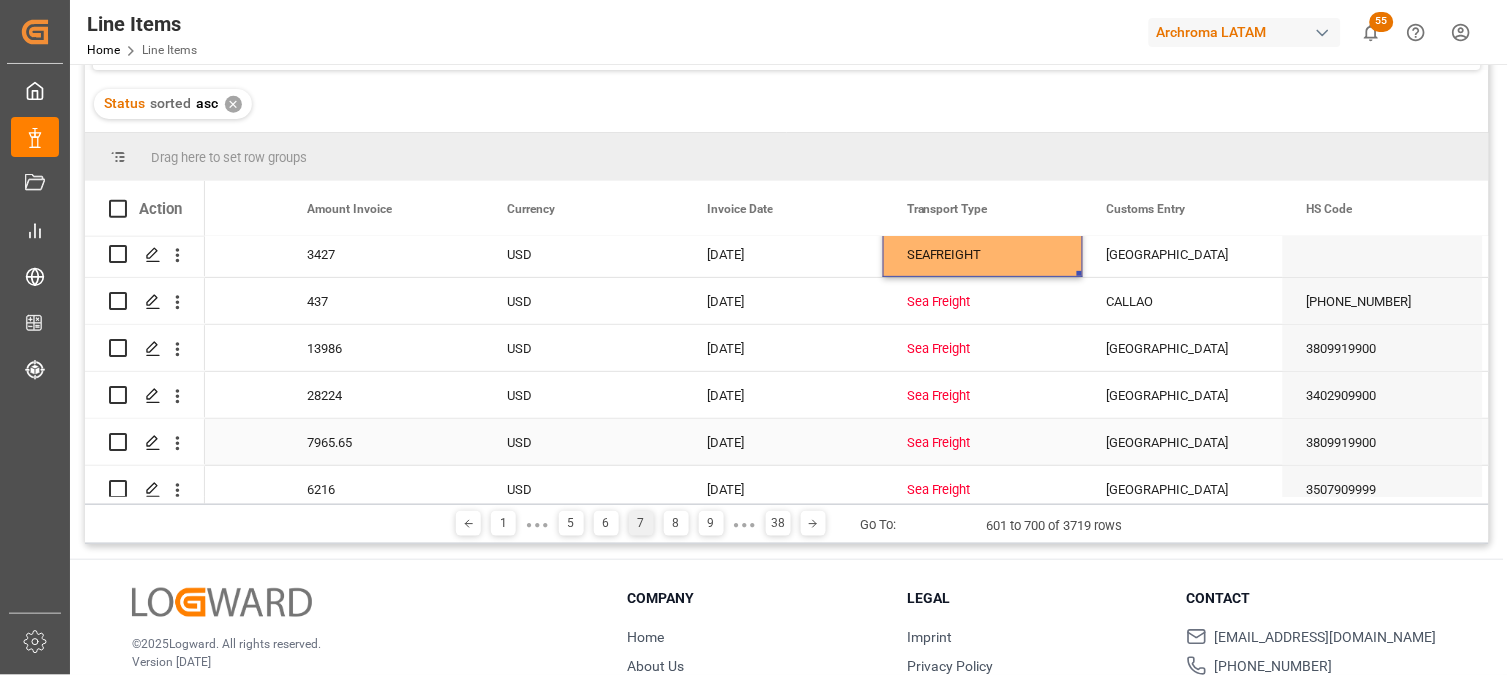 scroll, scrollTop: 1888, scrollLeft: 0, axis: vertical 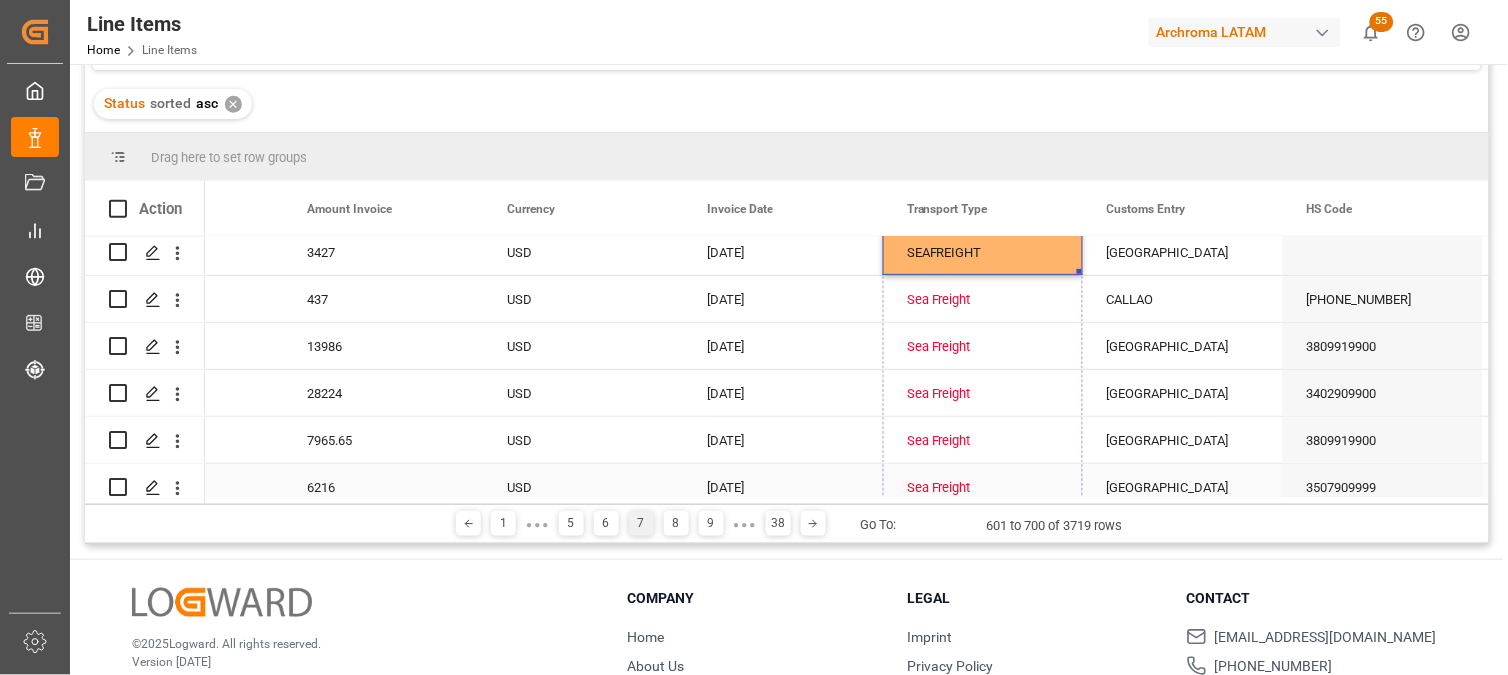drag, startPoint x: 1078, startPoint y: 272, endPoint x: 1081, endPoint y: 466, distance: 194.0232 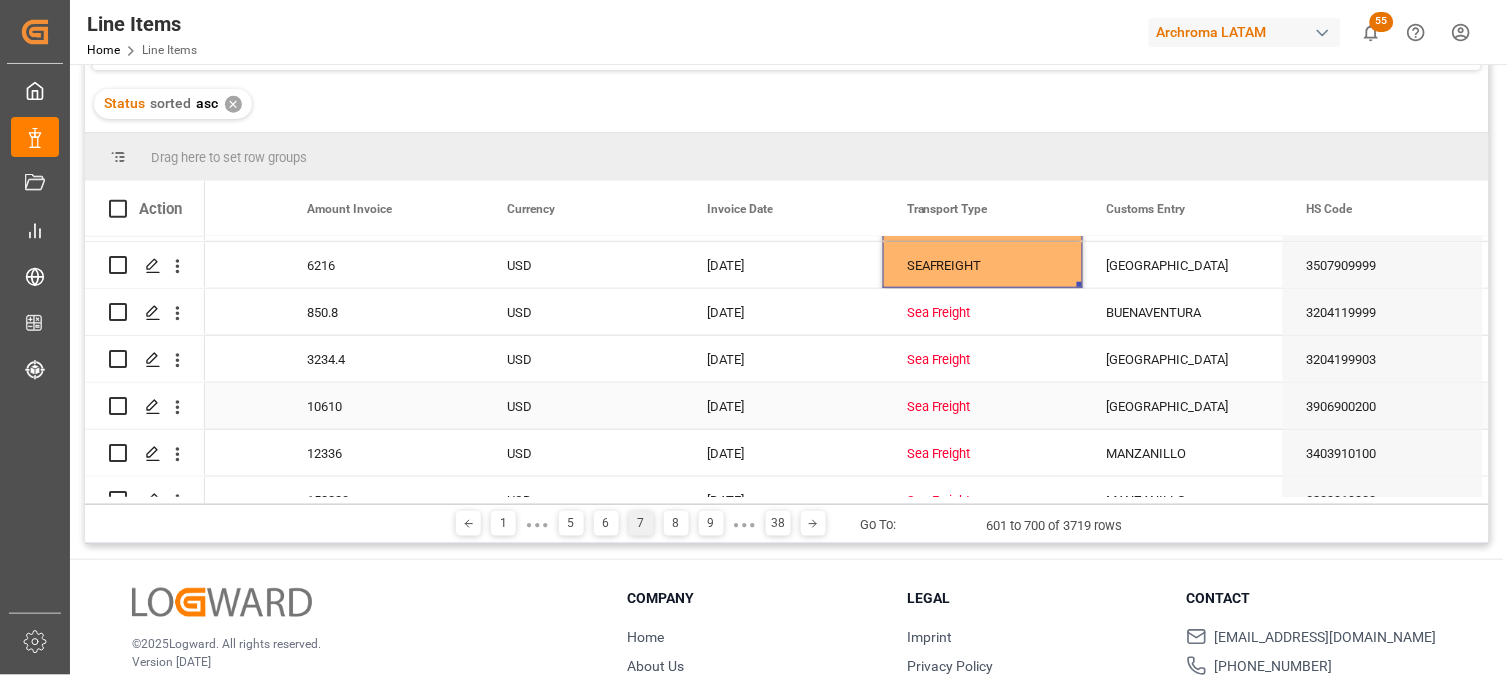 scroll, scrollTop: 2111, scrollLeft: 0, axis: vertical 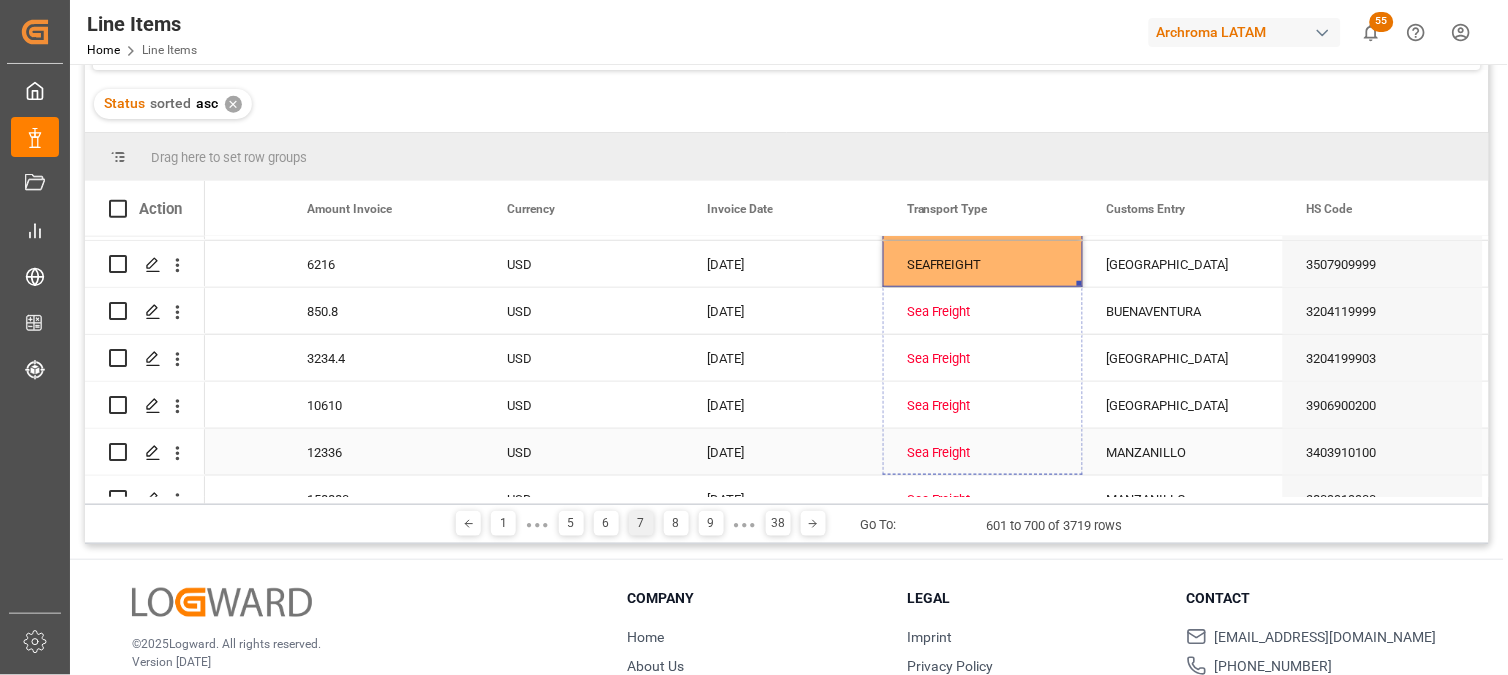 drag, startPoint x: 1080, startPoint y: 283, endPoint x: 1084, endPoint y: 433, distance: 150.05333 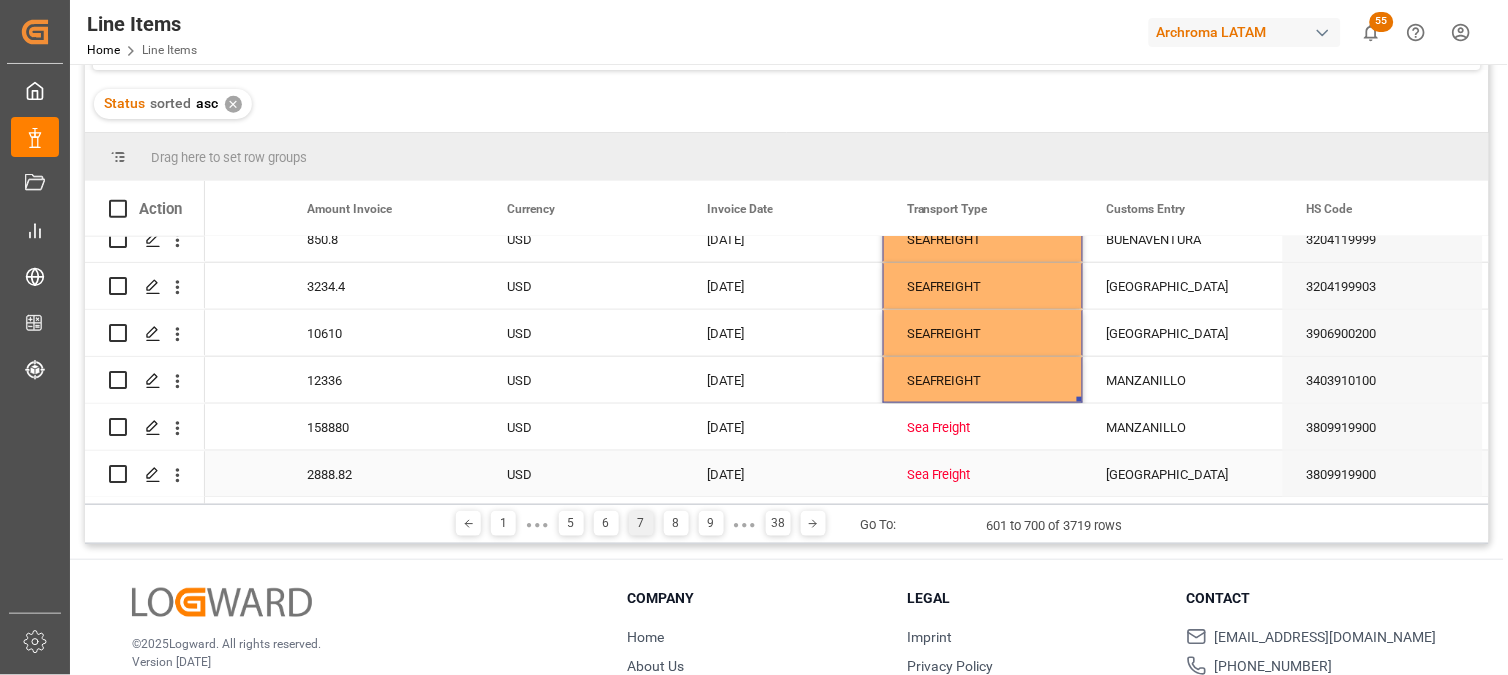 scroll, scrollTop: 2222, scrollLeft: 0, axis: vertical 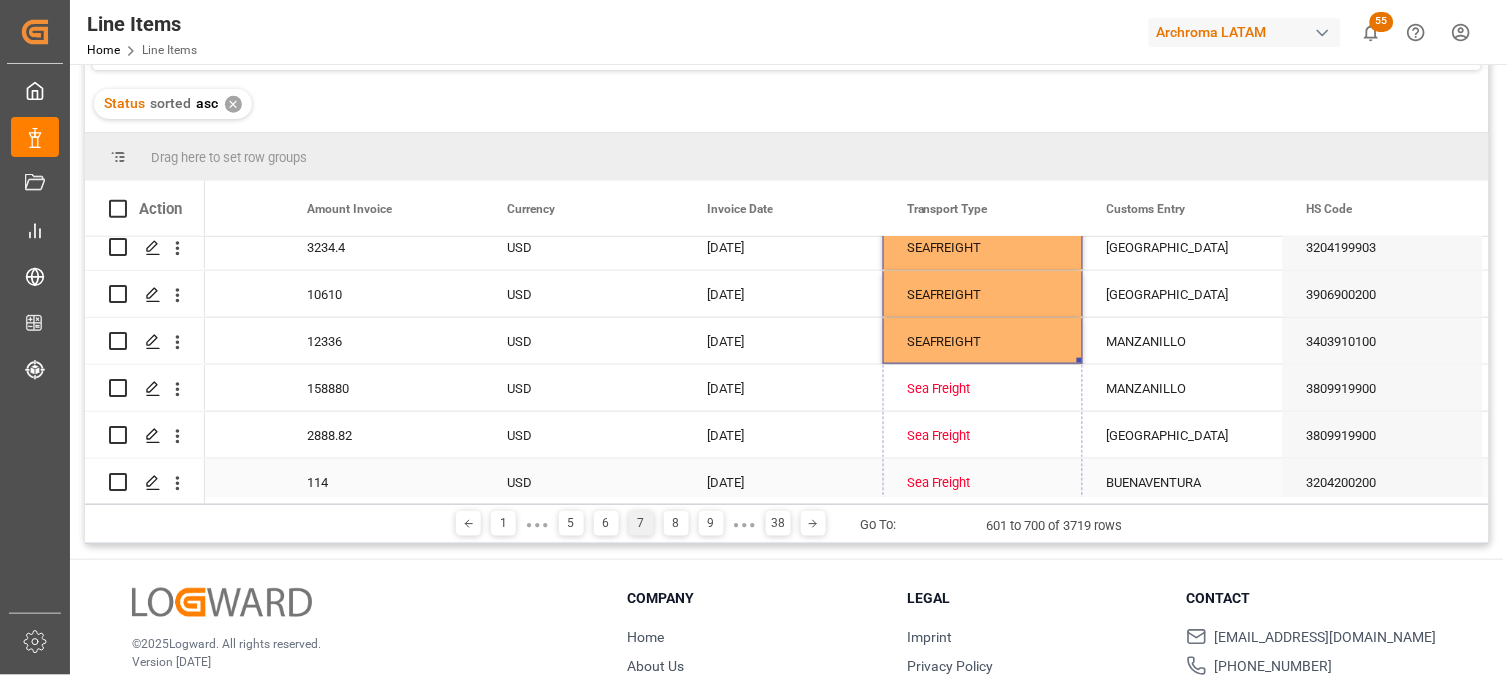 drag, startPoint x: 1078, startPoint y: 360, endPoint x: 1073, endPoint y: 457, distance: 97.128784 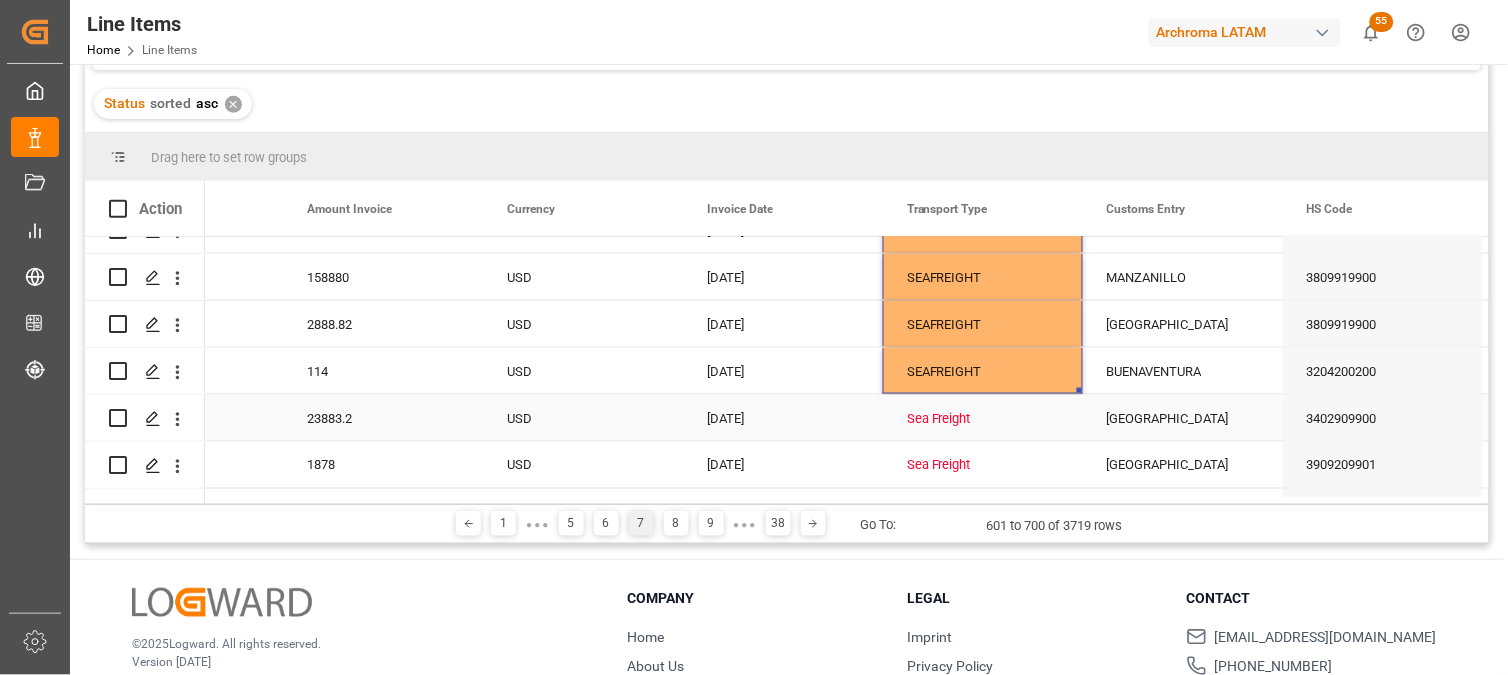 scroll, scrollTop: 2444, scrollLeft: 0, axis: vertical 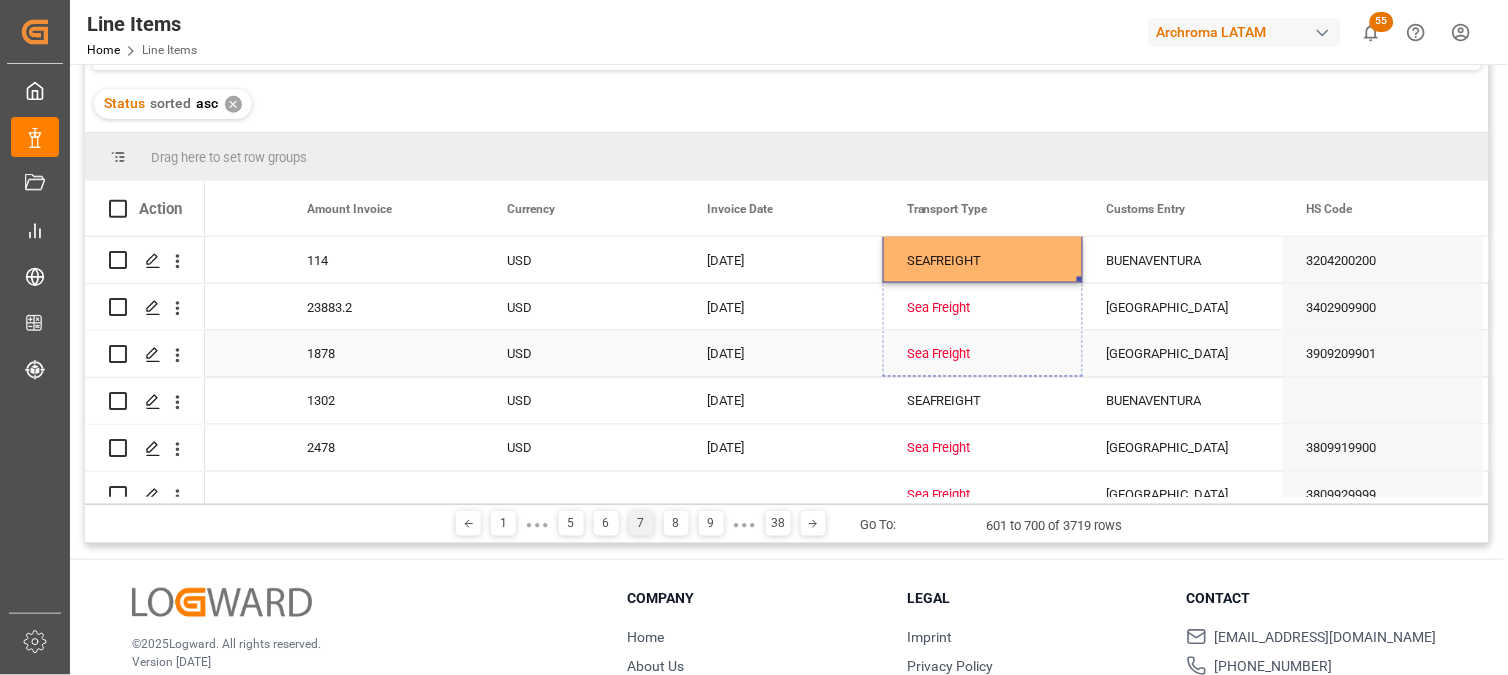 drag, startPoint x: 1078, startPoint y: 277, endPoint x: 1071, endPoint y: 334, distance: 57.428215 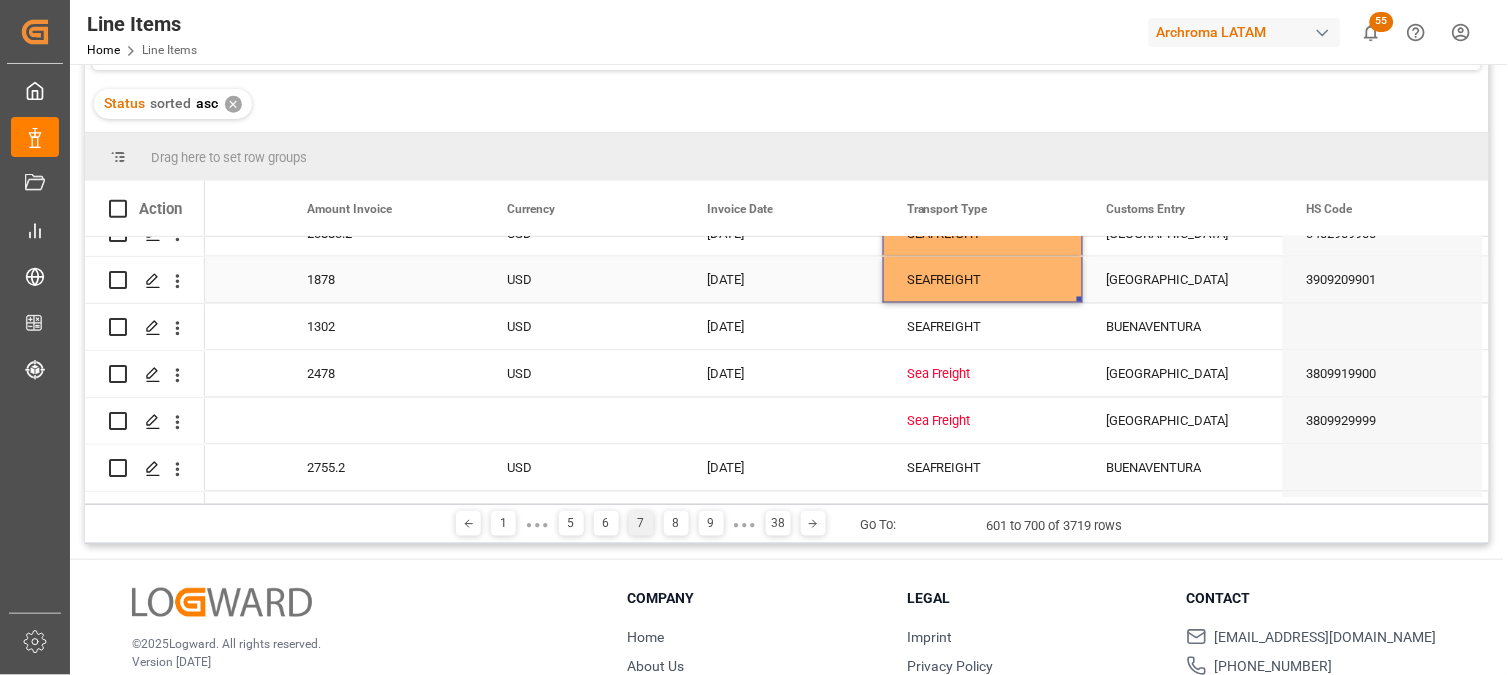 scroll, scrollTop: 2555, scrollLeft: 0, axis: vertical 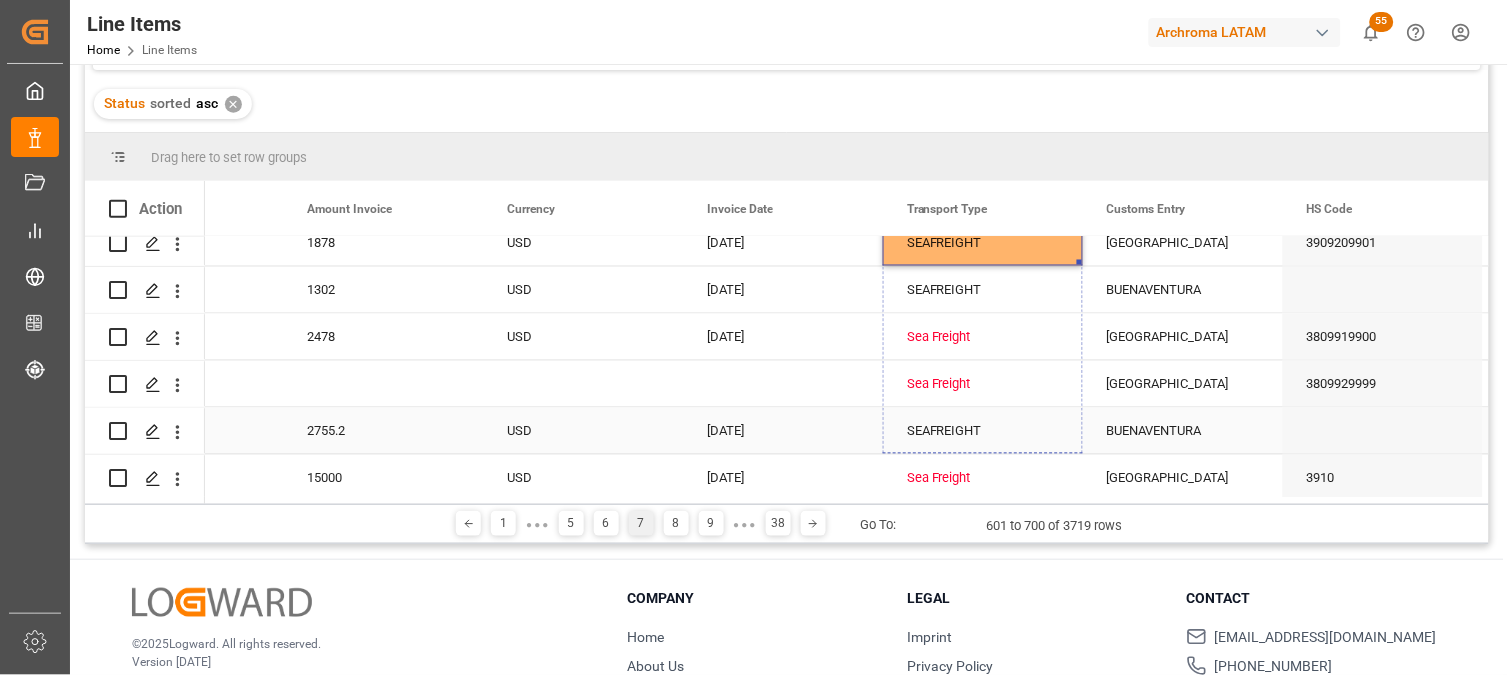 drag, startPoint x: 1077, startPoint y: 263, endPoint x: 1078, endPoint y: 412, distance: 149.00336 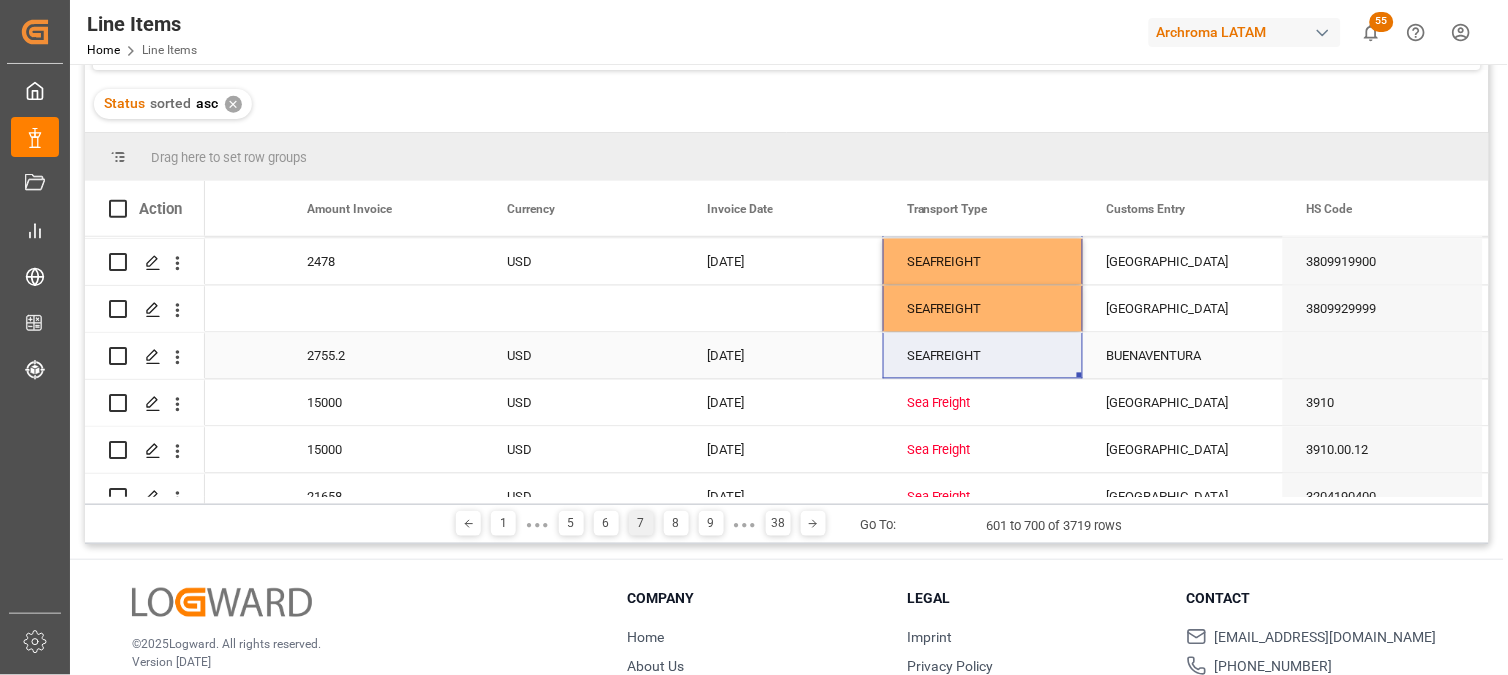 scroll, scrollTop: 2666, scrollLeft: 0, axis: vertical 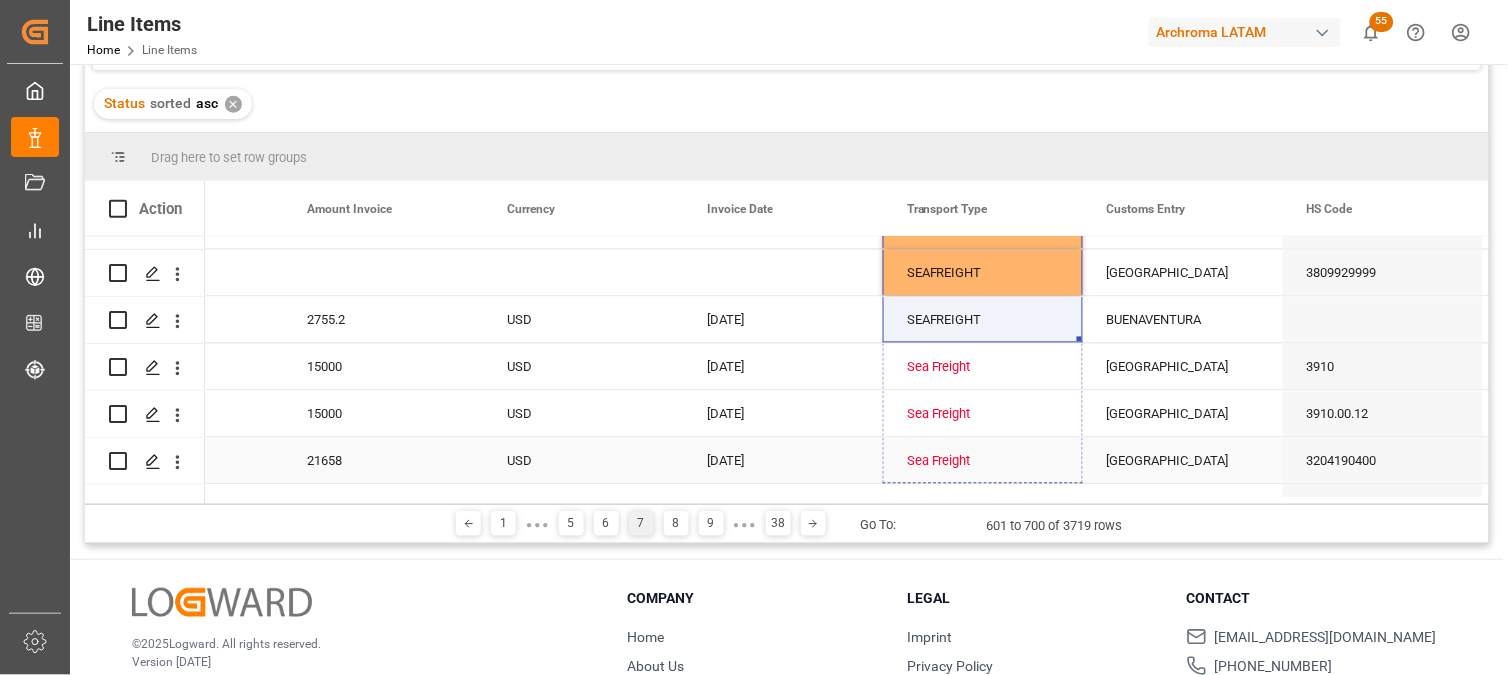drag, startPoint x: 1078, startPoint y: 337, endPoint x: 1074, endPoint y: 465, distance: 128.06248 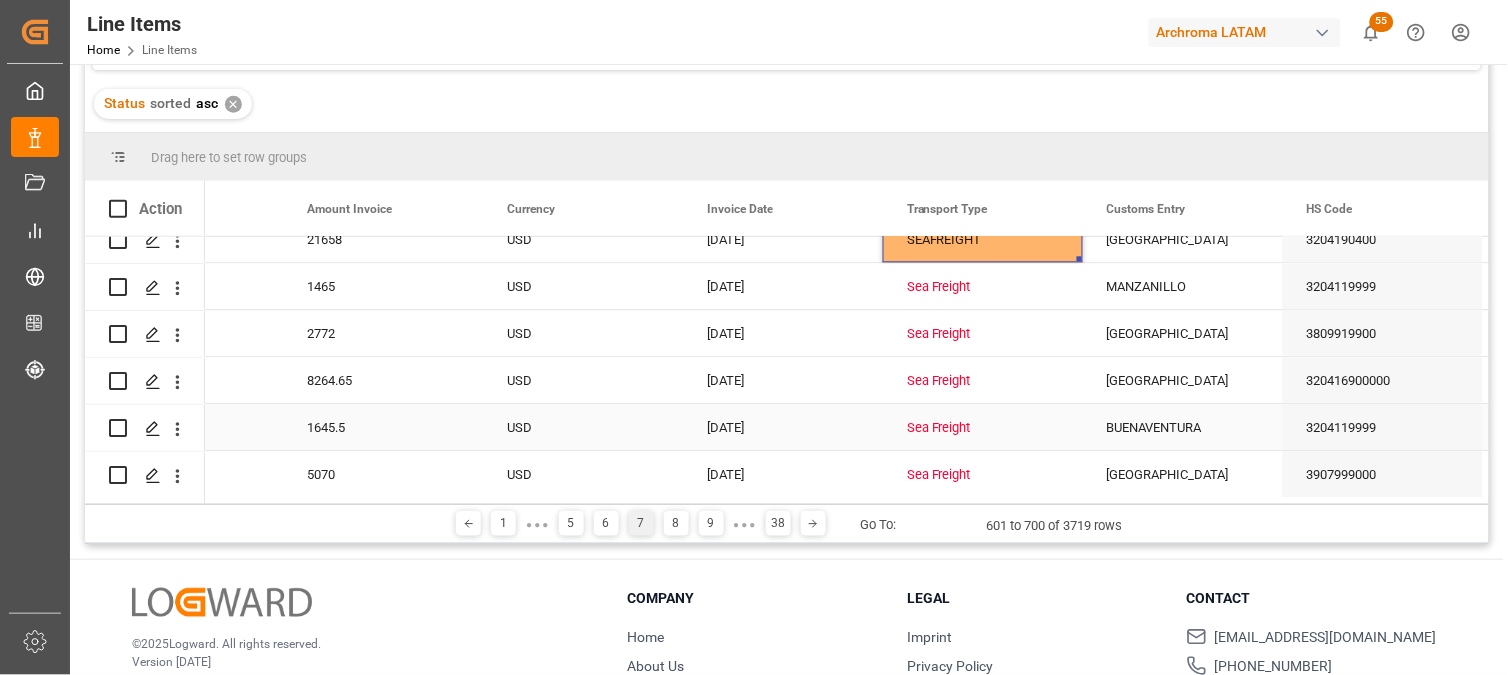 scroll, scrollTop: 2888, scrollLeft: 0, axis: vertical 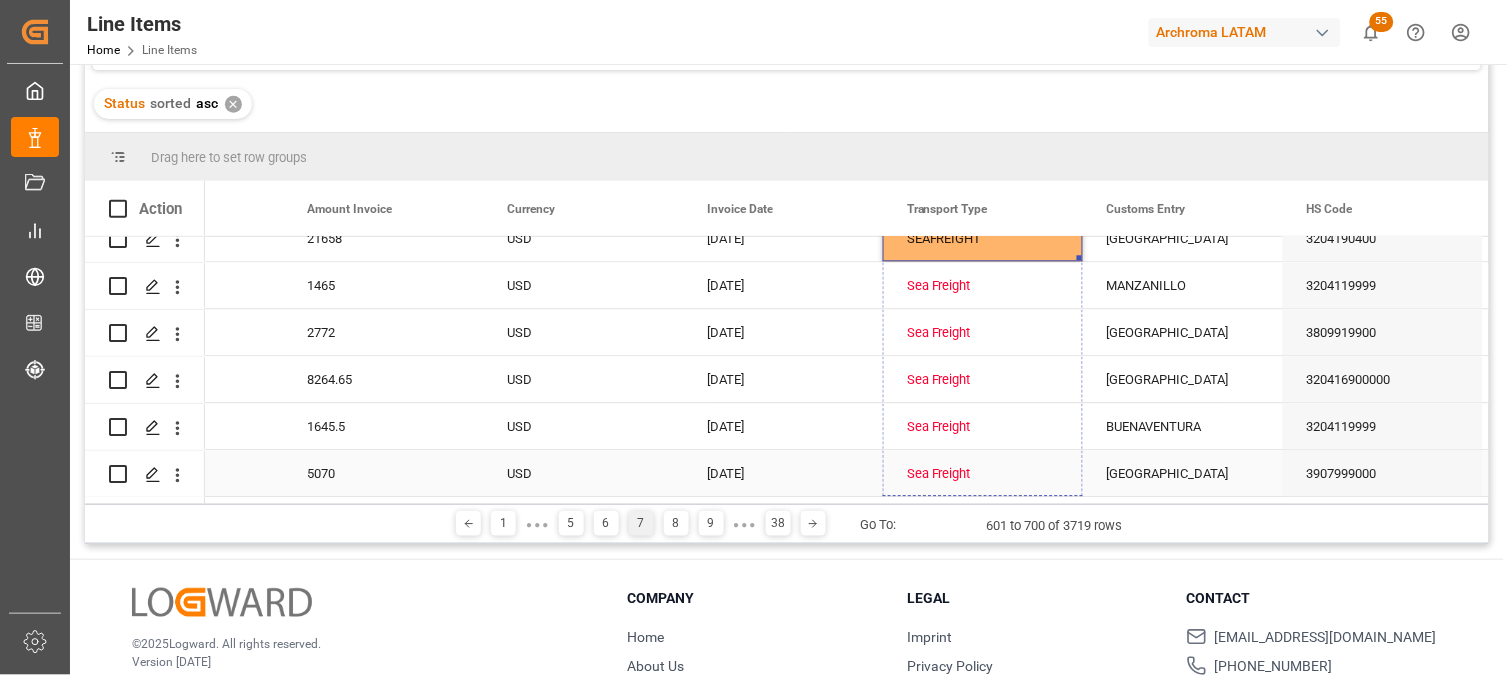 drag, startPoint x: 1077, startPoint y: 257, endPoint x: 1074, endPoint y: 461, distance: 204.02206 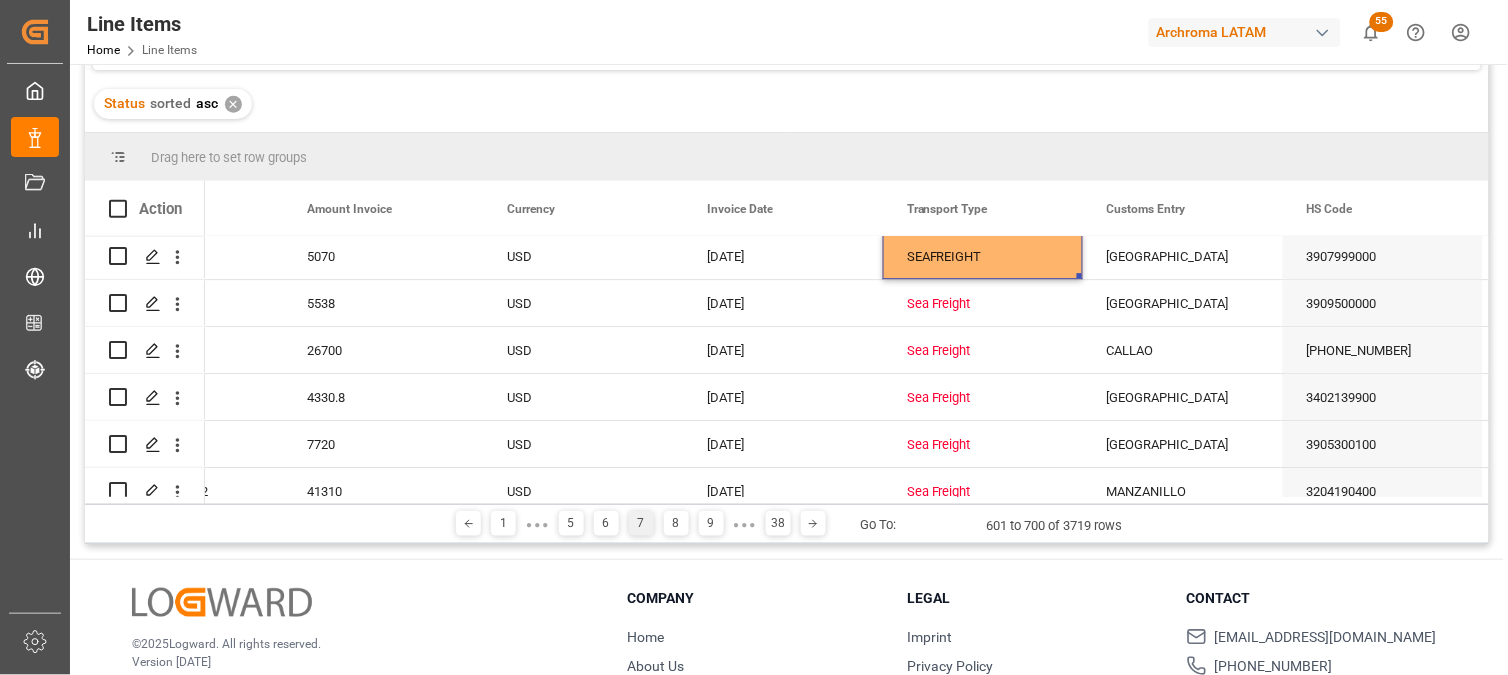 scroll, scrollTop: 3111, scrollLeft: 0, axis: vertical 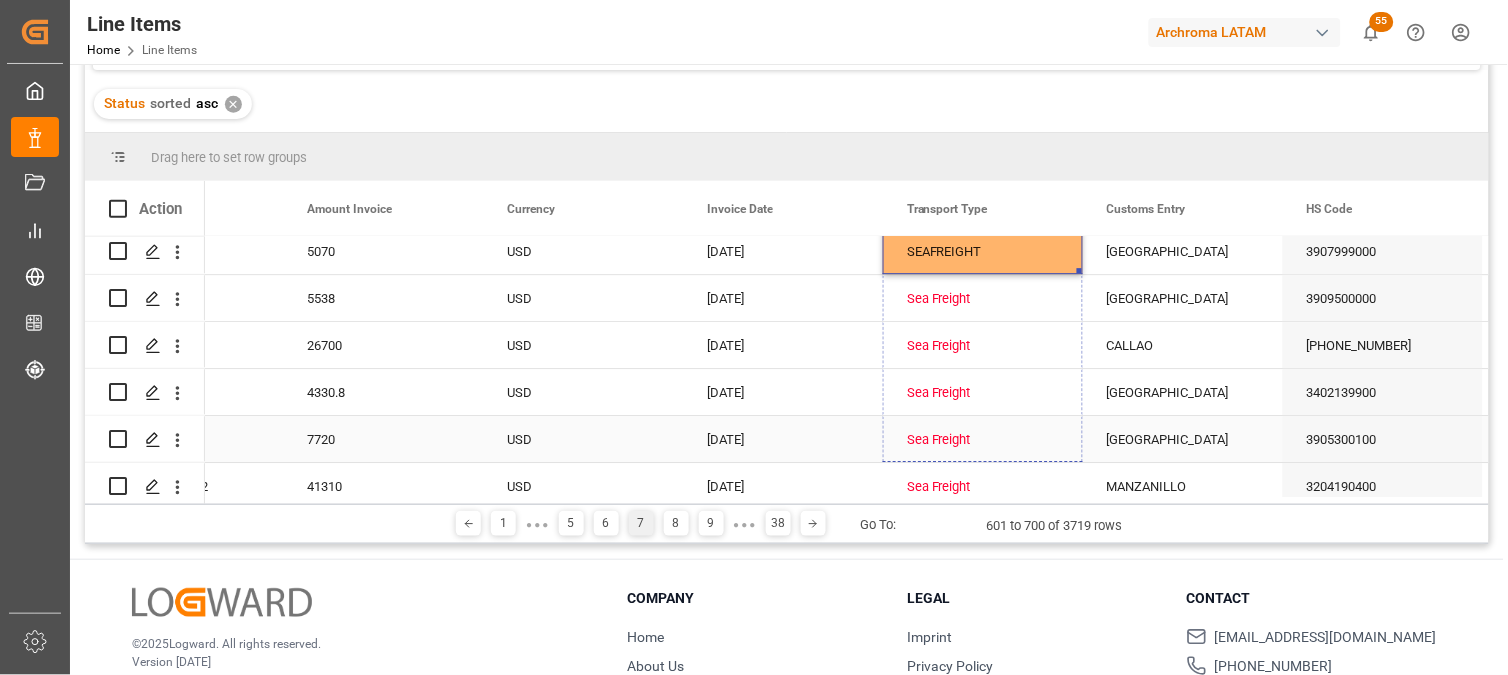 drag, startPoint x: 1077, startPoint y: 267, endPoint x: 1085, endPoint y: 457, distance: 190.16835 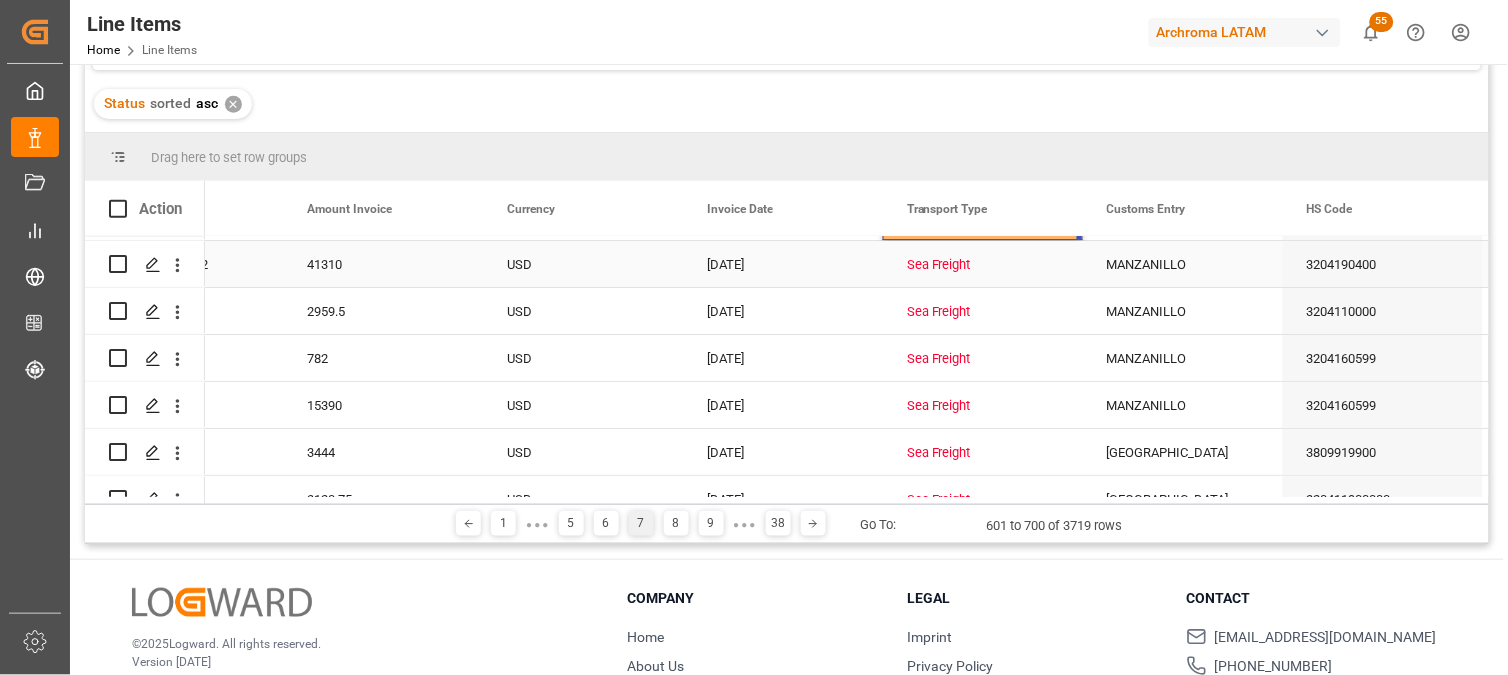 scroll, scrollTop: 3222, scrollLeft: 0, axis: vertical 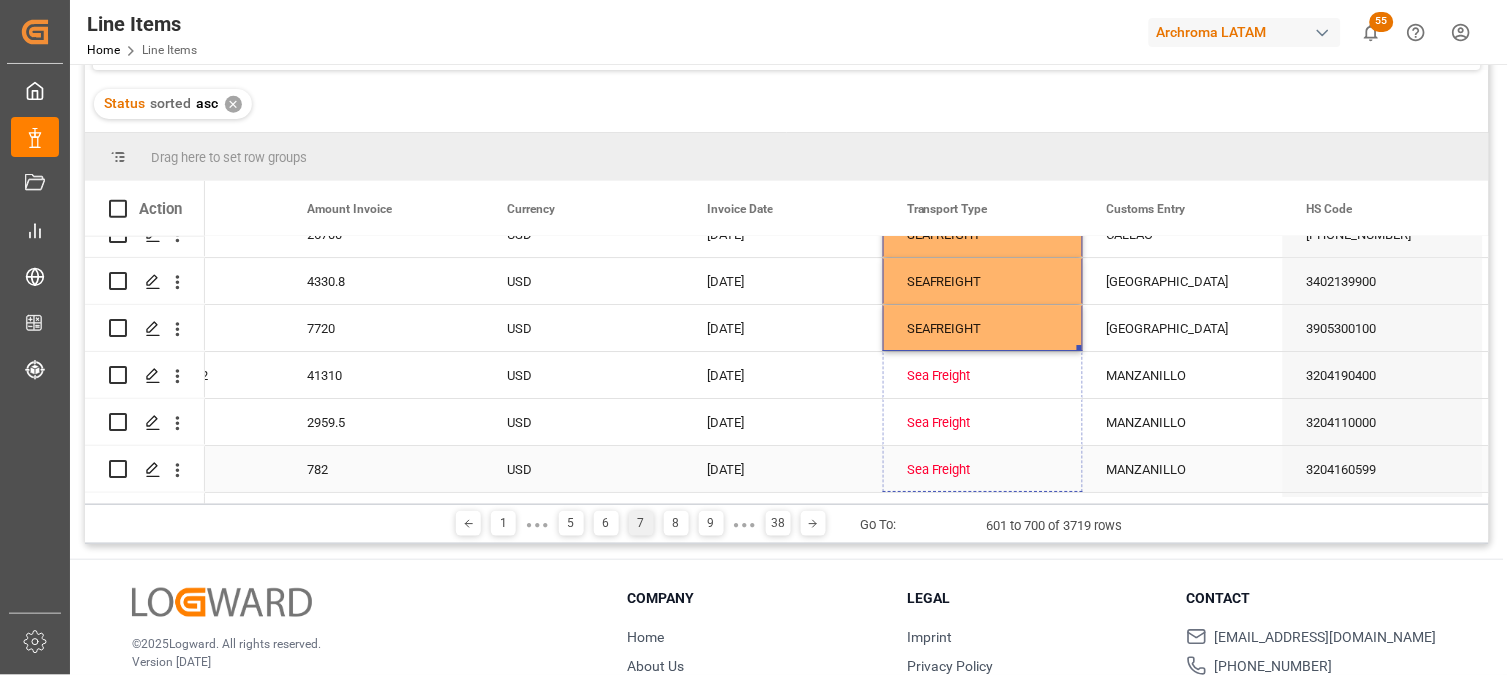 drag, startPoint x: 1078, startPoint y: 348, endPoint x: 1091, endPoint y: 451, distance: 103.81715 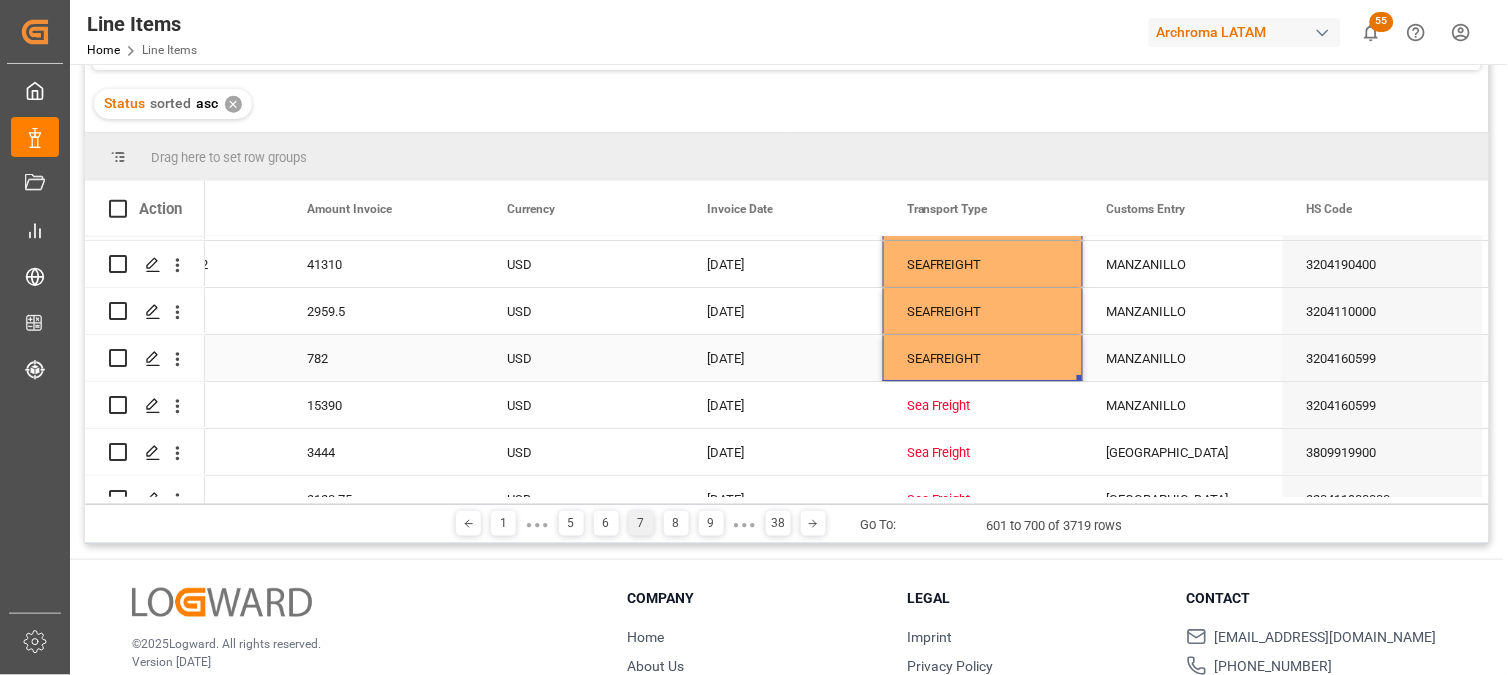 scroll, scrollTop: 3444, scrollLeft: 0, axis: vertical 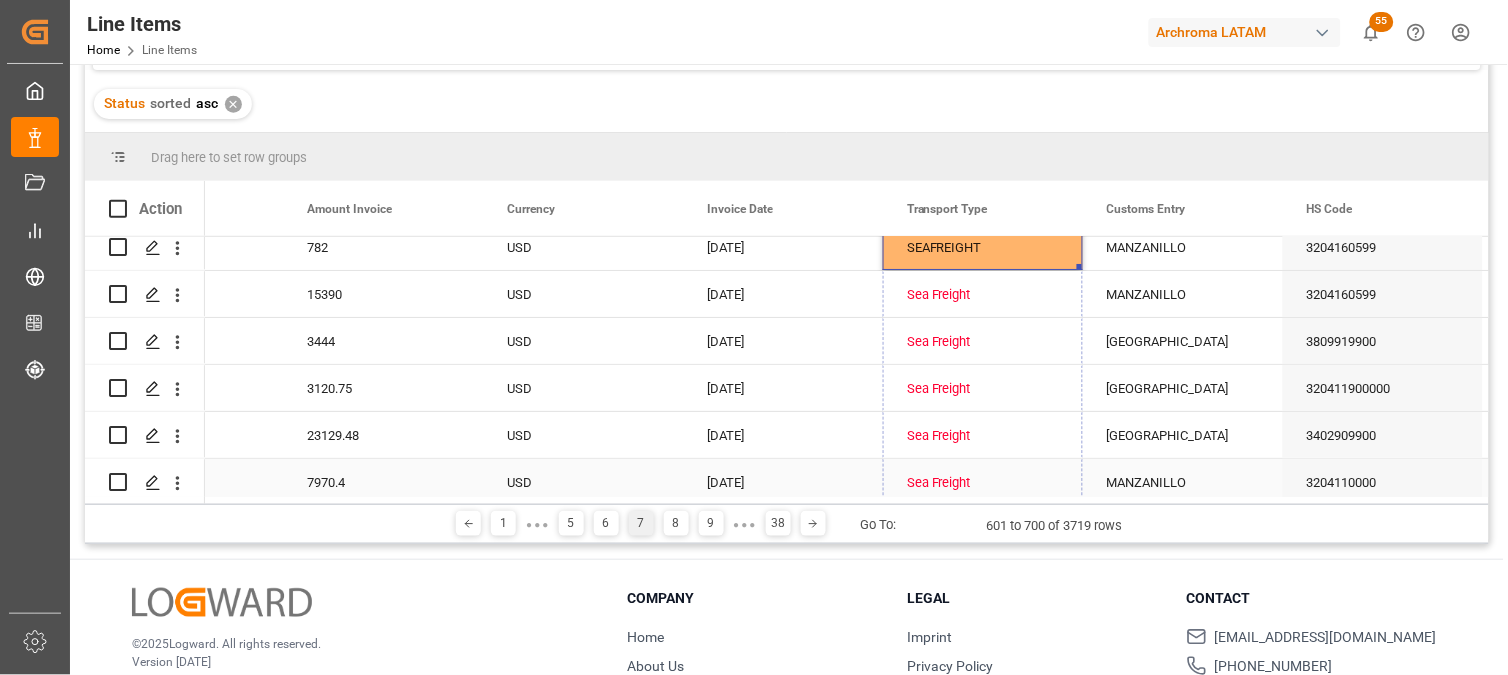 drag, startPoint x: 1080, startPoint y: 267, endPoint x: 1064, endPoint y: 467, distance: 200.63898 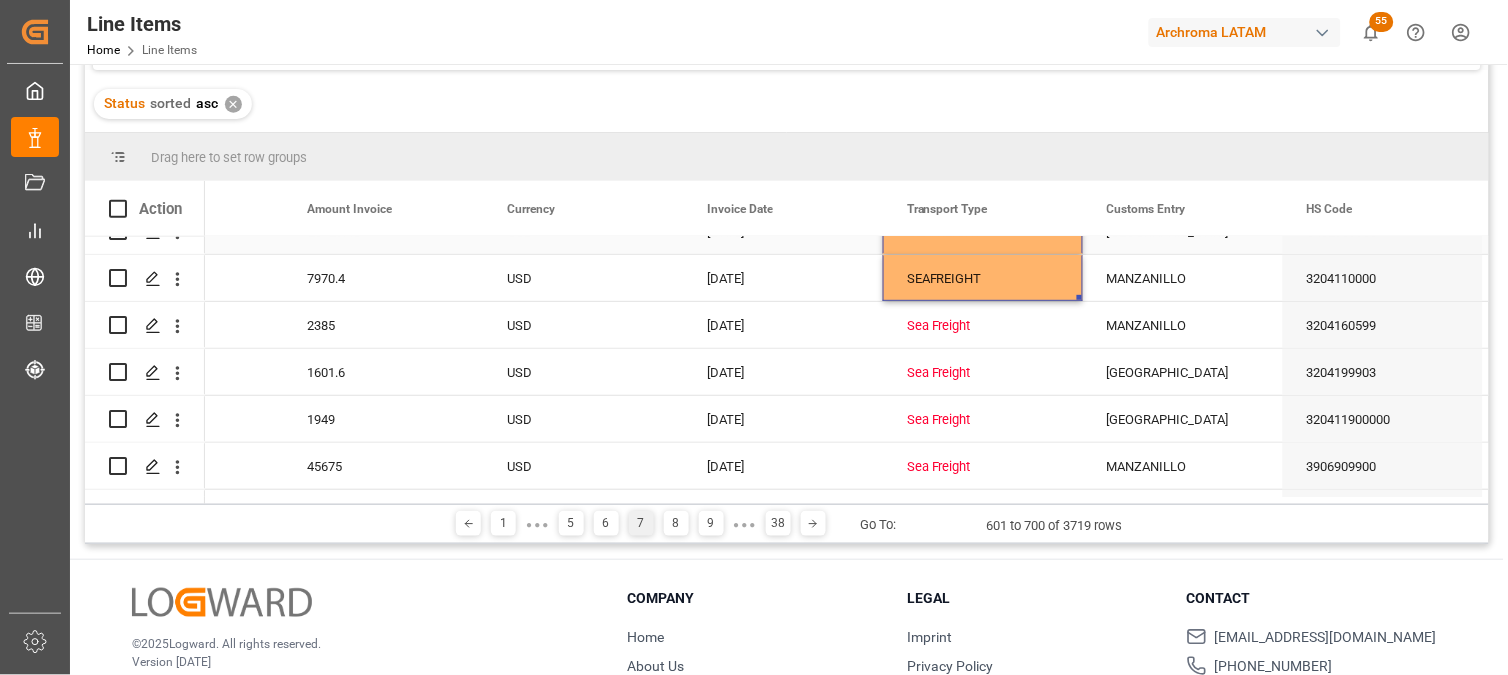 scroll, scrollTop: 3666, scrollLeft: 0, axis: vertical 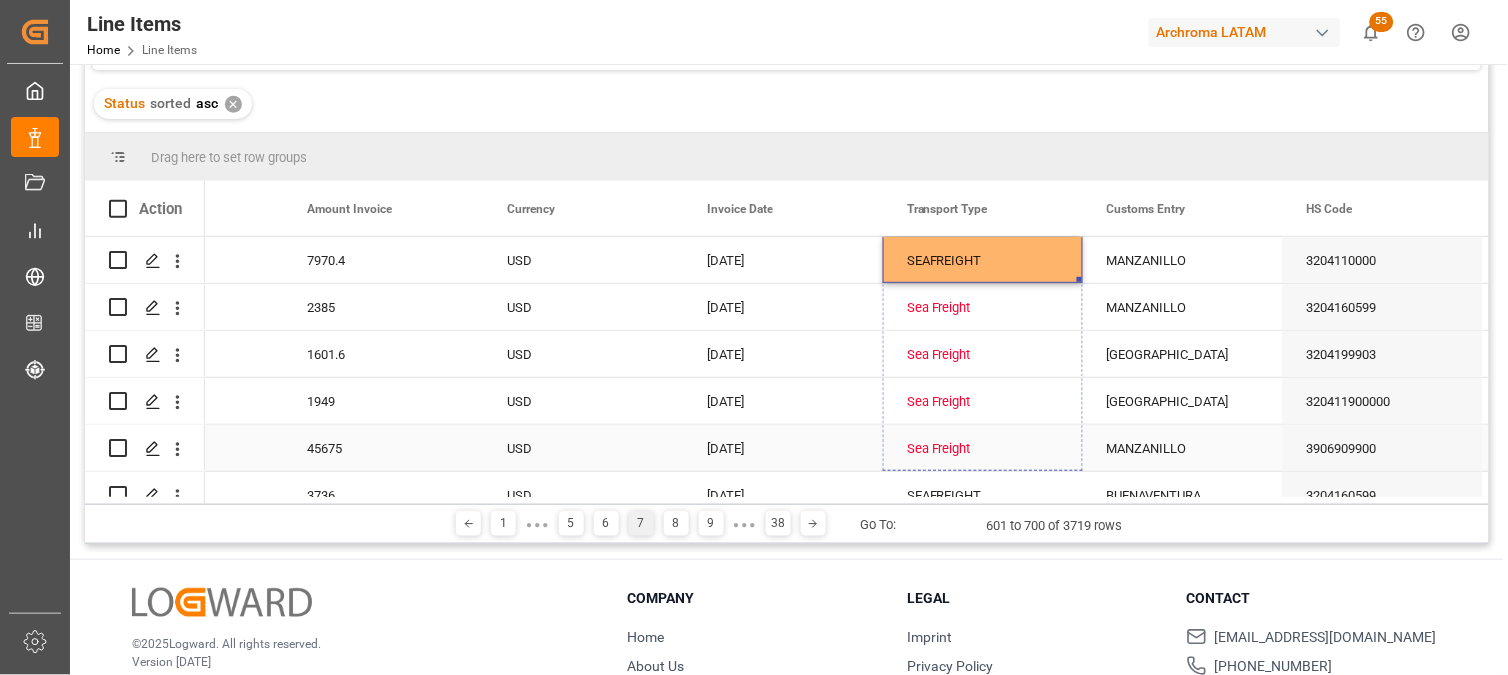 drag, startPoint x: 1078, startPoint y: 277, endPoint x: 1070, endPoint y: 457, distance: 180.17769 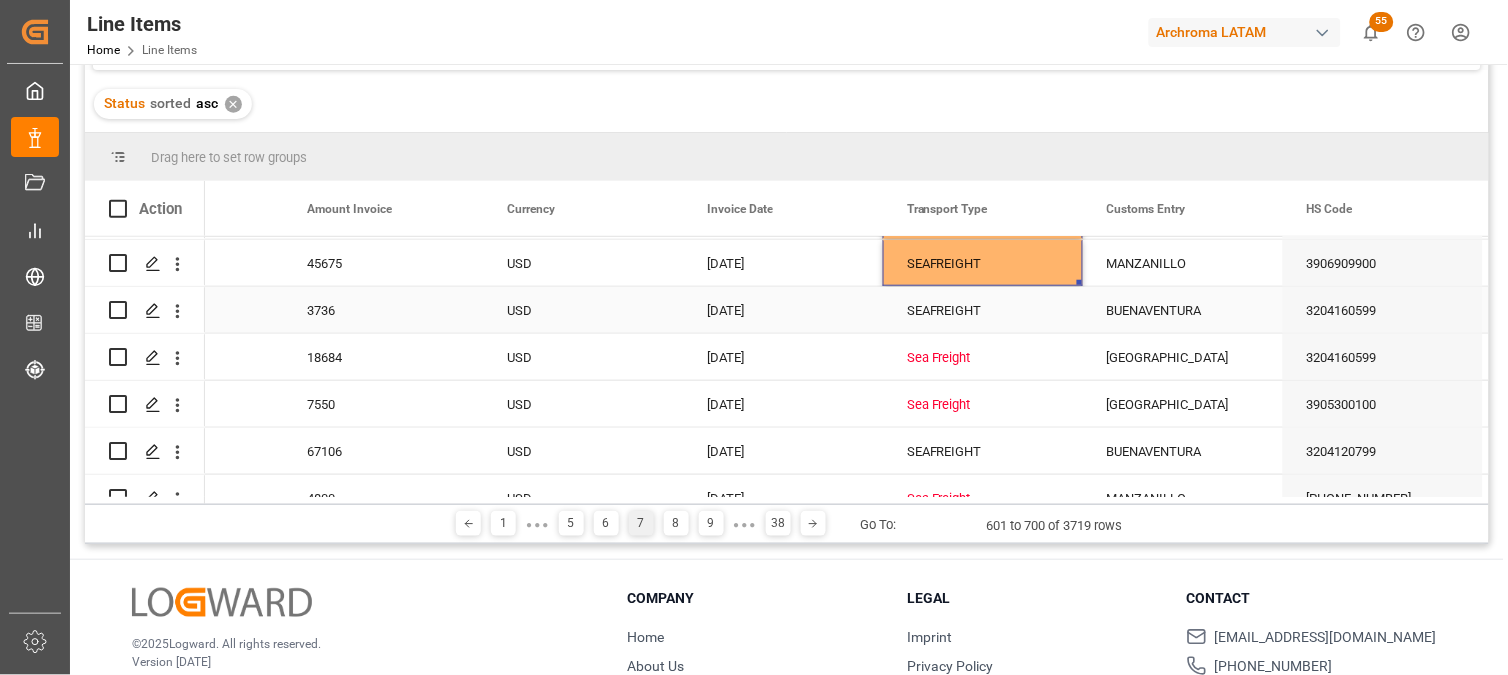 scroll, scrollTop: 3888, scrollLeft: 0, axis: vertical 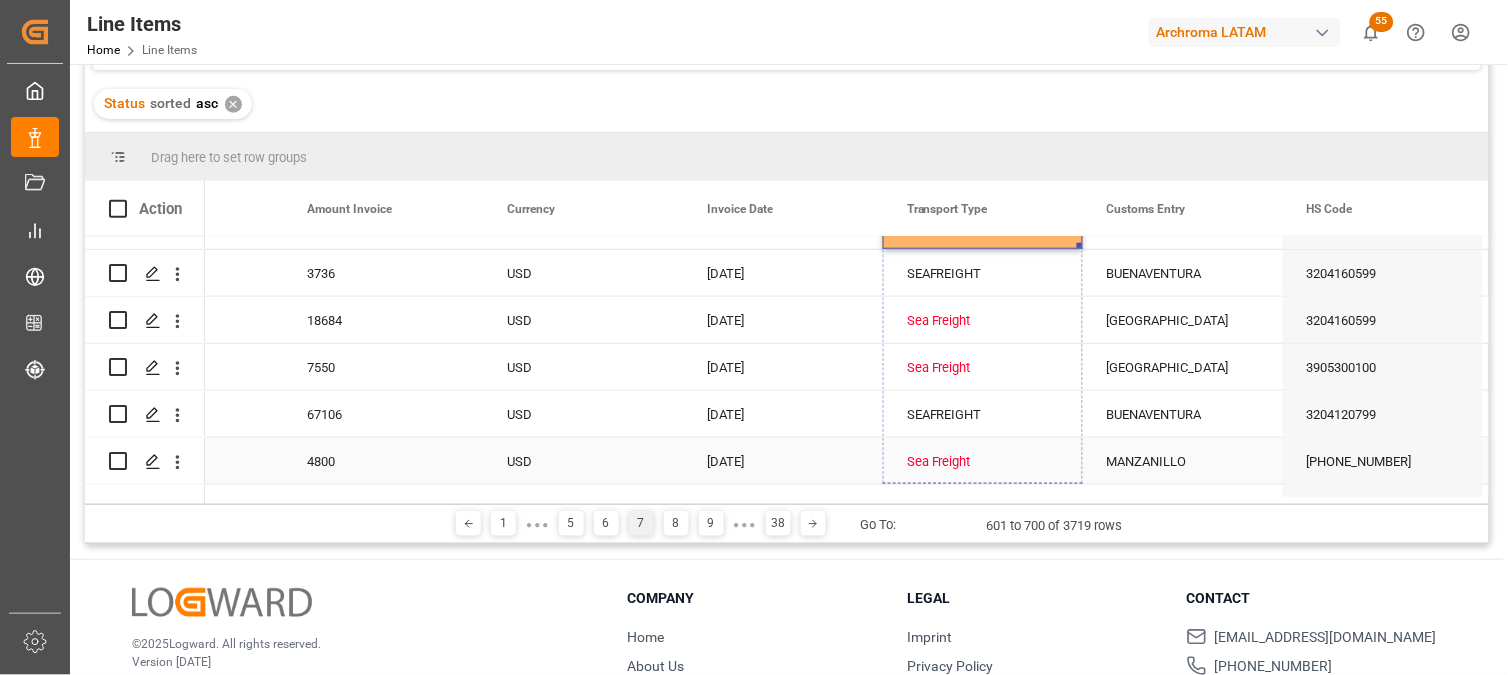 drag, startPoint x: 1080, startPoint y: 245, endPoint x: 1064, endPoint y: 457, distance: 212.60292 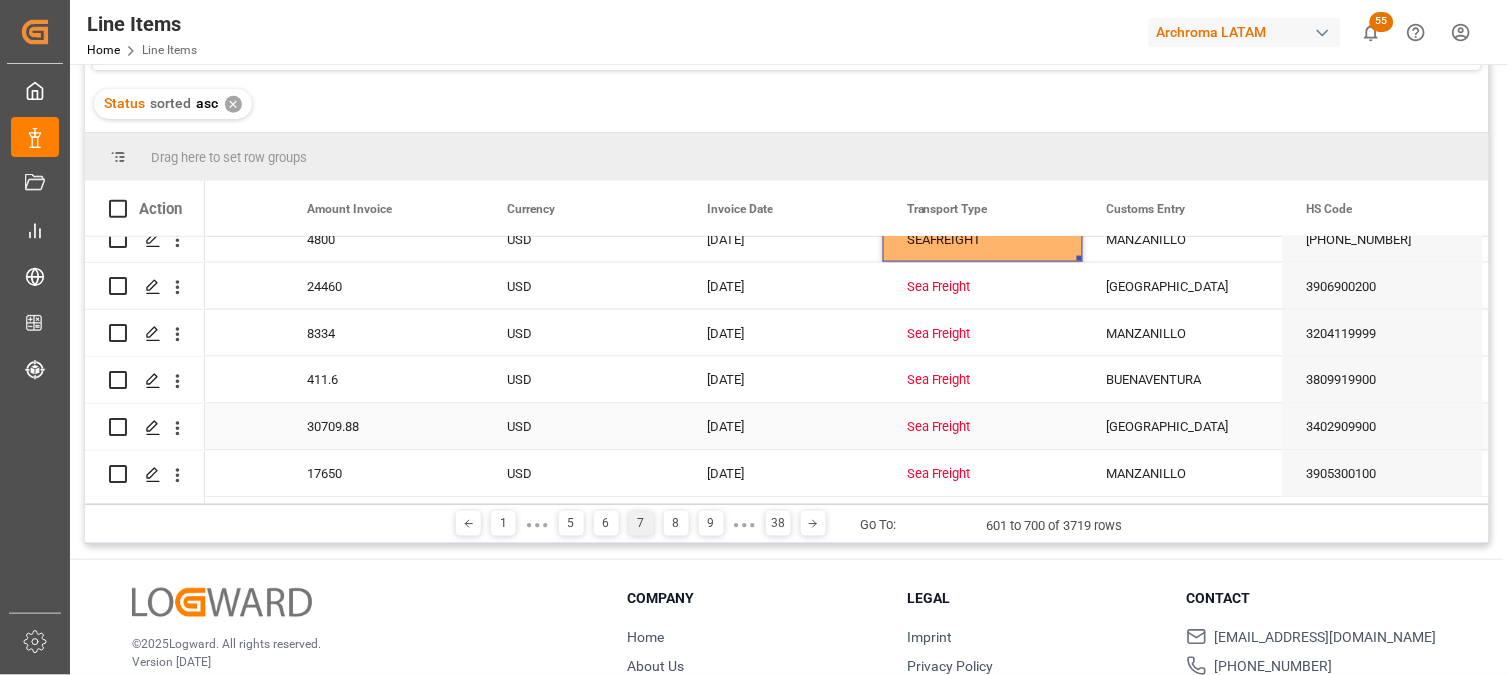 scroll, scrollTop: 4111, scrollLeft: 0, axis: vertical 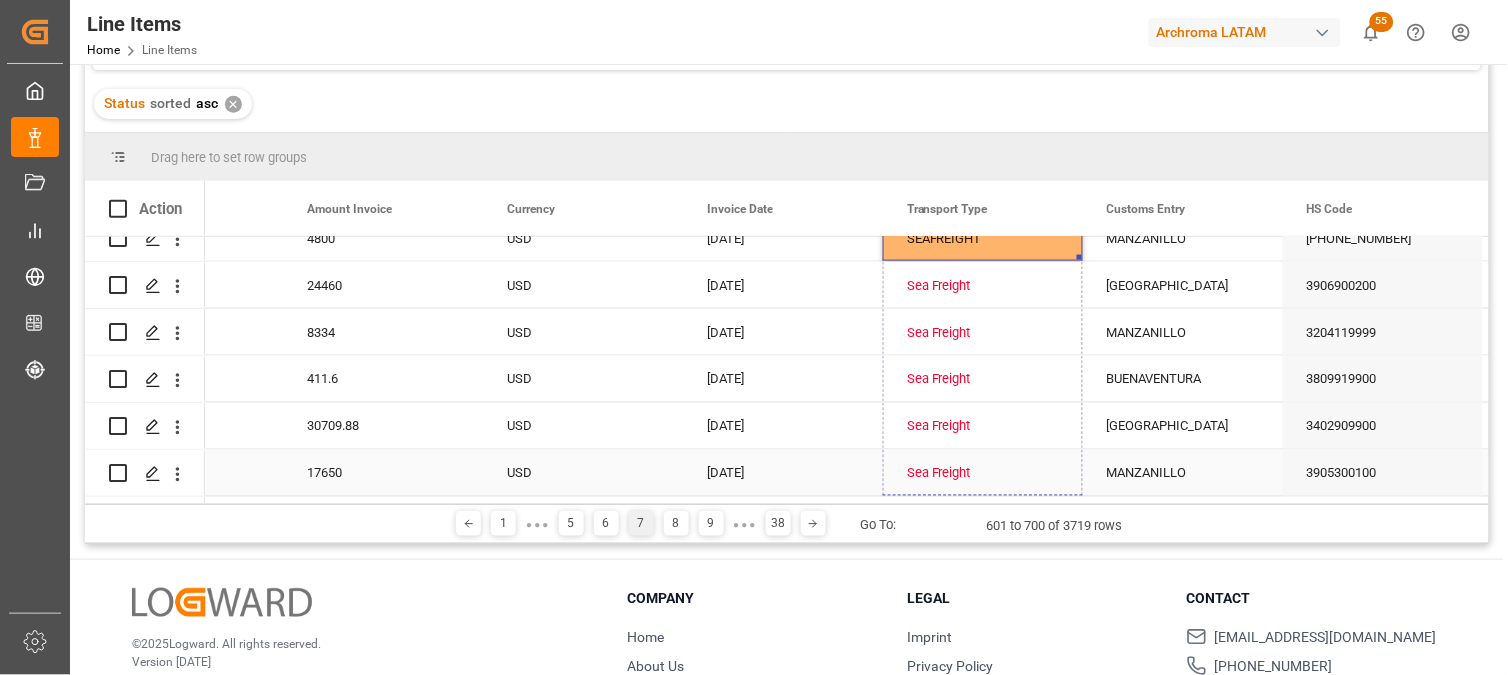 drag, startPoint x: 1078, startPoint y: 257, endPoint x: 1071, endPoint y: 460, distance: 203.12065 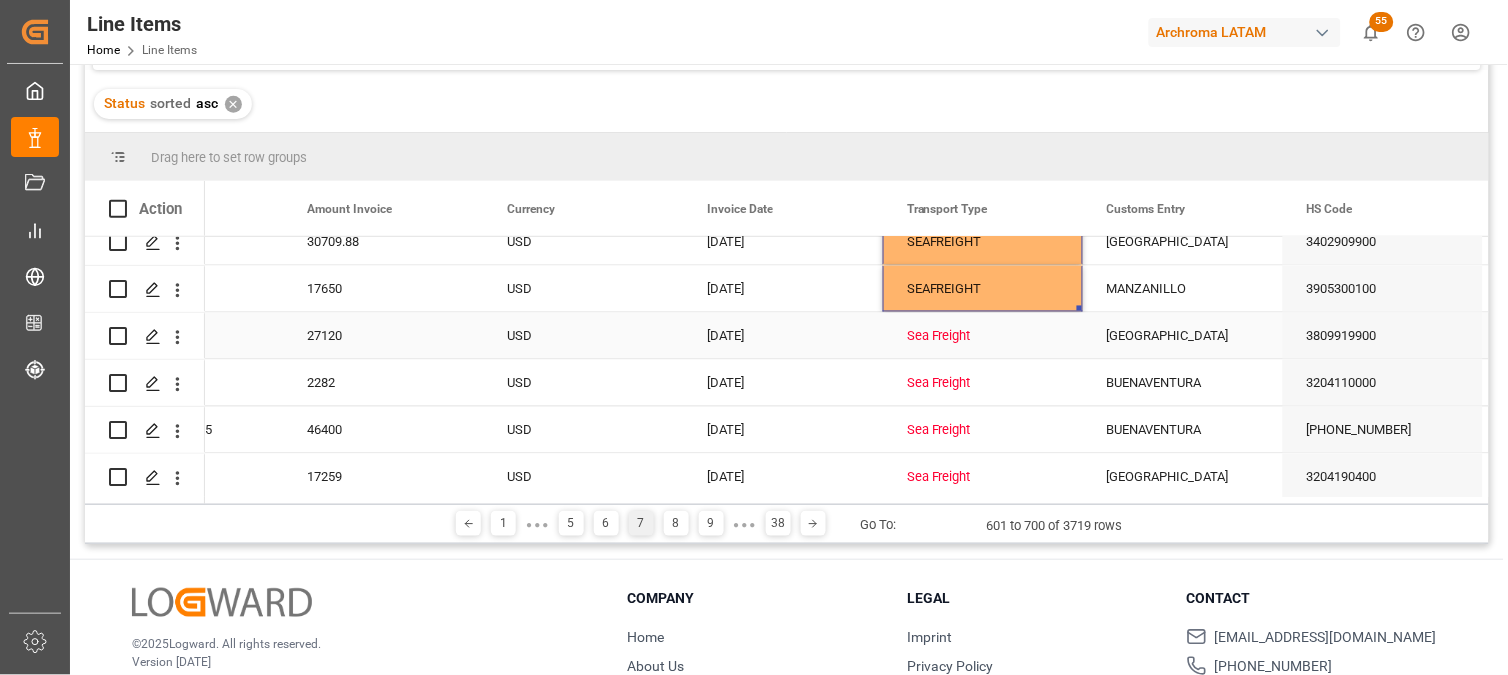 scroll, scrollTop: 4333, scrollLeft: 0, axis: vertical 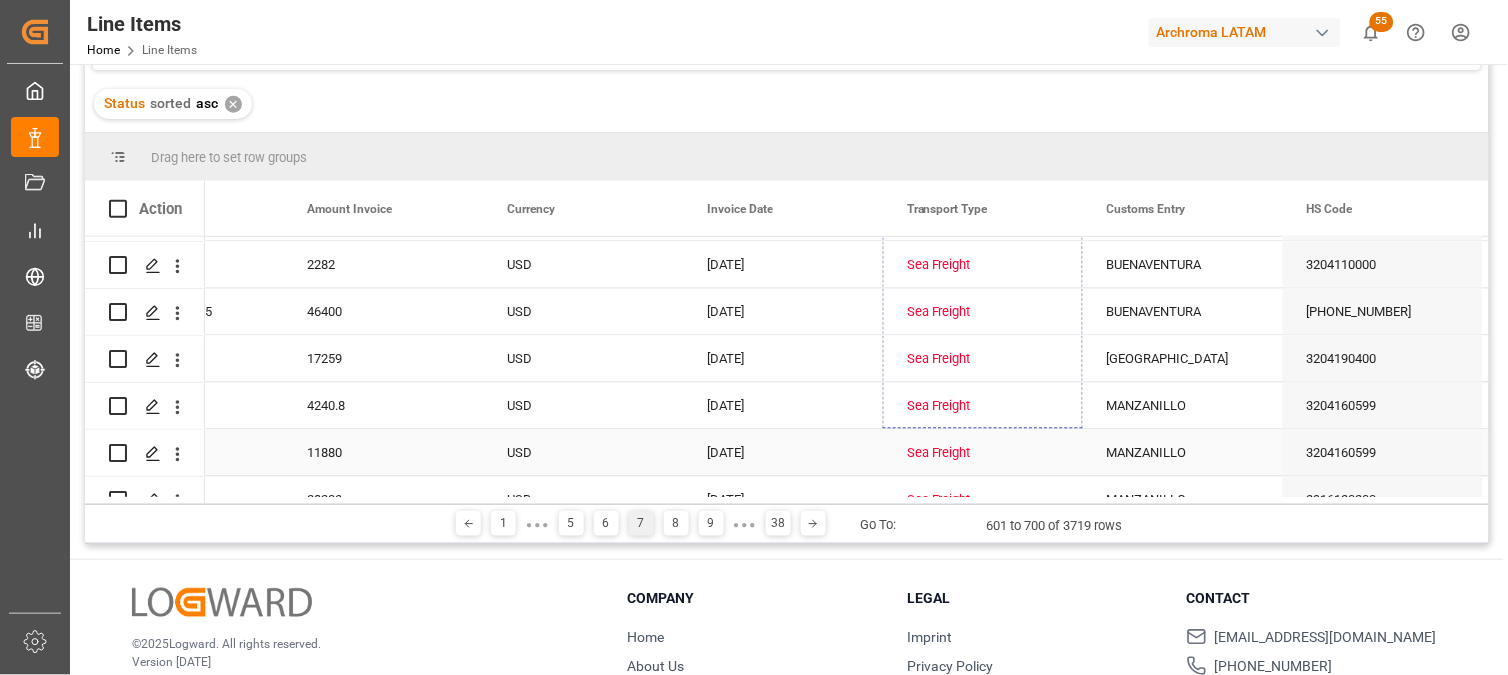drag, startPoint x: 1077, startPoint y: 270, endPoint x: 1046, endPoint y: 484, distance: 216.23367 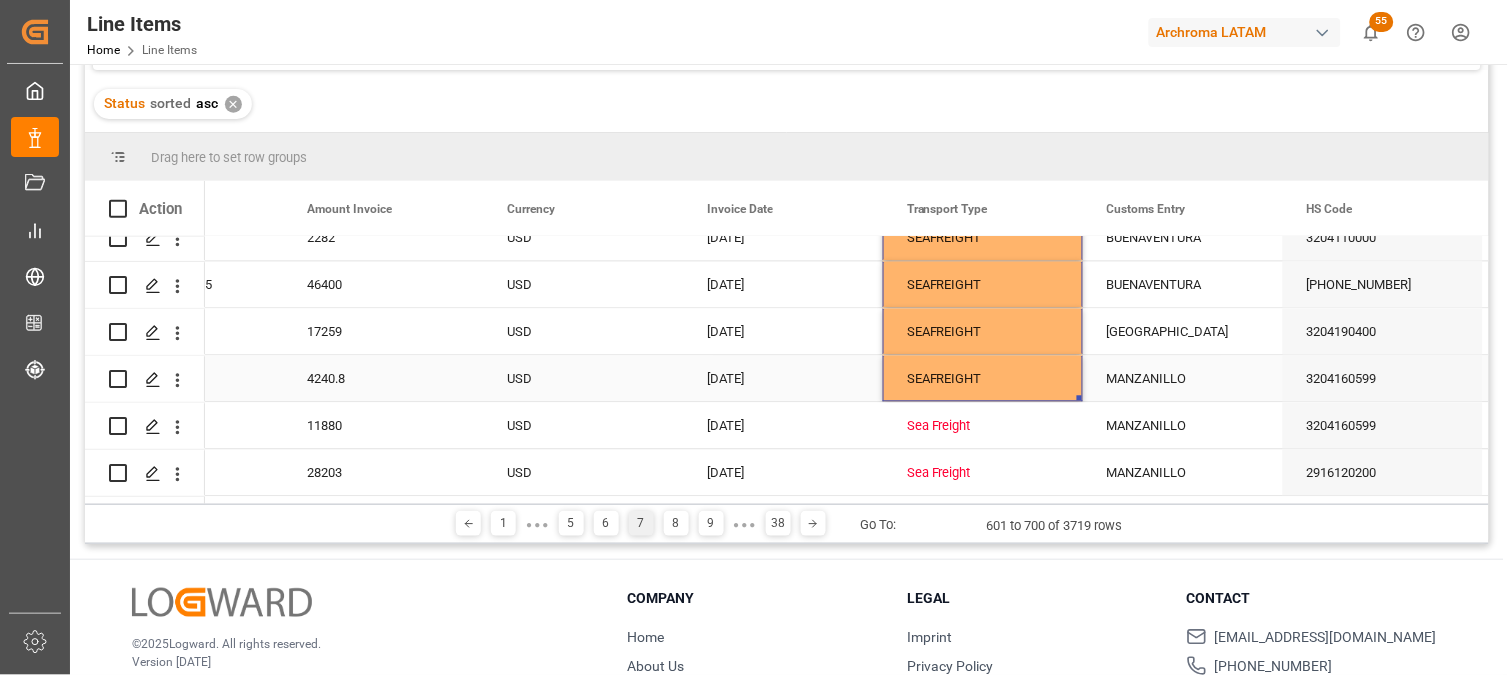 scroll, scrollTop: 4445, scrollLeft: 0, axis: vertical 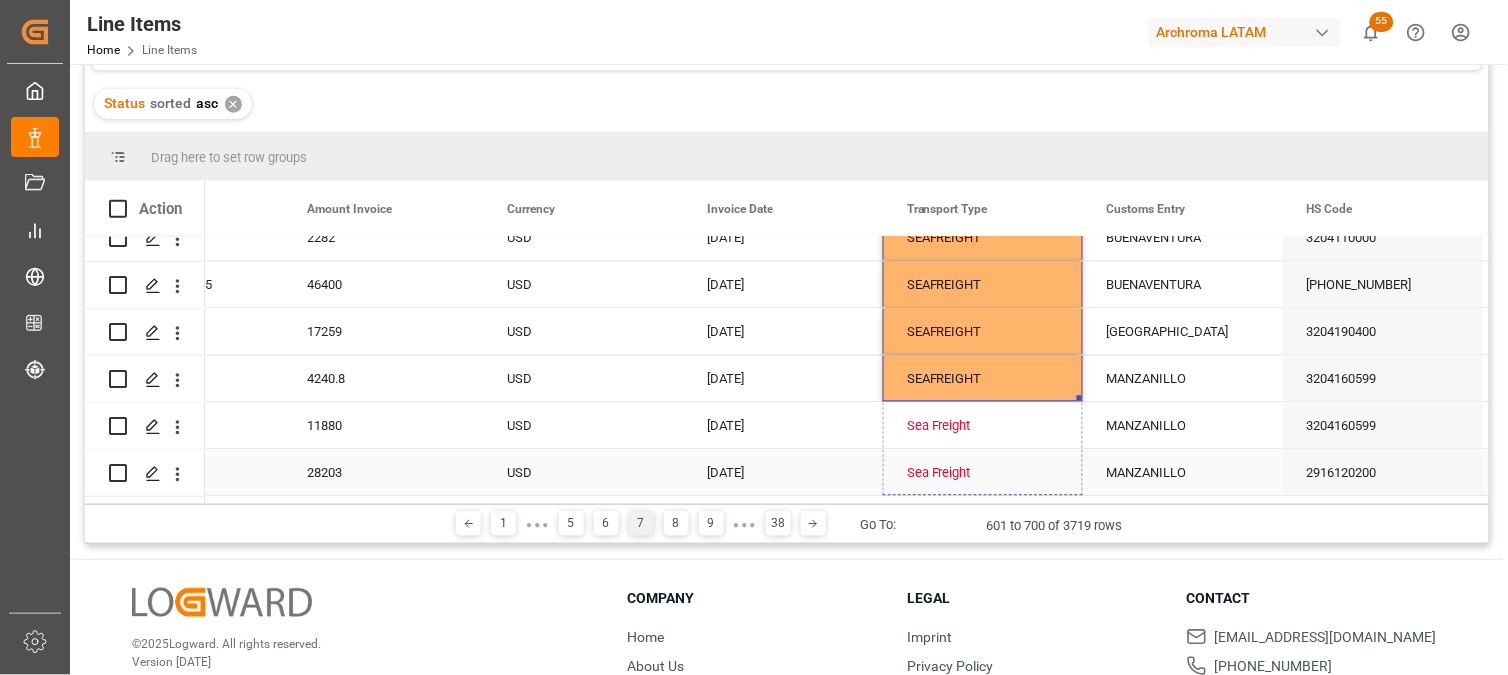 drag, startPoint x: 1081, startPoint y: 391, endPoint x: 1078, endPoint y: 464, distance: 73.061615 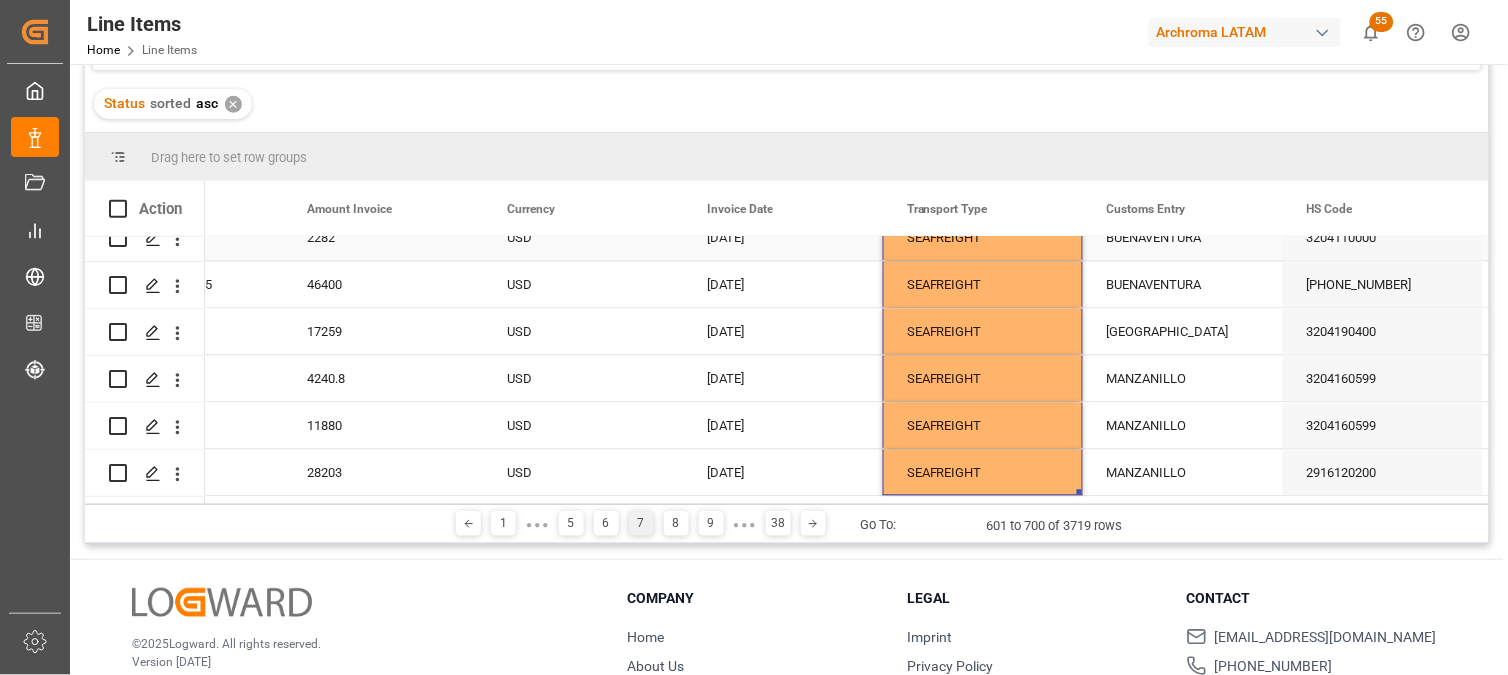scroll, scrollTop: 4334, scrollLeft: 0, axis: vertical 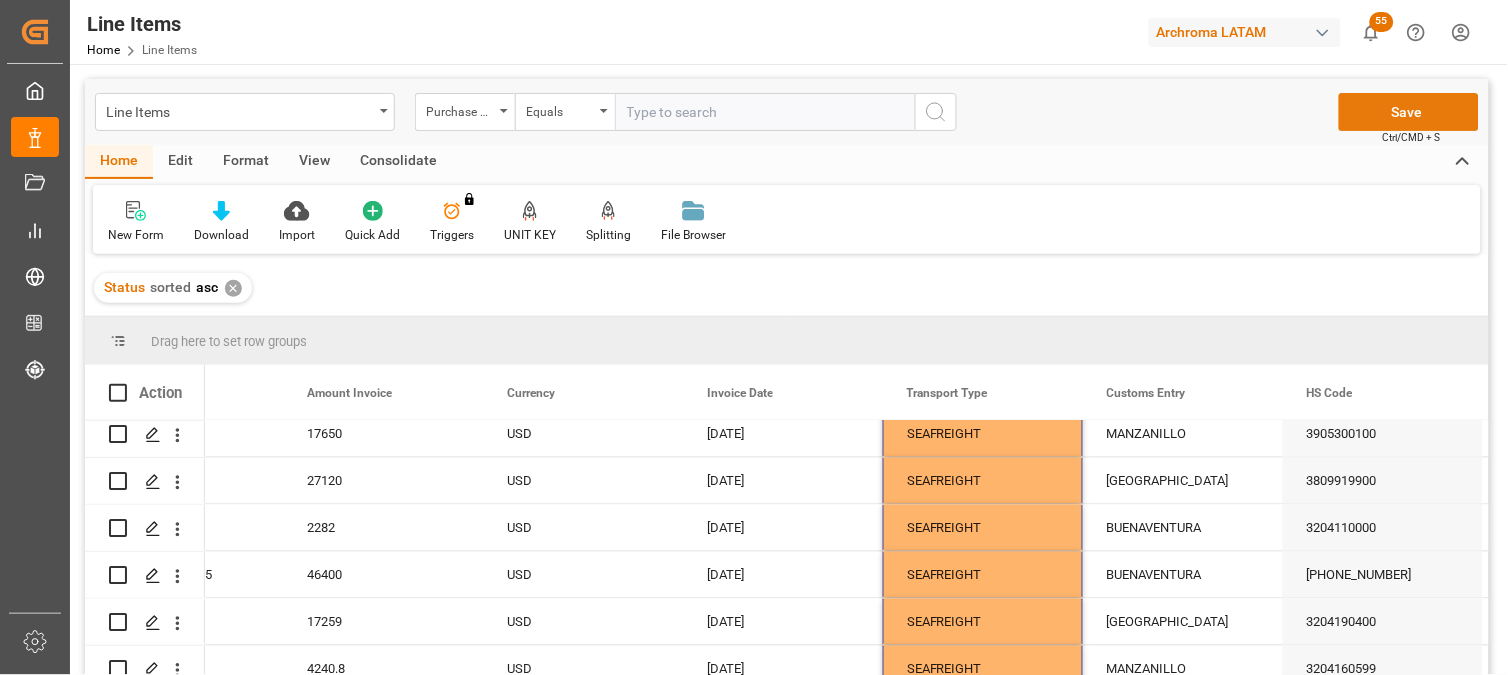 click on "Save" at bounding box center (1409, 112) 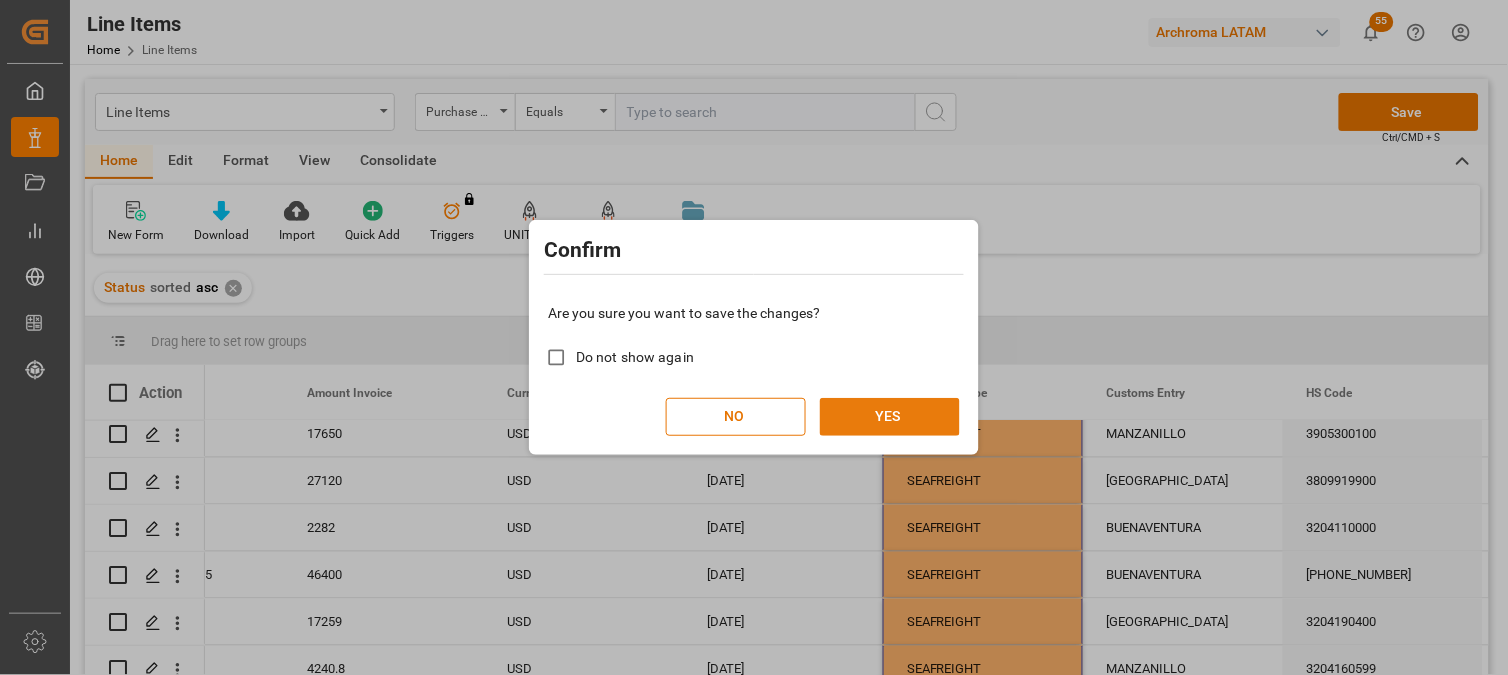 click on "YES" at bounding box center (890, 417) 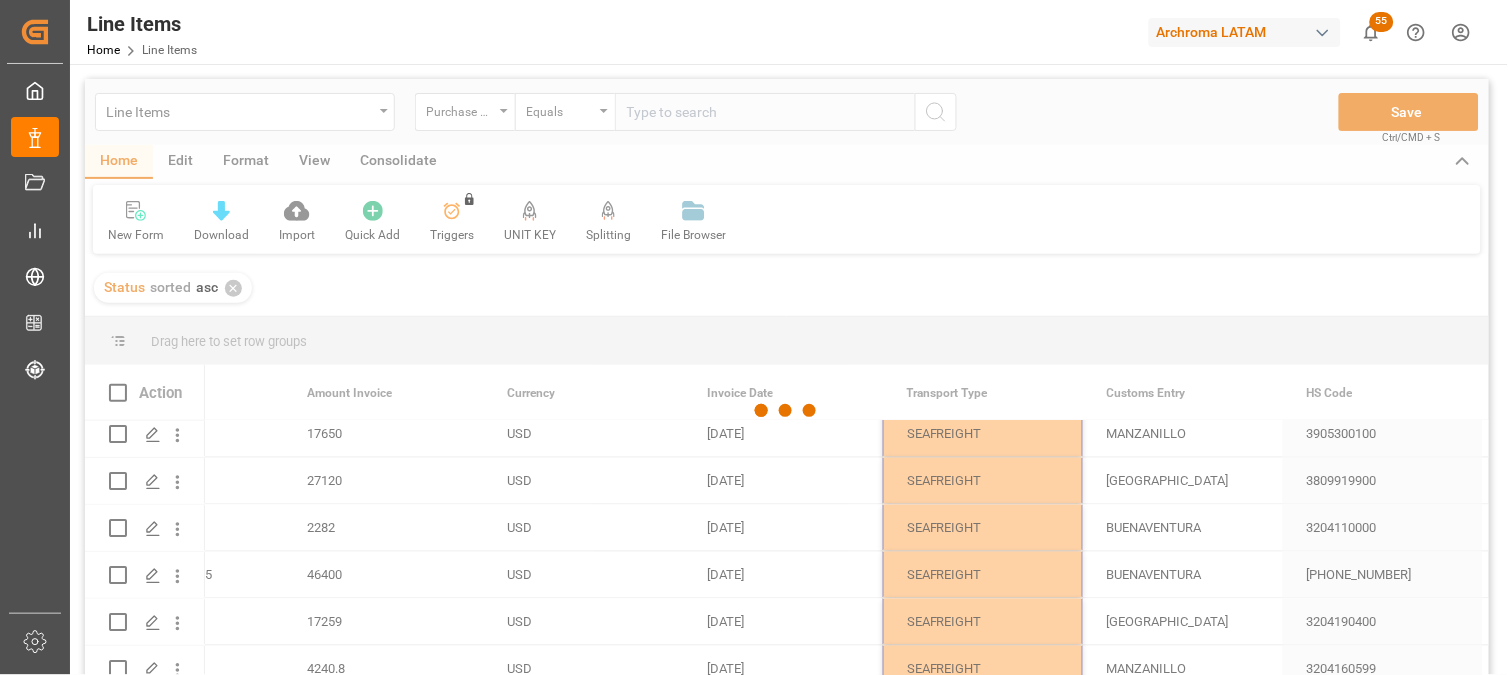 scroll, scrollTop: 295, scrollLeft: 0, axis: vertical 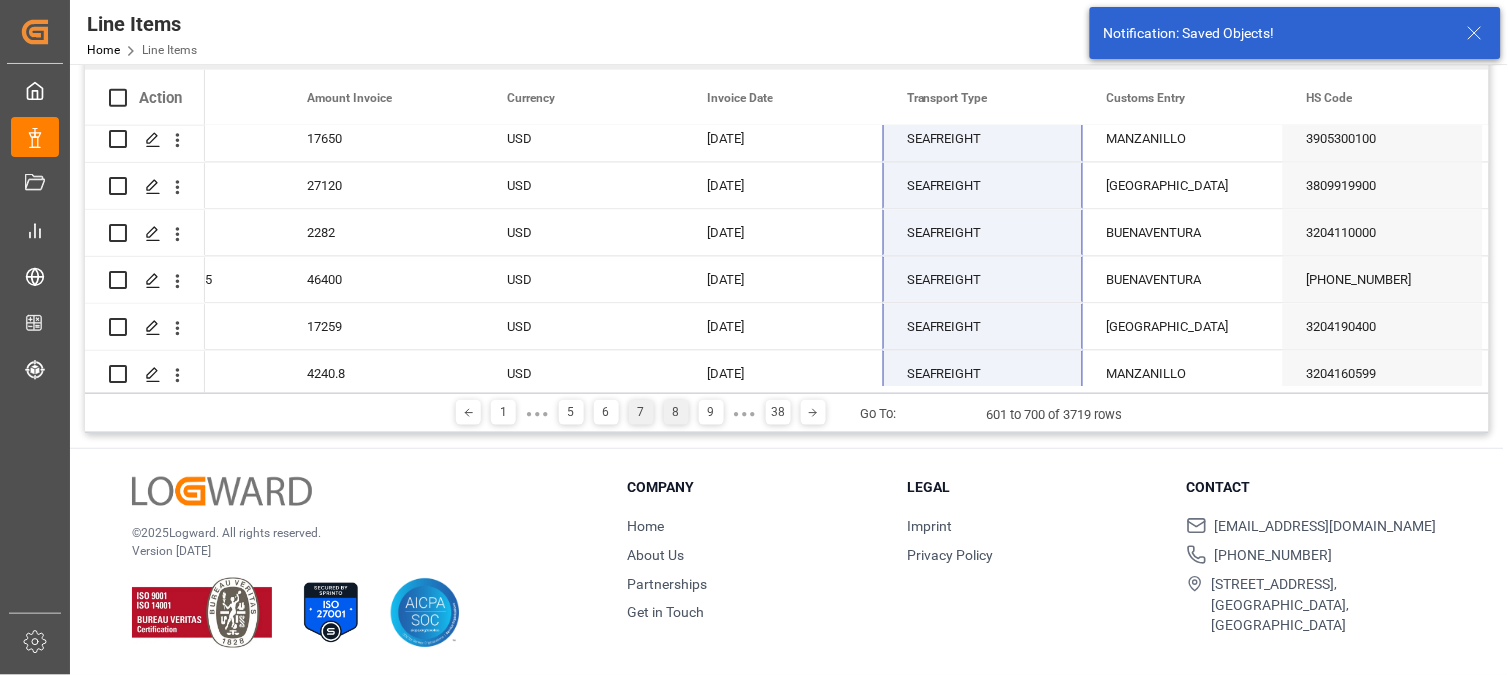 click on "8" at bounding box center (676, 412) 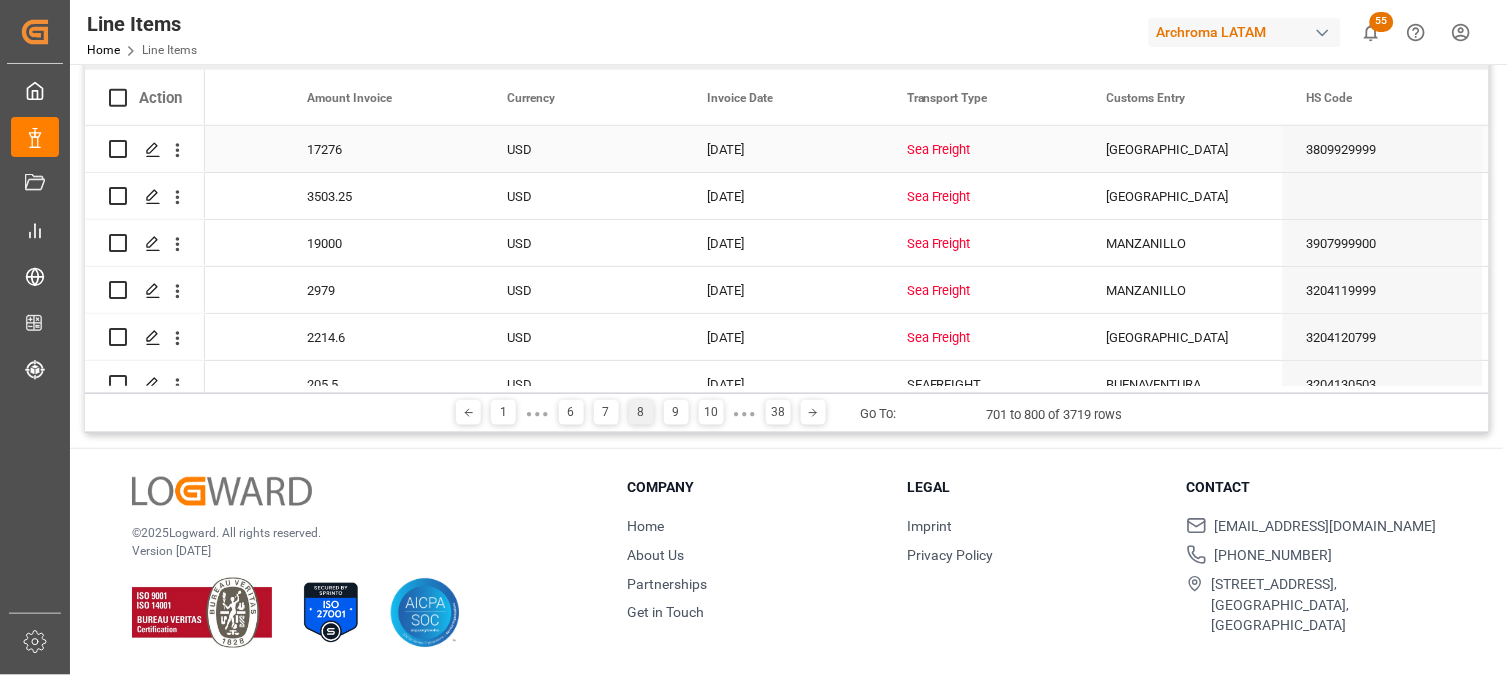 click on "Sea Freight" at bounding box center (983, 150) 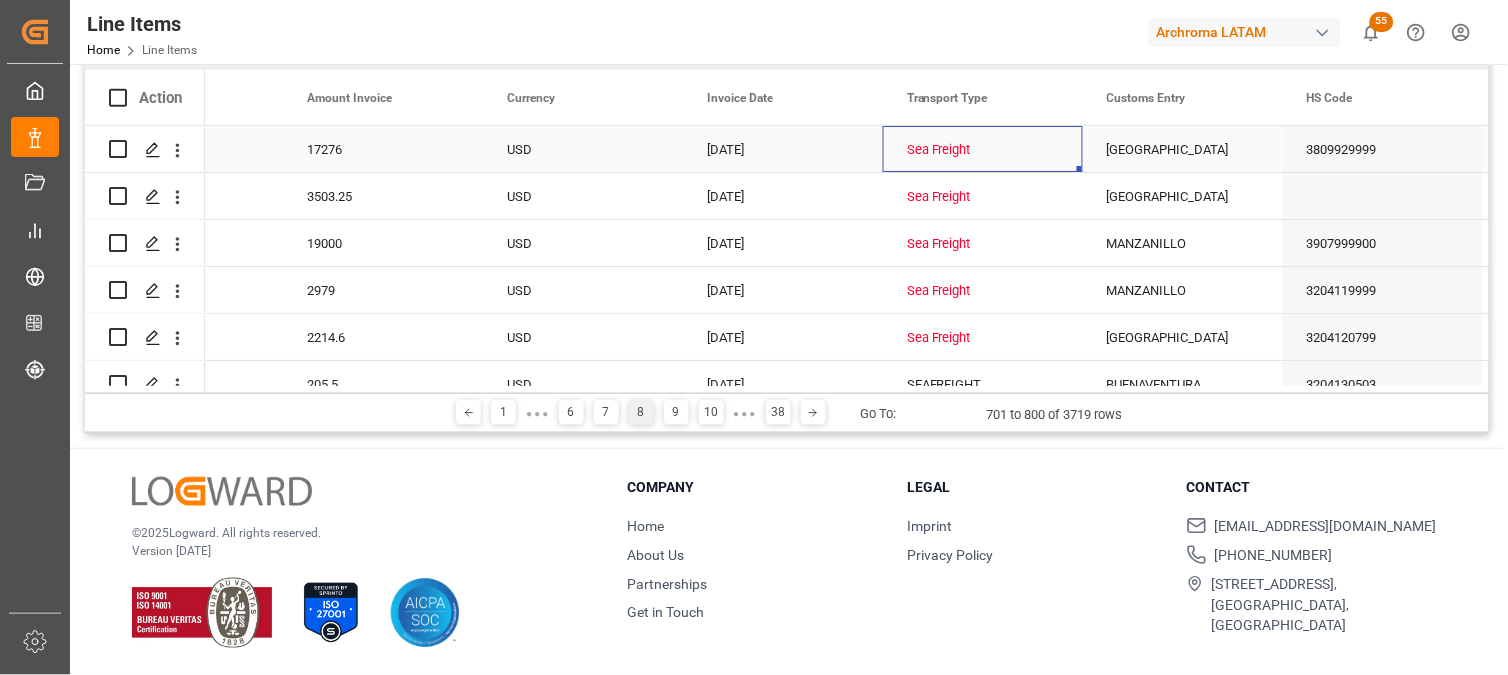 click on "Sea Freight" at bounding box center [983, 150] 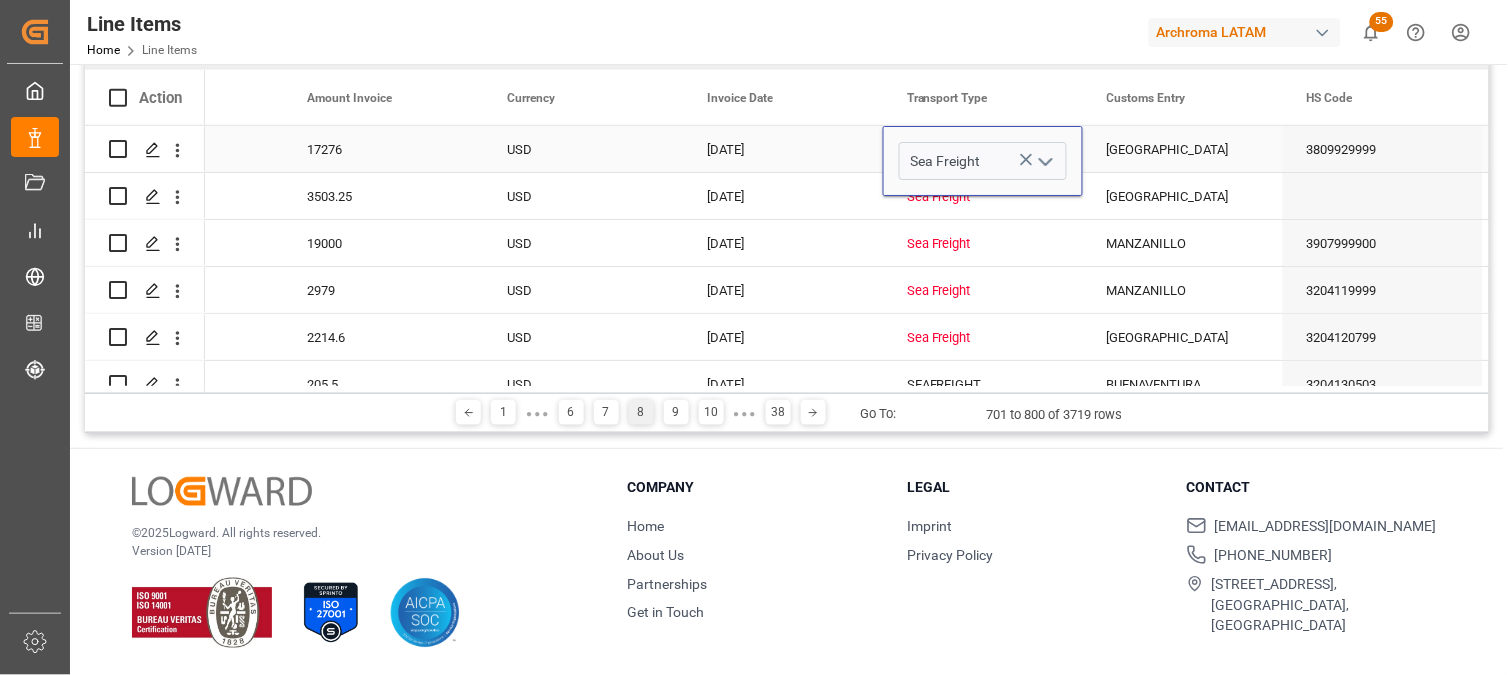 click 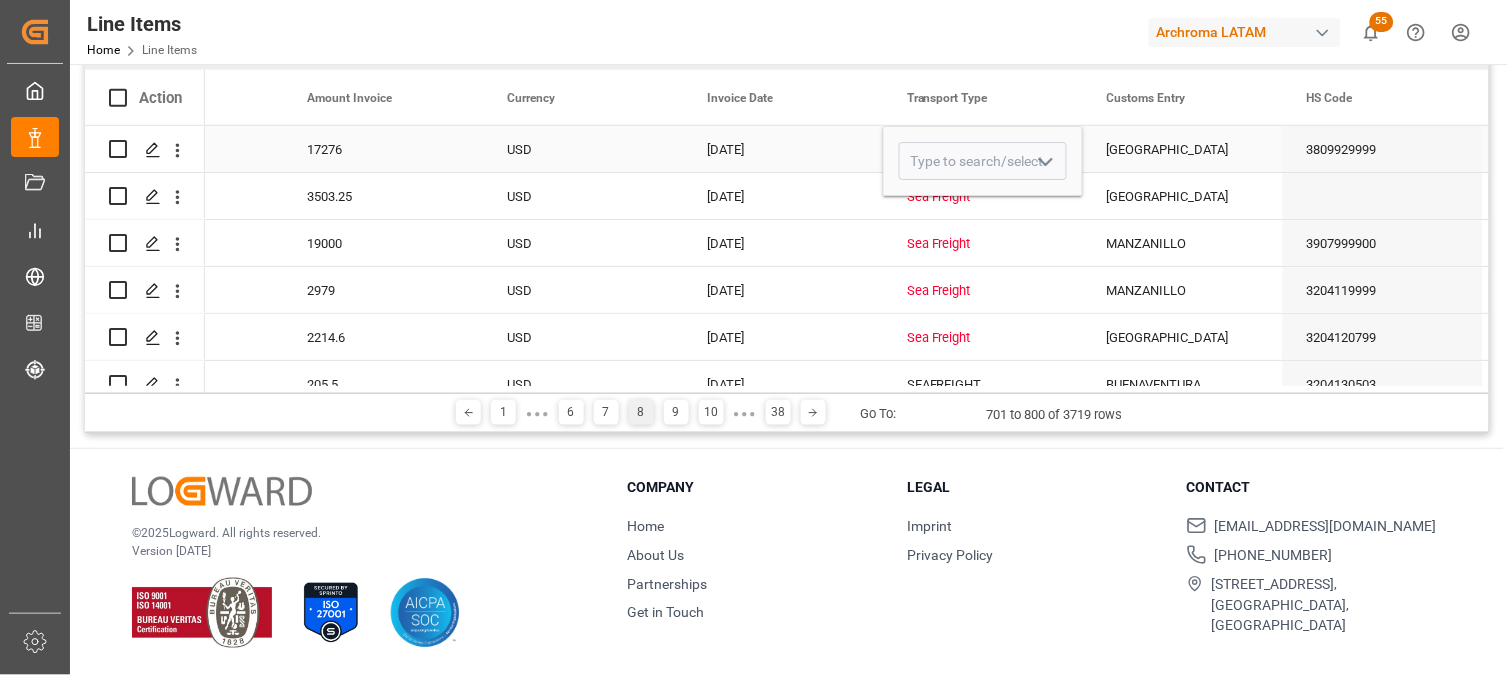 click 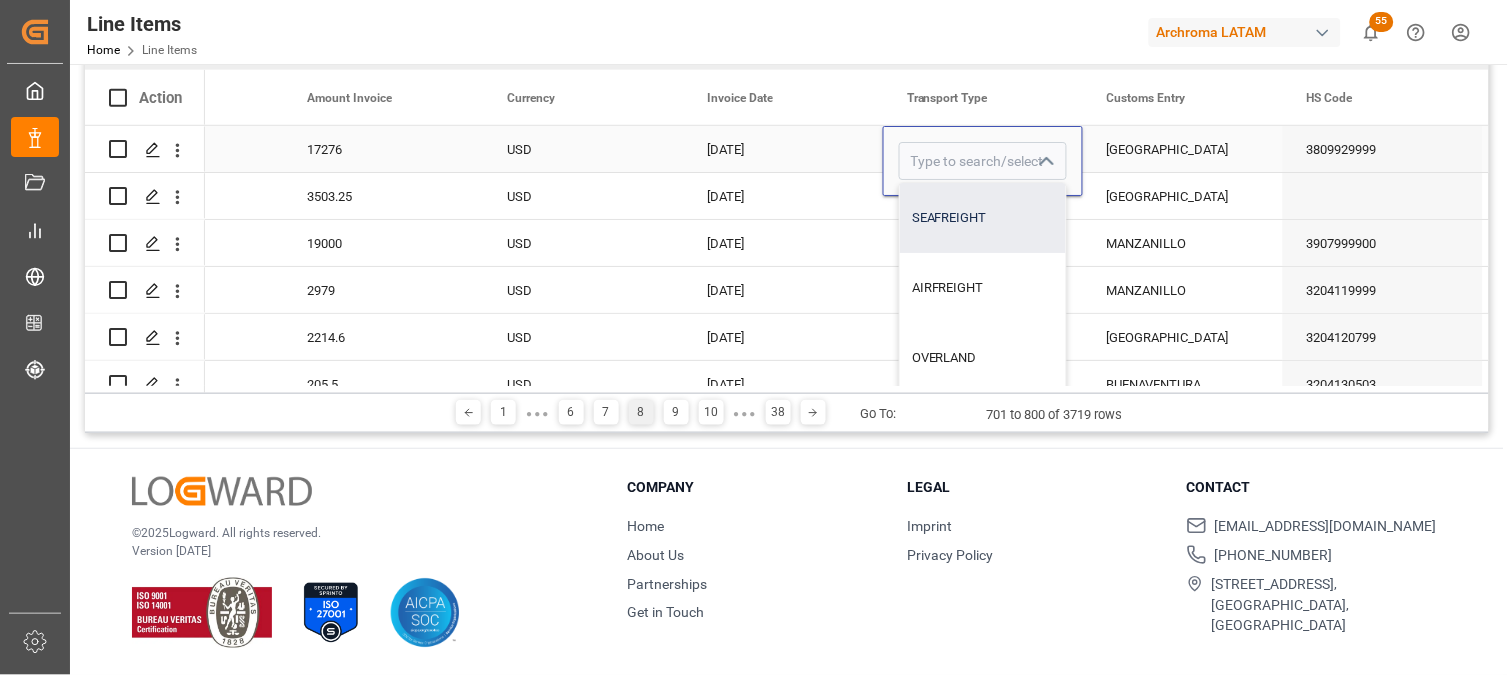 click on "SEAFREIGHT" at bounding box center (983, 218) 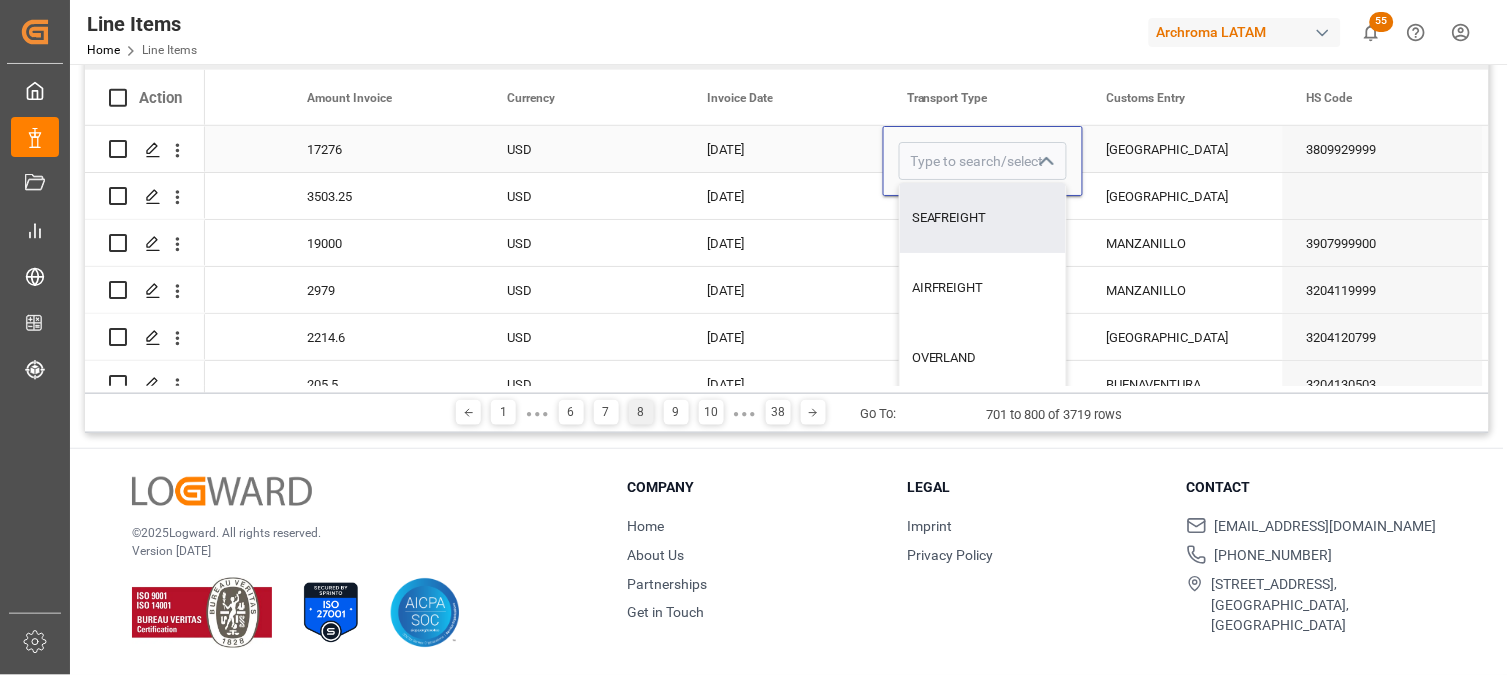 type on "SEAFREIGHT" 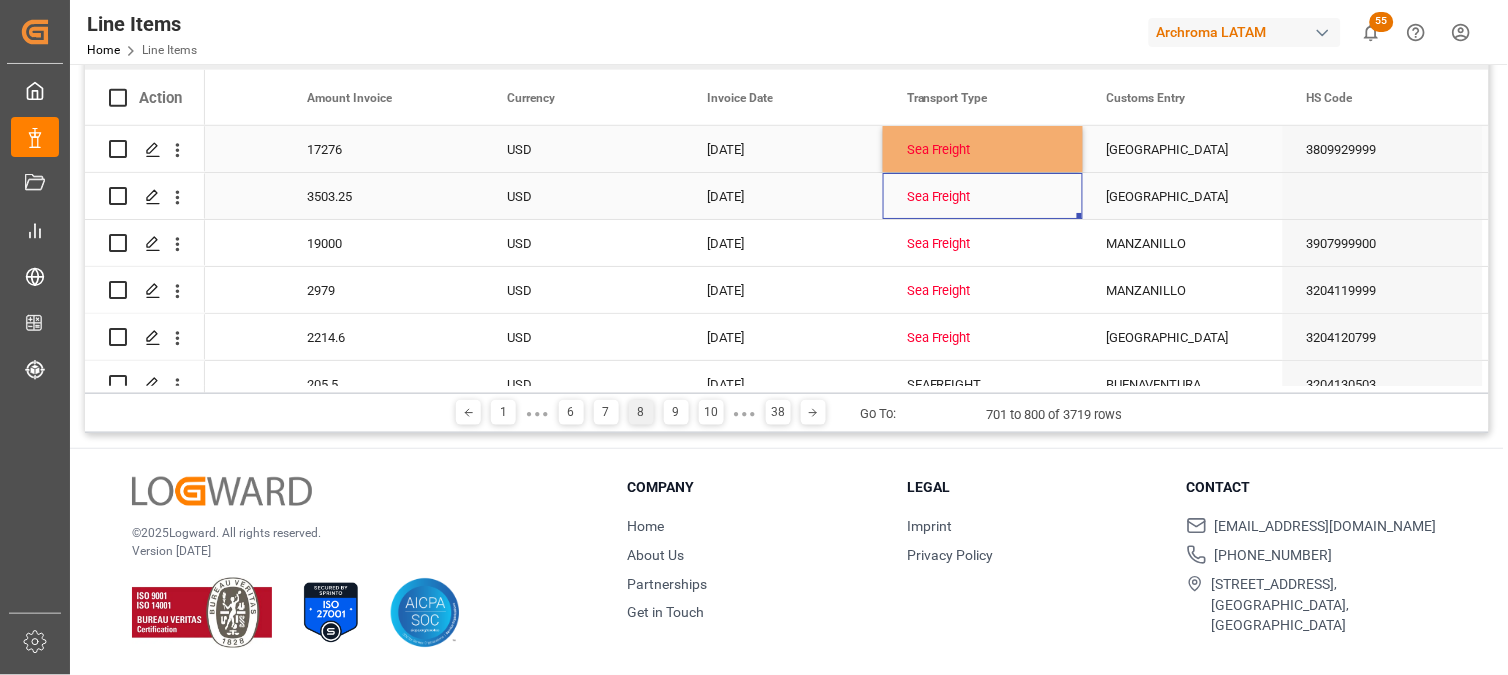 click on "Sea Freight" at bounding box center (983, 197) 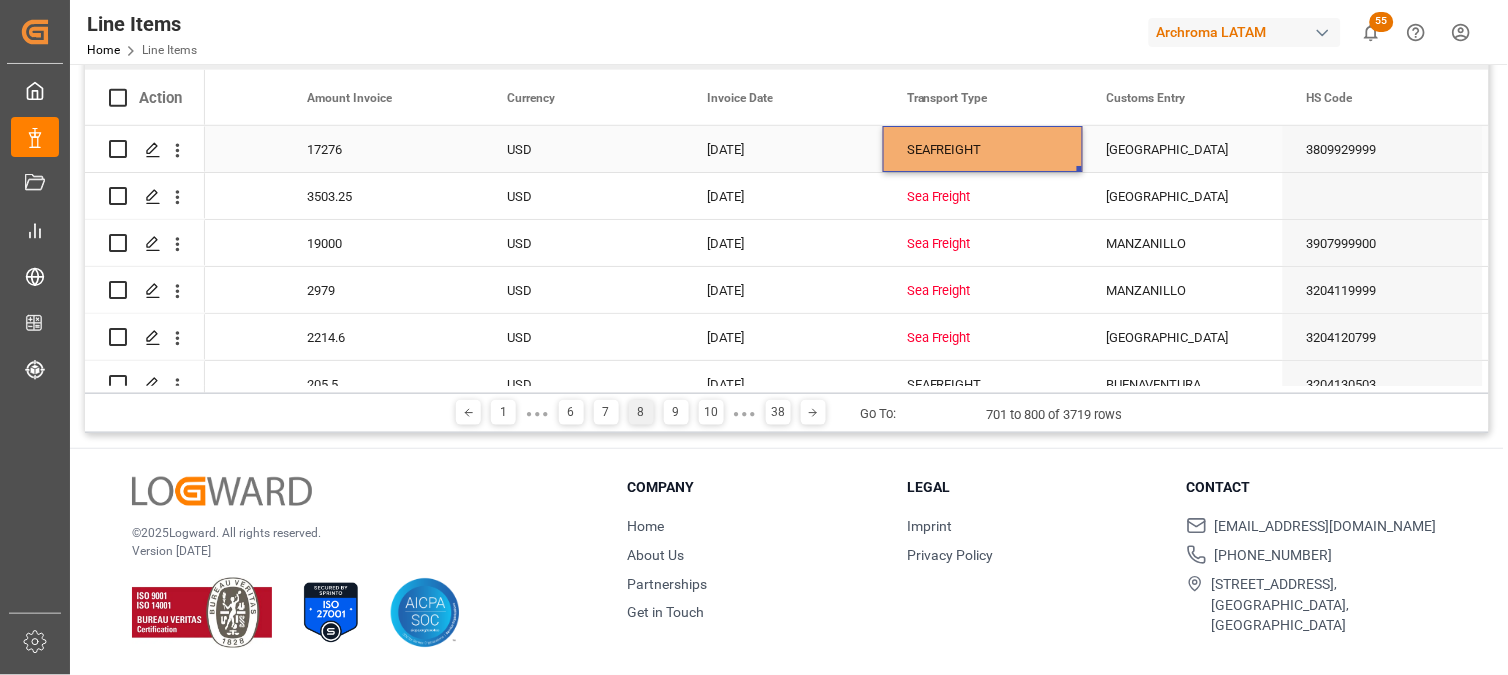 click on "SEAFREIGHT" at bounding box center [983, 150] 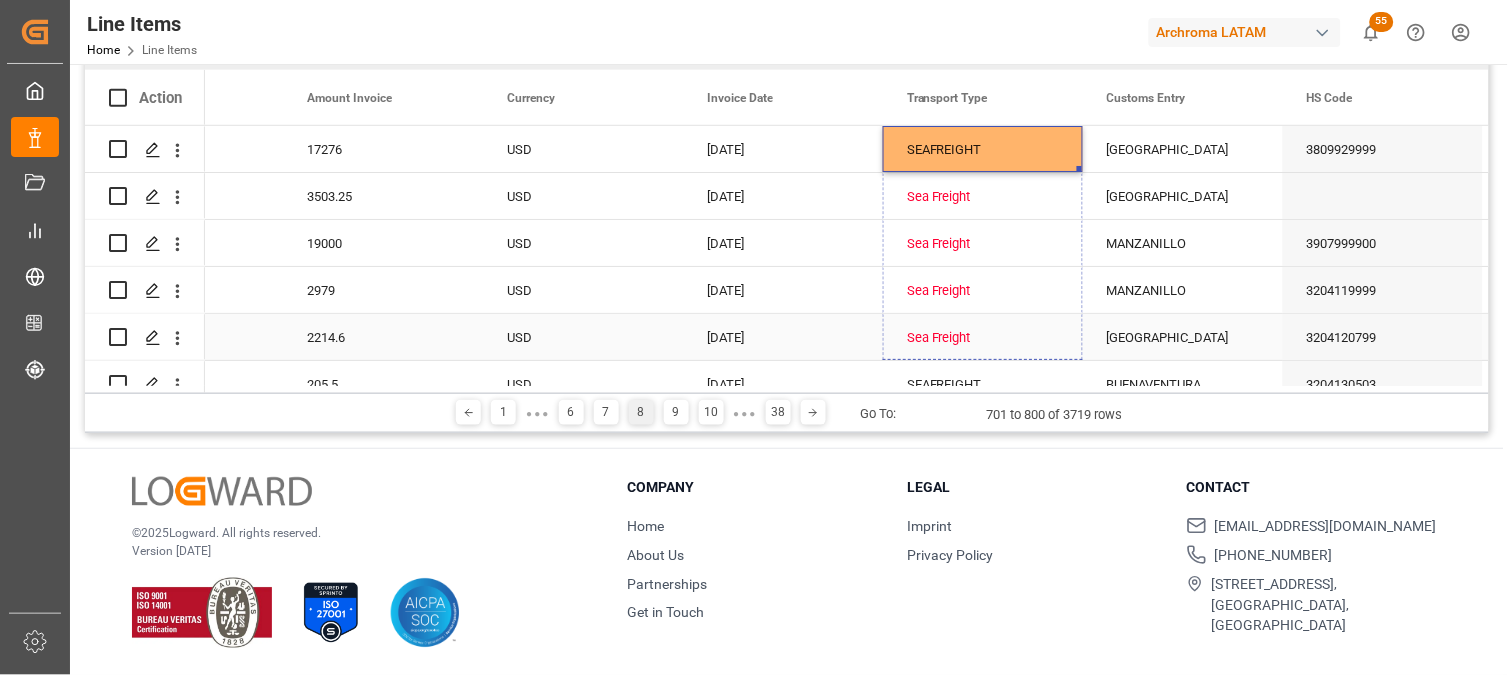 drag, startPoint x: 1076, startPoint y: 166, endPoint x: 1067, endPoint y: 320, distance: 154.26276 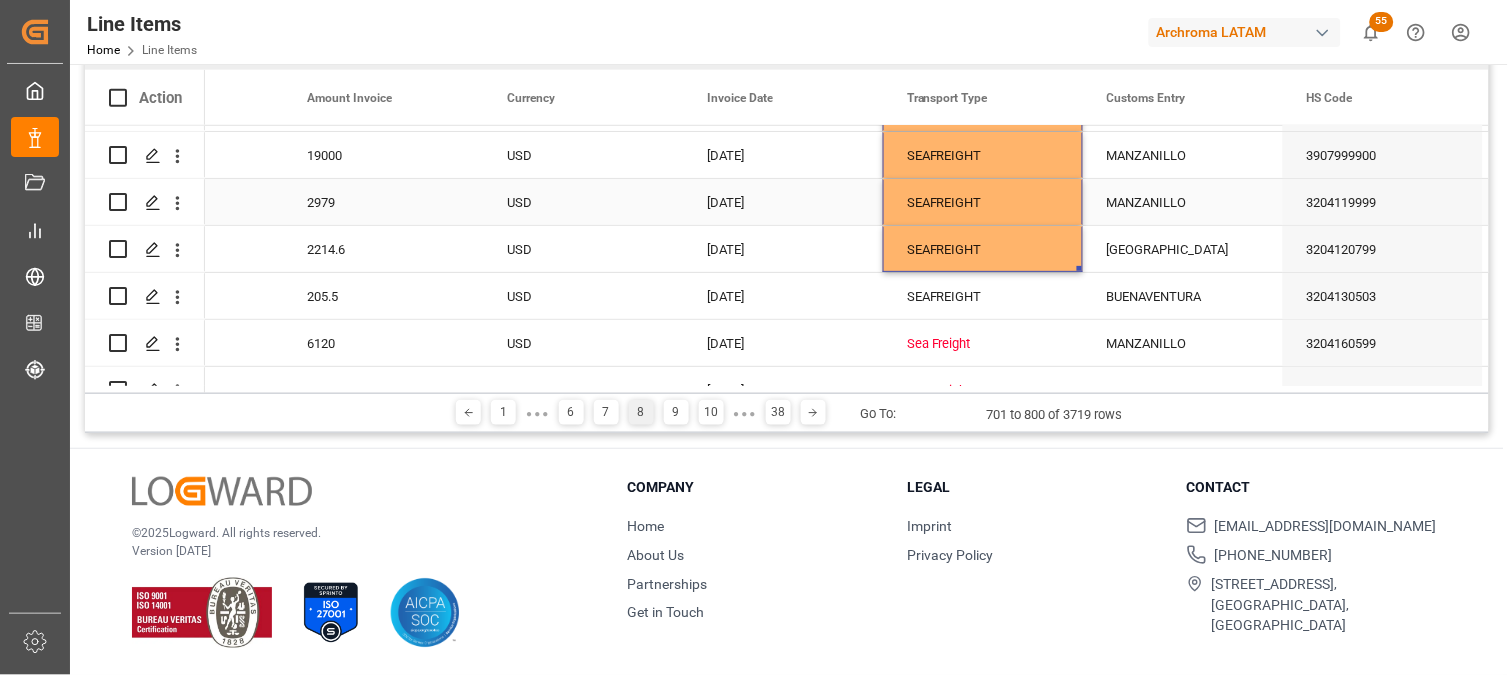 scroll, scrollTop: 222, scrollLeft: 0, axis: vertical 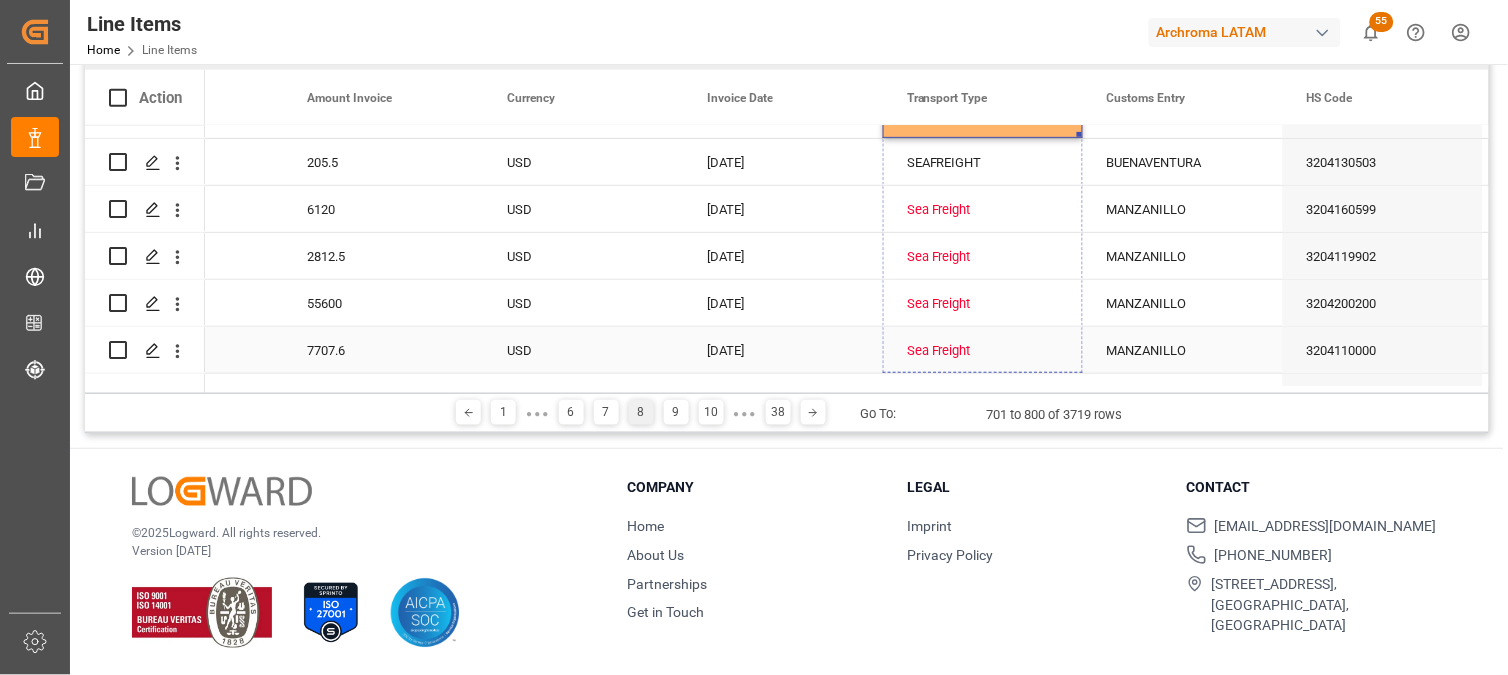 drag, startPoint x: 1078, startPoint y: 133, endPoint x: 1050, endPoint y: 332, distance: 200.96019 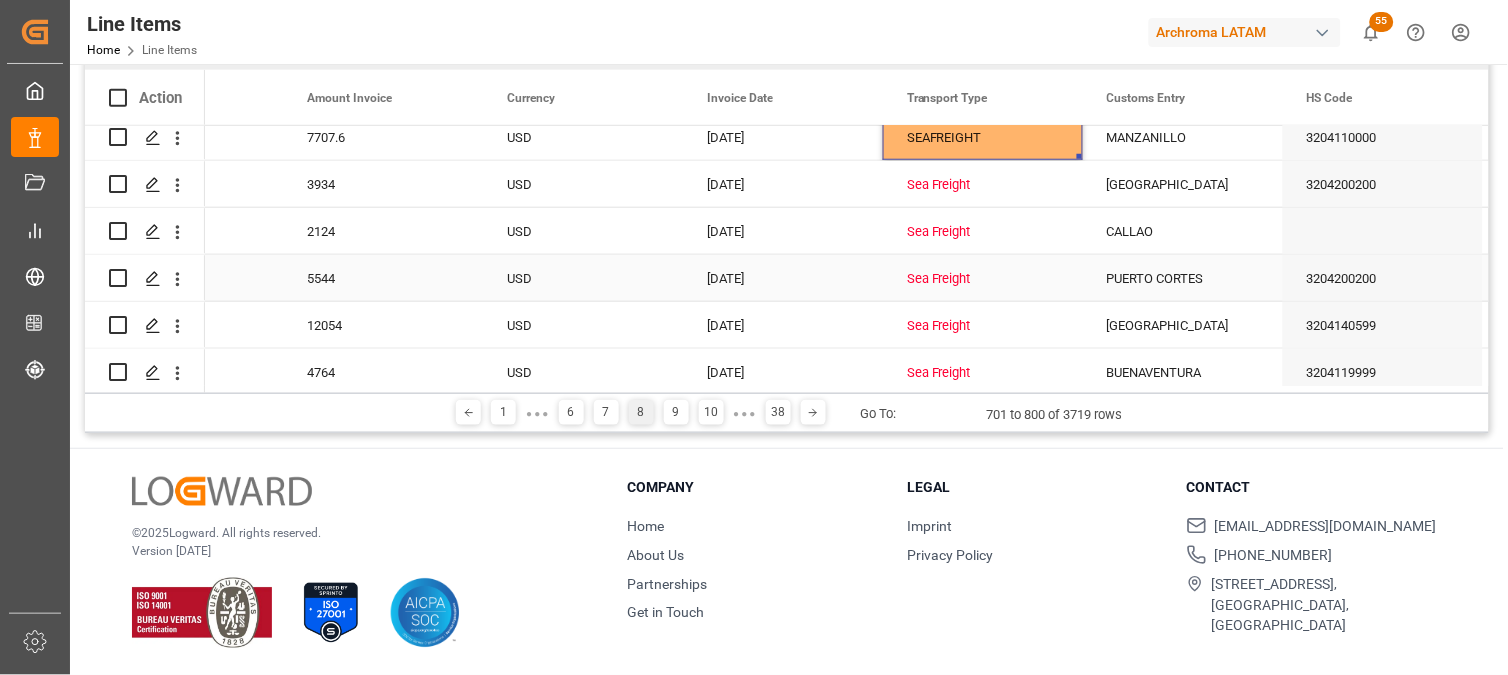 scroll, scrollTop: 444, scrollLeft: 0, axis: vertical 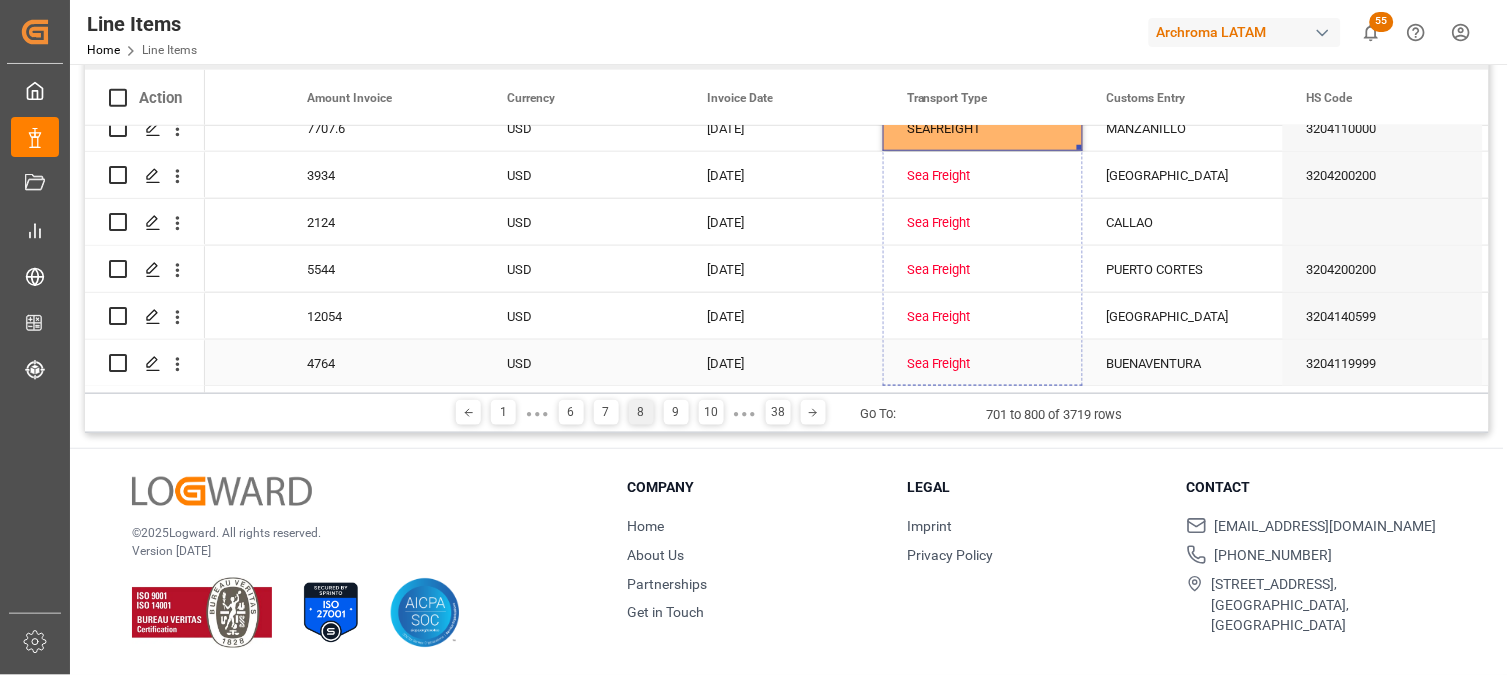 drag, startPoint x: 1078, startPoint y: 147, endPoint x: 1067, endPoint y: 346, distance: 199.30379 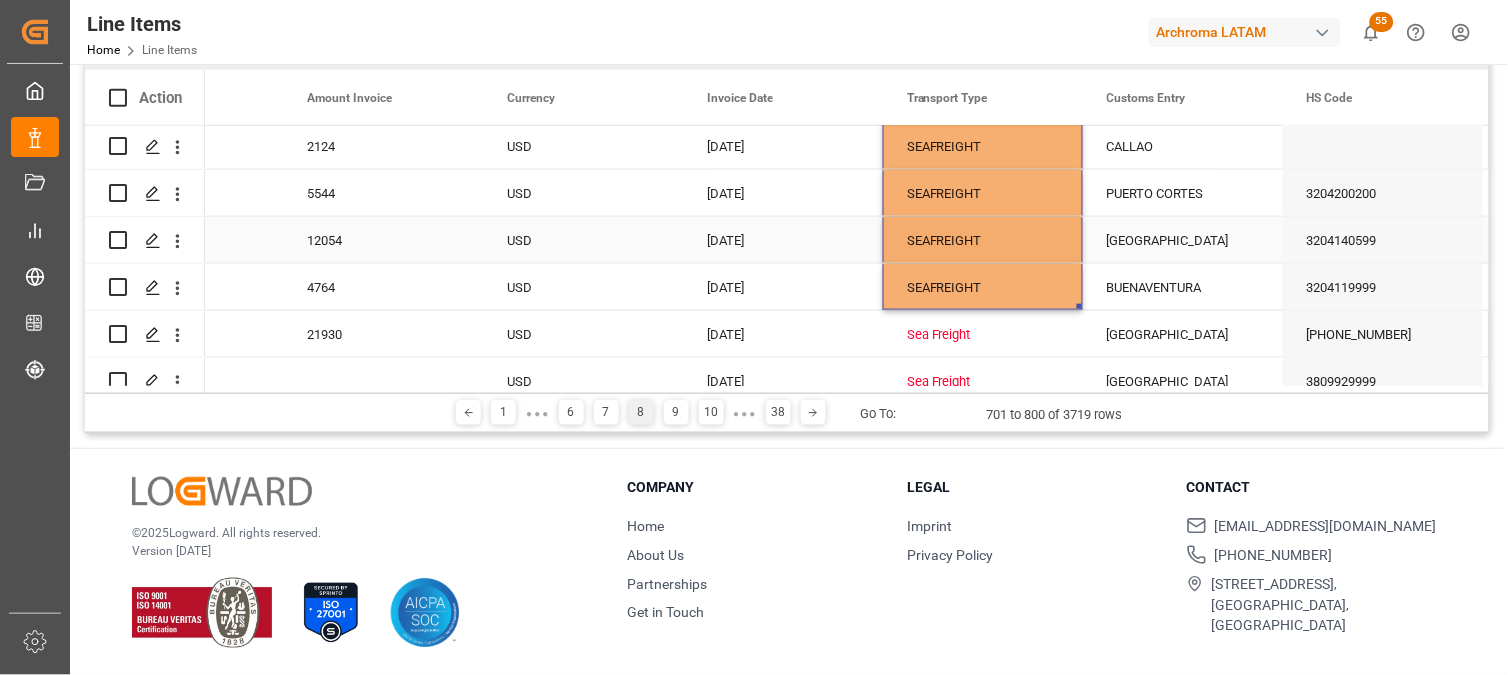 scroll, scrollTop: 666, scrollLeft: 0, axis: vertical 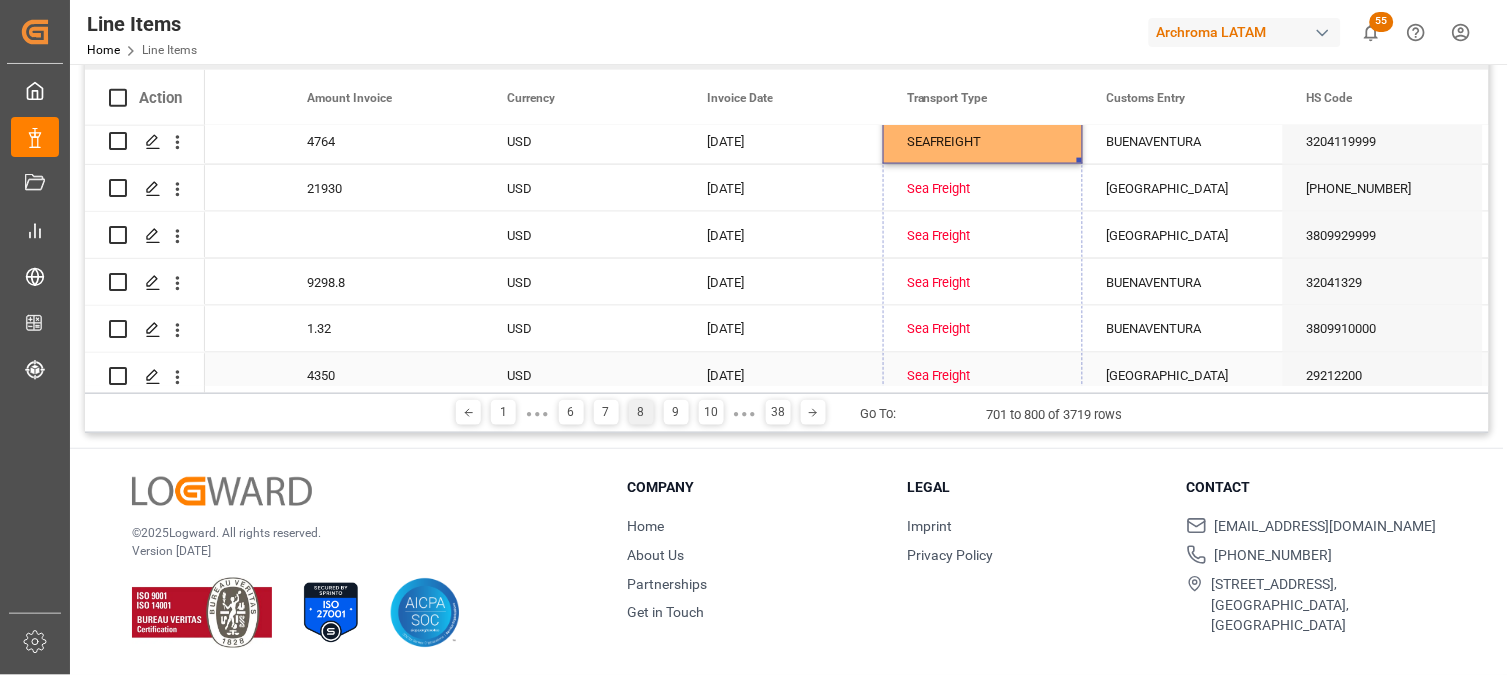 drag, startPoint x: 1080, startPoint y: 157, endPoint x: 1067, endPoint y: 365, distance: 208.40585 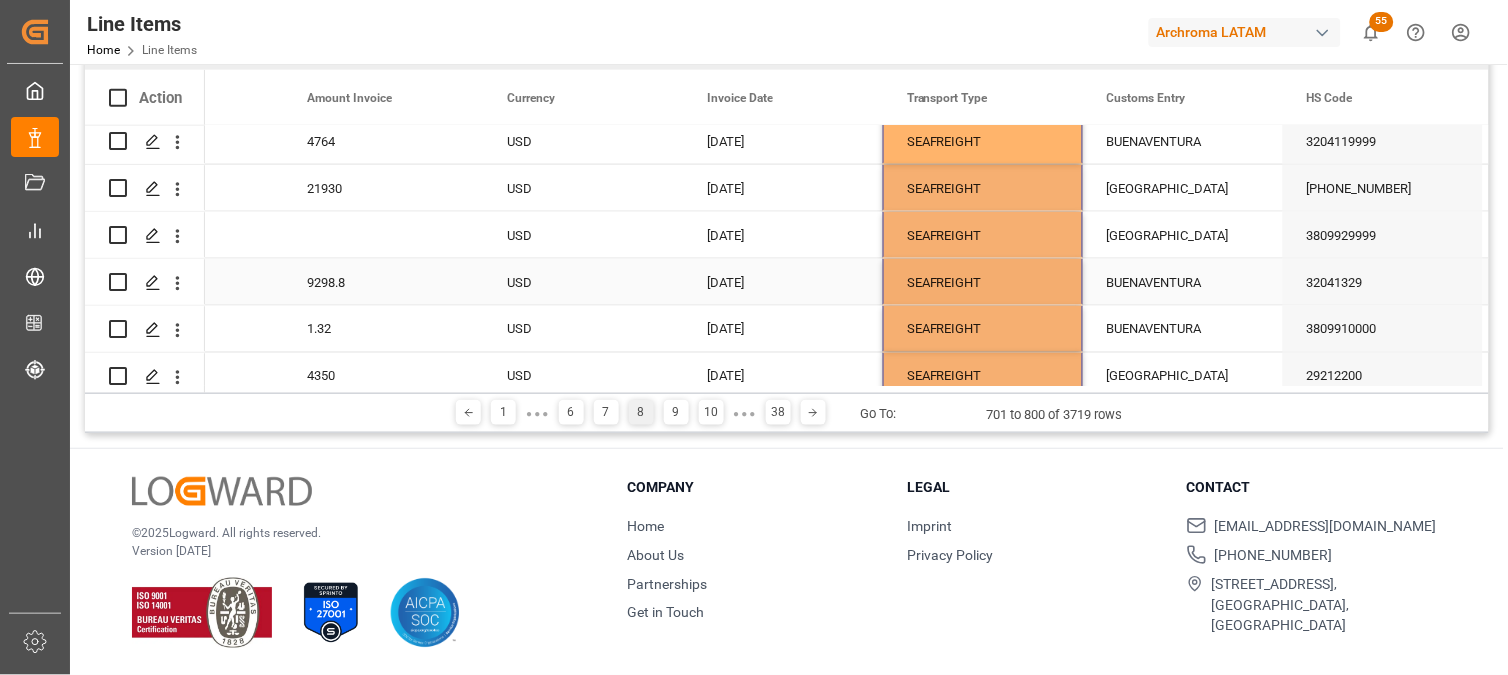 scroll, scrollTop: 888, scrollLeft: 0, axis: vertical 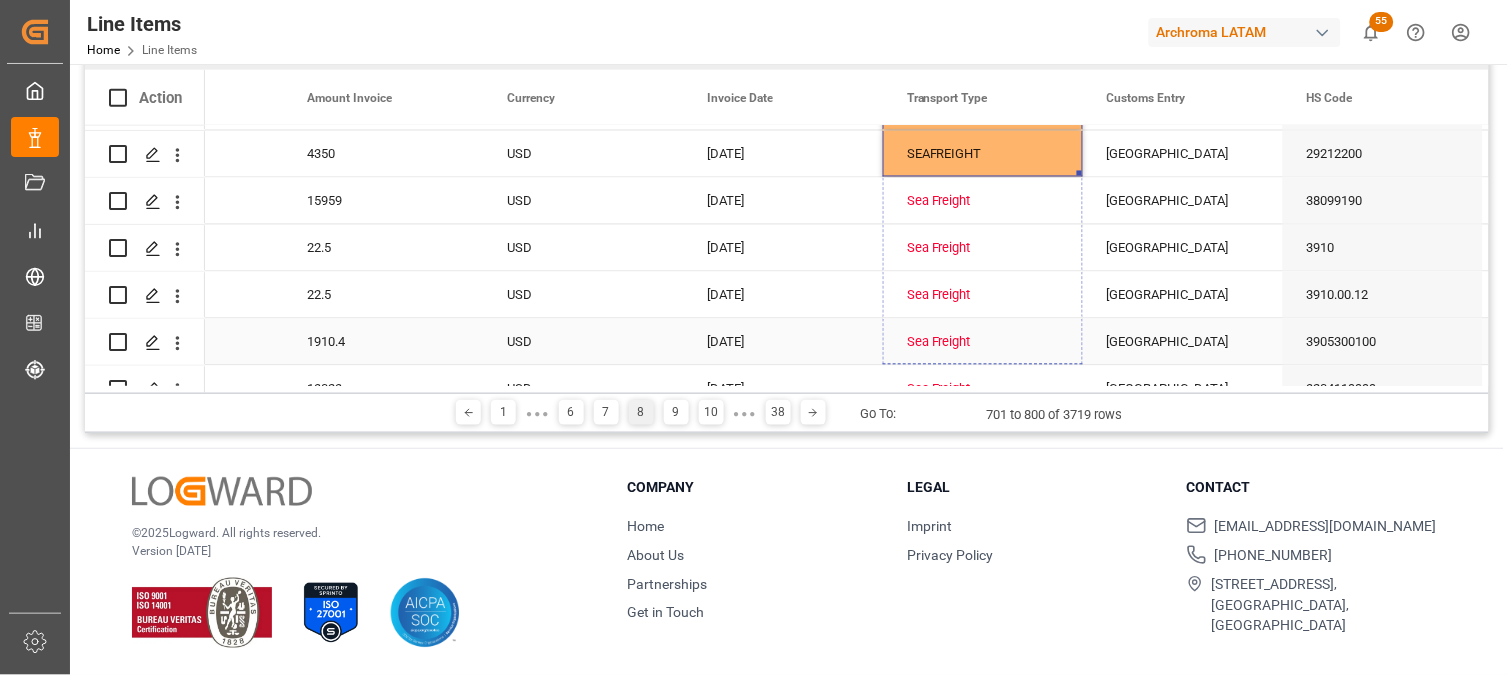 drag, startPoint x: 1078, startPoint y: 171, endPoint x: 1065, endPoint y: 321, distance: 150.56229 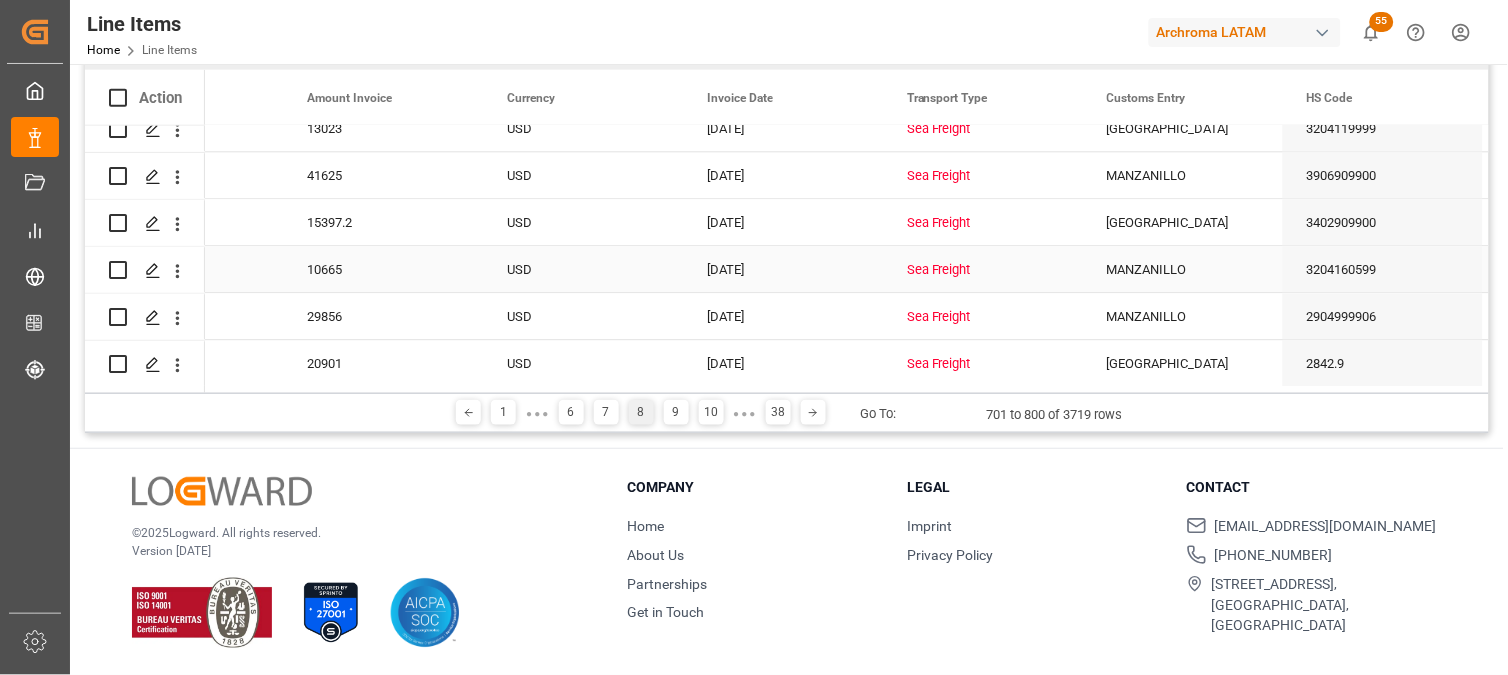 scroll, scrollTop: 1111, scrollLeft: 0, axis: vertical 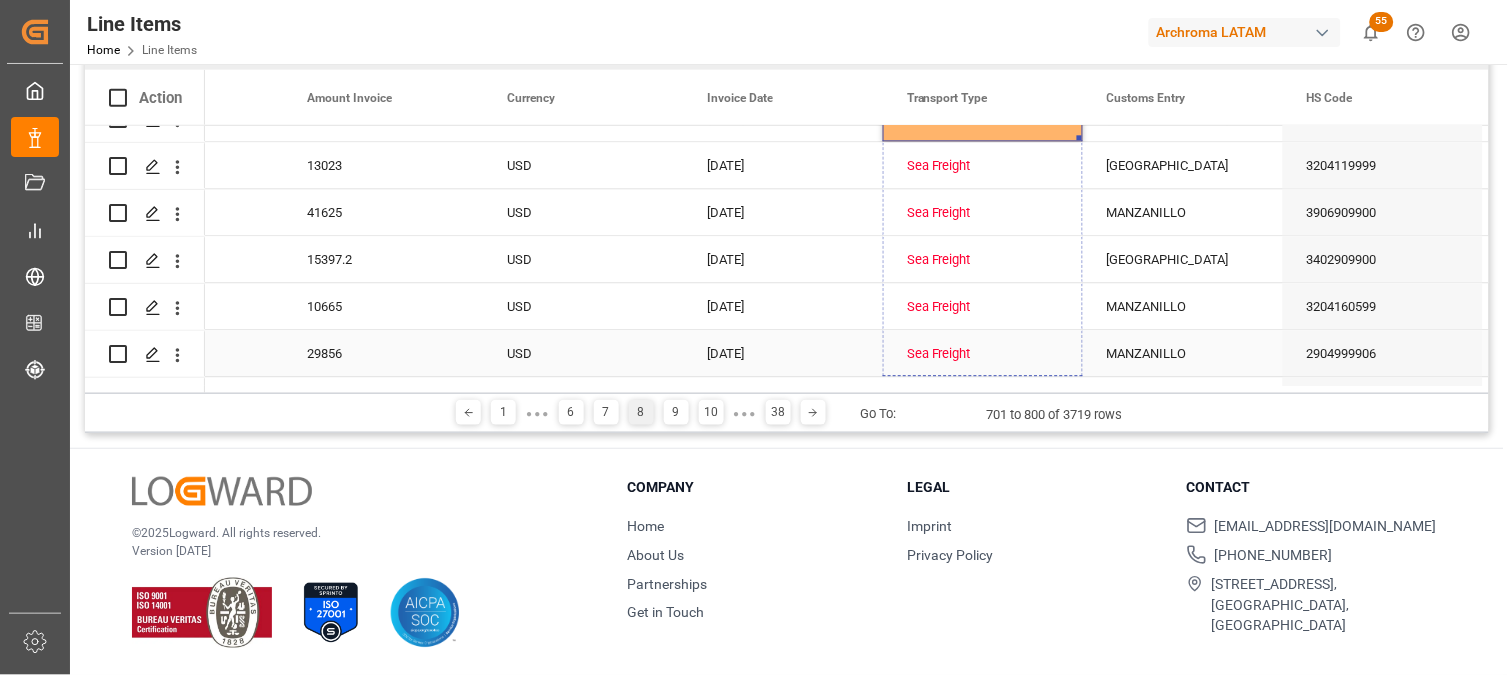 drag, startPoint x: 1078, startPoint y: 137, endPoint x: 1068, endPoint y: 352, distance: 215.23244 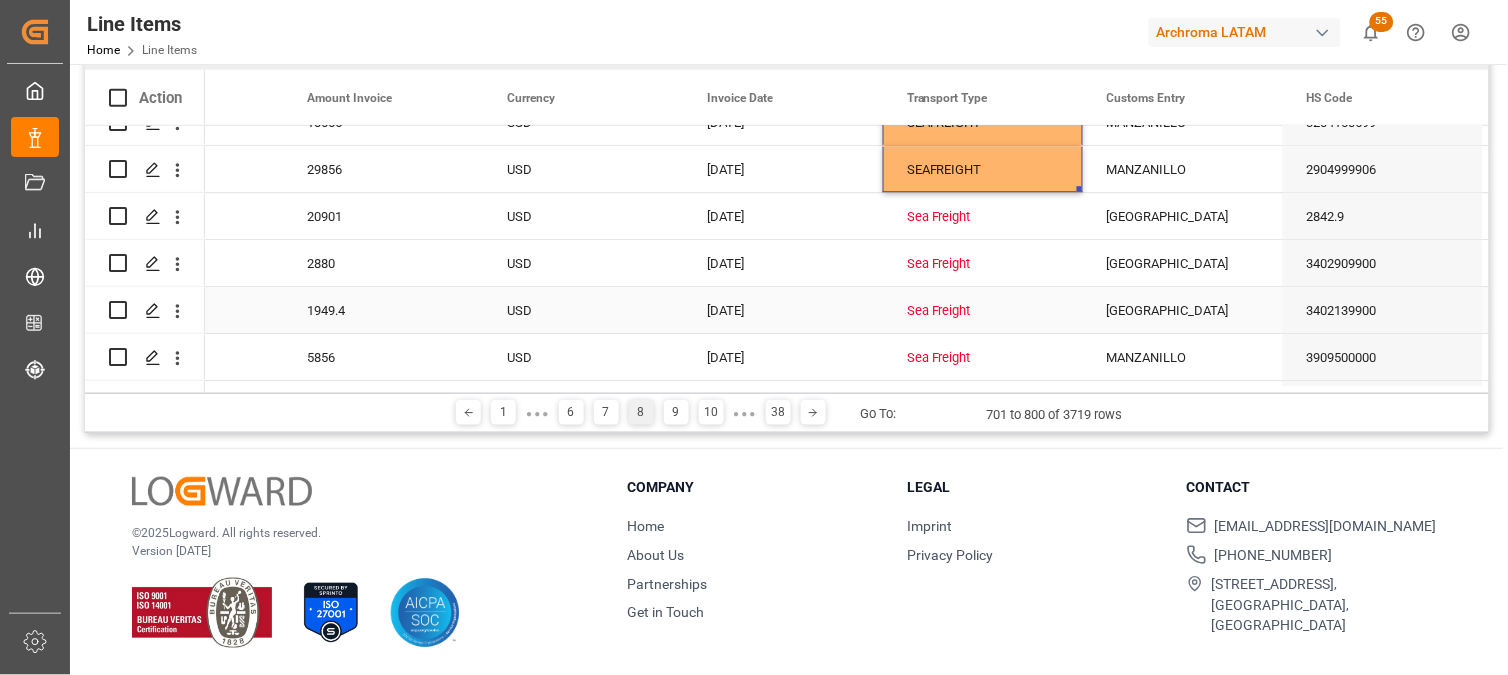 scroll, scrollTop: 1333, scrollLeft: 0, axis: vertical 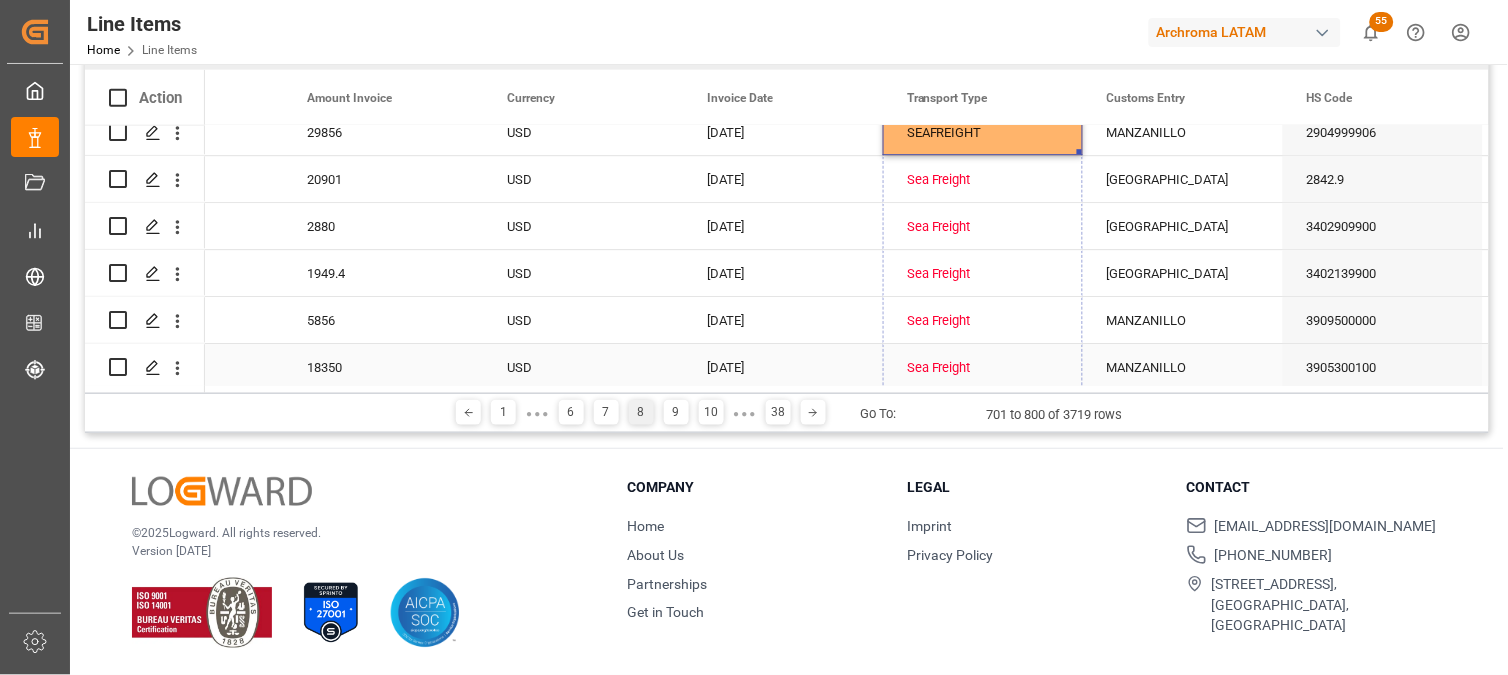 drag, startPoint x: 1080, startPoint y: 151, endPoint x: 1061, endPoint y: 362, distance: 211.85373 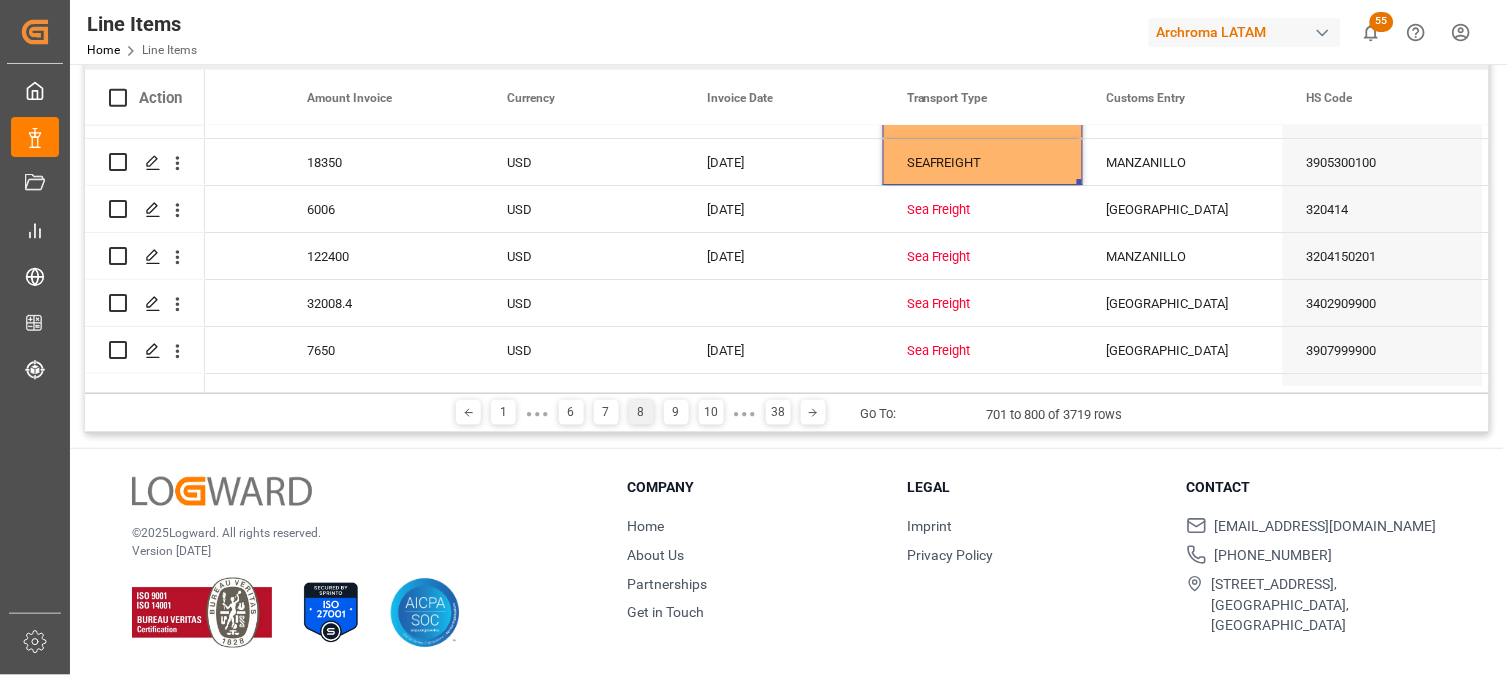 scroll, scrollTop: 1555, scrollLeft: 0, axis: vertical 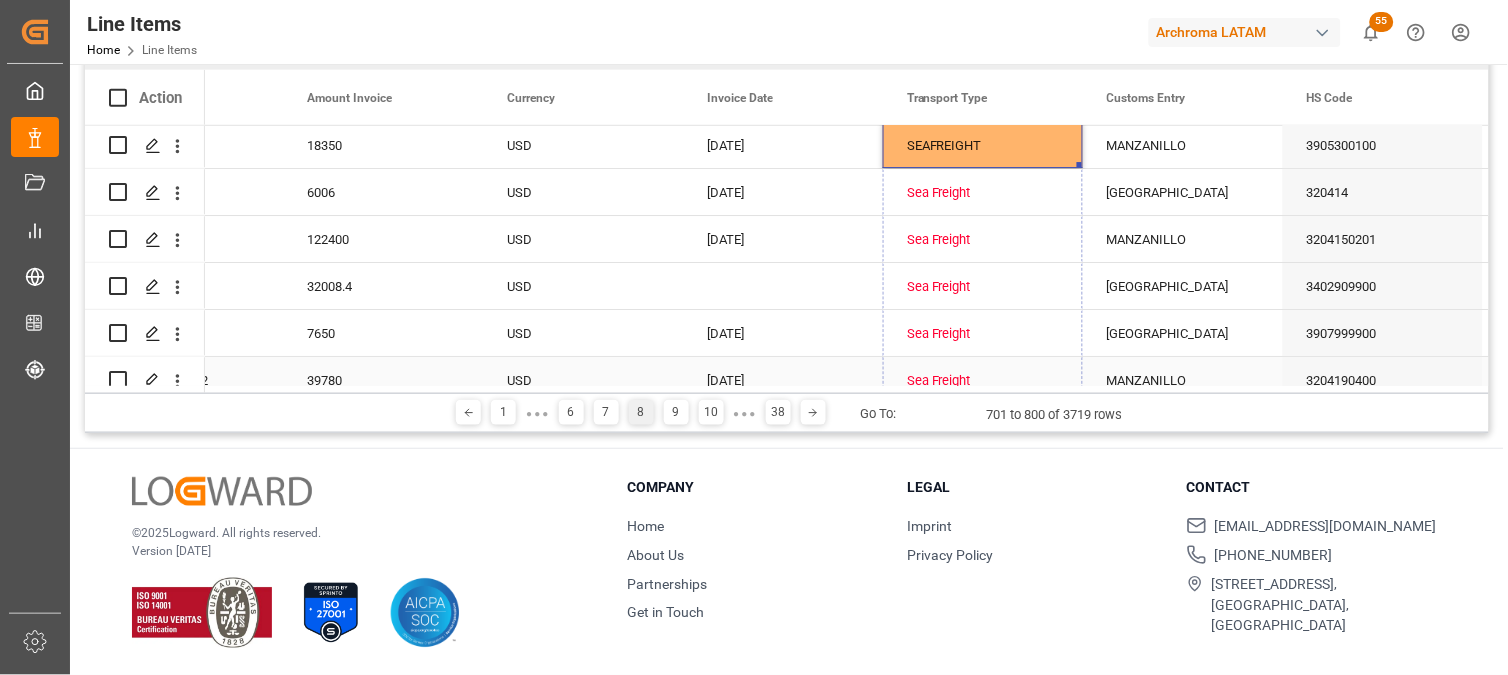 drag, startPoint x: 1080, startPoint y: 162, endPoint x: 1056, endPoint y: 360, distance: 199.44925 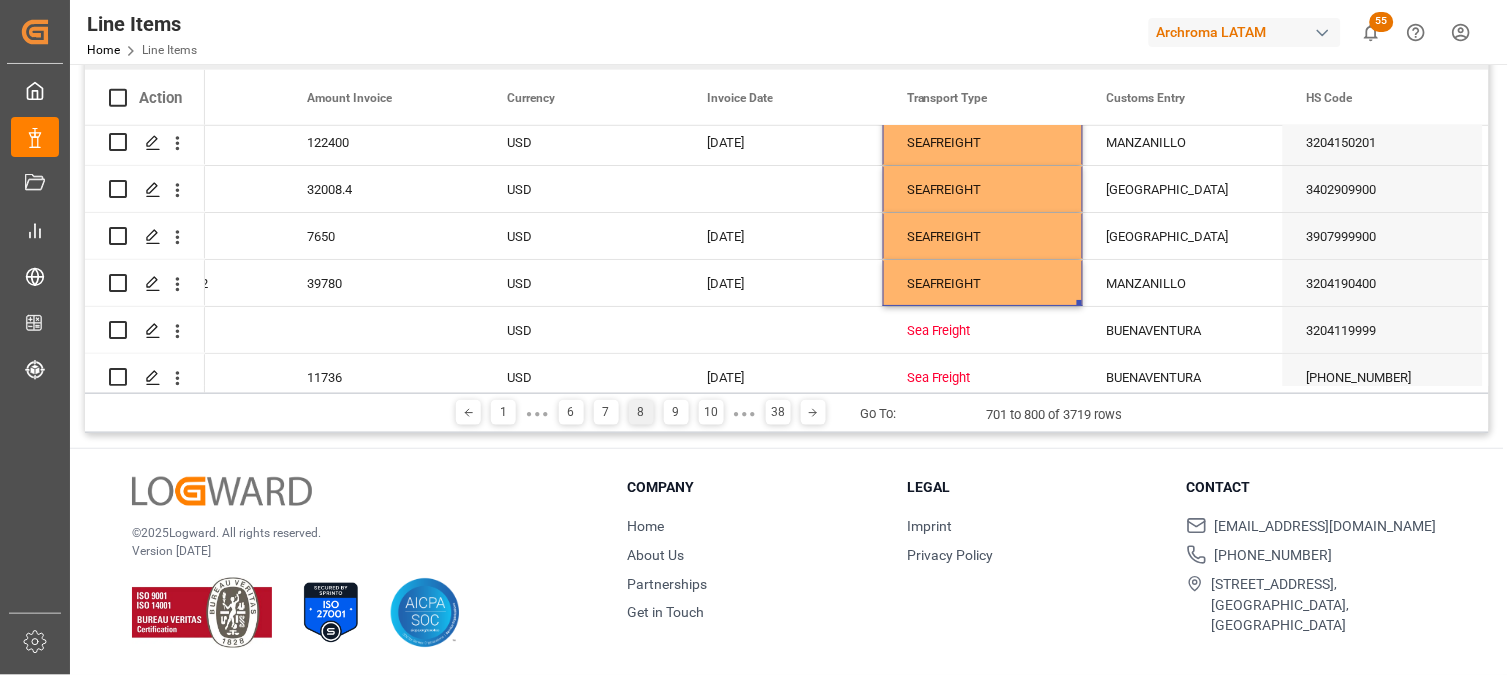 scroll, scrollTop: 1777, scrollLeft: 0, axis: vertical 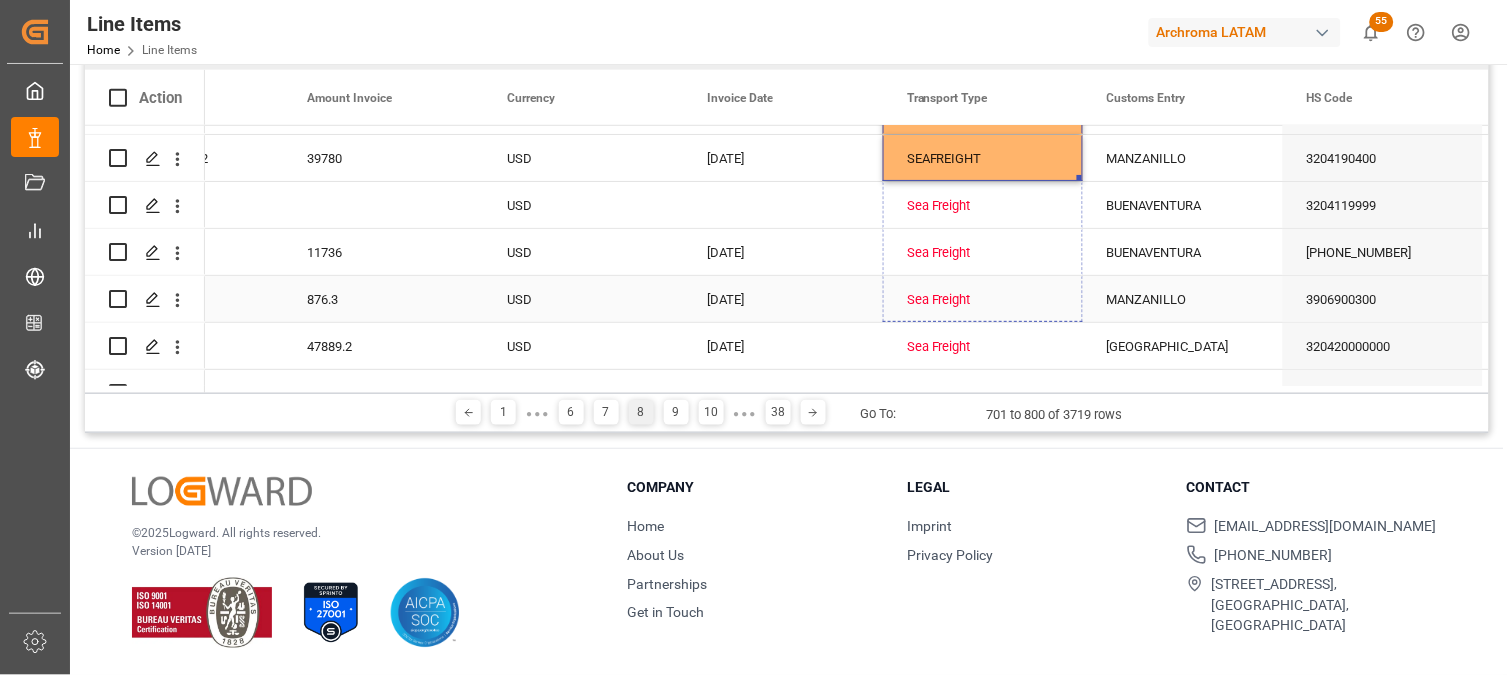drag, startPoint x: 1078, startPoint y: 176, endPoint x: 1073, endPoint y: 320, distance: 144.08678 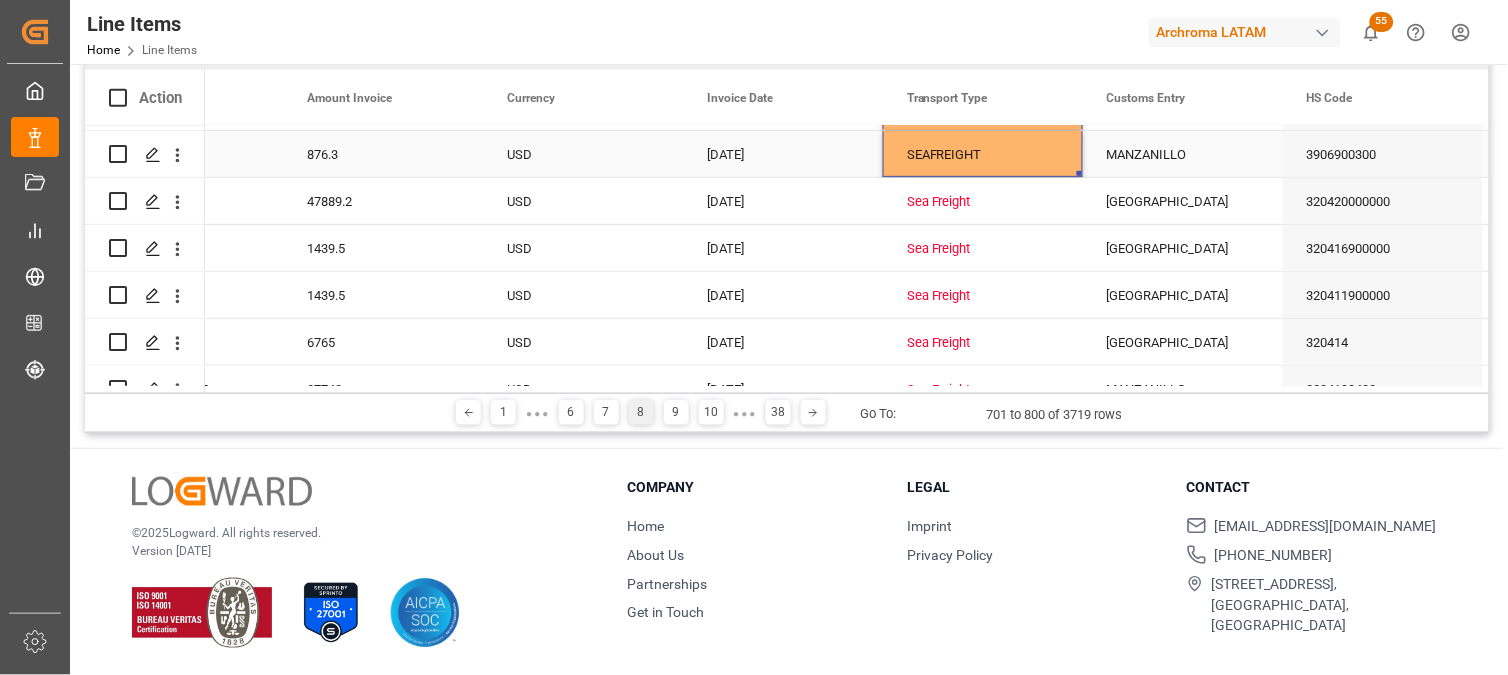 scroll, scrollTop: 1888, scrollLeft: 0, axis: vertical 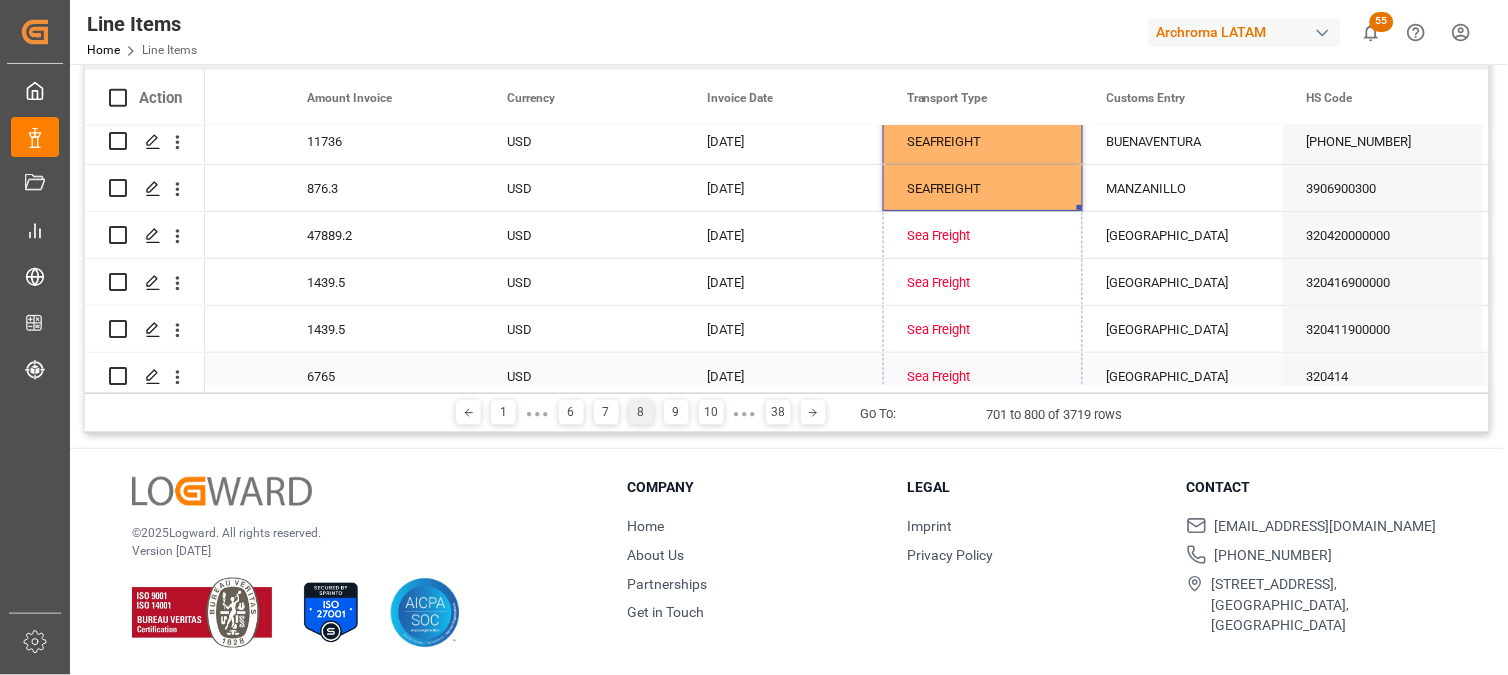 drag, startPoint x: 1075, startPoint y: 204, endPoint x: 1088, endPoint y: 361, distance: 157.5373 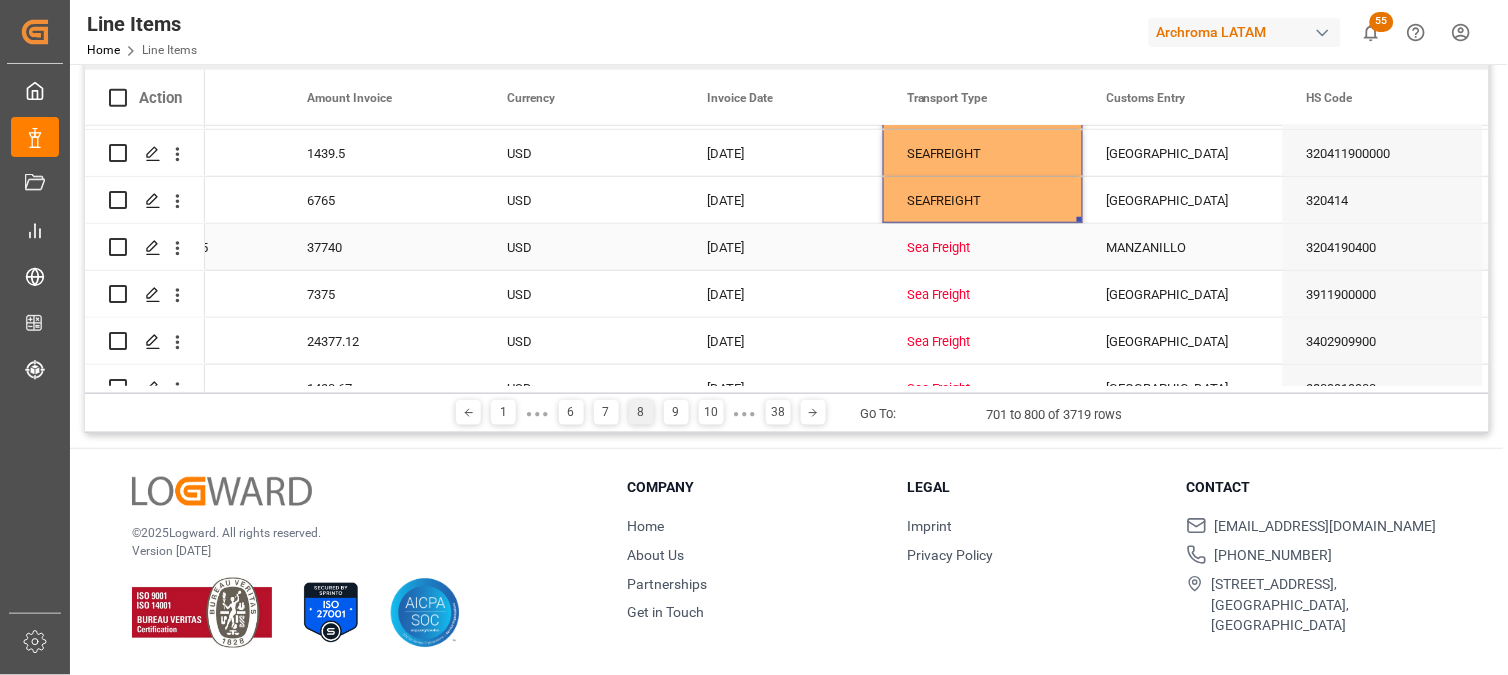 scroll, scrollTop: 2111, scrollLeft: 0, axis: vertical 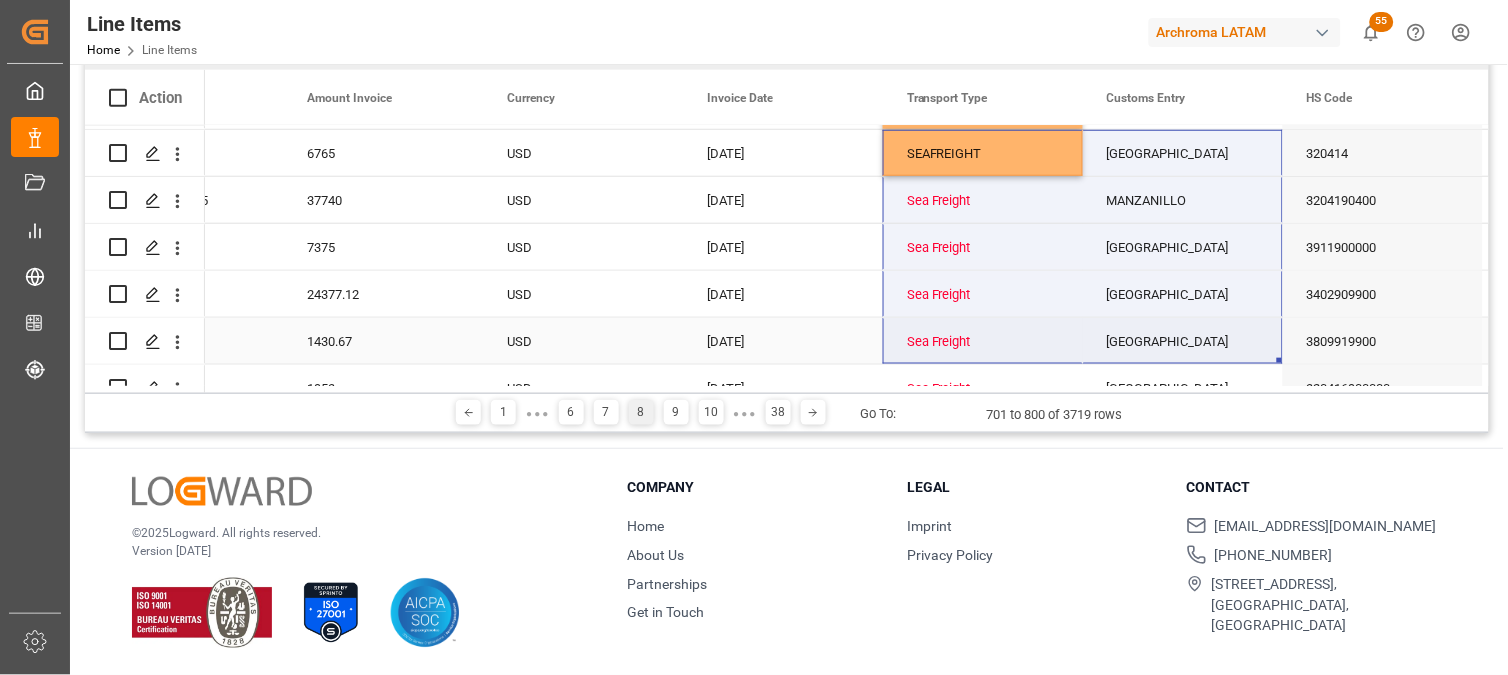 drag, startPoint x: 1084, startPoint y: 253, endPoint x: 1087, endPoint y: 322, distance: 69.065186 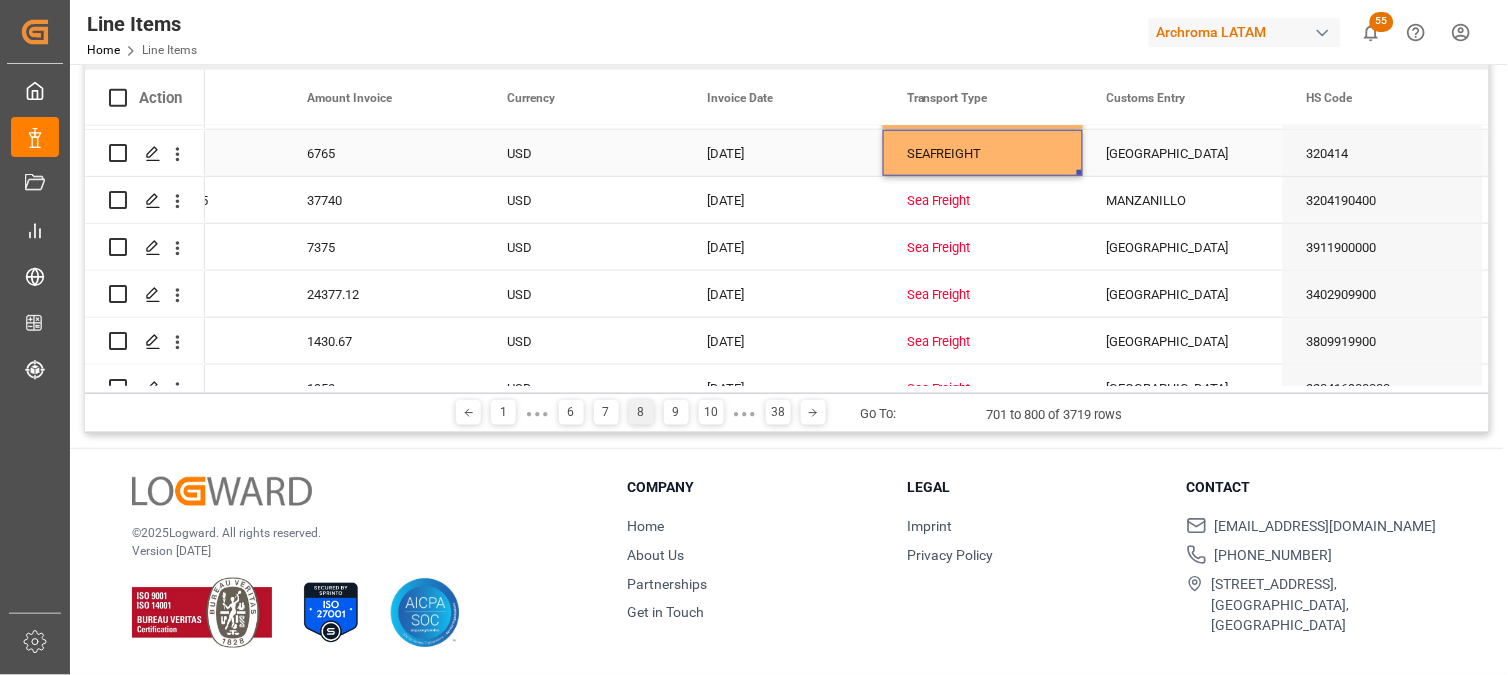 click on "SEAFREIGHT" at bounding box center [983, 153] 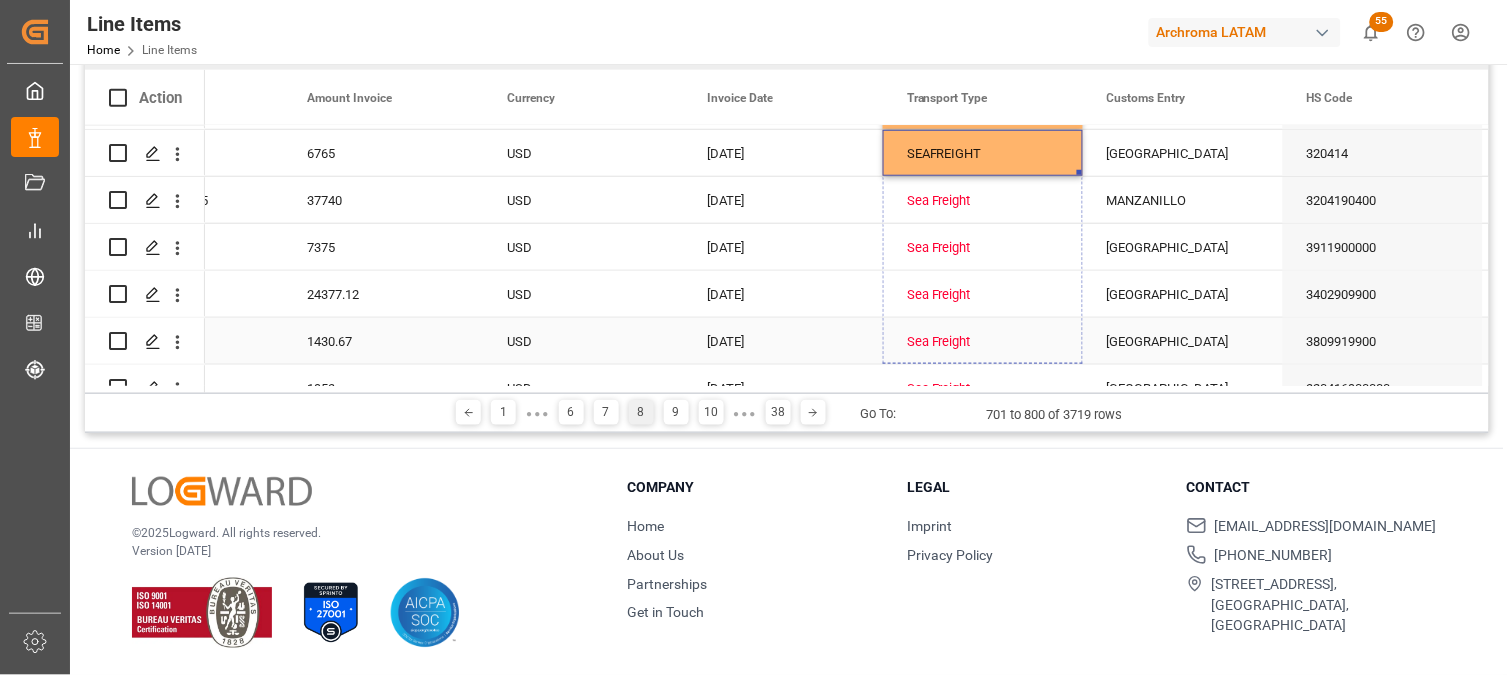 drag, startPoint x: 1080, startPoint y: 170, endPoint x: 1073, endPoint y: 321, distance: 151.16217 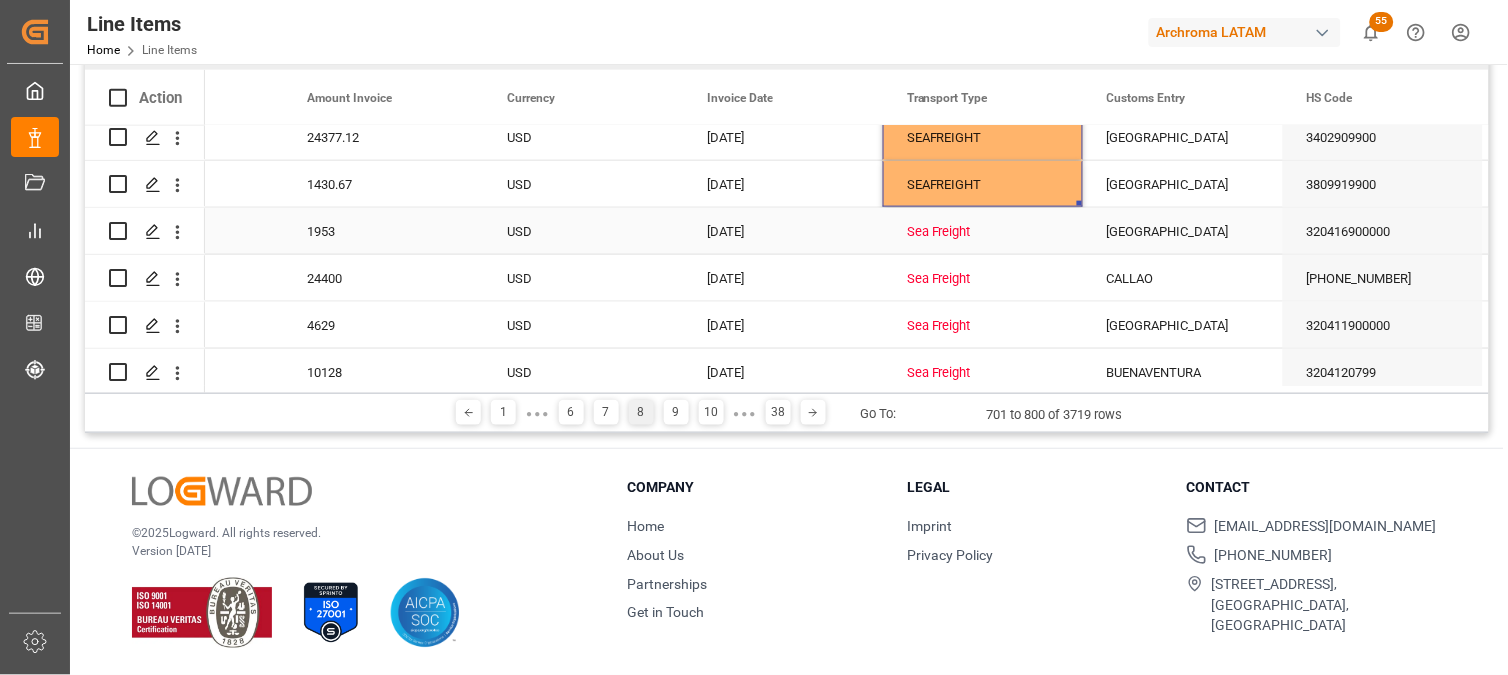scroll, scrollTop: 2333, scrollLeft: 0, axis: vertical 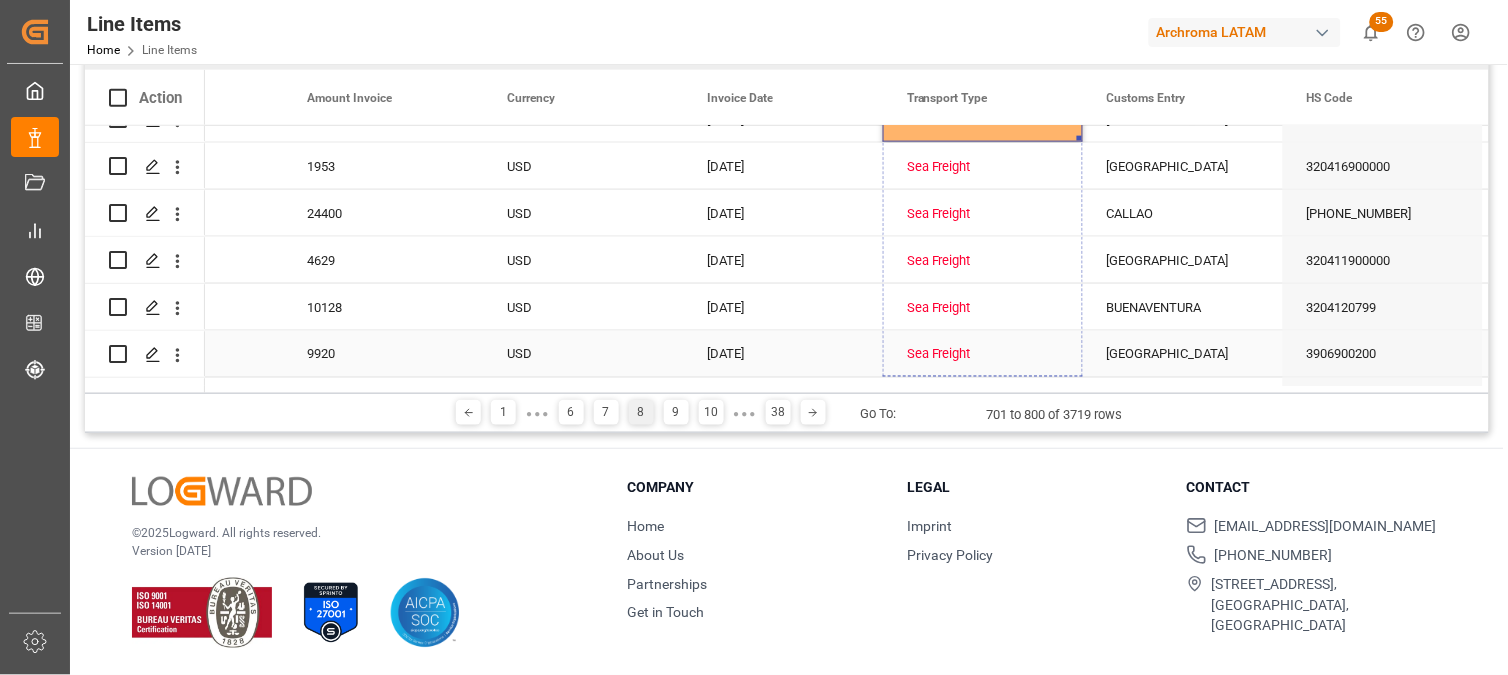 drag, startPoint x: 1078, startPoint y: 138, endPoint x: 1061, endPoint y: 343, distance: 205.70367 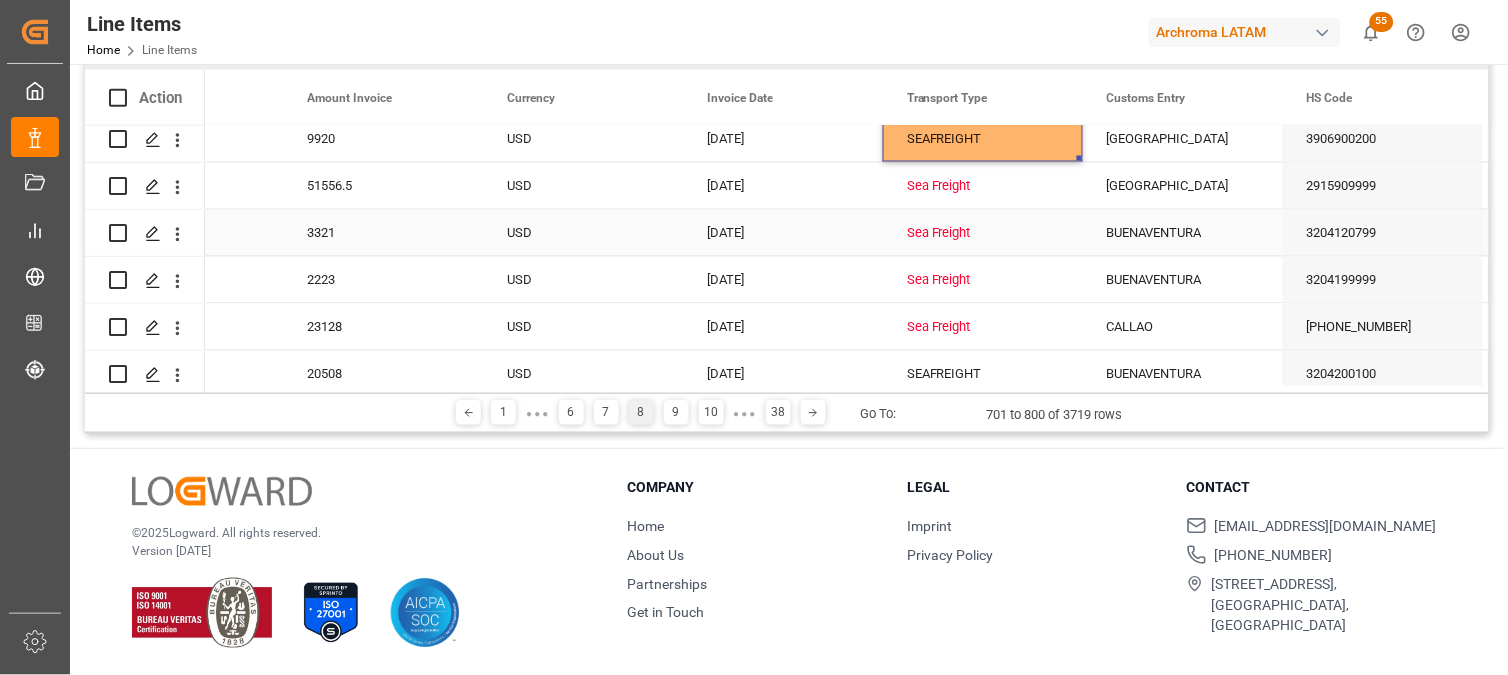 scroll, scrollTop: 2555, scrollLeft: 0, axis: vertical 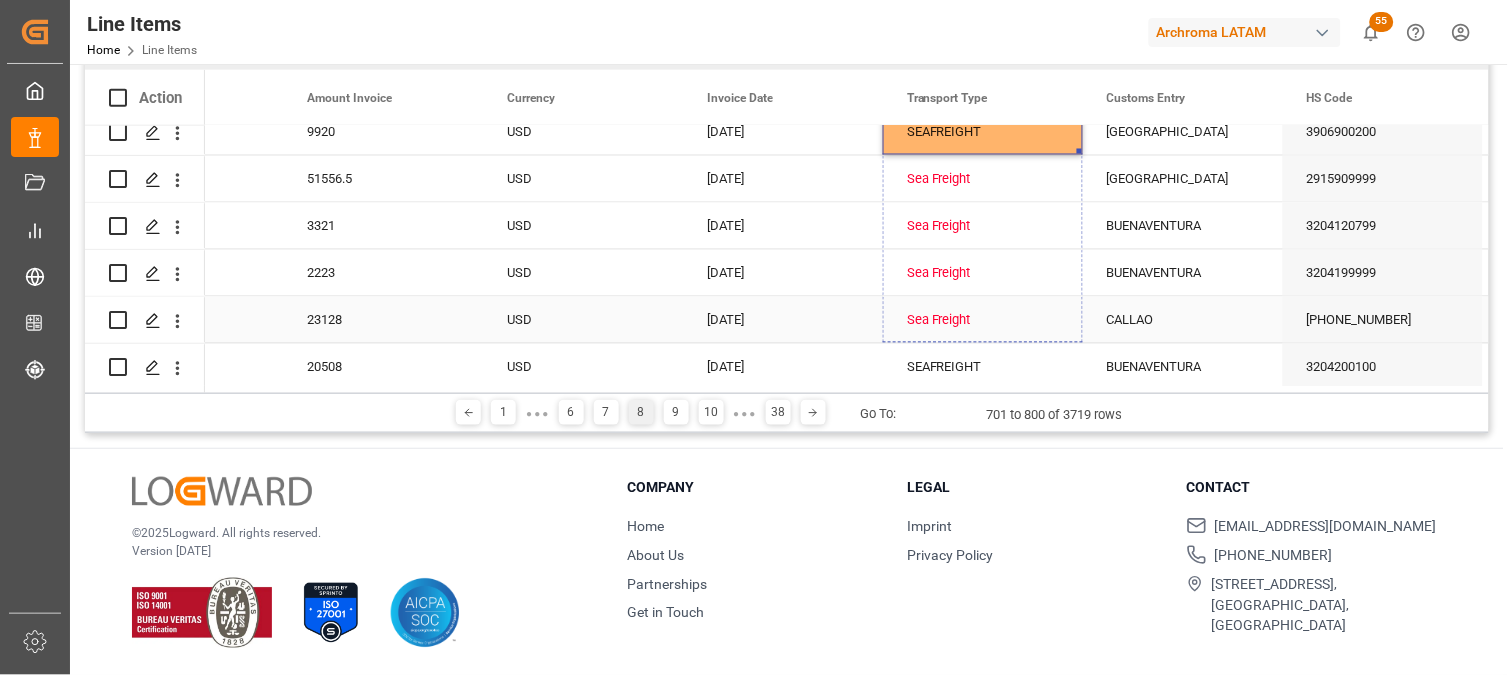 drag, startPoint x: 1078, startPoint y: 152, endPoint x: 1066, endPoint y: 314, distance: 162.44383 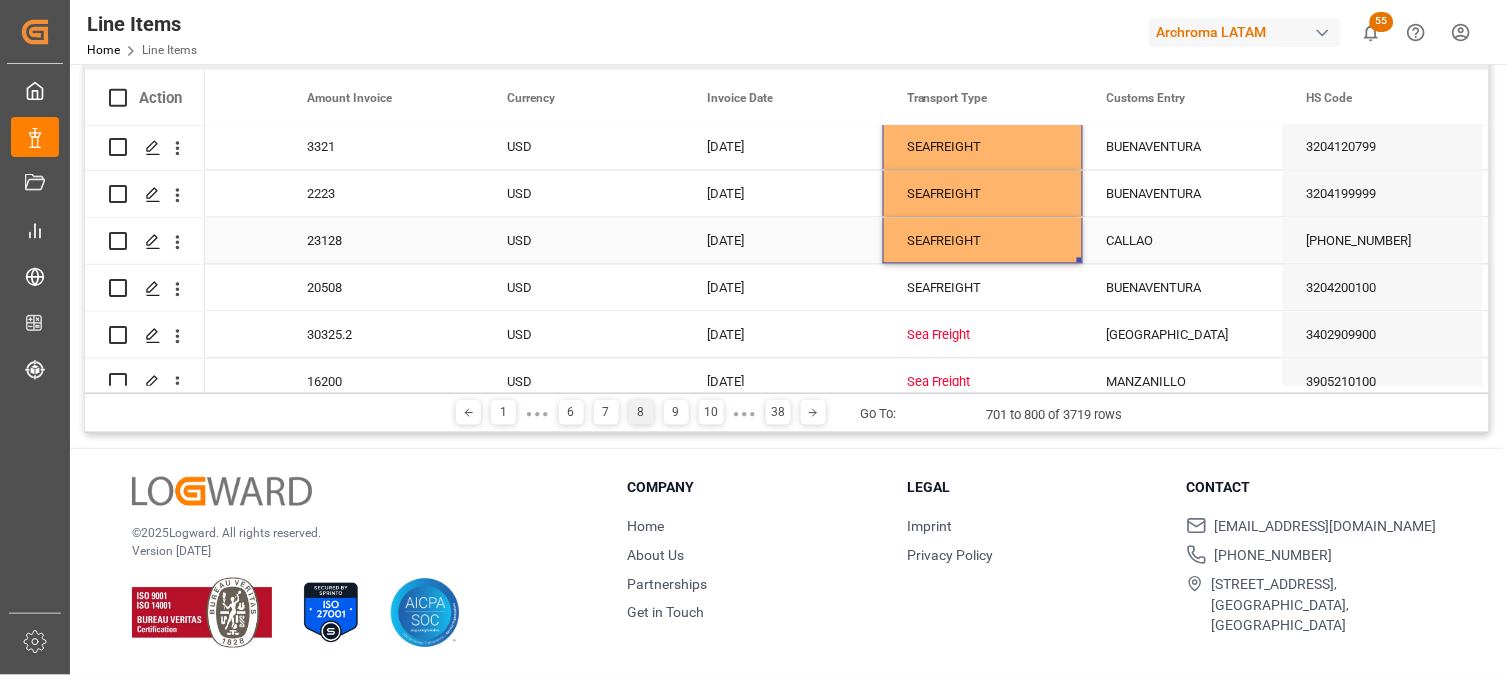 scroll, scrollTop: 2666, scrollLeft: 0, axis: vertical 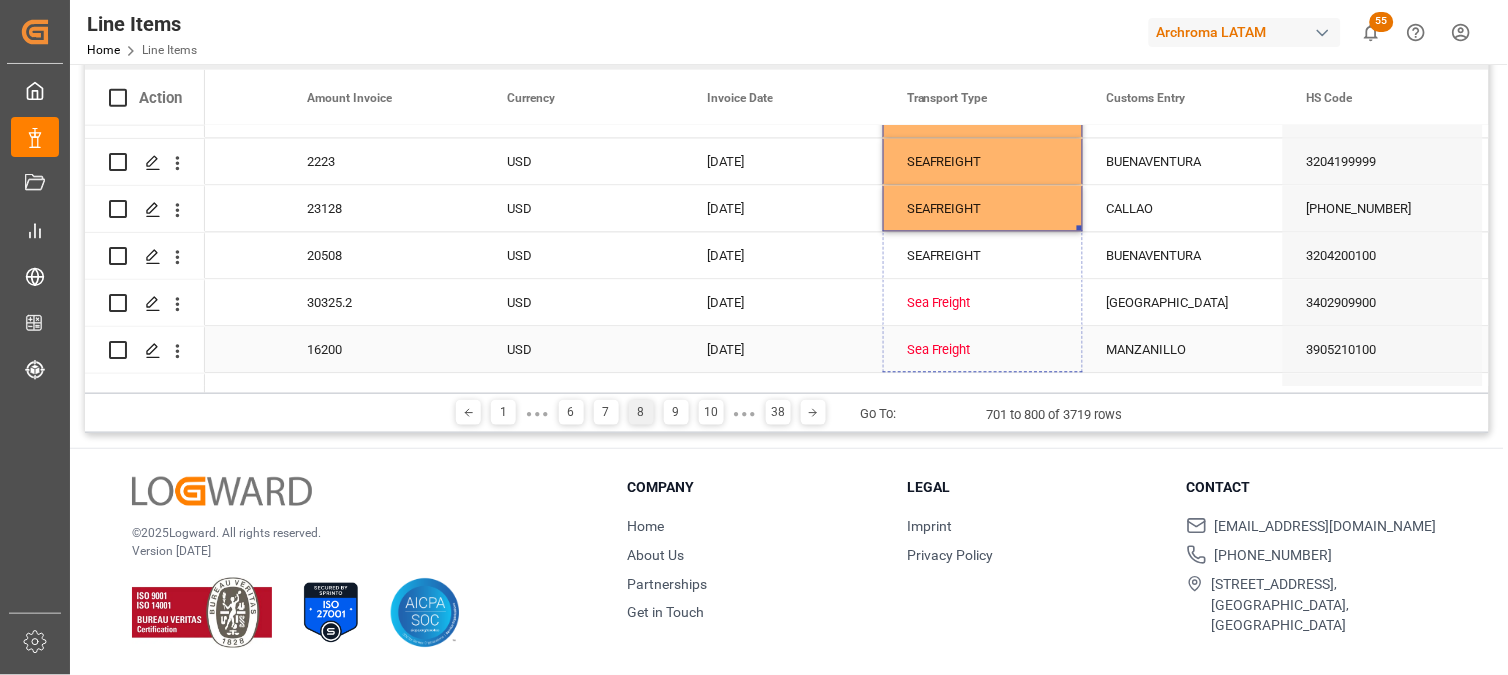 drag, startPoint x: 1077, startPoint y: 226, endPoint x: 1077, endPoint y: 340, distance: 114 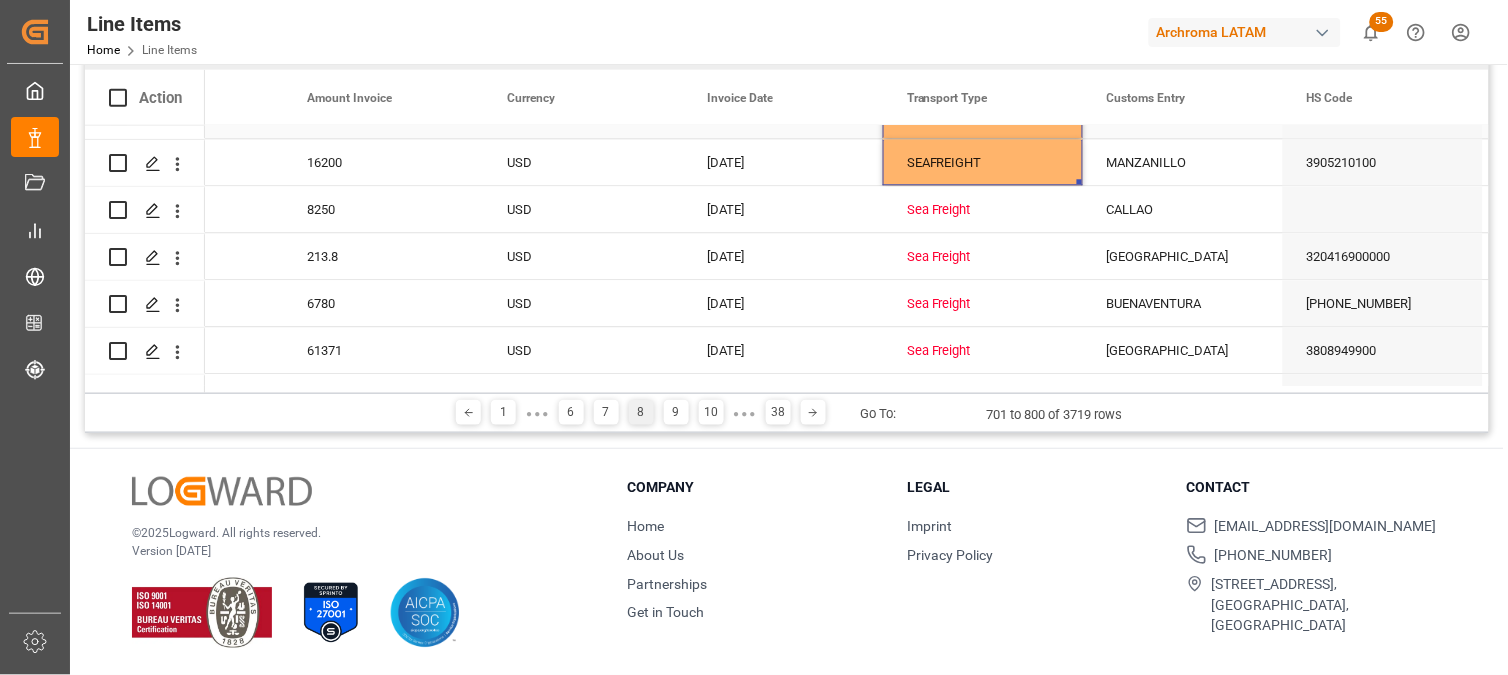 scroll, scrollTop: 2888, scrollLeft: 0, axis: vertical 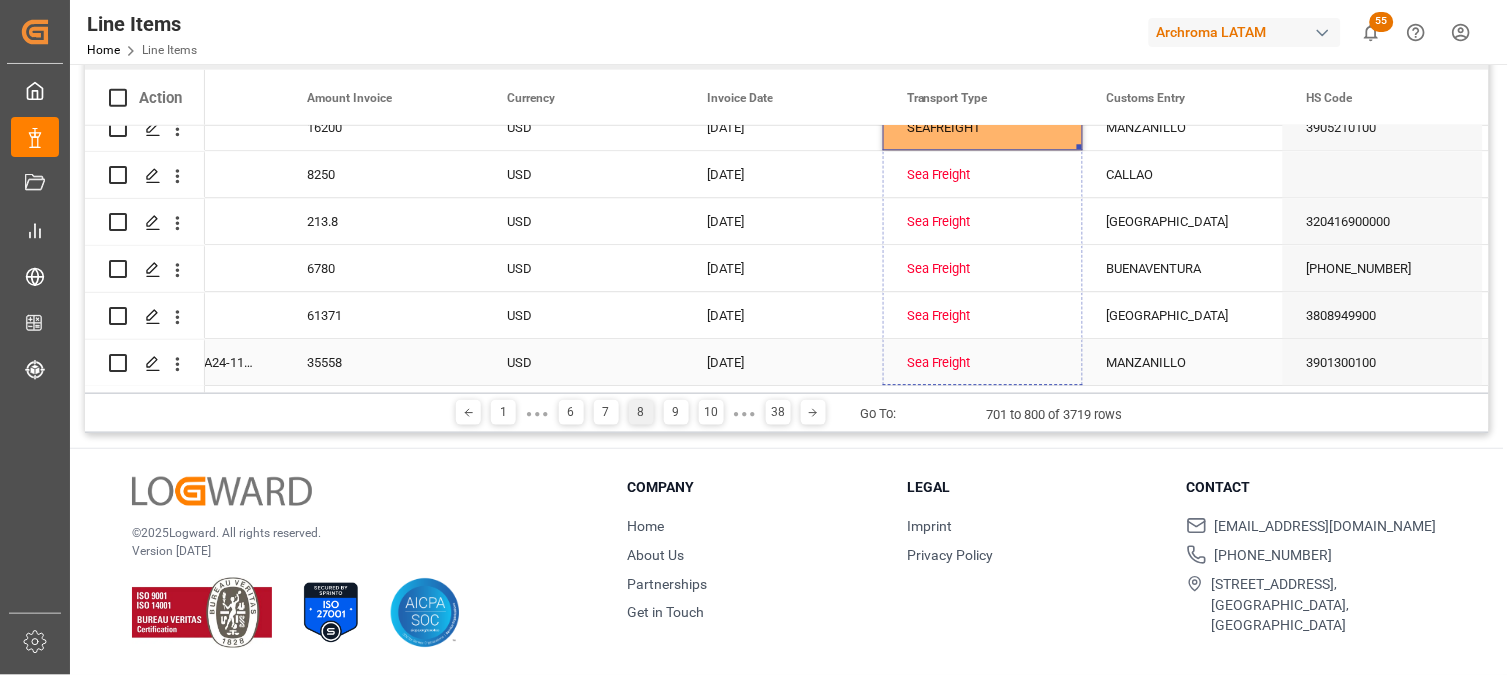 drag, startPoint x: 1077, startPoint y: 146, endPoint x: 1074, endPoint y: 351, distance: 205.02196 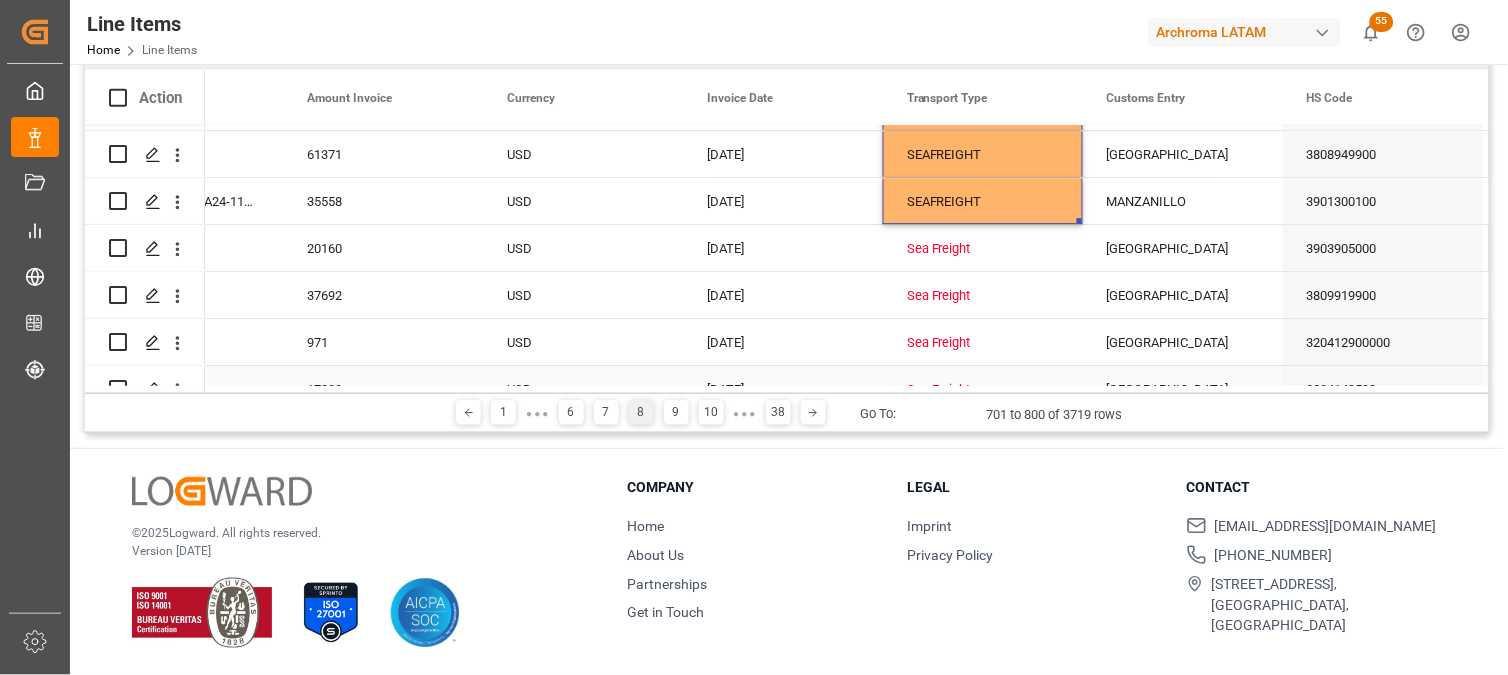 scroll, scrollTop: 3111, scrollLeft: 0, axis: vertical 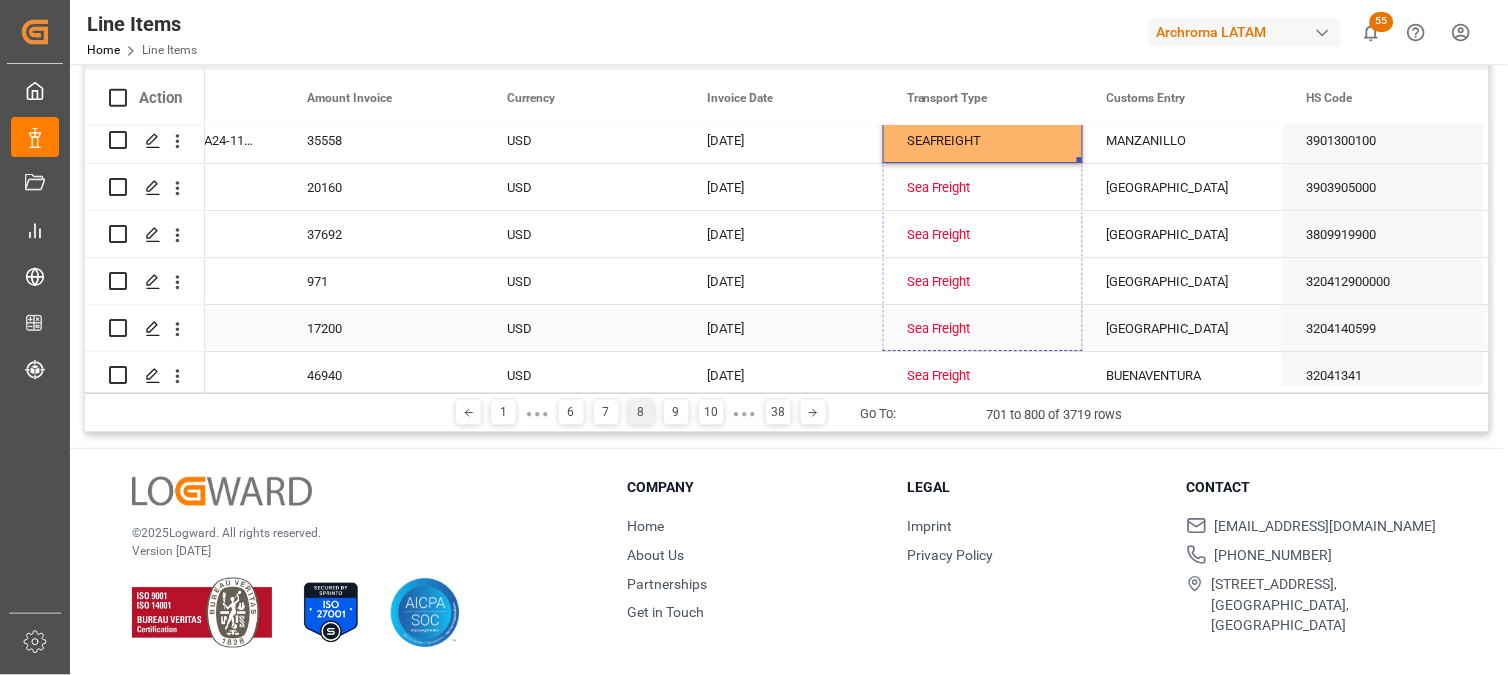 drag, startPoint x: 1081, startPoint y: 158, endPoint x: 1065, endPoint y: 350, distance: 192.66551 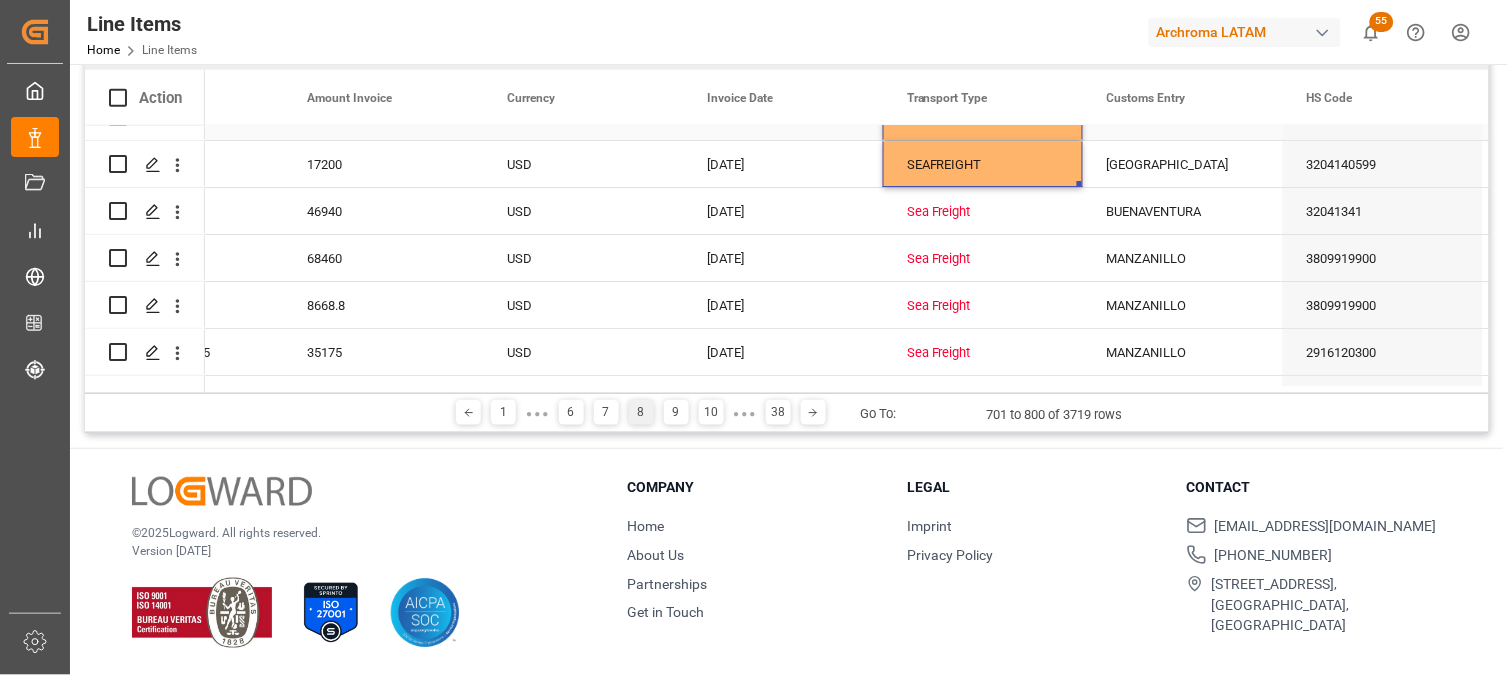 scroll, scrollTop: 3222, scrollLeft: 0, axis: vertical 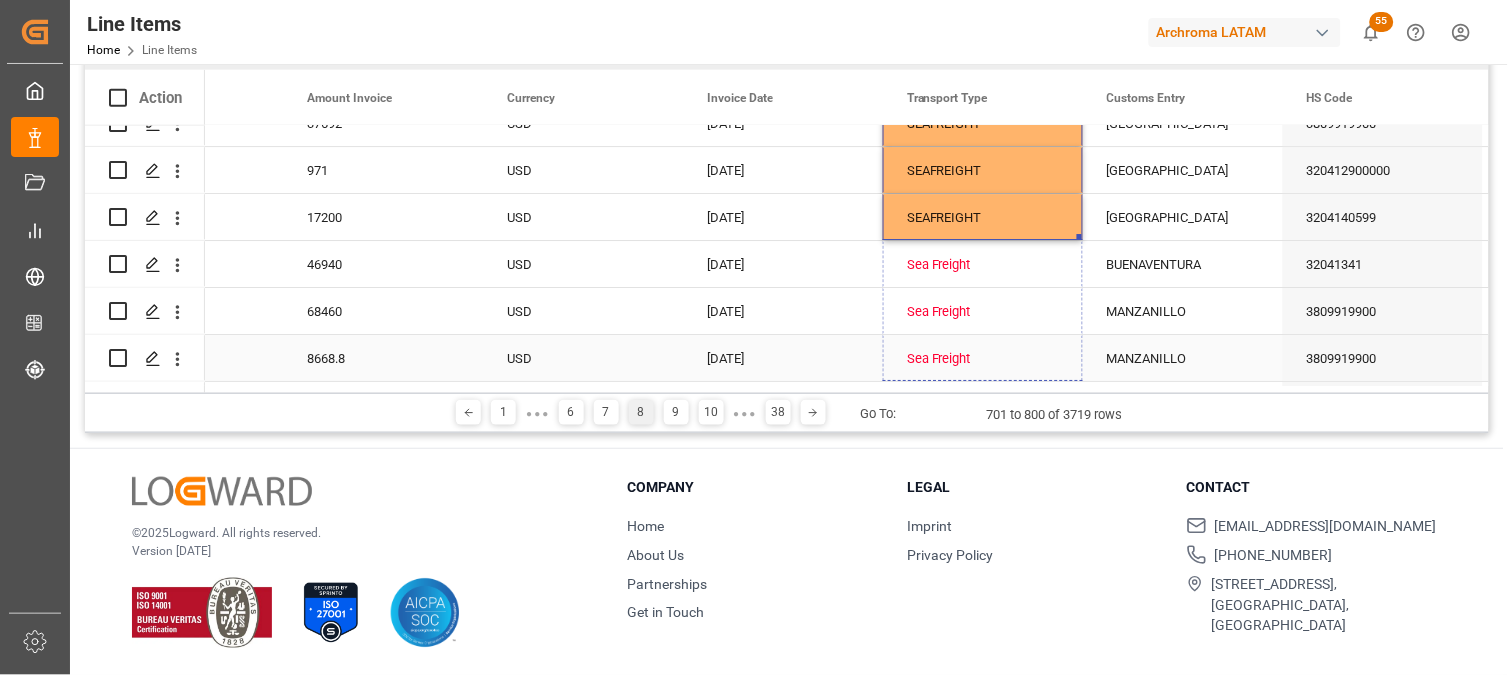 drag, startPoint x: 1080, startPoint y: 236, endPoint x: 1085, endPoint y: 344, distance: 108.11568 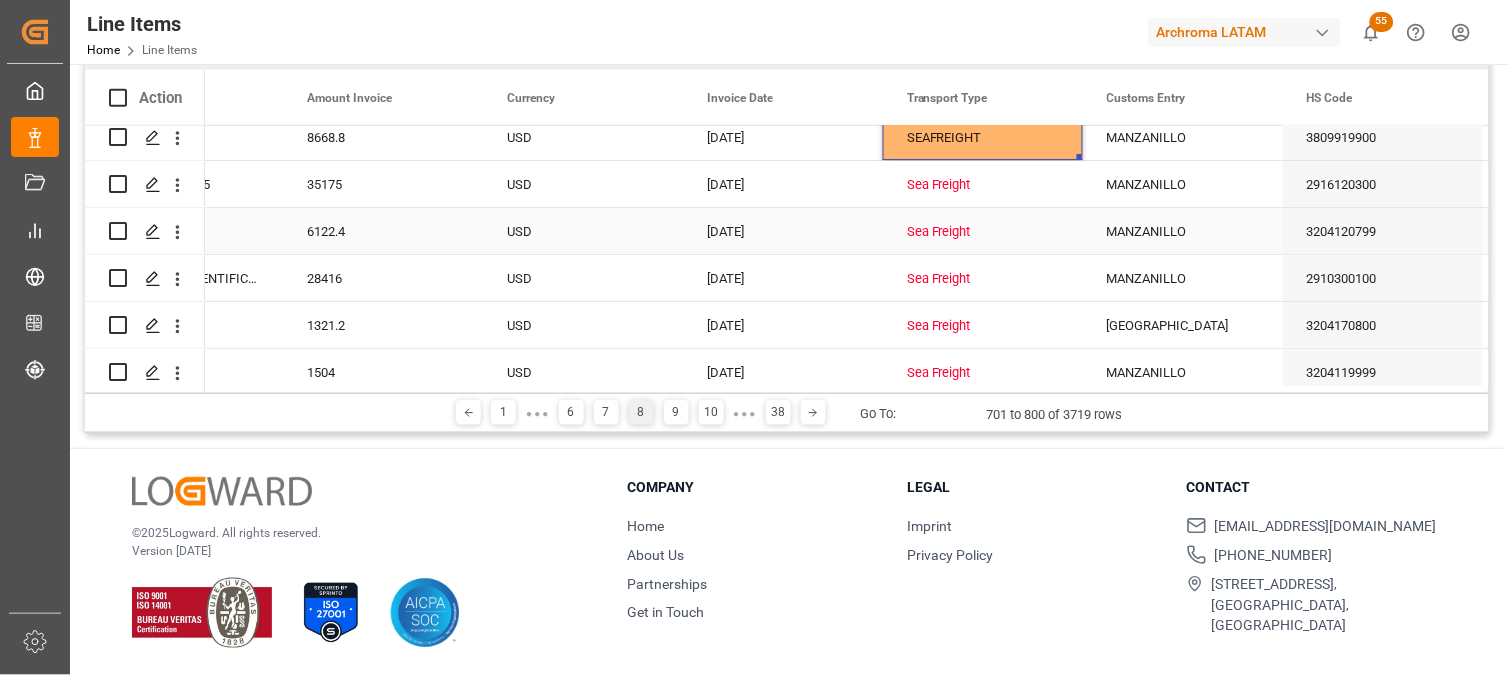 scroll, scrollTop: 3444, scrollLeft: 0, axis: vertical 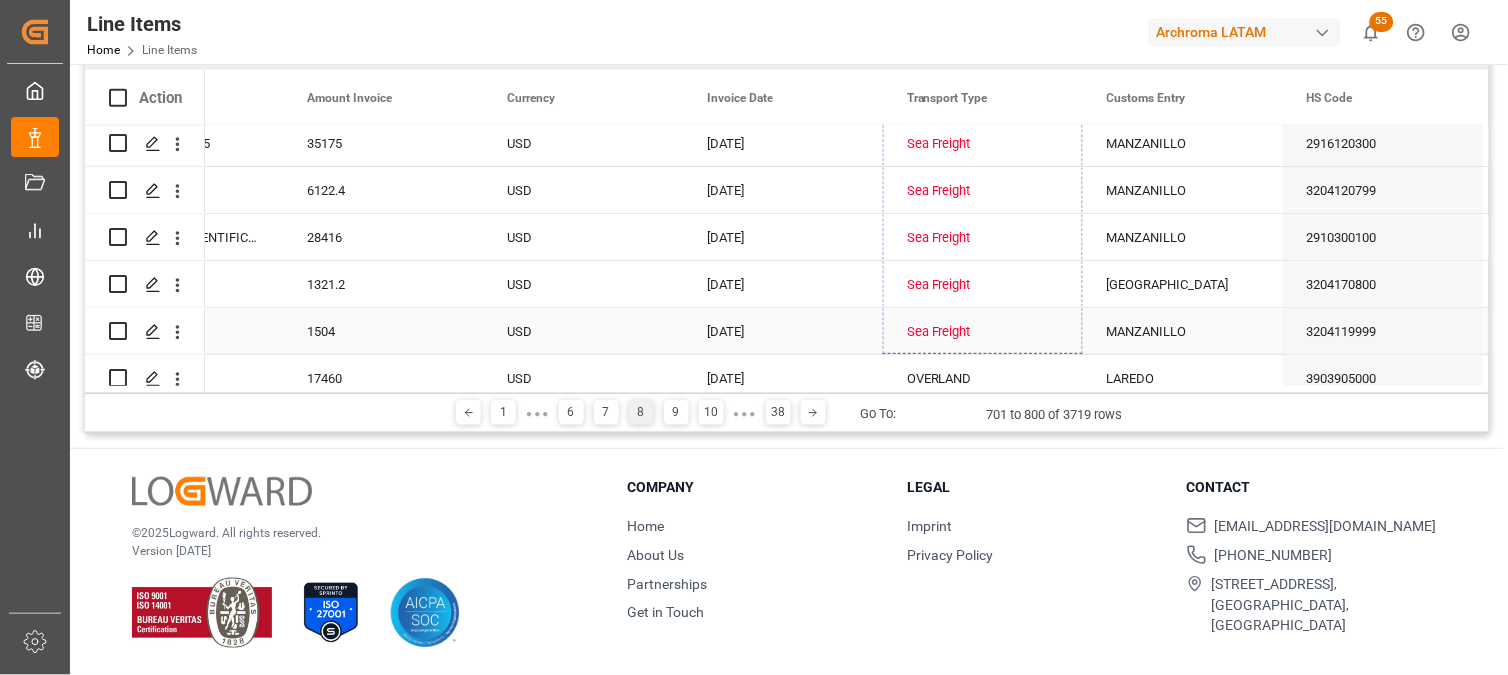drag, startPoint x: 1080, startPoint y: 154, endPoint x: 1075, endPoint y: 373, distance: 219.05707 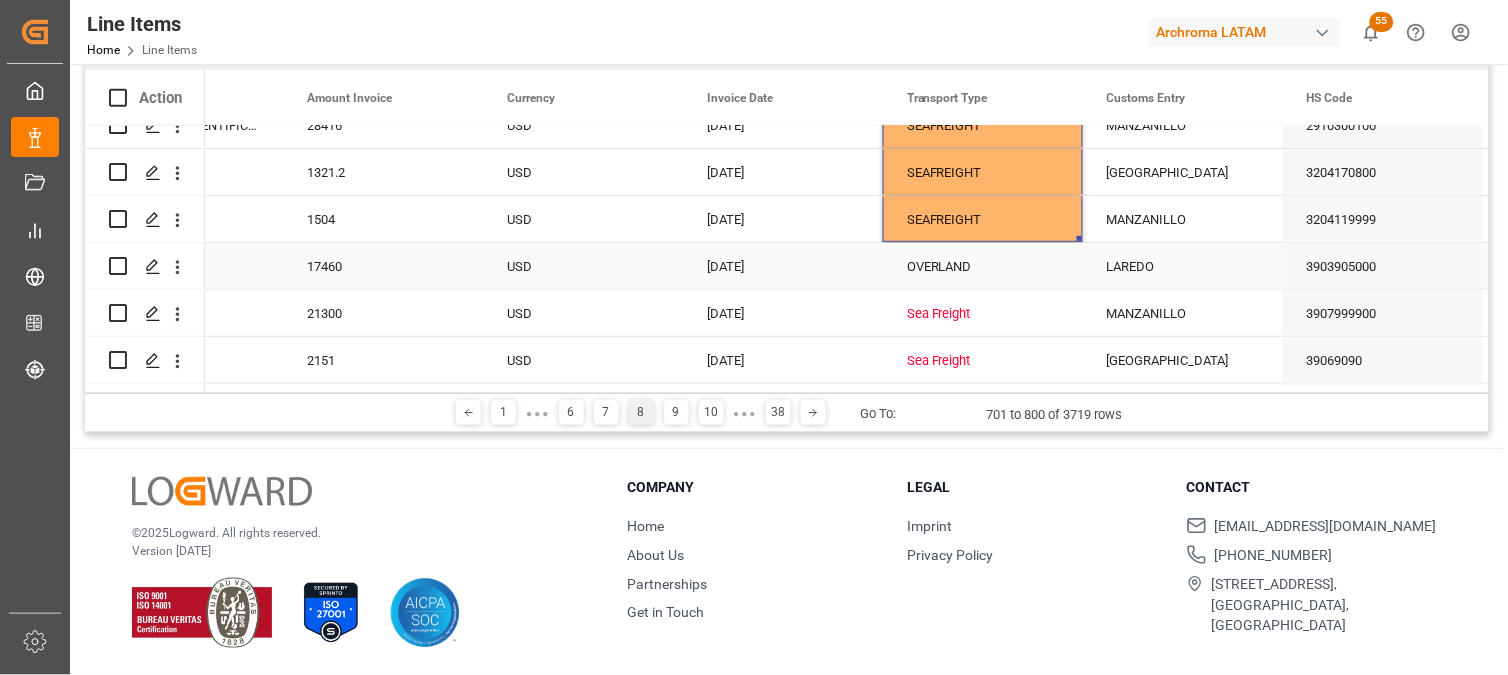 scroll, scrollTop: 3635, scrollLeft: 0, axis: vertical 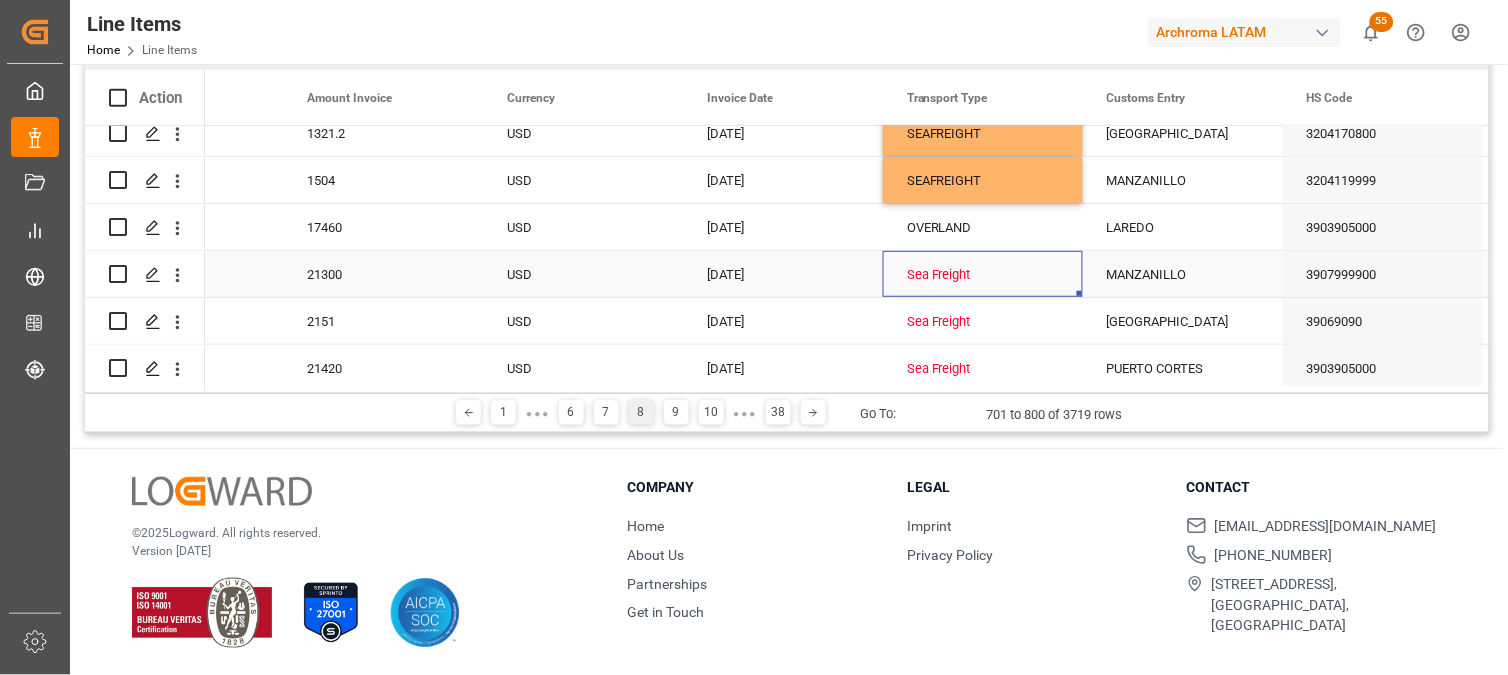 click on "Sea Freight" at bounding box center [983, 275] 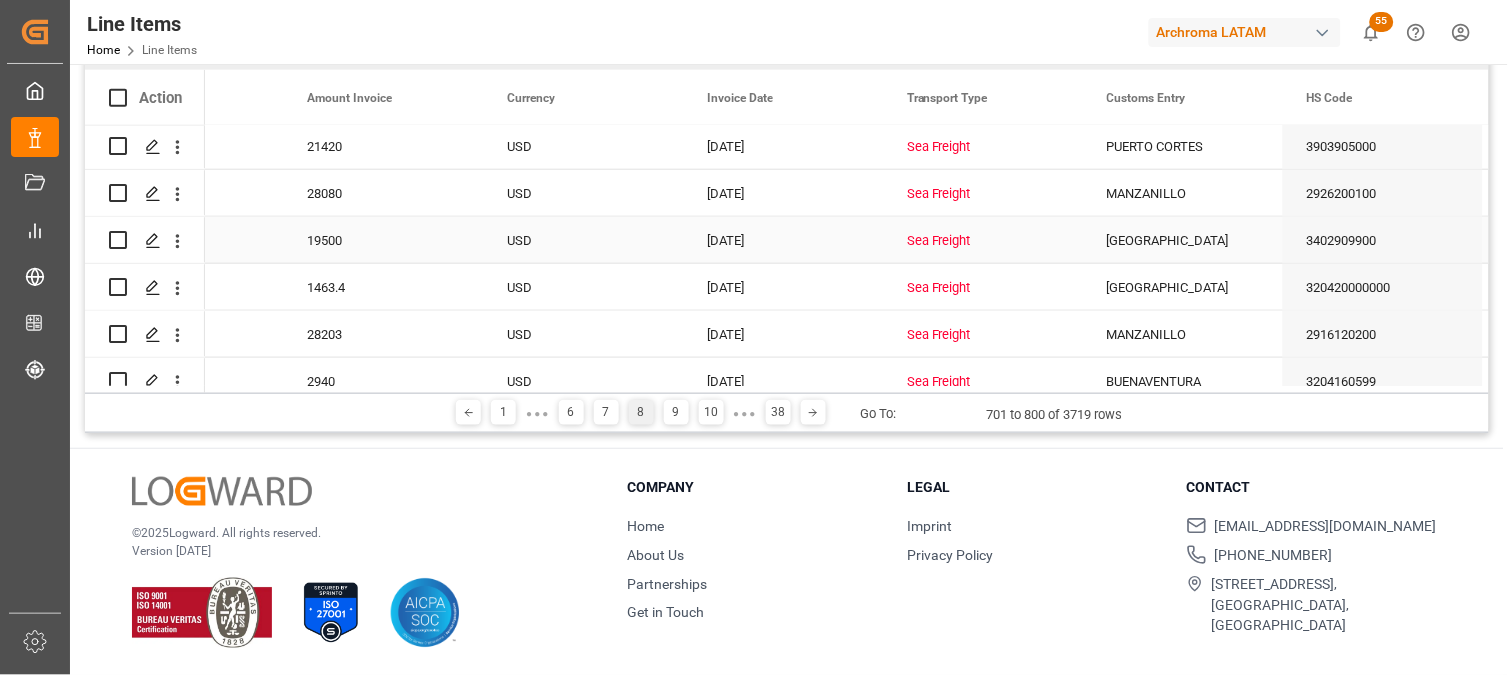 scroll, scrollTop: 3746, scrollLeft: 0, axis: vertical 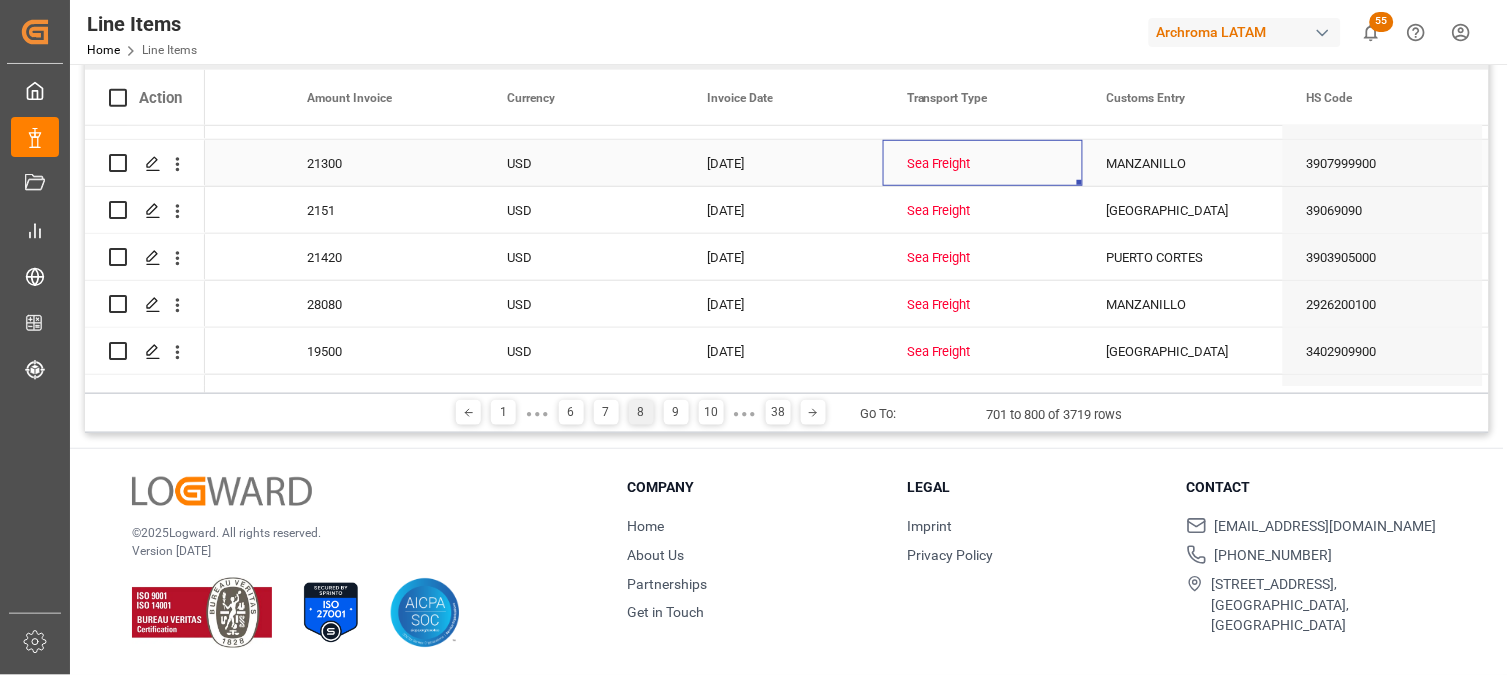 click on "Sea Freight" at bounding box center (983, 164) 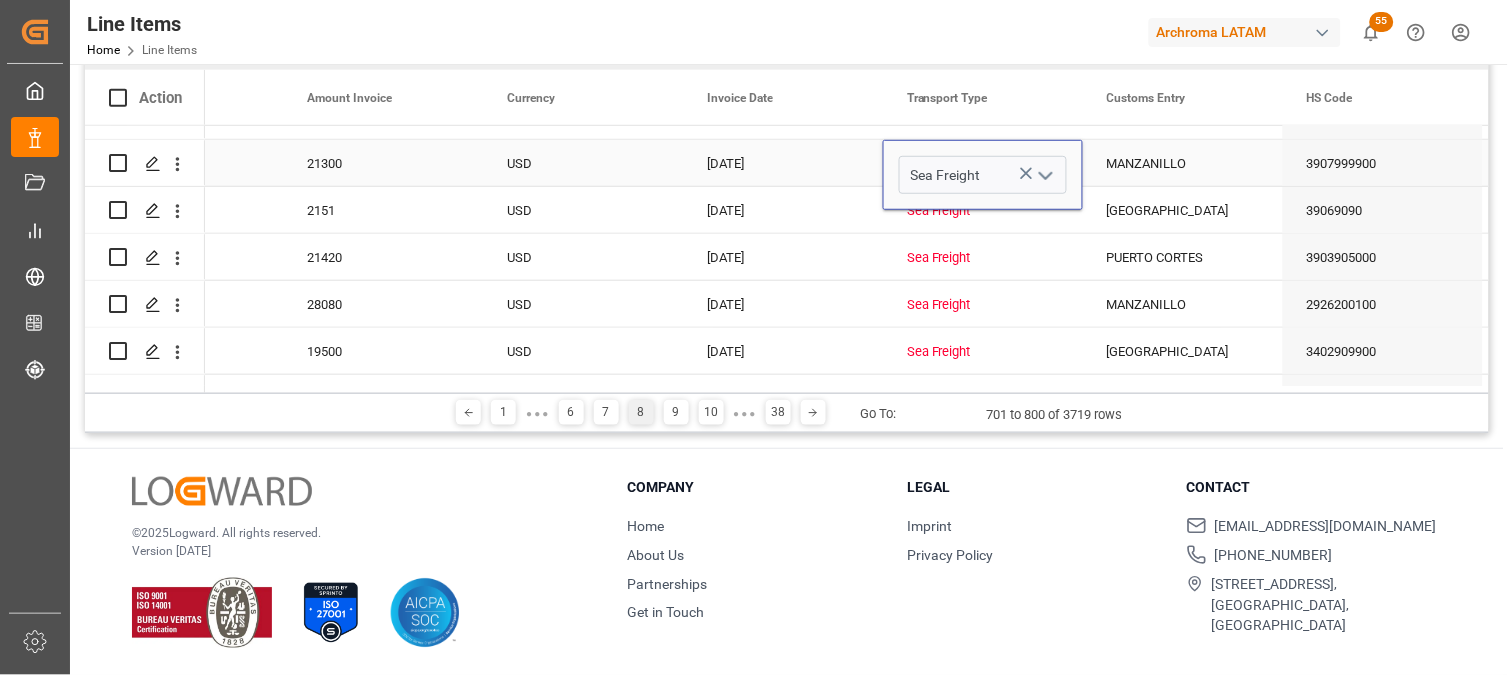 click 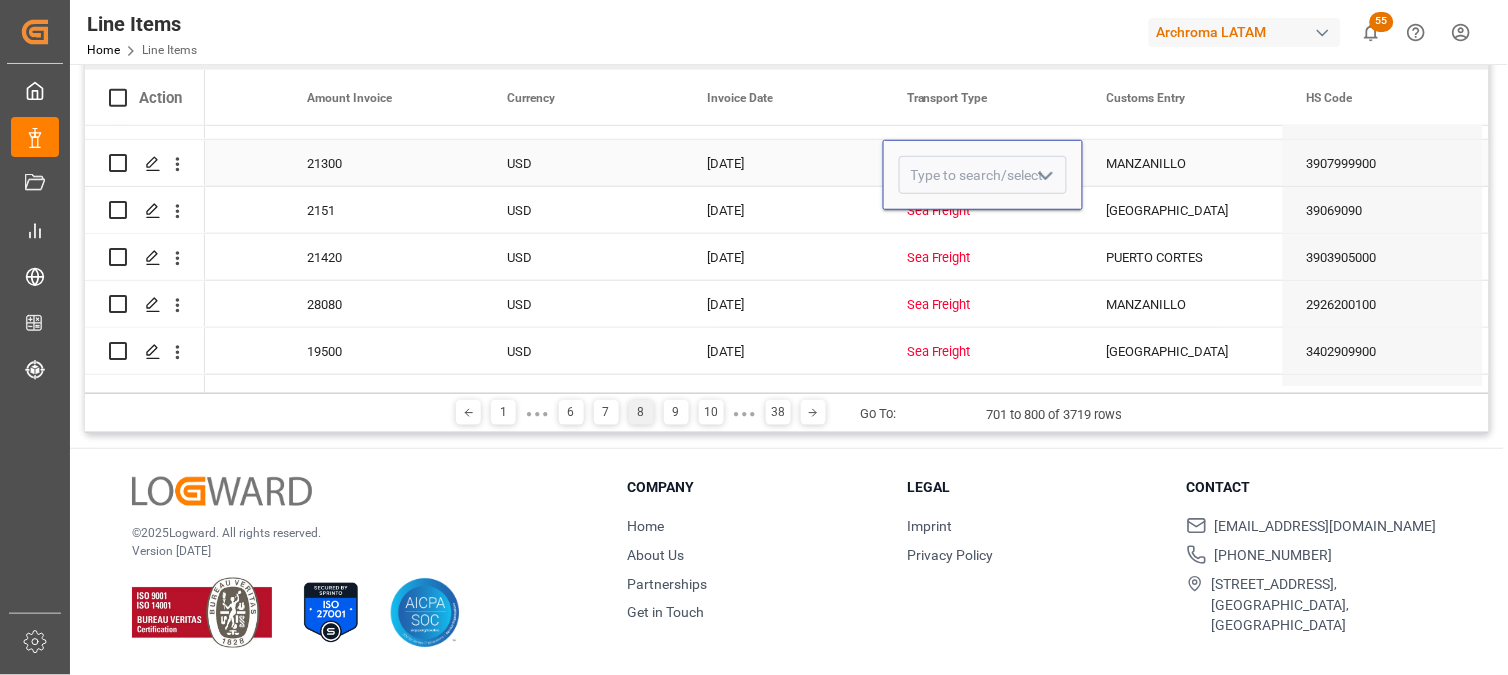 click 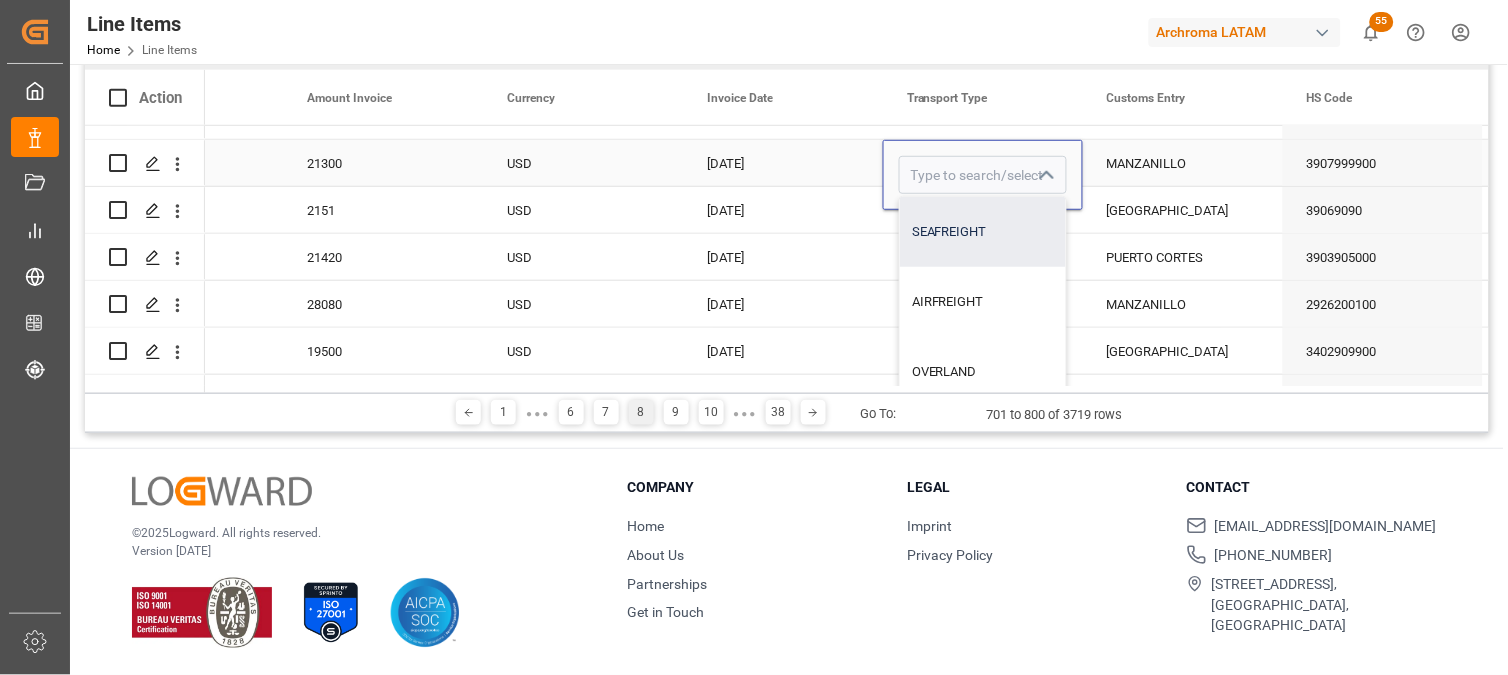 click on "SEAFREIGHT" at bounding box center [983, 232] 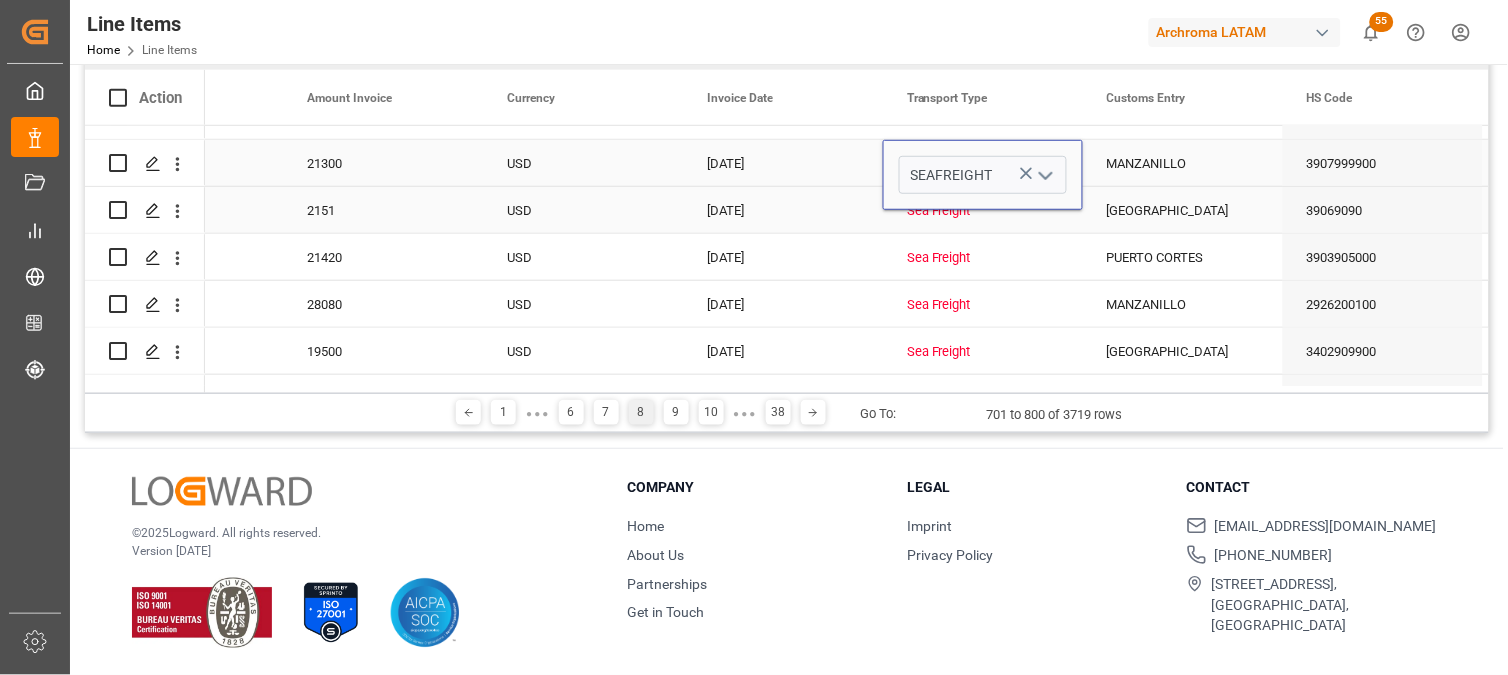 click on "Sea Freight" at bounding box center [983, 211] 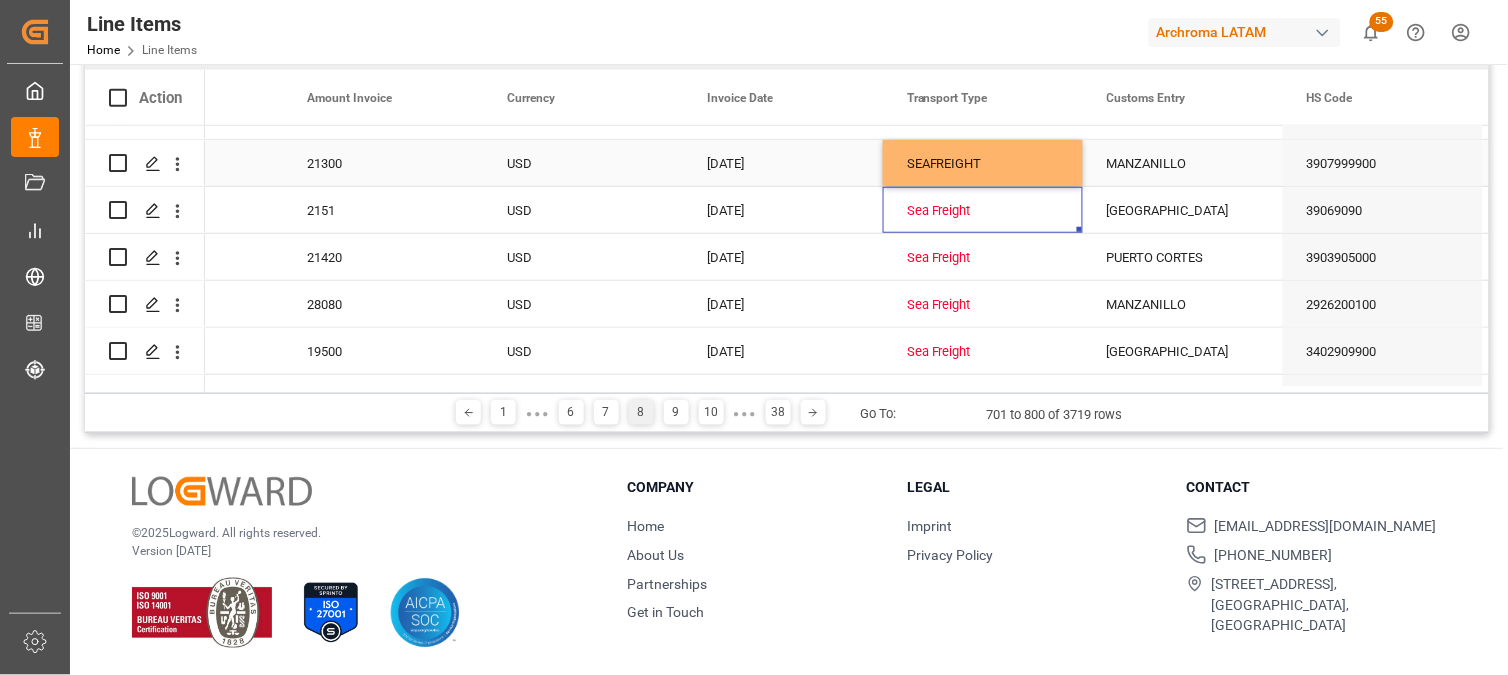click on "SEAFREIGHT" at bounding box center (983, 163) 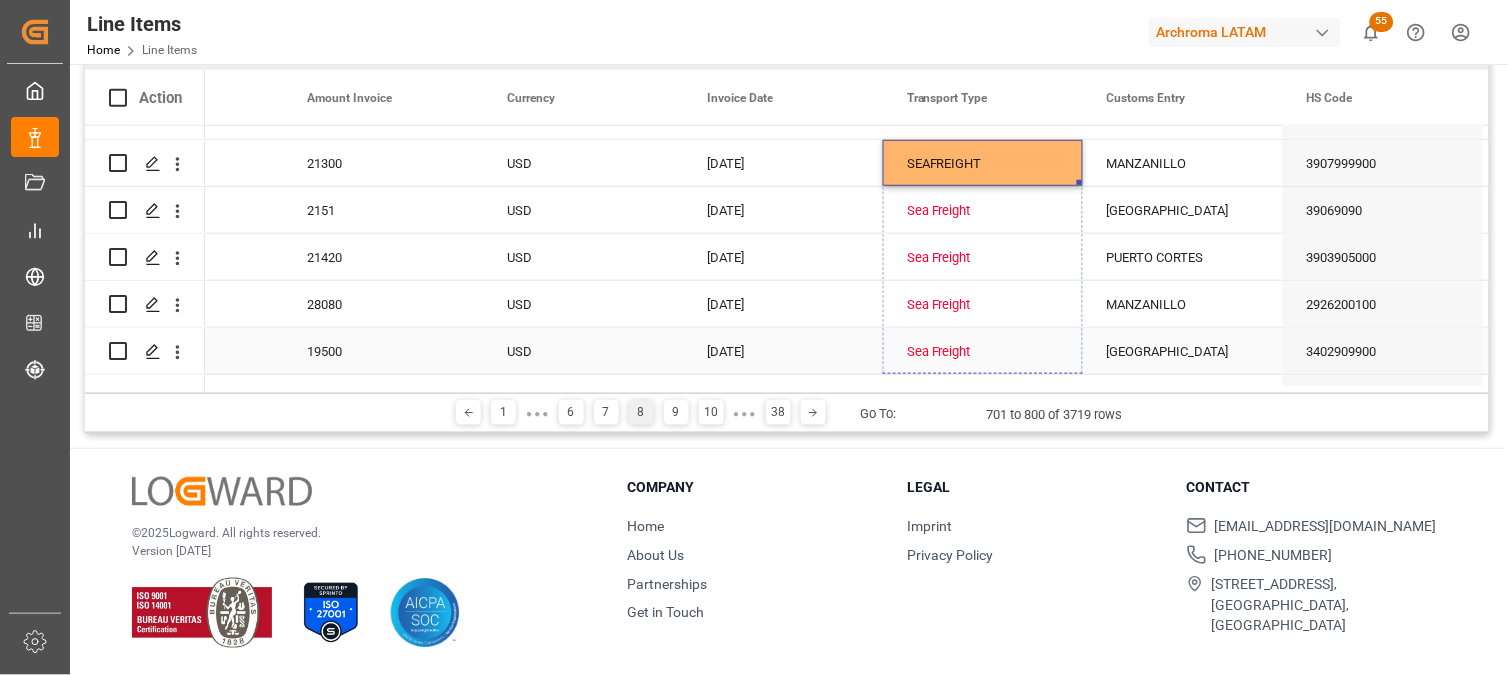 drag, startPoint x: 1078, startPoint y: 180, endPoint x: 1077, endPoint y: 333, distance: 153.00327 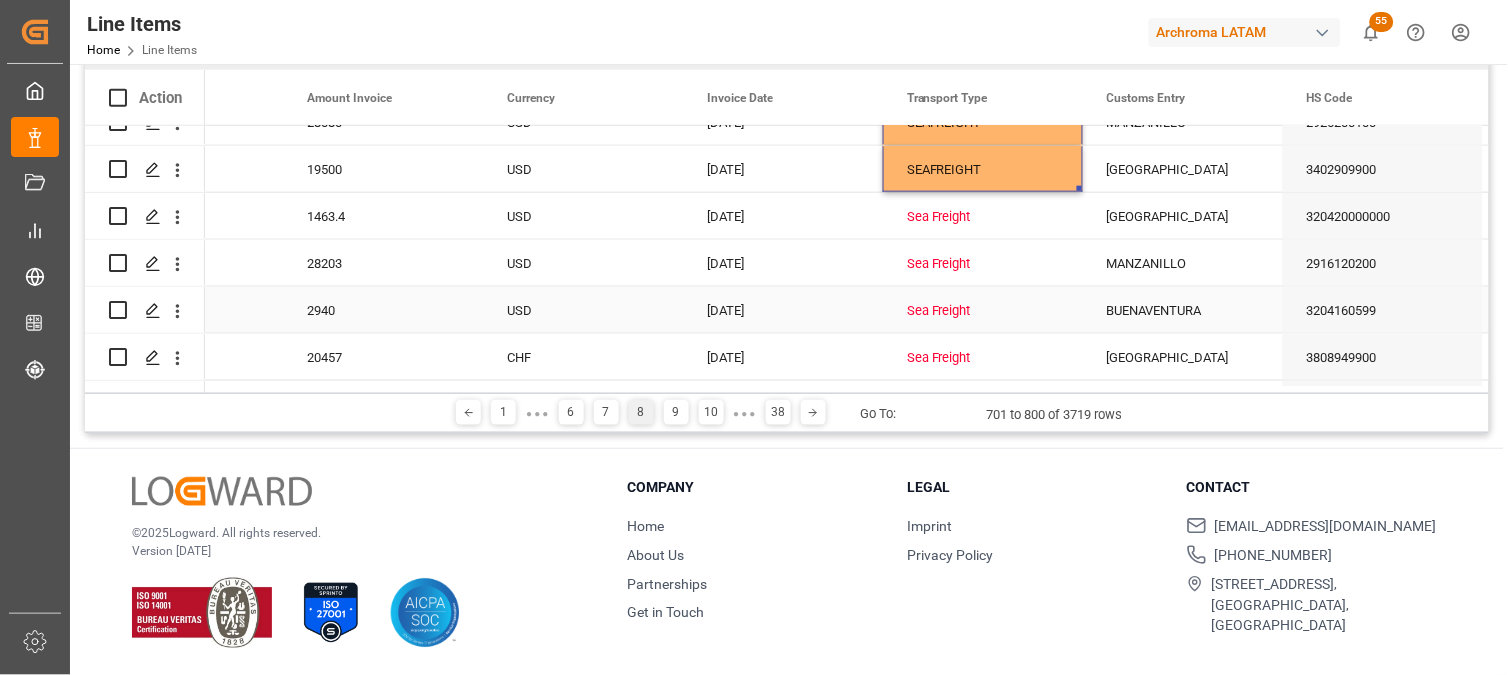 scroll, scrollTop: 3968, scrollLeft: 0, axis: vertical 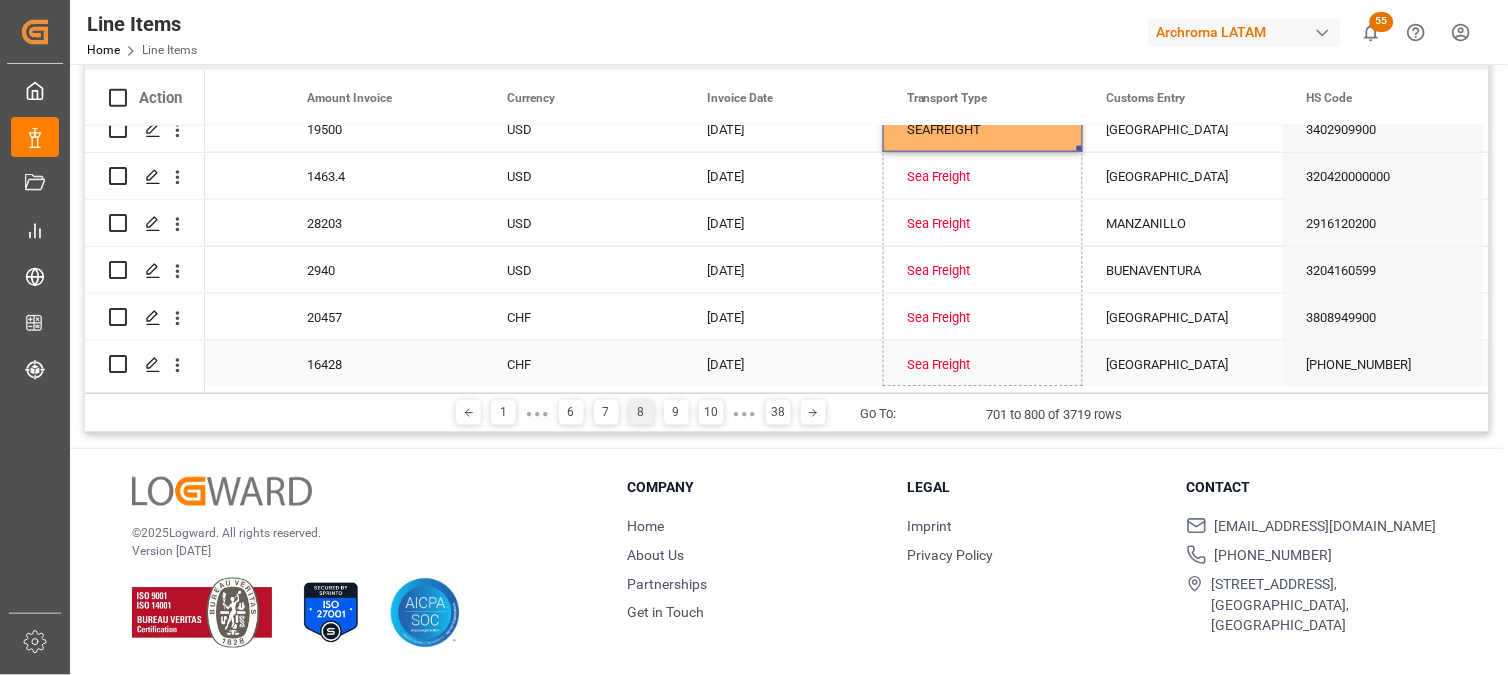 drag, startPoint x: 1080, startPoint y: 147, endPoint x: 1072, endPoint y: 362, distance: 215.14879 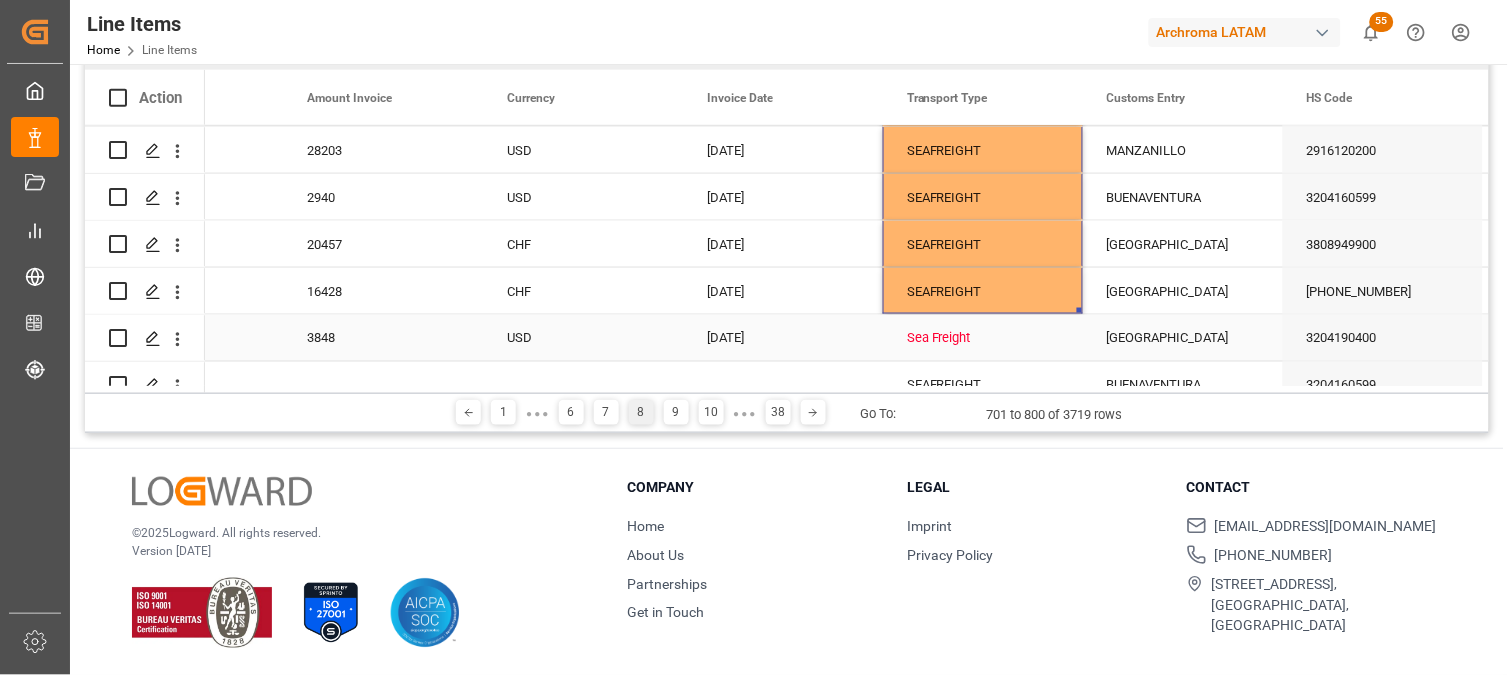 scroll, scrollTop: 4080, scrollLeft: 0, axis: vertical 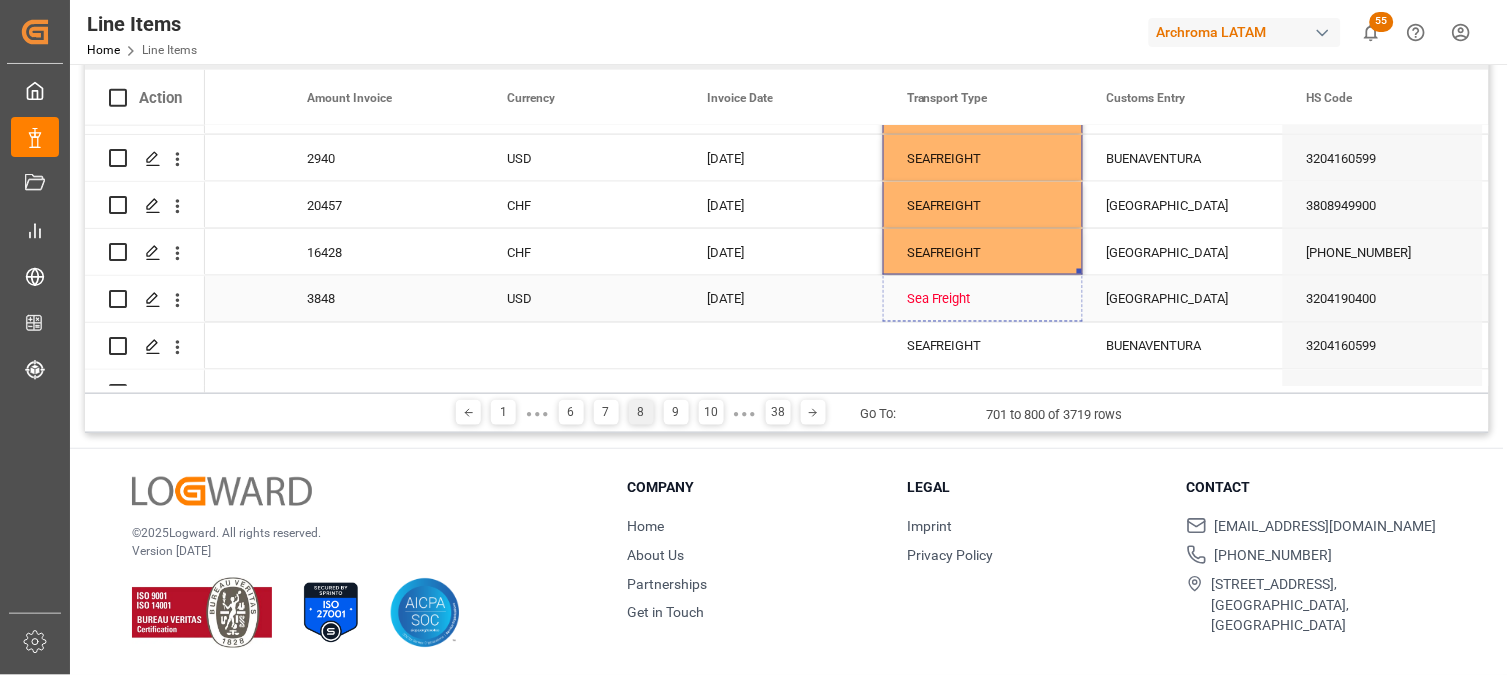 drag, startPoint x: 1078, startPoint y: 270, endPoint x: 1080, endPoint y: 300, distance: 30.066593 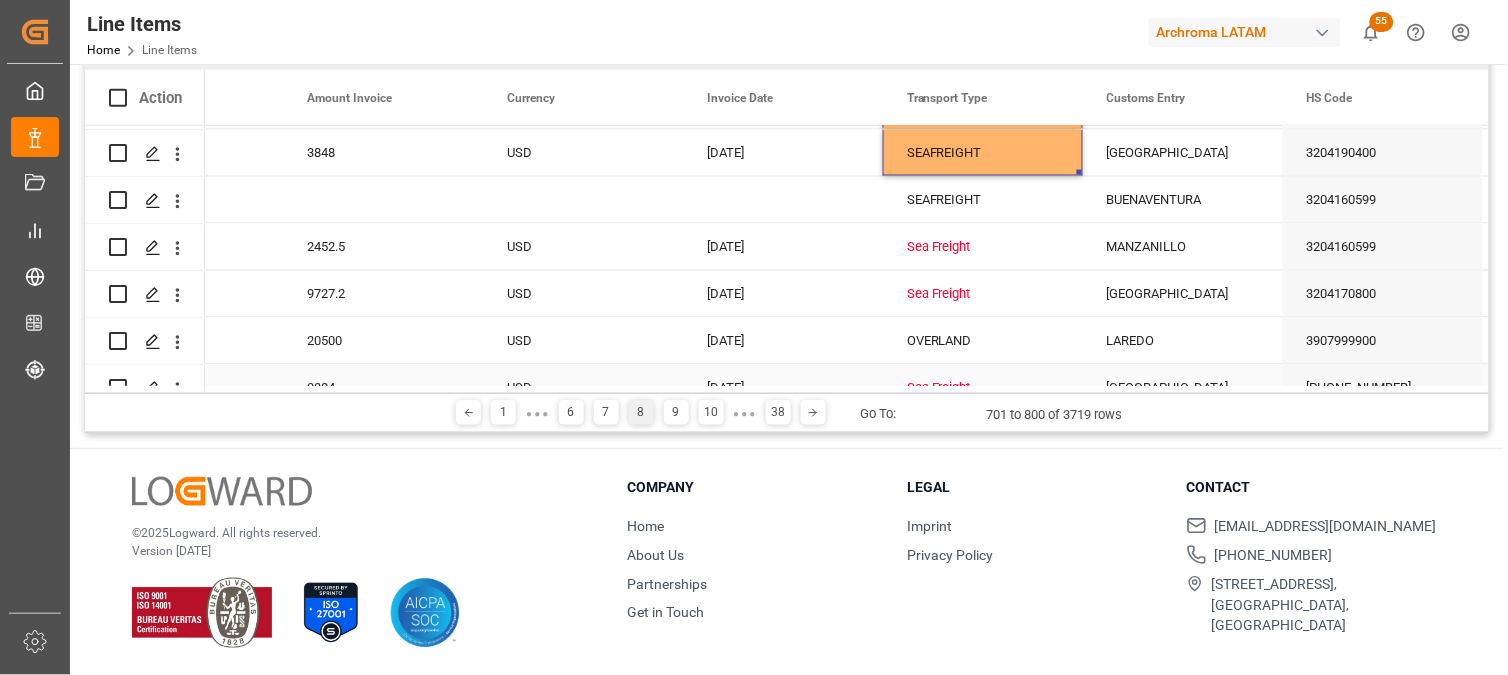 scroll, scrollTop: 4191, scrollLeft: 0, axis: vertical 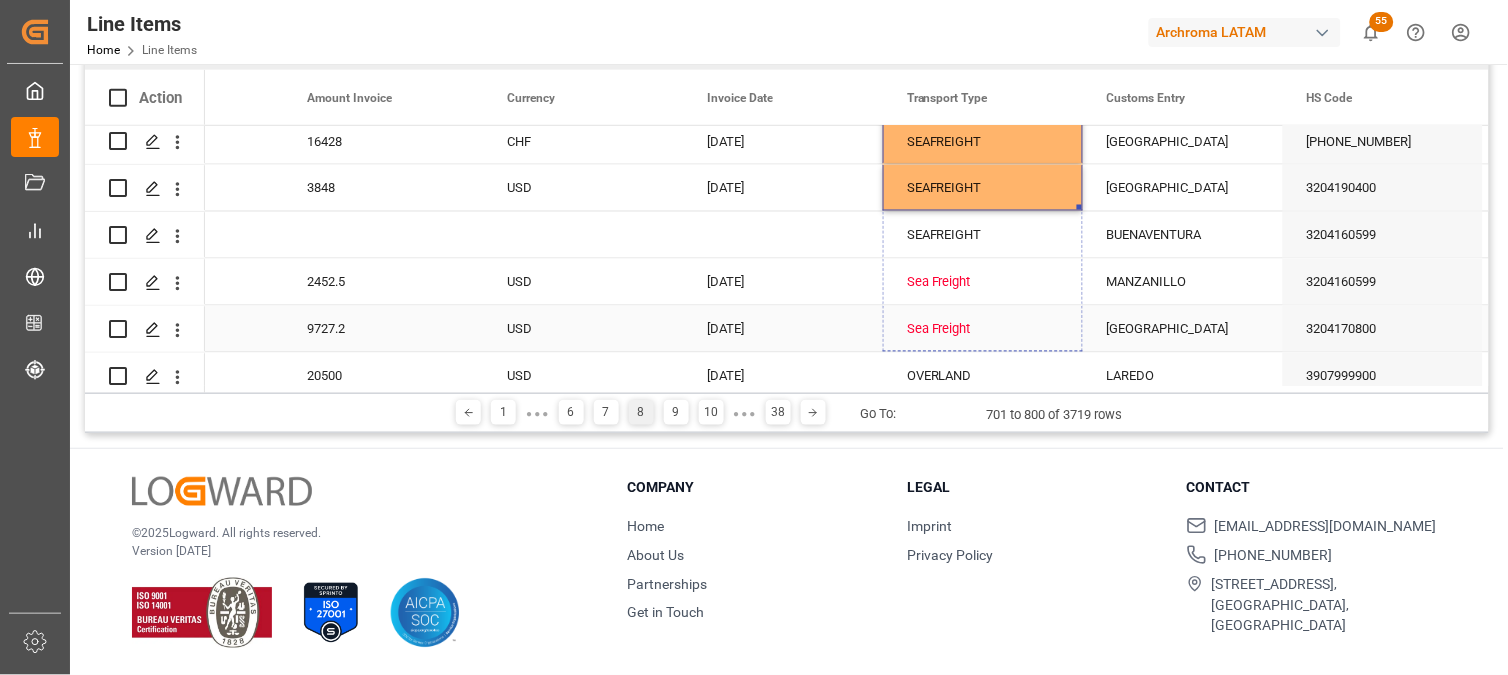 drag, startPoint x: 1080, startPoint y: 208, endPoint x: 1081, endPoint y: 313, distance: 105.00476 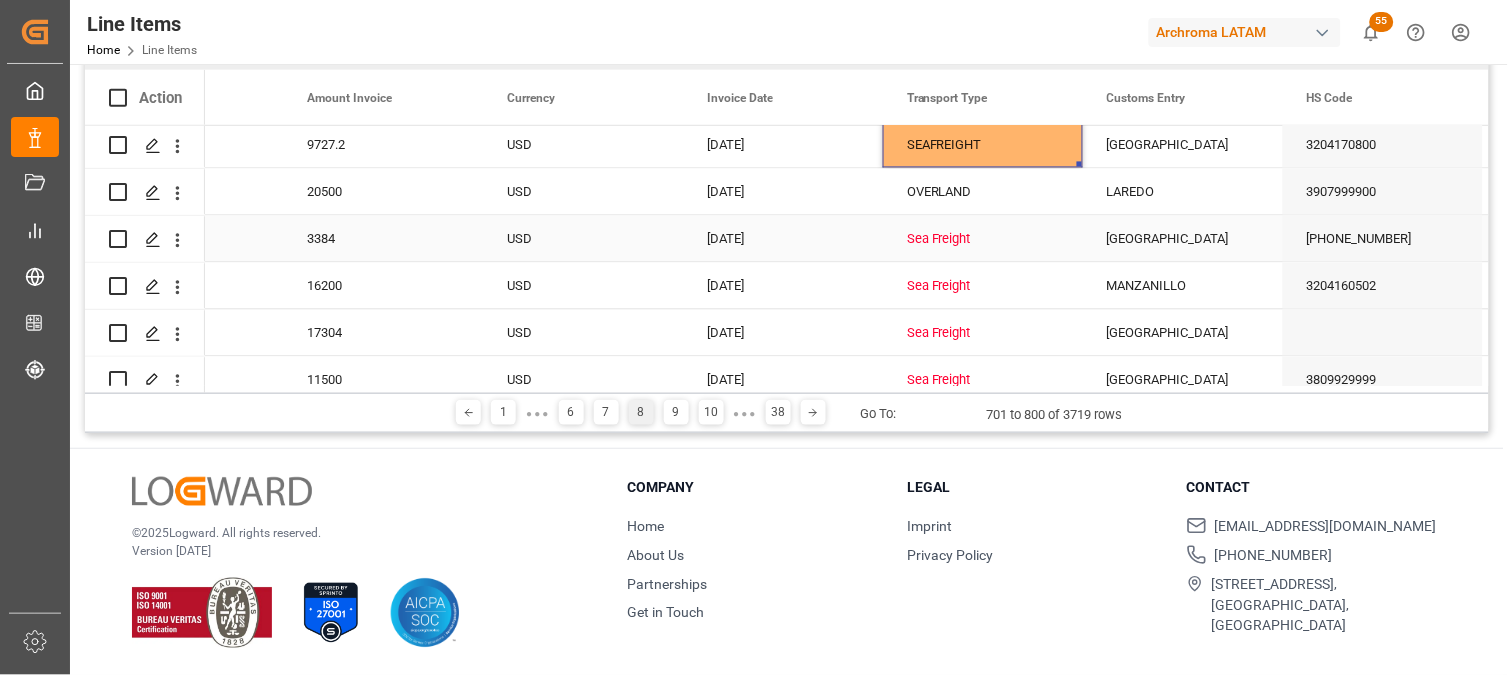scroll, scrollTop: 4413, scrollLeft: 0, axis: vertical 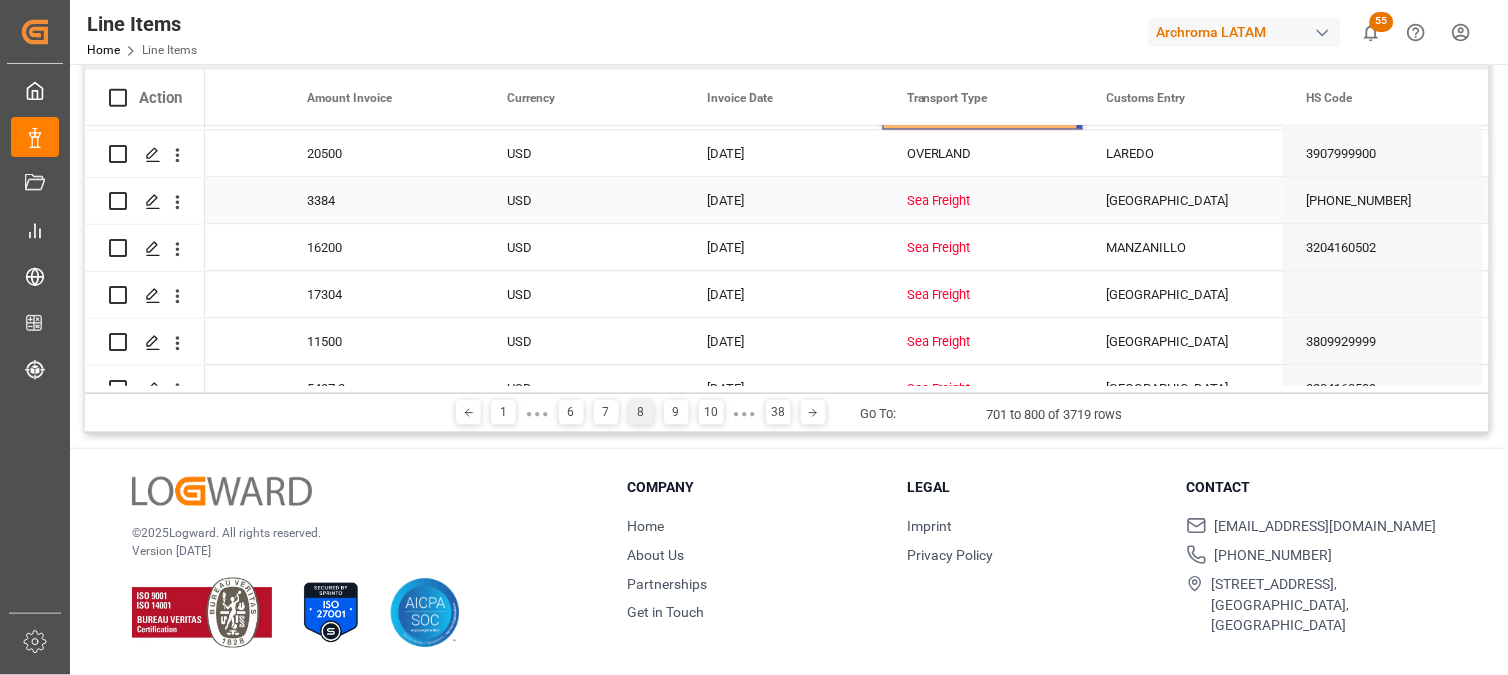 click on "Sea Freight" at bounding box center [983, 202] 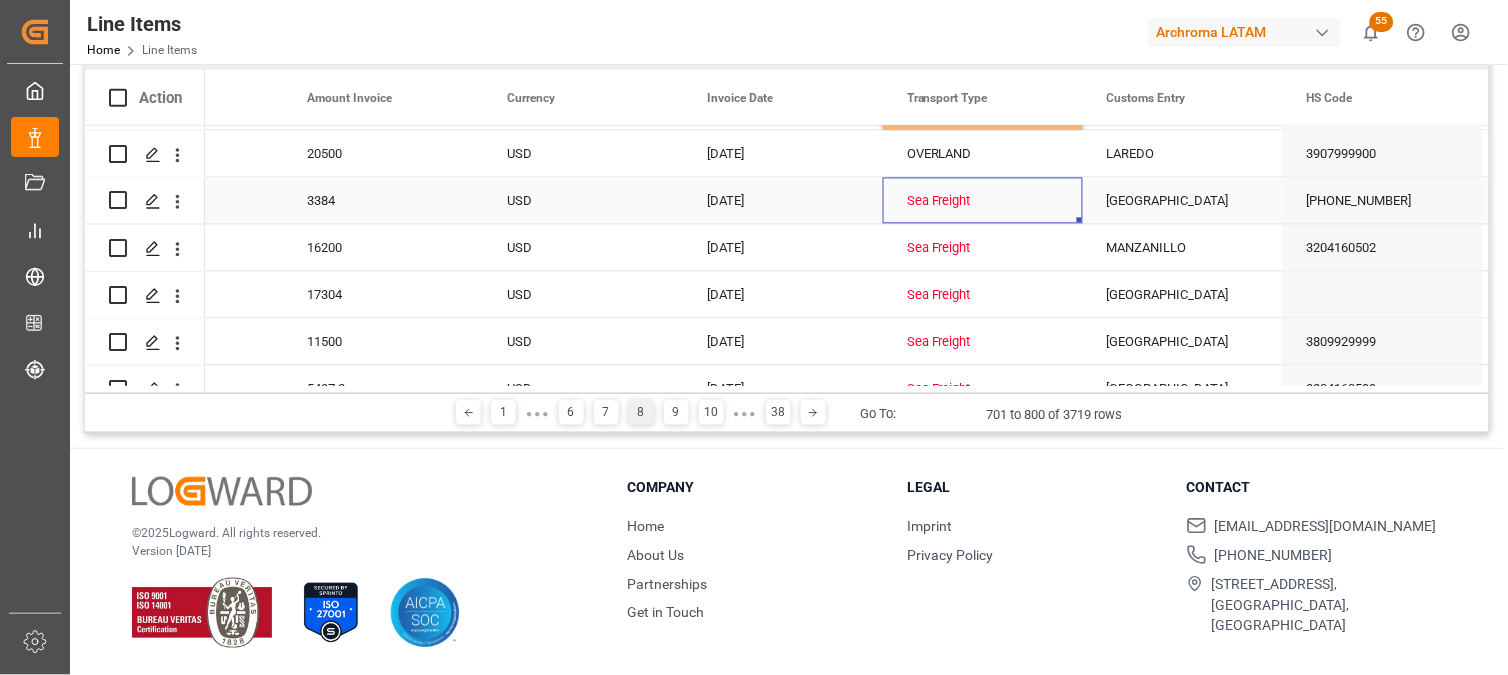 click on "Sea Freight" at bounding box center [983, 202] 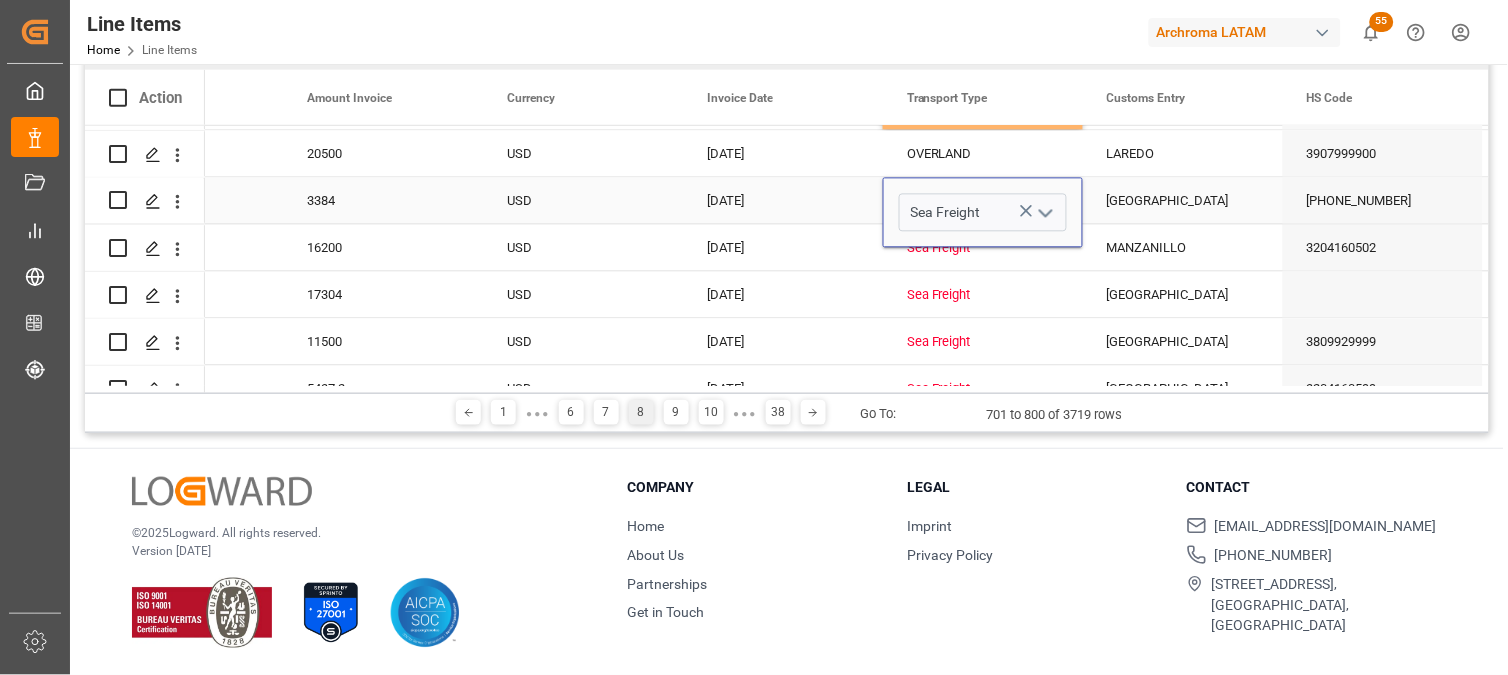 click 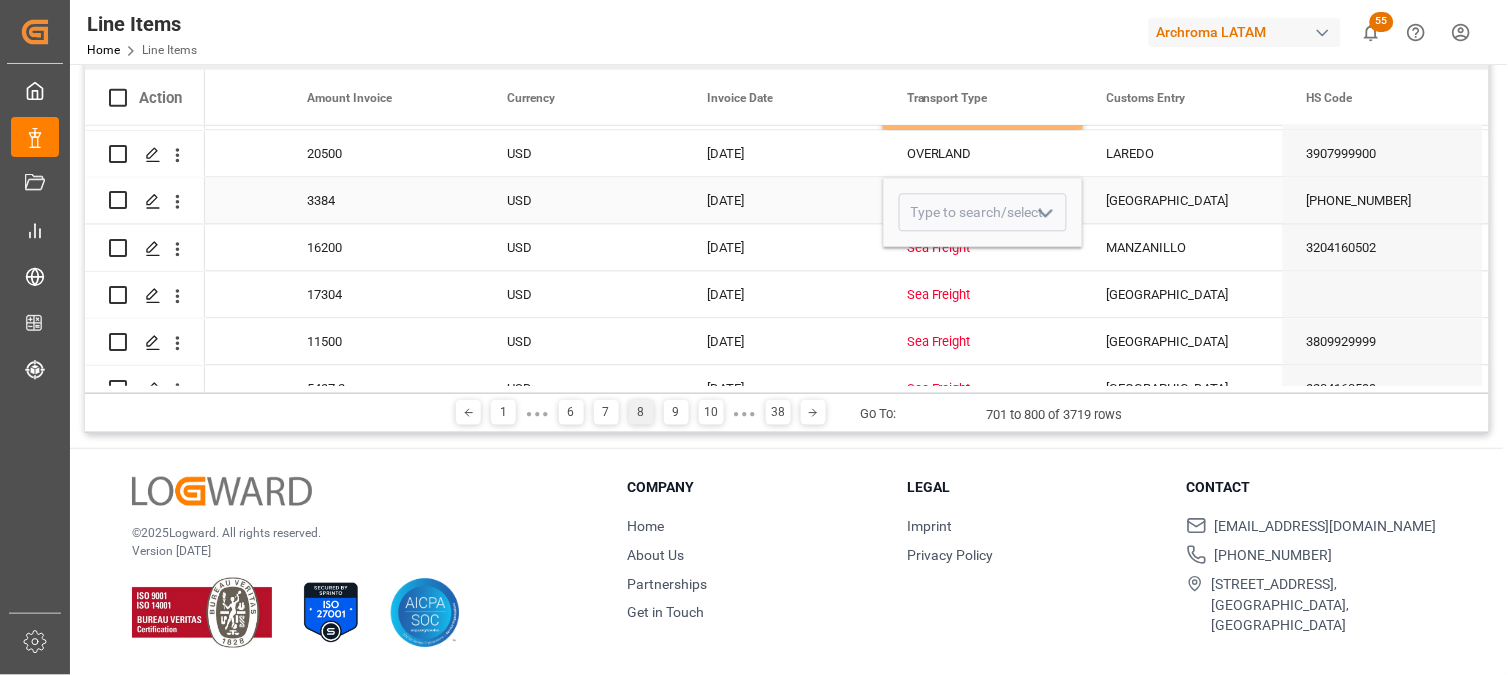 drag, startPoint x: 1044, startPoint y: 208, endPoint x: 1028, endPoint y: 225, distance: 23.345236 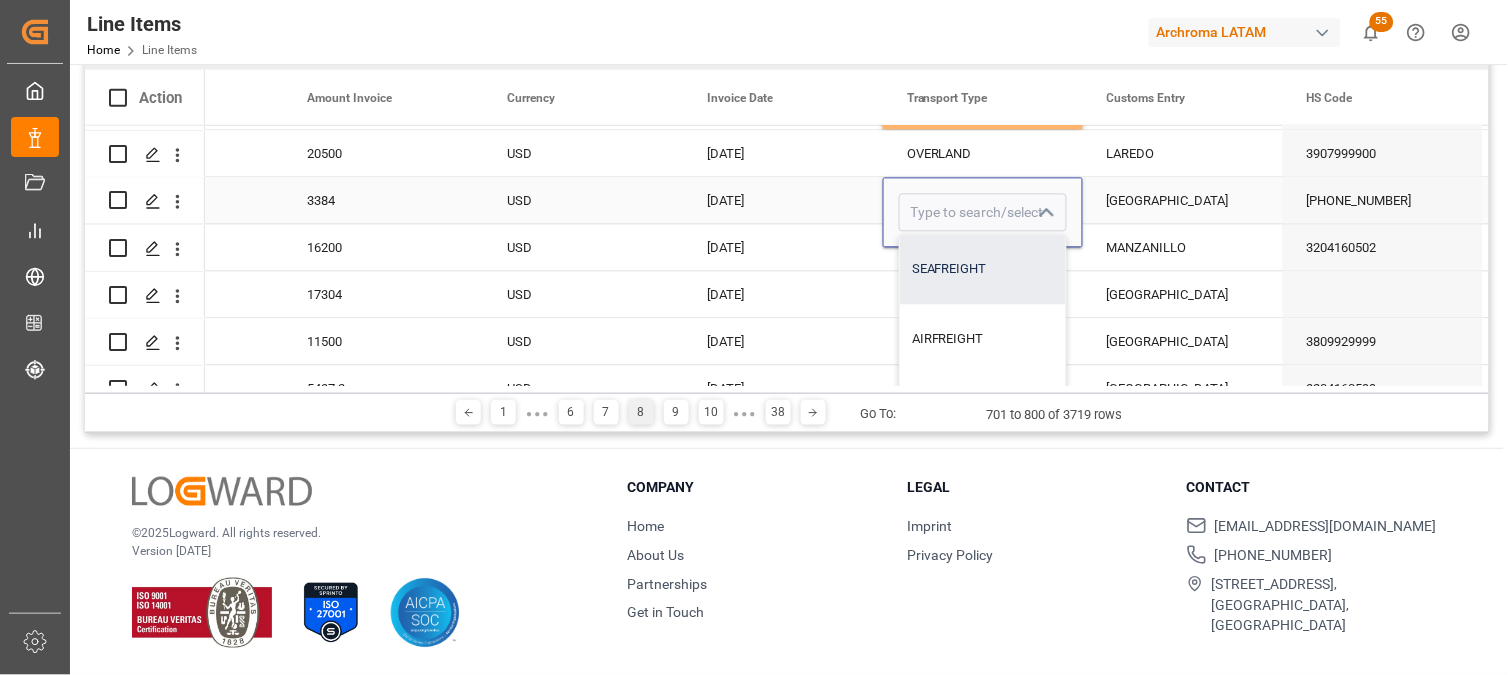 click on "SEAFREIGHT" at bounding box center (983, 270) 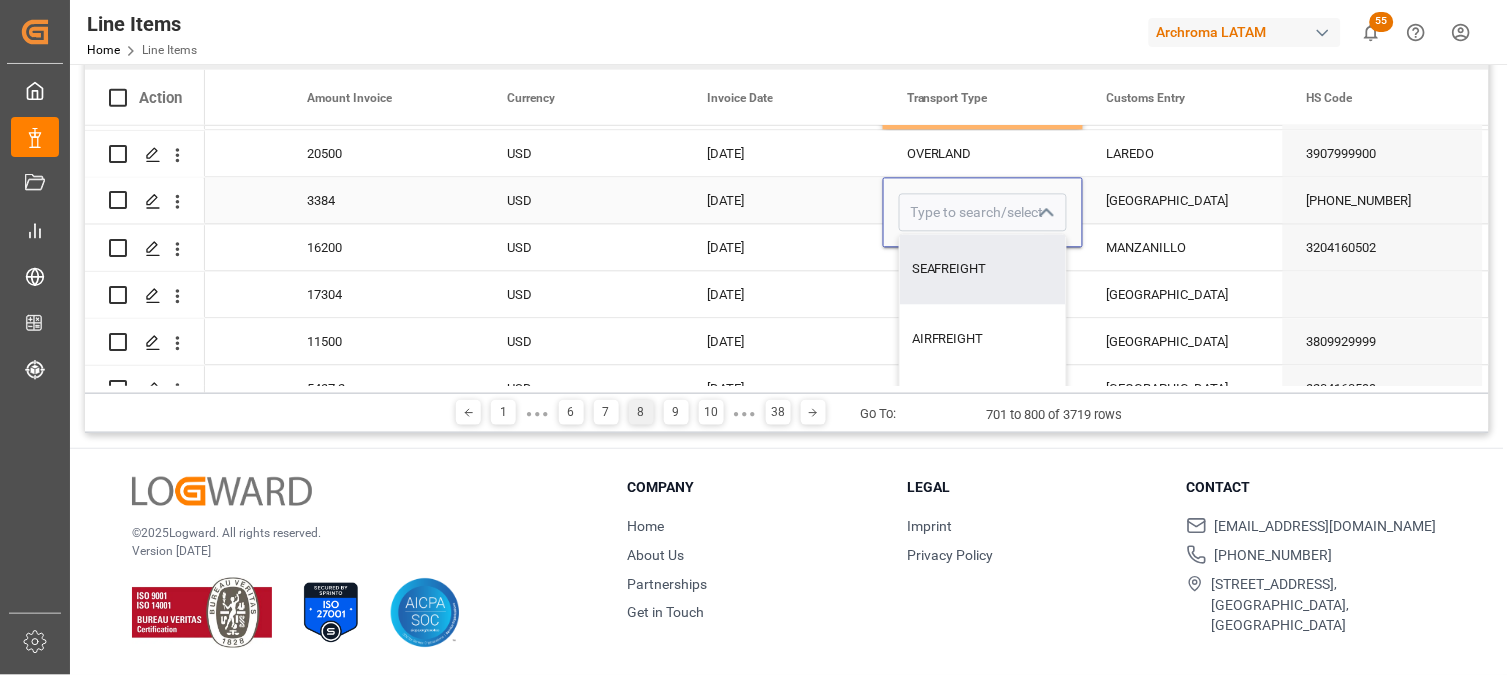 type on "SEAFREIGHT" 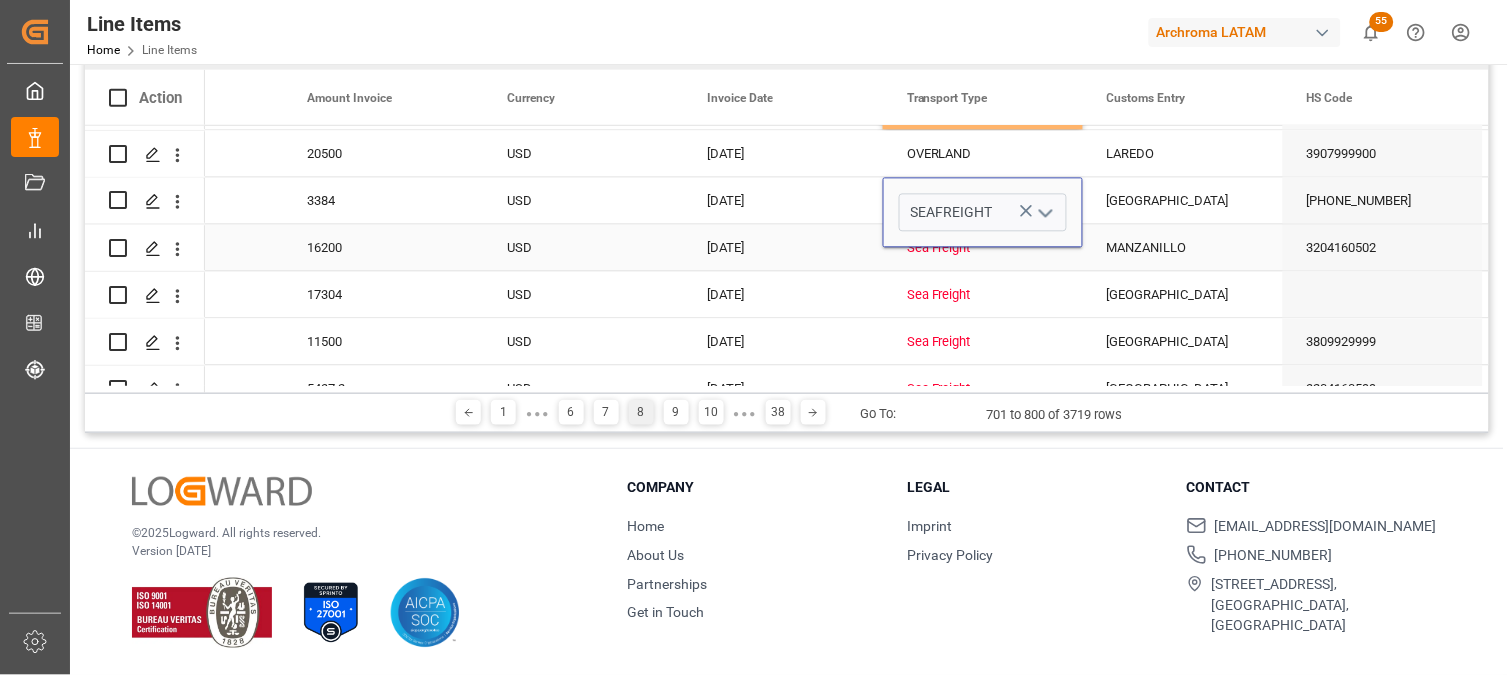 click on "Sea Freight" at bounding box center (983, 249) 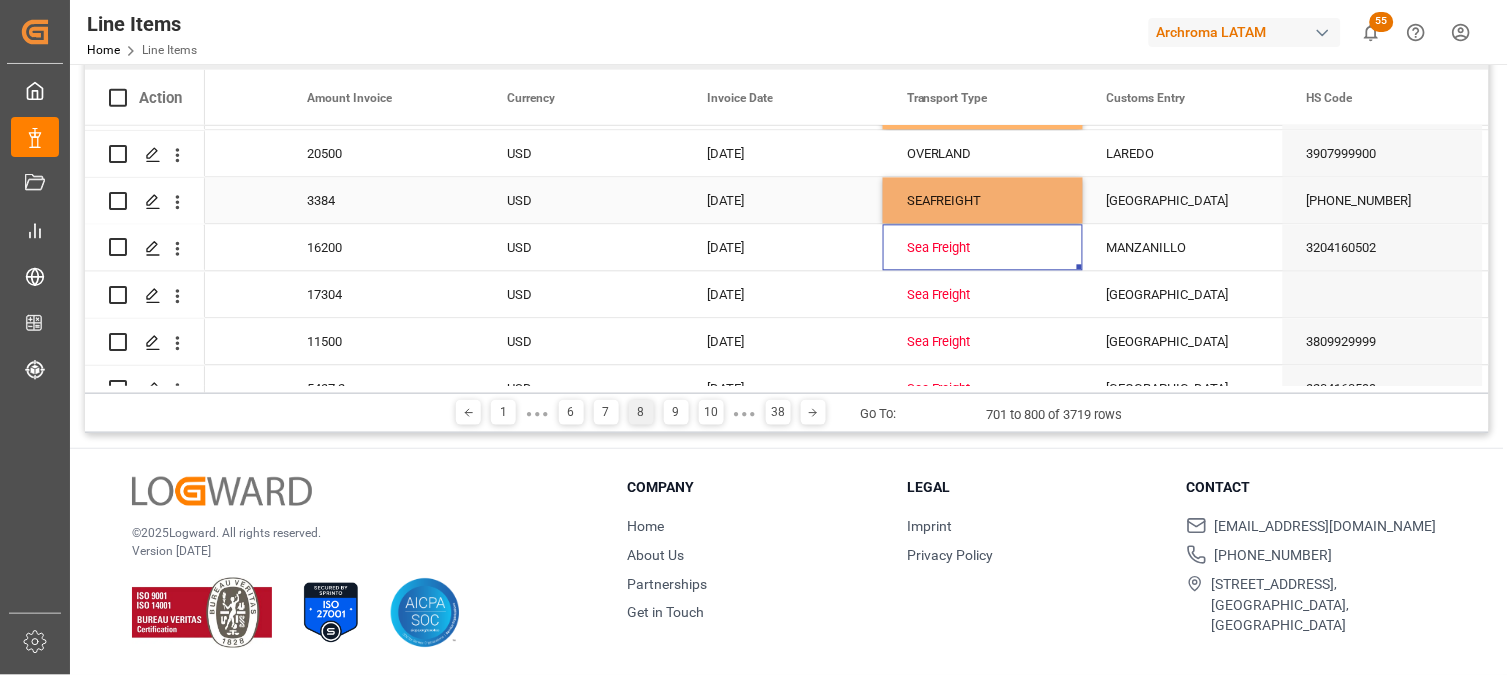 click on "SEAFREIGHT" at bounding box center (983, 202) 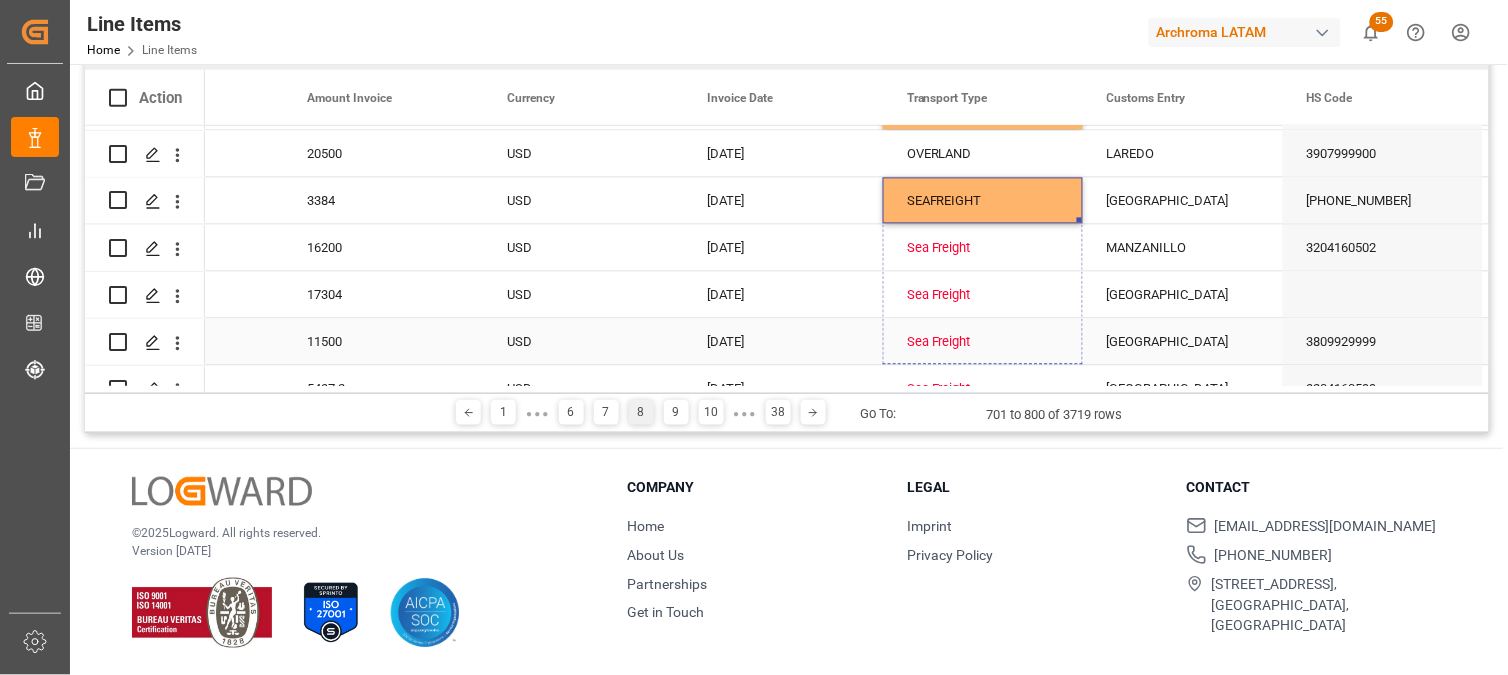 drag, startPoint x: 1078, startPoint y: 218, endPoint x: 1077, endPoint y: 324, distance: 106.004715 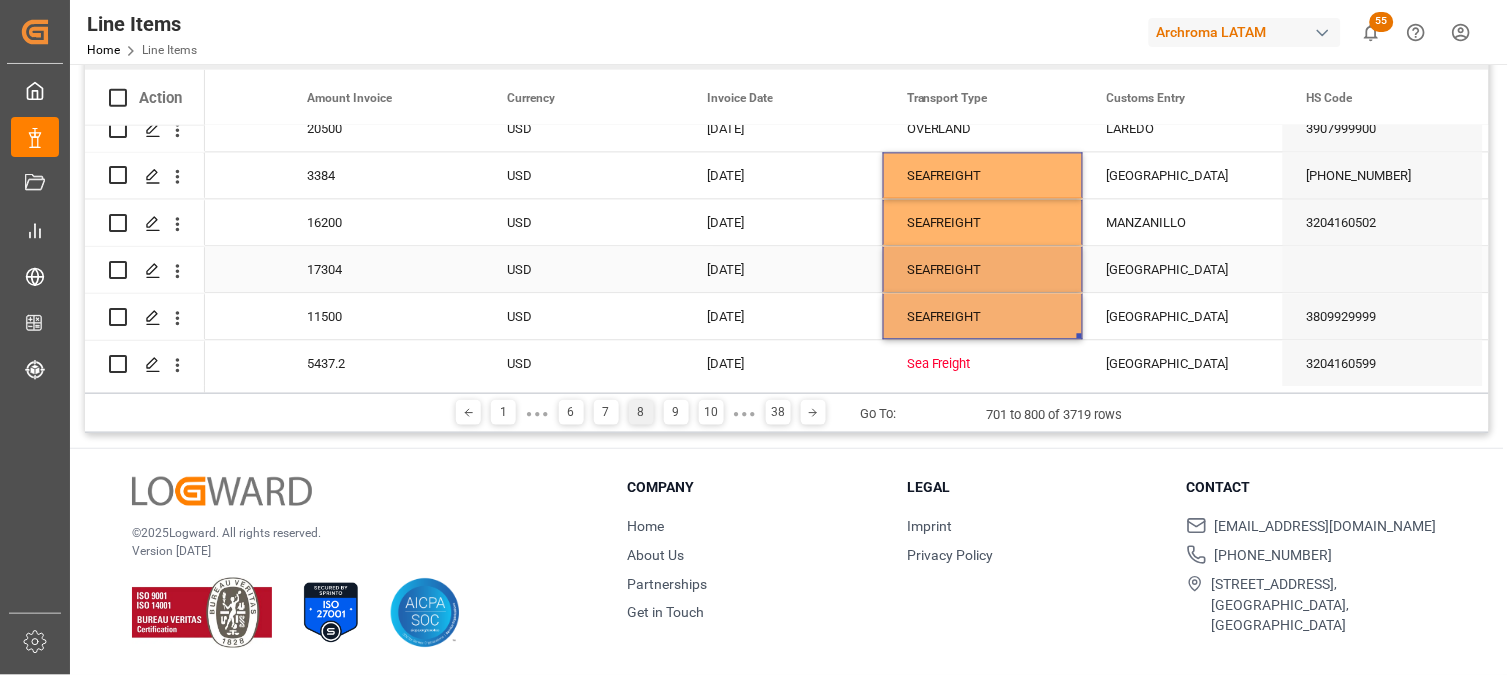 scroll, scrollTop: 4445, scrollLeft: 0, axis: vertical 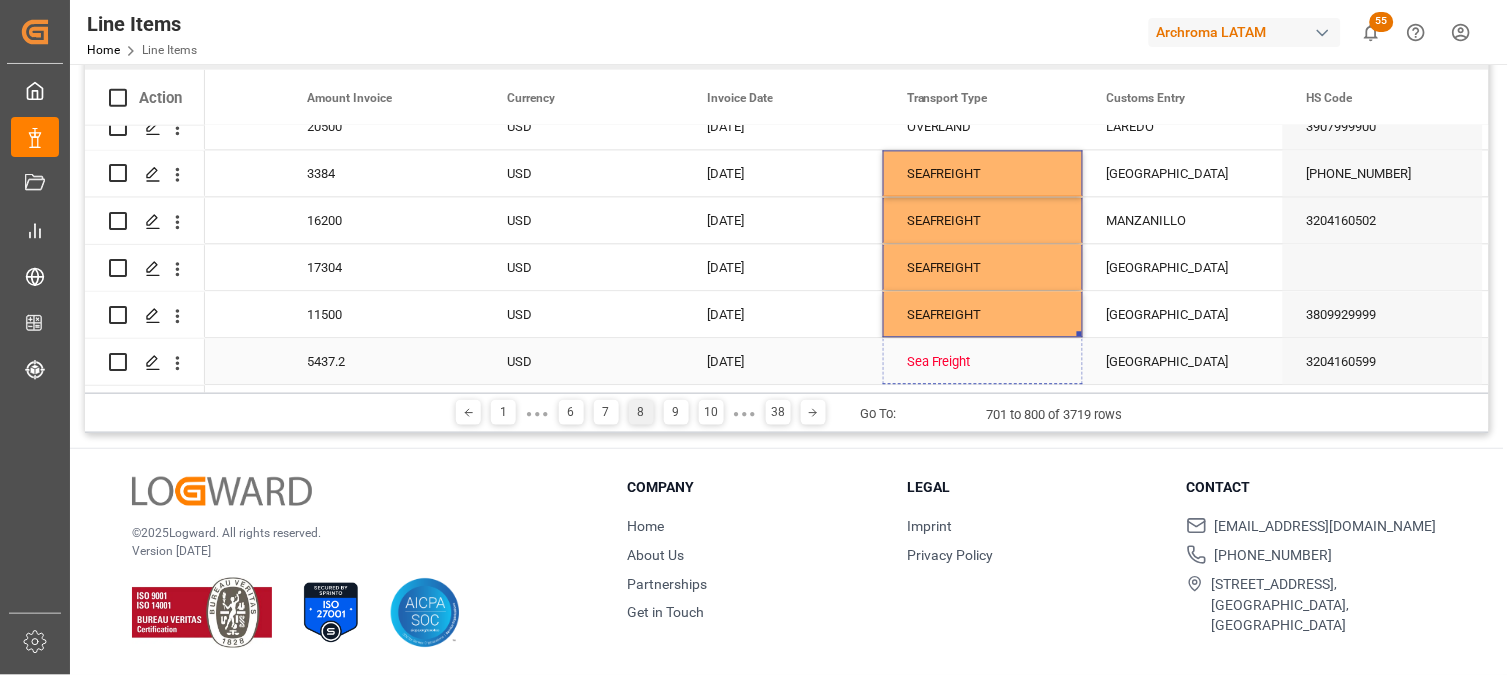 drag, startPoint x: 1078, startPoint y: 325, endPoint x: 1082, endPoint y: 356, distance: 31.257 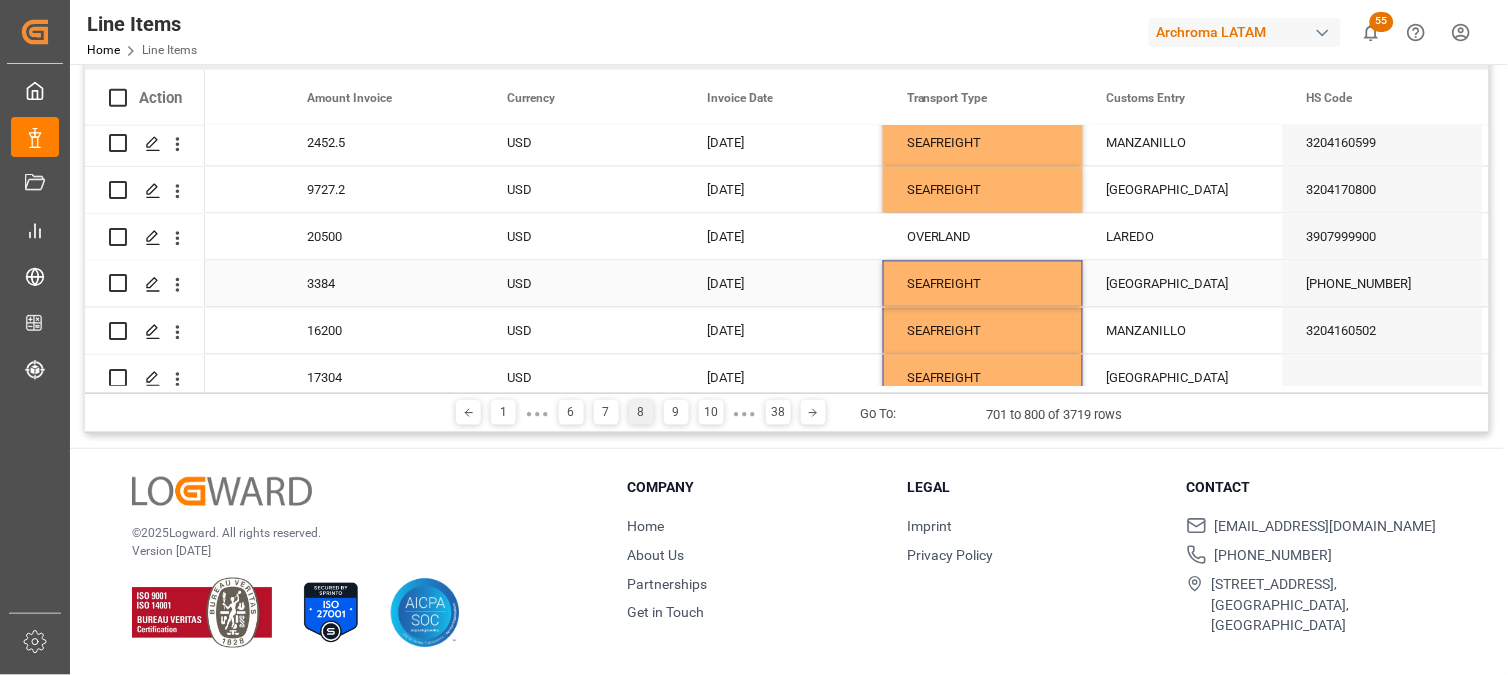 scroll, scrollTop: 4223, scrollLeft: 0, axis: vertical 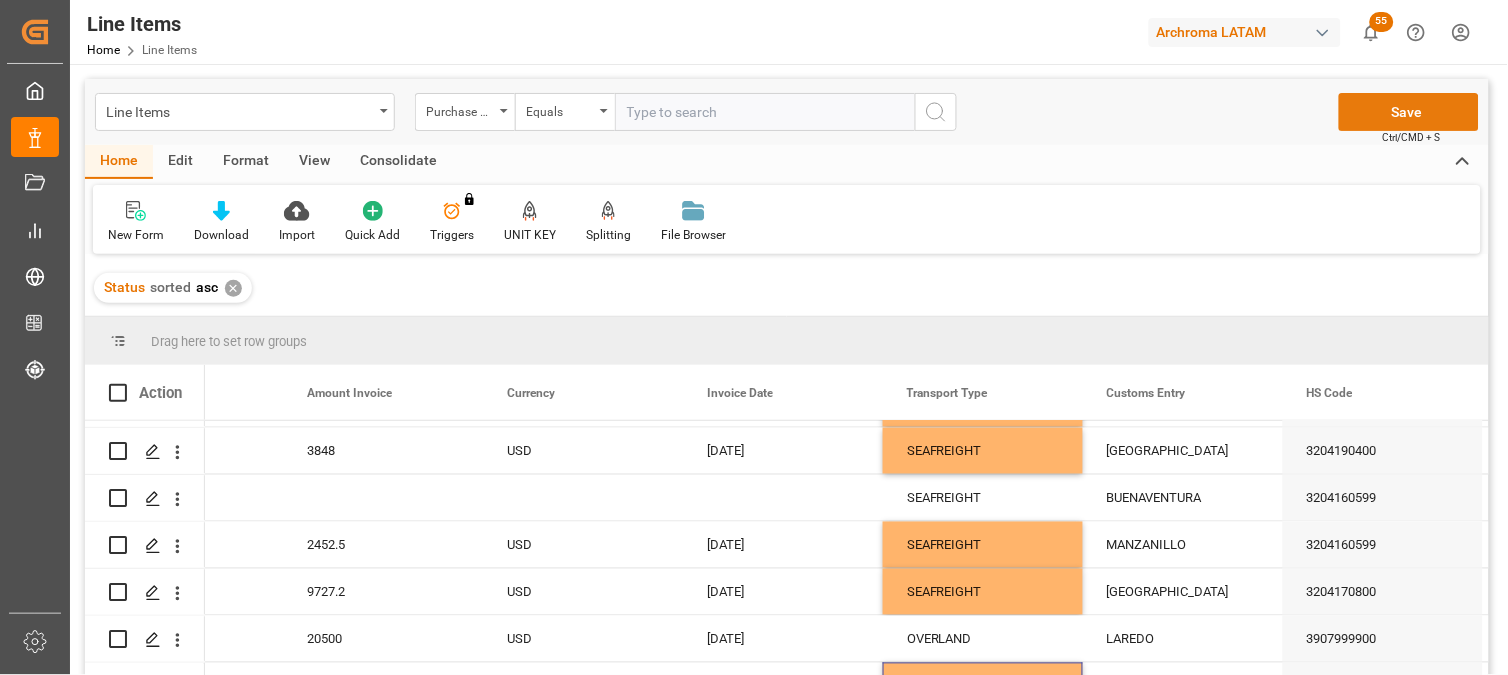 click on "Save" at bounding box center [1409, 112] 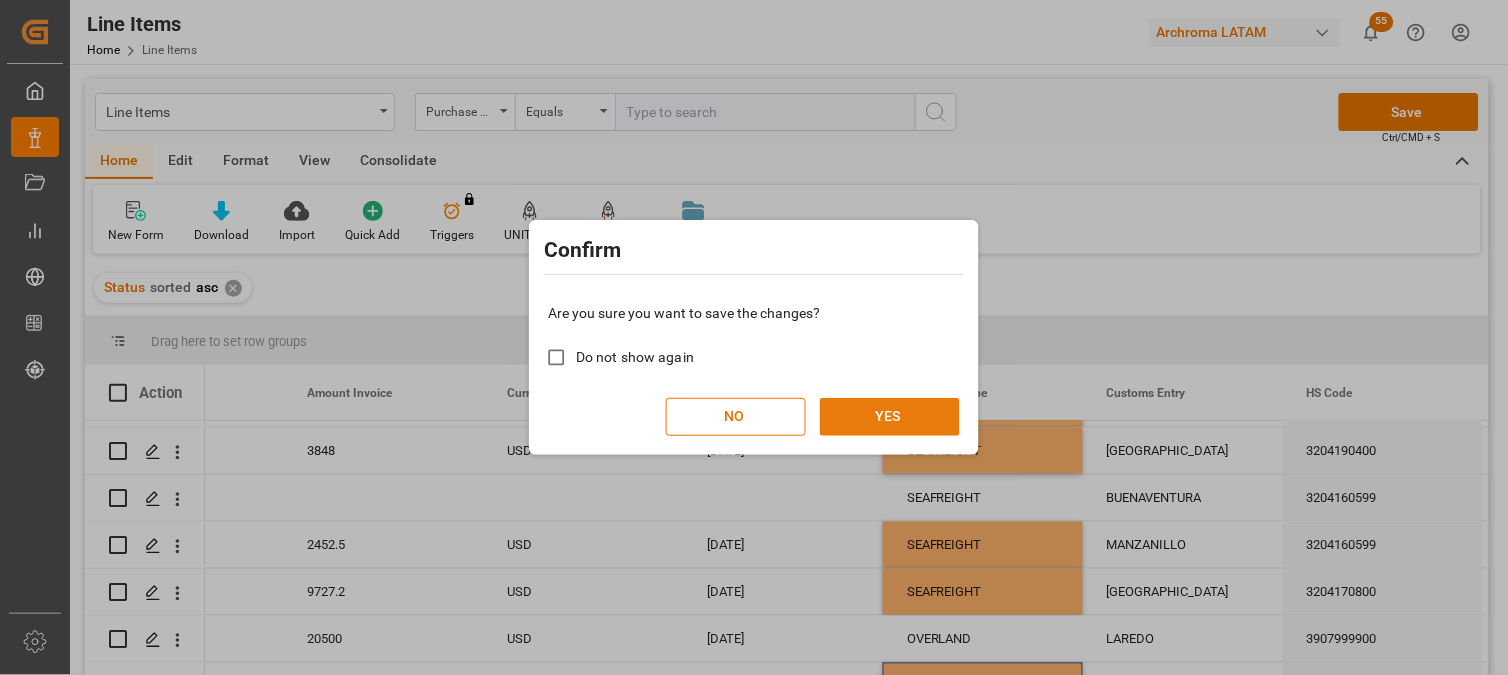 click on "YES" at bounding box center [890, 417] 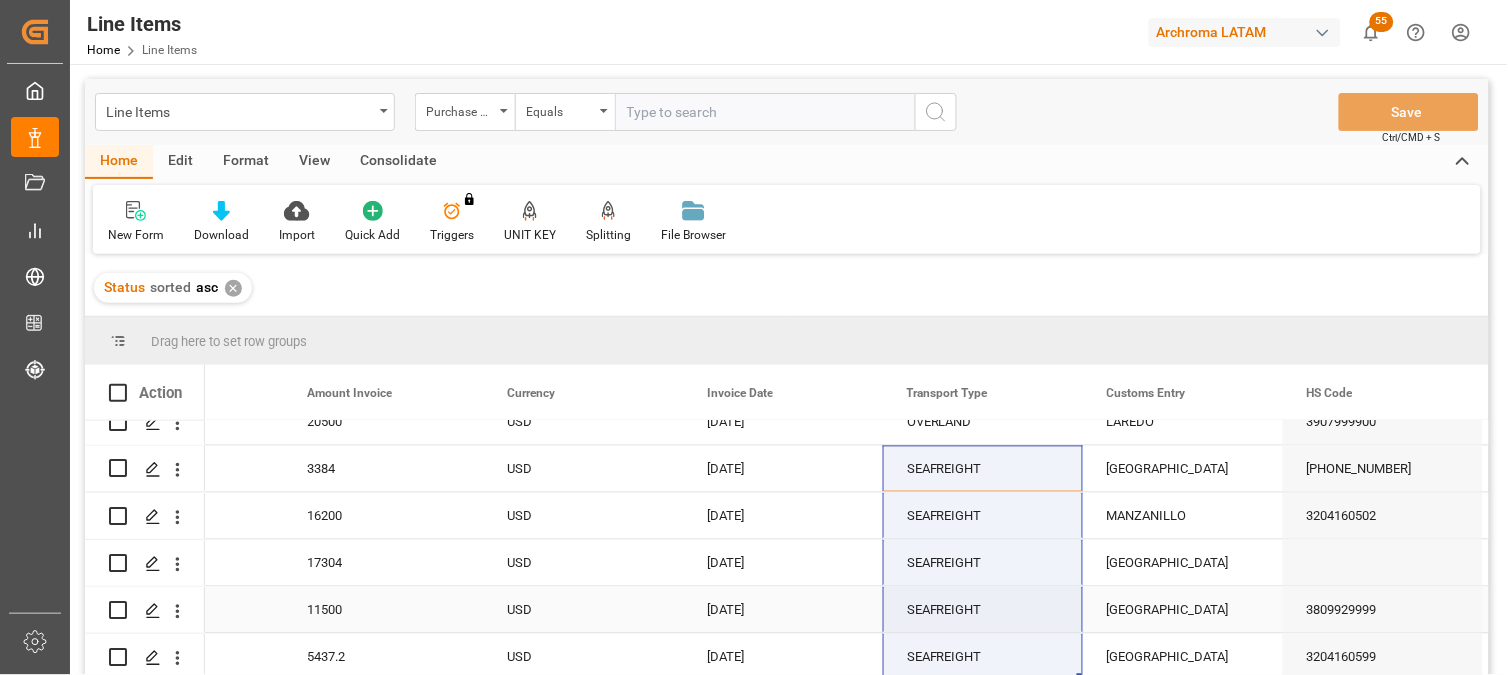 scroll, scrollTop: 4445, scrollLeft: 0, axis: vertical 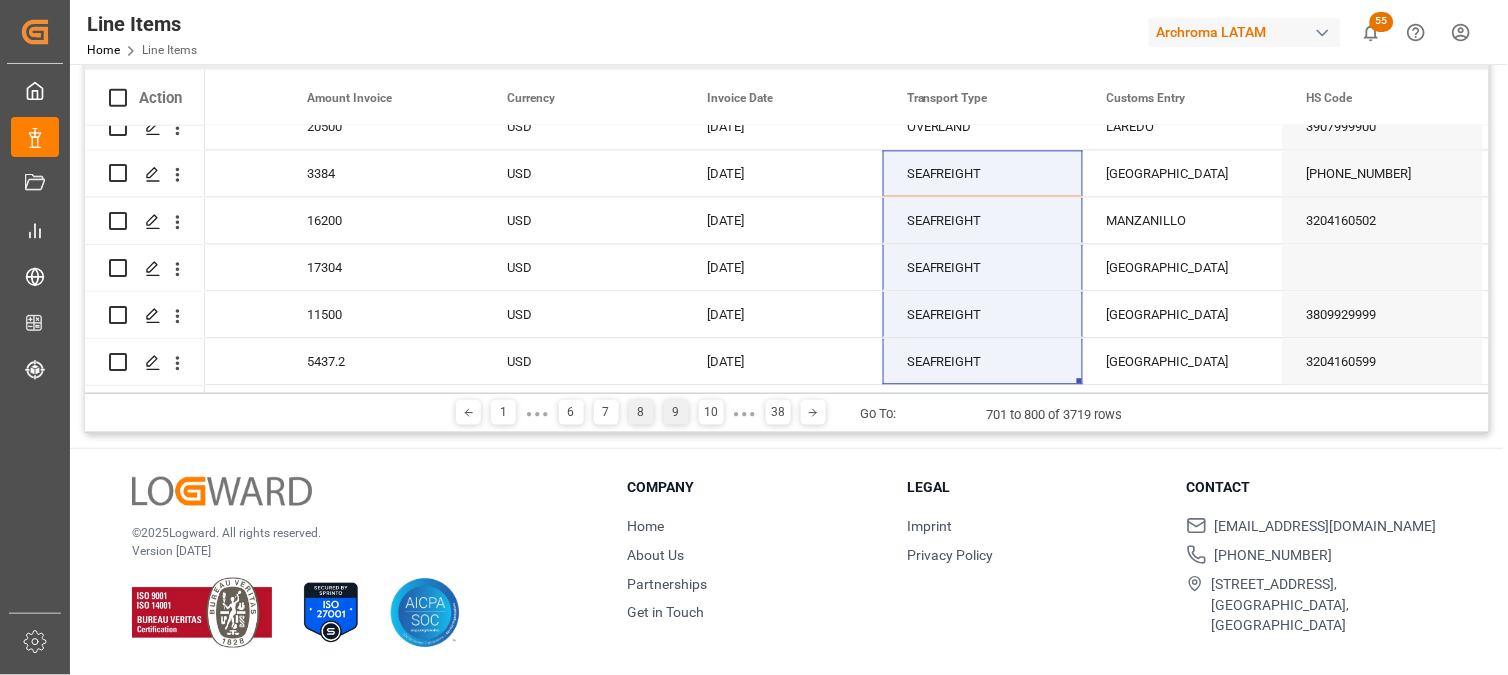 click on "9" at bounding box center [676, 412] 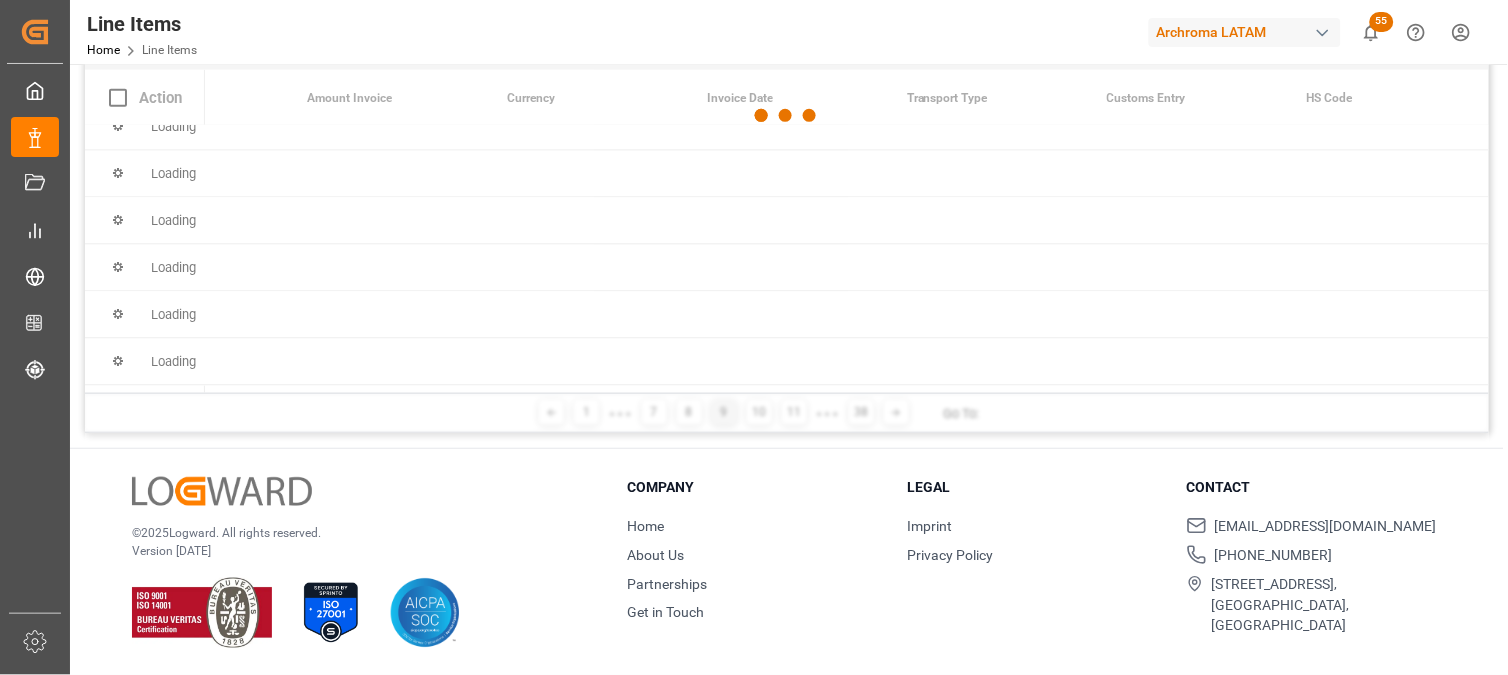 scroll, scrollTop: 0, scrollLeft: 0, axis: both 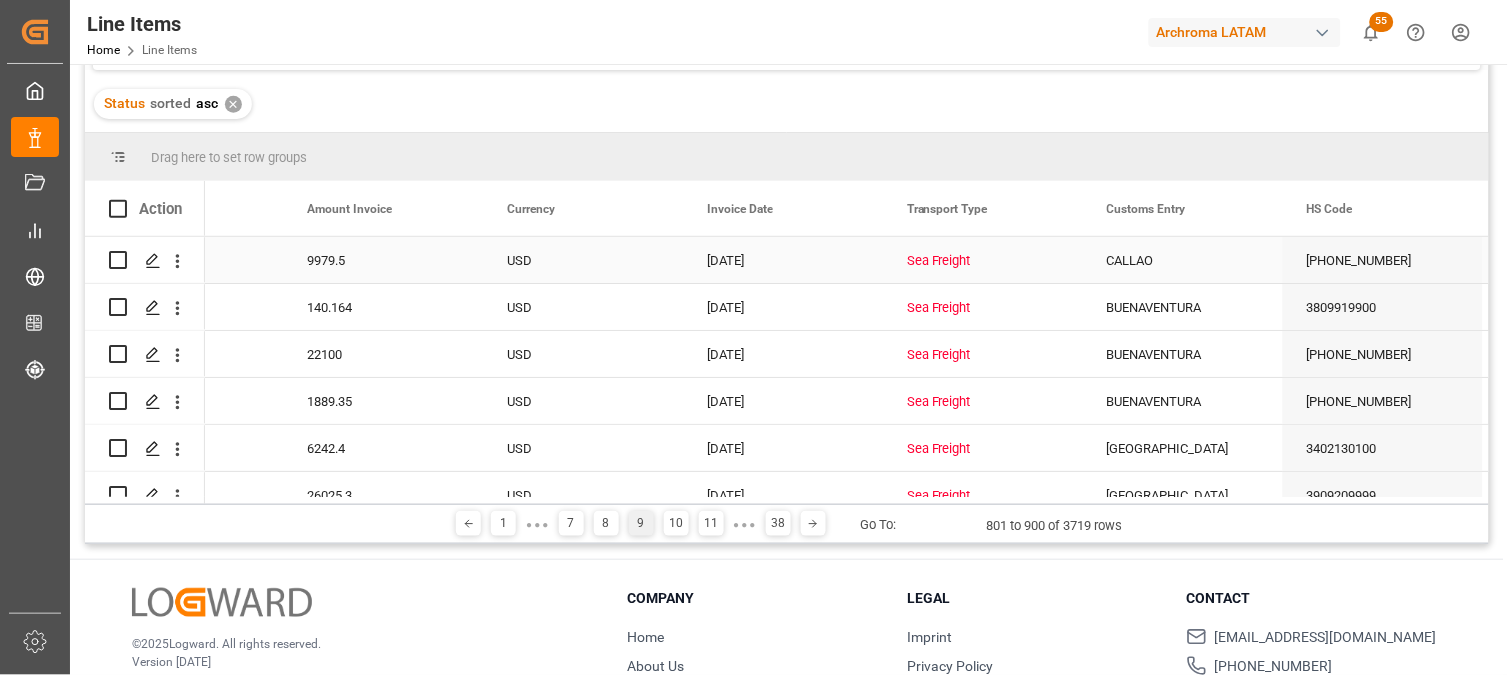 click on "Sea Freight" at bounding box center [983, 261] 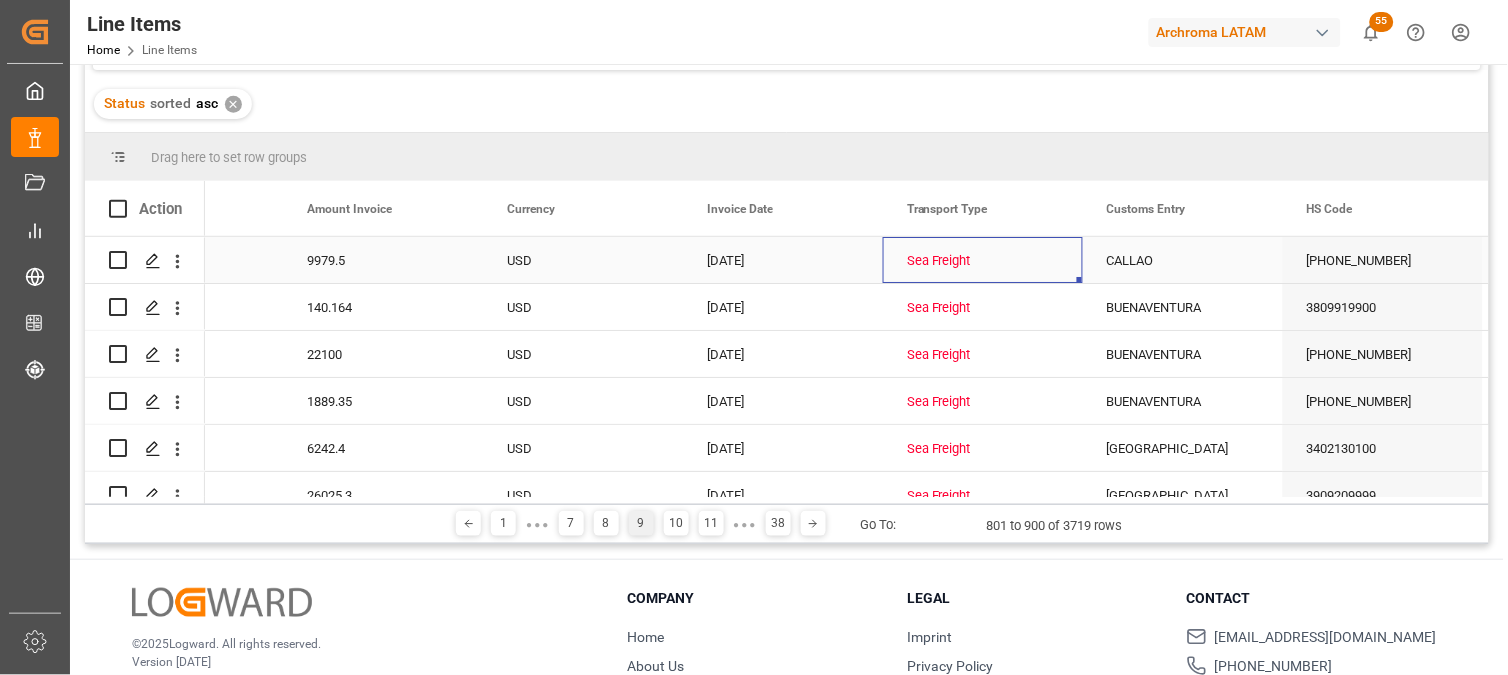 click on "Sea Freight" at bounding box center (983, 261) 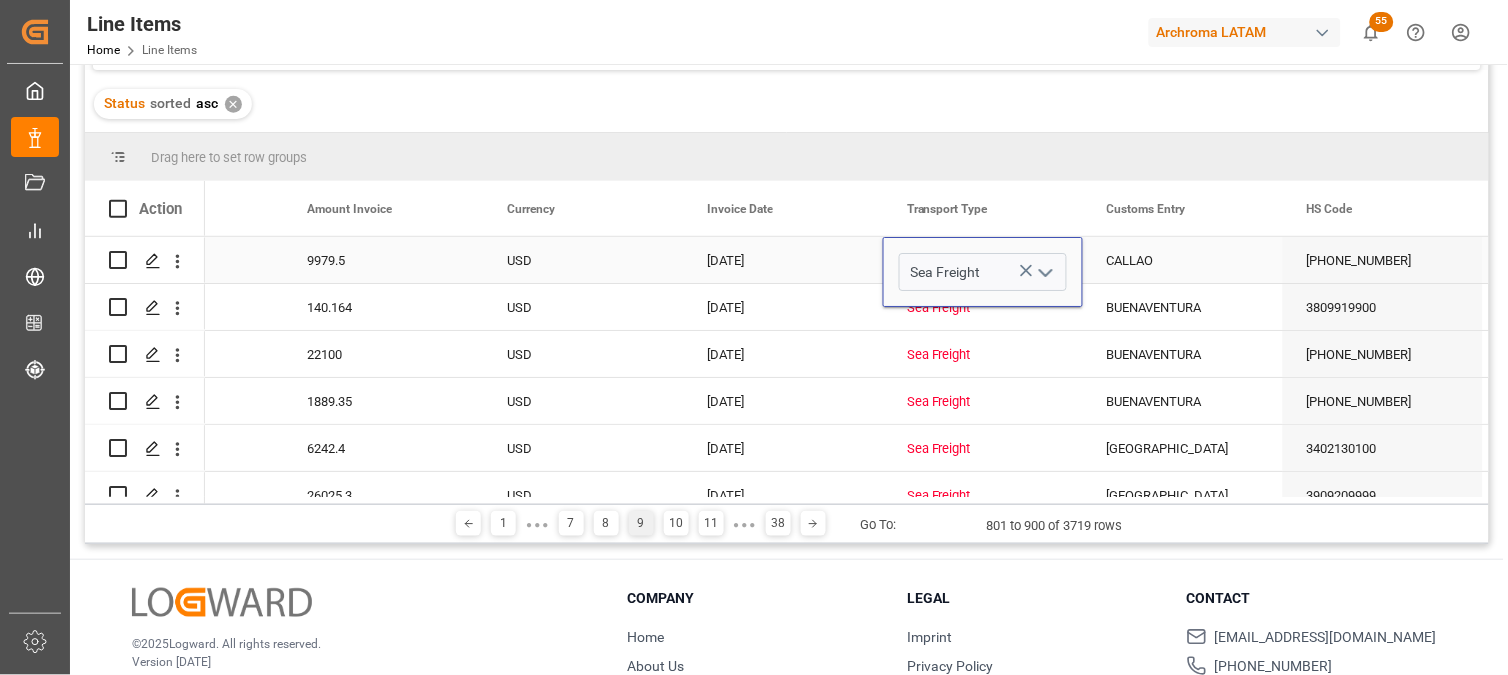 click 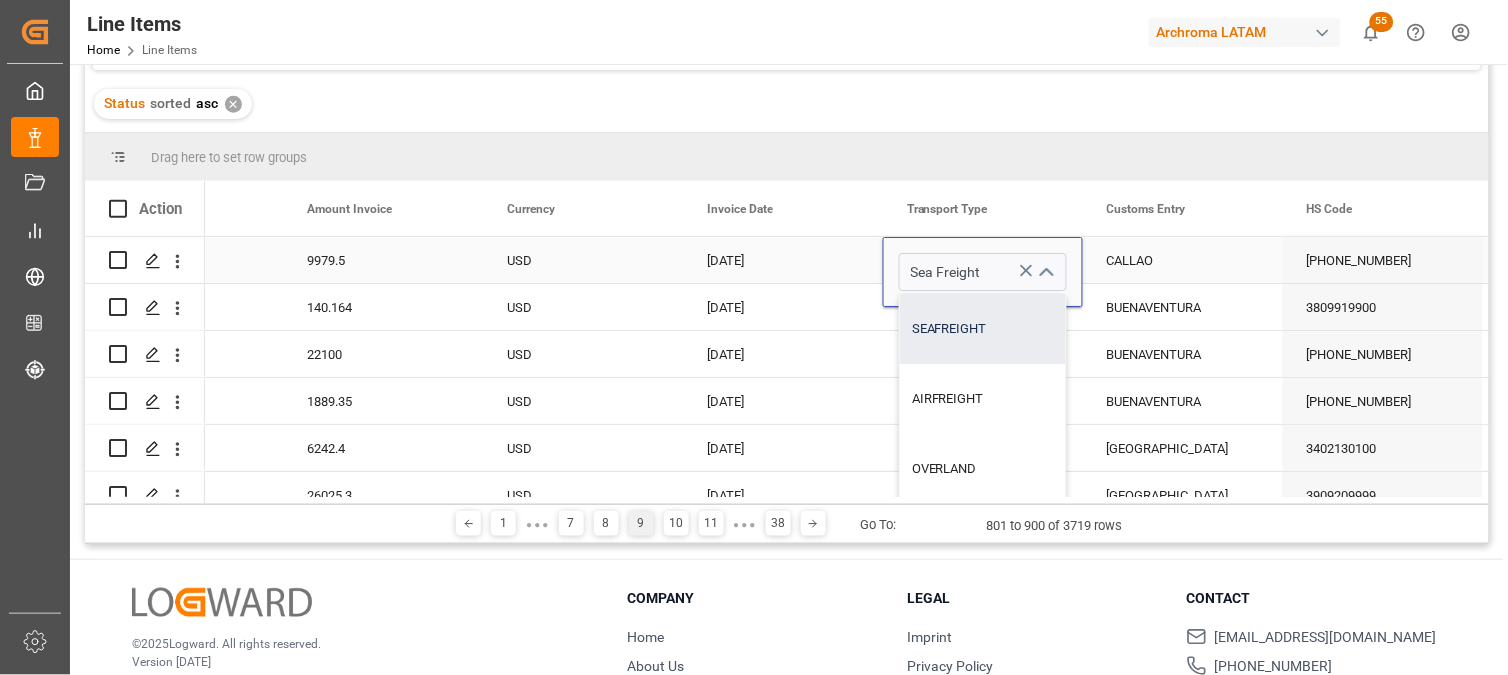 click on "SEAFREIGHT" at bounding box center [983, 329] 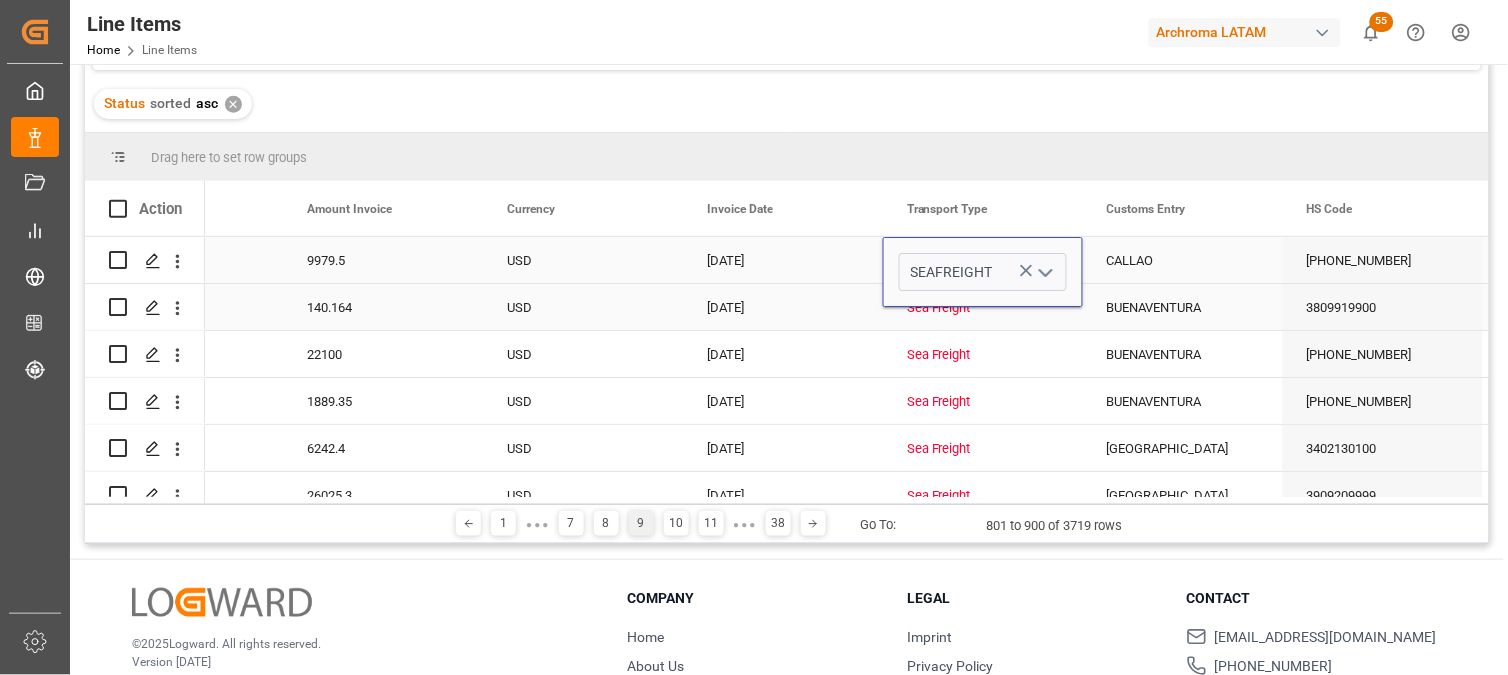 click on "Sea Freight" at bounding box center [983, 308] 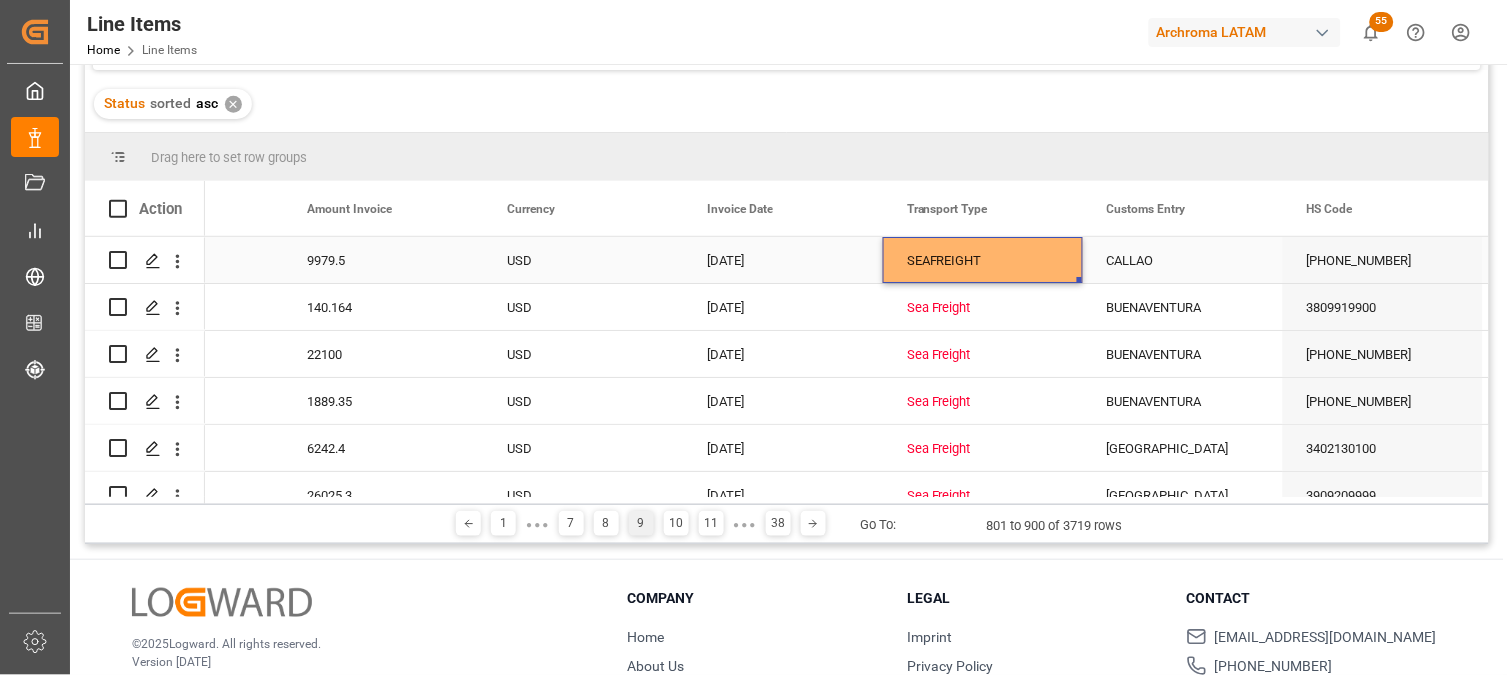 drag, startPoint x: 1024, startPoint y: 264, endPoint x: 1077, endPoint y: 284, distance: 56.648037 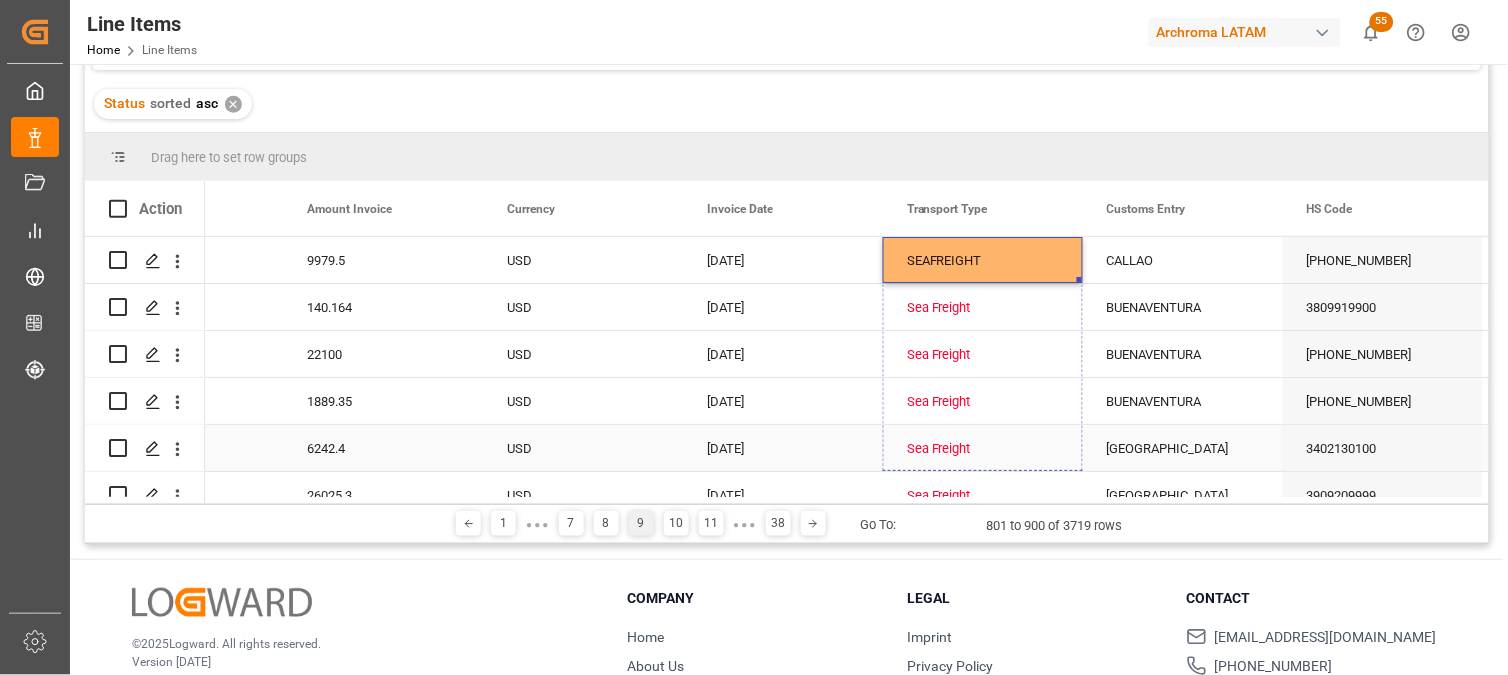 drag, startPoint x: 1081, startPoint y: 278, endPoint x: 1078, endPoint y: 440, distance: 162.02777 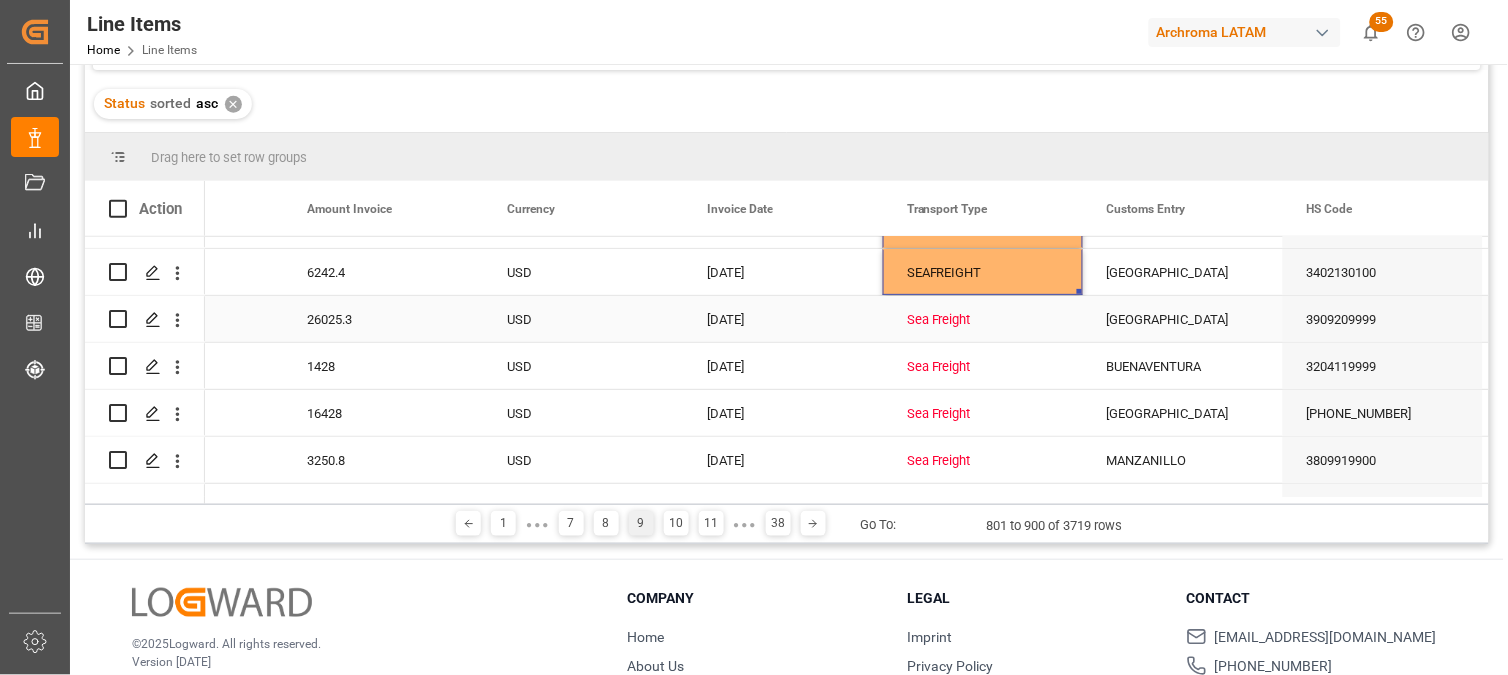 scroll, scrollTop: 222, scrollLeft: 0, axis: vertical 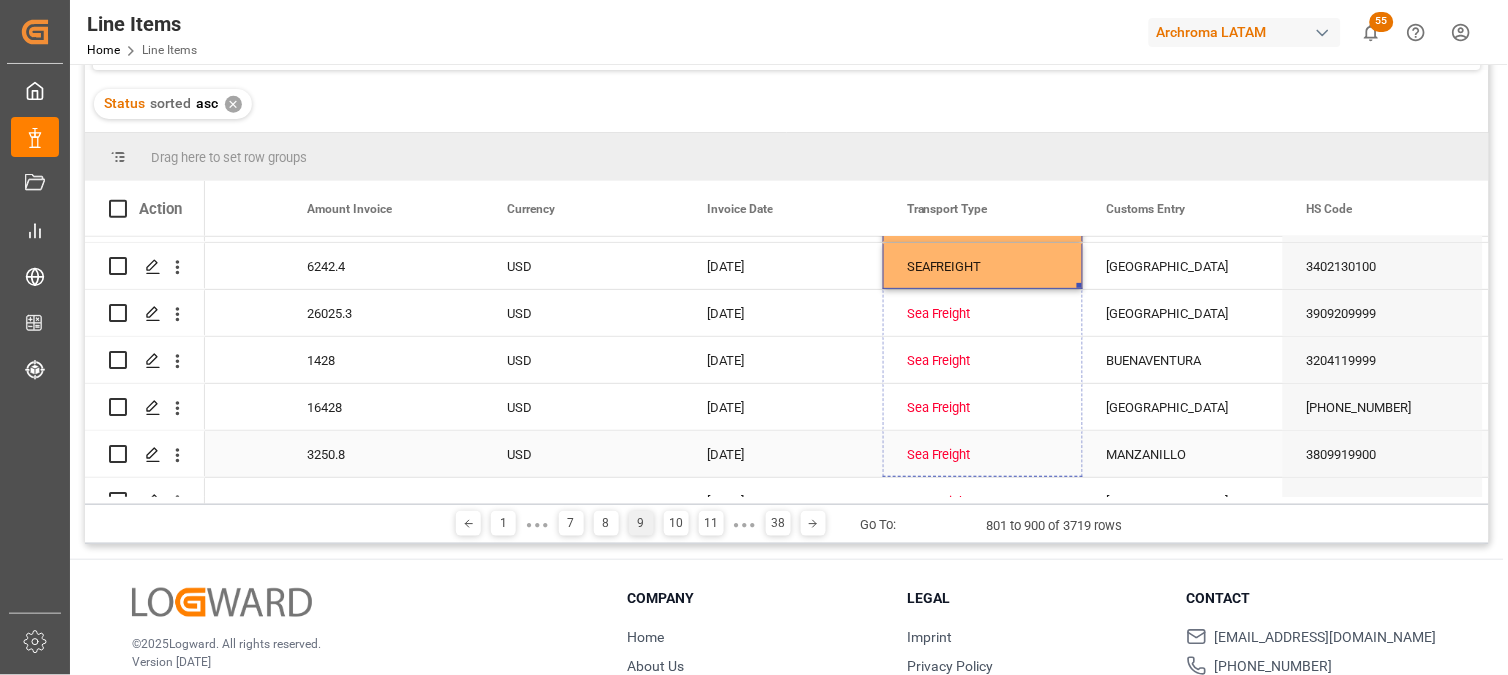 drag, startPoint x: 1080, startPoint y: 244, endPoint x: 1084, endPoint y: 454, distance: 210.03809 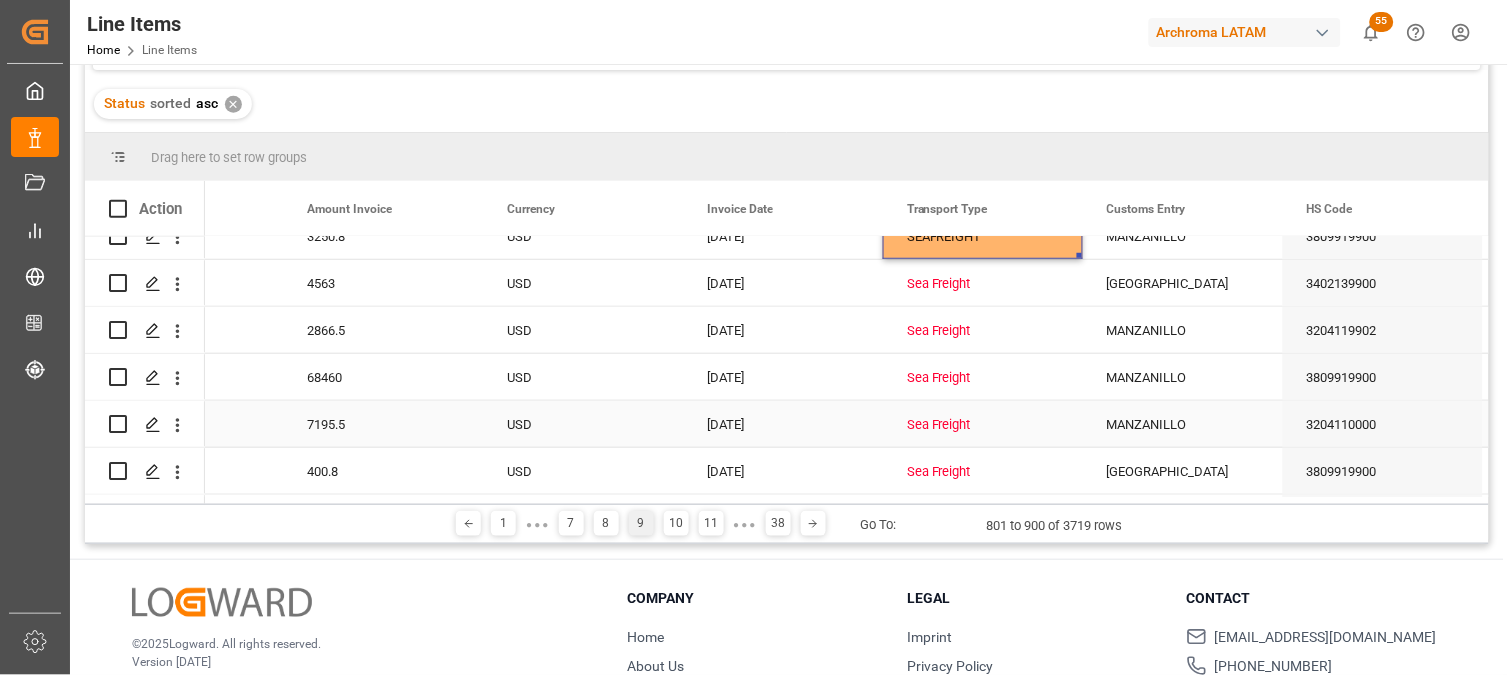 scroll, scrollTop: 404, scrollLeft: 0, axis: vertical 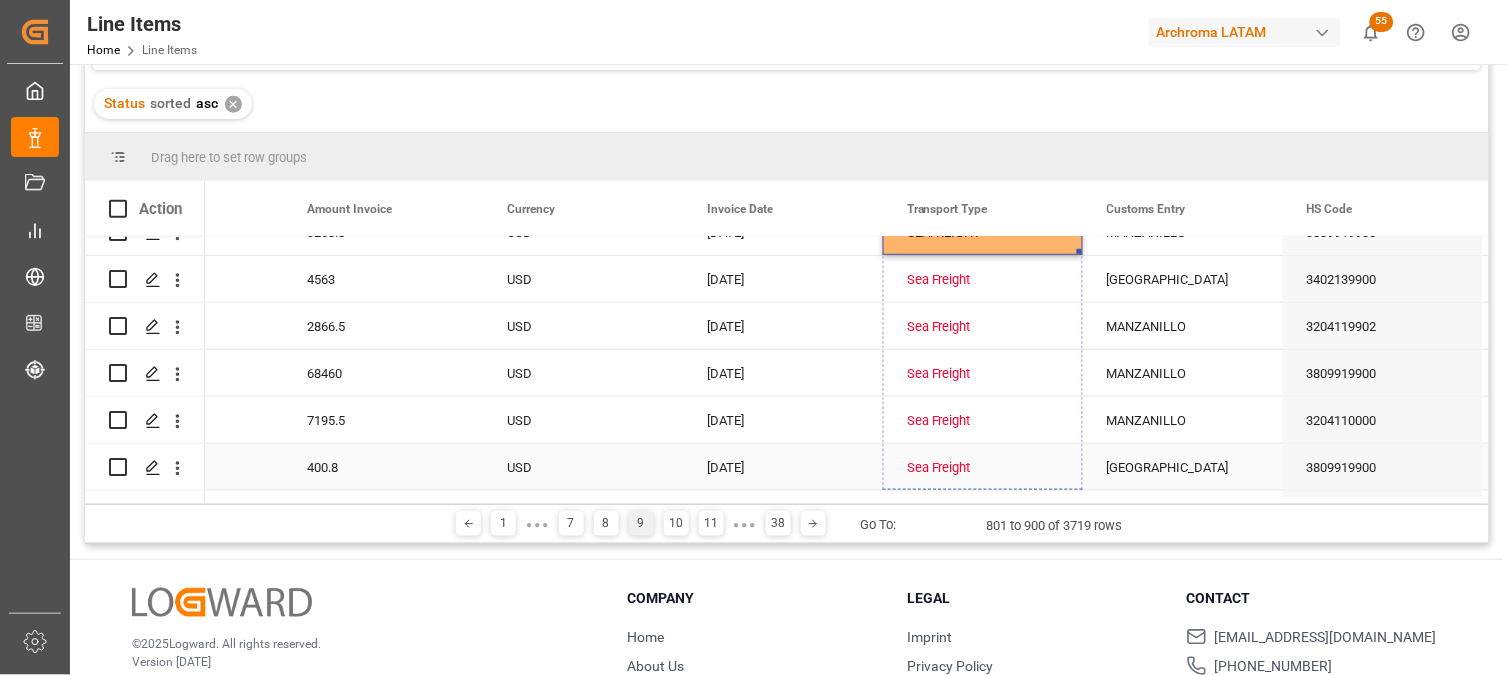 drag, startPoint x: 1080, startPoint y: 248, endPoint x: 1065, endPoint y: 450, distance: 202.55617 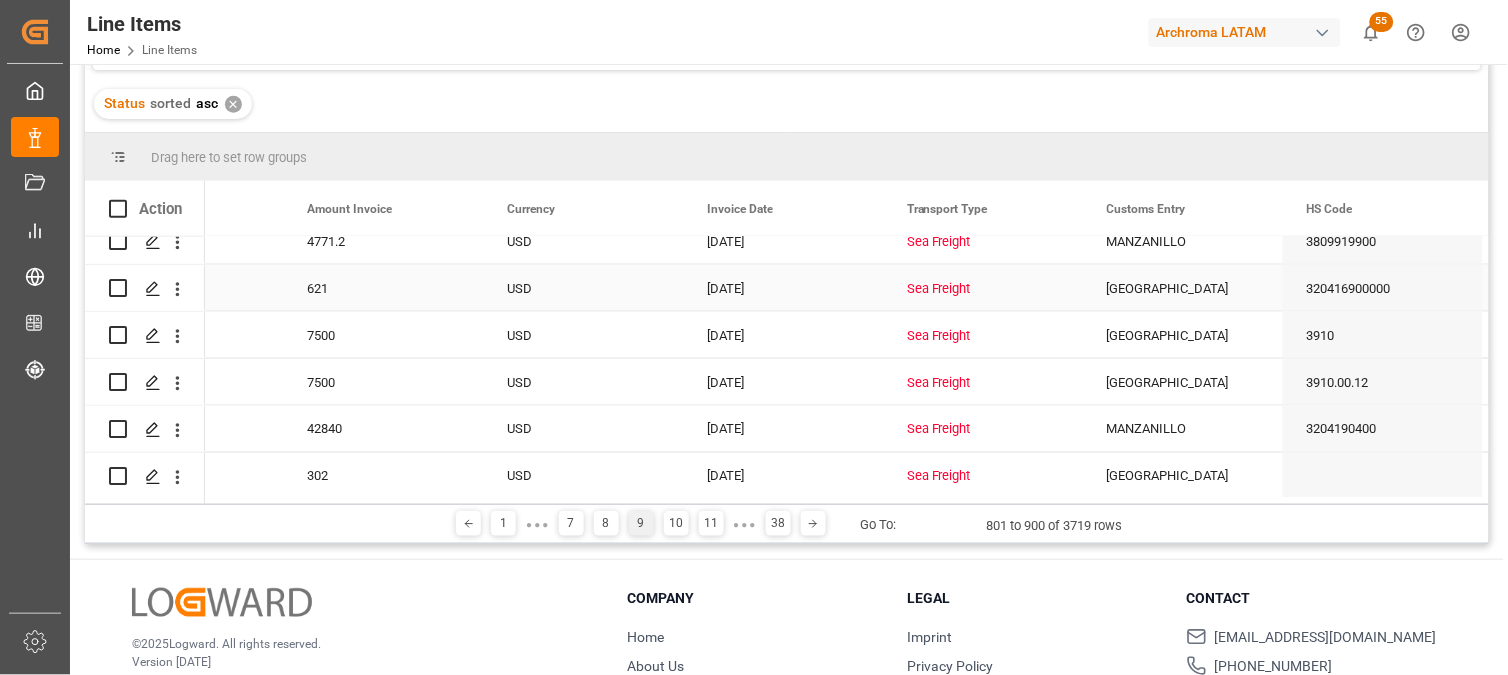 scroll, scrollTop: 626, scrollLeft: 0, axis: vertical 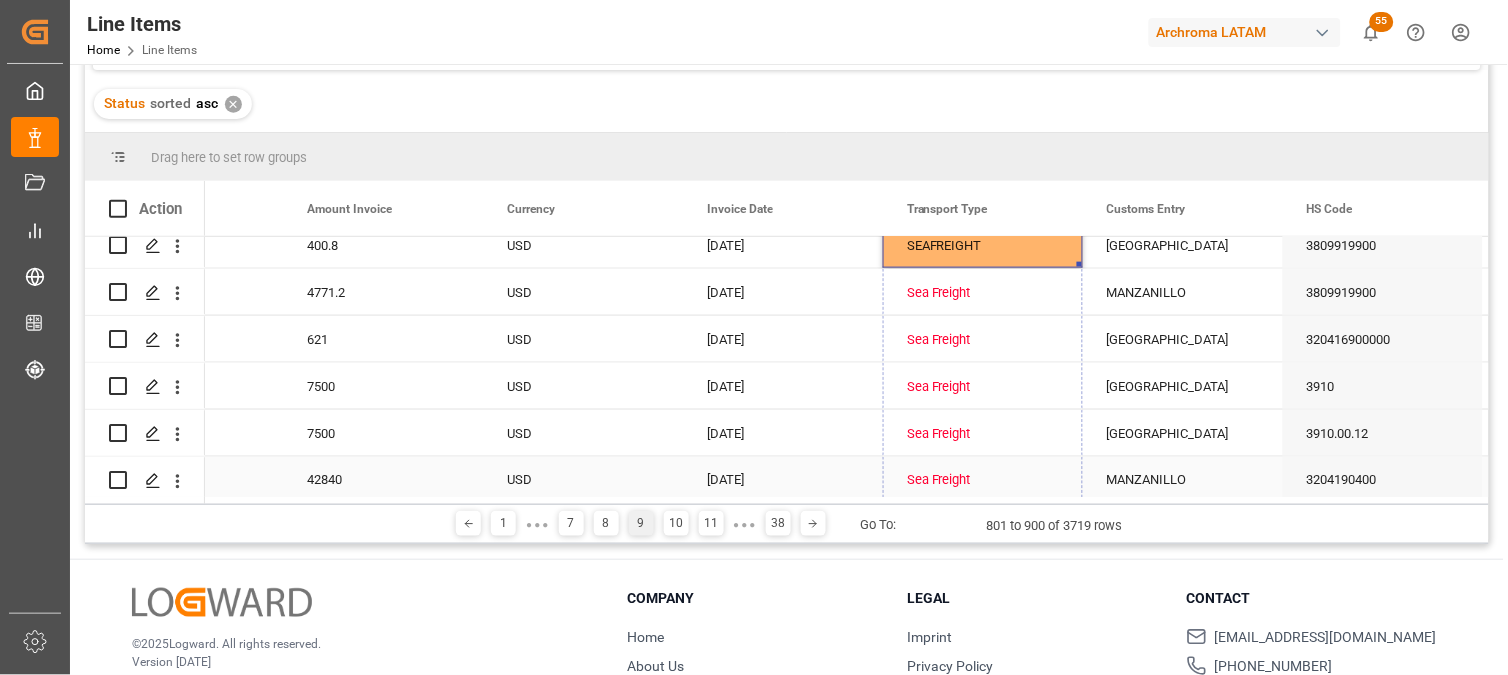 drag, startPoint x: 1080, startPoint y: 264, endPoint x: 1073, endPoint y: 462, distance: 198.1237 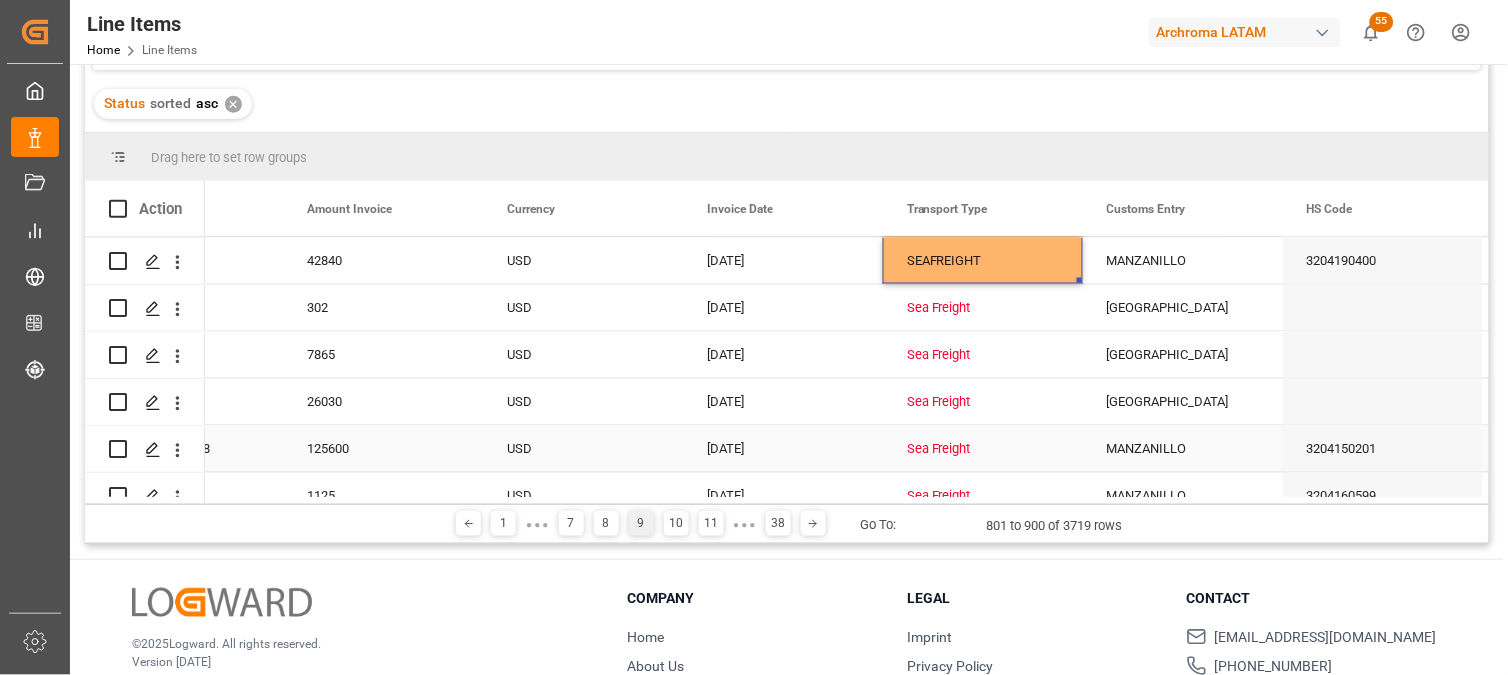 scroll, scrollTop: 848, scrollLeft: 0, axis: vertical 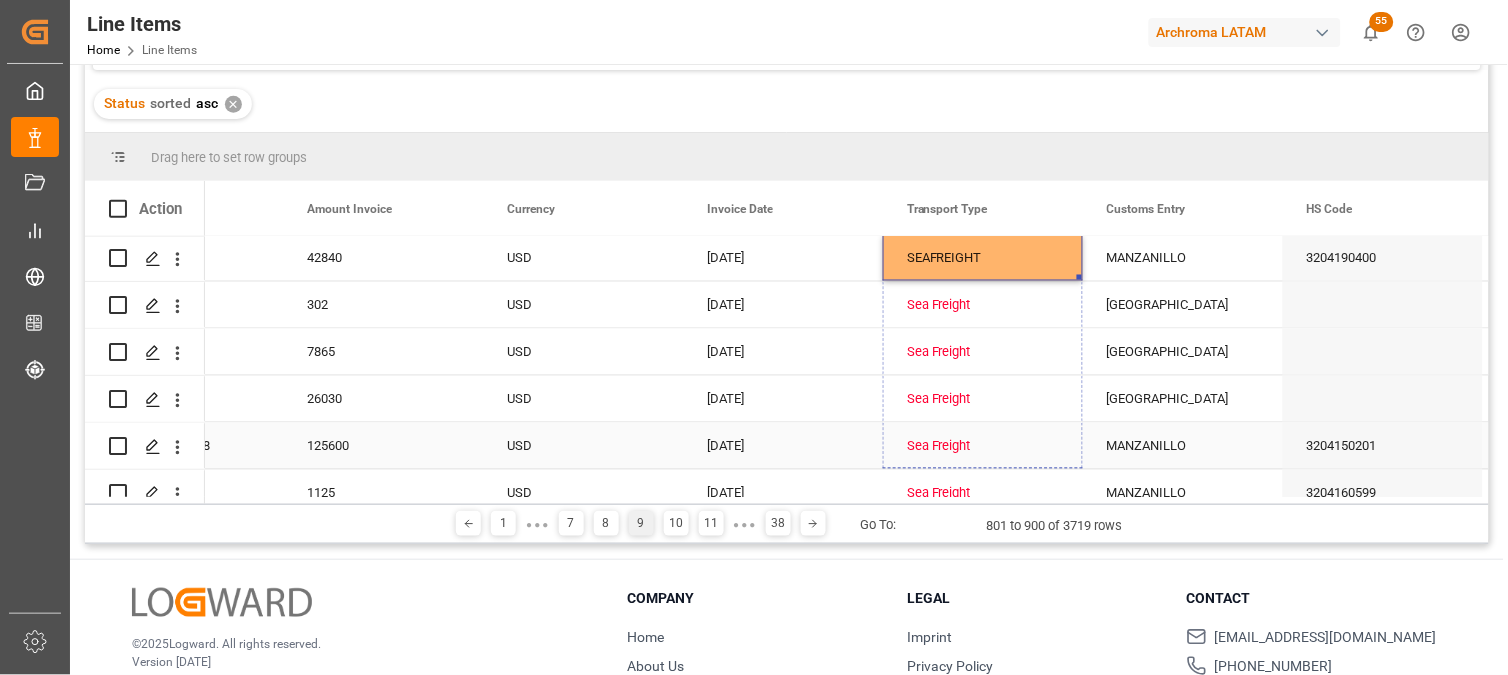 drag, startPoint x: 1077, startPoint y: 275, endPoint x: 1066, endPoint y: 457, distance: 182.3321 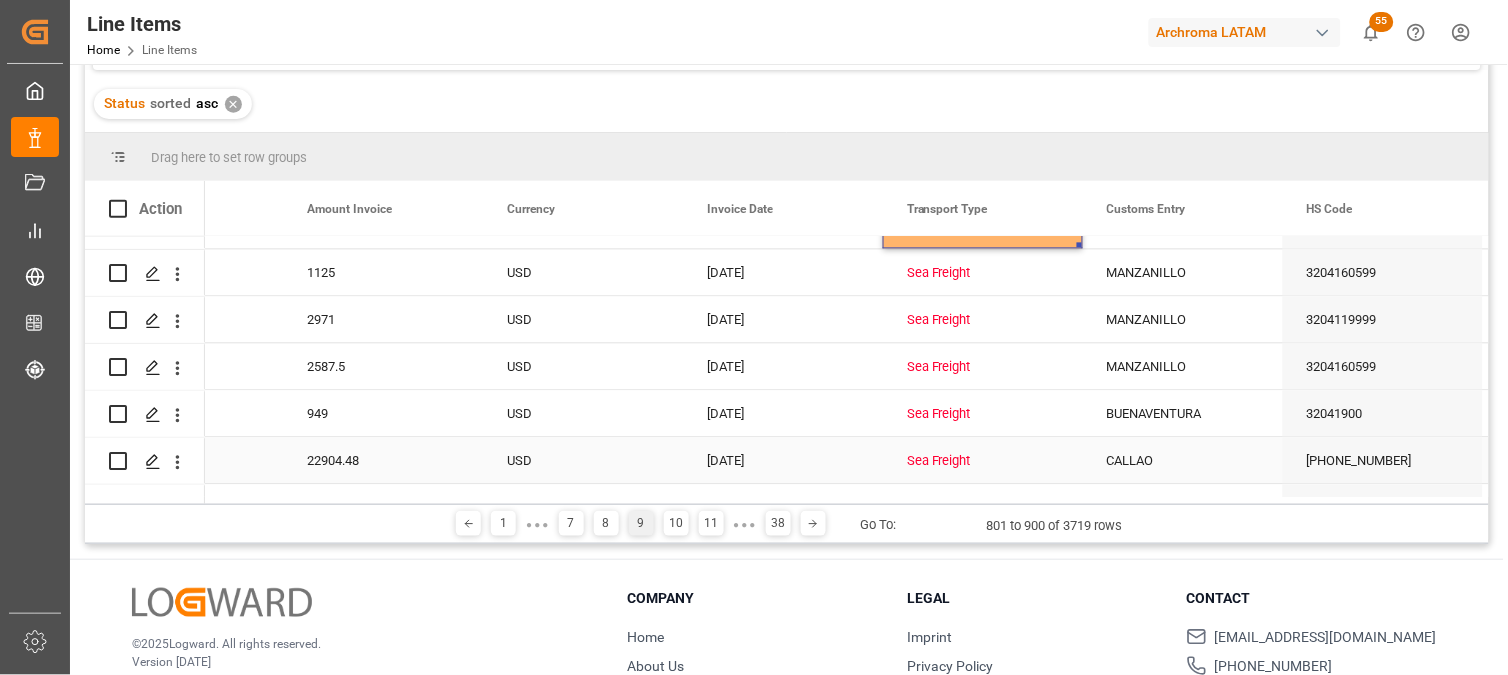 scroll, scrollTop: 1071, scrollLeft: 0, axis: vertical 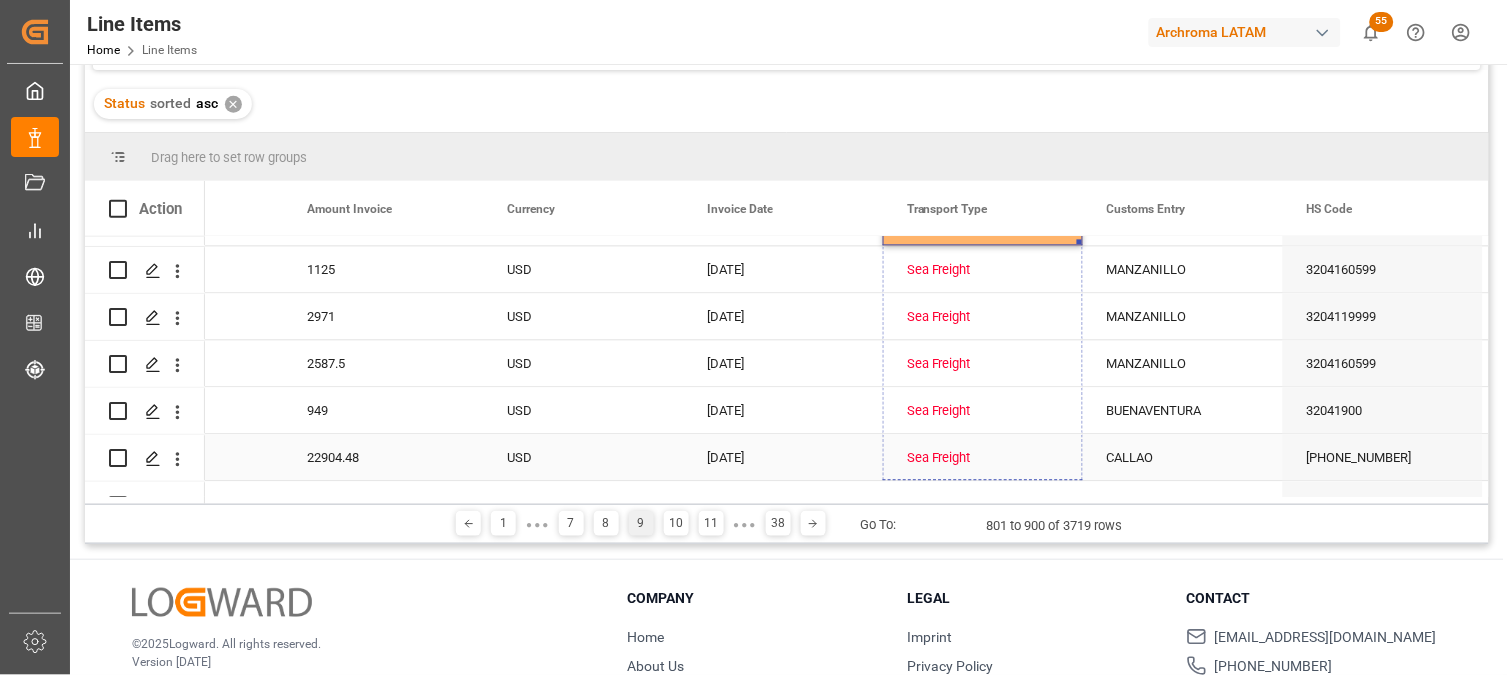 drag, startPoint x: 1078, startPoint y: 243, endPoint x: 1054, endPoint y: 464, distance: 222.29935 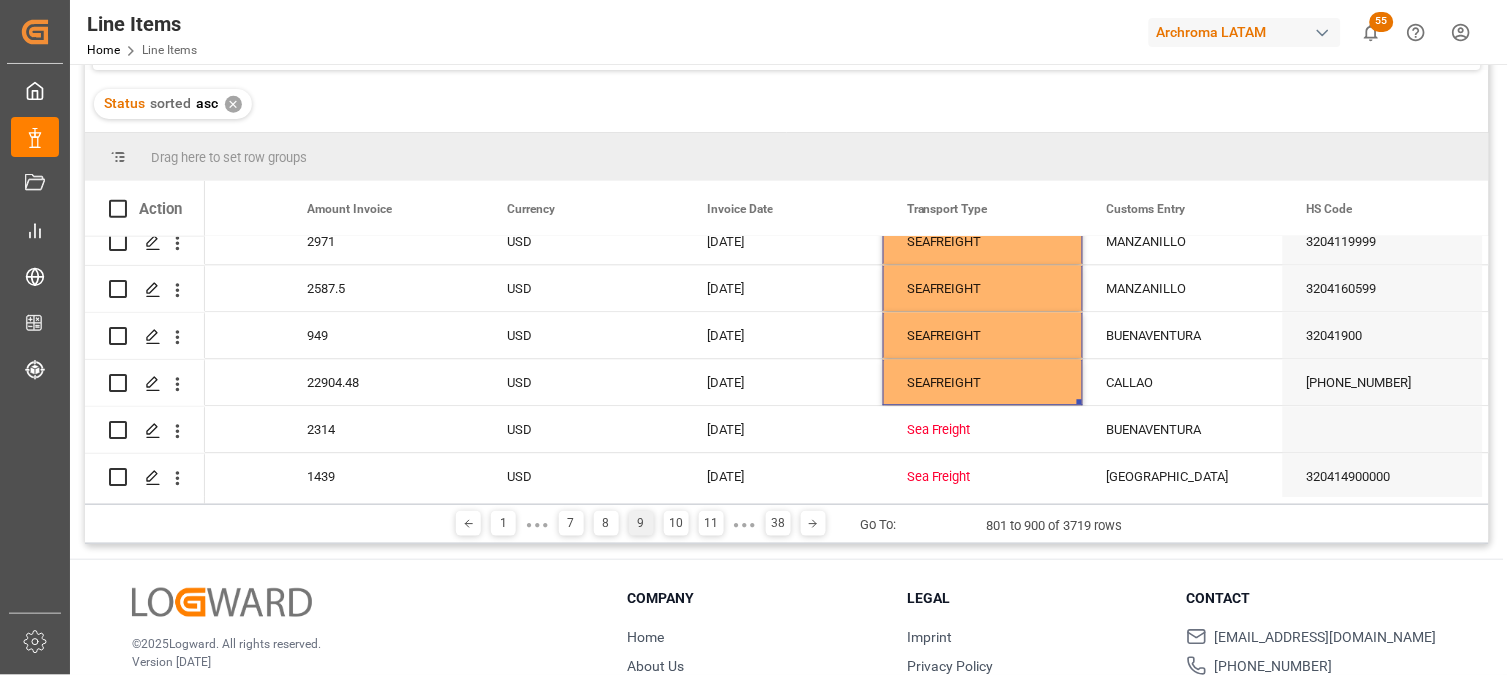 scroll, scrollTop: 1293, scrollLeft: 0, axis: vertical 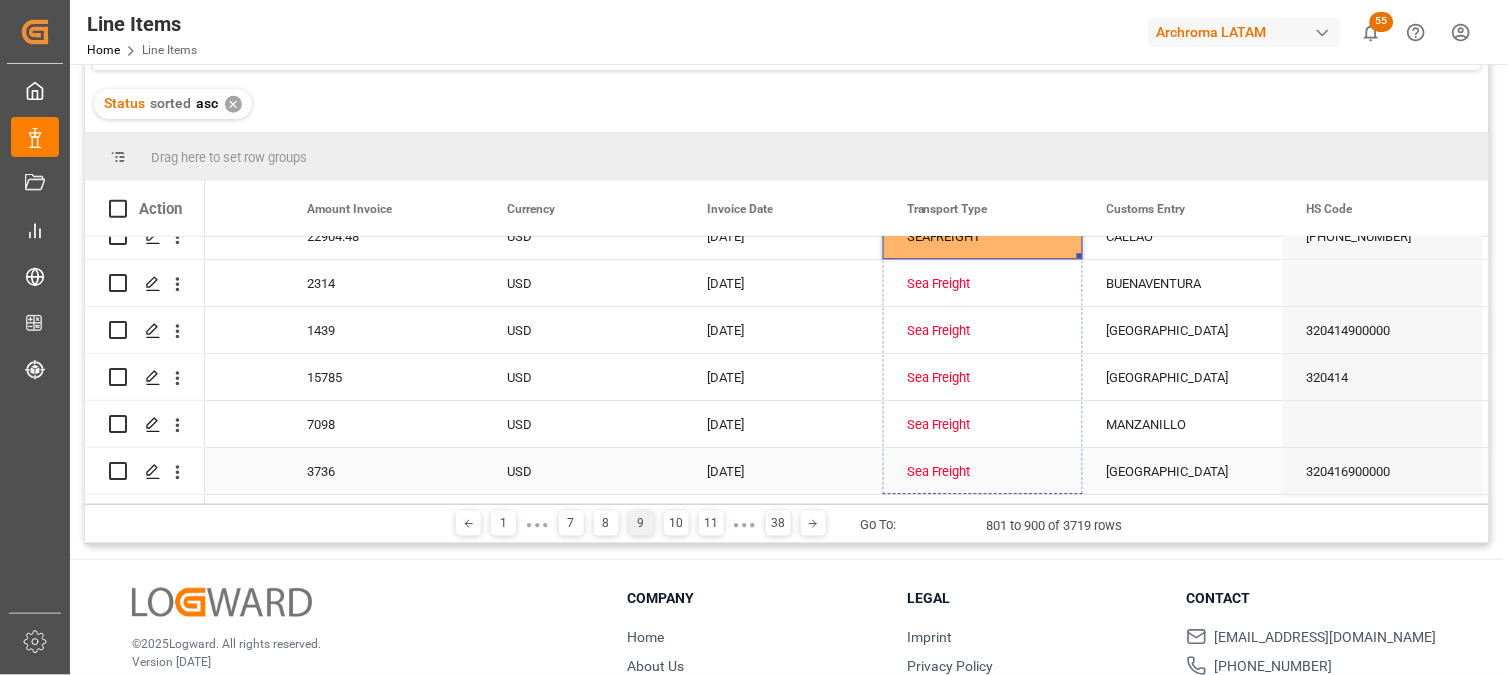 drag, startPoint x: 1080, startPoint y: 256, endPoint x: 1068, endPoint y: 454, distance: 198.3633 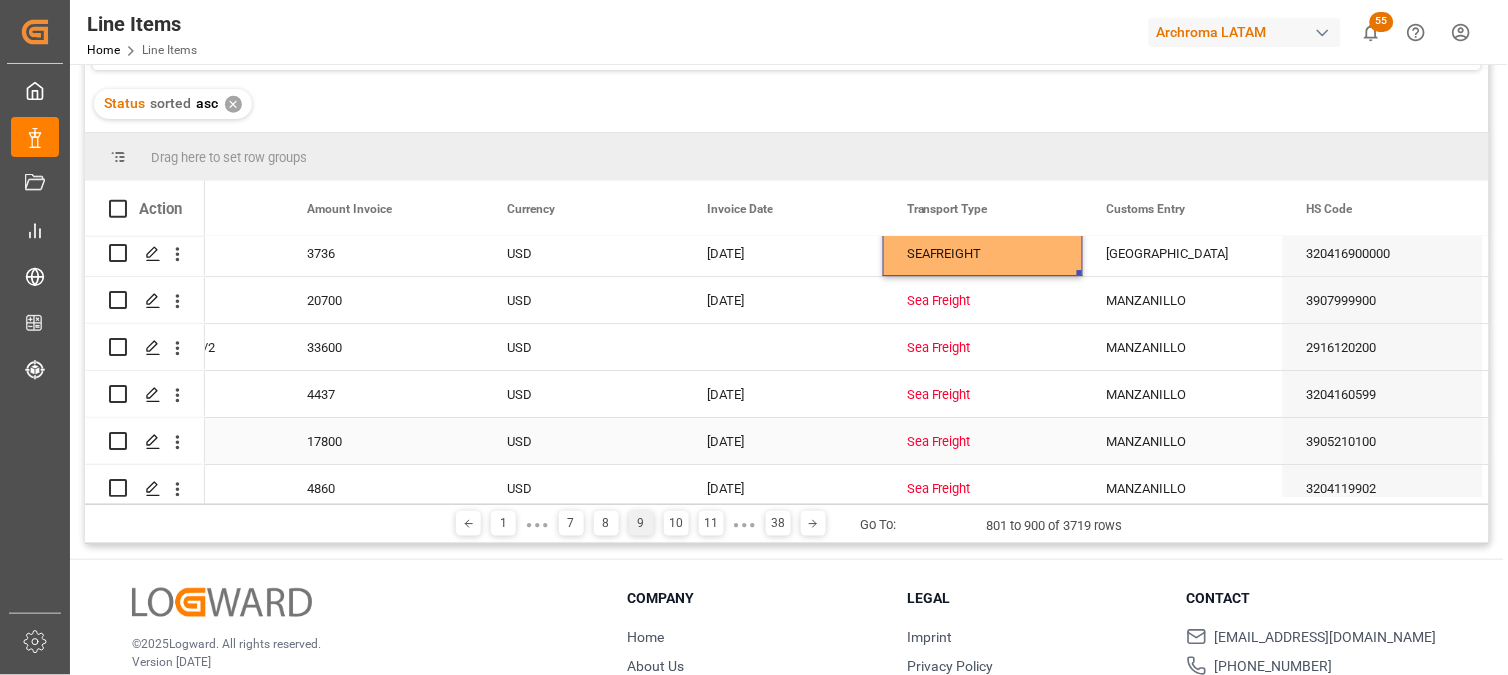 scroll, scrollTop: 1515, scrollLeft: 0, axis: vertical 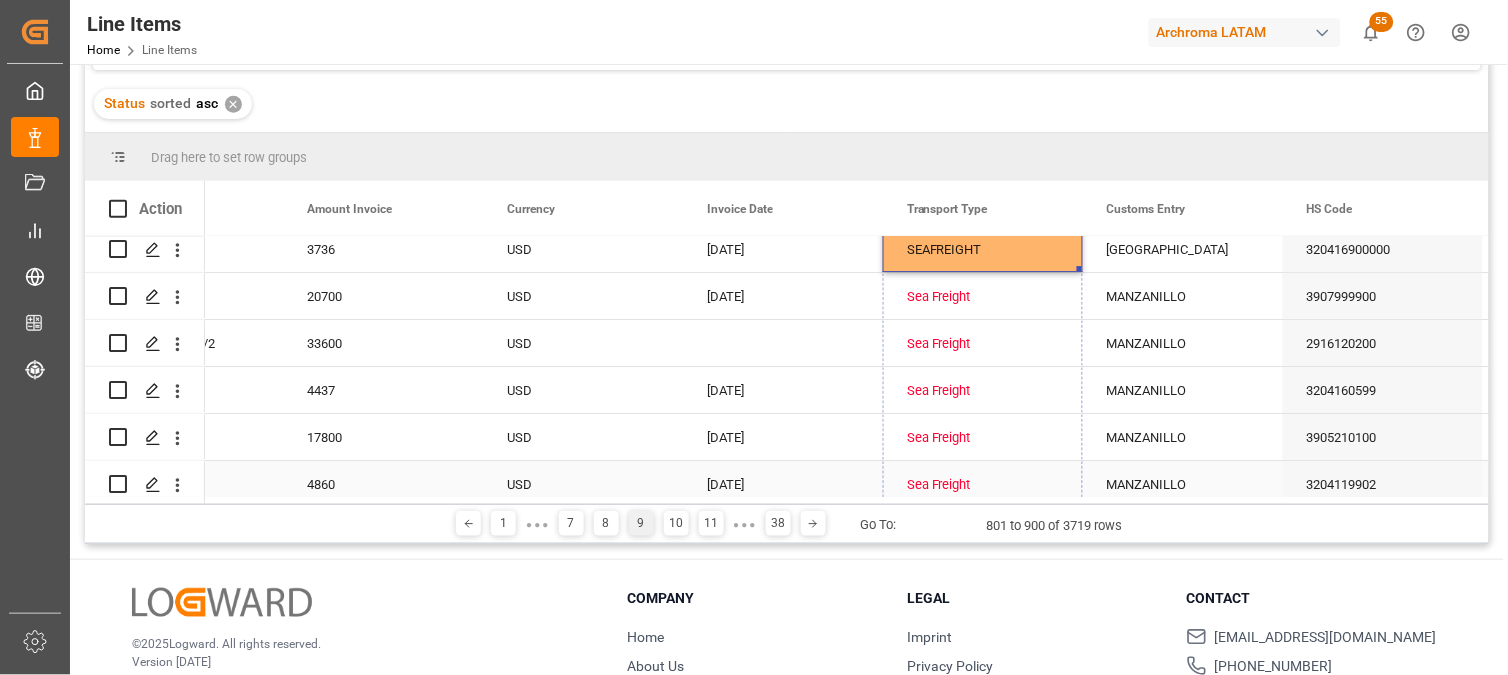 drag, startPoint x: 1077, startPoint y: 268, endPoint x: 1076, endPoint y: 467, distance: 199.00252 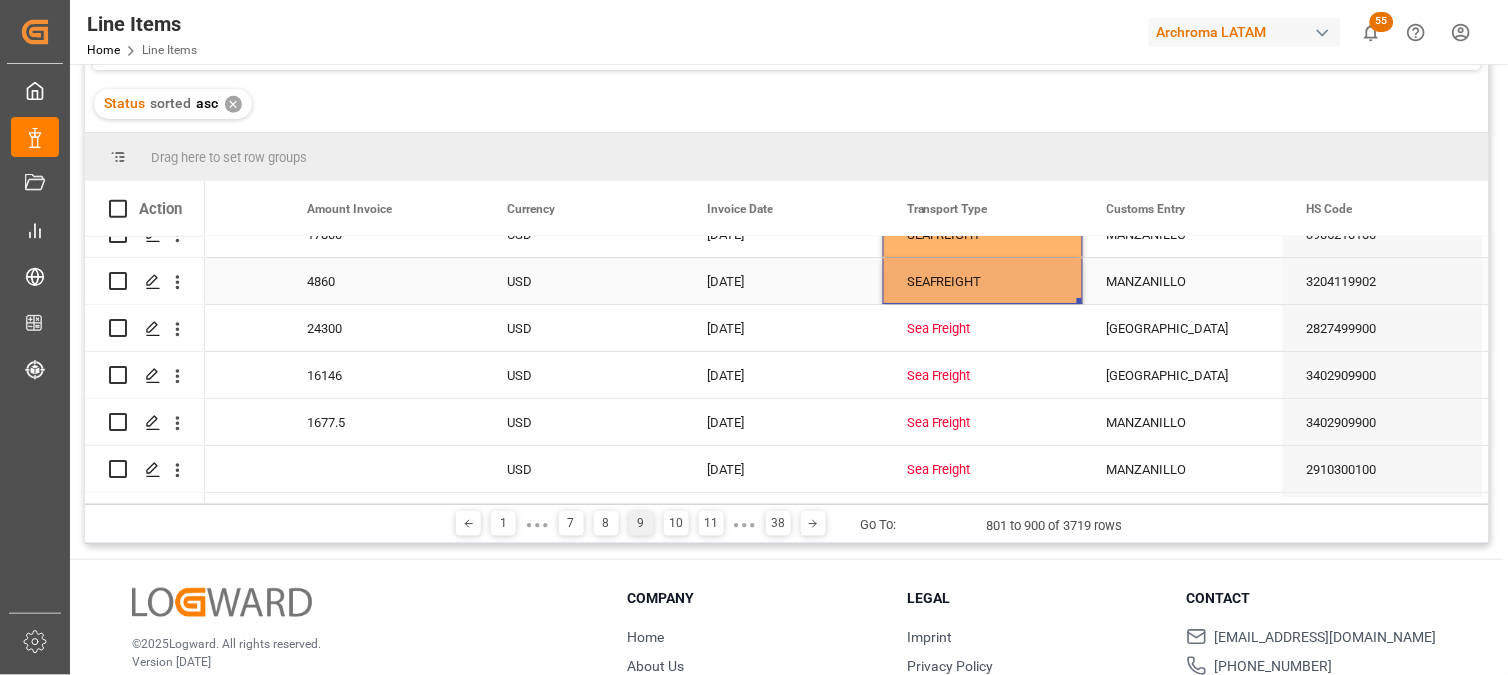 scroll, scrollTop: 1737, scrollLeft: 0, axis: vertical 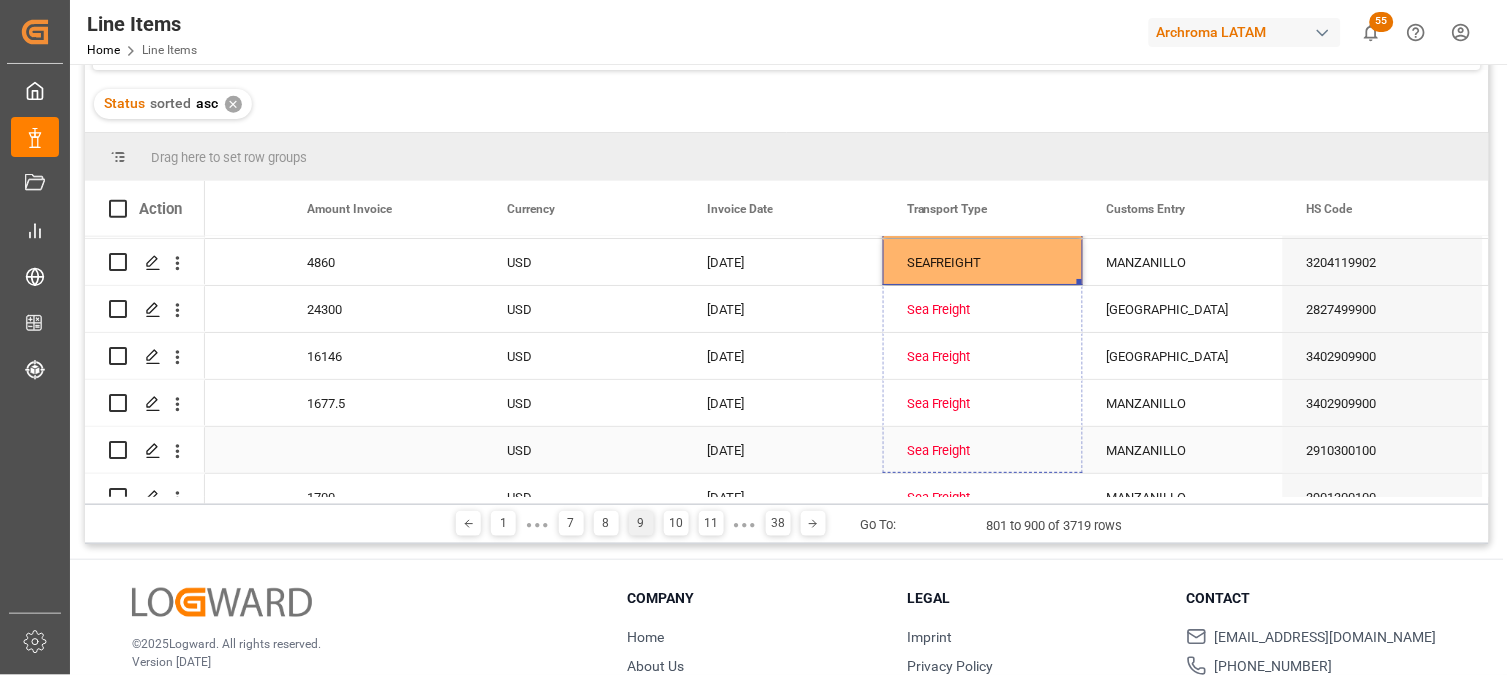 drag, startPoint x: 1080, startPoint y: 281, endPoint x: 1076, endPoint y: 441, distance: 160.04999 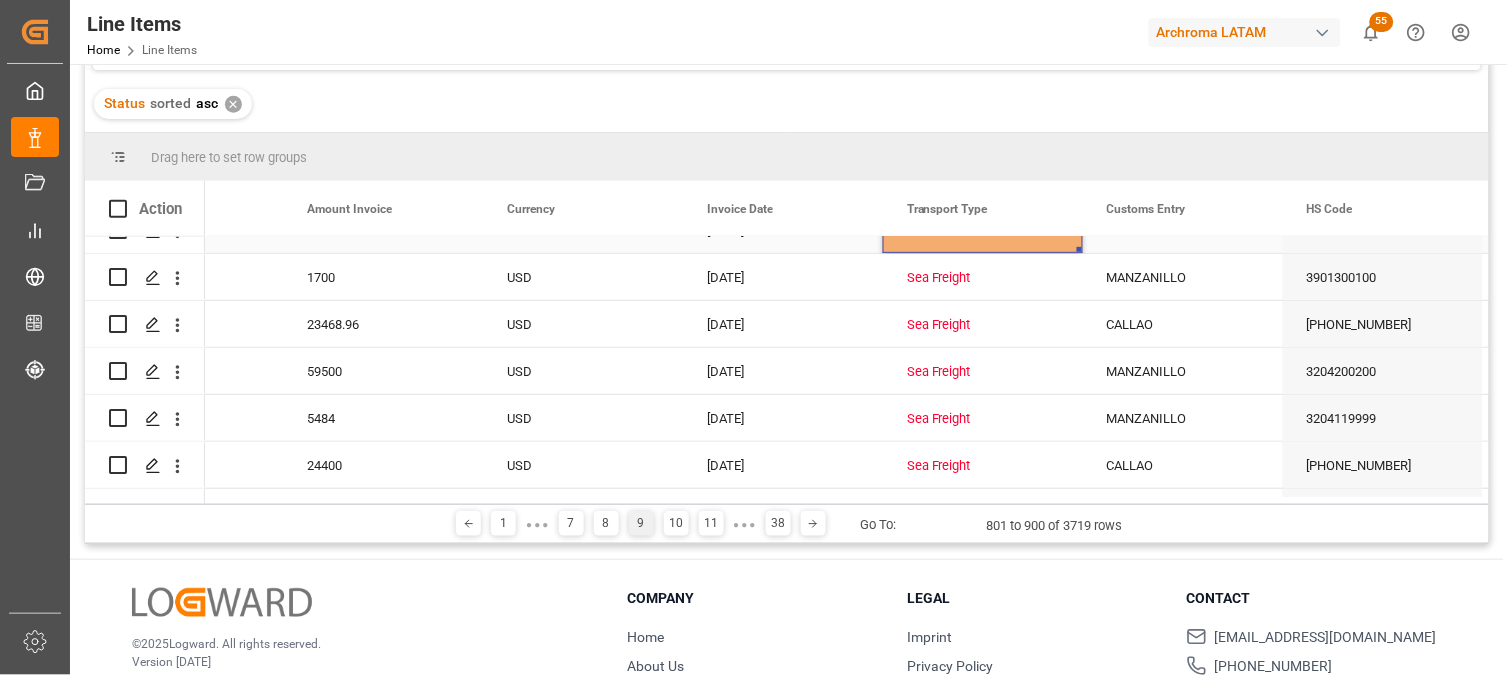 scroll, scrollTop: 1960, scrollLeft: 0, axis: vertical 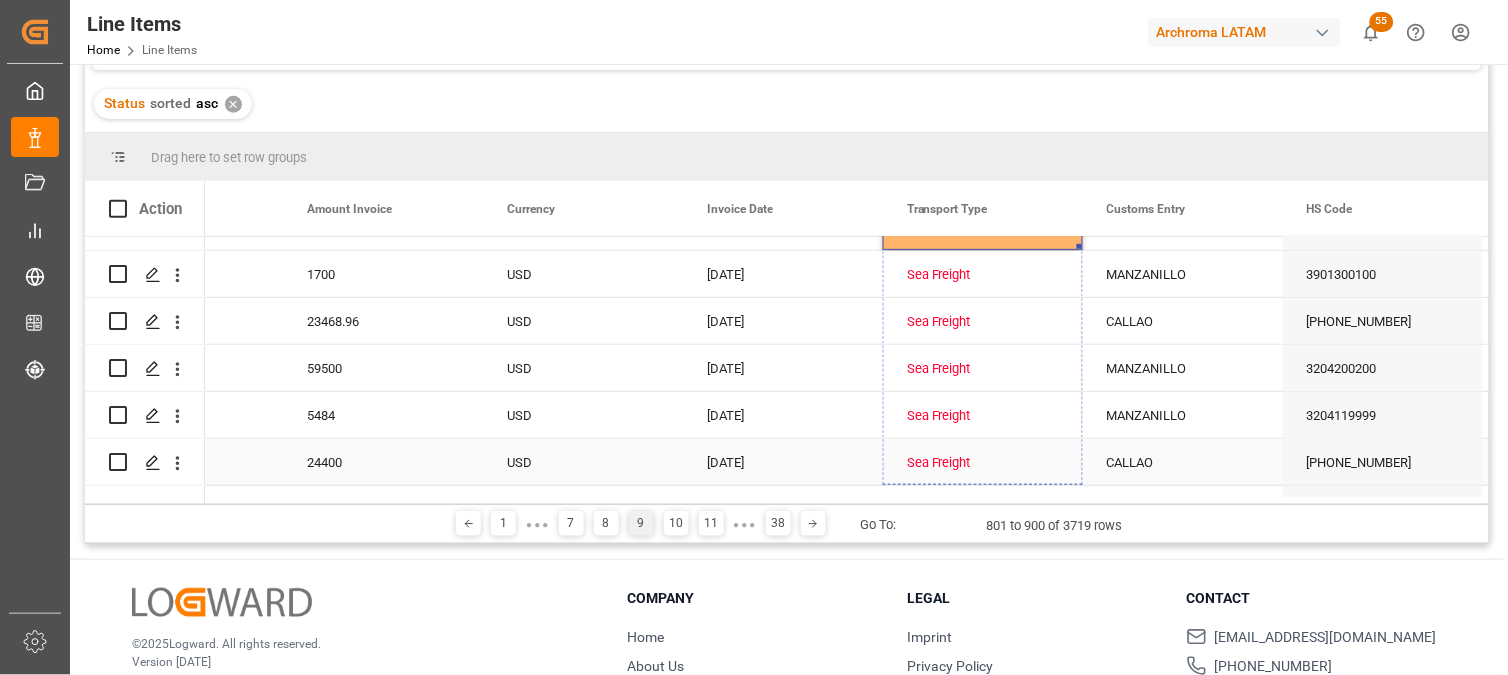 drag, startPoint x: 1078, startPoint y: 245, endPoint x: 1075, endPoint y: 451, distance: 206.02185 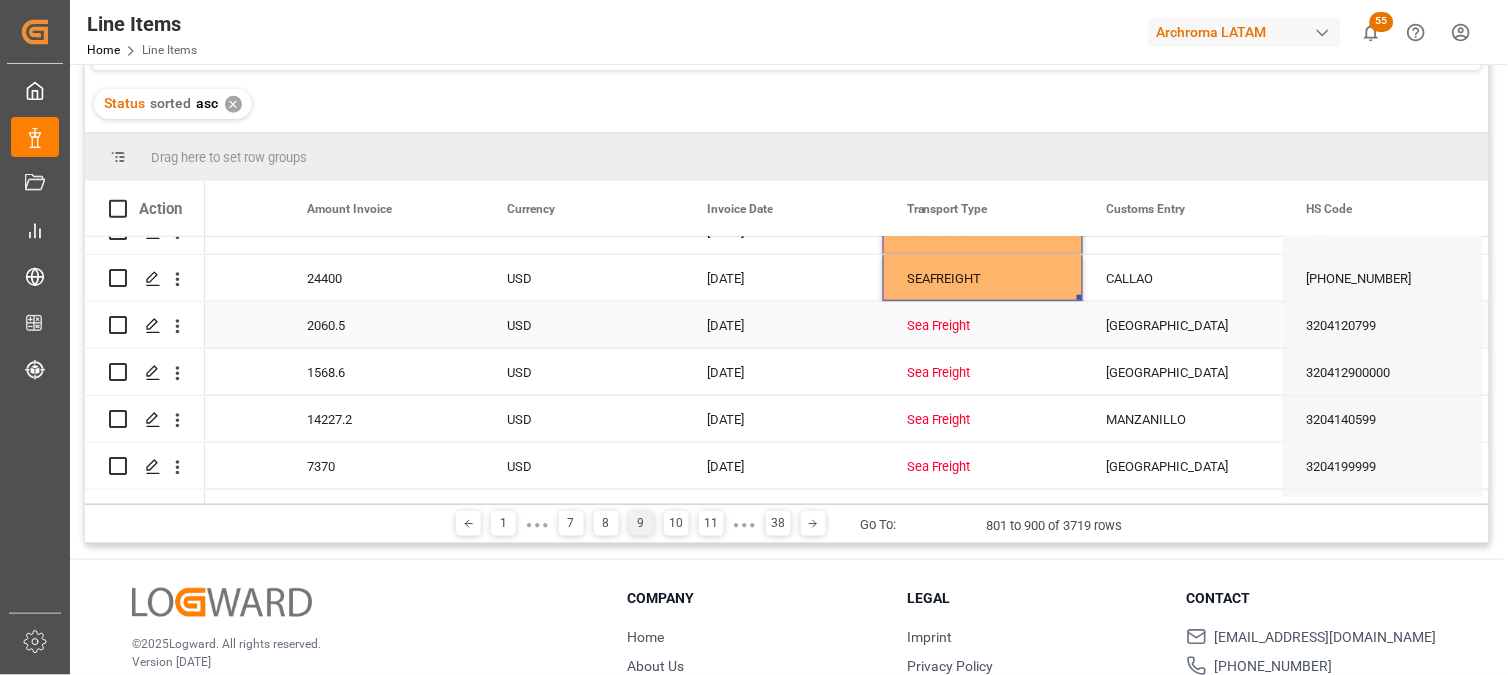scroll, scrollTop: 2182, scrollLeft: 0, axis: vertical 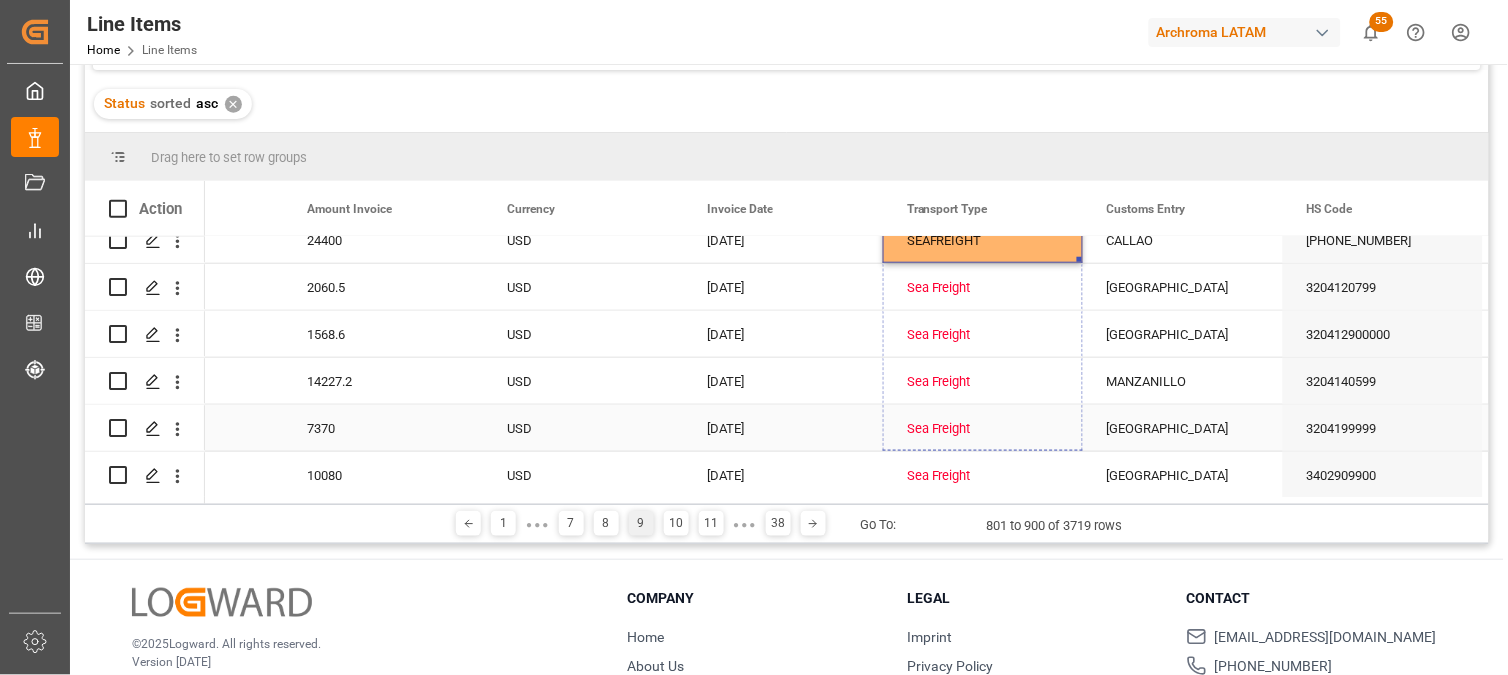 drag, startPoint x: 1080, startPoint y: 258, endPoint x: 1052, endPoint y: 448, distance: 192.05208 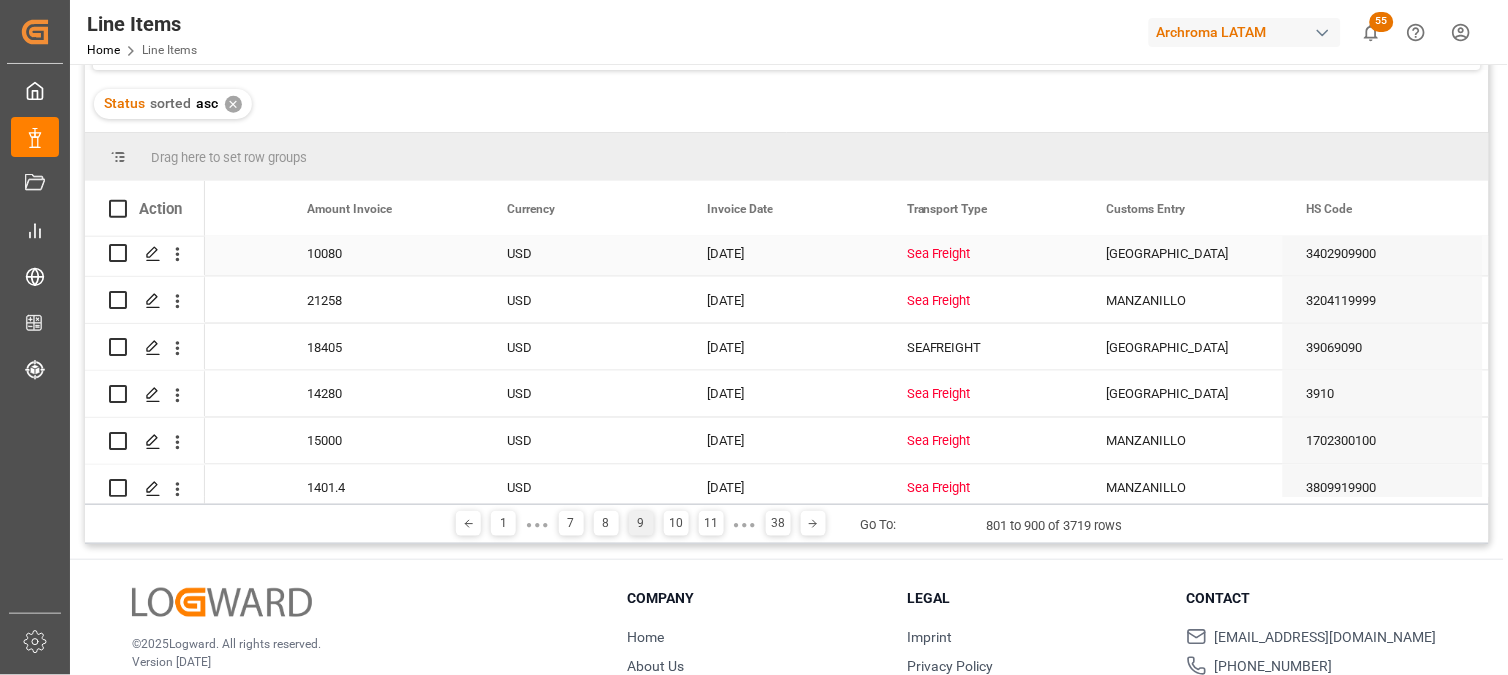 scroll, scrollTop: 2293, scrollLeft: 0, axis: vertical 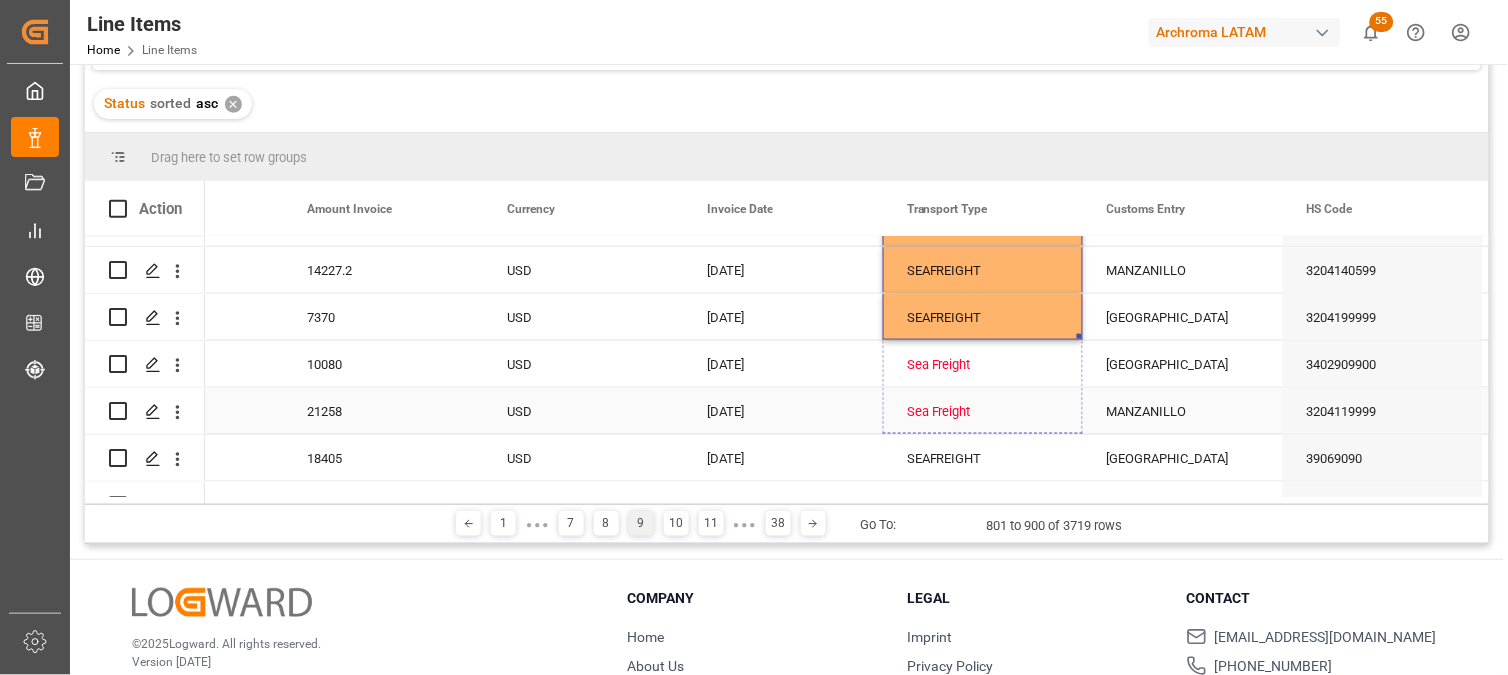 drag, startPoint x: 1077, startPoint y: 334, endPoint x: 1078, endPoint y: 426, distance: 92.00543 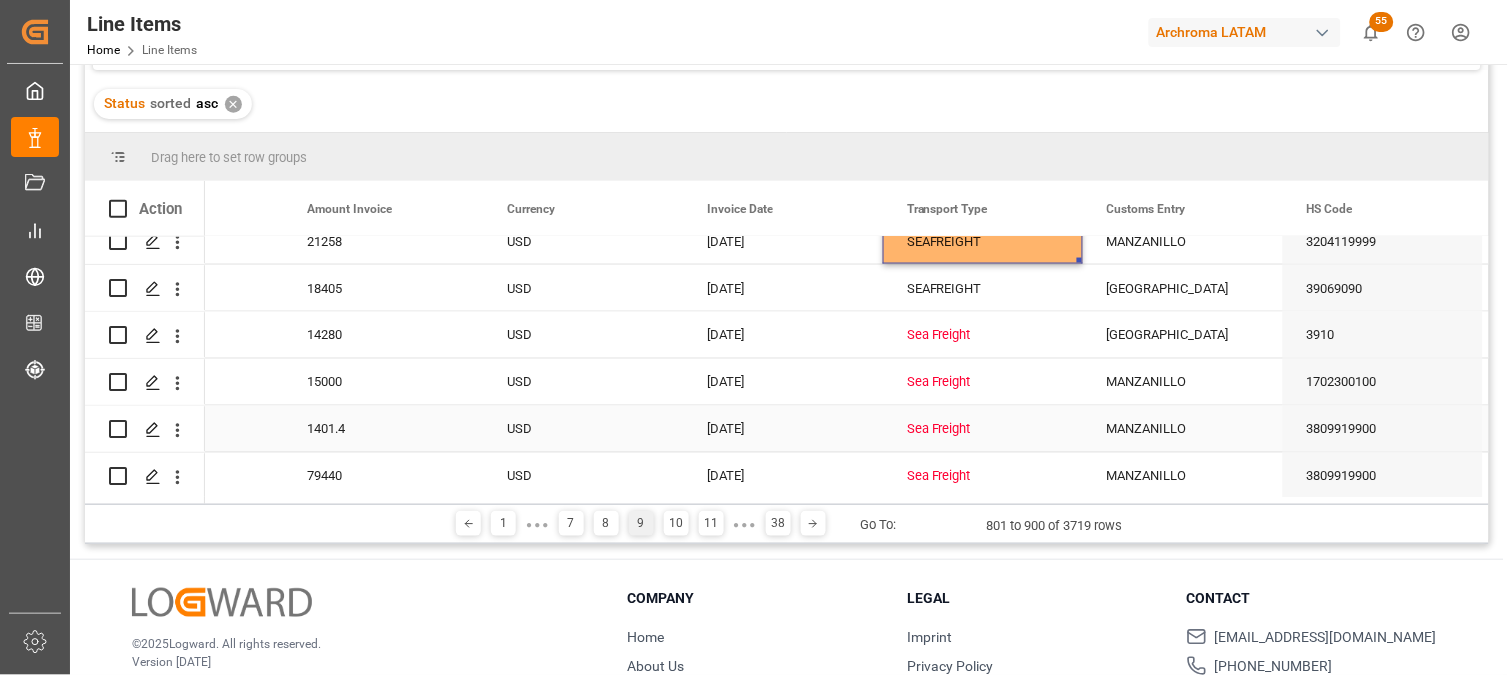 scroll, scrollTop: 2515, scrollLeft: 0, axis: vertical 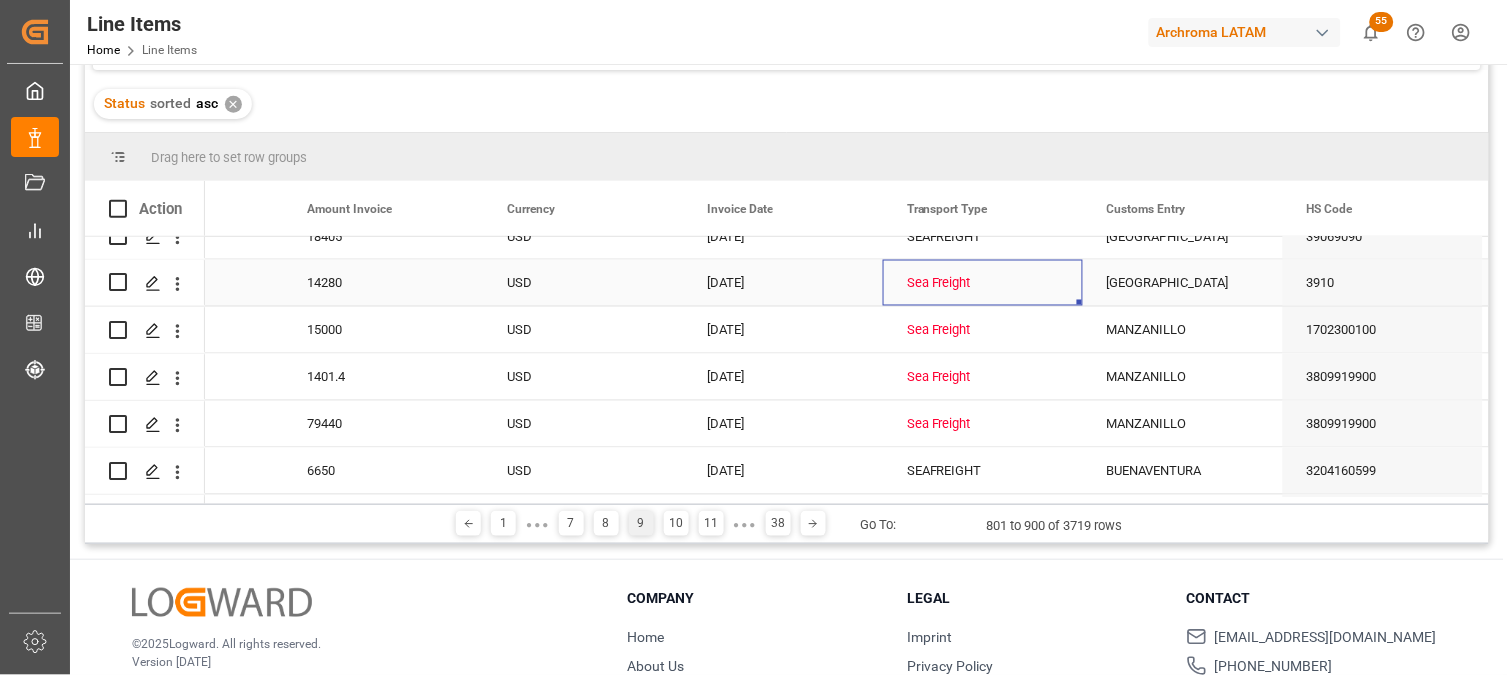 click on "Sea Freight" at bounding box center (983, 284) 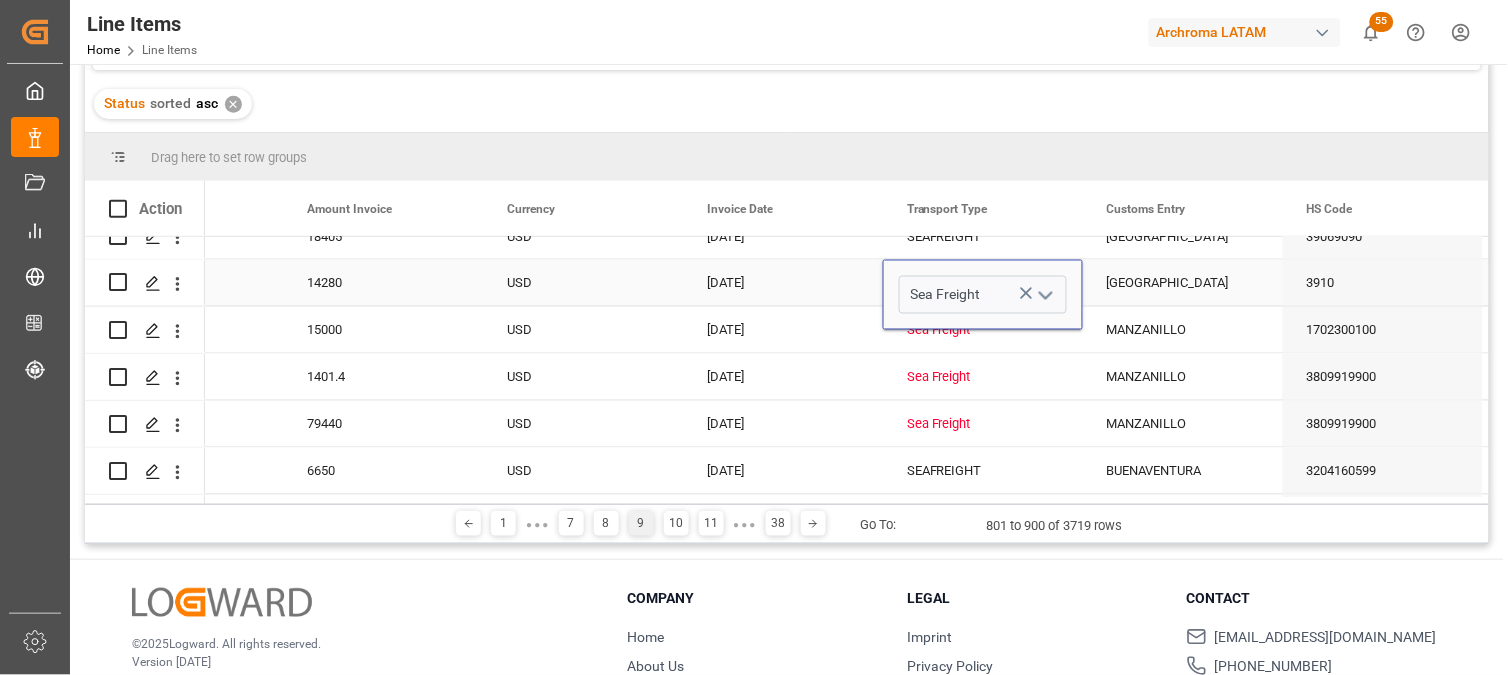 click 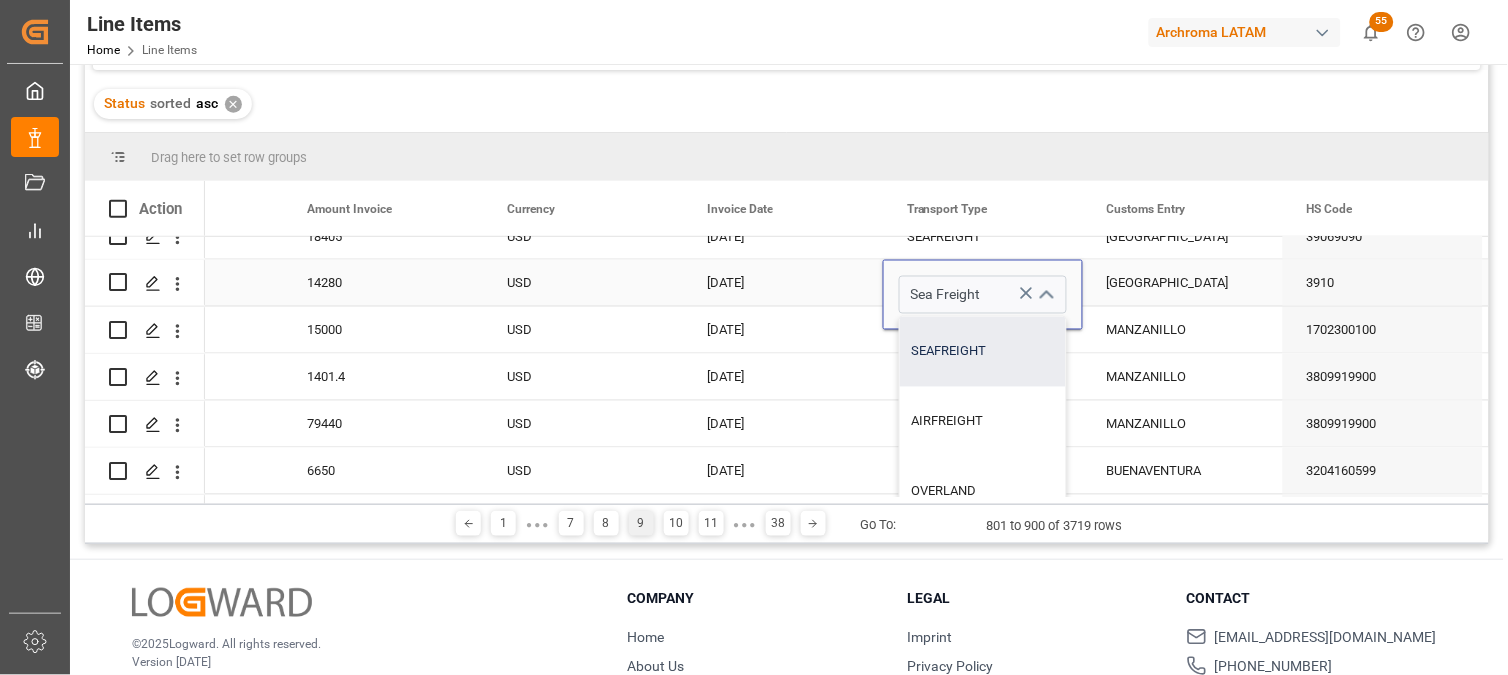 click on "SEAFREIGHT" at bounding box center [983, 352] 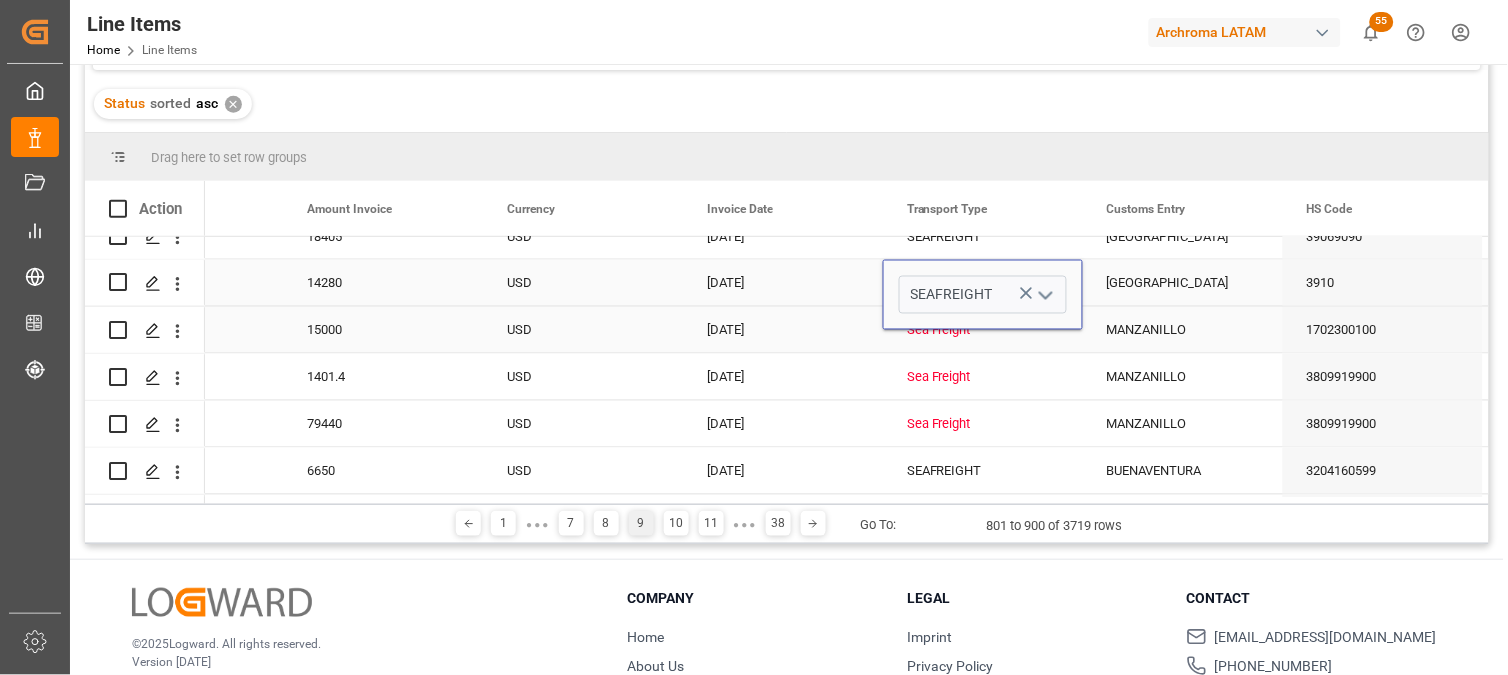 click on "Sea Freight" at bounding box center (983, 331) 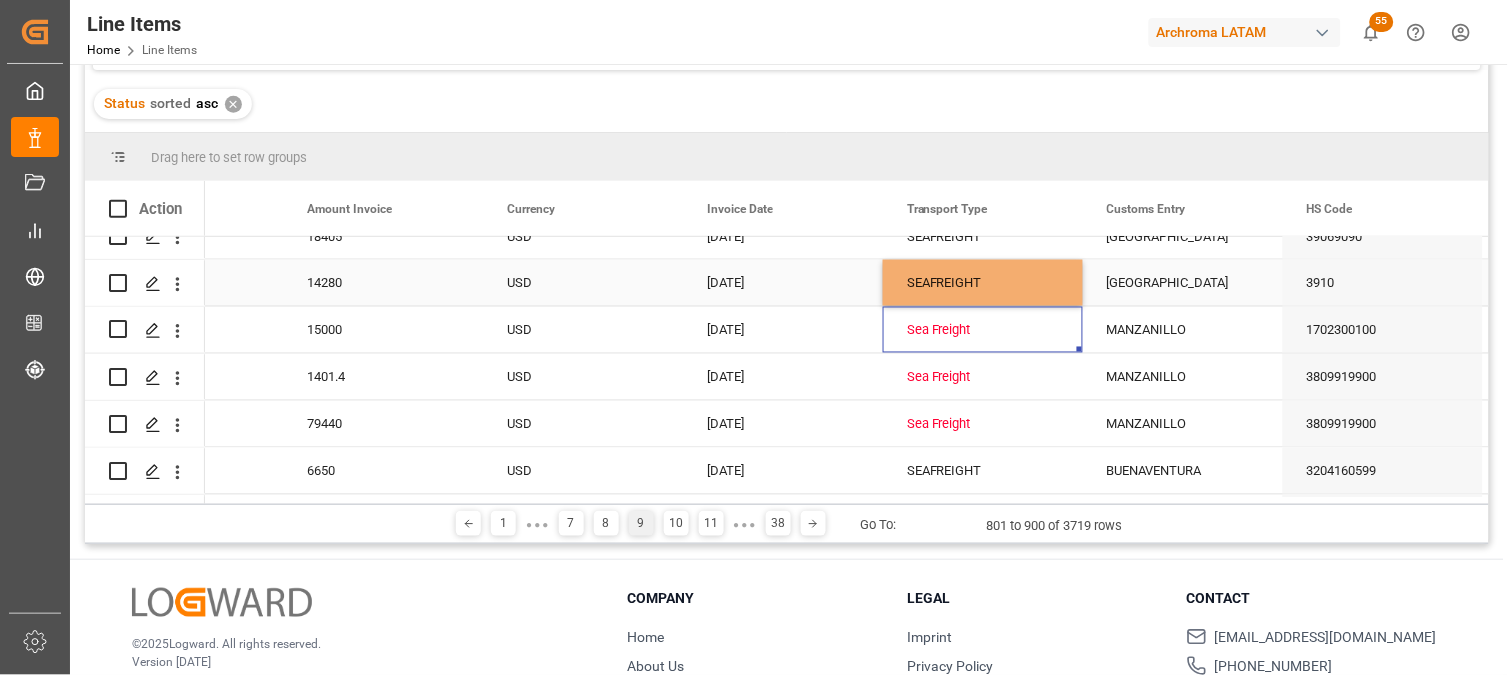 click on "SEAFREIGHT" at bounding box center [983, 284] 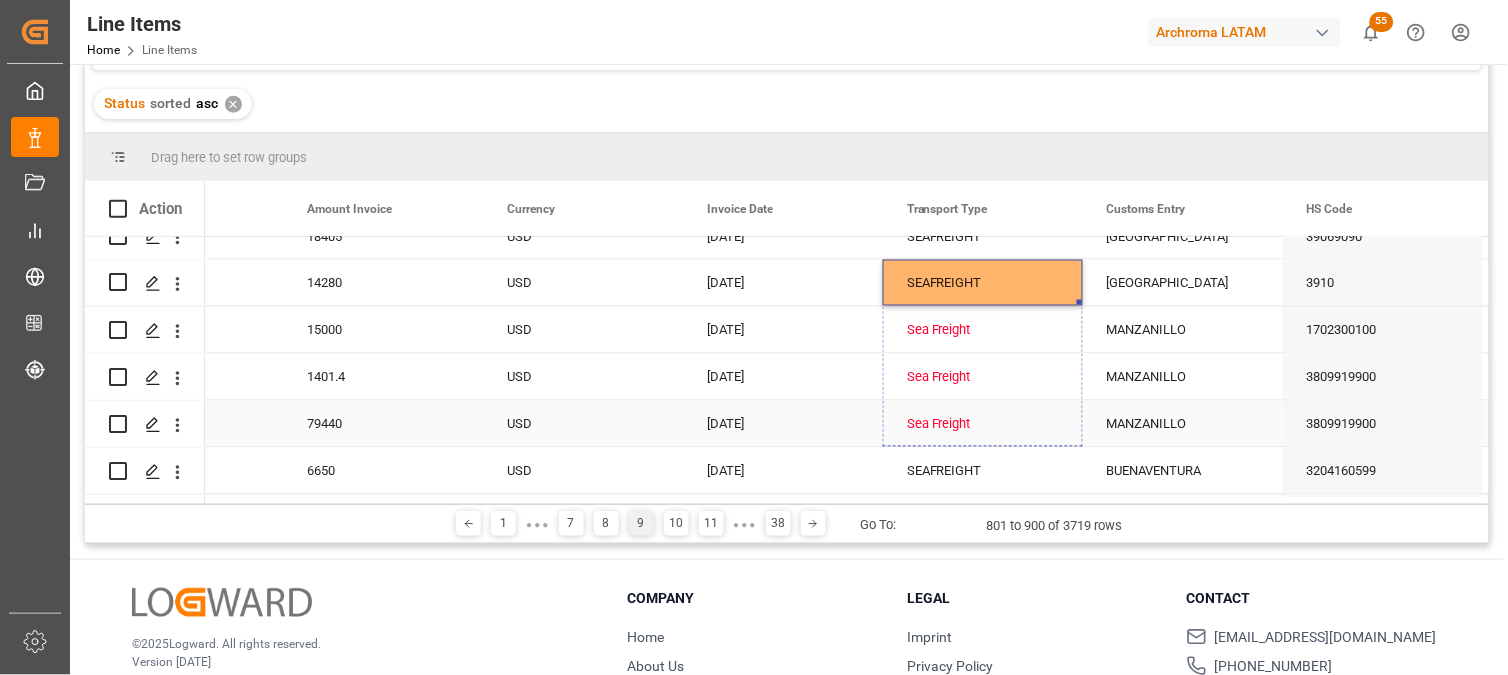 drag, startPoint x: 1078, startPoint y: 301, endPoint x: 1078, endPoint y: 408, distance: 107 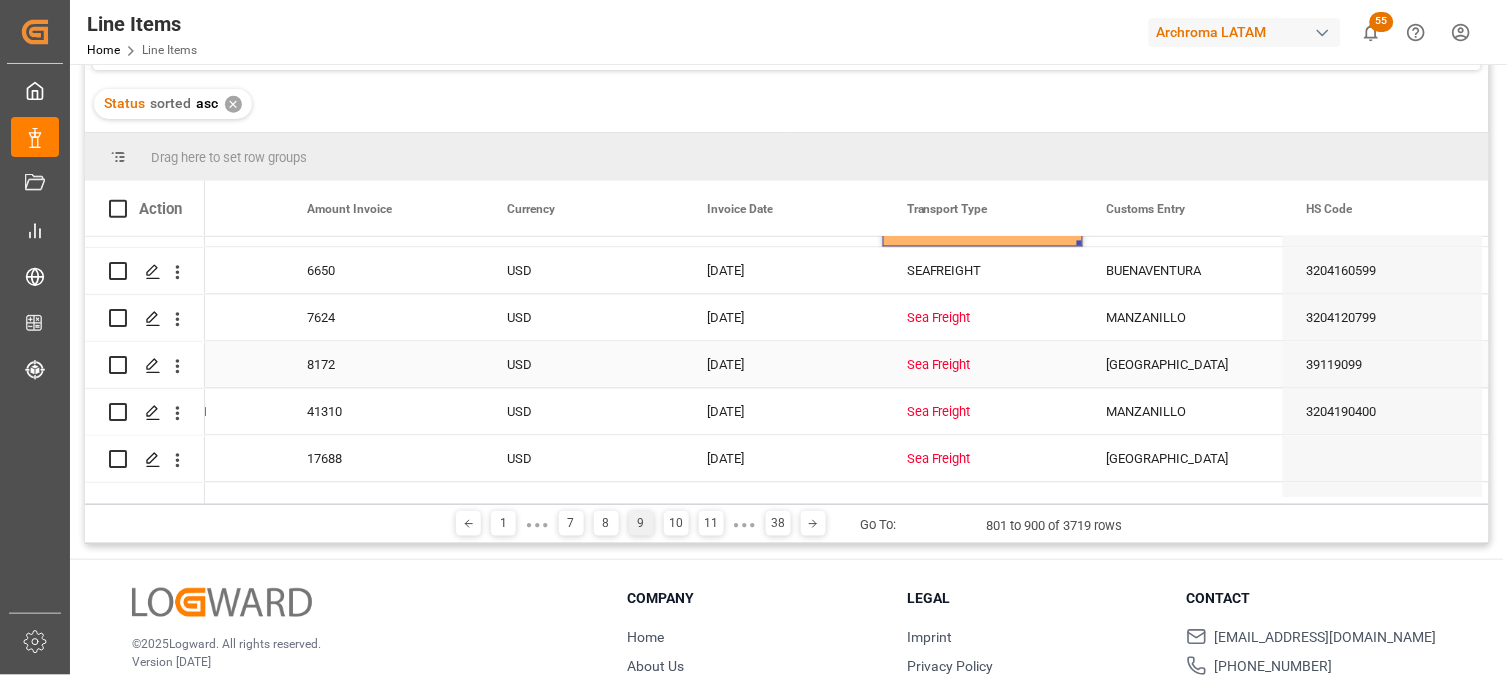 scroll, scrollTop: 2737, scrollLeft: 0, axis: vertical 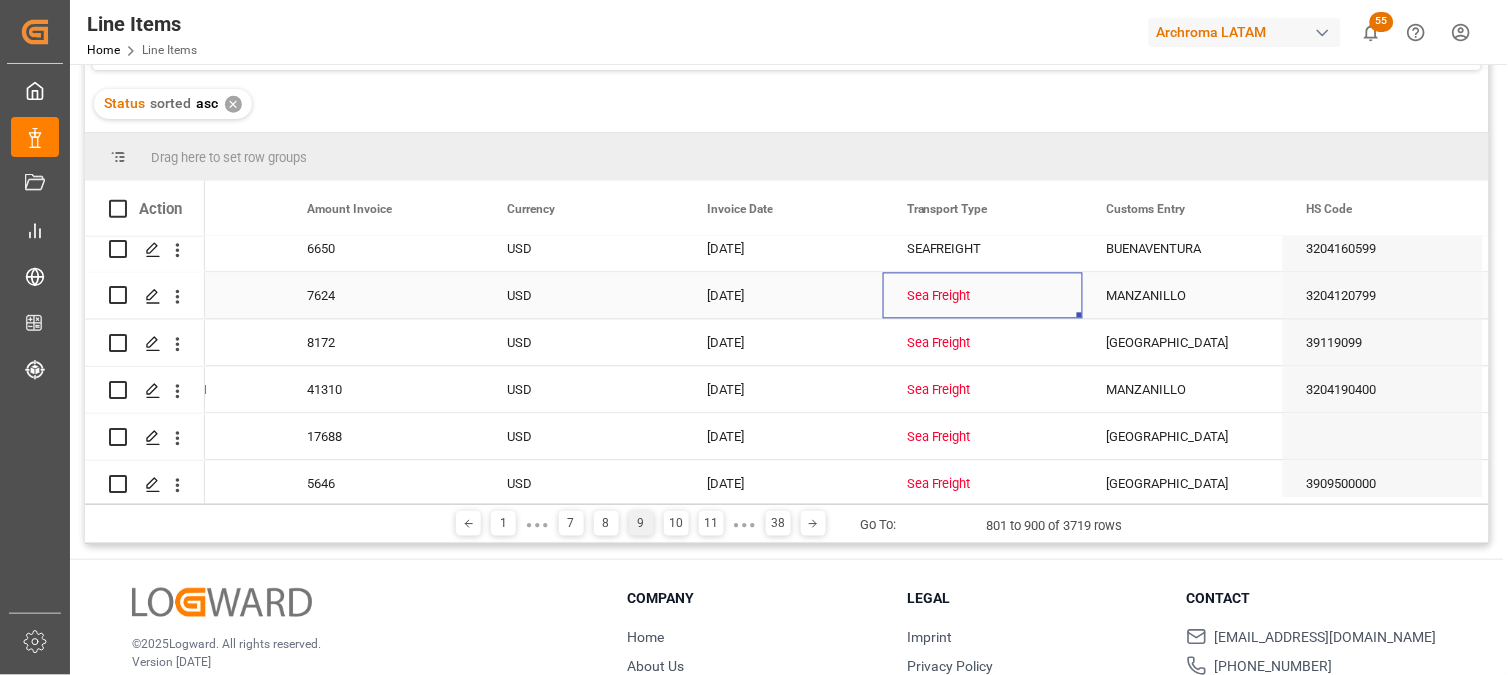 click on "Sea Freight" at bounding box center [983, 297] 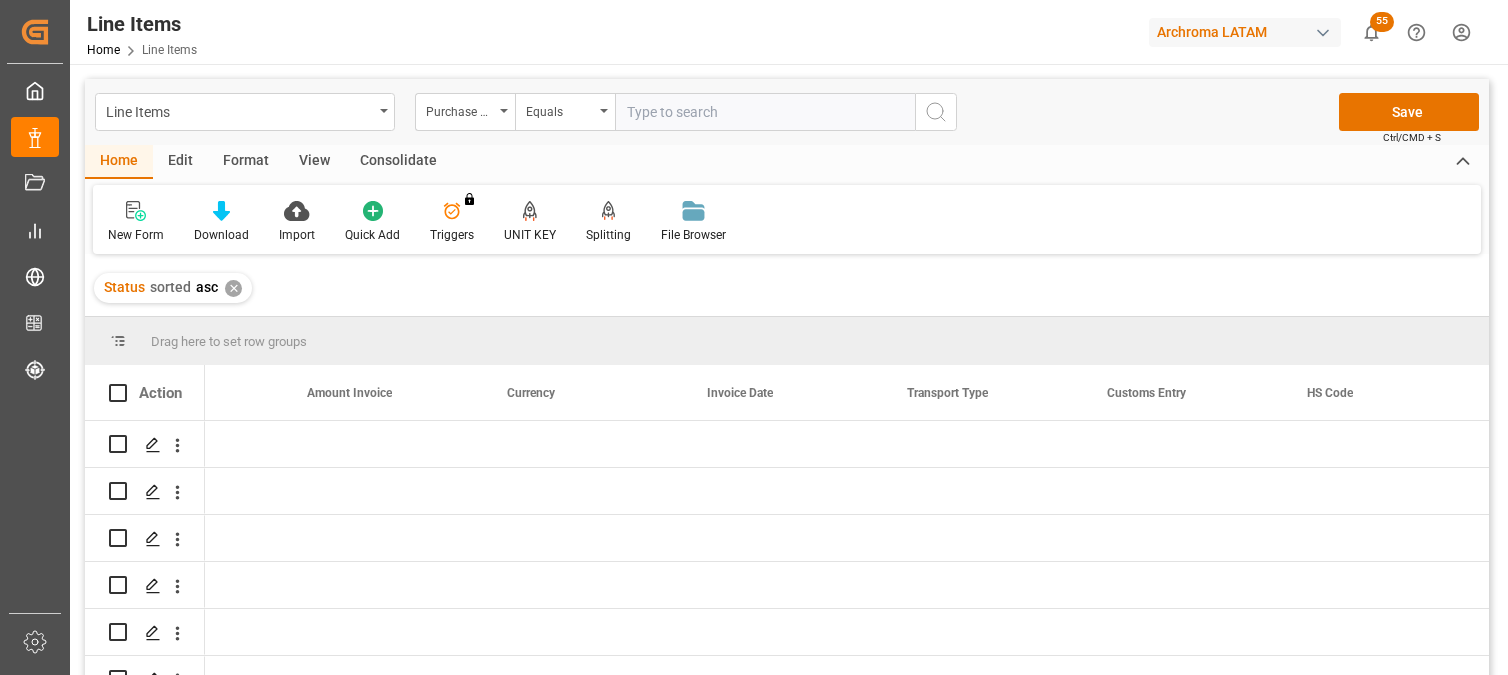 scroll, scrollTop: 0, scrollLeft: 0, axis: both 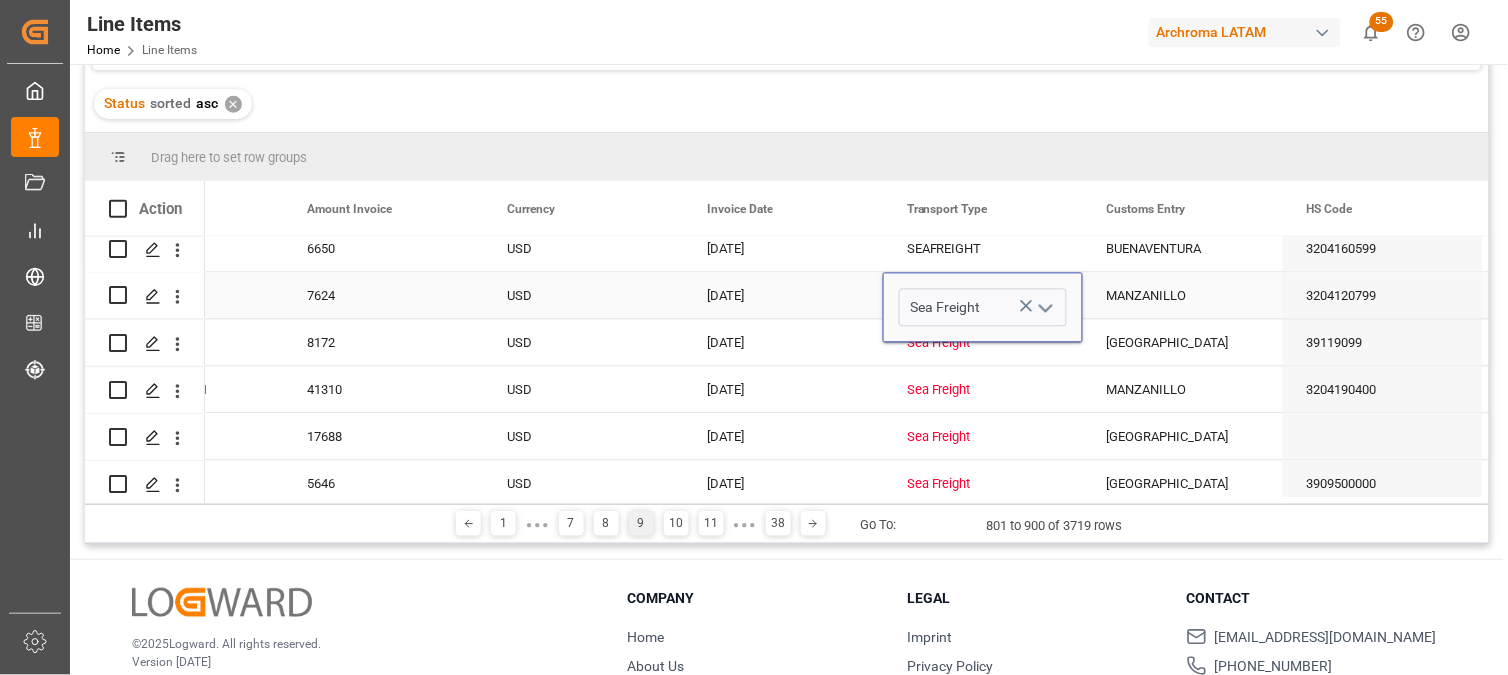 click 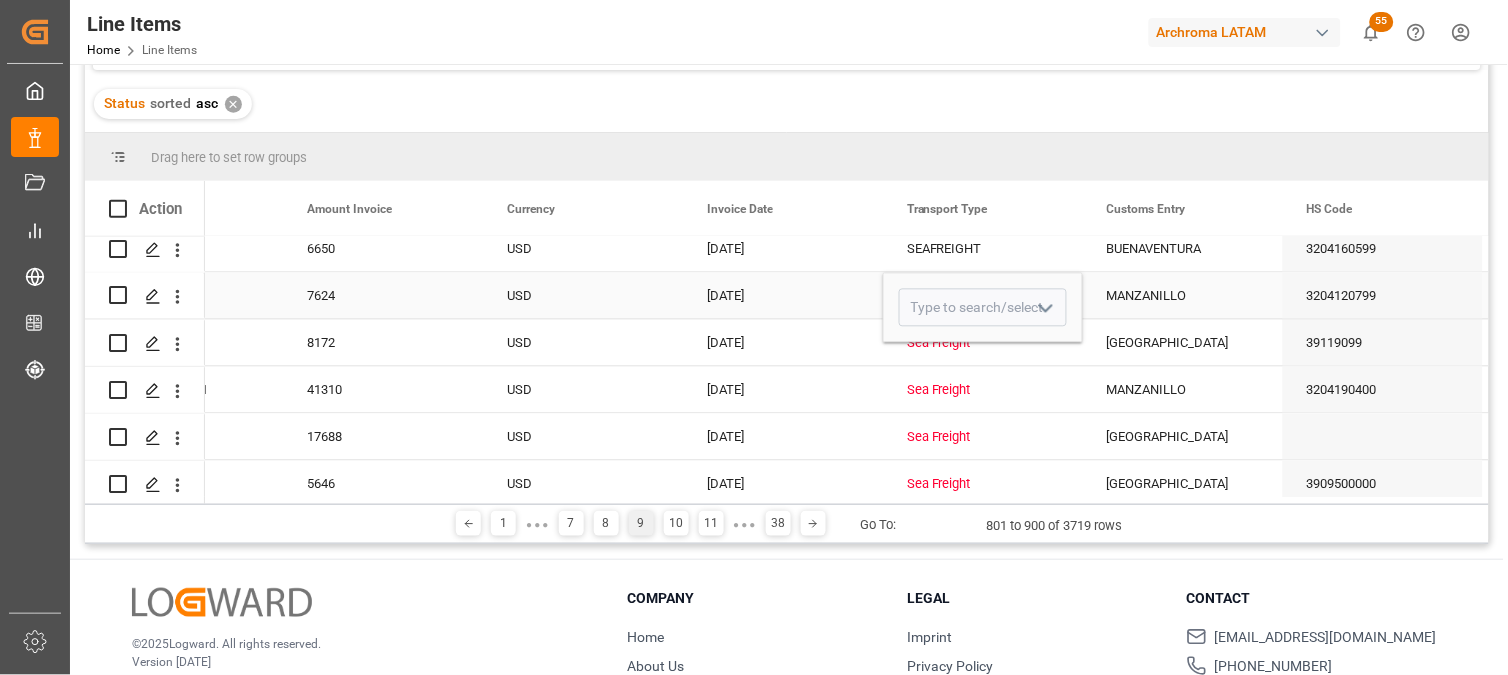 click 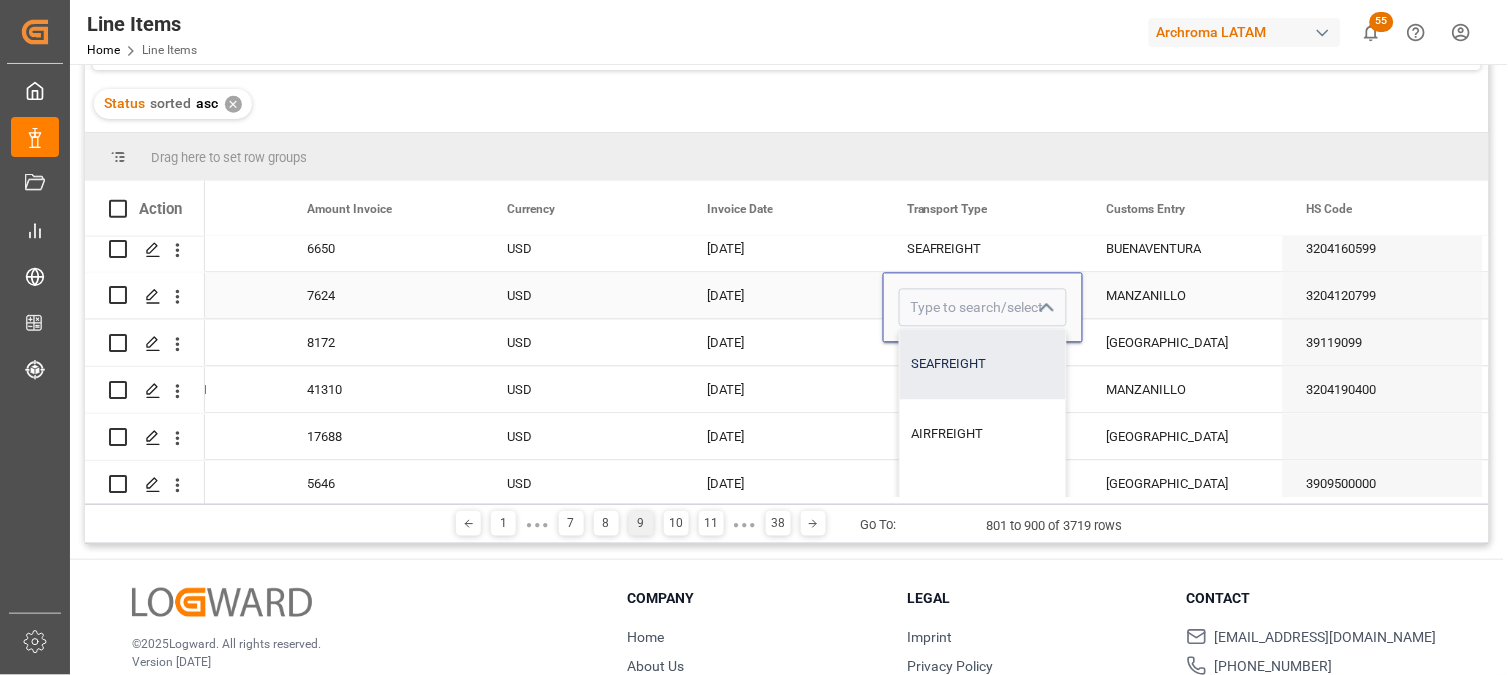 click on "SEAFREIGHT" at bounding box center (983, 365) 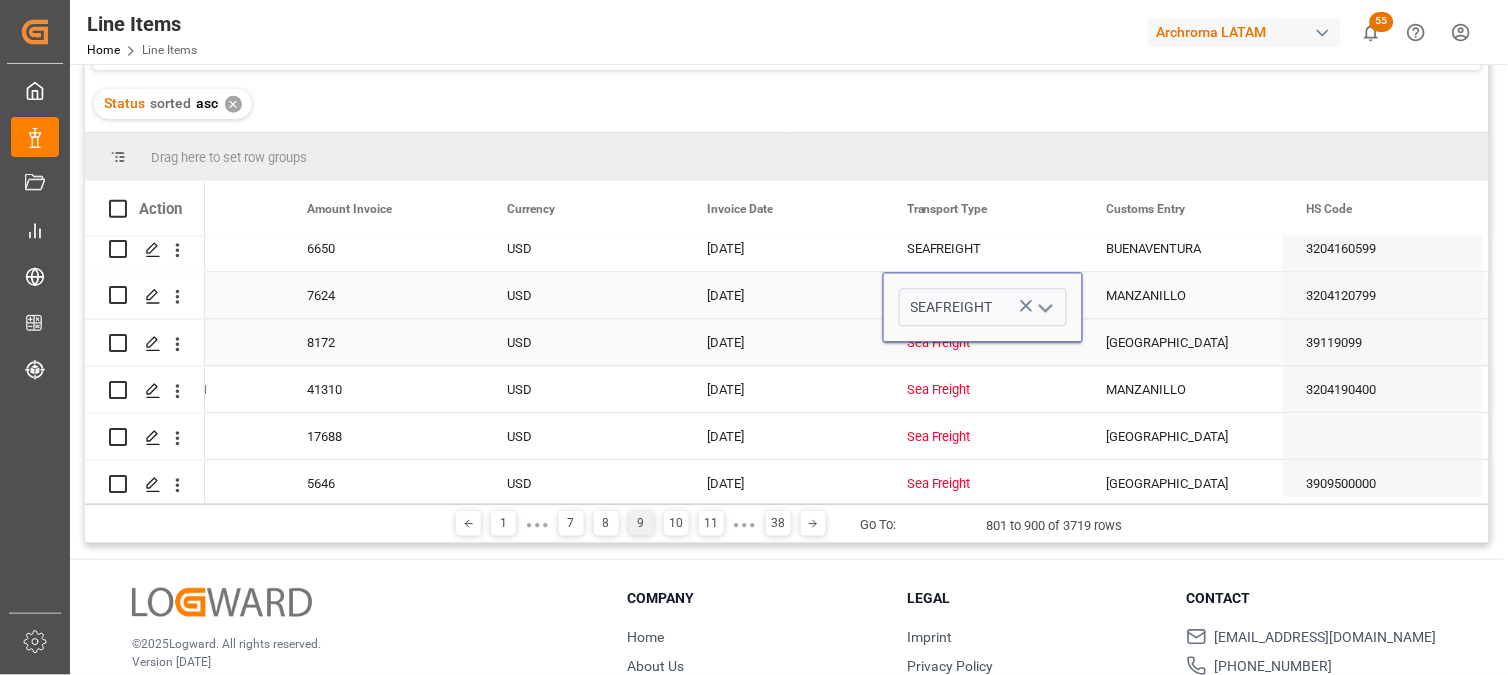 click on "Sea Freight" at bounding box center (983, 344) 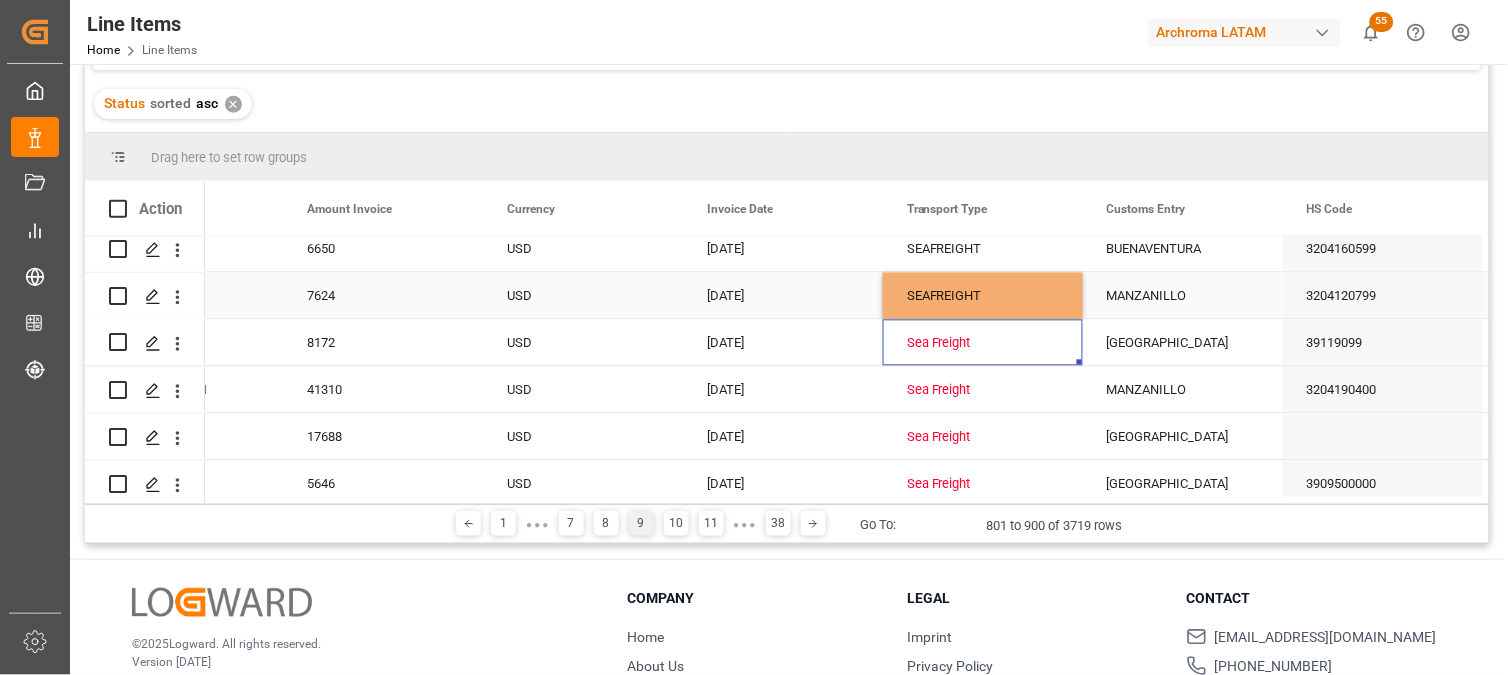 click on "SEAFREIGHT" at bounding box center (983, 297) 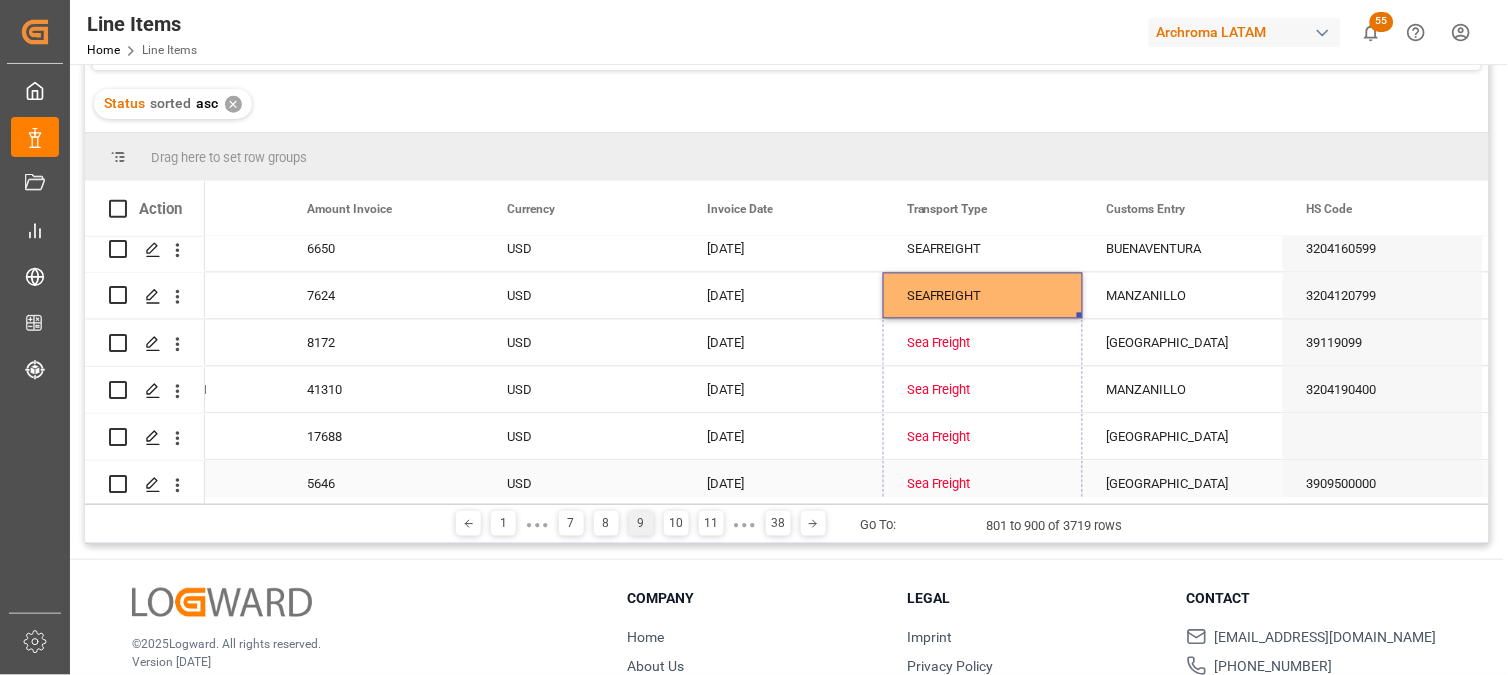 drag, startPoint x: 1077, startPoint y: 314, endPoint x: 1083, endPoint y: 458, distance: 144.12494 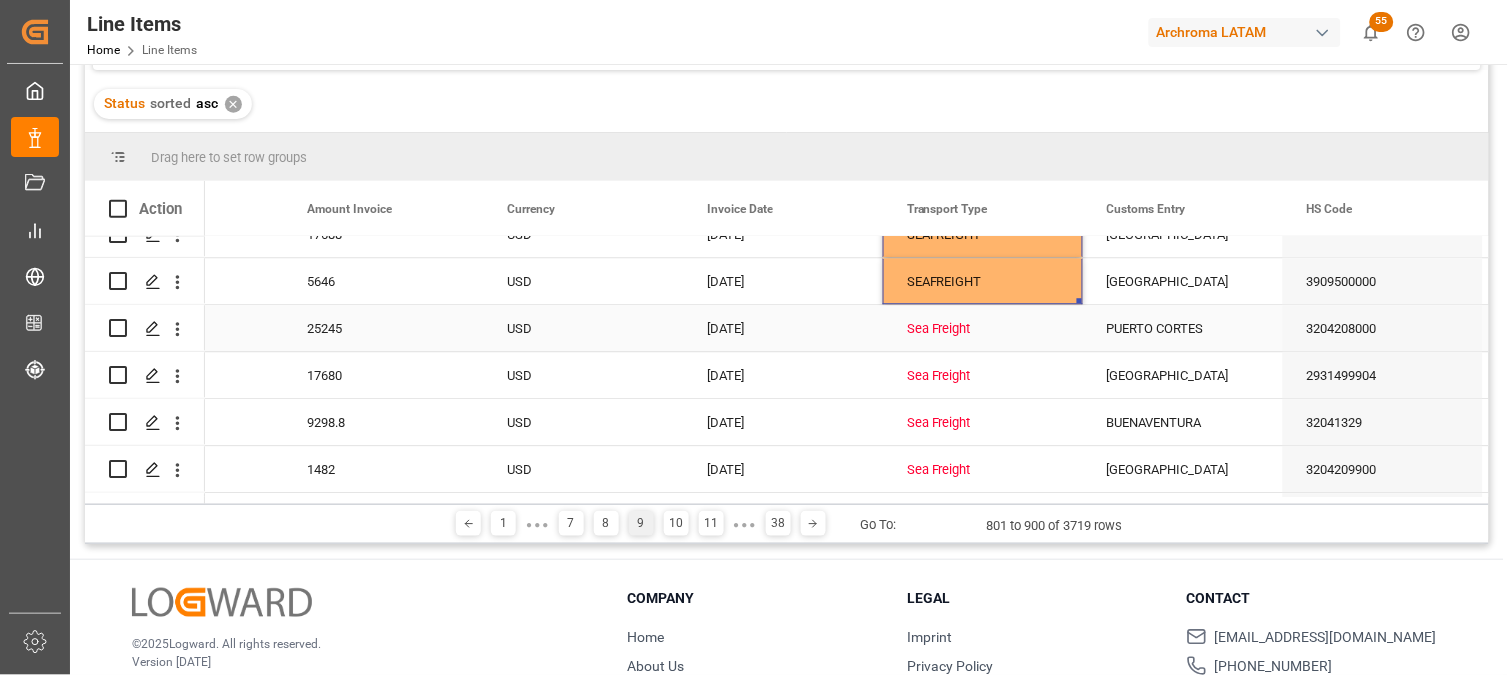 scroll, scrollTop: 2960, scrollLeft: 0, axis: vertical 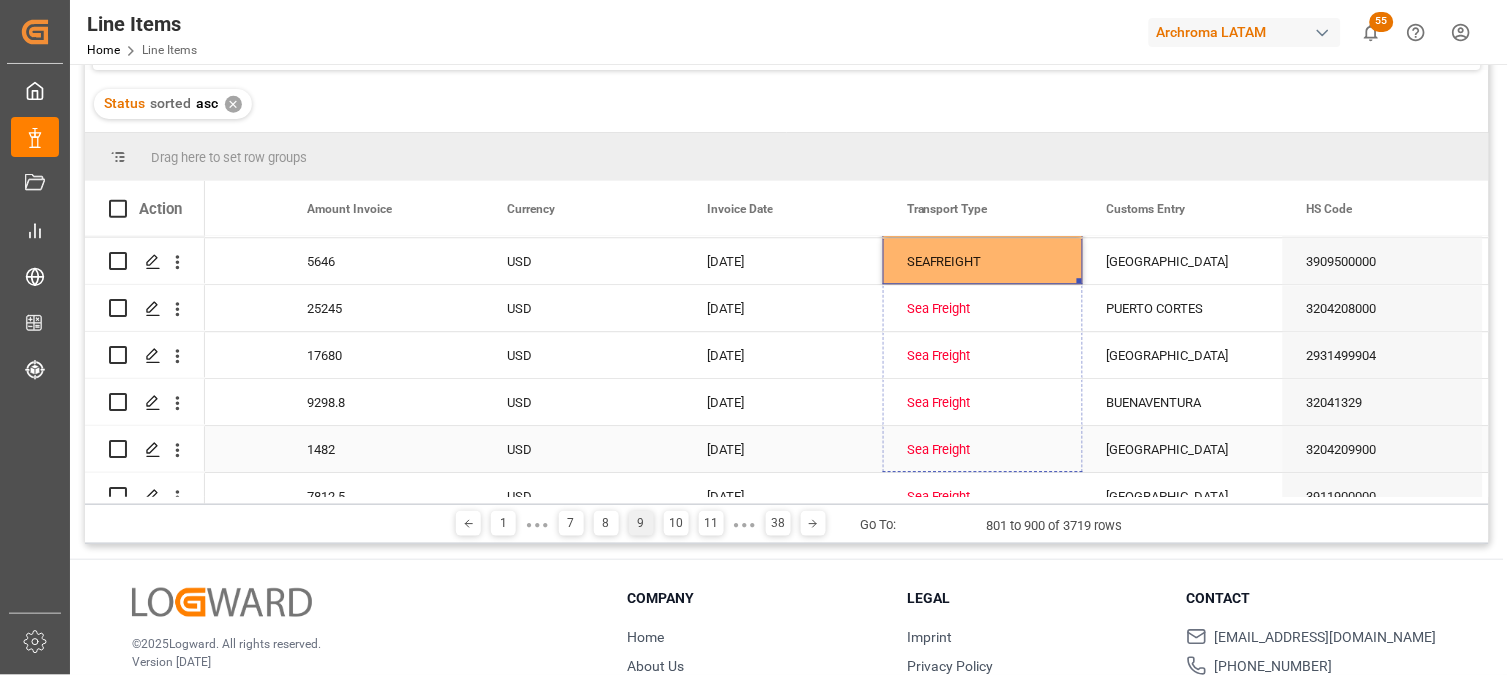 drag, startPoint x: 1080, startPoint y: 281, endPoint x: 1077, endPoint y: 431, distance: 150.03 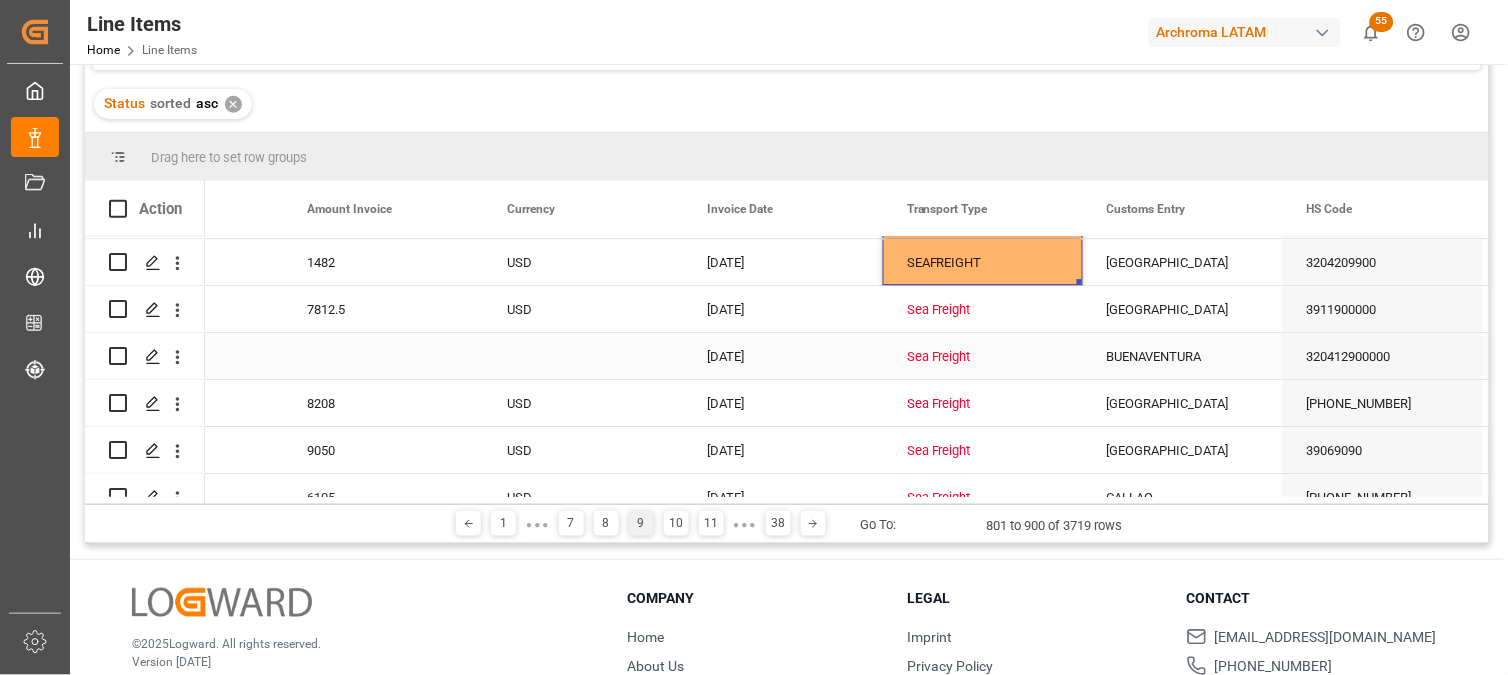 scroll, scrollTop: 3182, scrollLeft: 0, axis: vertical 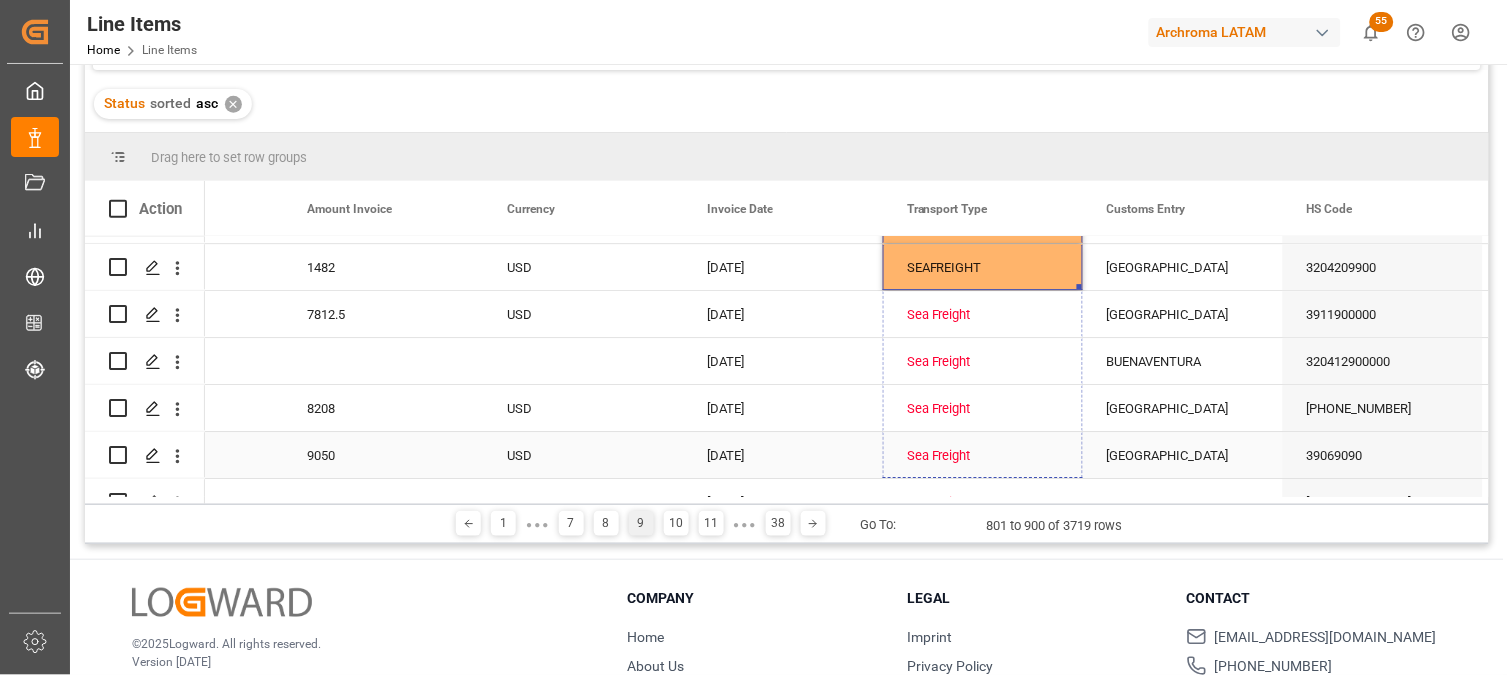 drag, startPoint x: 1078, startPoint y: 246, endPoint x: 1051, endPoint y: 435, distance: 190.91884 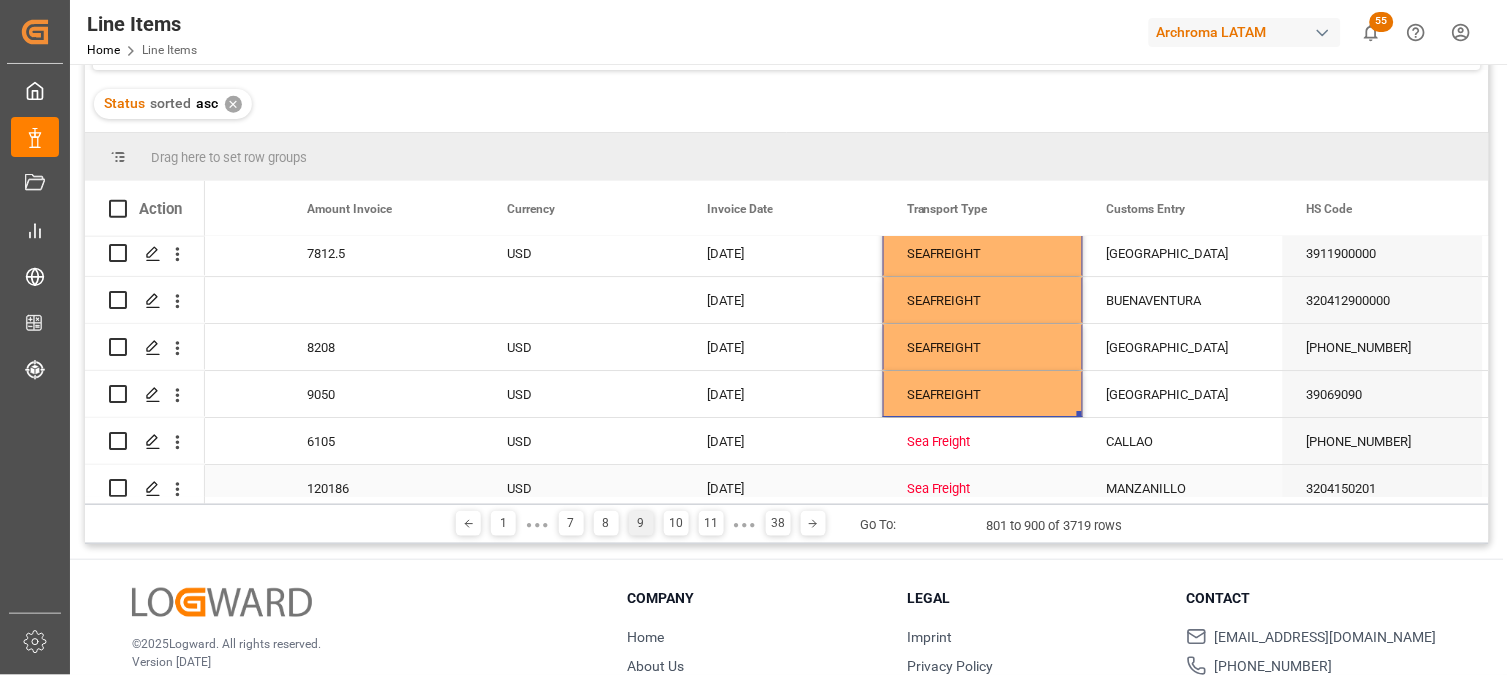 scroll, scrollTop: 3253, scrollLeft: 0, axis: vertical 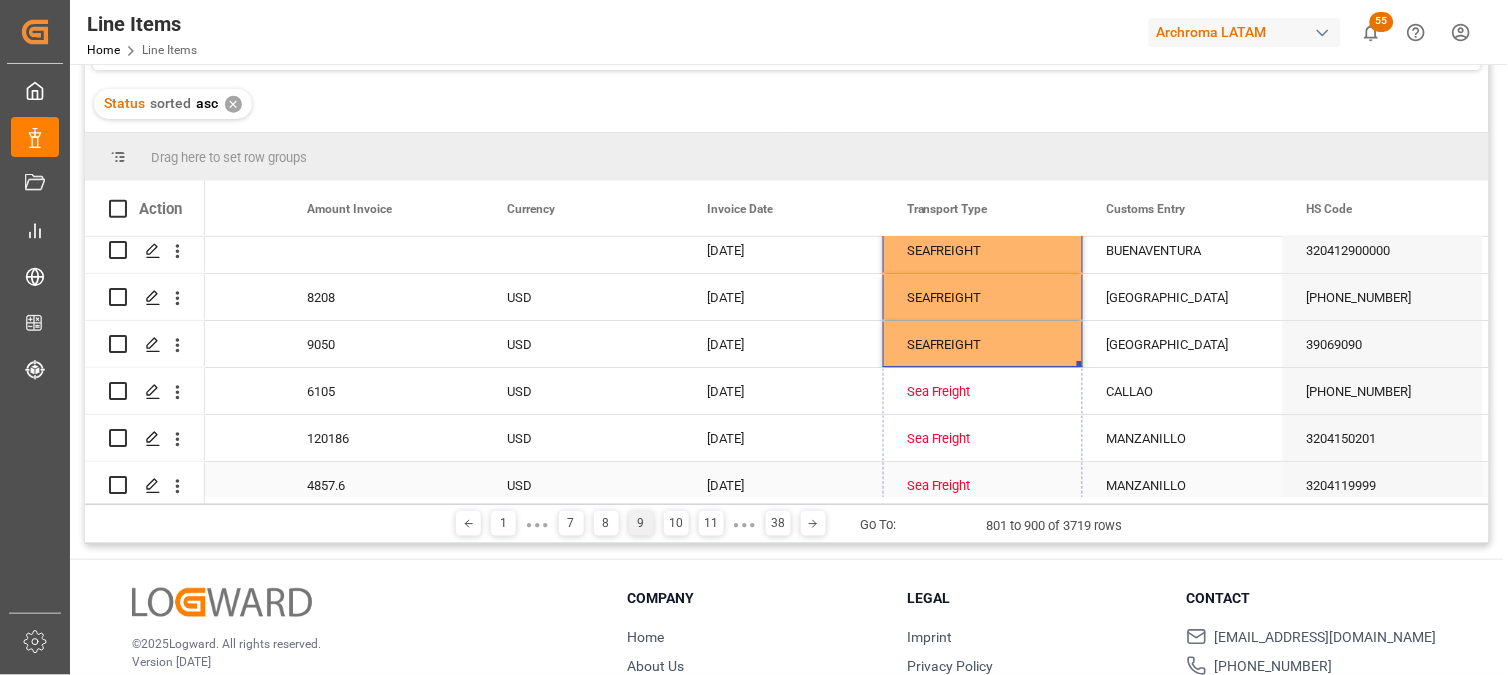 drag, startPoint x: 1081, startPoint y: 362, endPoint x: 1080, endPoint y: 471, distance: 109.004585 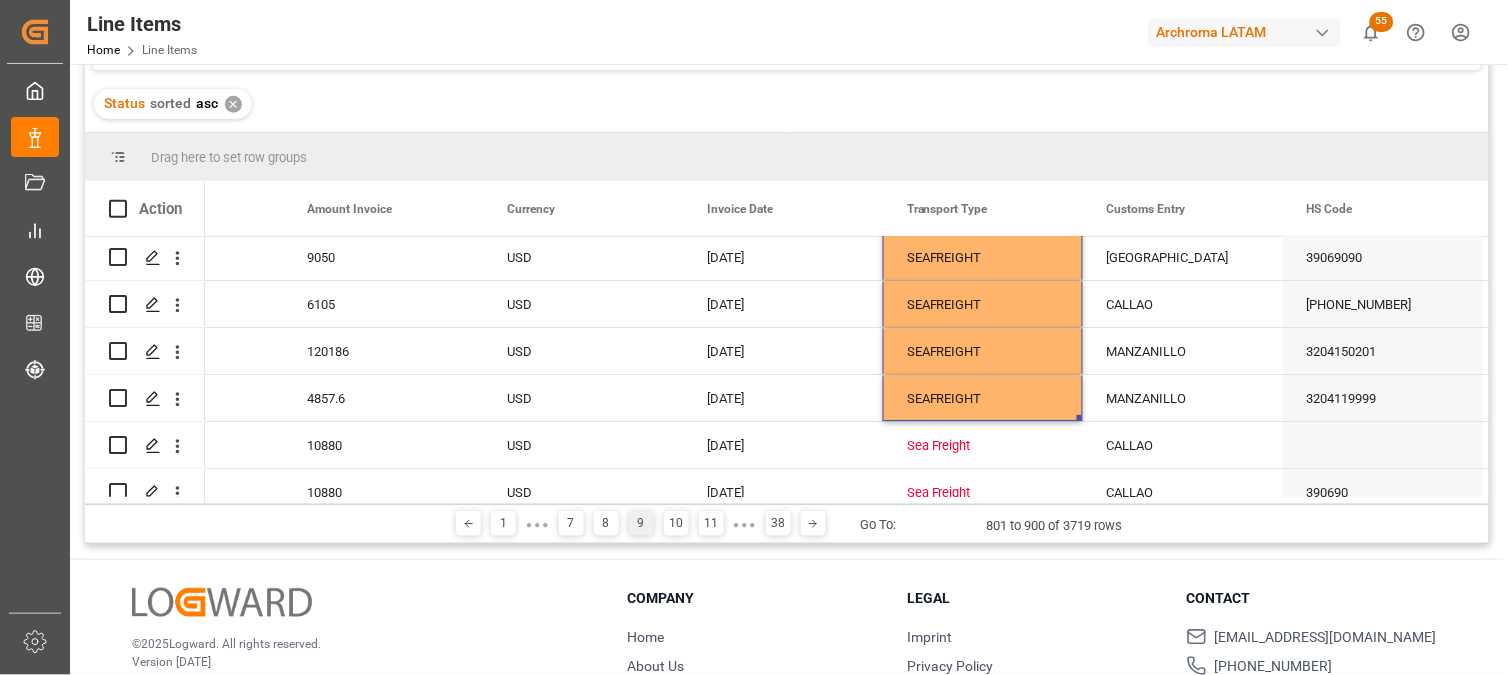 scroll, scrollTop: 3475, scrollLeft: 0, axis: vertical 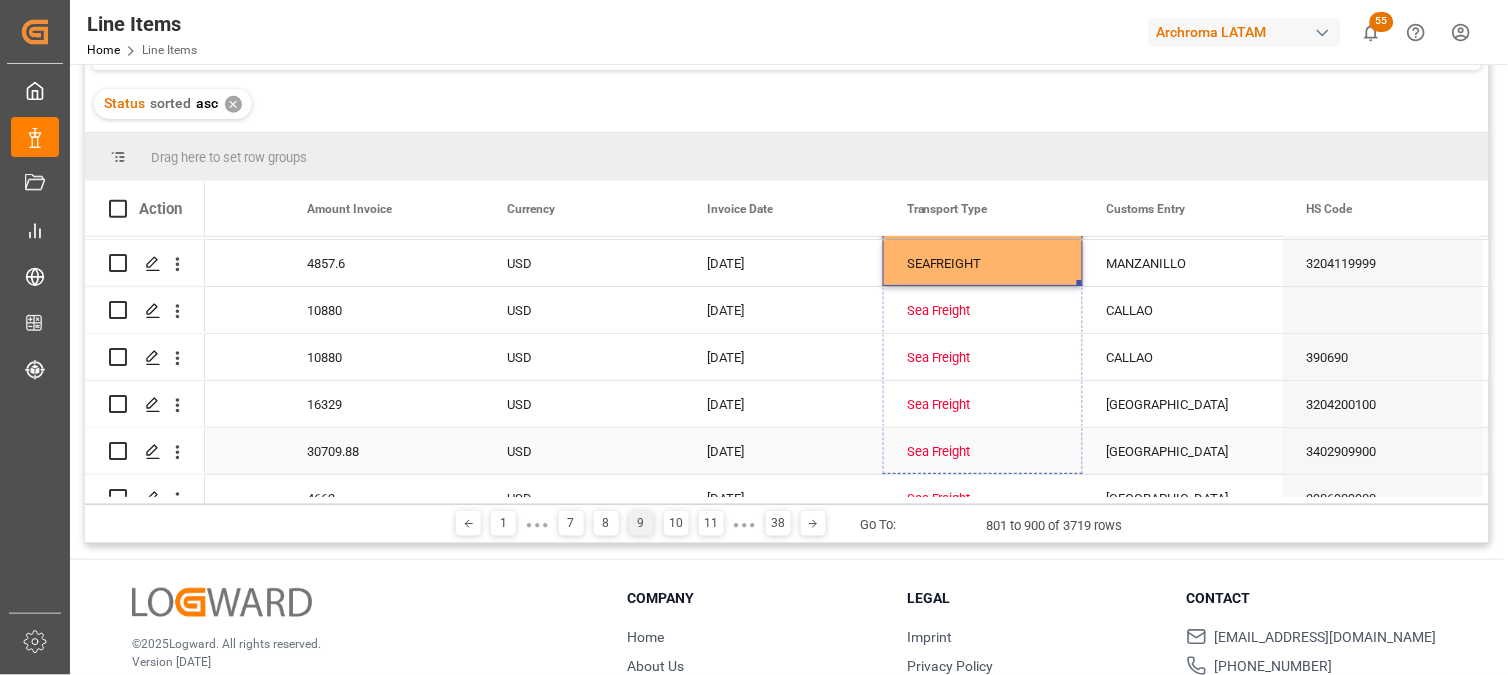 drag, startPoint x: 1078, startPoint y: 283, endPoint x: 1077, endPoint y: 455, distance: 172.00291 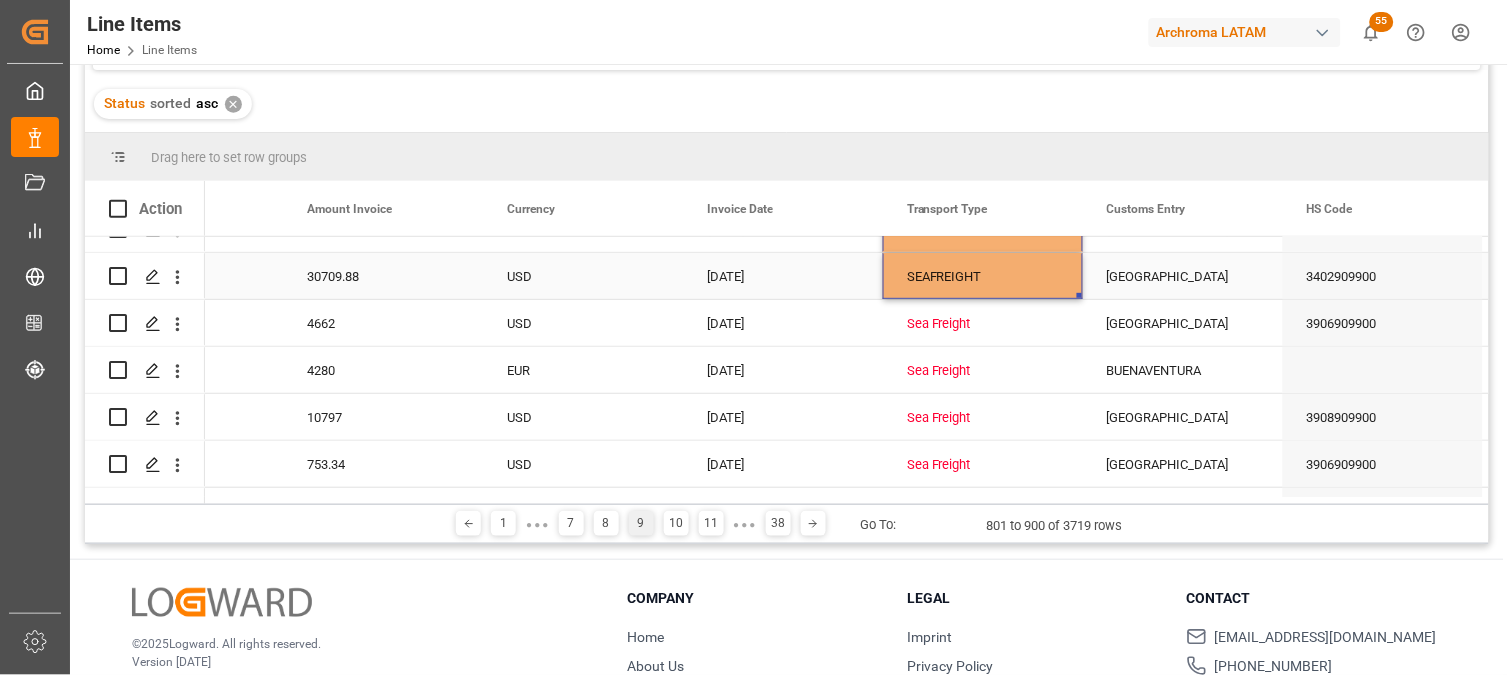 scroll, scrollTop: 3697, scrollLeft: 0, axis: vertical 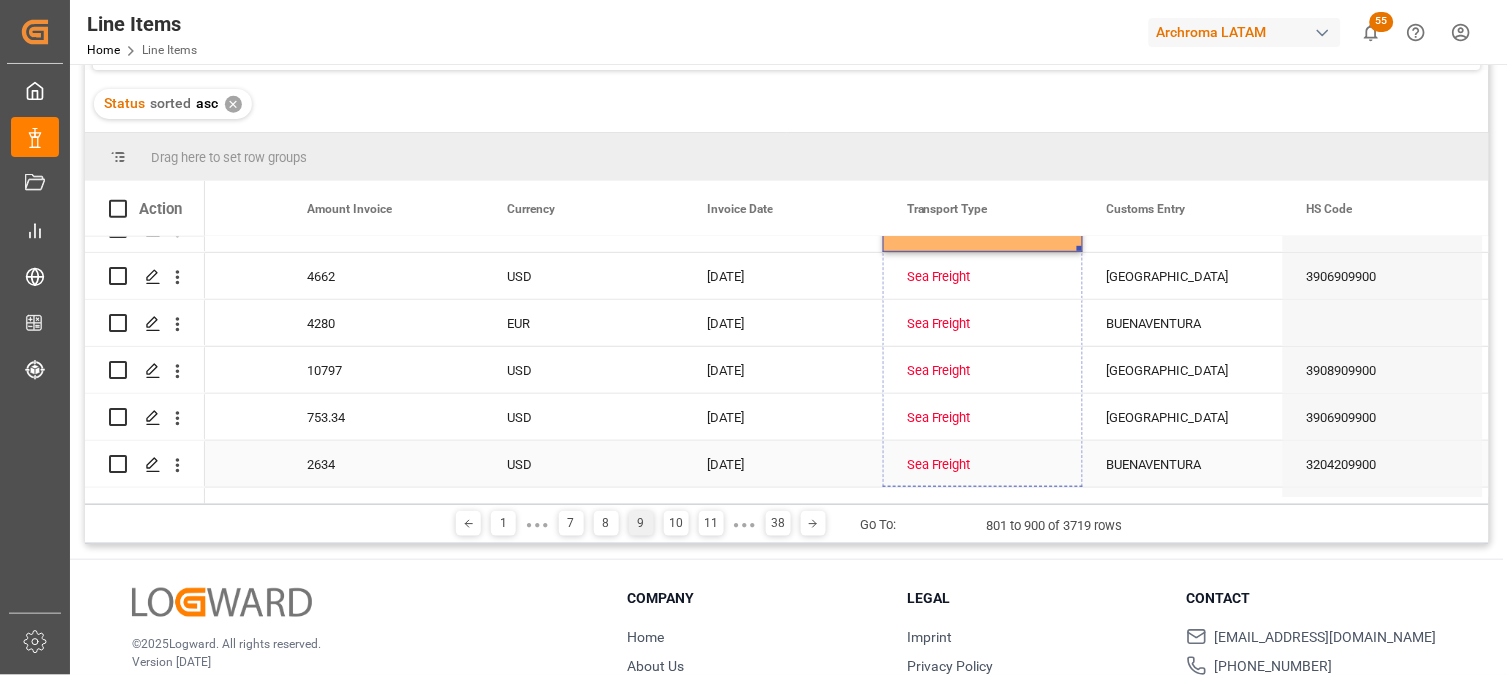 drag, startPoint x: 1081, startPoint y: 247, endPoint x: 1065, endPoint y: 452, distance: 205.62344 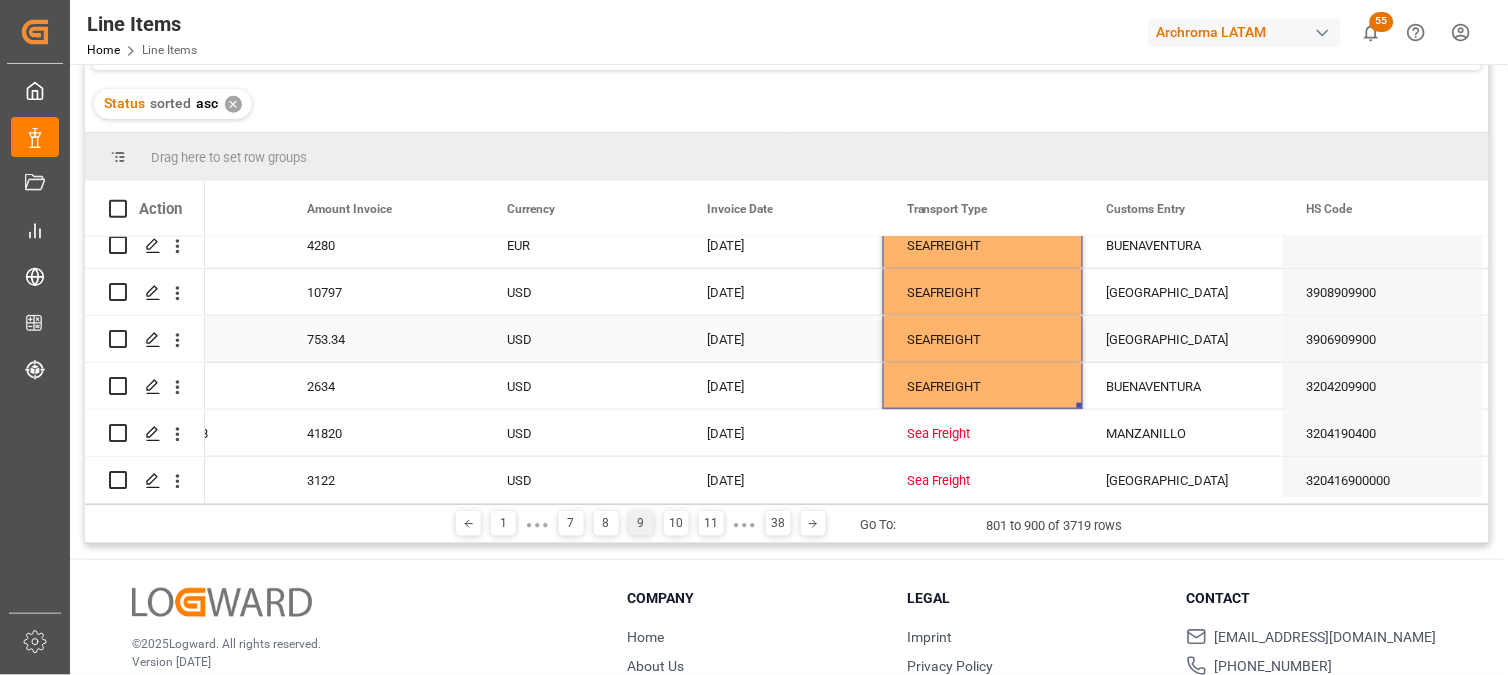 scroll, scrollTop: 3808, scrollLeft: 0, axis: vertical 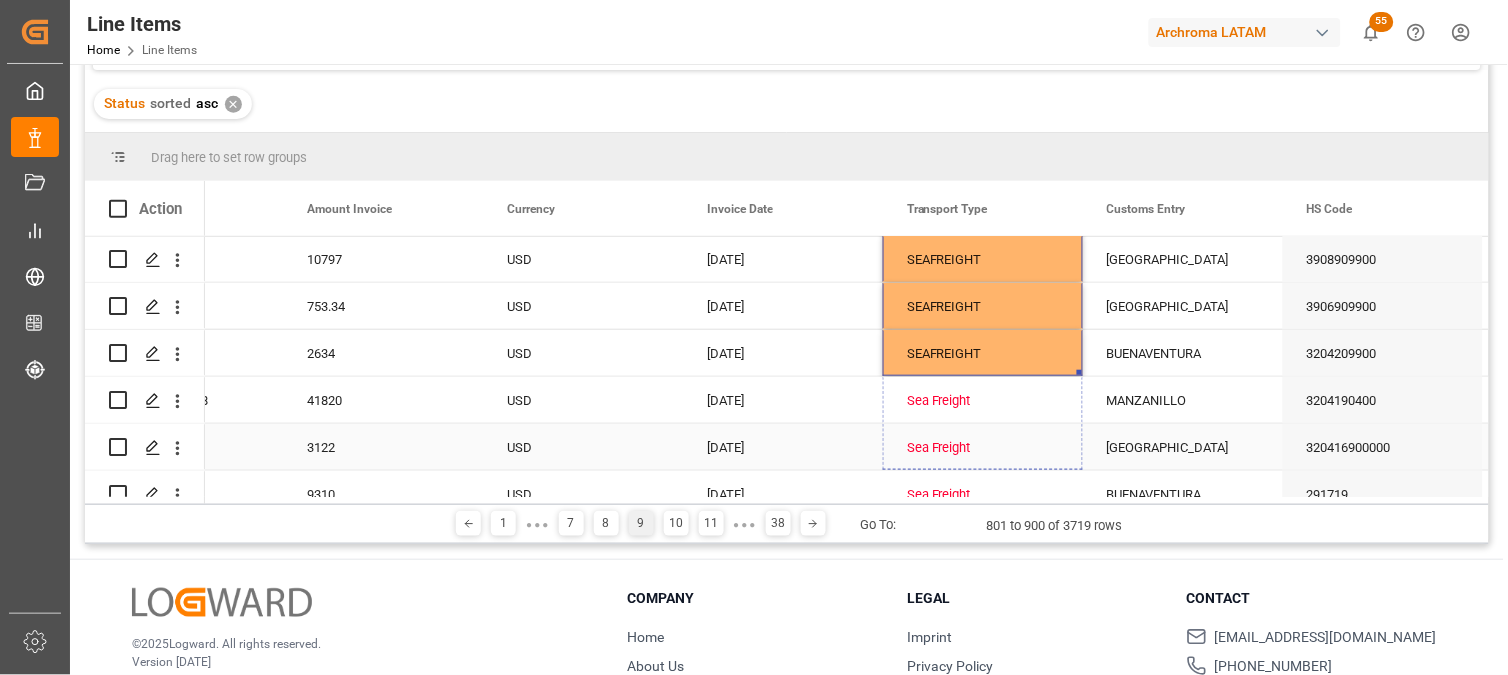 drag, startPoint x: 1078, startPoint y: 371, endPoint x: 1078, endPoint y: 432, distance: 61 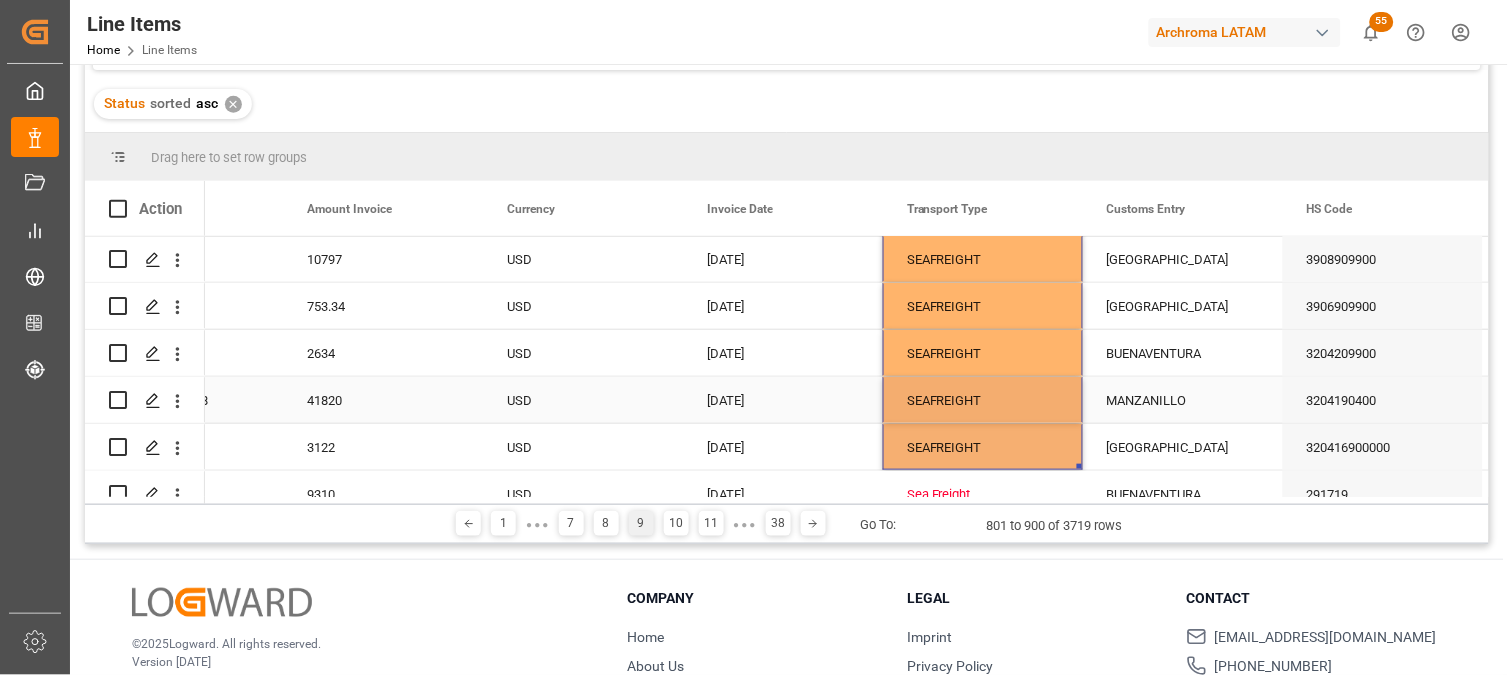 scroll, scrollTop: 4031, scrollLeft: 0, axis: vertical 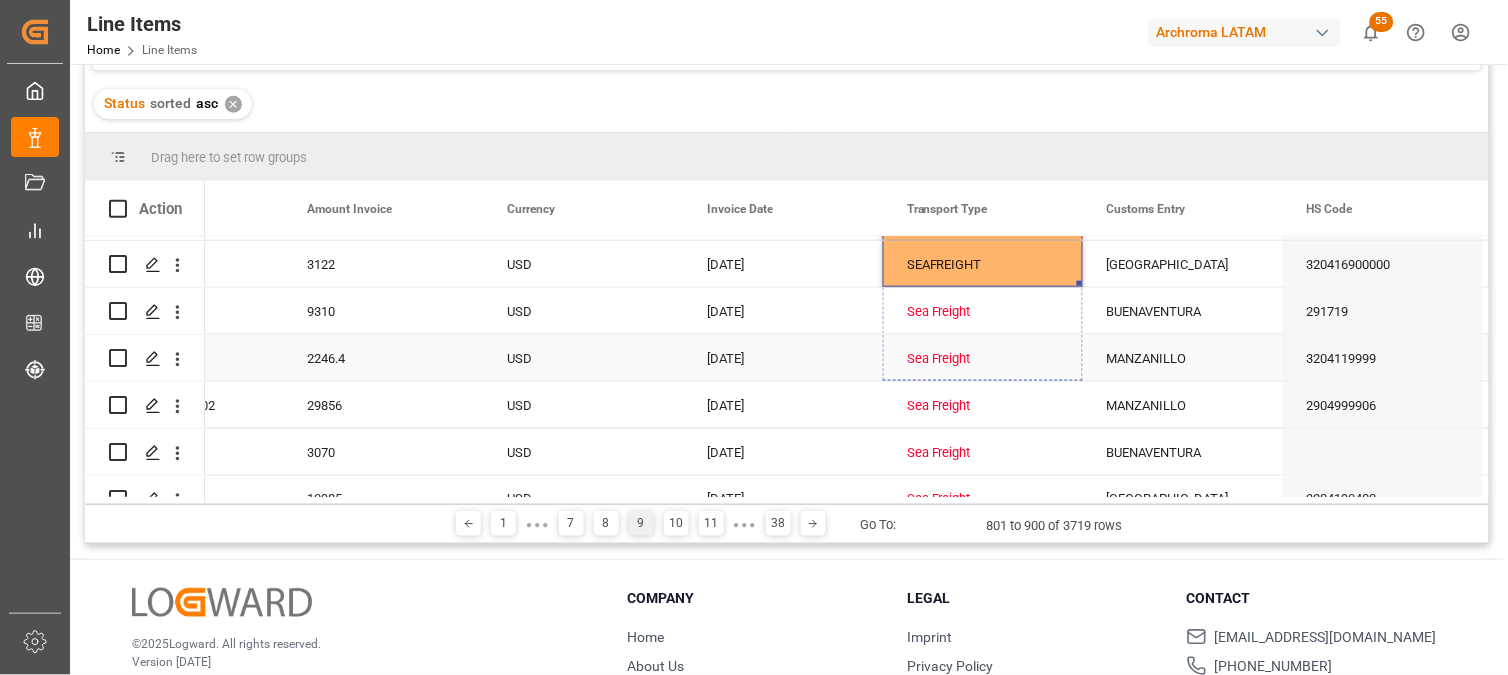 drag, startPoint x: 1080, startPoint y: 242, endPoint x: 1080, endPoint y: 361, distance: 119 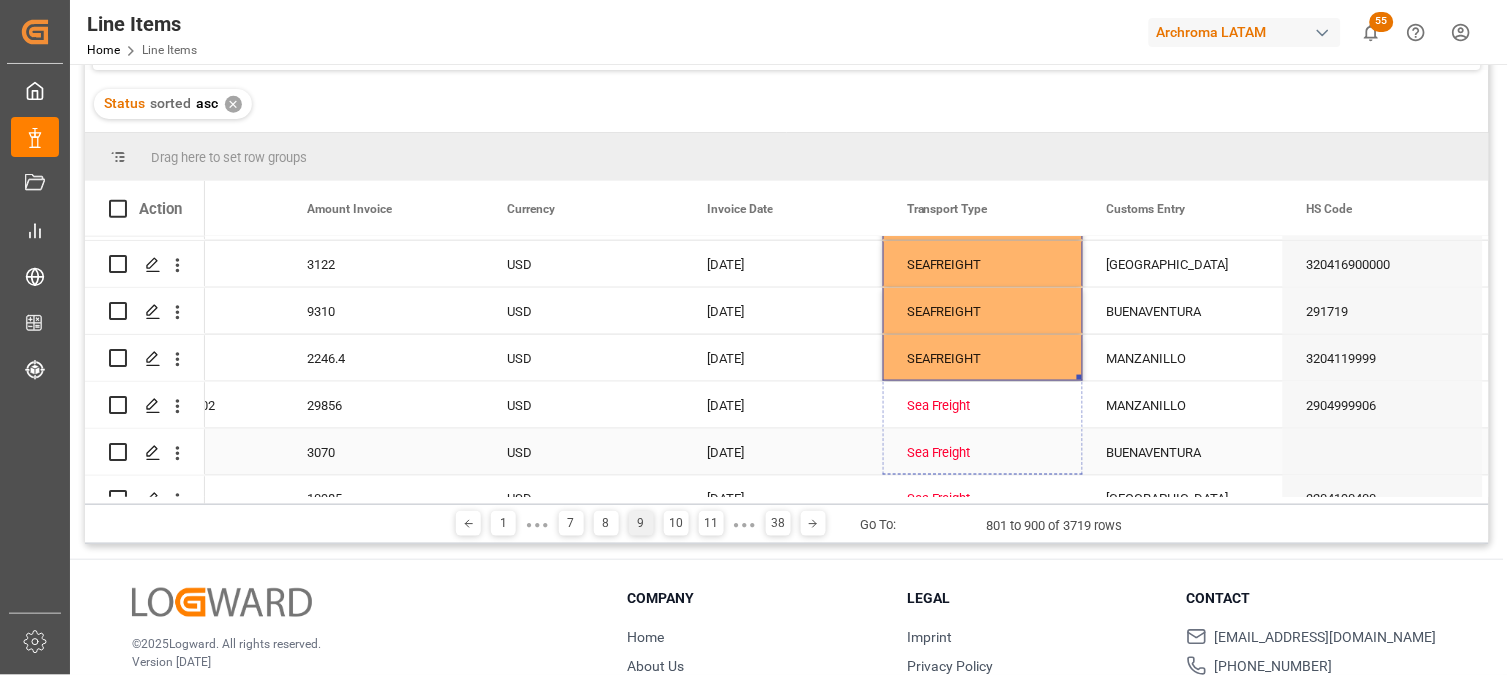 drag, startPoint x: 1081, startPoint y: 375, endPoint x: 1086, endPoint y: 447, distance: 72.1734 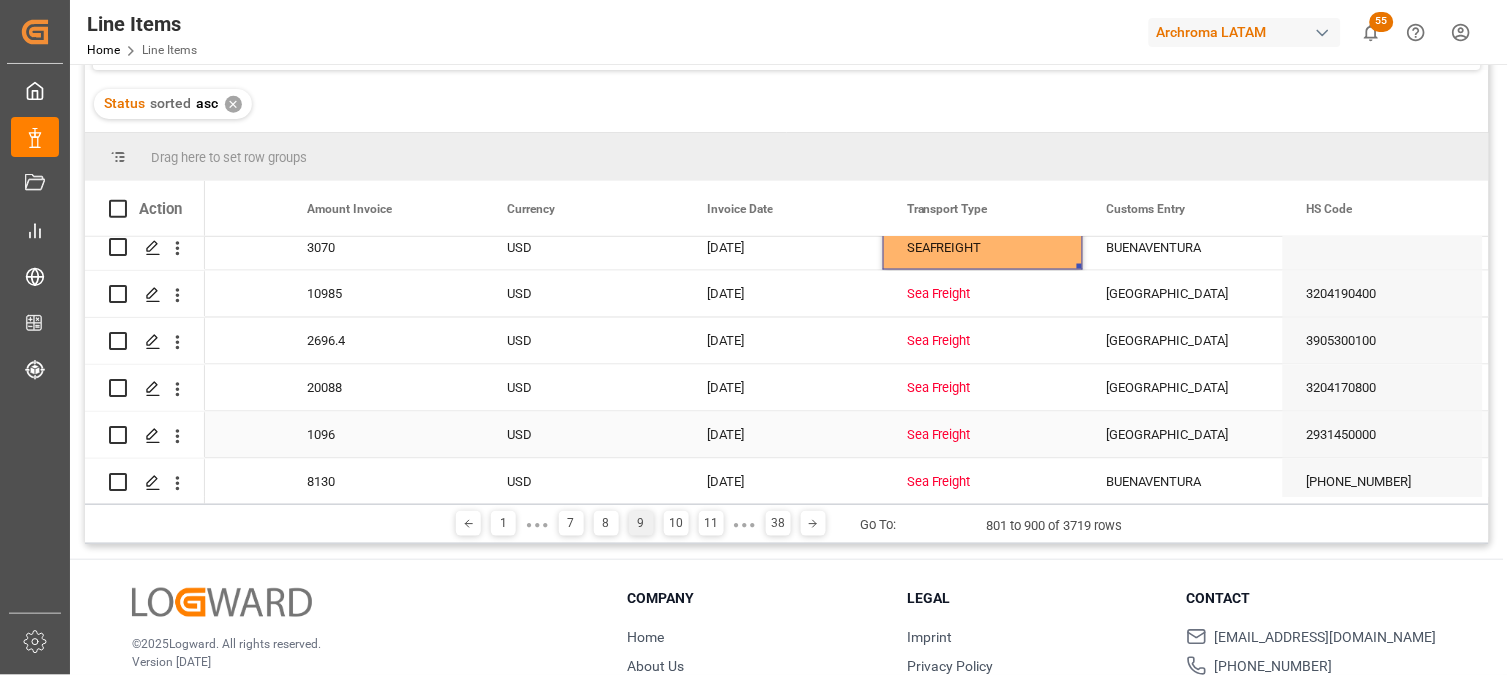 scroll, scrollTop: 4213, scrollLeft: 0, axis: vertical 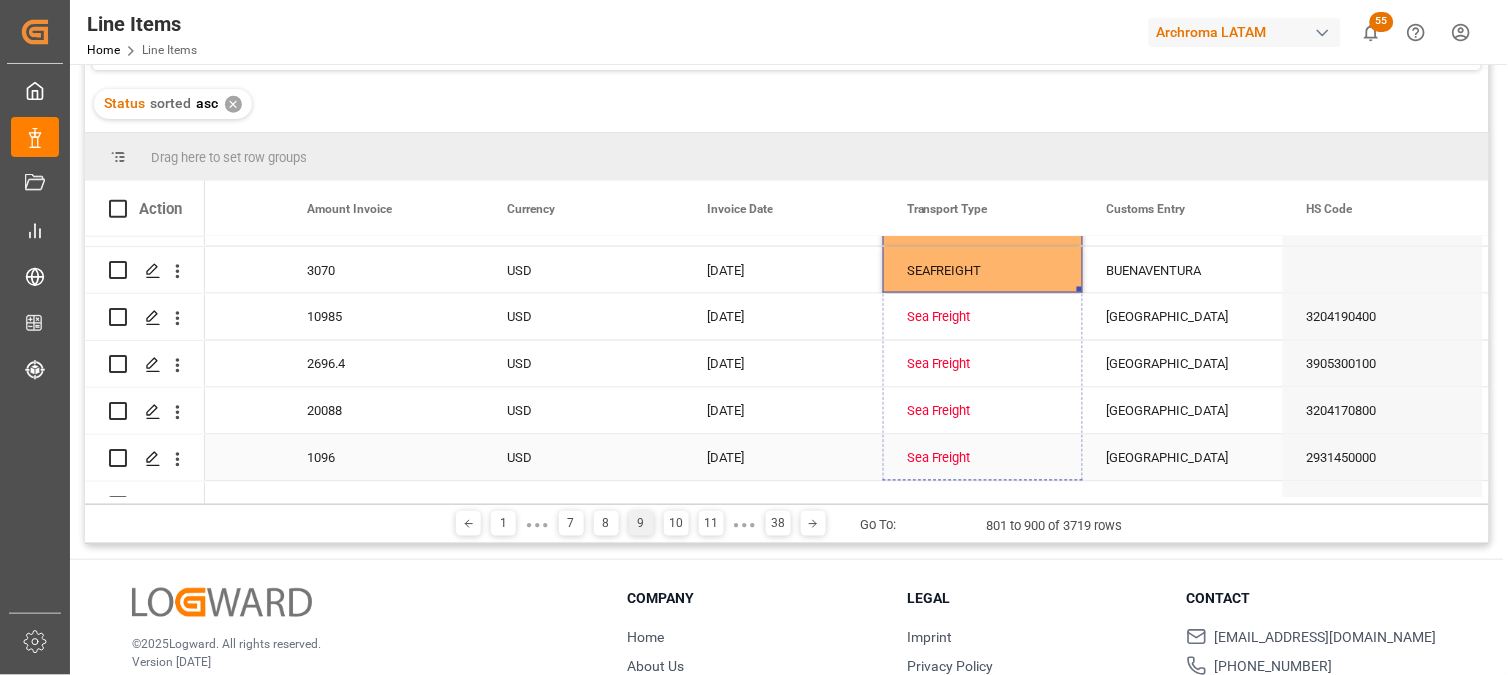 drag, startPoint x: 1080, startPoint y: 247, endPoint x: 1078, endPoint y: 433, distance: 186.01076 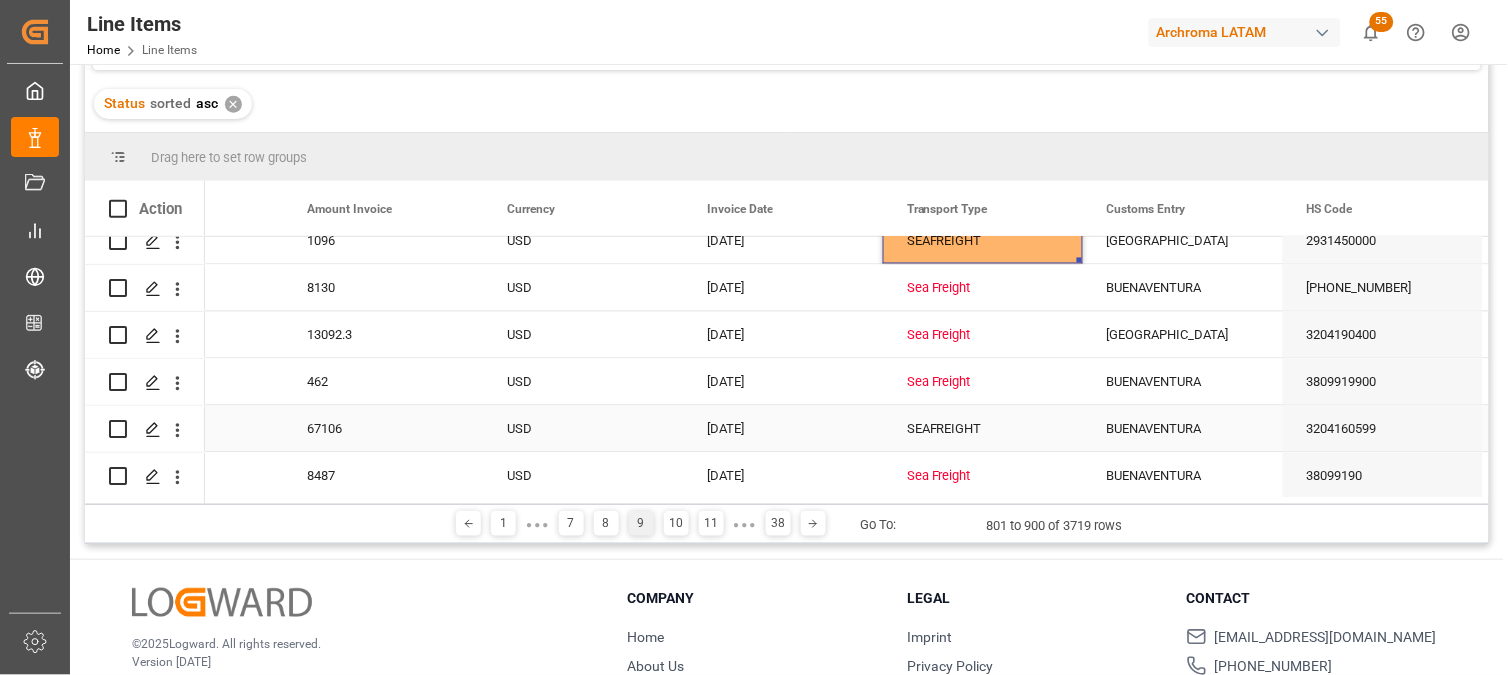 scroll, scrollTop: 4395, scrollLeft: 0, axis: vertical 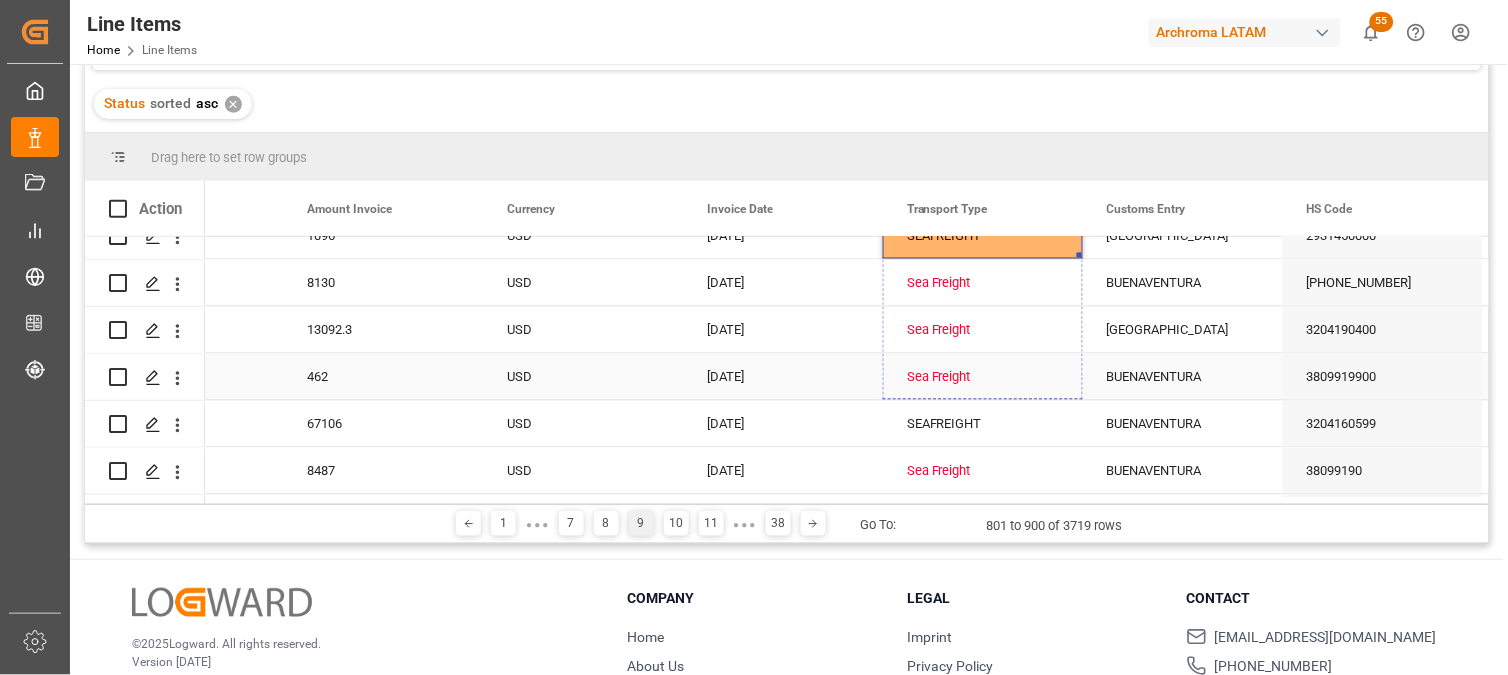 drag, startPoint x: 1080, startPoint y: 254, endPoint x: 1067, endPoint y: 367, distance: 113.74533 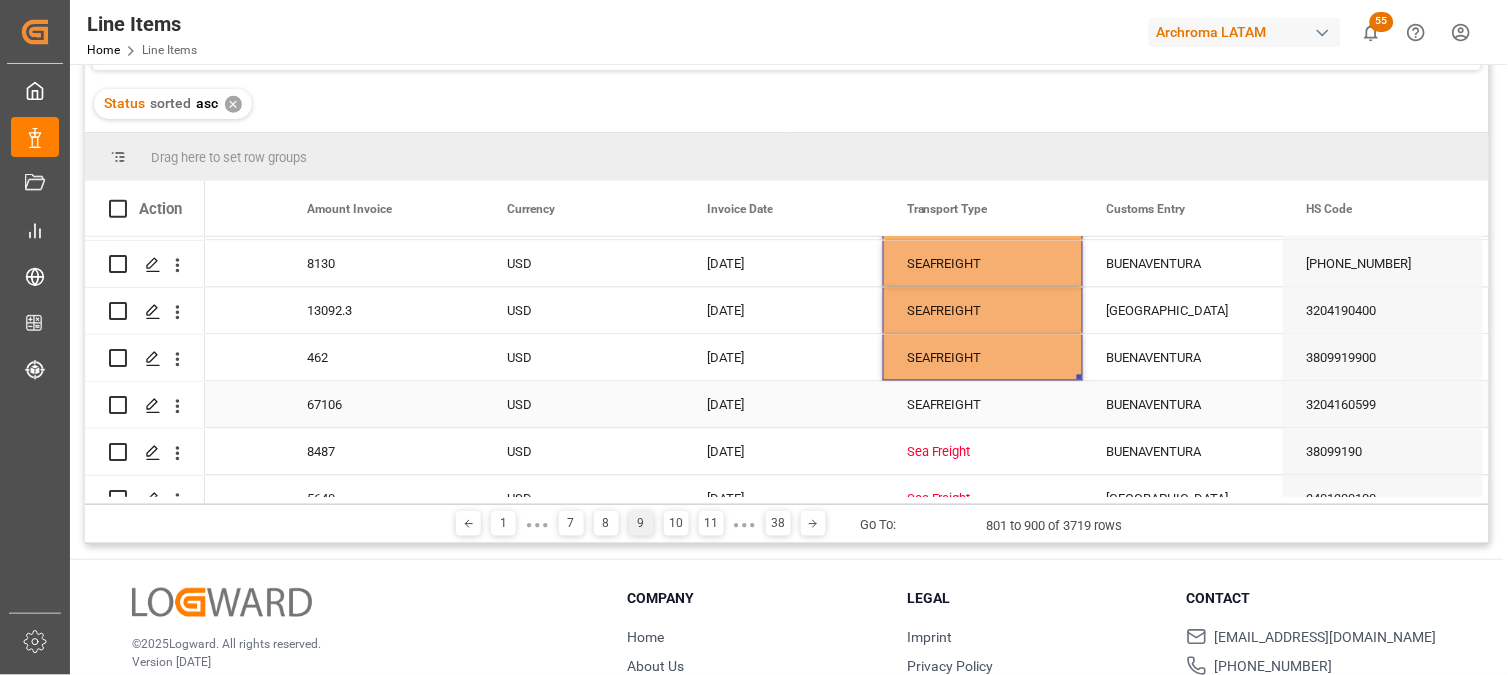 scroll, scrollTop: 4445, scrollLeft: 0, axis: vertical 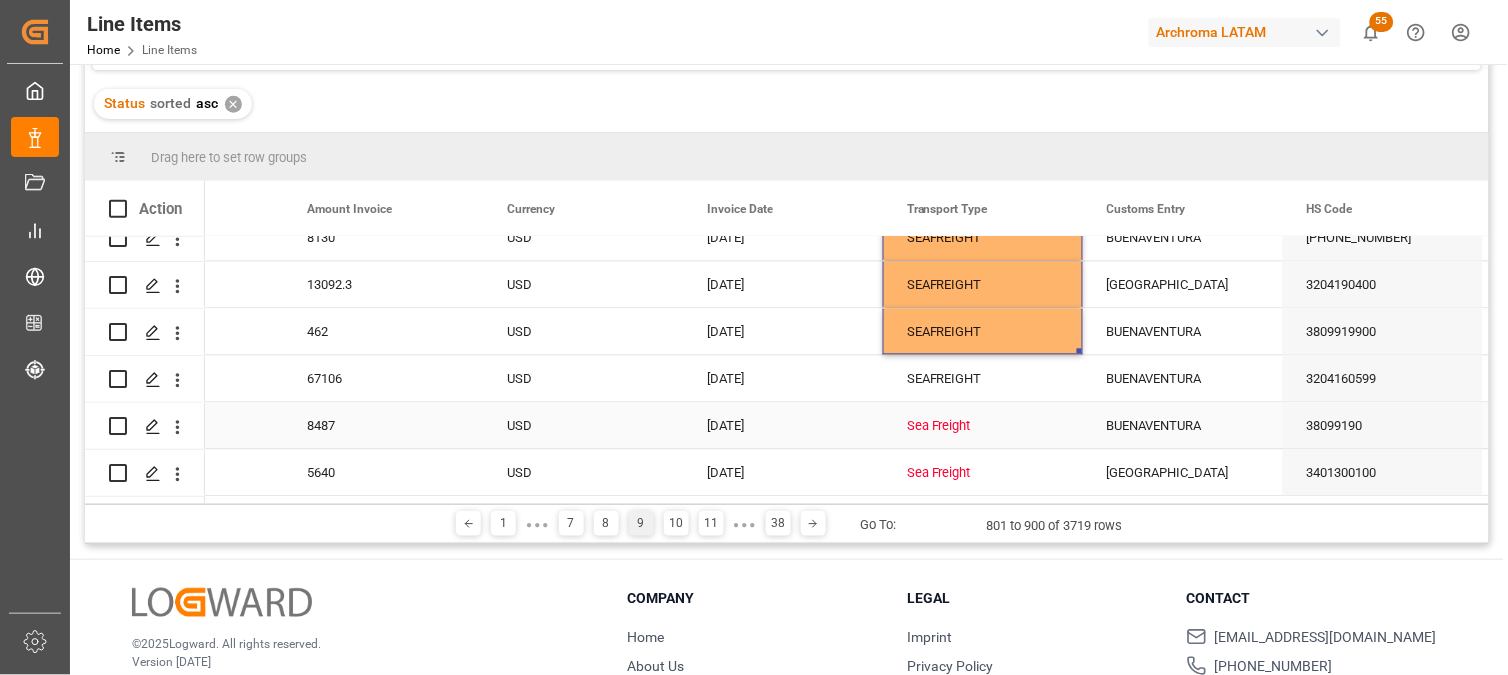 click on "Sea Freight" at bounding box center (983, 427) 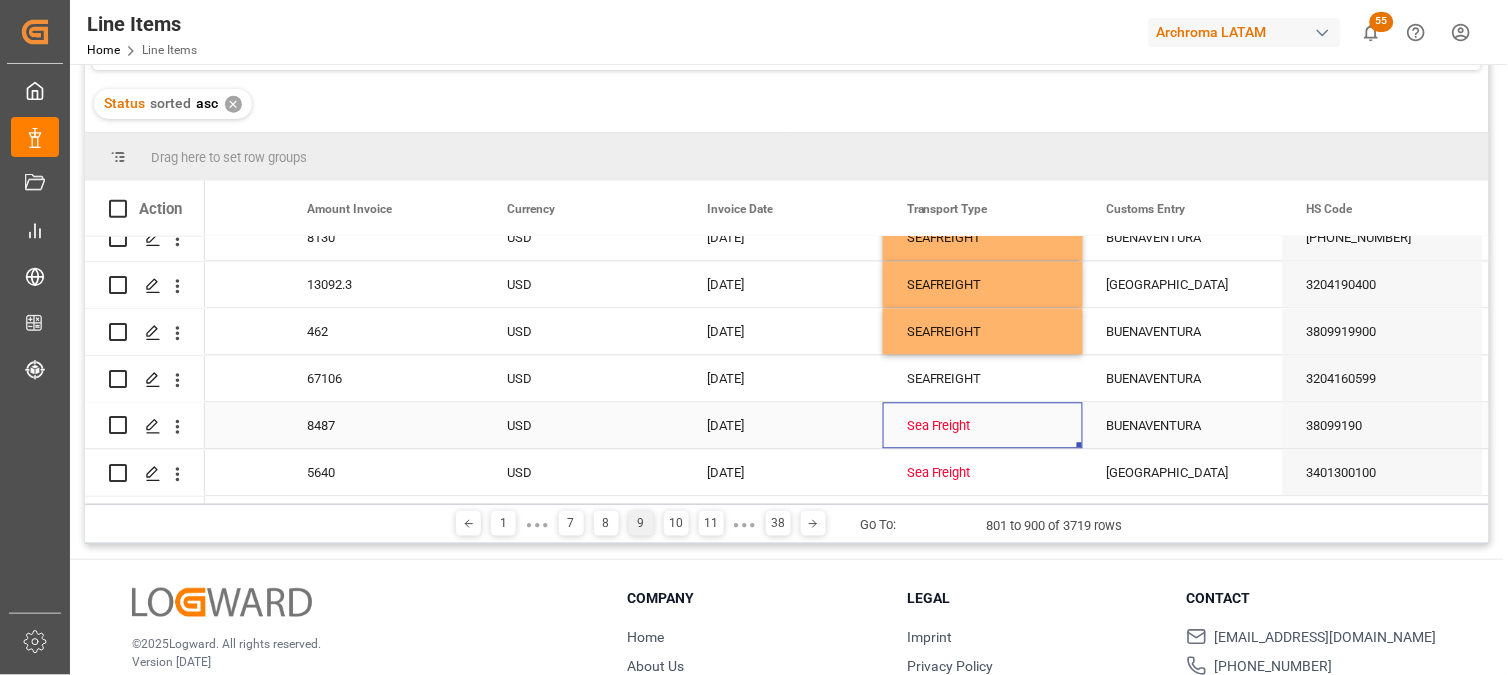 scroll, scrollTop: 295, scrollLeft: 0, axis: vertical 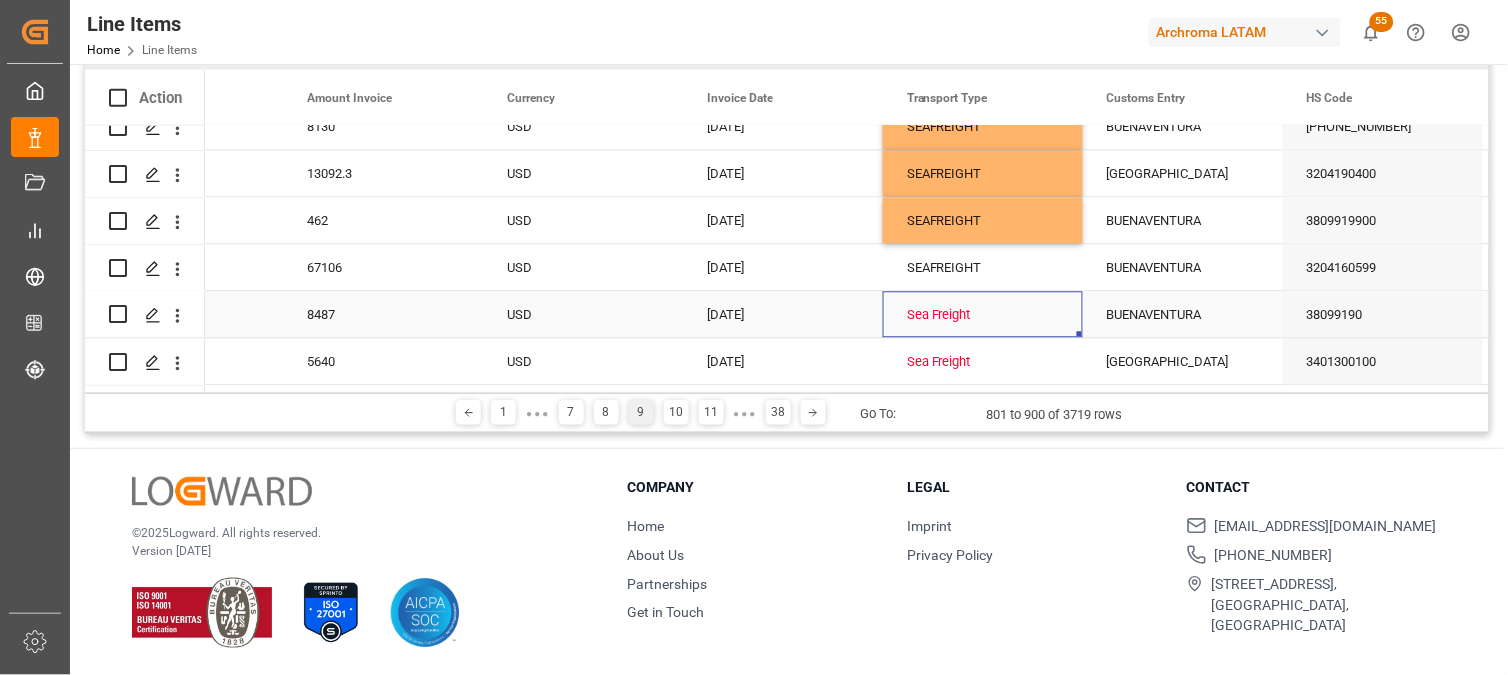 click on "Sea Freight" at bounding box center (983, 316) 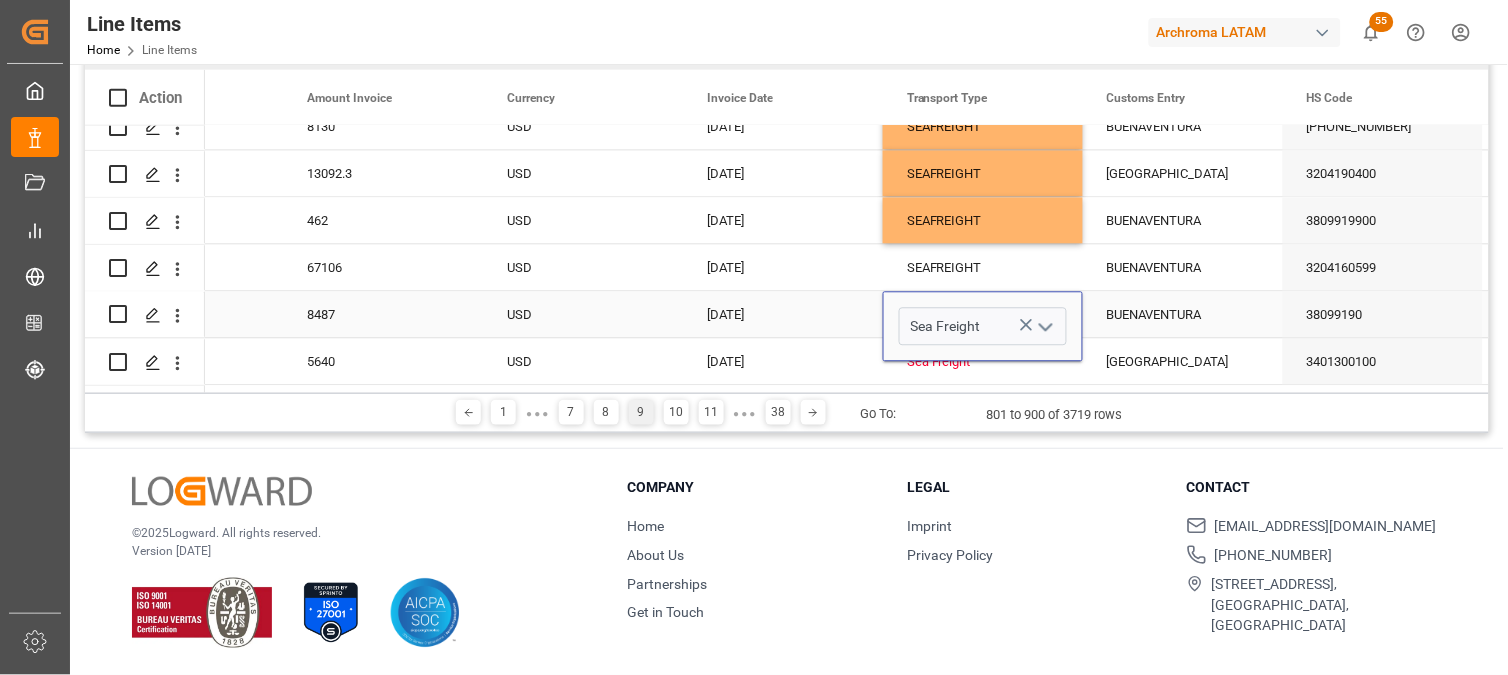 click 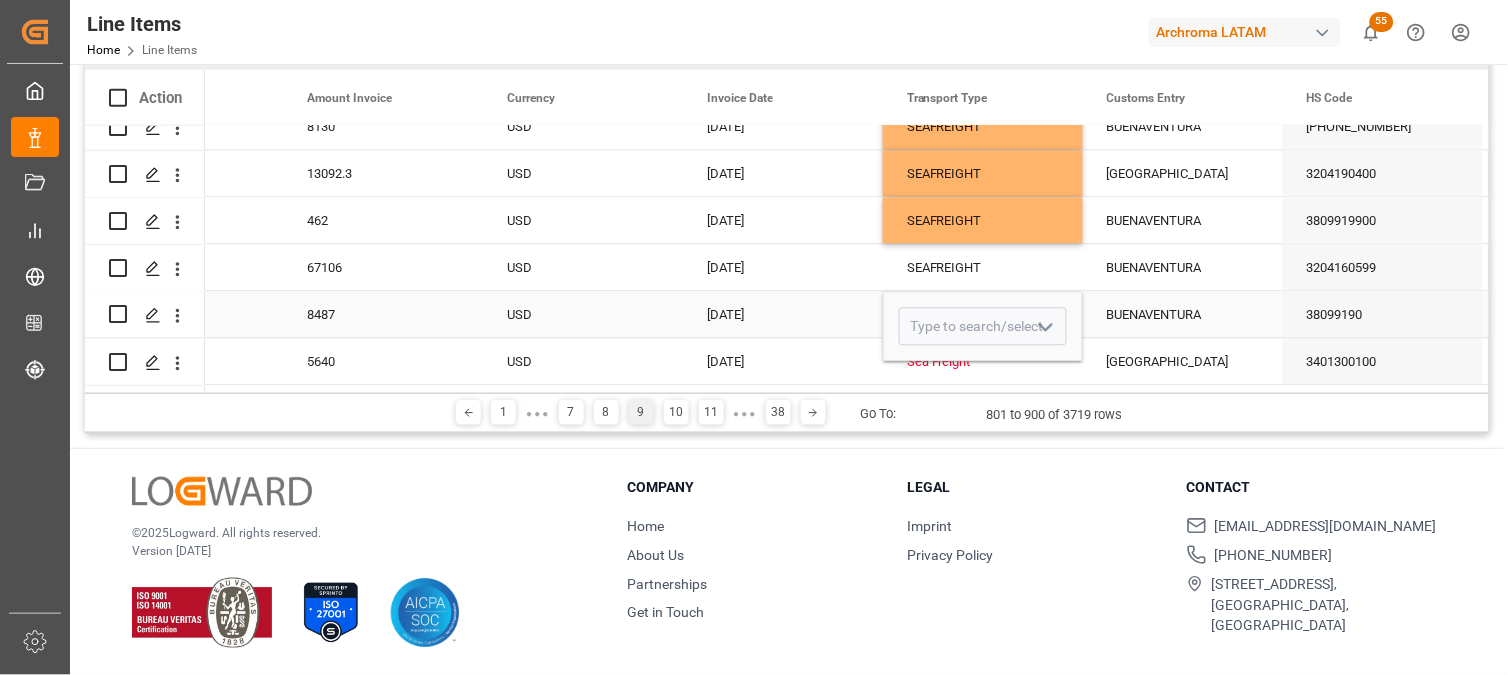 click 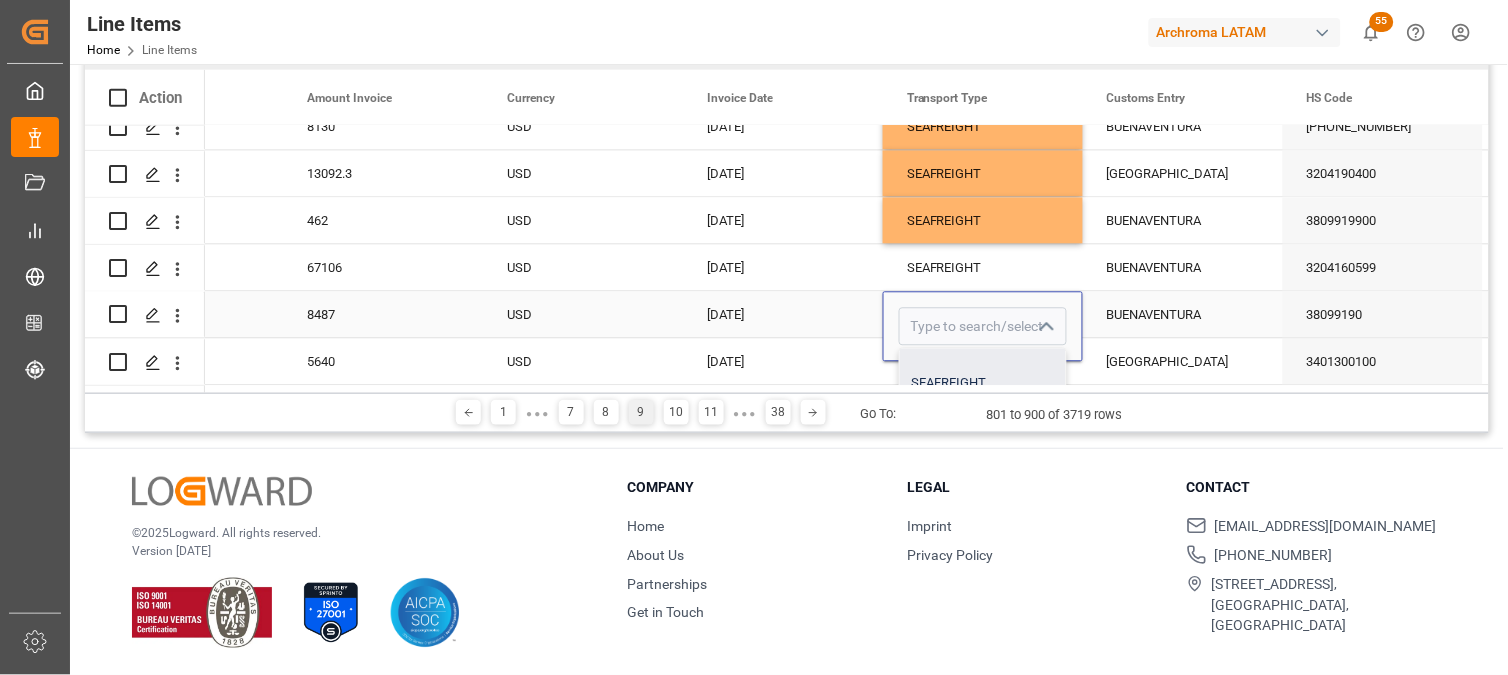 click on "SEAFREIGHT" at bounding box center (983, 384) 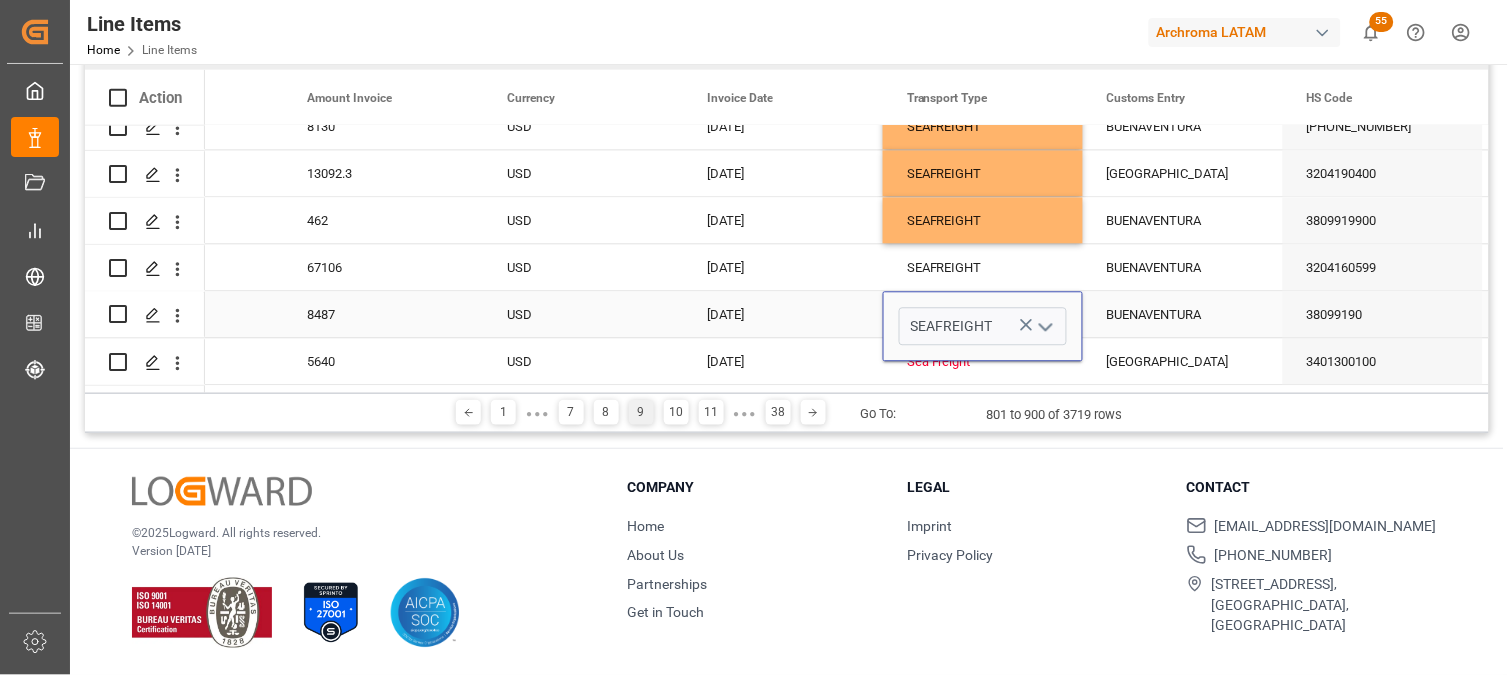 click on "BUENAVENTURA" at bounding box center [1183, 315] 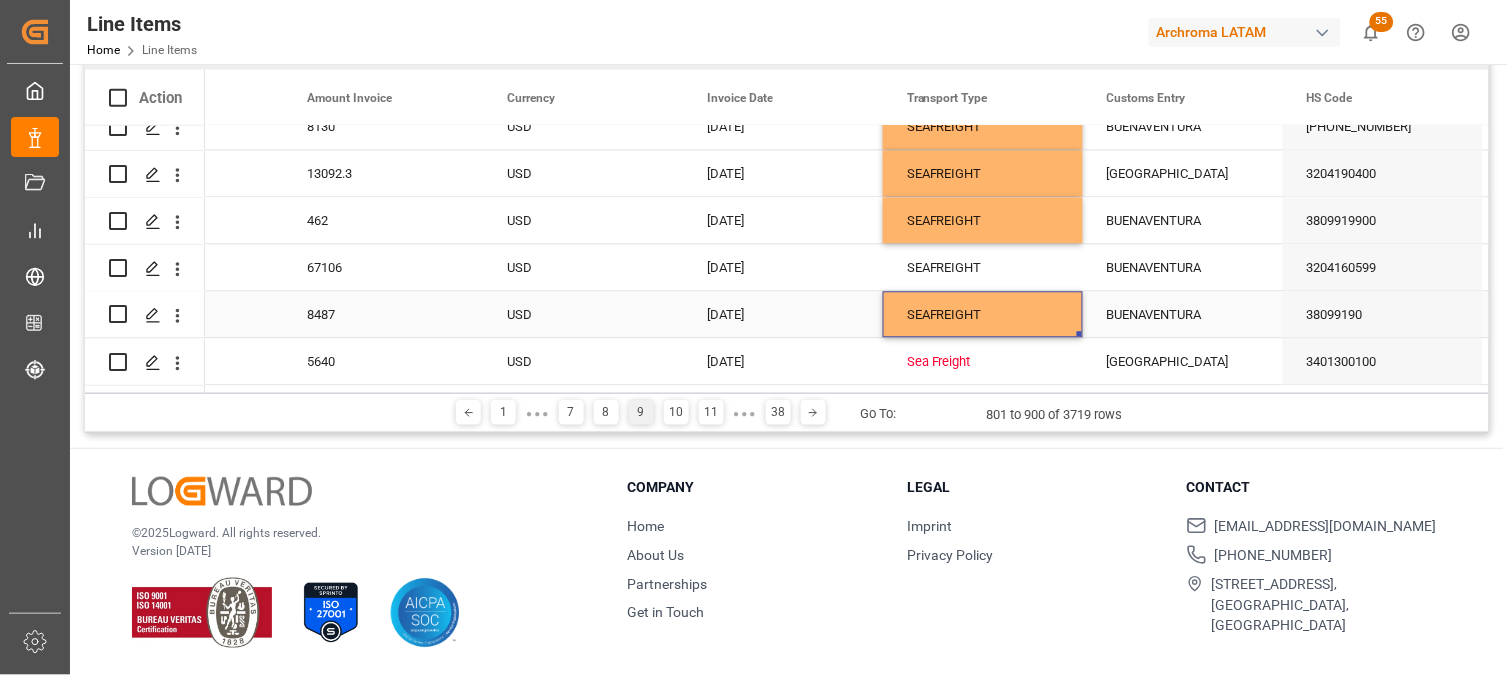 click on "SEAFREIGHT" at bounding box center [983, 315] 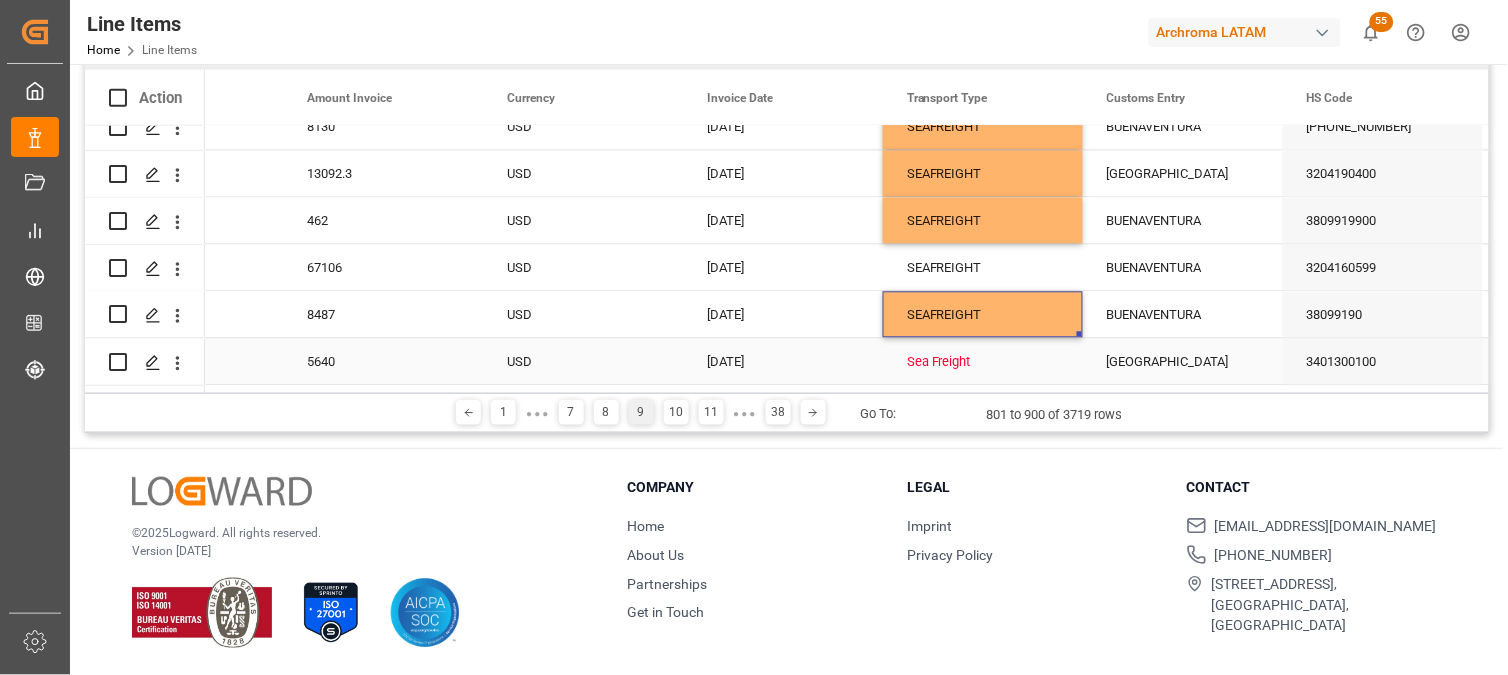drag, startPoint x: 1081, startPoint y: 335, endPoint x: 1080, endPoint y: 358, distance: 23.021729 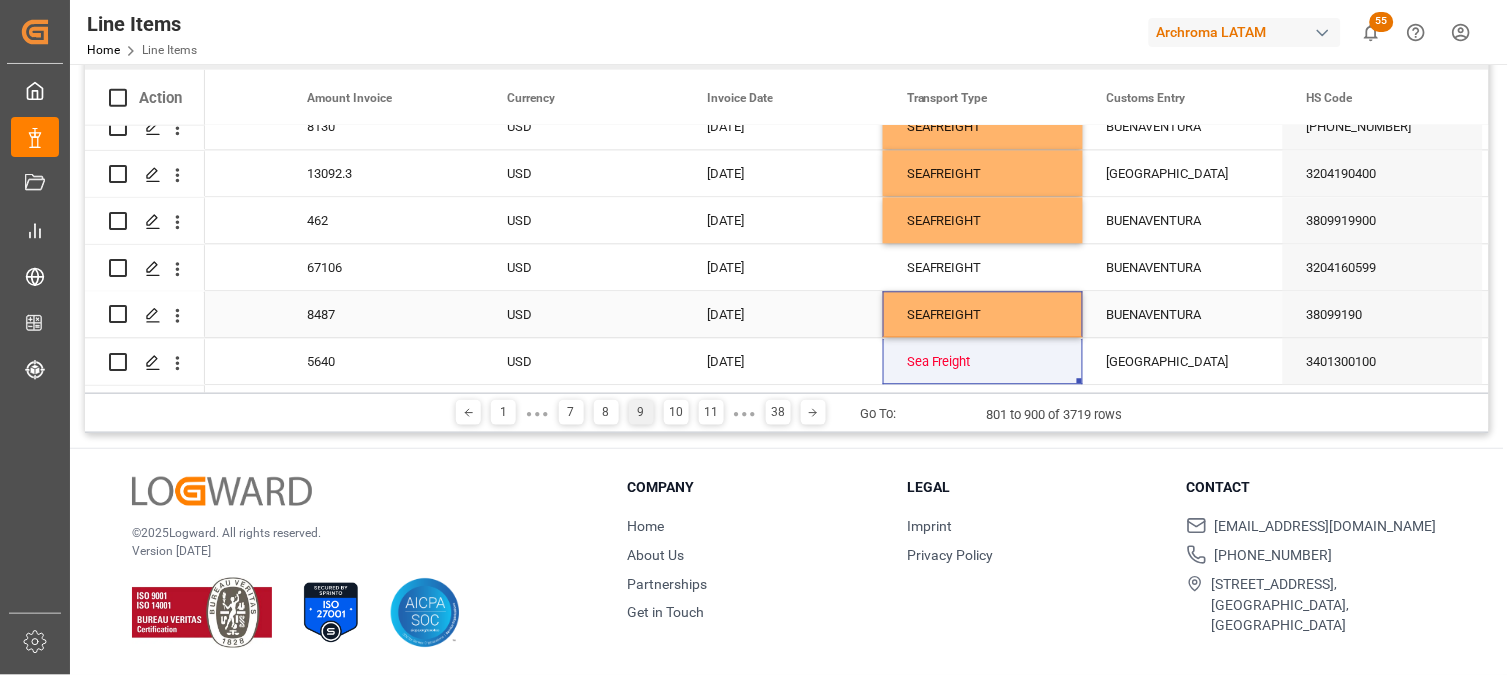 click on "SEAFREIGHT" at bounding box center [983, 315] 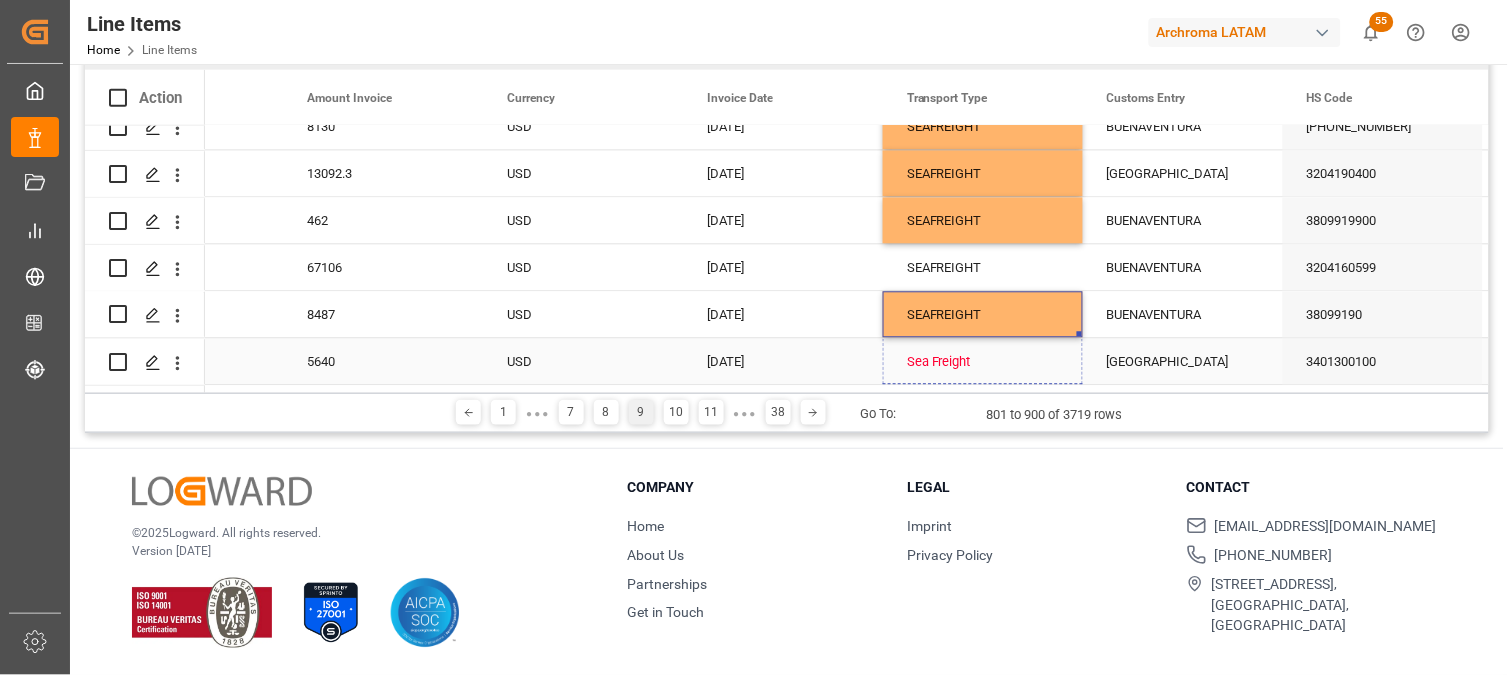 drag, startPoint x: 1077, startPoint y: 328, endPoint x: 1078, endPoint y: 380, distance: 52.009613 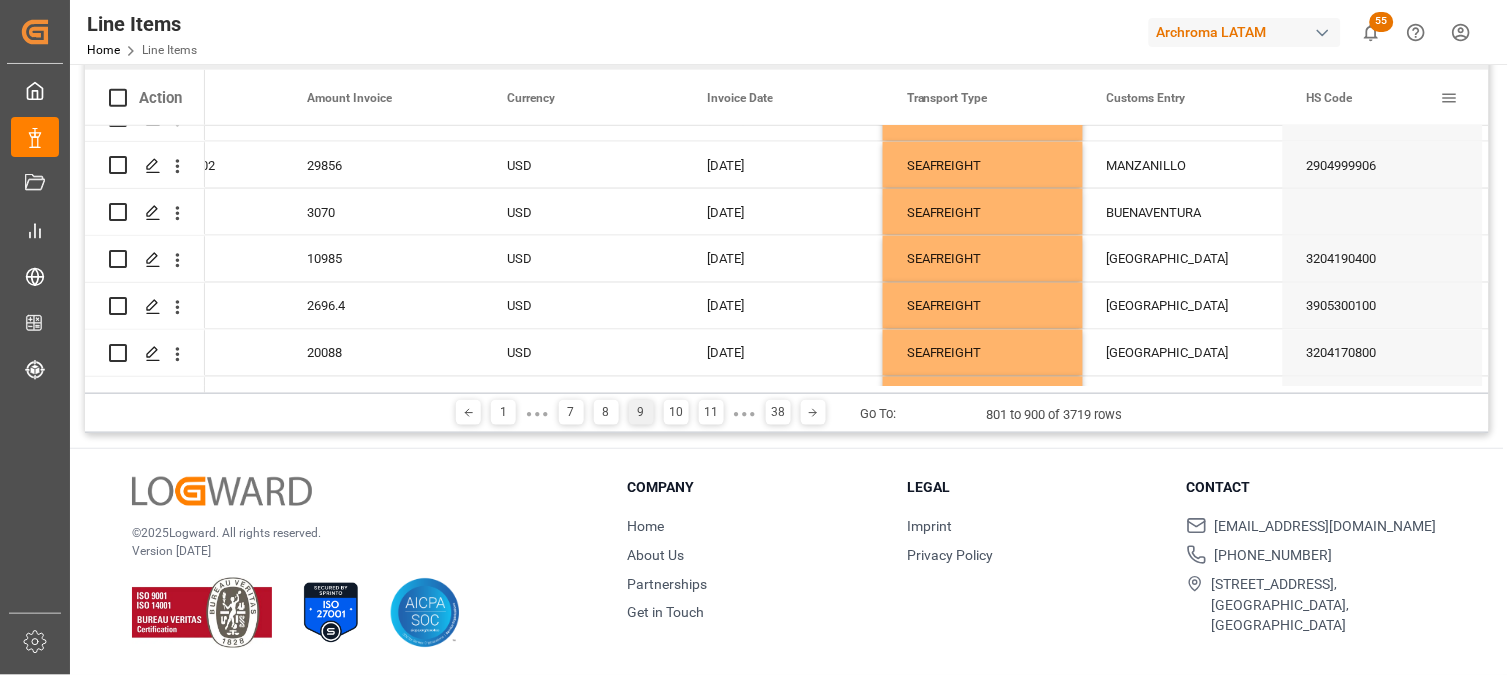 scroll, scrollTop: 4112, scrollLeft: 0, axis: vertical 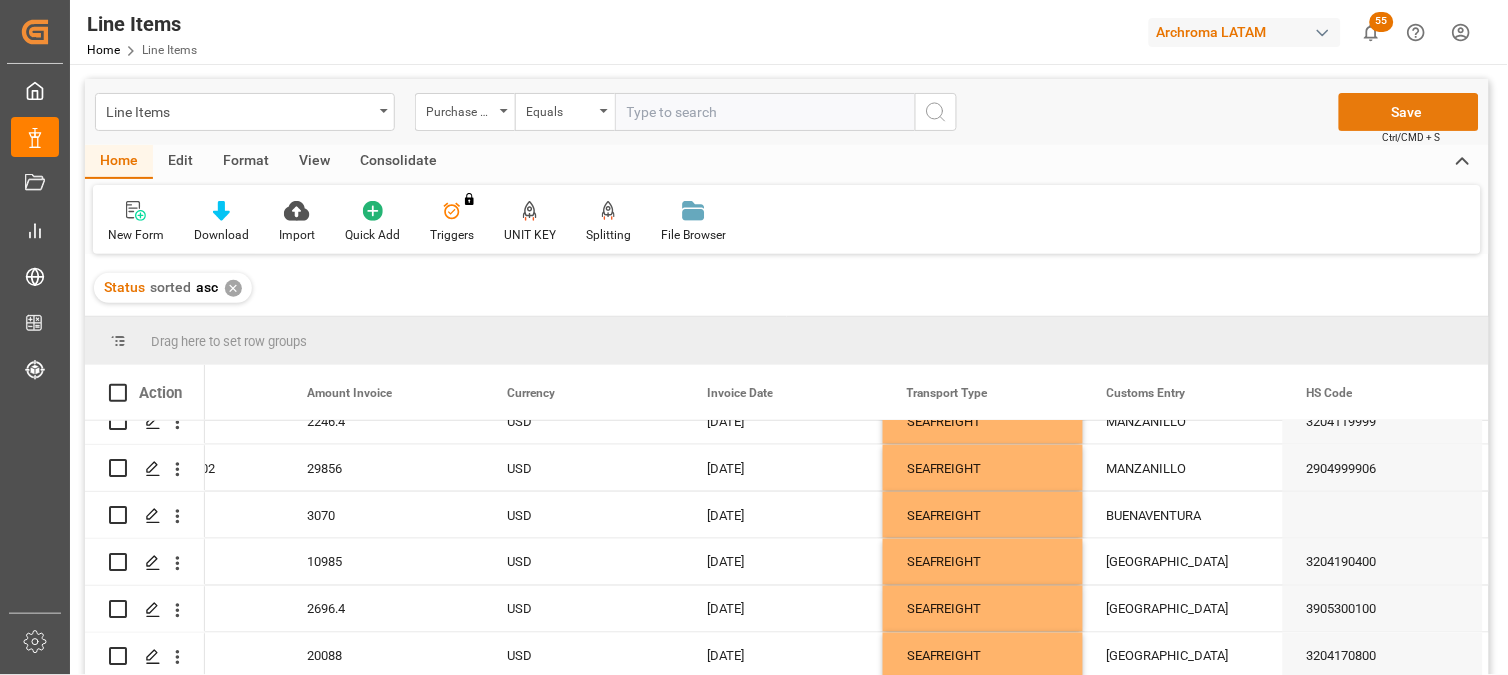 click on "Save" at bounding box center [1409, 112] 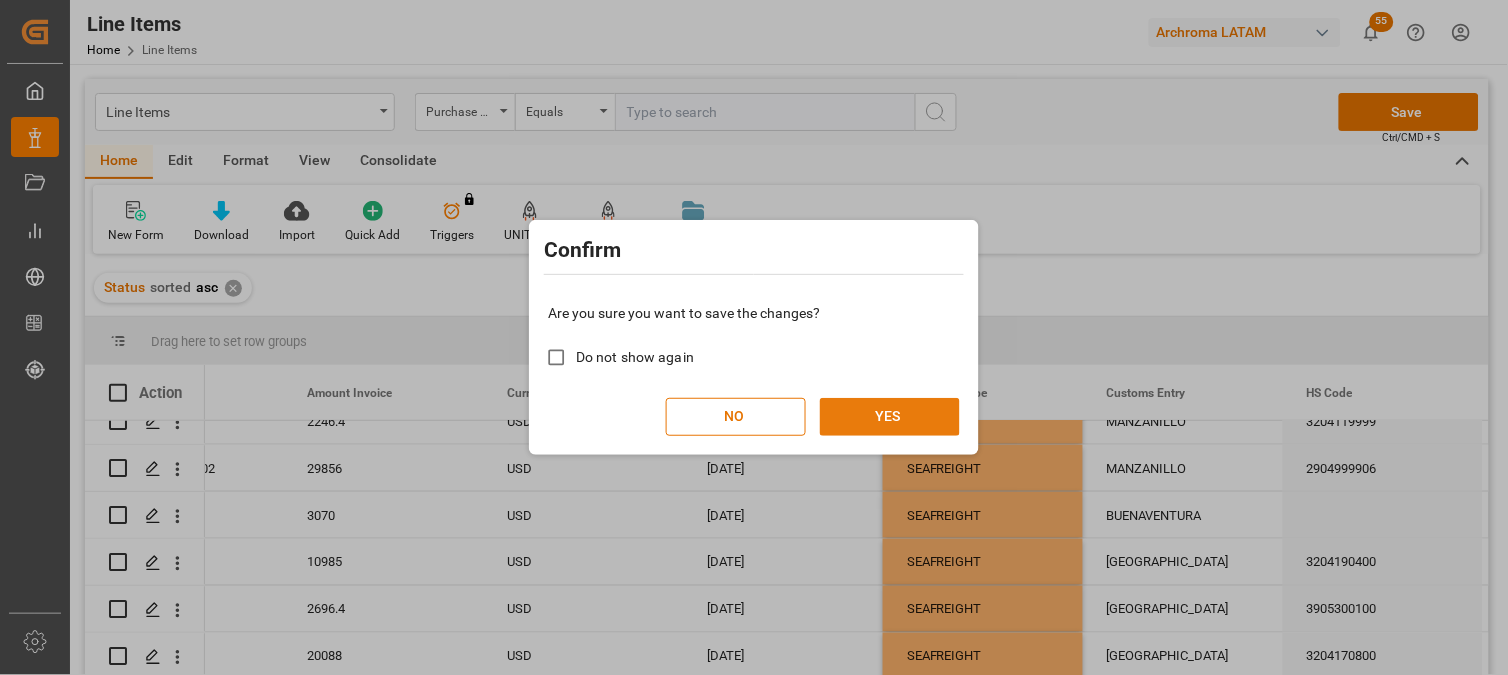 click on "YES" at bounding box center [890, 417] 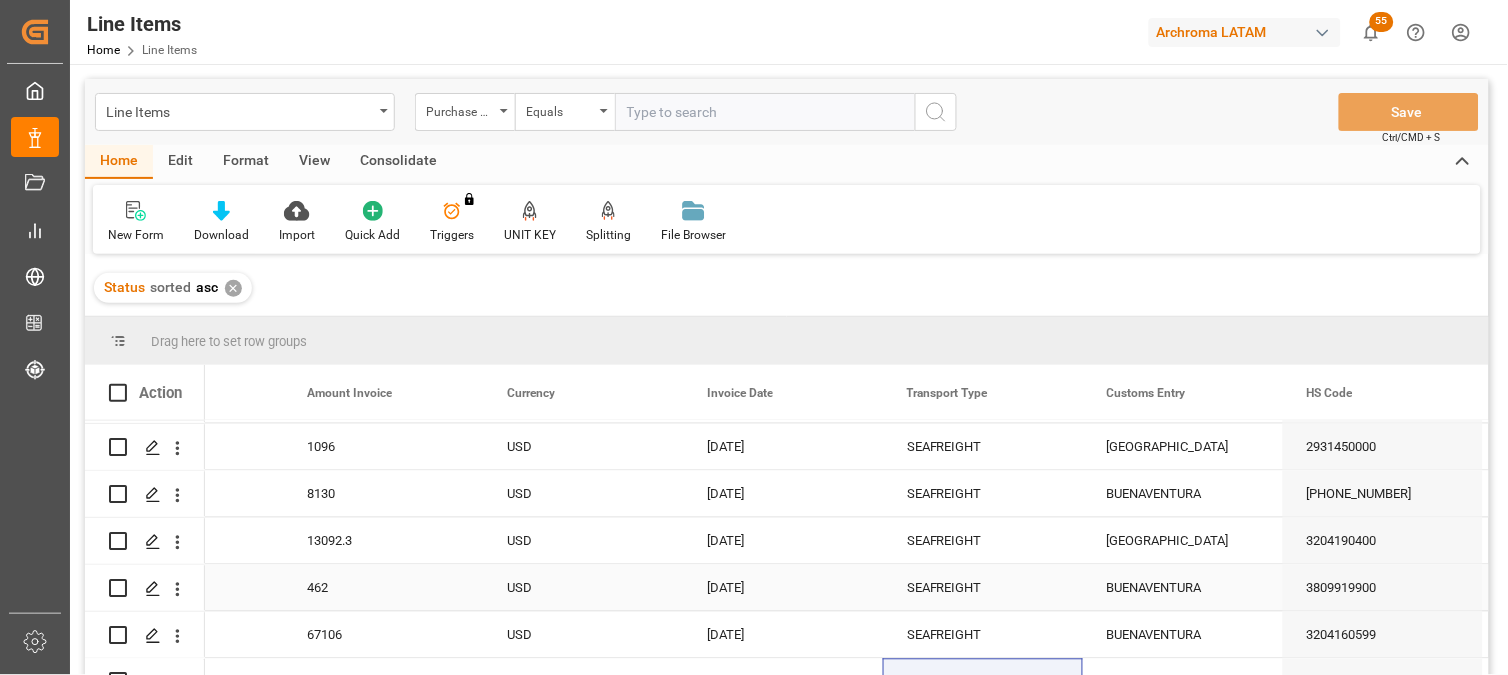 scroll, scrollTop: 4445, scrollLeft: 0, axis: vertical 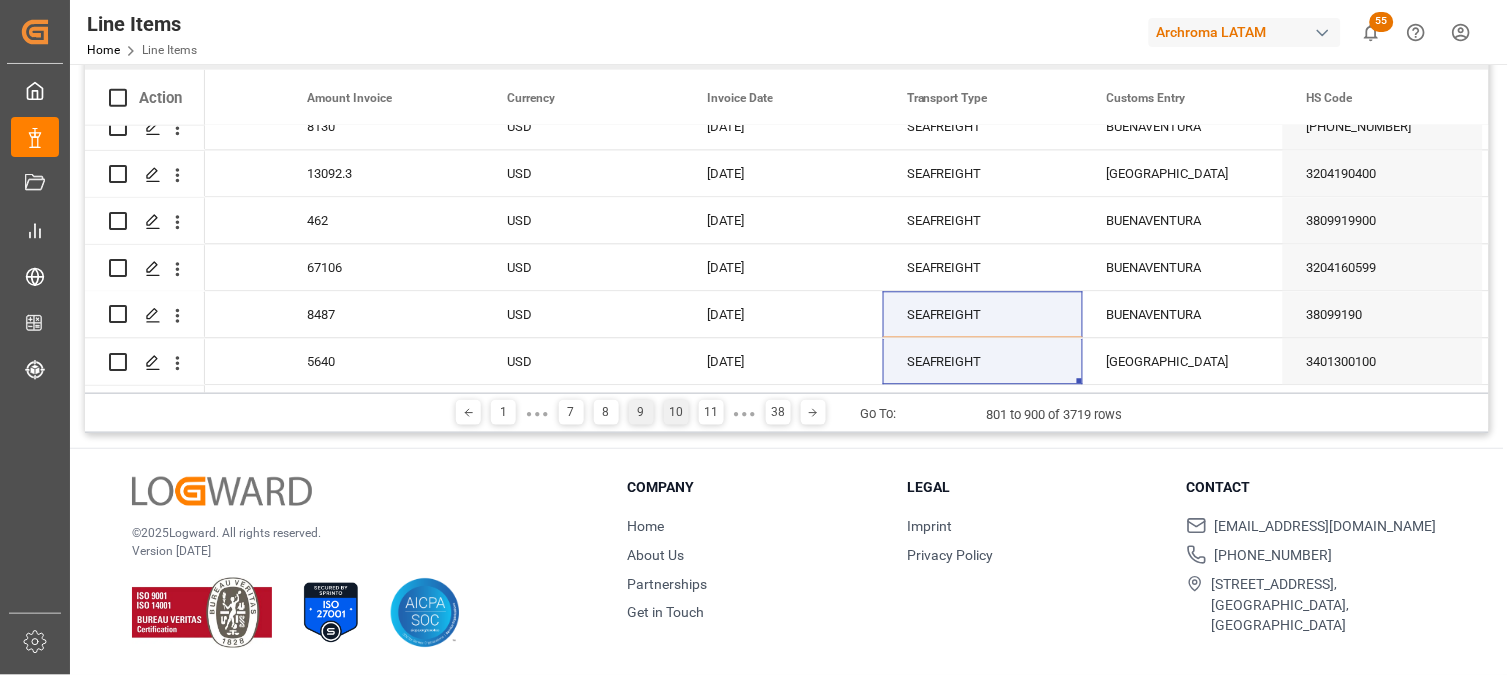 click on "10" at bounding box center [676, 412] 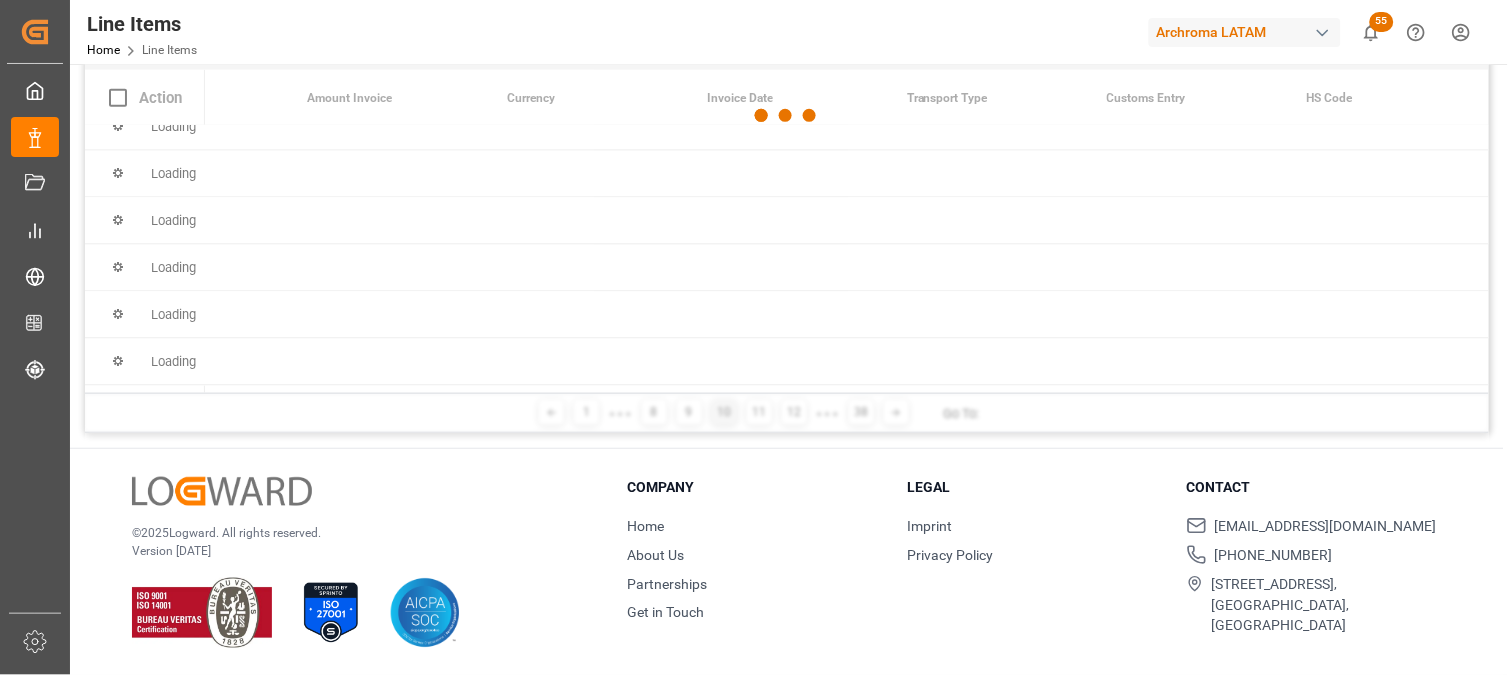 scroll, scrollTop: 0, scrollLeft: 0, axis: both 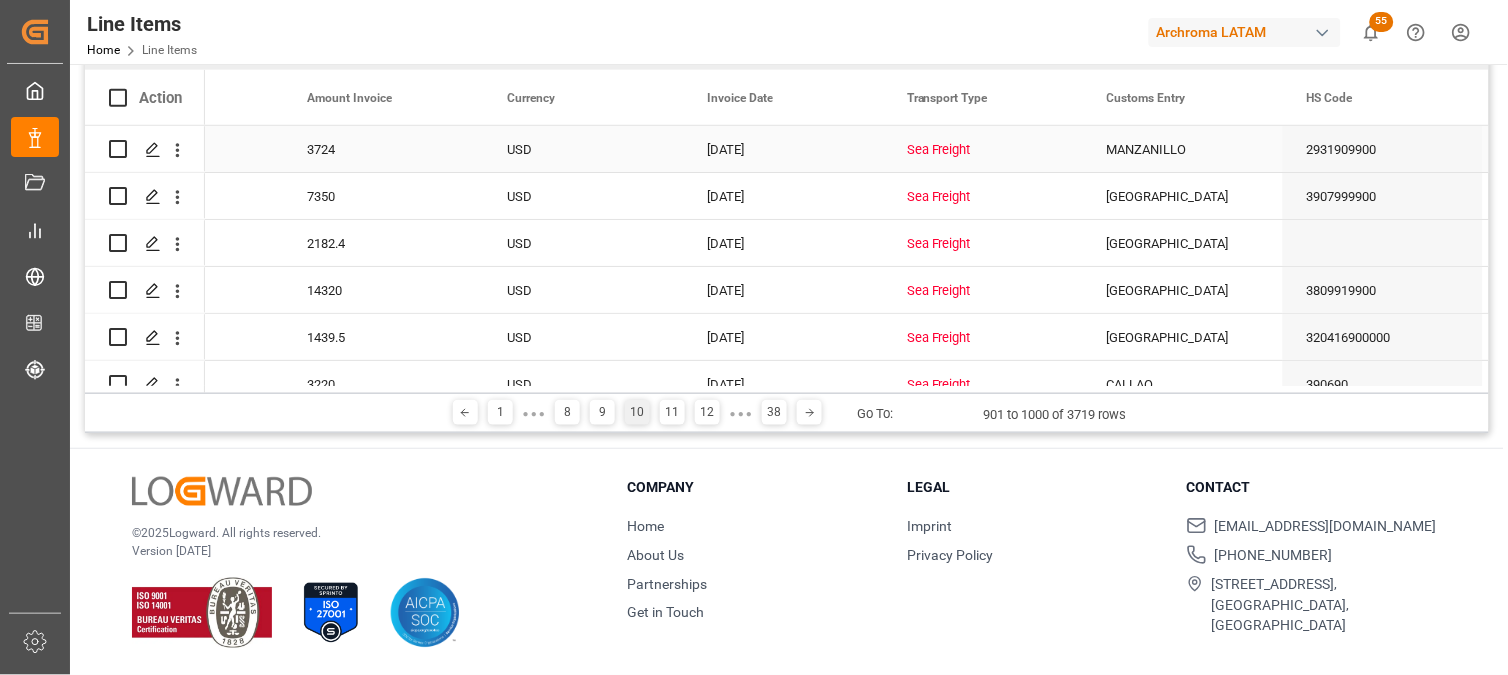 click on "Sea Freight" at bounding box center (983, 150) 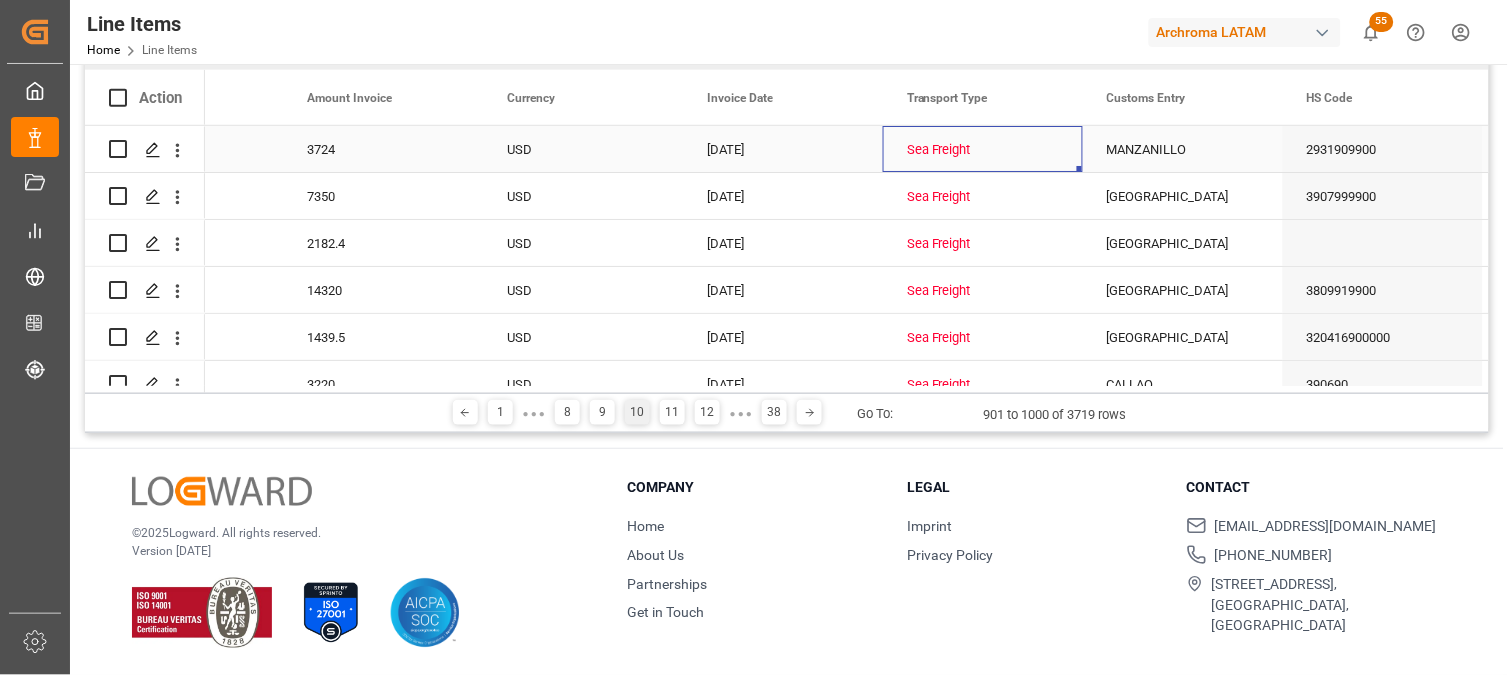 click on "Sea Freight" at bounding box center [983, 150] 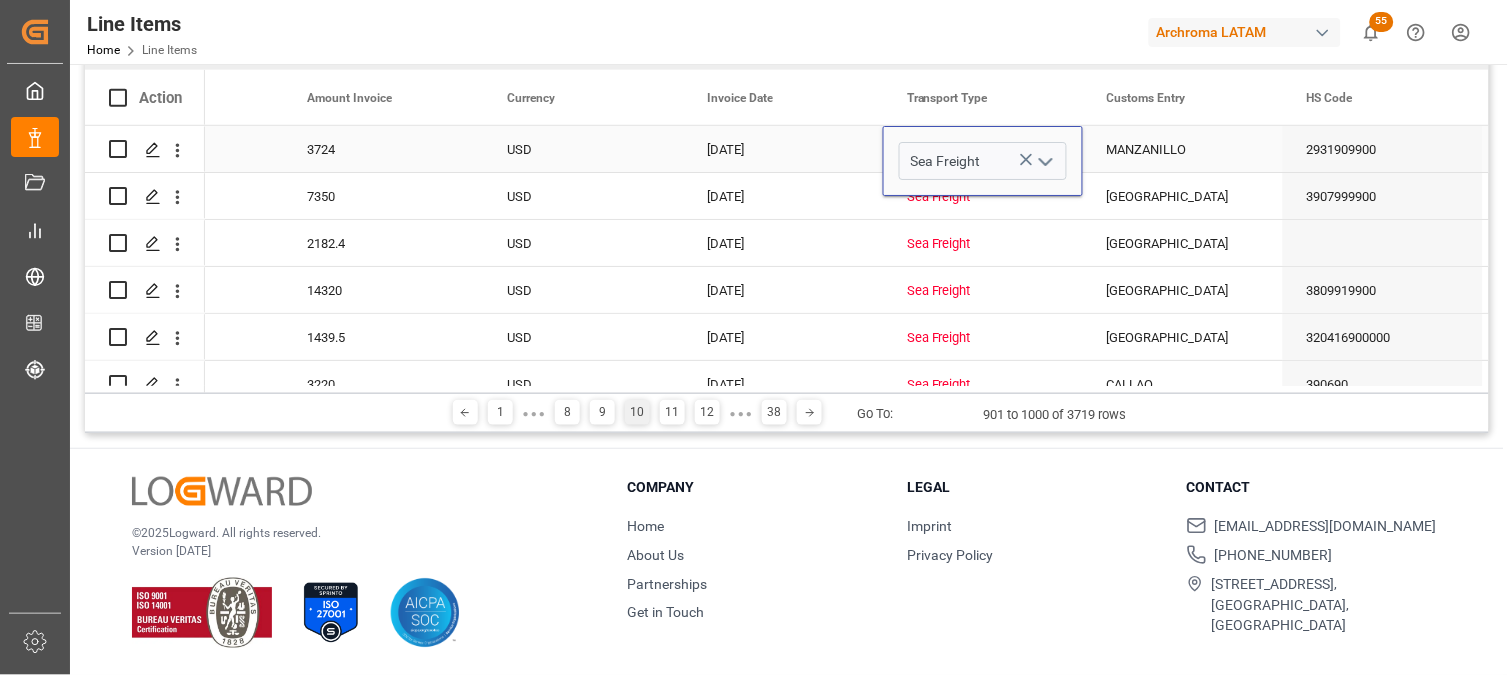 click at bounding box center [1045, 161] 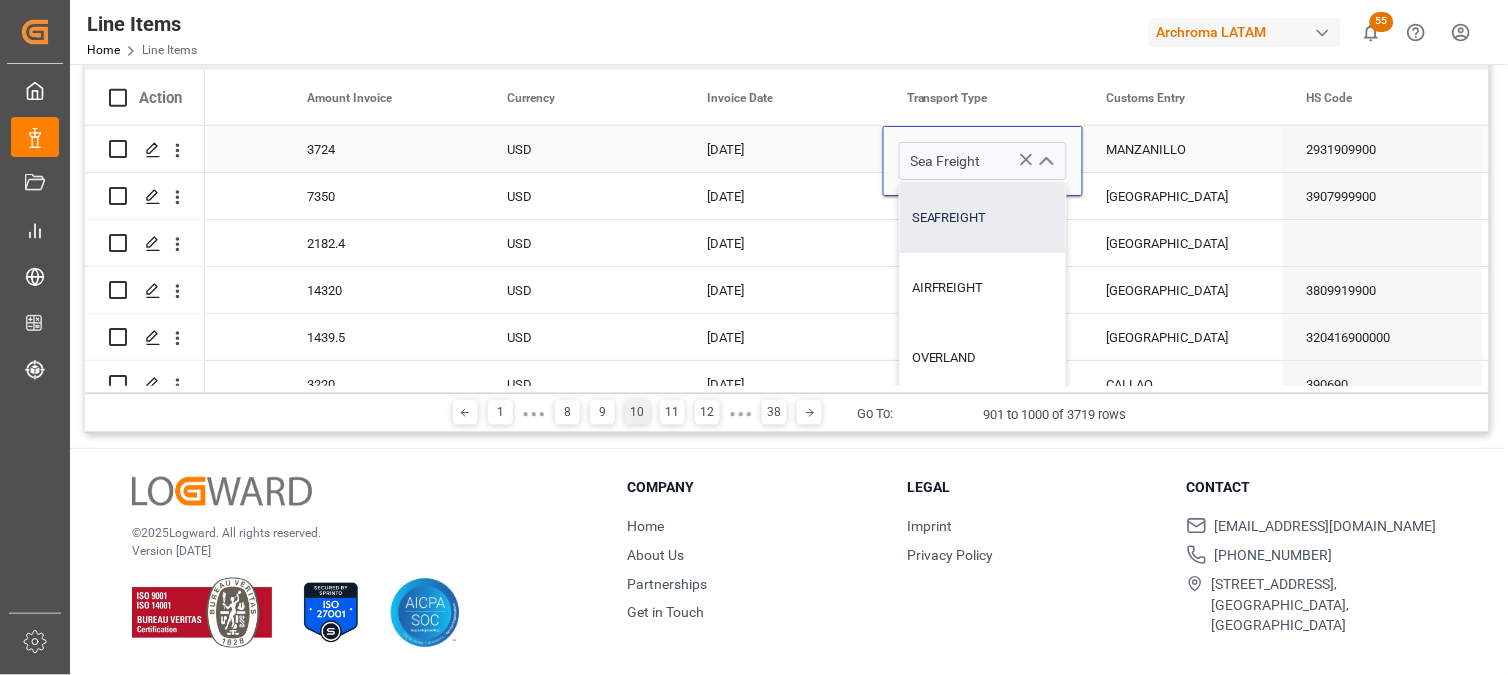 click on "SEAFREIGHT" at bounding box center (983, 218) 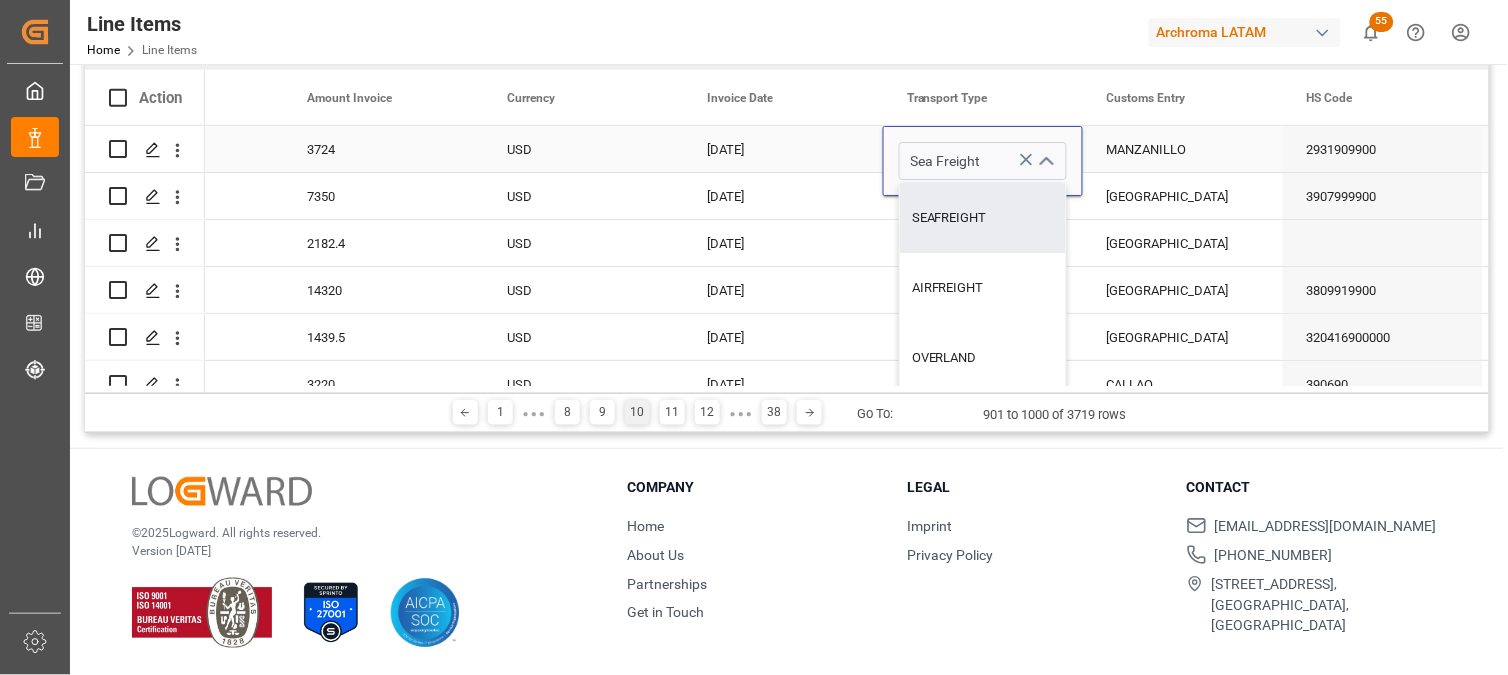 type on "SEAFREIGHT" 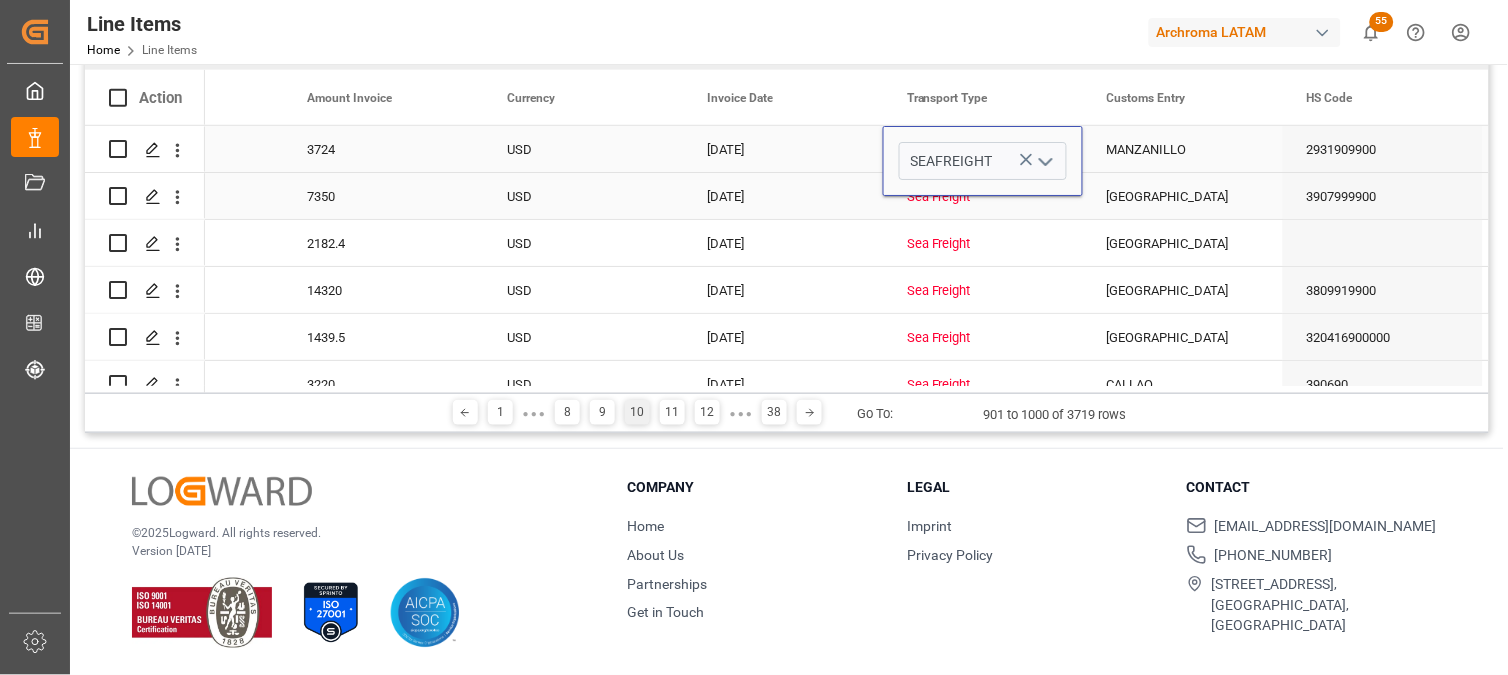 click on "Sea Freight" at bounding box center (983, 196) 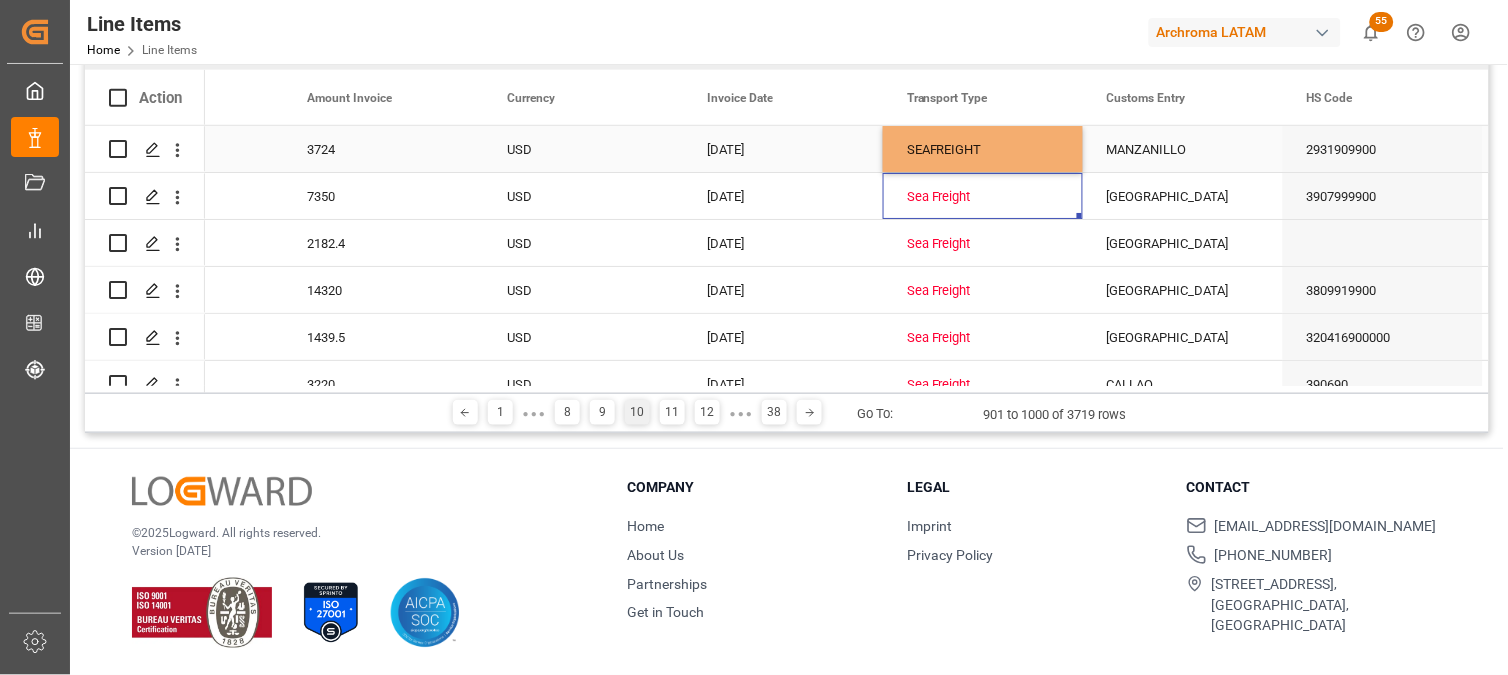 drag, startPoint x: 965, startPoint y: 160, endPoint x: 1052, endPoint y: 166, distance: 87.20665 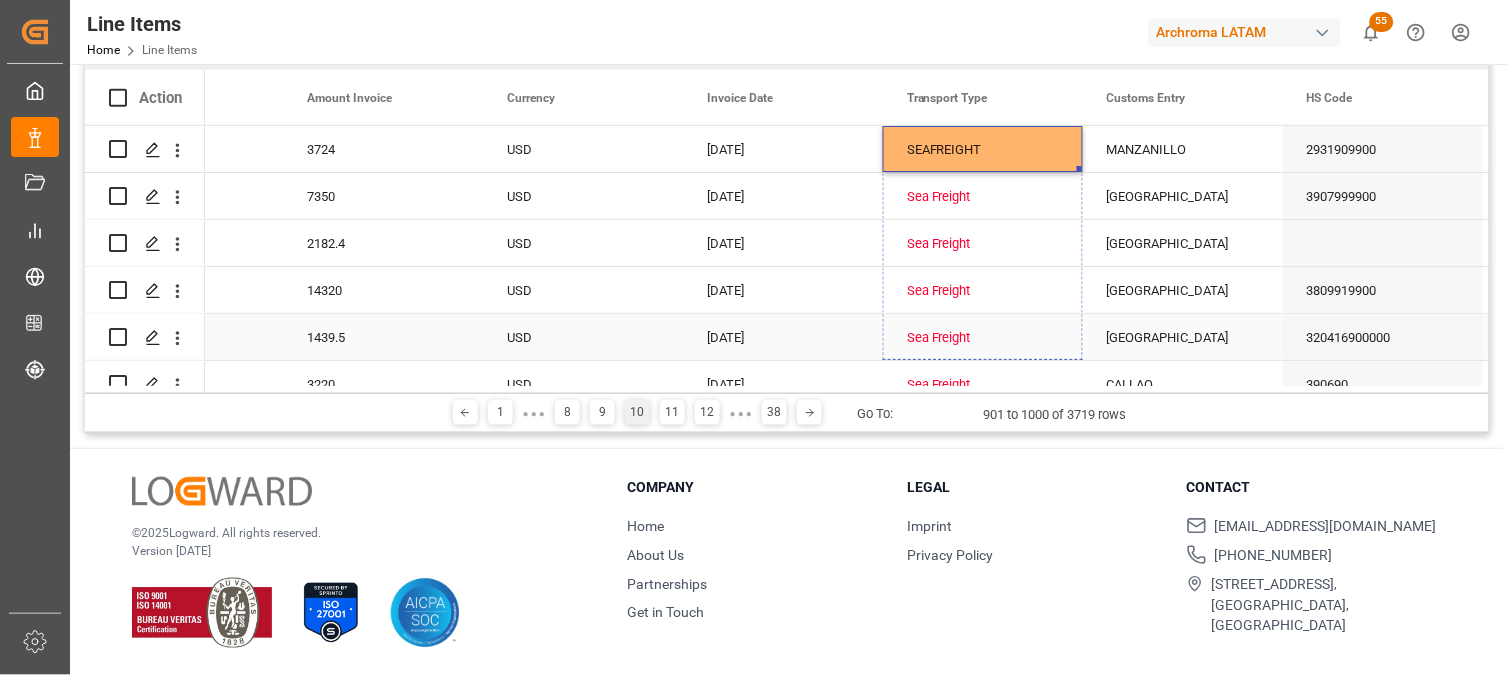 drag, startPoint x: 1081, startPoint y: 168, endPoint x: 1056, endPoint y: 320, distance: 154.0422 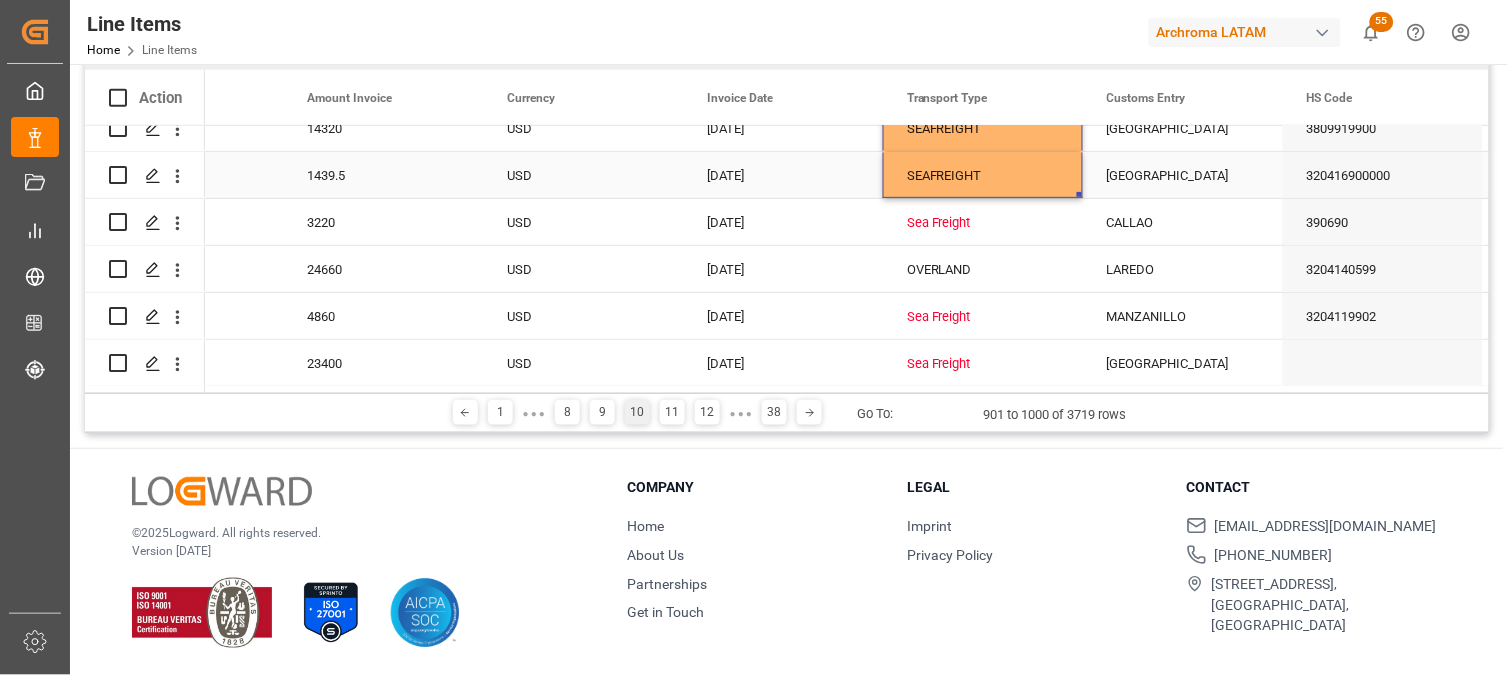 scroll, scrollTop: 222, scrollLeft: 0, axis: vertical 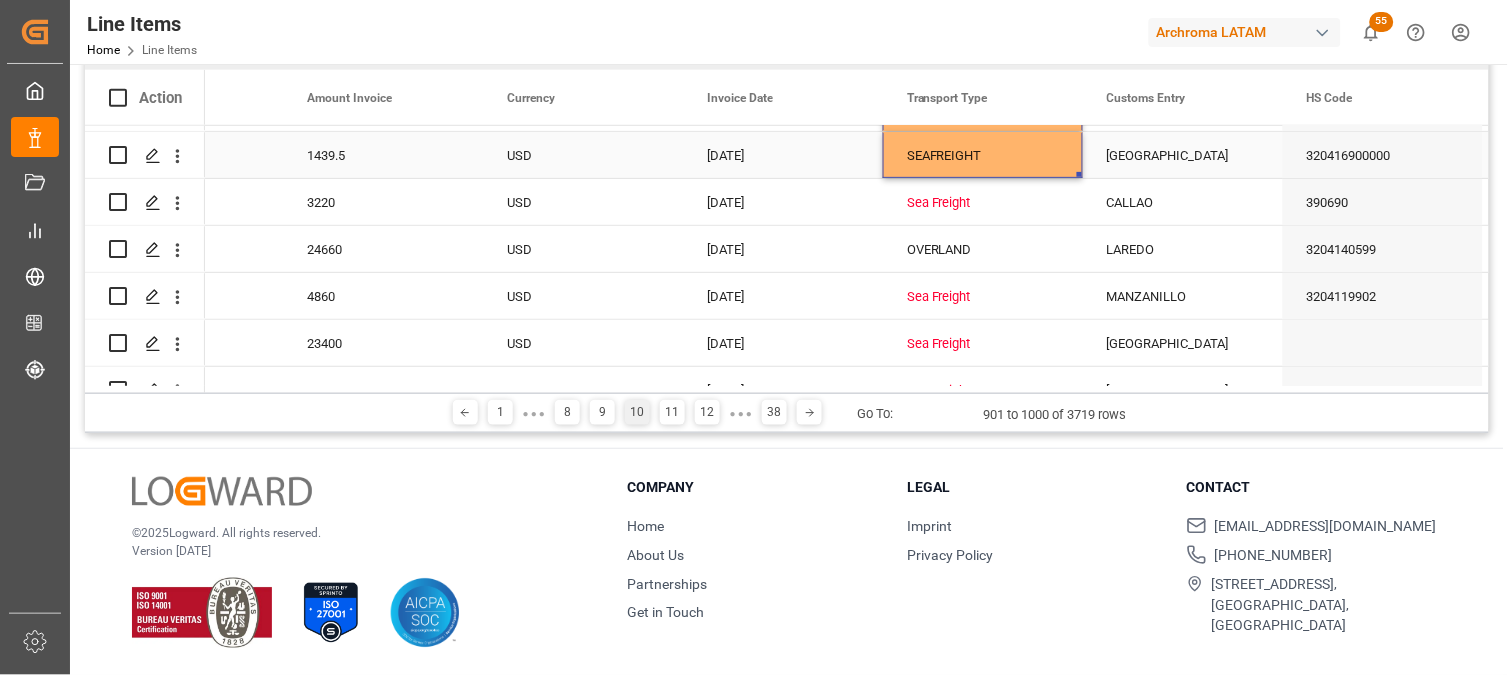 drag, startPoint x: 1078, startPoint y: 142, endPoint x: 1078, endPoint y: 156, distance: 14 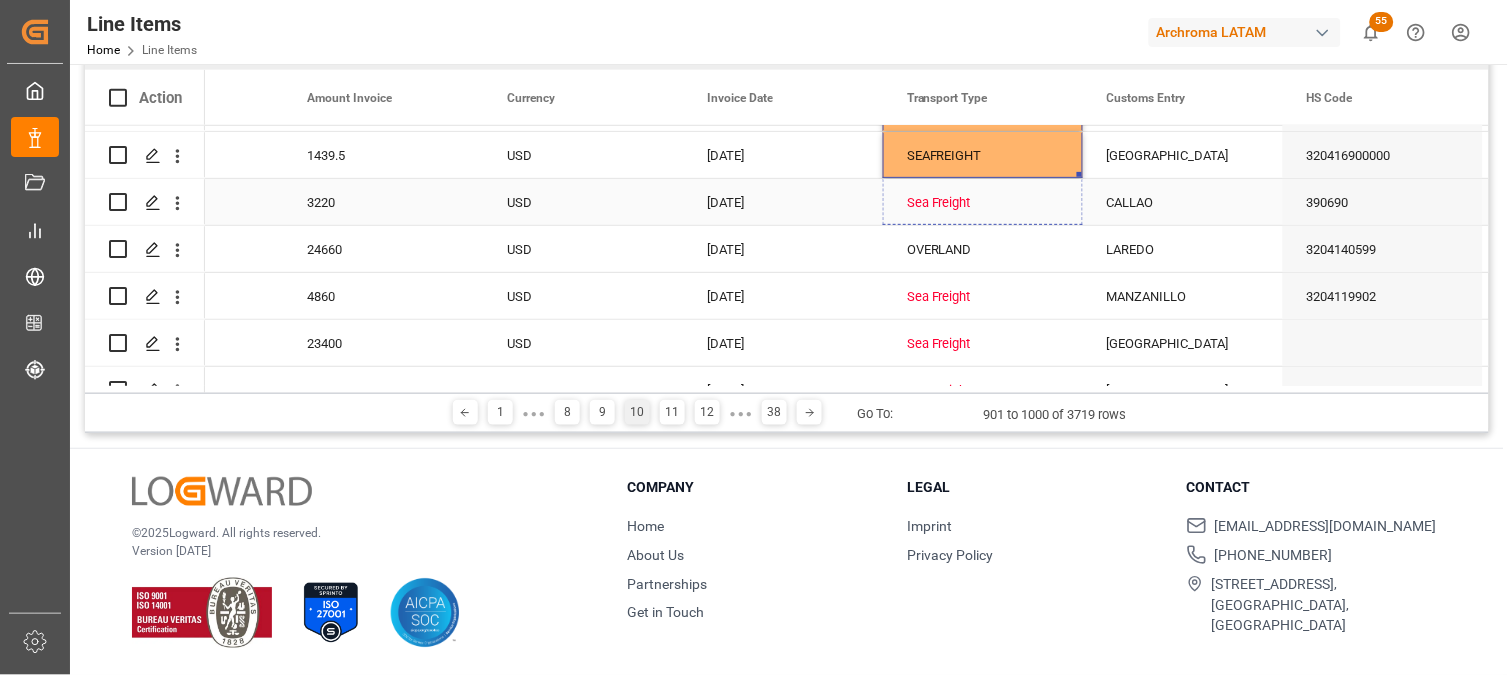 drag, startPoint x: 1078, startPoint y: 173, endPoint x: 1078, endPoint y: 192, distance: 19 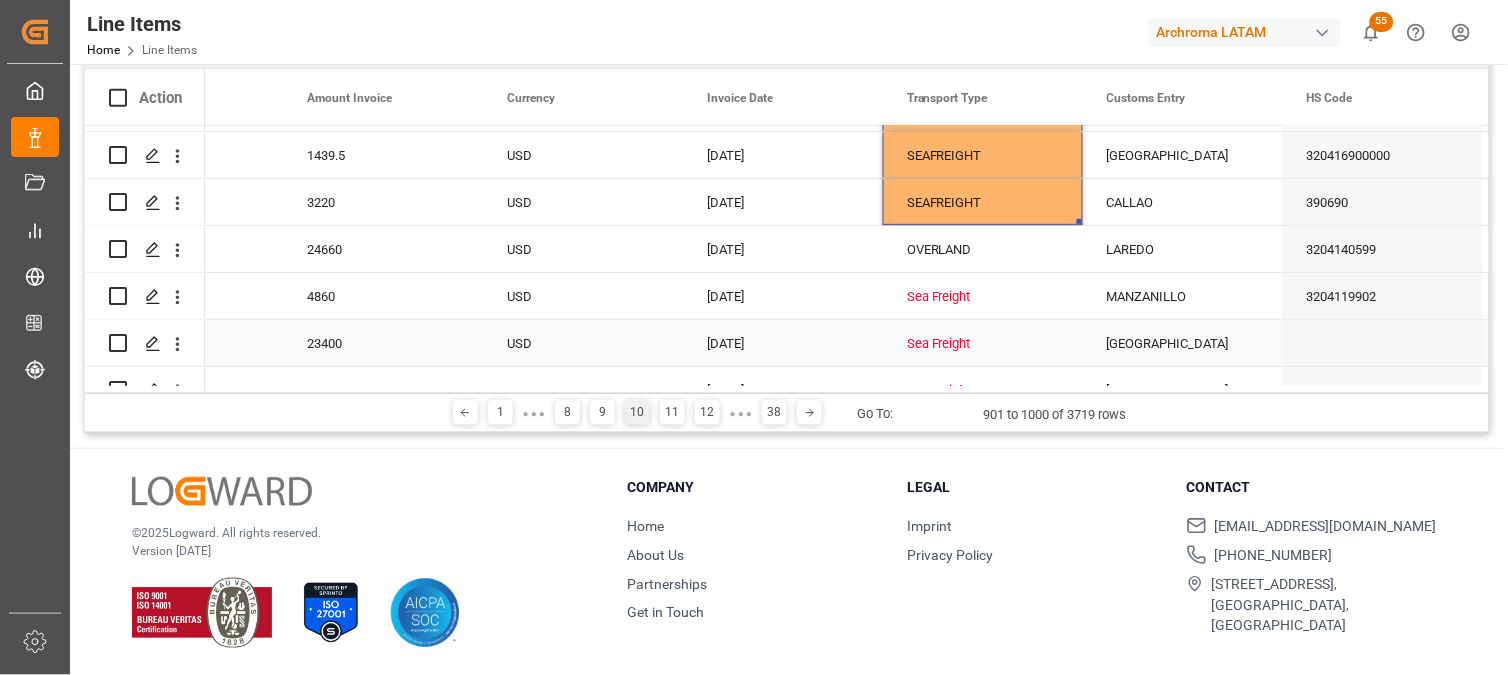 scroll, scrollTop: 293, scrollLeft: 0, axis: vertical 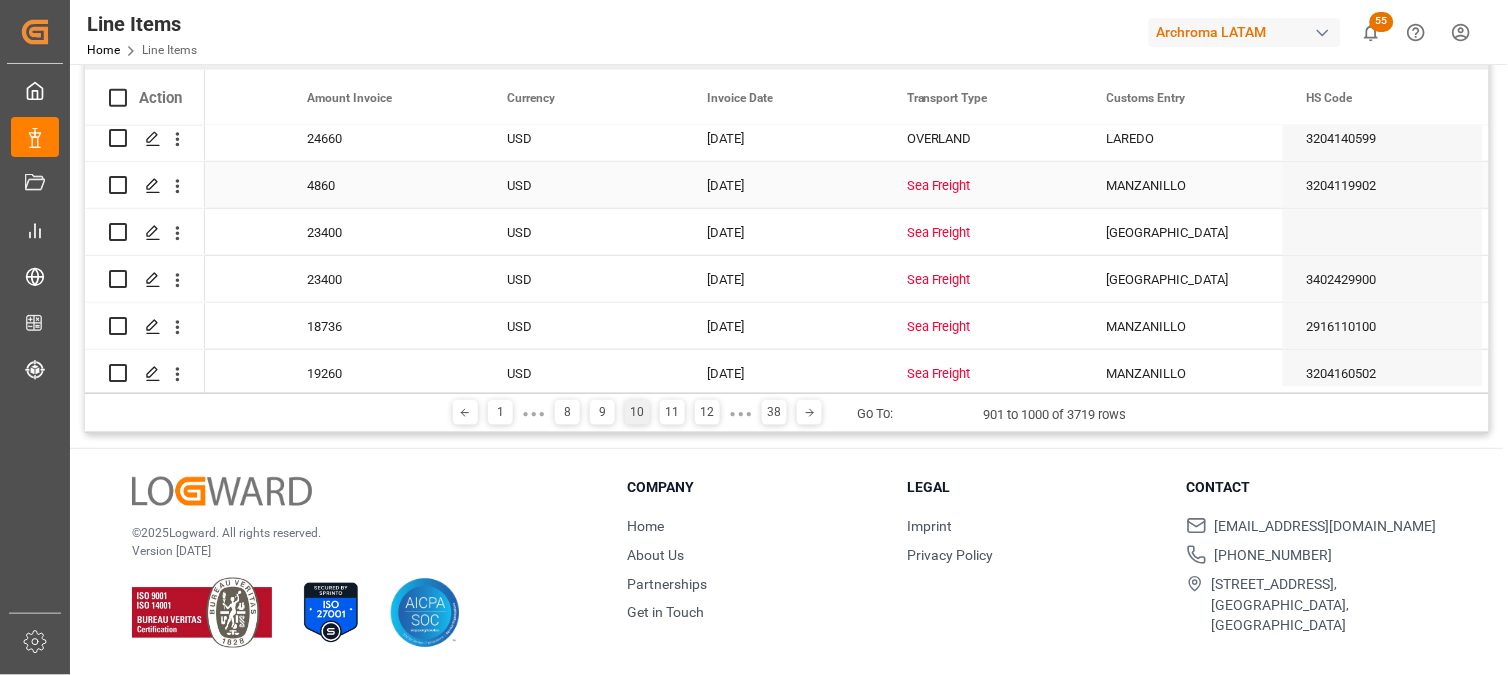 click on "Sea Freight" at bounding box center (983, 186) 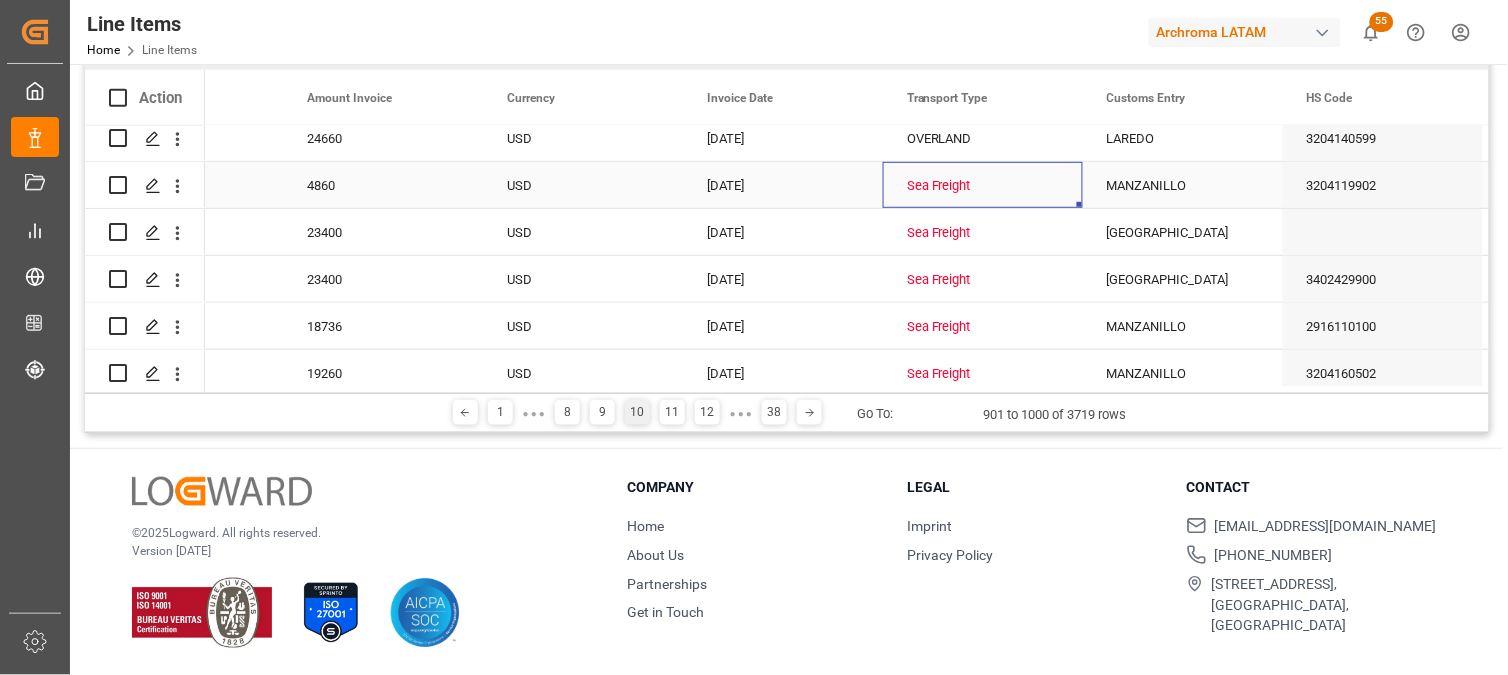click on "Sea Freight" at bounding box center (983, 186) 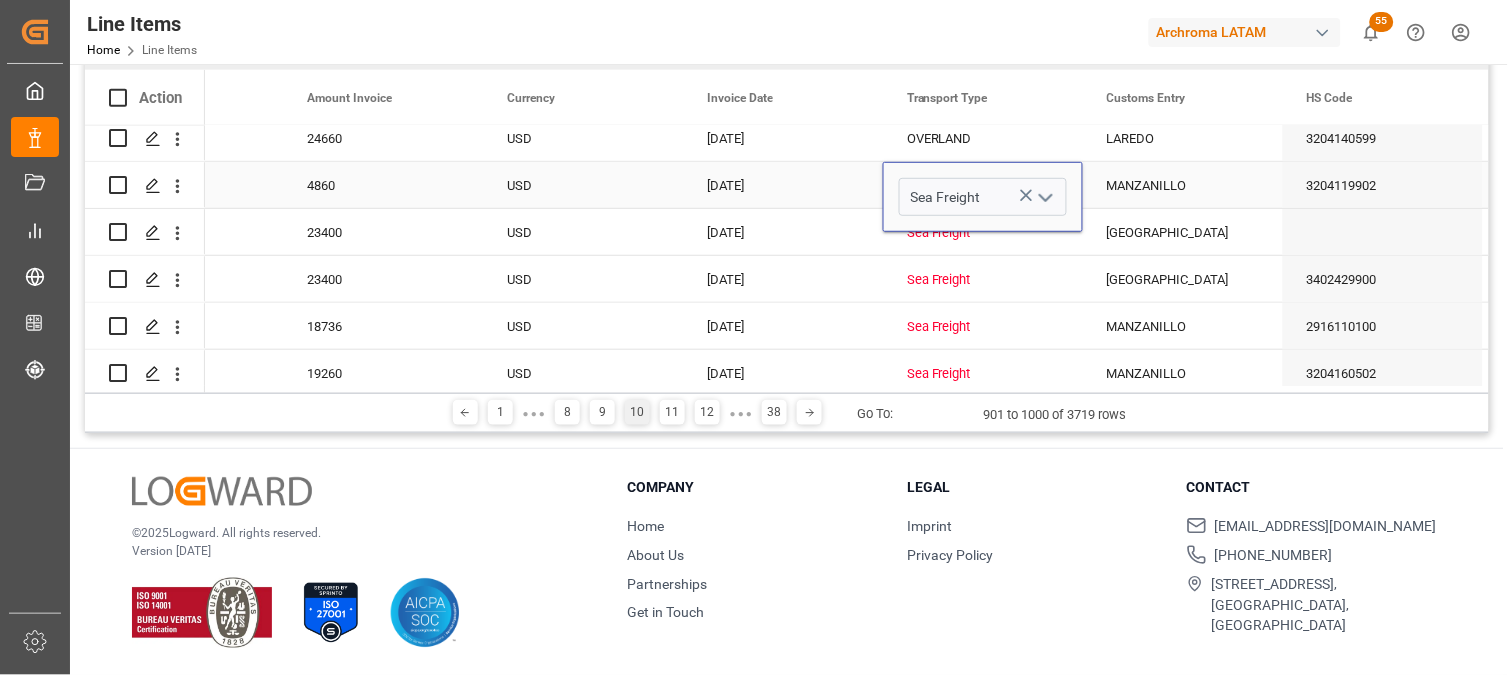 click 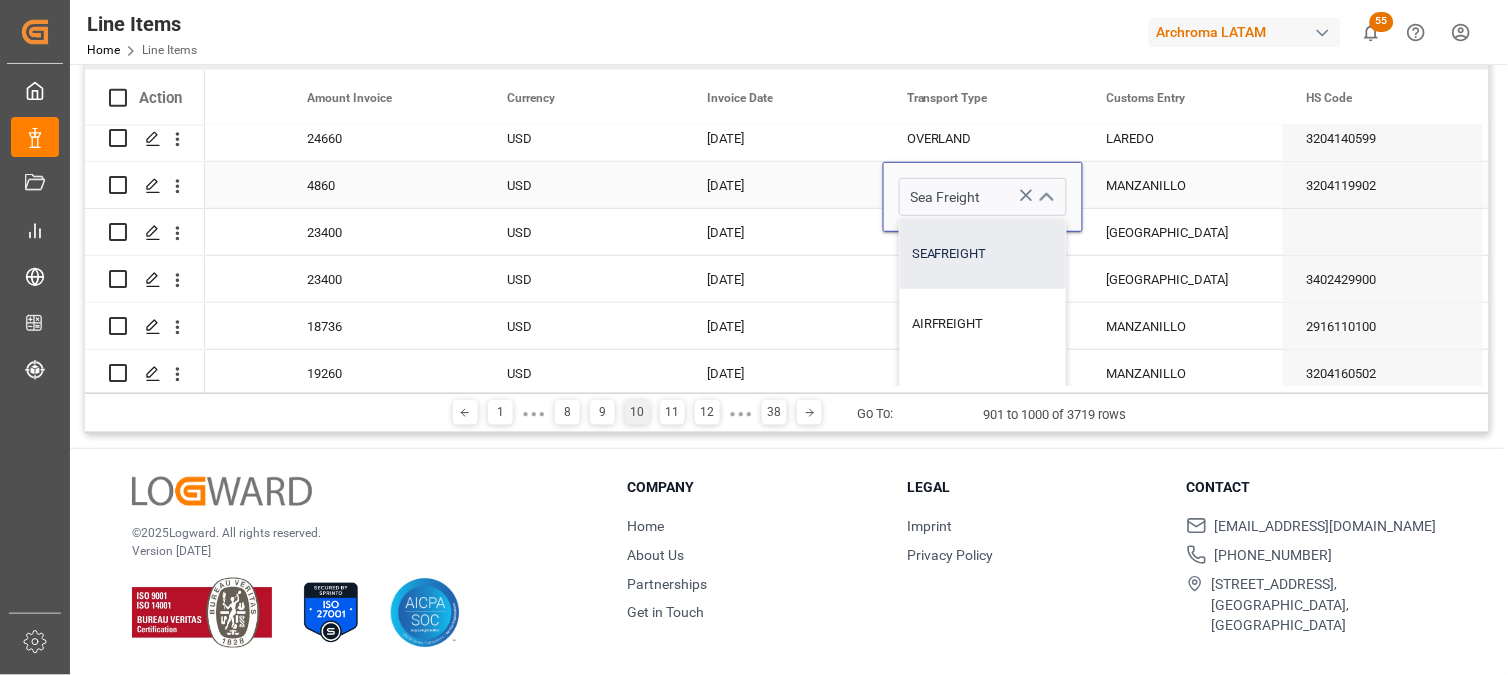 click on "SEAFREIGHT" at bounding box center [983, 254] 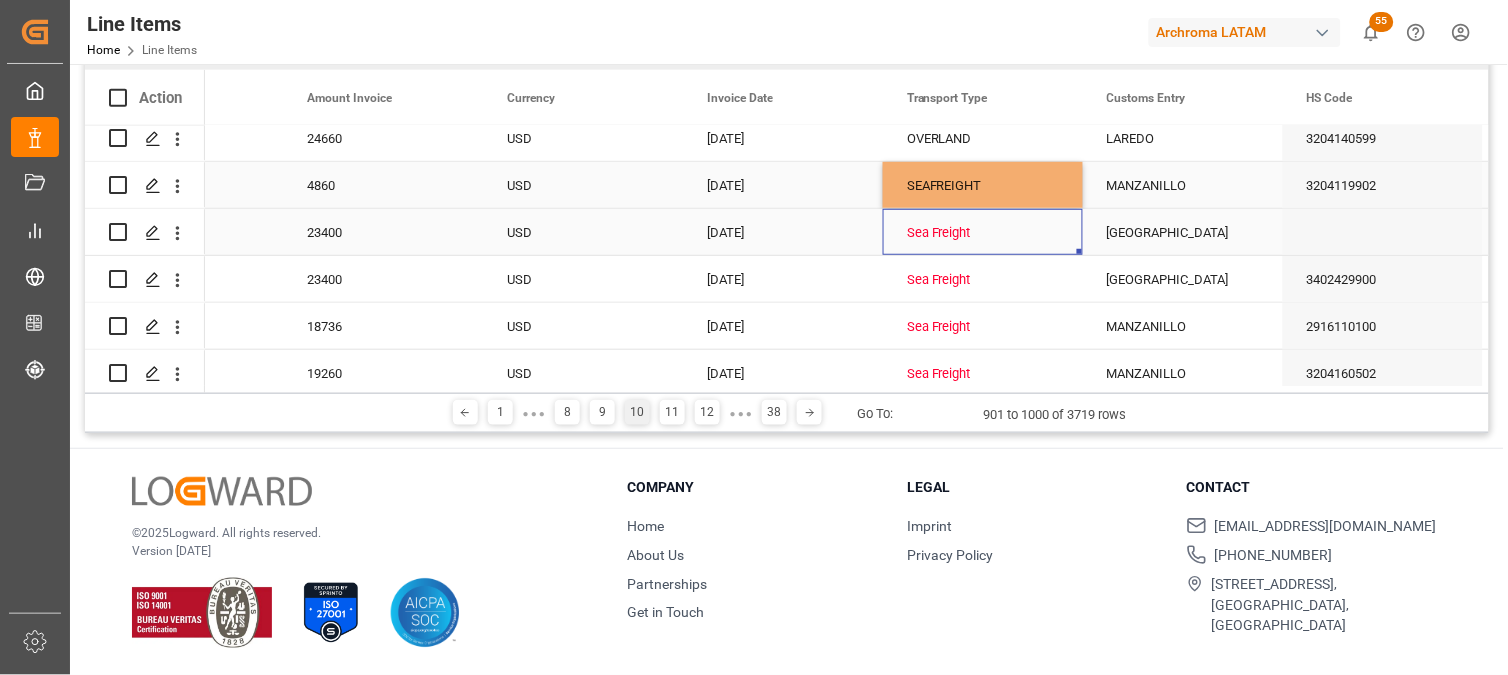 click on "Sea Freight" at bounding box center (983, 233) 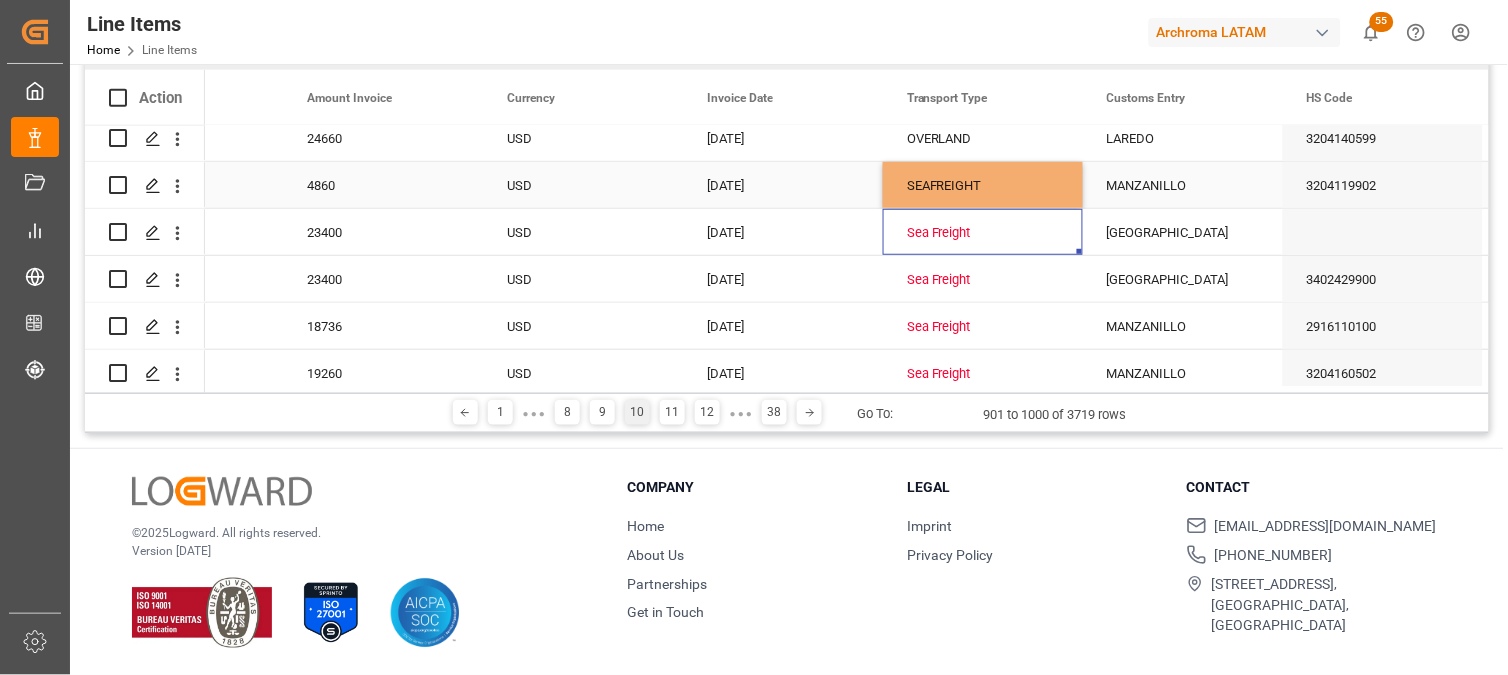 click on "SEAFREIGHT" at bounding box center [983, 186] 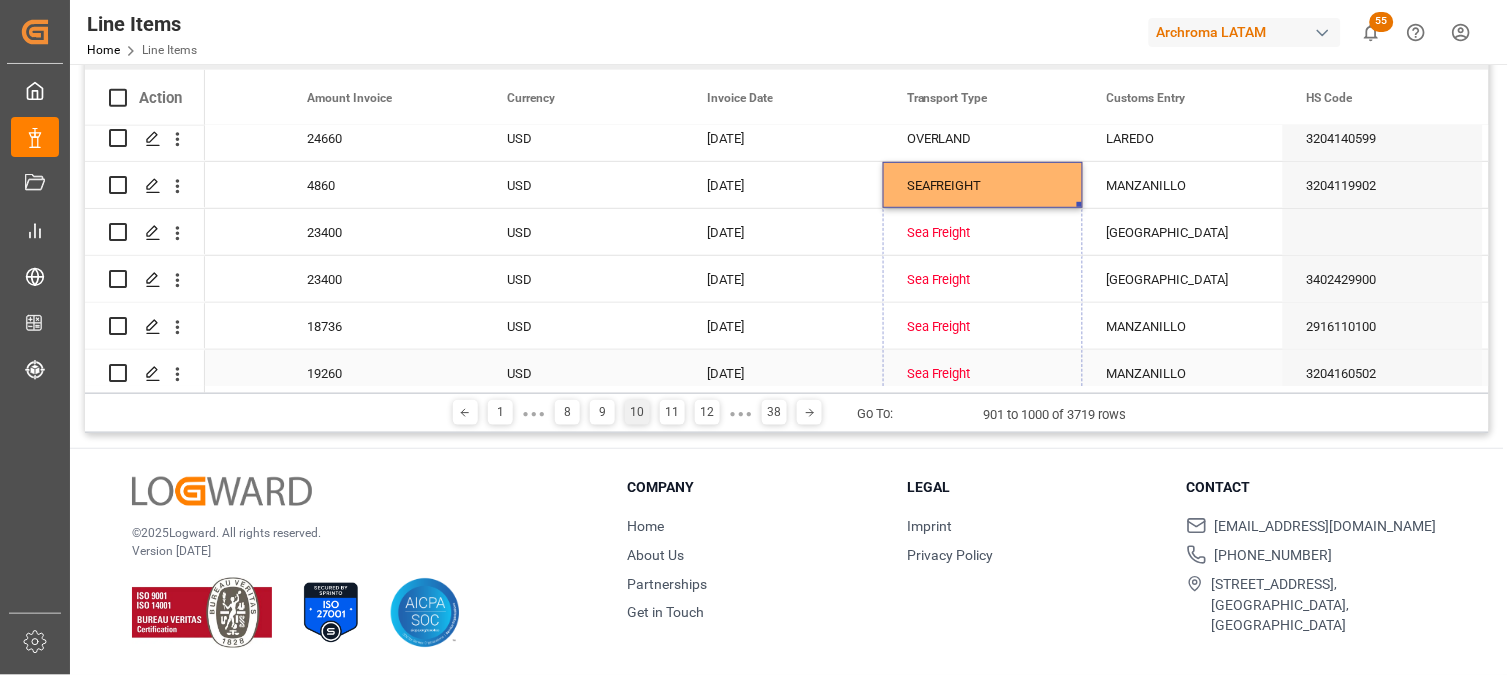 drag, startPoint x: 1078, startPoint y: 202, endPoint x: 1067, endPoint y: 364, distance: 162.37303 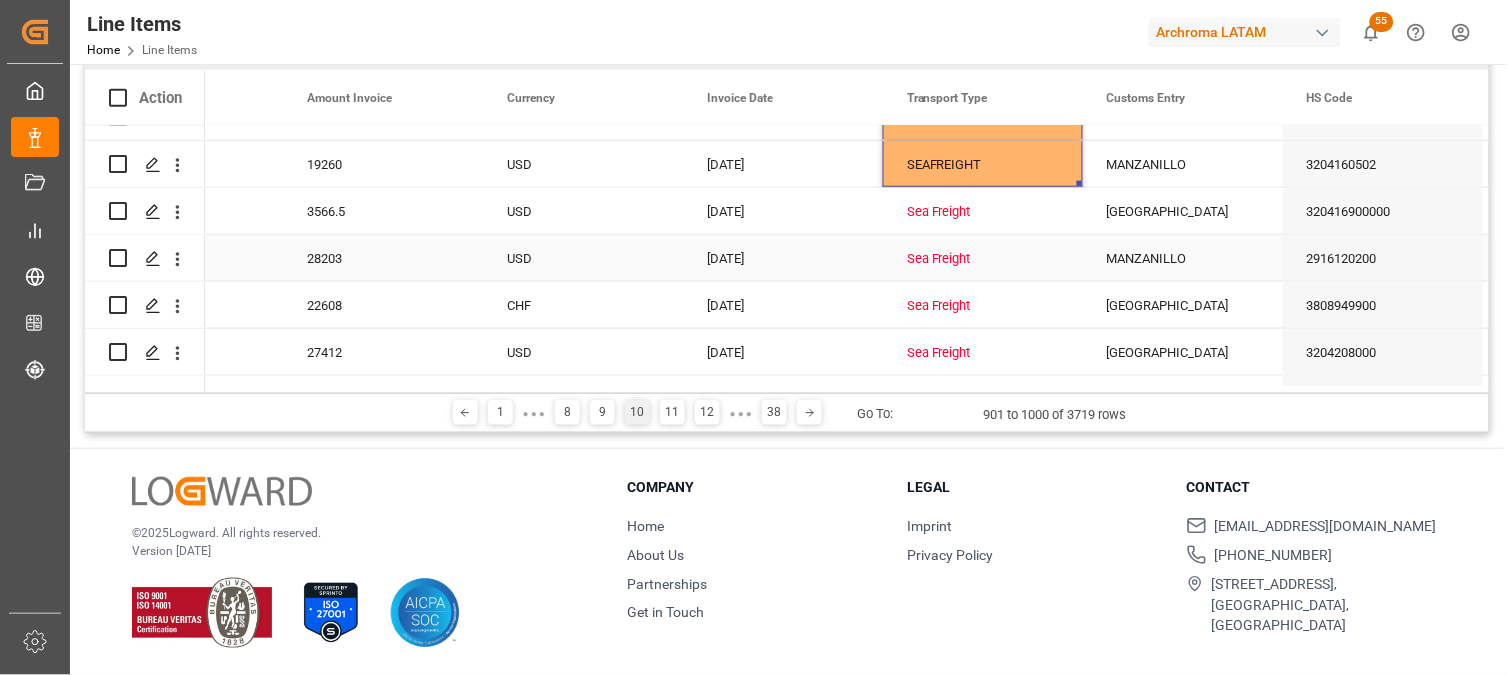 scroll, scrollTop: 515, scrollLeft: 0, axis: vertical 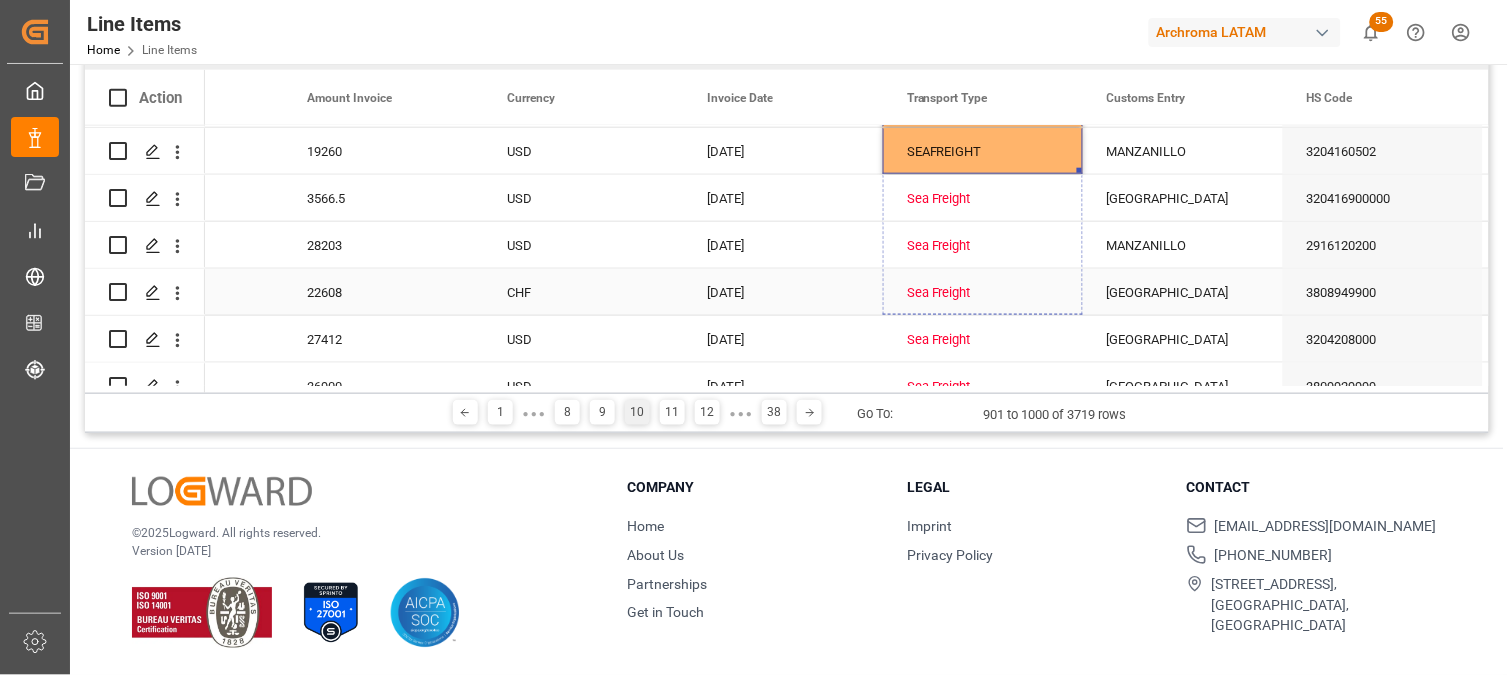 drag, startPoint x: 1078, startPoint y: 167, endPoint x: 1076, endPoint y: 314, distance: 147.01361 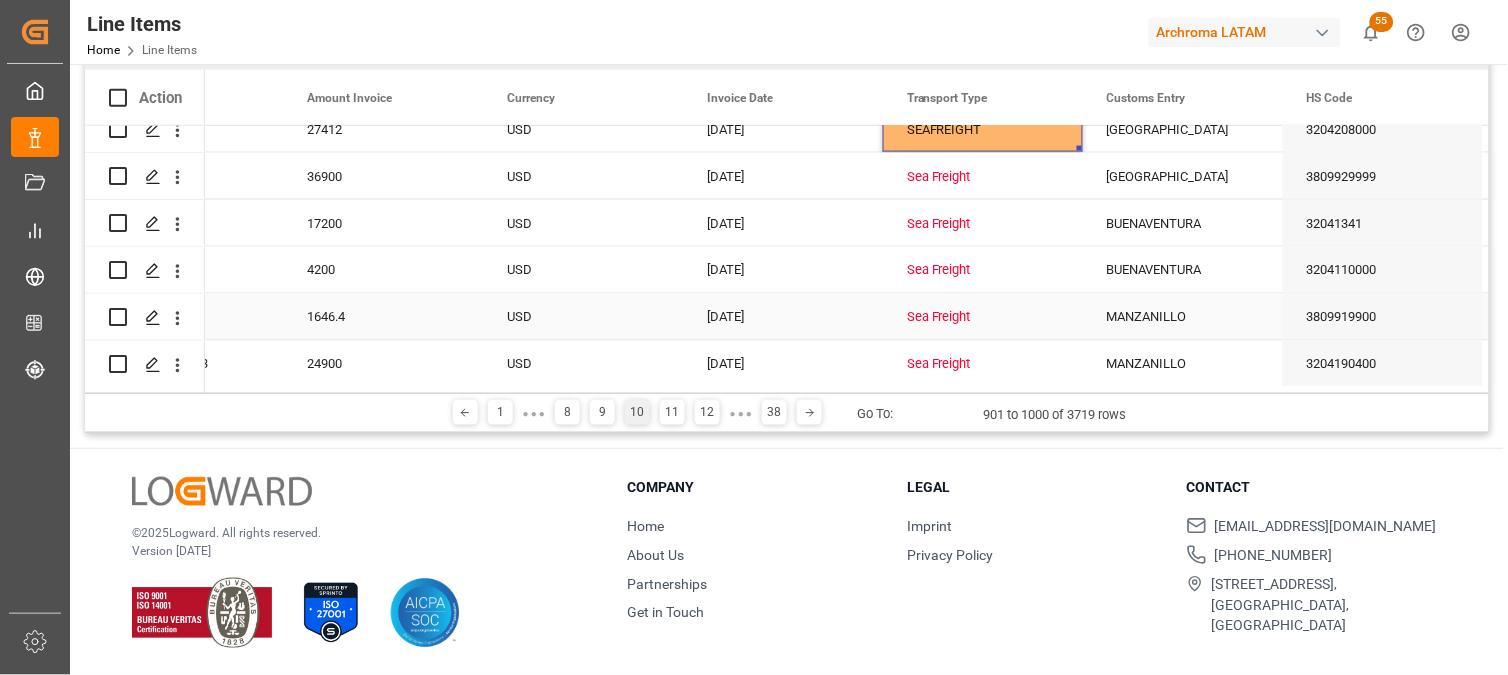 scroll, scrollTop: 737, scrollLeft: 0, axis: vertical 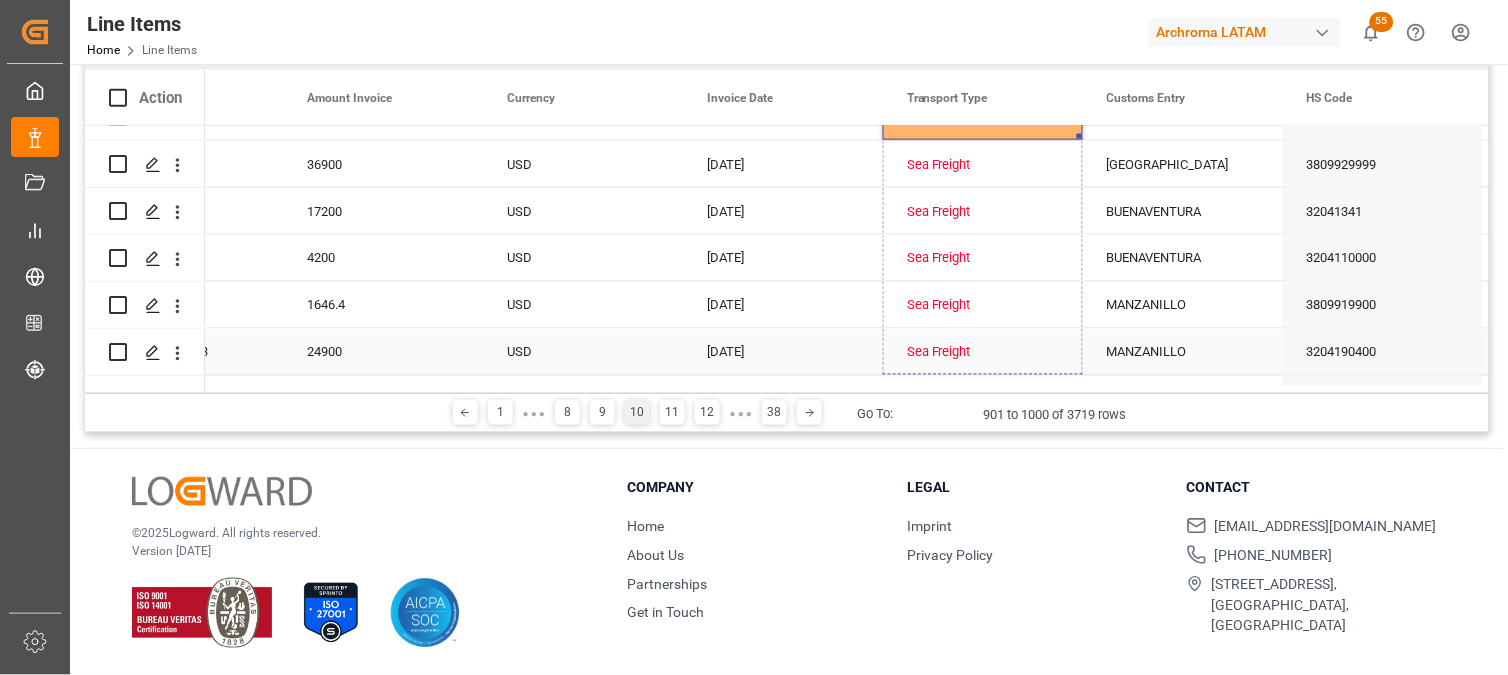 drag, startPoint x: 1078, startPoint y: 134, endPoint x: 1066, endPoint y: 342, distance: 208.34587 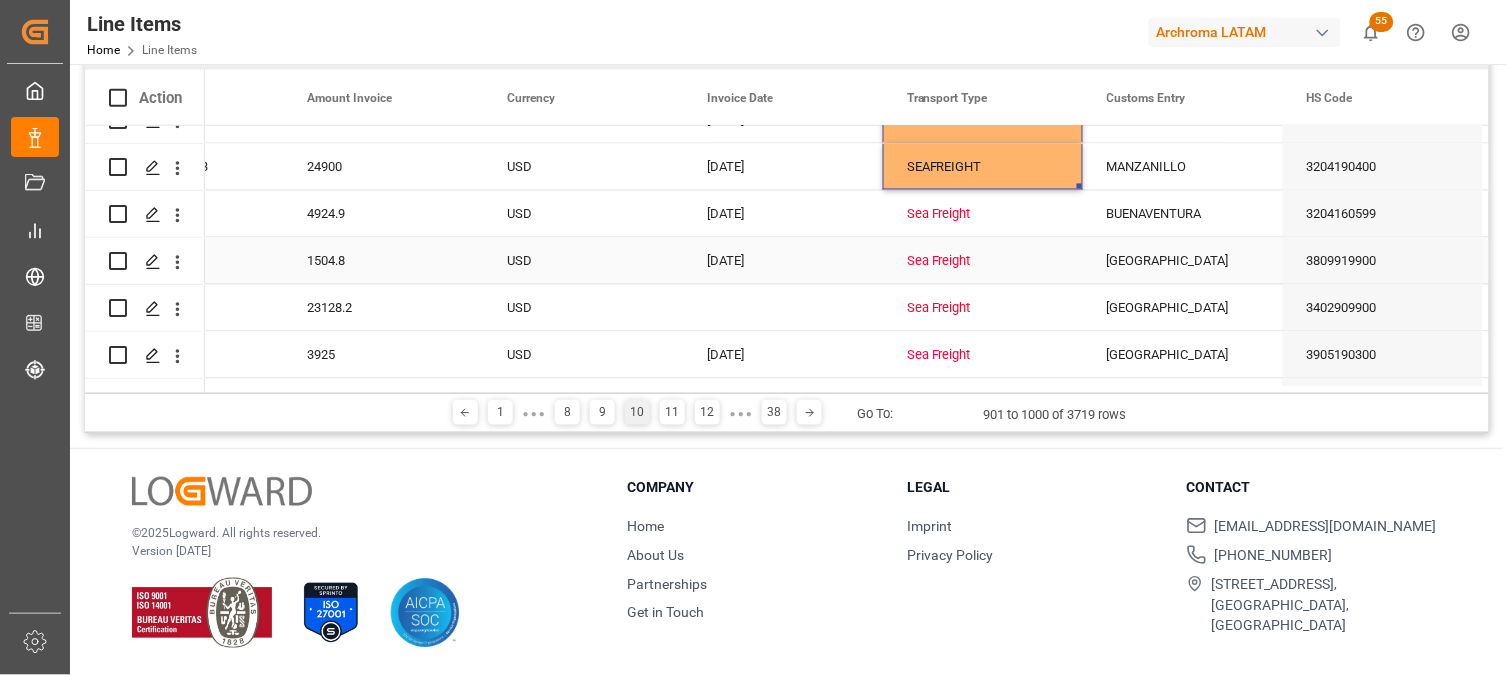 scroll, scrollTop: 960, scrollLeft: 0, axis: vertical 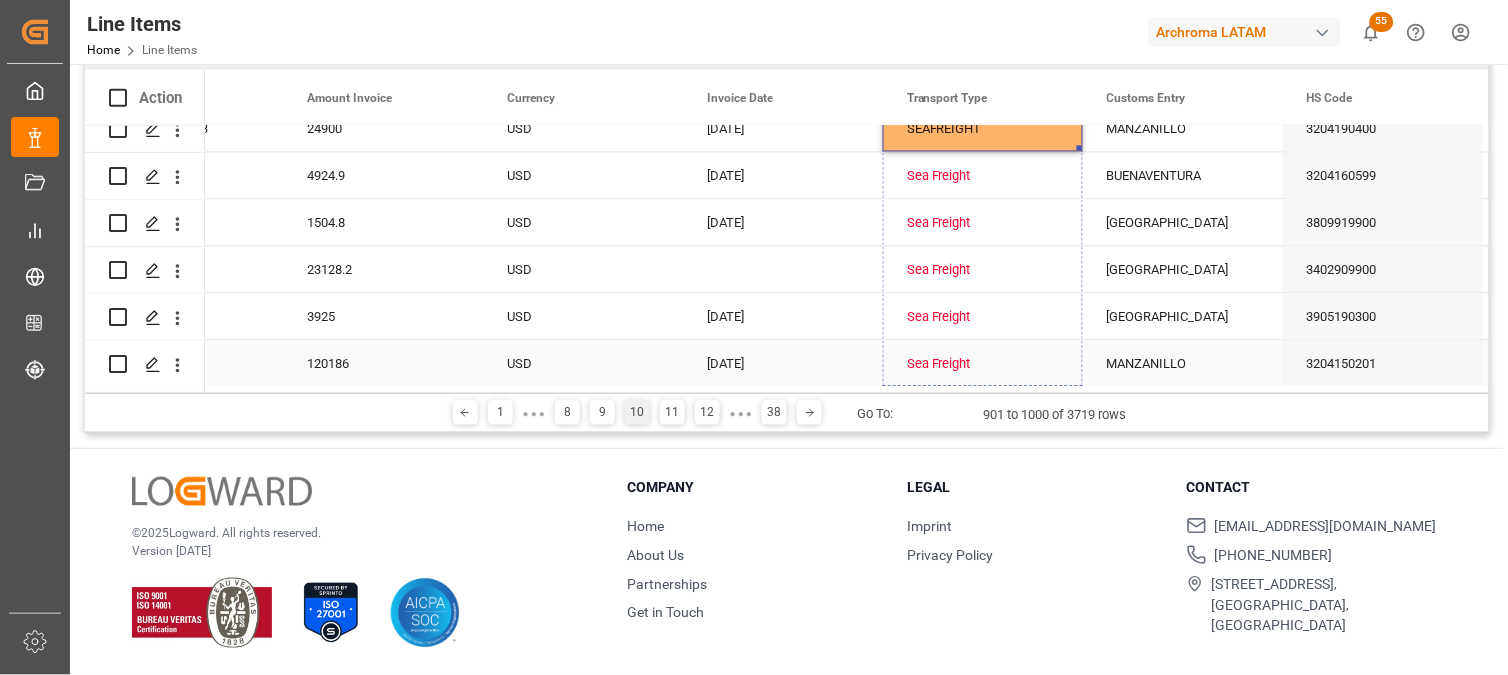 drag, startPoint x: 1081, startPoint y: 148, endPoint x: 1047, endPoint y: 342, distance: 196.95685 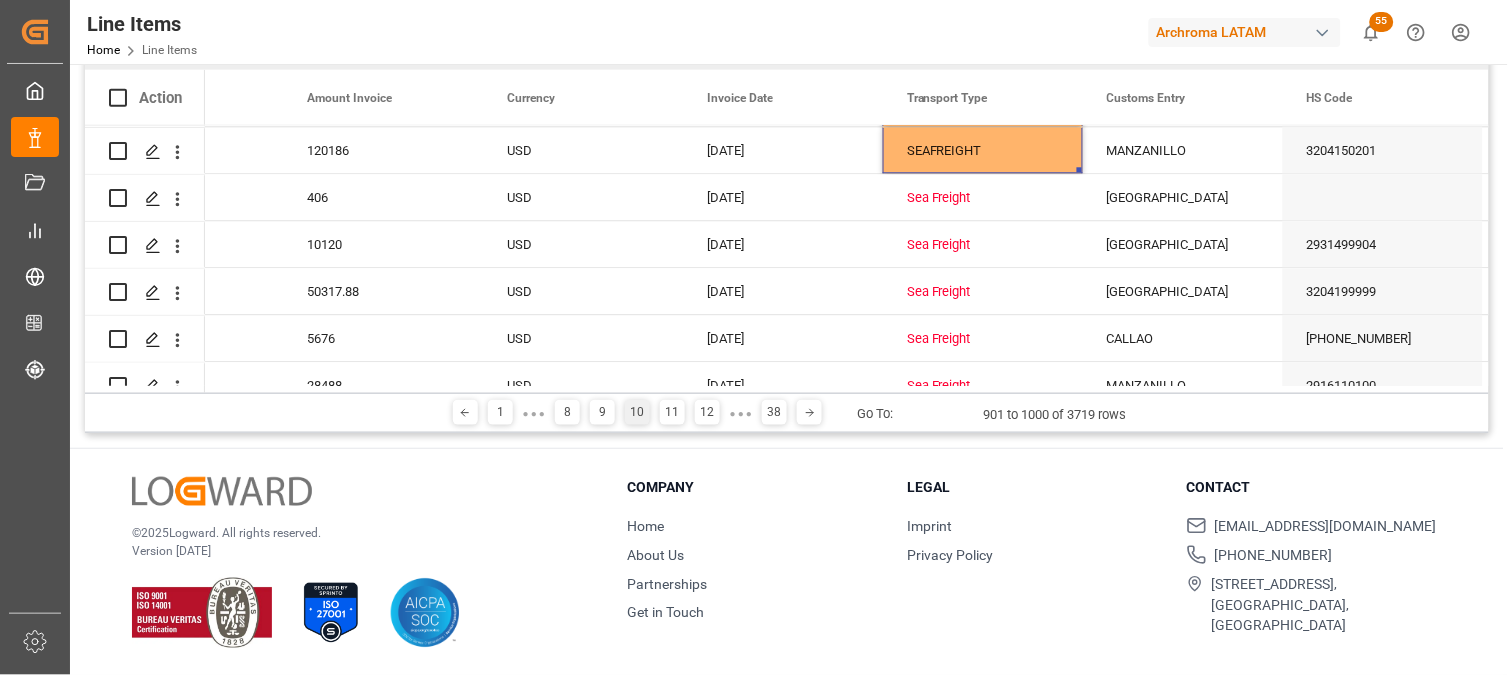 scroll, scrollTop: 1182, scrollLeft: 0, axis: vertical 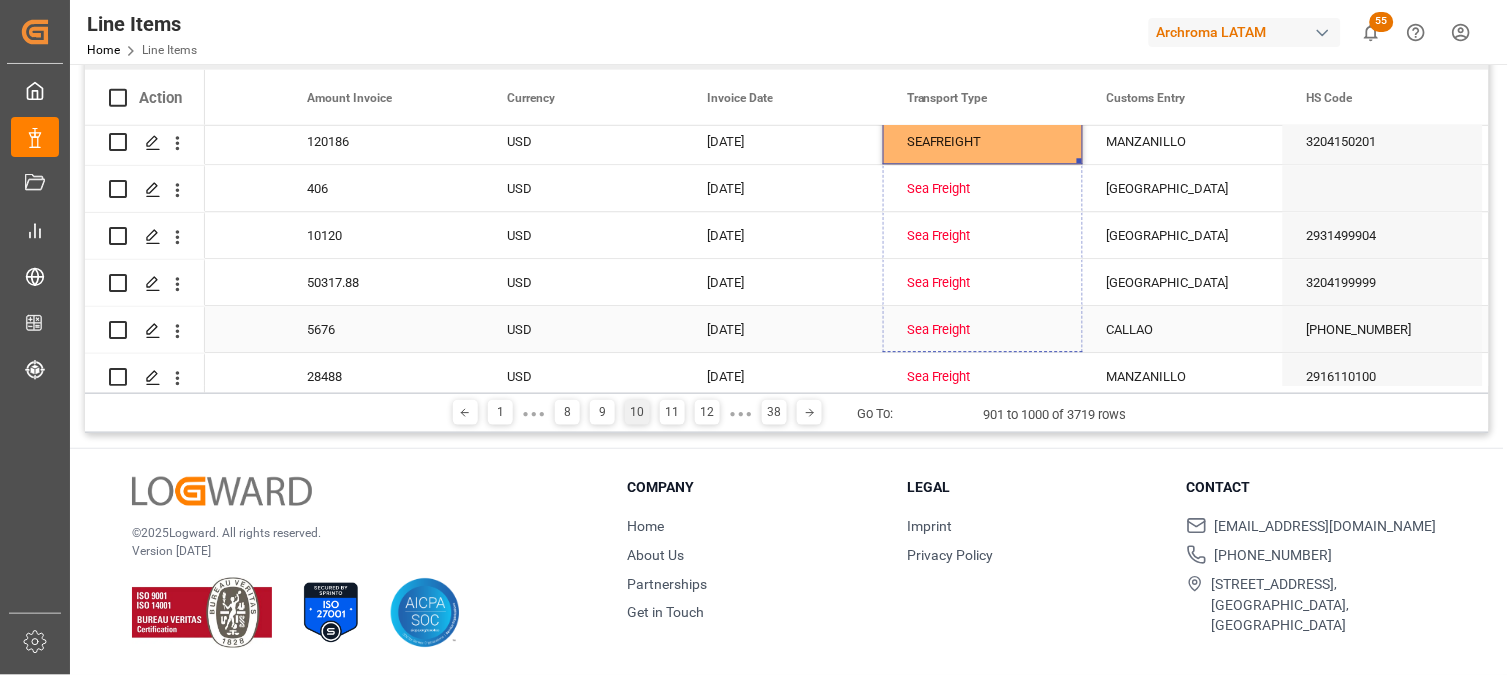 drag, startPoint x: 1080, startPoint y: 162, endPoint x: 1057, endPoint y: 341, distance: 180.4716 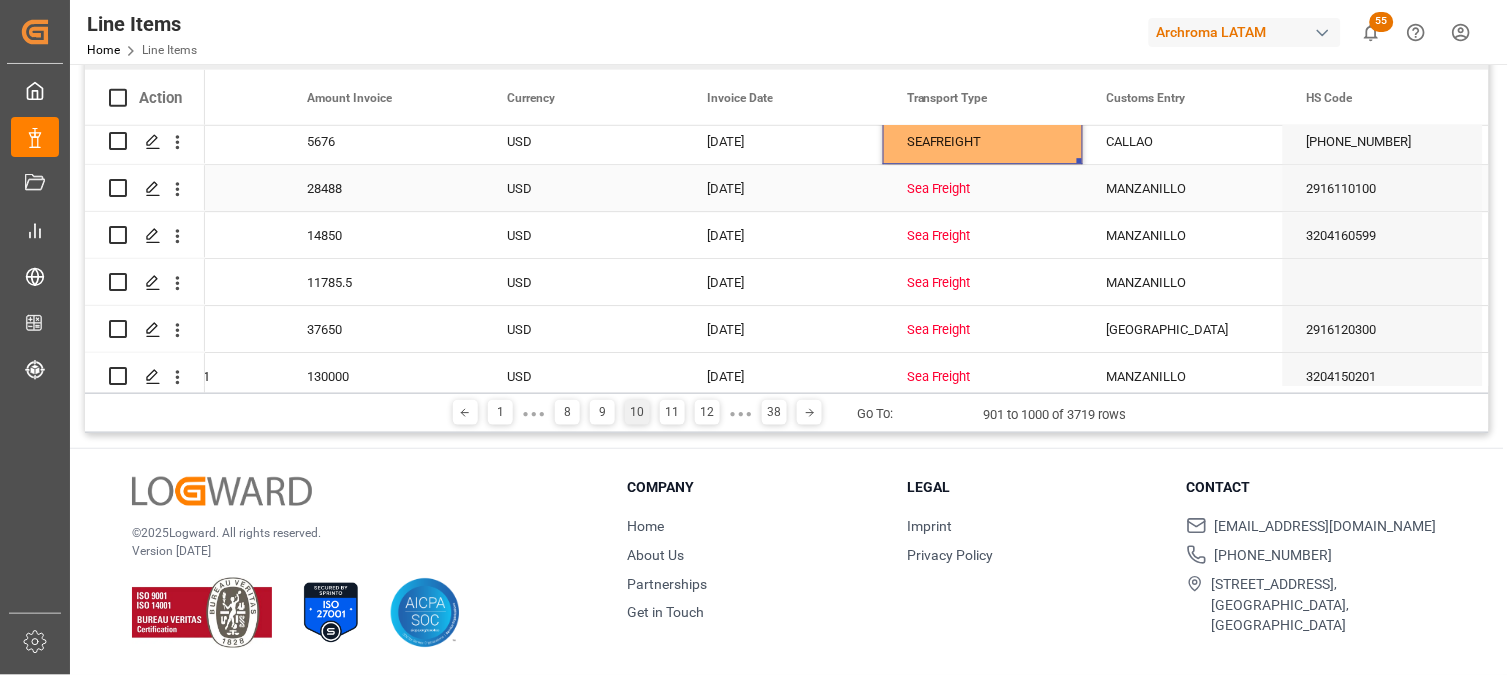 scroll, scrollTop: 1404, scrollLeft: 0, axis: vertical 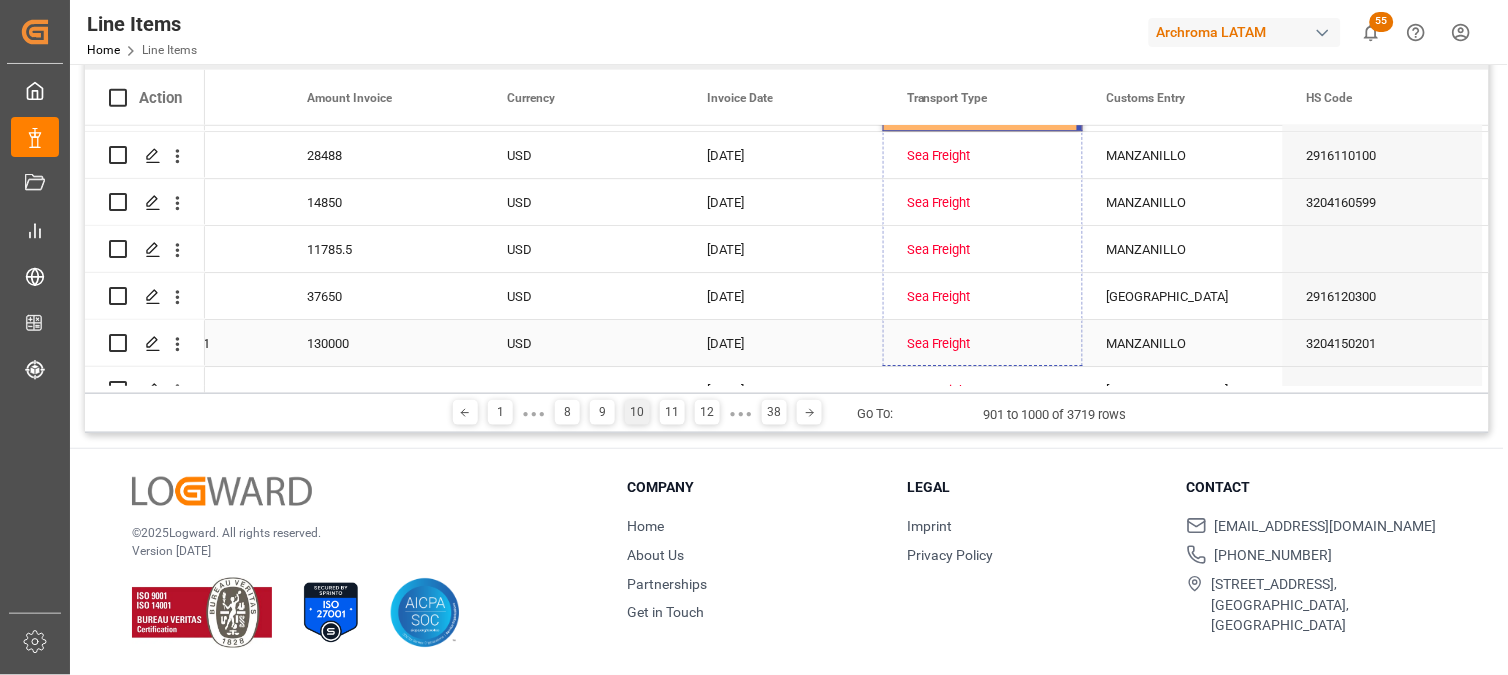 drag, startPoint x: 1080, startPoint y: 126, endPoint x: 1071, endPoint y: 334, distance: 208.19463 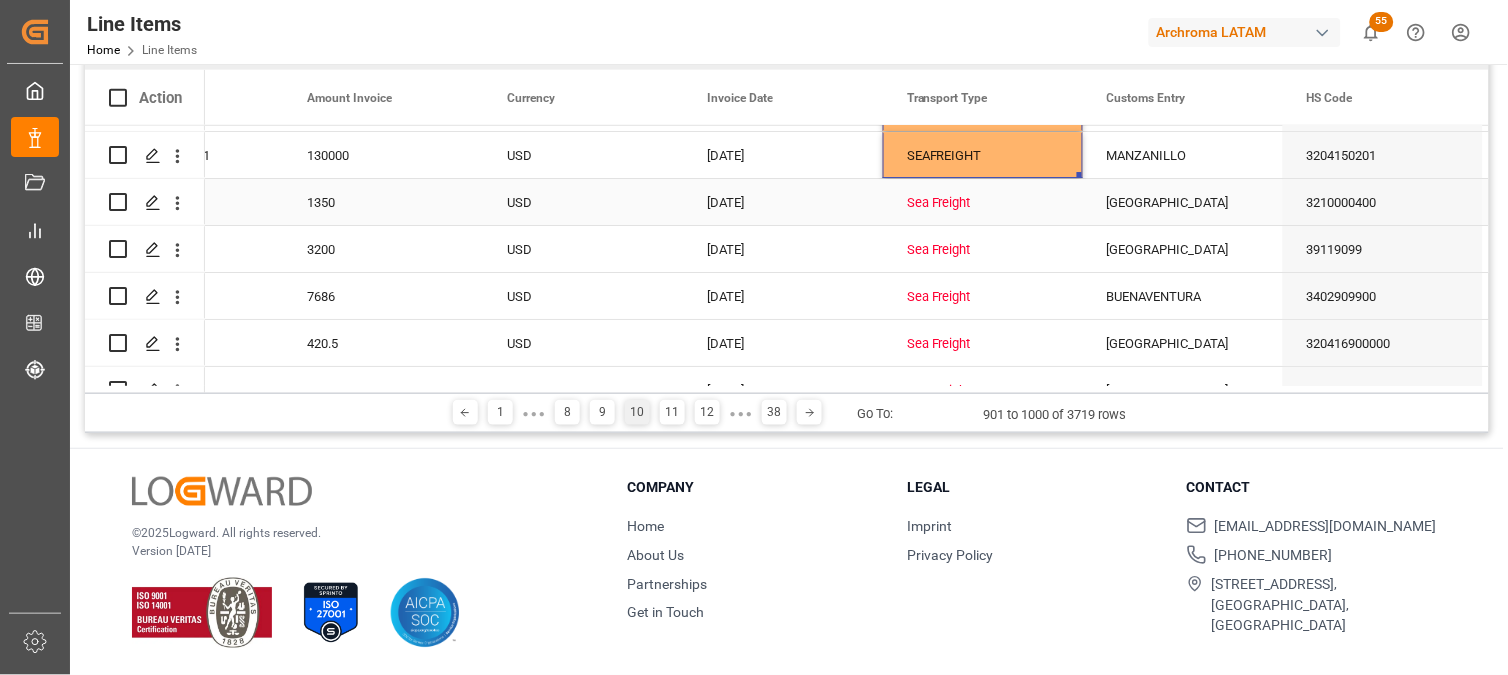 scroll, scrollTop: 1626, scrollLeft: 0, axis: vertical 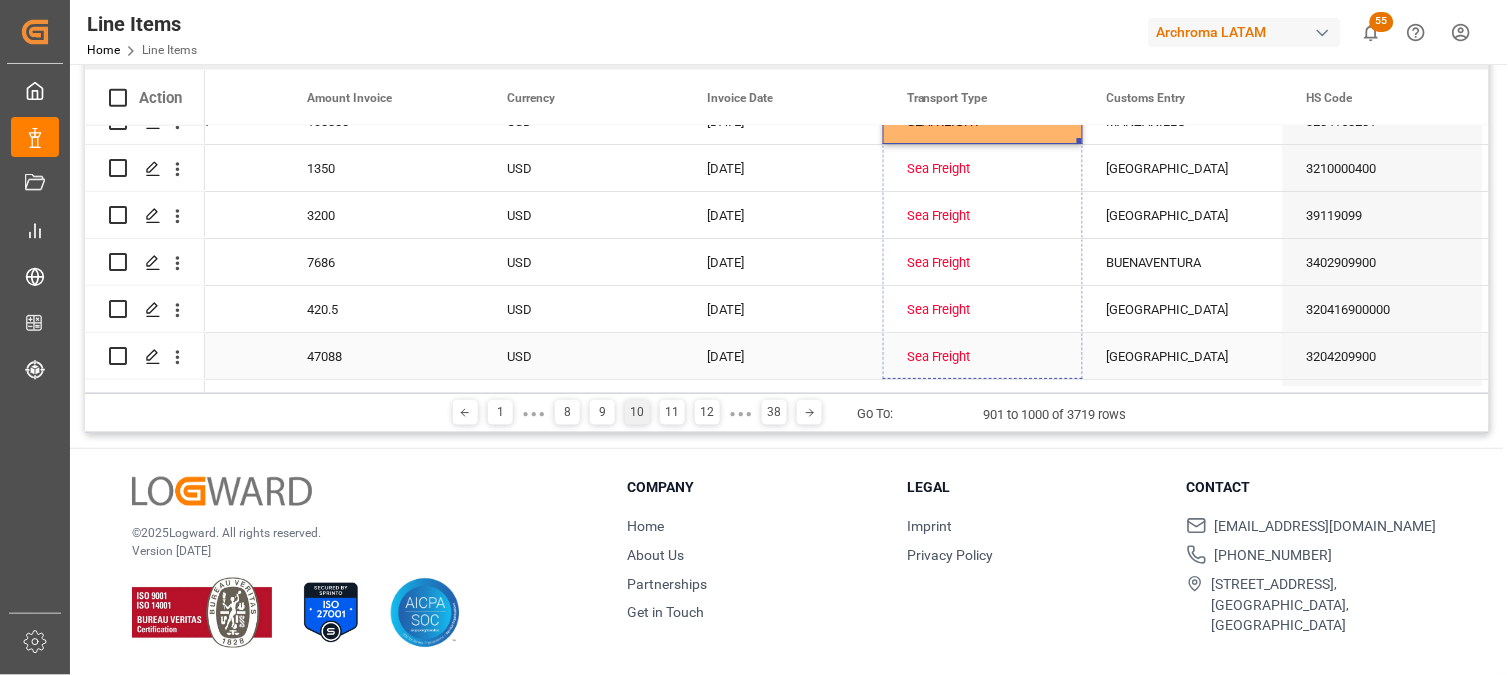 drag, startPoint x: 1080, startPoint y: 138, endPoint x: 1073, endPoint y: 337, distance: 199.12308 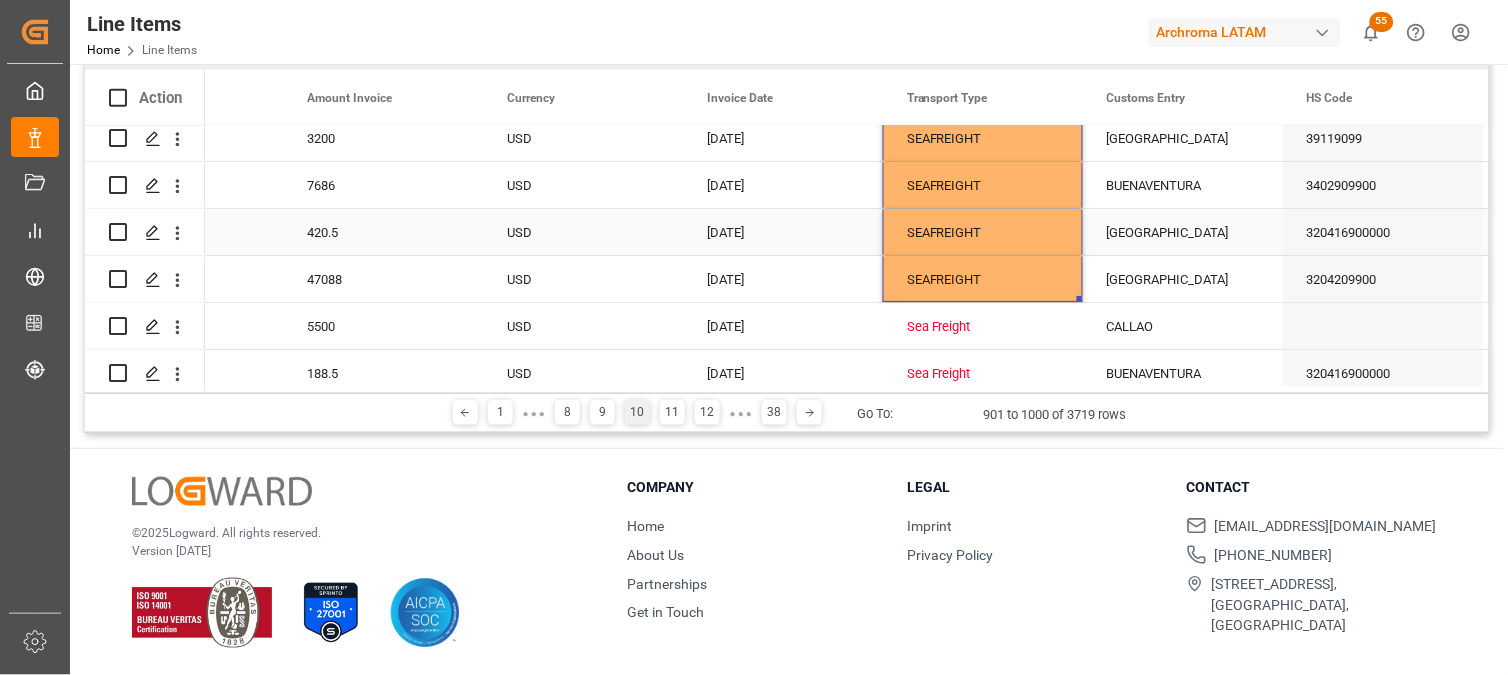 scroll, scrollTop: 1737, scrollLeft: 0, axis: vertical 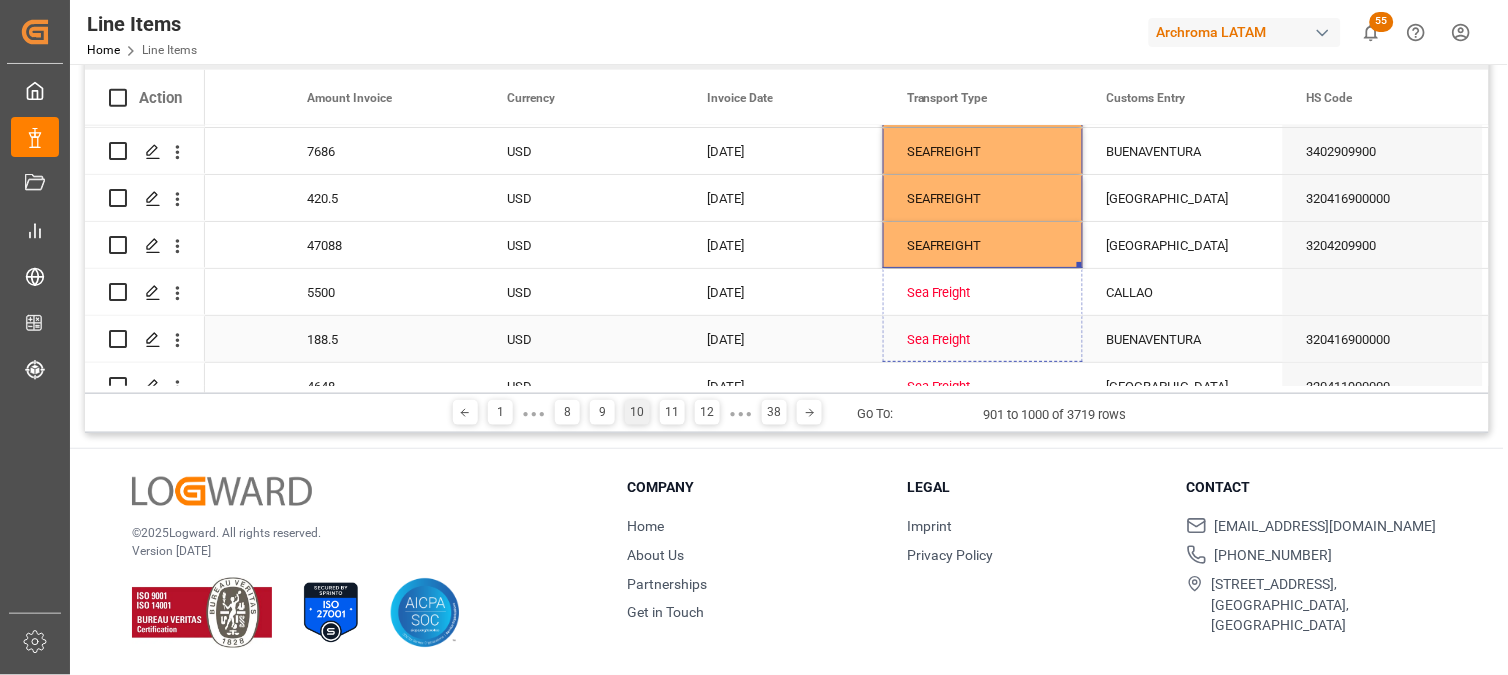drag, startPoint x: 1080, startPoint y: 263, endPoint x: 1076, endPoint y: 323, distance: 60.133186 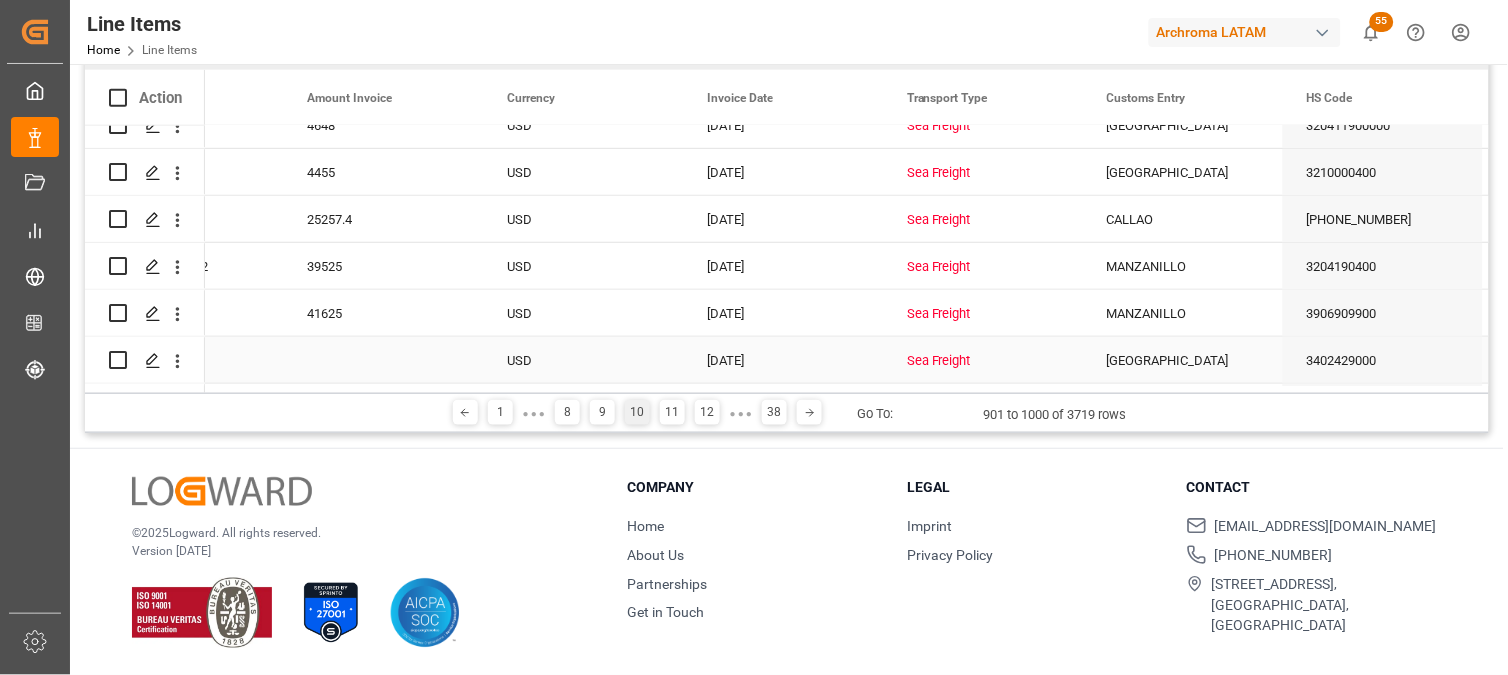 scroll, scrollTop: 1960, scrollLeft: 0, axis: vertical 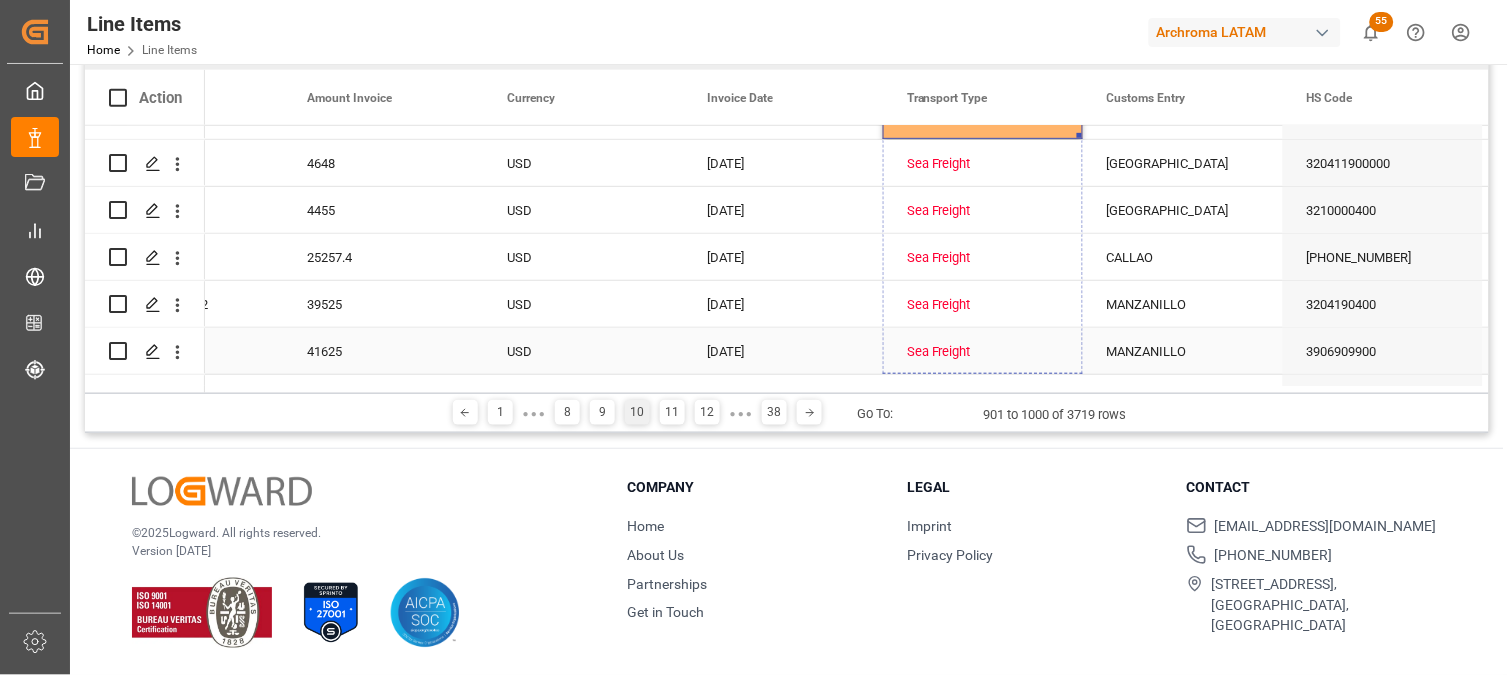 drag, startPoint x: 1081, startPoint y: 134, endPoint x: 1071, endPoint y: 354, distance: 220.22716 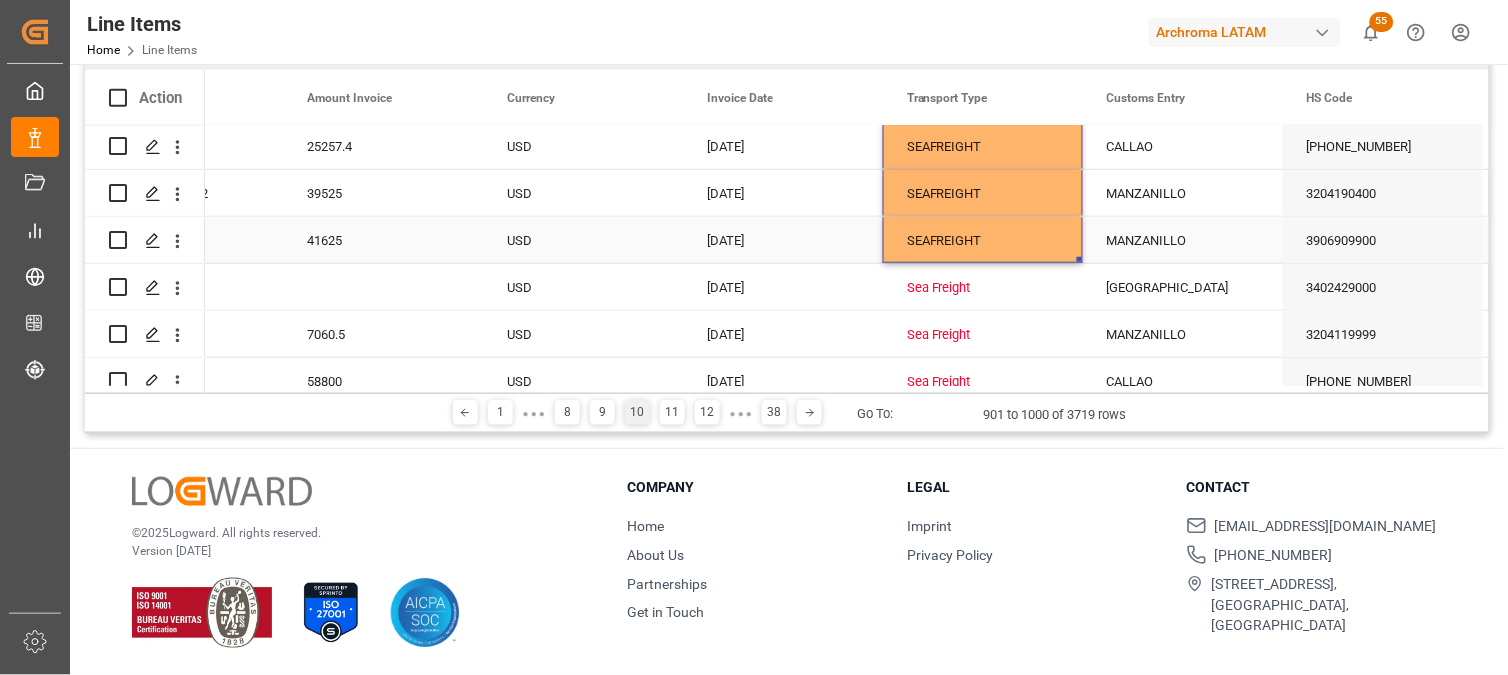 scroll, scrollTop: 2182, scrollLeft: 0, axis: vertical 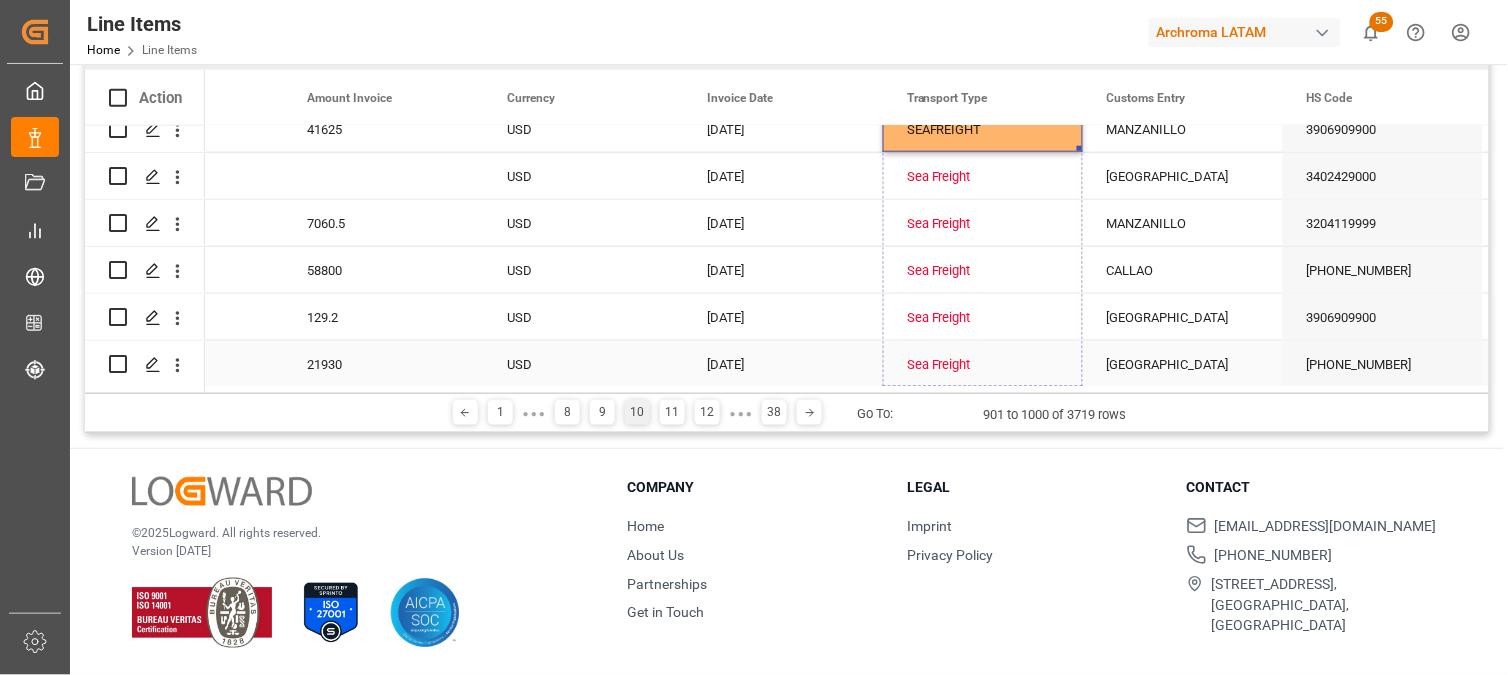 drag, startPoint x: 1078, startPoint y: 147, endPoint x: 1060, endPoint y: 353, distance: 206.78491 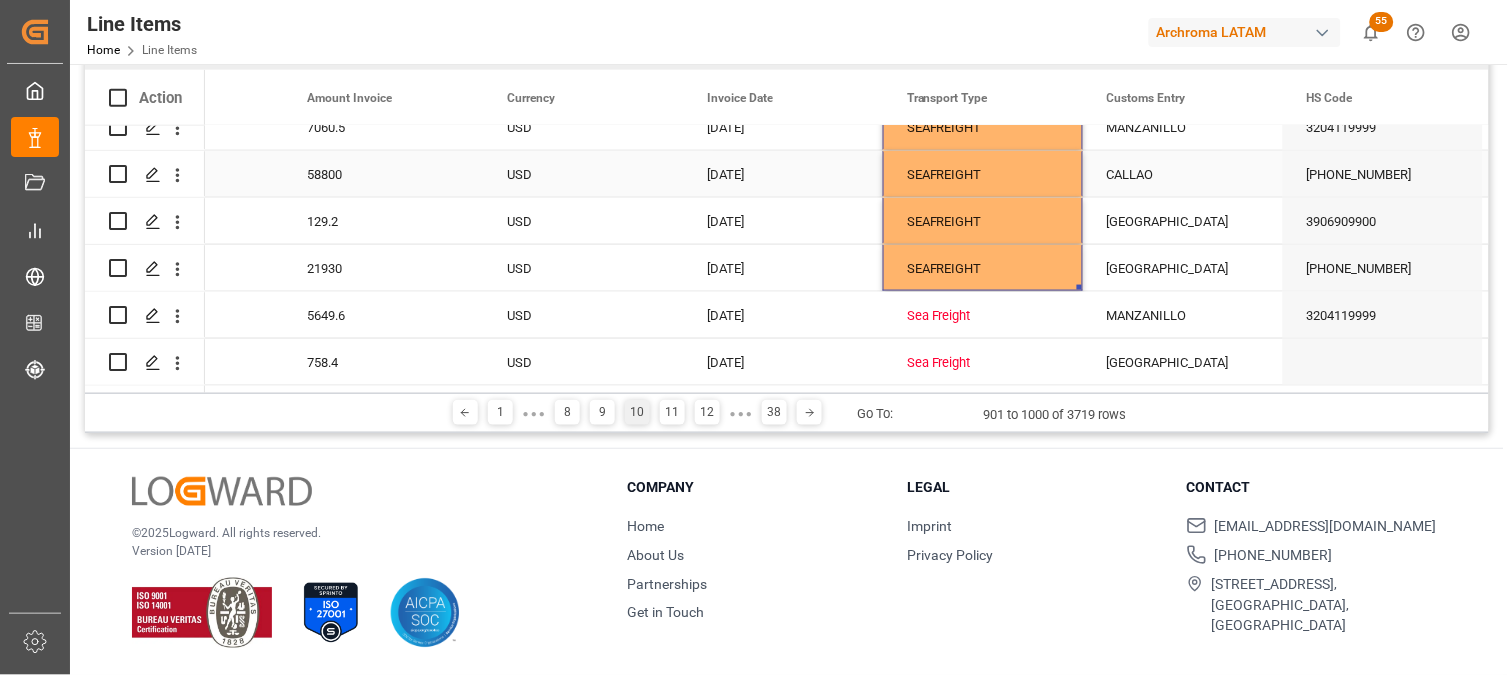 scroll, scrollTop: 2404, scrollLeft: 0, axis: vertical 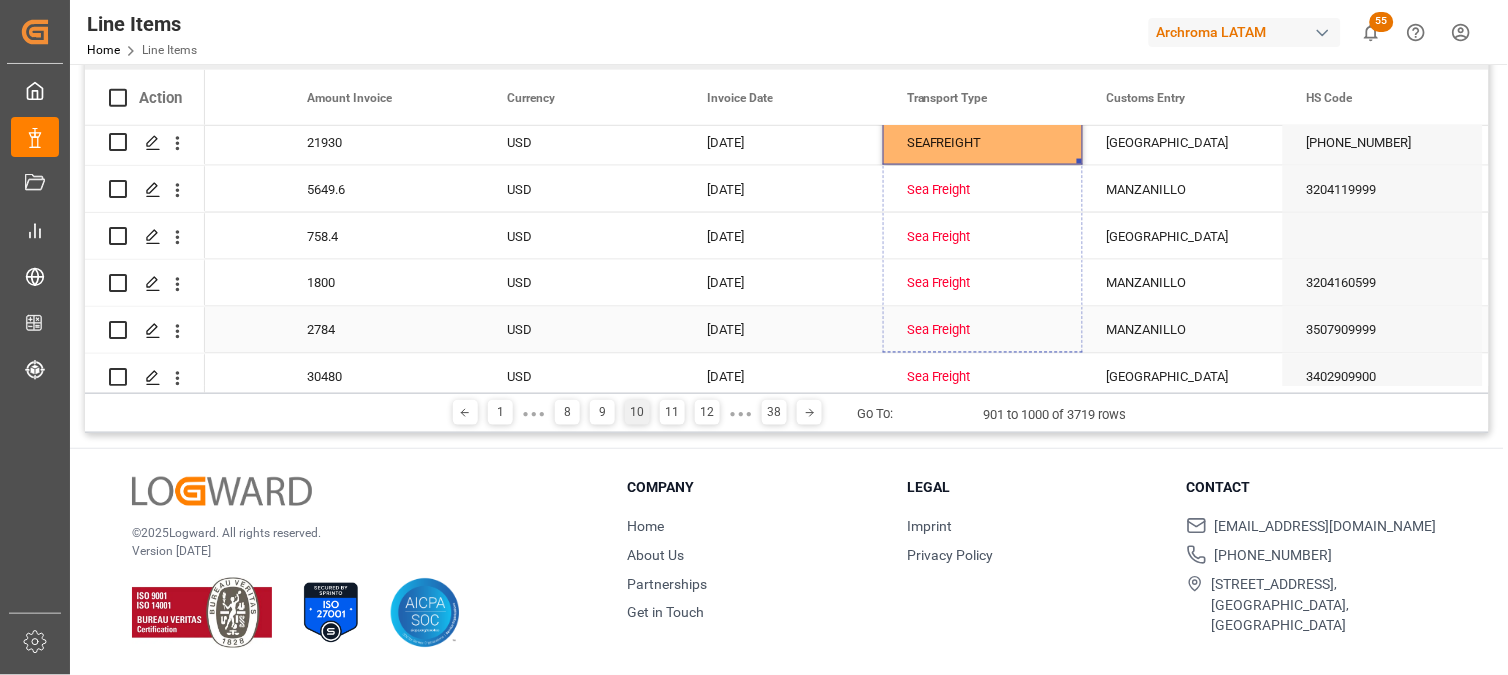 drag, startPoint x: 1080, startPoint y: 160, endPoint x: 1047, endPoint y: 350, distance: 192.8445 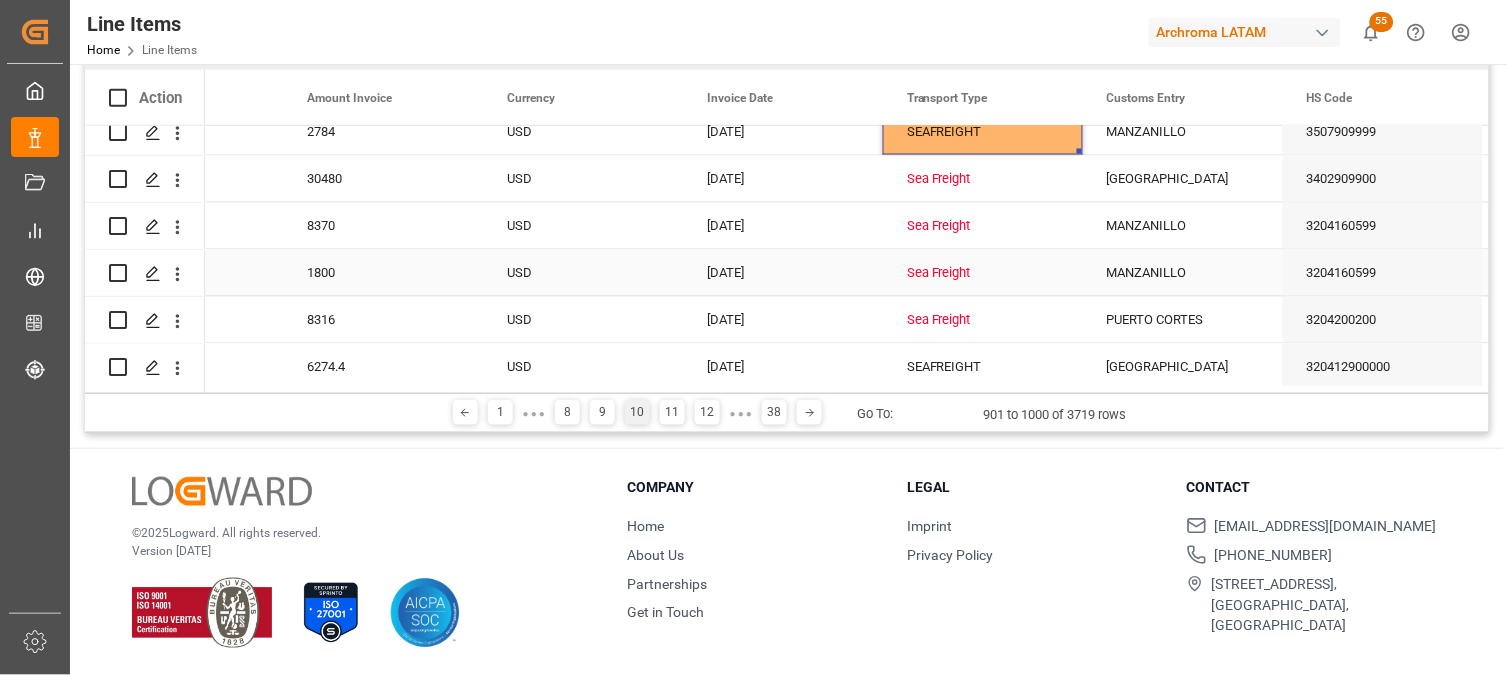 scroll, scrollTop: 2626, scrollLeft: 0, axis: vertical 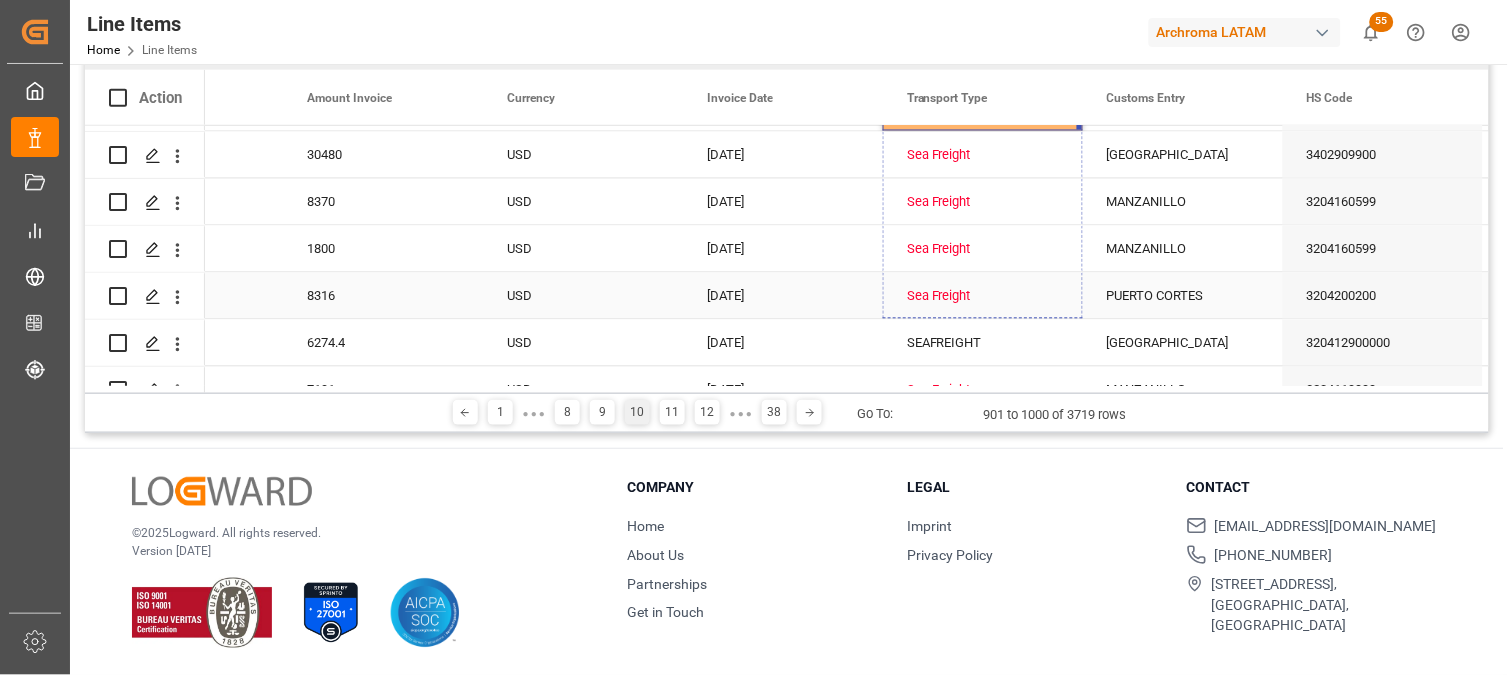 drag, startPoint x: 1080, startPoint y: 125, endPoint x: 1068, endPoint y: 274, distance: 149.48244 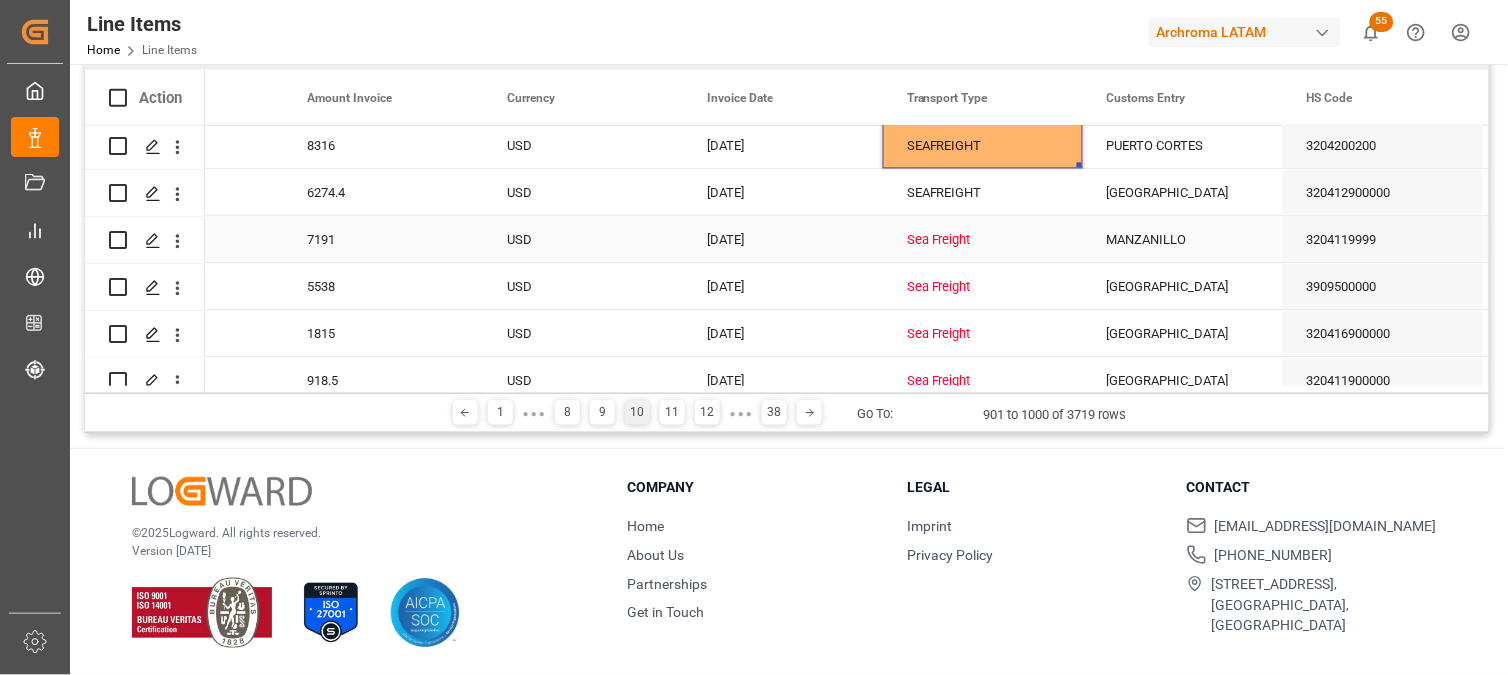 scroll, scrollTop: 2737, scrollLeft: 0, axis: vertical 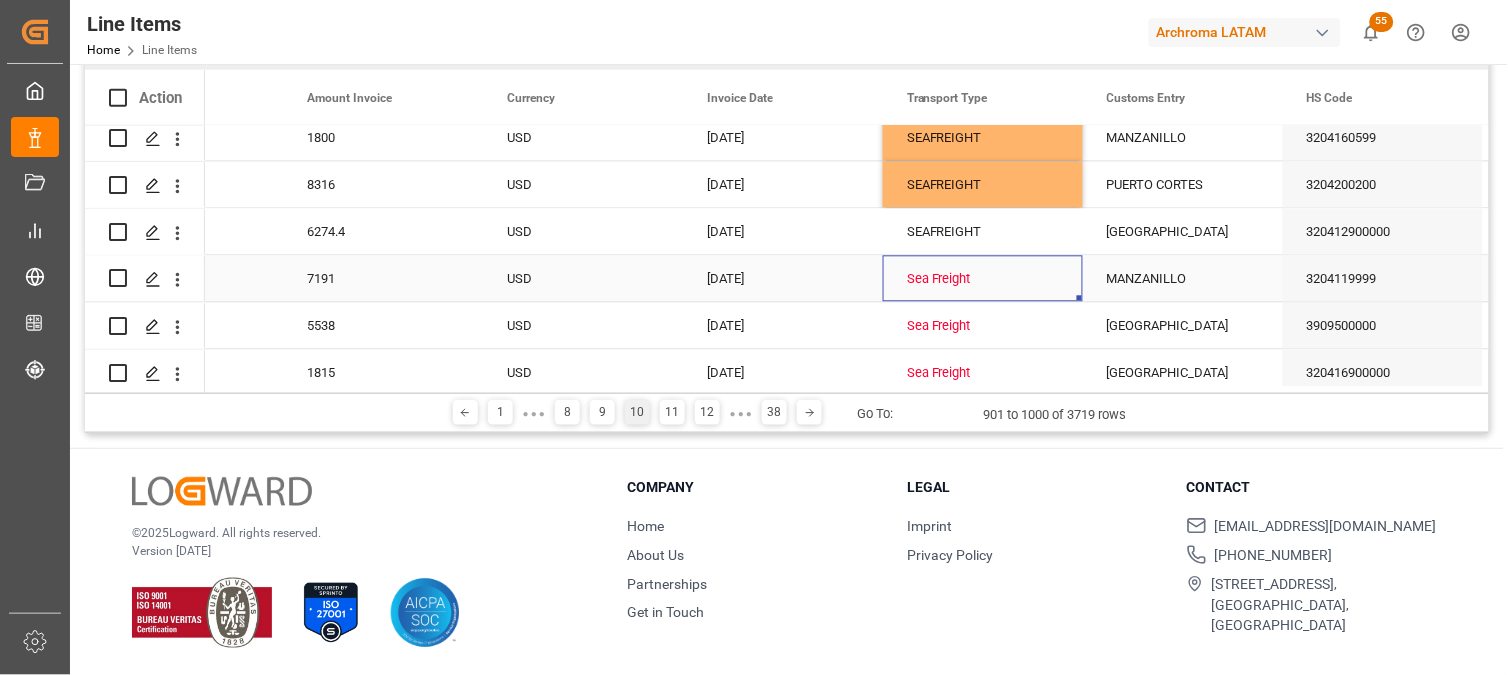 click on "Sea Freight" at bounding box center [983, 280] 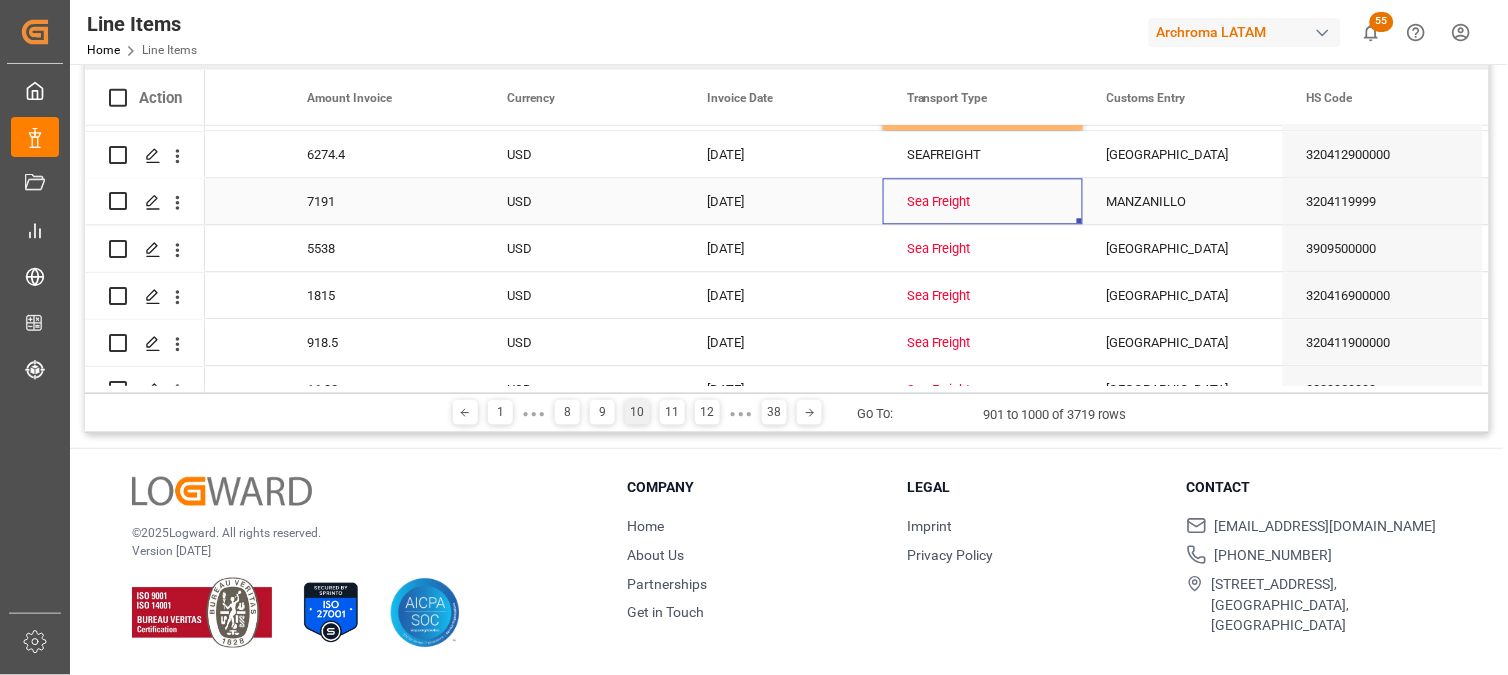 scroll, scrollTop: 2848, scrollLeft: 0, axis: vertical 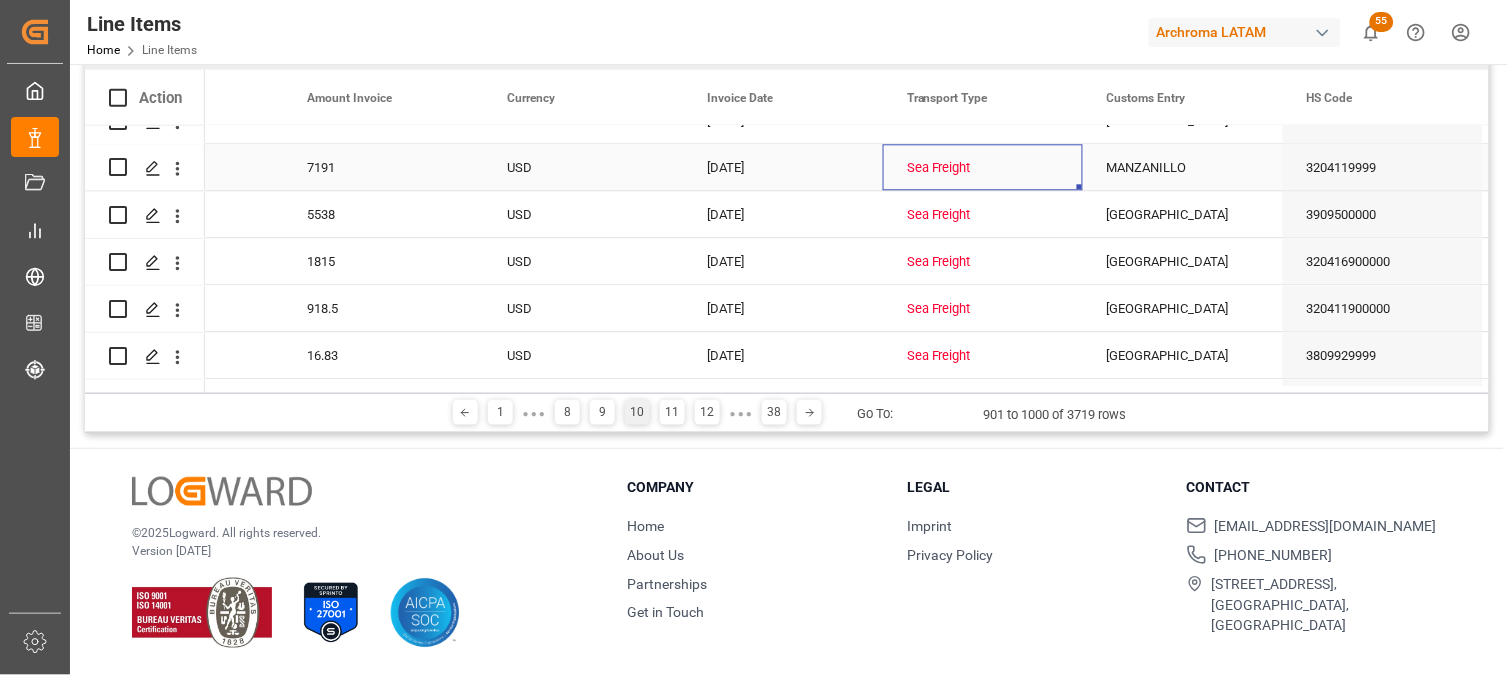 click on "Sea Freight" at bounding box center (983, 169) 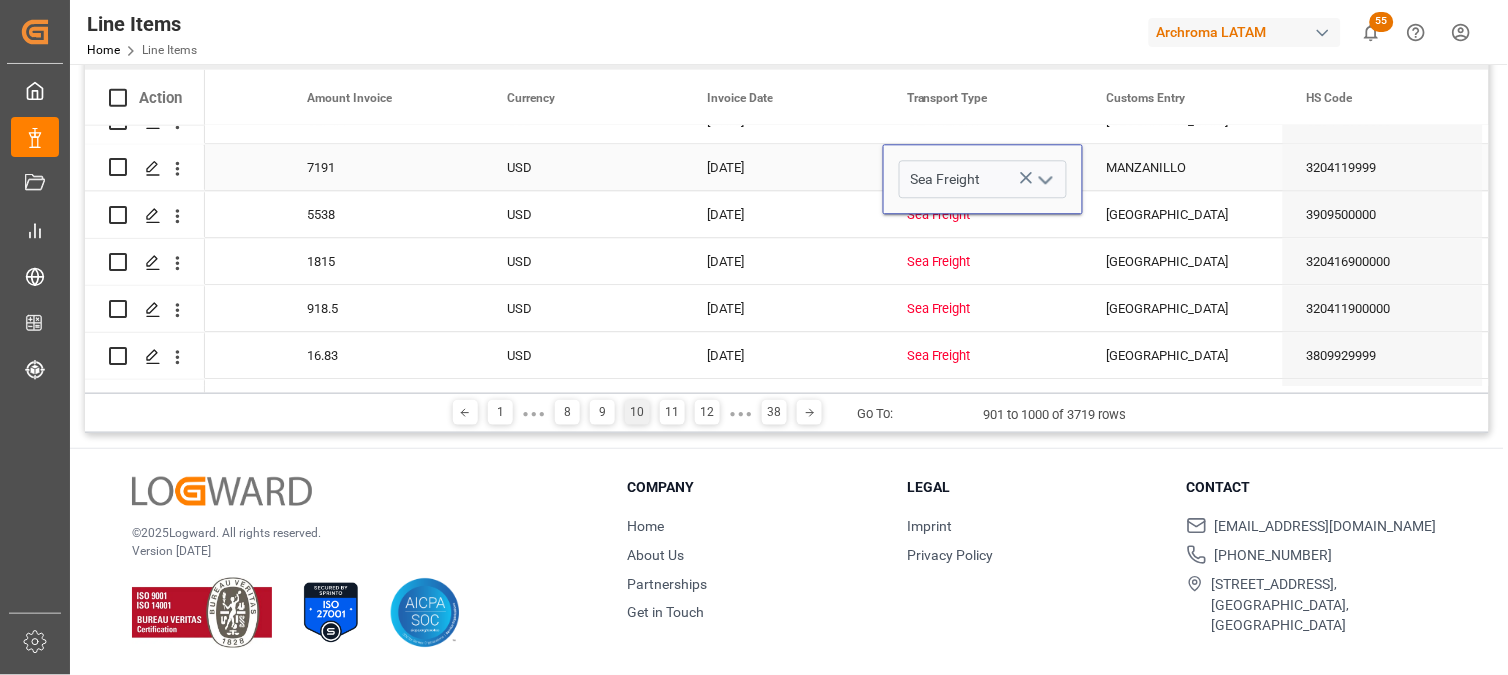 click at bounding box center (1045, 180) 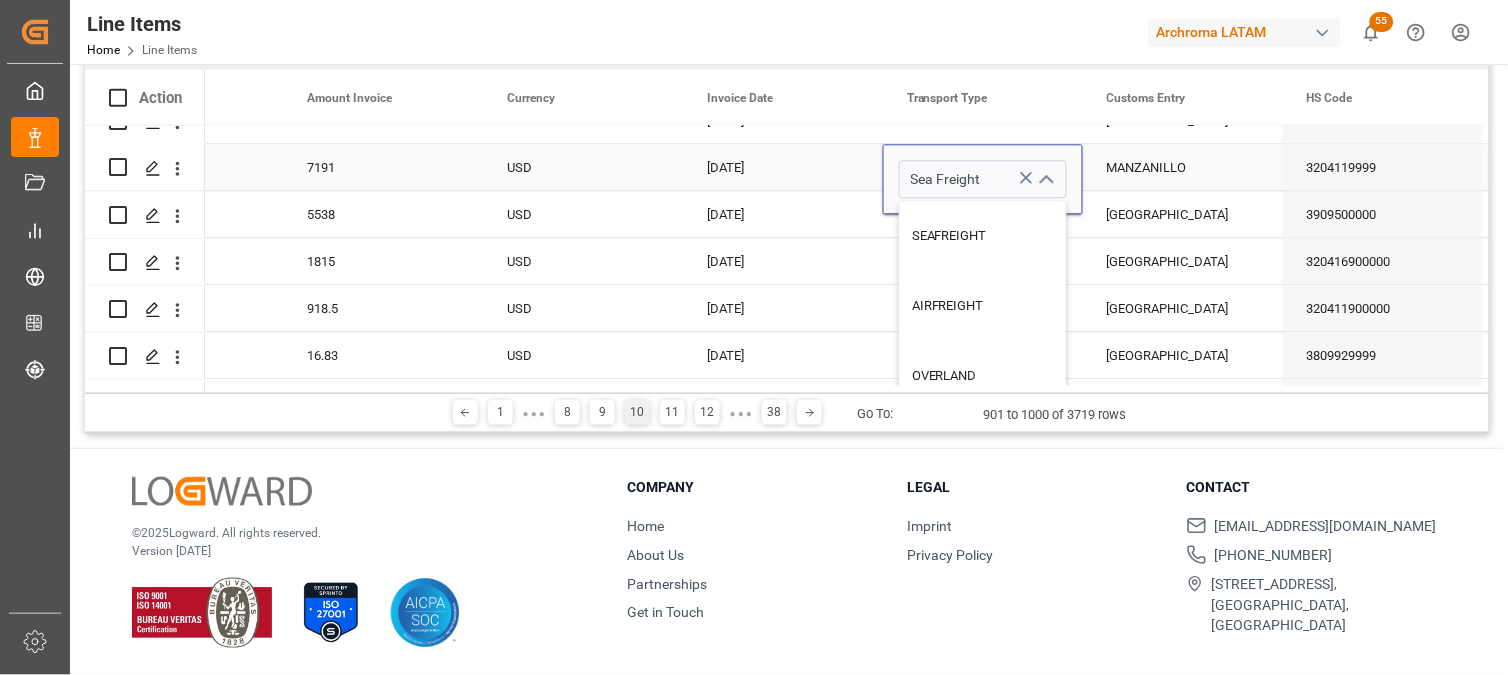 click 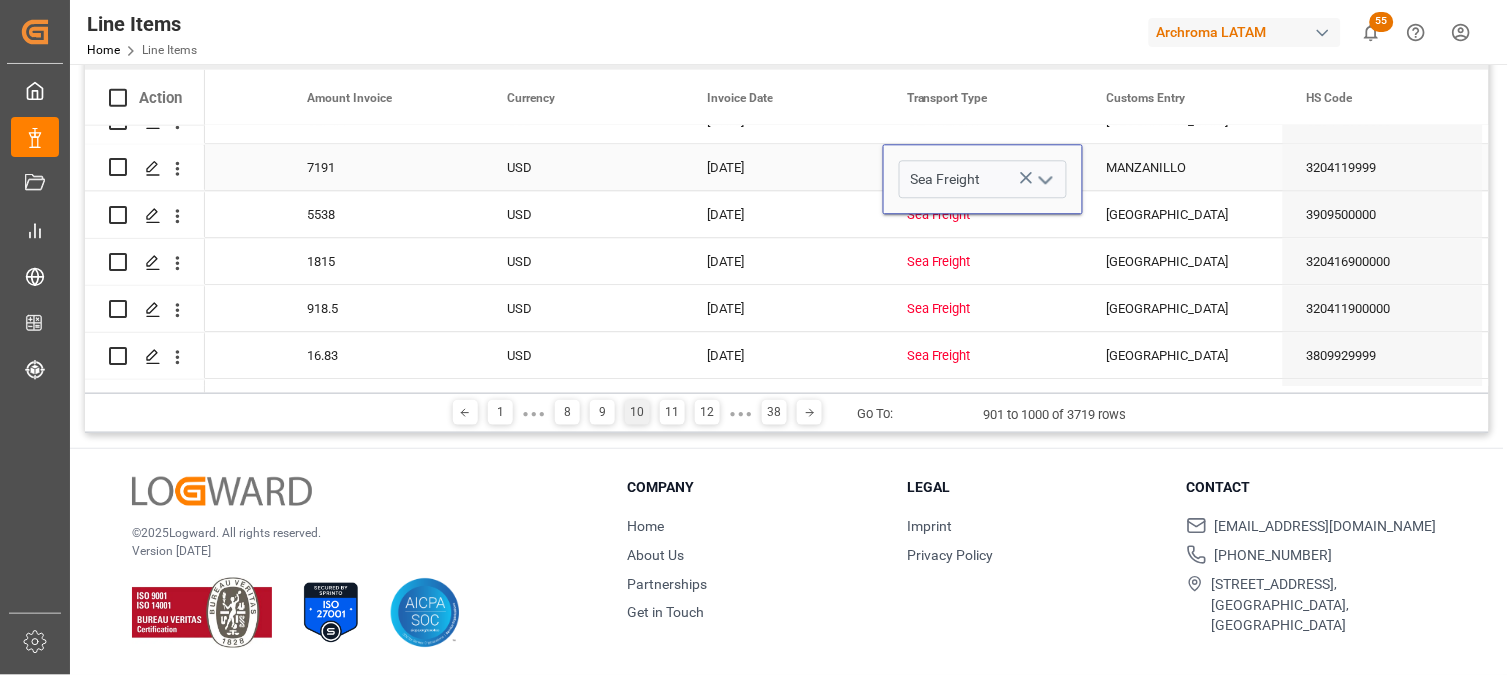 drag, startPoint x: 1048, startPoint y: 177, endPoint x: 1040, endPoint y: 184, distance: 10.630146 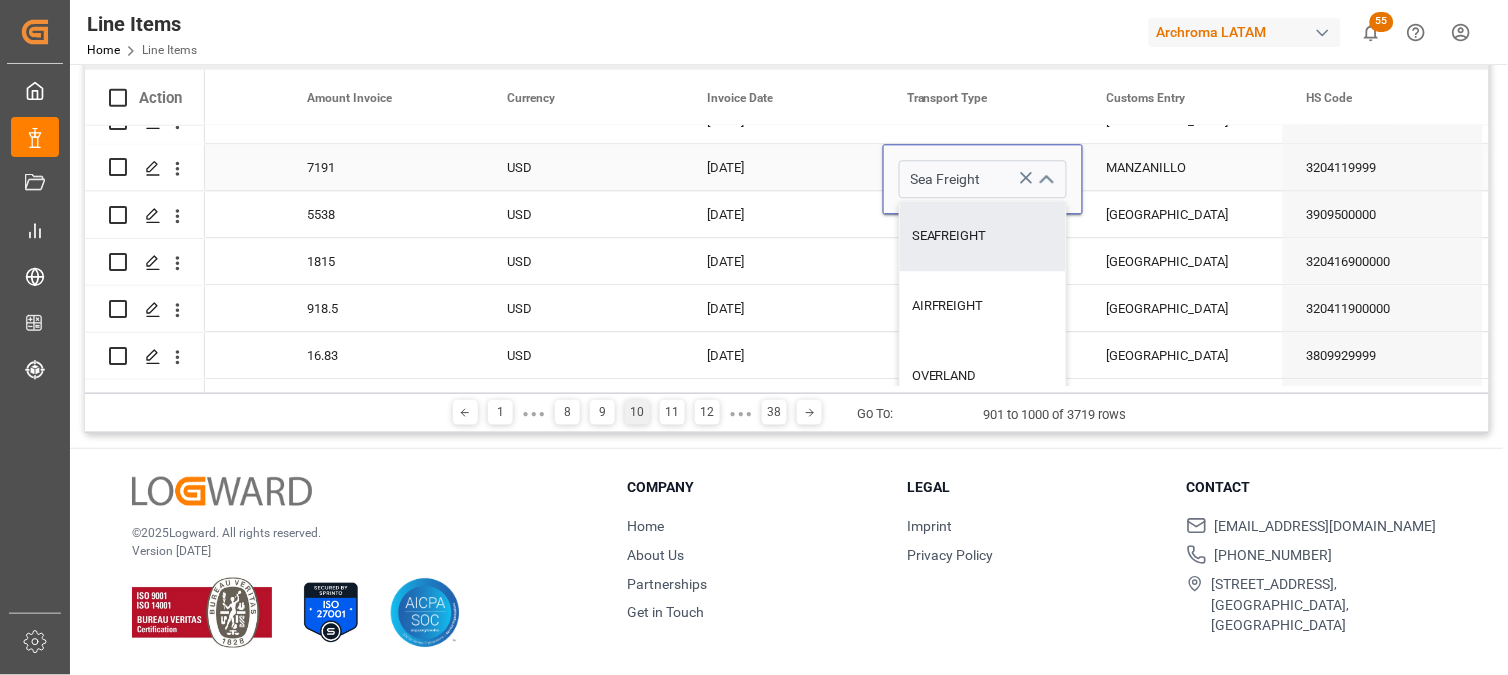 click on "SEAFREIGHT" at bounding box center (983, 237) 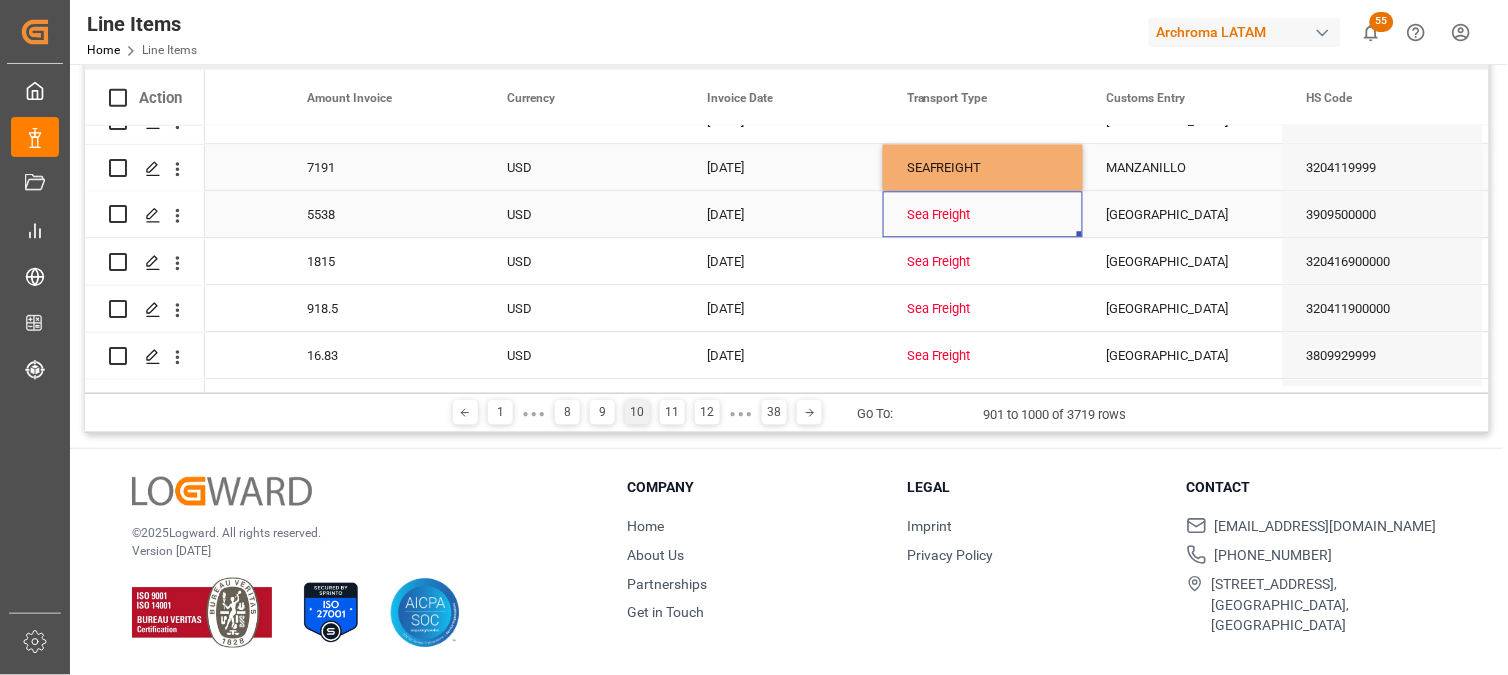 click on "Sea Freight" at bounding box center [983, 216] 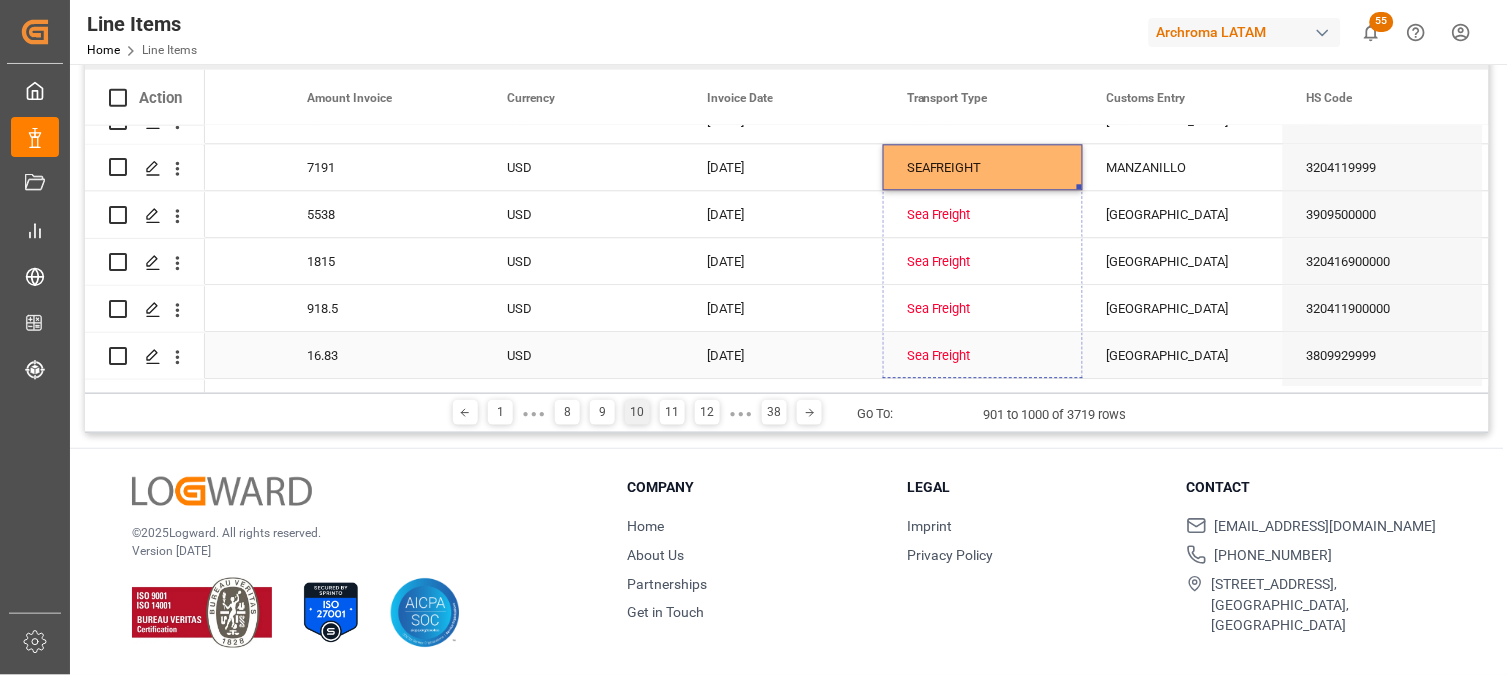 drag, startPoint x: 1077, startPoint y: 186, endPoint x: 1085, endPoint y: 342, distance: 156.20499 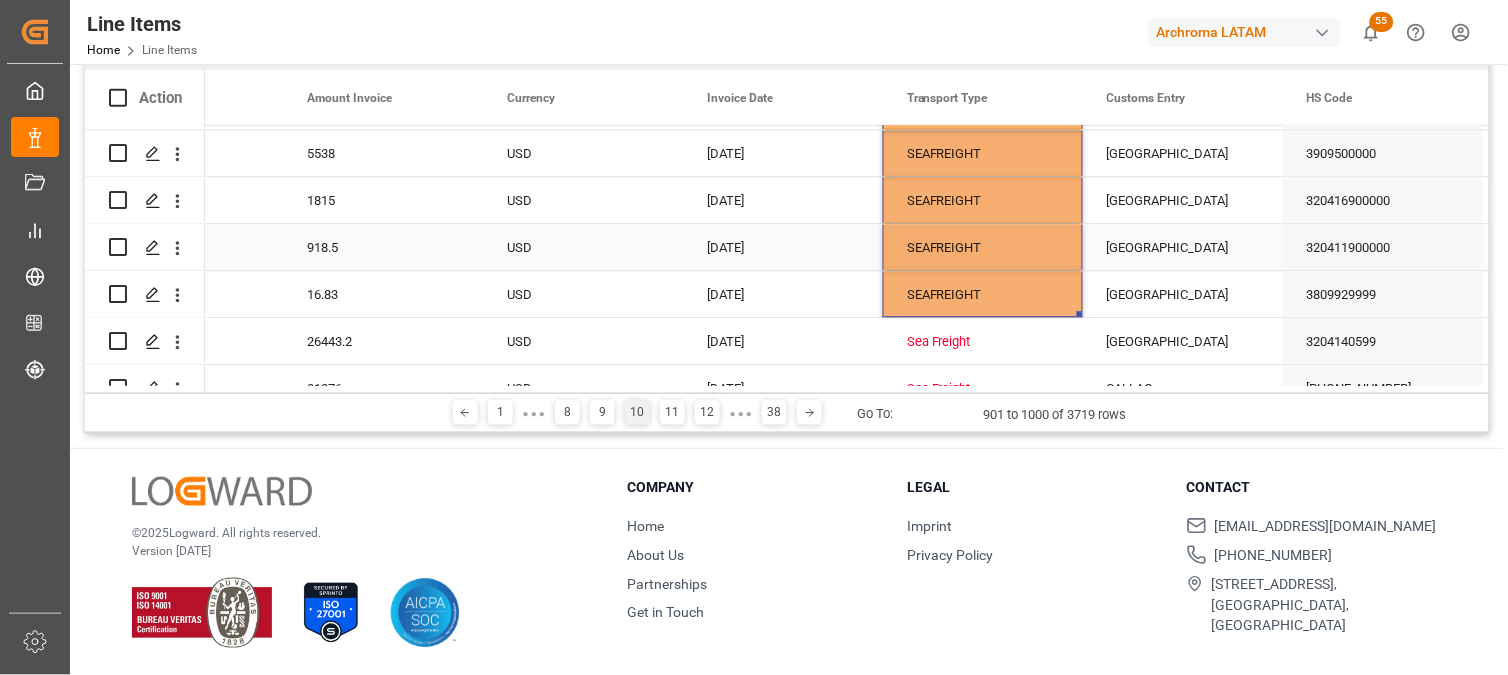 scroll, scrollTop: 2960, scrollLeft: 0, axis: vertical 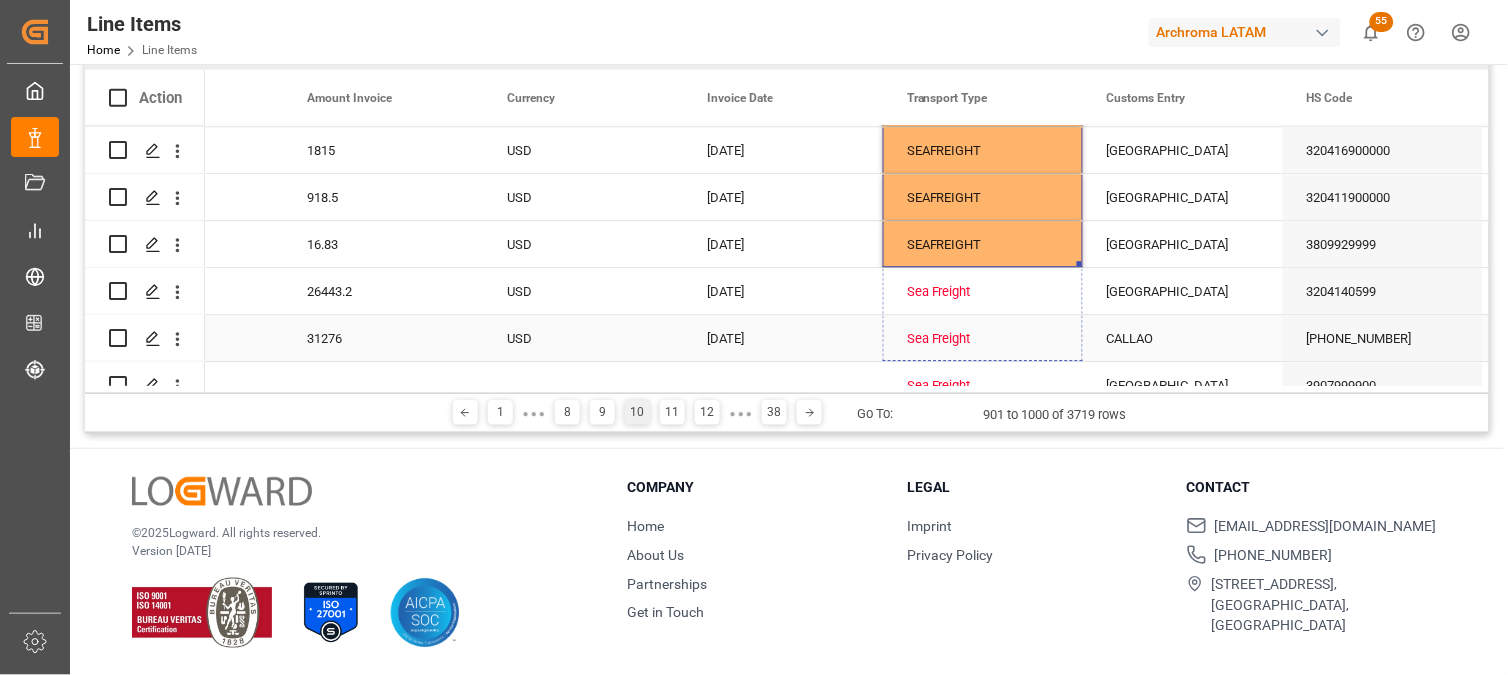 drag, startPoint x: 1078, startPoint y: 263, endPoint x: 1081, endPoint y: 332, distance: 69.065186 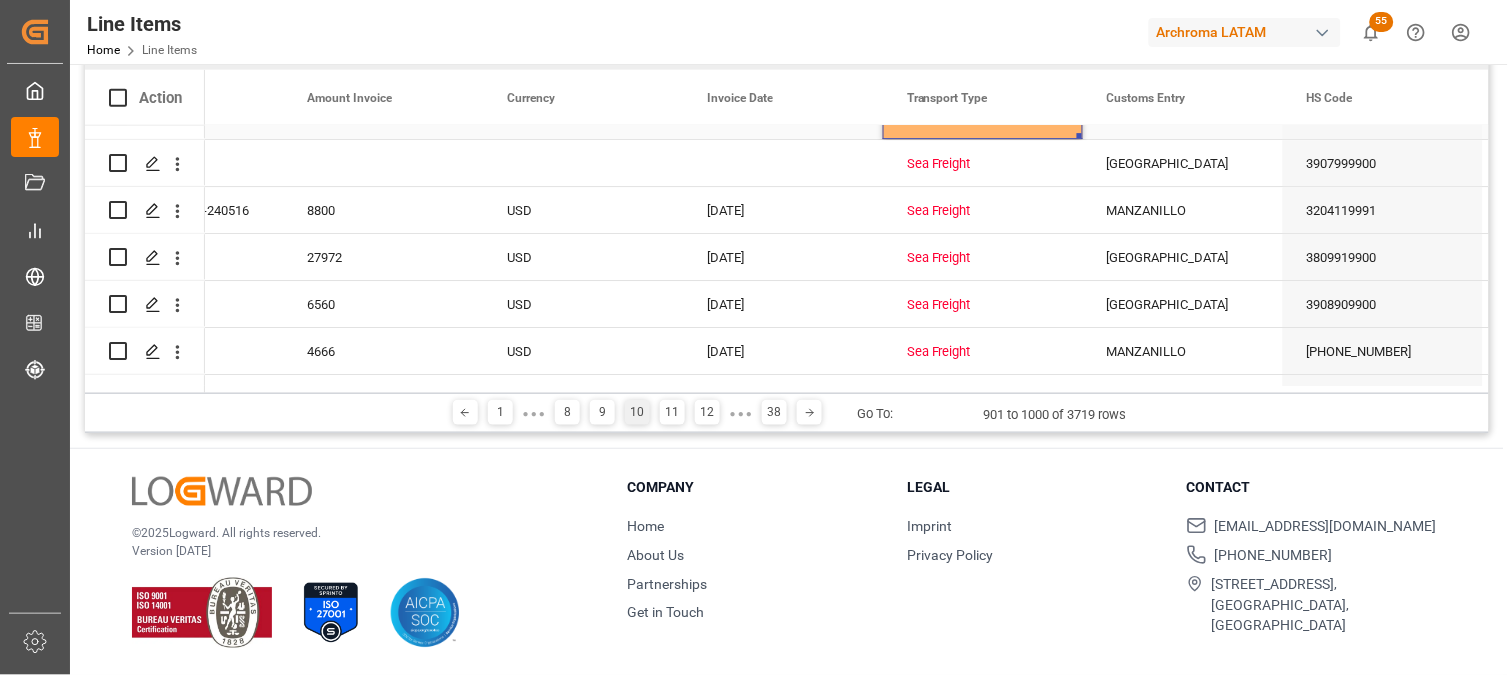 scroll, scrollTop: 3142, scrollLeft: 0, axis: vertical 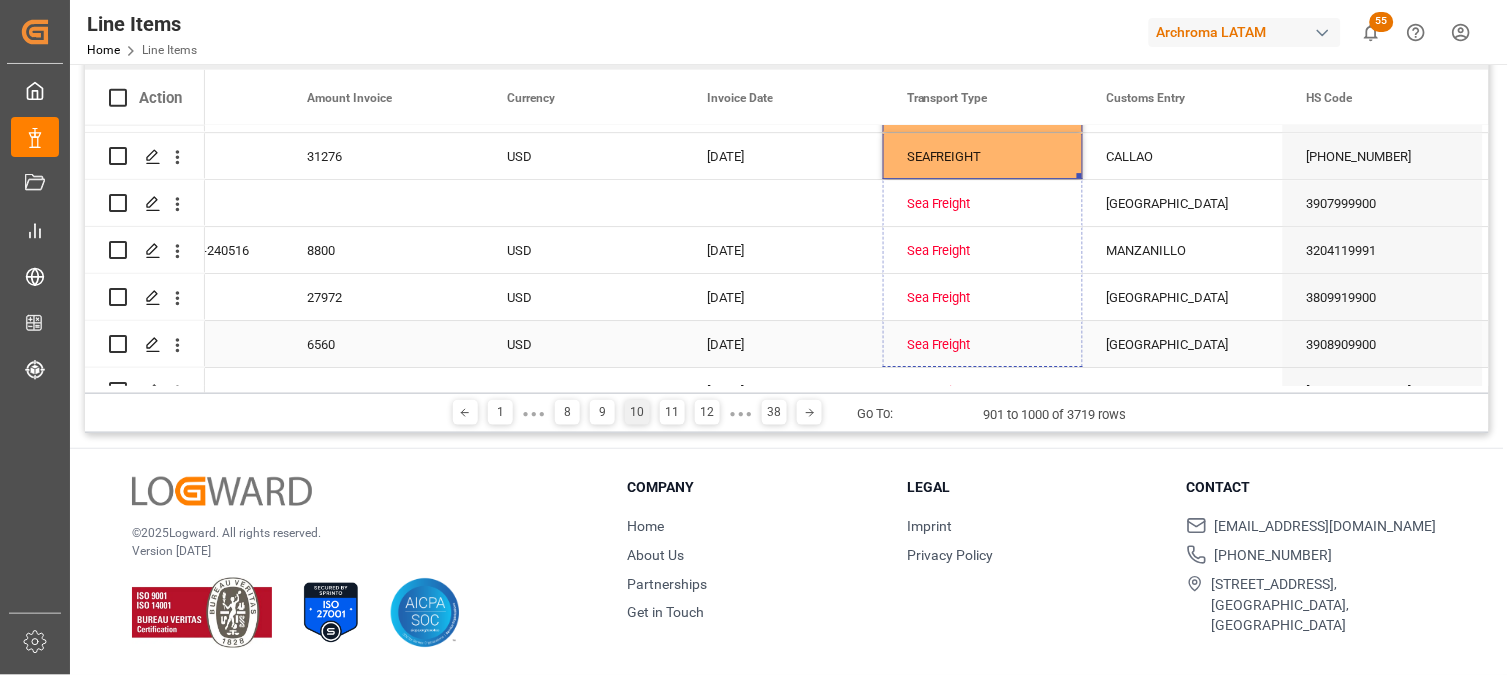 drag, startPoint x: 1076, startPoint y: 134, endPoint x: 1085, endPoint y: 331, distance: 197.20547 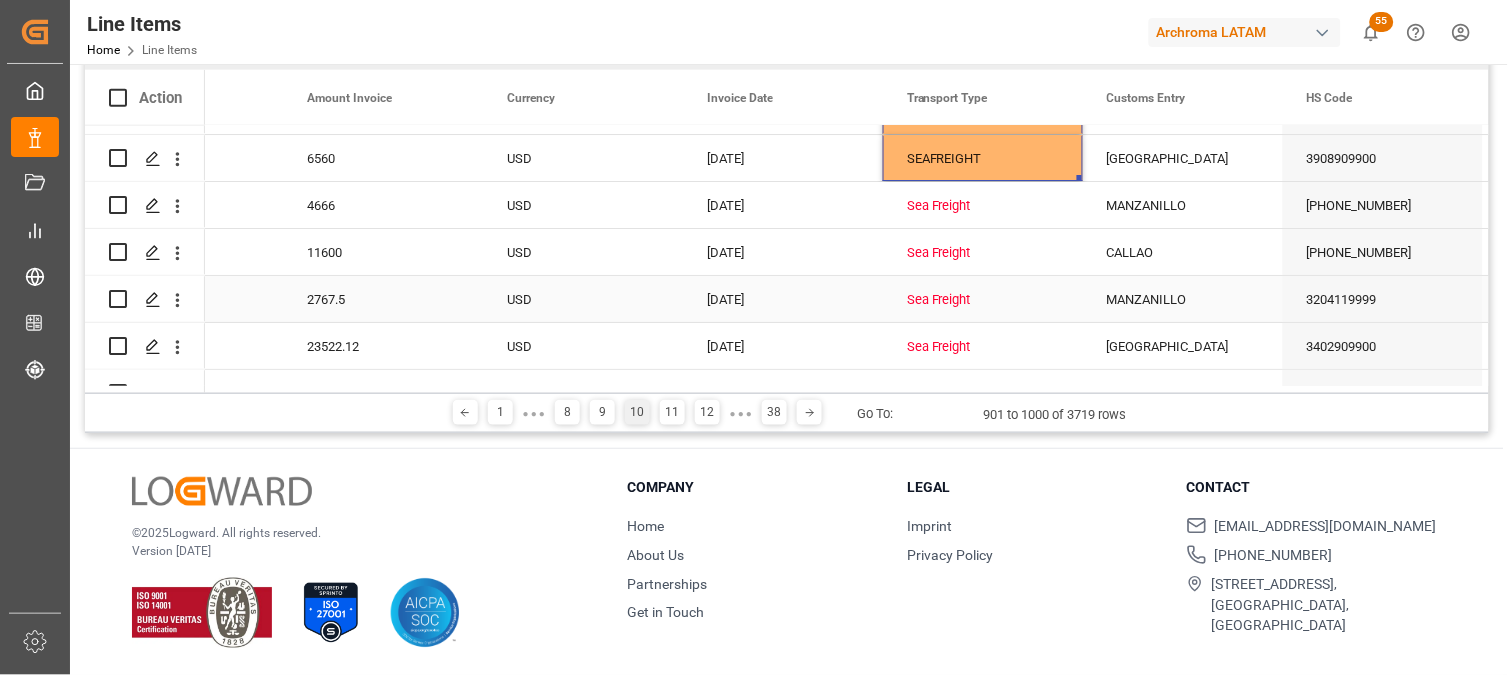 scroll, scrollTop: 3364, scrollLeft: 0, axis: vertical 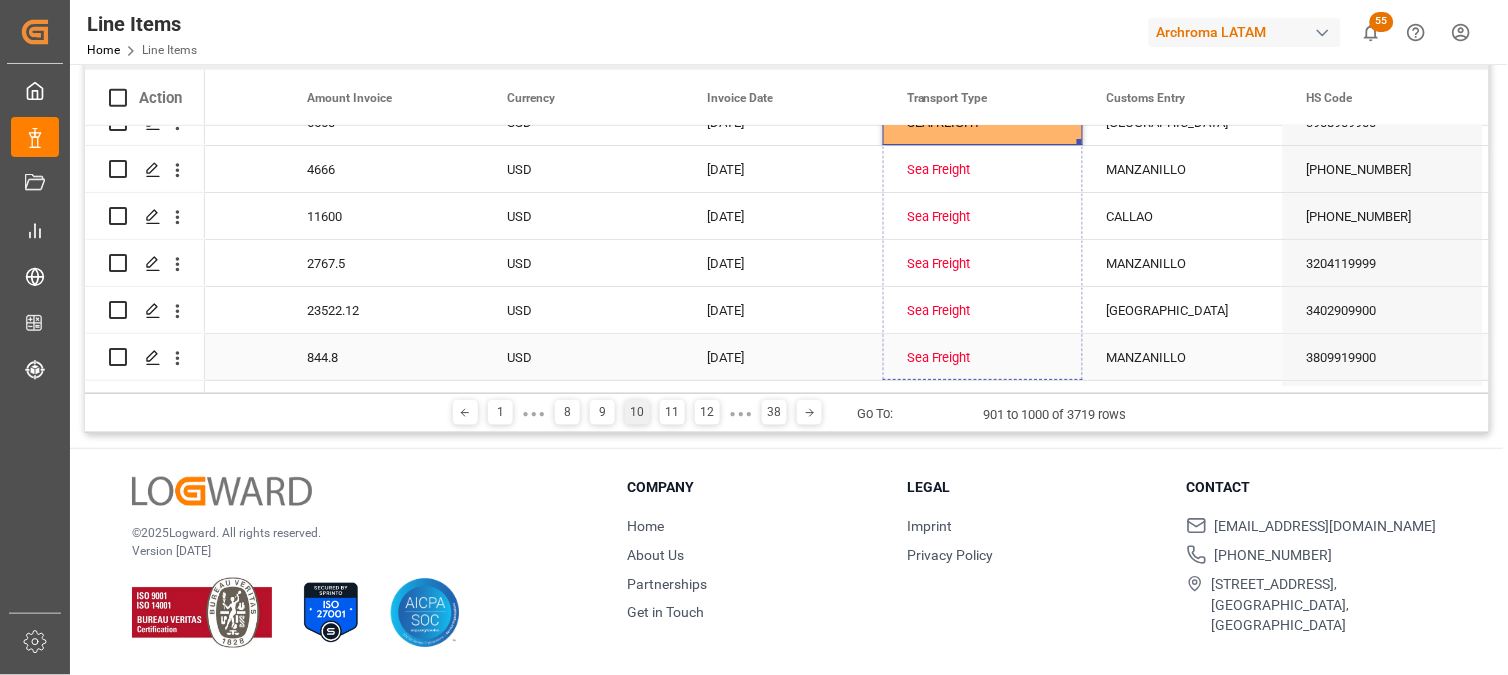 drag, startPoint x: 1080, startPoint y: 141, endPoint x: 1076, endPoint y: 355, distance: 214.03738 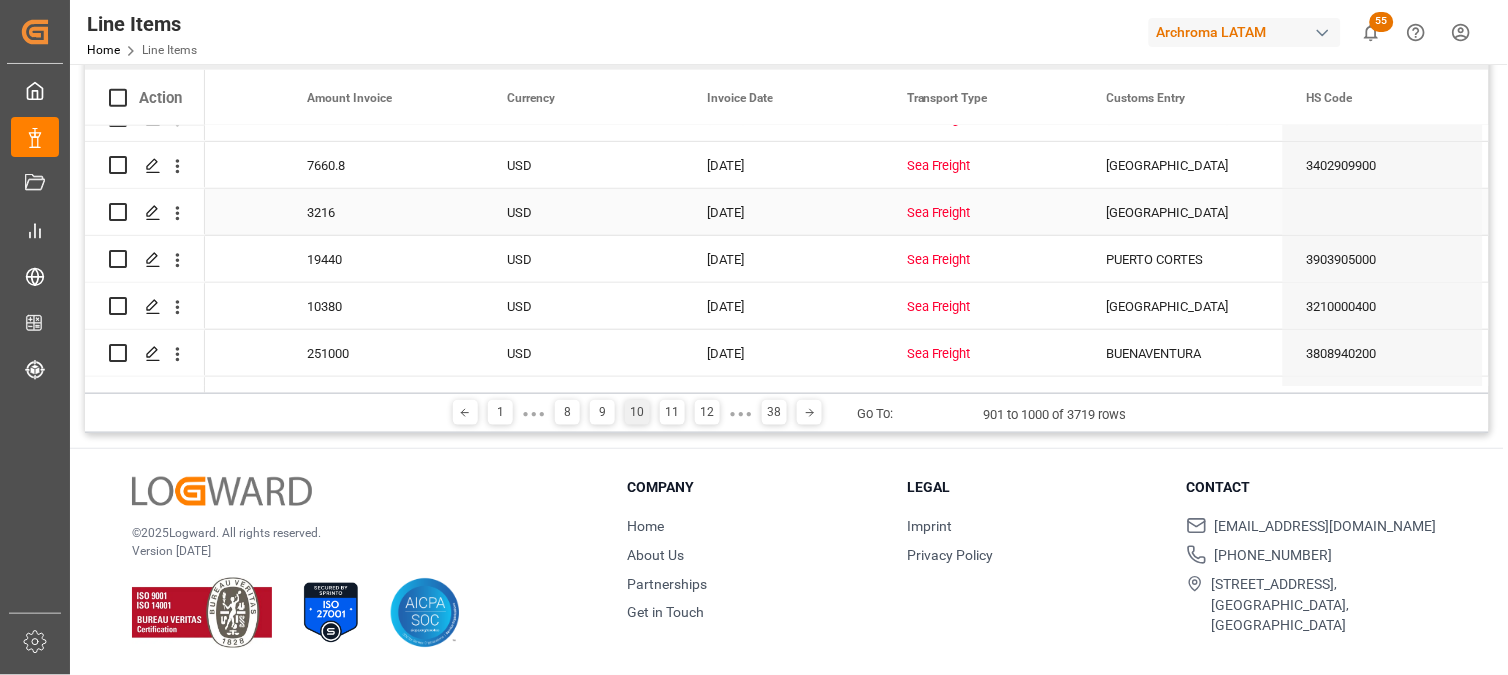 scroll, scrollTop: 3586, scrollLeft: 0, axis: vertical 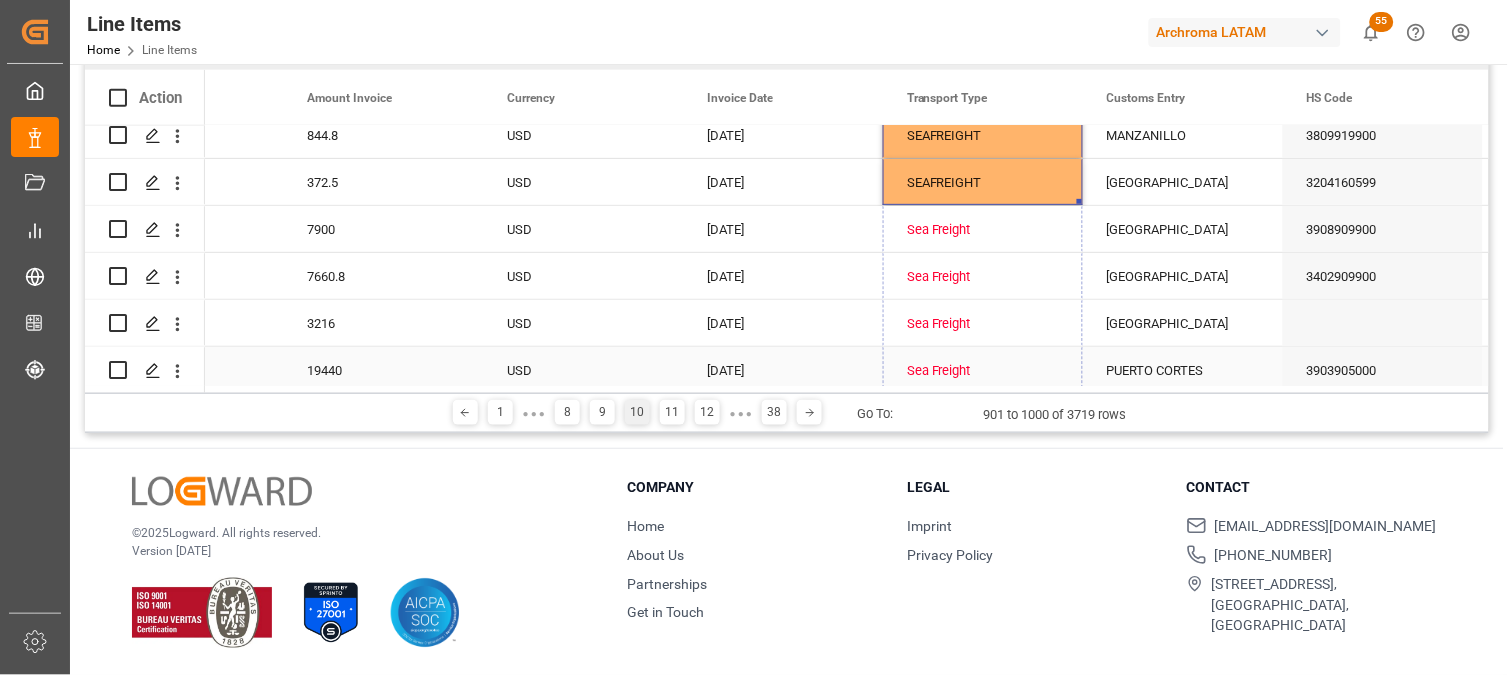 drag, startPoint x: 1080, startPoint y: 200, endPoint x: 1080, endPoint y: 355, distance: 155 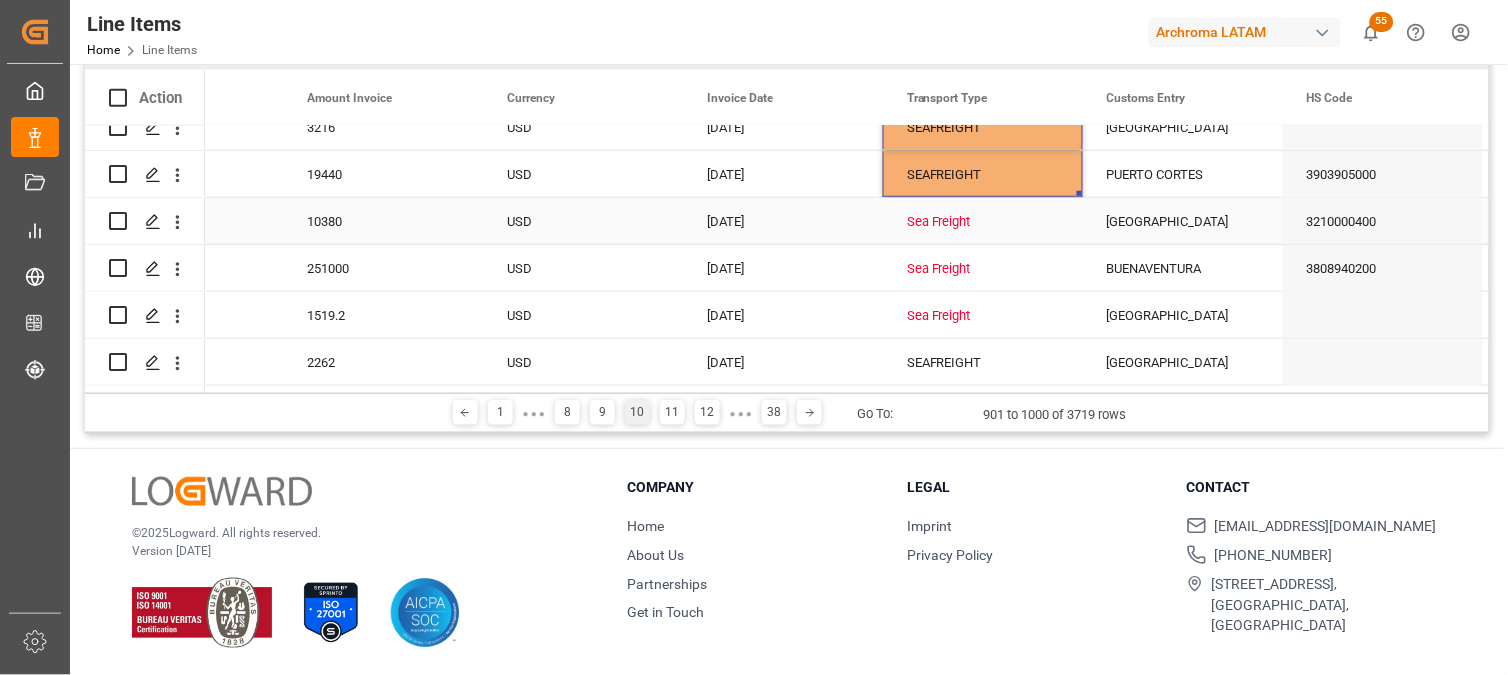 scroll, scrollTop: 3808, scrollLeft: 0, axis: vertical 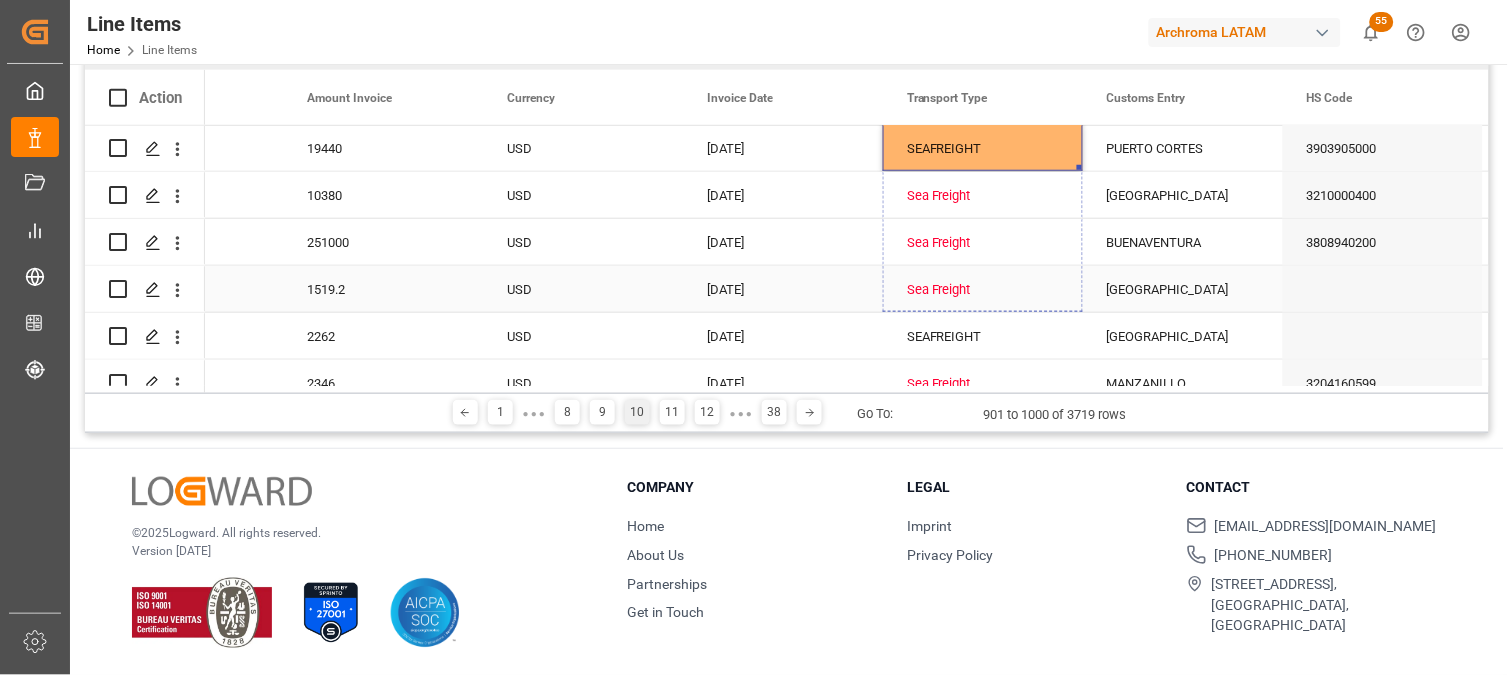drag, startPoint x: 1077, startPoint y: 167, endPoint x: 1085, endPoint y: 278, distance: 111.28792 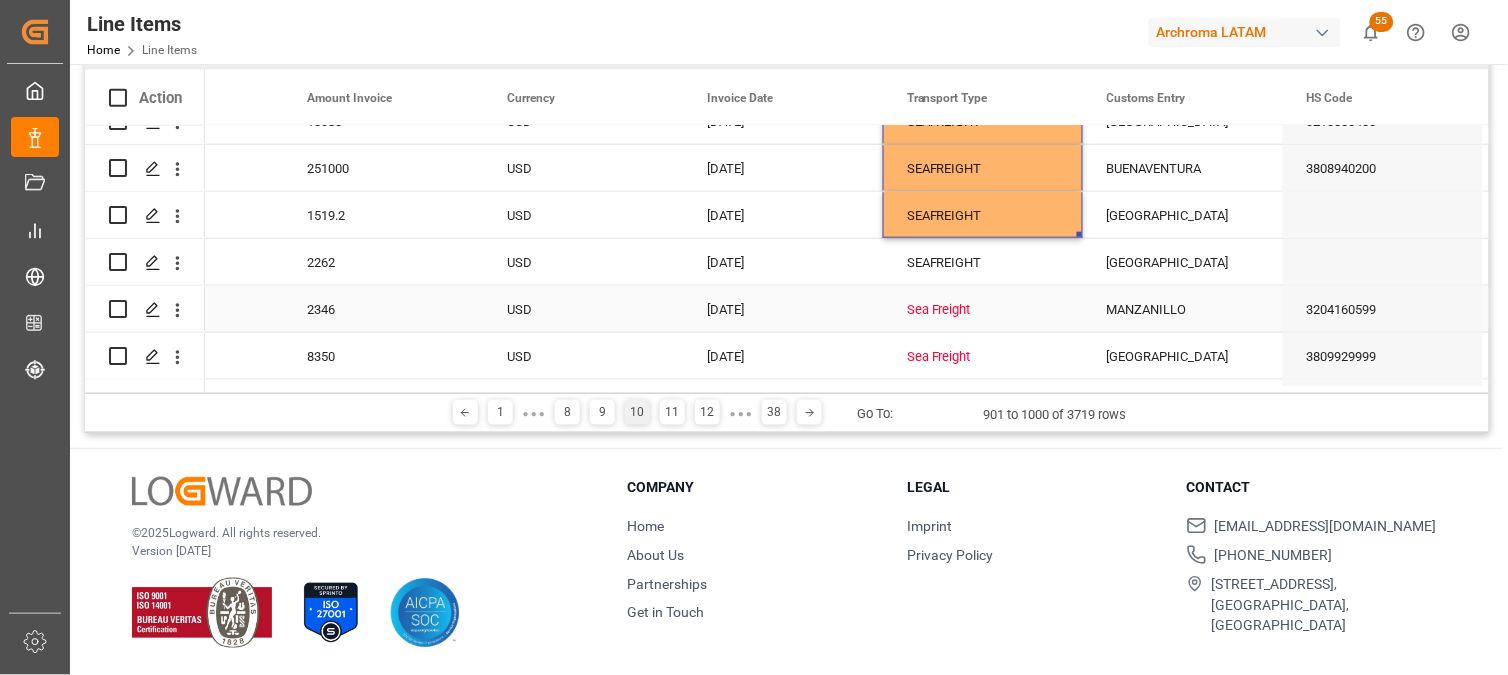 scroll, scrollTop: 3920, scrollLeft: 0, axis: vertical 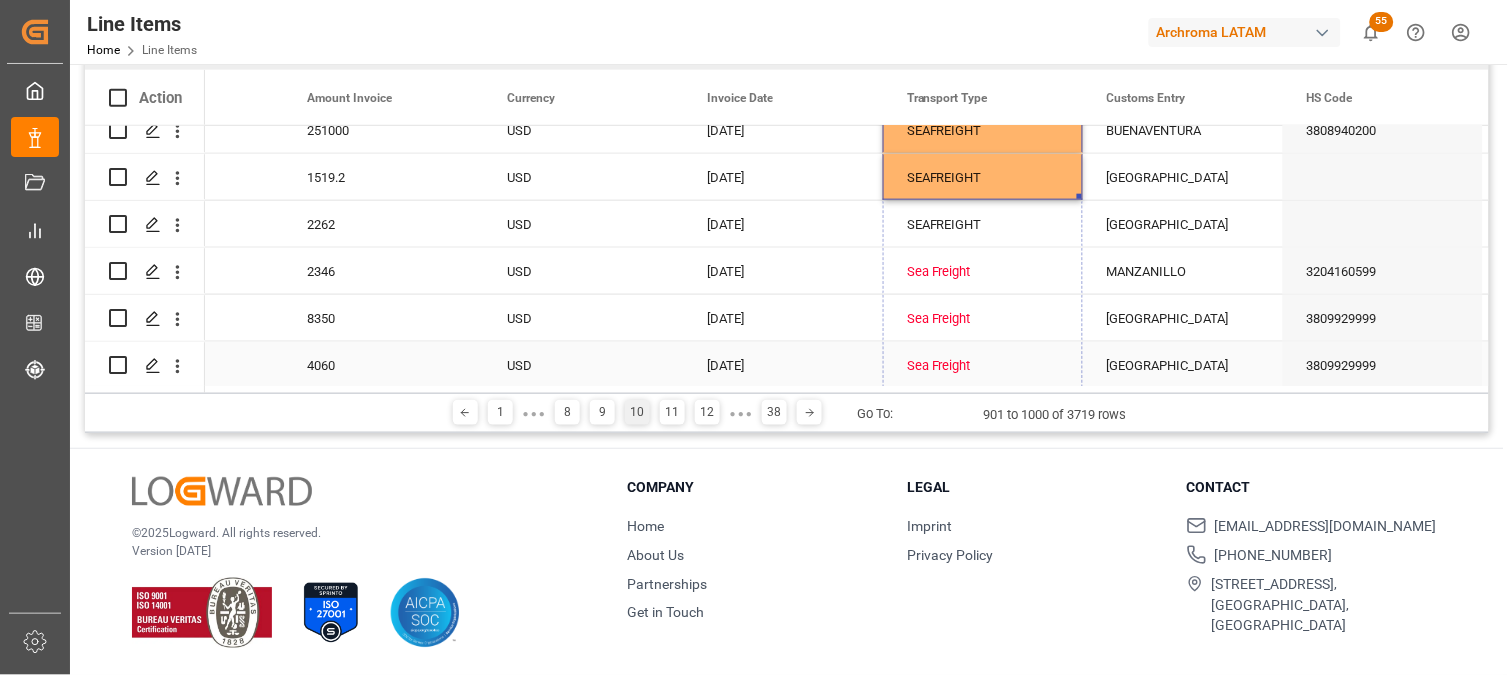 drag, startPoint x: 1078, startPoint y: 196, endPoint x: 1080, endPoint y: 361, distance: 165.01212 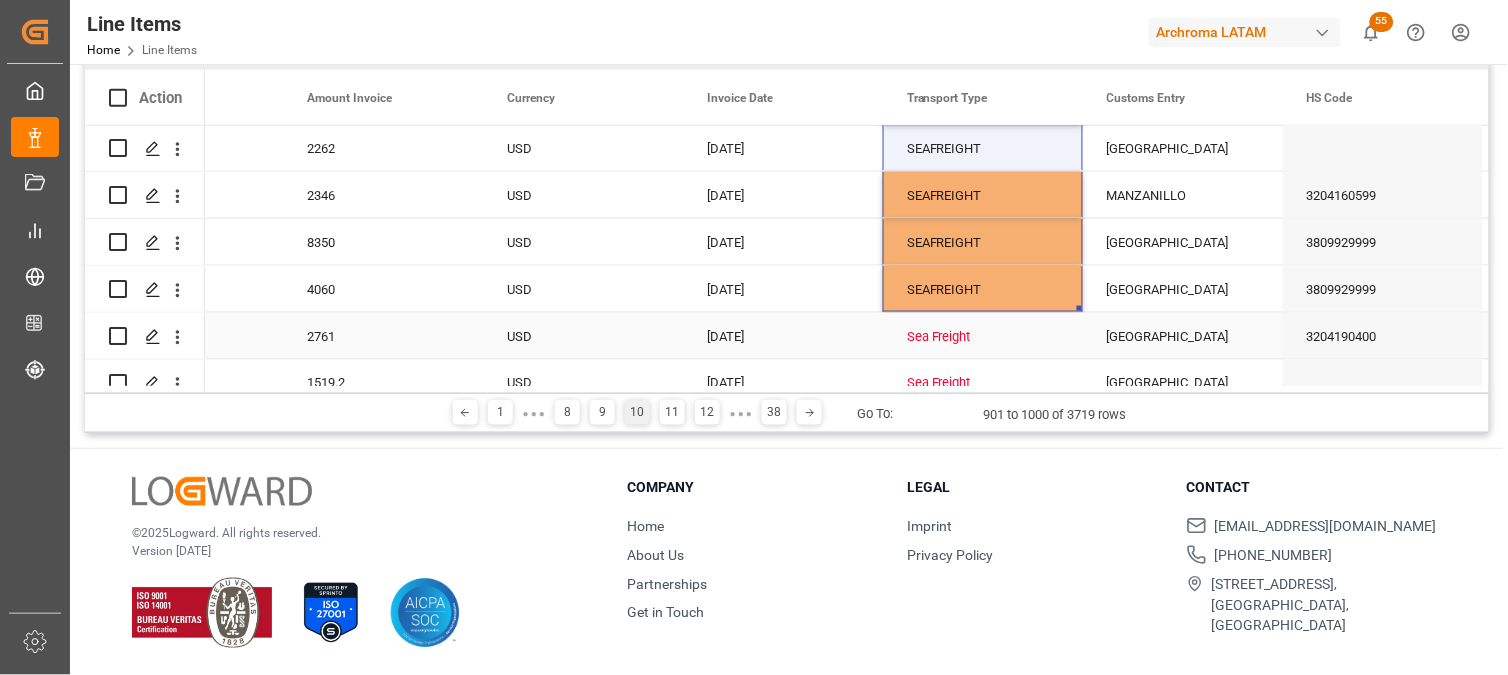 scroll, scrollTop: 4142, scrollLeft: 0, axis: vertical 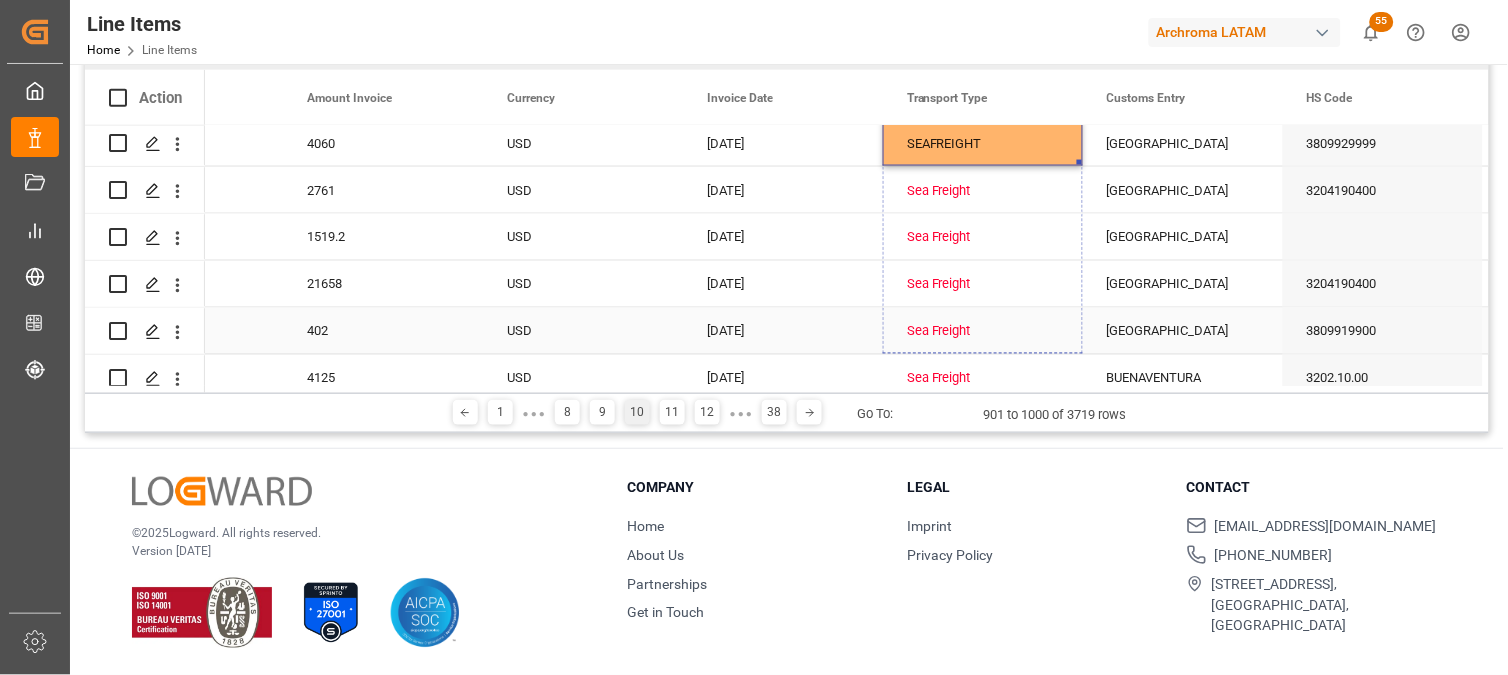 drag, startPoint x: 1081, startPoint y: 162, endPoint x: 1073, endPoint y: 352, distance: 190.16835 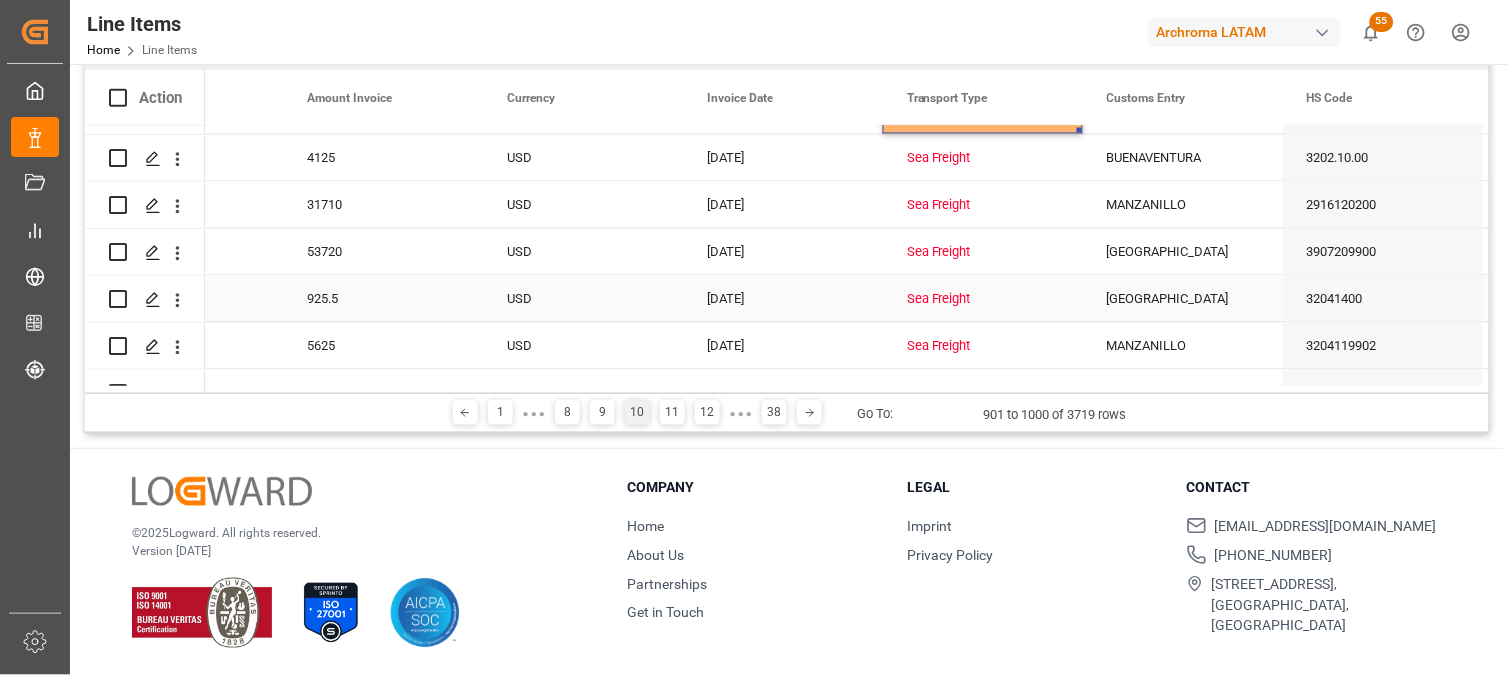 scroll, scrollTop: 4364, scrollLeft: 0, axis: vertical 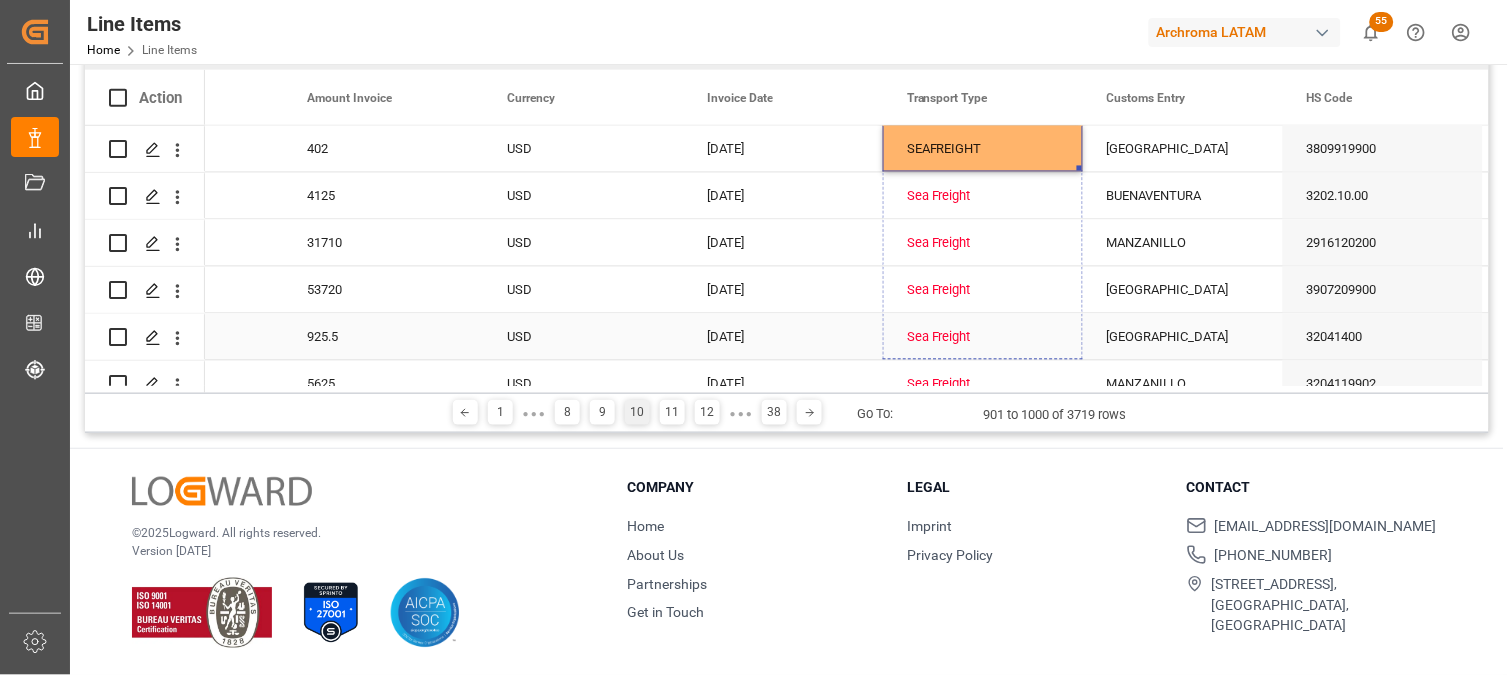 drag, startPoint x: 1078, startPoint y: 128, endPoint x: 1052, endPoint y: 350, distance: 223.51733 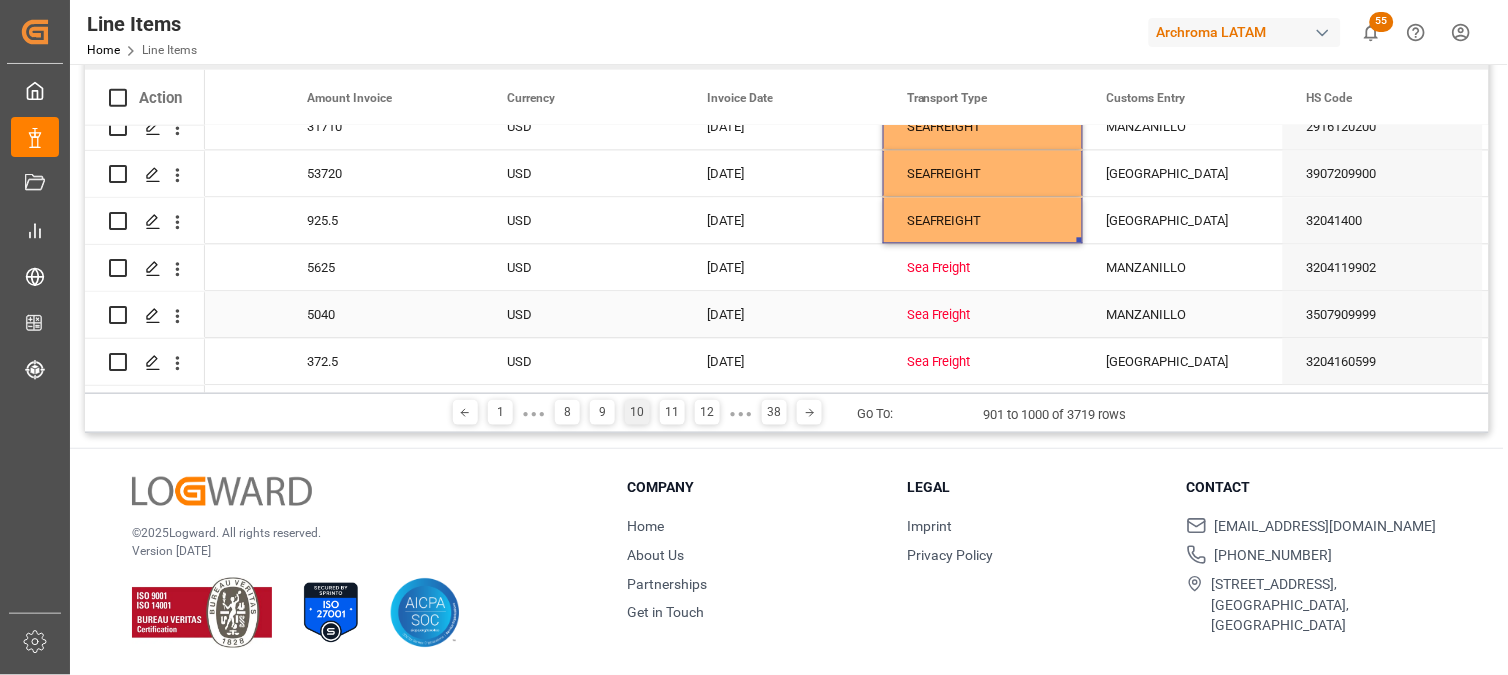 scroll, scrollTop: 4445, scrollLeft: 0, axis: vertical 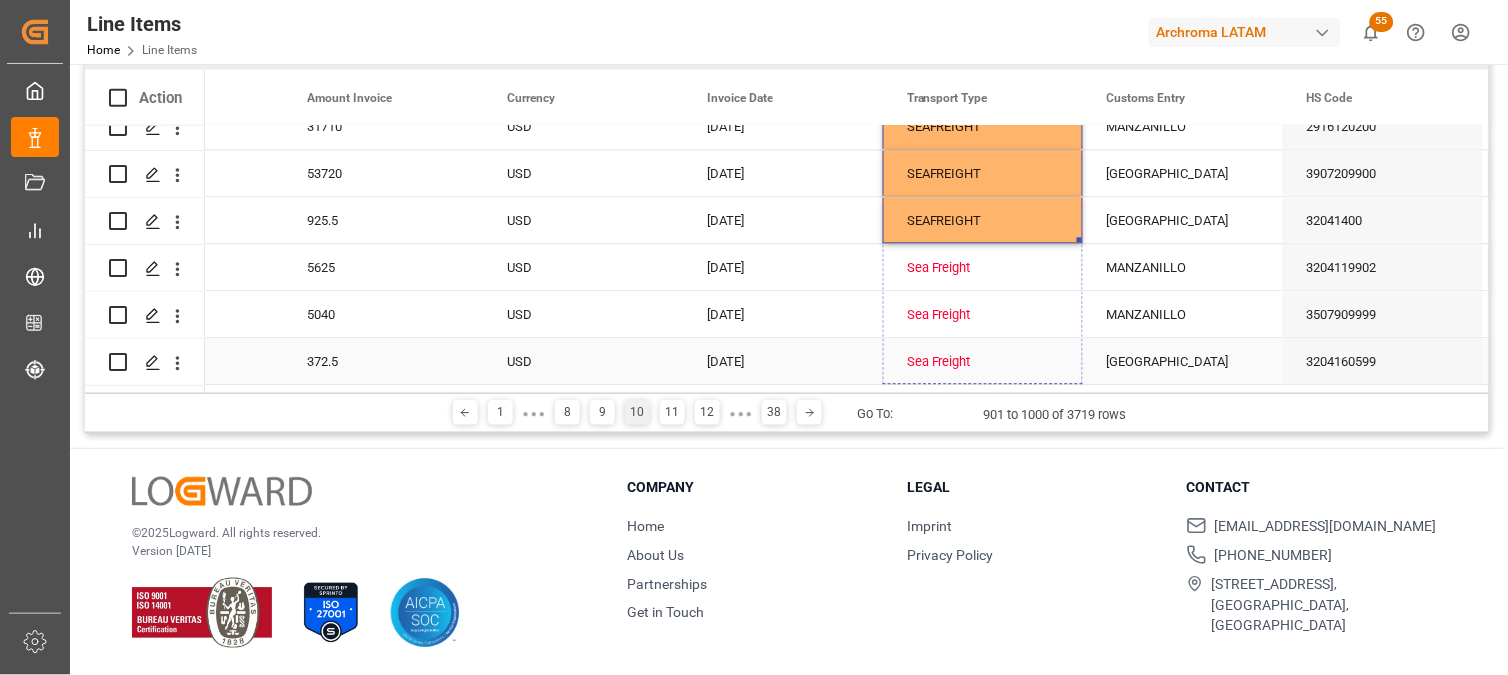 drag, startPoint x: 1081, startPoint y: 235, endPoint x: 1070, endPoint y: 350, distance: 115.52489 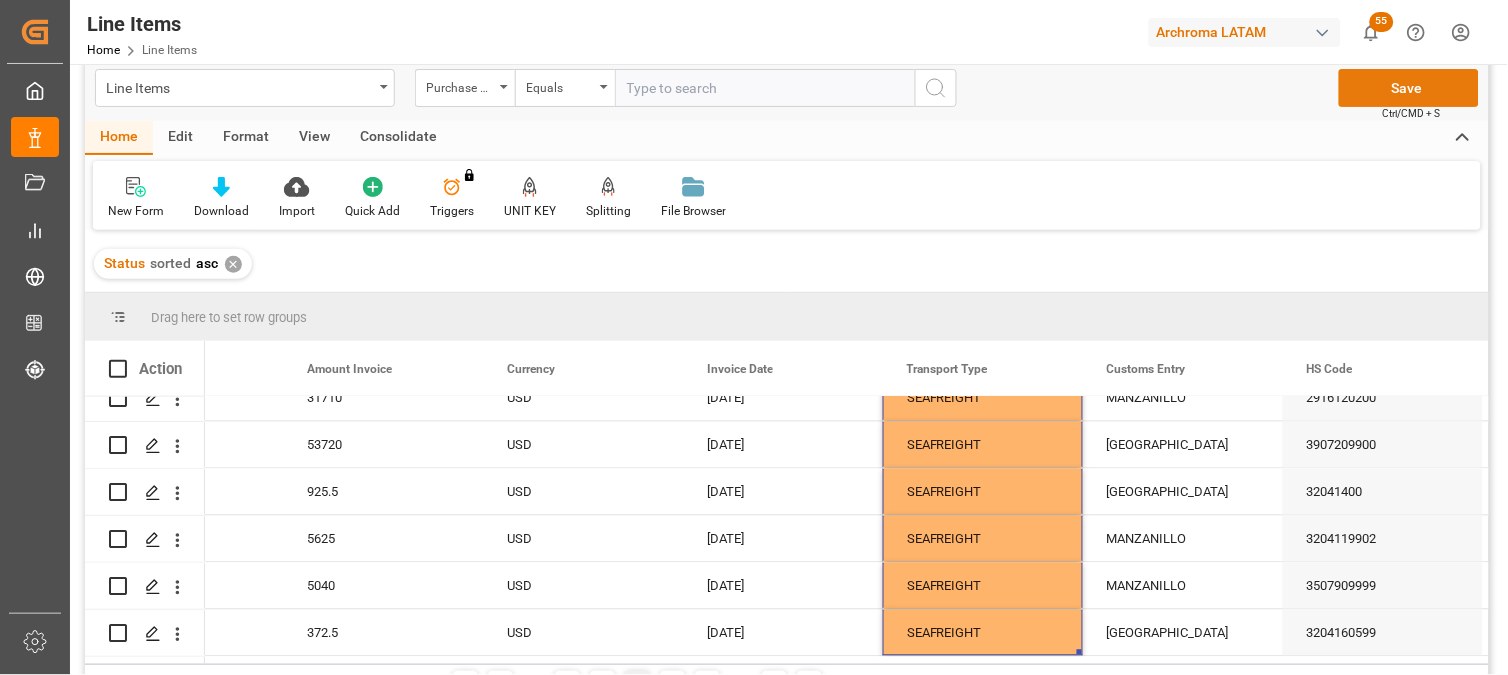 scroll, scrollTop: 0, scrollLeft: 0, axis: both 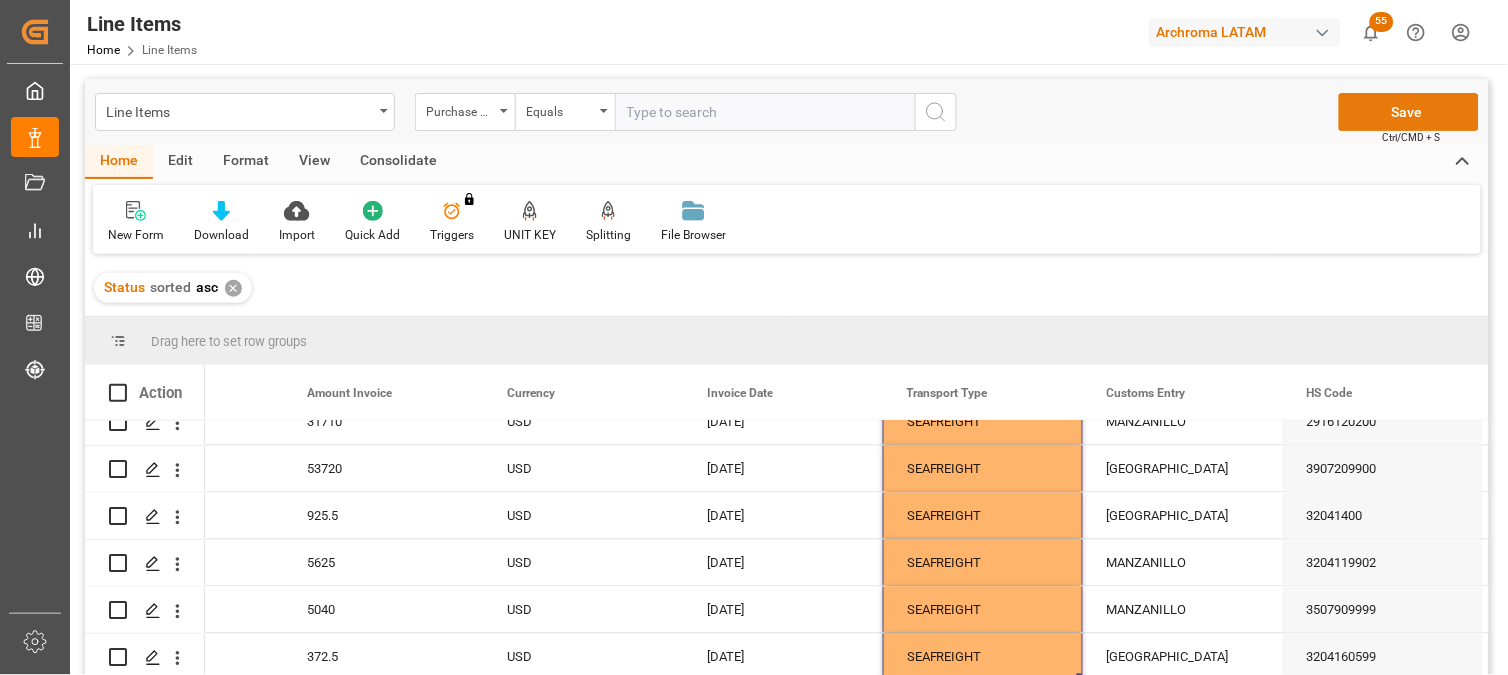 click on "Save" at bounding box center (1409, 112) 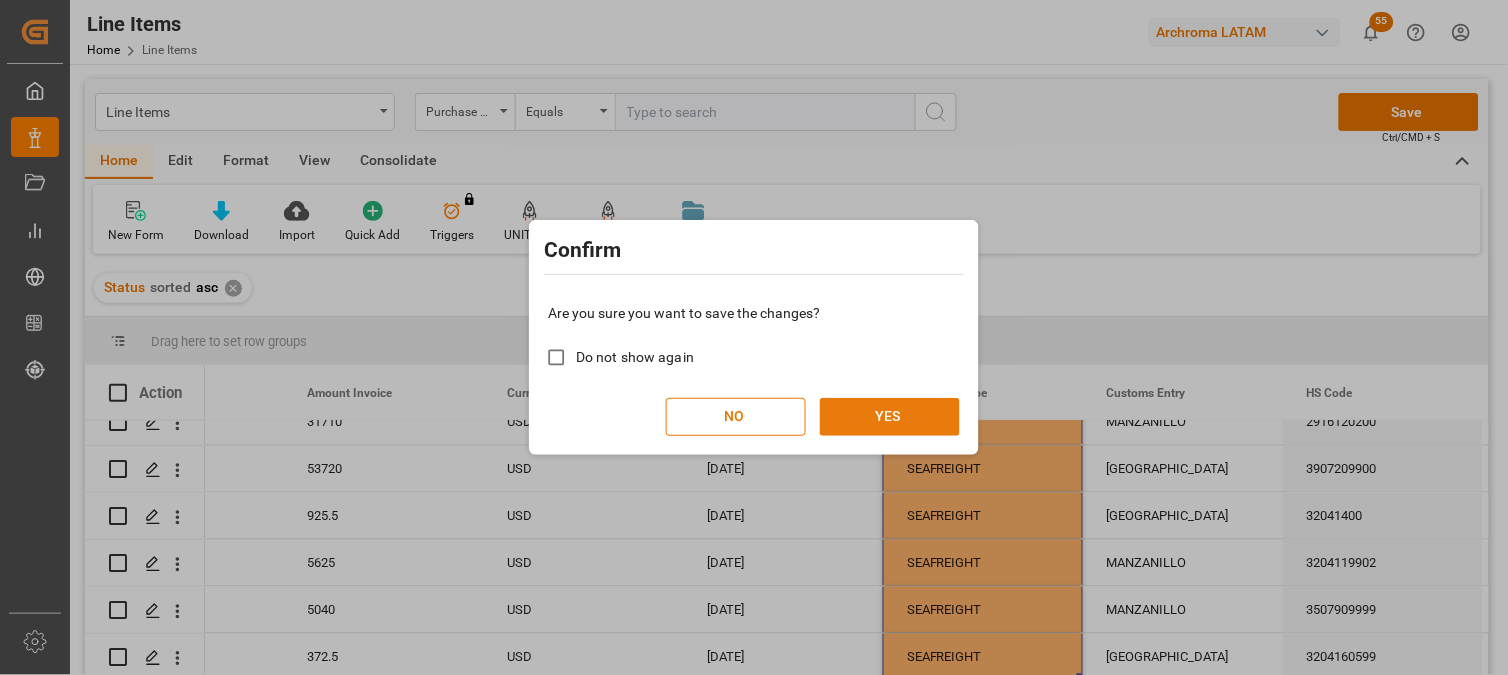 click on "YES" at bounding box center [890, 417] 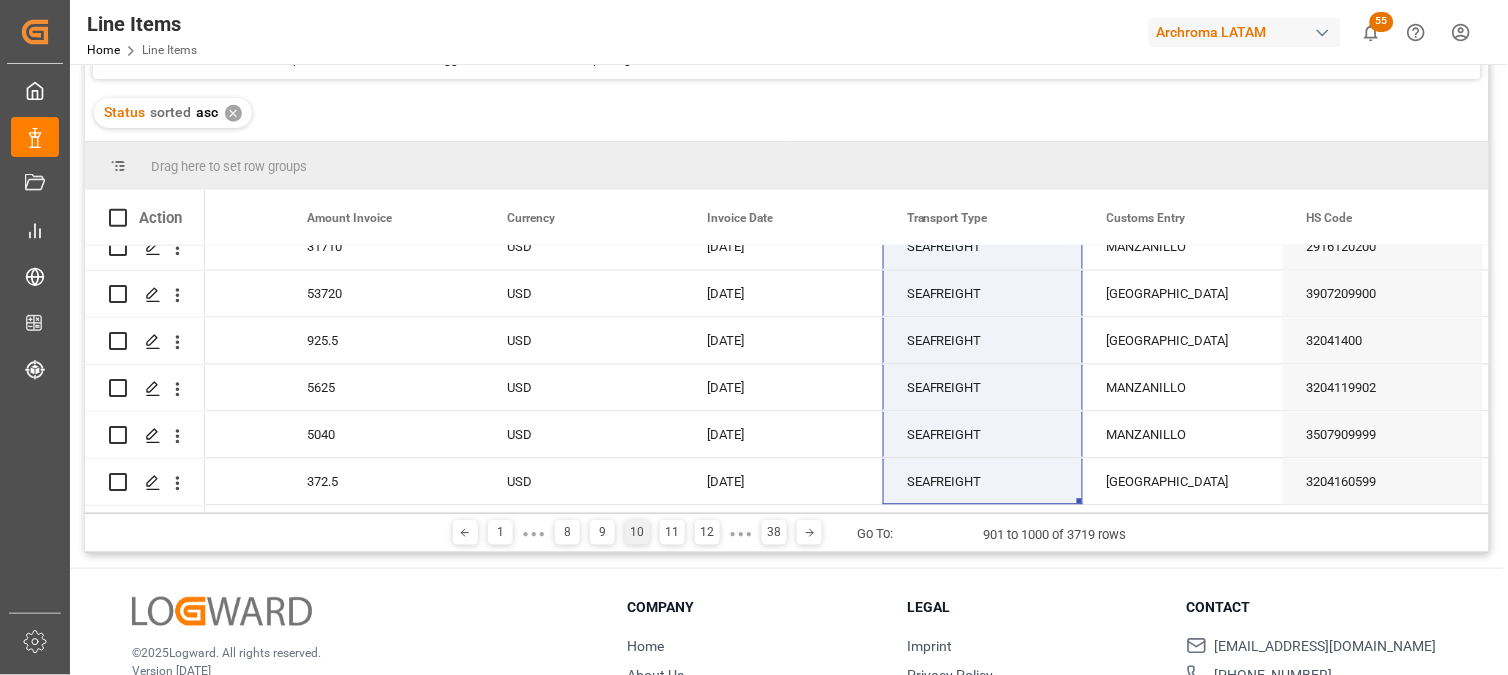 scroll, scrollTop: 295, scrollLeft: 0, axis: vertical 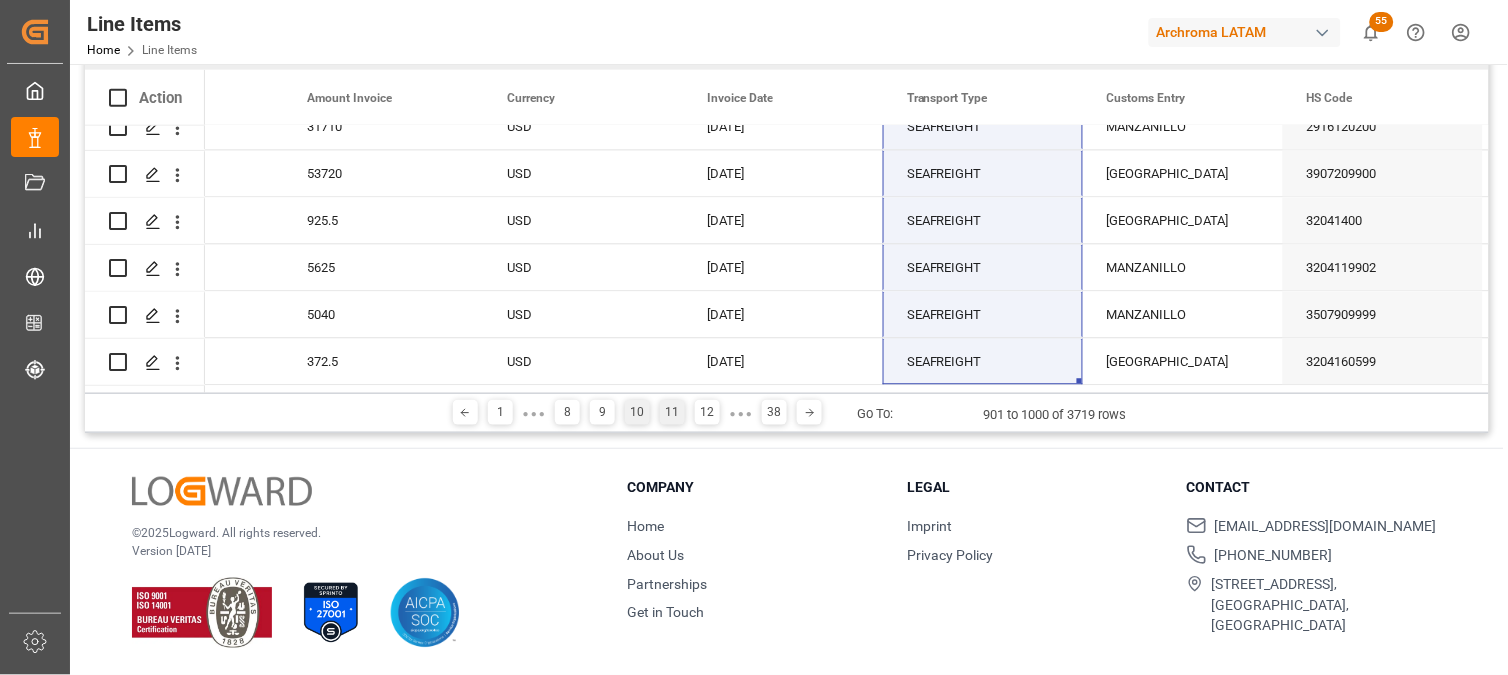 click on "11" at bounding box center (672, 412) 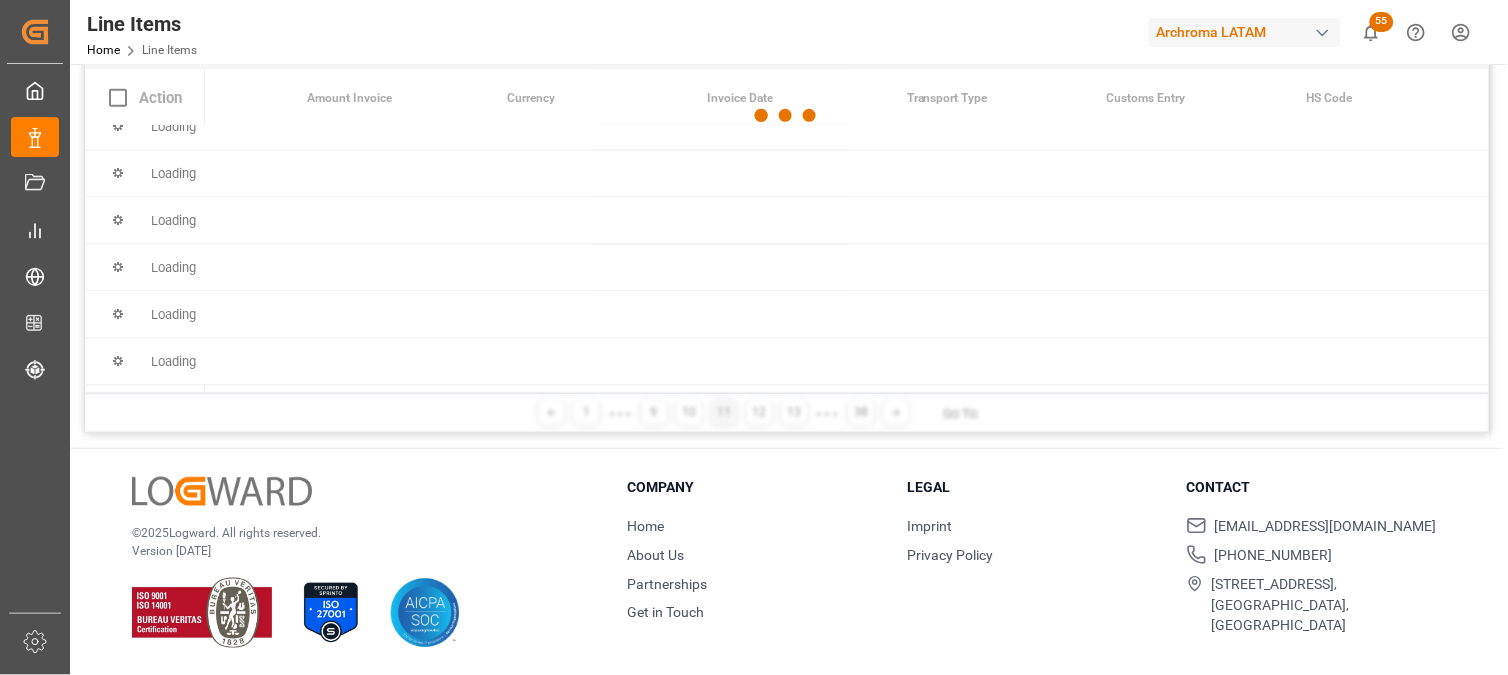scroll, scrollTop: 0, scrollLeft: 0, axis: both 